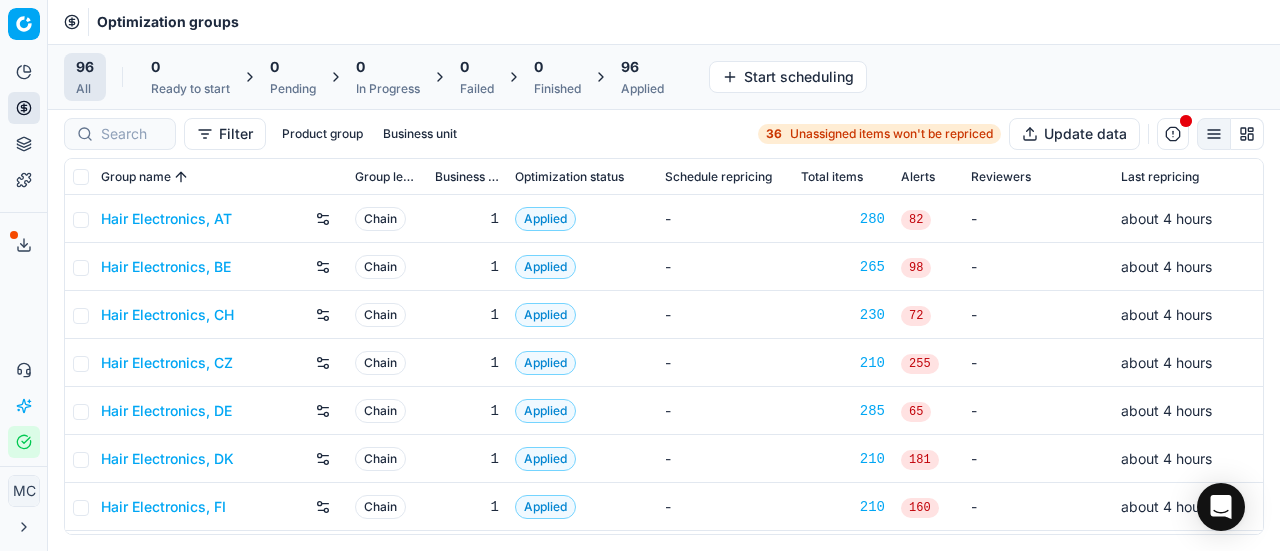 scroll, scrollTop: 0, scrollLeft: 0, axis: both 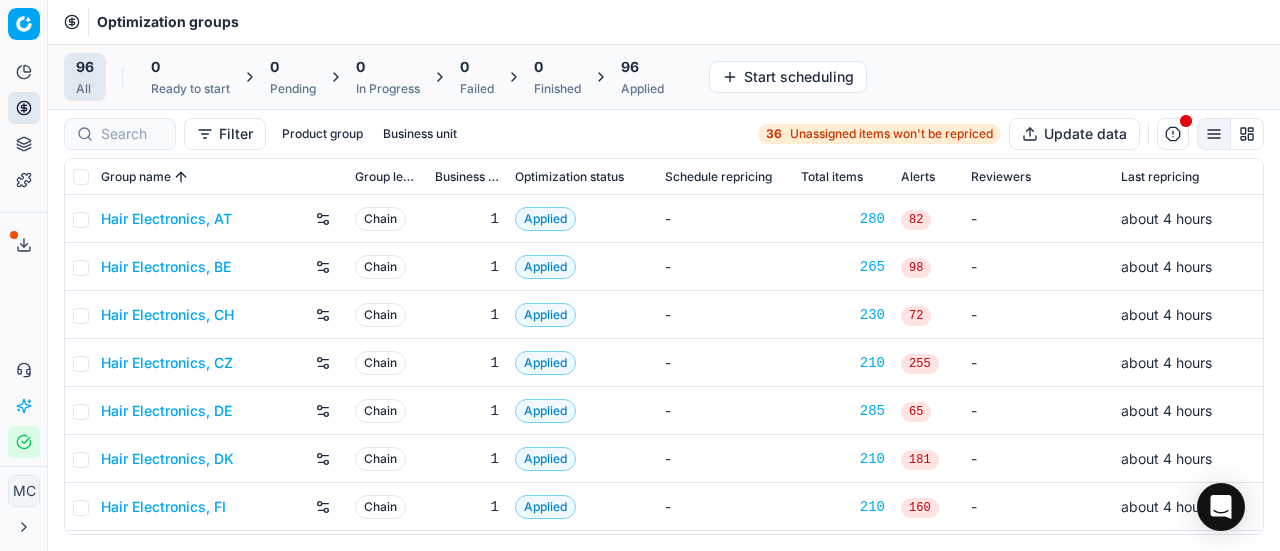 click on "Hair Electronics, AT" at bounding box center (166, 219) 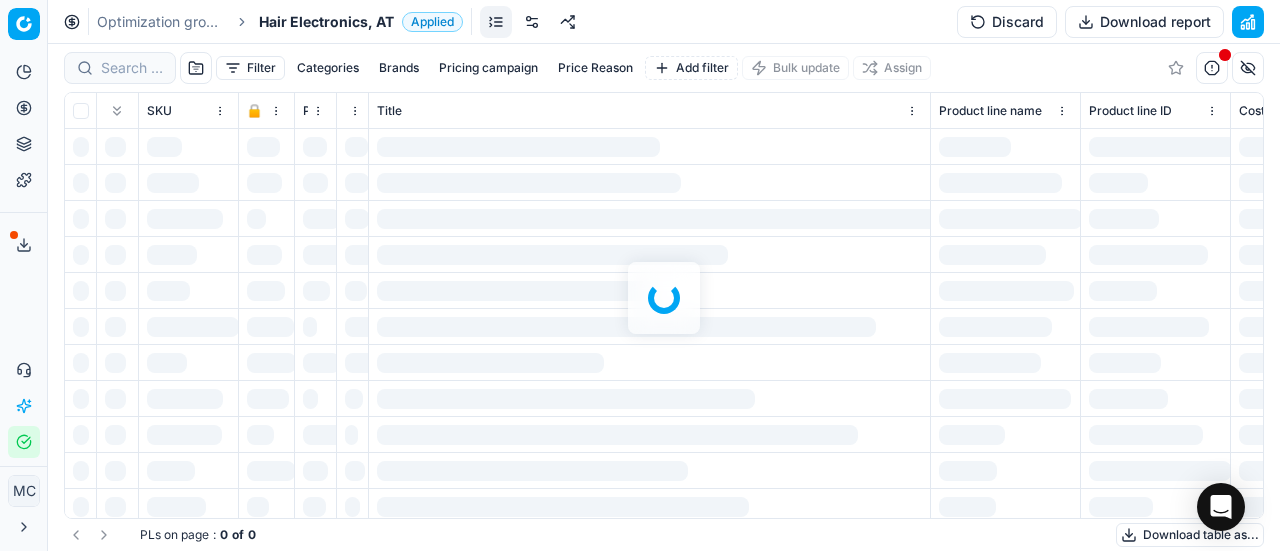 click on "Hair Electronics, AT" at bounding box center [326, 22] 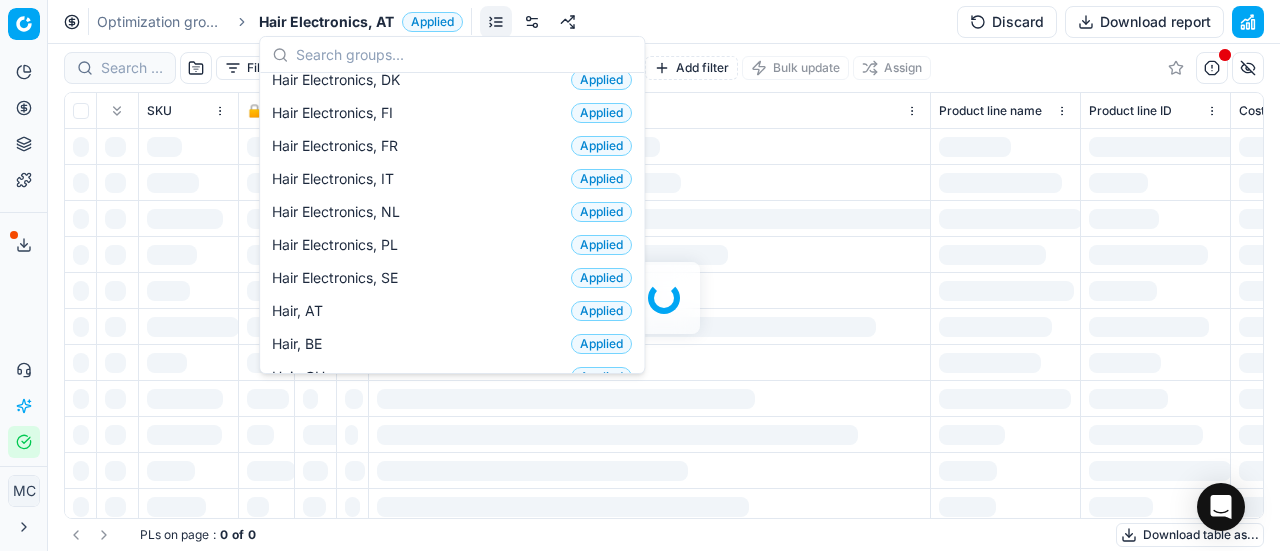 scroll, scrollTop: 300, scrollLeft: 0, axis: vertical 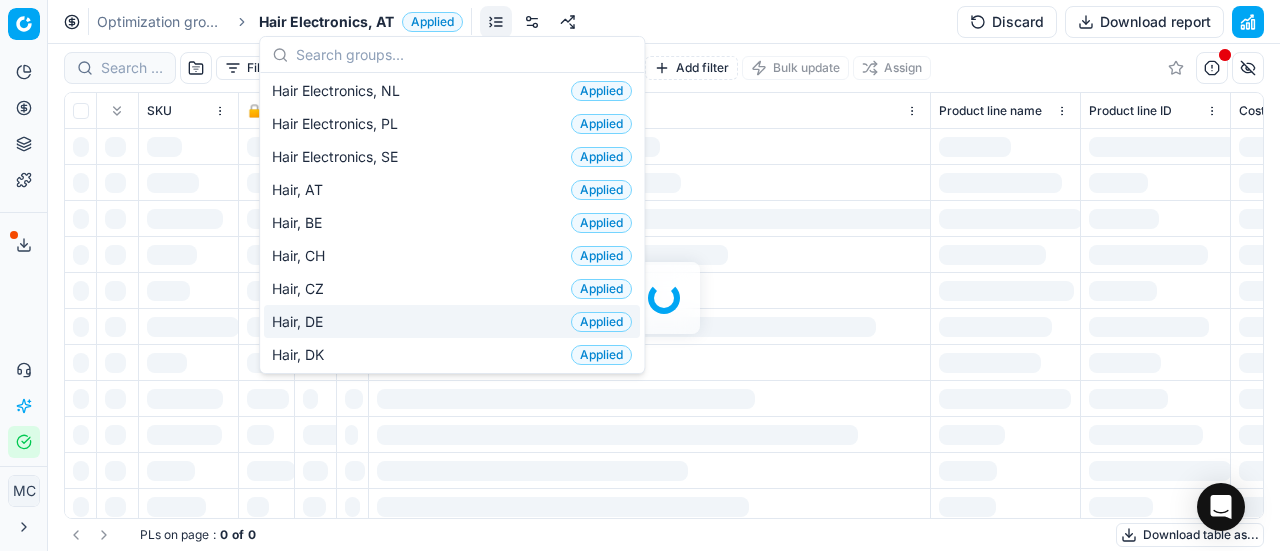 click on "Hair, DE Applied" at bounding box center [452, 321] 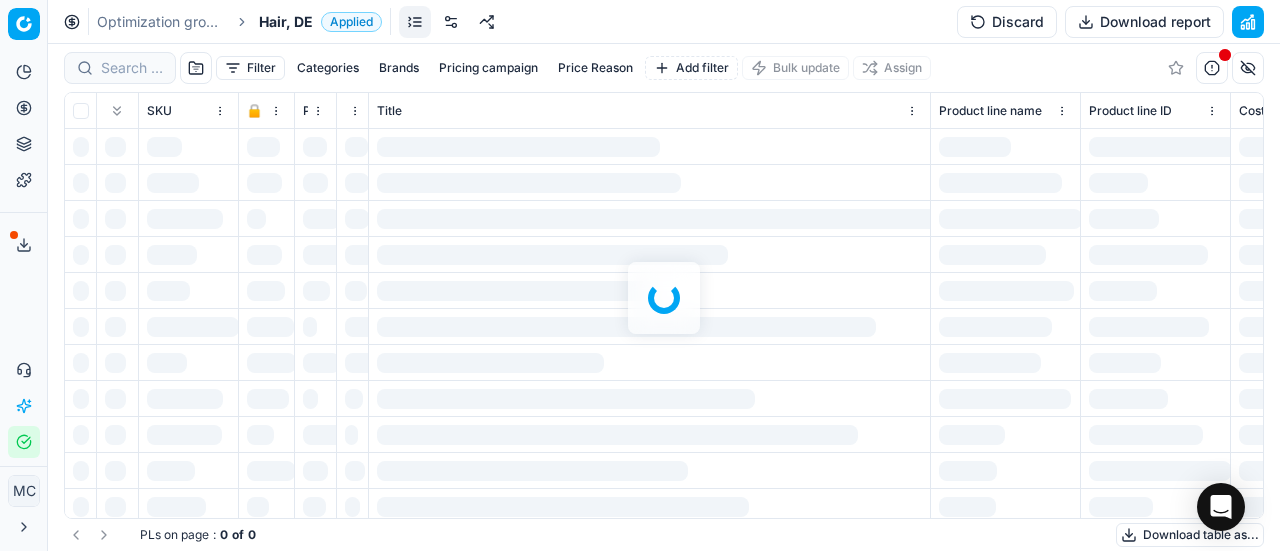 click on "Hair, DE" at bounding box center (286, 22) 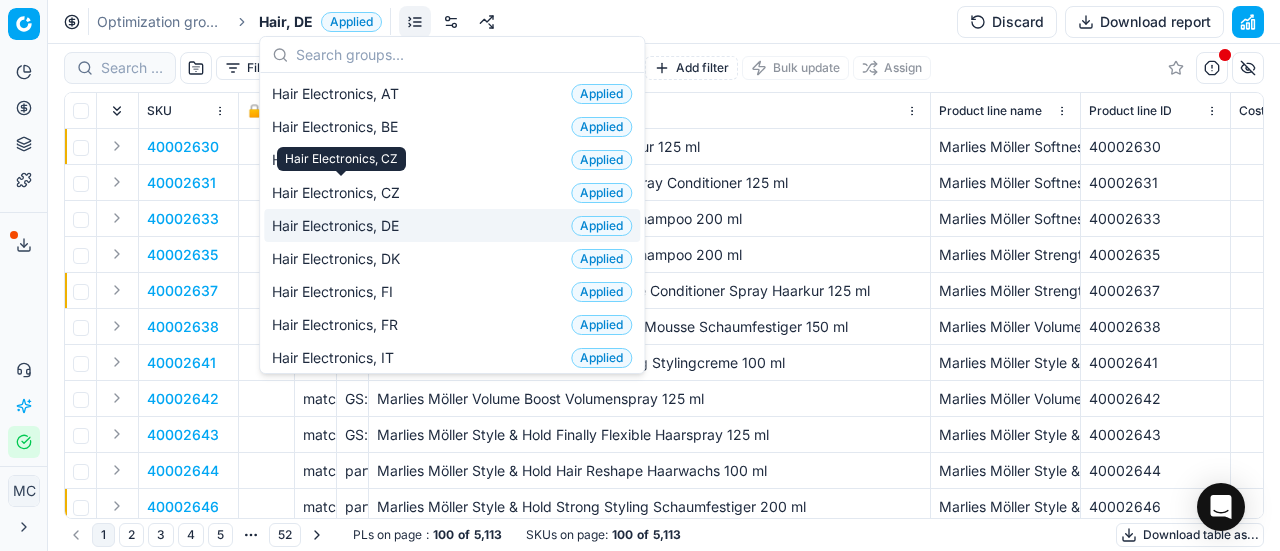 click on "Hair Electronics, DE" at bounding box center [339, 226] 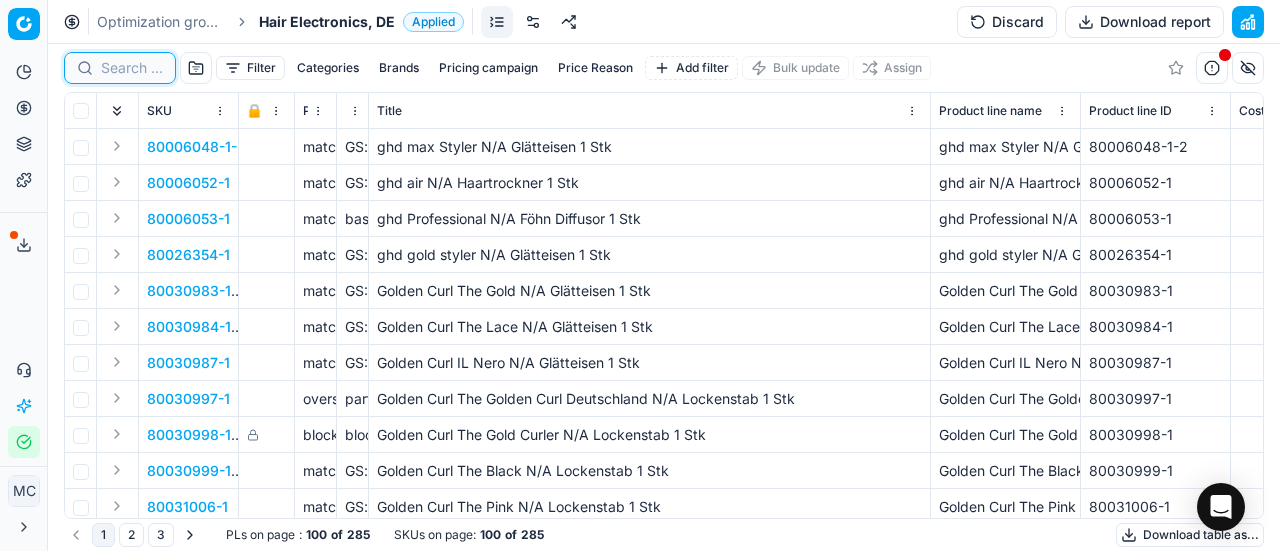 click at bounding box center [132, 68] 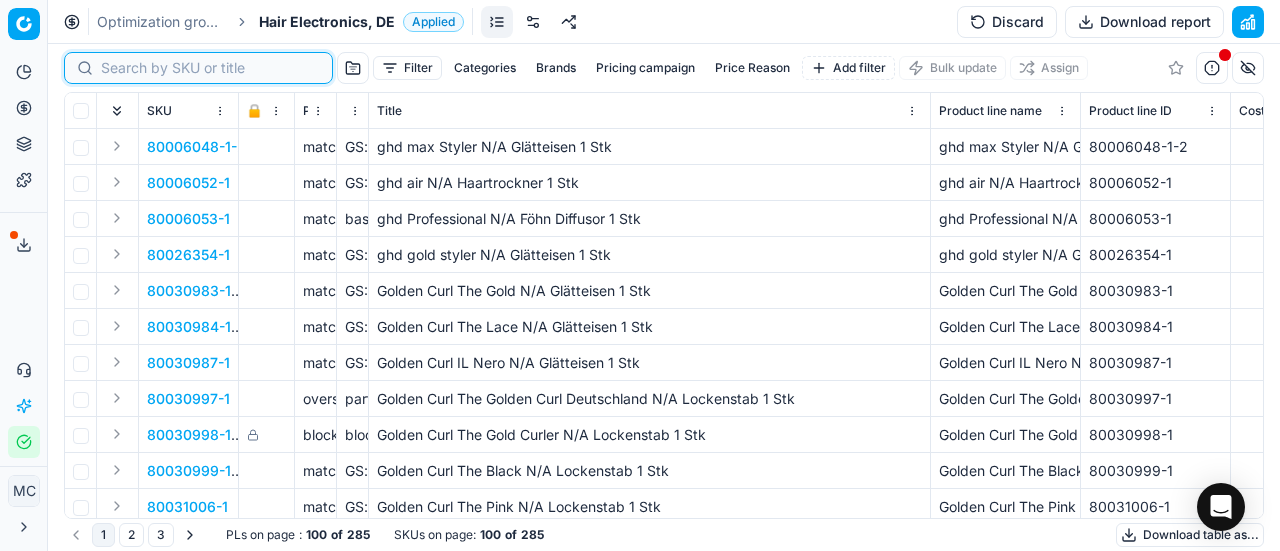 paste on "80070116-1" 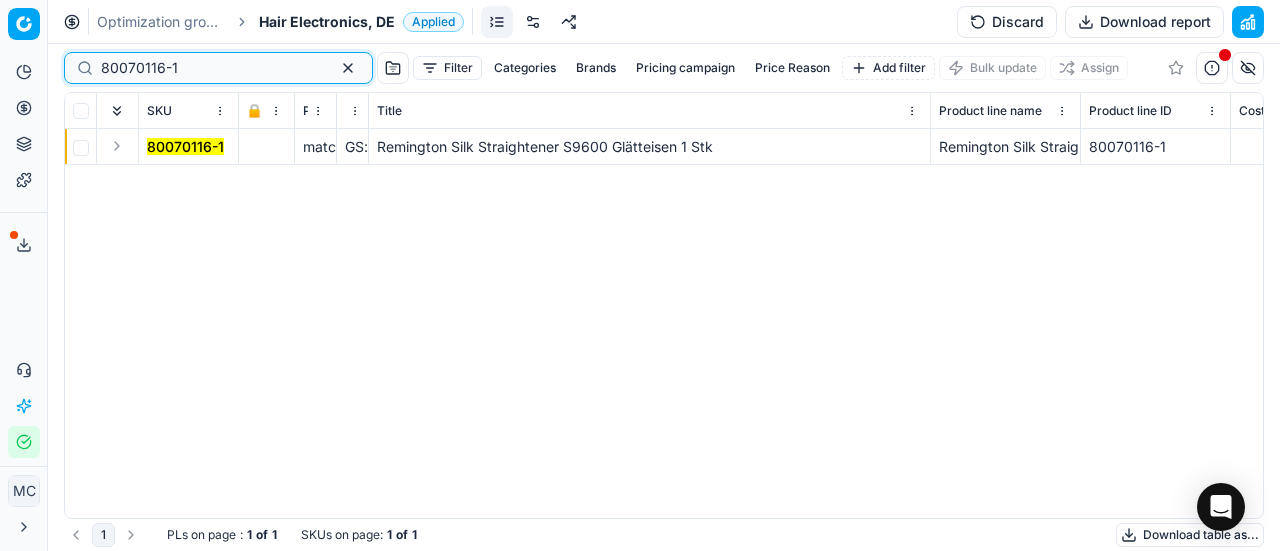 type on "80070116-1" 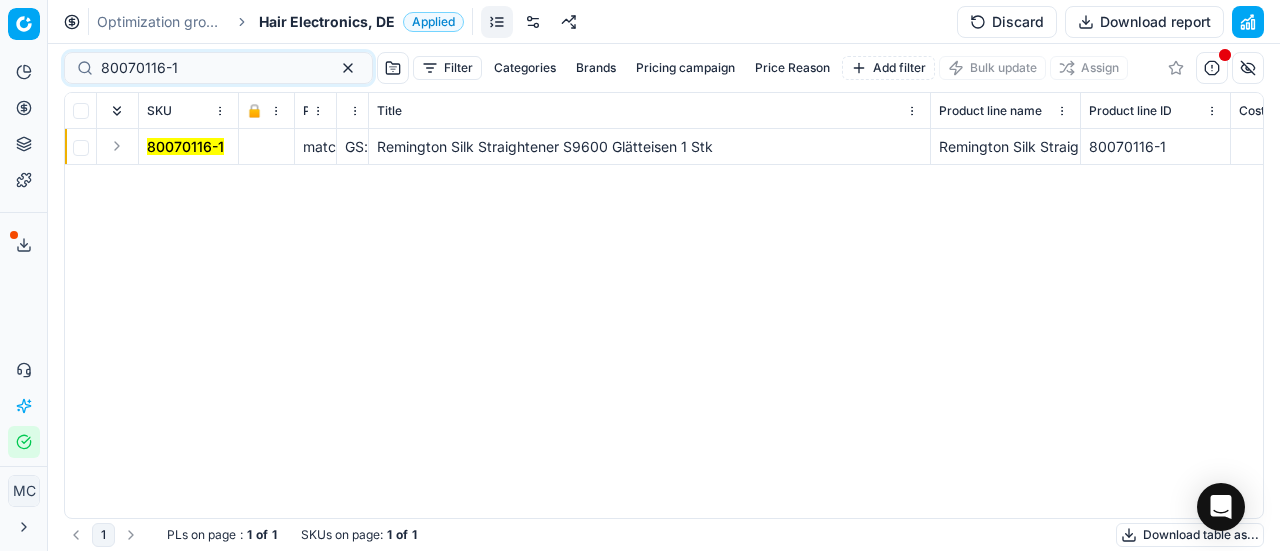 click at bounding box center (117, 146) 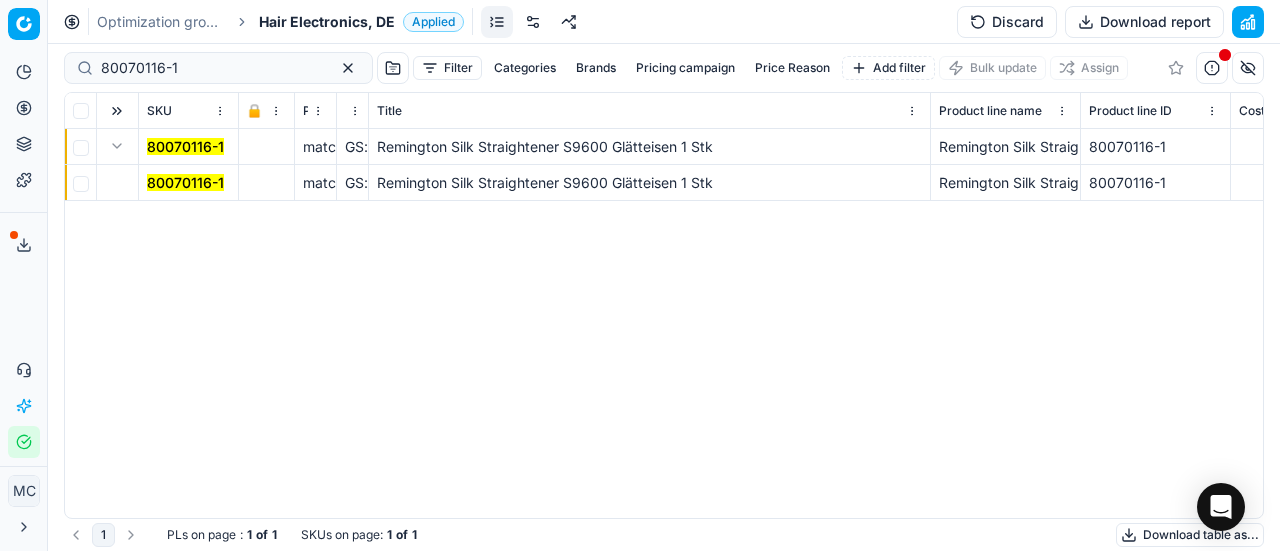 click on "80070116-1" at bounding box center [189, 183] 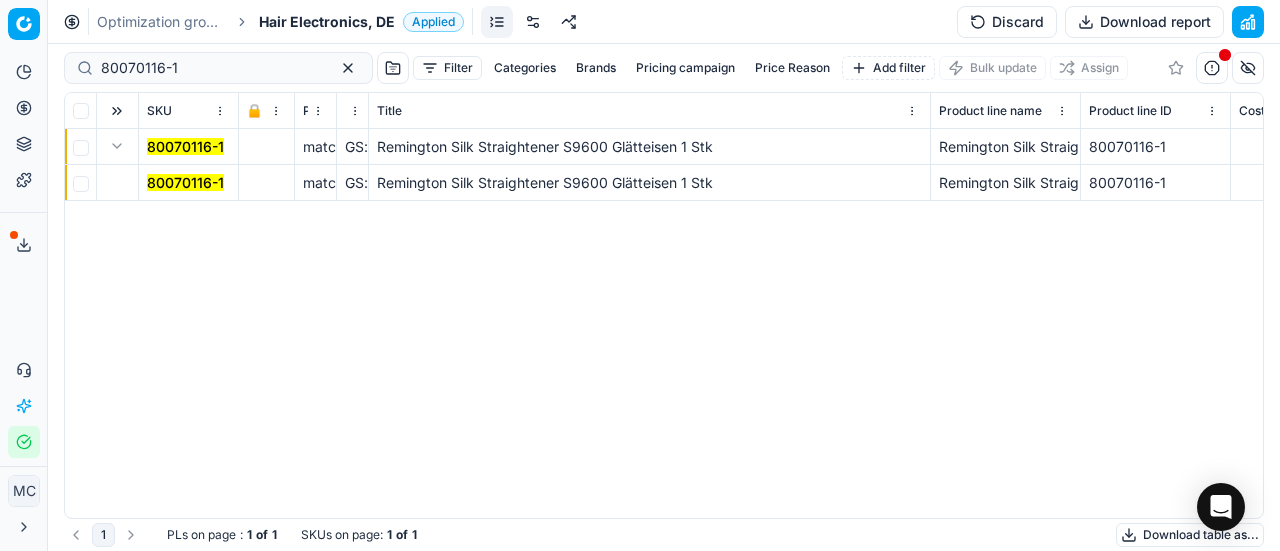 click on "80070116-1" at bounding box center (185, 182) 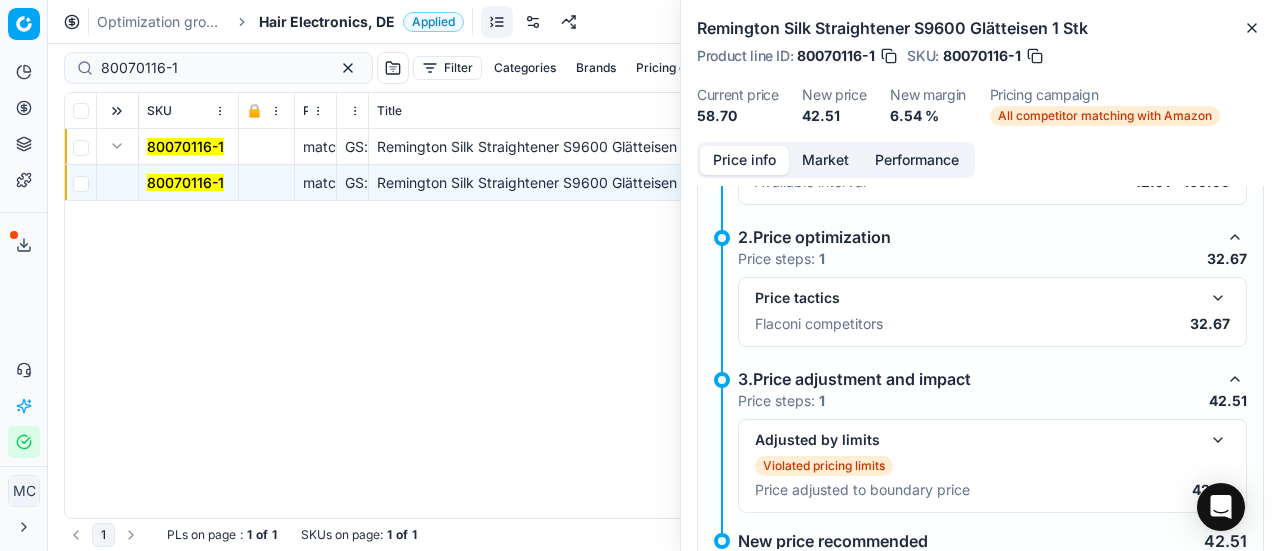 scroll, scrollTop: 426, scrollLeft: 0, axis: vertical 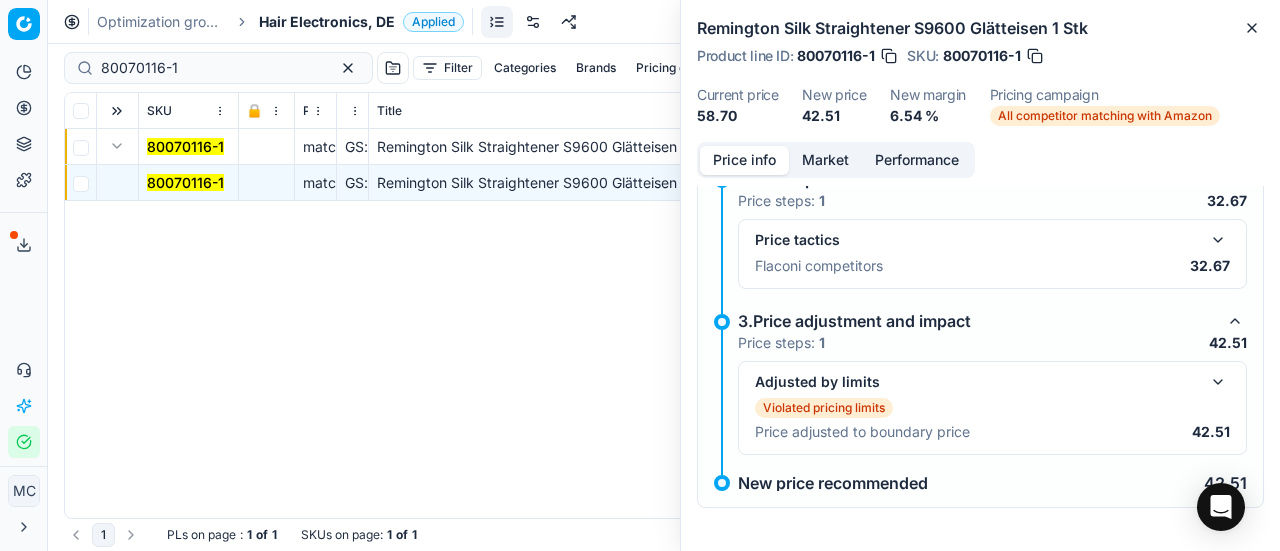 click at bounding box center [1218, 240] 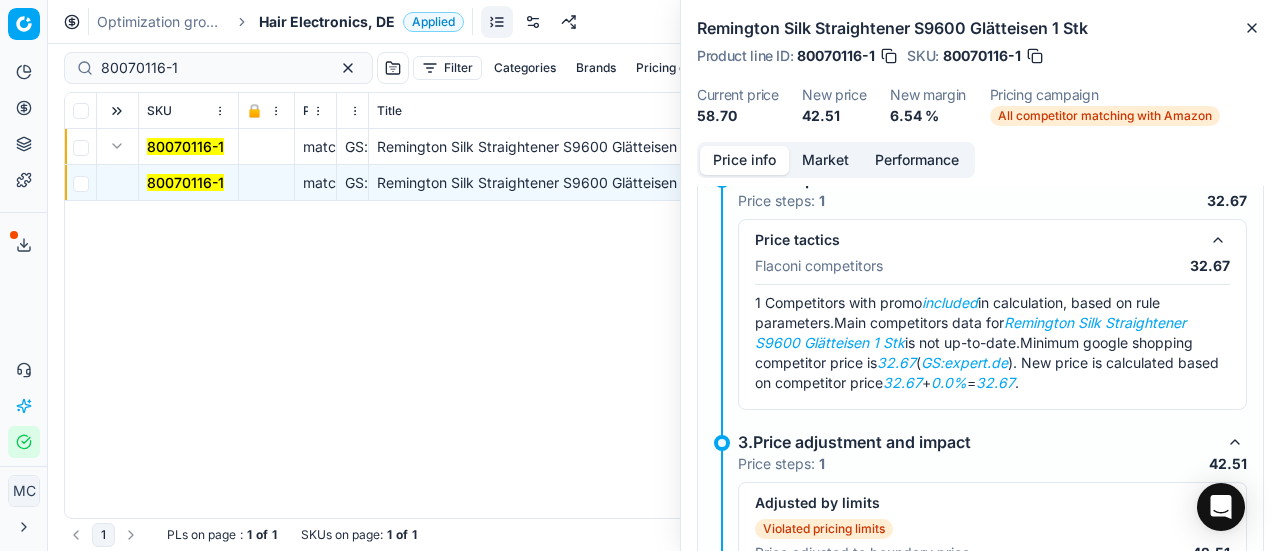 click on "Market" at bounding box center (825, 160) 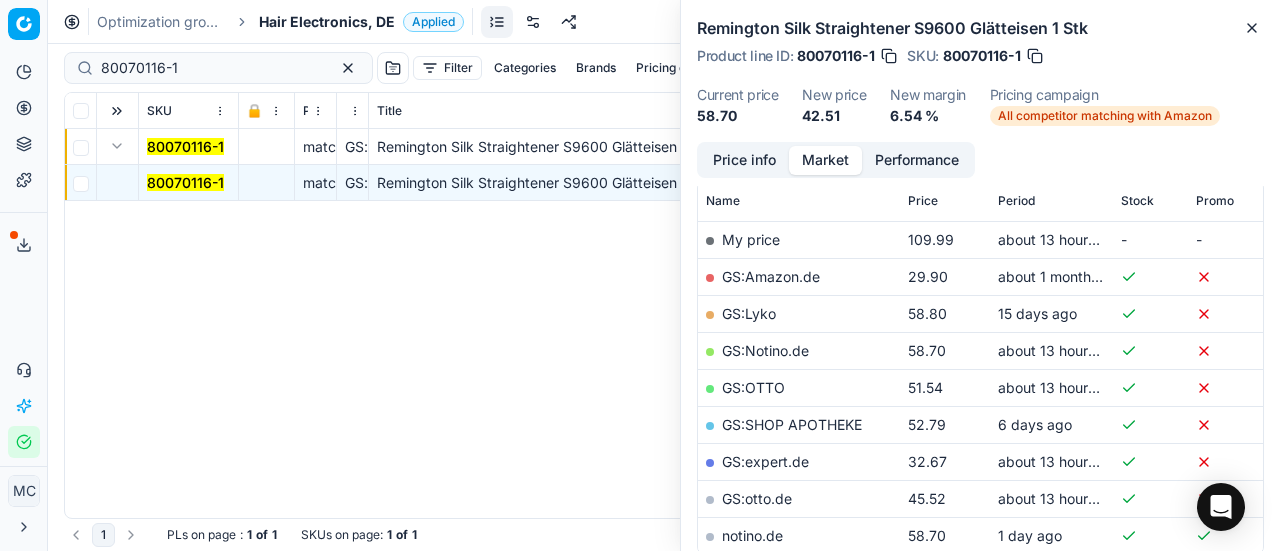 scroll, scrollTop: 400, scrollLeft: 0, axis: vertical 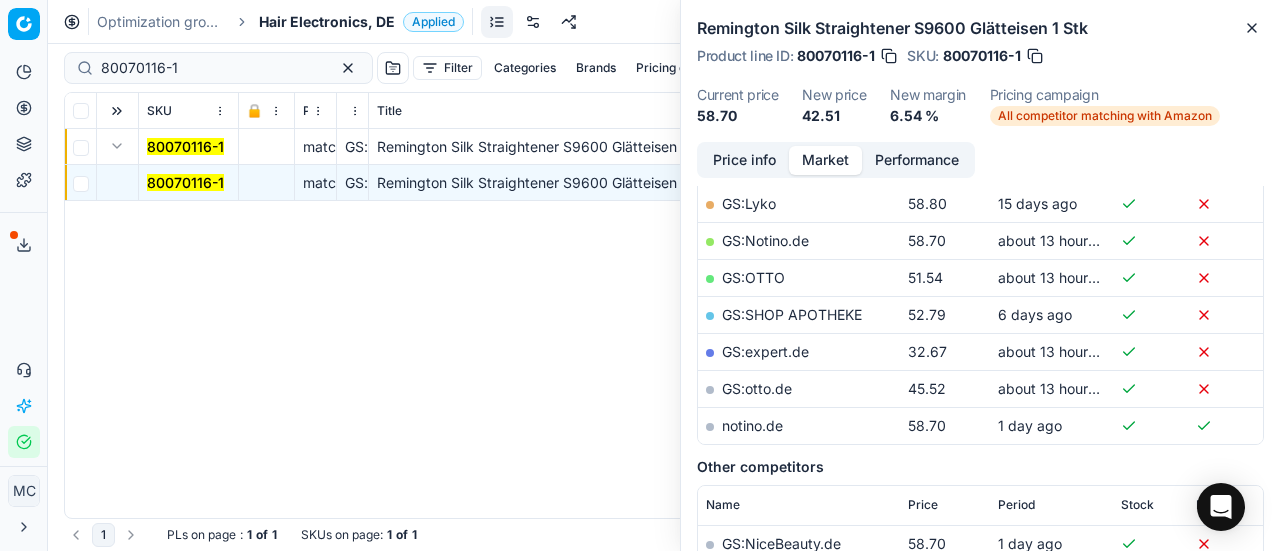 click on "GS:expert.de" at bounding box center (765, 351) 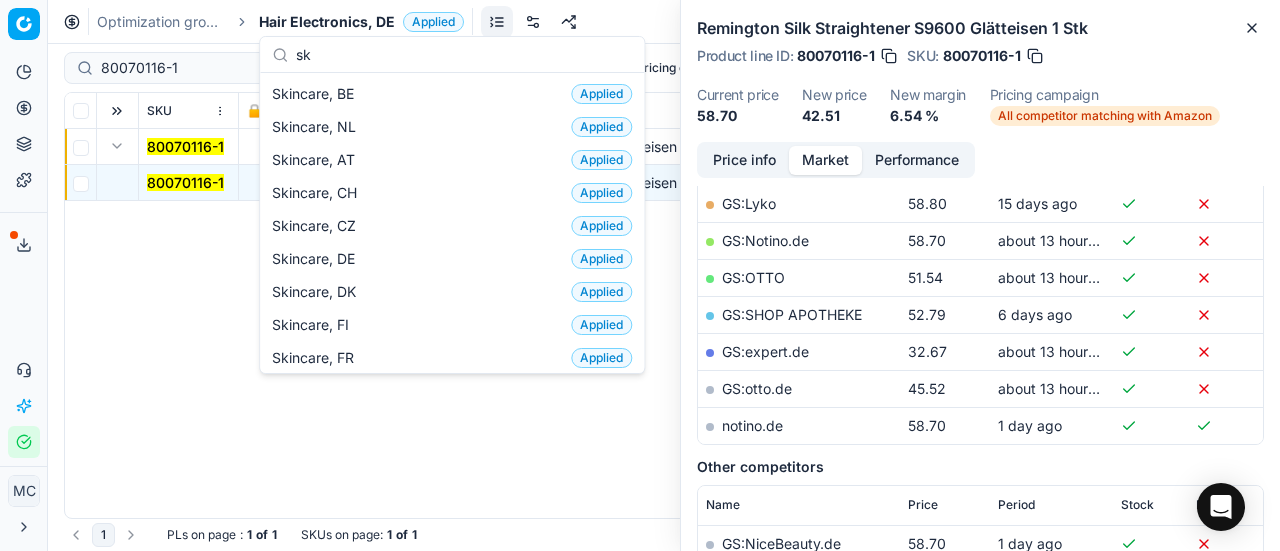 scroll, scrollTop: 0, scrollLeft: 0, axis: both 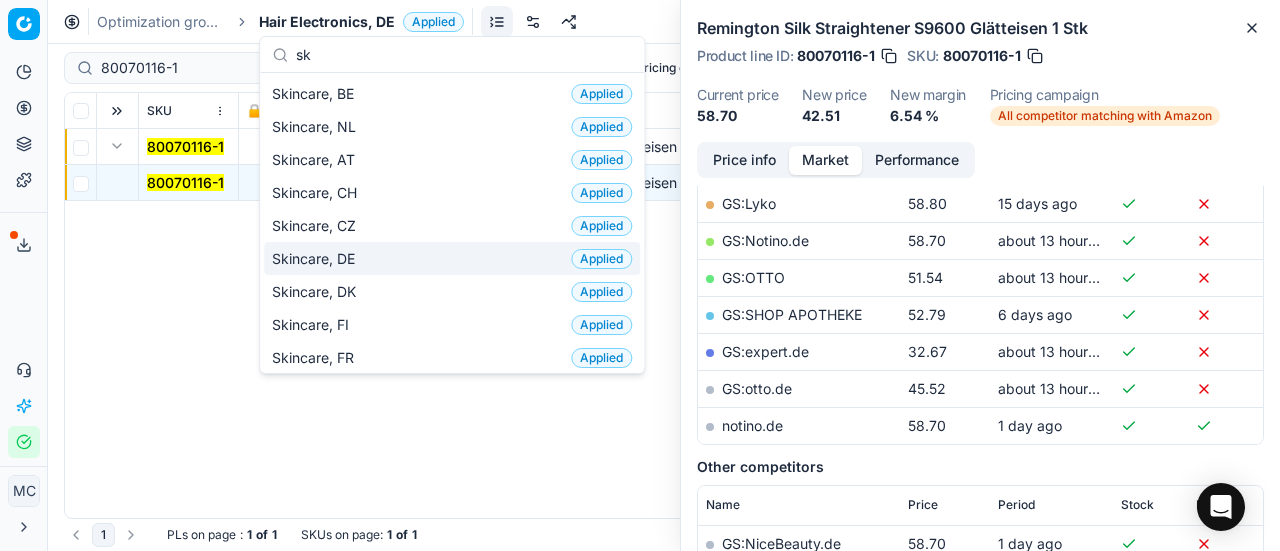 type on "sk" 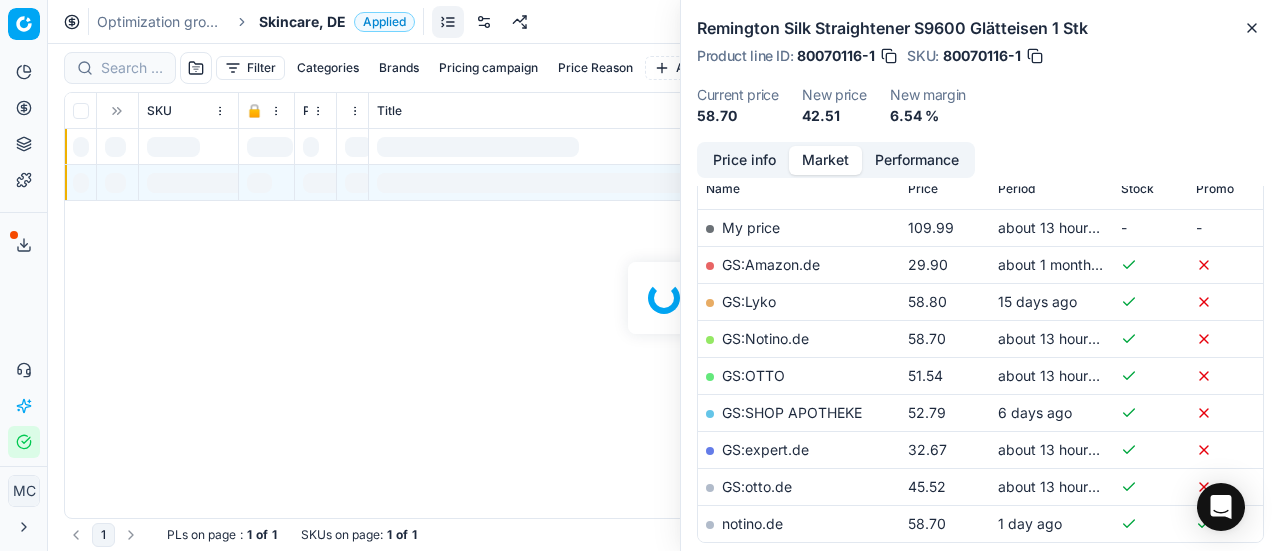 scroll, scrollTop: 400, scrollLeft: 0, axis: vertical 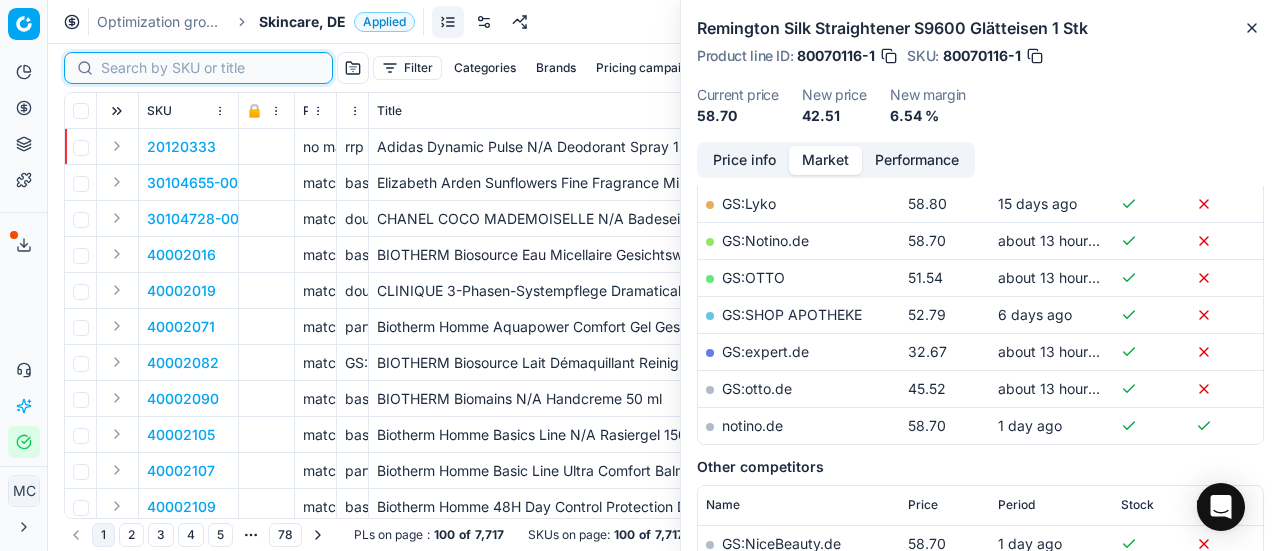 click at bounding box center (210, 68) 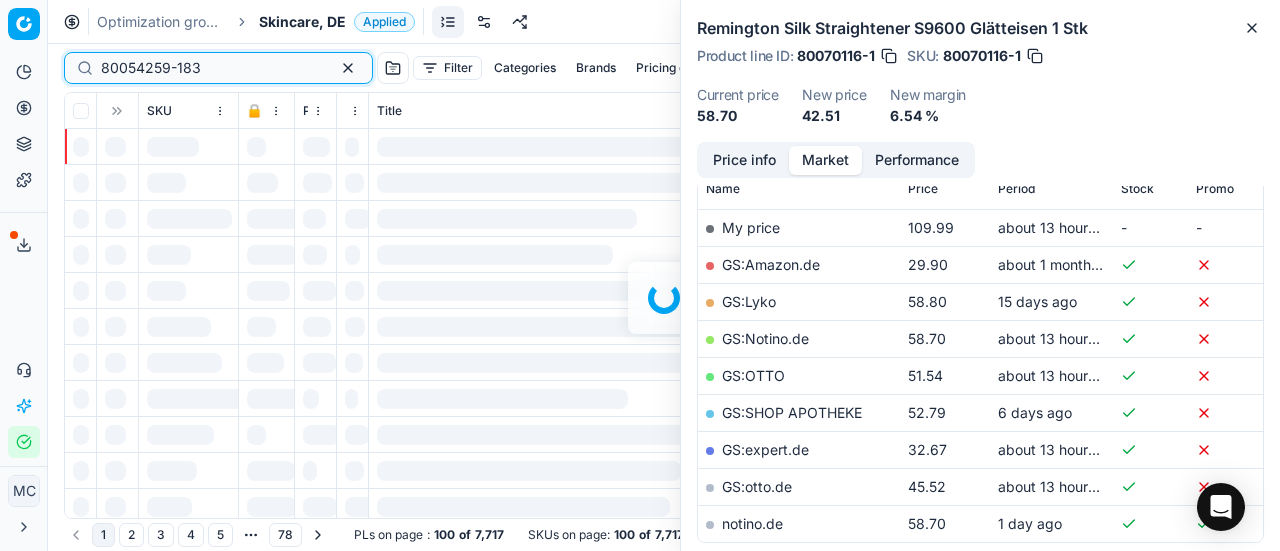 scroll, scrollTop: 400, scrollLeft: 0, axis: vertical 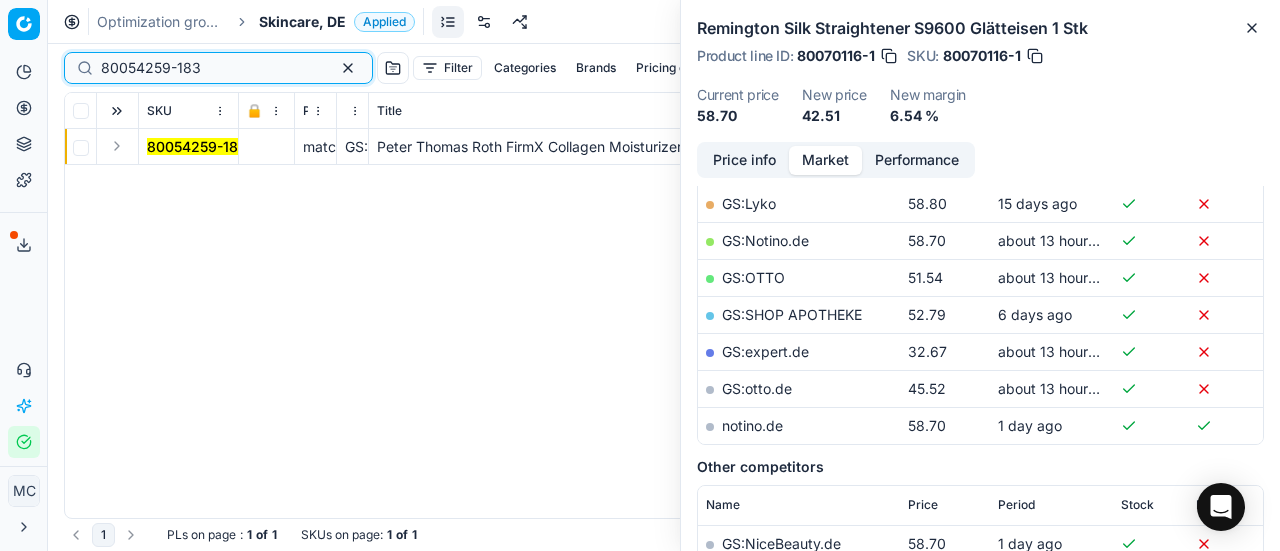 type on "80054259-183" 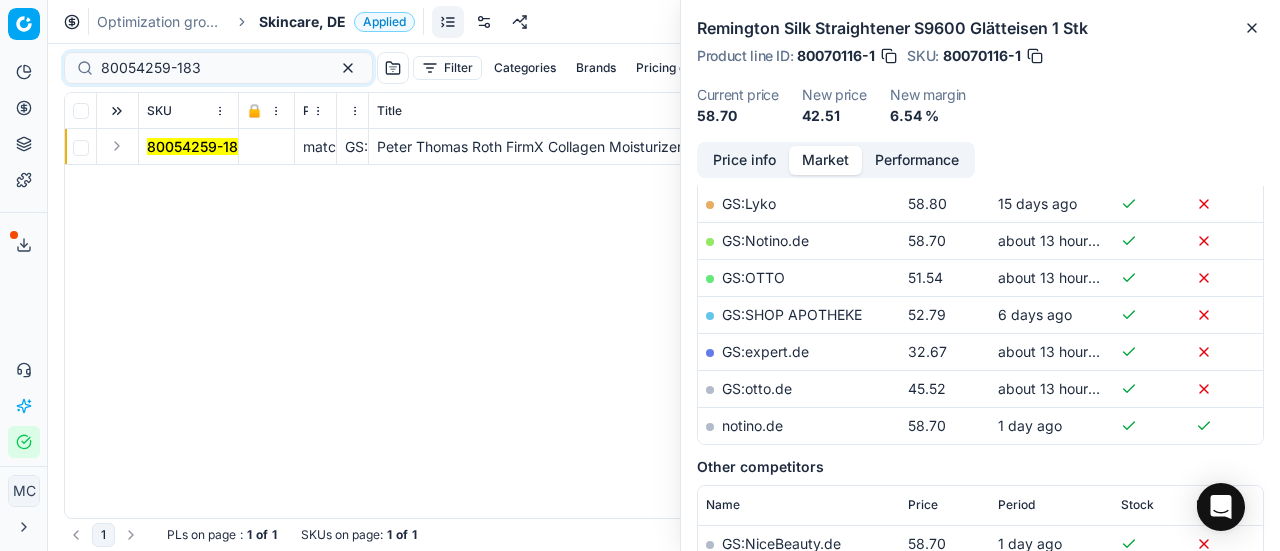 click at bounding box center [117, 146] 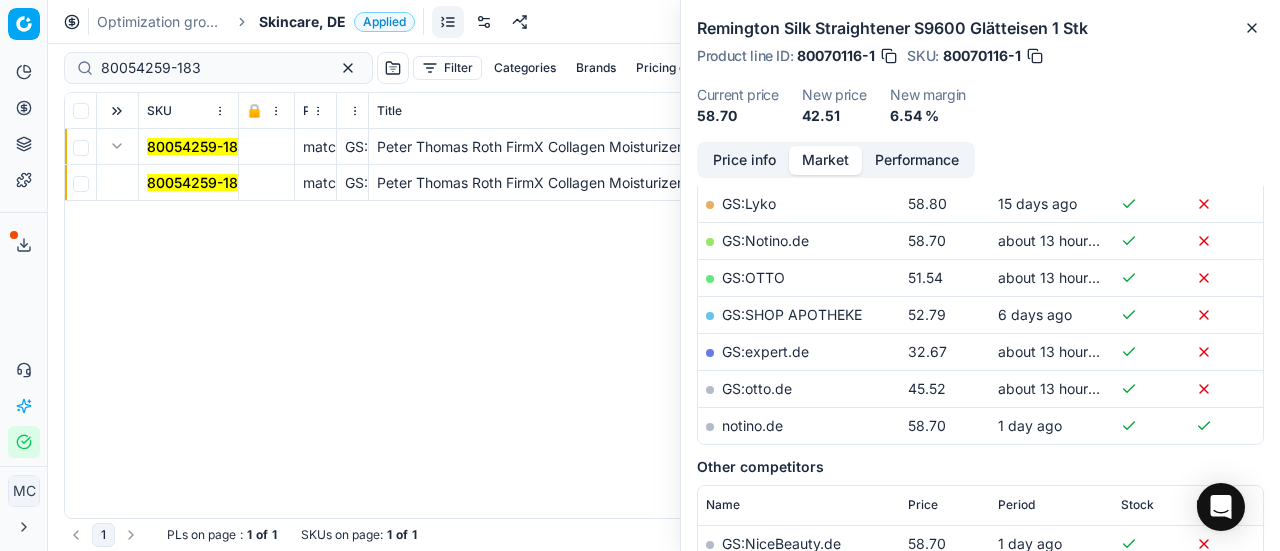 click on "80054259-183" at bounding box center [197, 182] 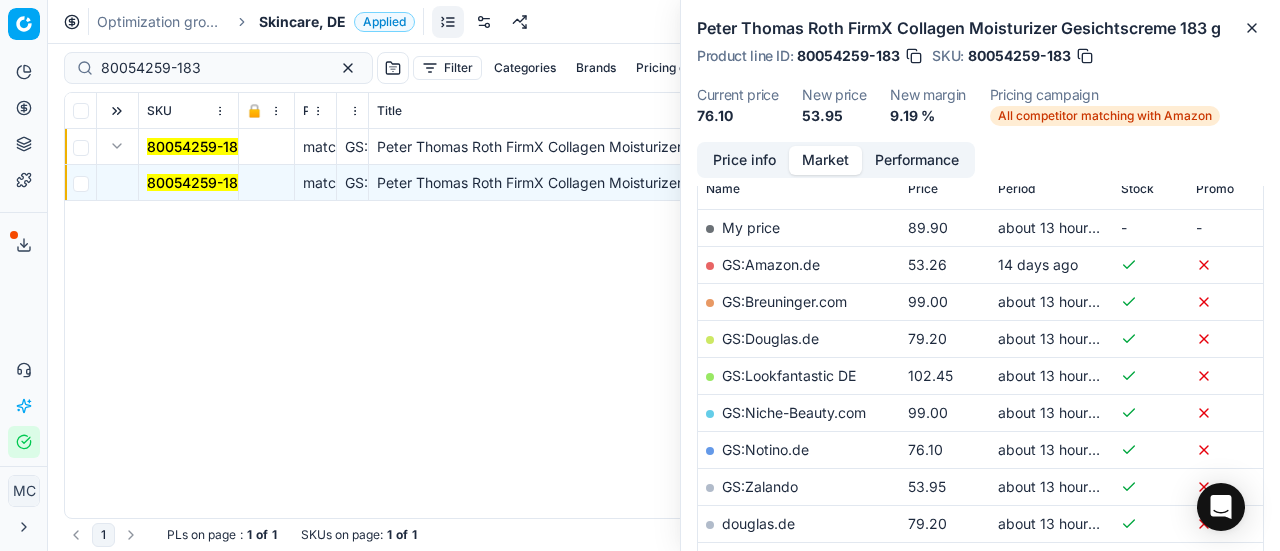 scroll, scrollTop: 400, scrollLeft: 0, axis: vertical 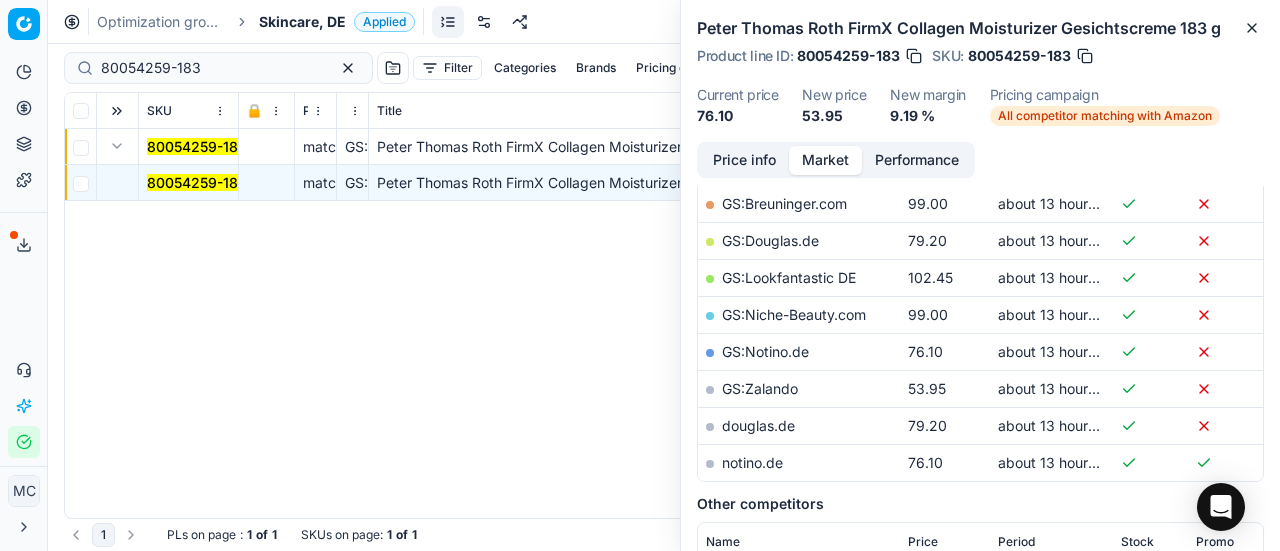 click on "Price info" at bounding box center (744, 160) 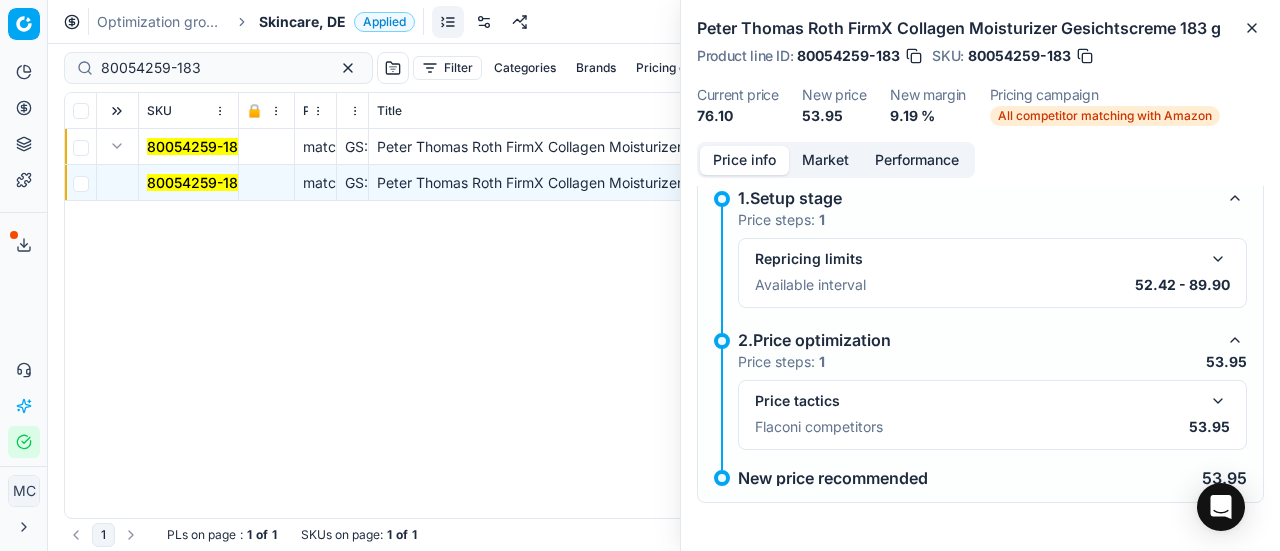 scroll, scrollTop: 90, scrollLeft: 0, axis: vertical 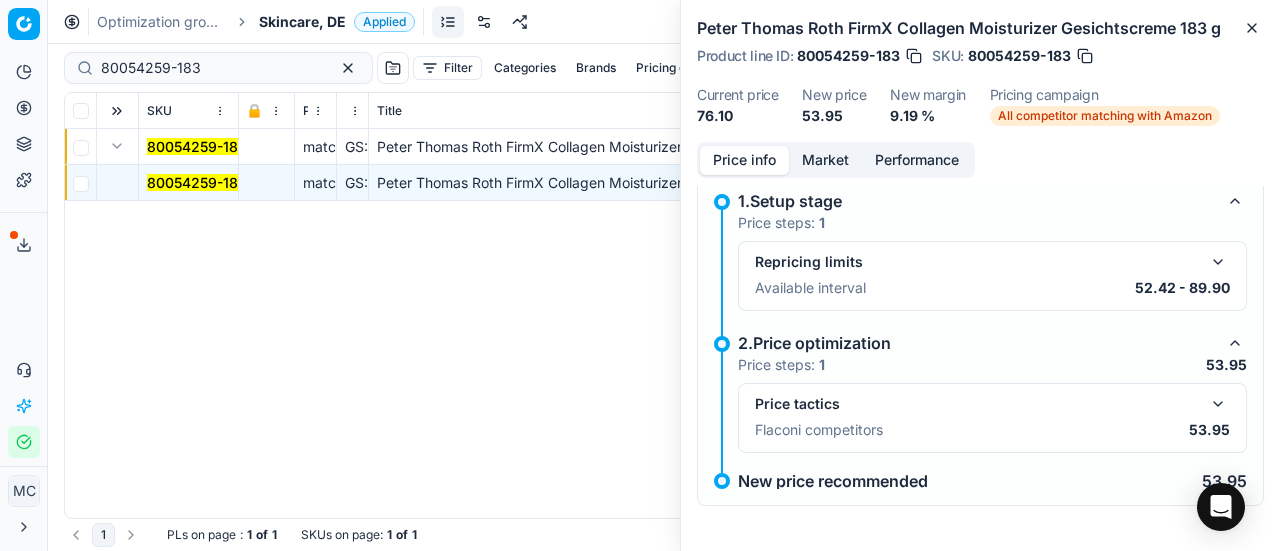 click at bounding box center (1218, 404) 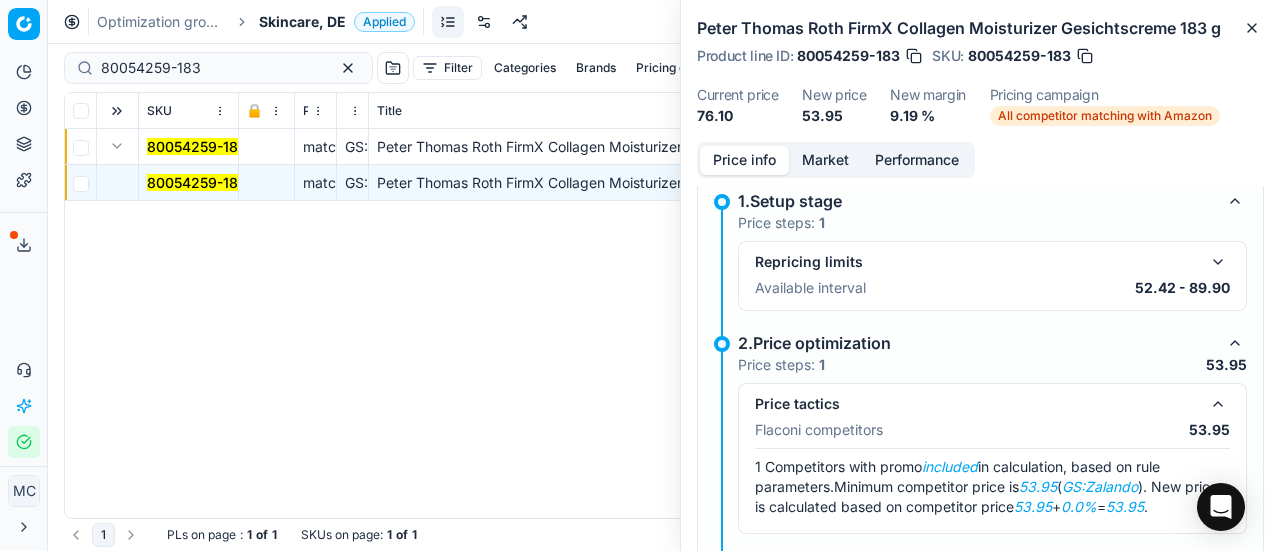 click on "Market" at bounding box center [825, 160] 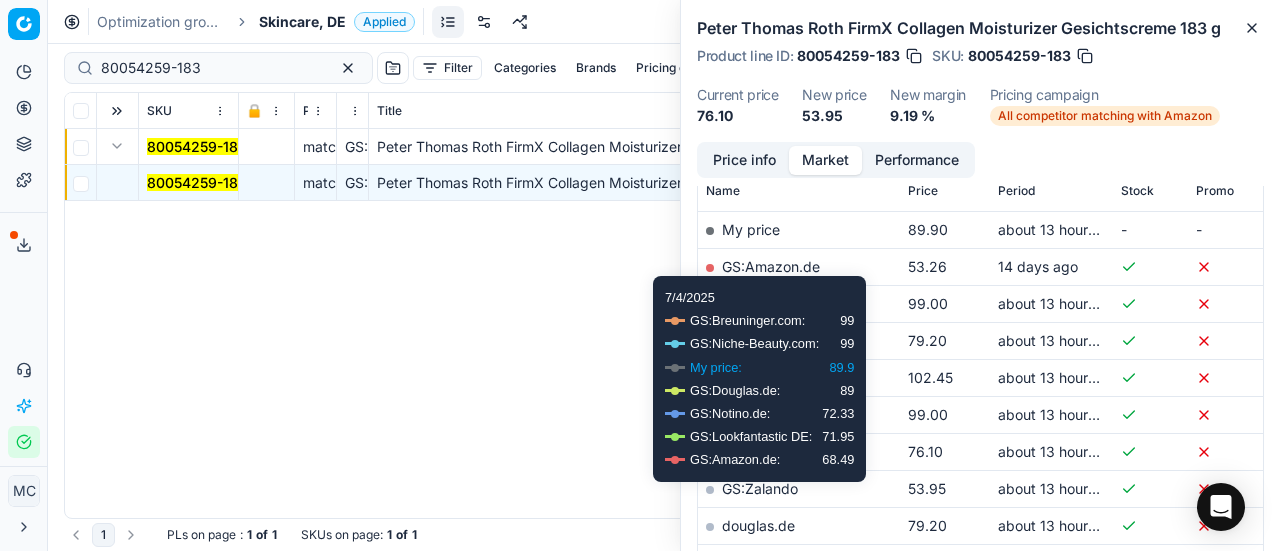 scroll, scrollTop: 400, scrollLeft: 0, axis: vertical 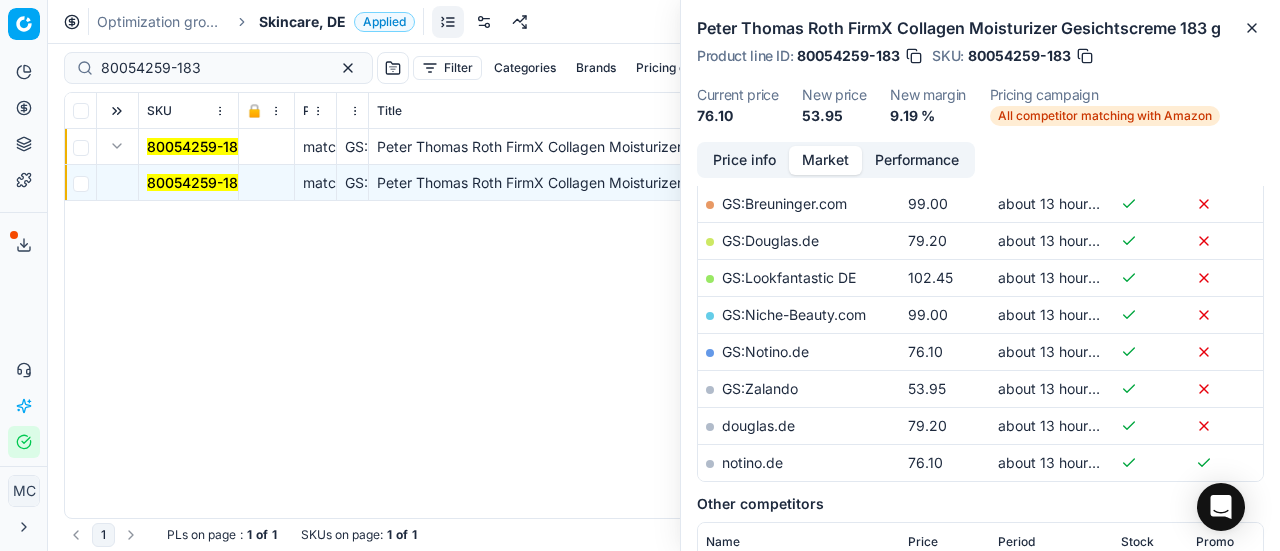 click on "GS:Zalando" at bounding box center (760, 388) 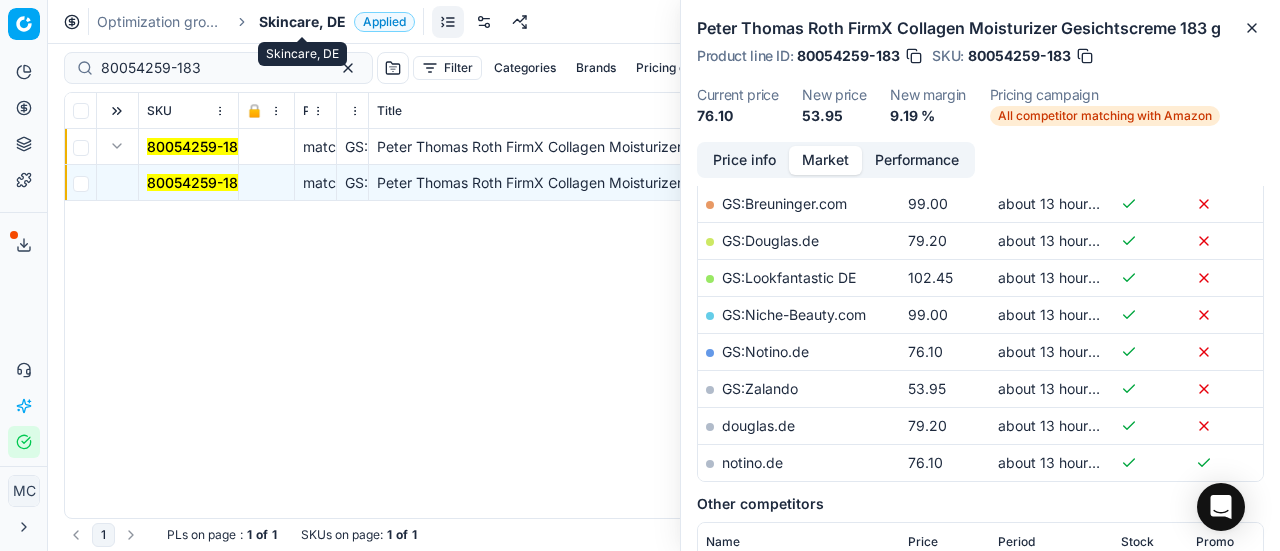 click on "Skincare, DE" at bounding box center [302, 22] 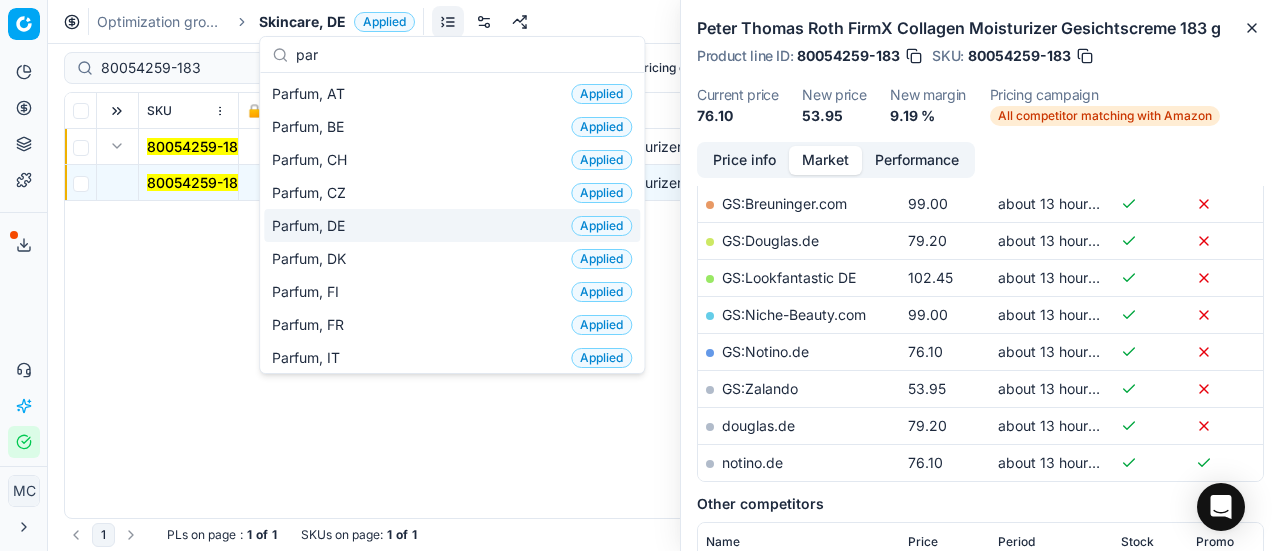 type on "par" 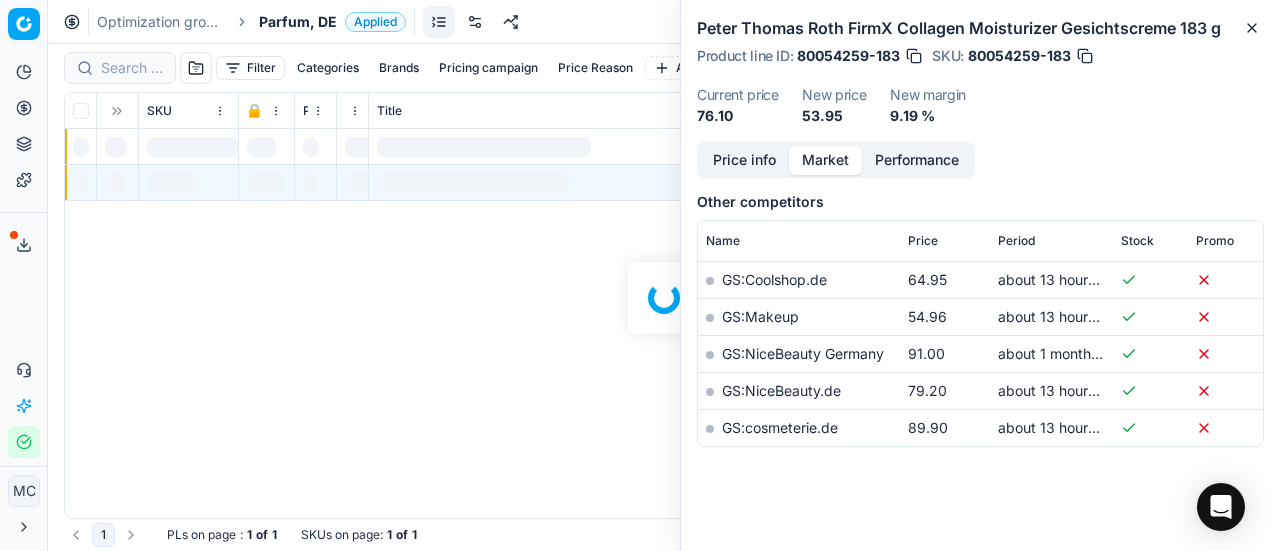 scroll, scrollTop: 400, scrollLeft: 0, axis: vertical 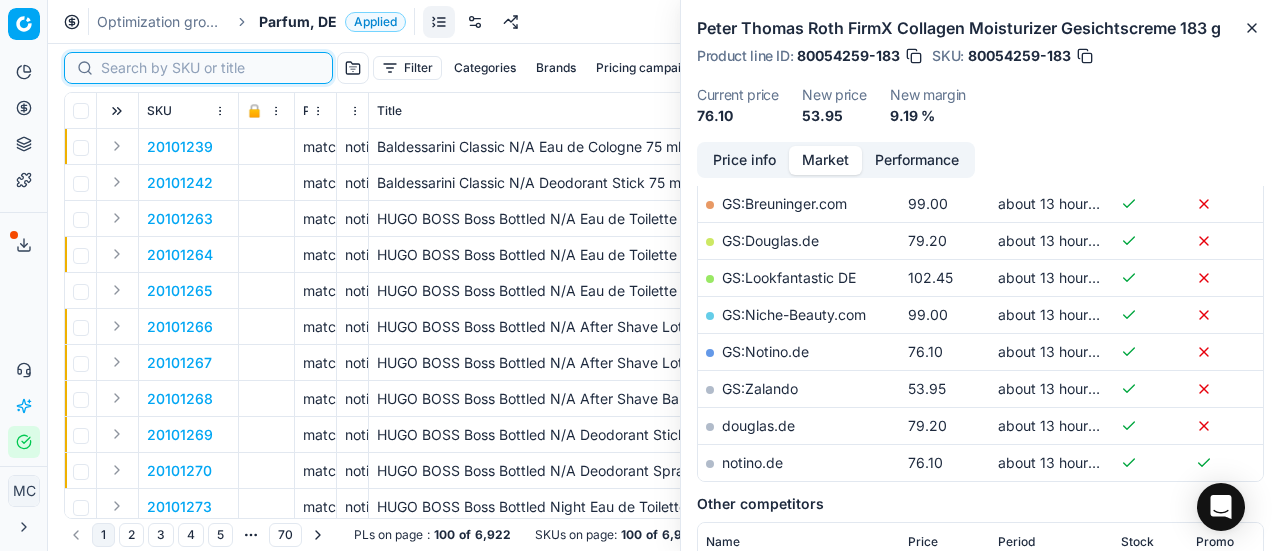 click at bounding box center [210, 68] 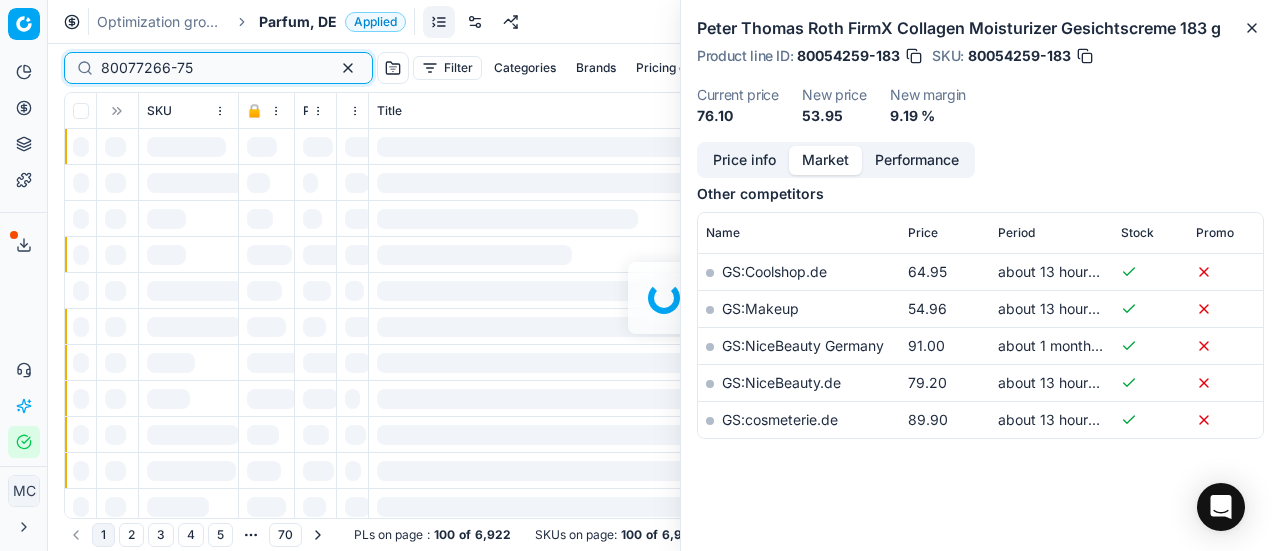 scroll, scrollTop: 400, scrollLeft: 0, axis: vertical 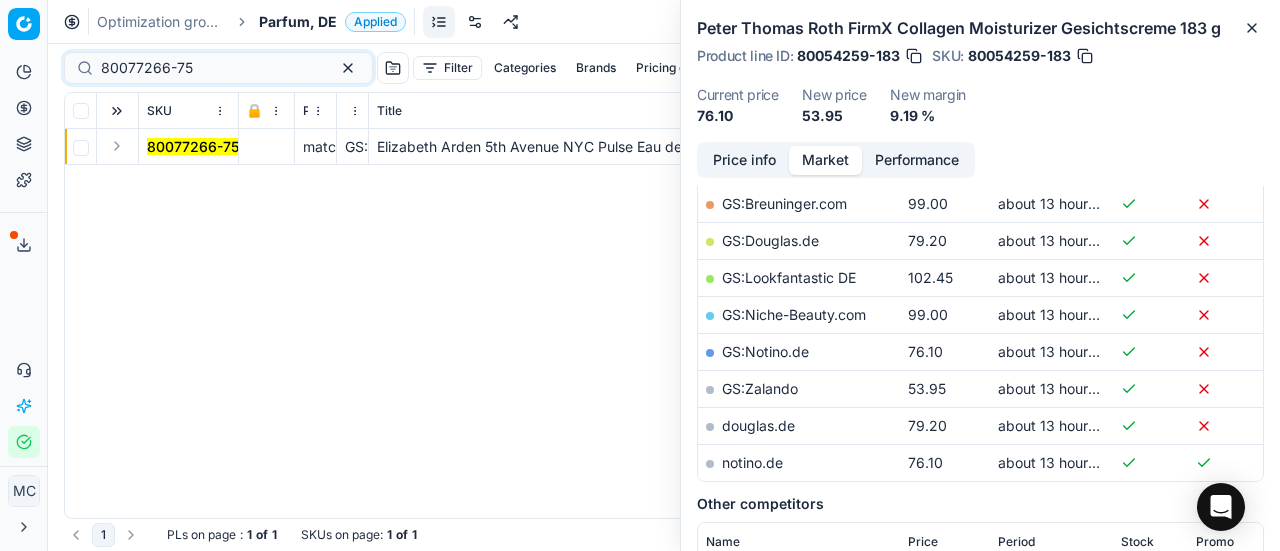 click at bounding box center [117, 146] 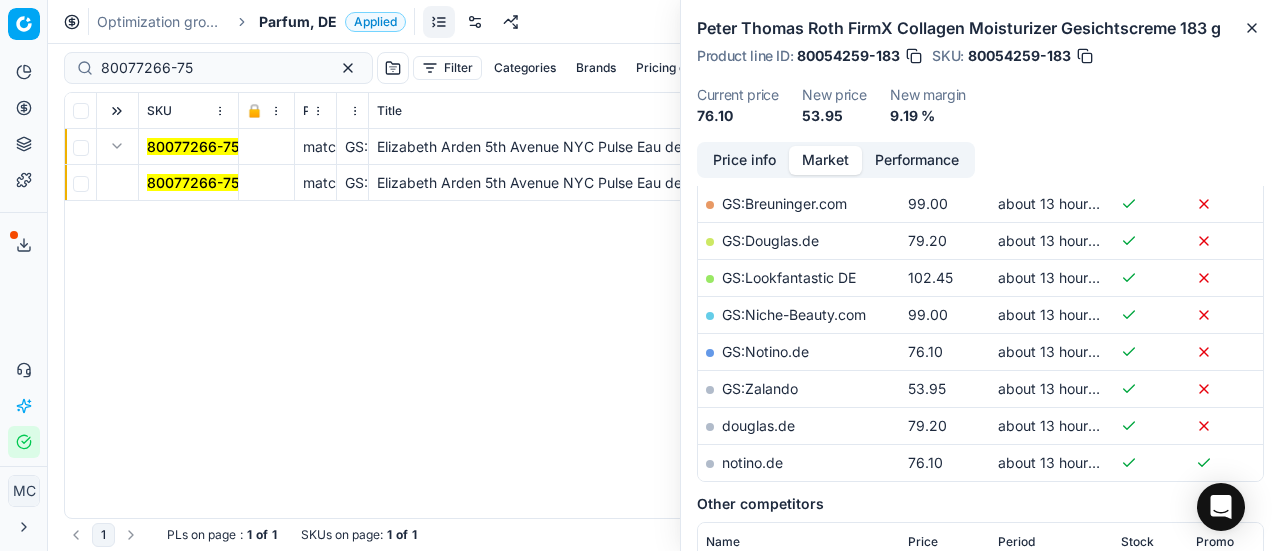 click on "80077266-75" at bounding box center (189, 183) 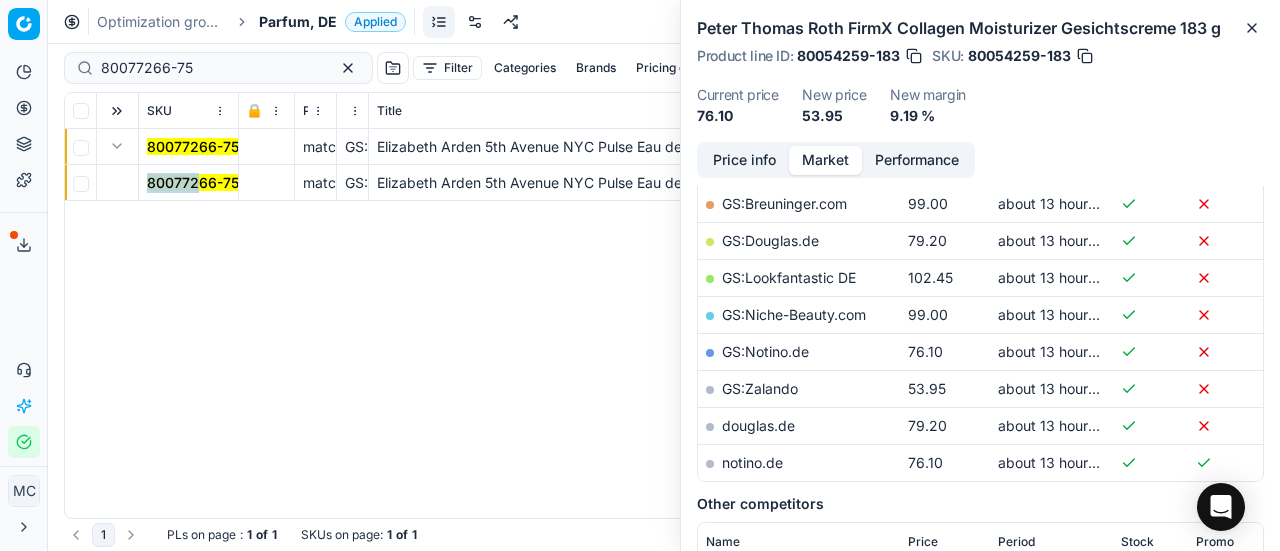 click on "80077266-75" at bounding box center (193, 182) 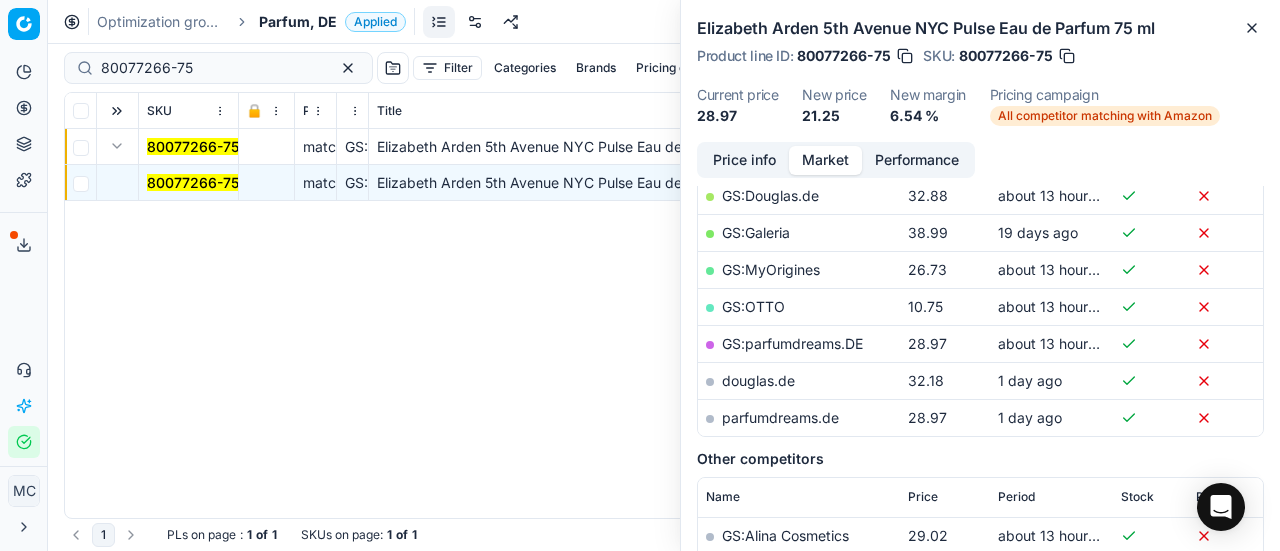 scroll, scrollTop: 400, scrollLeft: 0, axis: vertical 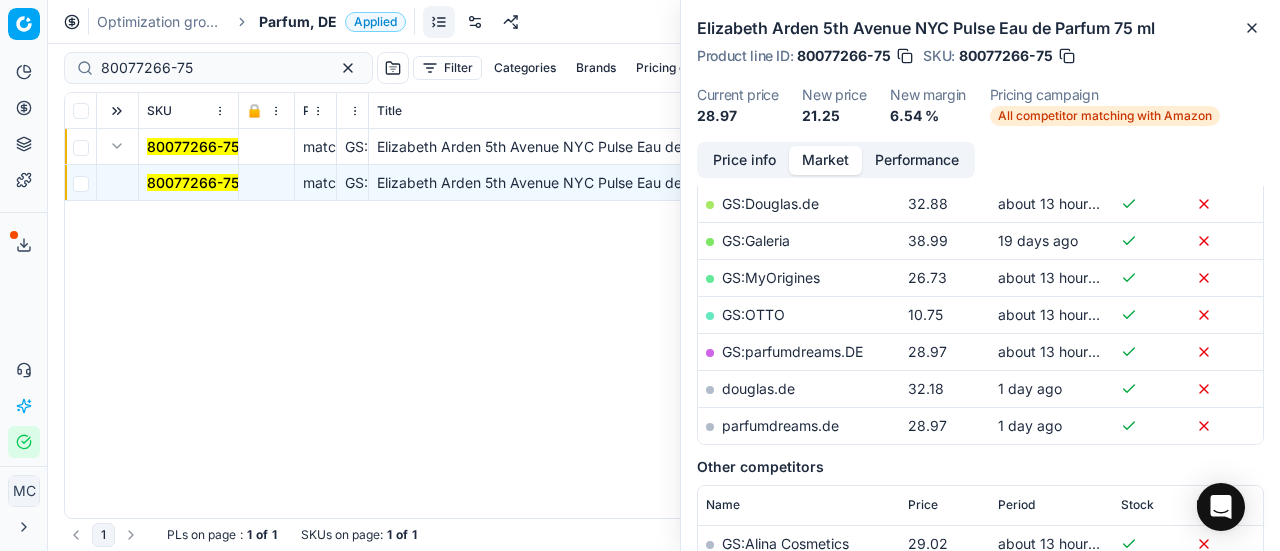 click on "Price info" at bounding box center (744, 160) 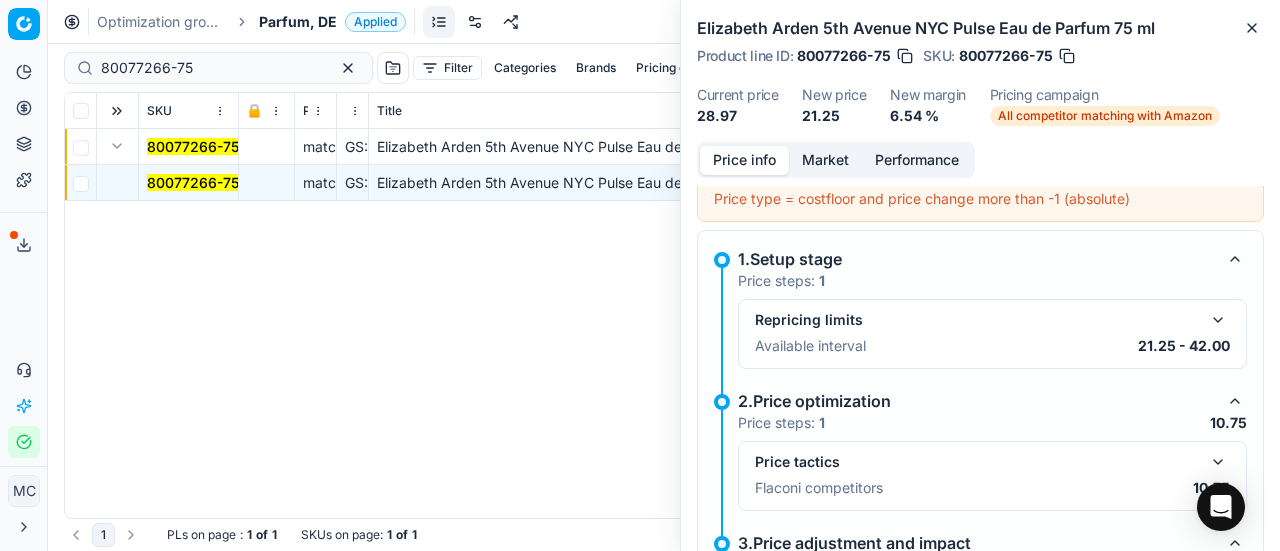 scroll, scrollTop: 290, scrollLeft: 0, axis: vertical 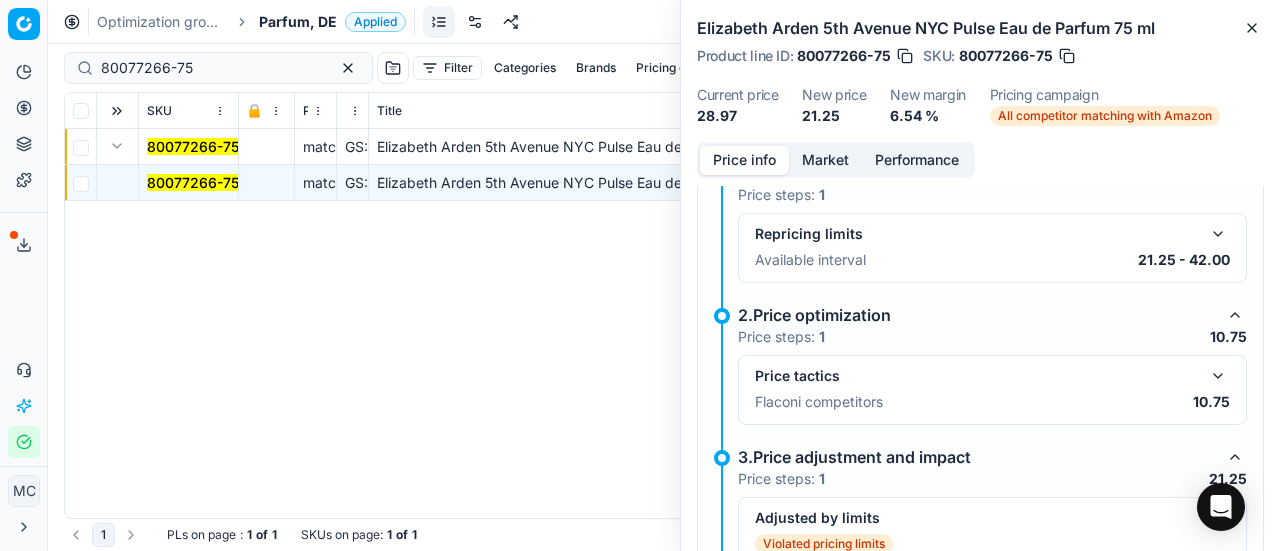 click at bounding box center (1218, 376) 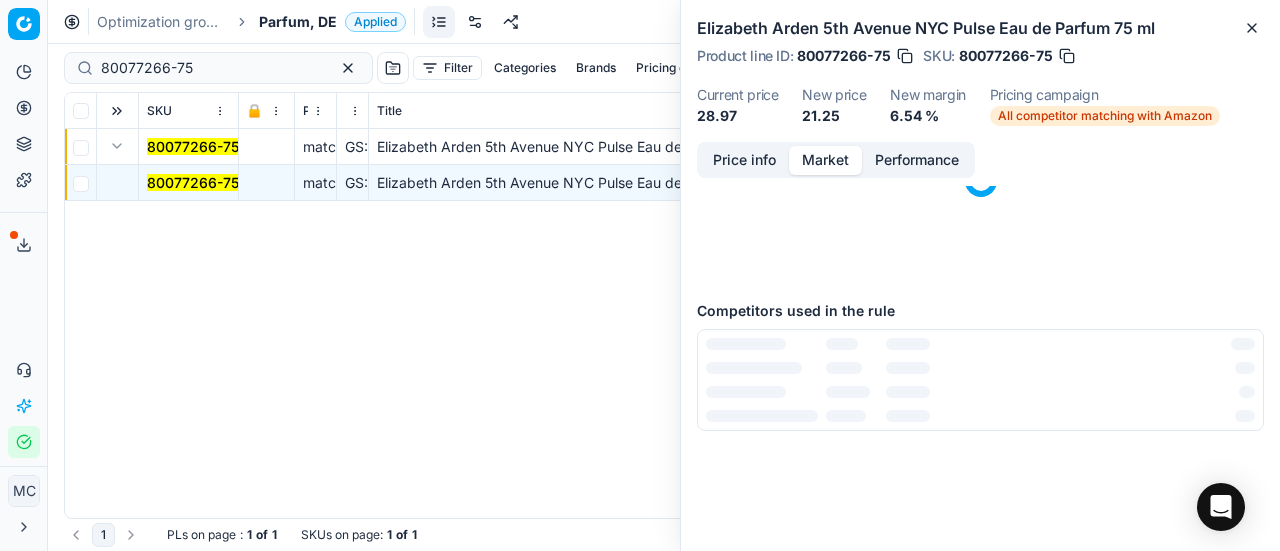 click on "Market" at bounding box center (825, 160) 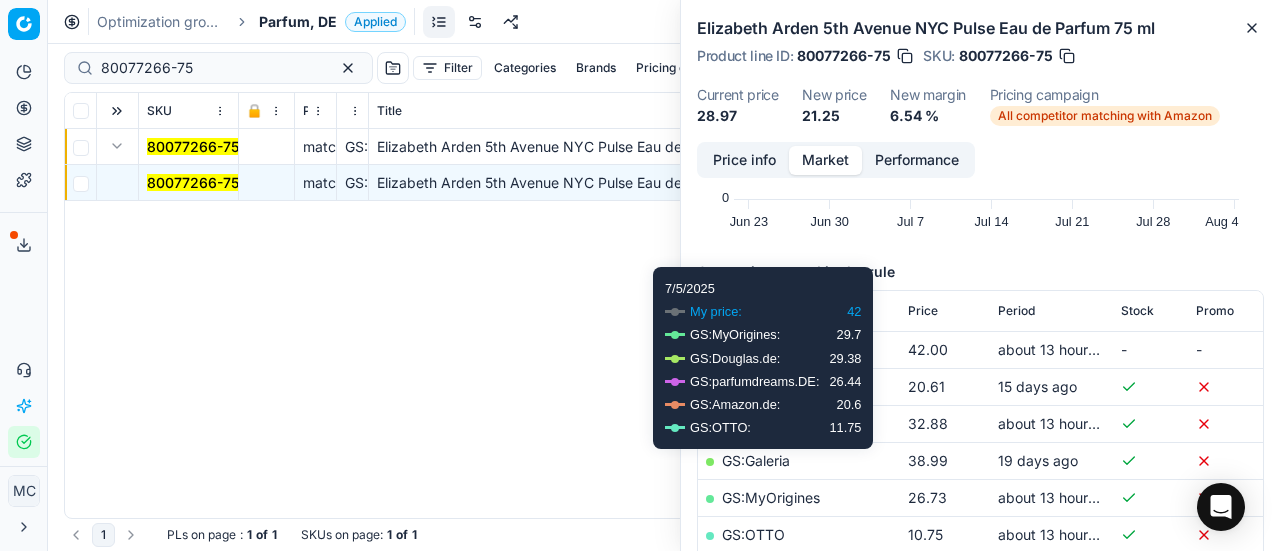 scroll, scrollTop: 400, scrollLeft: 0, axis: vertical 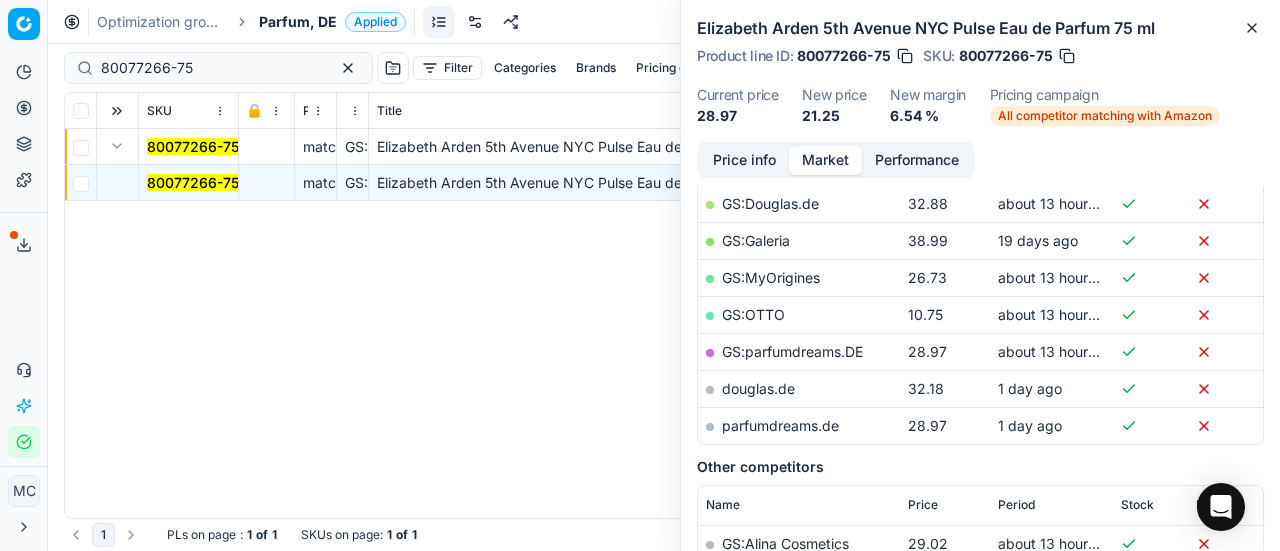 click on "GS:OTTO" at bounding box center (753, 314) 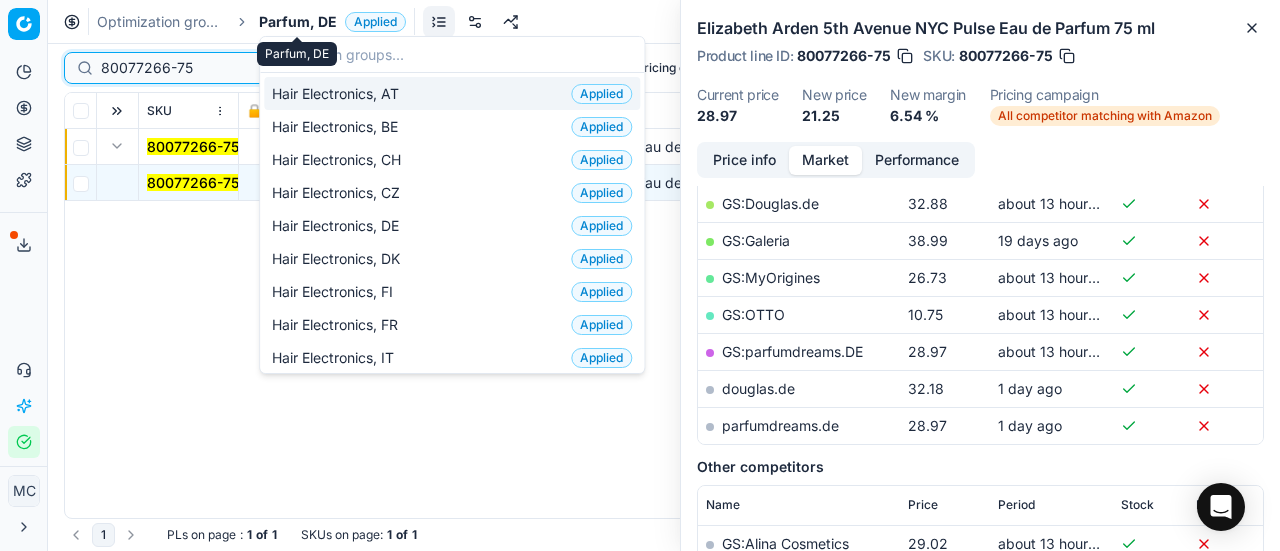 click on "Pricing platform Analytics Pricing Product portfolio Templates Export service 18 Contact support   AI Pricing Assistant Integration status MC [FIRST] [LAST] [EMAIL] Close menu Command Palette Search for a command to run... Optimization groups Parfum, [CITY] Applied Discard Download report 80077266-75 Filter   Categories   Brands   Pricing campaign   Price Reason   Add filter Bulk update Assign SKU 🔒 Price Type Price Reason Title Product line name Product line ID Cost PCII cost RRP CD min Price CD max Price Beauty outlet price PCII+5% > RRP Sales Flag Price change too high RRP vs MinCD Discount% vs RRP Current price Current promo price Freeze price New margin (common), % Δ, % Check CM Comment Pricing Comment CM New price proposal Δ, abs Done Pricing Difference, % > 50 Alerts Family ID Pricing campaign New price too high New price too low Brands Business Unit ID Business Unit | title Total stock quantity Last stock update Last price change Is available Is main product Main CD Amazon Main CD bol" at bounding box center (640, 275) 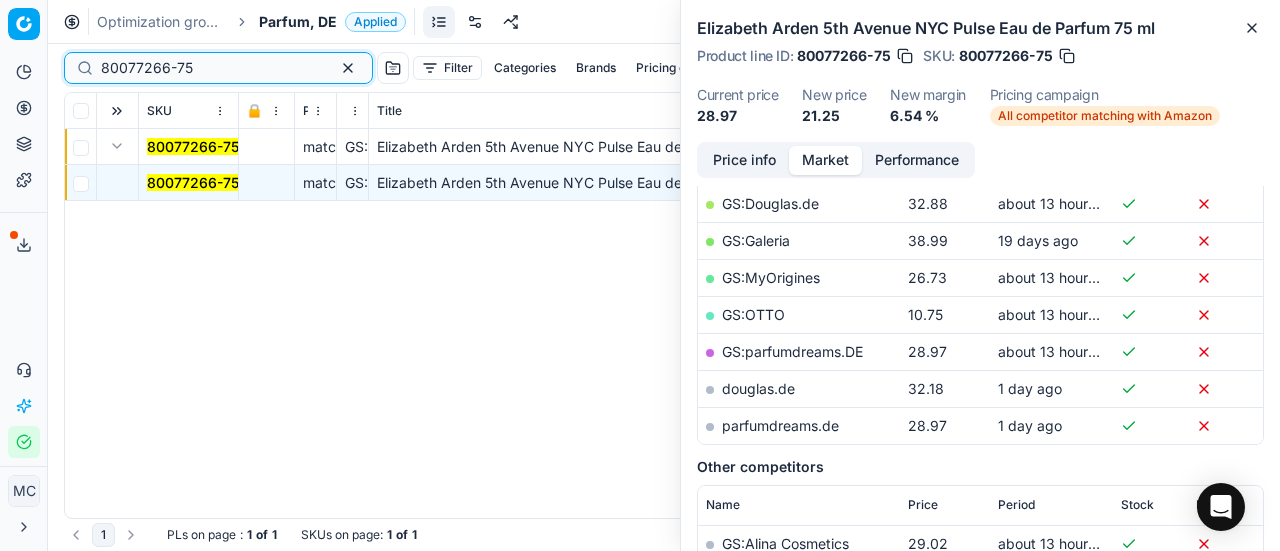 paste on "90004851-0007326" 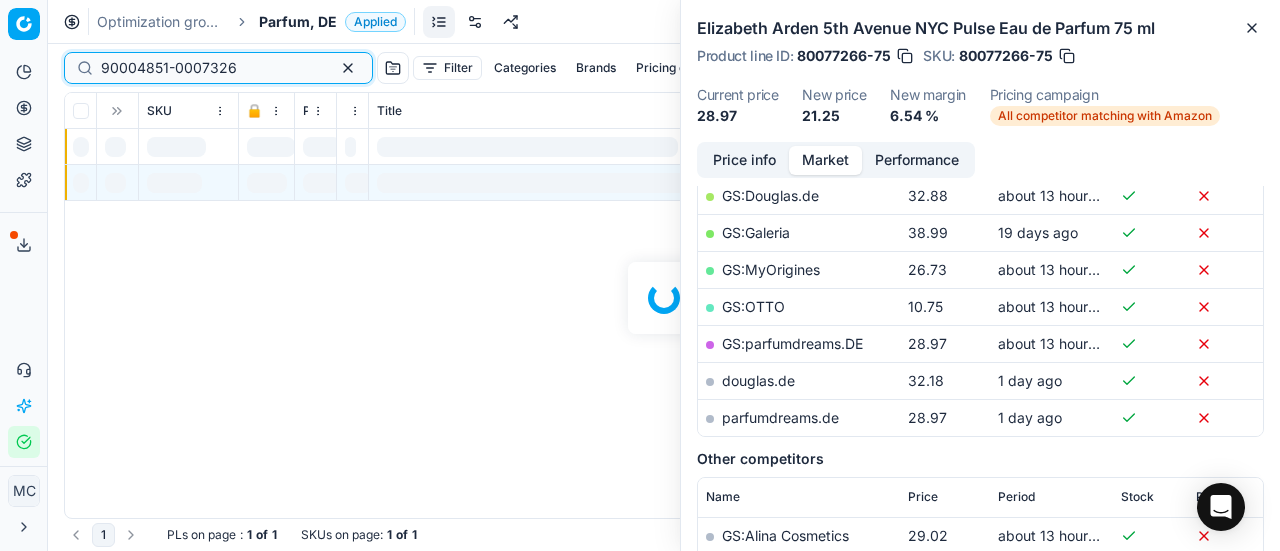 scroll, scrollTop: 400, scrollLeft: 0, axis: vertical 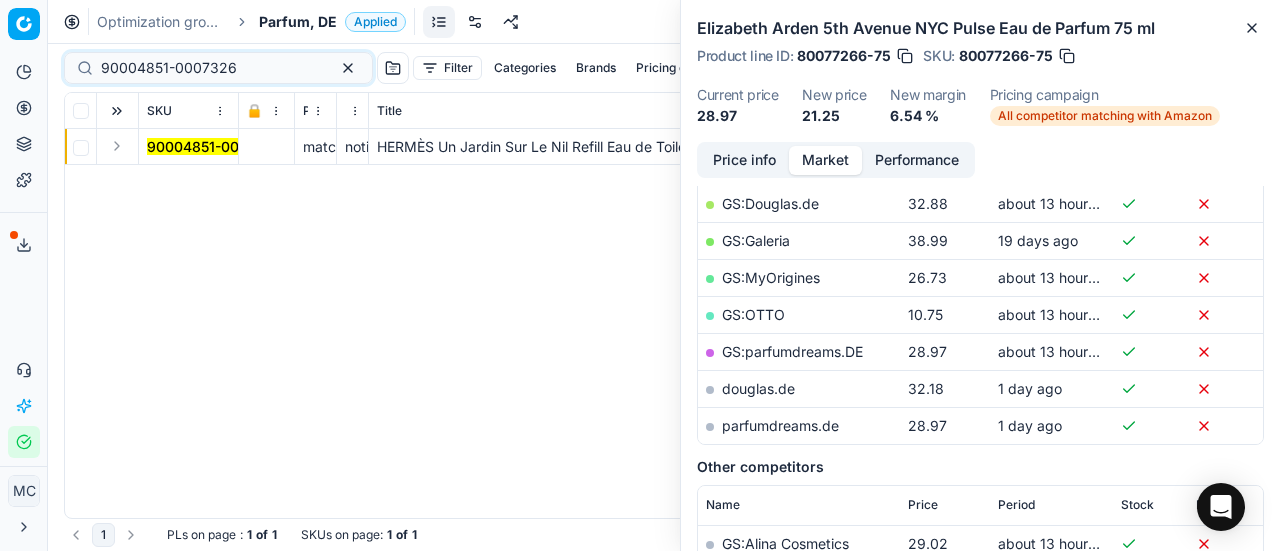 click at bounding box center [117, 146] 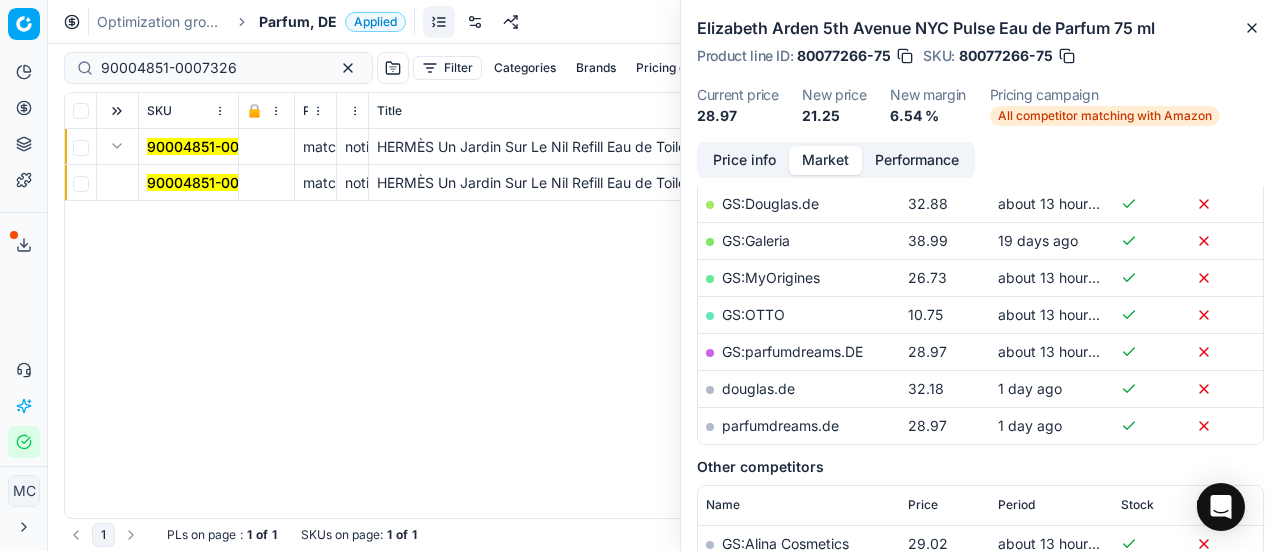 click on "90004851-0007326" at bounding box center [215, 182] 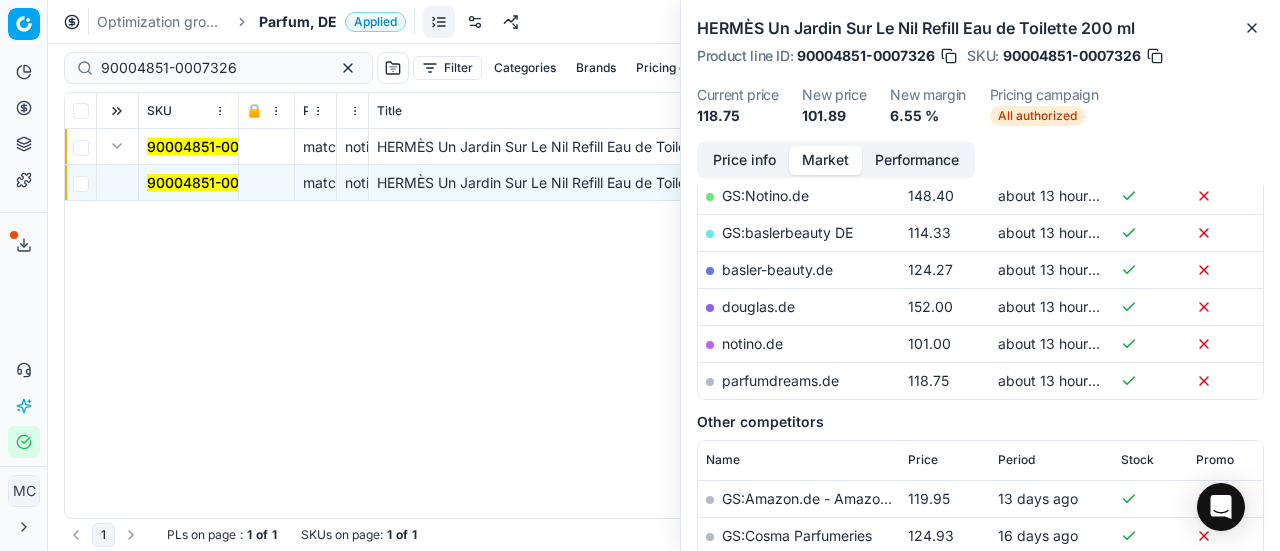 scroll, scrollTop: 400, scrollLeft: 0, axis: vertical 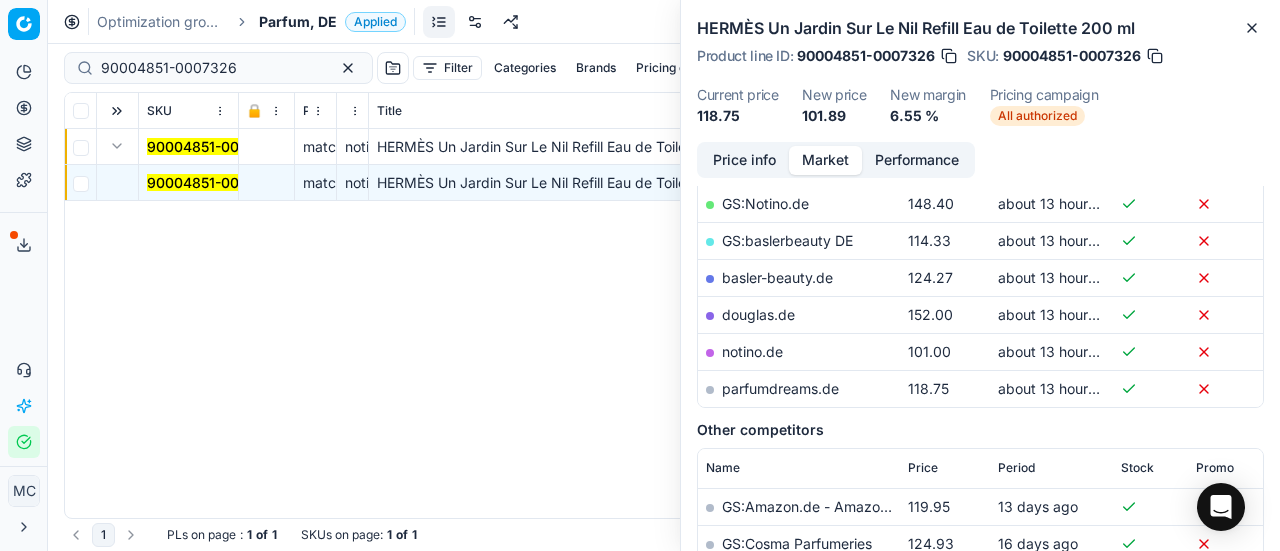 click on "Price info Market Performance Price history Created with Highcharts 12.3.0 Jun 23 Jun 30 Jul 7 Jul 14 Jul 21 Jul 28 Aug 4 50 100 150 200 Competitors used in the rule Name Price Period Stock Promo My price 190.00 about 13 hours ago - - GS:Douglas.de 119.00 3 days ago GS:Notino.de 148.40 about 13 hours ago GS:baslerbeauty [CITY] 114.33 about 13 hours ago basler-beauty.de 124.27 about 13 hours ago douglas.de 152.00 about 13 hours ago notino.de 101.00 about 13 hours ago parfumdreams.de 118.75 about 13 hours ago Other competitors Name Price Period Stock Promo GS:Amazon.de - Amazon.de-Seller 119.95 13 days ago GS:Cosma Parfumeries 124.93 16 days ago GS:Deloox.de 108.59 about 13 hours ago GS:MyOrigines 124.85 about 13 hours ago GS:Parfimo.de 98.30 about 13 hours ago GS:easycosmetic.DE 127.99 about 13 hours ago" at bounding box center (980, 346) 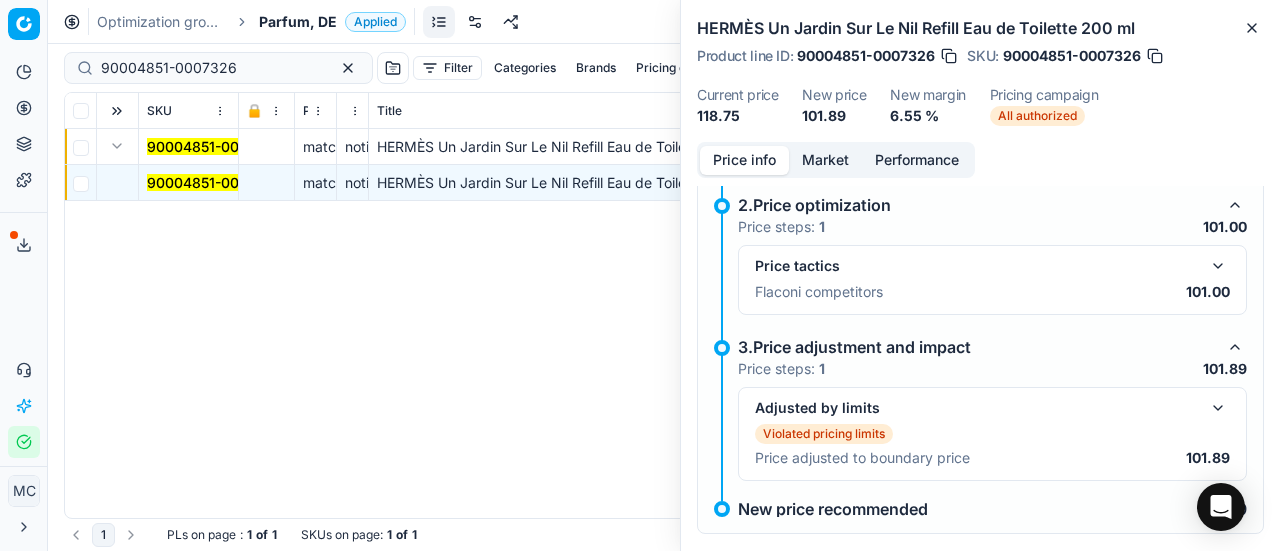 scroll, scrollTop: 350, scrollLeft: 0, axis: vertical 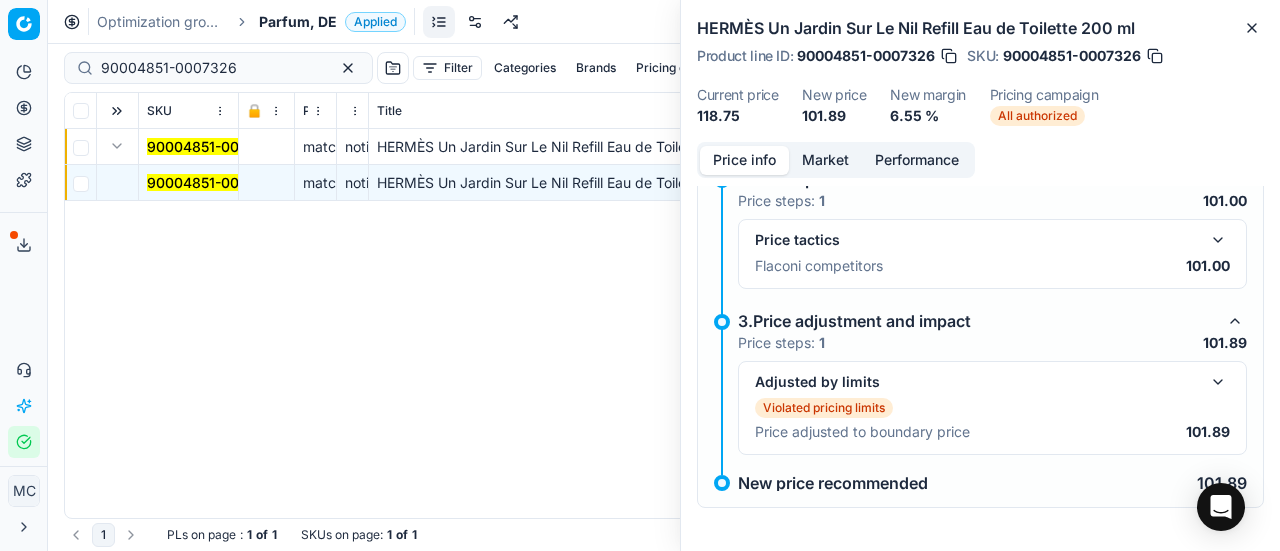 click at bounding box center (1218, 240) 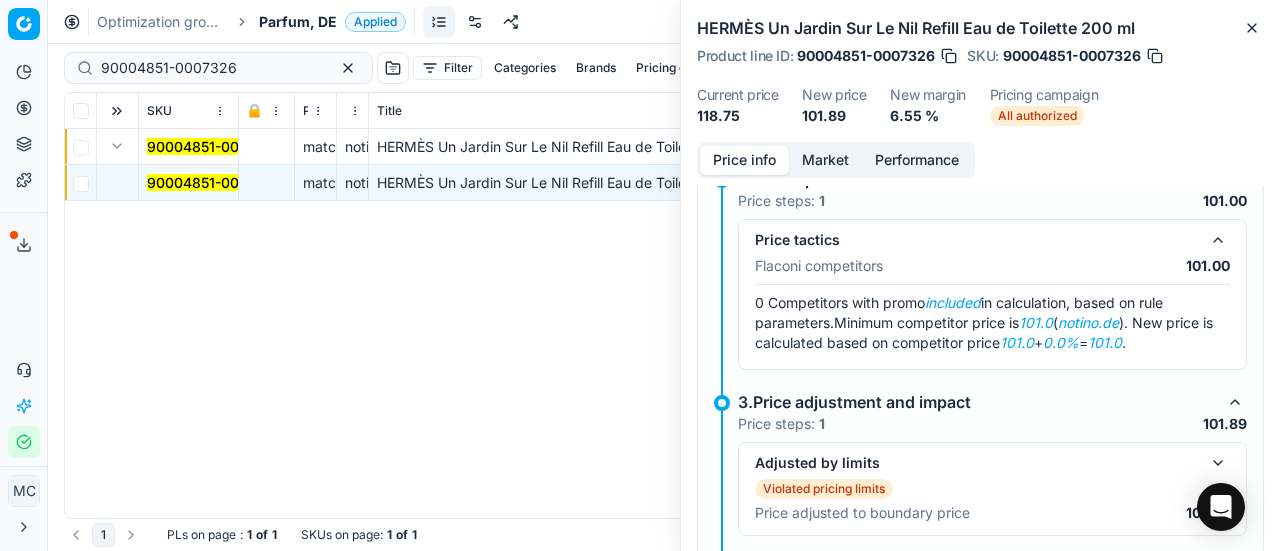 click on "Price info Market Performance" at bounding box center [836, 160] 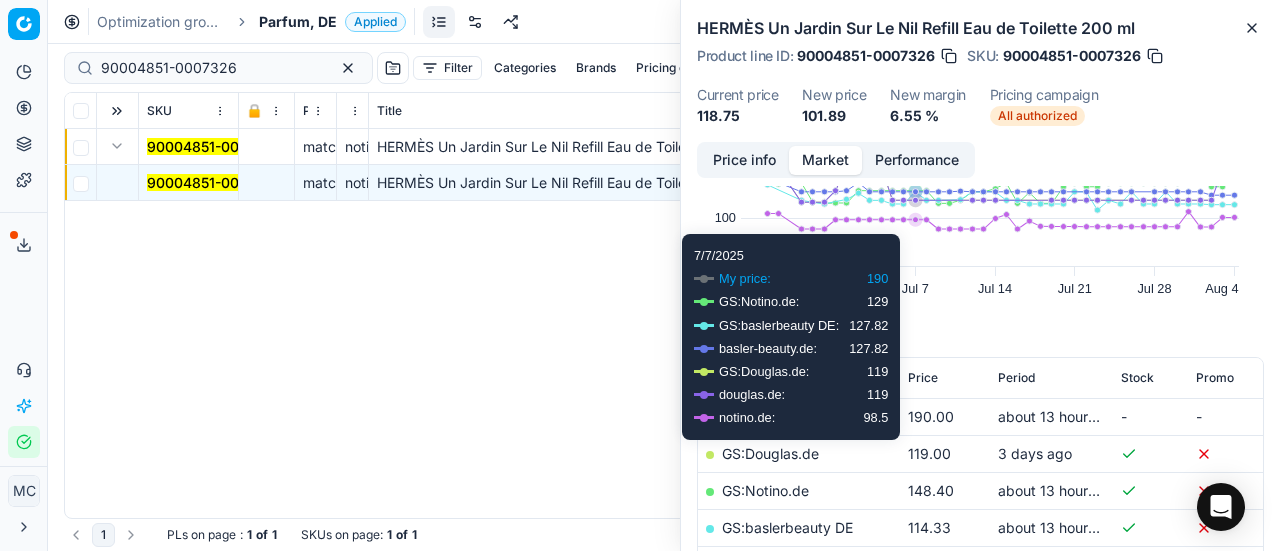 scroll, scrollTop: 300, scrollLeft: 0, axis: vertical 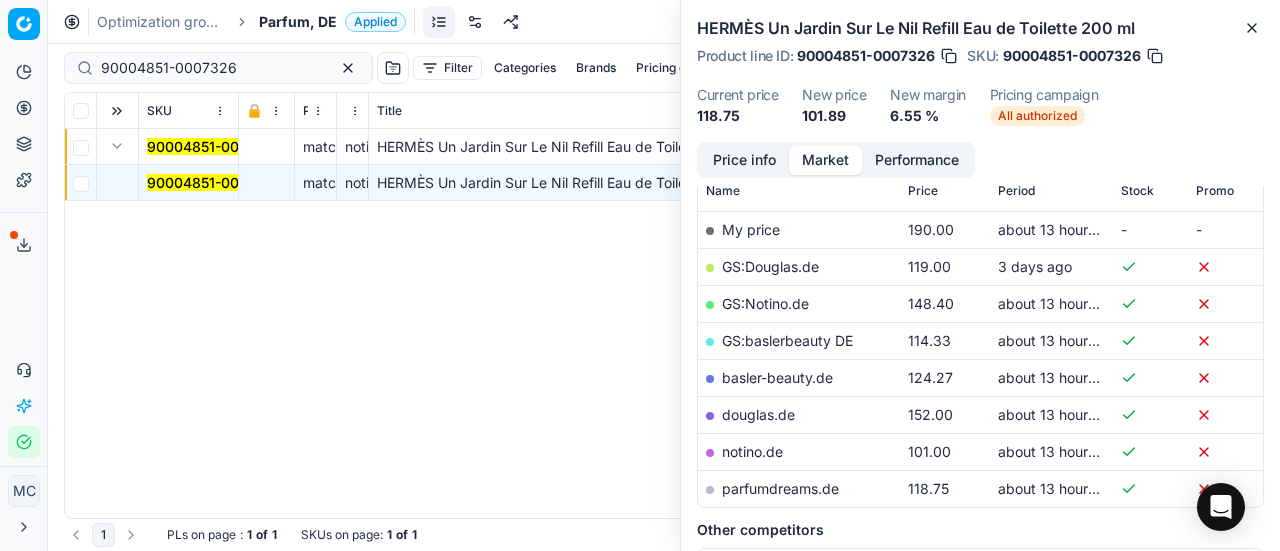 click on "notino.de" at bounding box center [799, 451] 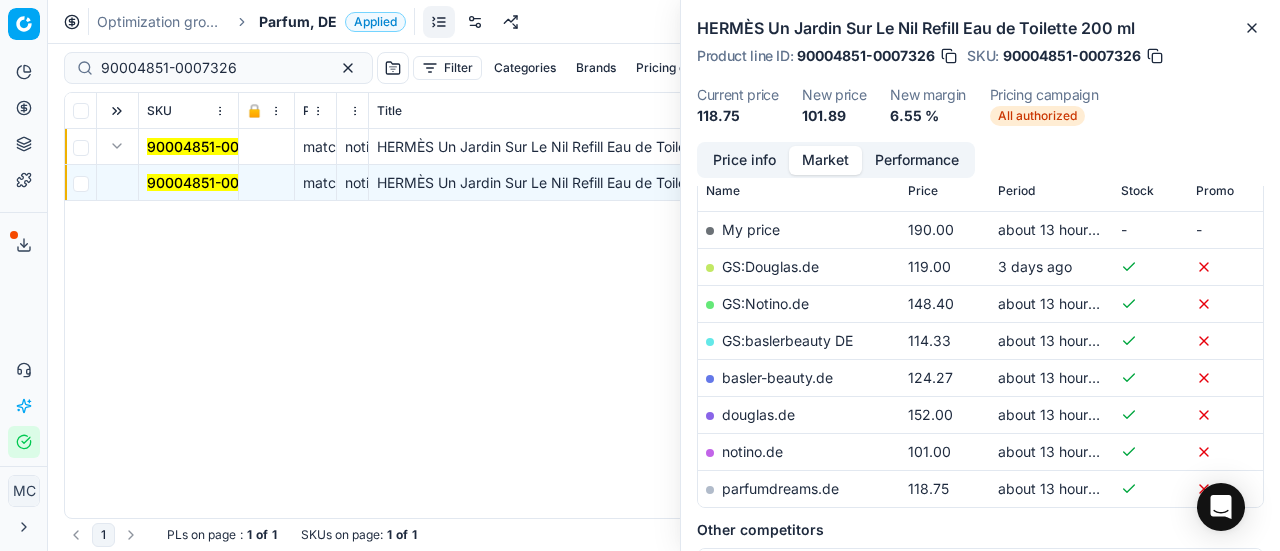click on "notino.de" at bounding box center (752, 451) 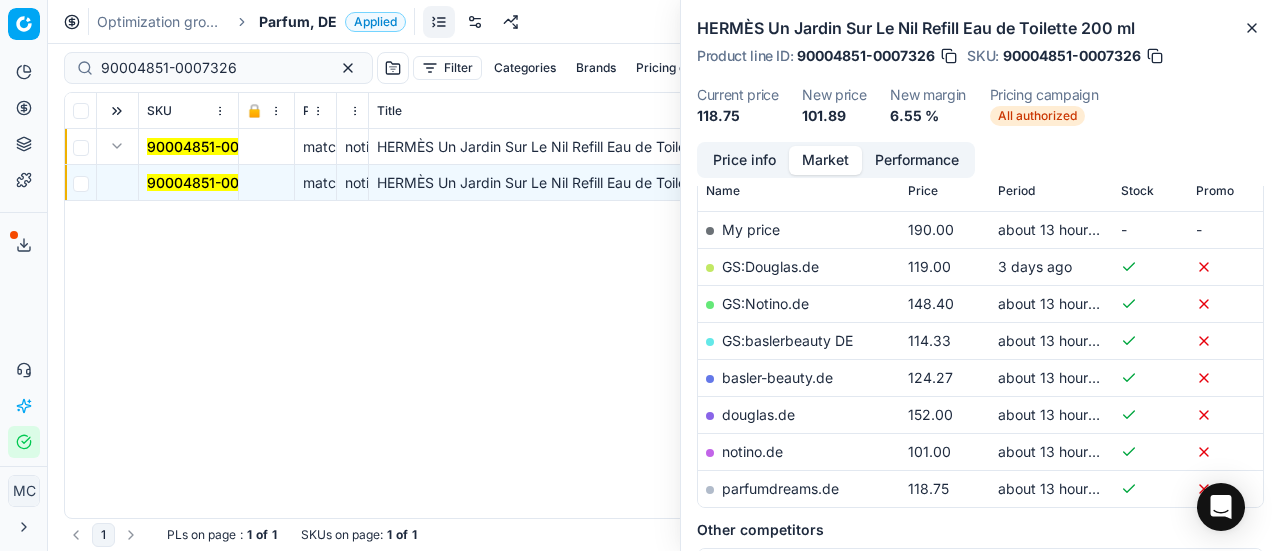click on "GS:baslerbeauty DE" at bounding box center (787, 340) 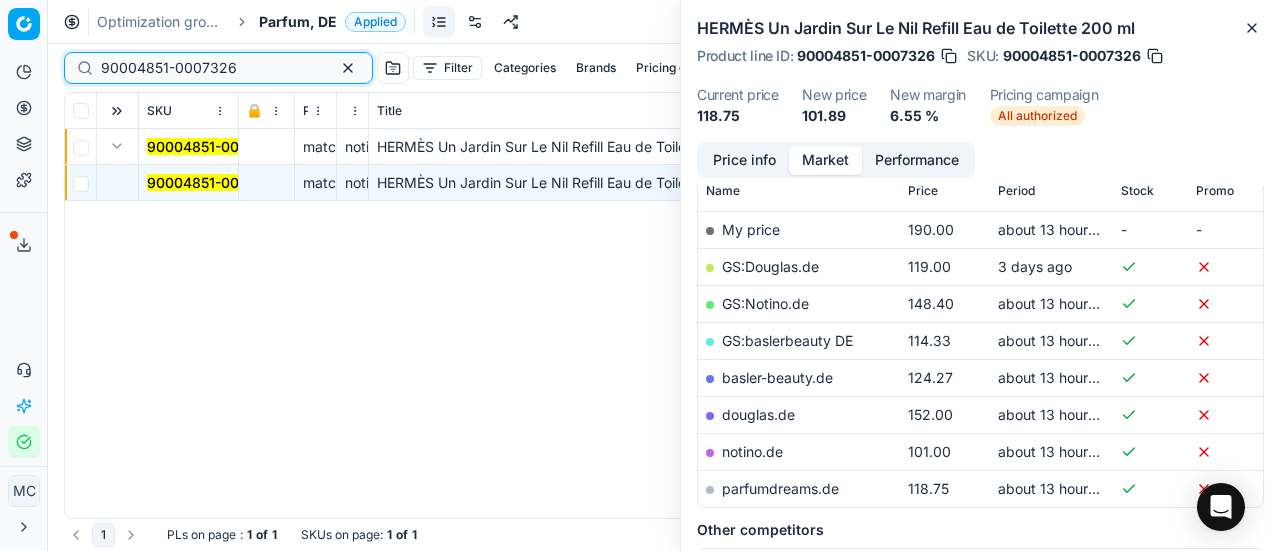 drag, startPoint x: 254, startPoint y: 59, endPoint x: 0, endPoint y: 46, distance: 254.33246 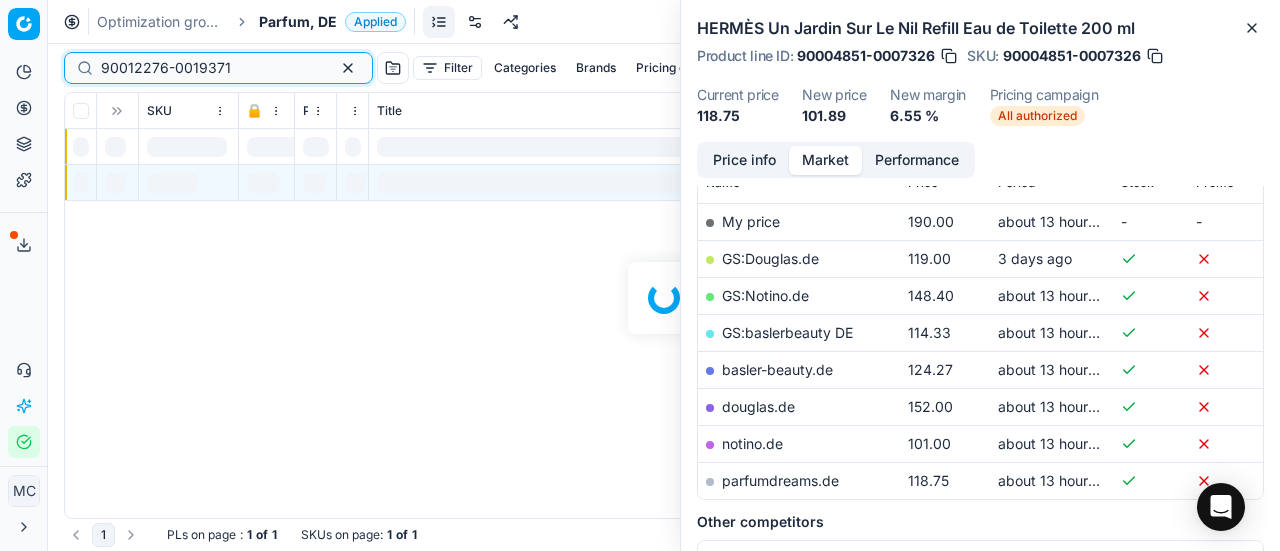 scroll, scrollTop: 300, scrollLeft: 0, axis: vertical 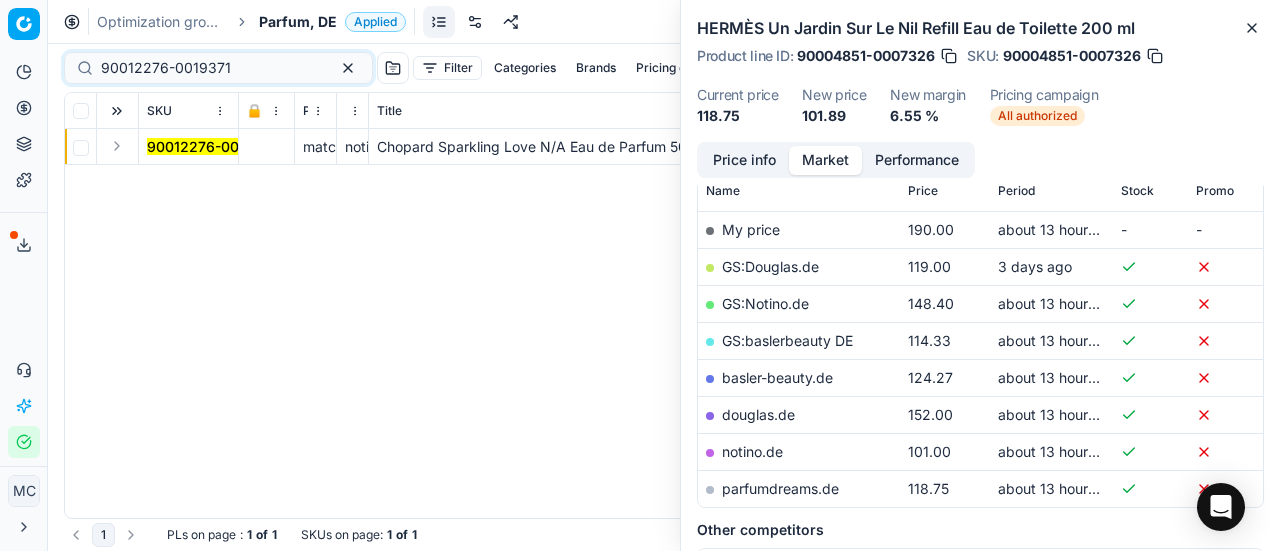 click at bounding box center [117, 146] 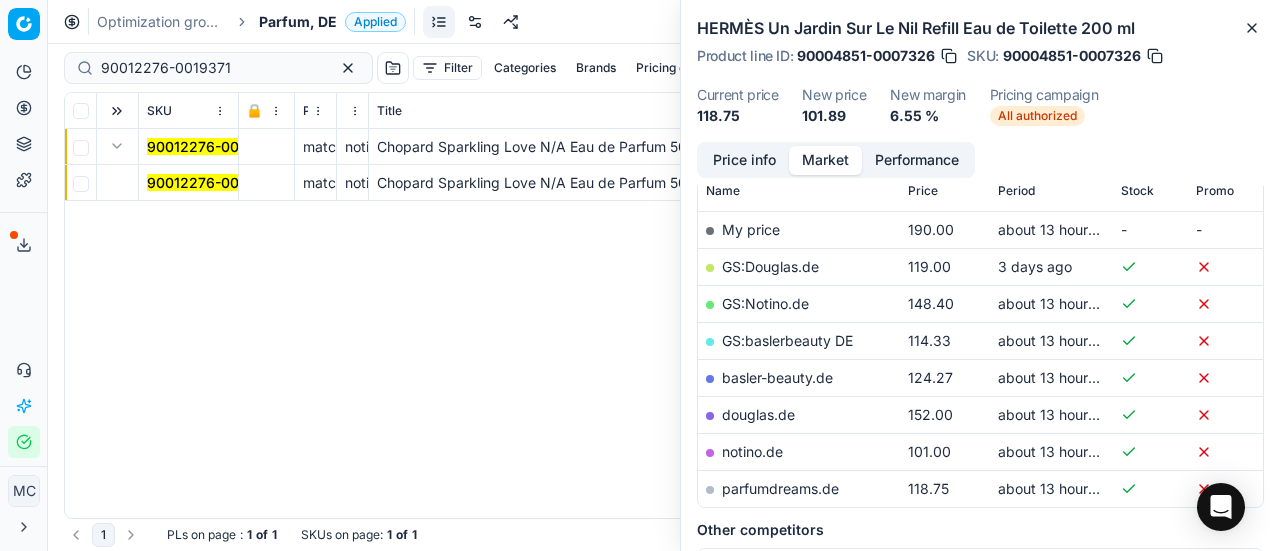 click on "90012276-0019371" at bounding box center (212, 182) 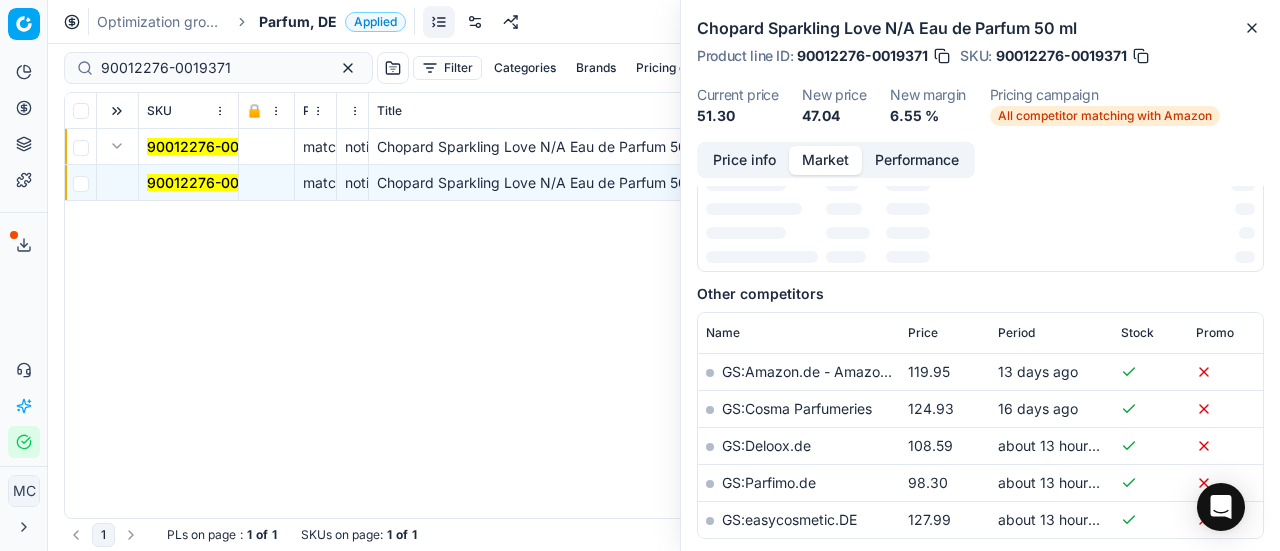scroll, scrollTop: 300, scrollLeft: 0, axis: vertical 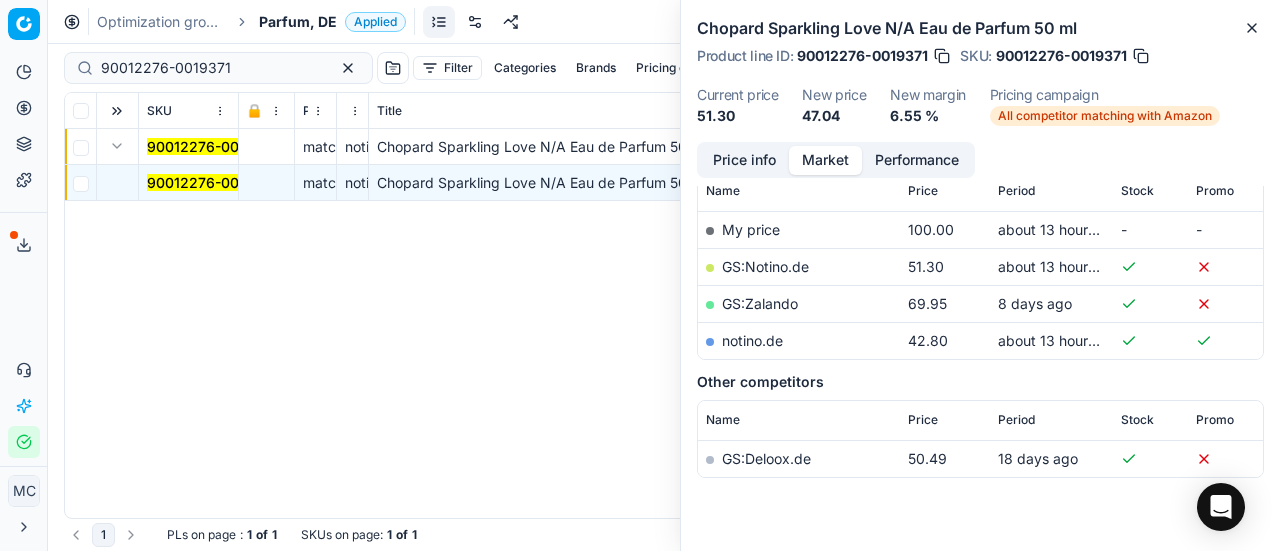 click on "Price info" at bounding box center [744, 160] 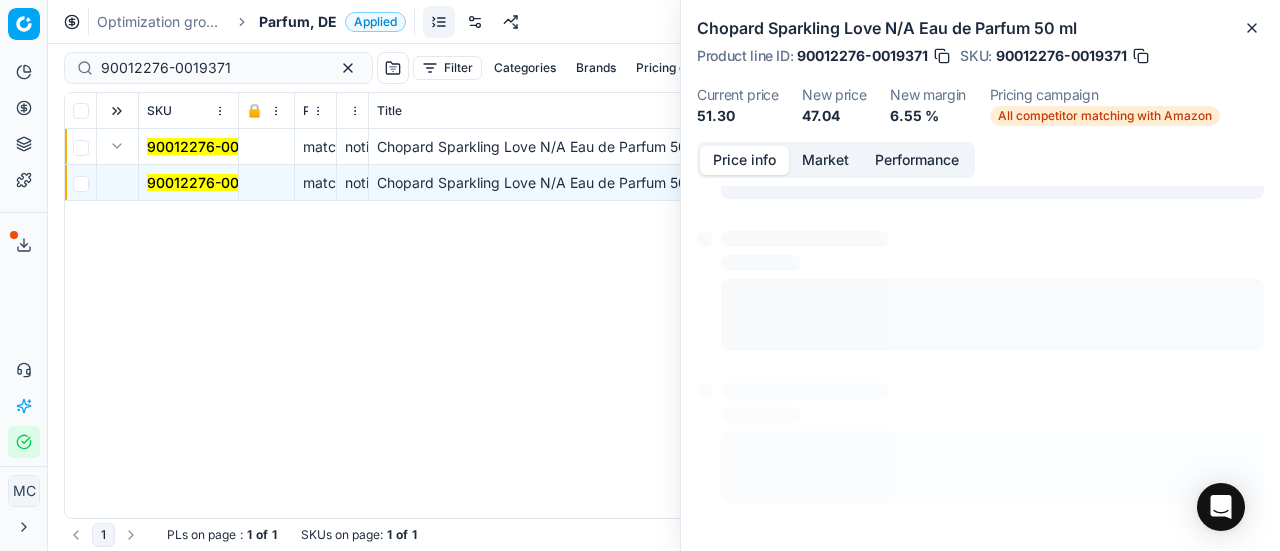 scroll, scrollTop: 277, scrollLeft: 0, axis: vertical 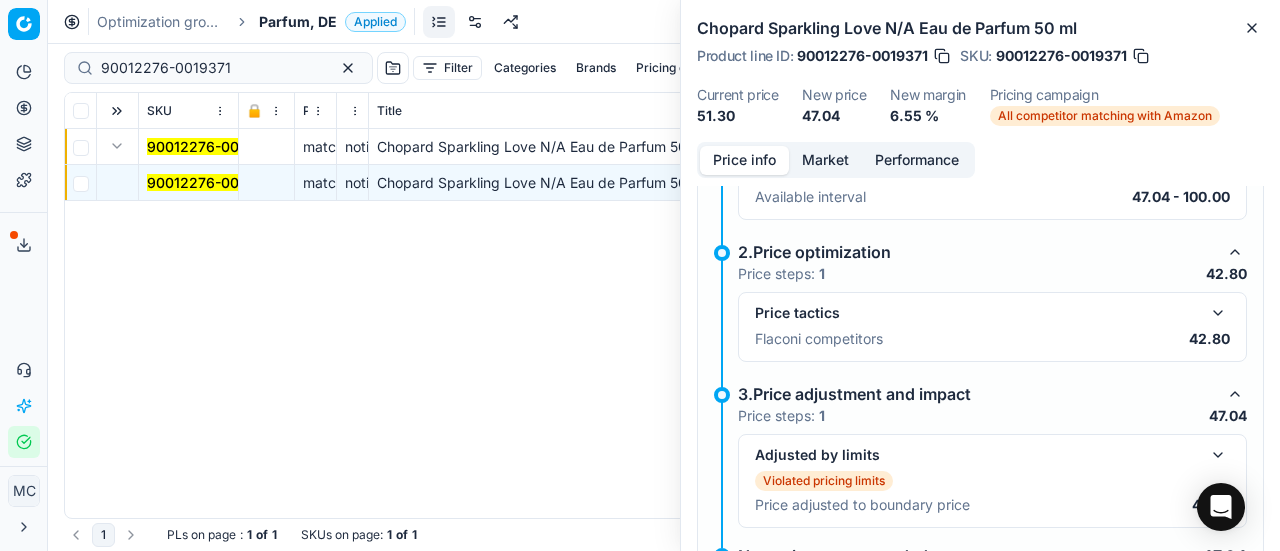 click at bounding box center (1218, 313) 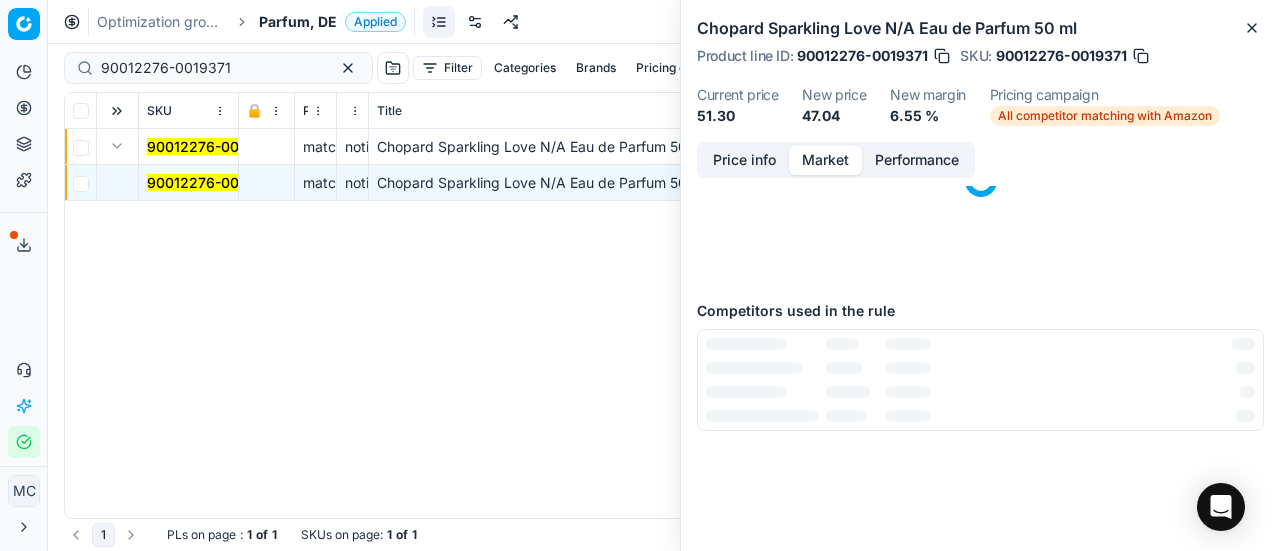 click on "Market" at bounding box center (825, 160) 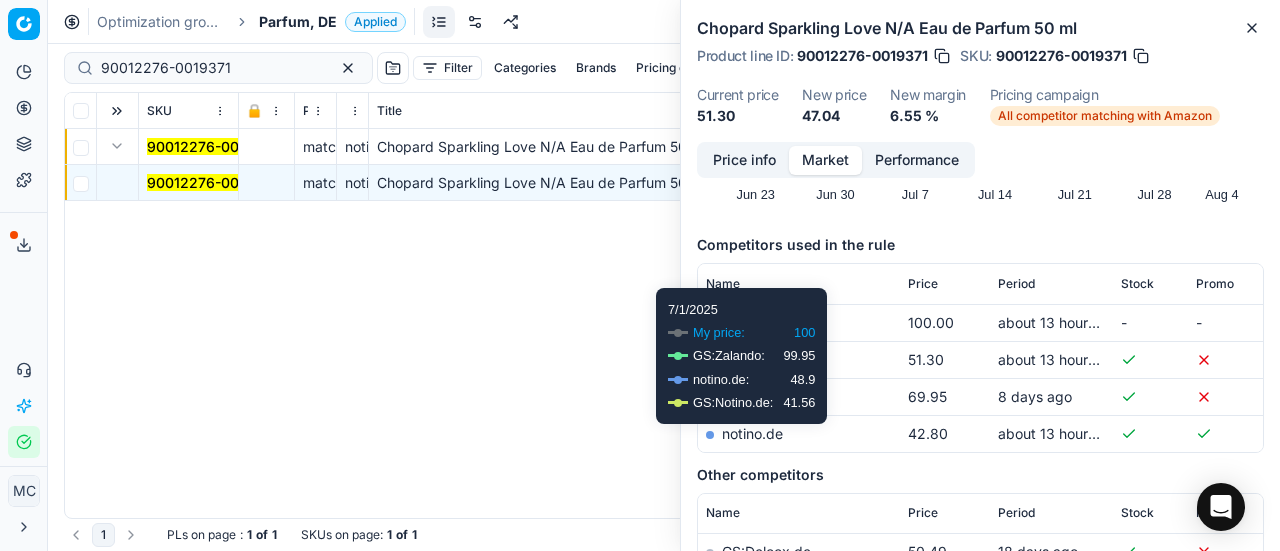 scroll, scrollTop: 300, scrollLeft: 0, axis: vertical 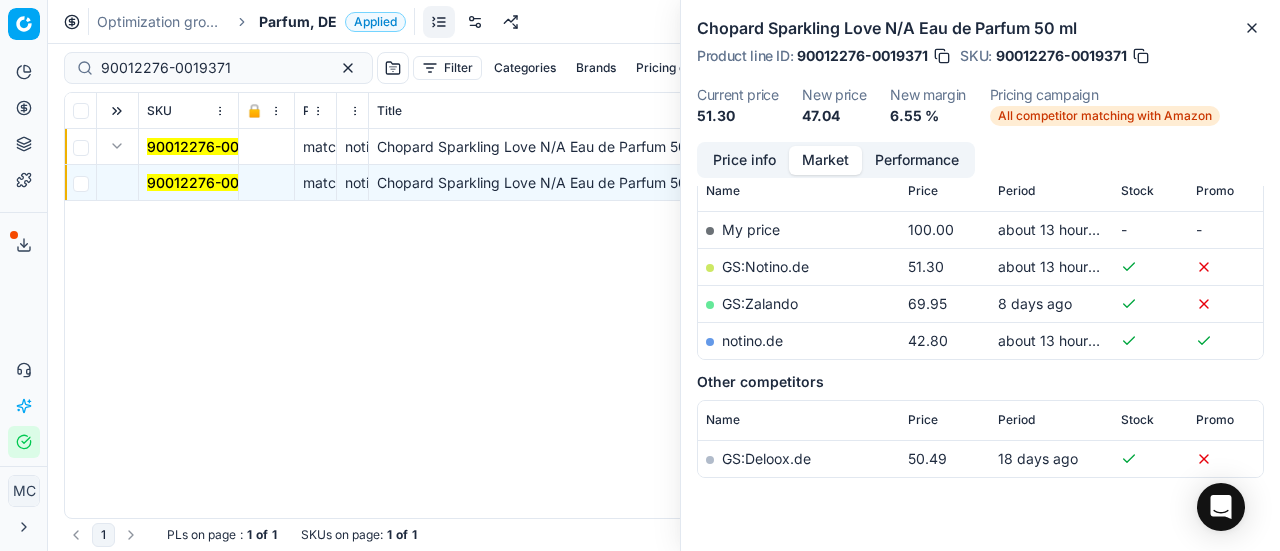 click on "notino.de" at bounding box center [752, 340] 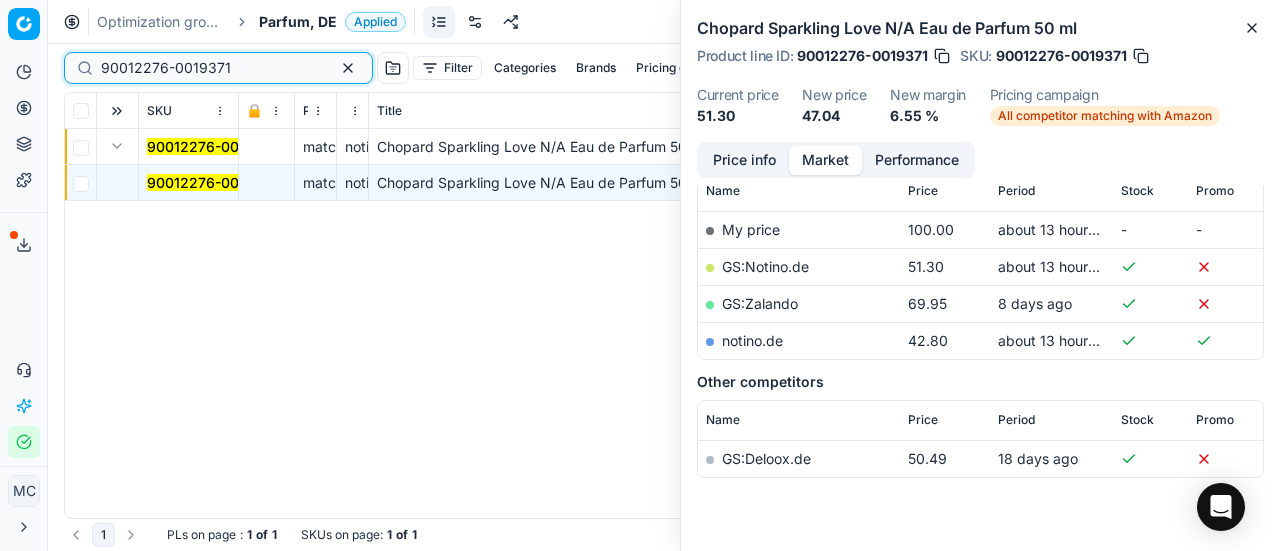 click on "Pricing platform Analytics Pricing Product portfolio Templates Export service 18 Contact support   AI Pricing Assistant Integration status MC [FIRST] [LAST] [EMAIL] Close menu Command Palette Search for a command to run... Optimization groups Parfum, [COUNTRY] Applied Discard Download report 90012276-0019371 Filter   Categories   Brands   Pricing campaign   Price Reason   Add filter Bulk update Assign SKU 🔒 Price Type Price Reason Title Product line name Product line ID Cost PCII cost RRP CD min Price CD max Price Beauty outlet price PCII+5% > RRP Sales Flag Price change too high RRP vs MinCD Discount% vs RRP Current price Current promo price Freeze price New margin (common), % Δ, % Check CM Comment Pricing Comment CM New price proposal Δ, abs Done Pricing Difference, % > 50 Alerts Family ID Pricing campaign New price too high New price too low Brands Business Unit ID Business Unit | title Total stock quantity Last stock update Last price change Is available Is main product Main CD Amazon Main CD bol" at bounding box center [640, 275] 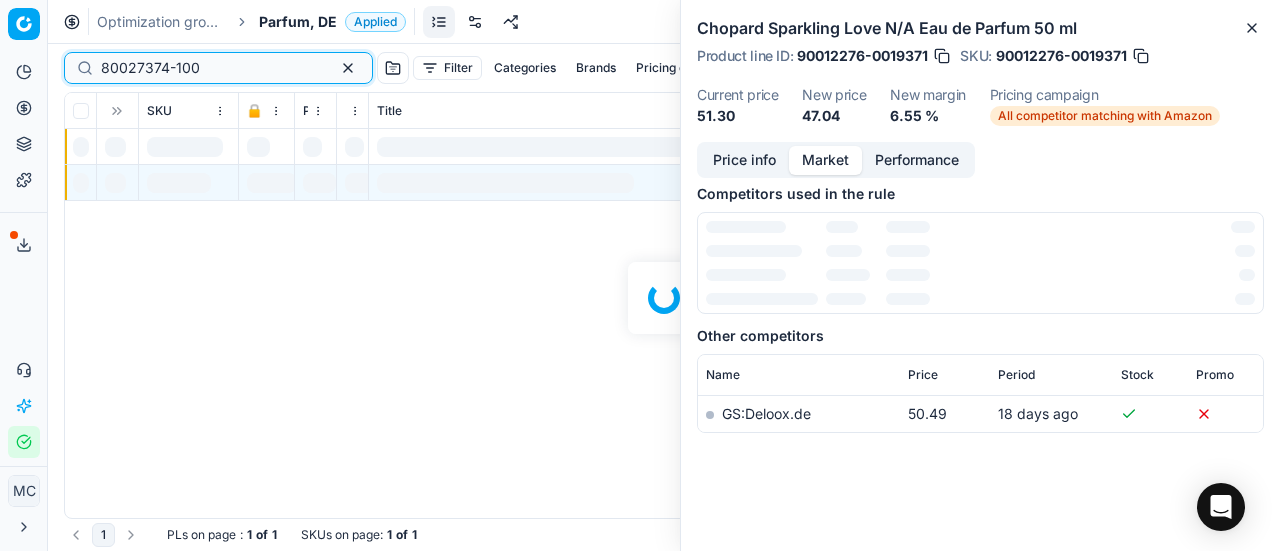 scroll, scrollTop: 300, scrollLeft: 0, axis: vertical 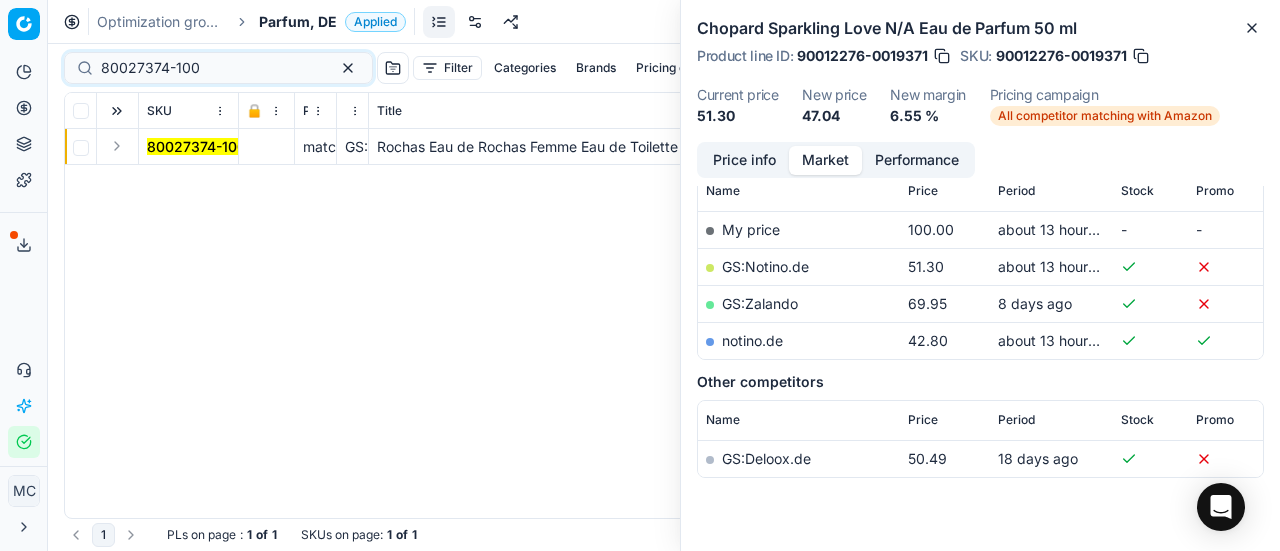 click at bounding box center [117, 146] 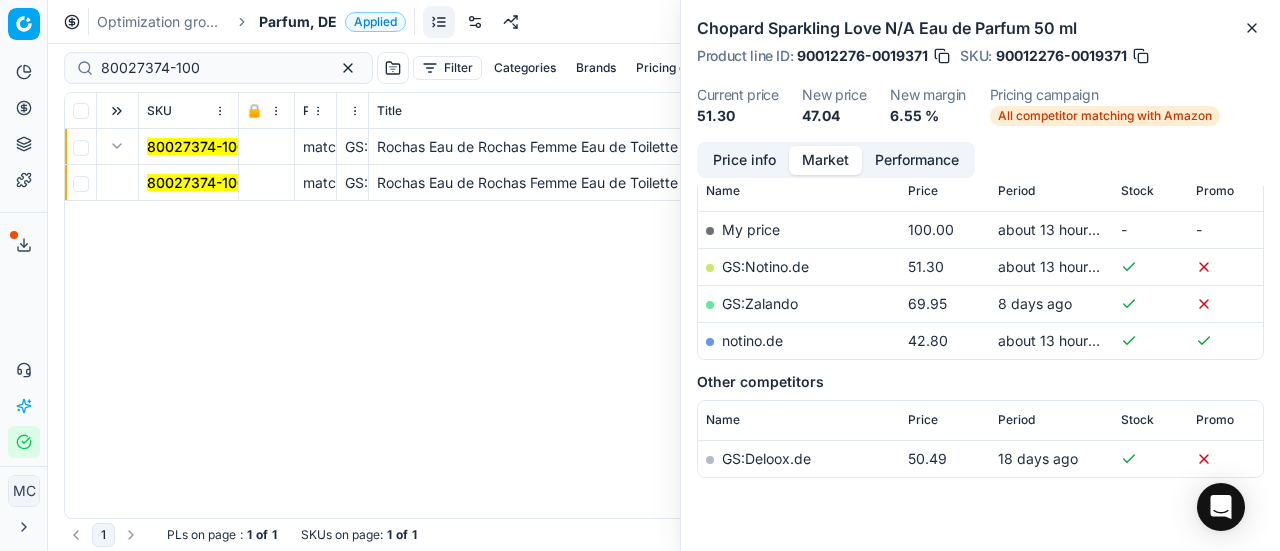 click on "80027374-100" at bounding box center (196, 182) 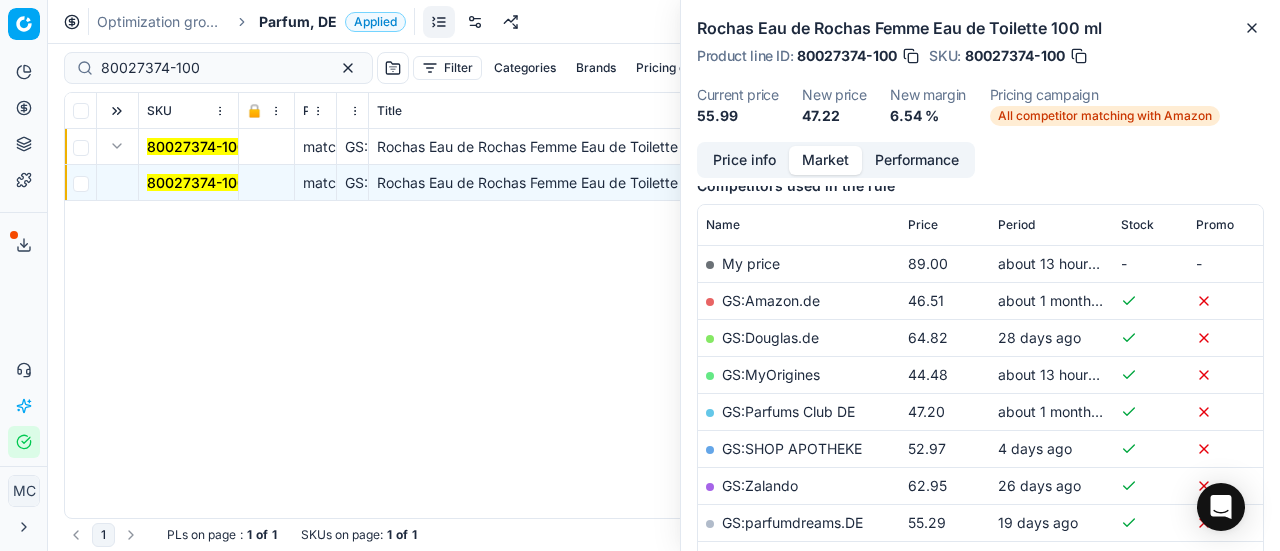 scroll, scrollTop: 300, scrollLeft: 0, axis: vertical 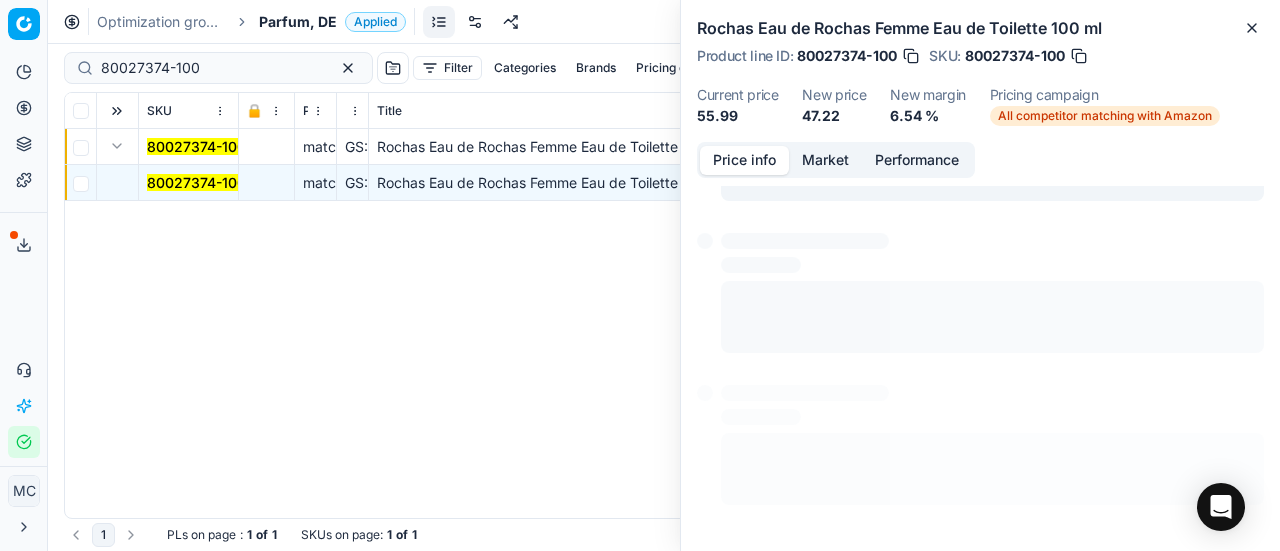 click on "Price info" at bounding box center [744, 160] 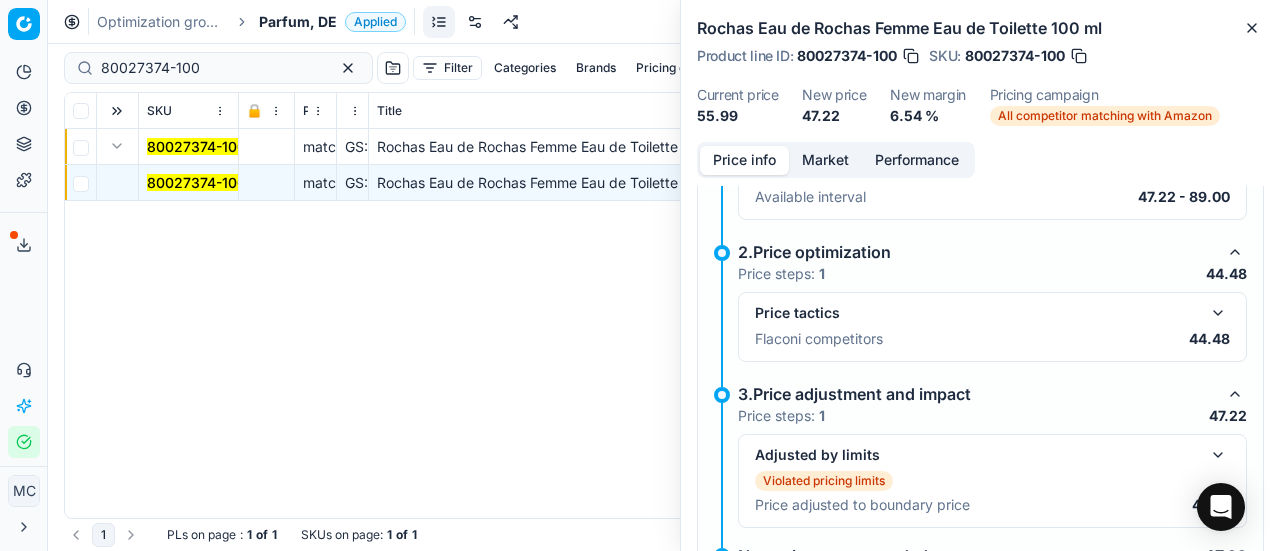click at bounding box center (1218, 313) 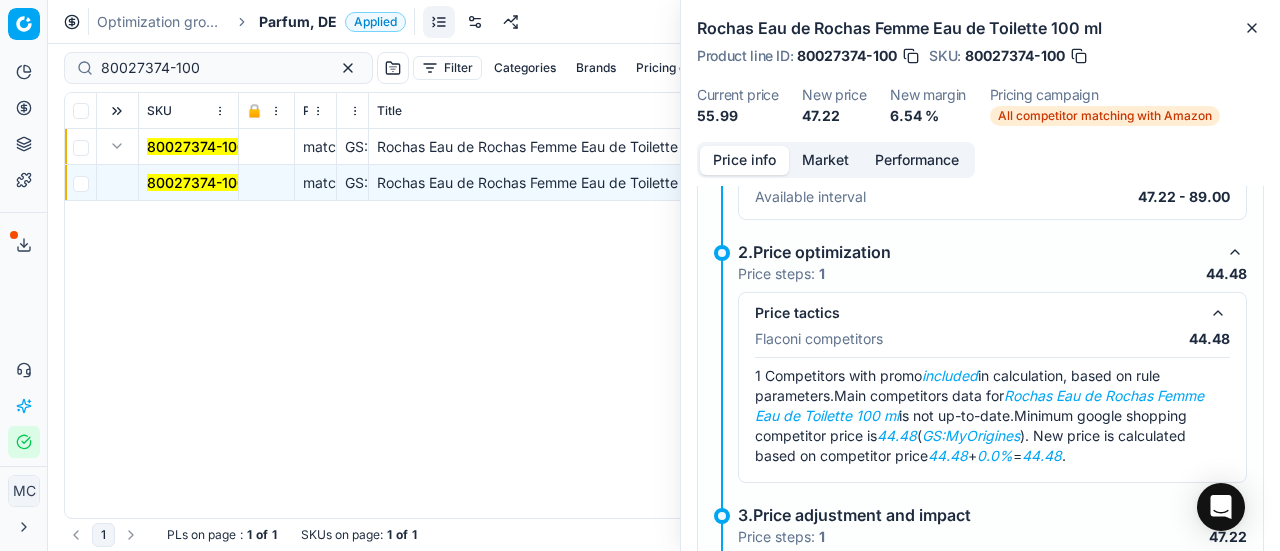 scroll, scrollTop: 377, scrollLeft: 0, axis: vertical 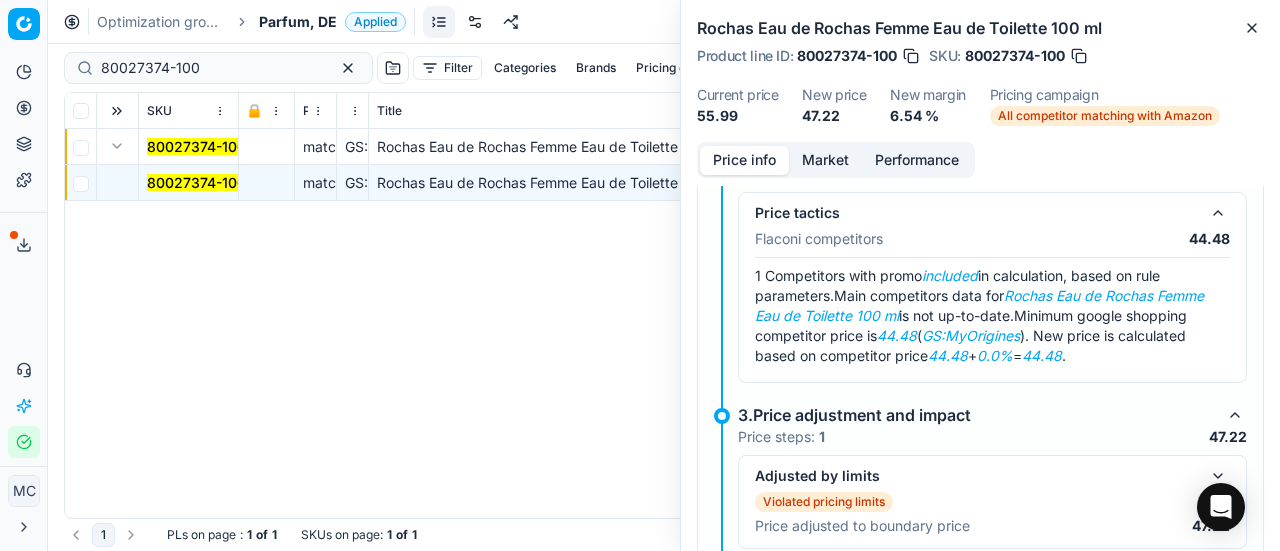 click on "Market" at bounding box center (825, 160) 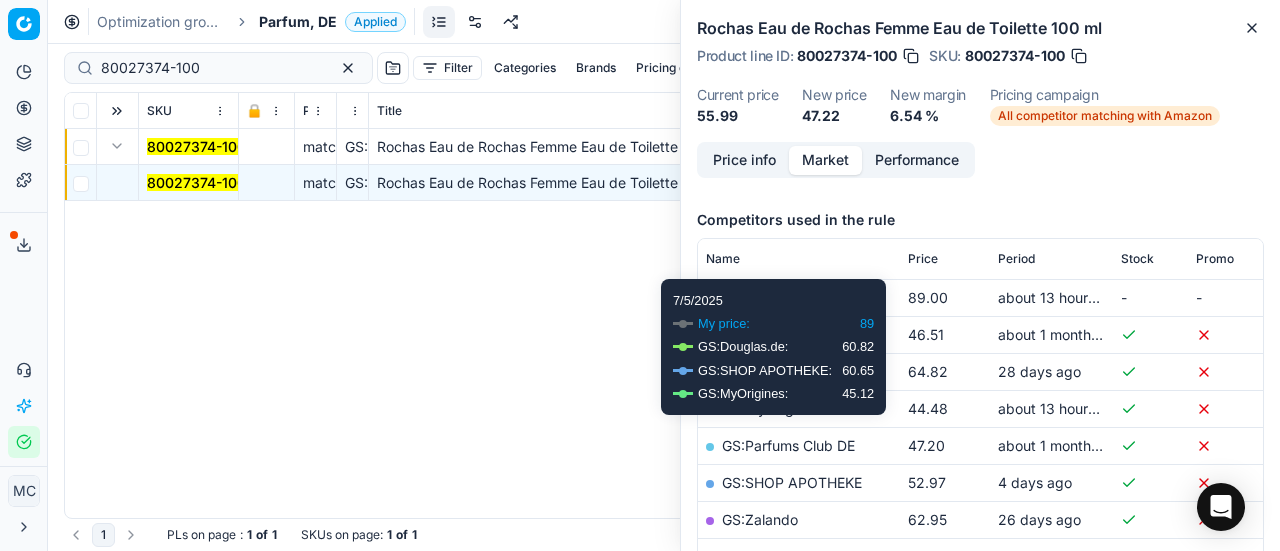 scroll, scrollTop: 400, scrollLeft: 0, axis: vertical 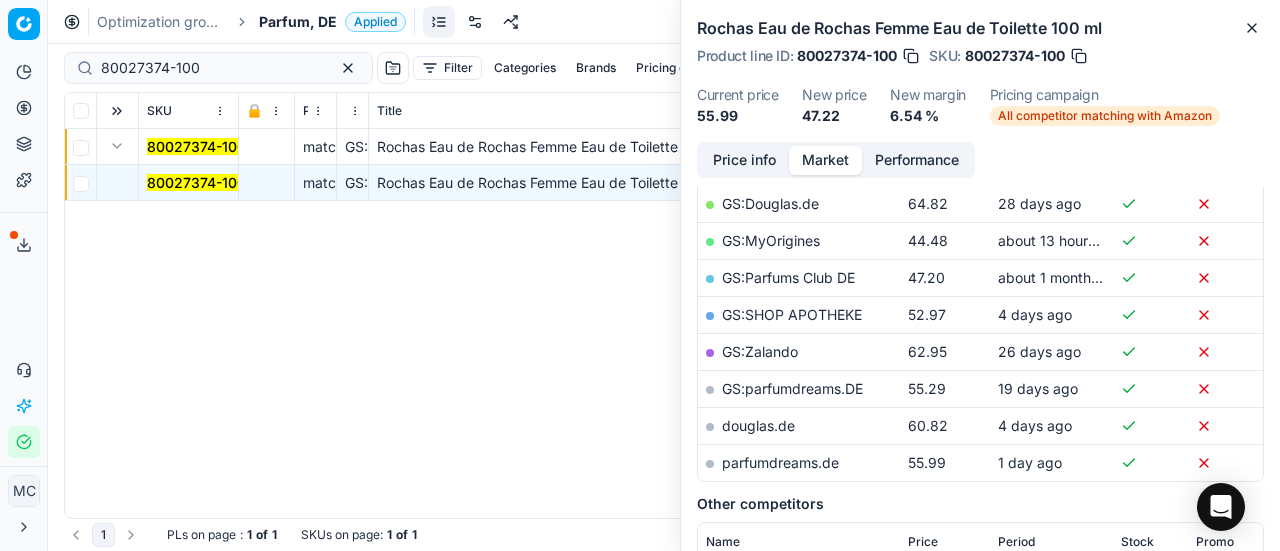 click on "GS:MyOrigines" at bounding box center (771, 240) 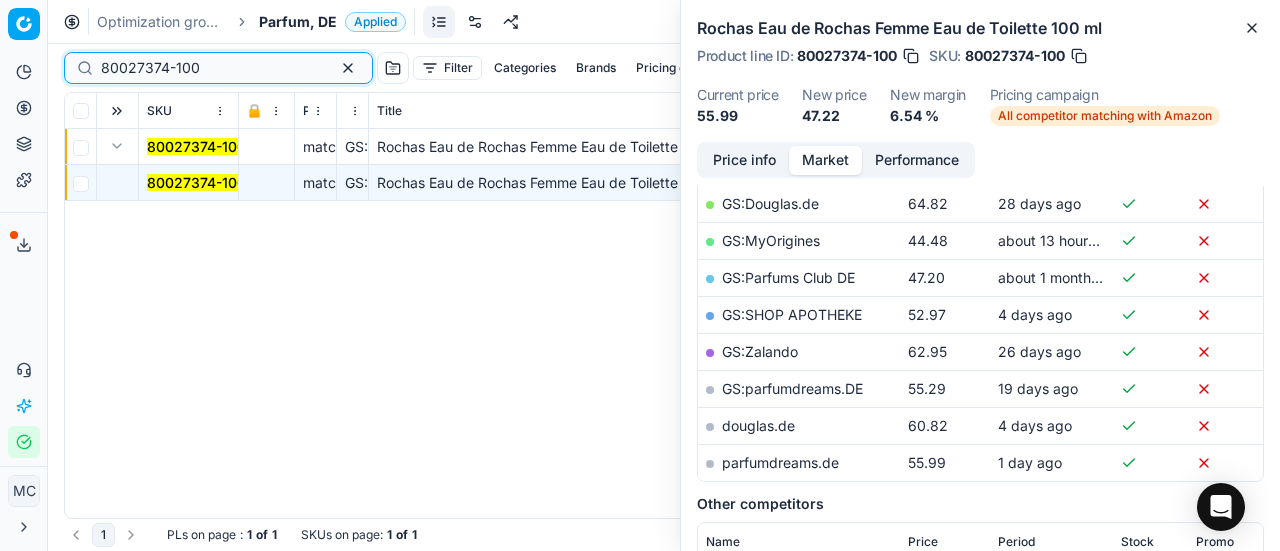 click on "Pricing platform Analytics Pricing Product portfolio Templates Export service 18 Contact support   AI Pricing Assistant Integration status MC [FIRST] [LAST] [EMAIL] Close menu Command Palette Search for a command to run... Optimization groups Parfum, [CITY] Applied Discard Download report 80027374-100 Filter   Categories   Brands   Pricing campaign   Price Reason   Add filter Bulk update Assign SKU 🔒 Price Type Price Reason Title Product line name Product line ID Cost PCII cost RRP CD min Price CD max Price Beauty outlet price PCII+5% > RRP Sales Flag Price change too high RRP vs MinCD Discount% vs RRP Current price Current promo price Freeze price New margin (common), % Δ, % Check CM Comment Pricing Comment CM New price proposal Δ, abs Done Pricing Difference, % > 50 Alerts Family ID Pricing campaign New price too high New price too low Brands Business Unit ID Business Unit | title Total stock quantity Last stock update Last price change Is available Is main product Main CD Amazon Main CD bol 1 :" at bounding box center [640, 275] 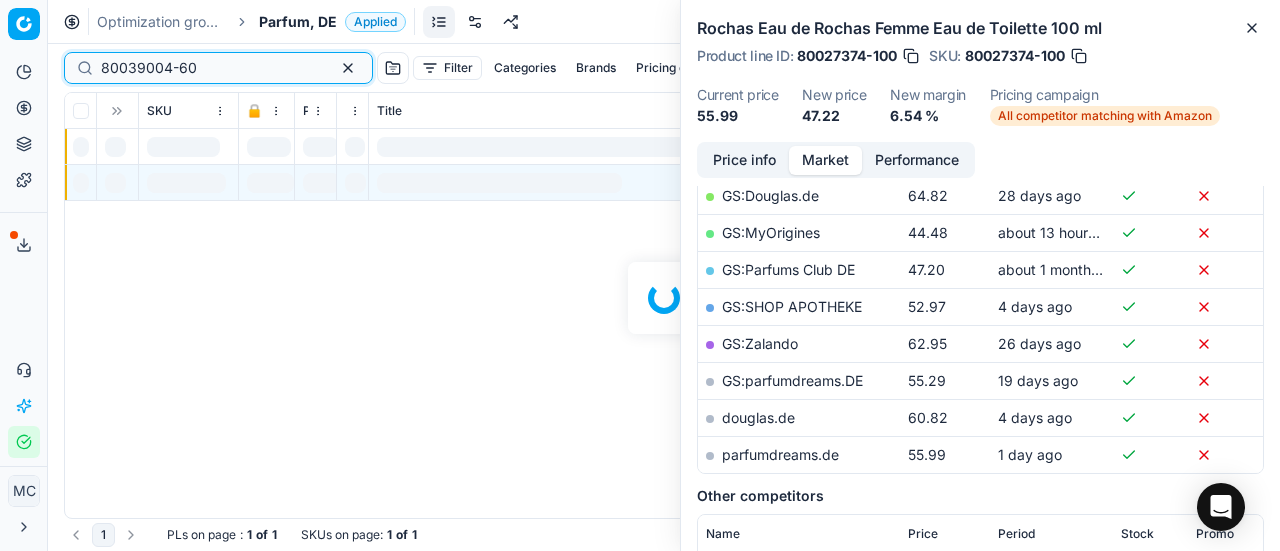 scroll, scrollTop: 400, scrollLeft: 0, axis: vertical 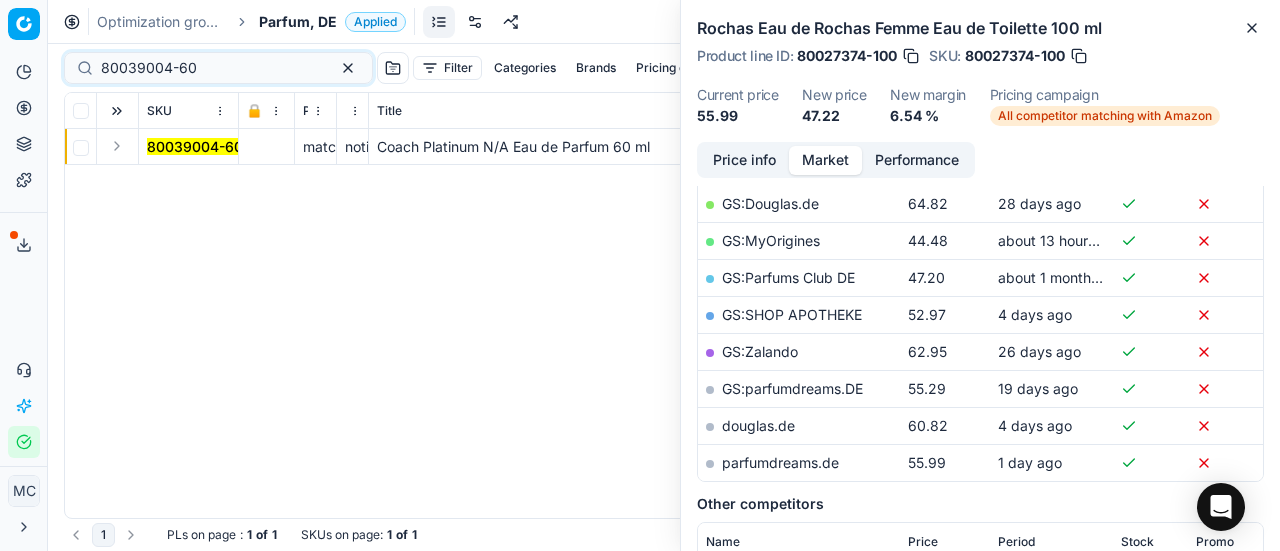 click at bounding box center (117, 146) 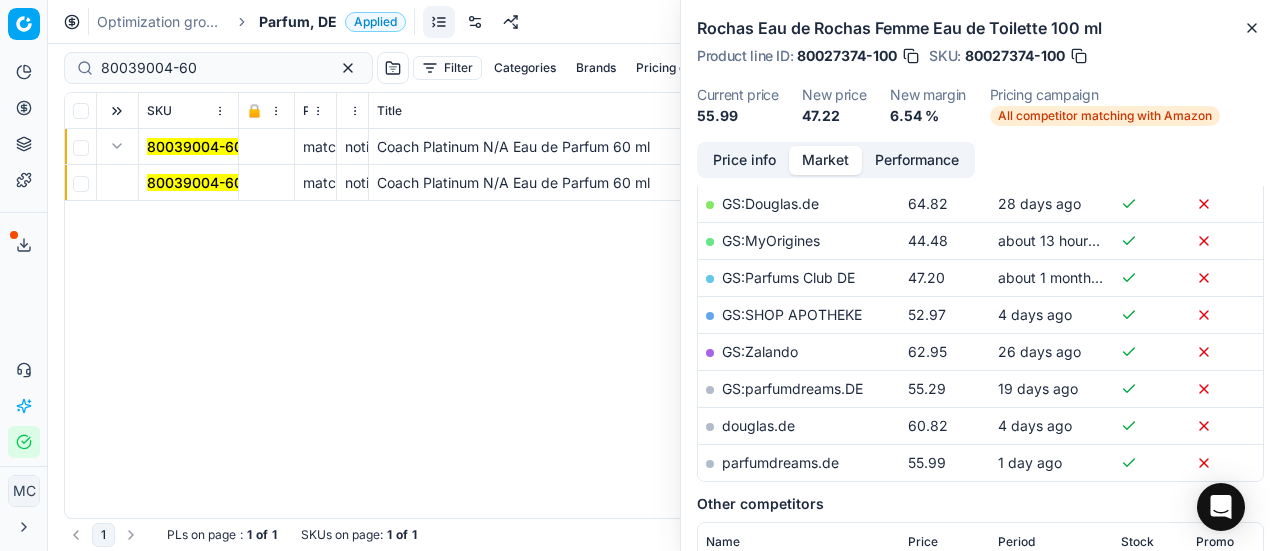 click on "80039004-60" at bounding box center [189, 183] 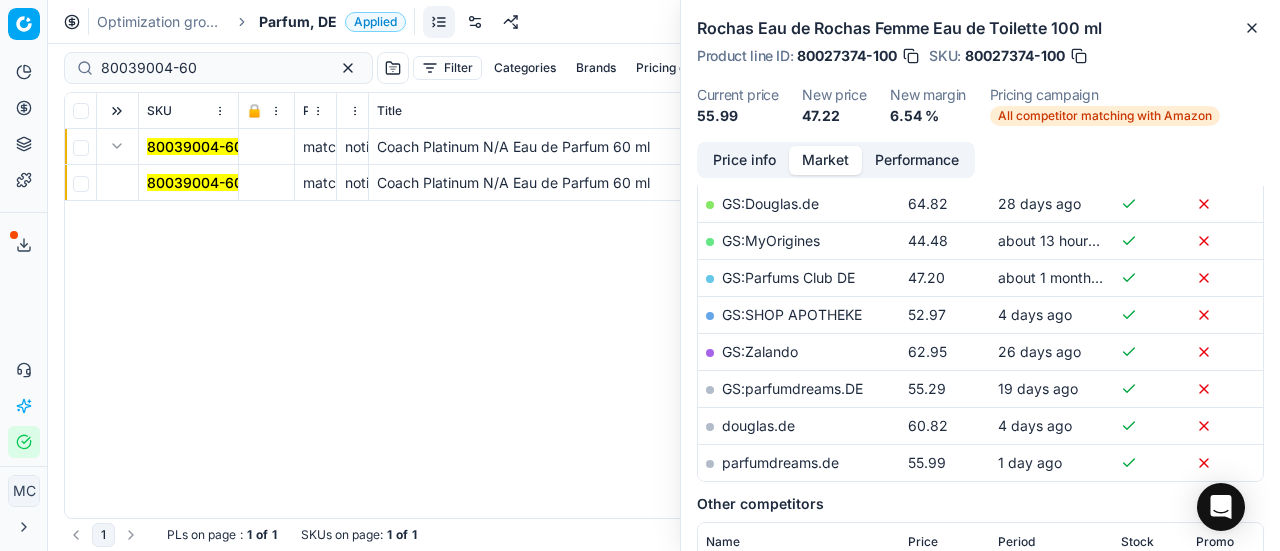 click on "80039004-60" at bounding box center [195, 182] 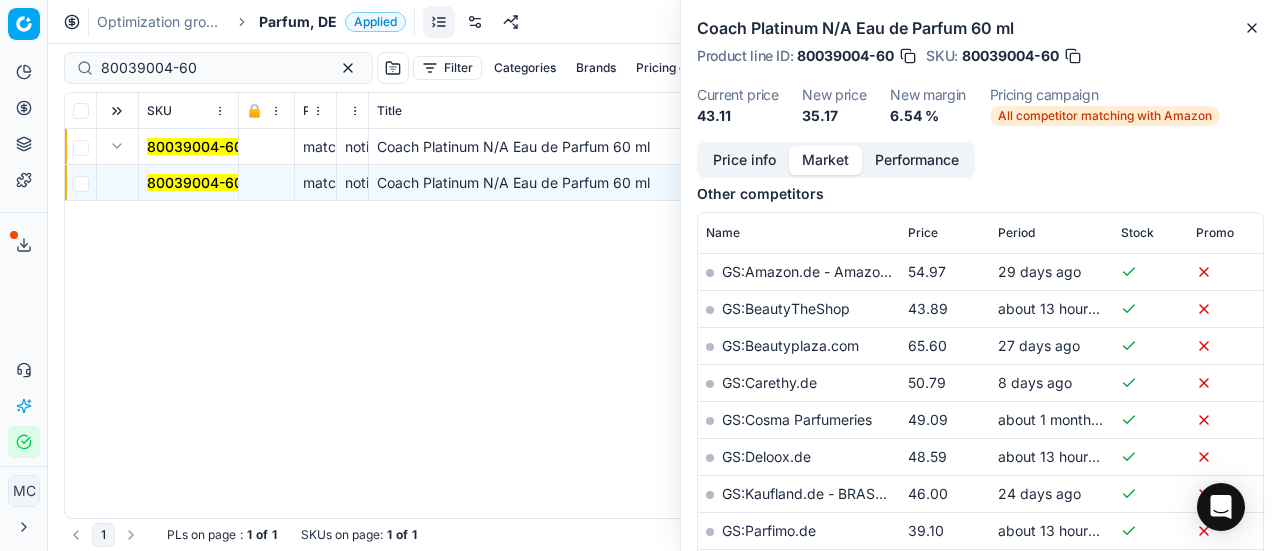 scroll, scrollTop: 400, scrollLeft: 0, axis: vertical 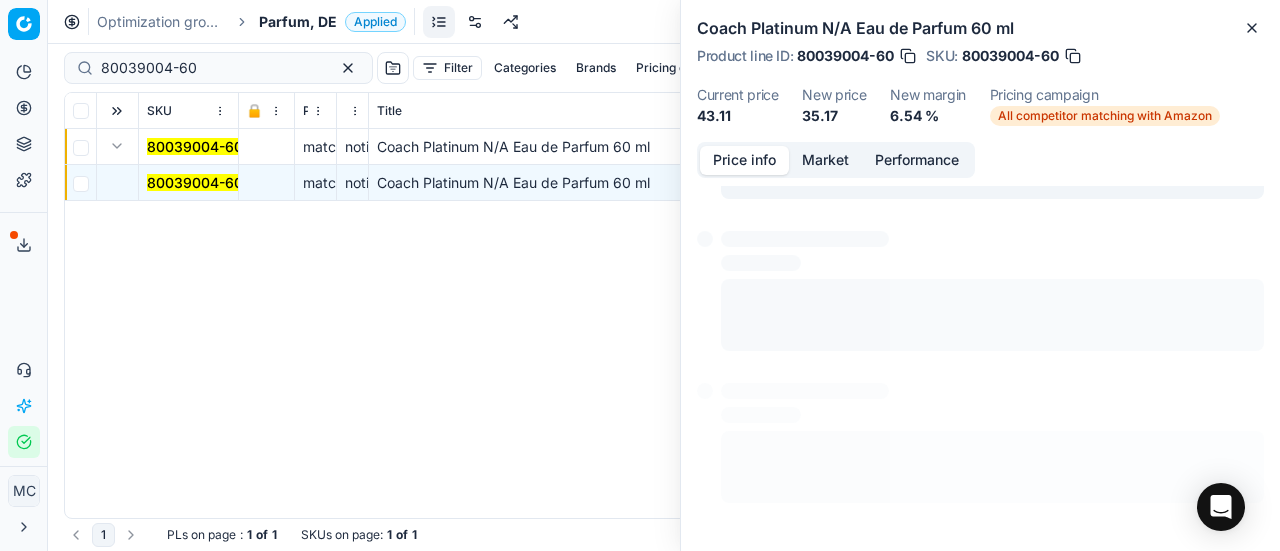 click on "Price info" at bounding box center (744, 160) 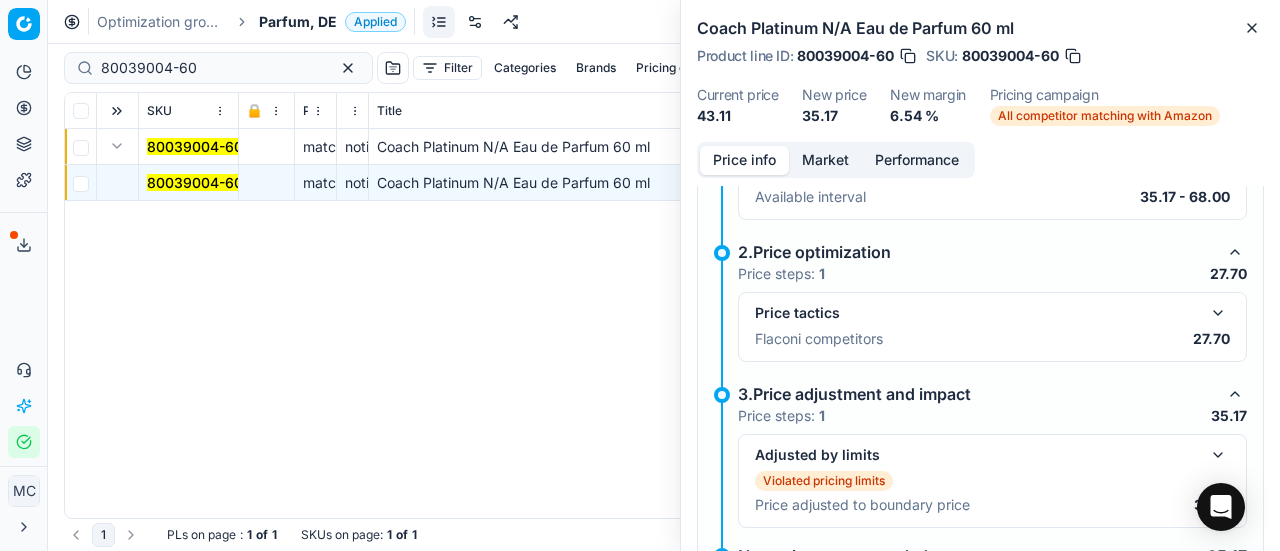 click at bounding box center [1218, 313] 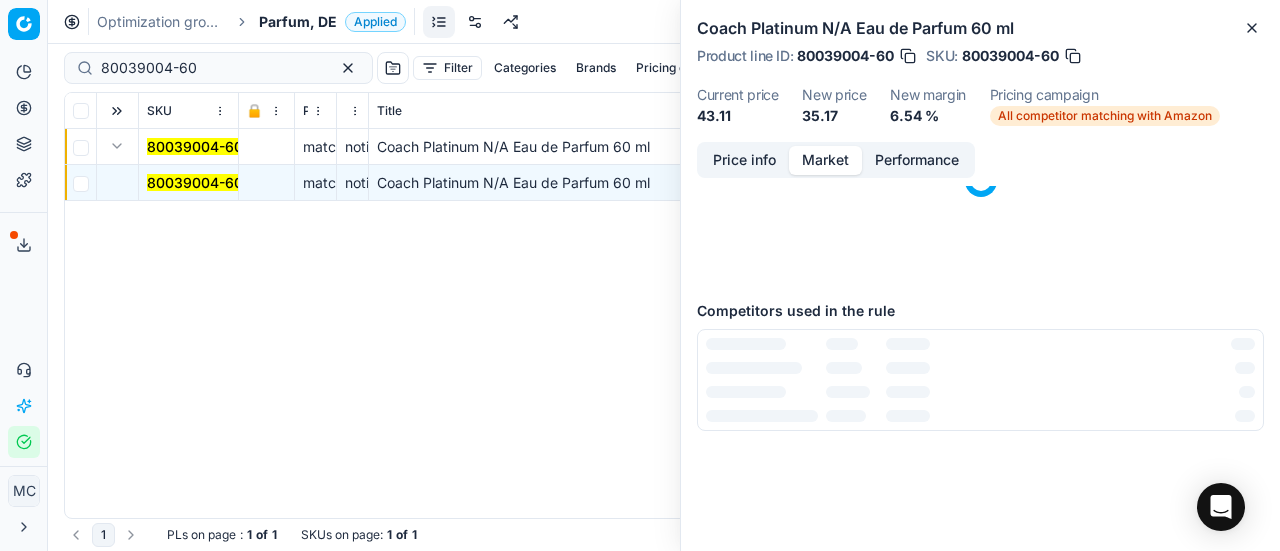 click on "Market" at bounding box center [825, 160] 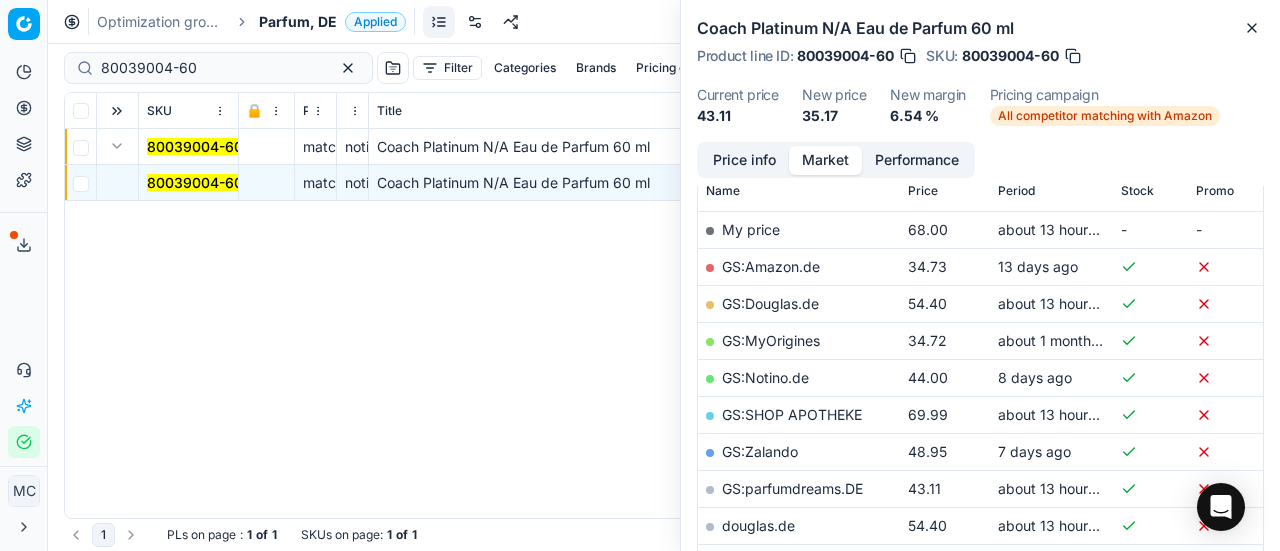 scroll, scrollTop: 500, scrollLeft: 0, axis: vertical 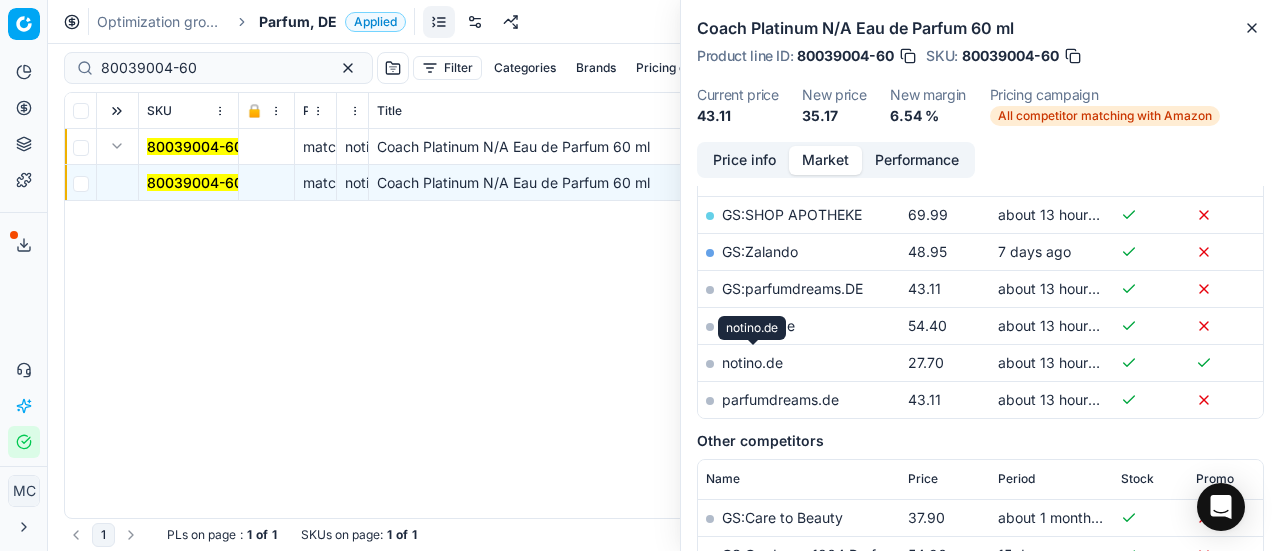 click on "notino.de" at bounding box center [752, 362] 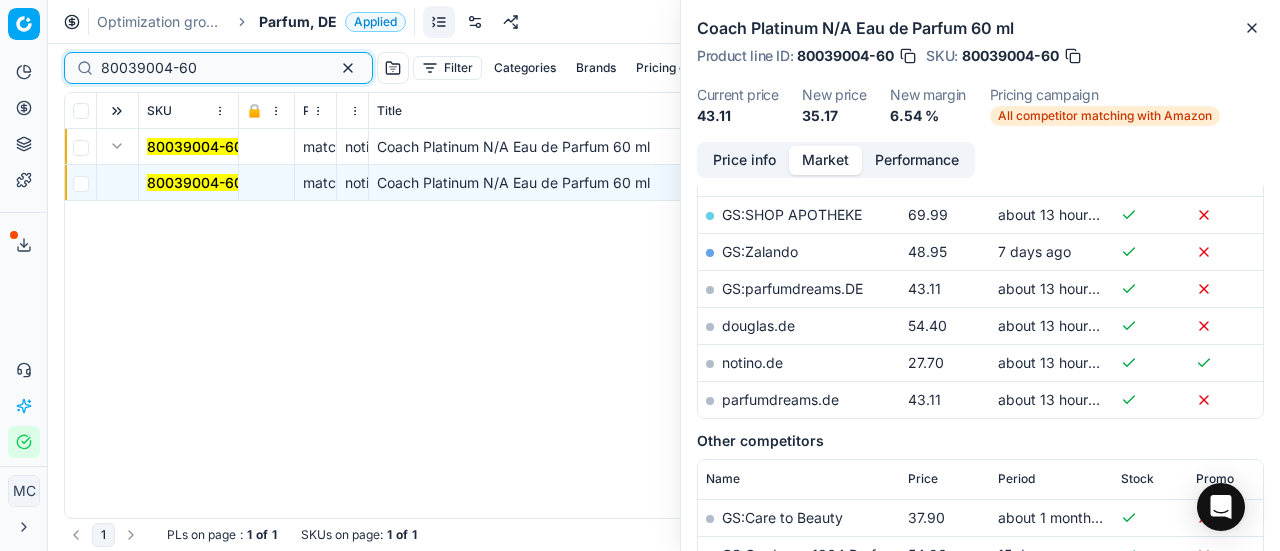 click on "Pricing platform Analytics Pricing Product portfolio Templates Export service 18 Contact support   AI Pricing Assistant Integration status MC [FIRST] [LAST] [EMAIL] Close menu Command Palette Search for a command to run... Optimization groups Parfum, [COUNTRY] Applied Discard Download report 80039004-60 Filter   Categories   Brands   Pricing campaign   Price Reason   Add filter Bulk update Assign SKU 🔒 Price Type Price Reason Title Product line name Product line ID Cost PCII cost RRP CD min Price CD max Price Beauty outlet price PCII+5% > RRP Sales Flag Price change too high RRP vs MinCD Discount% vs RRP Current price Current promo price Freeze price New margin (common), % Δ, % Check CM Comment Pricing Comment CM New price proposal Δ, abs Done Pricing Difference, % > 50 Alerts Family ID Pricing campaign New price too high New price too low Brands Business Unit ID Business Unit | title Total stock quantity Last stock update Last price change Is available Is main product Main CD Amazon Main CD bol 32.87" at bounding box center [640, 275] 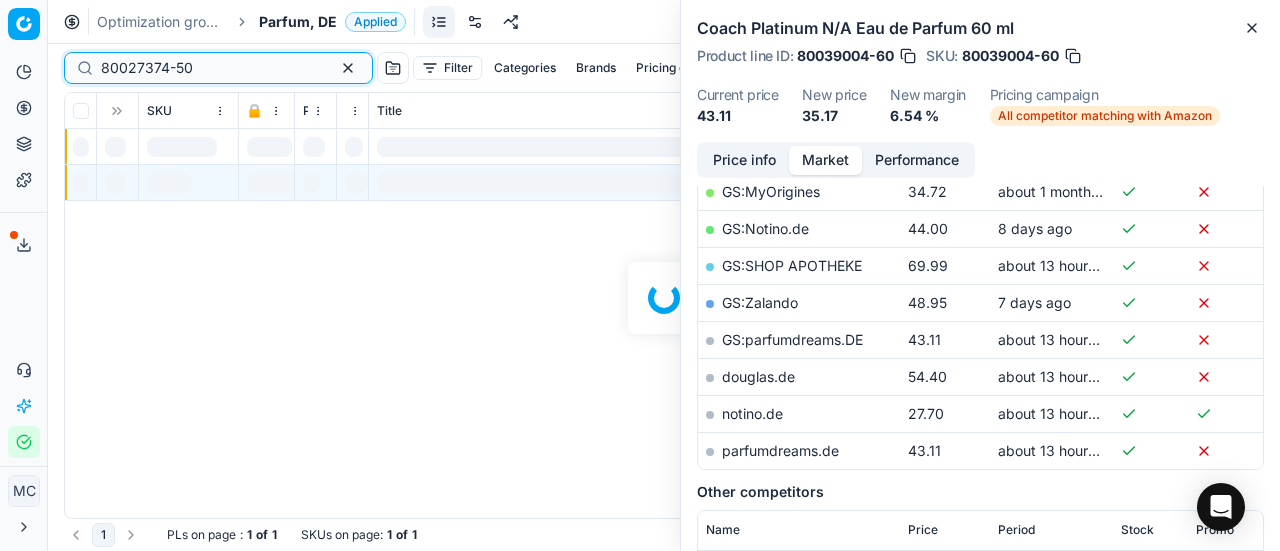 scroll, scrollTop: 500, scrollLeft: 0, axis: vertical 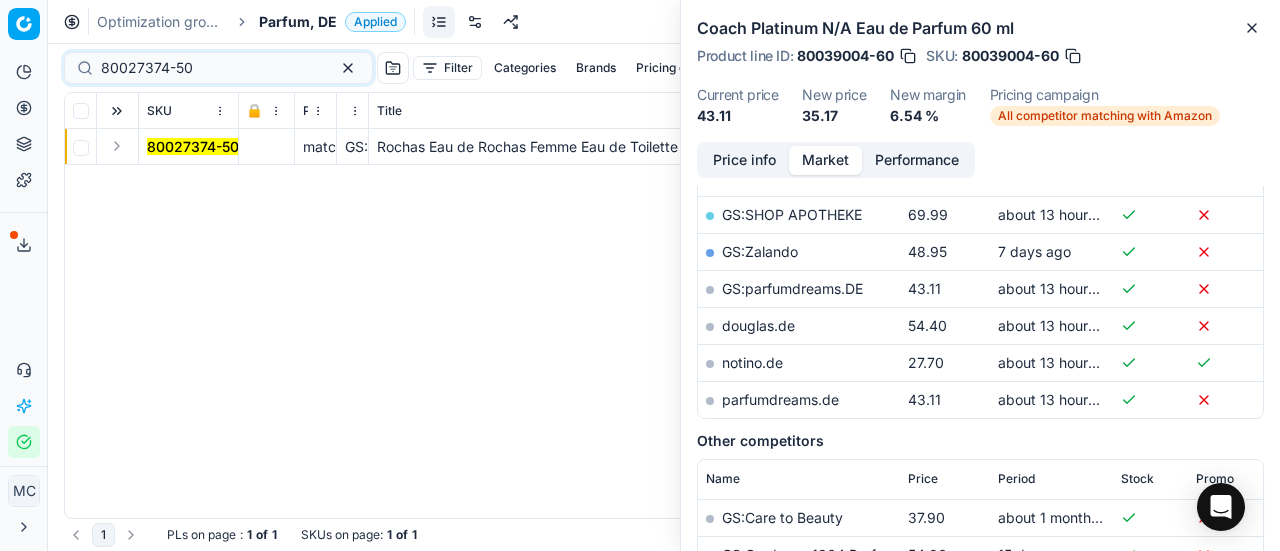 click at bounding box center [117, 146] 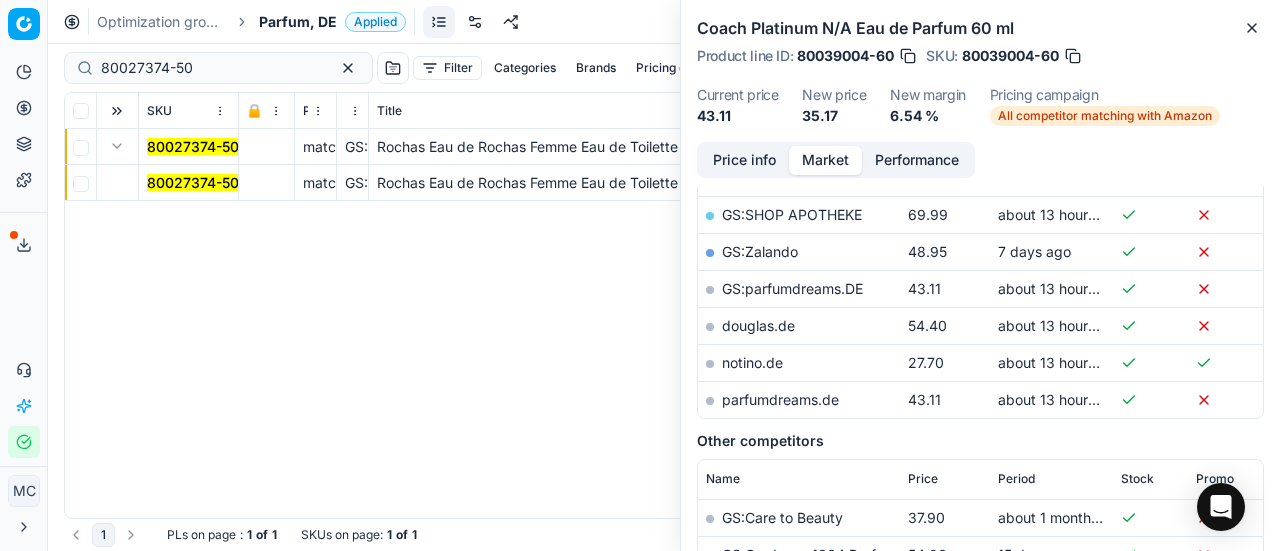 click on "80027374-50" at bounding box center [189, 183] 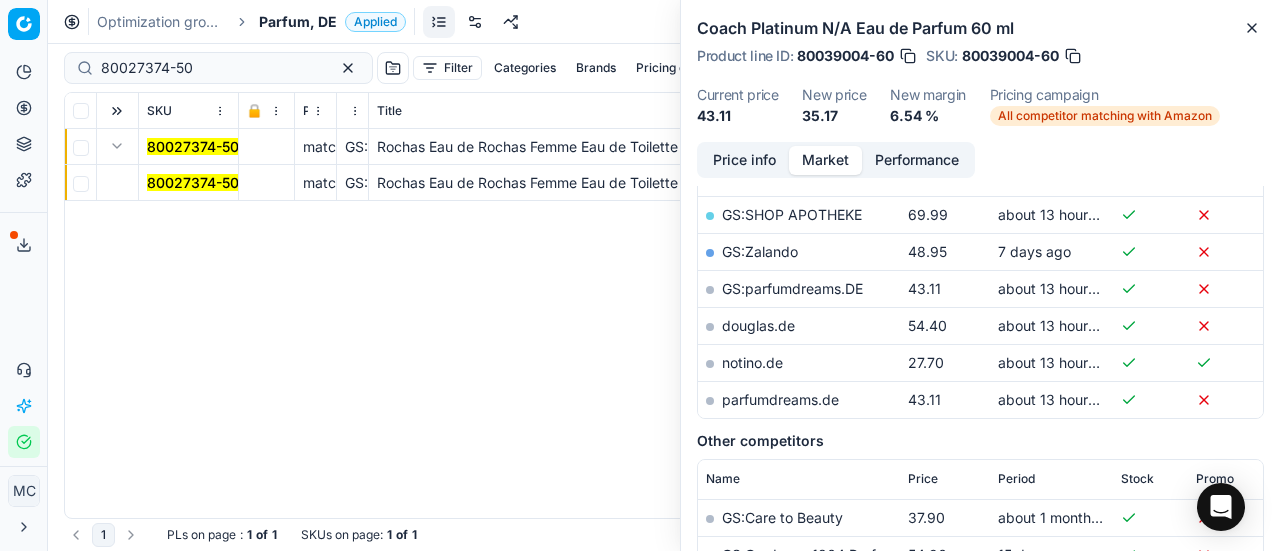 click on "80027374-50" at bounding box center [193, 182] 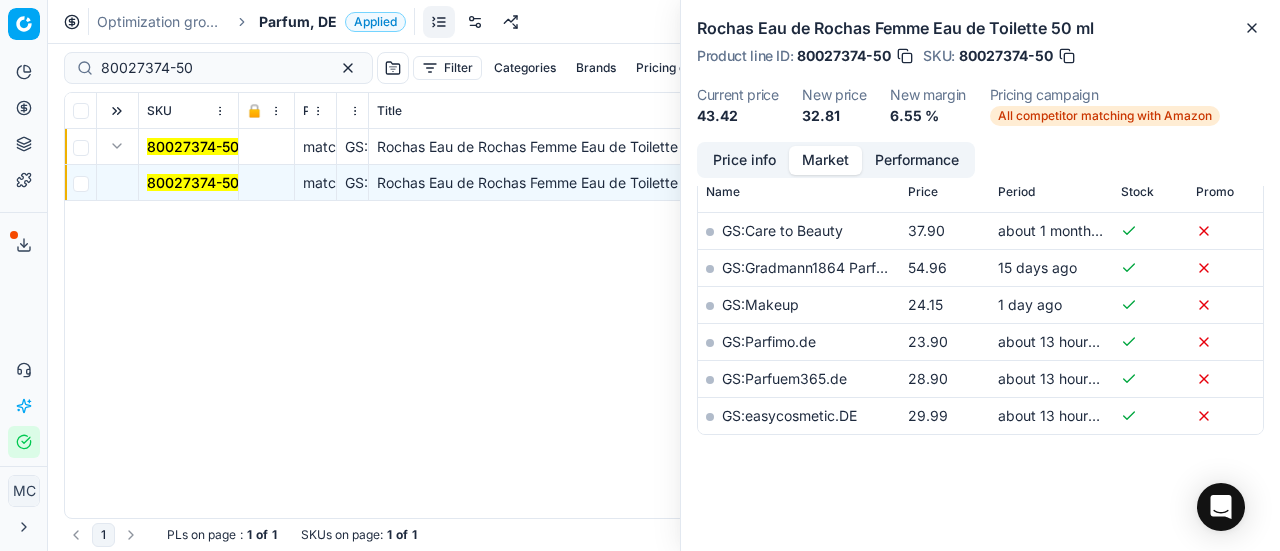 scroll, scrollTop: 500, scrollLeft: 0, axis: vertical 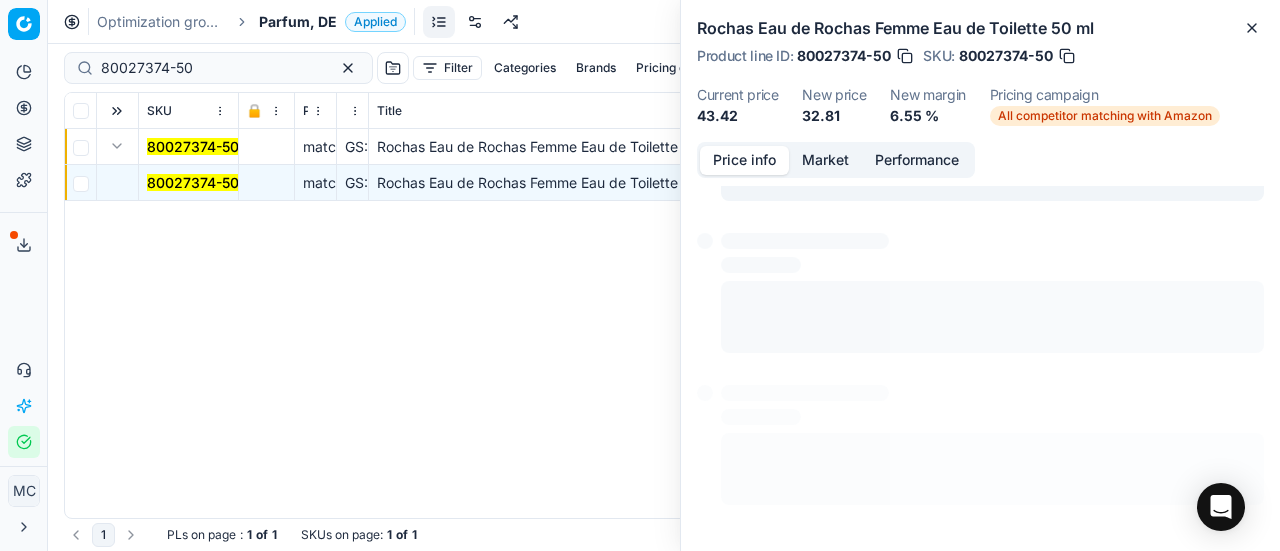 click on "Price info" at bounding box center [744, 160] 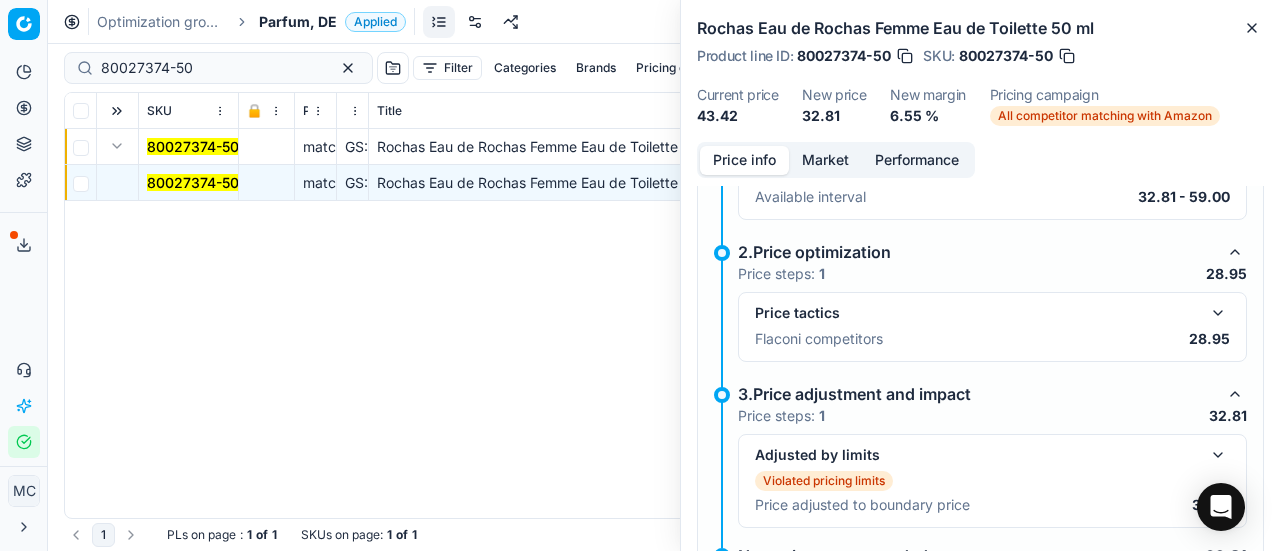 click on "Price tactics Flaconi competitors 28.95" at bounding box center [992, 327] 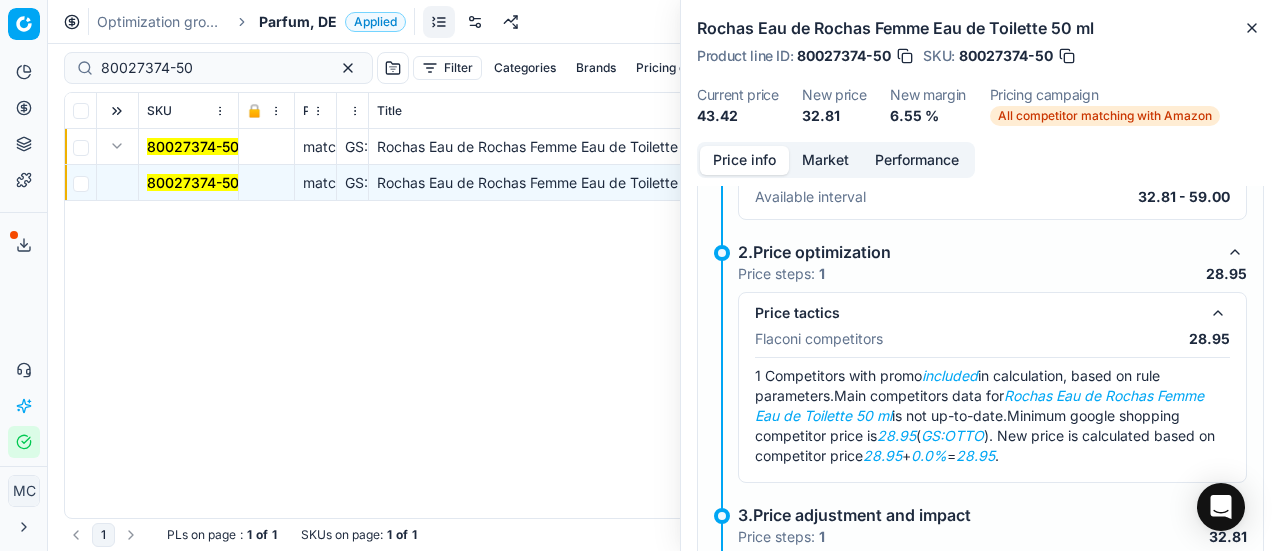 click on "Market" at bounding box center (825, 160) 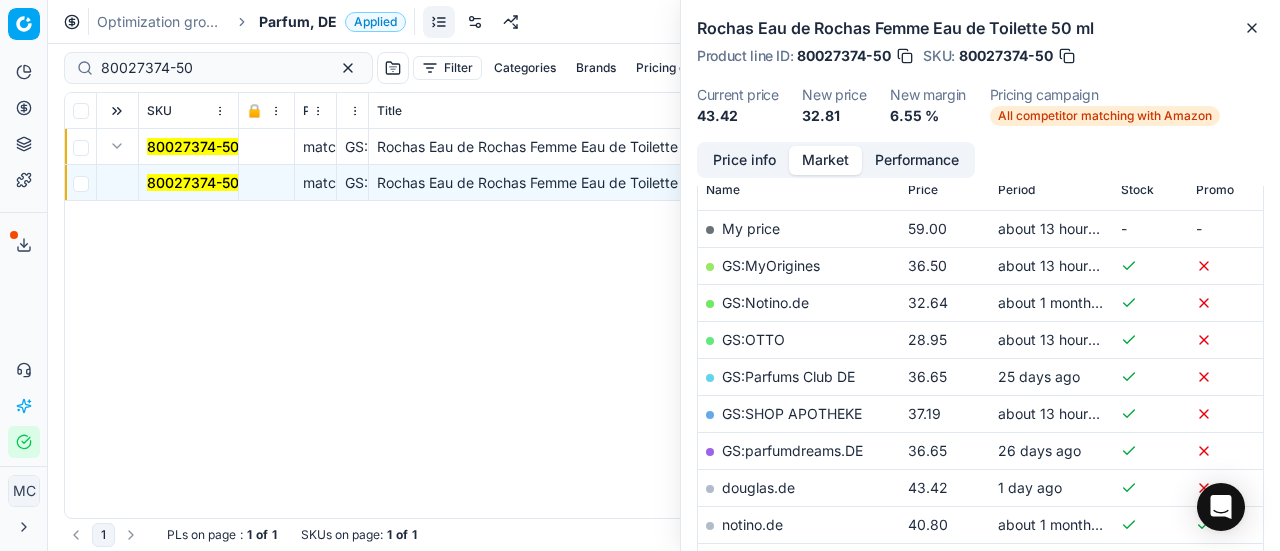 scroll, scrollTop: 400, scrollLeft: 0, axis: vertical 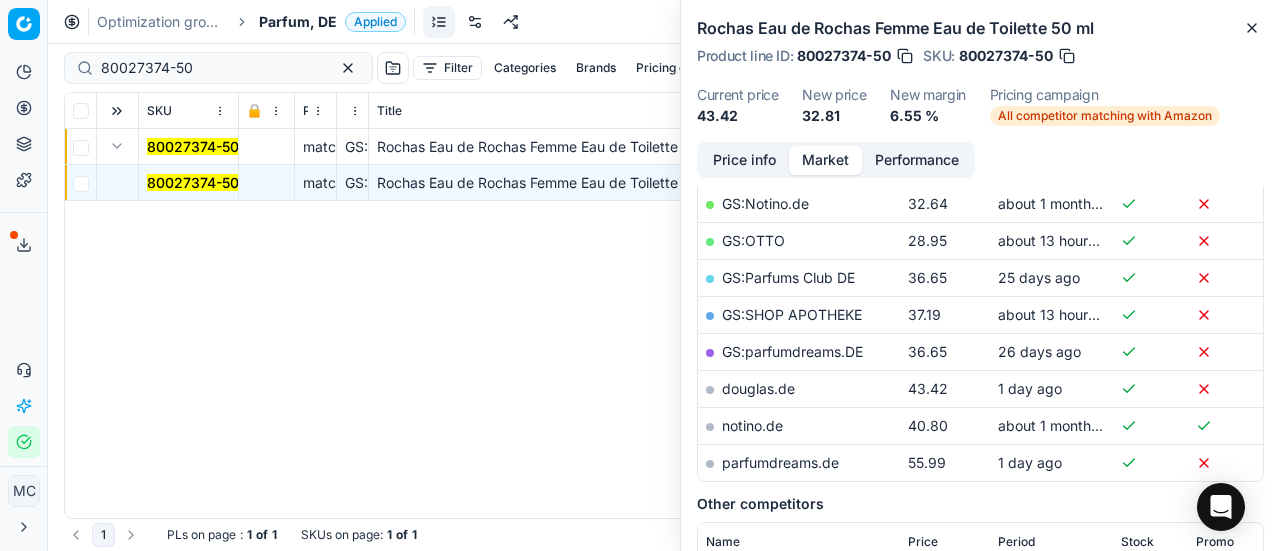 click on "GS:OTTO" at bounding box center [753, 240] 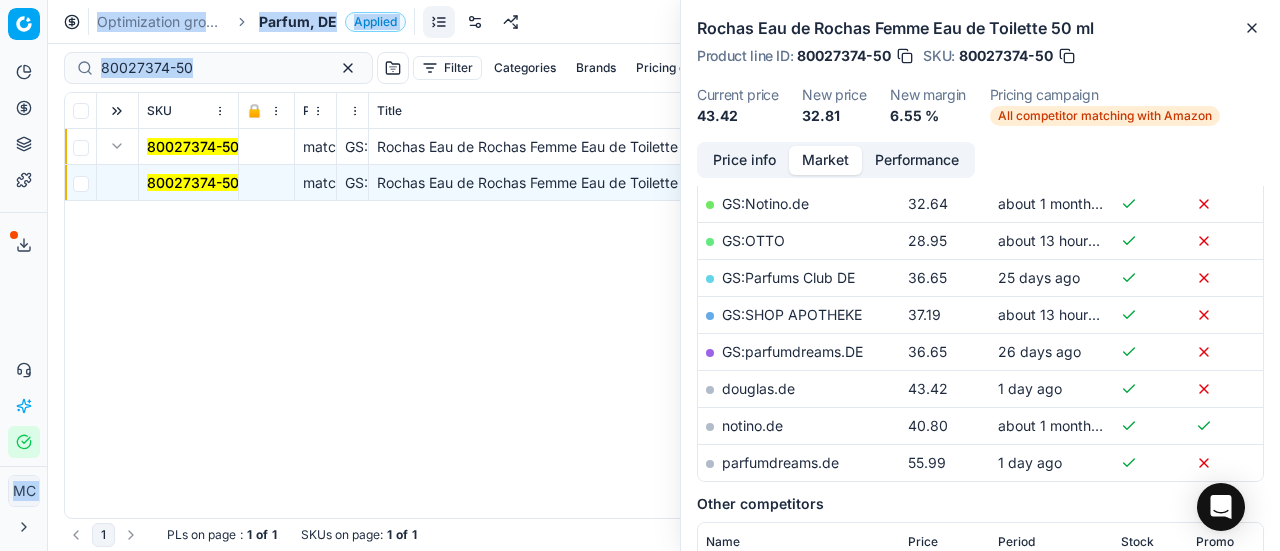 drag, startPoint x: 236, startPoint y: 55, endPoint x: 0, endPoint y: 62, distance: 236.10379 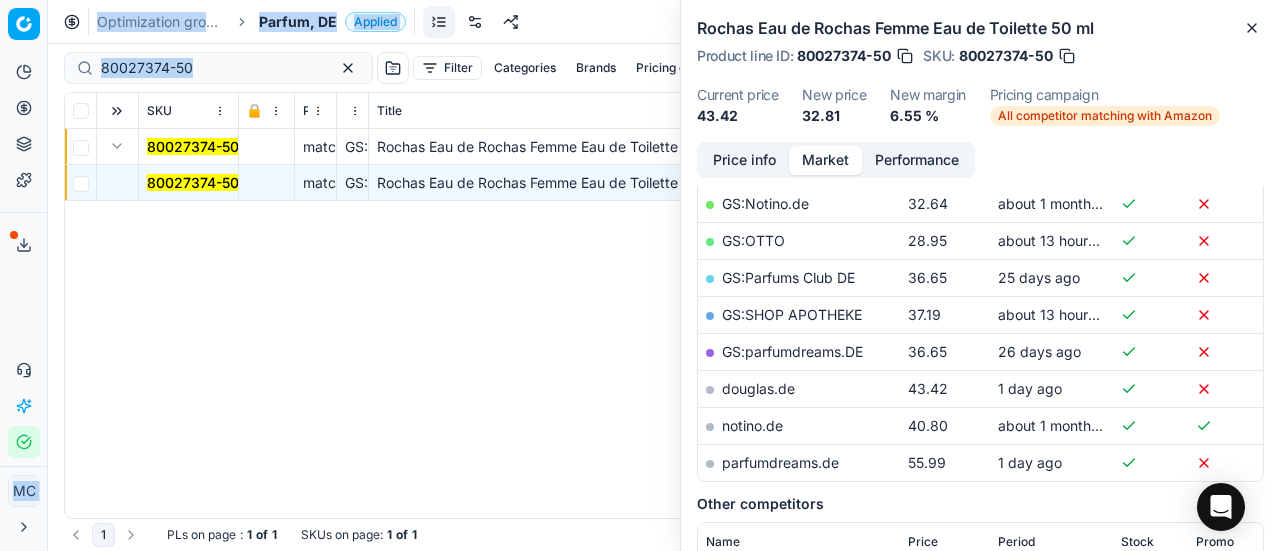 click on "Pricing platform Analytics Pricing Product portfolio Templates Export service 18 Contact support   AI Pricing Assistant Integration status MC [FIRST] [LAST] [EMAIL] Close menu Command Palette Search for a command to run... Optimization groups Parfum, [CITY] Applied Discard Download report 80027374-50 Filter   Categories   Brands   Pricing campaign   Price Reason   Add filter Bulk update Assign SKU 🔒 Price Type Price Reason Title Product line name Product line ID Cost PCII cost RRP CD min Price CD max Price Beauty outlet price PCII+5% > RRP Sales Flag Price change too high RRP vs MinCD Discount% vs RRP Current price Current promo price Freeze price New margin (common), % Δ, % Check CM Comment Pricing Comment CM New price proposal Δ, abs Done Pricing Difference, % > 50 Alerts Family ID Pricing campaign New price too high New price too low Brands Business Unit ID Business Unit | title Total stock quantity Last stock update Last price change Is available Is main product Main CD Amazon Main CD bol" at bounding box center (640, 275) 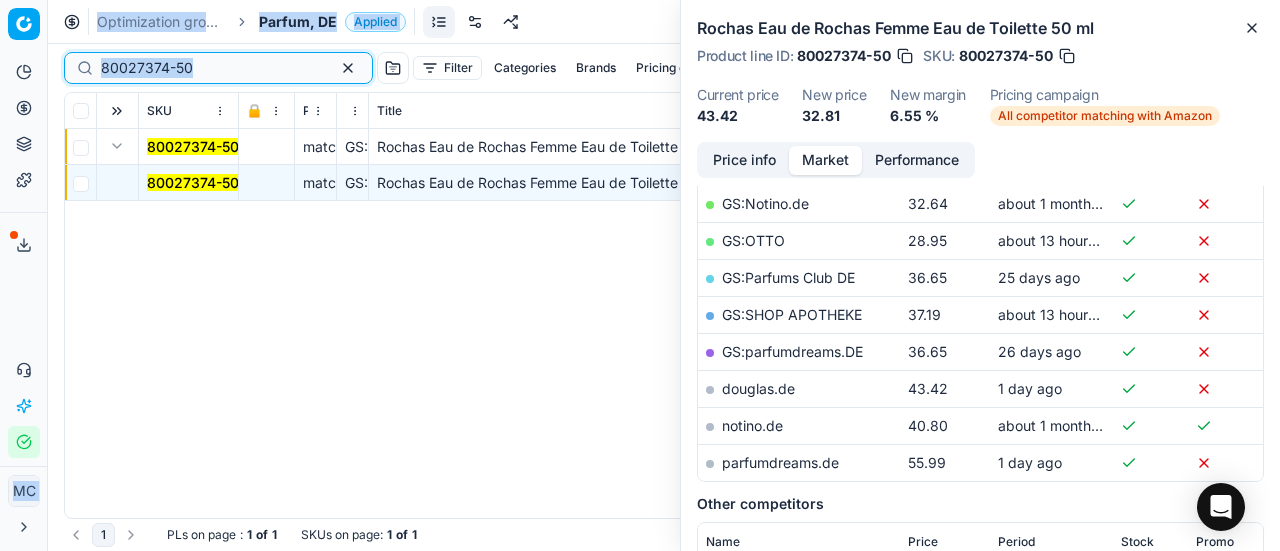 click on "80027374-50" at bounding box center (210, 68) 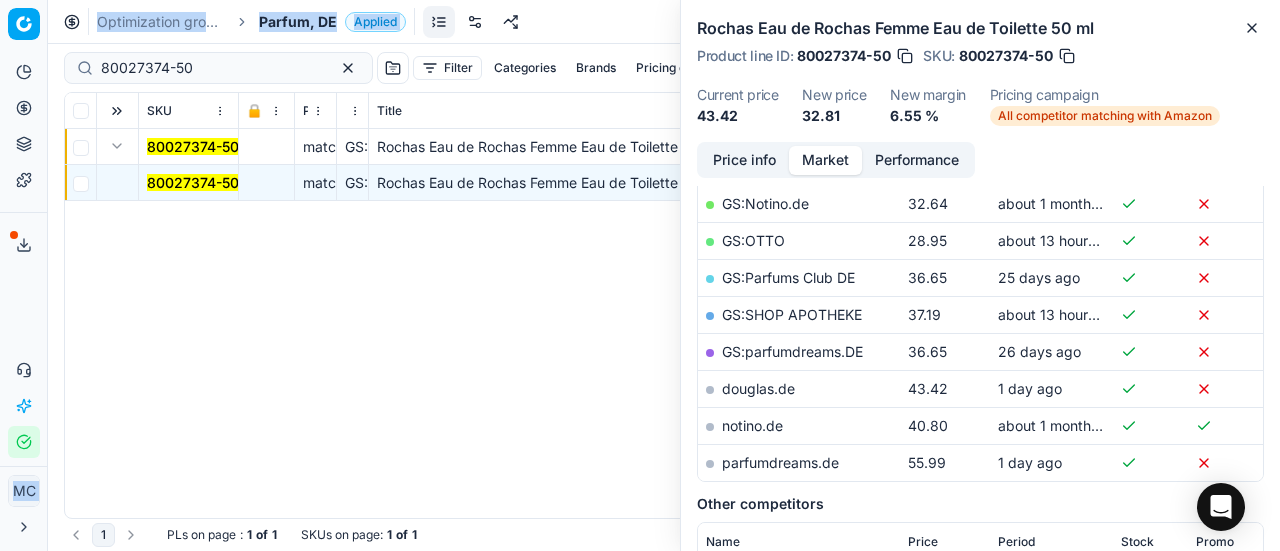 drag, startPoint x: 0, startPoint y: 41, endPoint x: 2, endPoint y: 15, distance: 26.076809 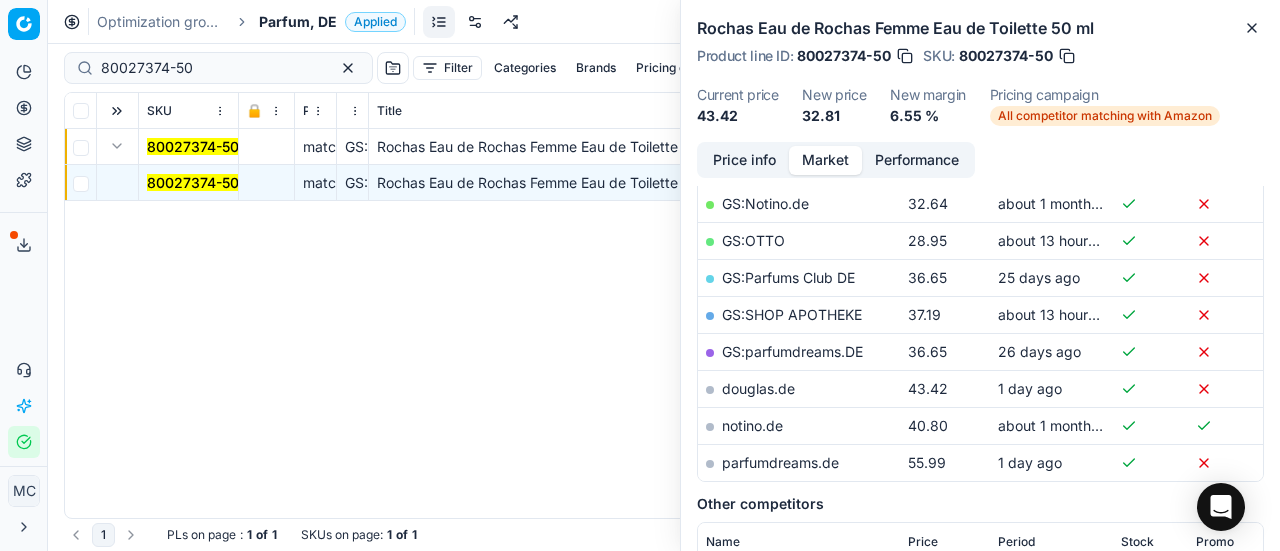click on "80027374-50" at bounding box center [218, 68] 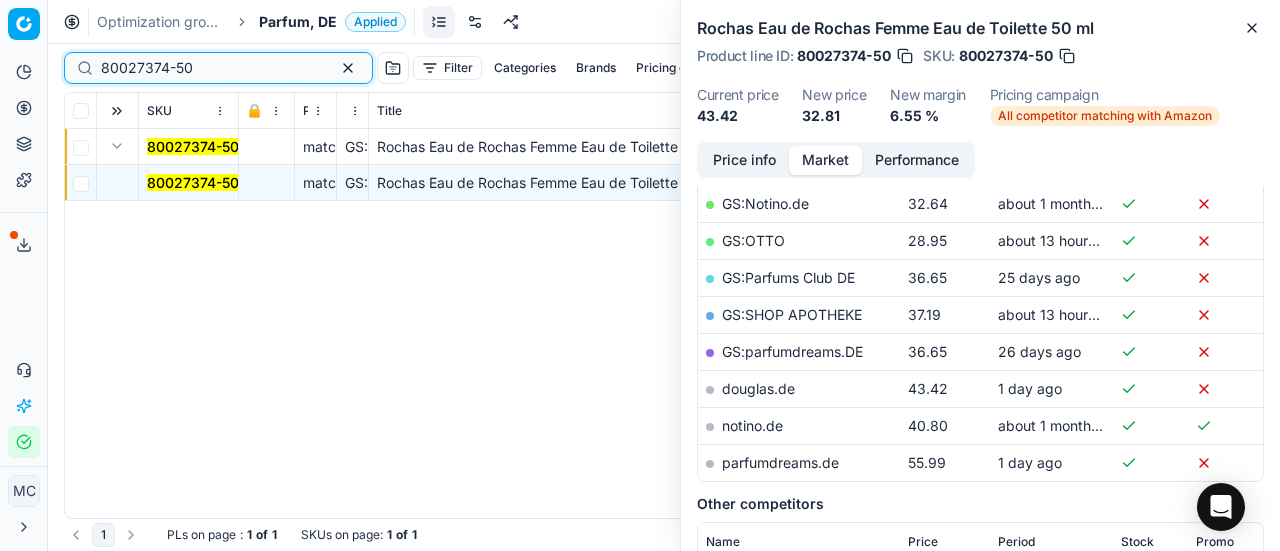 drag, startPoint x: 216, startPoint y: 75, endPoint x: 0, endPoint y: 47, distance: 217.80725 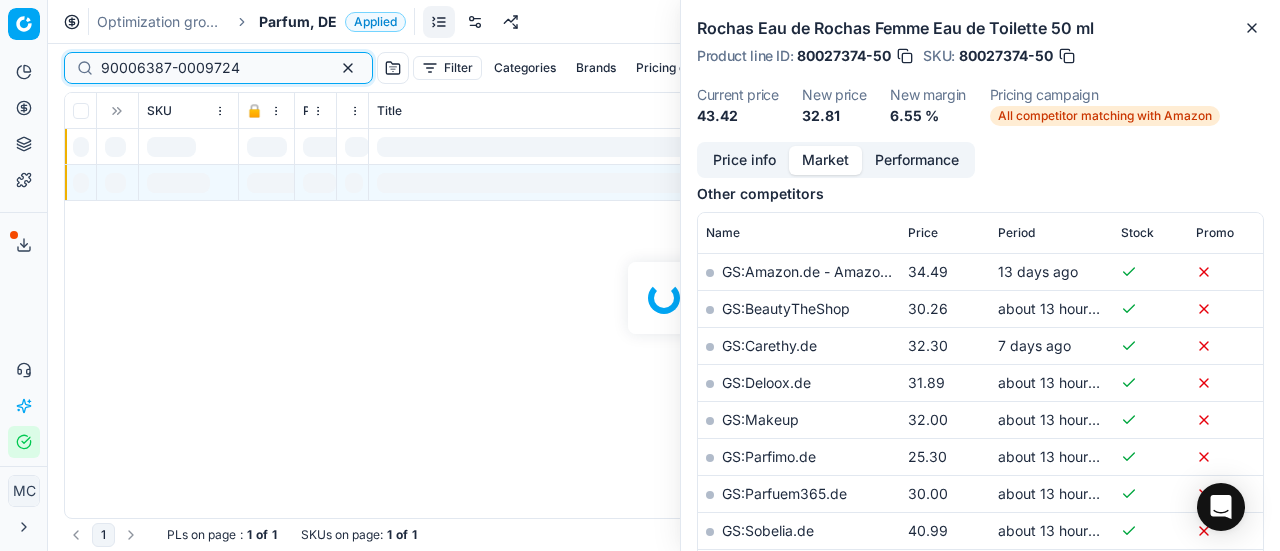 scroll, scrollTop: 400, scrollLeft: 0, axis: vertical 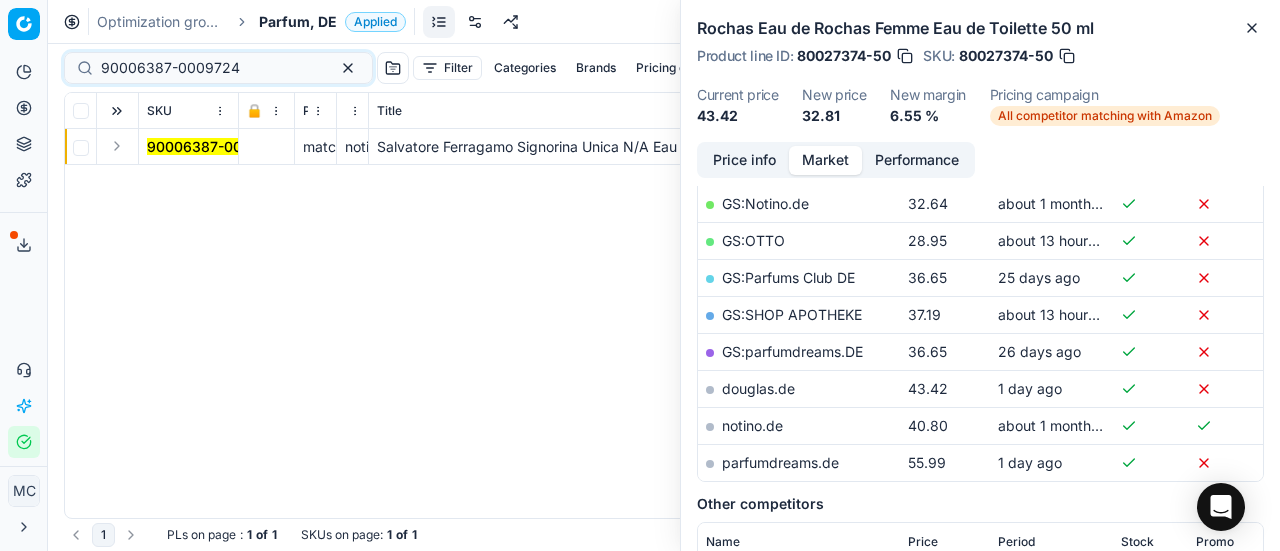click at bounding box center (117, 146) 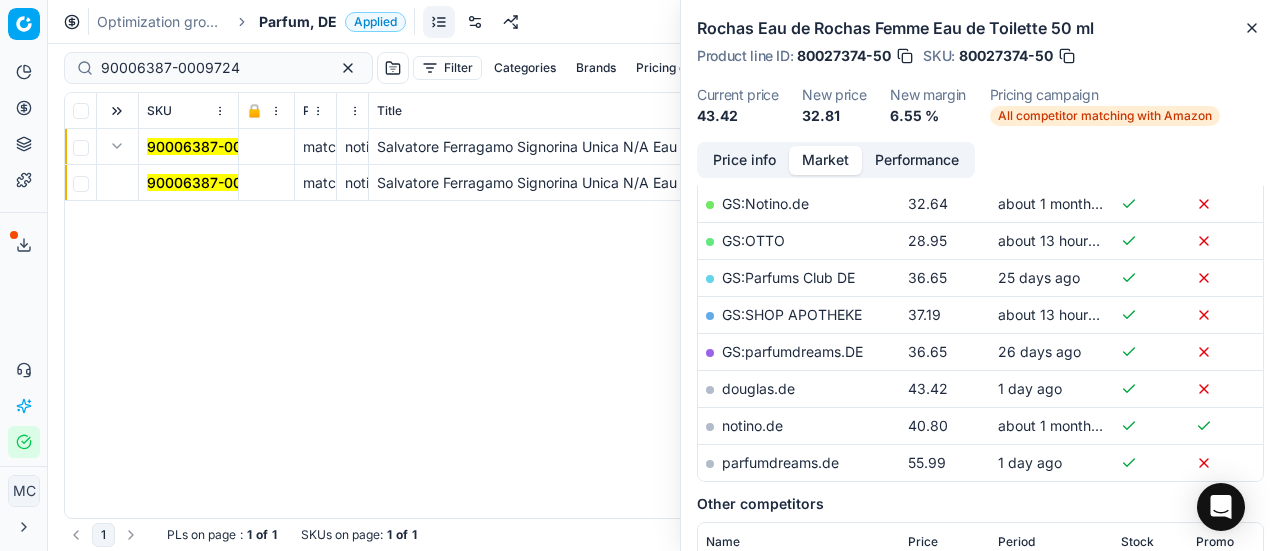 click on "90006387-0009724" at bounding box center [216, 182] 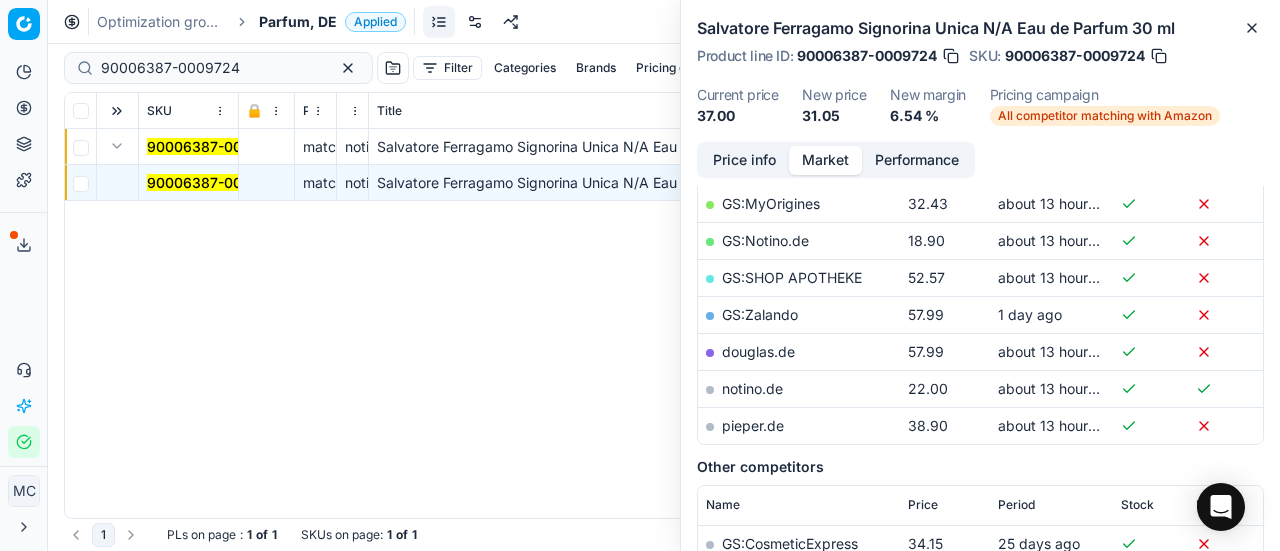 scroll, scrollTop: 400, scrollLeft: 0, axis: vertical 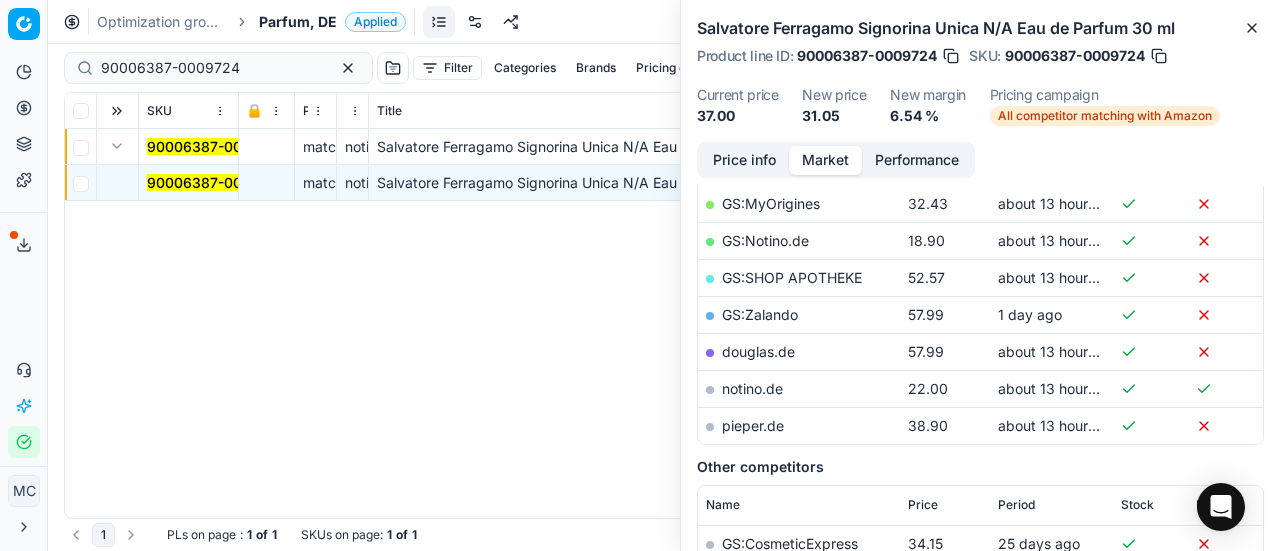 click on "Price info" at bounding box center [744, 160] 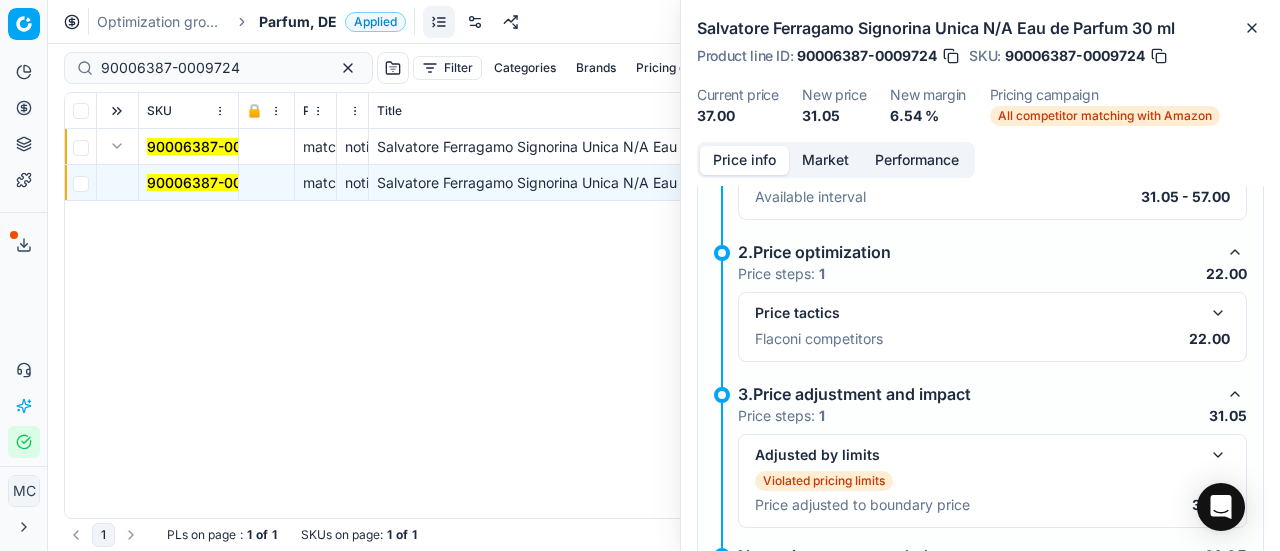 click at bounding box center [1218, 313] 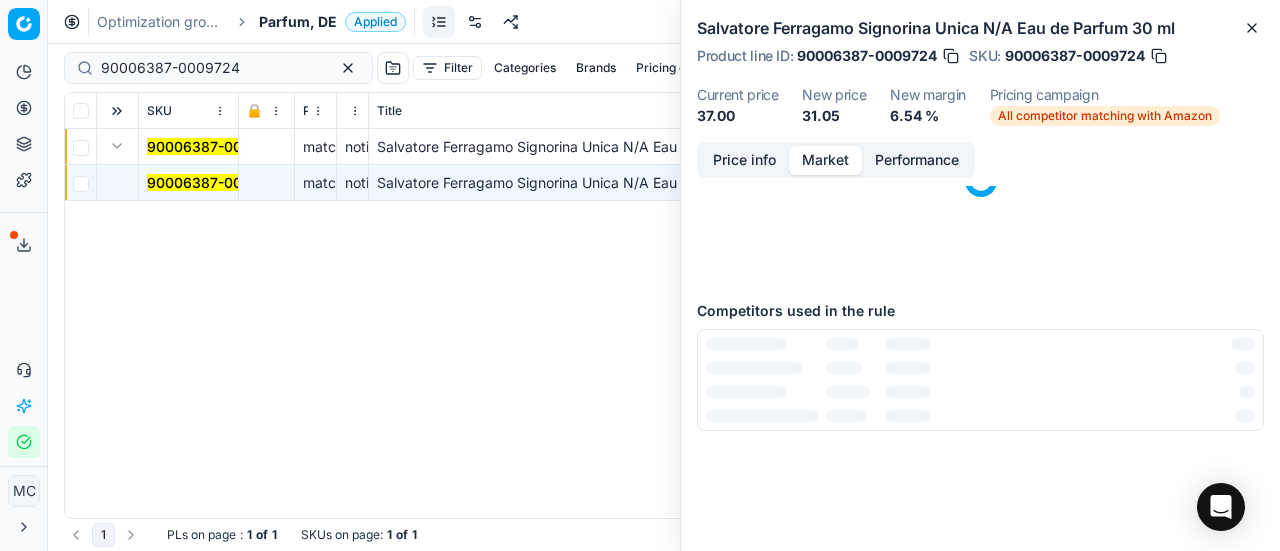 click on "Market" at bounding box center (825, 160) 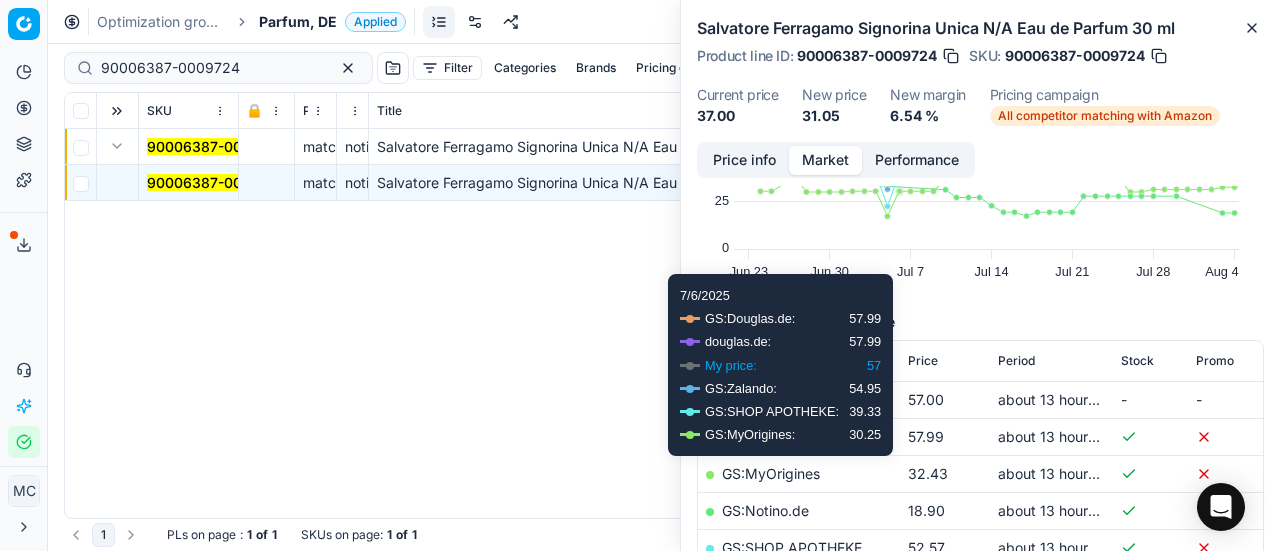 scroll, scrollTop: 300, scrollLeft: 0, axis: vertical 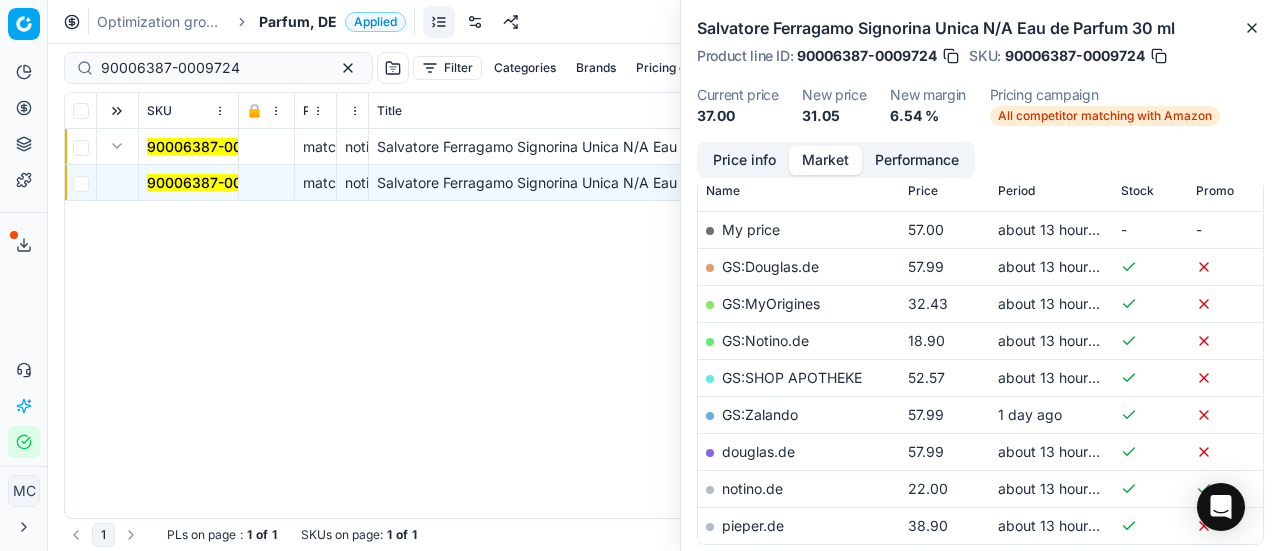 click on "notino.de" at bounding box center (752, 488) 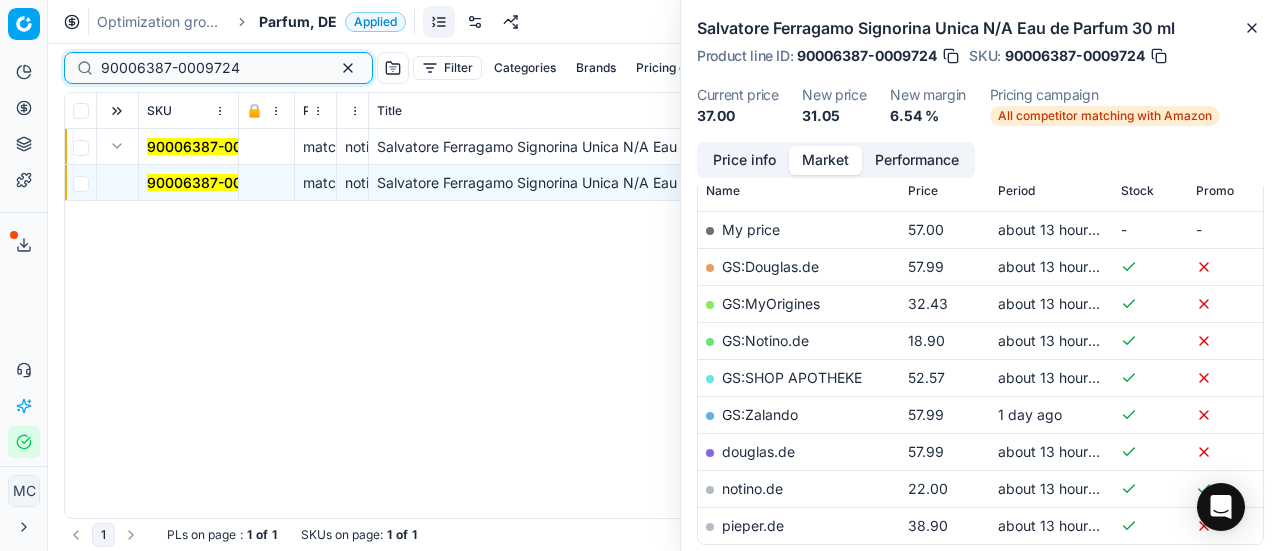 drag, startPoint x: 259, startPoint y: 64, endPoint x: 0, endPoint y: 40, distance: 260.1096 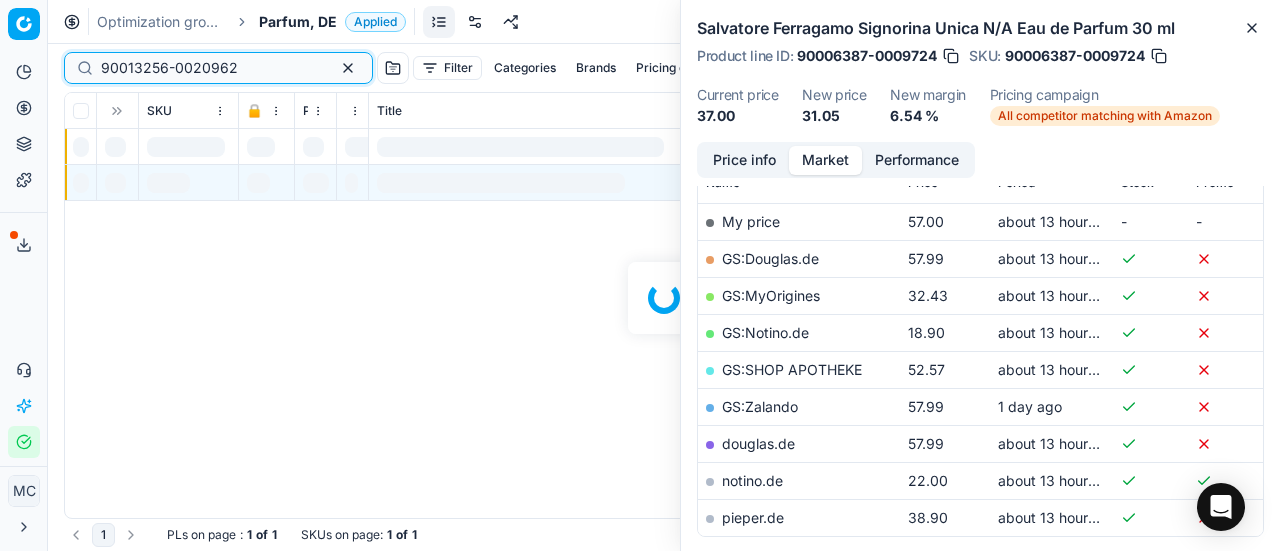 scroll, scrollTop: 300, scrollLeft: 0, axis: vertical 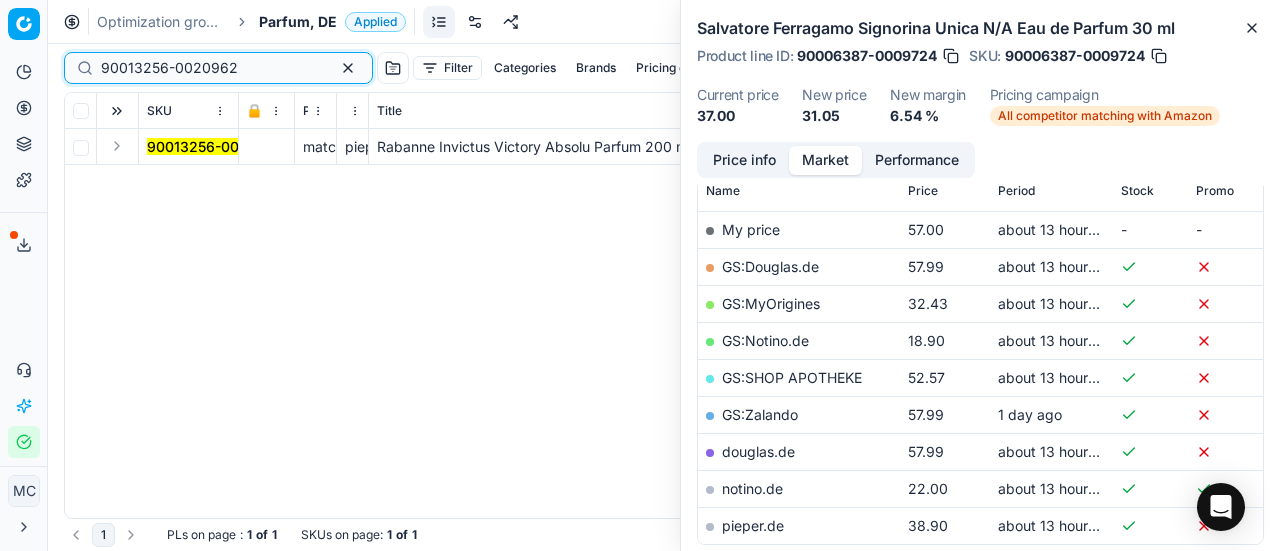 type on "90013256-0020962" 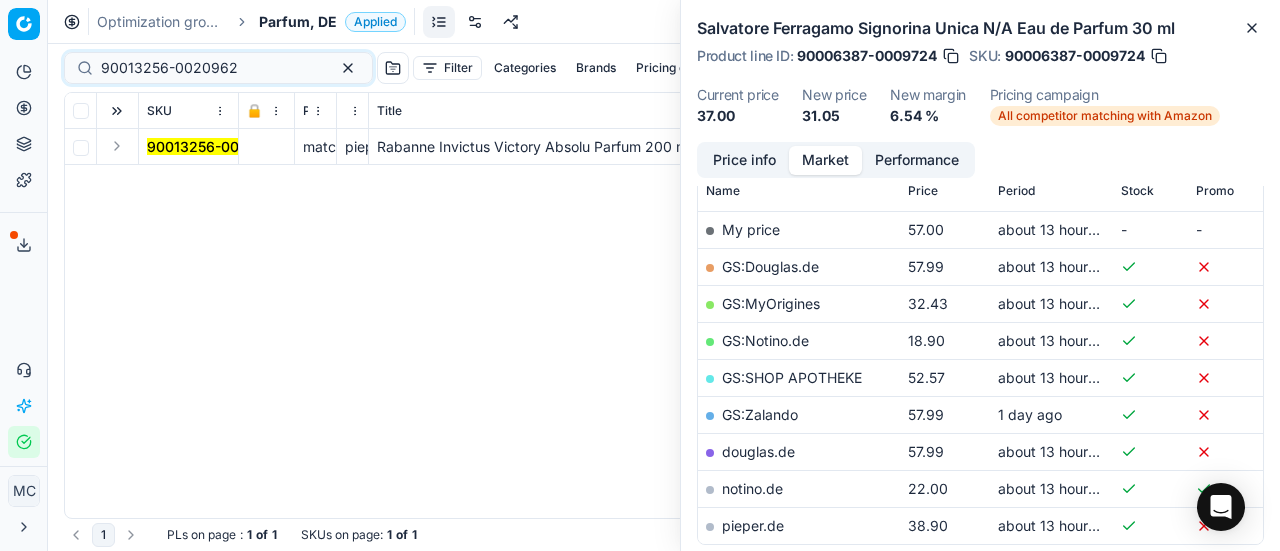 click at bounding box center [117, 146] 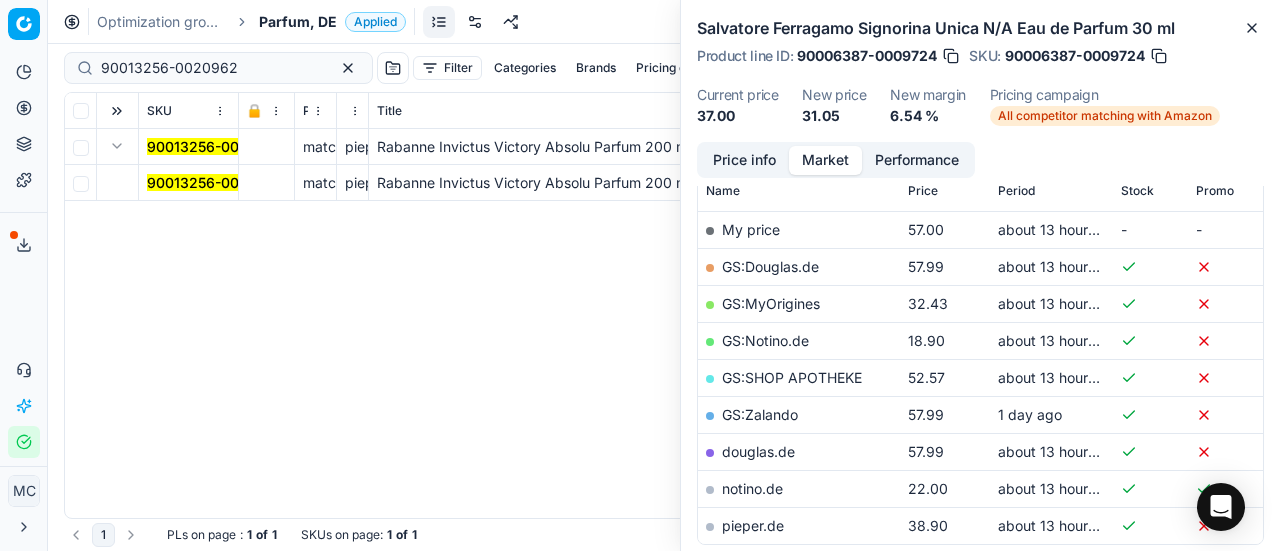 click on "90013256-0020962" at bounding box center [215, 182] 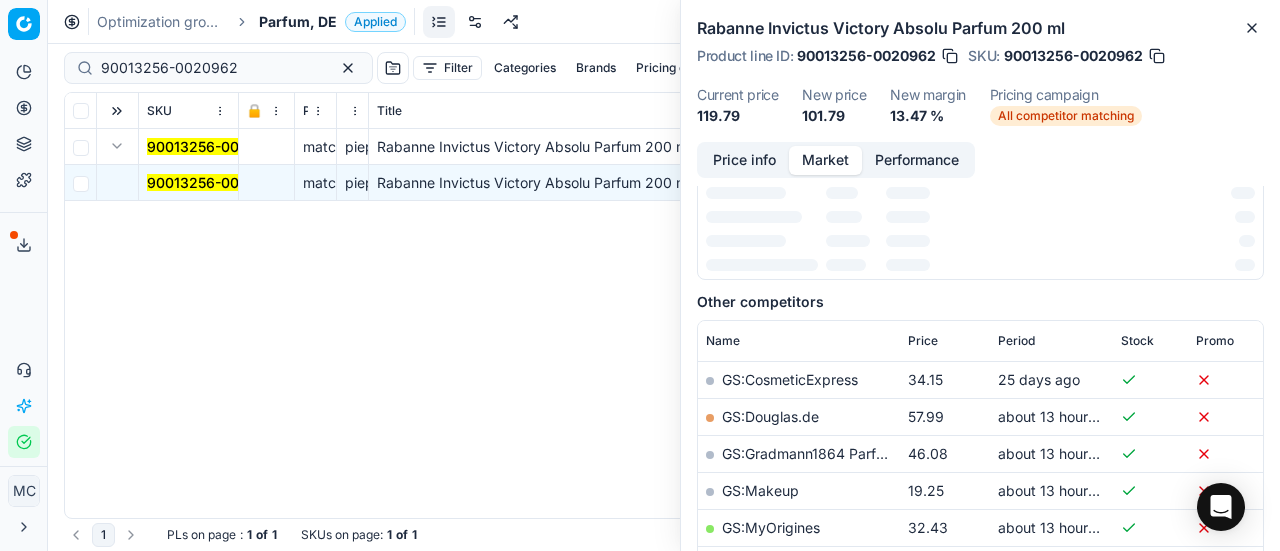 scroll, scrollTop: 263, scrollLeft: 0, axis: vertical 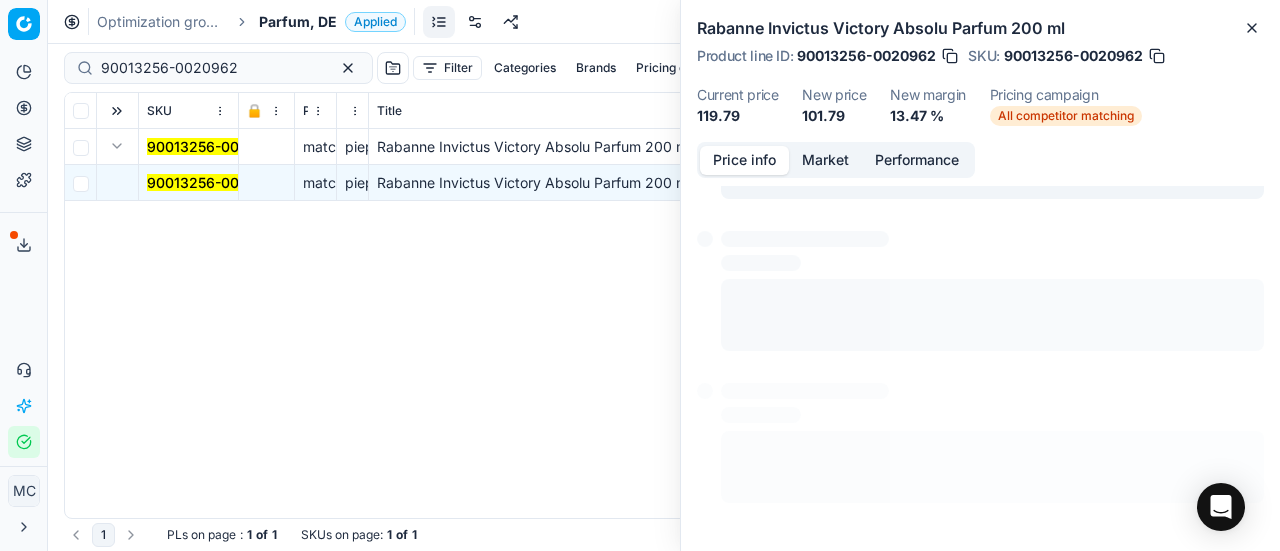 click on "Price info" at bounding box center (744, 160) 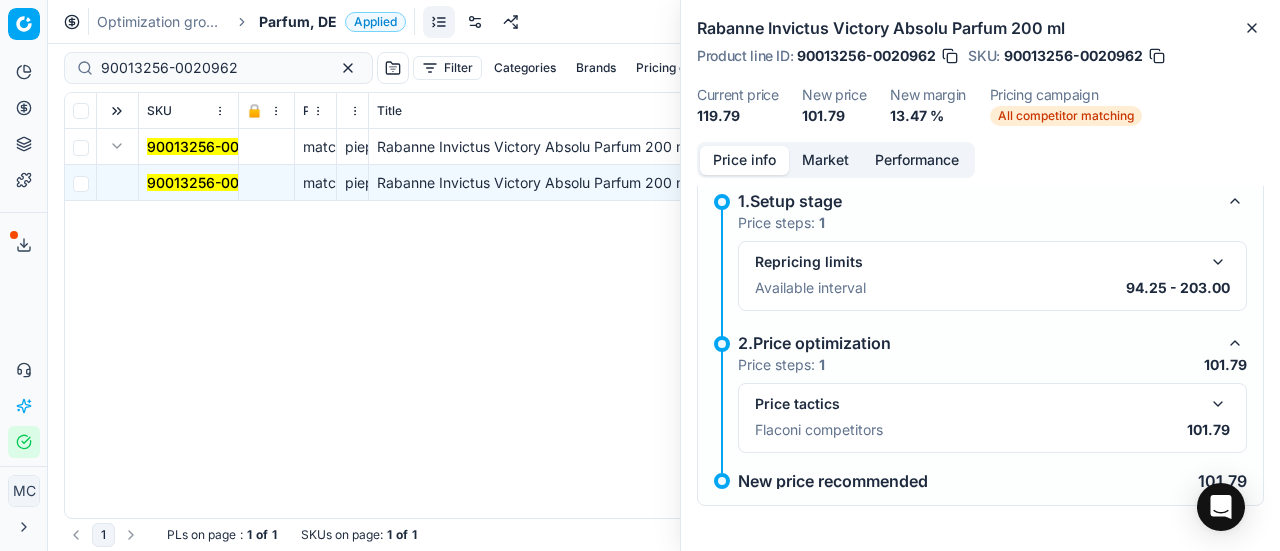 click at bounding box center (1218, 404) 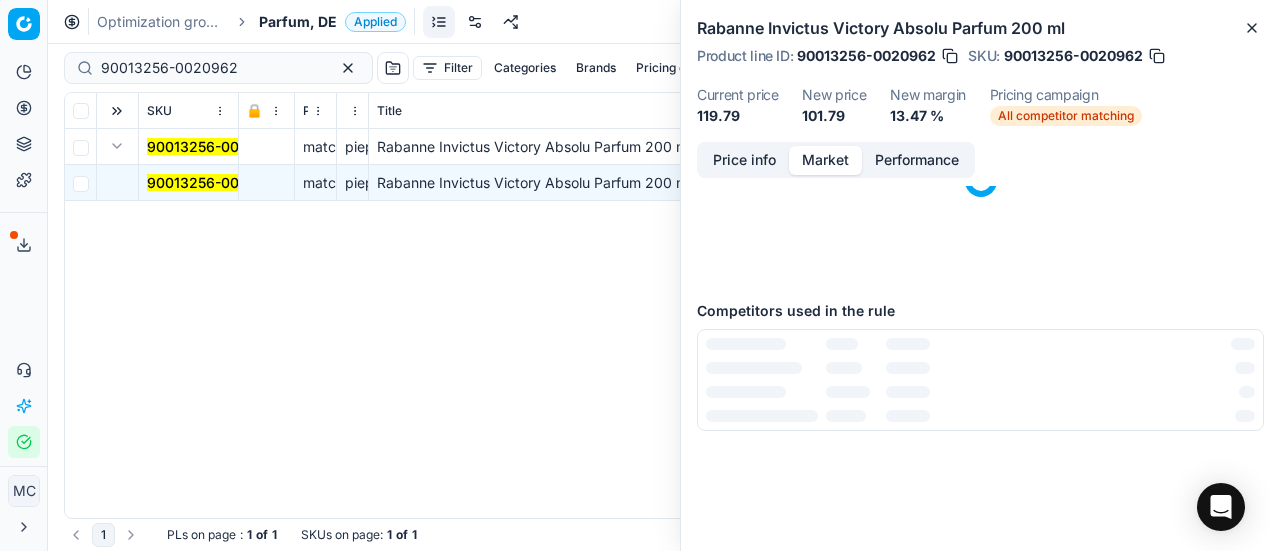 scroll, scrollTop: 0, scrollLeft: 0, axis: both 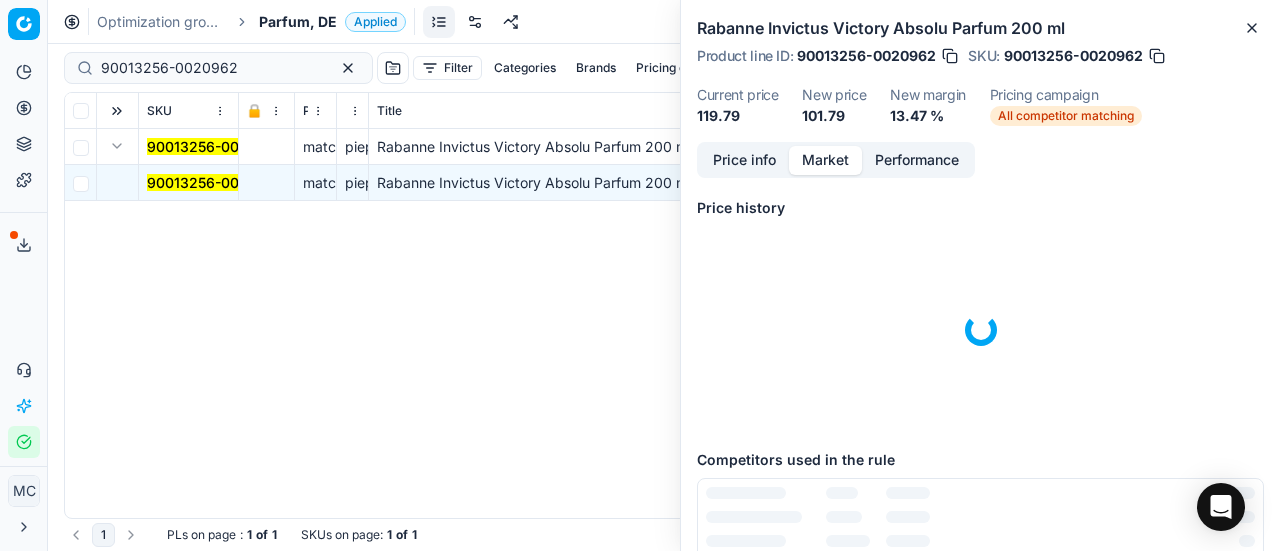 click on "Market" at bounding box center (825, 160) 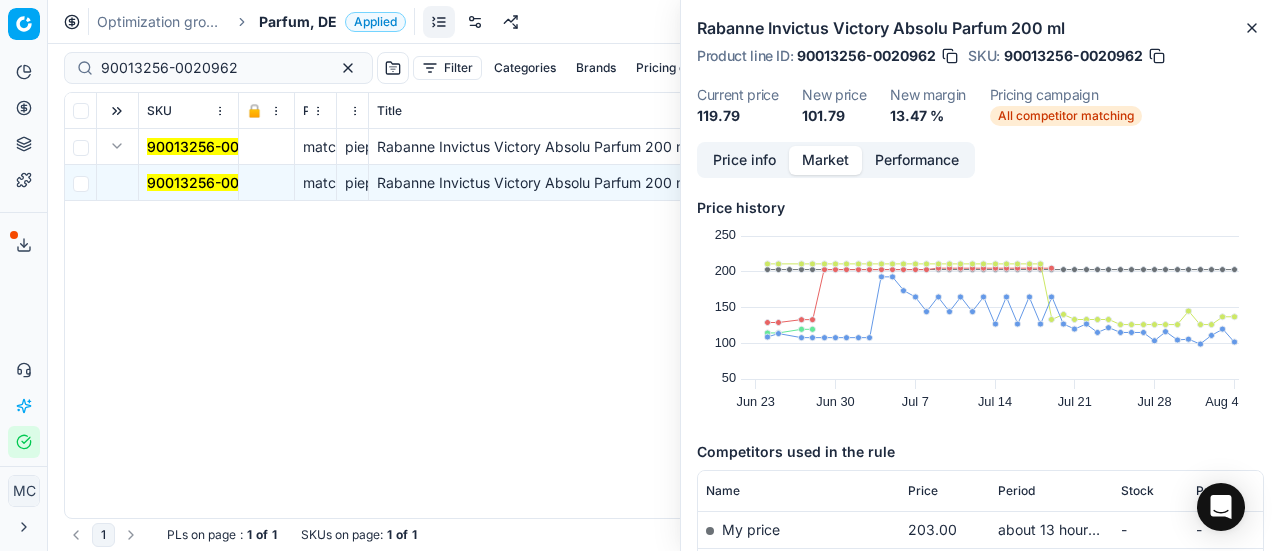 click on "Price info" at bounding box center (744, 160) 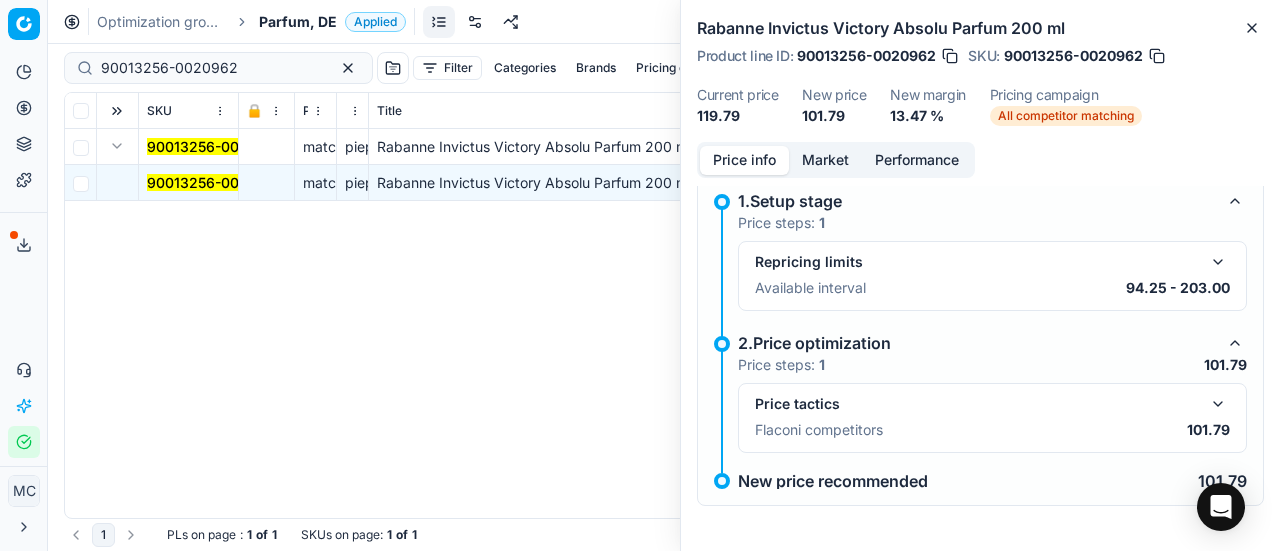 click at bounding box center (1218, 404) 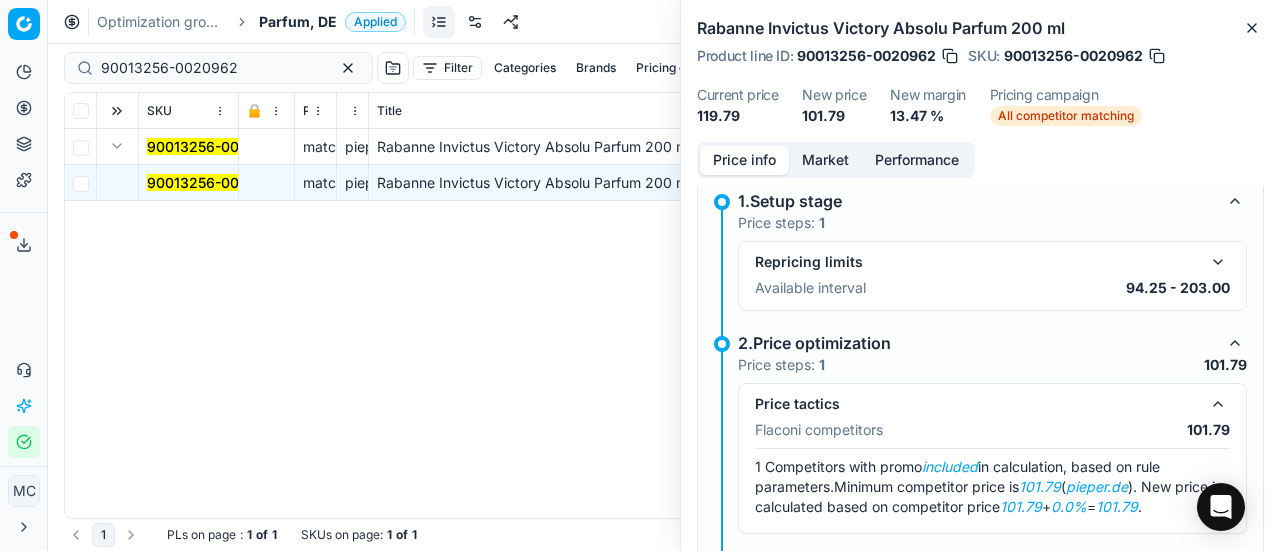 click on "Market" at bounding box center [825, 160] 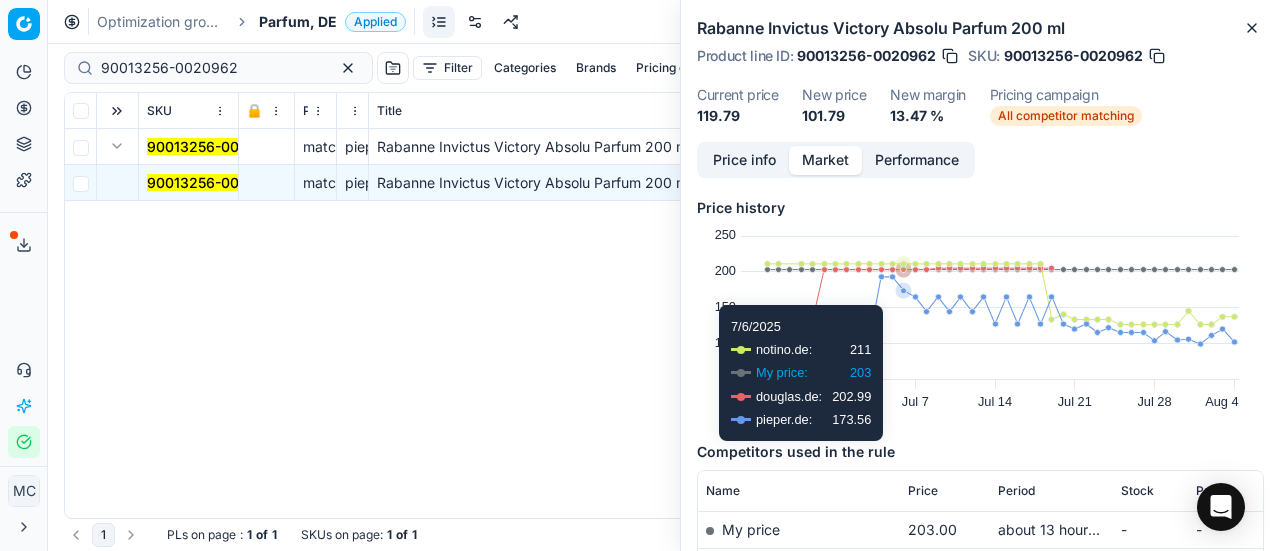 scroll, scrollTop: 263, scrollLeft: 0, axis: vertical 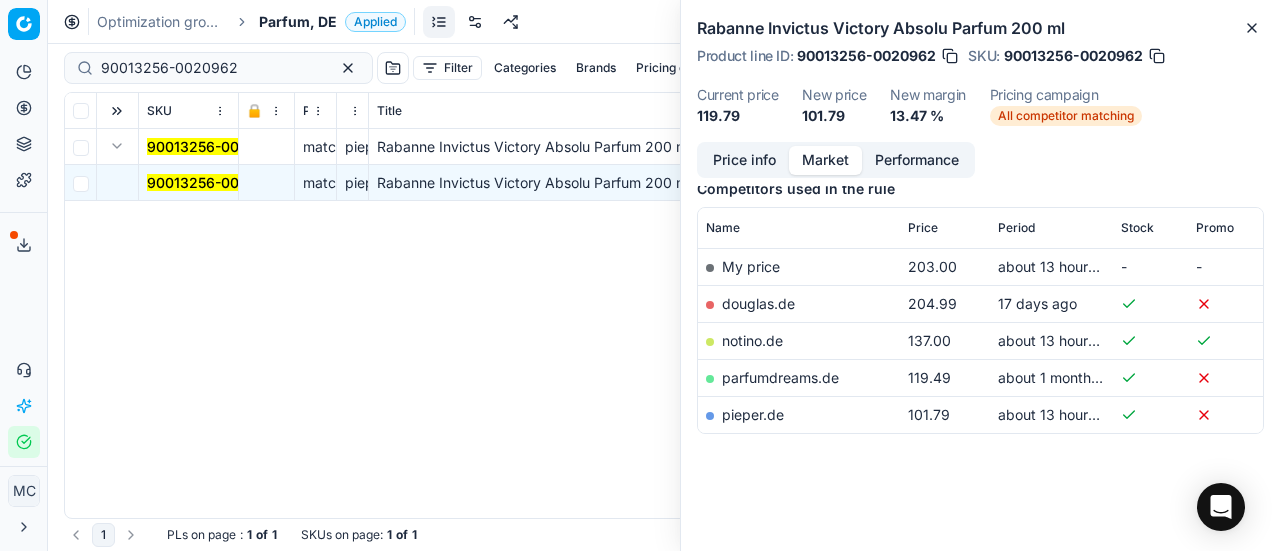 click on "pieper.de" at bounding box center [753, 414] 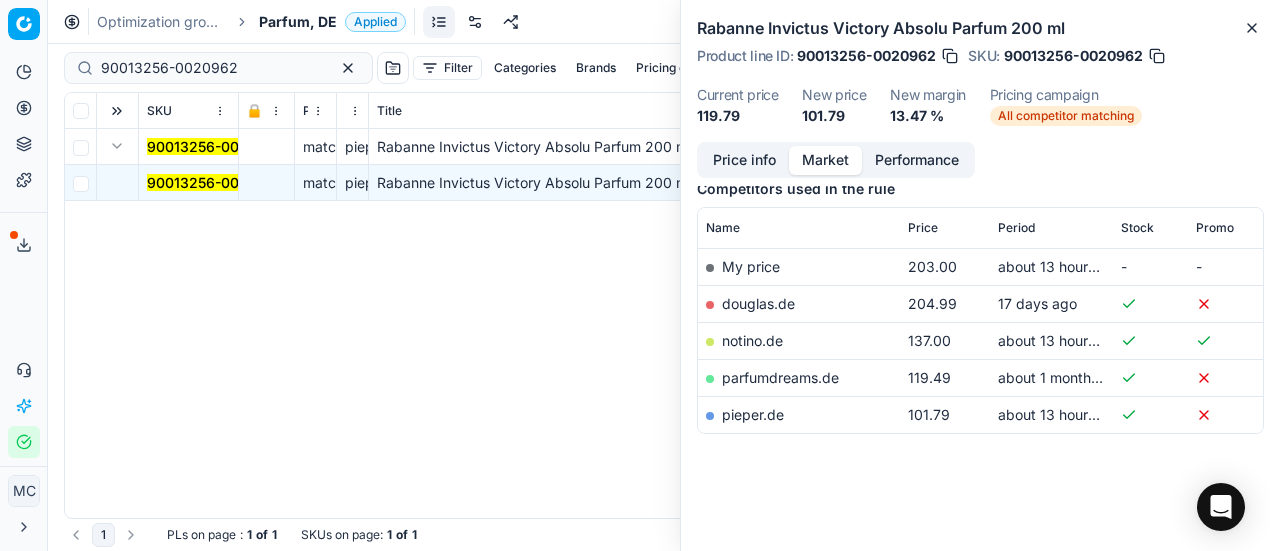click on "Parfum, DE" at bounding box center (298, 22) 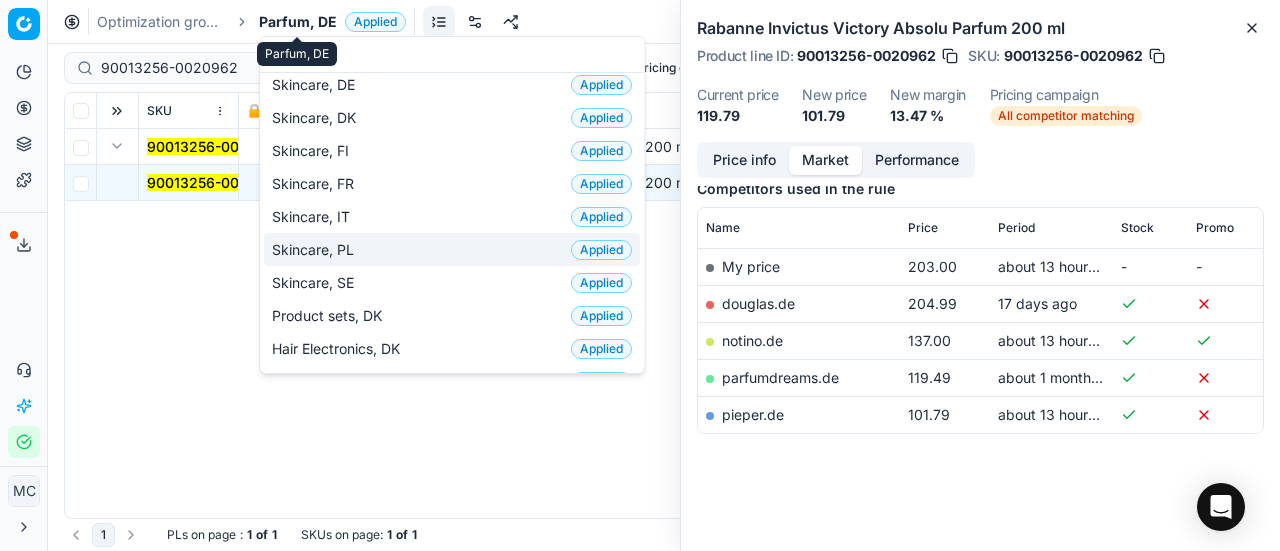 scroll, scrollTop: 0, scrollLeft: 0, axis: both 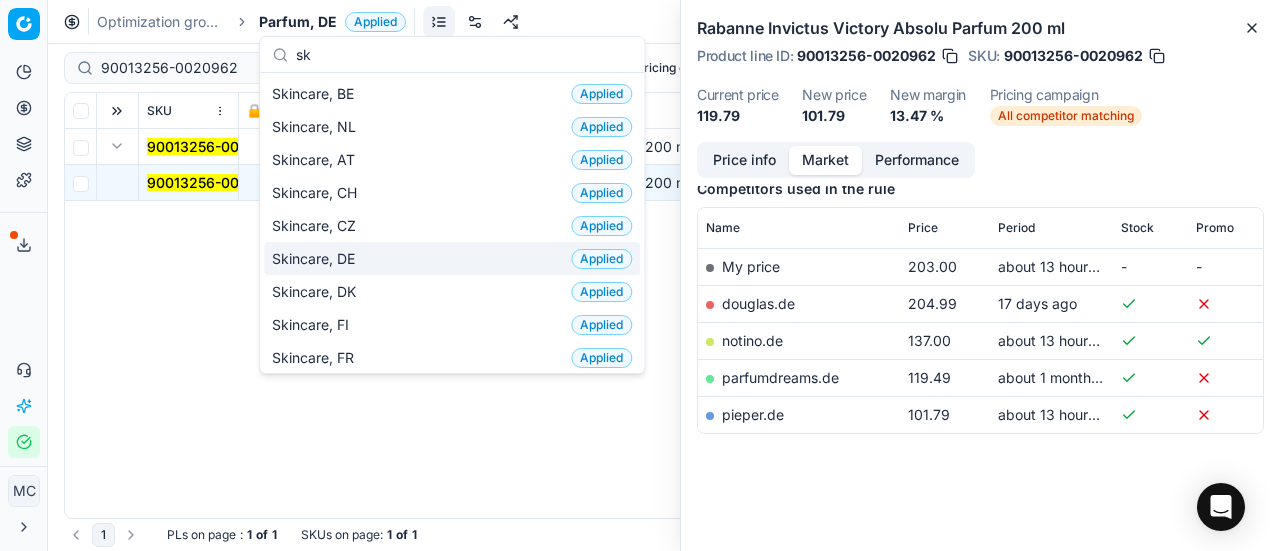 type on "sk" 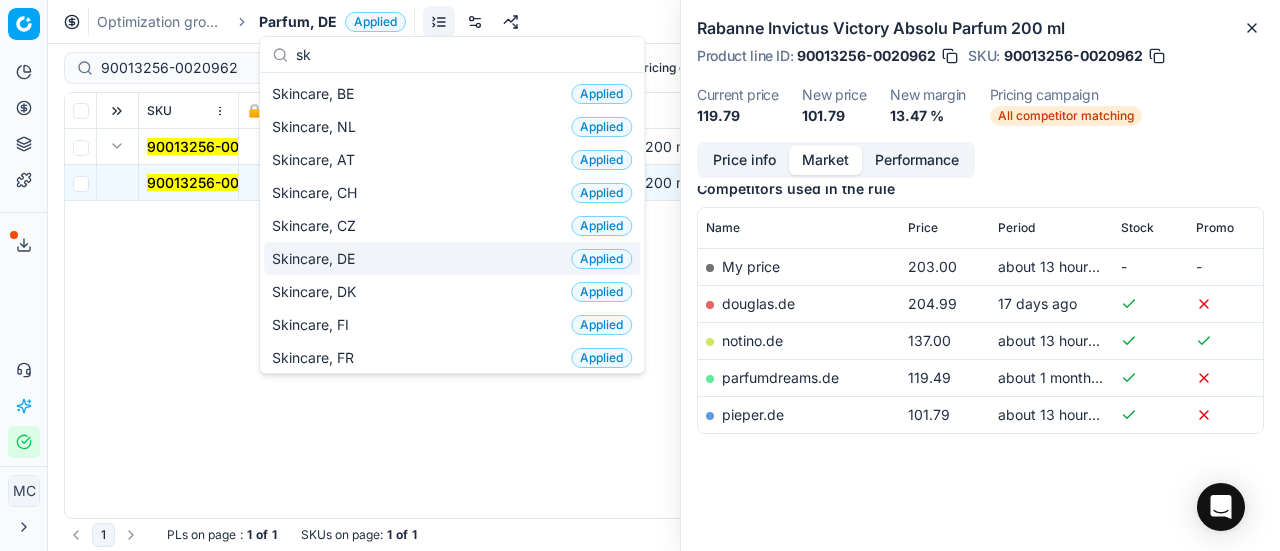 click on "Skincare, DE Applied" at bounding box center (452, 258) 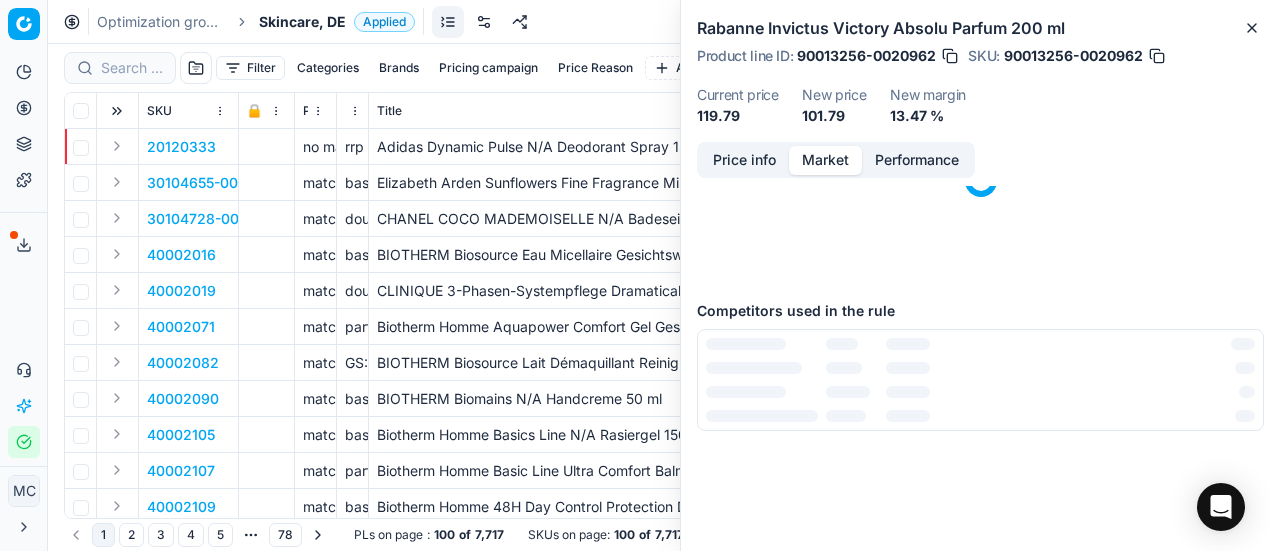 scroll, scrollTop: 263, scrollLeft: 0, axis: vertical 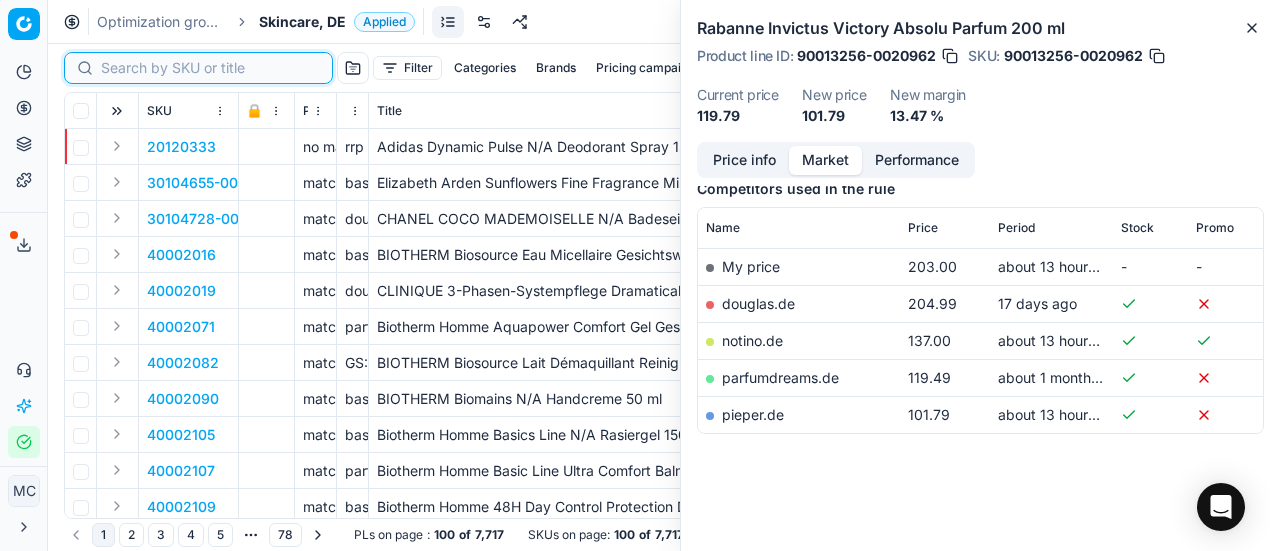 click at bounding box center [210, 68] 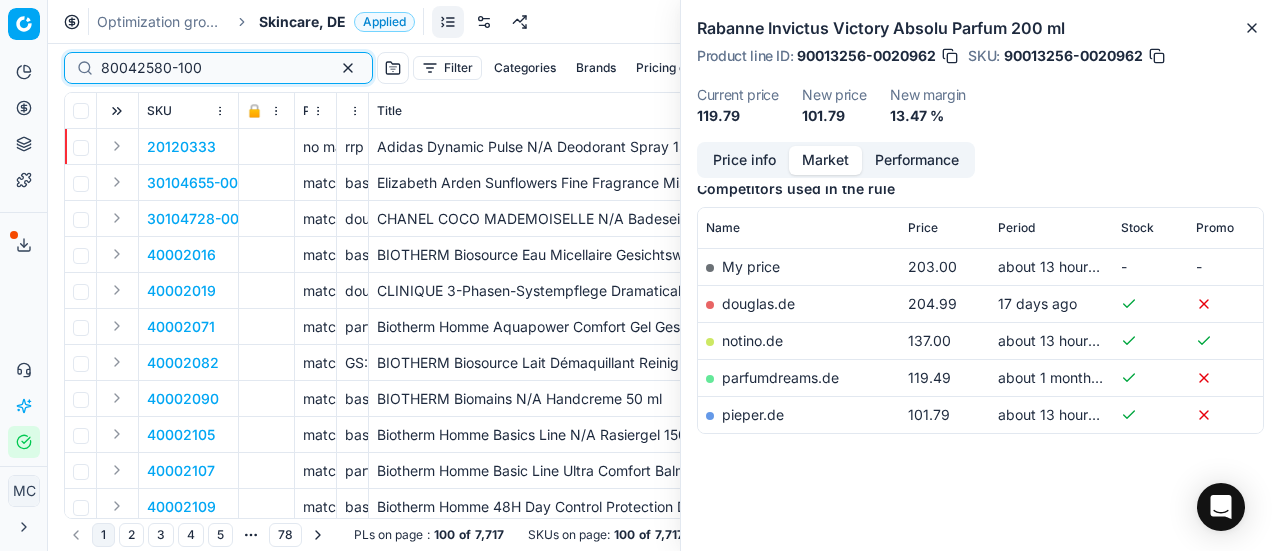 scroll, scrollTop: 263, scrollLeft: 0, axis: vertical 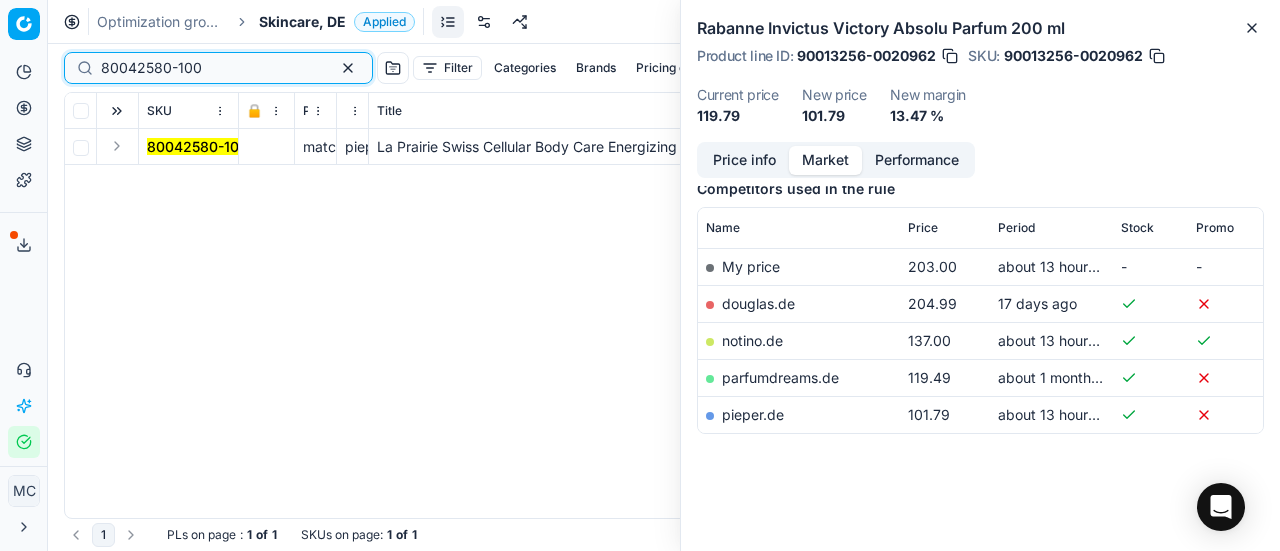 type on "80042580-100" 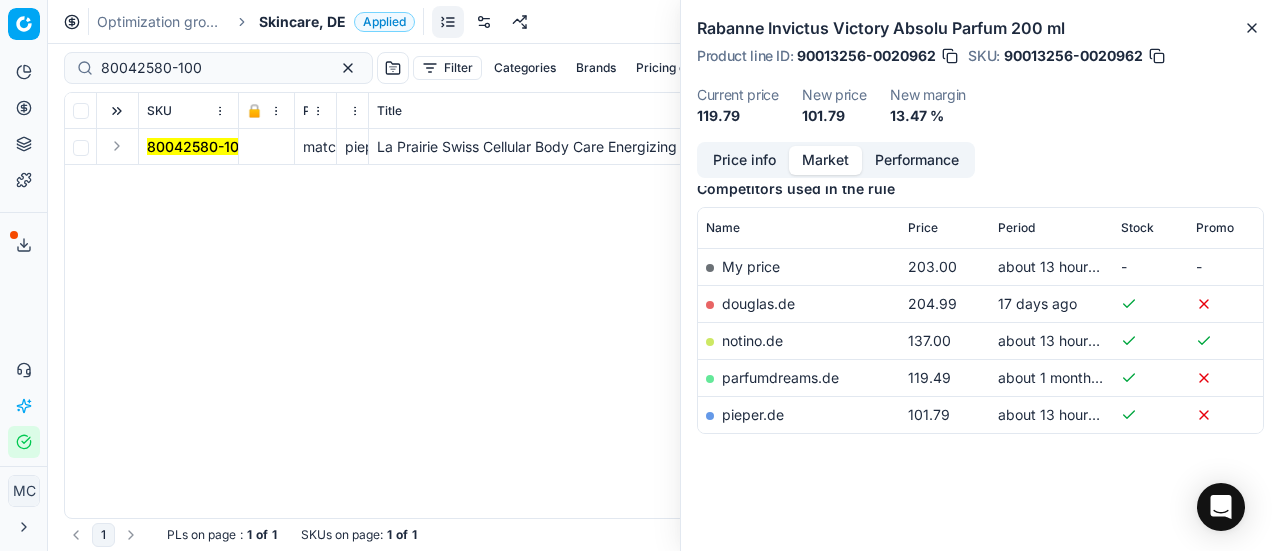 drag, startPoint x: 121, startPoint y: 146, endPoint x: 232, endPoint y: 185, distance: 117.65203 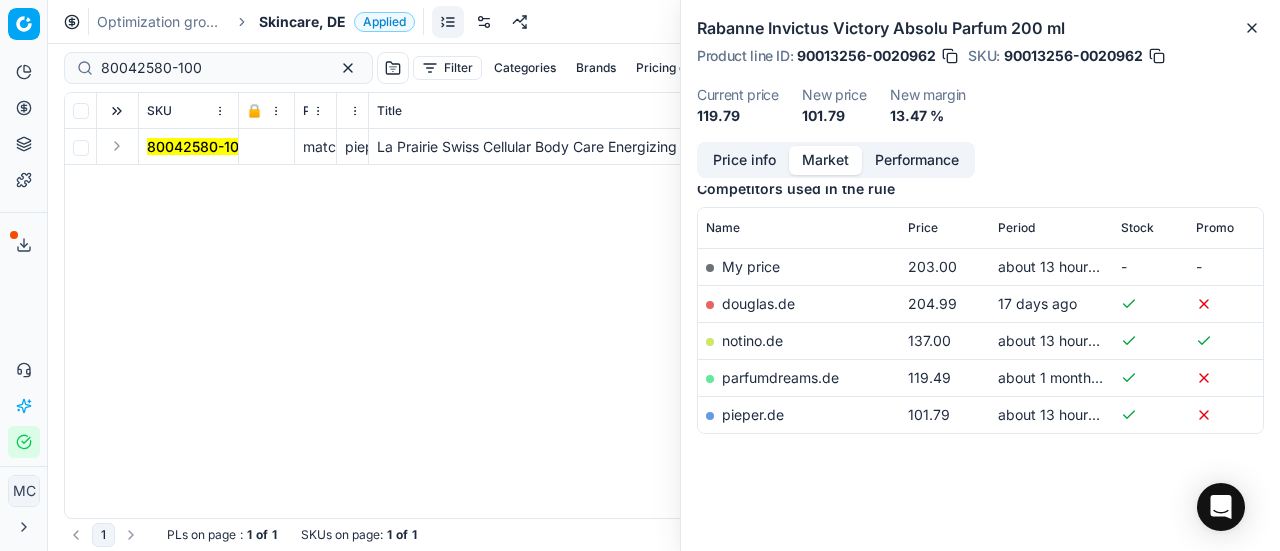 drag, startPoint x: 122, startPoint y: 148, endPoint x: 196, endPoint y: 182, distance: 81.437096 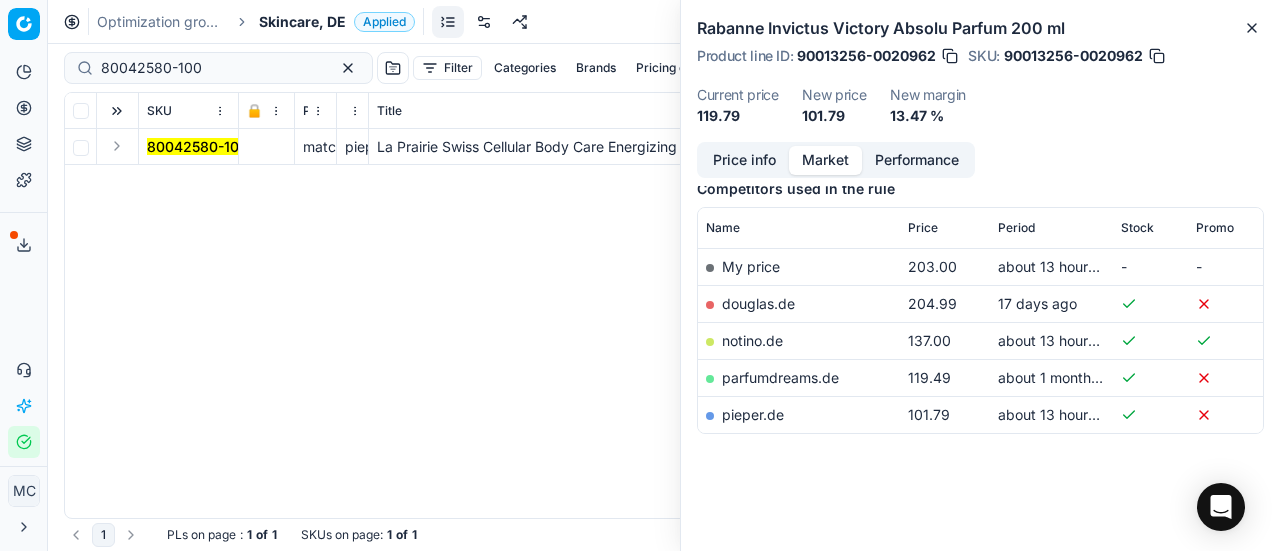 click at bounding box center (118, 147) 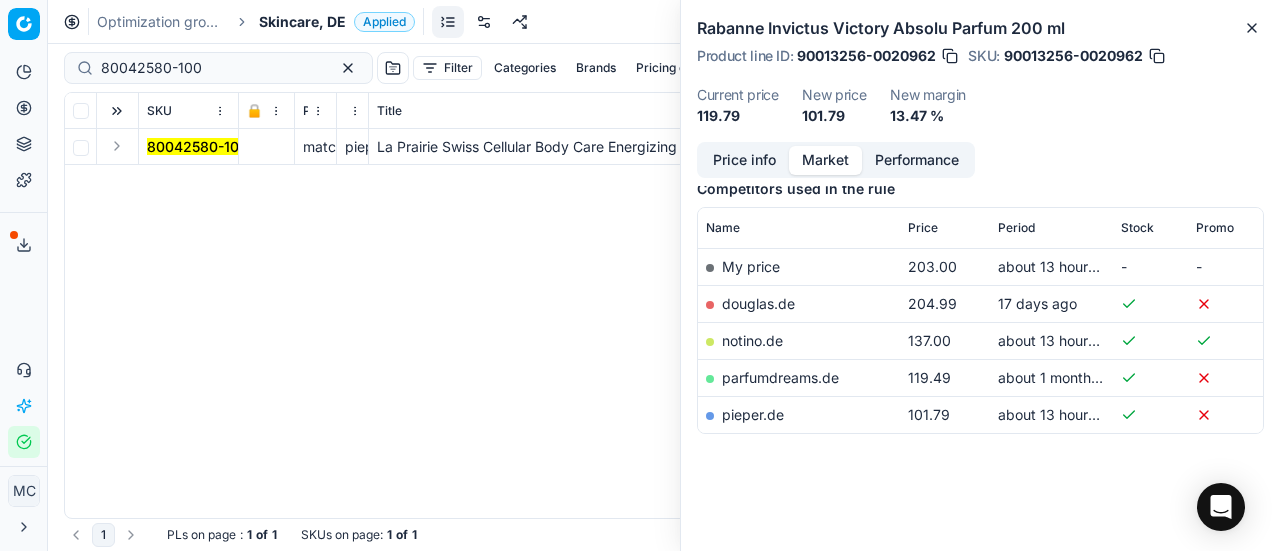 click at bounding box center (117, 146) 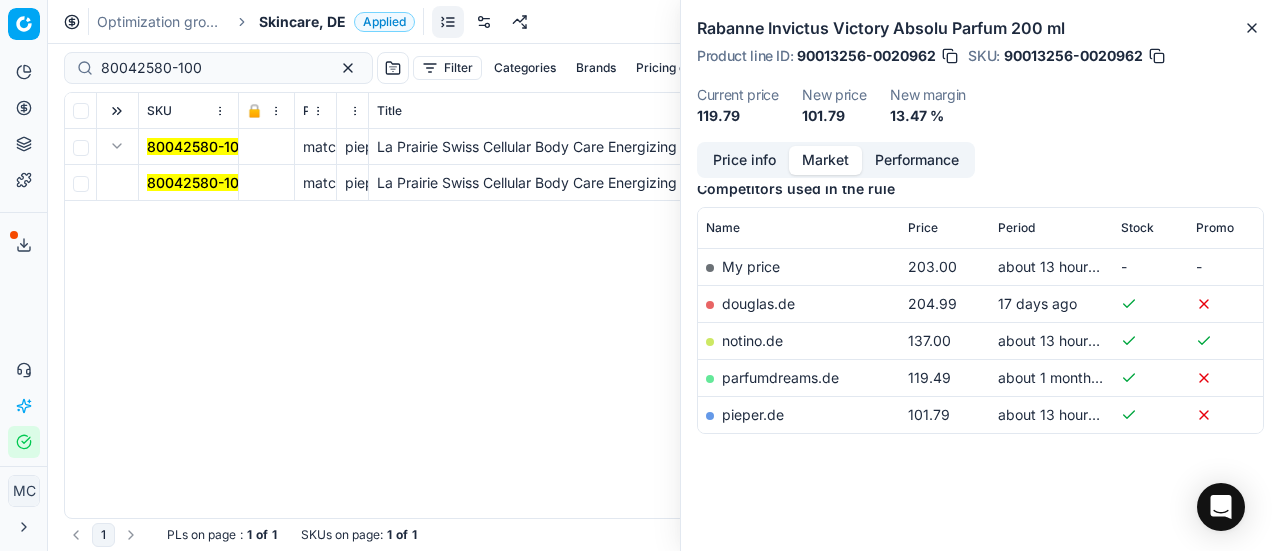 click on "80042580-100" at bounding box center [197, 182] 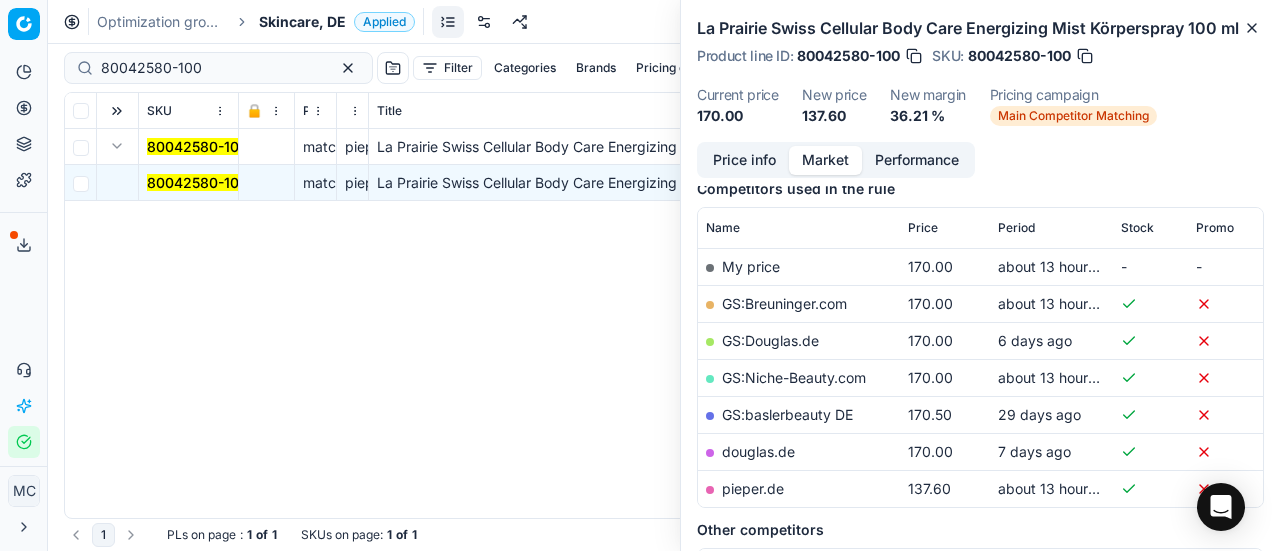 scroll, scrollTop: 263, scrollLeft: 0, axis: vertical 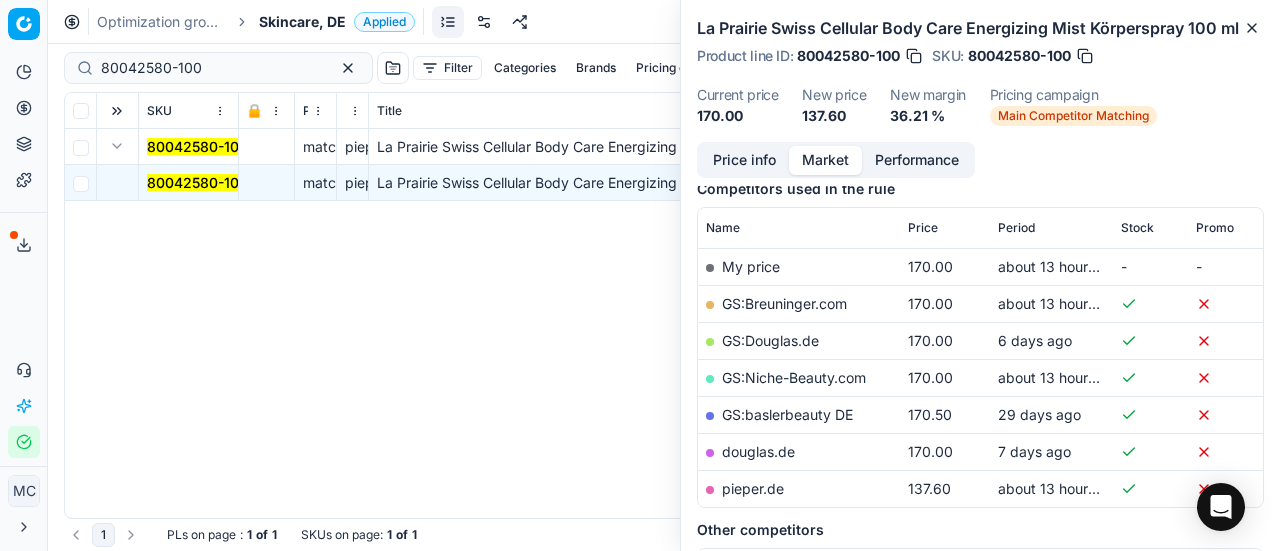 click on "Price info" at bounding box center [744, 160] 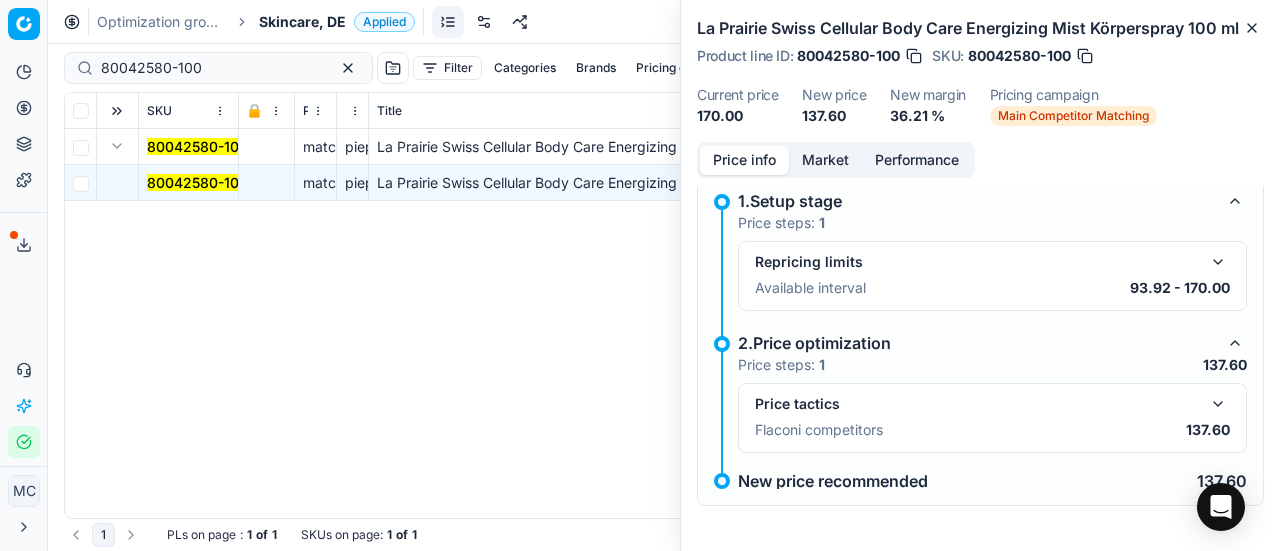 click at bounding box center [1218, 404] 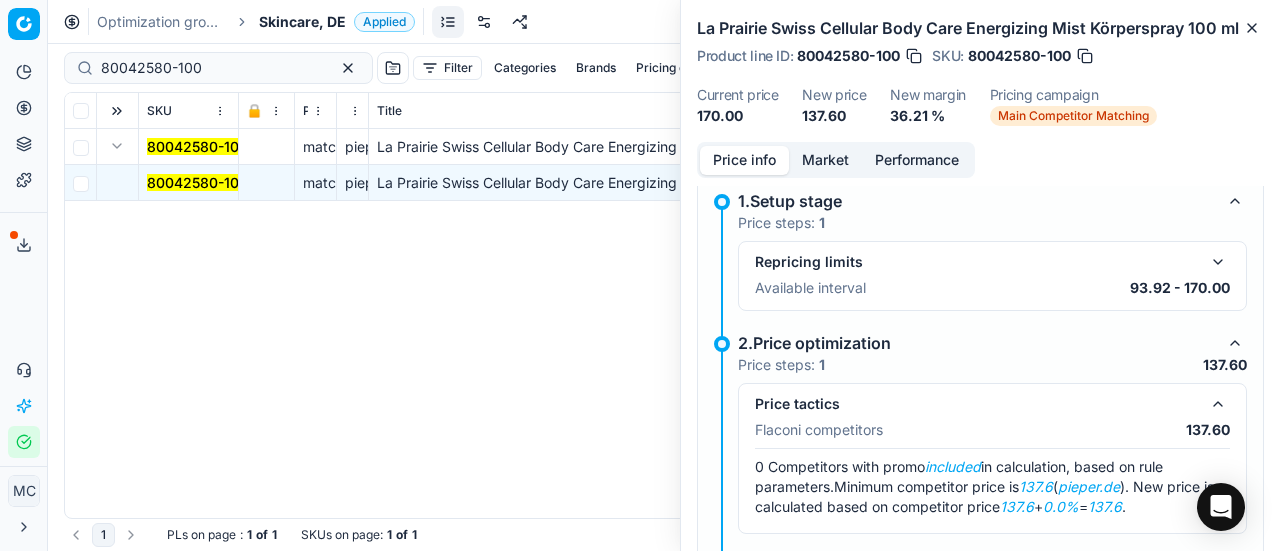click on "Market" at bounding box center [825, 160] 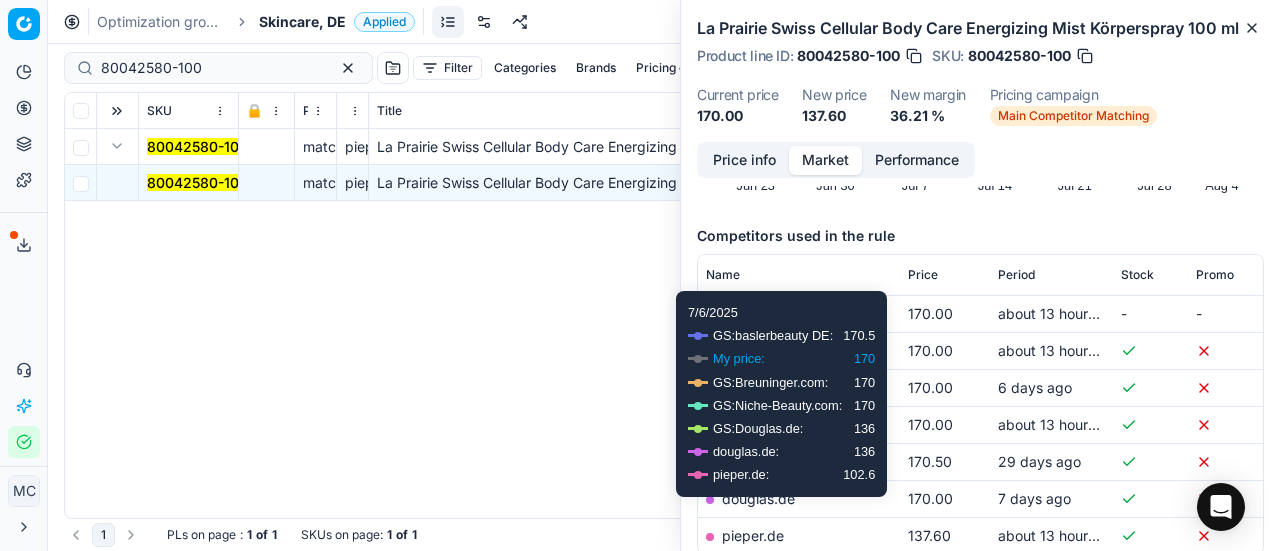 scroll, scrollTop: 300, scrollLeft: 0, axis: vertical 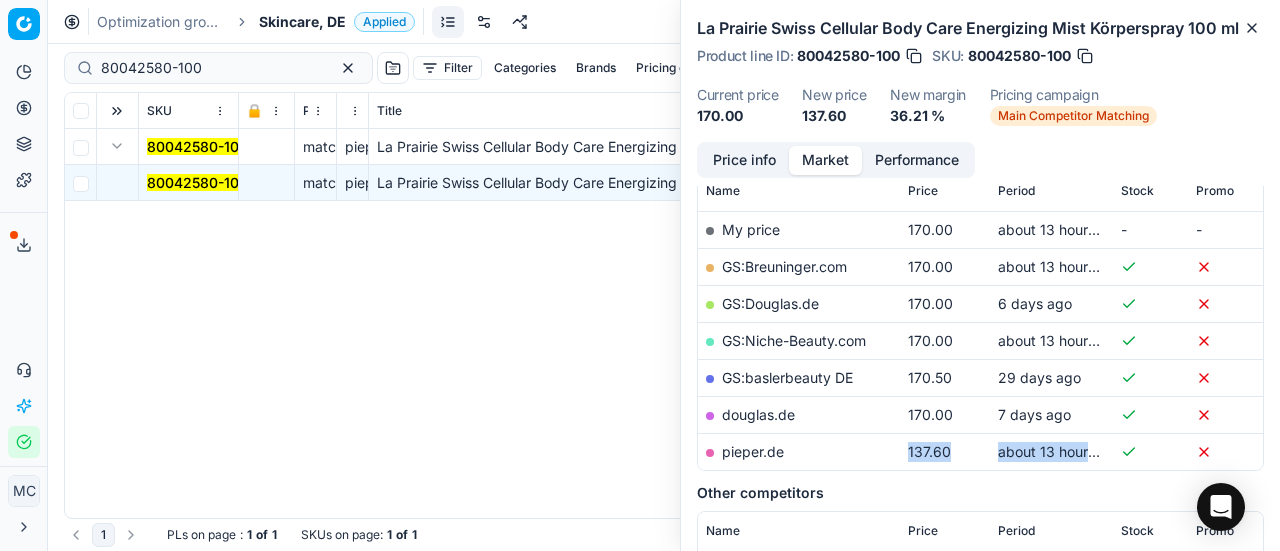 drag, startPoint x: 798, startPoint y: 470, endPoint x: 700, endPoint y: 496, distance: 101.390335 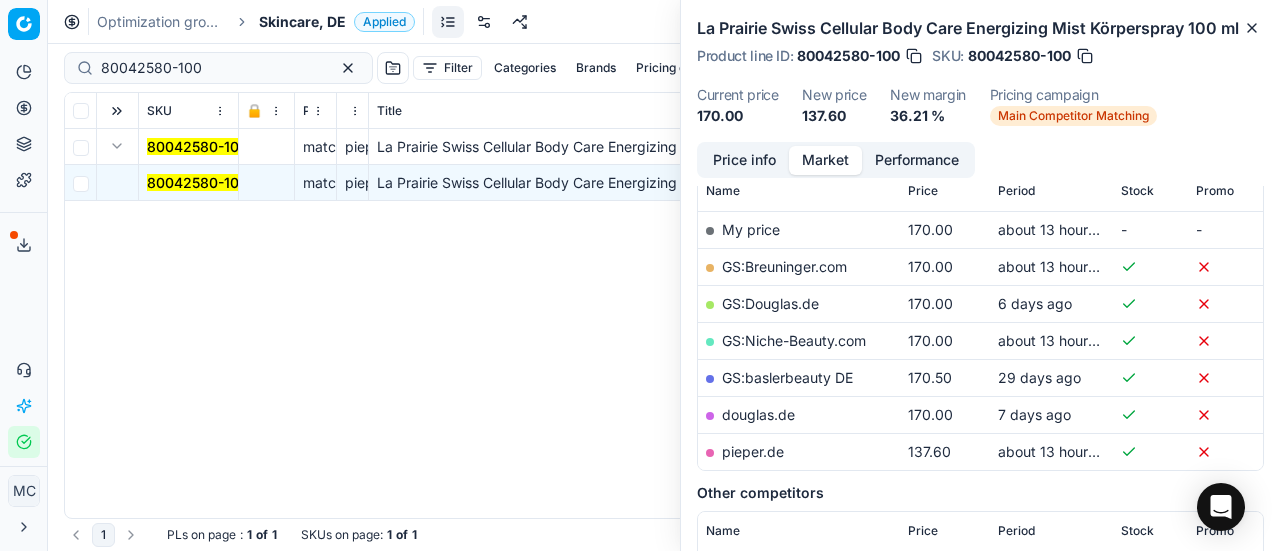 click on "Skincare, DE" at bounding box center [302, 22] 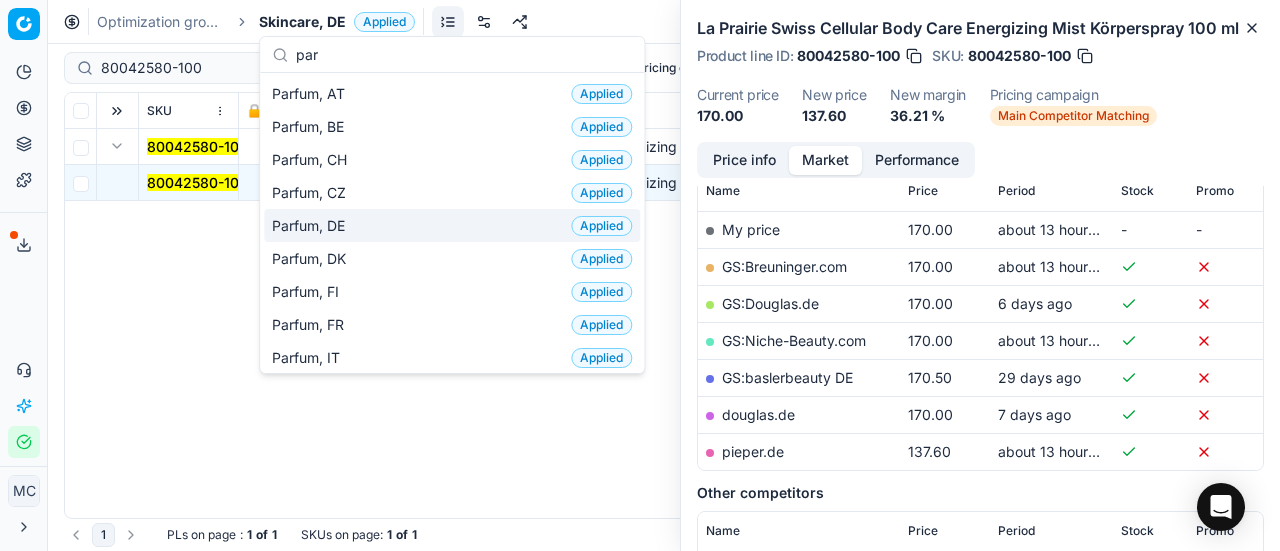 type on "par" 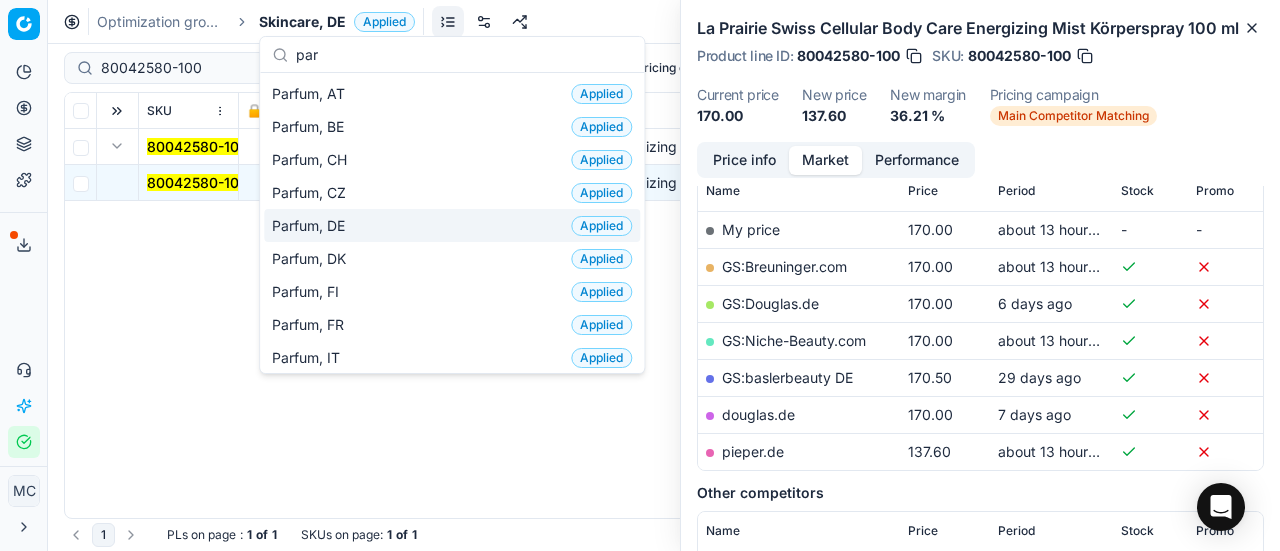 click on "Parfum, DE Applied" at bounding box center [452, 225] 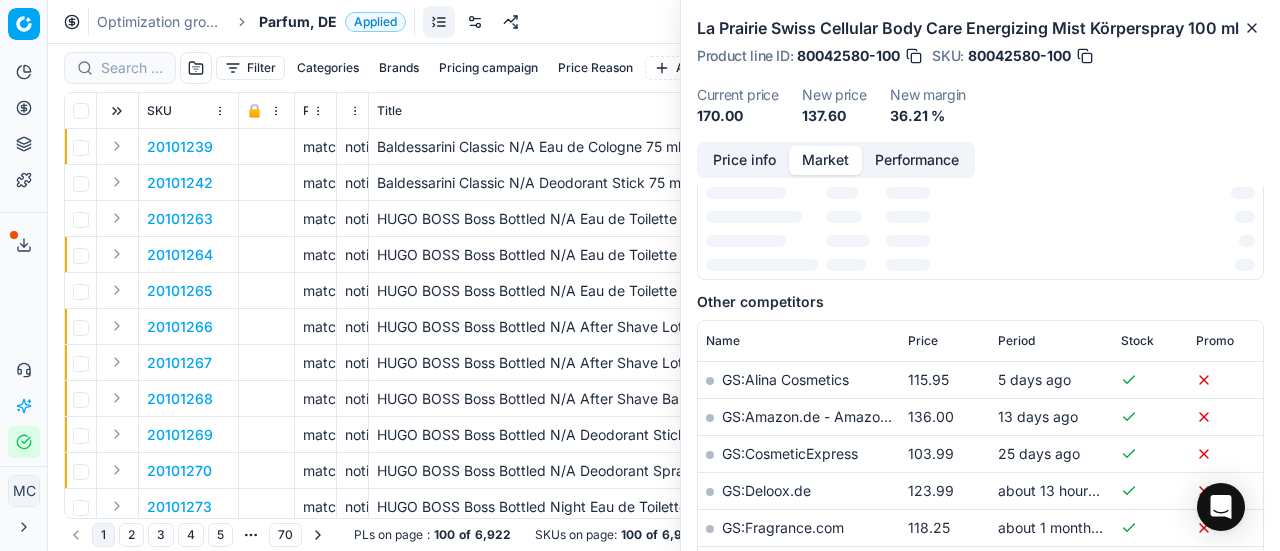 scroll, scrollTop: 300, scrollLeft: 0, axis: vertical 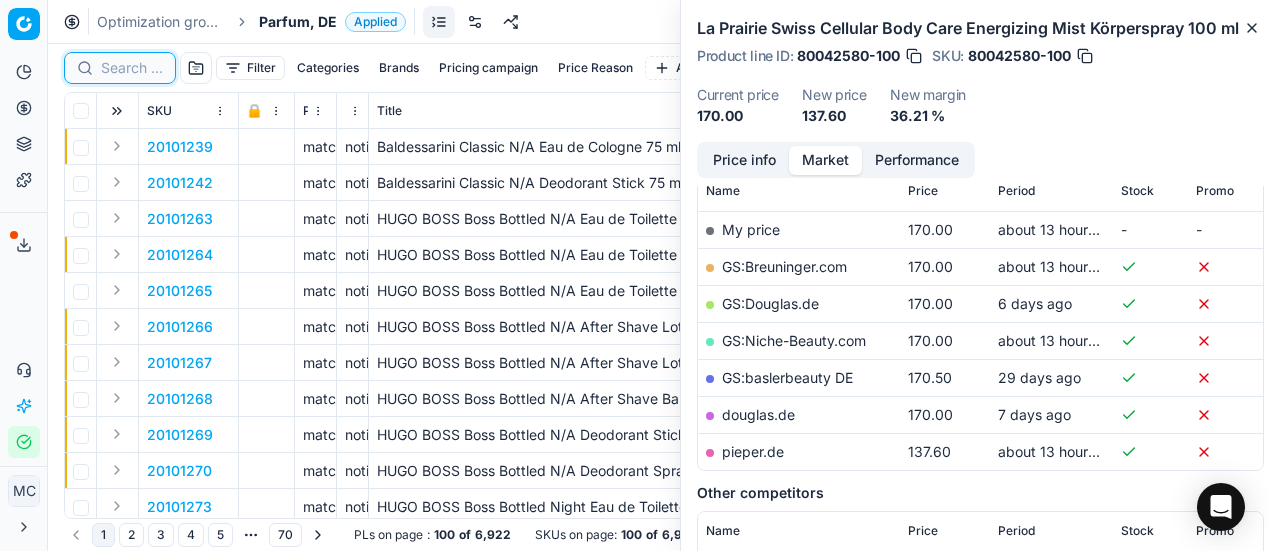 click at bounding box center (132, 68) 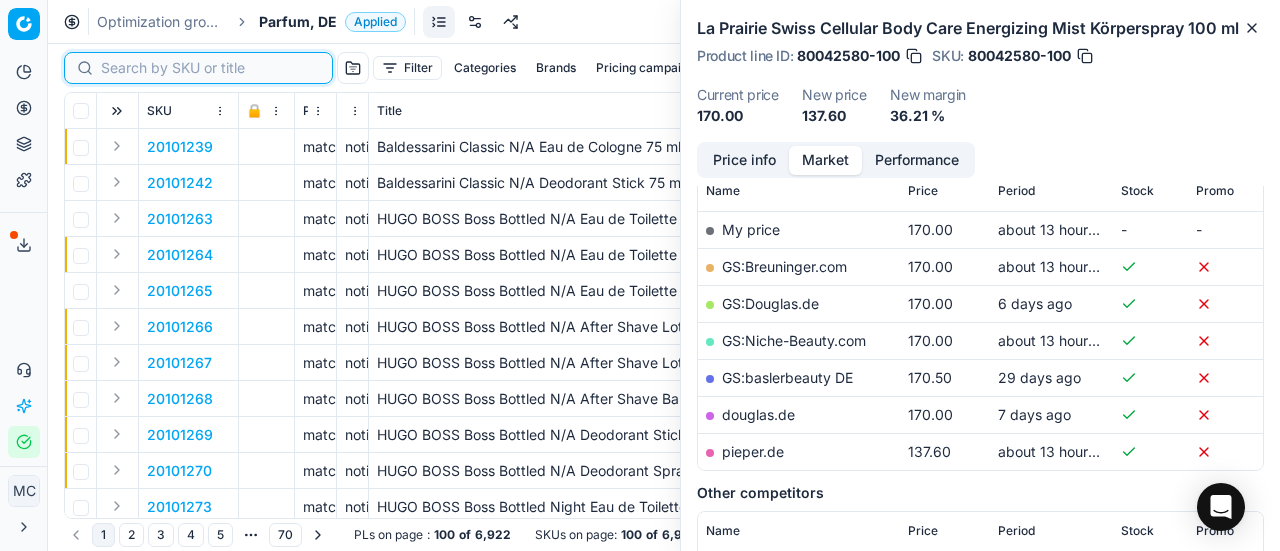 paste on "20103378" 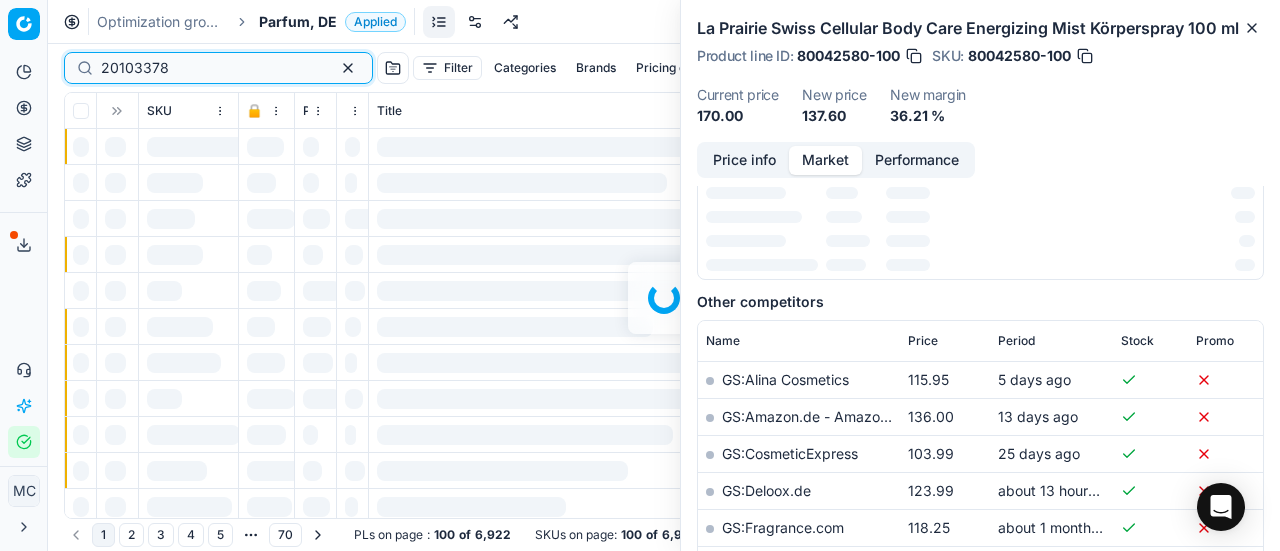 scroll, scrollTop: 300, scrollLeft: 0, axis: vertical 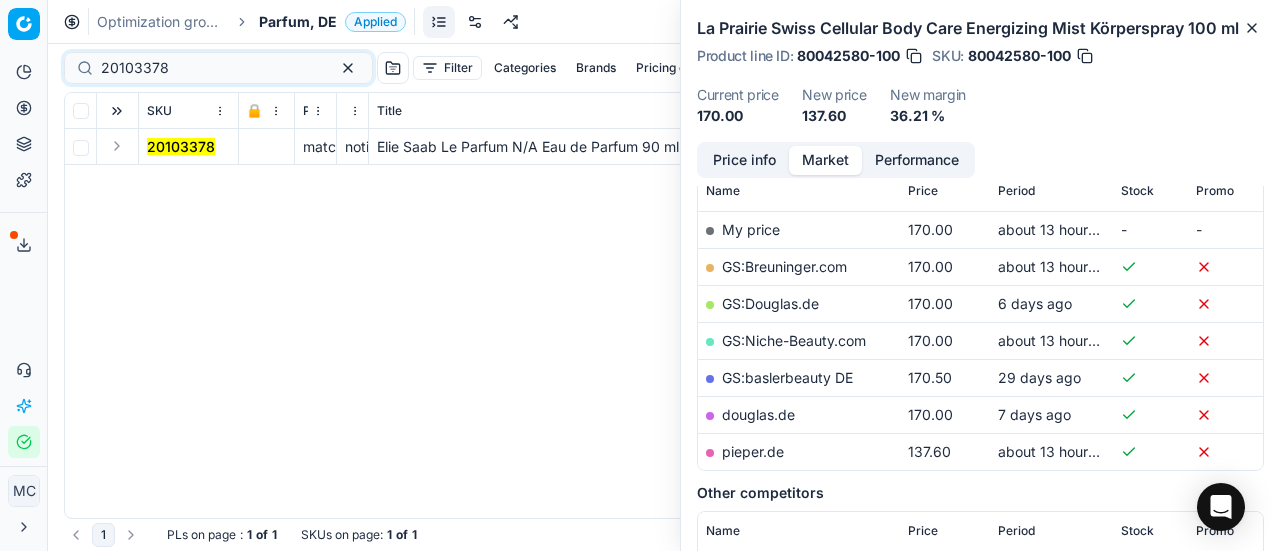click at bounding box center (117, 146) 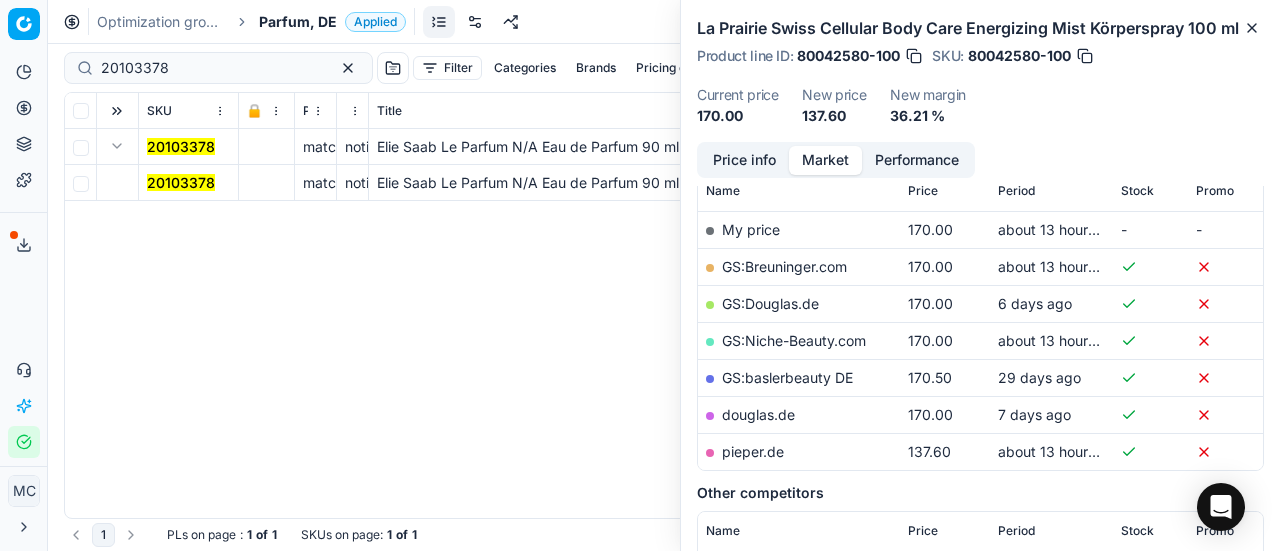 click on "20103378" at bounding box center [181, 182] 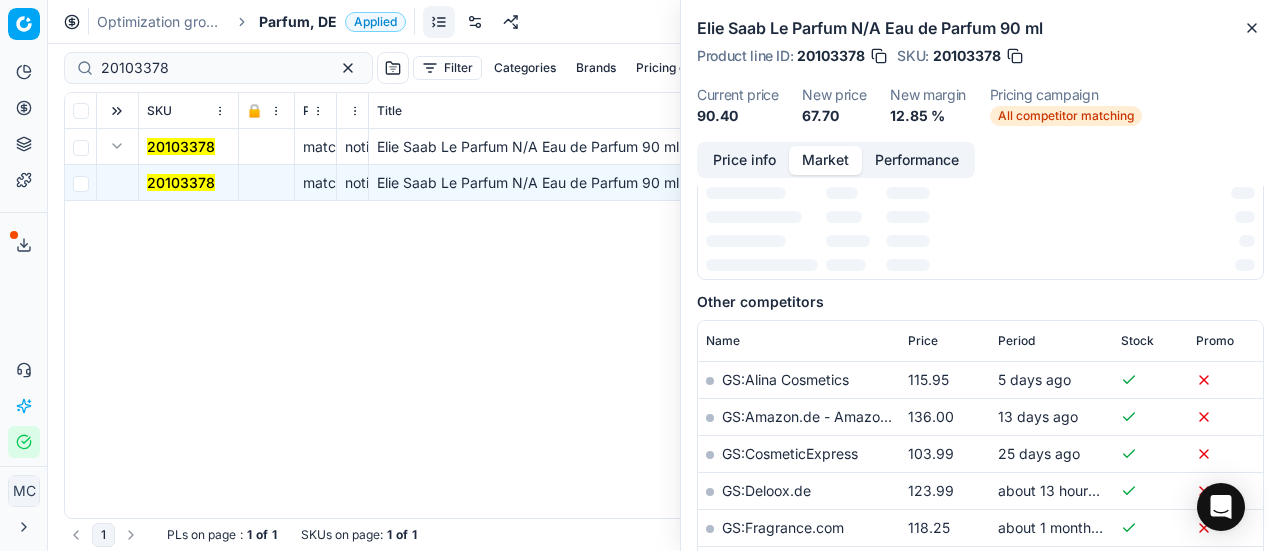 scroll, scrollTop: 300, scrollLeft: 0, axis: vertical 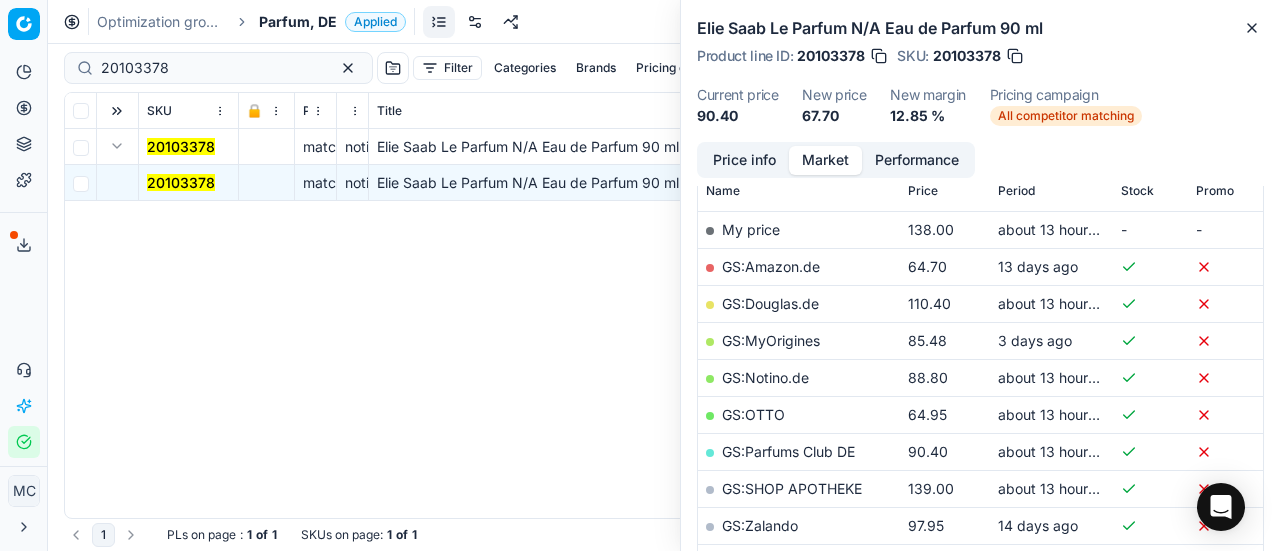click on "Price info" at bounding box center [744, 160] 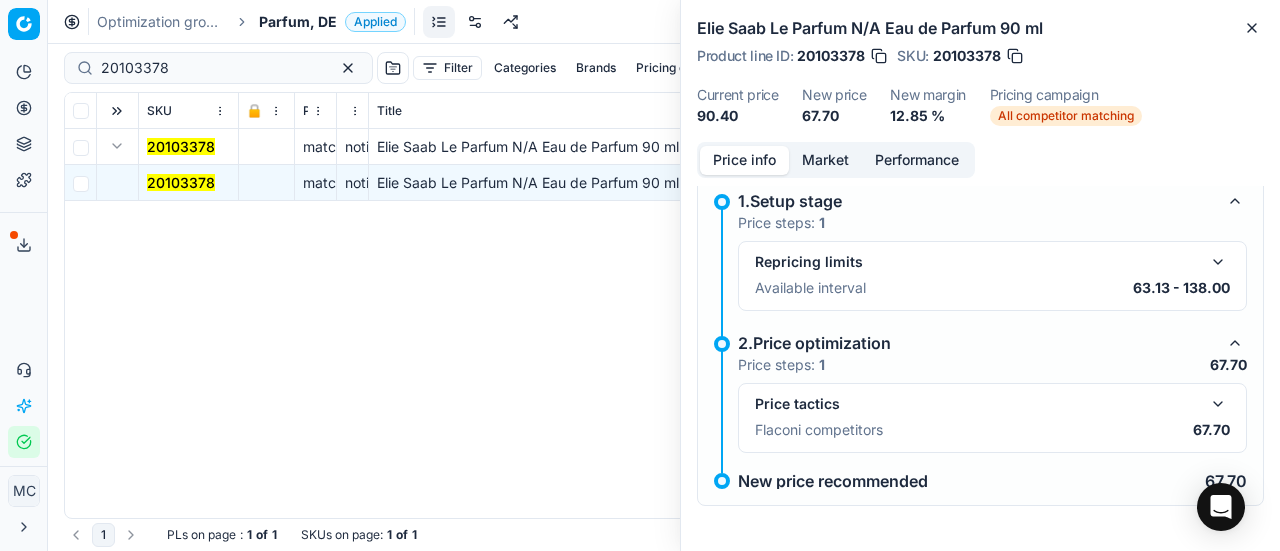 click on "Price tactics Flaconi competitors 67.70" at bounding box center (992, 418) 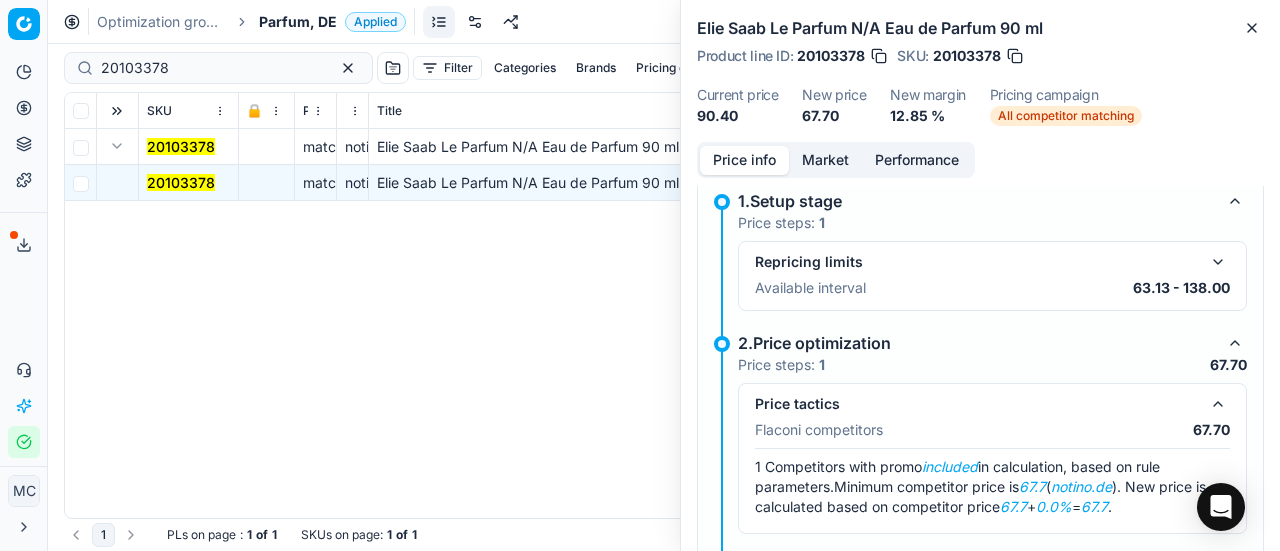 click at bounding box center (1218, 404) 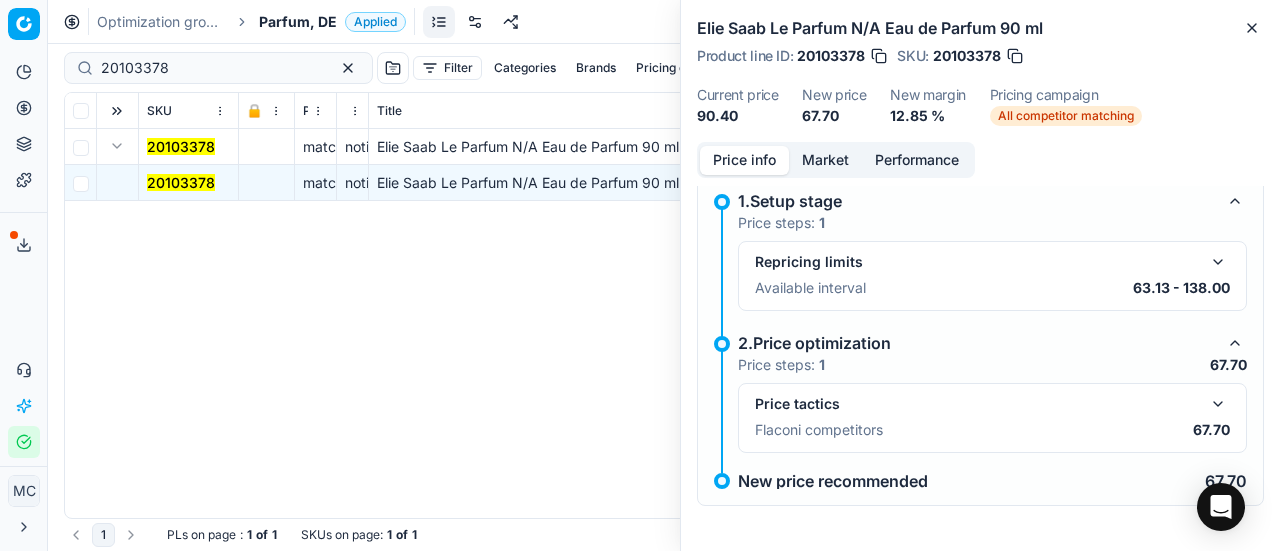 click at bounding box center (1218, 404) 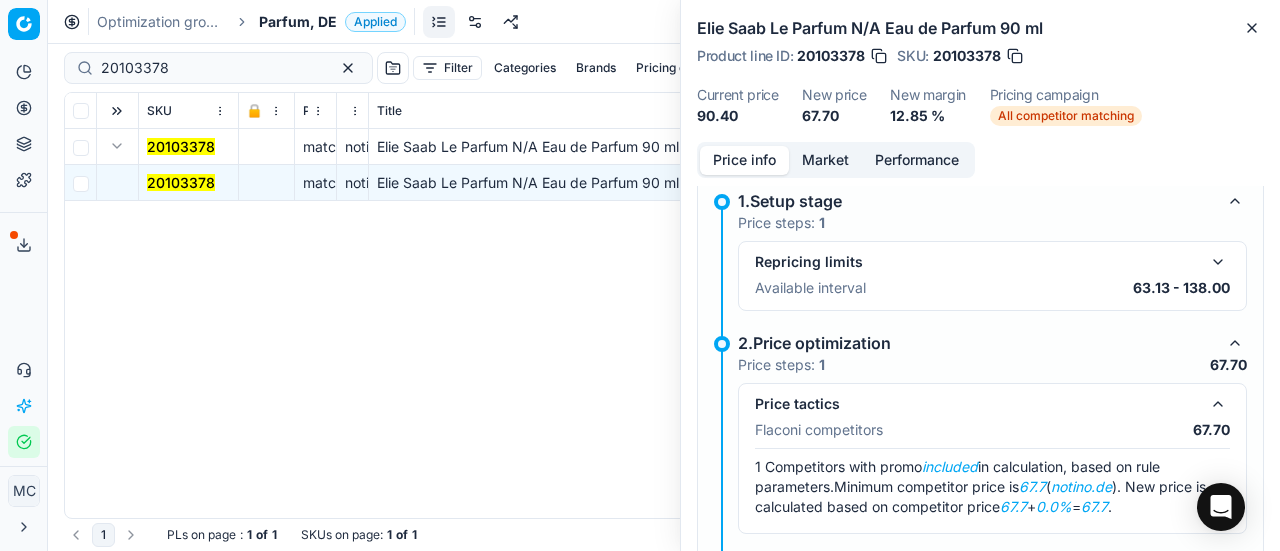 click on "Market" at bounding box center (825, 160) 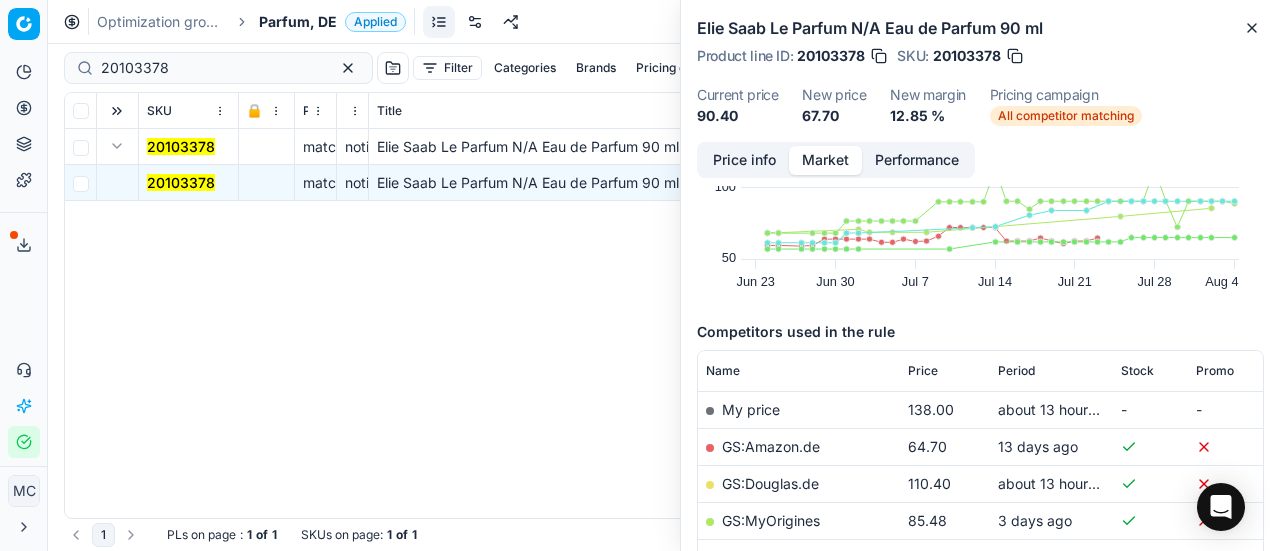 scroll, scrollTop: 300, scrollLeft: 0, axis: vertical 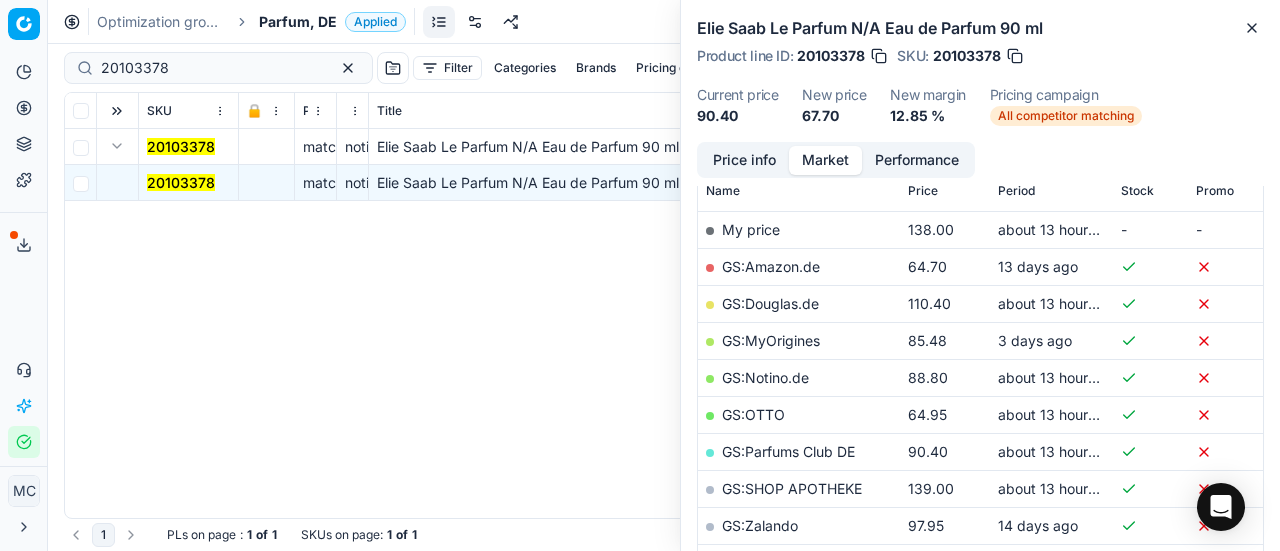 click on "GS:Notino.de" at bounding box center (765, 377) 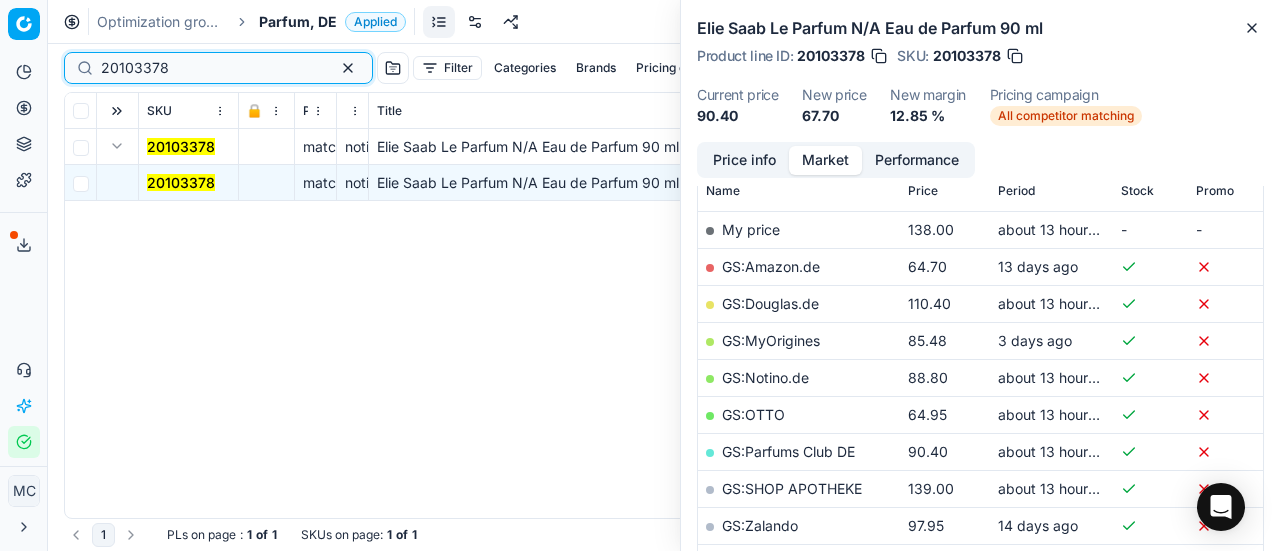 drag, startPoint x: 204, startPoint y: 59, endPoint x: 0, endPoint y: 61, distance: 204.0098 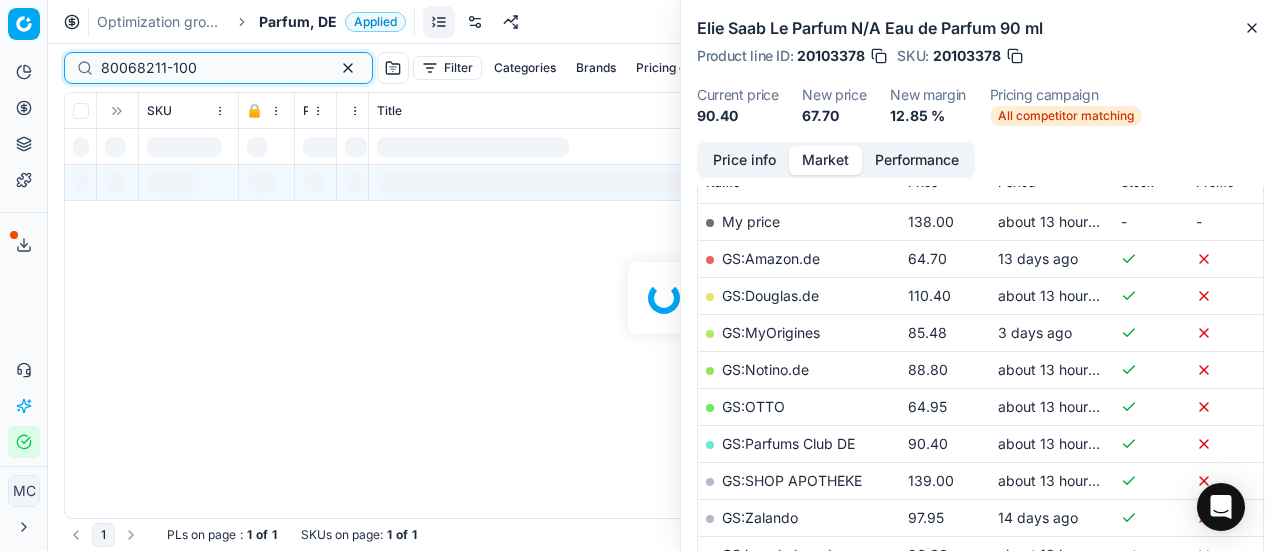 scroll, scrollTop: 300, scrollLeft: 0, axis: vertical 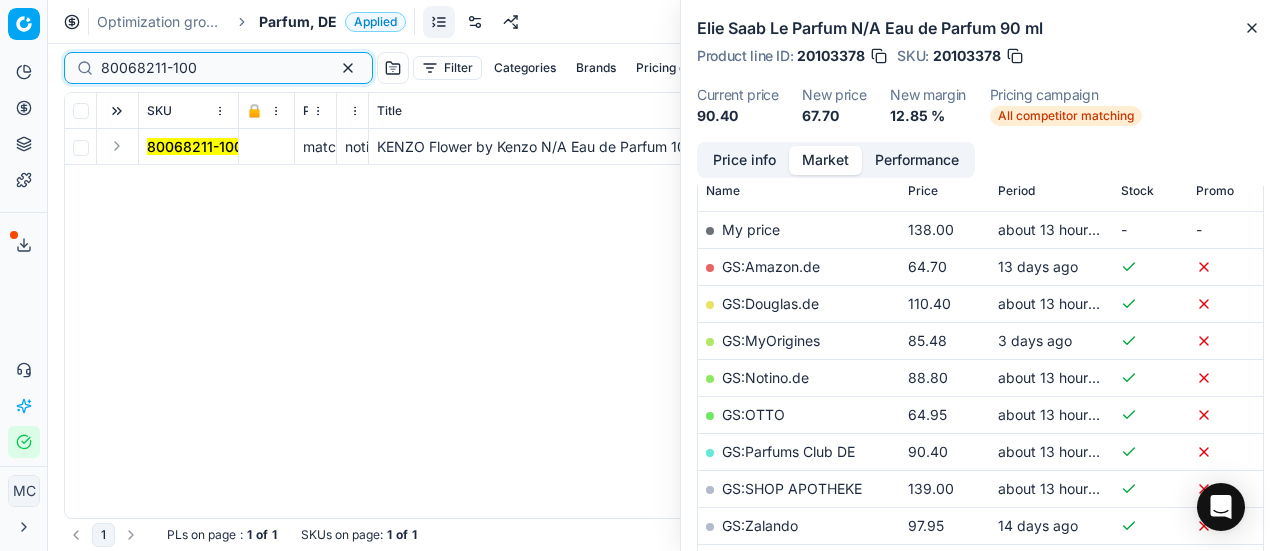 type on "80068211-100" 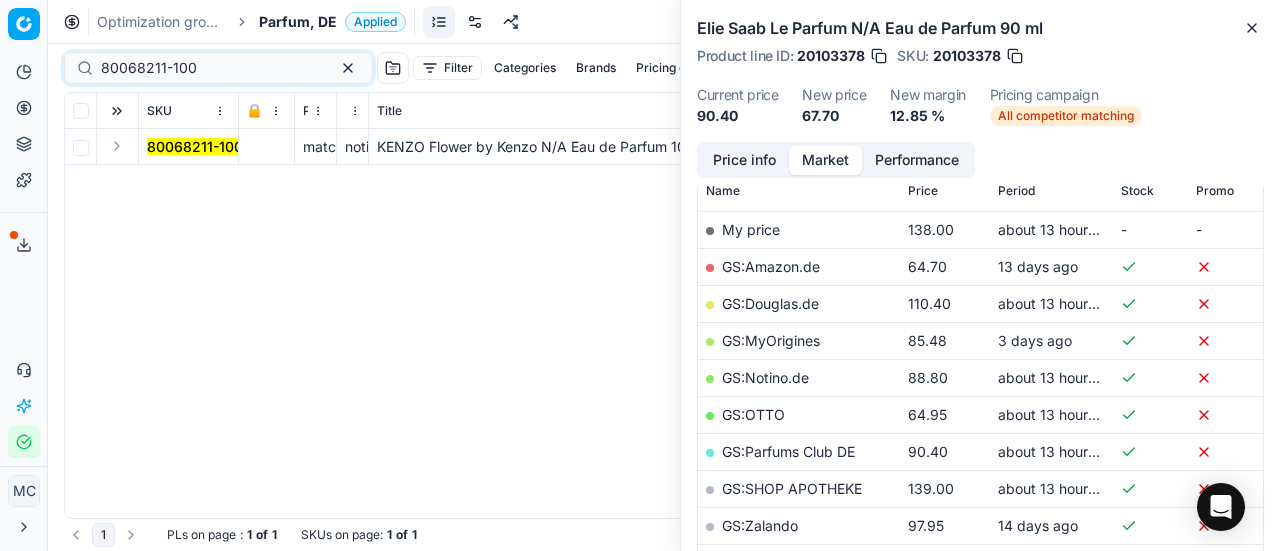 drag, startPoint x: 115, startPoint y: 149, endPoint x: 124, endPoint y: 155, distance: 10.816654 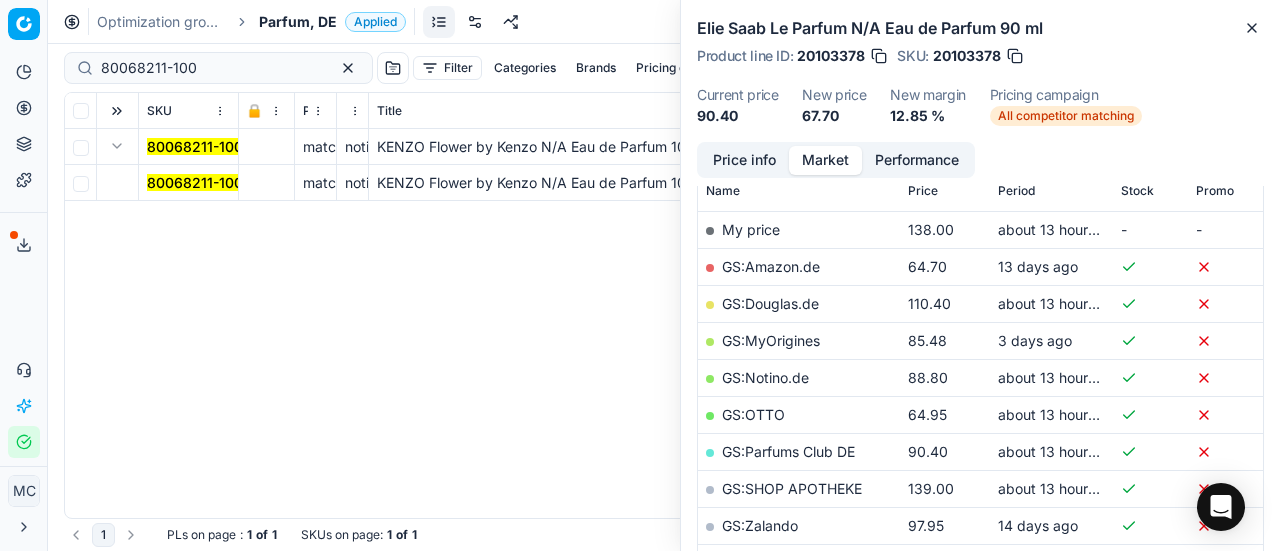 click on "80068211-100" at bounding box center [189, 183] 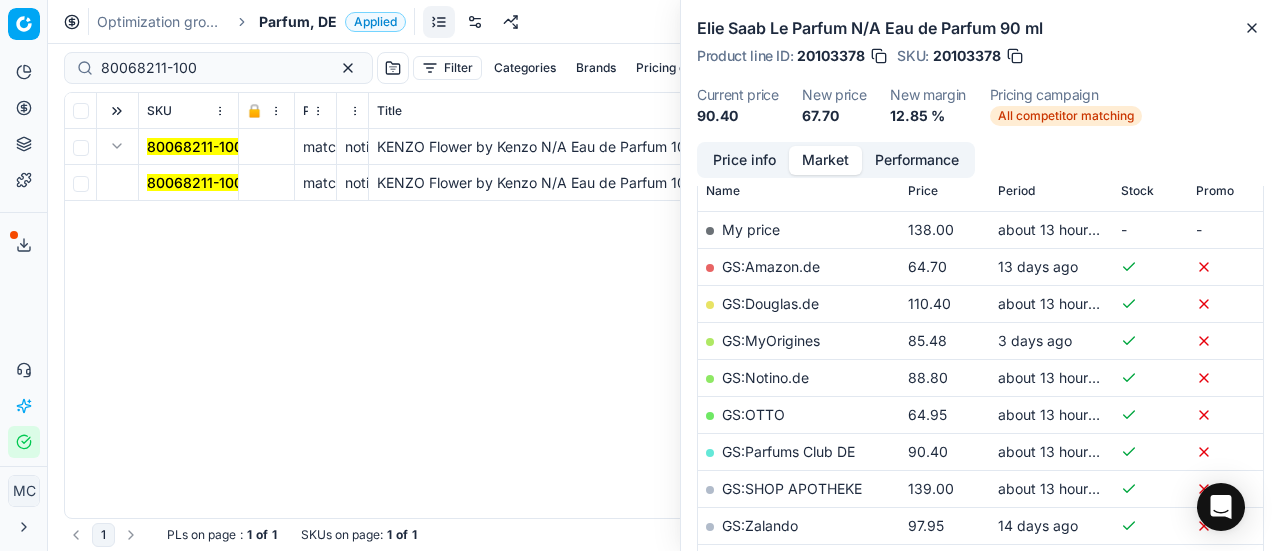 click on "80068211-100" at bounding box center (195, 182) 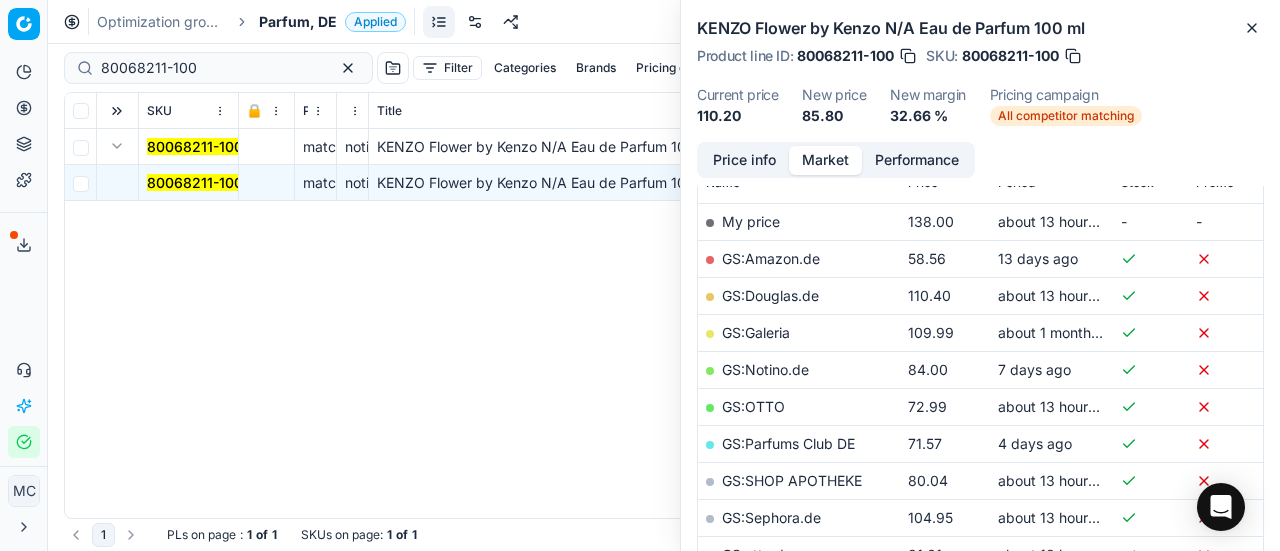 scroll, scrollTop: 300, scrollLeft: 0, axis: vertical 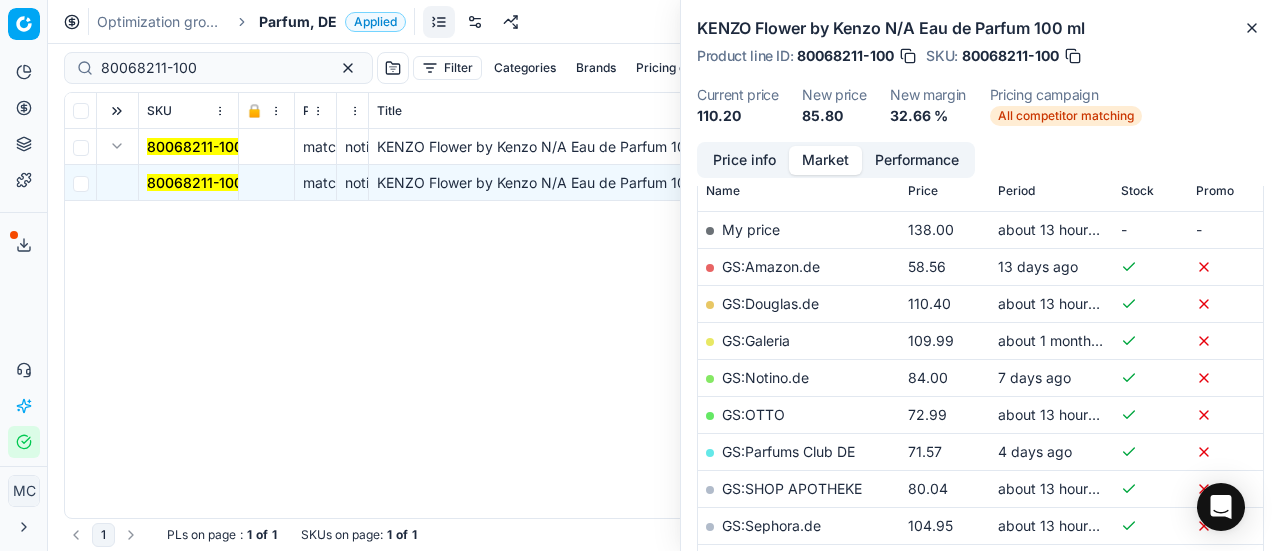 click on "Price info" at bounding box center (744, 160) 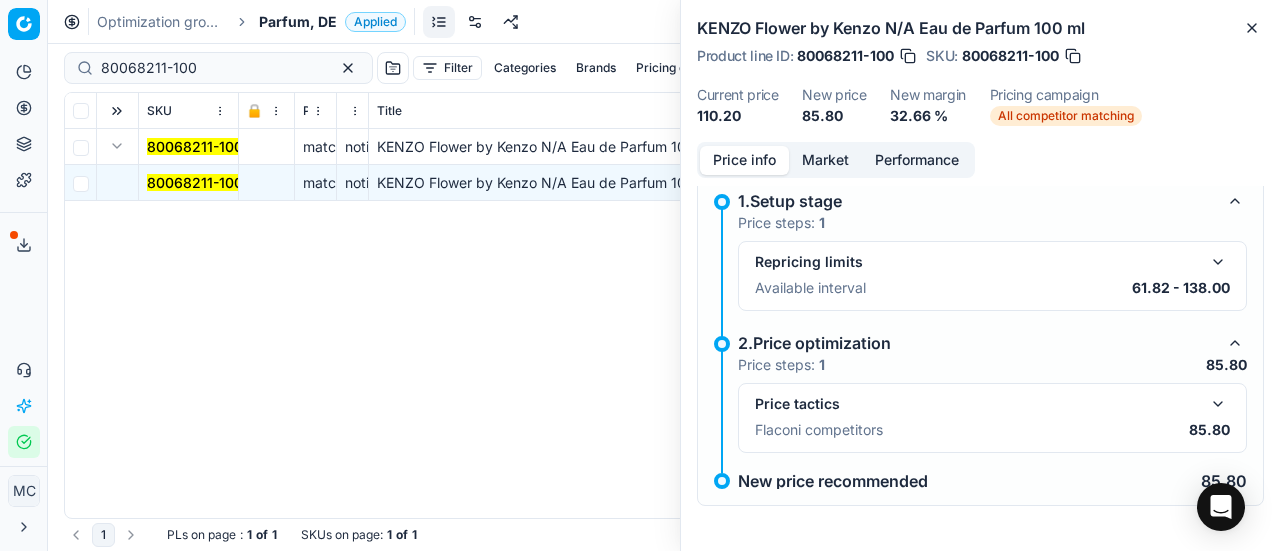 click at bounding box center [1218, 404] 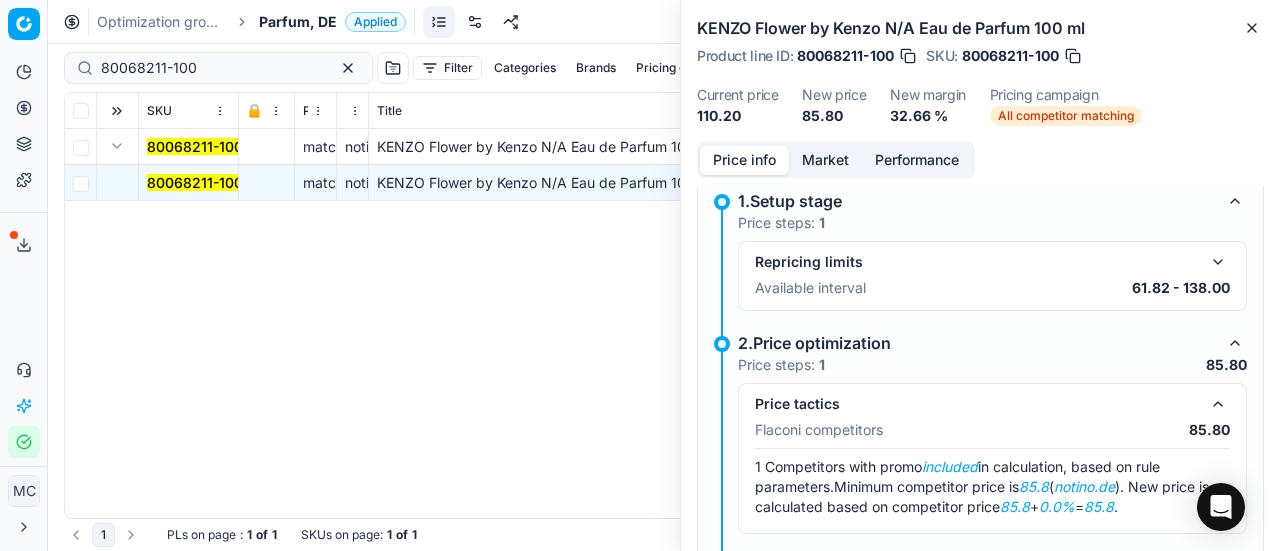 click on "Market" at bounding box center (825, 160) 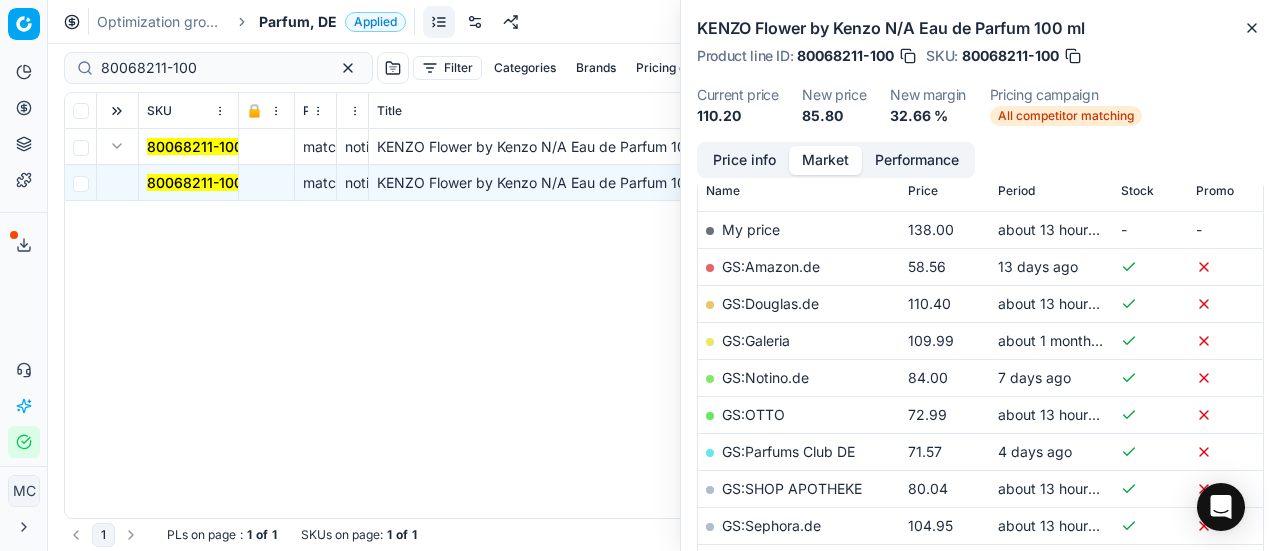 scroll, scrollTop: 500, scrollLeft: 0, axis: vertical 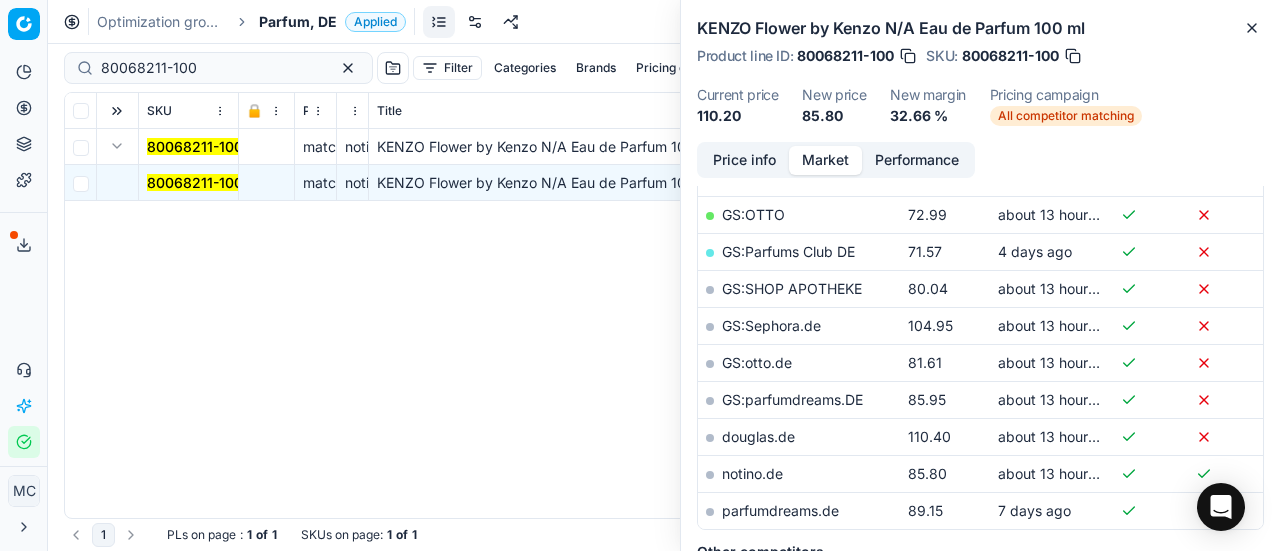 click on "notino.de" at bounding box center (752, 473) 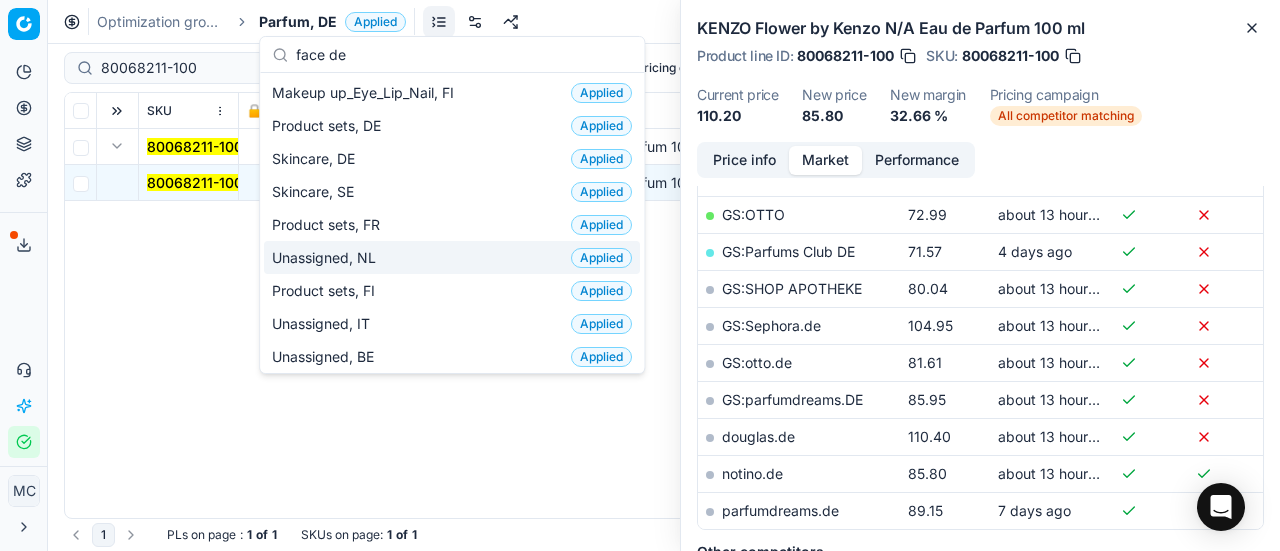 scroll, scrollTop: 0, scrollLeft: 0, axis: both 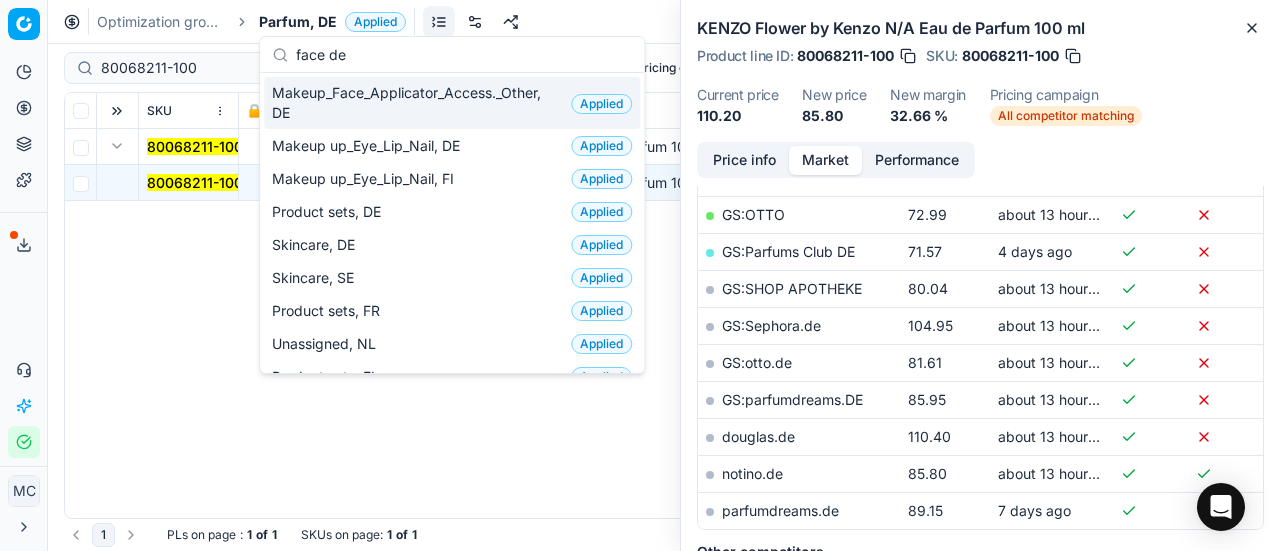 type on "face de" 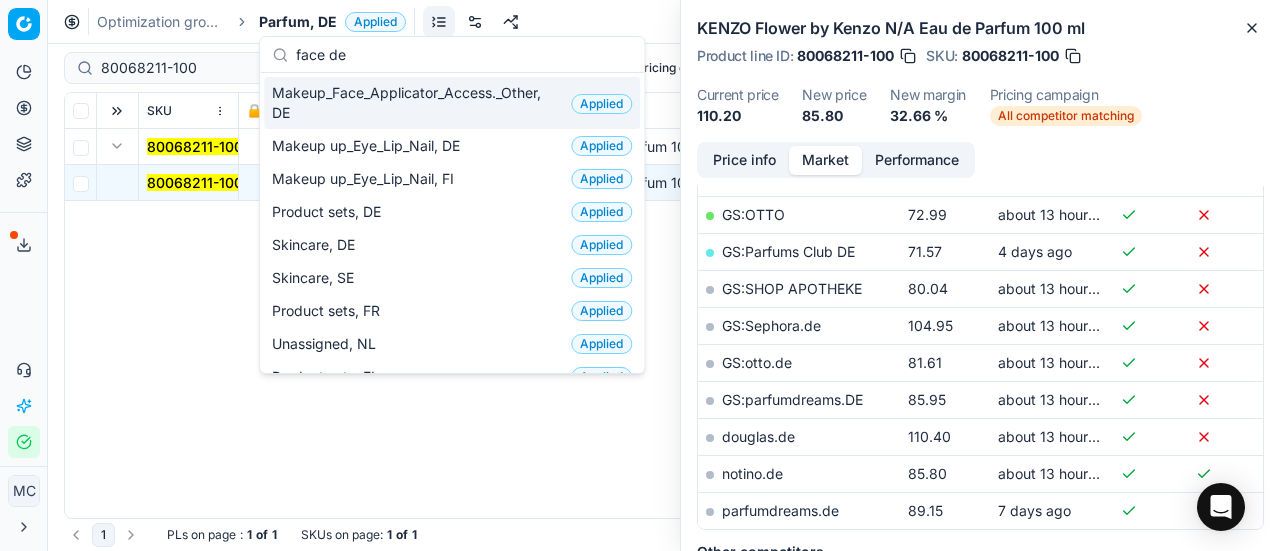 click on "Makeup_Face_Applicator_Access._Other, DE" at bounding box center [417, 103] 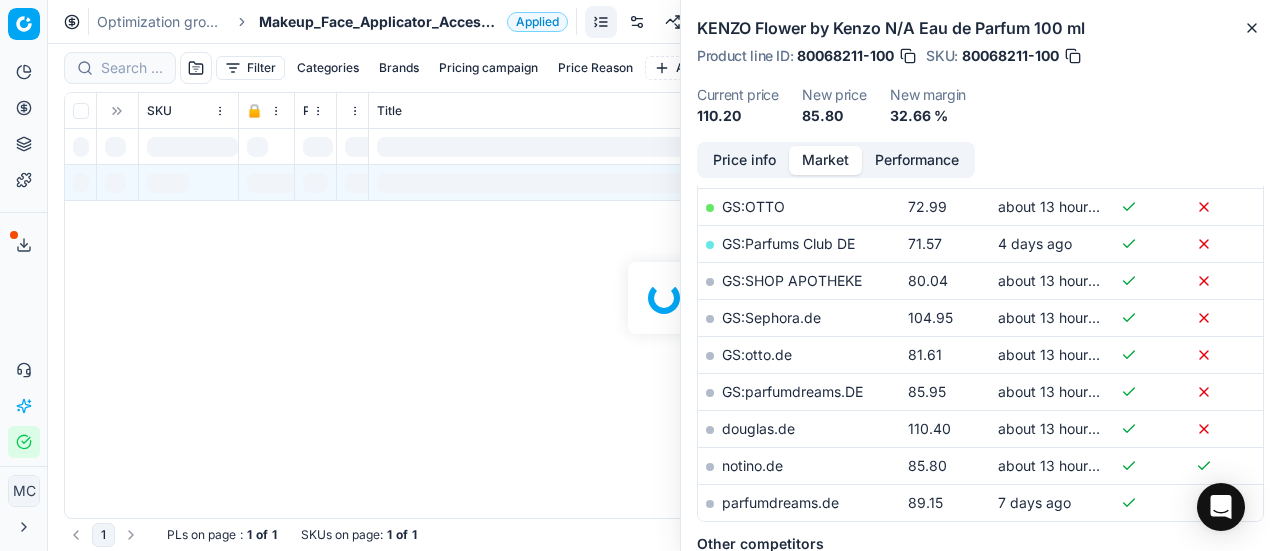 scroll, scrollTop: 500, scrollLeft: 0, axis: vertical 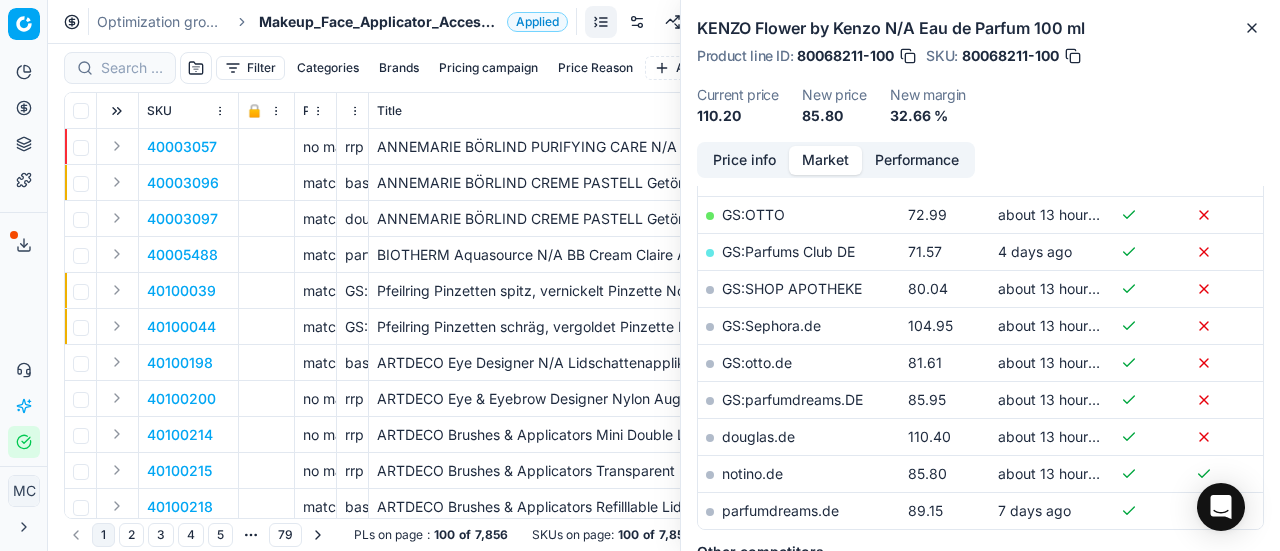 click at bounding box center [120, 68] 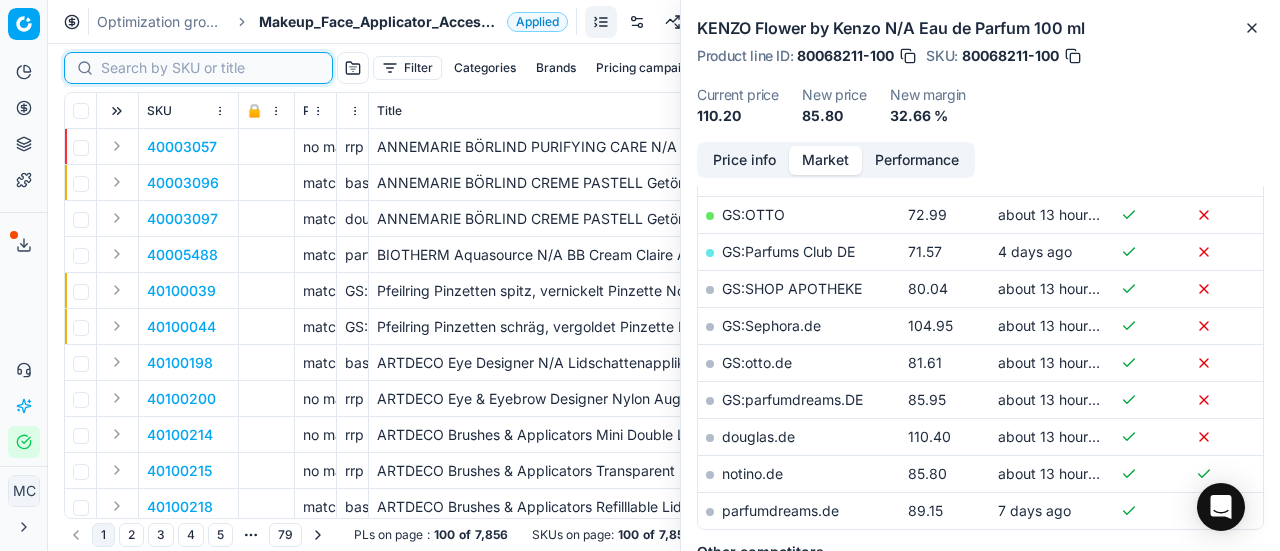 paste on "80039859-6.2-10" 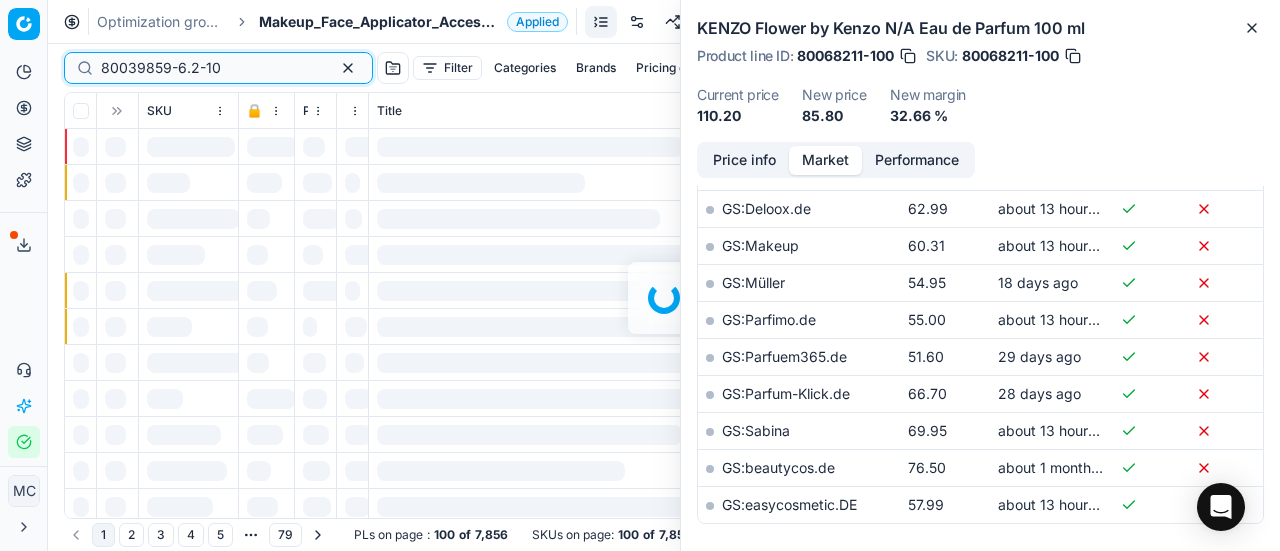 scroll, scrollTop: 500, scrollLeft: 0, axis: vertical 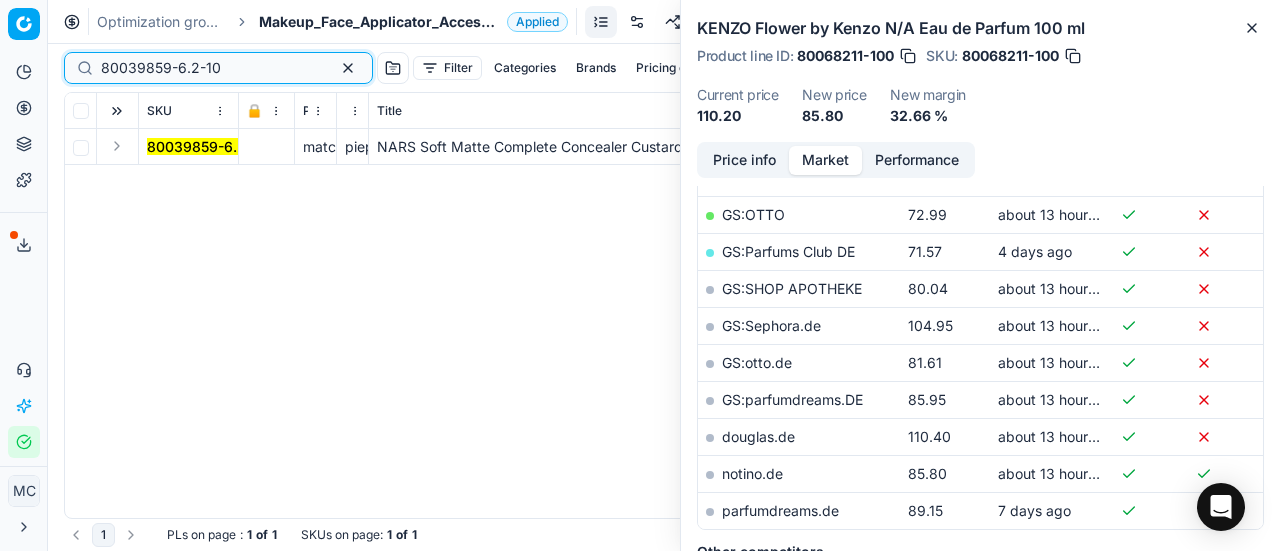 type on "80039859-6.2-10" 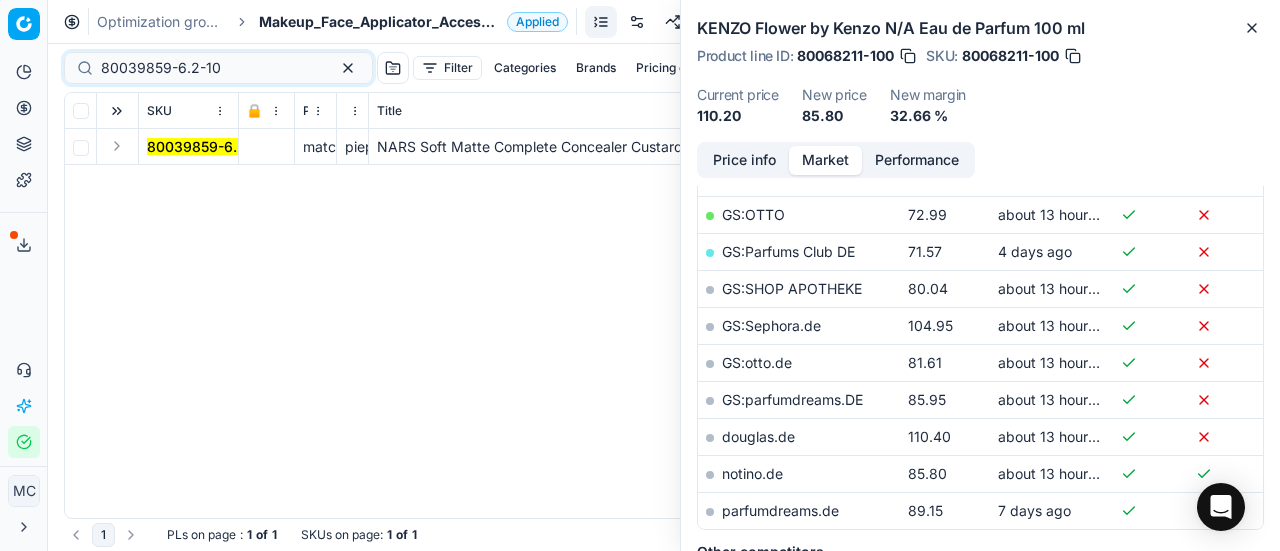 click at bounding box center [117, 146] 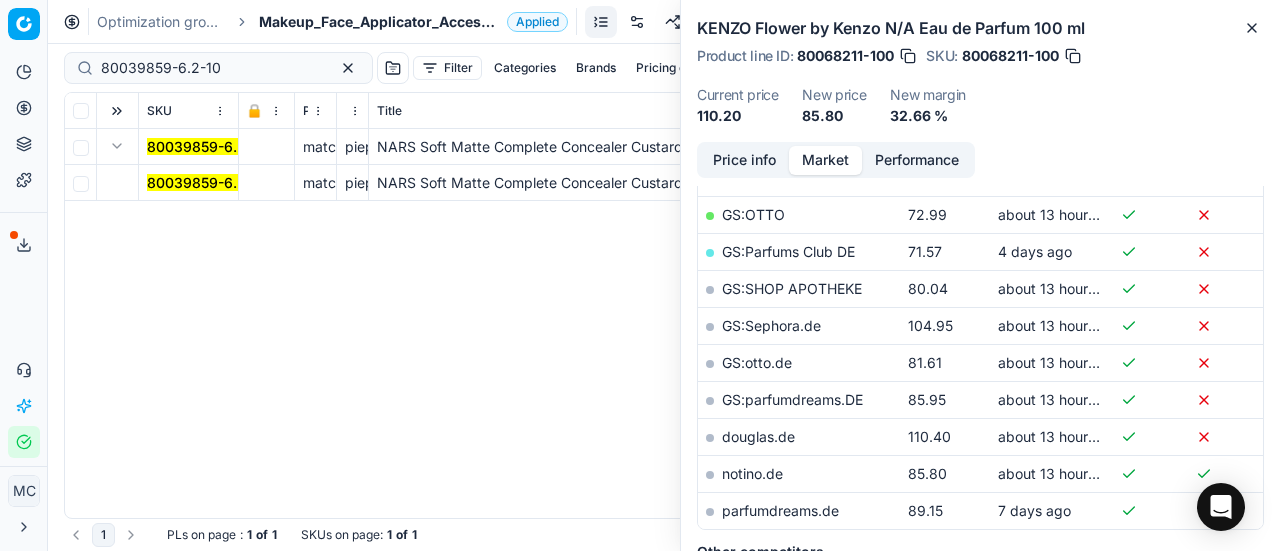 click on "80039859-6.2-10" at bounding box center (207, 182) 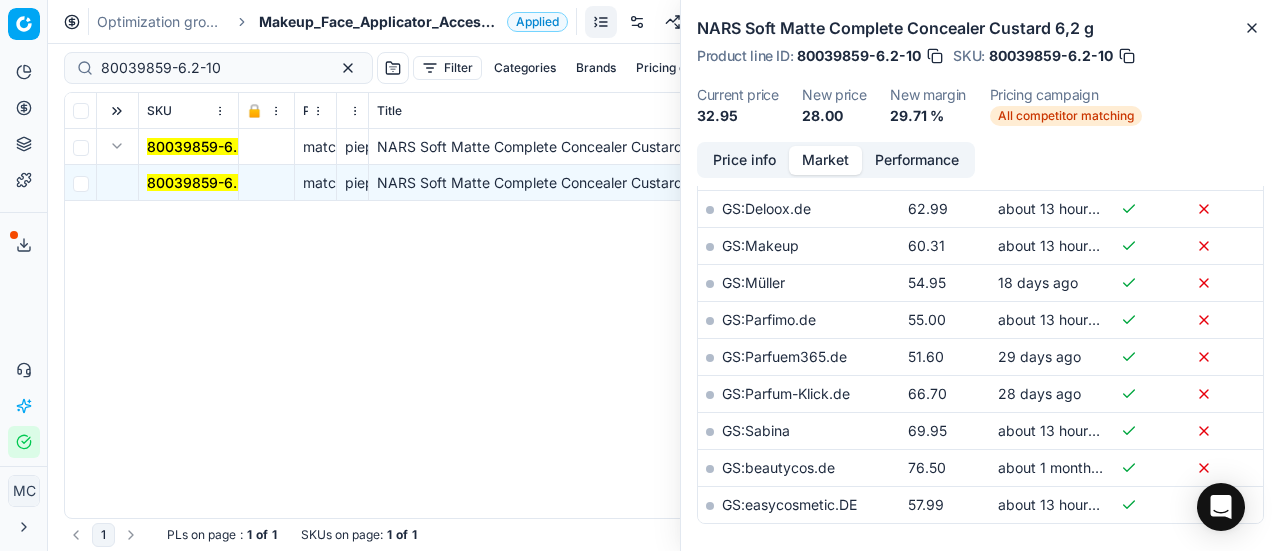 scroll, scrollTop: 500, scrollLeft: 0, axis: vertical 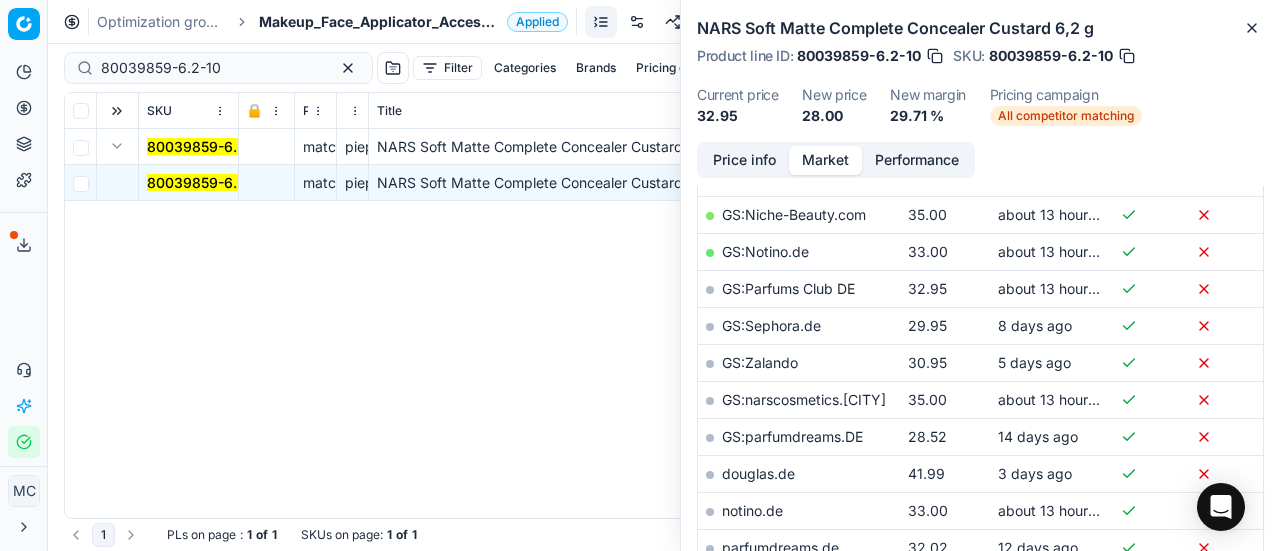 click on "Price info" at bounding box center [744, 160] 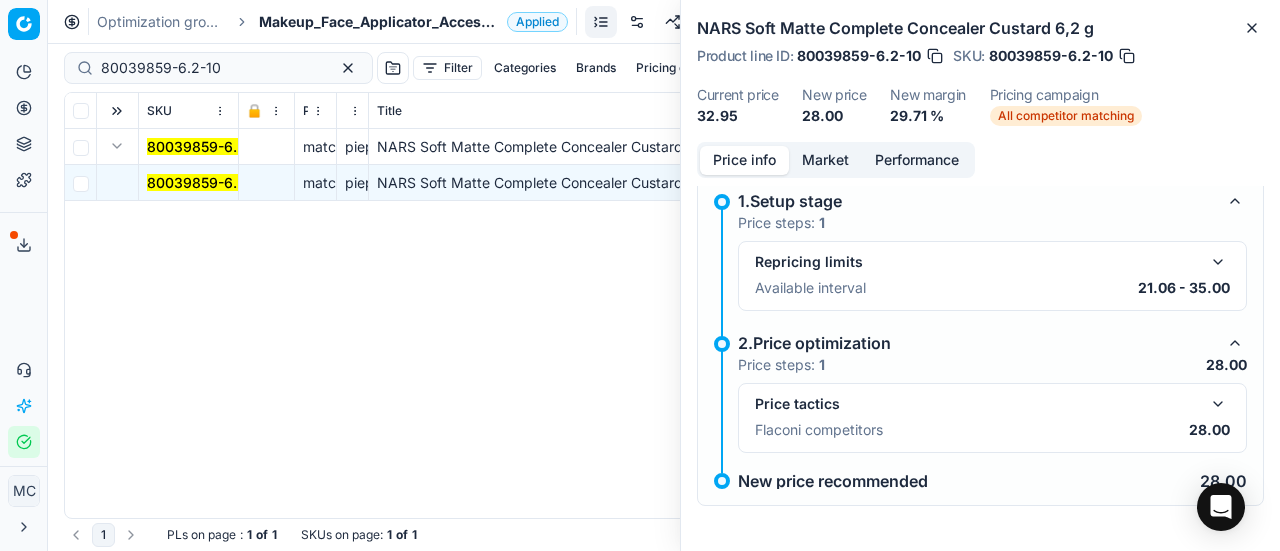 click at bounding box center [1218, 404] 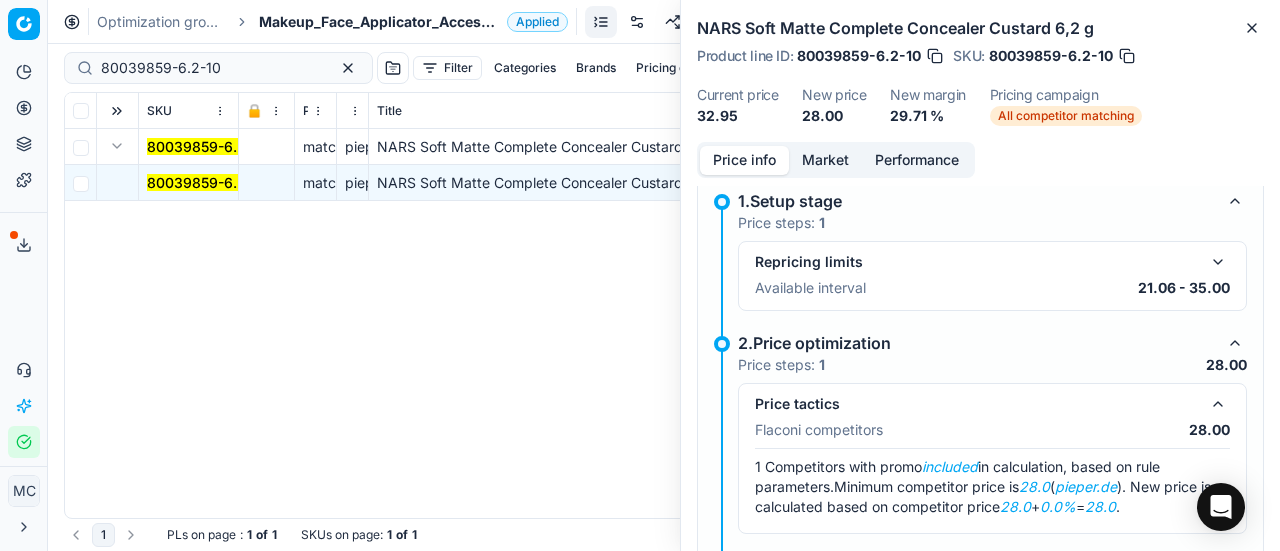 click on "Market" at bounding box center (825, 160) 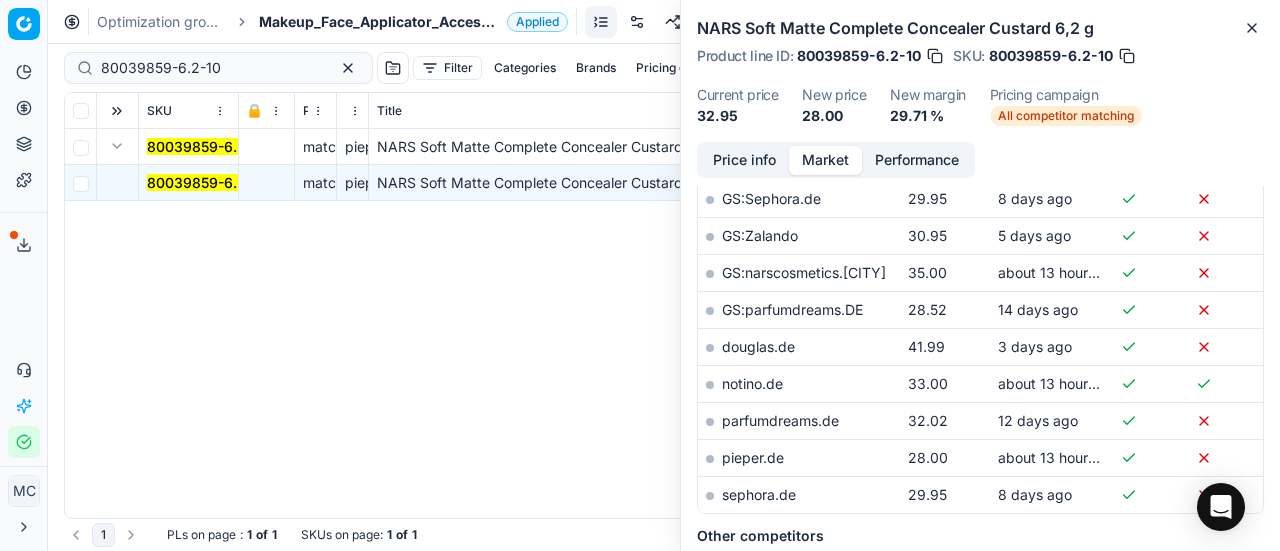 scroll, scrollTop: 700, scrollLeft: 0, axis: vertical 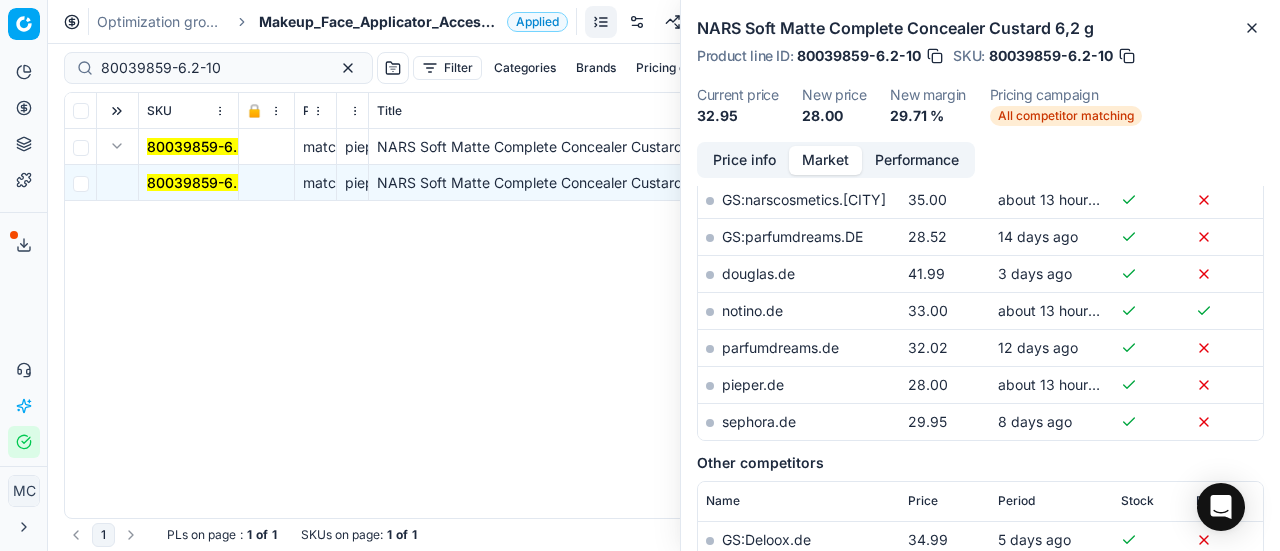 click on "pieper.de" at bounding box center [753, 384] 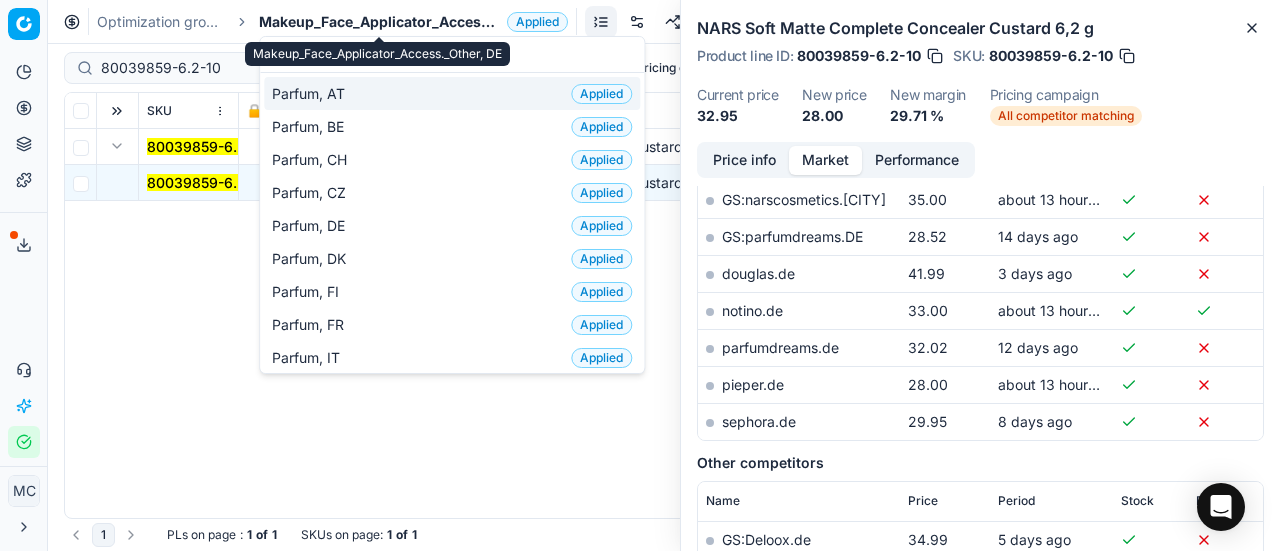 type on "par" 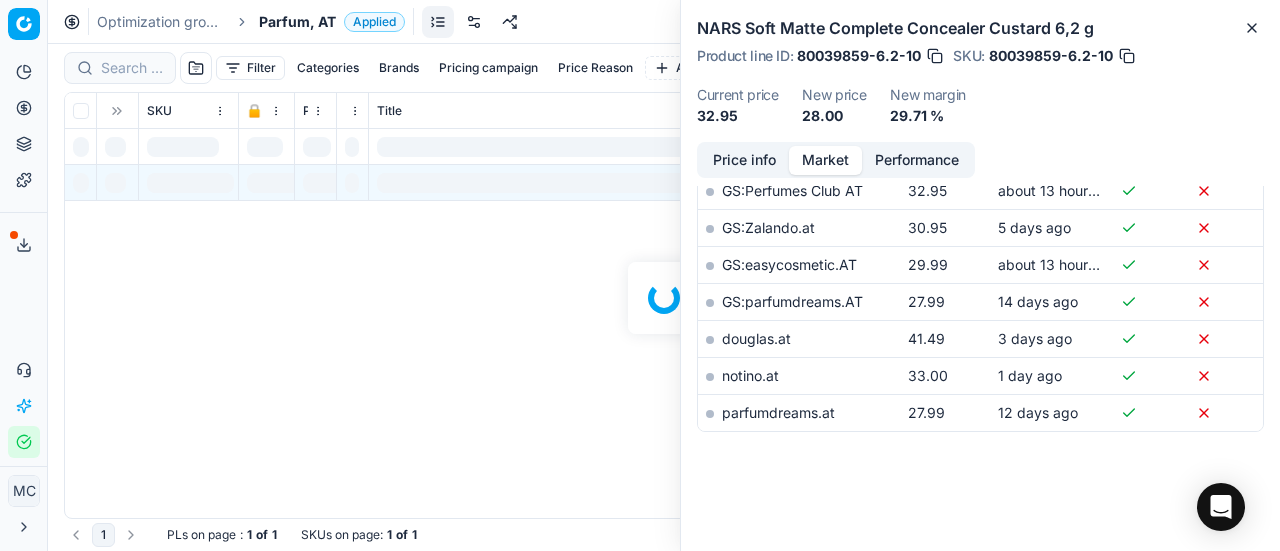 scroll, scrollTop: 674, scrollLeft: 0, axis: vertical 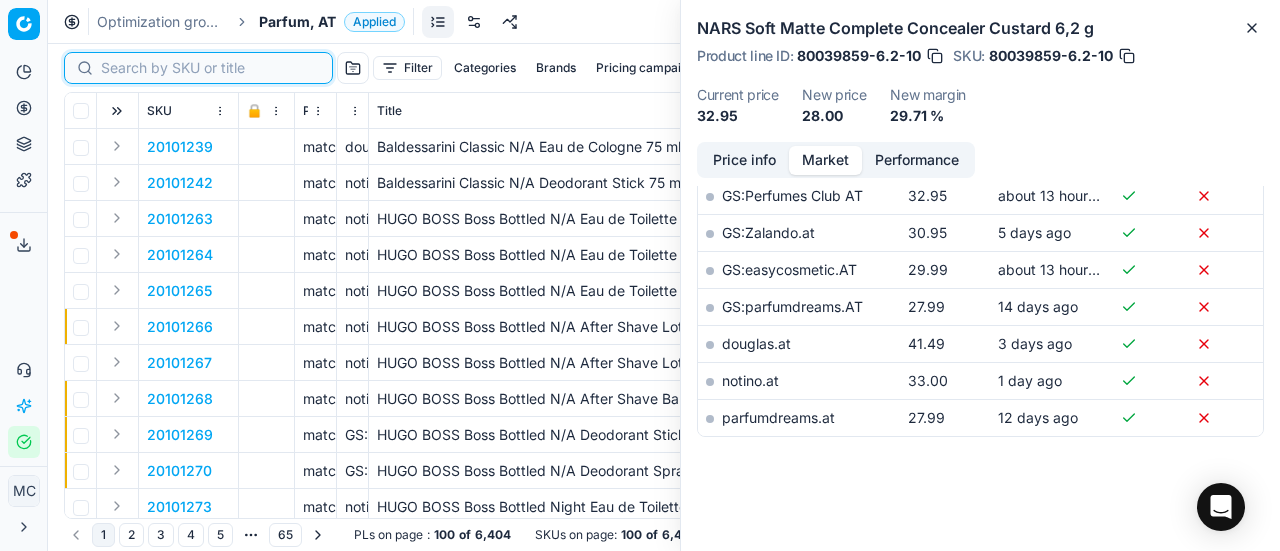 click at bounding box center [210, 68] 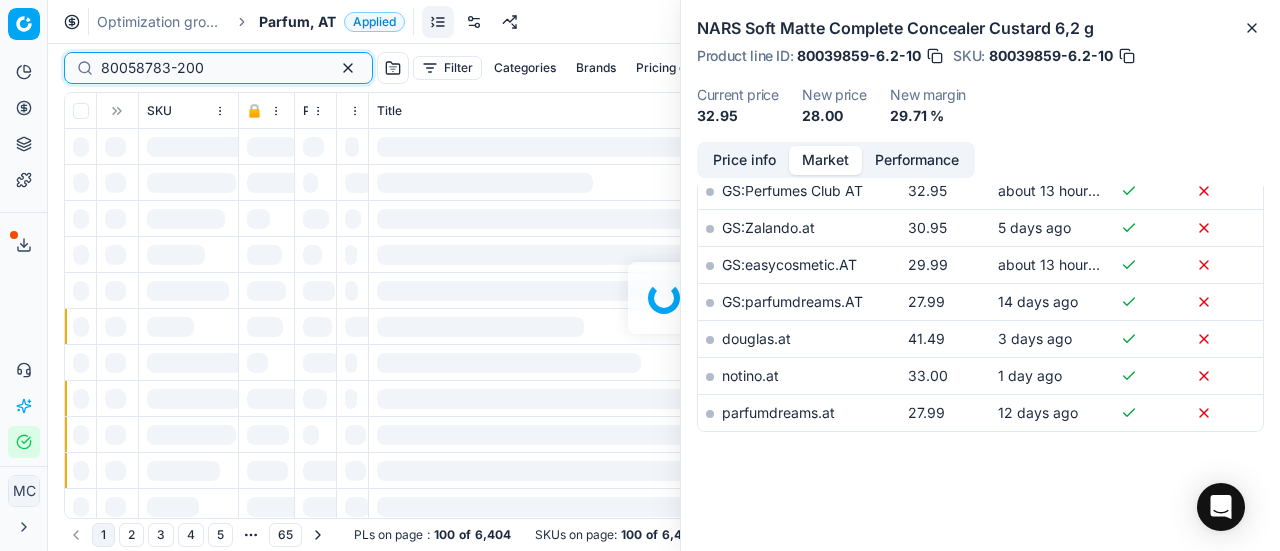 scroll, scrollTop: 674, scrollLeft: 0, axis: vertical 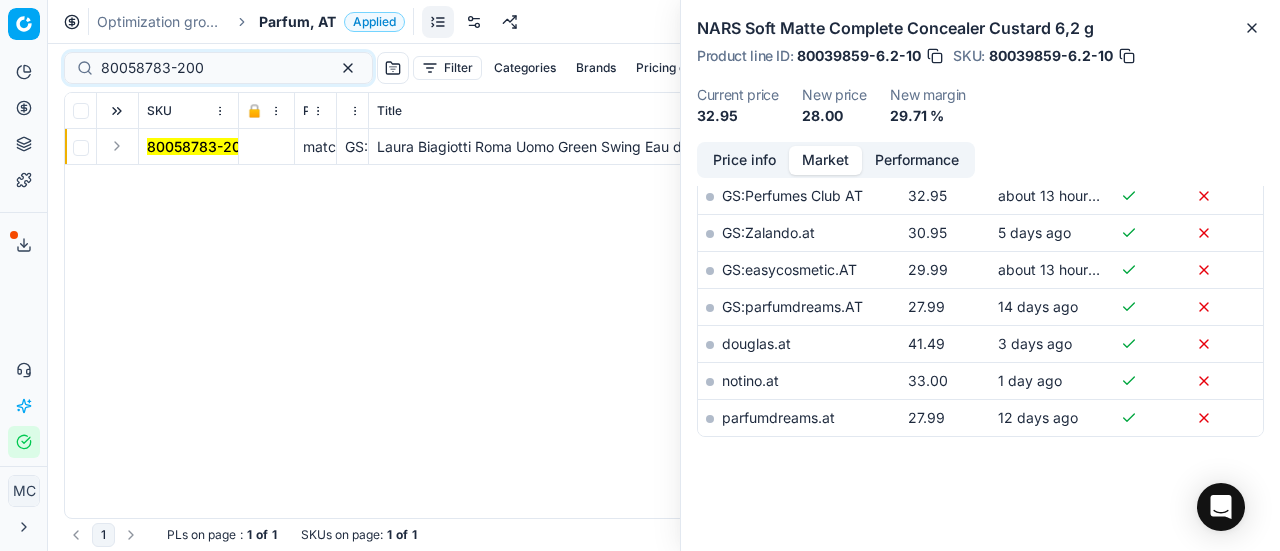 click at bounding box center [117, 146] 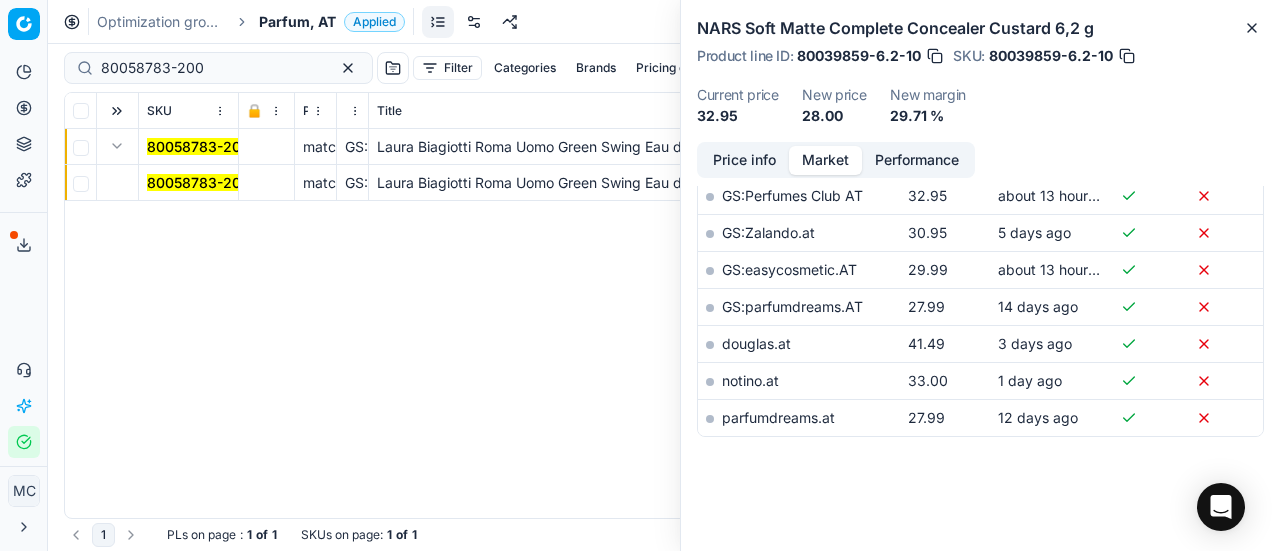 click on "80058783-200" at bounding box center (198, 182) 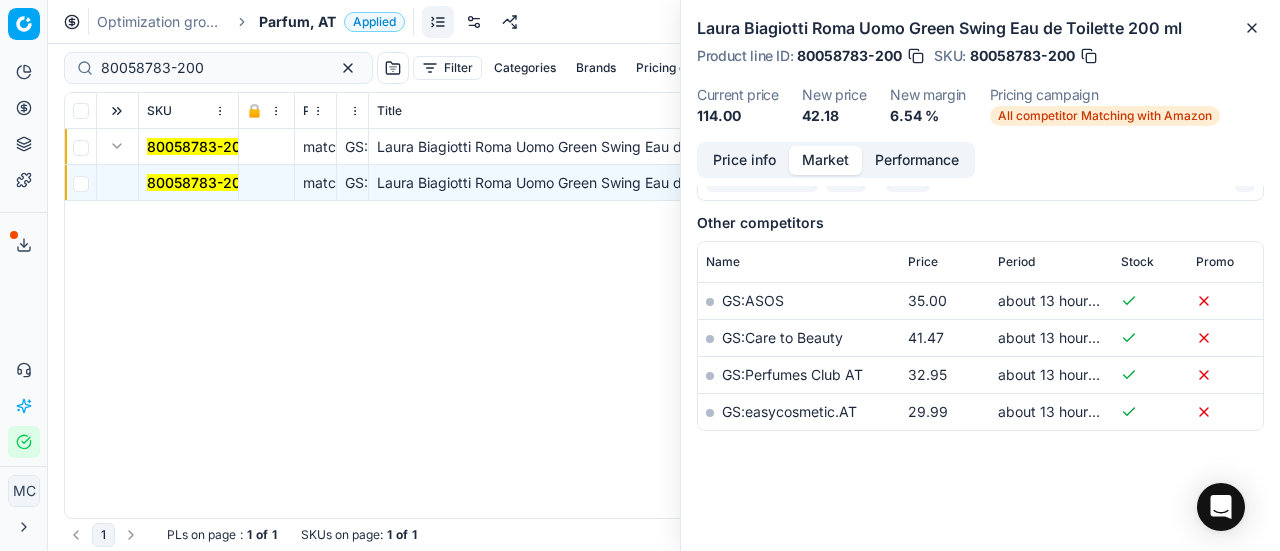 scroll, scrollTop: 454, scrollLeft: 0, axis: vertical 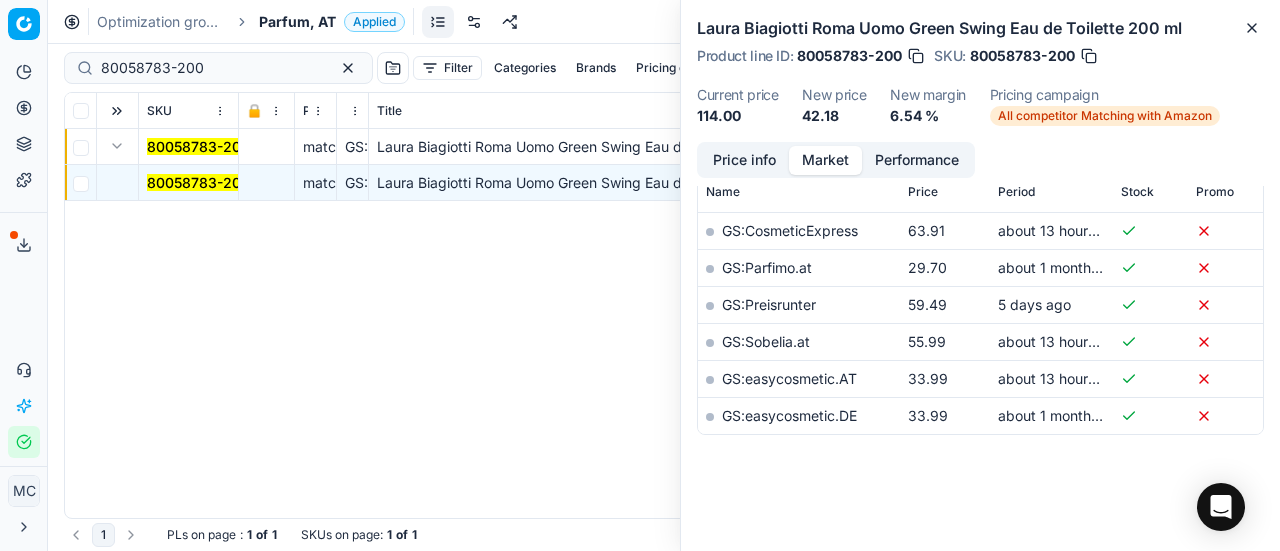 click on "Price info" at bounding box center (744, 160) 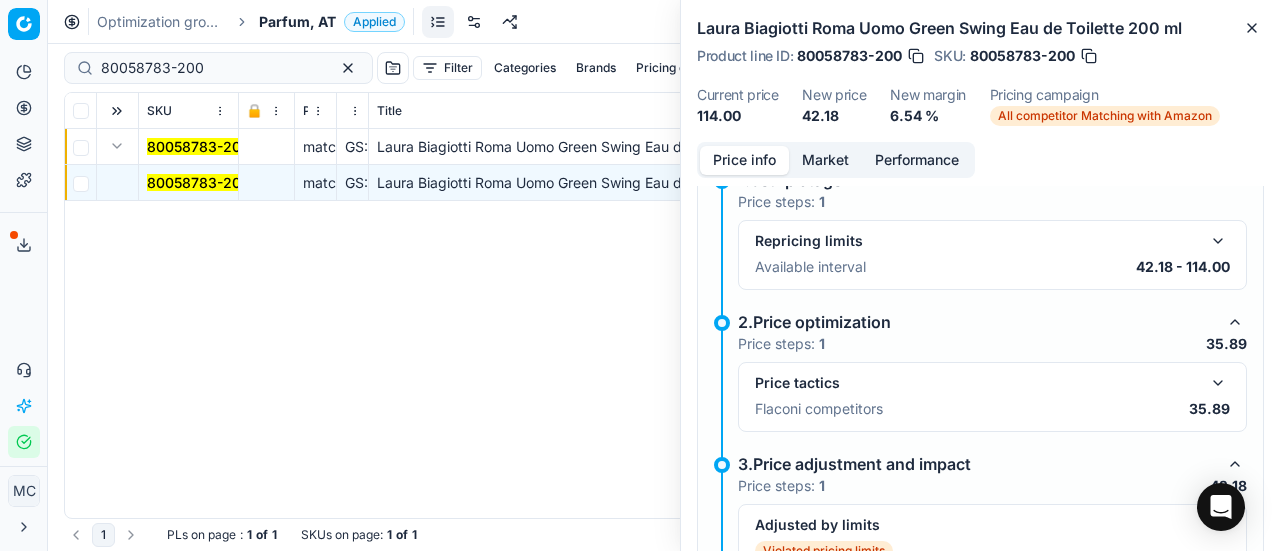 scroll, scrollTop: 314, scrollLeft: 0, axis: vertical 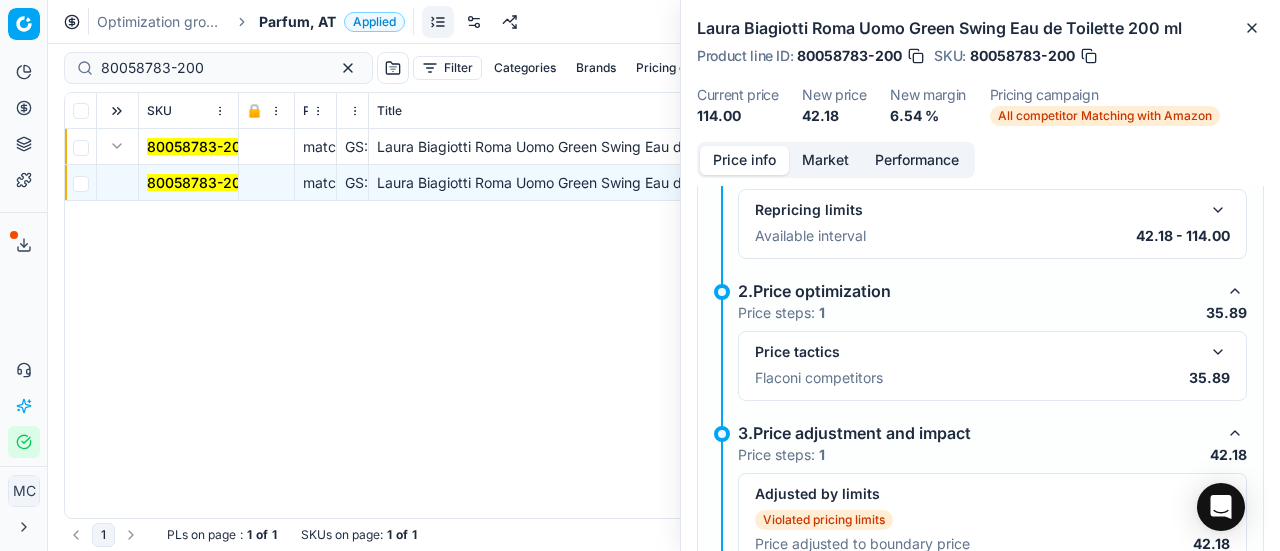click at bounding box center (1218, 352) 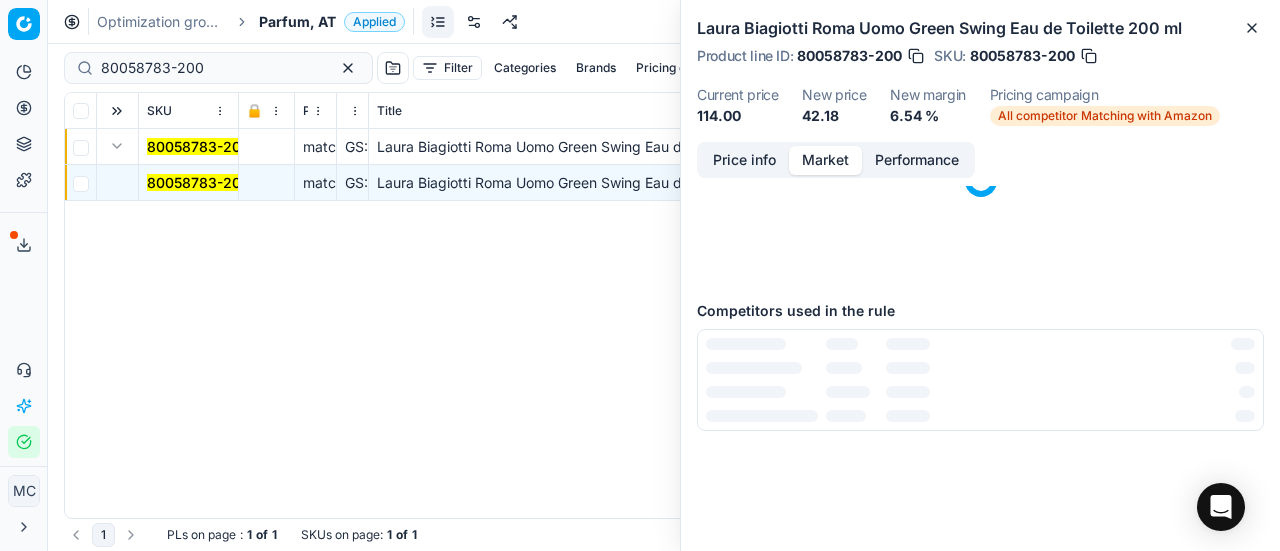 click on "Market" at bounding box center [825, 160] 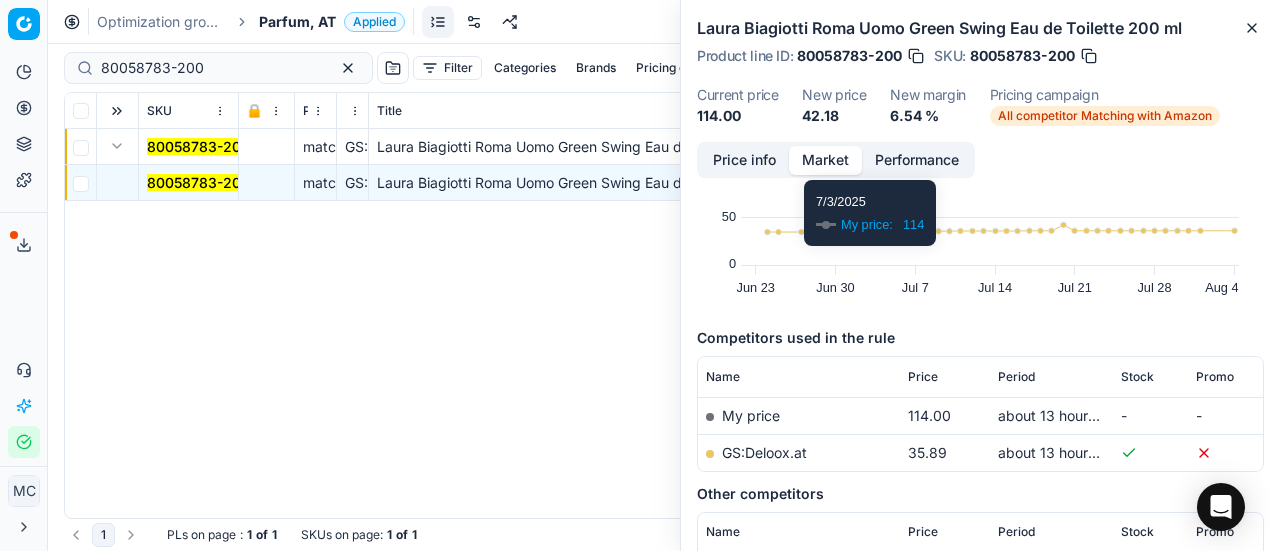 scroll, scrollTop: 200, scrollLeft: 0, axis: vertical 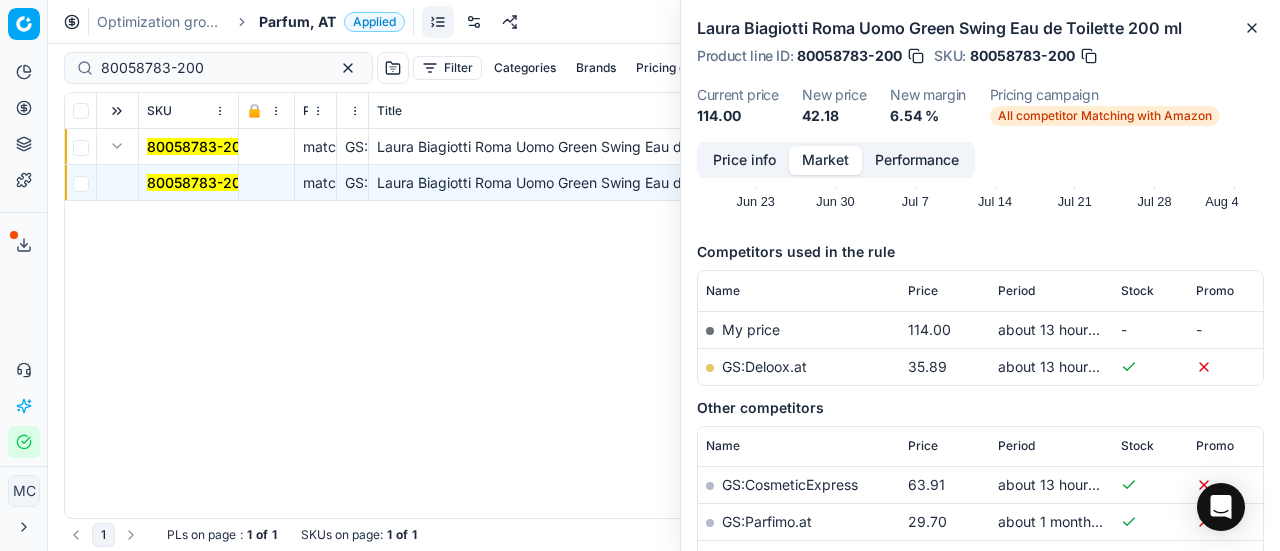 click on "GS:Deloox.at" at bounding box center (764, 366) 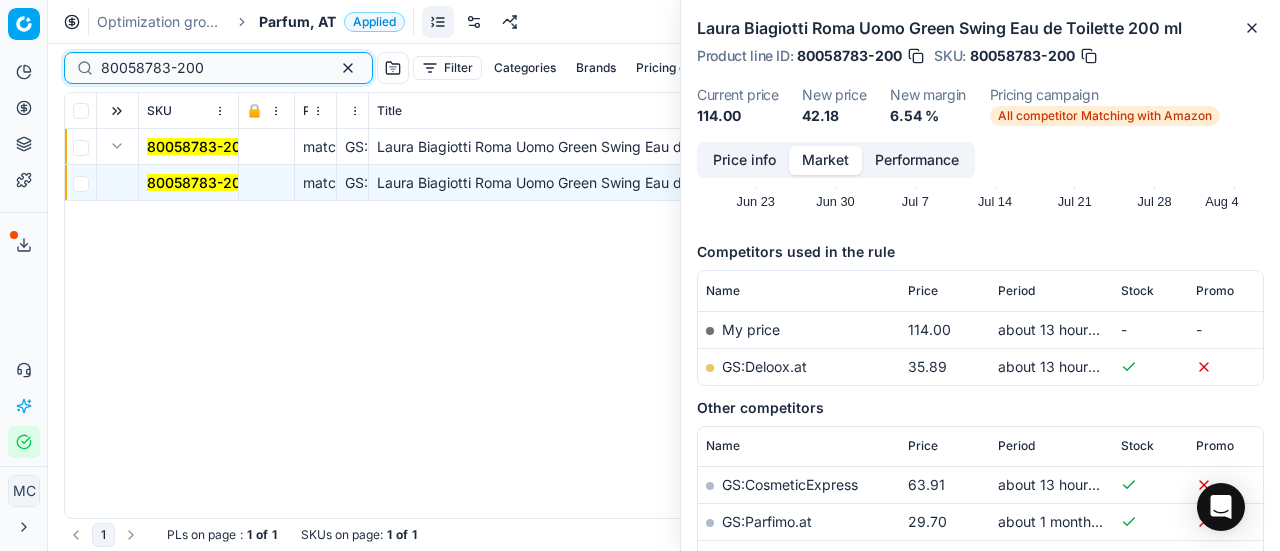 drag, startPoint x: 207, startPoint y: 57, endPoint x: 0, endPoint y: -3, distance: 215.5203 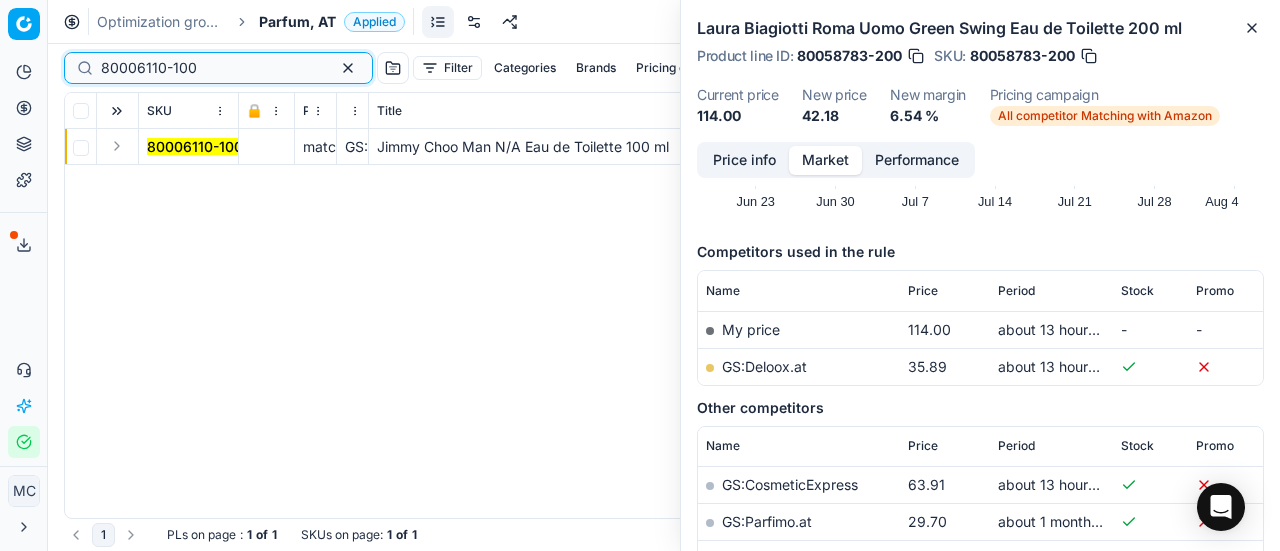 type on "80006110-100" 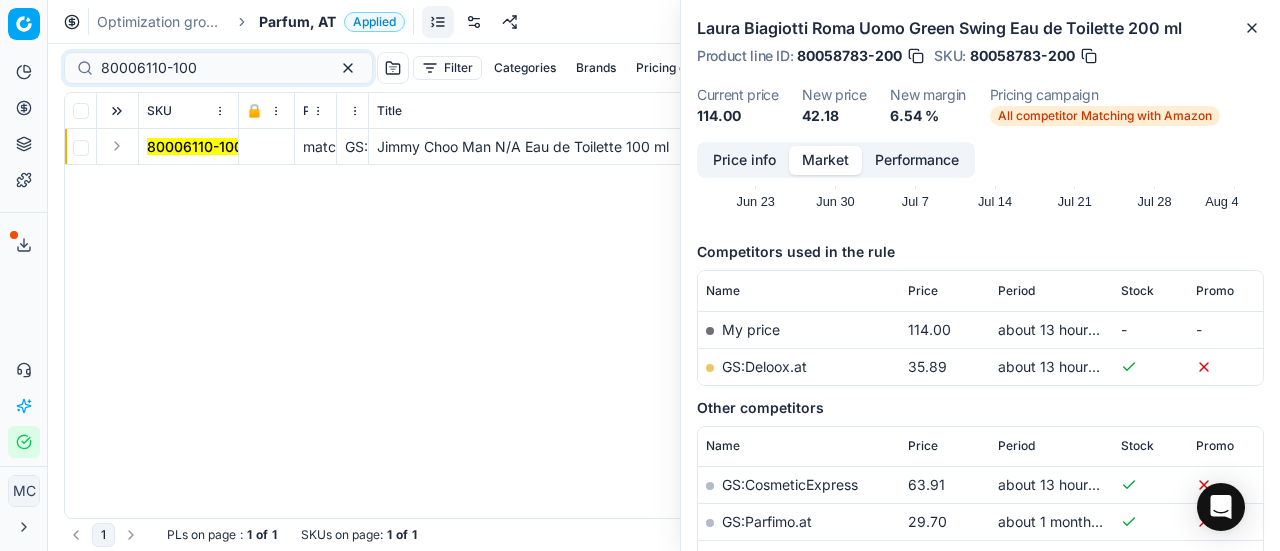 drag, startPoint x: 122, startPoint y: 145, endPoint x: 150, endPoint y: 160, distance: 31.764761 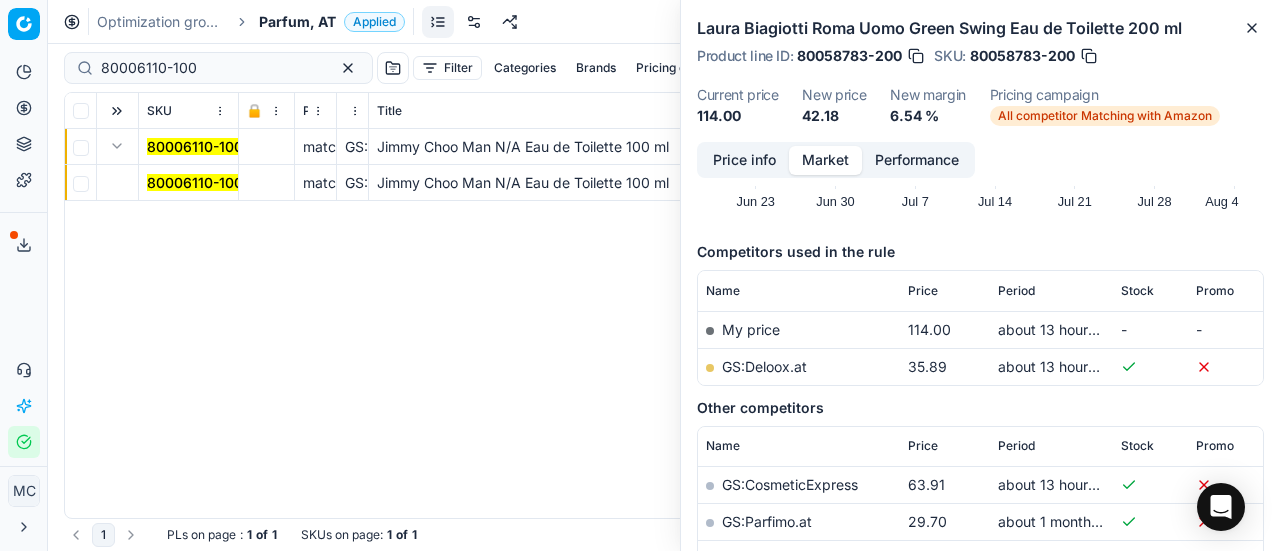 click on "80006110-100" at bounding box center [195, 182] 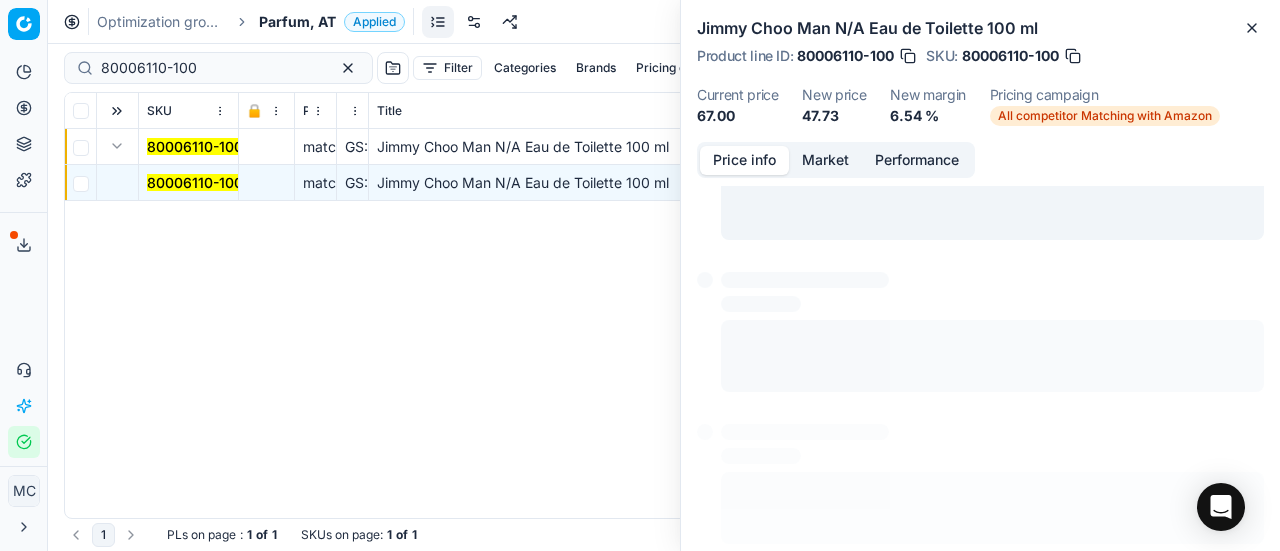 click on "Price info" at bounding box center [744, 160] 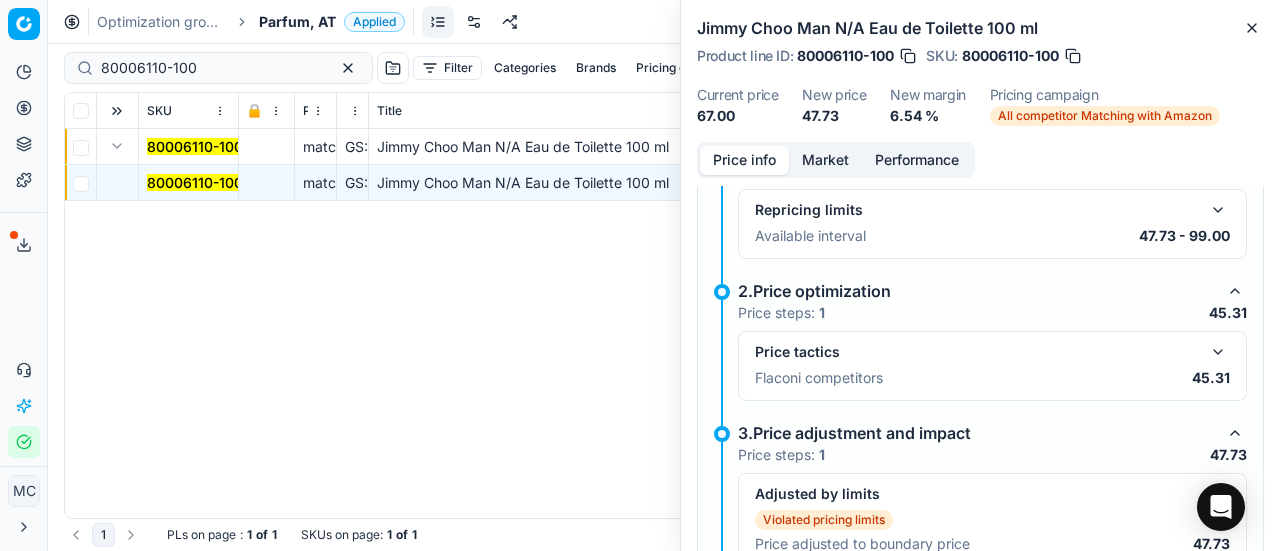 click at bounding box center [1218, 352] 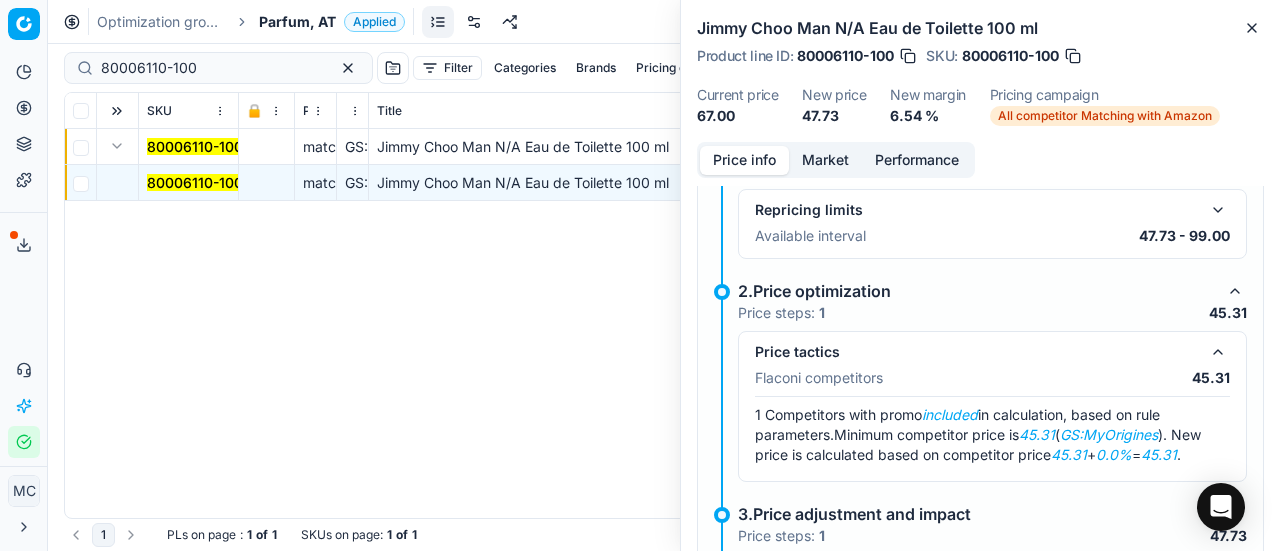 click on "Market" at bounding box center (825, 160) 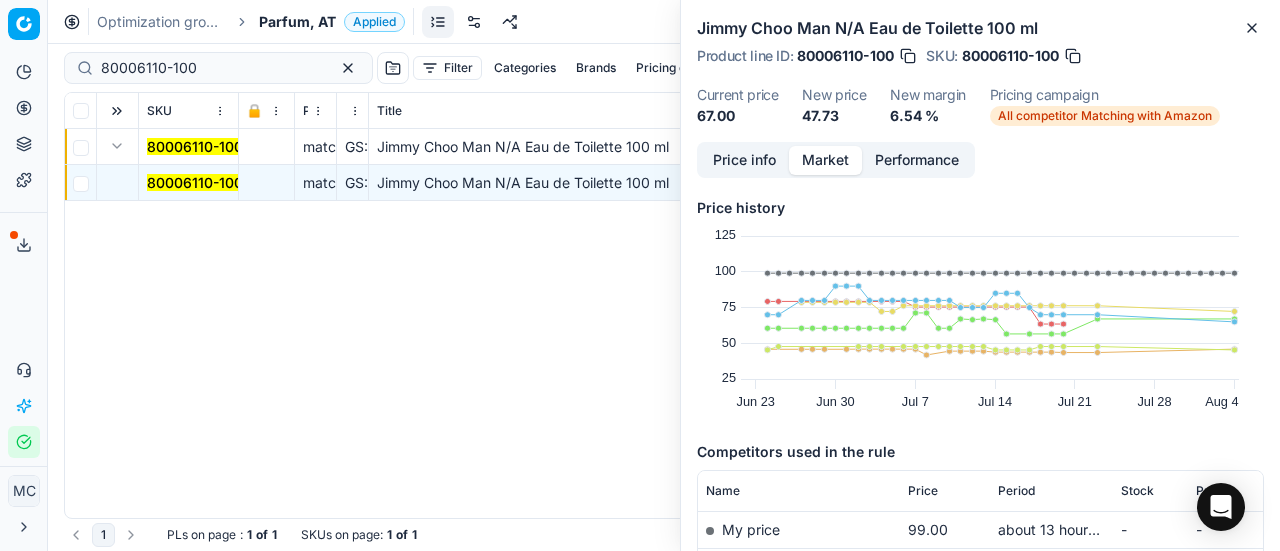 scroll, scrollTop: 200, scrollLeft: 0, axis: vertical 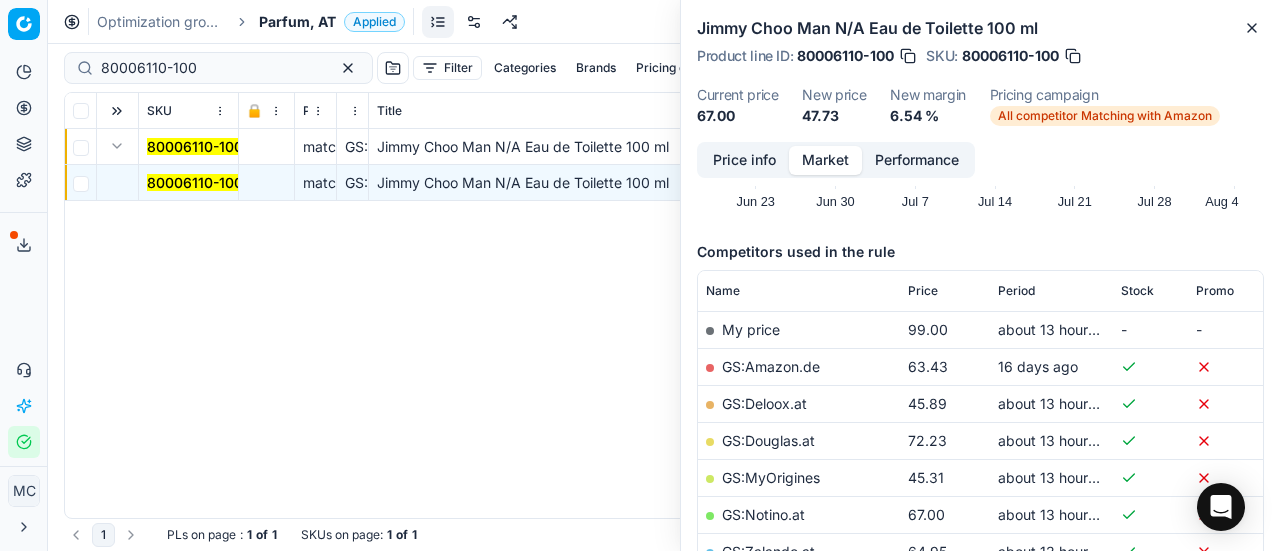 click on "GS:MyOrigines" at bounding box center (771, 477) 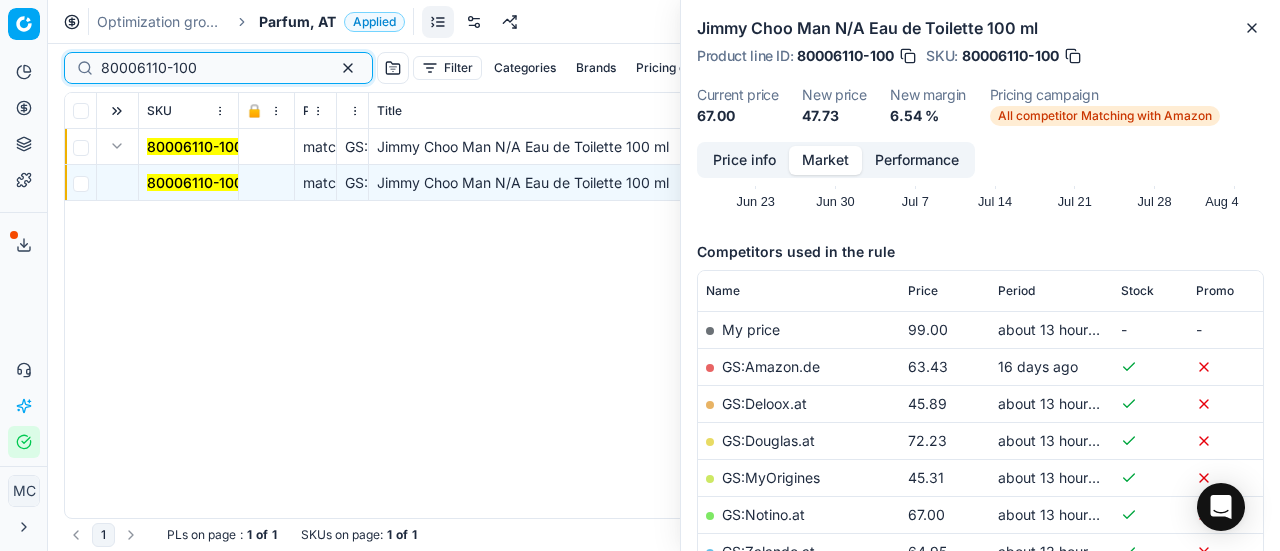 drag, startPoint x: 216, startPoint y: 64, endPoint x: 9, endPoint y: 23, distance: 211.02133 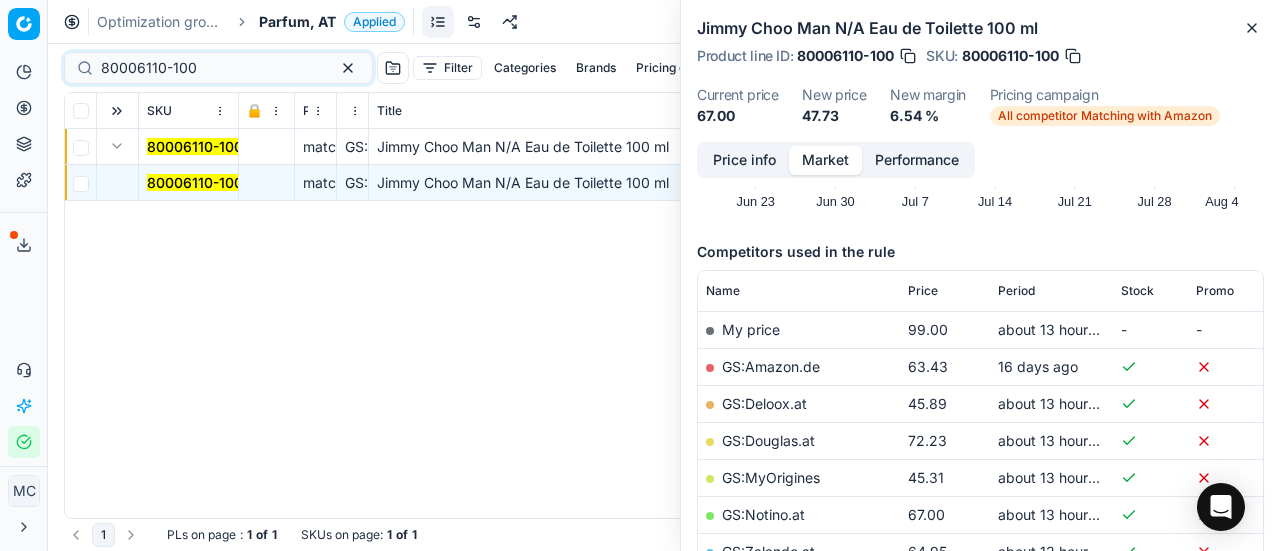 click on "Parfum, AT" at bounding box center [297, 22] 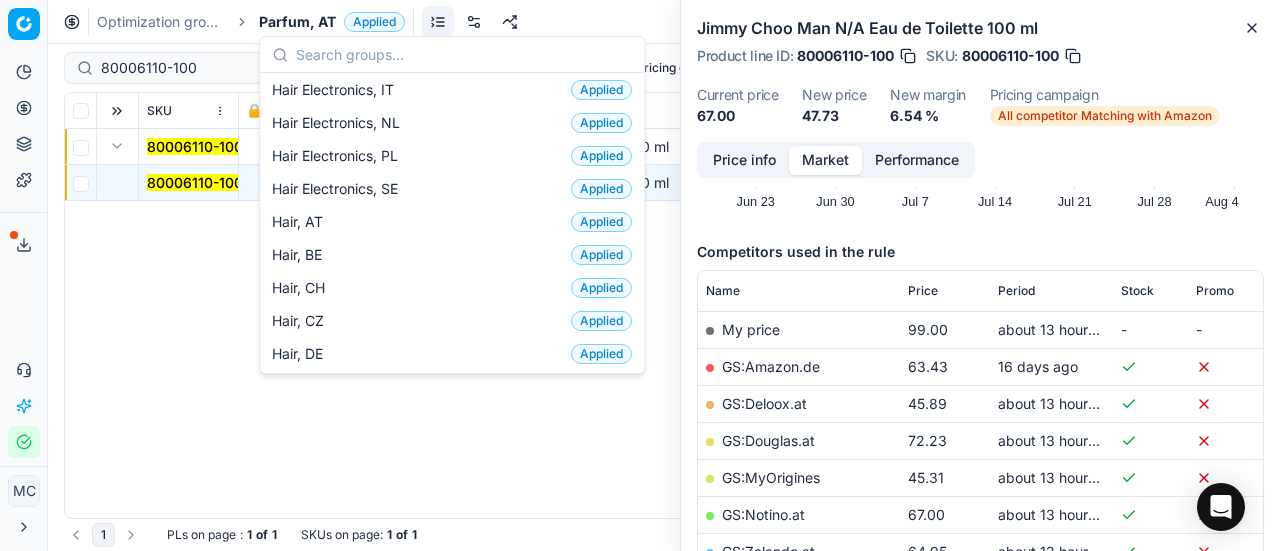 scroll, scrollTop: 300, scrollLeft: 0, axis: vertical 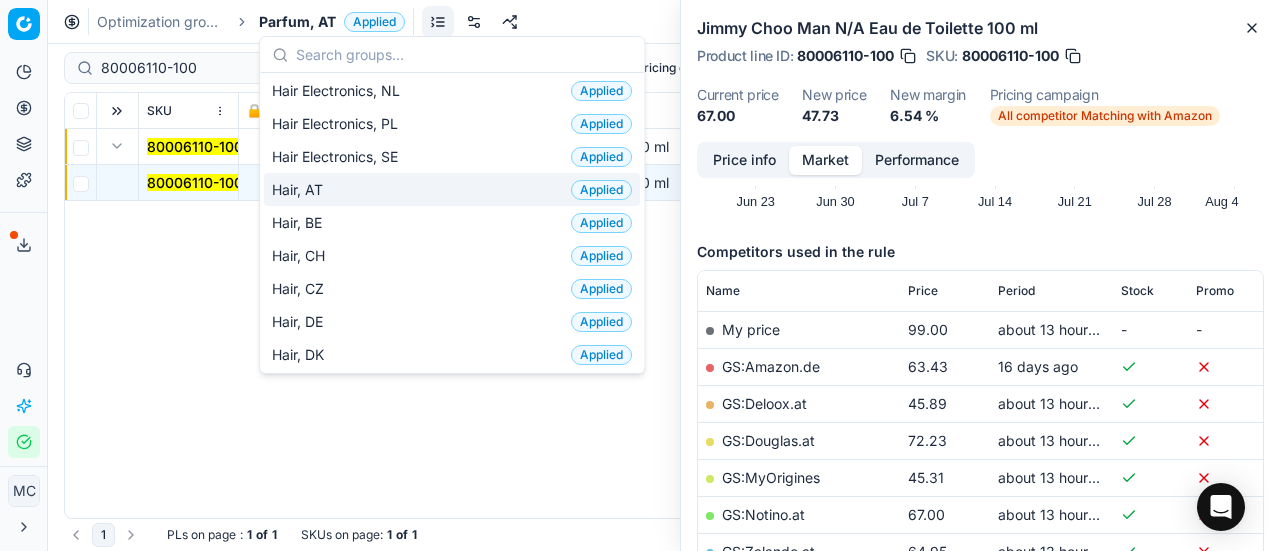 click on "Hair, AT Applied" at bounding box center [452, 189] 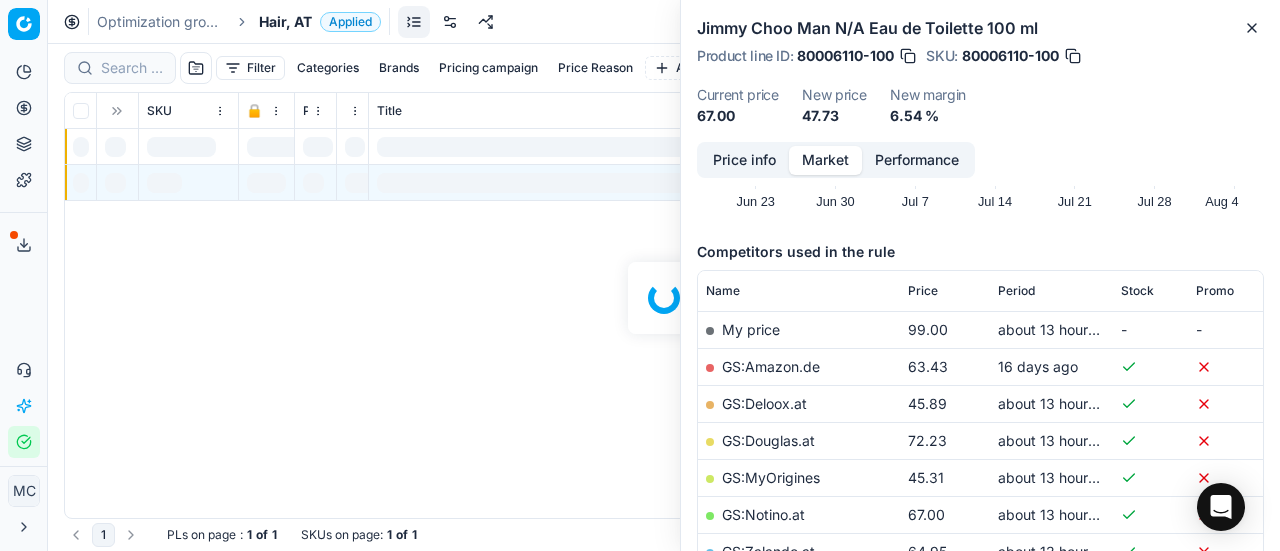 click at bounding box center (664, 297) 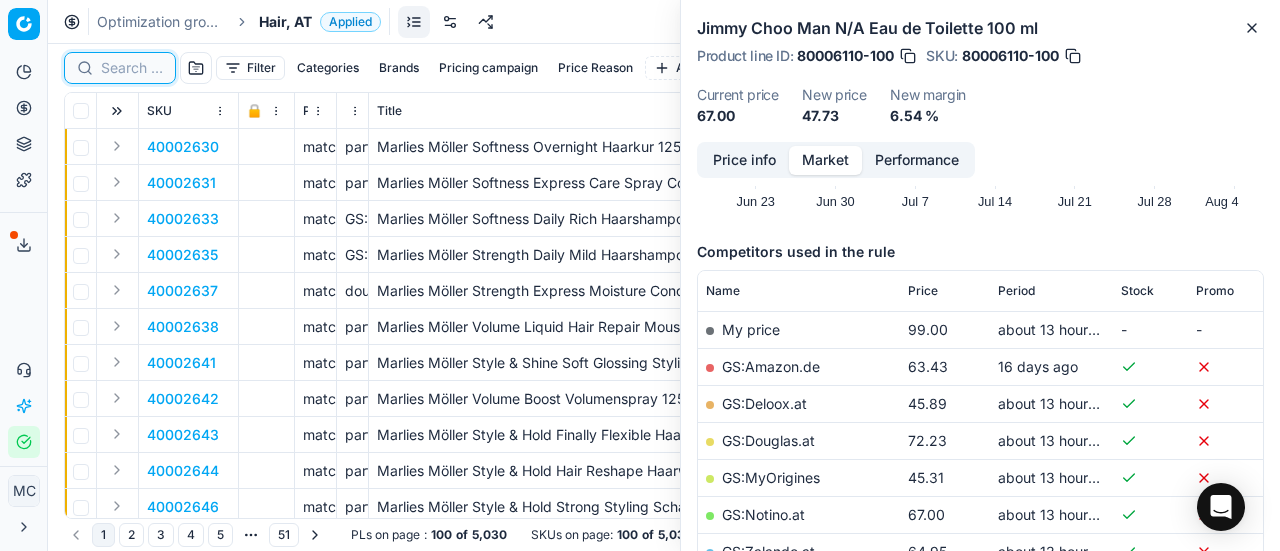 click at bounding box center (132, 68) 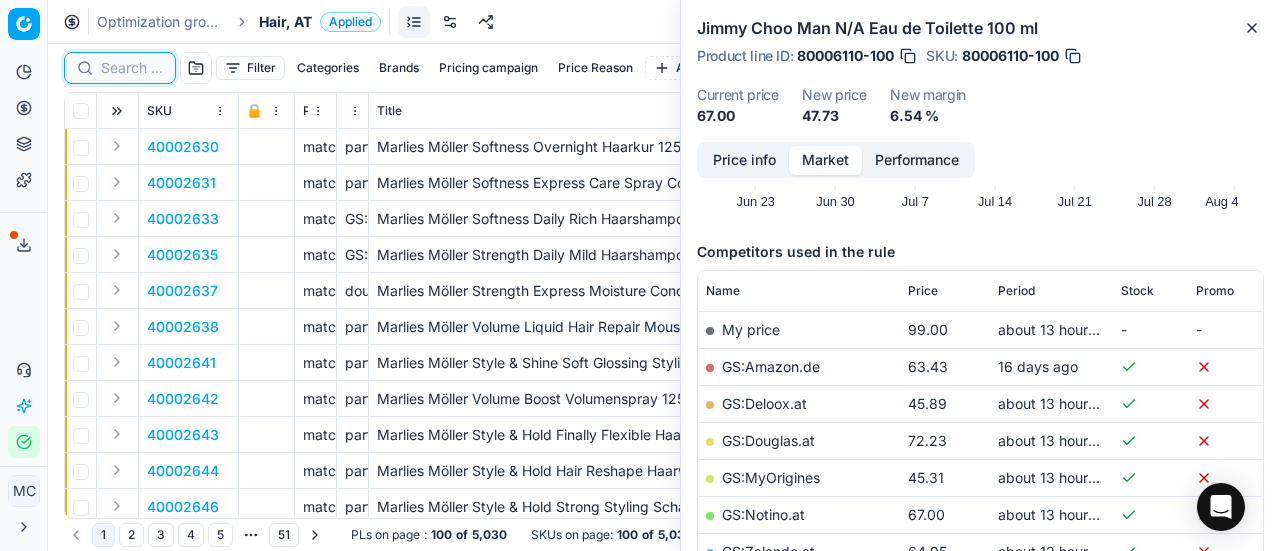 paste on "80008923-150" 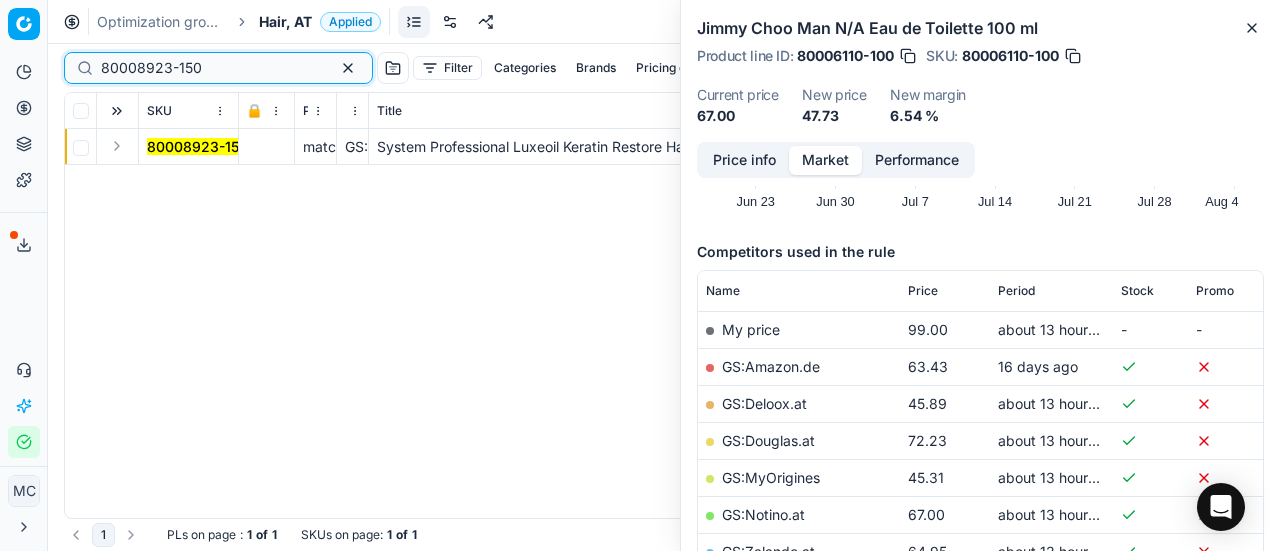 type on "80008923-150" 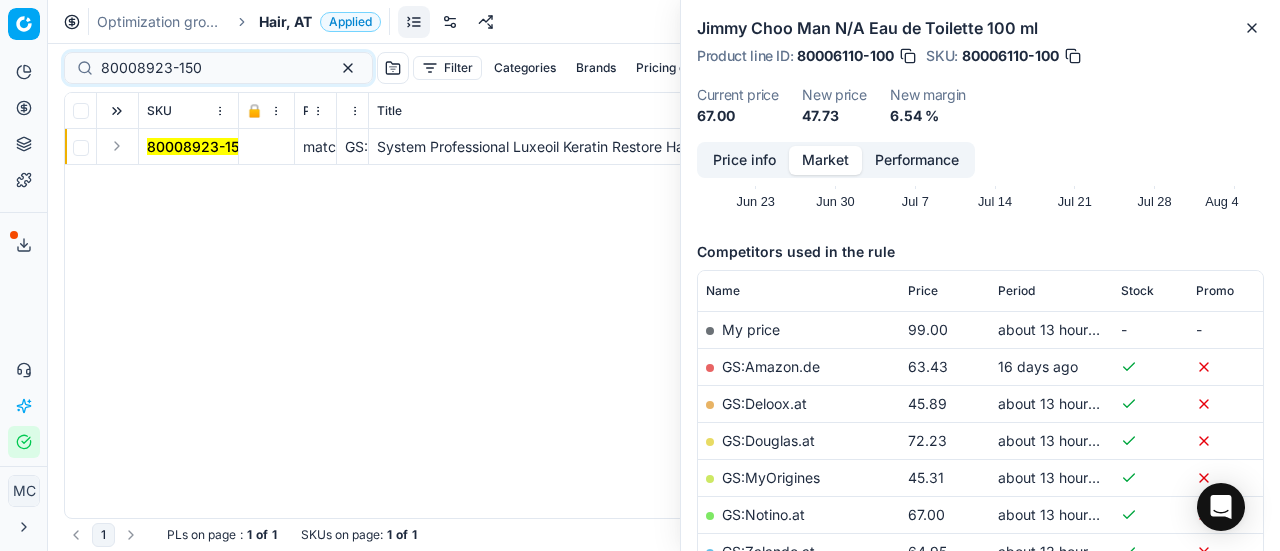 click at bounding box center (117, 146) 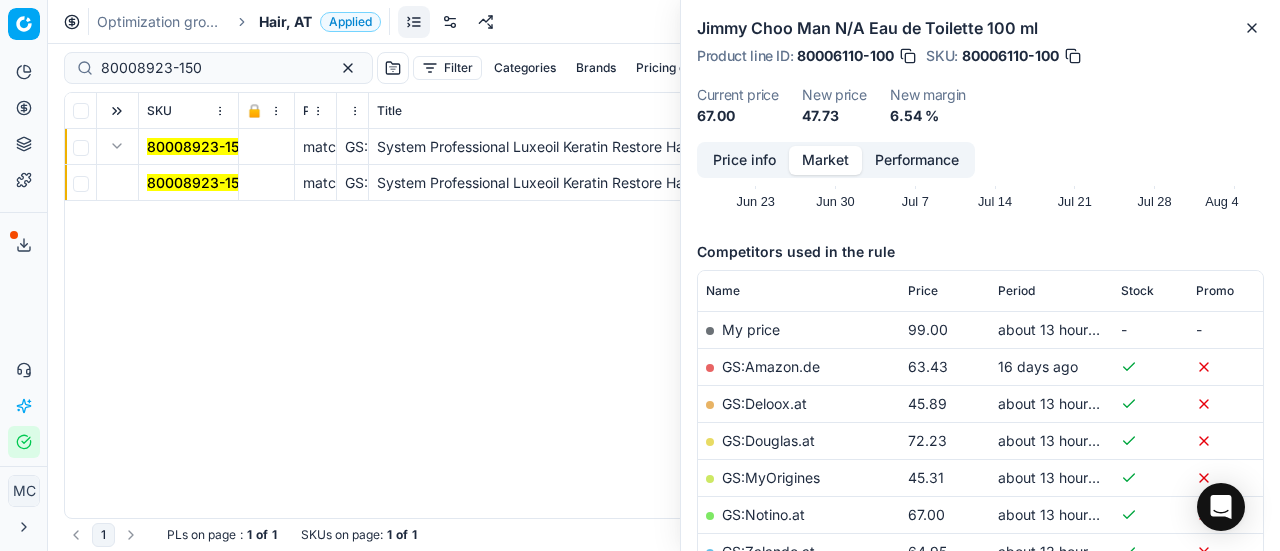 click on "80008923-150" at bounding box center (197, 182) 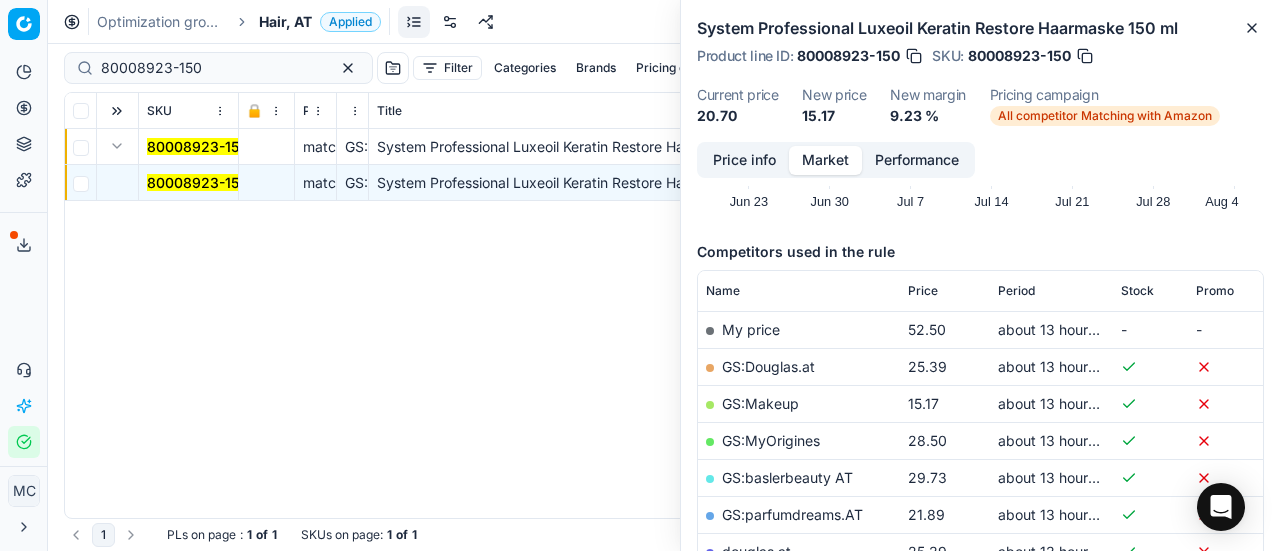 click on "Price info" at bounding box center (744, 160) 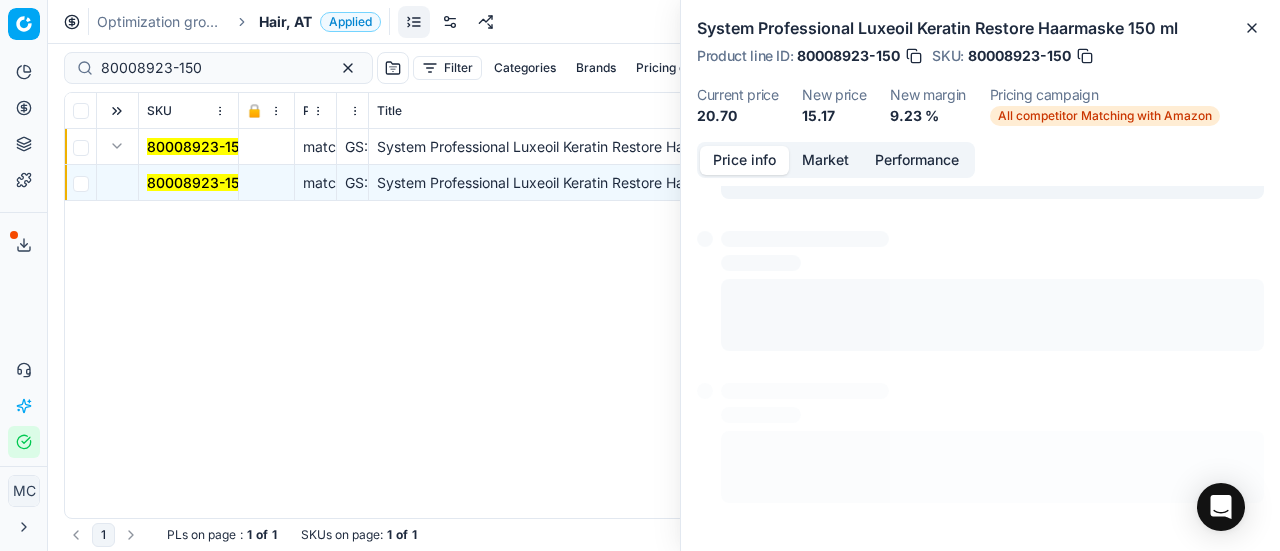scroll, scrollTop: 90, scrollLeft: 0, axis: vertical 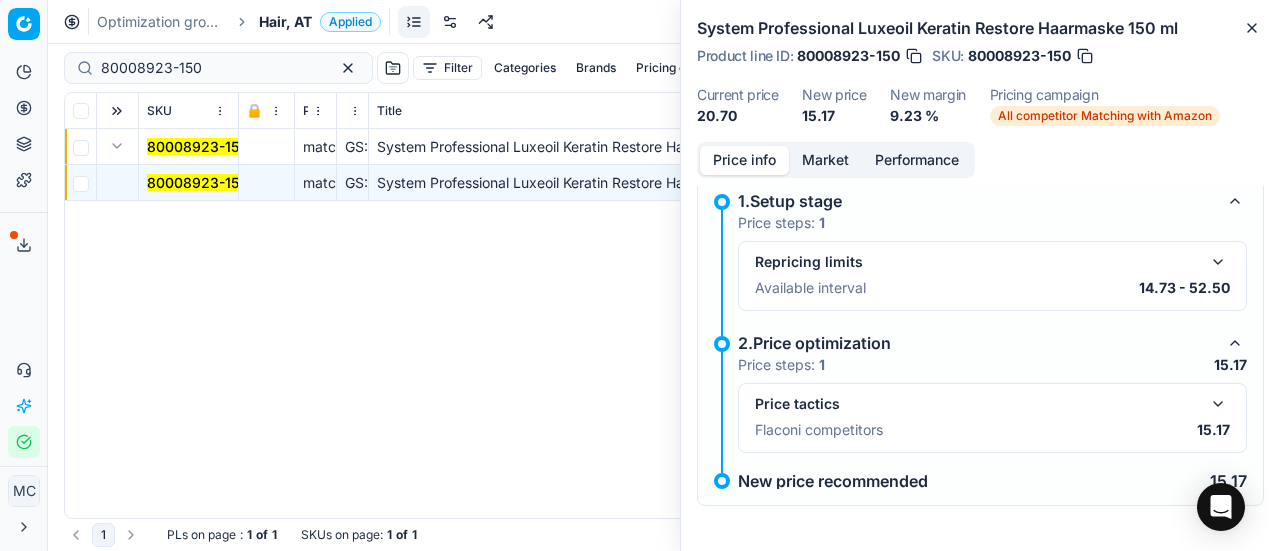click at bounding box center [1218, 404] 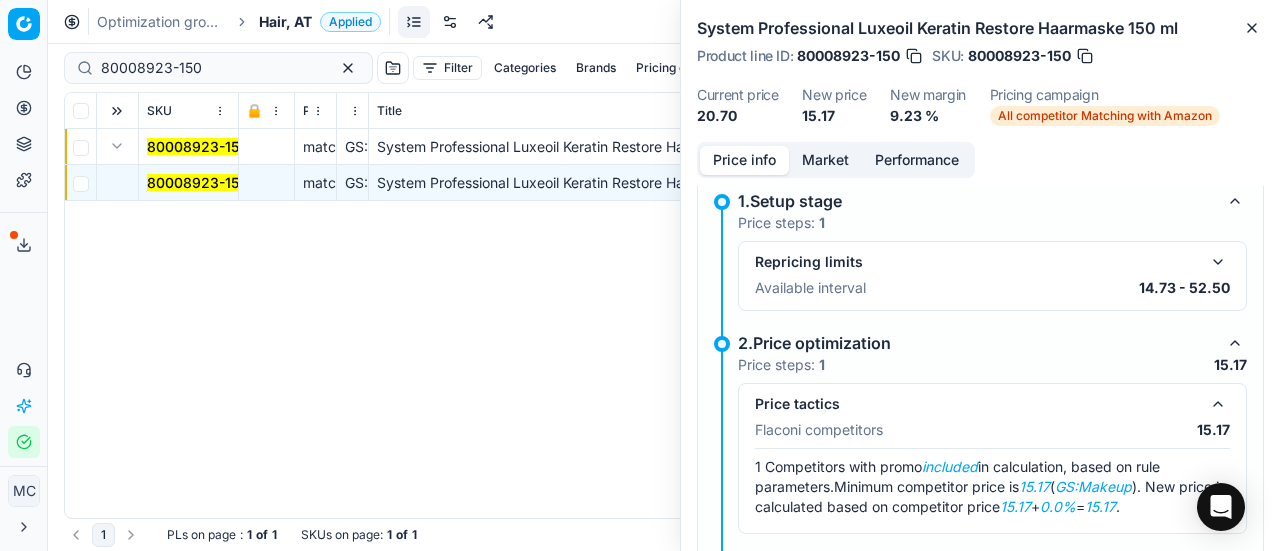 click on "Market" at bounding box center [825, 160] 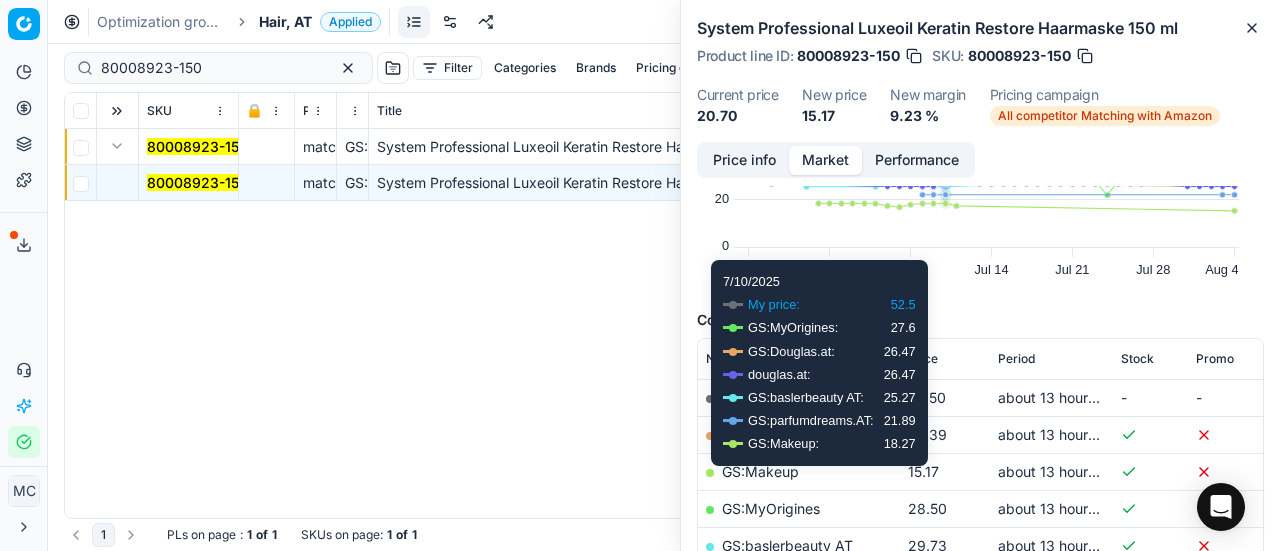 scroll, scrollTop: 200, scrollLeft: 0, axis: vertical 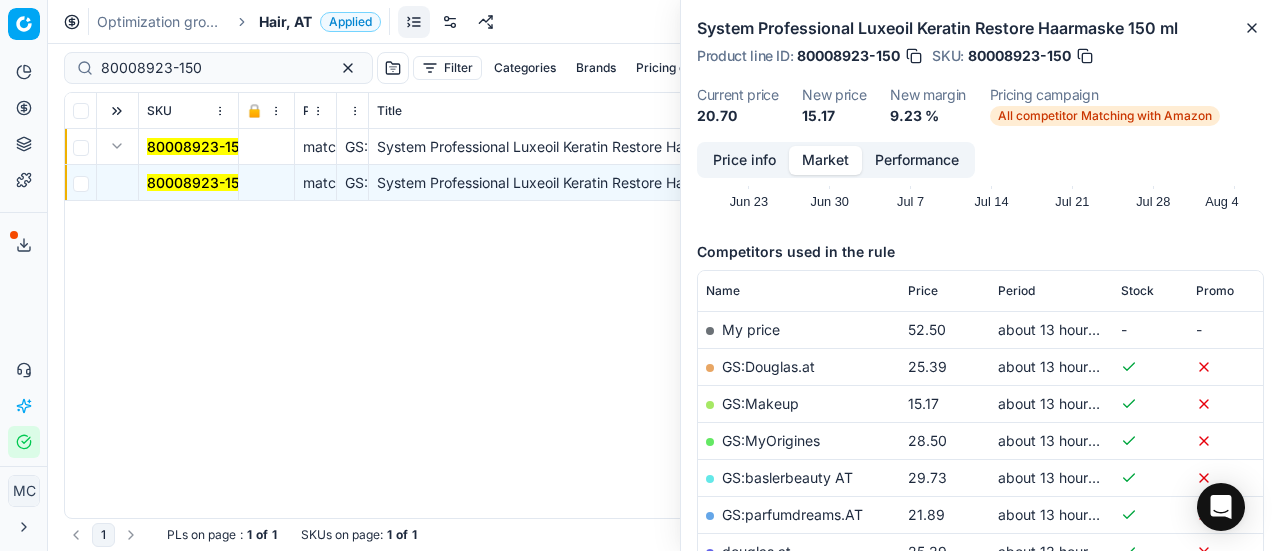 click on "GS:Makeup" at bounding box center [760, 403] 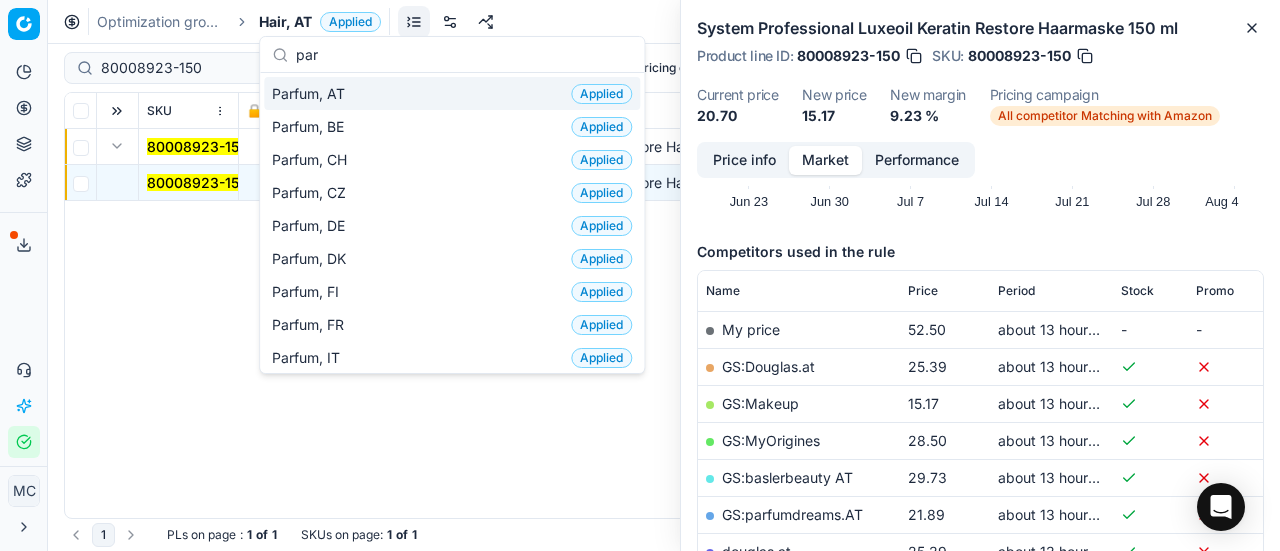 type on "par" 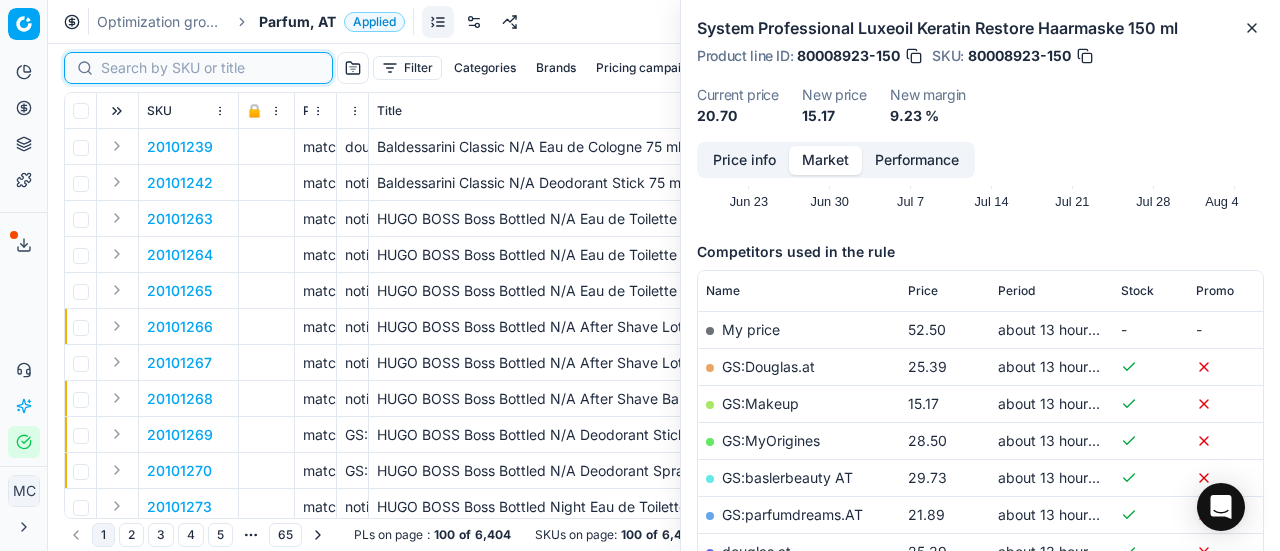 click at bounding box center [210, 68] 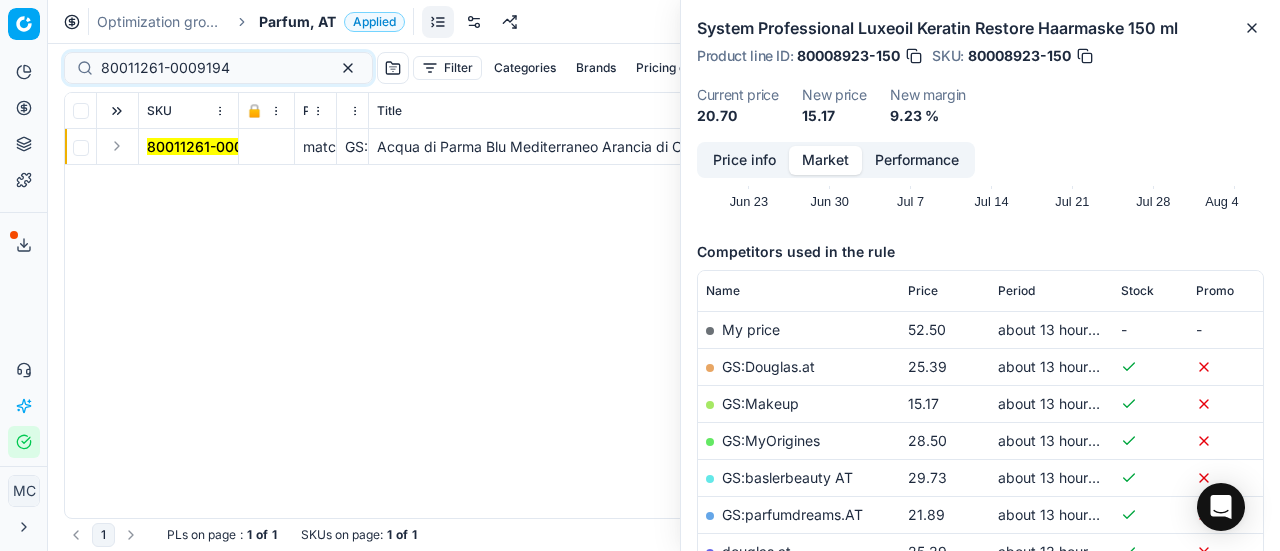 click at bounding box center [117, 146] 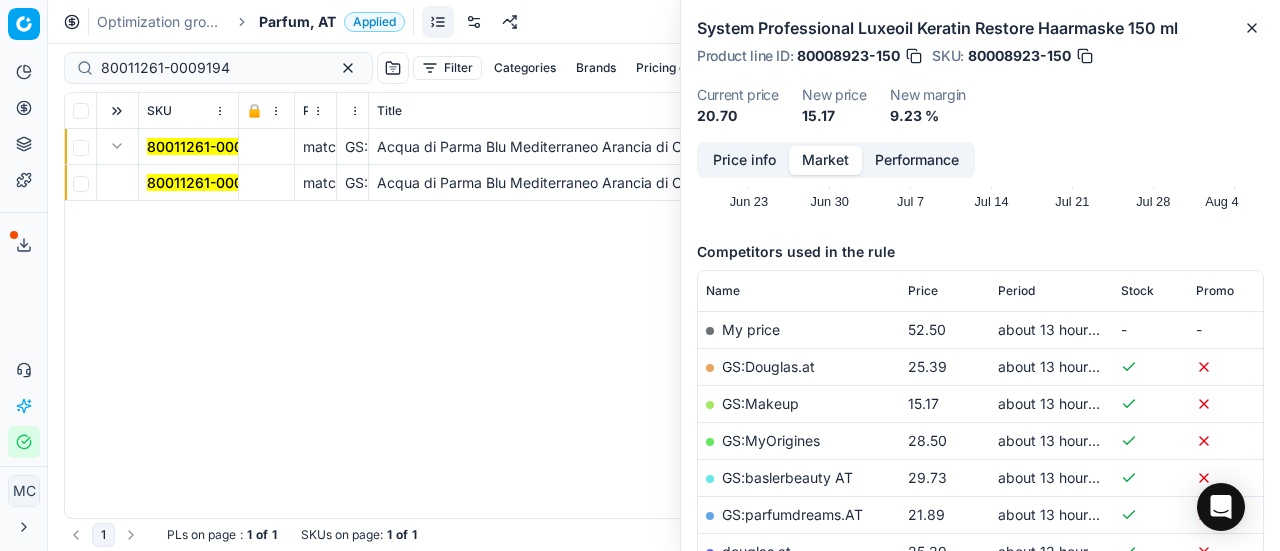 click on "80011261-0009194" at bounding box center (211, 182) 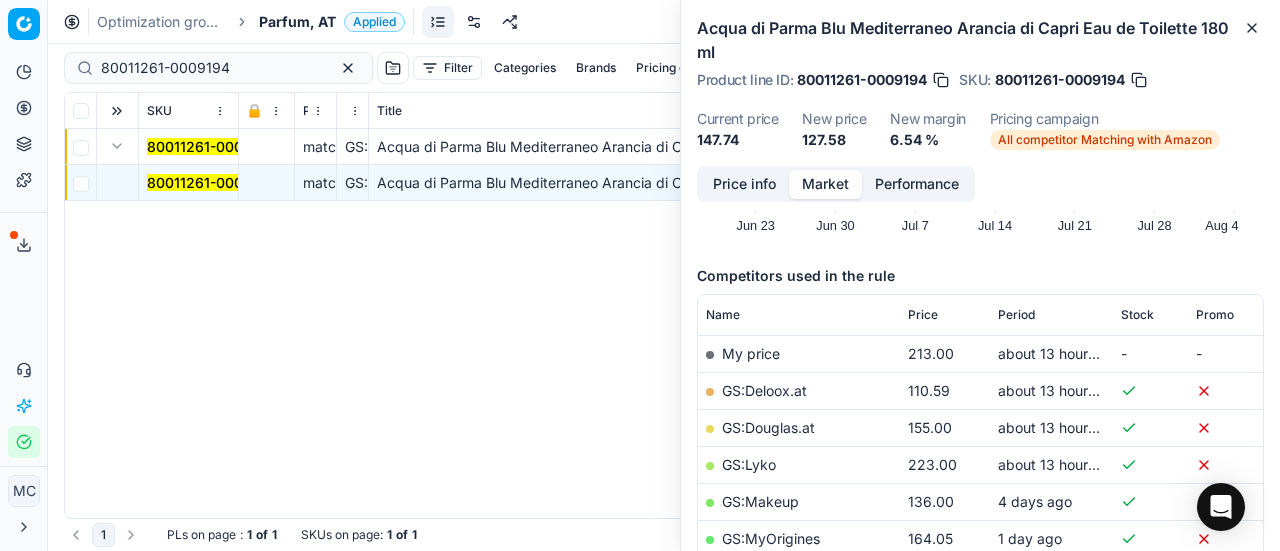click on "Price info" at bounding box center (744, 184) 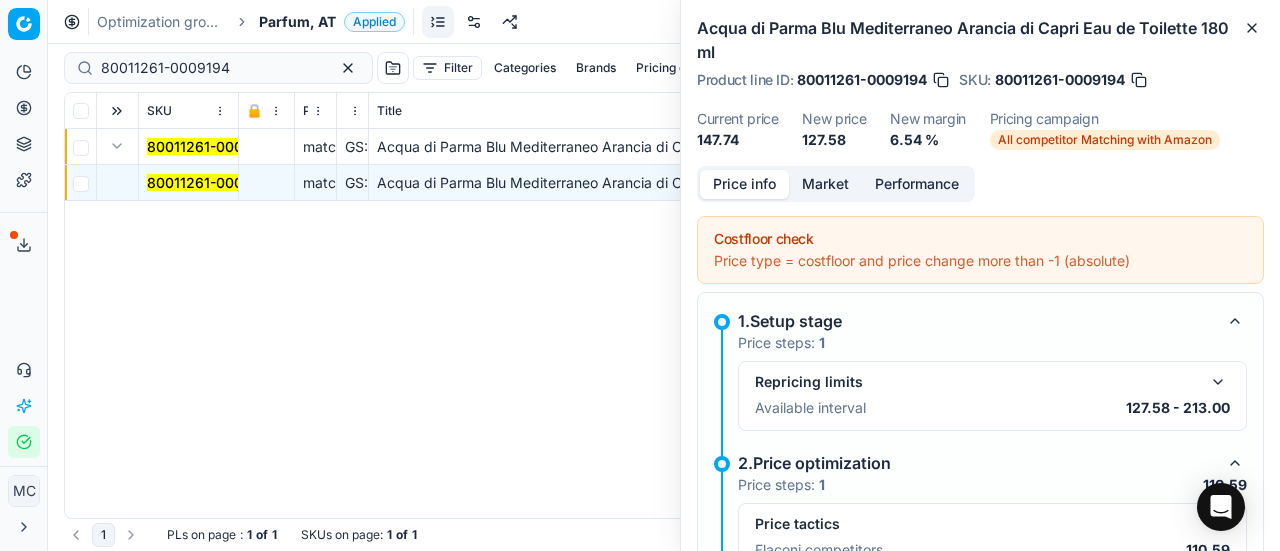scroll, scrollTop: 290, scrollLeft: 0, axis: vertical 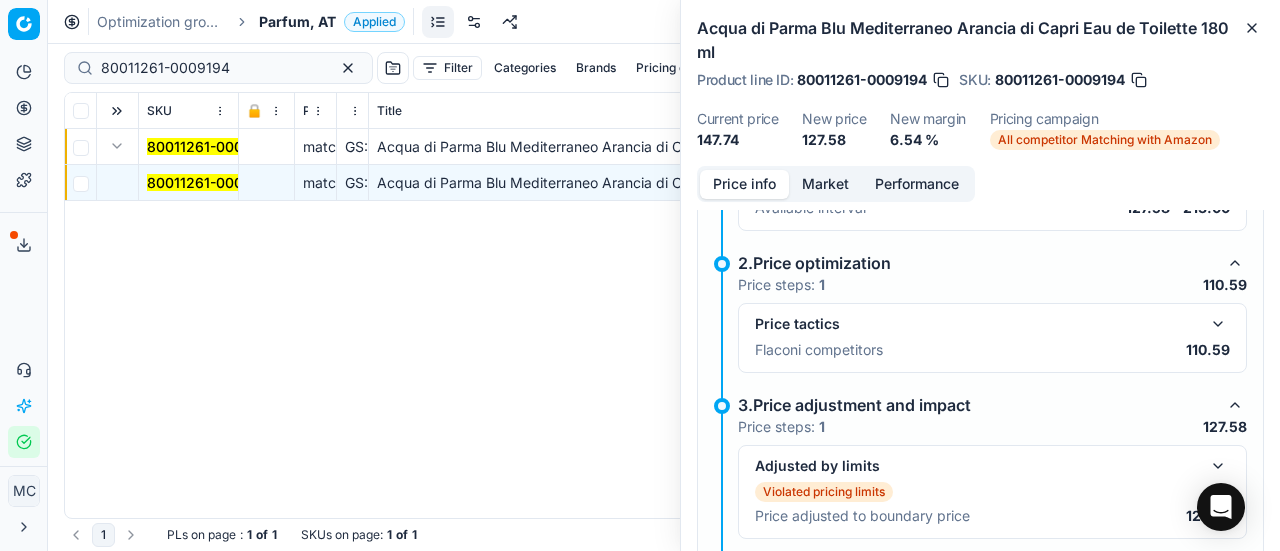 click at bounding box center (1218, 324) 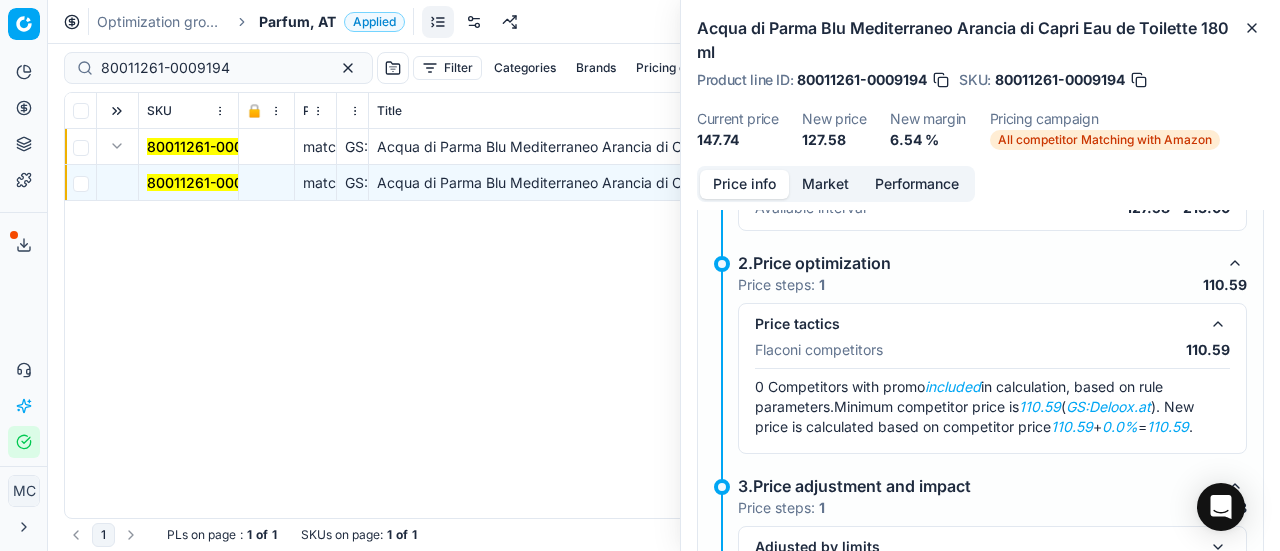 click on "Market" at bounding box center (825, 184) 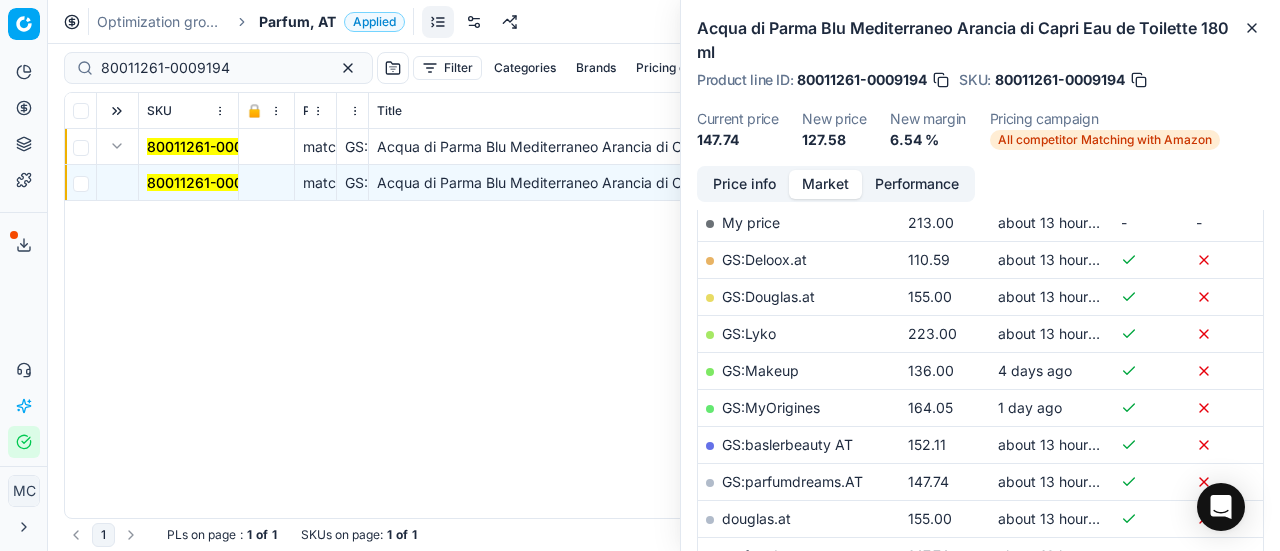 scroll, scrollTop: 300, scrollLeft: 0, axis: vertical 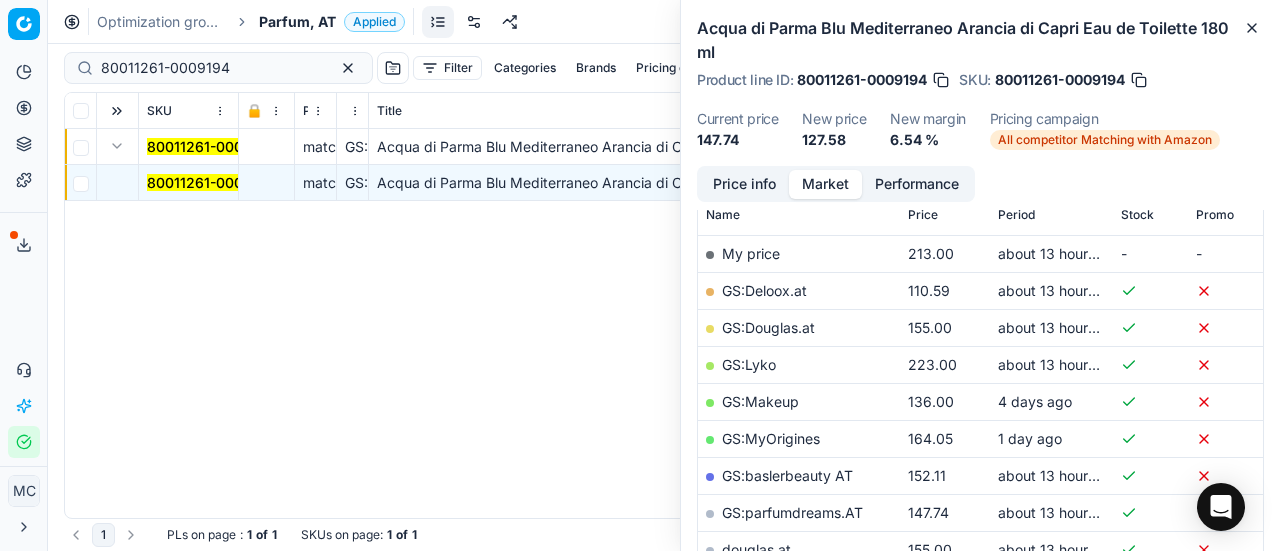 click on "GS:Deloox.at" at bounding box center [764, 290] 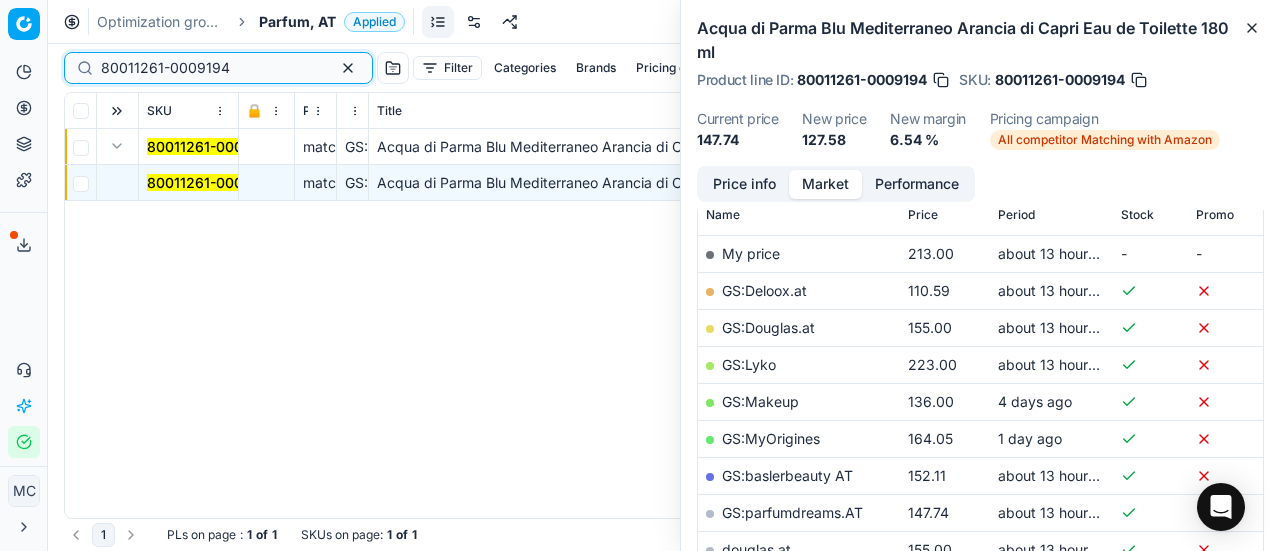 drag, startPoint x: 257, startPoint y: 69, endPoint x: 0, endPoint y: 44, distance: 258.2131 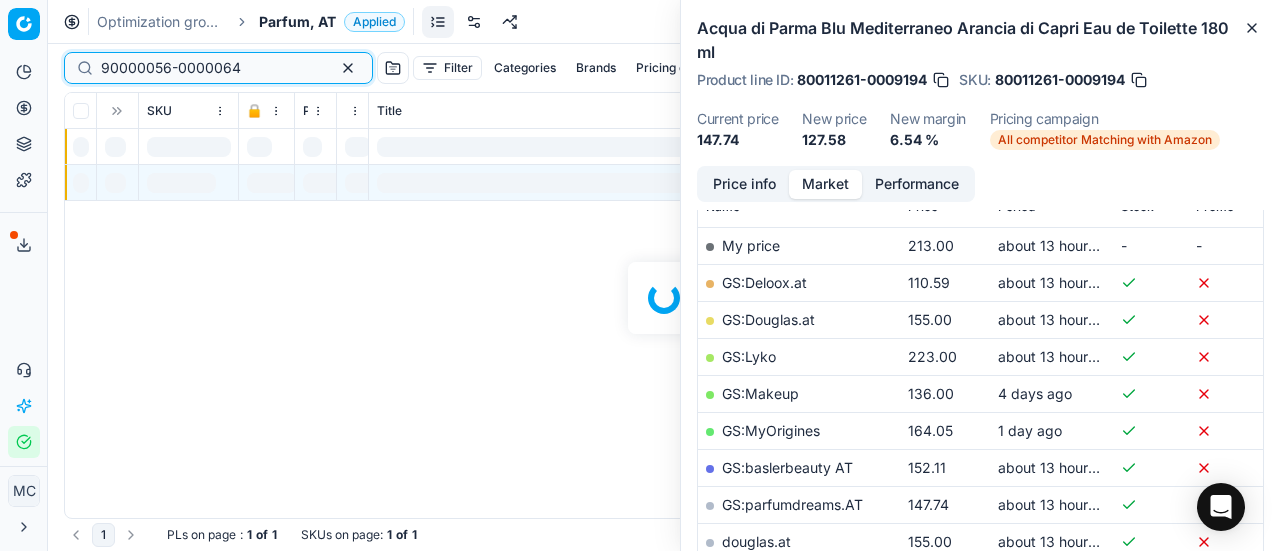 scroll, scrollTop: 300, scrollLeft: 0, axis: vertical 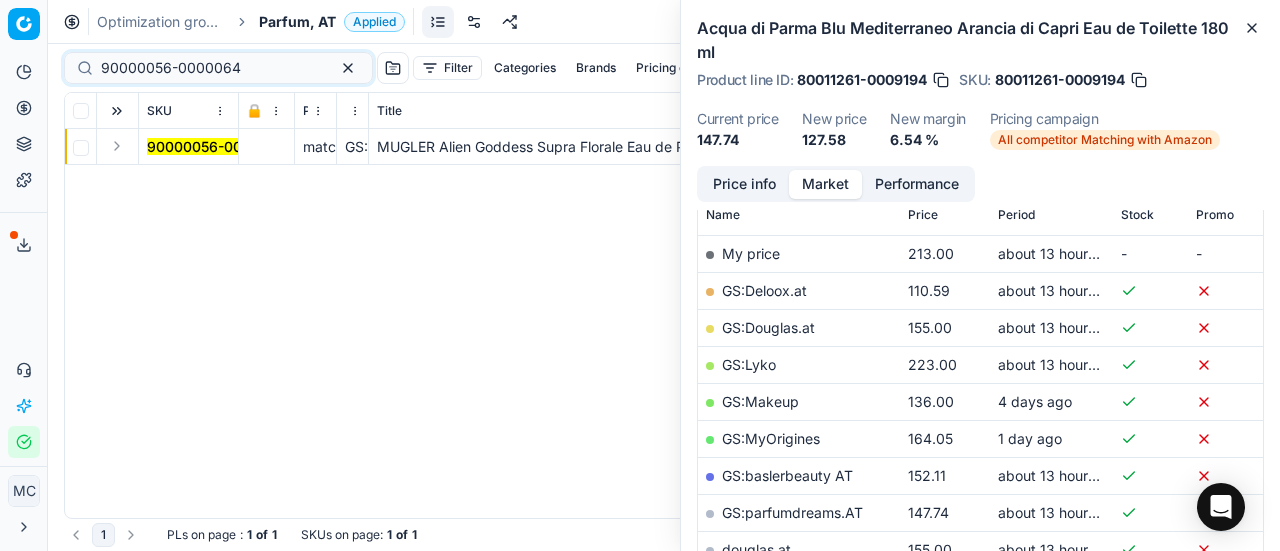 click at bounding box center [117, 146] 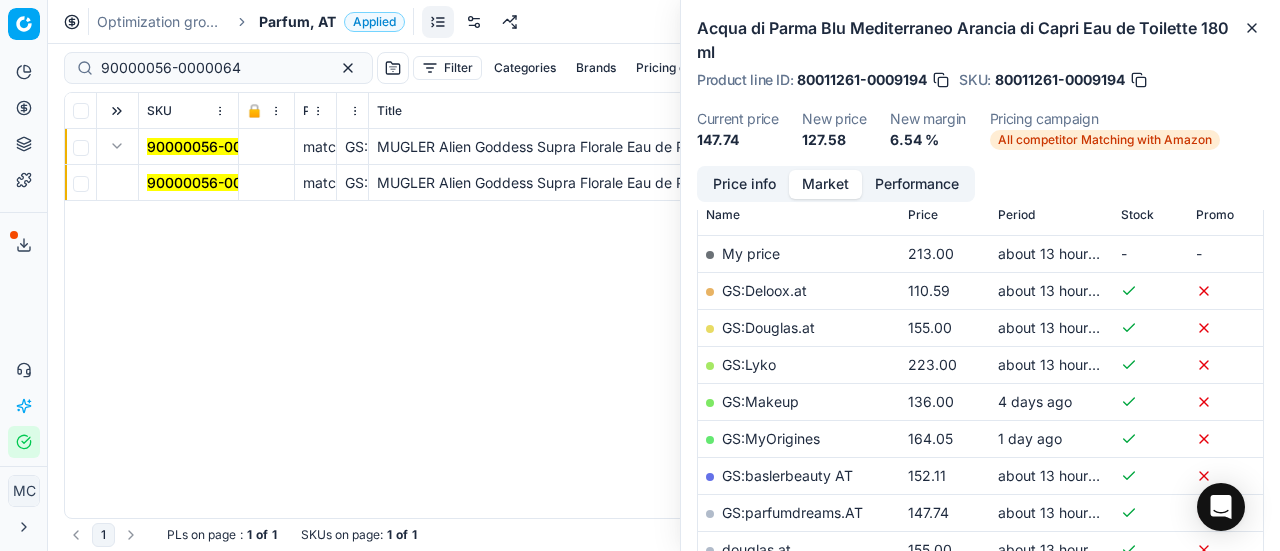 click on "90000056-0000064" at bounding box center (217, 182) 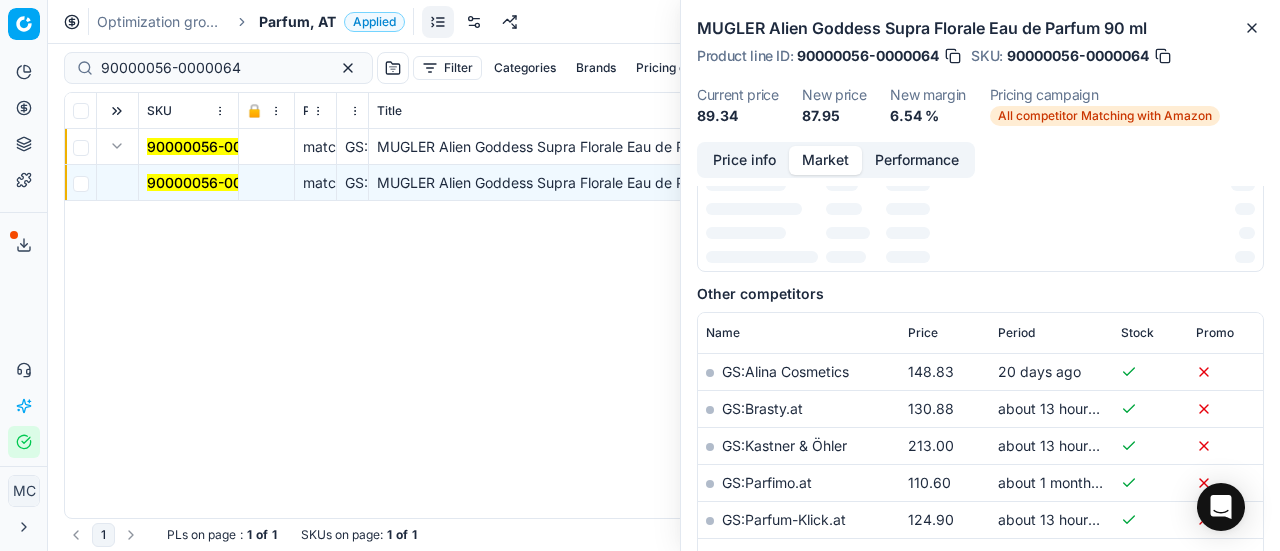 scroll, scrollTop: 300, scrollLeft: 0, axis: vertical 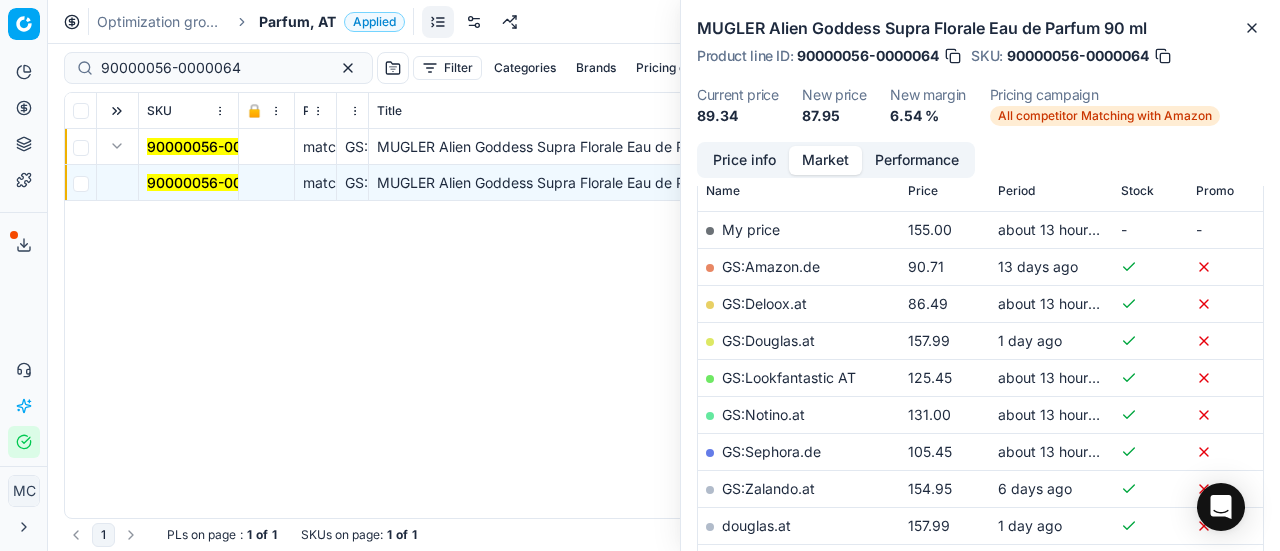 click on "Price info" at bounding box center [744, 160] 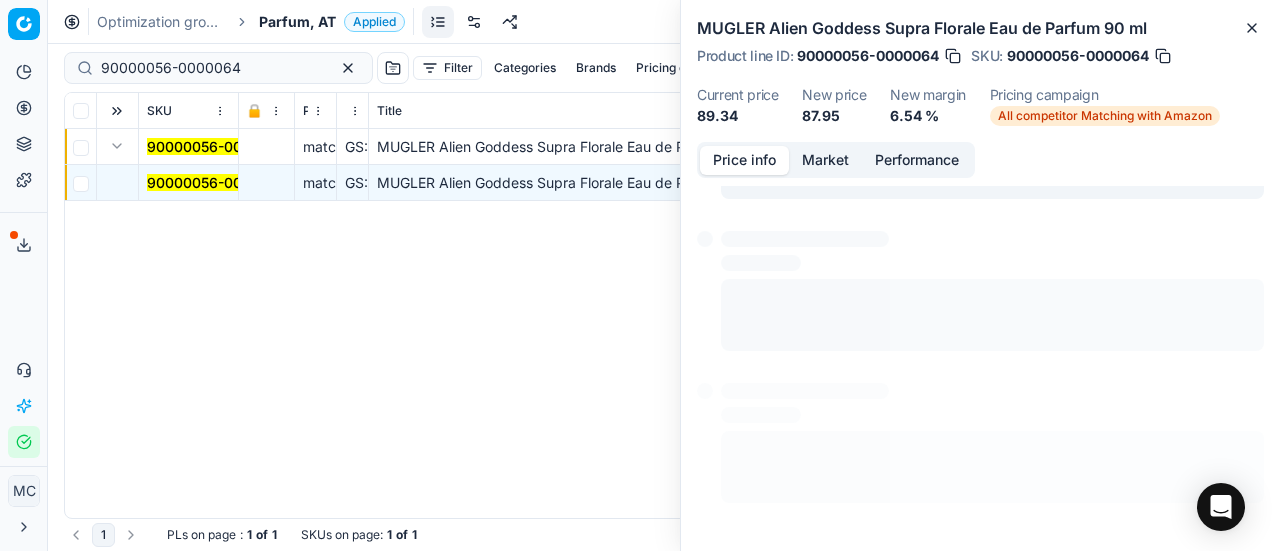 scroll, scrollTop: 277, scrollLeft: 0, axis: vertical 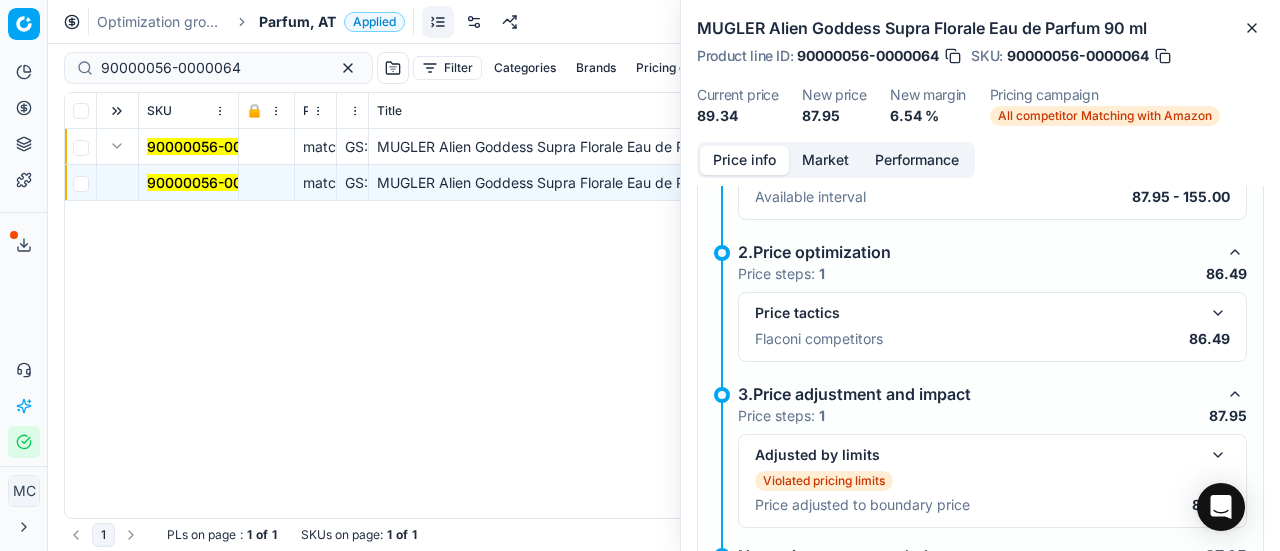 click on "Price tactics Flaconi competitors 86.49" at bounding box center (992, 327) 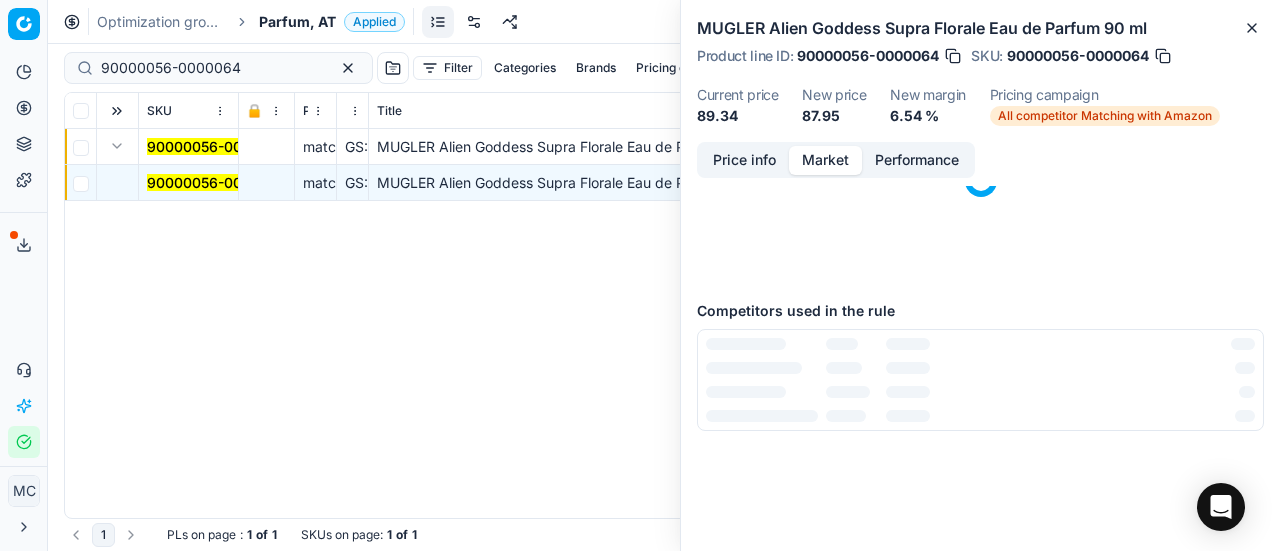 click on "Market" at bounding box center [825, 160] 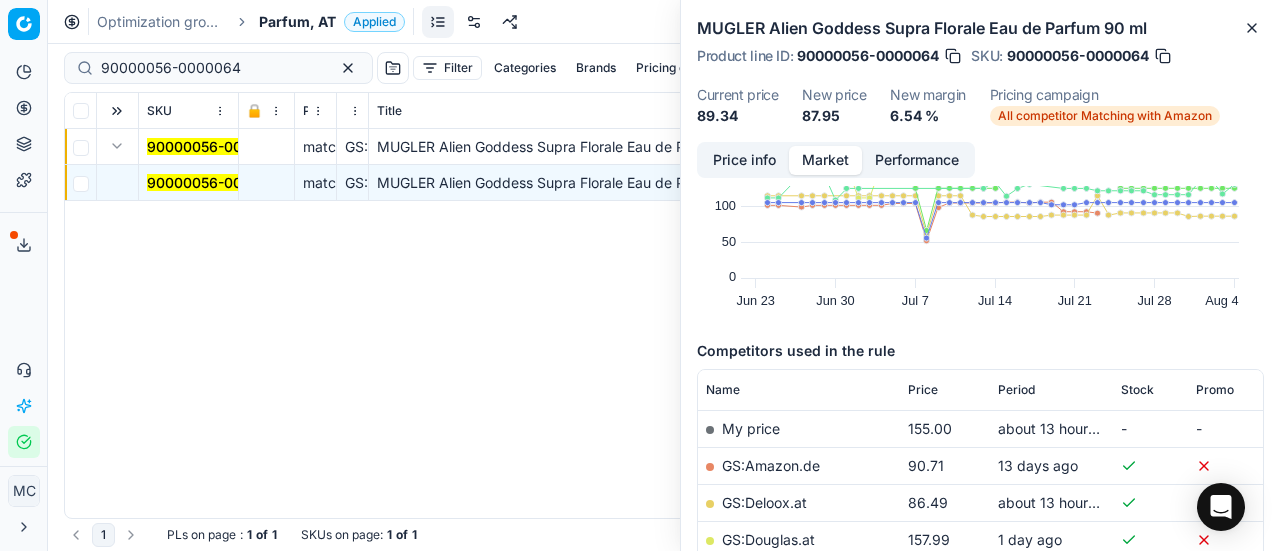 scroll, scrollTop: 200, scrollLeft: 0, axis: vertical 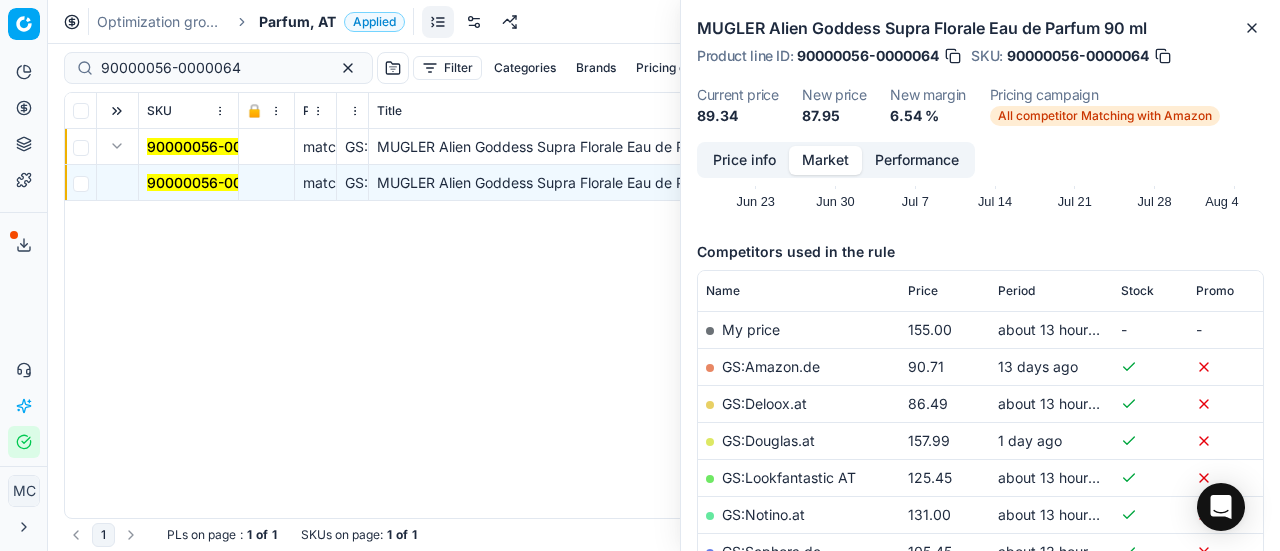 click on "GS:Deloox.at" at bounding box center (799, 403) 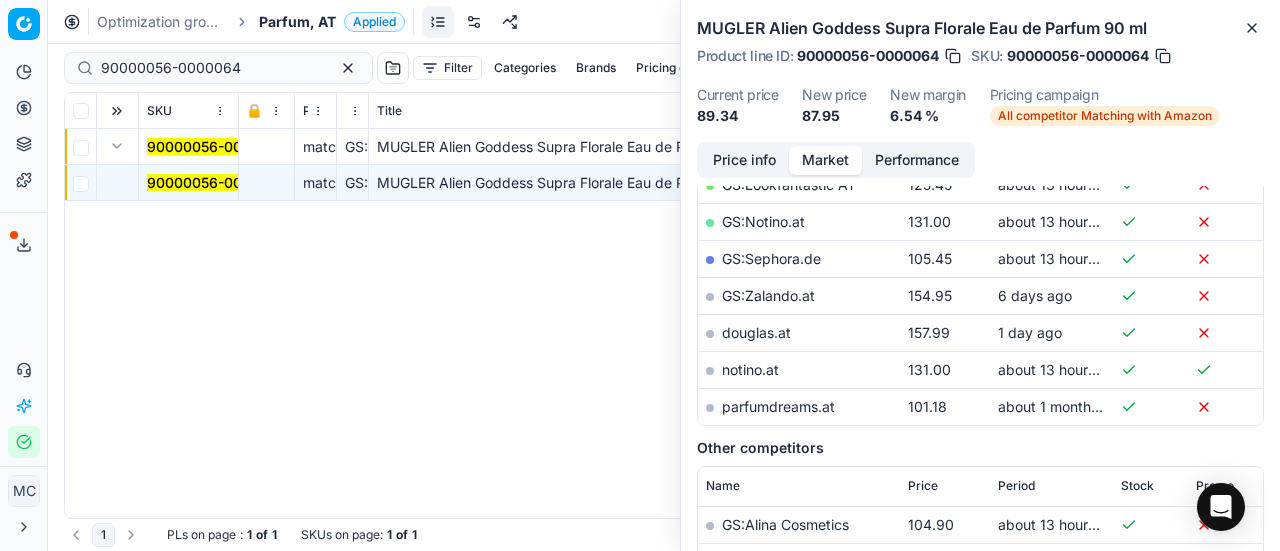 scroll, scrollTop: 500, scrollLeft: 0, axis: vertical 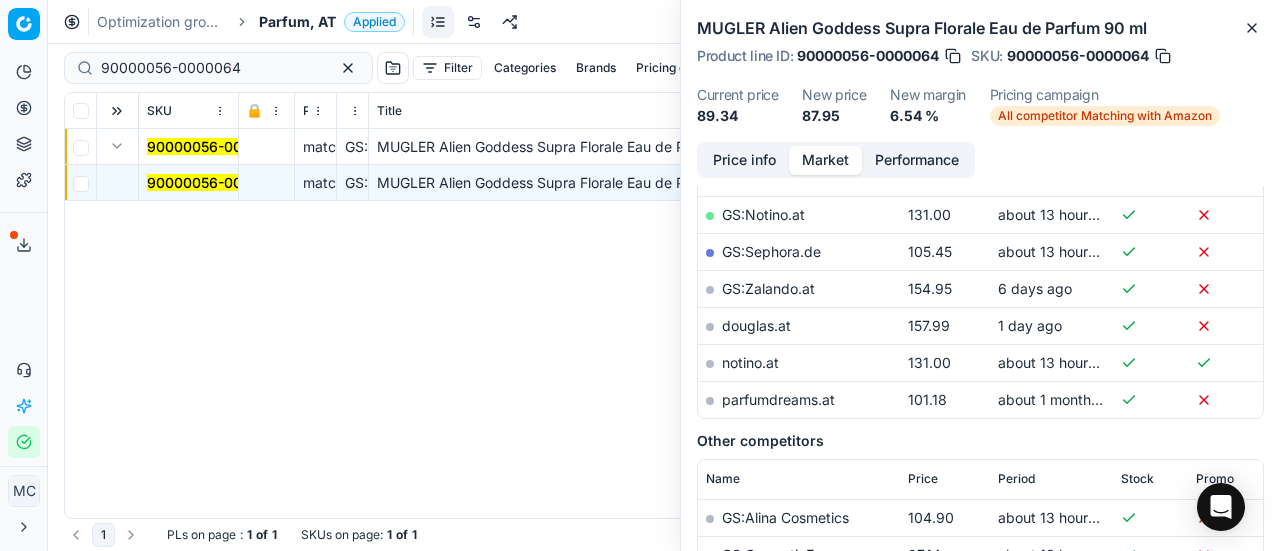 click on "parfumdreams.at" at bounding box center [778, 399] 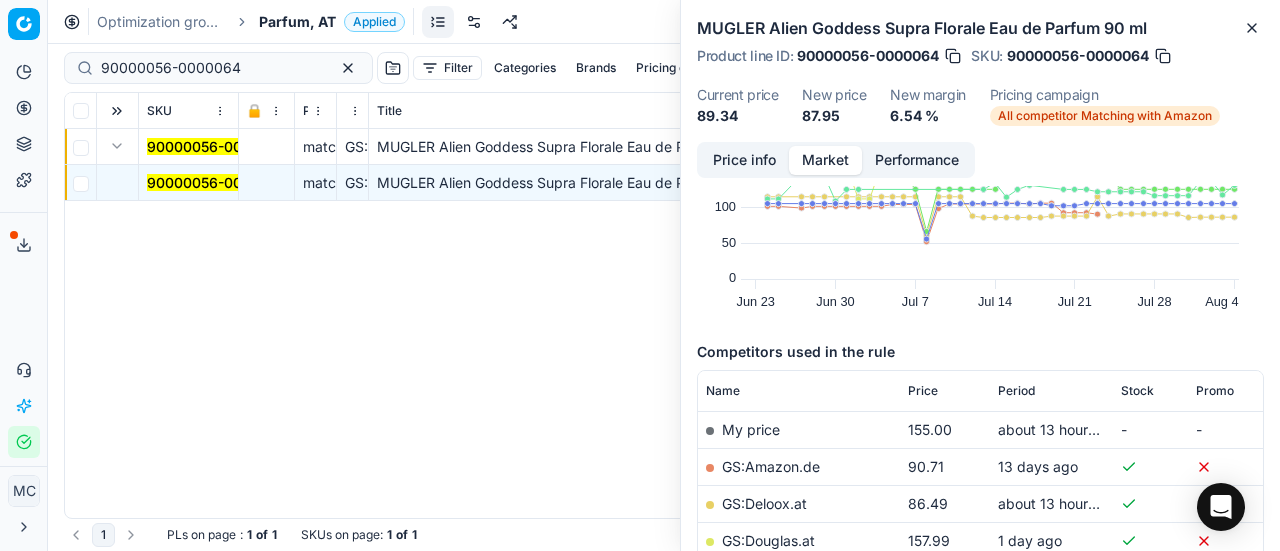 scroll, scrollTop: 200, scrollLeft: 0, axis: vertical 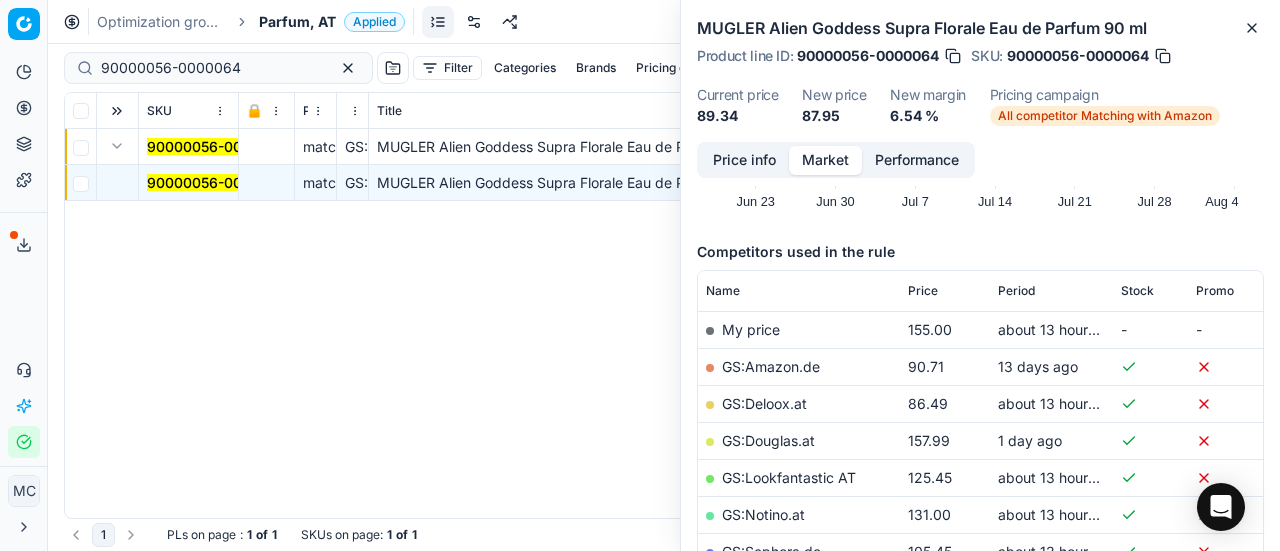 click on "GS:Deloox.at" at bounding box center (764, 403) 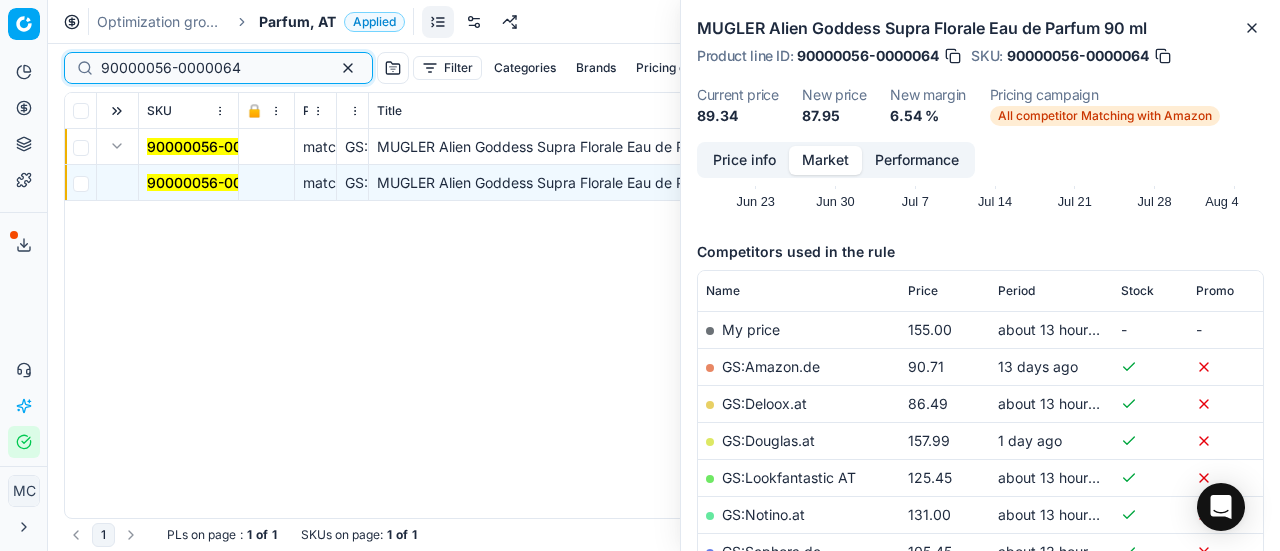 drag, startPoint x: 240, startPoint y: 69, endPoint x: 0, endPoint y: 16, distance: 245.78242 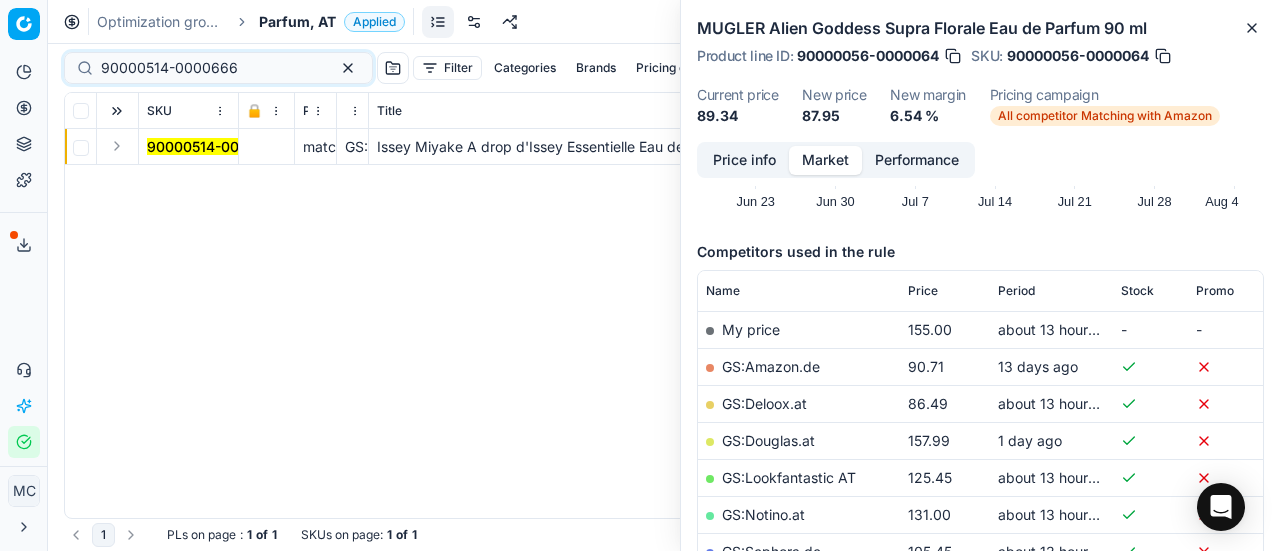 click at bounding box center (117, 146) 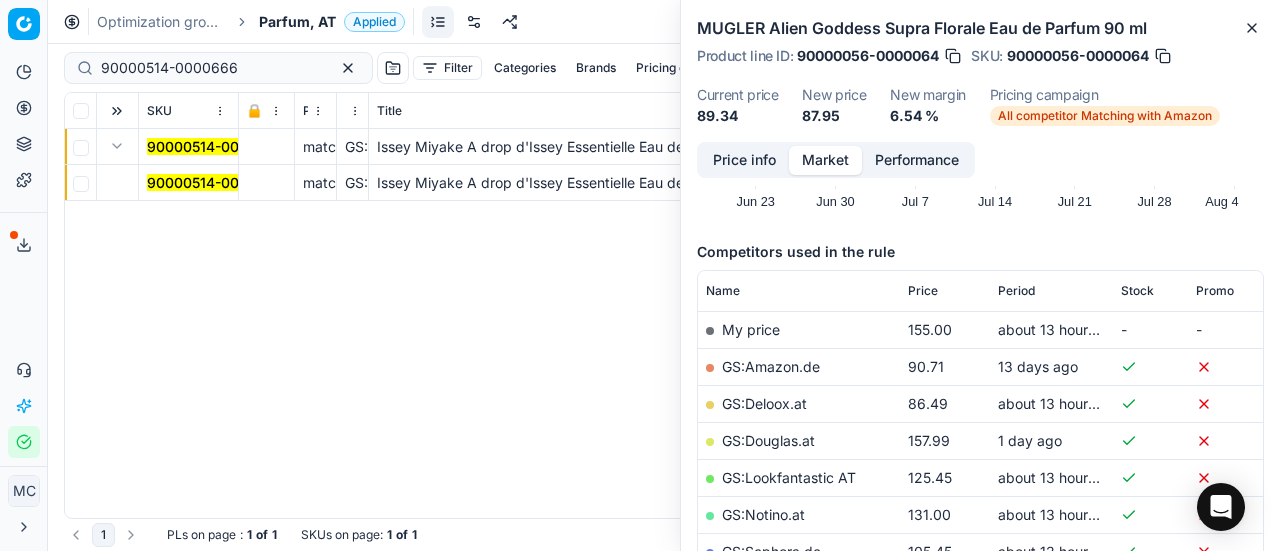 click on "90000514-0000666" at bounding box center [215, 182] 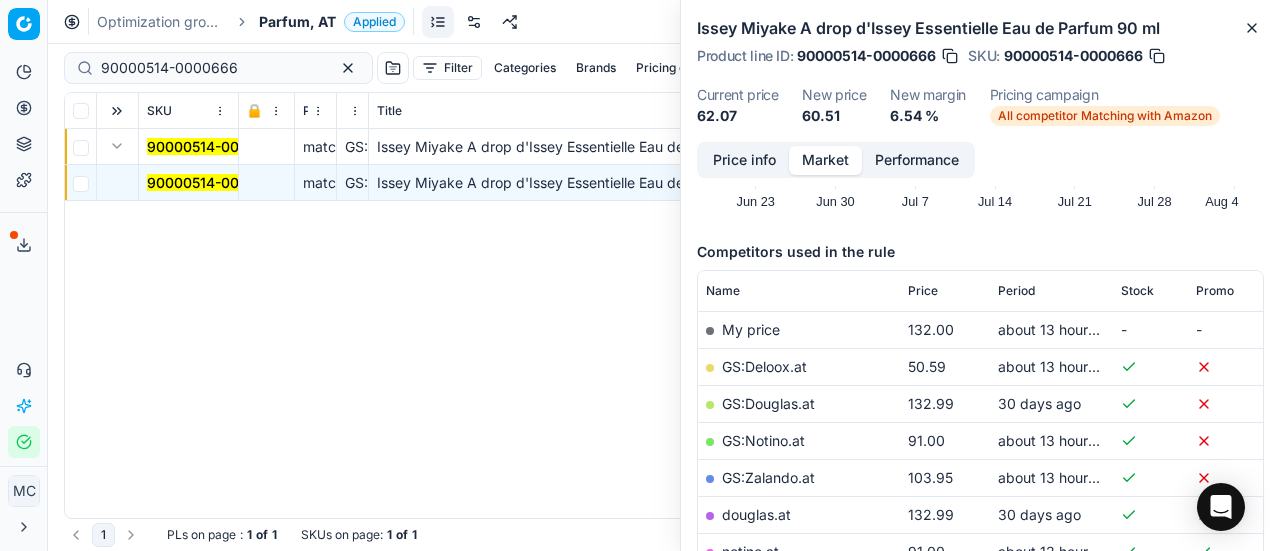 click on "Price info" at bounding box center (744, 160) 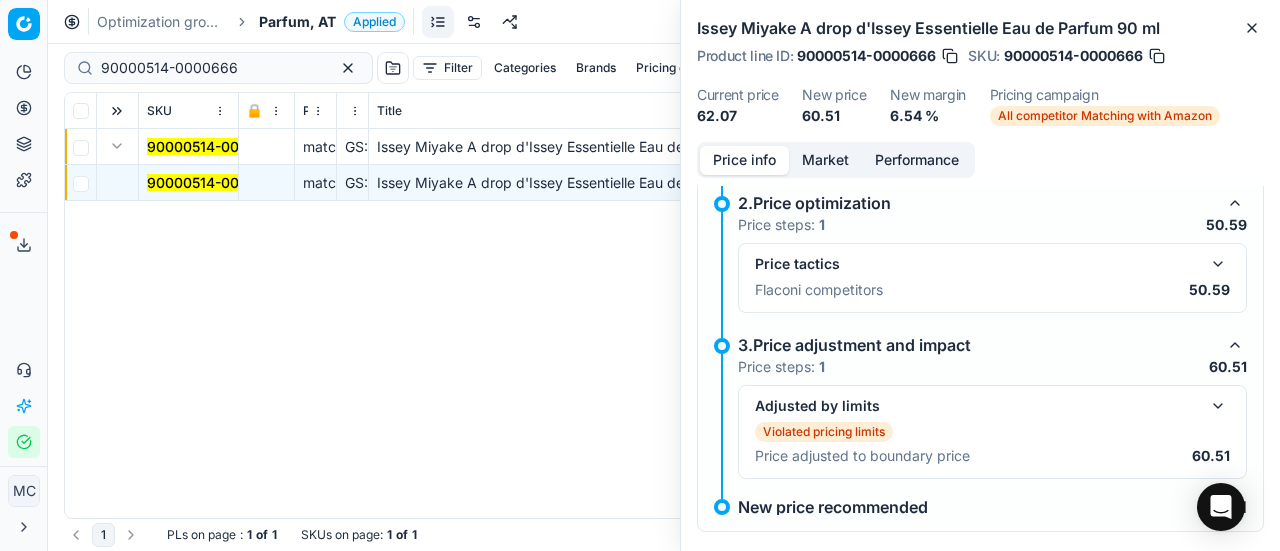 scroll, scrollTop: 350, scrollLeft: 0, axis: vertical 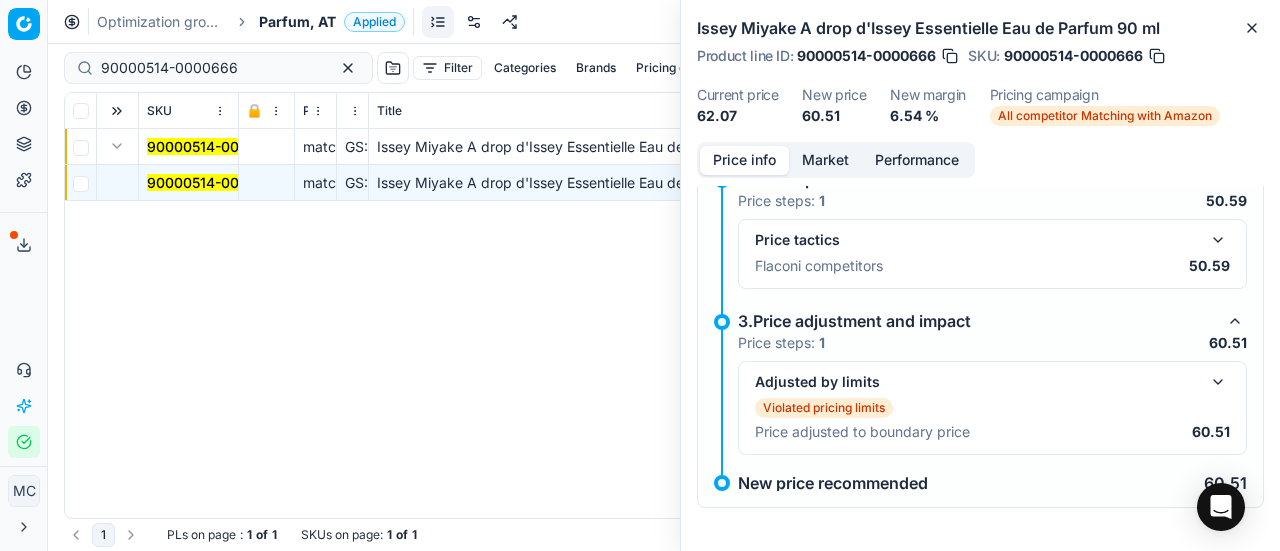 click at bounding box center [1218, 240] 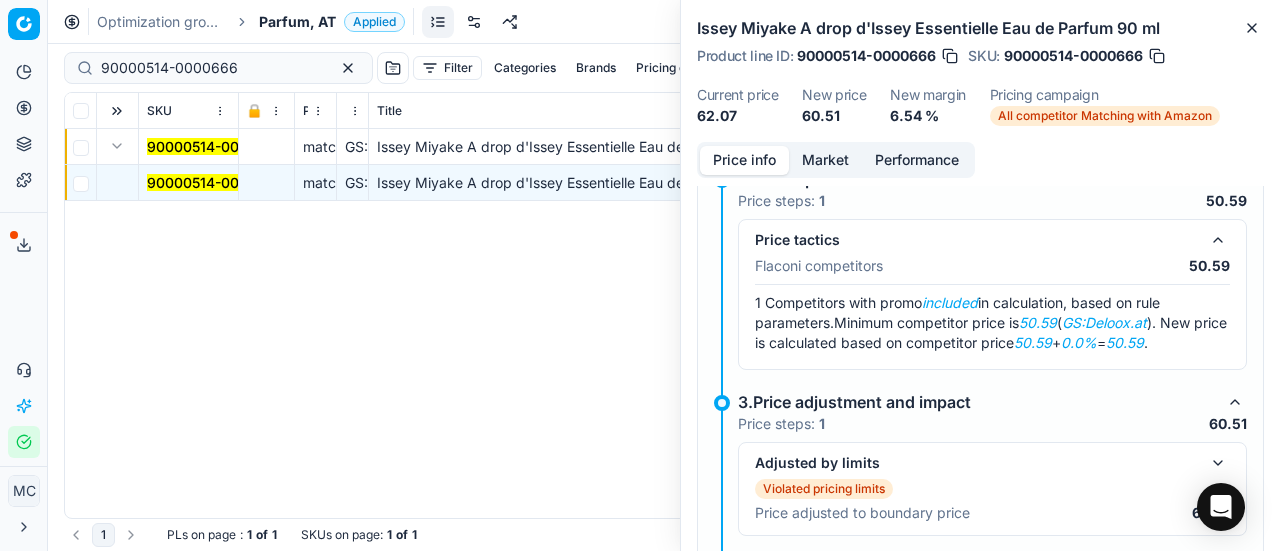 click on "Market" at bounding box center [825, 160] 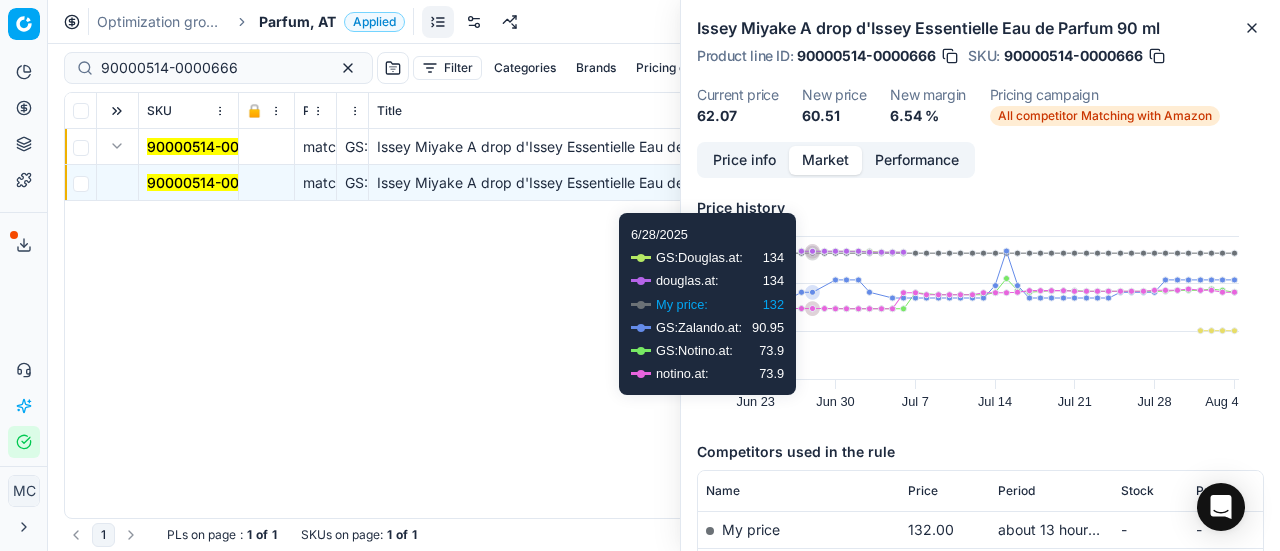 scroll, scrollTop: 200, scrollLeft: 0, axis: vertical 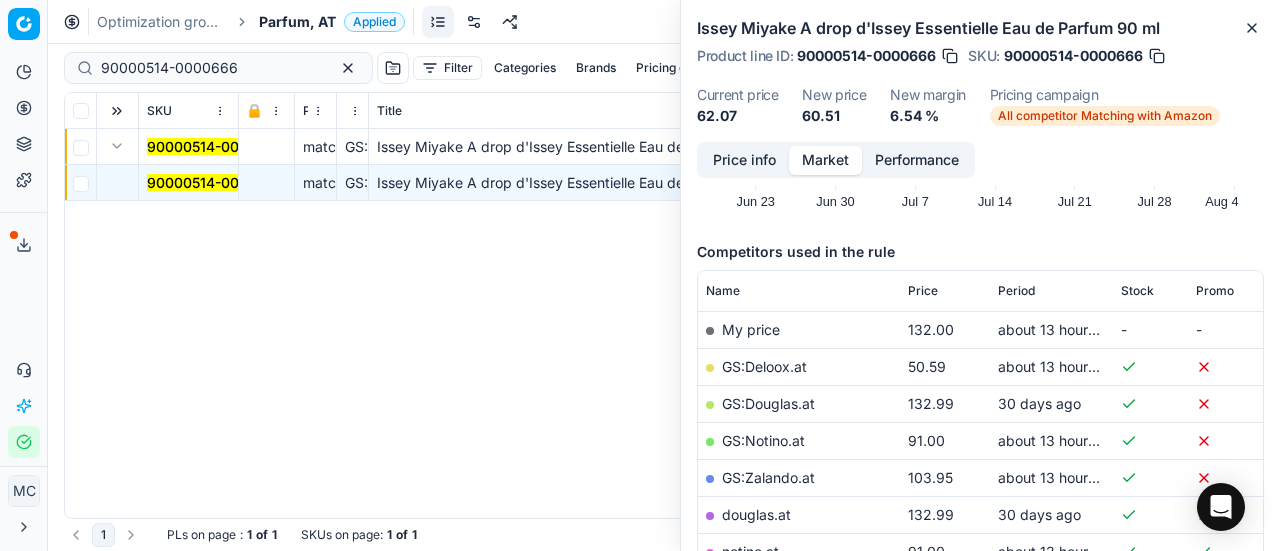 click on "GS:Deloox.at" at bounding box center (764, 366) 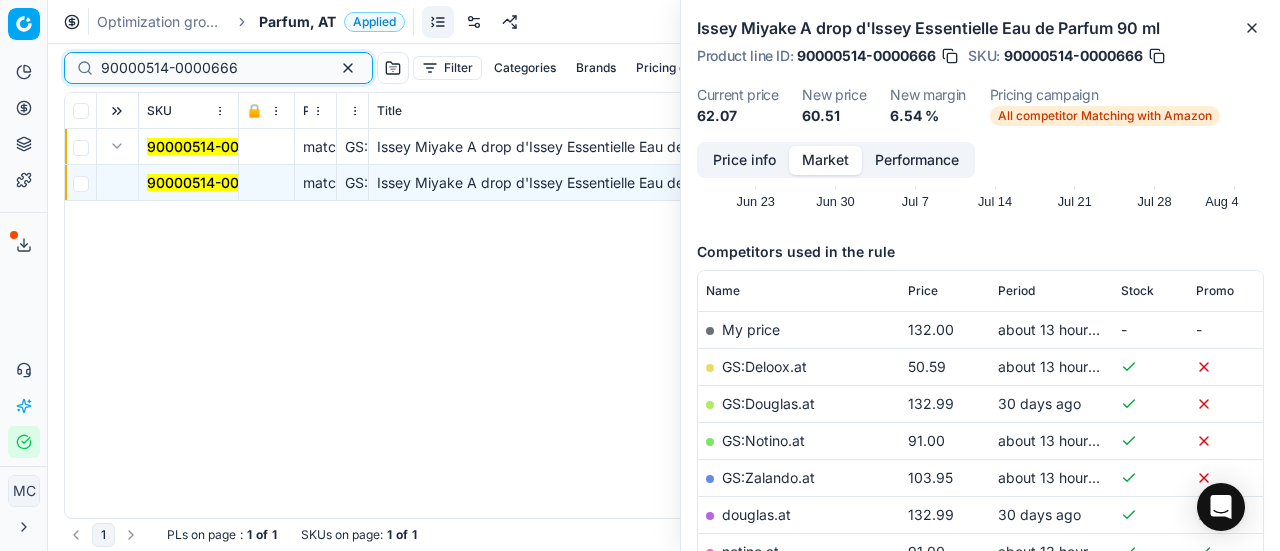 drag, startPoint x: 249, startPoint y: 71, endPoint x: 0, endPoint y: 35, distance: 251.58894 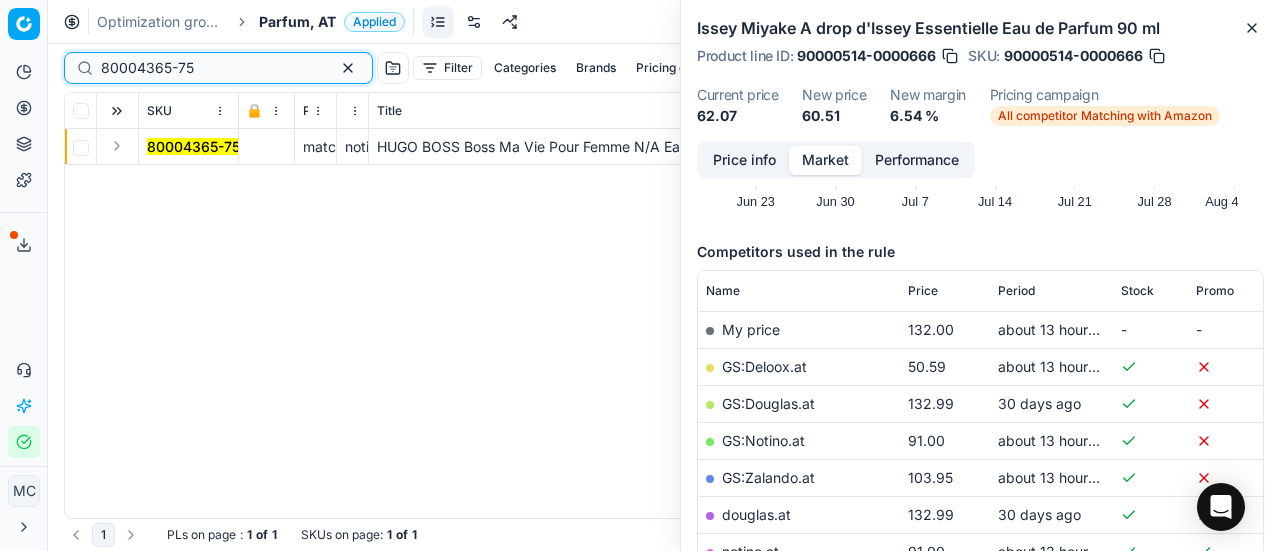type on "80004365-75" 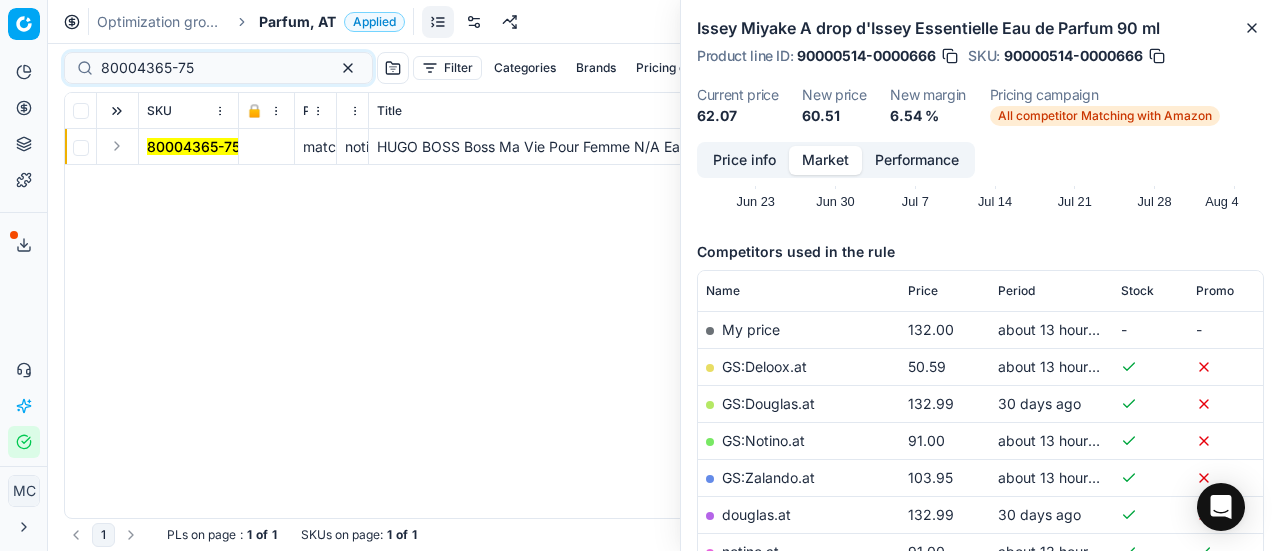click at bounding box center [117, 146] 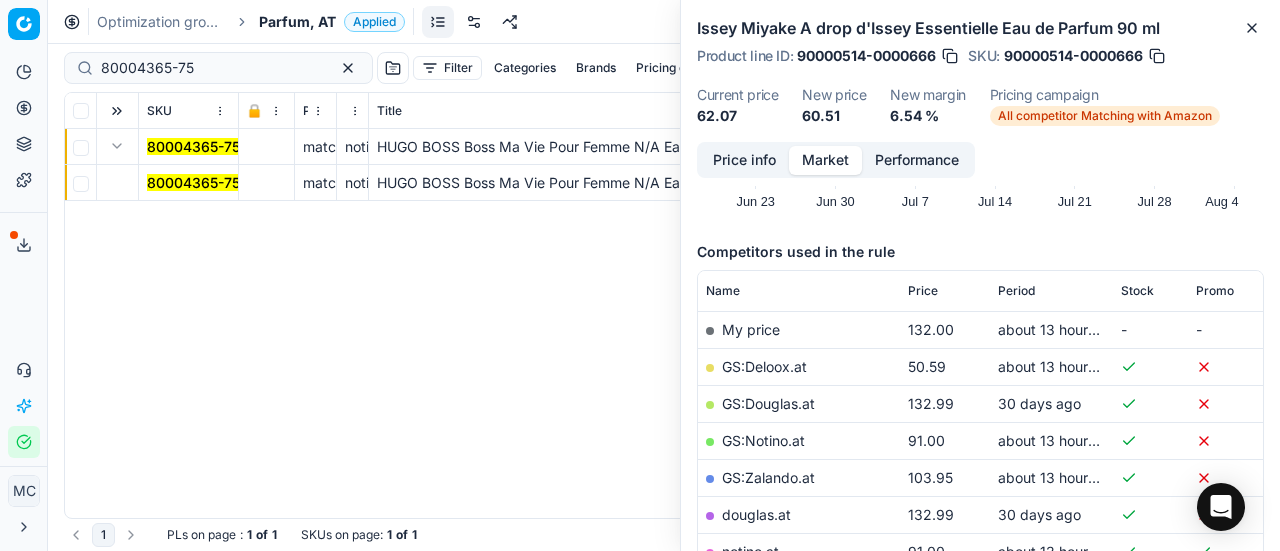 click on "80004365-75" at bounding box center [193, 182] 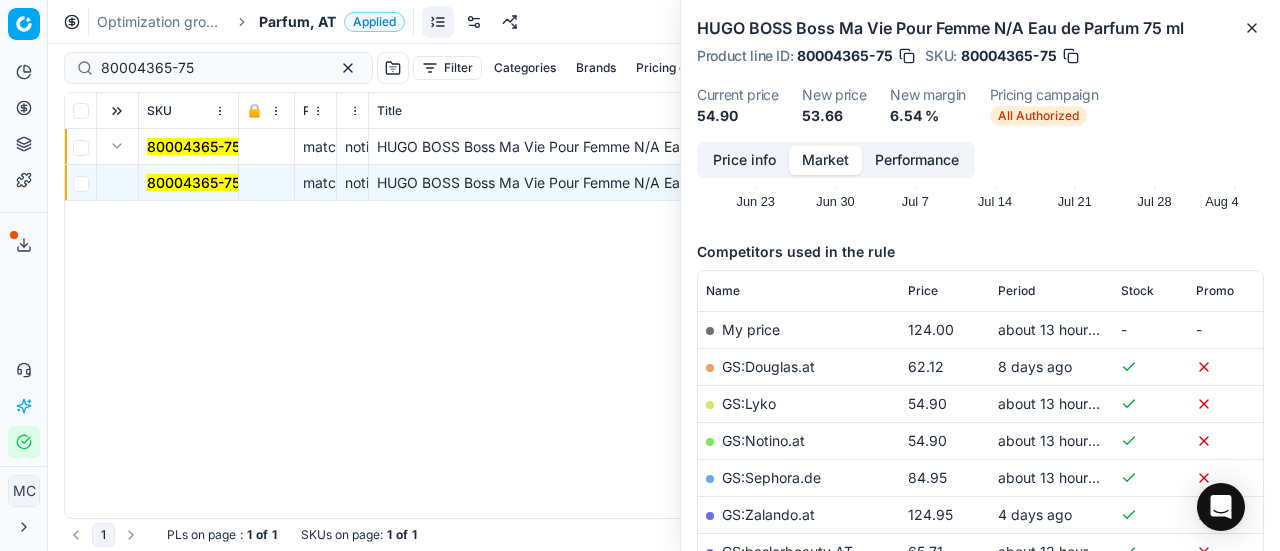 click on "Price info" at bounding box center [744, 160] 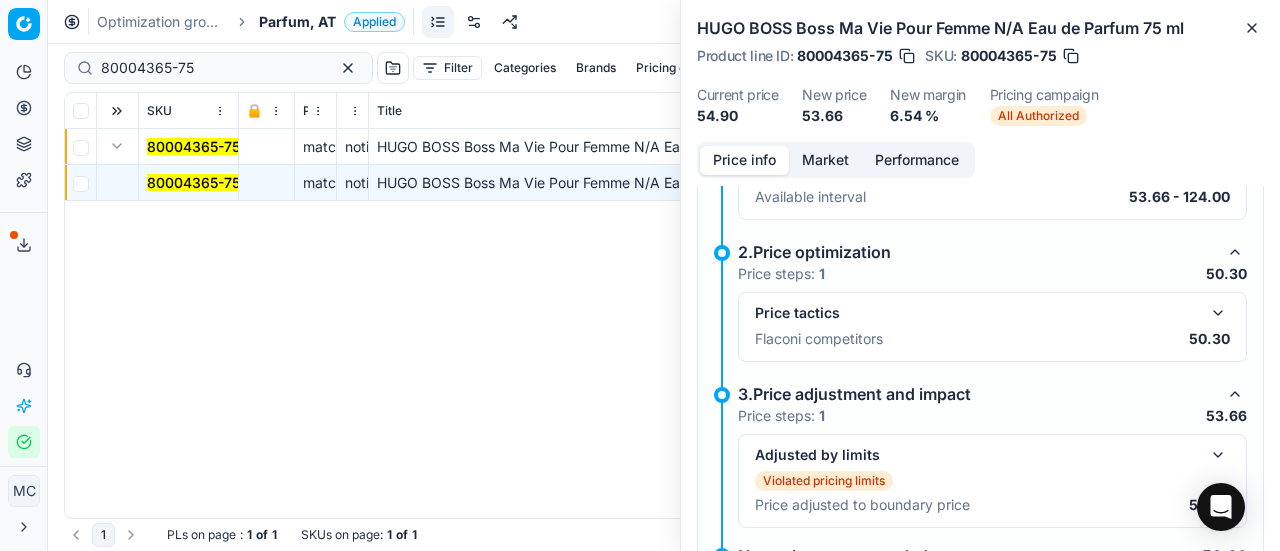 click at bounding box center (1218, 313) 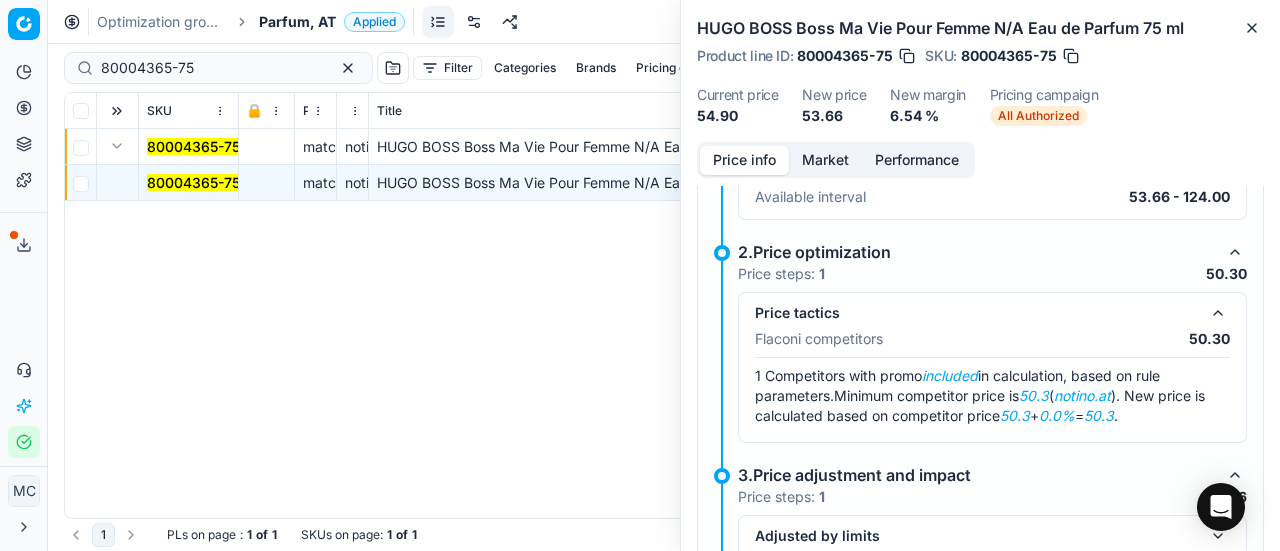 click on "Market" at bounding box center [825, 160] 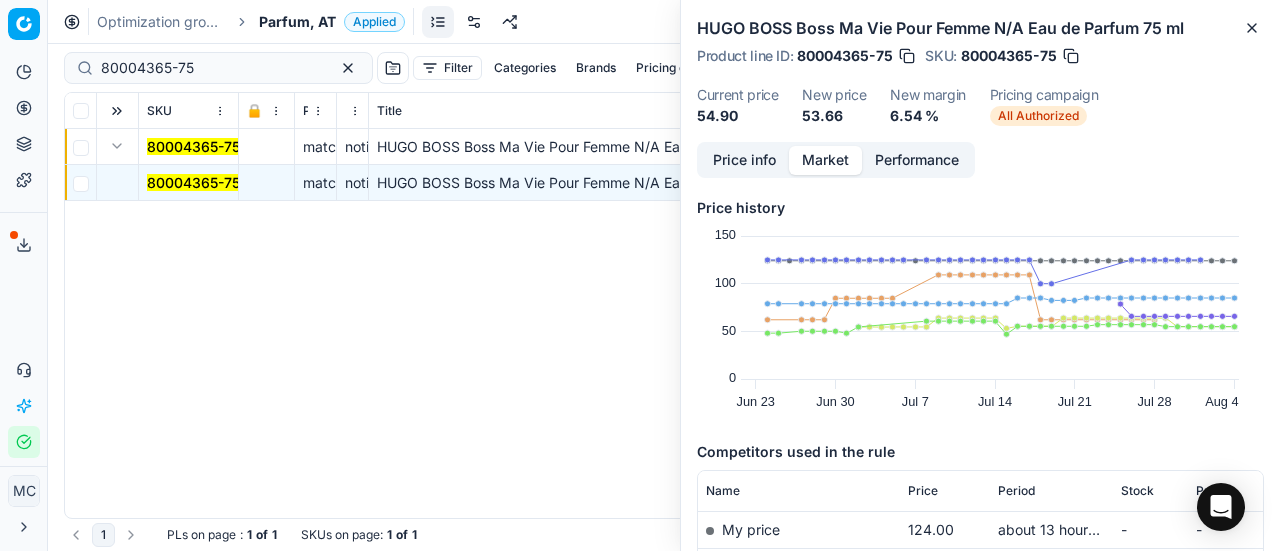 scroll, scrollTop: 200, scrollLeft: 0, axis: vertical 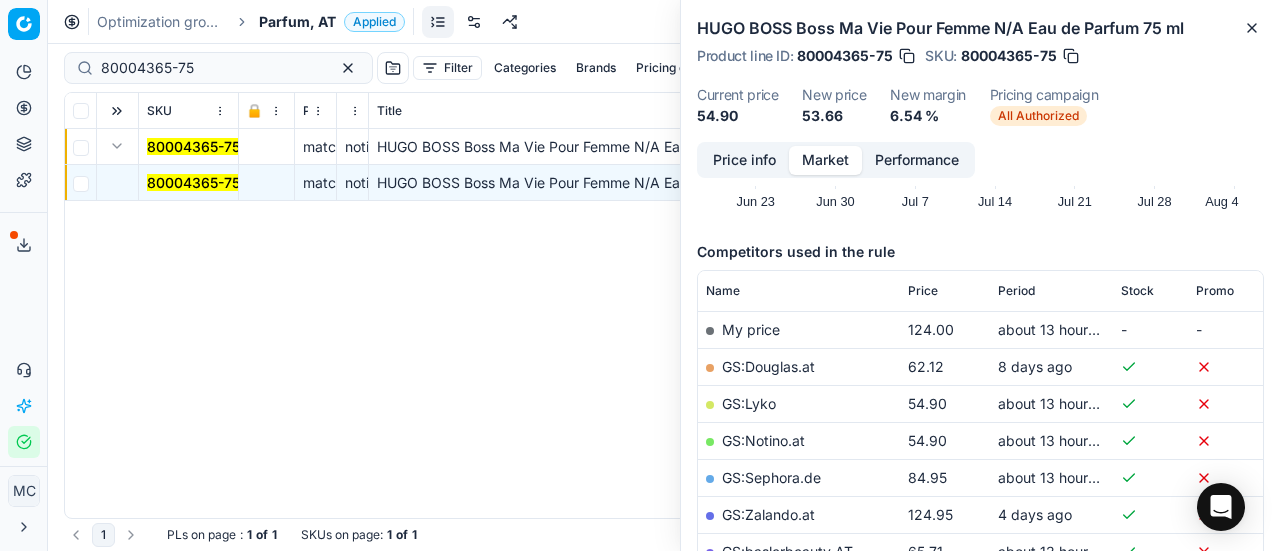 click on "GS:Notino.at" at bounding box center (763, 440) 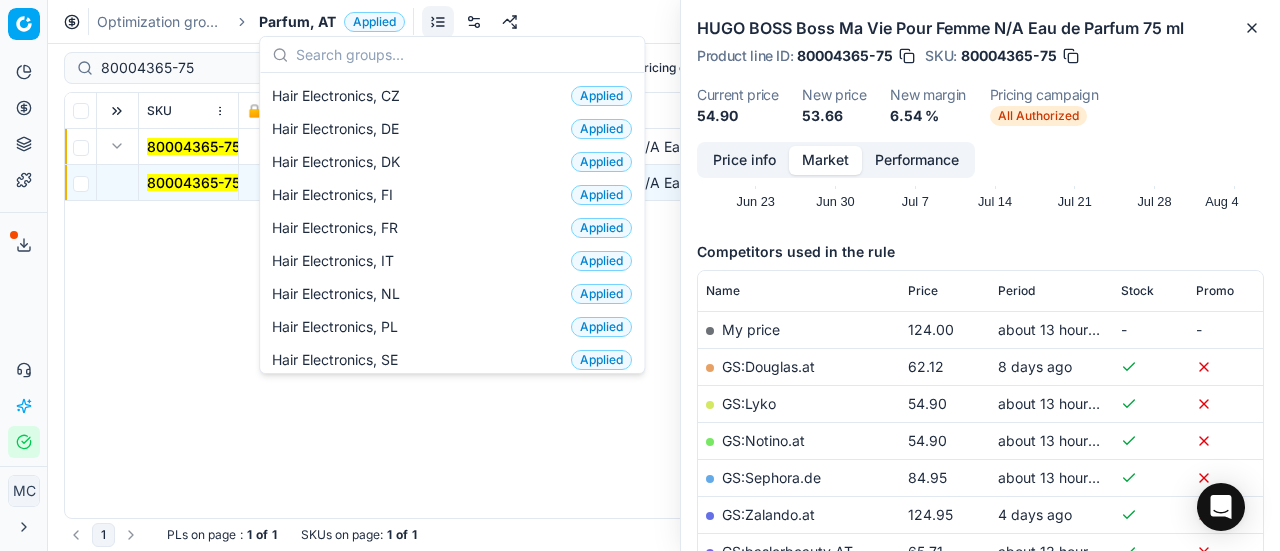 scroll, scrollTop: 300, scrollLeft: 0, axis: vertical 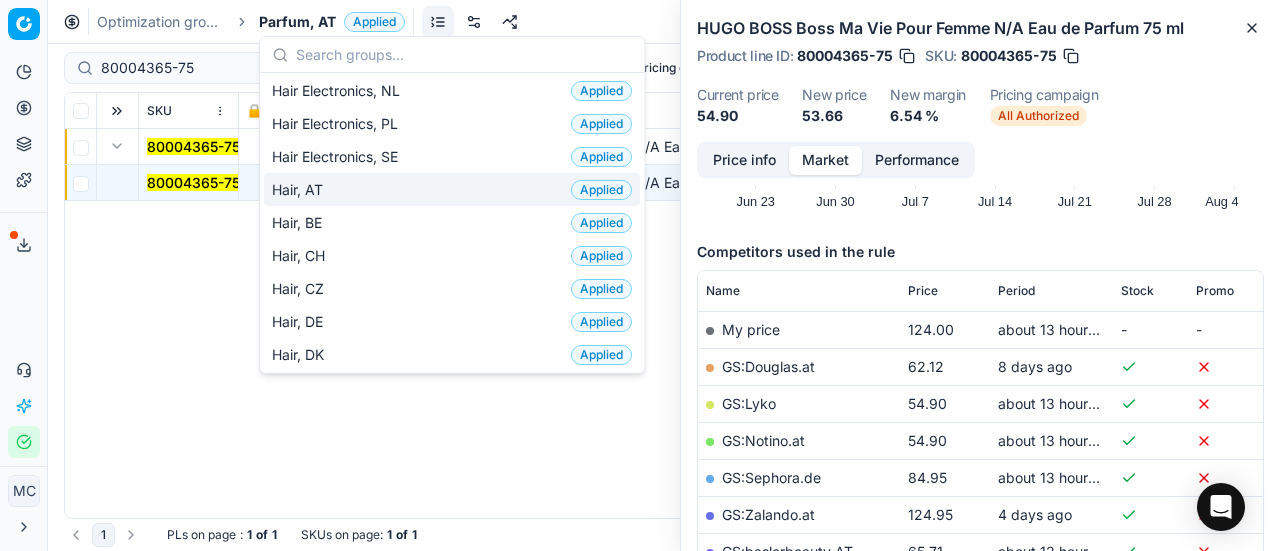 click on "Hair, AT Applied" at bounding box center [452, 189] 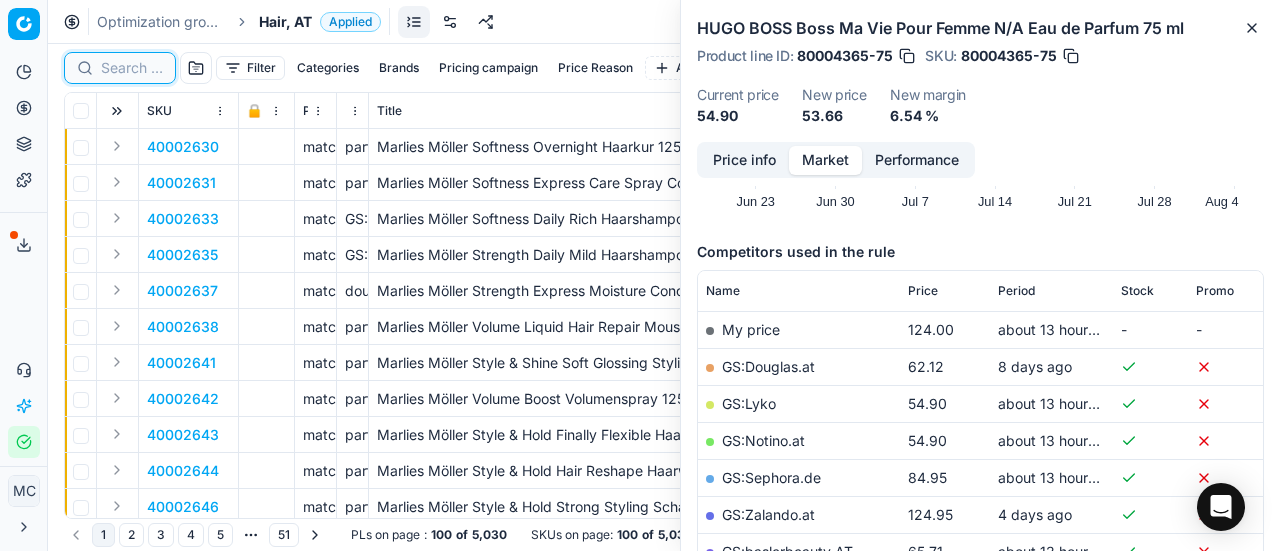 click at bounding box center [132, 68] 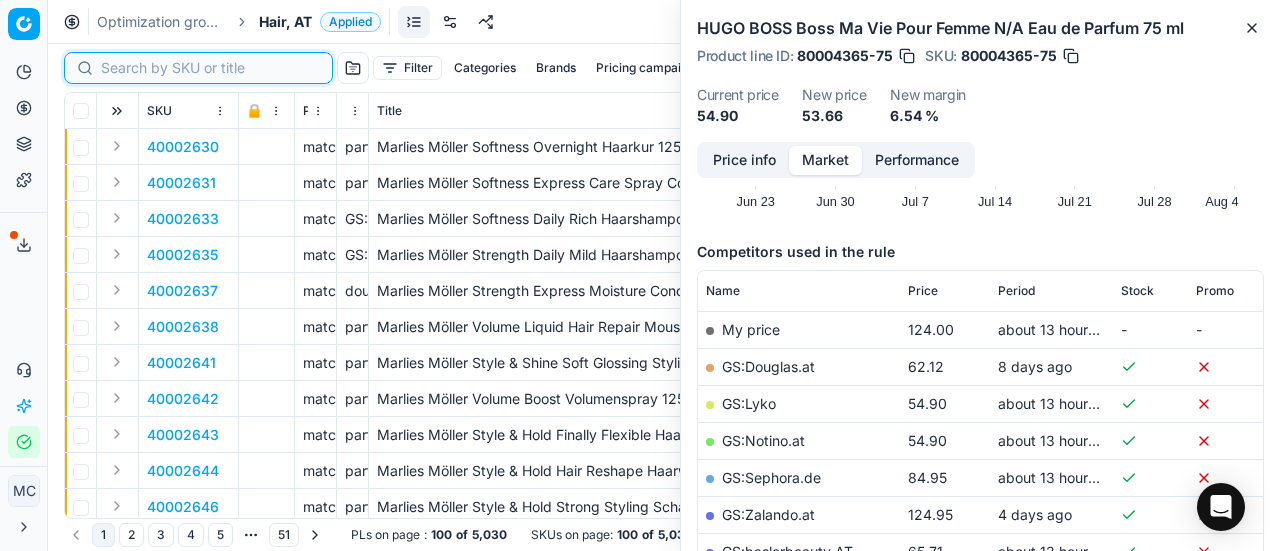 paste on "80070918-1000" 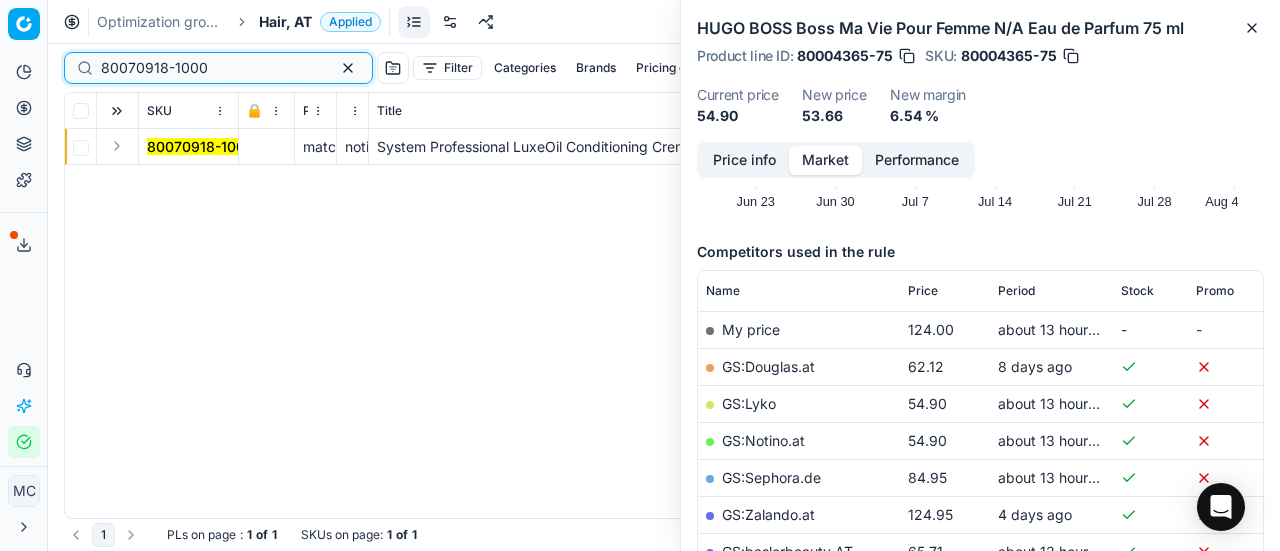 type on "80070918-1000" 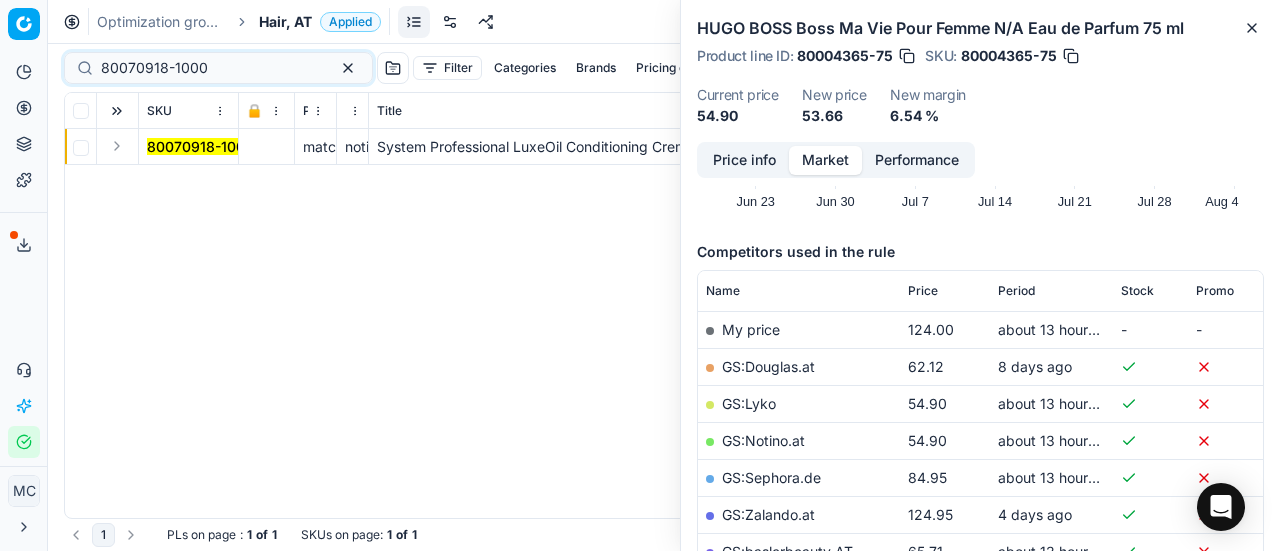 click at bounding box center [117, 146] 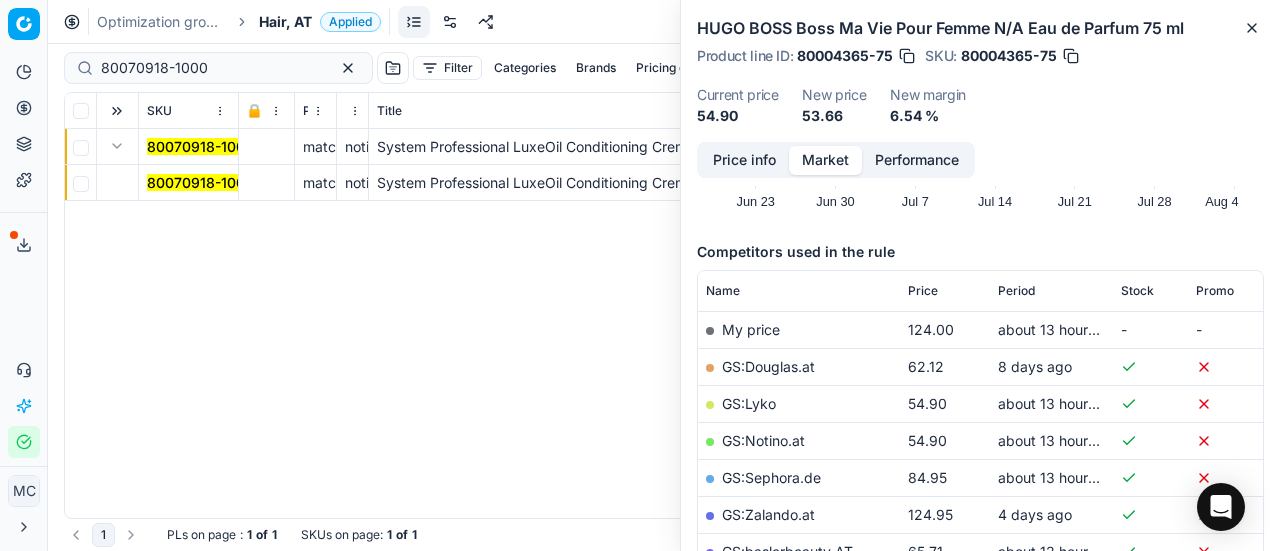 click on "80070918-1000" at bounding box center [200, 182] 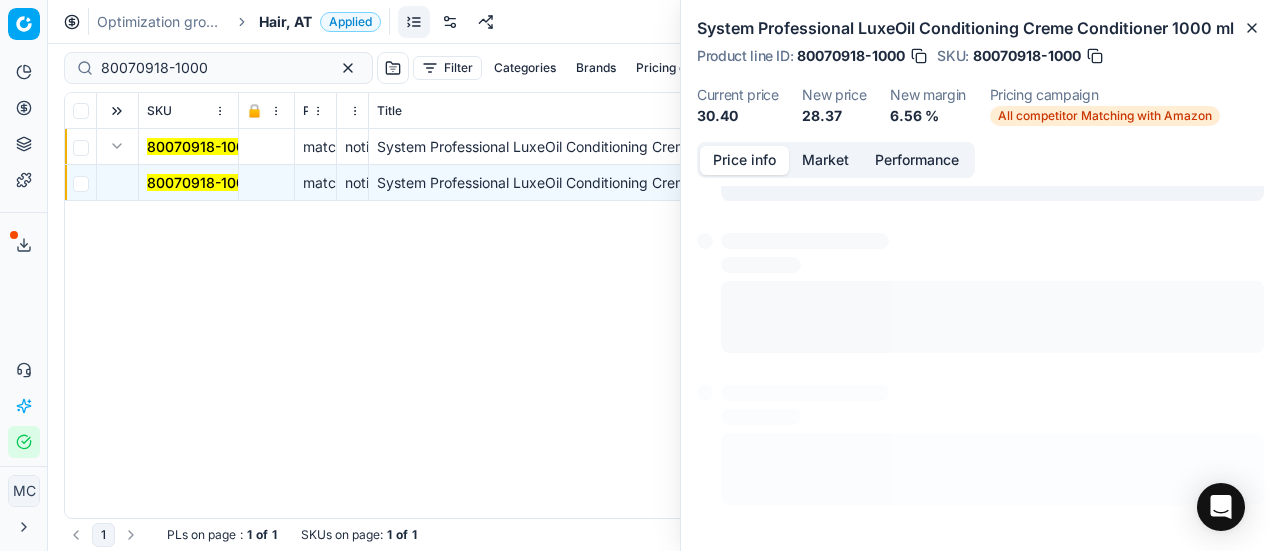 click on "Price info" at bounding box center (744, 160) 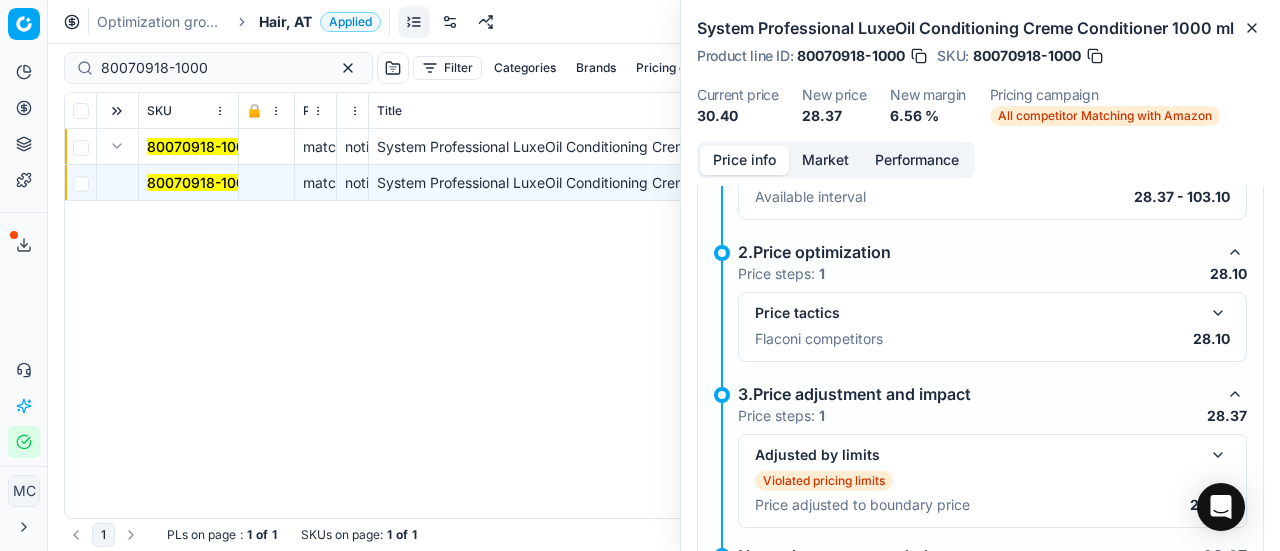 click at bounding box center [1218, 313] 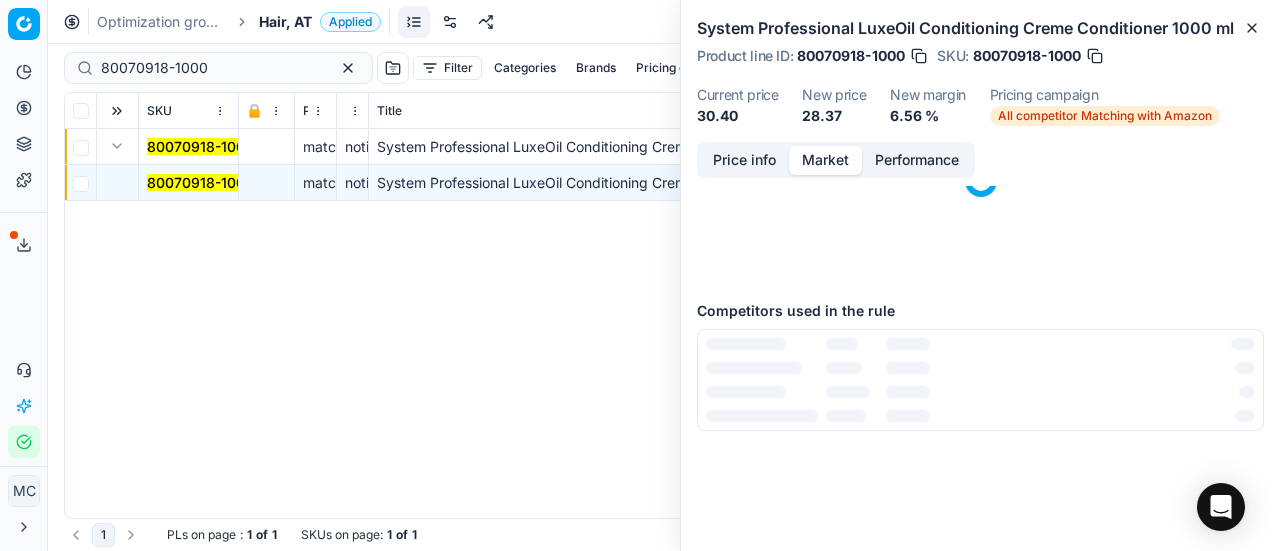 click on "Market" at bounding box center (825, 160) 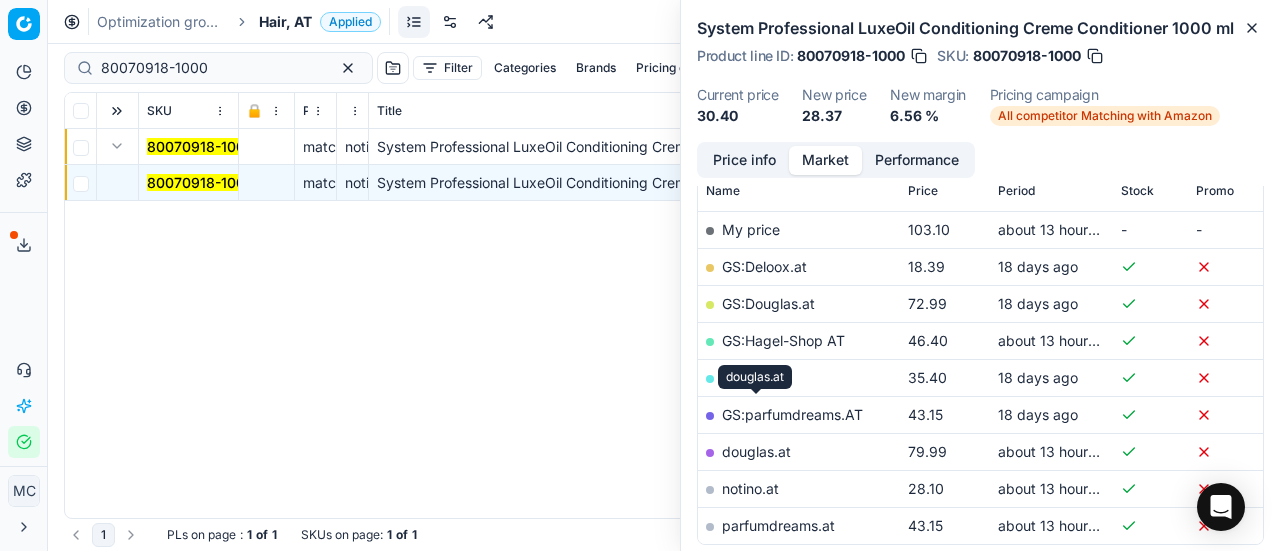 scroll, scrollTop: 400, scrollLeft: 0, axis: vertical 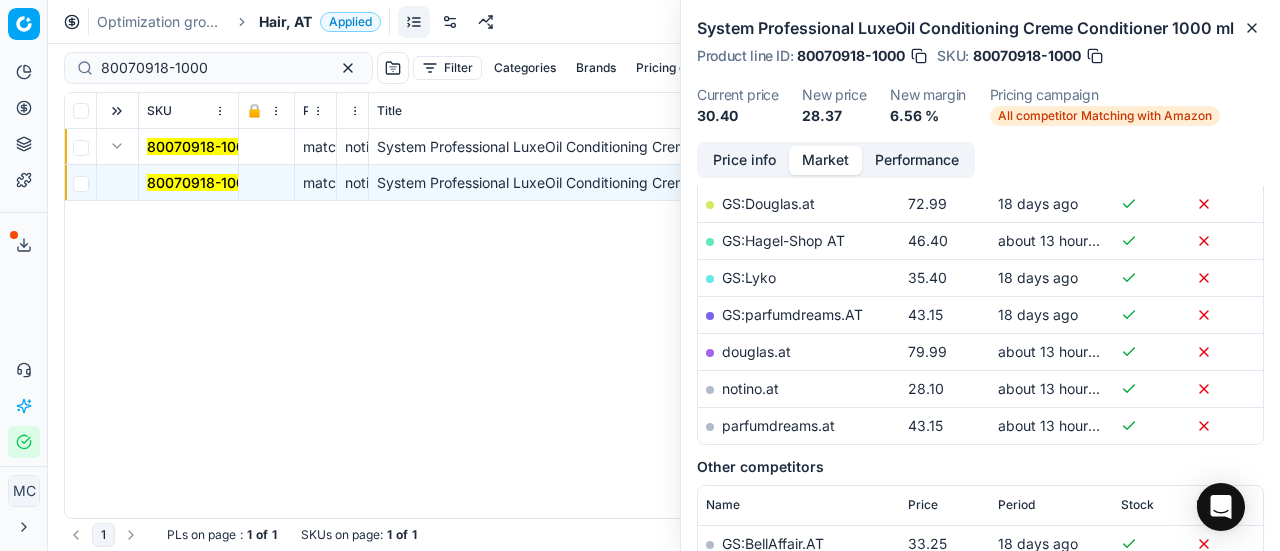 click on "notino.at" at bounding box center (750, 388) 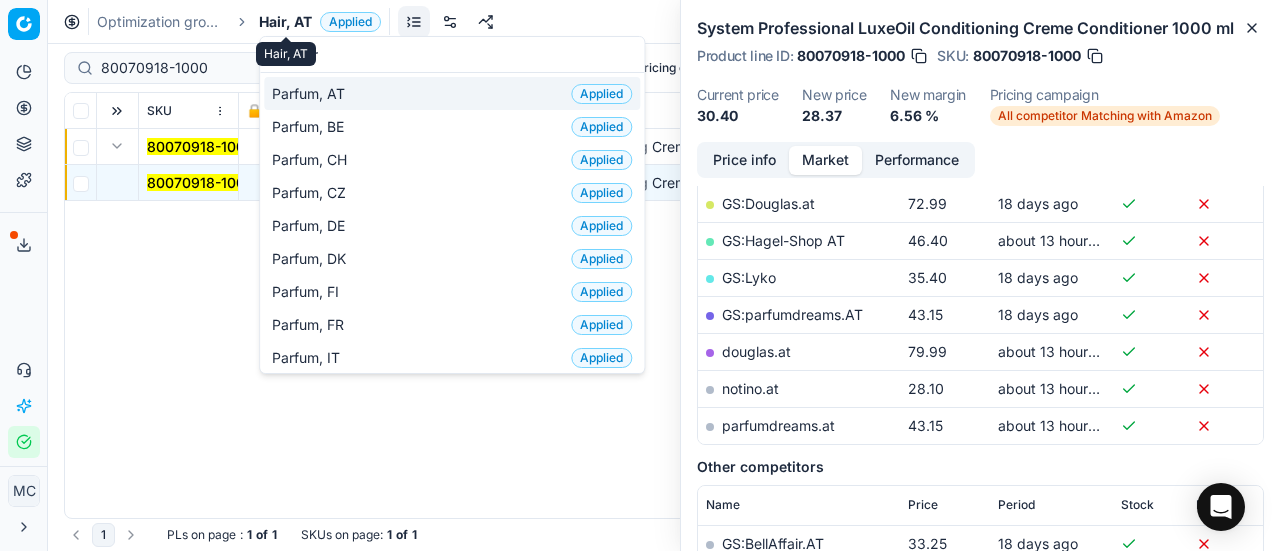 type on "par" 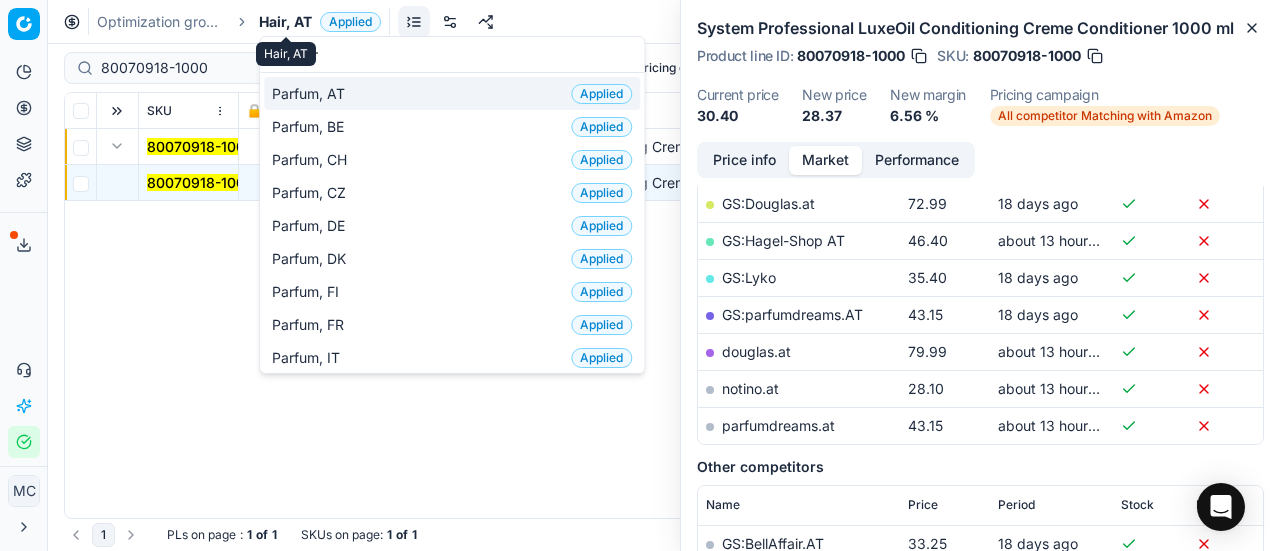 click on "Parfum, AT" at bounding box center (312, 94) 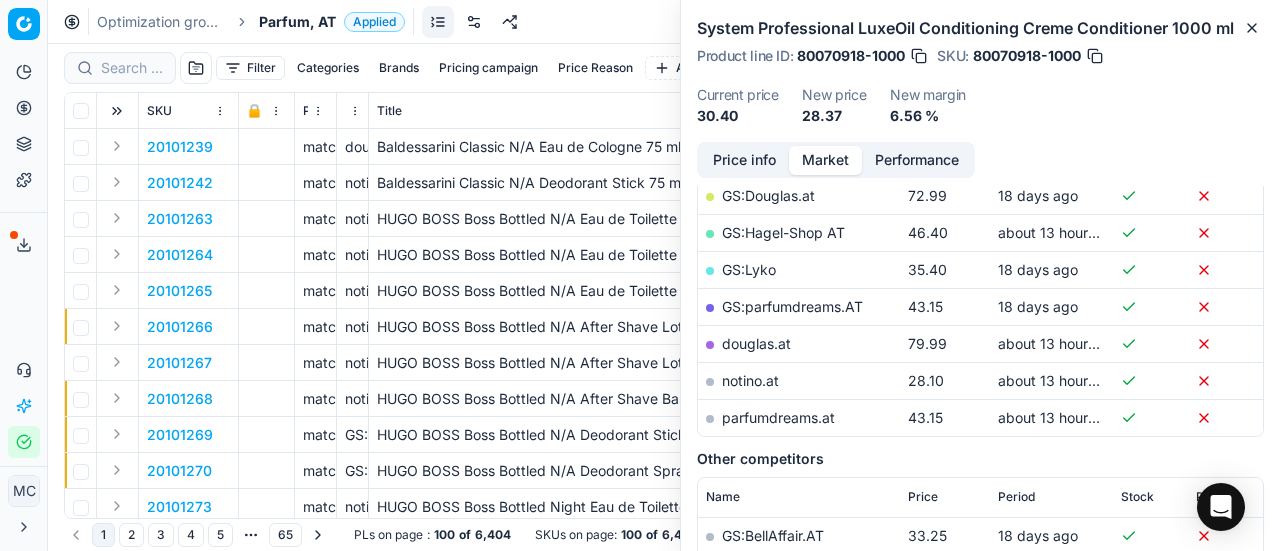 scroll, scrollTop: 400, scrollLeft: 0, axis: vertical 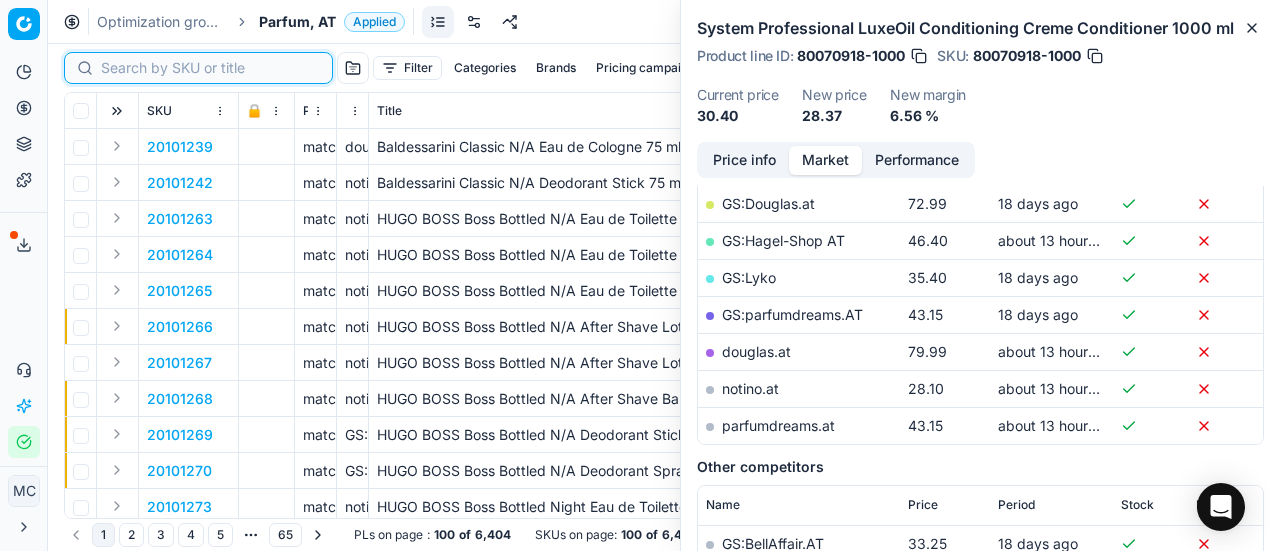 click at bounding box center [210, 68] 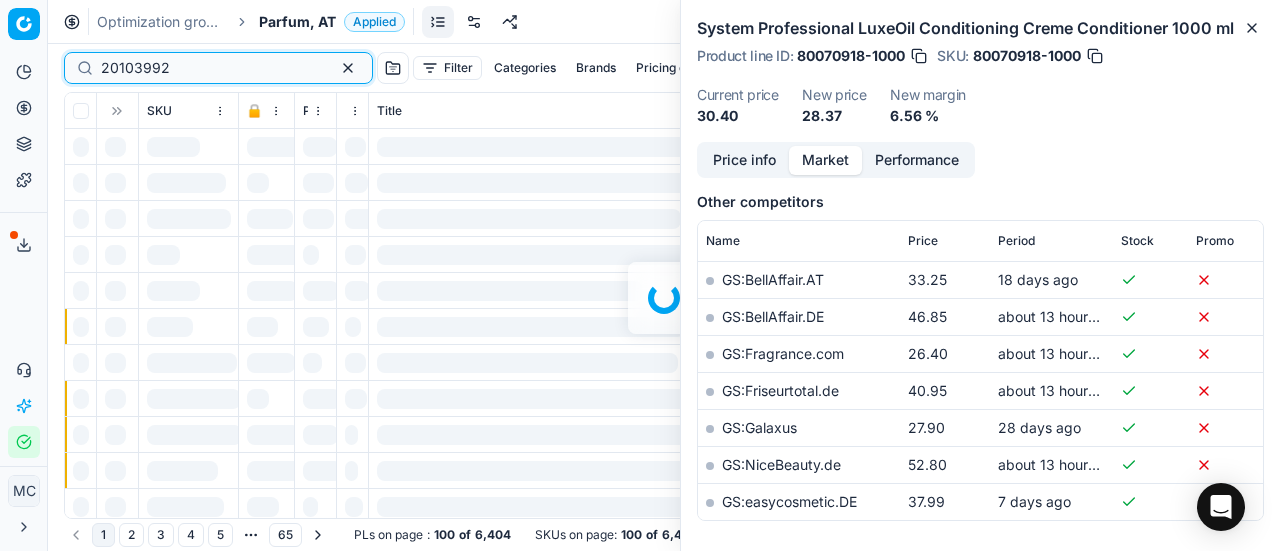 scroll, scrollTop: 400, scrollLeft: 0, axis: vertical 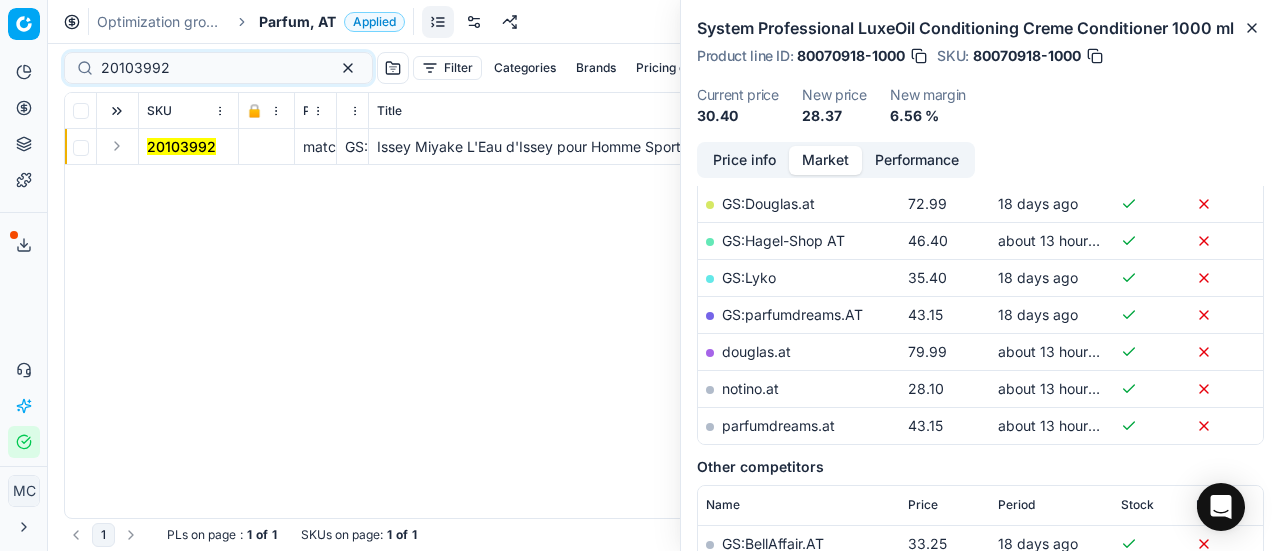 click at bounding box center (117, 146) 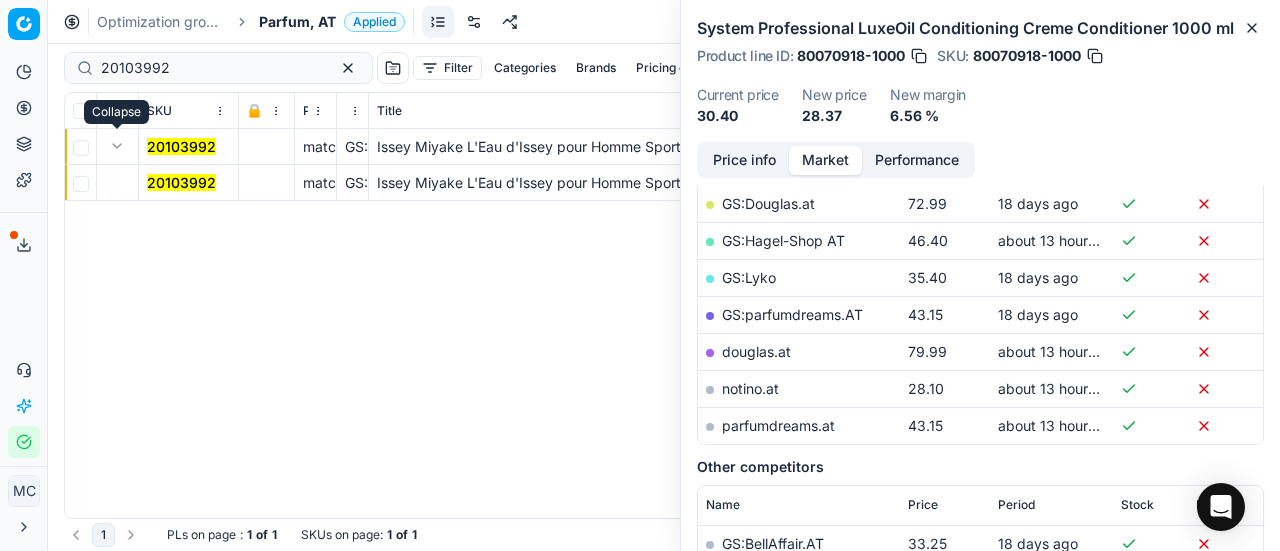 click on "20103992" at bounding box center (181, 182) 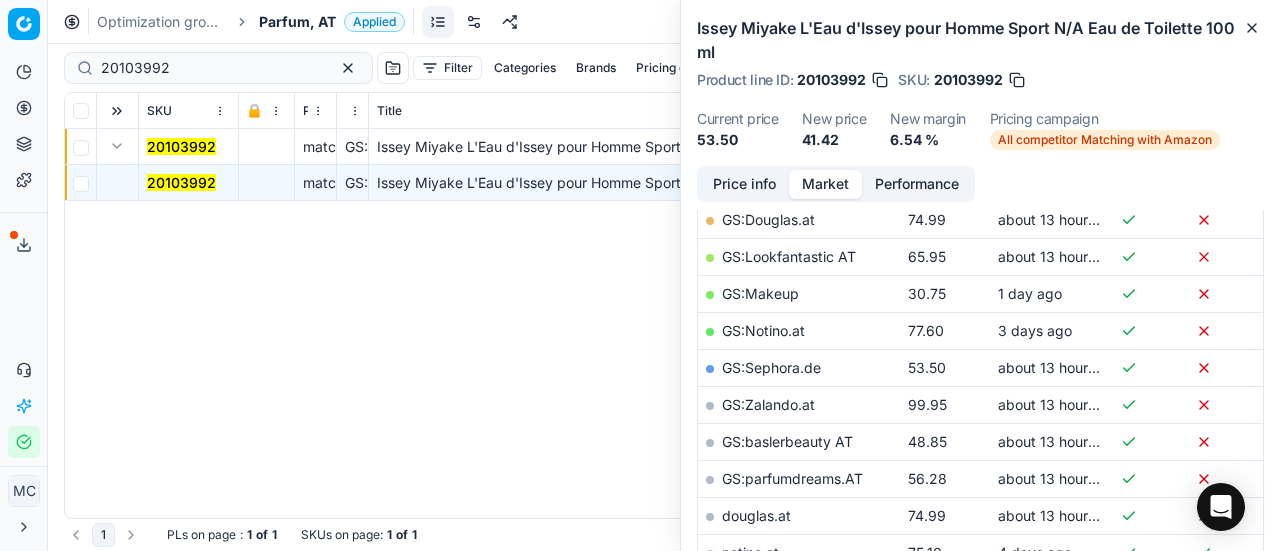 scroll, scrollTop: 400, scrollLeft: 0, axis: vertical 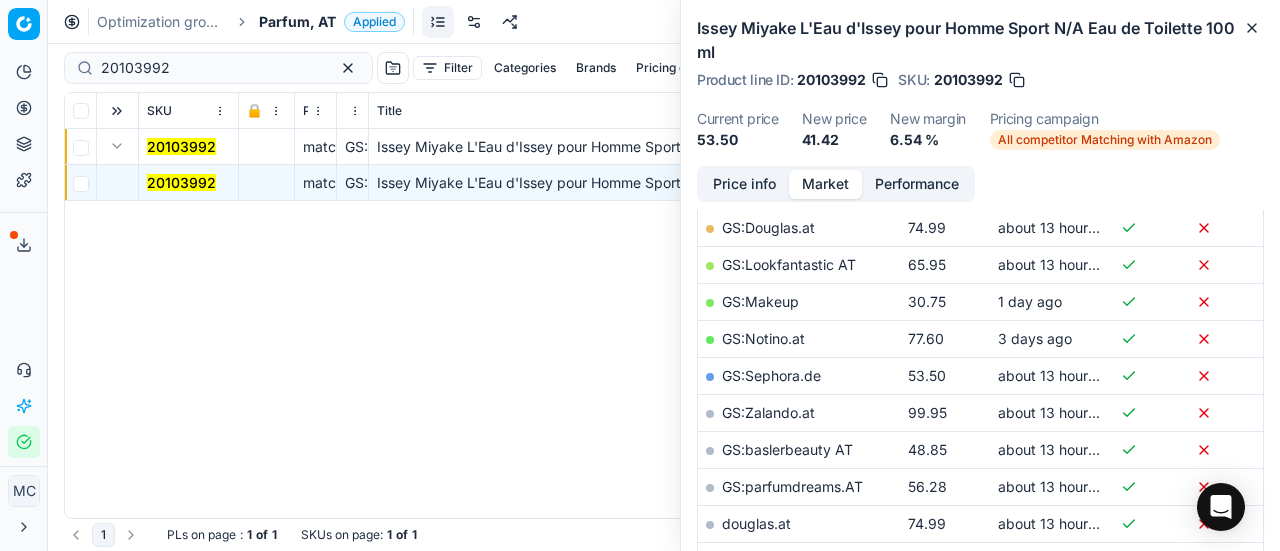 click on "Price info" at bounding box center [744, 184] 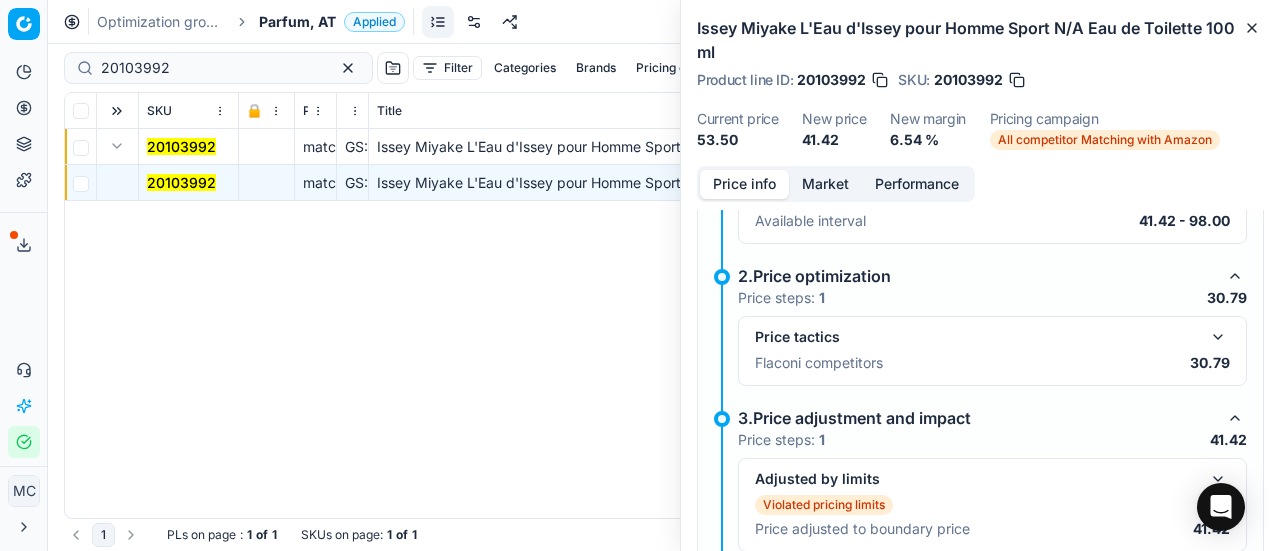 click at bounding box center [1218, 337] 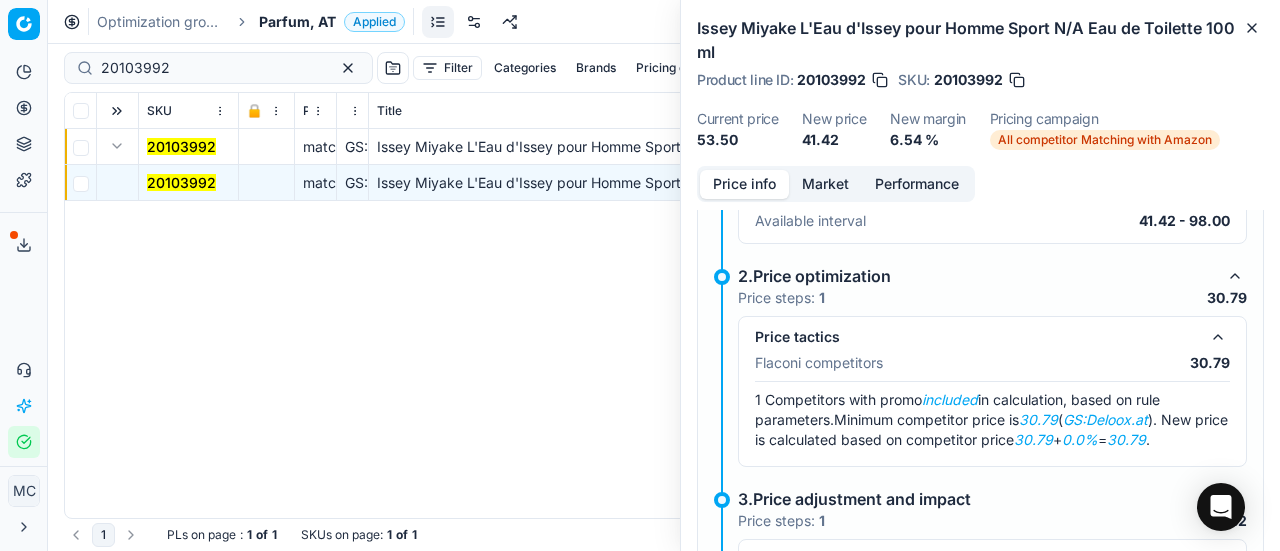 click on "Market" at bounding box center (825, 184) 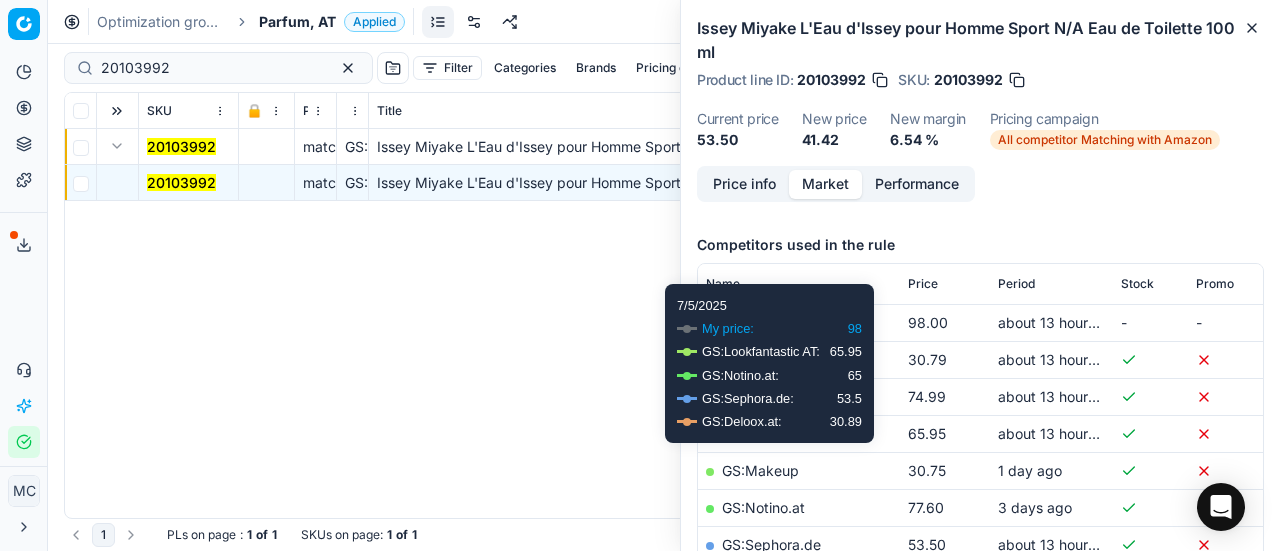 scroll, scrollTop: 300, scrollLeft: 0, axis: vertical 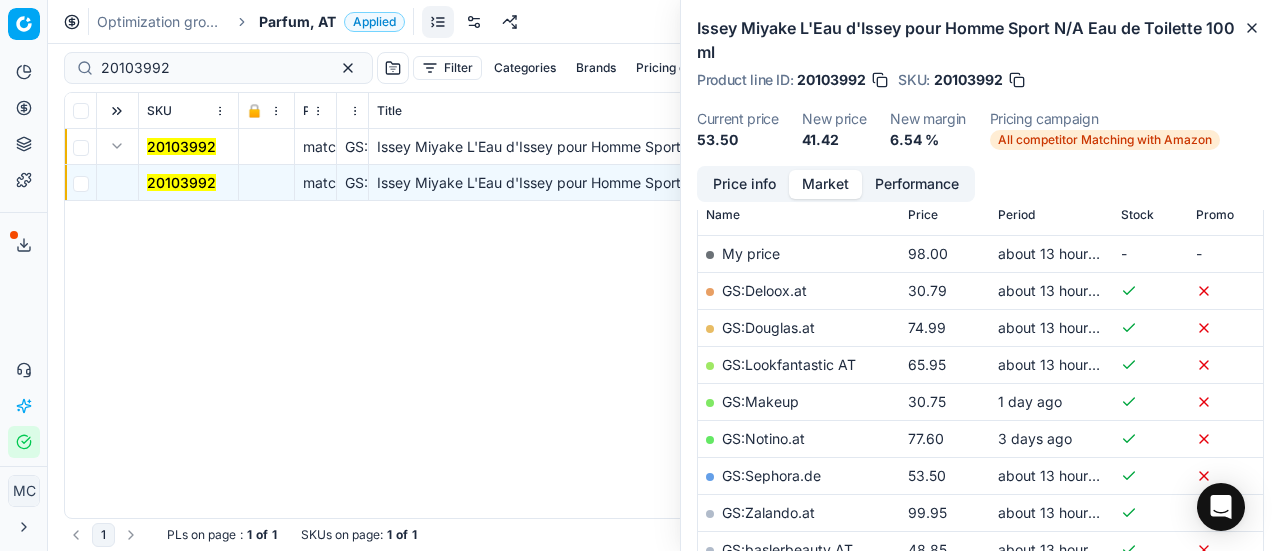 click on "GS:Deloox.at" at bounding box center [764, 290] 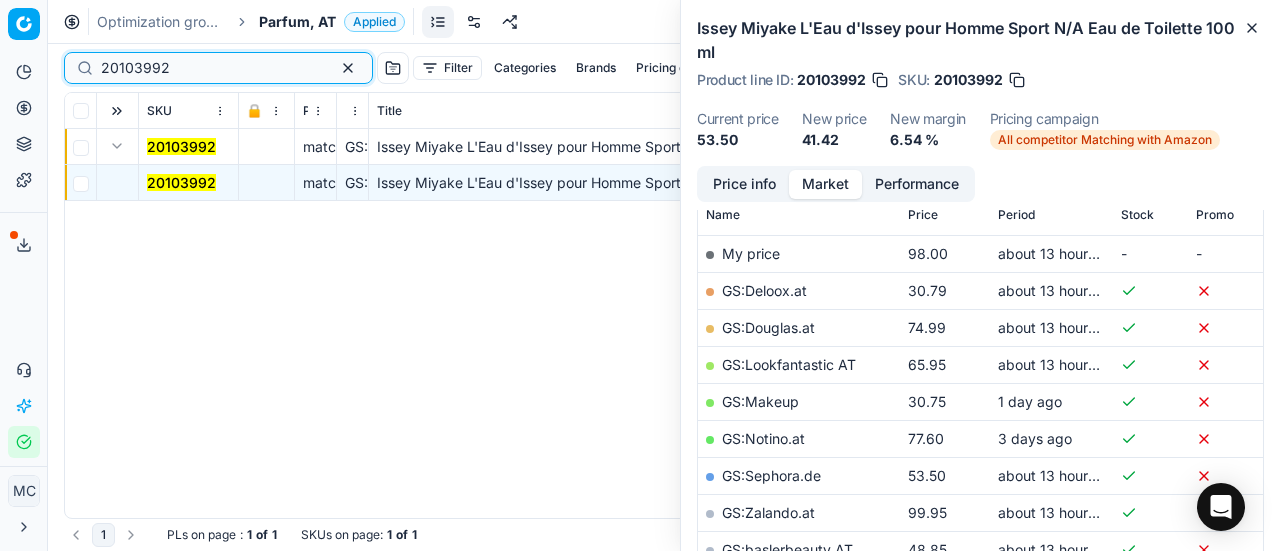 drag, startPoint x: 218, startPoint y: 60, endPoint x: 0, endPoint y: 19, distance: 221.822 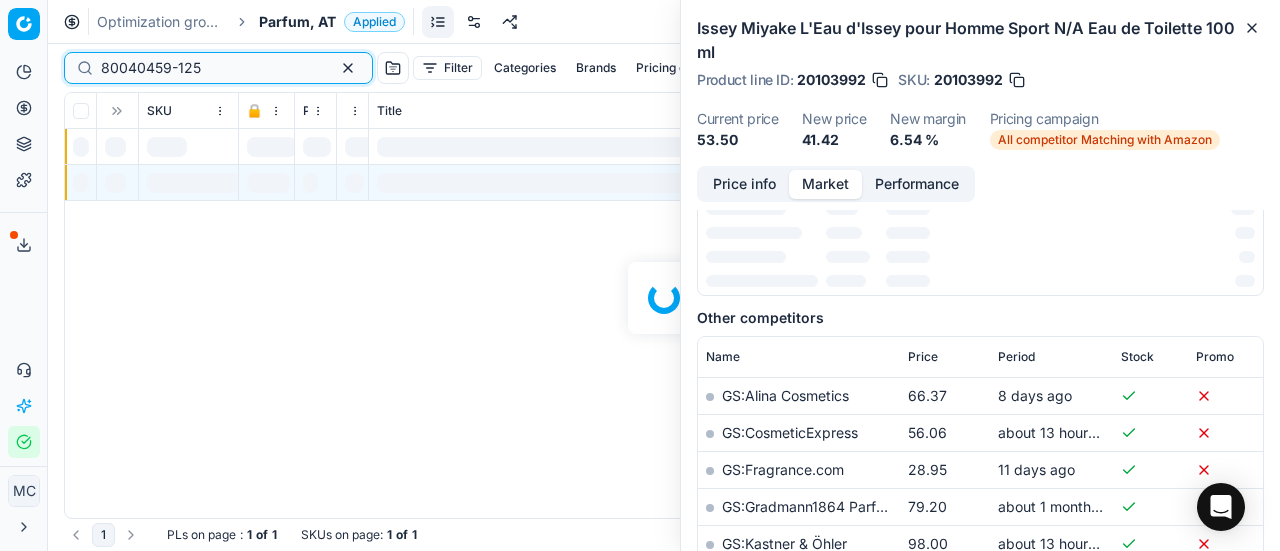 scroll, scrollTop: 300, scrollLeft: 0, axis: vertical 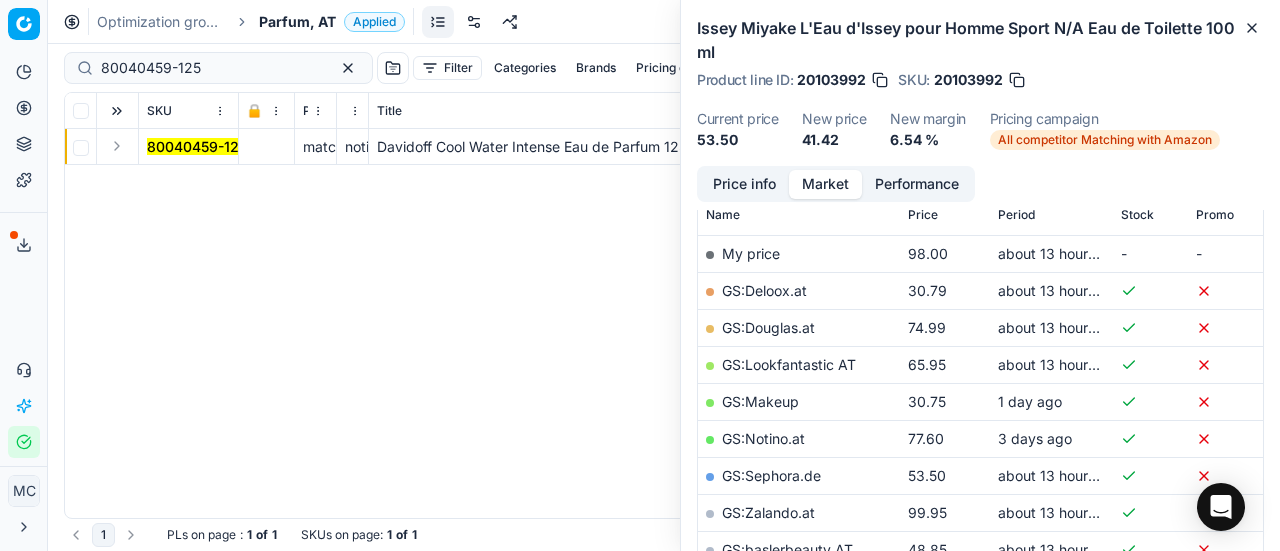 click at bounding box center [117, 146] 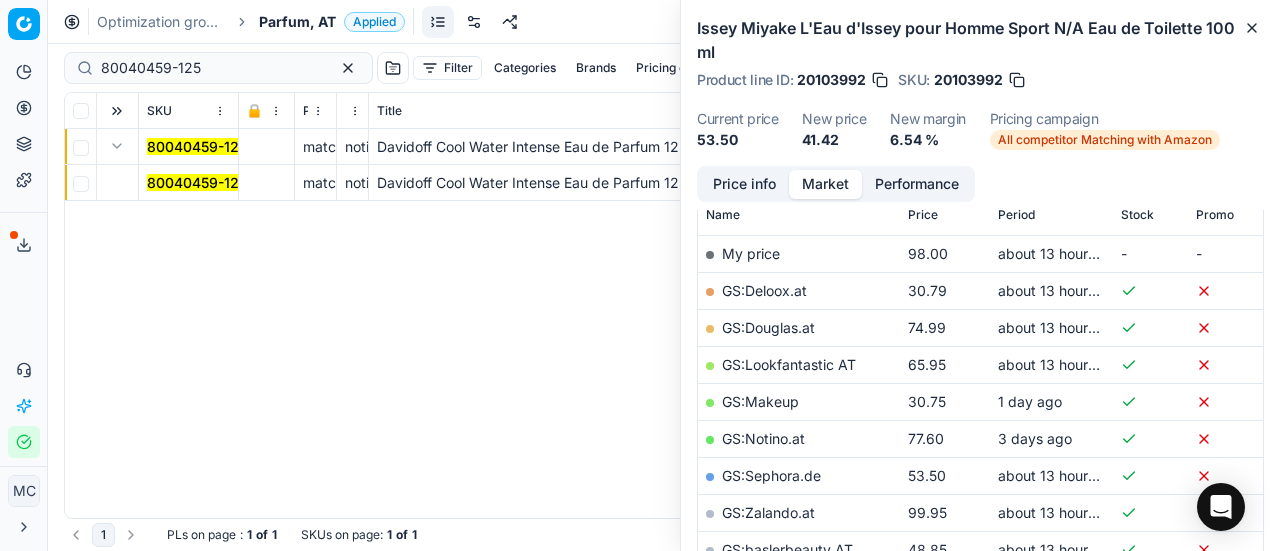click on "80040459-125" at bounding box center (197, 182) 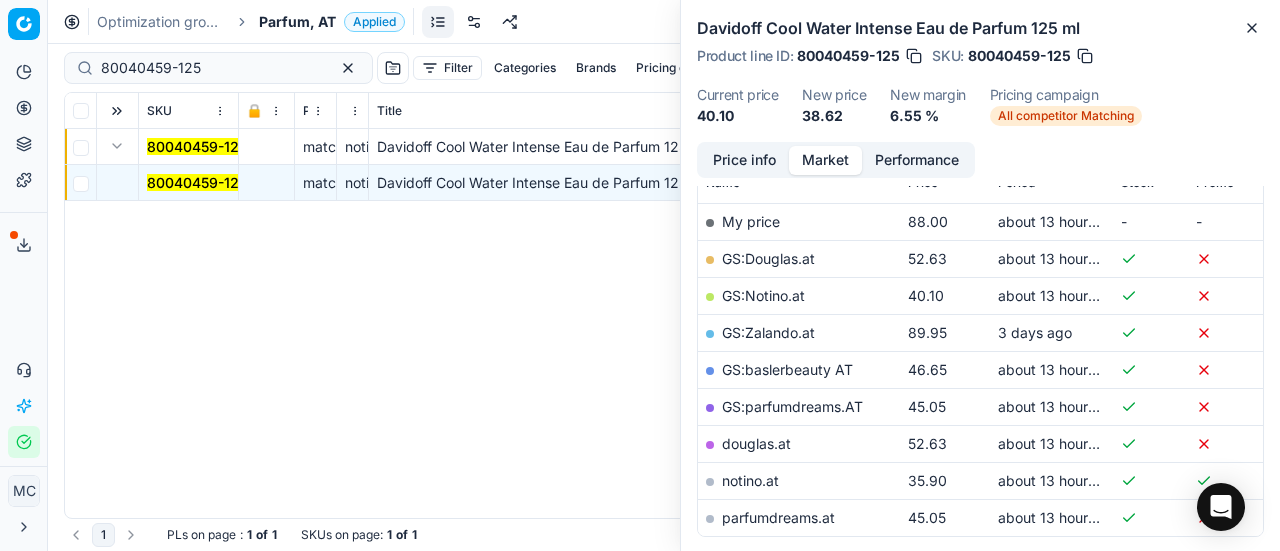 scroll, scrollTop: 300, scrollLeft: 0, axis: vertical 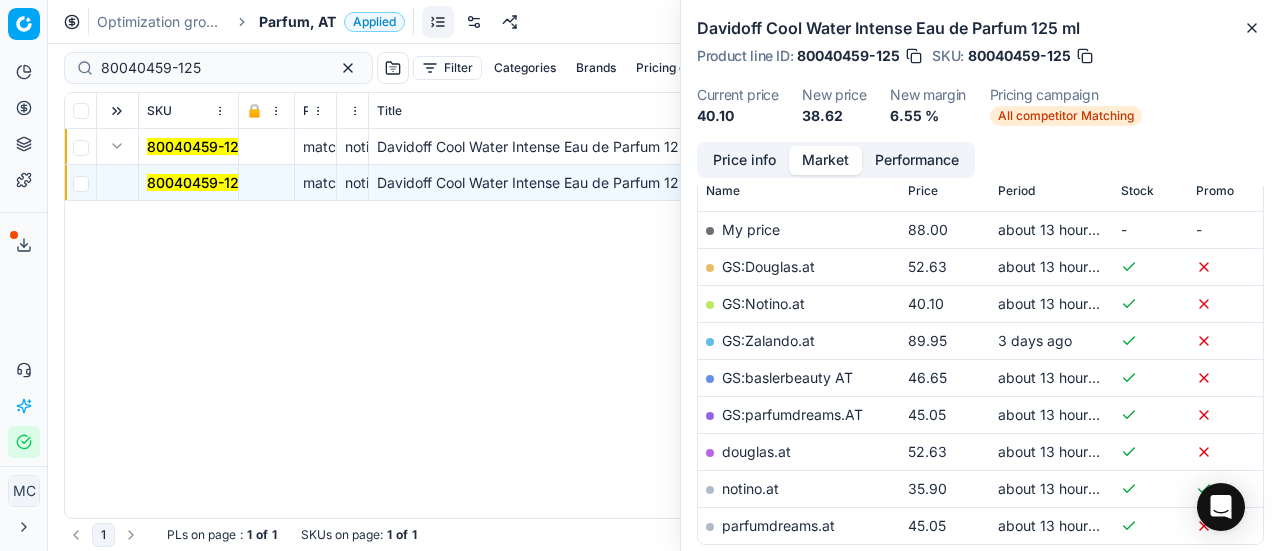 click on "Price info" at bounding box center [744, 160] 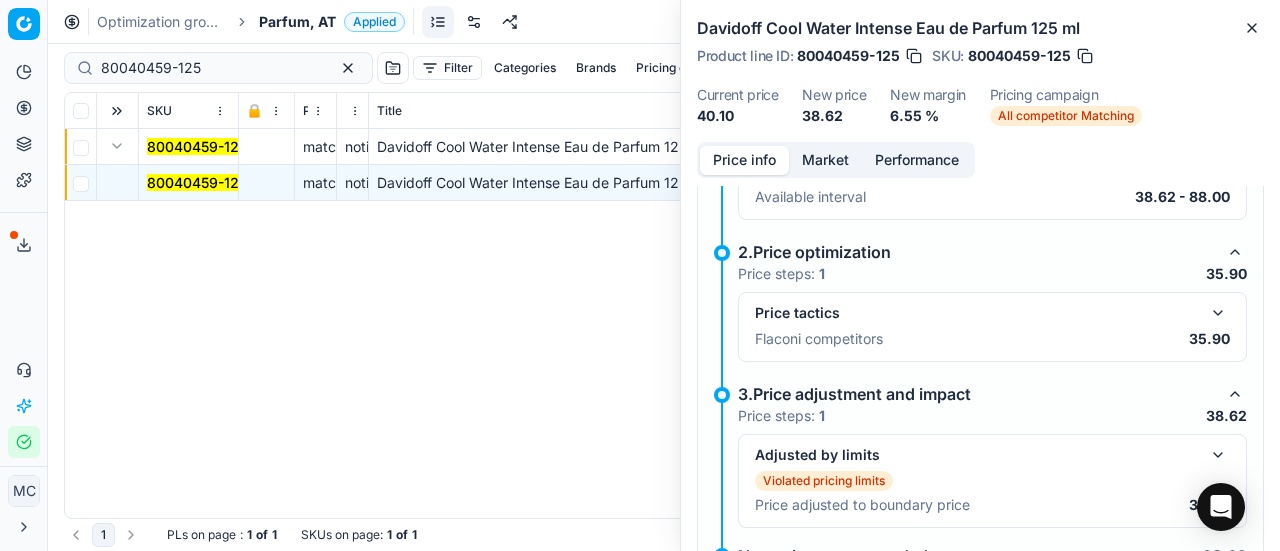 click at bounding box center [1218, 313] 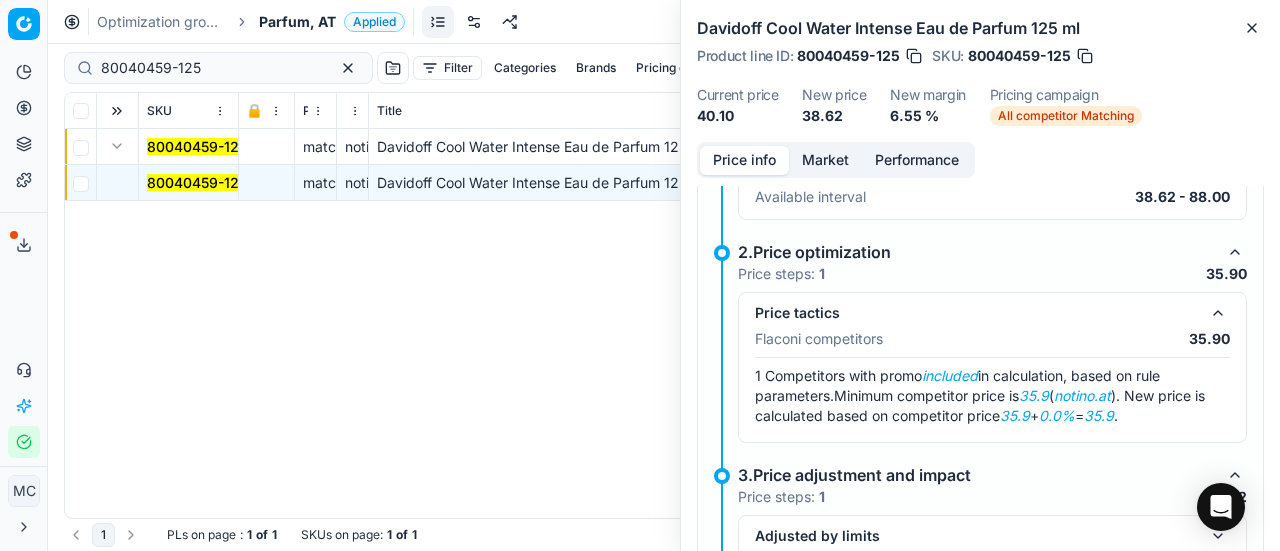 click on "Market" at bounding box center (825, 160) 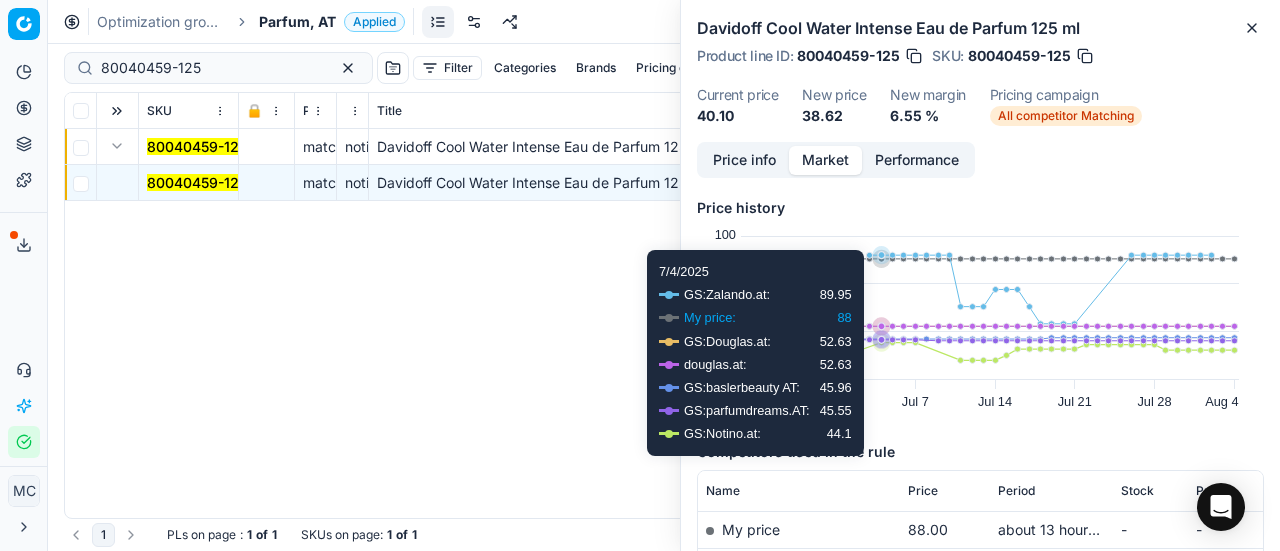 scroll, scrollTop: 300, scrollLeft: 0, axis: vertical 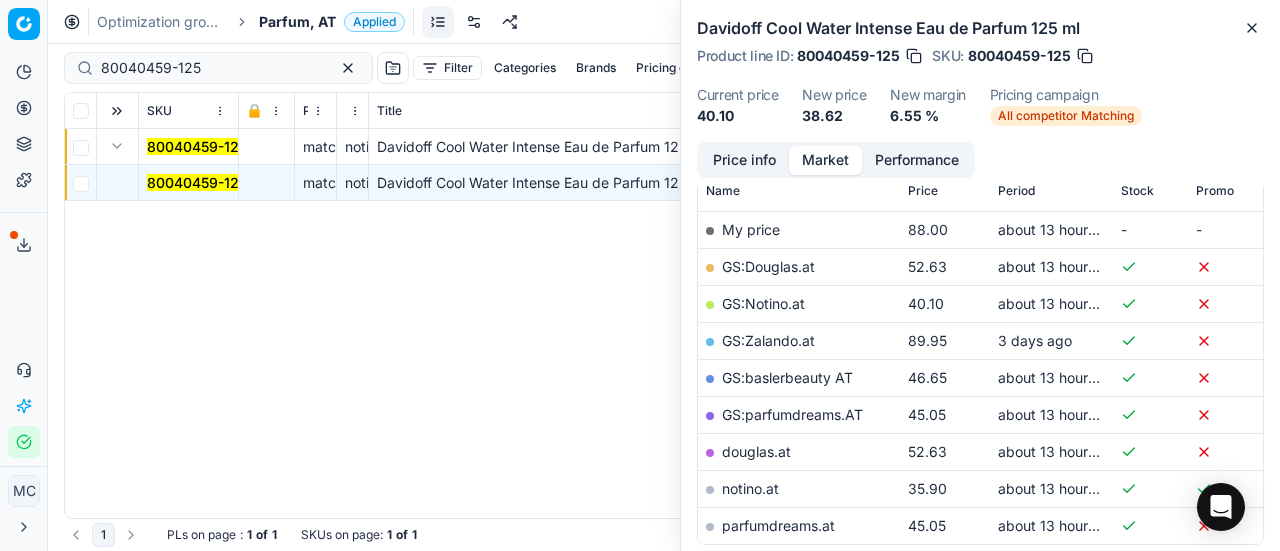 click on "GS:Notino.at" at bounding box center (763, 303) 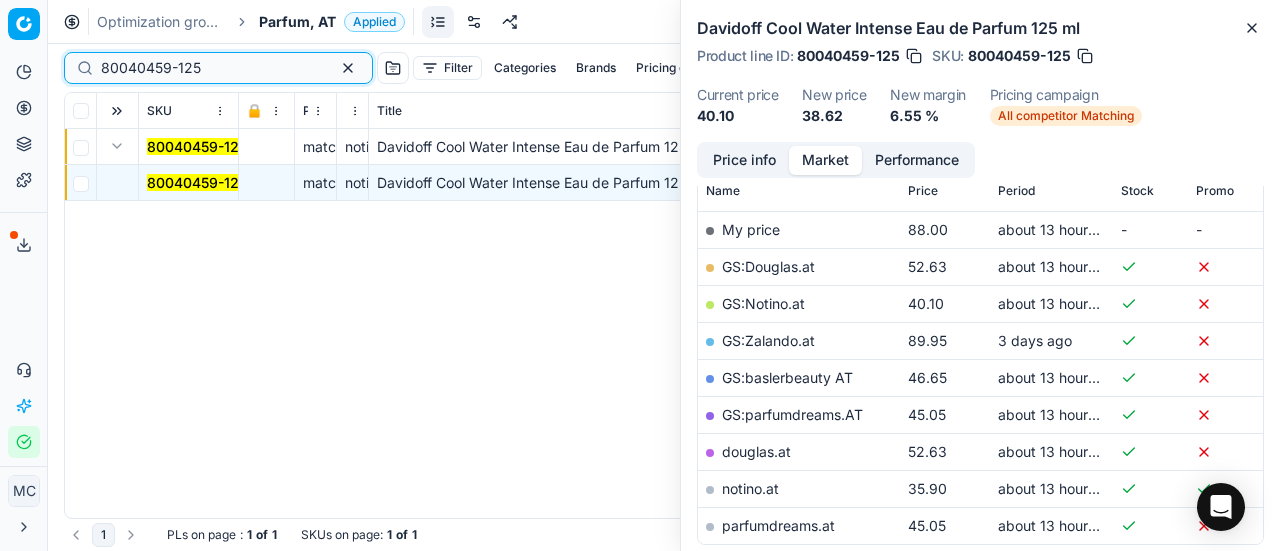 drag, startPoint x: 253, startPoint y: 70, endPoint x: 0, endPoint y: 33, distance: 255.69122 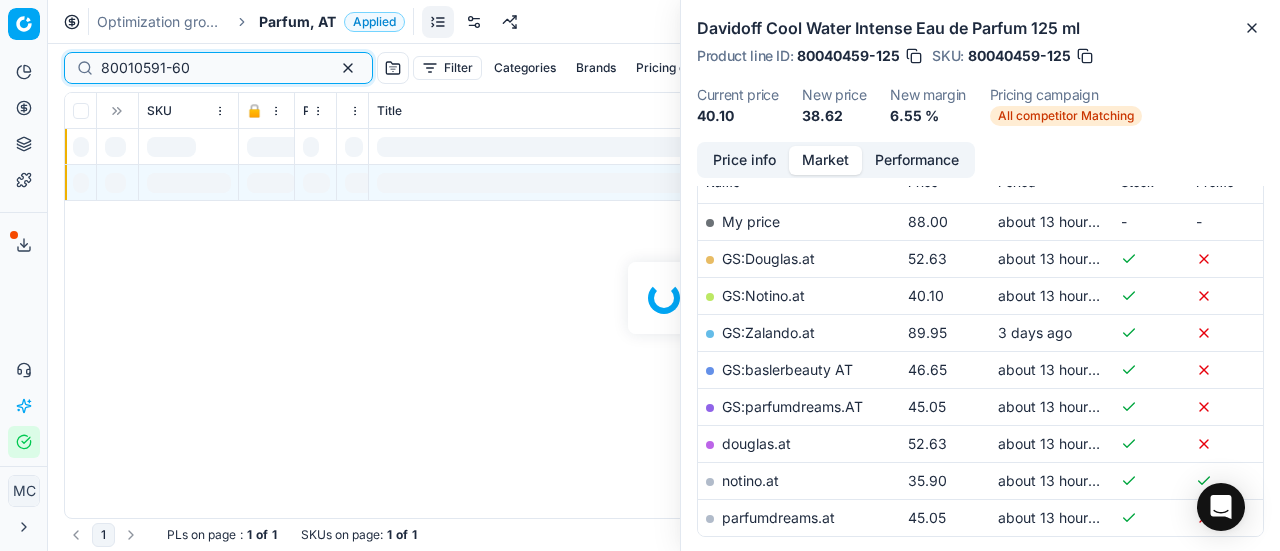 scroll, scrollTop: 300, scrollLeft: 0, axis: vertical 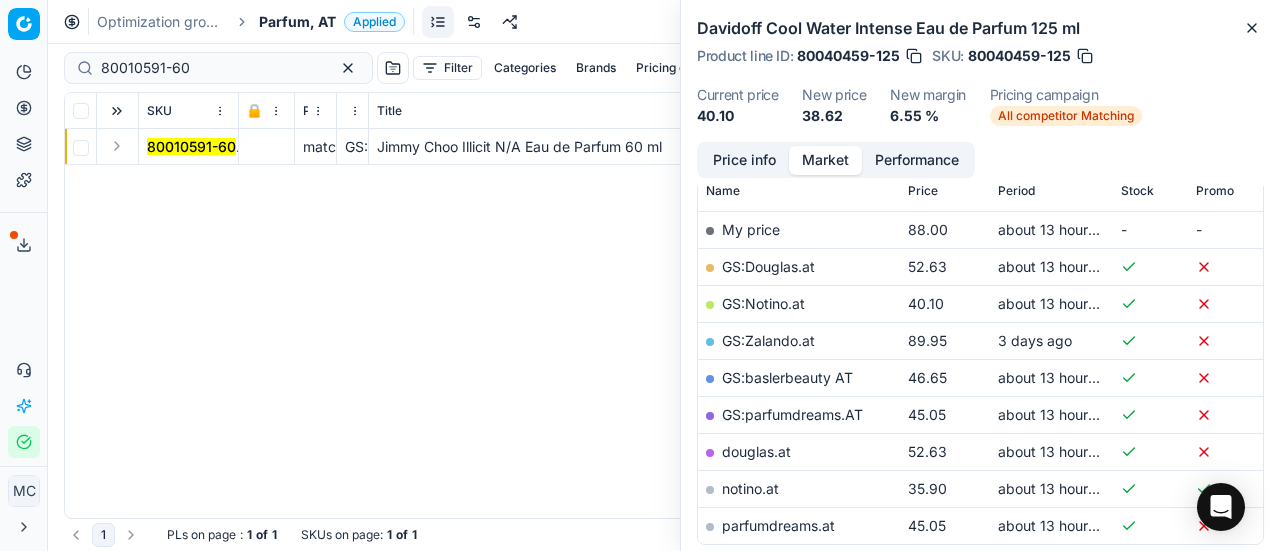 click at bounding box center [117, 146] 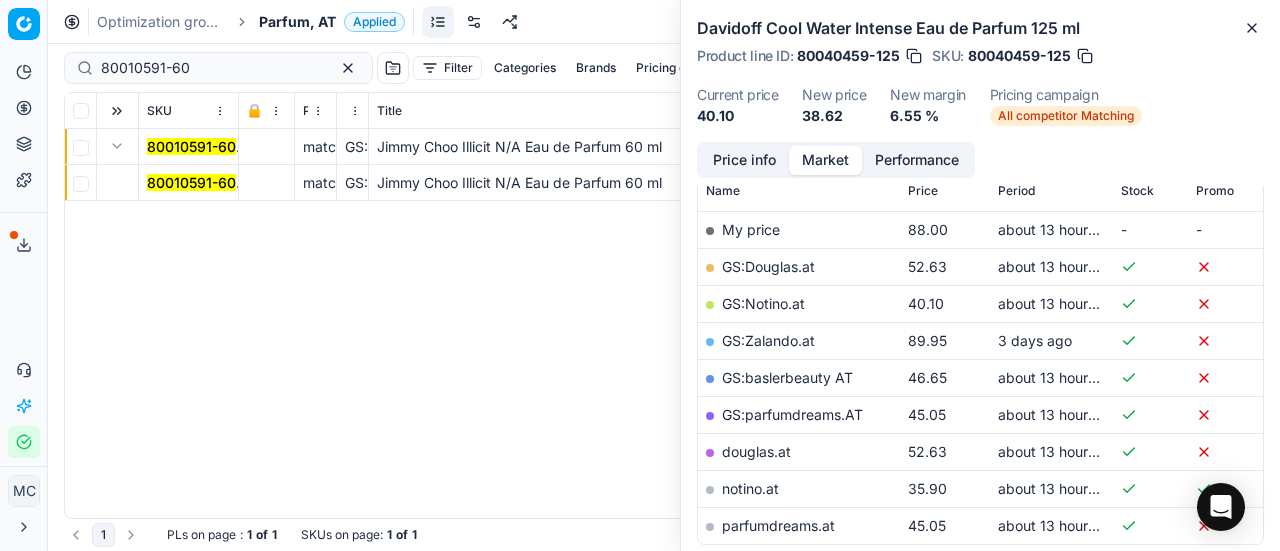click on "80010591-60" at bounding box center (191, 182) 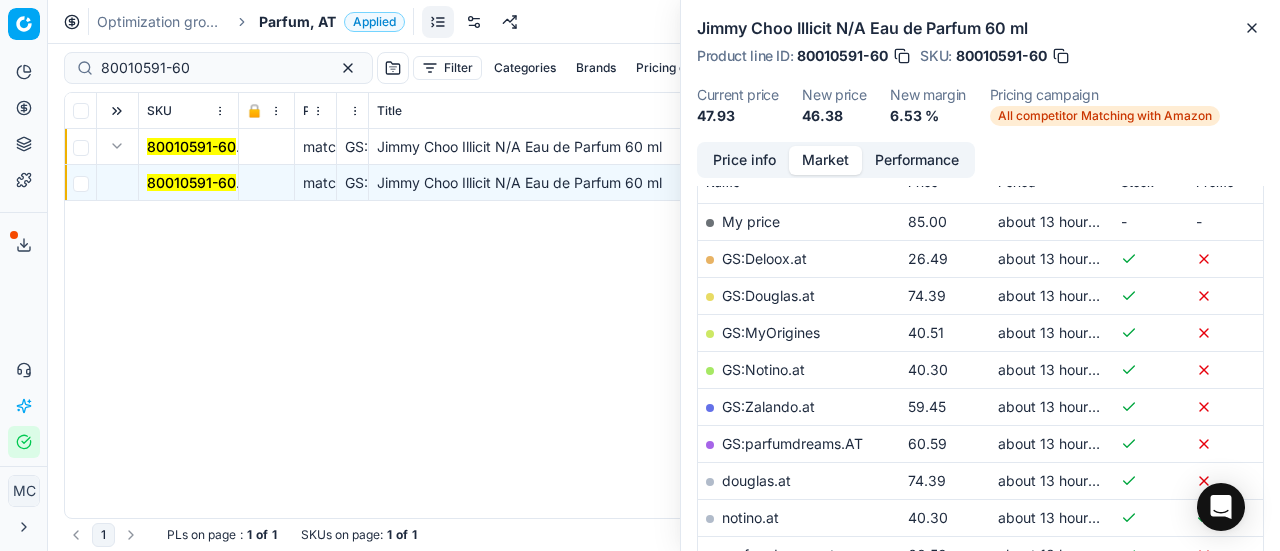 scroll, scrollTop: 300, scrollLeft: 0, axis: vertical 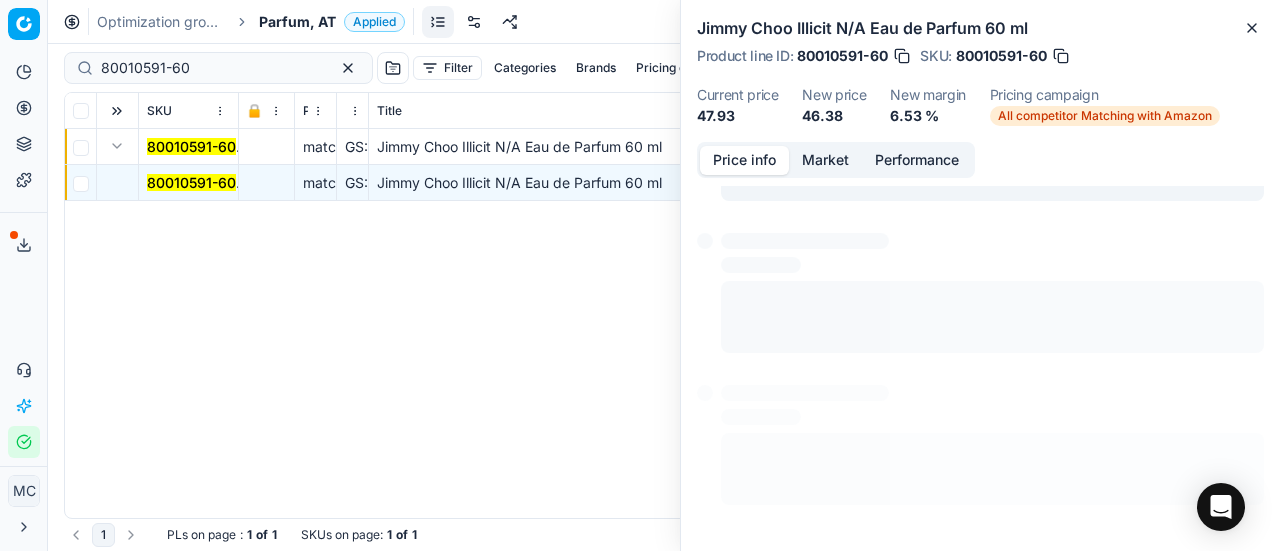 click on "Price info" at bounding box center [744, 160] 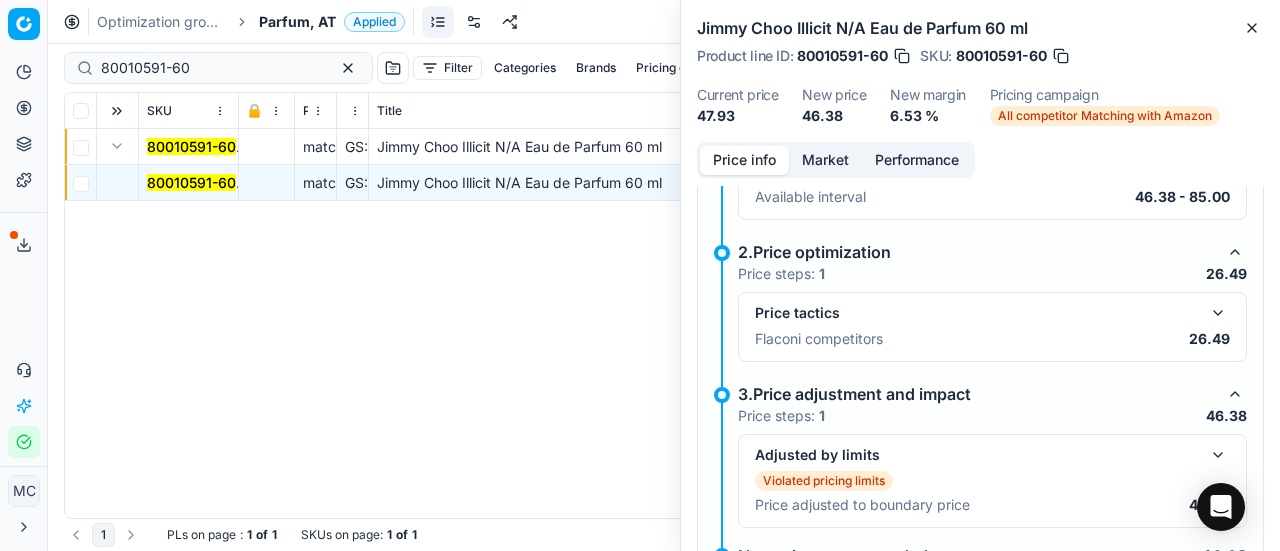 click on "Price tactics Flaconi competitors 26.49" at bounding box center [992, 327] 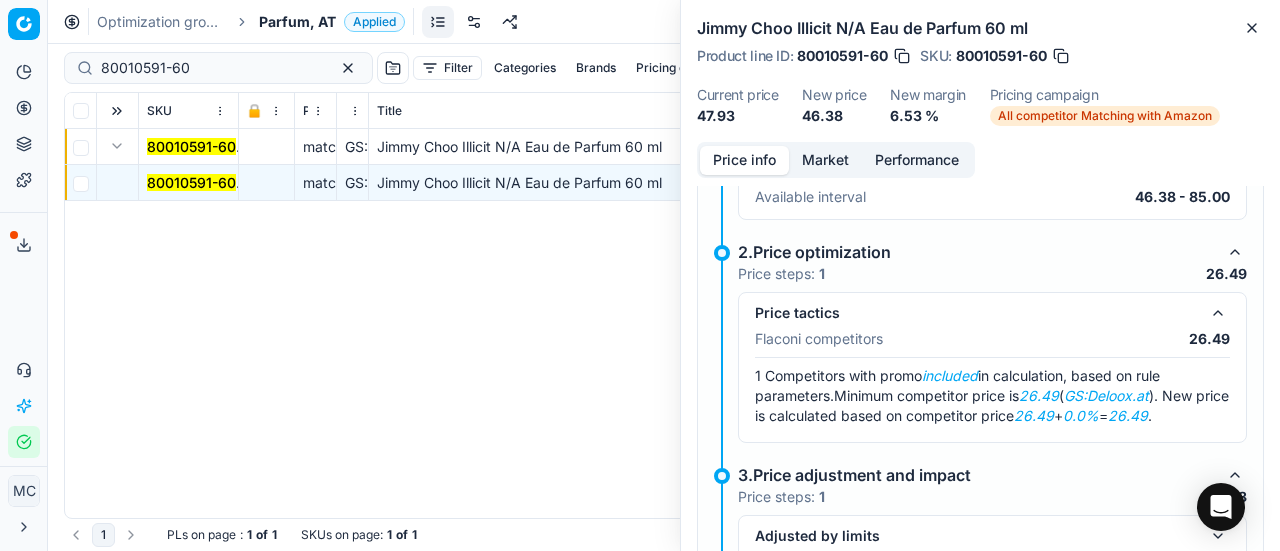 click on "Market" at bounding box center [825, 160] 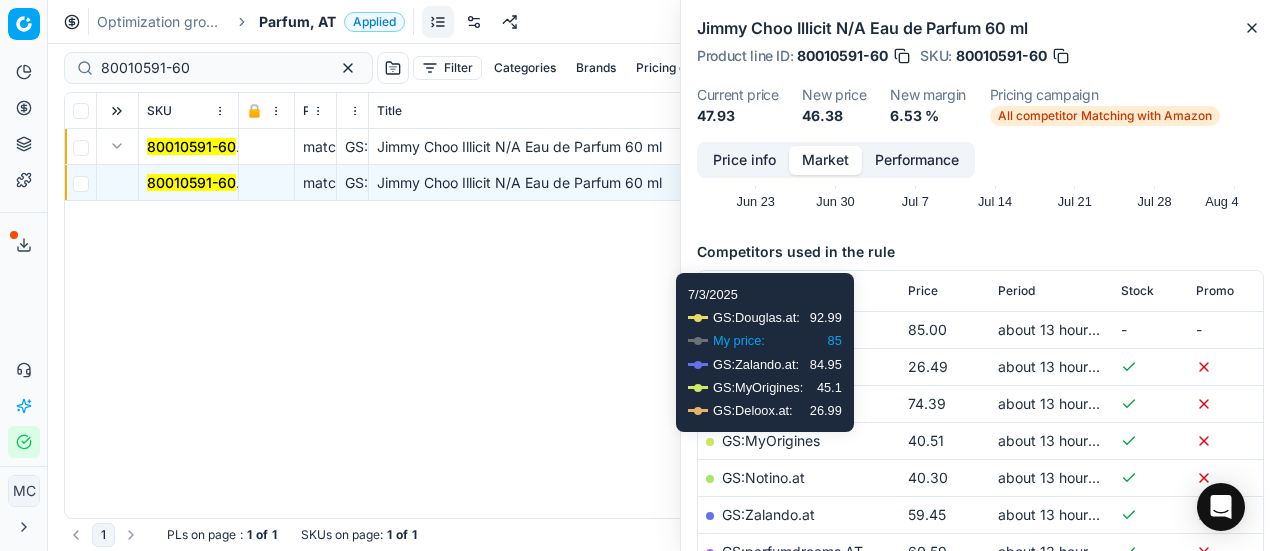 scroll, scrollTop: 300, scrollLeft: 0, axis: vertical 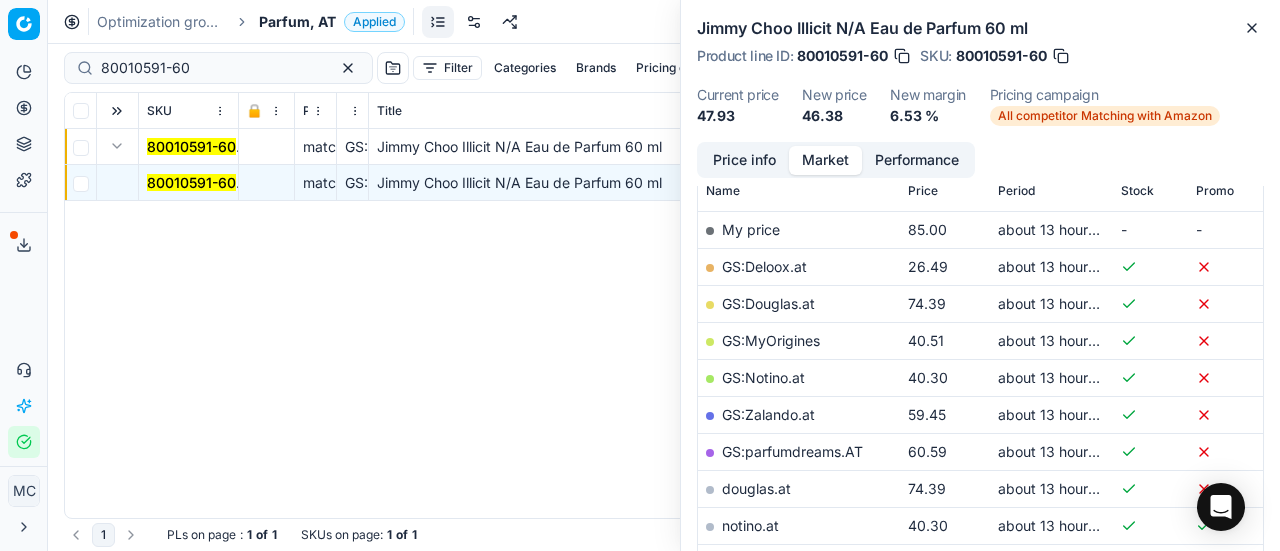 click on "GS:Deloox.at" at bounding box center [764, 266] 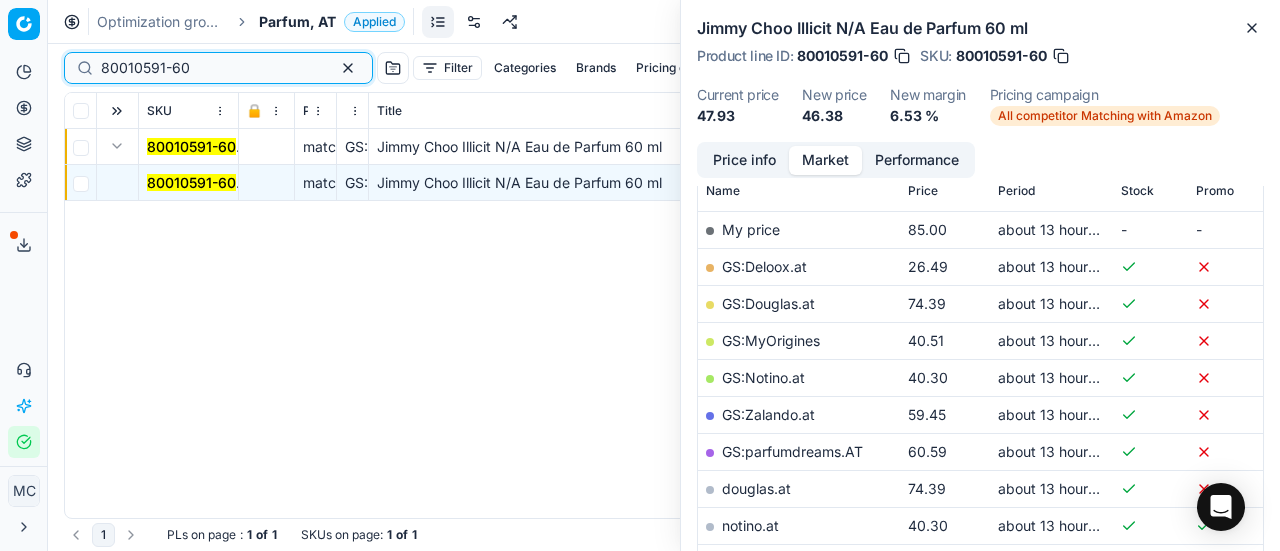 drag, startPoint x: 248, startPoint y: 63, endPoint x: 0, endPoint y: 46, distance: 248.58199 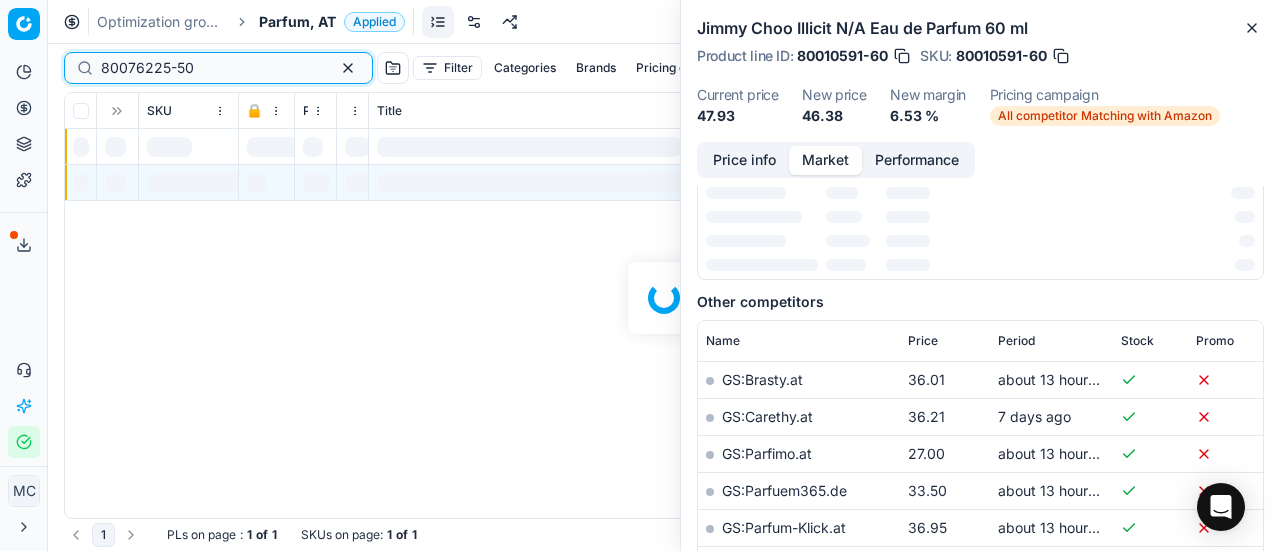 scroll, scrollTop: 300, scrollLeft: 0, axis: vertical 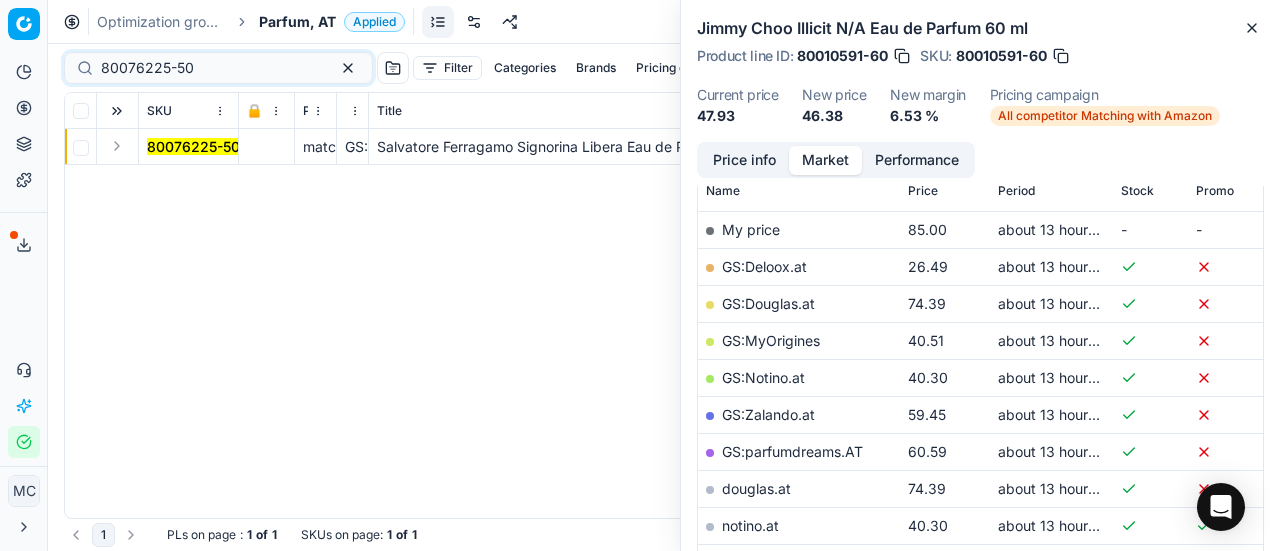 click at bounding box center (117, 146) 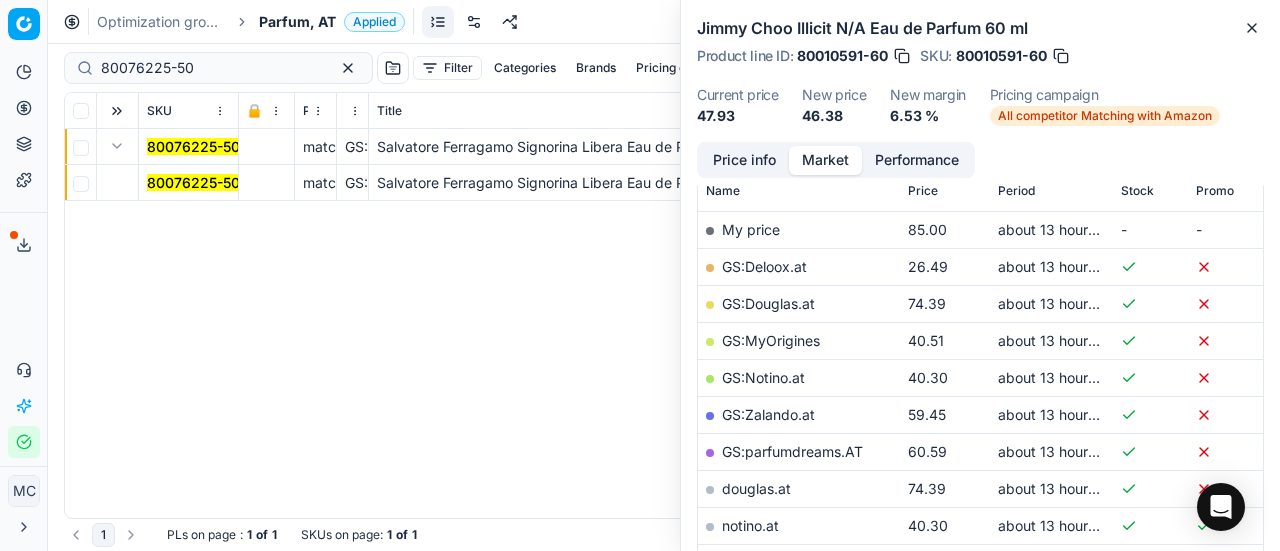 click on "80076225-50" at bounding box center (193, 182) 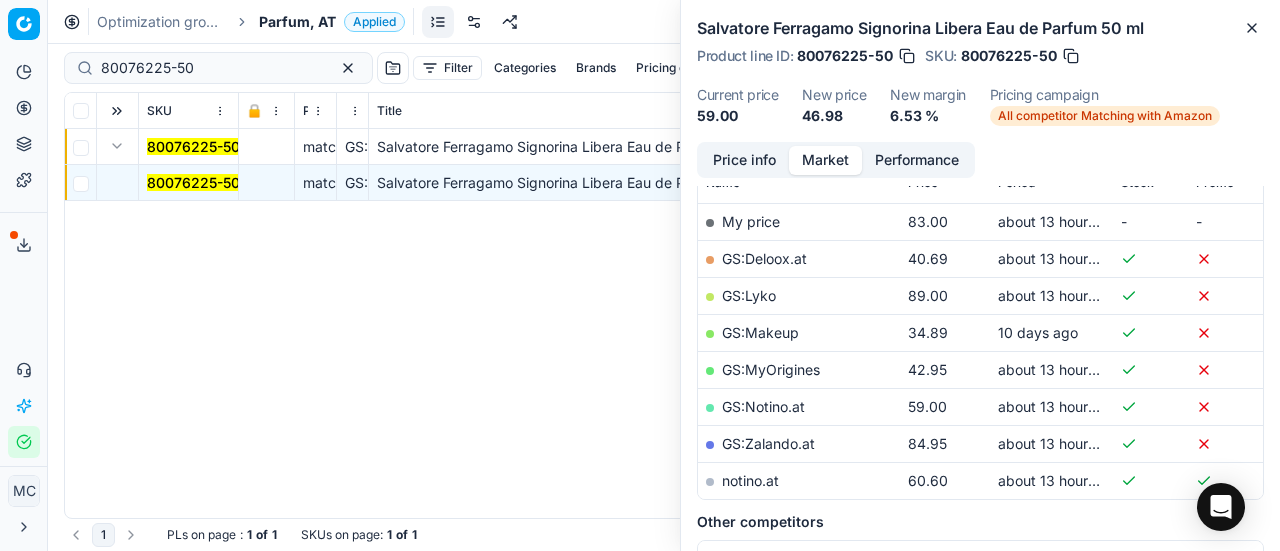 scroll, scrollTop: 300, scrollLeft: 0, axis: vertical 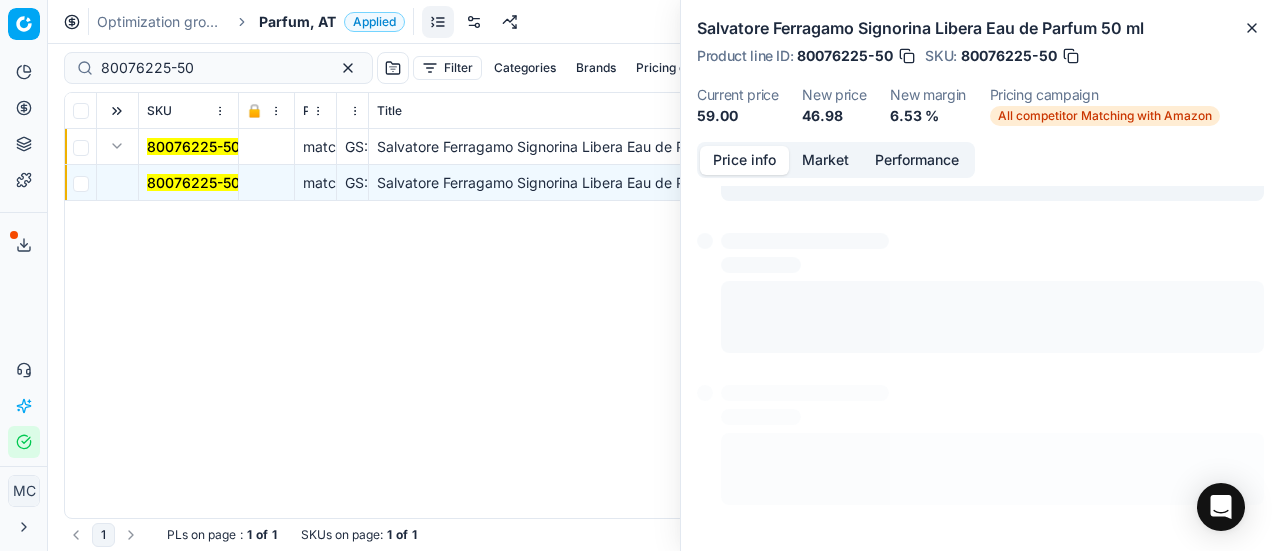 click on "Price info" at bounding box center [744, 160] 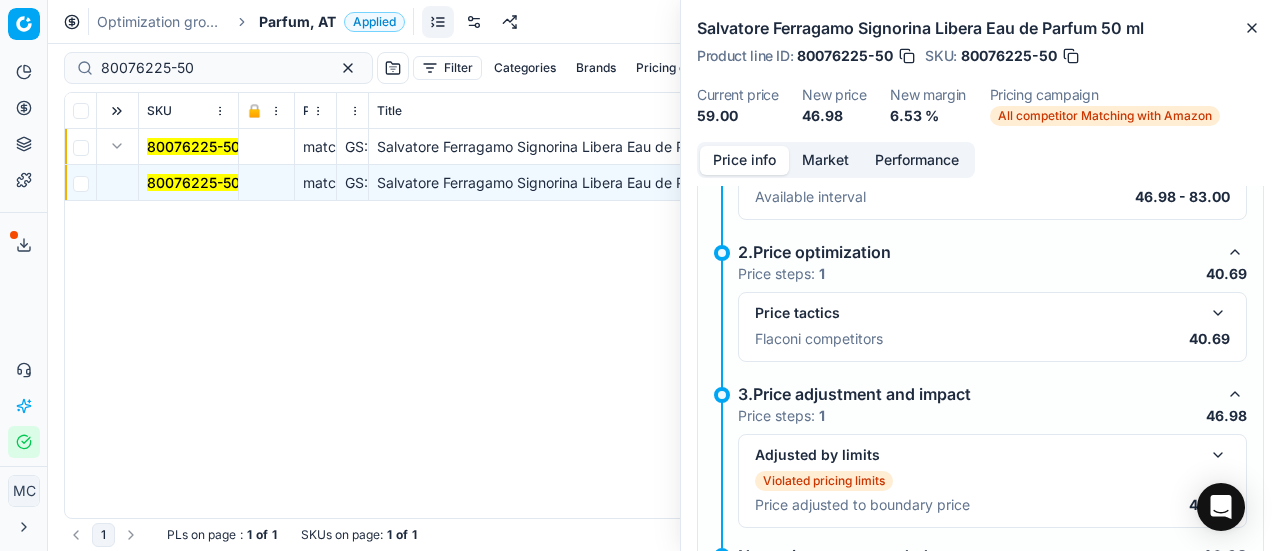 click on "Price tactics Flaconi competitors 40.69" at bounding box center [992, 327] 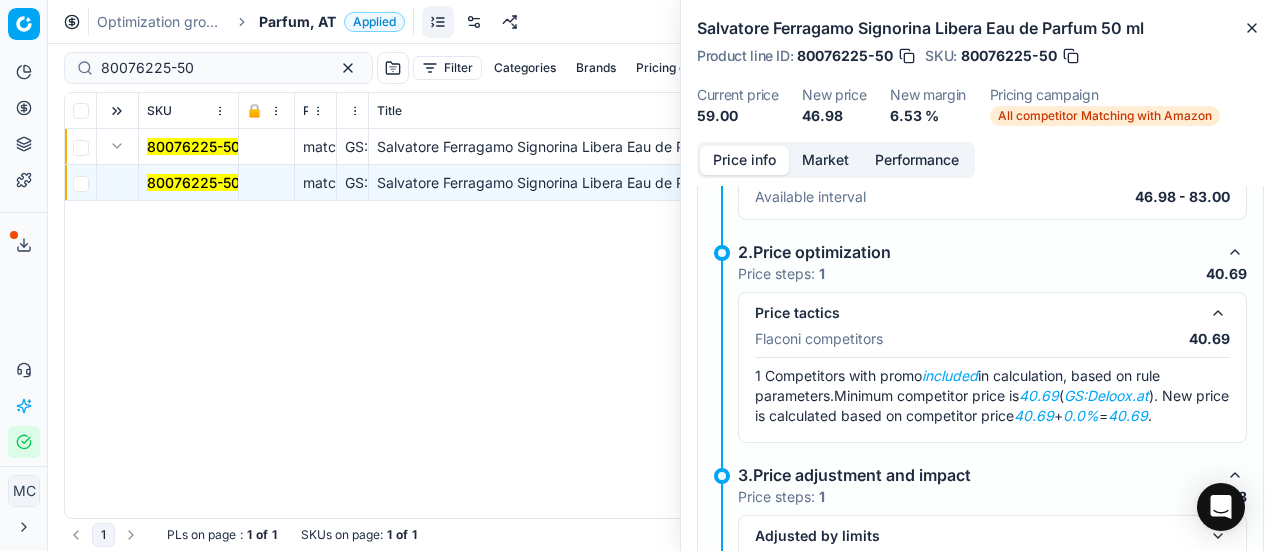 click on "Market" at bounding box center (825, 160) 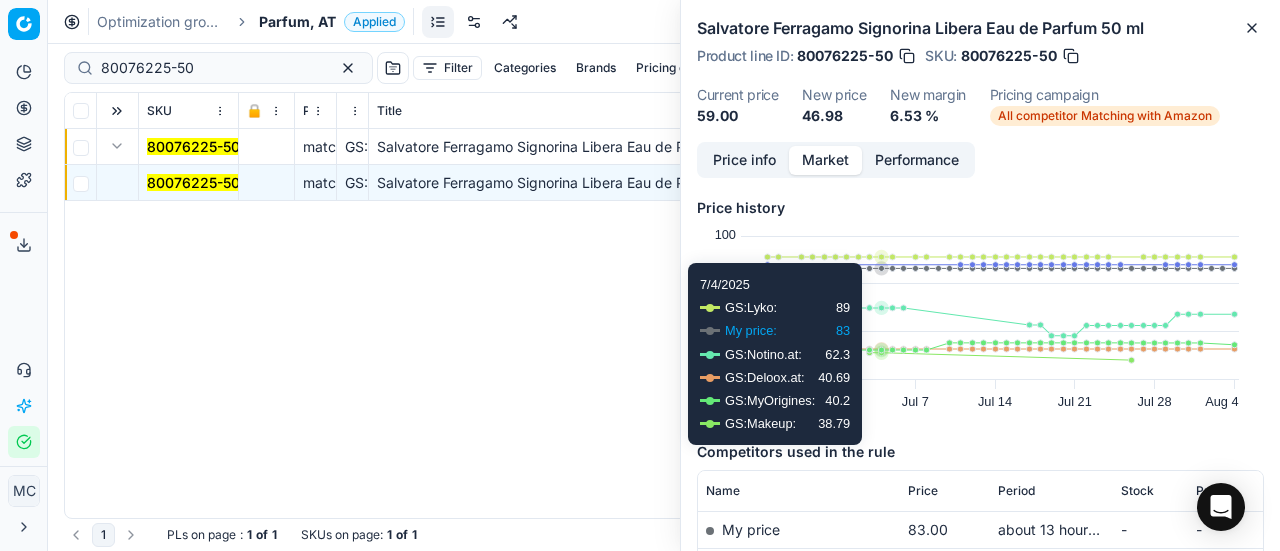 scroll, scrollTop: 300, scrollLeft: 0, axis: vertical 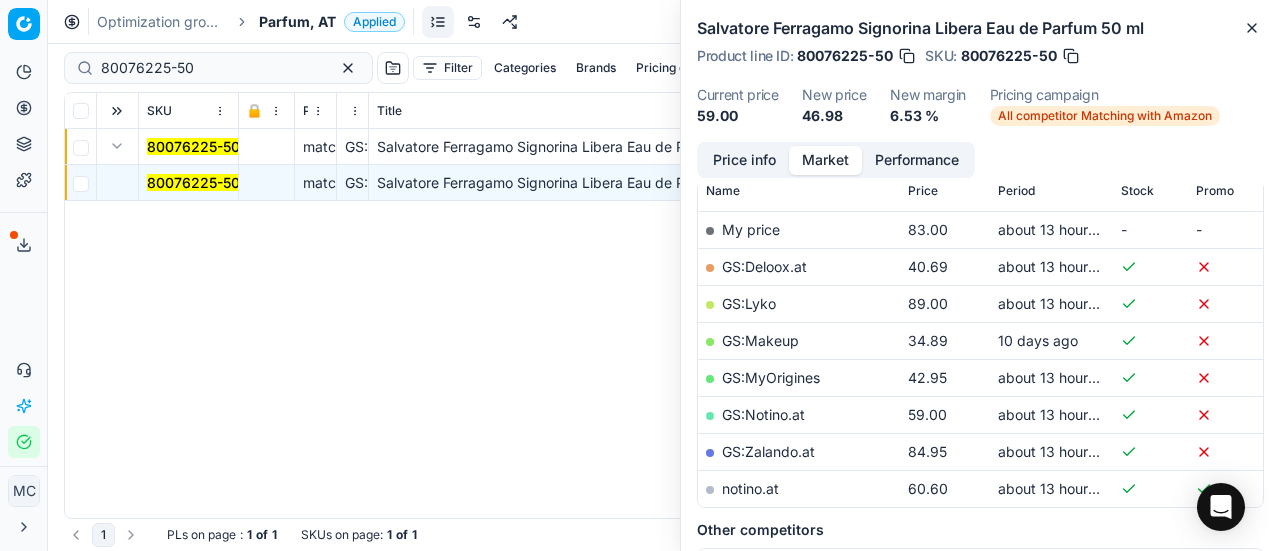 click on "GS:Deloox.at" at bounding box center [764, 266] 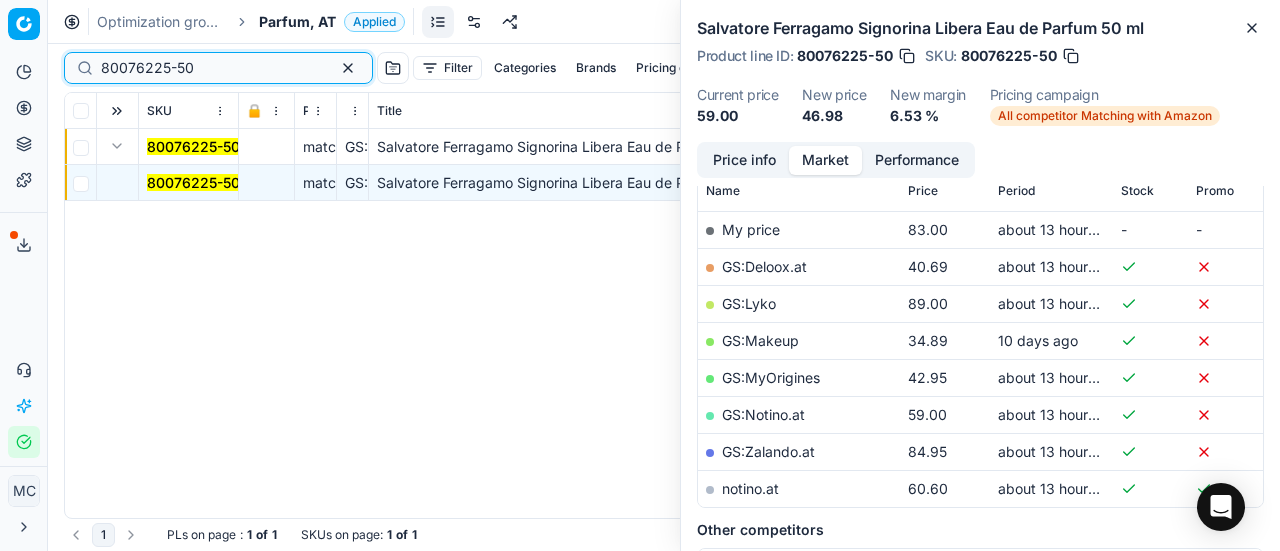 drag, startPoint x: 223, startPoint y: 71, endPoint x: 0, endPoint y: 39, distance: 225.28427 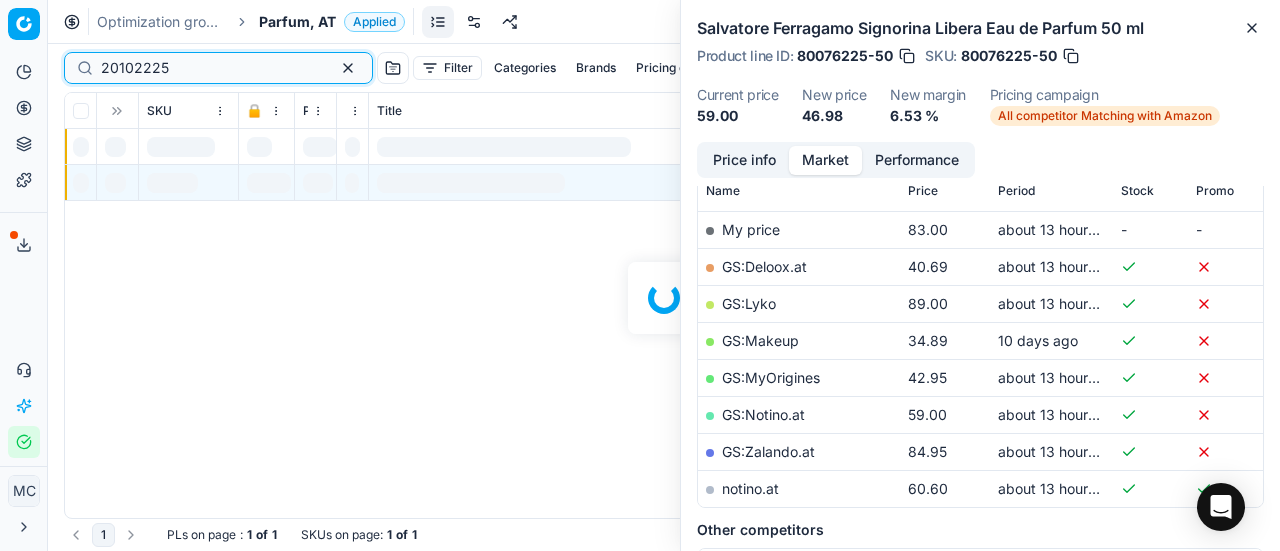 scroll, scrollTop: 300, scrollLeft: 0, axis: vertical 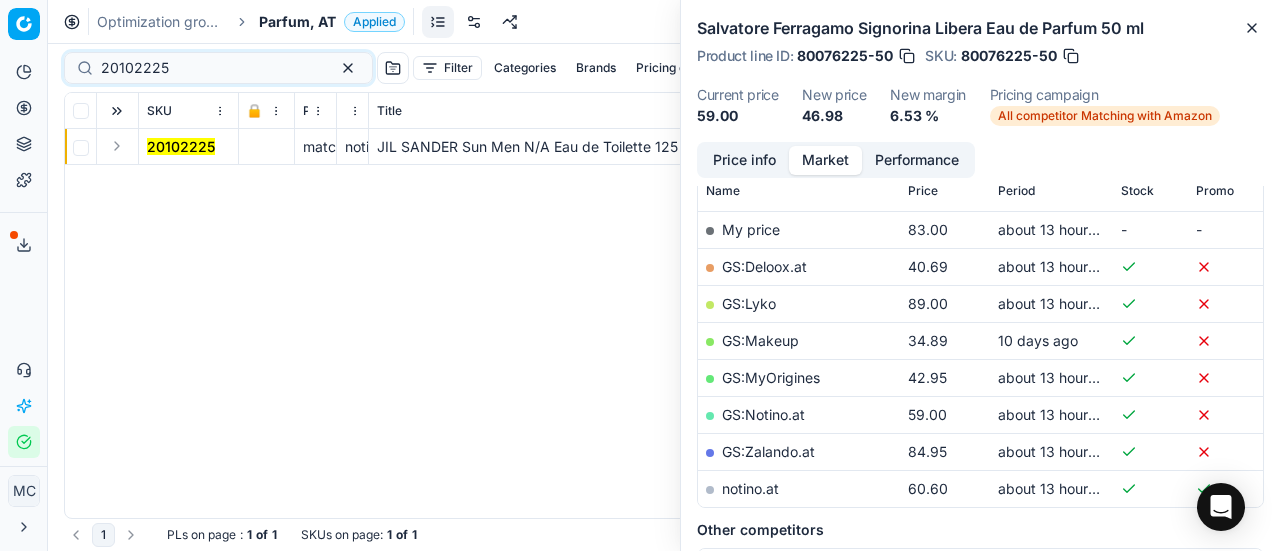 click at bounding box center (117, 146) 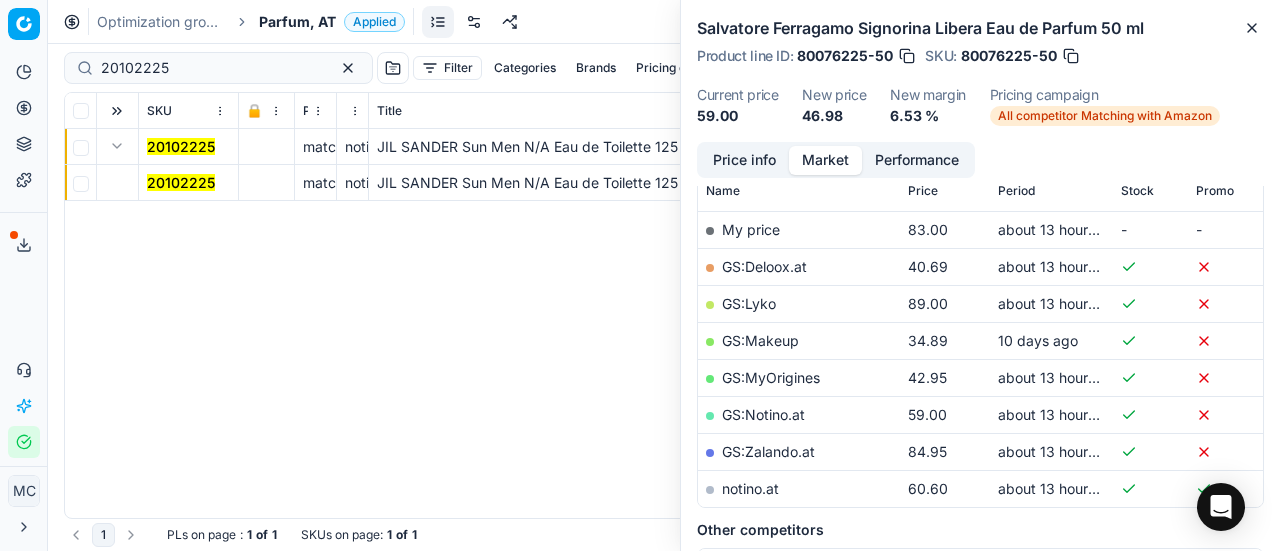 click on "20102225" at bounding box center (181, 182) 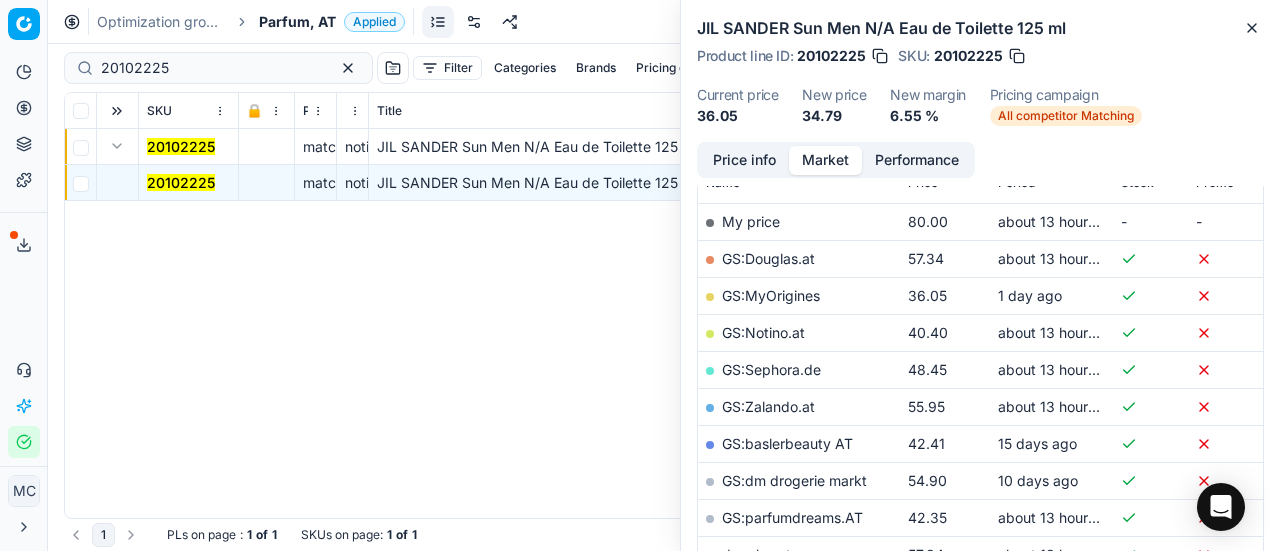 scroll, scrollTop: 300, scrollLeft: 0, axis: vertical 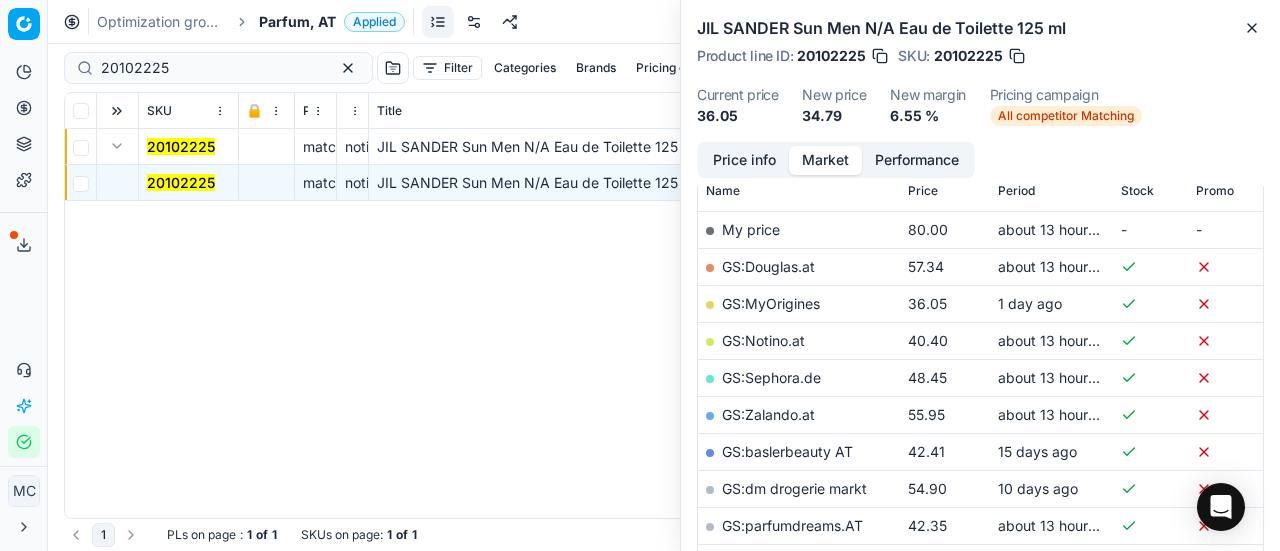 click on "Price info Market Performance" at bounding box center (836, 160) 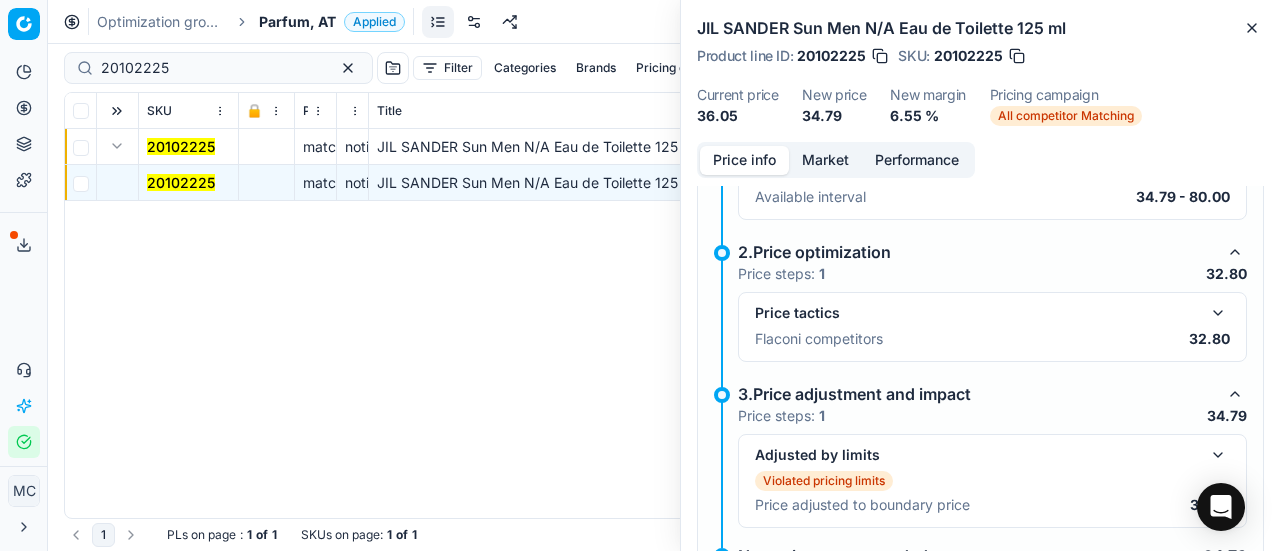 click at bounding box center (1218, 313) 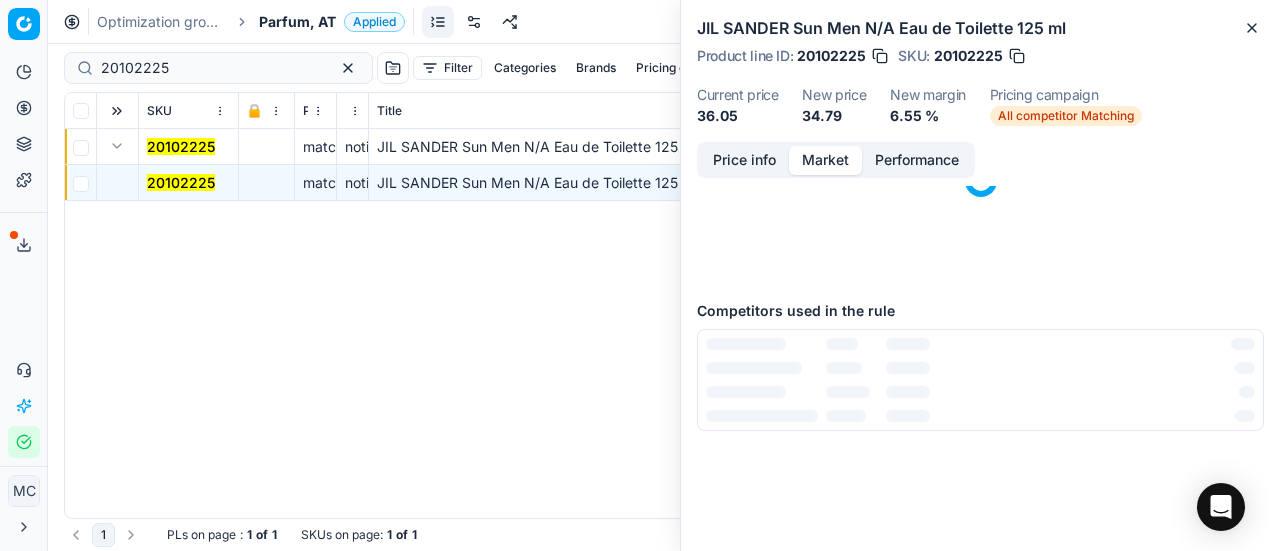 click on "Market" at bounding box center (825, 160) 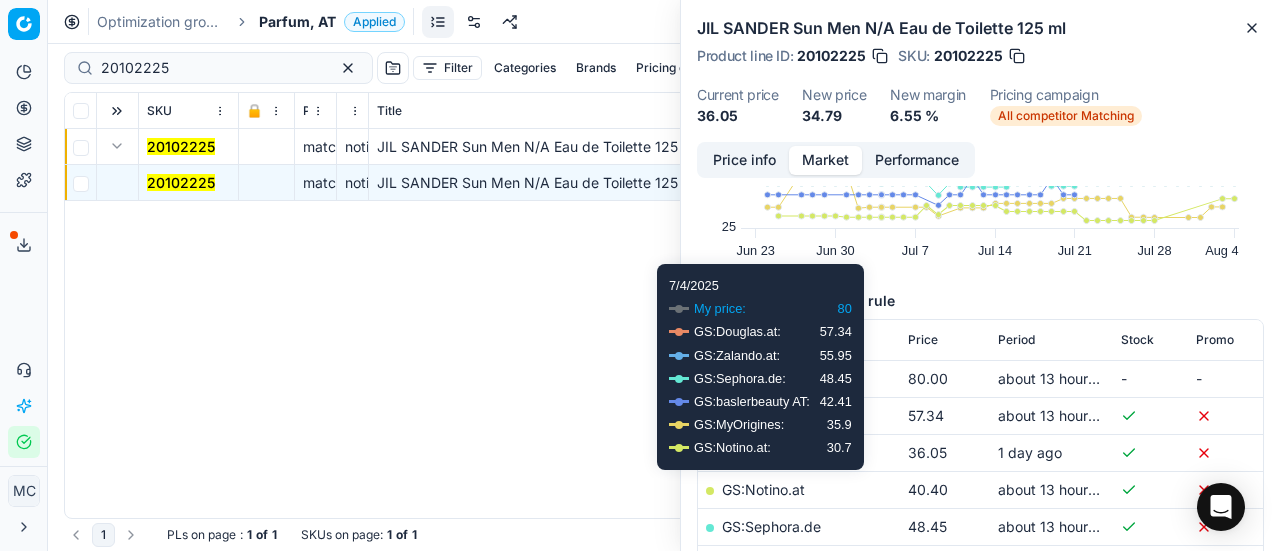 scroll, scrollTop: 300, scrollLeft: 0, axis: vertical 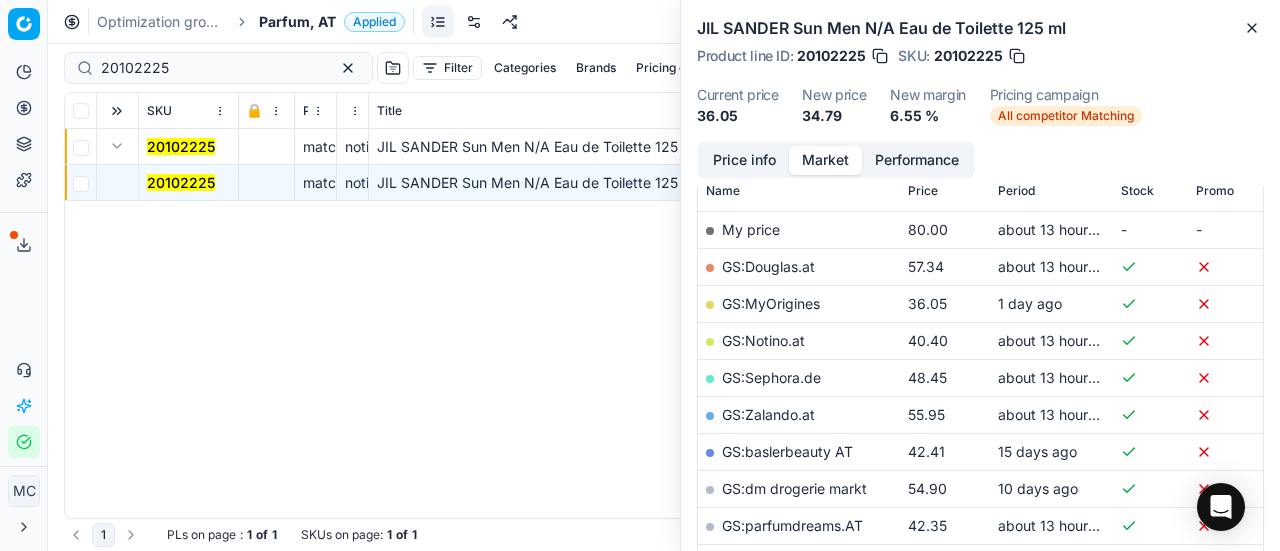 click on "GS:Notino.at" at bounding box center (799, 340) 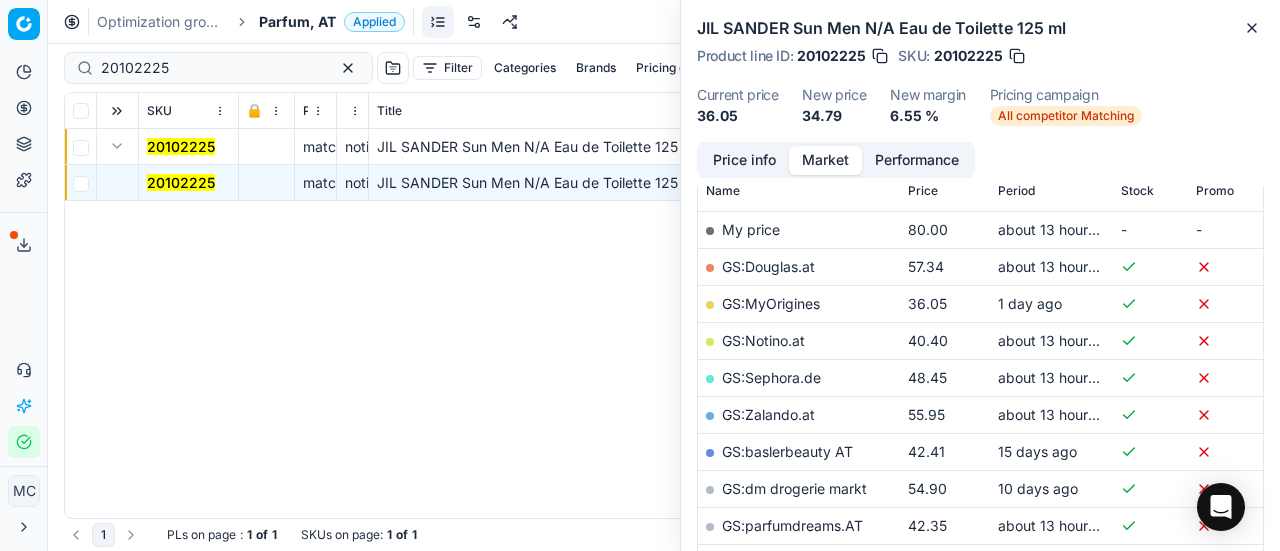 click on "GS:Notino.at" at bounding box center (763, 340) 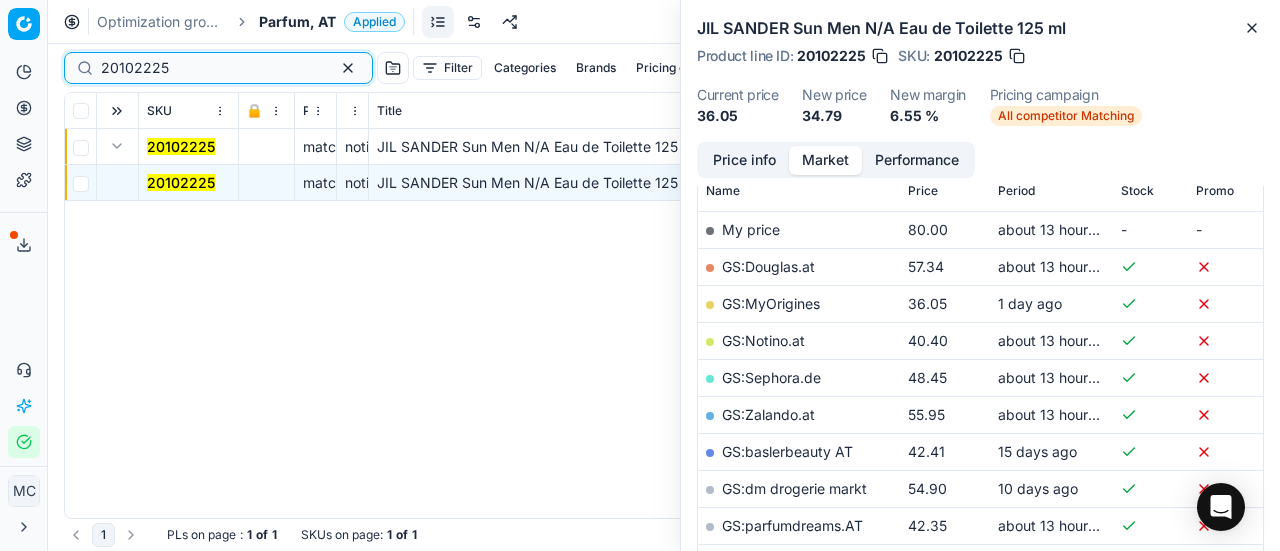 drag, startPoint x: 201, startPoint y: 59, endPoint x: 0, endPoint y: 9, distance: 207.12556 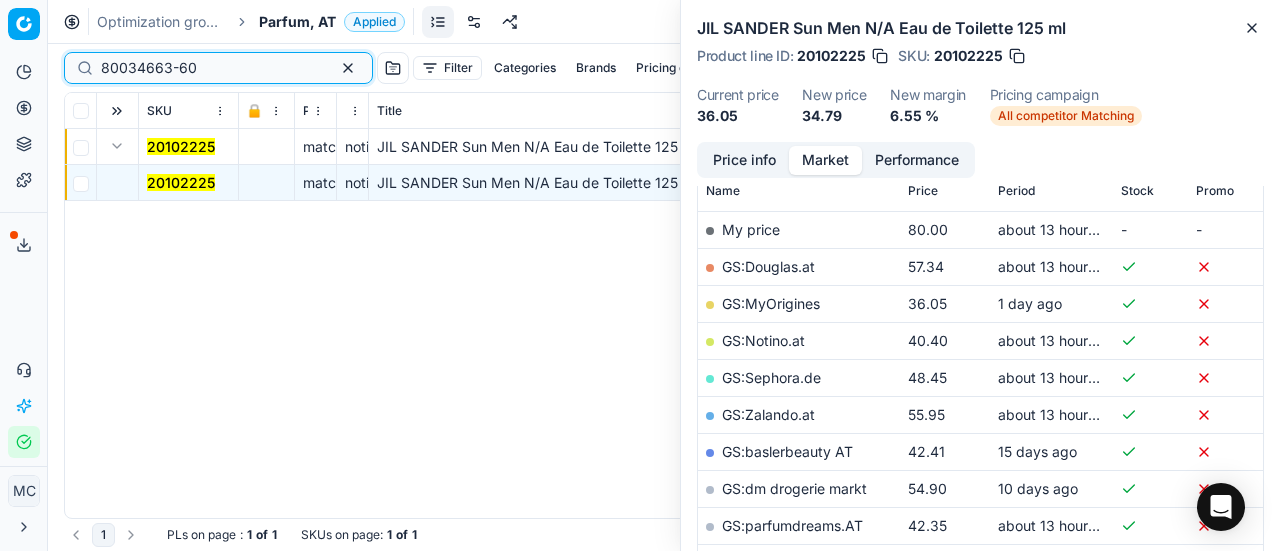 scroll, scrollTop: 300, scrollLeft: 0, axis: vertical 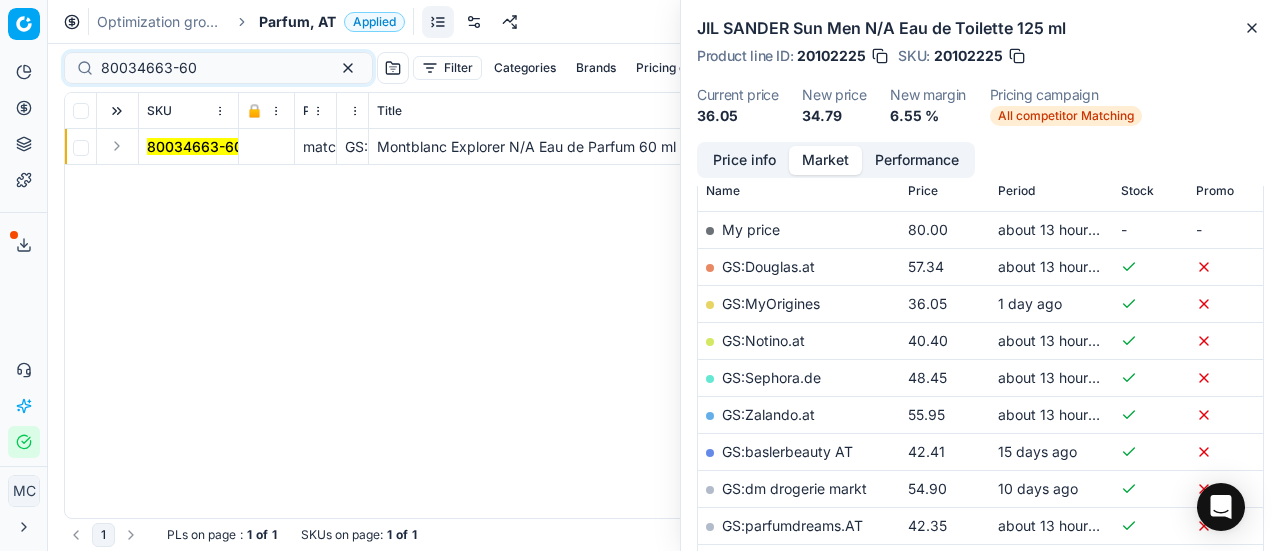 click at bounding box center [117, 146] 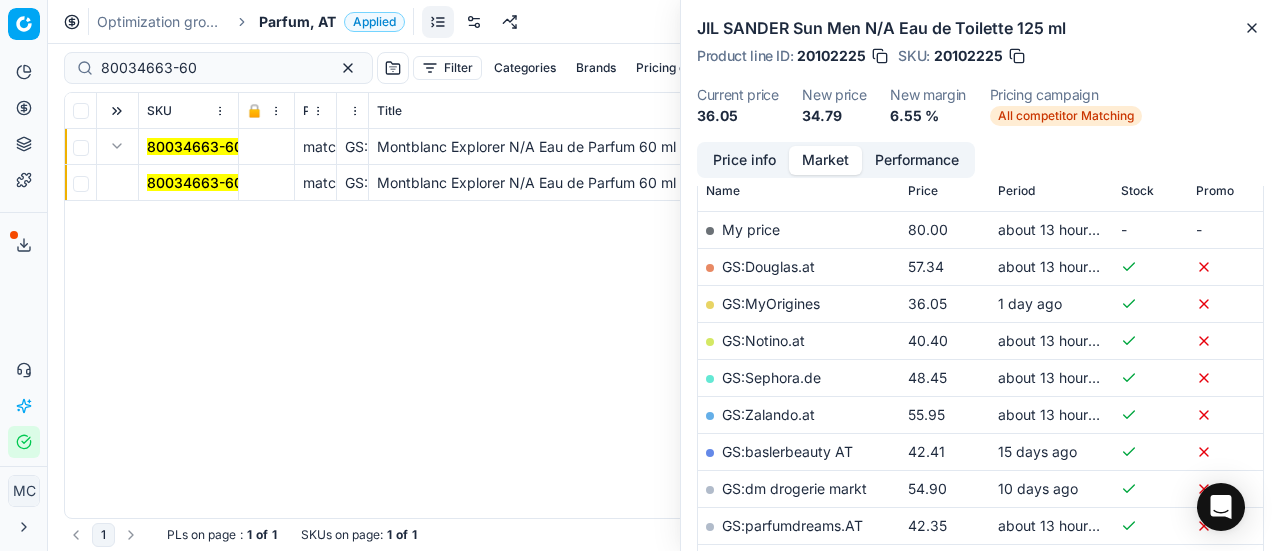 click on "80034663-60" at bounding box center (195, 182) 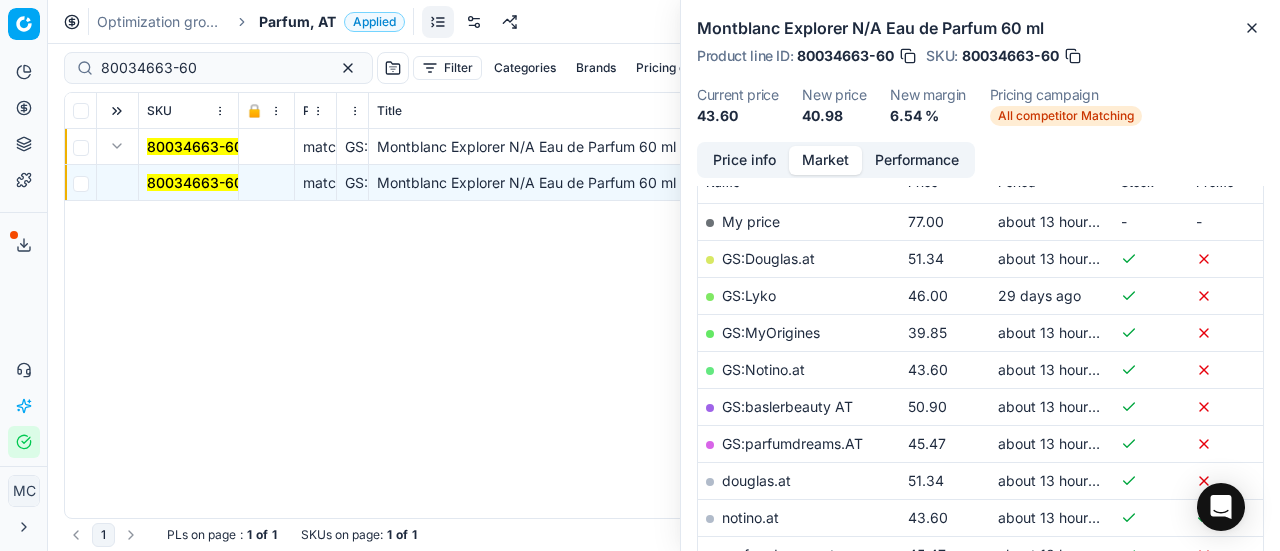 scroll, scrollTop: 300, scrollLeft: 0, axis: vertical 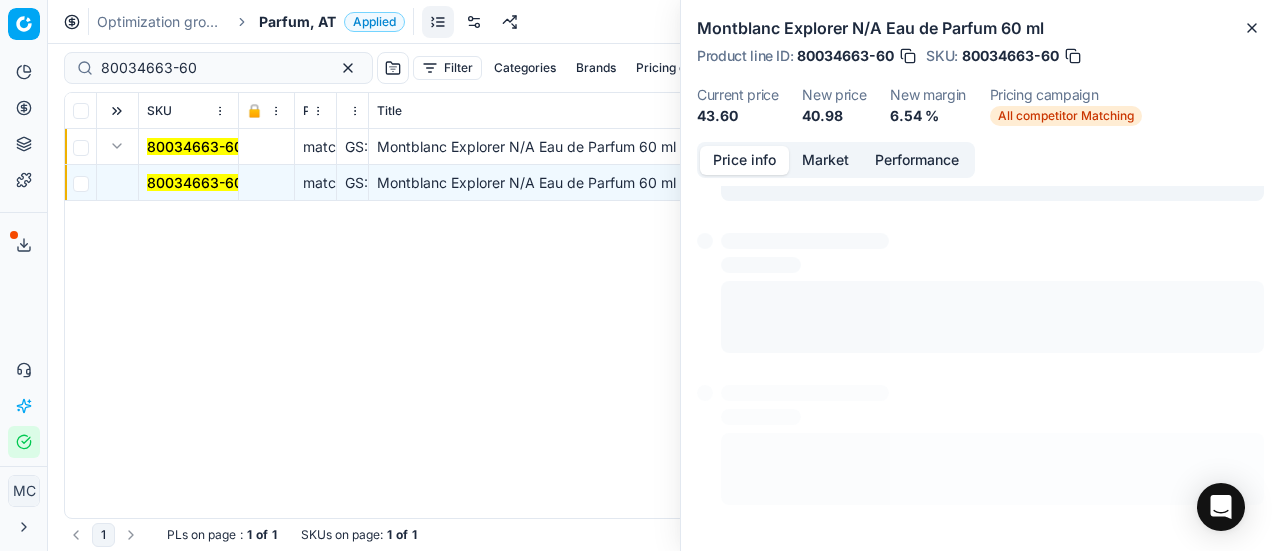 click on "Price info" at bounding box center (744, 160) 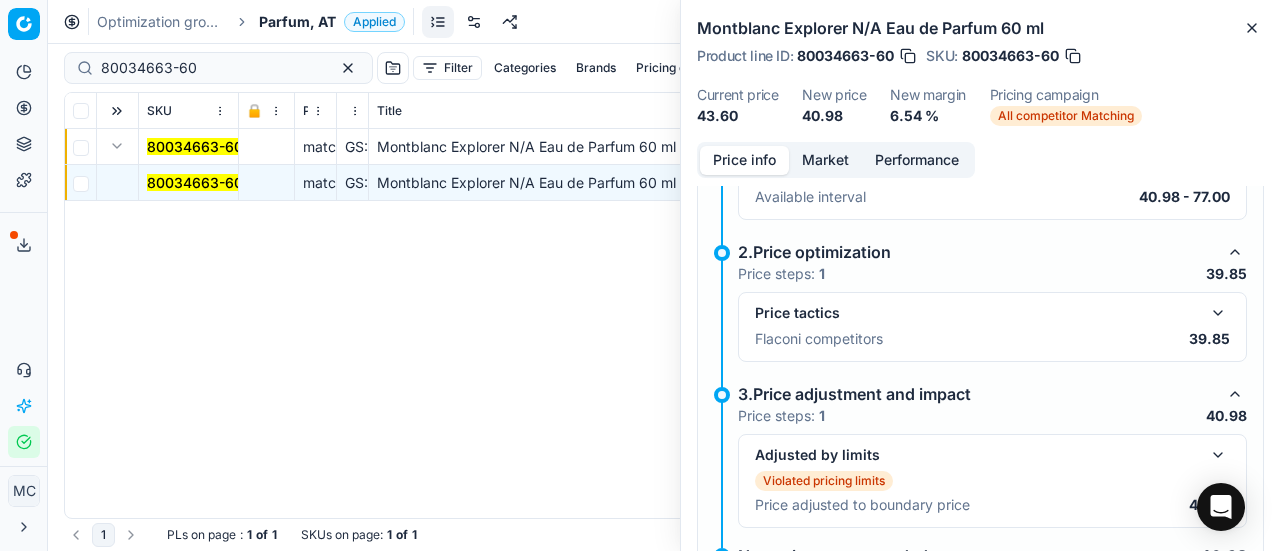 click at bounding box center [1218, 313] 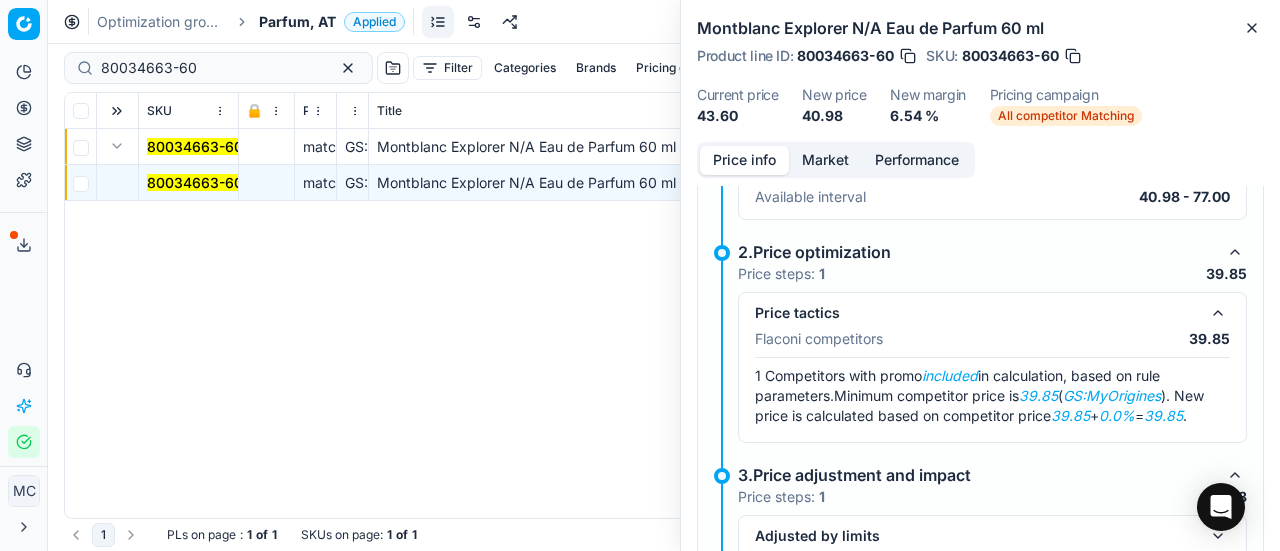 click on "Market" at bounding box center [825, 160] 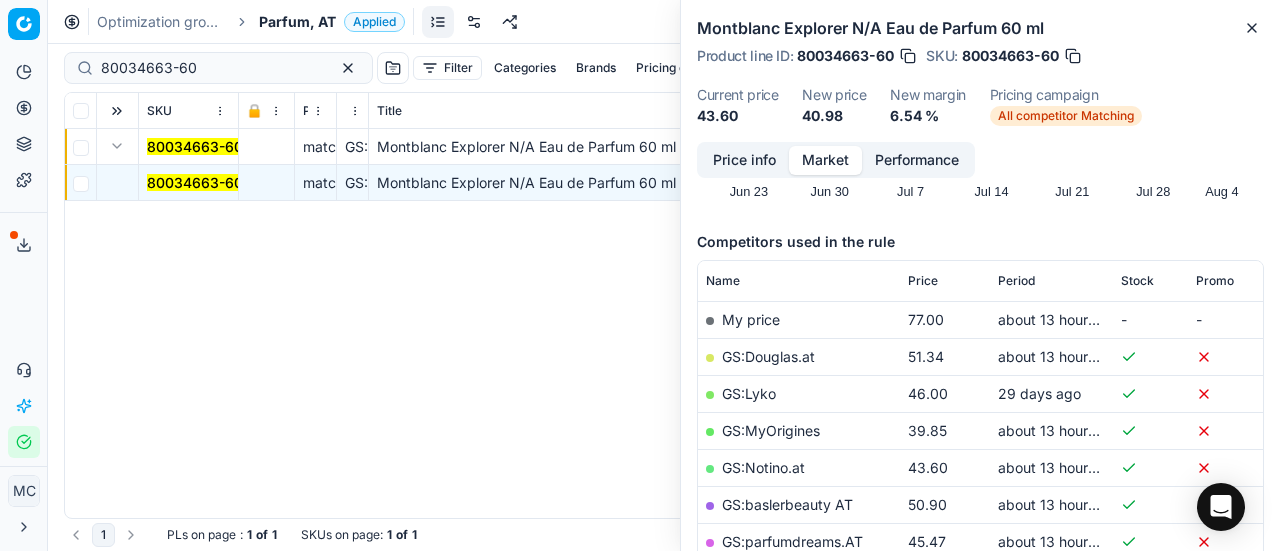 scroll, scrollTop: 300, scrollLeft: 0, axis: vertical 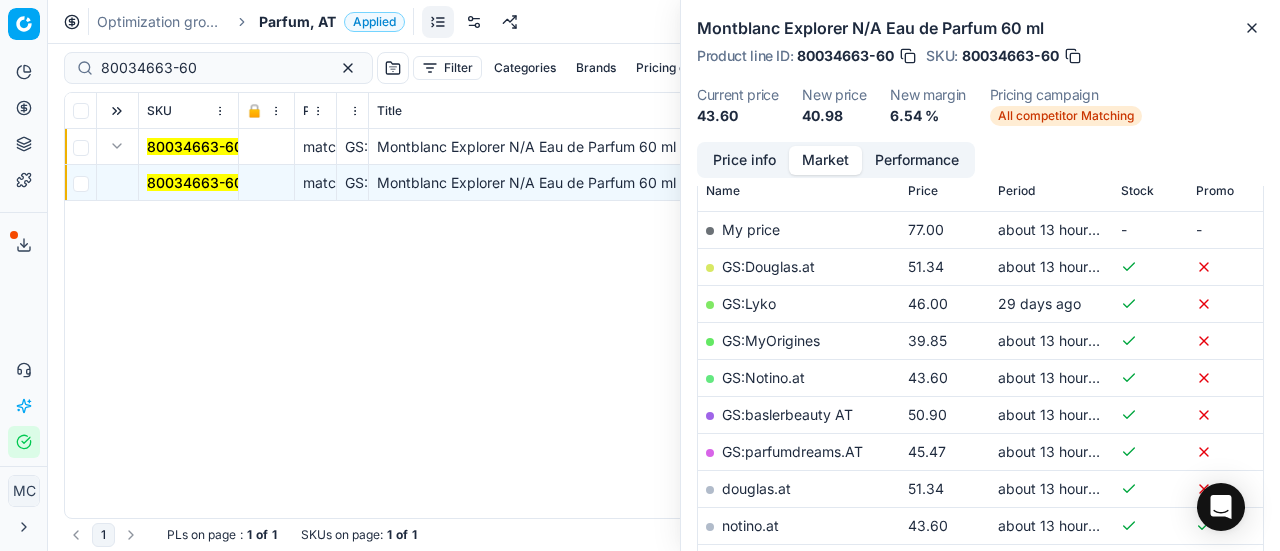 click on "GS:MyOrigines" at bounding box center [771, 340] 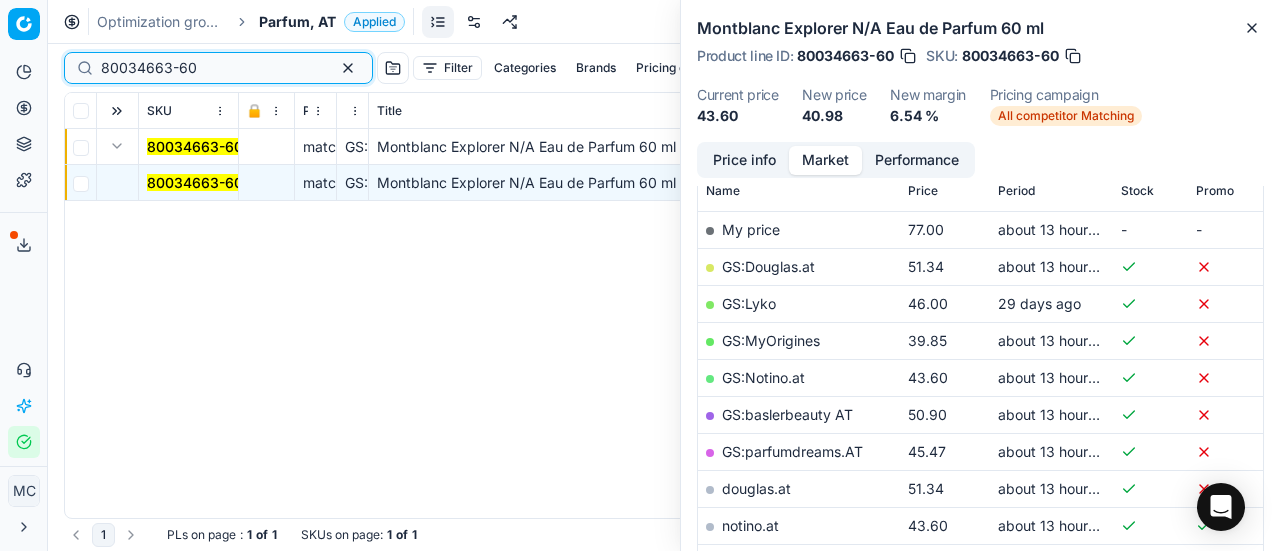 drag, startPoint x: 76, startPoint y: 69, endPoint x: 0, endPoint y: 14, distance: 93.813644 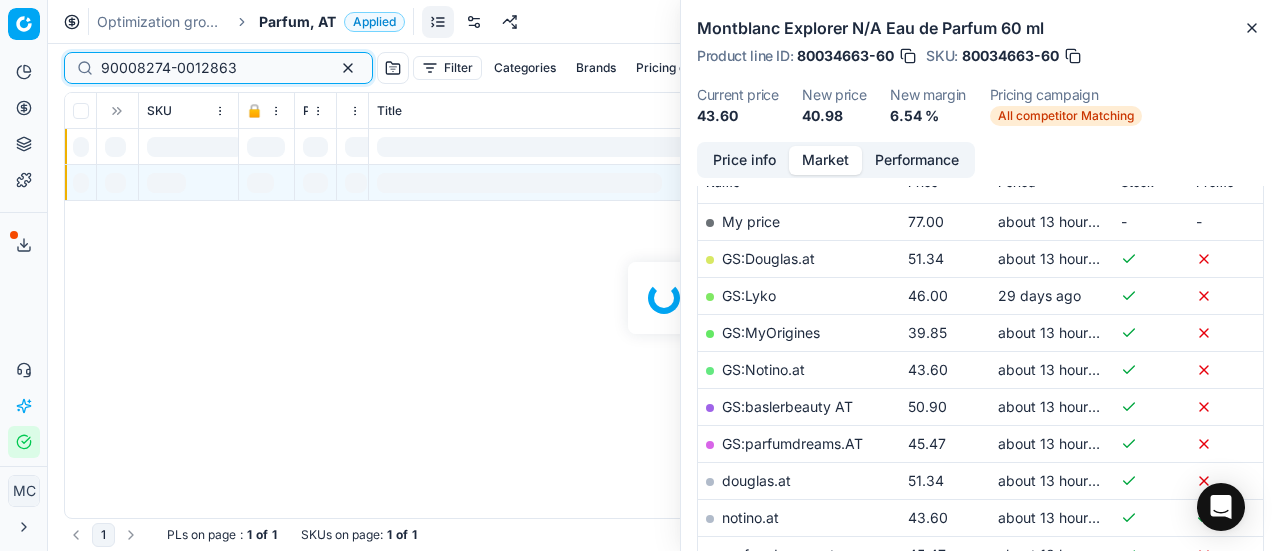 scroll, scrollTop: 300, scrollLeft: 0, axis: vertical 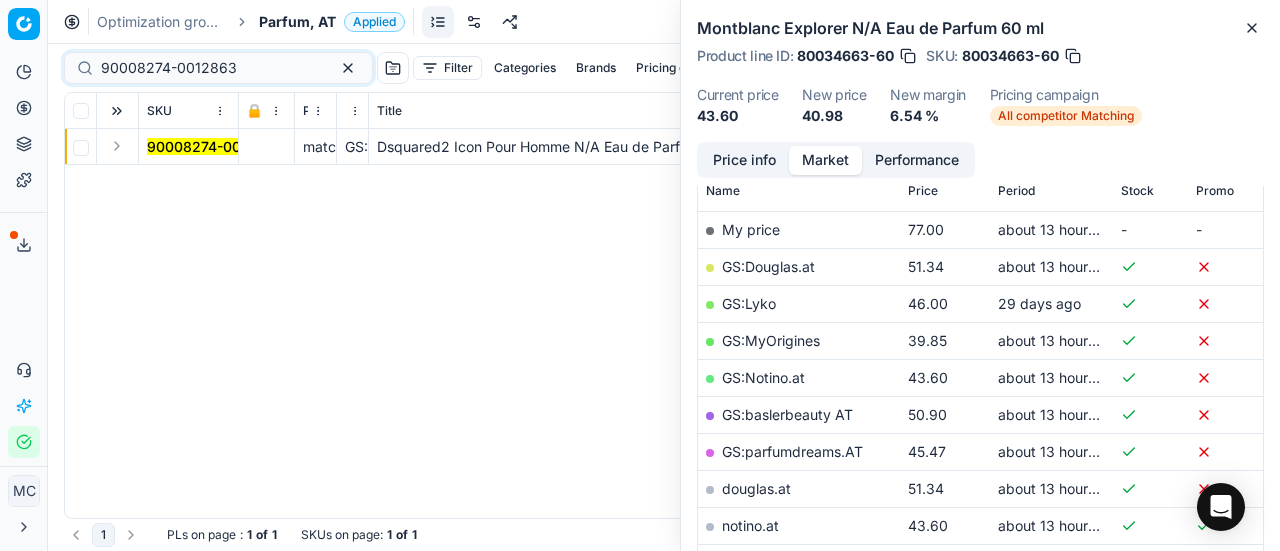 click at bounding box center (117, 146) 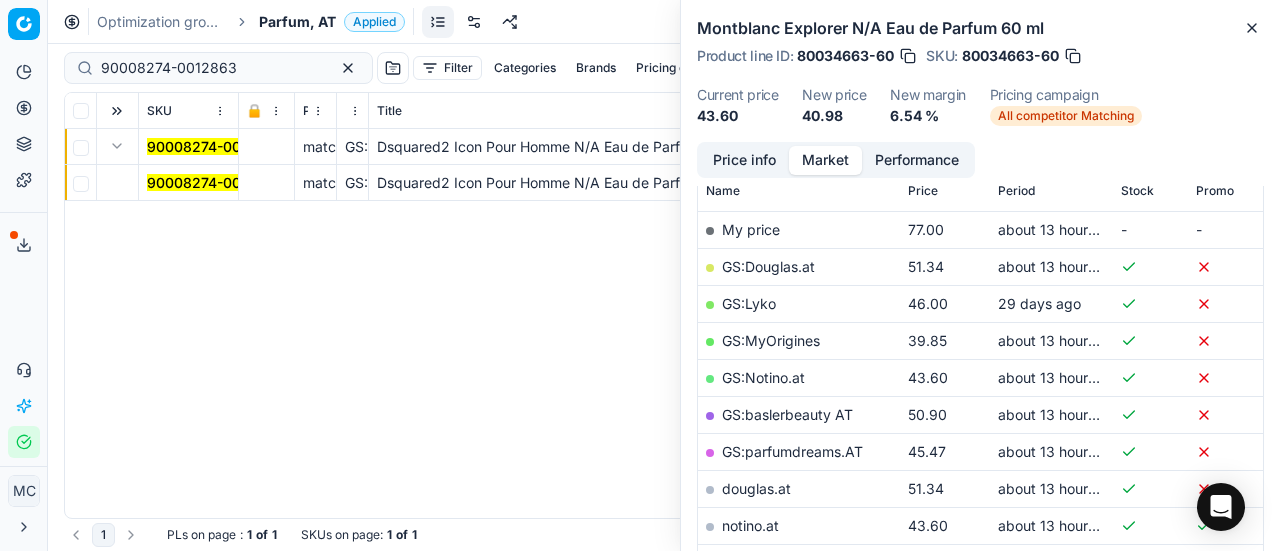 click on "90008274-0012863" at bounding box center [215, 182] 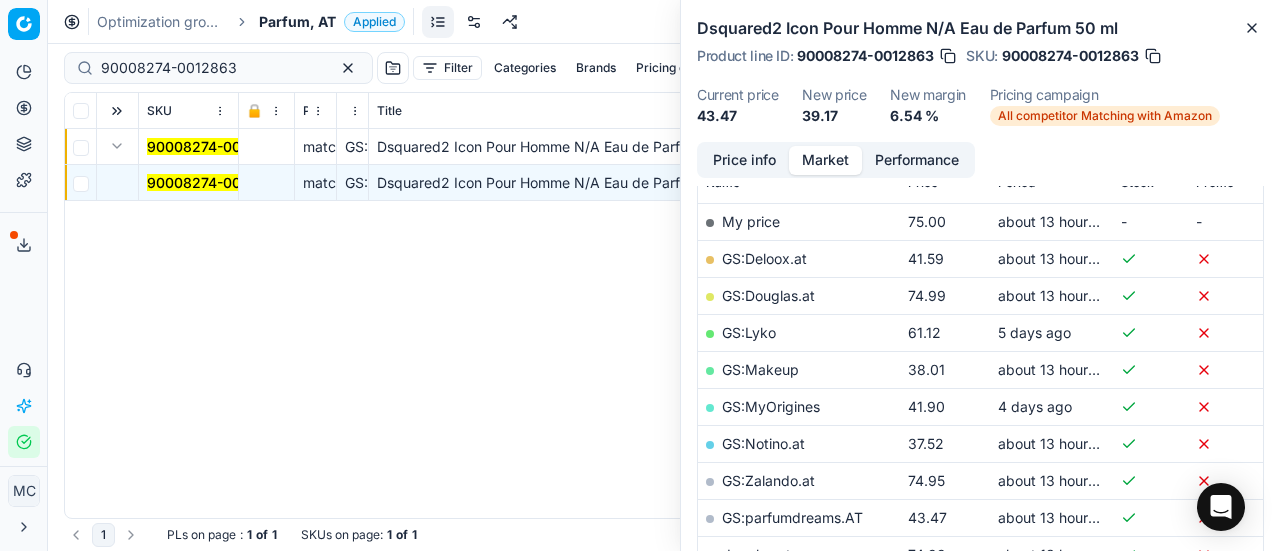 scroll, scrollTop: 300, scrollLeft: 0, axis: vertical 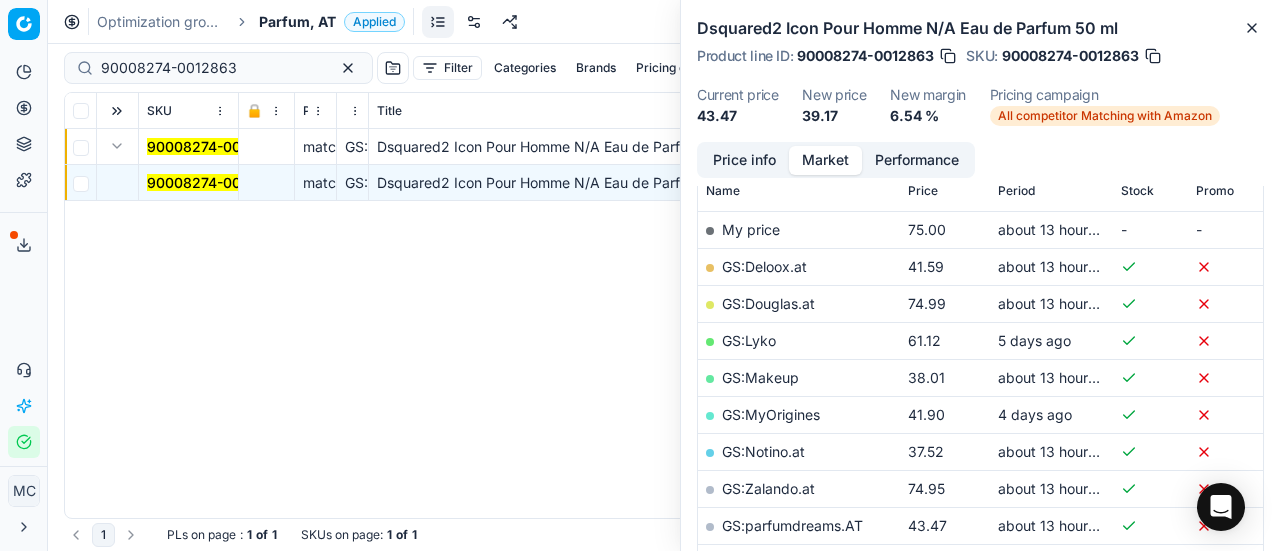 click on "Price info" at bounding box center (744, 160) 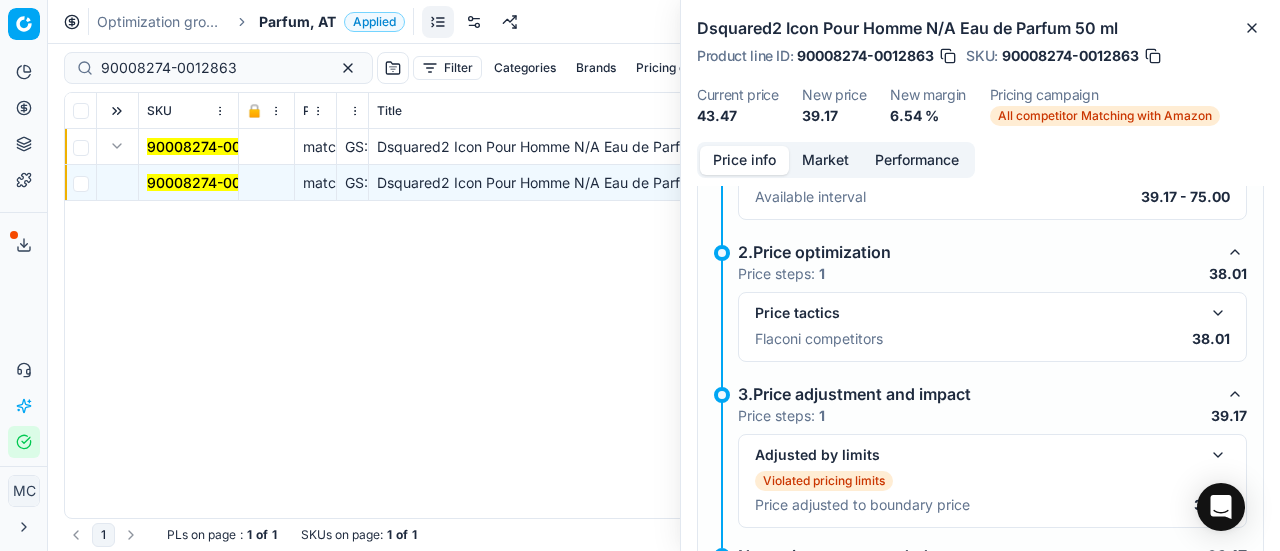 click at bounding box center (1218, 313) 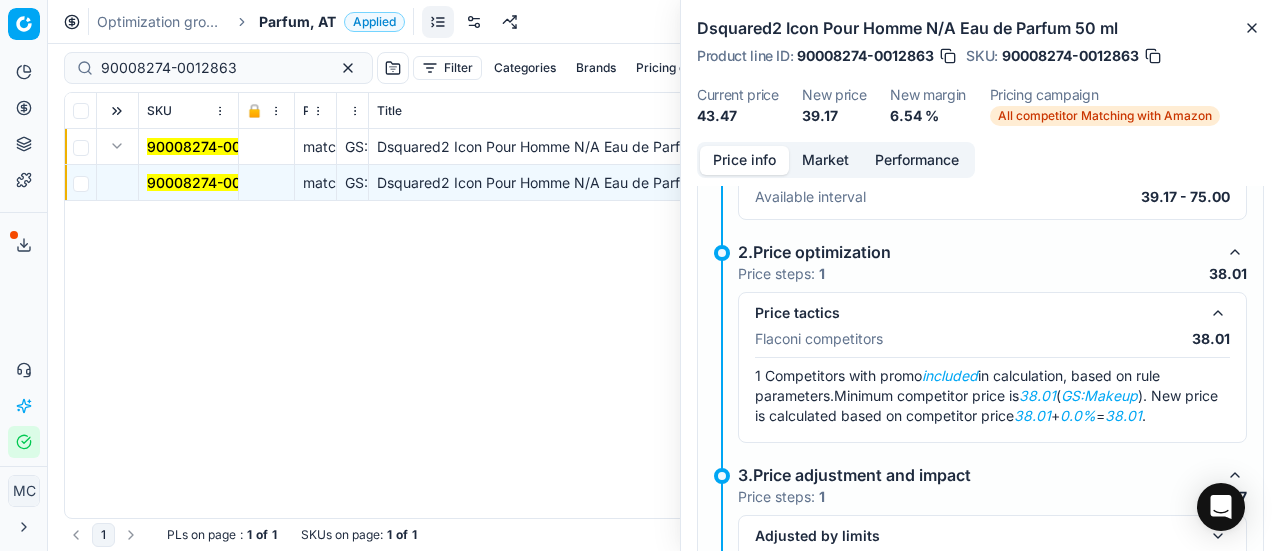 click on "Market" at bounding box center [825, 160] 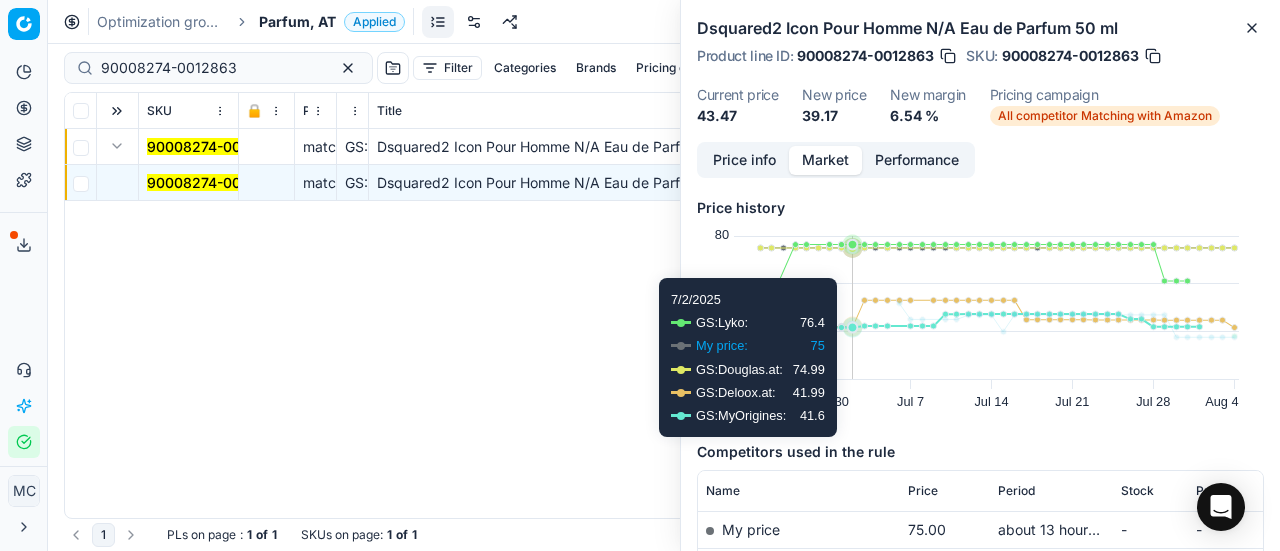 scroll, scrollTop: 300, scrollLeft: 0, axis: vertical 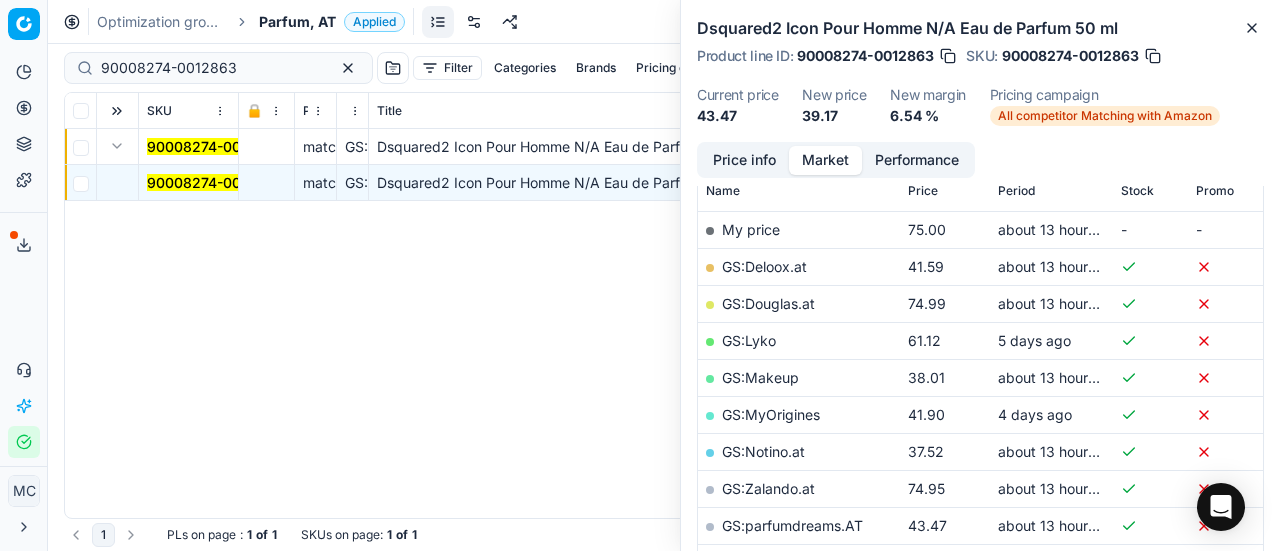 click on "GS:Makeup" at bounding box center (760, 377) 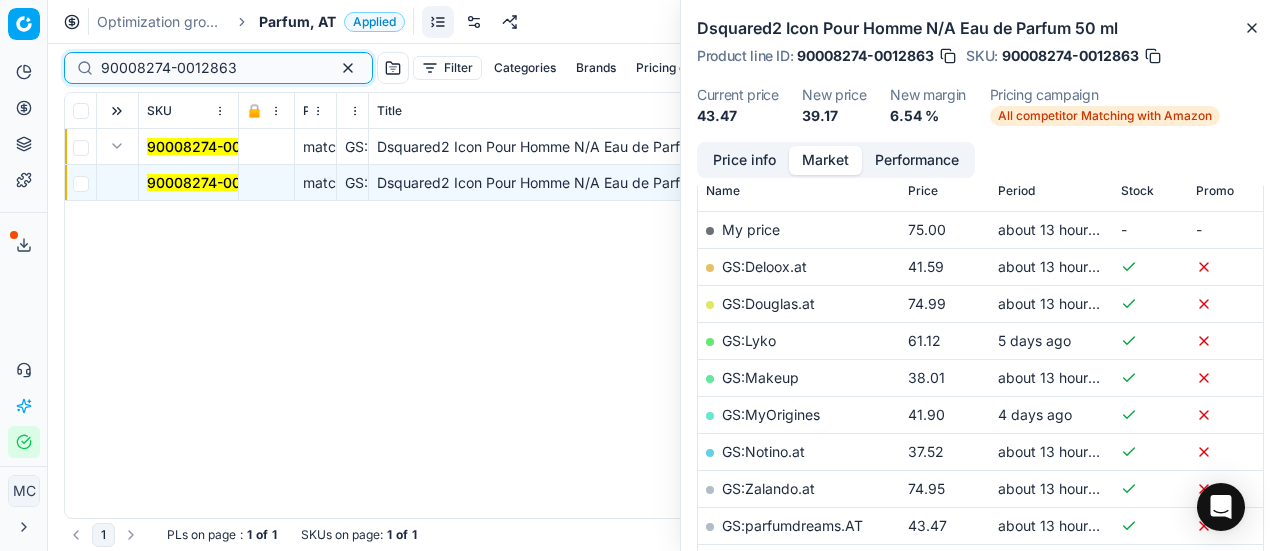 drag, startPoint x: 223, startPoint y: 66, endPoint x: 0, endPoint y: 28, distance: 226.2145 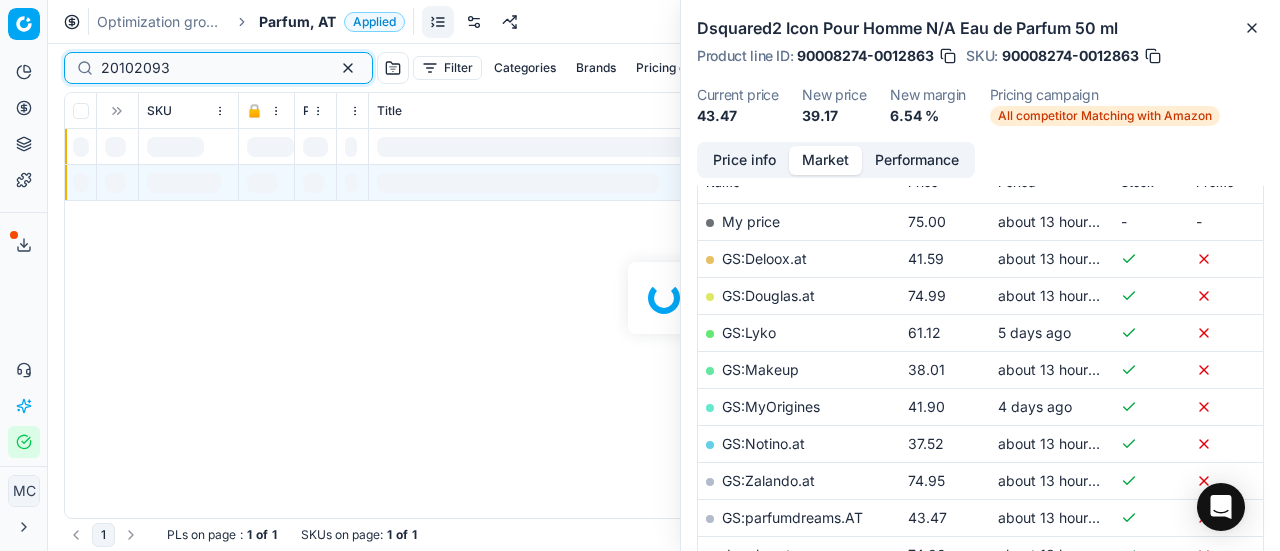 scroll, scrollTop: 300, scrollLeft: 0, axis: vertical 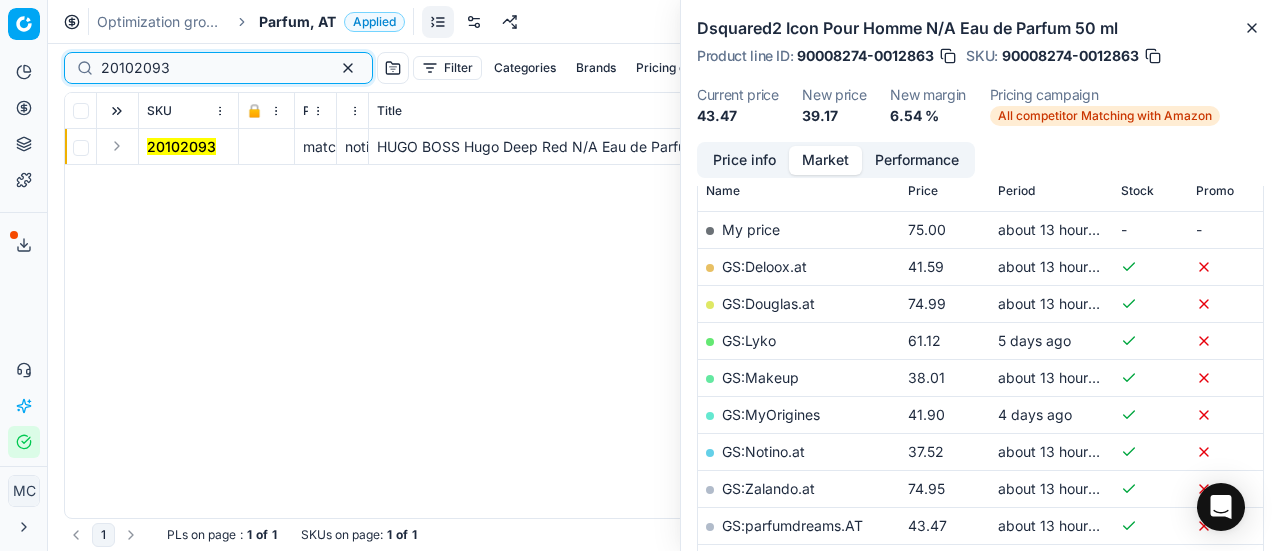 type on "20102093" 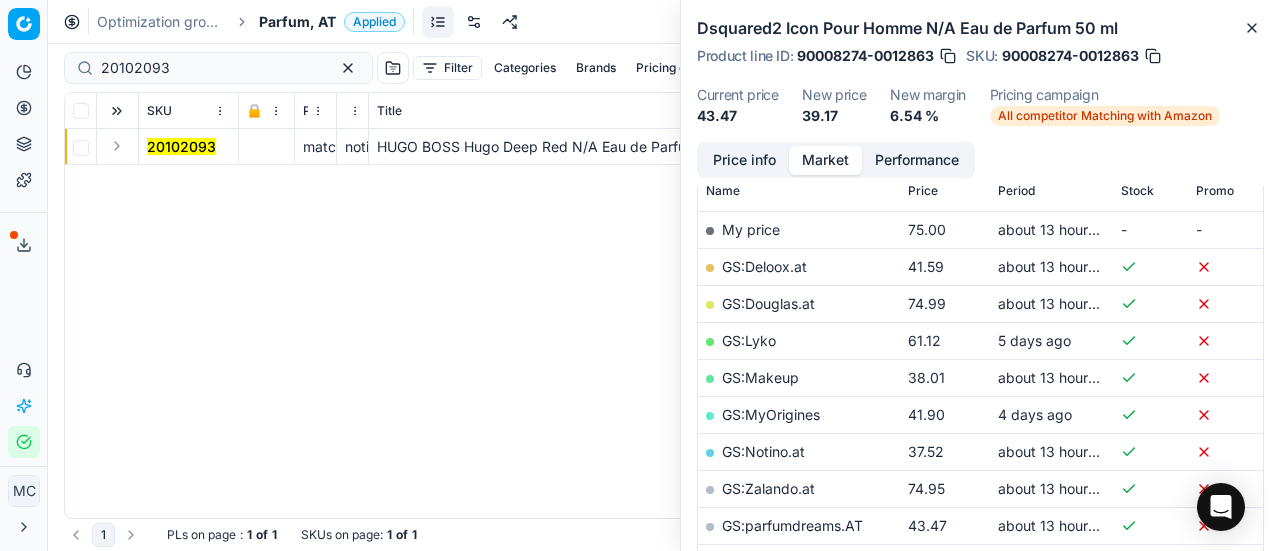 drag, startPoint x: 127, startPoint y: 139, endPoint x: 138, endPoint y: 161, distance: 24.596748 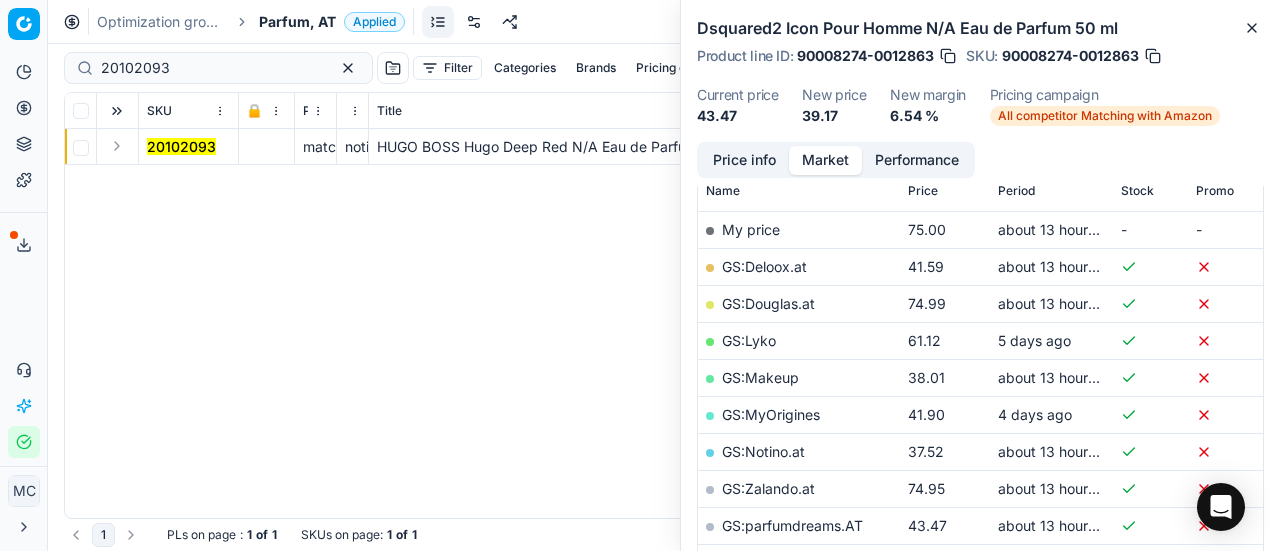 click at bounding box center [117, 146] 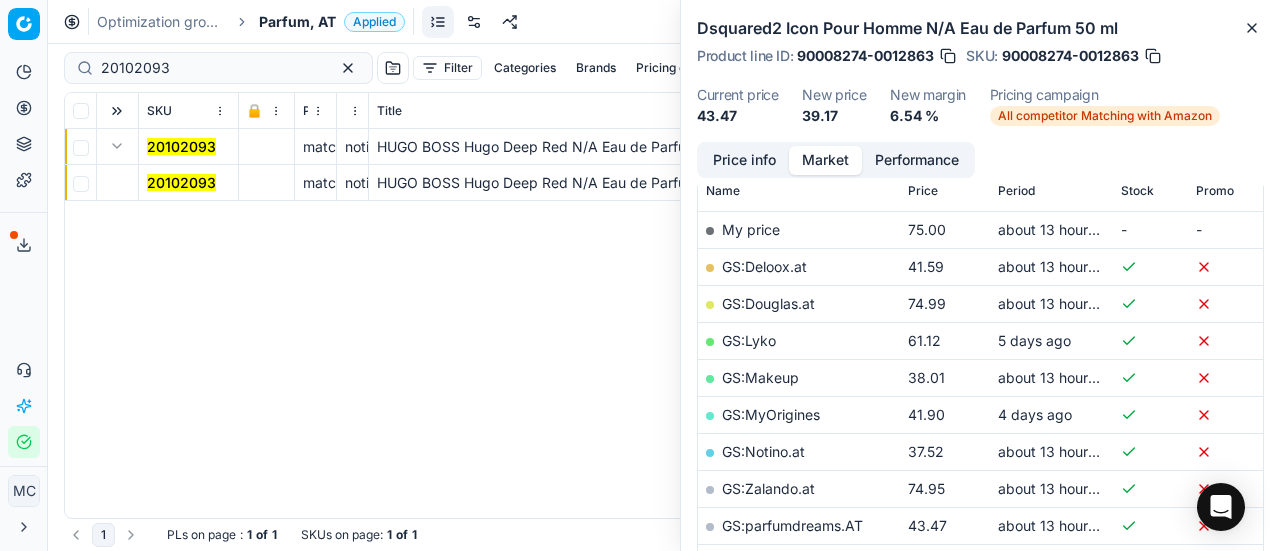 click on "20102093" at bounding box center [189, 183] 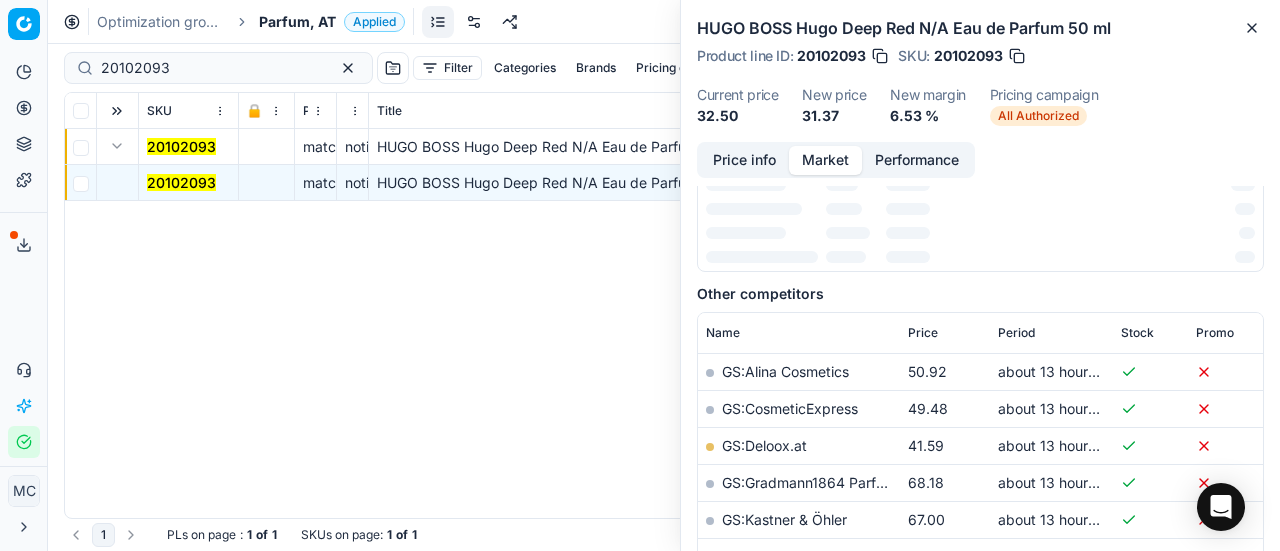scroll, scrollTop: 300, scrollLeft: 0, axis: vertical 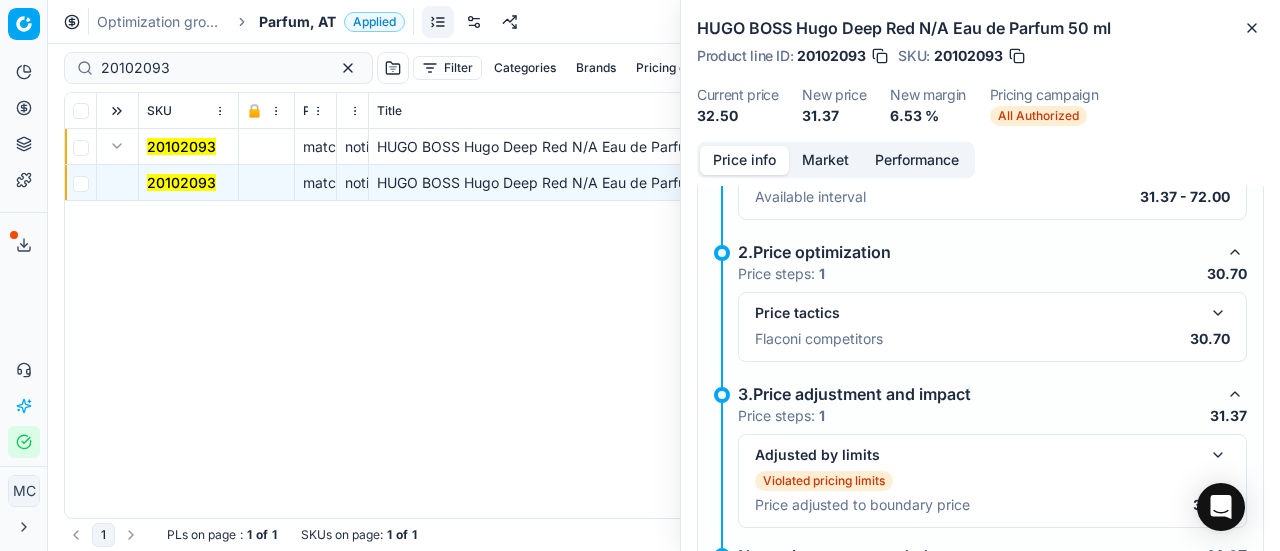 click at bounding box center [1218, 313] 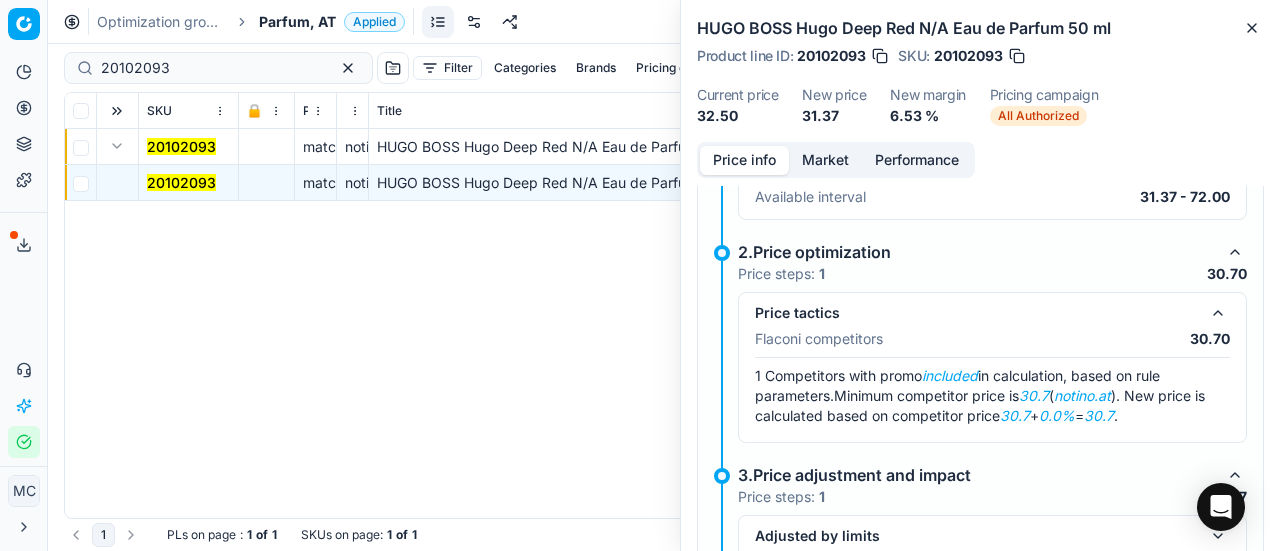 click on "Market" at bounding box center [825, 160] 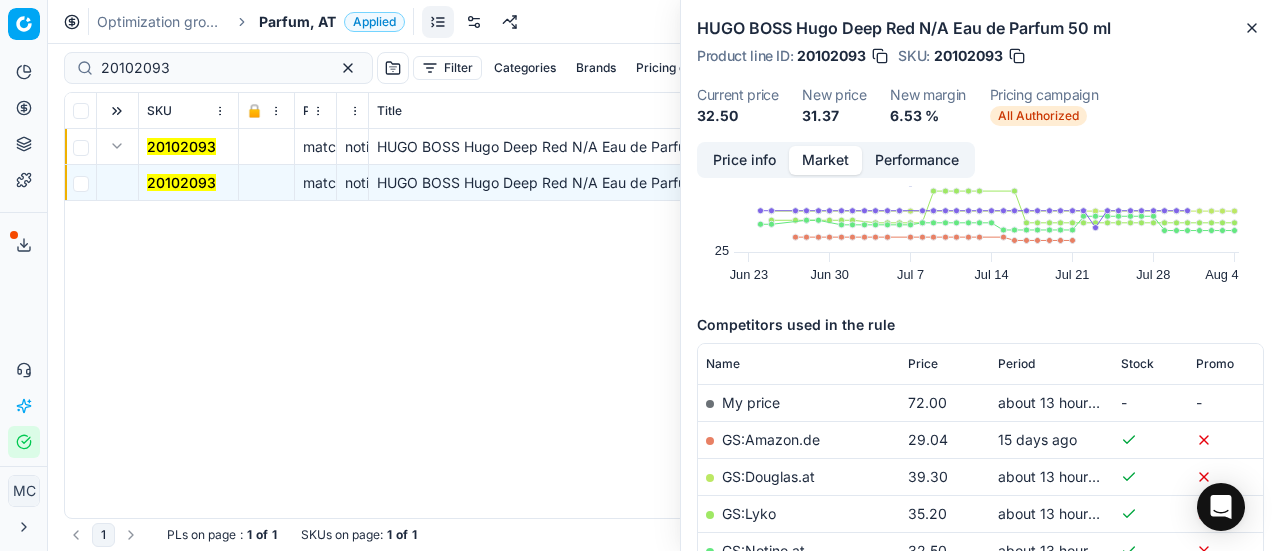 scroll, scrollTop: 300, scrollLeft: 0, axis: vertical 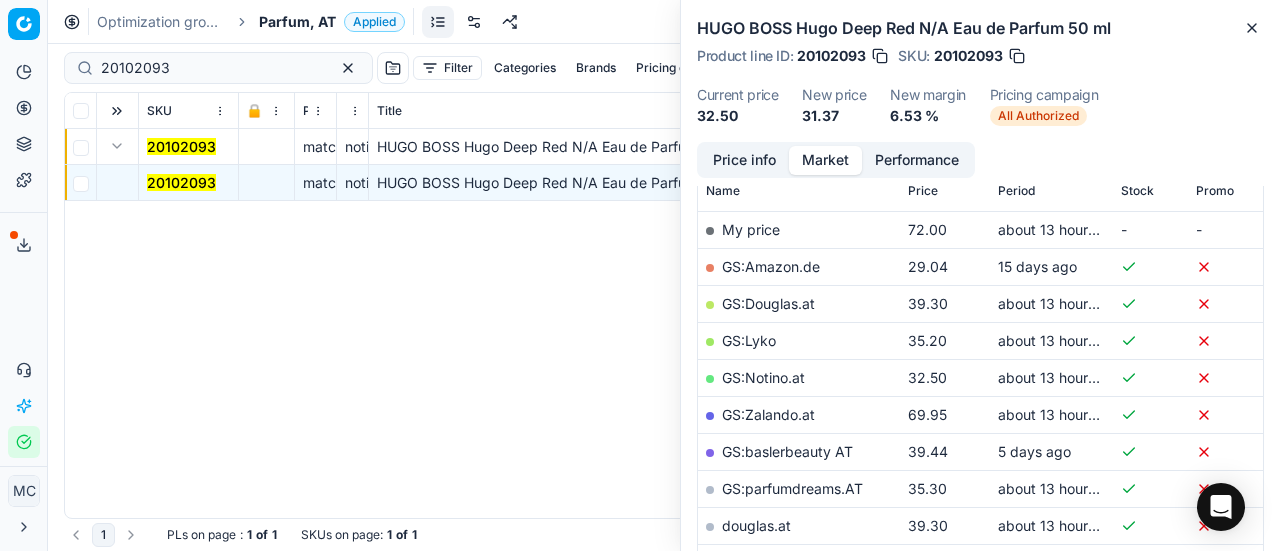 click on "GS:Notino.at" at bounding box center [763, 377] 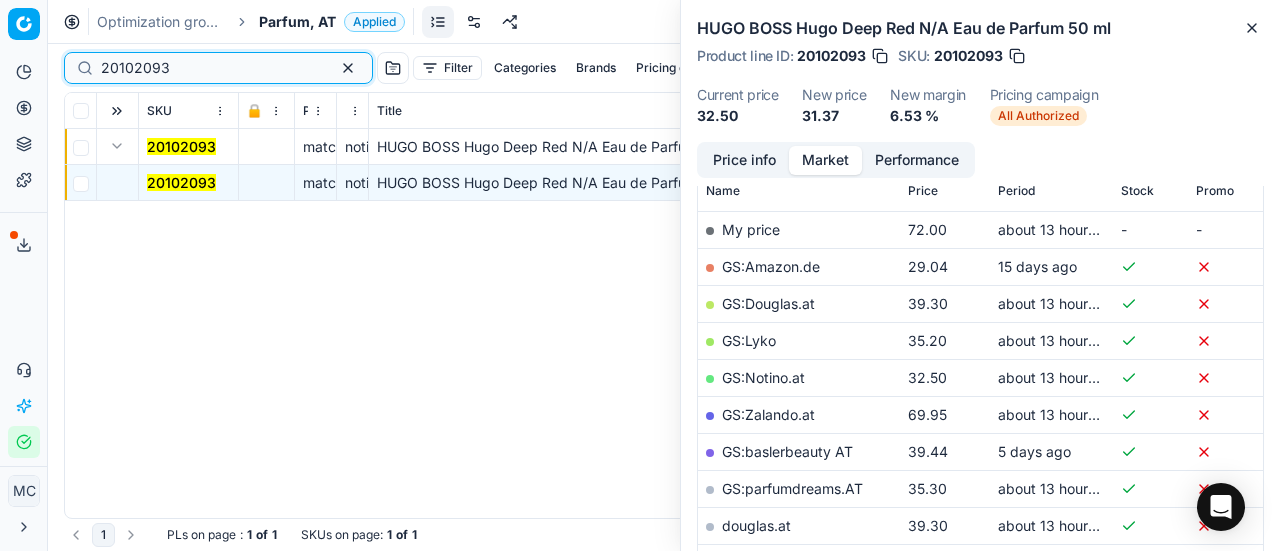 drag, startPoint x: 194, startPoint y: 76, endPoint x: 0, endPoint y: 73, distance: 194.0232 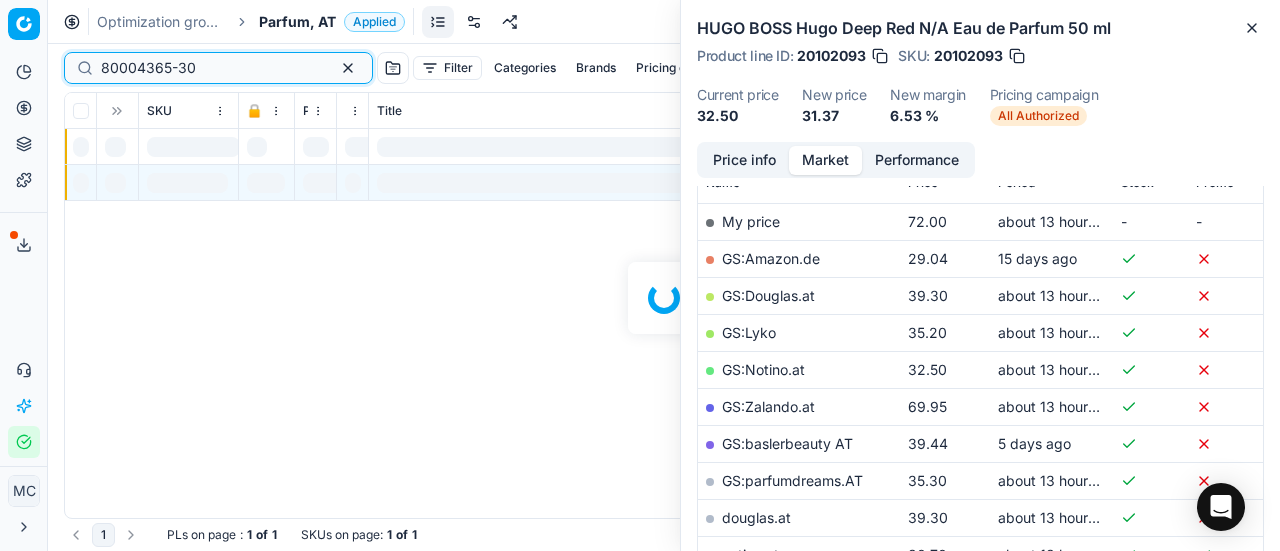 scroll, scrollTop: 300, scrollLeft: 0, axis: vertical 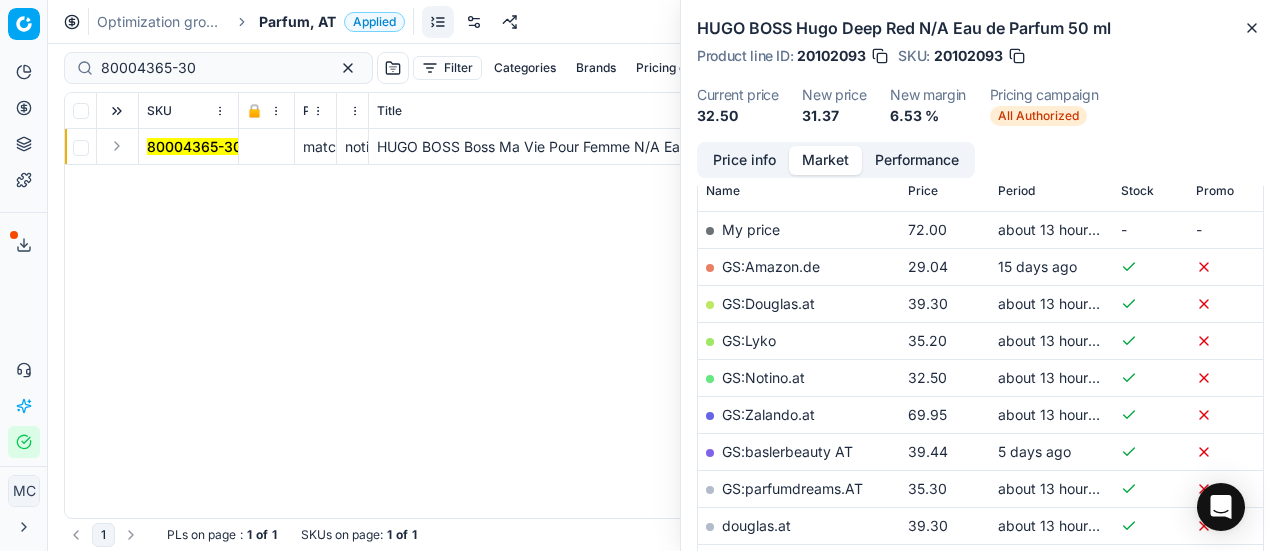 click at bounding box center [117, 146] 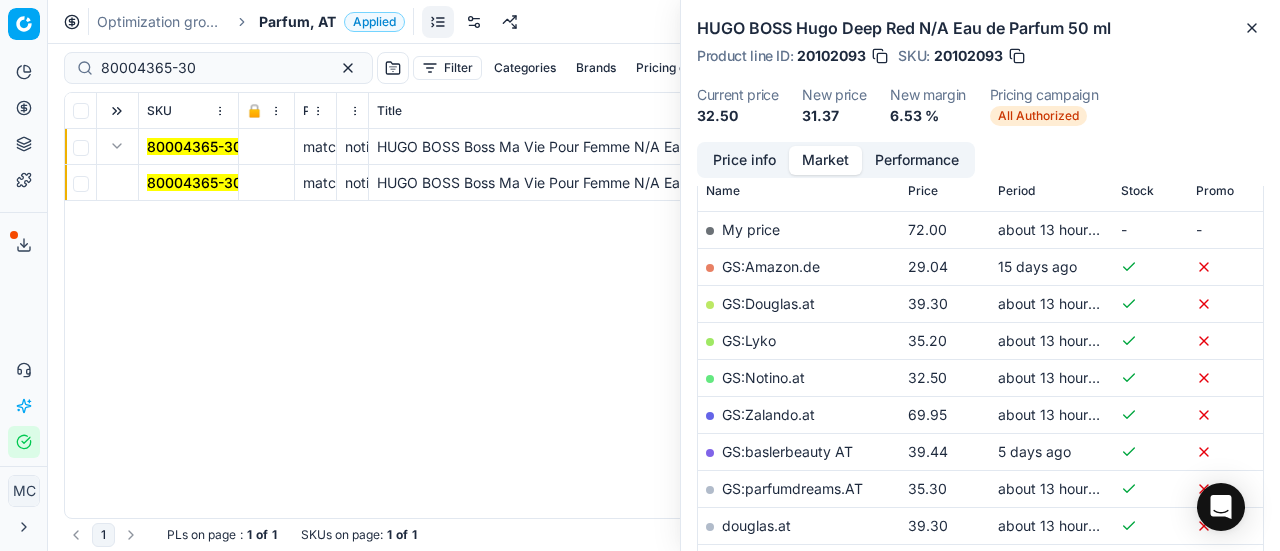 click on "80004365-30" at bounding box center (194, 182) 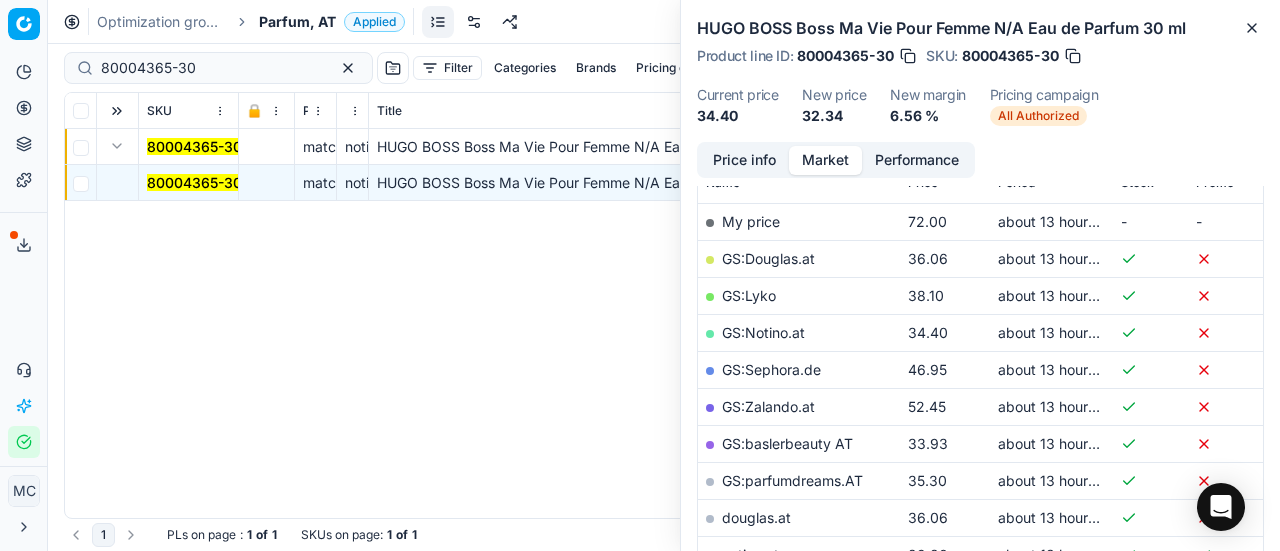 scroll, scrollTop: 300, scrollLeft: 0, axis: vertical 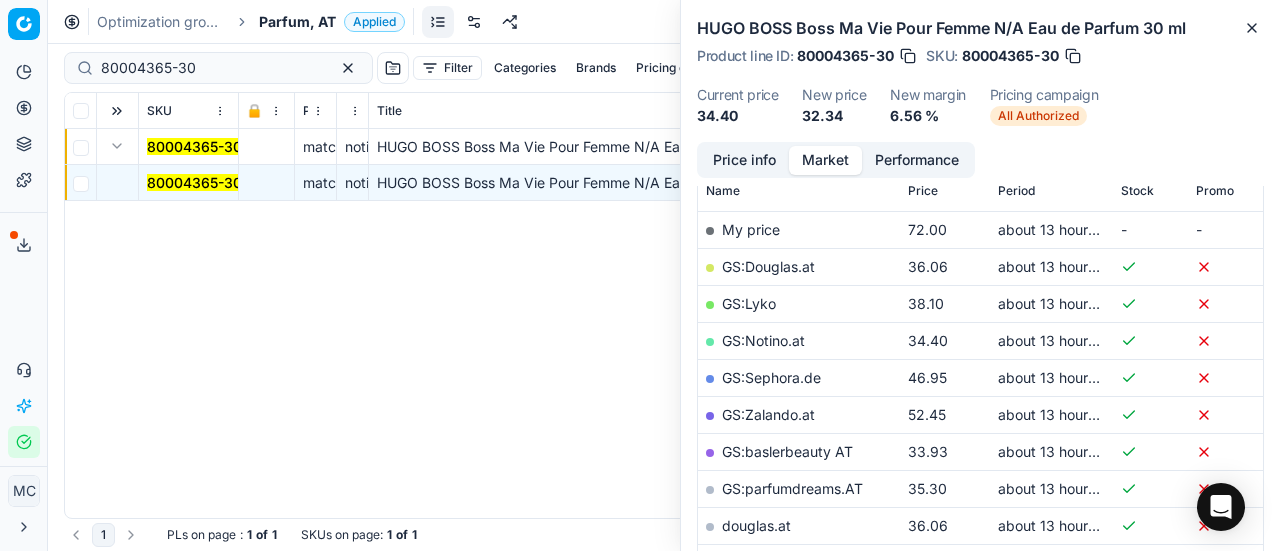 click on "Price info" at bounding box center (744, 160) 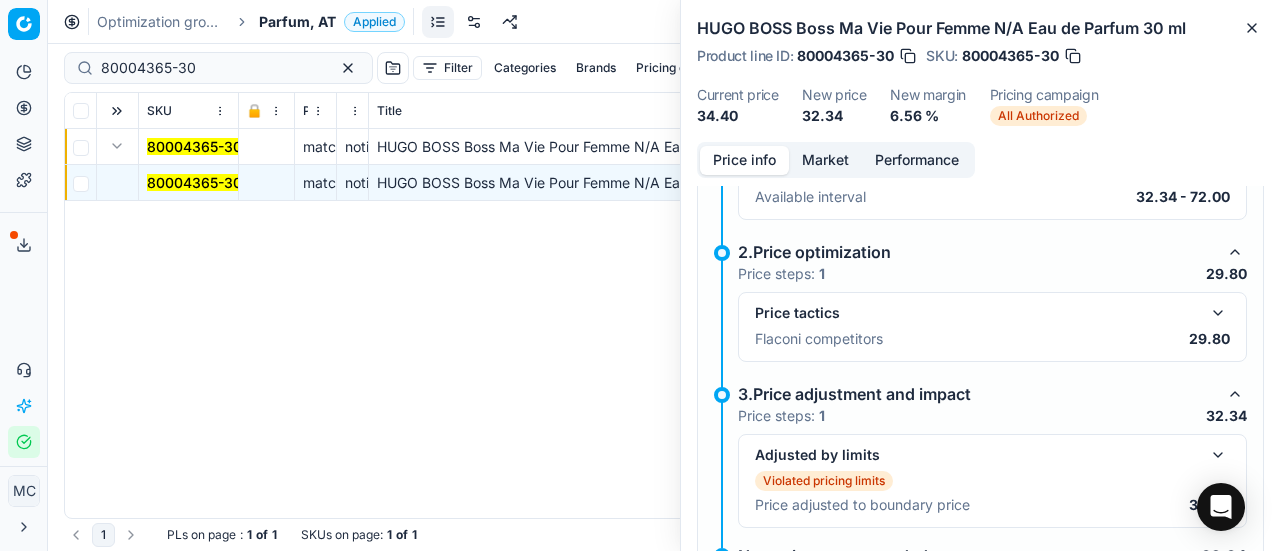 click at bounding box center (1218, 313) 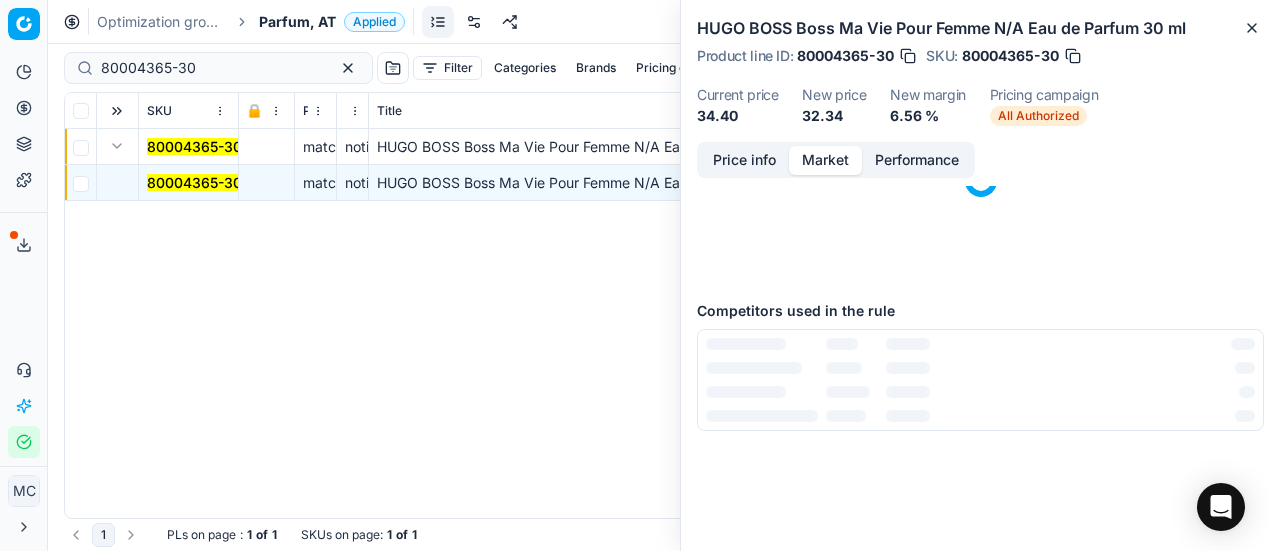 scroll, scrollTop: 0, scrollLeft: 0, axis: both 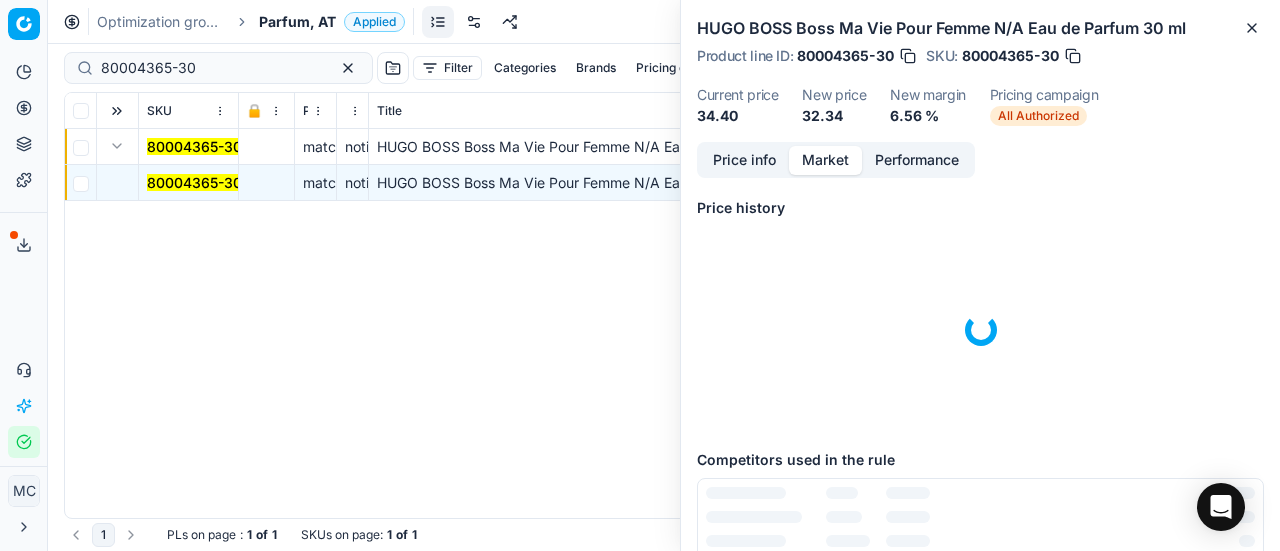 click on "Market" at bounding box center [825, 160] 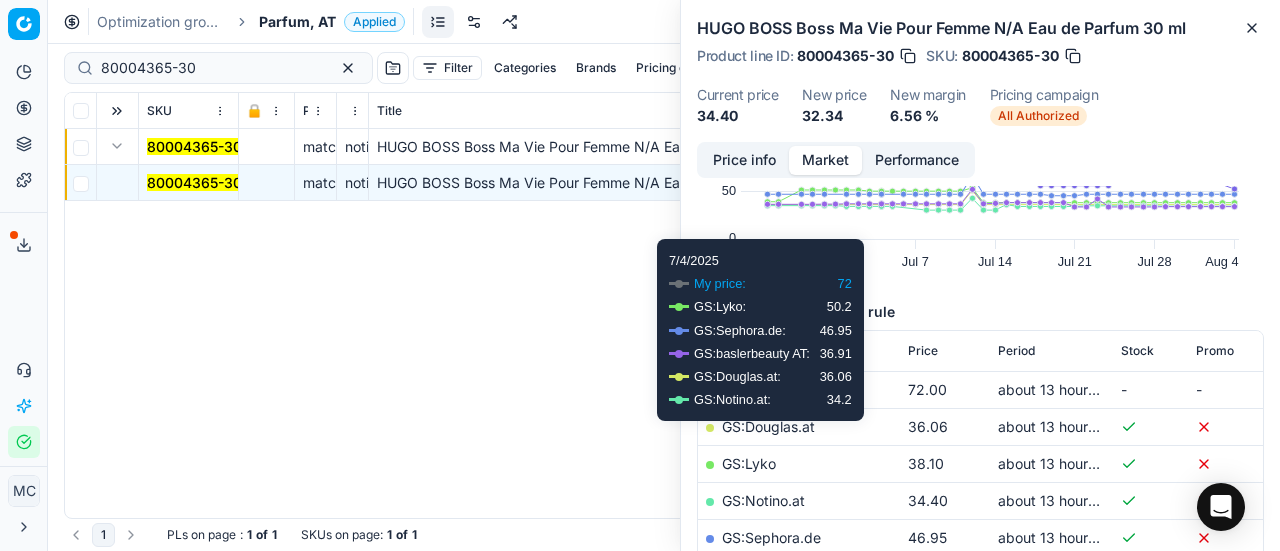scroll, scrollTop: 300, scrollLeft: 0, axis: vertical 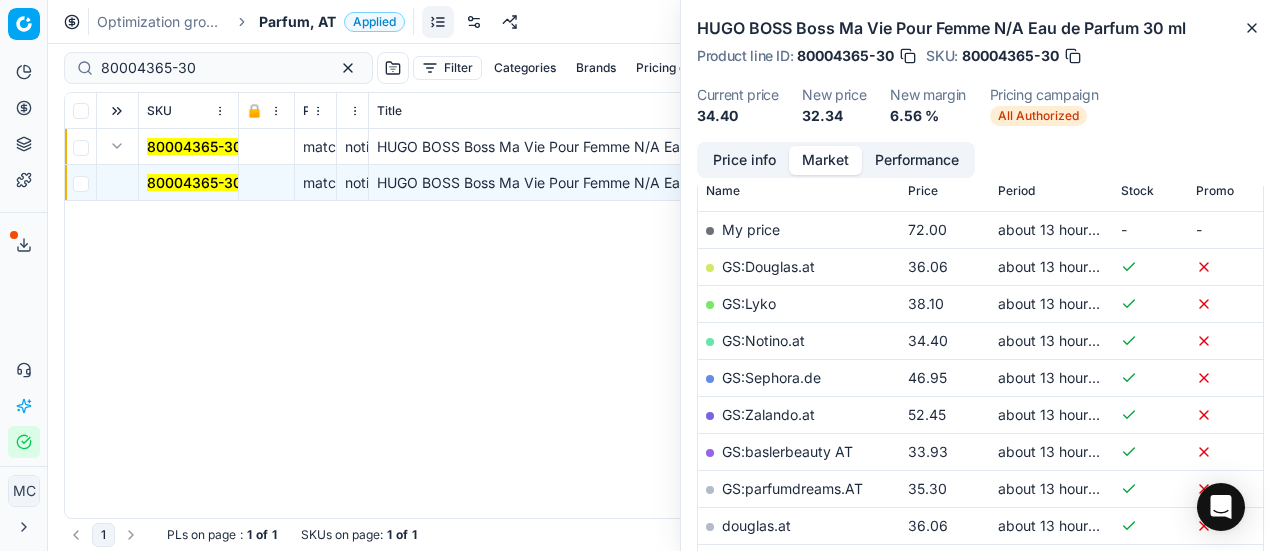 click on "GS:Notino.at" at bounding box center [763, 340] 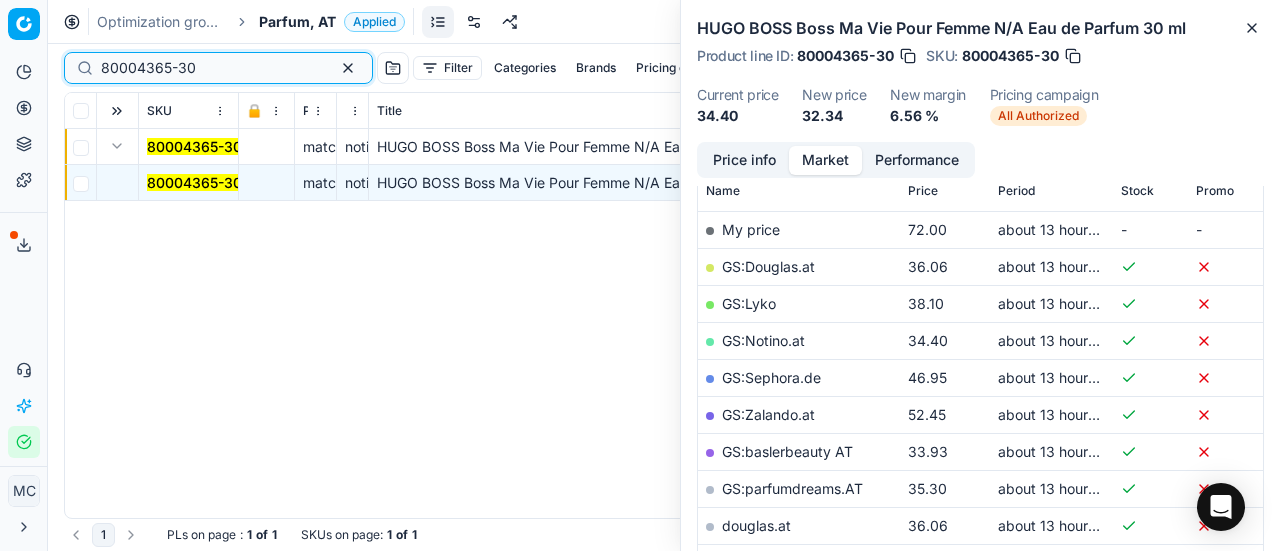 drag, startPoint x: 82, startPoint y: 68, endPoint x: 0, endPoint y: 25, distance: 92.5905 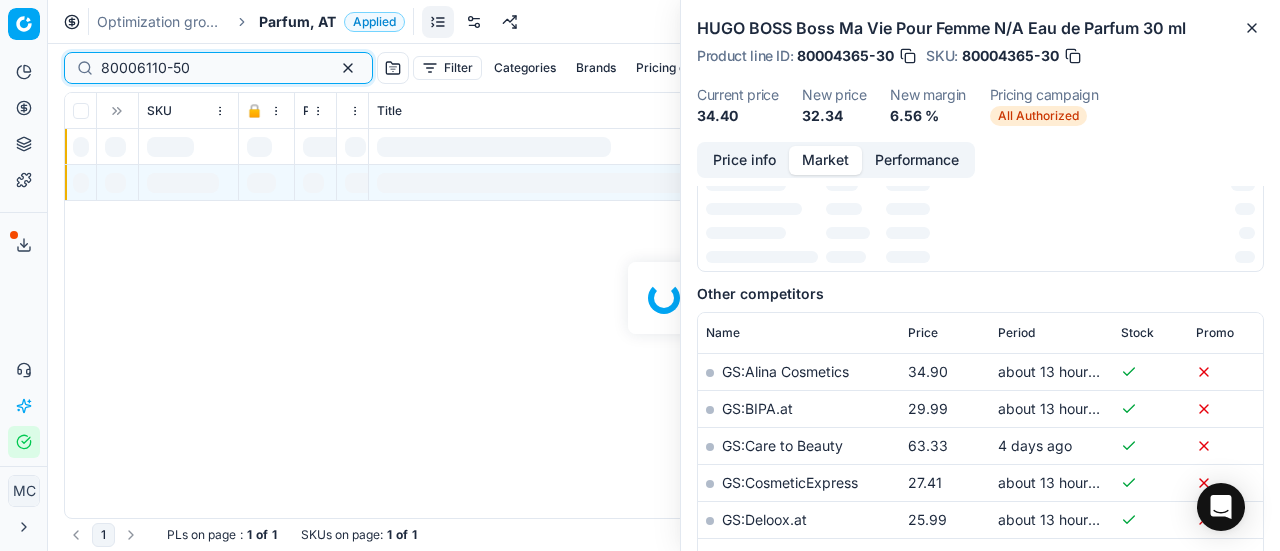 scroll, scrollTop: 300, scrollLeft: 0, axis: vertical 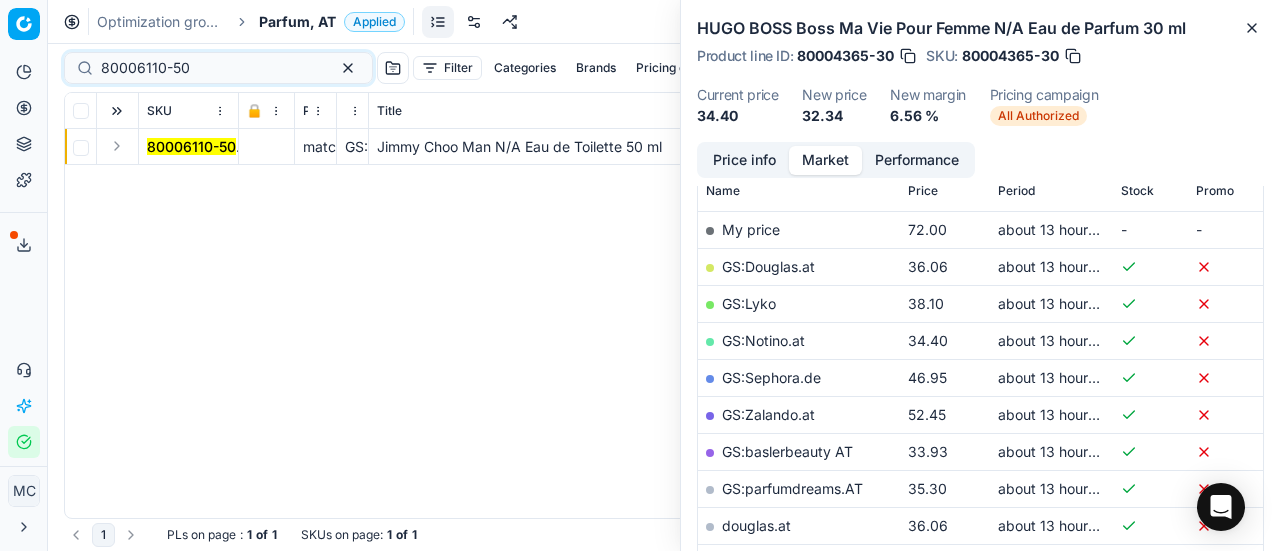 click at bounding box center (117, 146) 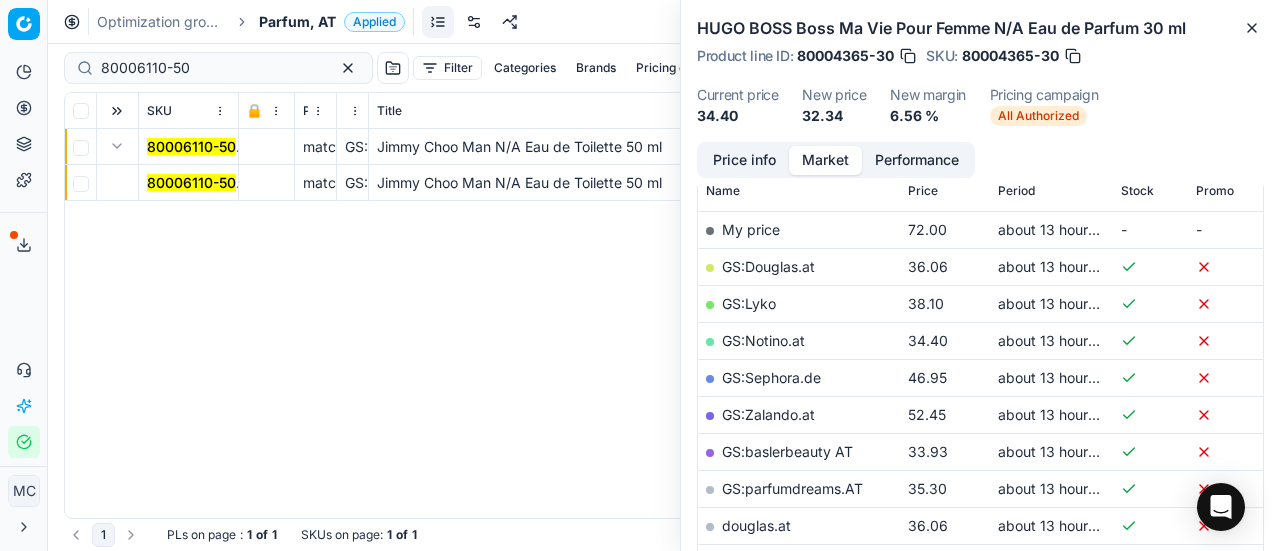 click on "80006110-50" at bounding box center [191, 182] 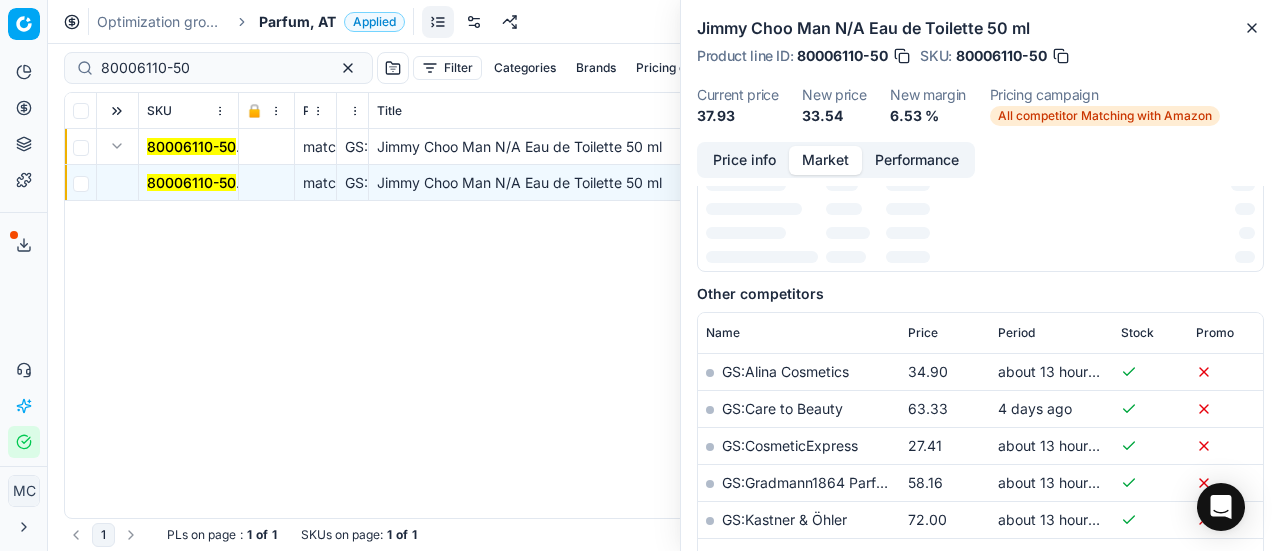 scroll, scrollTop: 300, scrollLeft: 0, axis: vertical 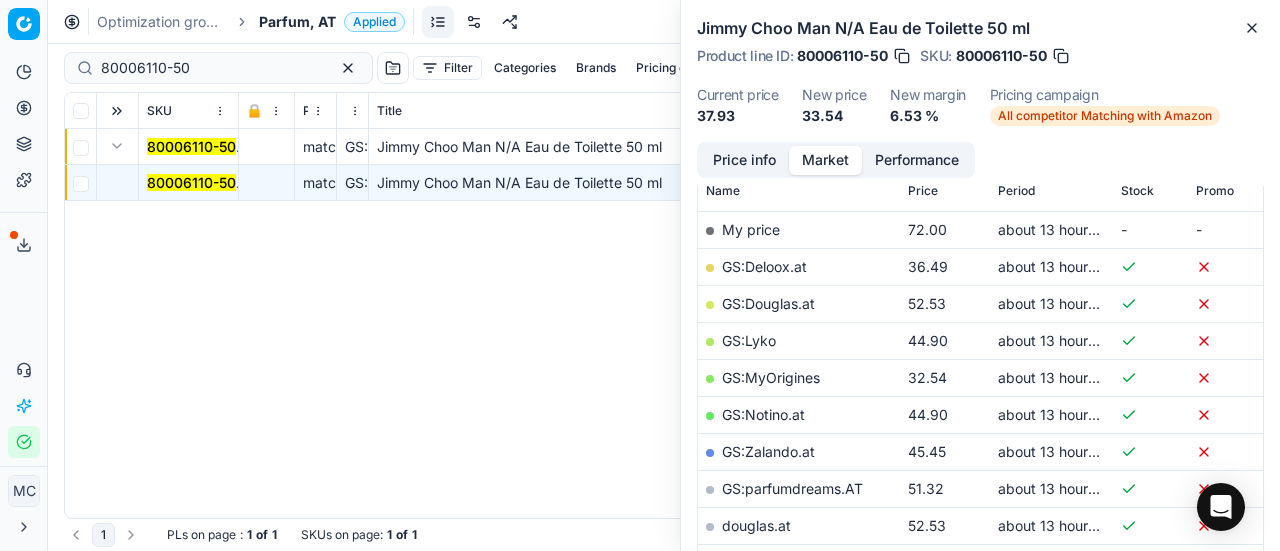 click on "Price info" at bounding box center (744, 160) 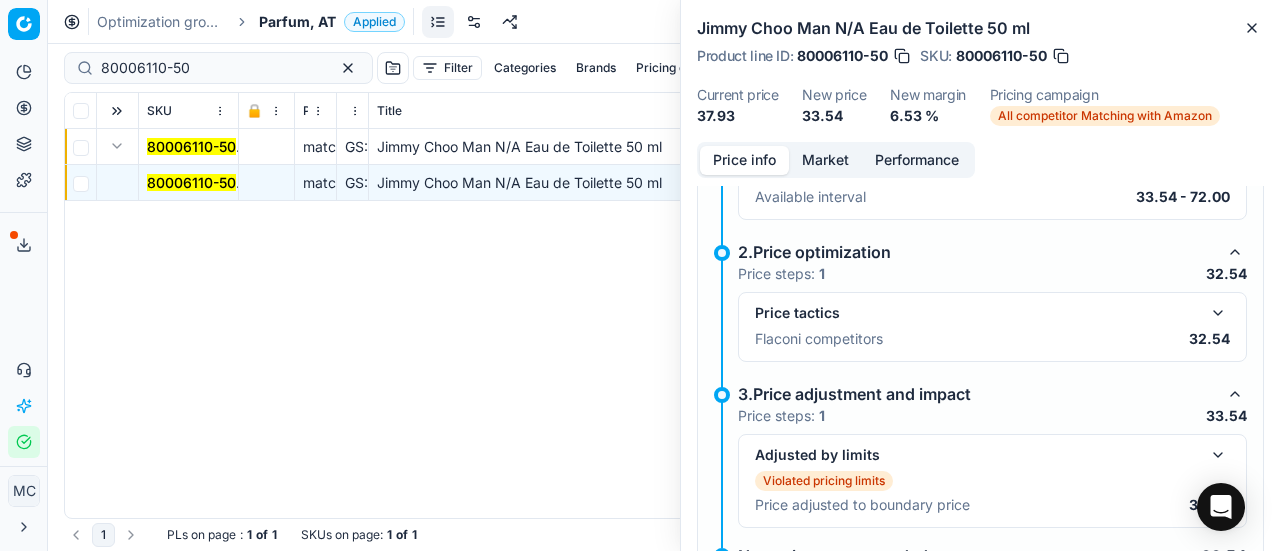 click at bounding box center [1218, 313] 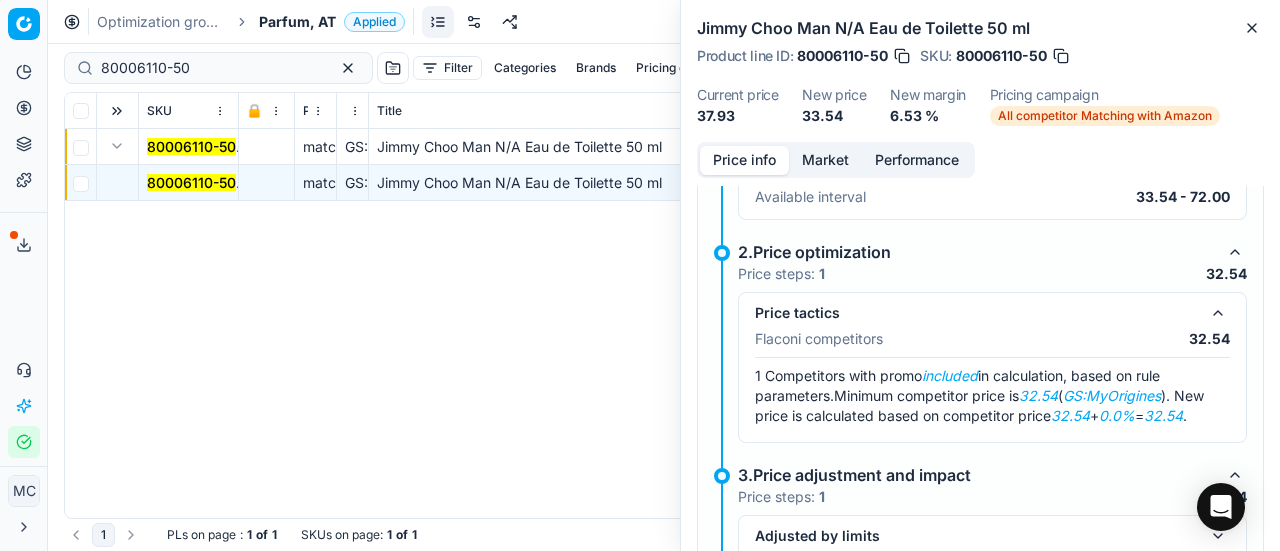 click on "Available interval" at bounding box center [810, 197] 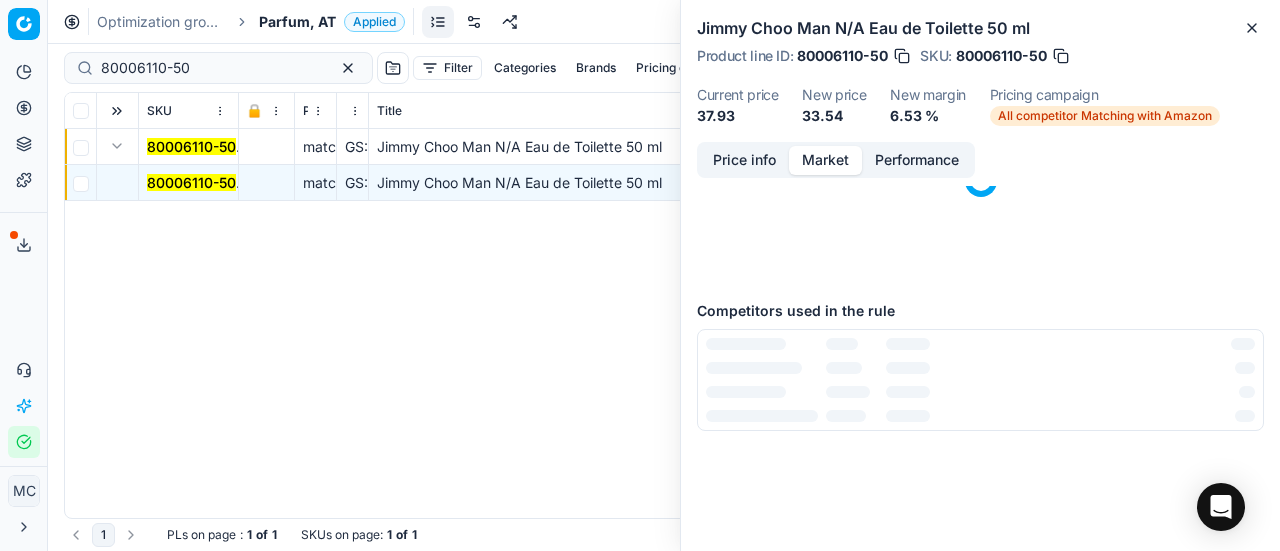 click on "Market" at bounding box center (825, 160) 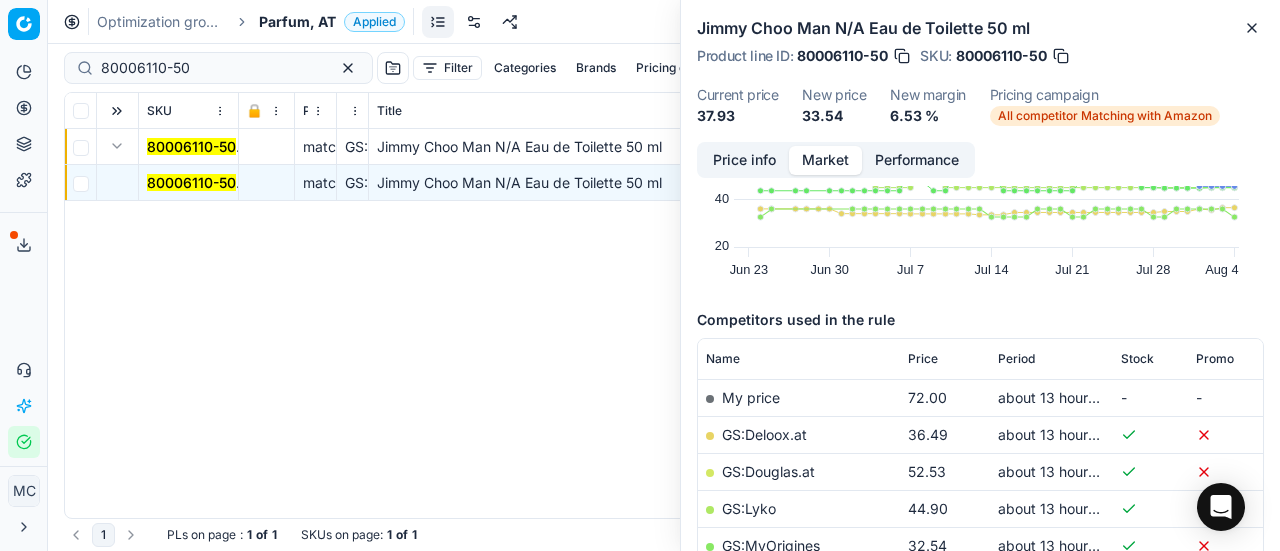 scroll, scrollTop: 200, scrollLeft: 0, axis: vertical 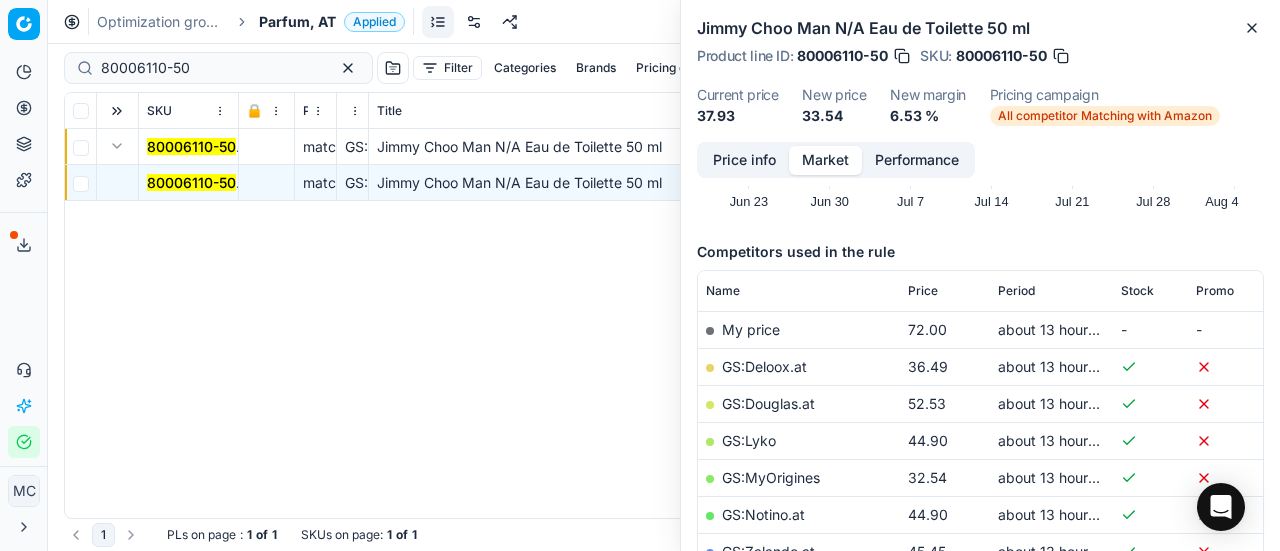 click on "GS:MyOrigines" at bounding box center [771, 477] 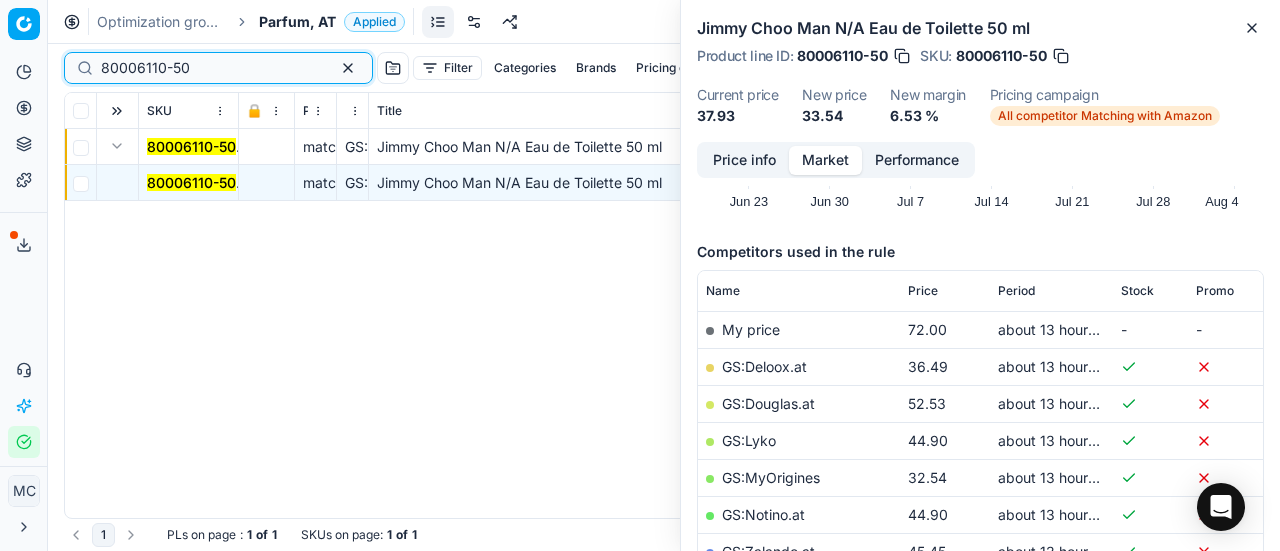 drag, startPoint x: 250, startPoint y: 73, endPoint x: 0, endPoint y: 34, distance: 253.02371 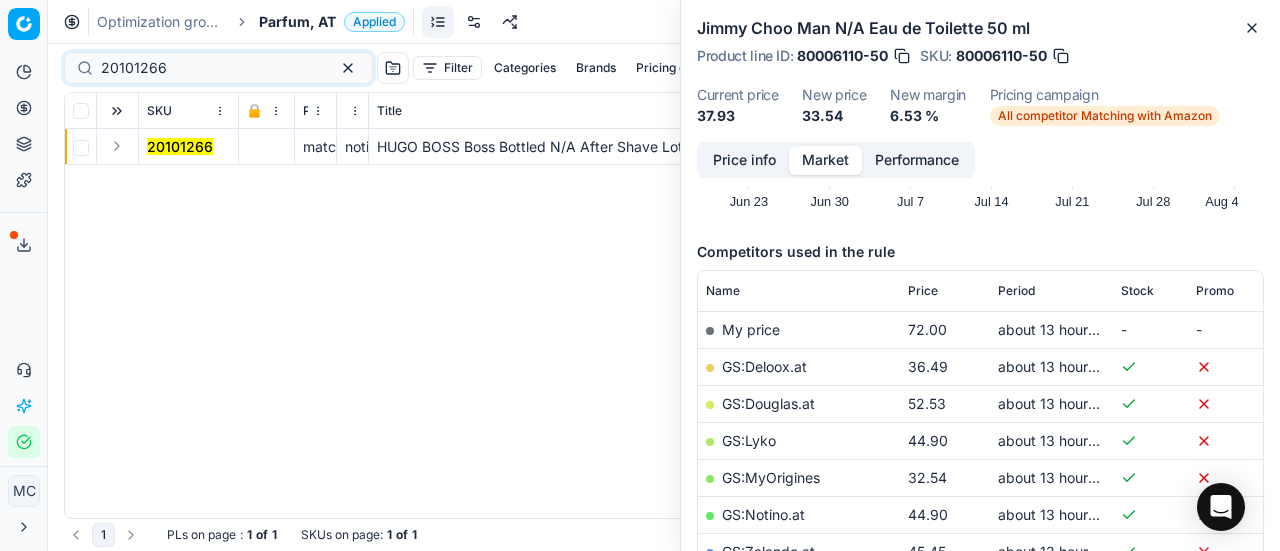 click at bounding box center (117, 146) 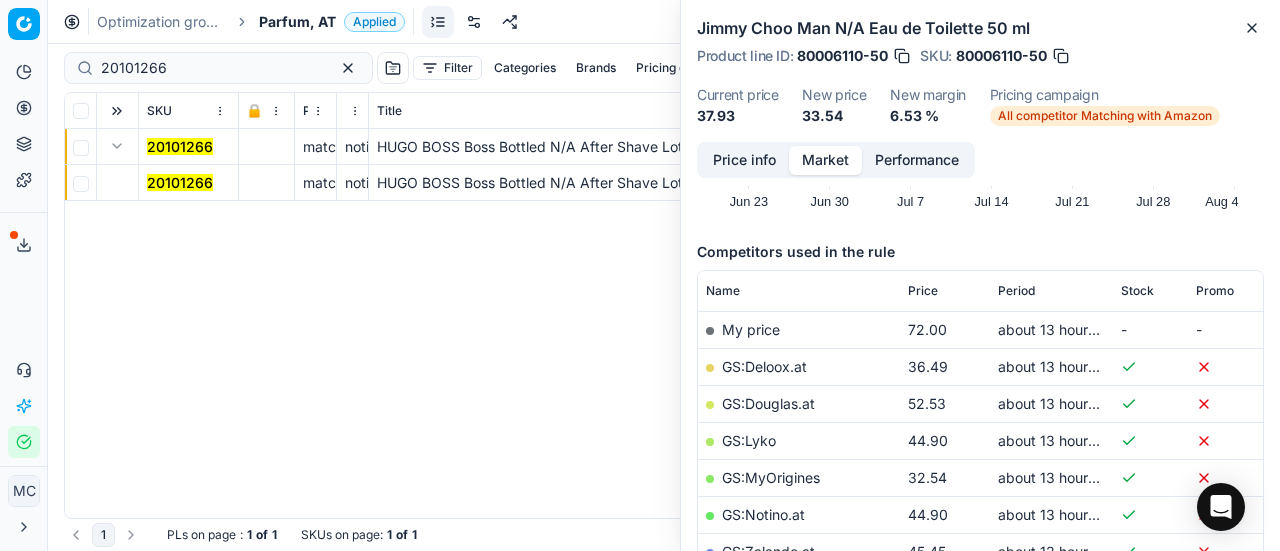 click on "20101266" at bounding box center (180, 182) 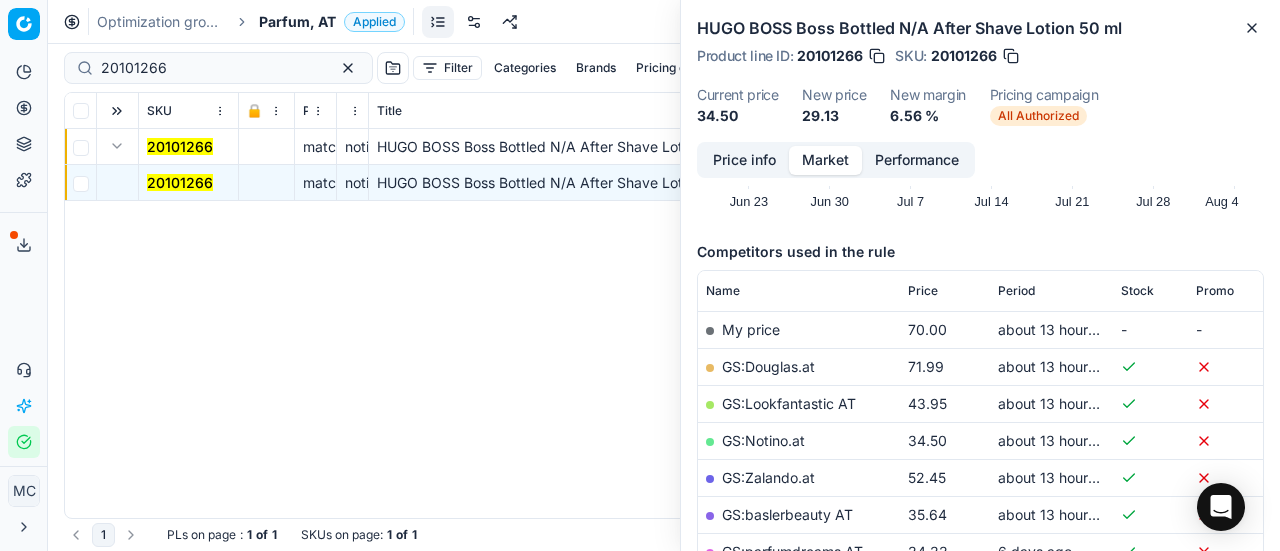 click on "Price info" at bounding box center (744, 160) 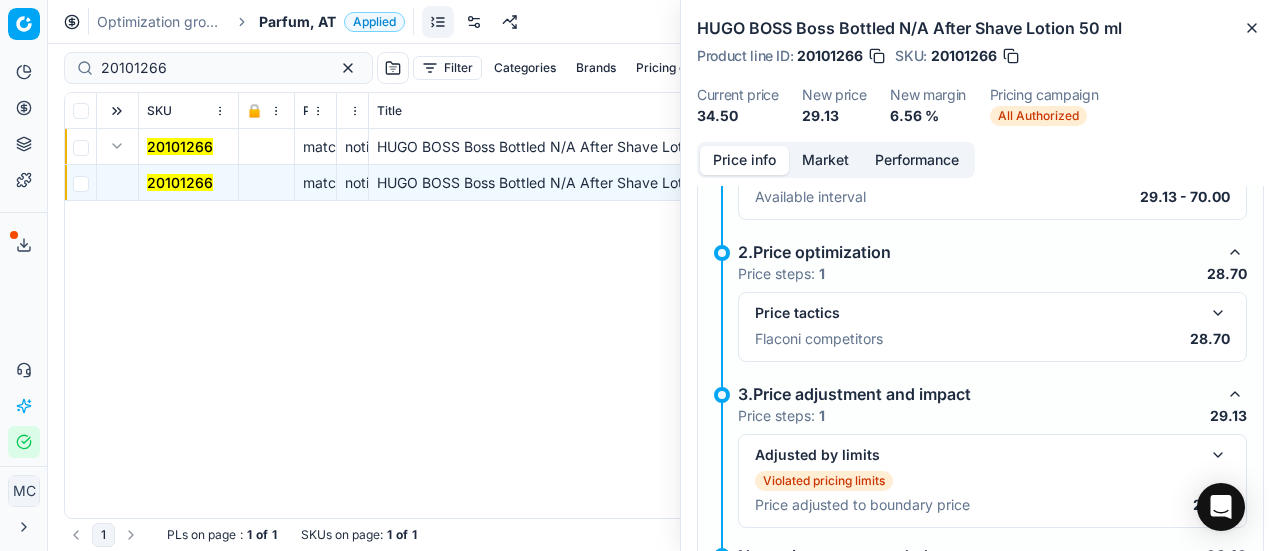 click at bounding box center (1218, 313) 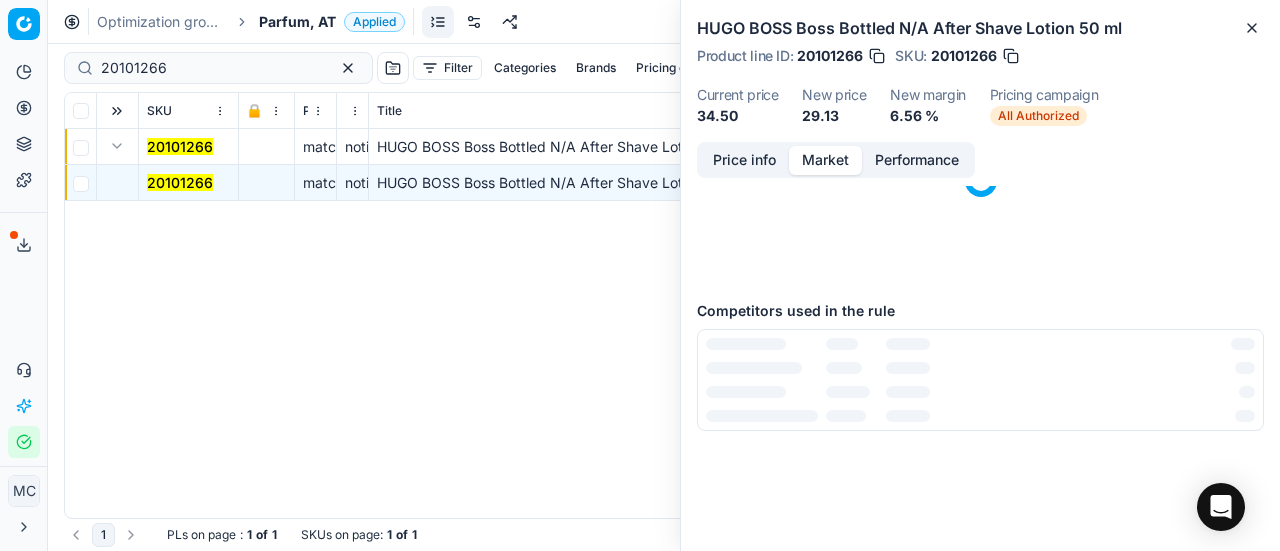 click on "Market" at bounding box center [825, 160] 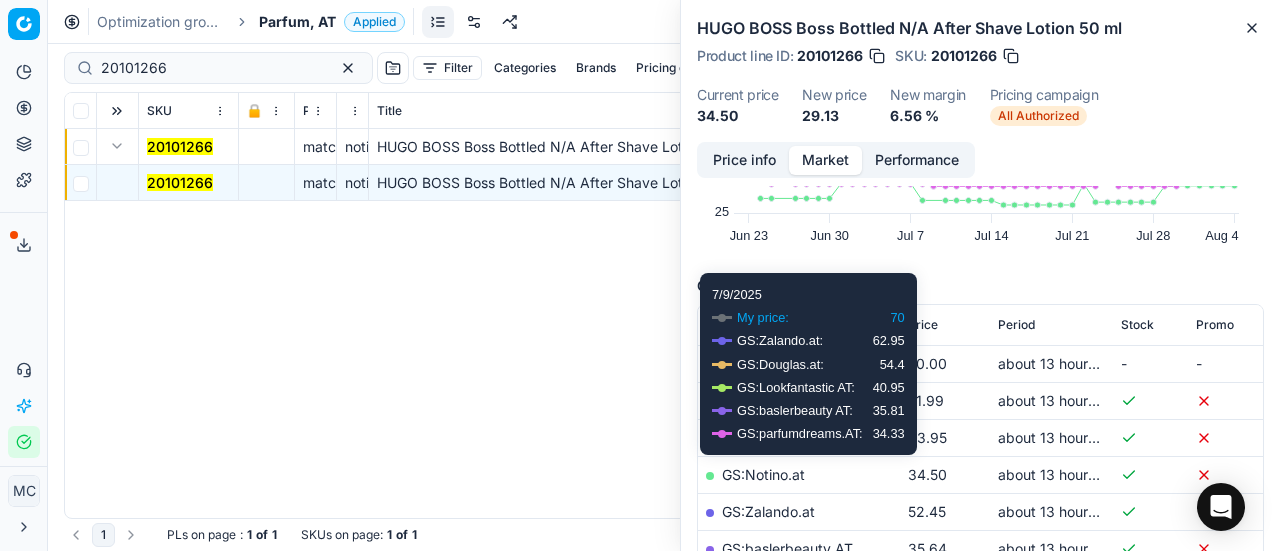 scroll, scrollTop: 300, scrollLeft: 0, axis: vertical 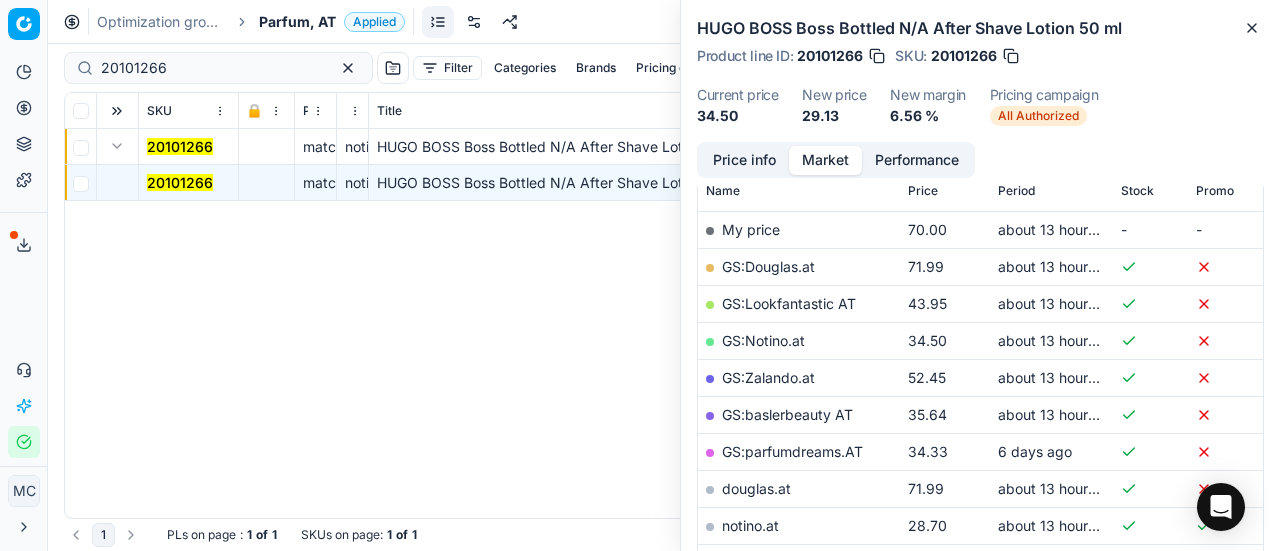 click on "notino.at" at bounding box center [750, 525] 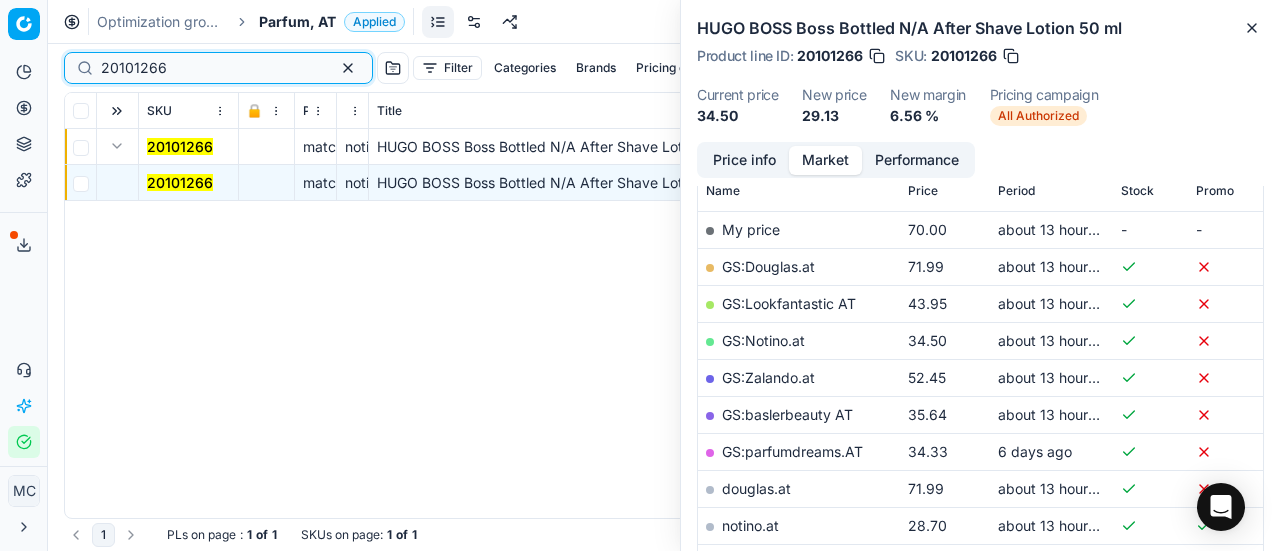 drag, startPoint x: 242, startPoint y: 72, endPoint x: 0, endPoint y: -15, distance: 257.16336 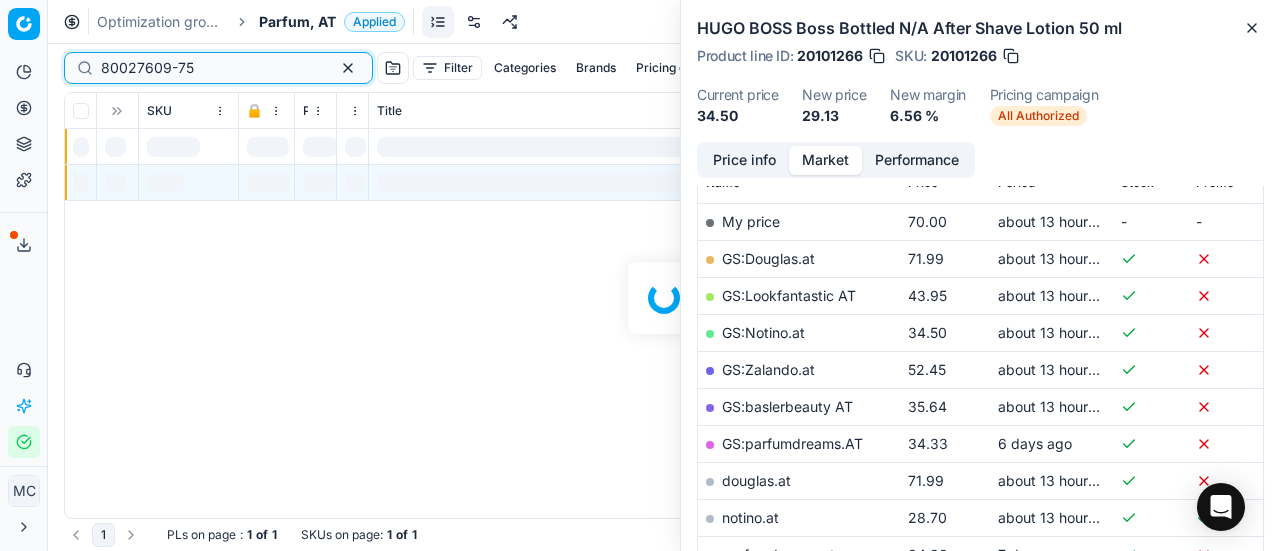 scroll, scrollTop: 300, scrollLeft: 0, axis: vertical 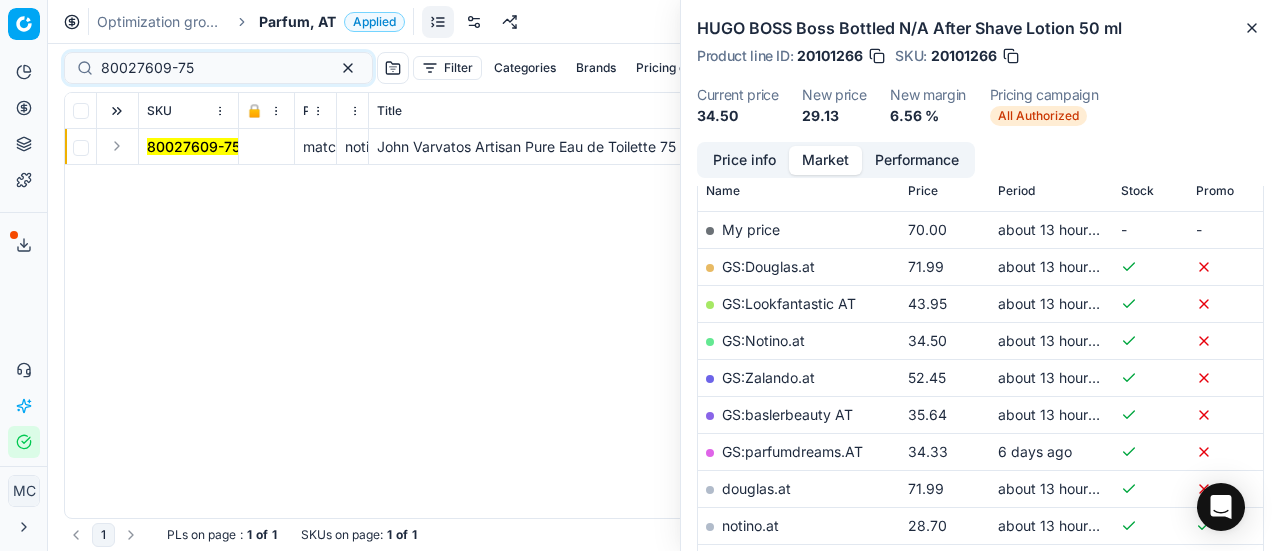 click at bounding box center [117, 146] 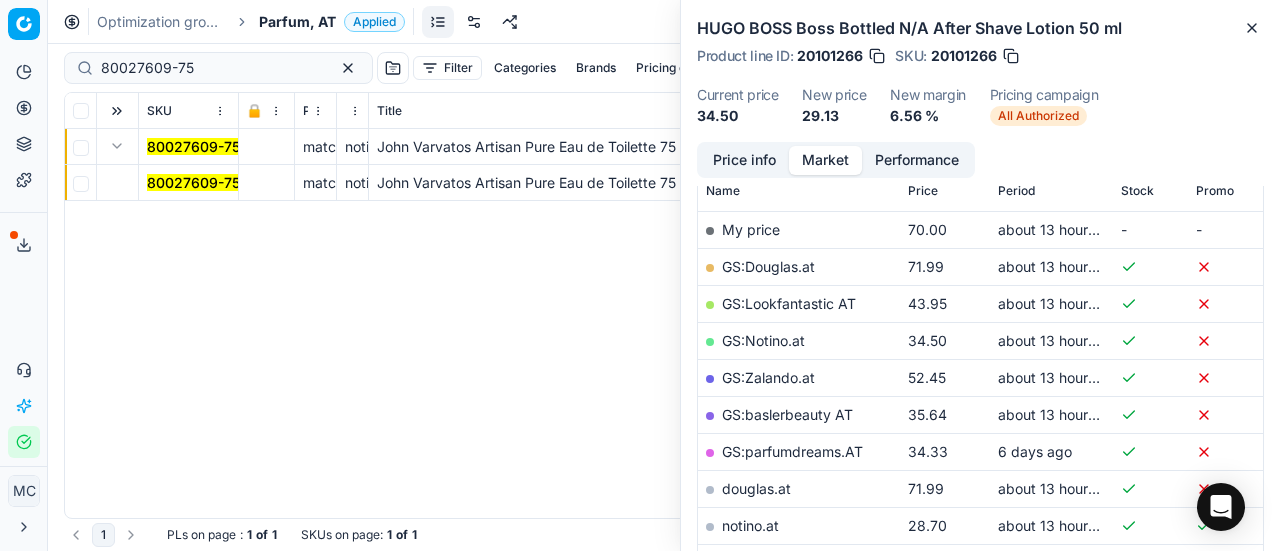 click on "80027609-75" at bounding box center [193, 182] 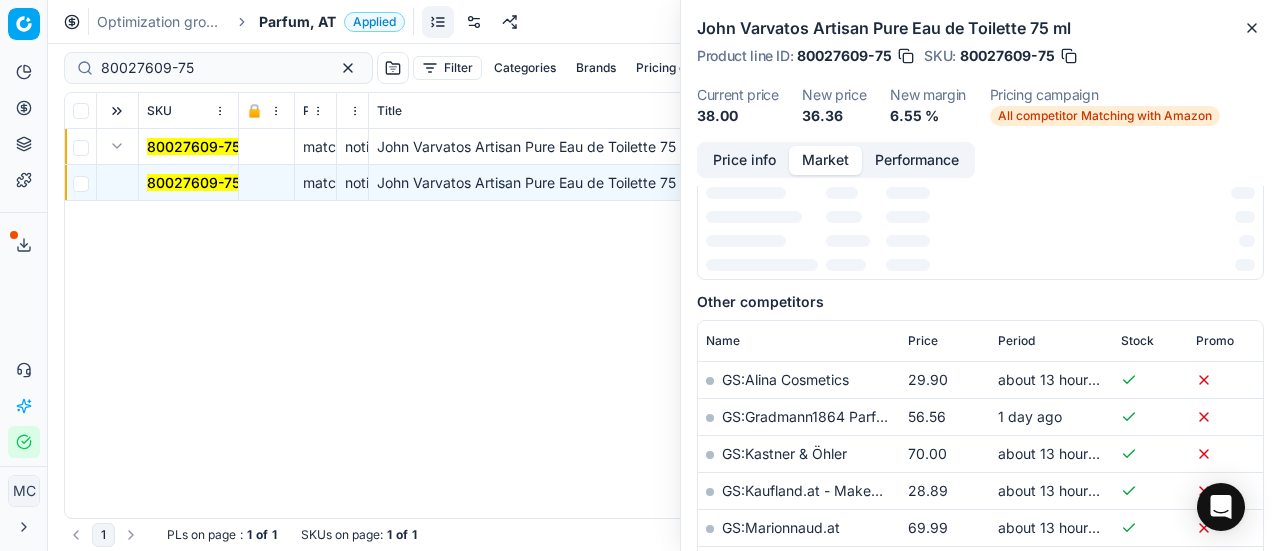 scroll, scrollTop: 300, scrollLeft: 0, axis: vertical 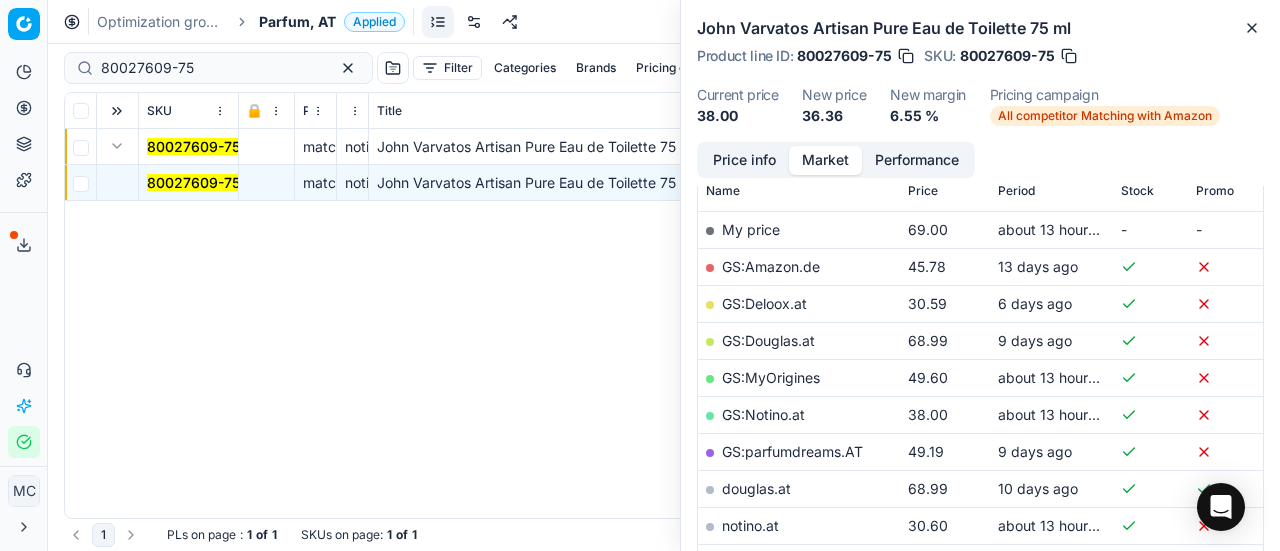 click on "Price info" at bounding box center [744, 160] 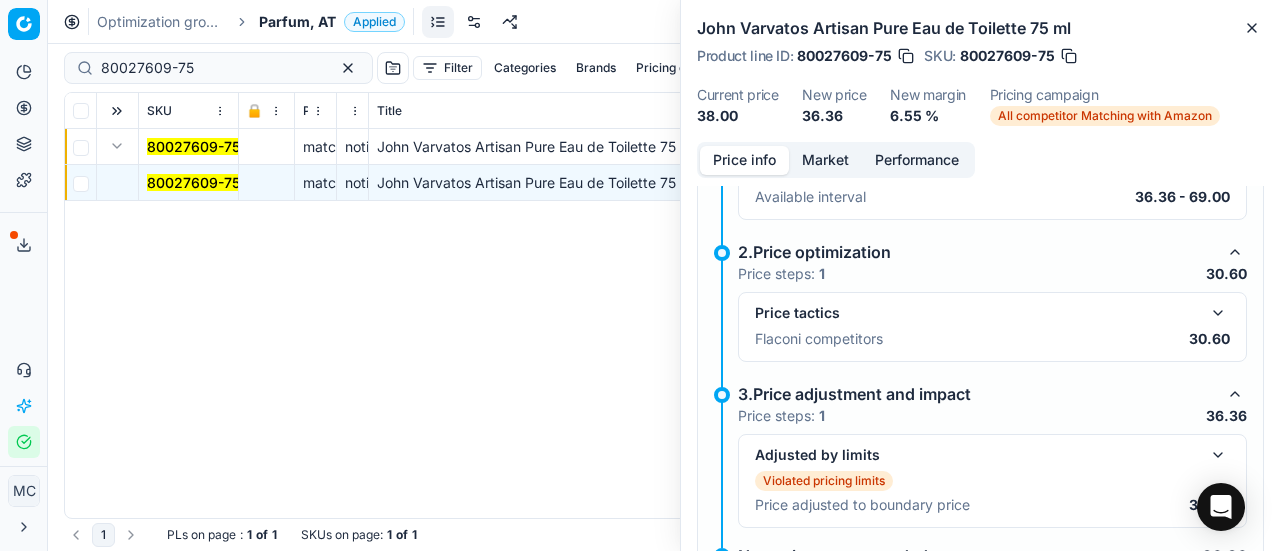 click at bounding box center [1218, 313] 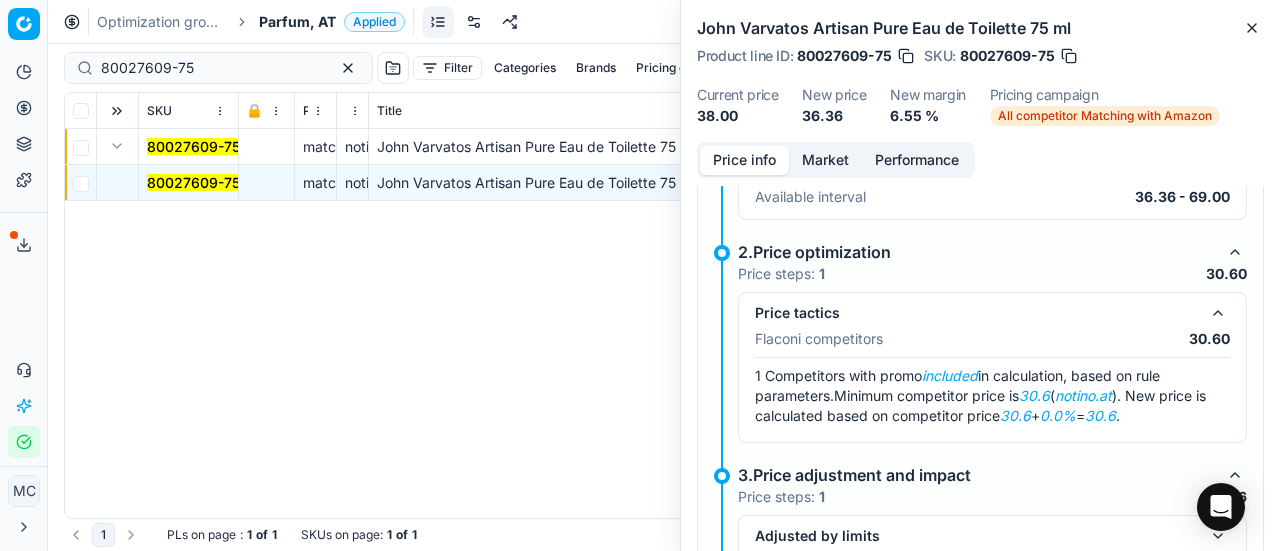 click on "Market" at bounding box center (825, 160) 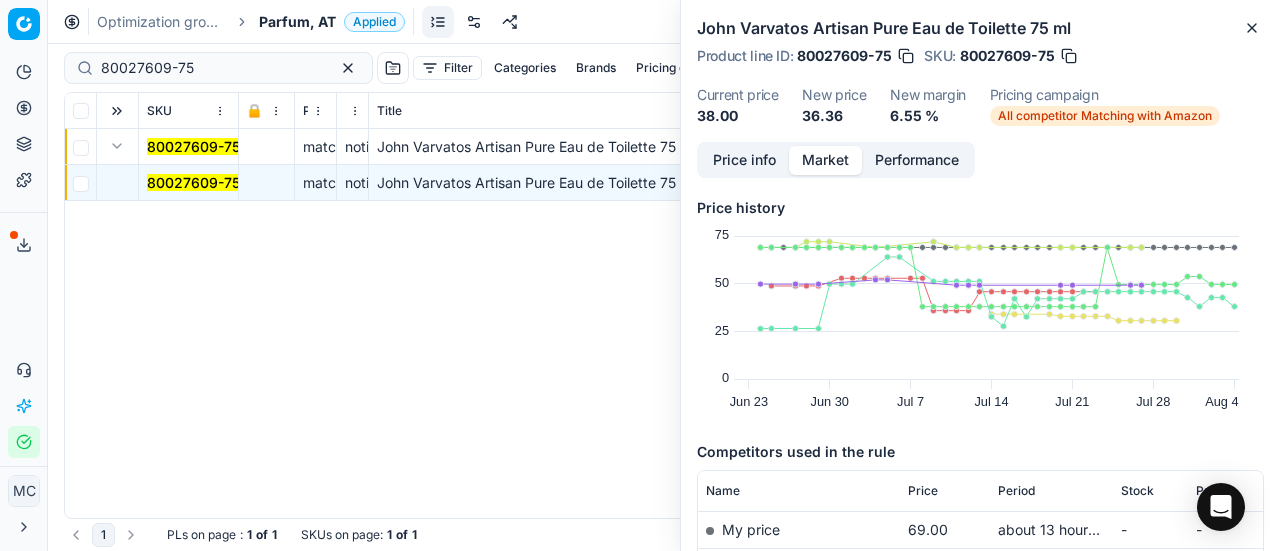 scroll, scrollTop: 200, scrollLeft: 0, axis: vertical 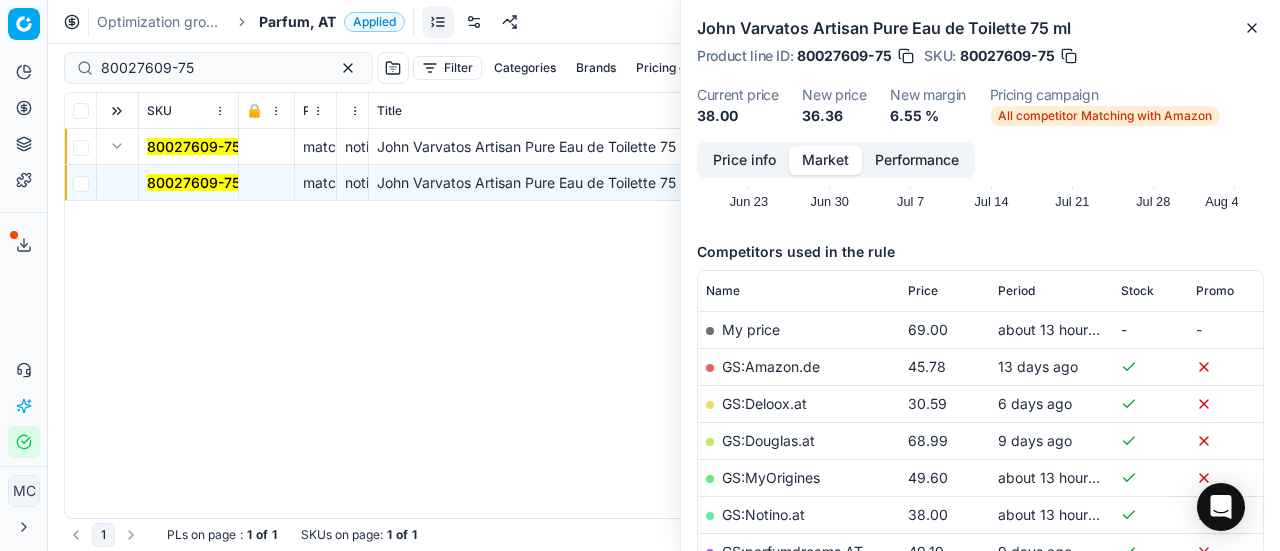 click on "GS:Notino.at" at bounding box center [763, 514] 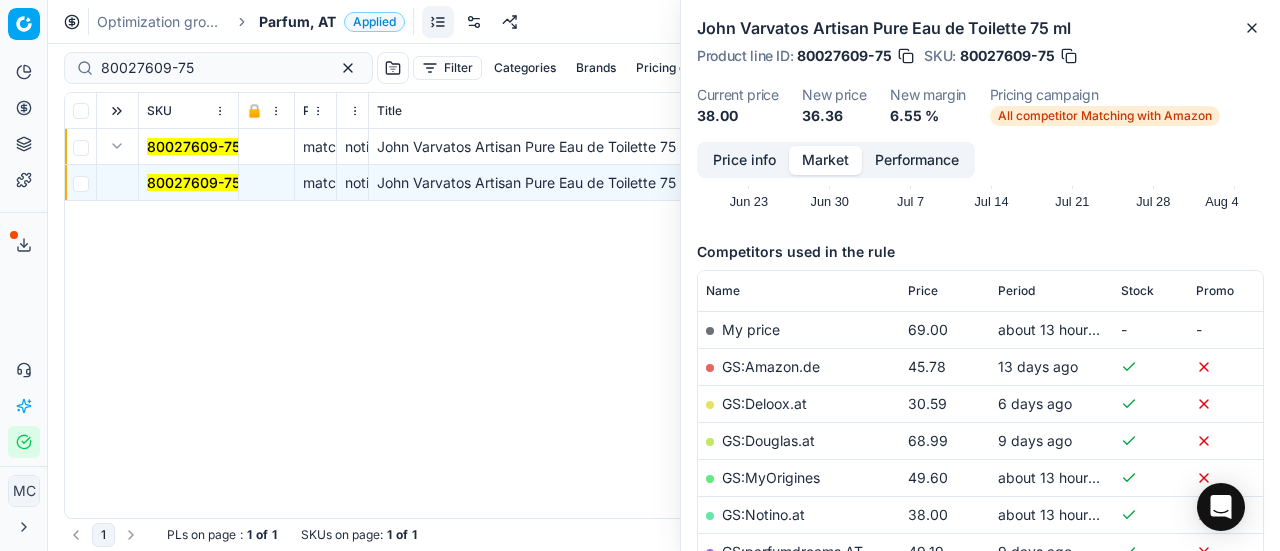 click on "Price info" at bounding box center (744, 160) 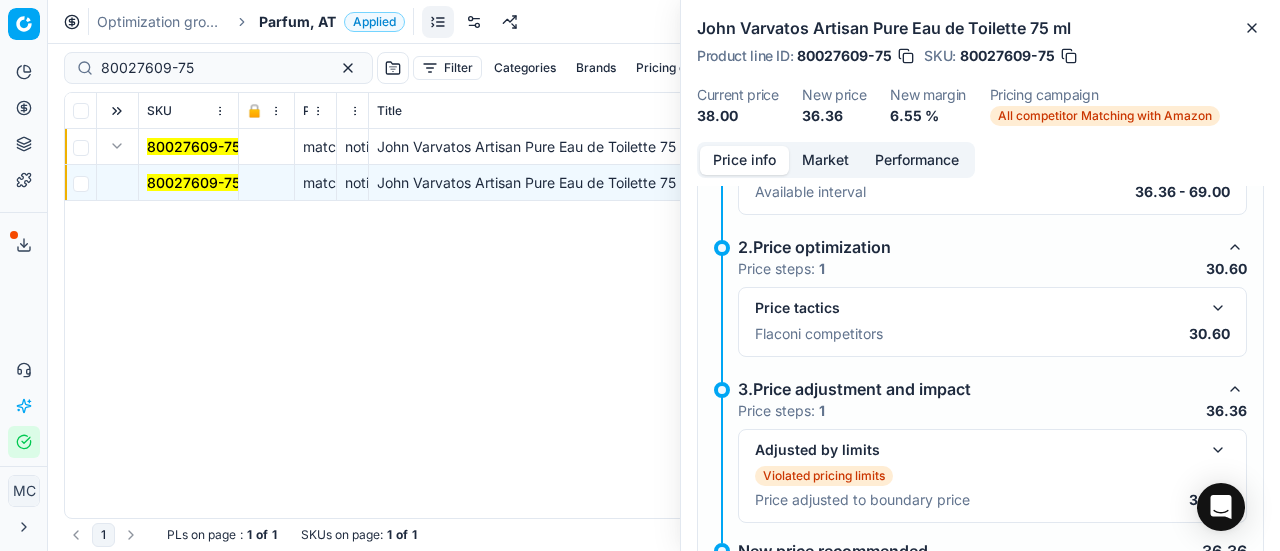 scroll, scrollTop: 250, scrollLeft: 0, axis: vertical 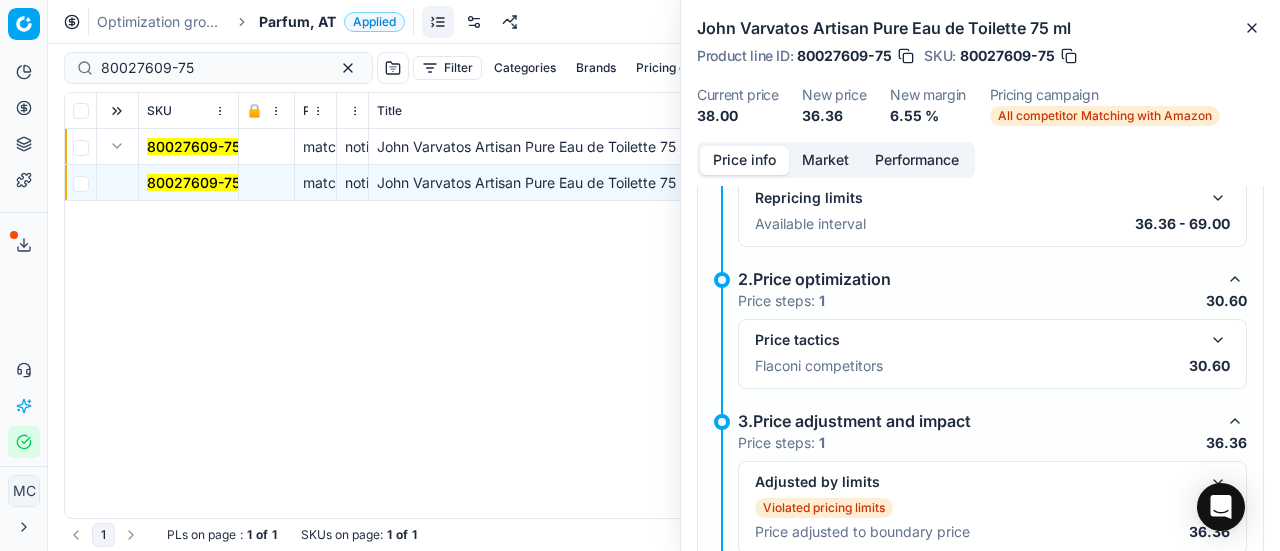 click at bounding box center [1218, 340] 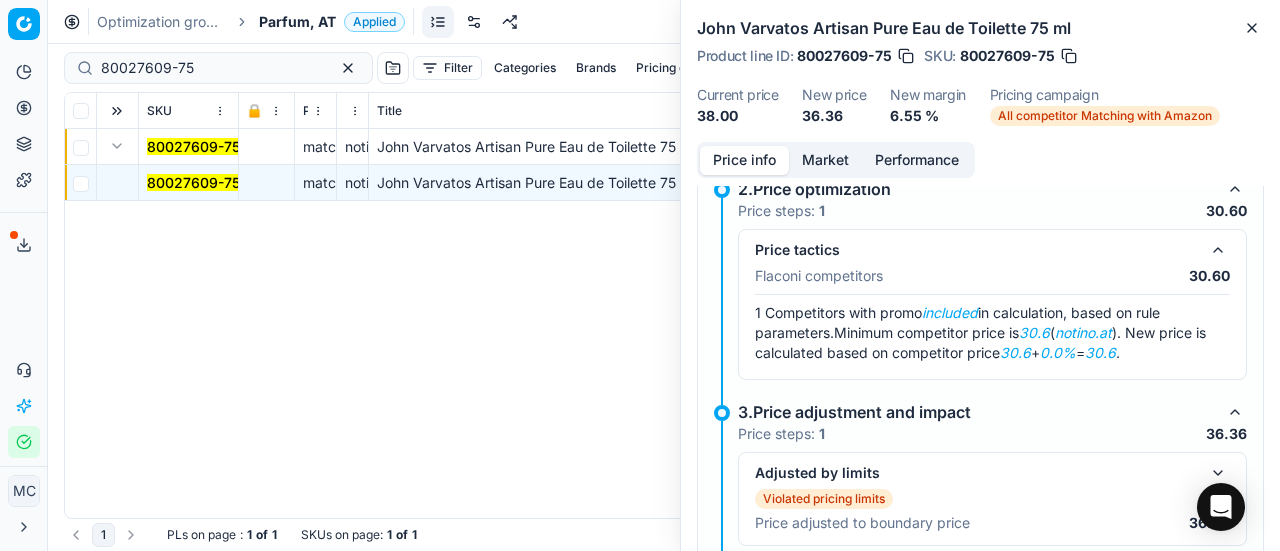 scroll, scrollTop: 431, scrollLeft: 0, axis: vertical 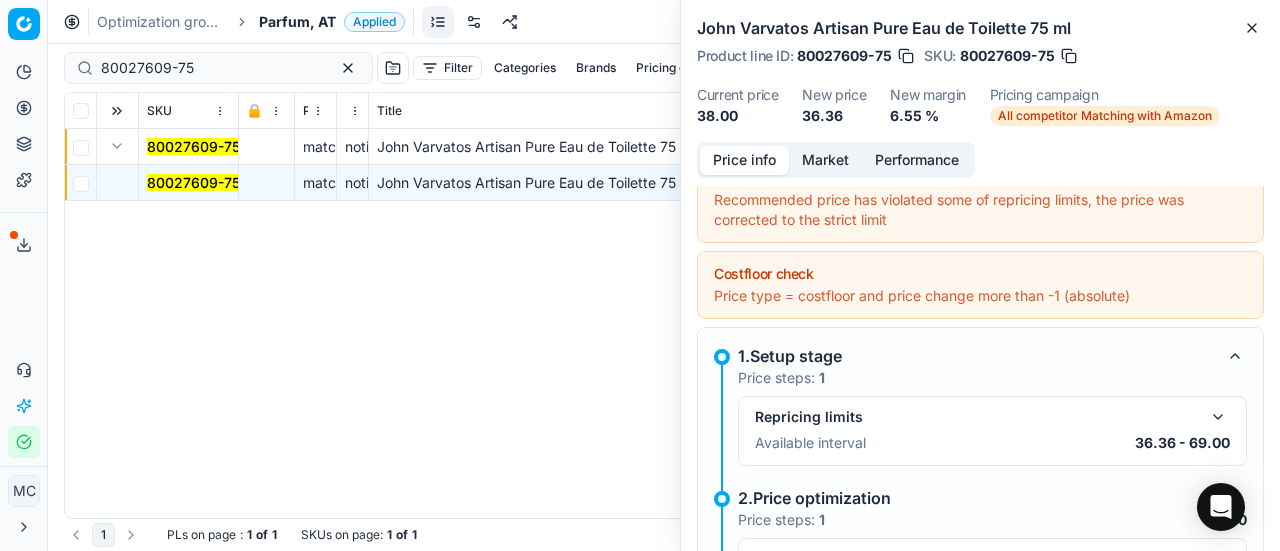 click on "Analytics Pricing Product portfolio Templates Export service 18 Contact support   AI Pricing Assistant Integration status" at bounding box center [23, 257] 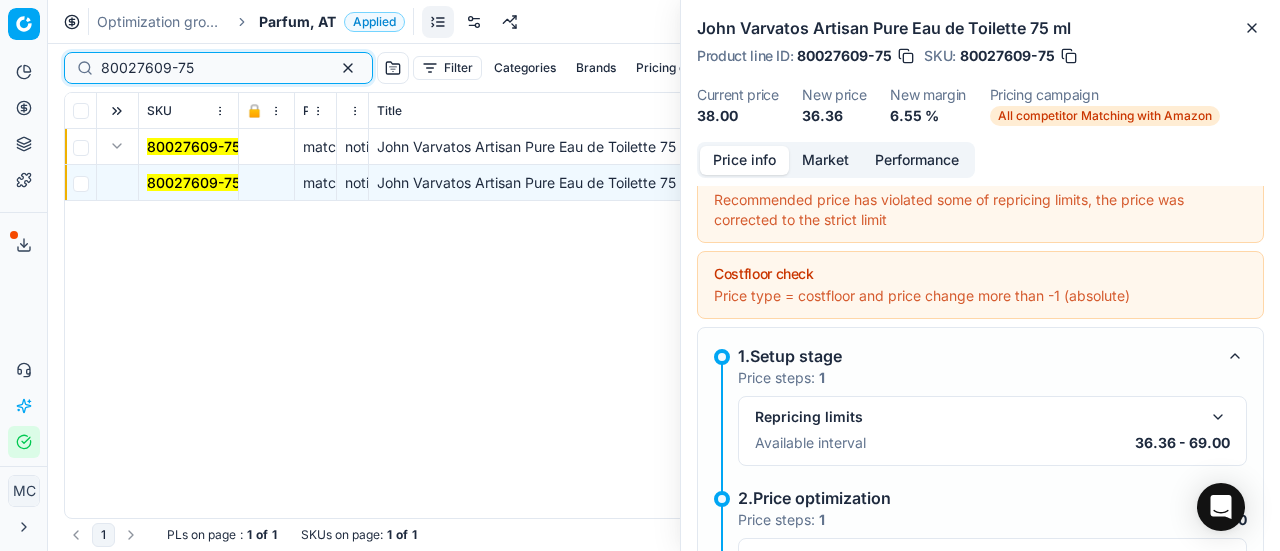 drag, startPoint x: 224, startPoint y: 66, endPoint x: 0, endPoint y: 47, distance: 224.80435 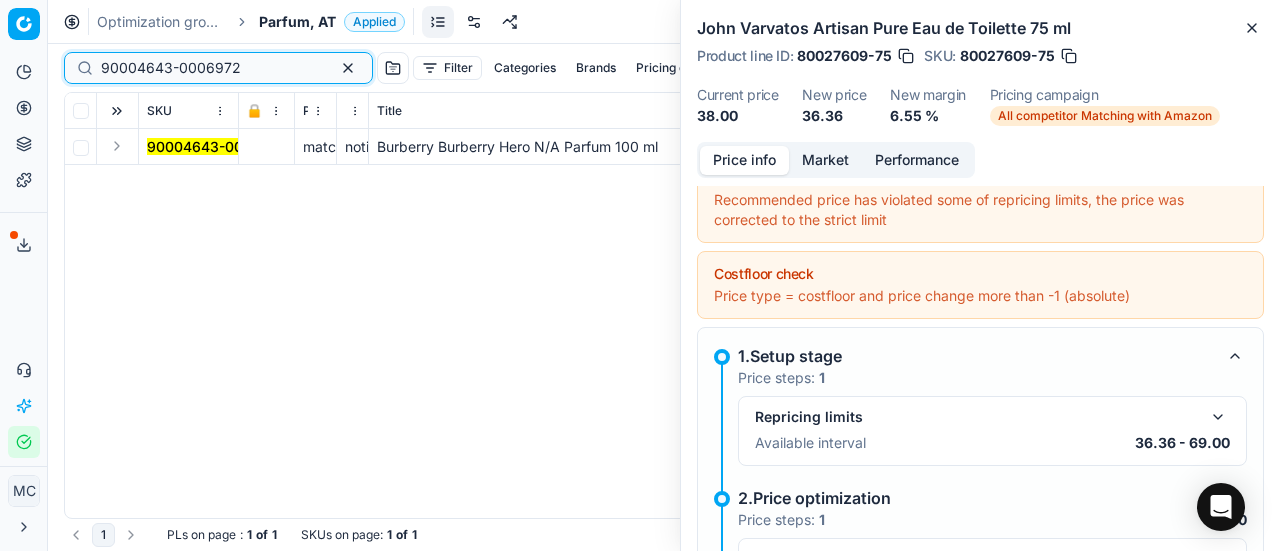 type on "90004643-0006972" 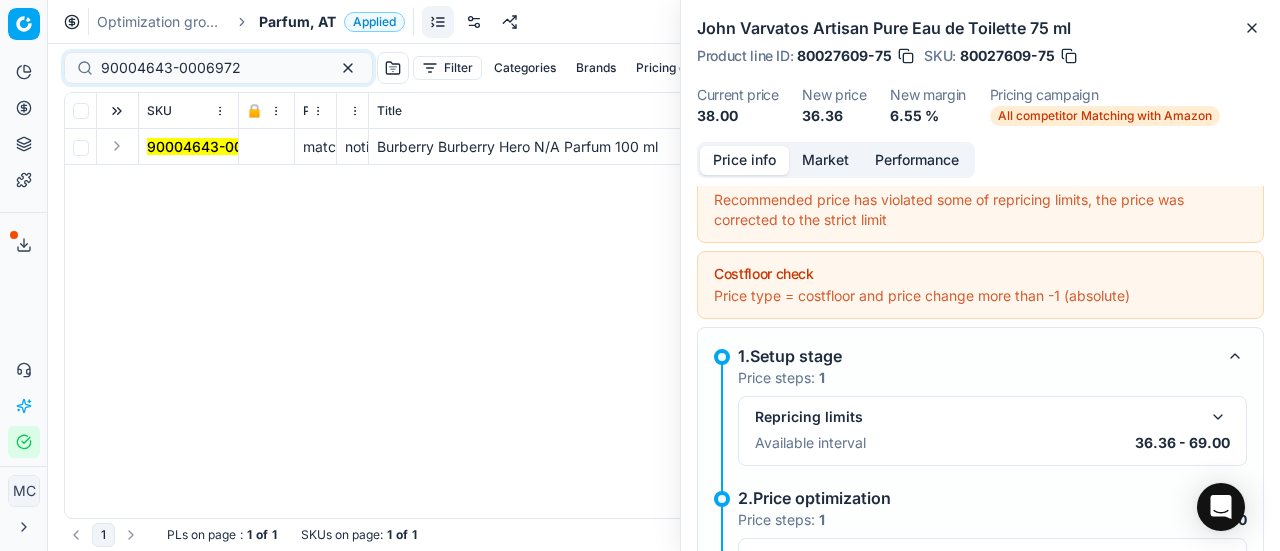 click at bounding box center (117, 146) 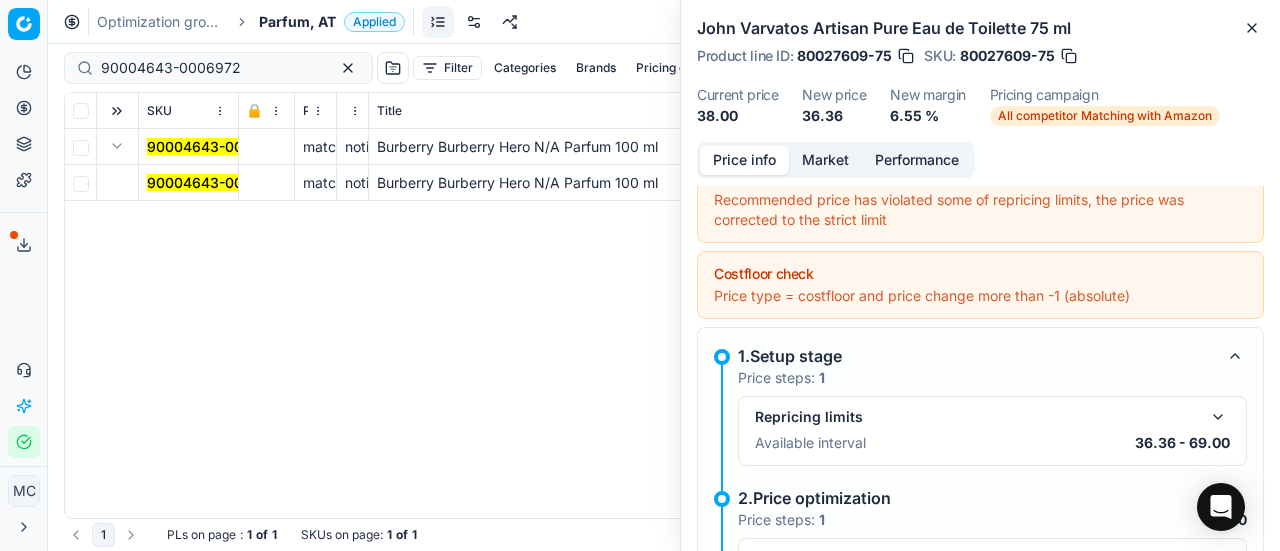 click on "90004643-0006972" at bounding box center (217, 182) 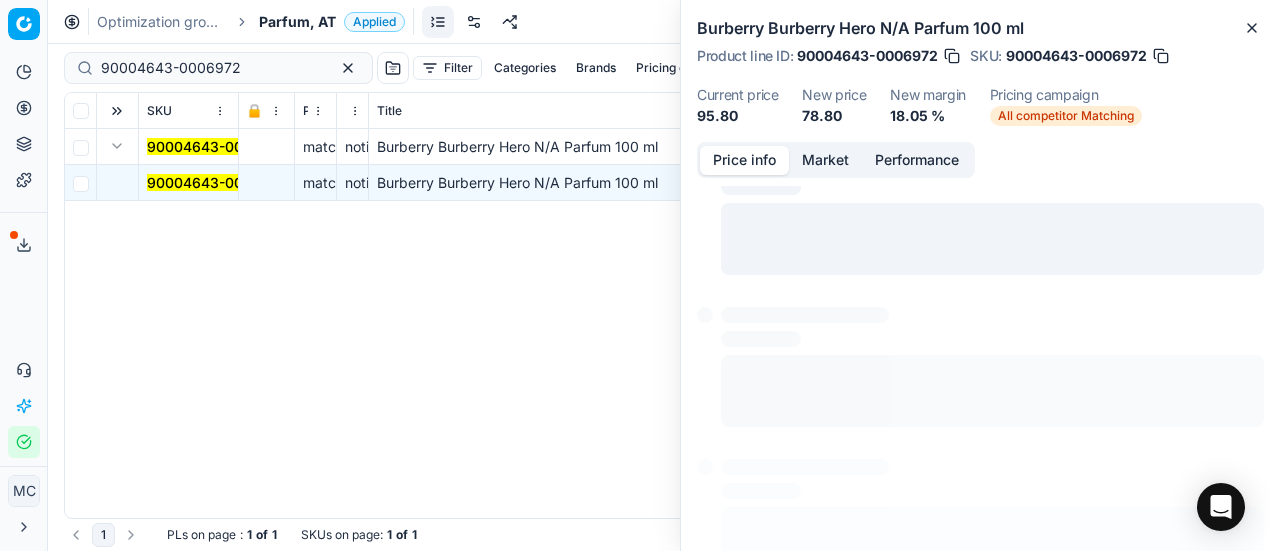 scroll, scrollTop: 14, scrollLeft: 0, axis: vertical 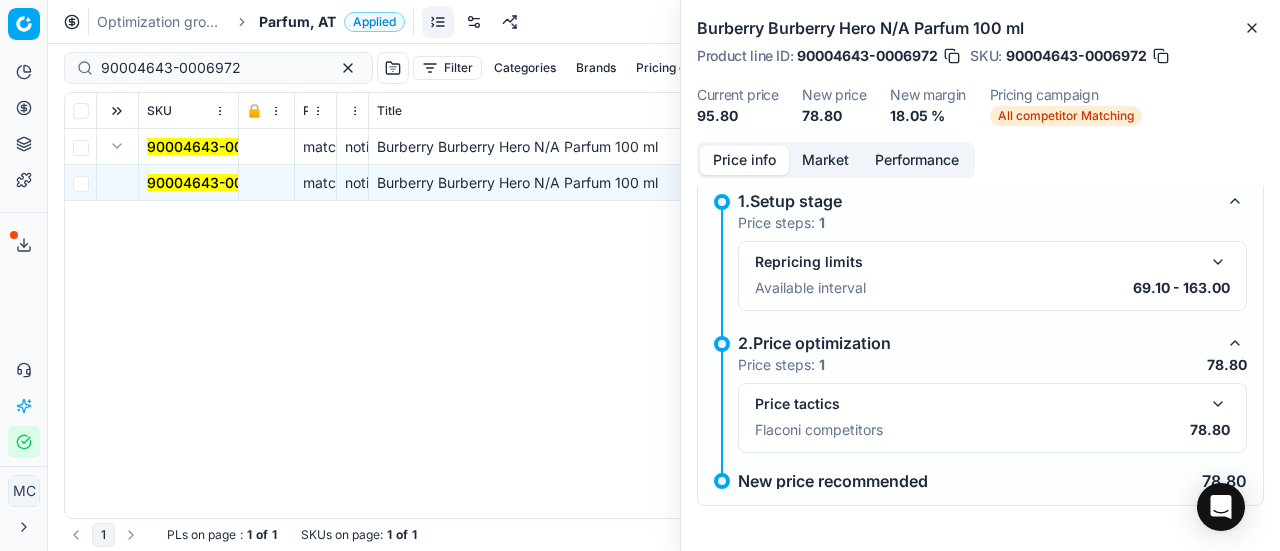 click at bounding box center [1218, 404] 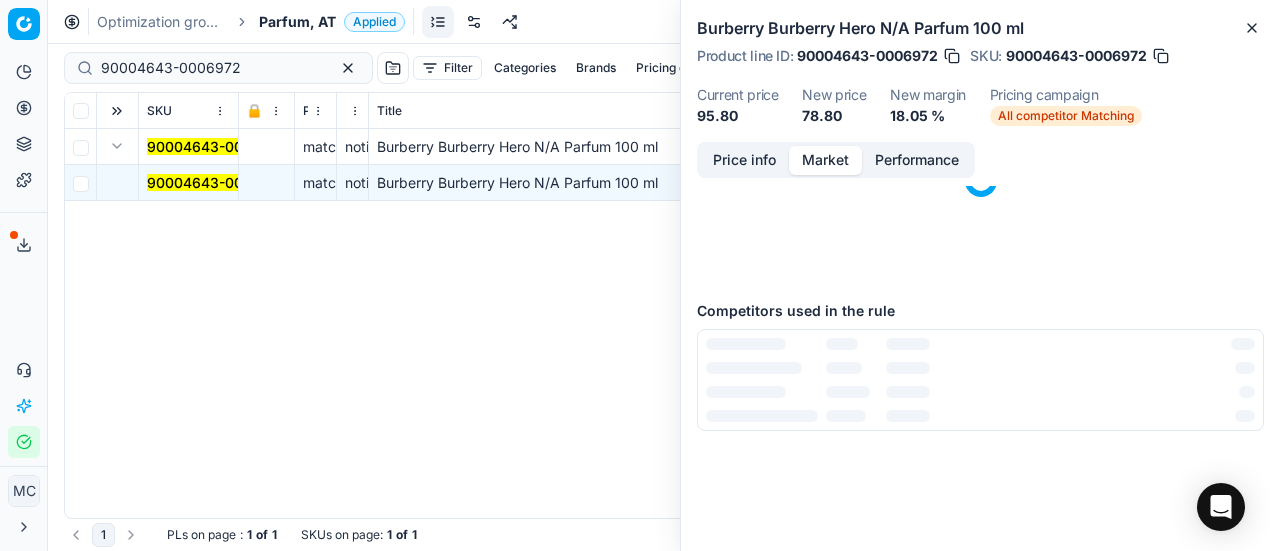 click on "Market" at bounding box center (825, 160) 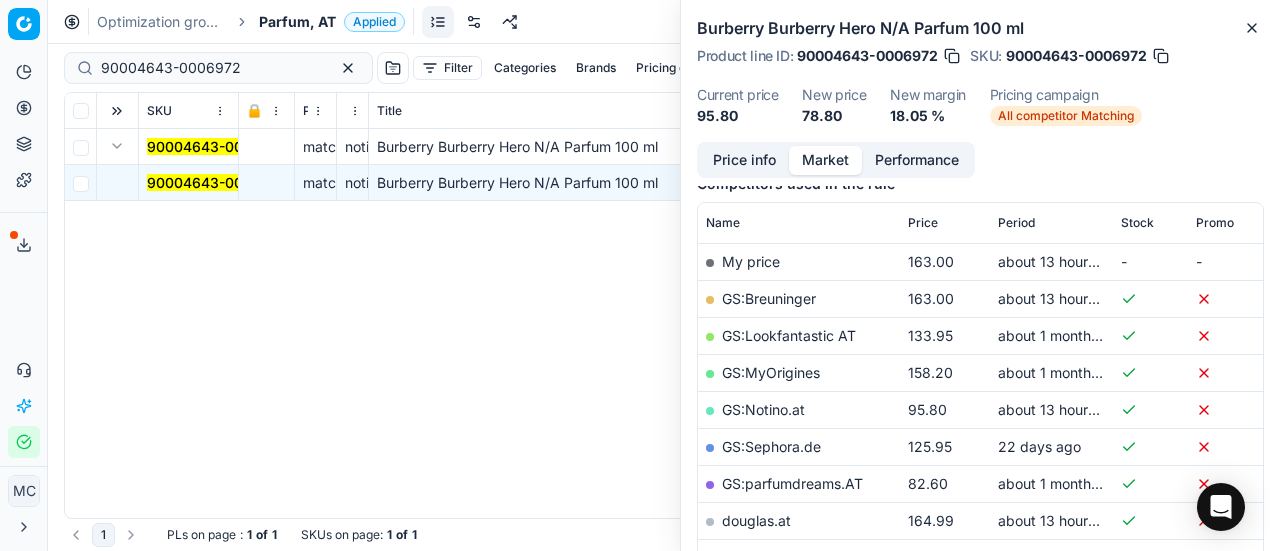 scroll, scrollTop: 300, scrollLeft: 0, axis: vertical 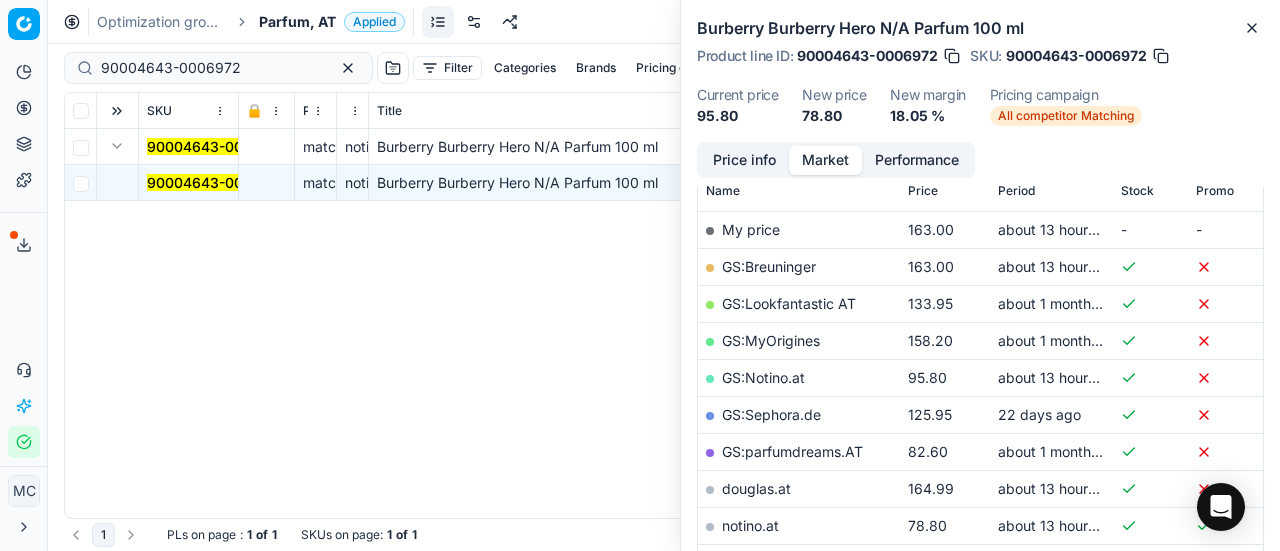 click on "GS:Notino.at" at bounding box center (799, 377) 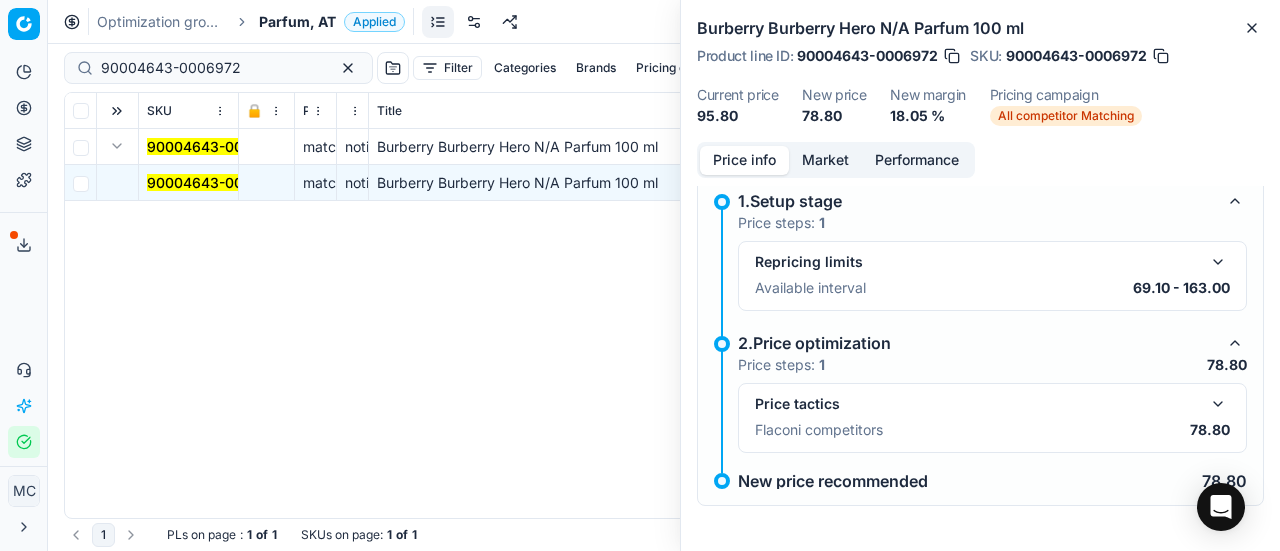 click at bounding box center [1218, 404] 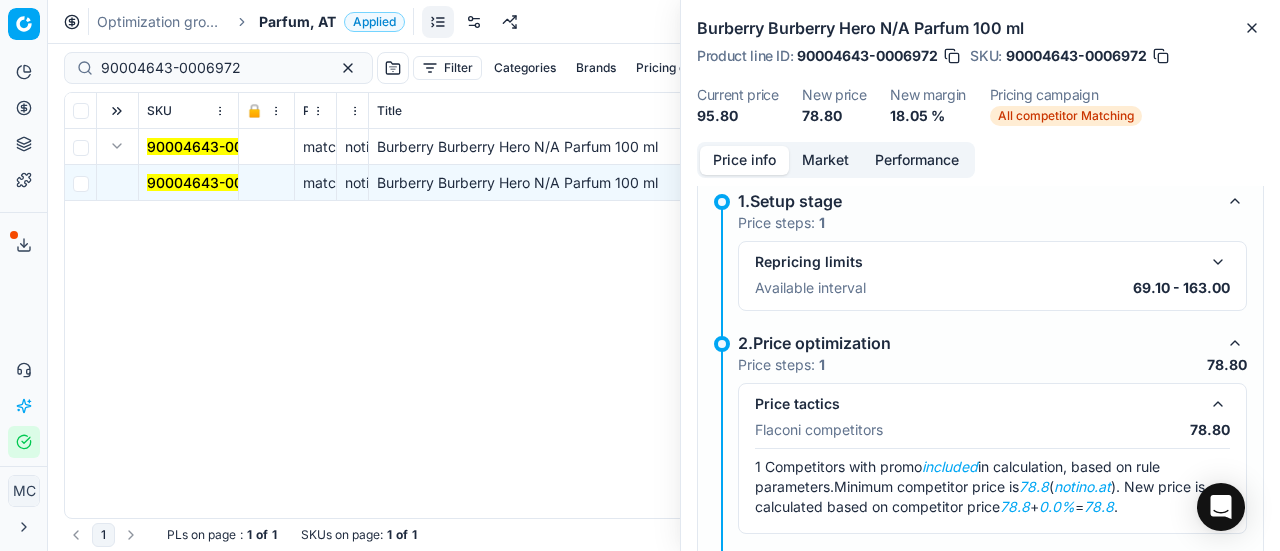 click on "Parfum, AT" at bounding box center (297, 22) 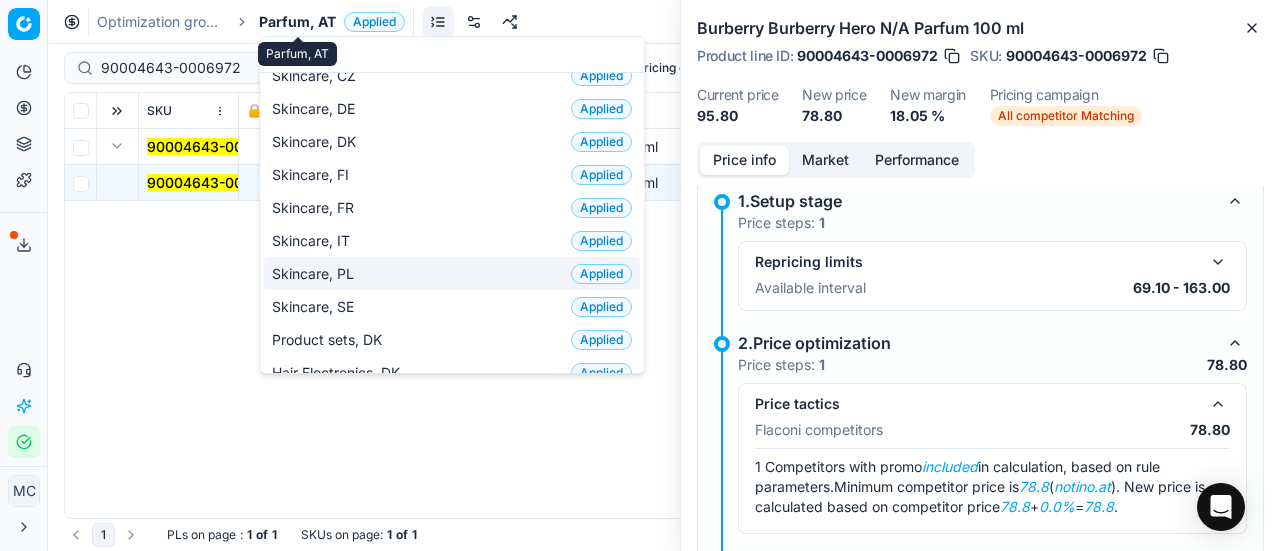 scroll, scrollTop: 0, scrollLeft: 0, axis: both 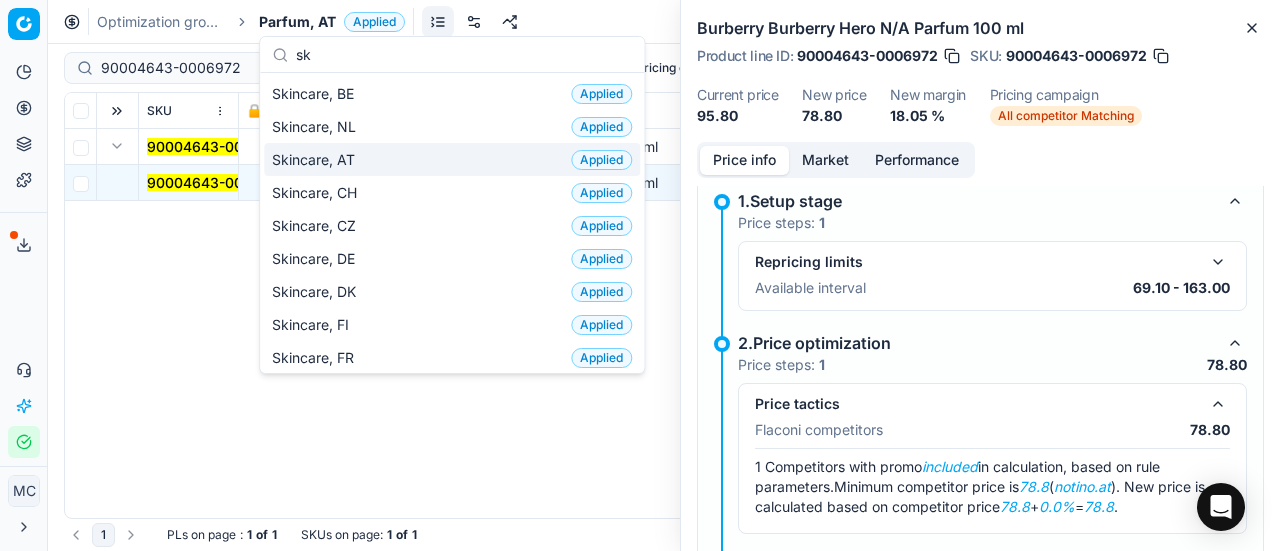 type on "sk" 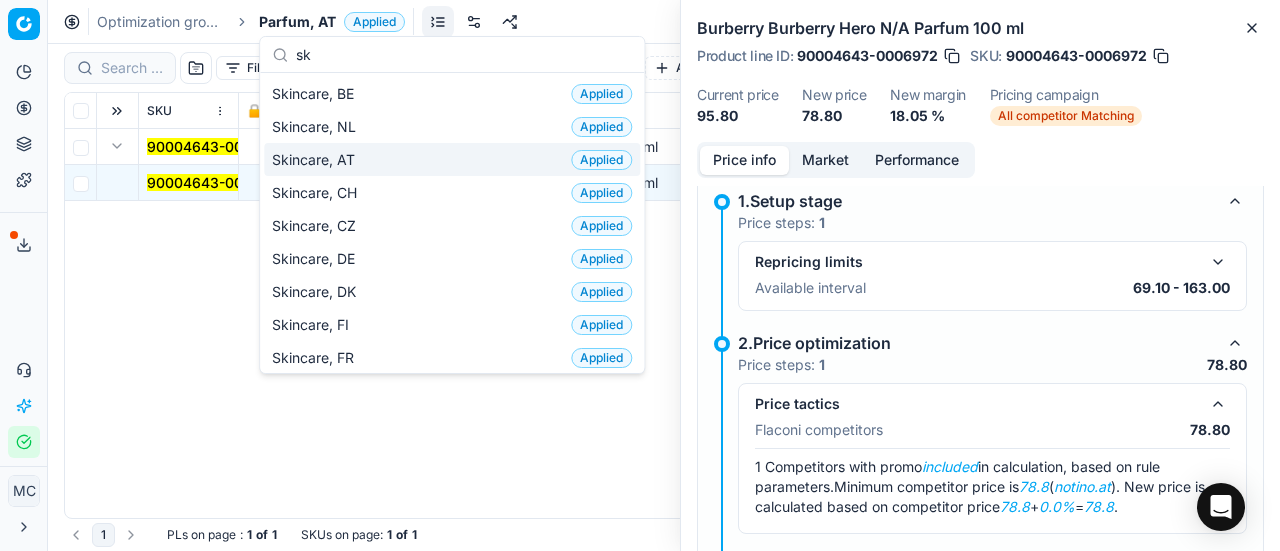 scroll, scrollTop: 0, scrollLeft: 0, axis: both 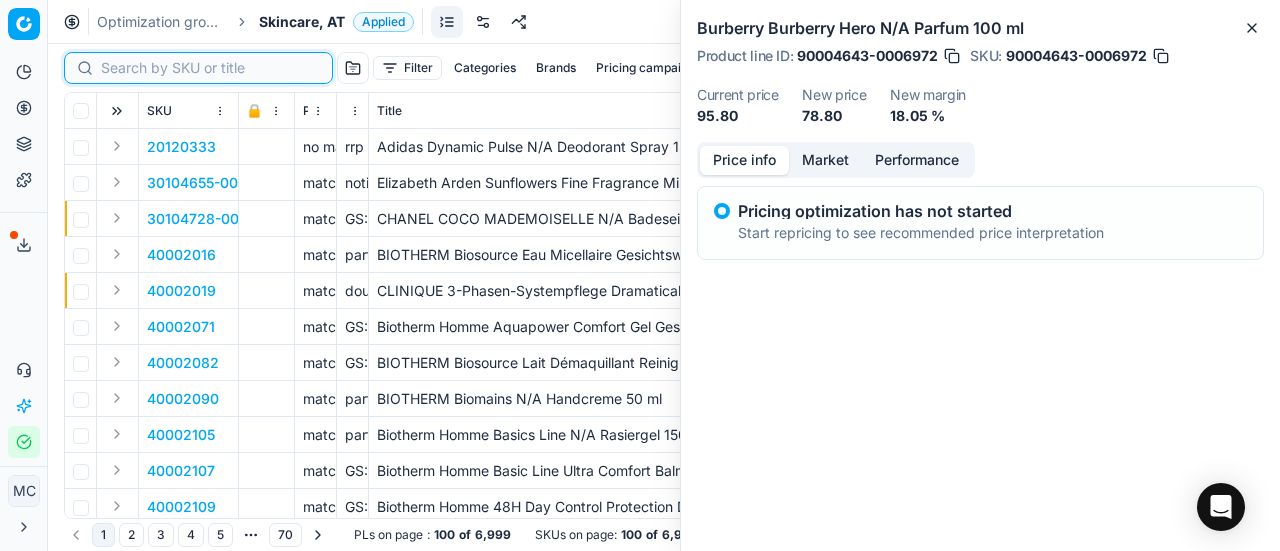 click at bounding box center (210, 68) 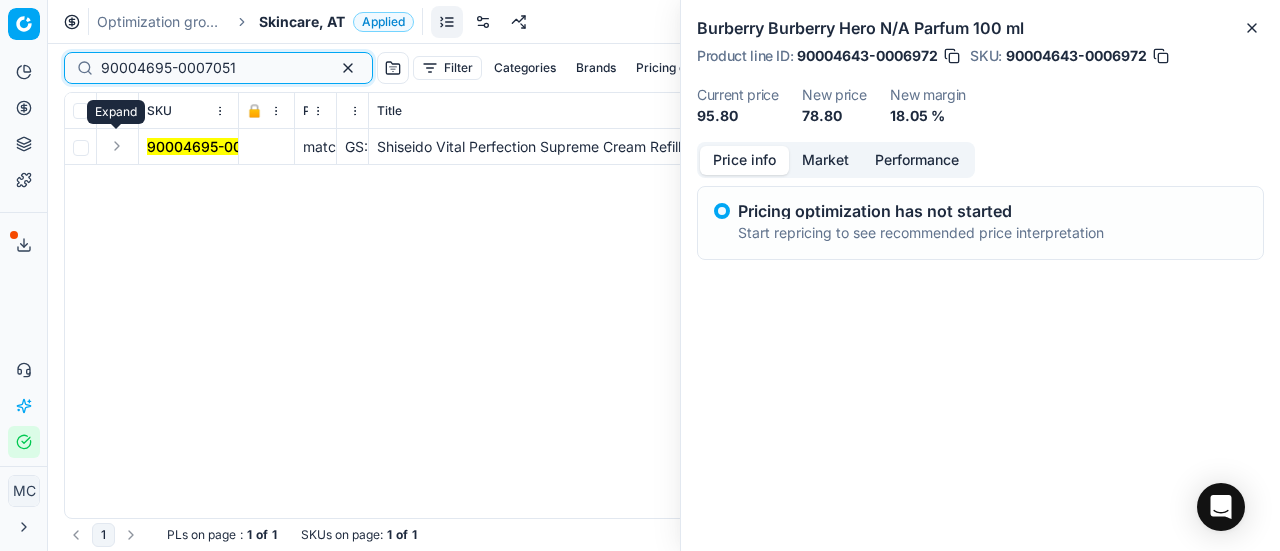 type on "90004695-0007051" 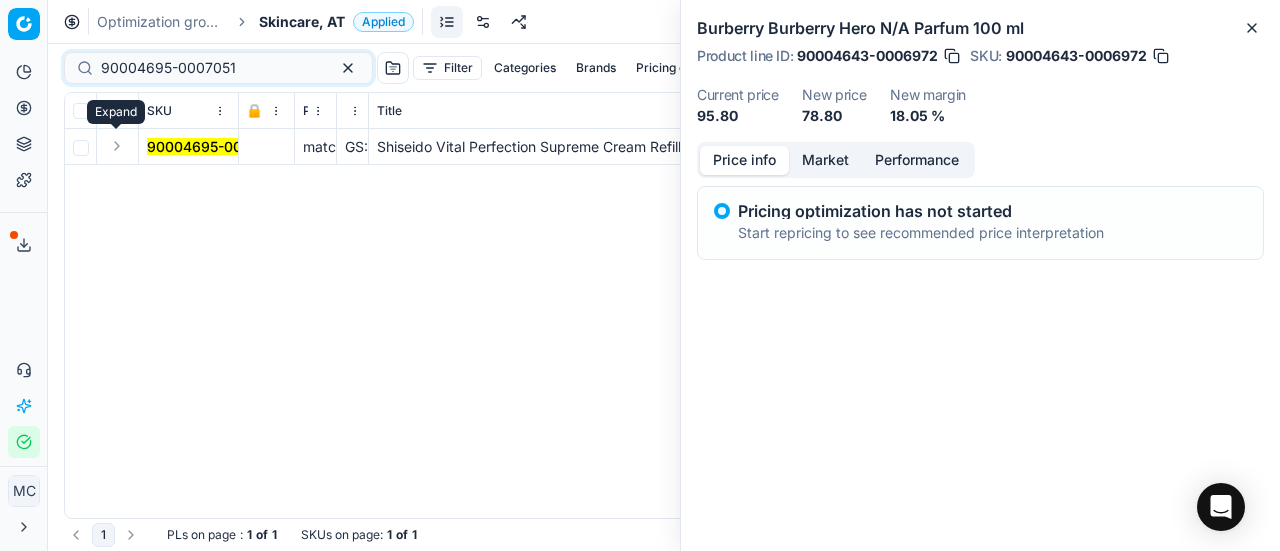 click at bounding box center [117, 146] 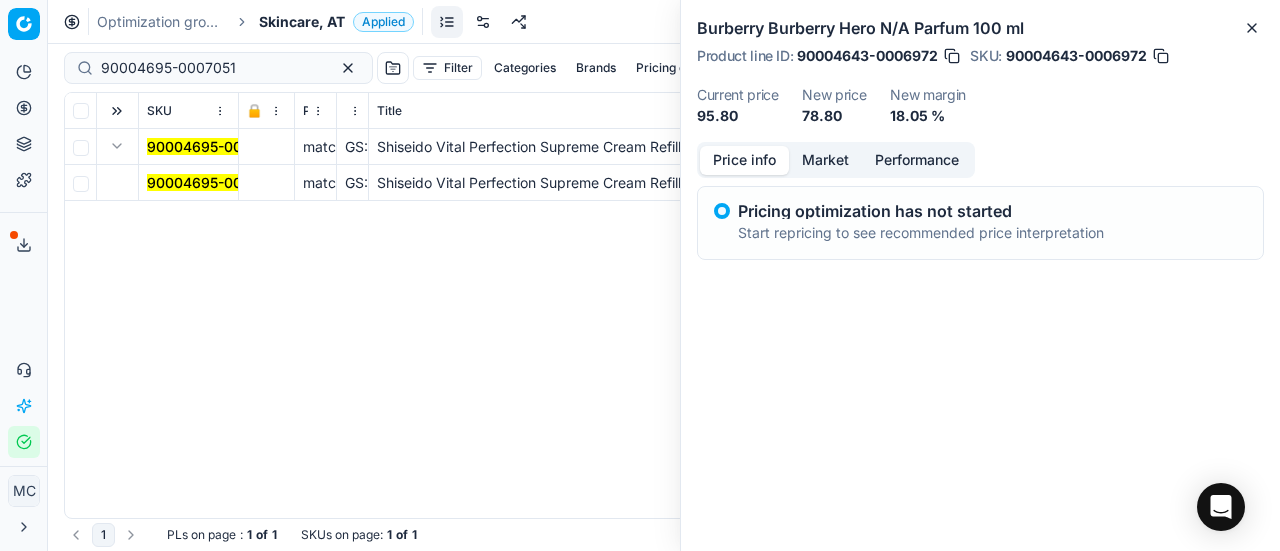 click on "90004695-0007051" at bounding box center [214, 182] 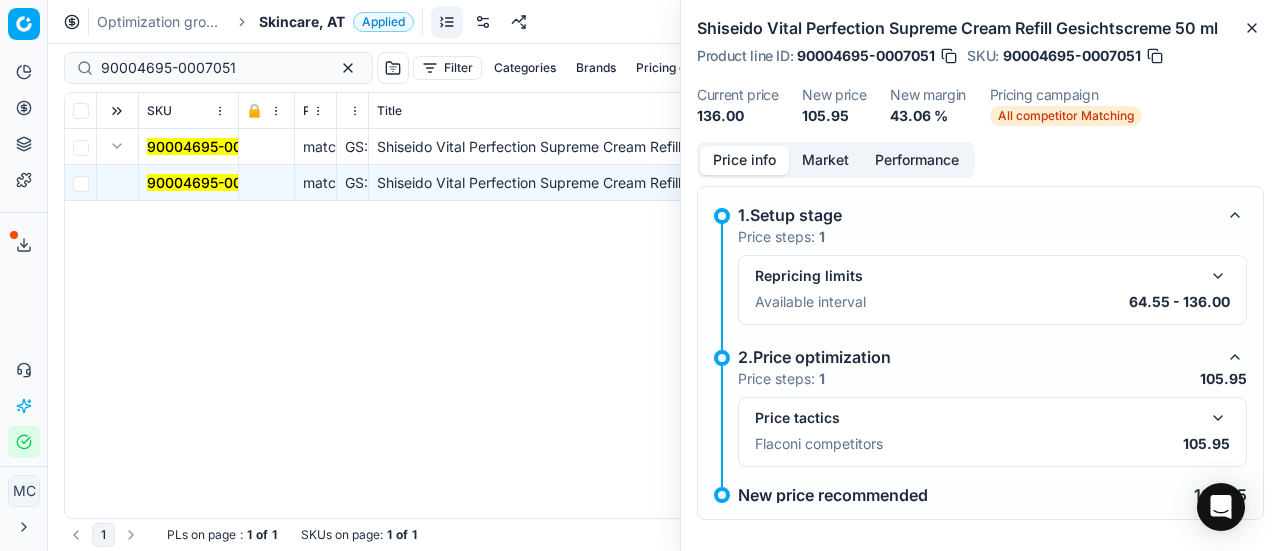click at bounding box center [1218, 418] 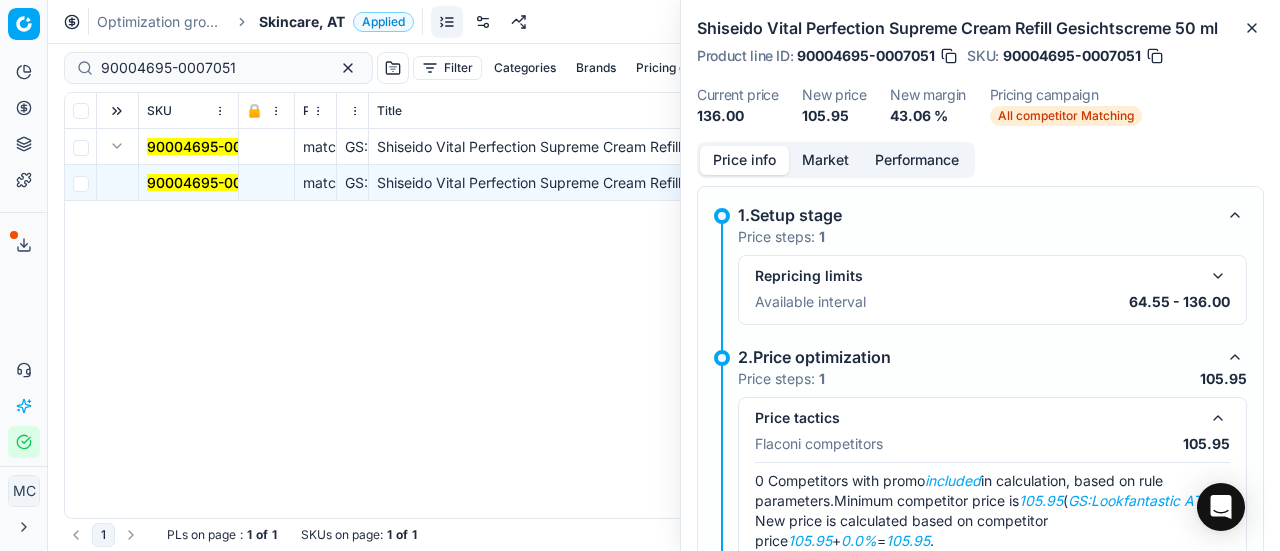 click on "Market" at bounding box center (825, 160) 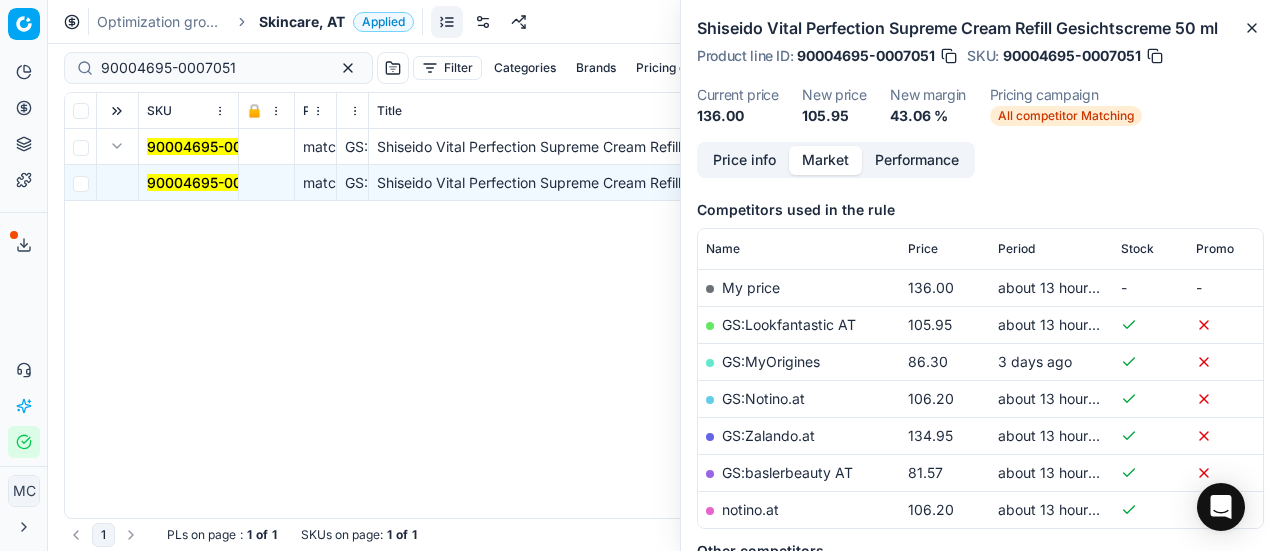 scroll, scrollTop: 300, scrollLeft: 0, axis: vertical 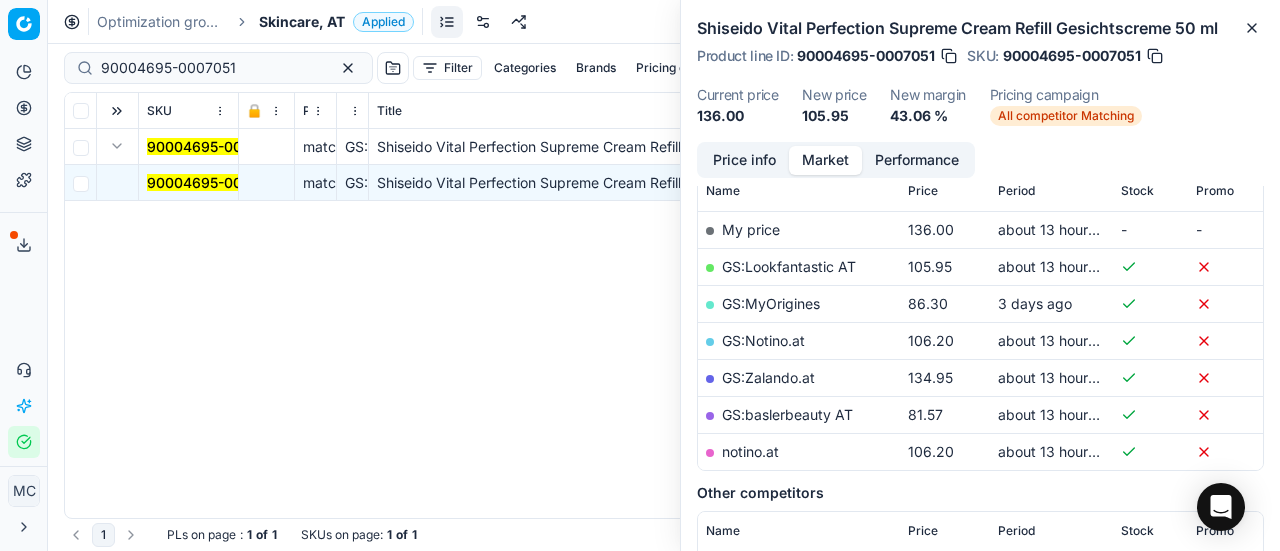 click on "GS:Lookfantastic AT" at bounding box center (789, 266) 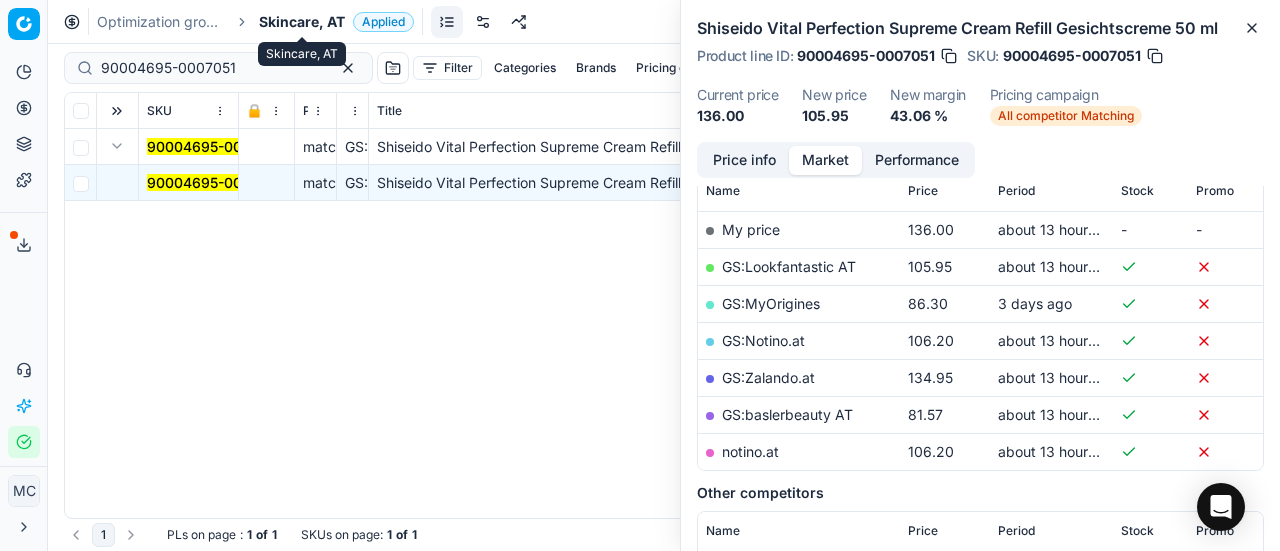 click on "Skincare, AT" at bounding box center (302, 22) 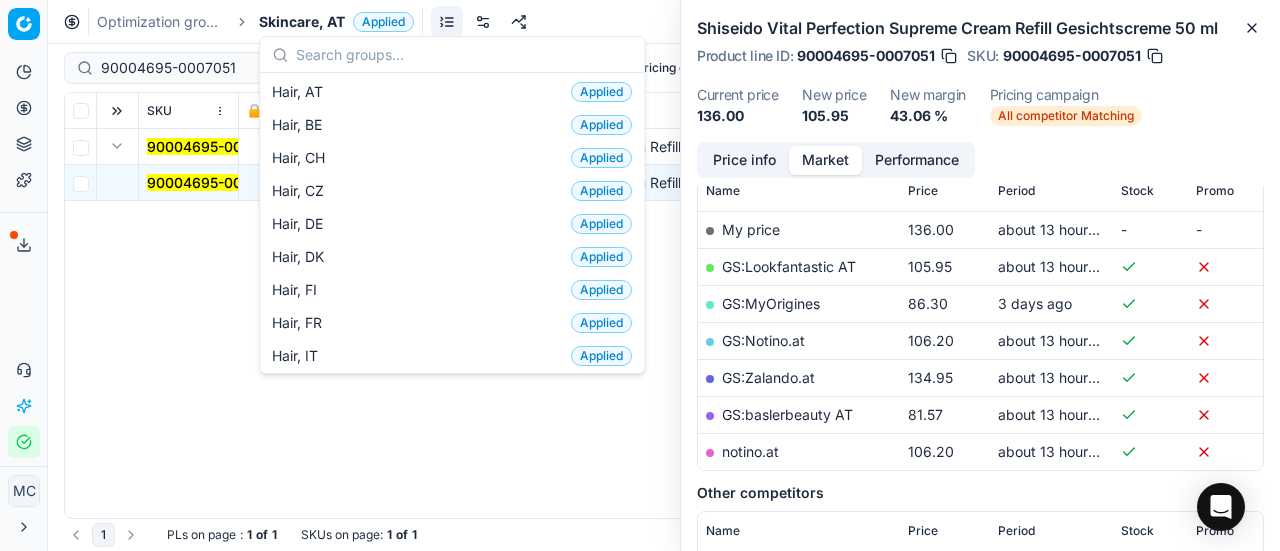scroll, scrollTop: 400, scrollLeft: 0, axis: vertical 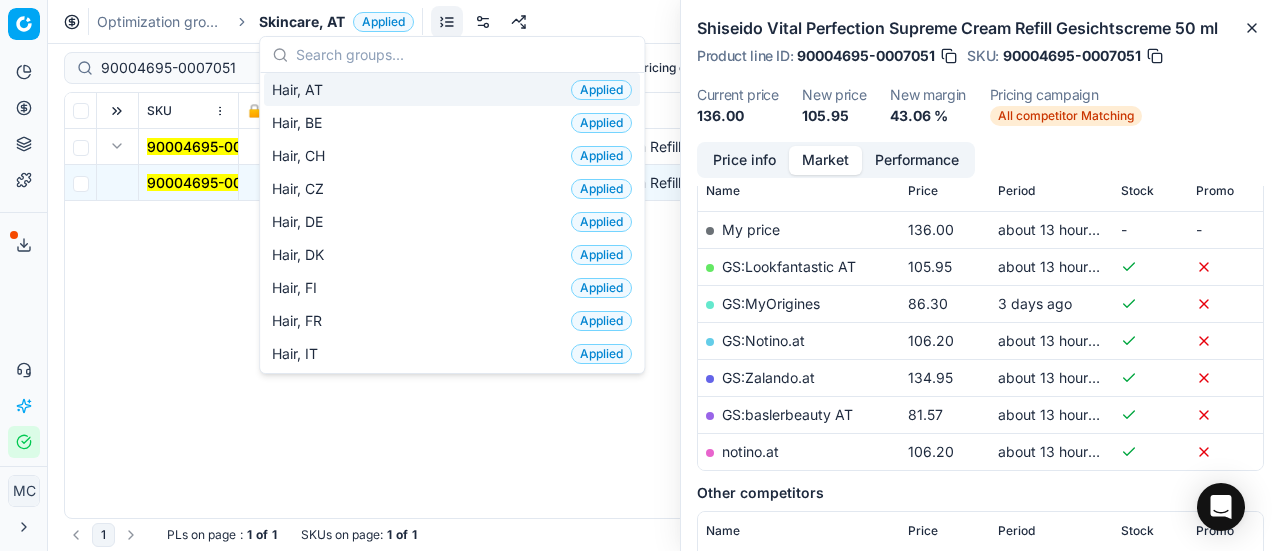 click on "Hair, AT Applied" at bounding box center (452, 89) 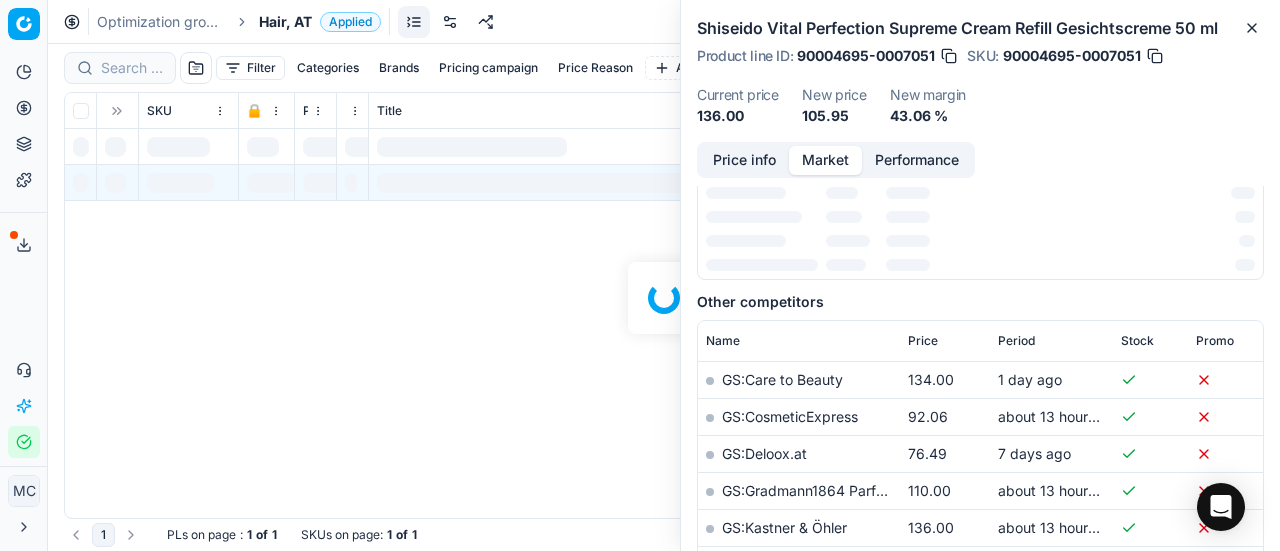 scroll, scrollTop: 300, scrollLeft: 0, axis: vertical 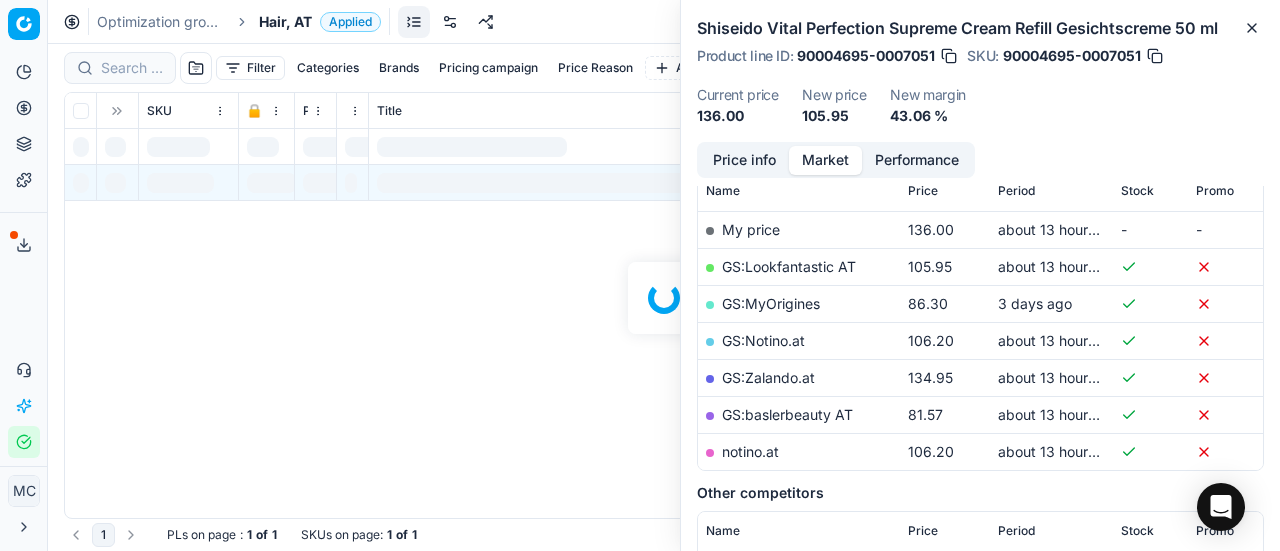 click at bounding box center (664, 297) 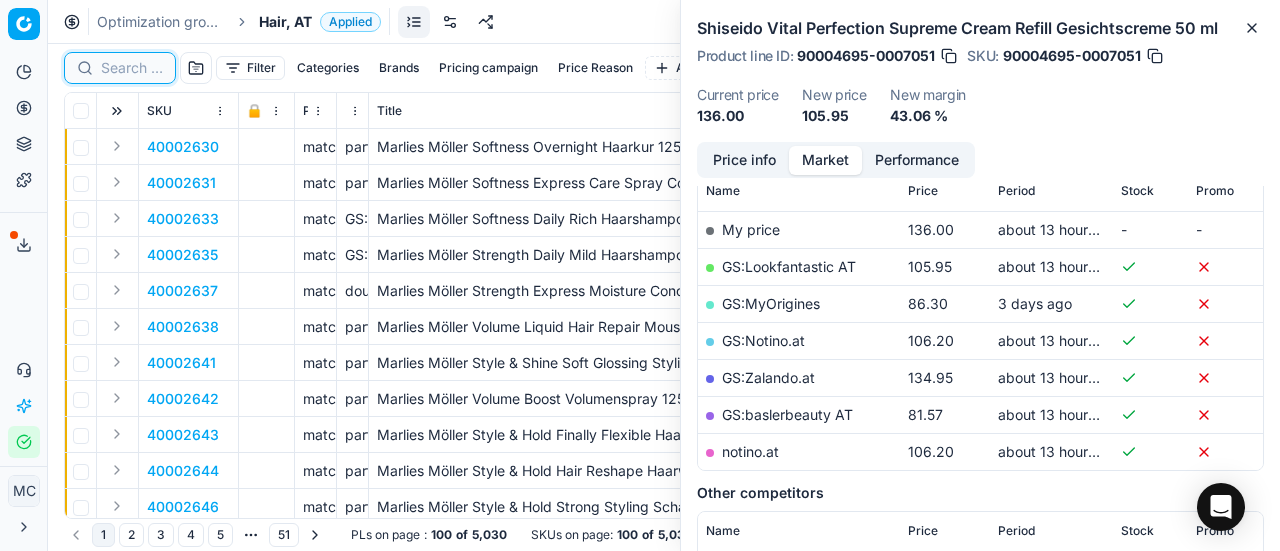 click at bounding box center (132, 68) 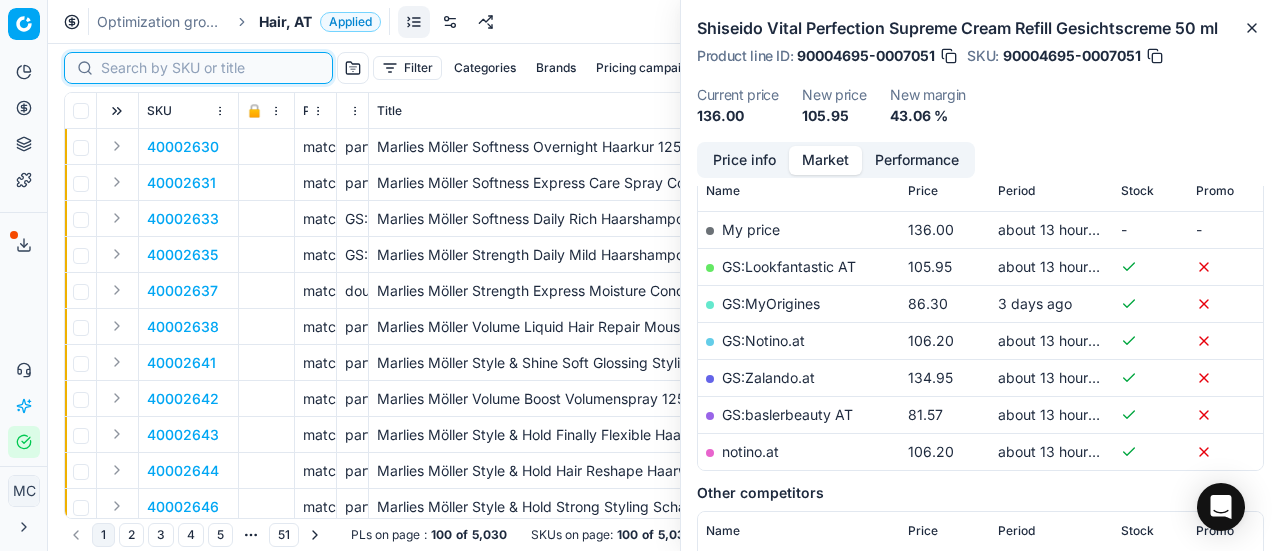 paste on "90009555-0014603" 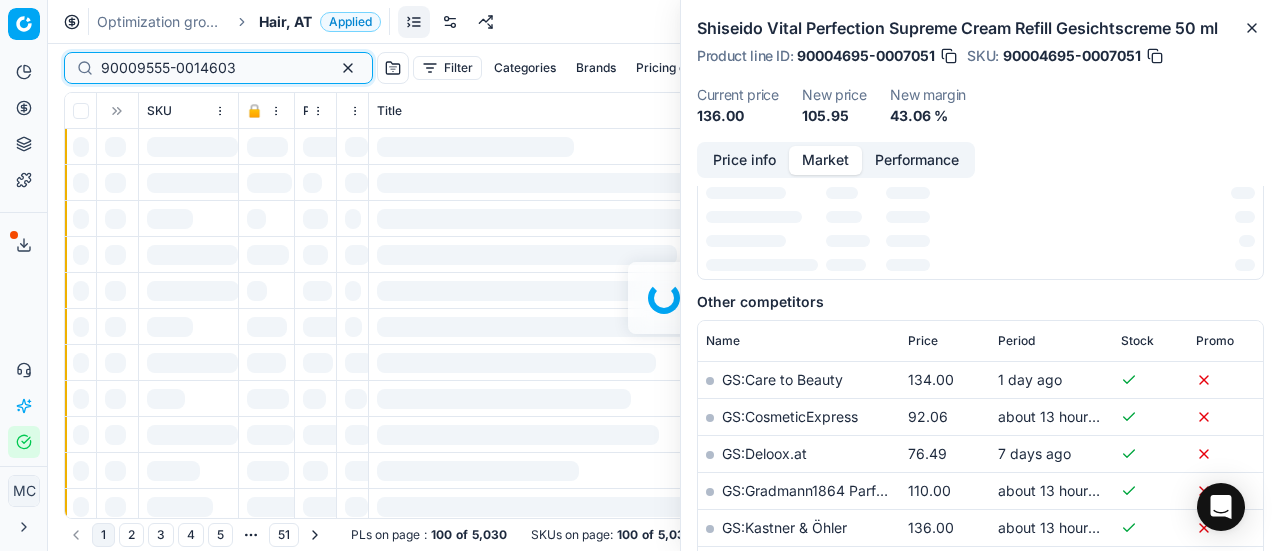 scroll, scrollTop: 300, scrollLeft: 0, axis: vertical 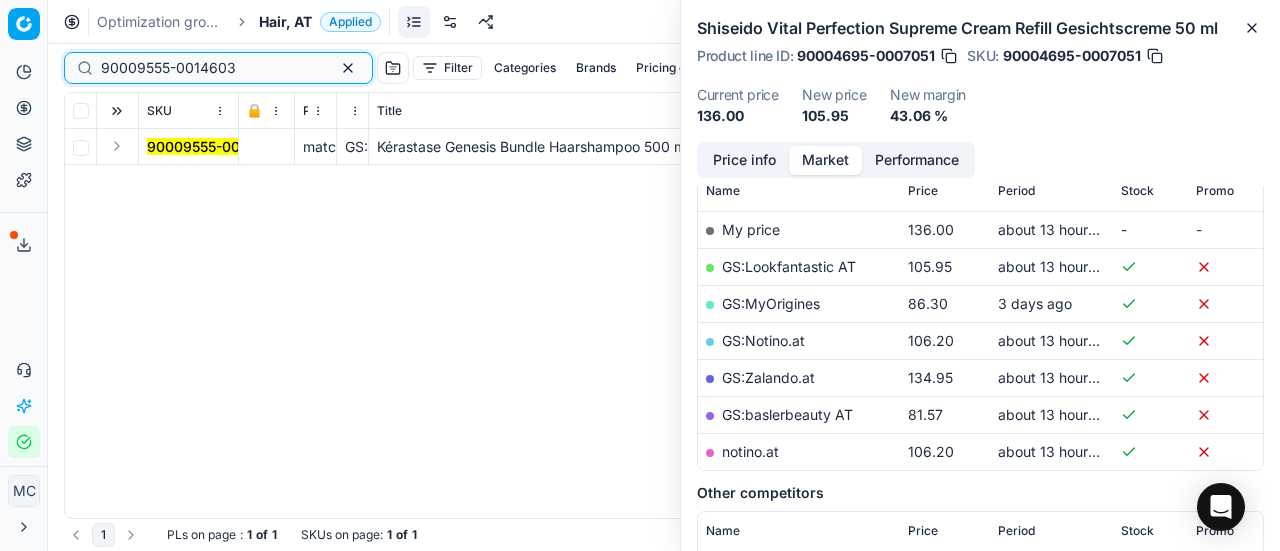 type on "90009555-0014603" 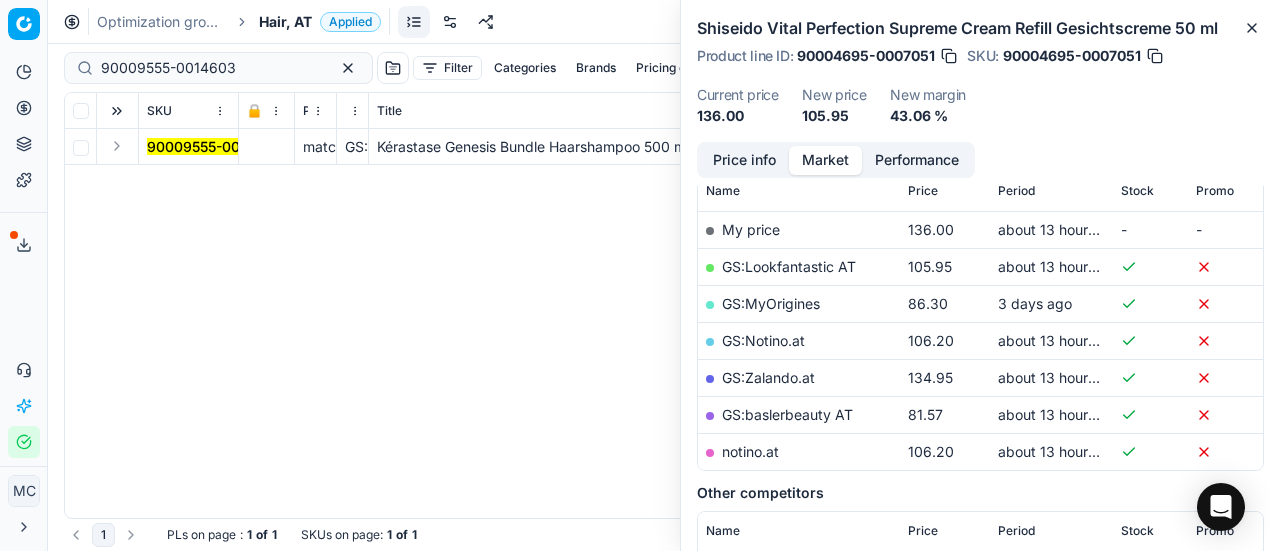 drag, startPoint x: 122, startPoint y: 144, endPoint x: 213, endPoint y: 168, distance: 94.11163 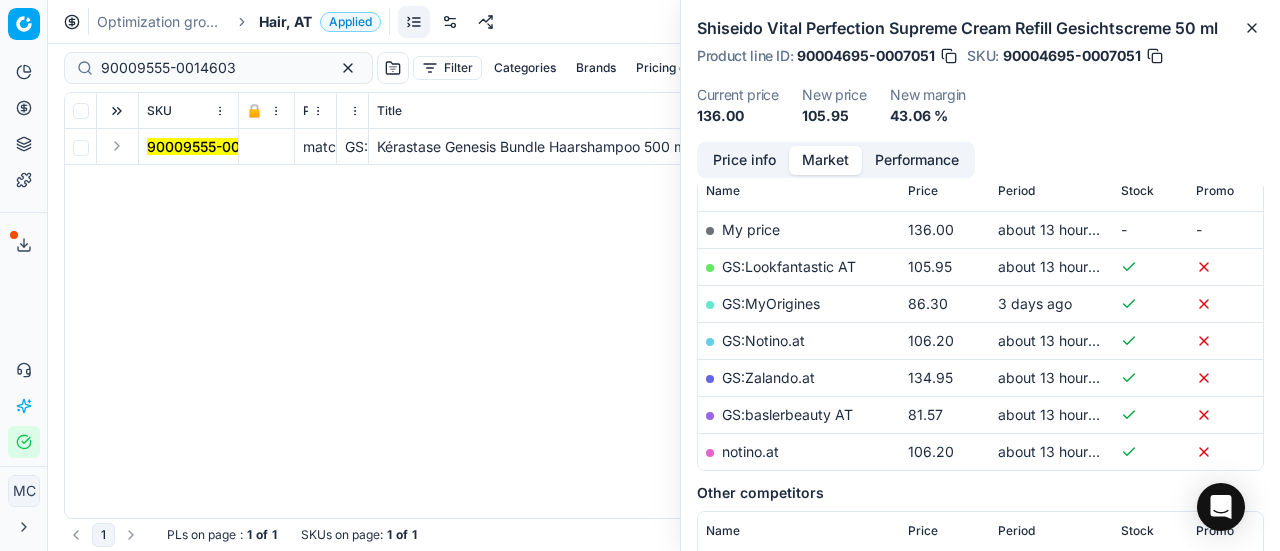 click at bounding box center (118, 147) 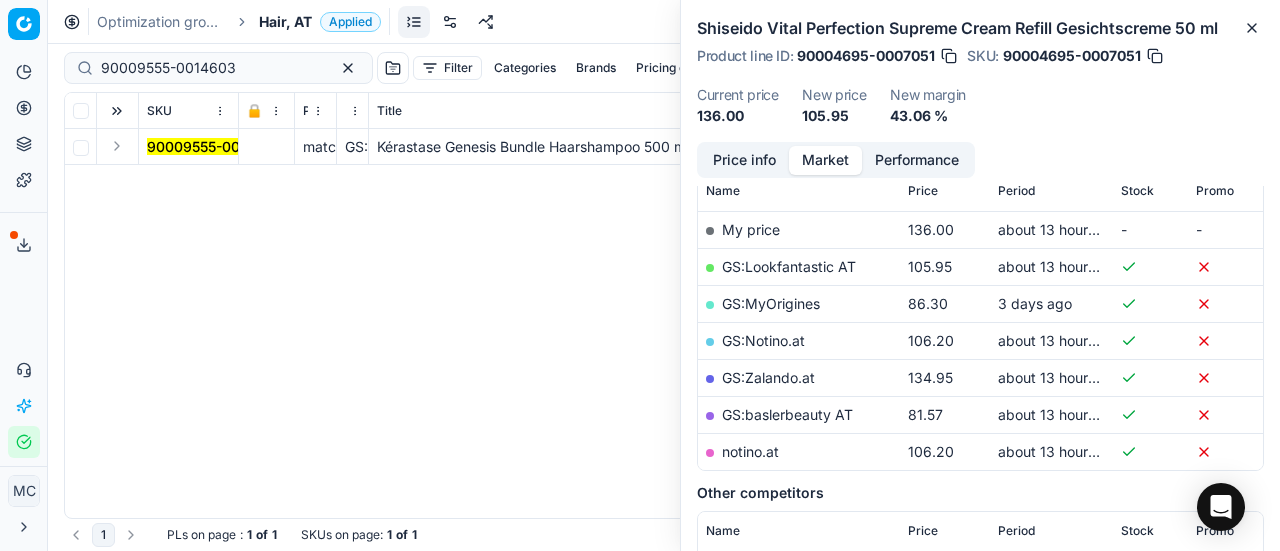 click at bounding box center (118, 147) 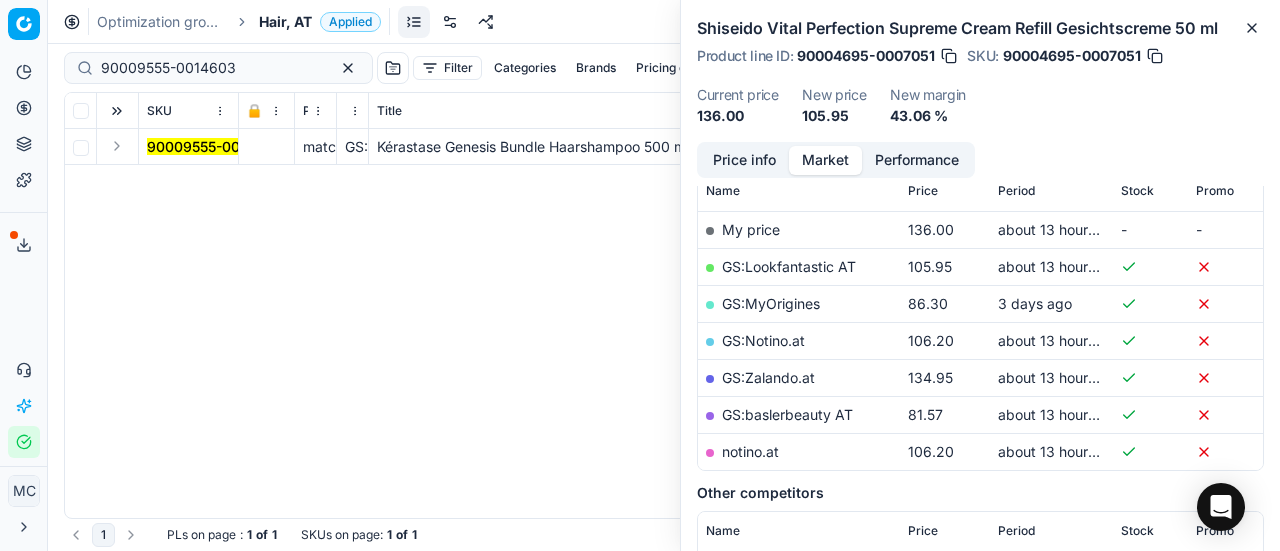 click at bounding box center (117, 146) 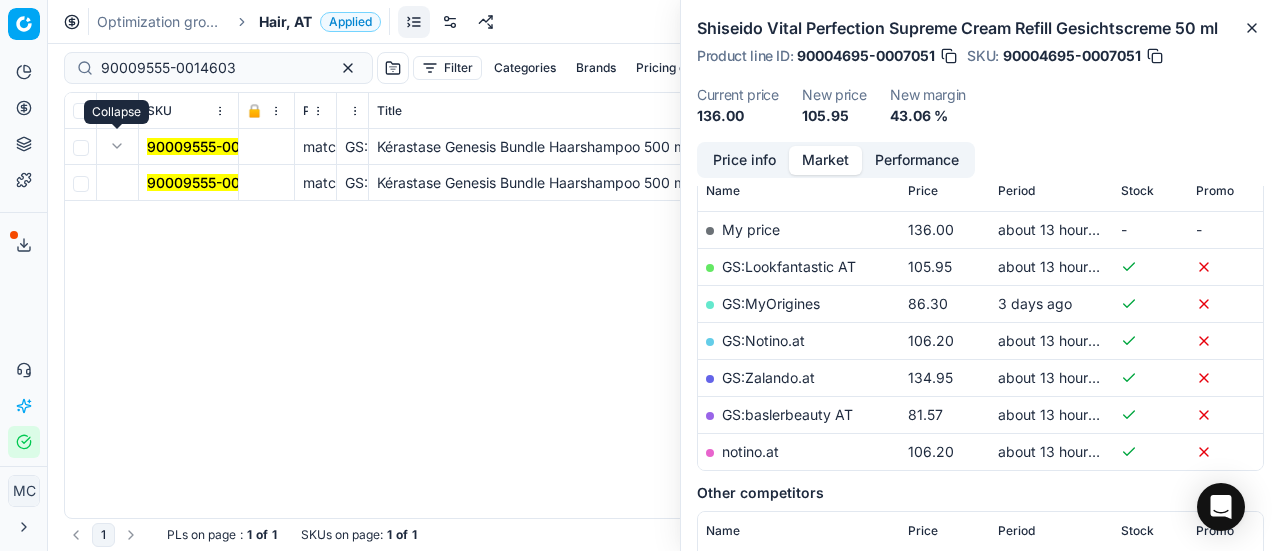 click on "90009555-0014603 matching google GS:Hagel-Shop AT Kérastase Genesis Bundle Haarshampoo  500 ml Kérastase Genesis Bundle Haarshampoo  500 ml 90009555-0014603 53.21 53.21 90009555-0014603 matching google GS:Hagel-Shop AT Kérastase Genesis Bundle Haarshampoo  500 ml Kérastase Genesis Bundle Haarshampoo  500 ml 90009555-0014603 53.21 53.21" at bounding box center (664, 323) 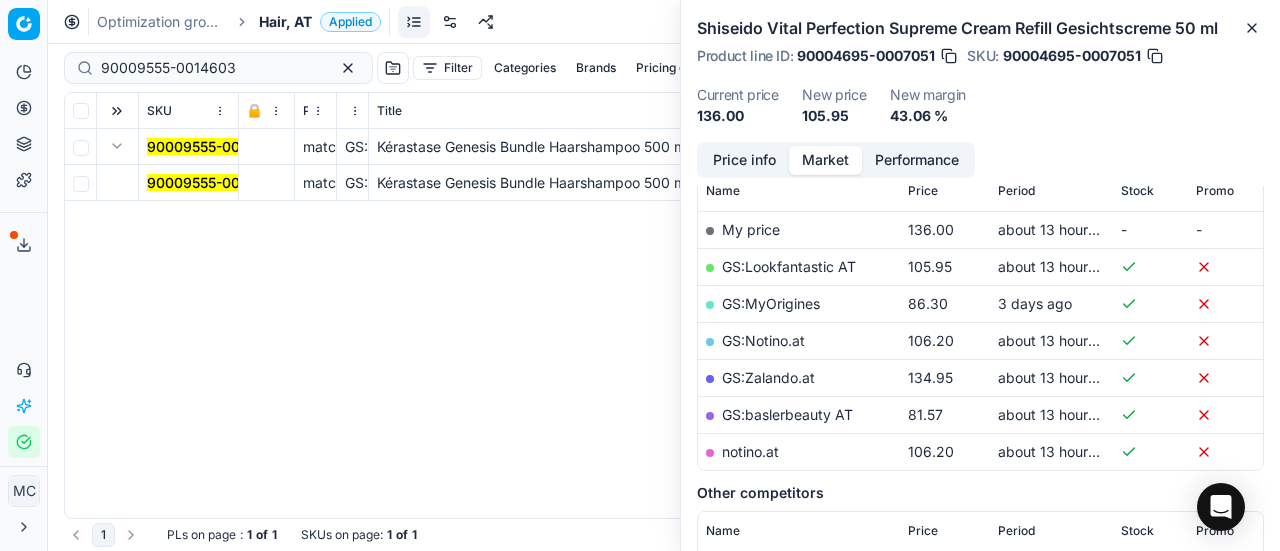 click on "90009555-0014603" at bounding box center [214, 182] 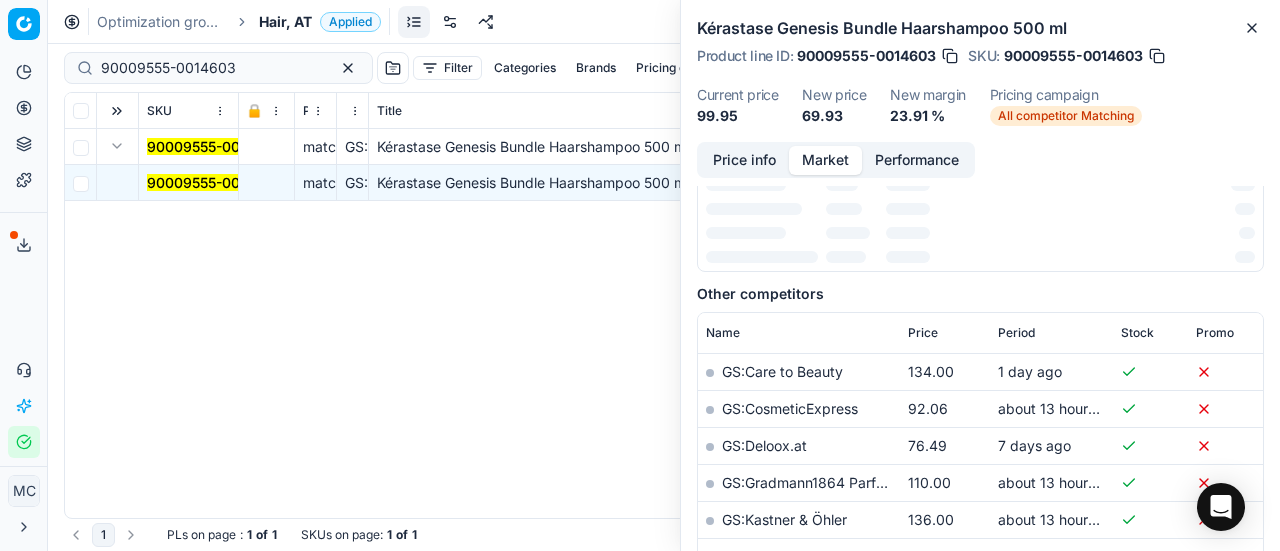 scroll, scrollTop: 300, scrollLeft: 0, axis: vertical 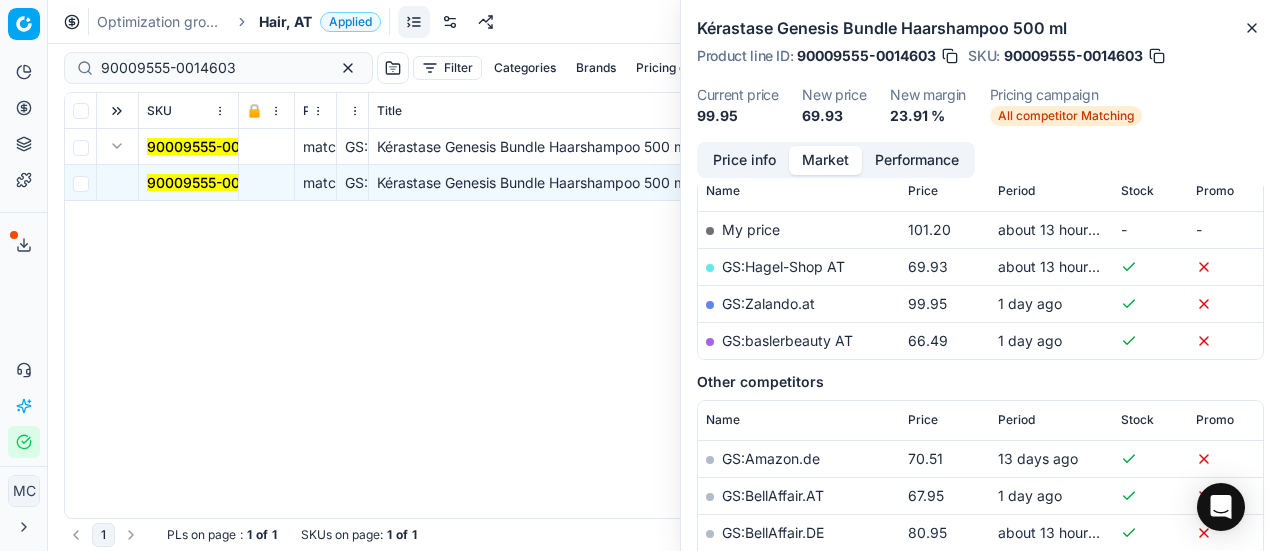 click on "Price info" at bounding box center (744, 160) 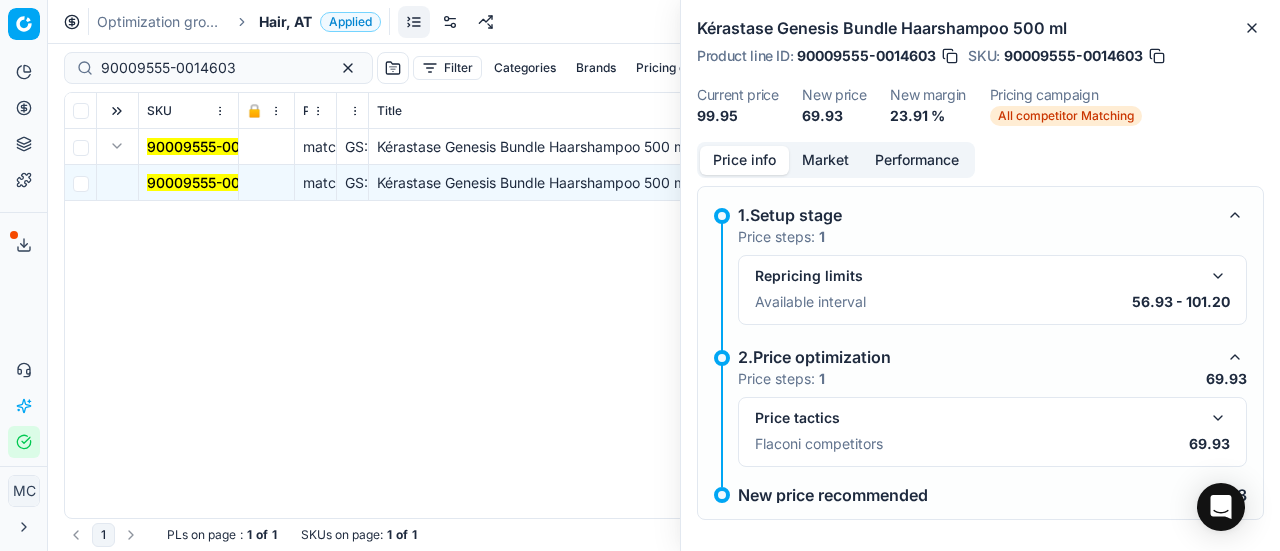 click at bounding box center [1218, 418] 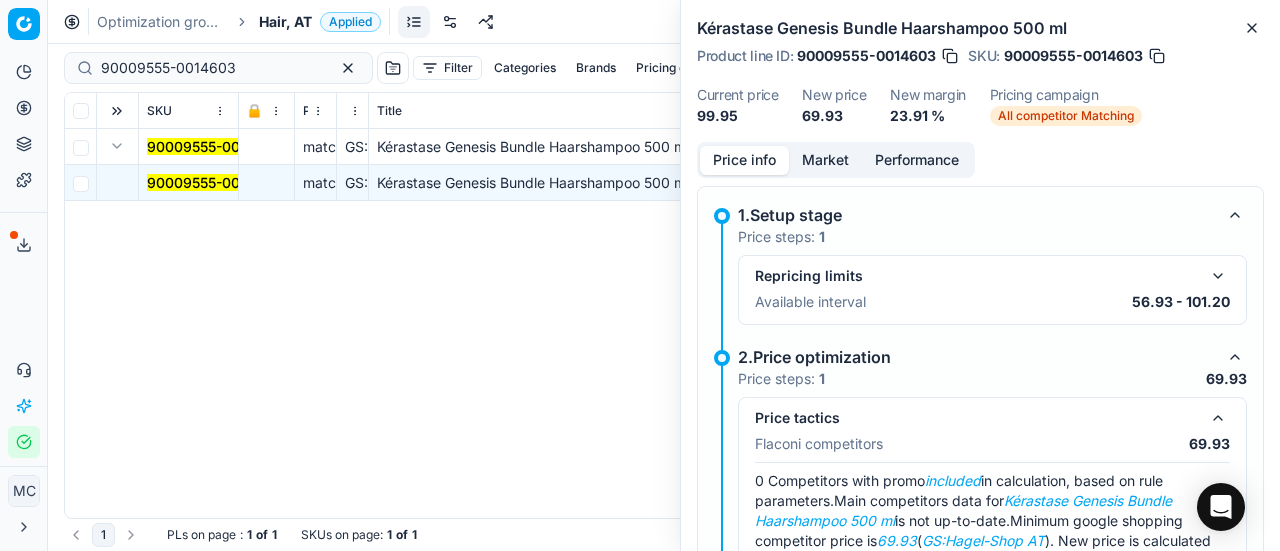 click on "Market" at bounding box center [825, 160] 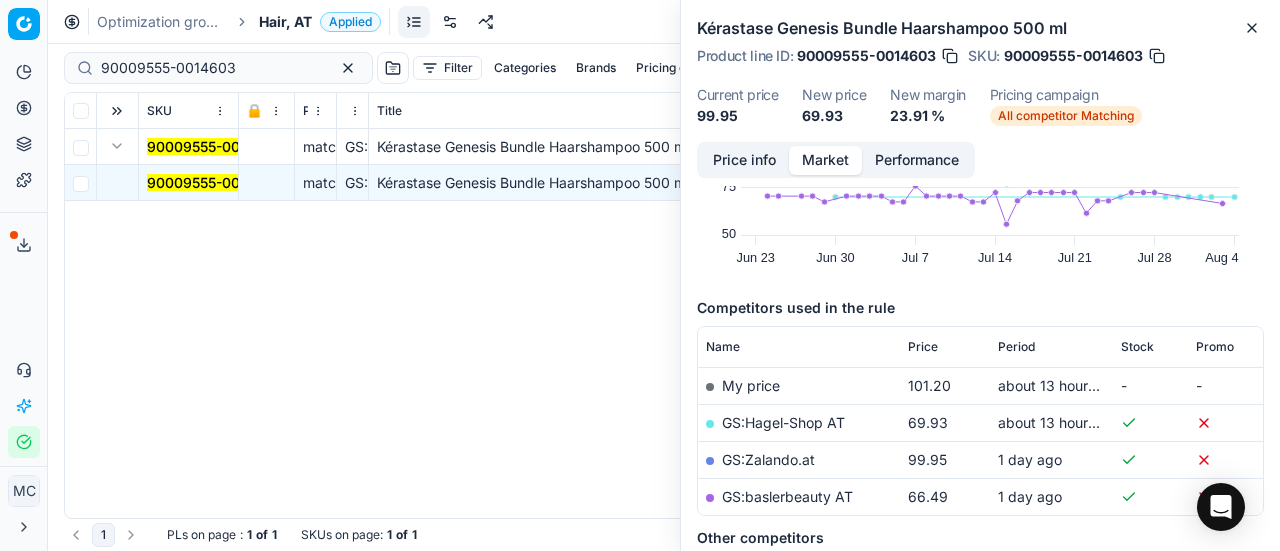 scroll, scrollTop: 300, scrollLeft: 0, axis: vertical 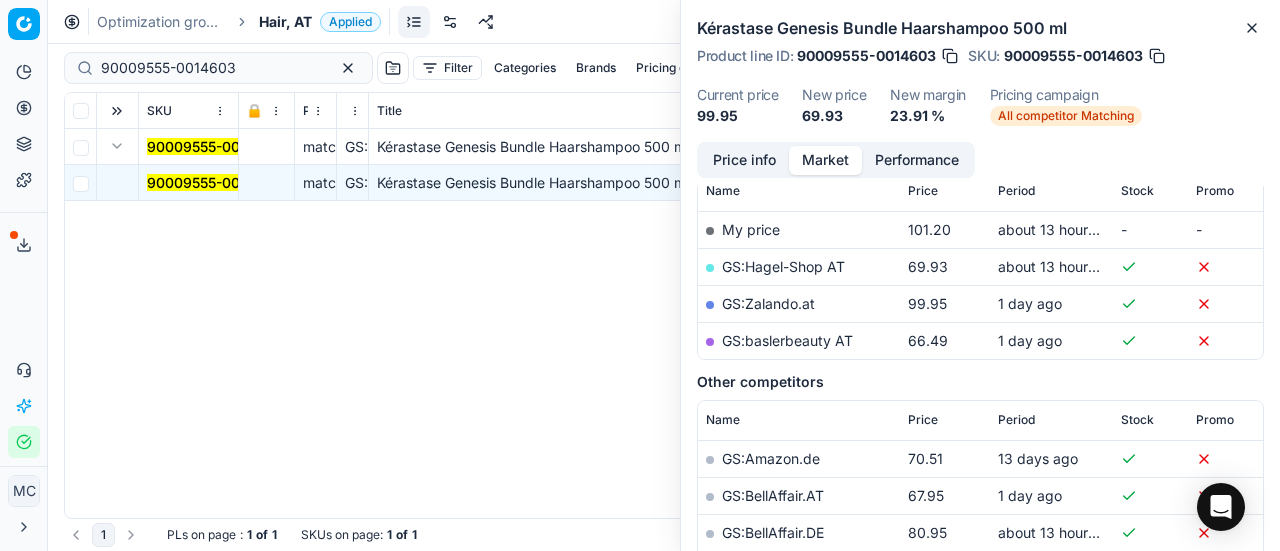 click on "GS:Hagel-Shop AT" at bounding box center [783, 266] 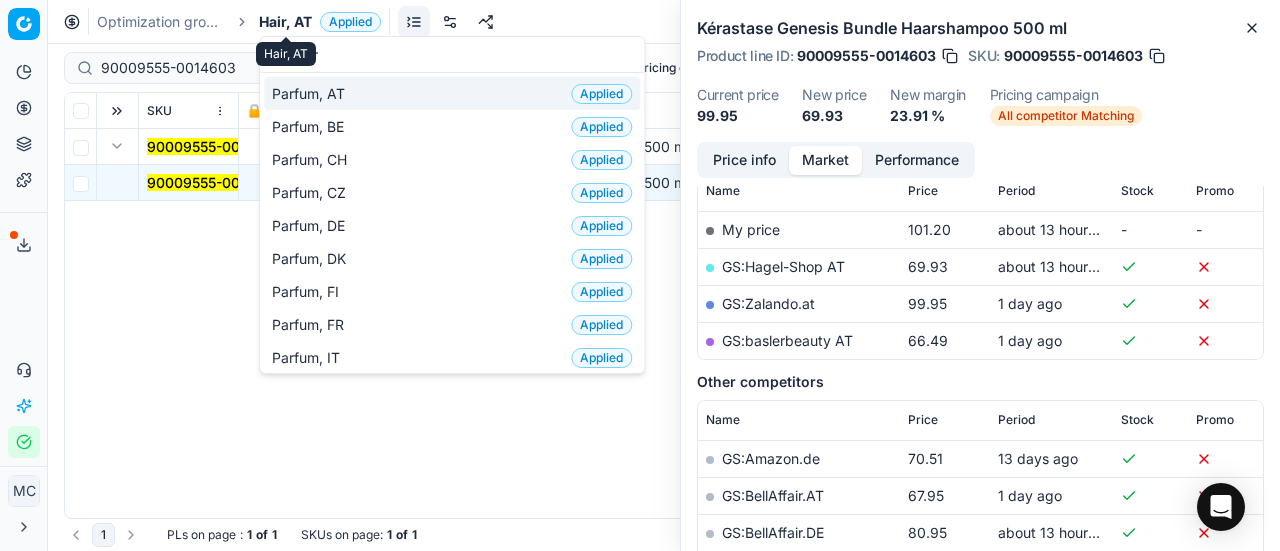 type on "par" 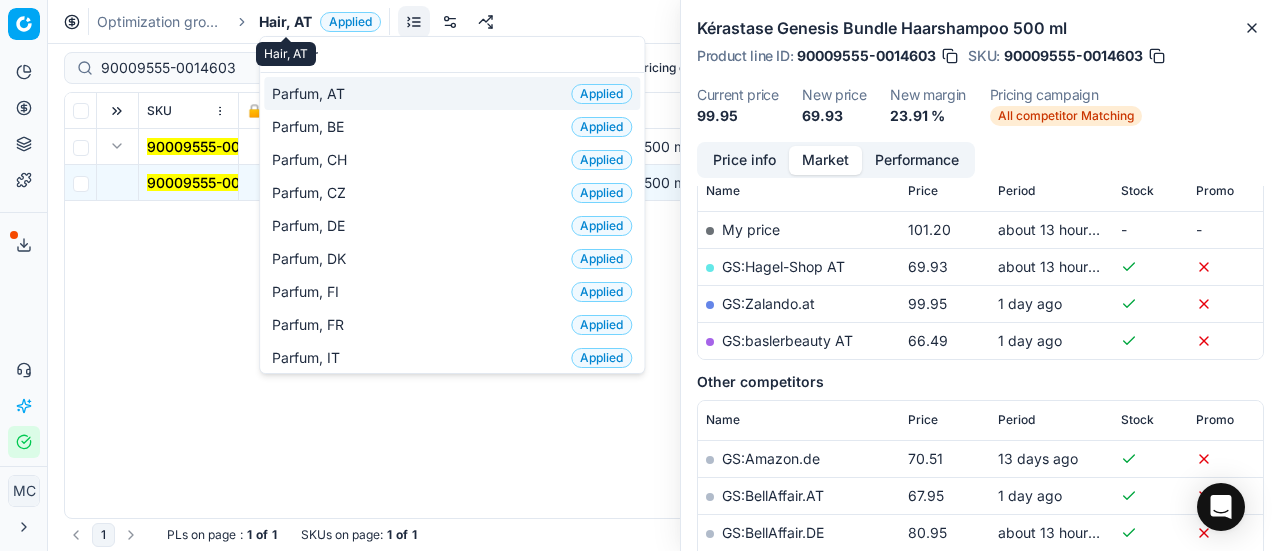 click on "Parfum, AT" at bounding box center (312, 94) 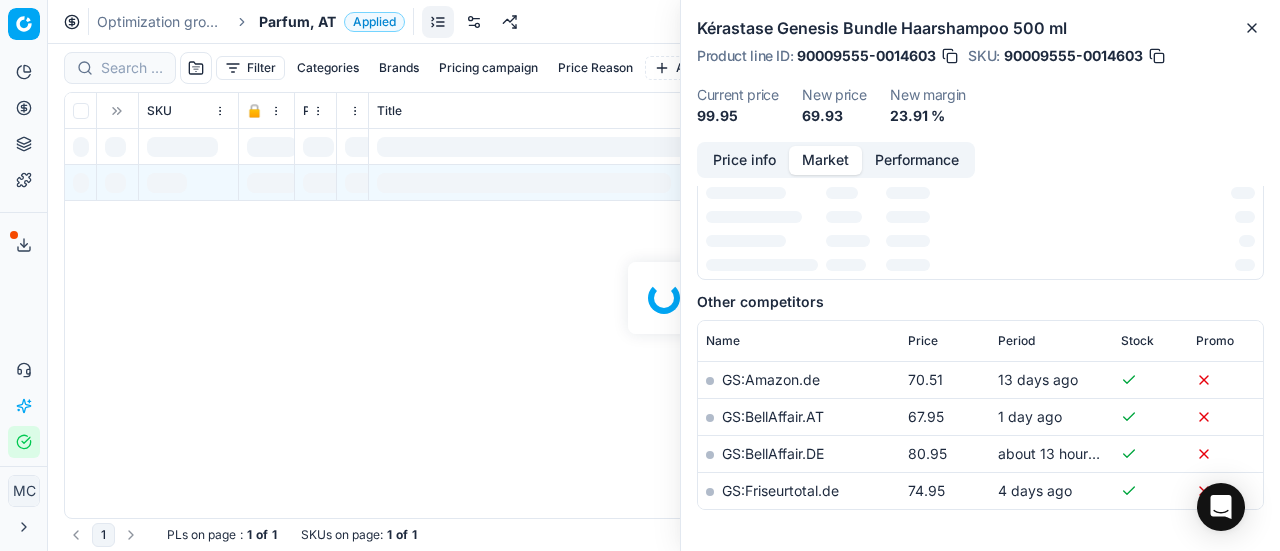 scroll, scrollTop: 300, scrollLeft: 0, axis: vertical 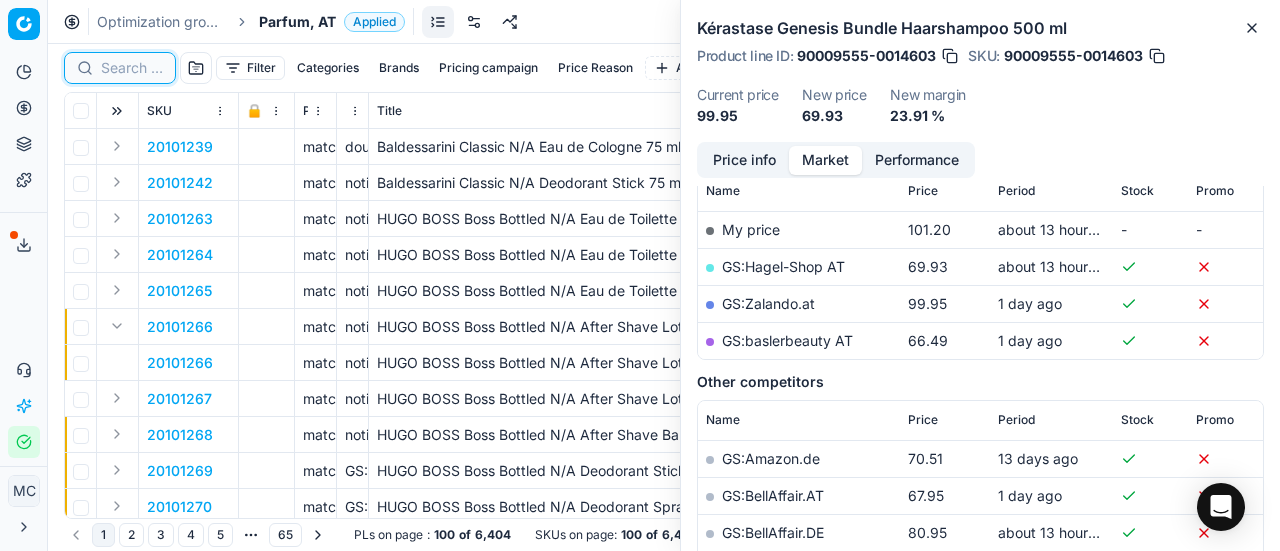 click at bounding box center [132, 68] 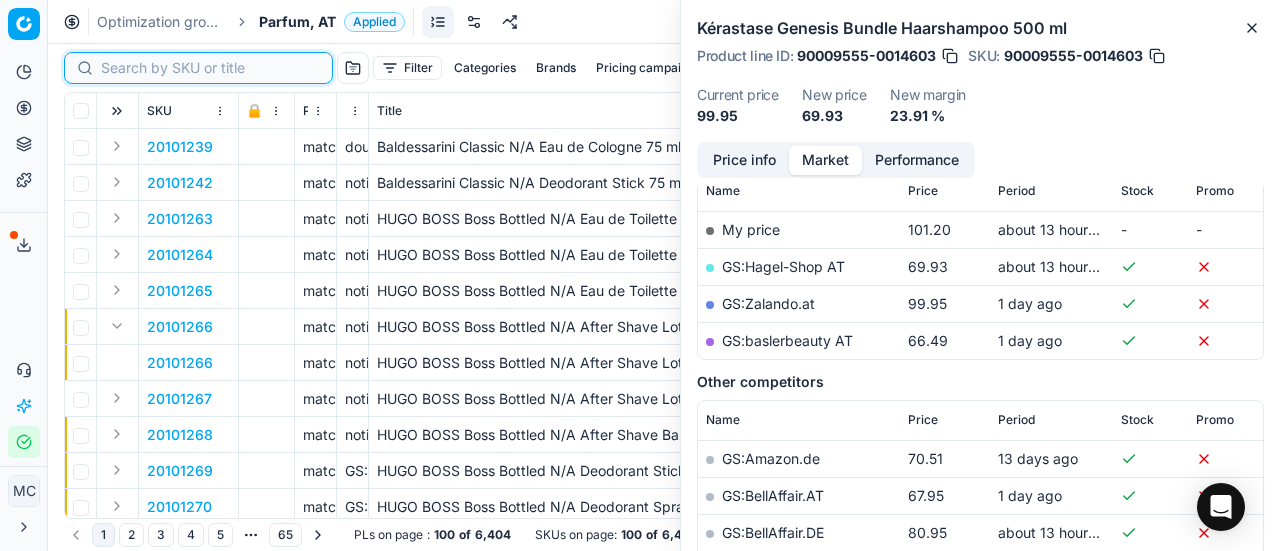 paste on "20102043" 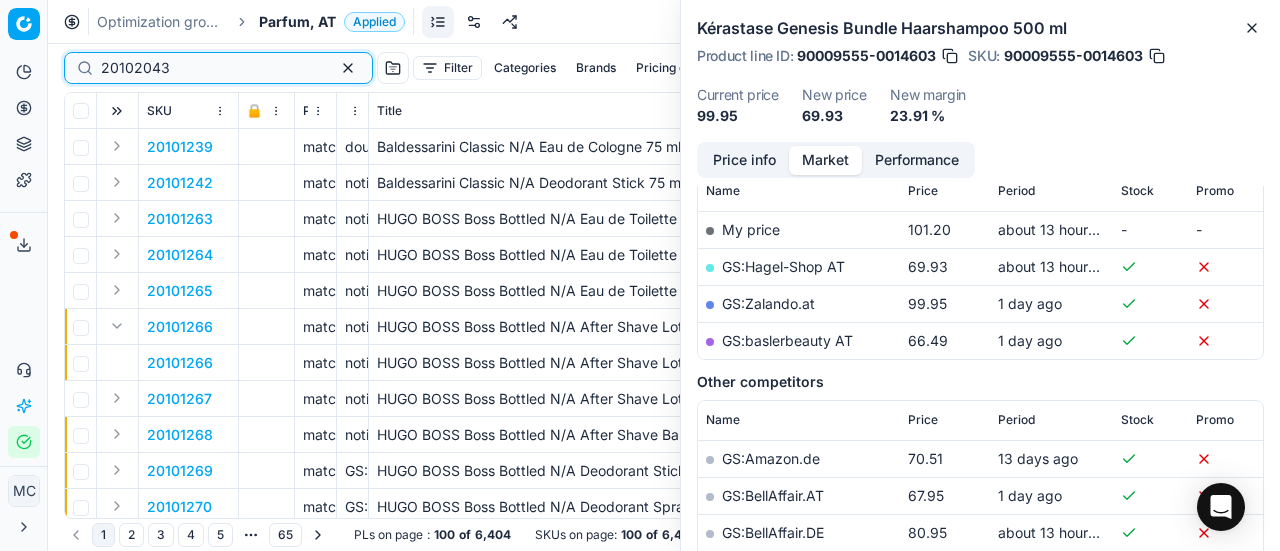 scroll, scrollTop: 300, scrollLeft: 0, axis: vertical 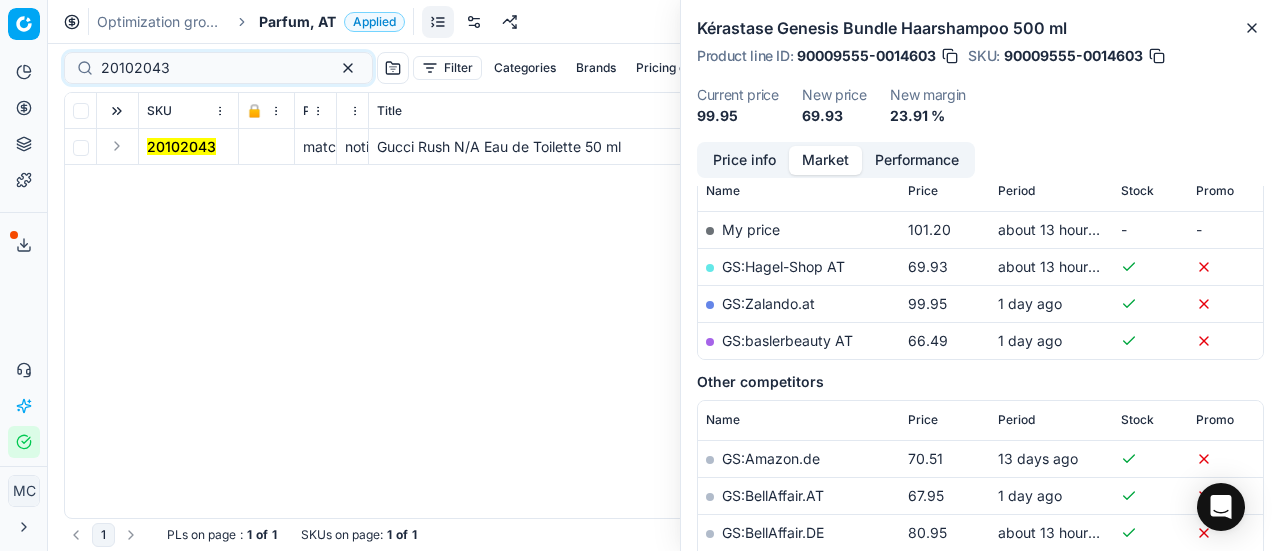 click at bounding box center [117, 146] 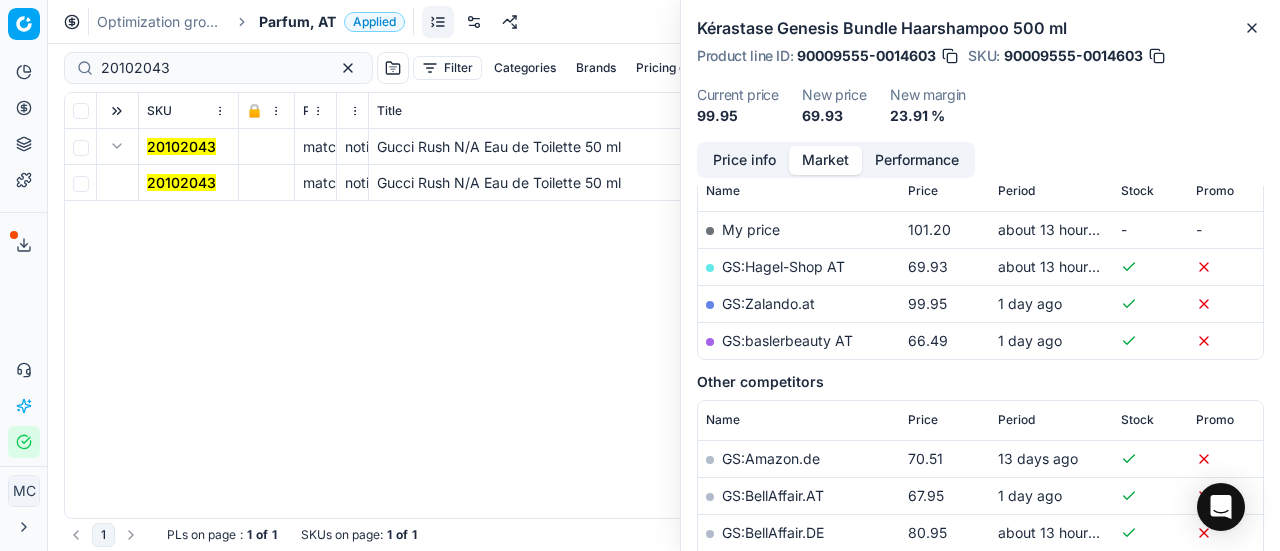 click on "20102043" at bounding box center (181, 182) 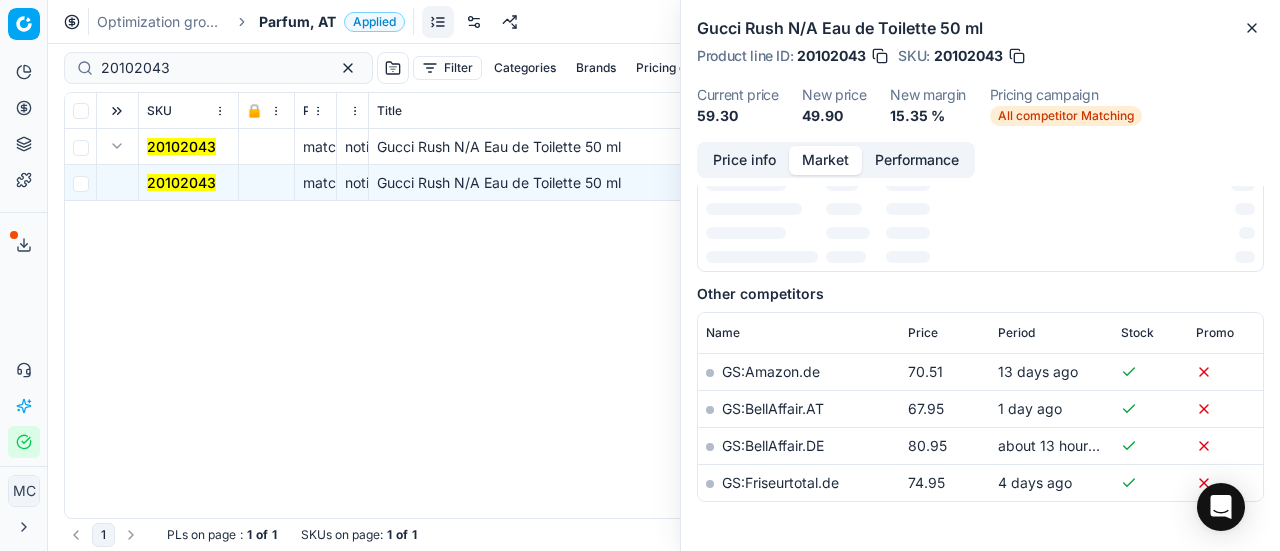 scroll, scrollTop: 300, scrollLeft: 0, axis: vertical 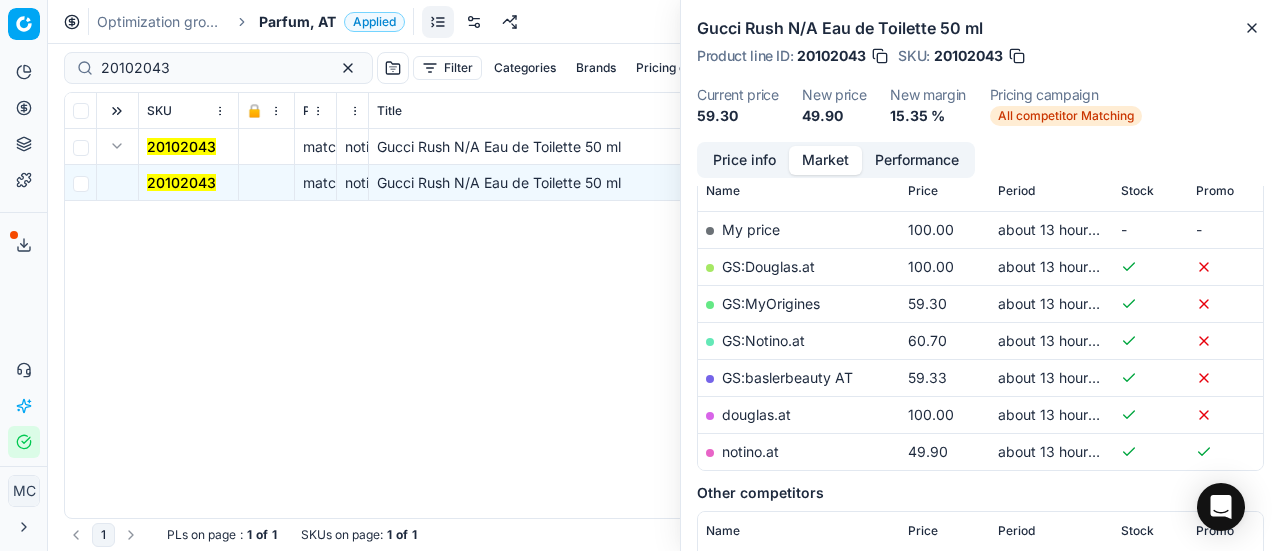 click on "Price info" at bounding box center (744, 160) 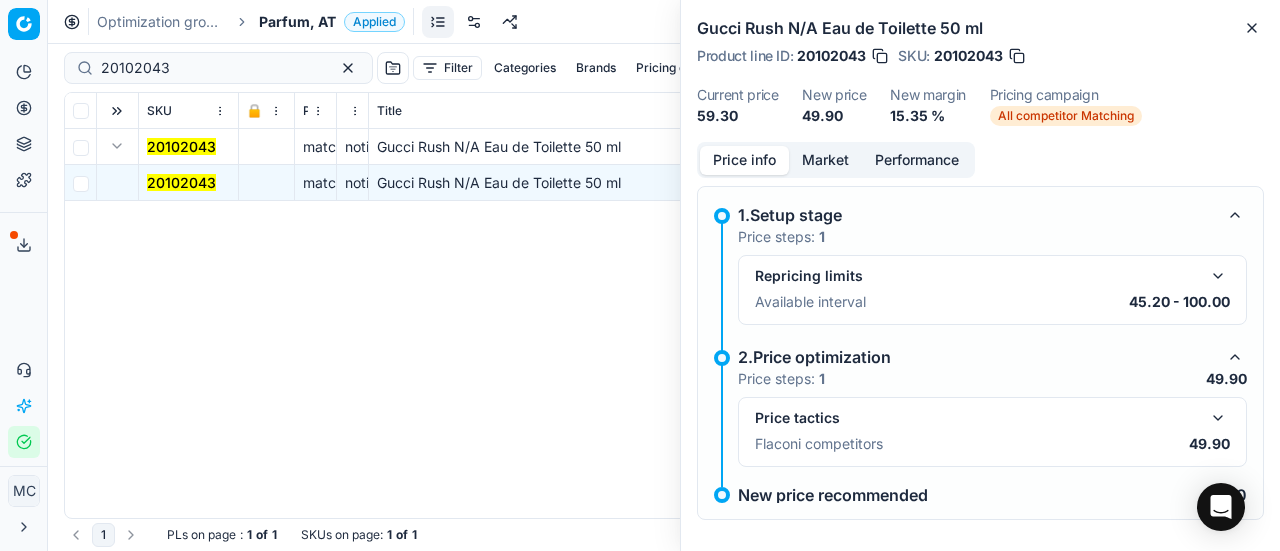 click at bounding box center [1218, 418] 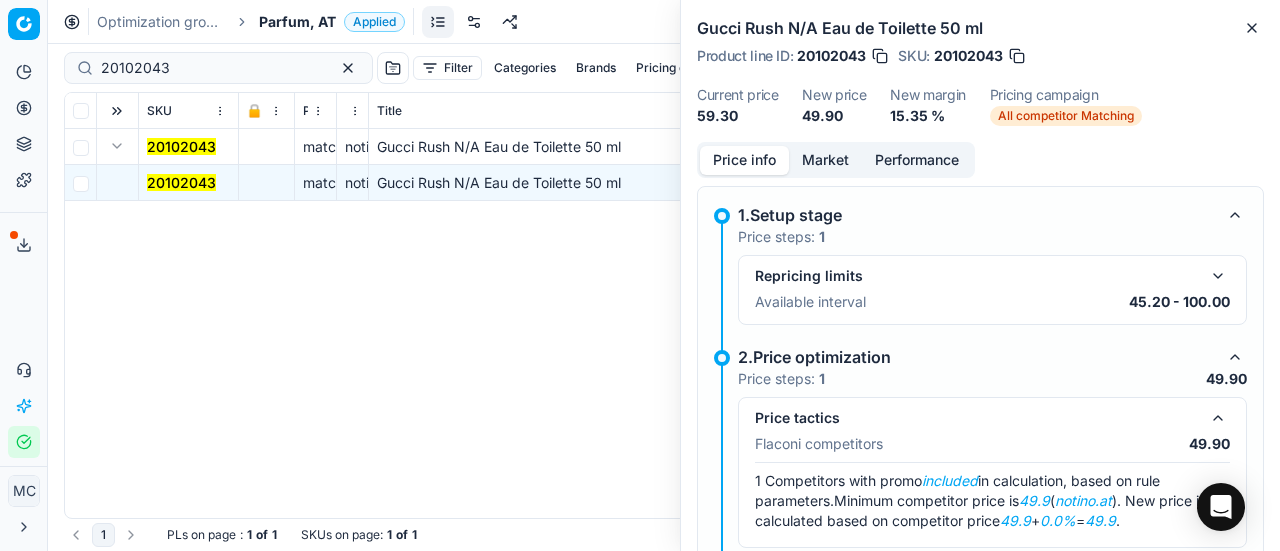 click on "Market" at bounding box center [825, 160] 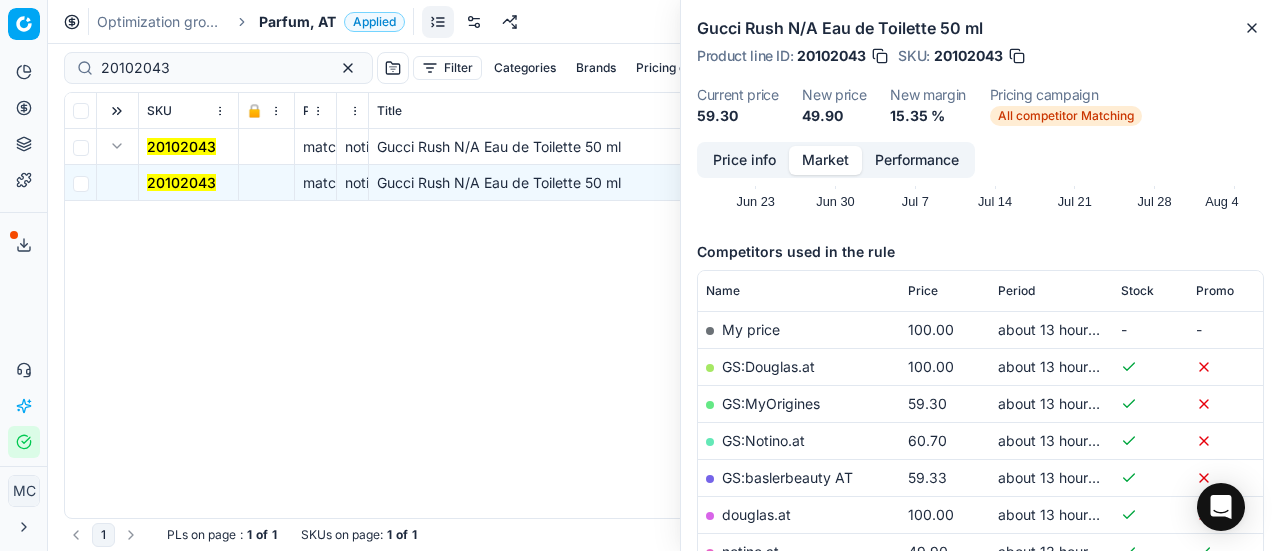 scroll, scrollTop: 300, scrollLeft: 0, axis: vertical 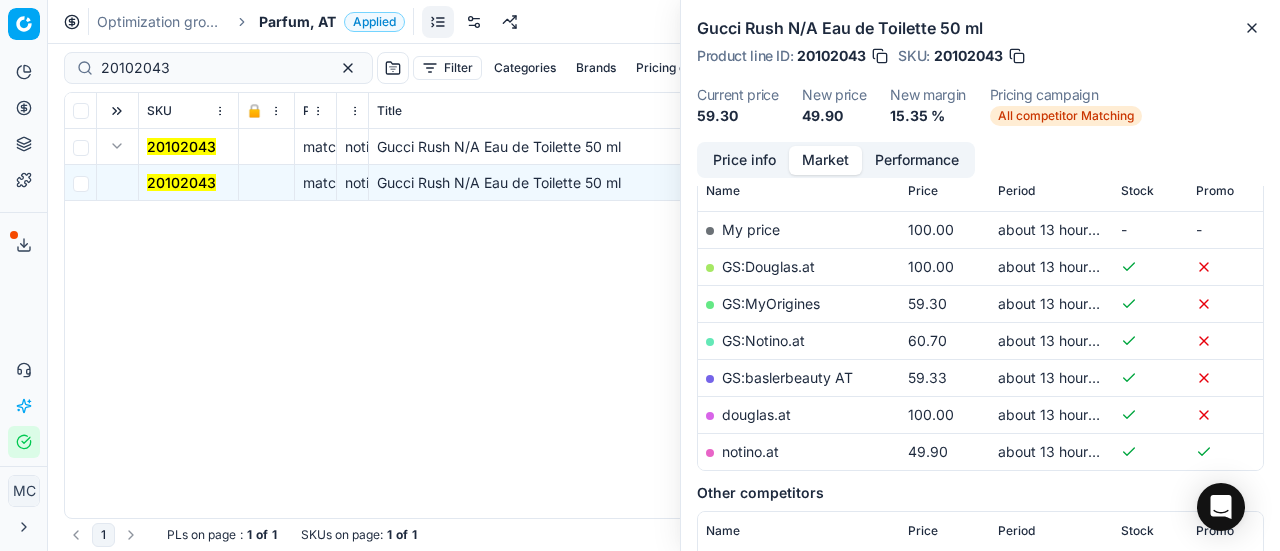 click on "GS:Notino.at" at bounding box center (763, 340) 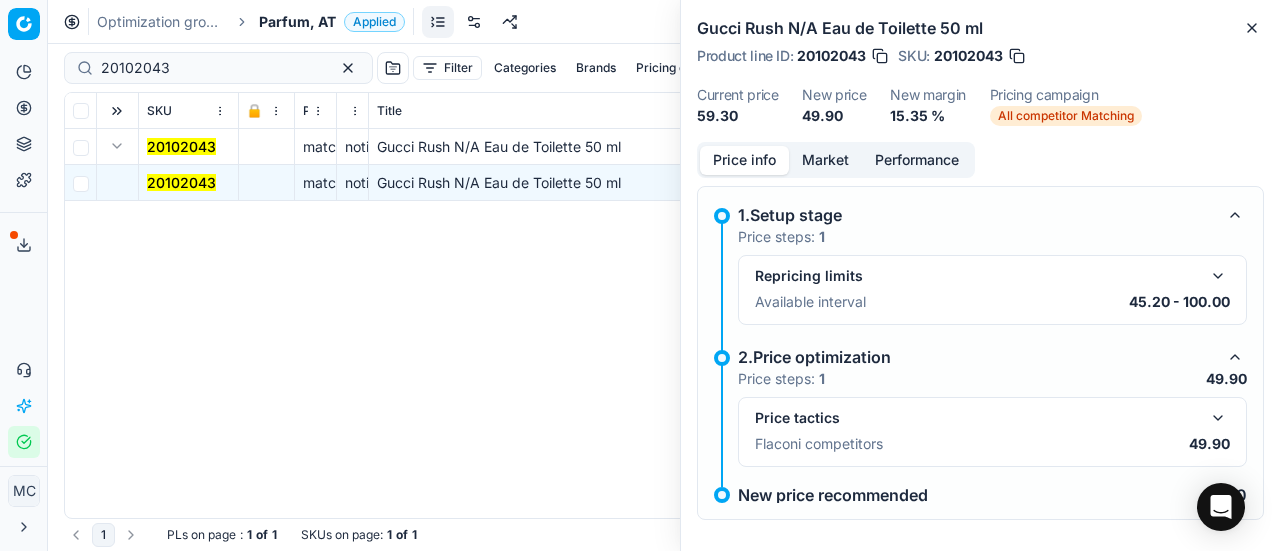 click on "Price info" at bounding box center [744, 160] 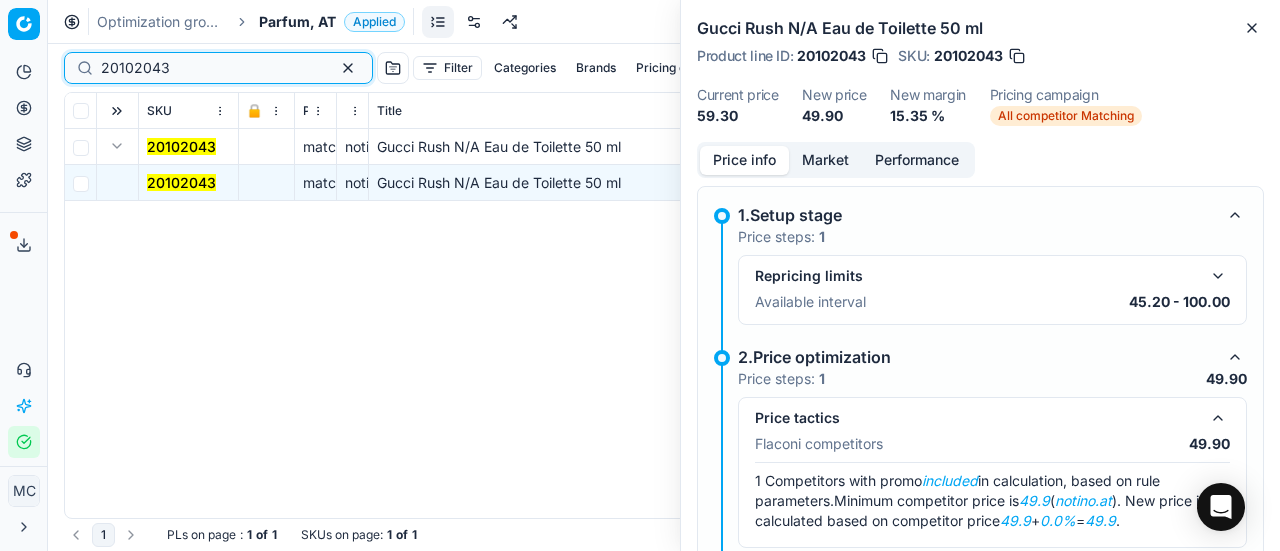 drag, startPoint x: 205, startPoint y: 77, endPoint x: 0, endPoint y: 33, distance: 209.6688 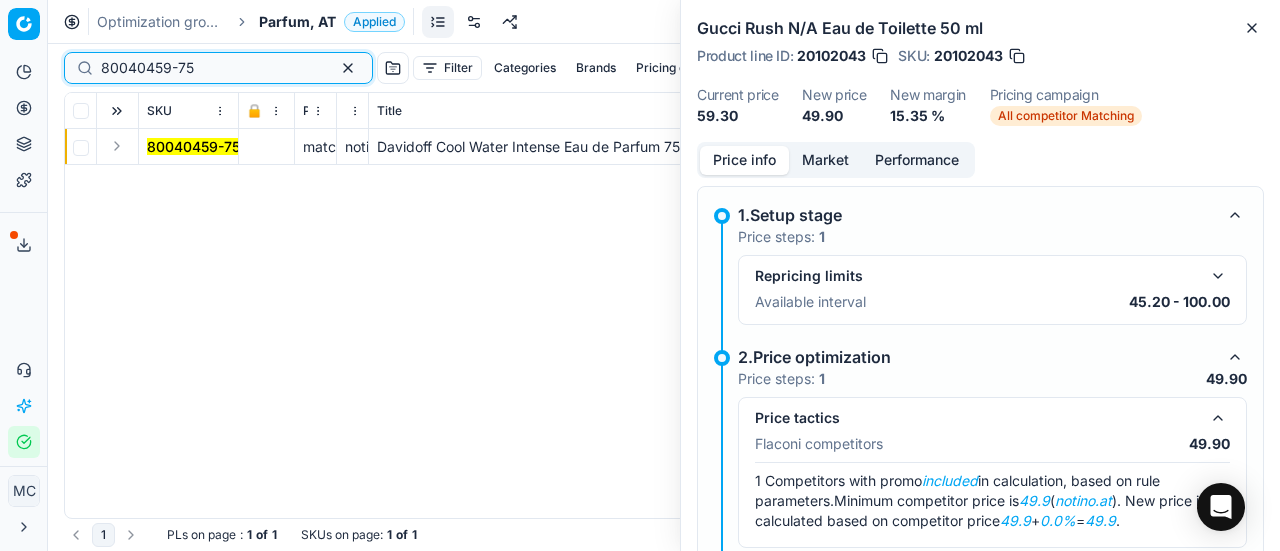type on "80040459-75" 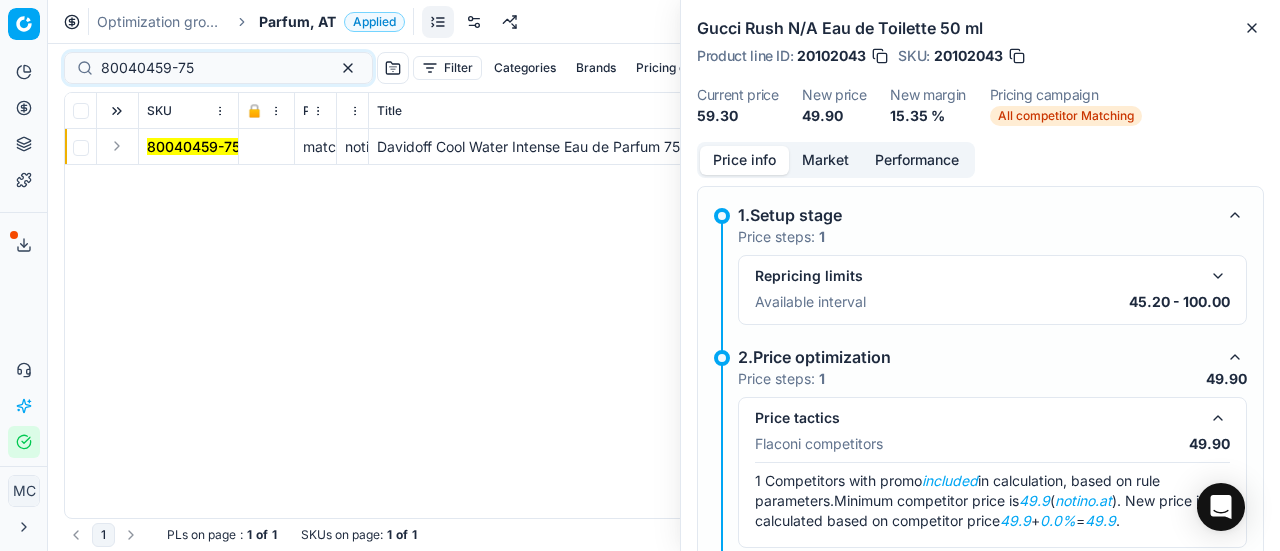 click at bounding box center [117, 146] 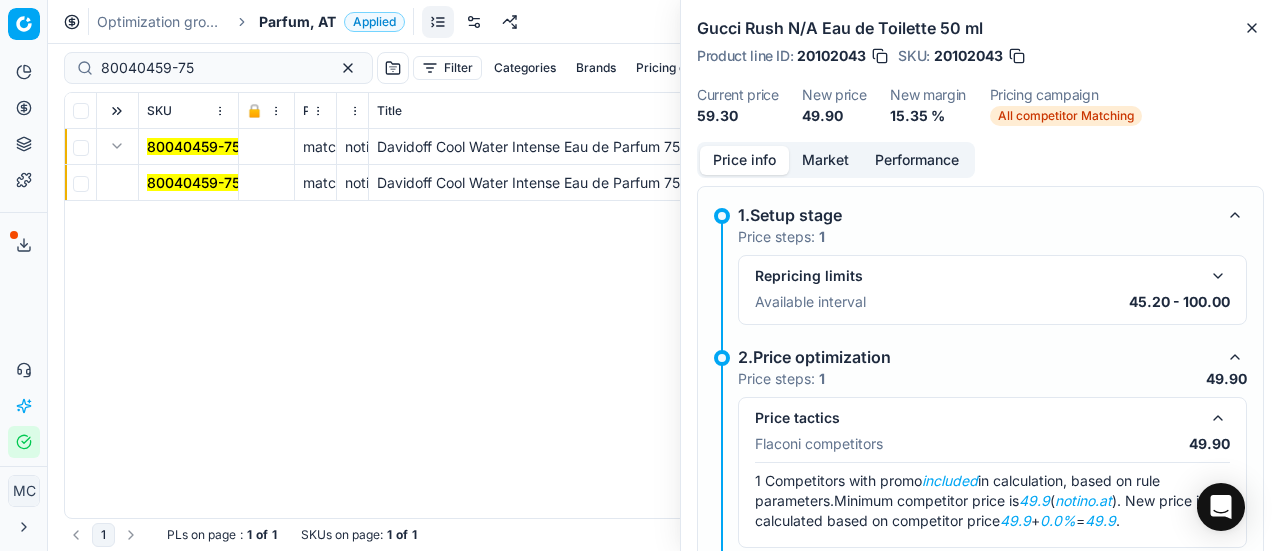 click on "80040459-75" at bounding box center [193, 182] 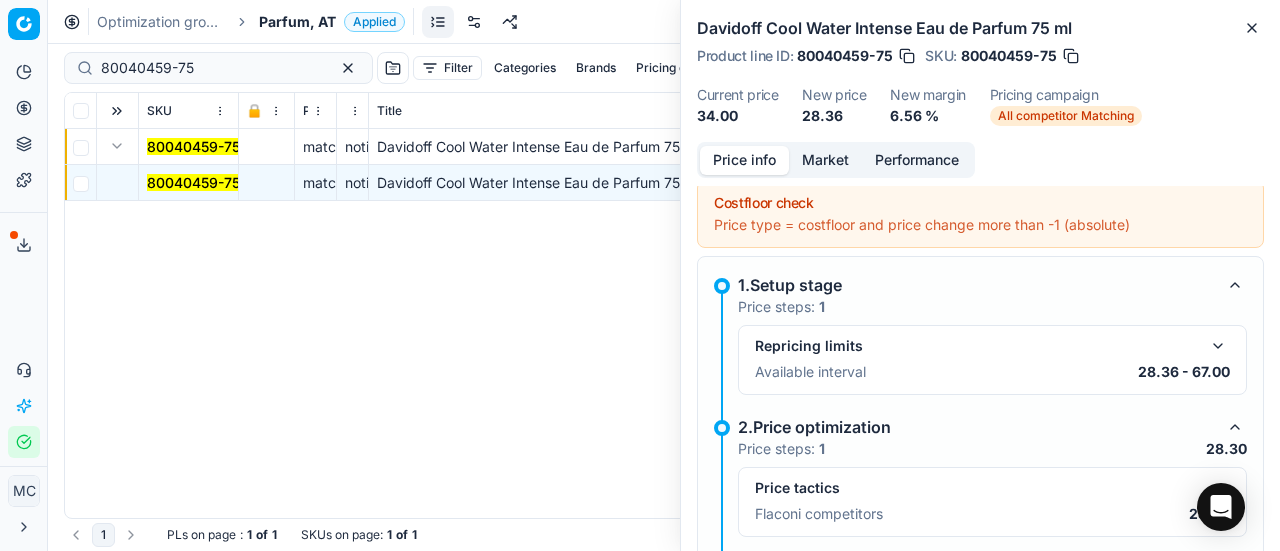 scroll, scrollTop: 200, scrollLeft: 0, axis: vertical 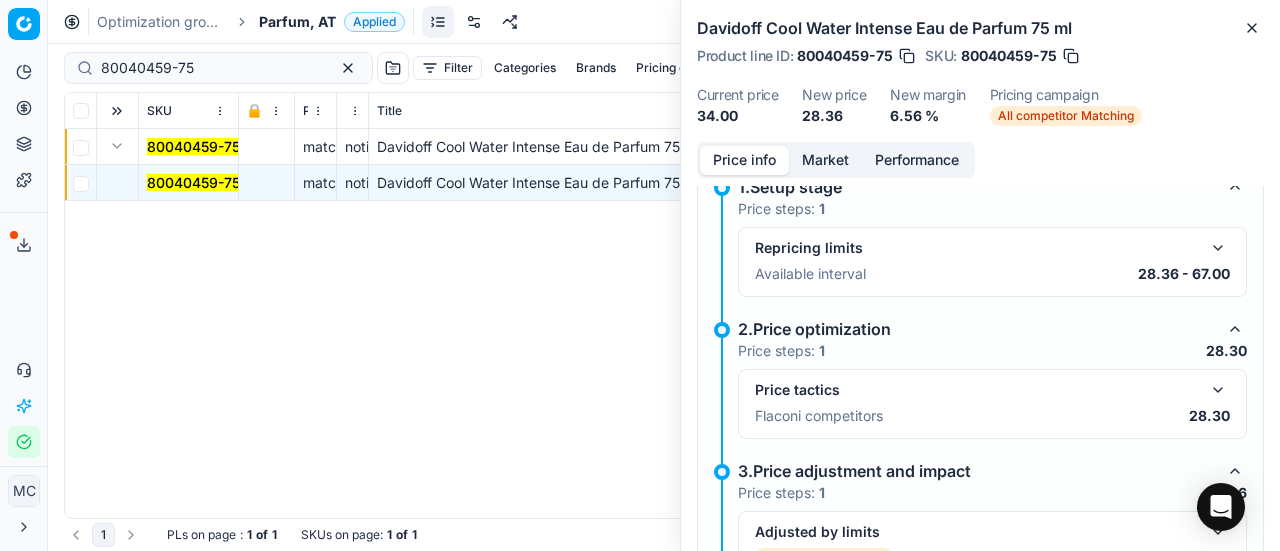 click on "Price tactics Flaconi competitors 28.30" at bounding box center [992, 404] 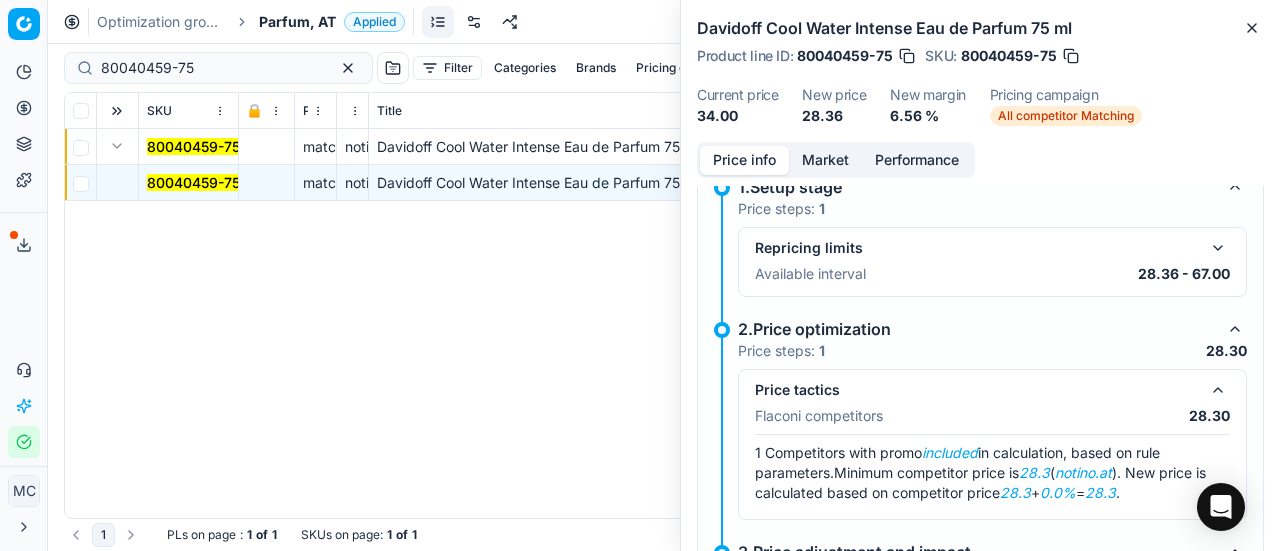 click on "Market" at bounding box center [825, 160] 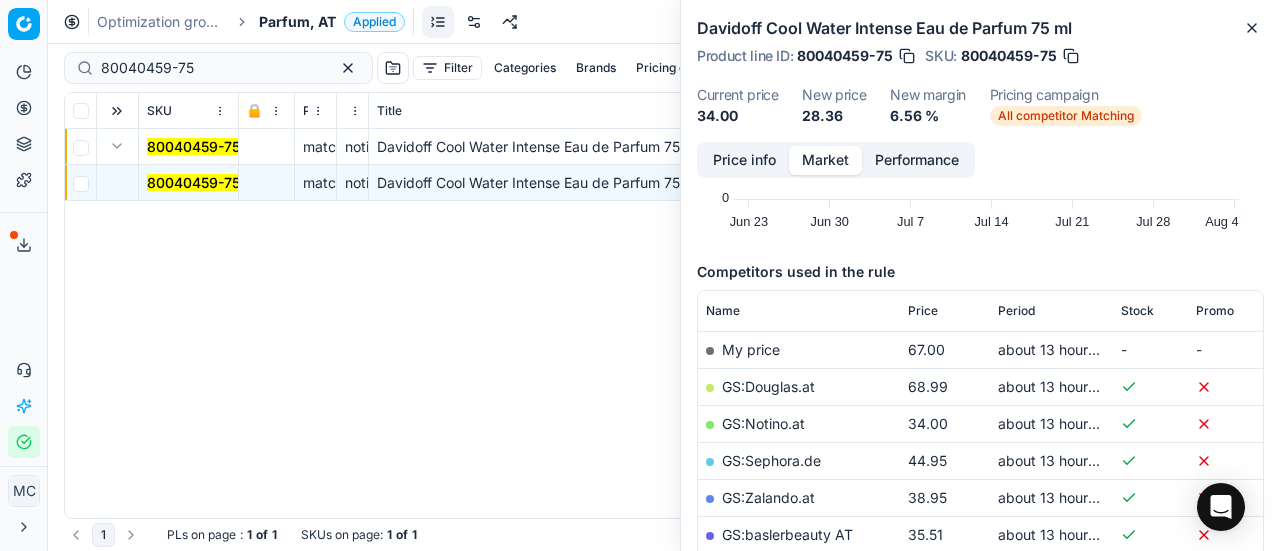 scroll, scrollTop: 300, scrollLeft: 0, axis: vertical 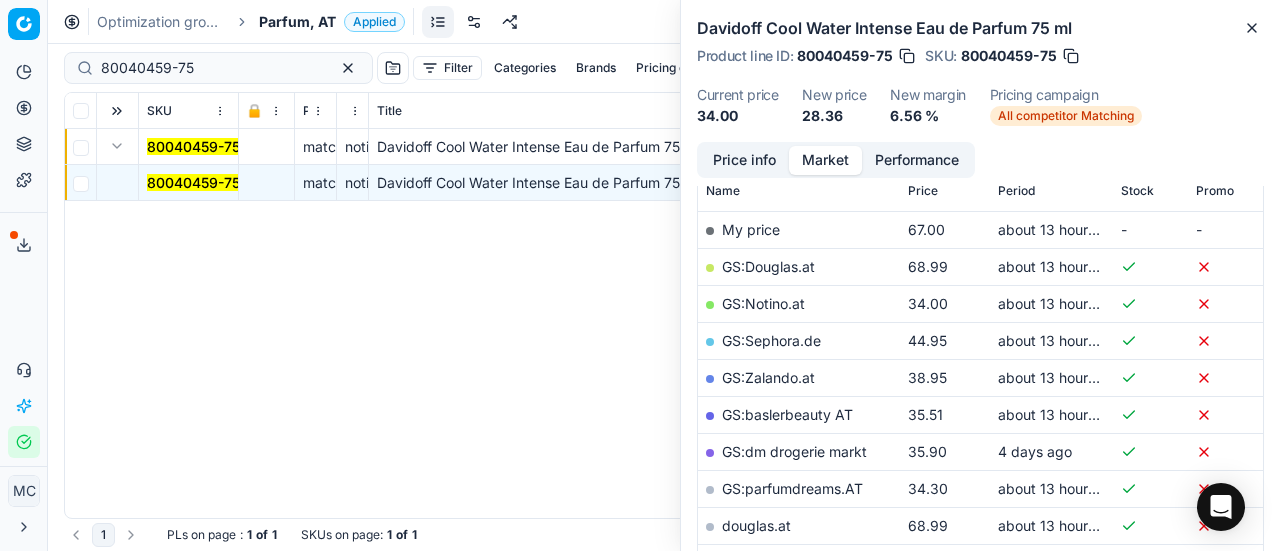click on "GS:Notino.at" at bounding box center (763, 303) 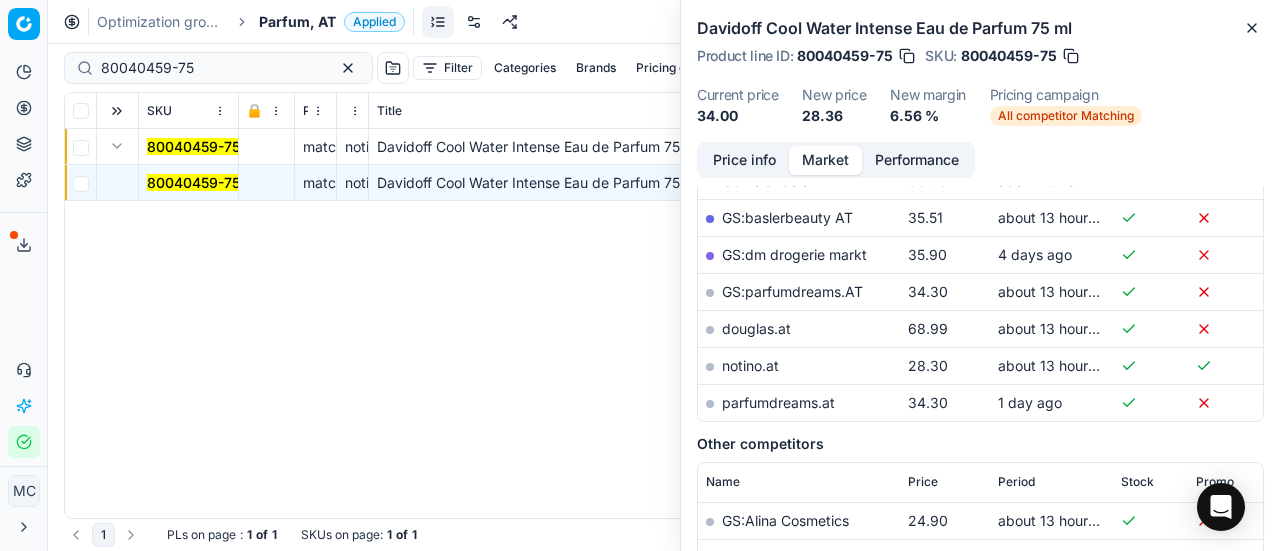 scroll, scrollTop: 500, scrollLeft: 0, axis: vertical 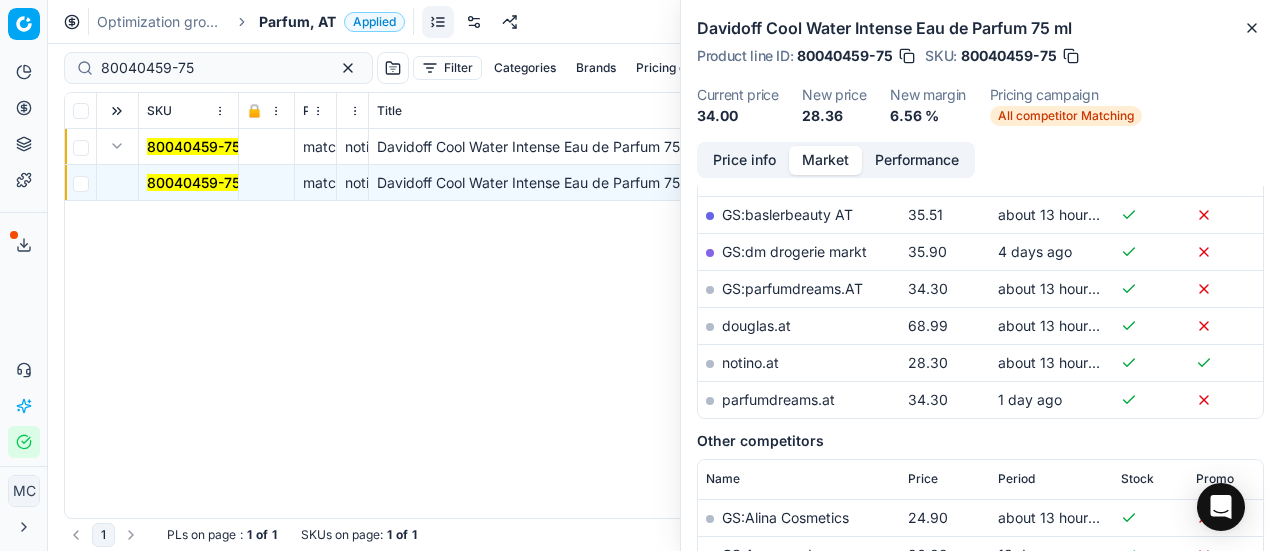 click on "Parfum, AT" at bounding box center [297, 22] 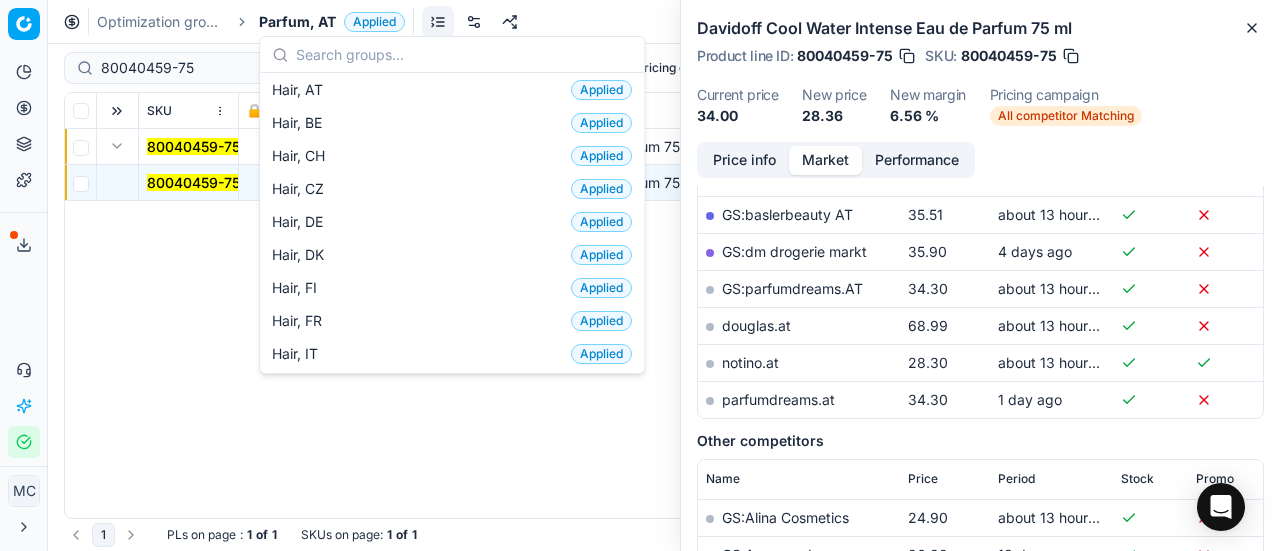scroll, scrollTop: 408, scrollLeft: 0, axis: vertical 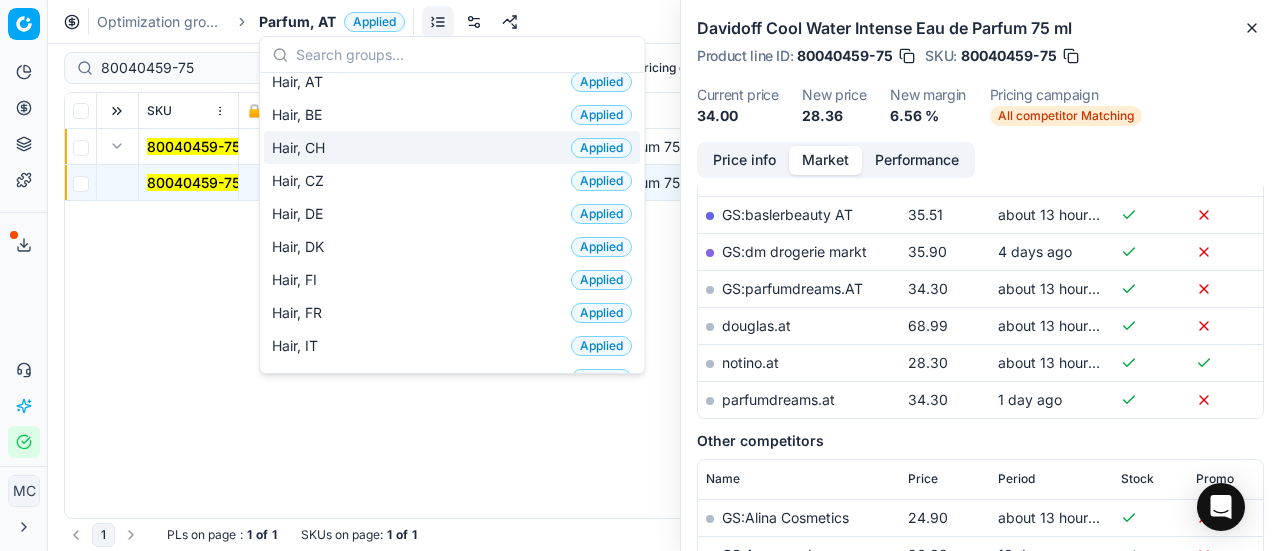 click on "Hair, CH Applied" at bounding box center (452, 147) 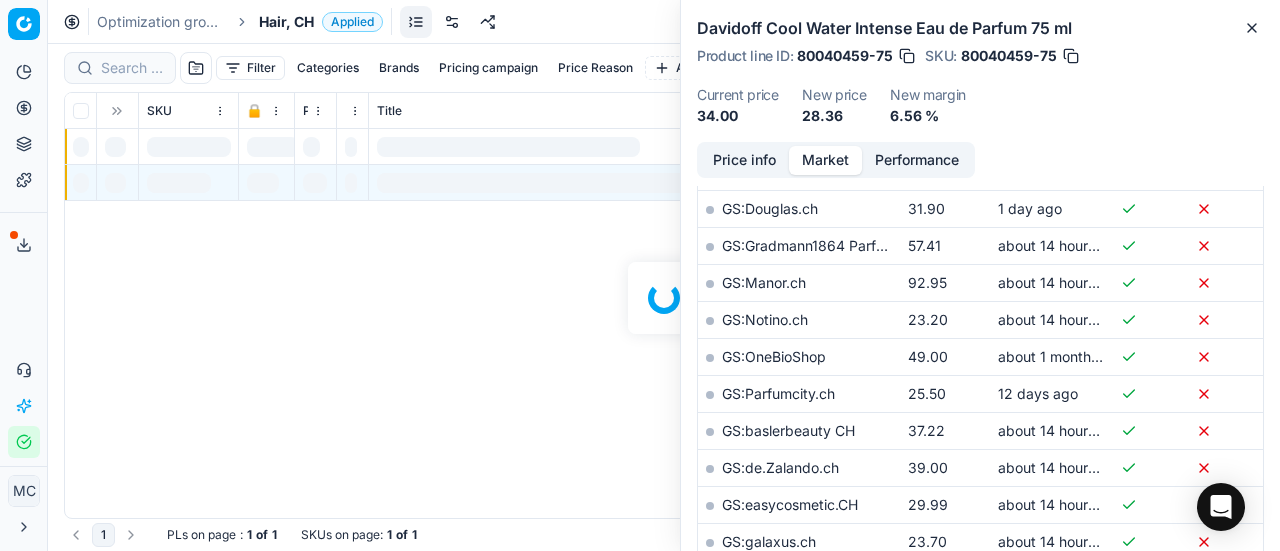 scroll, scrollTop: 500, scrollLeft: 0, axis: vertical 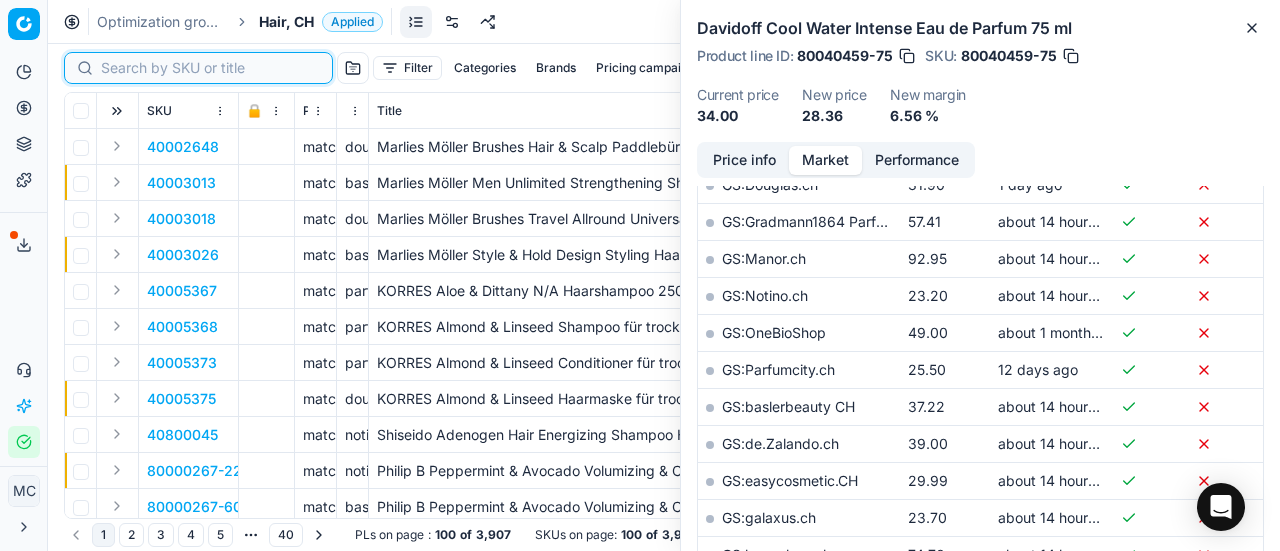 click at bounding box center (210, 68) 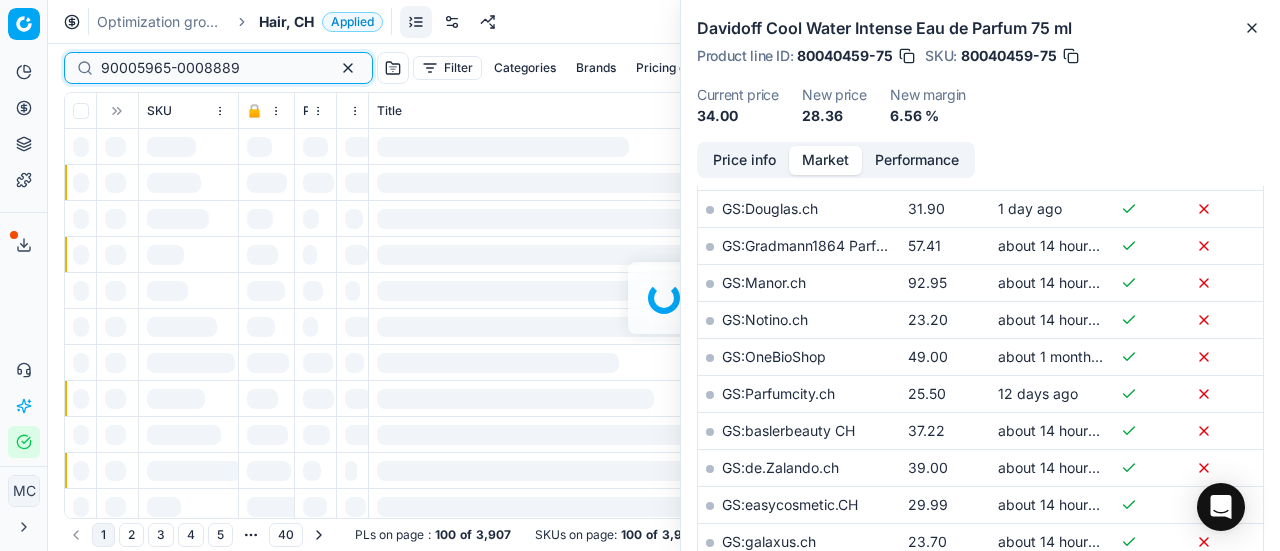 scroll, scrollTop: 500, scrollLeft: 0, axis: vertical 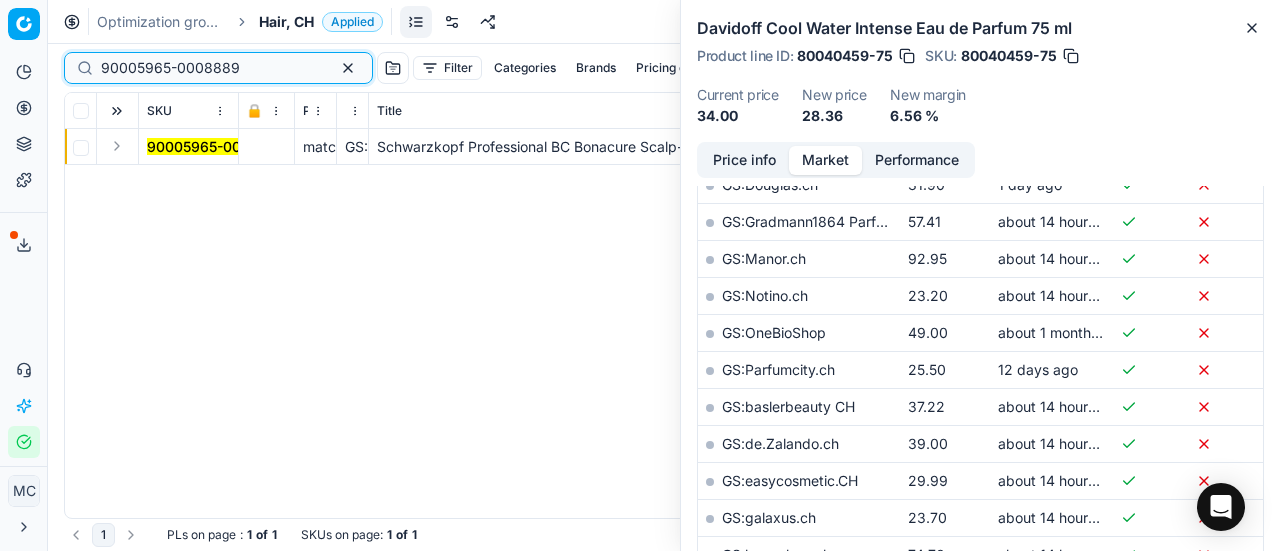 type on "90005965-0008889" 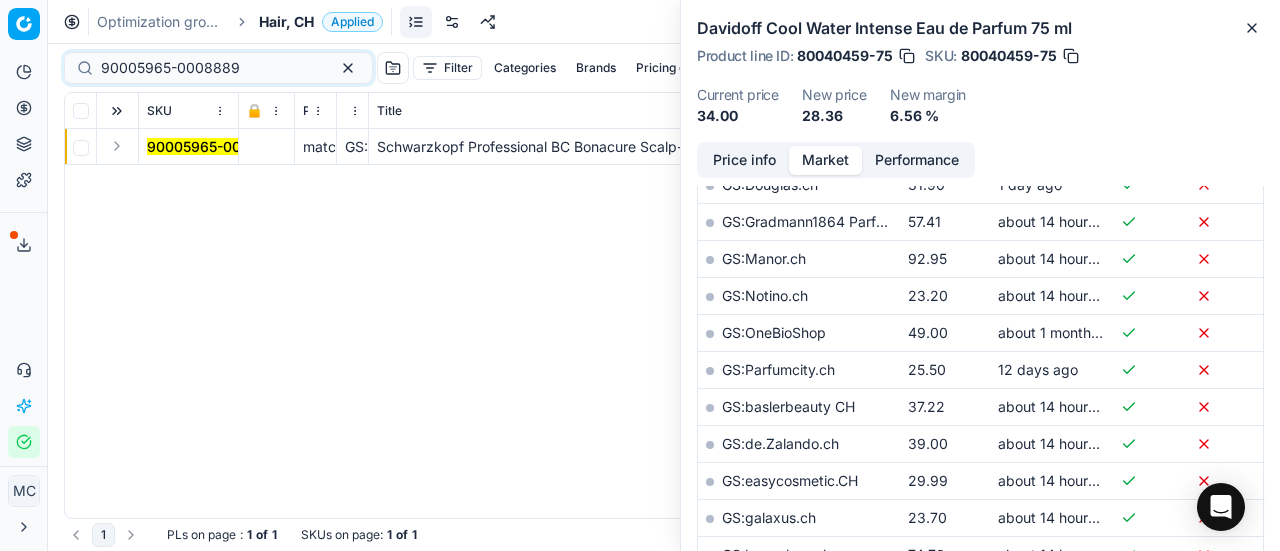 click at bounding box center (118, 147) 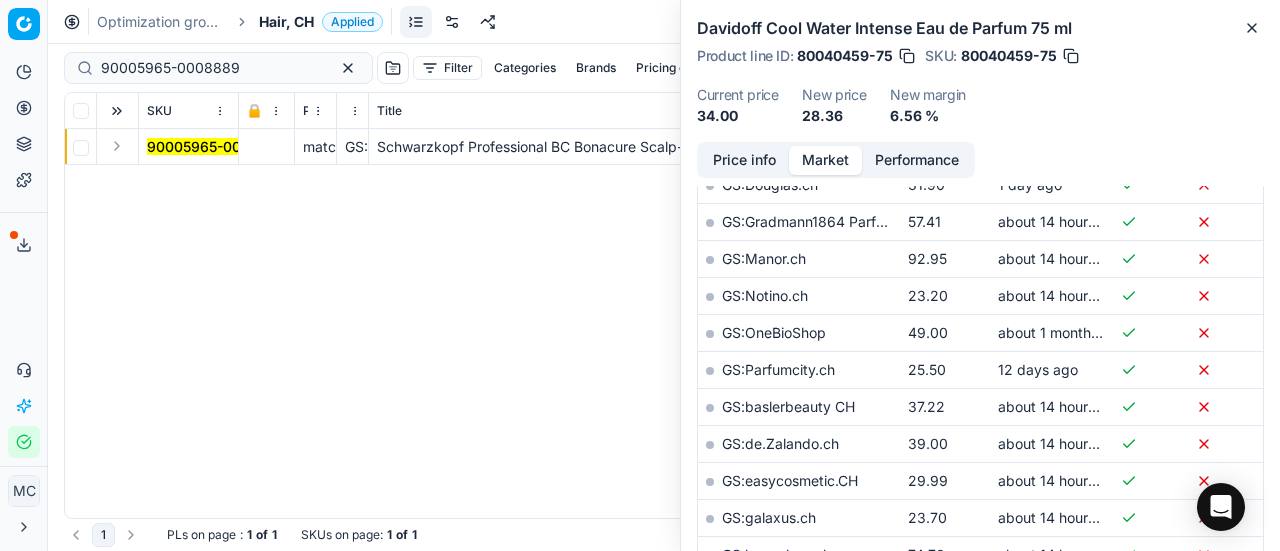 click at bounding box center [117, 146] 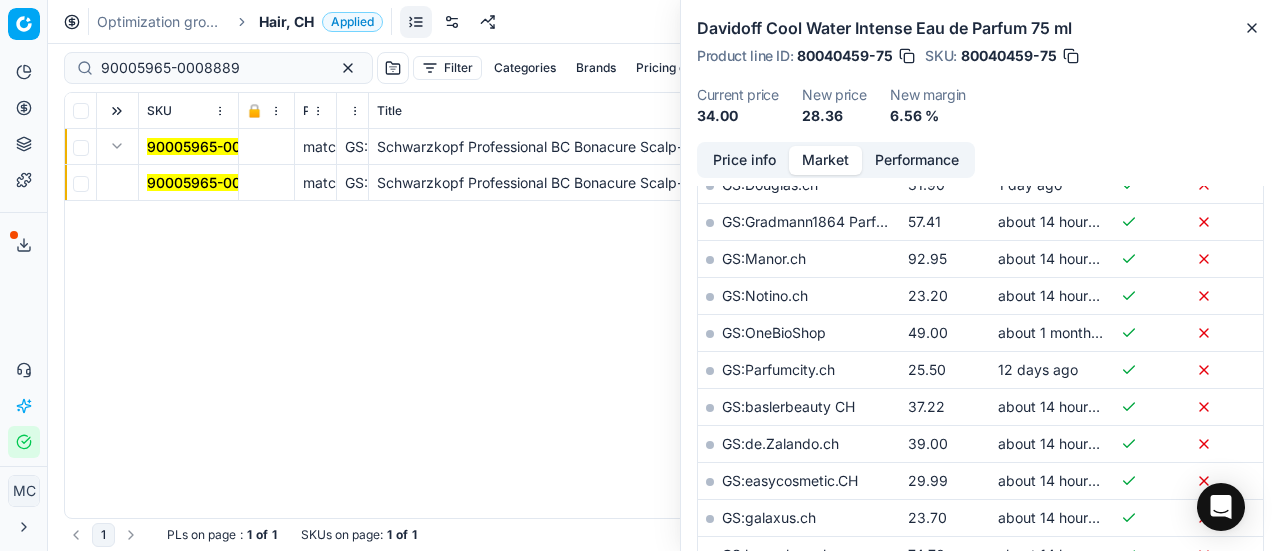 click on "90005965-0008889" at bounding box center [216, 182] 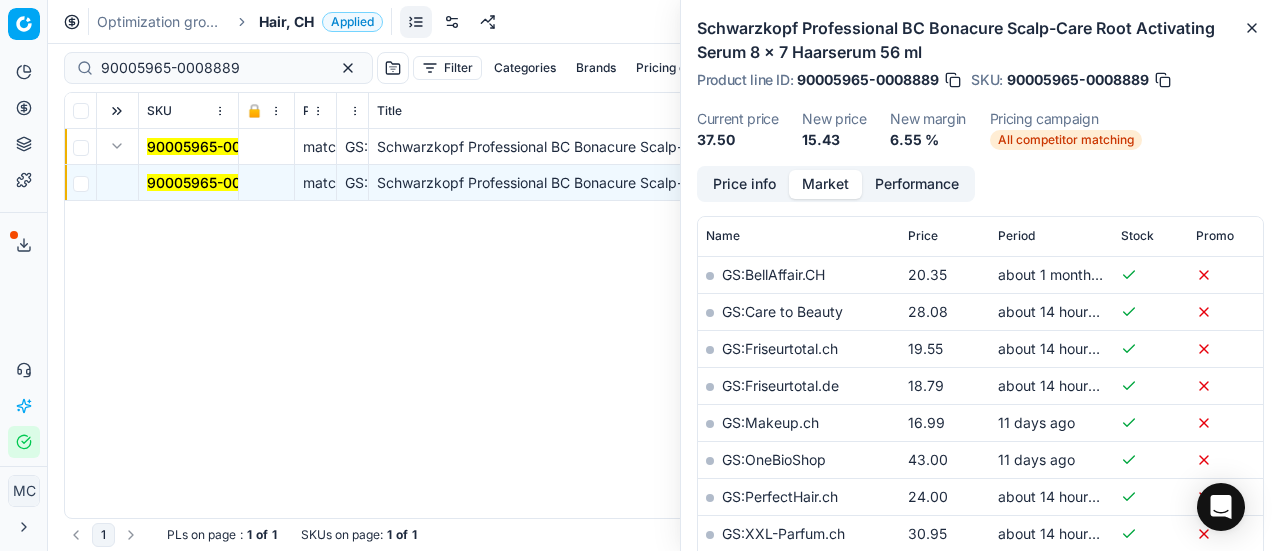 scroll, scrollTop: 500, scrollLeft: 0, axis: vertical 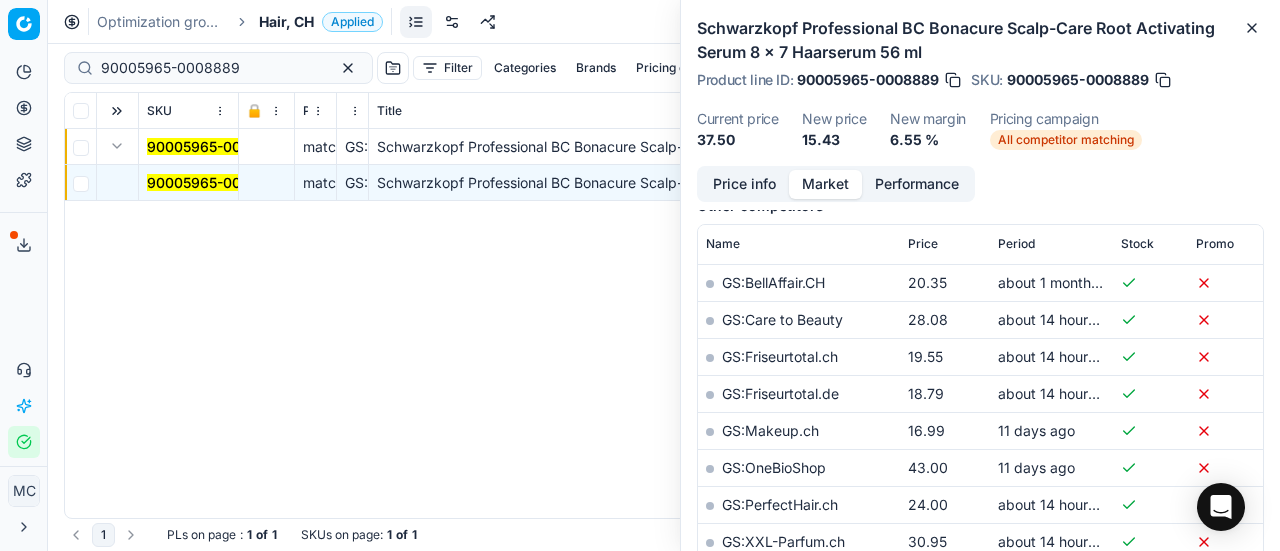 click on "Price info Market Performance" at bounding box center (836, 184) 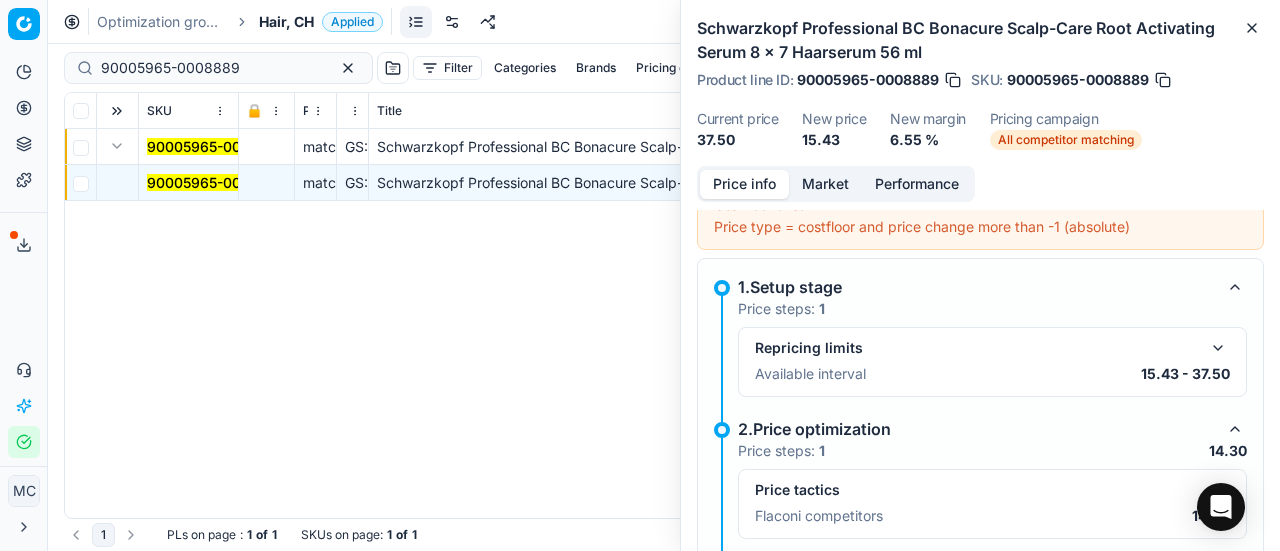 scroll, scrollTop: 400, scrollLeft: 0, axis: vertical 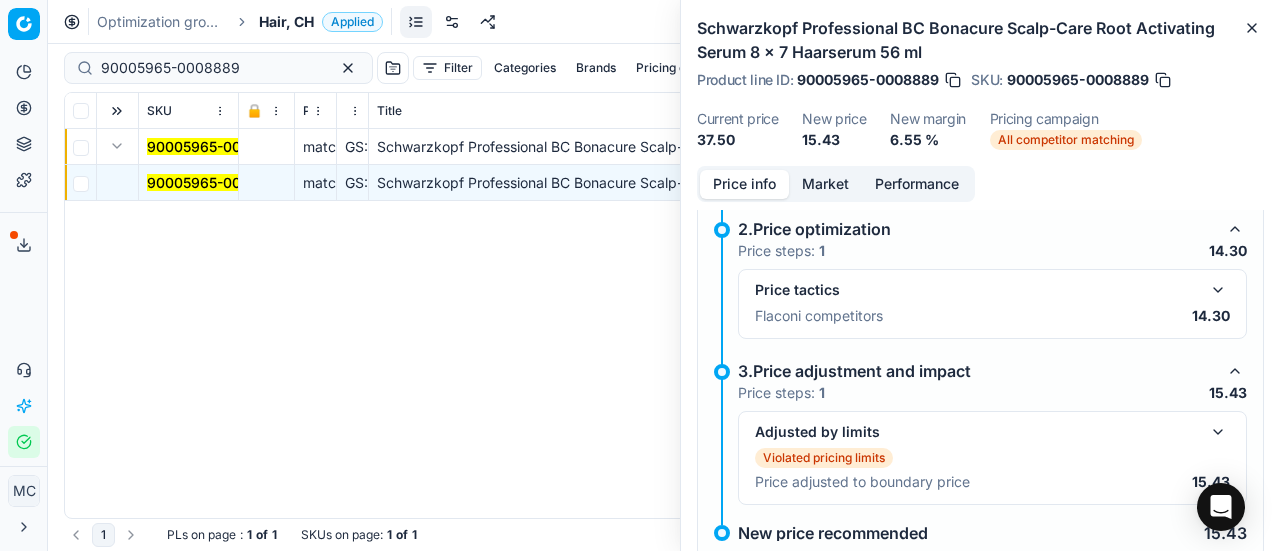 click at bounding box center (1218, 290) 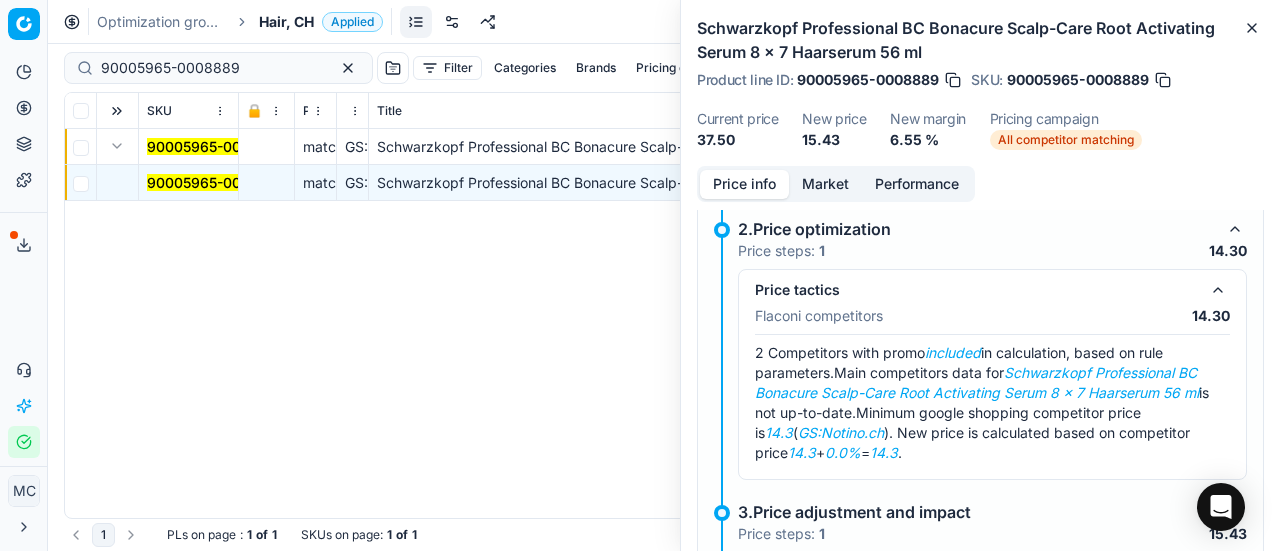 click on "Market" at bounding box center [825, 184] 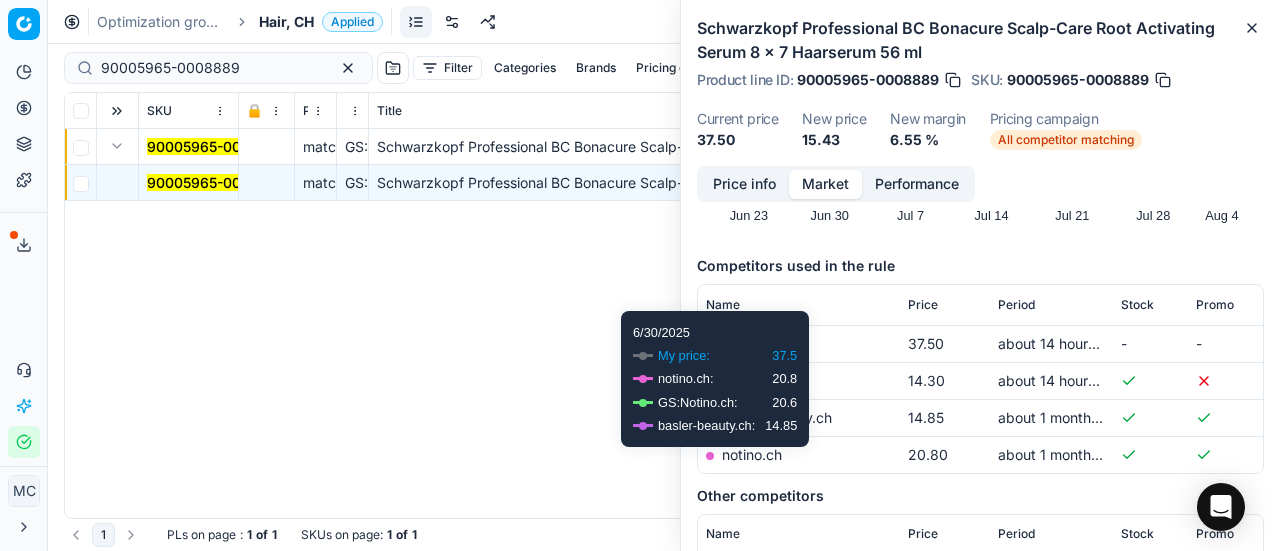 scroll, scrollTop: 300, scrollLeft: 0, axis: vertical 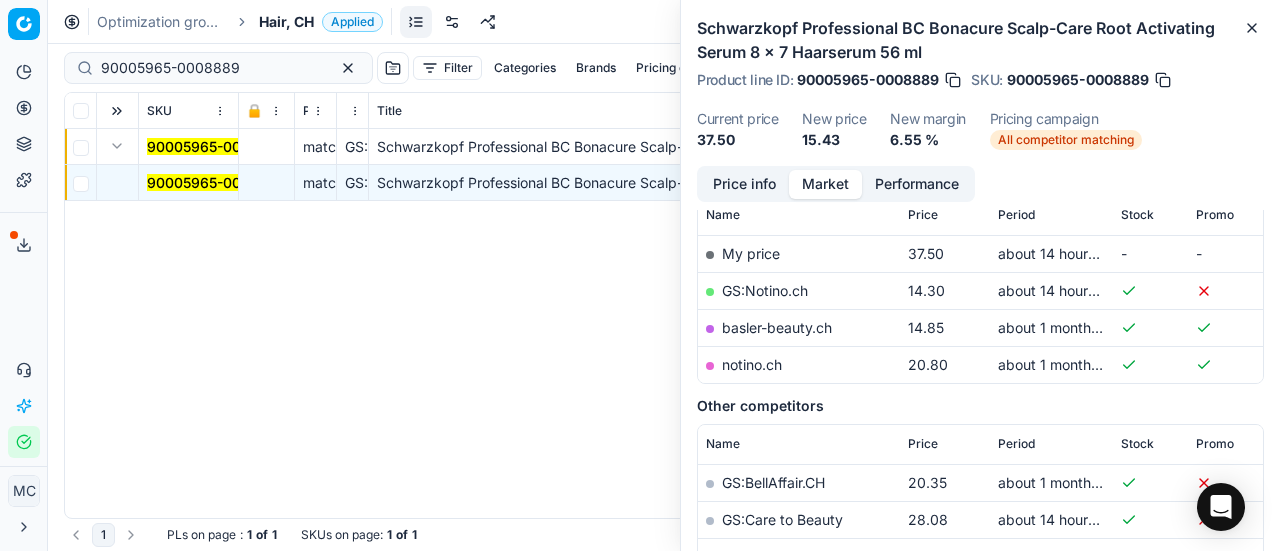 click on "GS:Notino.ch" at bounding box center (765, 290) 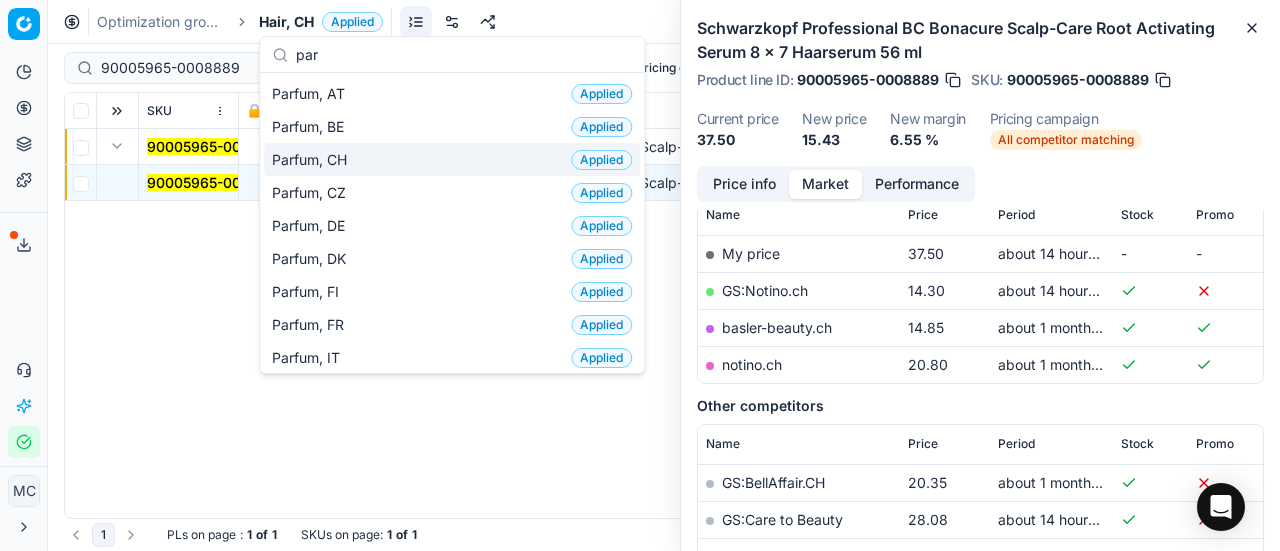 type on "par" 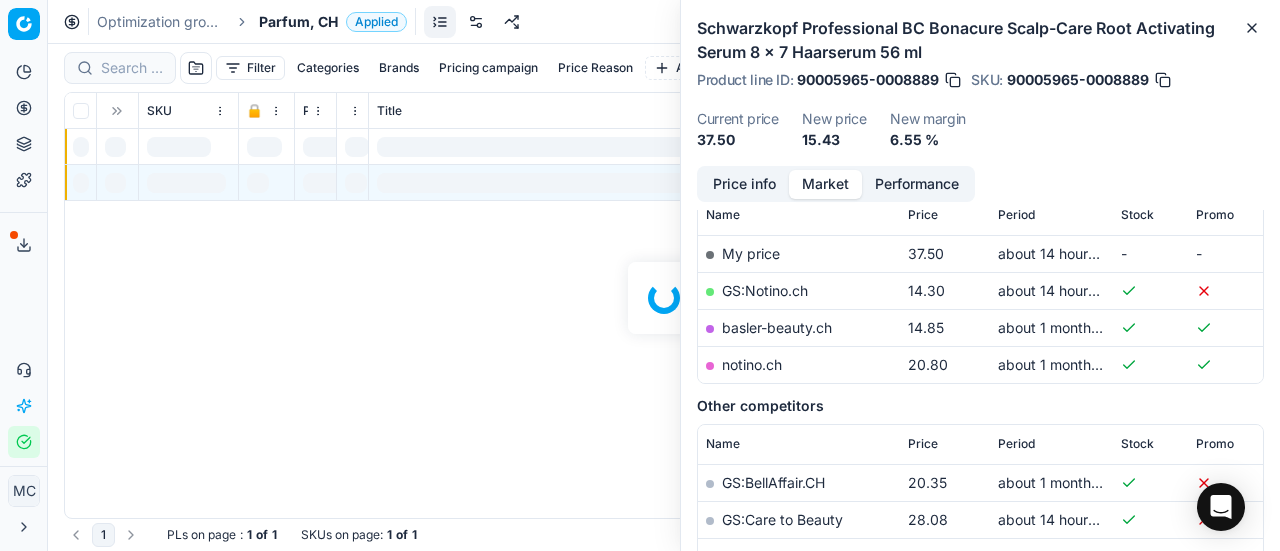 scroll, scrollTop: 300, scrollLeft: 0, axis: vertical 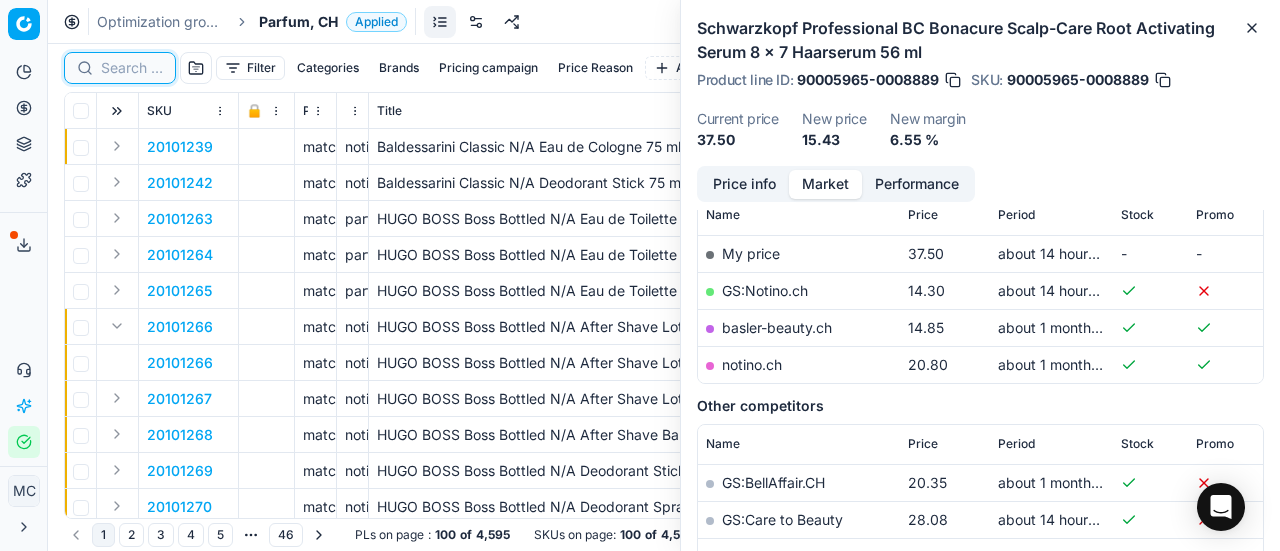click at bounding box center [132, 68] 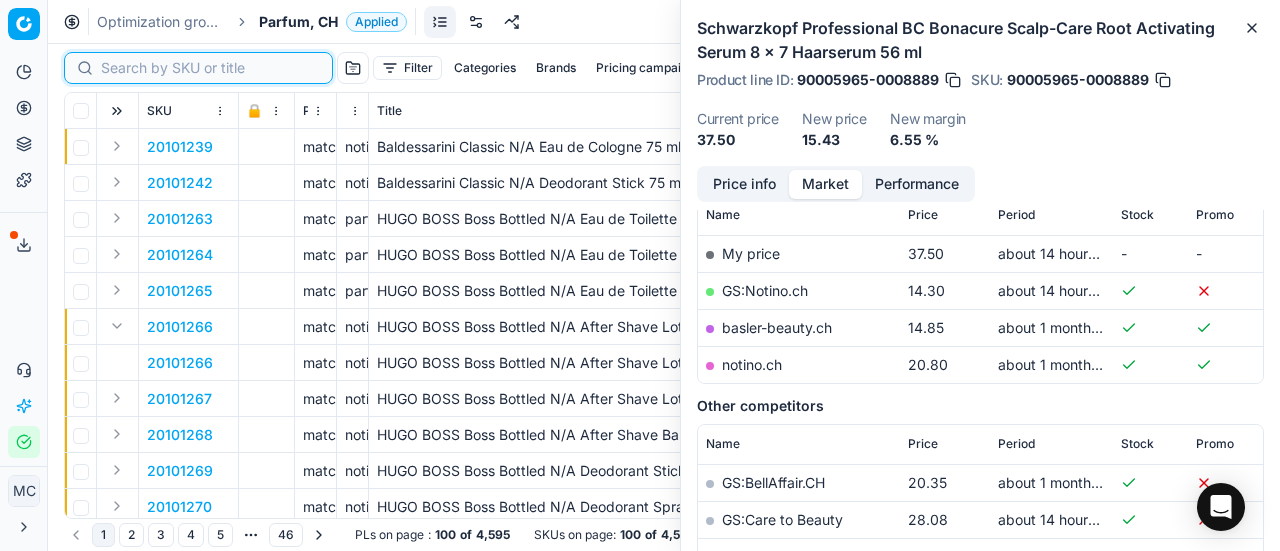 paste on "90000848-0001089" 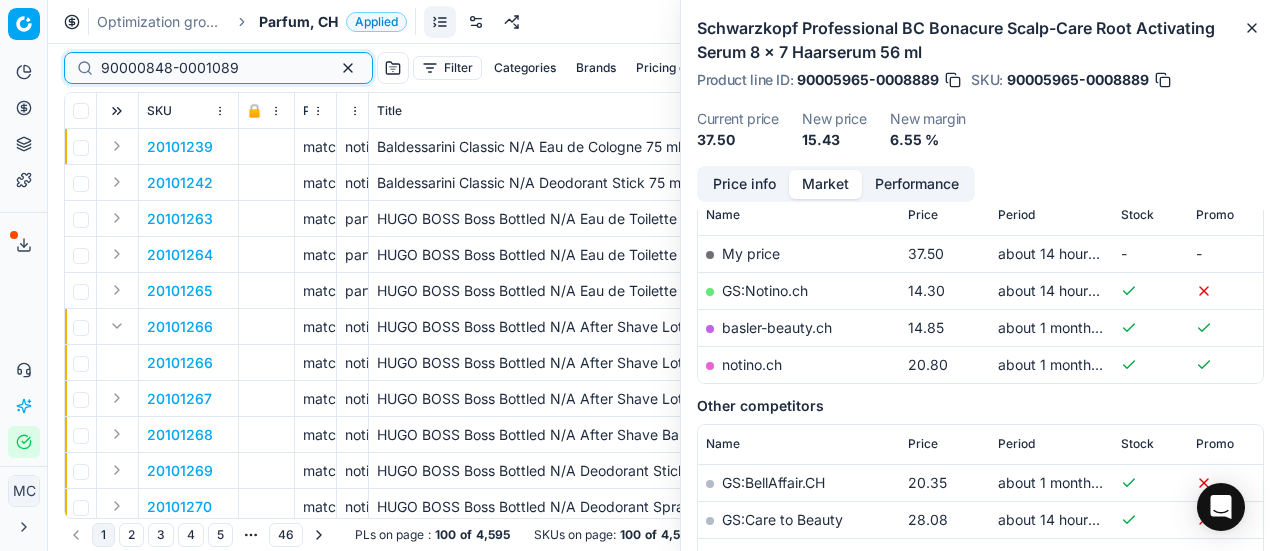 scroll, scrollTop: 300, scrollLeft: 0, axis: vertical 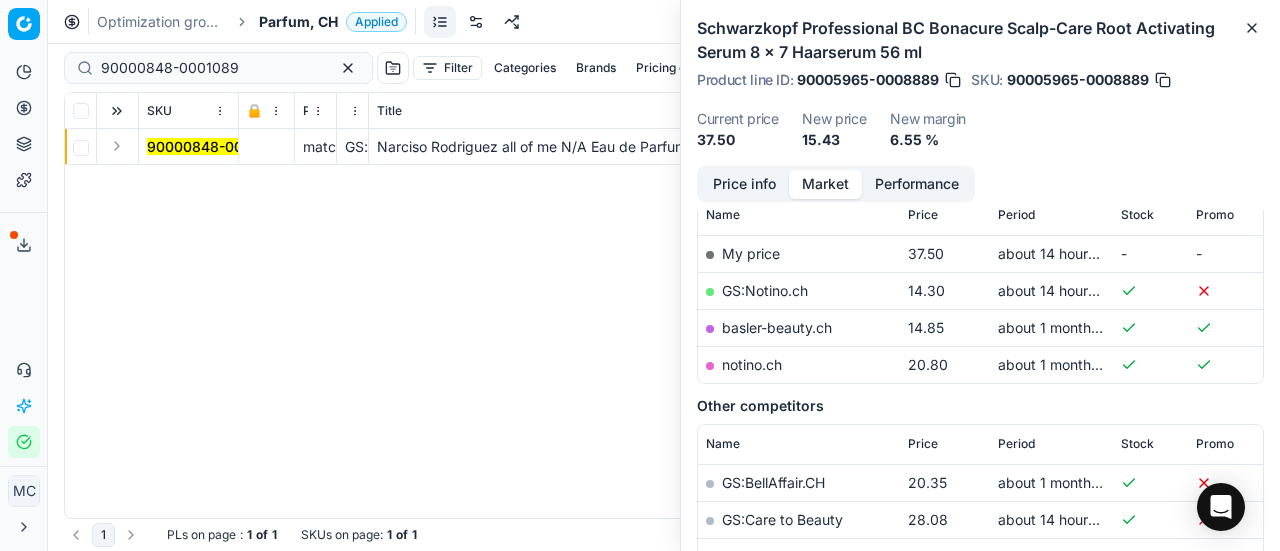 click at bounding box center (117, 146) 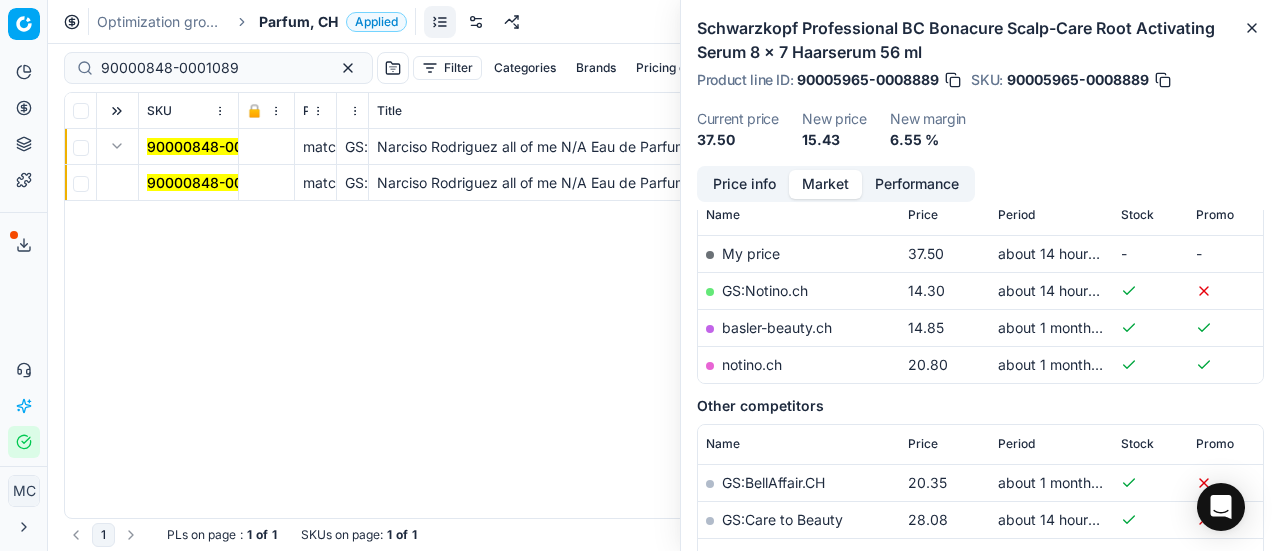 click on "90000848-0001089" at bounding box center (216, 182) 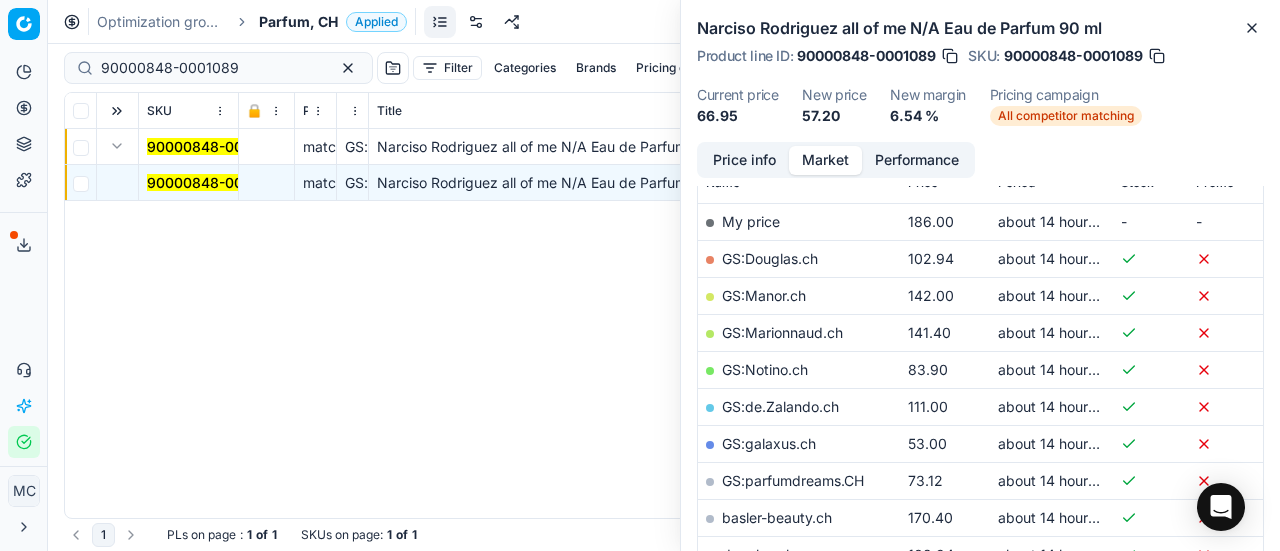 scroll, scrollTop: 300, scrollLeft: 0, axis: vertical 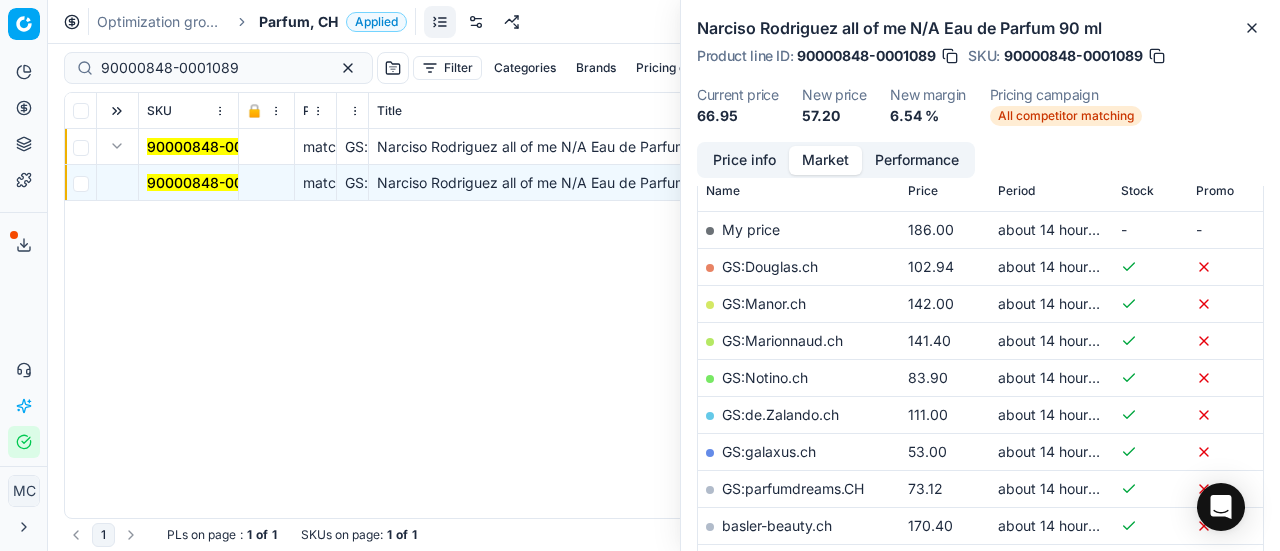 click on "Price info" at bounding box center (744, 160) 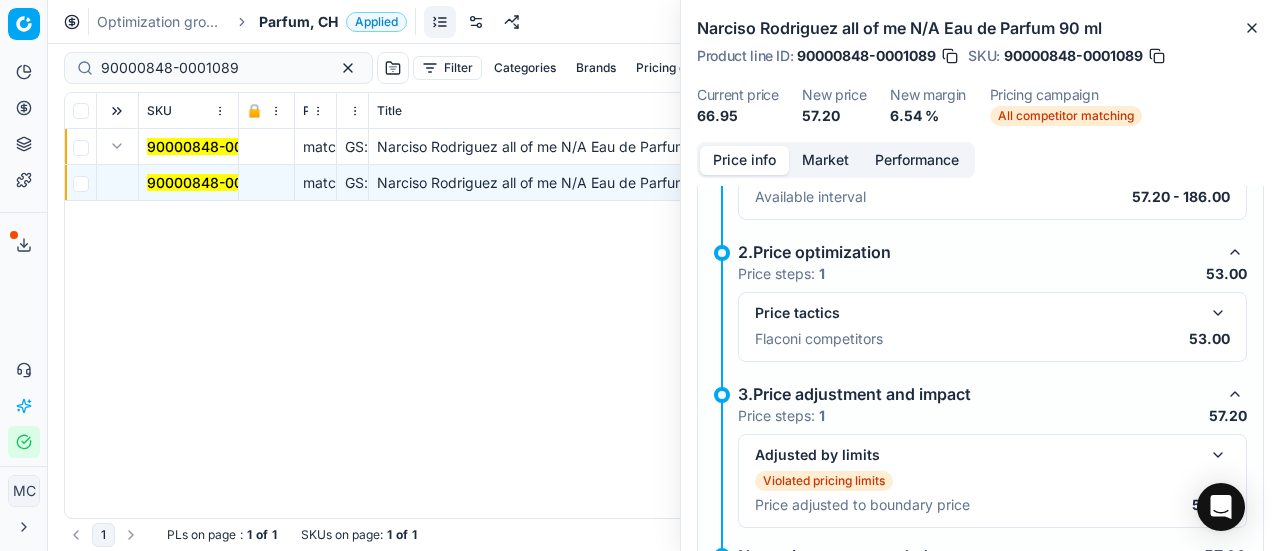 click at bounding box center [1218, 313] 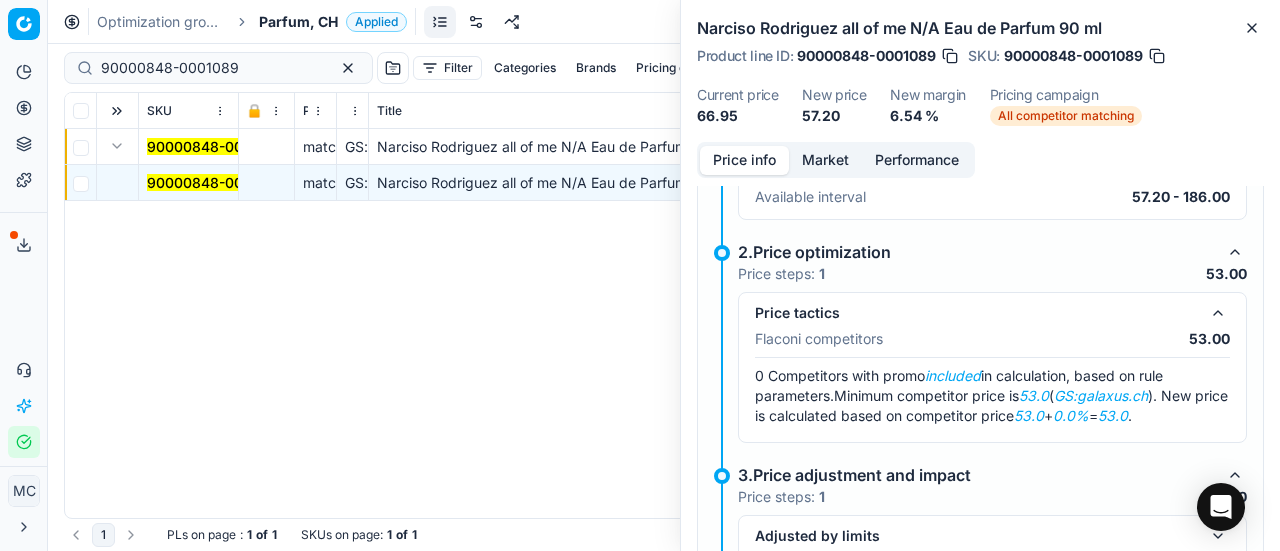 click on "Performance" at bounding box center [917, 160] 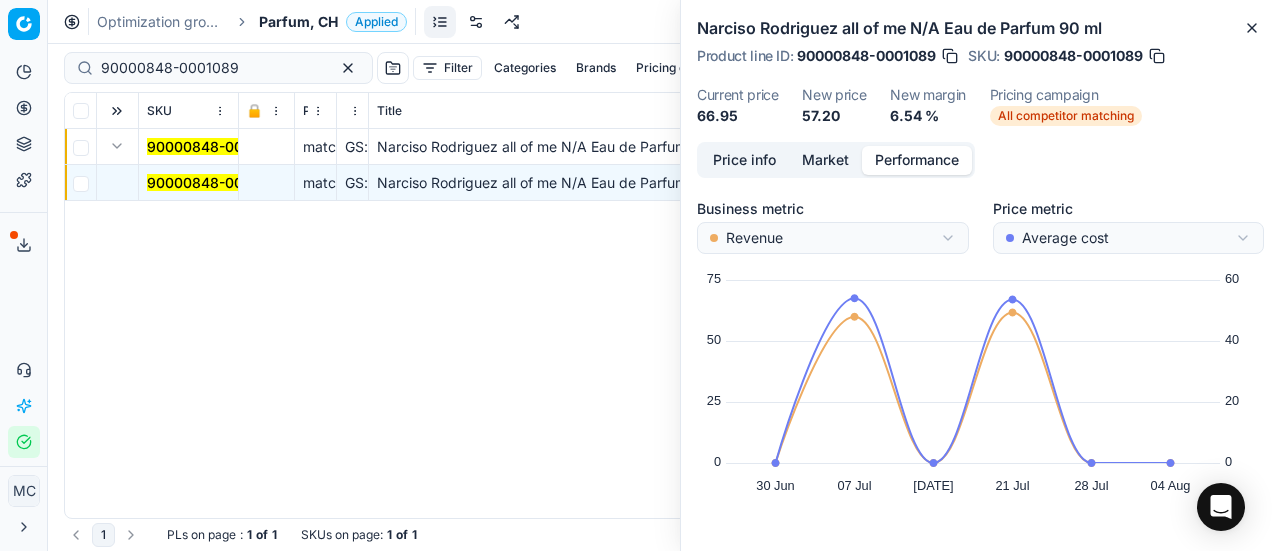 scroll, scrollTop: 62, scrollLeft: 0, axis: vertical 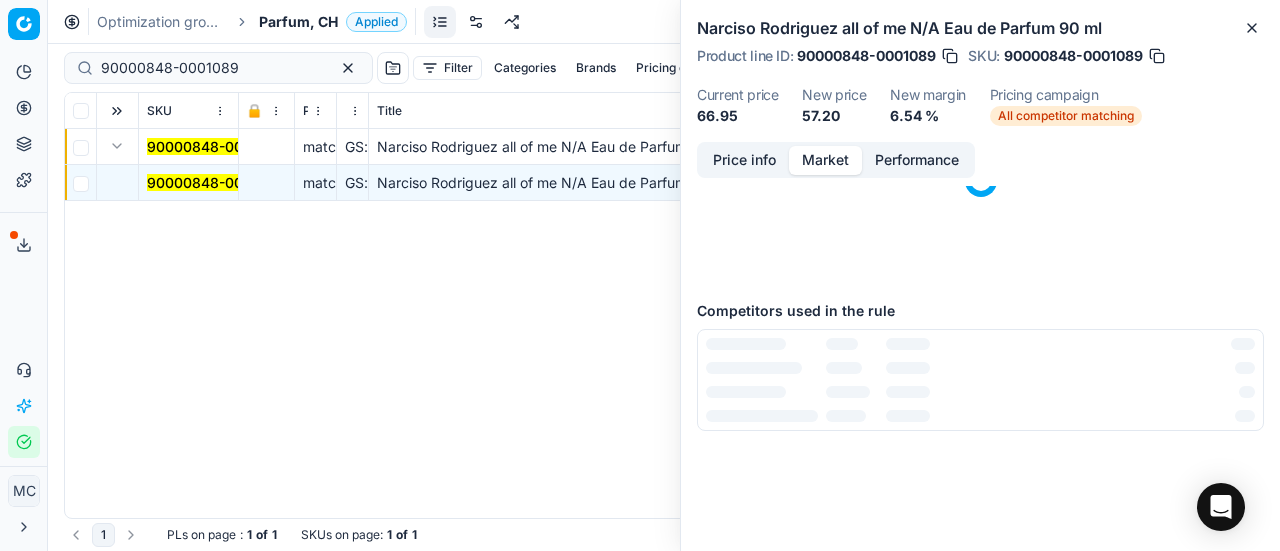 click on "Market" at bounding box center [825, 160] 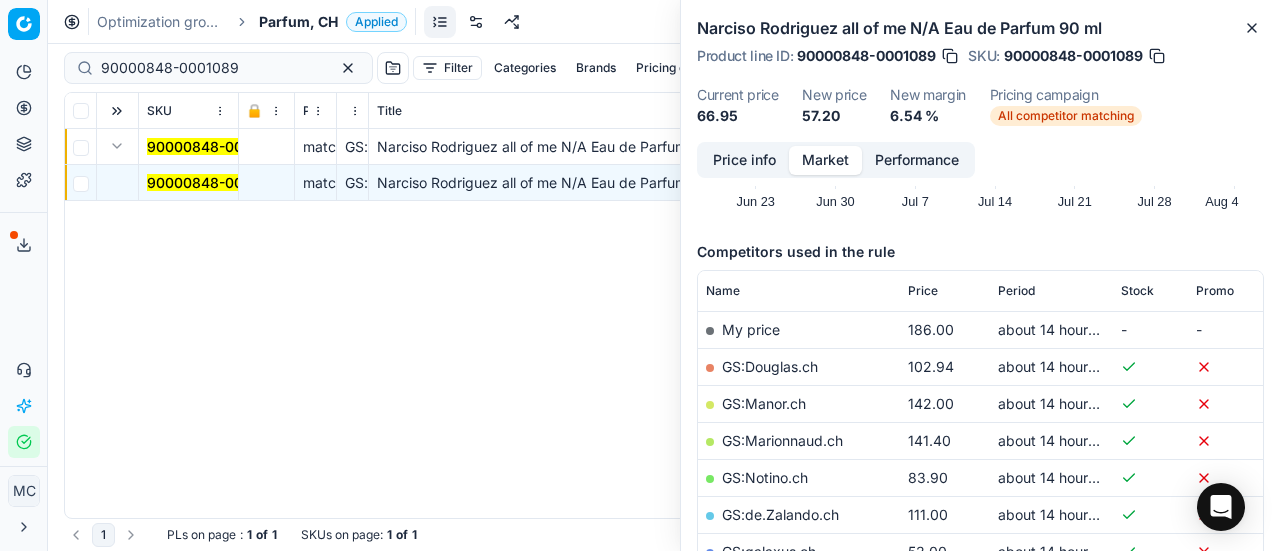 scroll, scrollTop: 300, scrollLeft: 0, axis: vertical 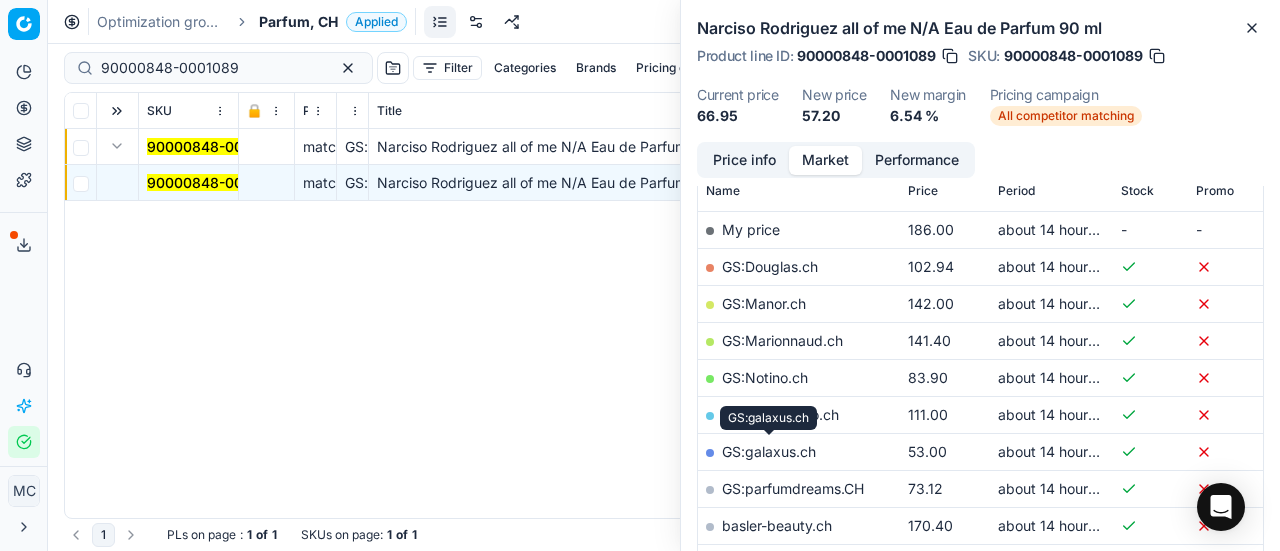 click on "GS:galaxus.ch" at bounding box center (769, 451) 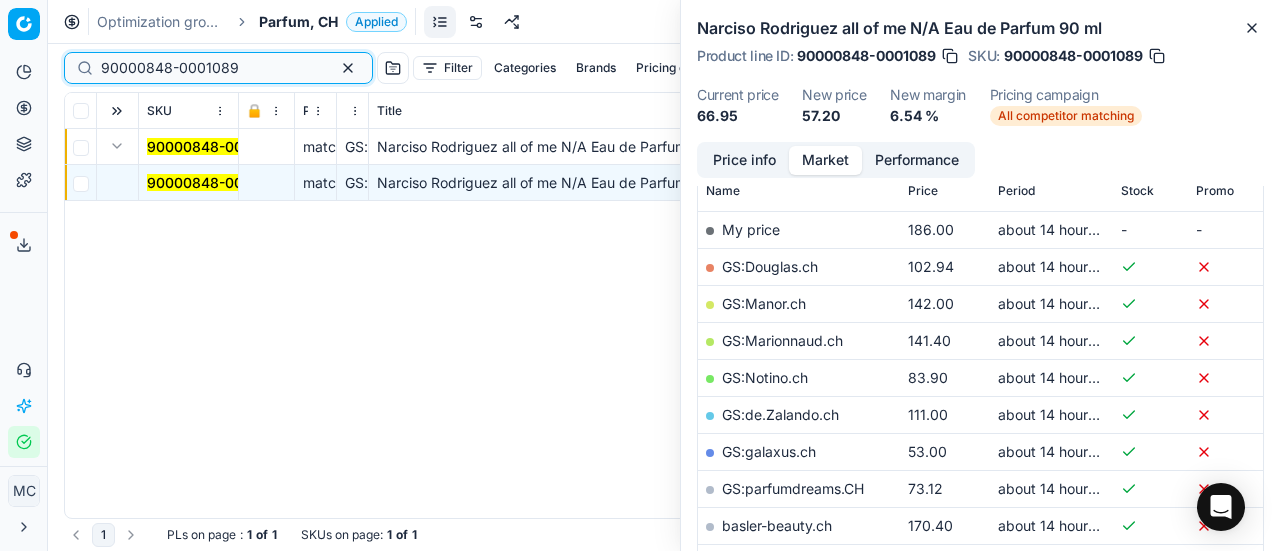 drag, startPoint x: 252, startPoint y: 61, endPoint x: 0, endPoint y: 28, distance: 254.15154 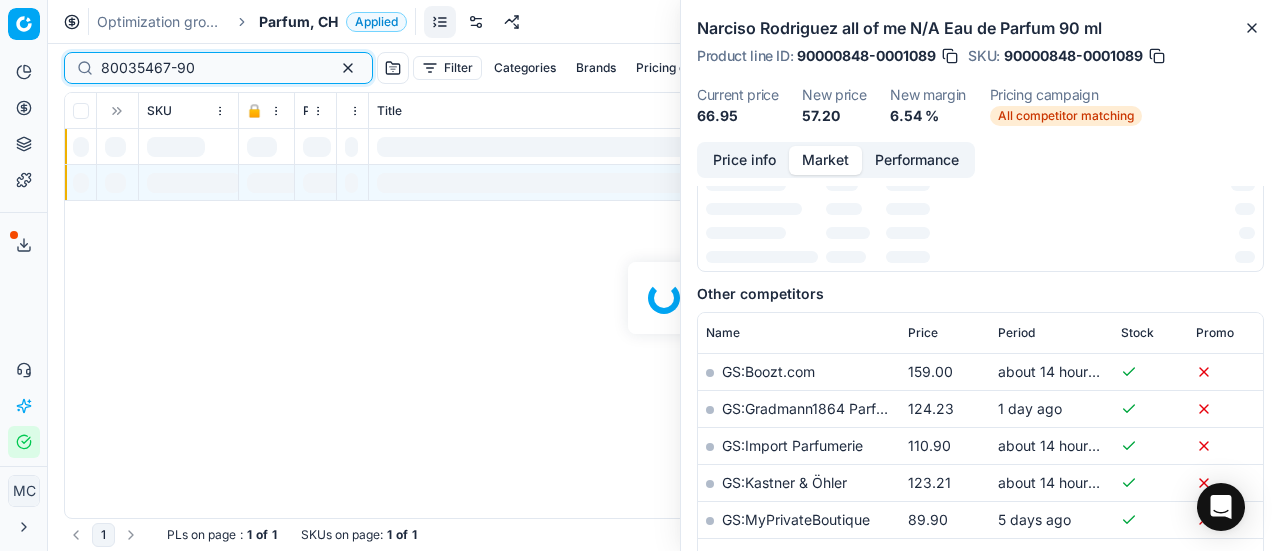 scroll, scrollTop: 300, scrollLeft: 0, axis: vertical 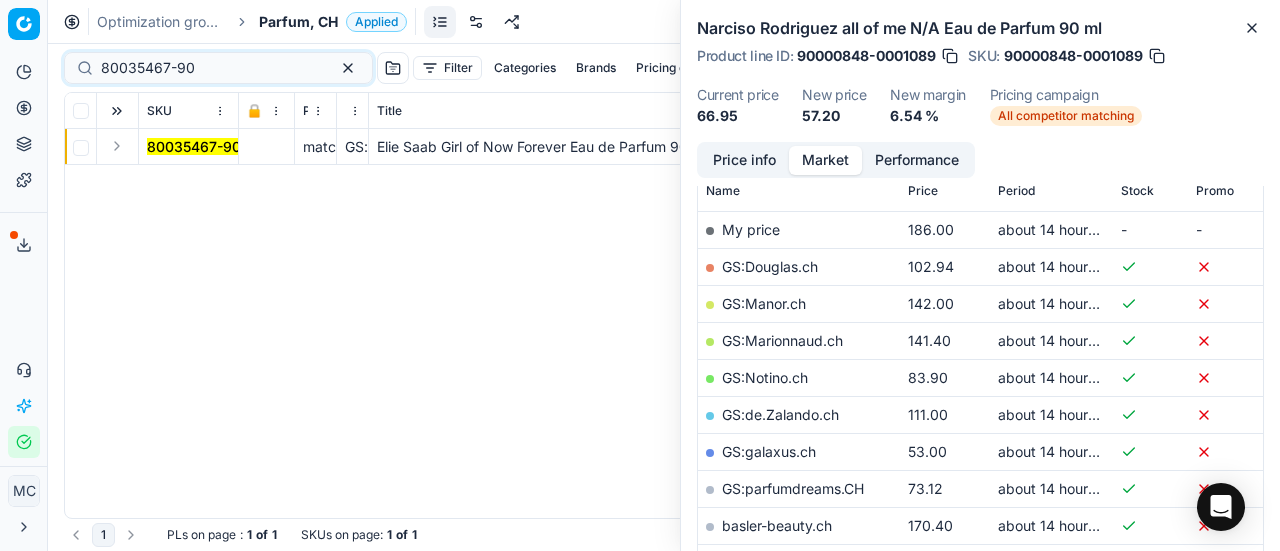 click at bounding box center [117, 146] 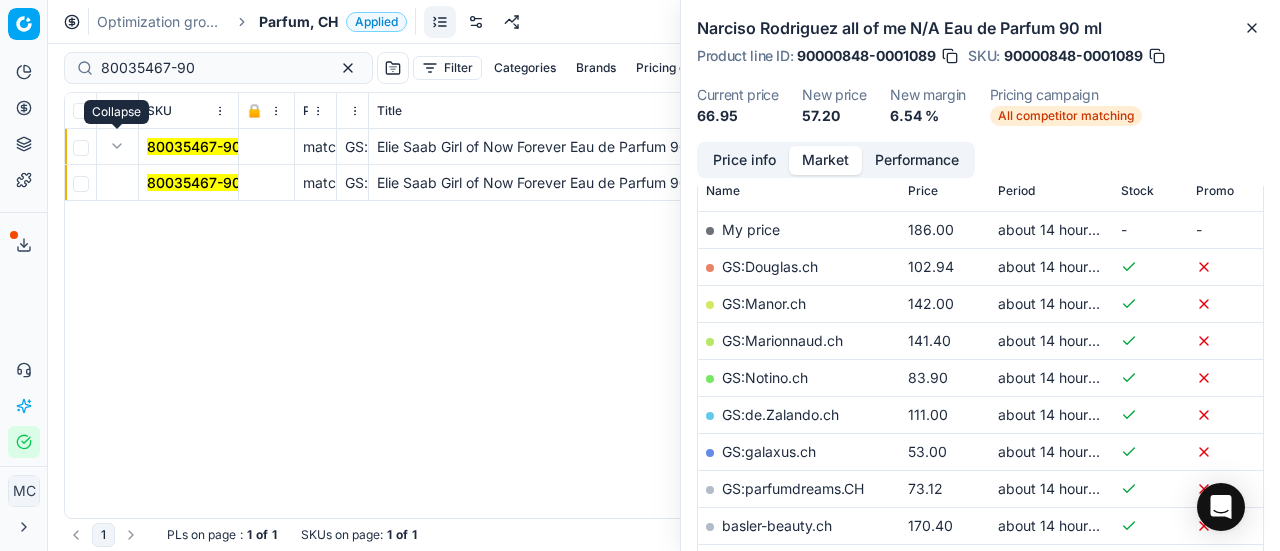 click on "80035467-90" at bounding box center (194, 182) 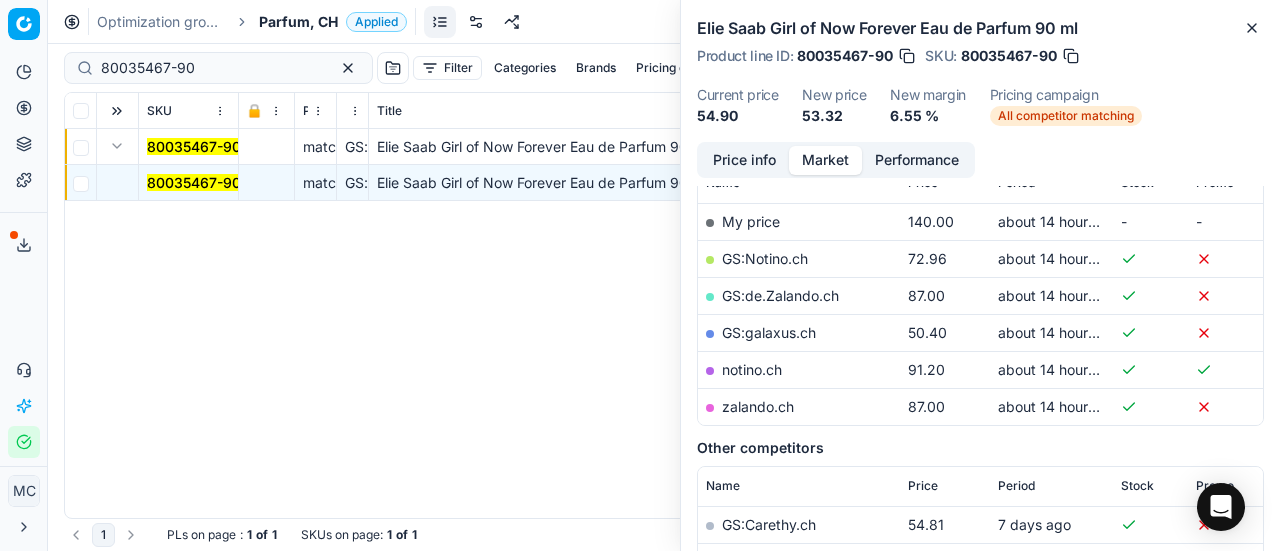 scroll, scrollTop: 300, scrollLeft: 0, axis: vertical 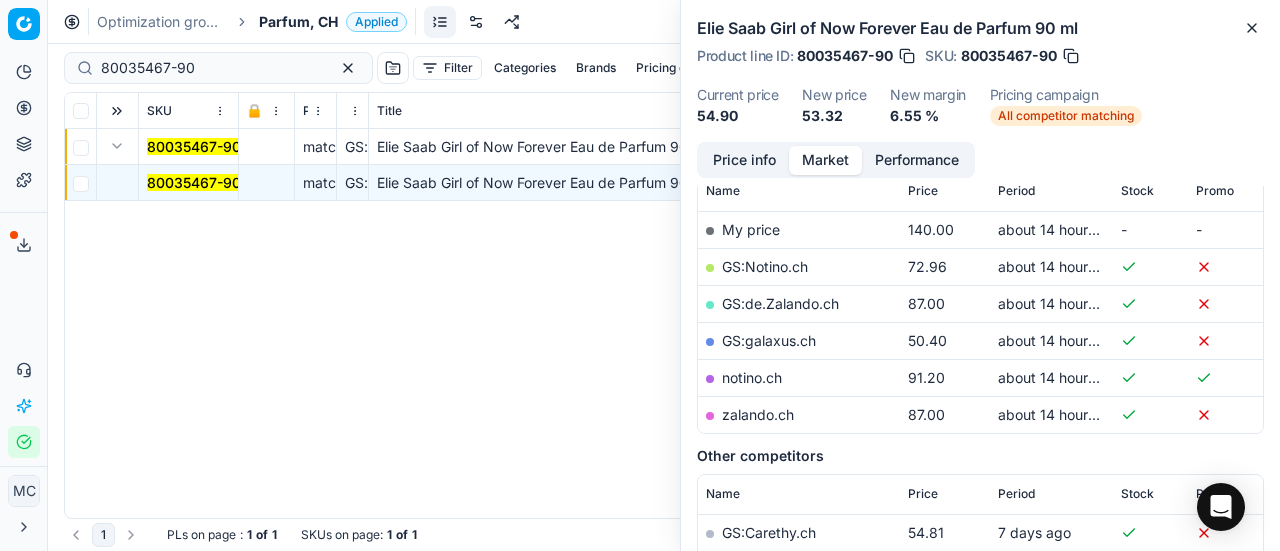 click on "Price info" at bounding box center [744, 160] 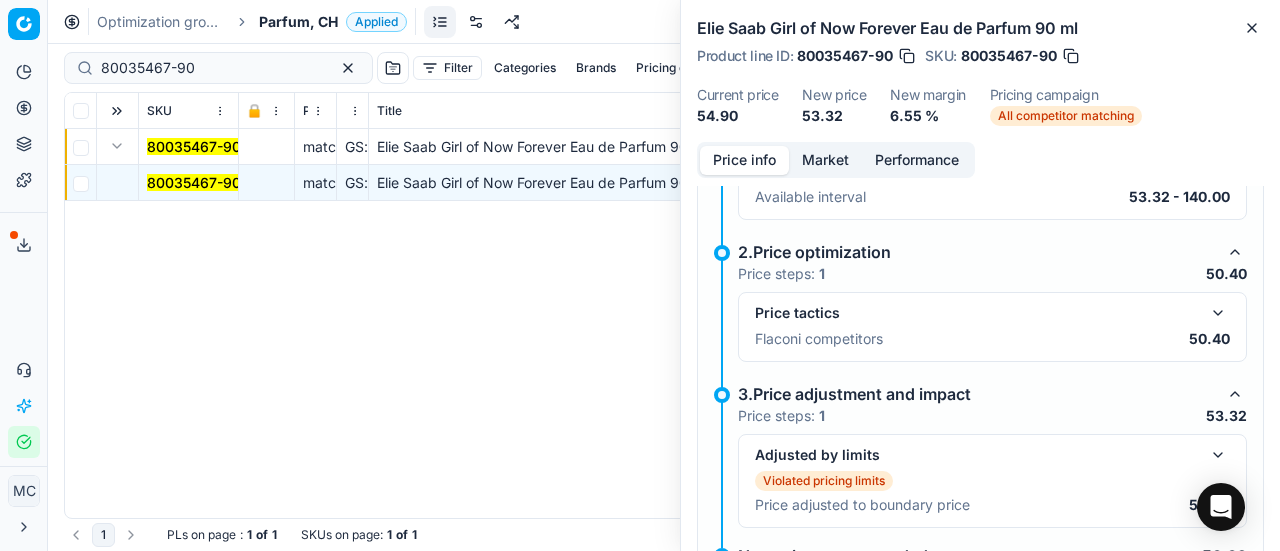 click at bounding box center [1218, 313] 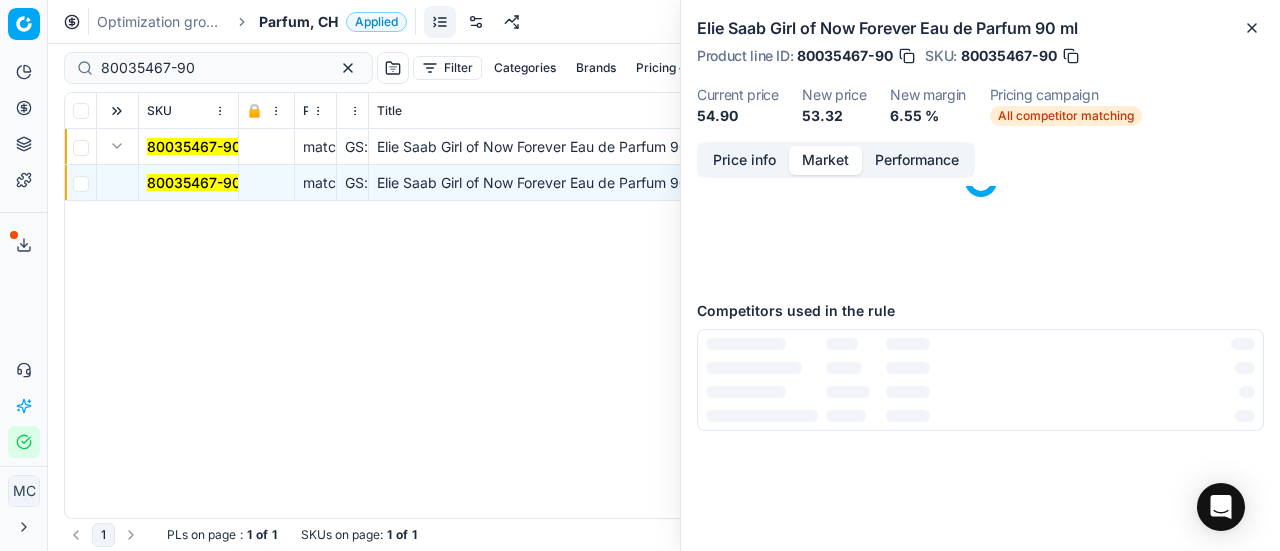 click on "Market" at bounding box center (825, 160) 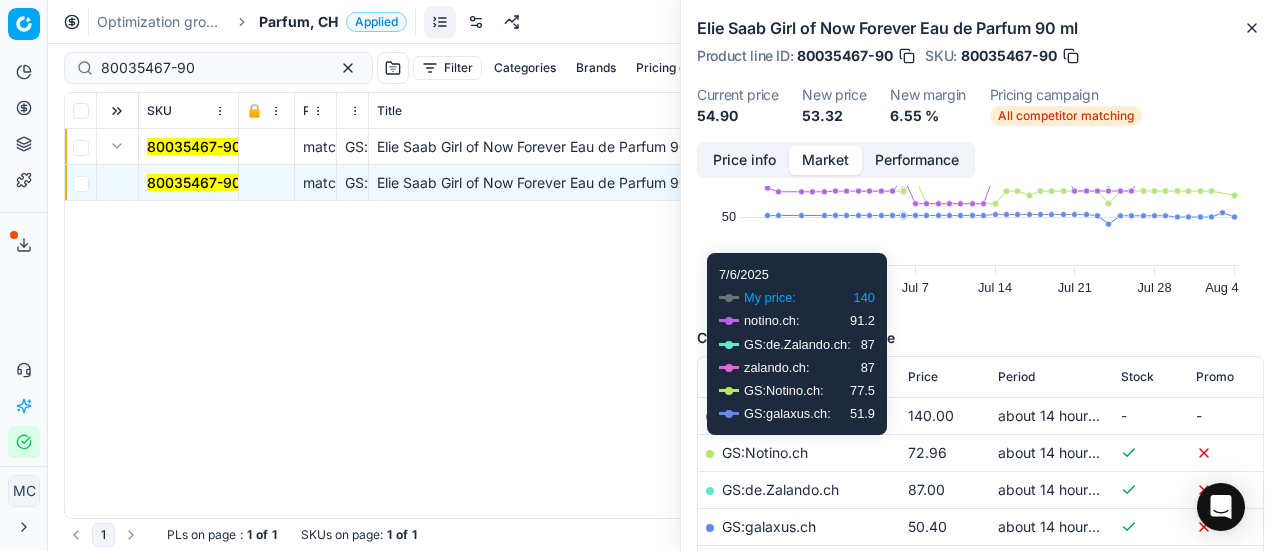 scroll, scrollTop: 200, scrollLeft: 0, axis: vertical 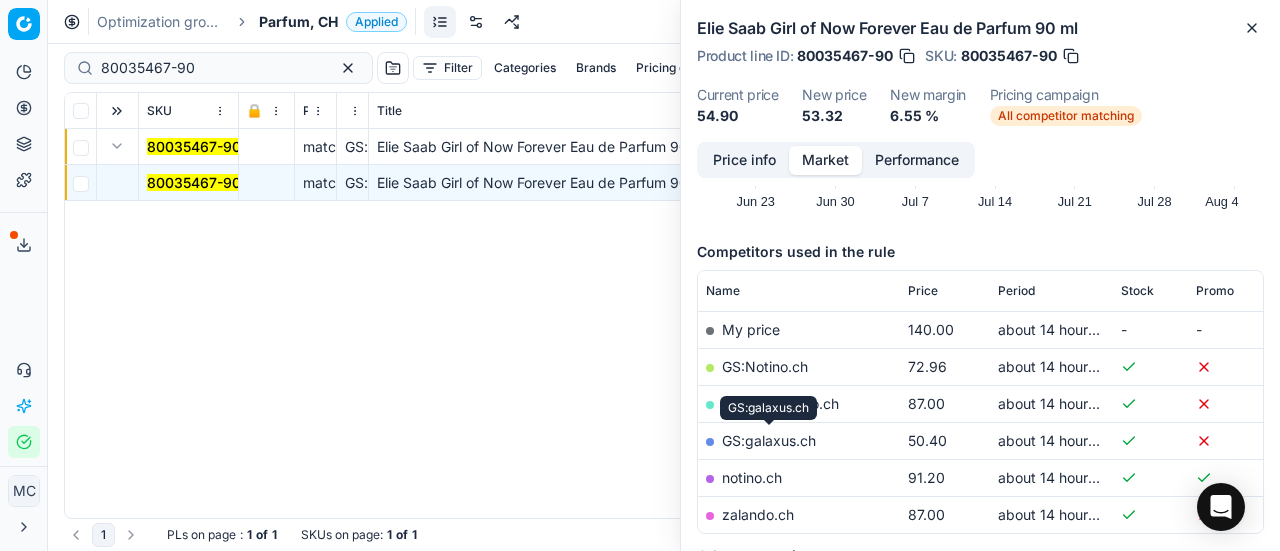 click on "GS:galaxus.ch" at bounding box center (769, 440) 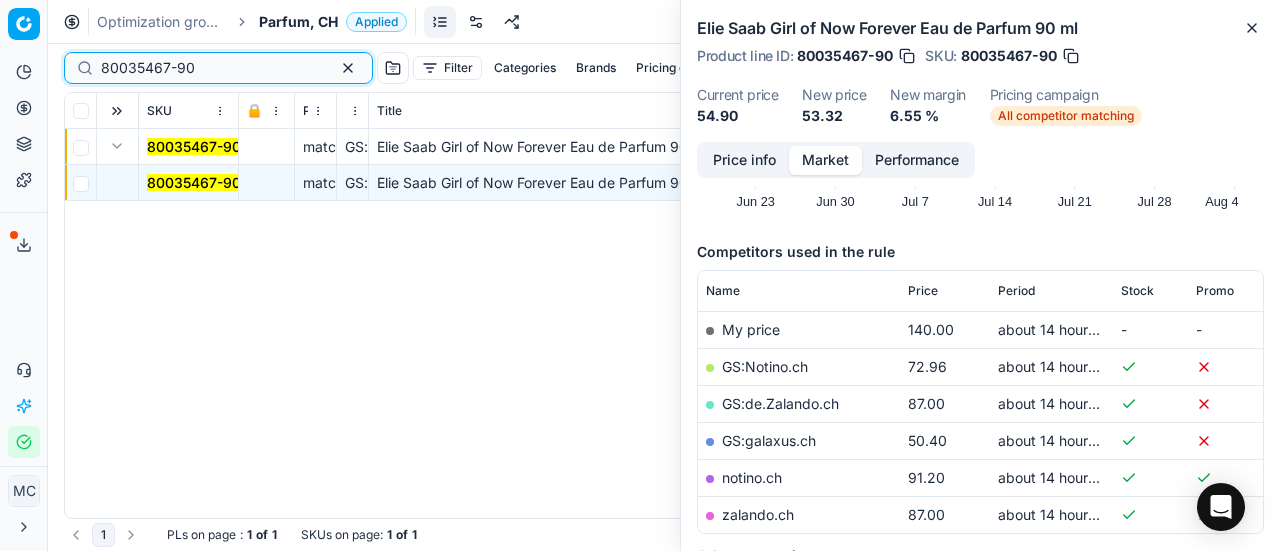 drag, startPoint x: 228, startPoint y: 74, endPoint x: 0, endPoint y: 97, distance: 229.15715 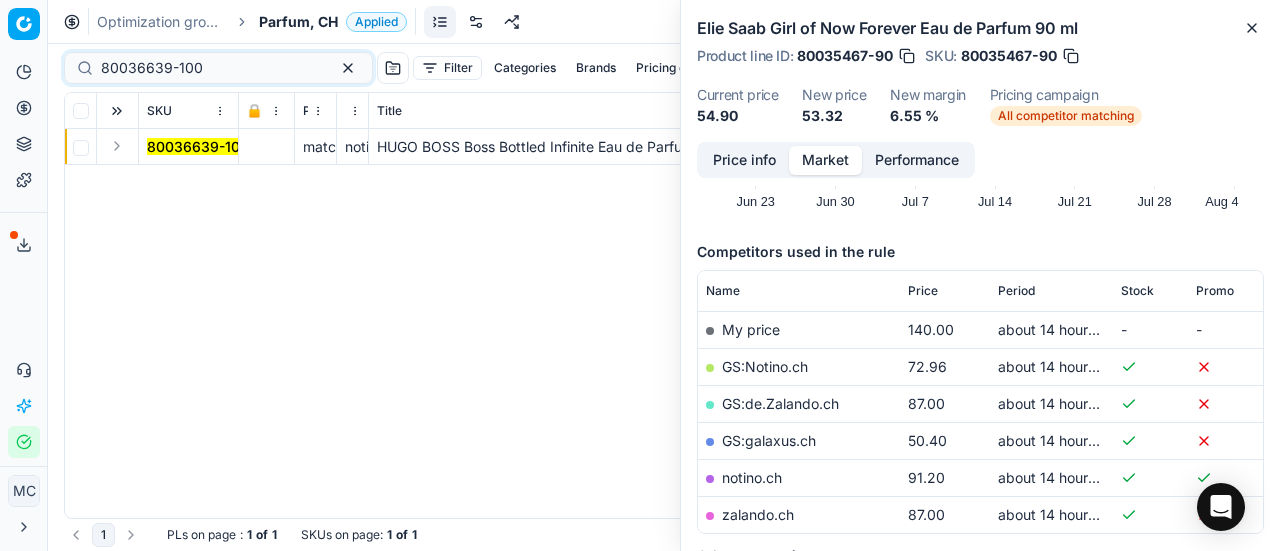 drag, startPoint x: 117, startPoint y: 147, endPoint x: 228, endPoint y: 210, distance: 127.632286 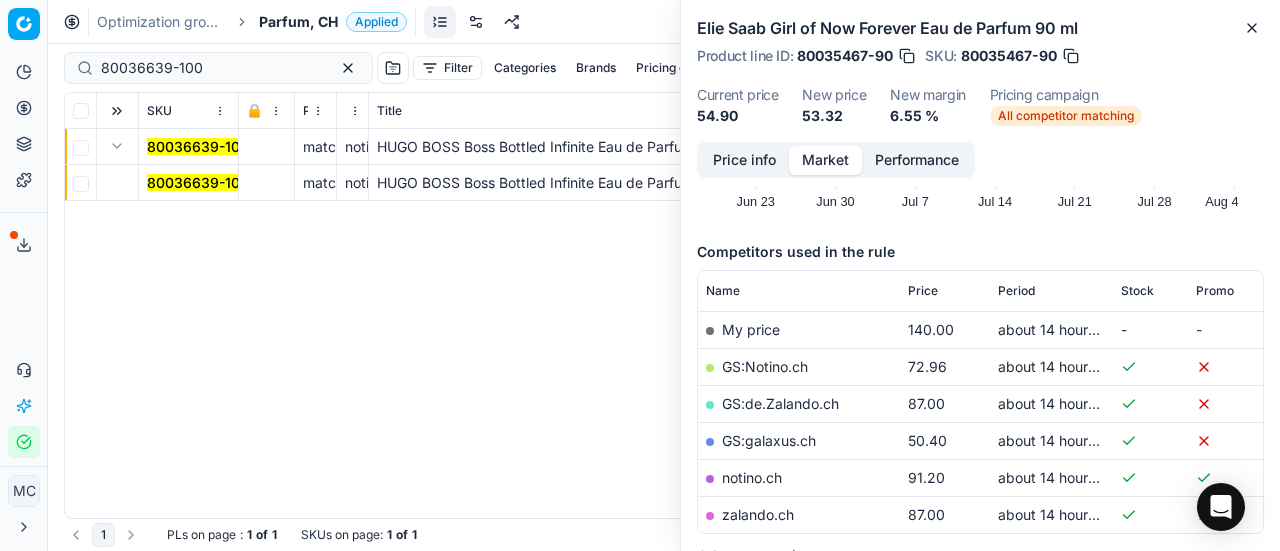 click on "80036639-100" at bounding box center (198, 182) 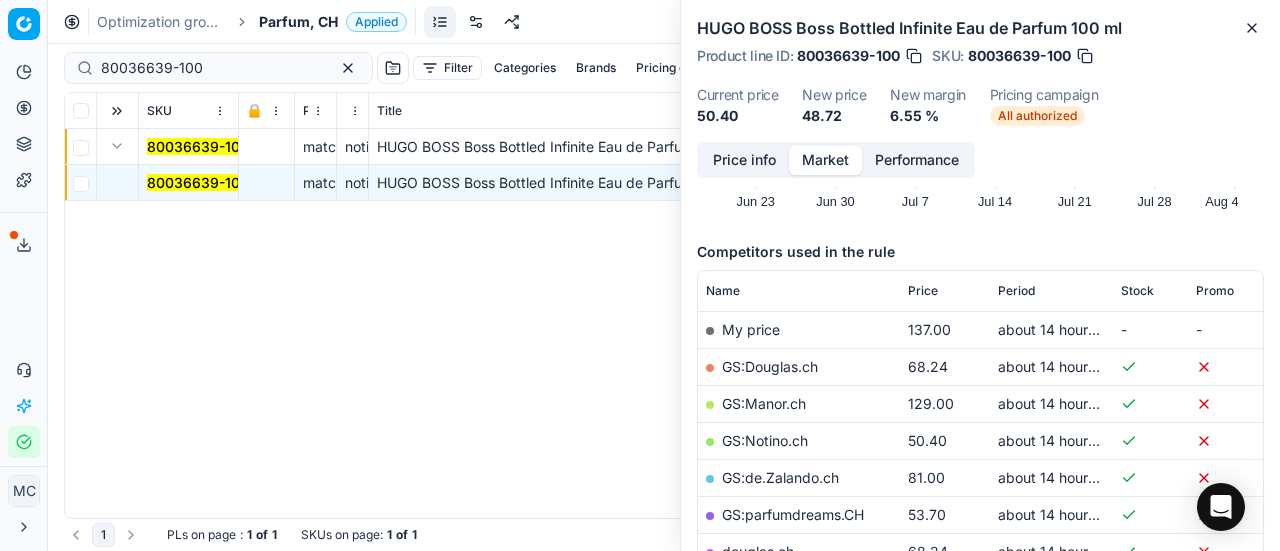 drag, startPoint x: 734, startPoint y: 151, endPoint x: 767, endPoint y: 173, distance: 39.661064 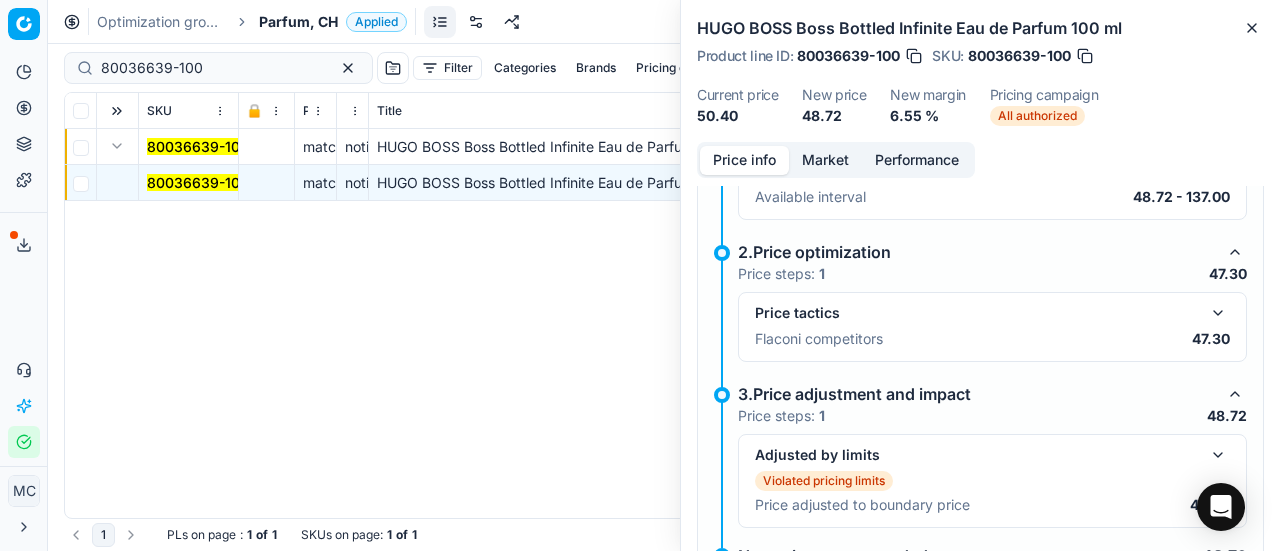 click at bounding box center (1218, 313) 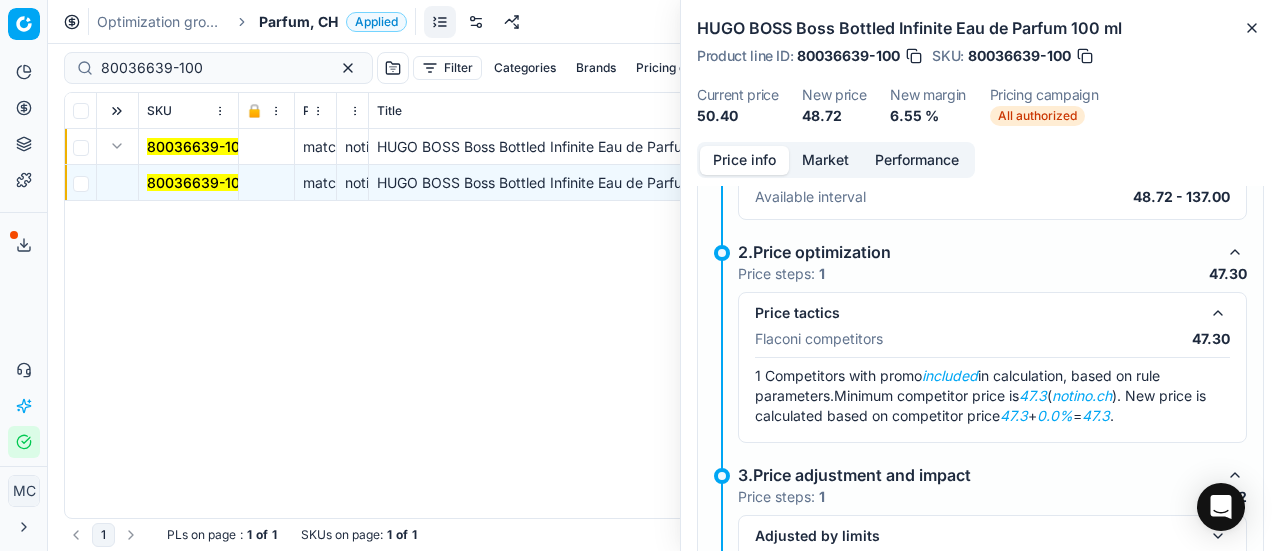 click on "Market" at bounding box center [825, 160] 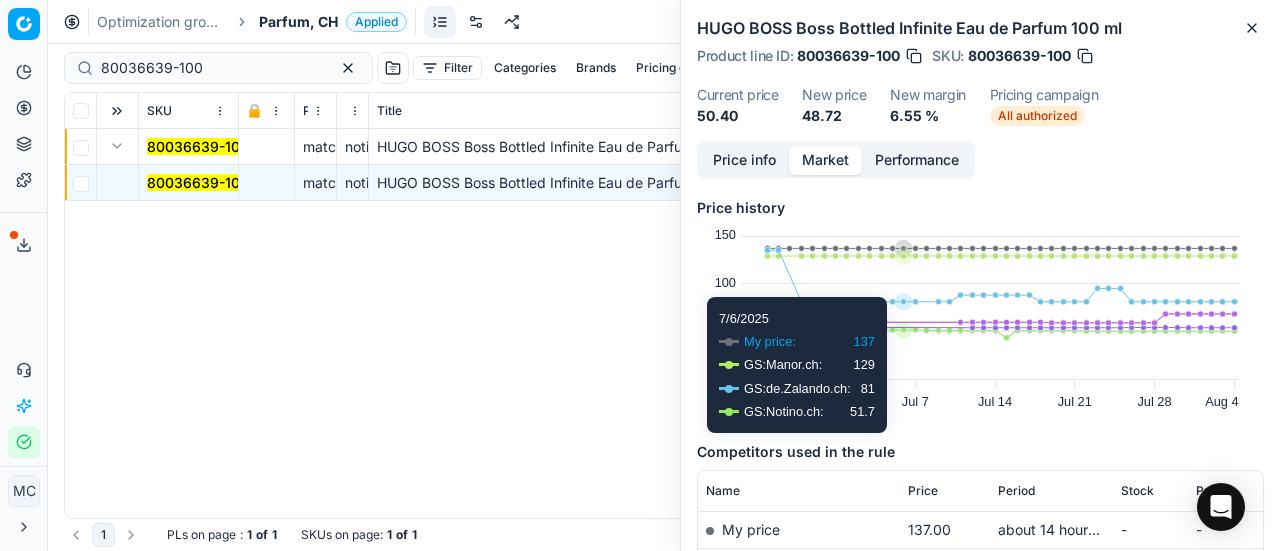 scroll, scrollTop: 200, scrollLeft: 0, axis: vertical 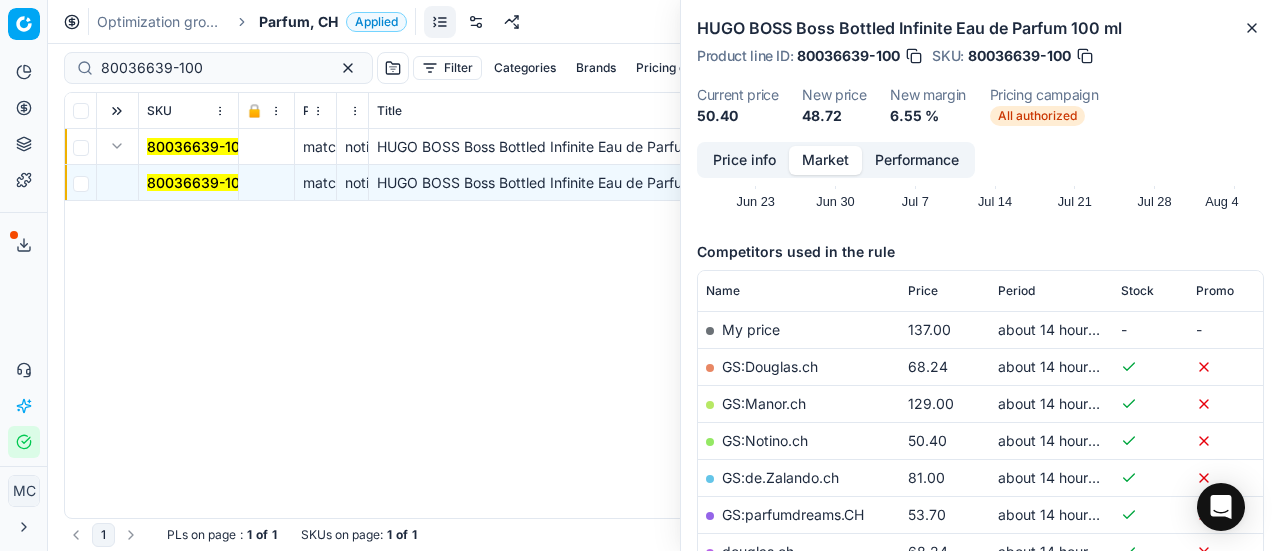 click on "GS:Notino.ch" at bounding box center [765, 440] 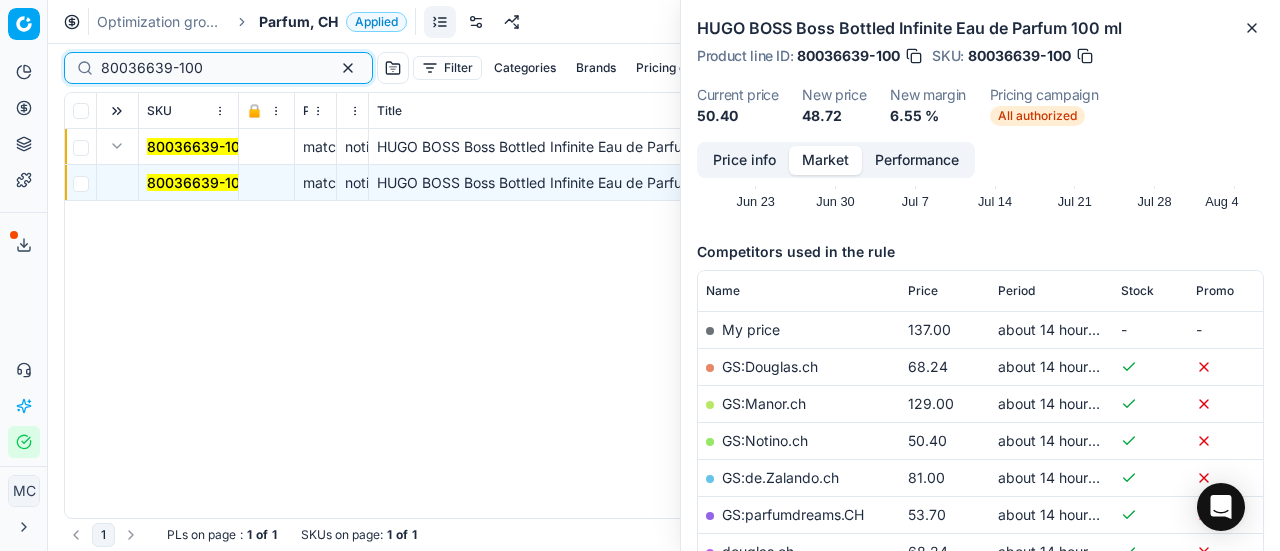 drag, startPoint x: 276, startPoint y: 71, endPoint x: 0, endPoint y: 72, distance: 276.0018 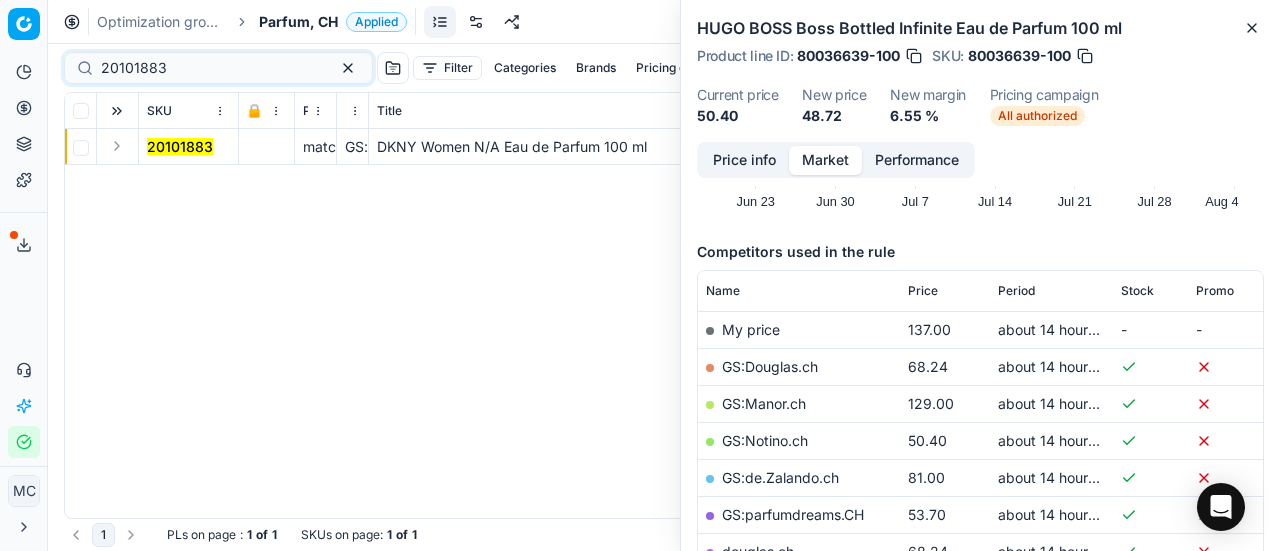 drag, startPoint x: 112, startPoint y: 151, endPoint x: 155, endPoint y: 162, distance: 44.38468 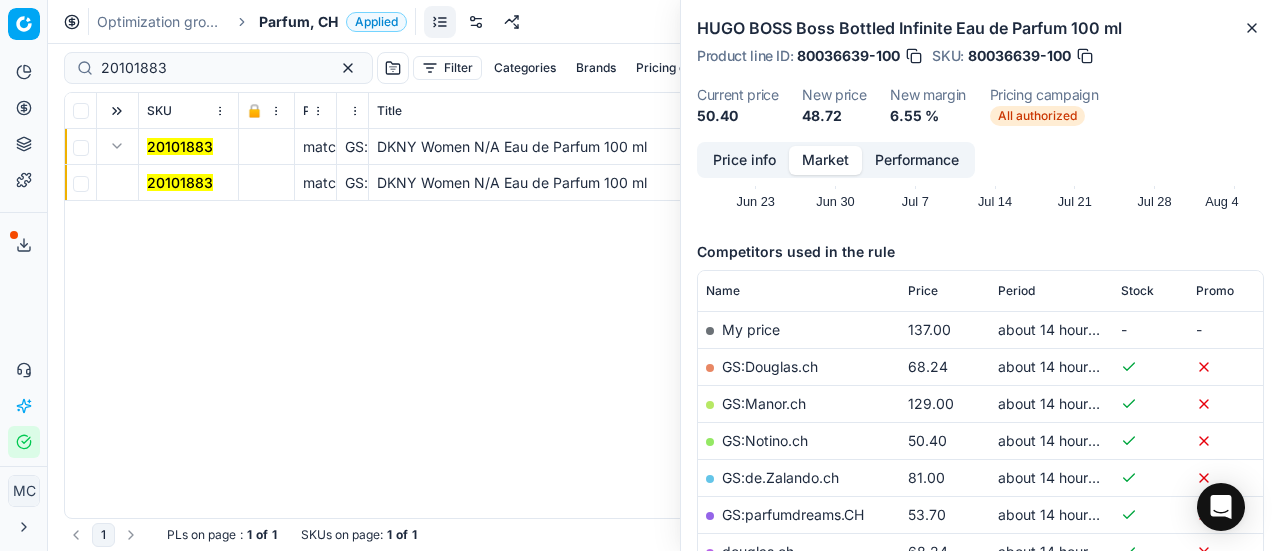 click on "20101883" at bounding box center [180, 183] 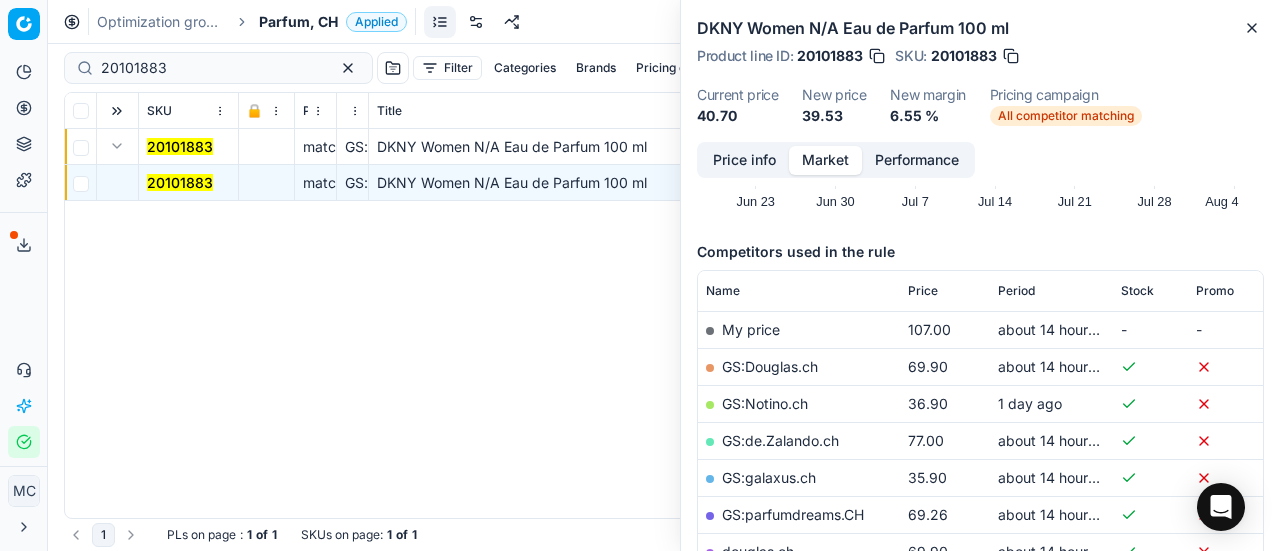 click on "Price info" at bounding box center [744, 160] 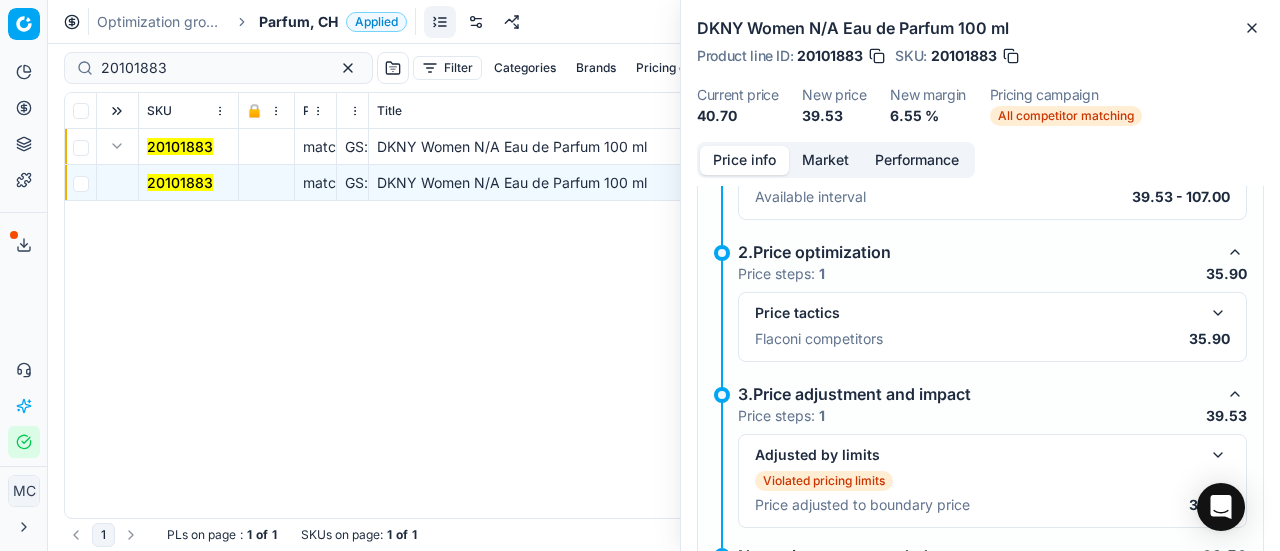 click at bounding box center [1218, 313] 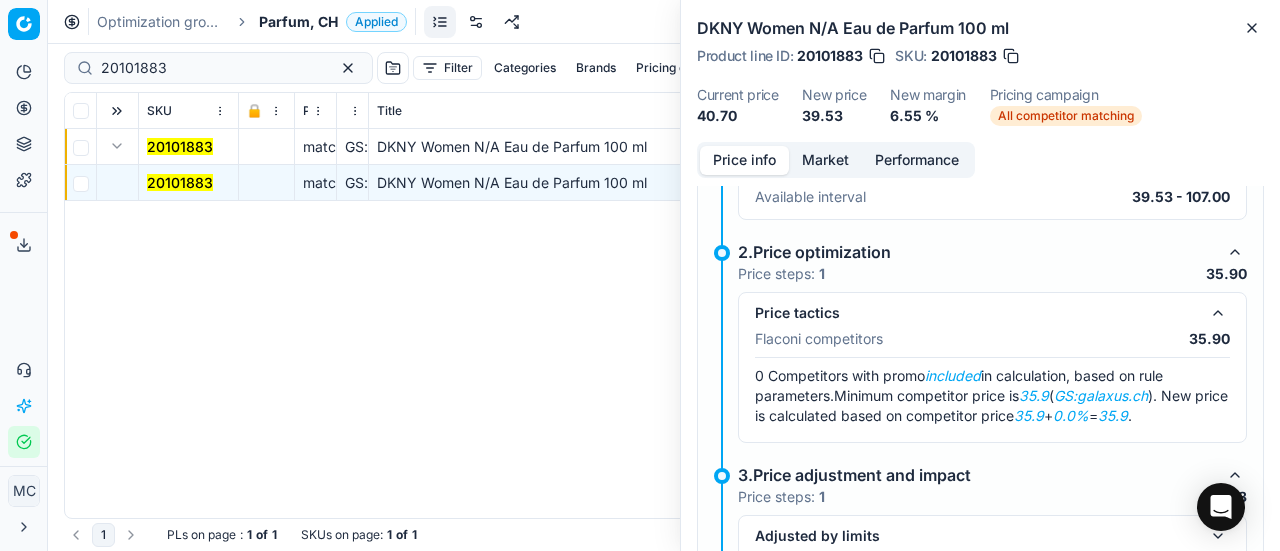 click on "Market" at bounding box center [825, 160] 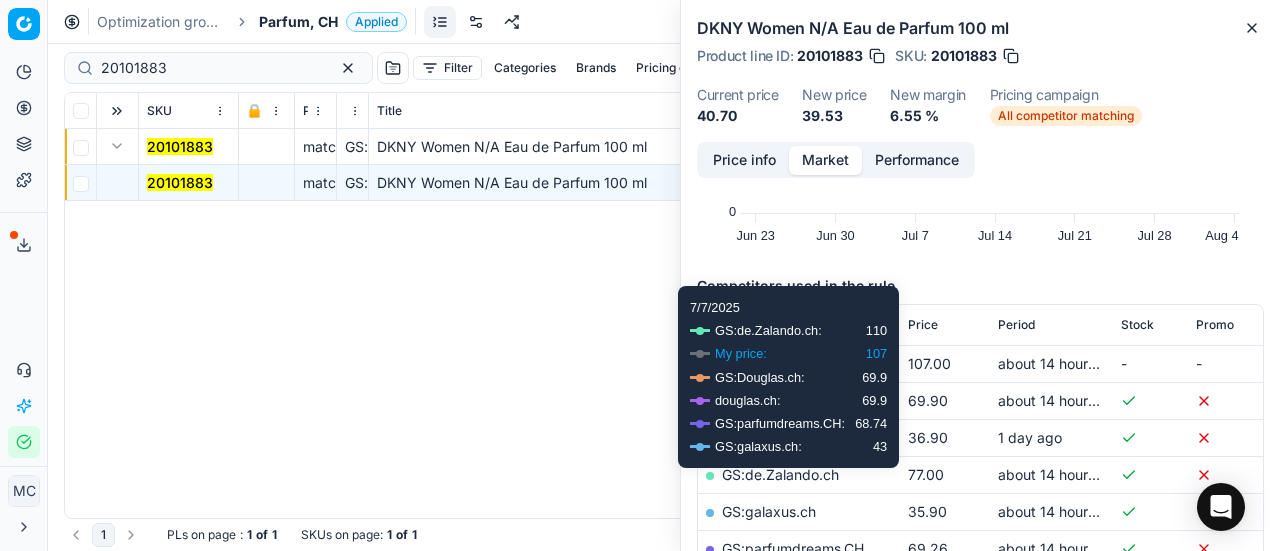 scroll, scrollTop: 300, scrollLeft: 0, axis: vertical 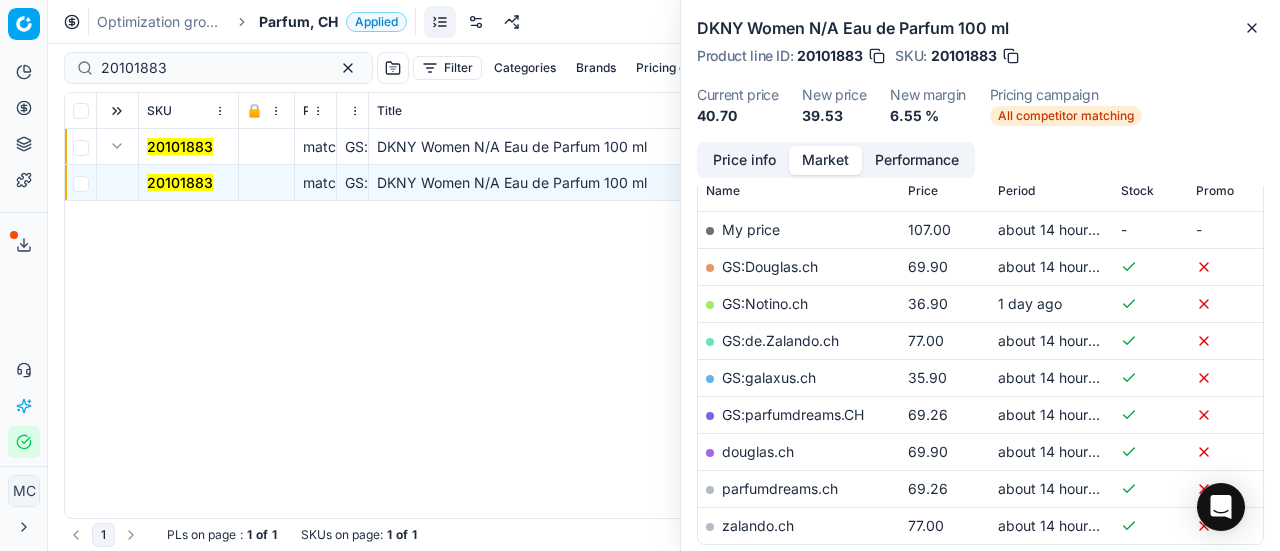 click on "GS:galaxus.ch" at bounding box center [769, 377] 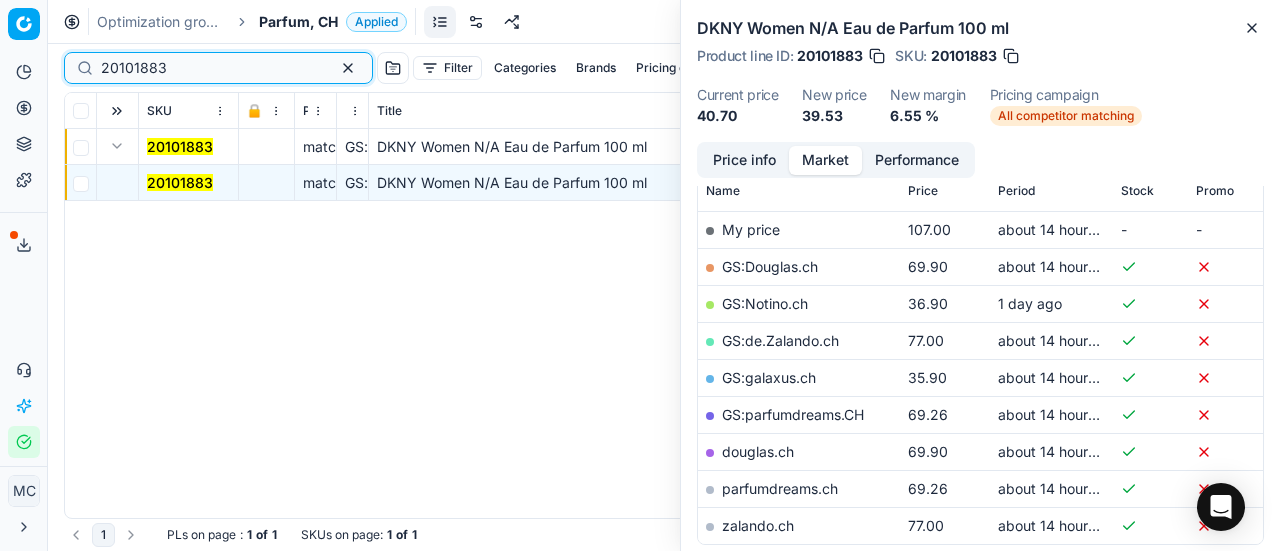 drag, startPoint x: 228, startPoint y: 59, endPoint x: 0, endPoint y: 19, distance: 231.48218 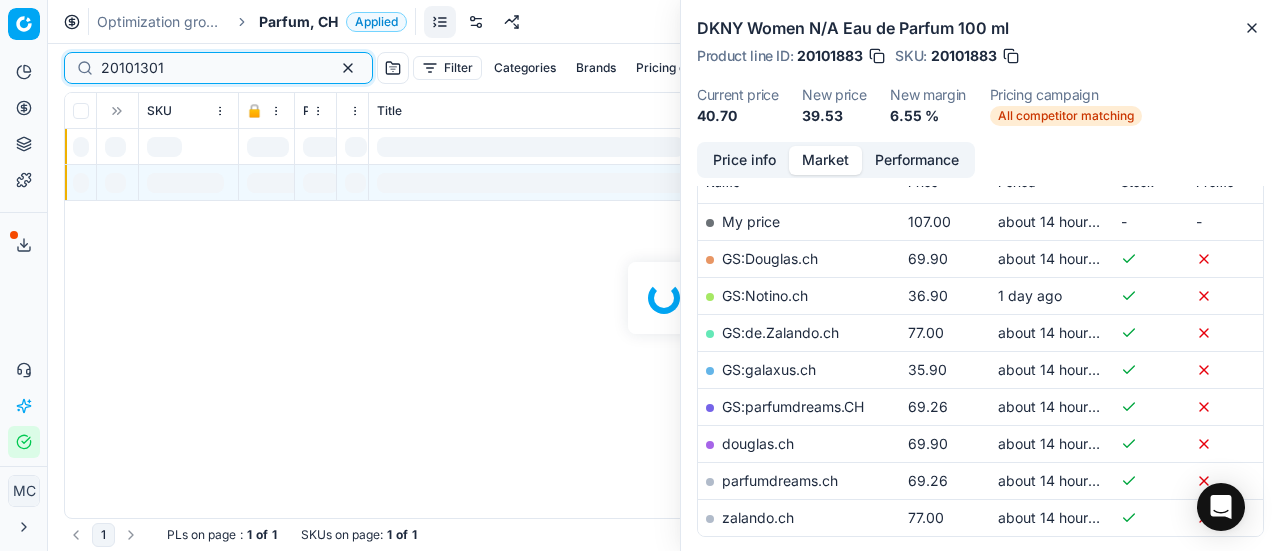 scroll, scrollTop: 300, scrollLeft: 0, axis: vertical 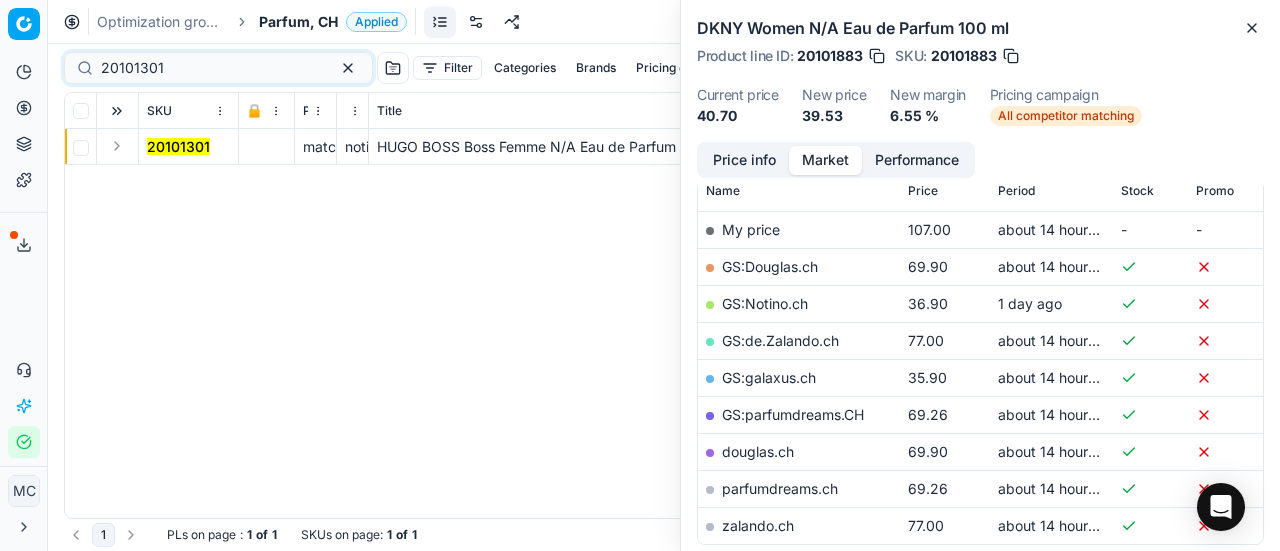 drag, startPoint x: 114, startPoint y: 145, endPoint x: 149, endPoint y: 162, distance: 38.910152 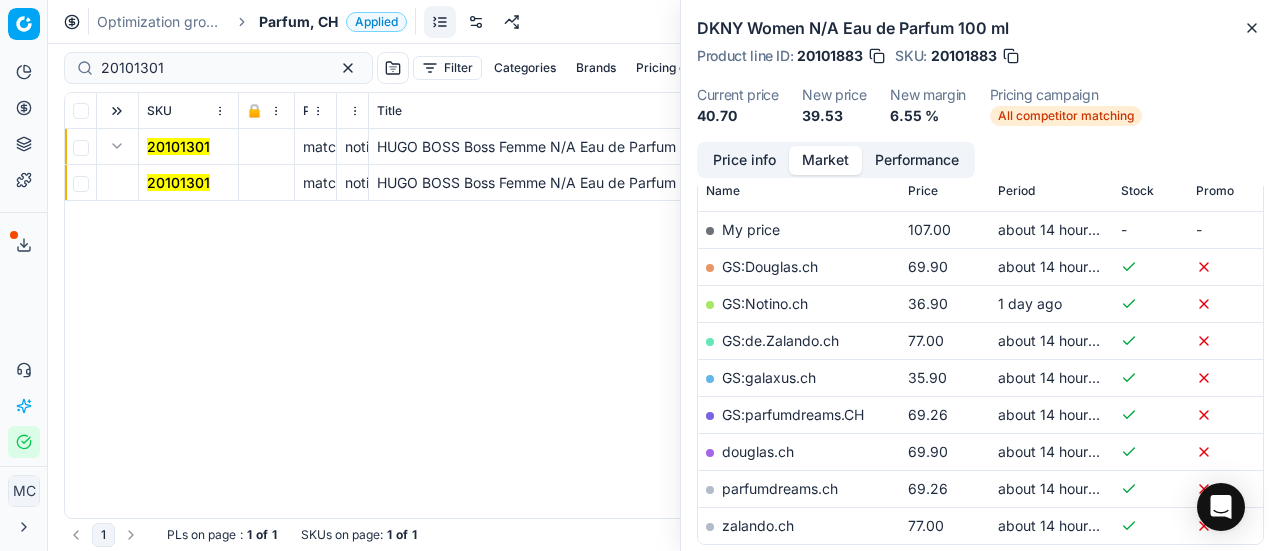 click on "20101301" at bounding box center (178, 182) 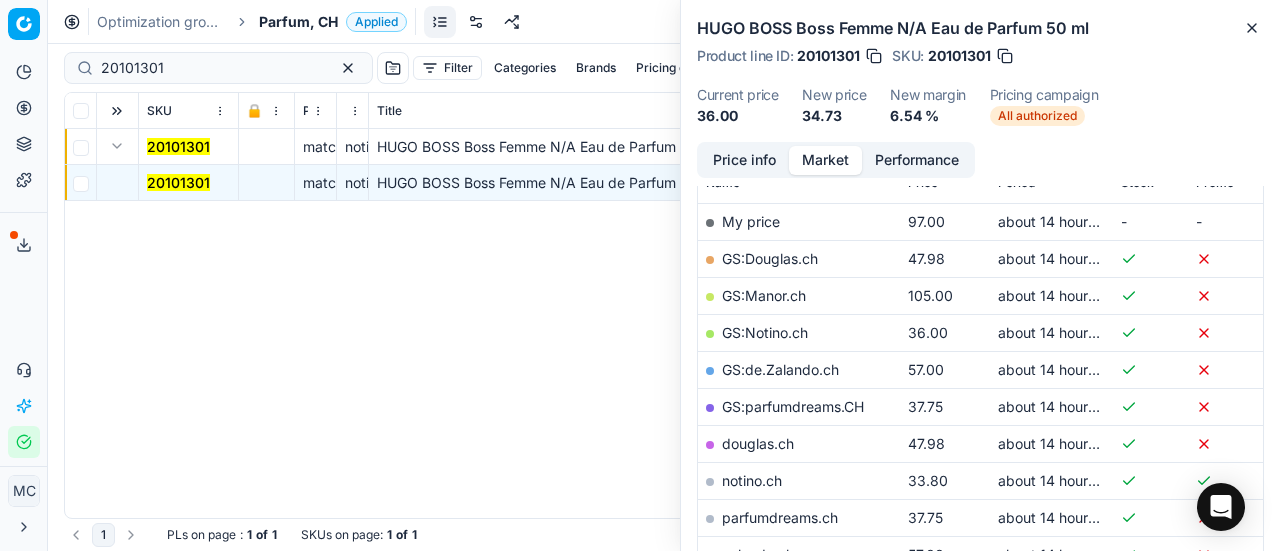 scroll, scrollTop: 300, scrollLeft: 0, axis: vertical 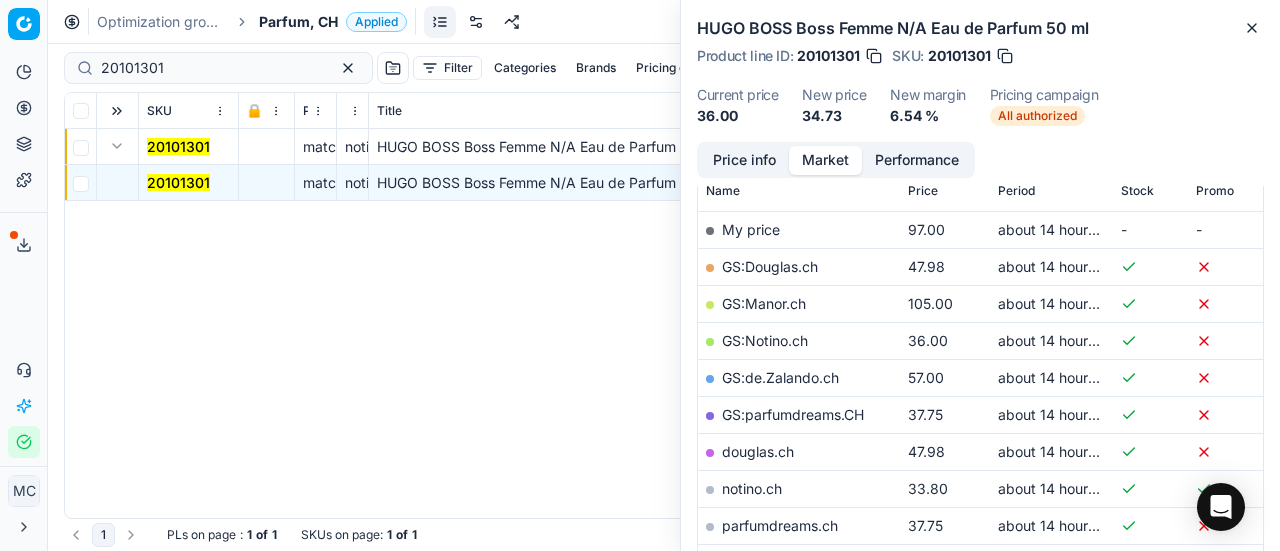 click on "Price info" at bounding box center [744, 160] 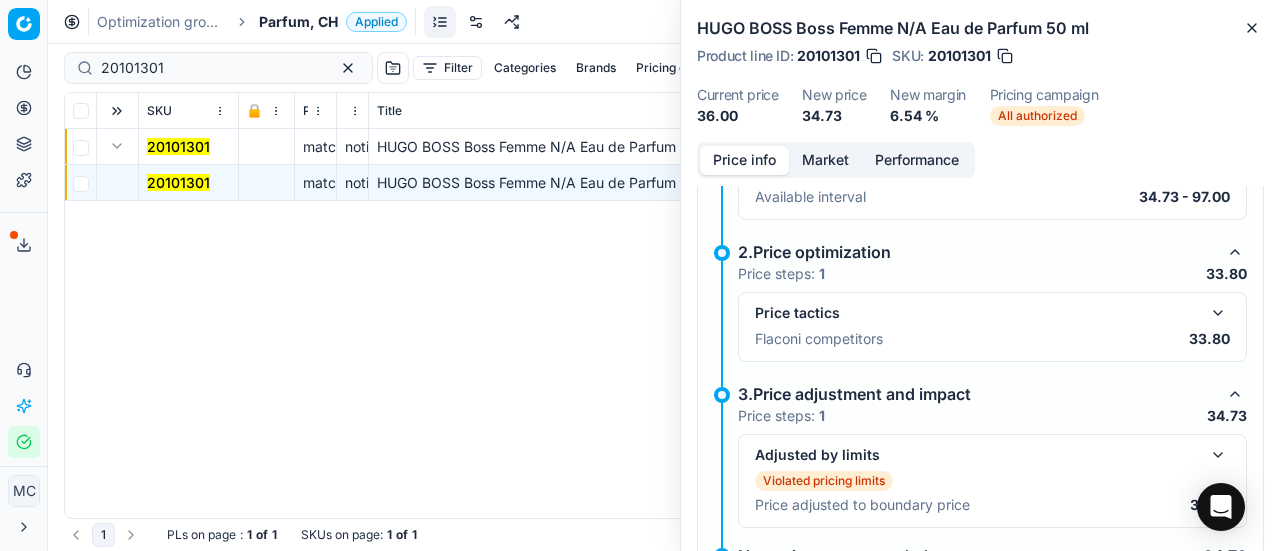 click at bounding box center (1218, 313) 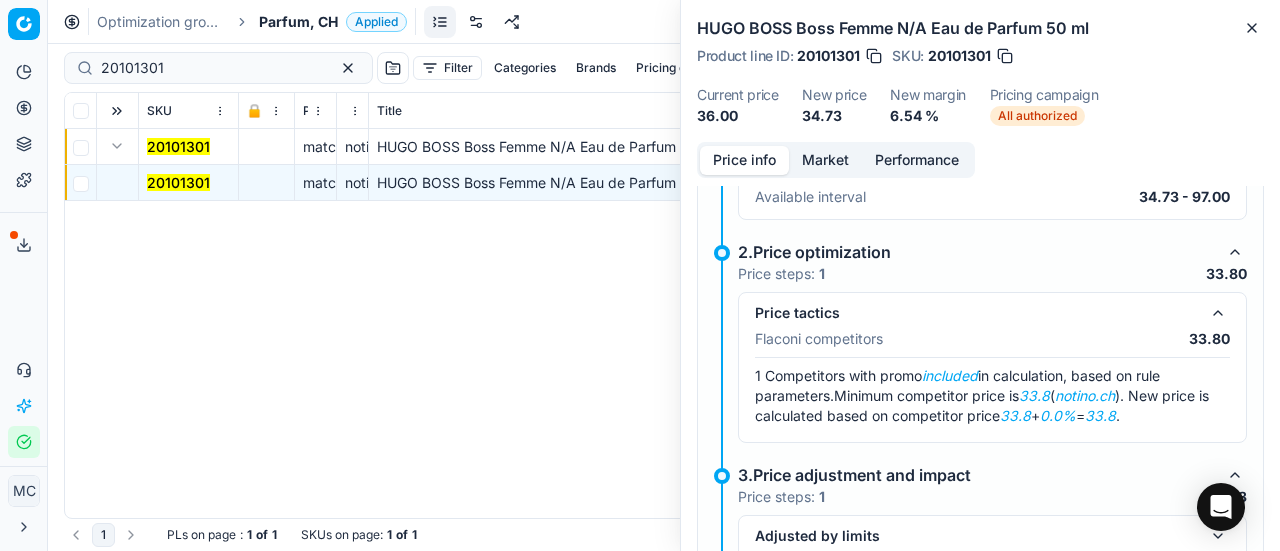 click on "Market" at bounding box center (825, 160) 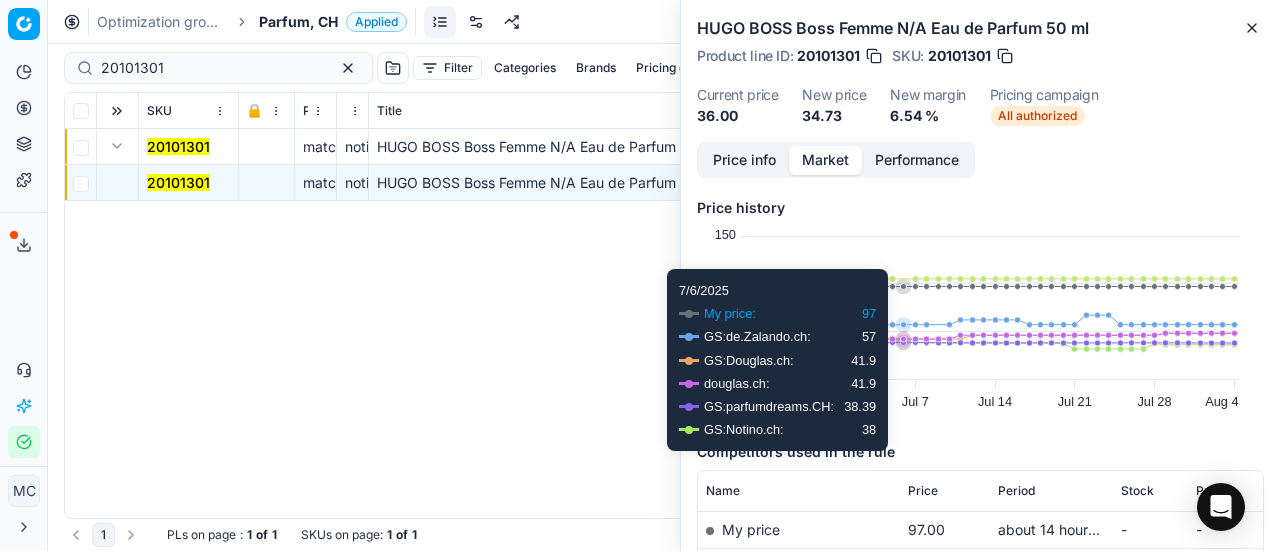 scroll, scrollTop: 300, scrollLeft: 0, axis: vertical 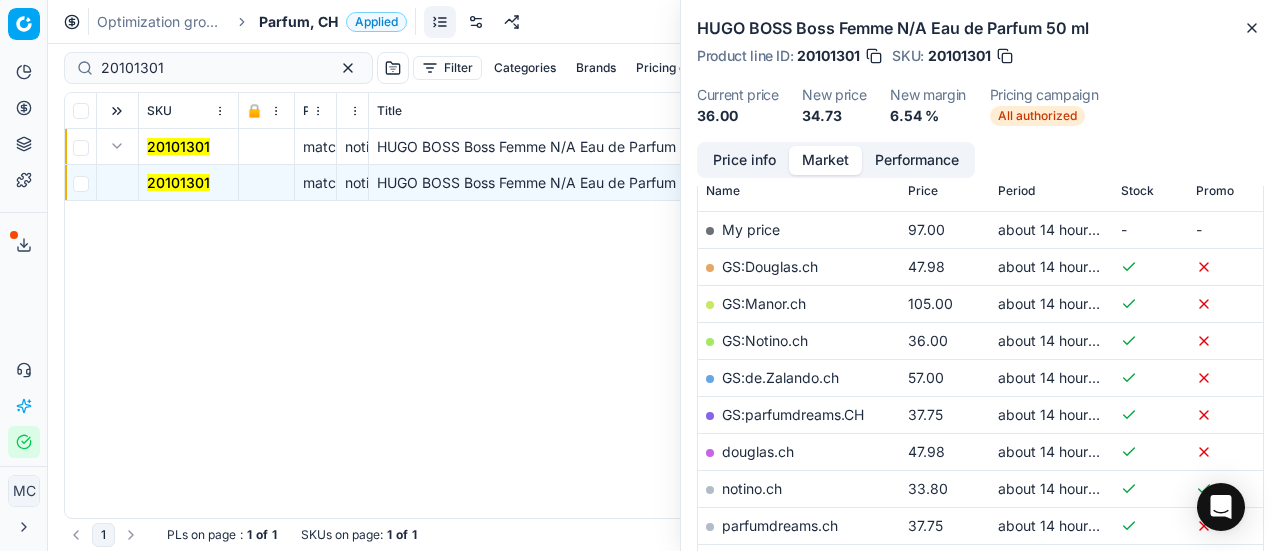 click on "notino.ch" at bounding box center [752, 488] 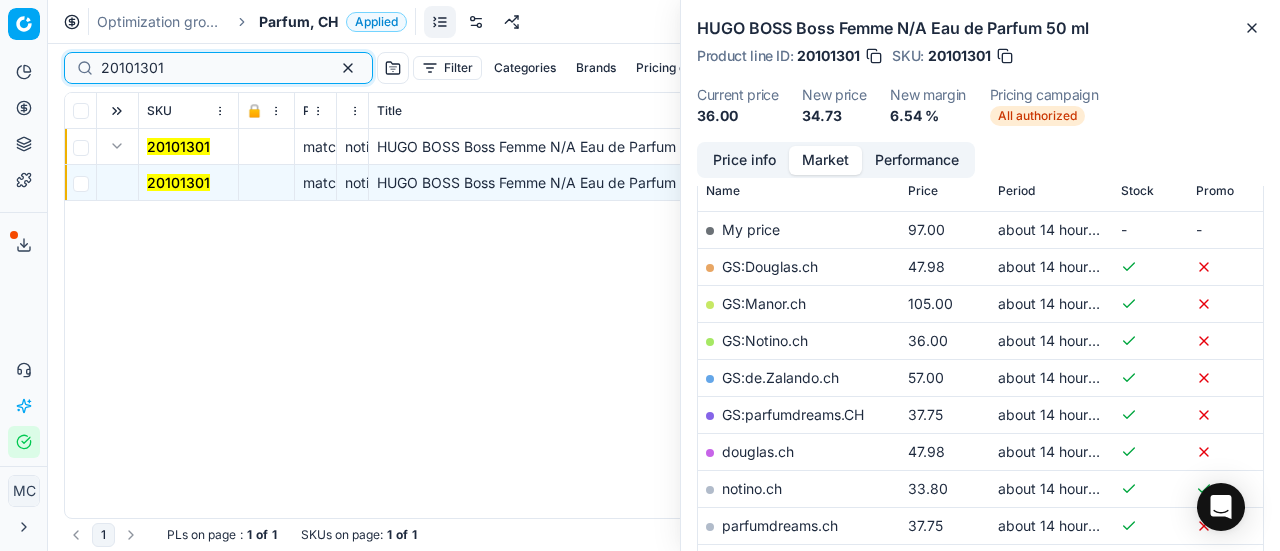 drag, startPoint x: 220, startPoint y: 62, endPoint x: 0, endPoint y: 47, distance: 220.51077 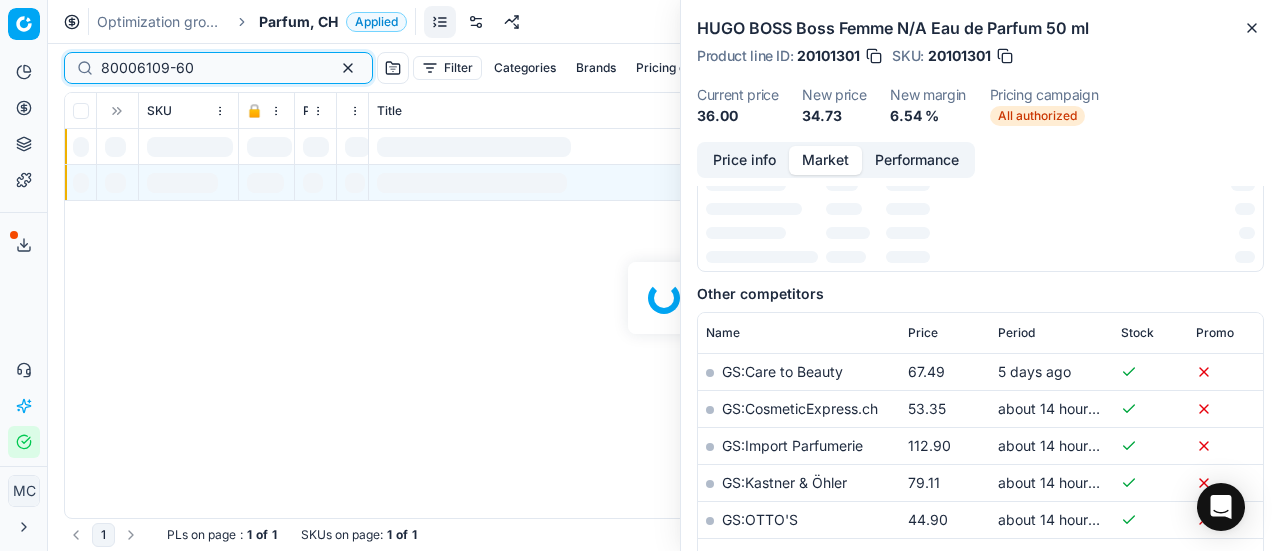 scroll, scrollTop: 300, scrollLeft: 0, axis: vertical 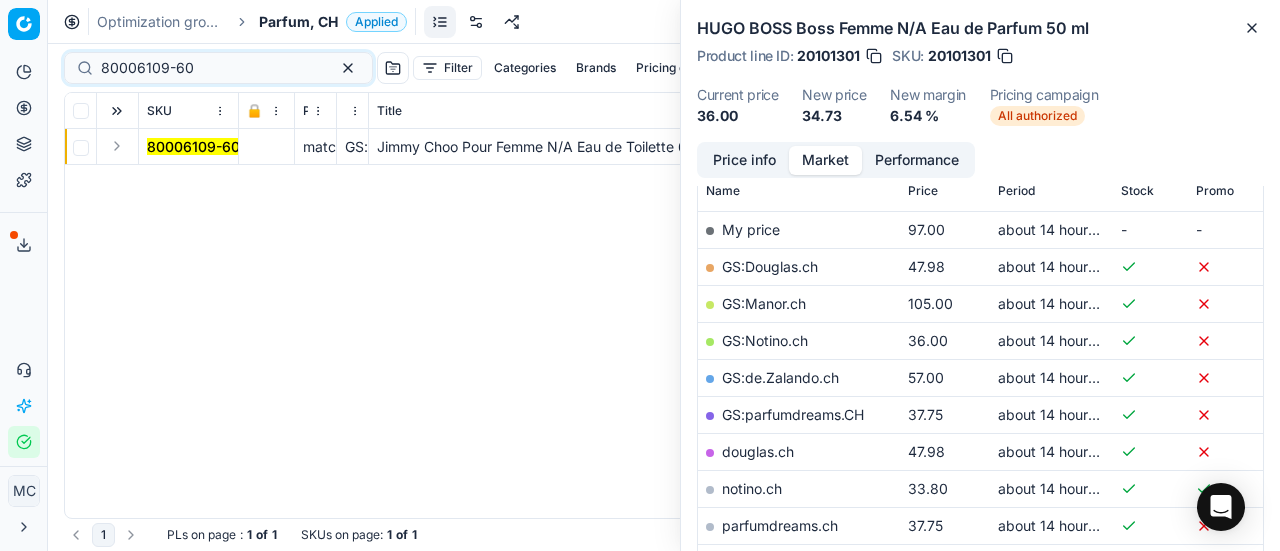 click at bounding box center (117, 146) 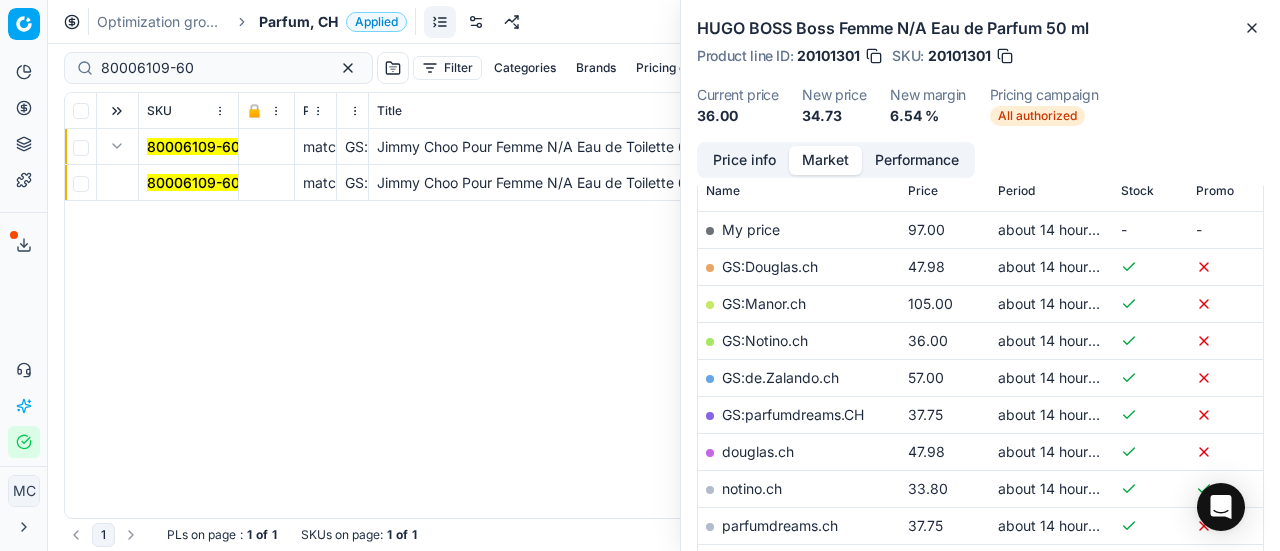 click on "80006109-60" at bounding box center [193, 182] 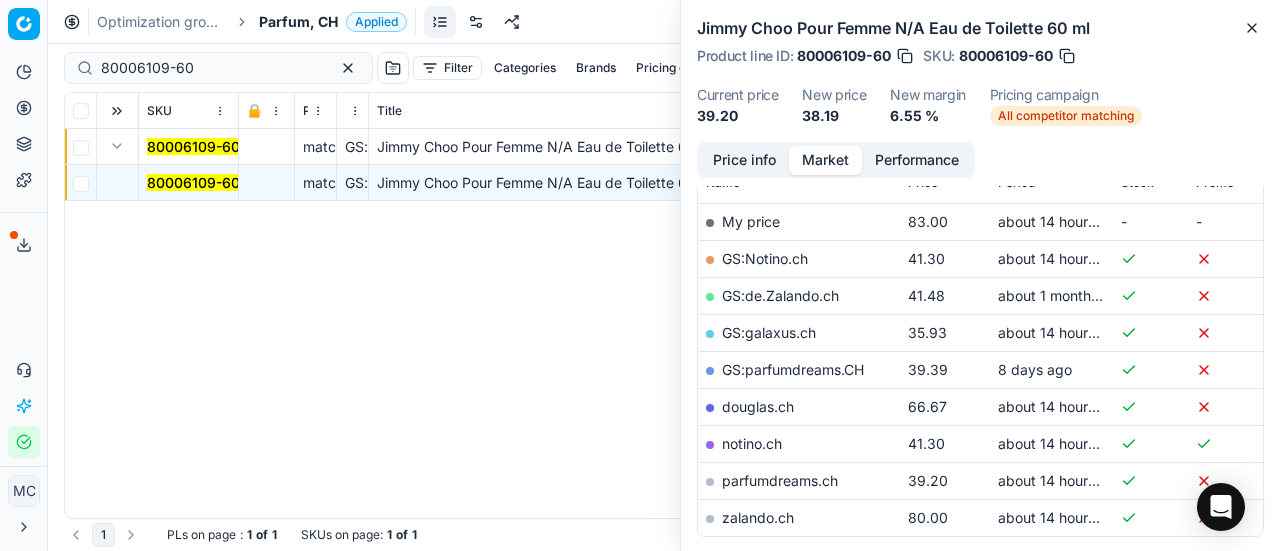 scroll, scrollTop: 300, scrollLeft: 0, axis: vertical 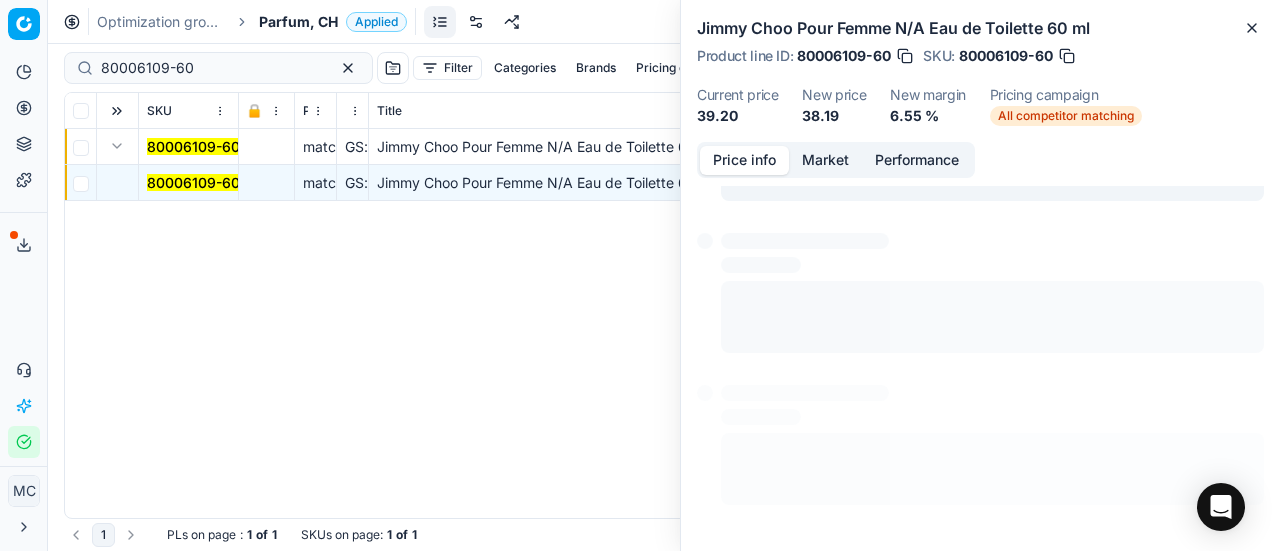click on "Price info" at bounding box center (744, 160) 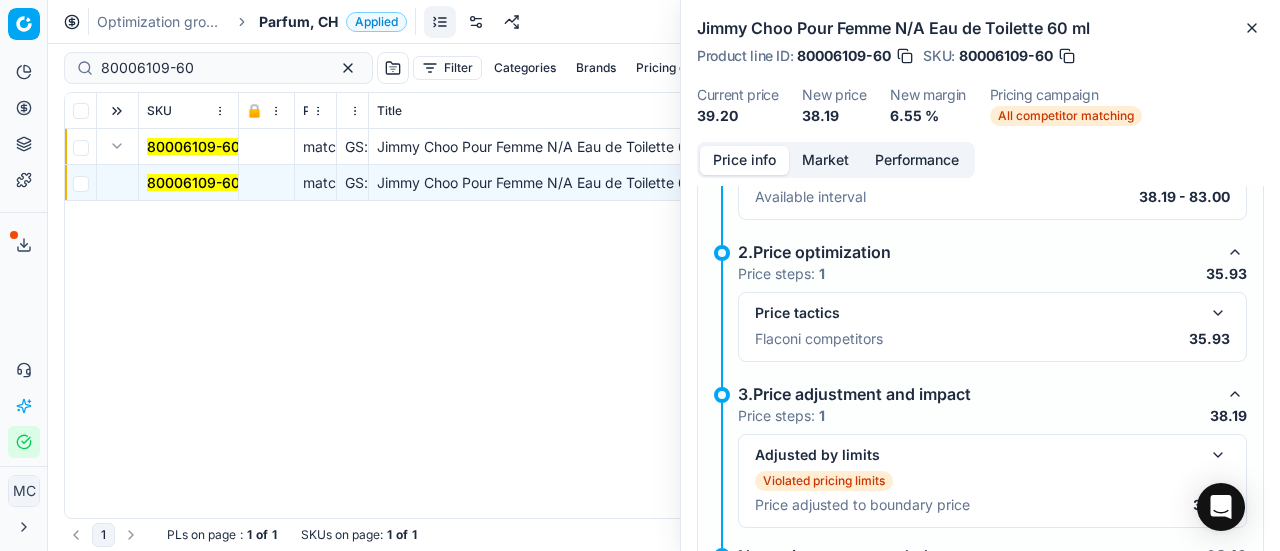 click on "Price tactics Flaconi competitors 35.93" at bounding box center [992, 327] 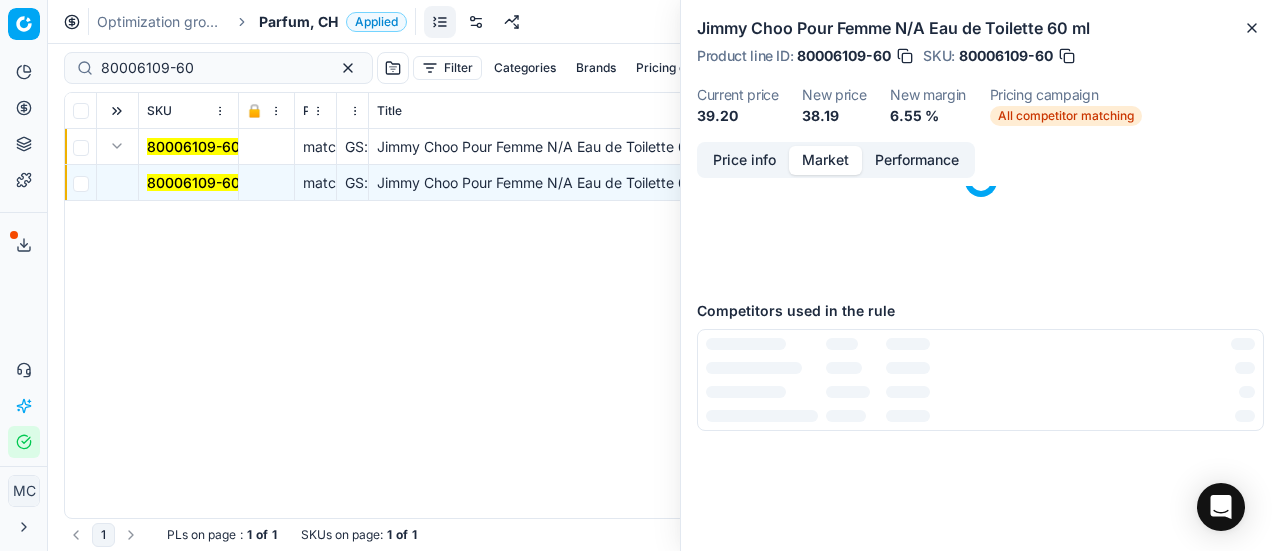click on "Market" at bounding box center (825, 160) 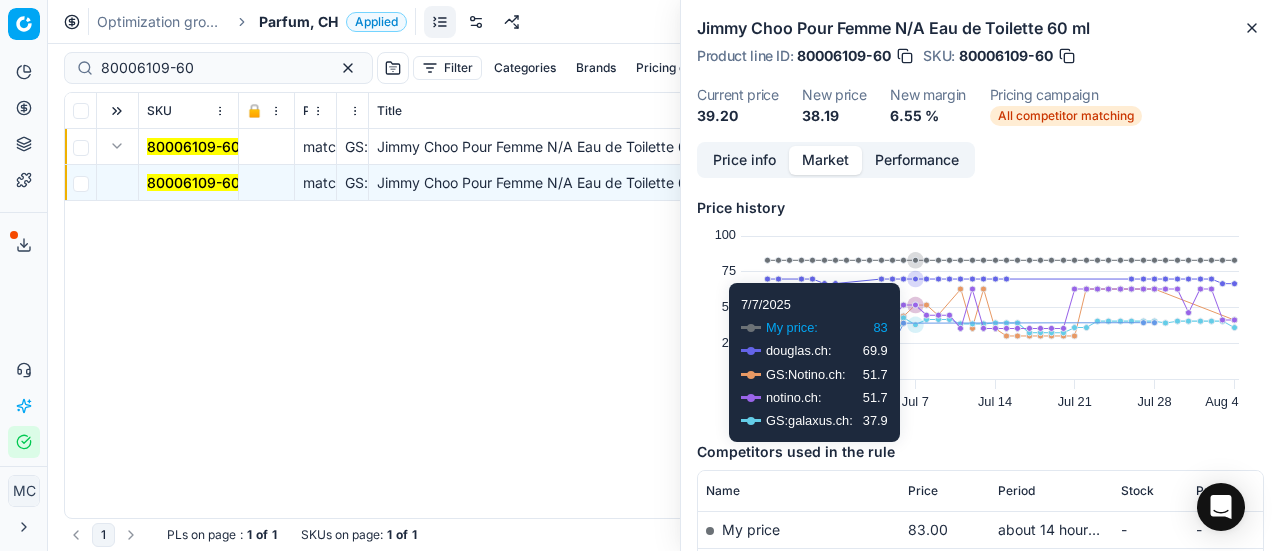 scroll, scrollTop: 300, scrollLeft: 0, axis: vertical 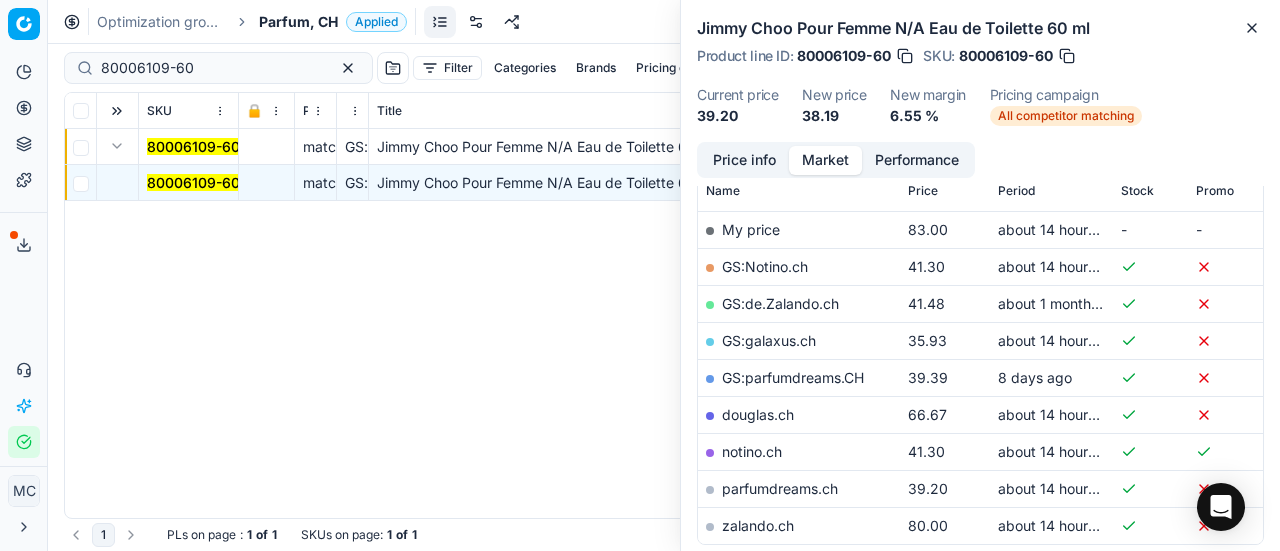 click on "GS:galaxus.ch" at bounding box center [769, 340] 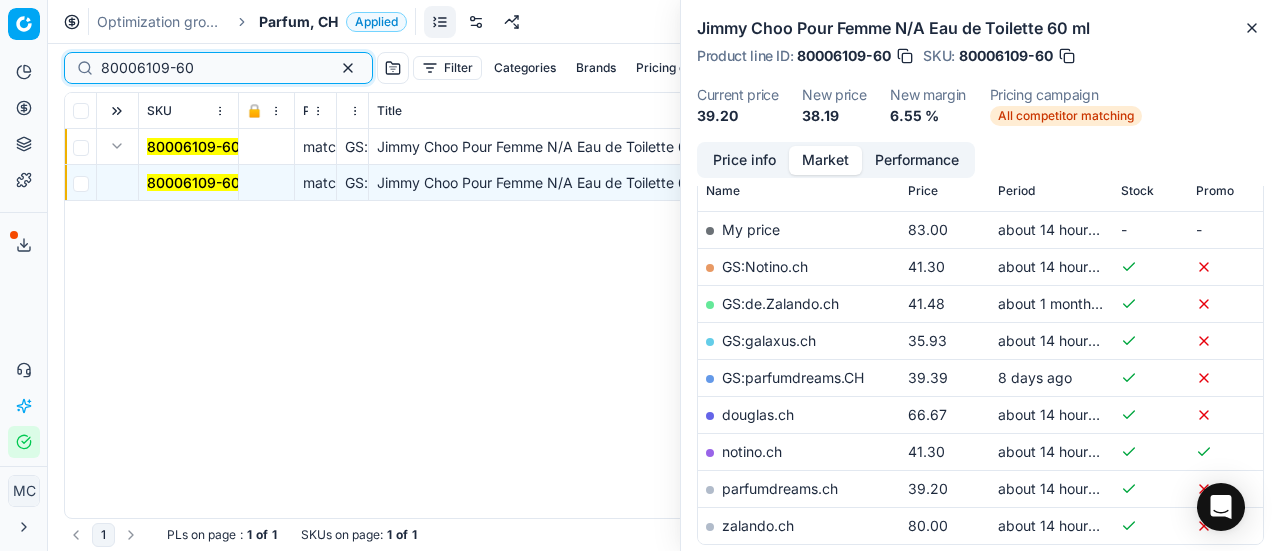 click on "Pricing platform Analytics Pricing Product portfolio Templates Export service 18 Contact support   AI Pricing Assistant Integration status MC Mengqi Cai mengqi.cai@flaconi.de Close menu Command Palette Search for a command to run... Optimization groups Parfum, CH Applied Discard Download report 80006109-60 Filter   Categories   Brands   Pricing campaign   Price Reason   Add filter Bulk update Assign SKU 🔒 Price Type Price Reason Title Product line name Product line ID Cost PCII cost RRP CD min Price CD max Price Beauty outlet price PCII+5% > RRP Sales Flag Price change too high RRP vs MinCD Discount% vs RRP Current price Current promo price Freeze price New margin (common), % Δ, % Check CM Comment Pricing Comment CM New price proposal Δ, abs Done Pricing Difference, % > 50 Alerts Family ID Pricing campaign New price too high New price too low Brands Business Unit ID Business Unit | title Total stock quantity Last stock update Last price change Is available Is main product Main CD Amazon Main CD bol 35.69" at bounding box center (640, 275) 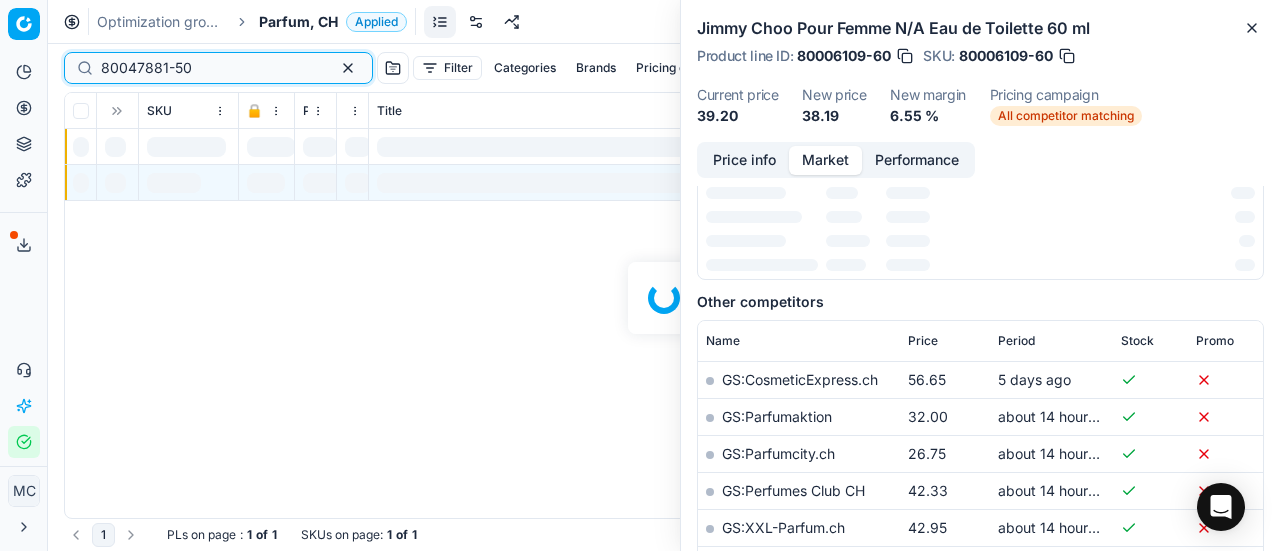 scroll, scrollTop: 300, scrollLeft: 0, axis: vertical 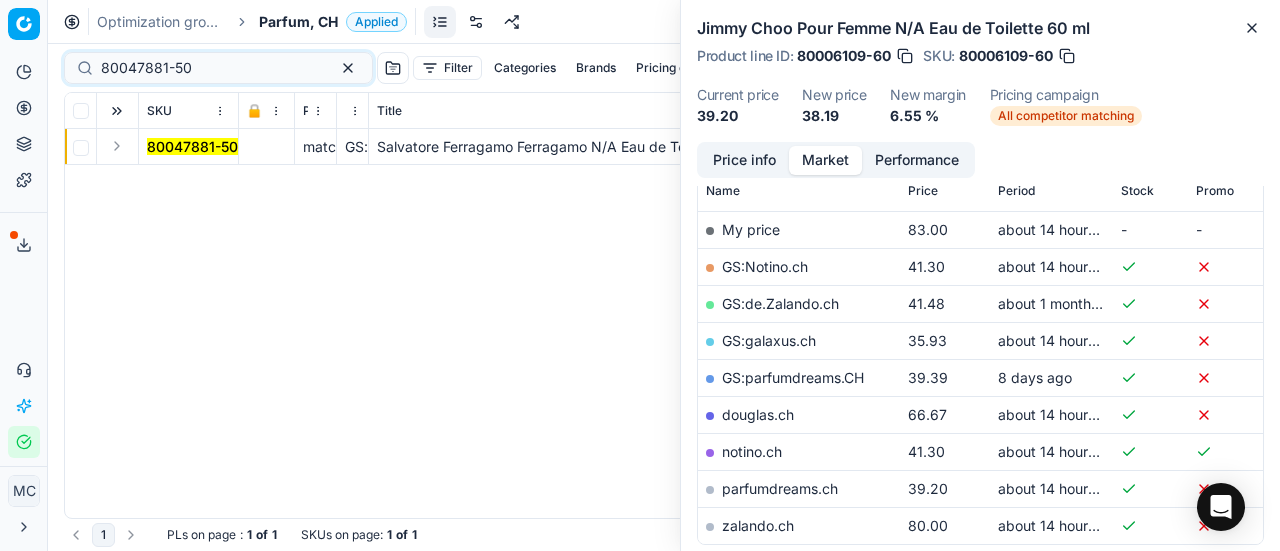click at bounding box center (117, 146) 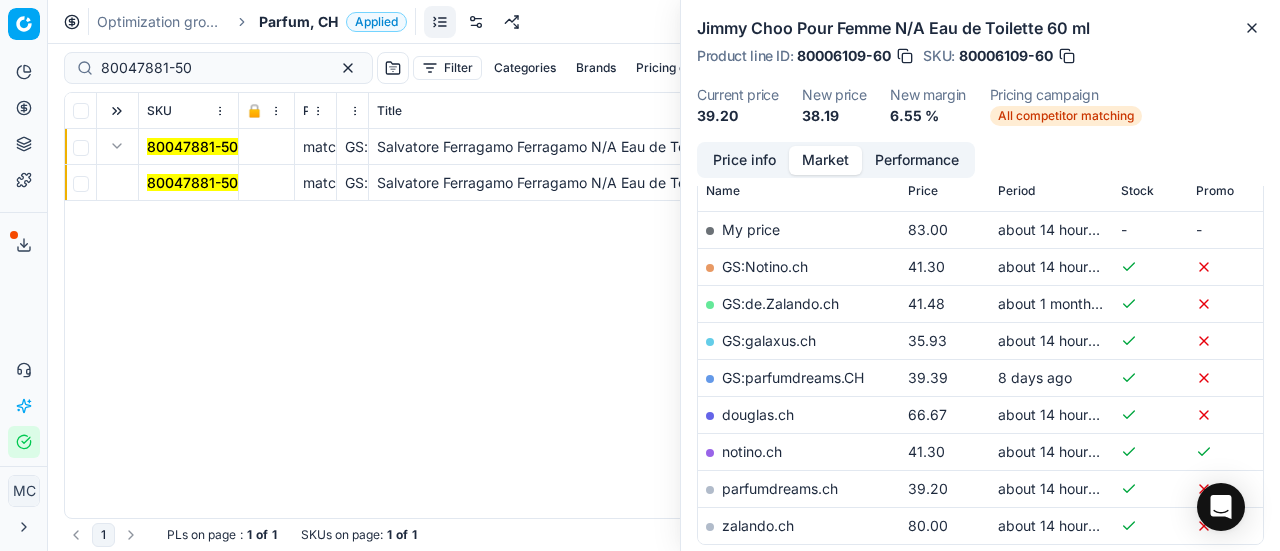 click on "80047881-50" at bounding box center (189, 183) 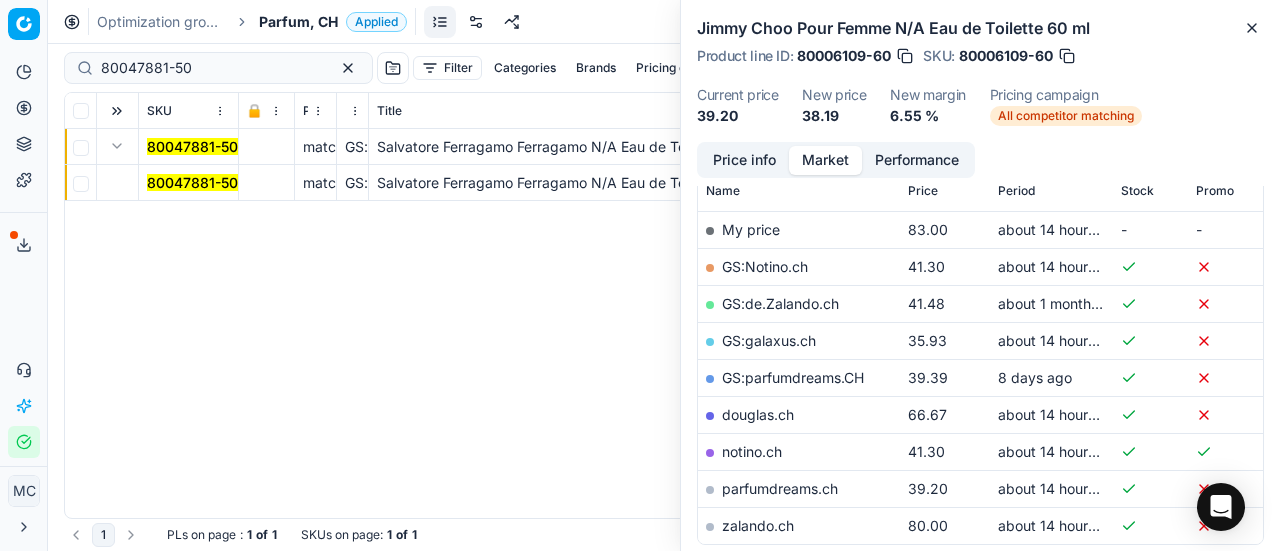 click on "80047881-50" at bounding box center [192, 182] 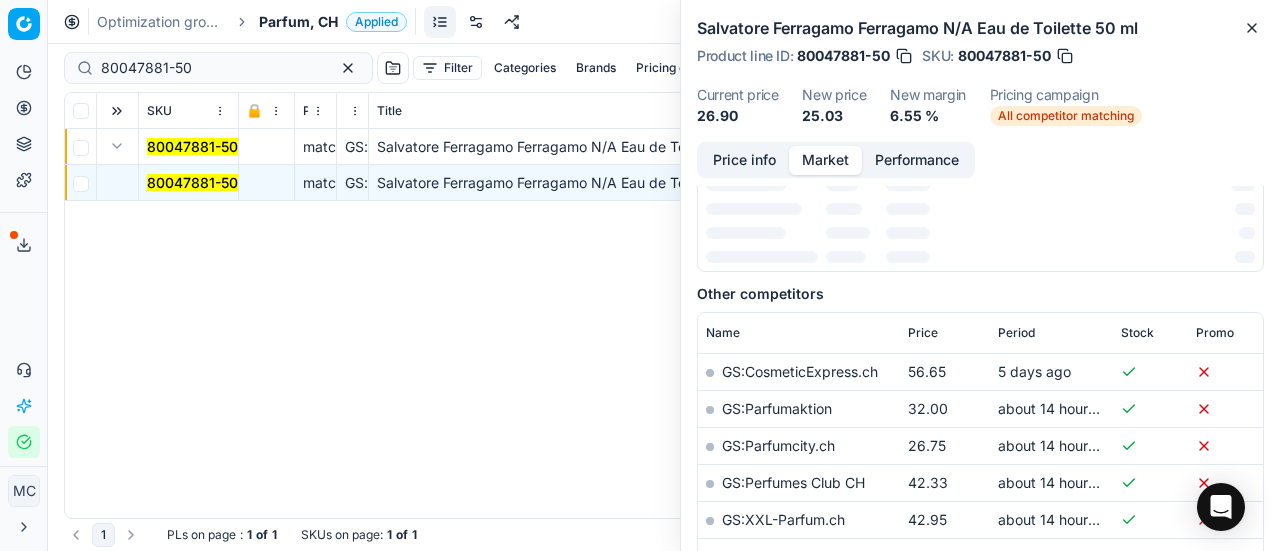 scroll, scrollTop: 300, scrollLeft: 0, axis: vertical 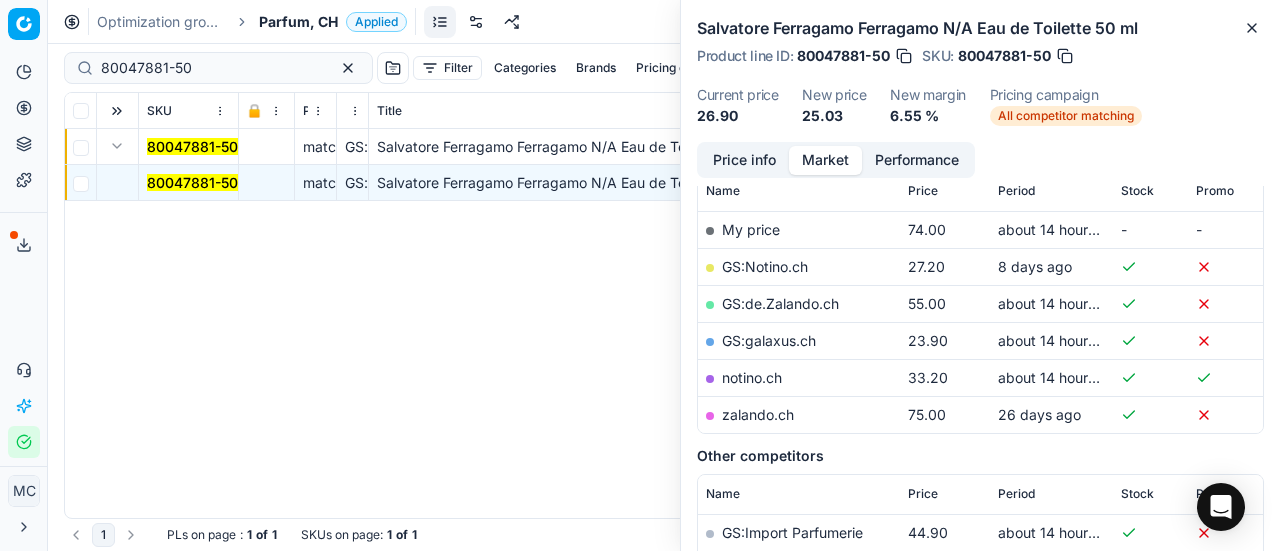 click on "Price info" at bounding box center [744, 160] 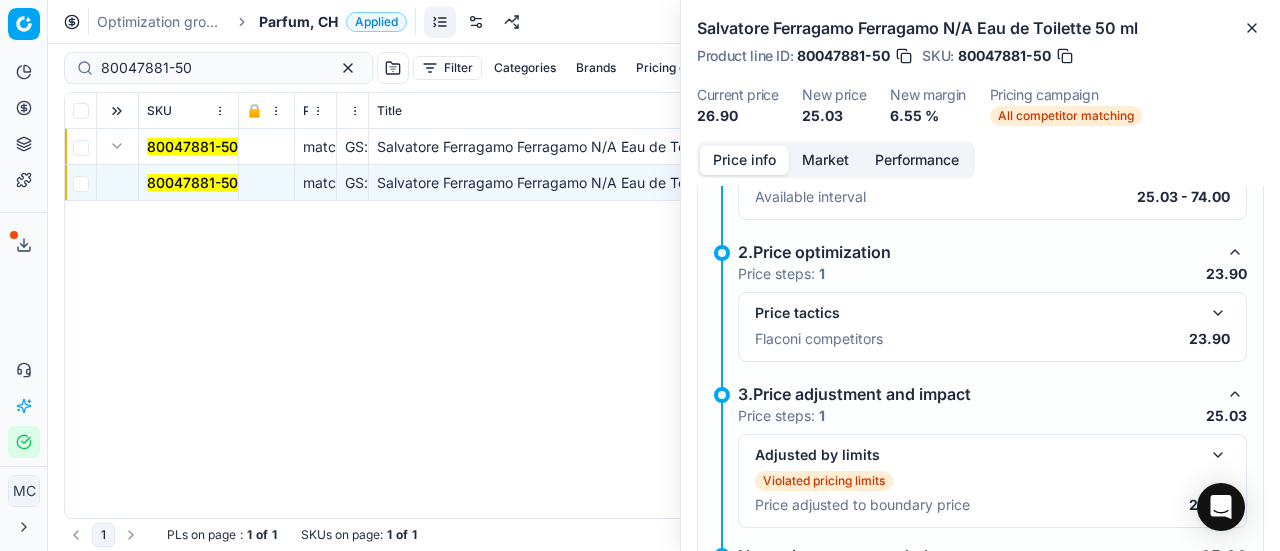 click at bounding box center (1218, 313) 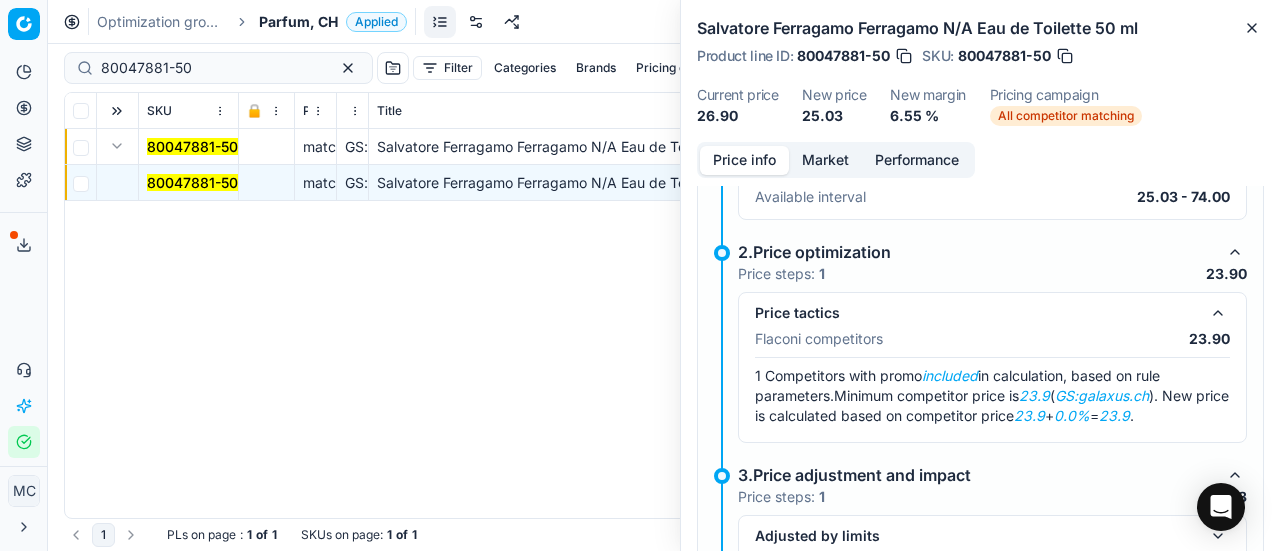click on "Market" at bounding box center (825, 160) 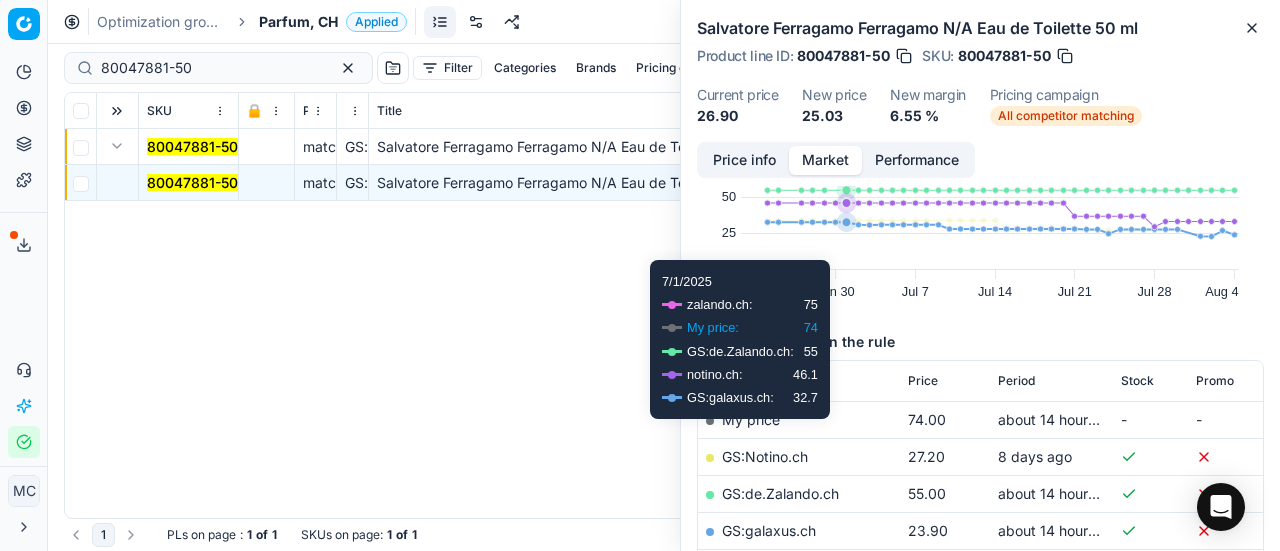 scroll, scrollTop: 300, scrollLeft: 0, axis: vertical 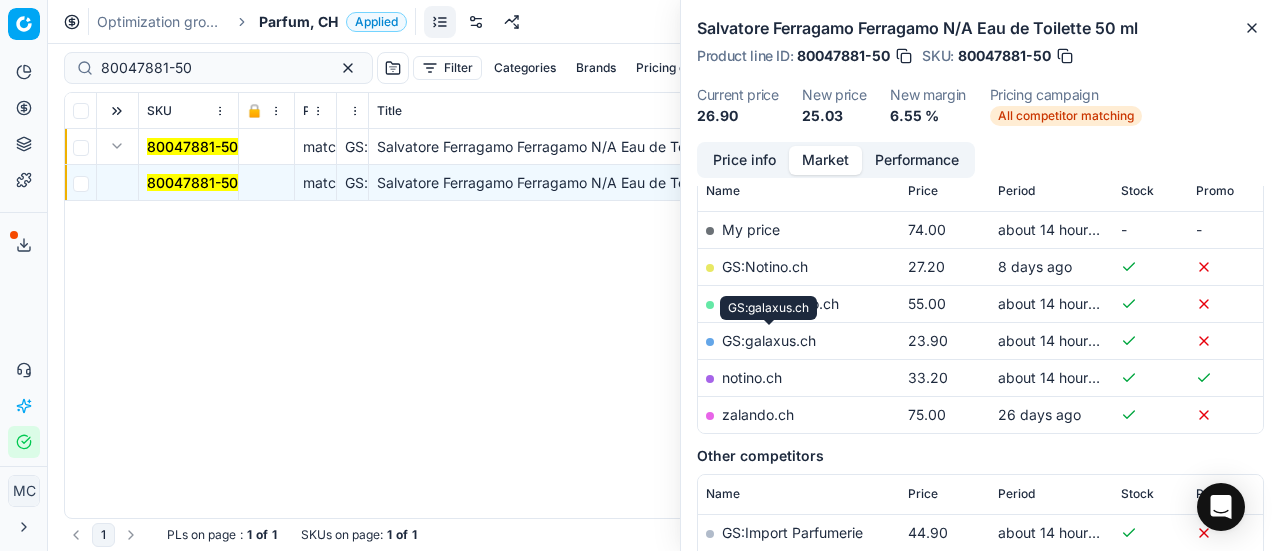 click on "GS:galaxus.ch" at bounding box center (769, 340) 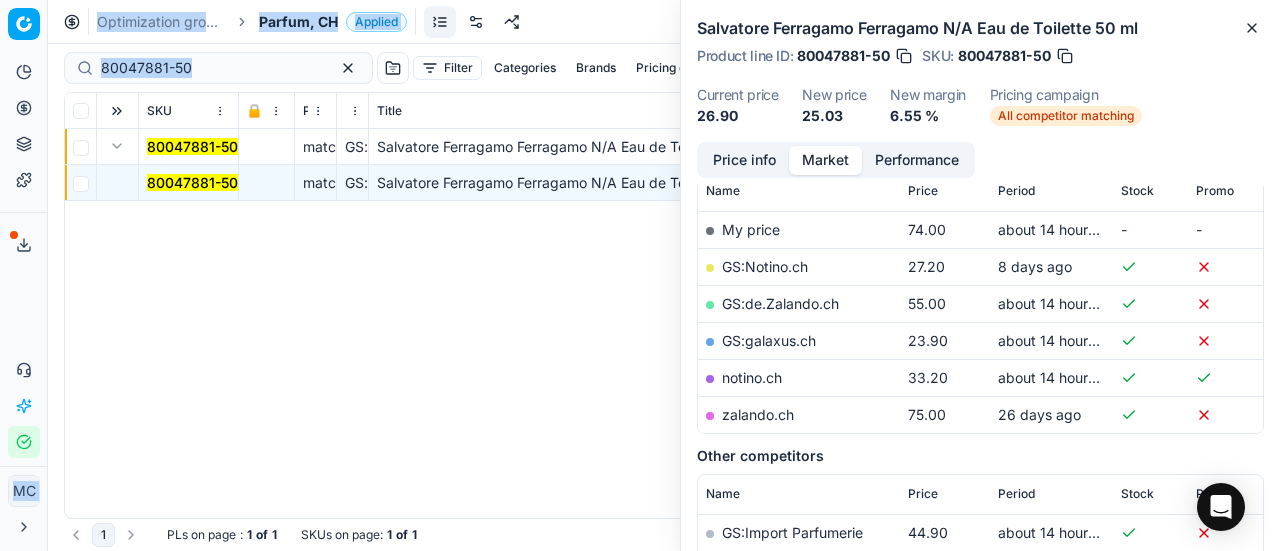 click on "Pricing platform Analytics Pricing Product portfolio Templates Export service 18 Contact support   AI Pricing Assistant Integration status MC Mengqi Cai mengqi.cai@flaconi.de Close menu Command Palette Search for a command to run... Optimization groups Parfum, CH Applied Discard Download report 80047881-50 Filter   Categories   Brands   Pricing campaign   Price Reason   Add filter Bulk update Assign SKU 🔒 Price Type Price Reason Title Product line name Product line ID Cost PCII cost RRP CD min Price CD max Price Beauty outlet price PCII+5% > RRP Sales Flag Price change too high RRP vs MinCD Discount% vs RRP Current price Current promo price Freeze price New margin (common), % Δ, % Check CM Comment Pricing Comment CM New price proposal Δ, abs Done Pricing Difference, % > 50 Alerts Family ID Pricing campaign New price too high New price too low Brands Business Unit ID Business Unit | title Total stock quantity Last stock update Last price change Is available Is main product Main CD Amazon Main CD bol 23.39" at bounding box center [640, 275] 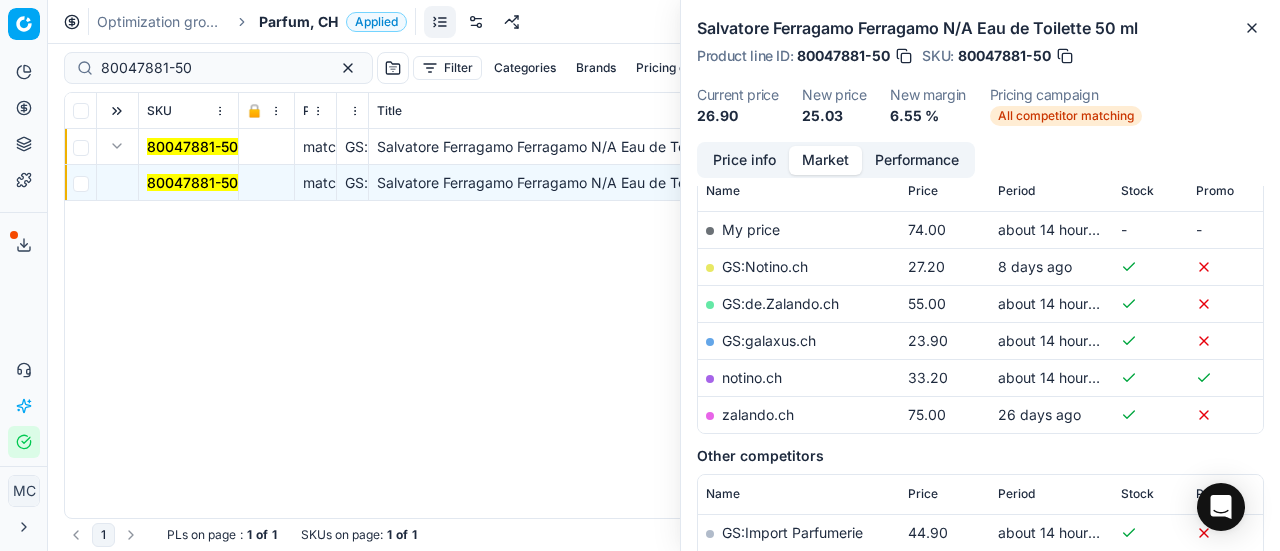 click on "80047881-50 matching costfloor GS:galaxus.ch Salvatore Ferragamo Ferragamo N/A Eau de Toilette  50 ml Salvatore Ferragamo Ferragamo N/A Eau de Toilette  50 ml 80047881-50 23.39 23.39 80047881-50 matching costfloor GS:galaxus.ch Salvatore Ferragamo Ferragamo N/A Eau de Toilette  50 ml Salvatore Ferragamo Ferragamo N/A Eau de Toilette  50 ml 80047881-50 23.39 23.39" at bounding box center (664, 323) 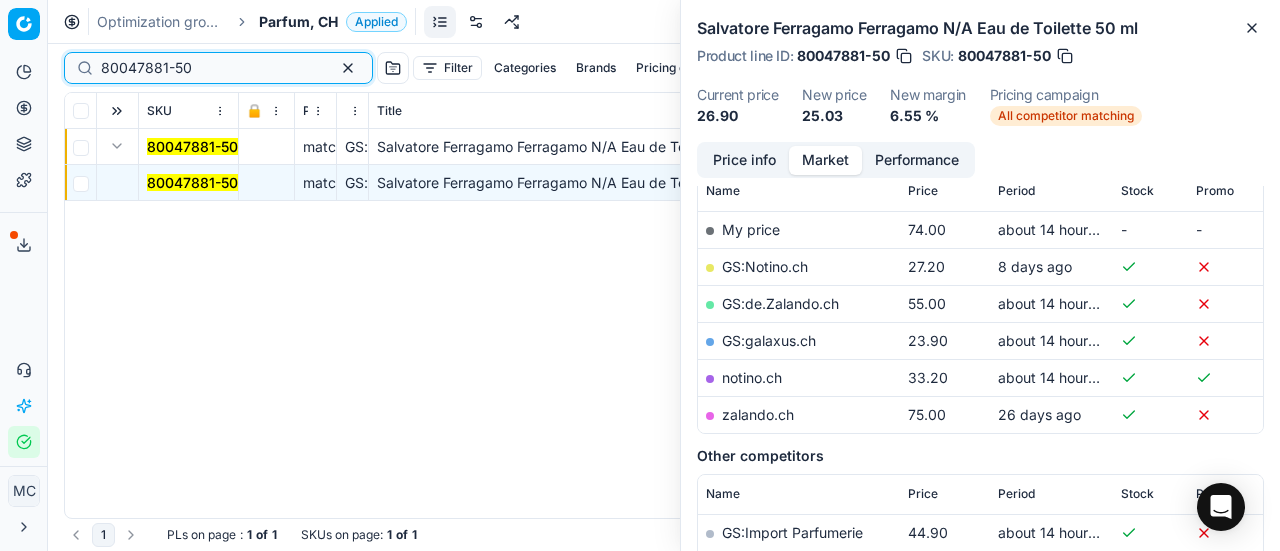 drag, startPoint x: 215, startPoint y: 69, endPoint x: 0, endPoint y: 45, distance: 216.33539 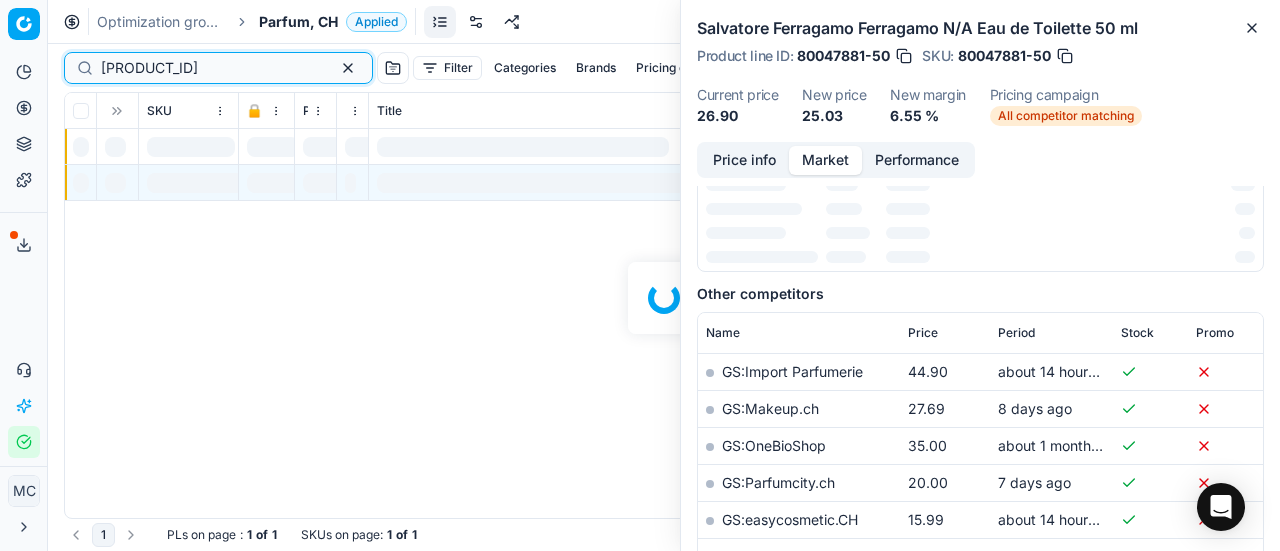 scroll, scrollTop: 300, scrollLeft: 0, axis: vertical 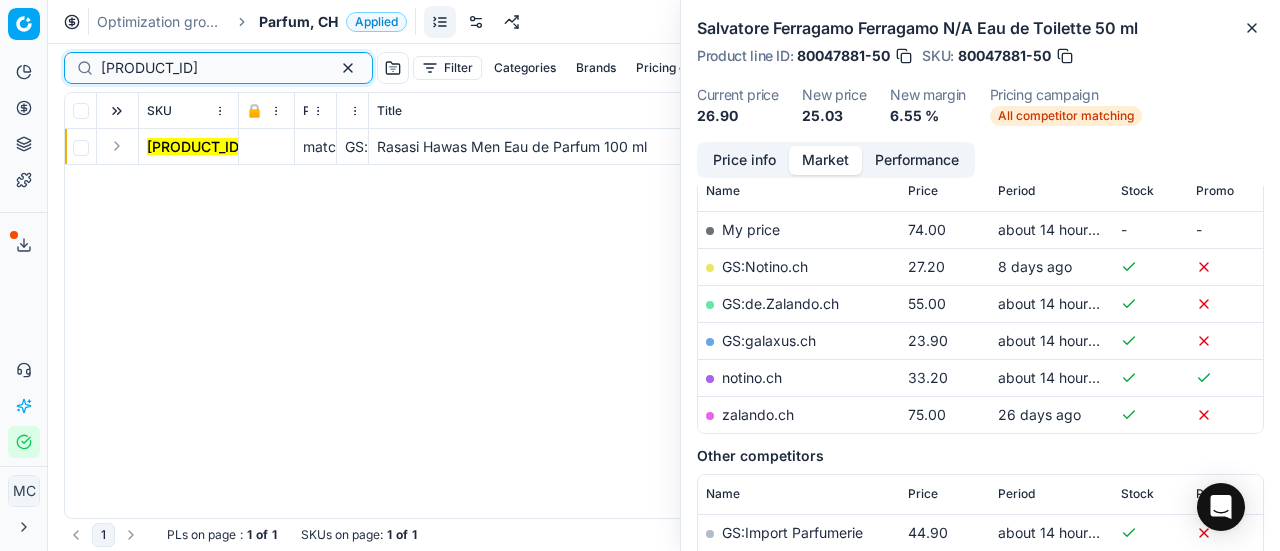type on "90013385-0021129" 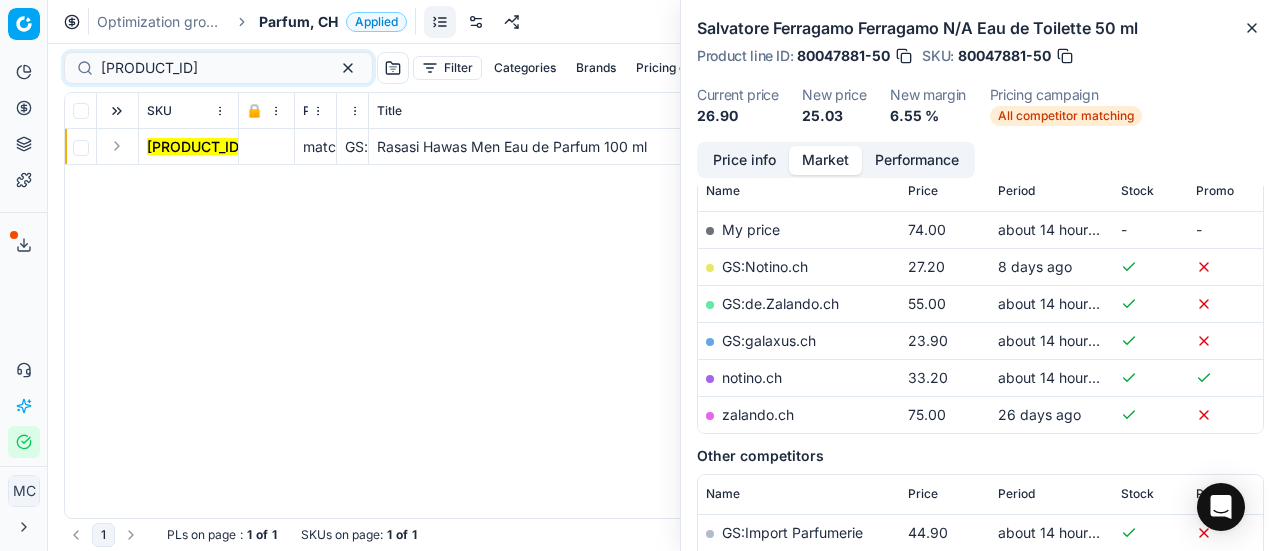 drag, startPoint x: 113, startPoint y: 145, endPoint x: 124, endPoint y: 156, distance: 15.556349 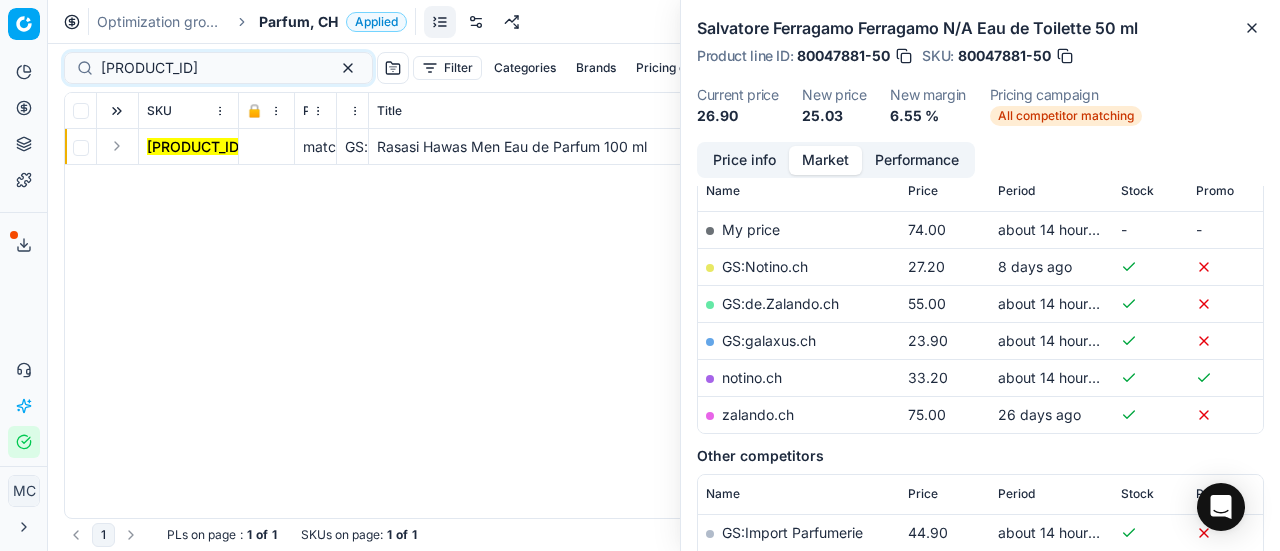 click at bounding box center (117, 146) 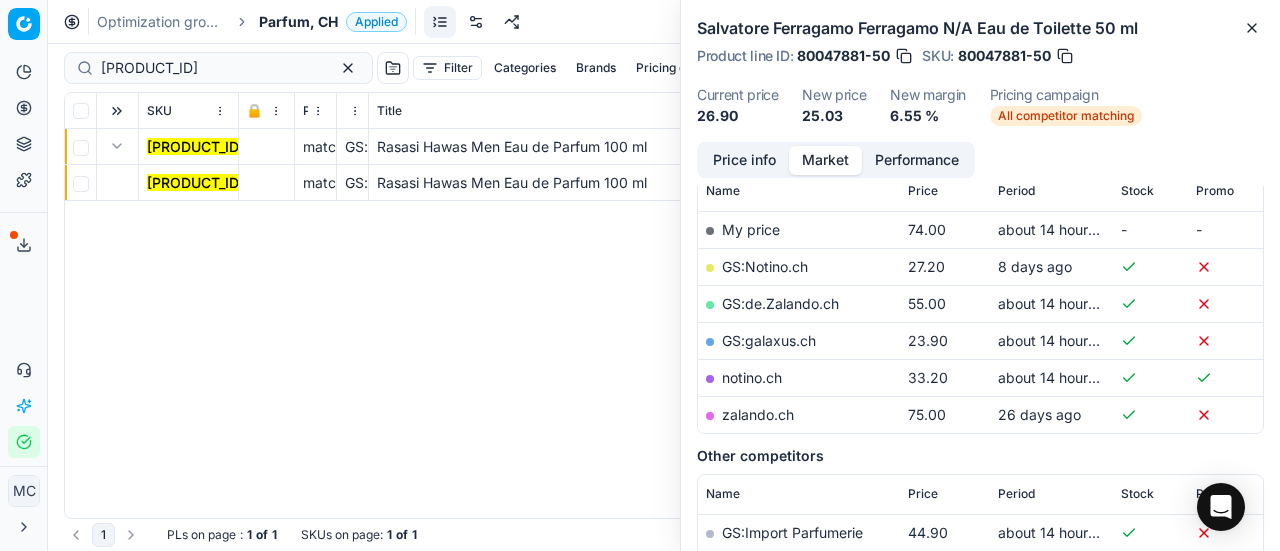 click on "90013385-0021129" at bounding box center [195, 182] 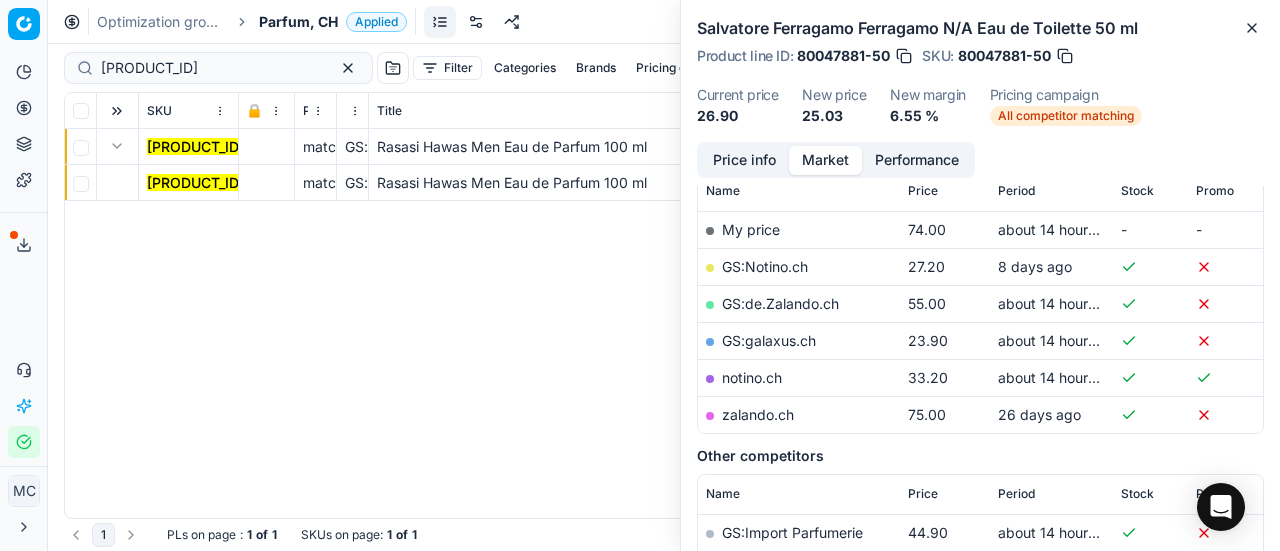 scroll, scrollTop: 300, scrollLeft: 0, axis: vertical 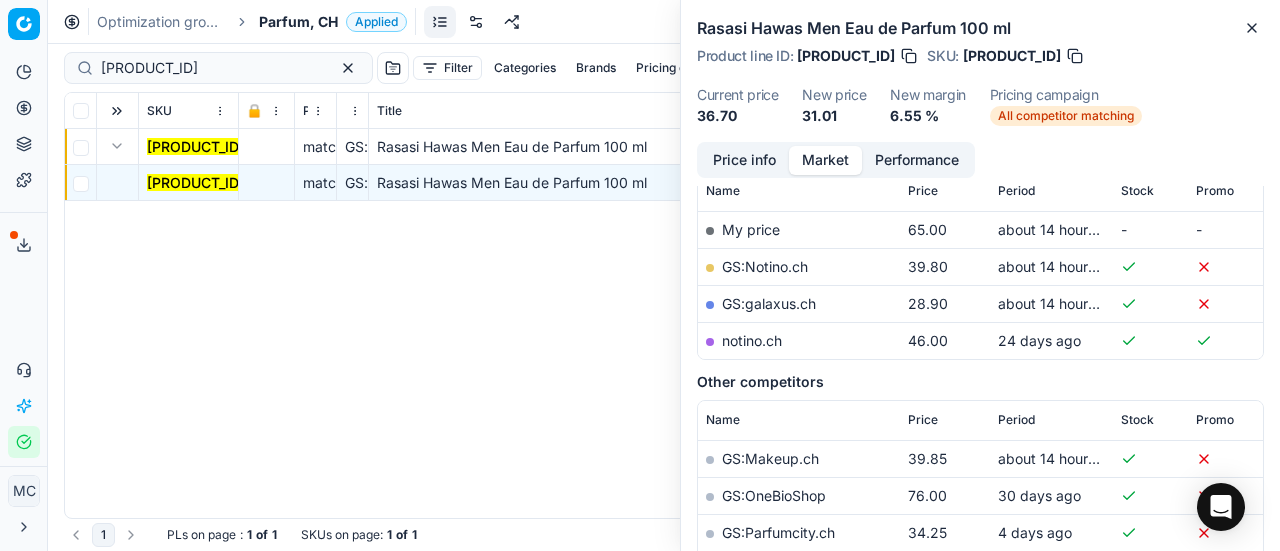 click on "Price info" at bounding box center (744, 160) 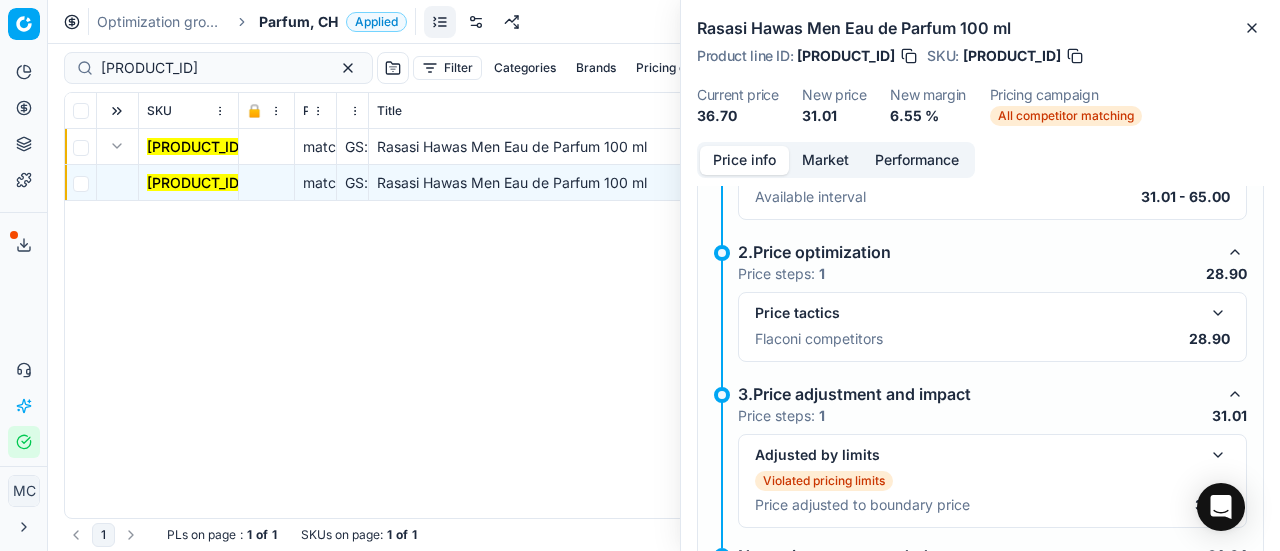 click on "Price tactics Flaconi competitors 28.90" at bounding box center [992, 327] 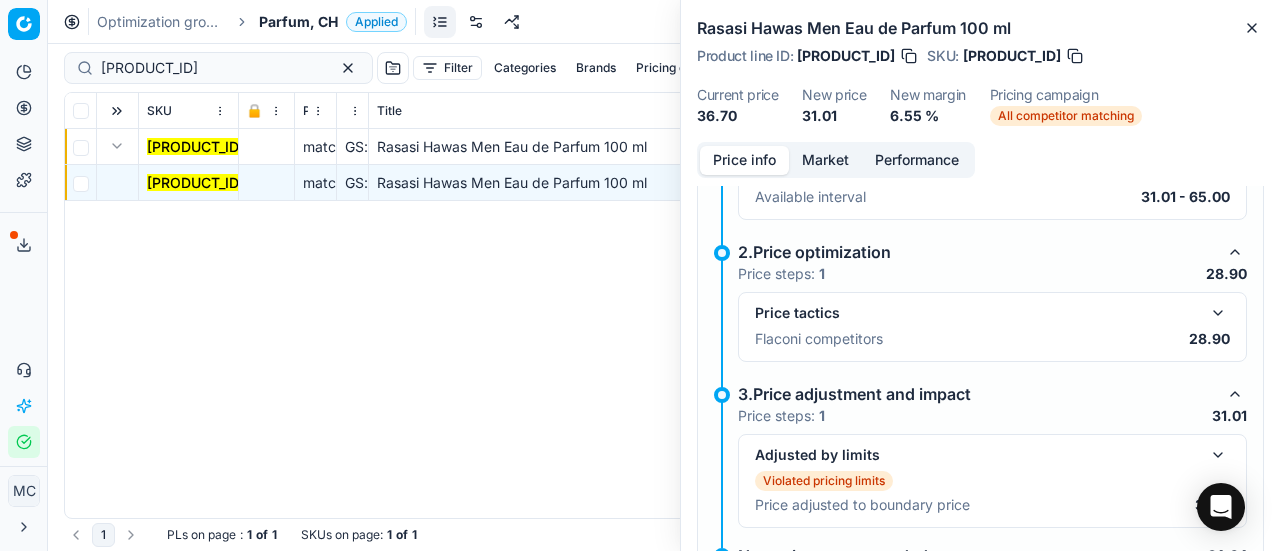 click at bounding box center [1218, 313] 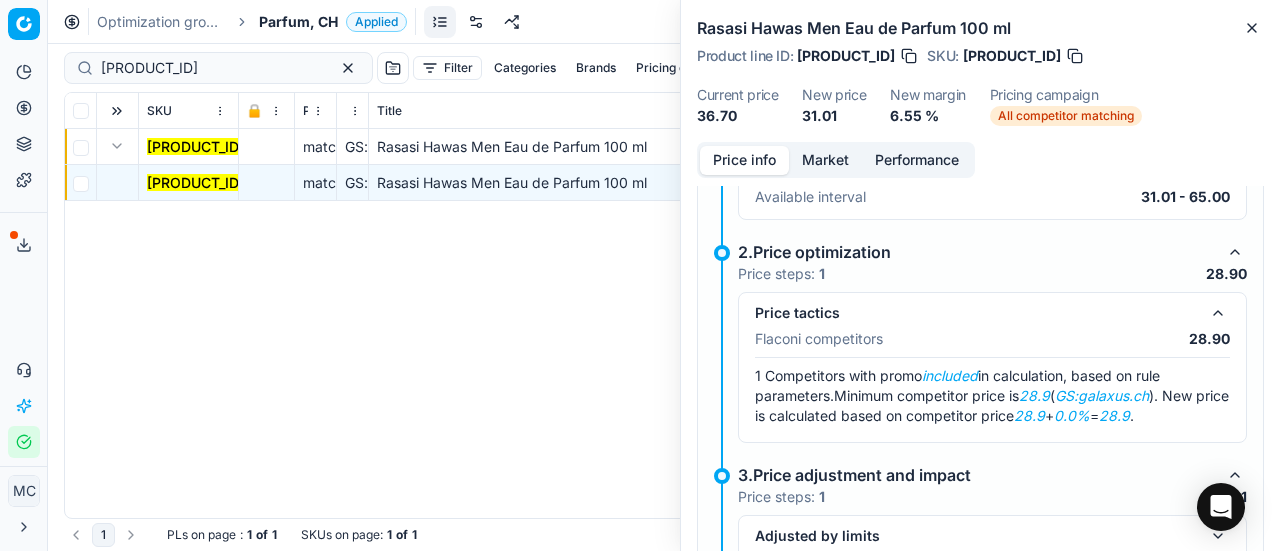 click on "Market" at bounding box center [825, 160] 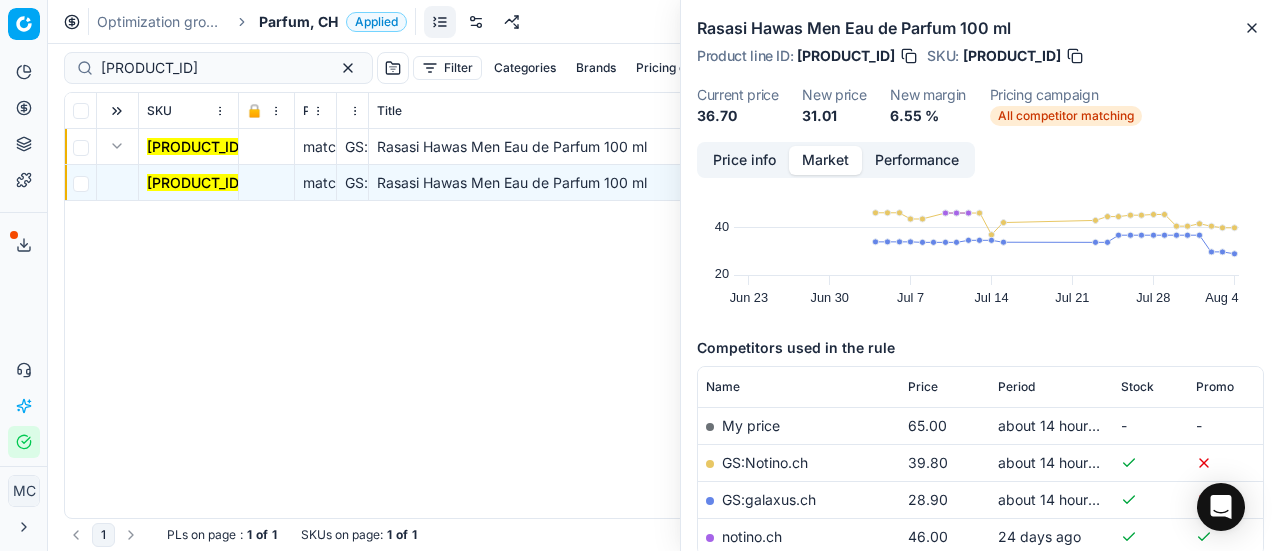 scroll, scrollTop: 300, scrollLeft: 0, axis: vertical 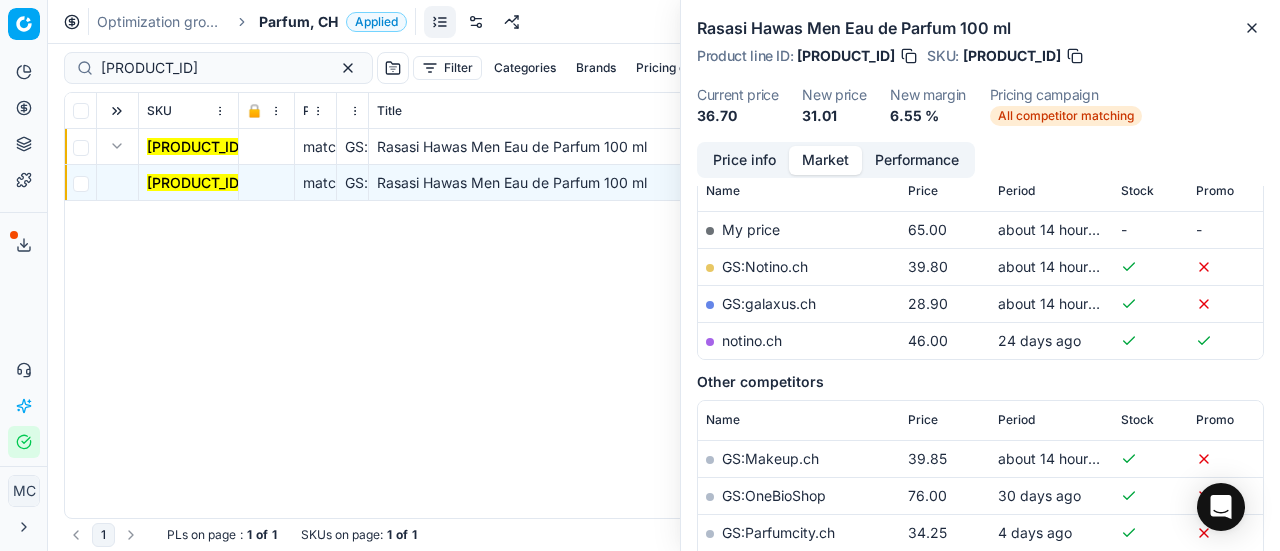 click on "GS:galaxus.ch" at bounding box center (769, 303) 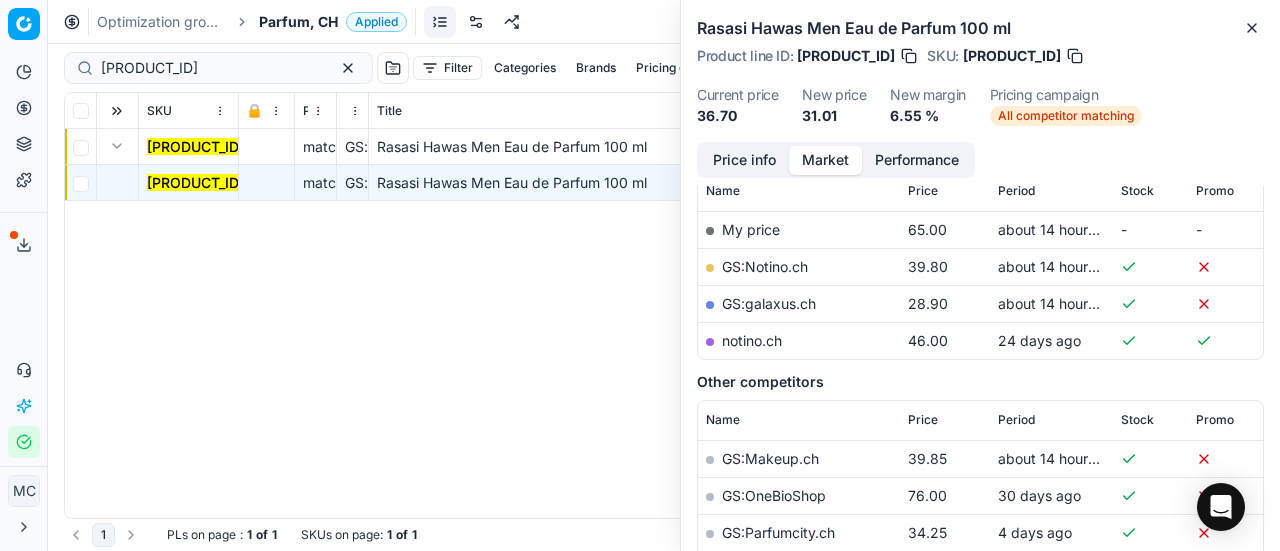 click on "Parfum, CH" at bounding box center (298, 22) 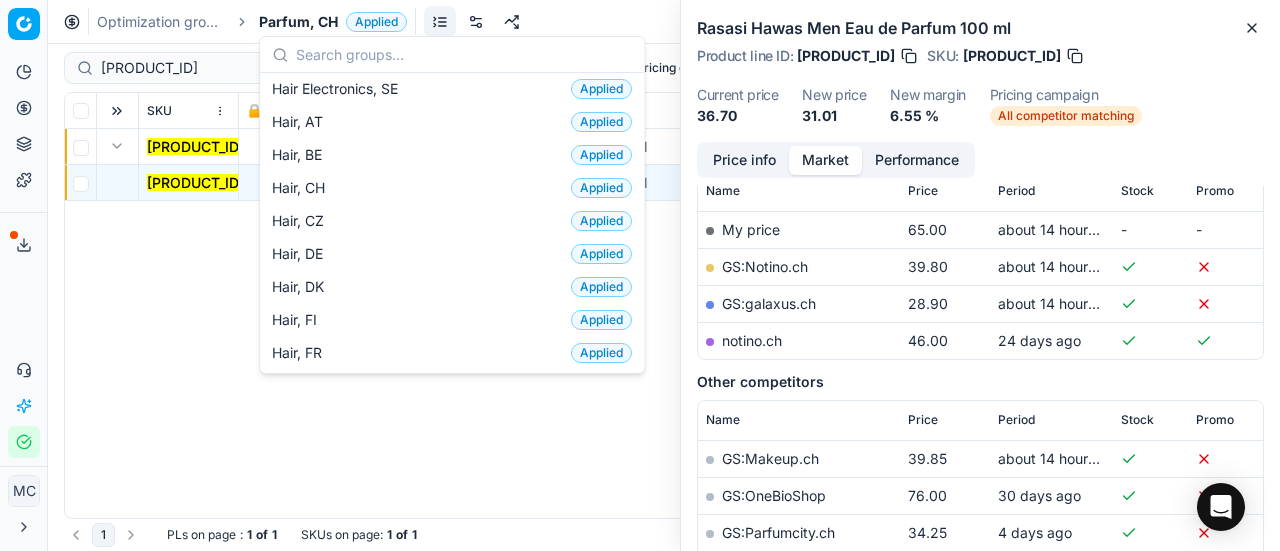 scroll, scrollTop: 400, scrollLeft: 0, axis: vertical 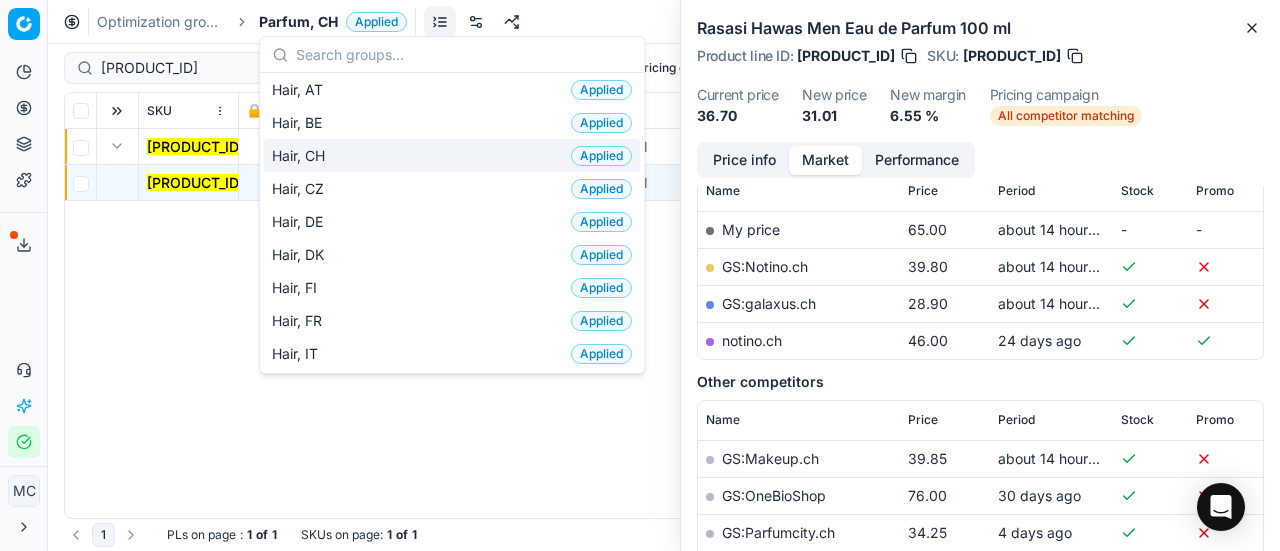 click on "Hair, CH Applied" at bounding box center (452, 155) 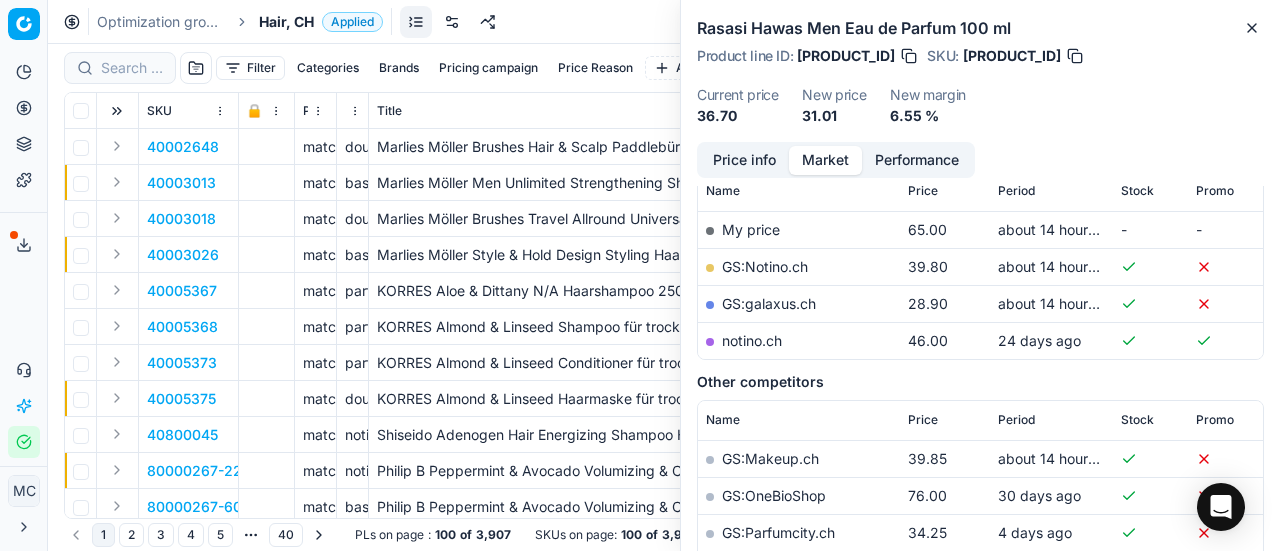scroll, scrollTop: 300, scrollLeft: 0, axis: vertical 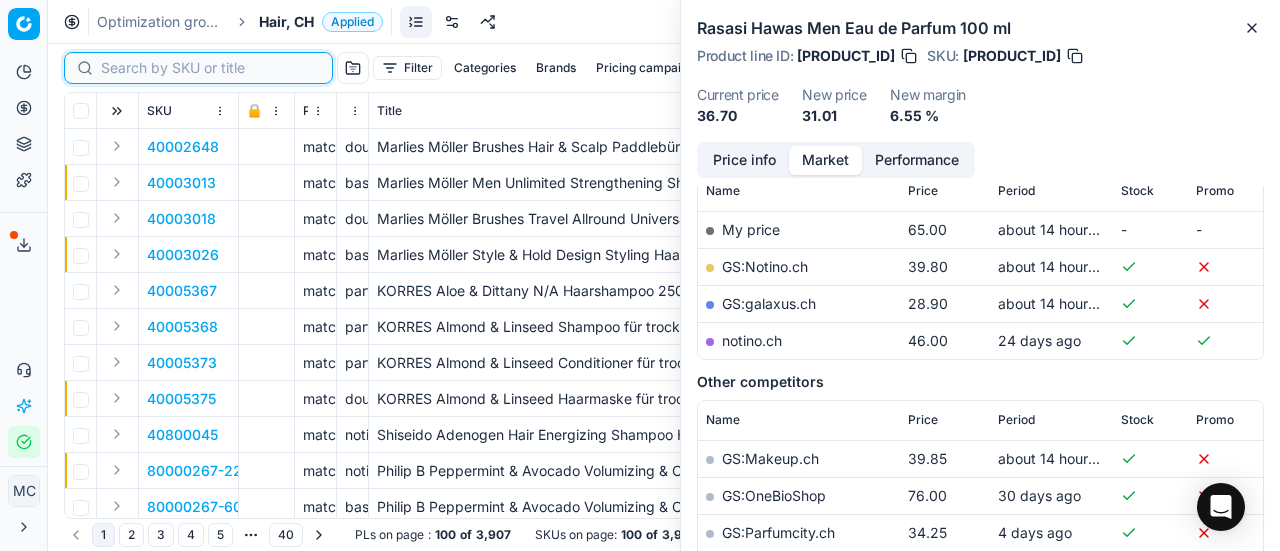 click at bounding box center (210, 68) 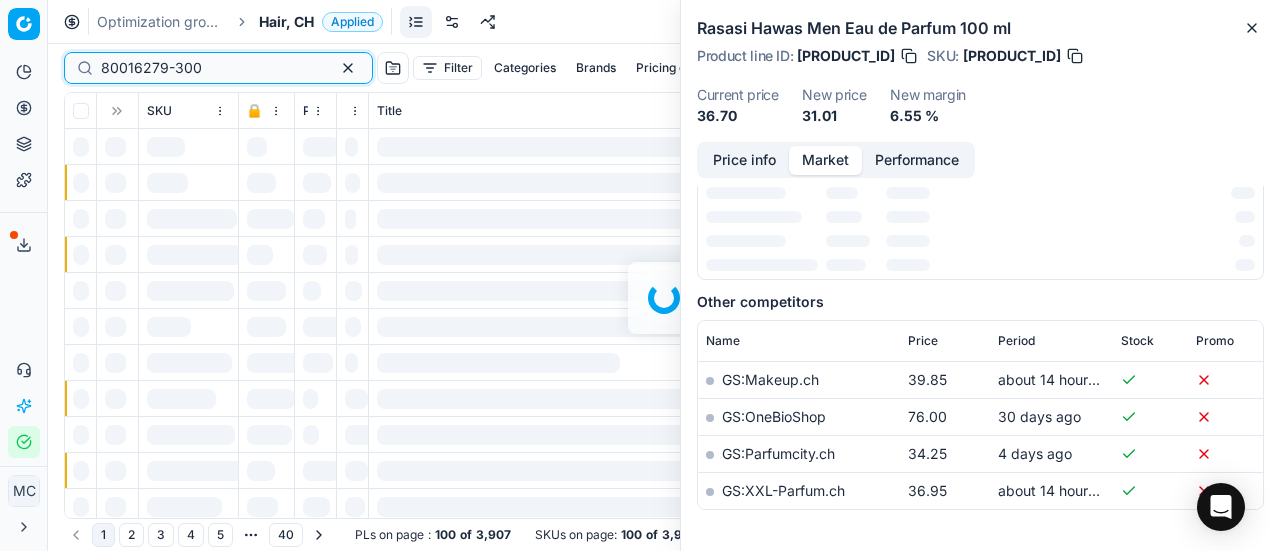 scroll, scrollTop: 300, scrollLeft: 0, axis: vertical 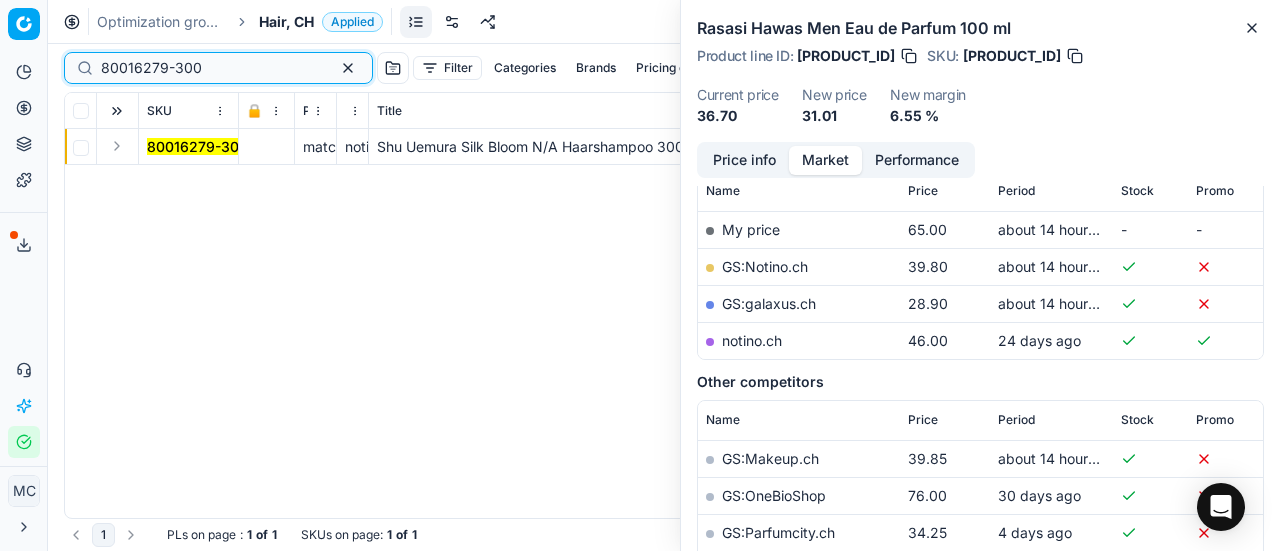 type on "80016279-300" 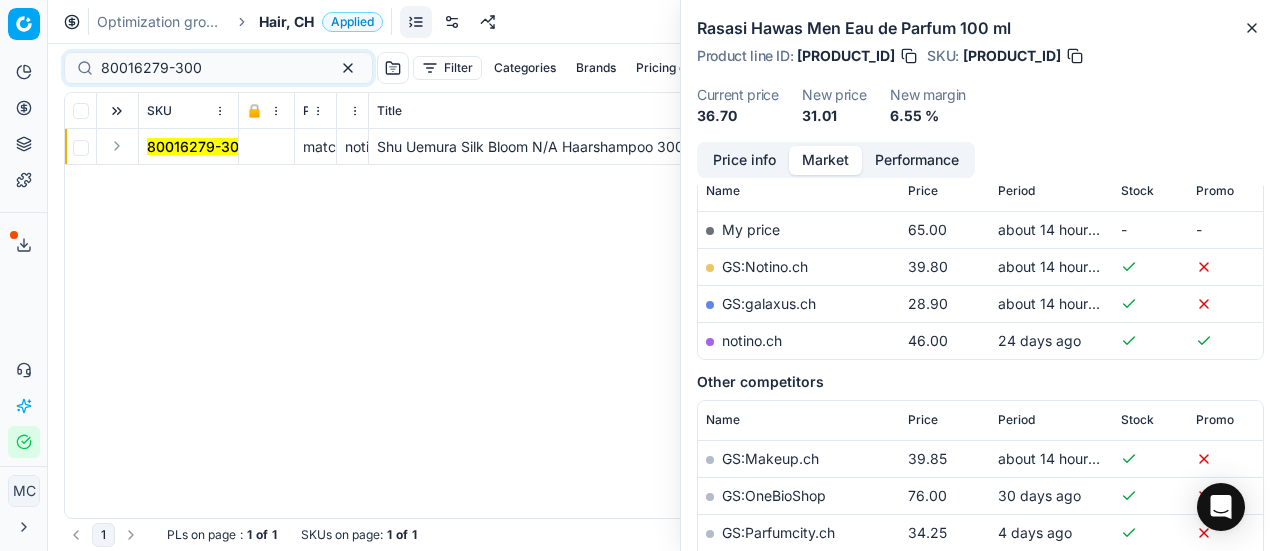 drag, startPoint x: 118, startPoint y: 151, endPoint x: 182, endPoint y: 204, distance: 83.09633 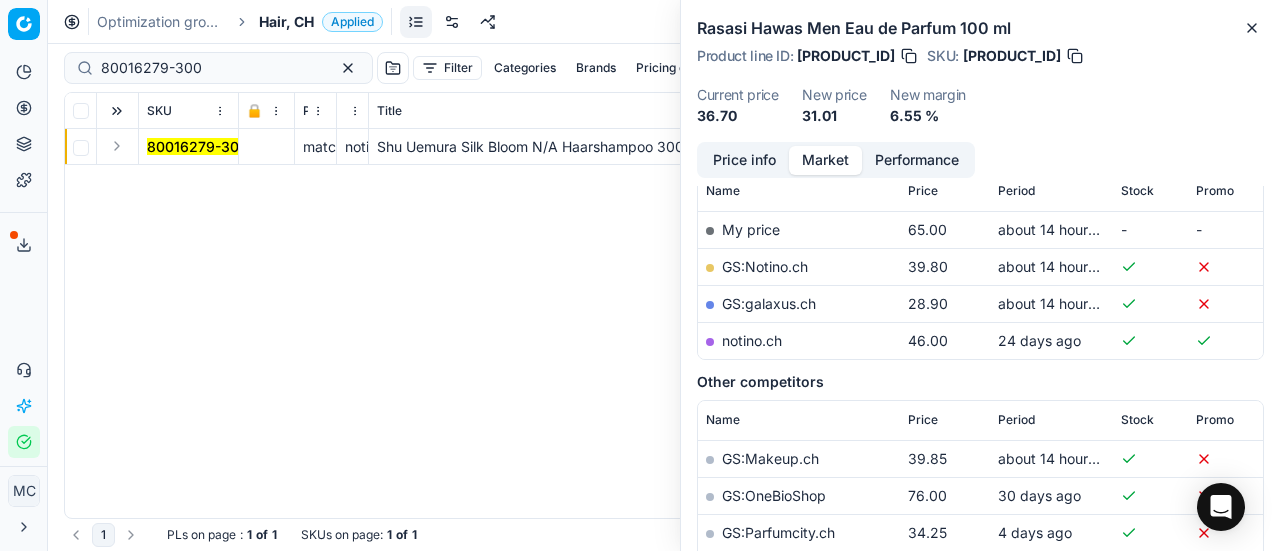 click at bounding box center (117, 146) 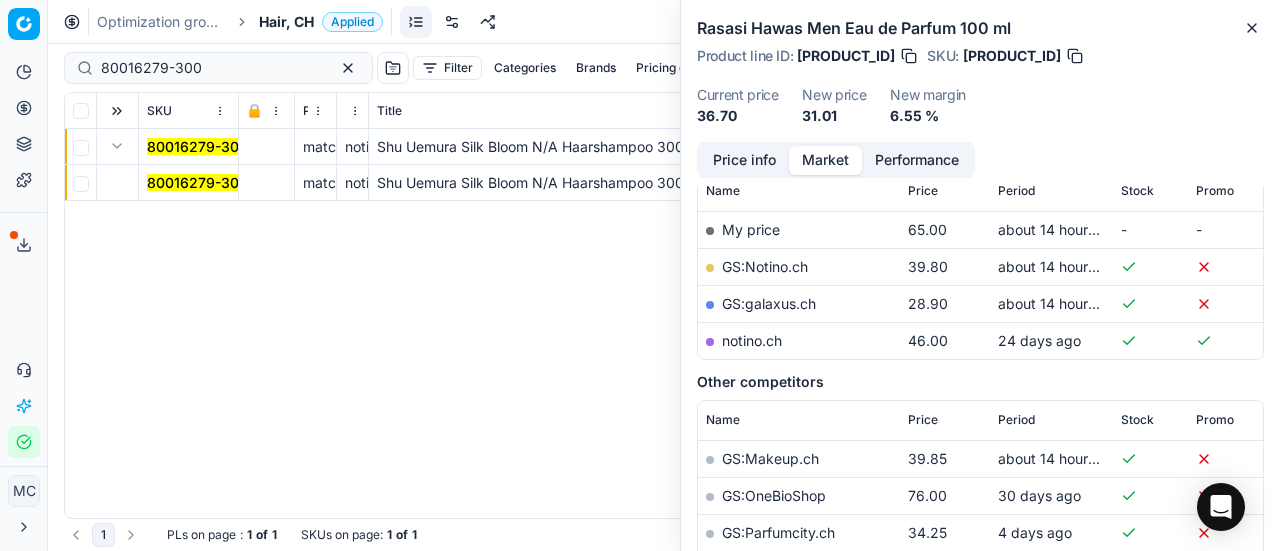 click on "80016279-300" at bounding box center (197, 182) 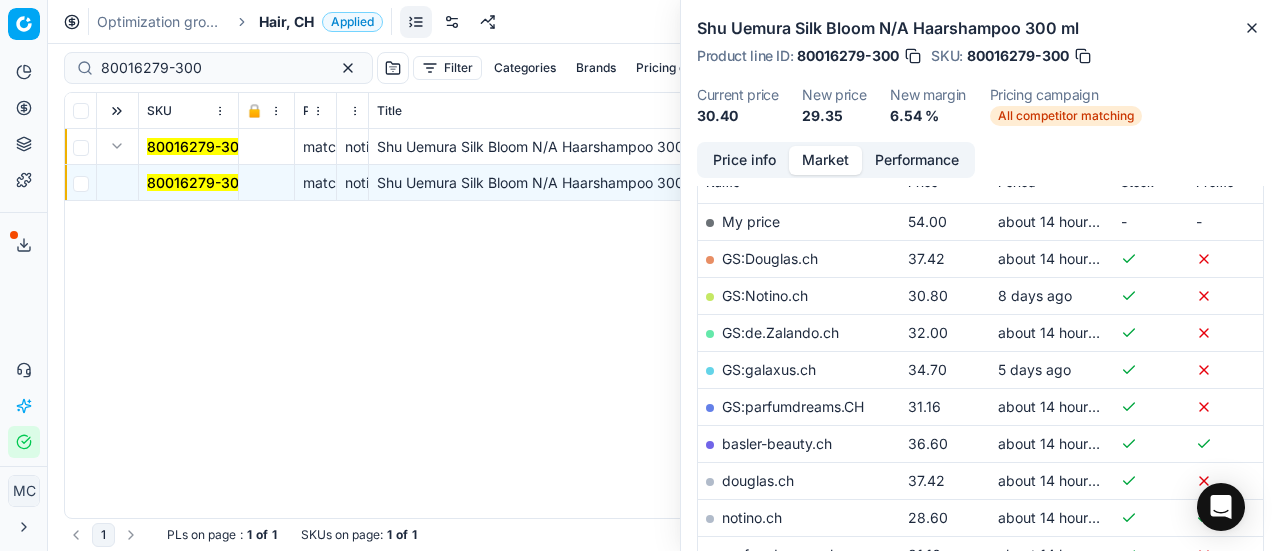 scroll, scrollTop: 300, scrollLeft: 0, axis: vertical 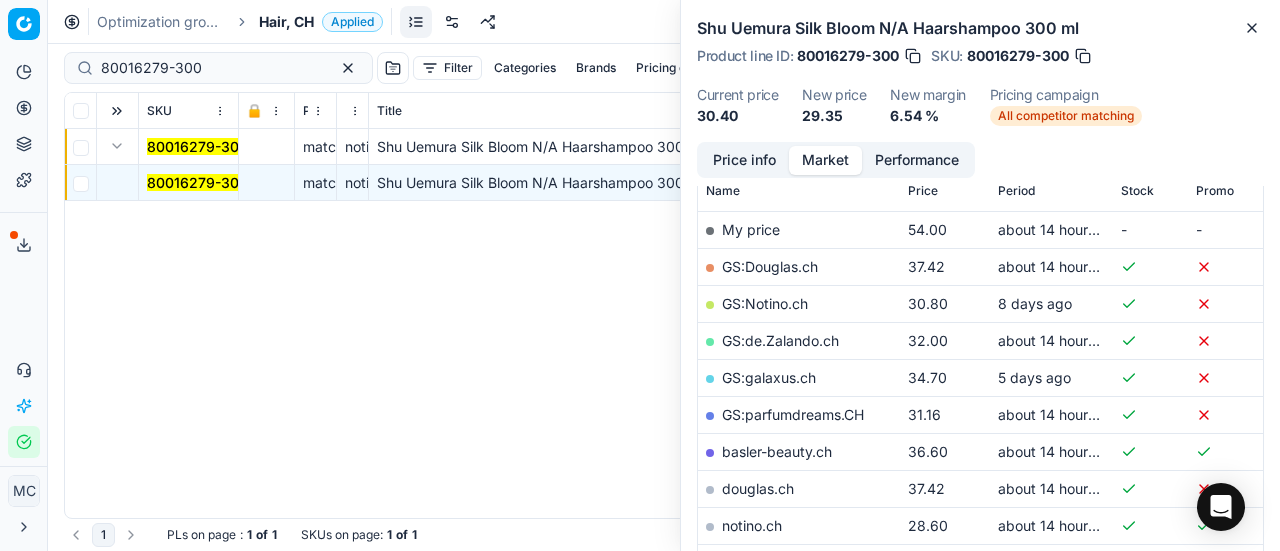 click on "Price info" at bounding box center (744, 160) 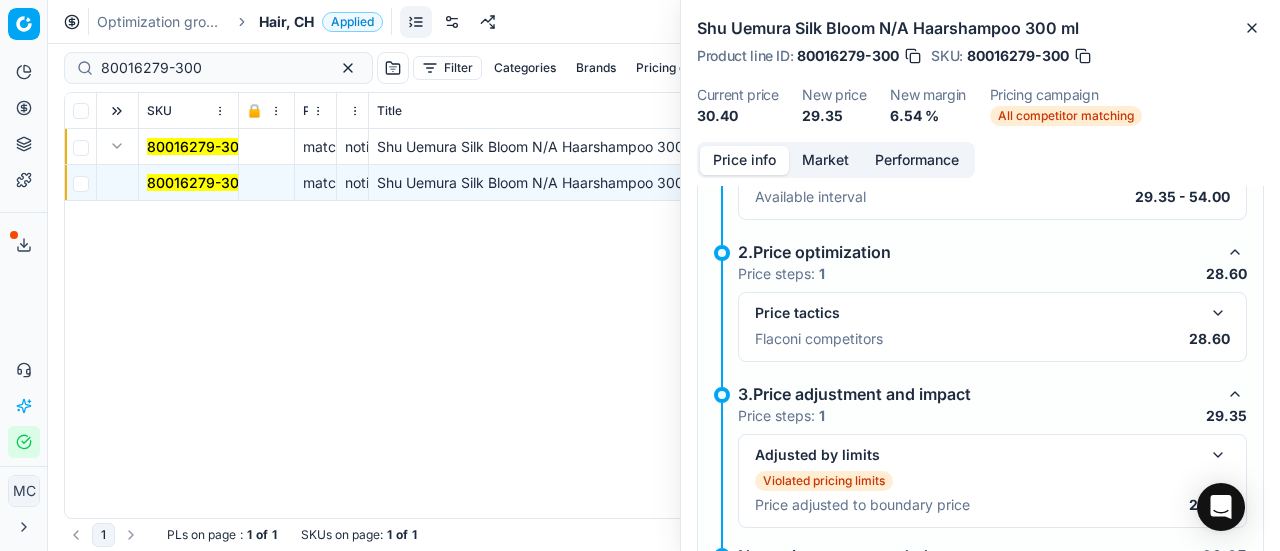 click at bounding box center [1218, 313] 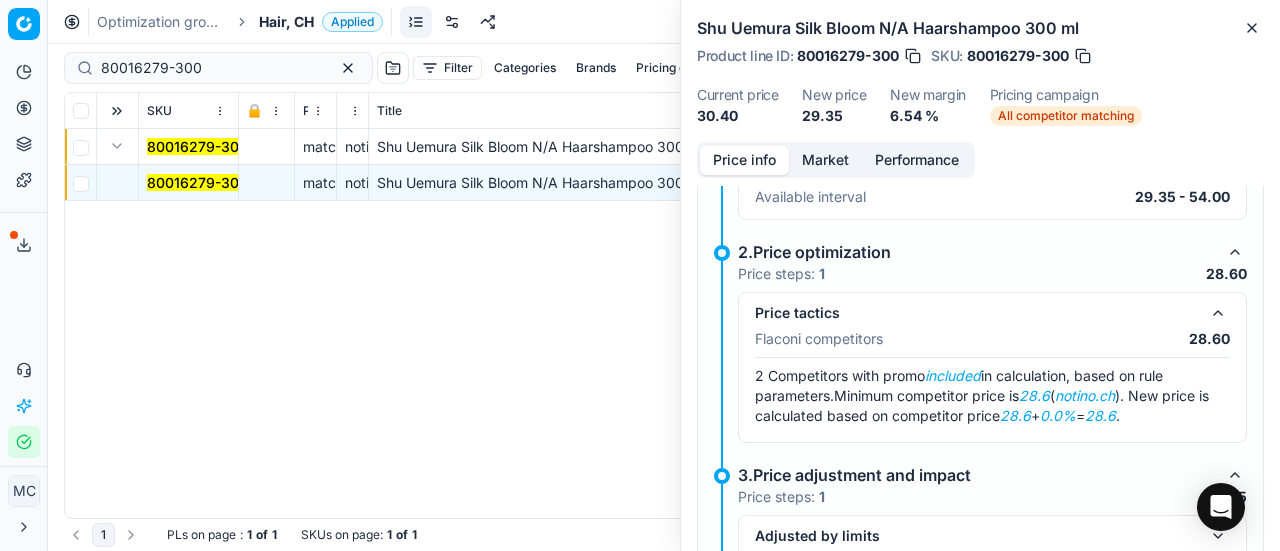 click on "Market" at bounding box center [825, 160] 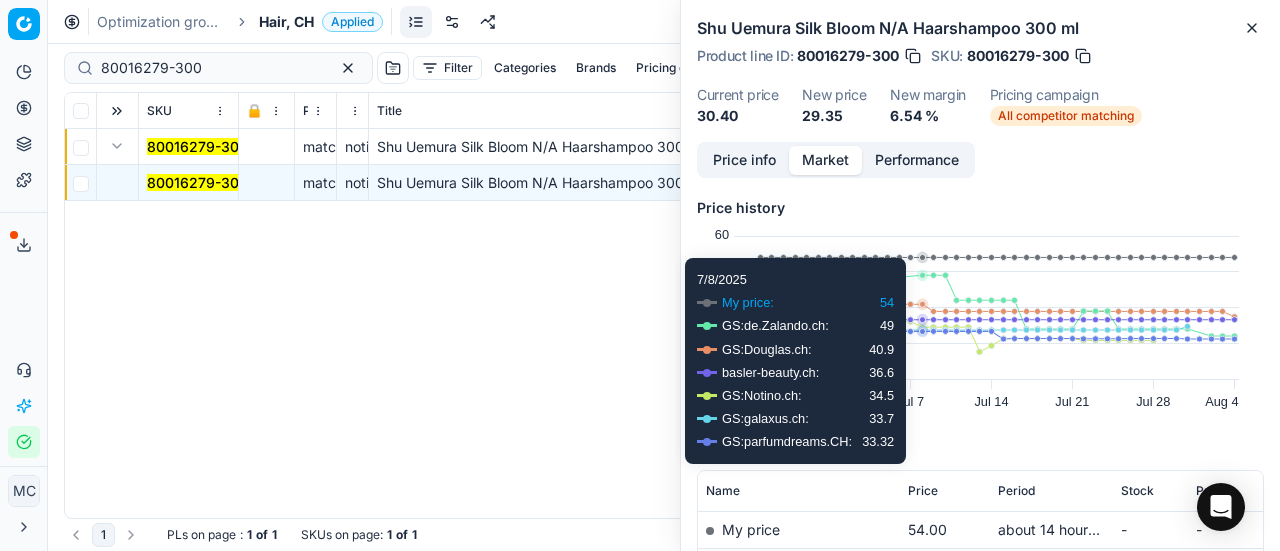 scroll, scrollTop: 200, scrollLeft: 0, axis: vertical 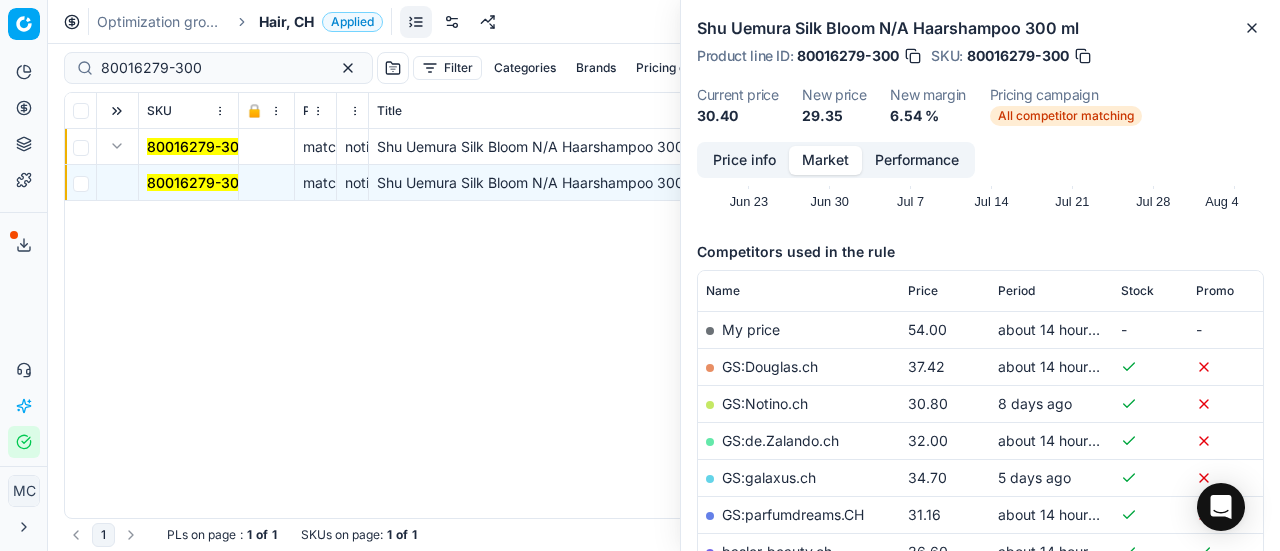click on "GS:Notino.ch" at bounding box center (765, 403) 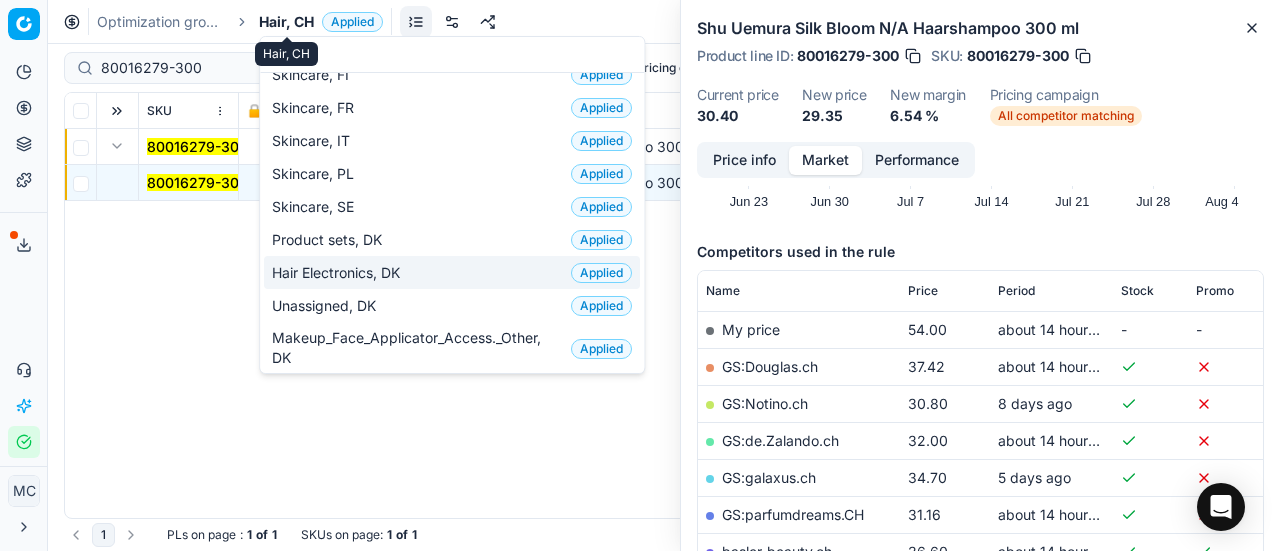 scroll, scrollTop: 0, scrollLeft: 0, axis: both 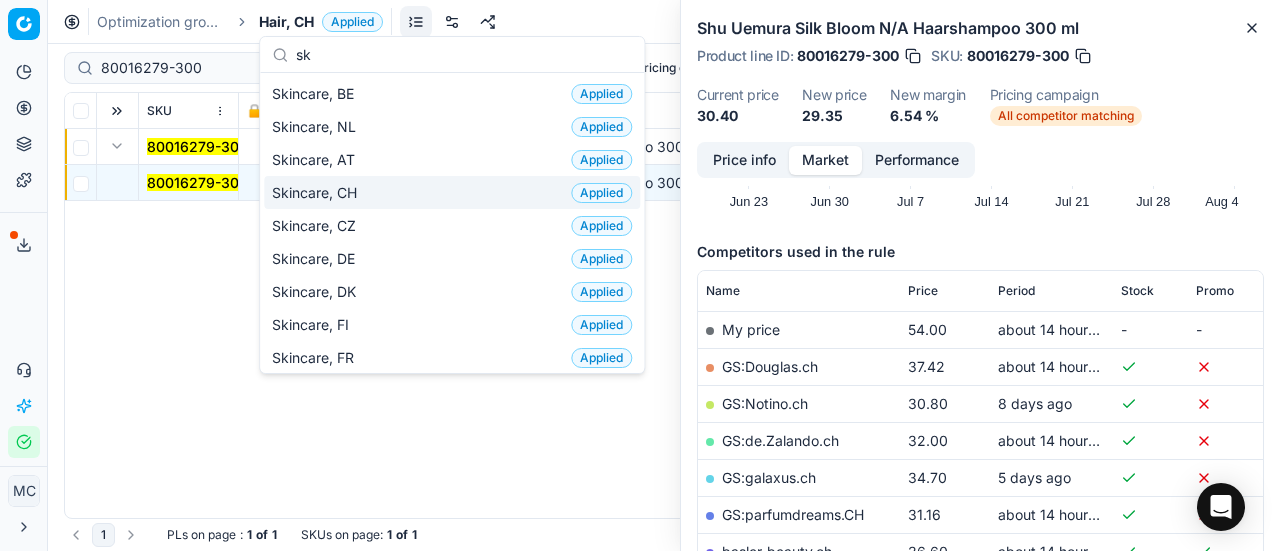 type on "sk" 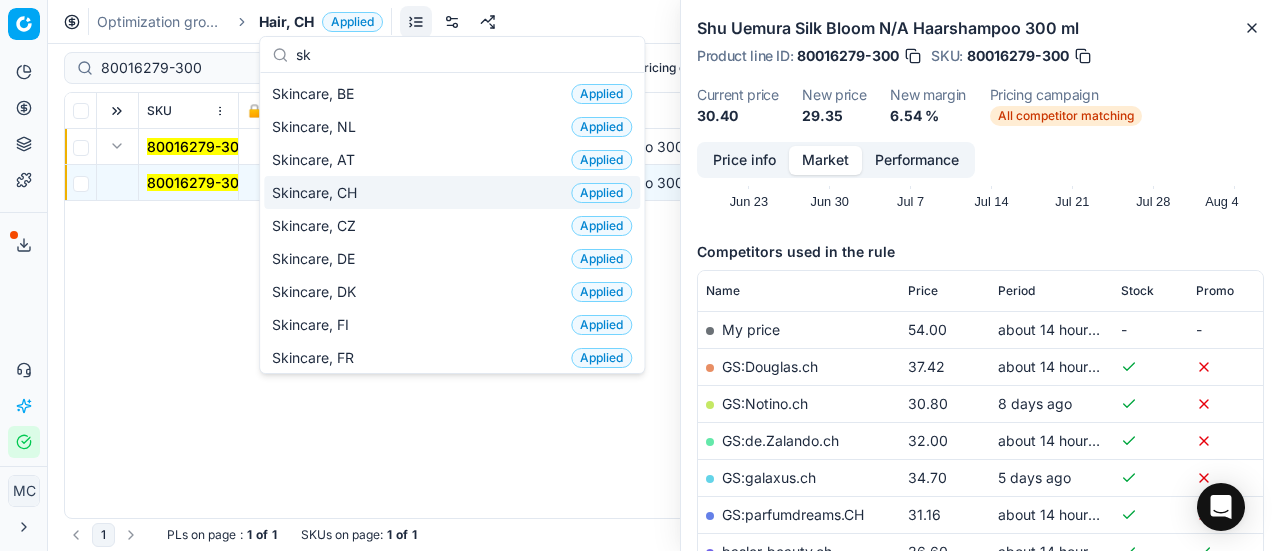 click on "Skincare, CH Applied" at bounding box center [452, 192] 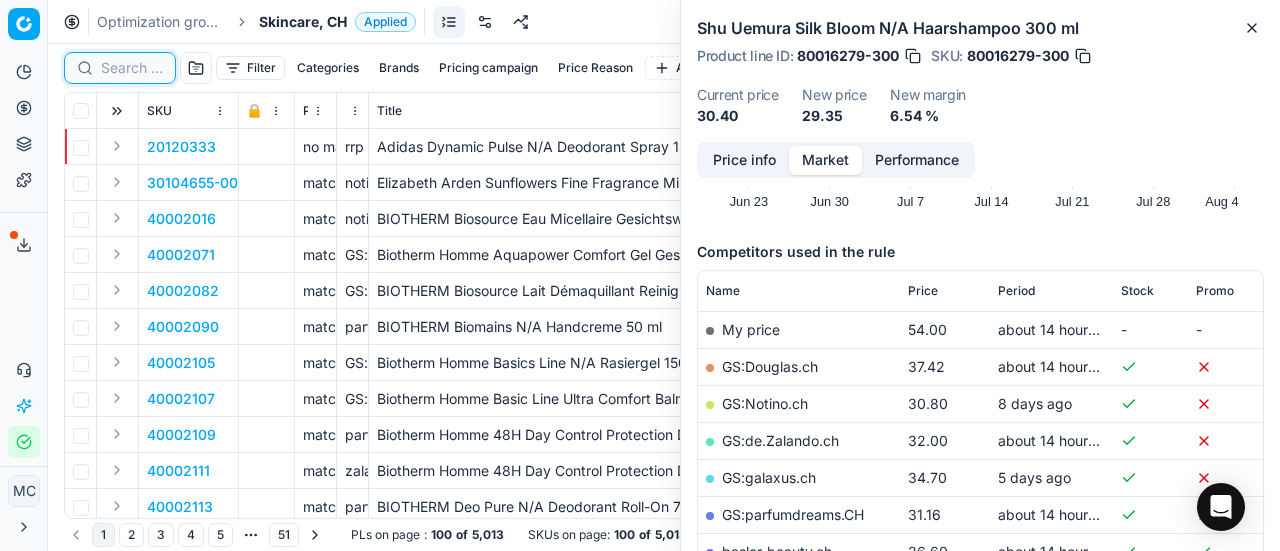 click at bounding box center (132, 68) 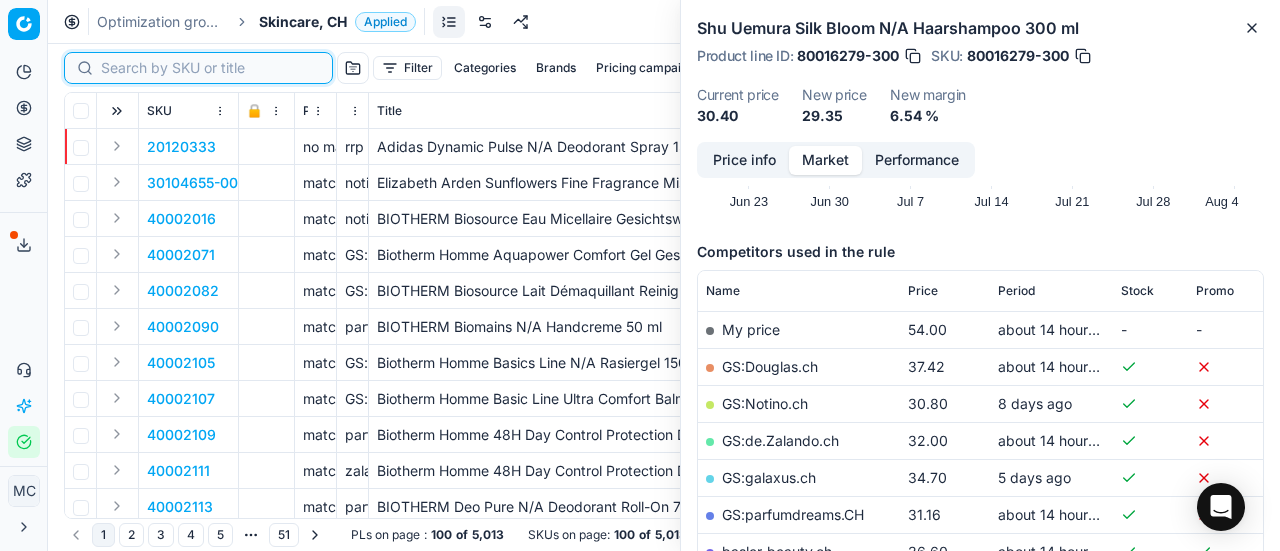 paste on "90013275-0020987" 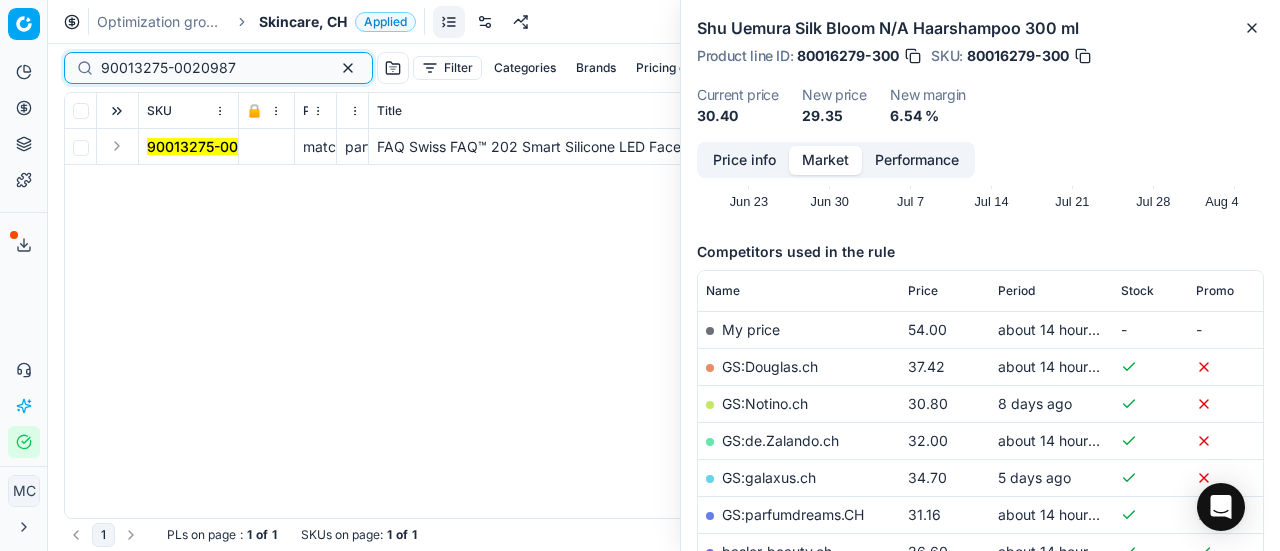 type on "90013275-0020987" 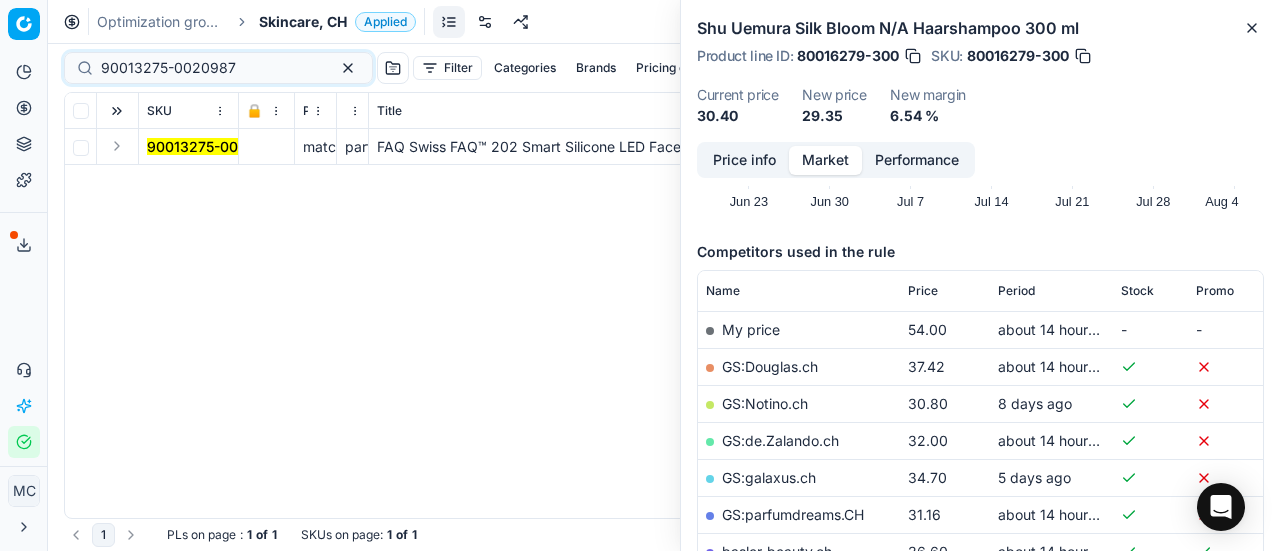click at bounding box center (117, 146) 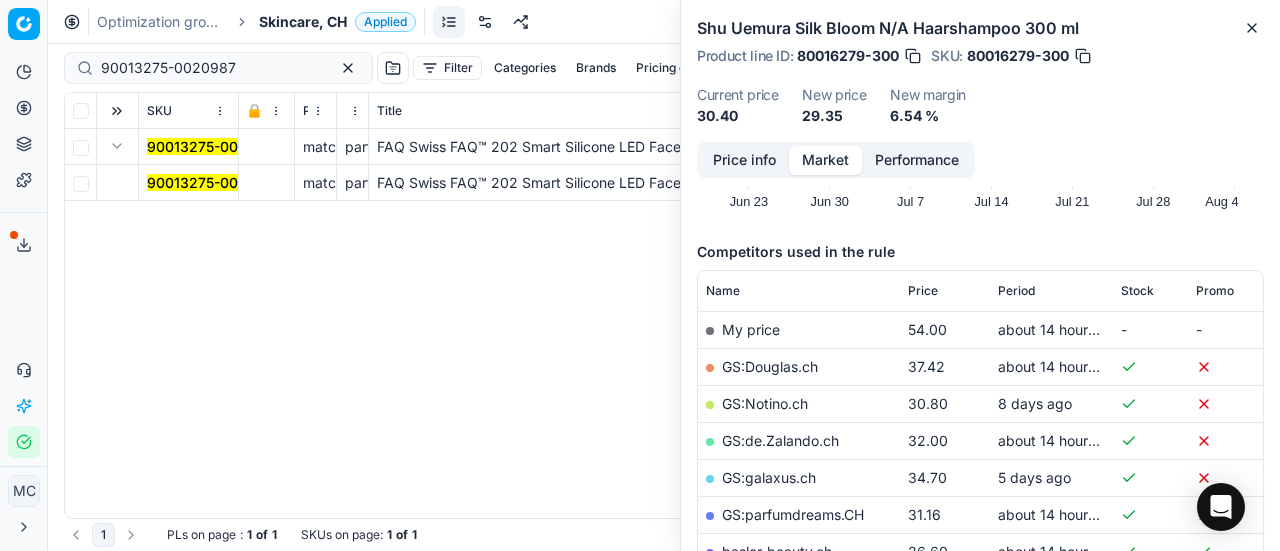 click on "90013275-0020987" at bounding box center [214, 182] 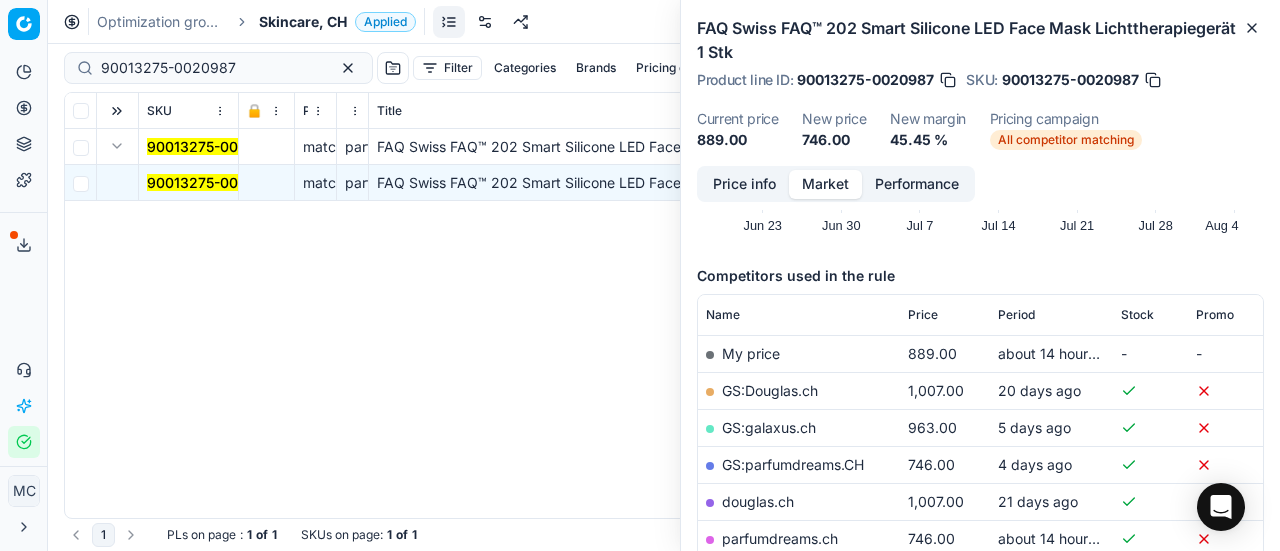click on "Price info" at bounding box center (744, 184) 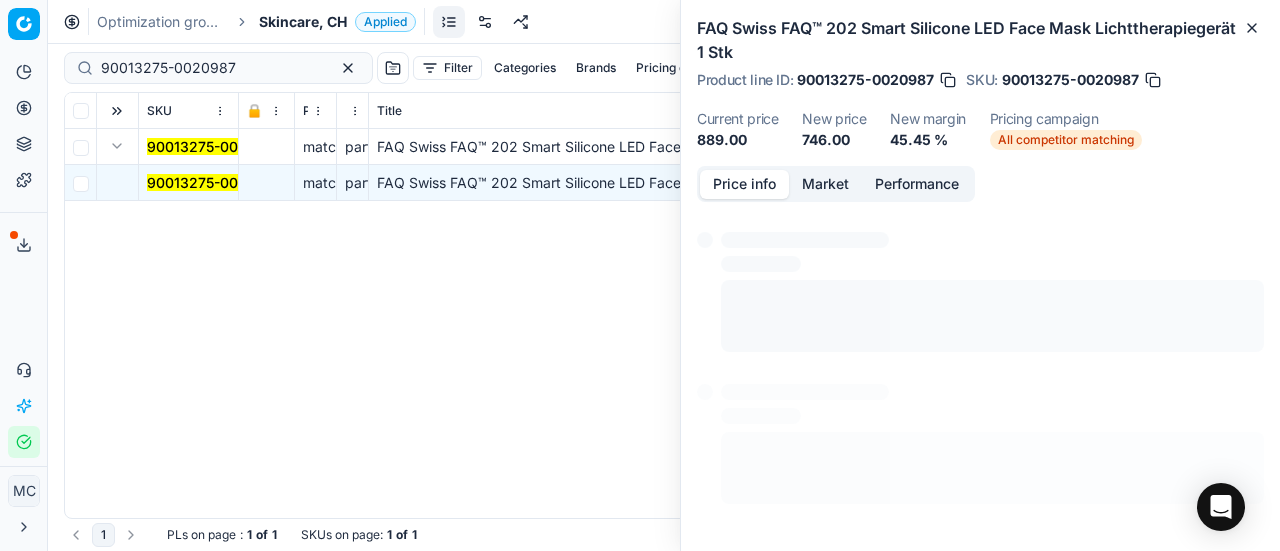 scroll, scrollTop: 38, scrollLeft: 0, axis: vertical 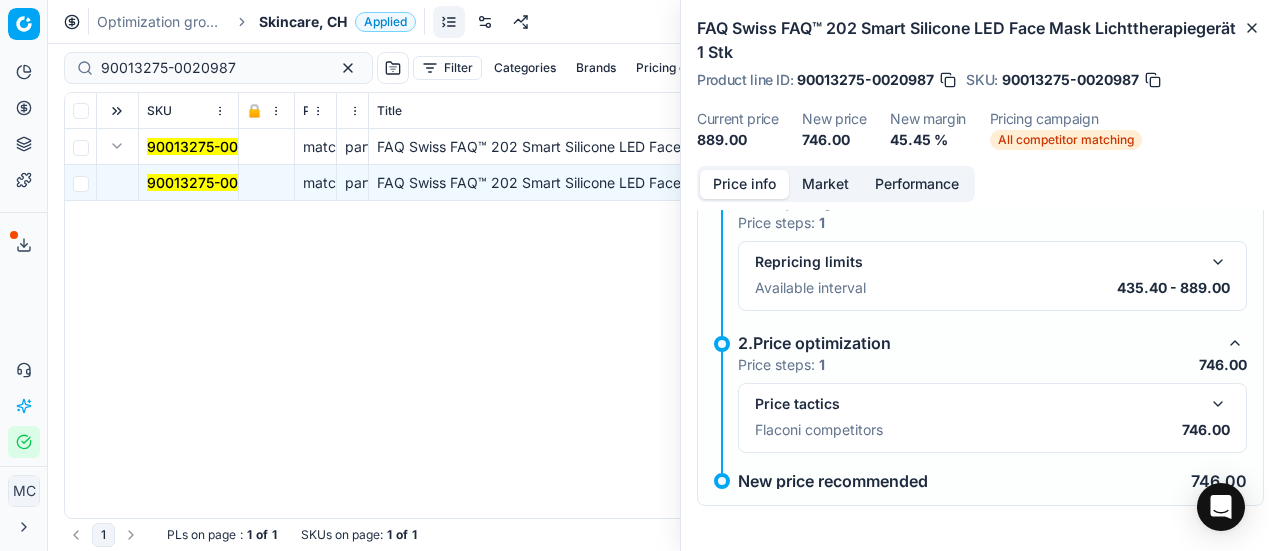 click at bounding box center [1218, 404] 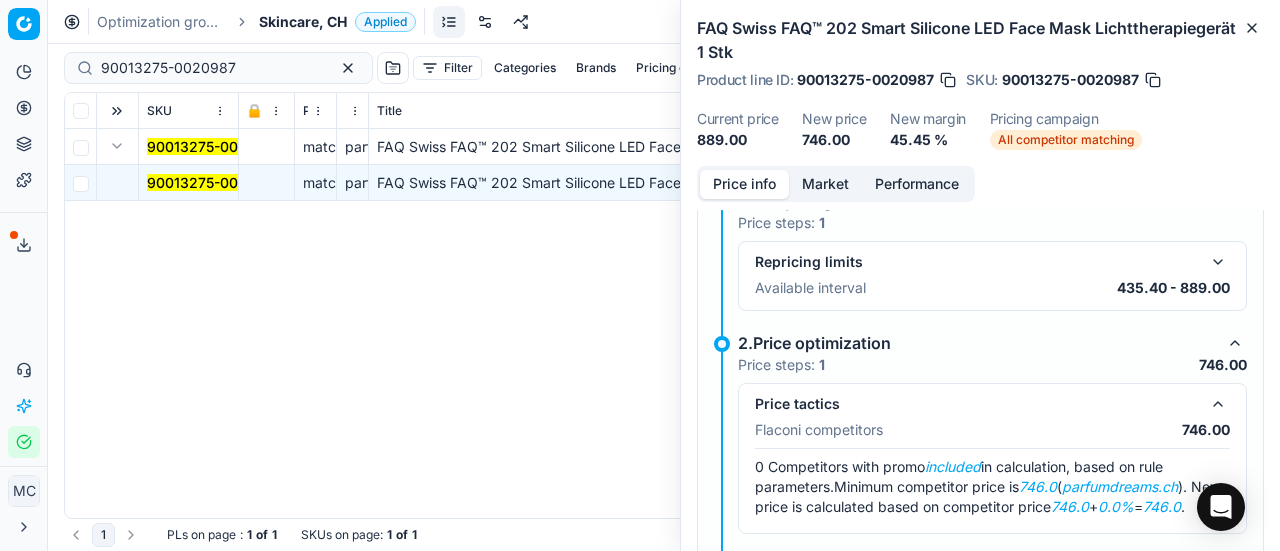 click on "Market" at bounding box center [825, 184] 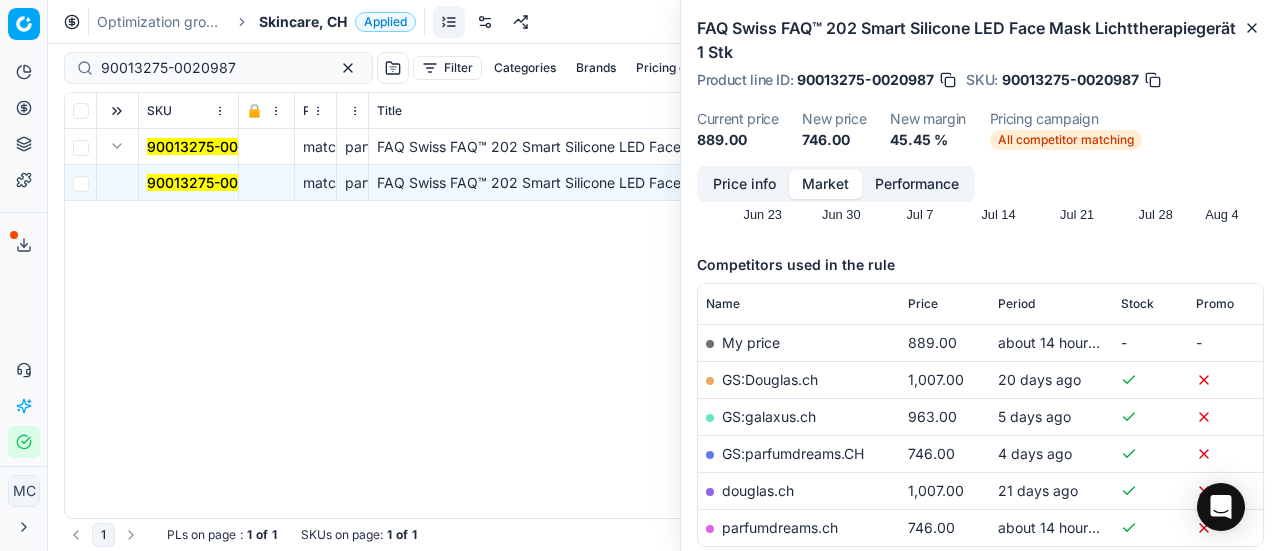 scroll, scrollTop: 300, scrollLeft: 0, axis: vertical 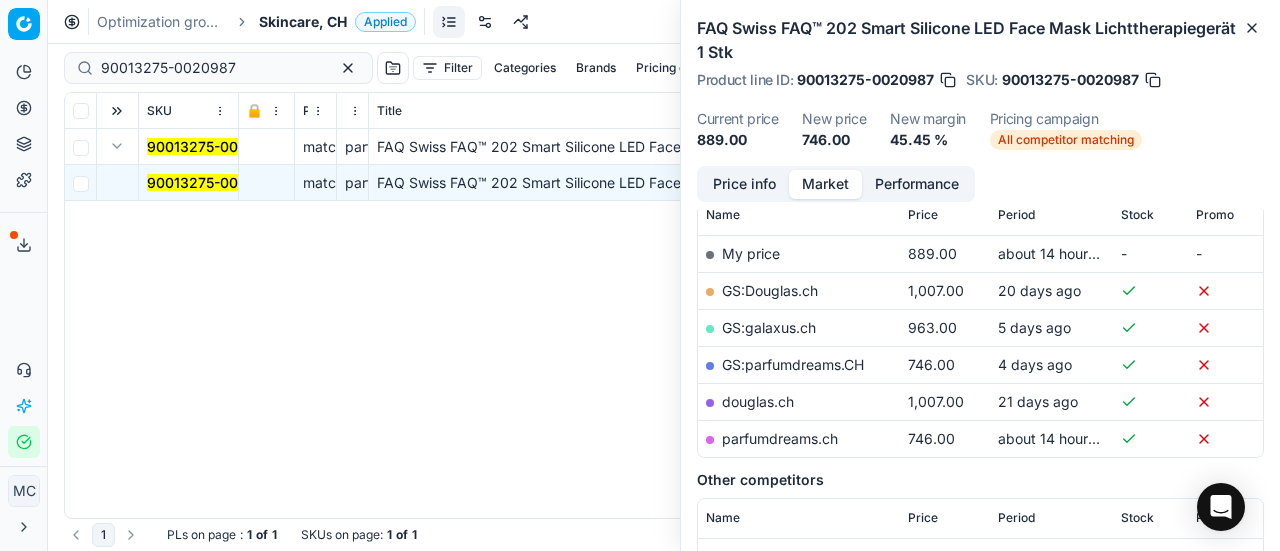 click on "parfumdreams.ch" at bounding box center [780, 438] 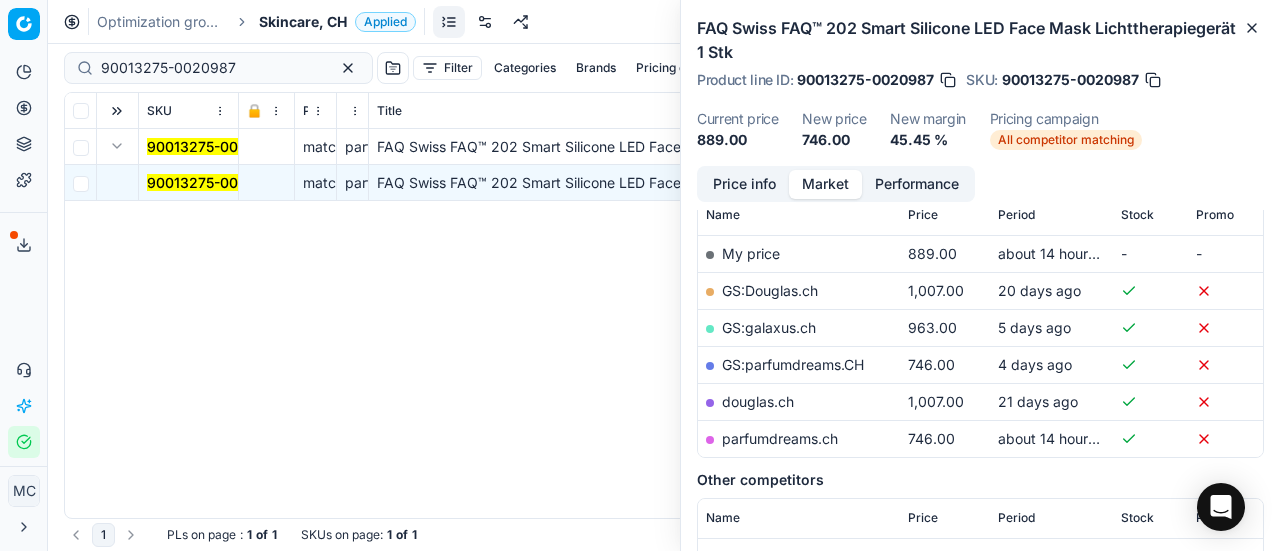 click on "Optimization groups Skincare, CH Applied Discard Download report" at bounding box center (664, 22) 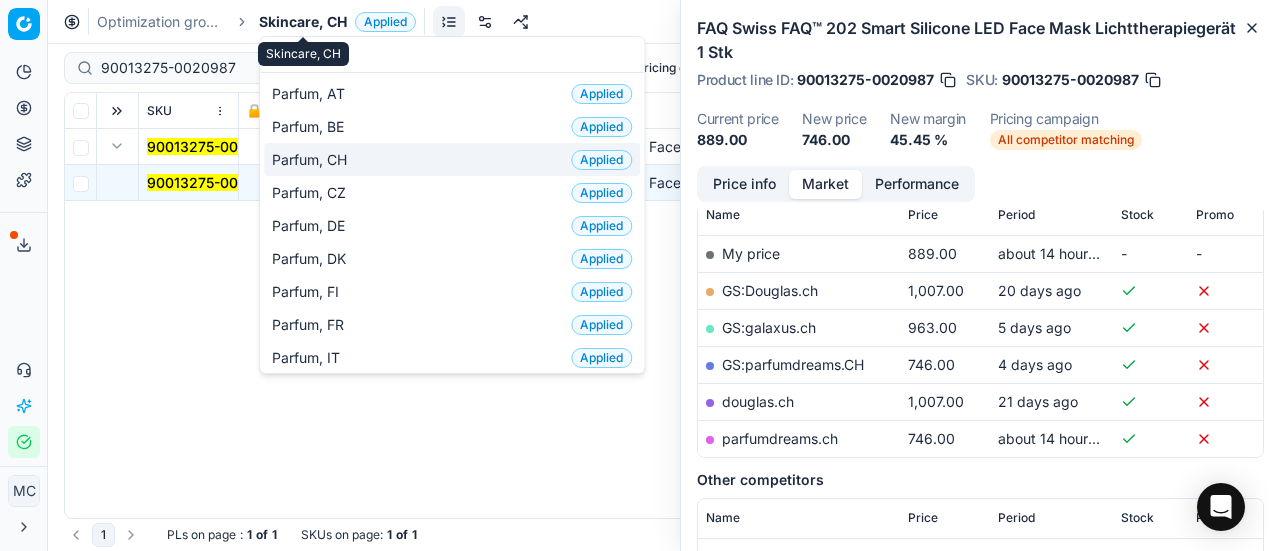 type on "par" 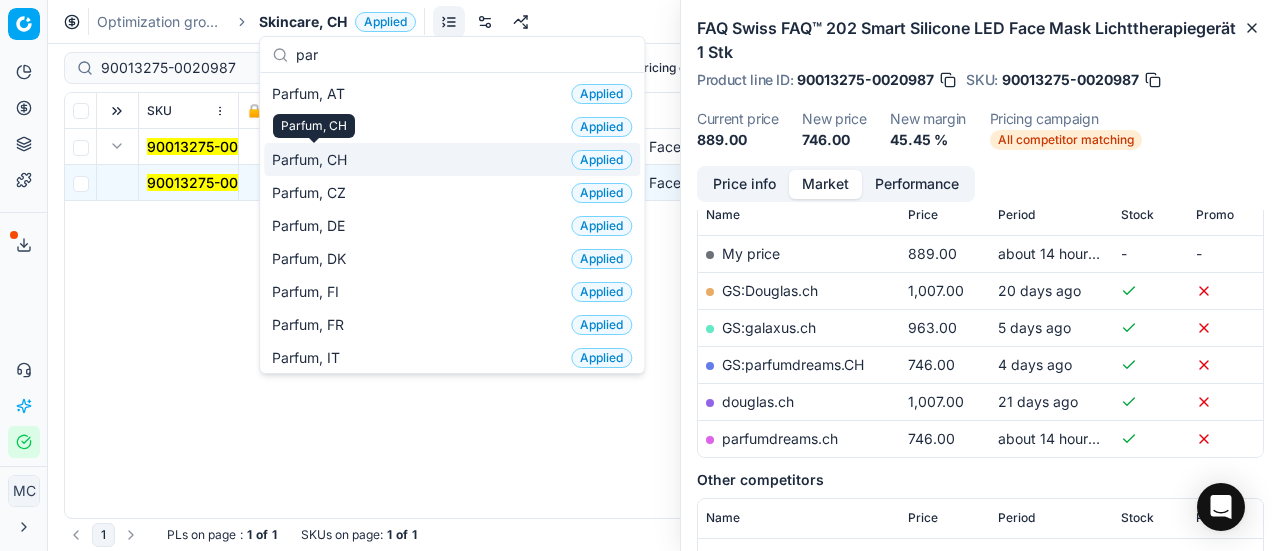click on "Parfum, CH" at bounding box center (313, 160) 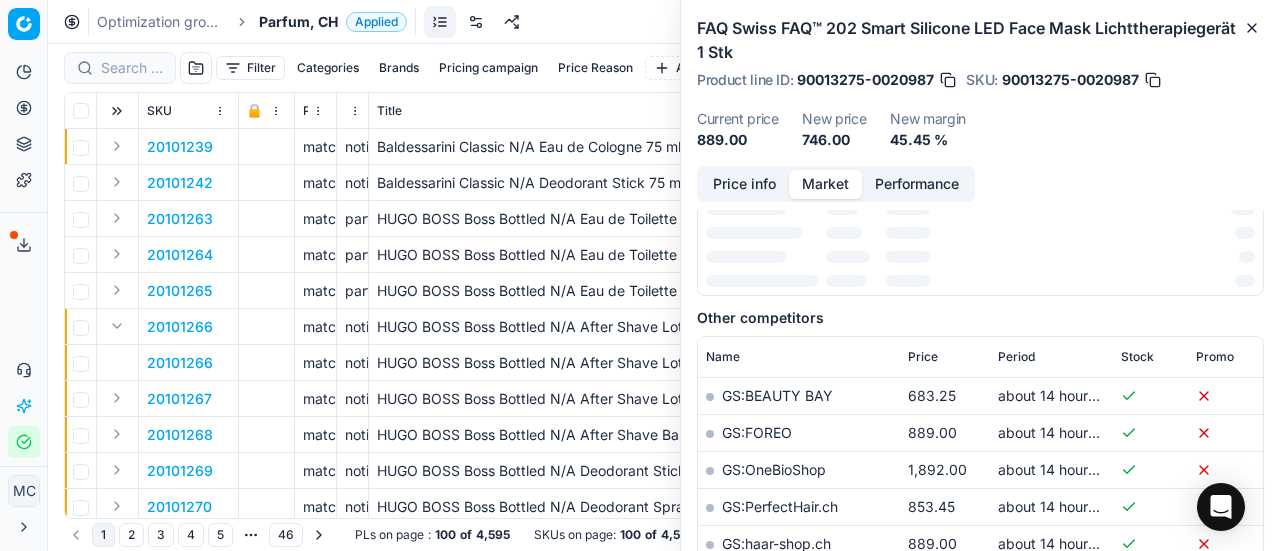 scroll, scrollTop: 300, scrollLeft: 0, axis: vertical 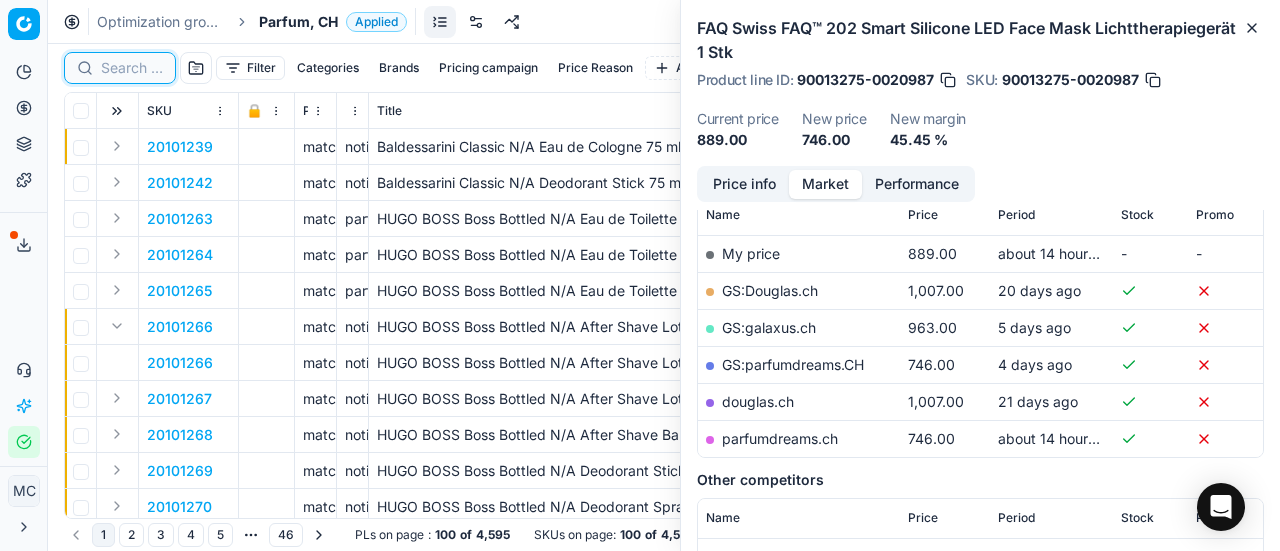 click at bounding box center (132, 68) 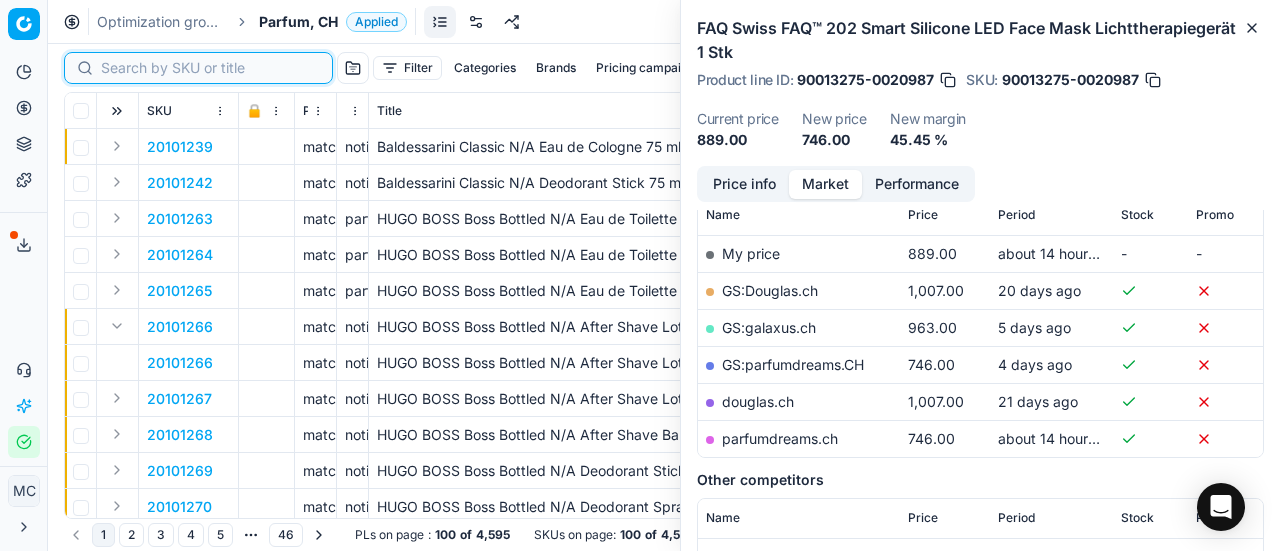 paste on "80010092-100" 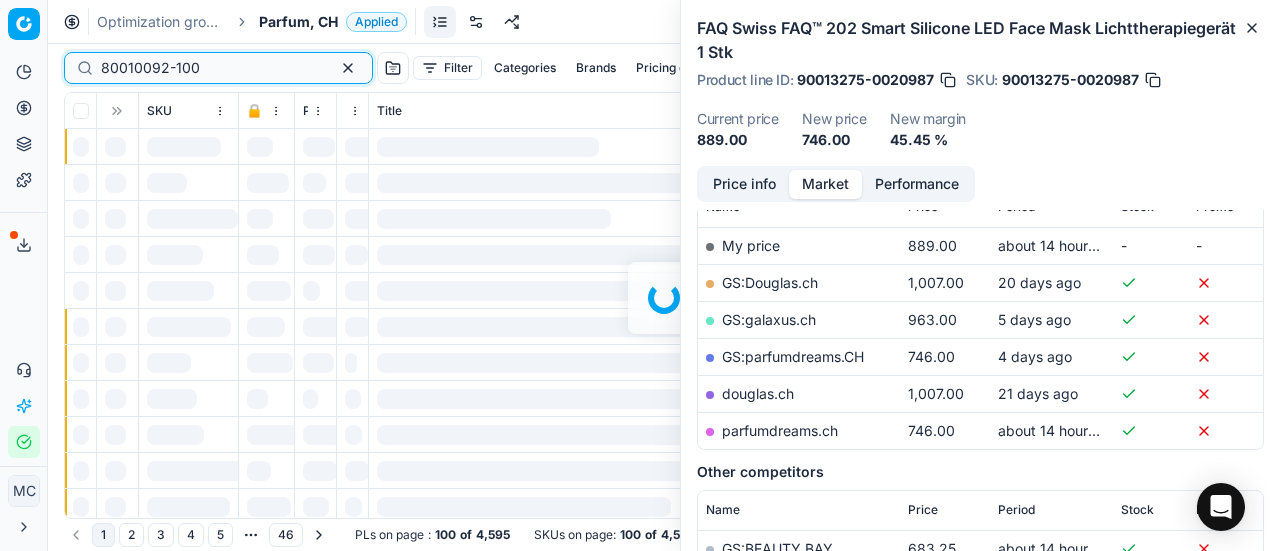 scroll, scrollTop: 300, scrollLeft: 0, axis: vertical 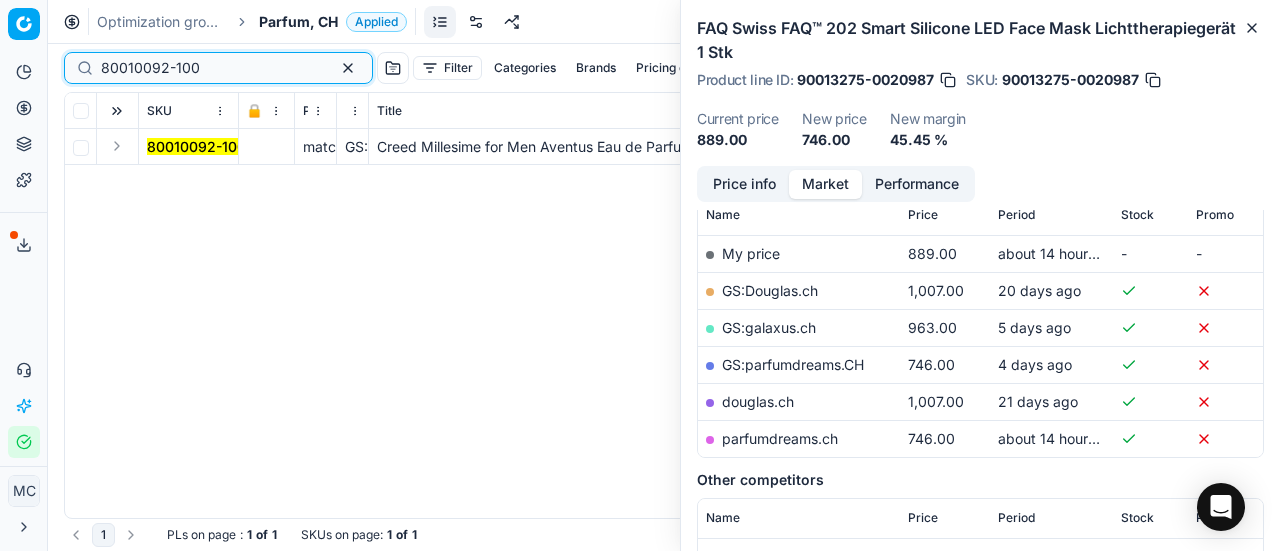 type on "80010092-100" 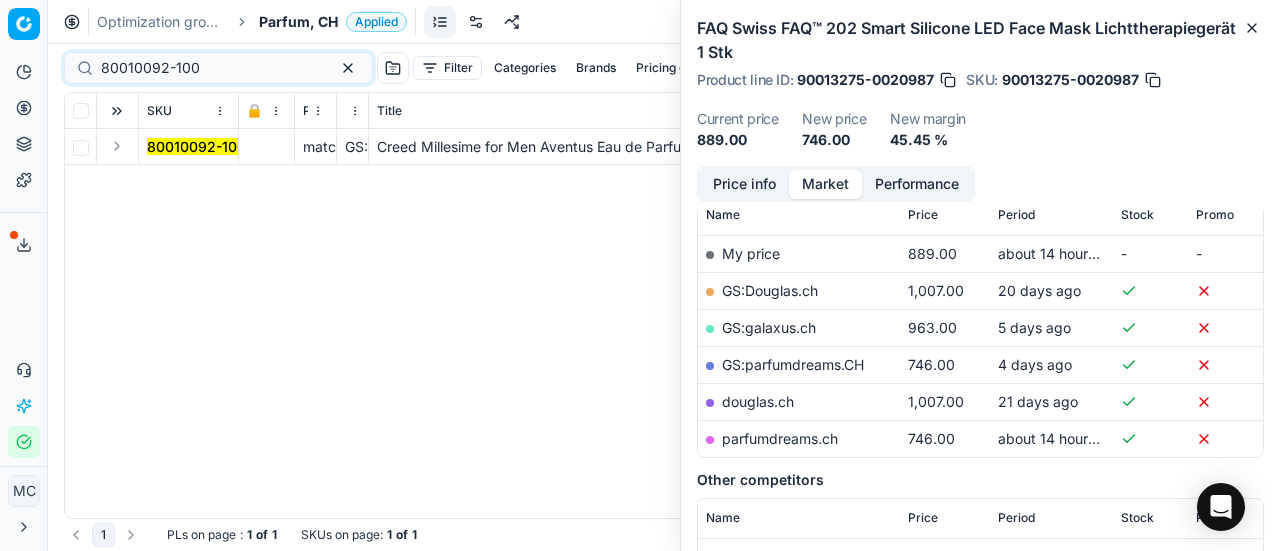 click at bounding box center (117, 146) 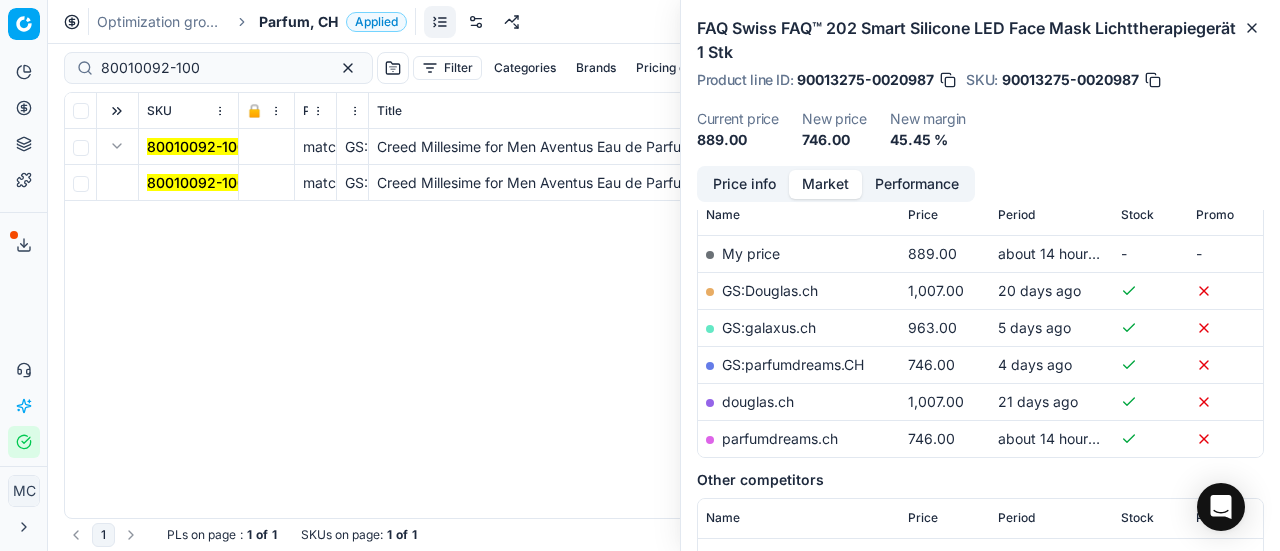 click on "80010092-100" at bounding box center [189, 183] 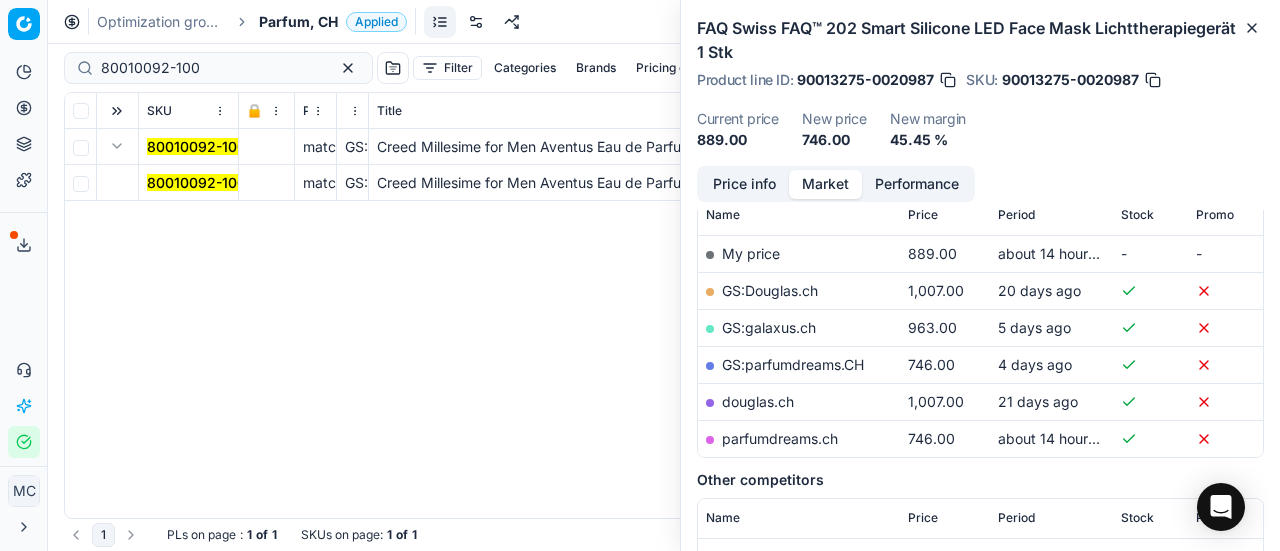 click on "80010092-100" at bounding box center [196, 183] 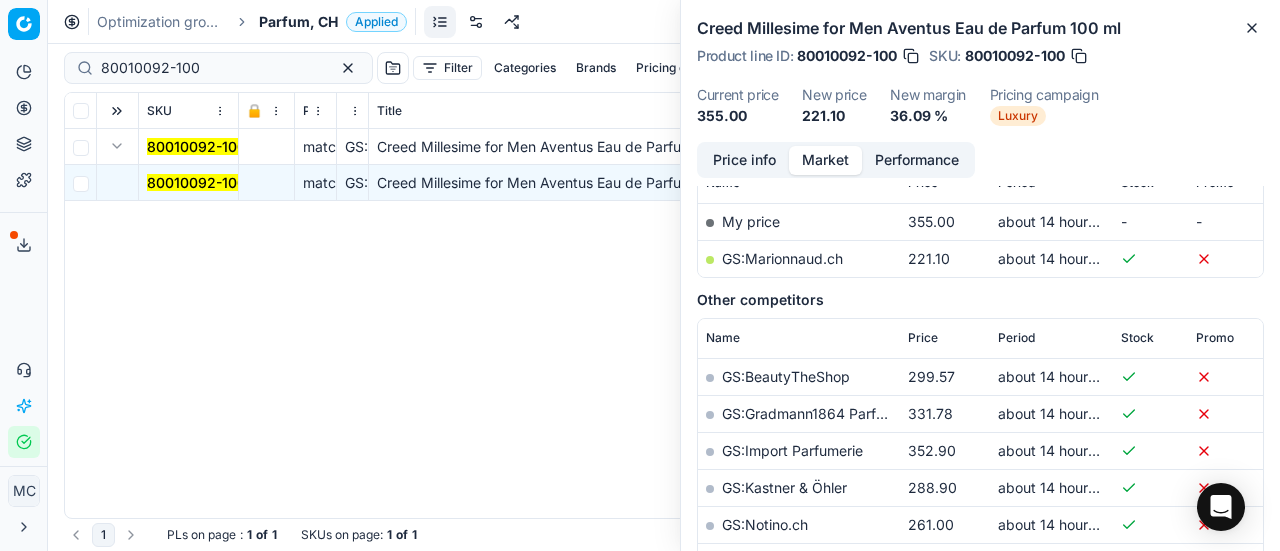 scroll, scrollTop: 300, scrollLeft: 0, axis: vertical 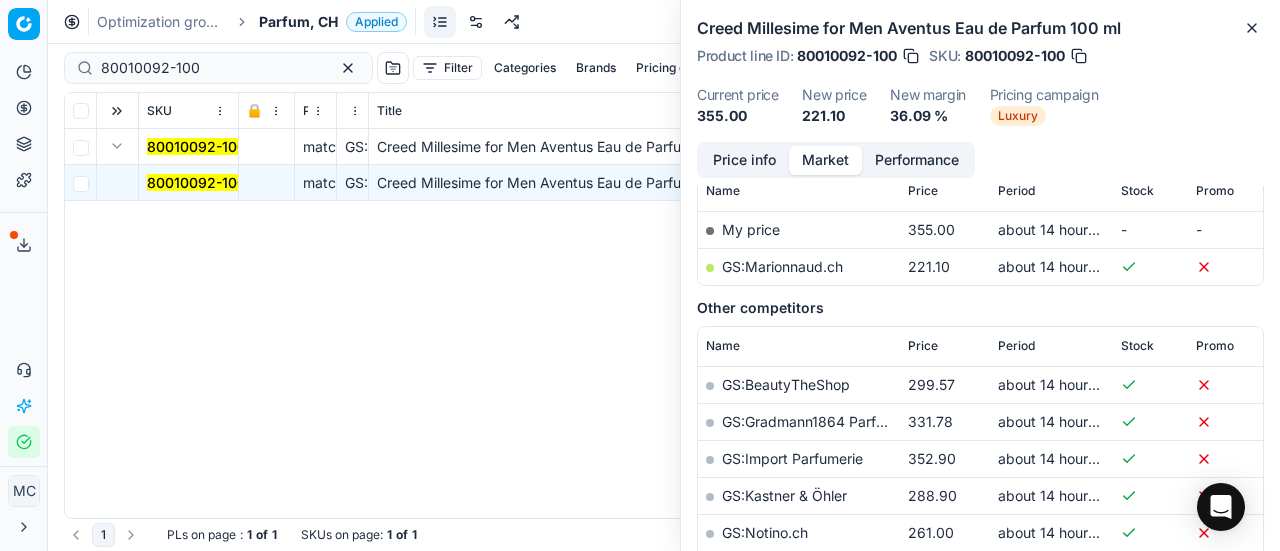 click on "Price info" at bounding box center (744, 160) 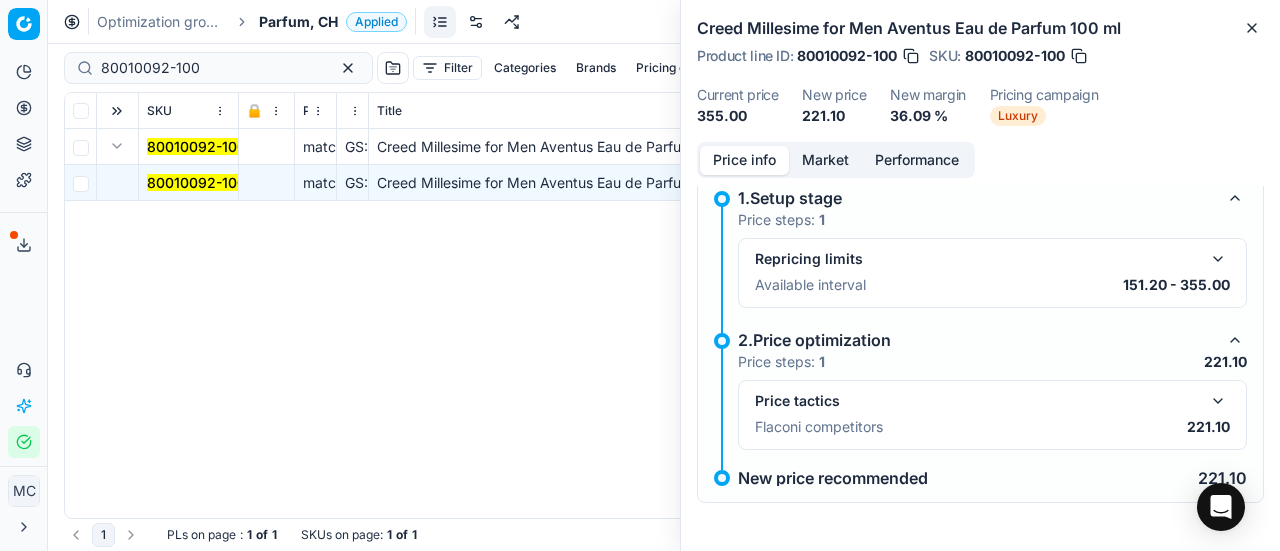 scroll, scrollTop: 14, scrollLeft: 0, axis: vertical 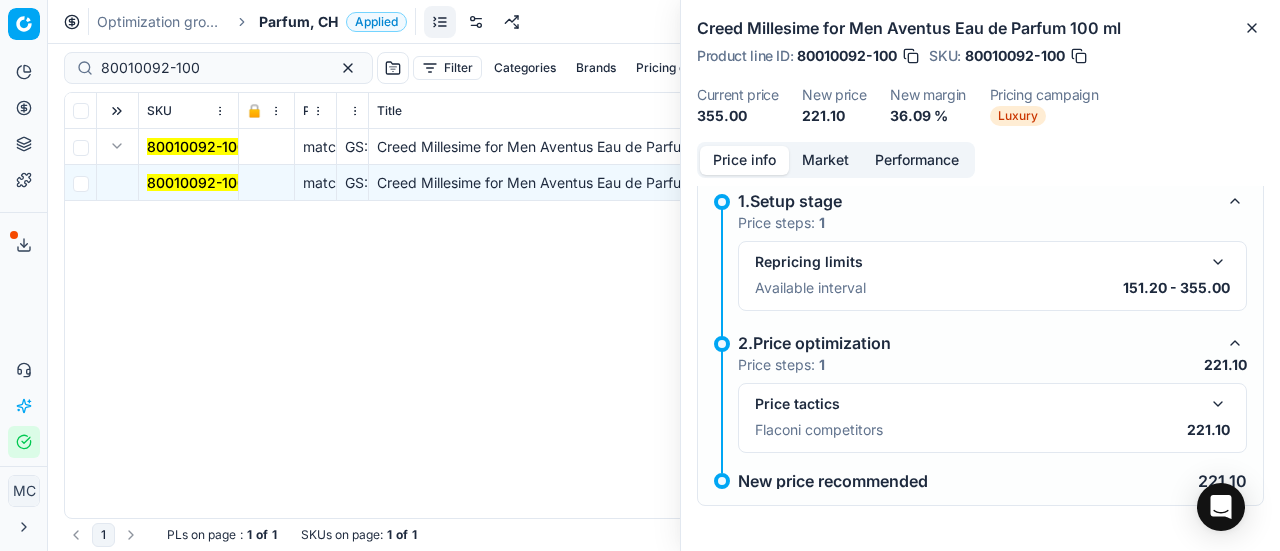 click at bounding box center [1218, 404] 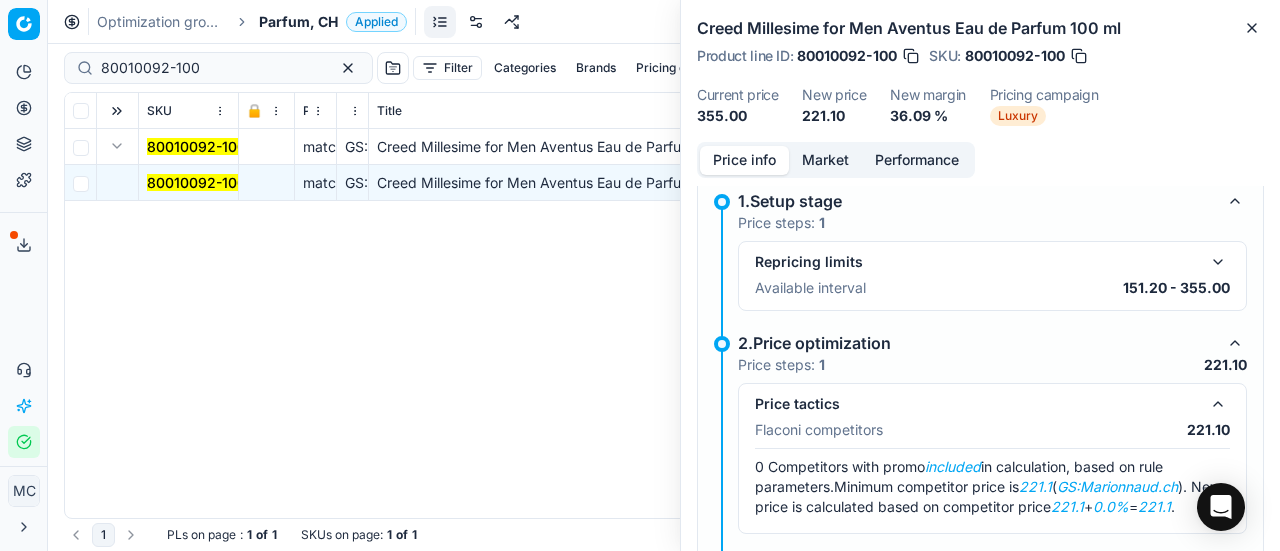 click on "Market" at bounding box center (825, 160) 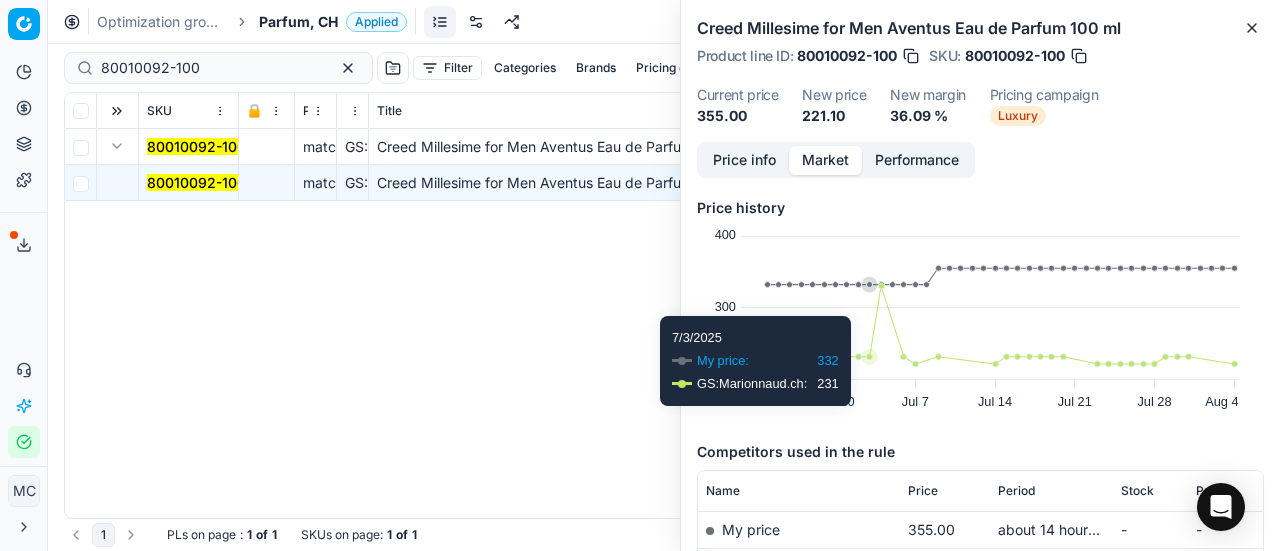 scroll, scrollTop: 200, scrollLeft: 0, axis: vertical 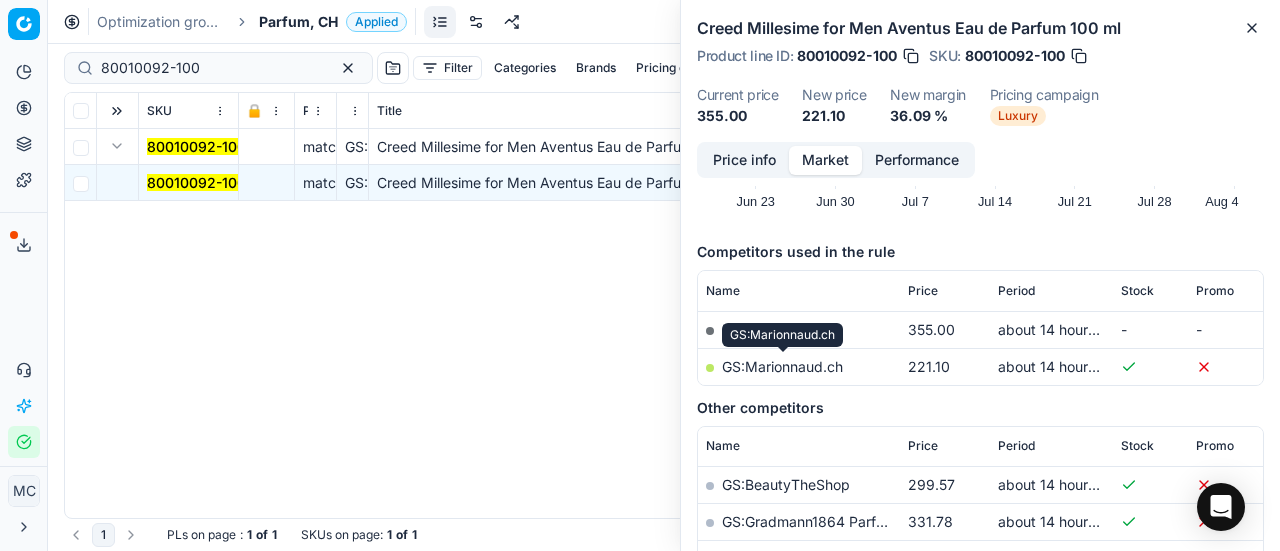 click on "GS:Marionnaud.ch" at bounding box center [782, 366] 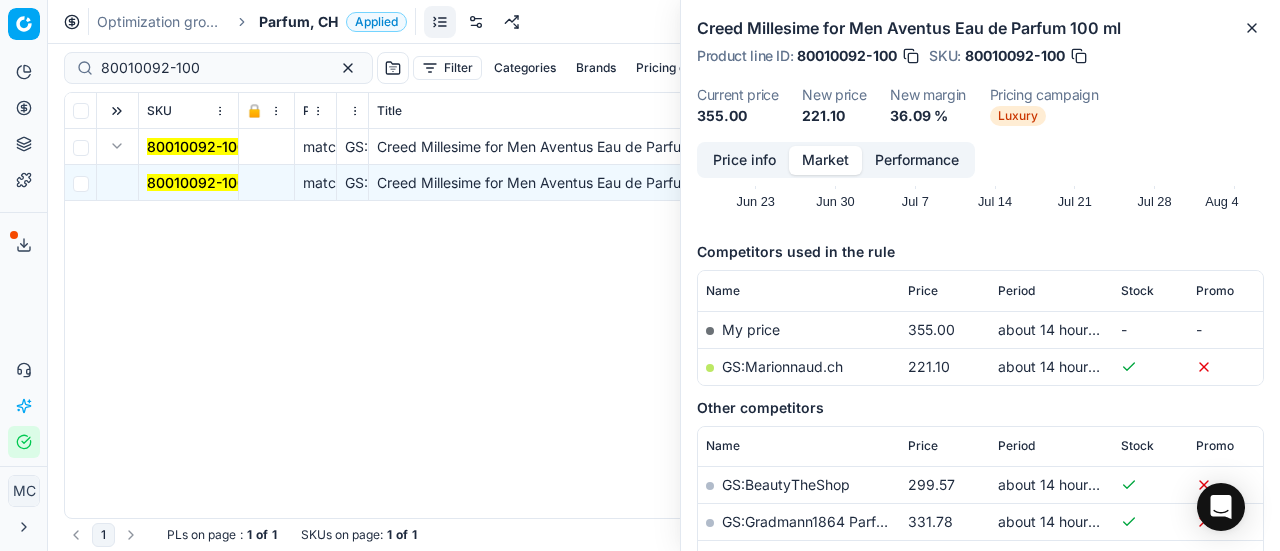 click on "Optimization groups Parfum, CH Applied Discard Download report" at bounding box center (664, 22) 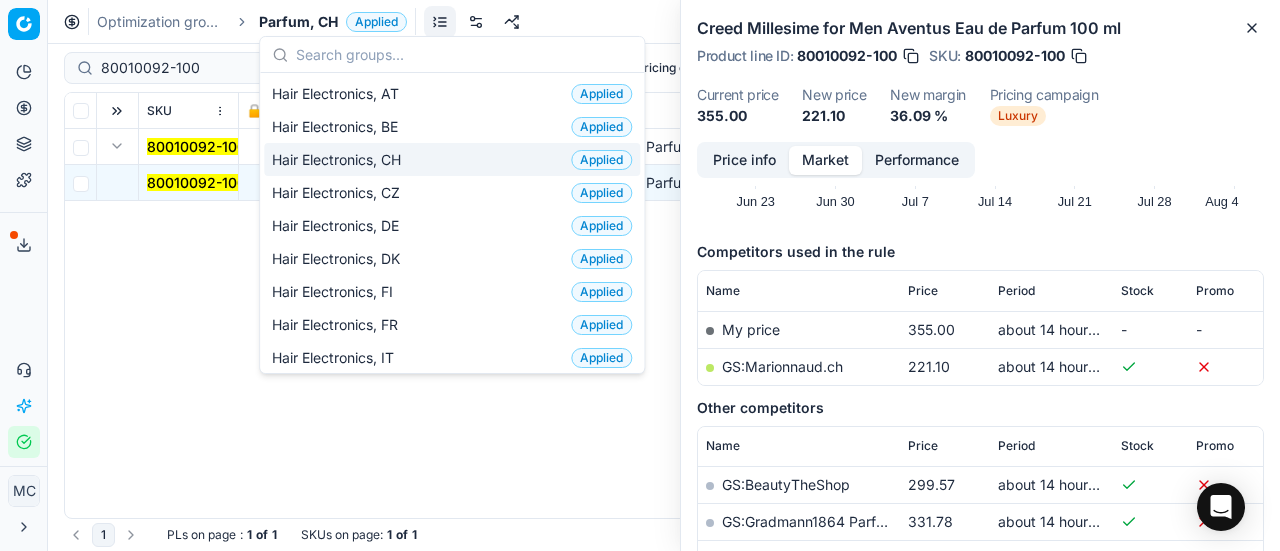 click on "Hair Electronics, CH Applied" at bounding box center [452, 159] 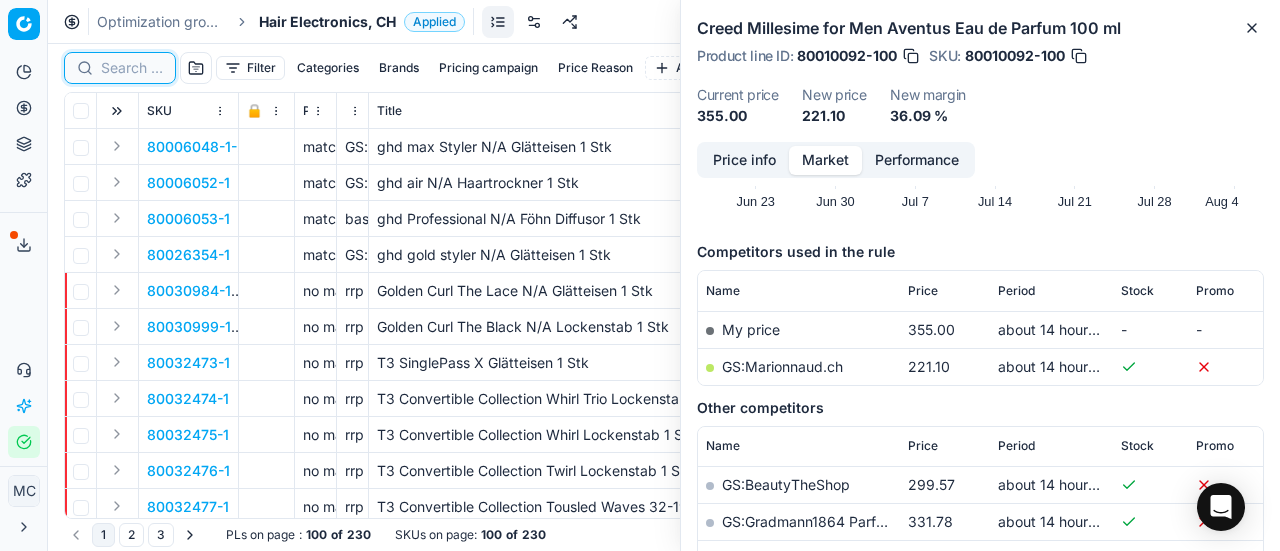 click at bounding box center [132, 68] 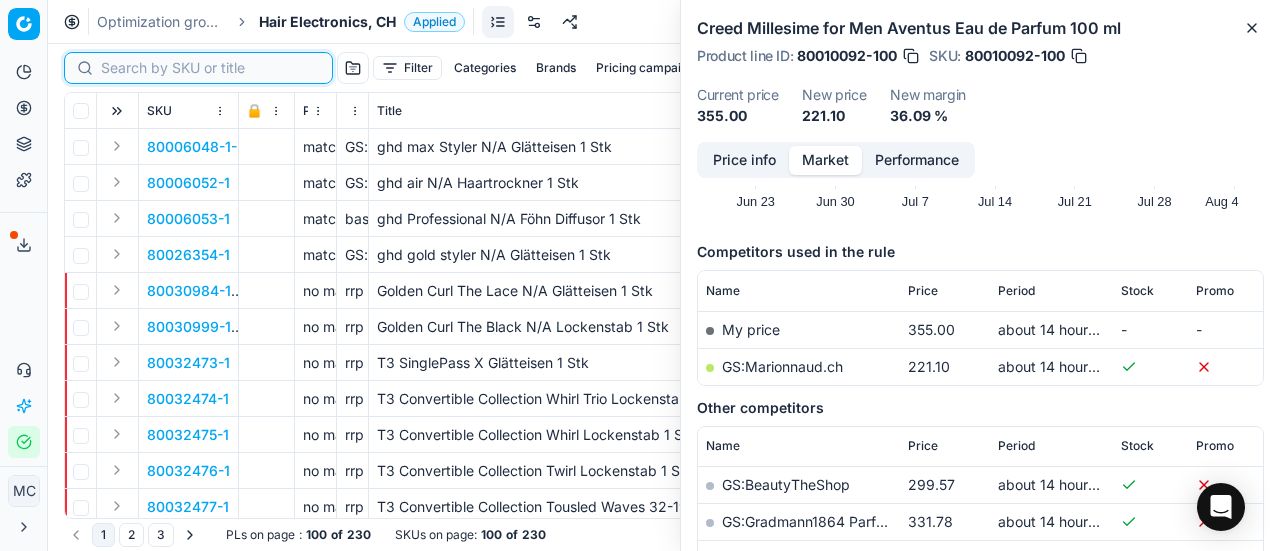paste on "80036678-1" 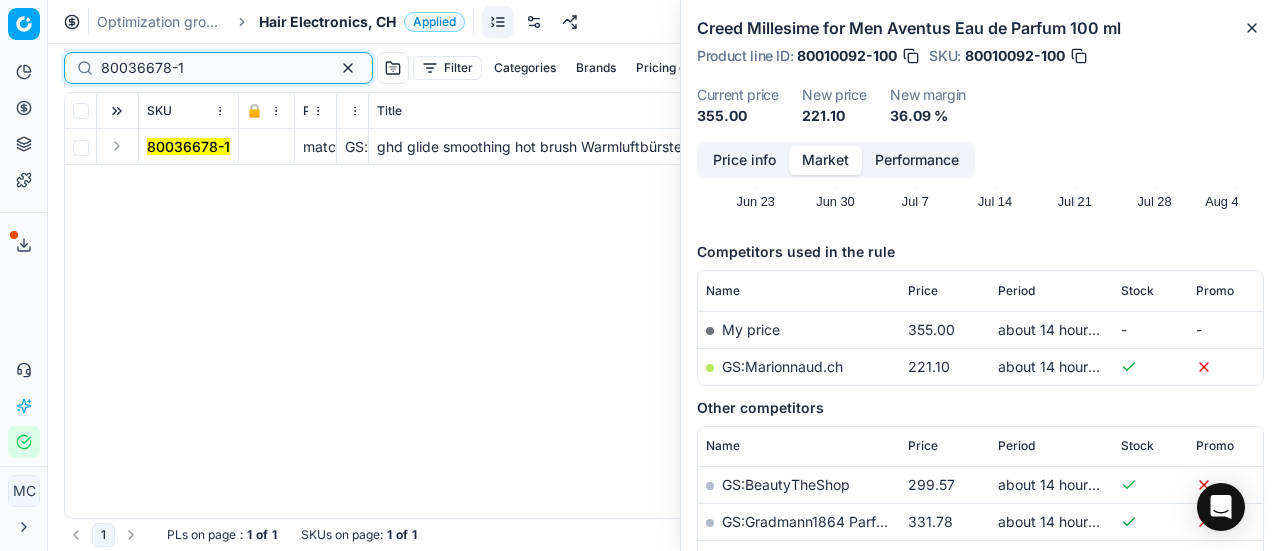 type on "80036678-1" 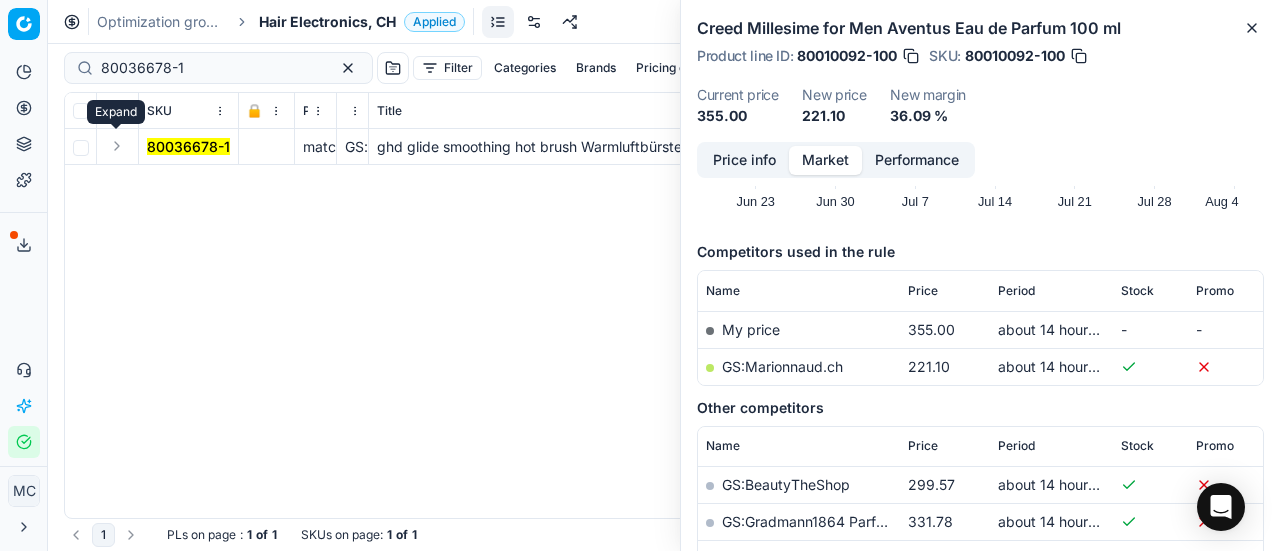 drag, startPoint x: 118, startPoint y: 139, endPoint x: 138, endPoint y: 160, distance: 29 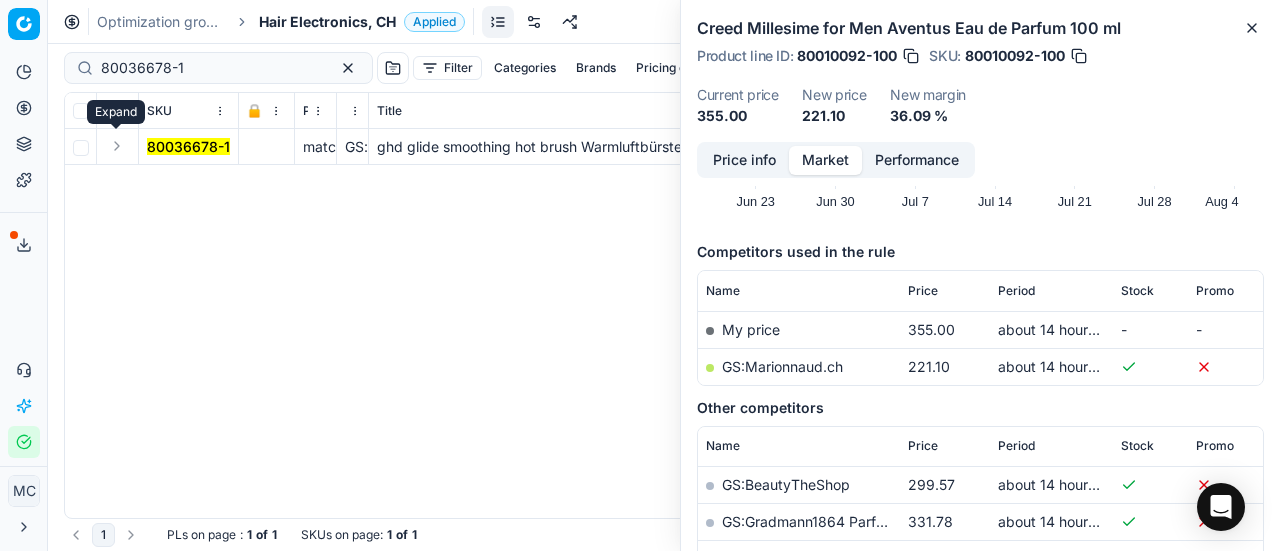 click at bounding box center [117, 146] 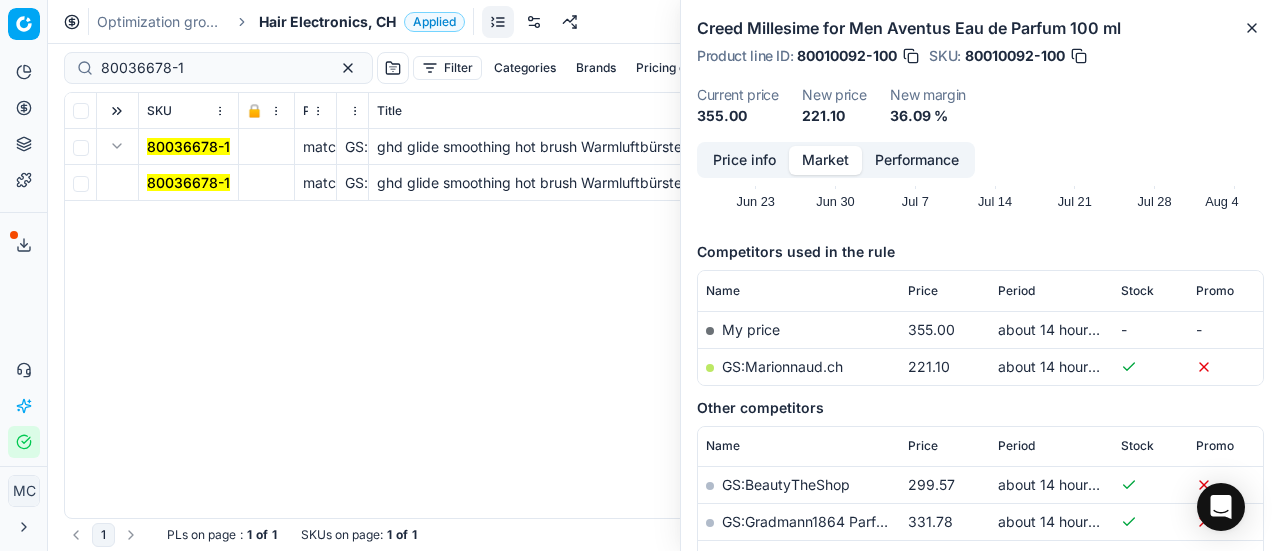 click on "80036678-1" at bounding box center (188, 182) 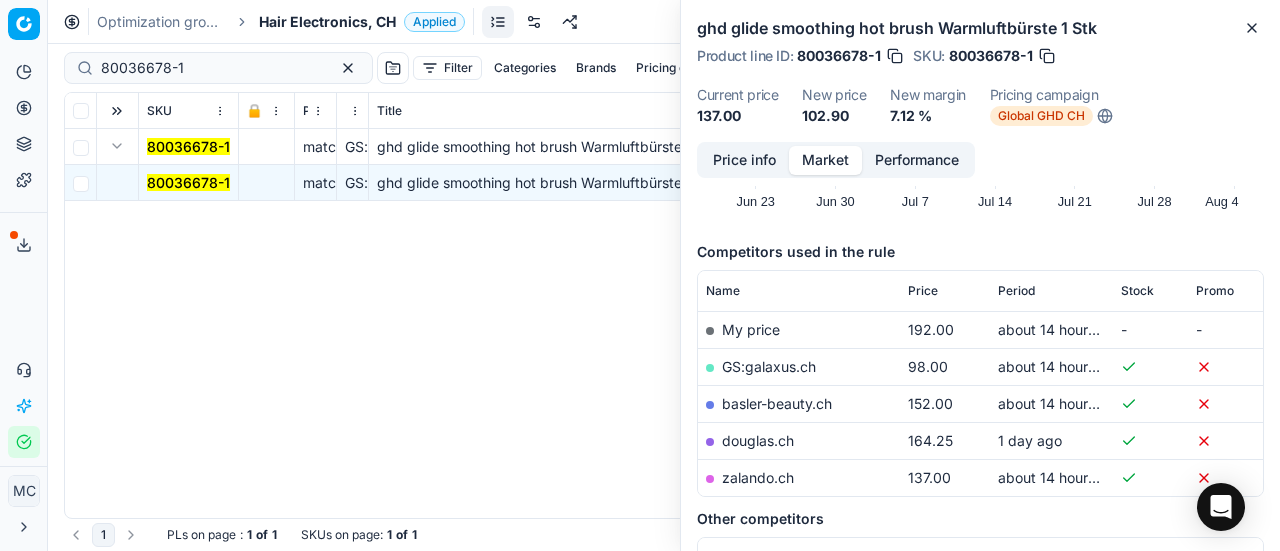 click on "Price info" at bounding box center [744, 160] 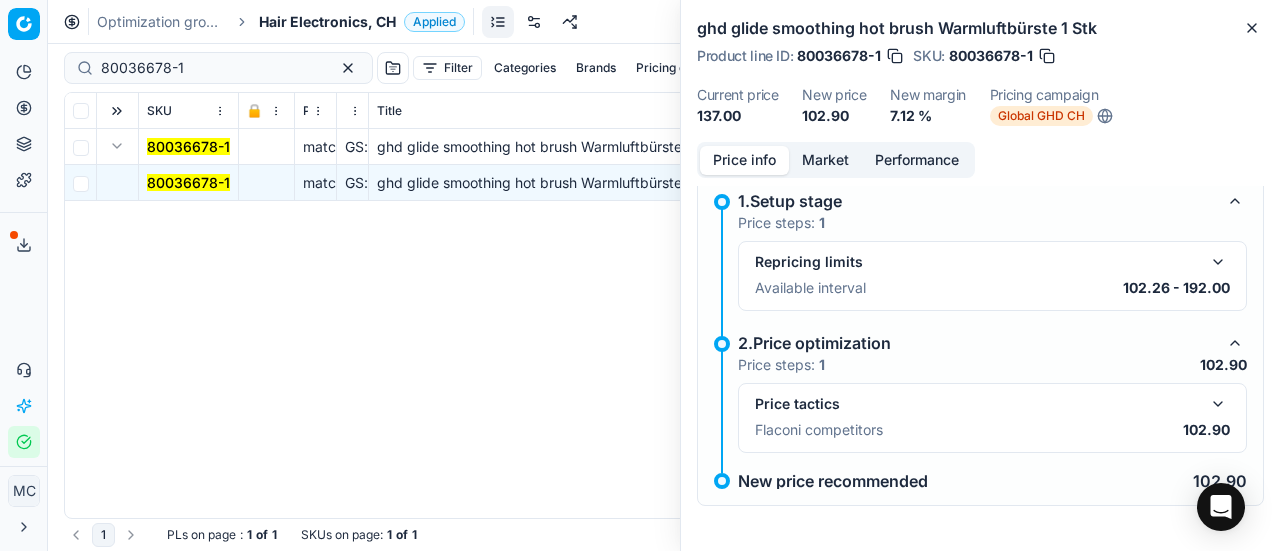 click at bounding box center [1218, 404] 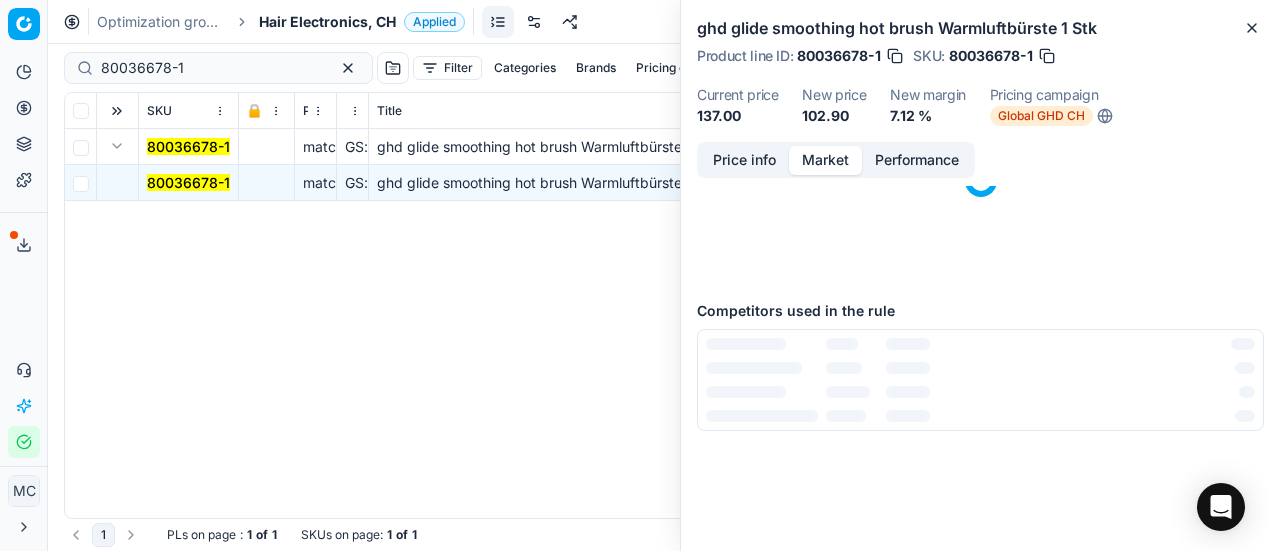 click on "Market" at bounding box center [825, 160] 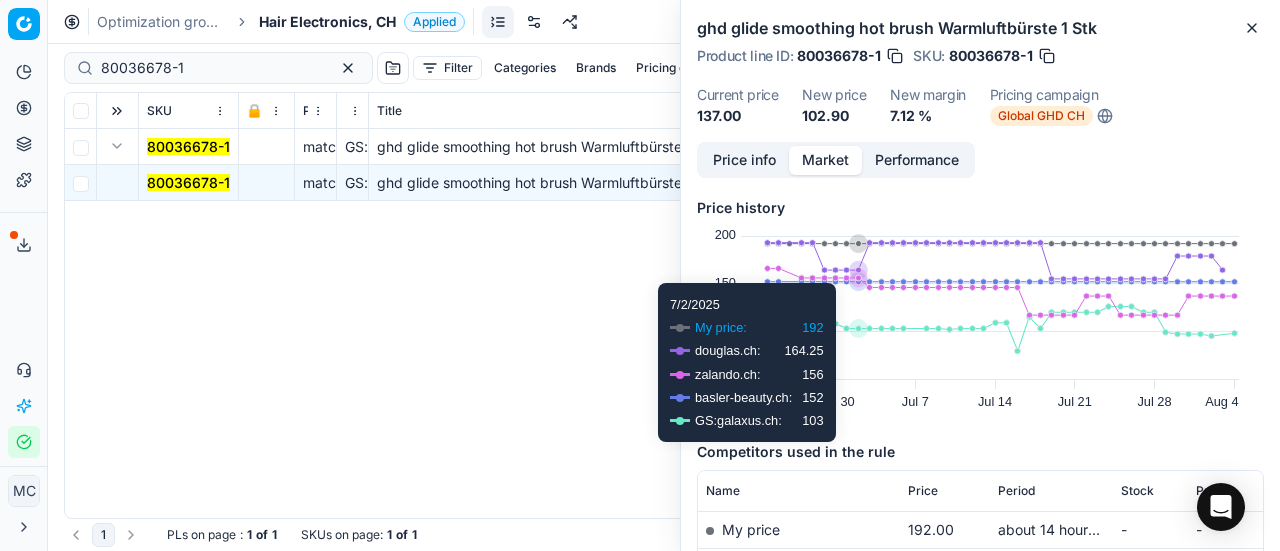 scroll, scrollTop: 200, scrollLeft: 0, axis: vertical 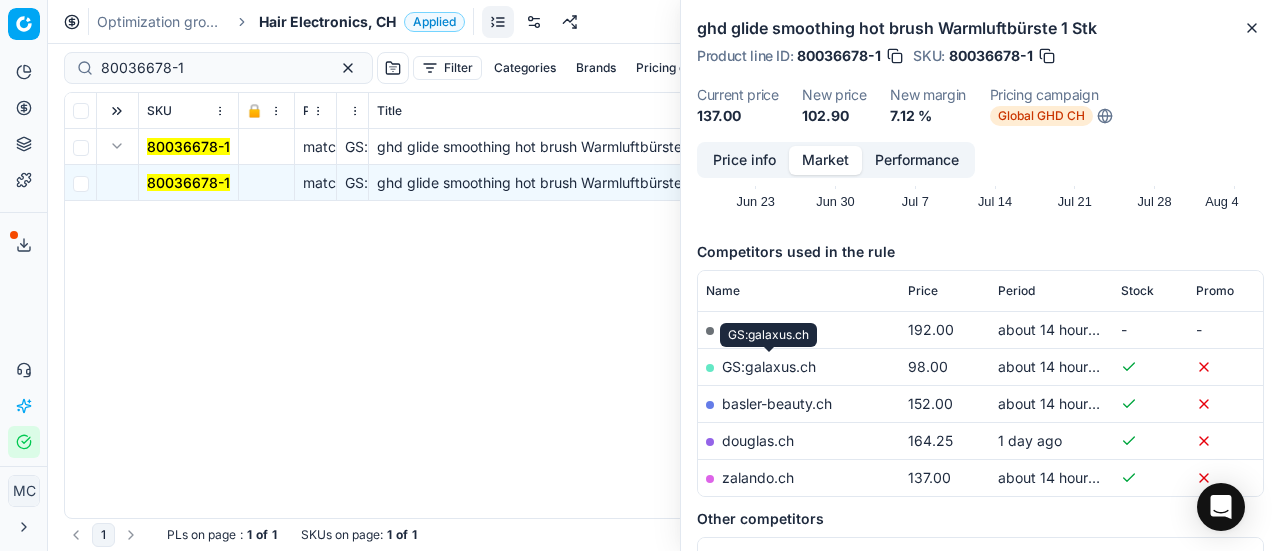 click on "GS:galaxus.ch" at bounding box center [769, 366] 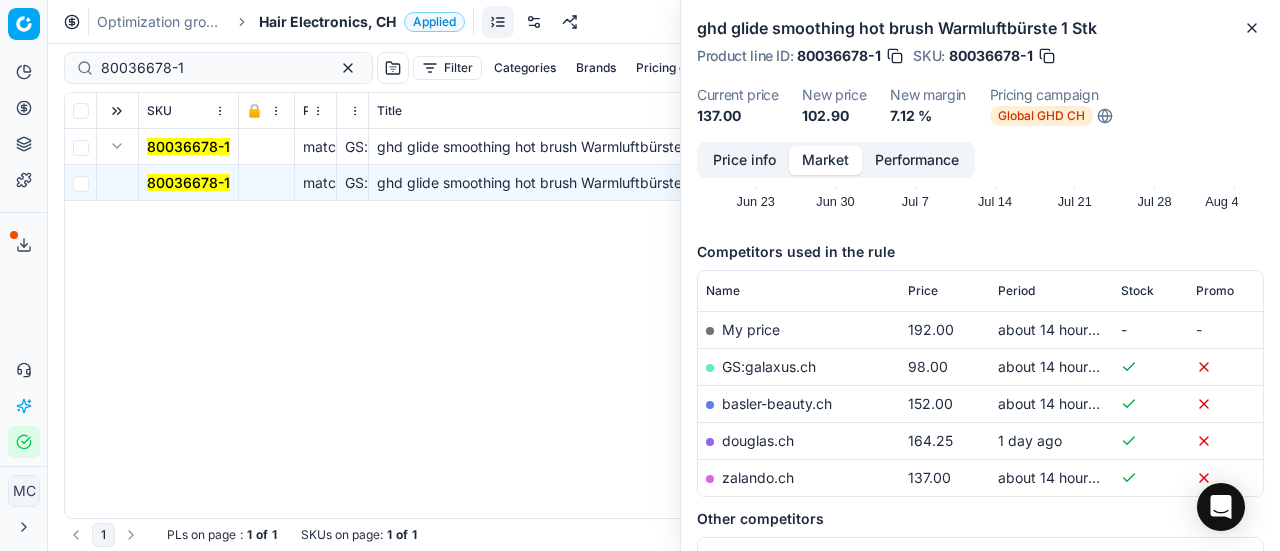 click on "Hair Electronics, CH" at bounding box center (327, 22) 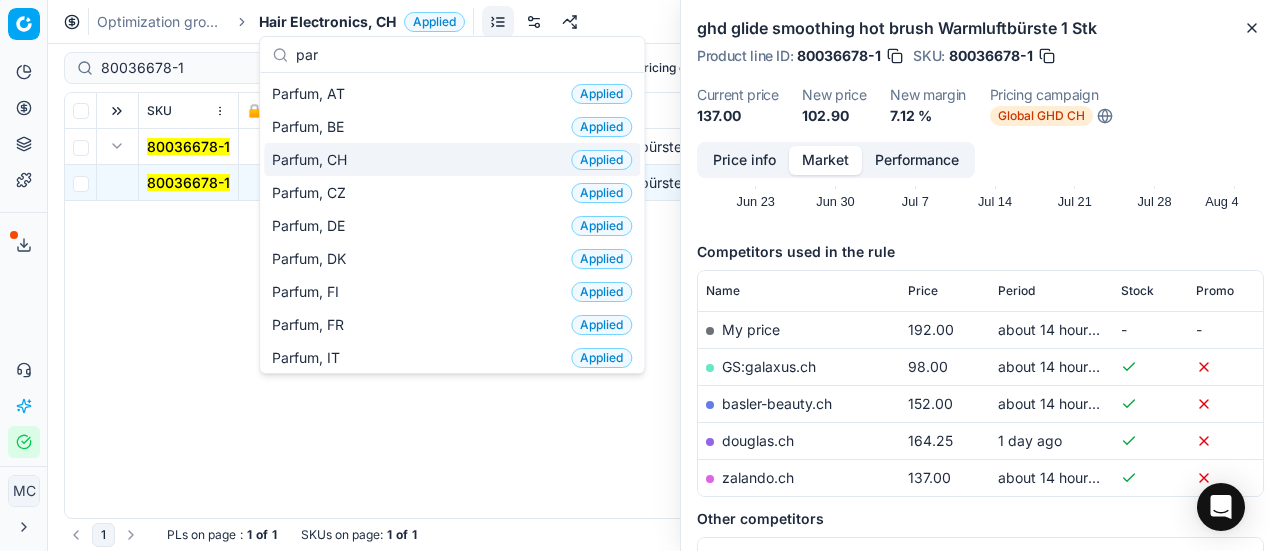 type on "par" 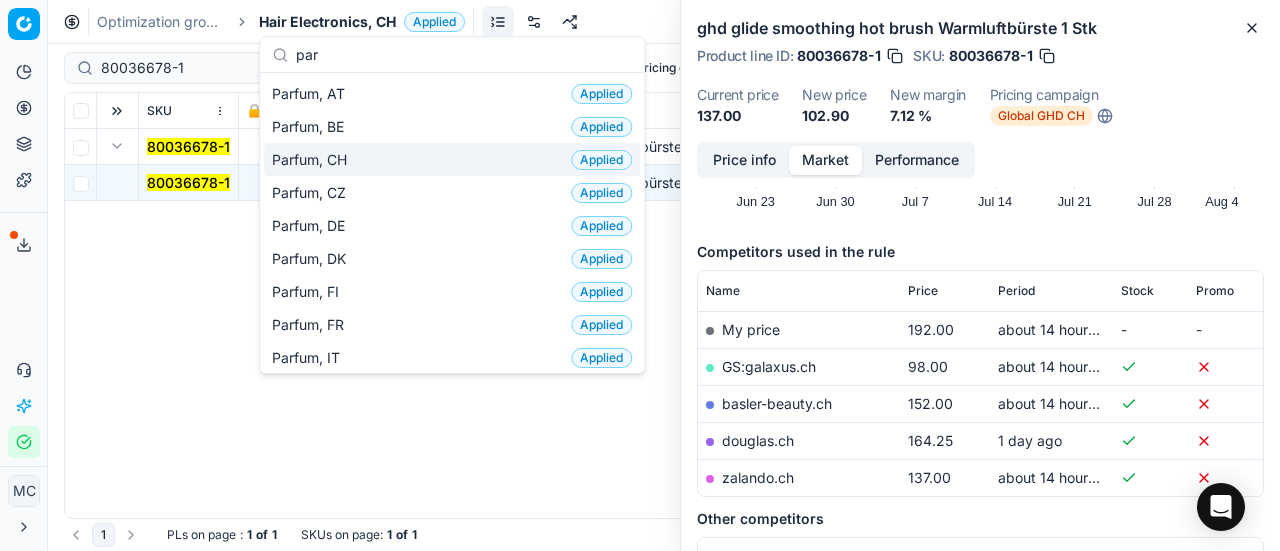 click on "Parfum, CH" at bounding box center (313, 160) 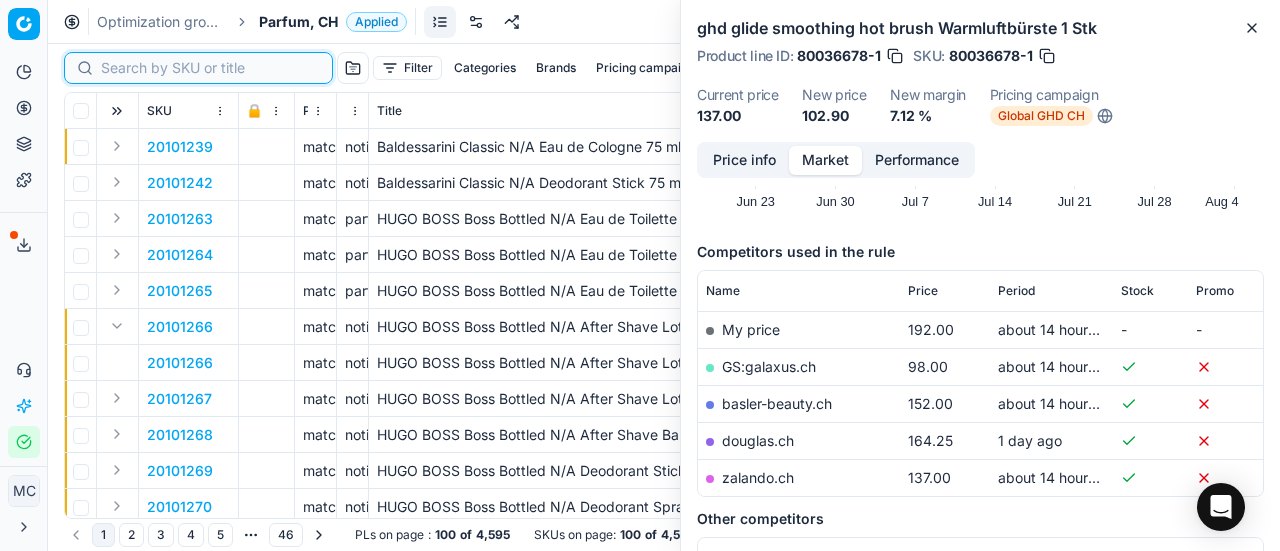 click at bounding box center (210, 68) 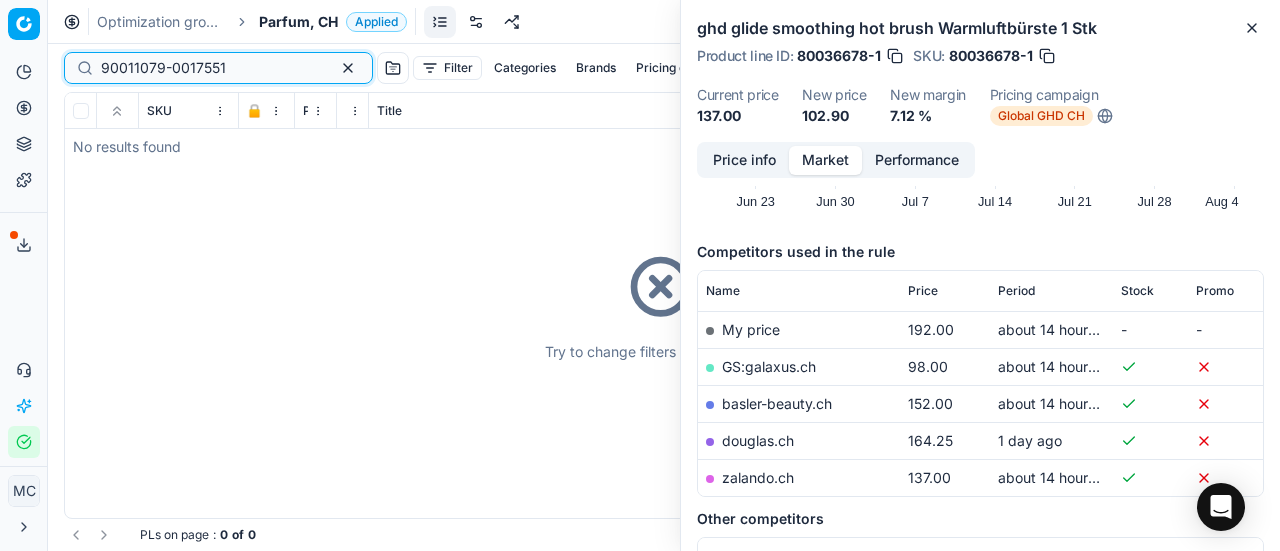 type on "90011079-0017551" 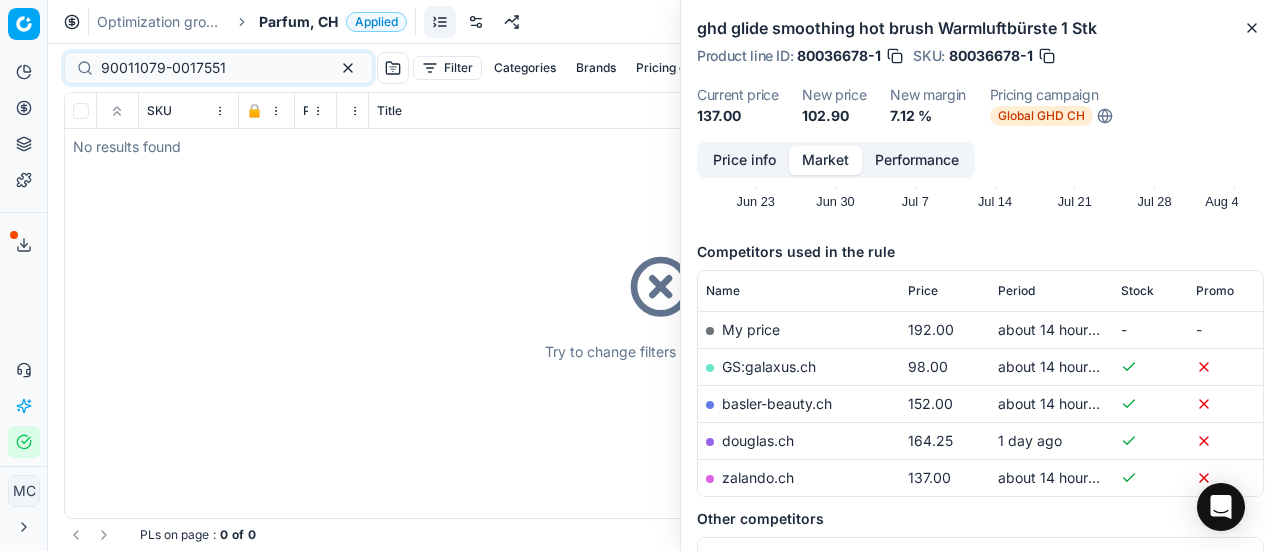 click on "Try to change filters or search query" at bounding box center [664, 305] 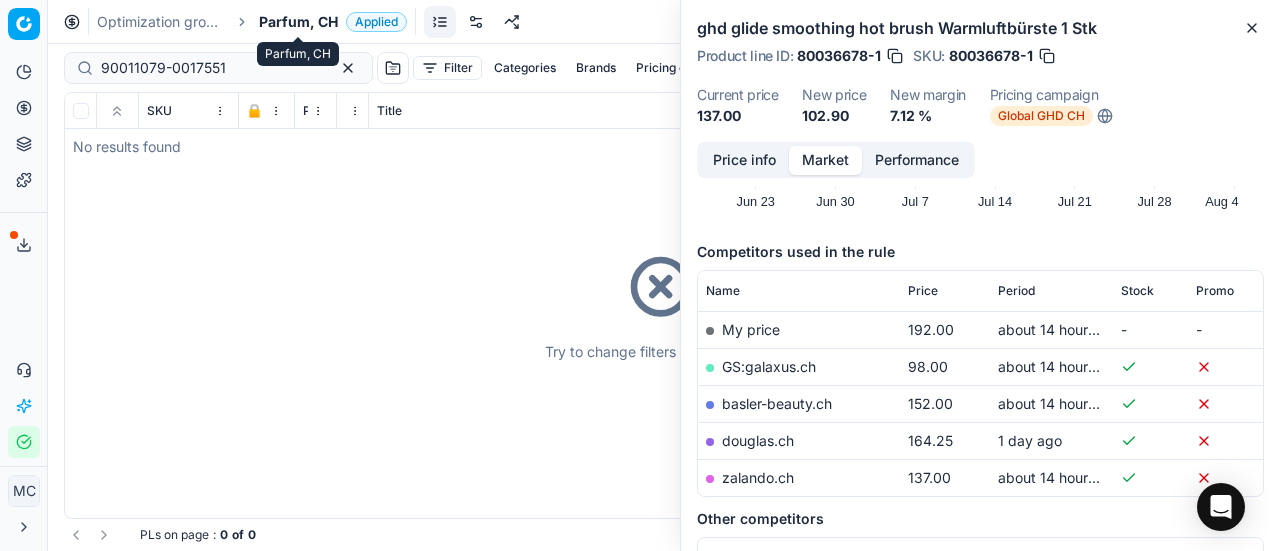 click on "Parfum, CH" at bounding box center (298, 22) 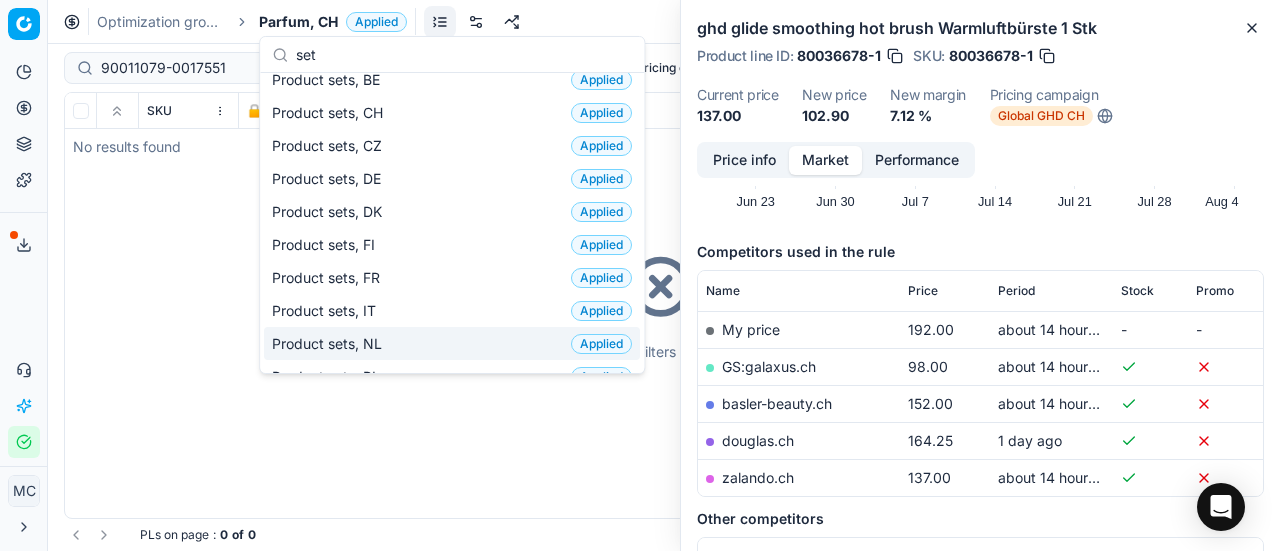 scroll, scrollTop: 0, scrollLeft: 0, axis: both 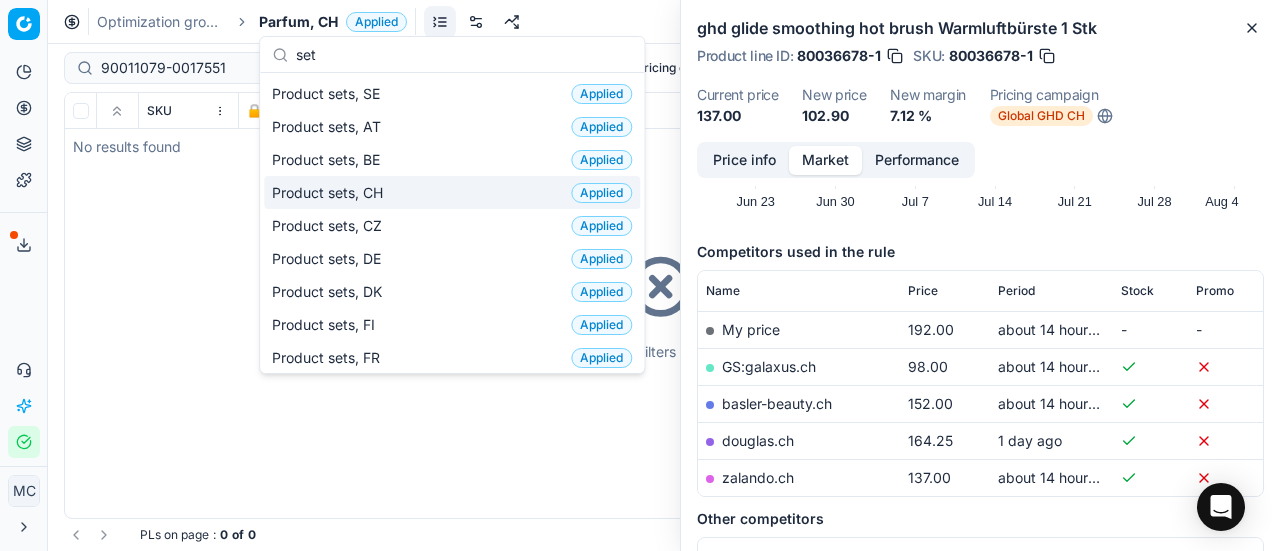 type on "set" 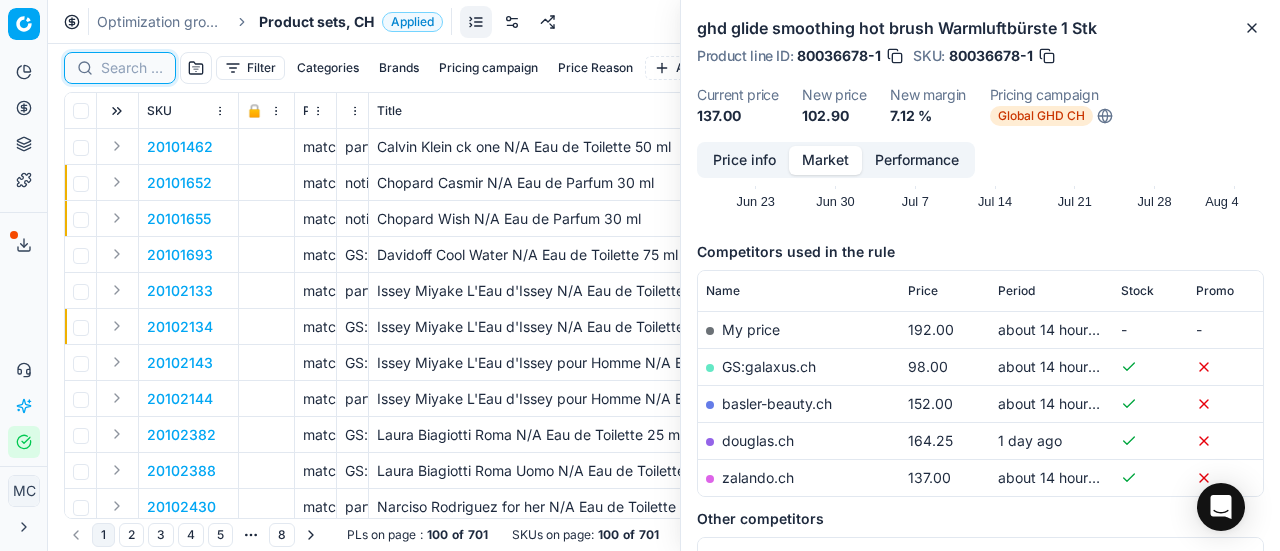 click at bounding box center (132, 68) 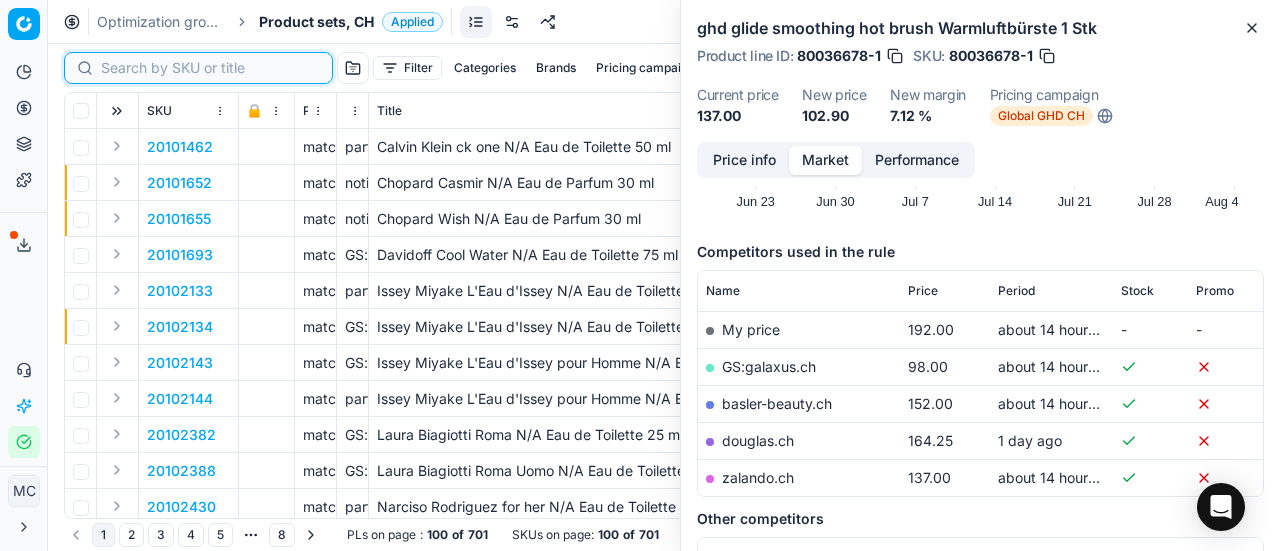 paste on "90011079-0017551" 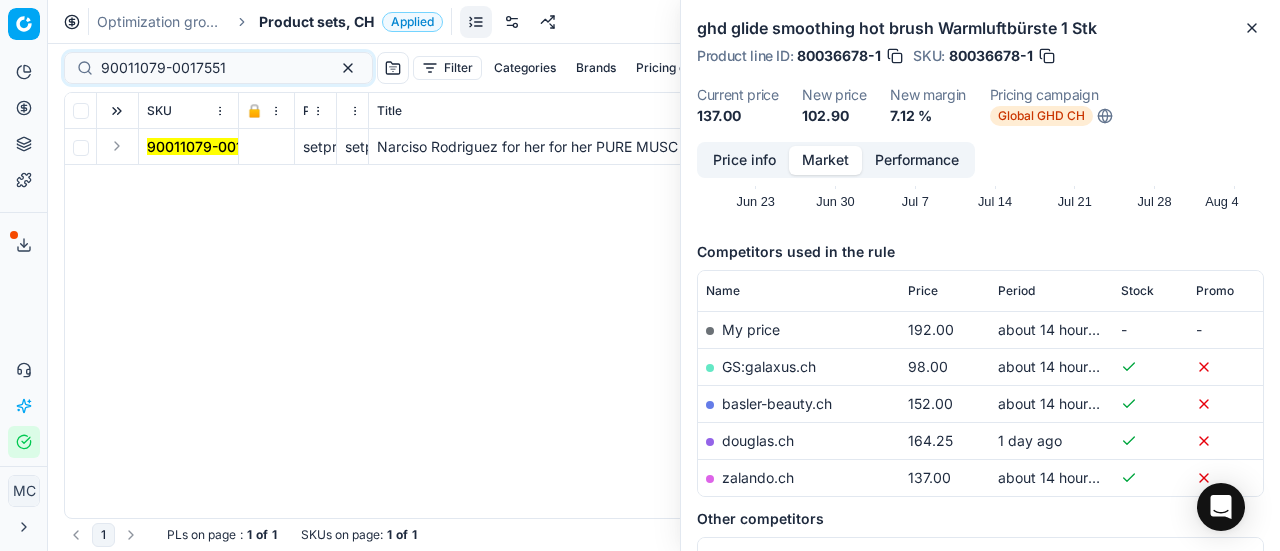 click at bounding box center [117, 146] 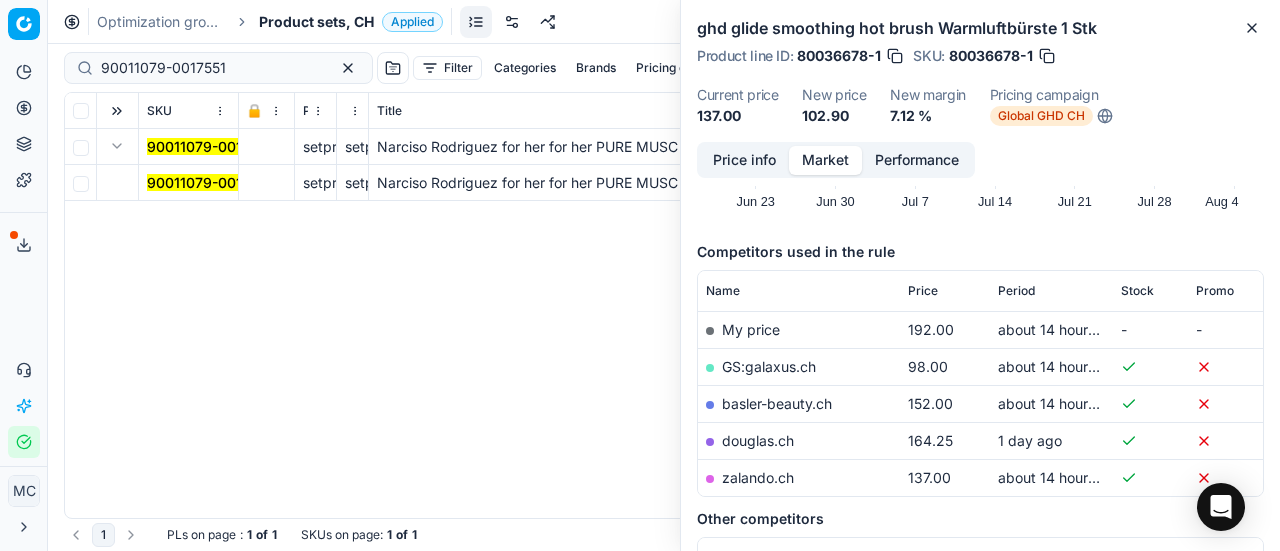 click on "90011079-0017551" at bounding box center (209, 182) 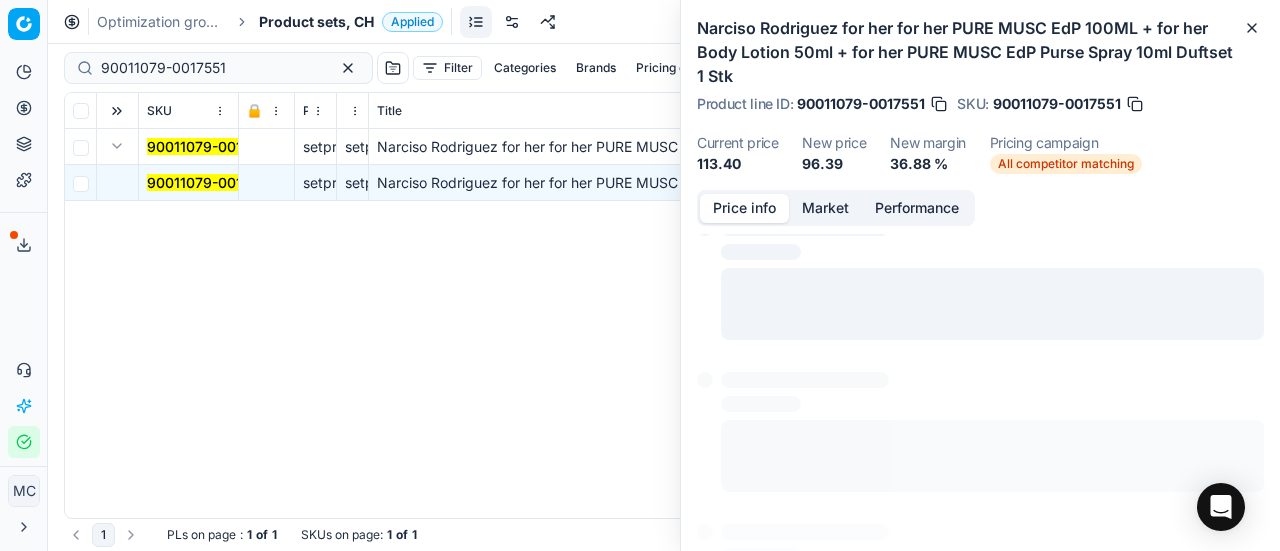 click on "Price info" at bounding box center [744, 208] 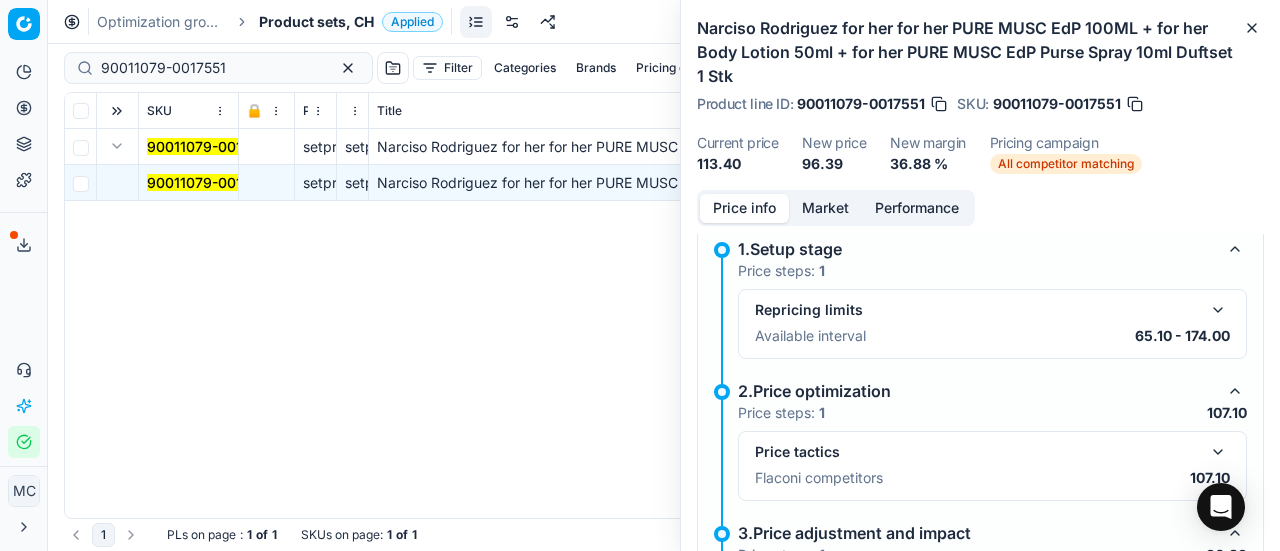 click at bounding box center [1218, 452] 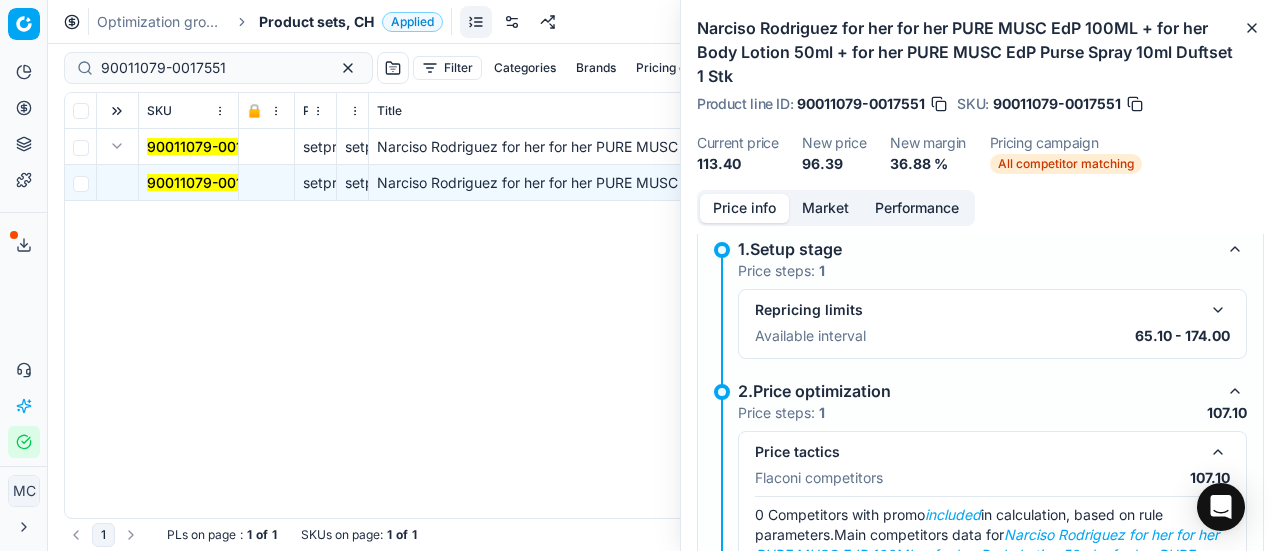 scroll, scrollTop: 214, scrollLeft: 0, axis: vertical 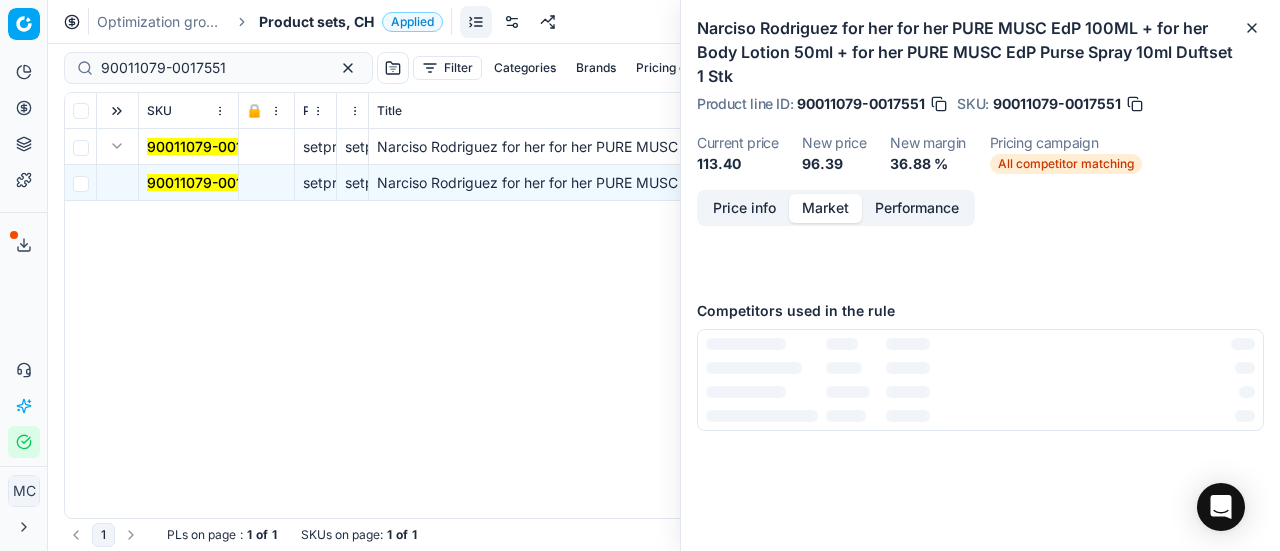 click on "Market" at bounding box center [825, 208] 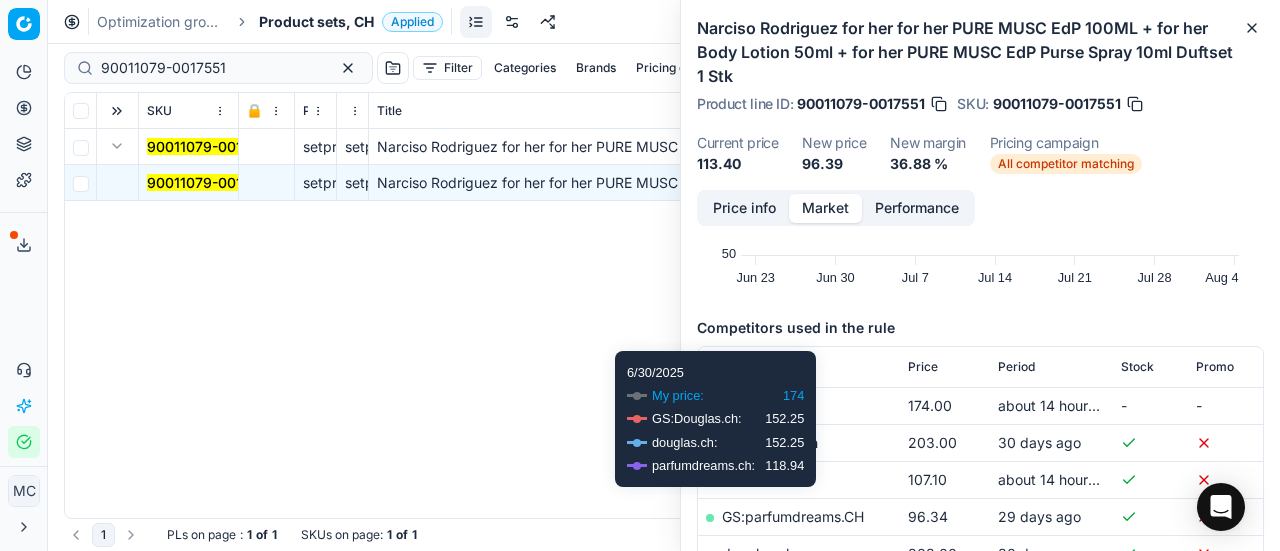 scroll, scrollTop: 300, scrollLeft: 0, axis: vertical 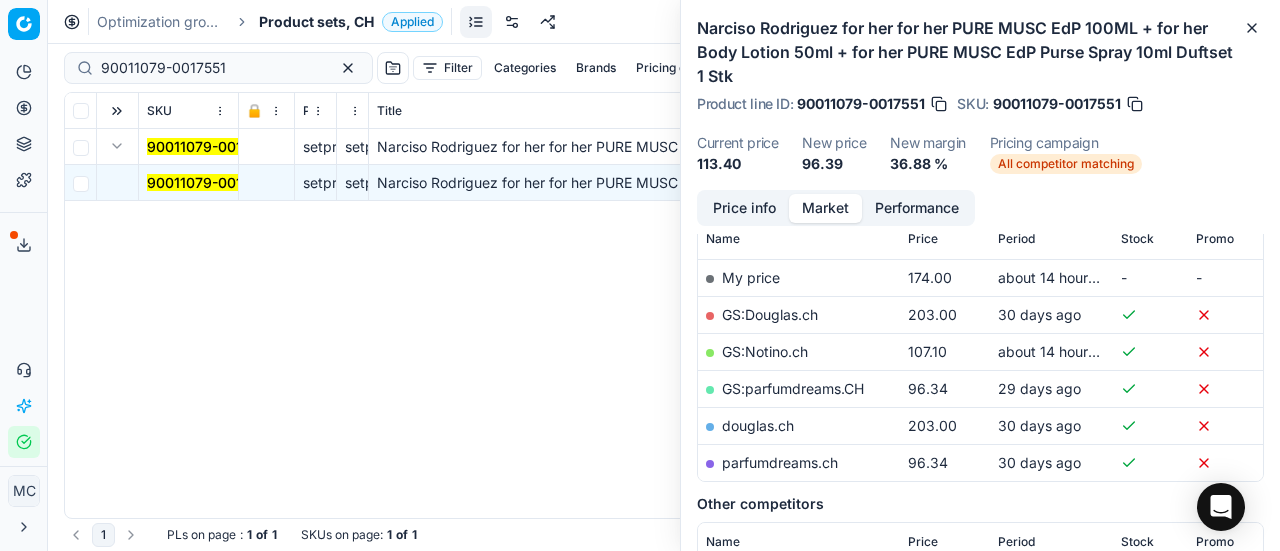 click on "GS:Notino.ch" at bounding box center (765, 351) 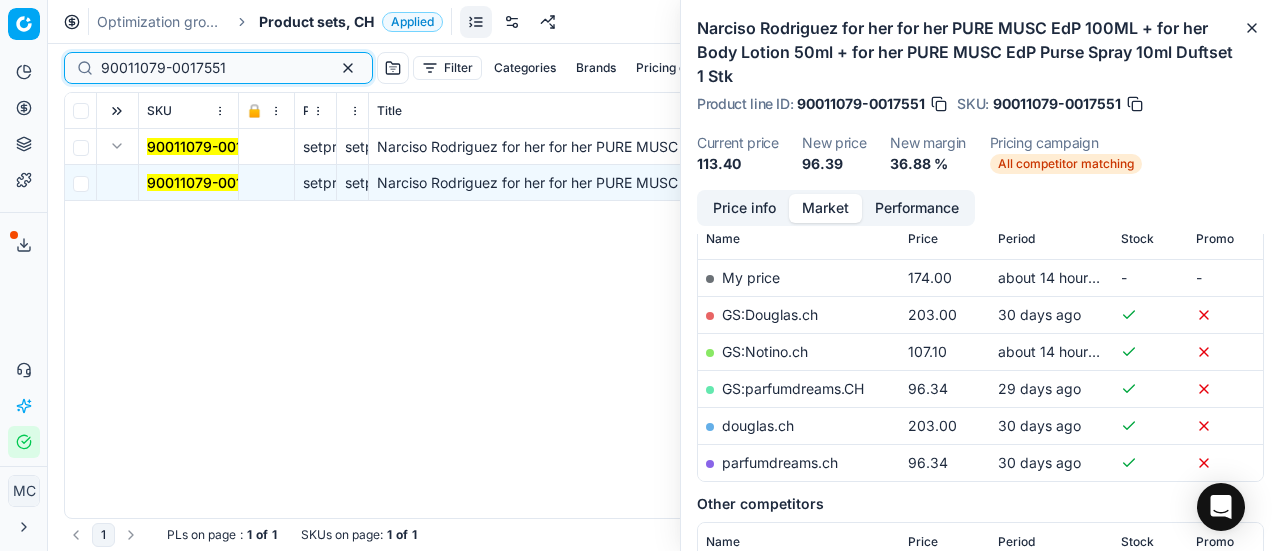 drag, startPoint x: 282, startPoint y: 67, endPoint x: 0, endPoint y: 5, distance: 288.73517 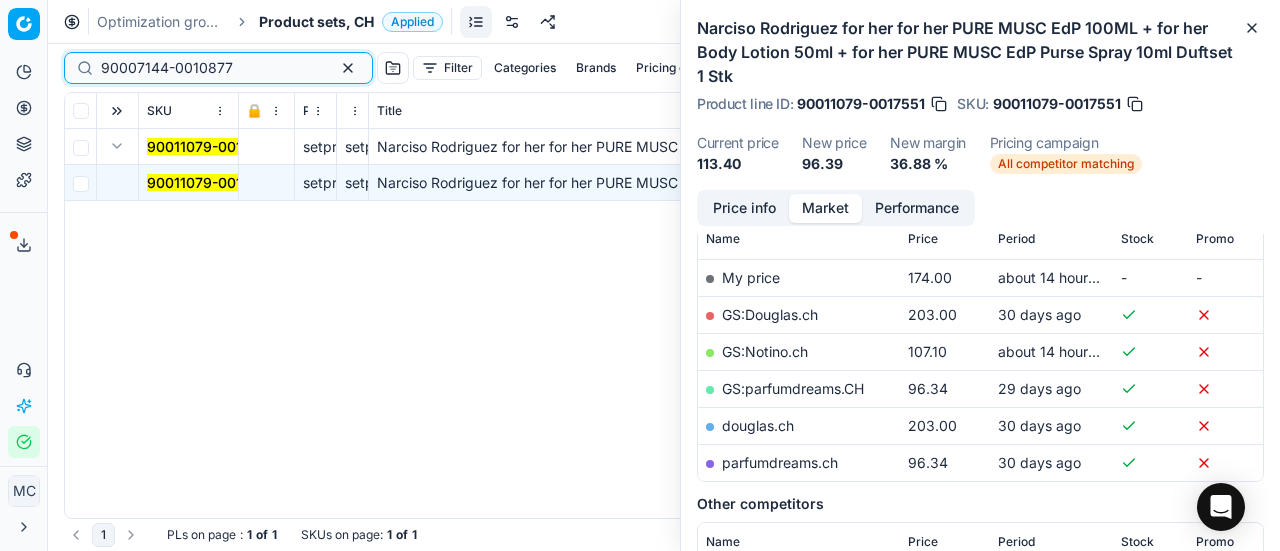 type on "90007144-0010877" 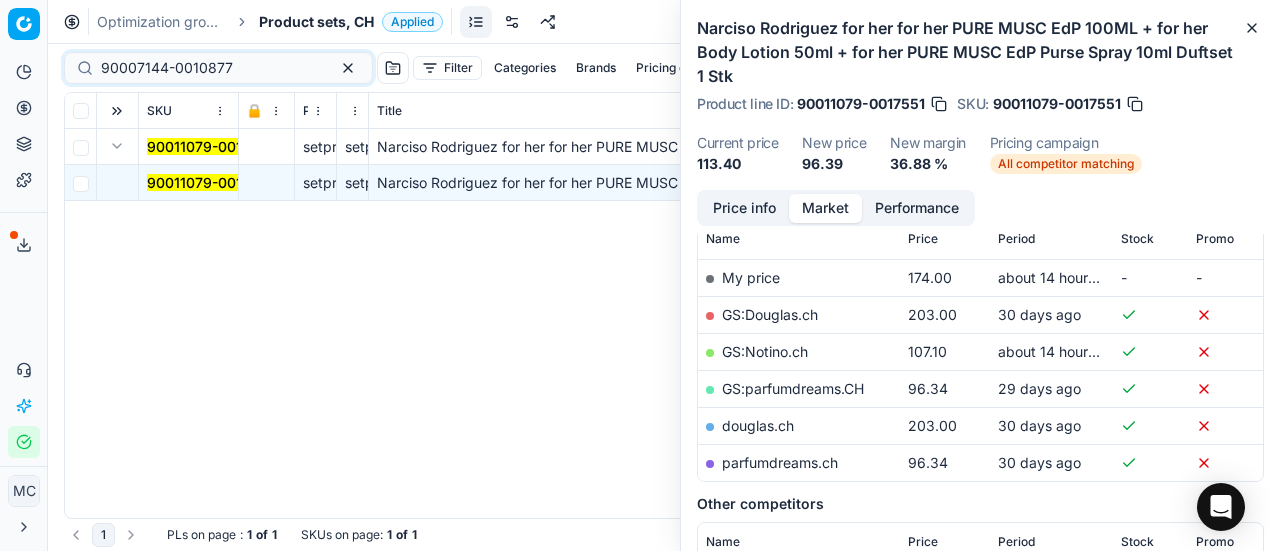 click on "Product sets, CH" at bounding box center [316, 22] 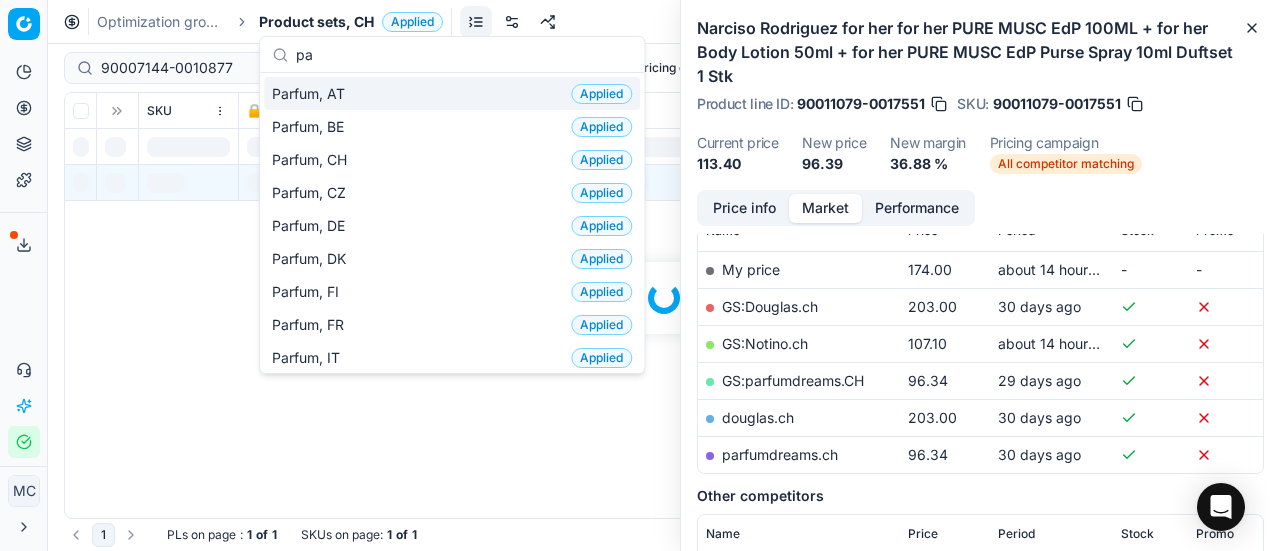 scroll, scrollTop: 300, scrollLeft: 0, axis: vertical 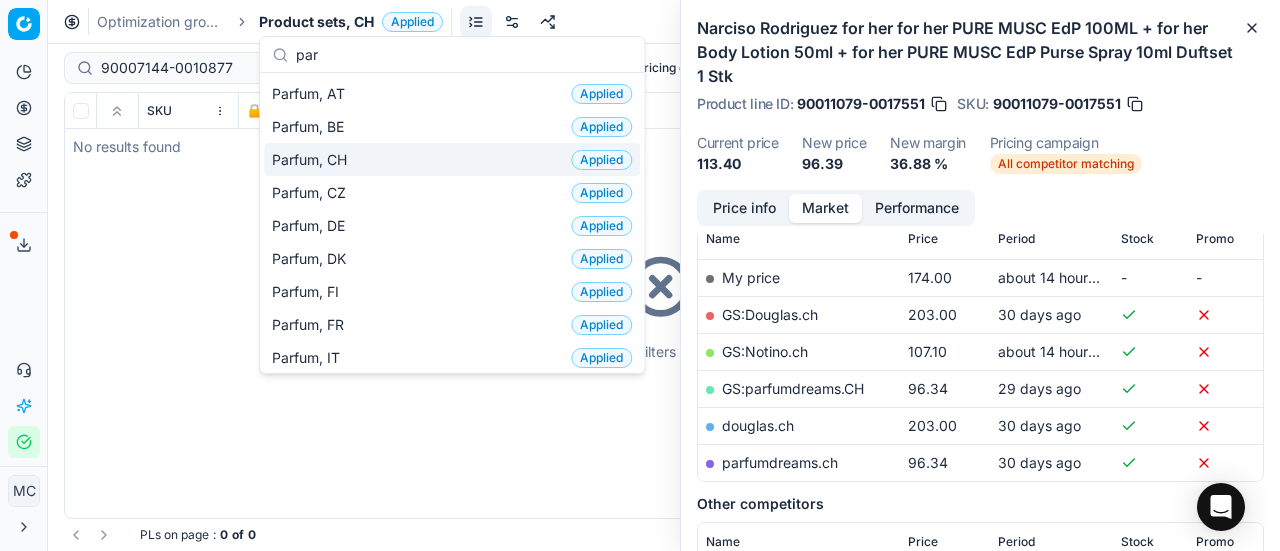 type on "par" 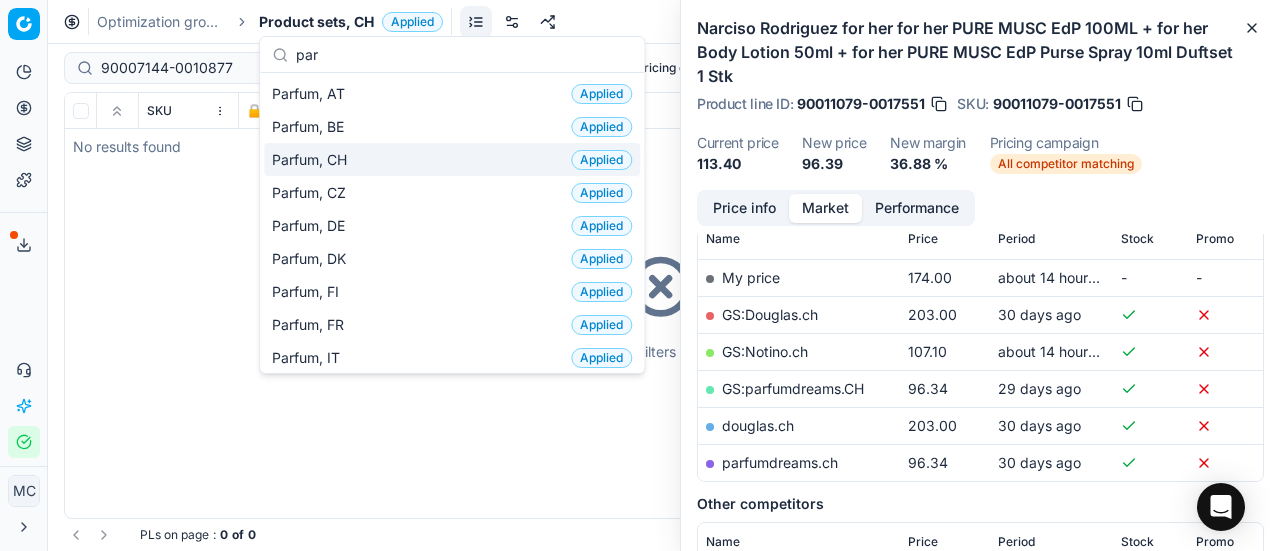 click on "Parfum, CH" at bounding box center (313, 160) 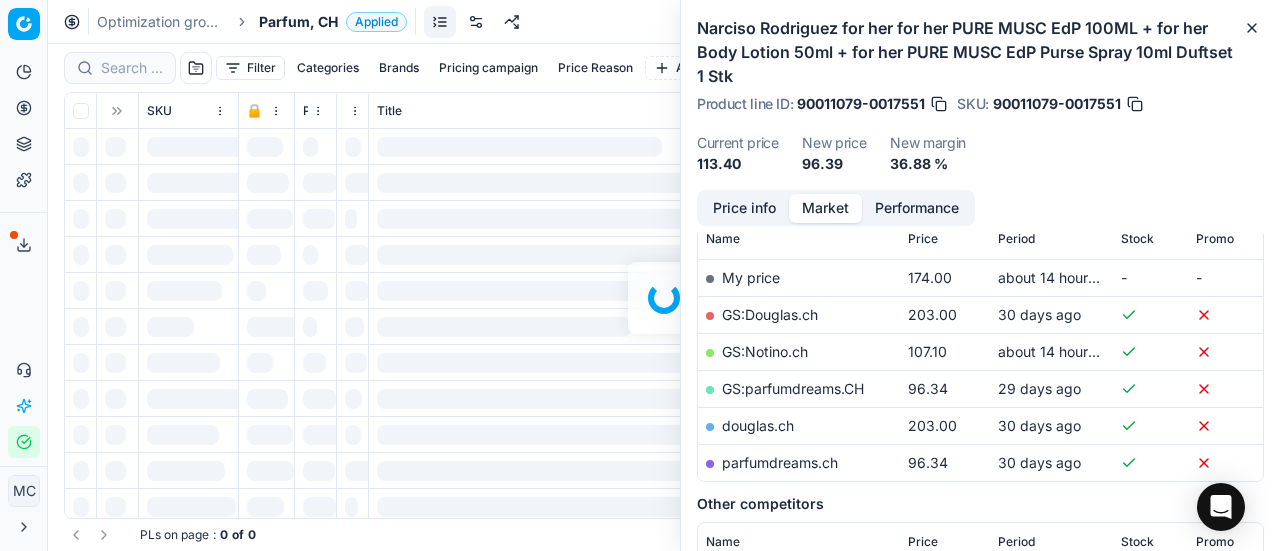 scroll, scrollTop: 300, scrollLeft: 0, axis: vertical 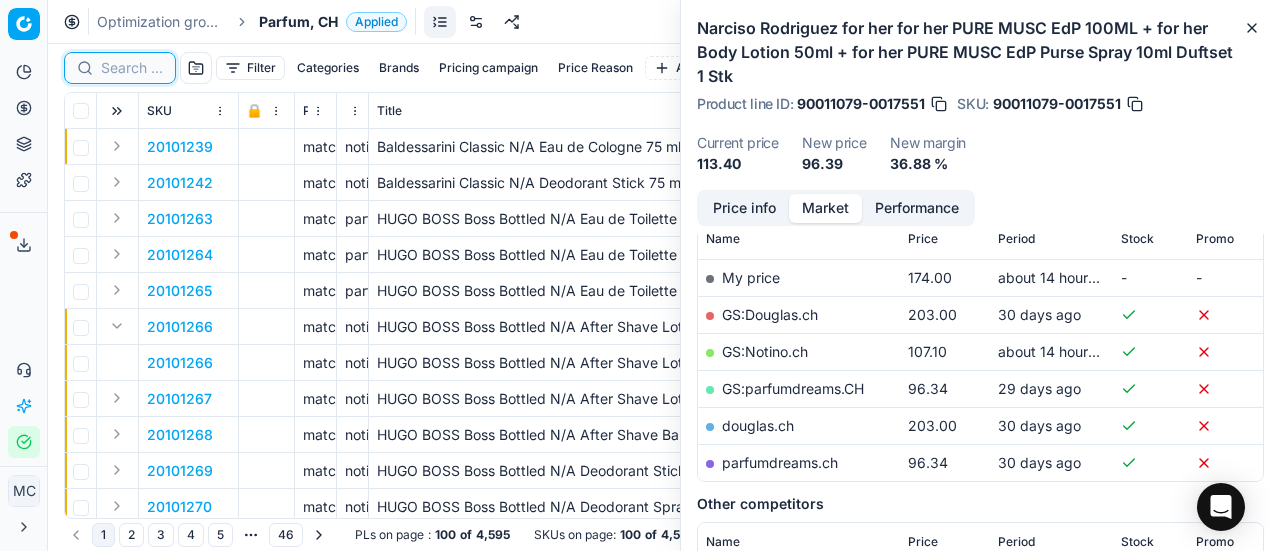 click at bounding box center (132, 68) 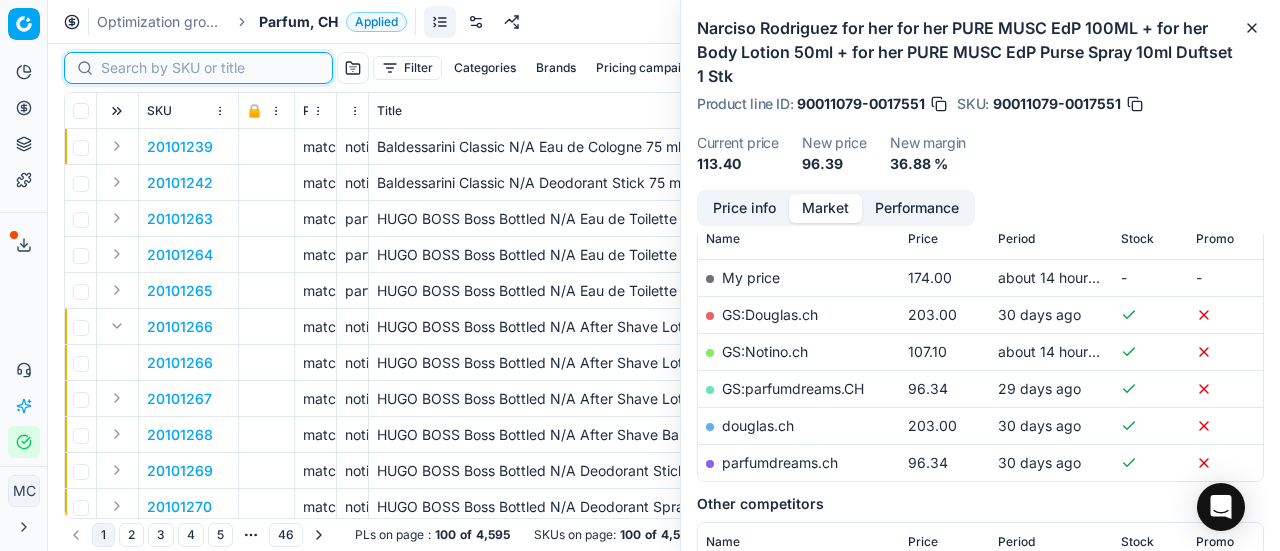 paste on "90007144-0010877" 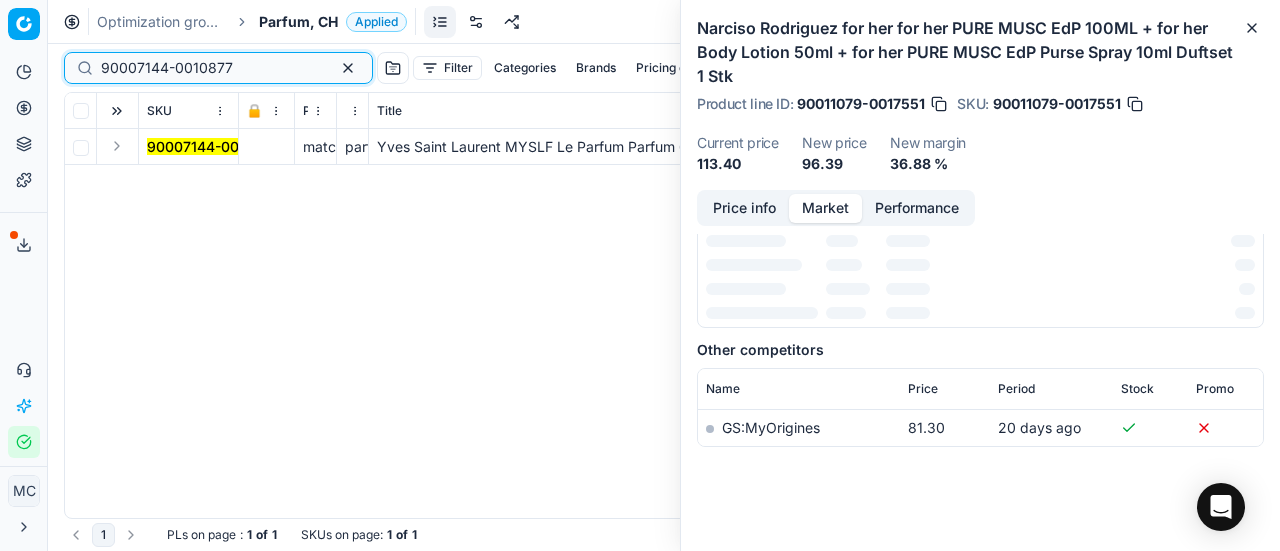 scroll, scrollTop: 300, scrollLeft: 0, axis: vertical 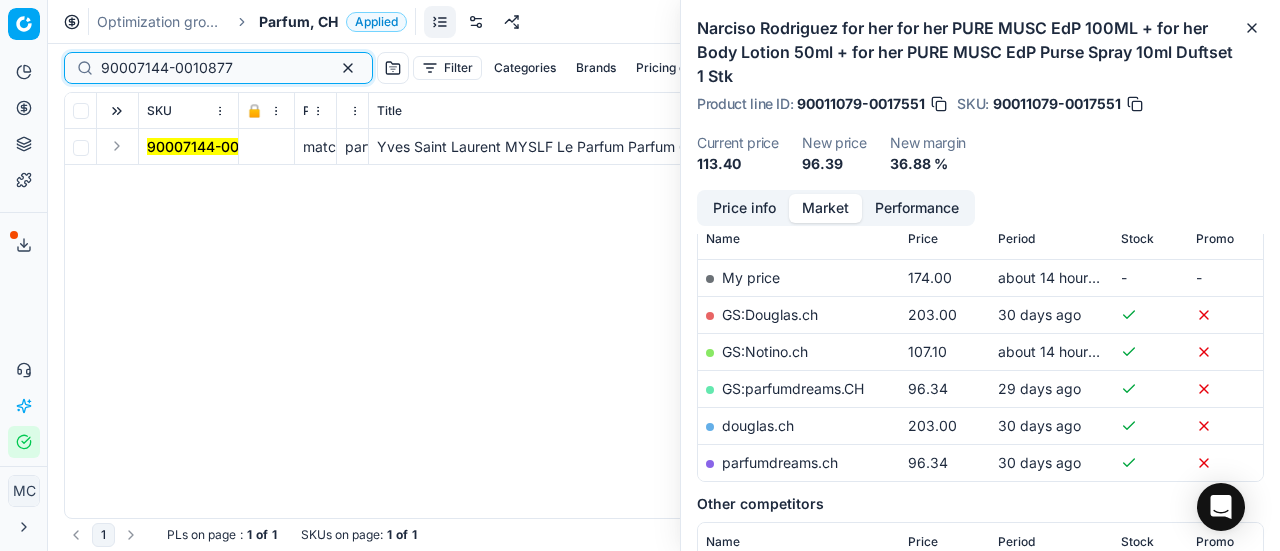 type on "90007144-0010877" 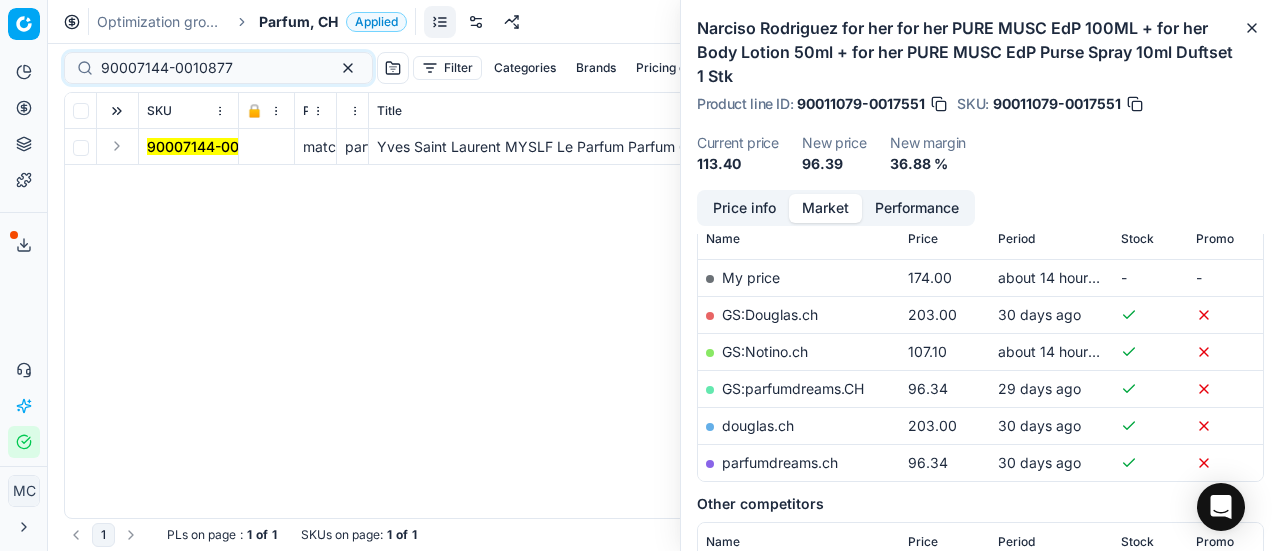 click at bounding box center (117, 146) 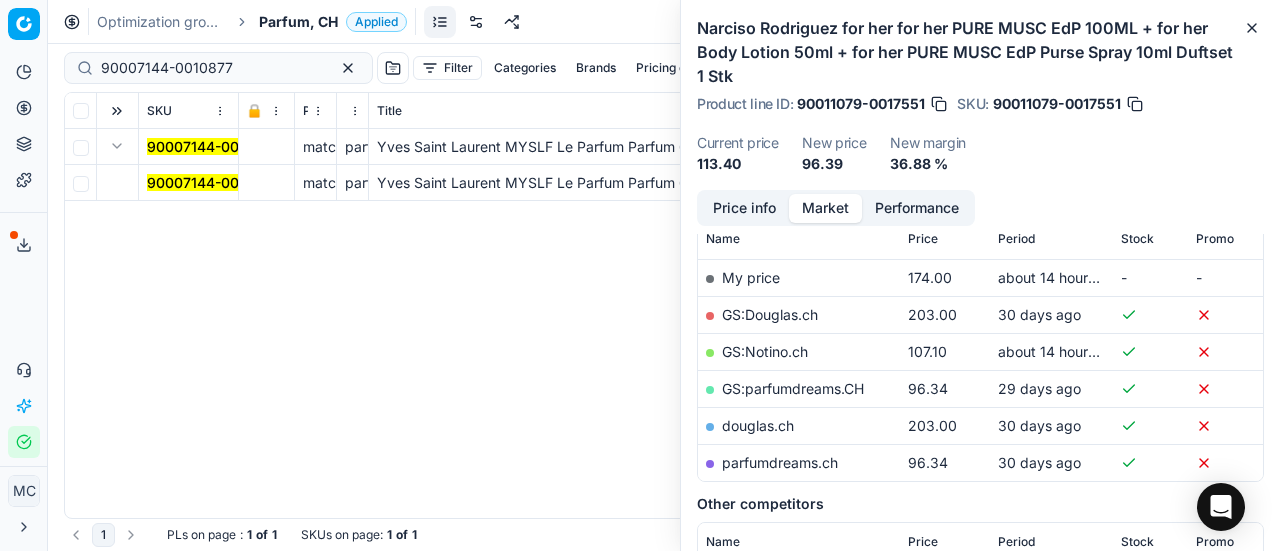 click on "90007144-0010877" at bounding box center [213, 182] 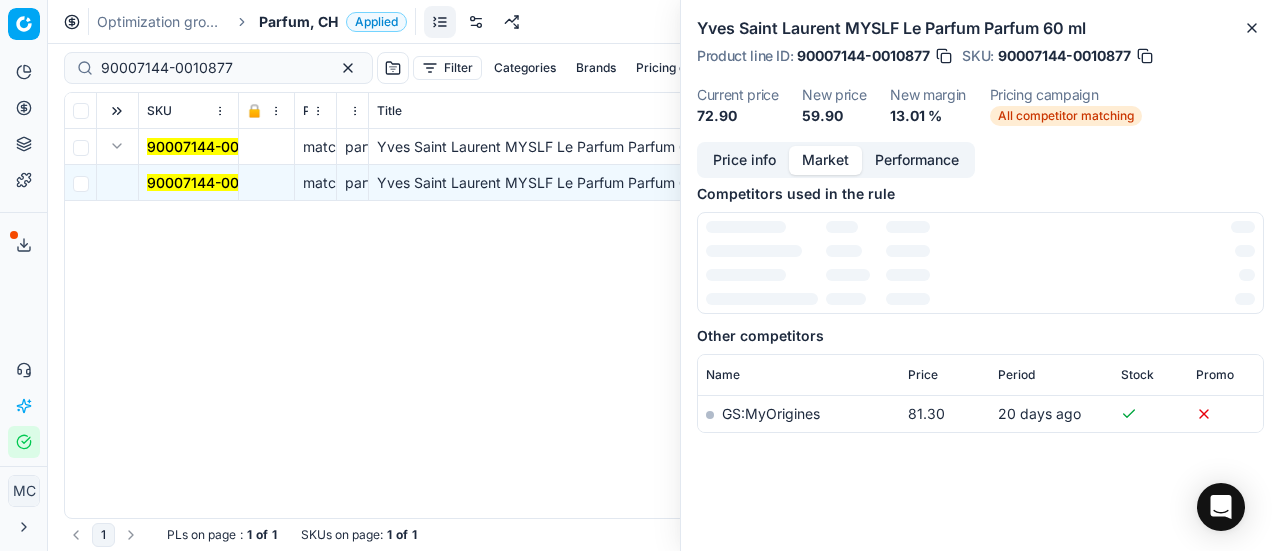 scroll, scrollTop: 300, scrollLeft: 0, axis: vertical 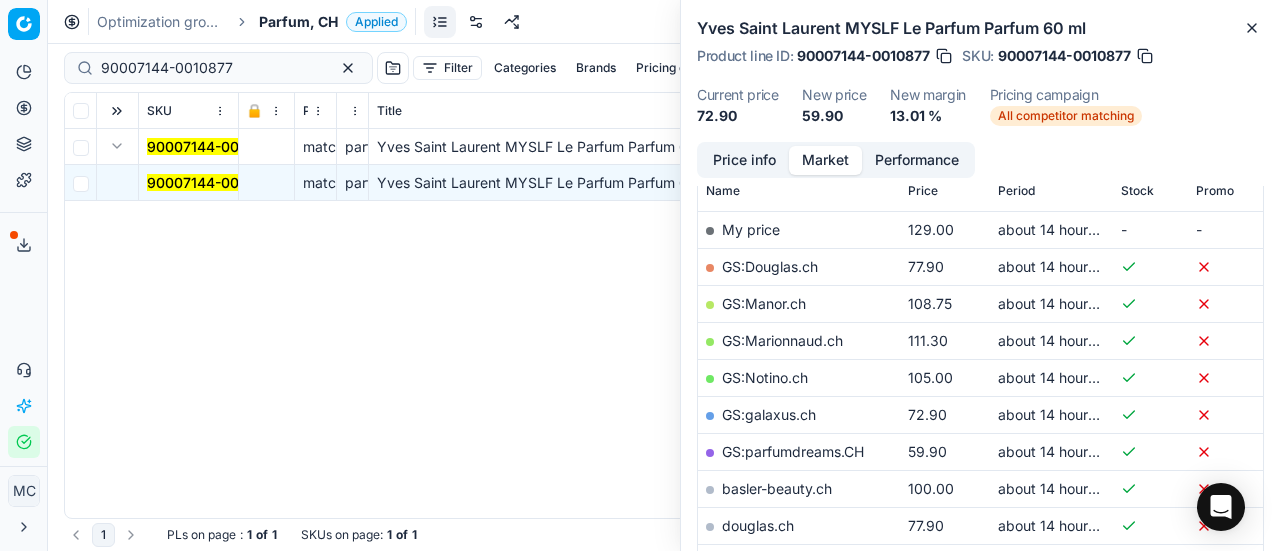 drag, startPoint x: 773, startPoint y: 160, endPoint x: 787, endPoint y: 179, distance: 23.600847 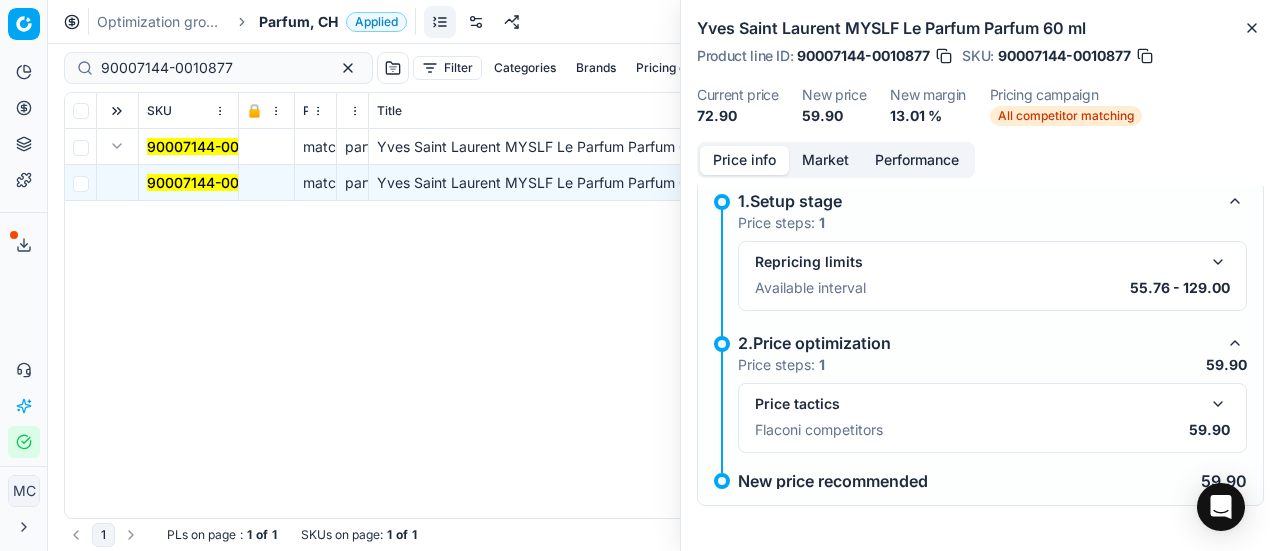 click at bounding box center (1218, 404) 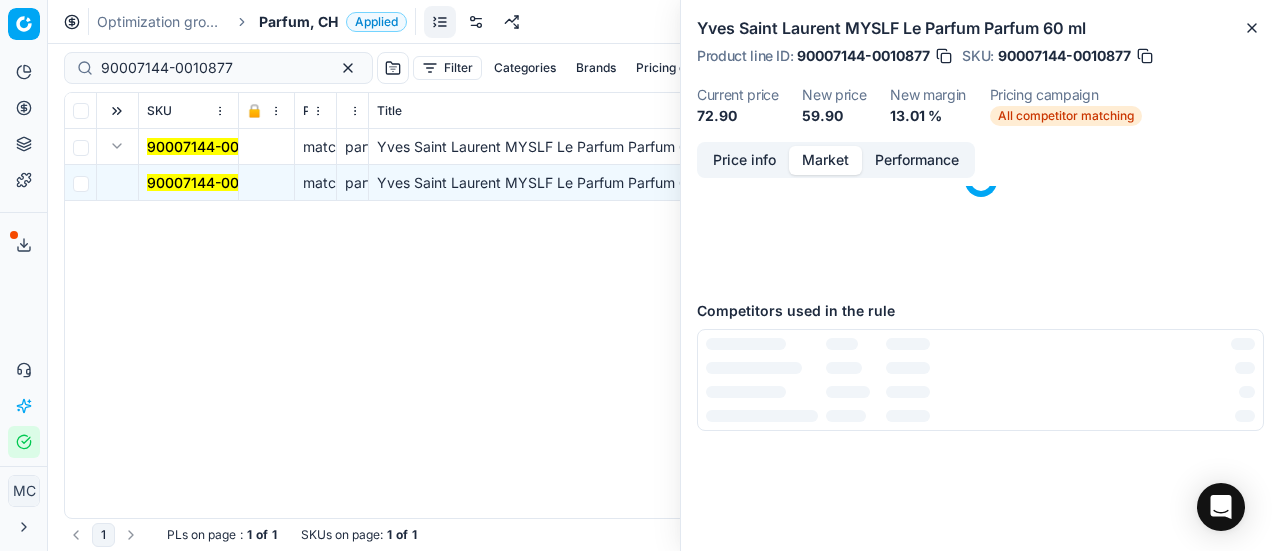 click on "Market" at bounding box center (825, 160) 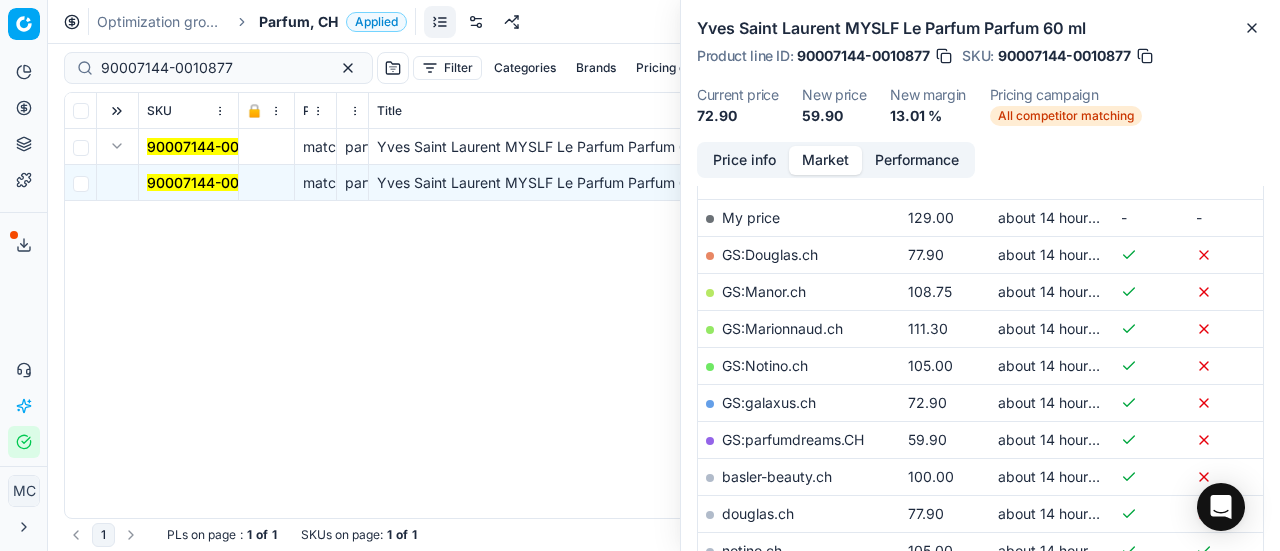scroll, scrollTop: 400, scrollLeft: 0, axis: vertical 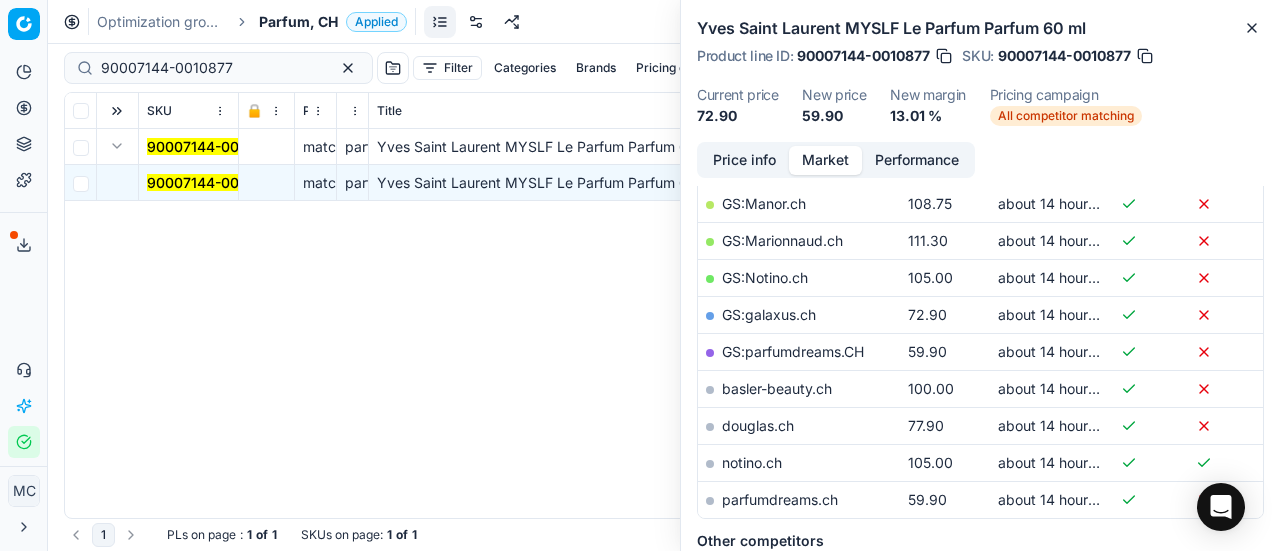 click on "GS:parfumdreams.CH" at bounding box center (793, 351) 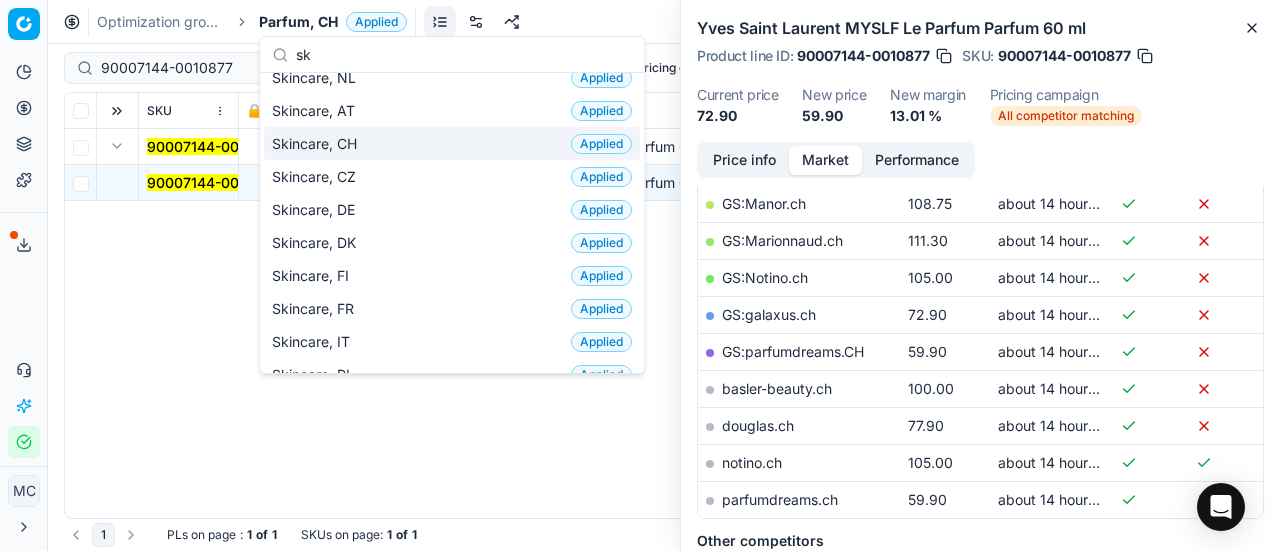 scroll, scrollTop: 0, scrollLeft: 0, axis: both 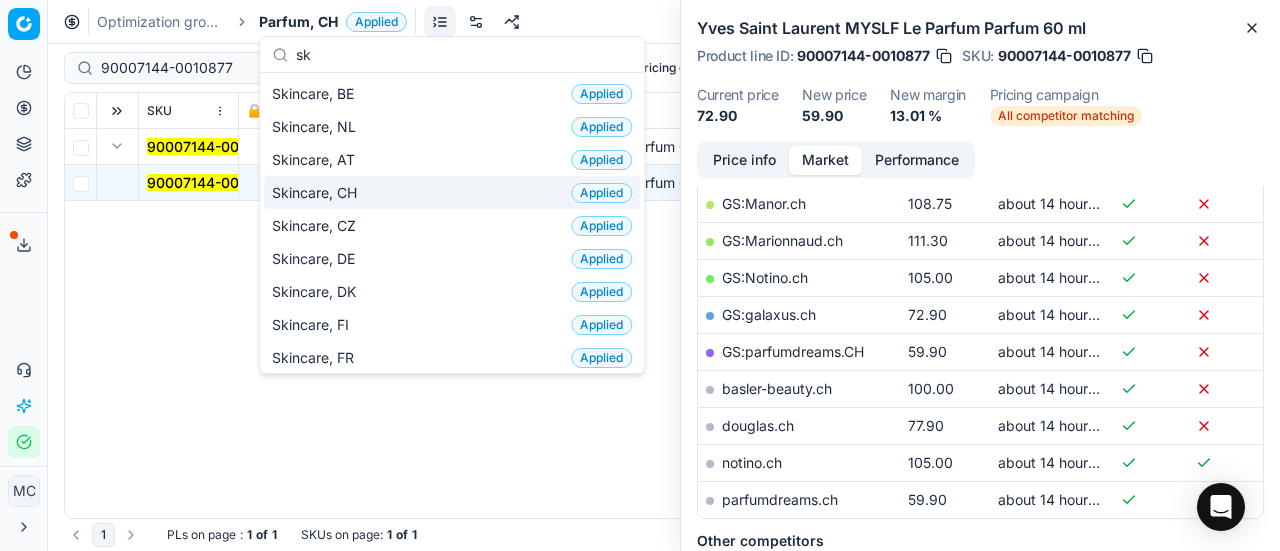 type on "sk" 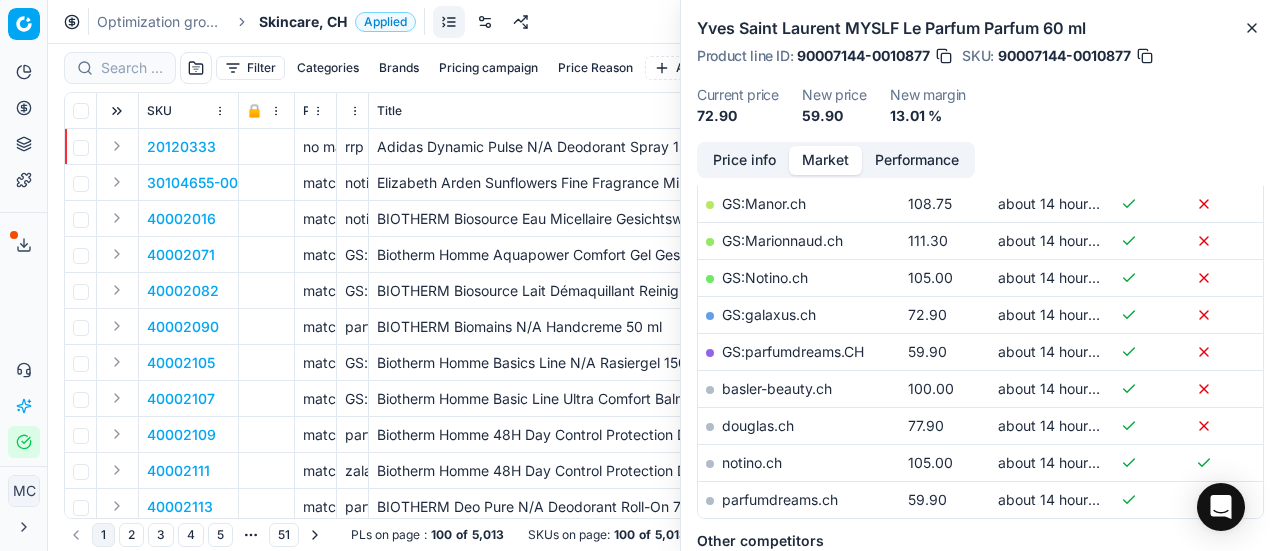 scroll, scrollTop: 400, scrollLeft: 0, axis: vertical 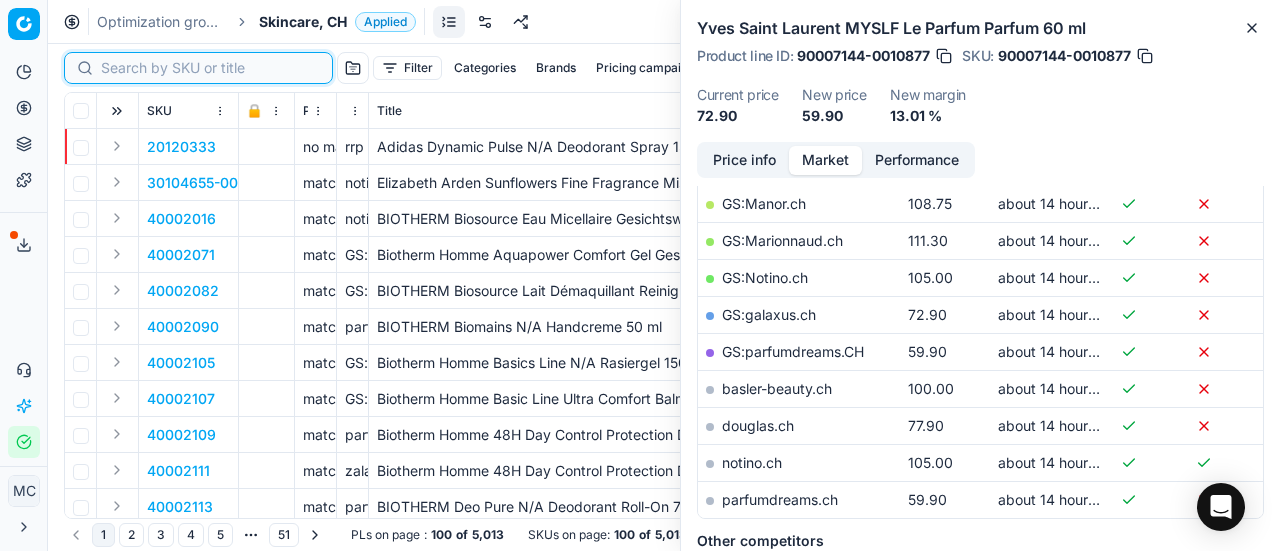 click at bounding box center [210, 68] 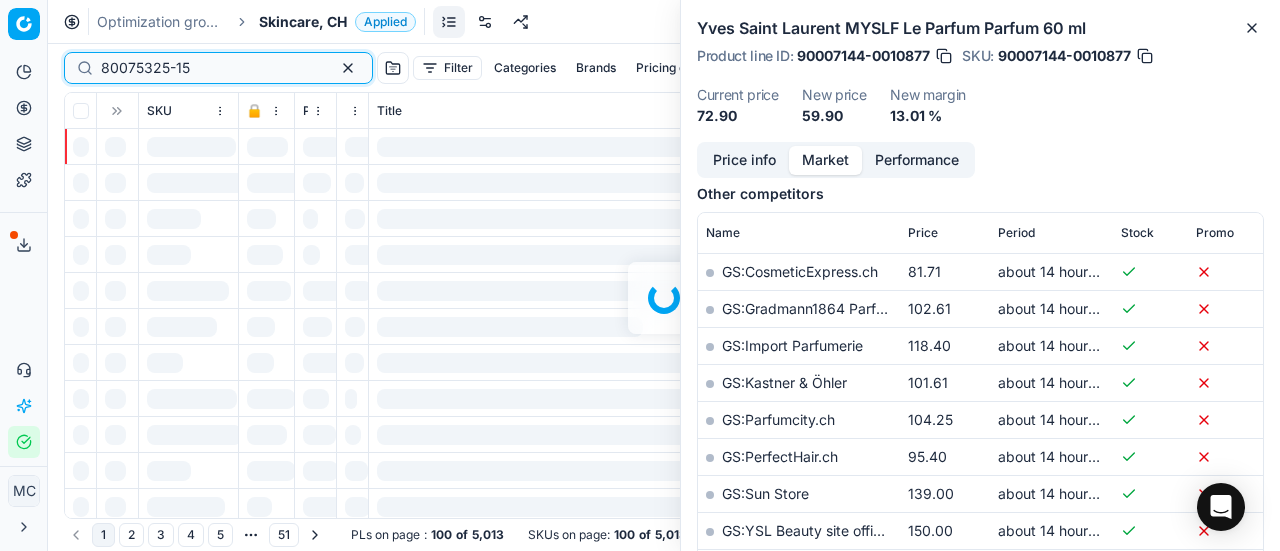 scroll, scrollTop: 400, scrollLeft: 0, axis: vertical 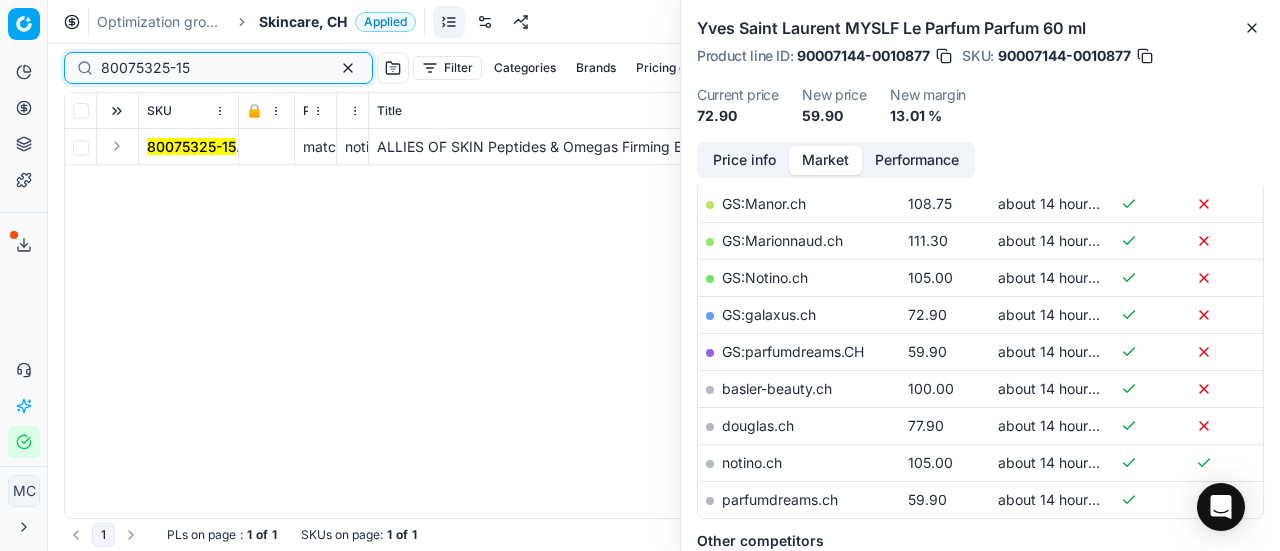 type on "80075325-15" 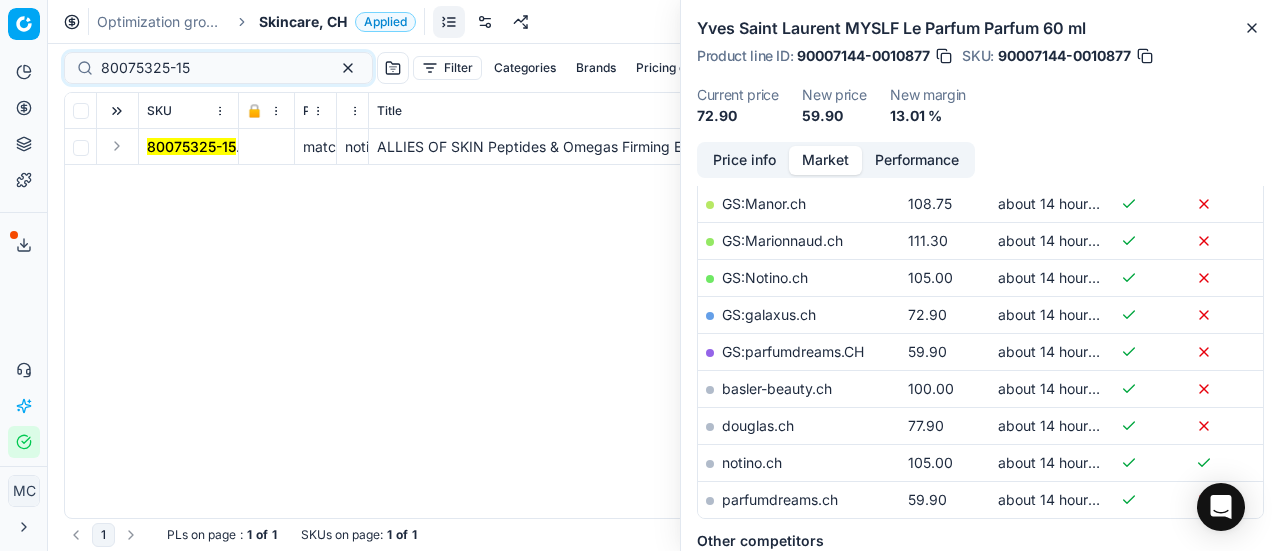 click at bounding box center (117, 146) 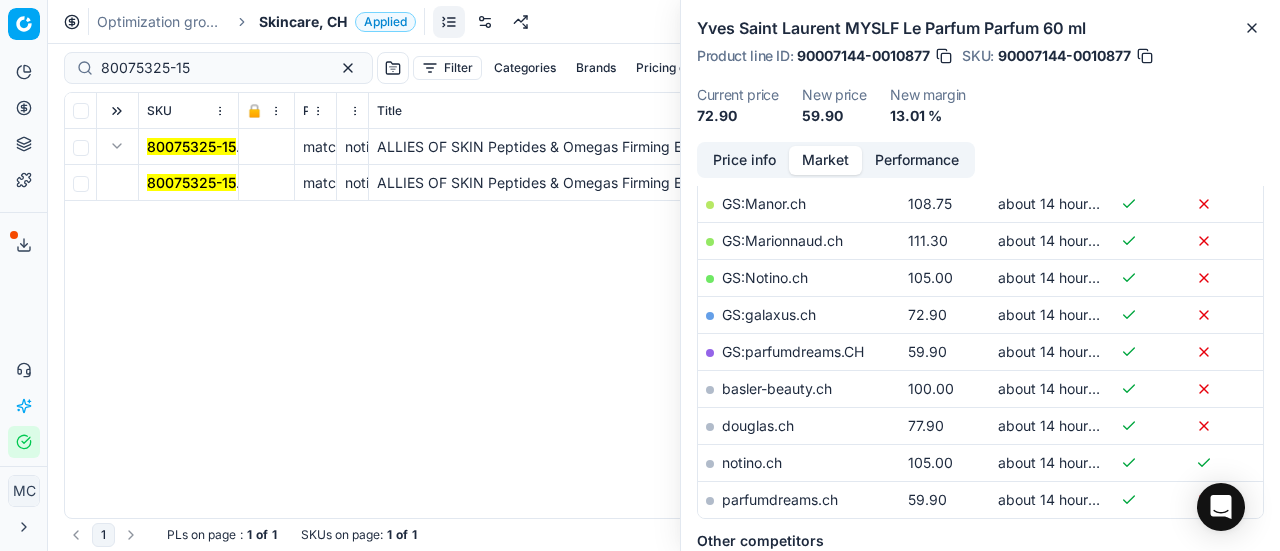 drag, startPoint x: 162, startPoint y: 185, endPoint x: 268, endPoint y: 179, distance: 106.16968 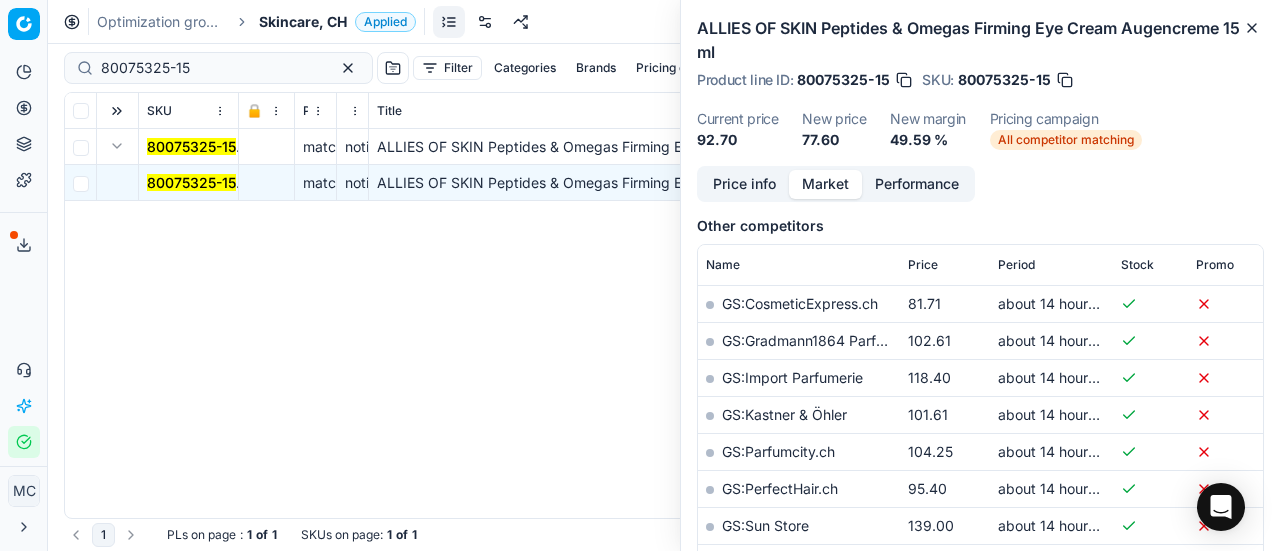 scroll, scrollTop: 400, scrollLeft: 0, axis: vertical 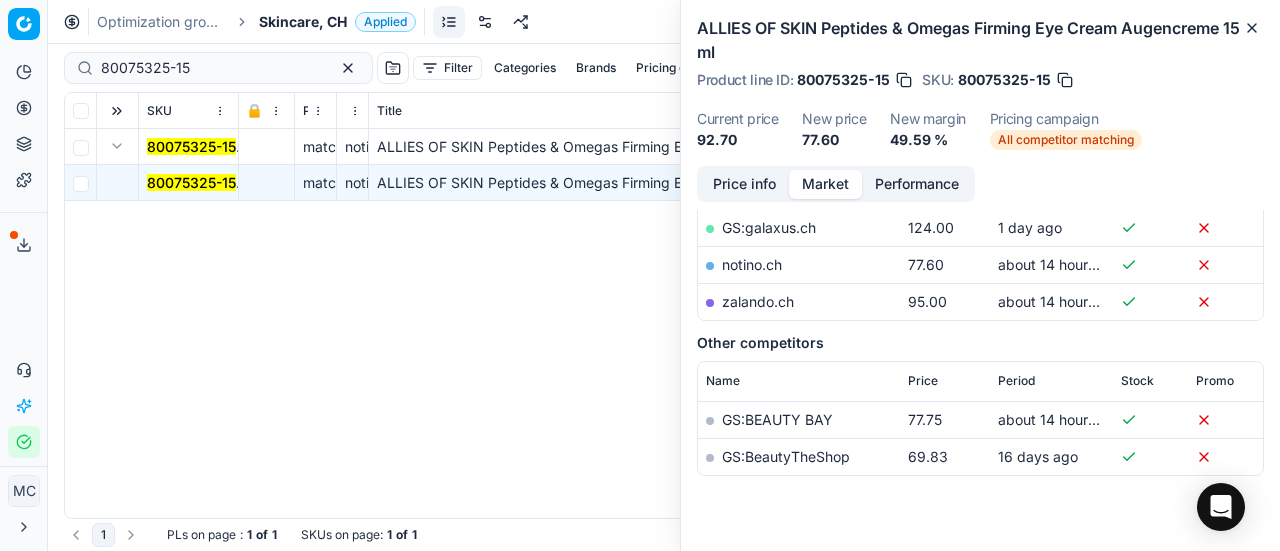 click on "Price info" at bounding box center [744, 184] 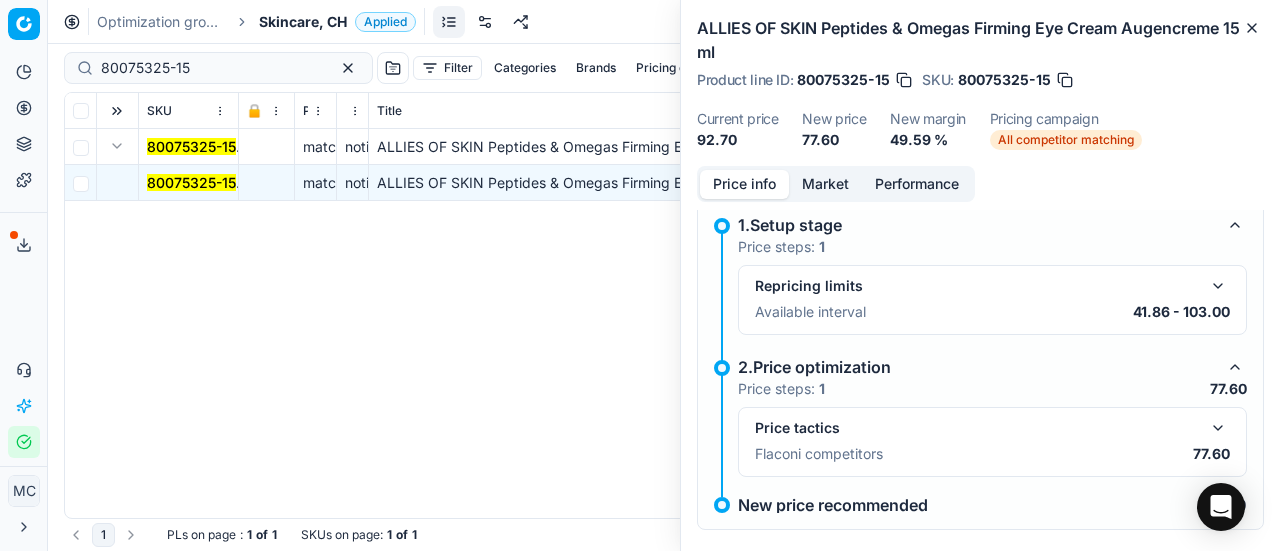 click at bounding box center [1218, 428] 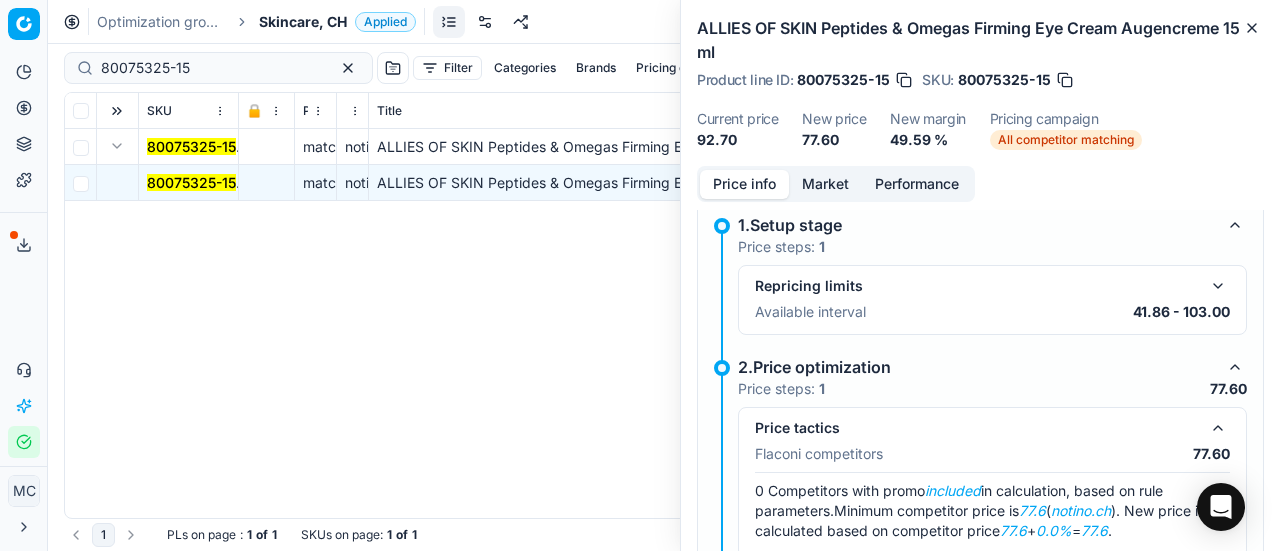 click on "Market" at bounding box center [825, 184] 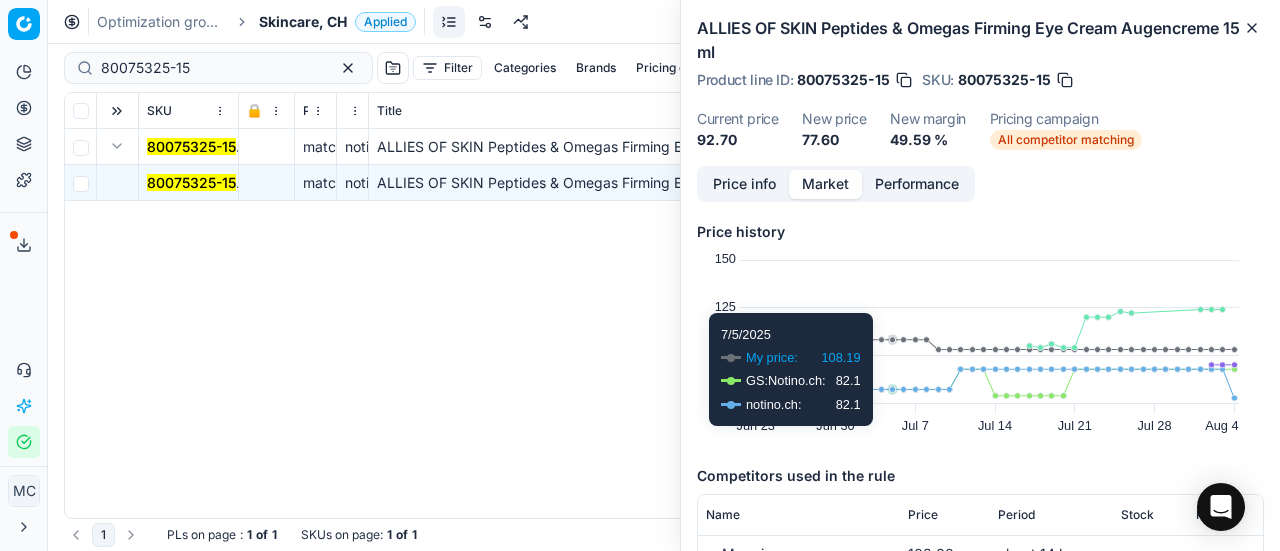 scroll, scrollTop: 200, scrollLeft: 0, axis: vertical 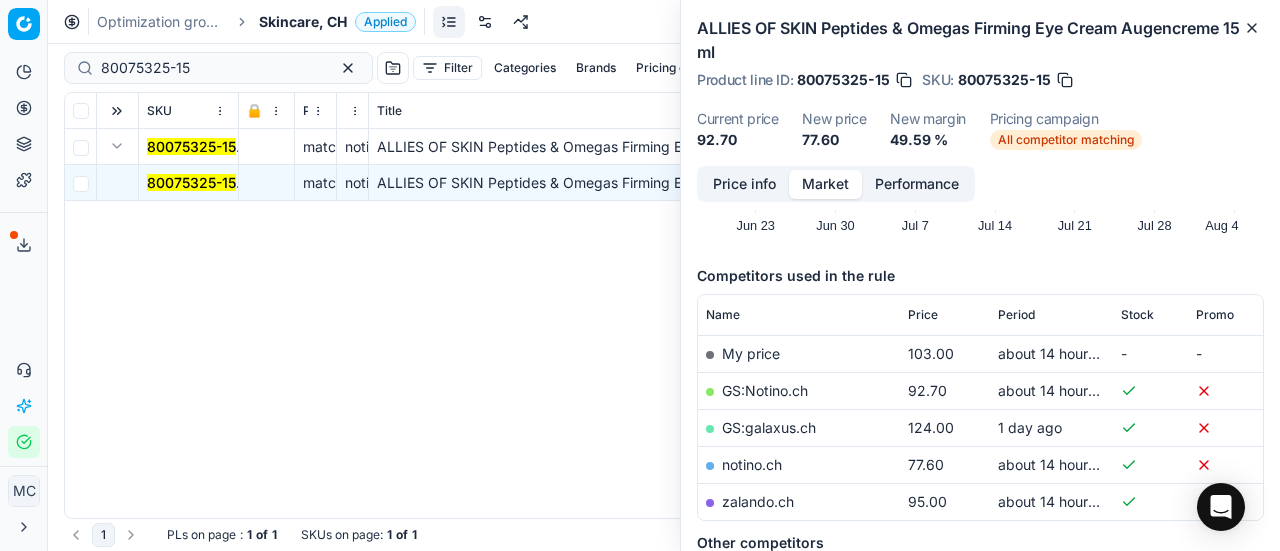 click on "notino.ch" at bounding box center [752, 464] 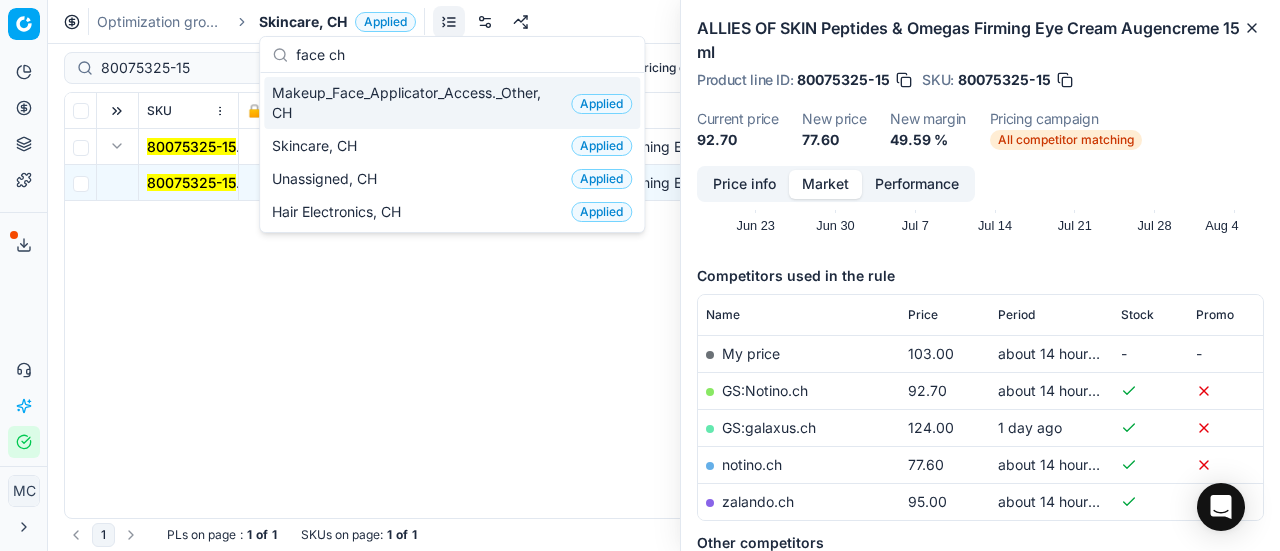 scroll, scrollTop: 0, scrollLeft: 0, axis: both 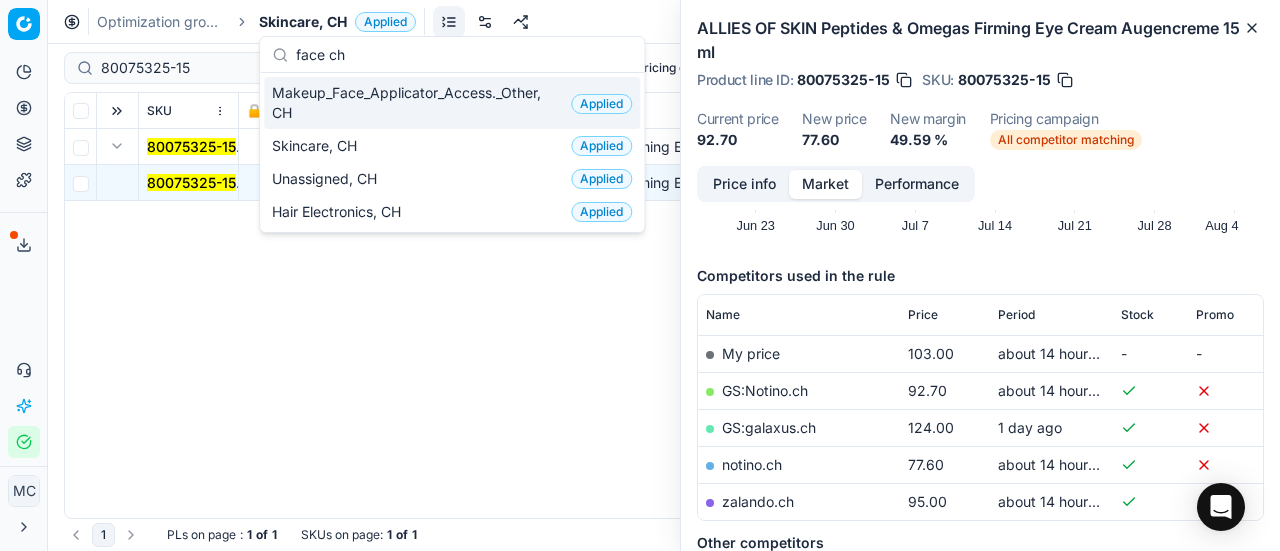 type on "face ch" 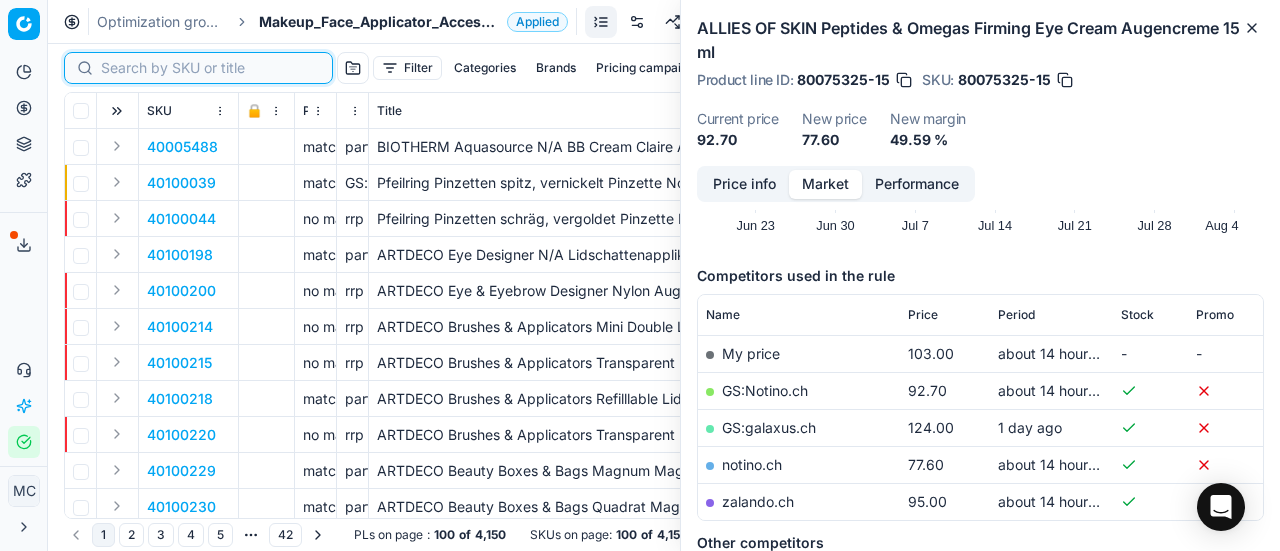 click at bounding box center (210, 68) 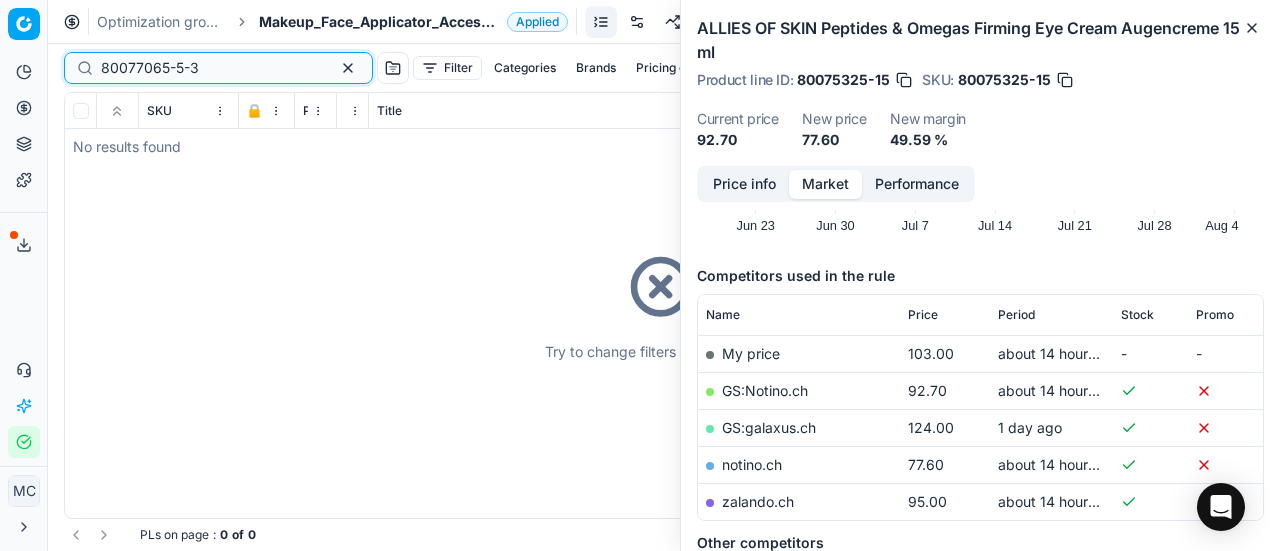 type on "80077065-5-3" 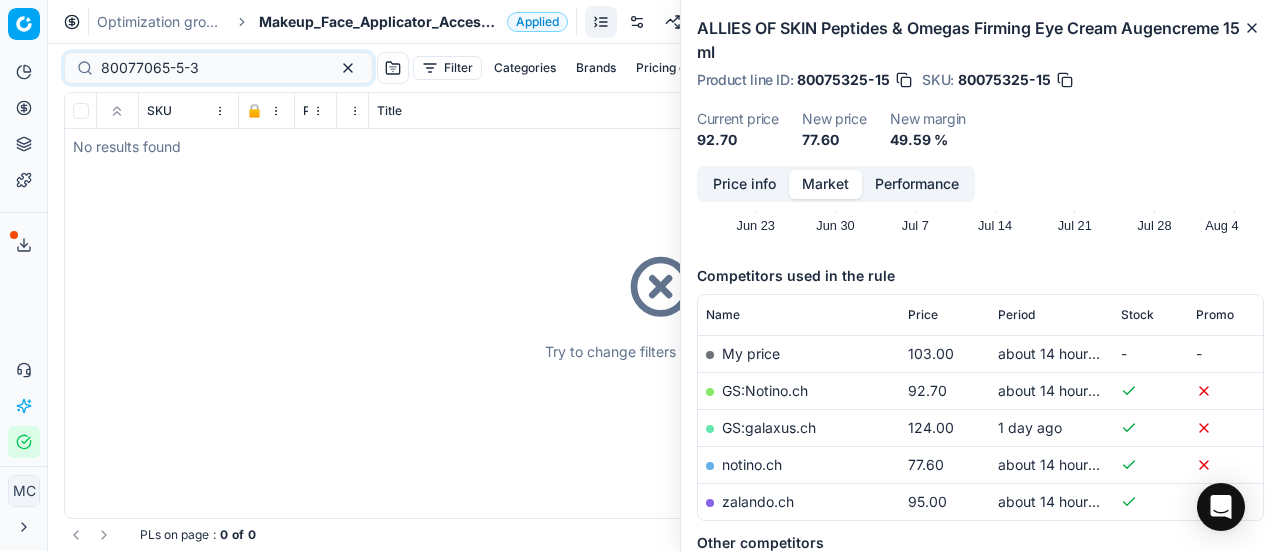 click on "Makeup_Face_Applicator_Access._Other, CH" at bounding box center [379, 22] 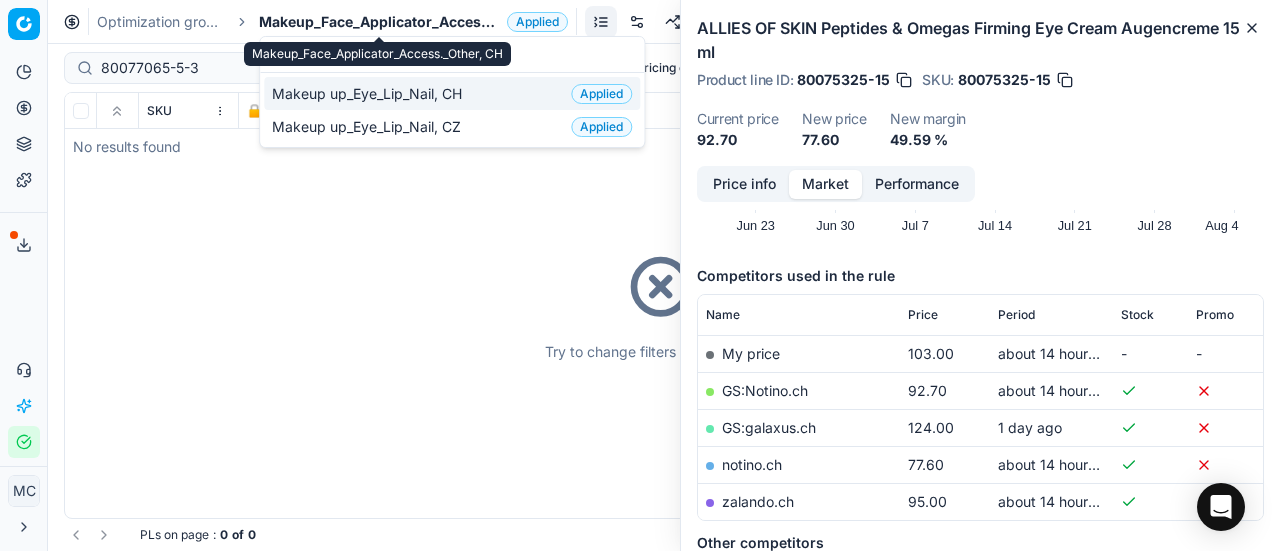 scroll, scrollTop: 0, scrollLeft: 0, axis: both 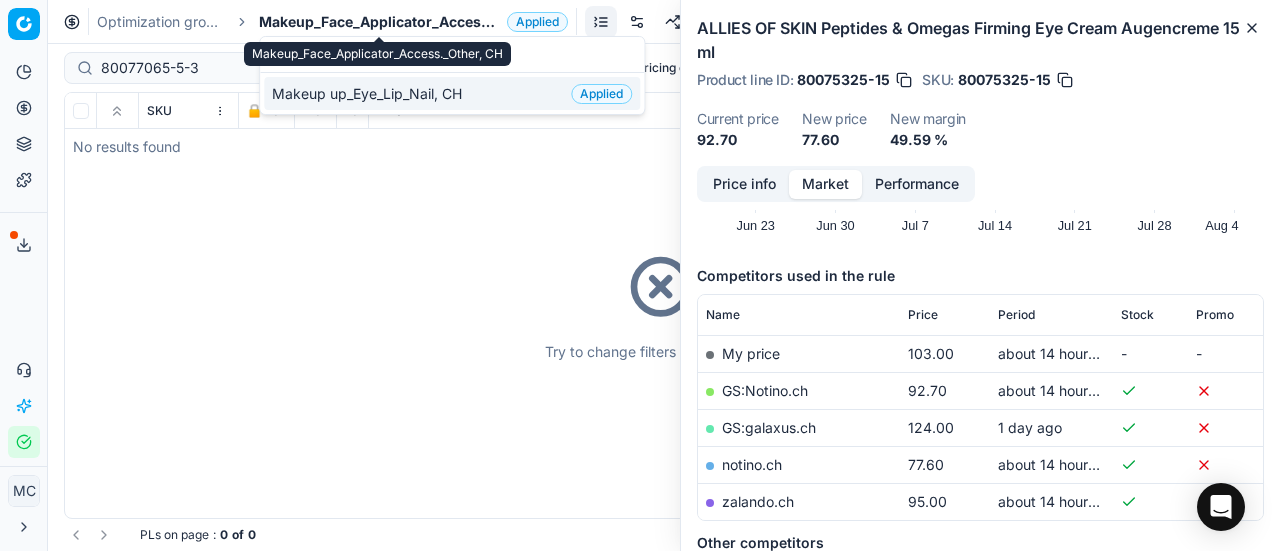 type on "eye ch" 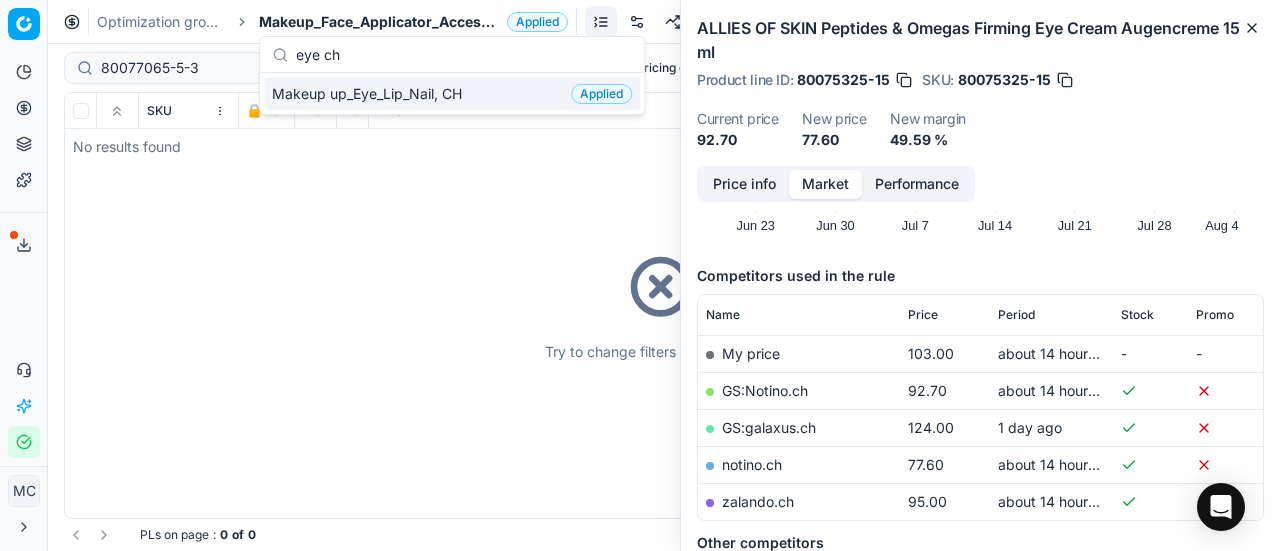 click on "Makeup up_Eye_Lip_Nail, CH" at bounding box center (371, 94) 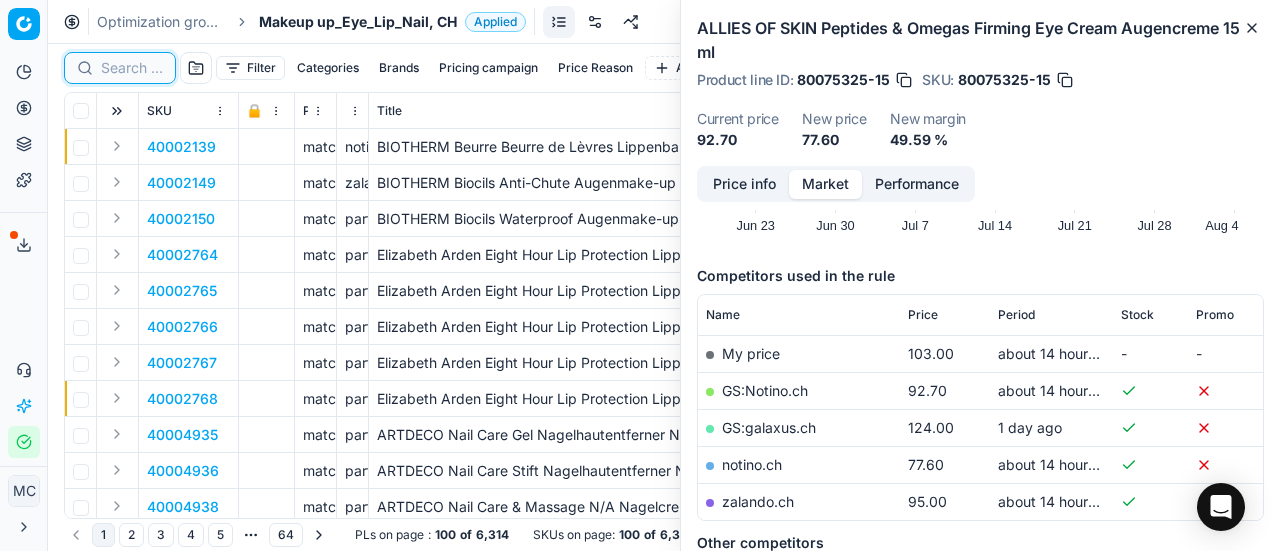 click at bounding box center [132, 68] 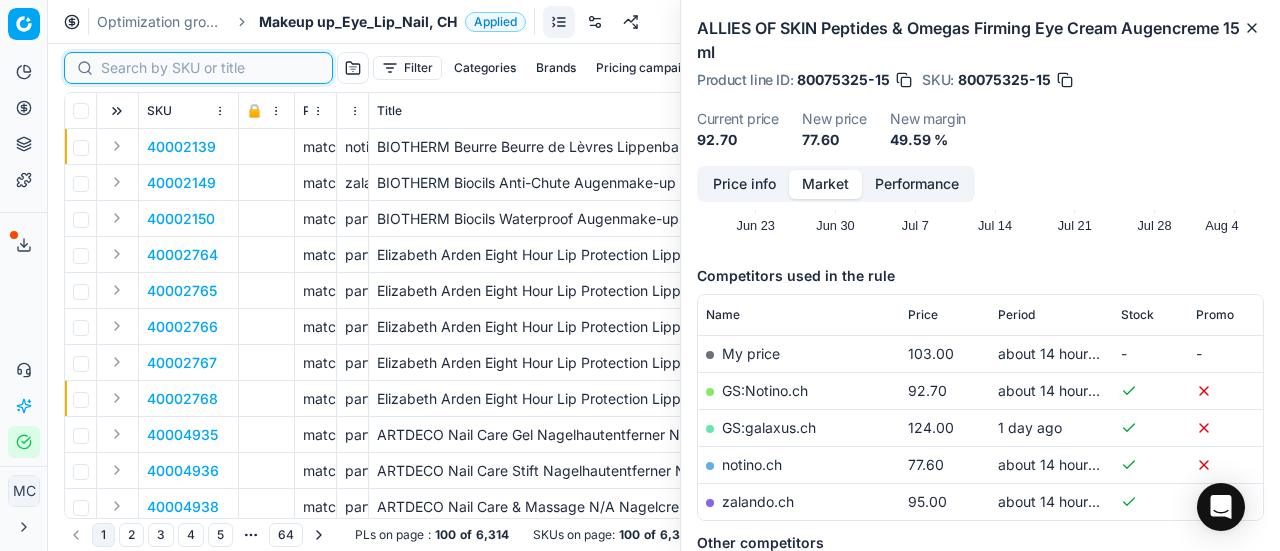 paste on "80077065-5-3" 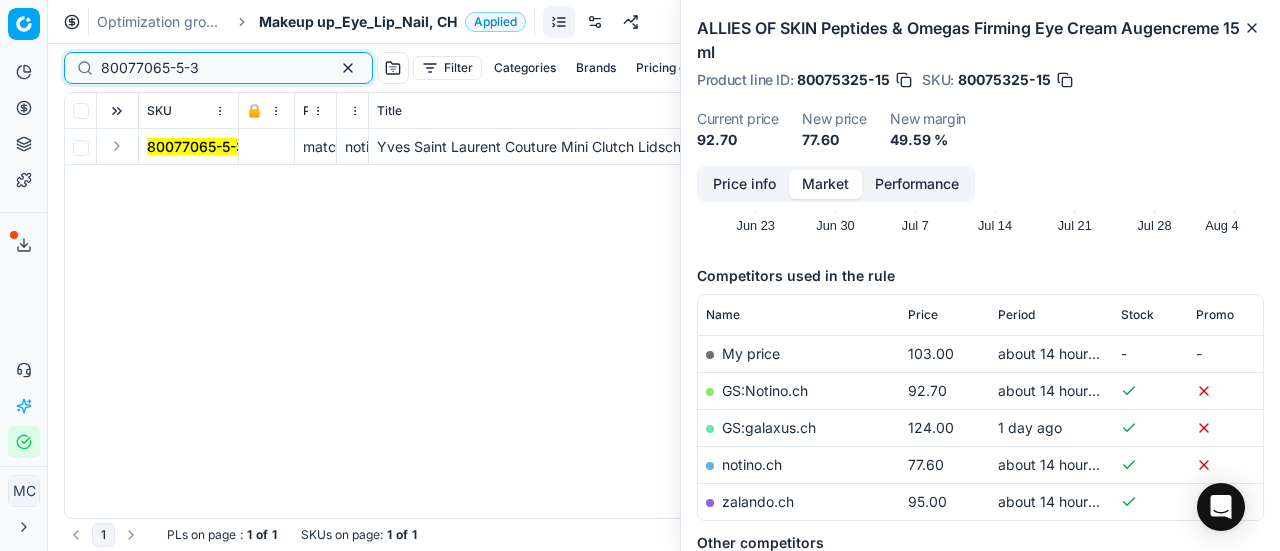 type on "80077065-5-3" 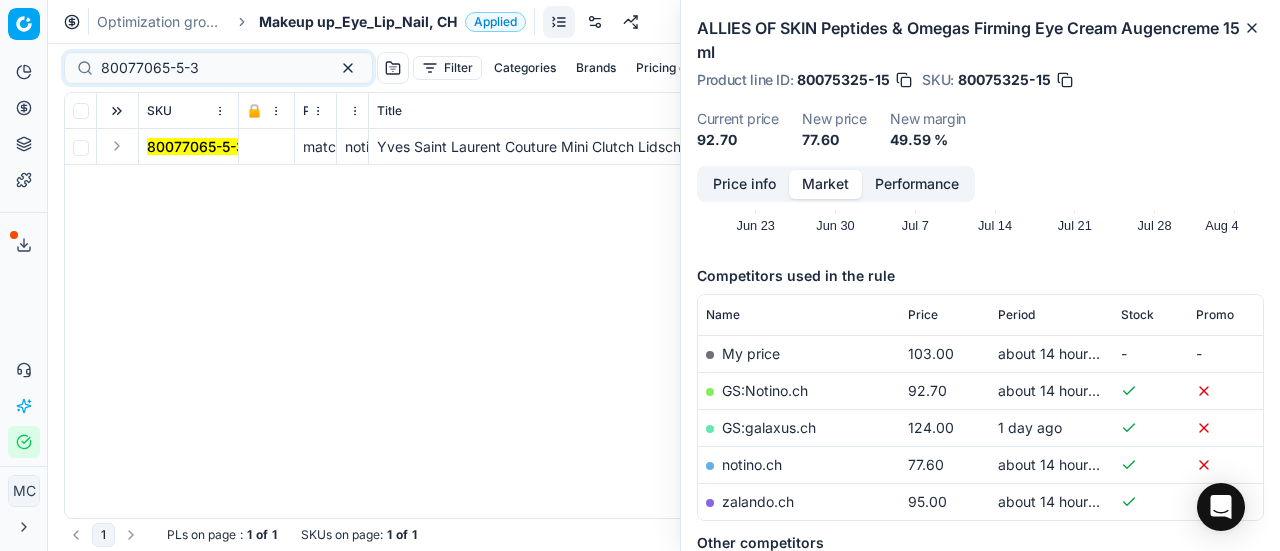 click at bounding box center (117, 146) 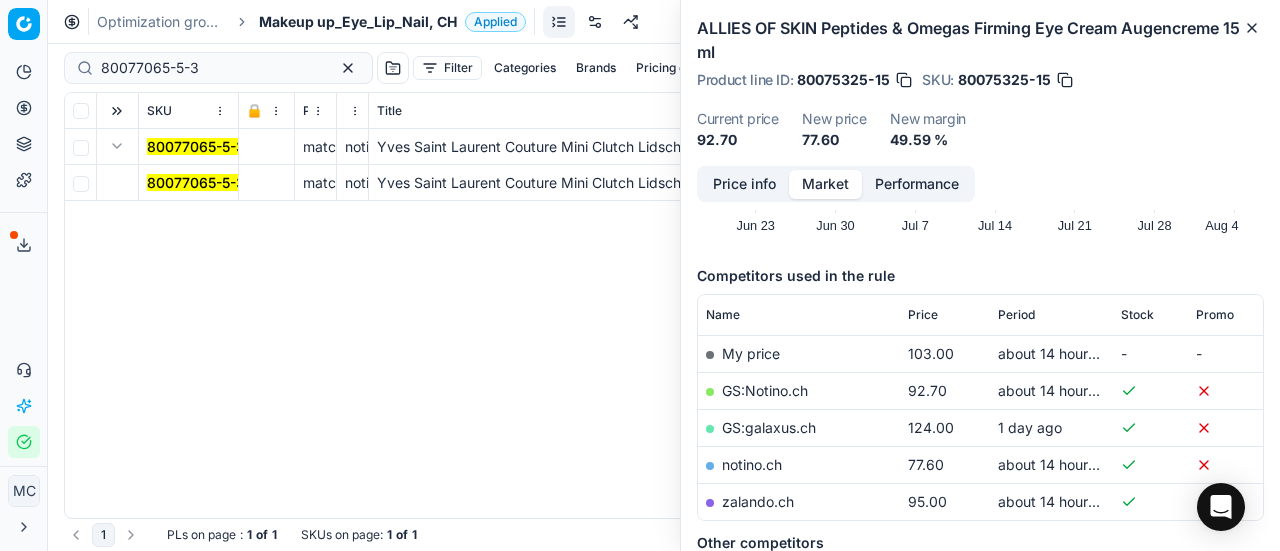 click on "80077065-5-3" at bounding box center [196, 182] 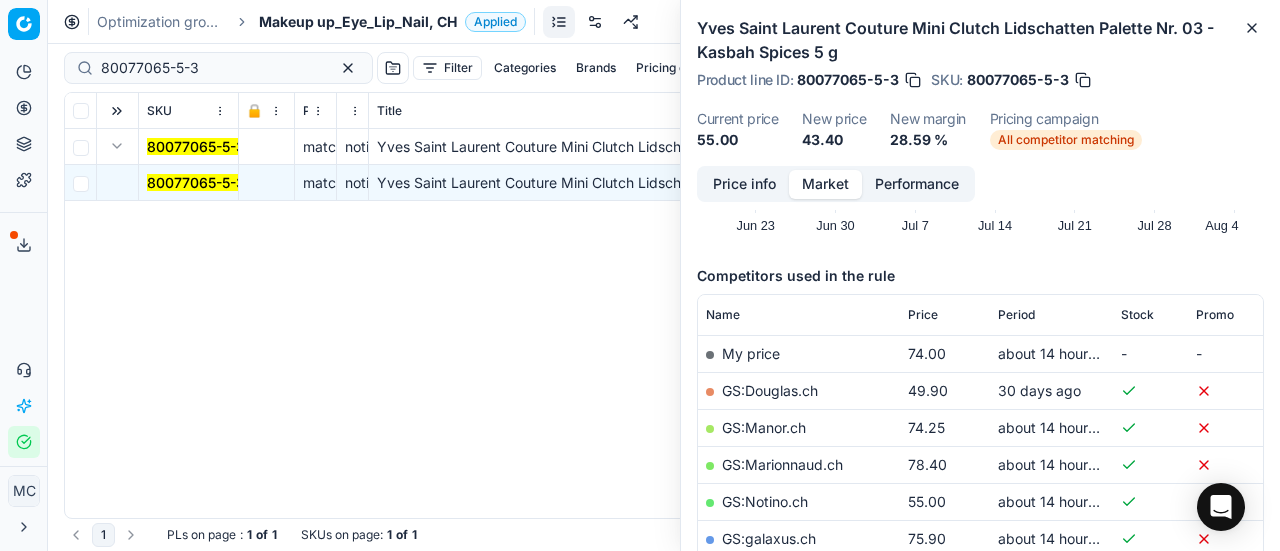 click on "Price info" at bounding box center [744, 184] 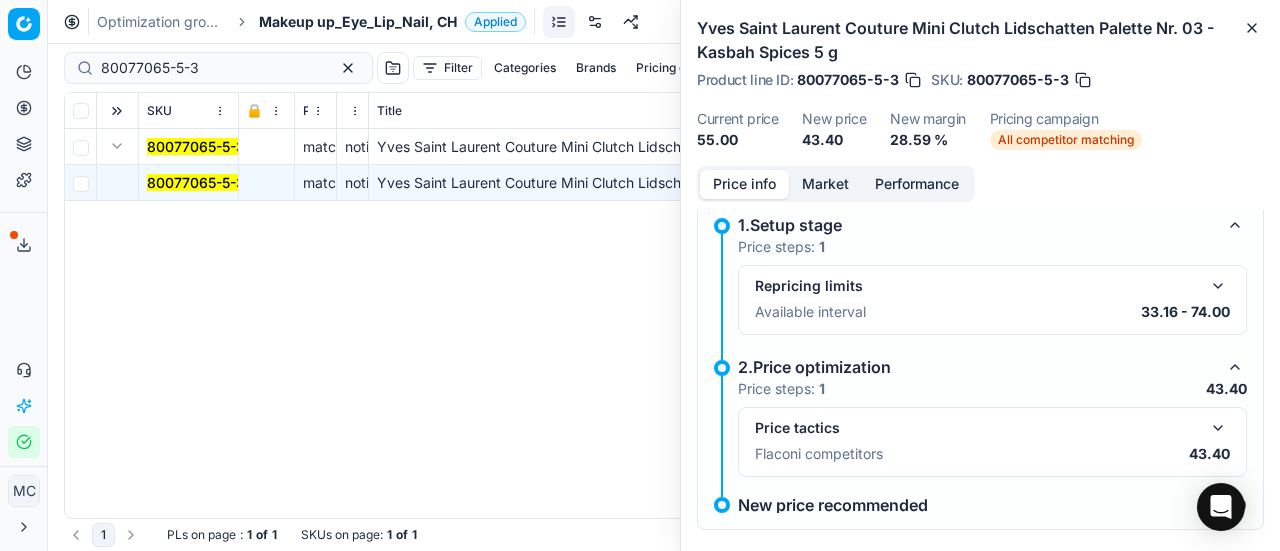click at bounding box center (1218, 428) 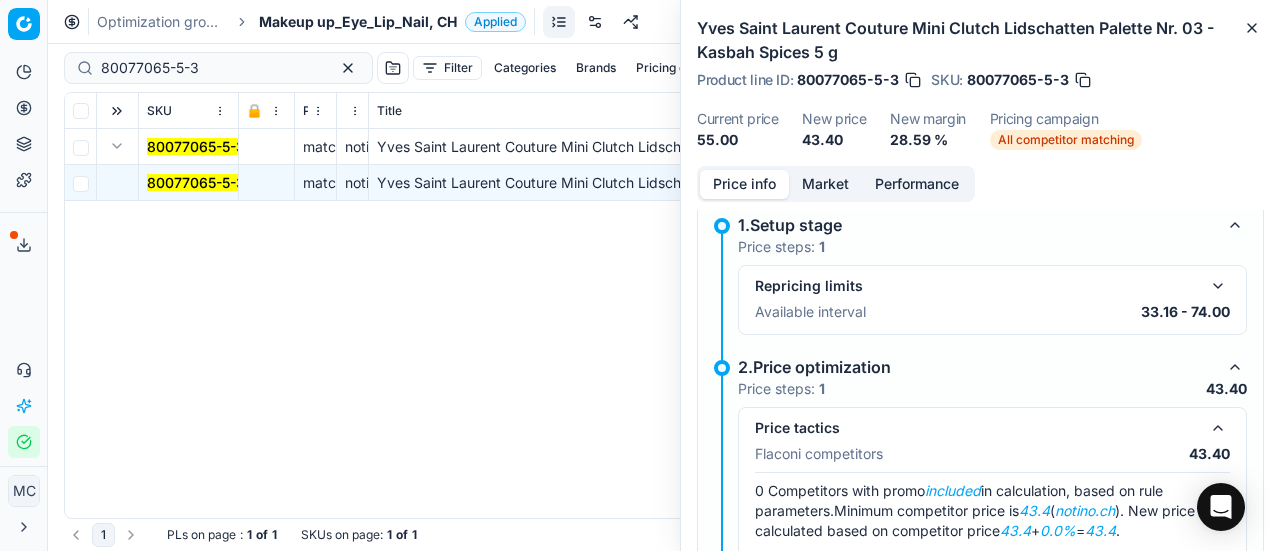 drag, startPoint x: 815, startPoint y: 181, endPoint x: 828, endPoint y: 209, distance: 30.870699 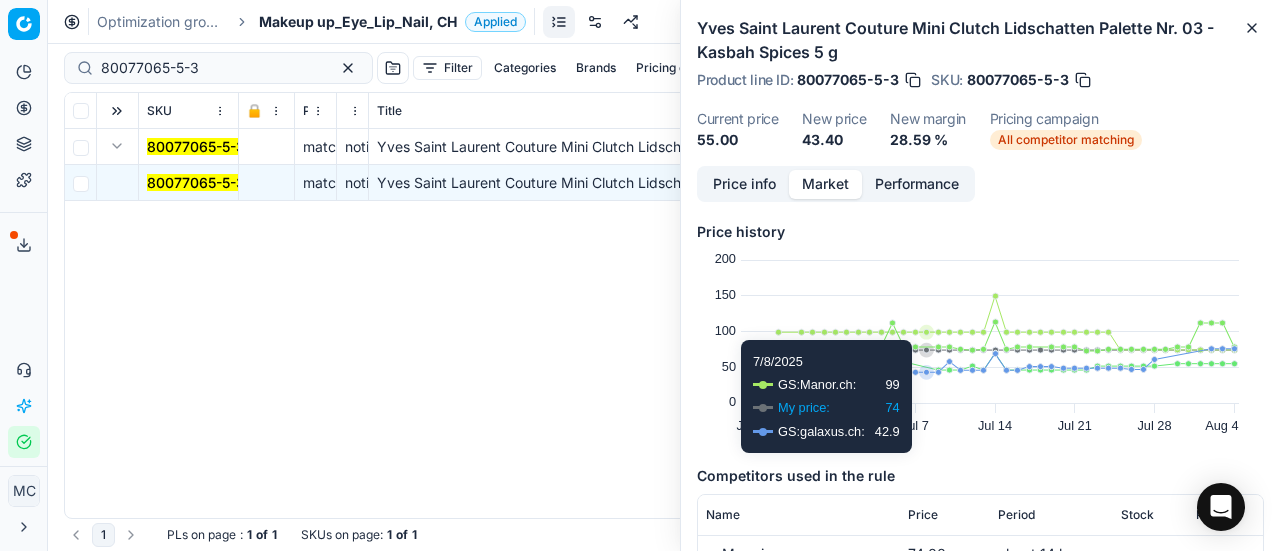 scroll, scrollTop: 200, scrollLeft: 0, axis: vertical 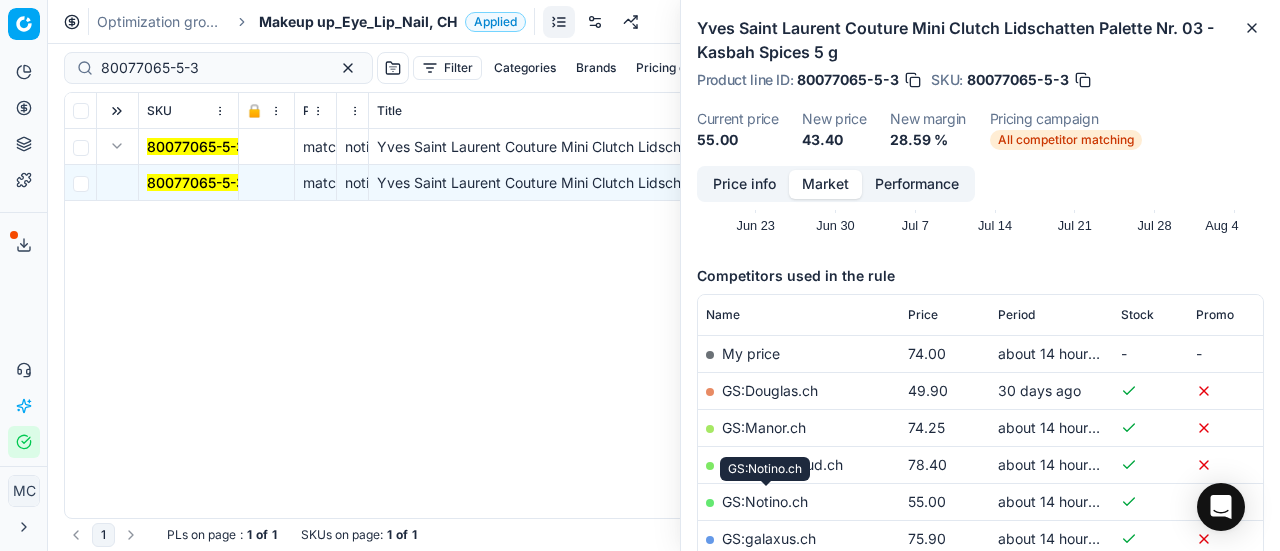 click on "GS:Notino.ch" at bounding box center (765, 501) 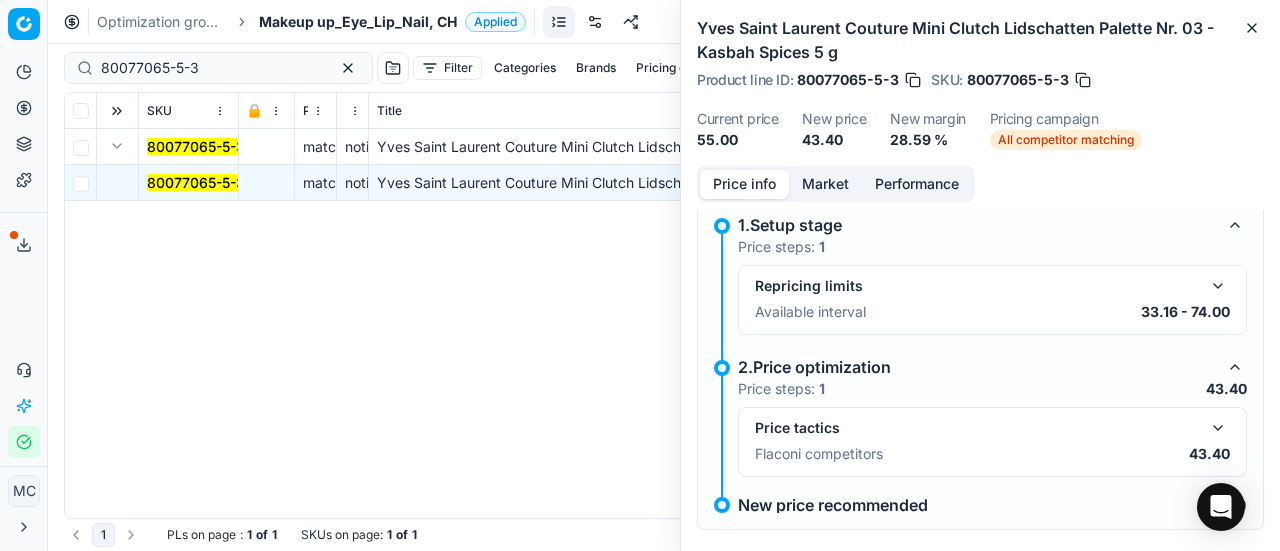 click on "Price info" at bounding box center (744, 184) 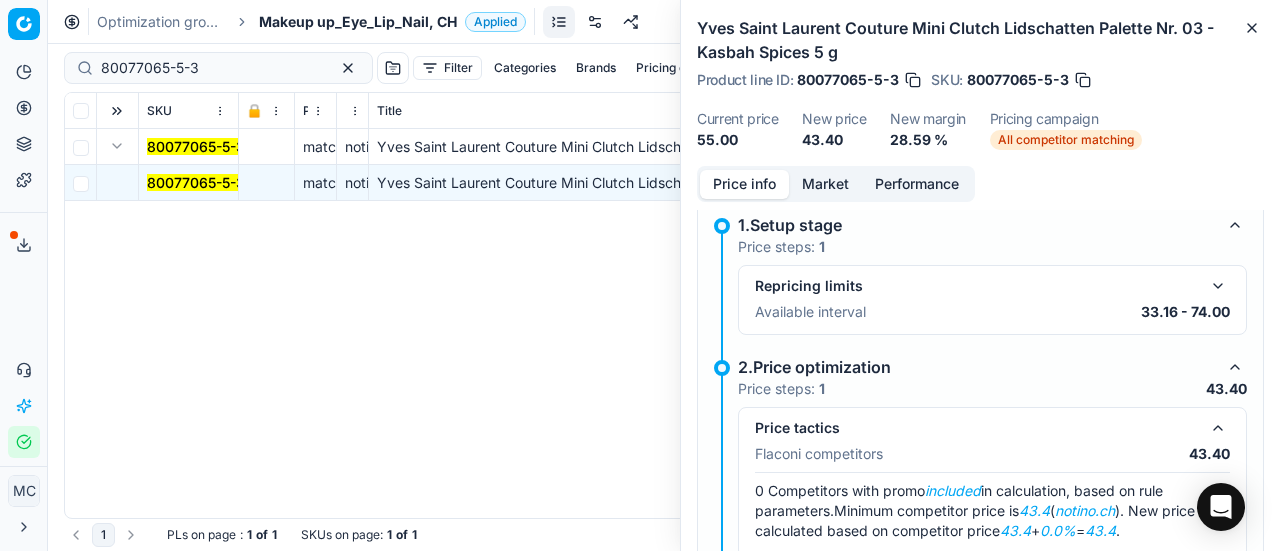 click on "Market" at bounding box center (825, 184) 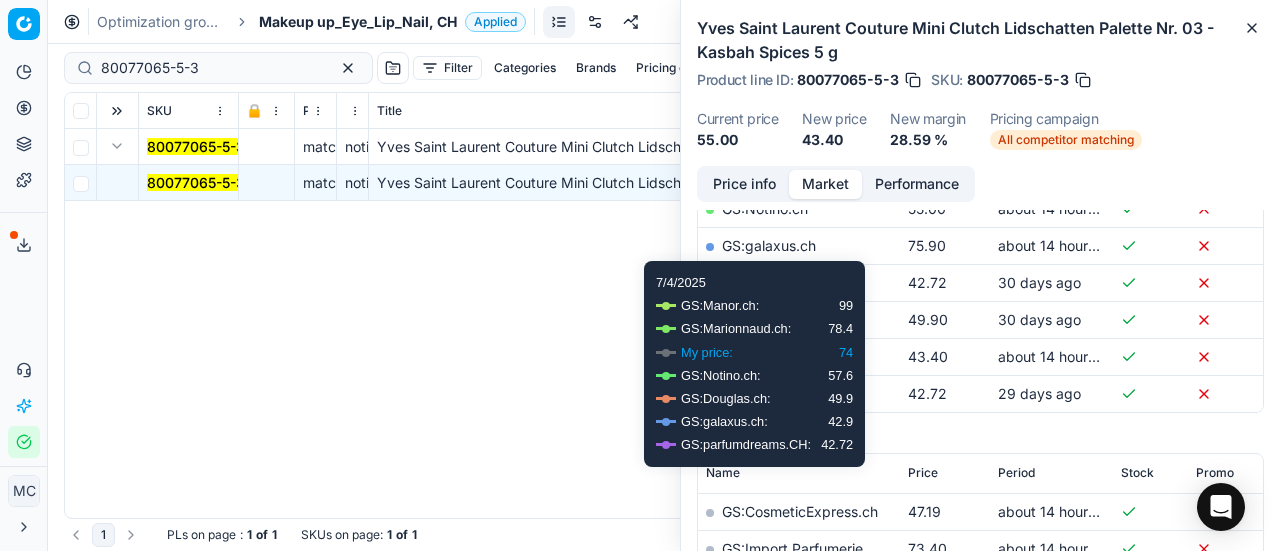 scroll, scrollTop: 500, scrollLeft: 0, axis: vertical 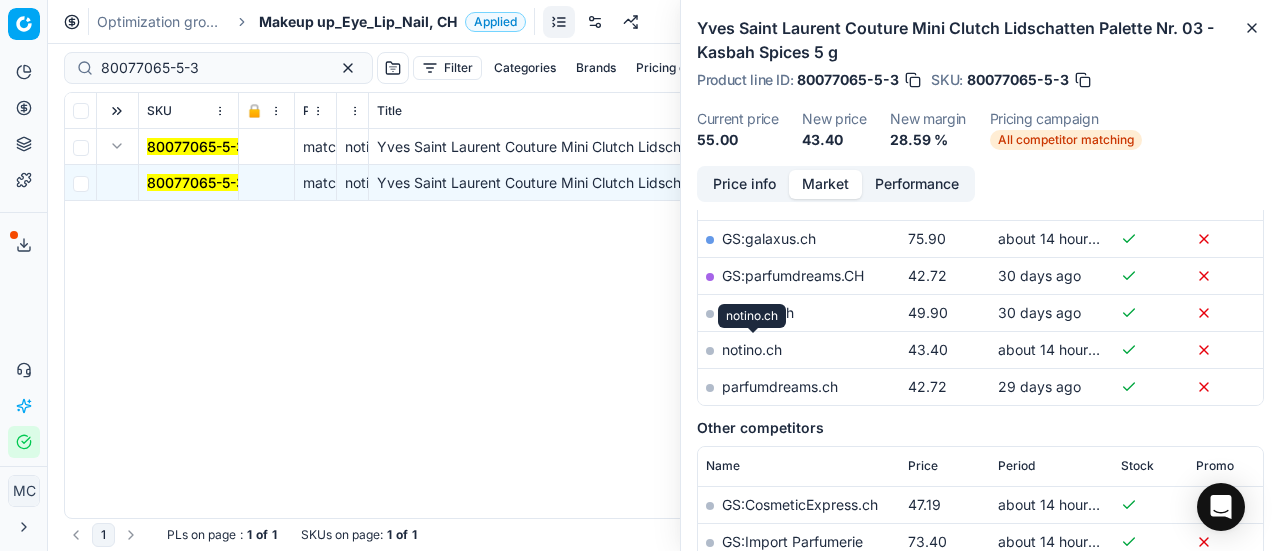 click on "notino.ch" at bounding box center [752, 349] 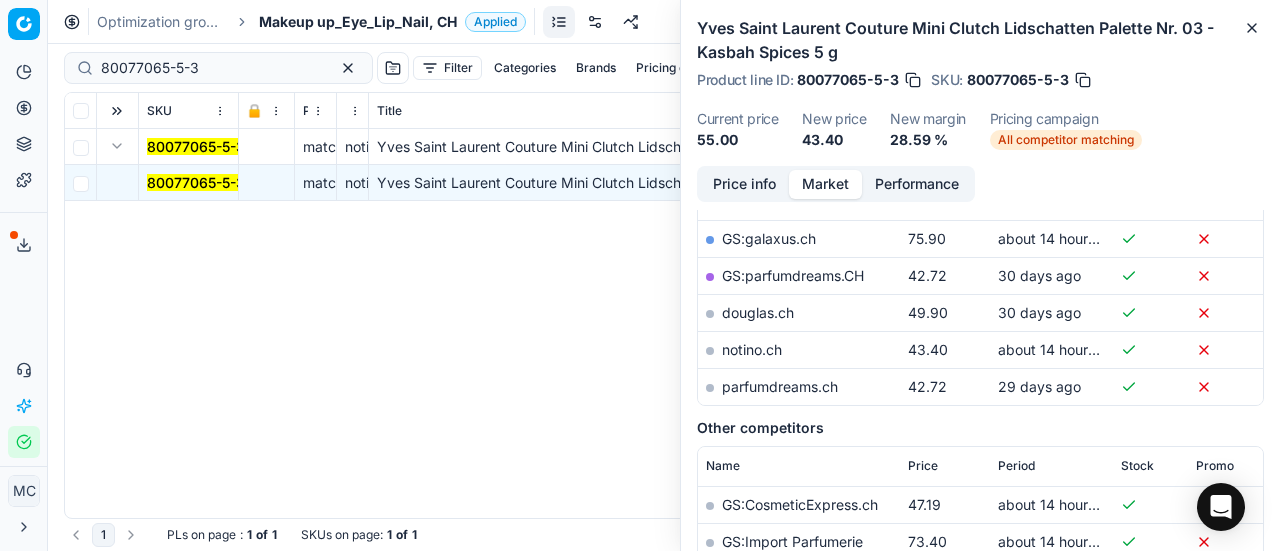 click on "Makeup up_Eye_Lip_Nail, CH" at bounding box center [358, 22] 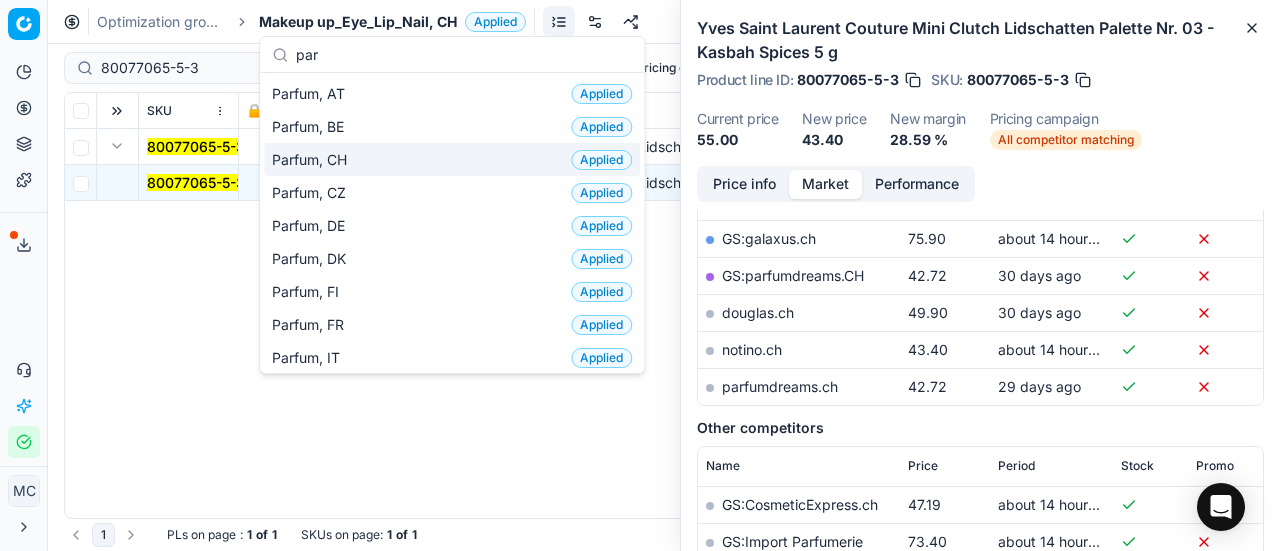 type on "par" 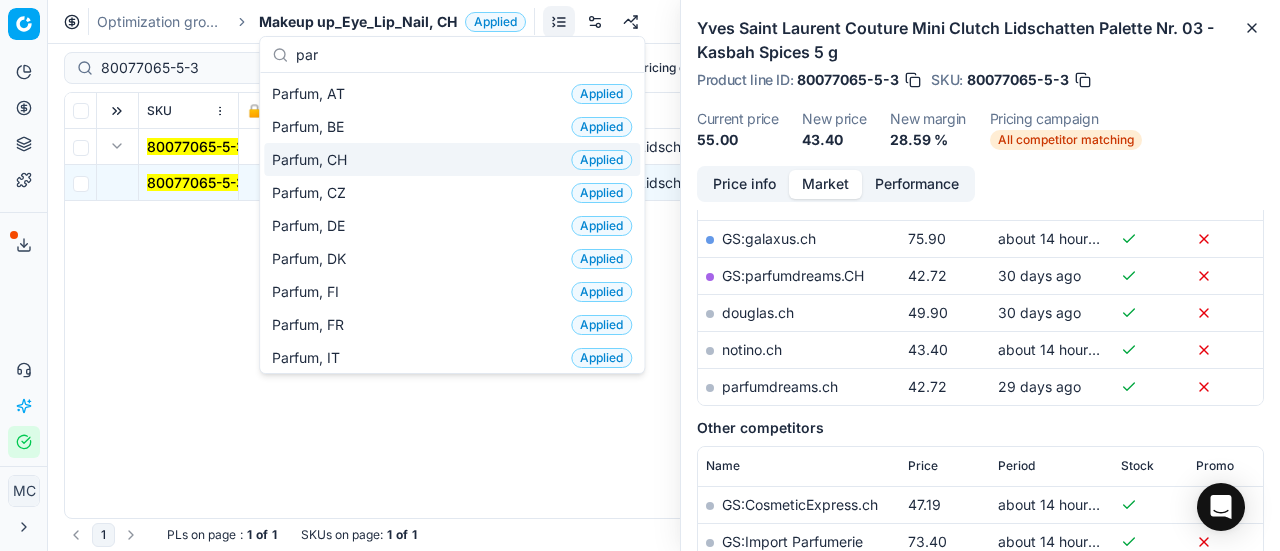 click on "Parfum, CH Applied" at bounding box center (452, 159) 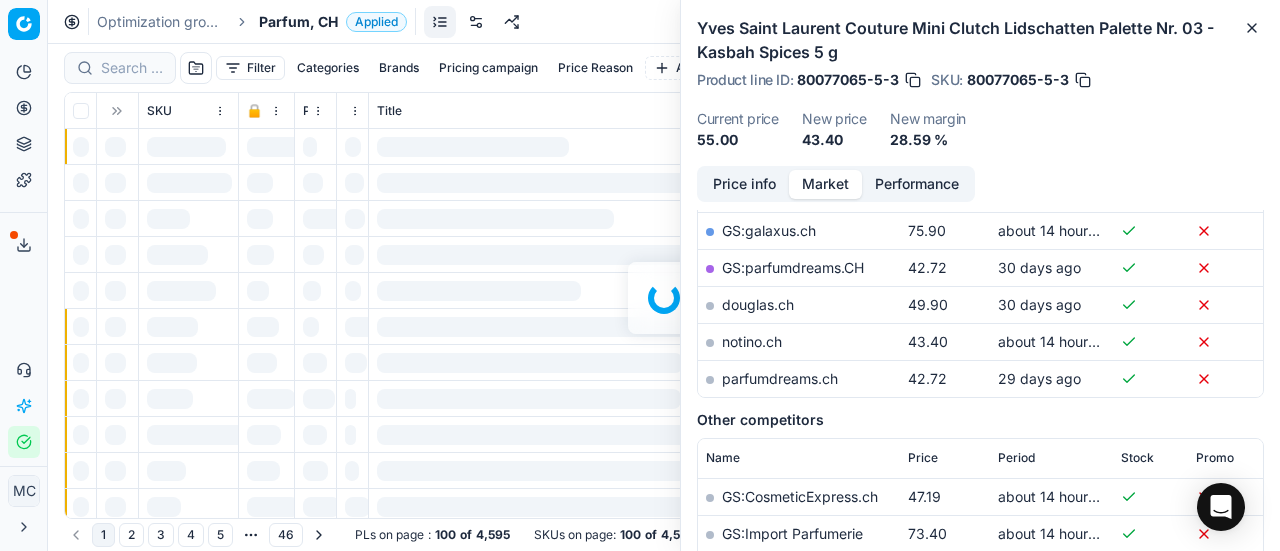 scroll, scrollTop: 500, scrollLeft: 0, axis: vertical 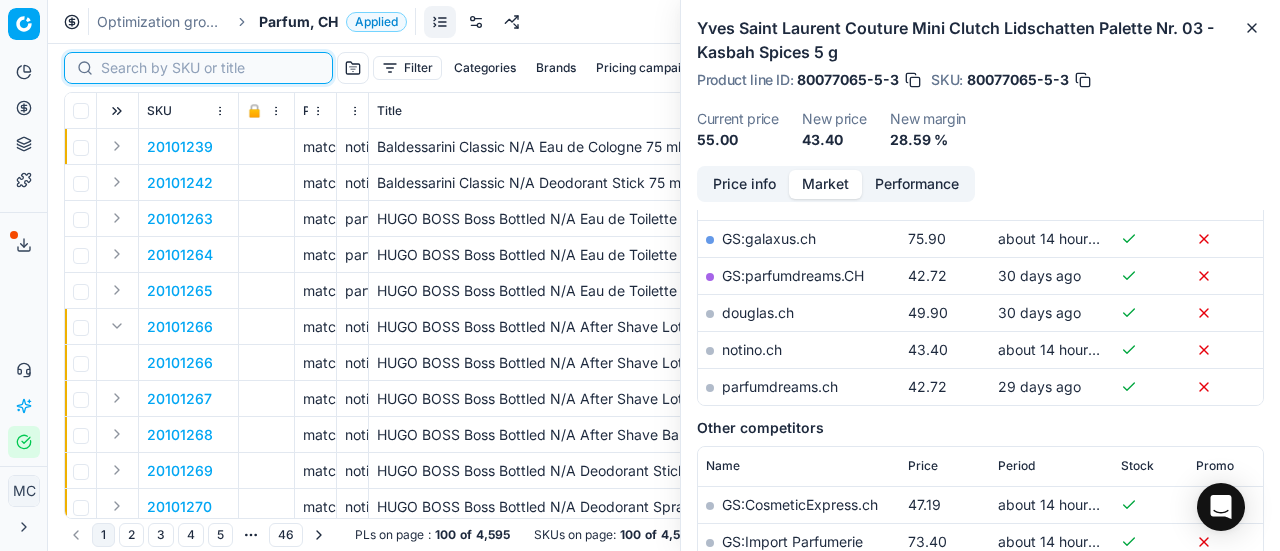 click at bounding box center (210, 68) 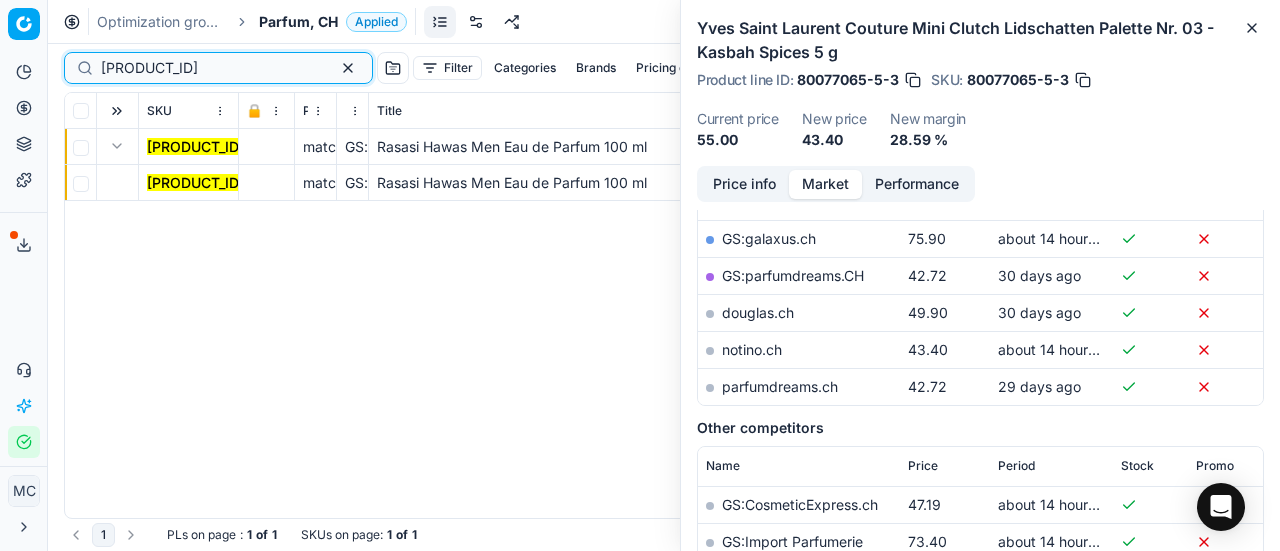 type on "90013385-0021129" 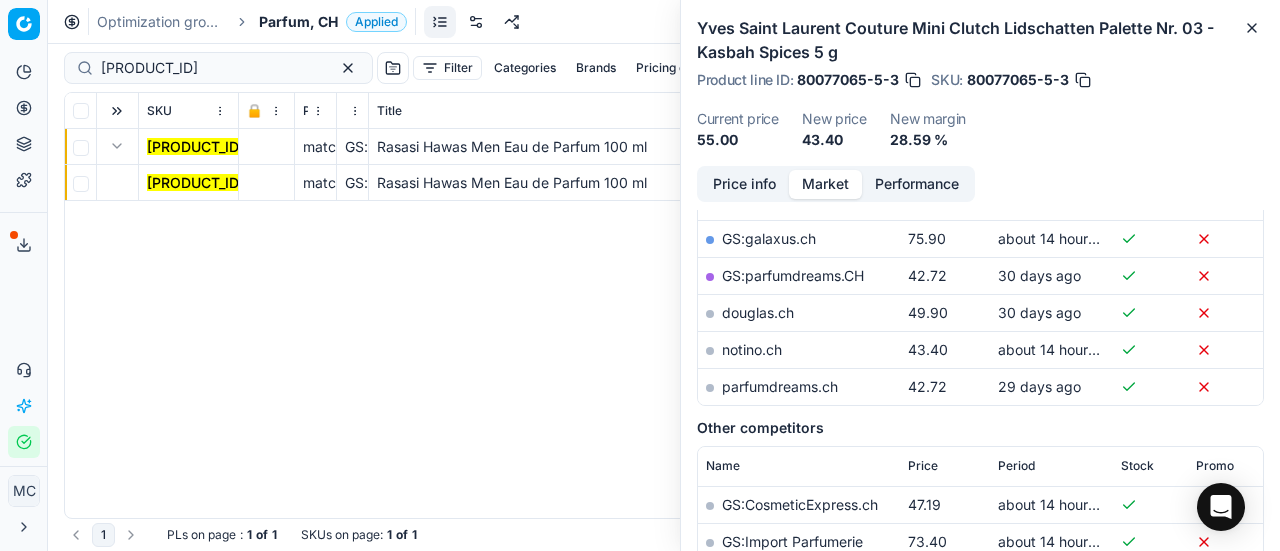 click on "90013385-0021129" at bounding box center [195, 182] 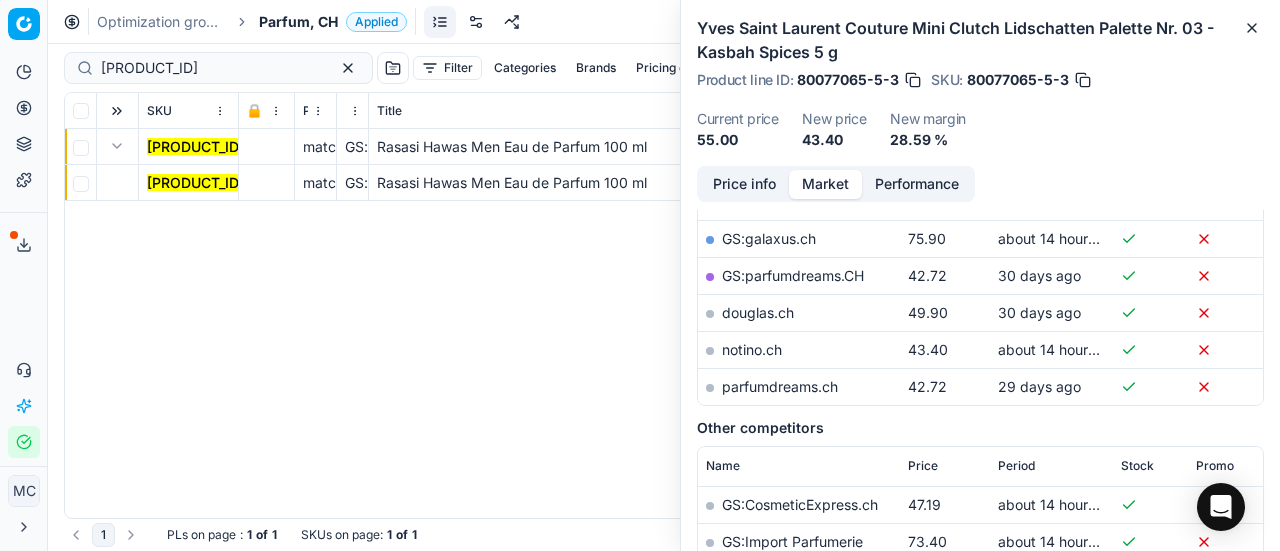 scroll, scrollTop: 454, scrollLeft: 0, axis: vertical 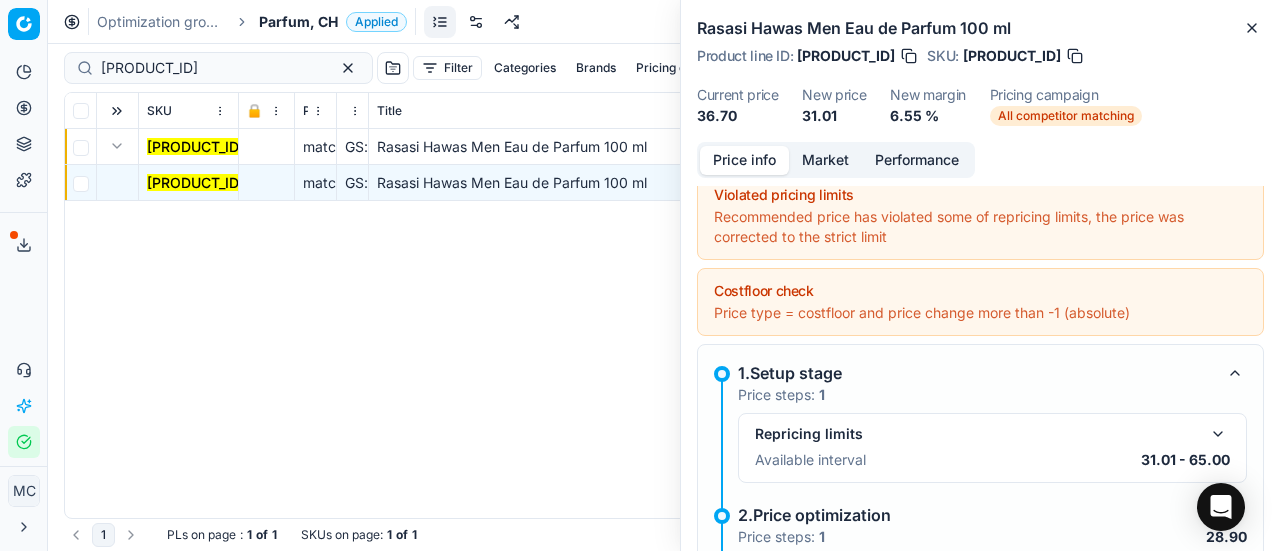 click on "Price info" at bounding box center (744, 160) 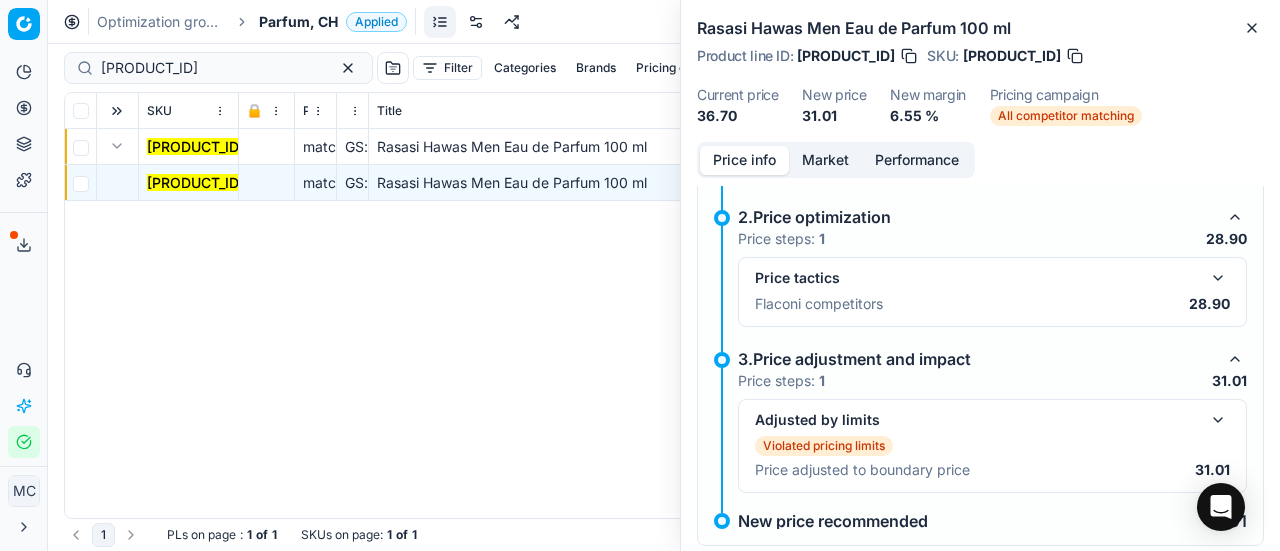 scroll, scrollTop: 314, scrollLeft: 0, axis: vertical 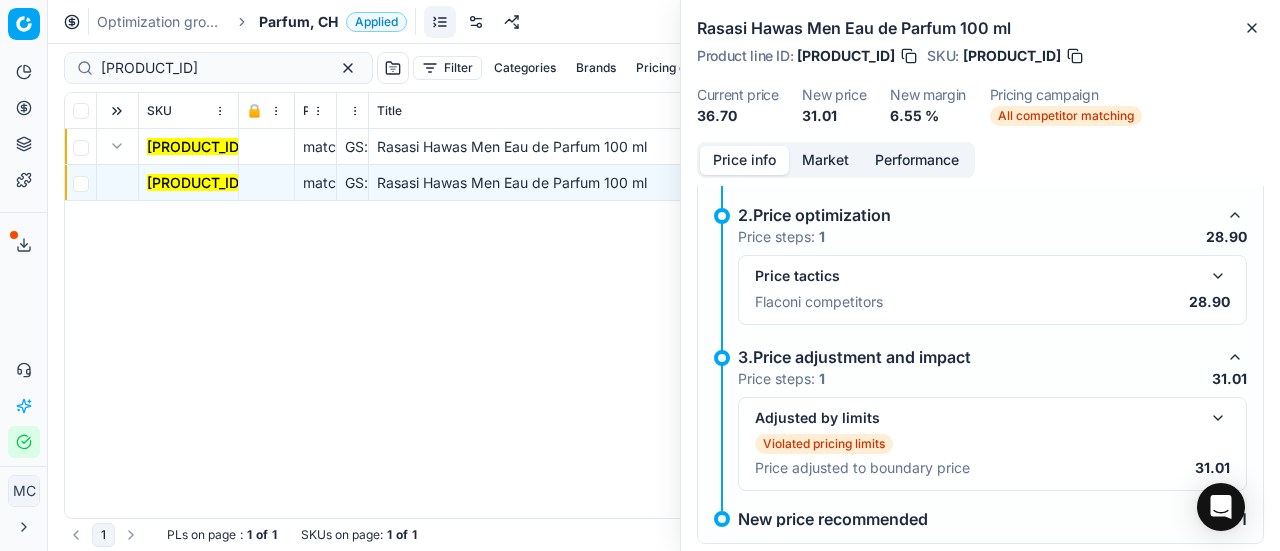 click at bounding box center [1218, 276] 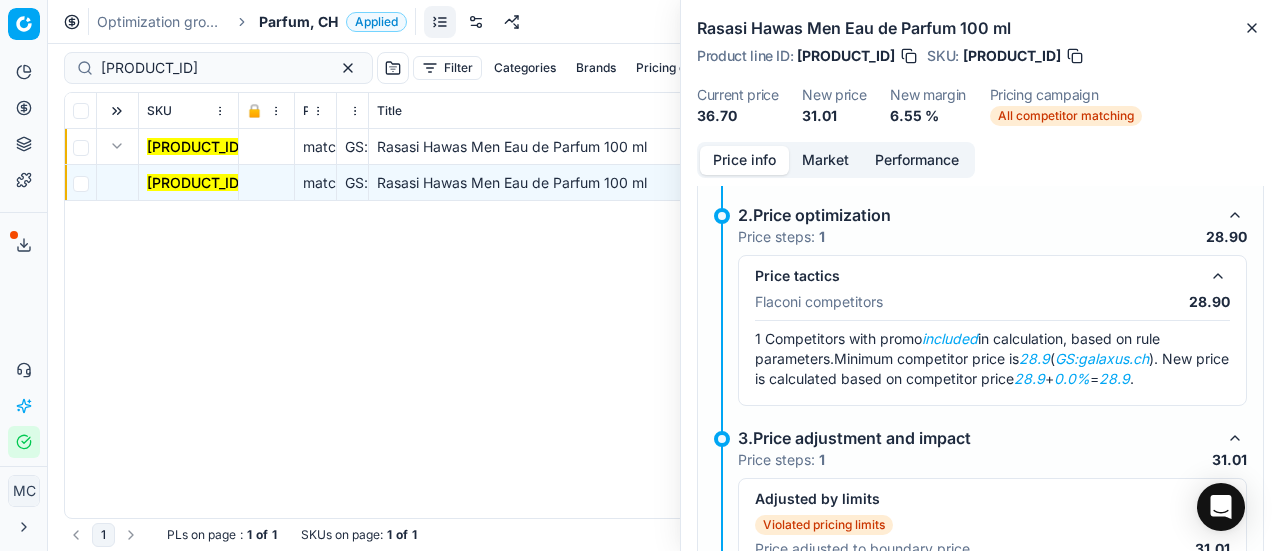 click on "Price info Market Performance" at bounding box center (836, 160) 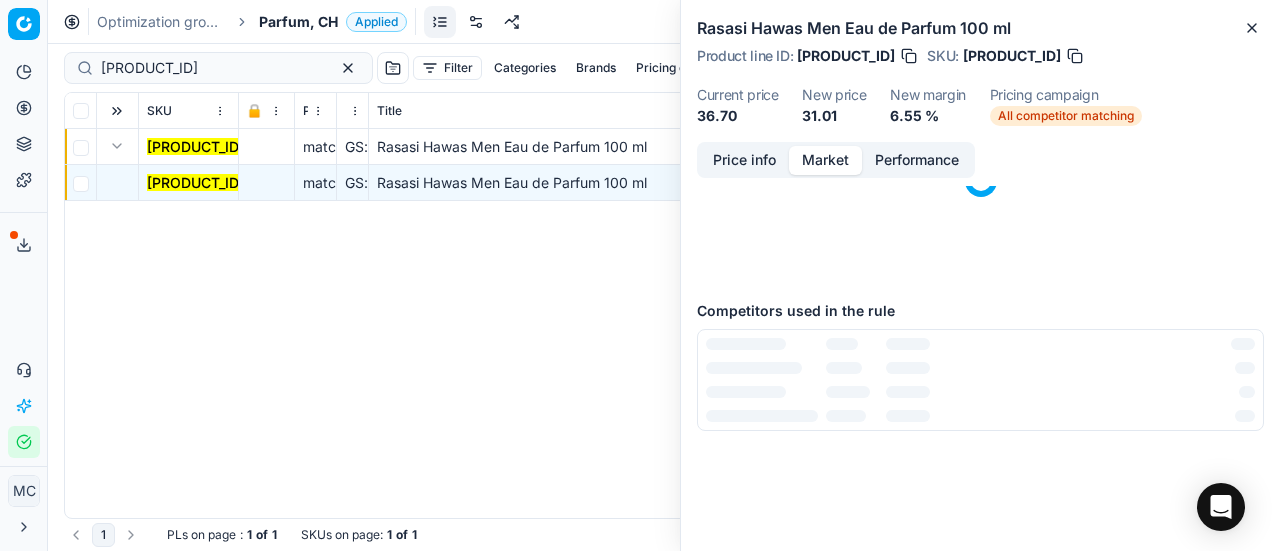 click on "Market" at bounding box center [825, 160] 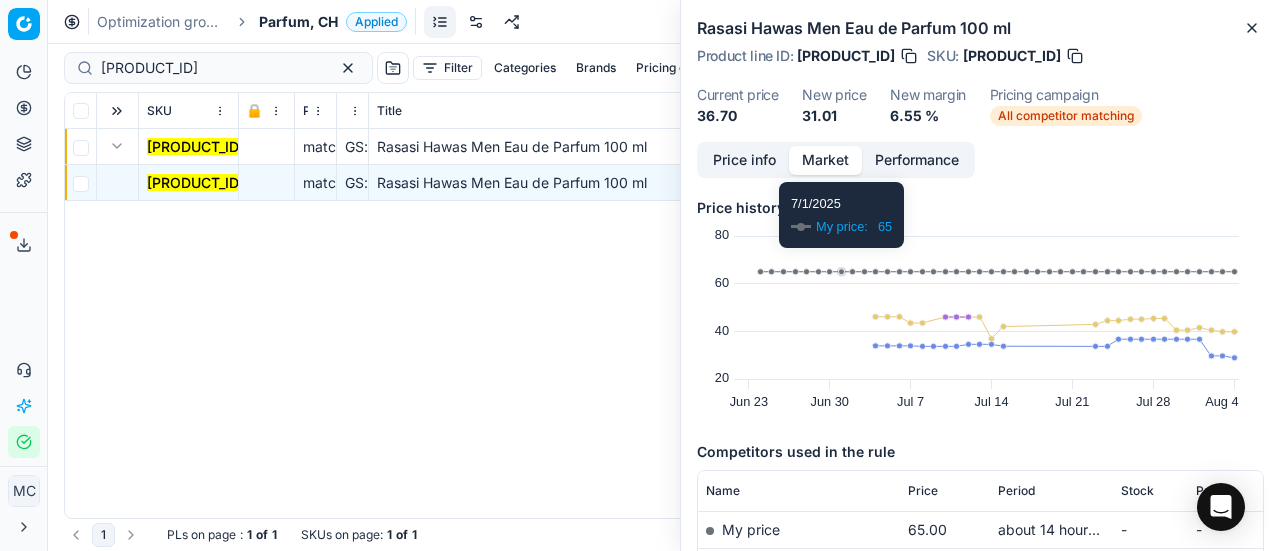 scroll, scrollTop: 200, scrollLeft: 0, axis: vertical 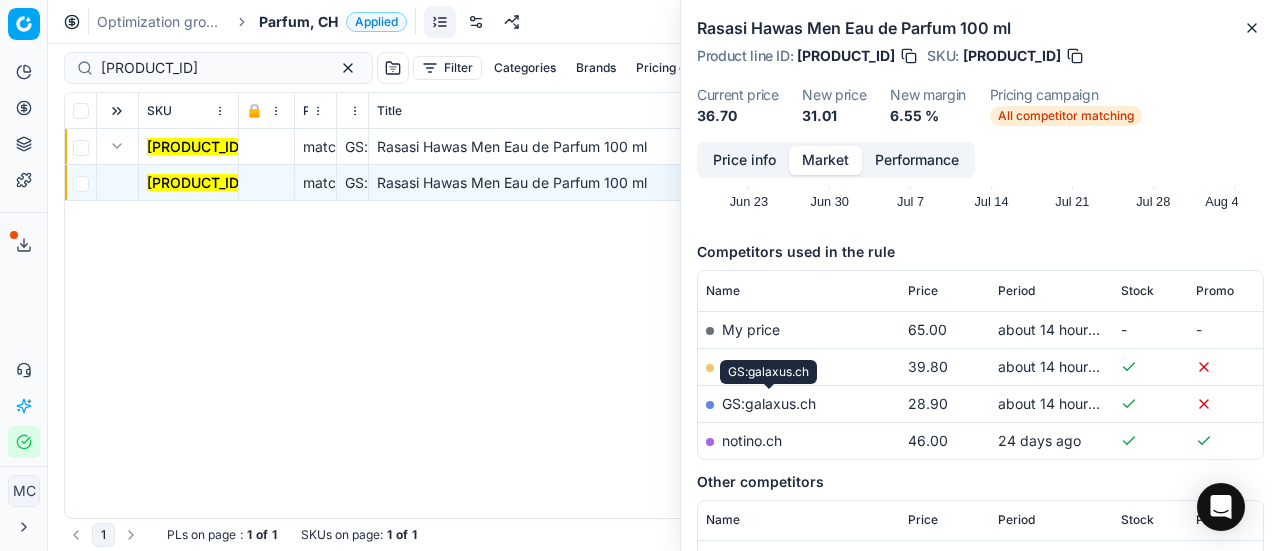 click on "GS:galaxus.ch" at bounding box center (769, 403) 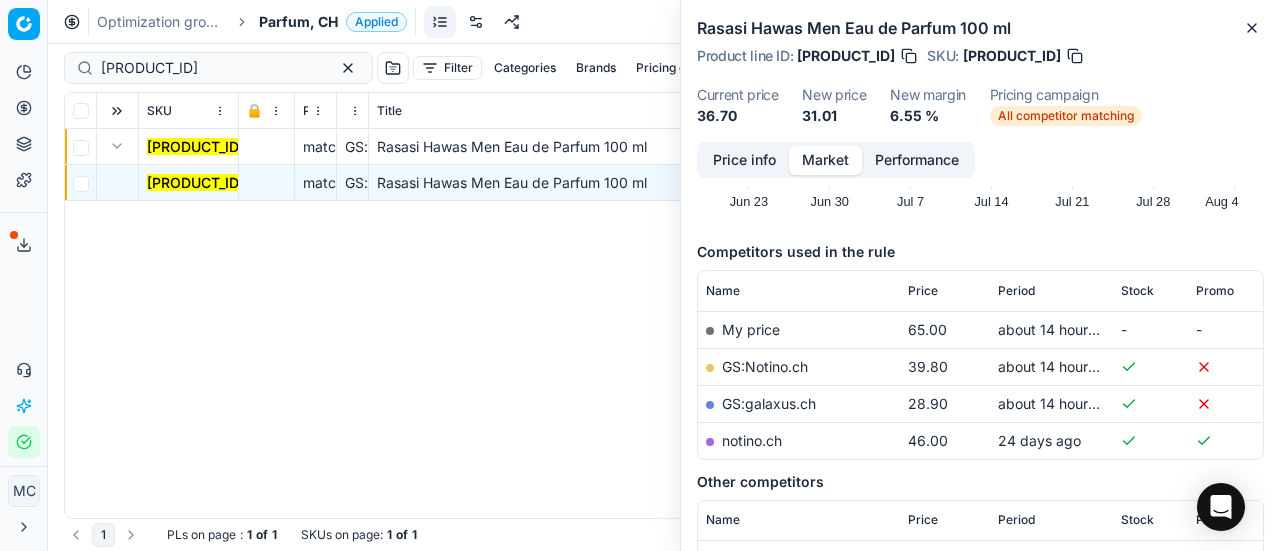 click on "Parfum, CH" at bounding box center (298, 22) 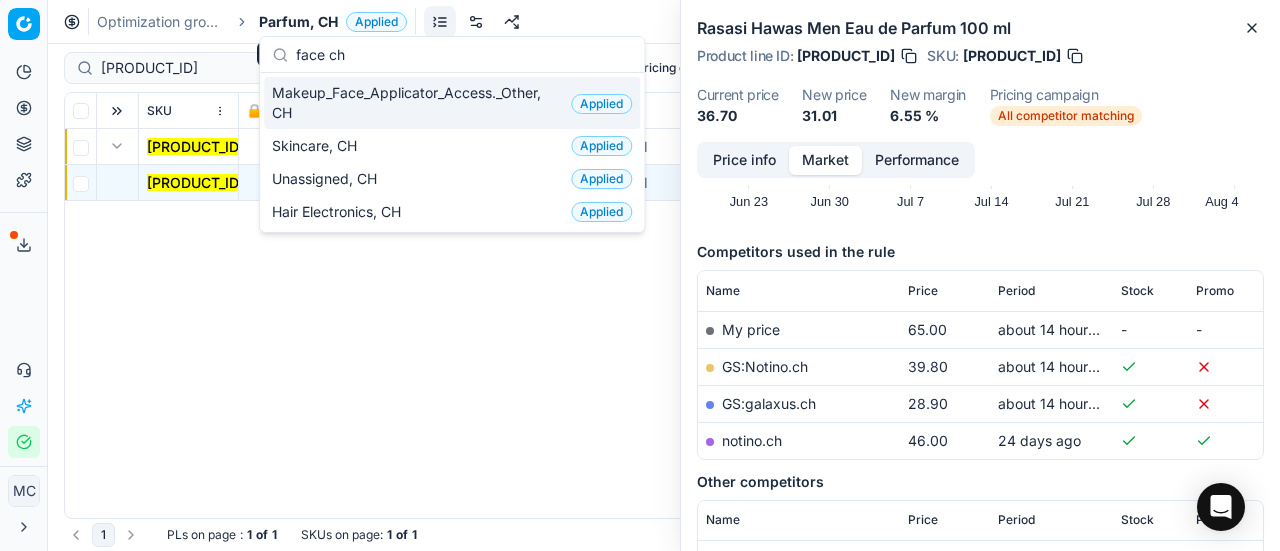 scroll, scrollTop: 0, scrollLeft: 0, axis: both 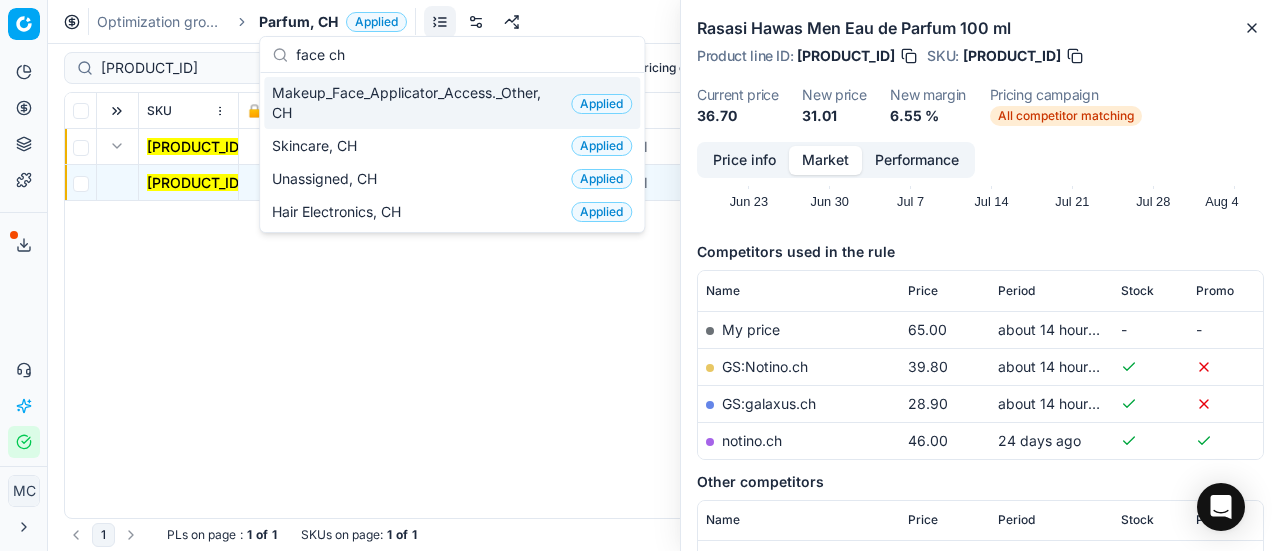 type on "face ch" 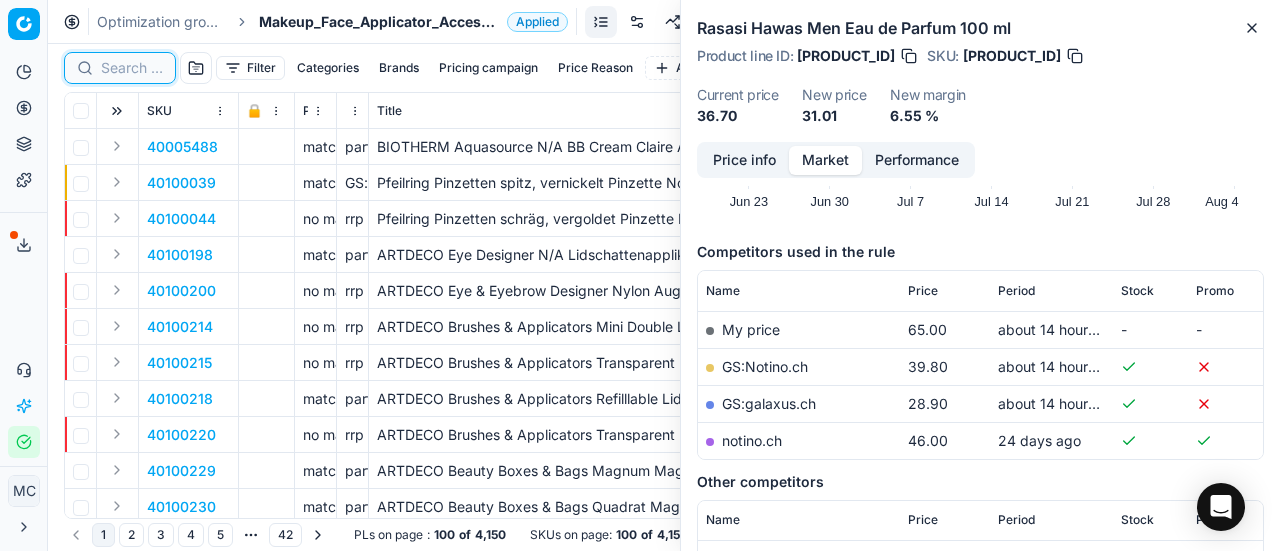 click at bounding box center (132, 68) 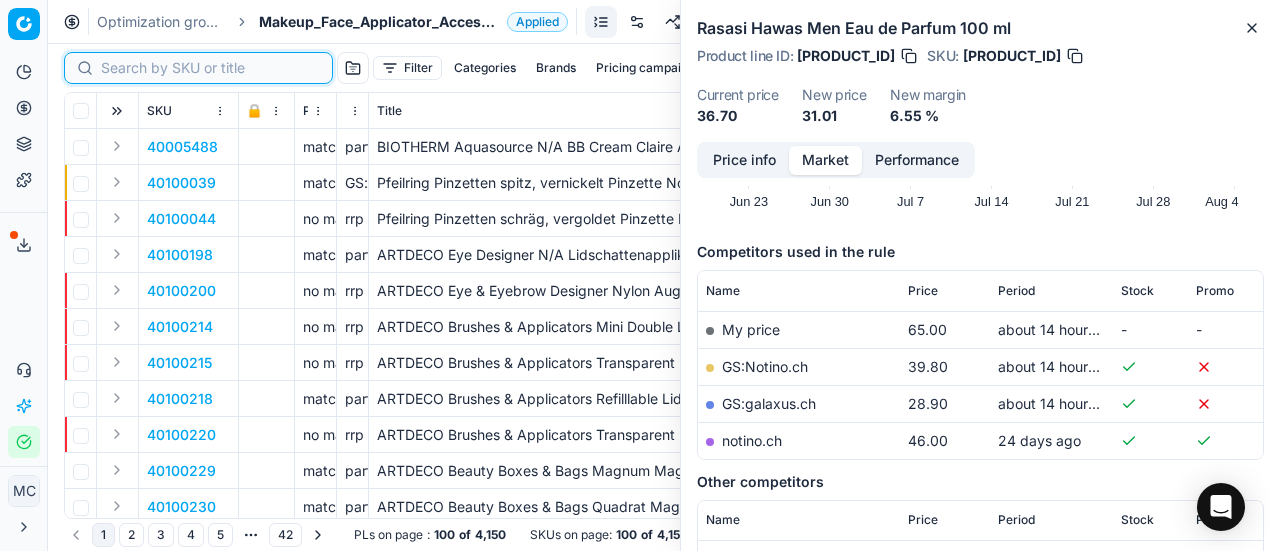paste on "90010321-0016209" 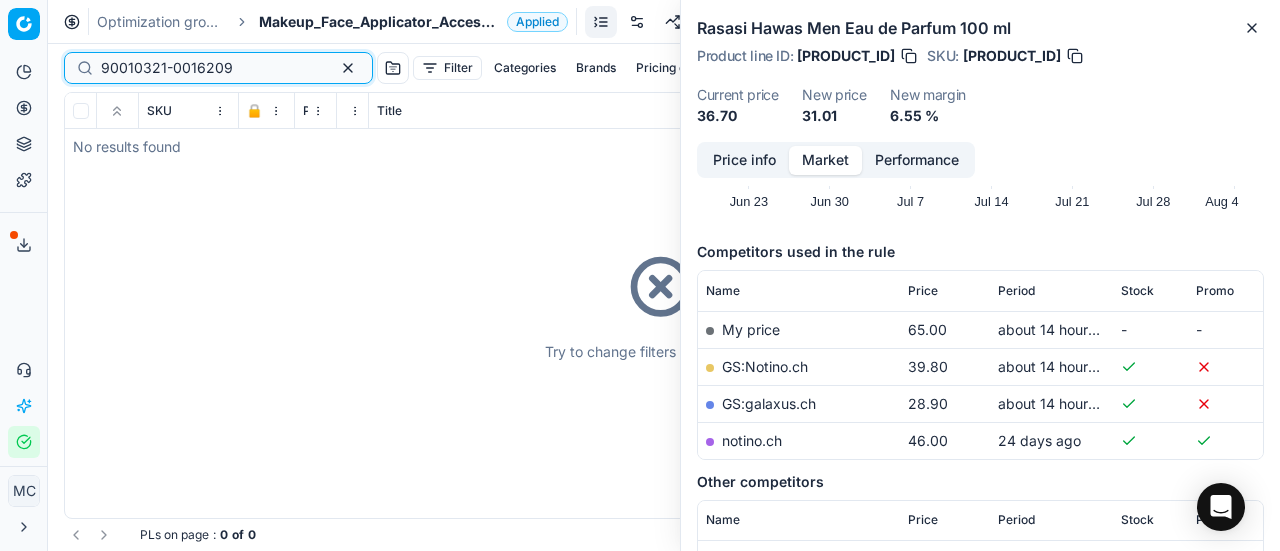 type on "90010321-0016209" 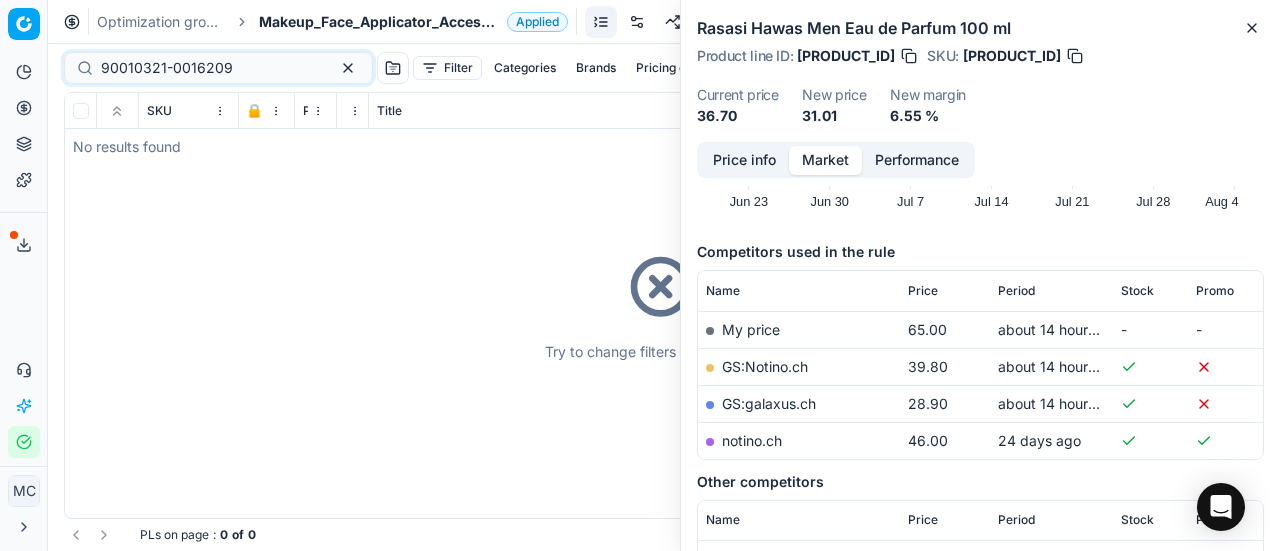 click on "Makeup_Face_Applicator_Access._Other, CH" at bounding box center (379, 22) 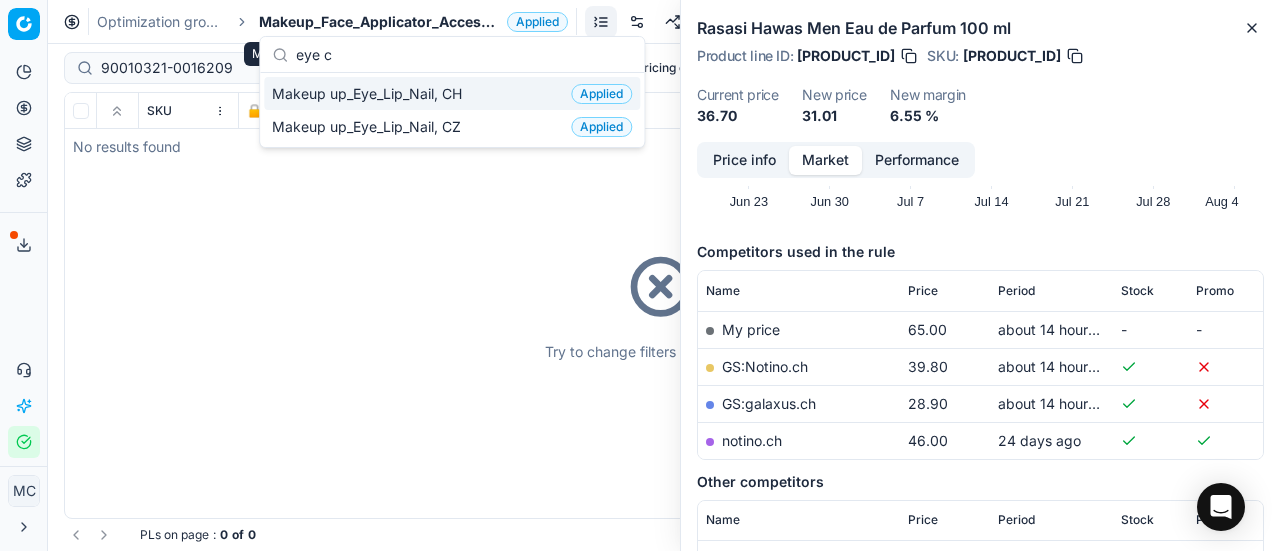 scroll, scrollTop: 0, scrollLeft: 0, axis: both 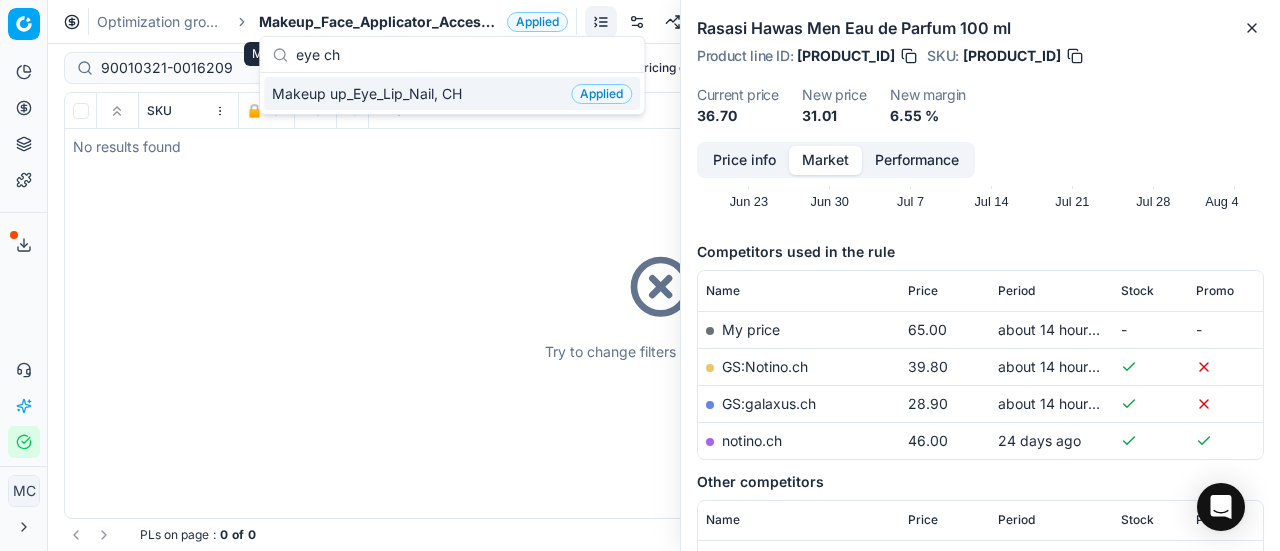 type on "eye ch" 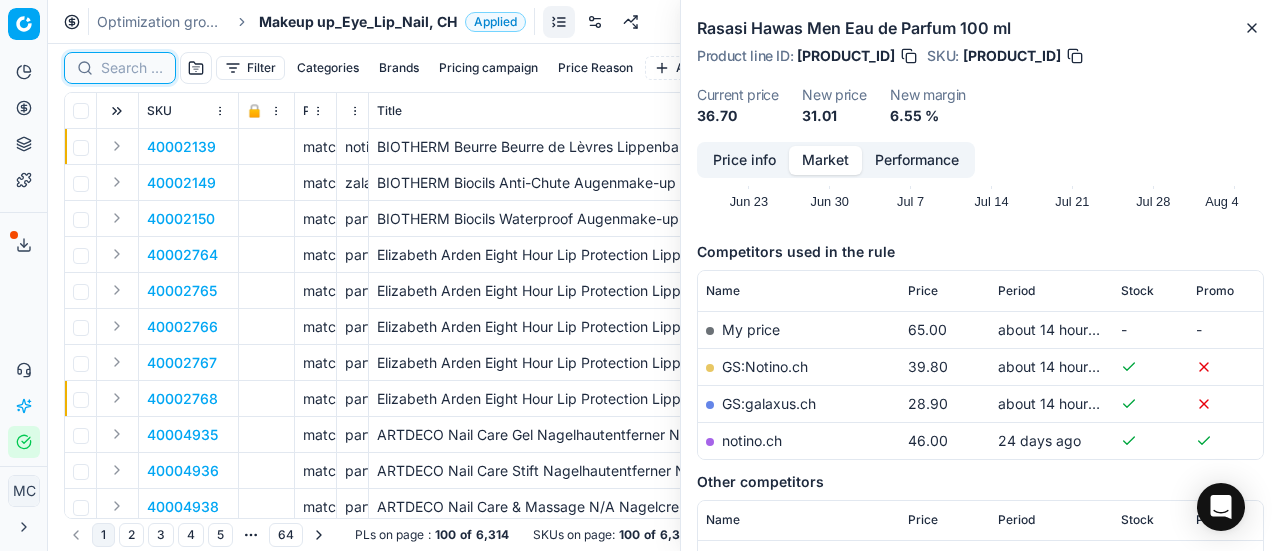 click at bounding box center (132, 68) 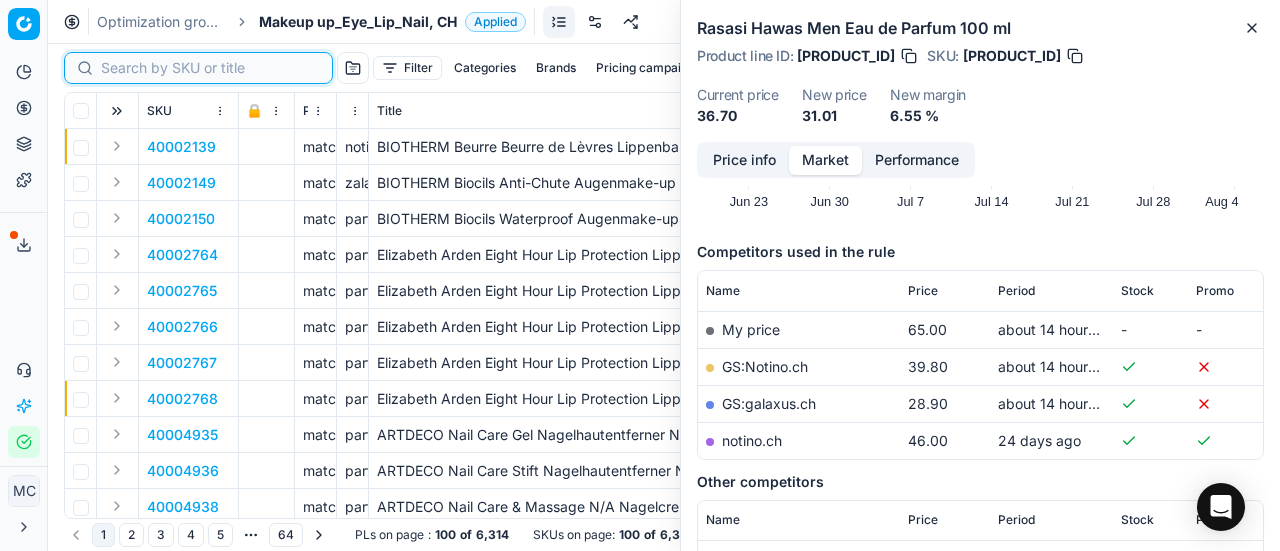 paste on "90010321-0016209" 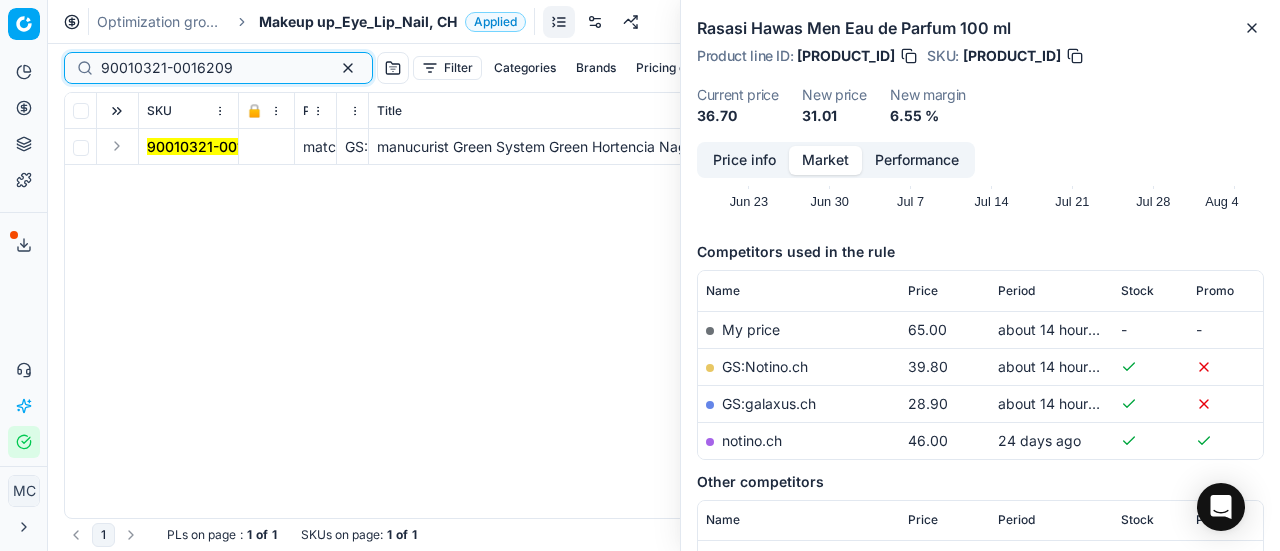 type on "90010321-0016209" 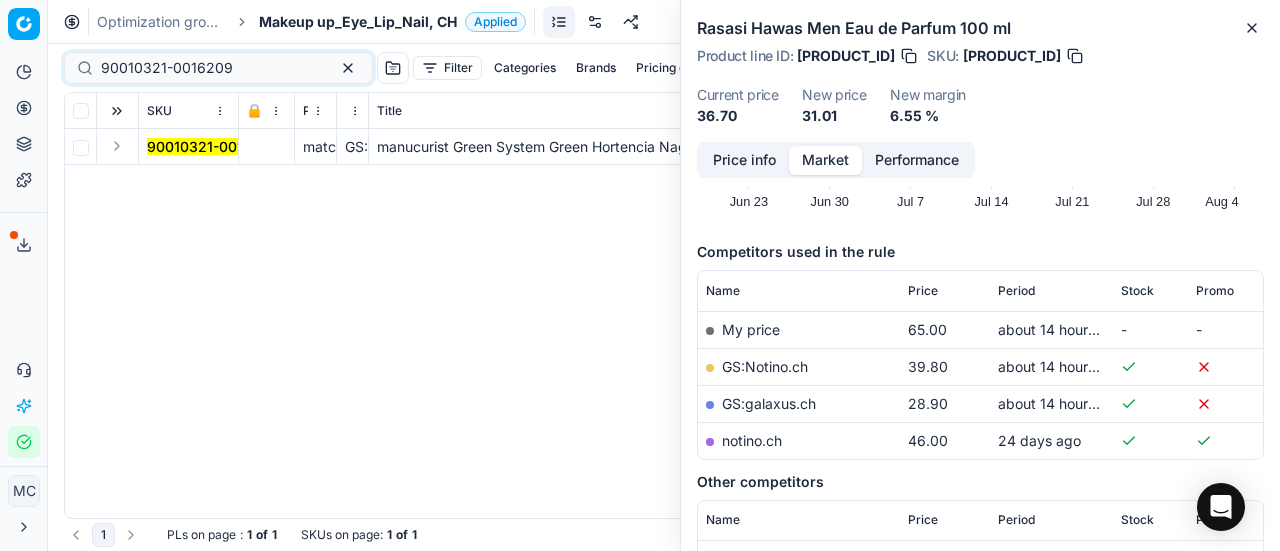 click at bounding box center [117, 146] 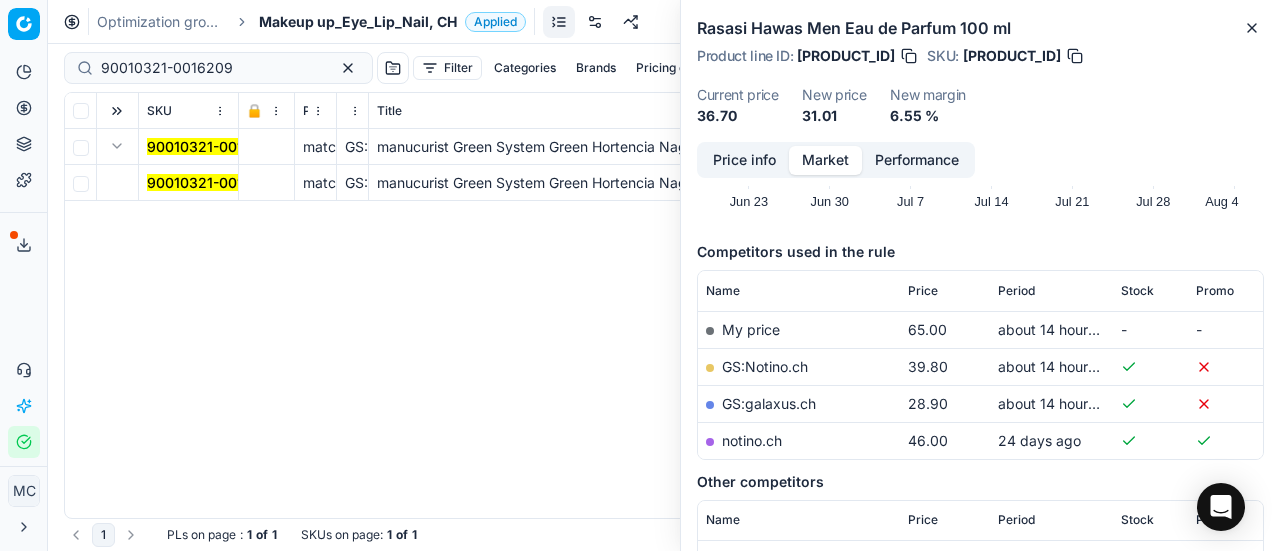 click on "90010321-0016209" at bounding box center (213, 182) 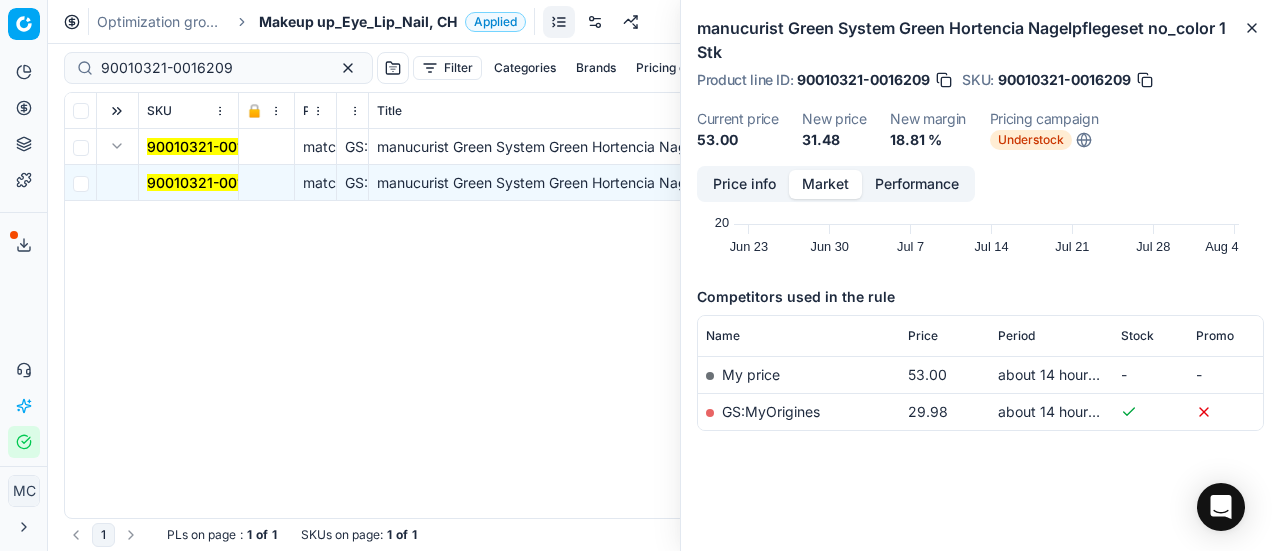 scroll, scrollTop: 0, scrollLeft: 0, axis: both 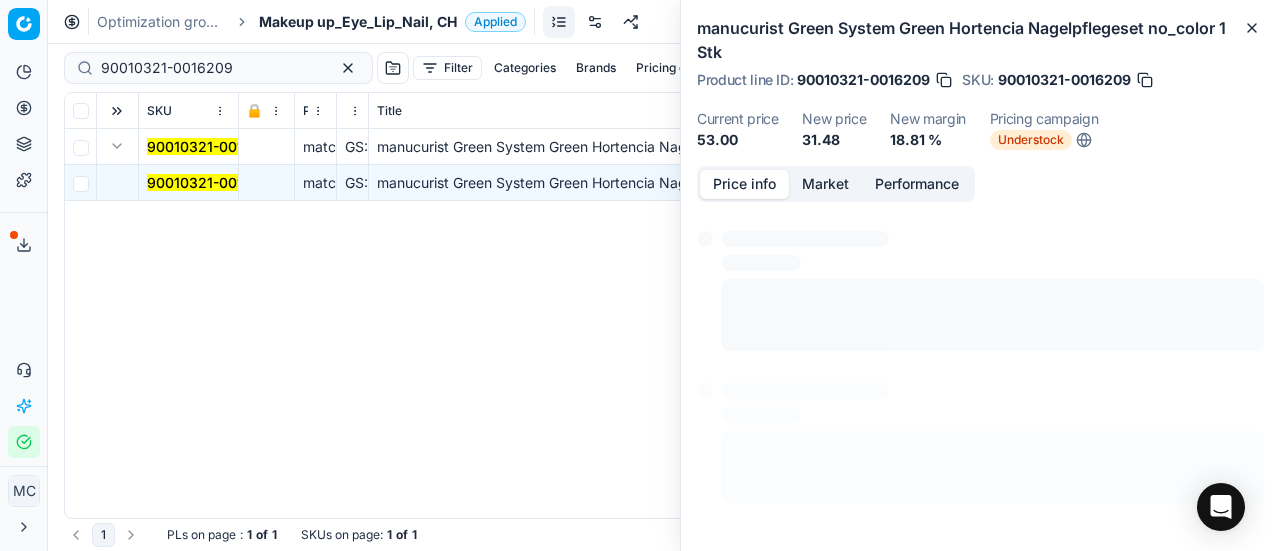 click on "Price info" at bounding box center (744, 184) 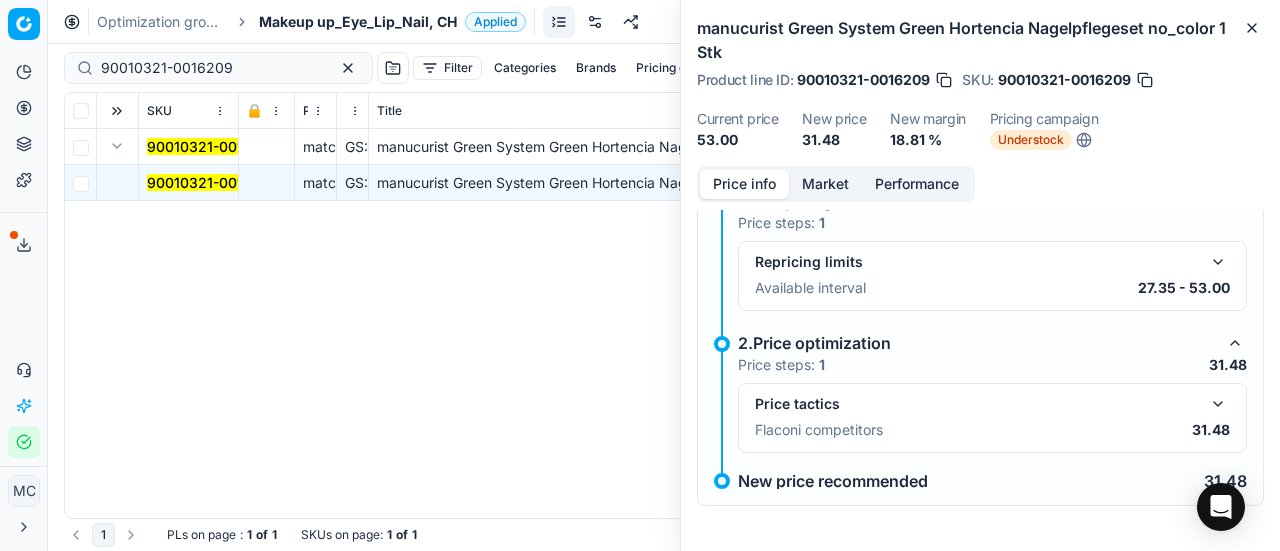 click at bounding box center (1218, 404) 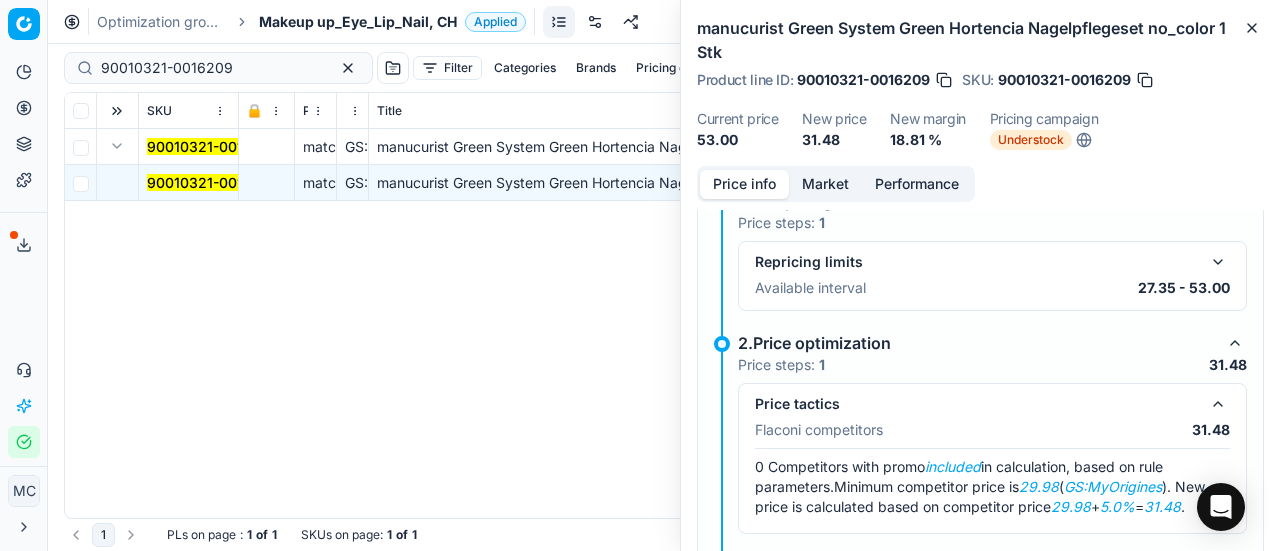 click on "Market" at bounding box center [825, 184] 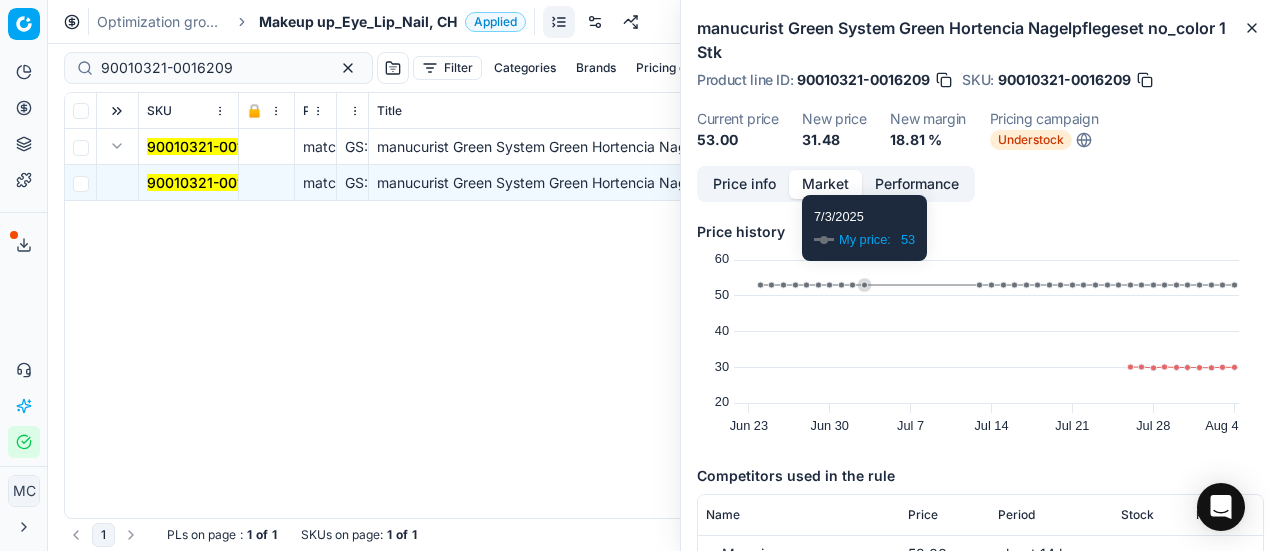scroll, scrollTop: 177, scrollLeft: 0, axis: vertical 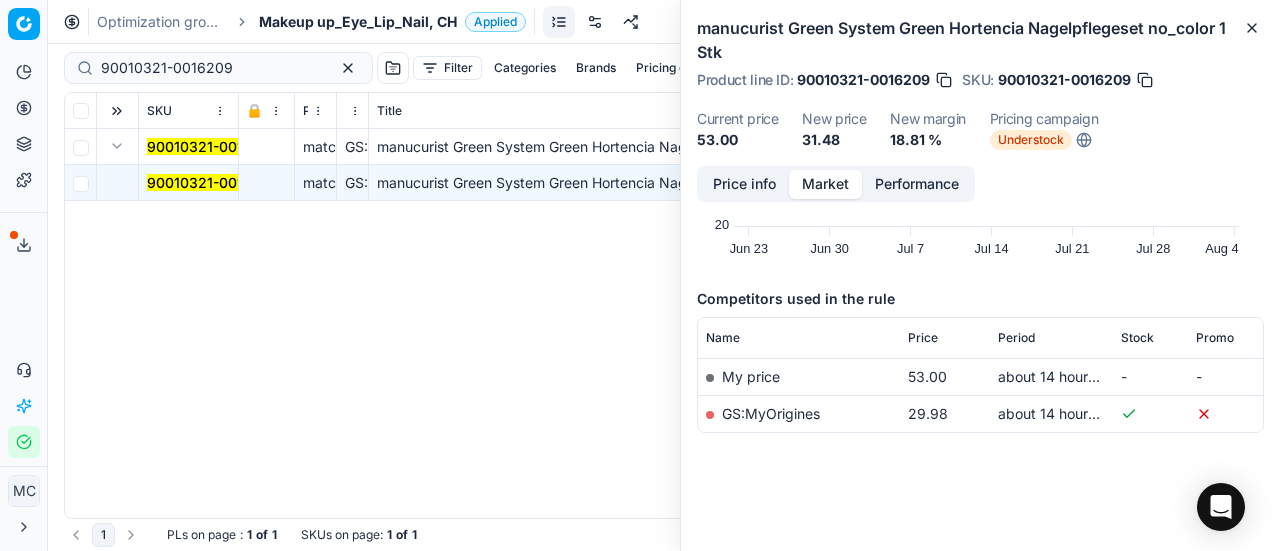 click on "GS:MyOrigines" at bounding box center (771, 413) 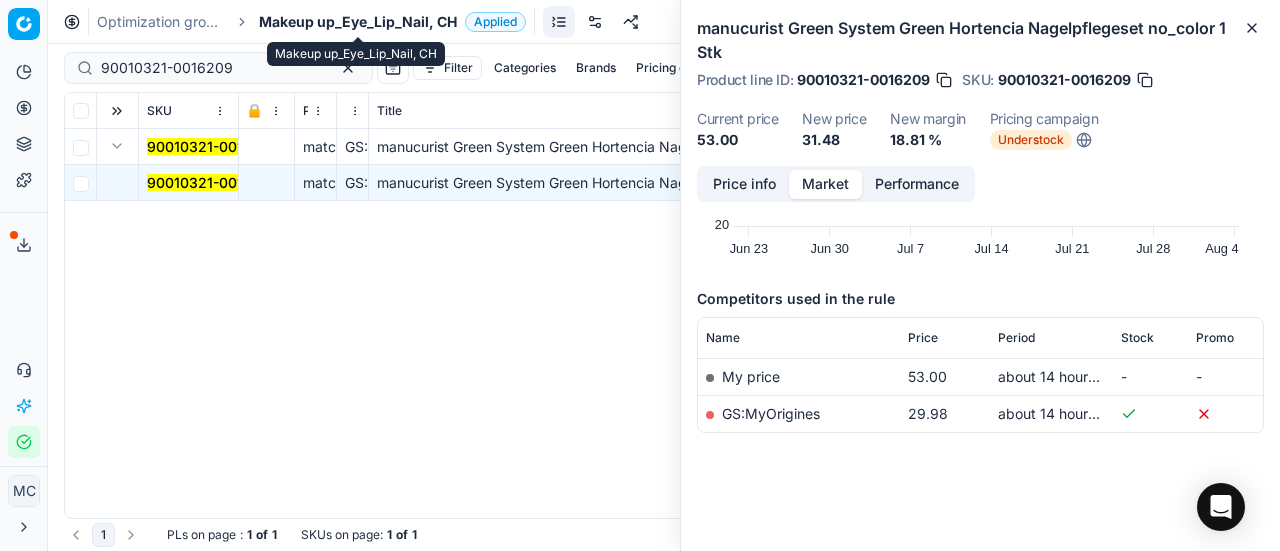 click on "Makeup up_Eye_Lip_Nail, CH" at bounding box center [358, 22] 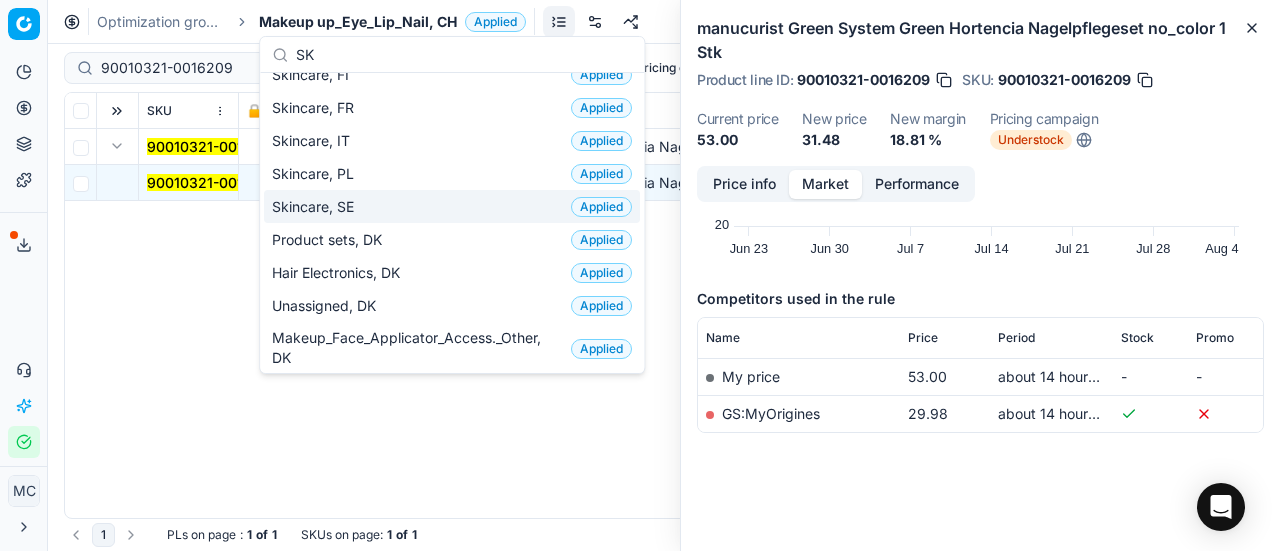 scroll, scrollTop: 0, scrollLeft: 0, axis: both 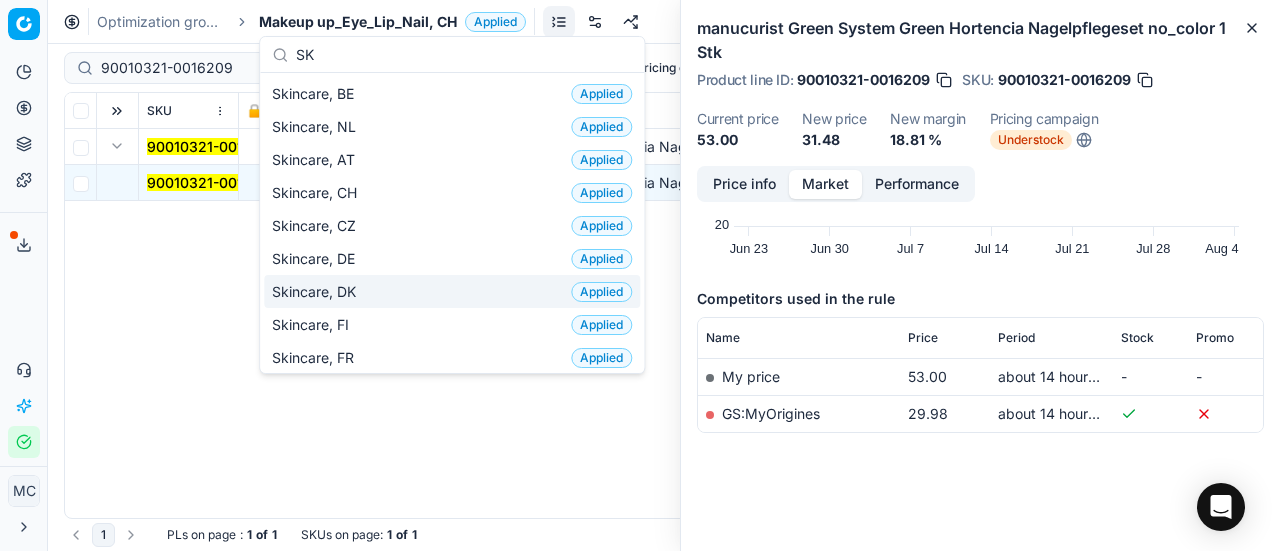 type on "SK" 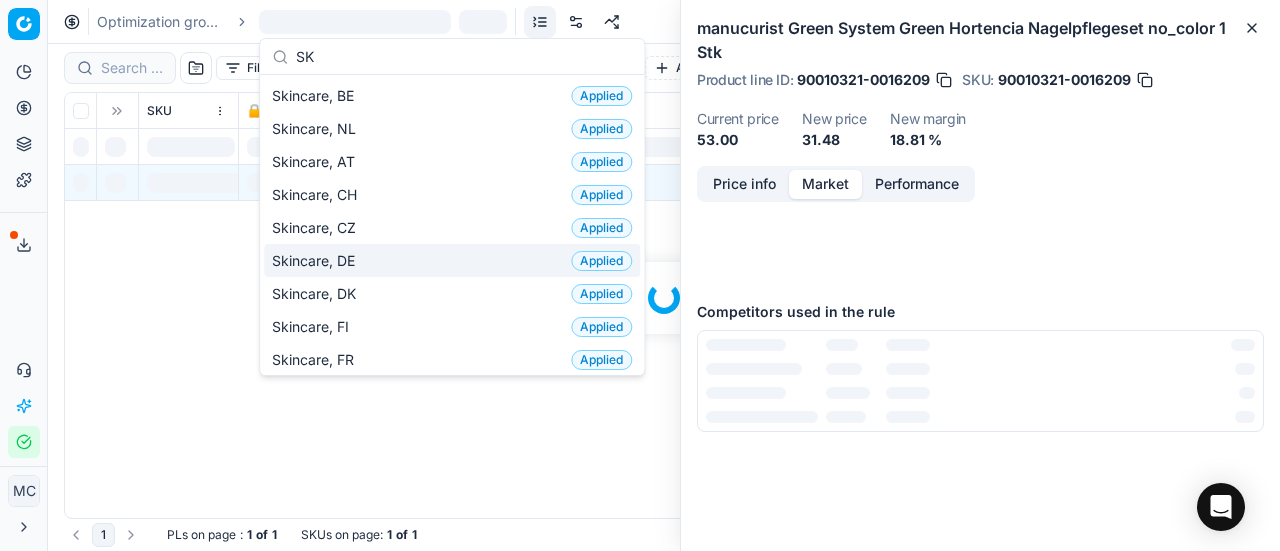 scroll, scrollTop: 177, scrollLeft: 0, axis: vertical 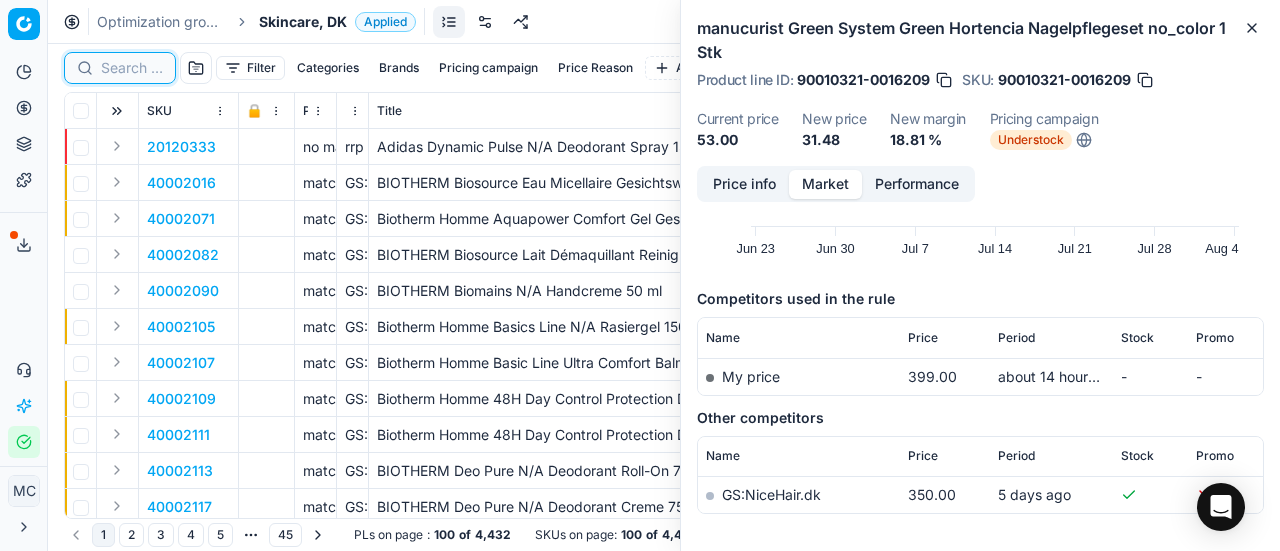 click at bounding box center [132, 68] 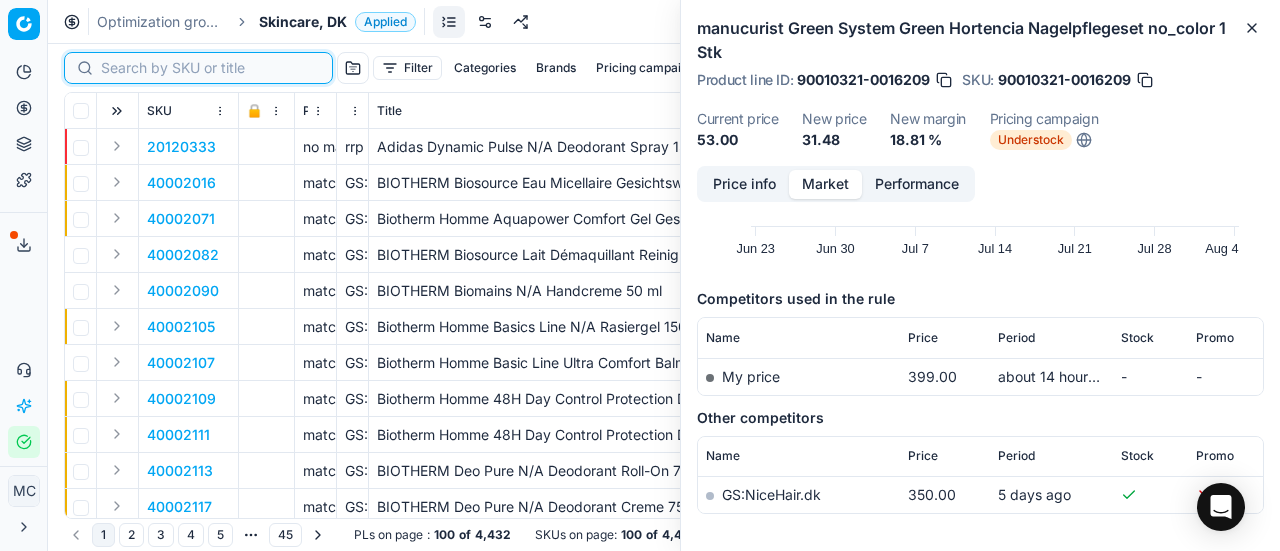 paste on "90001811-0002533" 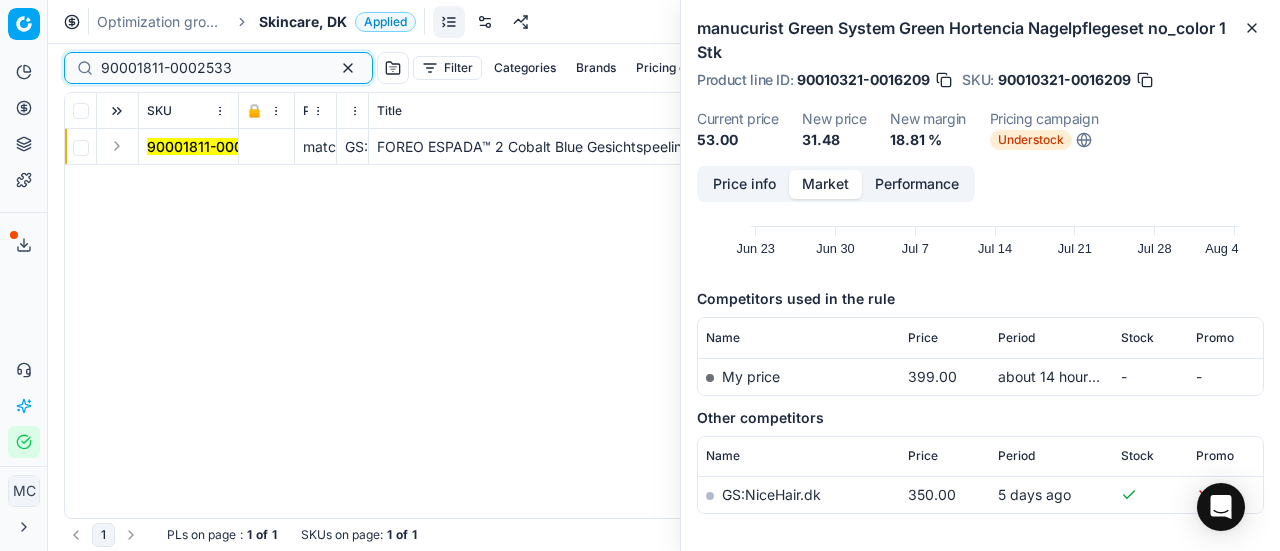type on "90001811-0002533" 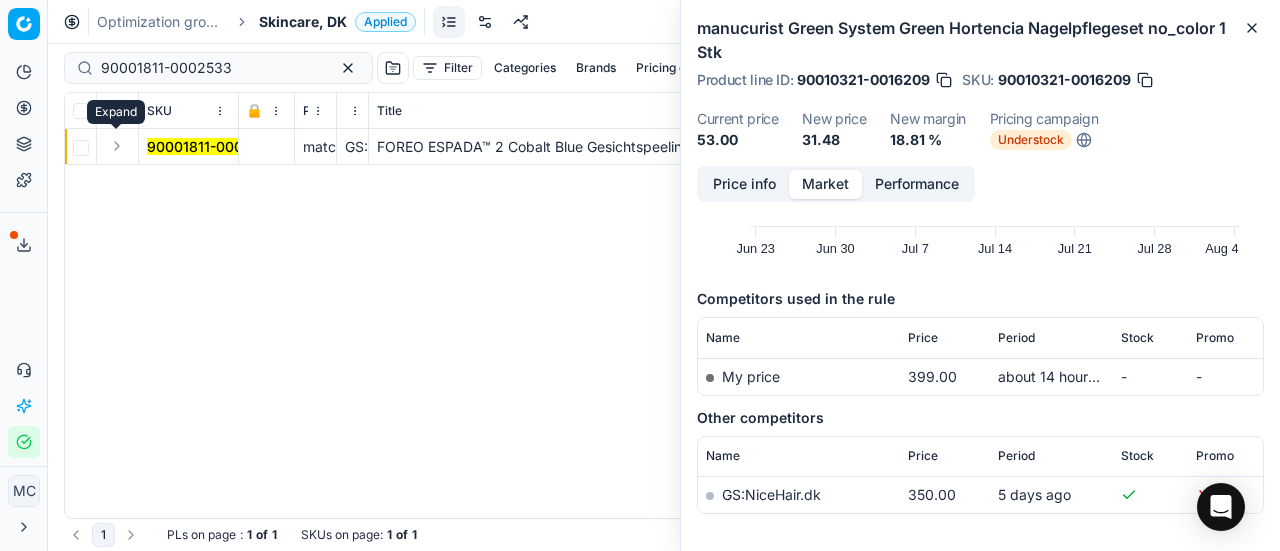 click at bounding box center (117, 146) 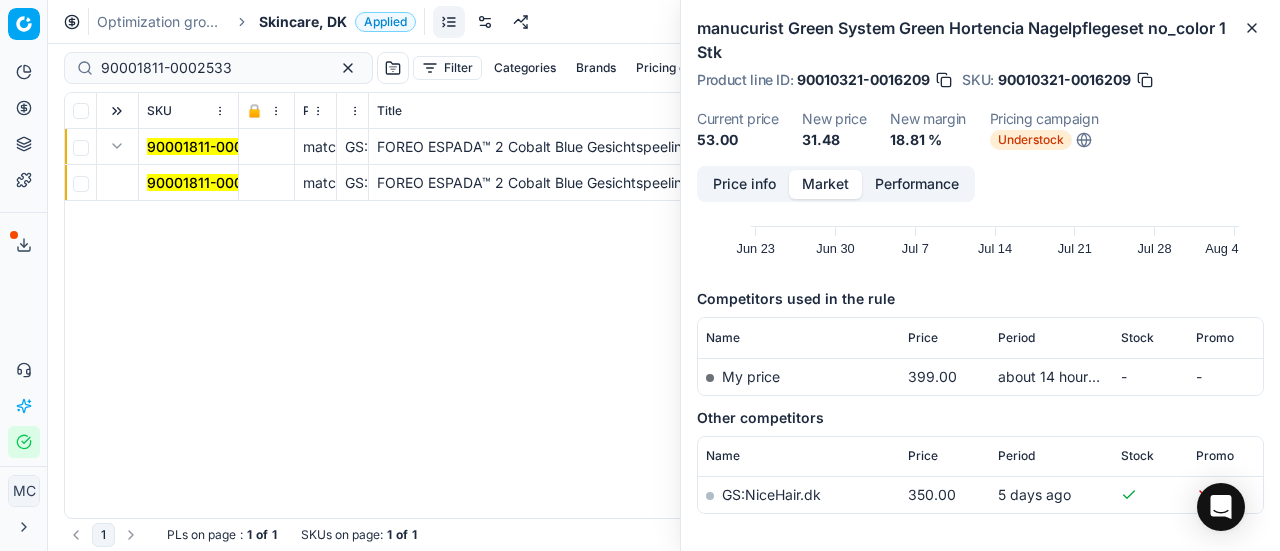 click on "90001811-0002533" at bounding box center (189, 183) 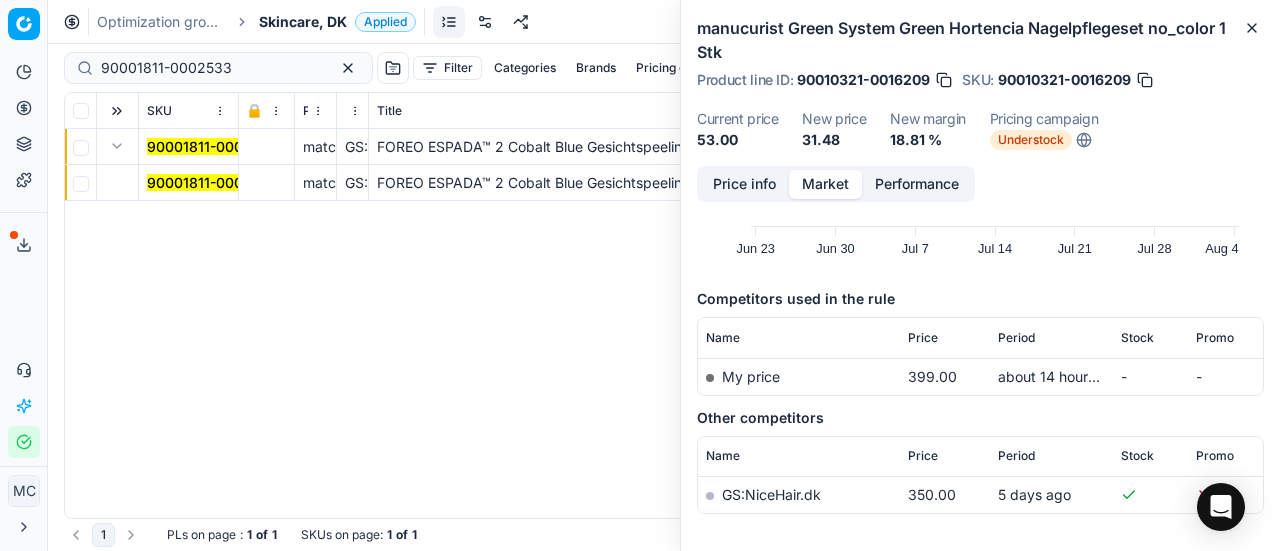 drag, startPoint x: 227, startPoint y: 182, endPoint x: 248, endPoint y: 182, distance: 21 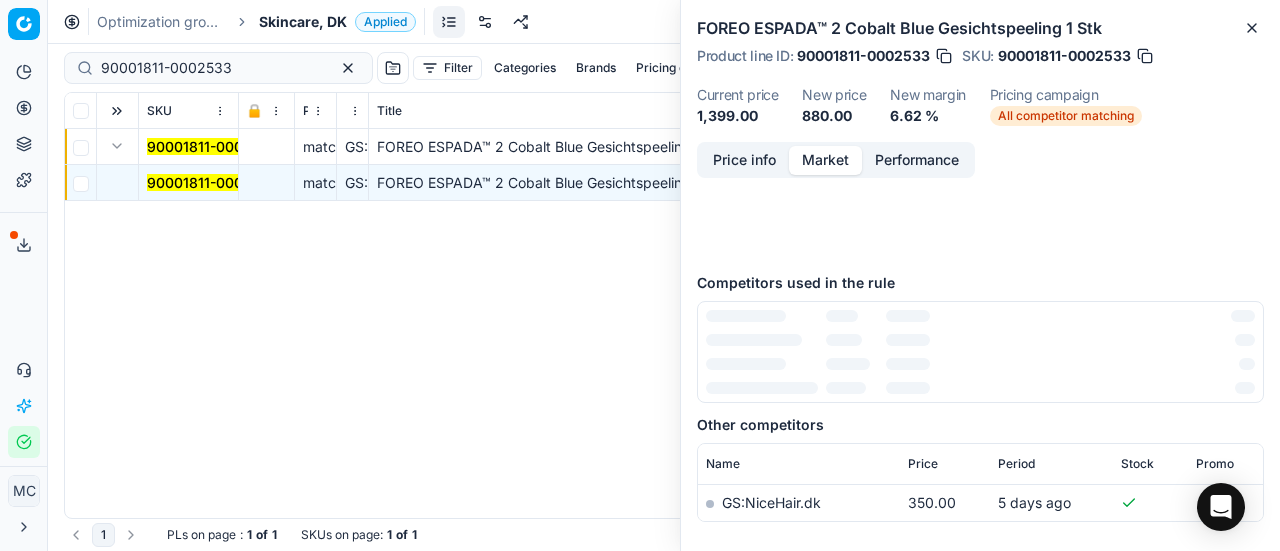 scroll, scrollTop: 177, scrollLeft: 0, axis: vertical 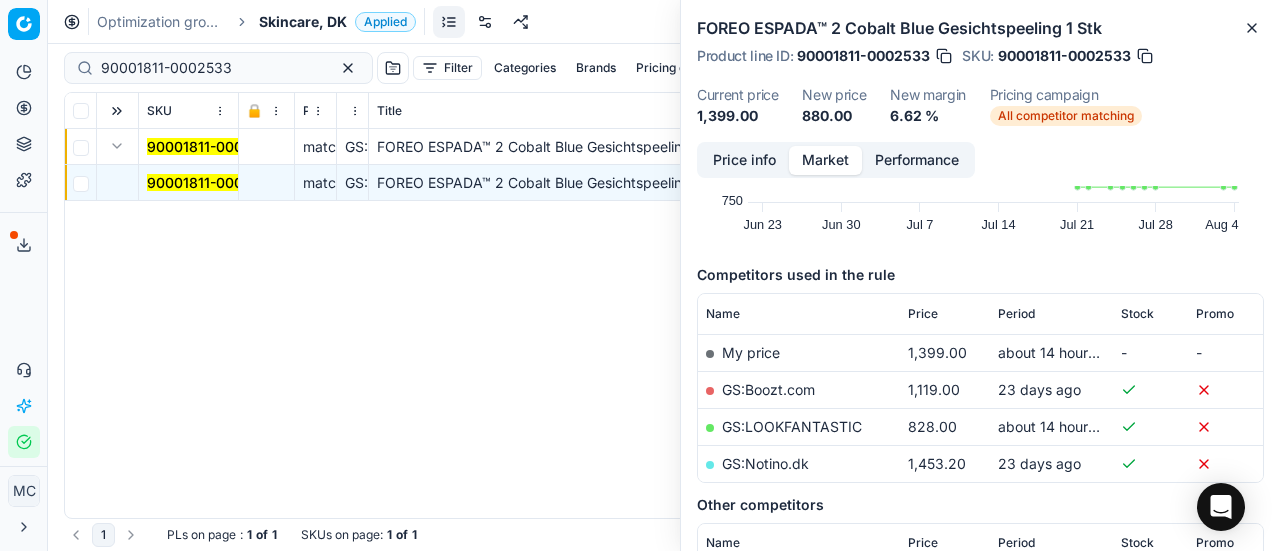 click on "Price info" at bounding box center (744, 160) 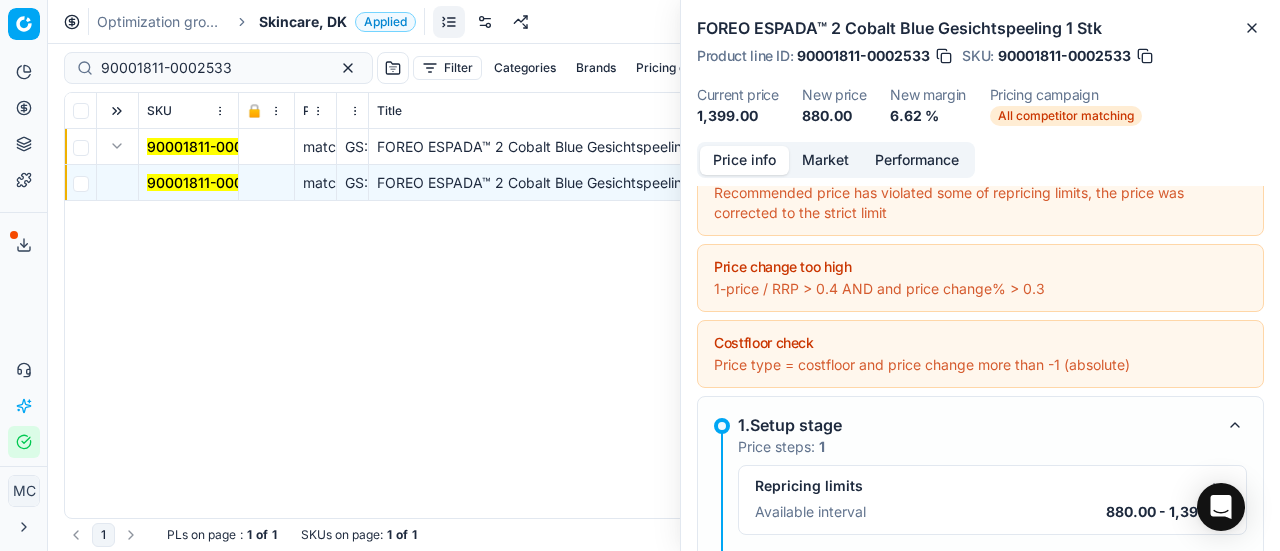 scroll, scrollTop: 238, scrollLeft: 0, axis: vertical 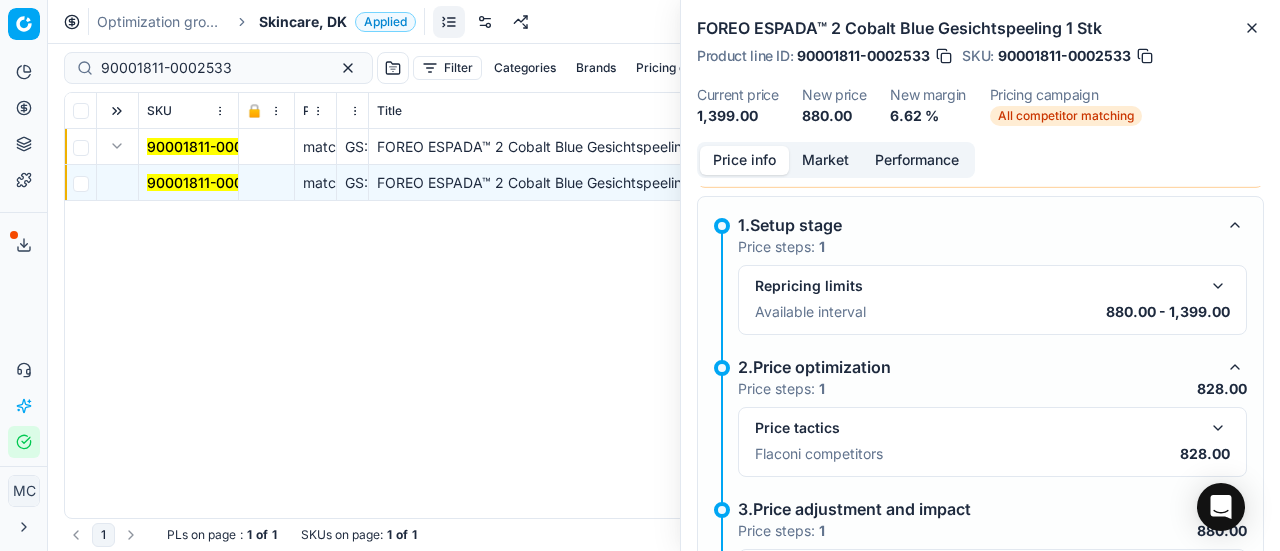 click at bounding box center (1218, 428) 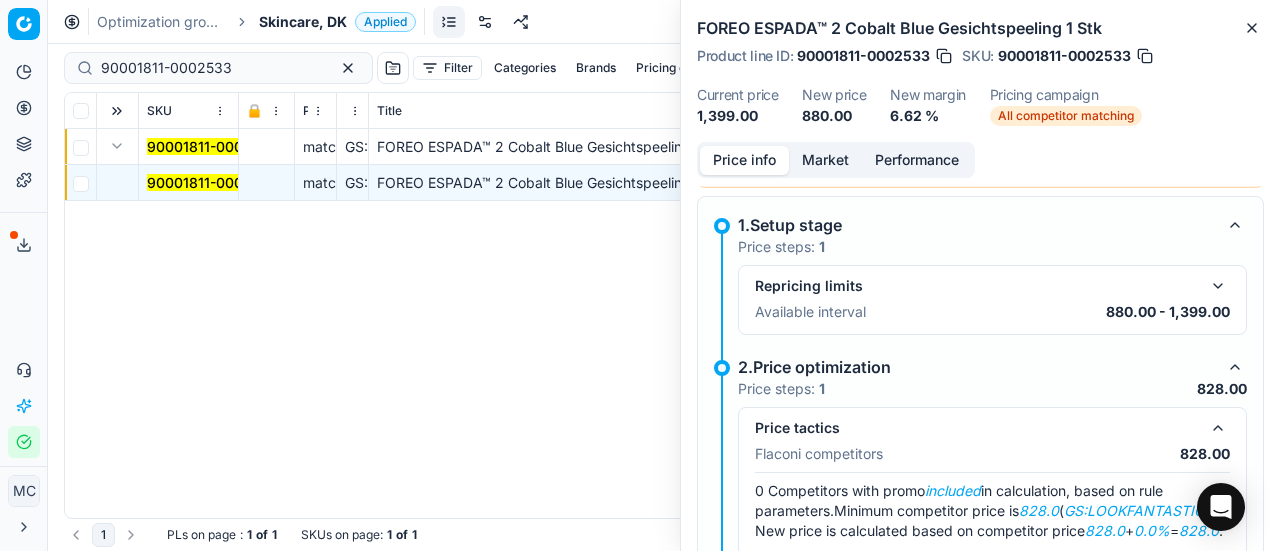 click on "Market" at bounding box center (825, 160) 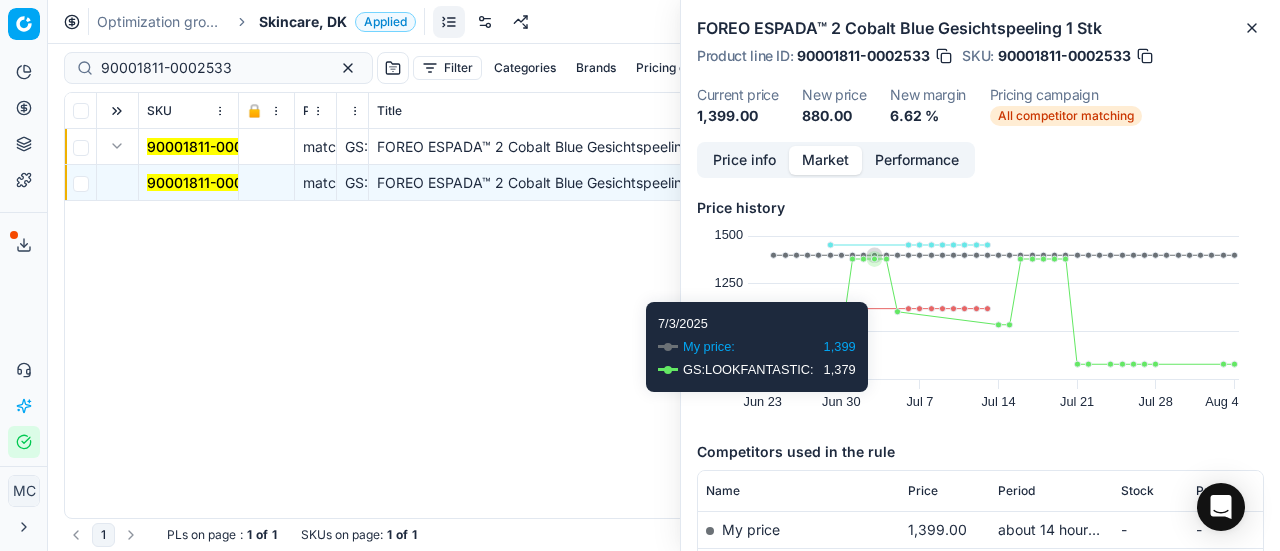 scroll, scrollTop: 300, scrollLeft: 0, axis: vertical 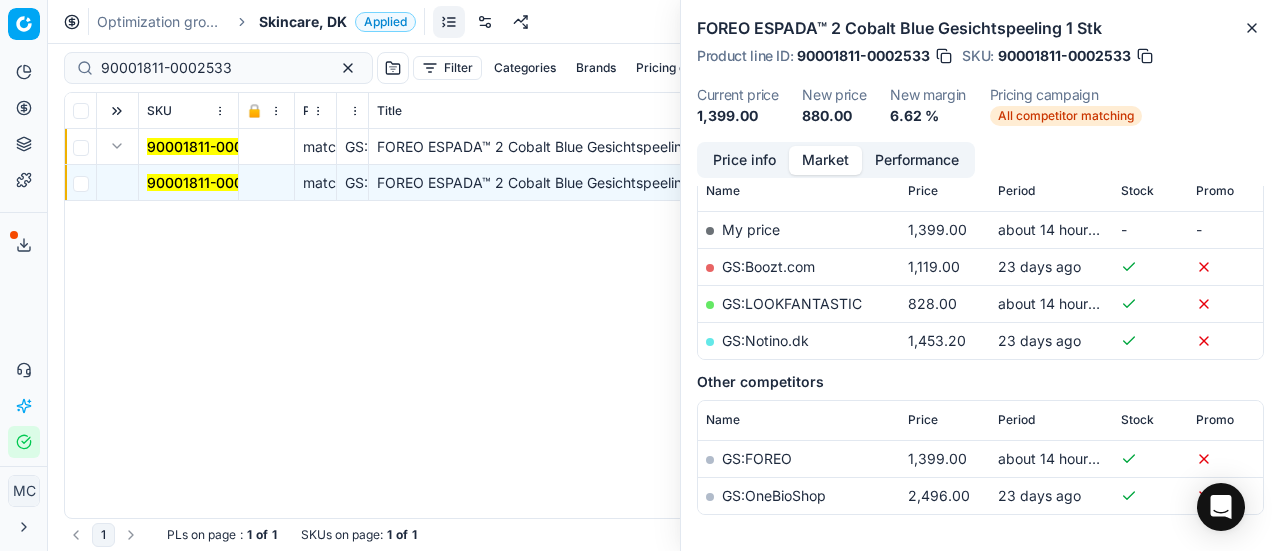 click on "GS:LOOKFANTASTIC" at bounding box center (792, 303) 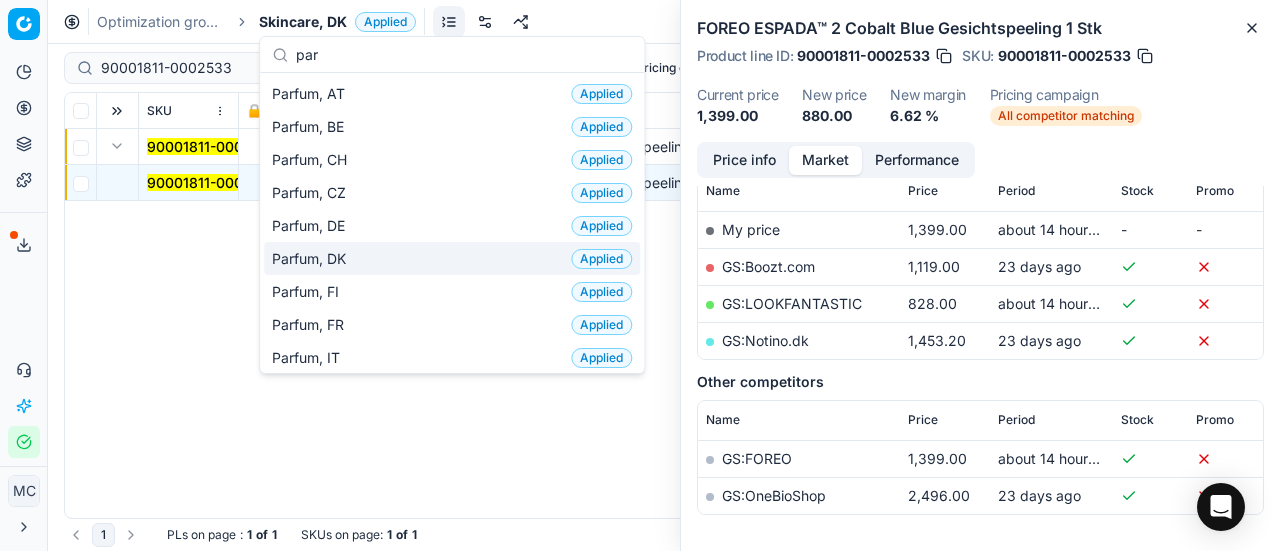 type on "par" 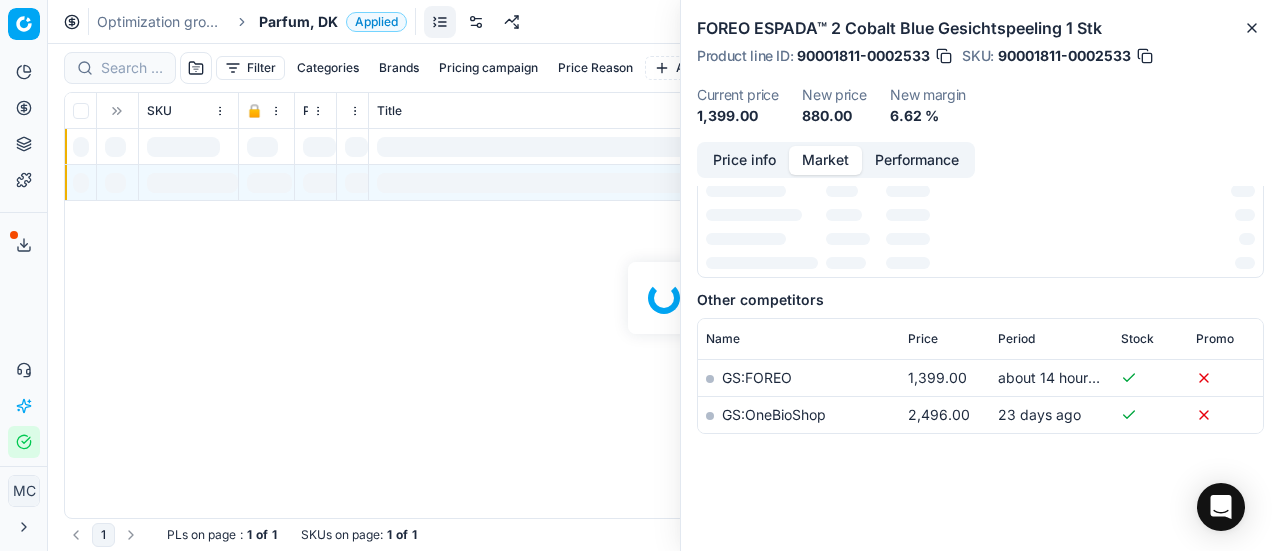 scroll, scrollTop: 300, scrollLeft: 0, axis: vertical 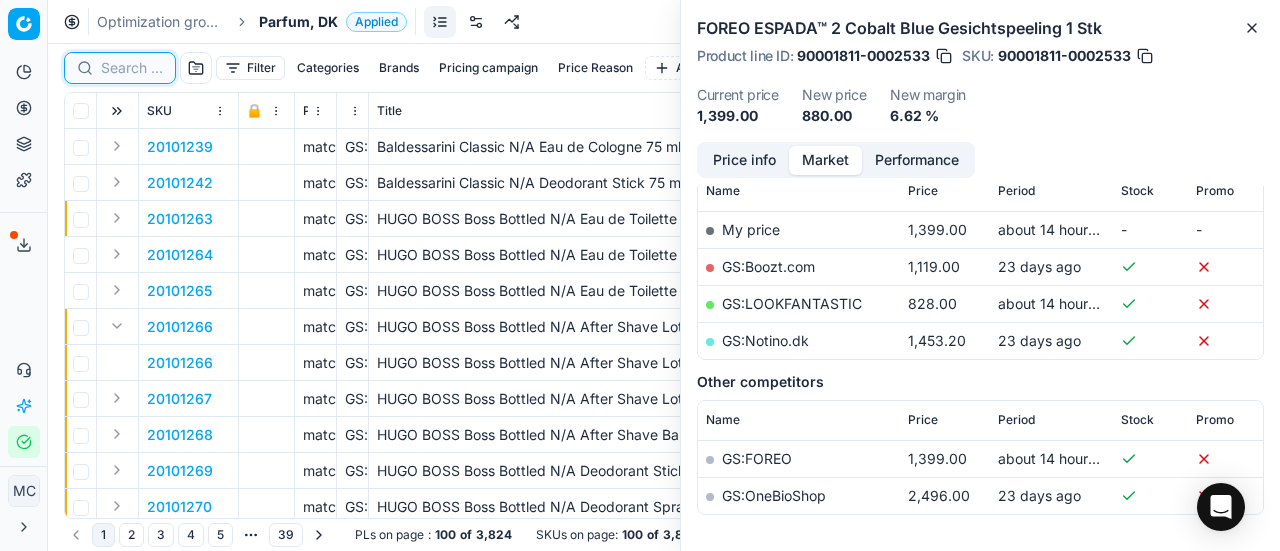 click at bounding box center (132, 68) 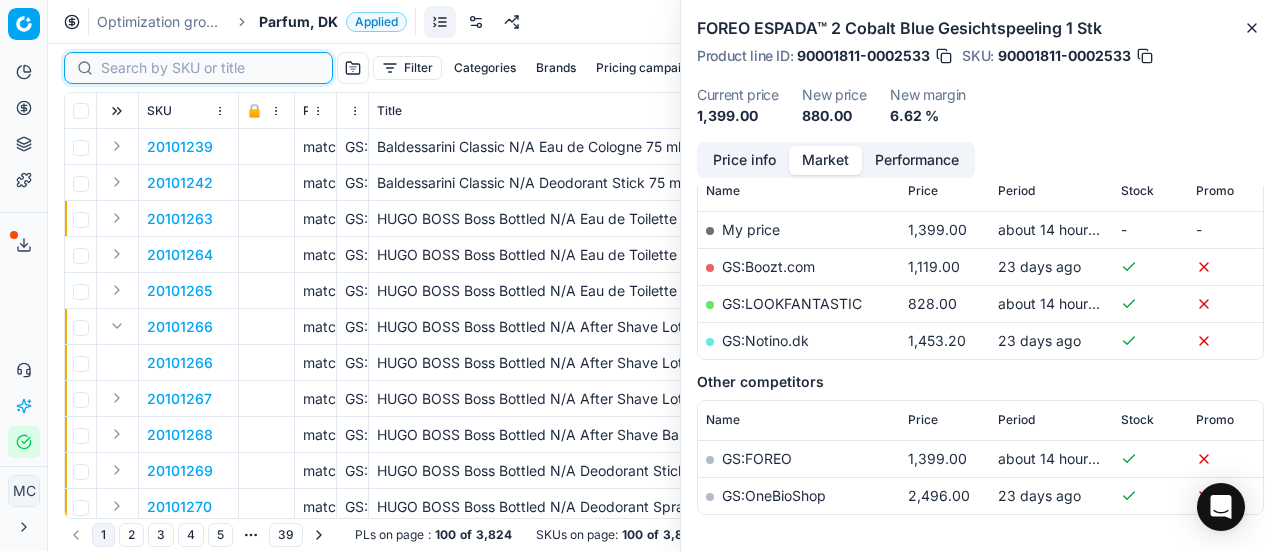 paste on "20101854" 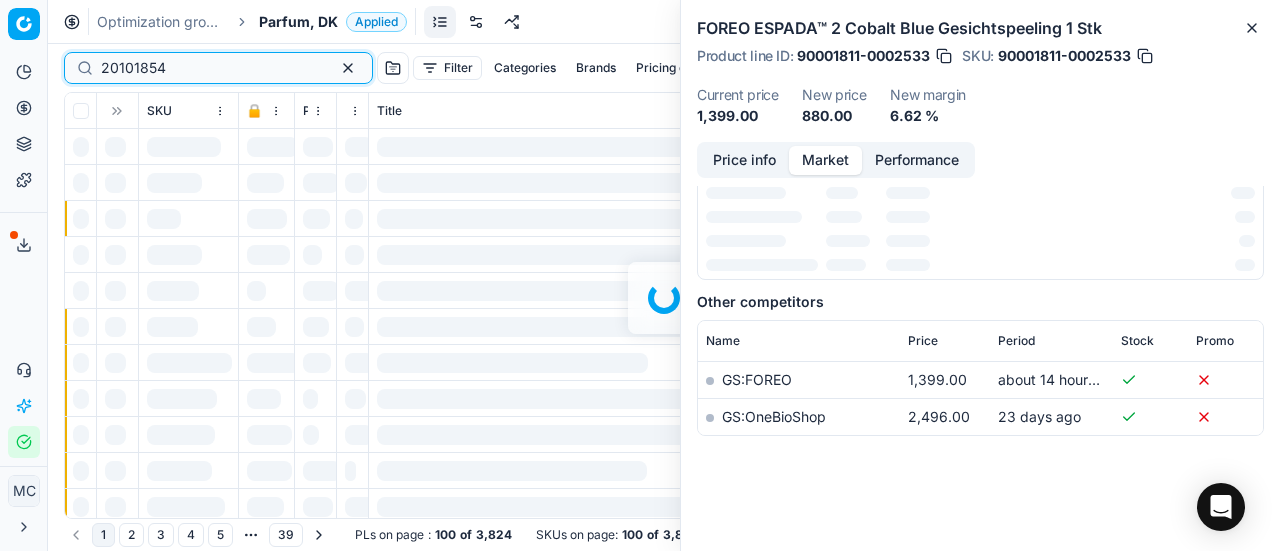 scroll, scrollTop: 300, scrollLeft: 0, axis: vertical 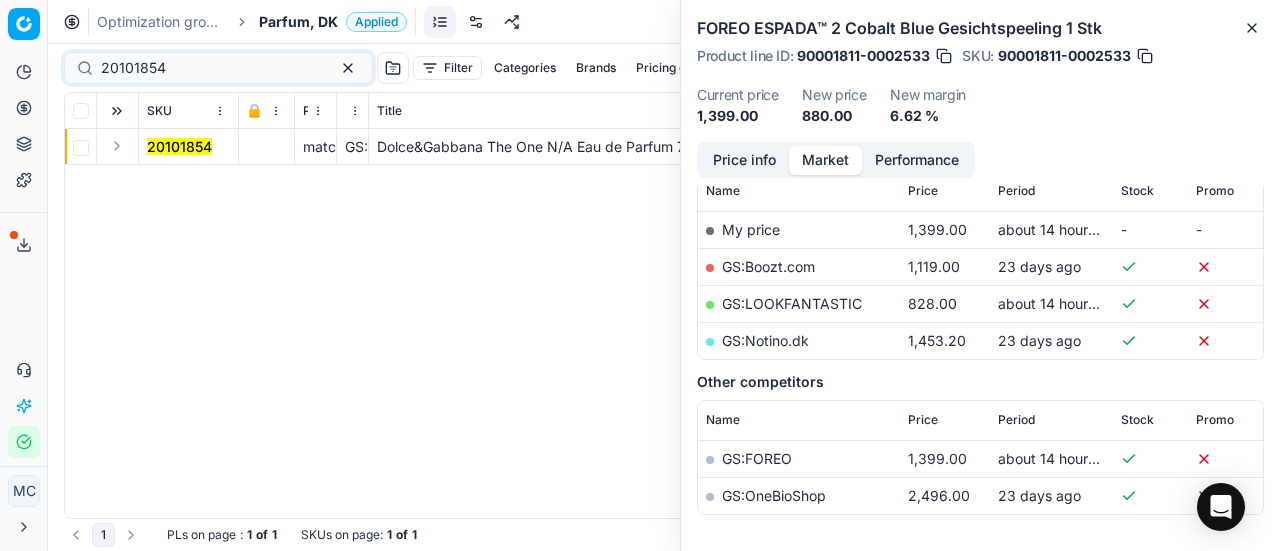 click at bounding box center (117, 146) 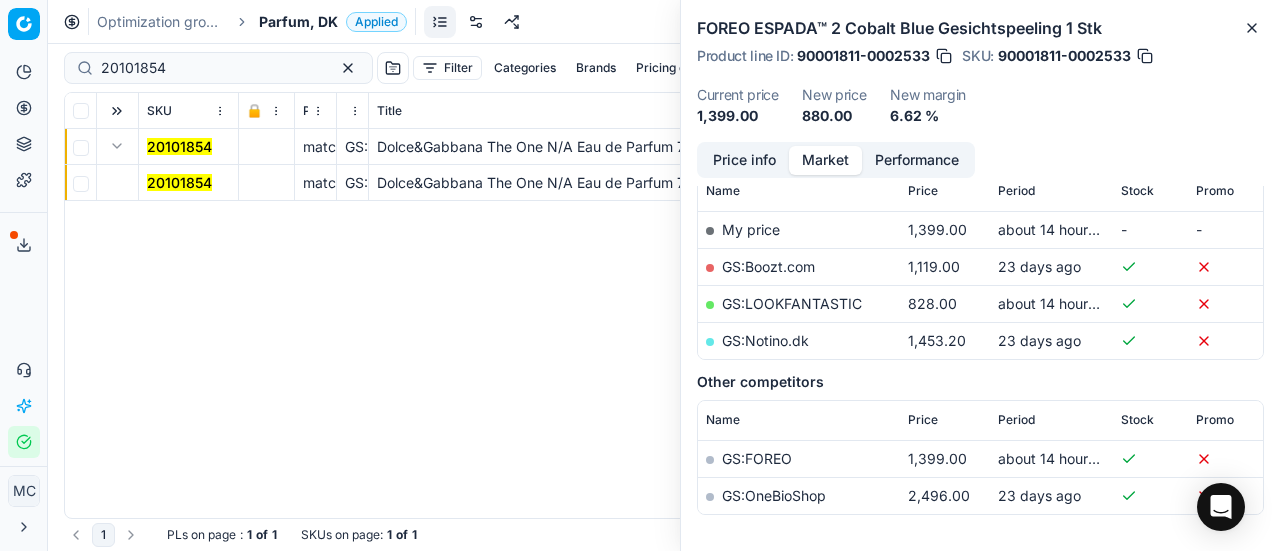 click on "20101854" at bounding box center [179, 182] 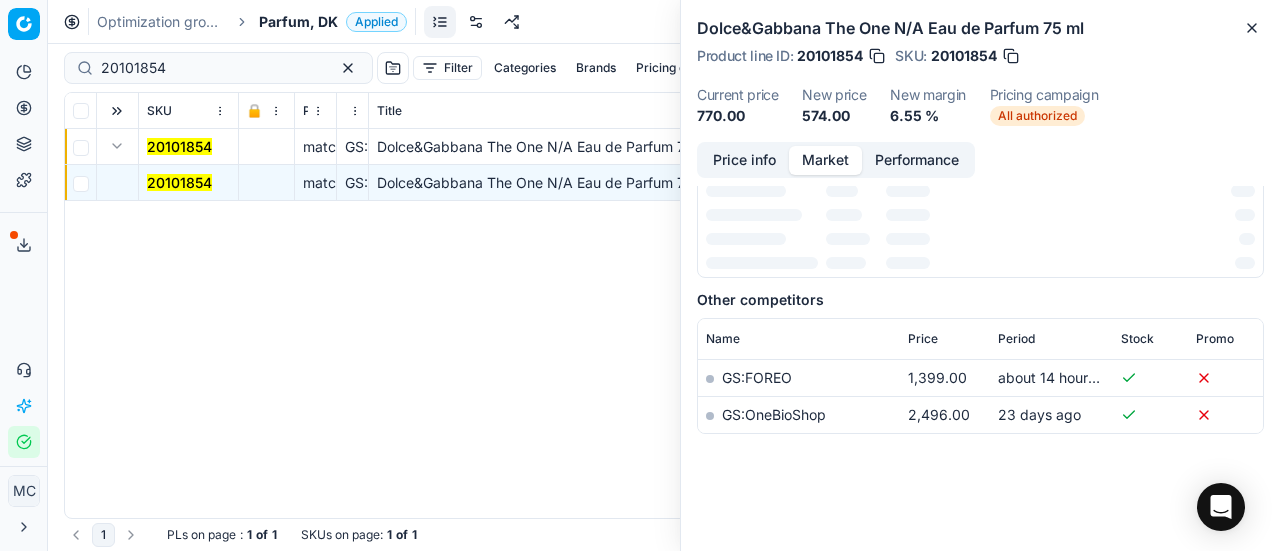 scroll, scrollTop: 300, scrollLeft: 0, axis: vertical 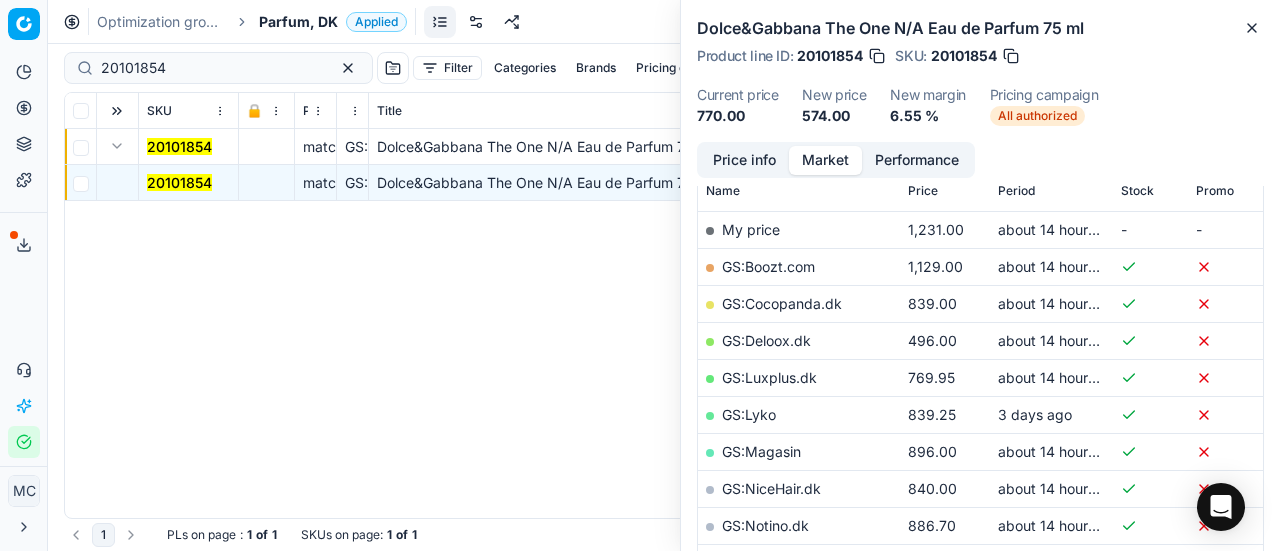 click on "Price info" at bounding box center (744, 160) 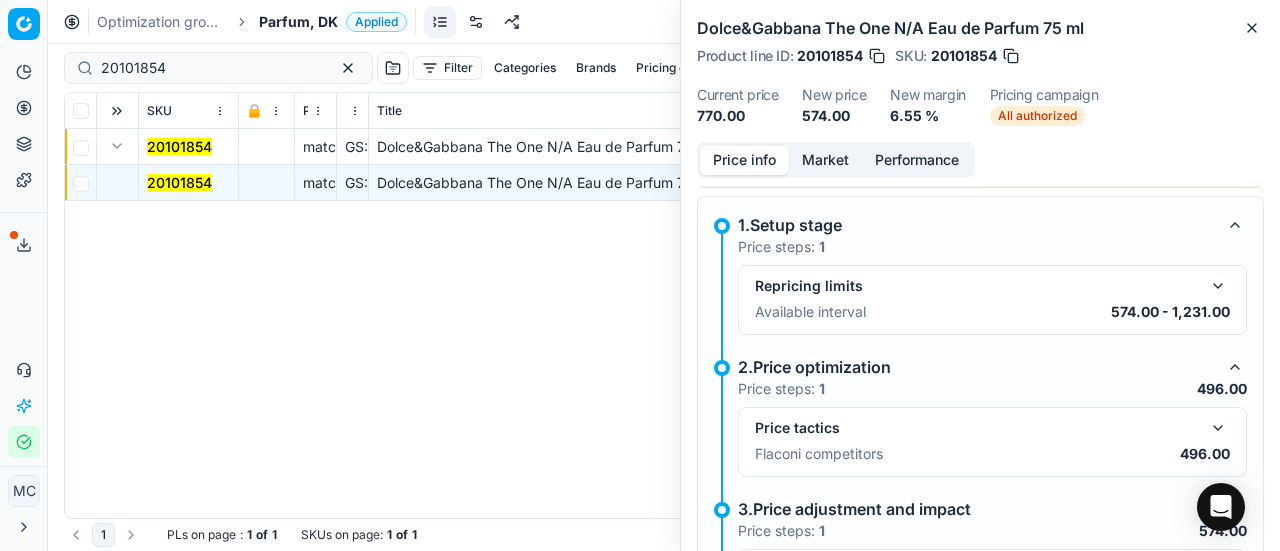 click at bounding box center [1218, 428] 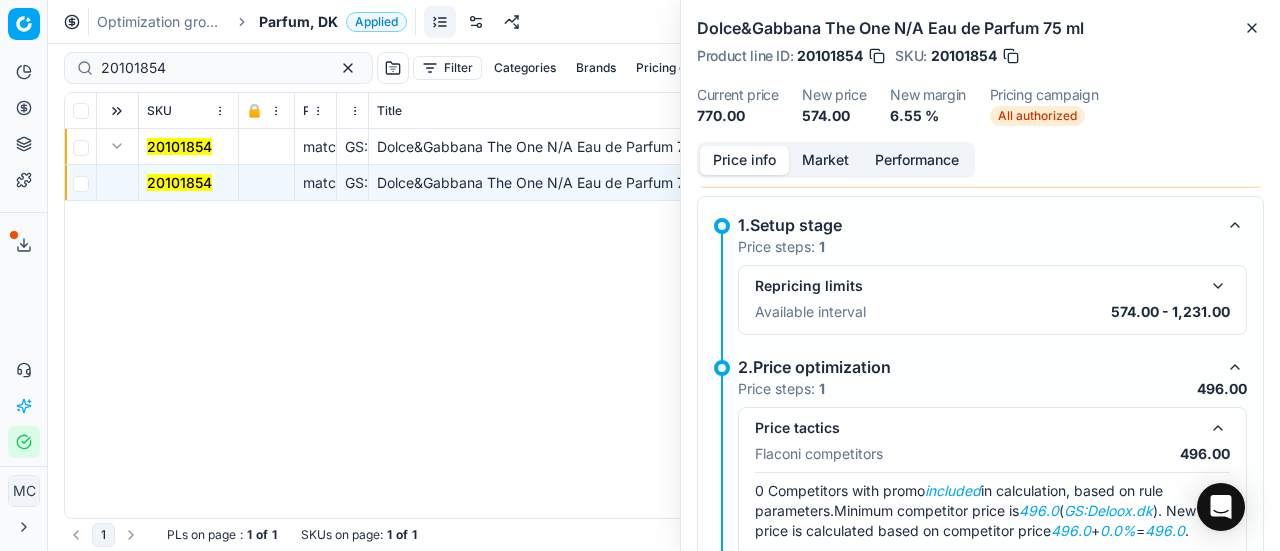 click on "Market" at bounding box center (825, 160) 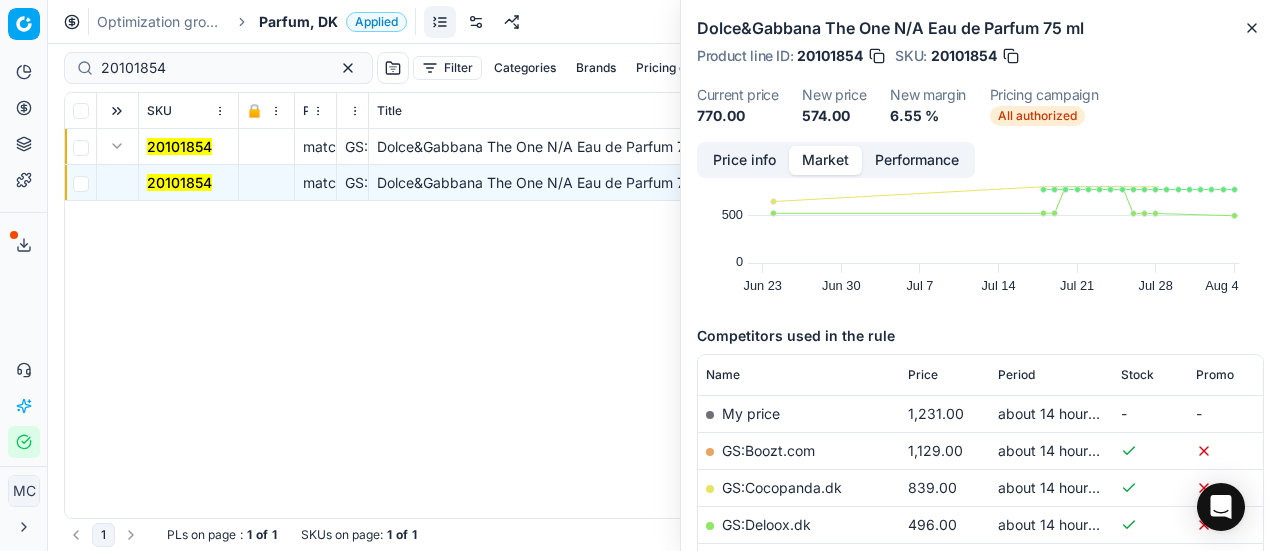 scroll, scrollTop: 200, scrollLeft: 0, axis: vertical 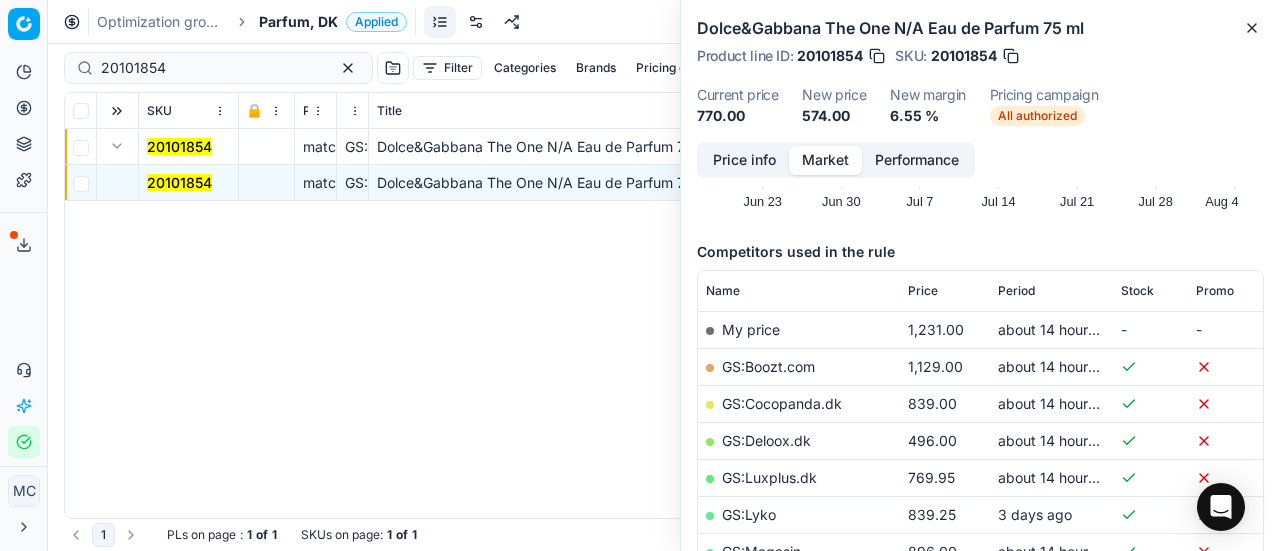 click on "GS:Deloox.dk" at bounding box center (766, 440) 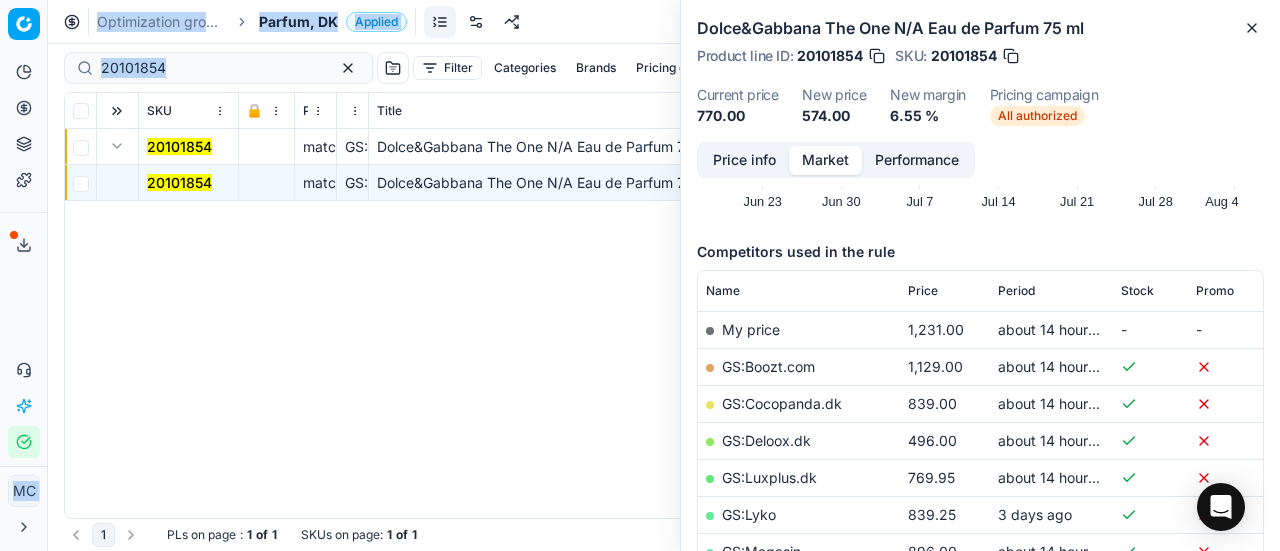 drag, startPoint x: 221, startPoint y: 56, endPoint x: 0, endPoint y: 52, distance: 221.0362 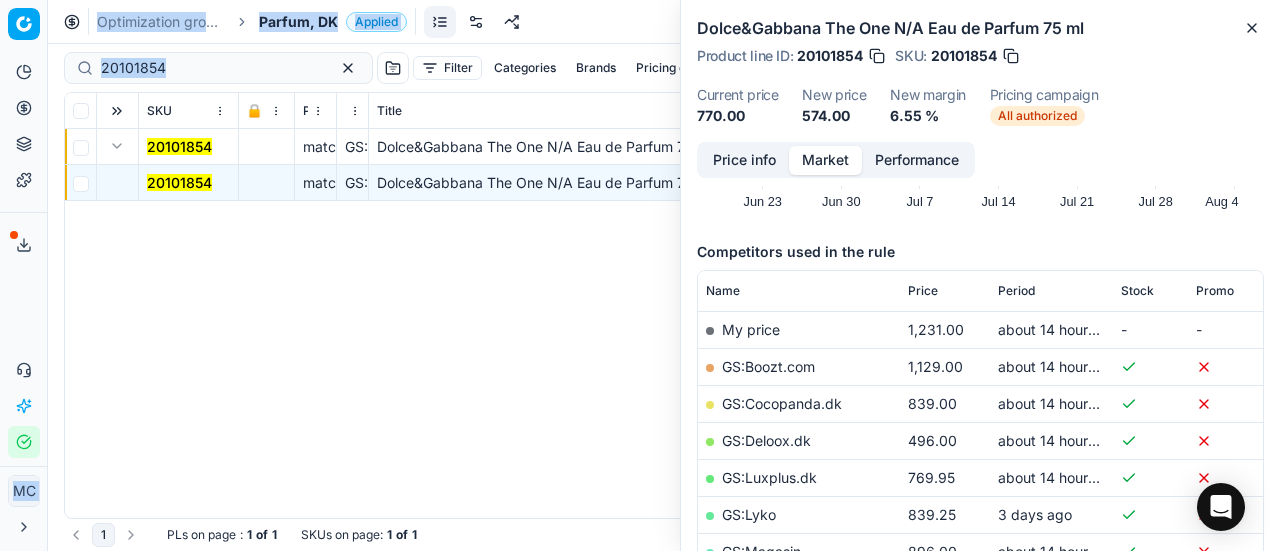 click on "Pricing platform Analytics Pricing Product portfolio Templates Export service 18 Contact support   AI Pricing Assistant Integration status MC Mengqi Cai mengqi.cai@flaconi.de Close menu Command Palette Search for a command to run... Optimization groups Parfum, DK Applied Discard Download report 20101854 Filter   Categories   Brands   Pricing campaign   Price Reason   Add filter Bulk update Assign SKU 🔒 Price Type Price Reason Title Product line name Product line ID Cost PCII cost RRP CD min Price CD max Price Beauty outlet price PCII+5% > RRP Sales Flag Price change too high RRP vs MinCD Discount% vs RRP Current price Current promo price Freeze price New margin (common), % Δ, % Check CM Comment Pricing Comment CM New price proposal Δ, abs Done Pricing Difference, % > 50 Alerts Family ID Pricing campaign New price too high New price too low Brands Business Unit ID Business Unit | title Total stock quantity Last stock update Last price change Is available Is main product Main CD Amazon Main CD bol Cluster" at bounding box center (640, 275) 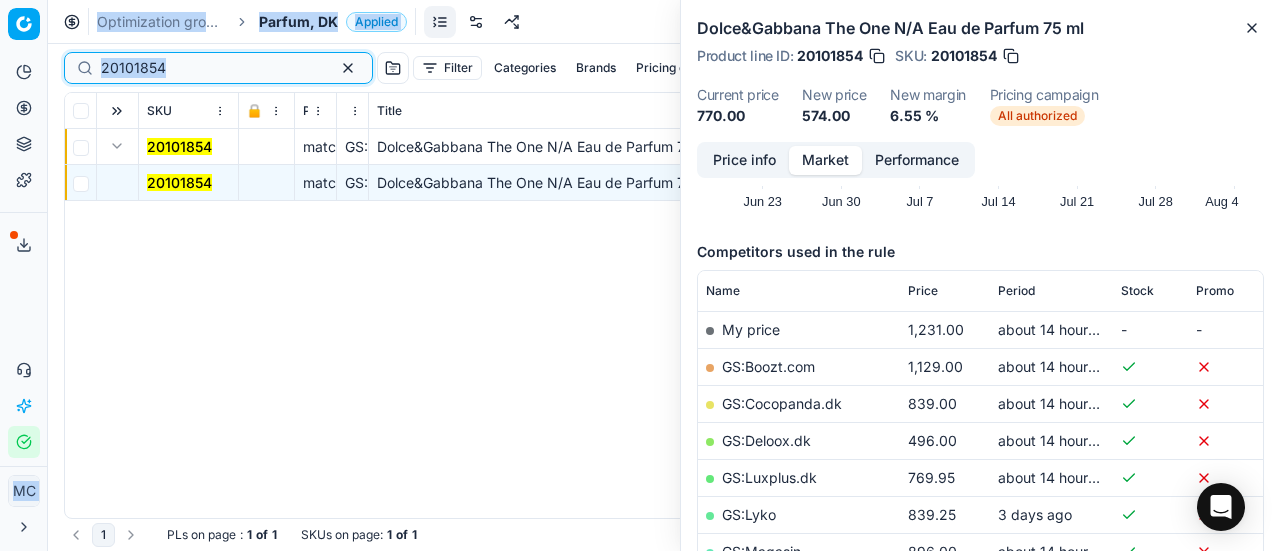 click on "20101854" at bounding box center [210, 68] 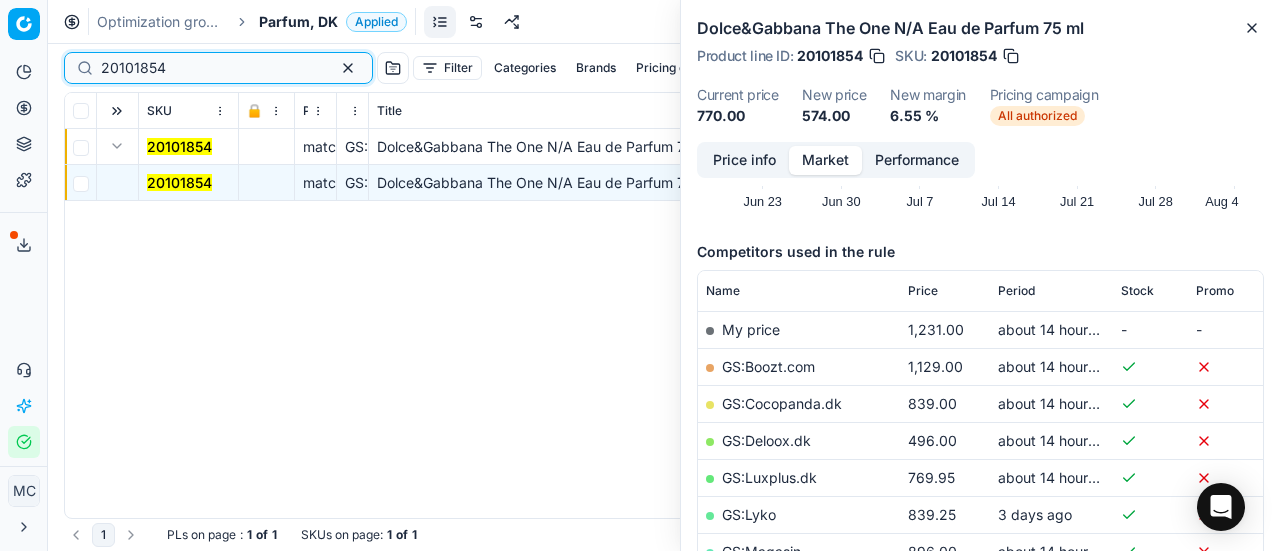 drag, startPoint x: 0, startPoint y: 73, endPoint x: 0, endPoint y: 51, distance: 22 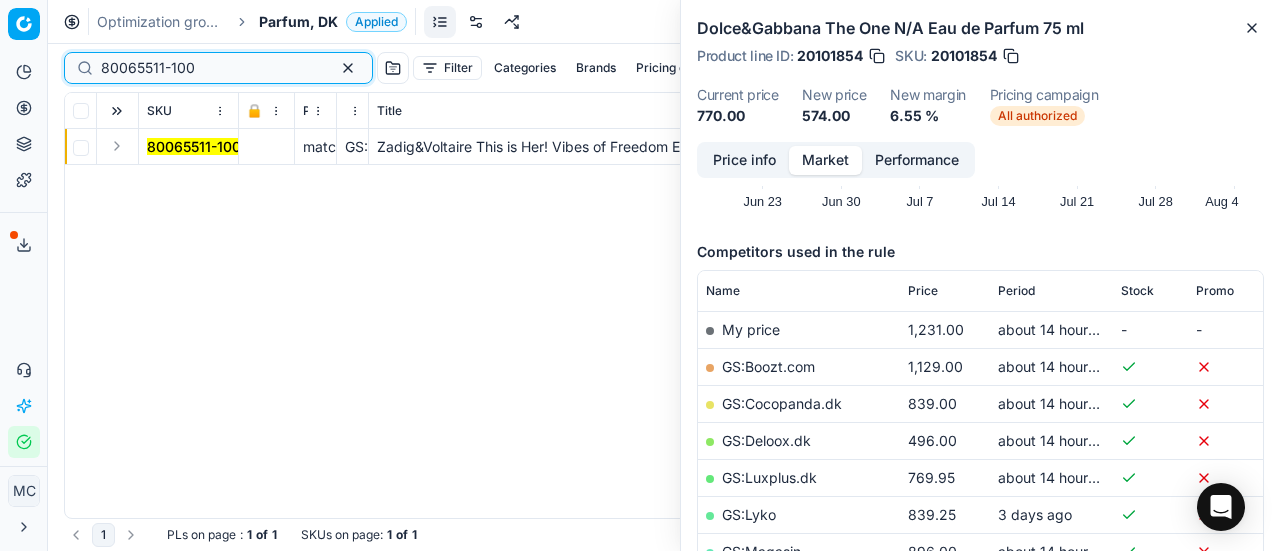 type on "80065511-100" 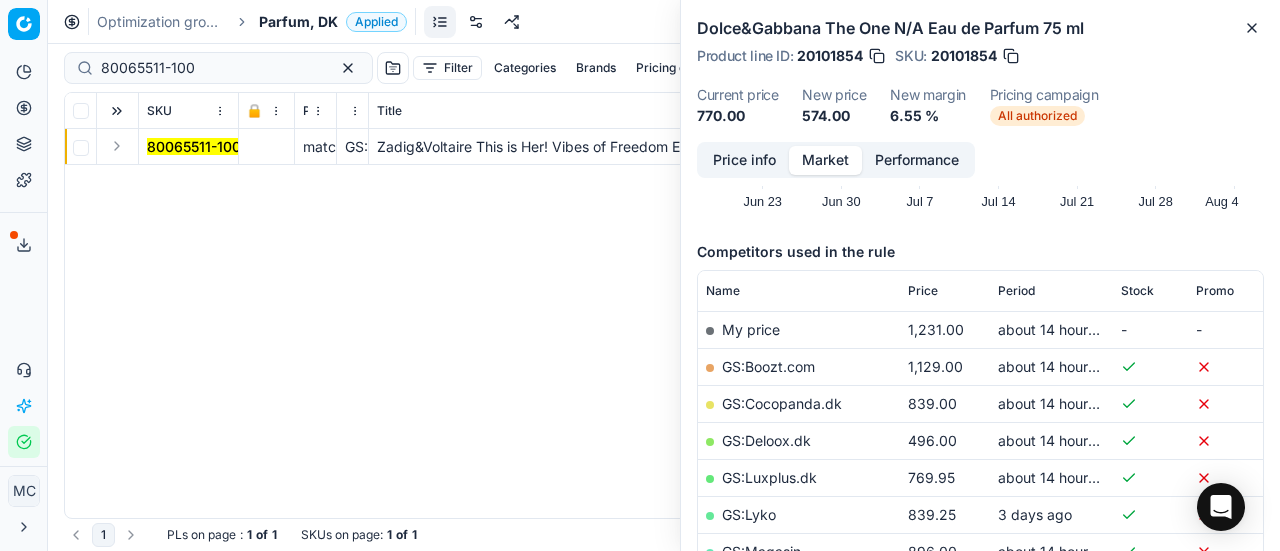 click at bounding box center (117, 146) 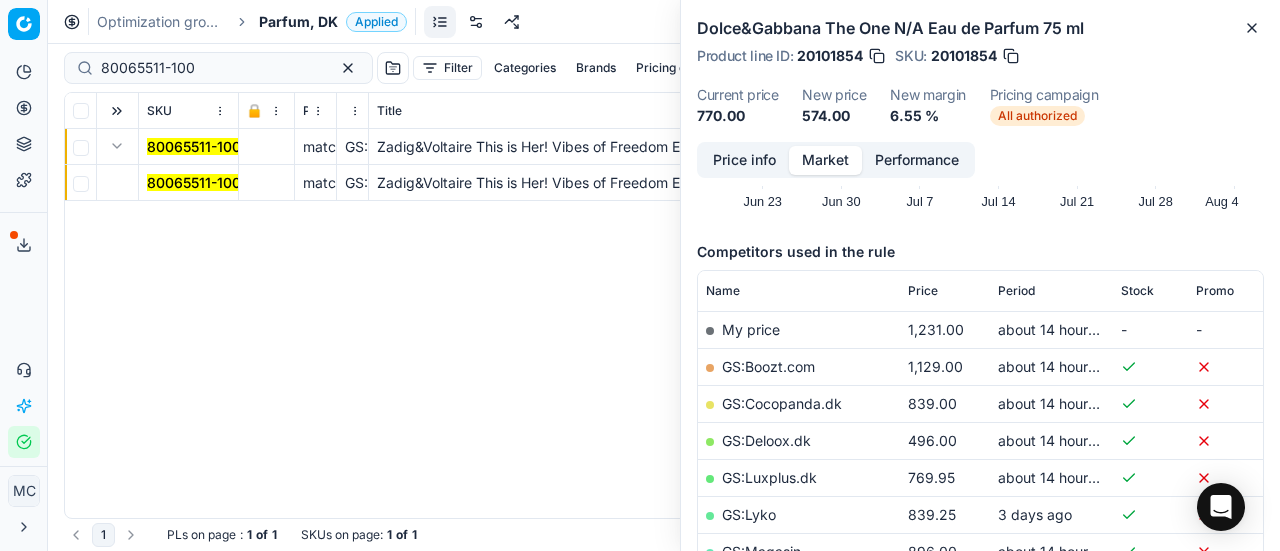 drag, startPoint x: 140, startPoint y: 157, endPoint x: 560, endPoint y: 186, distance: 421 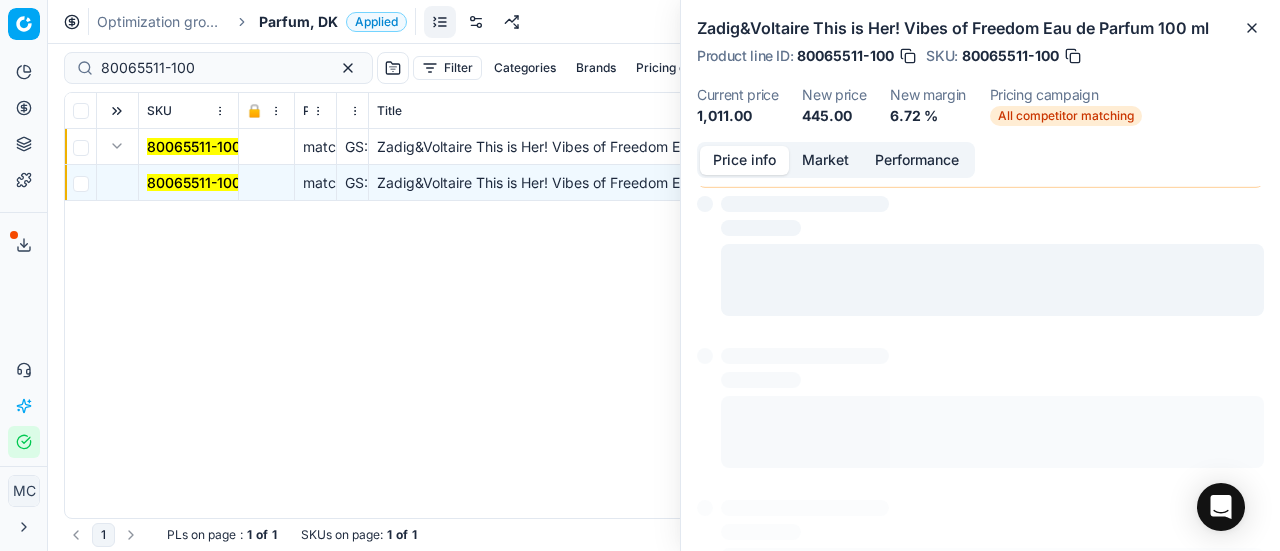 click on "Price info" at bounding box center [744, 160] 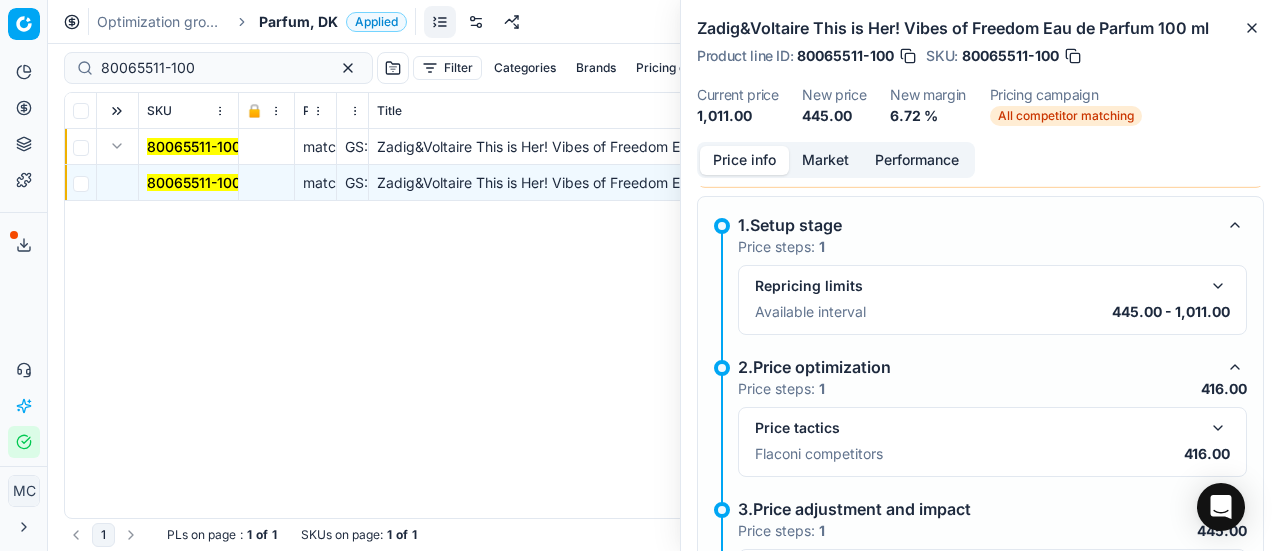 click at bounding box center (1218, 428) 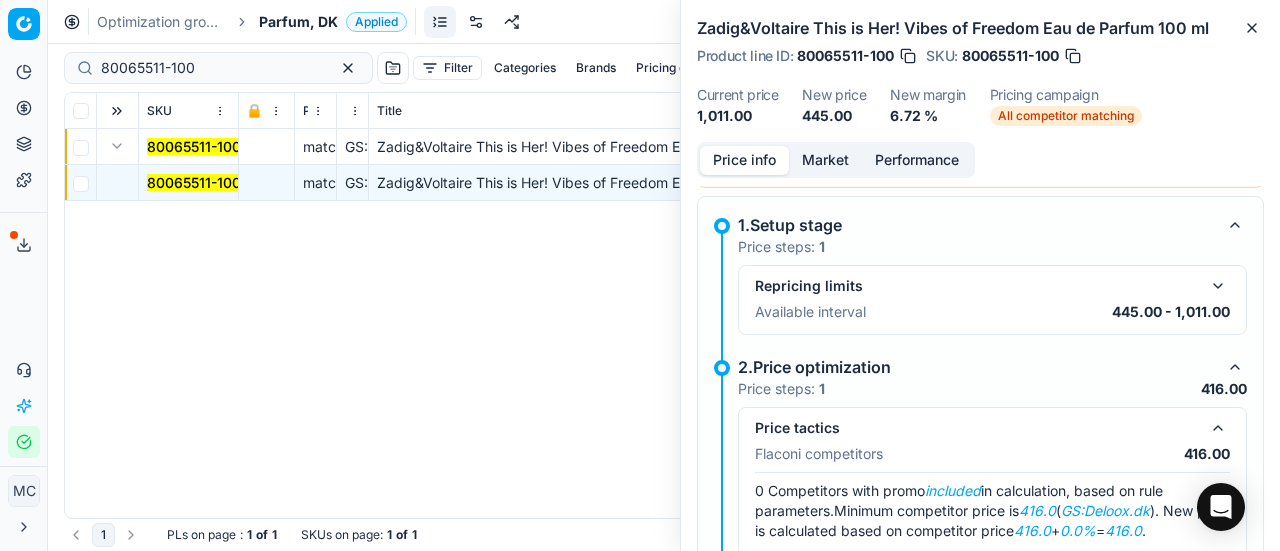 click on "Market" at bounding box center [825, 160] 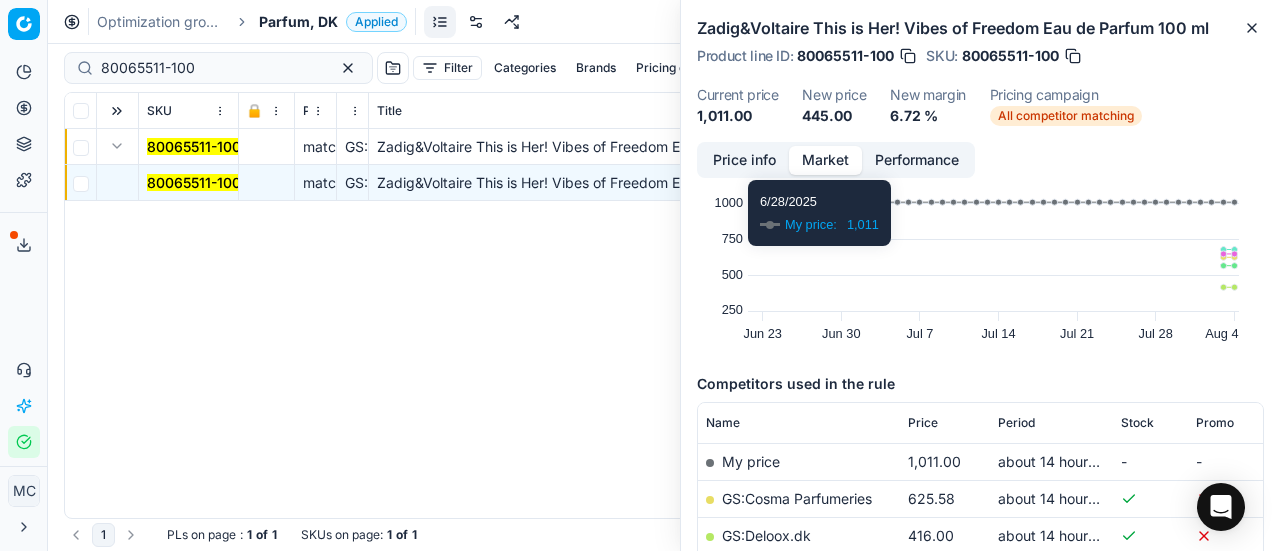 scroll, scrollTop: 100, scrollLeft: 0, axis: vertical 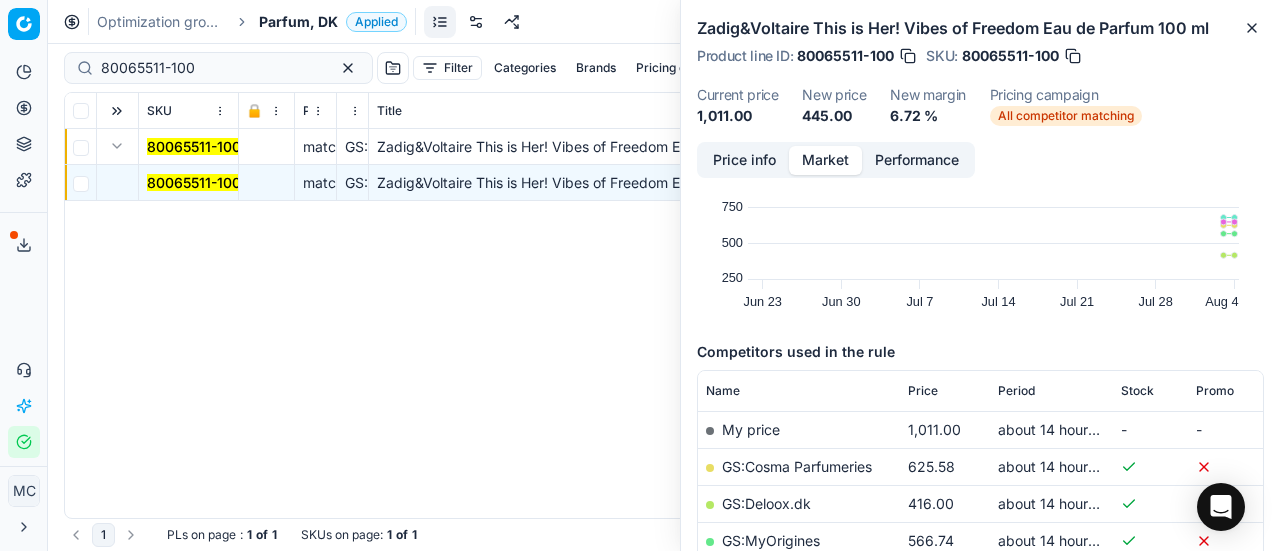 click on "GS:Deloox.dk" at bounding box center [799, 503] 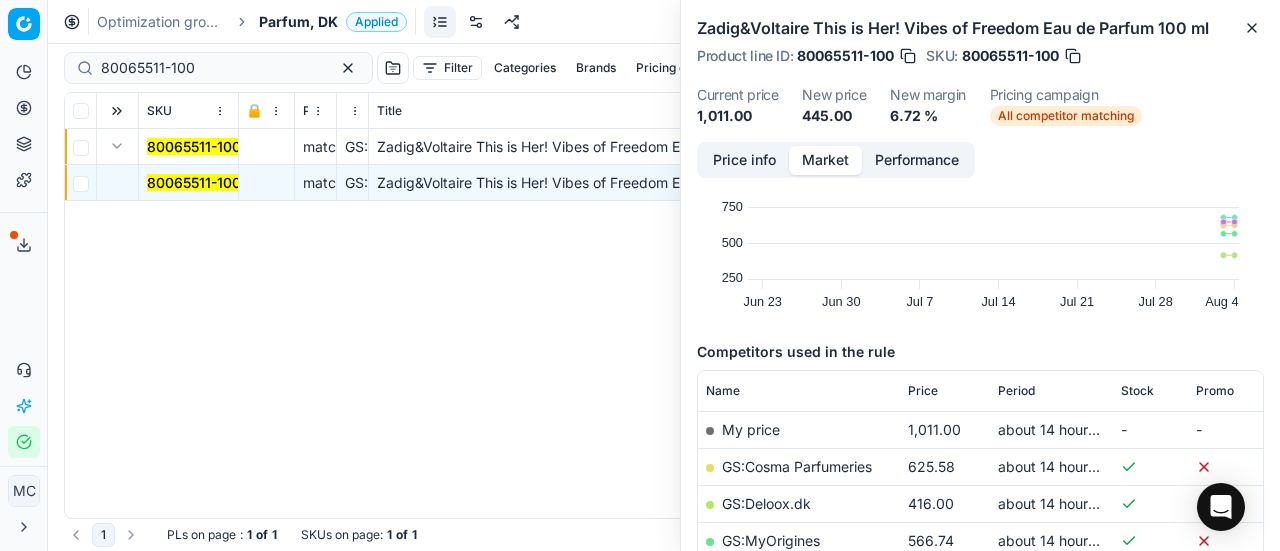 click on "GS:Deloox.dk" at bounding box center (766, 503) 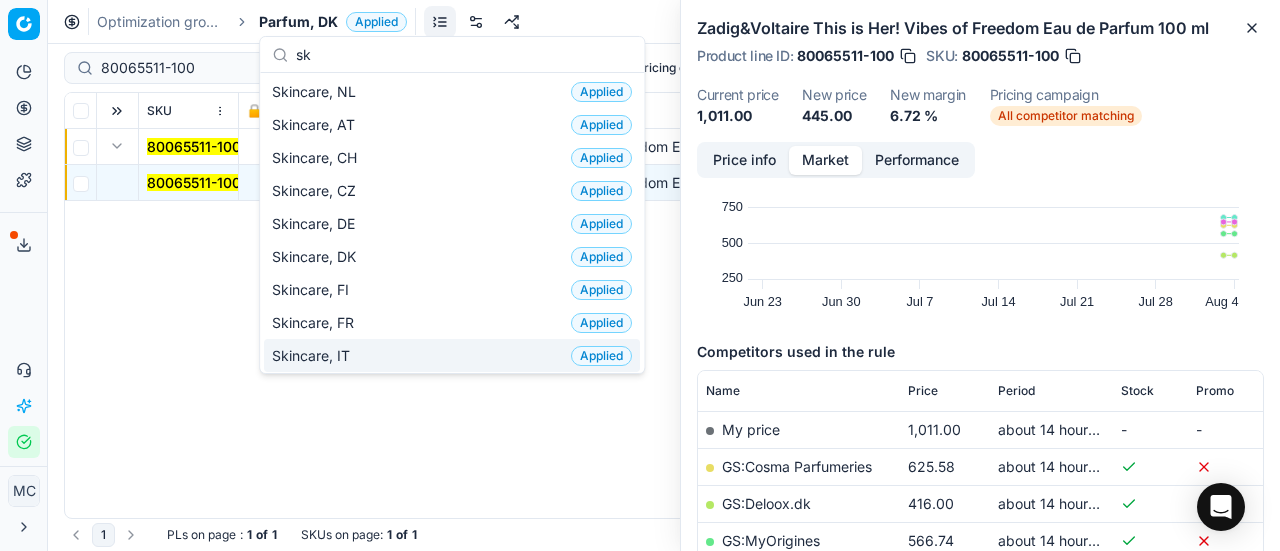 scroll, scrollTop: 0, scrollLeft: 0, axis: both 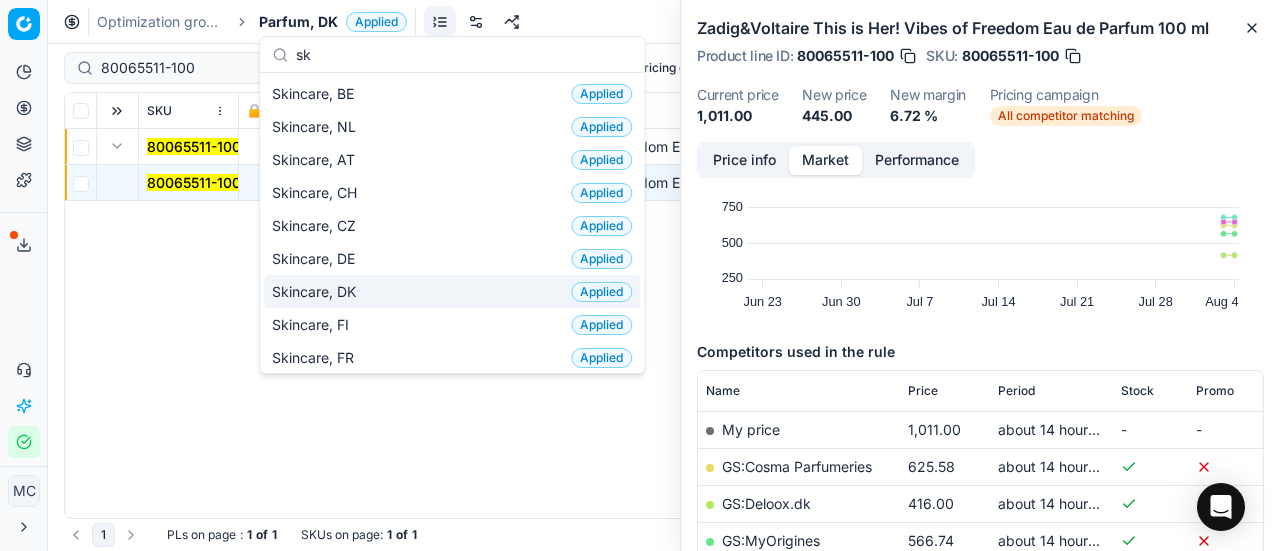 type on "sk" 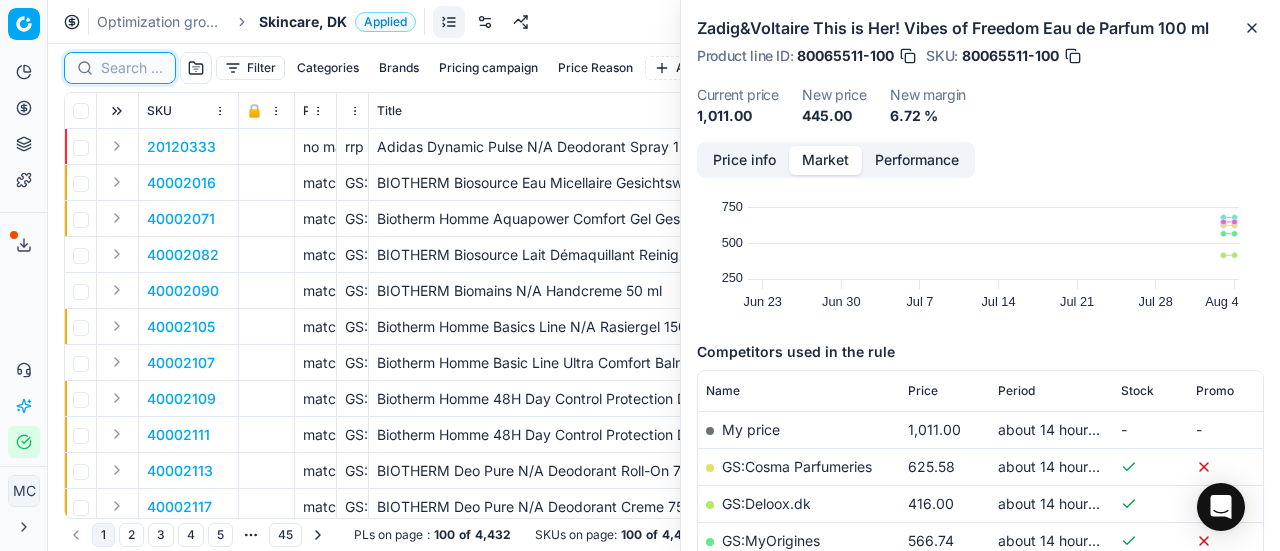 click at bounding box center [132, 68] 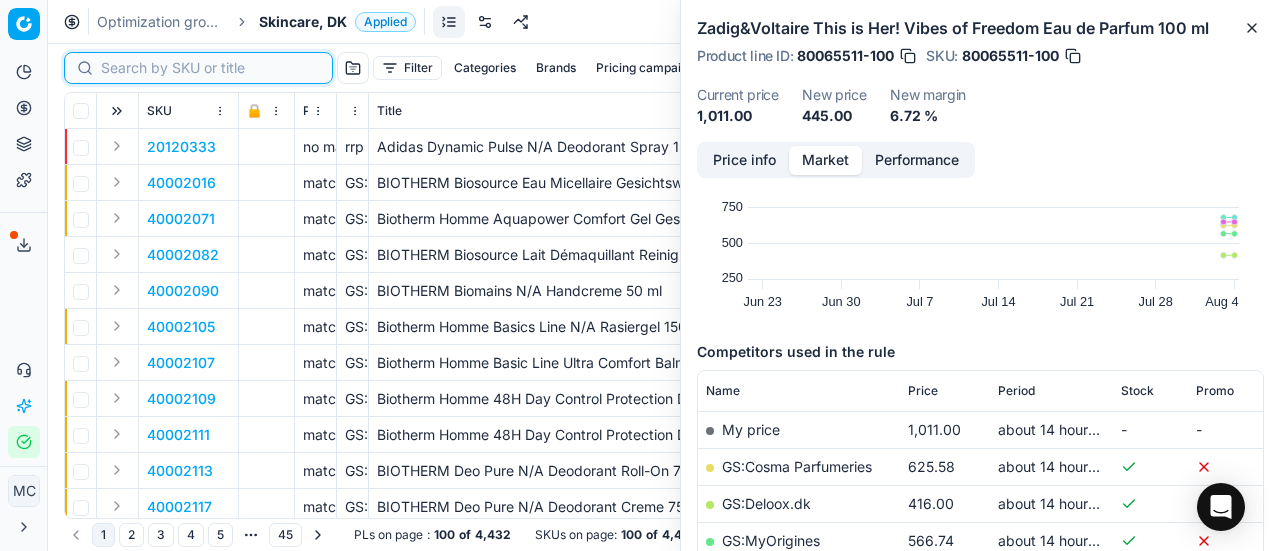 paste on "90016554-0025998" 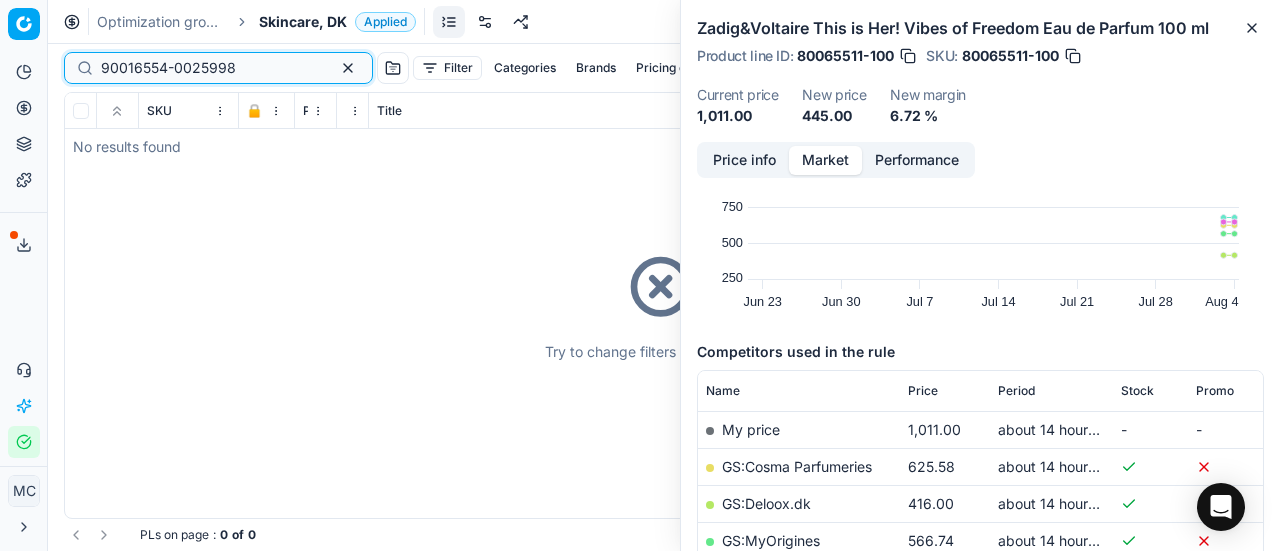 type on "90016554-0025998" 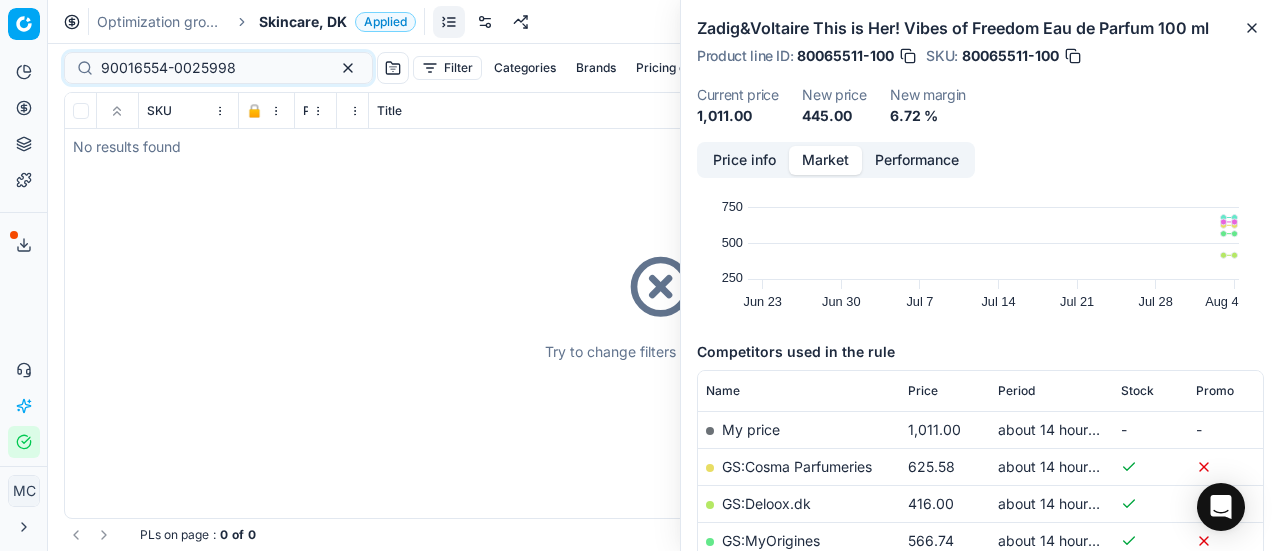 click on "Skincare, DK" at bounding box center (303, 22) 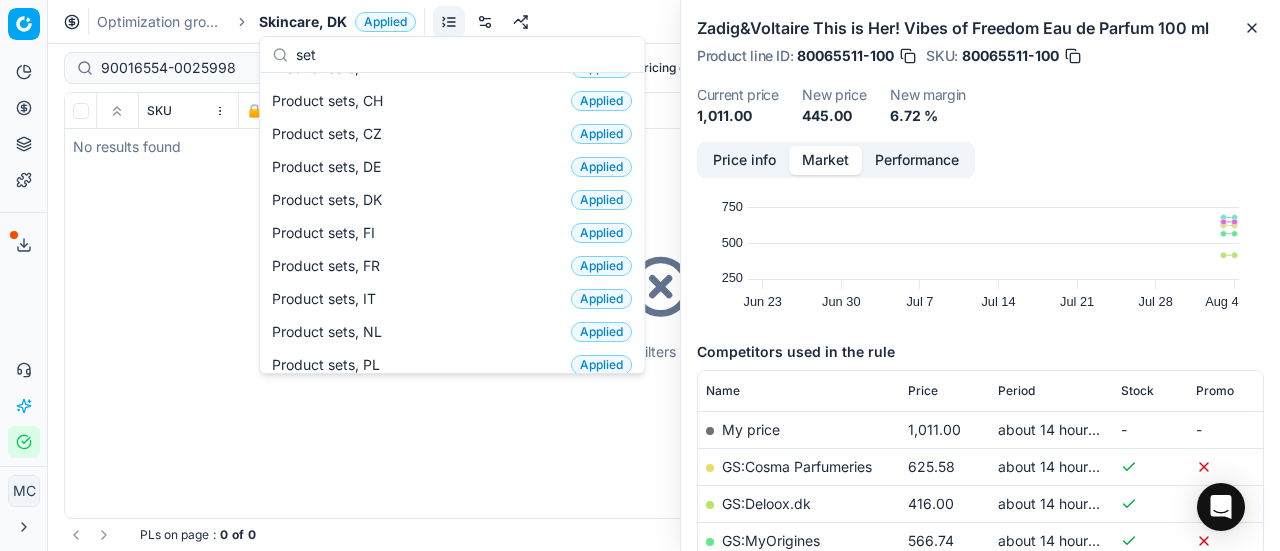scroll, scrollTop: 0, scrollLeft: 0, axis: both 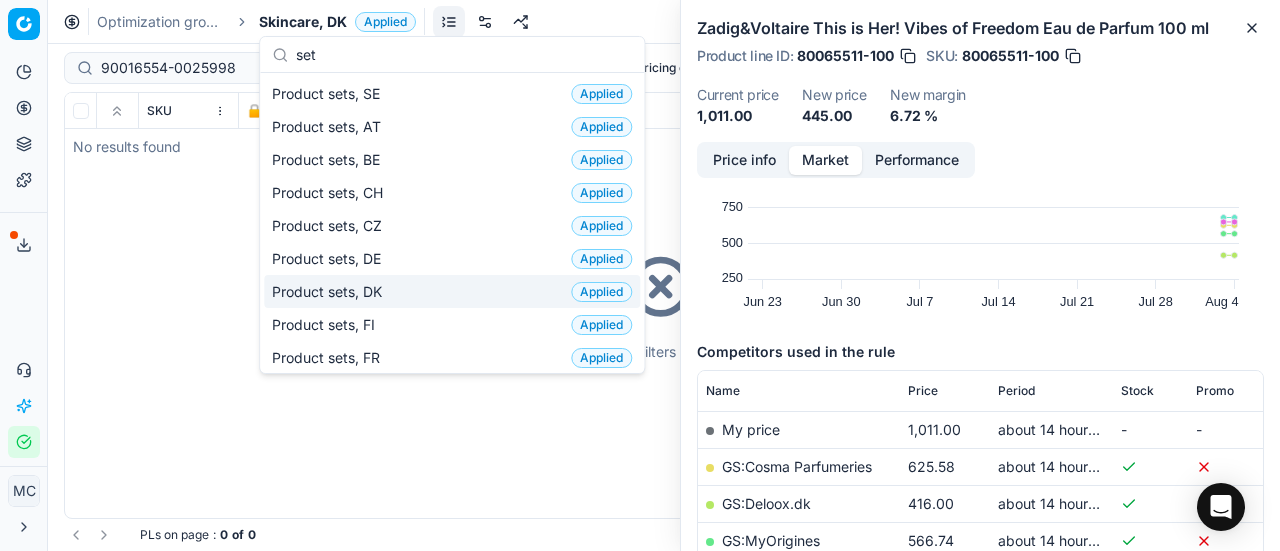 type on "set" 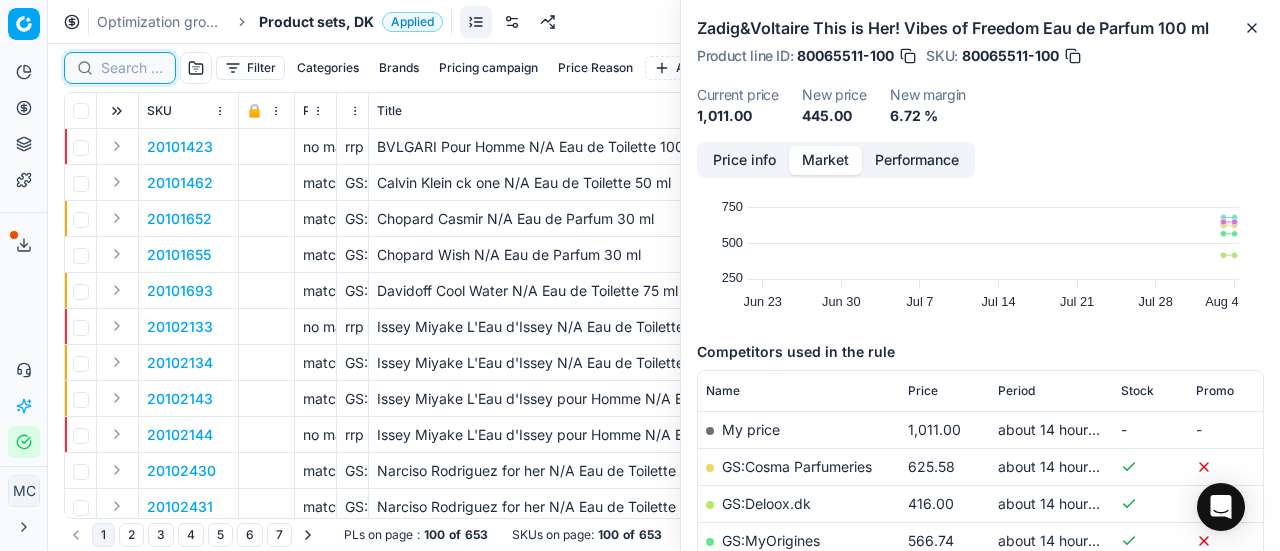 click at bounding box center [132, 68] 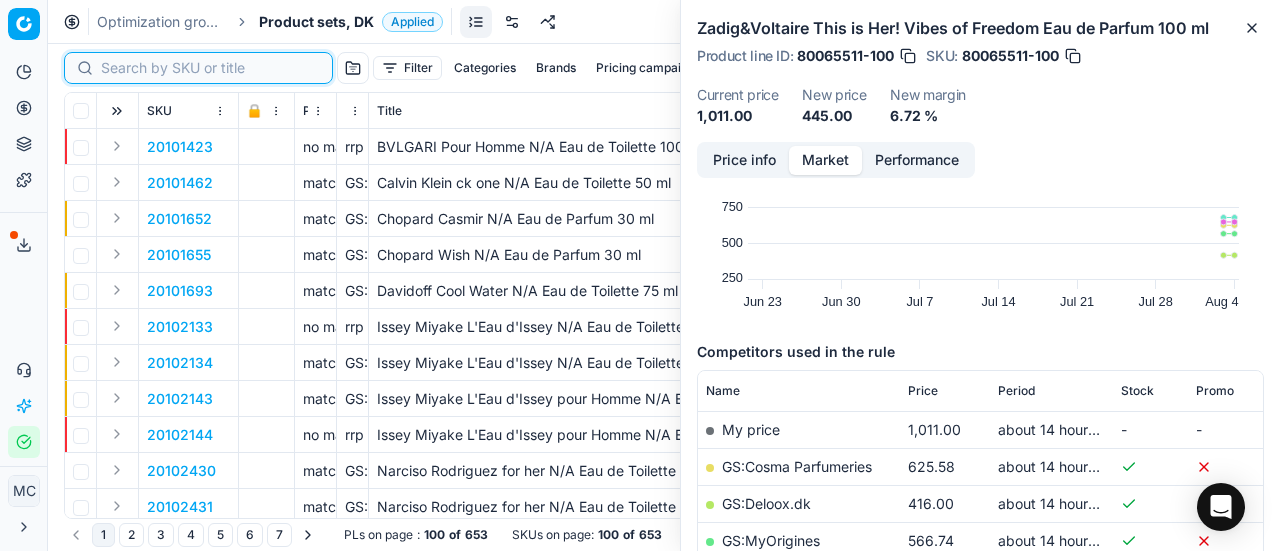 paste on "90016554-0025998" 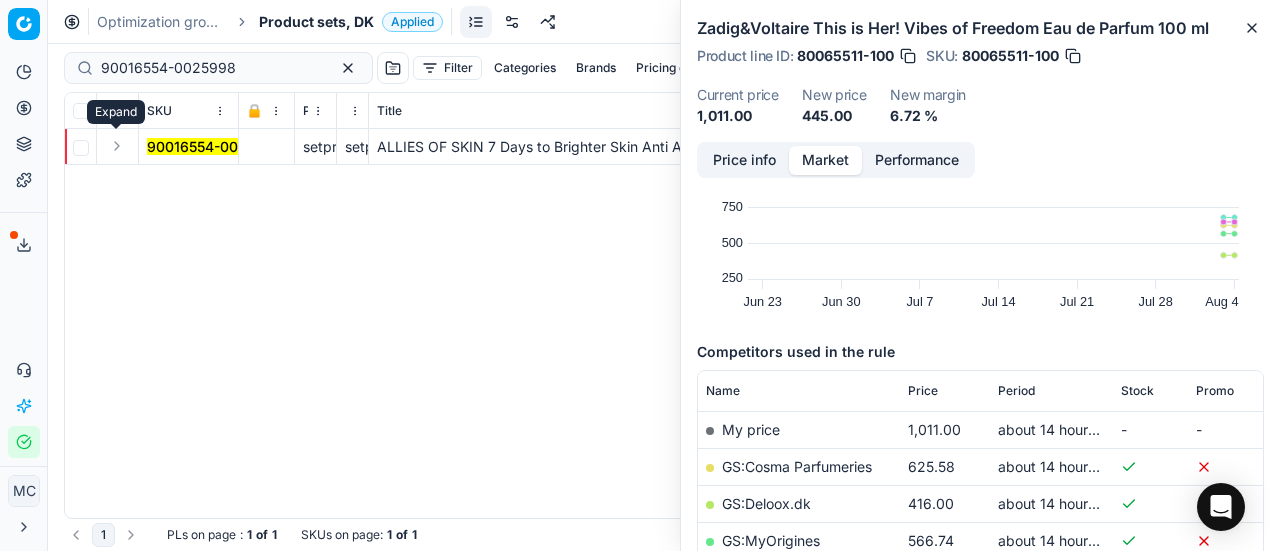 click at bounding box center [117, 146] 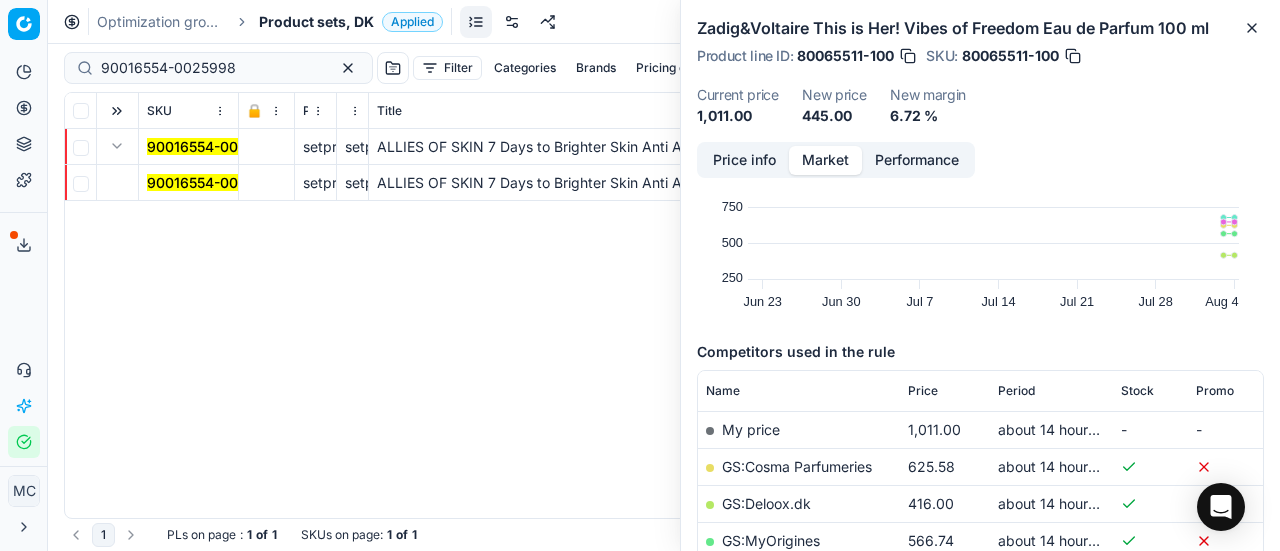 click on "90016554-0025998" at bounding box center (214, 182) 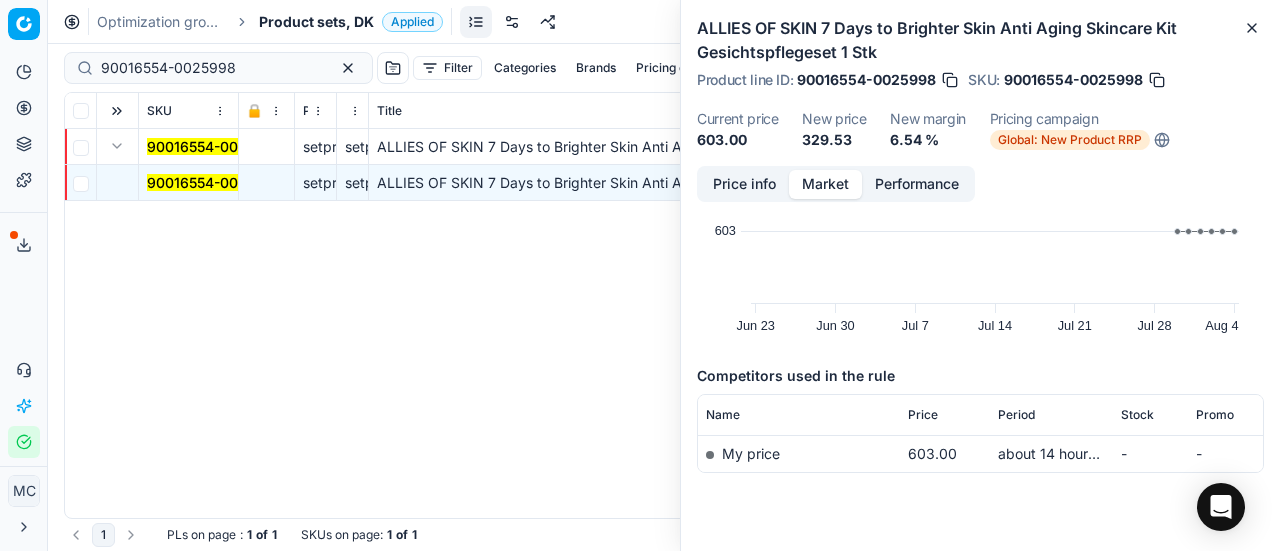 scroll, scrollTop: 0, scrollLeft: 0, axis: both 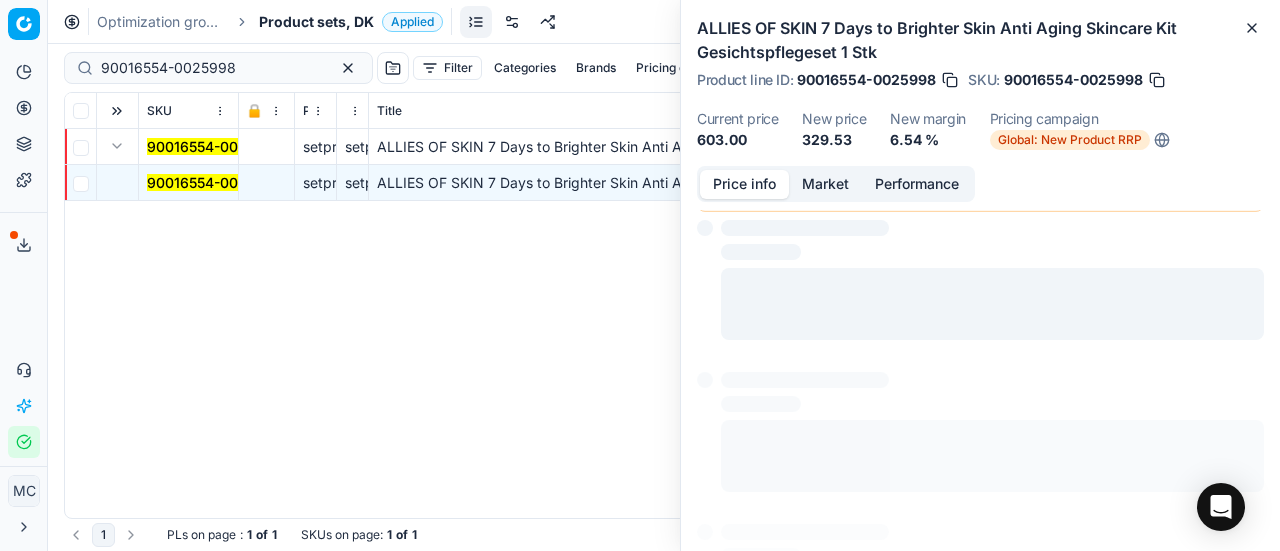 click on "Price info" at bounding box center (744, 184) 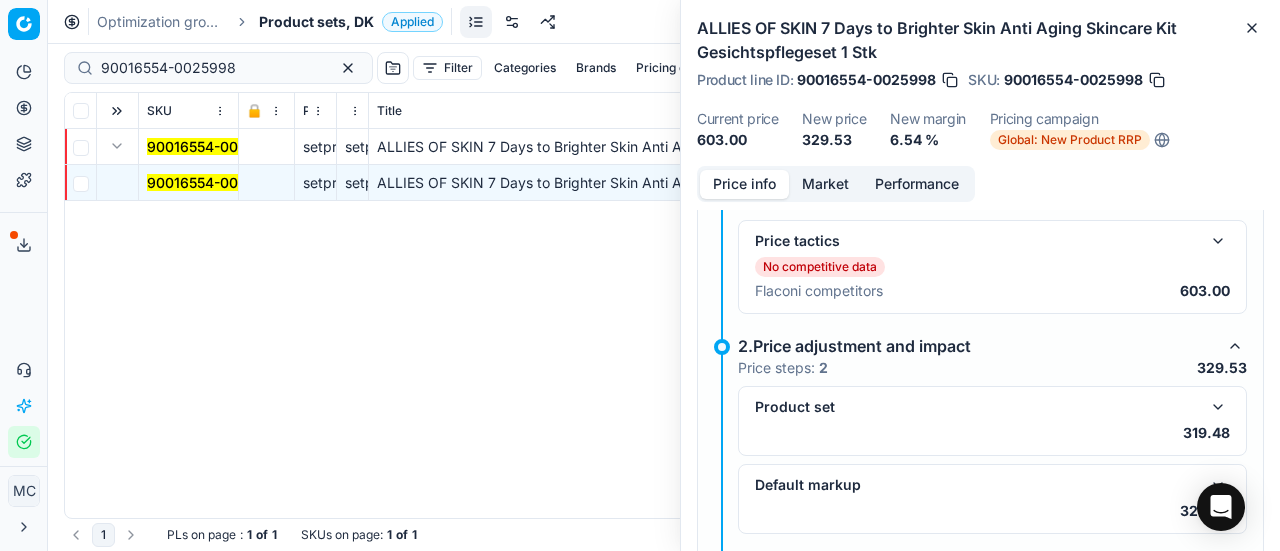 scroll, scrollTop: 338, scrollLeft: 0, axis: vertical 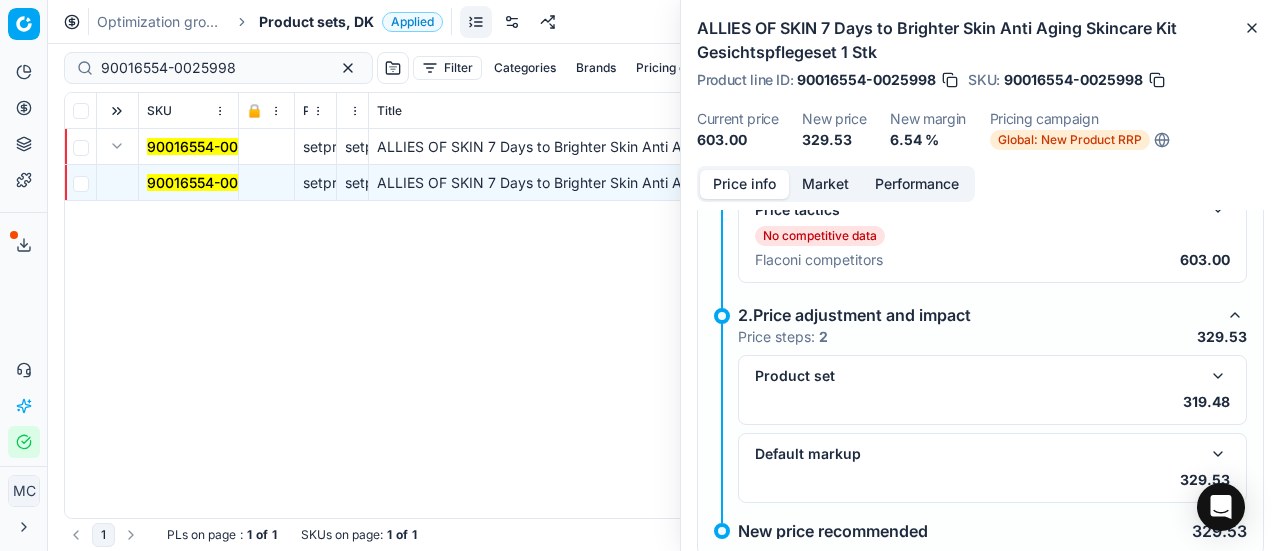 click at bounding box center [1218, 376] 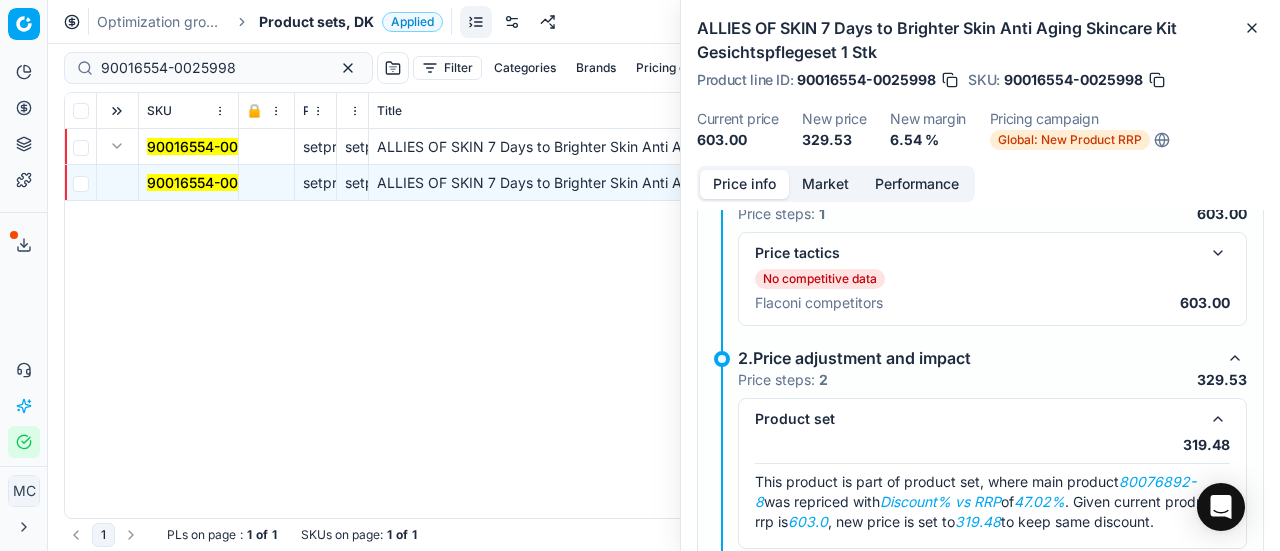 scroll, scrollTop: 386, scrollLeft: 0, axis: vertical 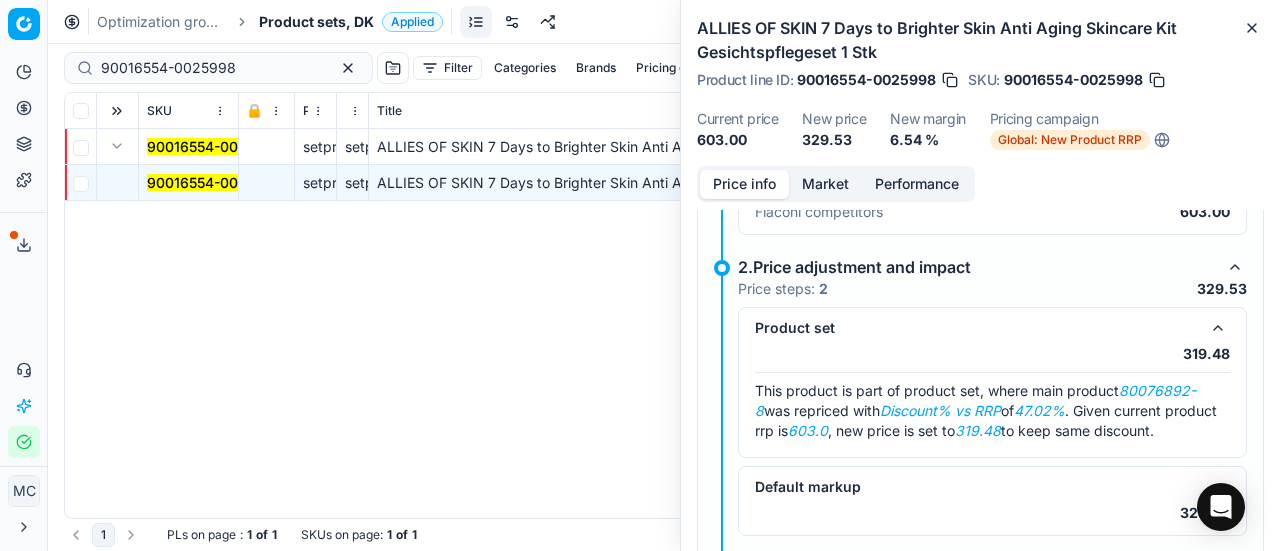 click on "Market" at bounding box center [825, 184] 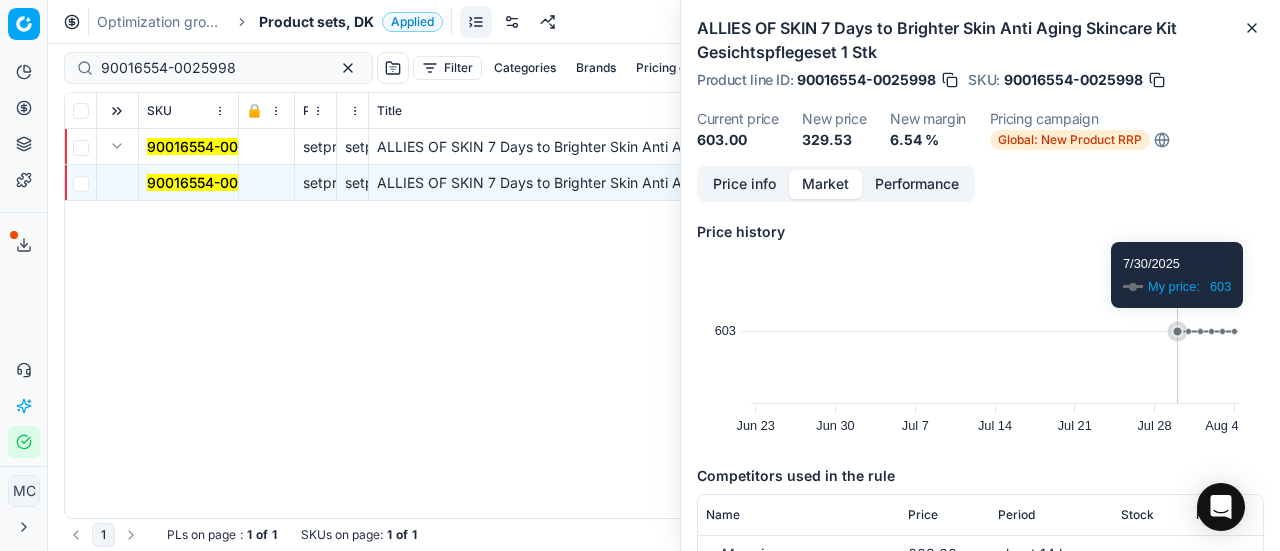 scroll, scrollTop: 140, scrollLeft: 0, axis: vertical 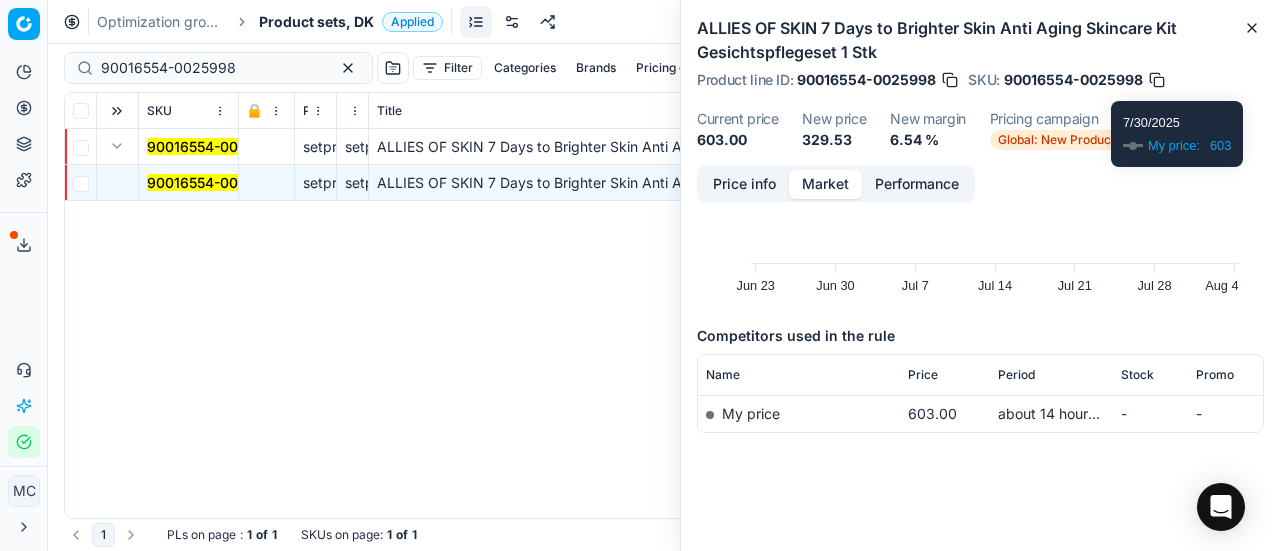 click on "Price info" at bounding box center [744, 184] 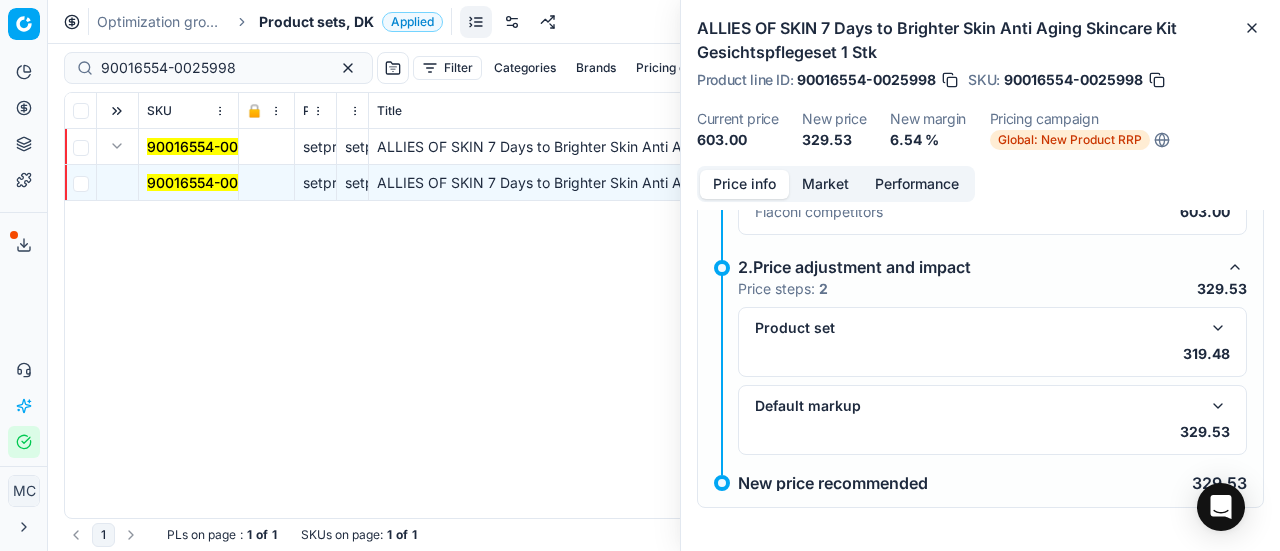 click at bounding box center (1218, 328) 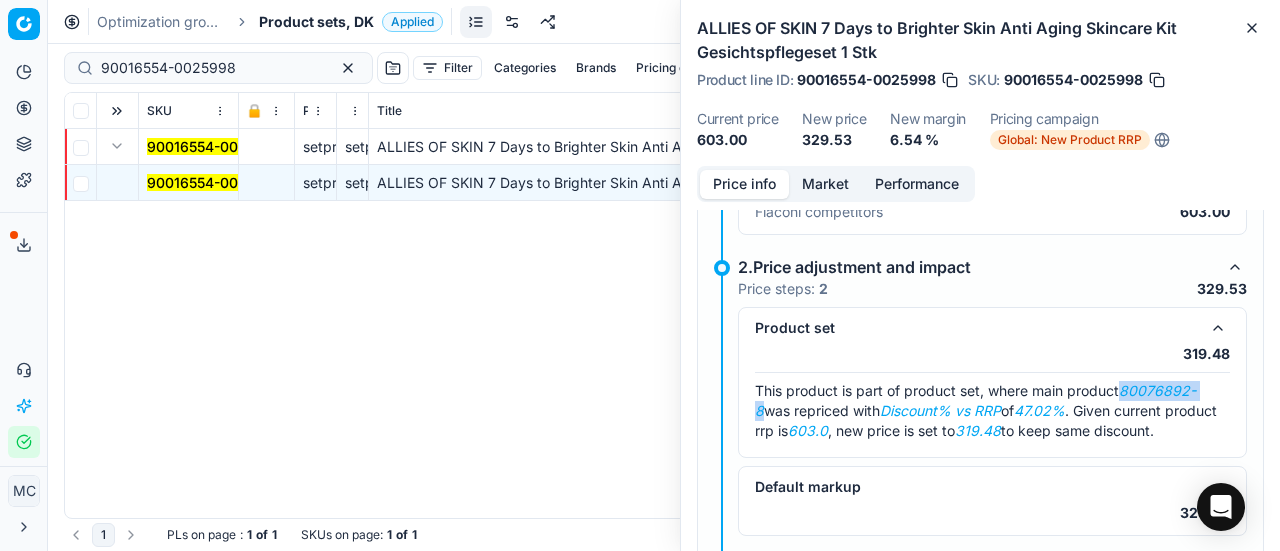 drag, startPoint x: 1126, startPoint y: 383, endPoint x: 1215, endPoint y: 395, distance: 89.80534 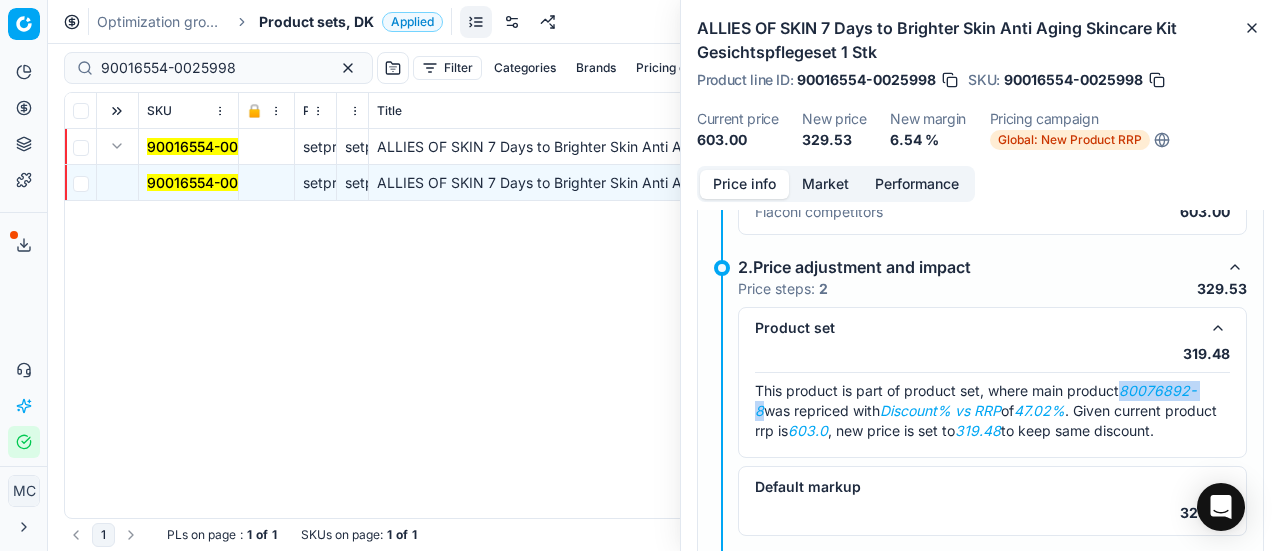 click on "Product set 319.48 This product is part of product set, where main product  80076892-8  was repriced with  Discount% vs RRP  of  47.02% . Given current product rrp is  603.0 , new price is set to  319.48  to keep same discount." at bounding box center [992, 382] 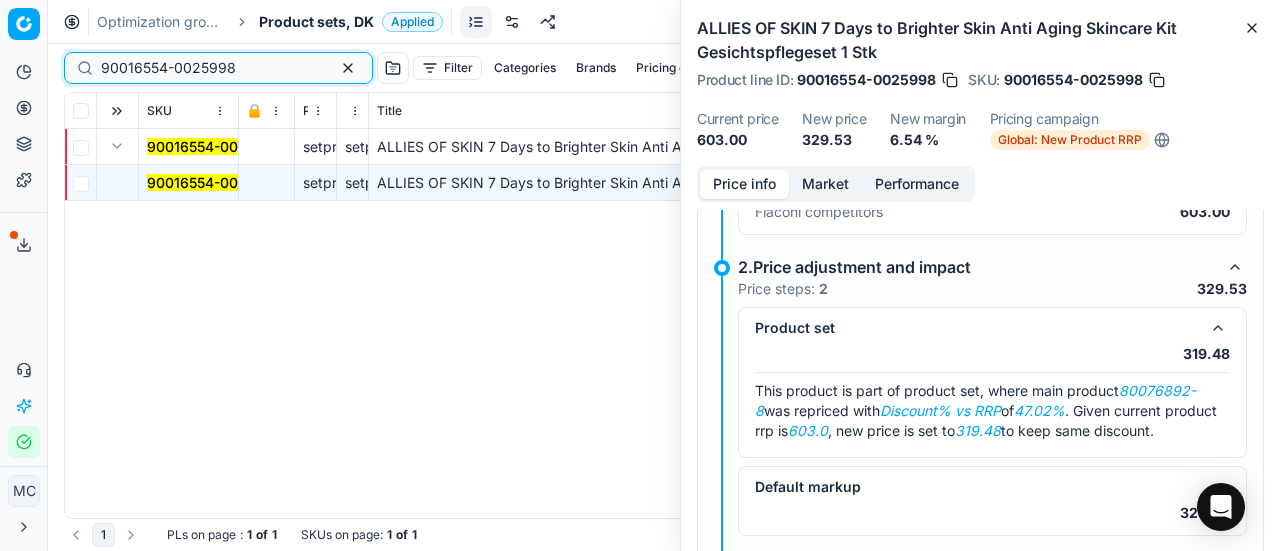 drag, startPoint x: 252, startPoint y: 65, endPoint x: 0, endPoint y: 39, distance: 253.33772 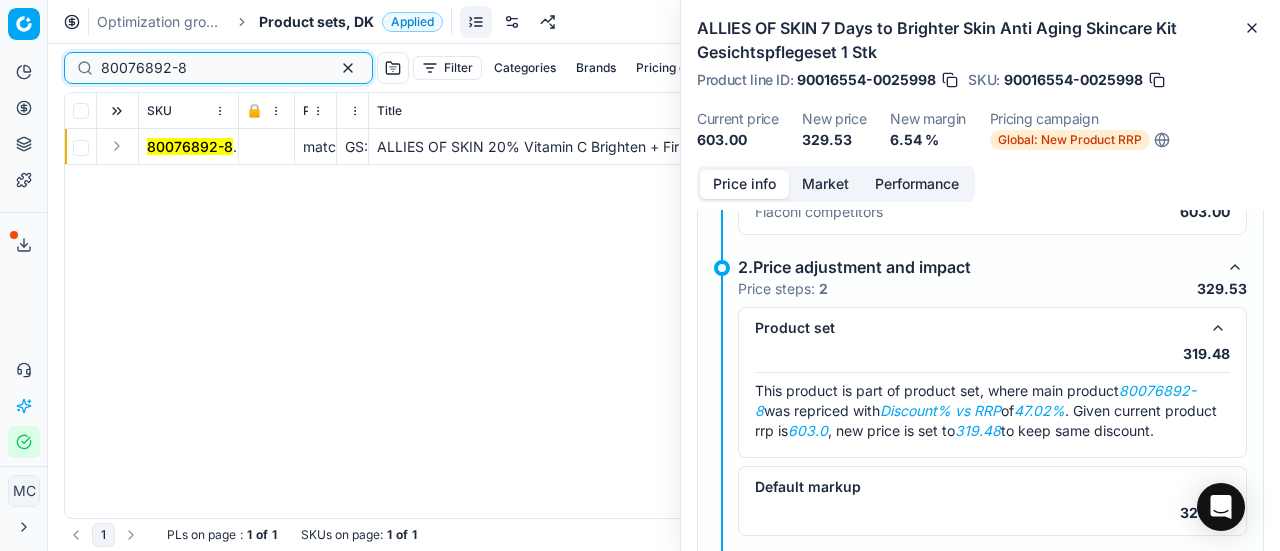 type on "80076892-8" 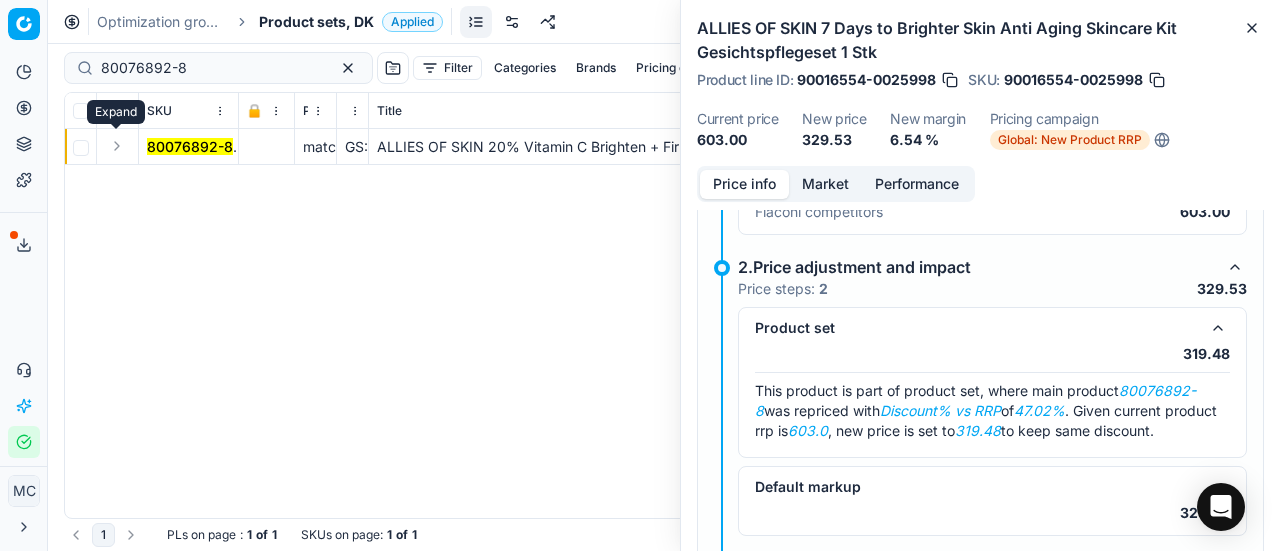 click at bounding box center [117, 146] 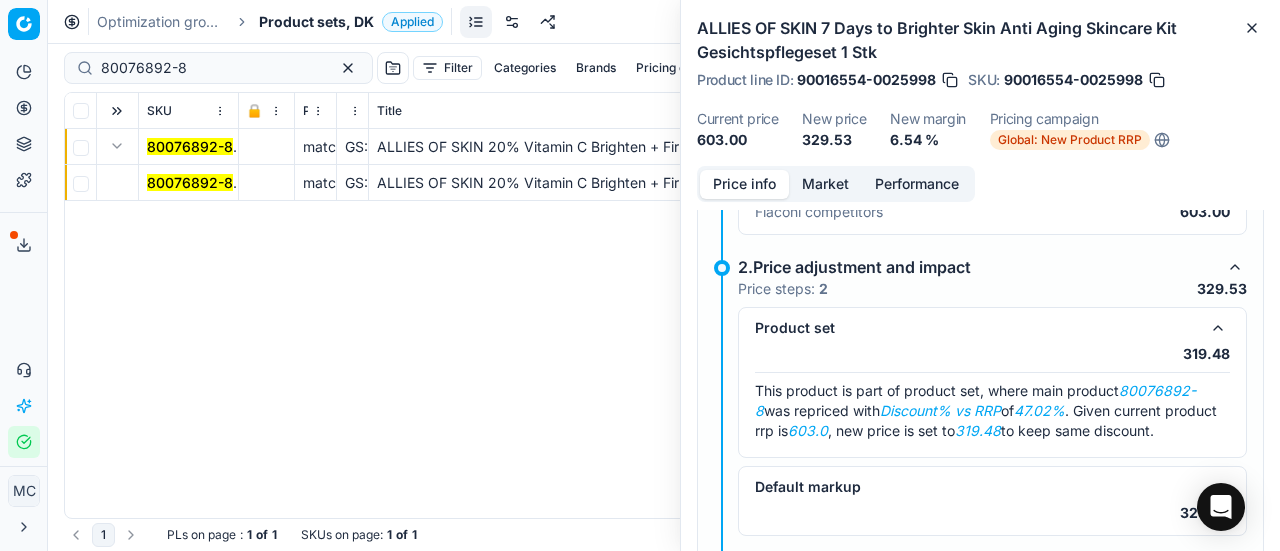 click on "80076892-8" at bounding box center [190, 182] 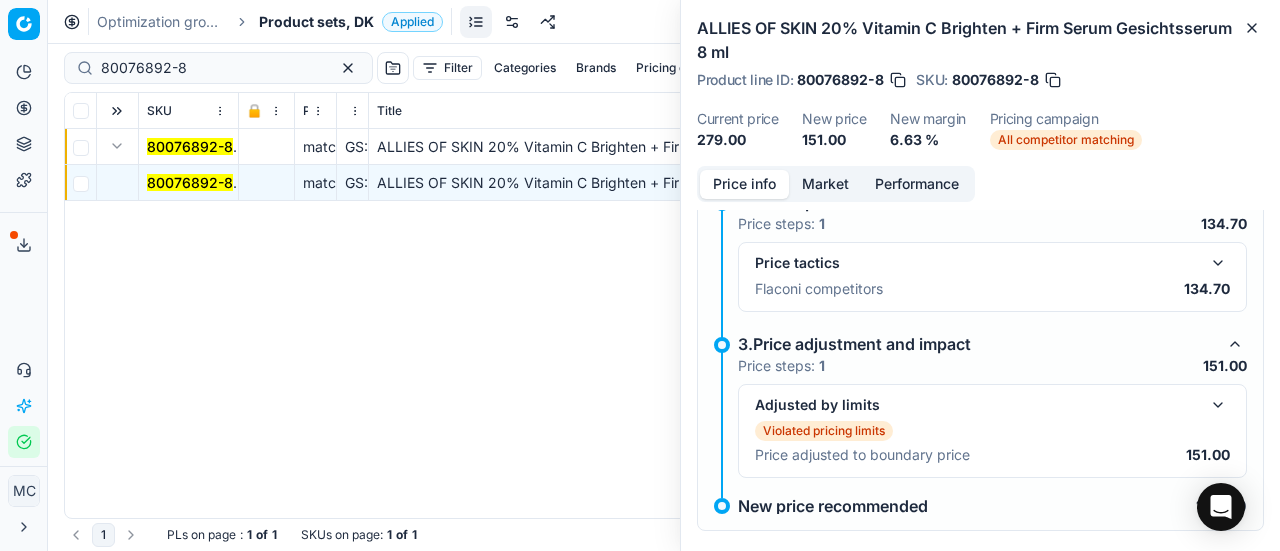 scroll, scrollTop: 450, scrollLeft: 0, axis: vertical 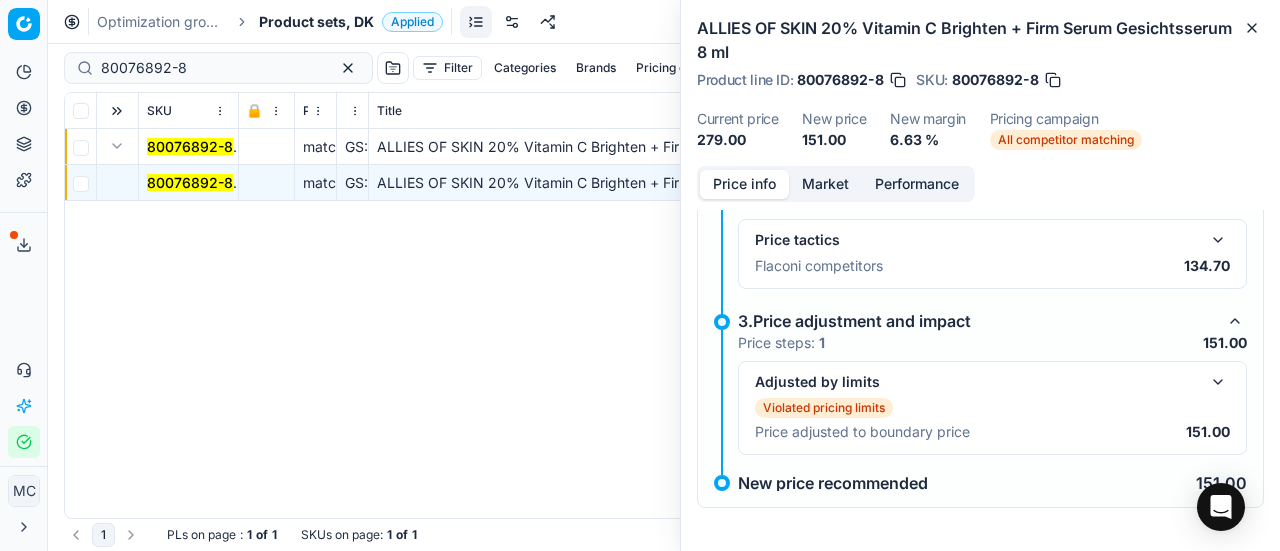 click at bounding box center [1218, 240] 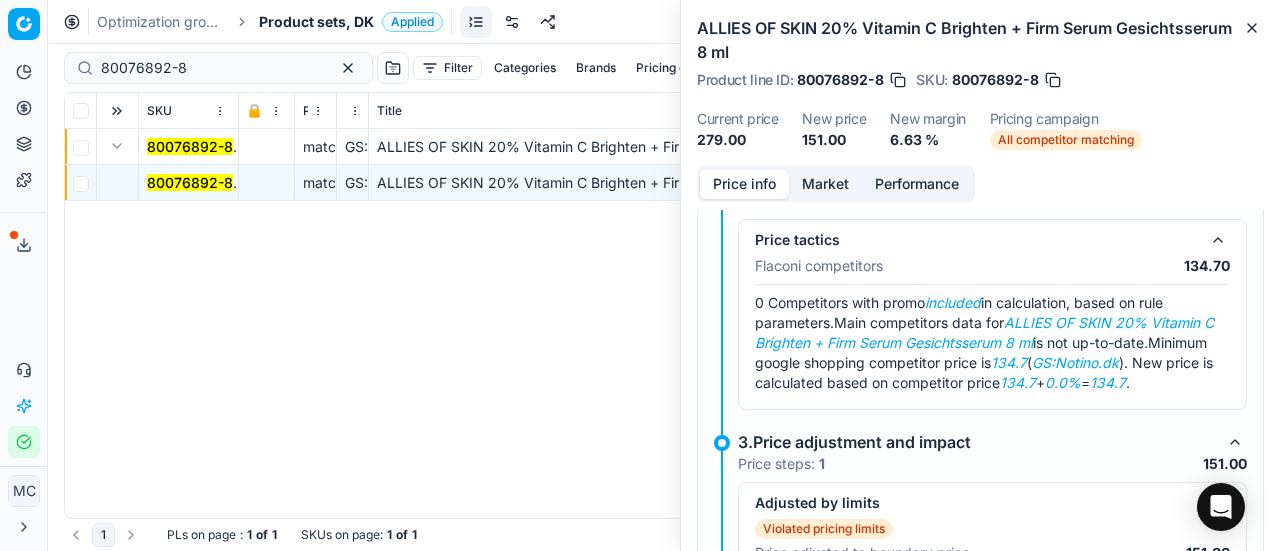click on "Market" at bounding box center (825, 184) 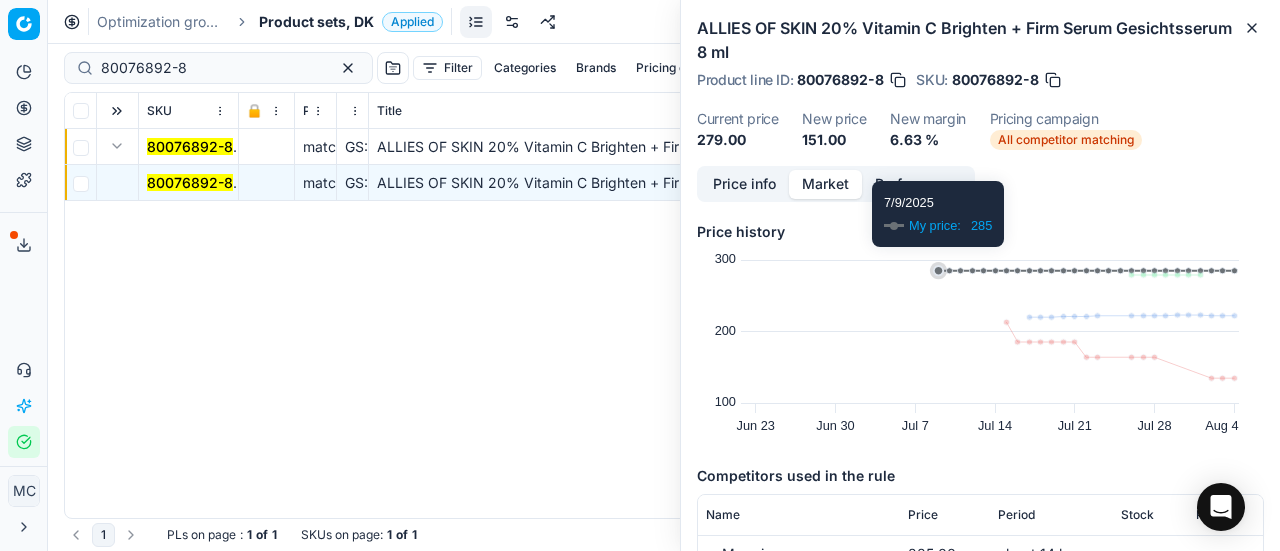 scroll, scrollTop: 300, scrollLeft: 0, axis: vertical 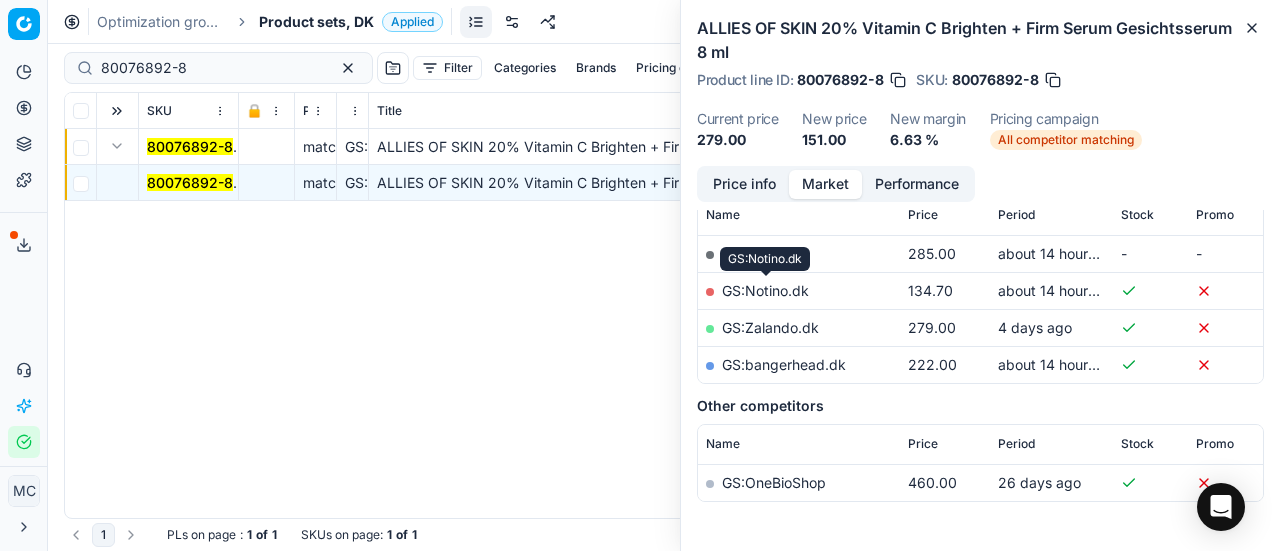 click on "GS:Notino.dk" at bounding box center [765, 290] 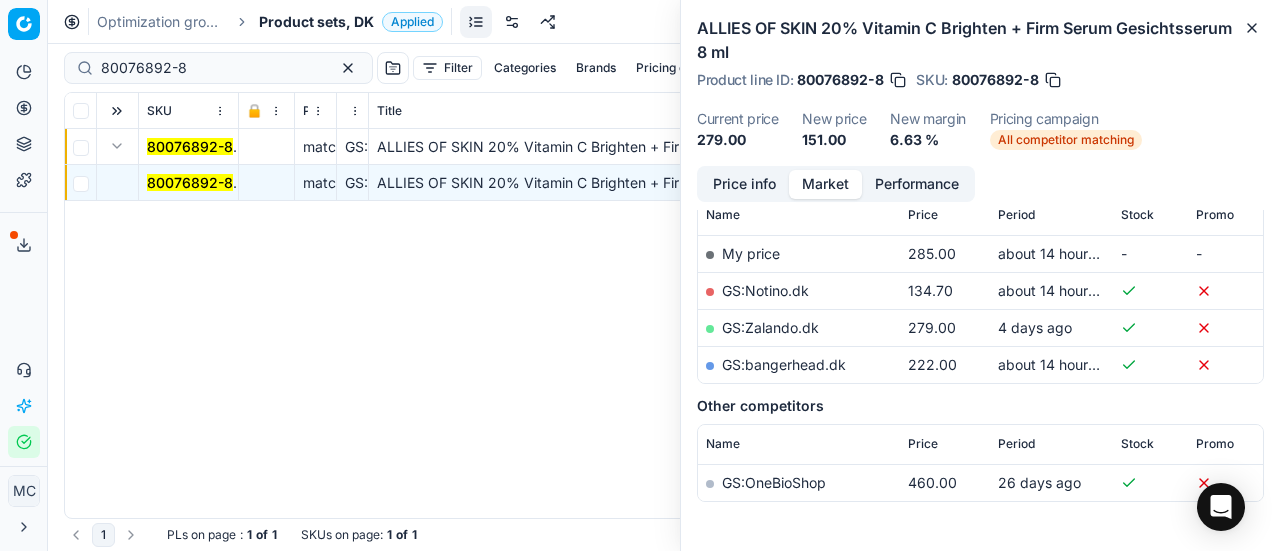 click on "80076892-8 matching costfloor GS:Notino.dk ALLIES OF SKIN 20% Vitamin C Brighten + Firm Serum Gesichtsserum  8 ml ALLIES OF SKIN 20% Vitamin C Brighten + Firm Serum Gesichtsserum  8 ml 80076892-8 140.99 140.99 80076892-8 matching costfloor GS:Notino.dk ALLIES OF SKIN 20% Vitamin C Brighten + Firm Serum Gesichtsserum  8 ml ALLIES OF SKIN 20% Vitamin C Brighten + Firm Serum Gesichtsserum  8 ml 80076892-8 140.99 140.99" at bounding box center [664, 323] 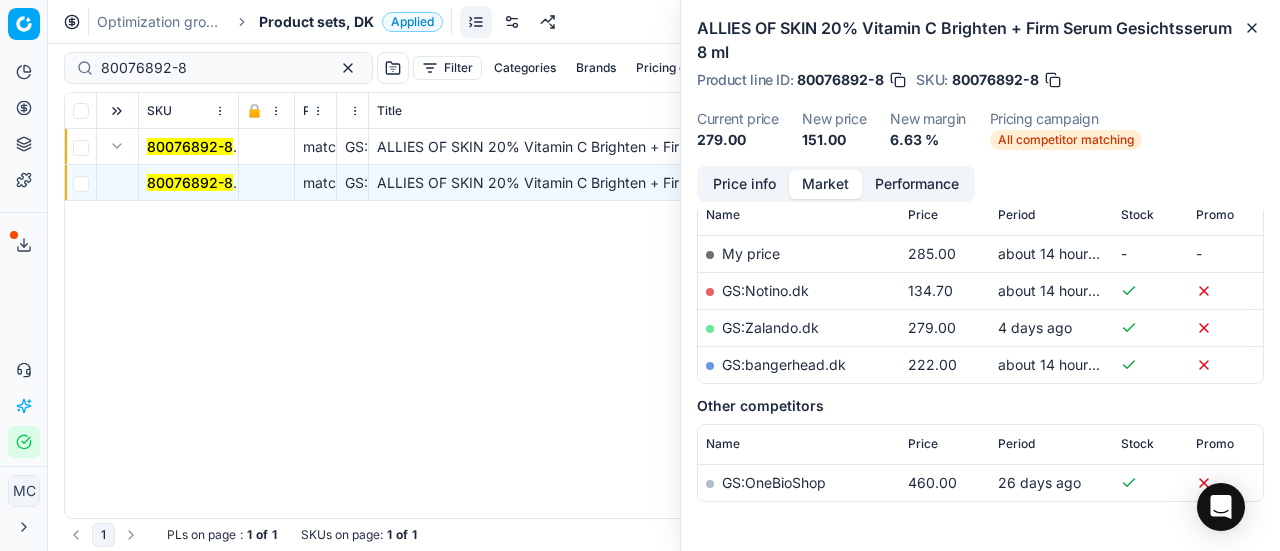 click on "Product sets, DK" at bounding box center (316, 22) 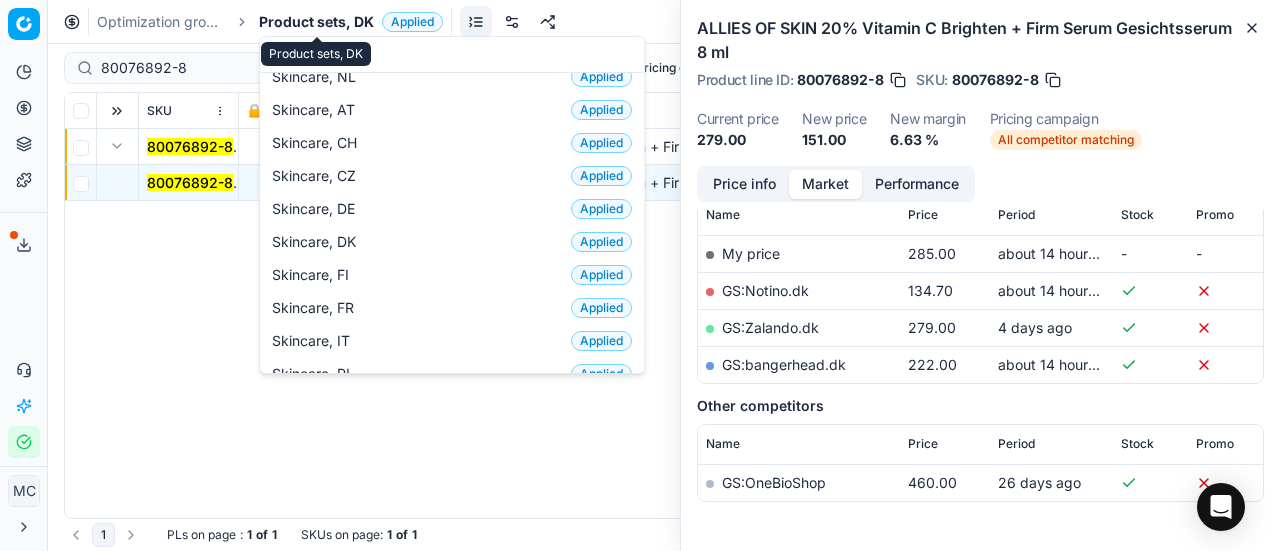 scroll, scrollTop: 0, scrollLeft: 0, axis: both 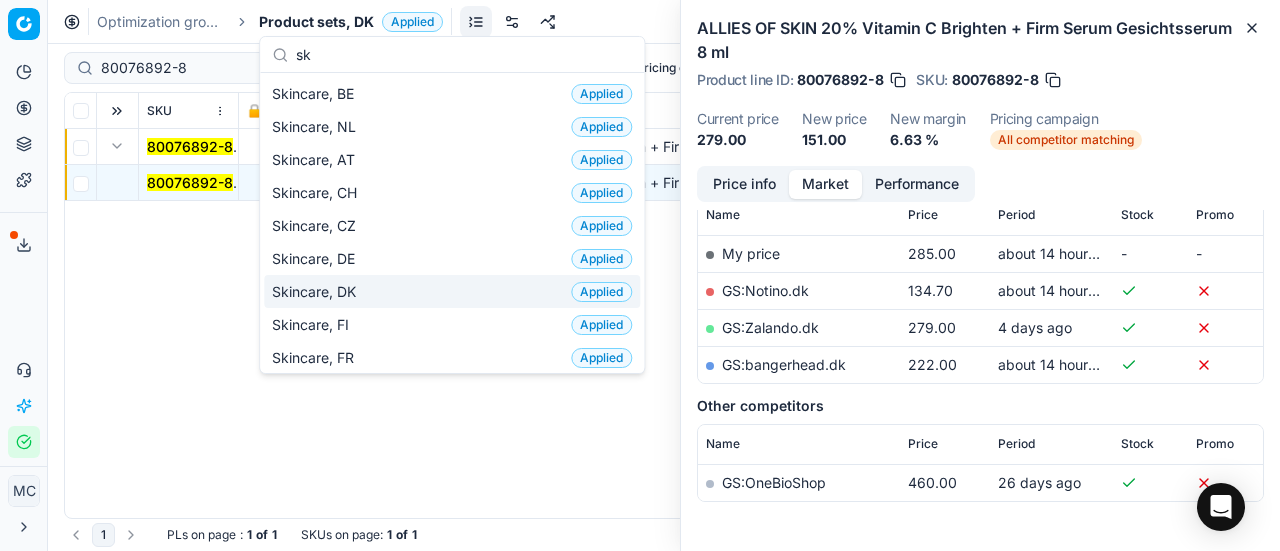 type on "sk" 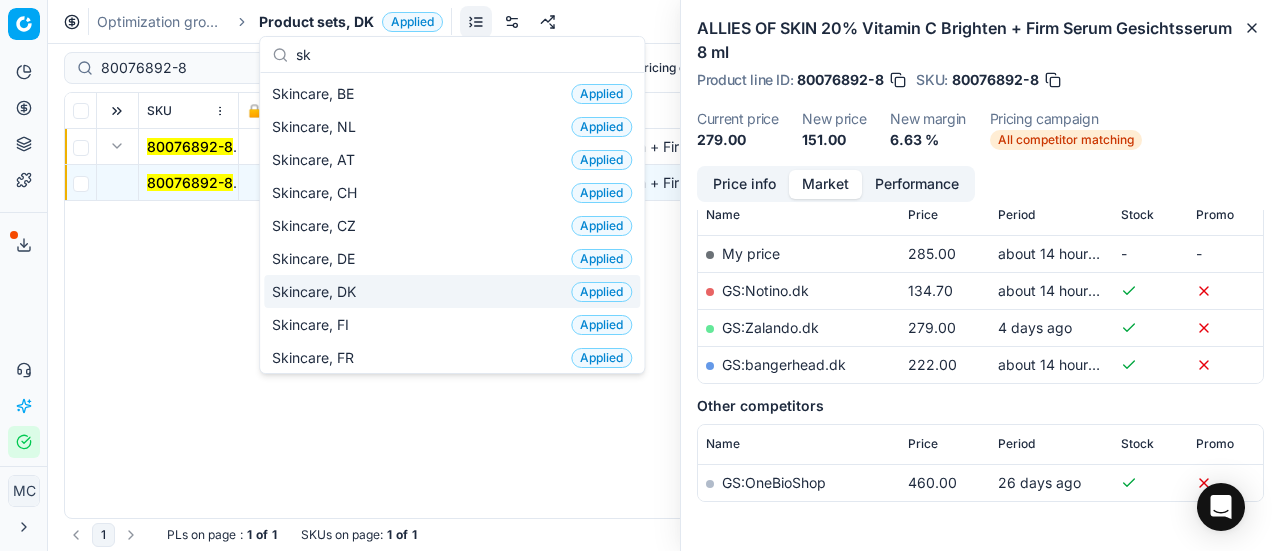 click on "Skincare, DK Applied" at bounding box center (452, 291) 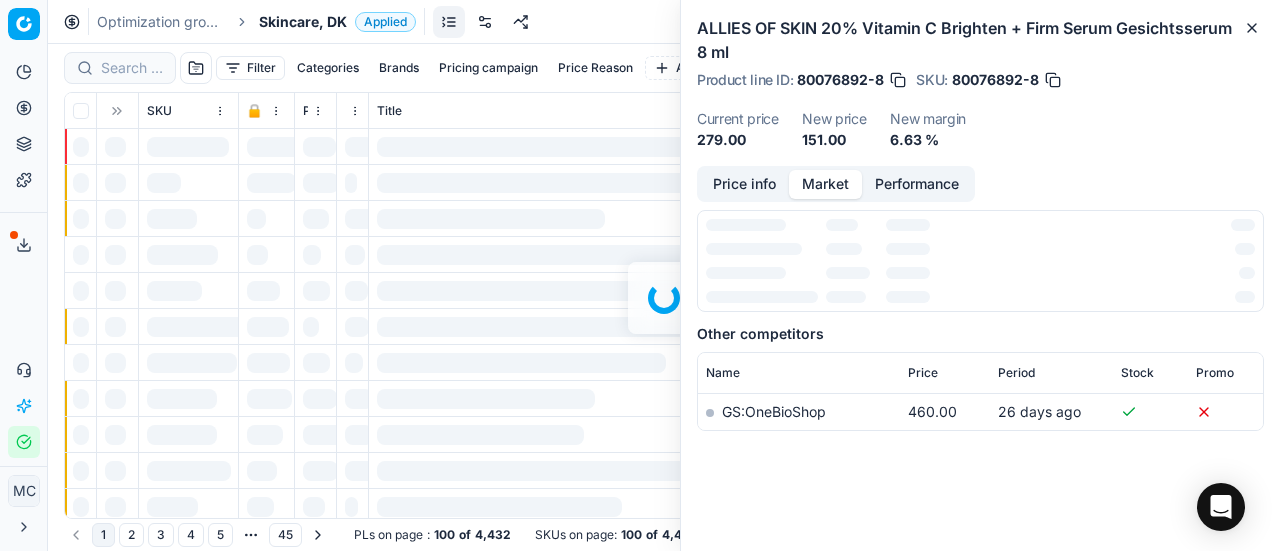 scroll, scrollTop: 300, scrollLeft: 0, axis: vertical 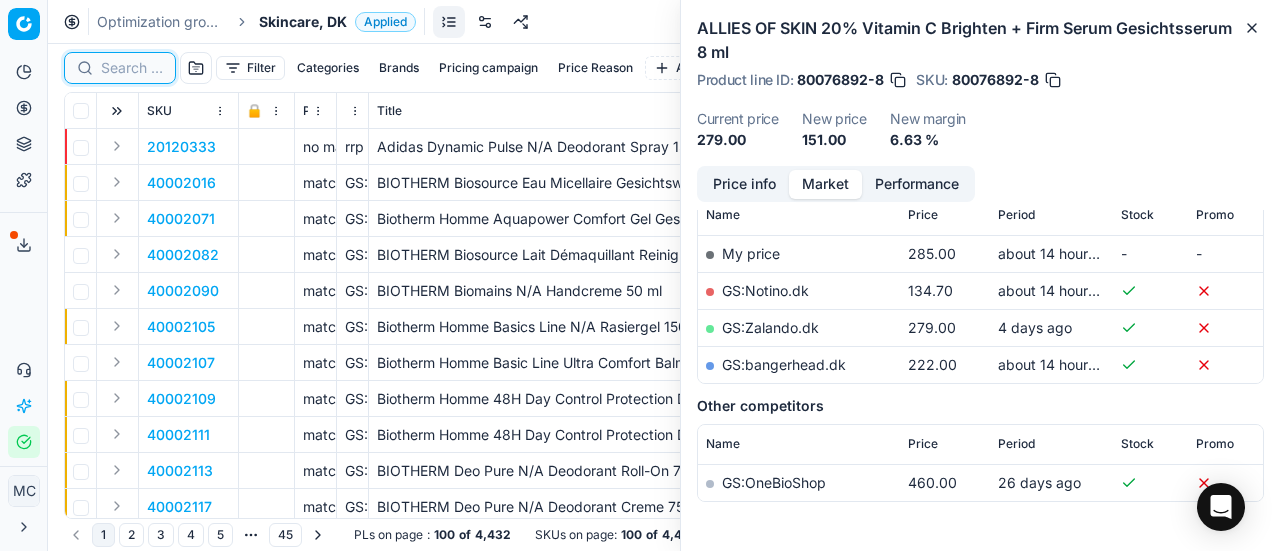 click at bounding box center [132, 68] 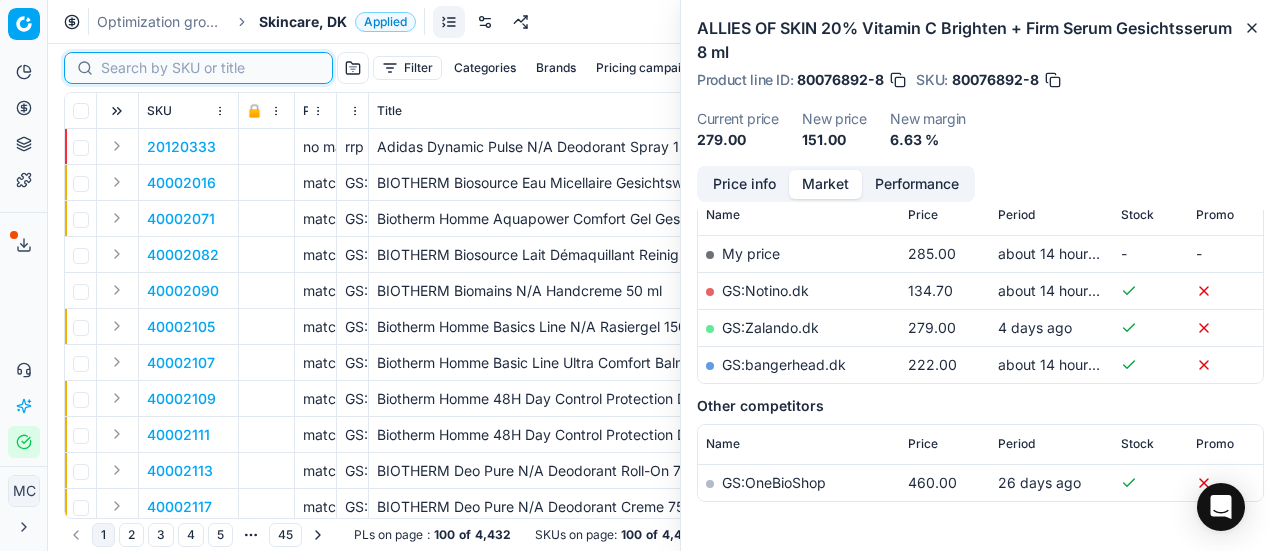 paste on "90011133-0017640" 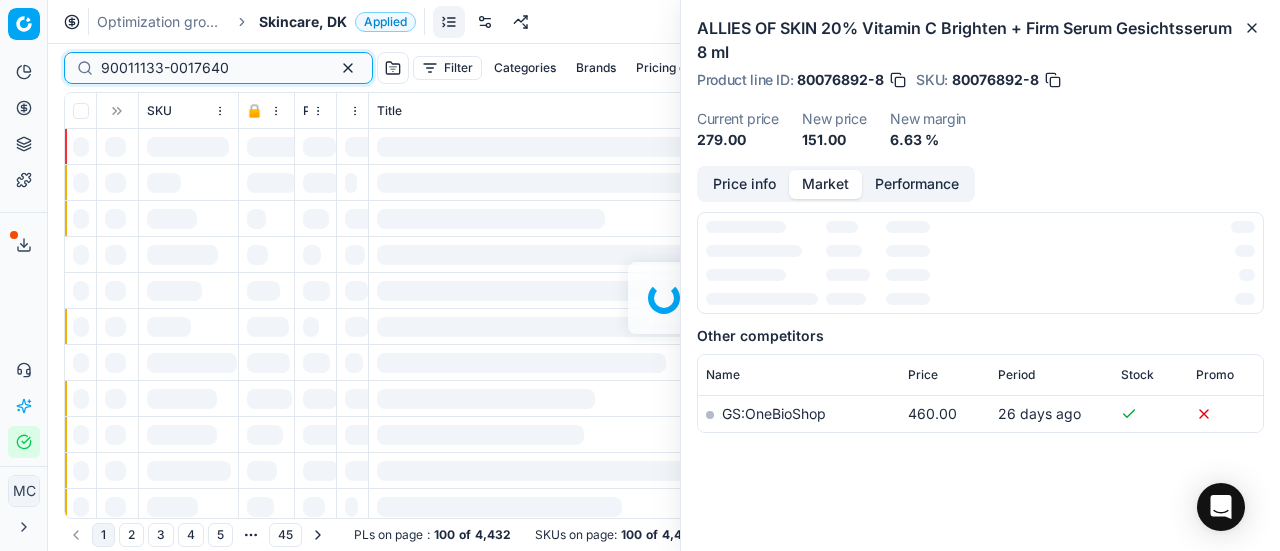 scroll, scrollTop: 300, scrollLeft: 0, axis: vertical 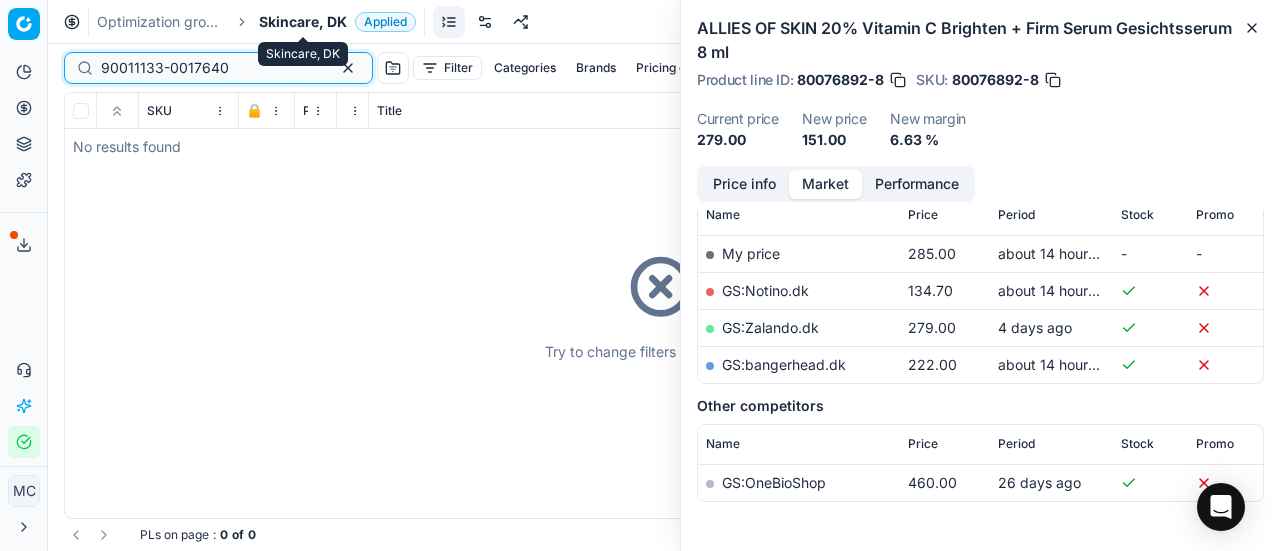 type on "90011133-0017640" 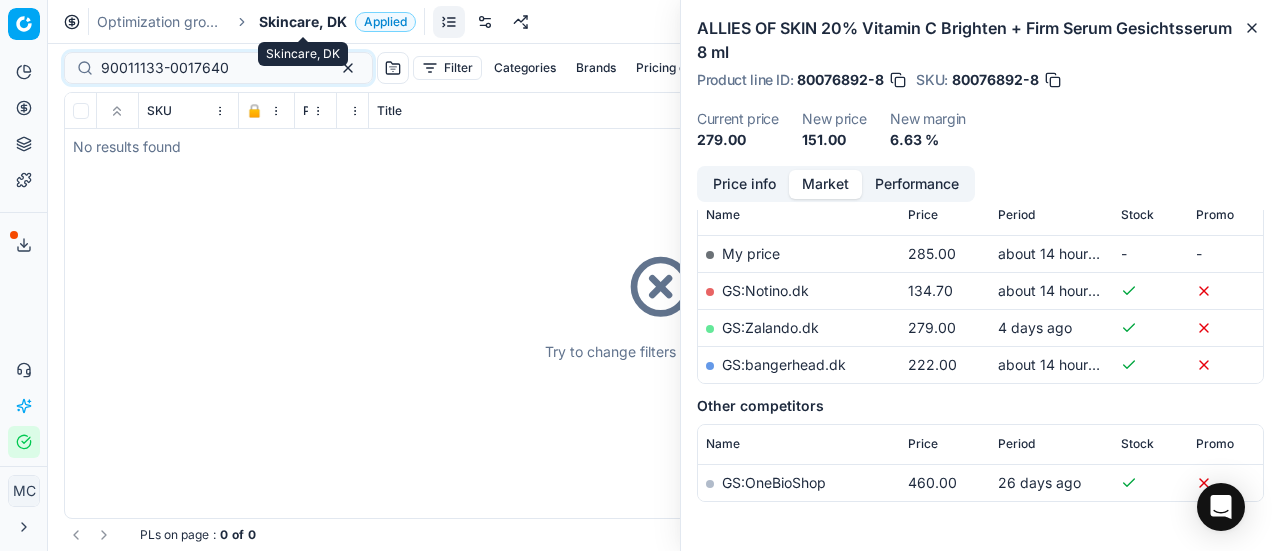 click on "Skincare, DK" at bounding box center (303, 22) 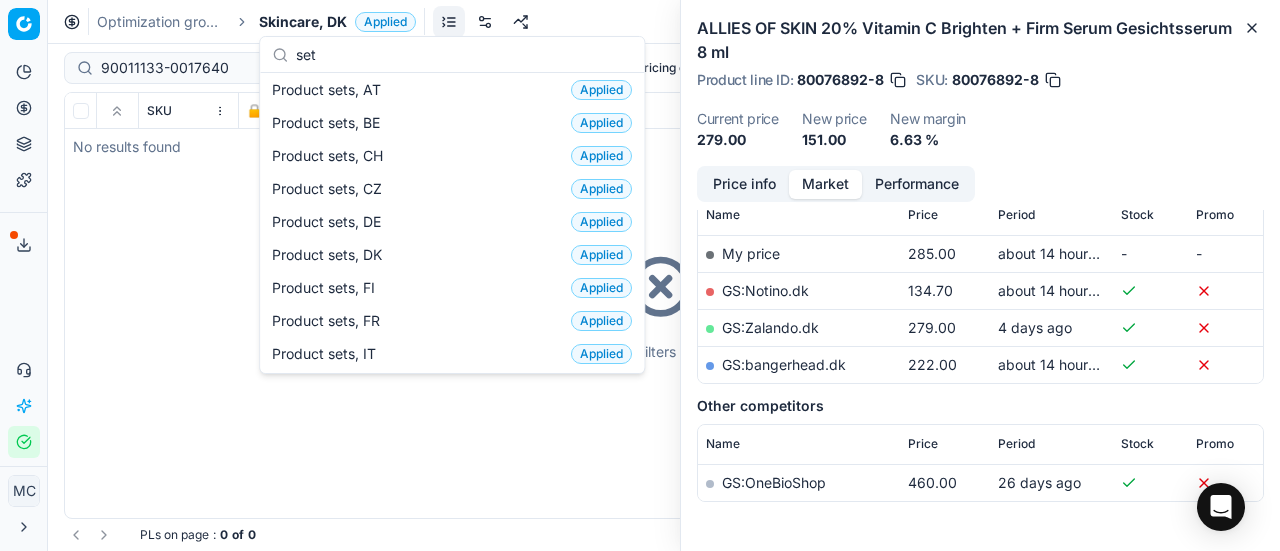 scroll, scrollTop: 0, scrollLeft: 0, axis: both 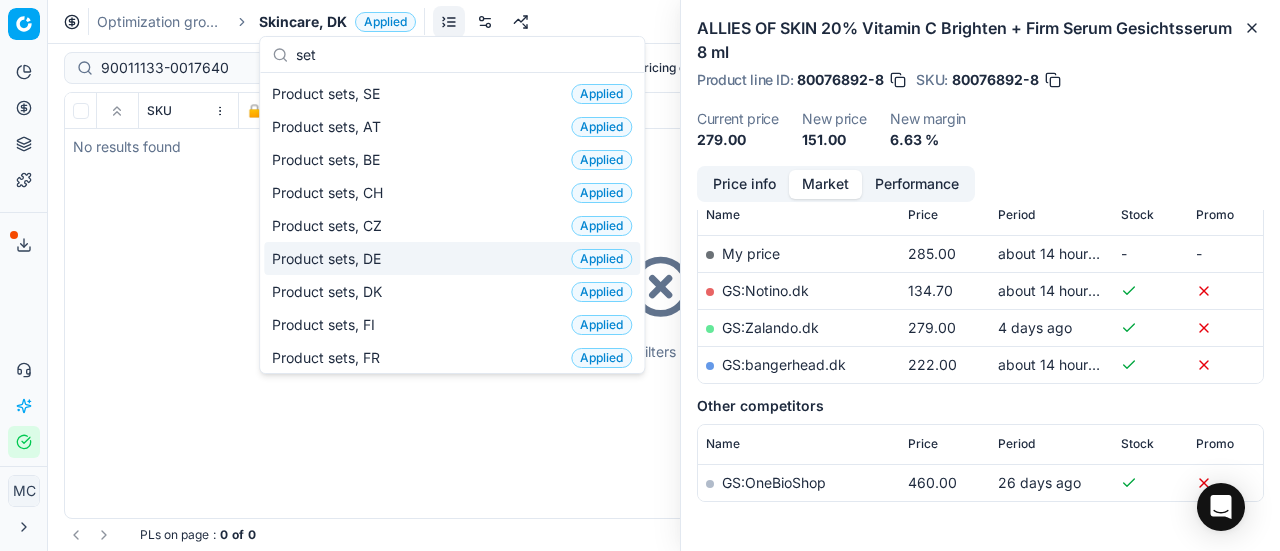 type on "set" 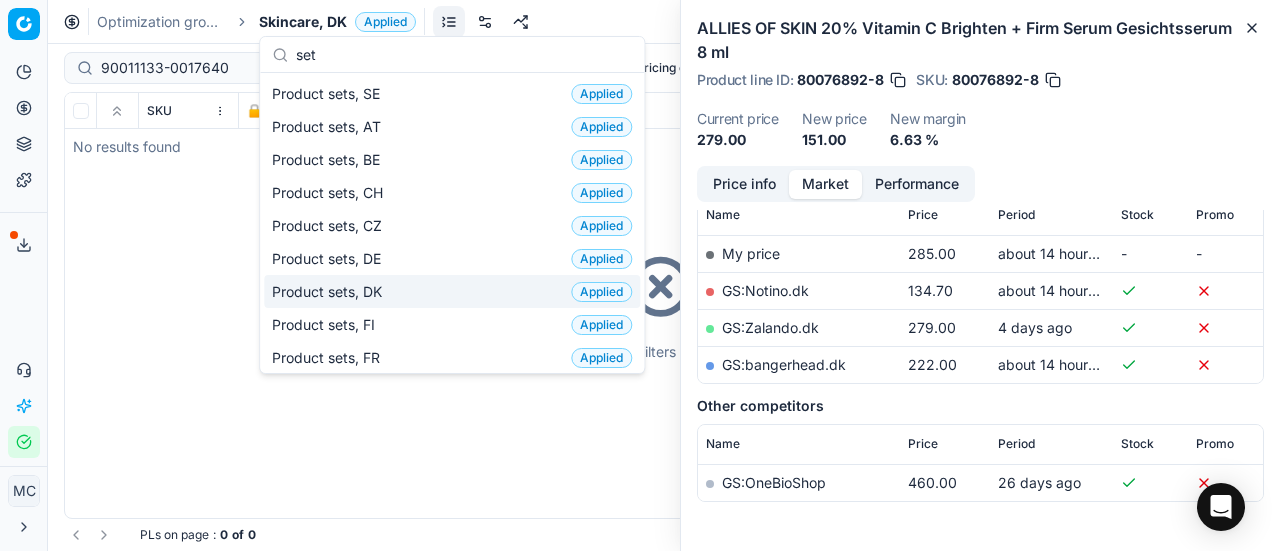 click on "Product sets, DK" at bounding box center (331, 292) 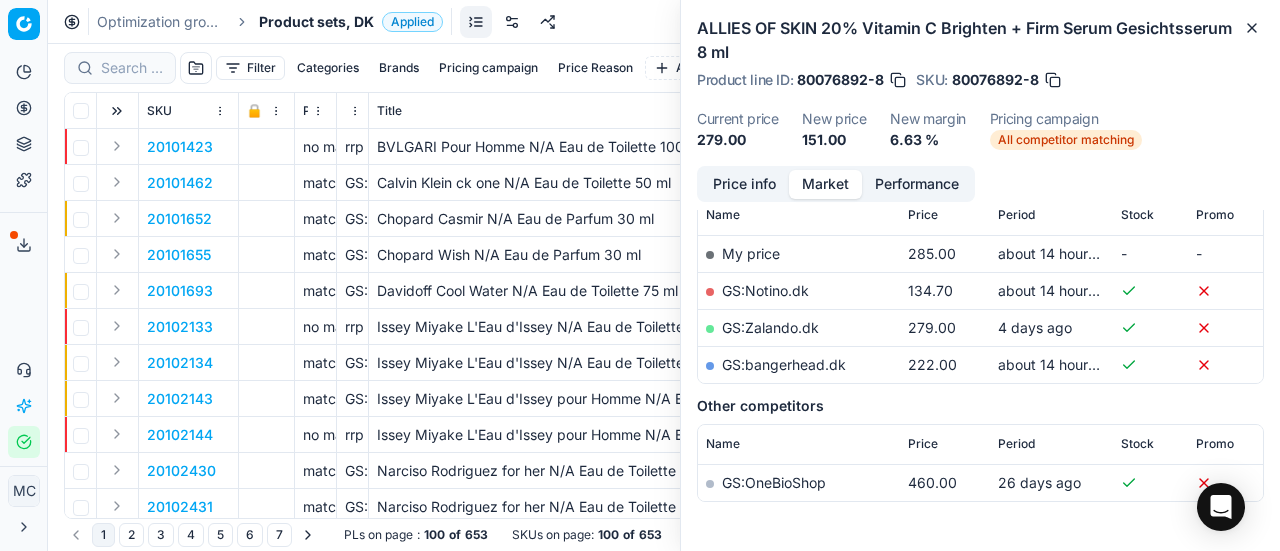 scroll, scrollTop: 300, scrollLeft: 0, axis: vertical 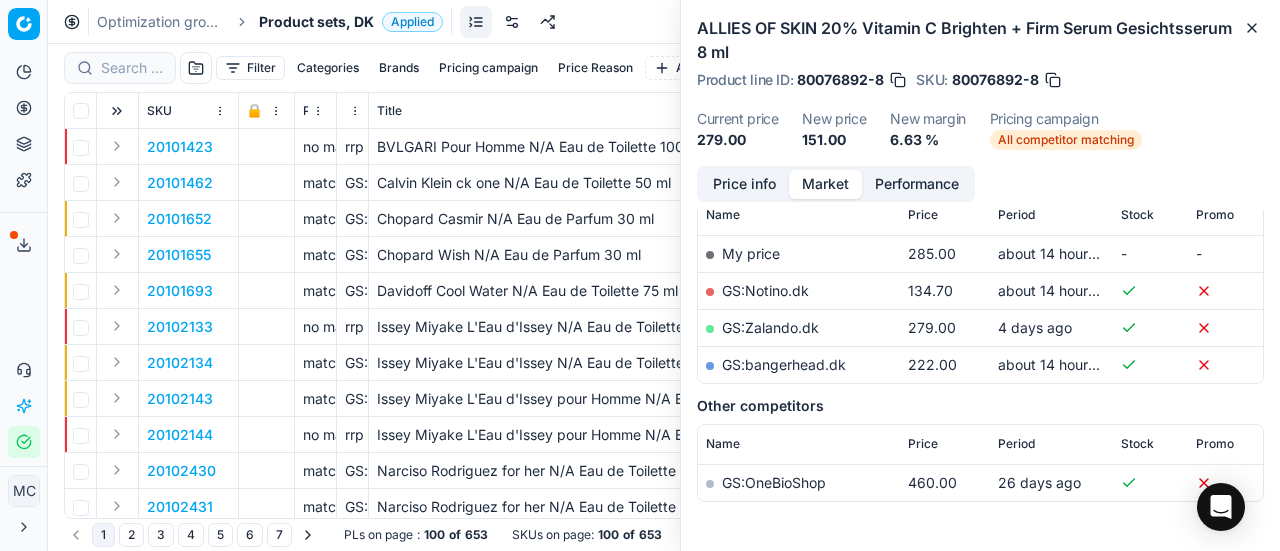 click at bounding box center (120, 68) 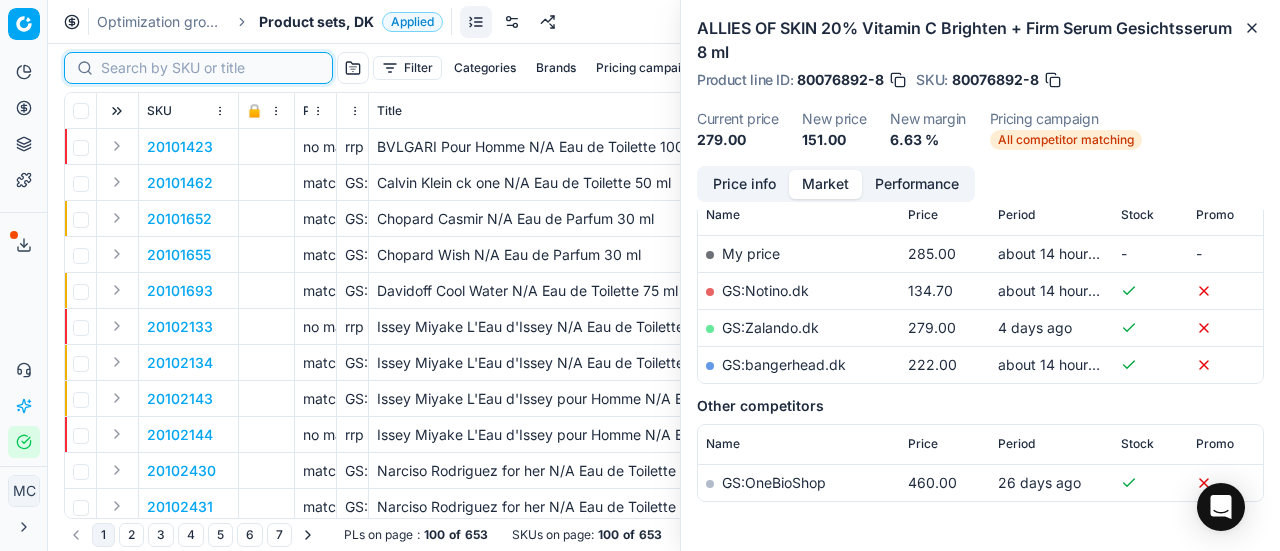 paste on "90011133-0017640" 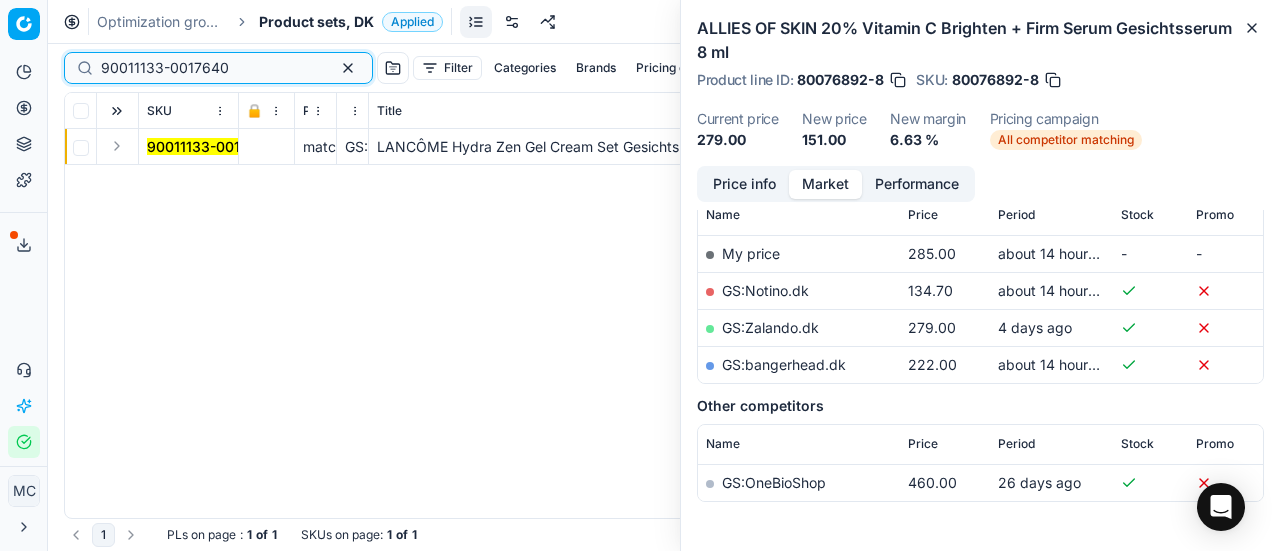 scroll, scrollTop: 300, scrollLeft: 0, axis: vertical 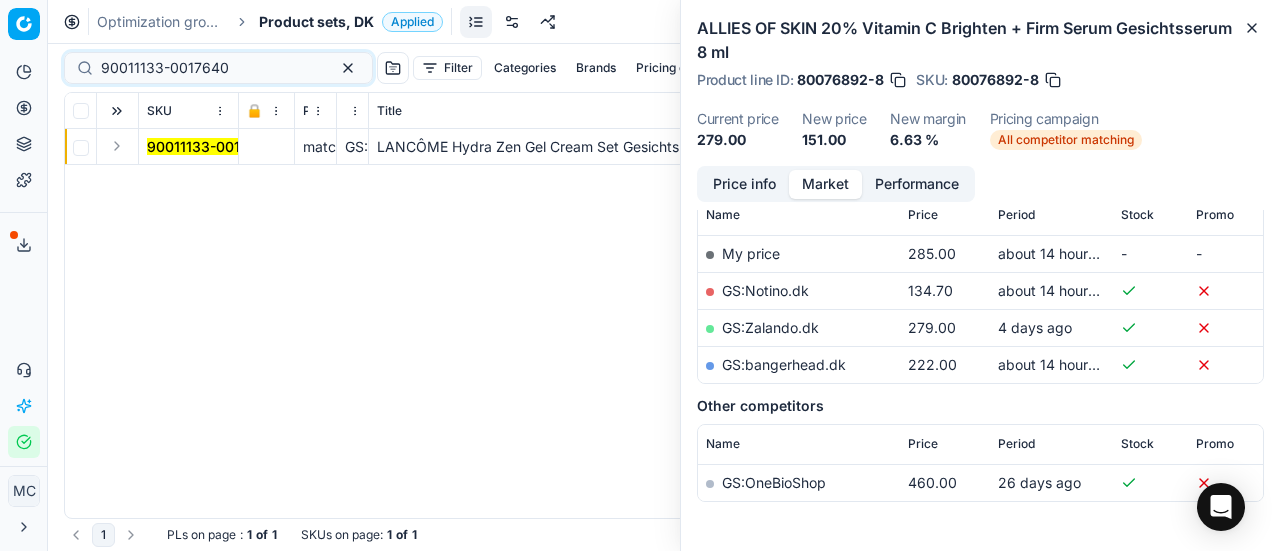 click at bounding box center (118, 147) 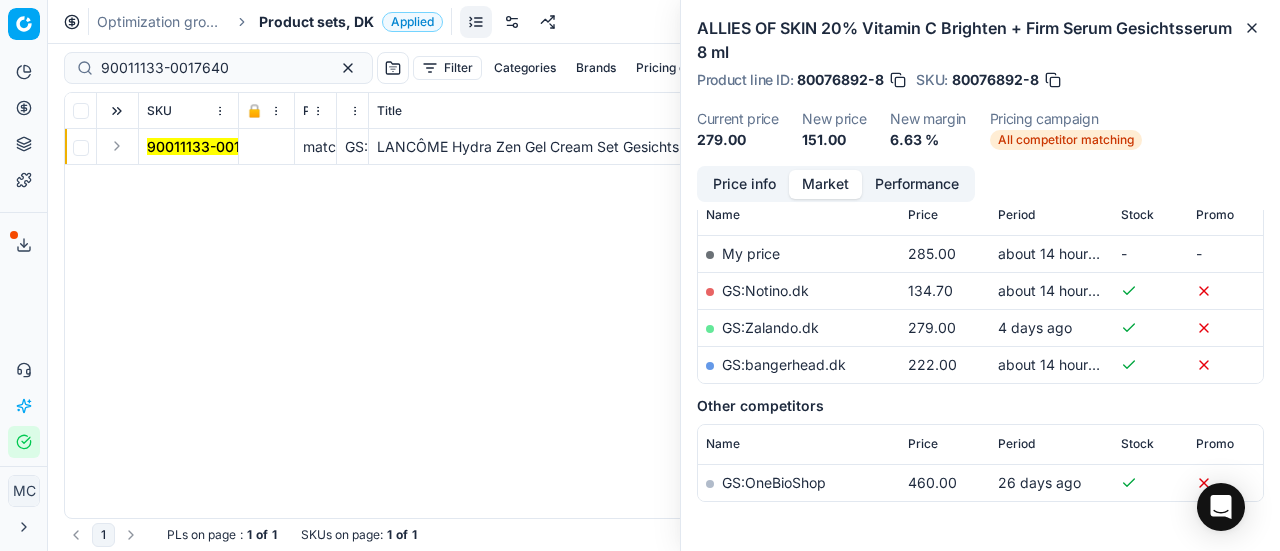 click at bounding box center (117, 146) 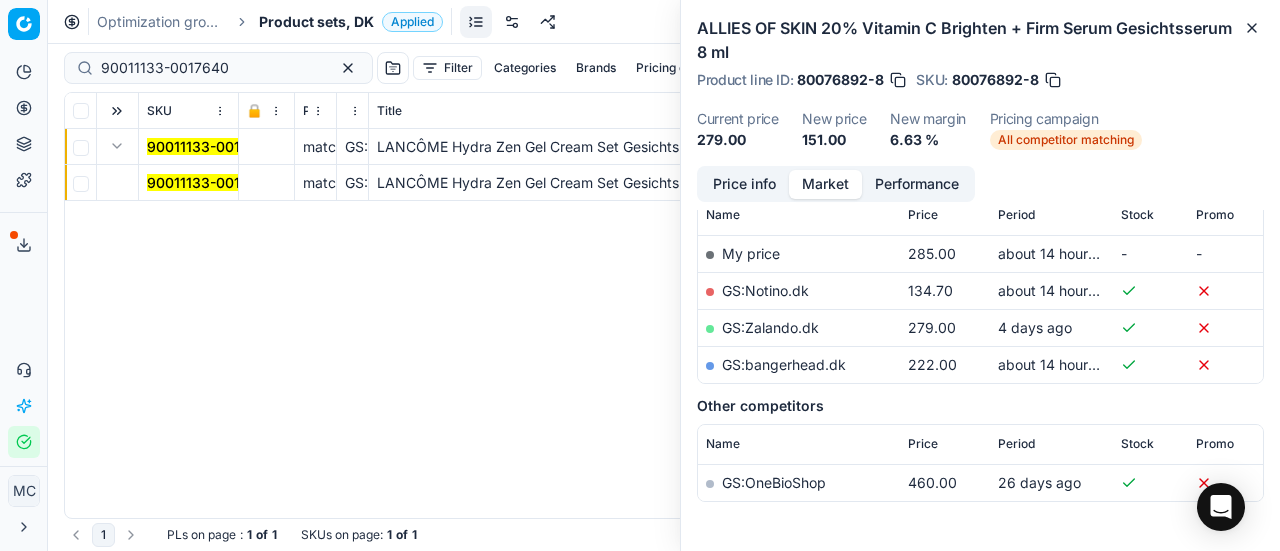 click on "90011133-0017640" at bounding box center [211, 182] 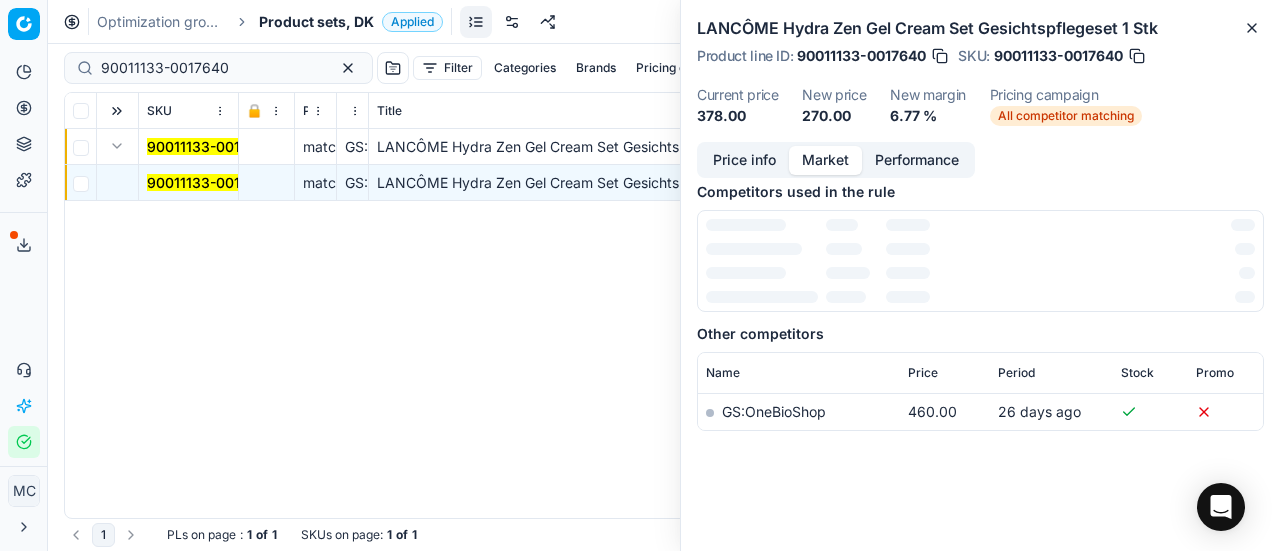 scroll, scrollTop: 300, scrollLeft: 0, axis: vertical 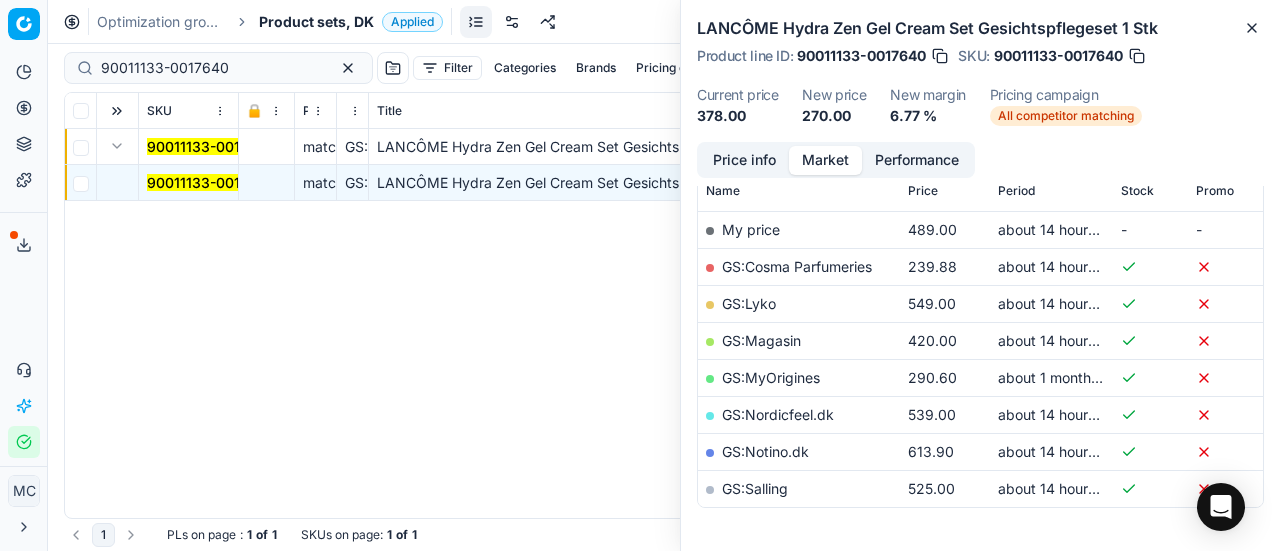 click on "Price info" at bounding box center [744, 160] 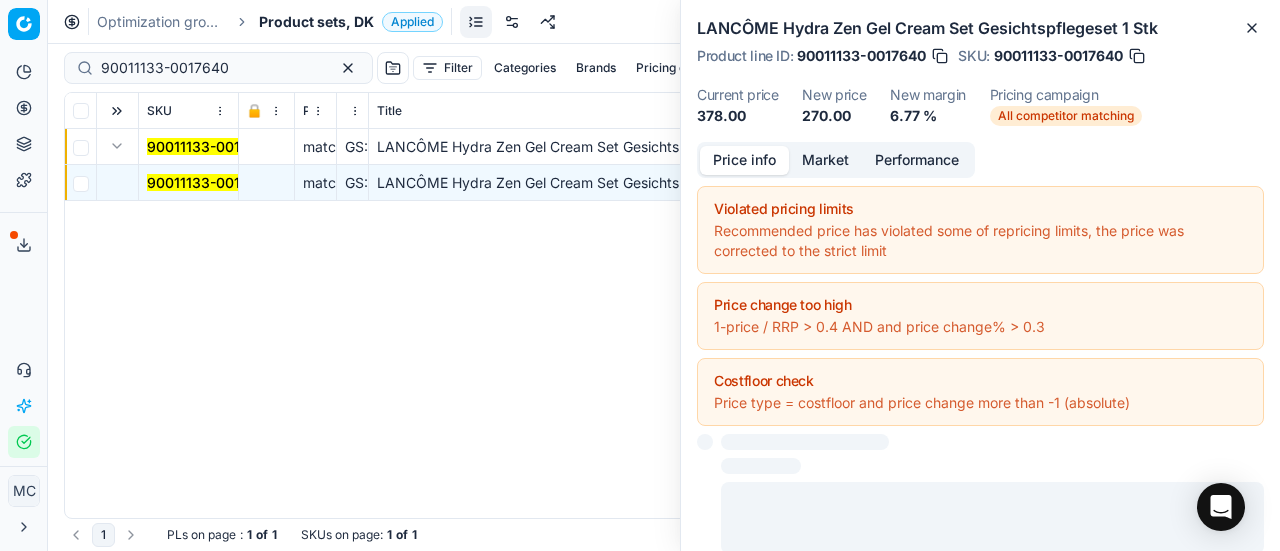 scroll, scrollTop: 352, scrollLeft: 0, axis: vertical 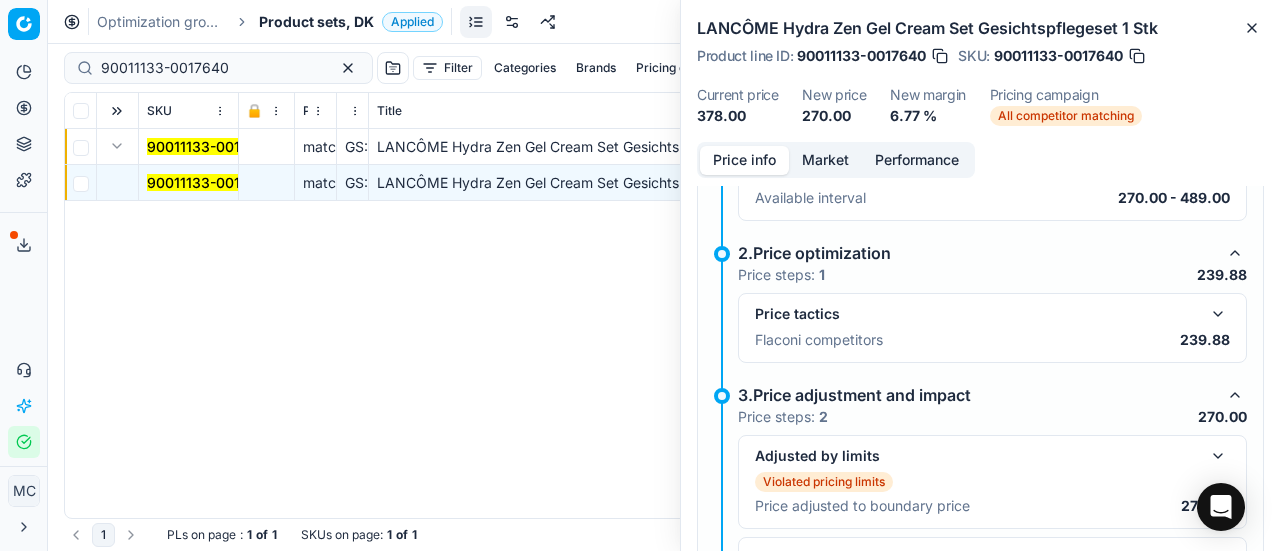 click at bounding box center (1218, 314) 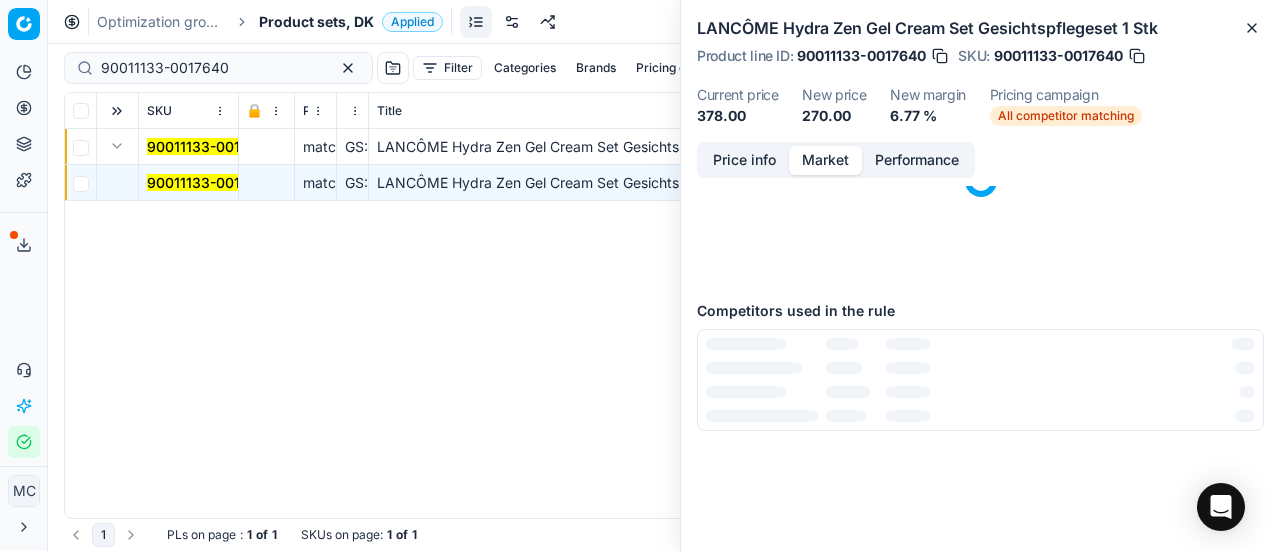 click on "Market" at bounding box center (825, 160) 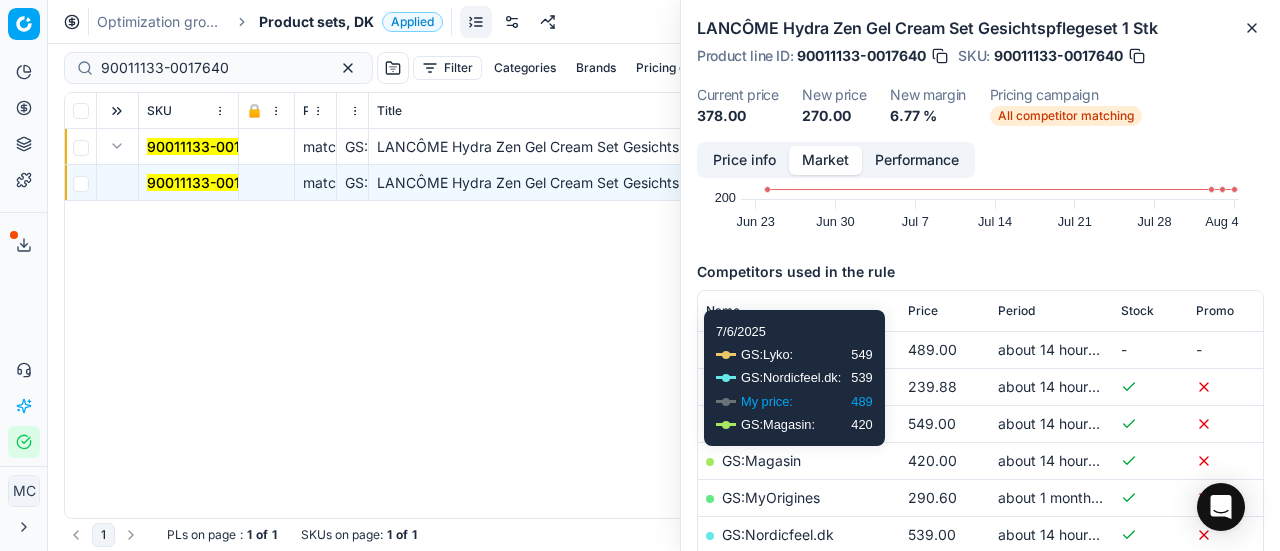 scroll, scrollTop: 200, scrollLeft: 0, axis: vertical 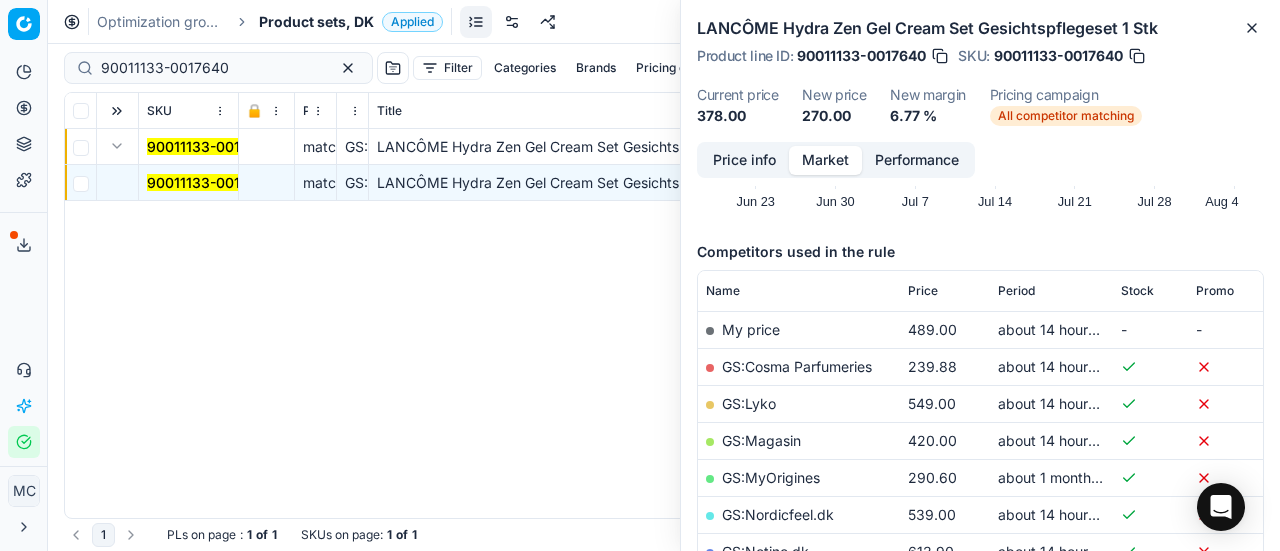click on "90011133-0017640" at bounding box center (211, 182) 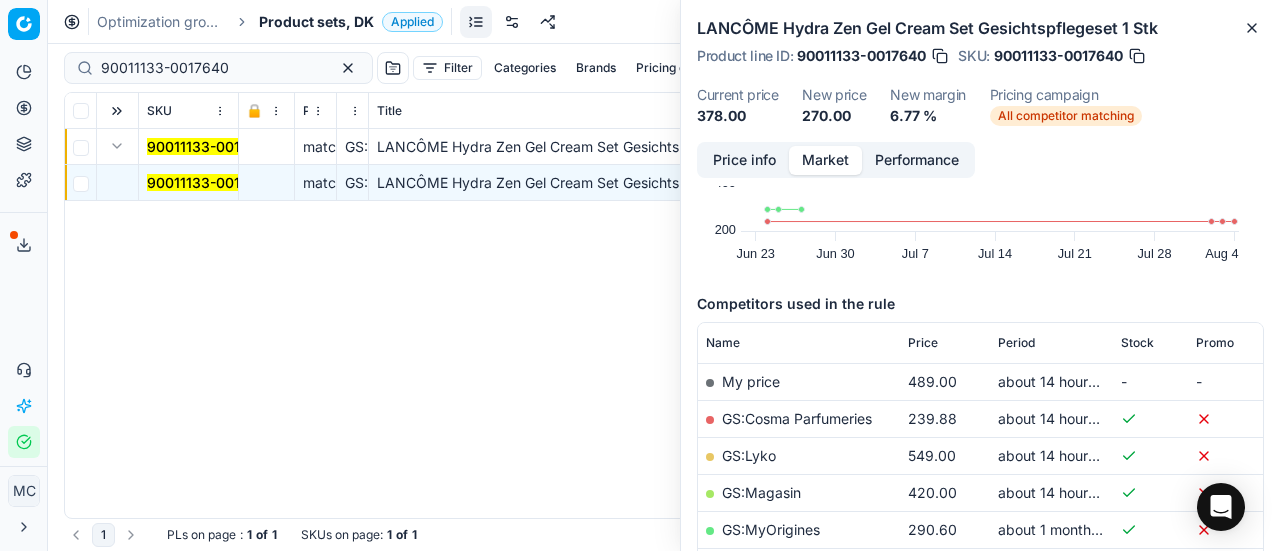 scroll, scrollTop: 200, scrollLeft: 0, axis: vertical 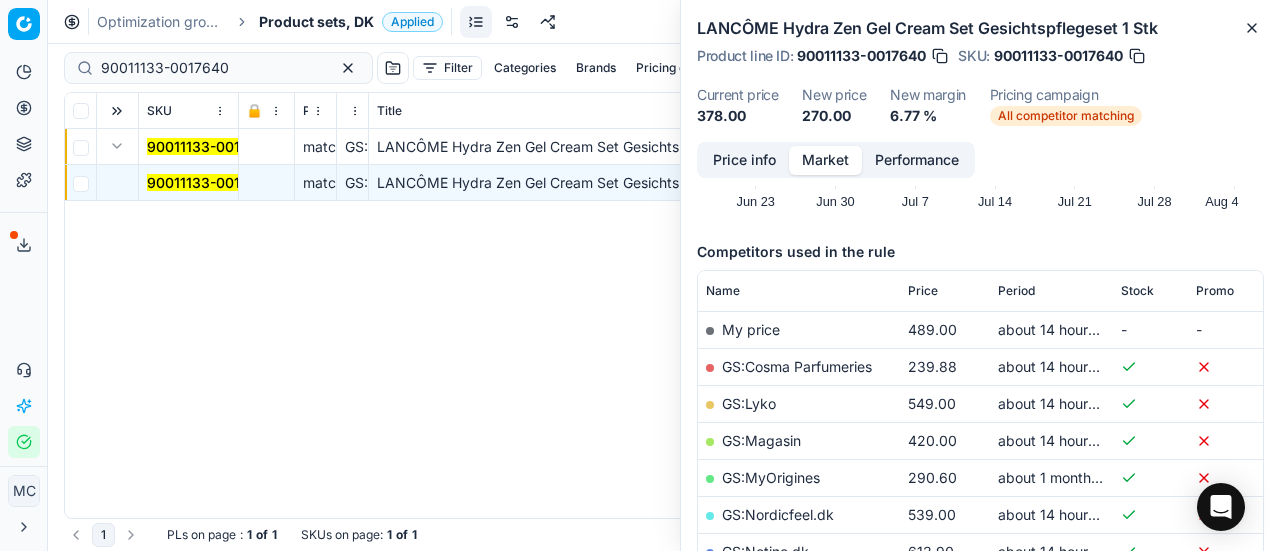click on "Price info Market Performance" at bounding box center [836, 160] 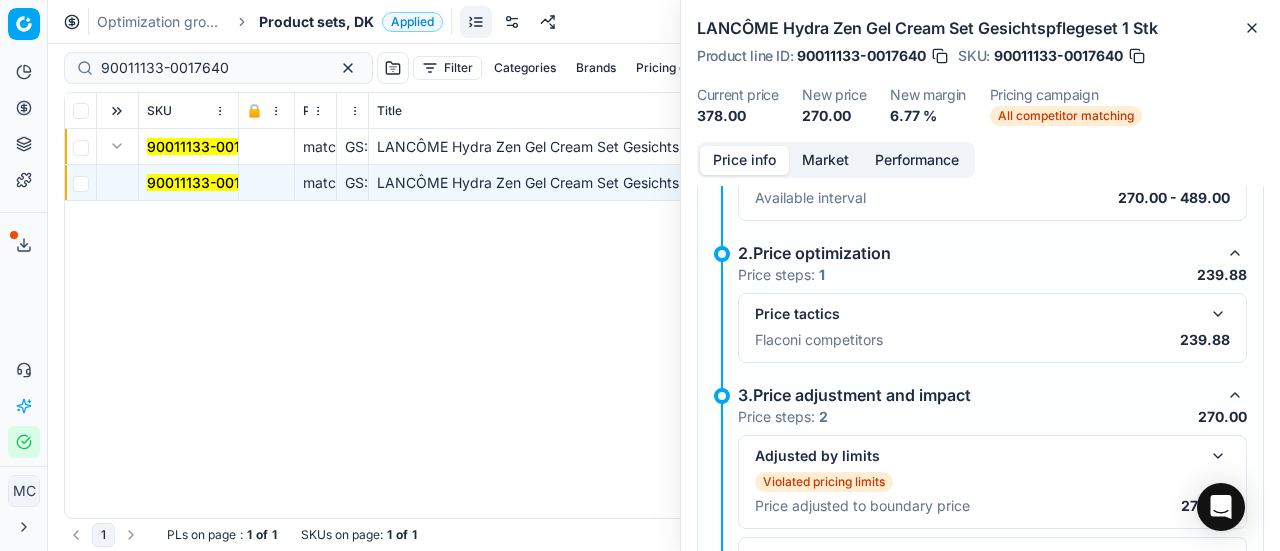 click at bounding box center [1218, 314] 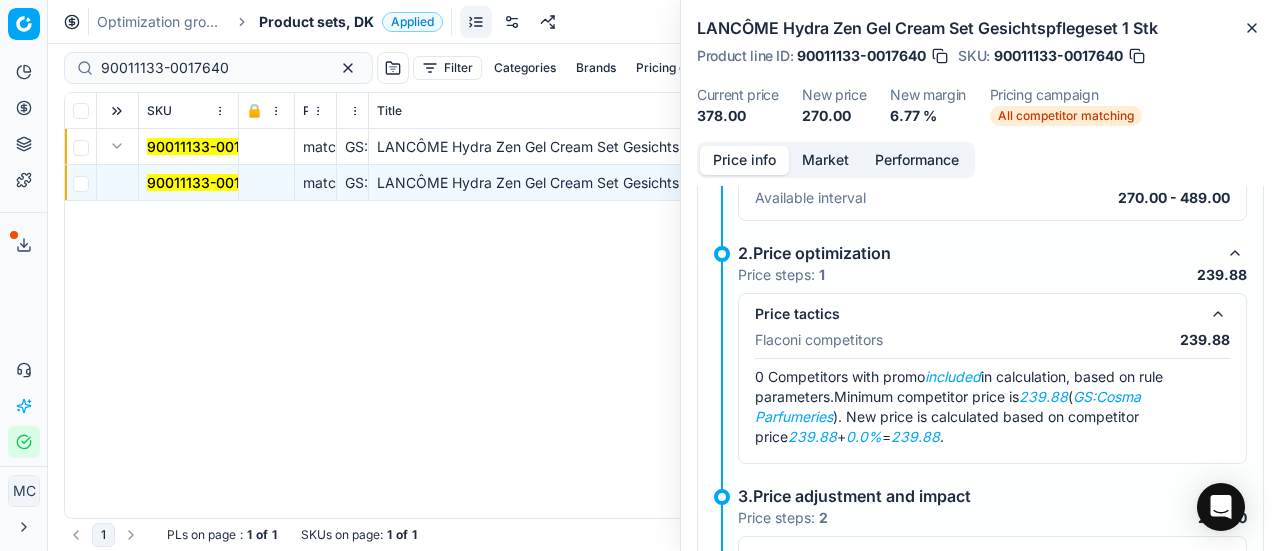 scroll, scrollTop: 604, scrollLeft: 0, axis: vertical 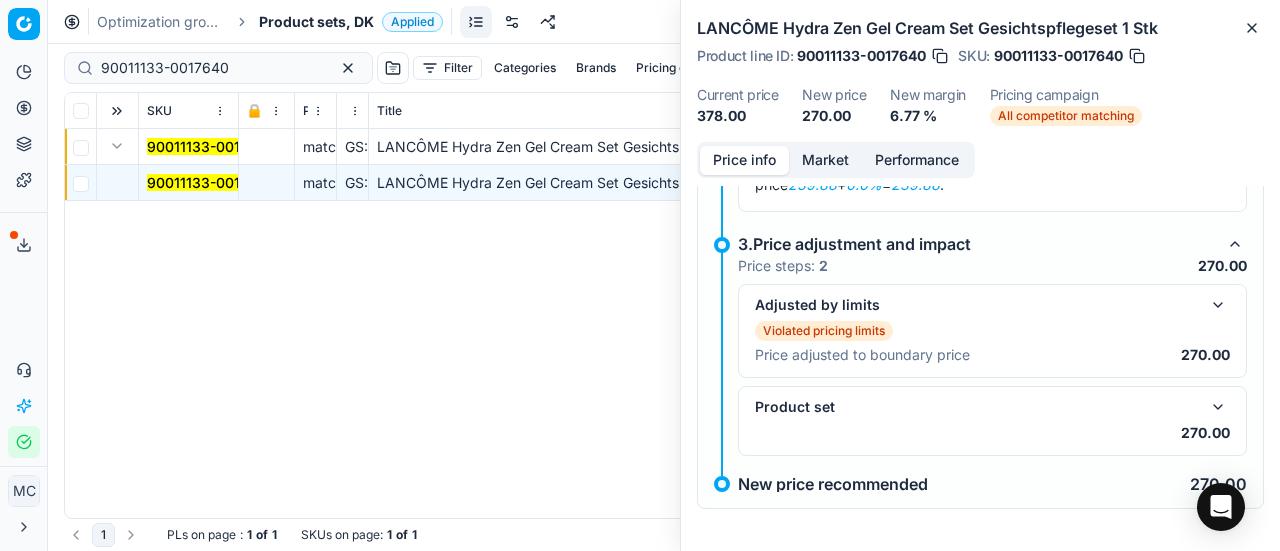click on "Market" at bounding box center (825, 160) 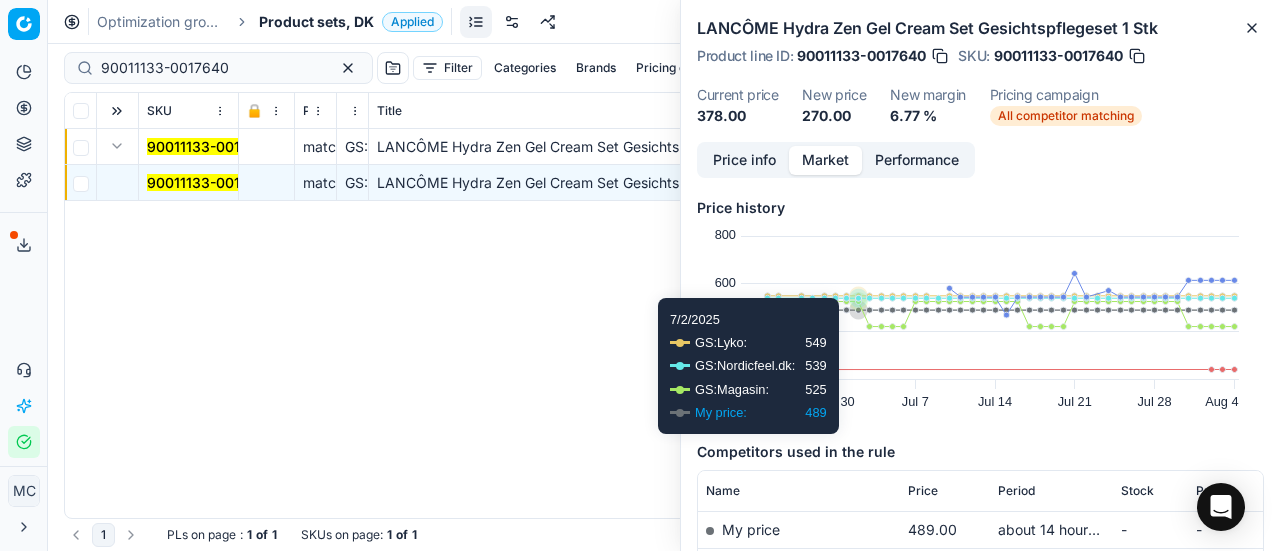 scroll, scrollTop: 200, scrollLeft: 0, axis: vertical 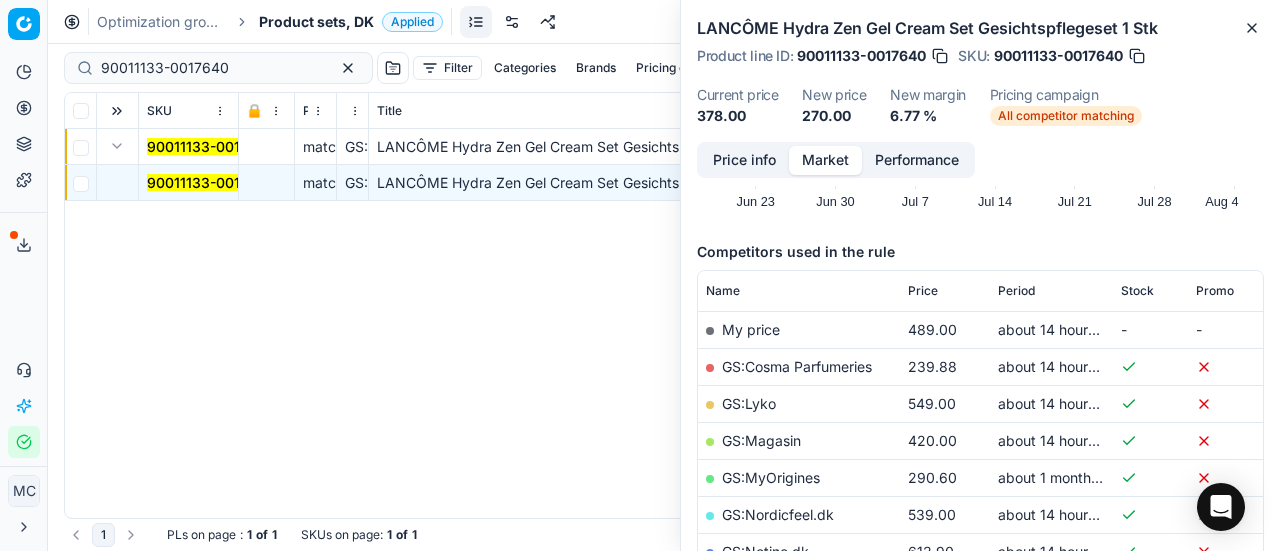 click on "GS:Cosma Parfumeries" at bounding box center (797, 366) 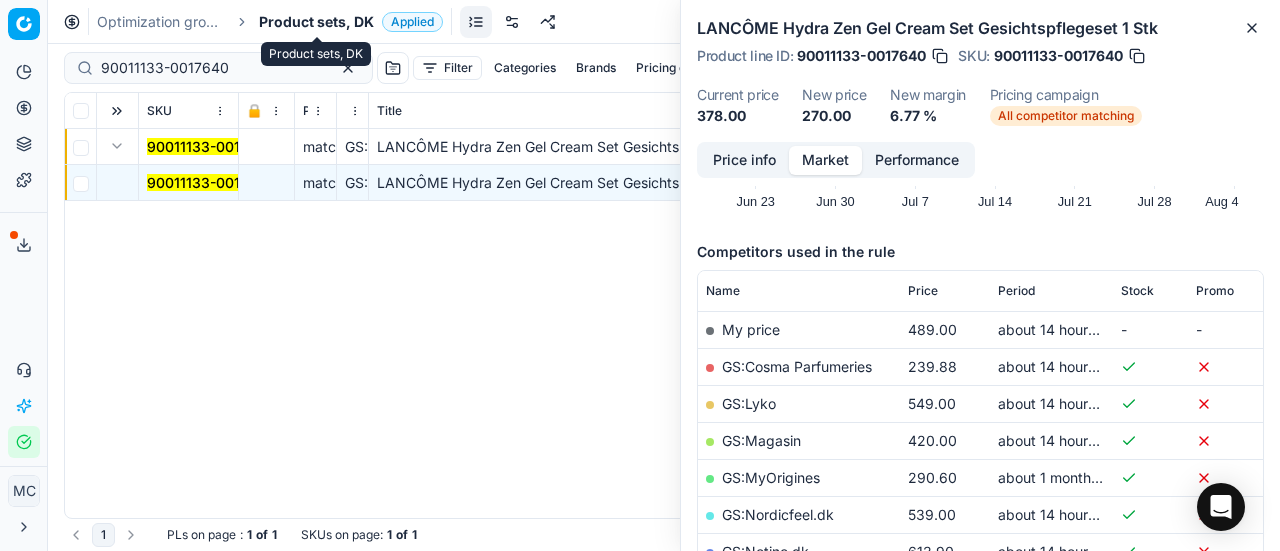 click on "Product sets, DK" at bounding box center (316, 22) 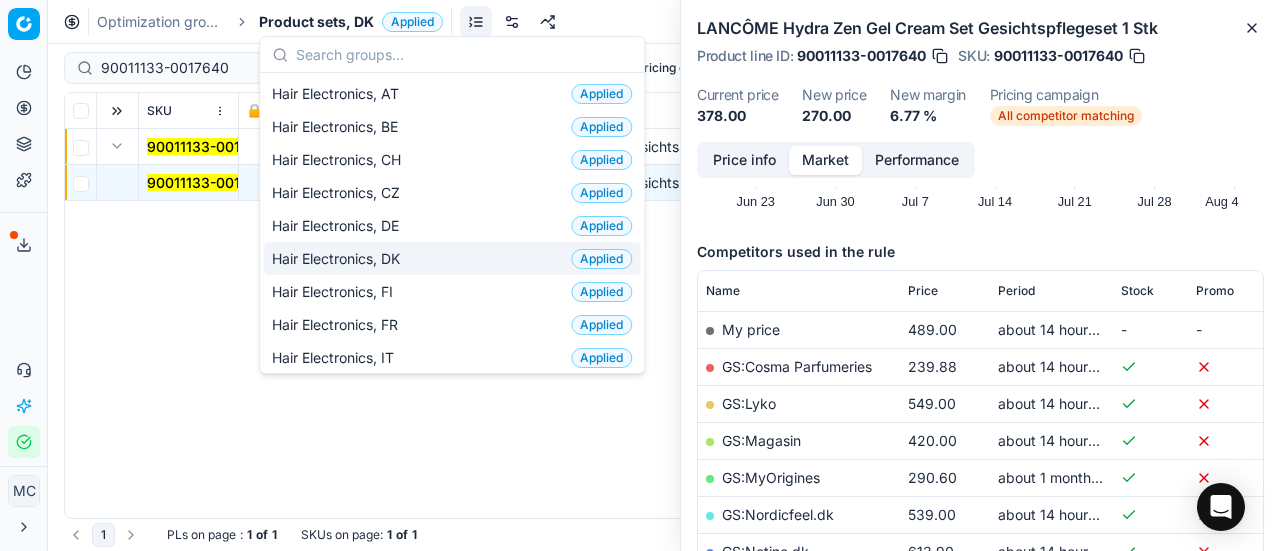 click on "Hair Electronics, DK Applied" at bounding box center [452, 258] 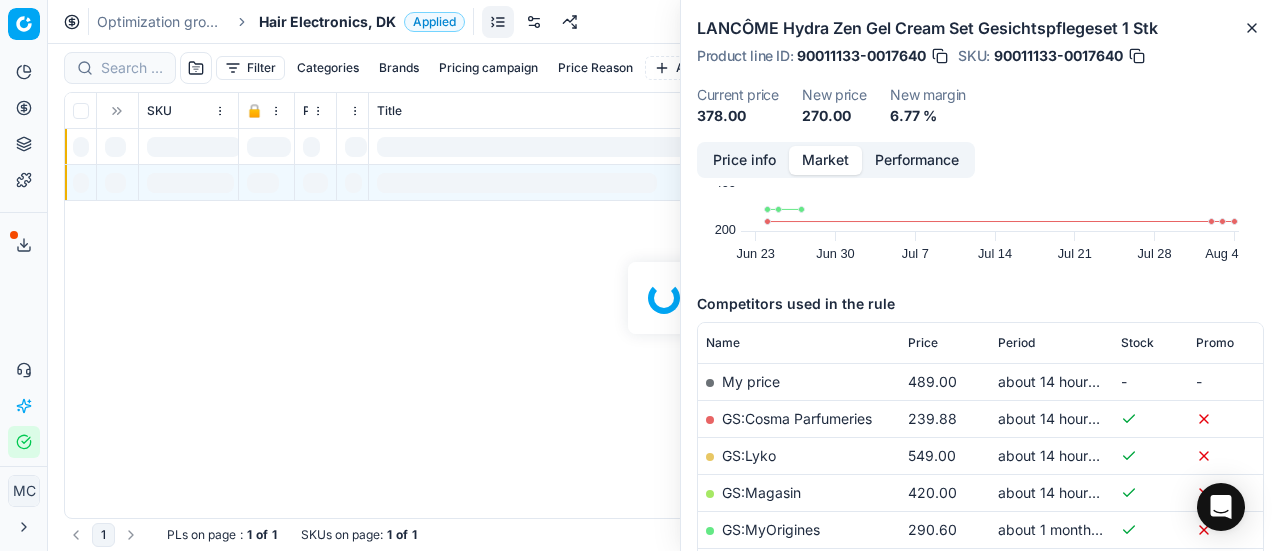 scroll, scrollTop: 200, scrollLeft: 0, axis: vertical 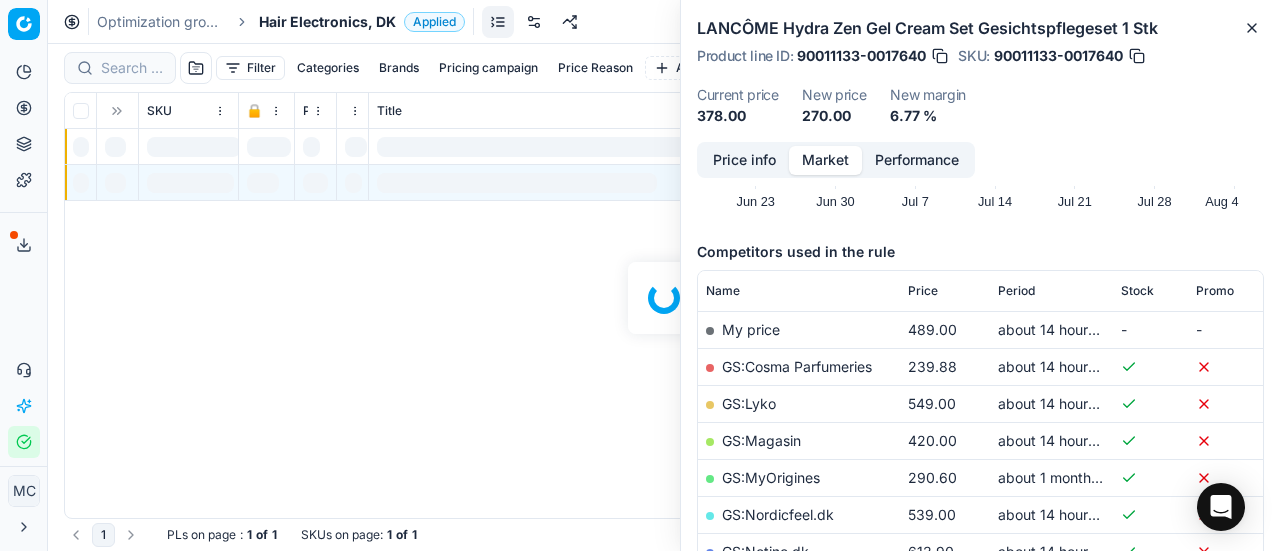 click at bounding box center (664, 297) 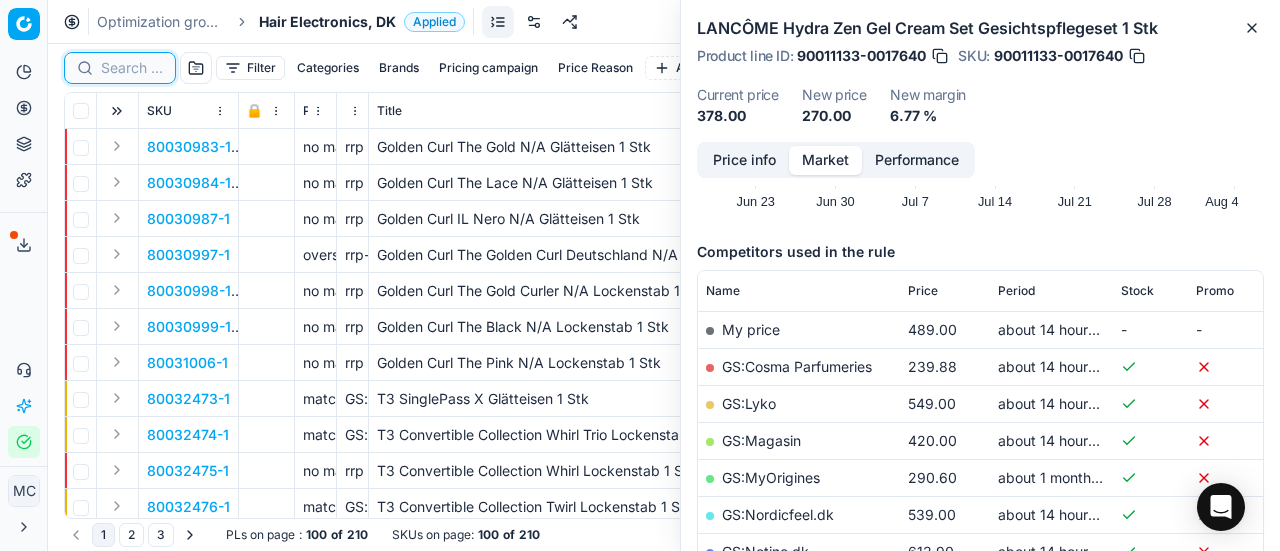 click at bounding box center (132, 68) 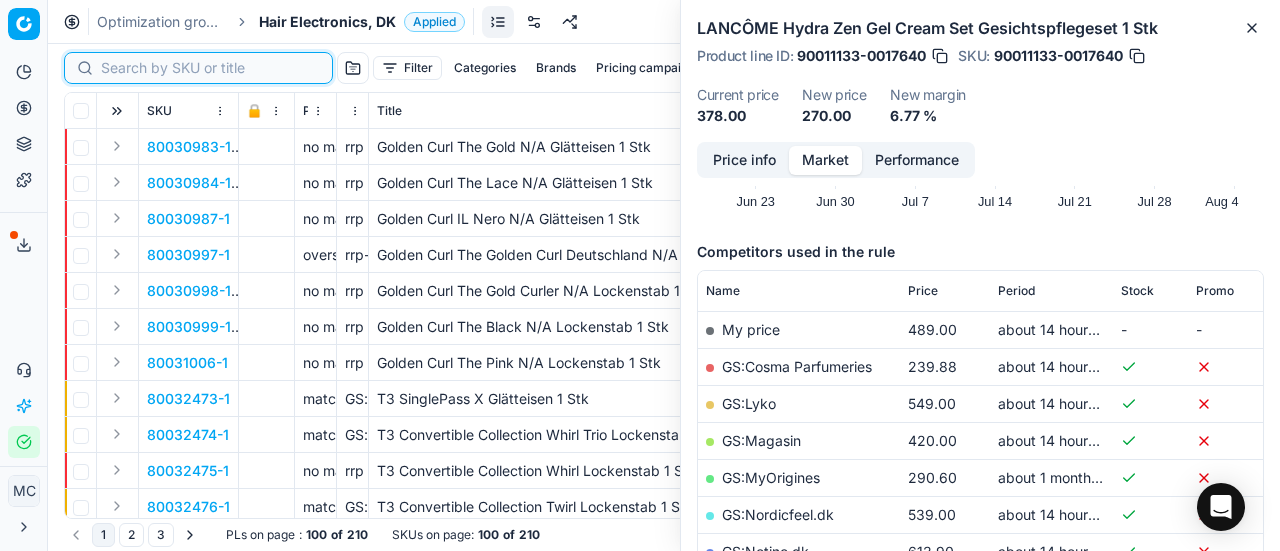paste on "80044995-1" 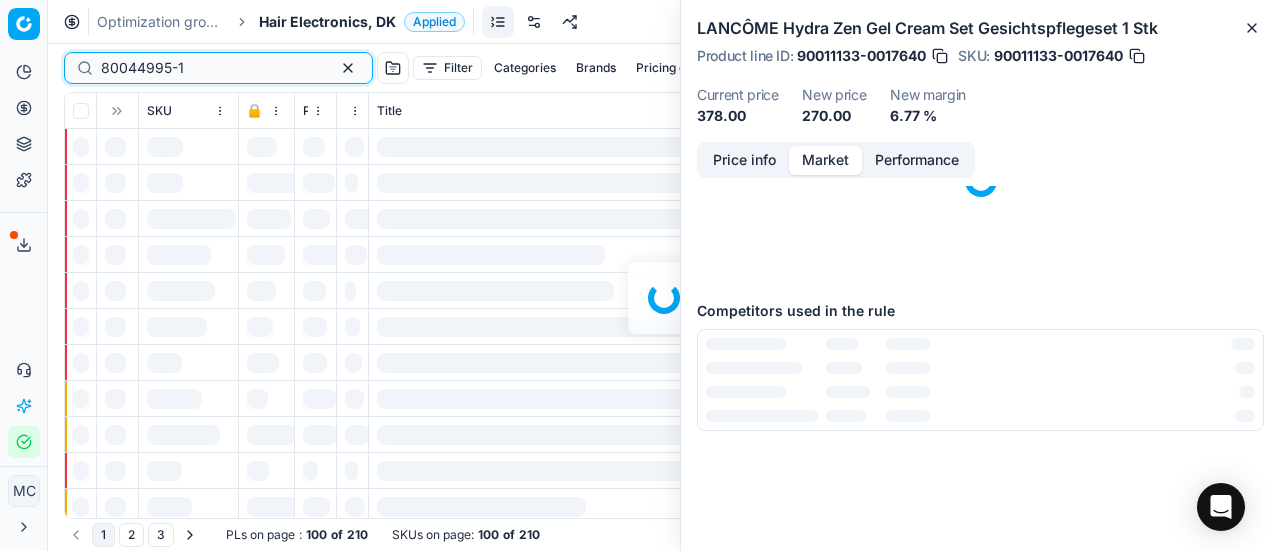 scroll, scrollTop: 200, scrollLeft: 0, axis: vertical 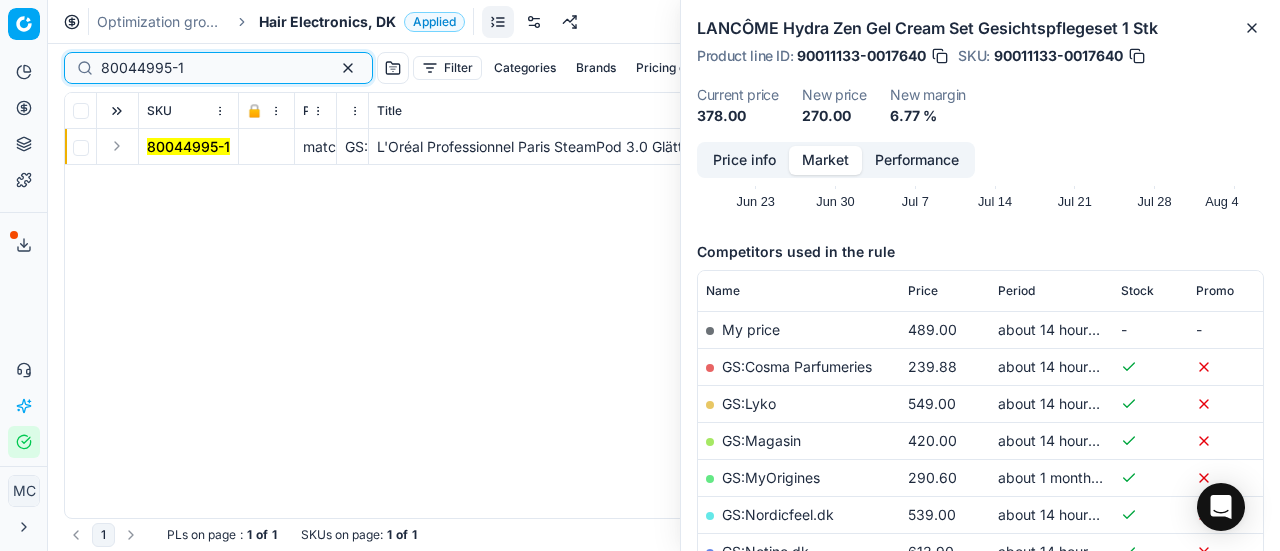 type on "80044995-1" 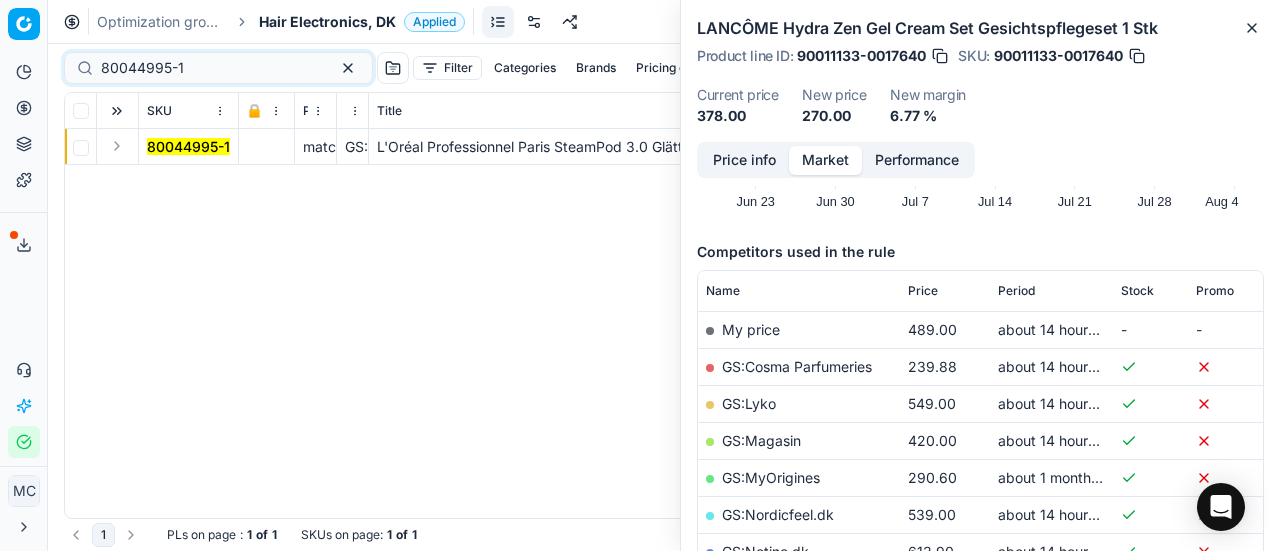 click at bounding box center [117, 146] 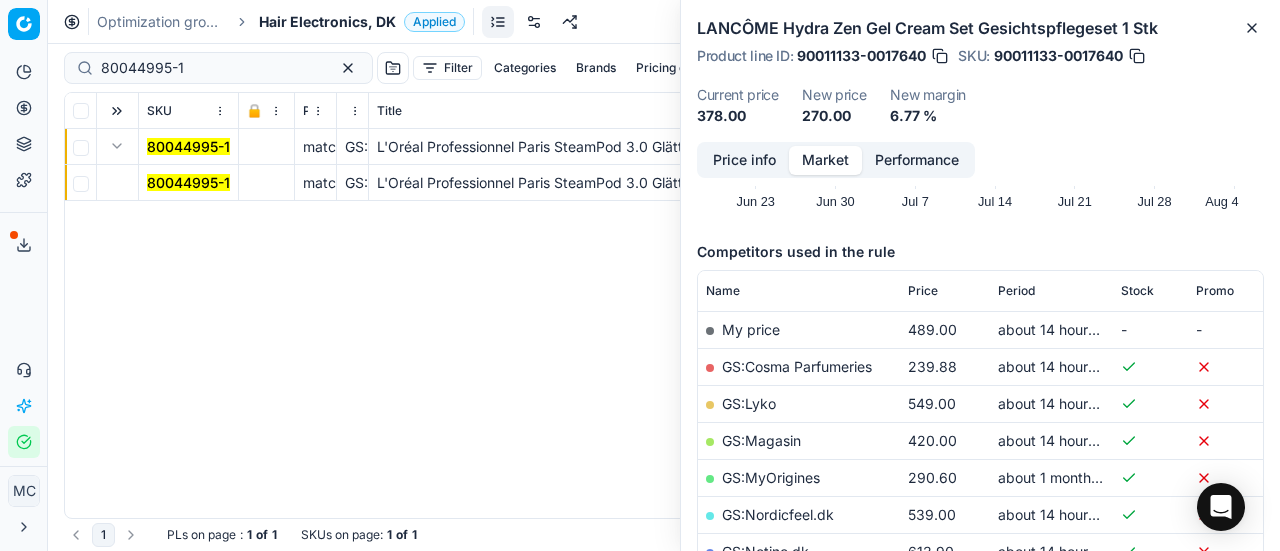 click on "80044995-1" at bounding box center [188, 182] 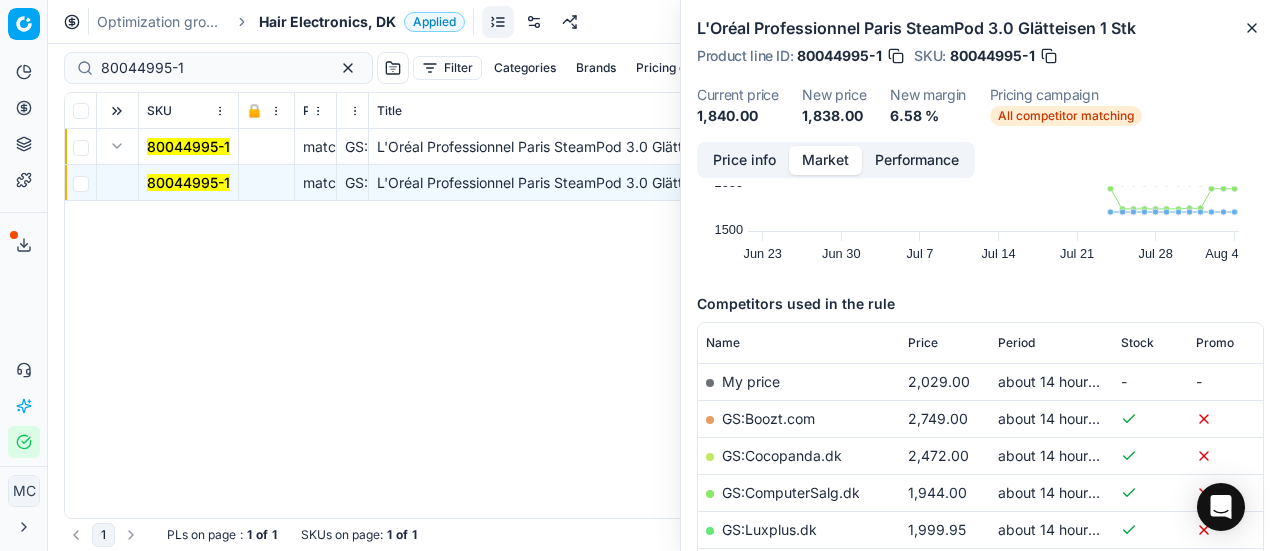 scroll, scrollTop: 200, scrollLeft: 0, axis: vertical 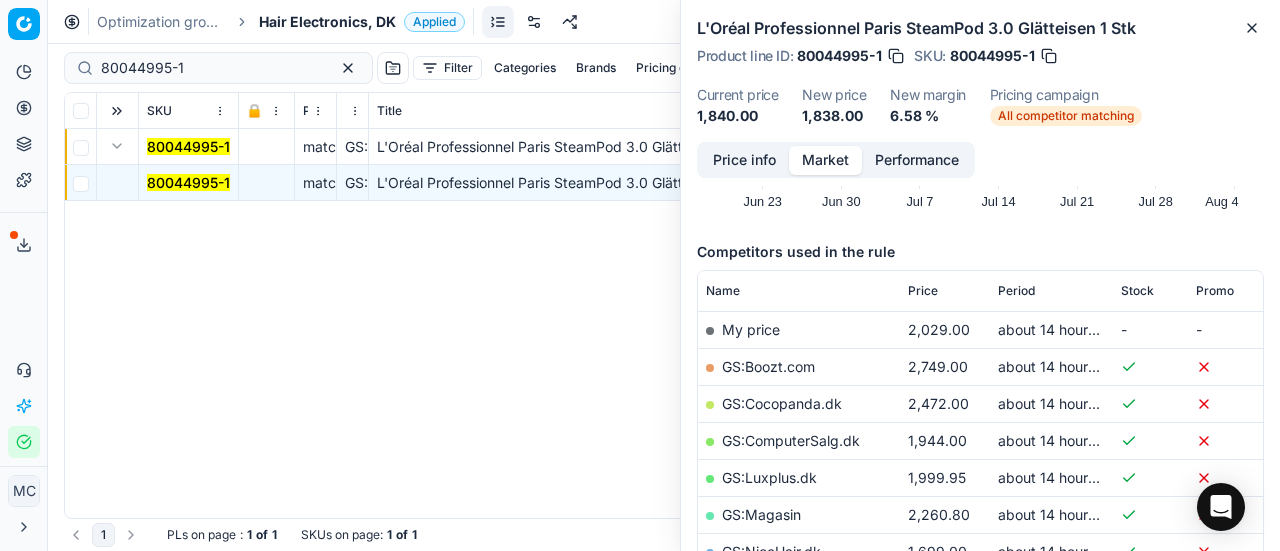 click on "Price info" at bounding box center (744, 160) 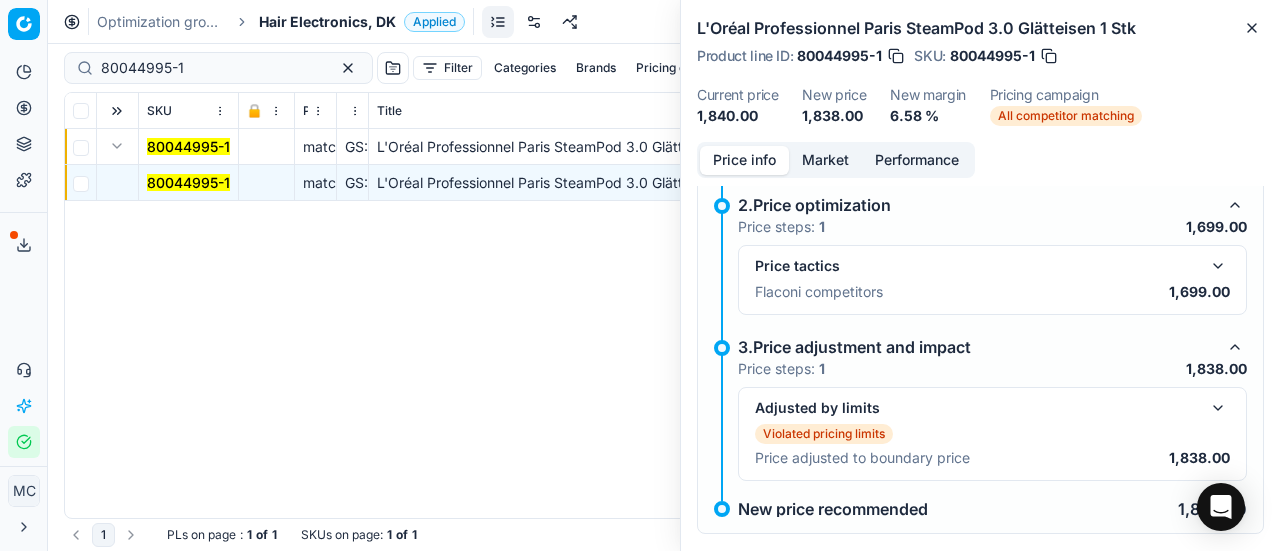 scroll, scrollTop: 426, scrollLeft: 0, axis: vertical 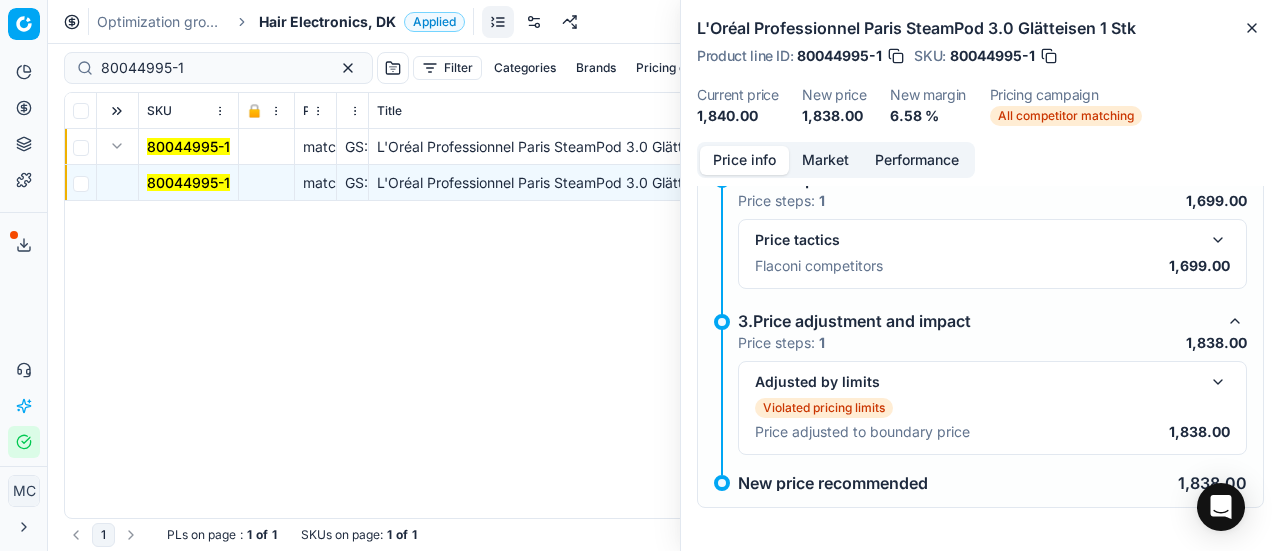 click at bounding box center (1218, 240) 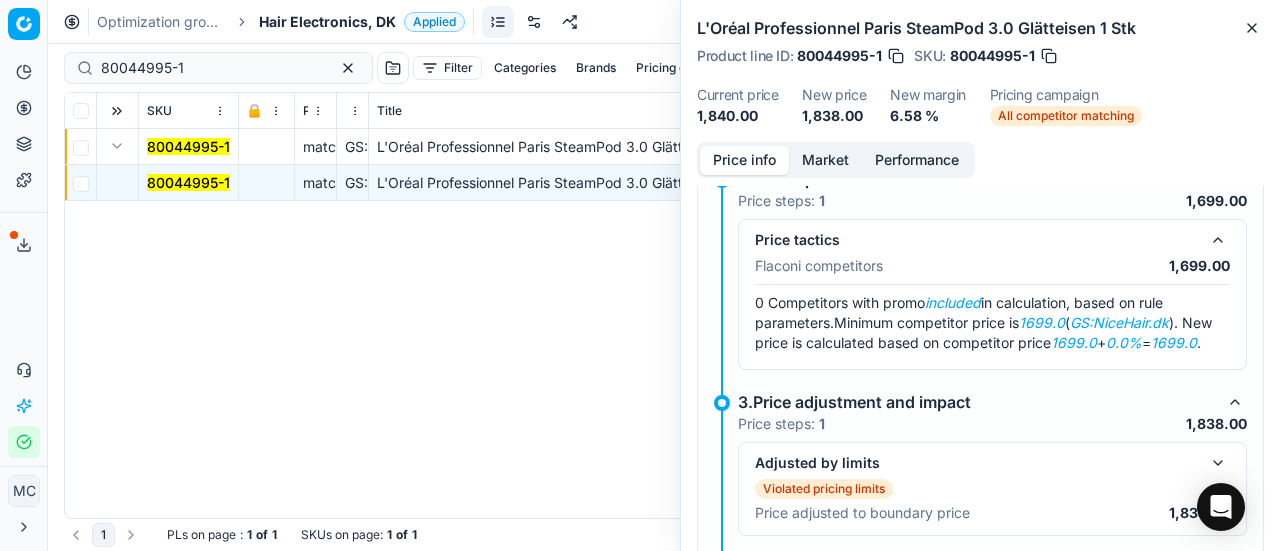 click on "Market" at bounding box center (825, 160) 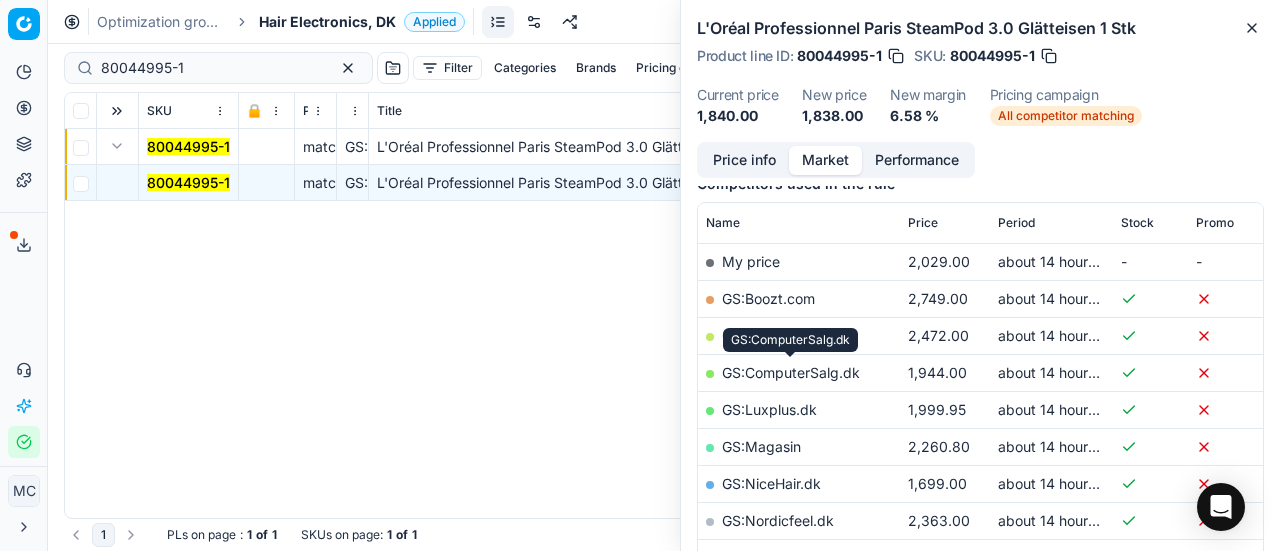 scroll, scrollTop: 300, scrollLeft: 0, axis: vertical 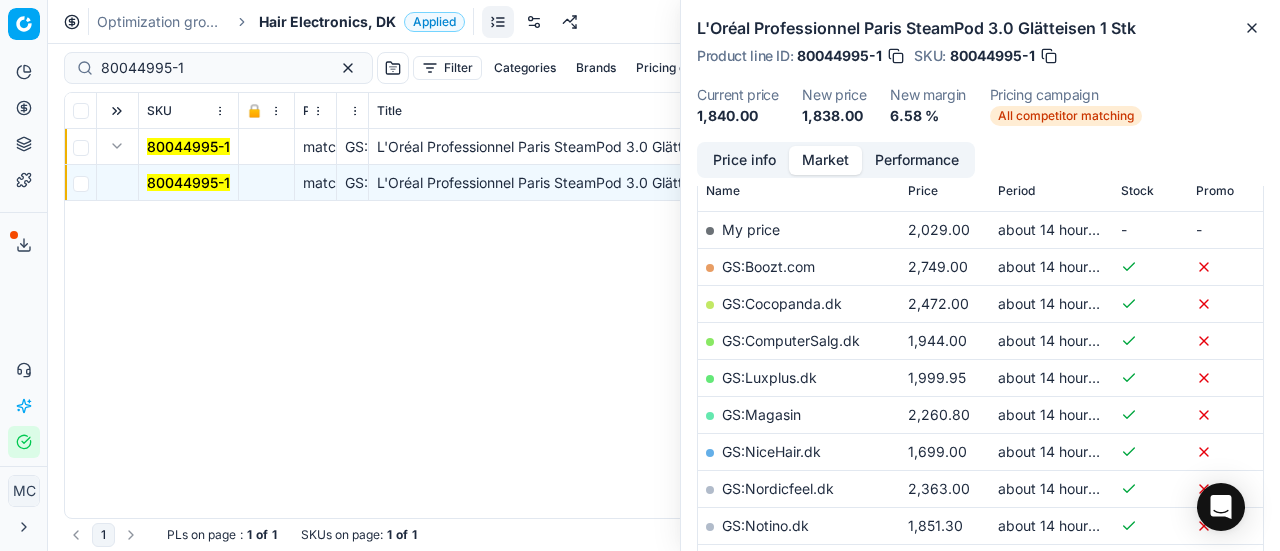 click on "GS:NiceHair.dk" at bounding box center (771, 451) 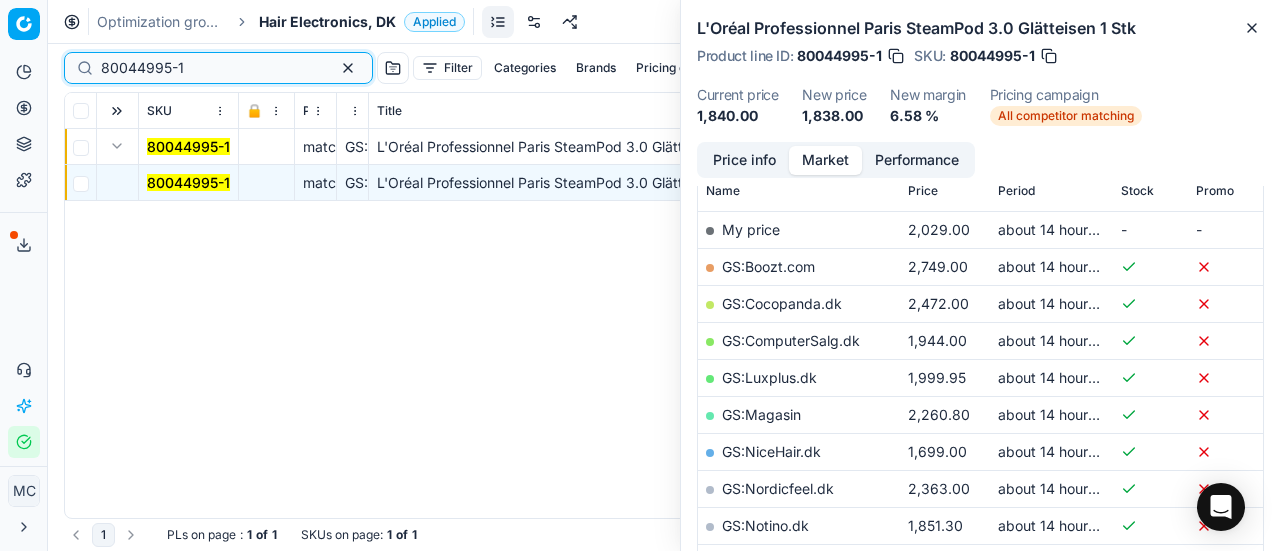 drag, startPoint x: 231, startPoint y: 76, endPoint x: 0, endPoint y: 12, distance: 239.7019 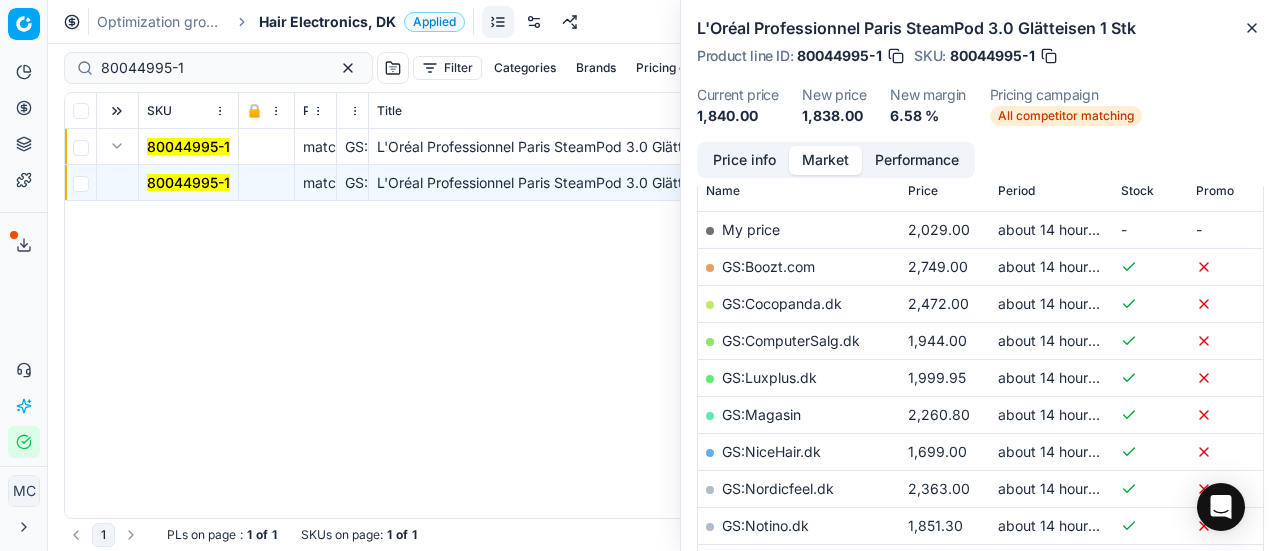 click on "Hair Electronics, DK" at bounding box center [327, 22] 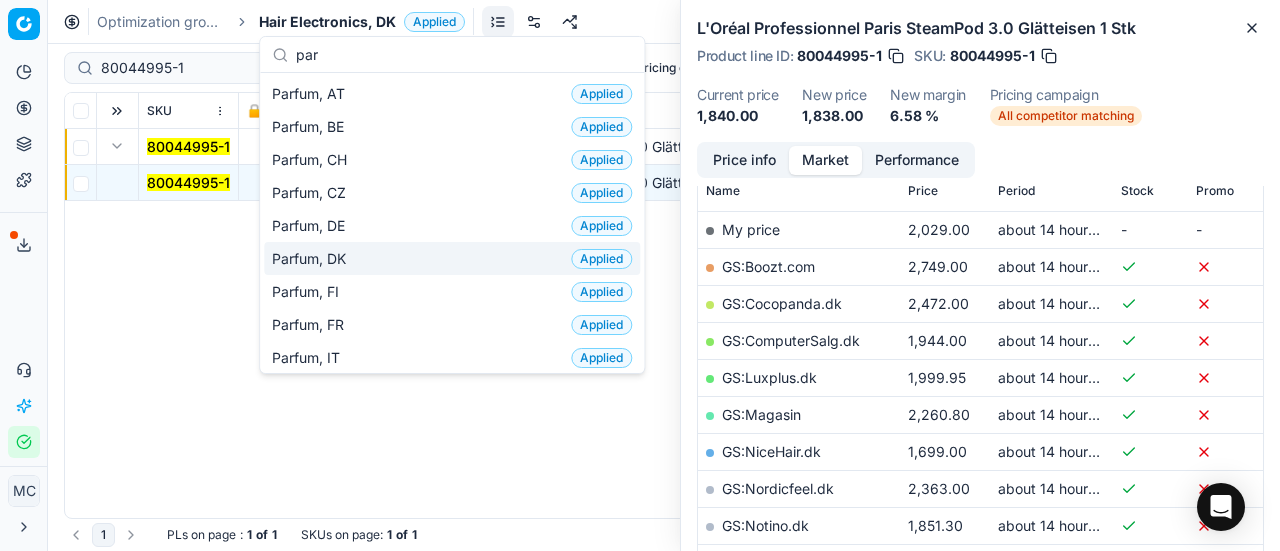 type on "par" 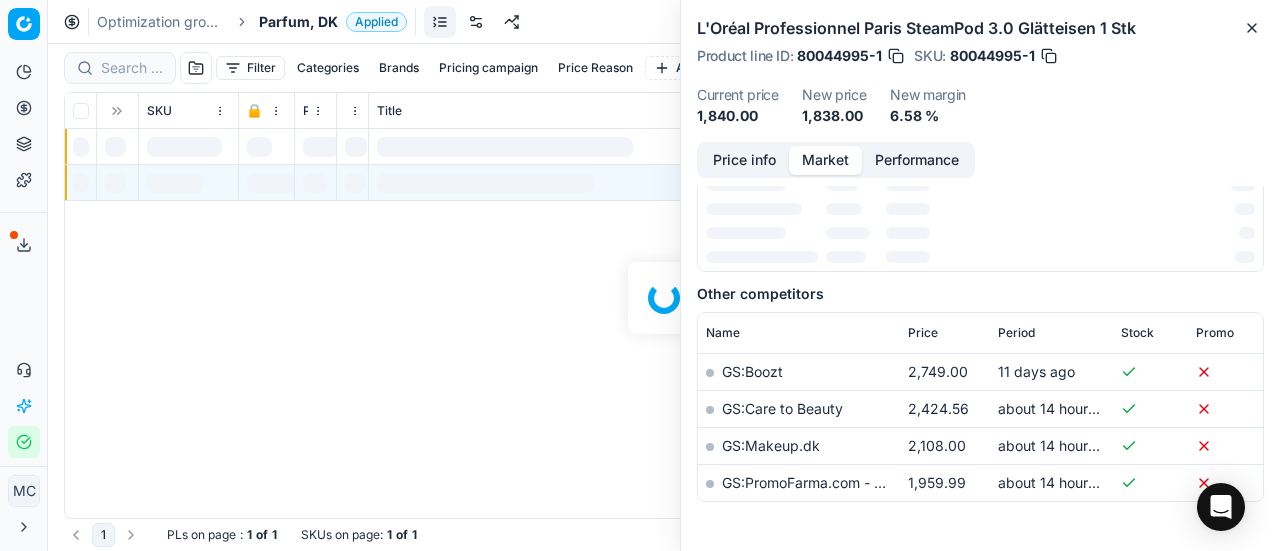 scroll, scrollTop: 300, scrollLeft: 0, axis: vertical 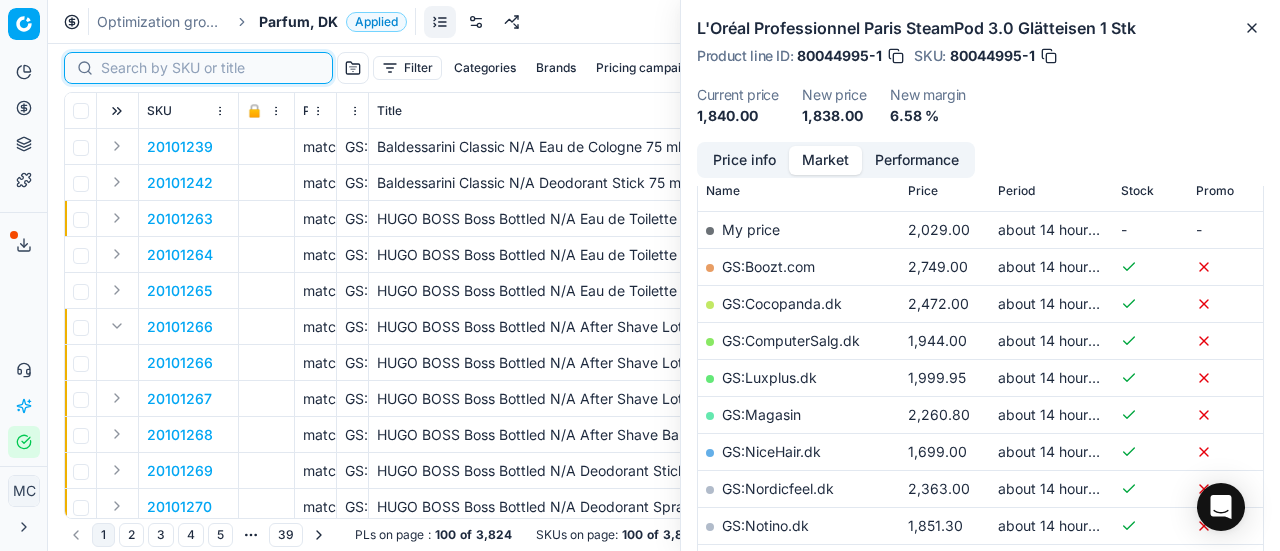 click at bounding box center (210, 68) 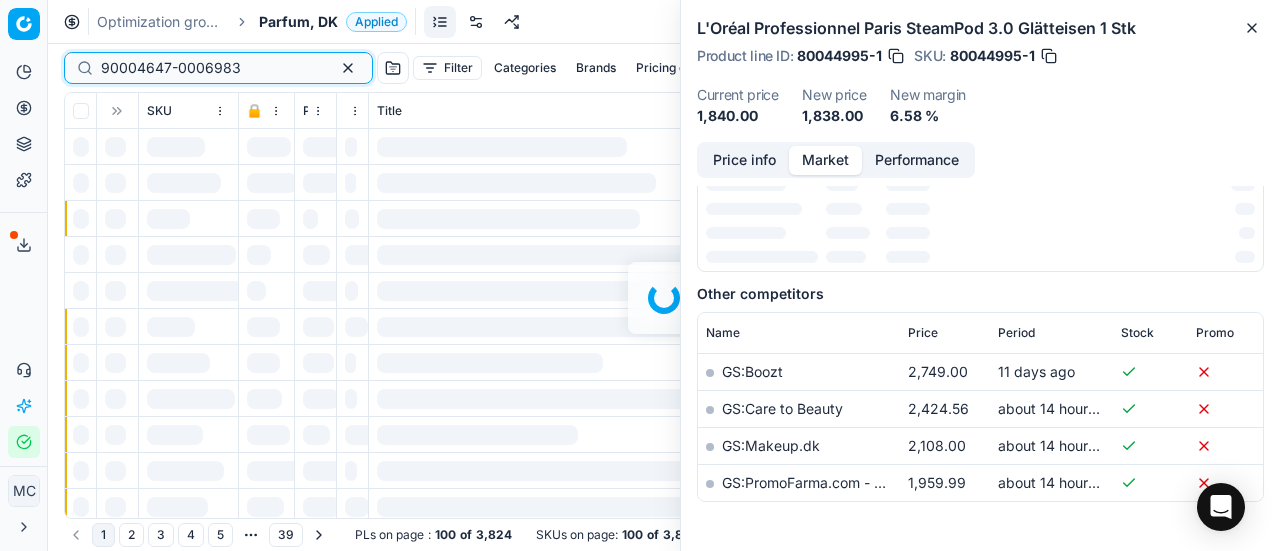 scroll, scrollTop: 300, scrollLeft: 0, axis: vertical 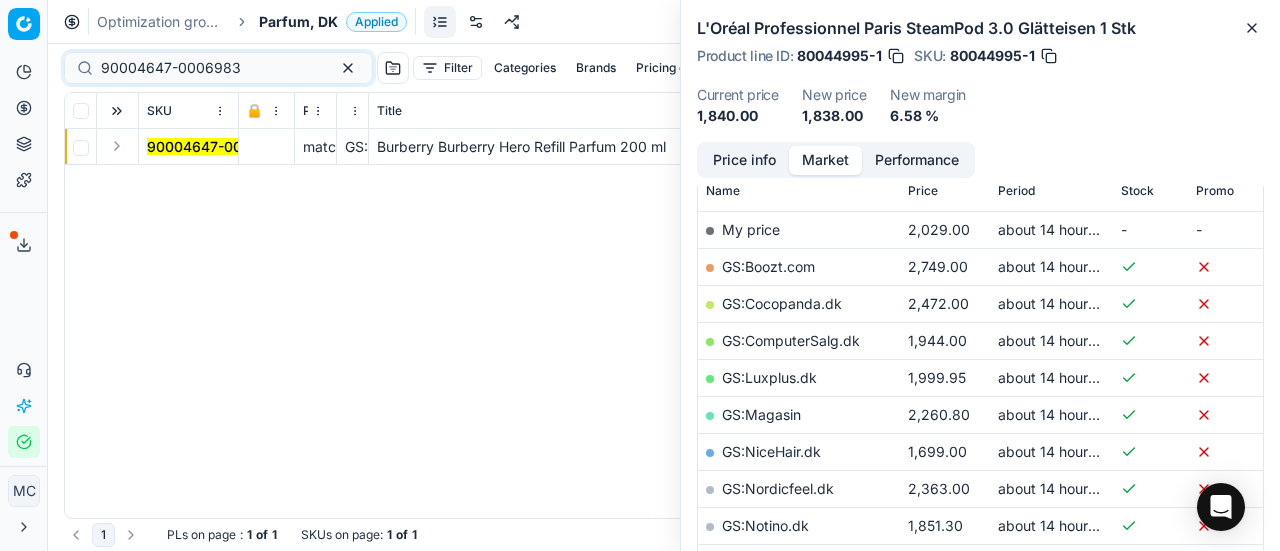 click at bounding box center (117, 146) 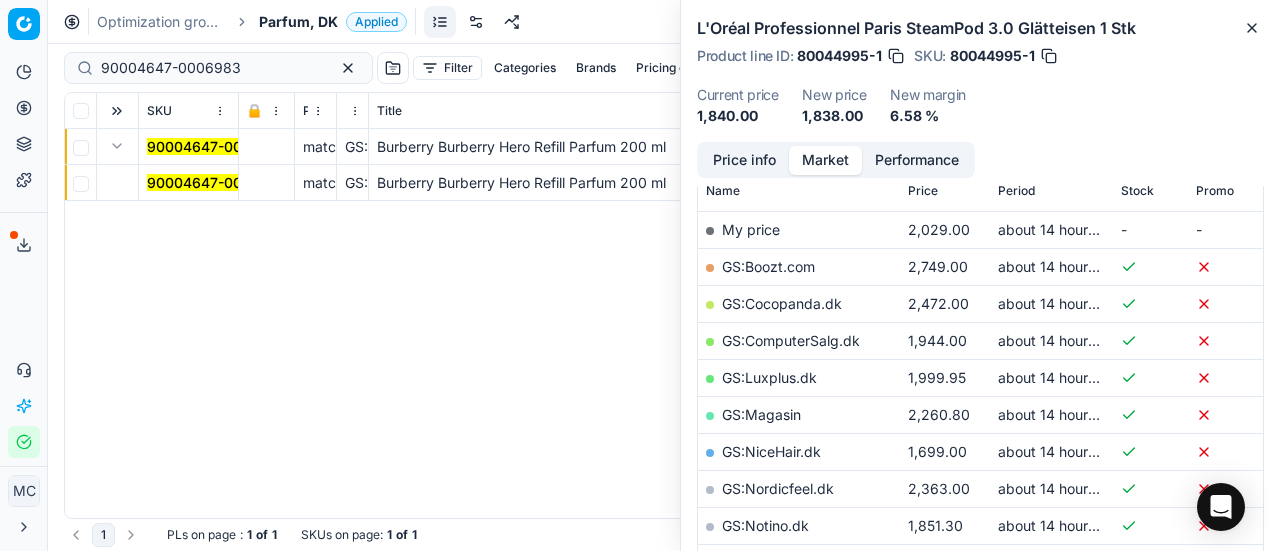 click on "90004647-0006983" at bounding box center [217, 182] 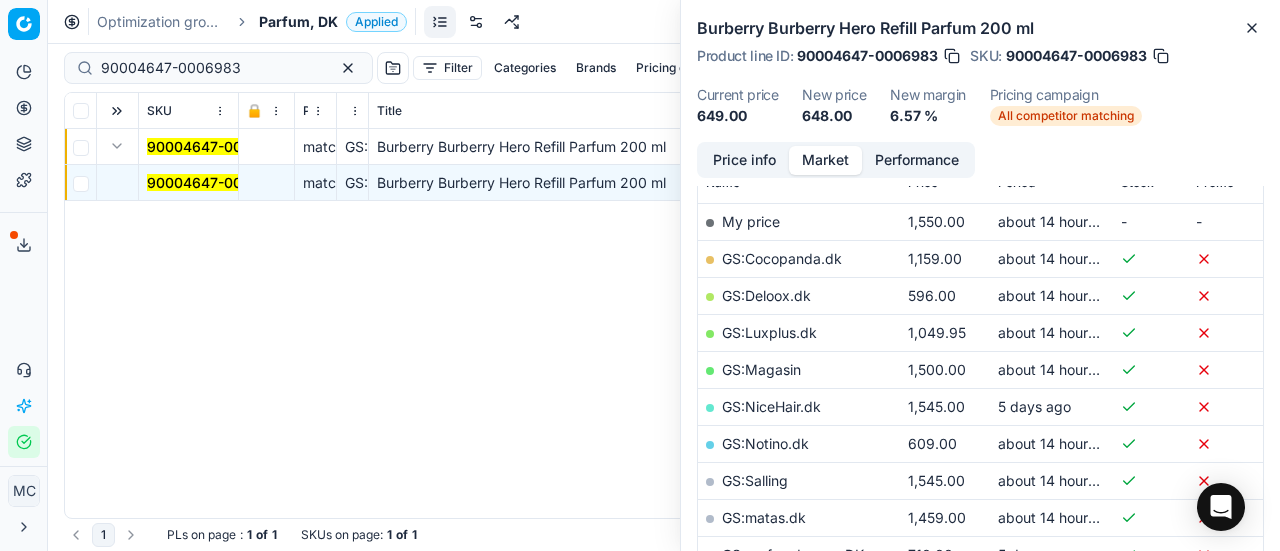 scroll, scrollTop: 300, scrollLeft: 0, axis: vertical 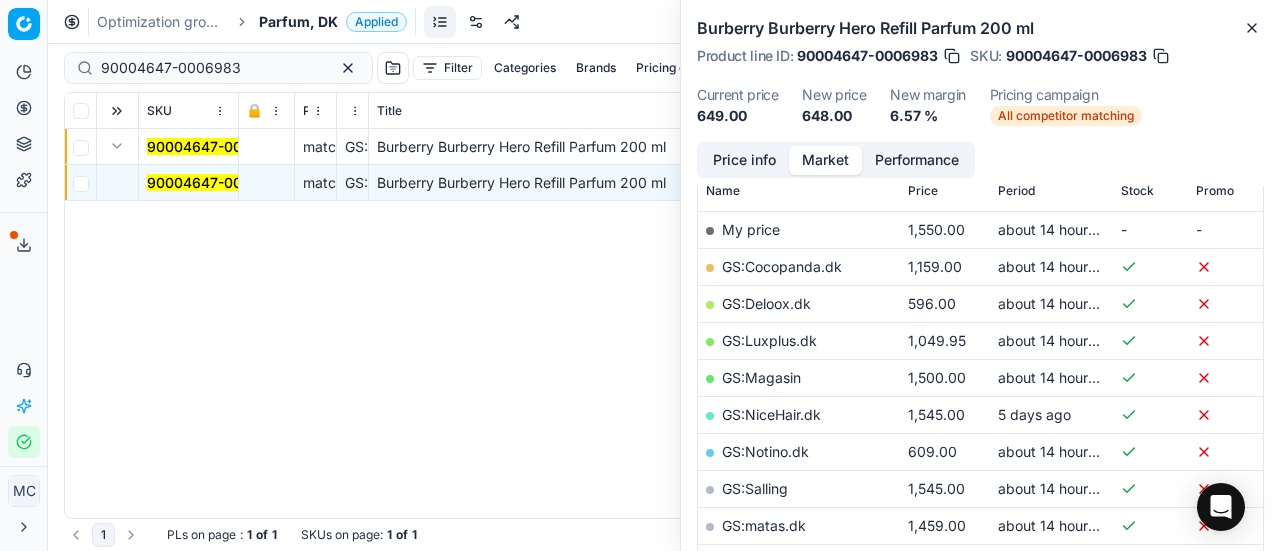 click on "Price info" at bounding box center [744, 160] 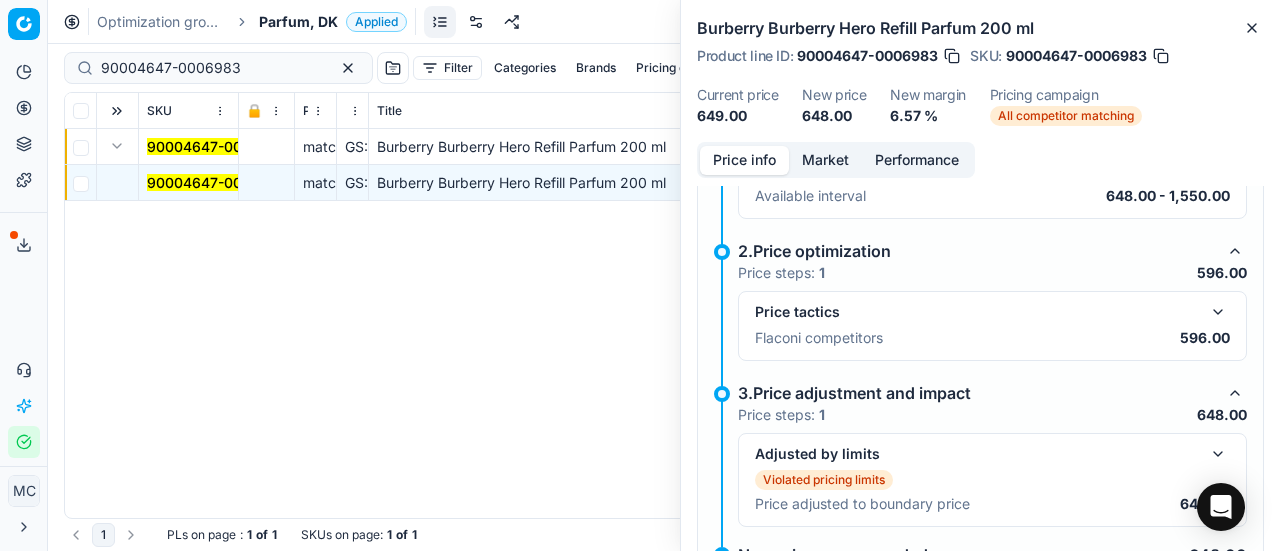 click at bounding box center [1218, 312] 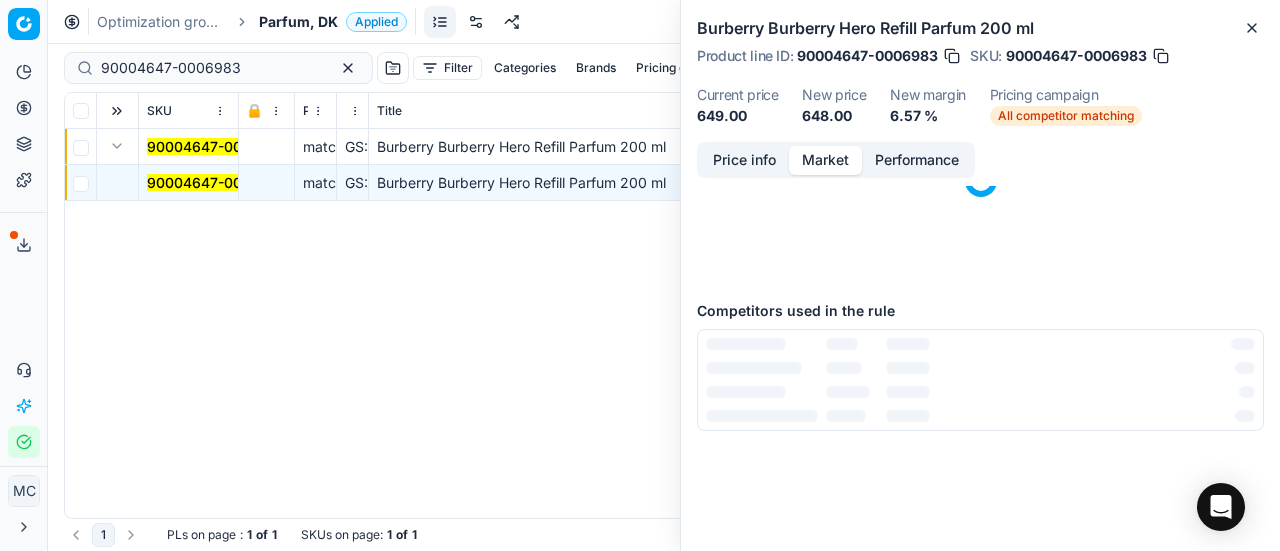 click on "Market" at bounding box center (825, 160) 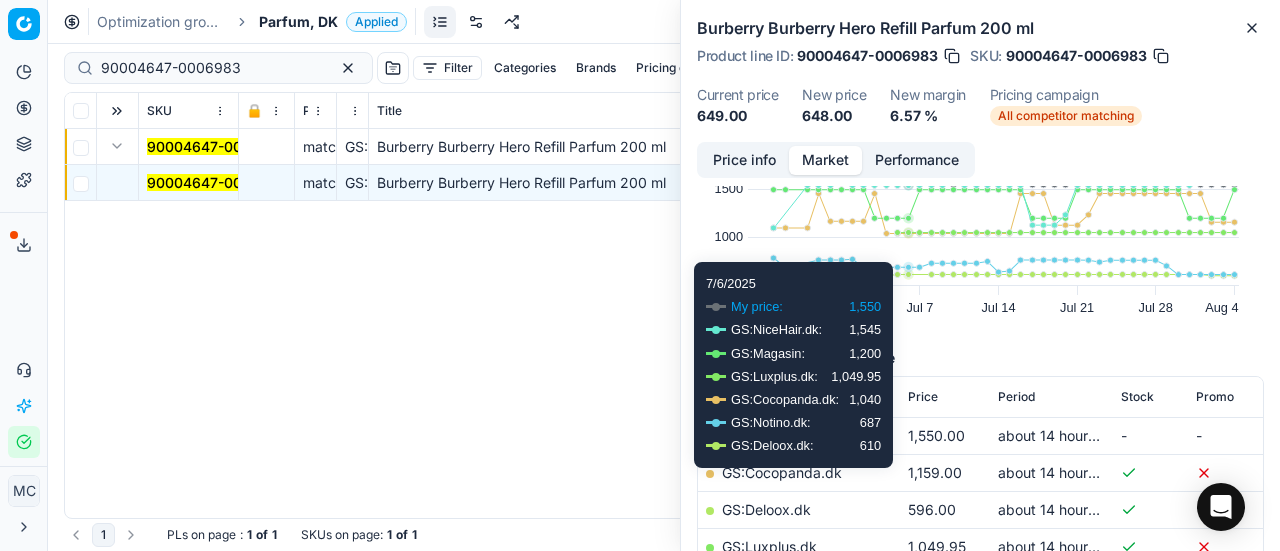 scroll, scrollTop: 200, scrollLeft: 0, axis: vertical 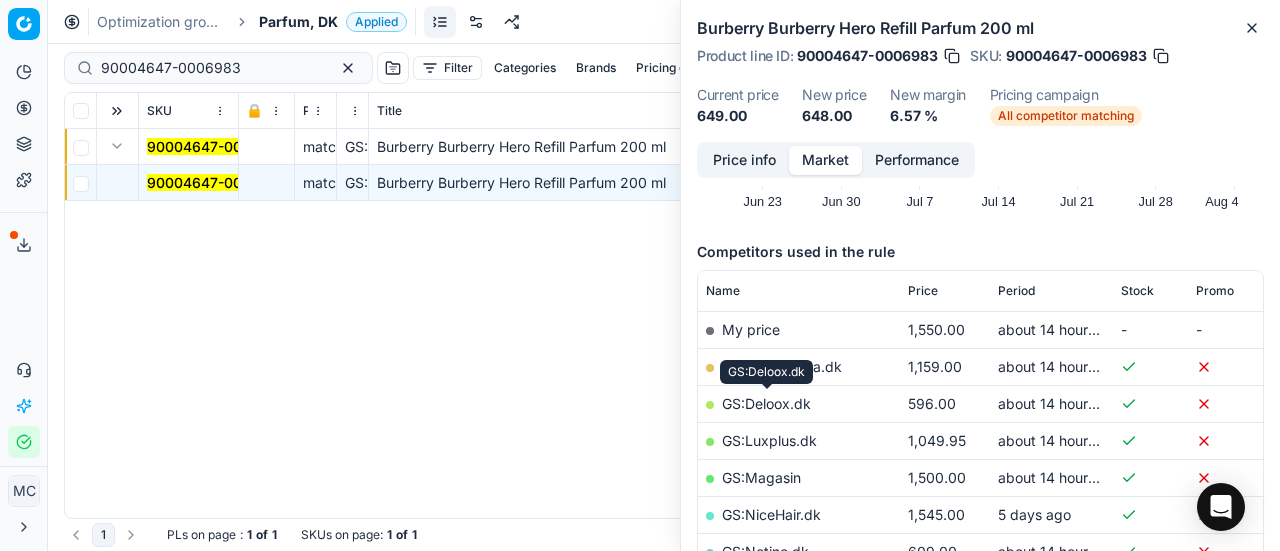 click on "GS:Deloox.dk" at bounding box center (766, 403) 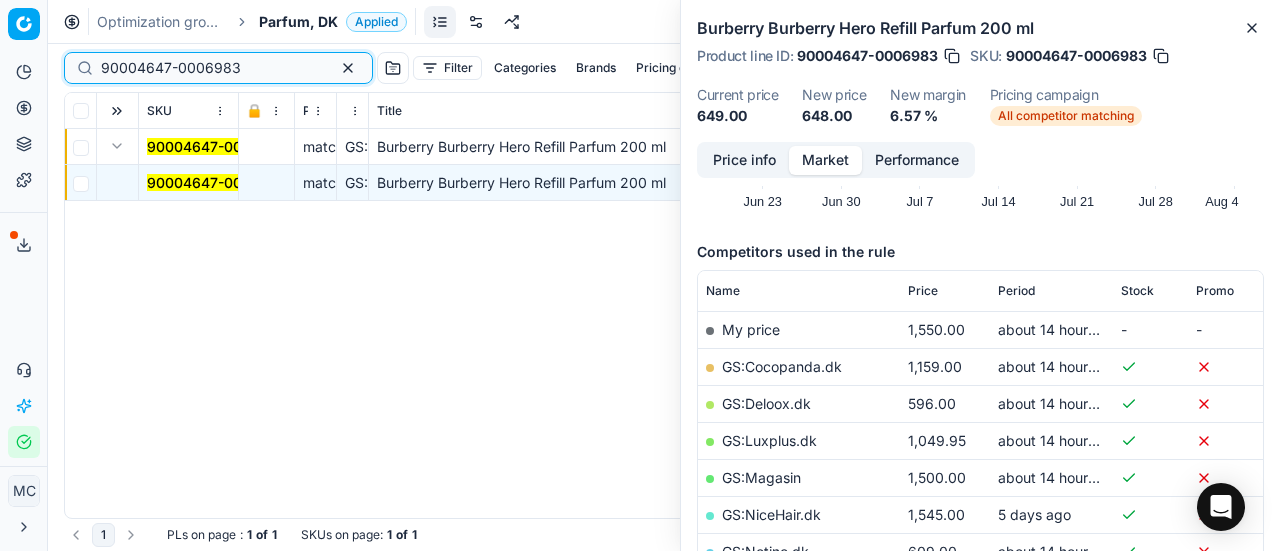 drag, startPoint x: 253, startPoint y: 64, endPoint x: 0, endPoint y: 70, distance: 253.07114 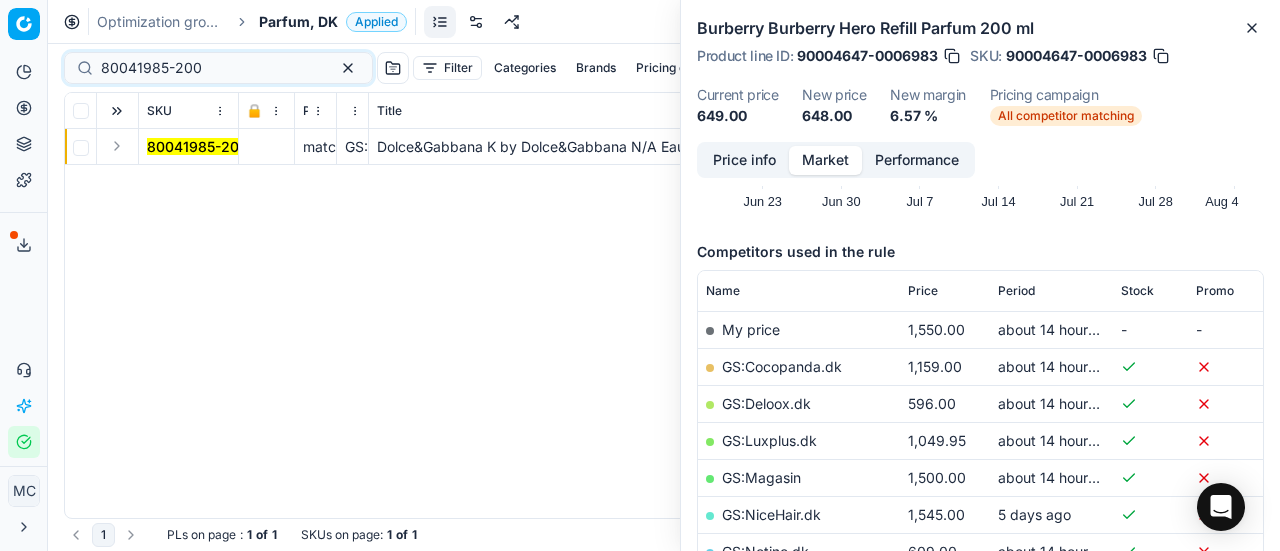 click at bounding box center [117, 146] 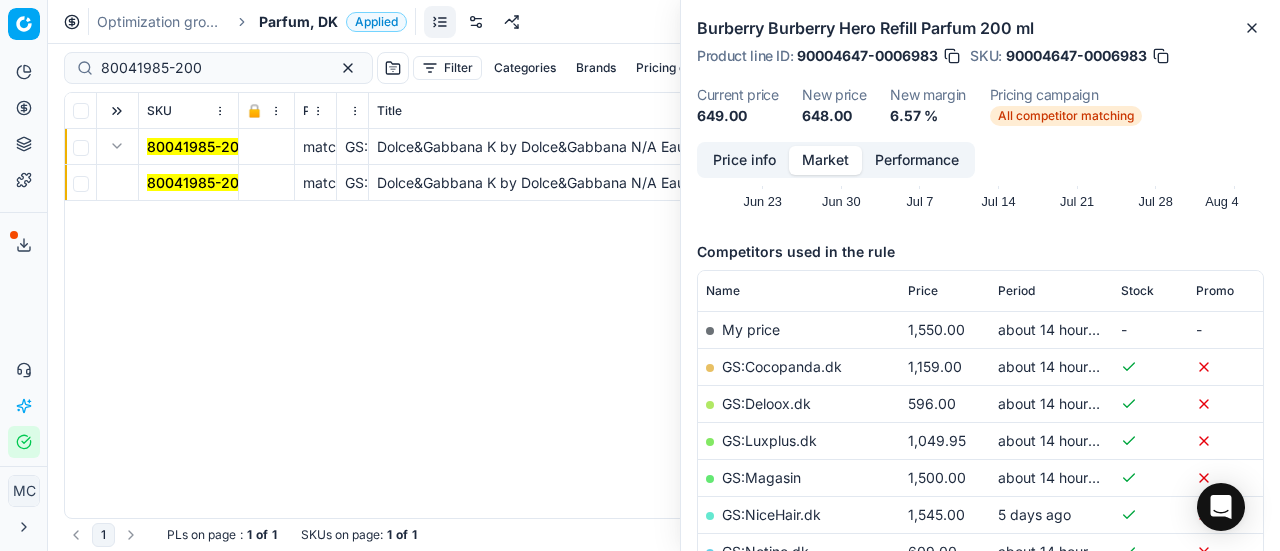click on "80041985-200" at bounding box center [197, 182] 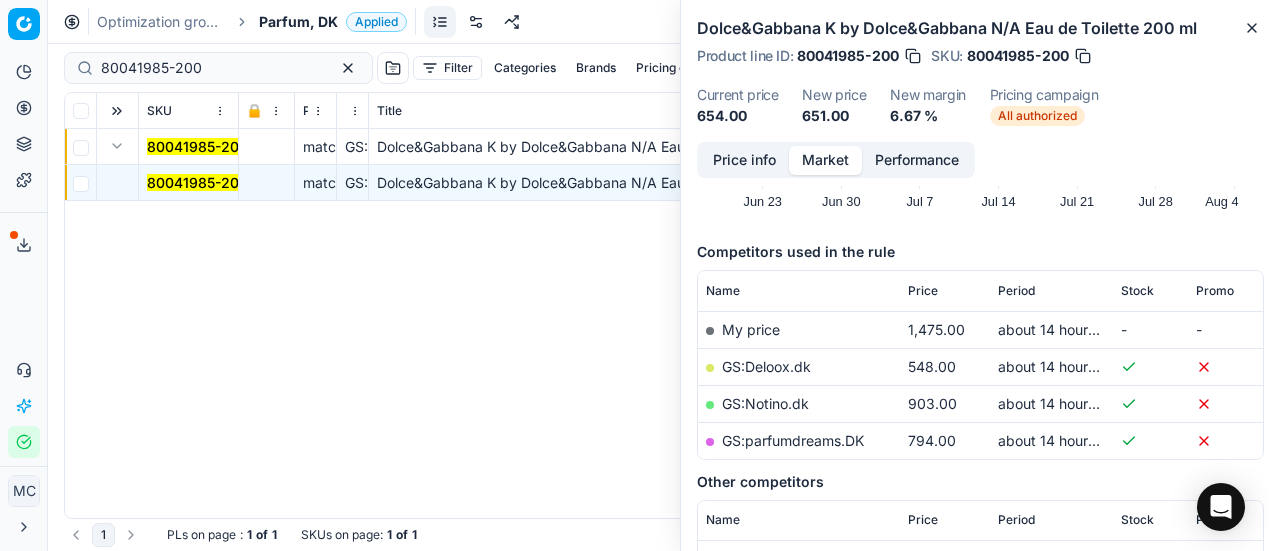 click on "Price info" at bounding box center [744, 160] 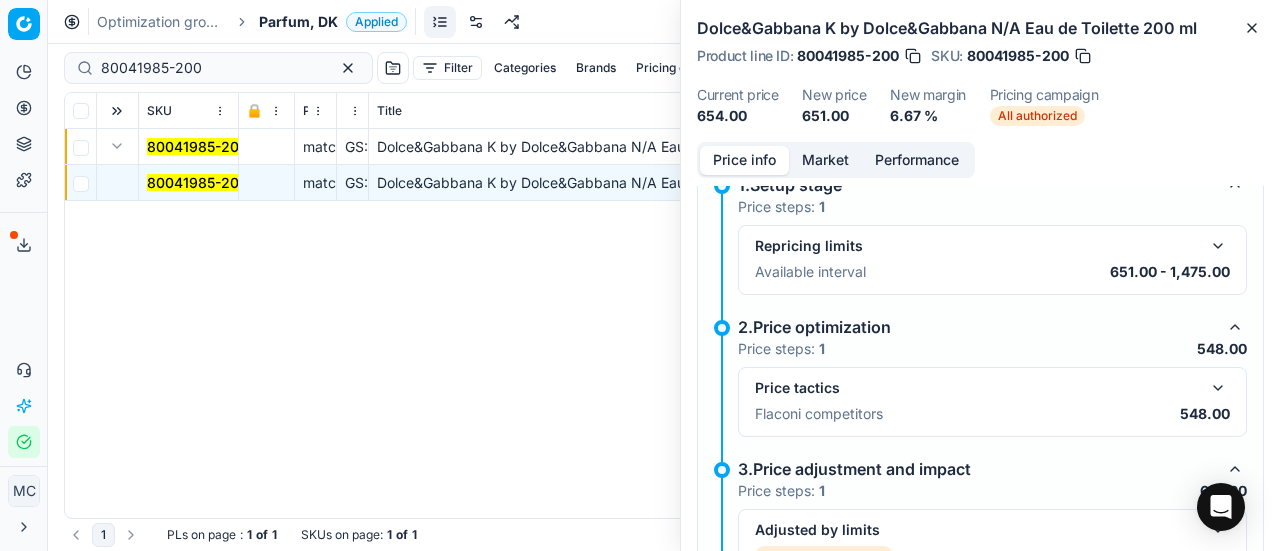 click at bounding box center [1218, 388] 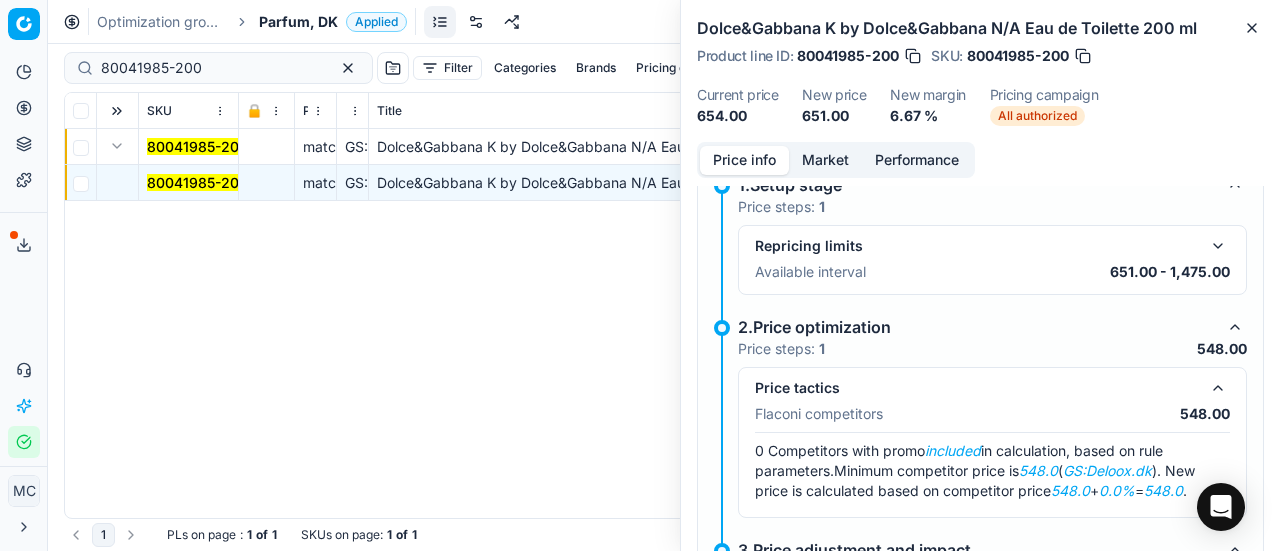 click on "Market" at bounding box center [825, 160] 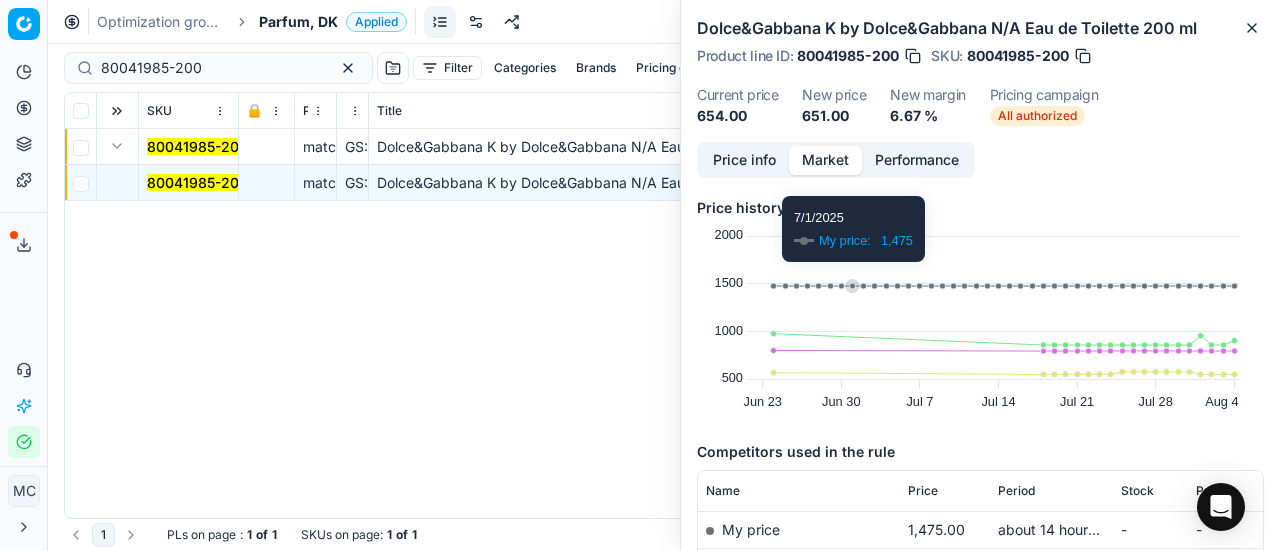 scroll, scrollTop: 200, scrollLeft: 0, axis: vertical 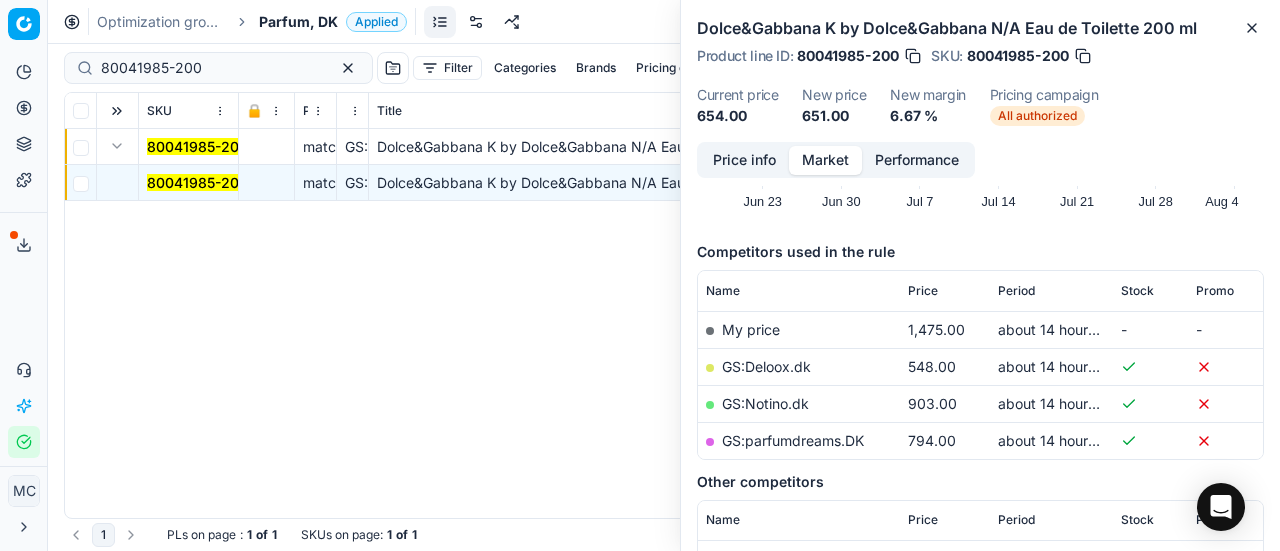 click on "GS:Deloox.dk" at bounding box center (766, 366) 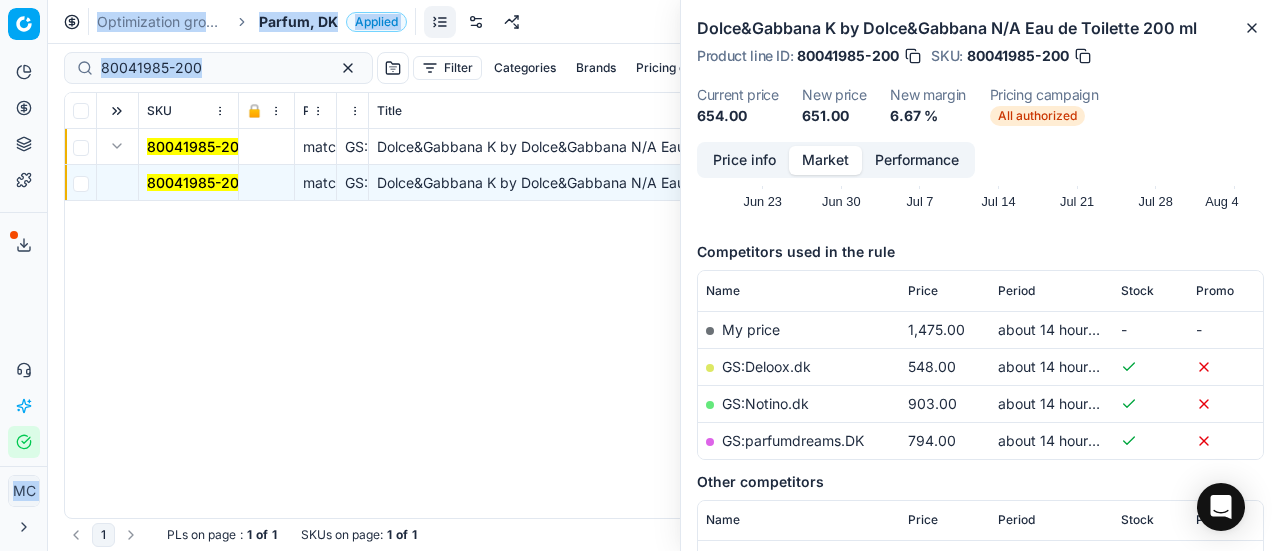 drag, startPoint x: 209, startPoint y: 60, endPoint x: 0, endPoint y: 24, distance: 212.07782 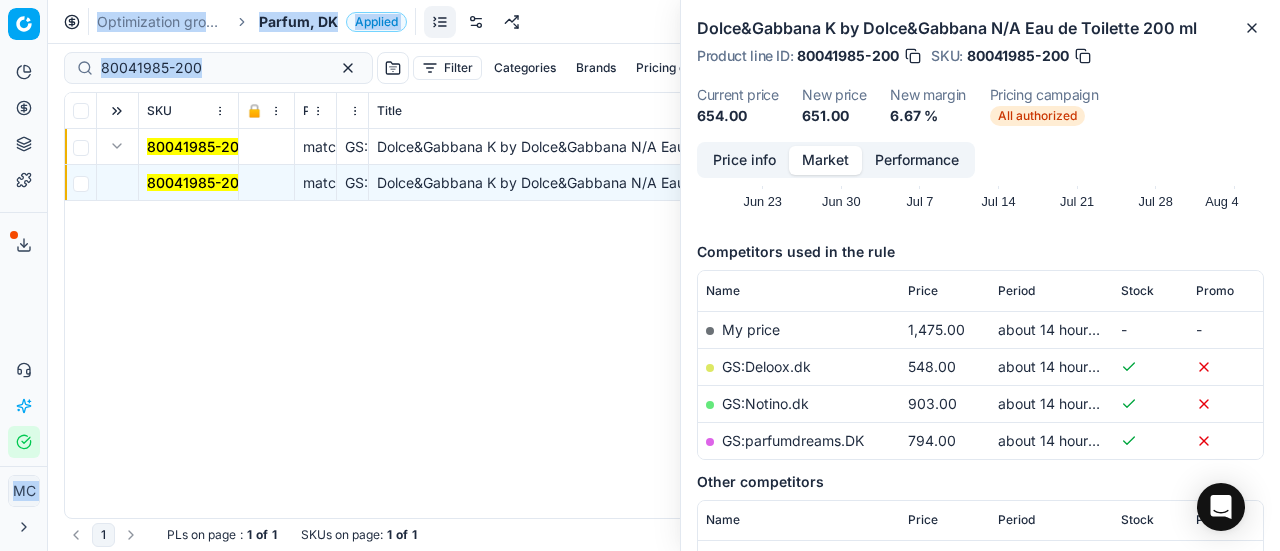 click on "Pricing platform Analytics Pricing Product portfolio Templates Export service 18 Contact support   AI Pricing Assistant Integration status MC Mengqi Cai mengqi.cai@flaconi.de Close menu Command Palette Search for a command to run... Optimization groups Parfum, DK Applied Discard Download report 80041985-200 Filter   Categories   Brands   Pricing campaign   Price Reason   Add filter Bulk update Assign SKU 🔒 Price Type Price Reason Title Product line name Product line ID Cost PCII cost RRP CD min Price CD max Price Beauty outlet price PCII+5% > RRP Sales Flag Price change too high RRP vs MinCD Discount% vs RRP Current price Current promo price Freeze price New margin (common), % Δ, % Check CM Comment Pricing Comment CM New price proposal Δ, abs Done Pricing Difference, % > 50 Alerts Family ID Pricing campaign New price too high New price too low Brands Business Unit ID Business Unit | title Total stock quantity Last stock update Last price change Is available Is main product Main CD Amazon Main CD bol 1 :" at bounding box center (640, 275) 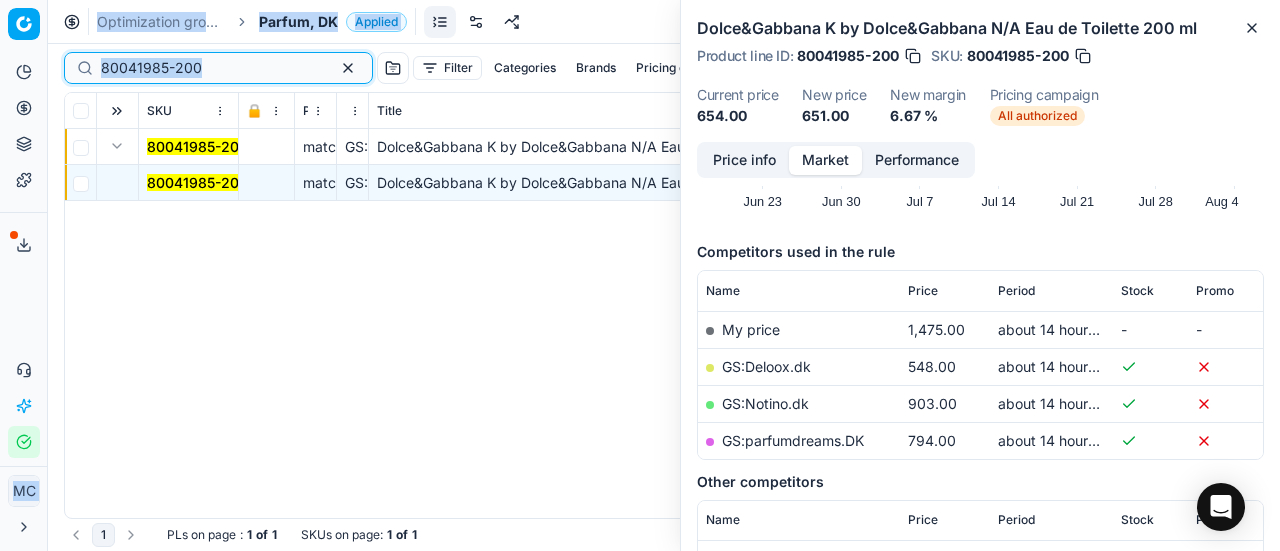 click on "80041985-200" at bounding box center [210, 68] 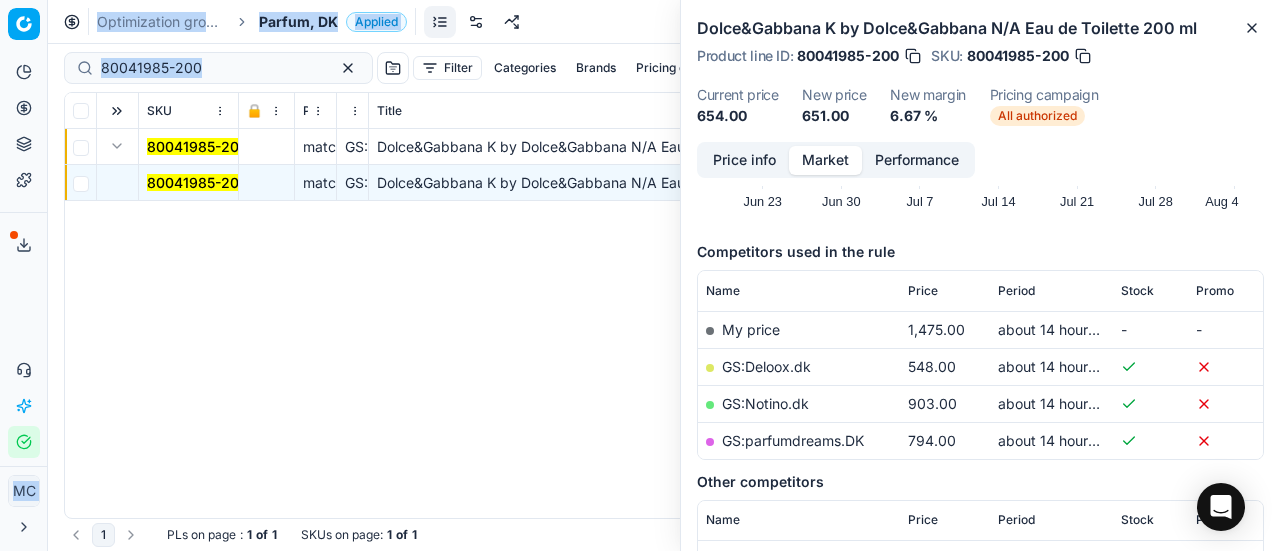 drag, startPoint x: 132, startPoint y: 79, endPoint x: 0, endPoint y: 4, distance: 151.81897 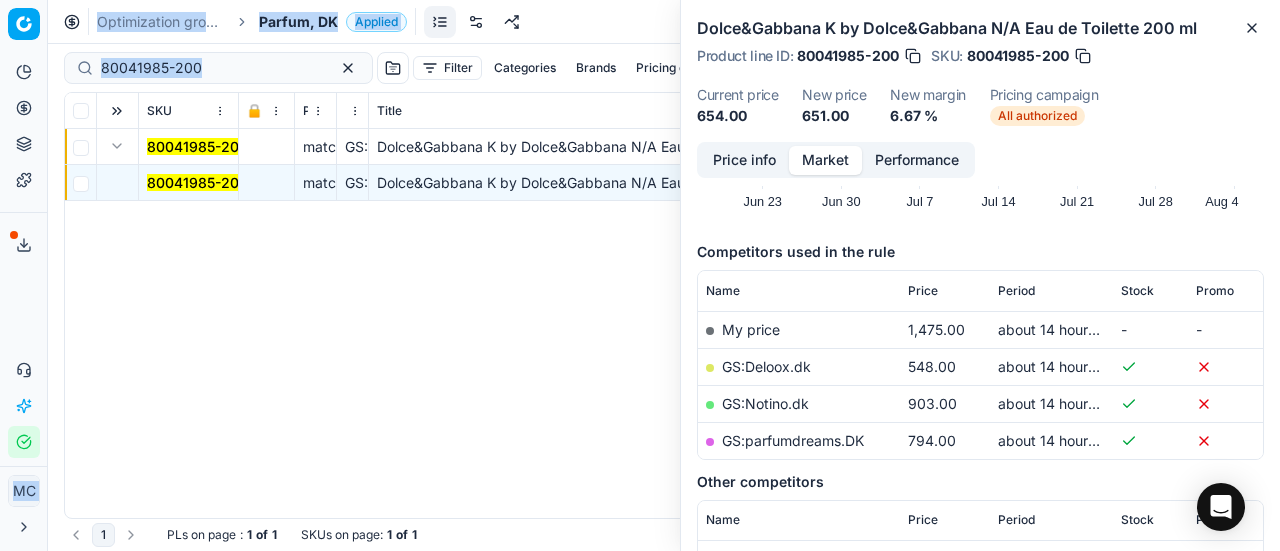 click on "Pricing platform Analytics Pricing Product portfolio Templates Export service 18 Contact support   AI Pricing Assistant Integration status MC Mengqi Cai mengqi.cai@flaconi.de Close menu Command Palette Search for a command to run... Optimization groups Parfum, DK Applied Discard Download report 80041985-200 Filter   Categories   Brands   Pricing campaign   Price Reason   Add filter Bulk update Assign SKU 🔒 Price Type Price Reason Title Product line name Product line ID Cost PCII cost RRP CD min Price CD max Price Beauty outlet price PCII+5% > RRP Sales Flag Price change too high RRP vs MinCD Discount% vs RRP Current price Current promo price Freeze price New margin (common), % Δ, % Check CM Comment Pricing Comment CM New price proposal Δ, abs Done Pricing Difference, % > 50 Alerts Family ID Pricing campaign New price too high New price too low Brands Business Unit ID Business Unit | title Total stock quantity Last stock update Last price change Is available Is main product Main CD Amazon Main CD bol 1 :" at bounding box center [640, 275] 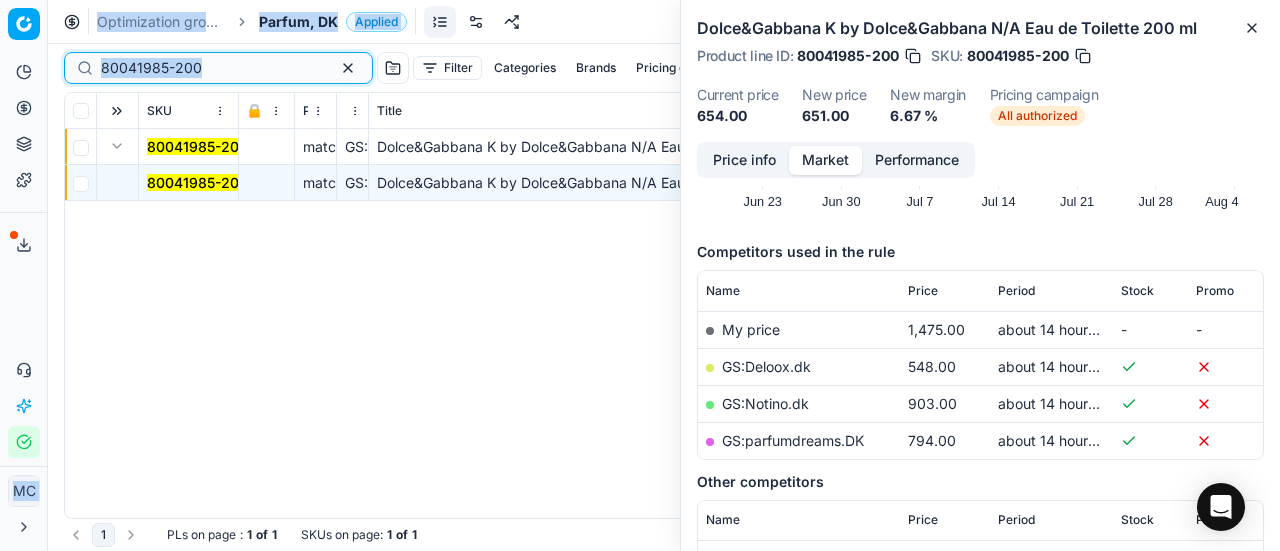 click on "80041985-200" at bounding box center (210, 68) 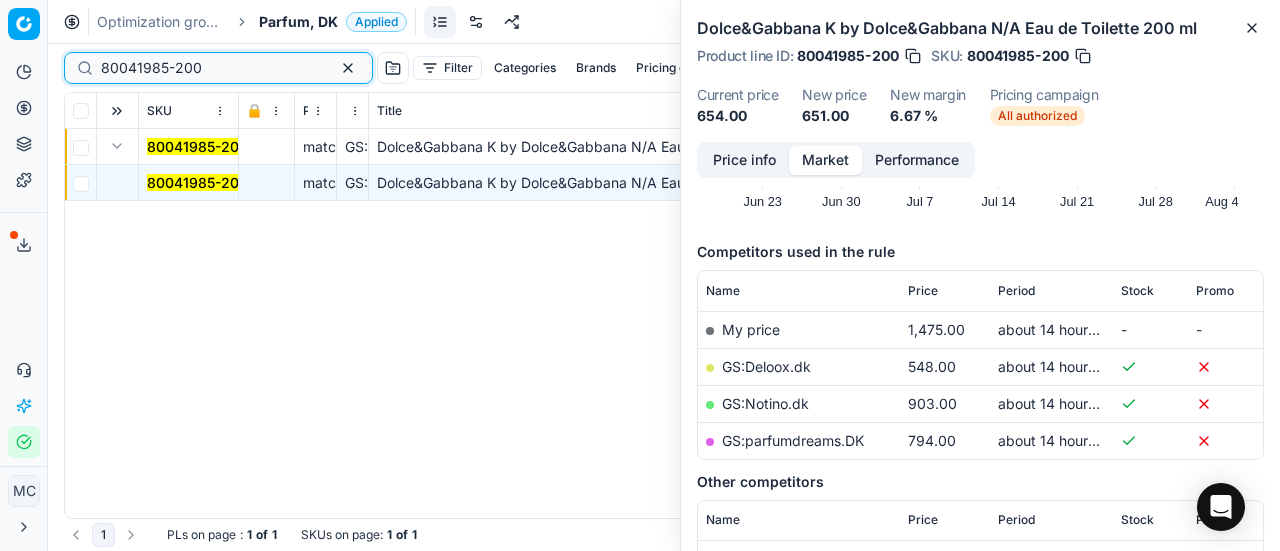 drag, startPoint x: 24, startPoint y: 64, endPoint x: 0, endPoint y: 42, distance: 32.55764 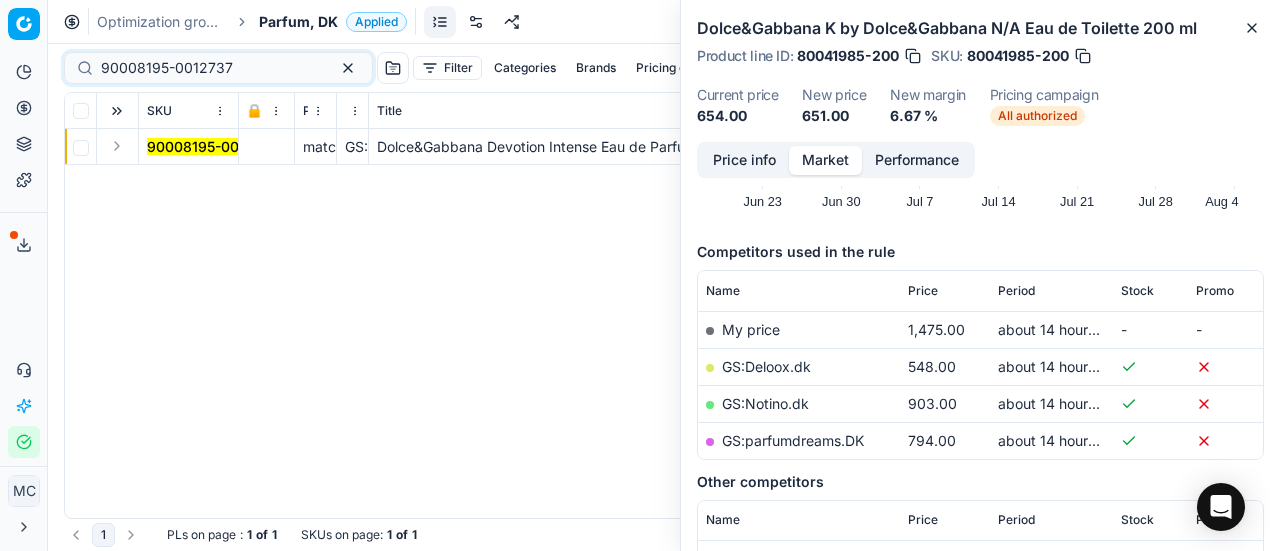 click at bounding box center (117, 146) 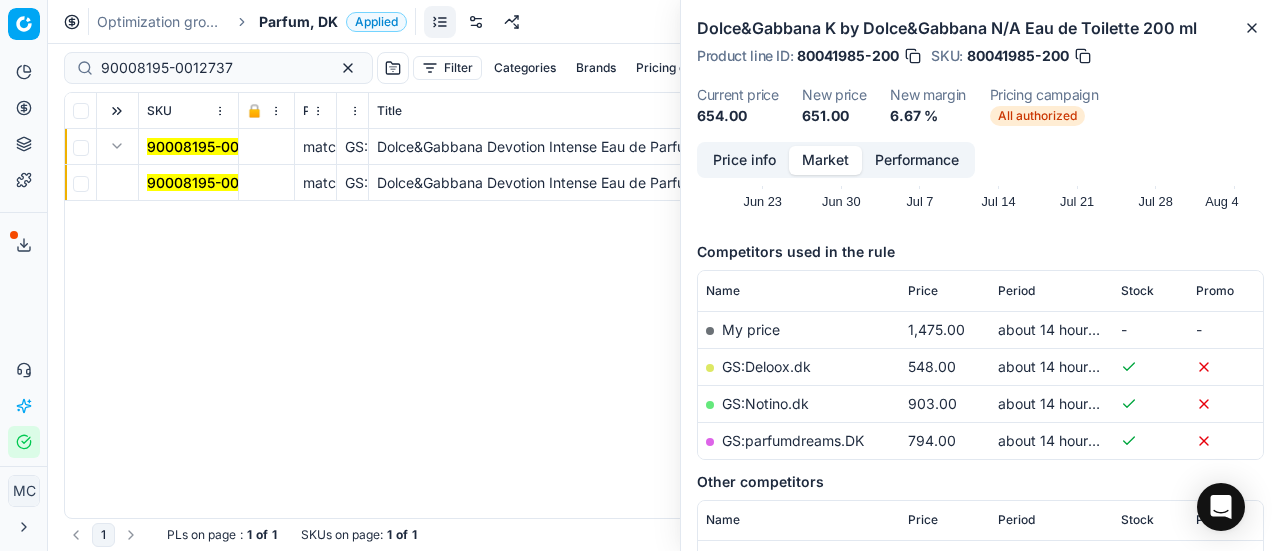 click on "90008195-0012737" at bounding box center (213, 182) 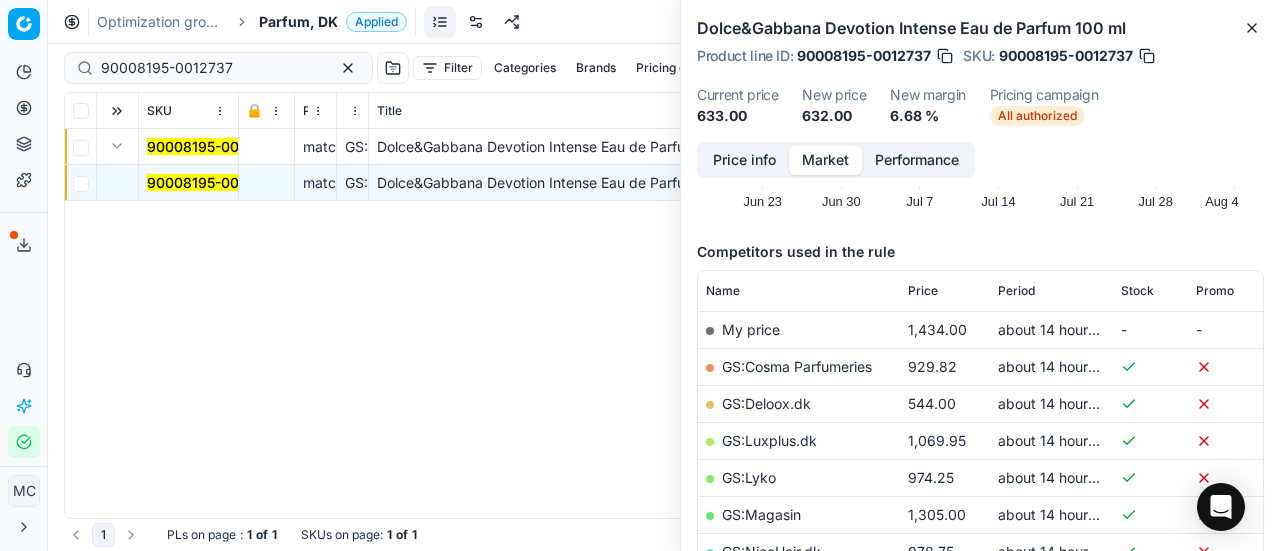 click on "Price info" at bounding box center (744, 160) 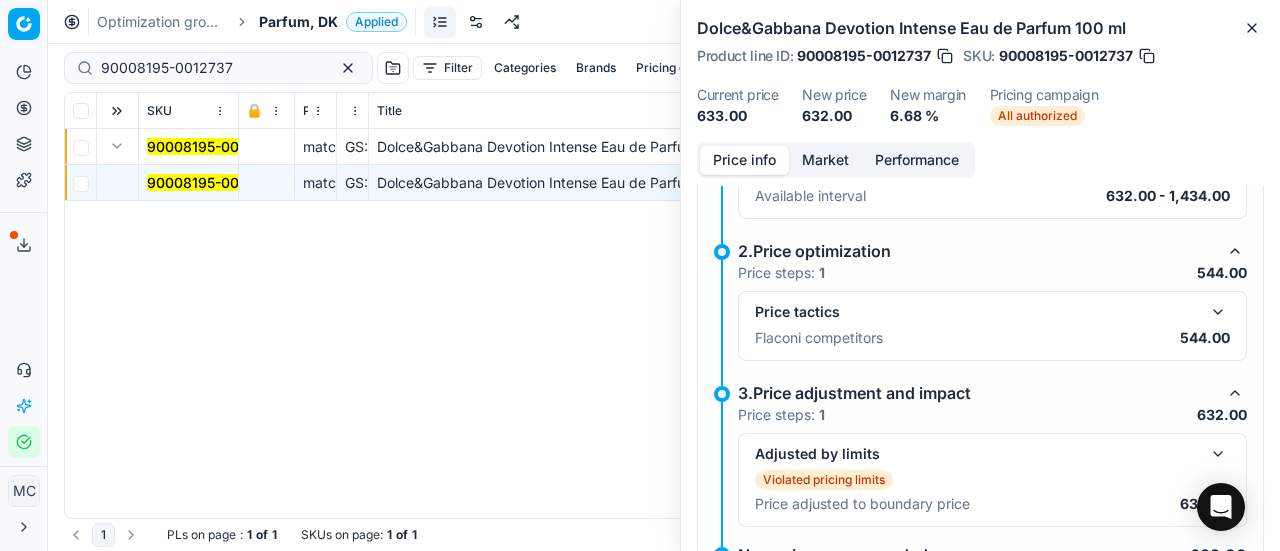 click at bounding box center [1218, 312] 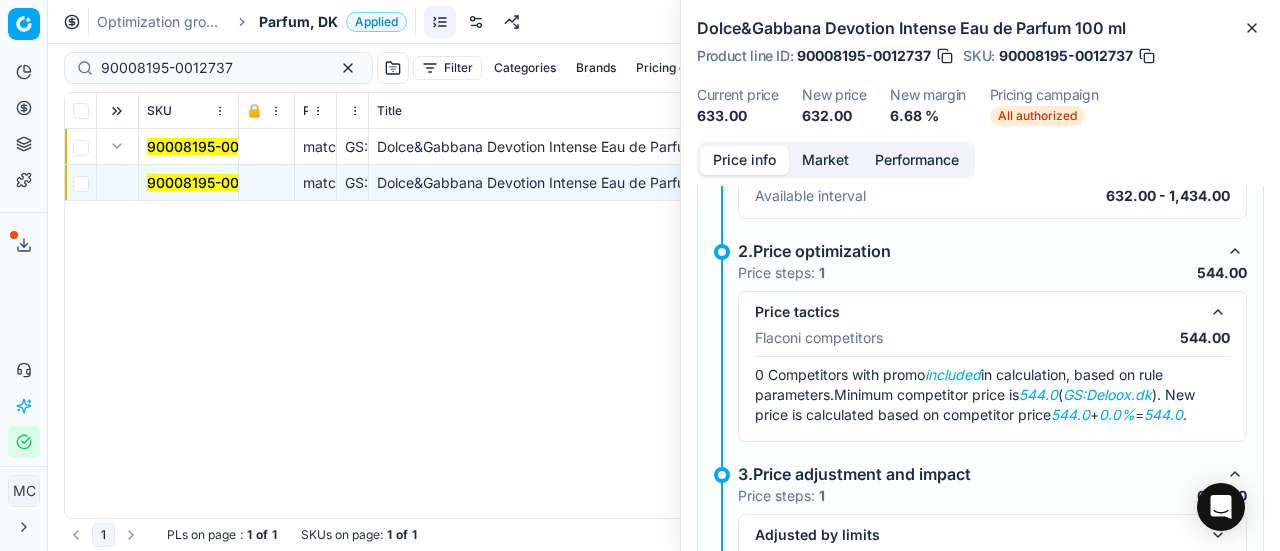 click on "Market" at bounding box center (825, 160) 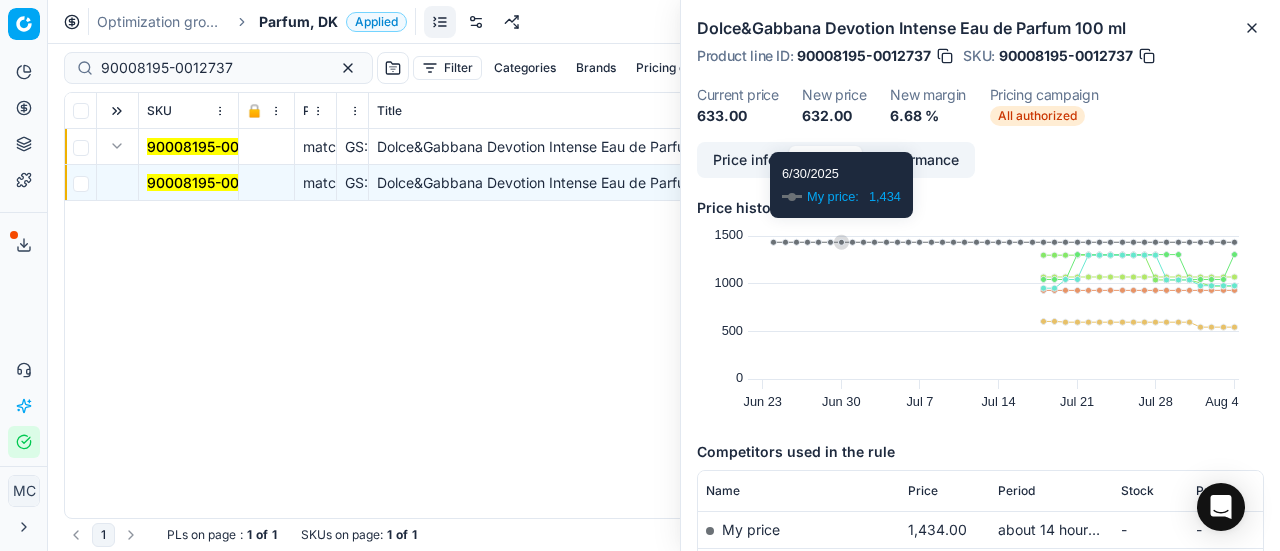 scroll, scrollTop: 200, scrollLeft: 0, axis: vertical 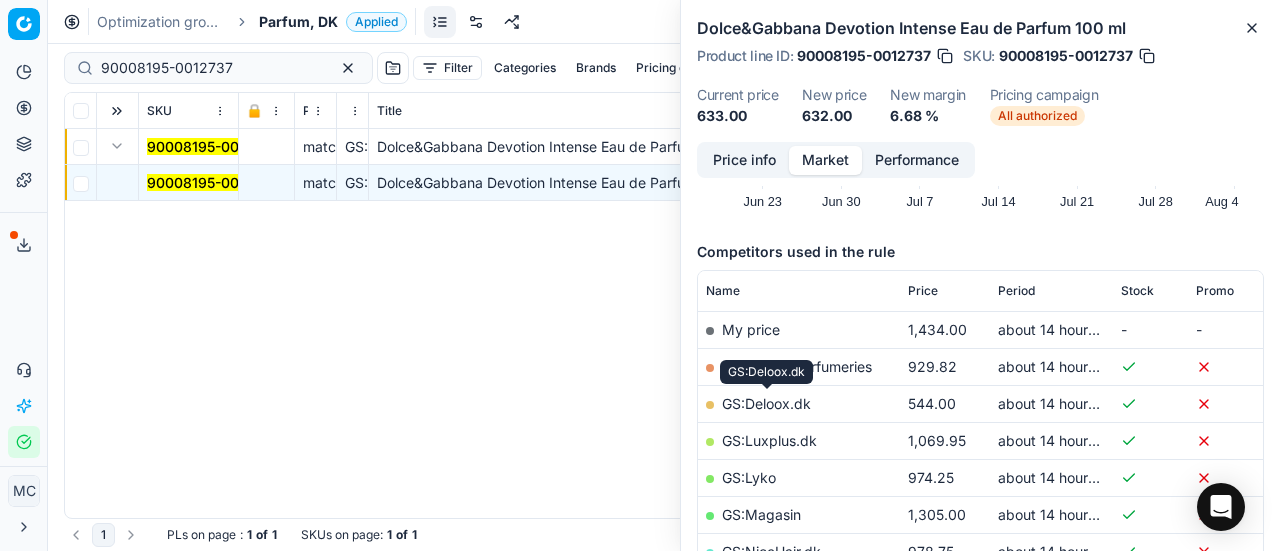 click on "GS:Deloox.dk" at bounding box center (766, 403) 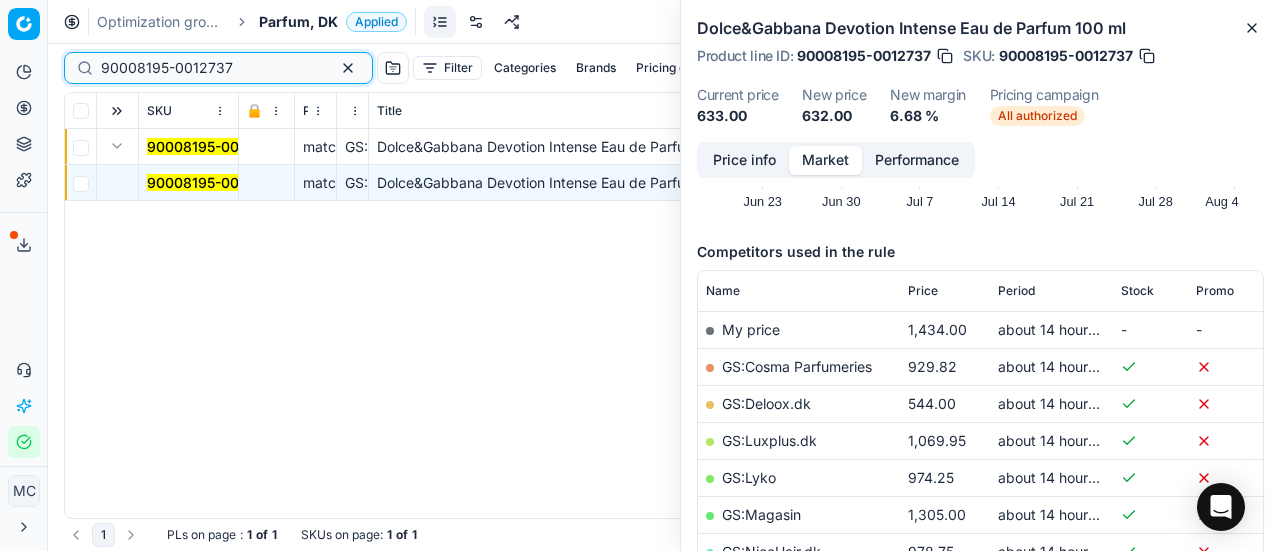 drag, startPoint x: 235, startPoint y: 65, endPoint x: 0, endPoint y: 31, distance: 237.44684 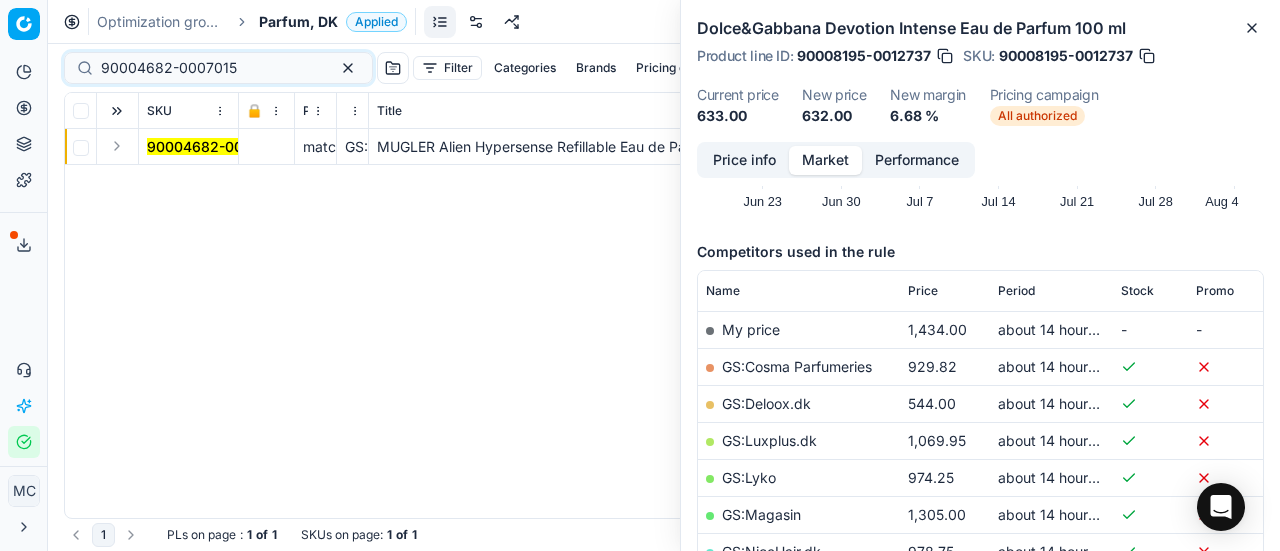 drag, startPoint x: 120, startPoint y: 157, endPoint x: 130, endPoint y: 173, distance: 18.867962 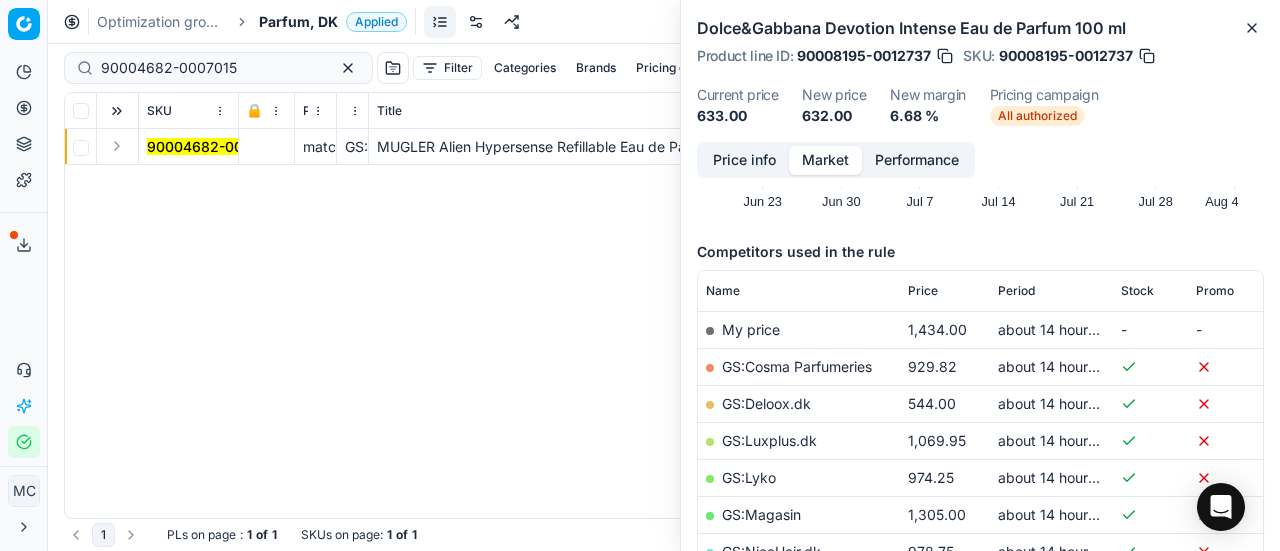 click at bounding box center (117, 146) 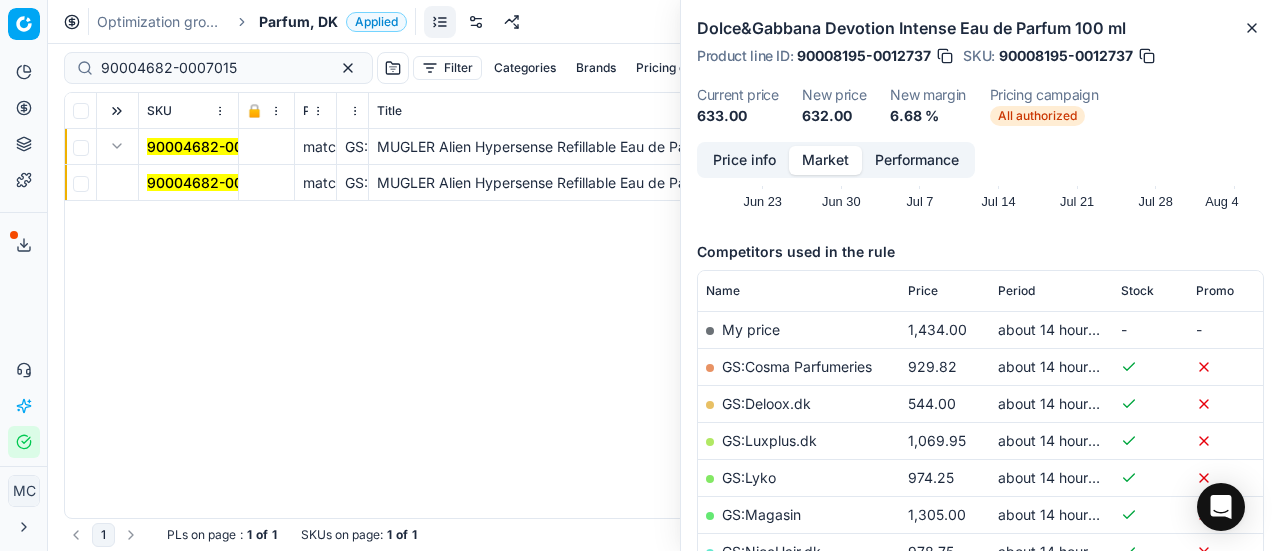click on "90004682-0007015" at bounding box center [215, 182] 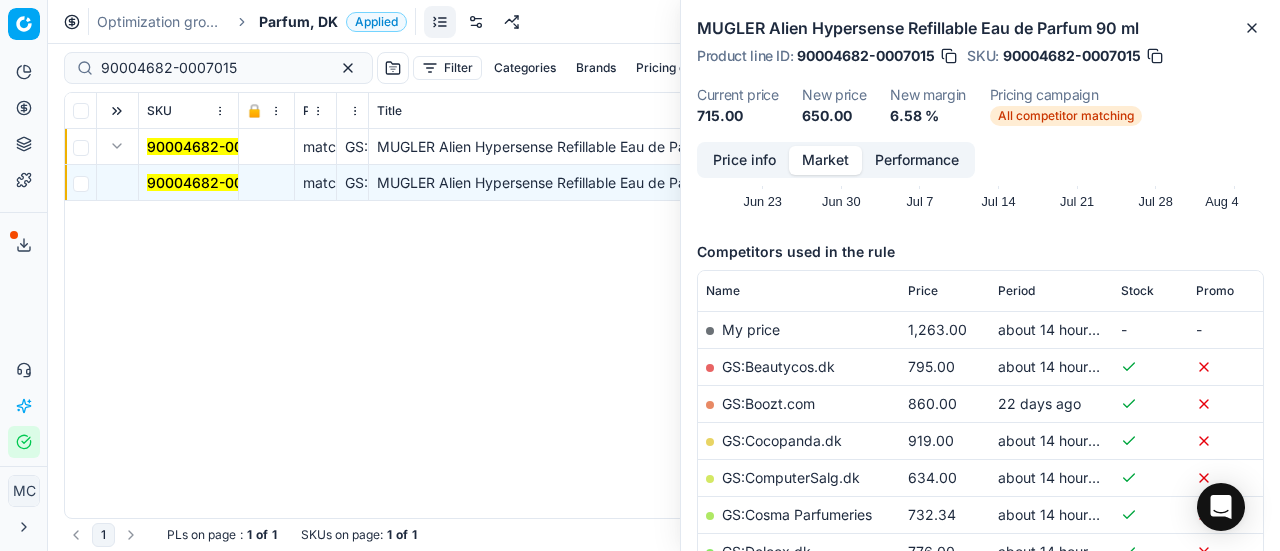click on "Price info" at bounding box center (744, 160) 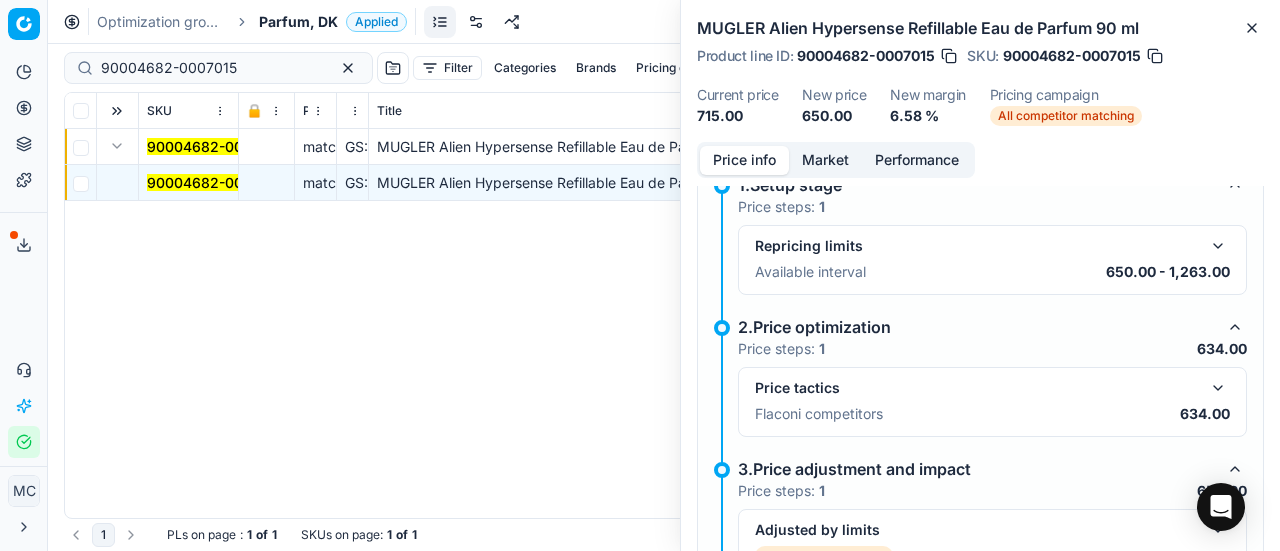 click at bounding box center (1218, 388) 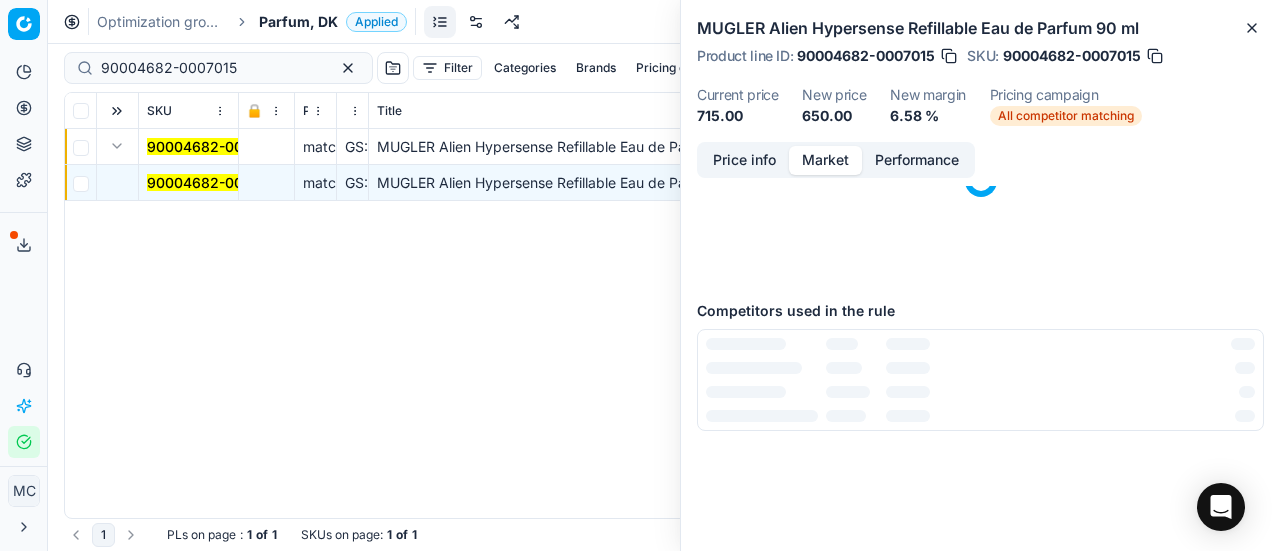 click on "Market" at bounding box center (825, 160) 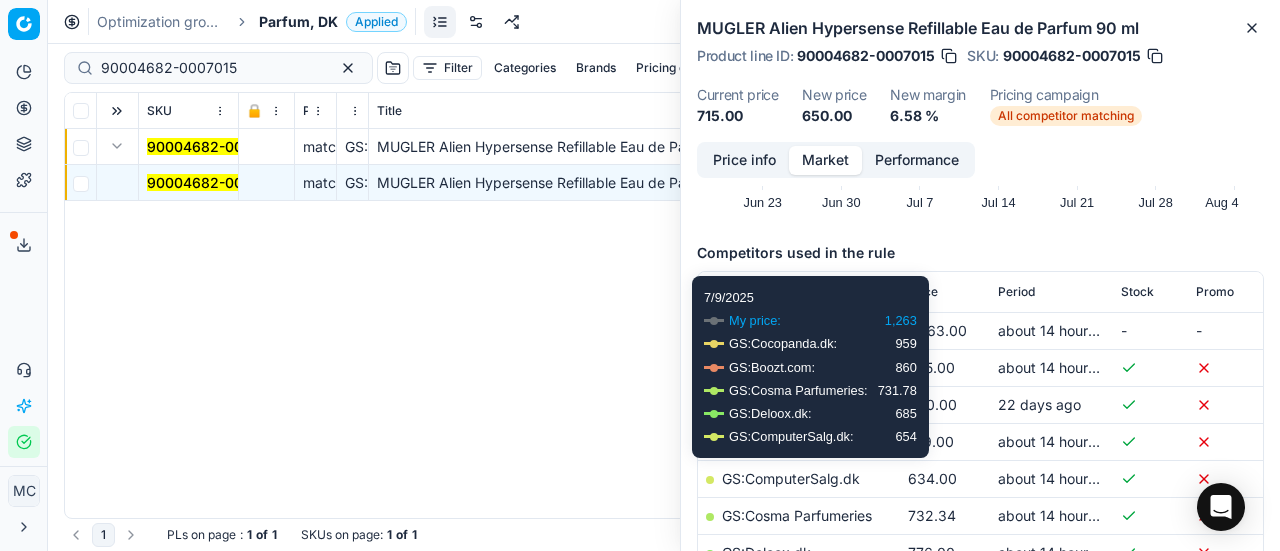 scroll, scrollTop: 200, scrollLeft: 0, axis: vertical 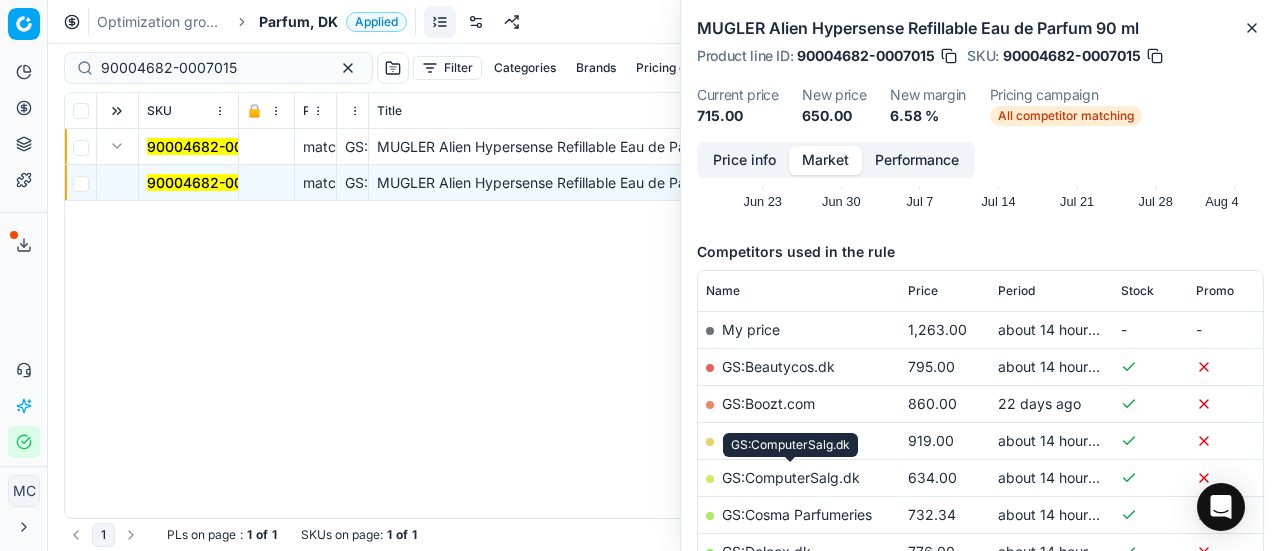 click on "GS:ComputerSalg.dk" at bounding box center (791, 477) 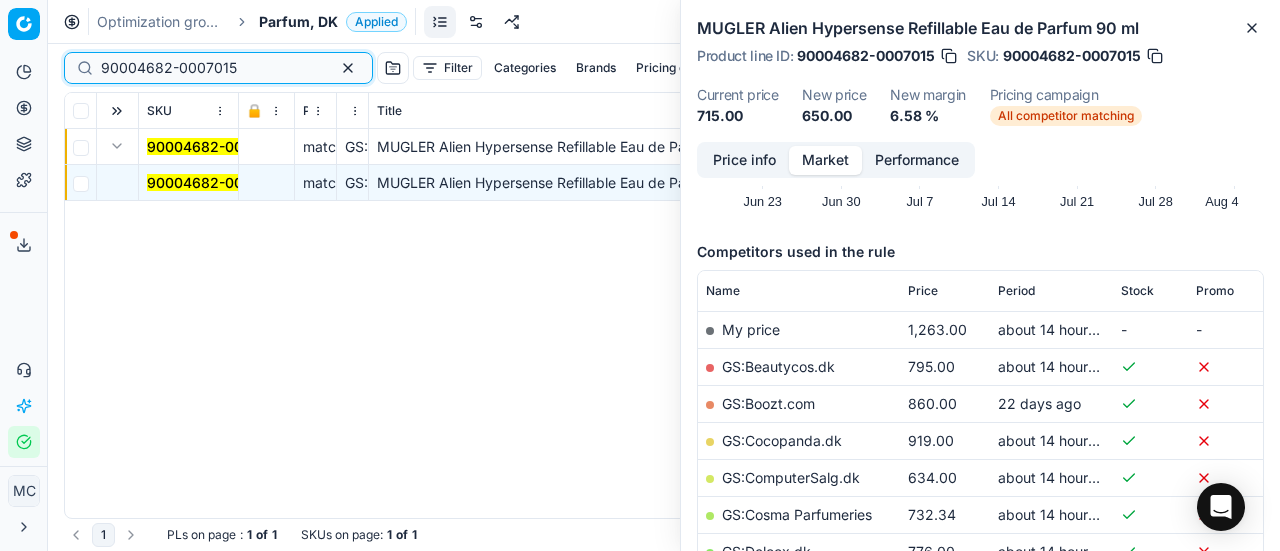 drag, startPoint x: 244, startPoint y: 61, endPoint x: 0, endPoint y: -2, distance: 252.00198 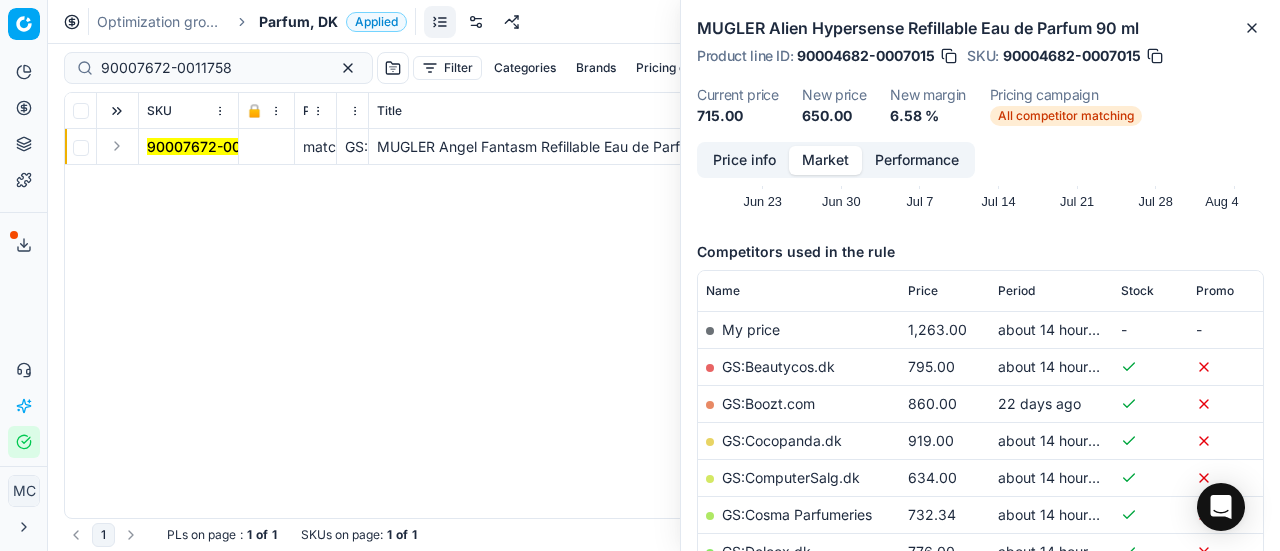 click at bounding box center [117, 146] 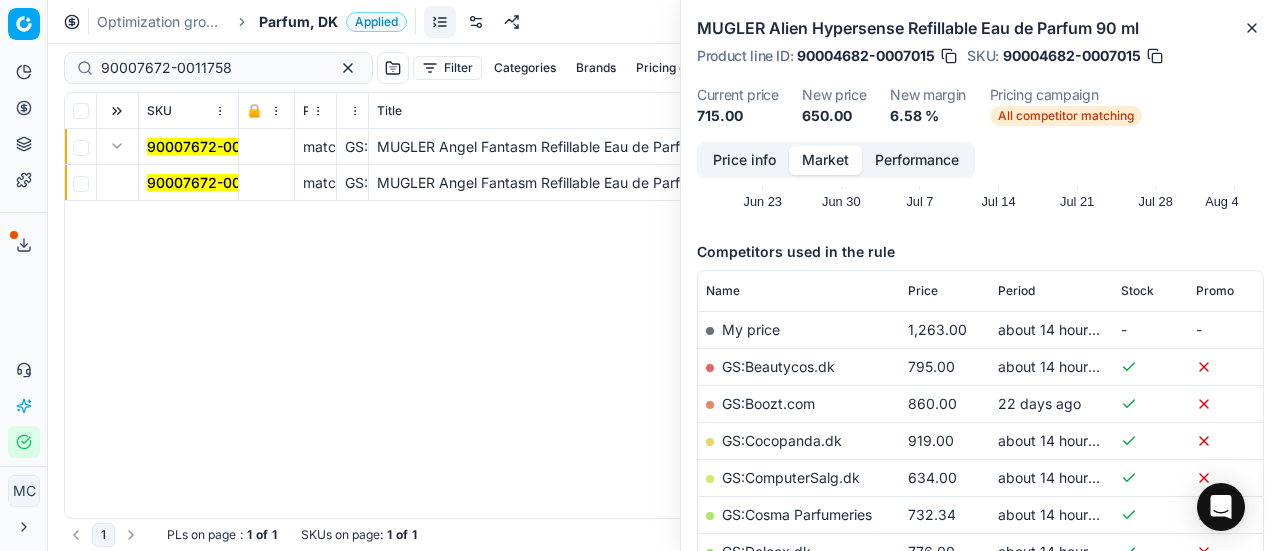 click on "90007672-0011758" at bounding box center [212, 182] 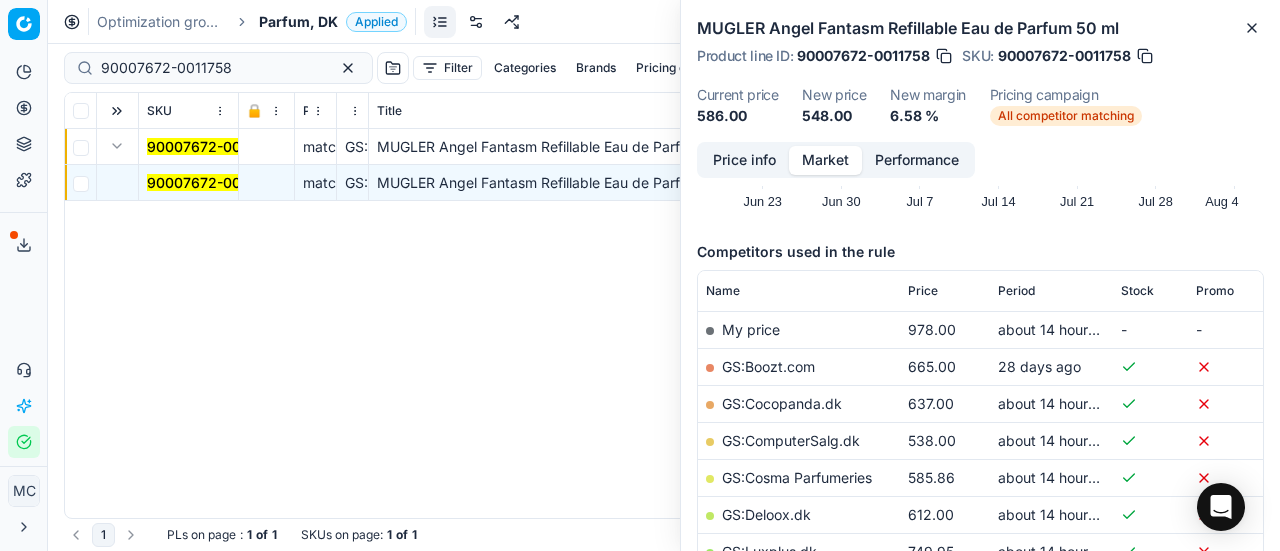 click on "Price info" at bounding box center (744, 160) 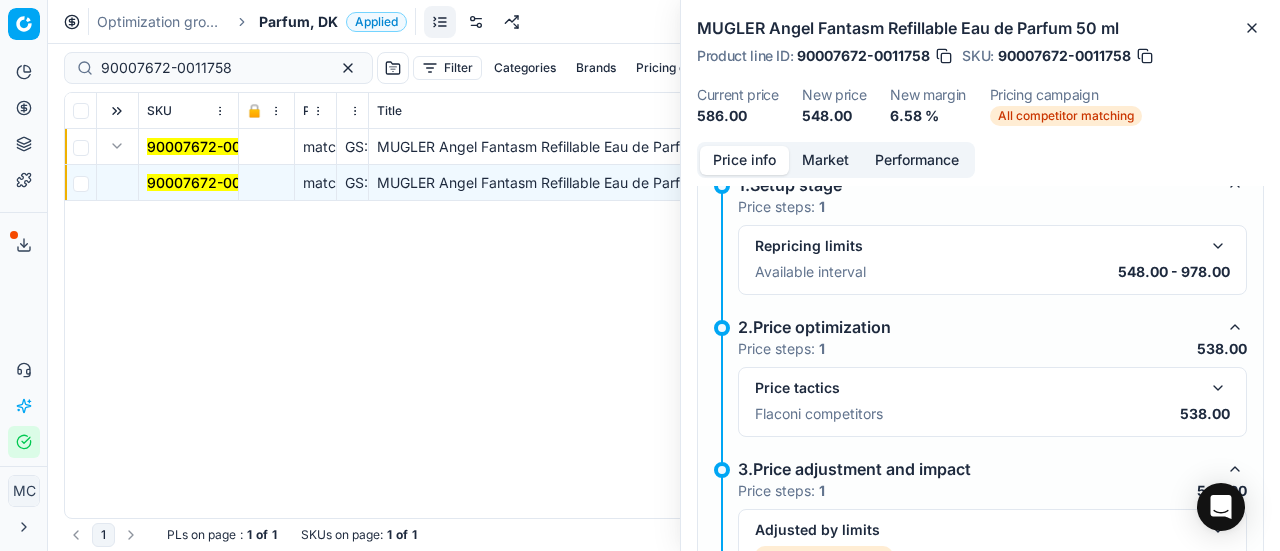 click at bounding box center [1218, 388] 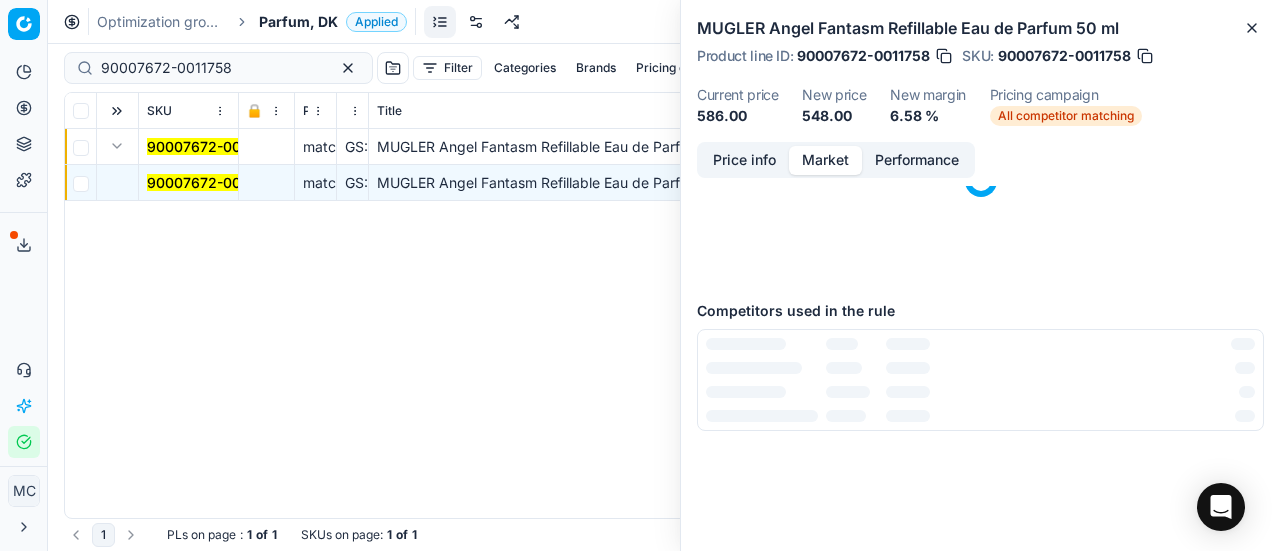 click on "Market" at bounding box center (825, 160) 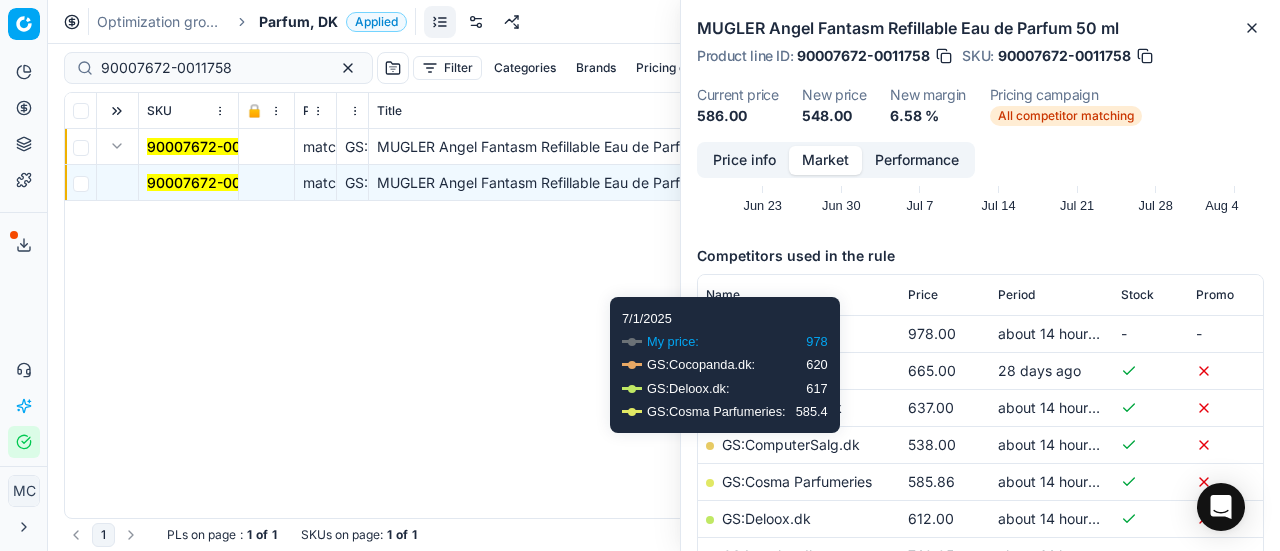 scroll, scrollTop: 200, scrollLeft: 0, axis: vertical 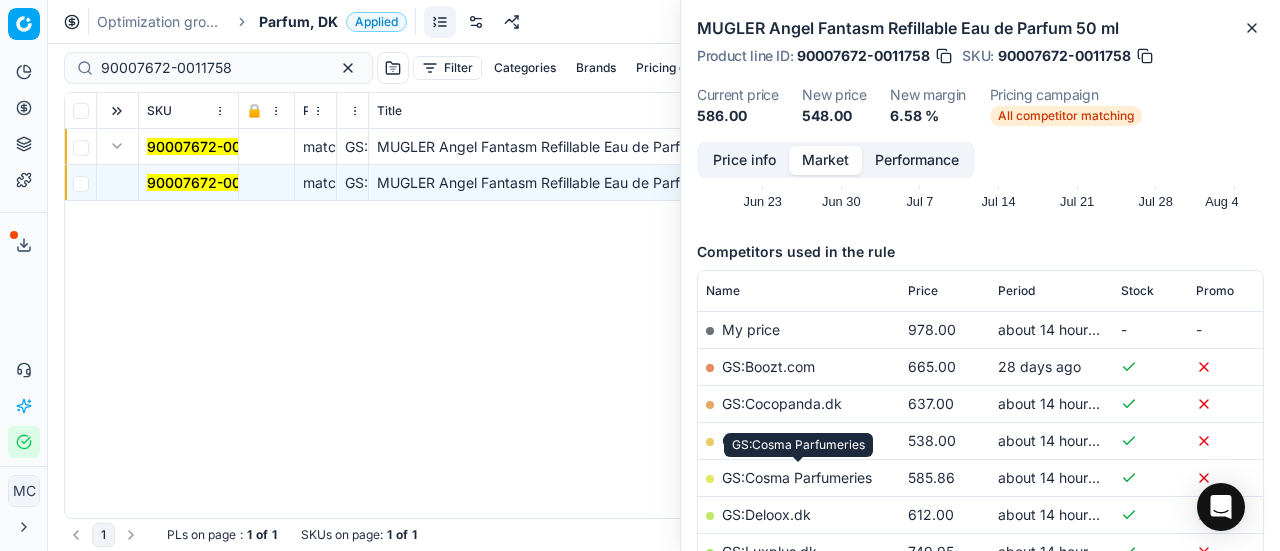 click on "GS:Cosma Parfumeries" at bounding box center [797, 477] 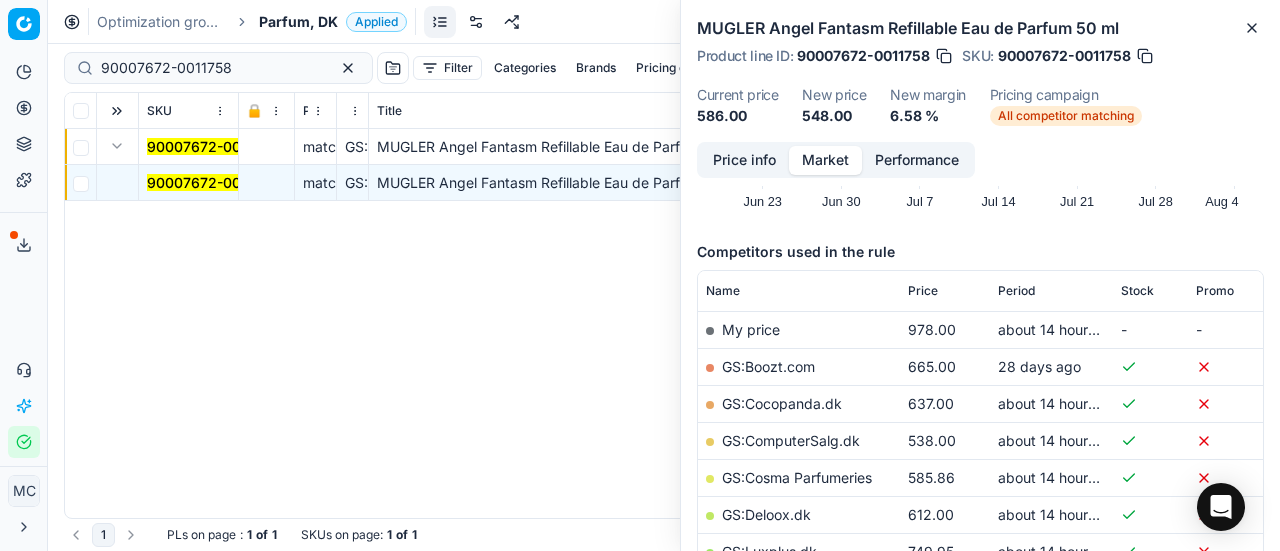 click on "GS:ComputerSalg.dk" at bounding box center [791, 440] 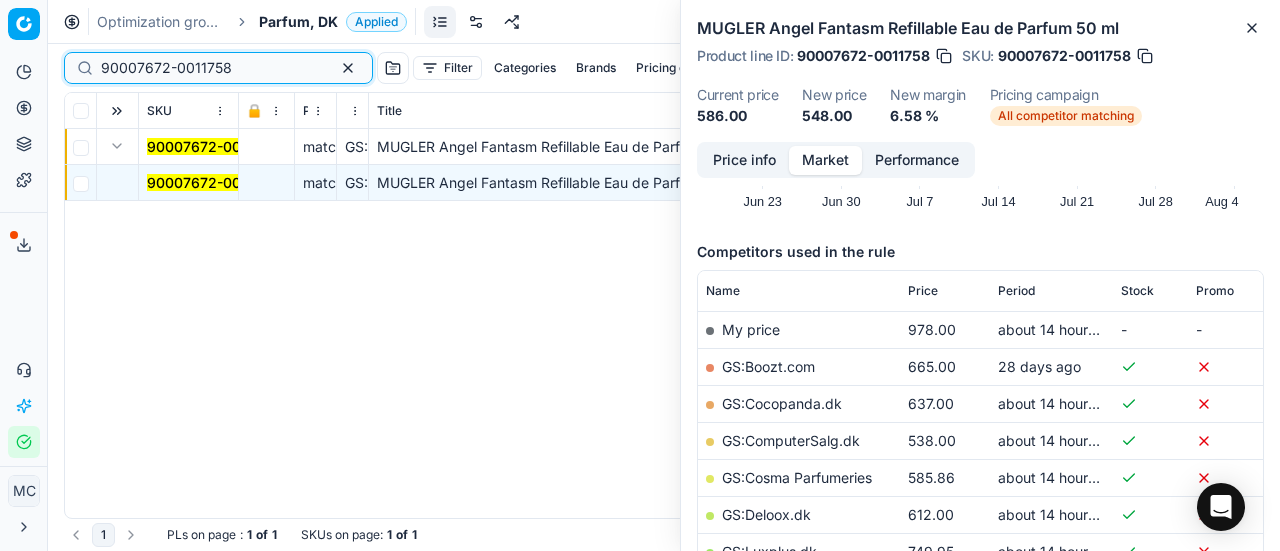 drag, startPoint x: 242, startPoint y: 67, endPoint x: 0, endPoint y: 37, distance: 243.85242 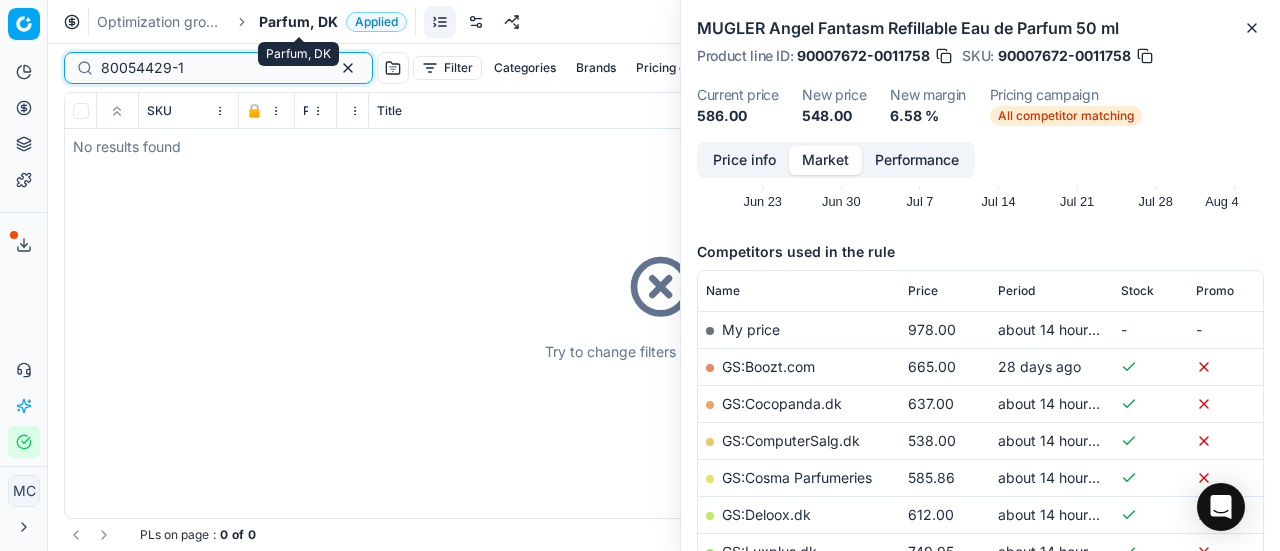 type on "80054429-1" 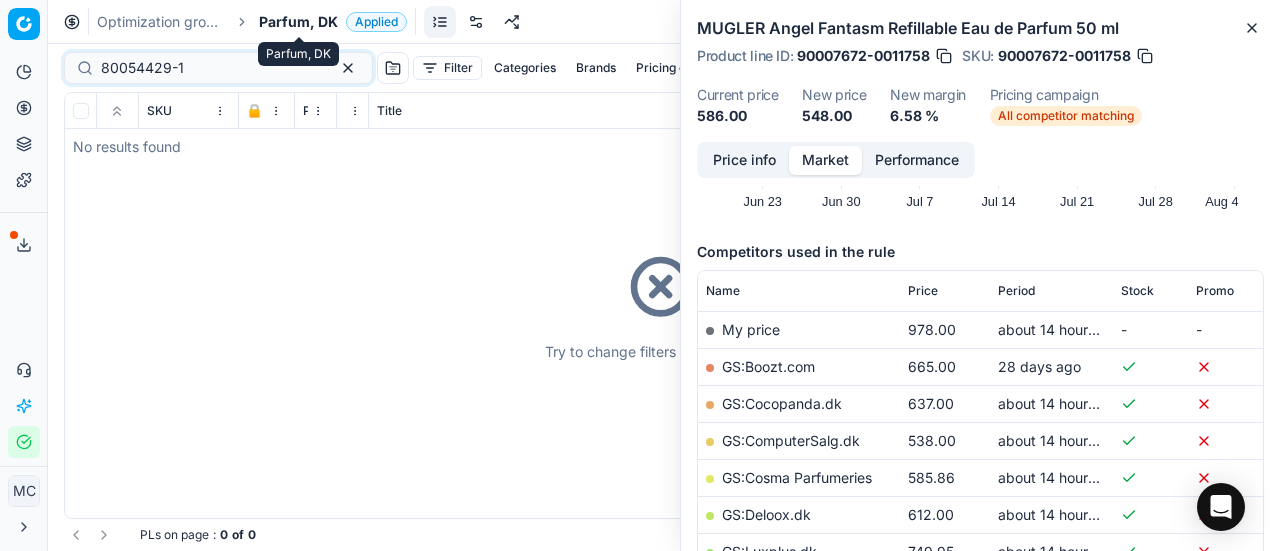 click on "Parfum, DK" at bounding box center (298, 22) 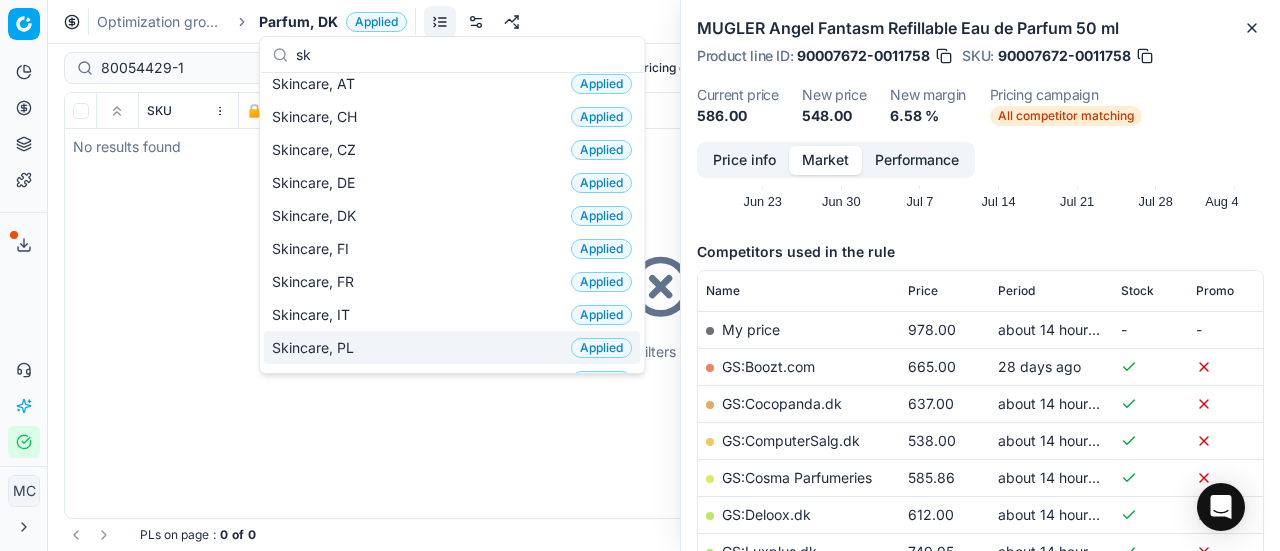 scroll, scrollTop: 0, scrollLeft: 0, axis: both 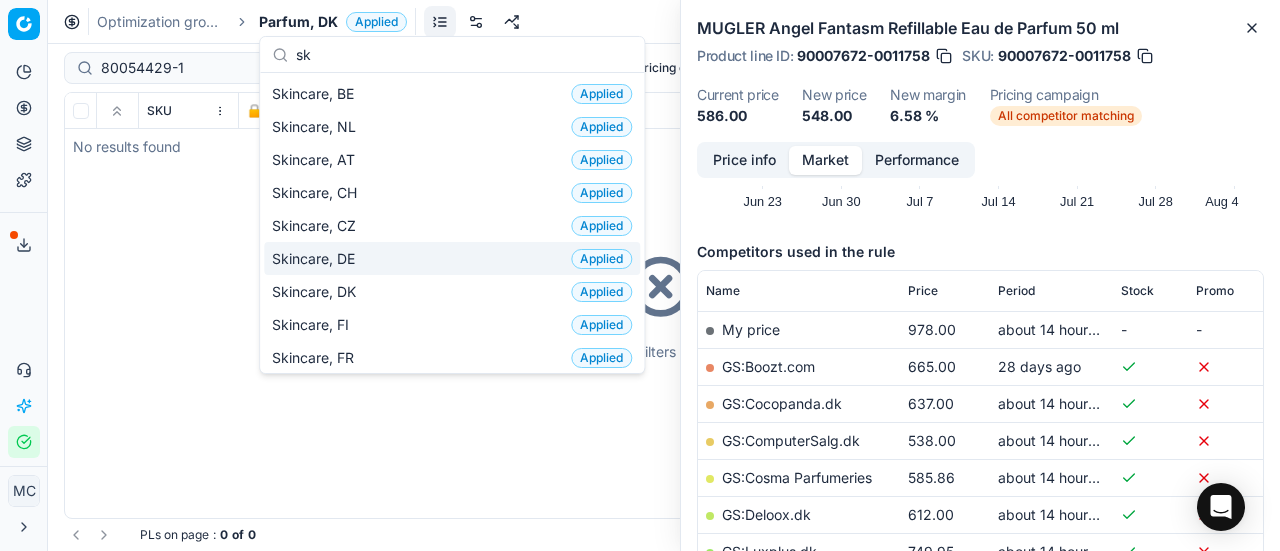 type on "sk" 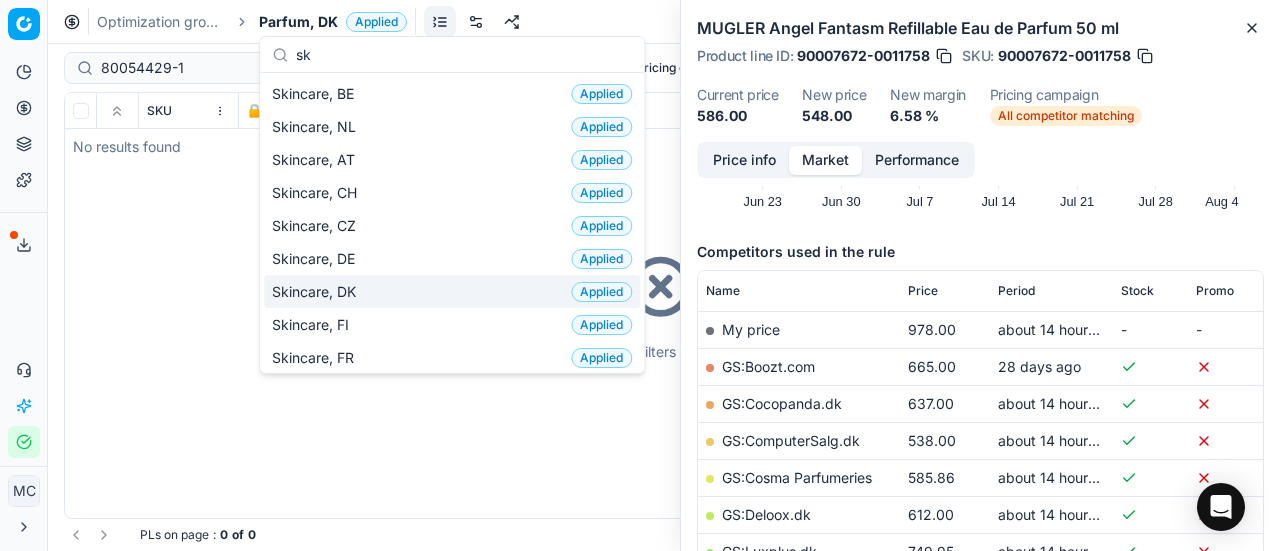 click on "Skincare, DK Applied" at bounding box center (452, 291) 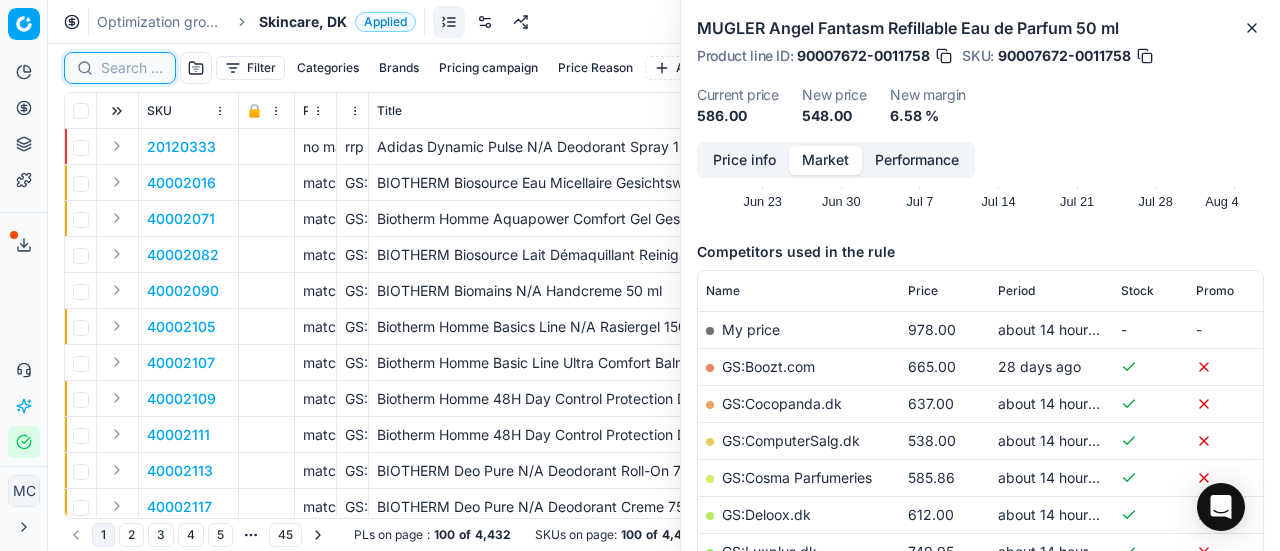 click at bounding box center (132, 68) 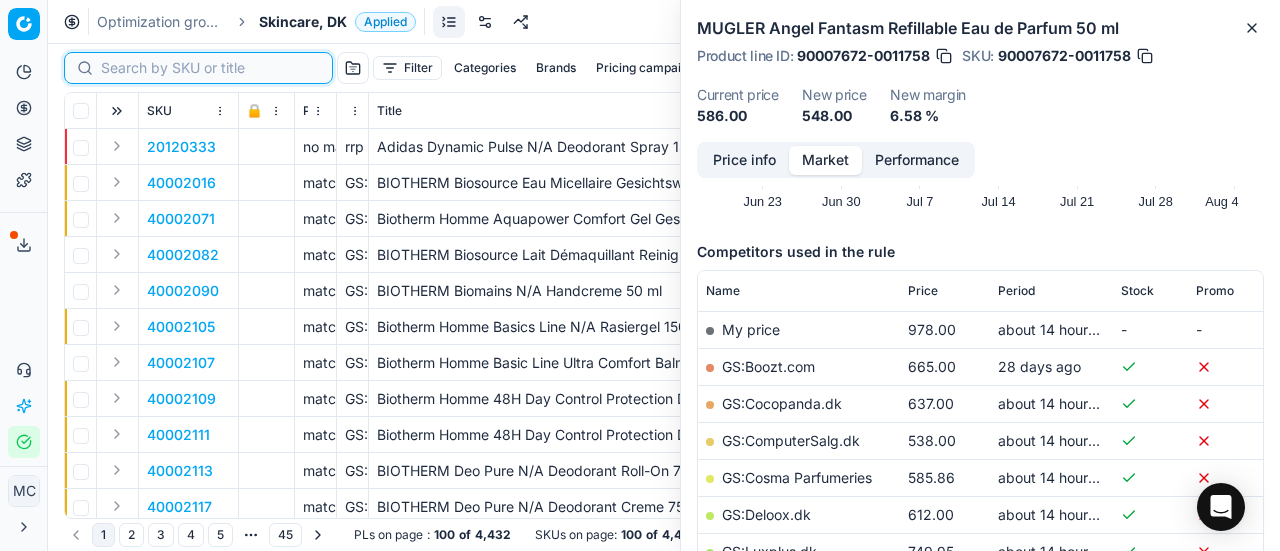 paste on "80054429-1" 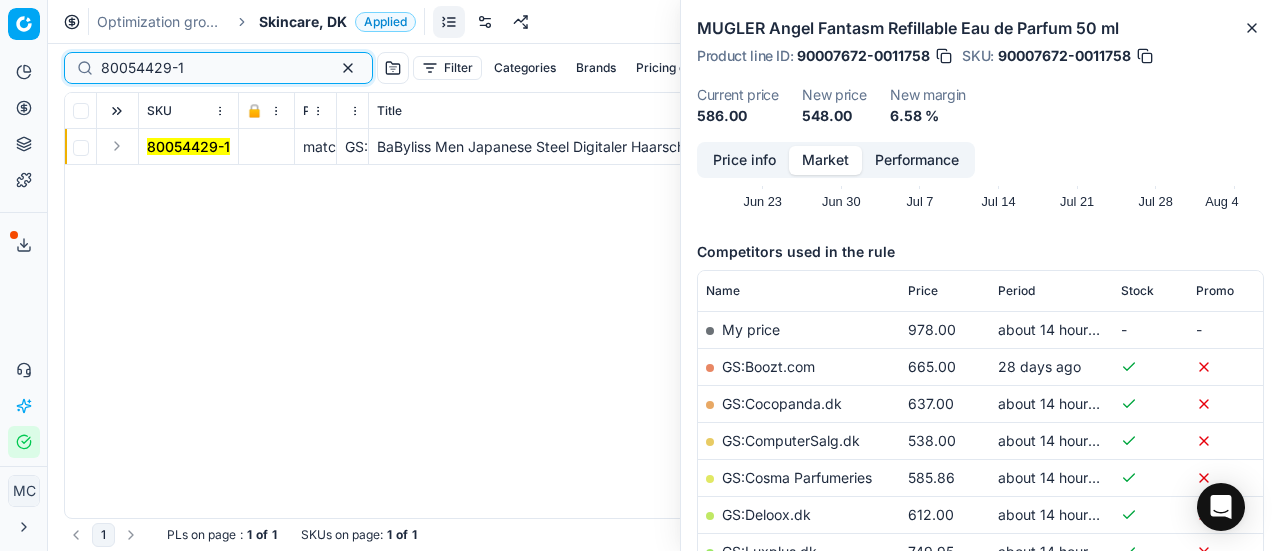 type on "80054429-1" 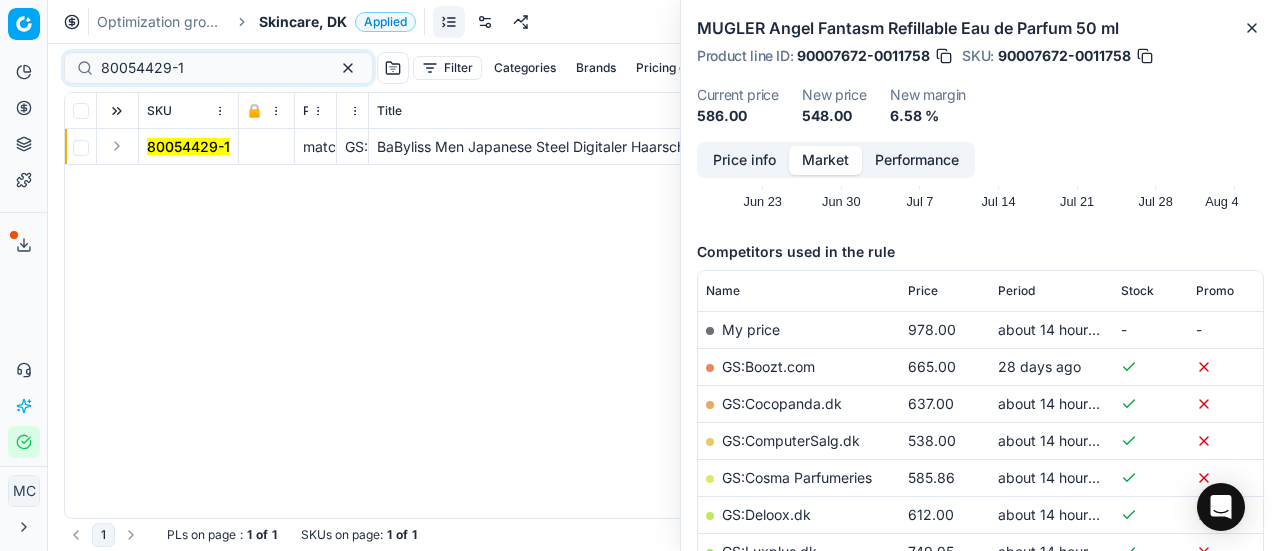 click at bounding box center [117, 146] 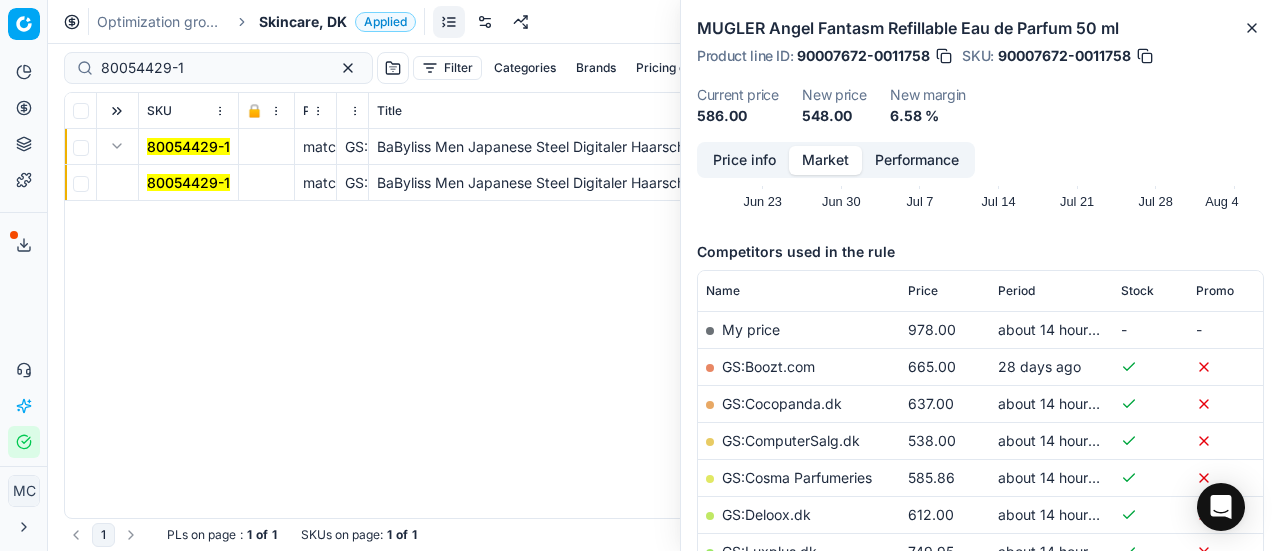 drag, startPoint x: 178, startPoint y: 182, endPoint x: 463, endPoint y: 186, distance: 285.02808 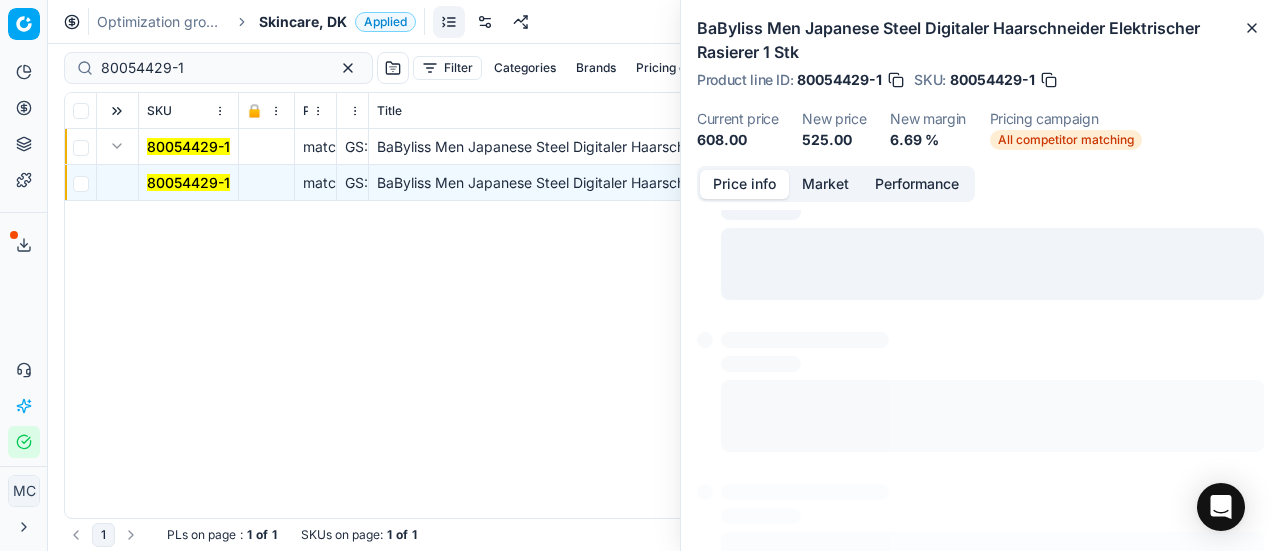 click on "Price info" at bounding box center (744, 184) 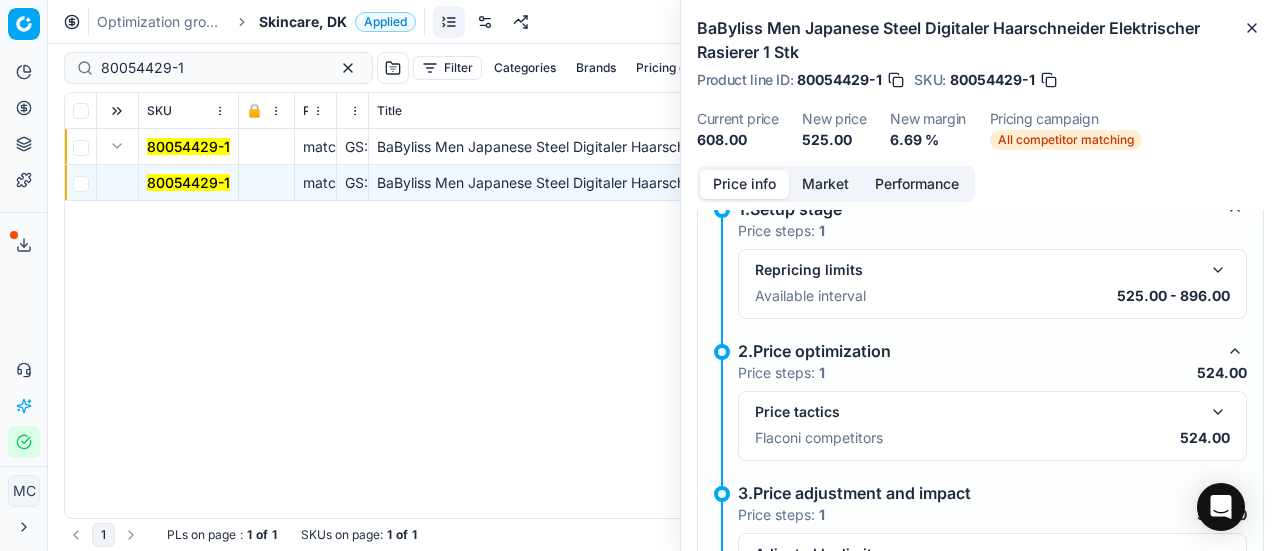 click at bounding box center [1218, 412] 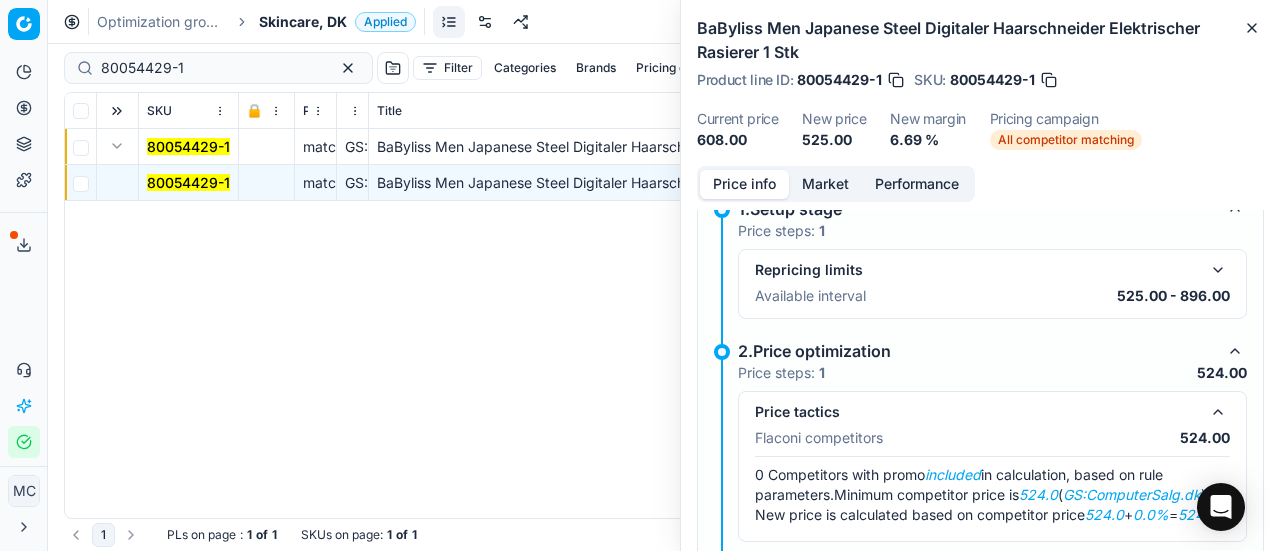 click on "80054429-1" at bounding box center (188, 182) 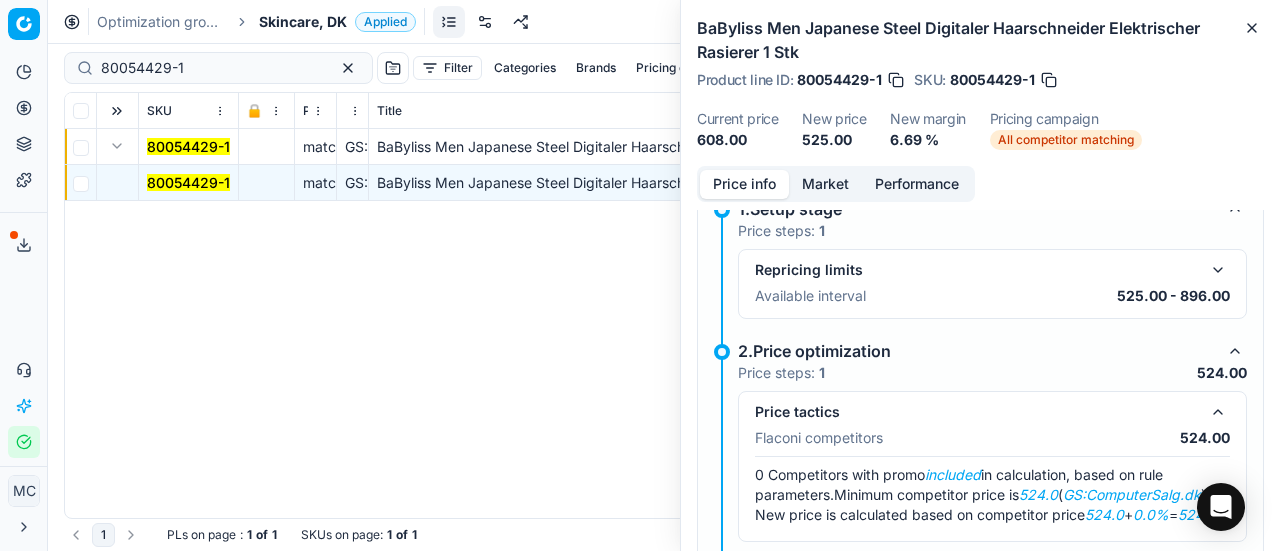scroll, scrollTop: 302, scrollLeft: 0, axis: vertical 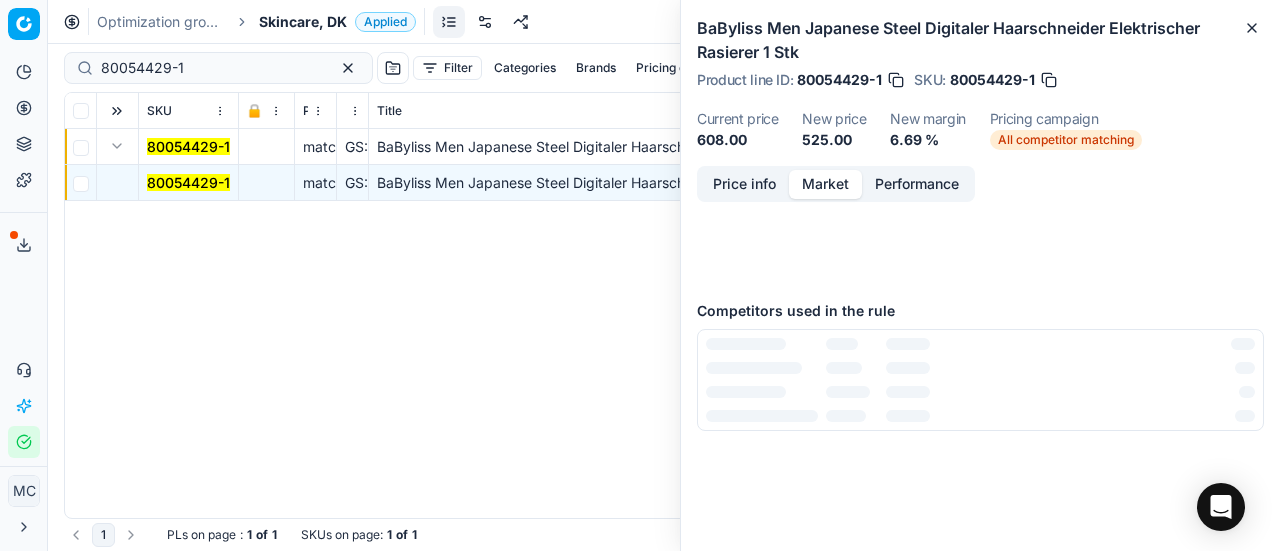 click on "Market" at bounding box center (825, 184) 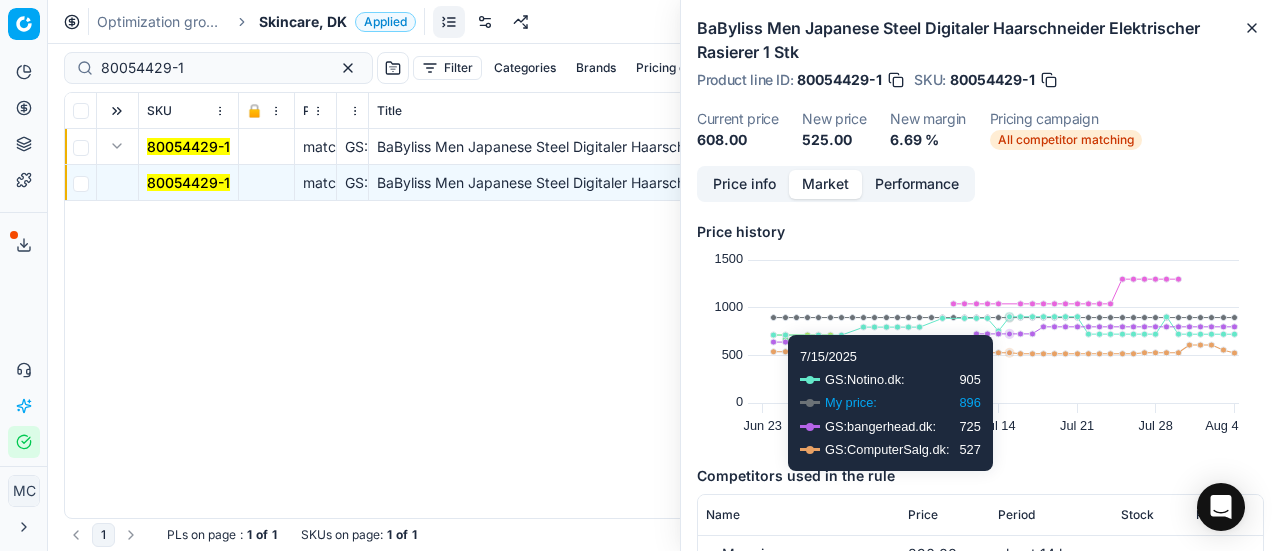 scroll, scrollTop: 300, scrollLeft: 0, axis: vertical 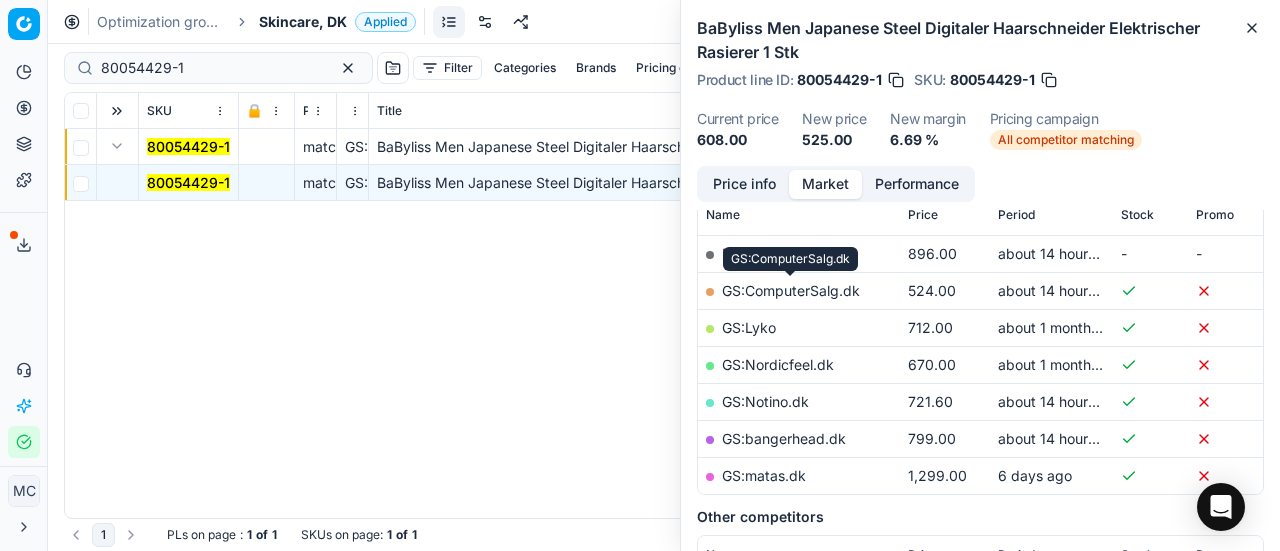 click on "GS:ComputerSalg.dk" at bounding box center [791, 290] 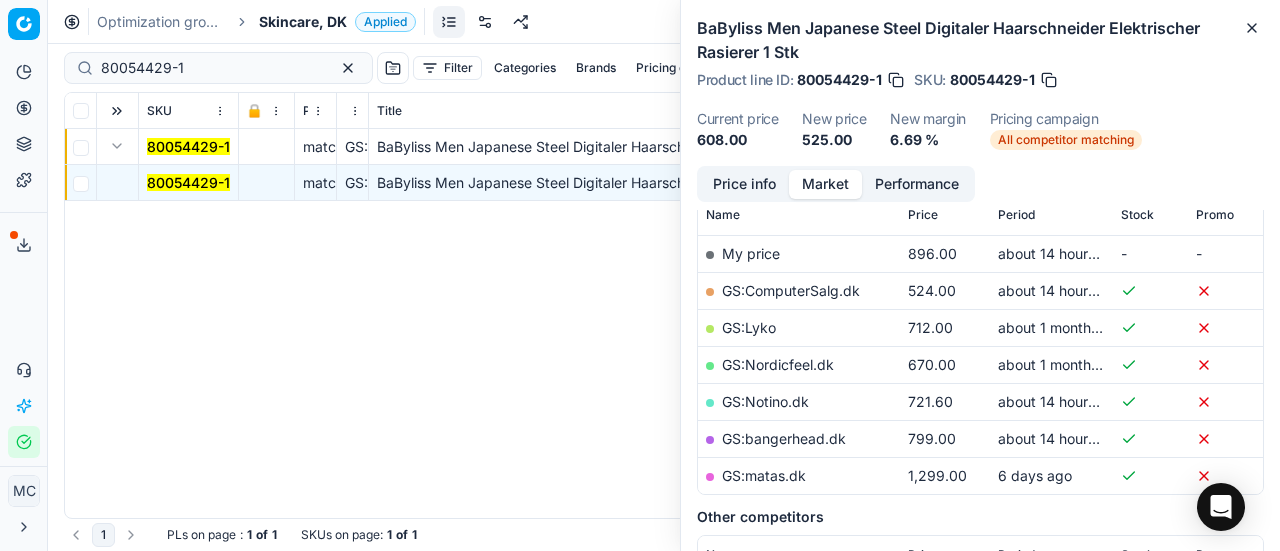 click on "Skincare, DK" at bounding box center (303, 22) 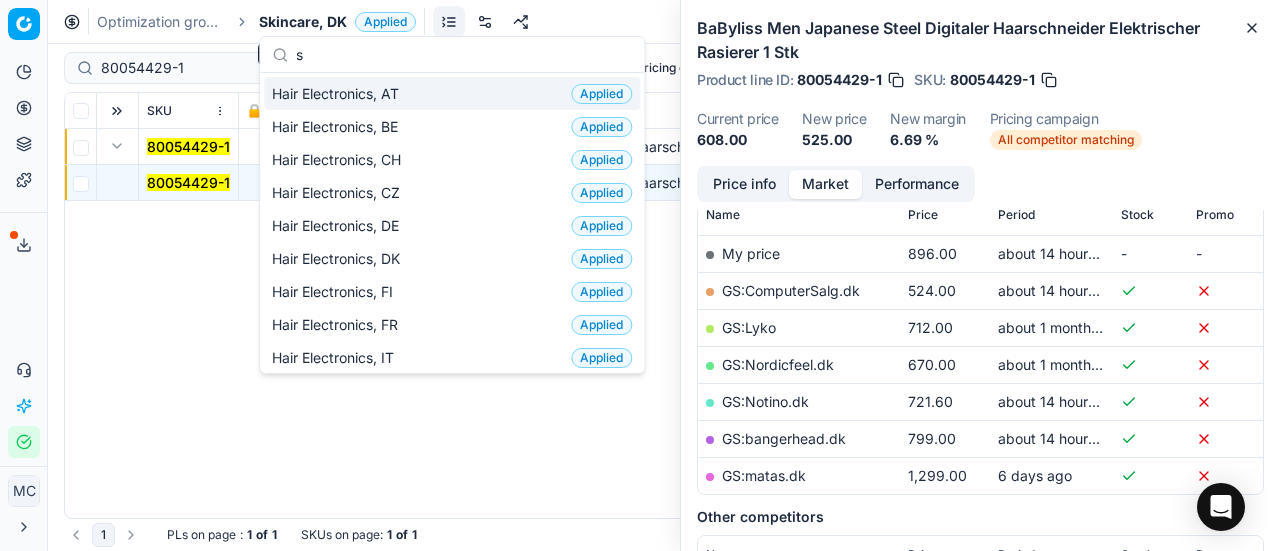 scroll, scrollTop: 740, scrollLeft: 0, axis: vertical 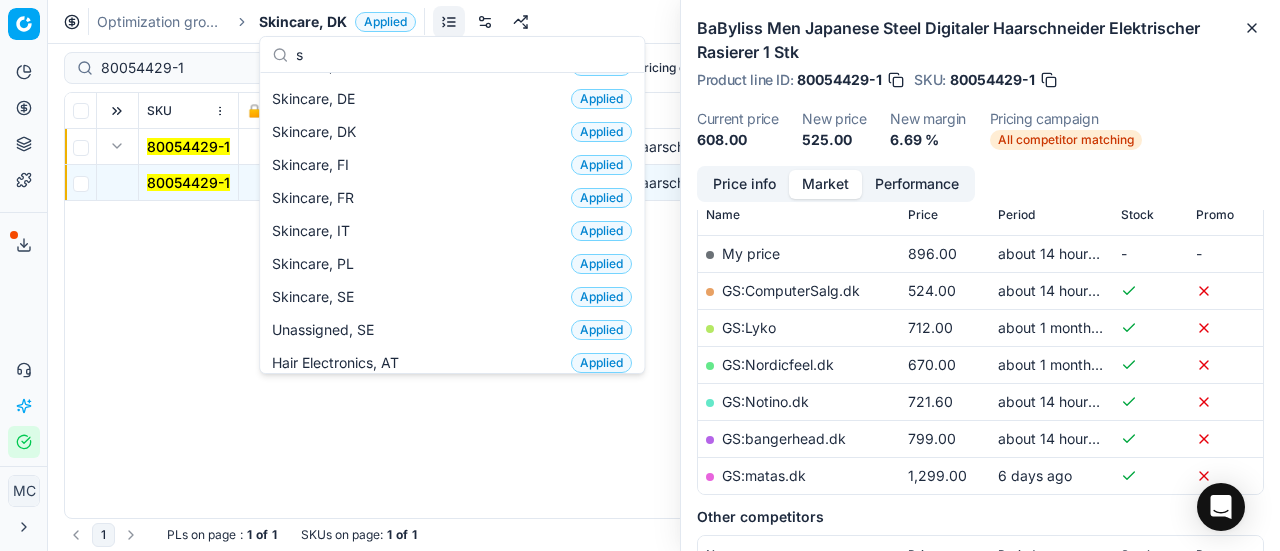 type on "s" 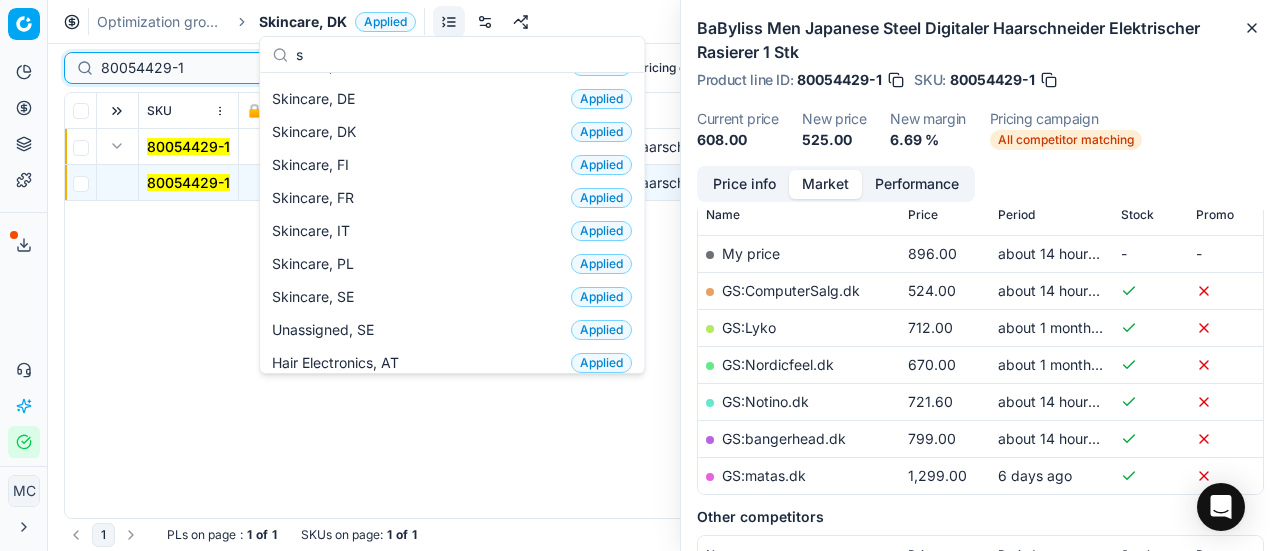 click on "80054429-1" at bounding box center (210, 68) 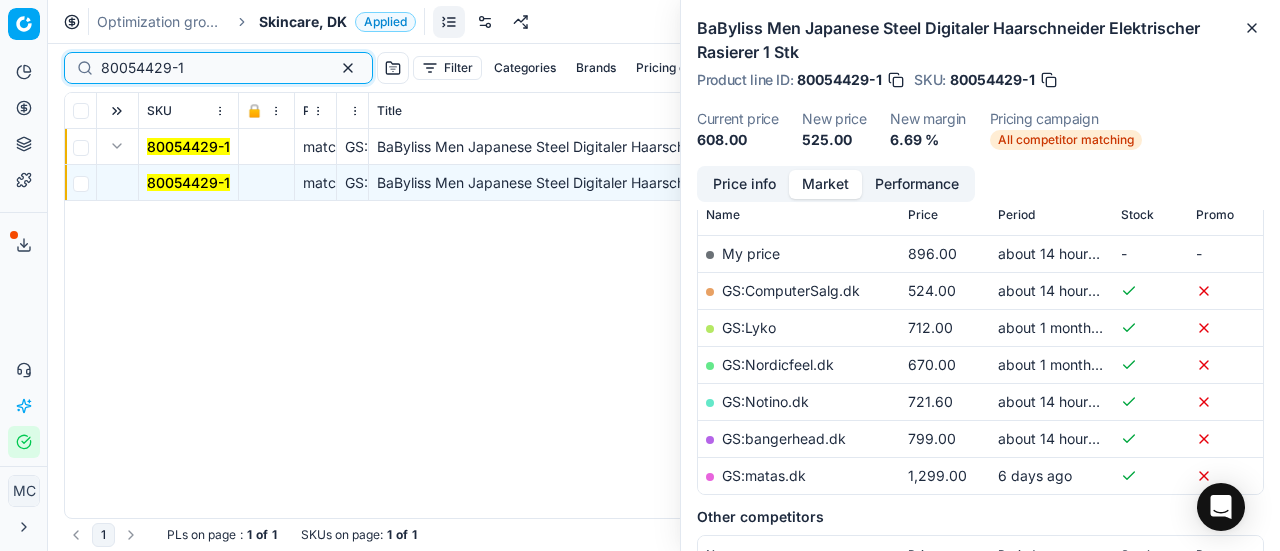 drag, startPoint x: 222, startPoint y: 71, endPoint x: 0, endPoint y: 5, distance: 231.6031 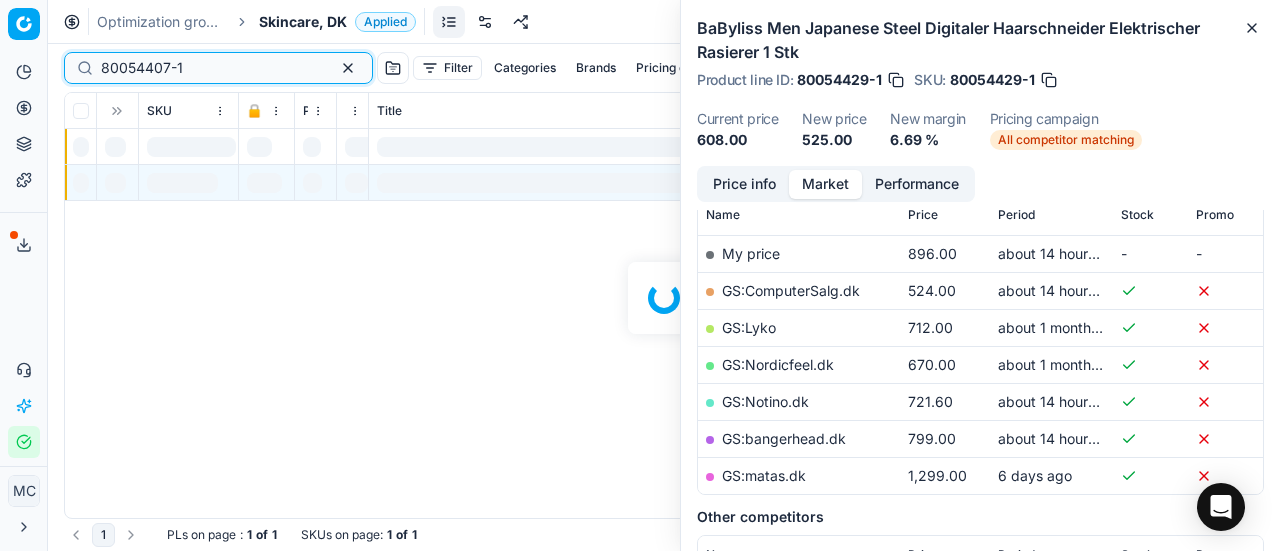 scroll, scrollTop: 300, scrollLeft: 0, axis: vertical 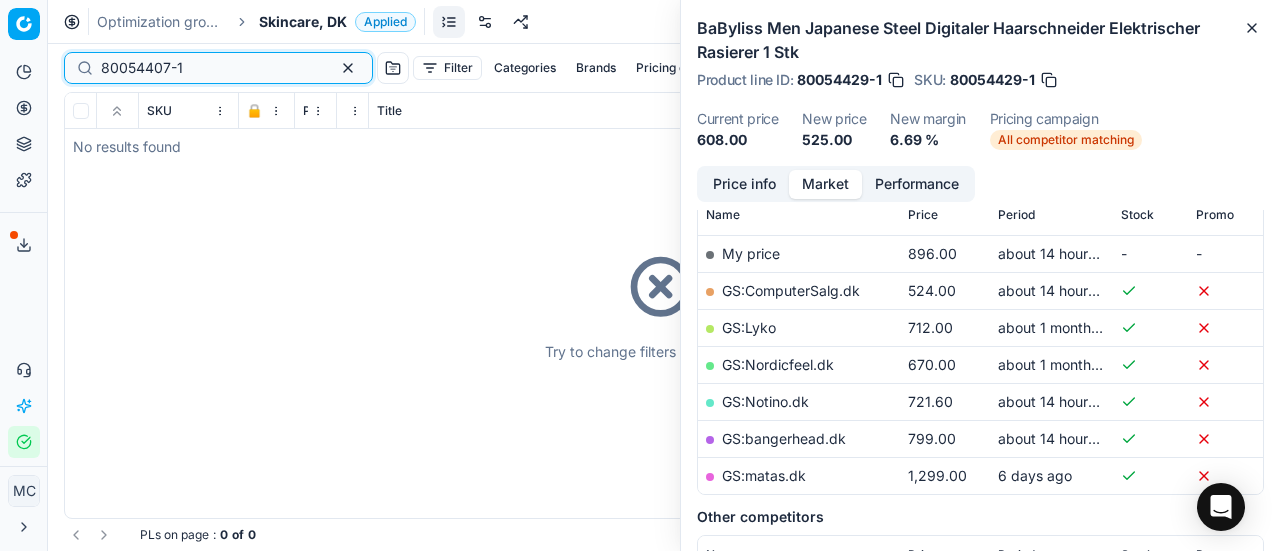 type on "80054407-1" 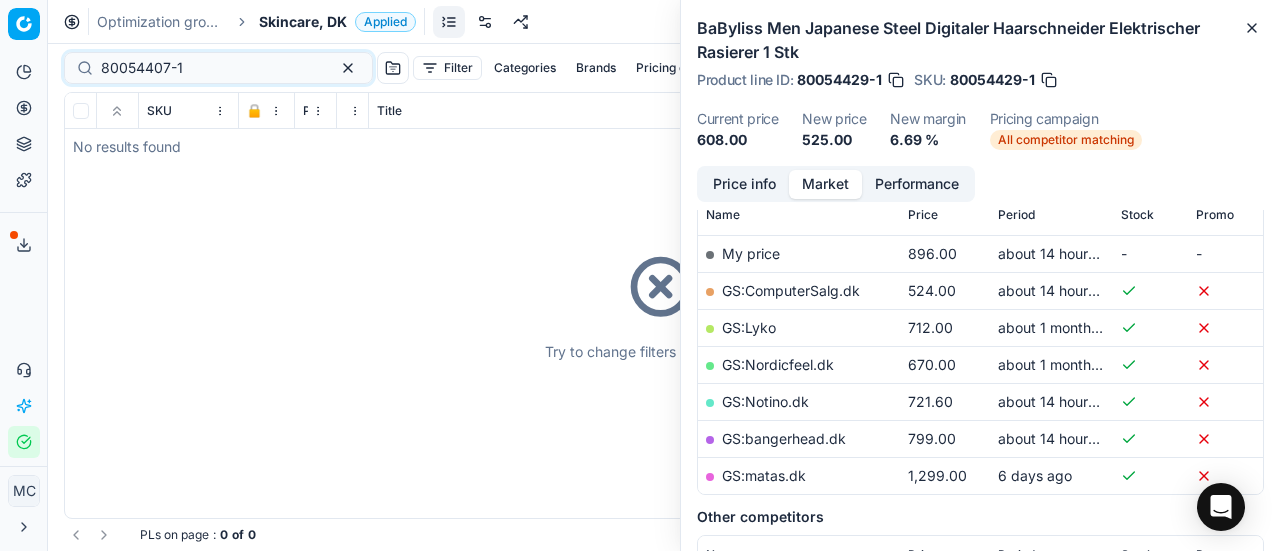 click on "Try to change filters or search query" at bounding box center (664, 305) 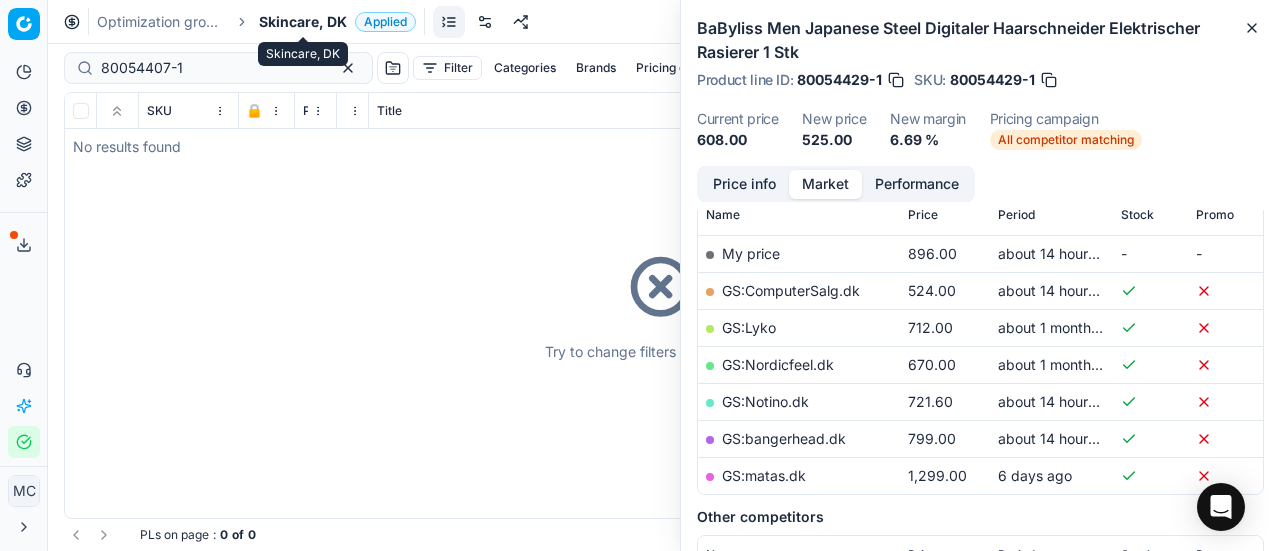 click on "Skincare, DK" at bounding box center (303, 22) 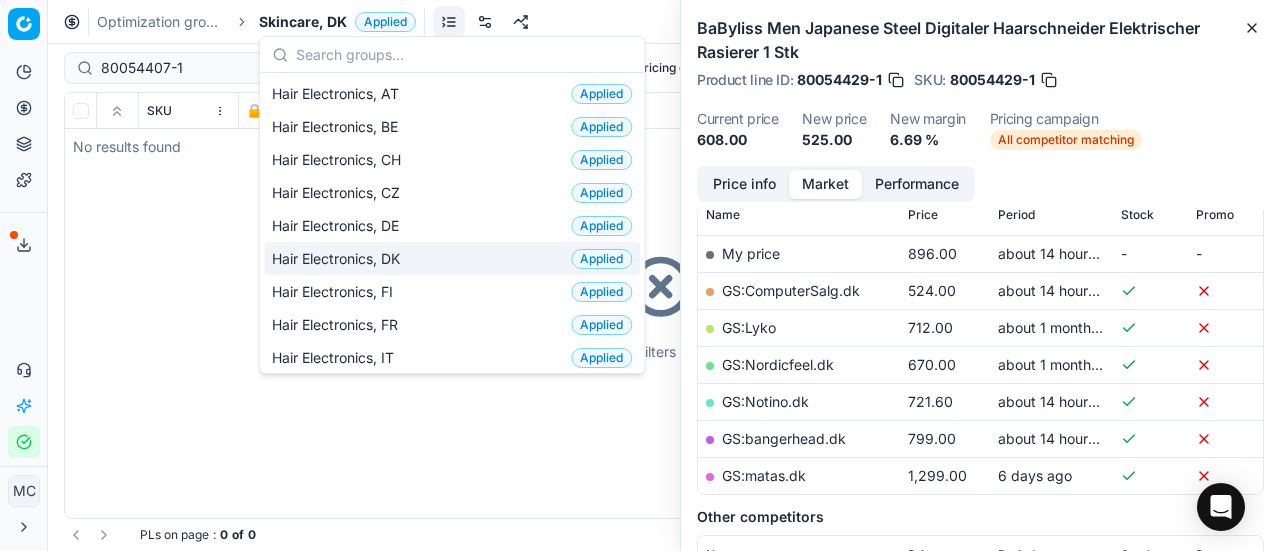 click on "Hair Electronics, DK Applied" at bounding box center (452, 258) 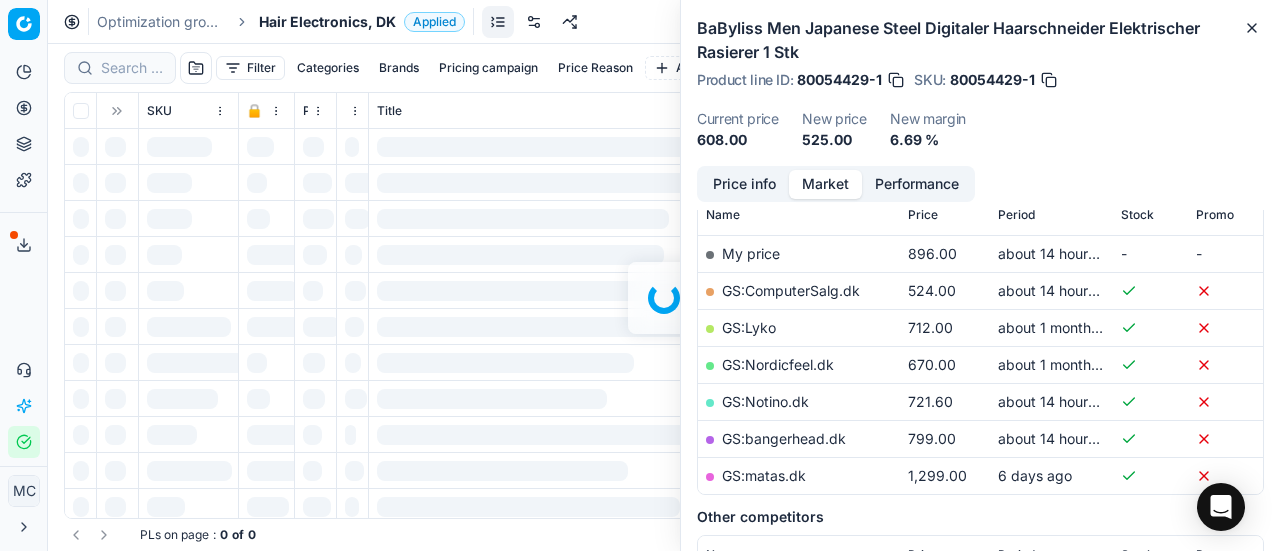 scroll, scrollTop: 300, scrollLeft: 0, axis: vertical 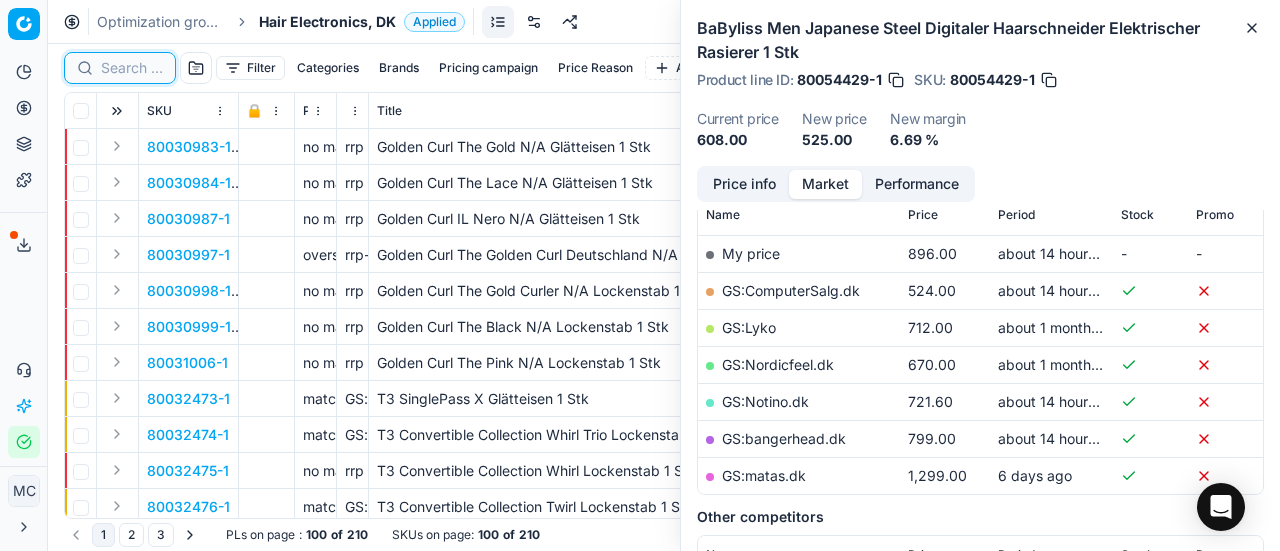 click at bounding box center (132, 68) 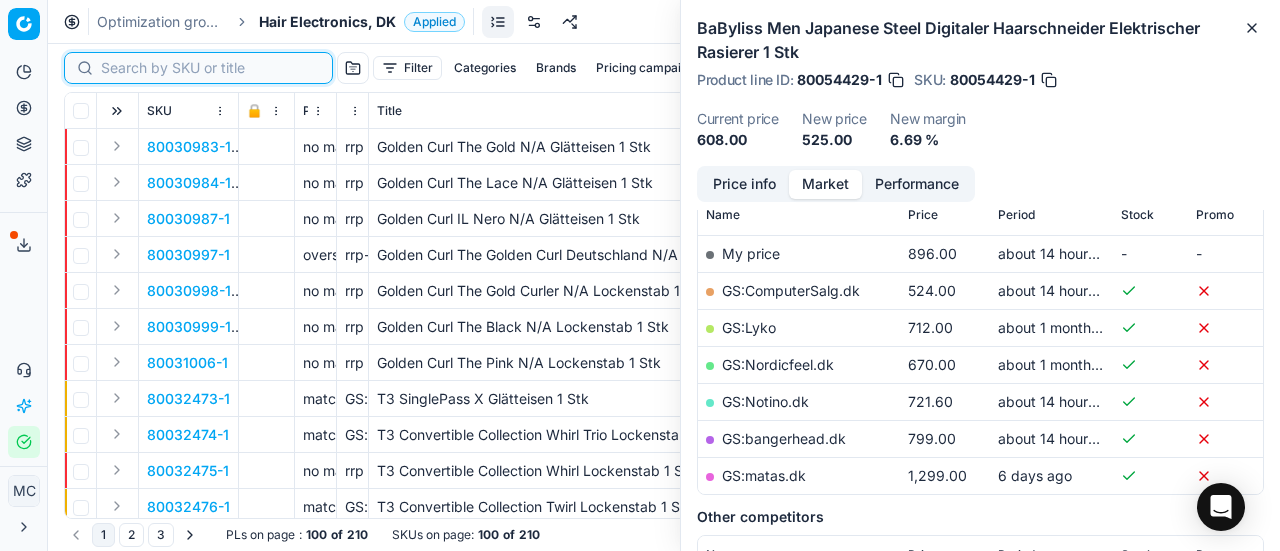 paste on "80054407-1" 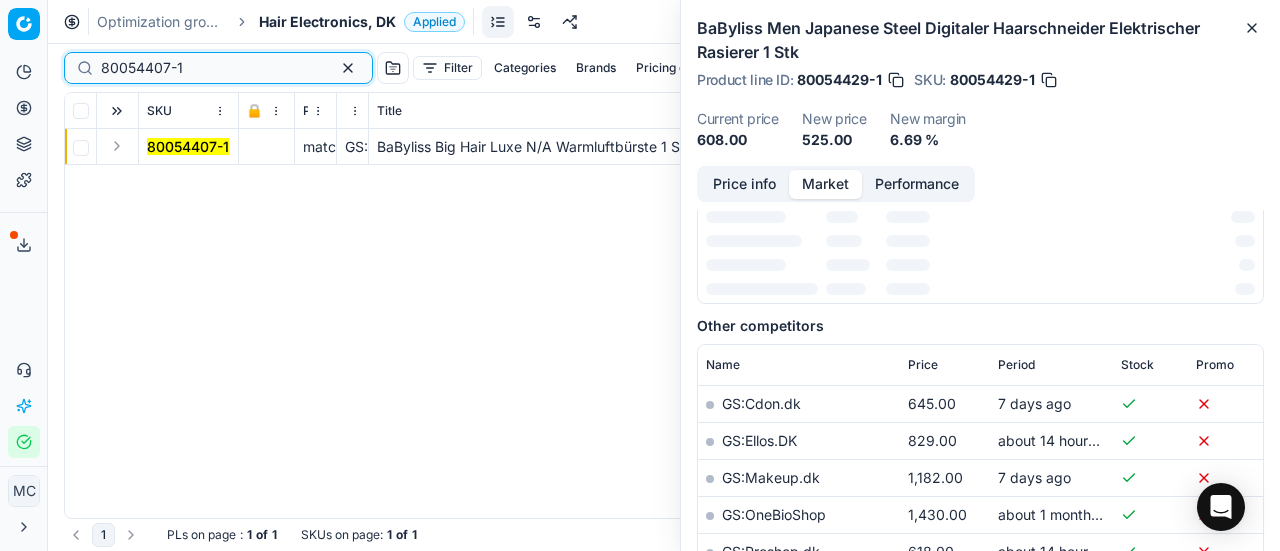 scroll, scrollTop: 300, scrollLeft: 0, axis: vertical 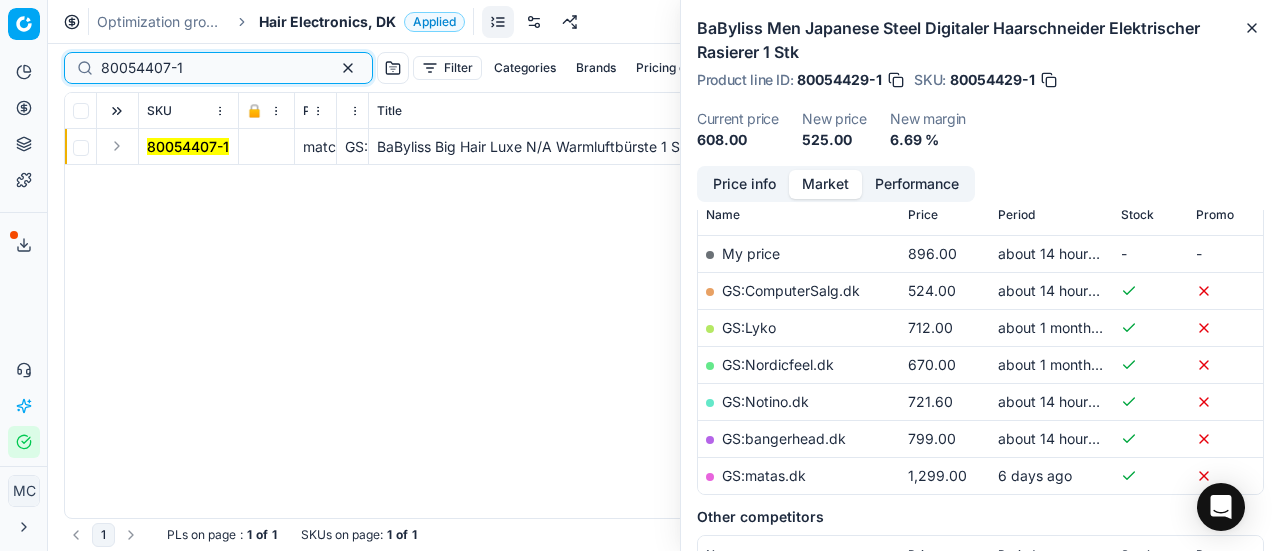 type on "80054407-1" 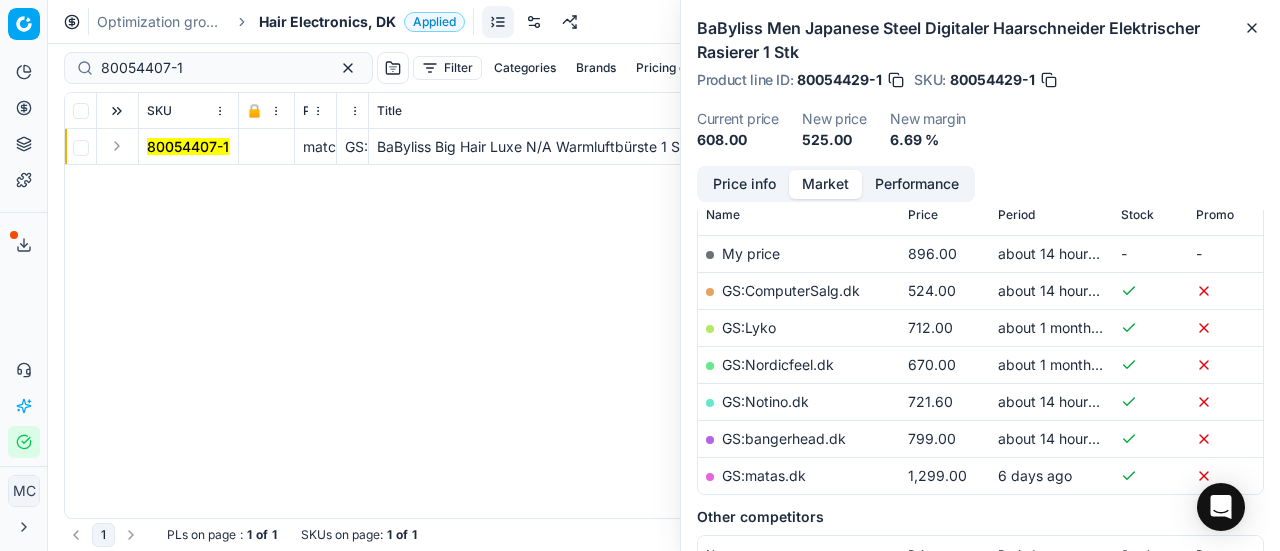 click at bounding box center [117, 146] 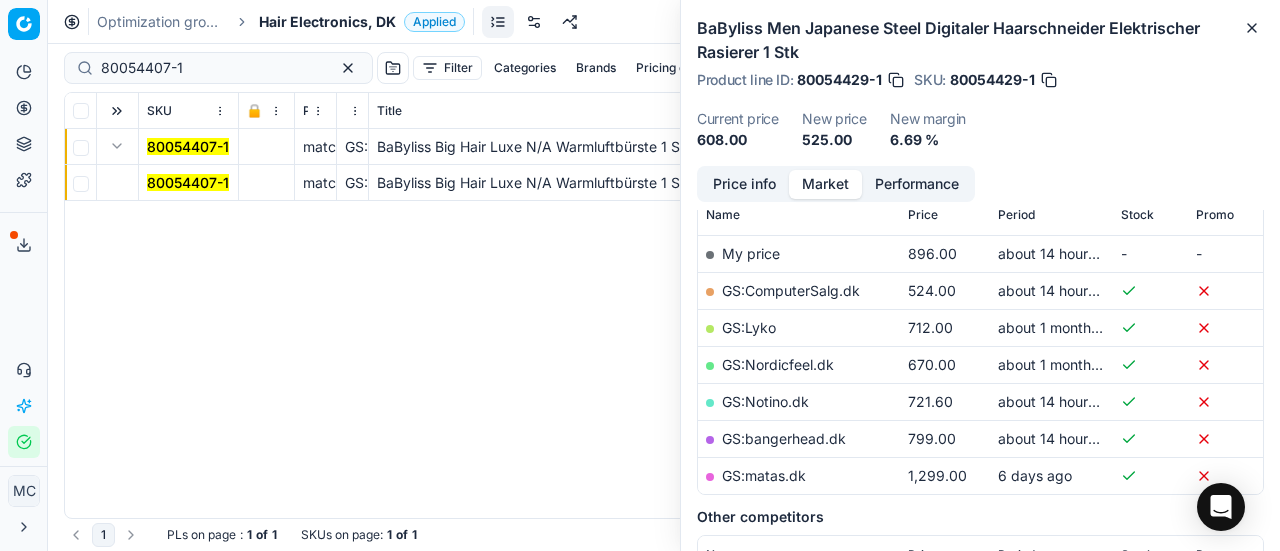 click on "80054407-1" at bounding box center [188, 182] 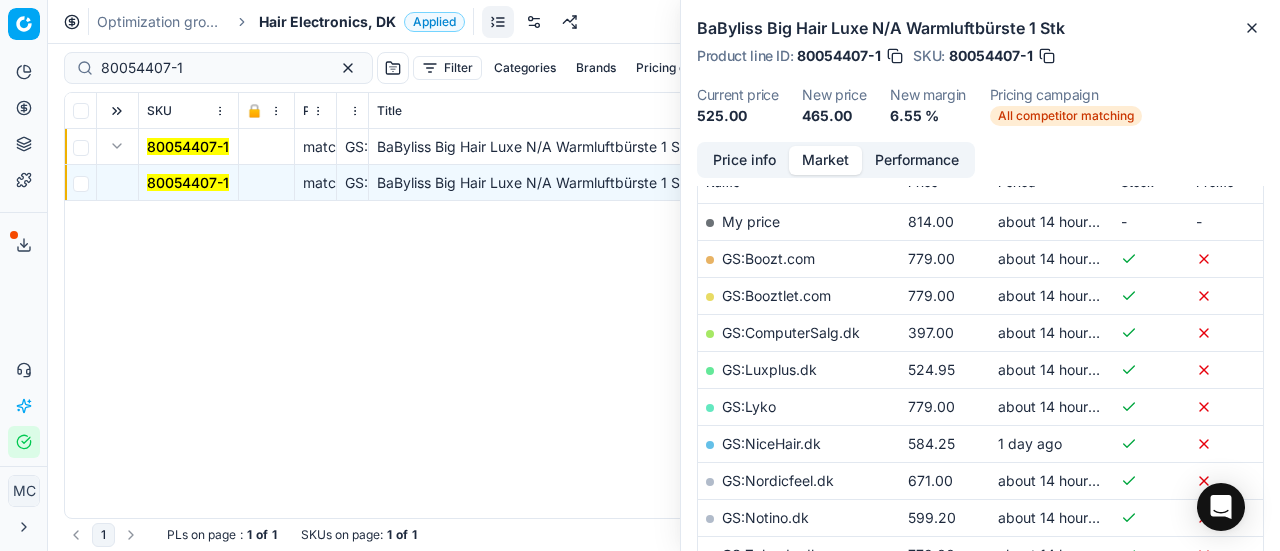 scroll, scrollTop: 300, scrollLeft: 0, axis: vertical 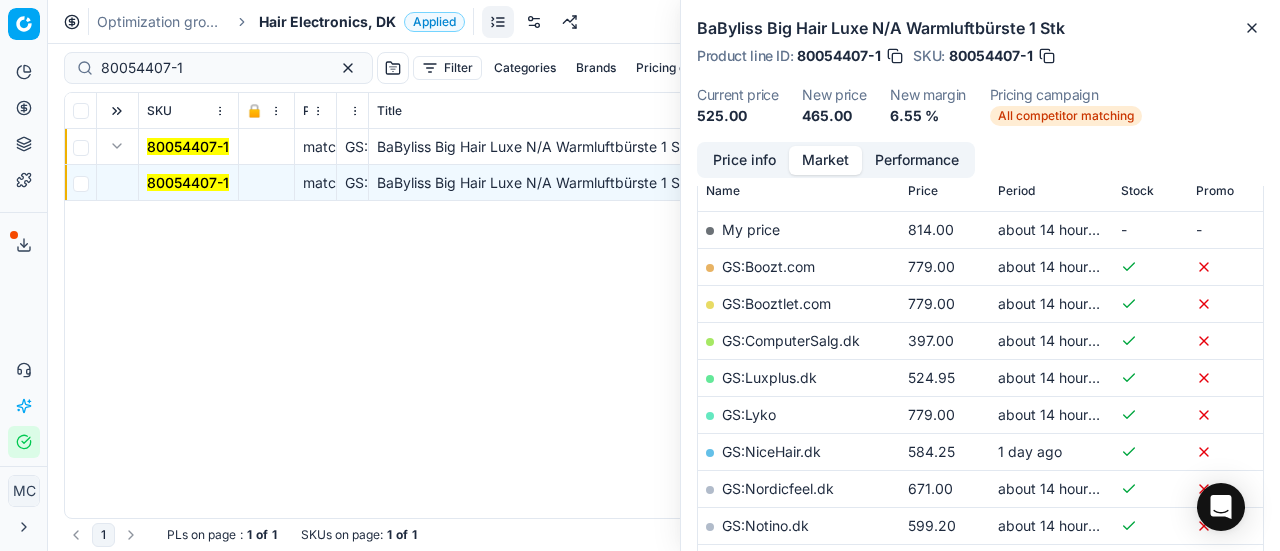 click on "Price info" at bounding box center (744, 160) 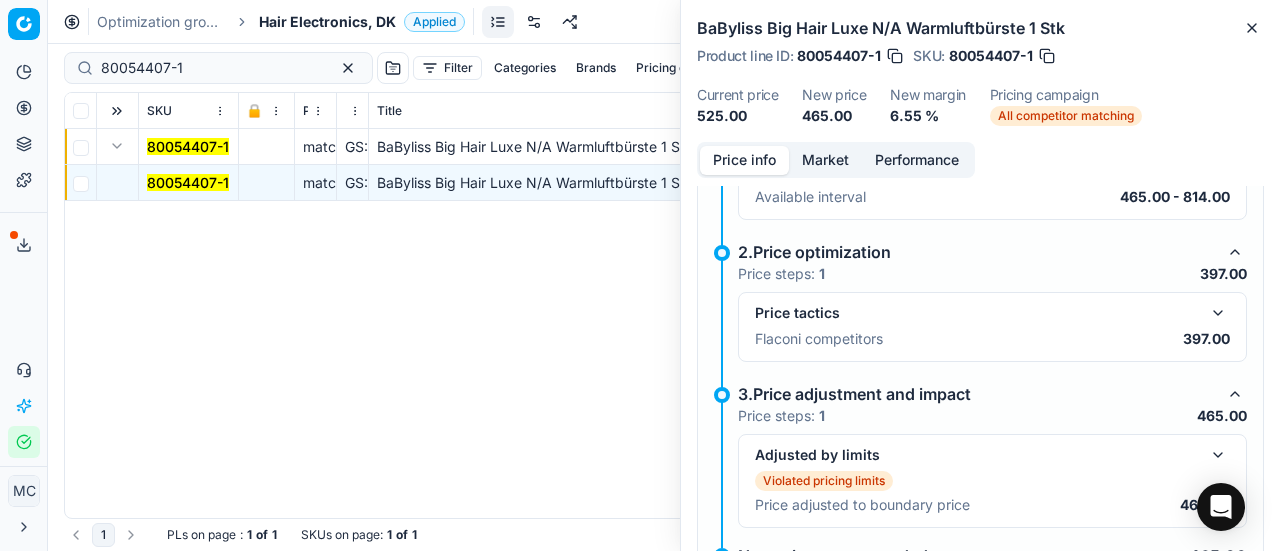 click at bounding box center (1218, 313) 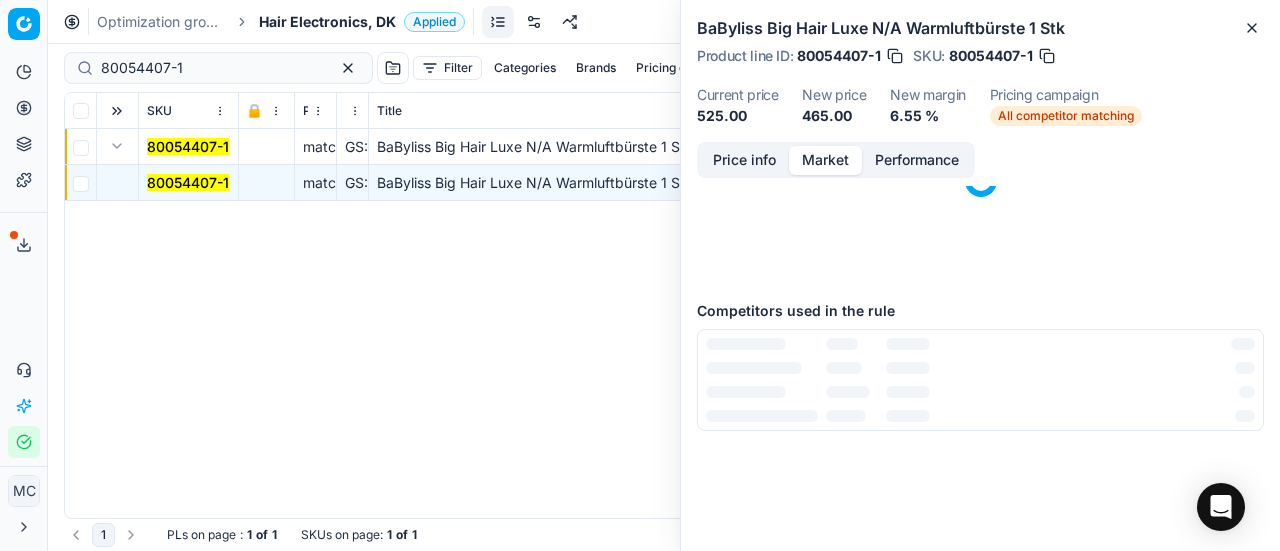 click on "Market" at bounding box center [825, 160] 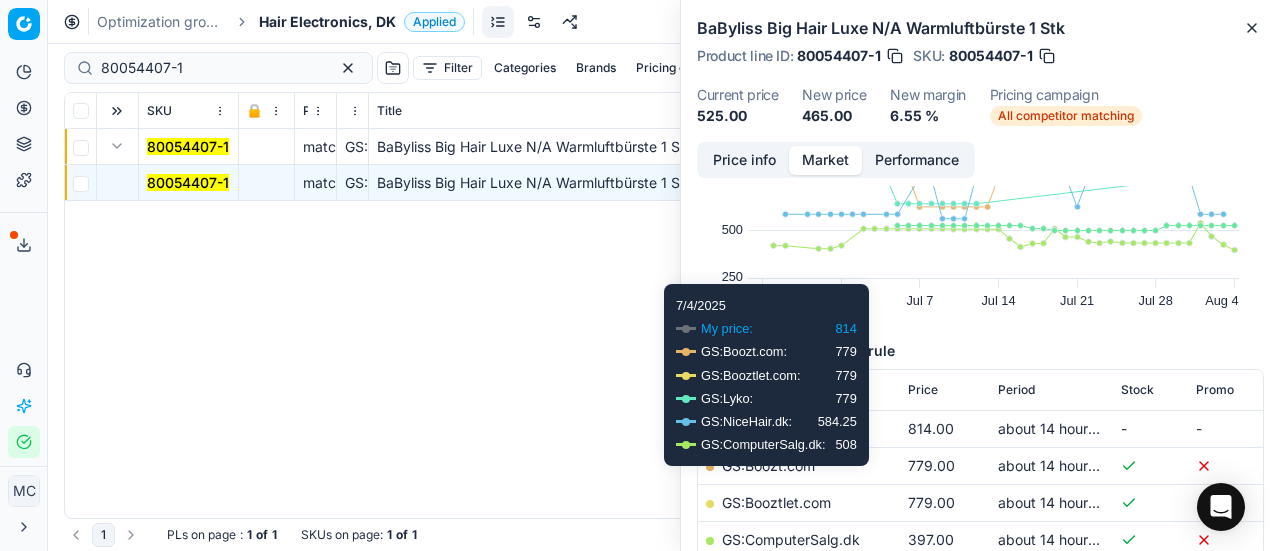 scroll, scrollTop: 200, scrollLeft: 0, axis: vertical 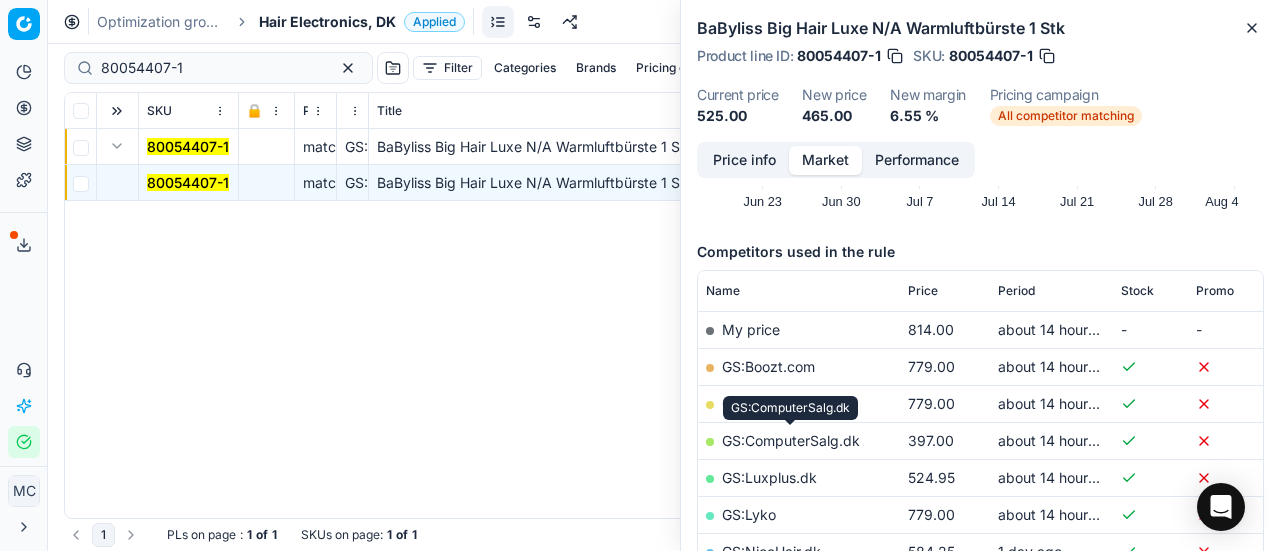 click on "GS:ComputerSalg.dk" at bounding box center (791, 440) 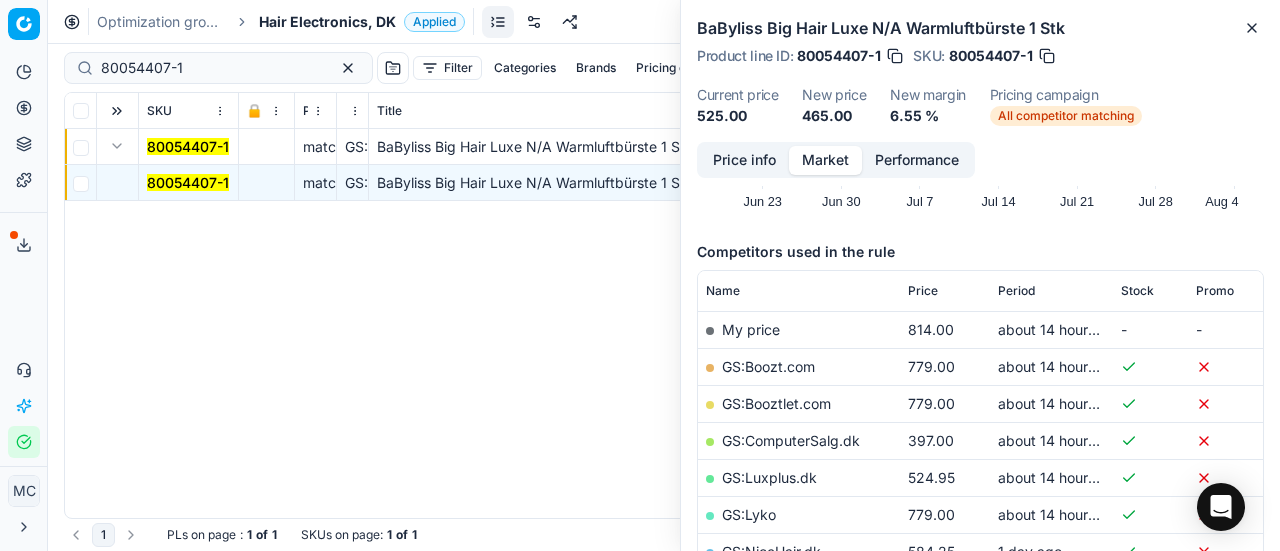 click on "Hair Electronics, DK" at bounding box center (327, 22) 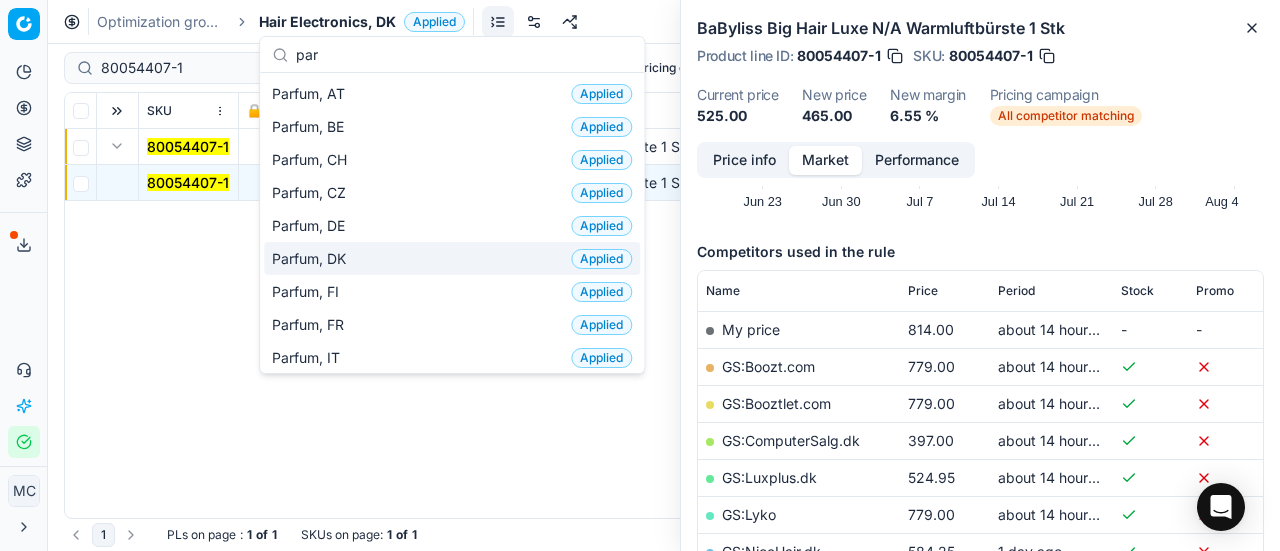 type on "par" 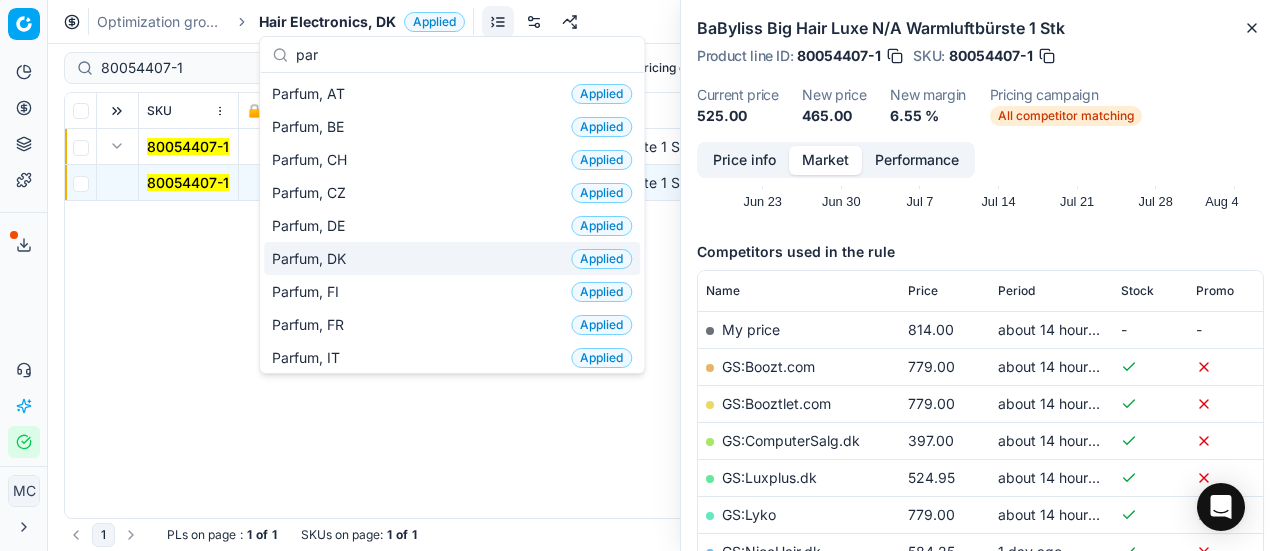 click on "Parfum, DK Applied" at bounding box center [452, 258] 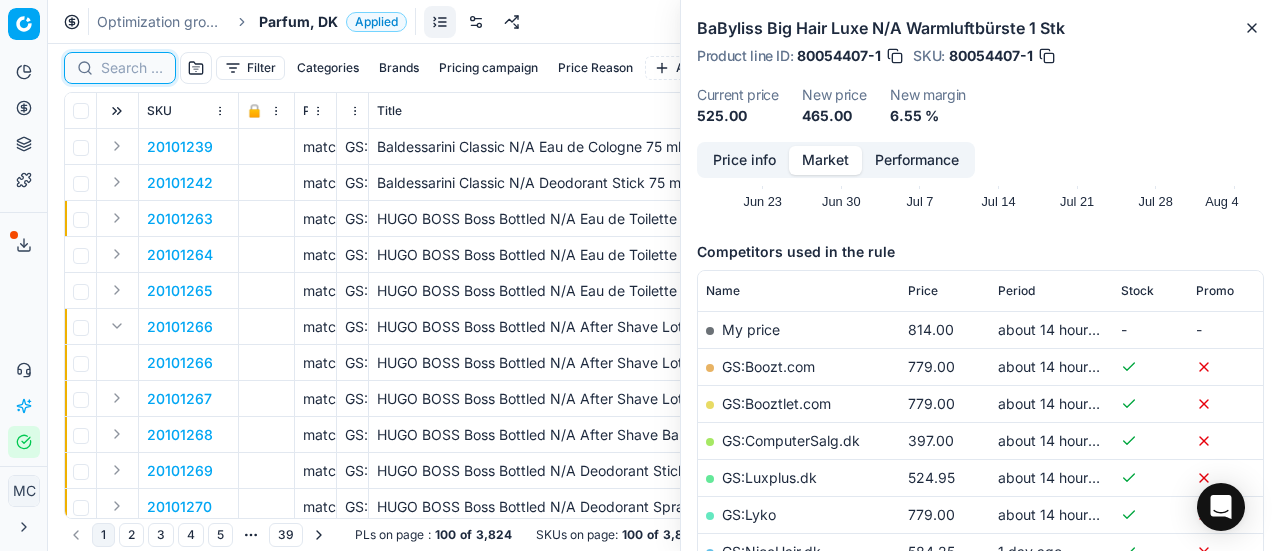 click at bounding box center (132, 68) 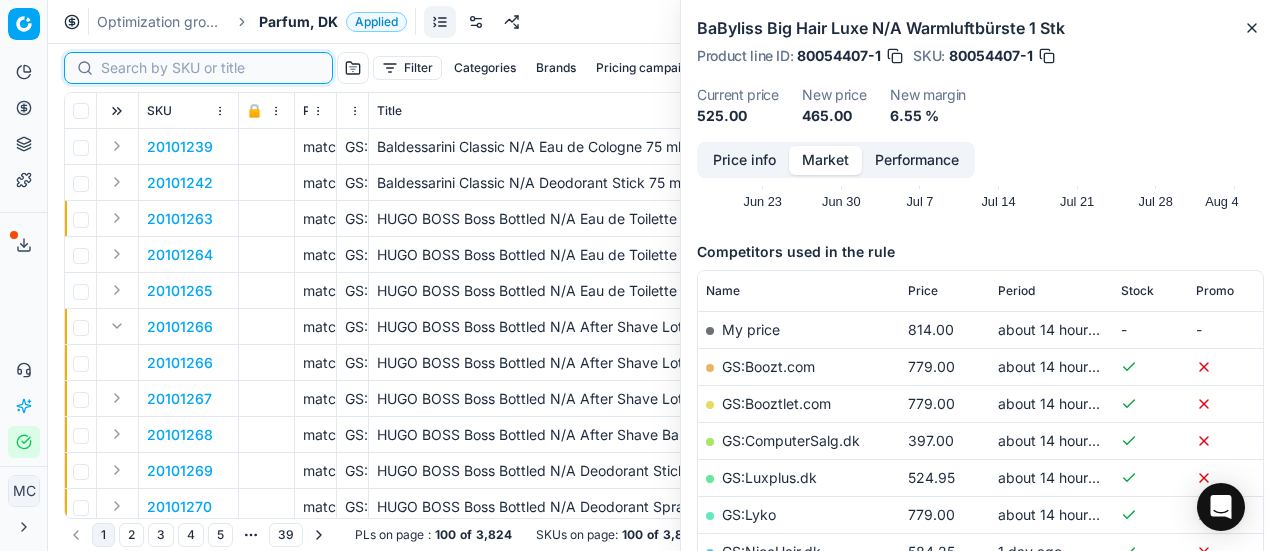 paste on "90002590-0003652" 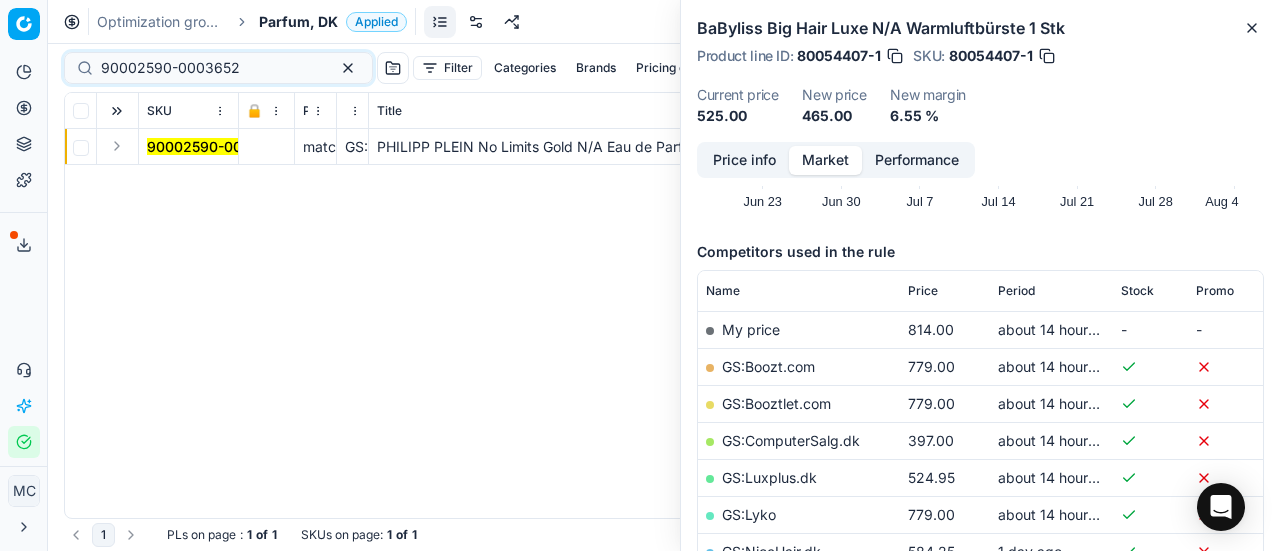 click at bounding box center (117, 146) 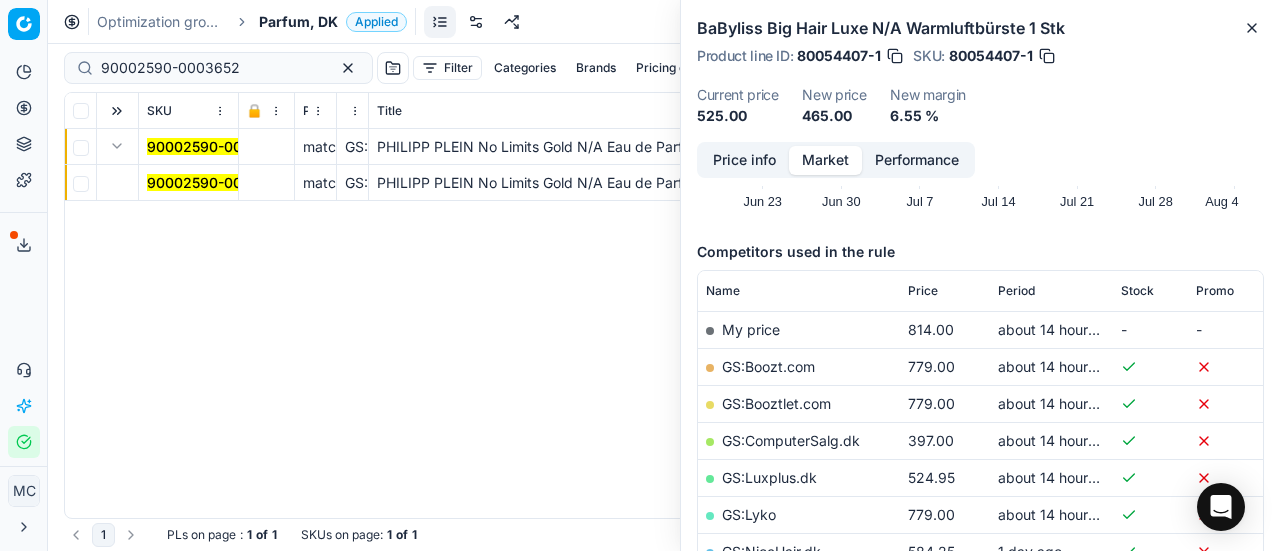 click on "90002590-0003652" at bounding box center [216, 182] 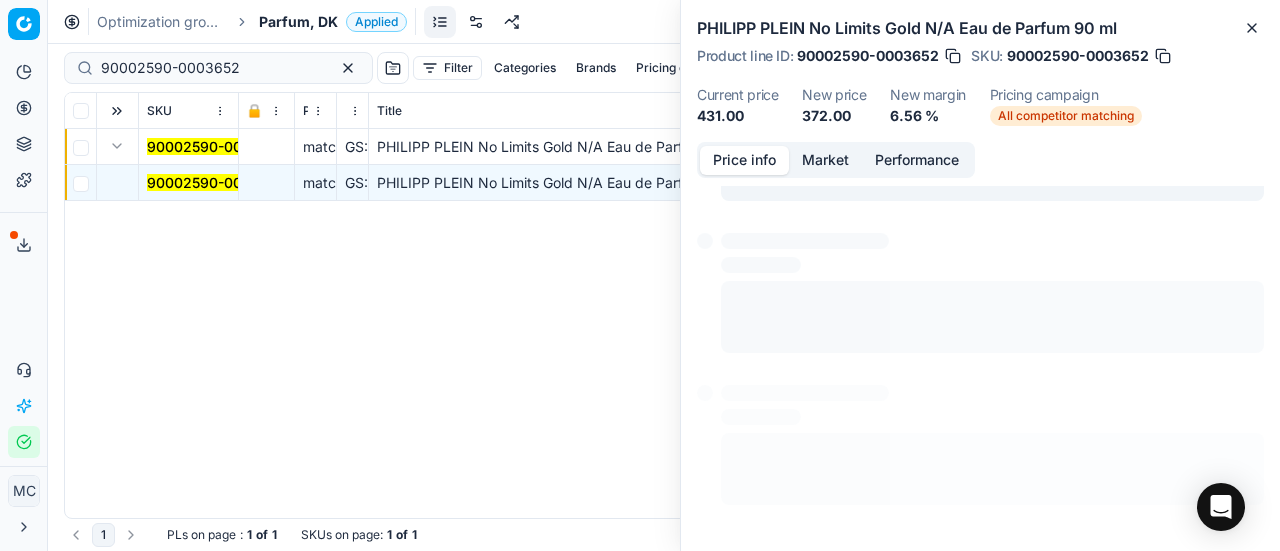 click on "Price info" at bounding box center (744, 160) 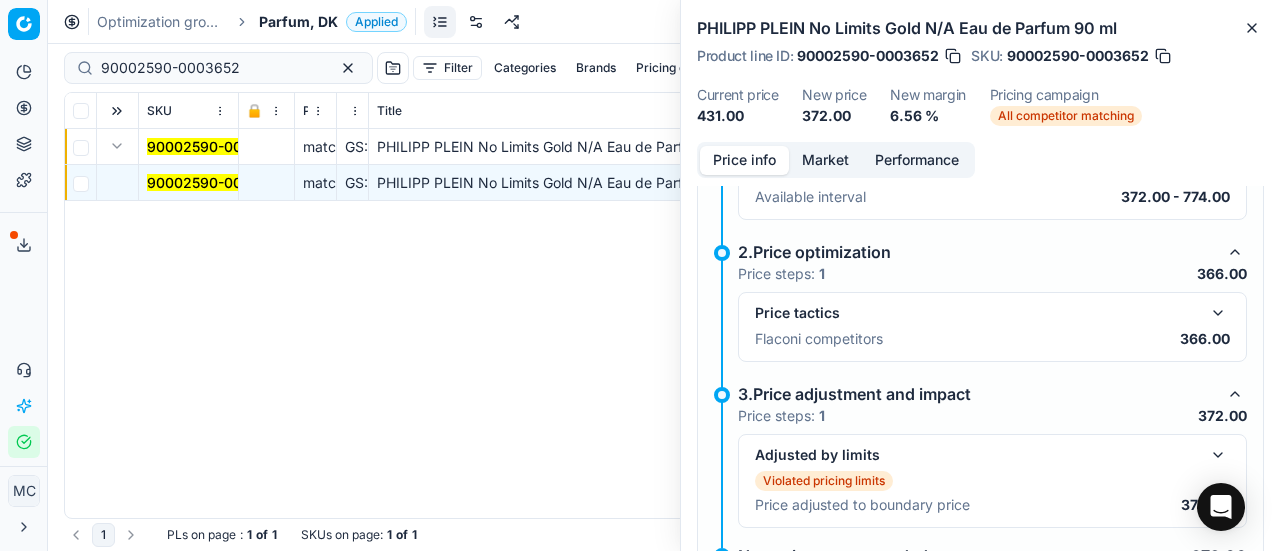 click at bounding box center (1218, 313) 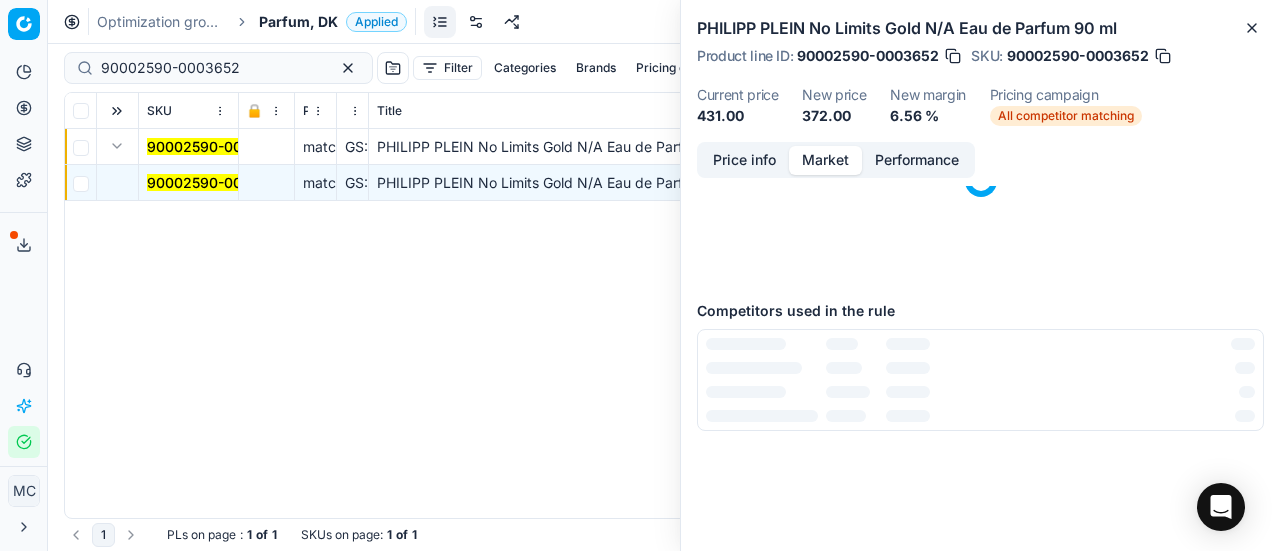 click on "Market" at bounding box center (825, 160) 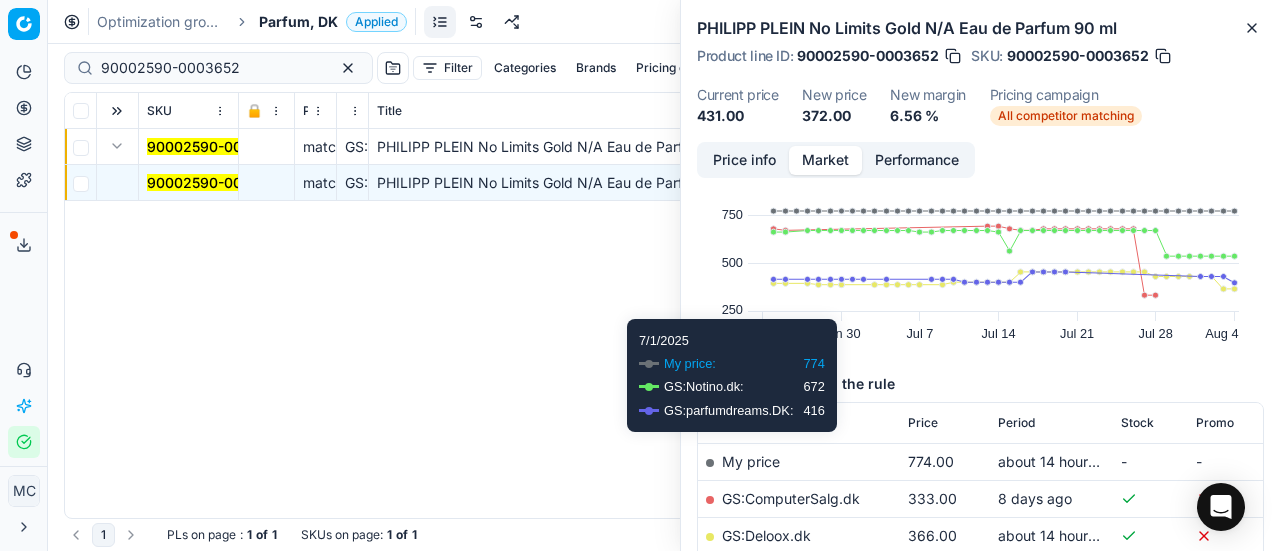 scroll, scrollTop: 100, scrollLeft: 0, axis: vertical 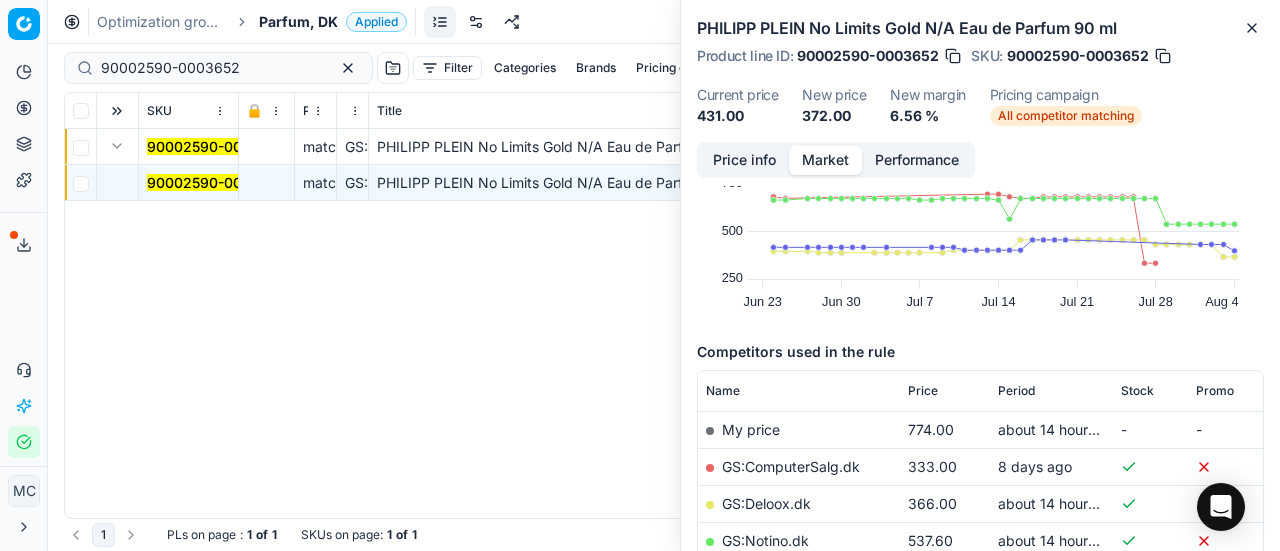 click on "GS:Deloox.dk" at bounding box center (766, 503) 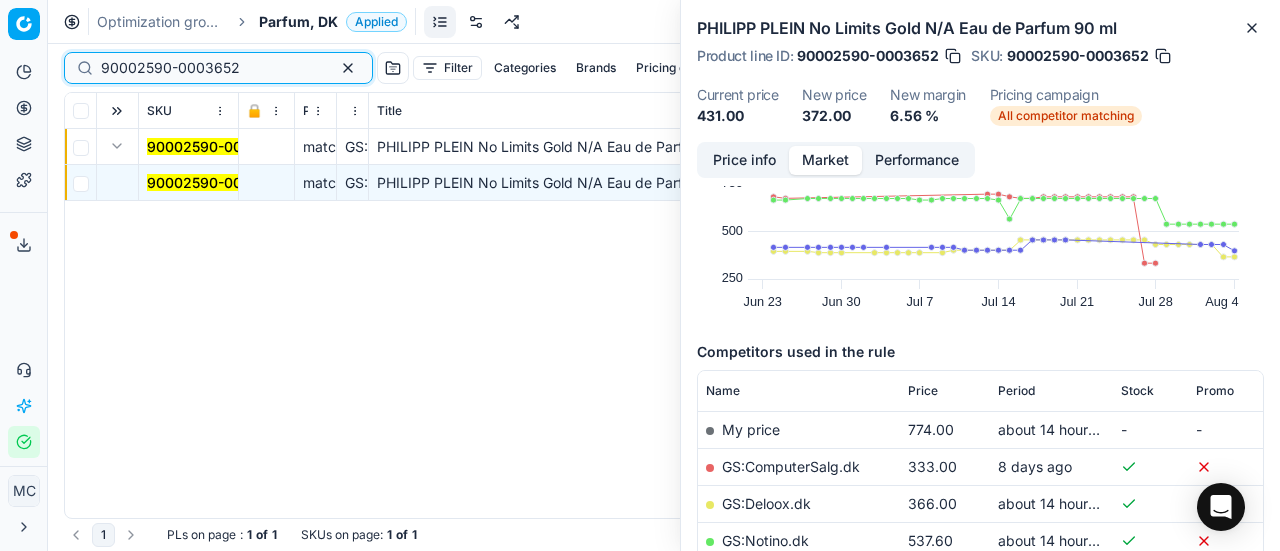 drag, startPoint x: 270, startPoint y: 58, endPoint x: 0, endPoint y: 31, distance: 271.34665 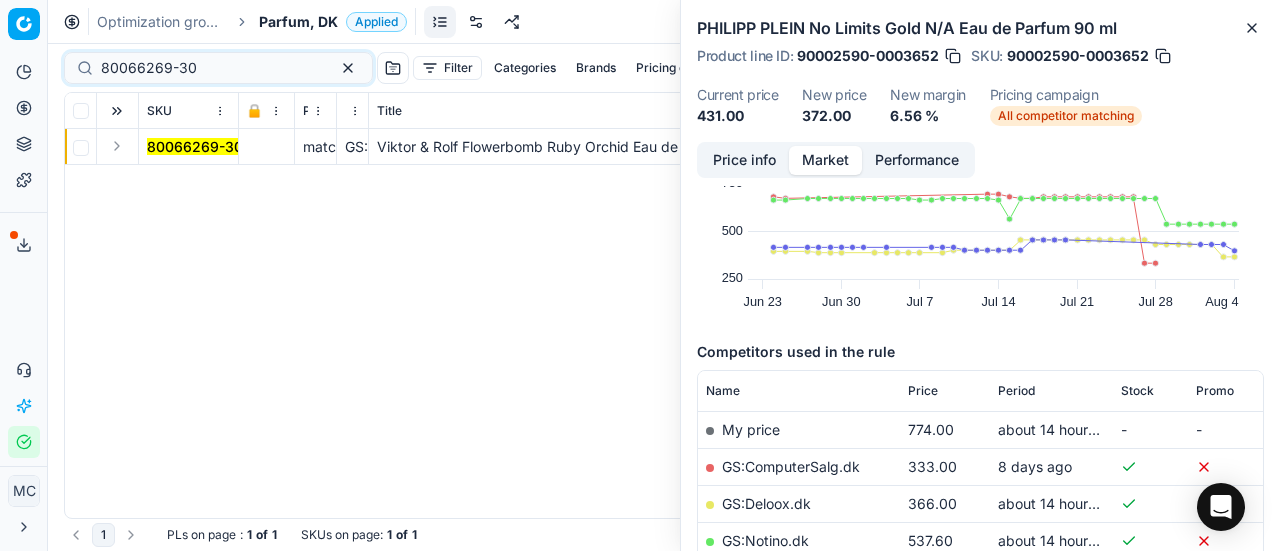 click at bounding box center [117, 146] 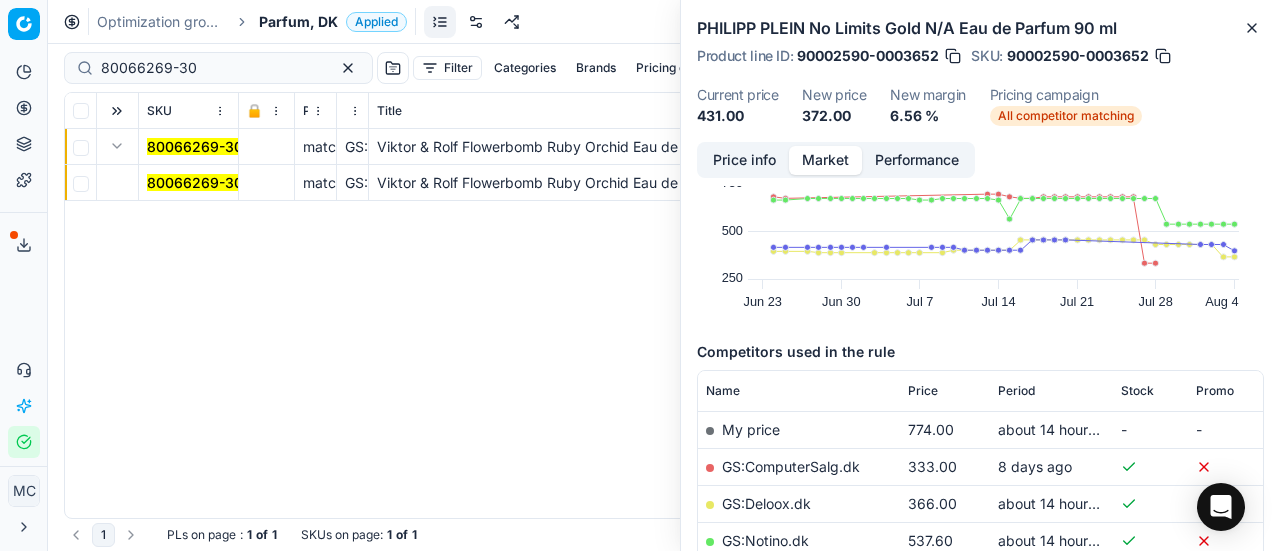 click on "80066269-30" at bounding box center (195, 182) 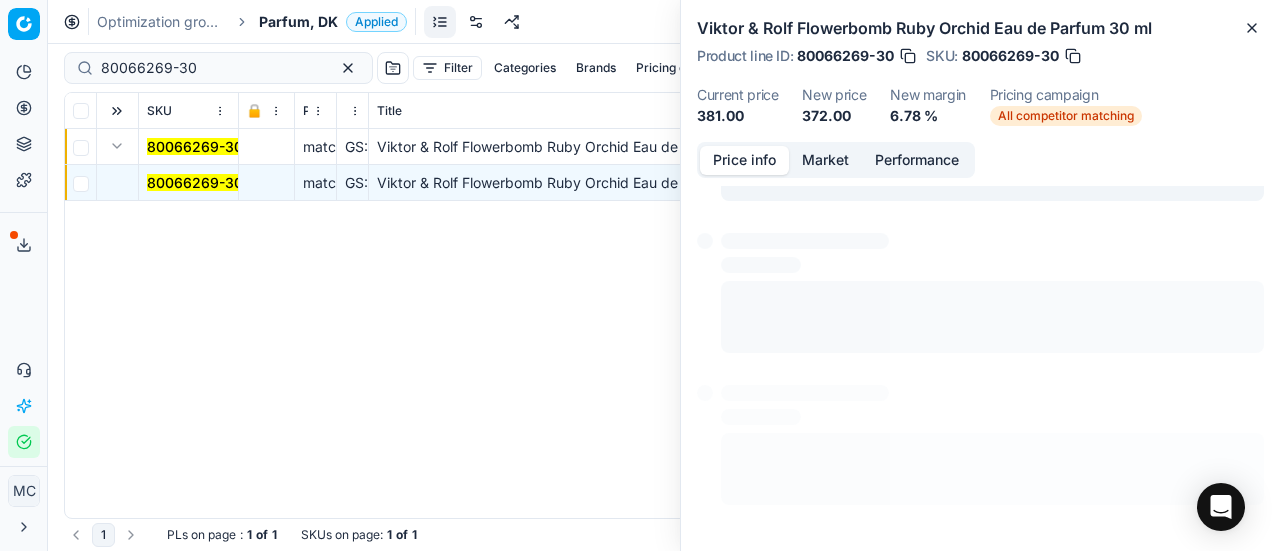 click on "Price info" at bounding box center (744, 160) 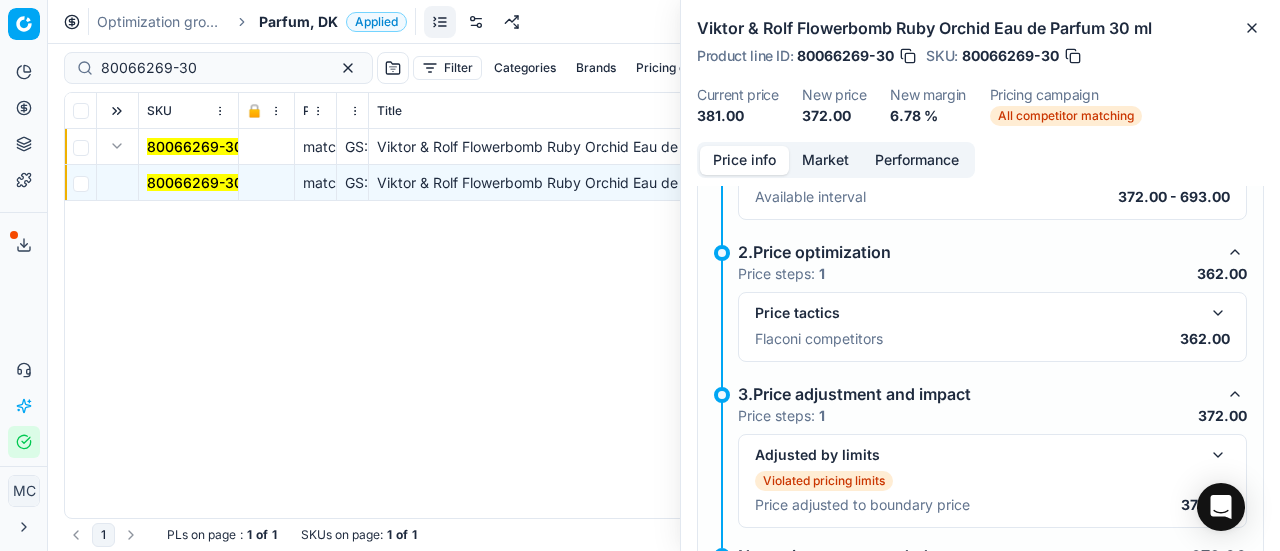 click at bounding box center (1218, 313) 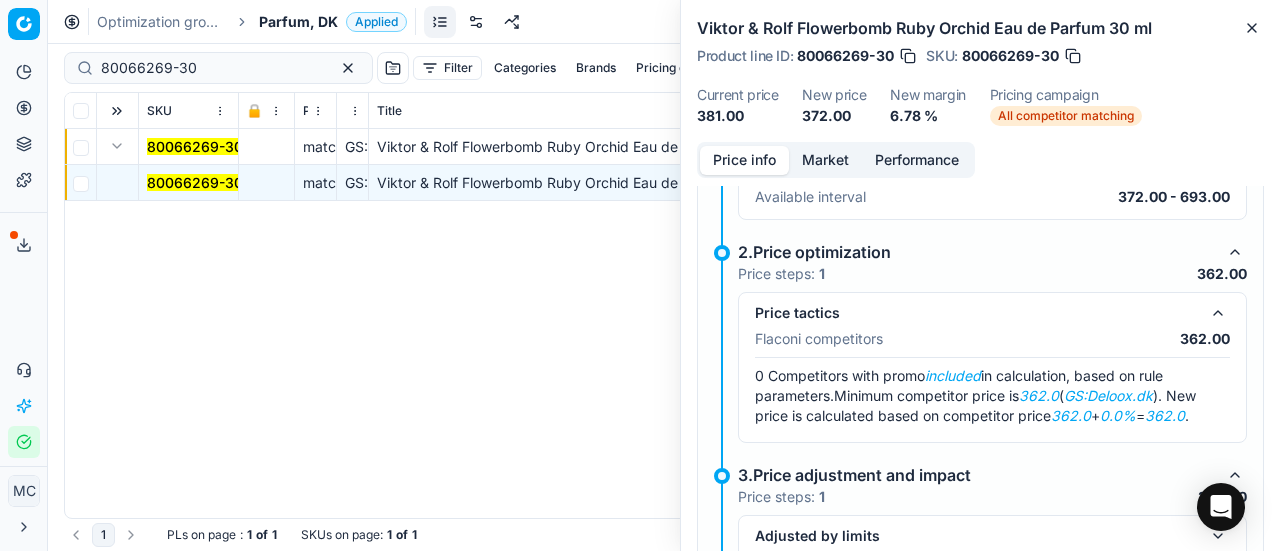 click on "Market" at bounding box center (825, 160) 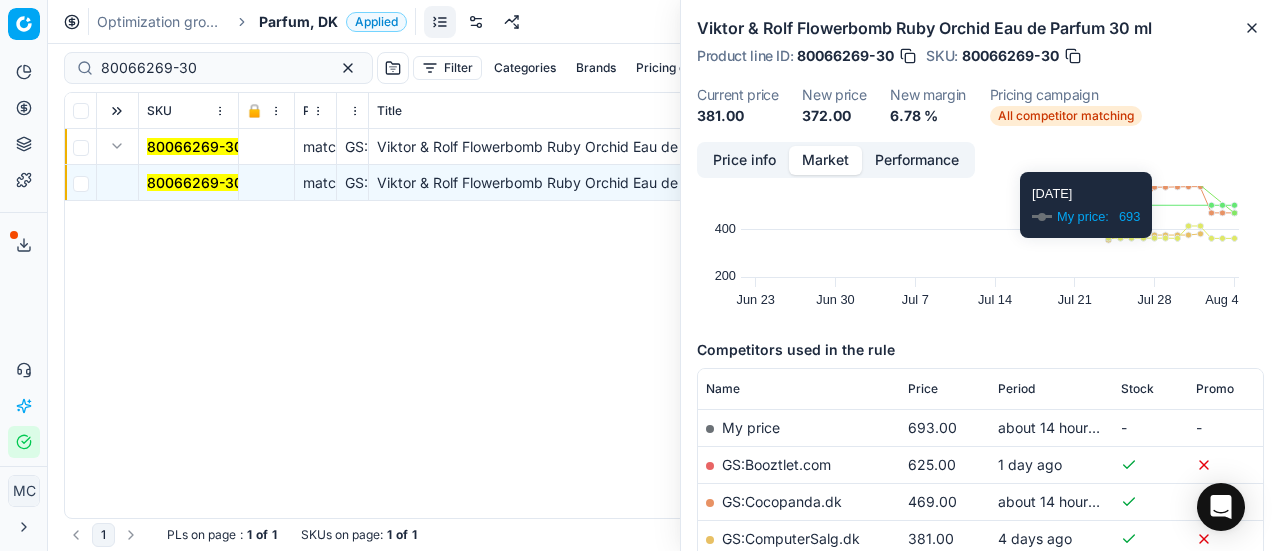 scroll, scrollTop: 200, scrollLeft: 0, axis: vertical 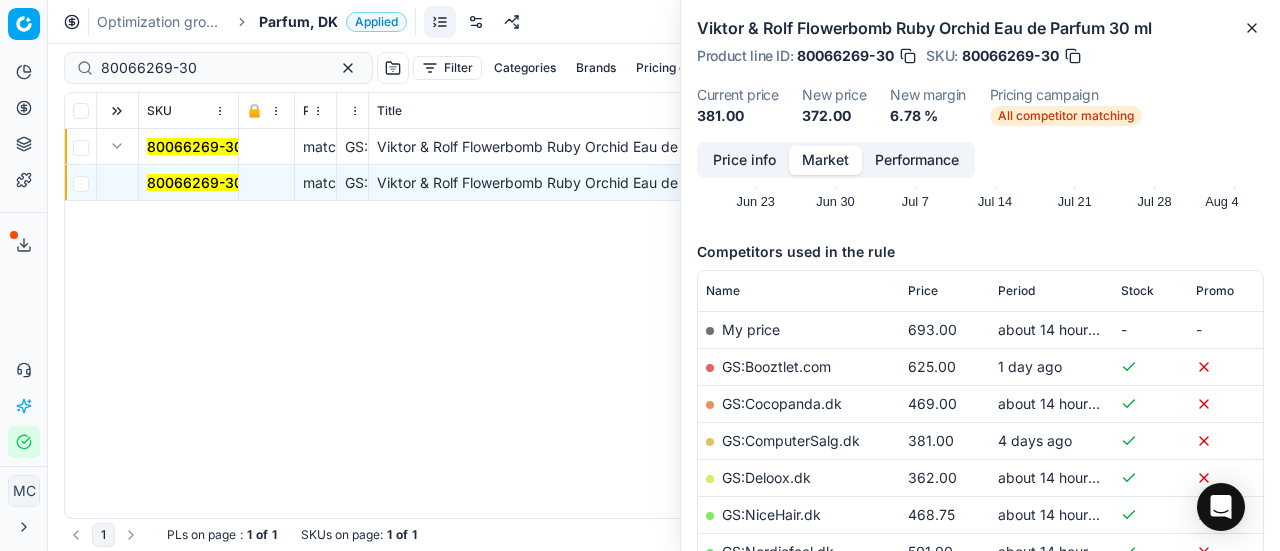 click on "GS:Deloox.dk" at bounding box center (766, 477) 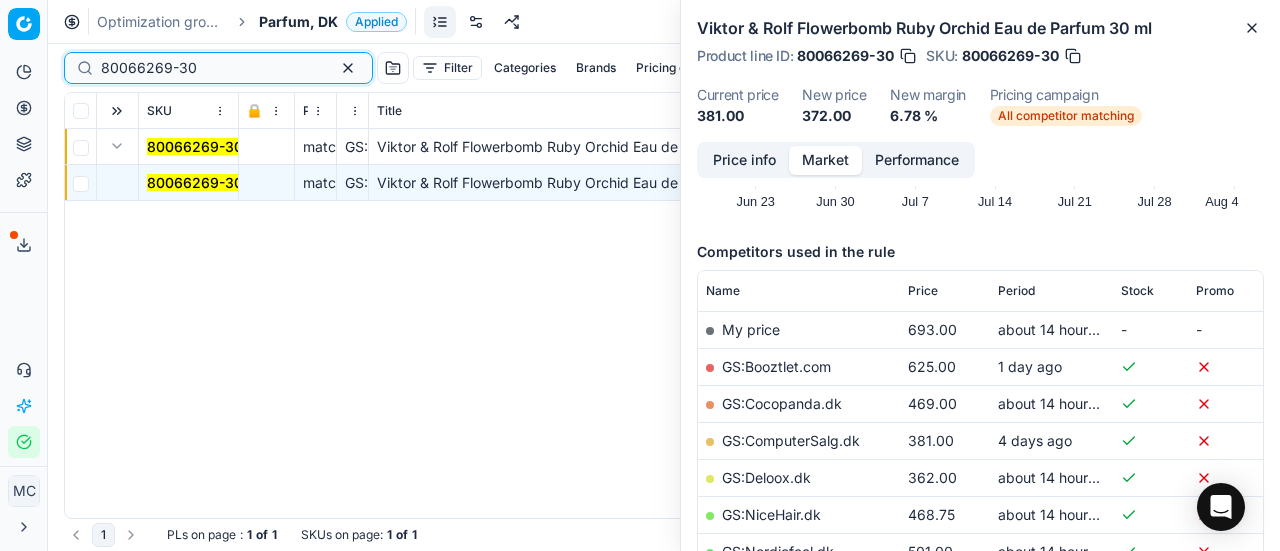 drag, startPoint x: 247, startPoint y: 66, endPoint x: 0, endPoint y: -19, distance: 261.2164 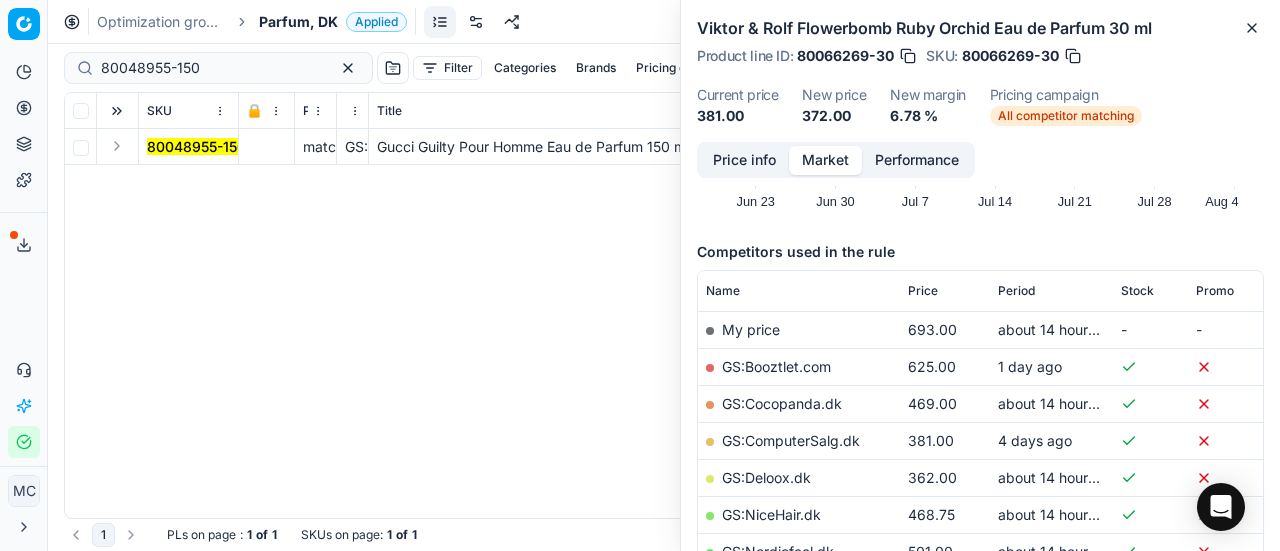 click at bounding box center (117, 146) 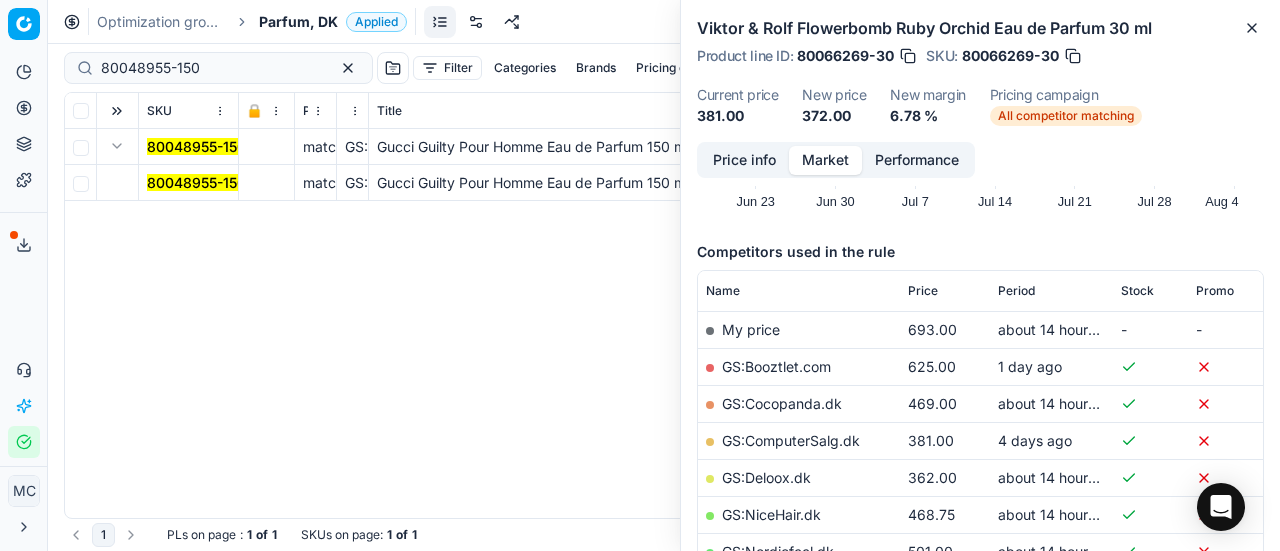 click on "80048955-150" at bounding box center (196, 182) 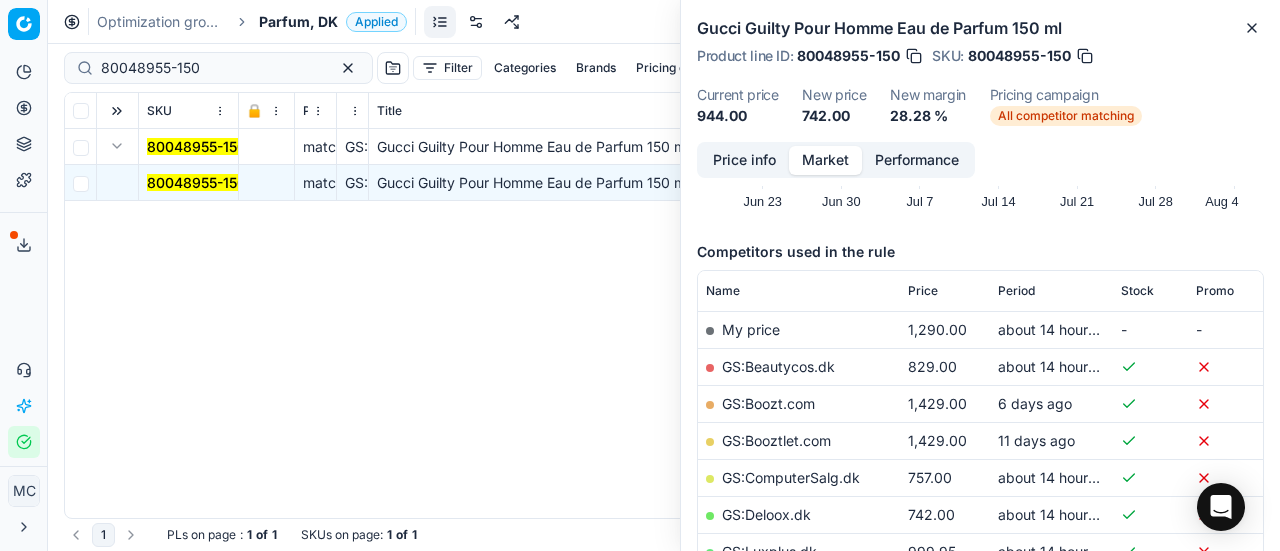 drag, startPoint x: 770, startPoint y: 149, endPoint x: 804, endPoint y: 163, distance: 36.769554 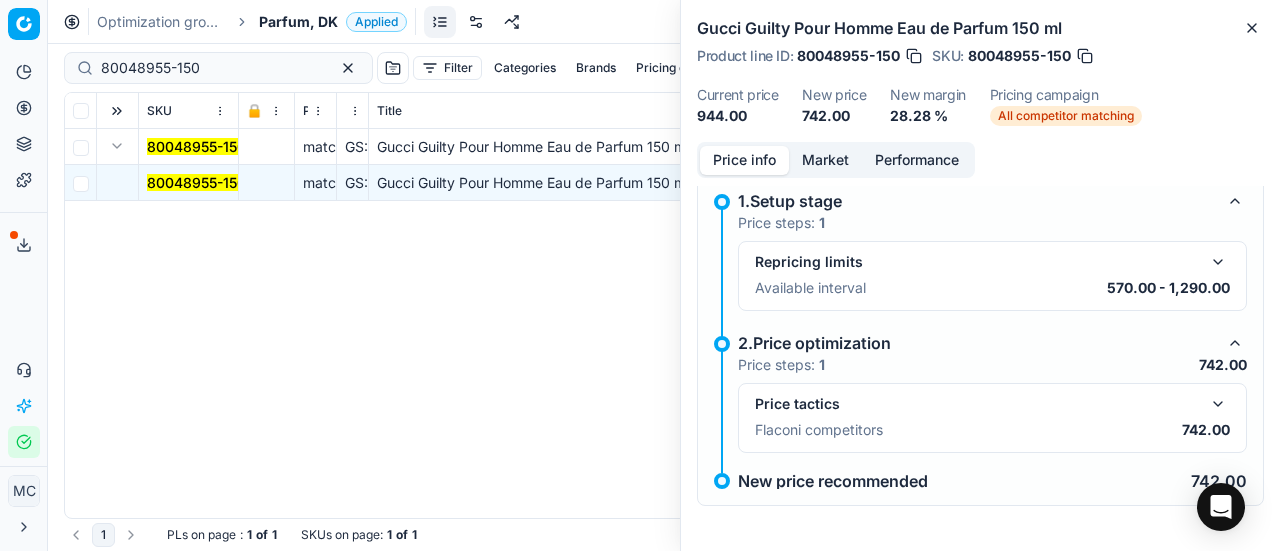 click at bounding box center (1218, 404) 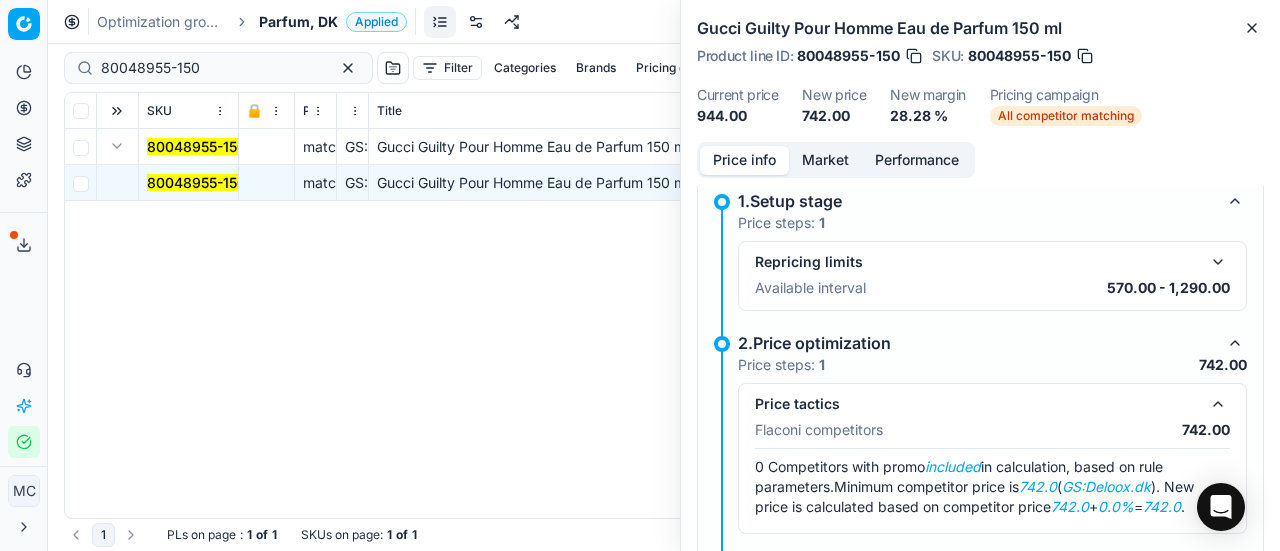 click on "Market" at bounding box center (825, 160) 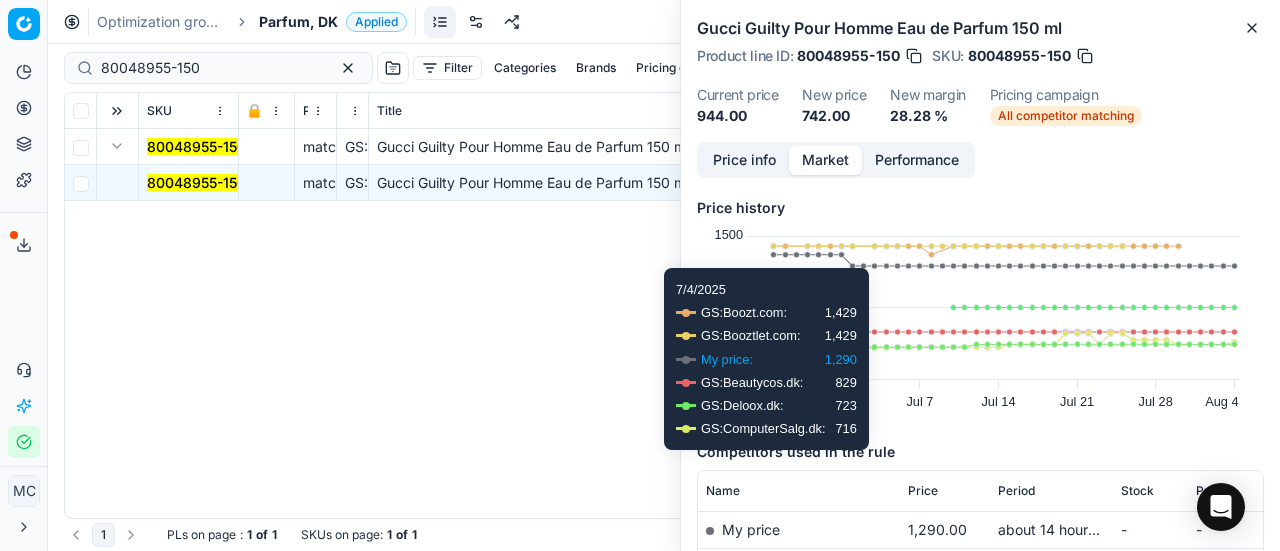 scroll, scrollTop: 300, scrollLeft: 0, axis: vertical 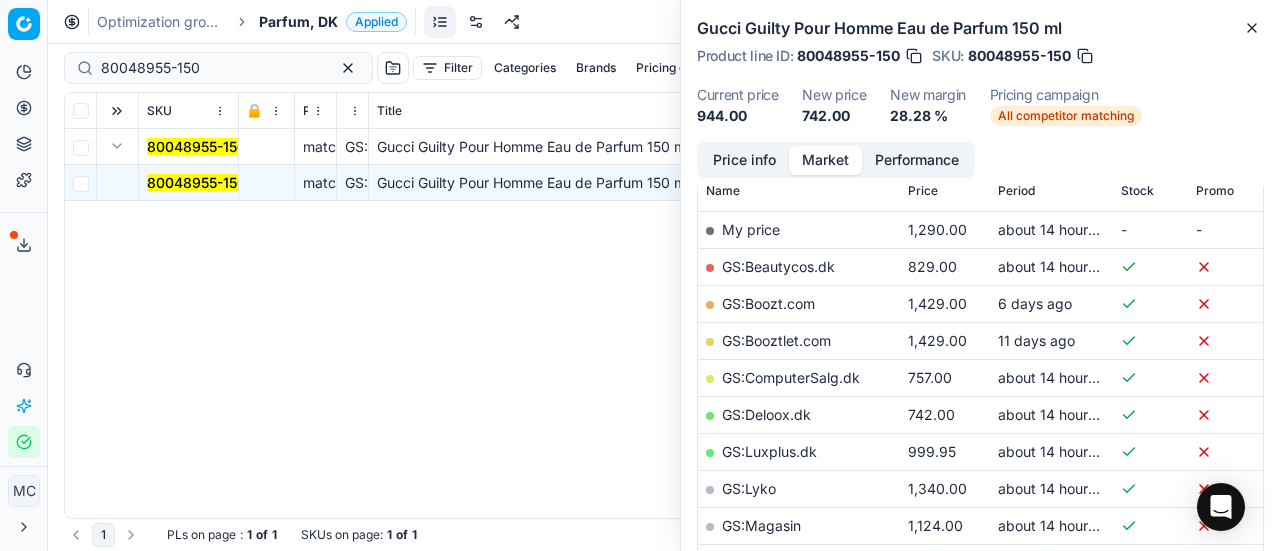 click on "GS:Deloox.dk" at bounding box center [766, 414] 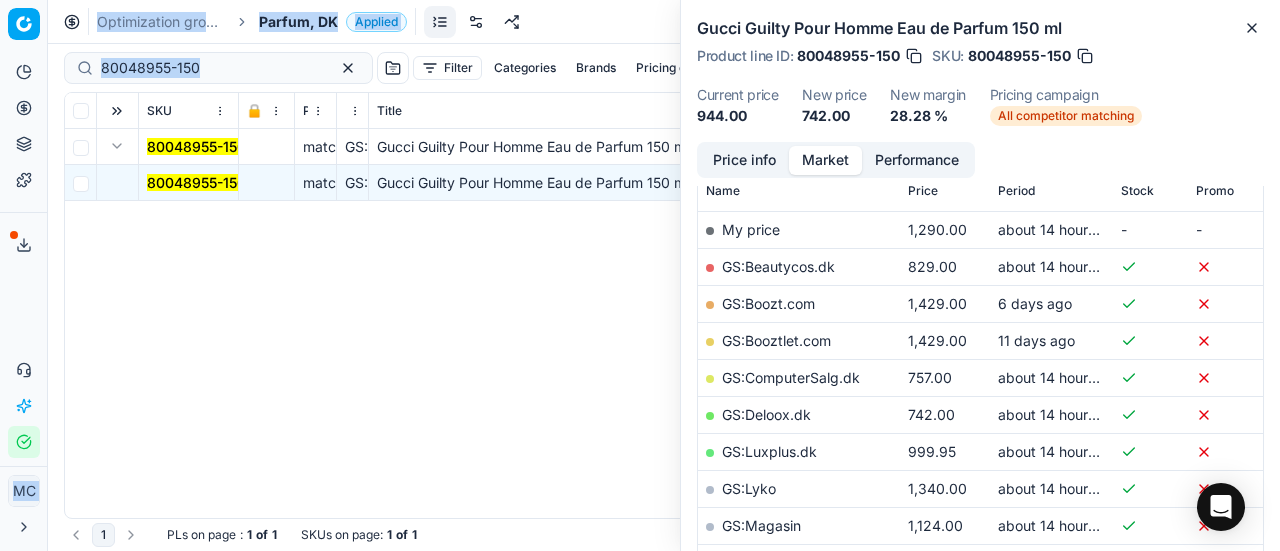 drag, startPoint x: 0, startPoint y: 75, endPoint x: 0, endPoint y: 41, distance: 34 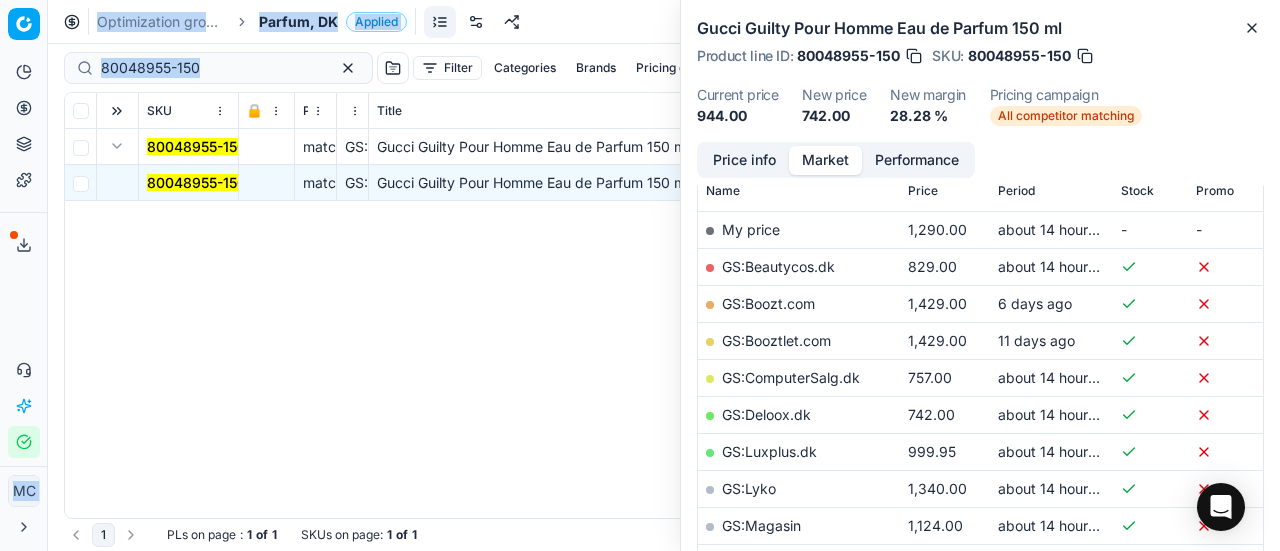 click on "Pricing platform Analytics Pricing Product portfolio Templates Export service 18 Contact support   AI Pricing Assistant Integration status MC Mengqi Cai mengqi.cai@flaconi.de Close menu Command Palette Search for a command to run... Optimization groups Parfum, DK Applied Discard Download report 80048955-150 Filter   Categories   Brands   Pricing campaign   Price Reason   Add filter Bulk update Assign SKU 🔒 Price Type Price Reason Title Product line name Product line ID Cost PCII cost RRP CD min Price CD max Price Beauty outlet price PCII+5% > RRP Sales Flag Price change too high RRP vs MinCD Discount% vs RRP Current price Current promo price Freeze price New margin (common), % Δ, % Check CM Comment Pricing Comment CM New price proposal Δ, abs Done Pricing Difference, % > 50 Alerts Family ID Pricing campaign New price too high New price too low Brands Business Unit ID Business Unit | title Total stock quantity Last stock update Last price change Is available Is main product Main CD Amazon Main CD bol 1 :" at bounding box center (640, 275) 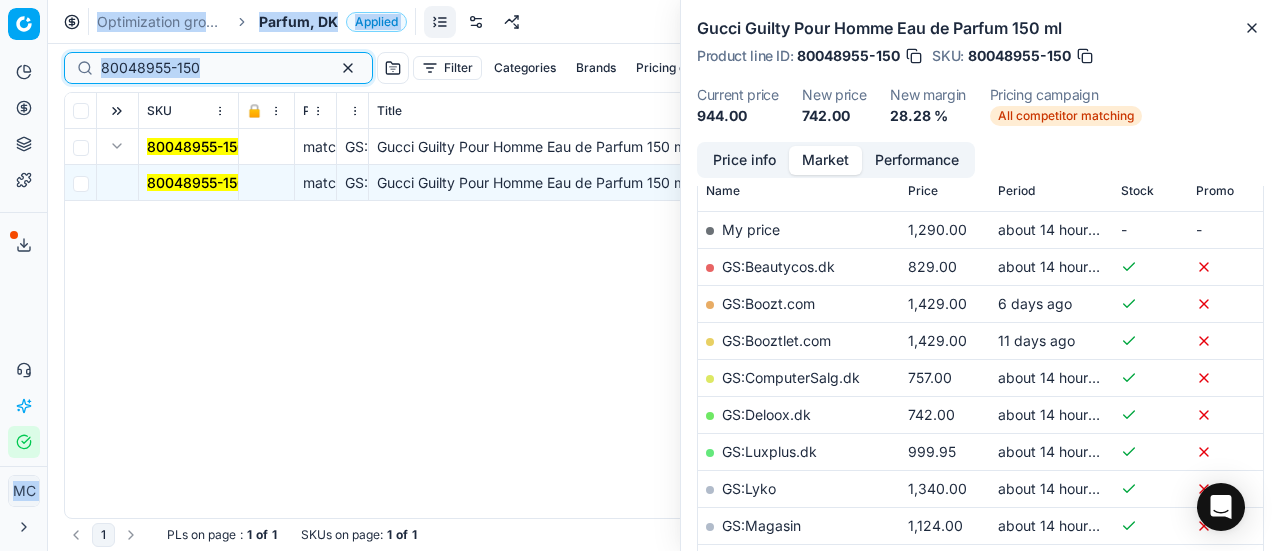 click on "80048955-150" at bounding box center [210, 68] 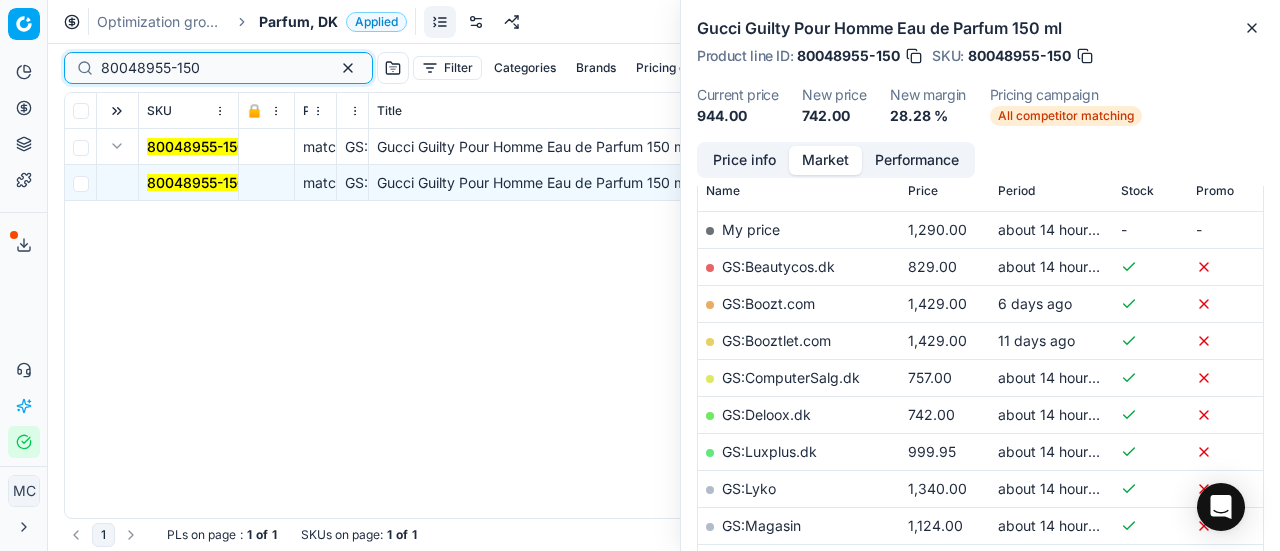 drag, startPoint x: 238, startPoint y: 69, endPoint x: 0, endPoint y: -11, distance: 251.08565 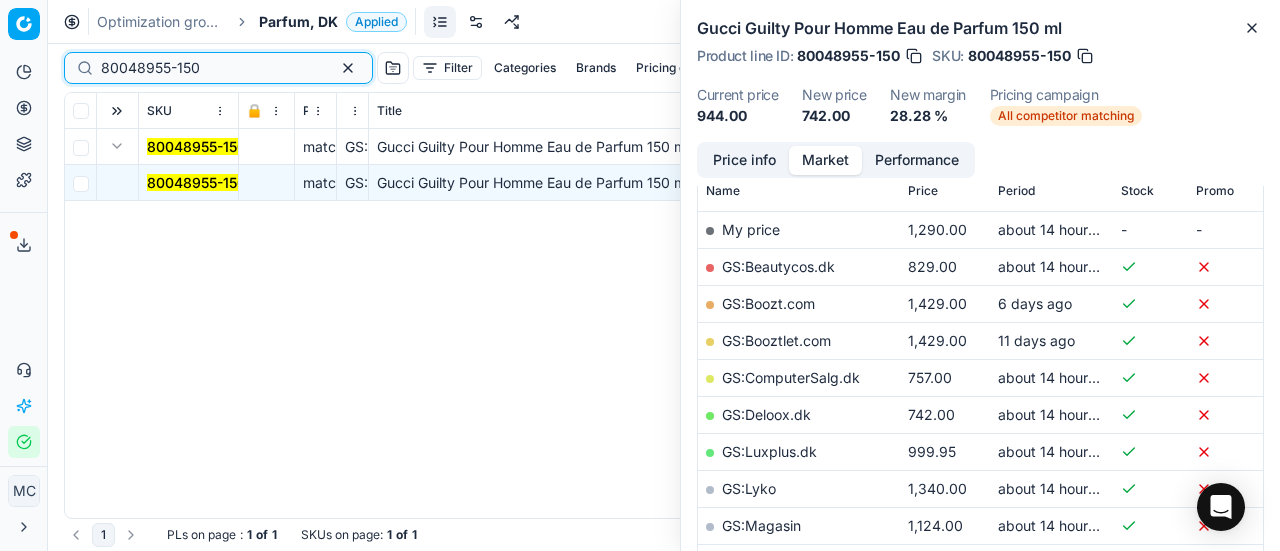 paste on "08351-10" 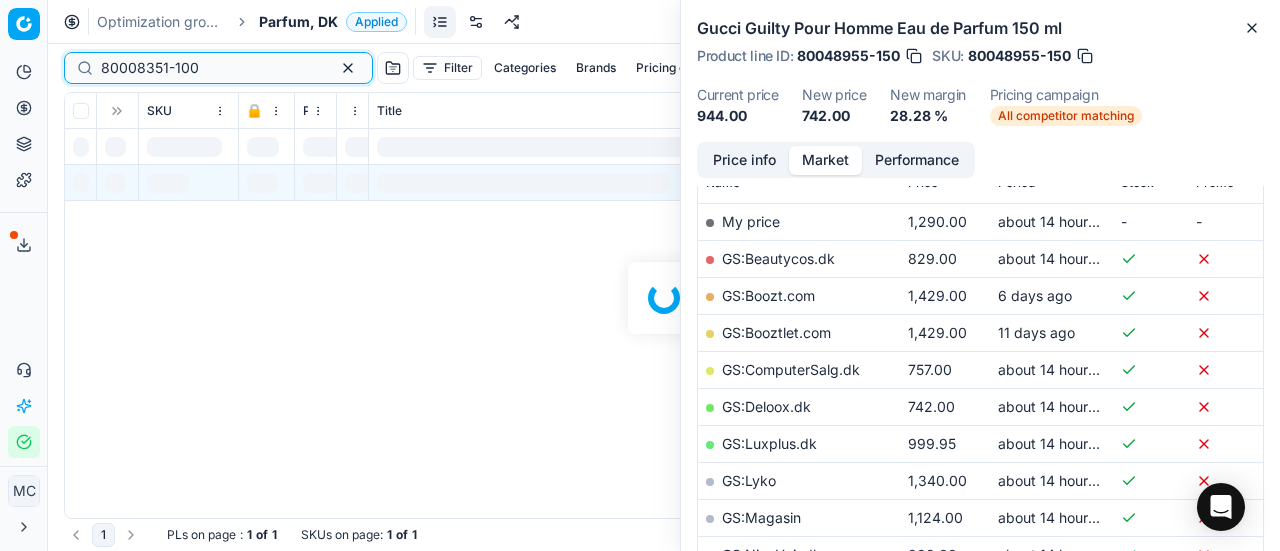 scroll, scrollTop: 300, scrollLeft: 0, axis: vertical 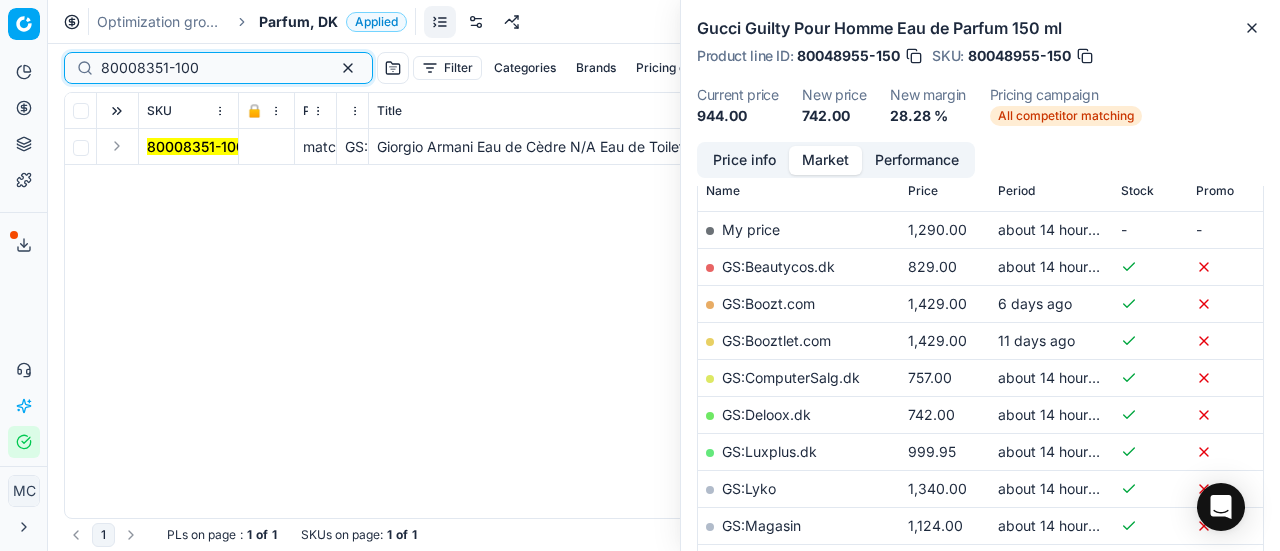 type on "80008351-100" 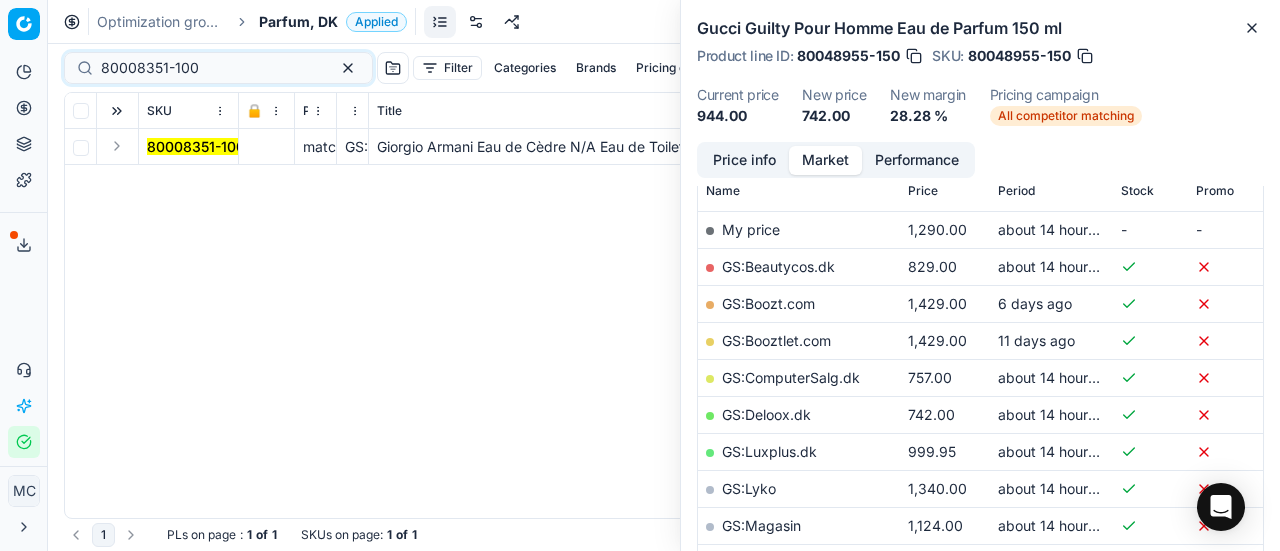 click at bounding box center (117, 146) 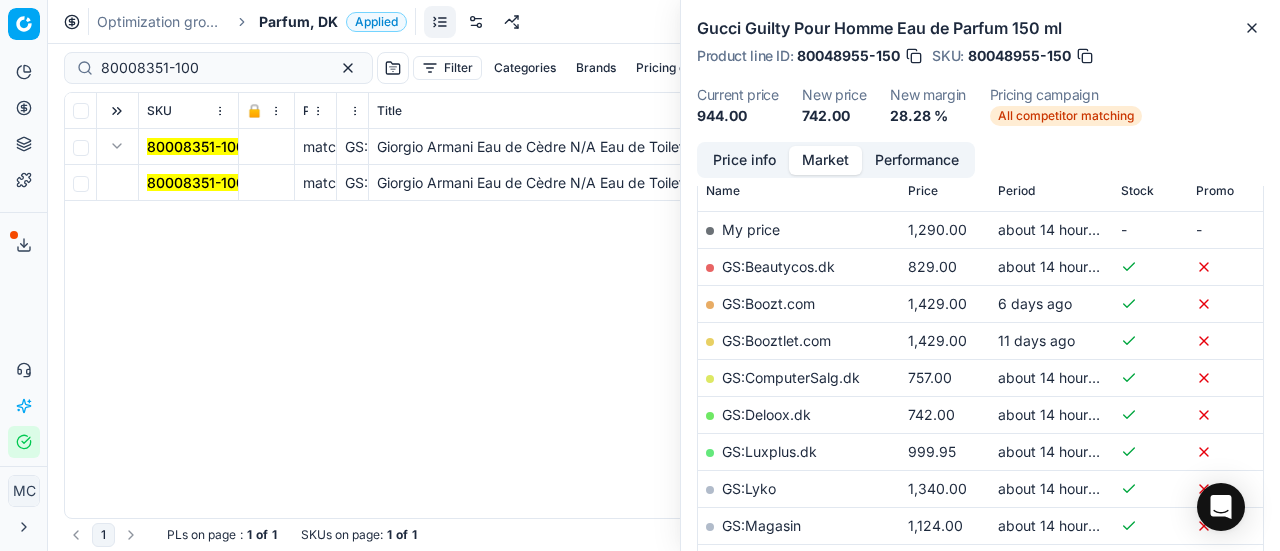 click on "80008351-100" at bounding box center [196, 182] 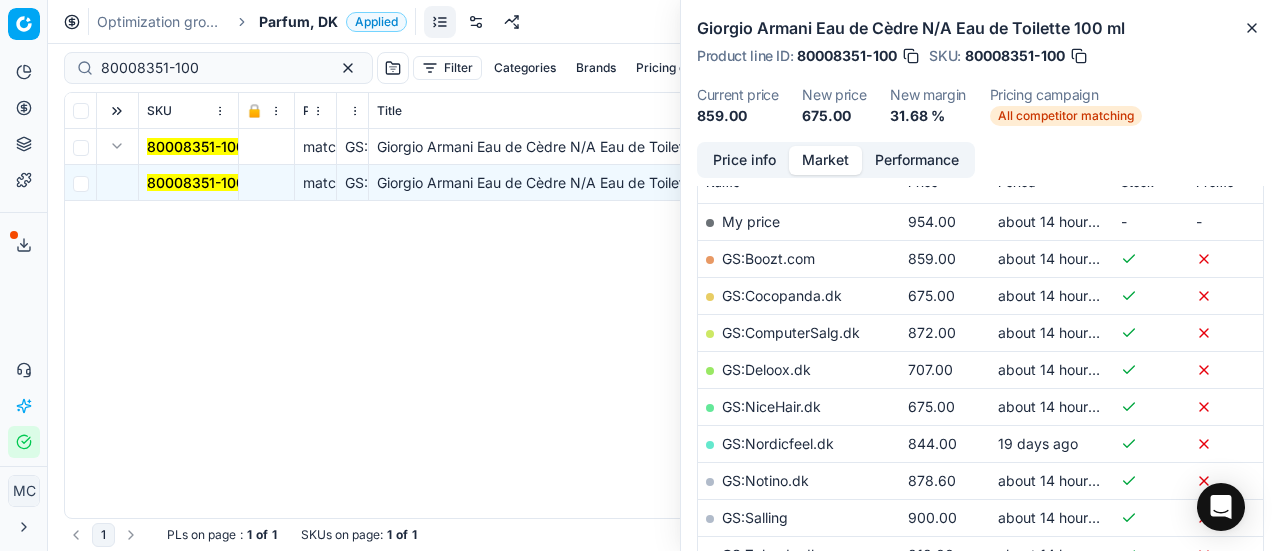 scroll, scrollTop: 300, scrollLeft: 0, axis: vertical 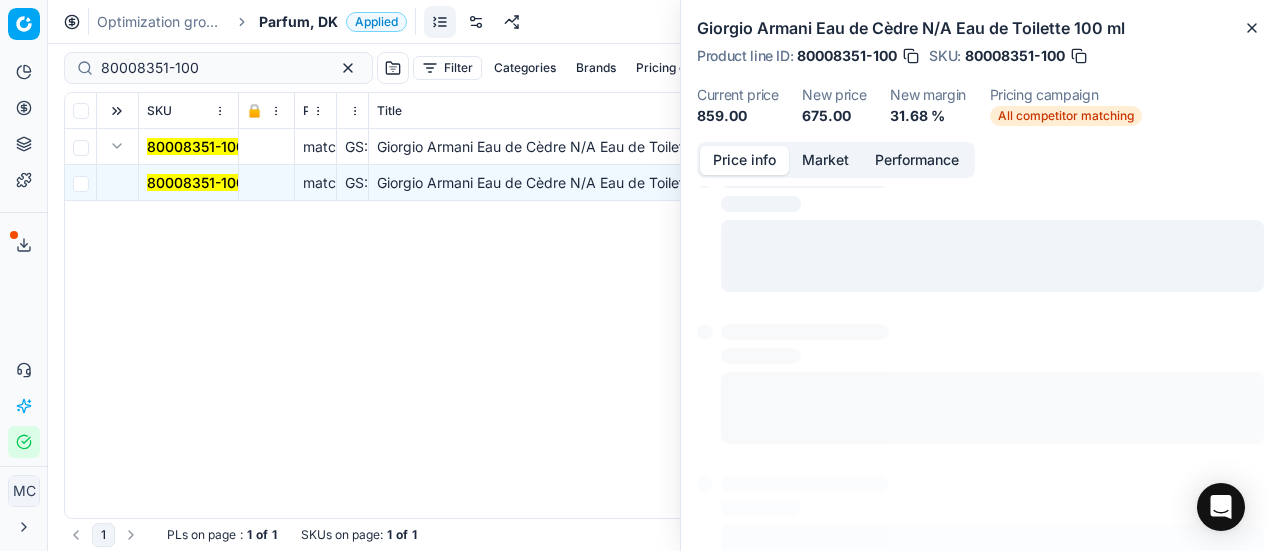 click on "Price info" at bounding box center [744, 160] 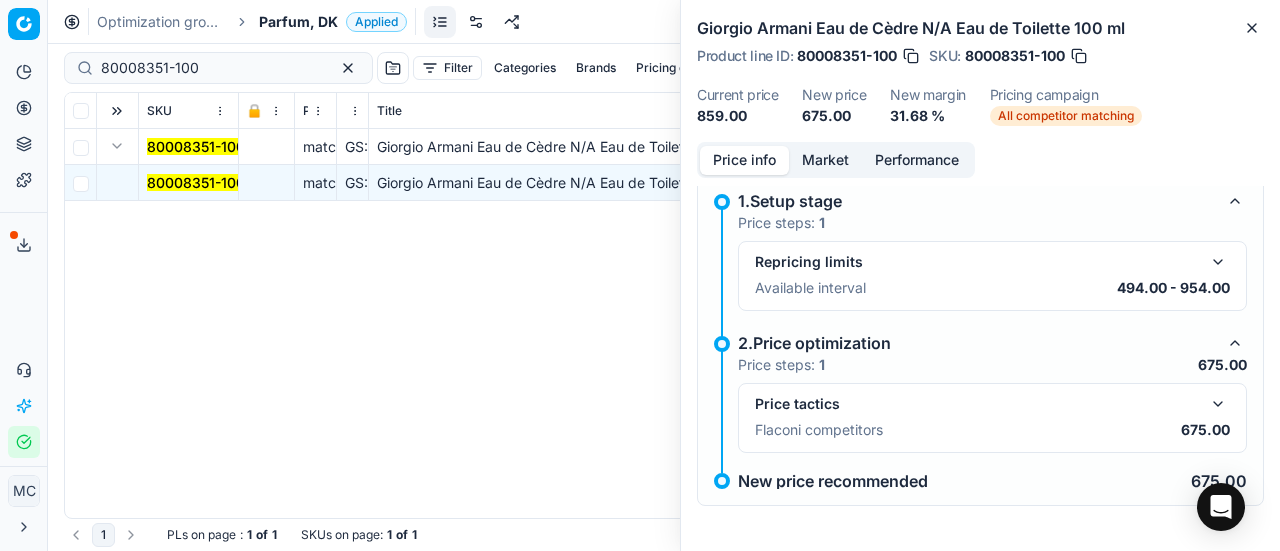 click at bounding box center [1218, 404] 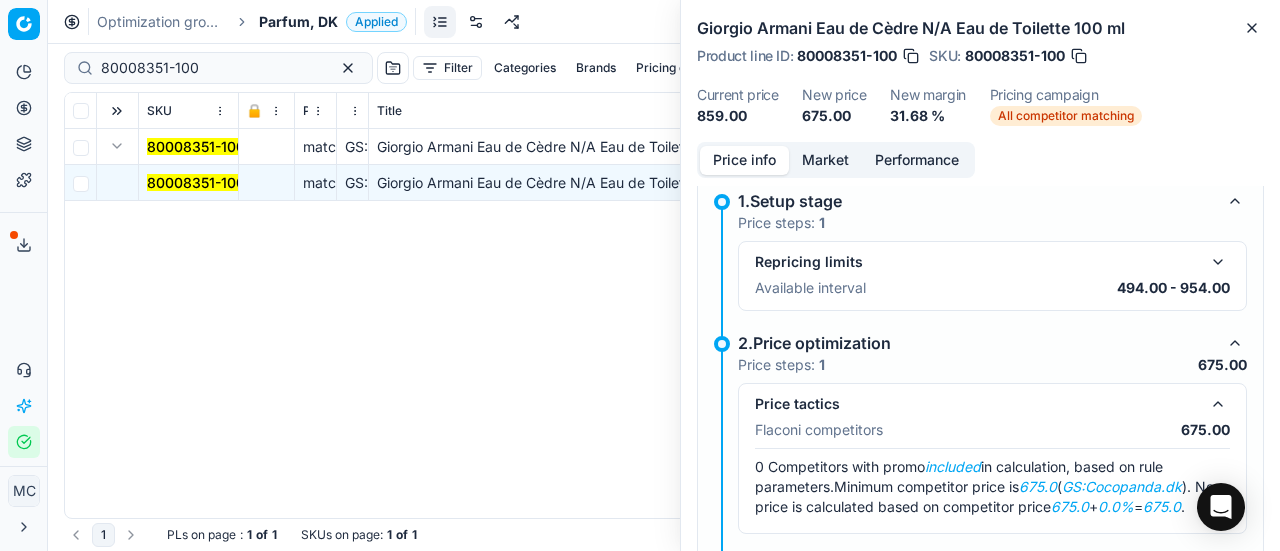 click on "Market" at bounding box center [825, 160] 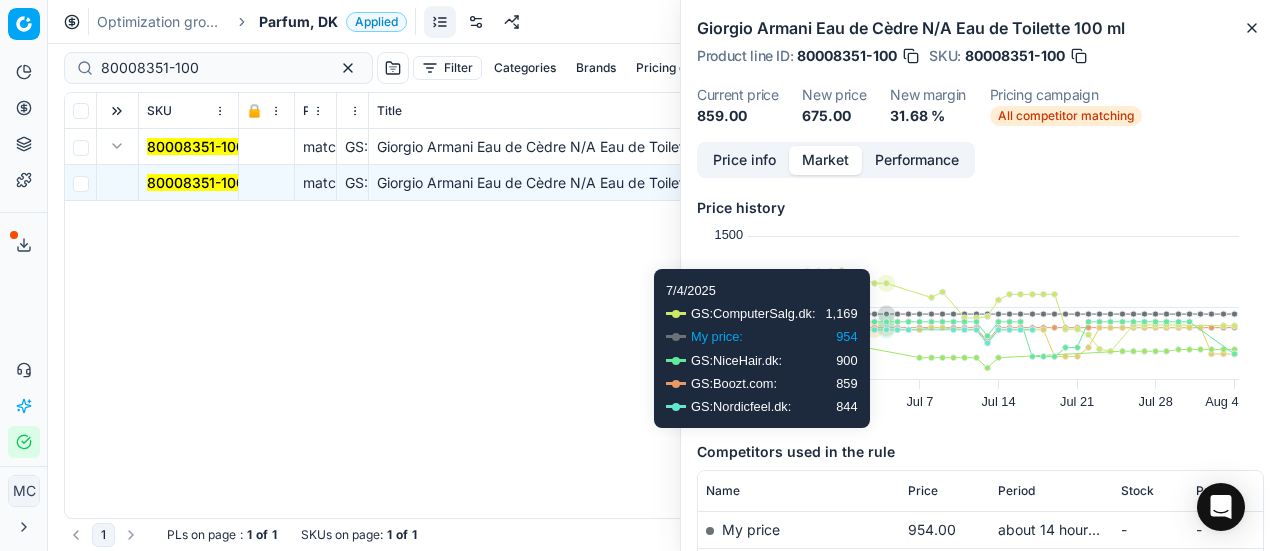 scroll, scrollTop: 200, scrollLeft: 0, axis: vertical 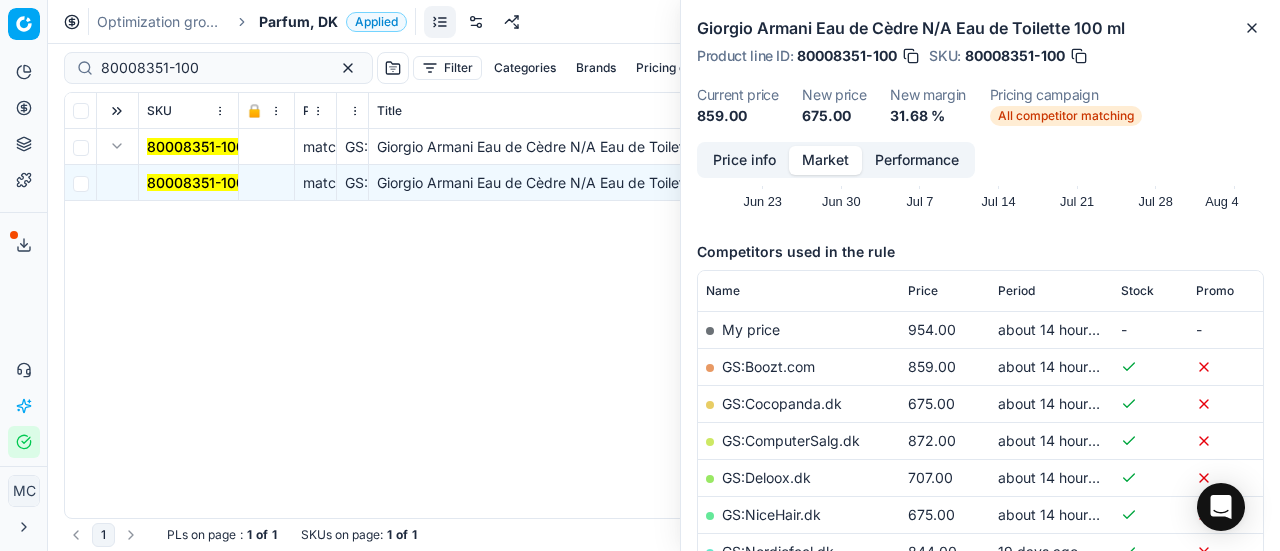 click on "GS:Cocopanda.dk" at bounding box center [782, 403] 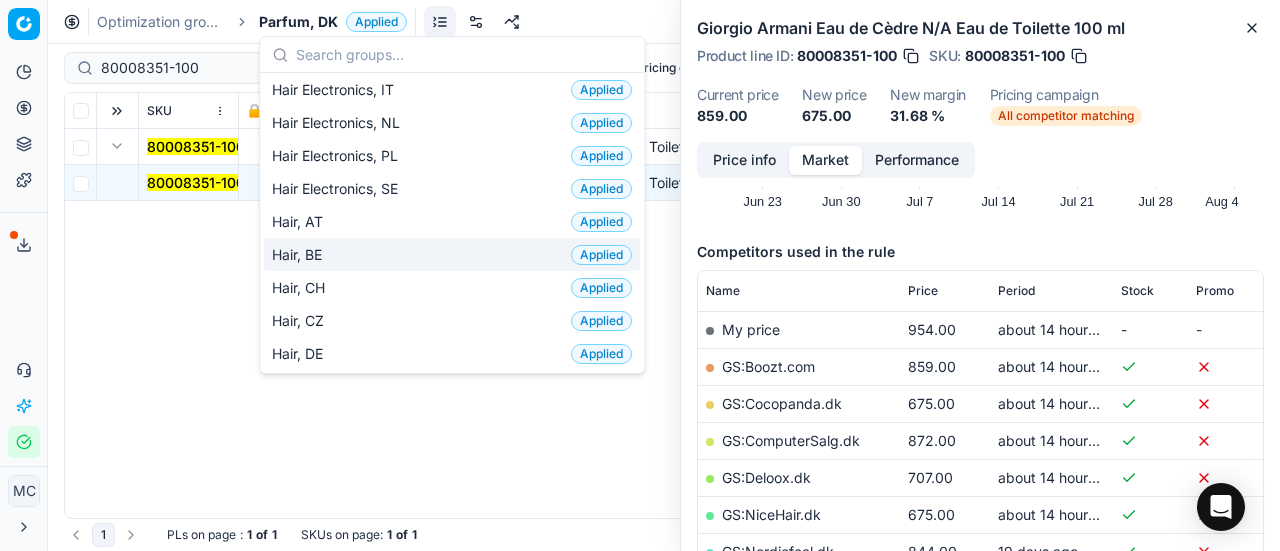 scroll, scrollTop: 300, scrollLeft: 0, axis: vertical 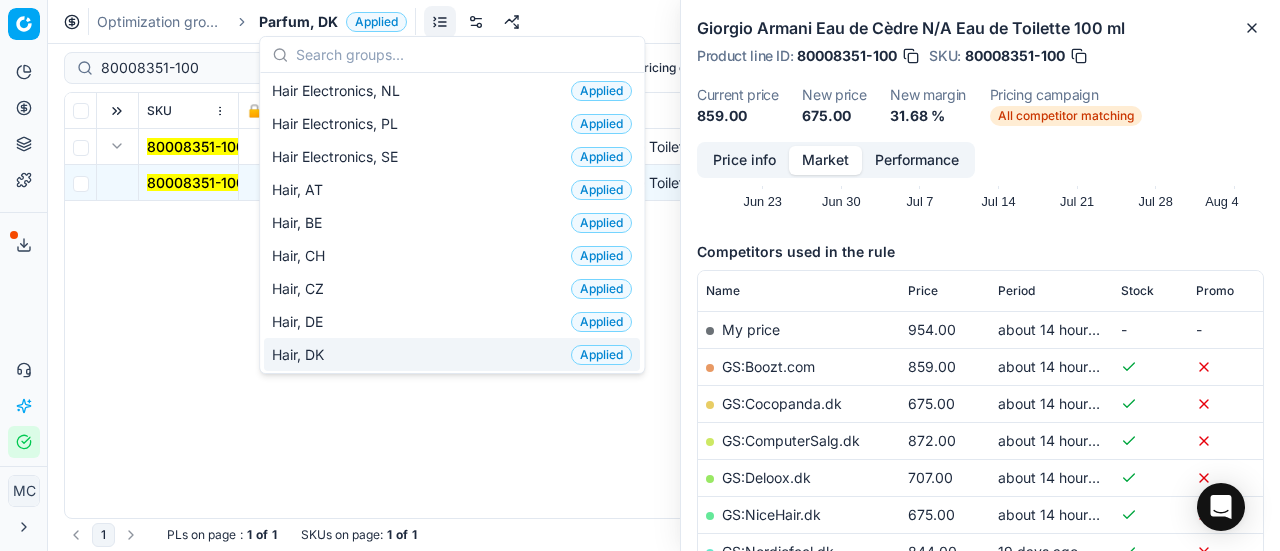 click on "Hair, DK Applied" at bounding box center [452, 354] 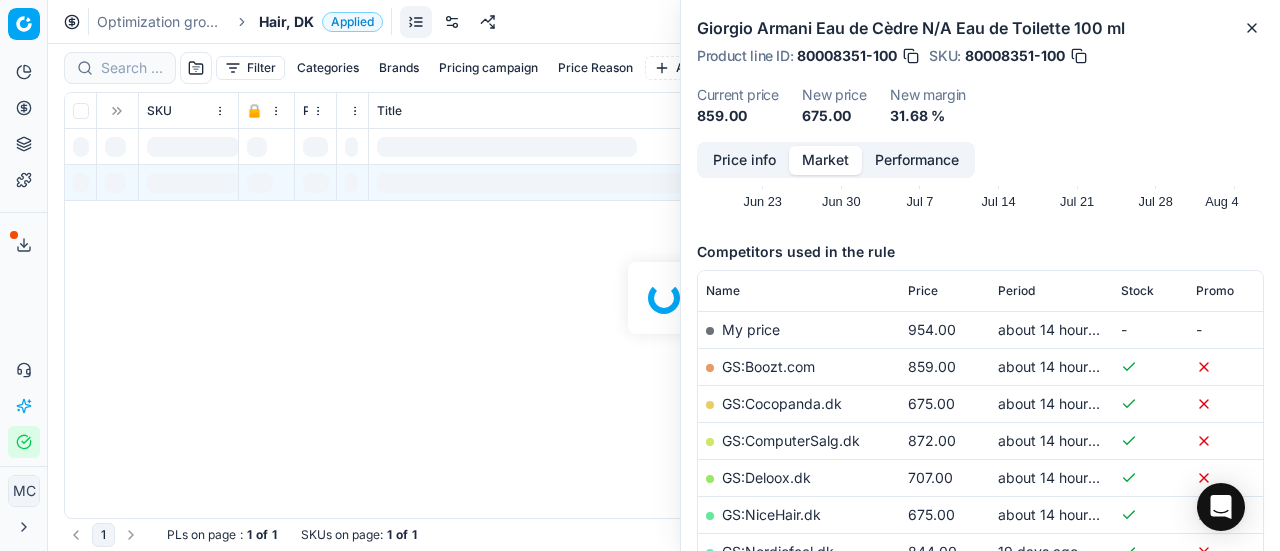 click at bounding box center [664, 297] 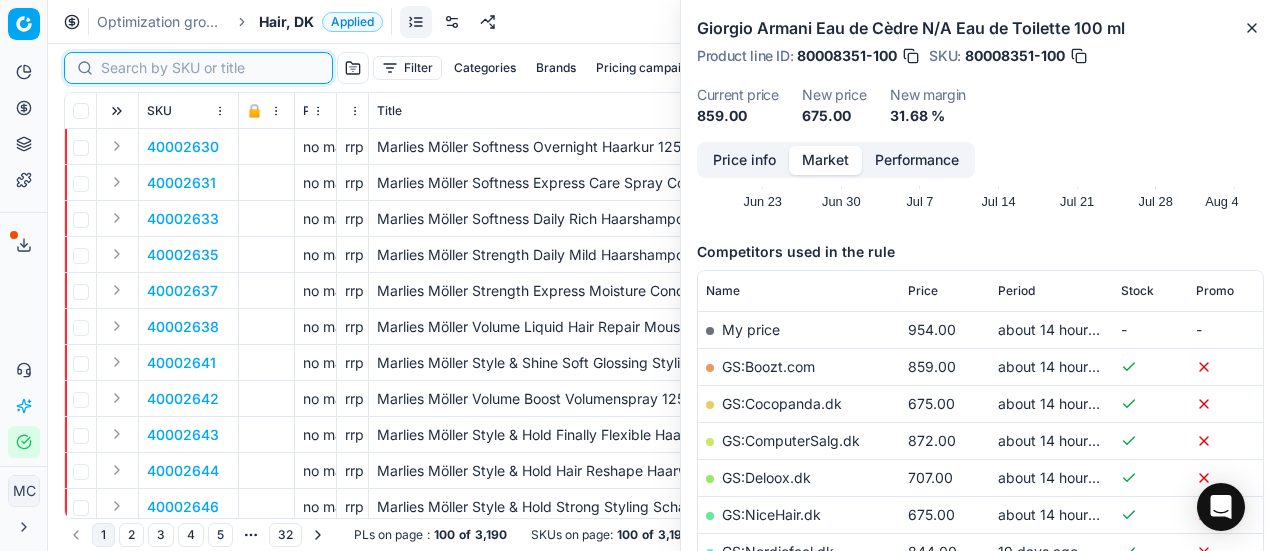 click at bounding box center (210, 68) 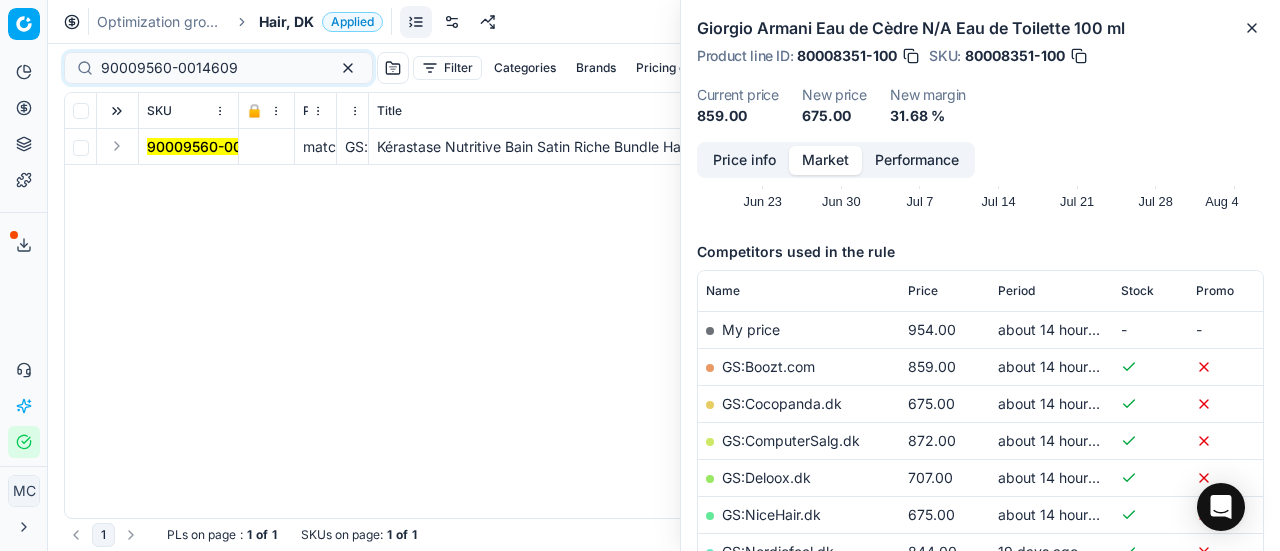 click at bounding box center (117, 146) 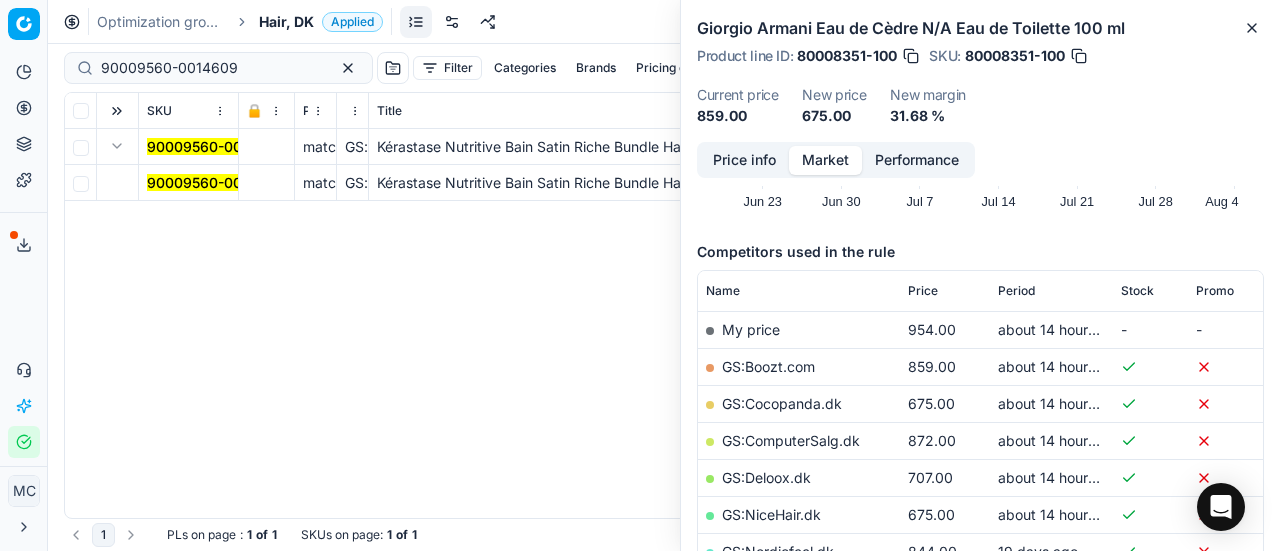 click on "90009560-0014609" at bounding box center [215, 182] 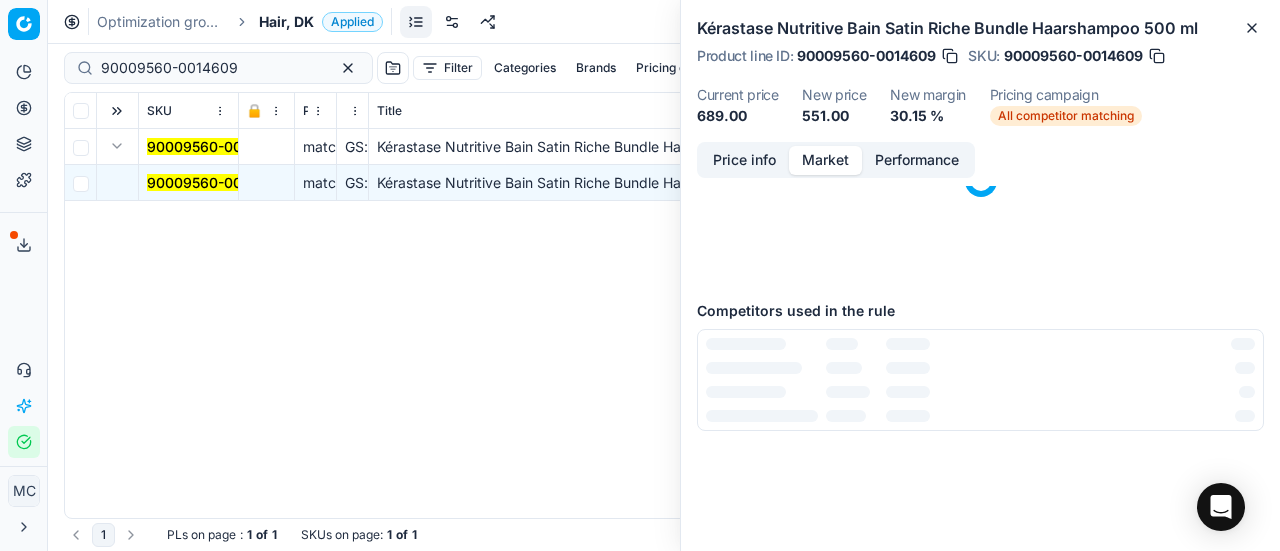 scroll, scrollTop: 0, scrollLeft: 0, axis: both 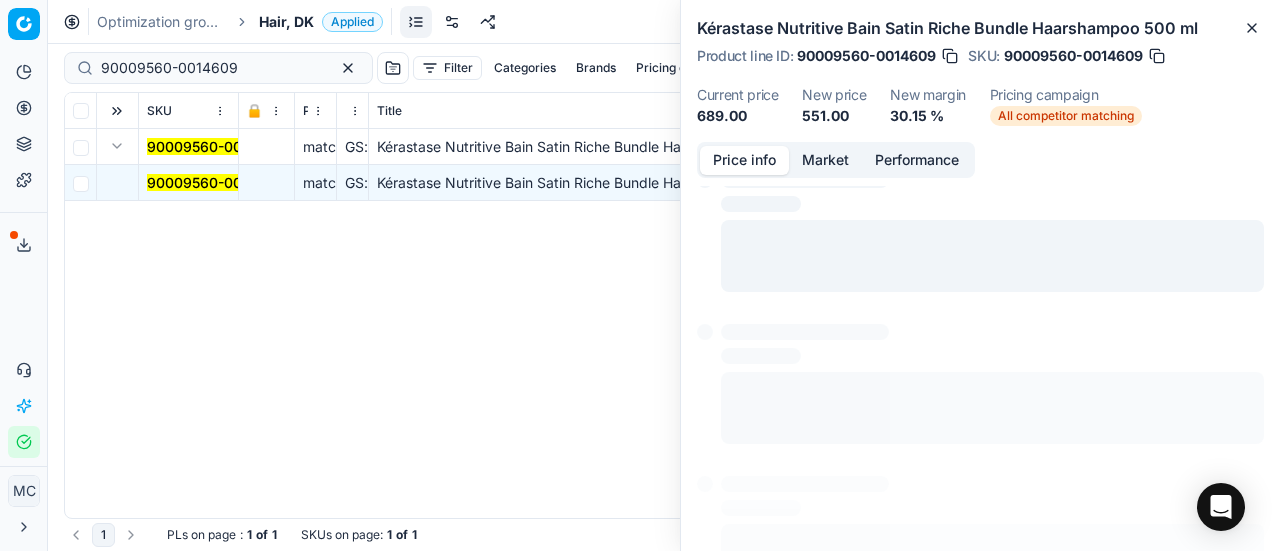 click on "Price info" at bounding box center (744, 160) 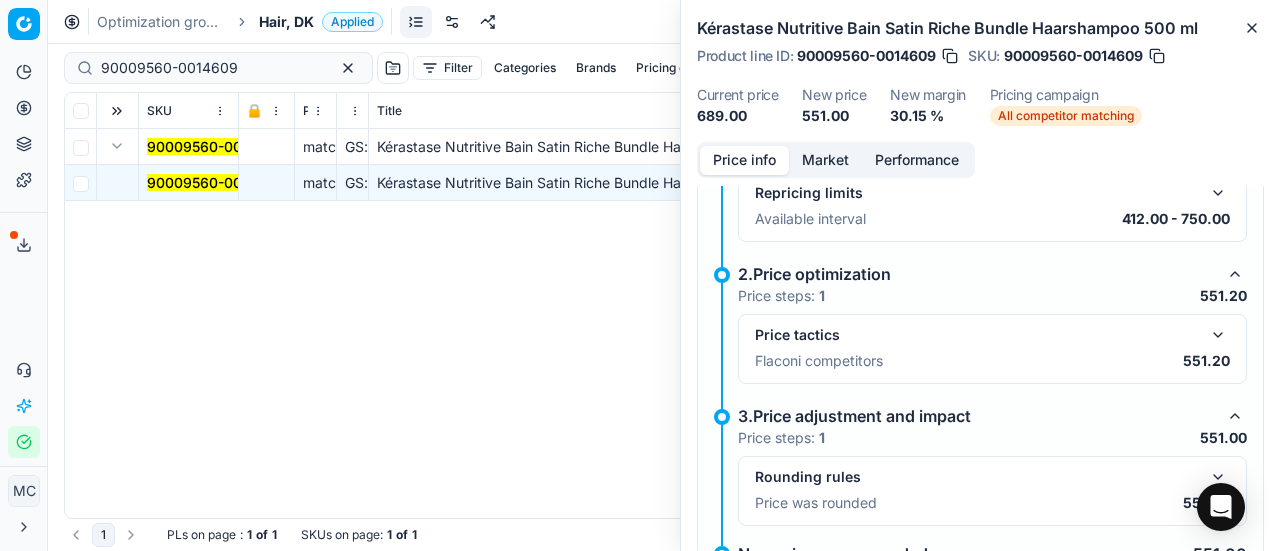 scroll, scrollTop: 156, scrollLeft: 0, axis: vertical 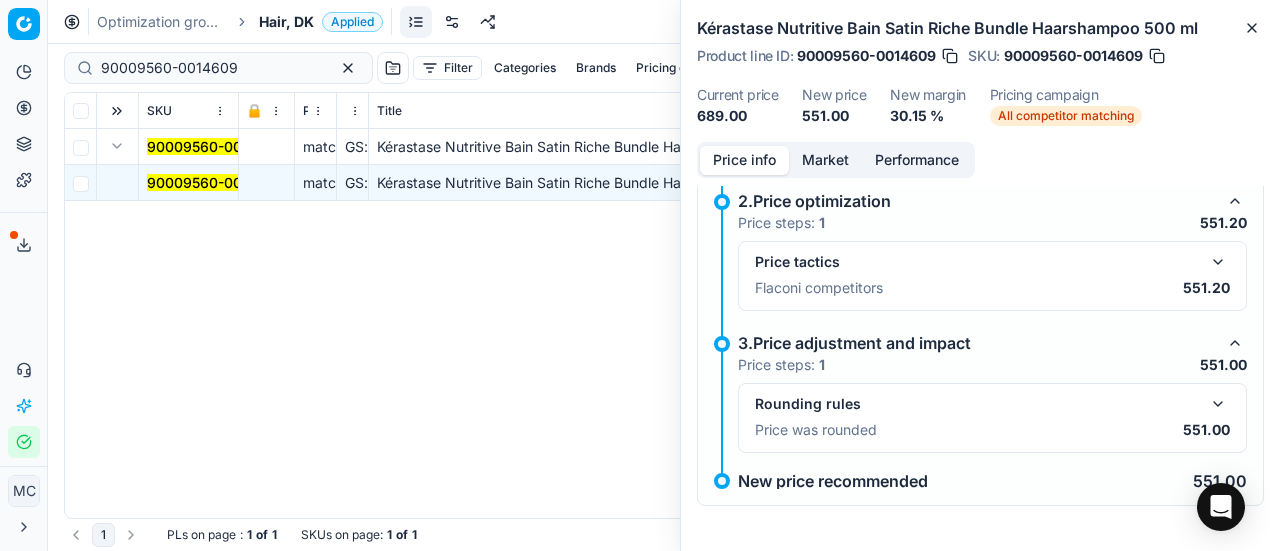 click at bounding box center [1218, 262] 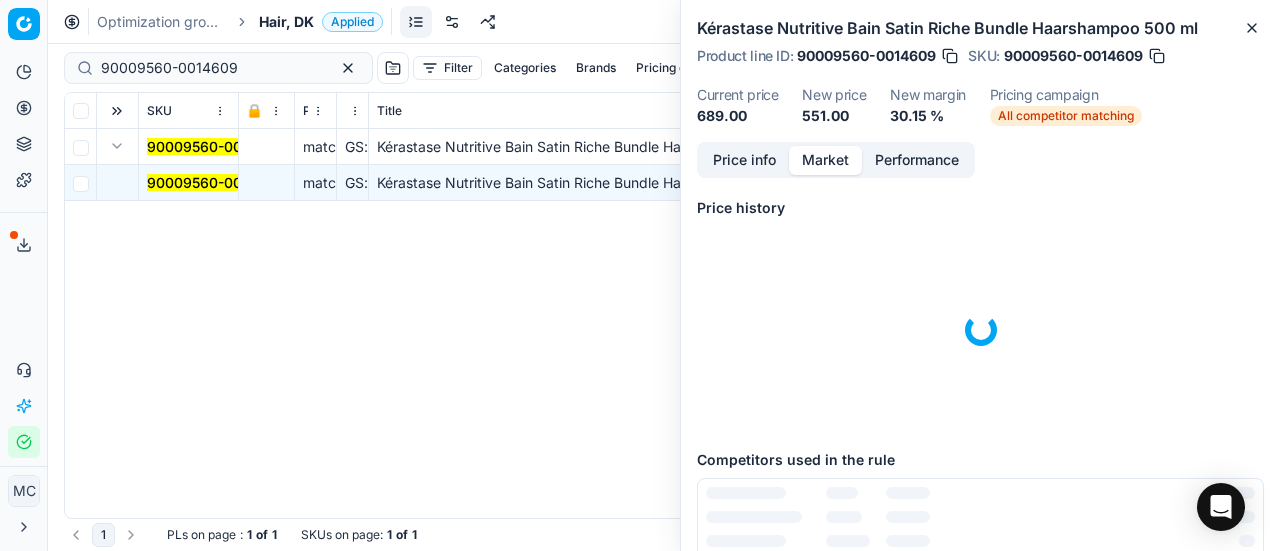 click on "Market" at bounding box center (825, 160) 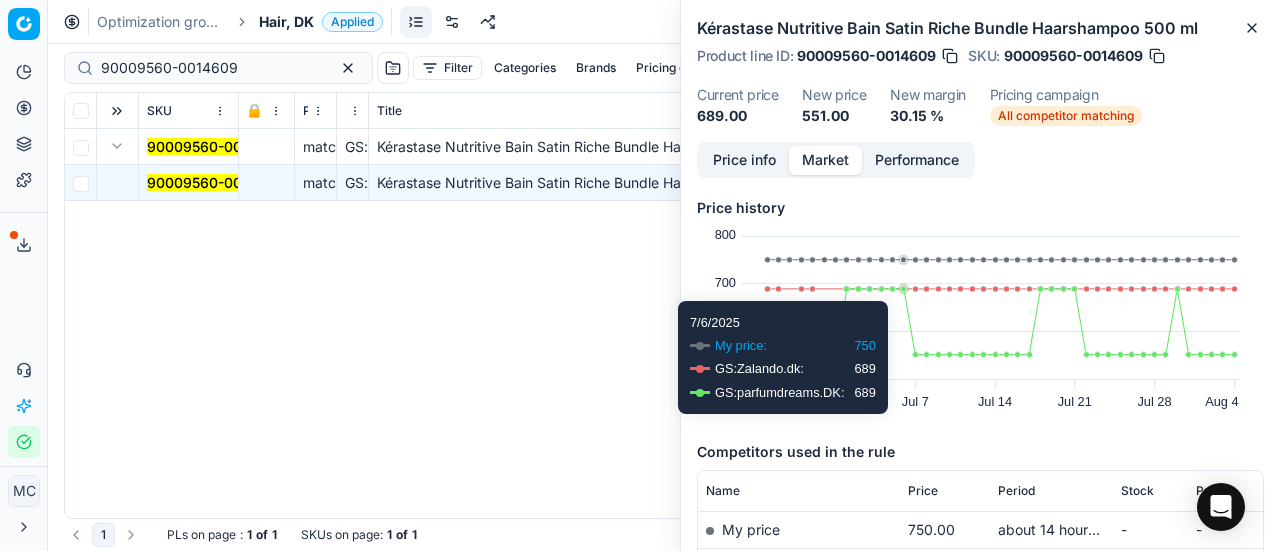 scroll, scrollTop: 190, scrollLeft: 0, axis: vertical 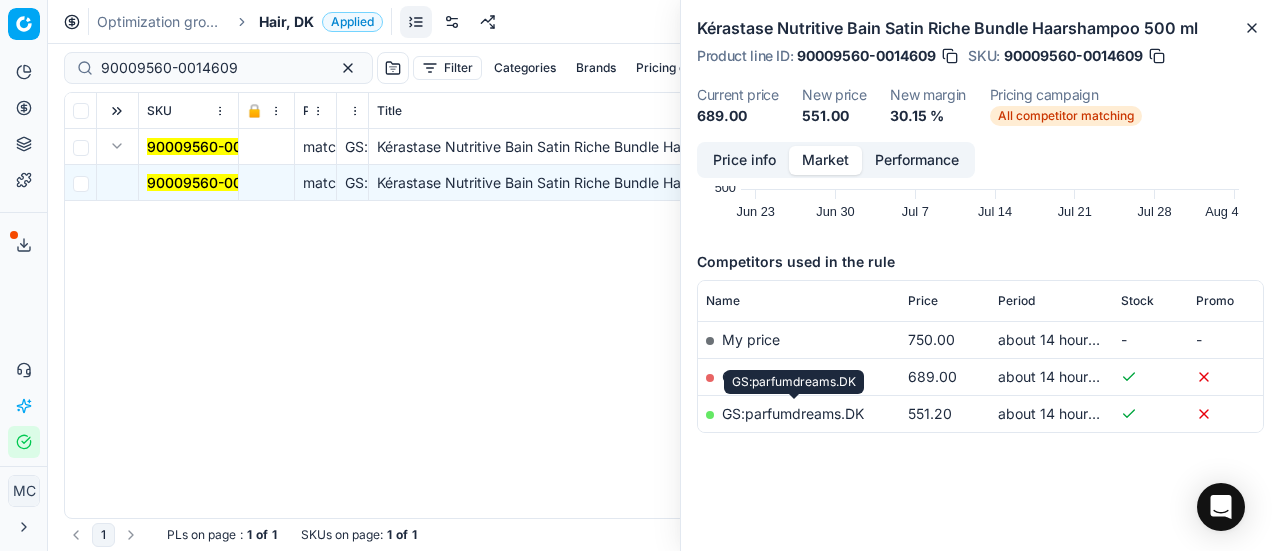click on "GS:parfumdreams.DK" at bounding box center [793, 413] 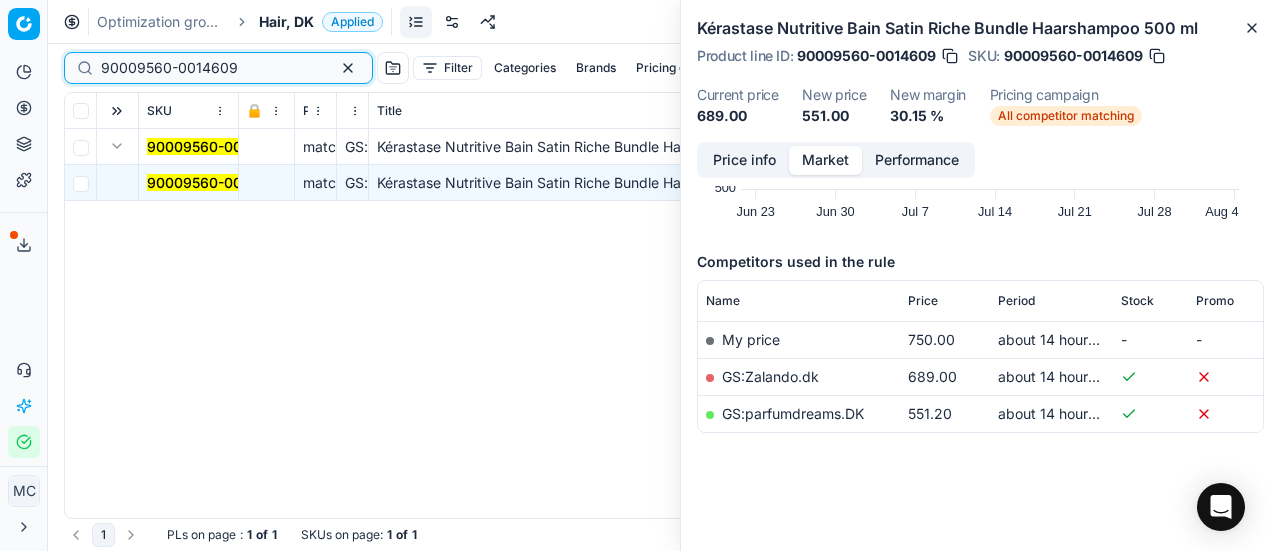 drag, startPoint x: 137, startPoint y: 59, endPoint x: 0, endPoint y: -24, distance: 160.18115 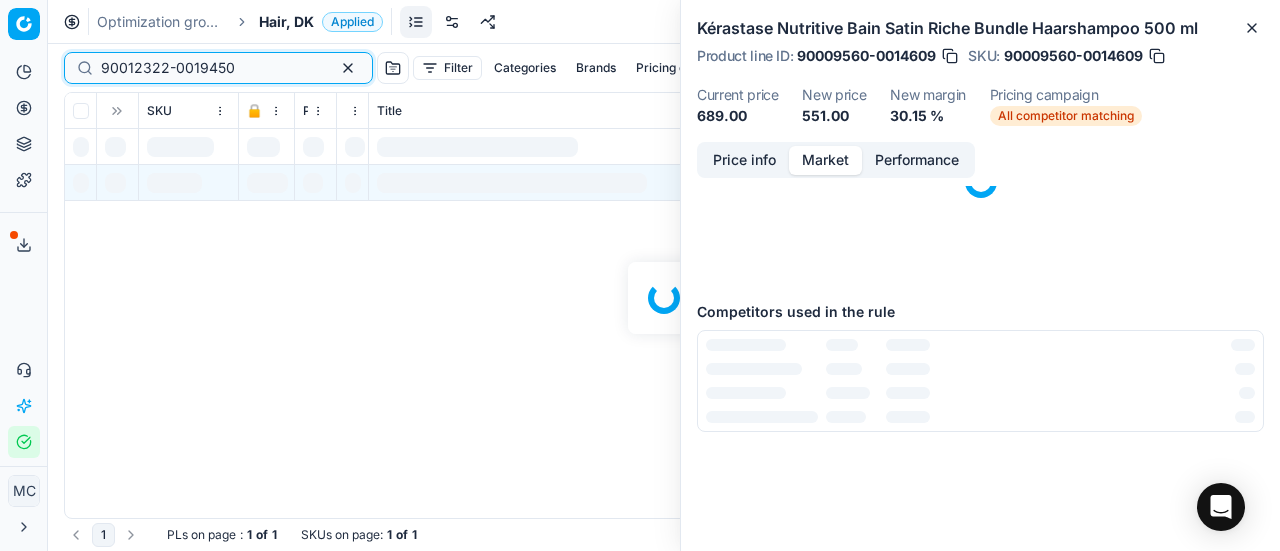 scroll, scrollTop: 0, scrollLeft: 0, axis: both 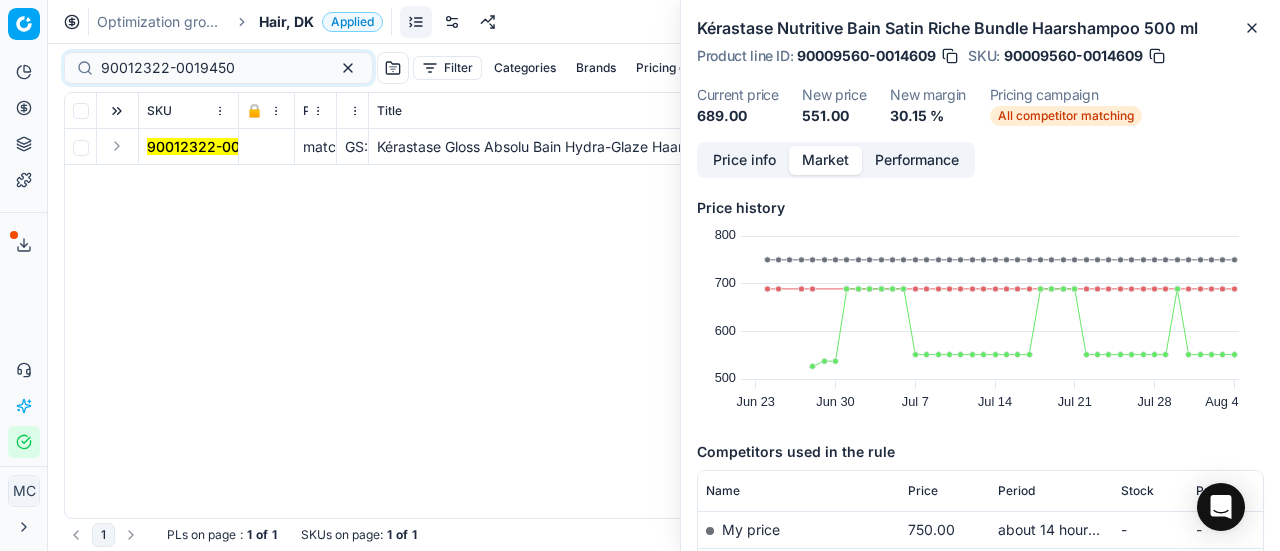 click at bounding box center (117, 146) 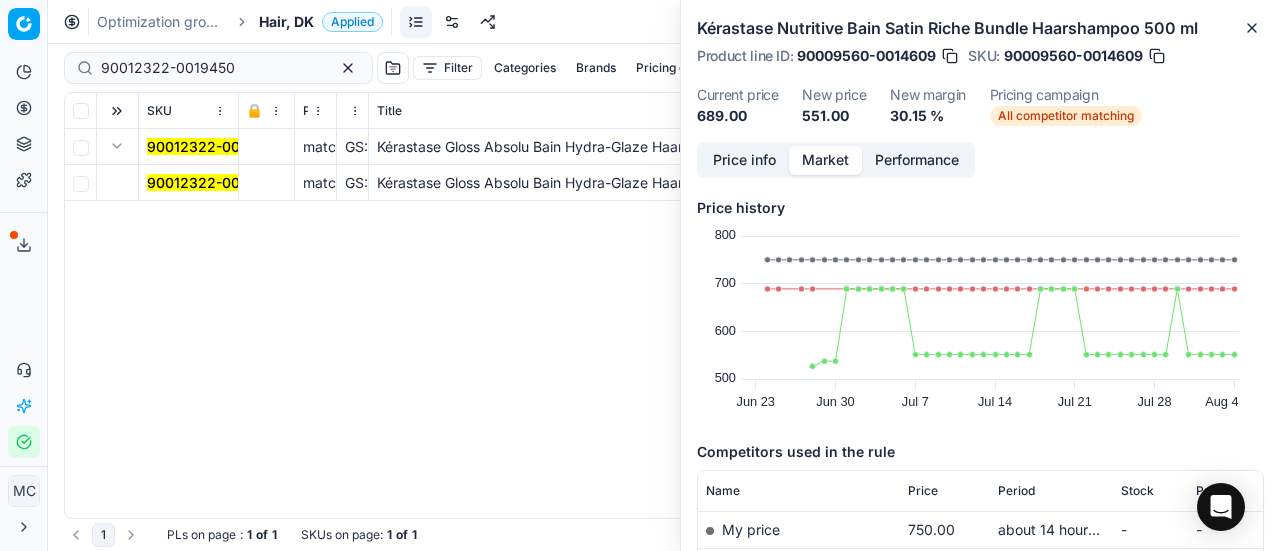 click on "90012322-0019450" at bounding box center [214, 182] 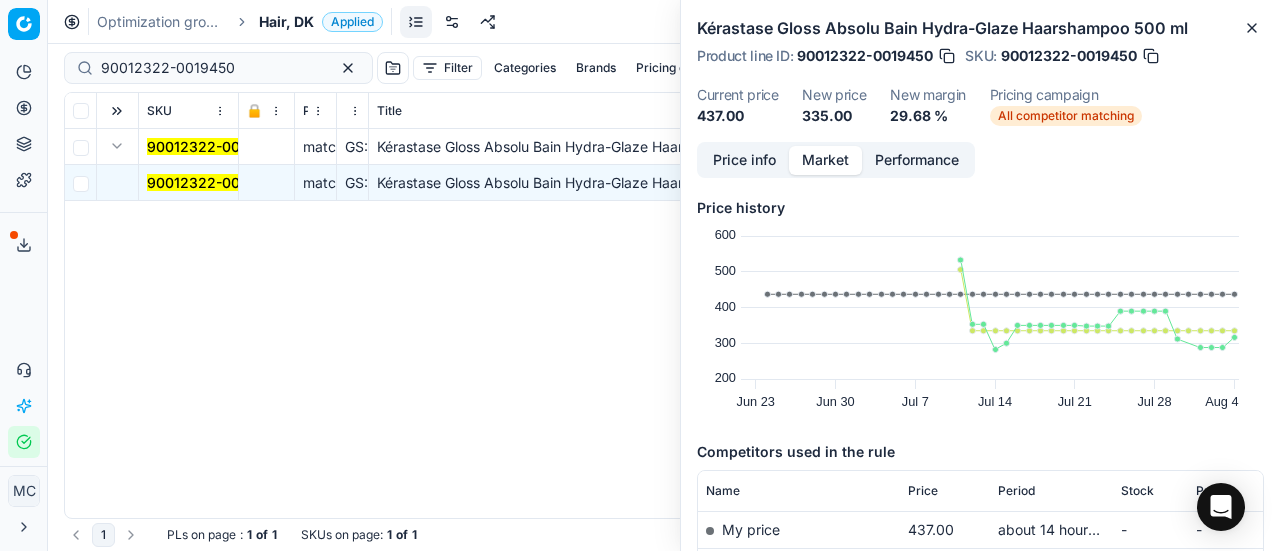 click on "Price info" at bounding box center (744, 160) 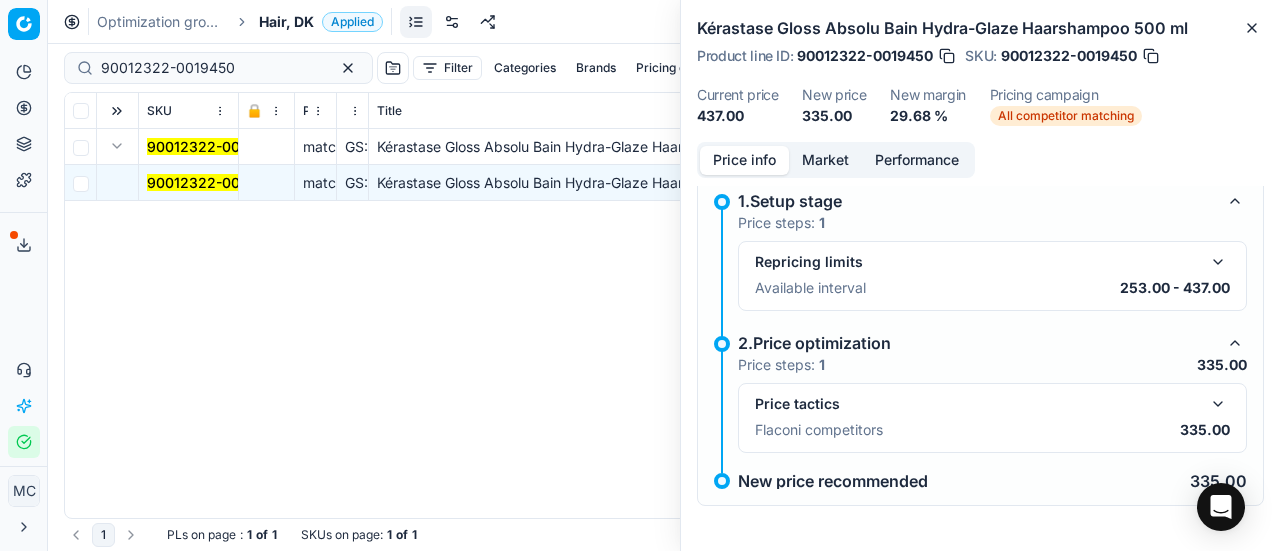 click at bounding box center [1218, 404] 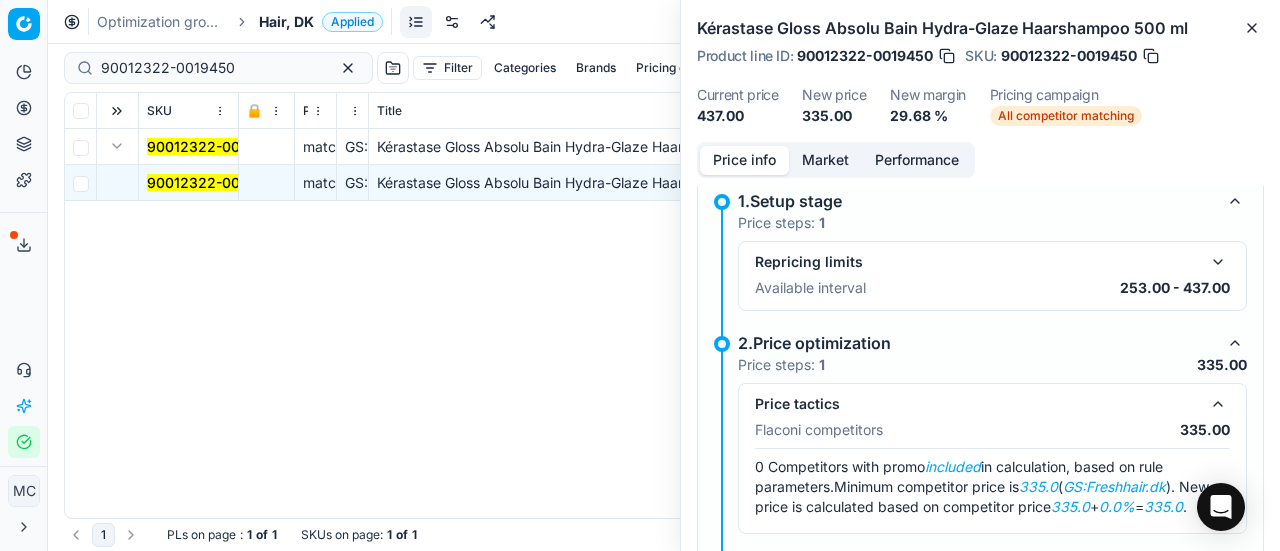 click on "Market" at bounding box center [825, 160] 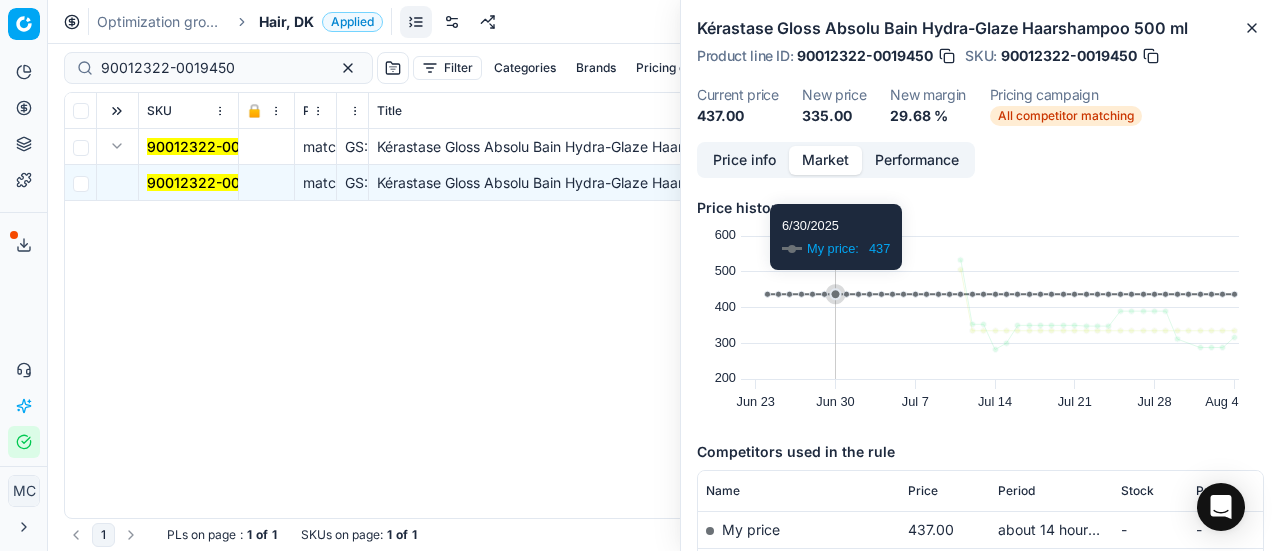 scroll, scrollTop: 200, scrollLeft: 0, axis: vertical 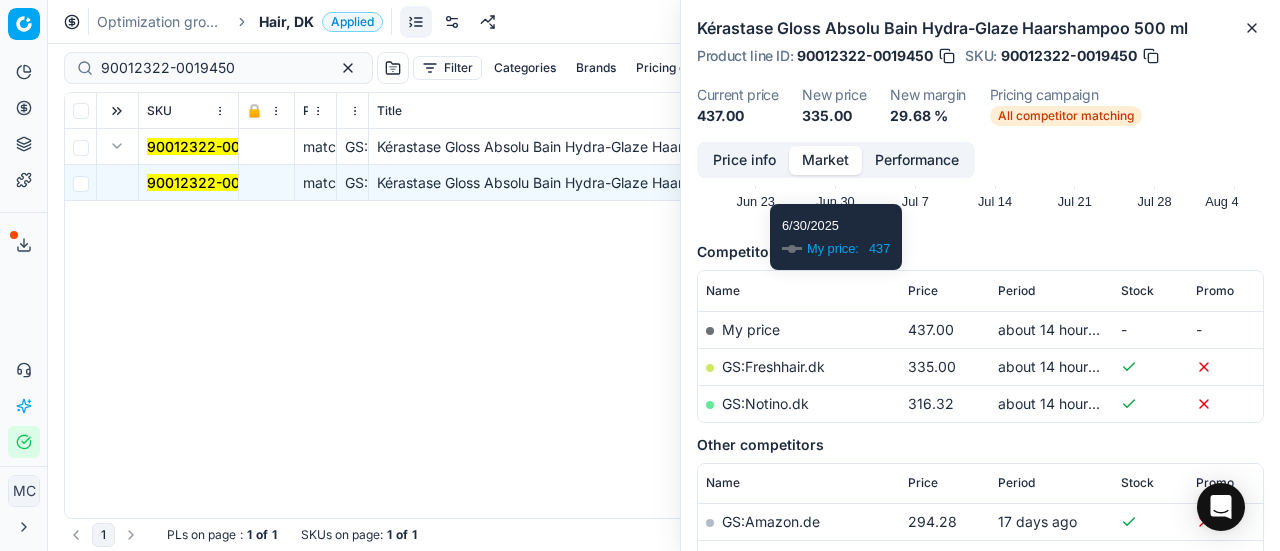 click on "GS:Freshhair.dk" at bounding box center [773, 366] 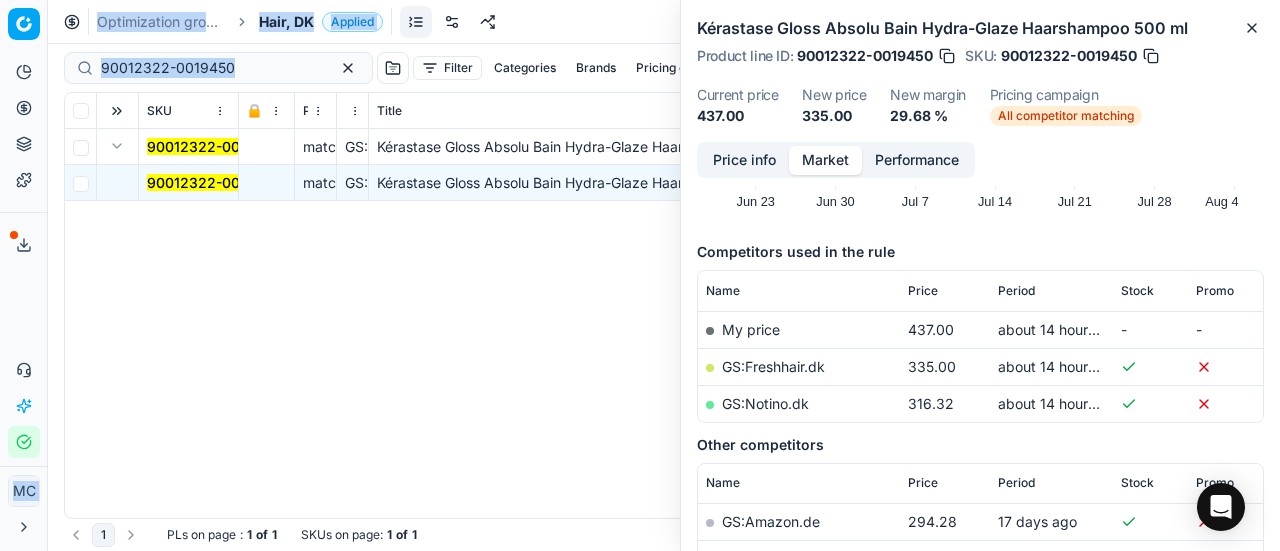 drag, startPoint x: 248, startPoint y: 56, endPoint x: 0, endPoint y: 79, distance: 249.06425 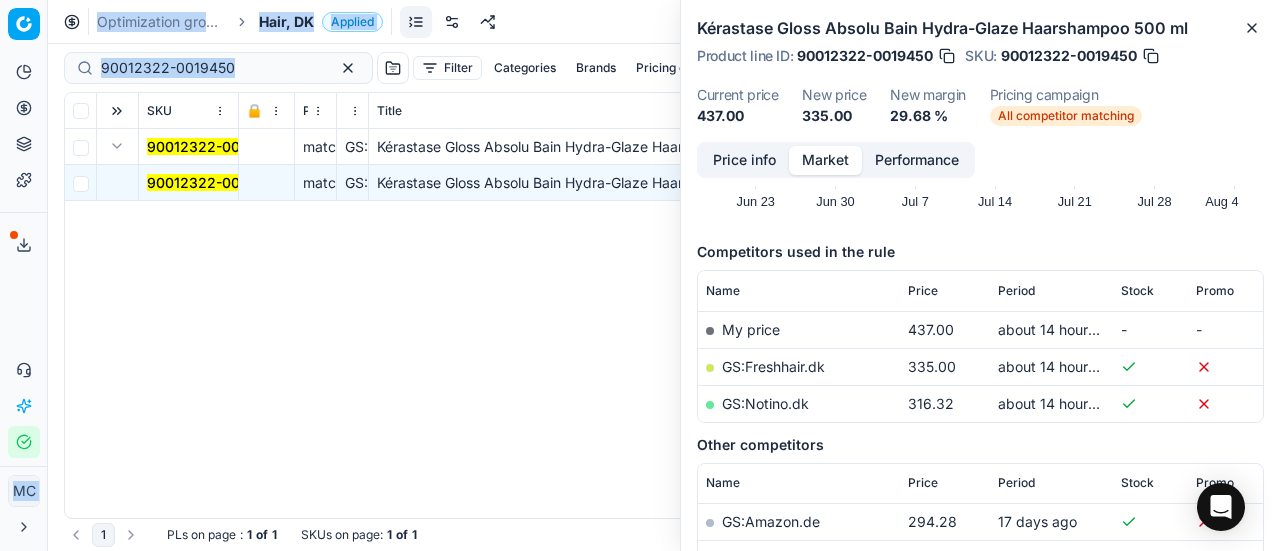 click on "Pricing platform Analytics Pricing Product portfolio Templates Export service 18 Contact support   AI Pricing Assistant Integration status MC Mengqi Cai mengqi.cai@flaconi.de Close menu Command Palette Search for a command to run... Optimization groups Hair, DK Applied Discard Download report 90012322-0019450 Filter   Categories   Brands   Pricing campaign   Price Reason   Add filter Bulk update Assign SKU 🔒 Price Type Price Reason Title Product line name Product line ID Cost PCII cost RRP CD min Price CD max Price Beauty outlet price PCII+5% > RRP Sales Flag Price change too high RRP vs MinCD Discount% vs RRP Current price Current promo price Freeze price New margin (common), % Δ, % Check CM Comment Pricing Comment CM New price proposal Δ, abs Done Pricing Difference, % > 50 Alerts Family ID Pricing campaign New price too high New price too low Brands Business Unit ID Business Unit | title Total stock quantity Last stock update Last price change Is available Is main product Main CD Amazon Main CD bol 1" at bounding box center (640, 275) 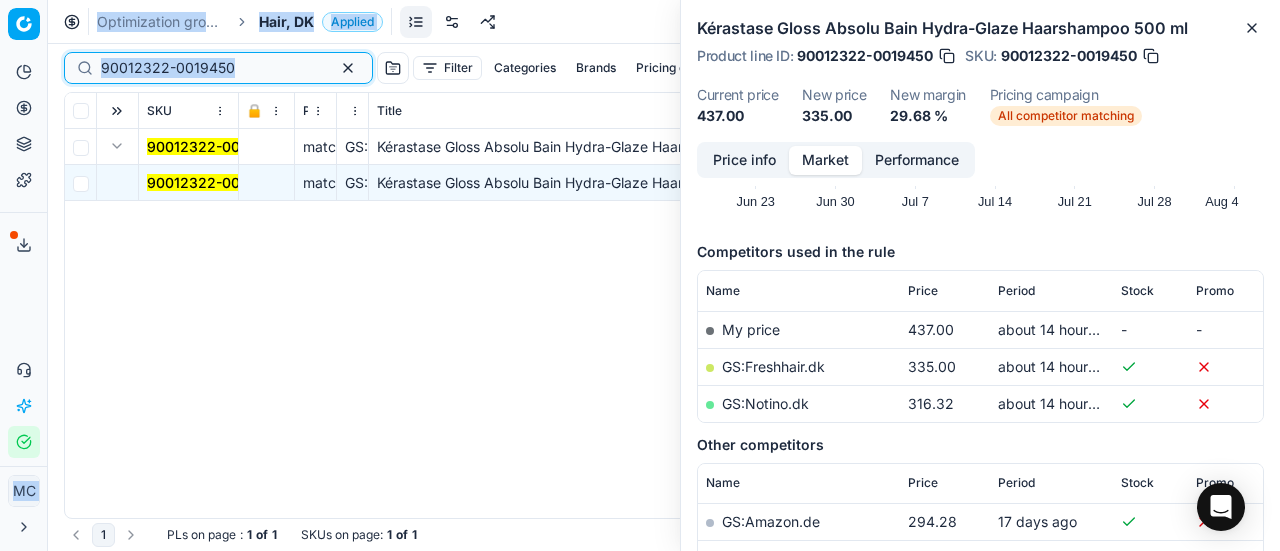 click on "90012322-0019450" at bounding box center [210, 68] 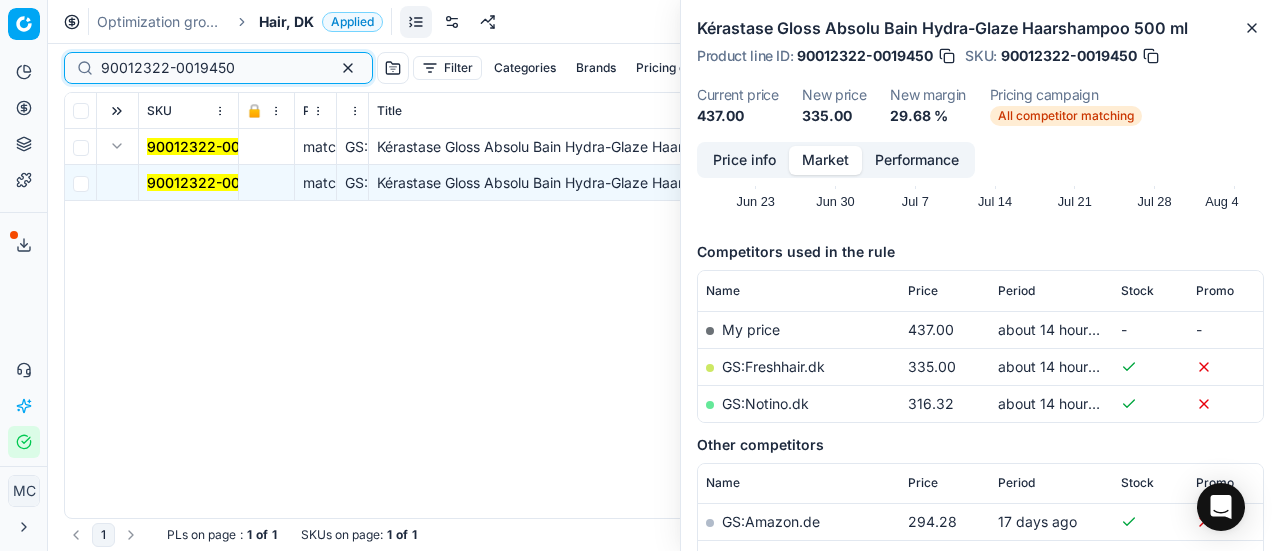drag, startPoint x: 265, startPoint y: 66, endPoint x: 0, endPoint y: 67, distance: 265.0019 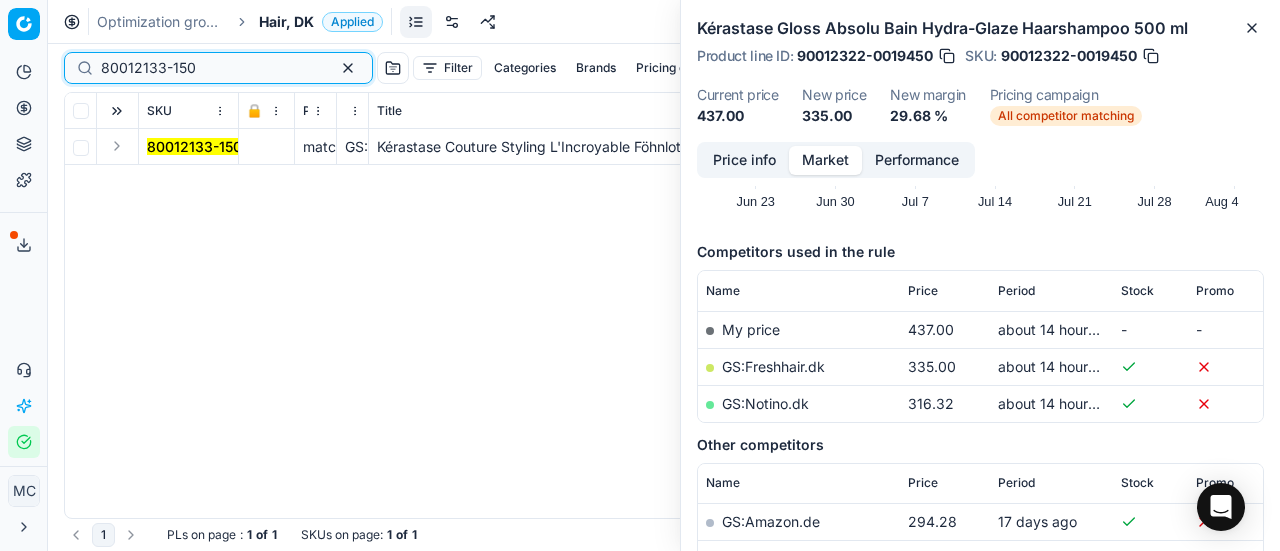 type on "80012133-150" 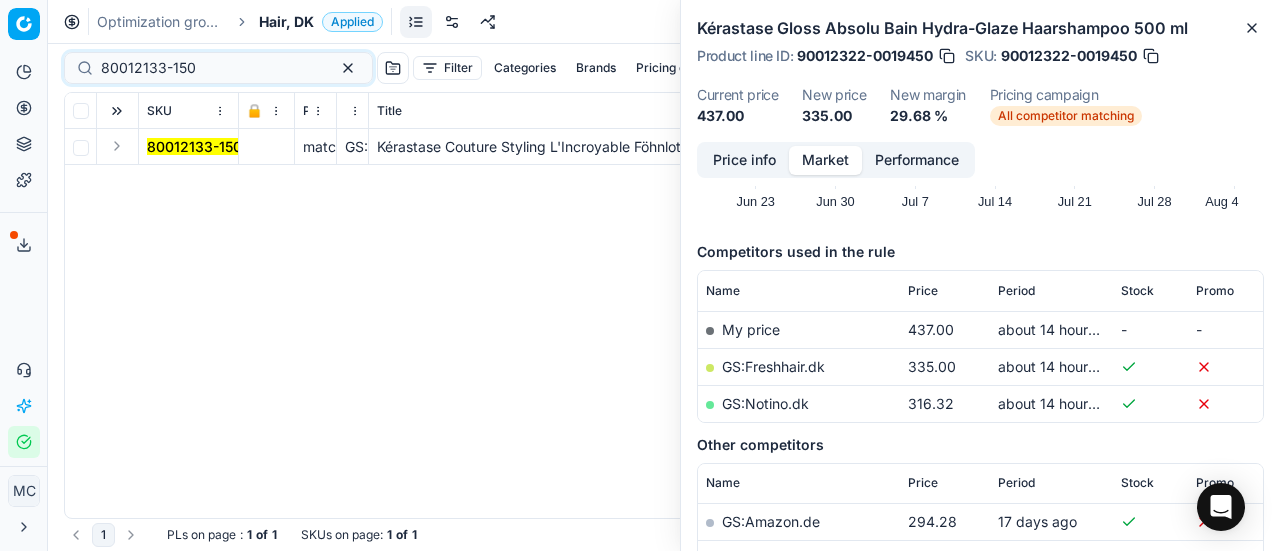 drag, startPoint x: 117, startPoint y: 145, endPoint x: 145, endPoint y: 158, distance: 30.870699 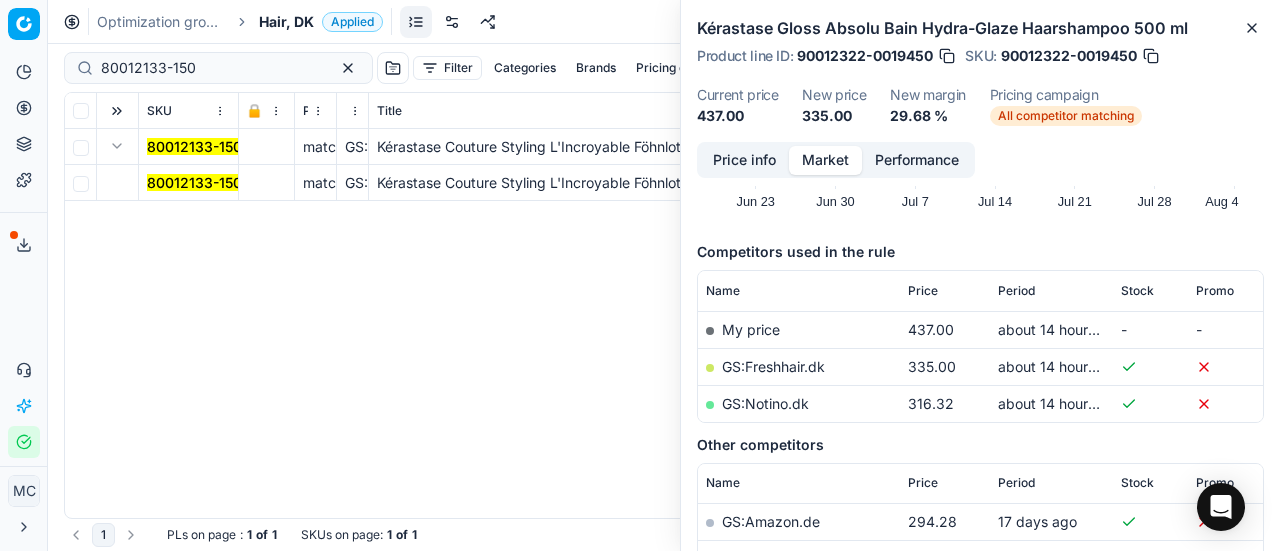 click on "80012133-150" at bounding box center [194, 182] 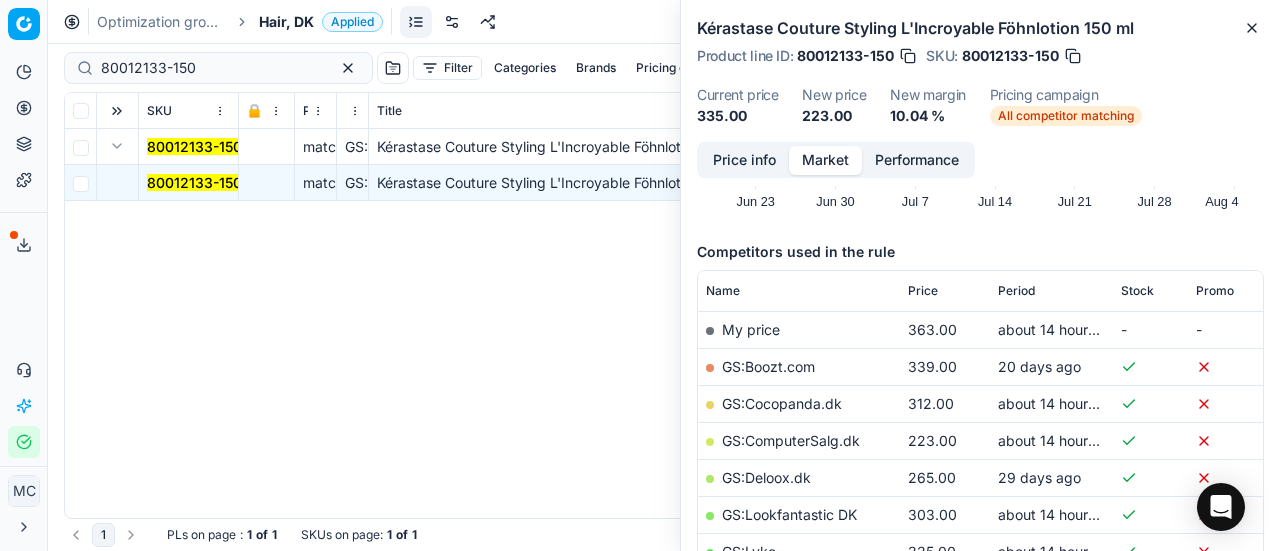 drag, startPoint x: 744, startPoint y: 171, endPoint x: 755, endPoint y: 183, distance: 16.27882 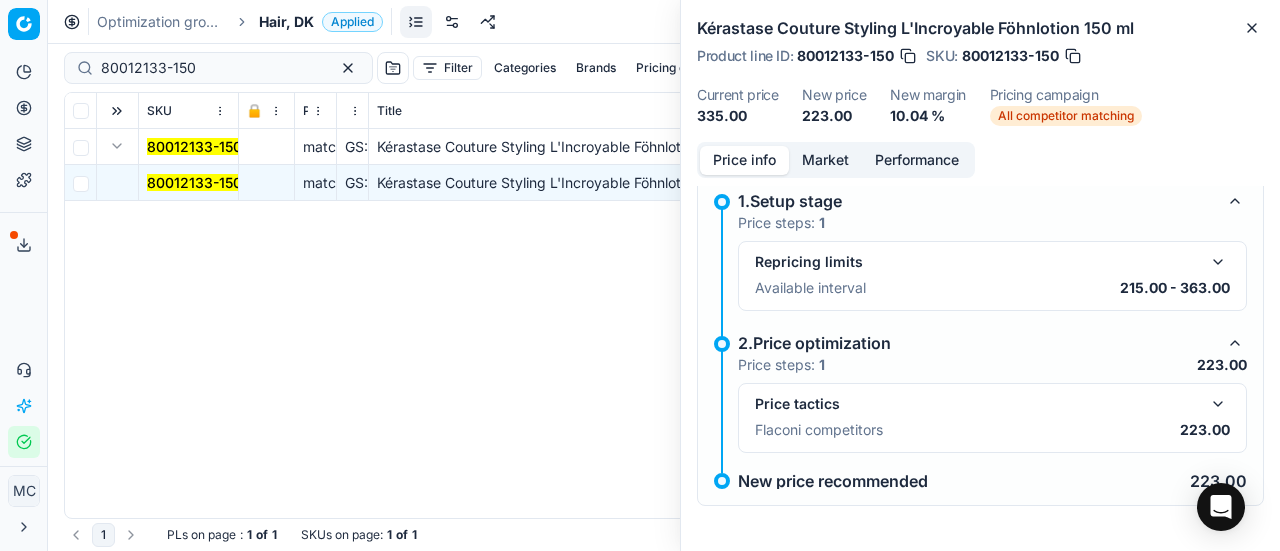 click at bounding box center [1218, 404] 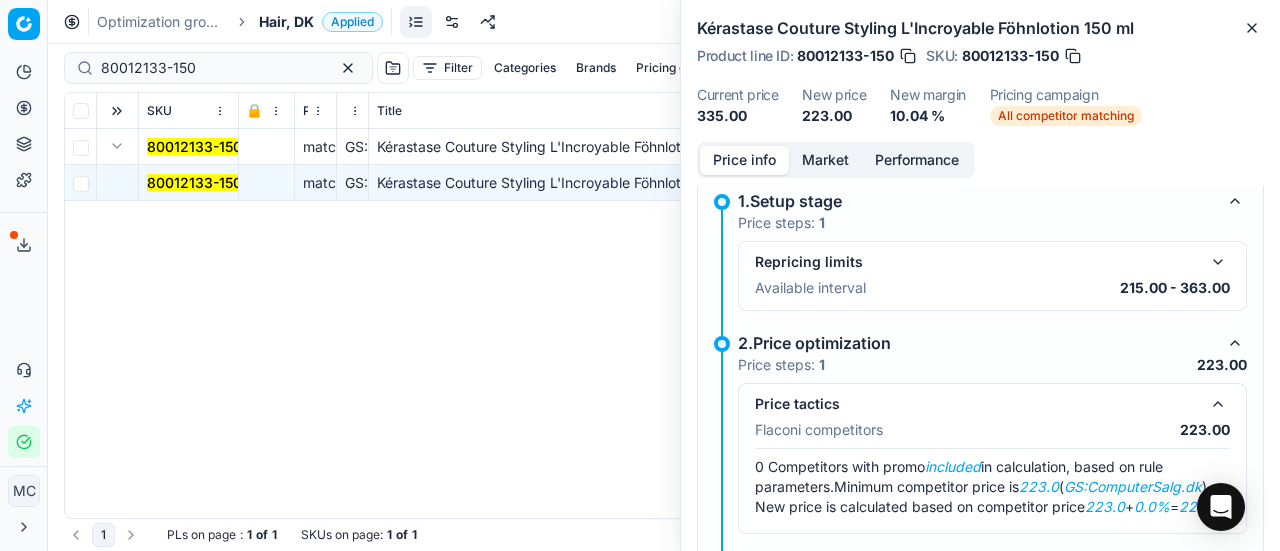 click on "Market" at bounding box center (825, 160) 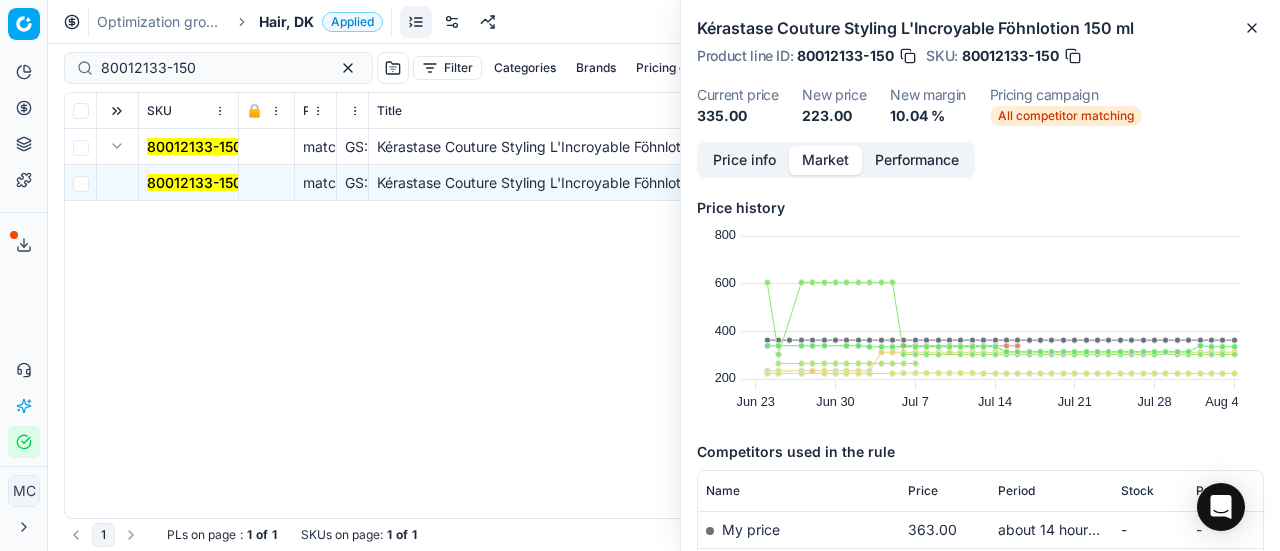 scroll, scrollTop: 200, scrollLeft: 0, axis: vertical 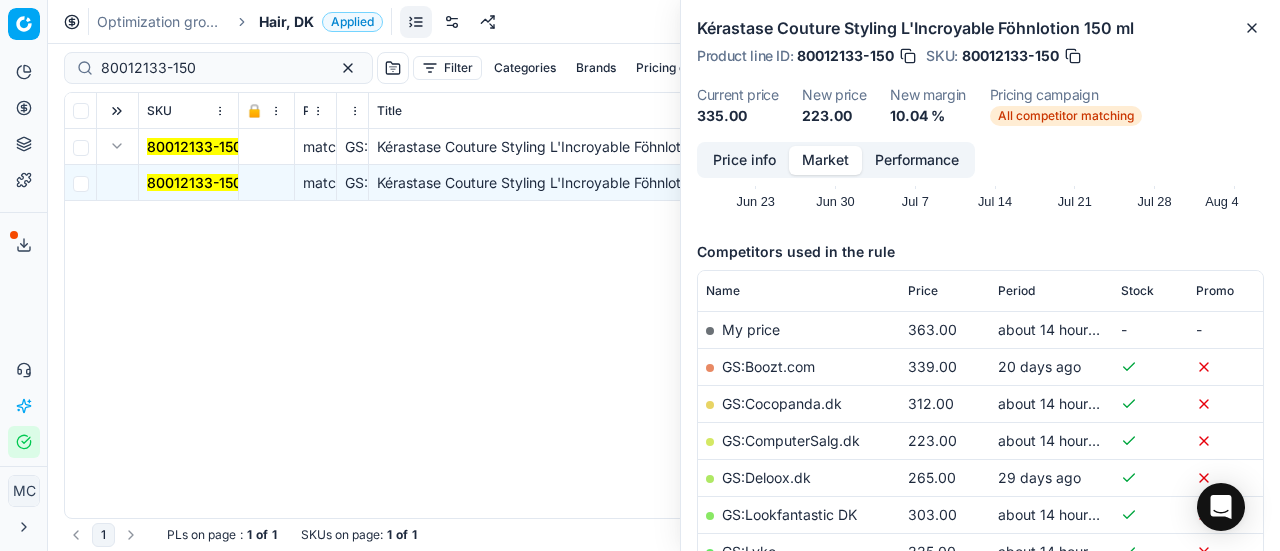 click on "GS:ComputerSalg.dk" at bounding box center [799, 440] 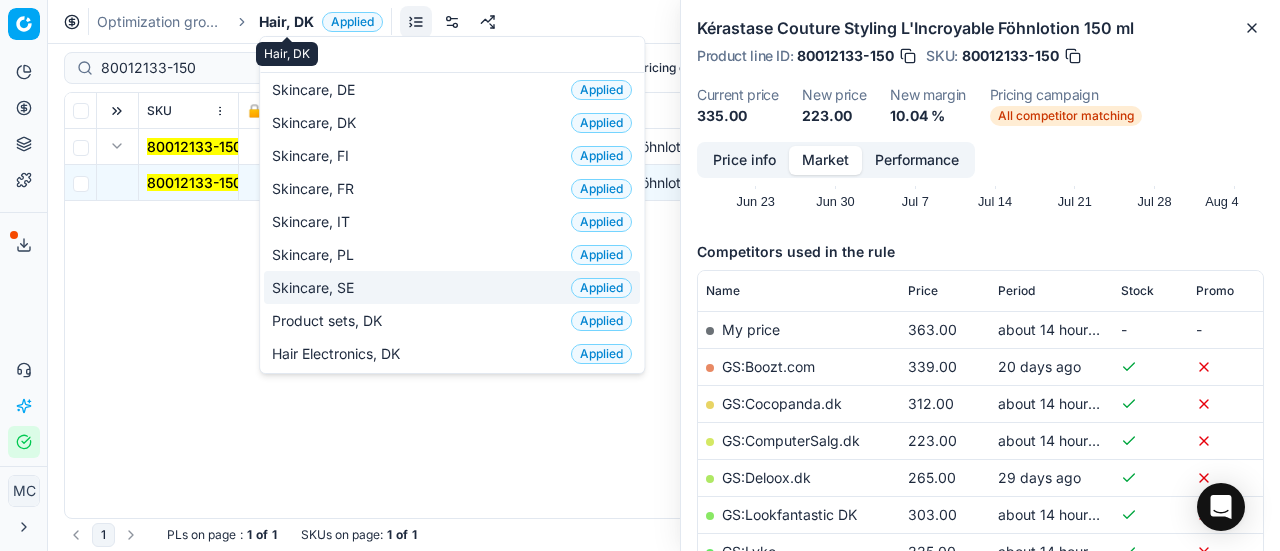 scroll, scrollTop: 0, scrollLeft: 0, axis: both 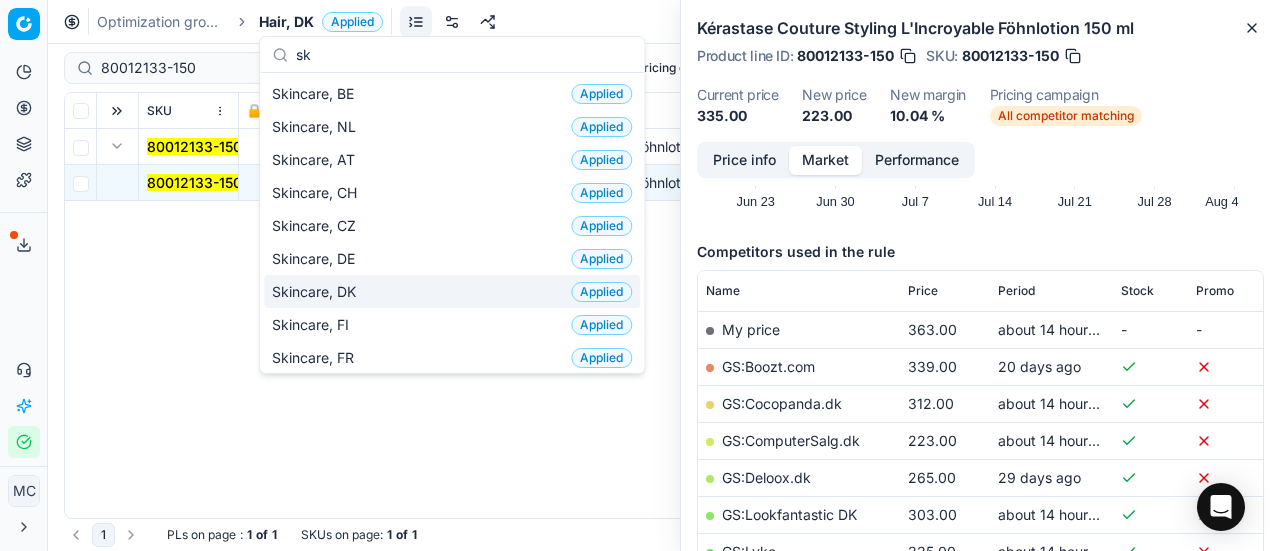 type on "sk" 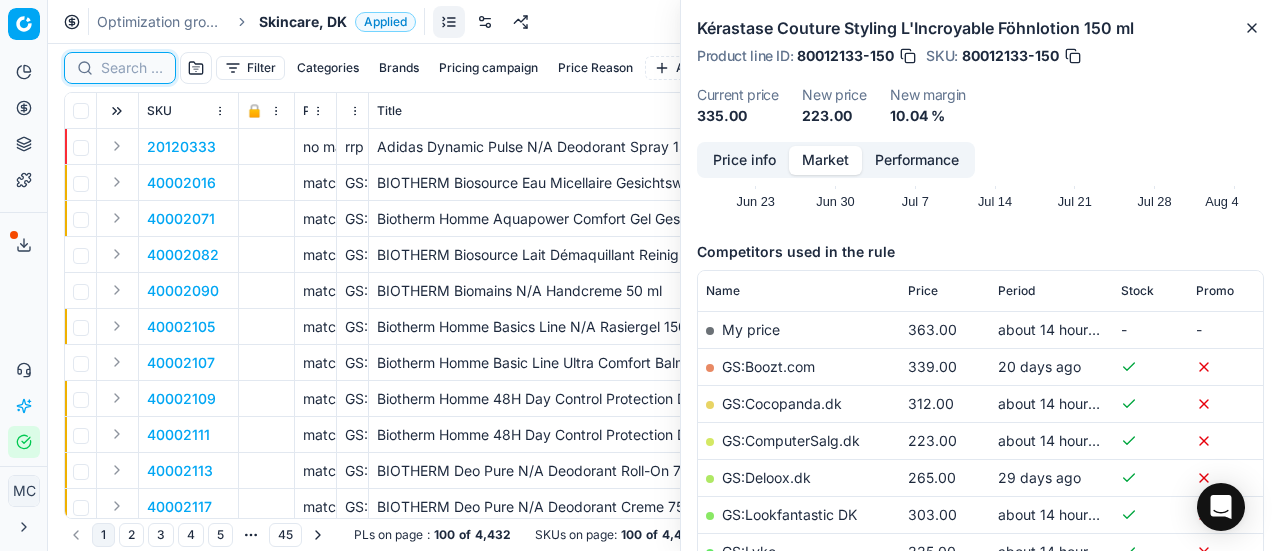 click at bounding box center (132, 68) 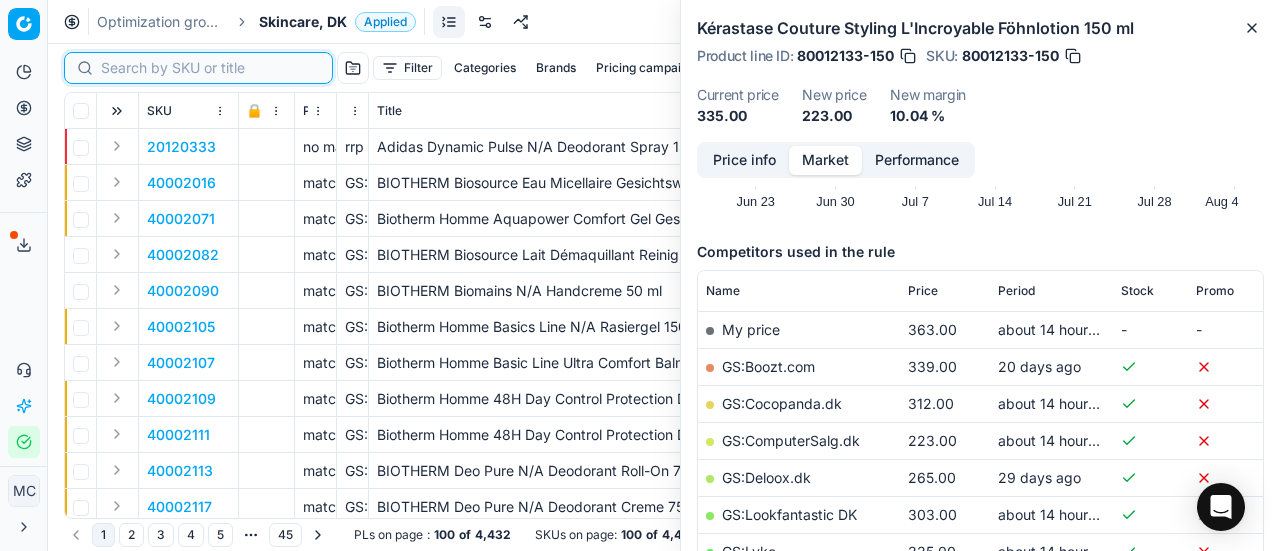 paste on "80002013-200" 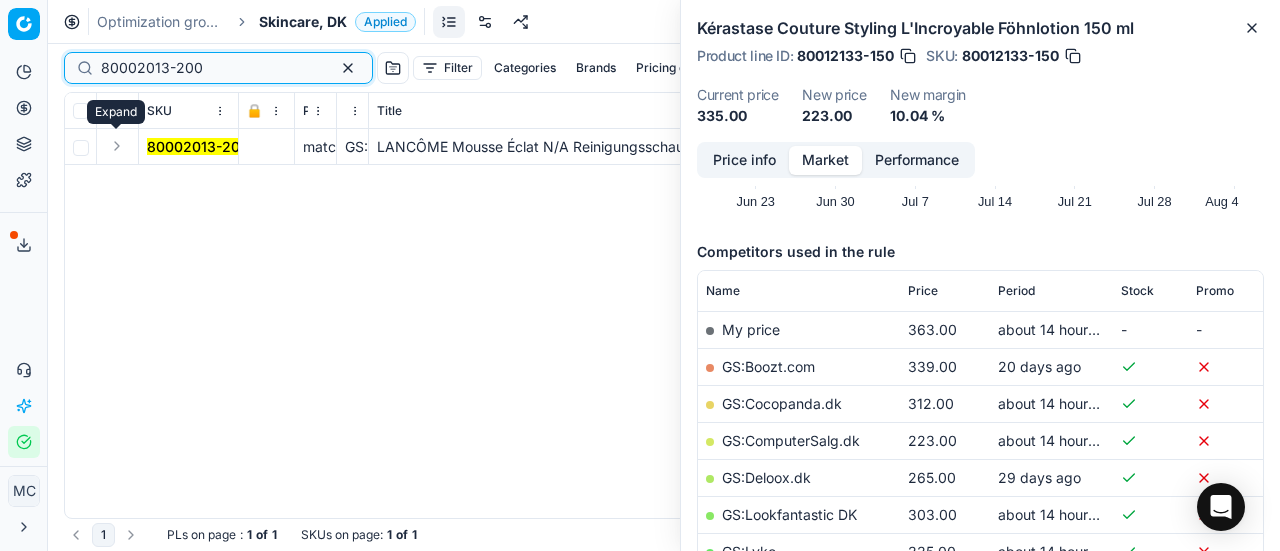 type on "80002013-200" 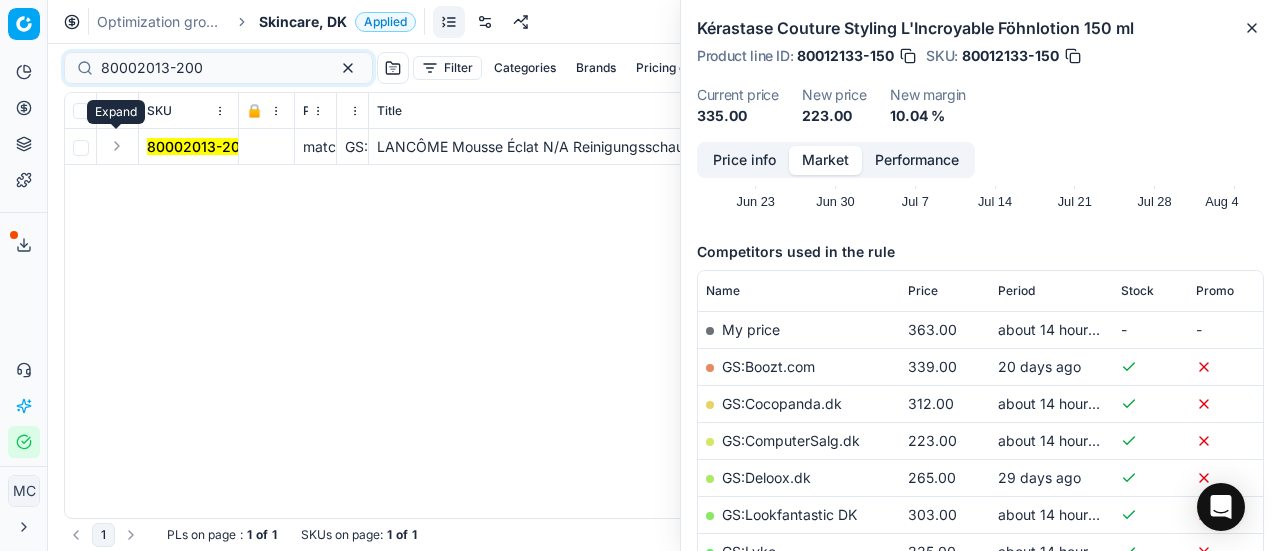 click at bounding box center (117, 146) 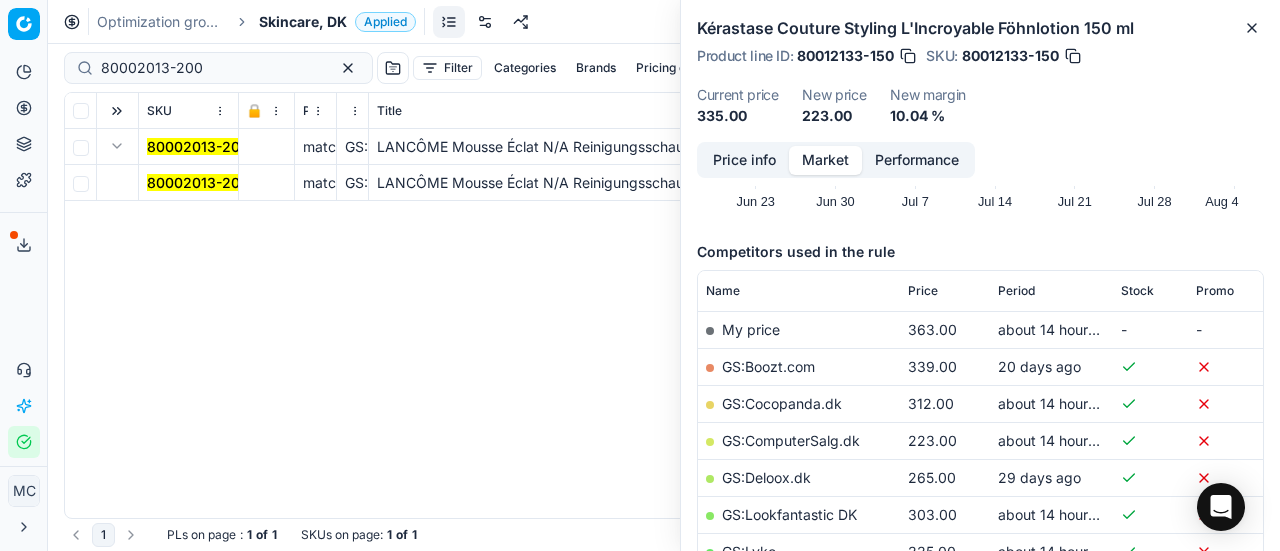 click on "80002013-200" at bounding box center [198, 182] 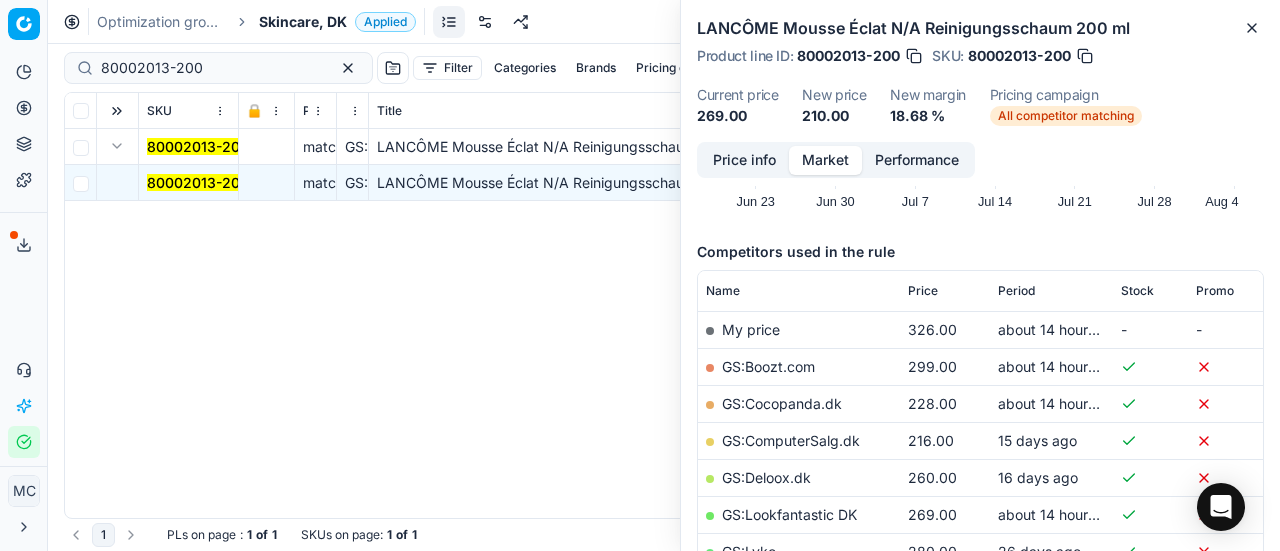 click on "Price info" at bounding box center [744, 160] 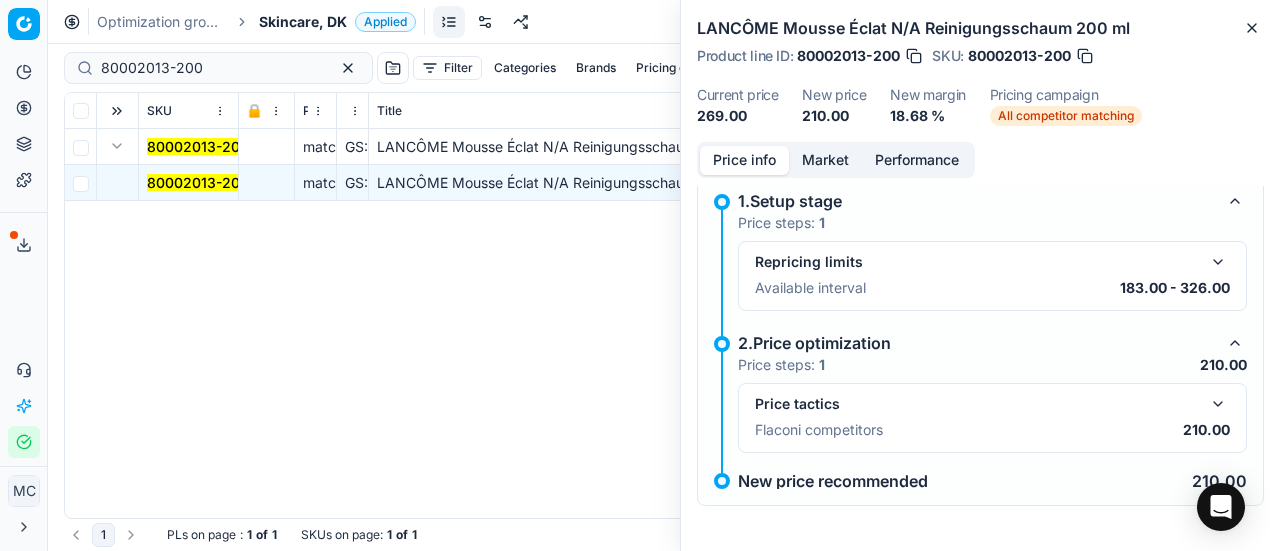 click at bounding box center (1218, 404) 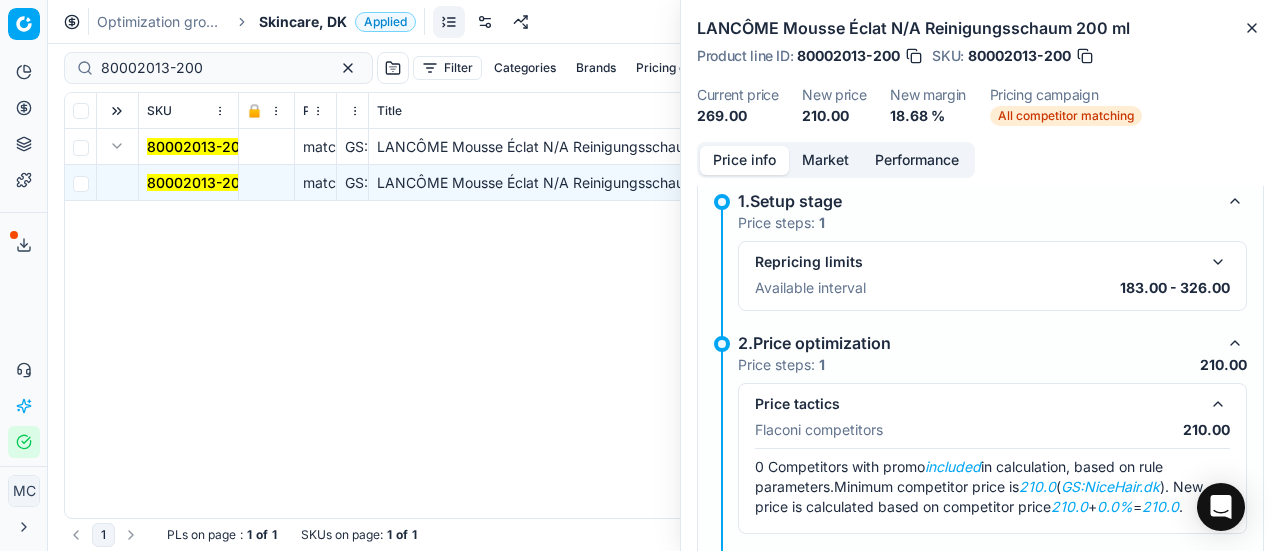 click on "Market" at bounding box center [825, 160] 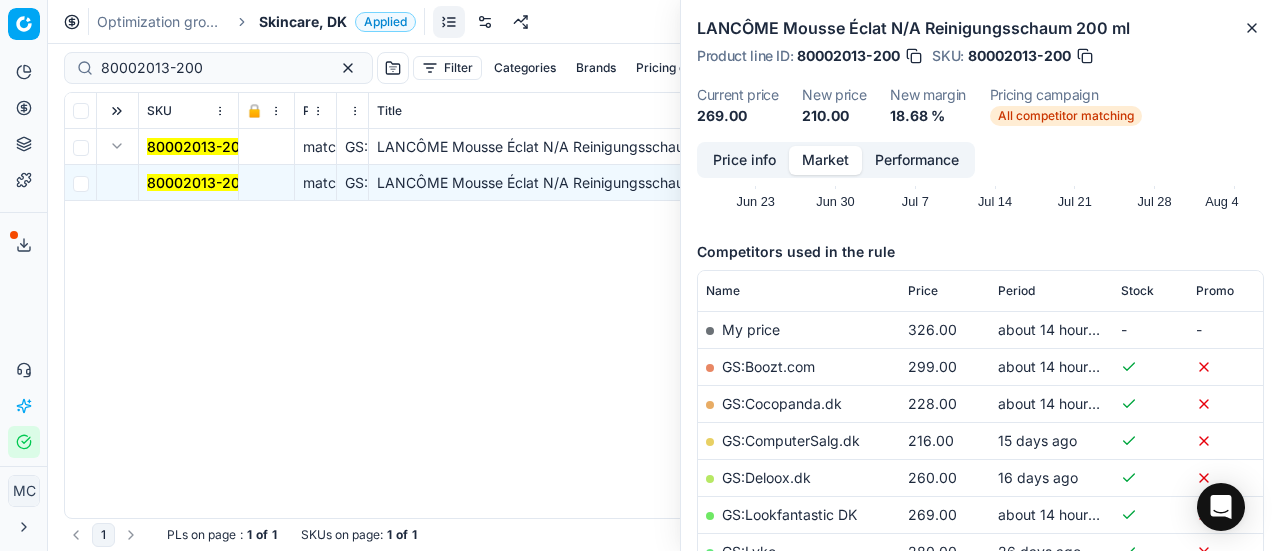 scroll, scrollTop: 300, scrollLeft: 0, axis: vertical 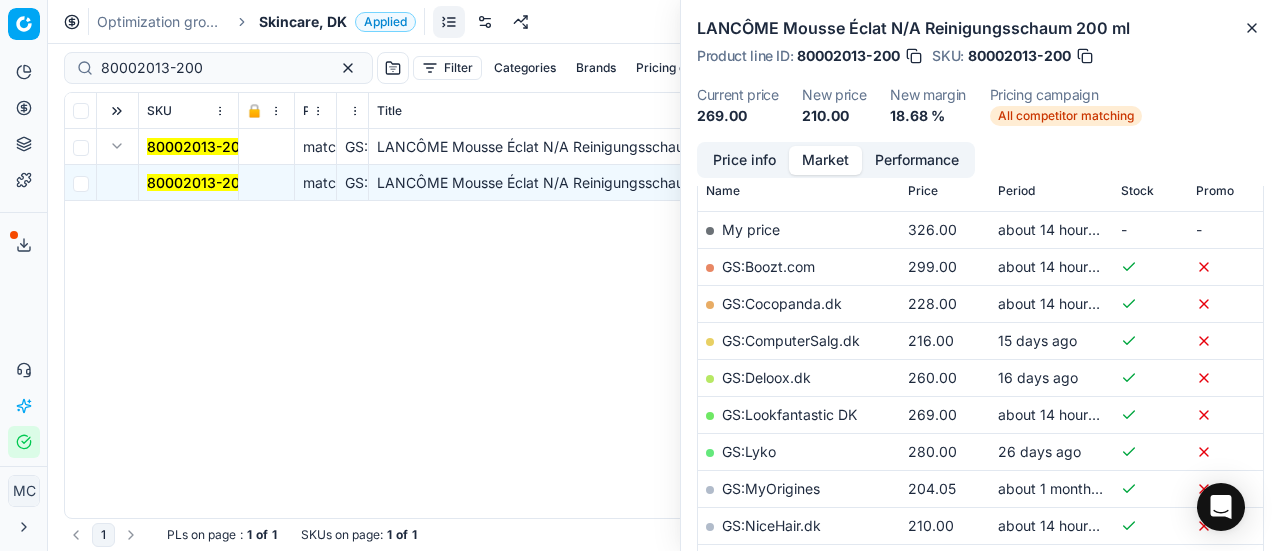 click on "GS:NiceHair.dk" at bounding box center (771, 525) 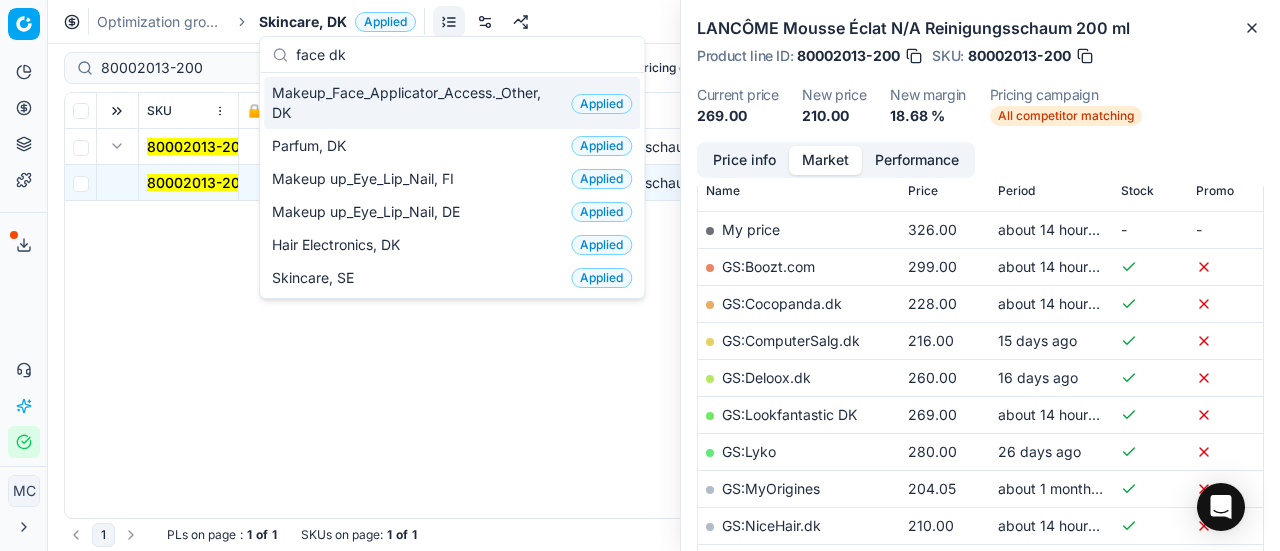scroll, scrollTop: 0, scrollLeft: 0, axis: both 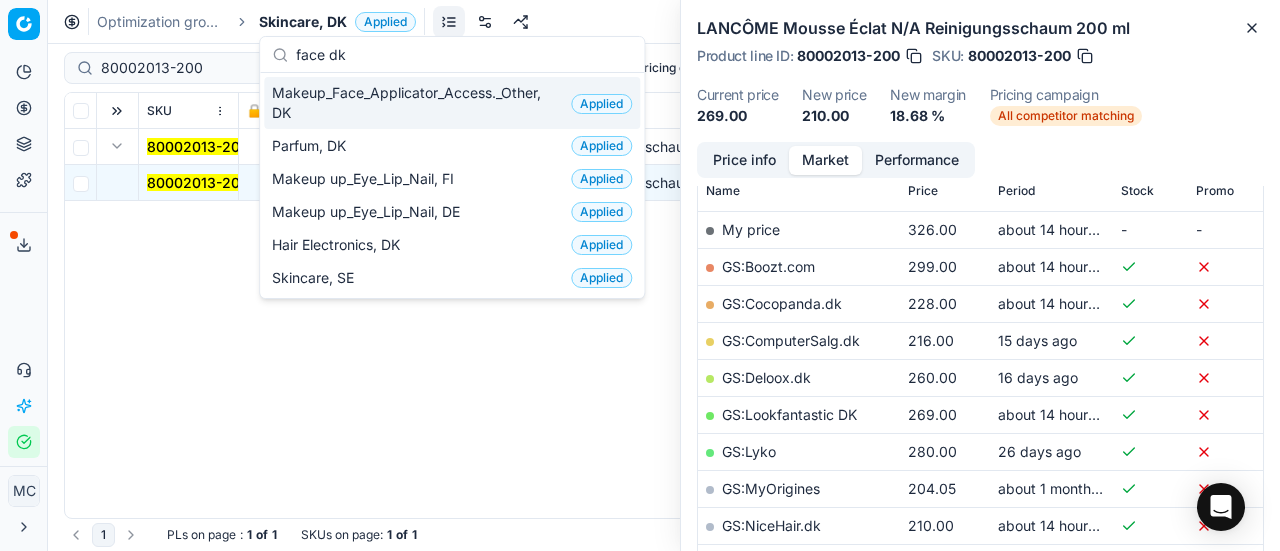 type on "face dk" 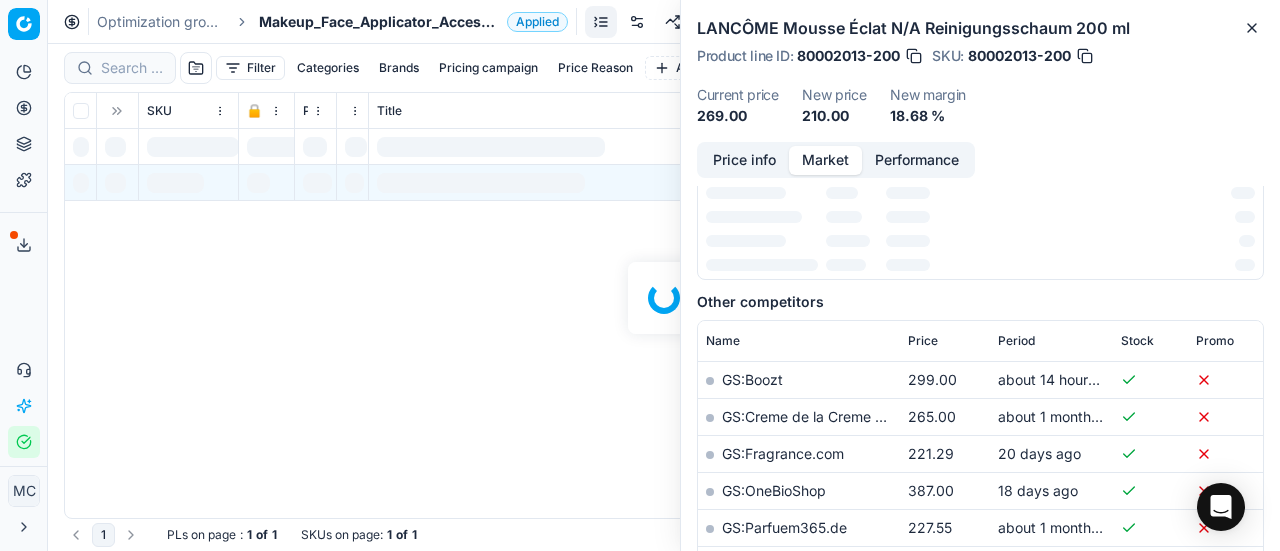 scroll, scrollTop: 300, scrollLeft: 0, axis: vertical 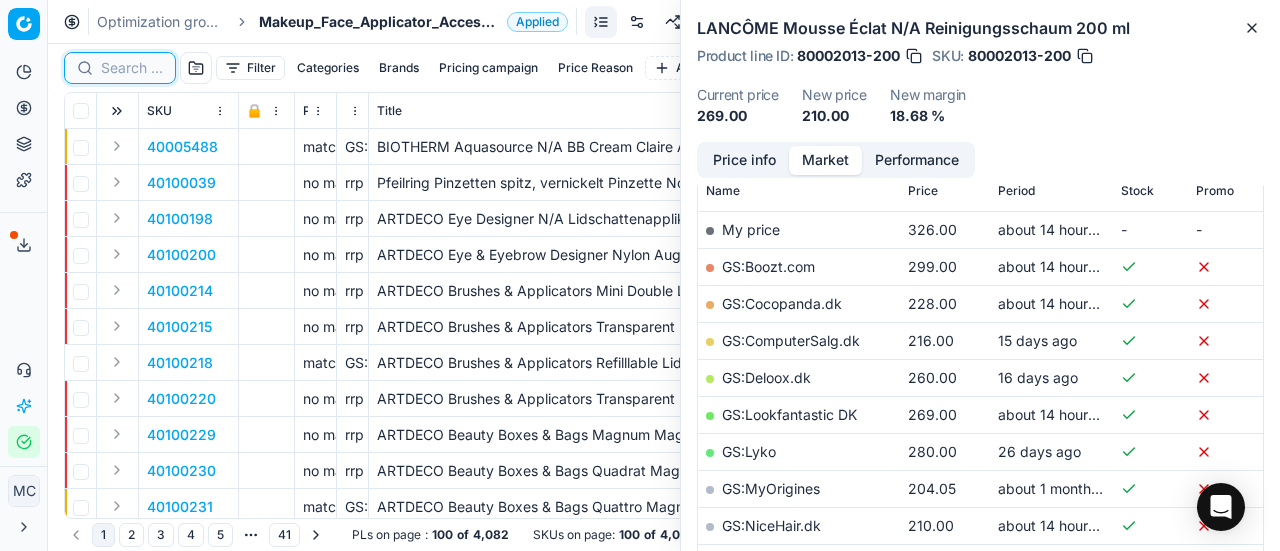 click at bounding box center (132, 68) 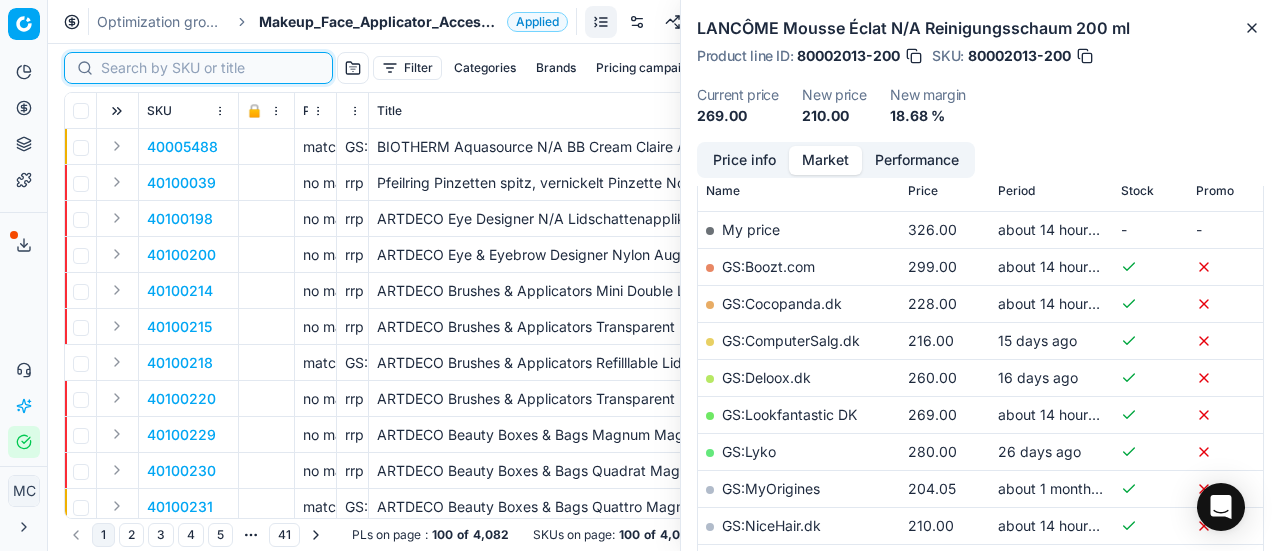 paste on "90010145-0015864" 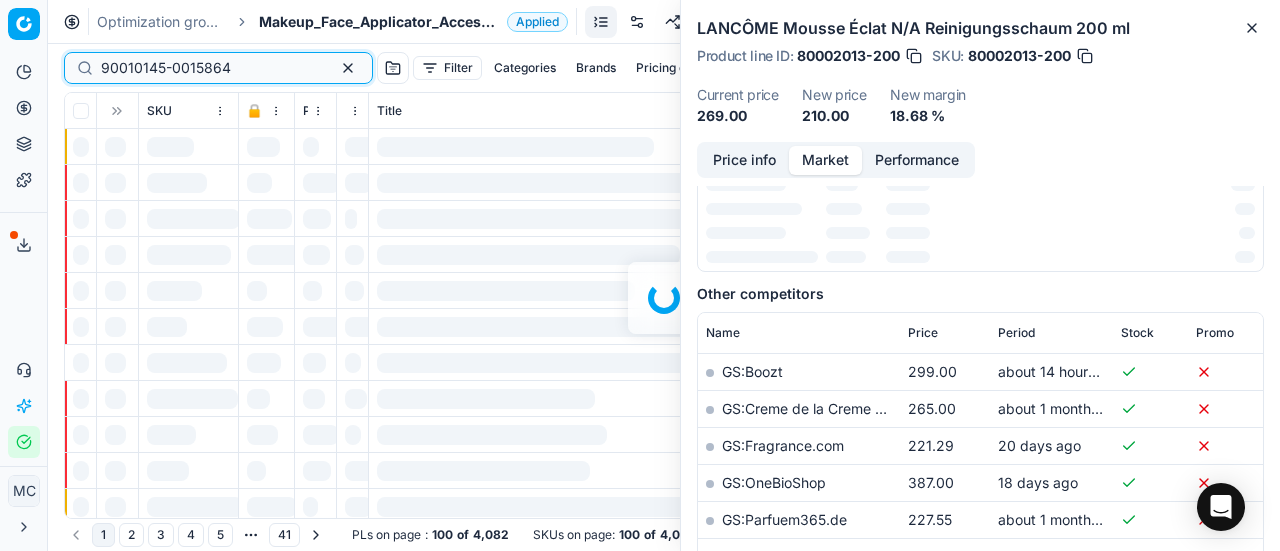 scroll, scrollTop: 300, scrollLeft: 0, axis: vertical 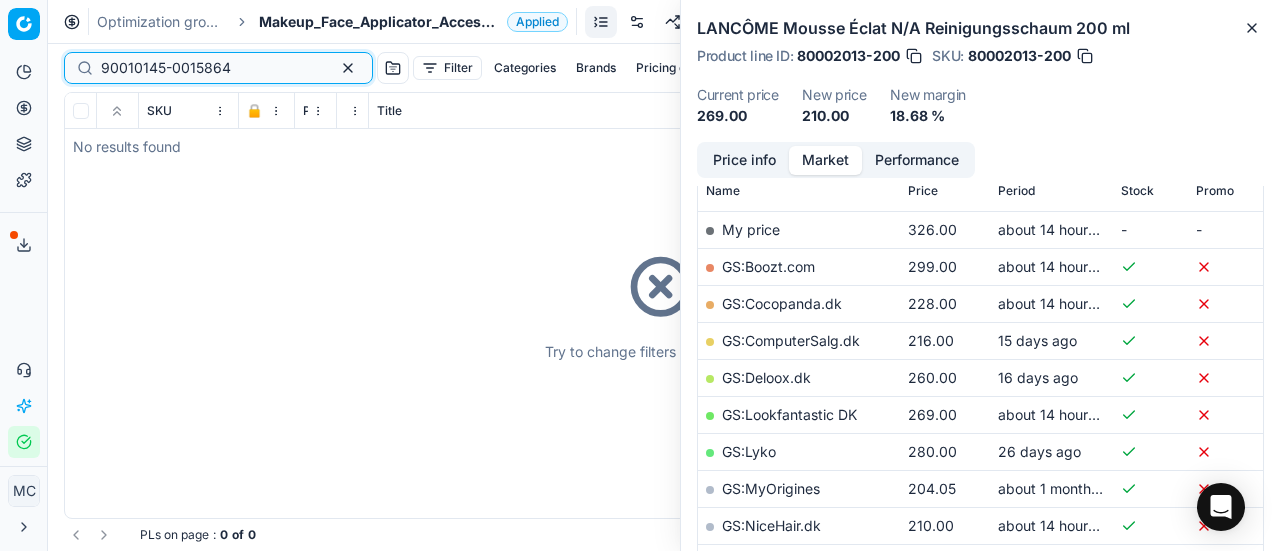 type on "90010145-0015864" 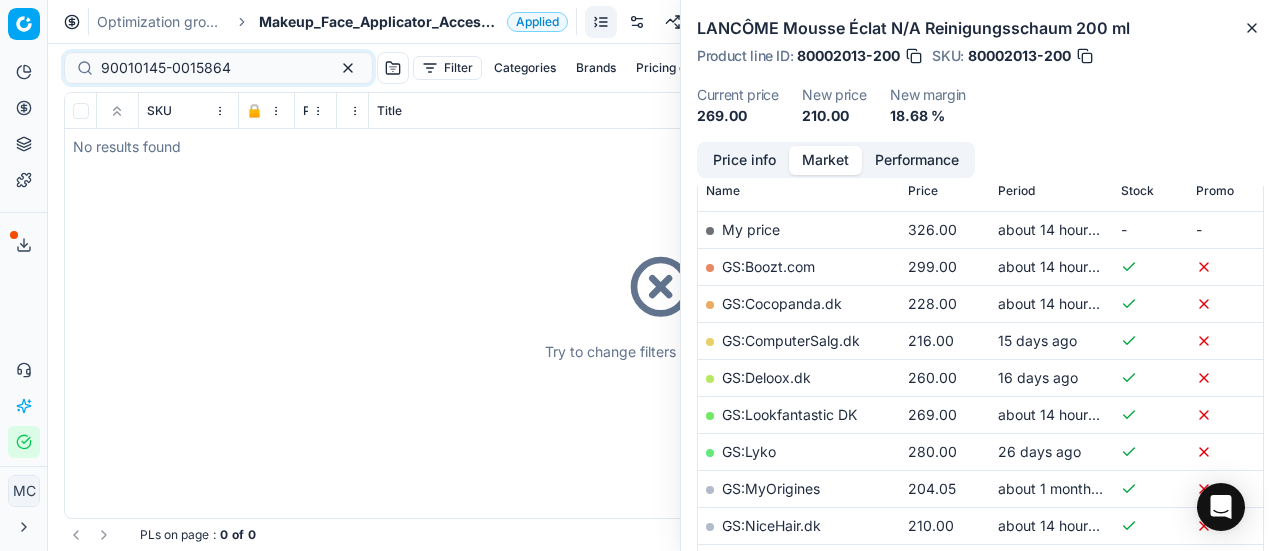 click on "Makeup_Face_Applicator_Access._Other, DK" at bounding box center [379, 22] 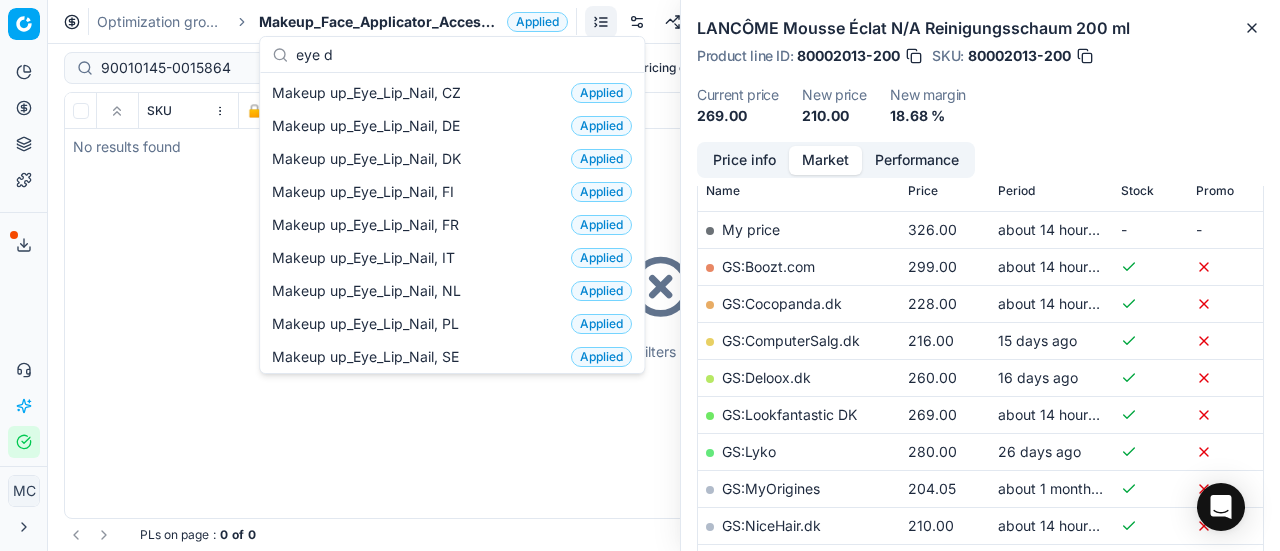 scroll, scrollTop: 0, scrollLeft: 0, axis: both 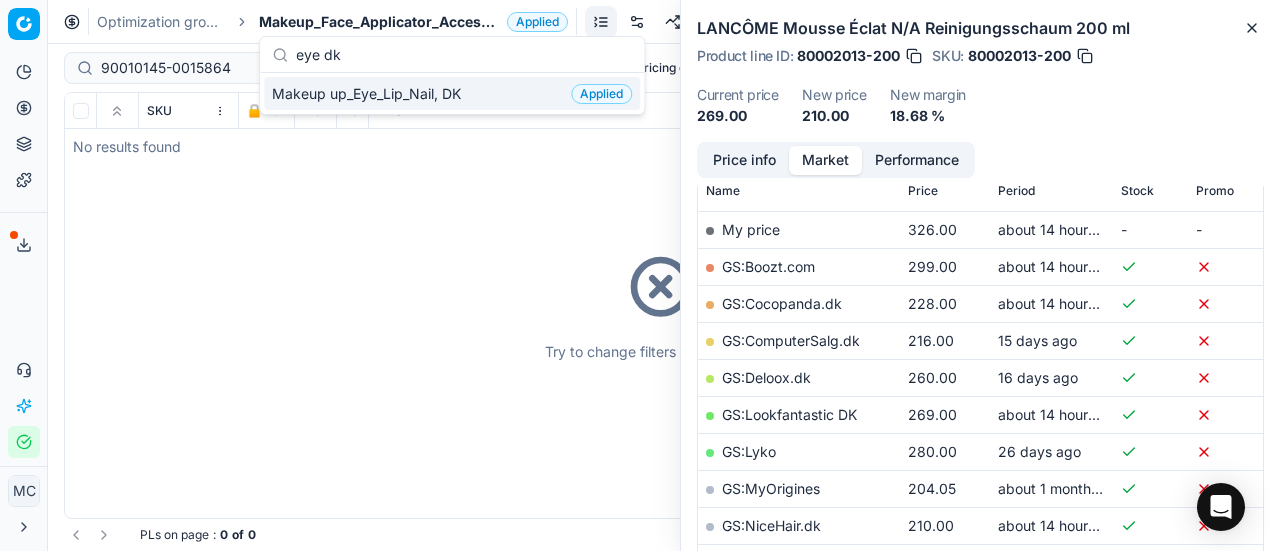 type on "eye dk" 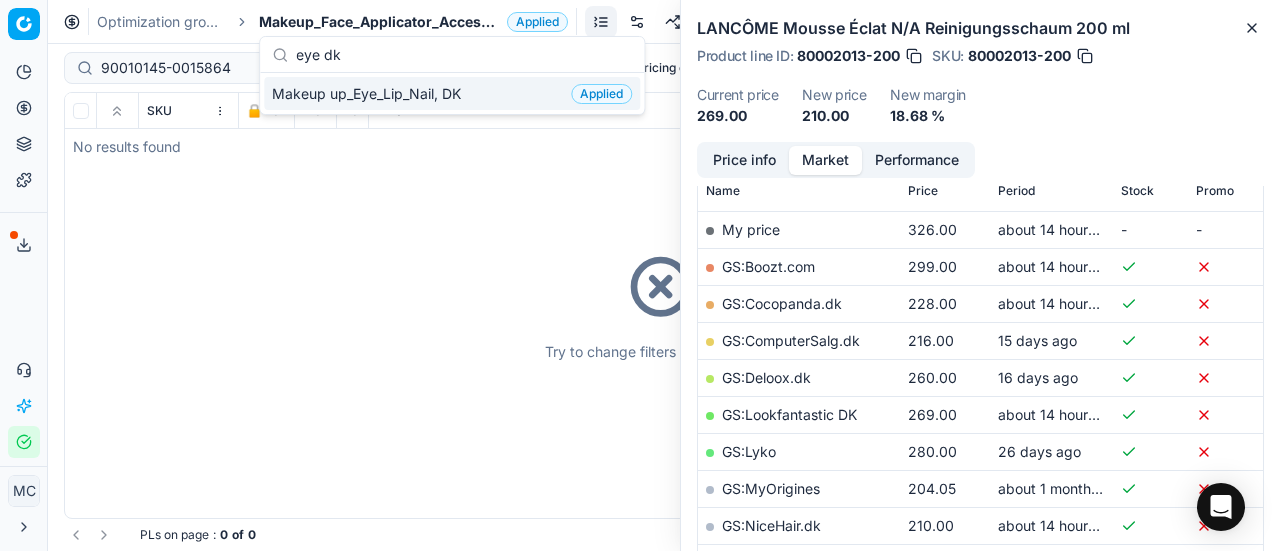 click on "Makeup up_Eye_Lip_Nail, DK" at bounding box center [370, 94] 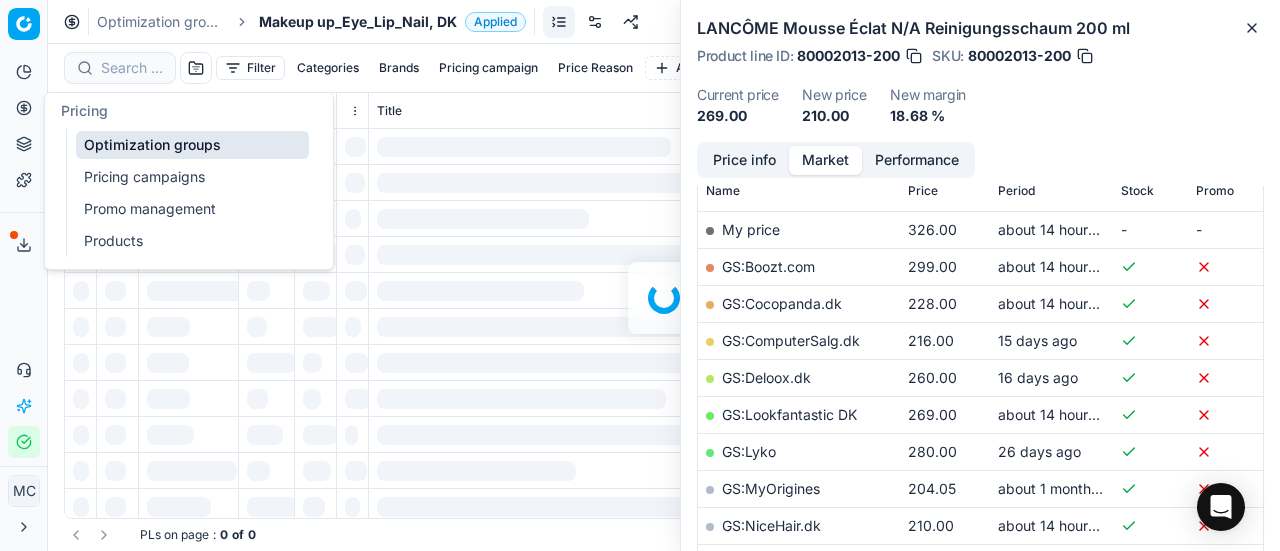 scroll, scrollTop: 300, scrollLeft: 0, axis: vertical 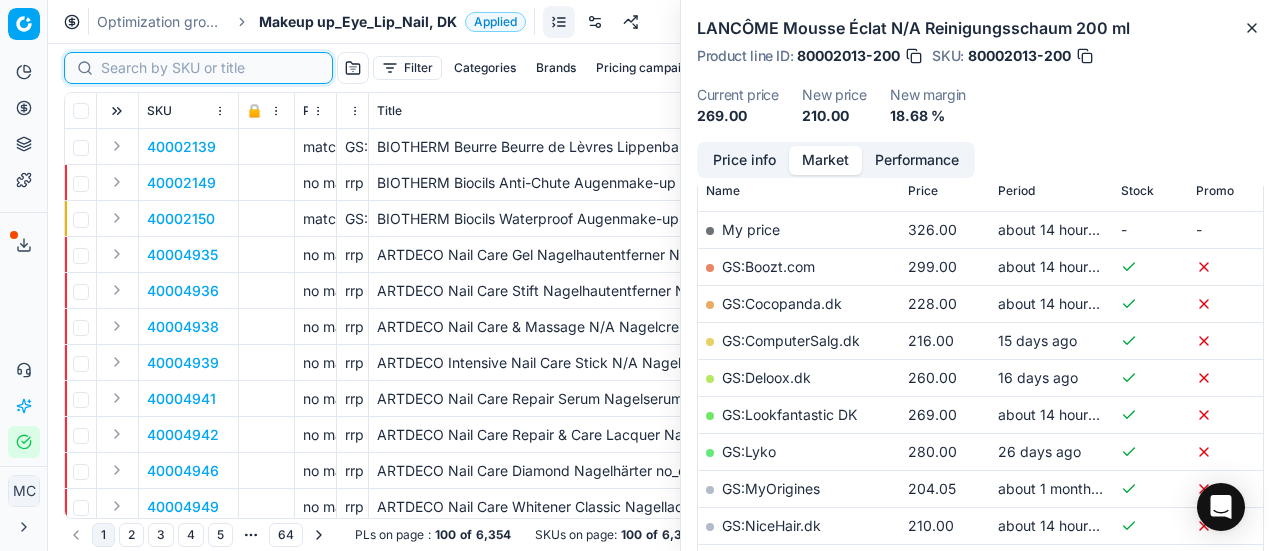 click at bounding box center (210, 68) 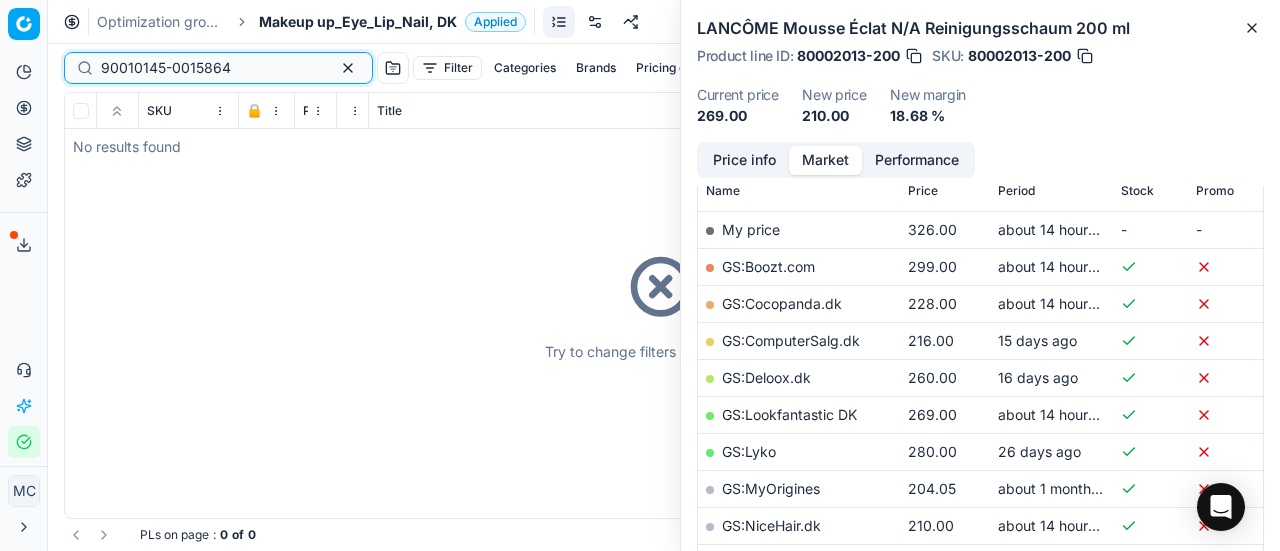 scroll, scrollTop: 300, scrollLeft: 0, axis: vertical 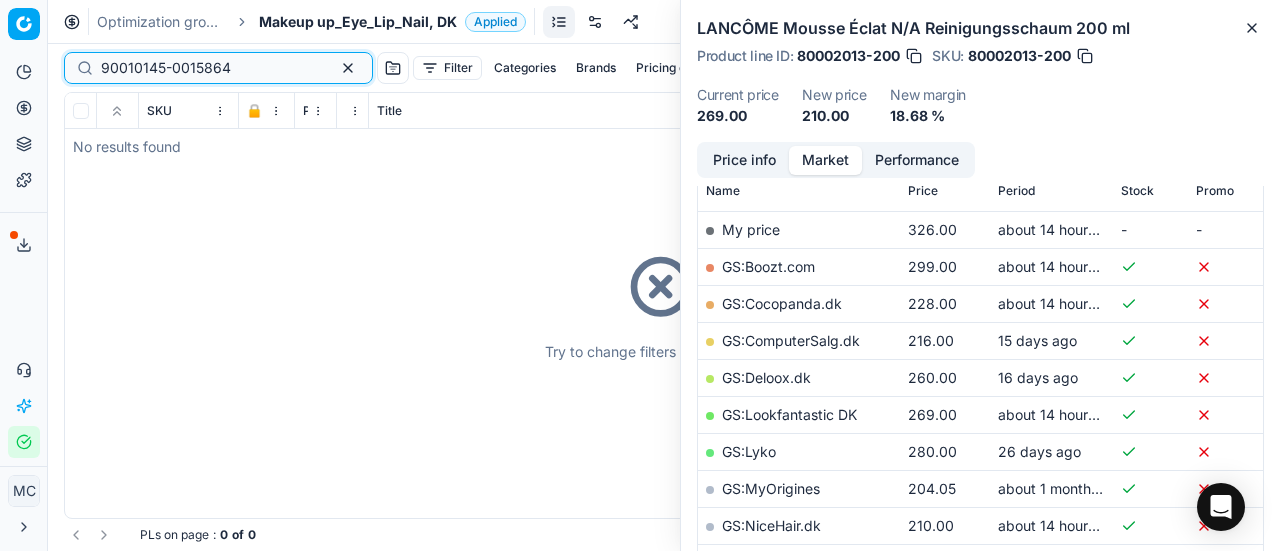 type on "90010145-0015864" 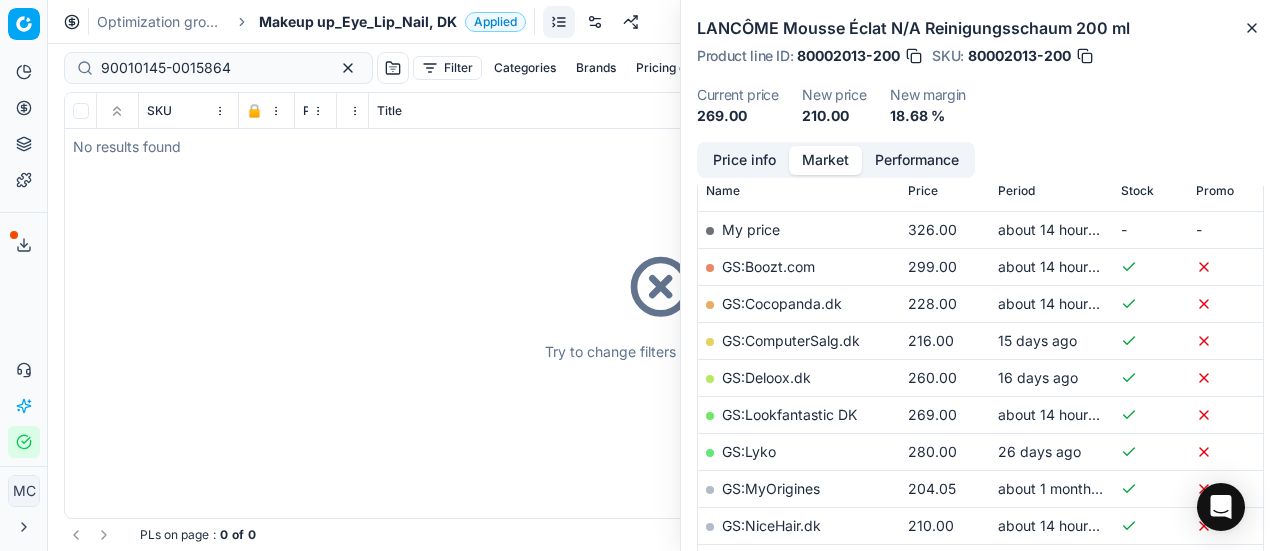 click on "LANCÔME Mousse Éclat N/A Reinigungsschaum  200 ml Product line ID : 80002013-200 SKU : 80002013-200 Current price 269.00 New price 210.00 New margin 18.68 %" at bounding box center (980, 71) 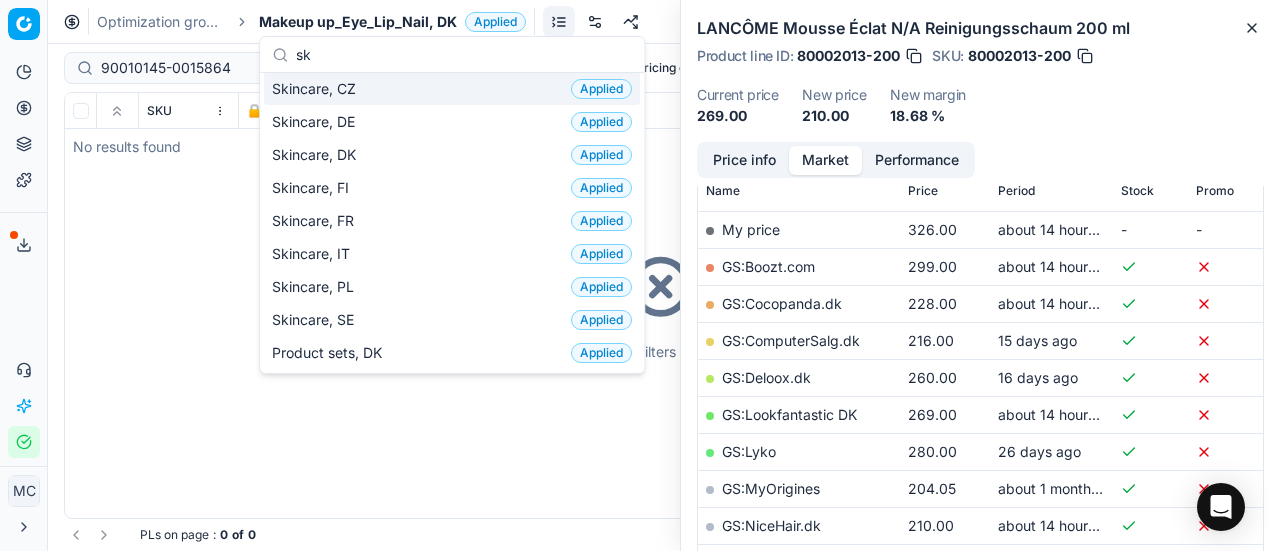 scroll, scrollTop: 50, scrollLeft: 0, axis: vertical 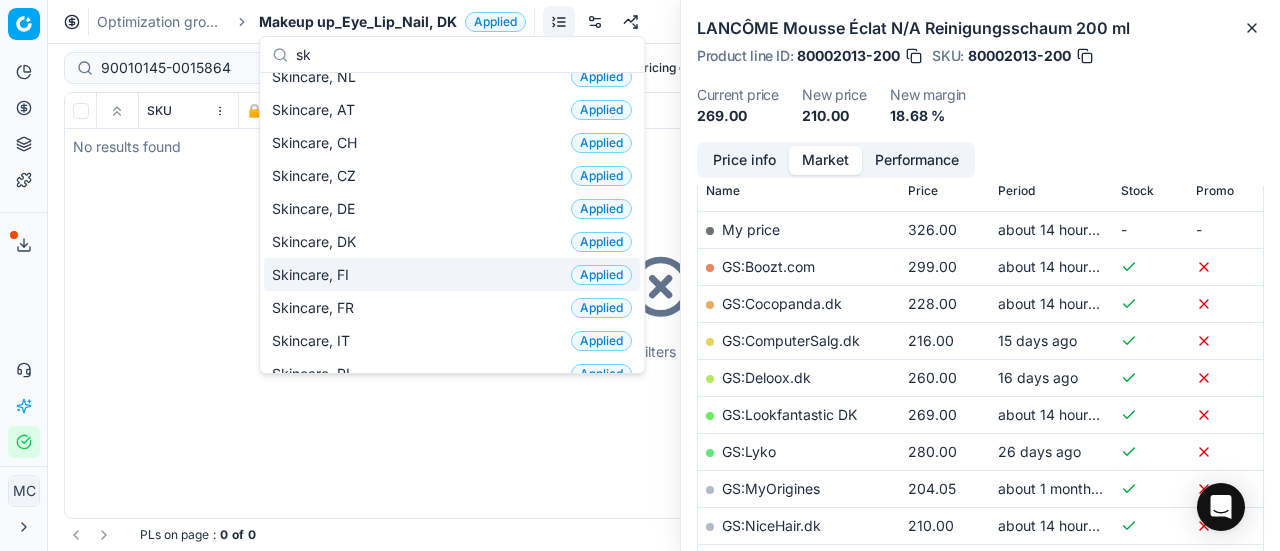 type on "sk" 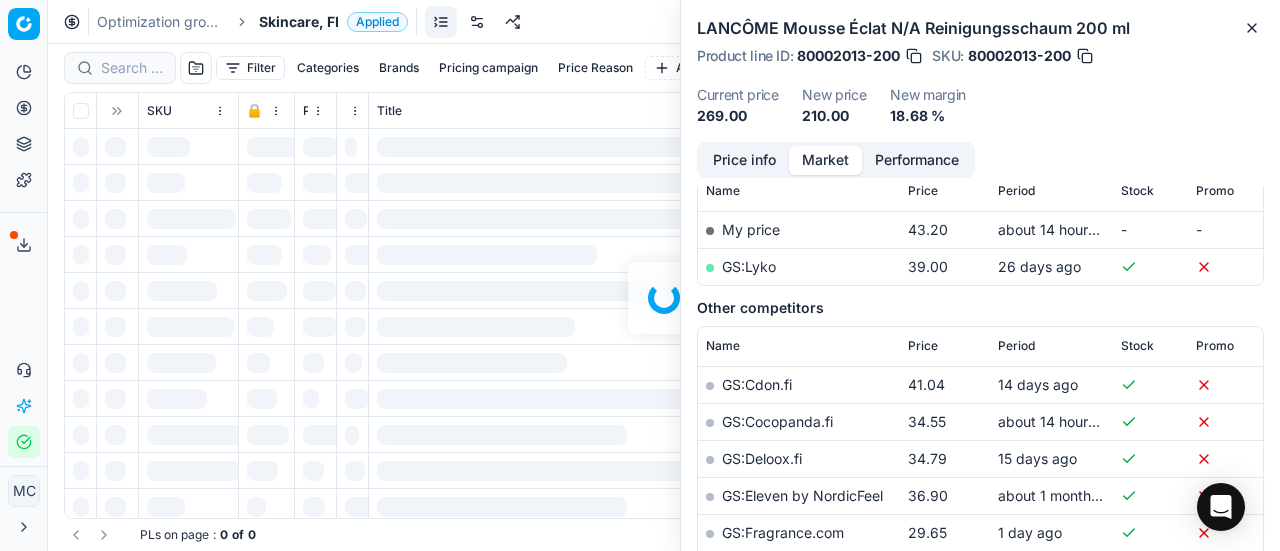 scroll, scrollTop: 300, scrollLeft: 0, axis: vertical 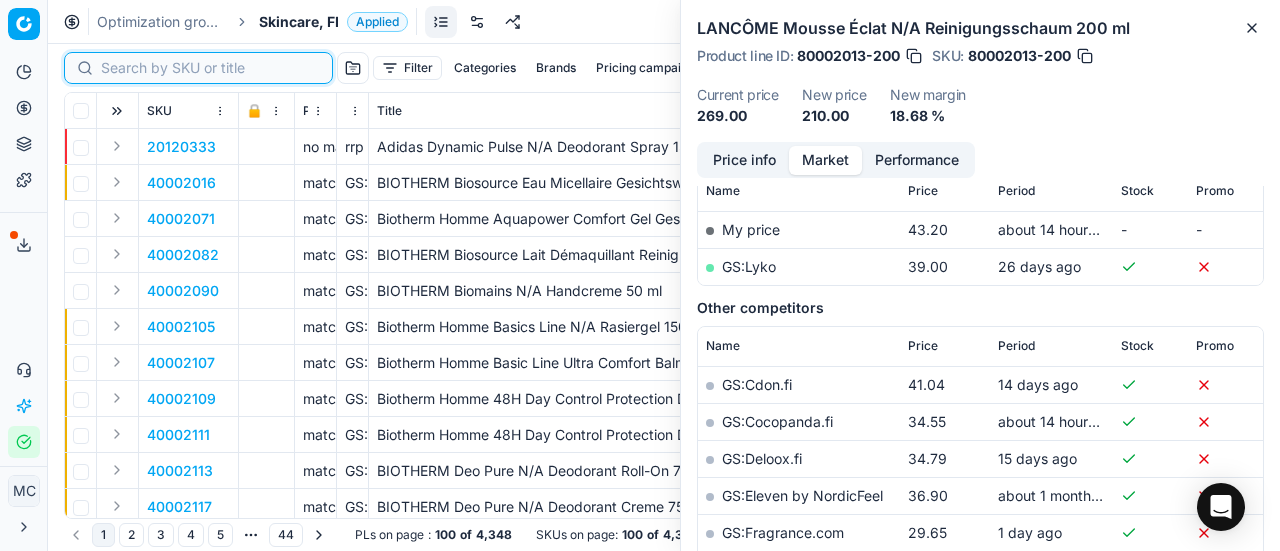 click at bounding box center (210, 68) 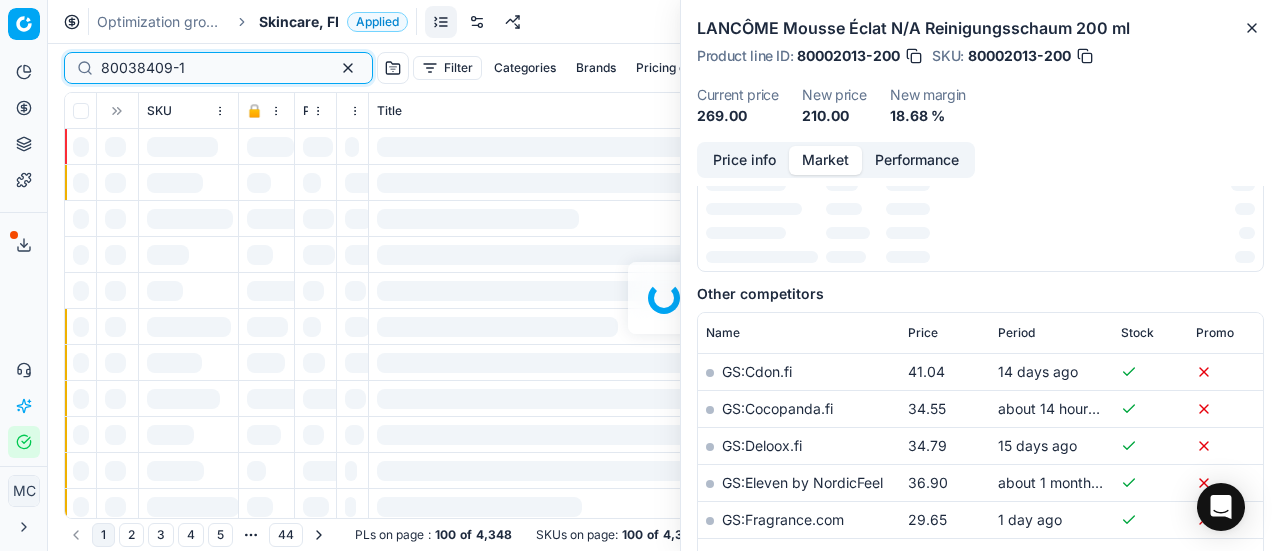 scroll, scrollTop: 300, scrollLeft: 0, axis: vertical 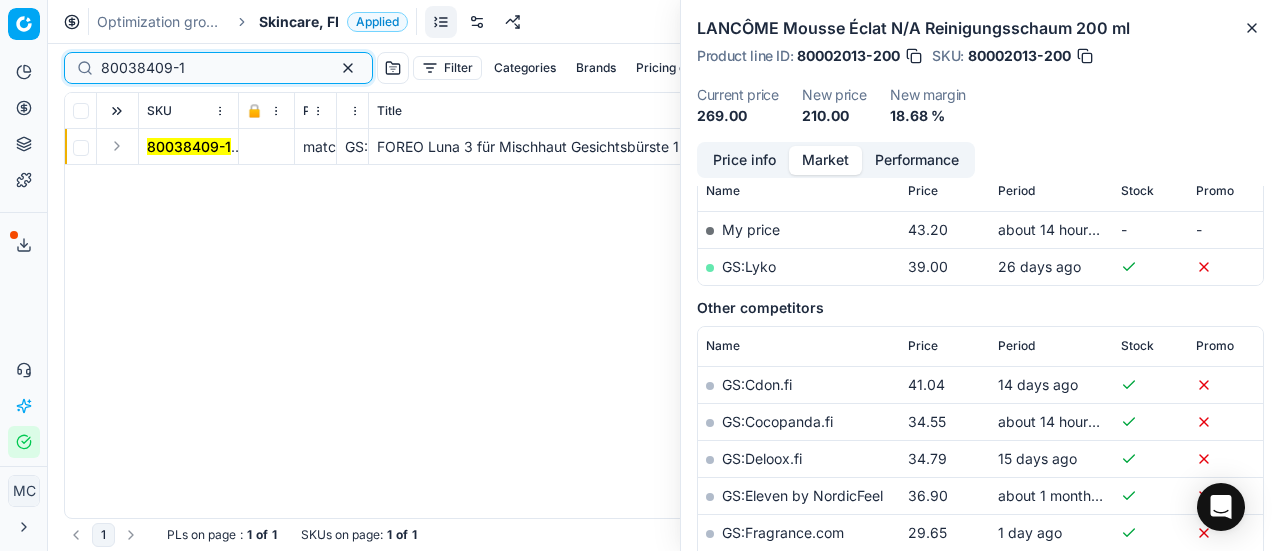 type on "80038409-1" 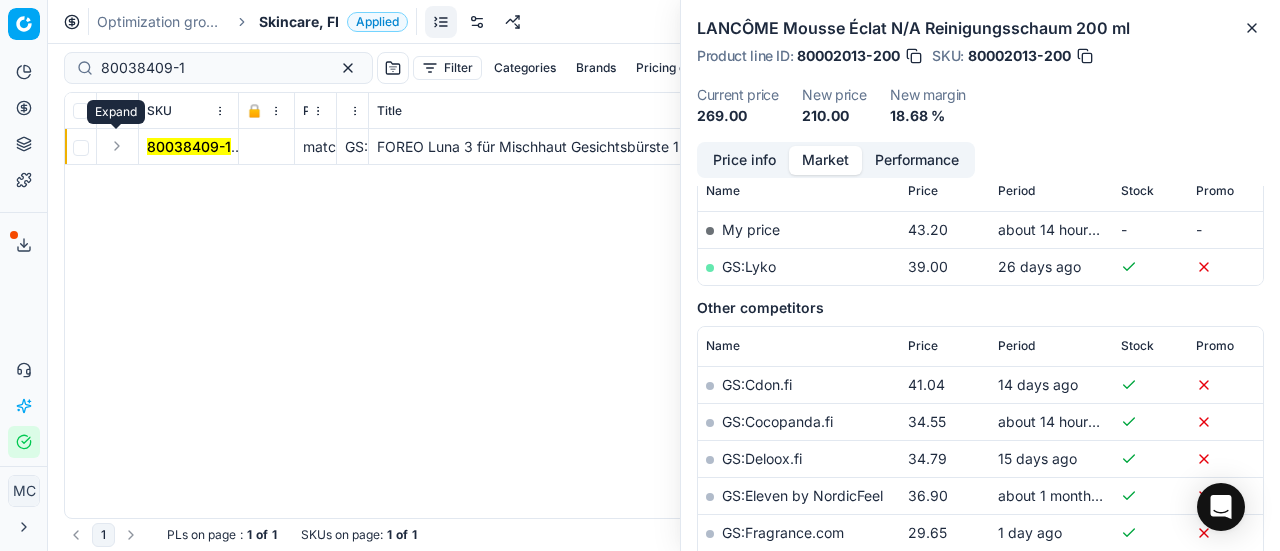 click at bounding box center (117, 146) 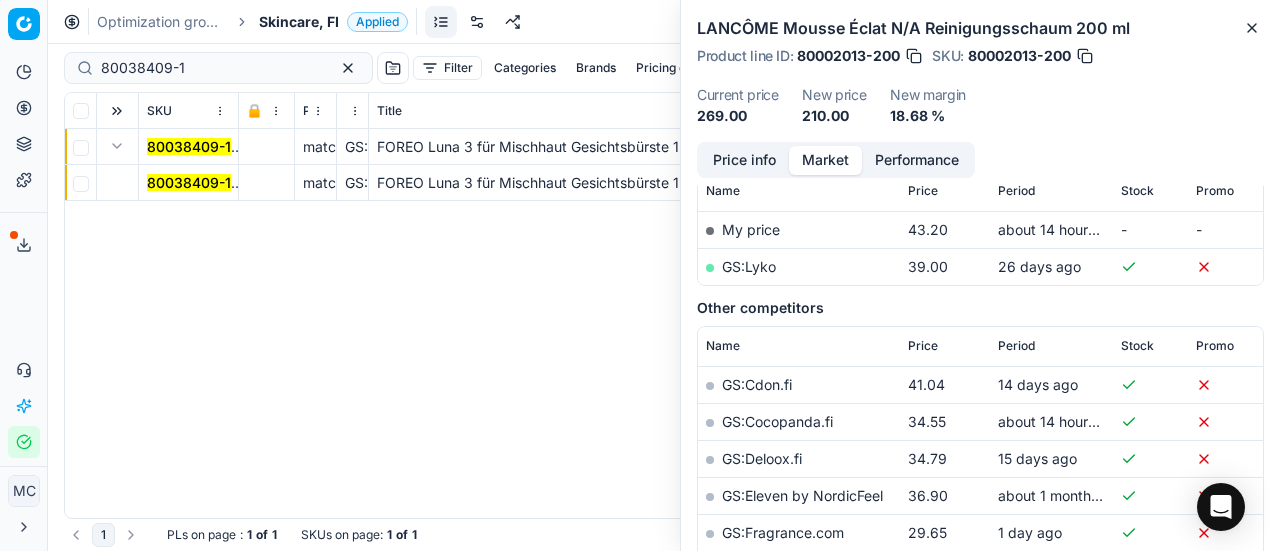 click on "80038409-1" at bounding box center (189, 182) 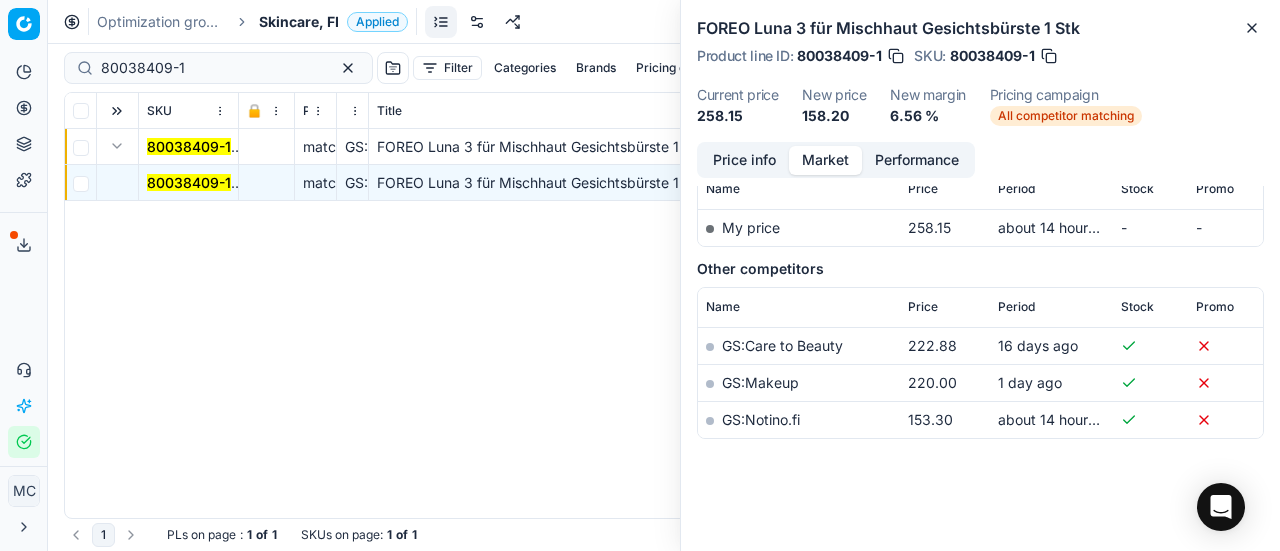 scroll, scrollTop: 300, scrollLeft: 0, axis: vertical 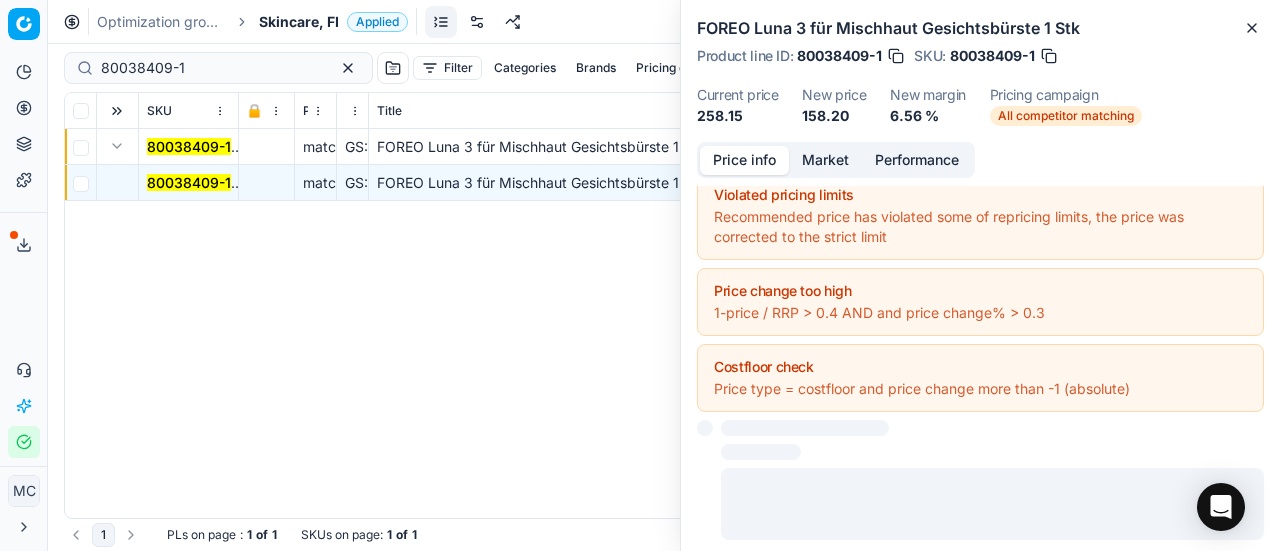click on "Price info" at bounding box center [744, 160] 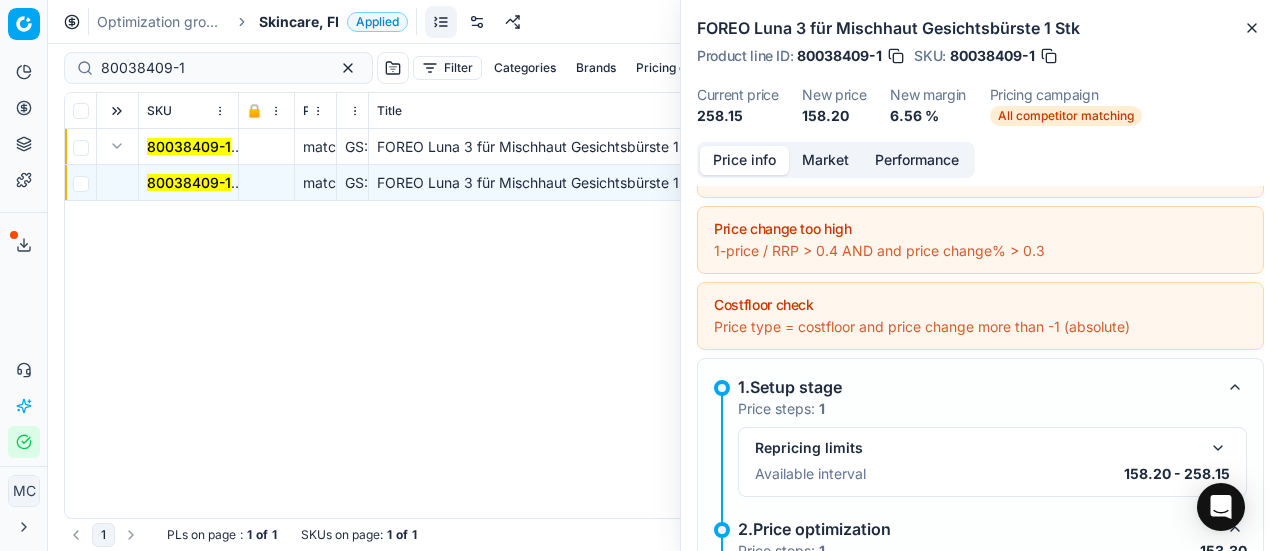 scroll, scrollTop: 214, scrollLeft: 0, axis: vertical 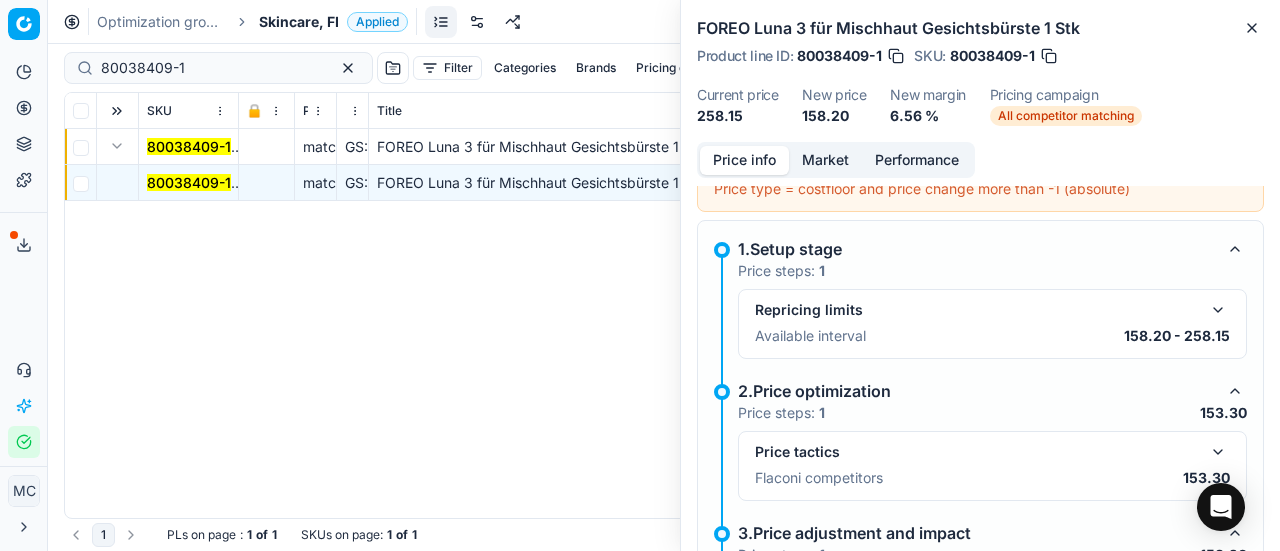 click at bounding box center (1218, 452) 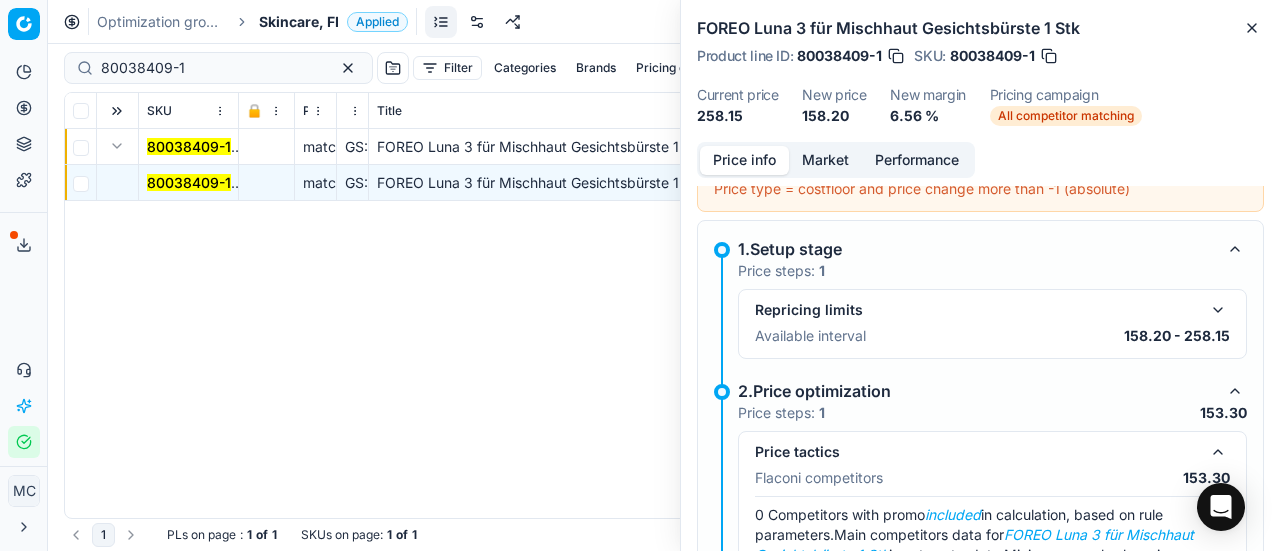 scroll, scrollTop: 414, scrollLeft: 0, axis: vertical 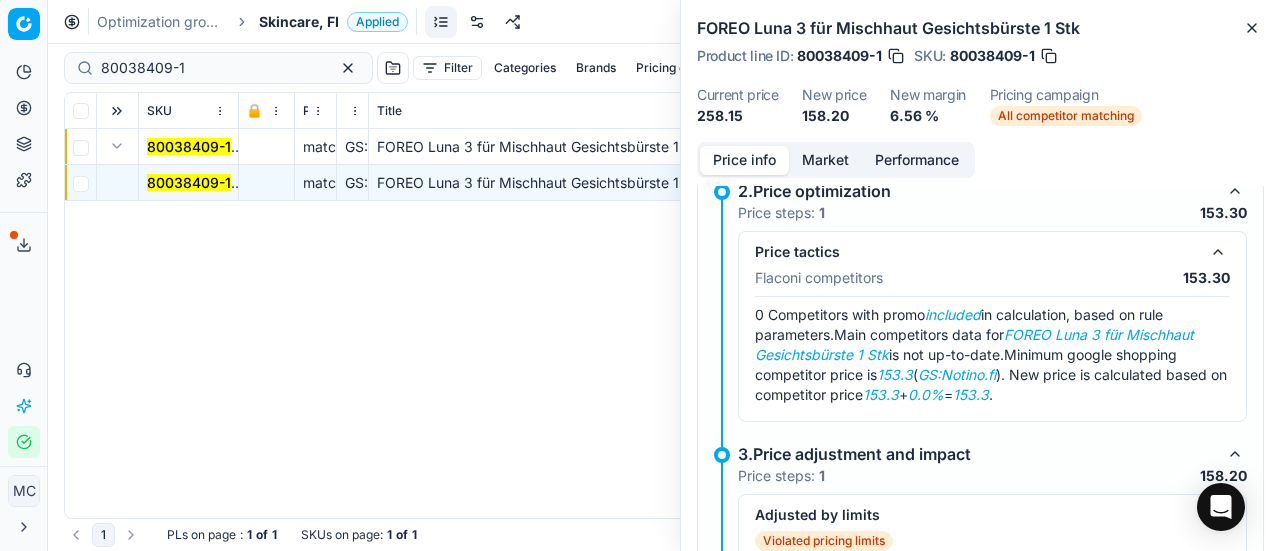 click on "Market" at bounding box center [825, 160] 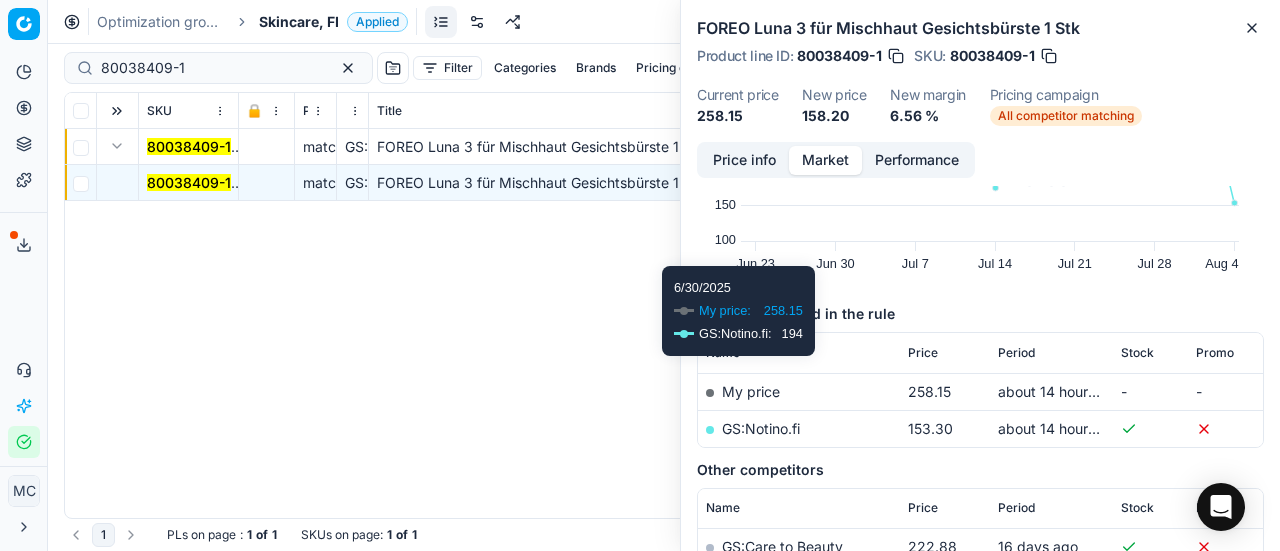 scroll, scrollTop: 300, scrollLeft: 0, axis: vertical 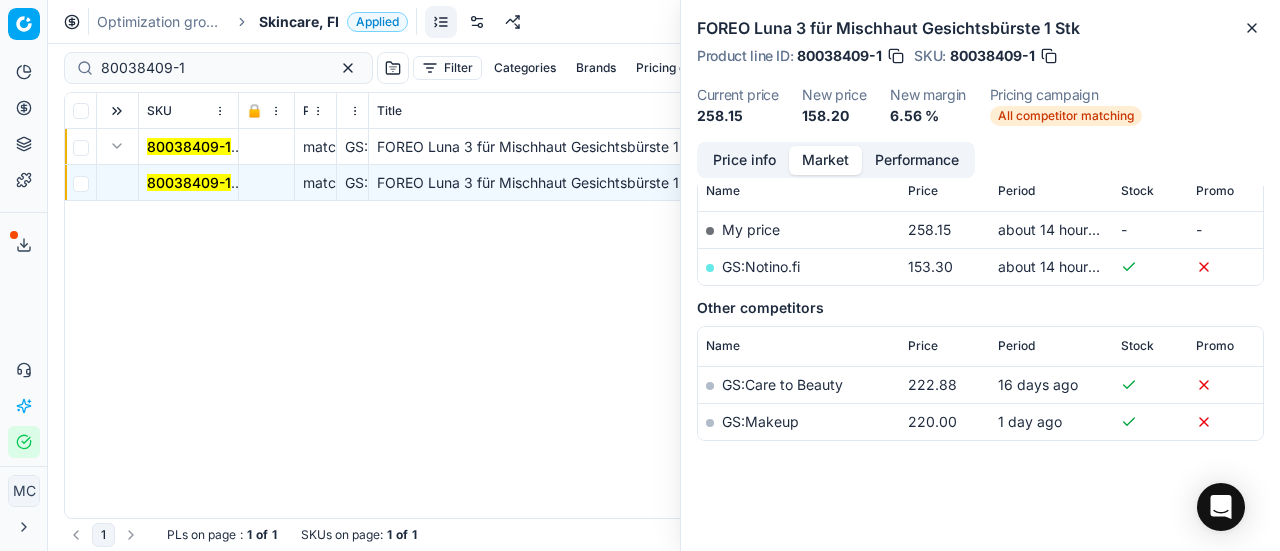 click on "GS:Notino.fi" at bounding box center (761, 266) 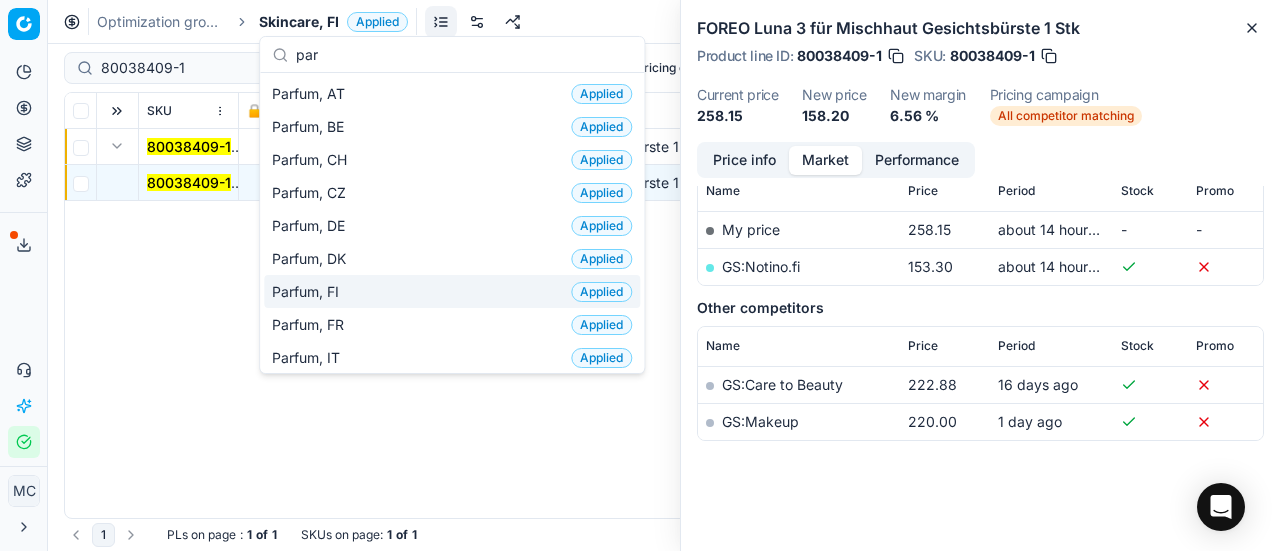 type on "par" 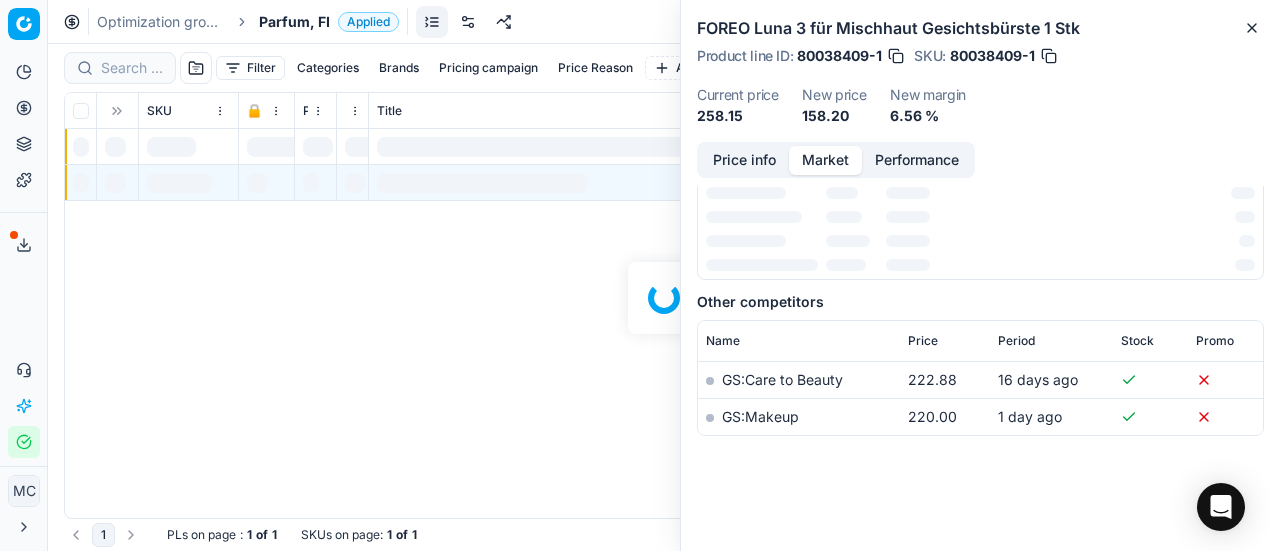 scroll, scrollTop: 300, scrollLeft: 0, axis: vertical 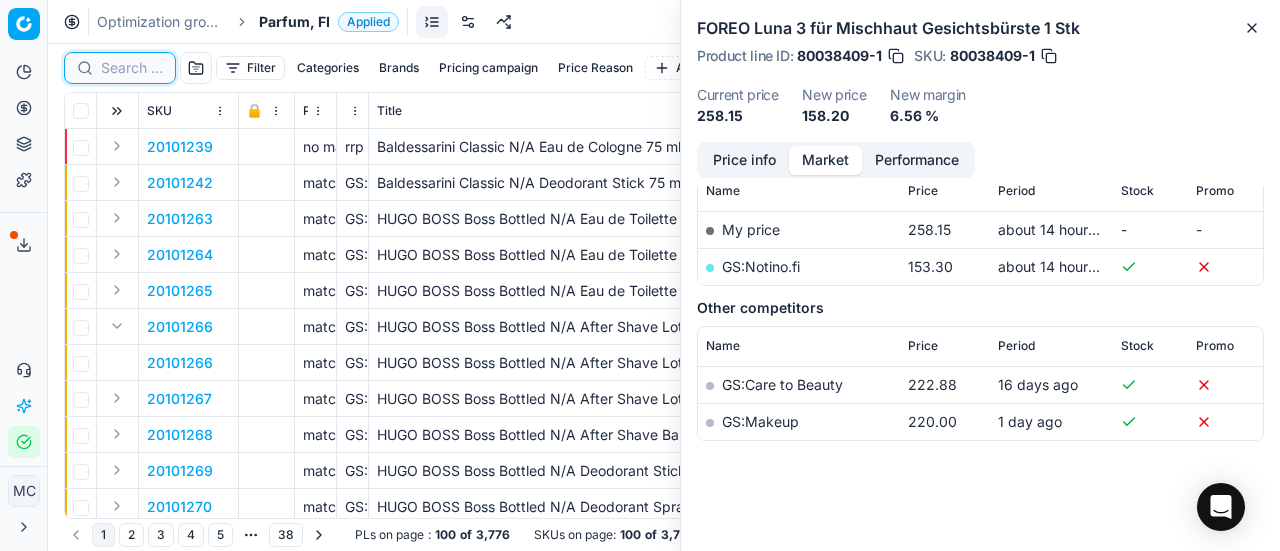 click at bounding box center (132, 68) 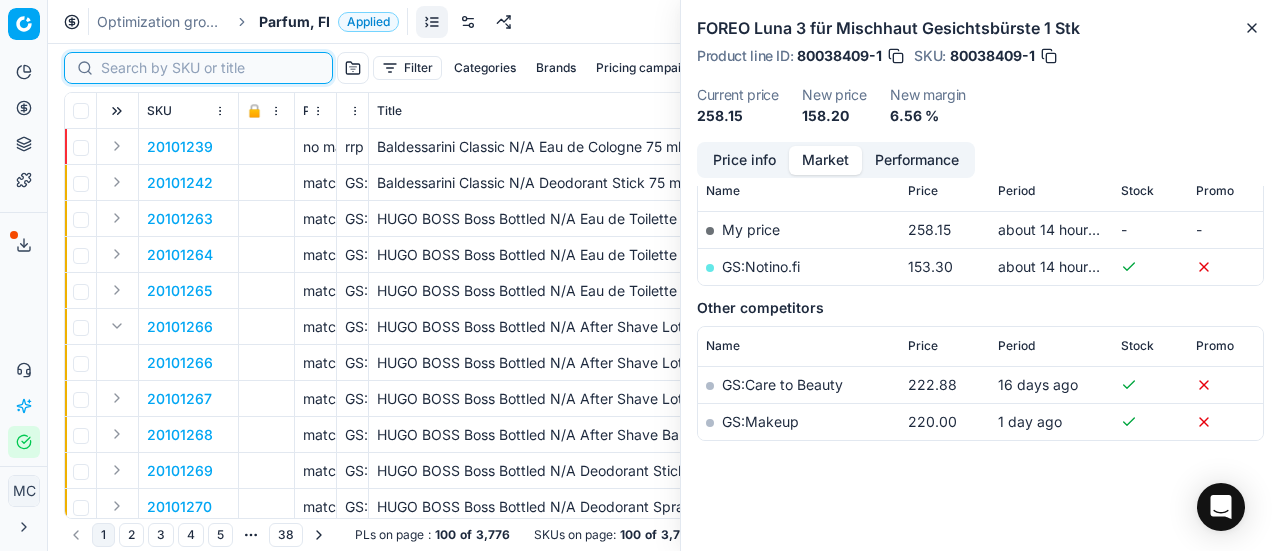 paste on "80026178-50" 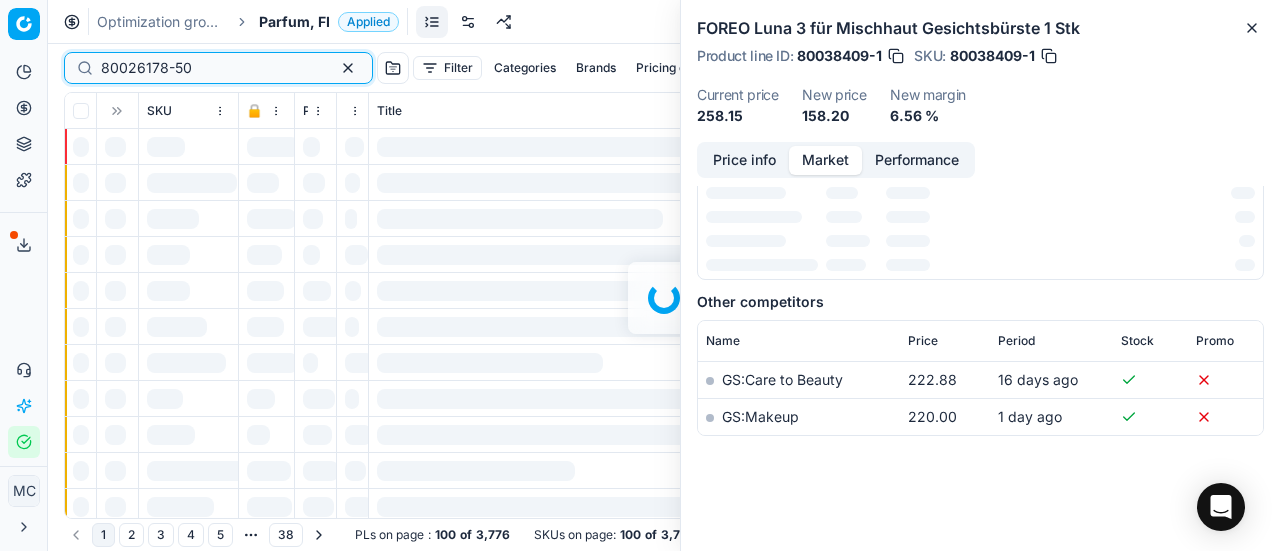 scroll, scrollTop: 300, scrollLeft: 0, axis: vertical 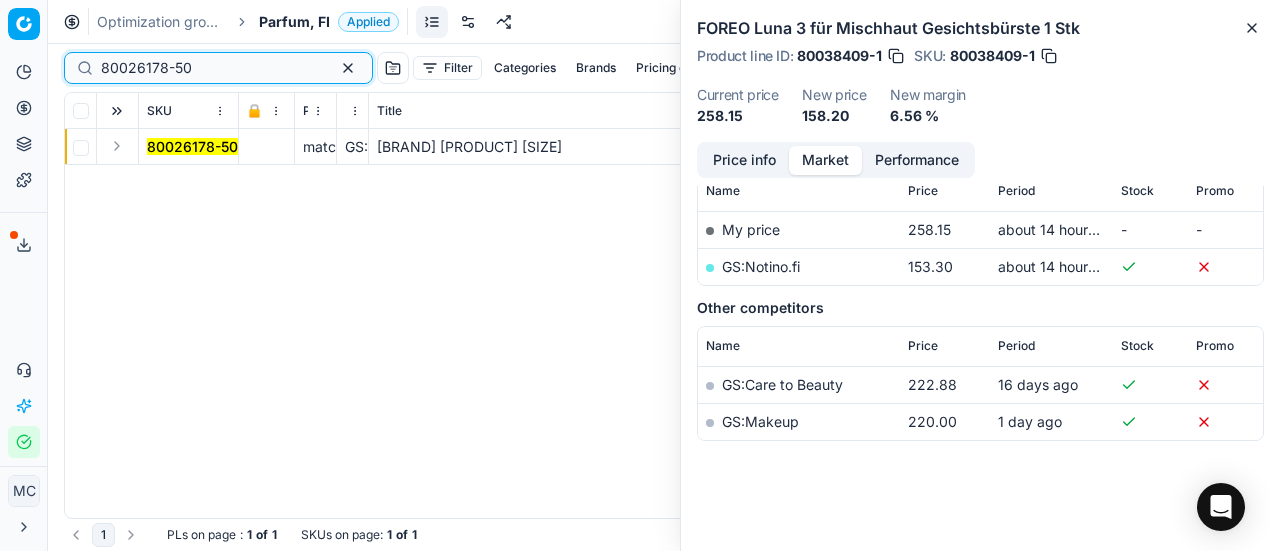 type on "80026178-50" 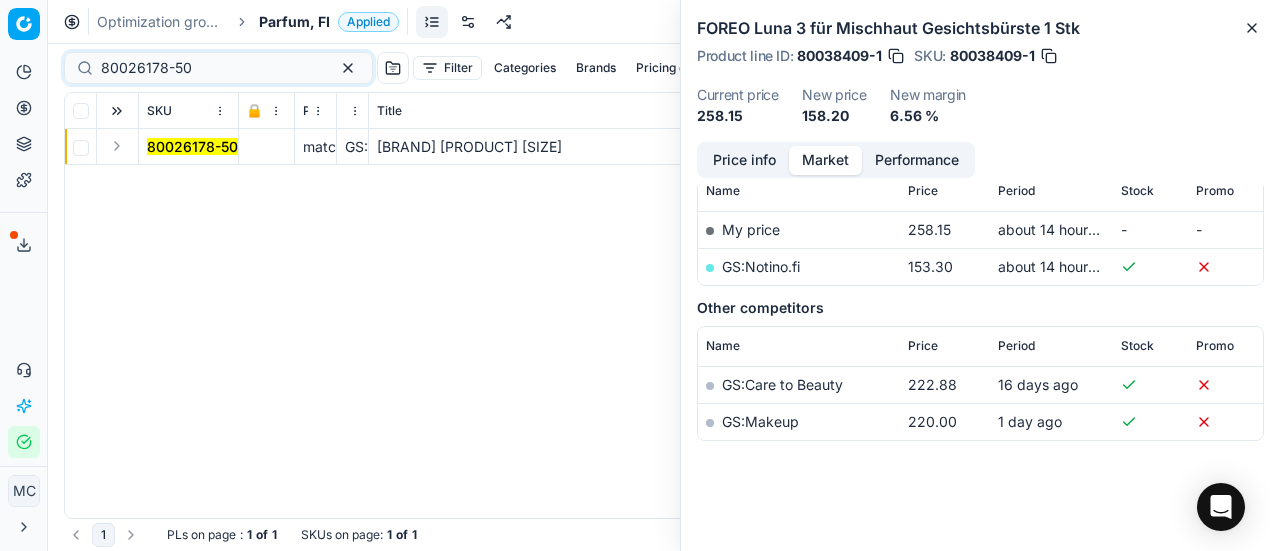 click at bounding box center (117, 146) 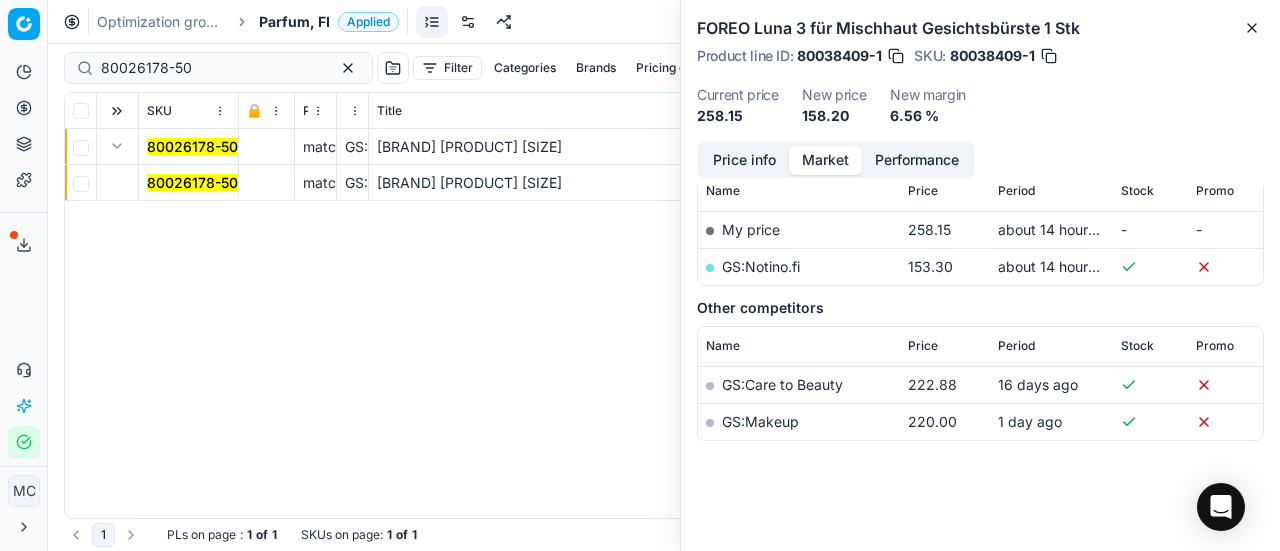 drag, startPoint x: 151, startPoint y: 179, endPoint x: 558, endPoint y: 203, distance: 407.707 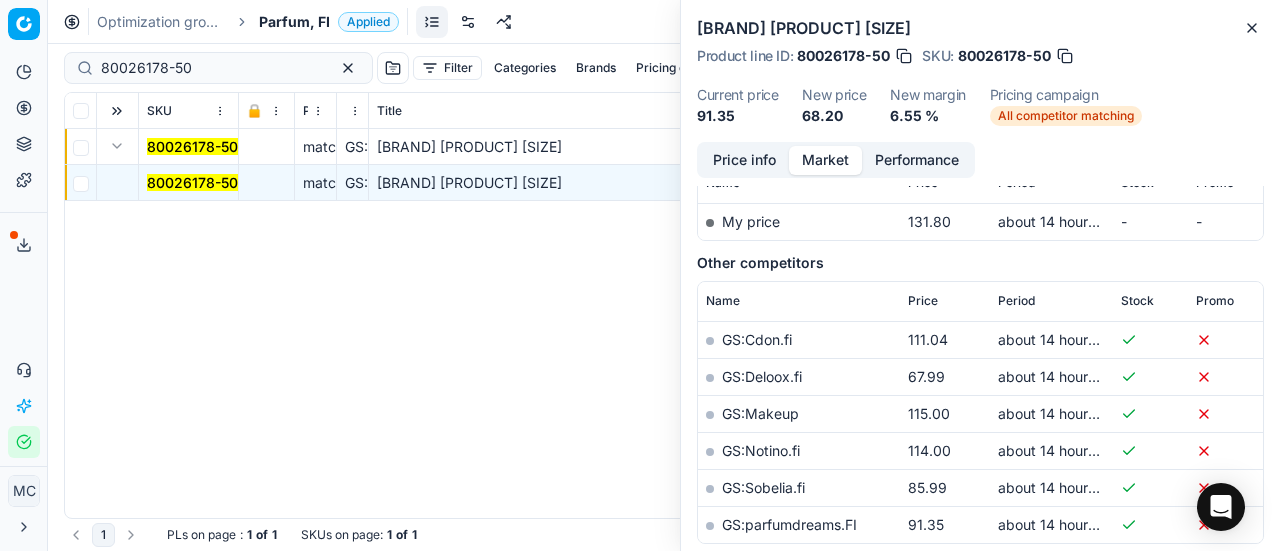 scroll, scrollTop: 300, scrollLeft: 0, axis: vertical 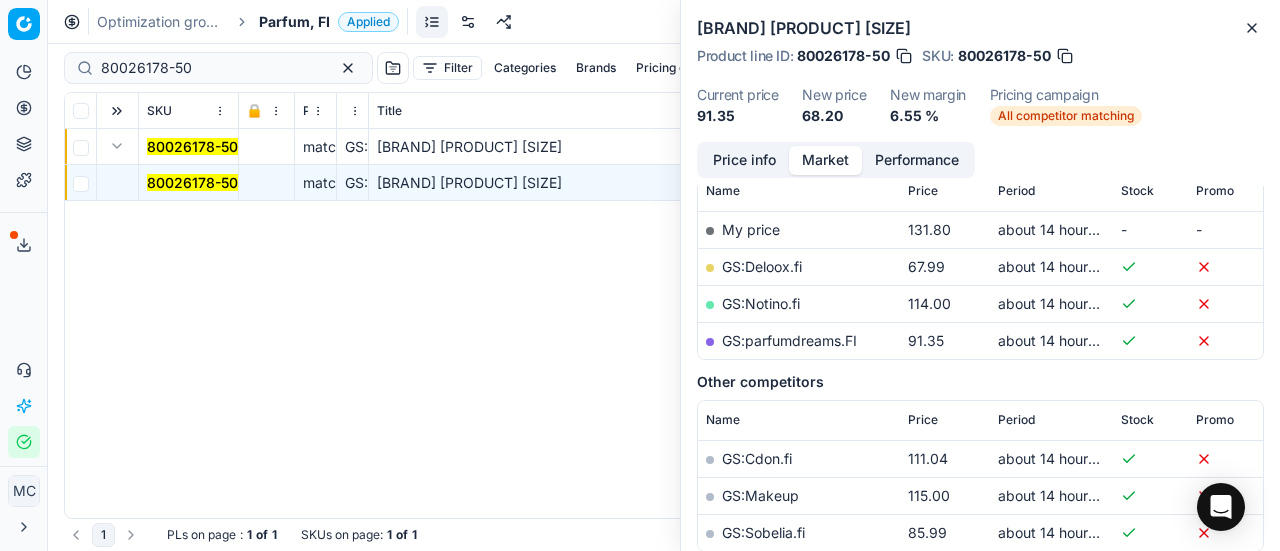 click on "Price info" at bounding box center (744, 160) 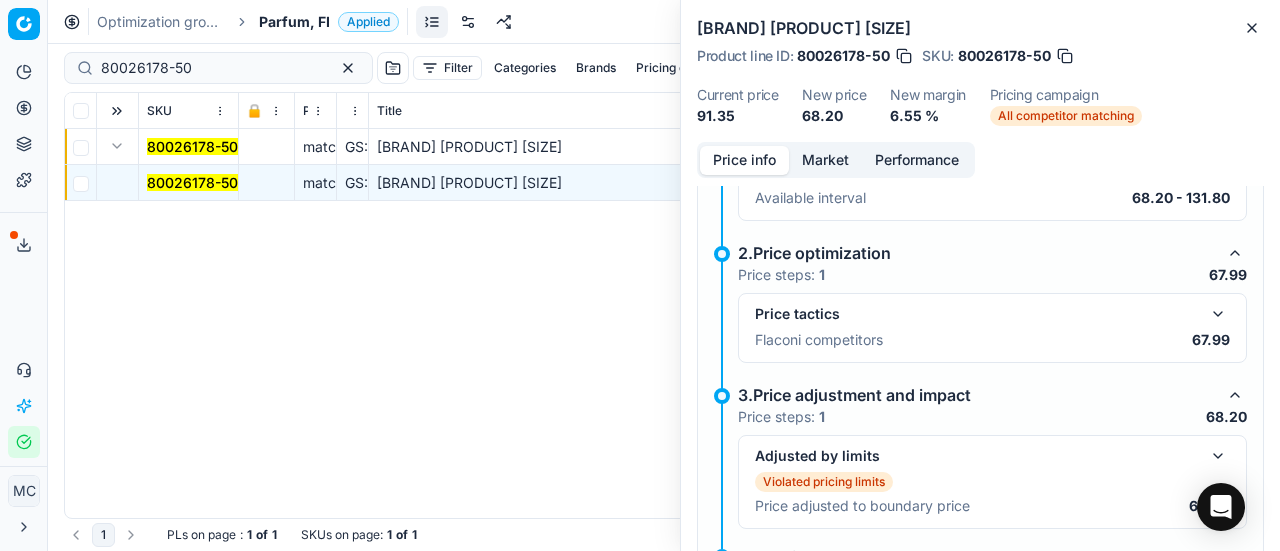 click at bounding box center [1218, 314] 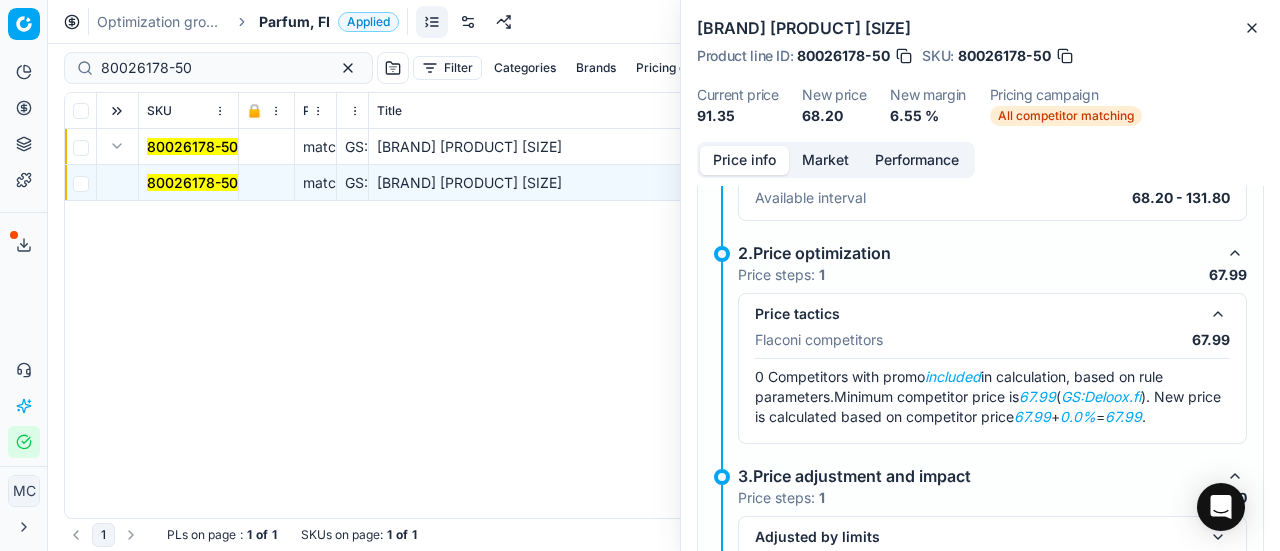 click on "Market" at bounding box center (825, 160) 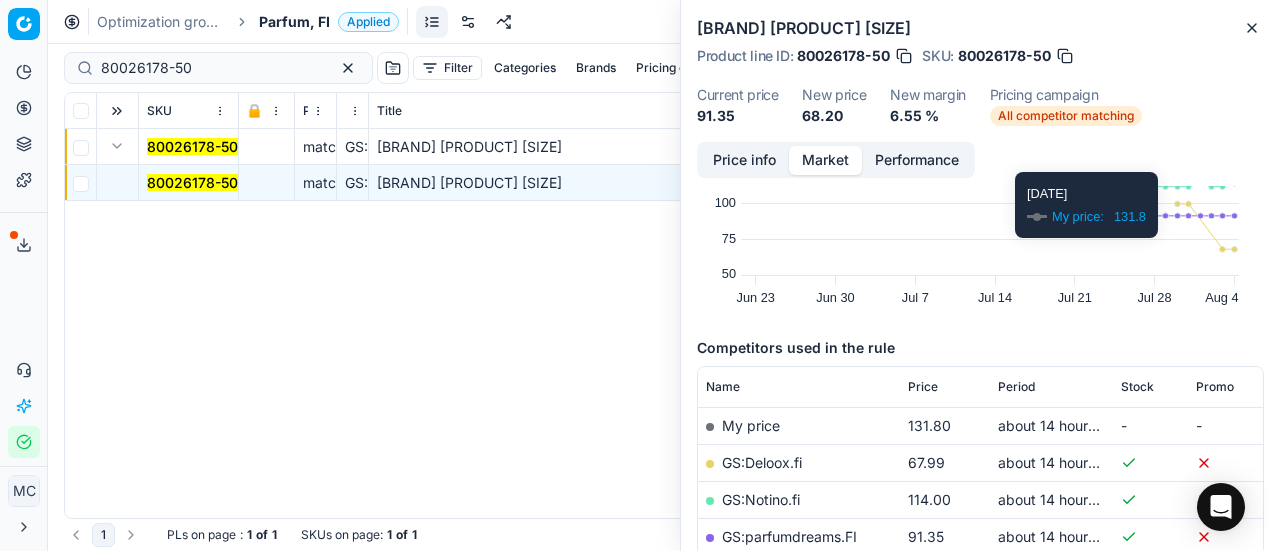 scroll, scrollTop: 200, scrollLeft: 0, axis: vertical 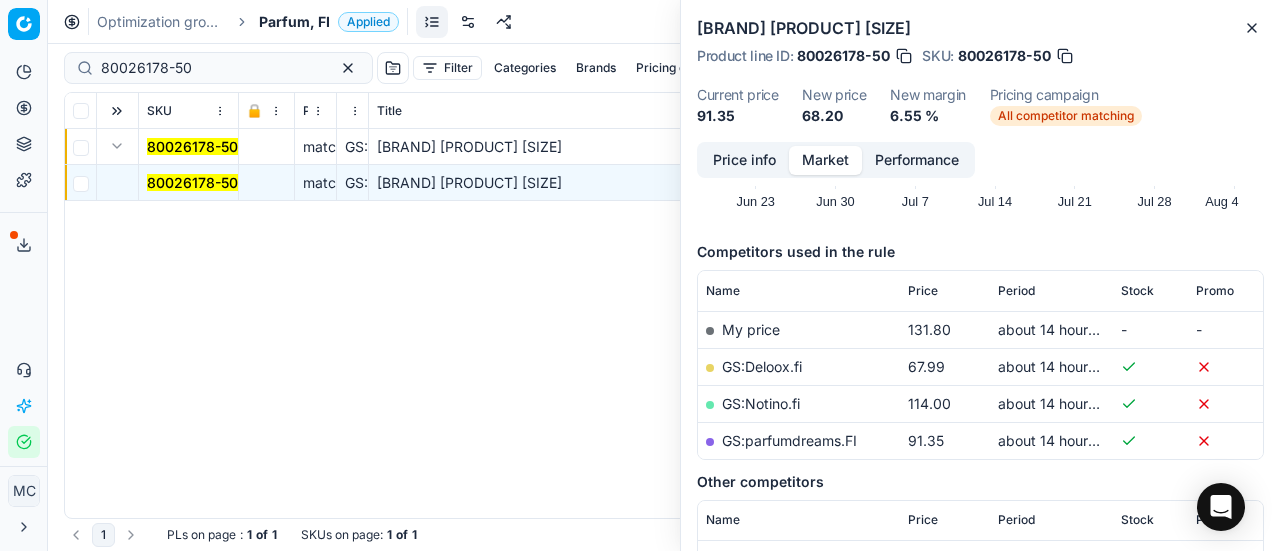 click on "GS:Deloox.fi" at bounding box center [762, 366] 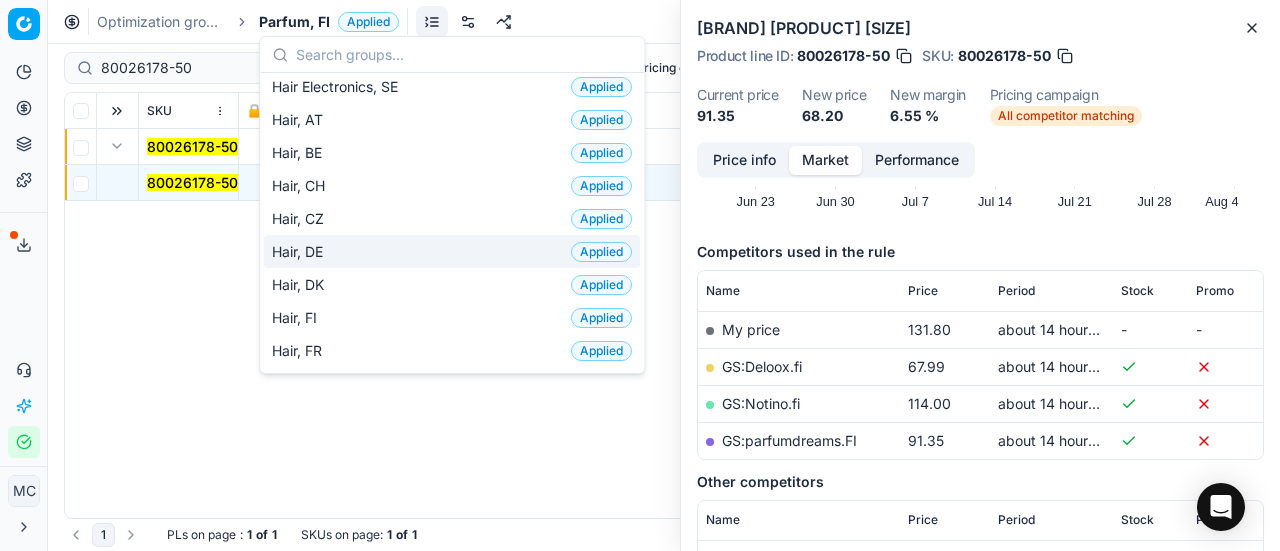 scroll, scrollTop: 400, scrollLeft: 0, axis: vertical 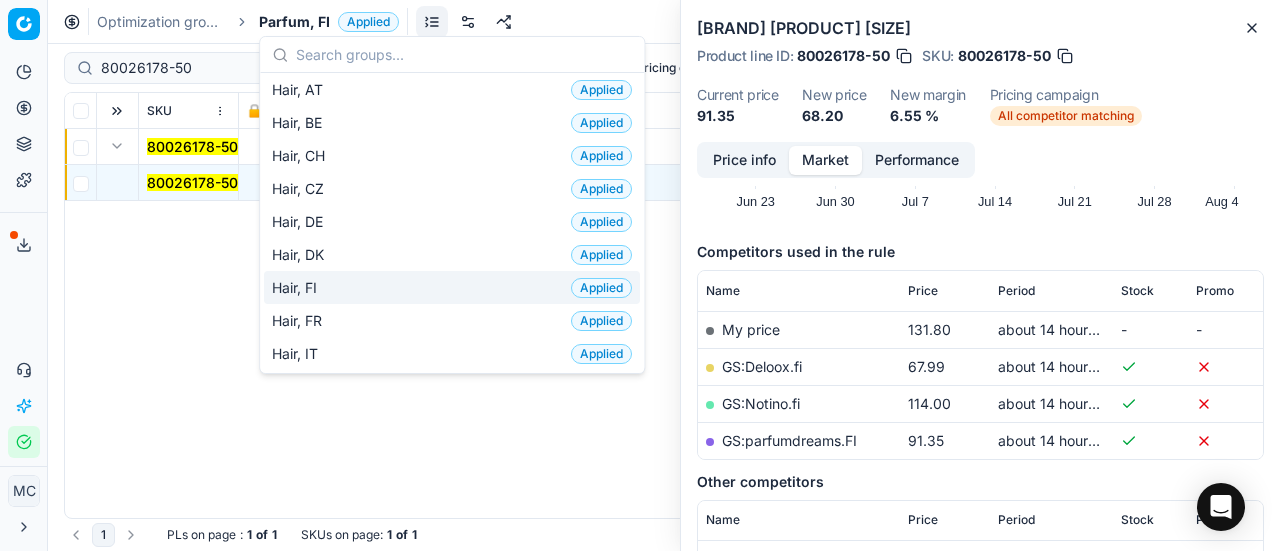 click on "Hair, FI Applied" at bounding box center [452, 287] 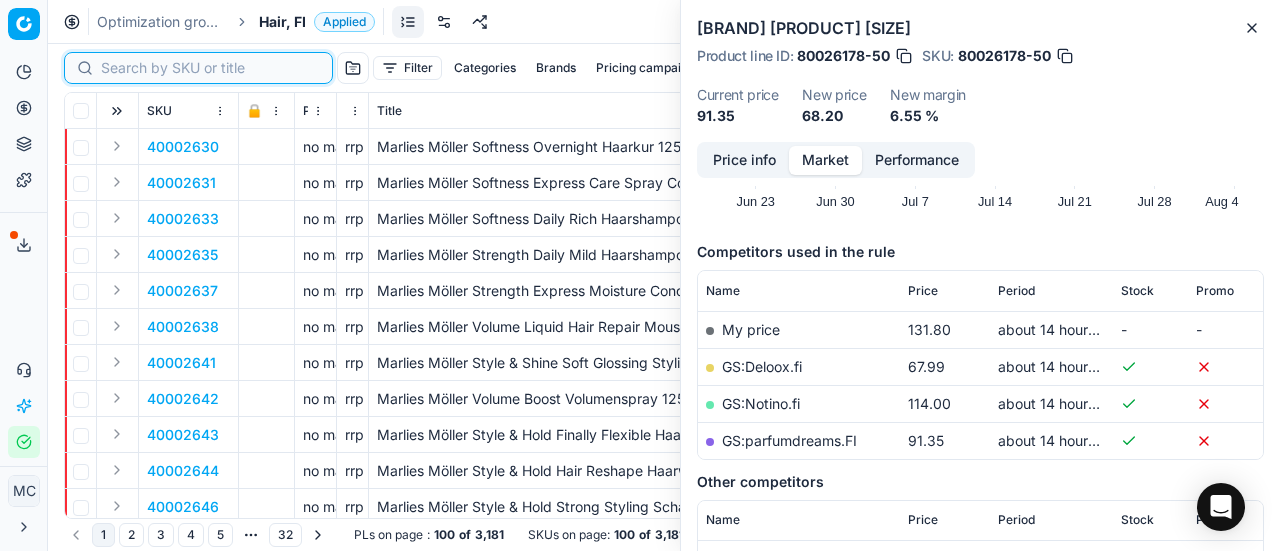 click at bounding box center [210, 68] 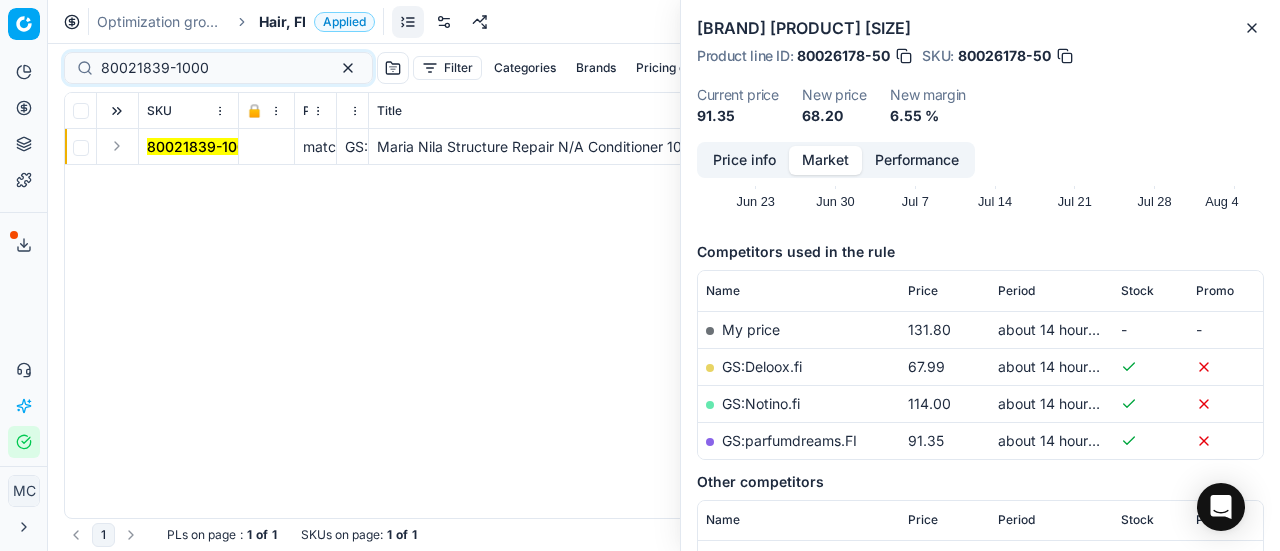 click at bounding box center [117, 146] 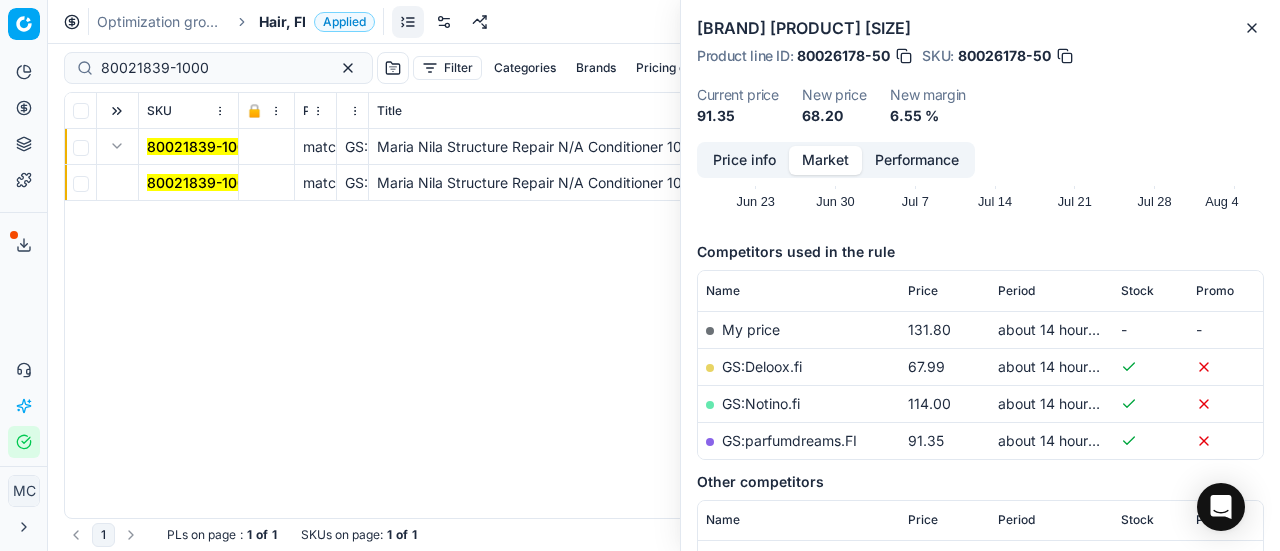 click on "80021839-1000" at bounding box center (201, 182) 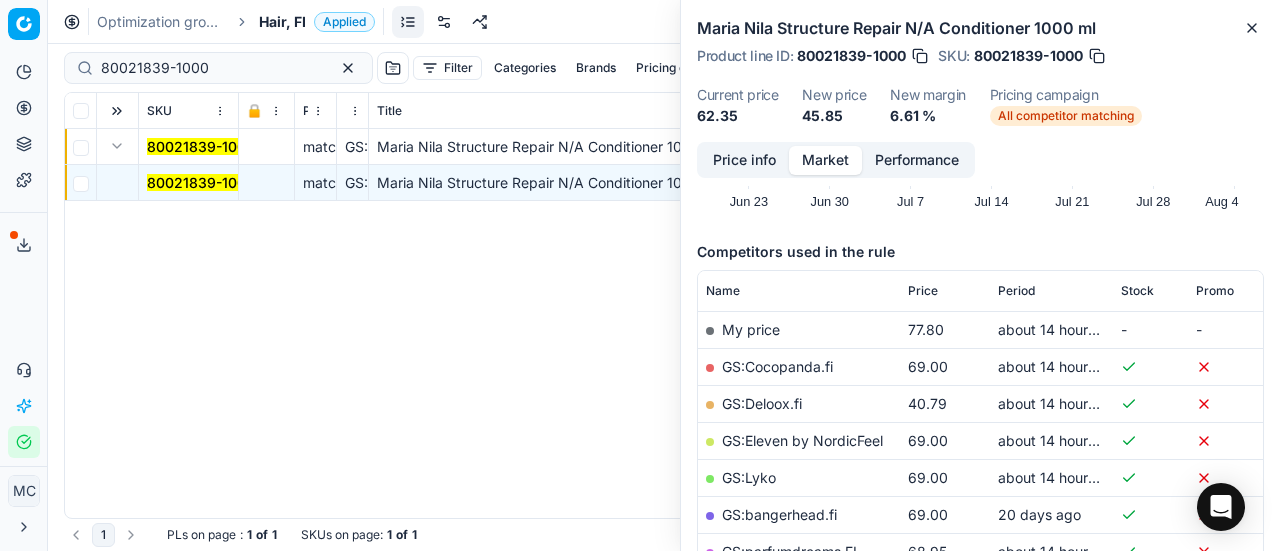click on "Price info" at bounding box center [744, 160] 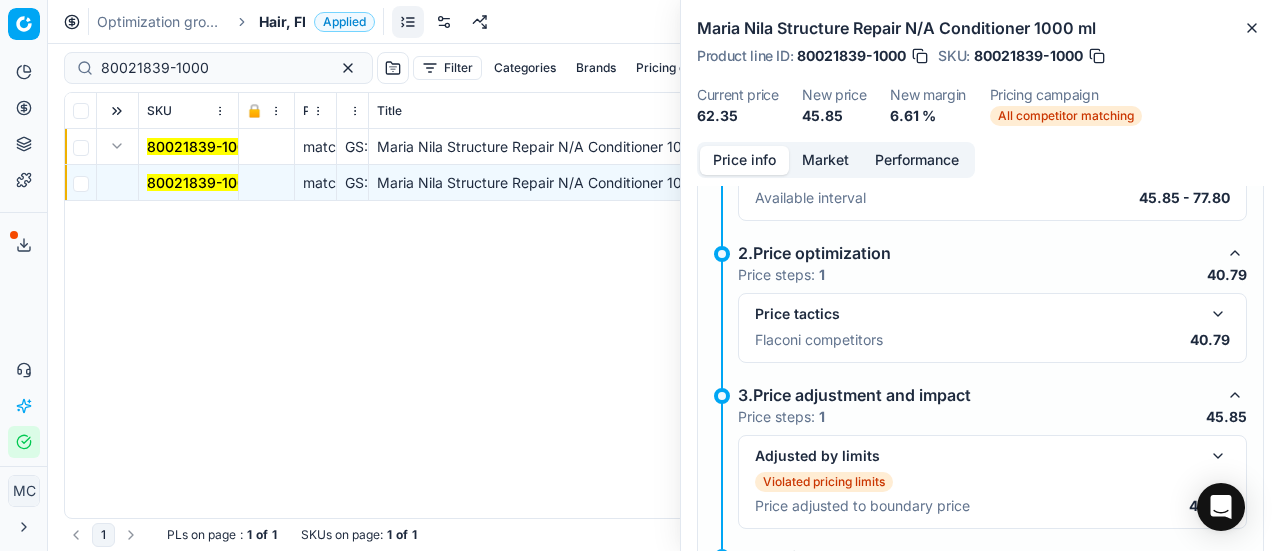 click at bounding box center [1218, 314] 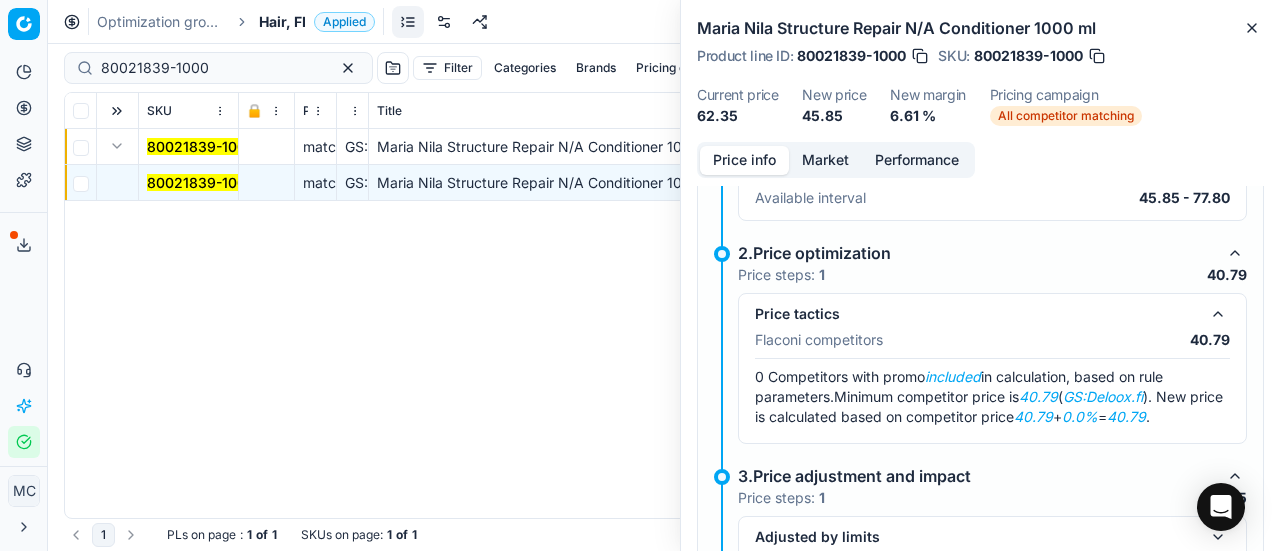 click on "Market" at bounding box center [825, 160] 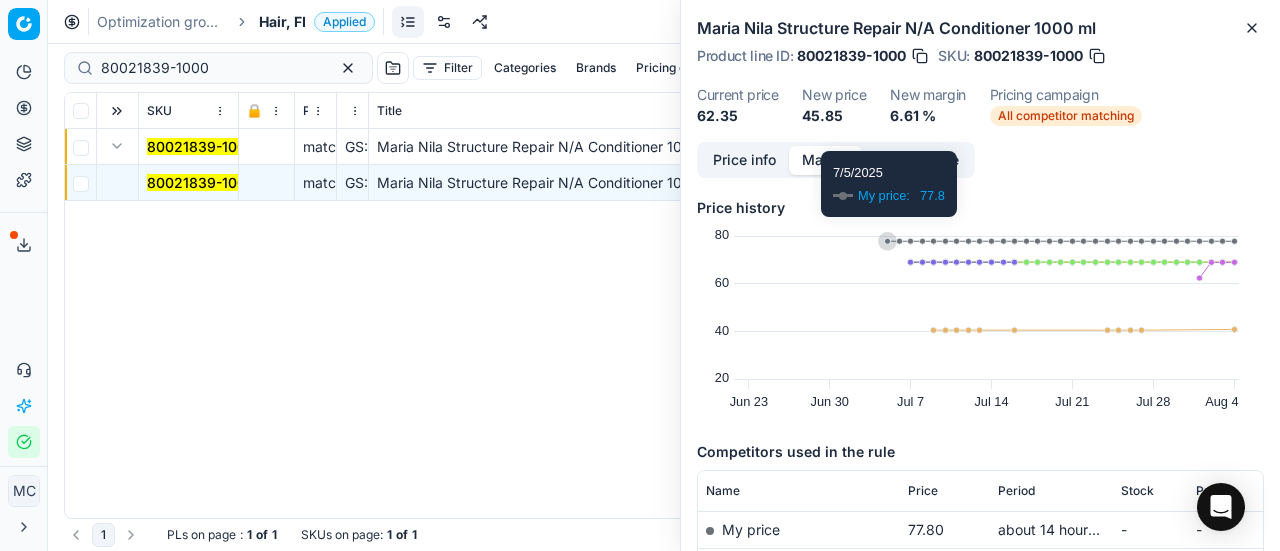 scroll, scrollTop: 300, scrollLeft: 0, axis: vertical 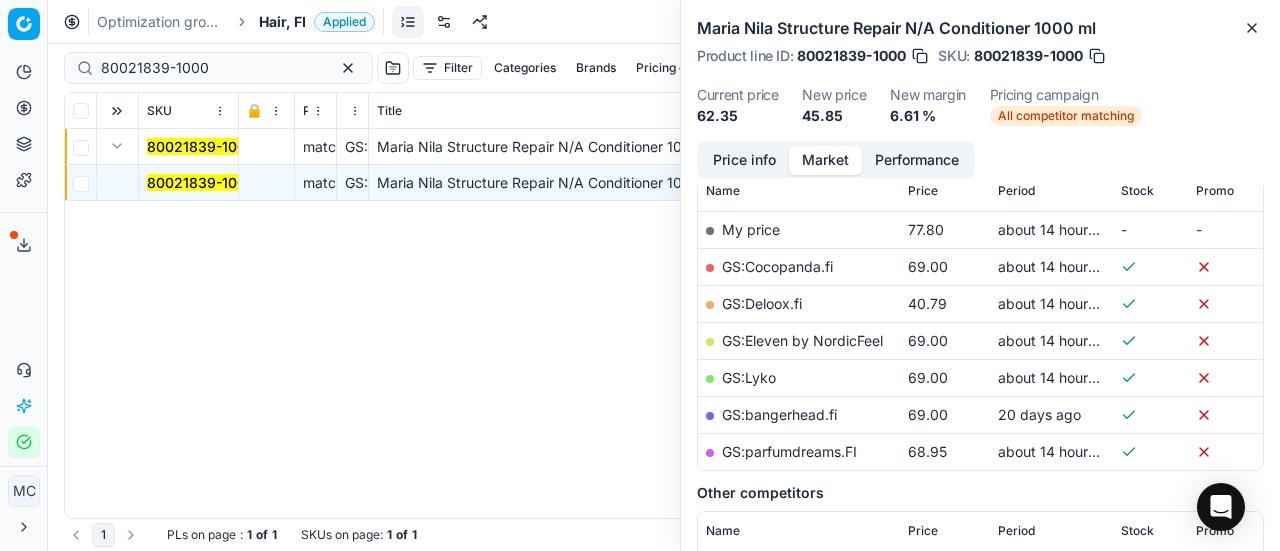click on "GS:Deloox.fi" at bounding box center (762, 303) 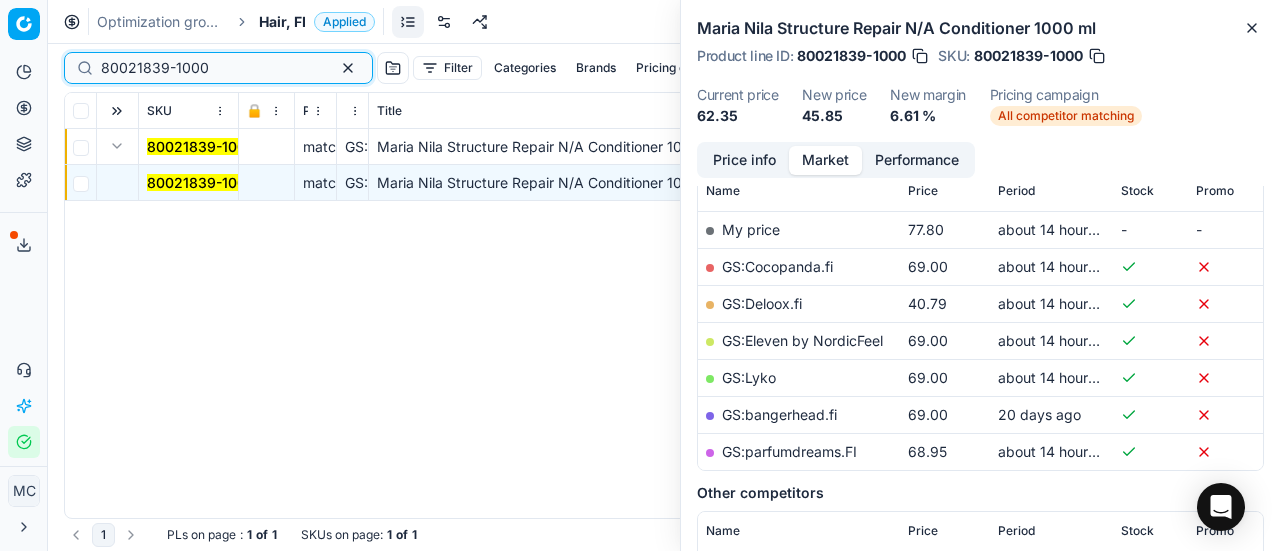 drag, startPoint x: 249, startPoint y: 70, endPoint x: 0, endPoint y: 76, distance: 249.07228 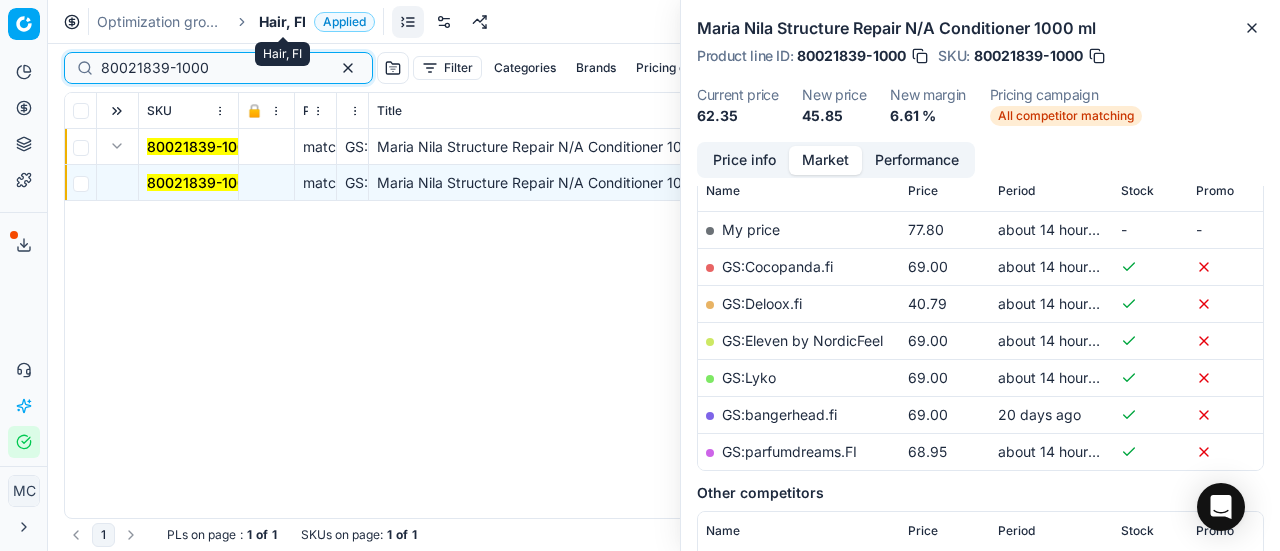 click on "80021839-1000" at bounding box center (210, 68) 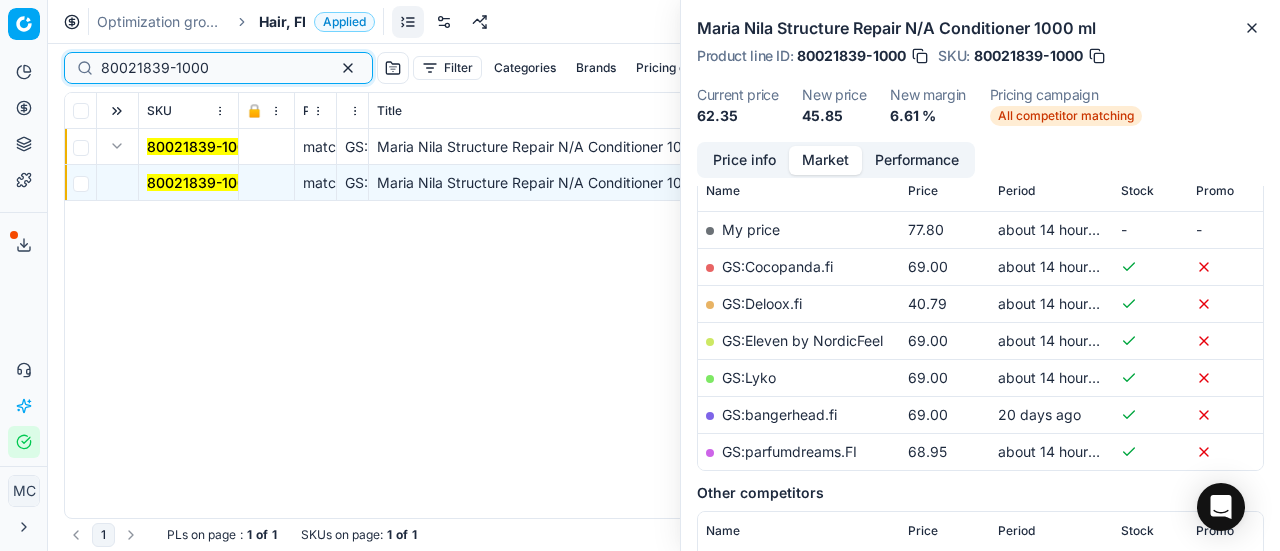 click on "Pricing platform Analytics Pricing Product portfolio Templates Export service 18 Contact support   AI Pricing Assistant Integration status MC Mengqi Cai mengqi.cai@flaconi.de Close menu Command Palette Search for a command to run... Optimization groups Hair, FI Applied Discard Download report 80021839-1000 Filter   Categories   Brands   Pricing campaign   Price Reason   Add filter Bulk update Assign SKU 🔒 Price Type Price Reason Title Product line name Product line ID Cost PCII cost RRP CD min Price CD max Price Beauty outlet price PCII+5% > RRP Sales Flag Price change too high RRP vs MinCD Discount% vs RRP Current price Current promo price Freeze price New margin (common), % Δ, % Check CM Comment Pricing Comment CM New price proposal Δ, abs Done Pricing Difference, % > 50 Alerts Family ID Pricing campaign New price too high New price too low Brands Business Unit ID Business Unit | title Total stock quantity Last stock update Last price change Is available Is main product Main CD Amazon Main CD bol 42.82" at bounding box center (640, 275) 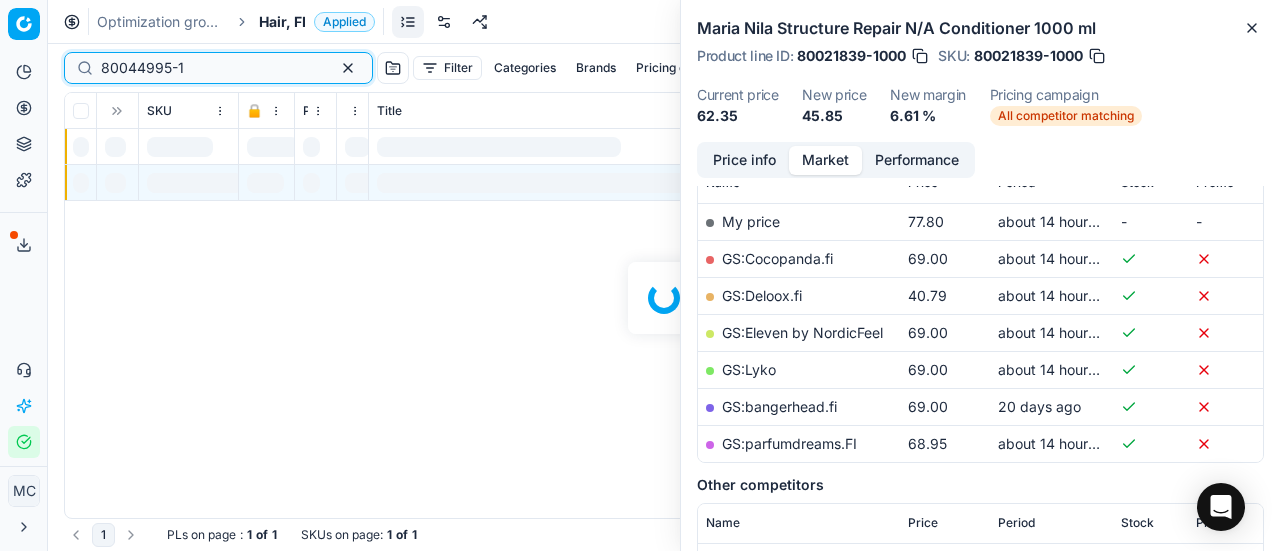 scroll, scrollTop: 300, scrollLeft: 0, axis: vertical 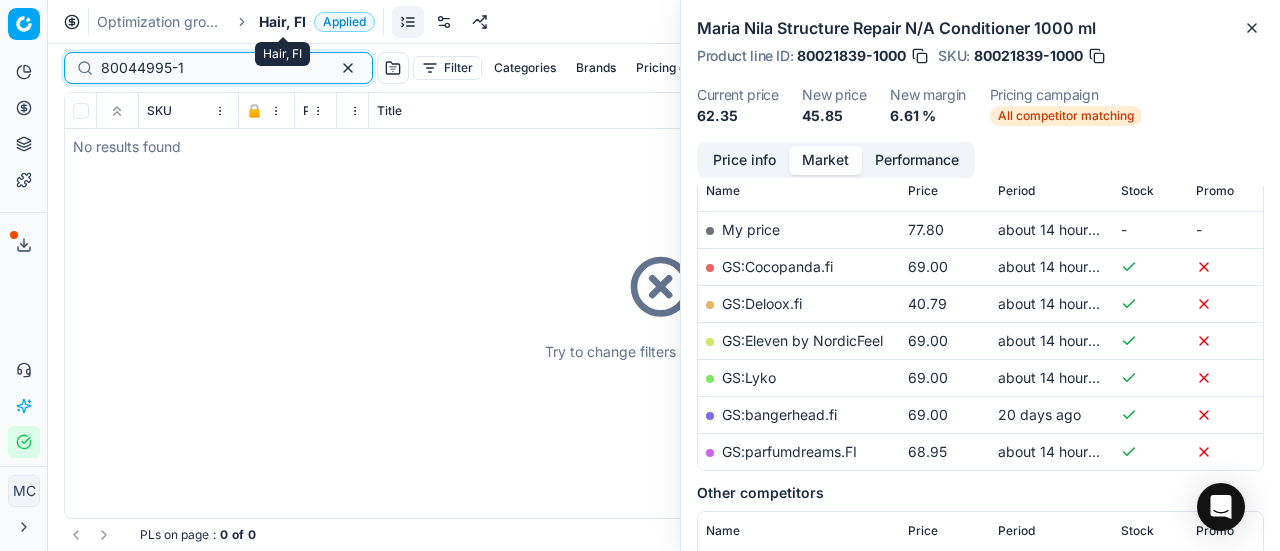 type on "80044995-1" 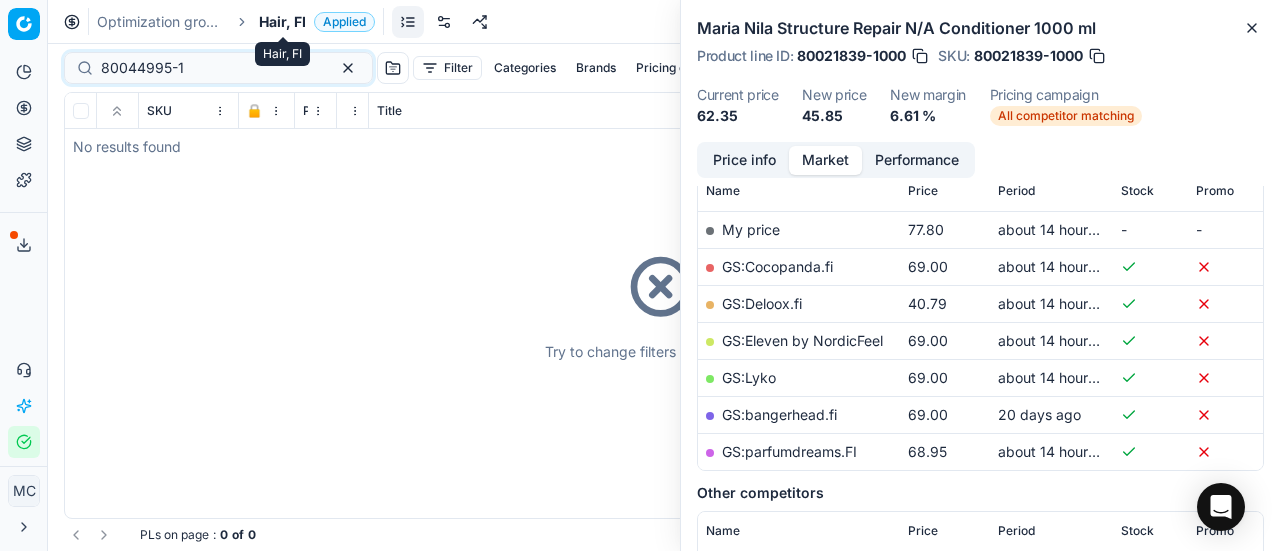 click on "Hair, FI" at bounding box center [282, 22] 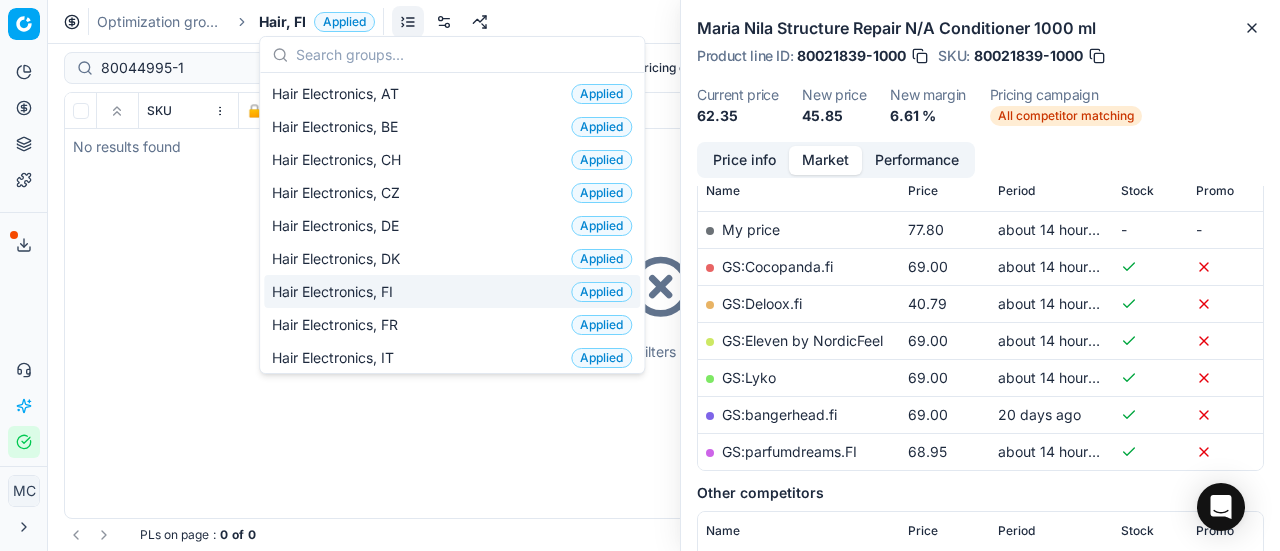 click on "Hair Electronics, FI Applied" at bounding box center (452, 291) 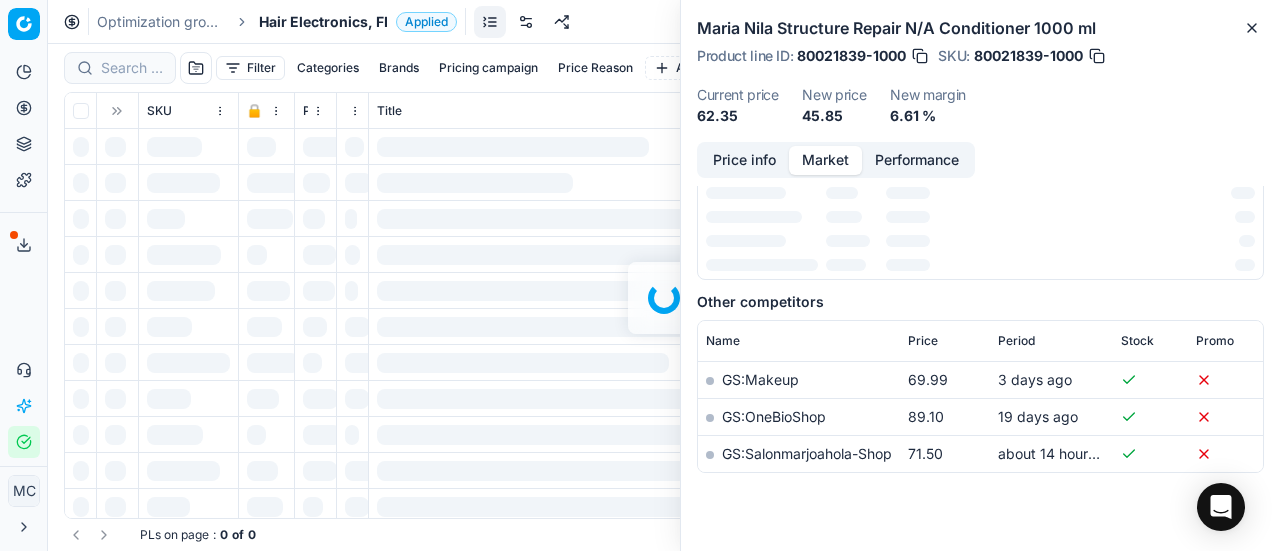 scroll, scrollTop: 300, scrollLeft: 0, axis: vertical 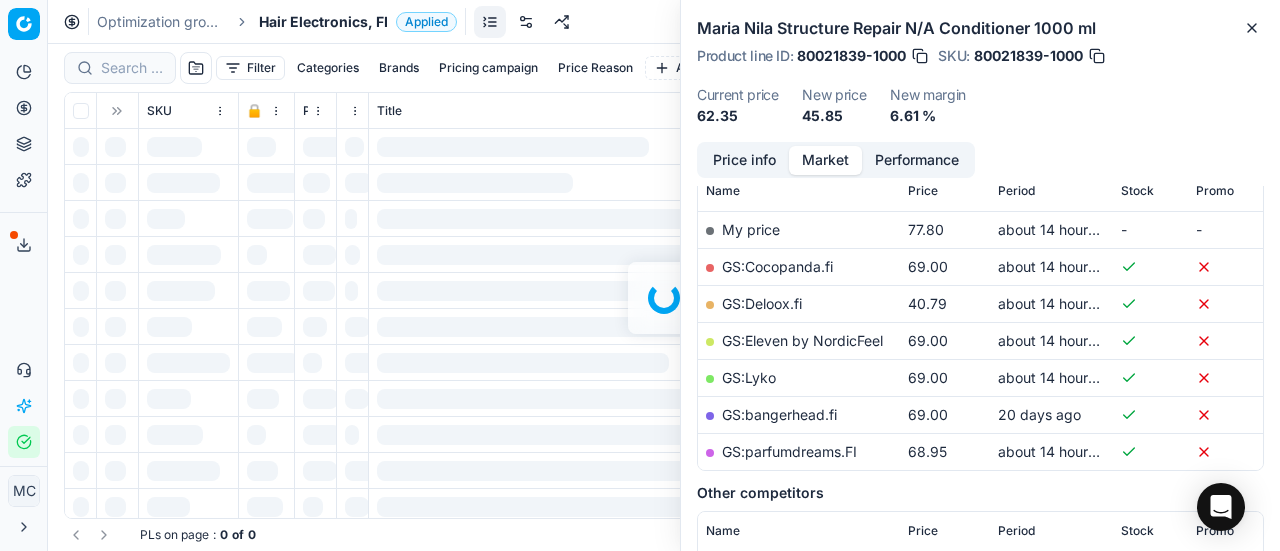 click at bounding box center (664, 297) 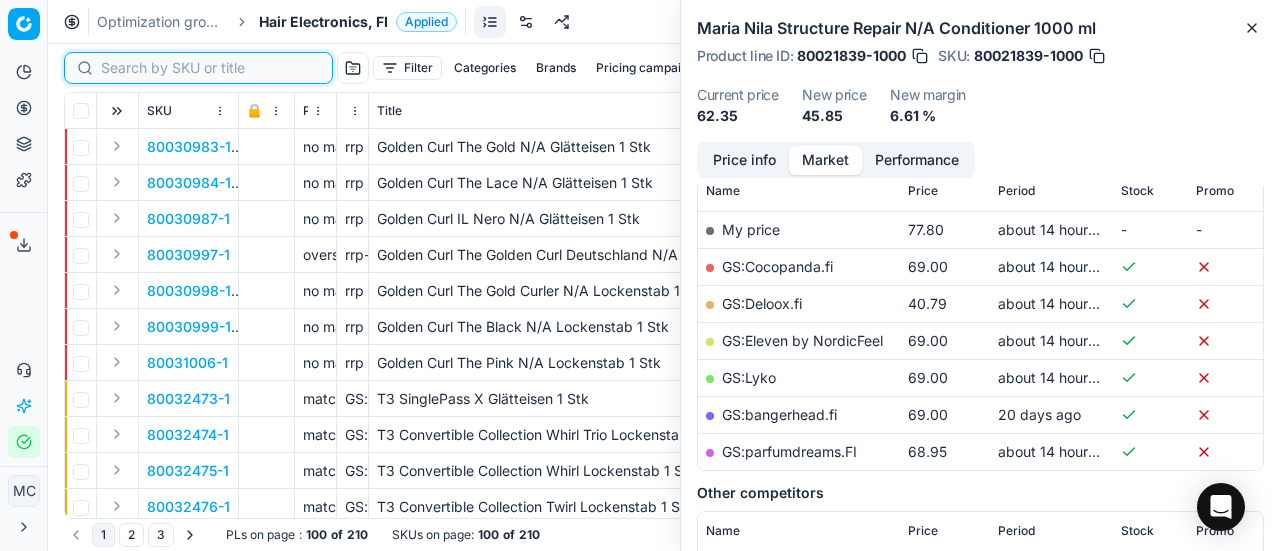 click at bounding box center (210, 68) 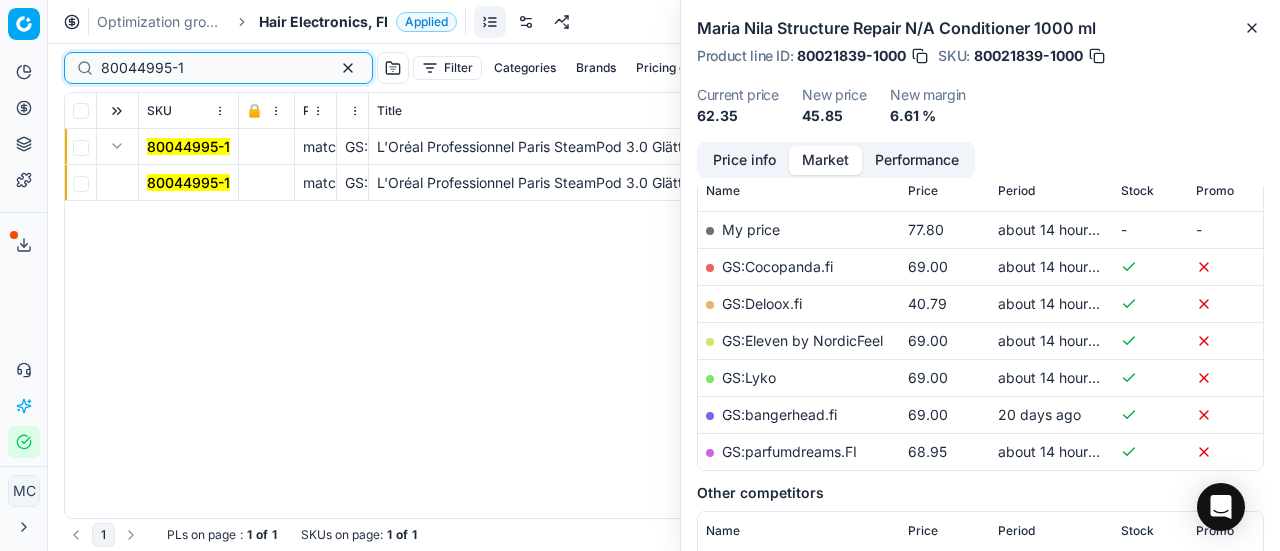 scroll, scrollTop: 300, scrollLeft: 0, axis: vertical 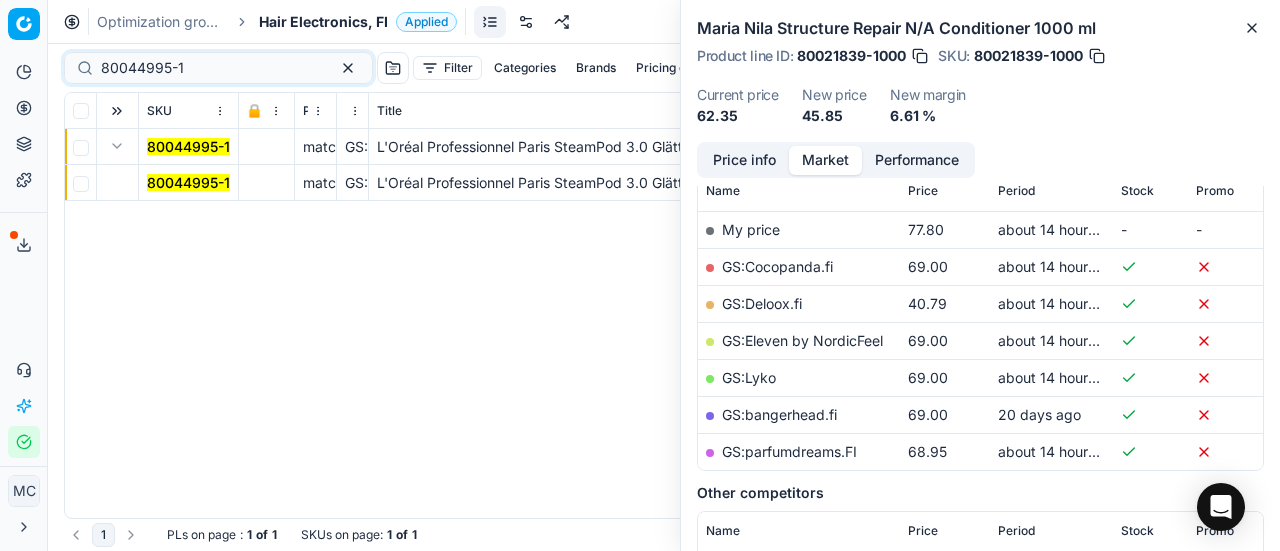 click on "80044995-1" at bounding box center [188, 182] 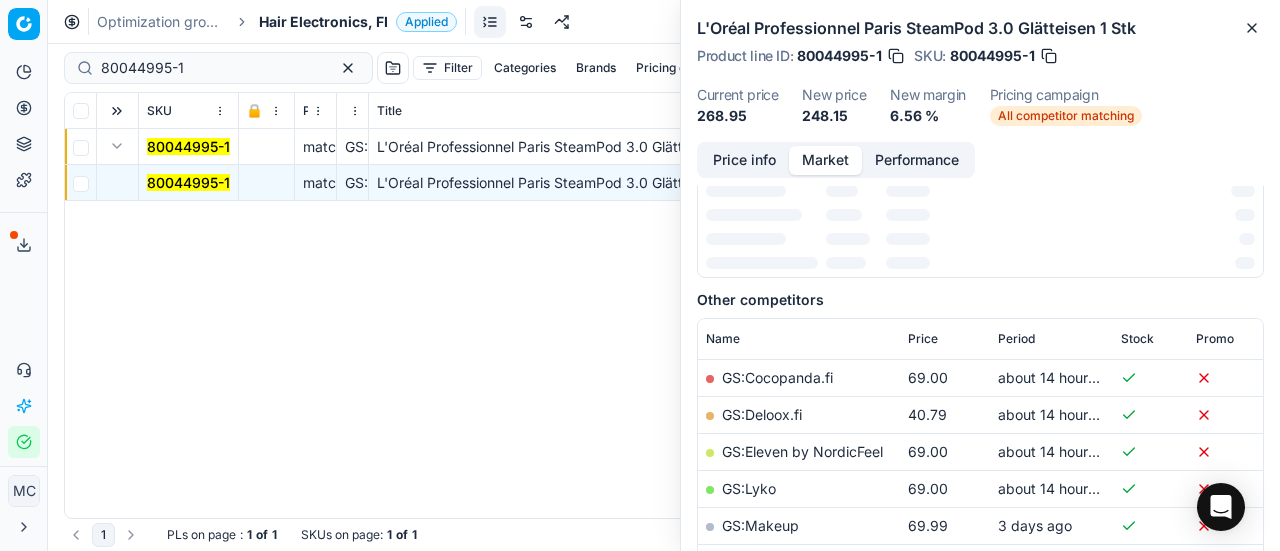 scroll, scrollTop: 300, scrollLeft: 0, axis: vertical 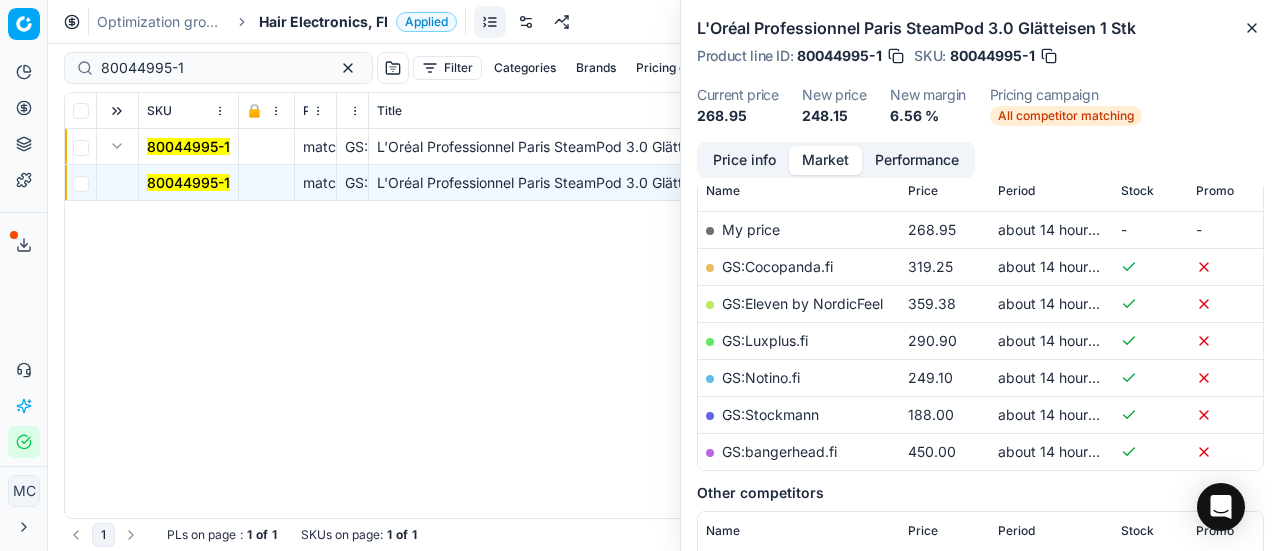 click on "Price info" at bounding box center [744, 160] 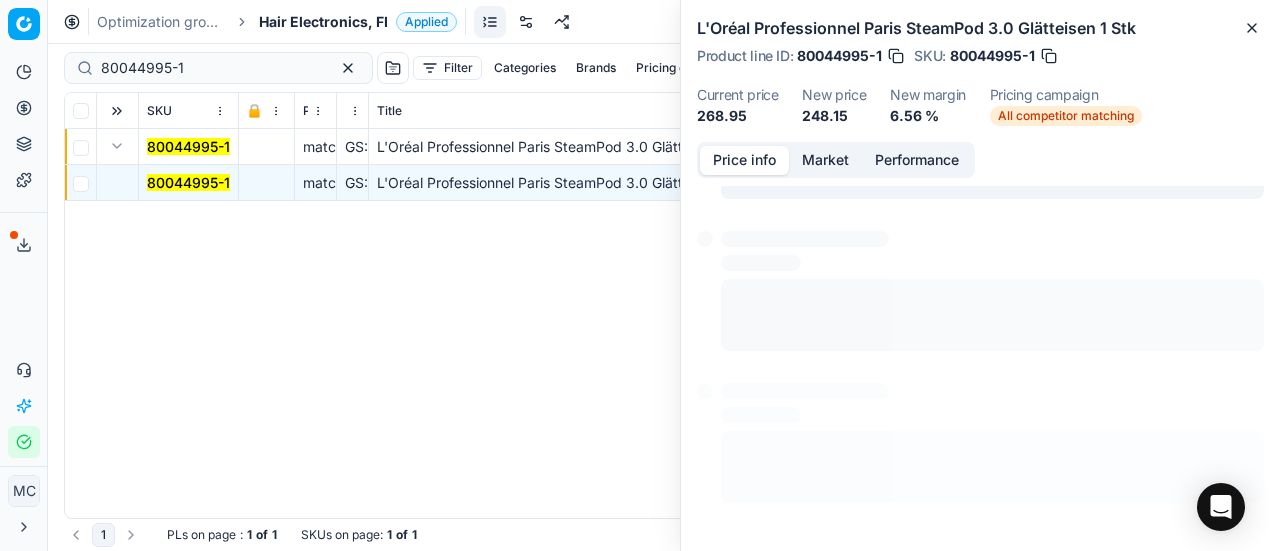 scroll, scrollTop: 277, scrollLeft: 0, axis: vertical 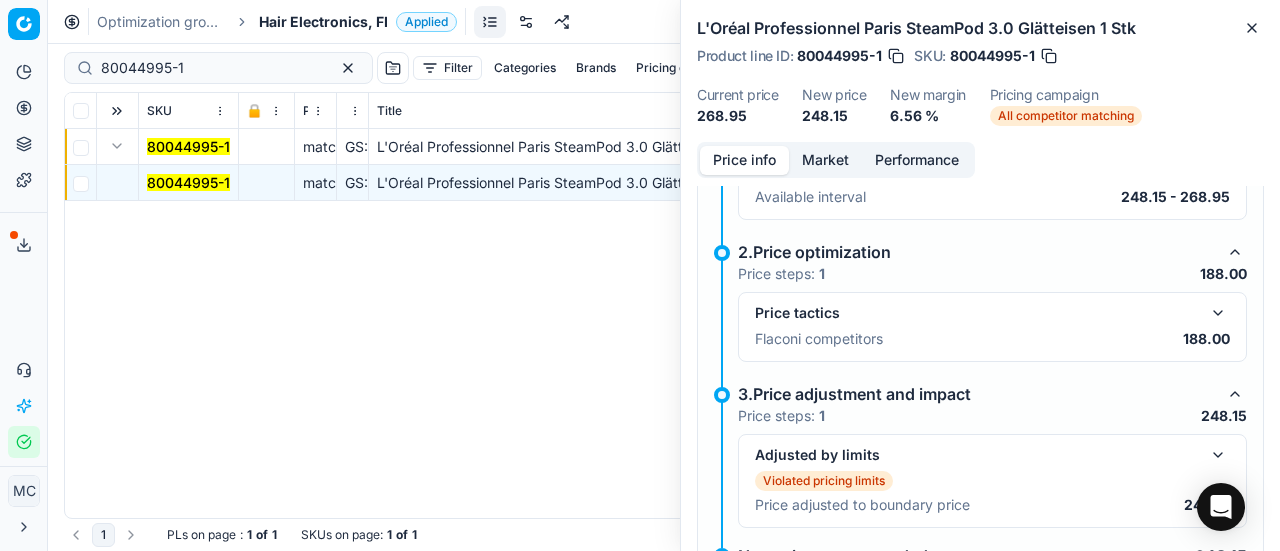 click at bounding box center [1218, 313] 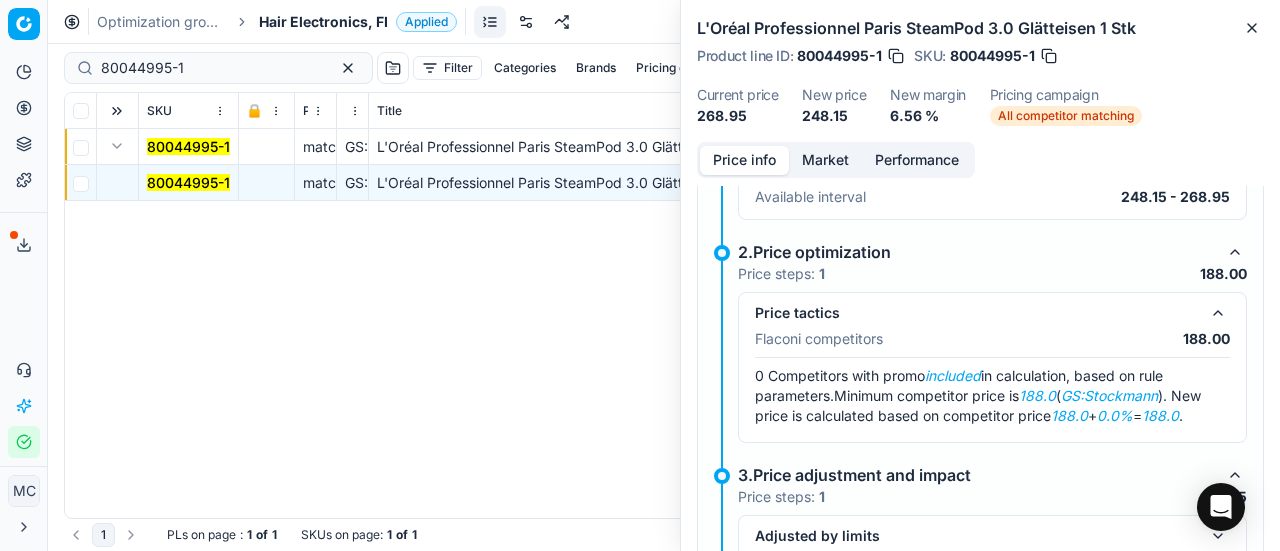 click on "Market" at bounding box center [825, 160] 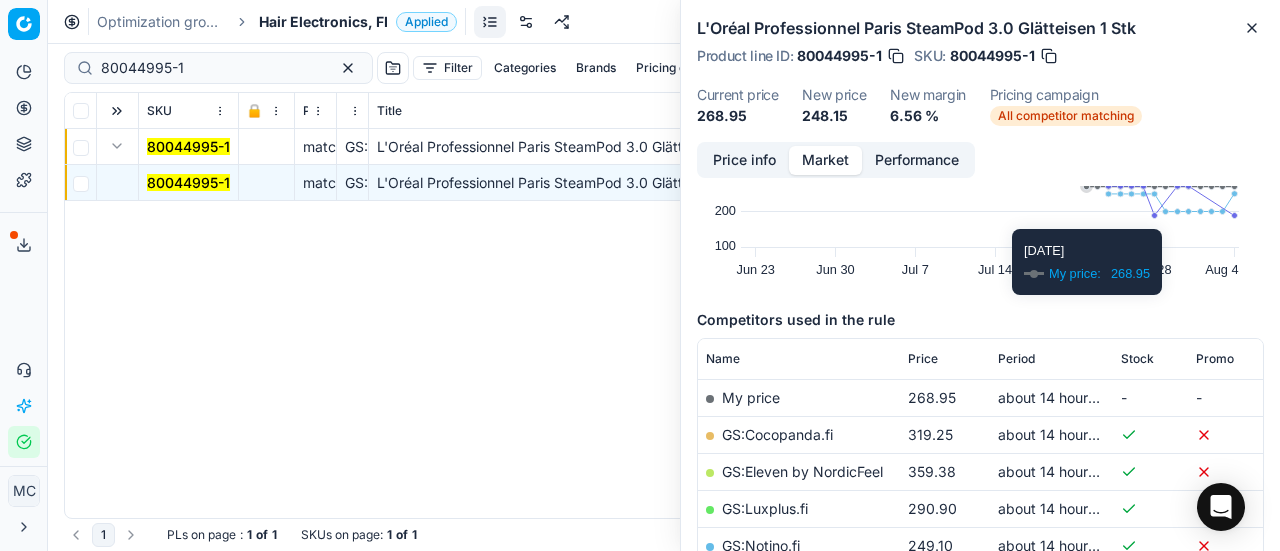 scroll, scrollTop: 200, scrollLeft: 0, axis: vertical 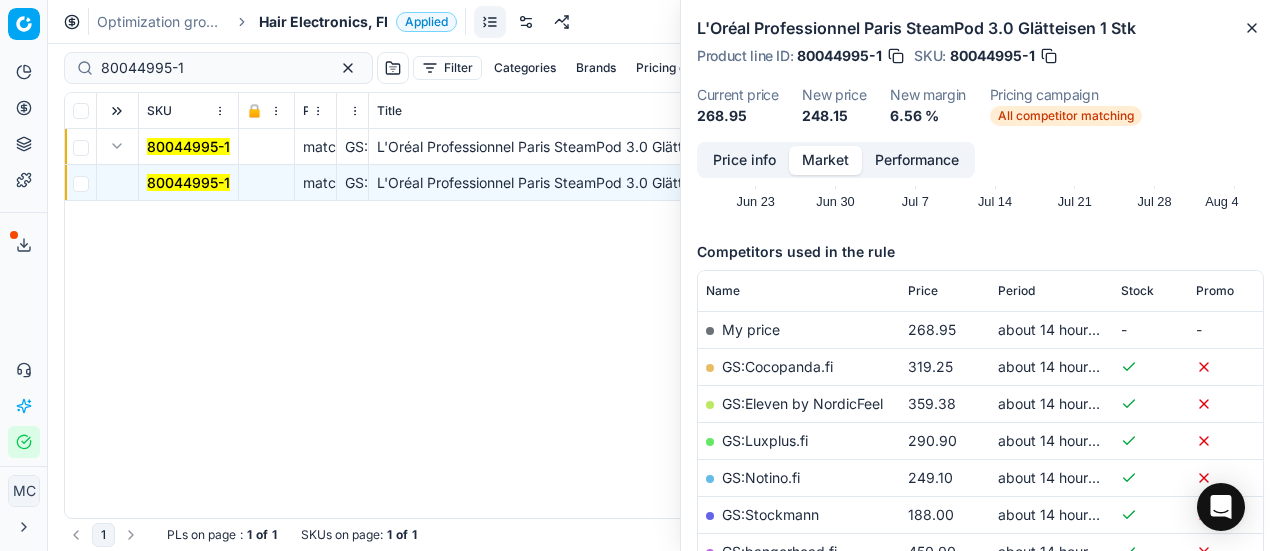 click on "GS:Stockmann" at bounding box center (770, 514) 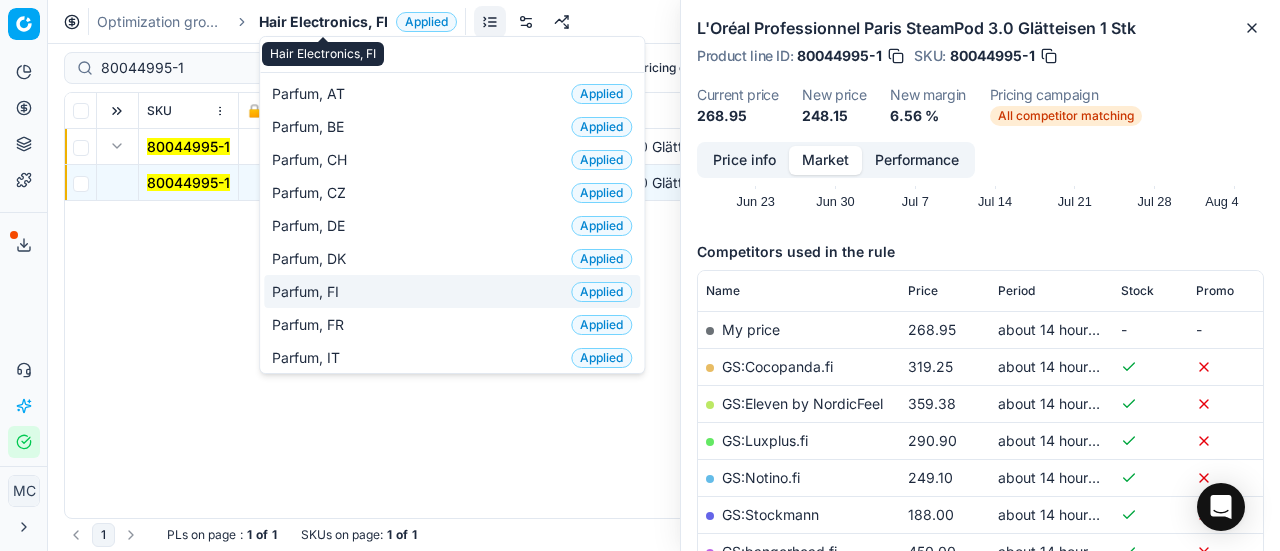 type on "par" 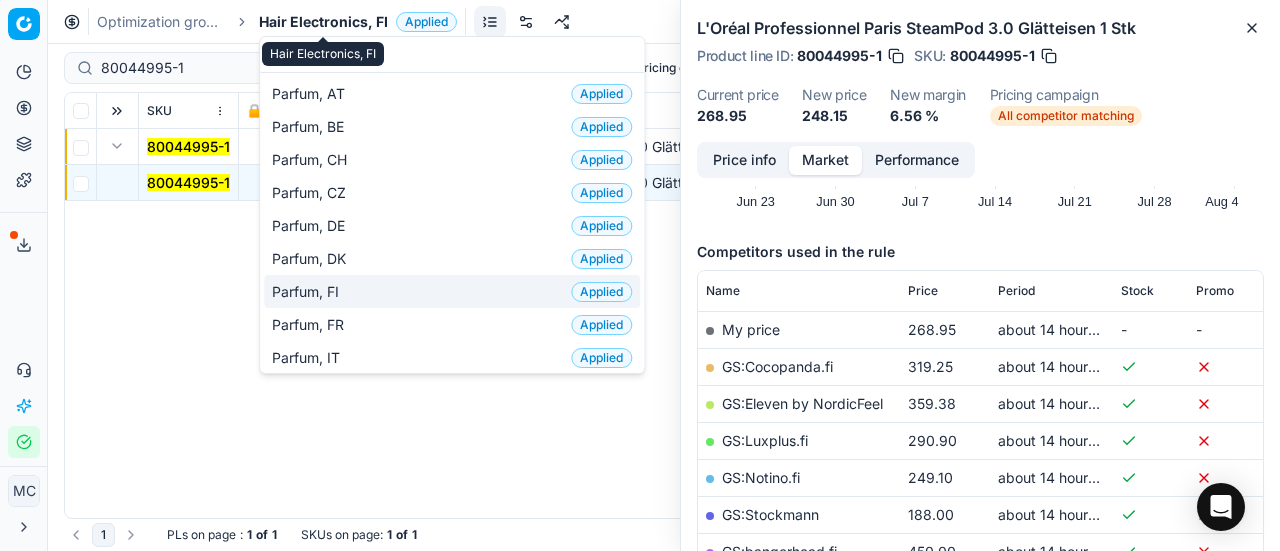 drag, startPoint x: 382, startPoint y: 289, endPoint x: 370, endPoint y: 275, distance: 18.439089 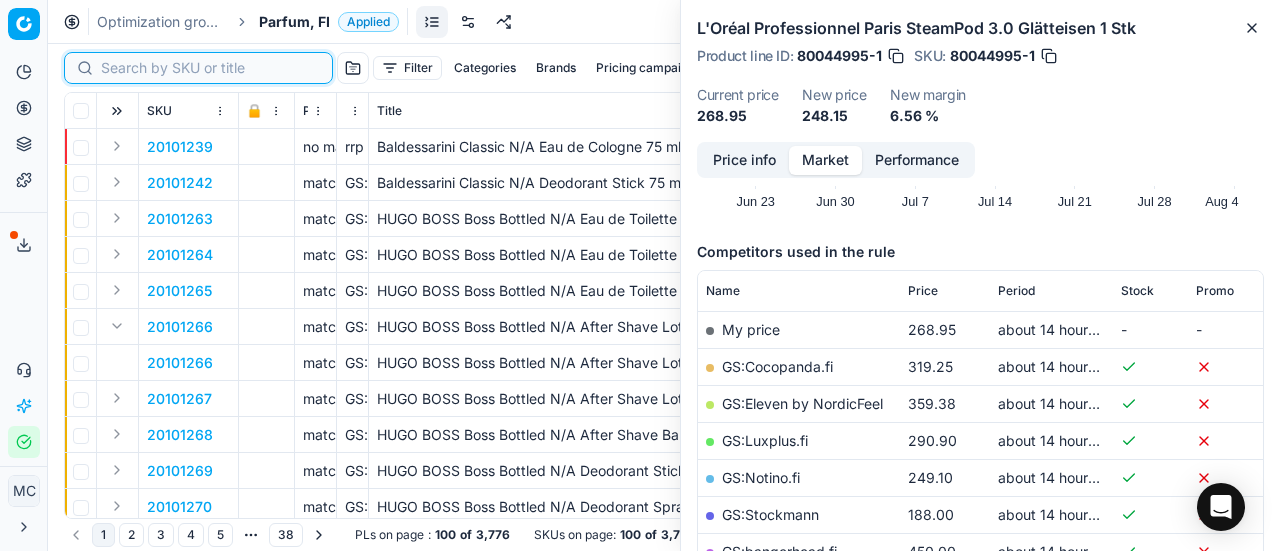 click at bounding box center (210, 68) 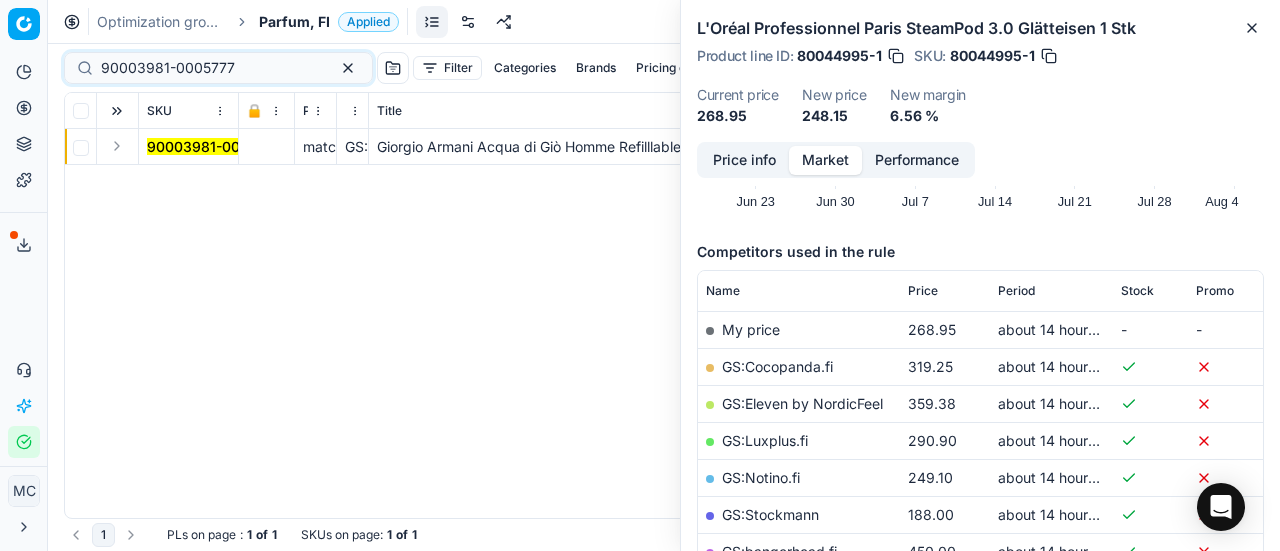 click at bounding box center [117, 146] 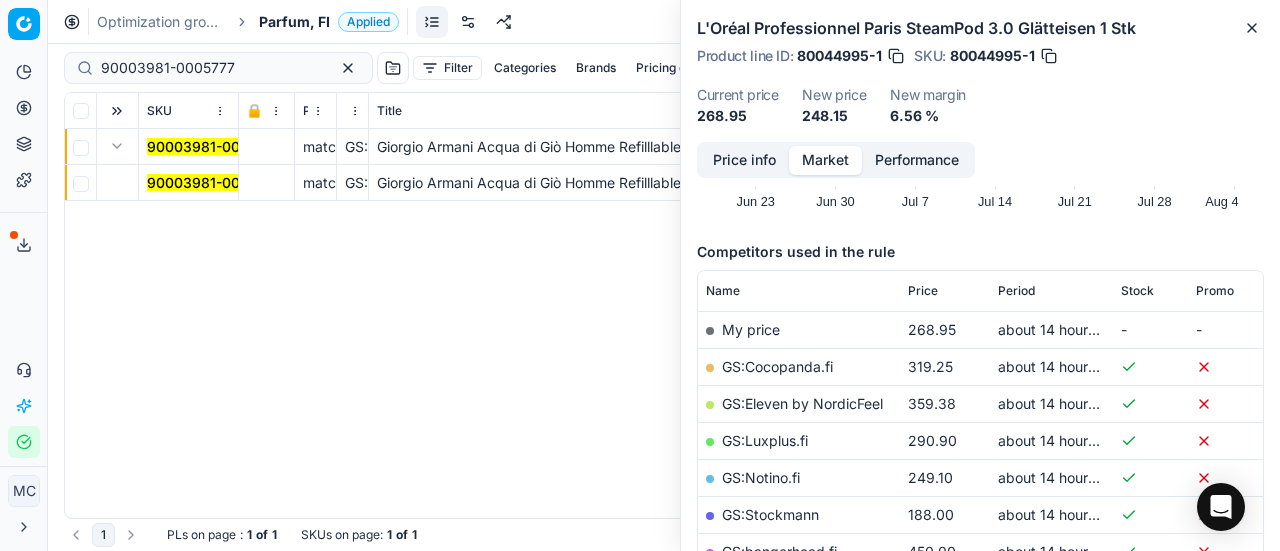 click on "90003981-0005777" at bounding box center [214, 182] 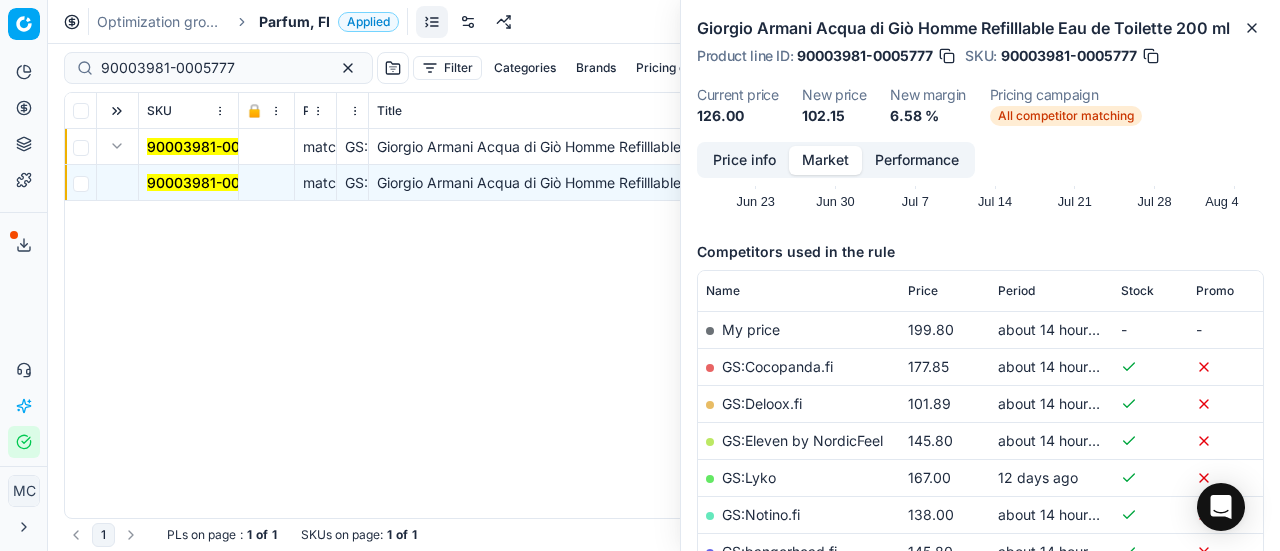 click on "Price info" at bounding box center [744, 160] 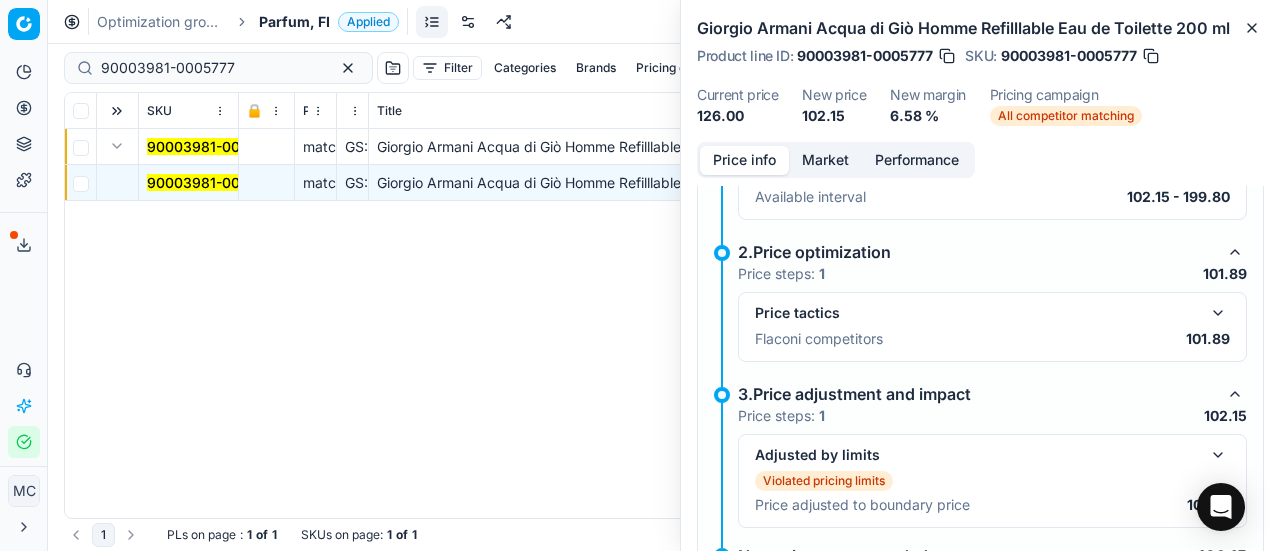 click at bounding box center [1218, 313] 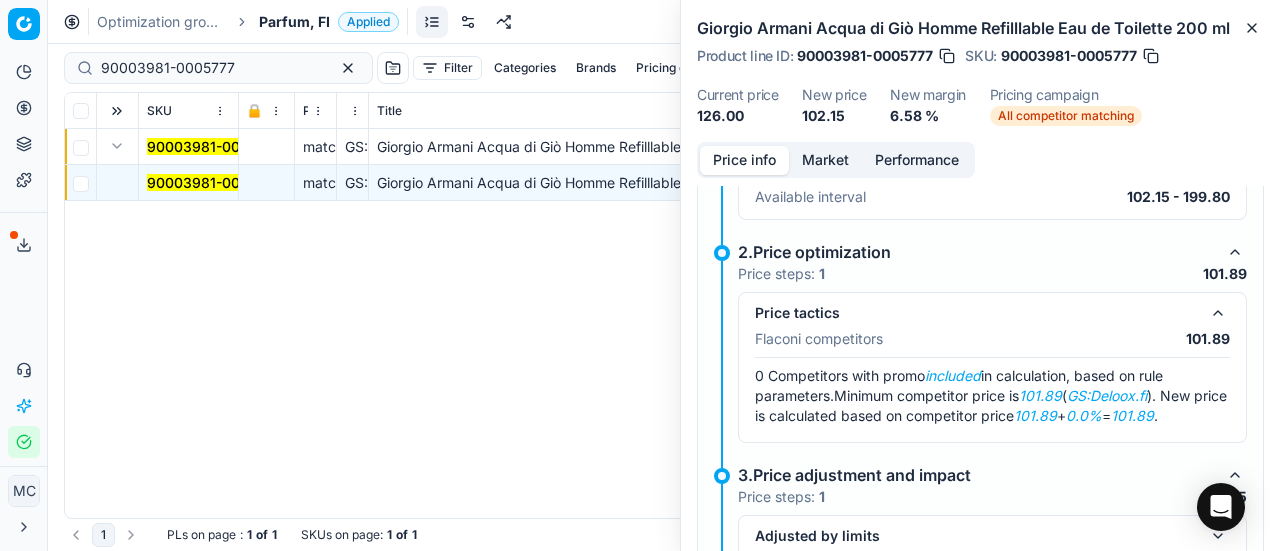 click on "Market" at bounding box center (825, 160) 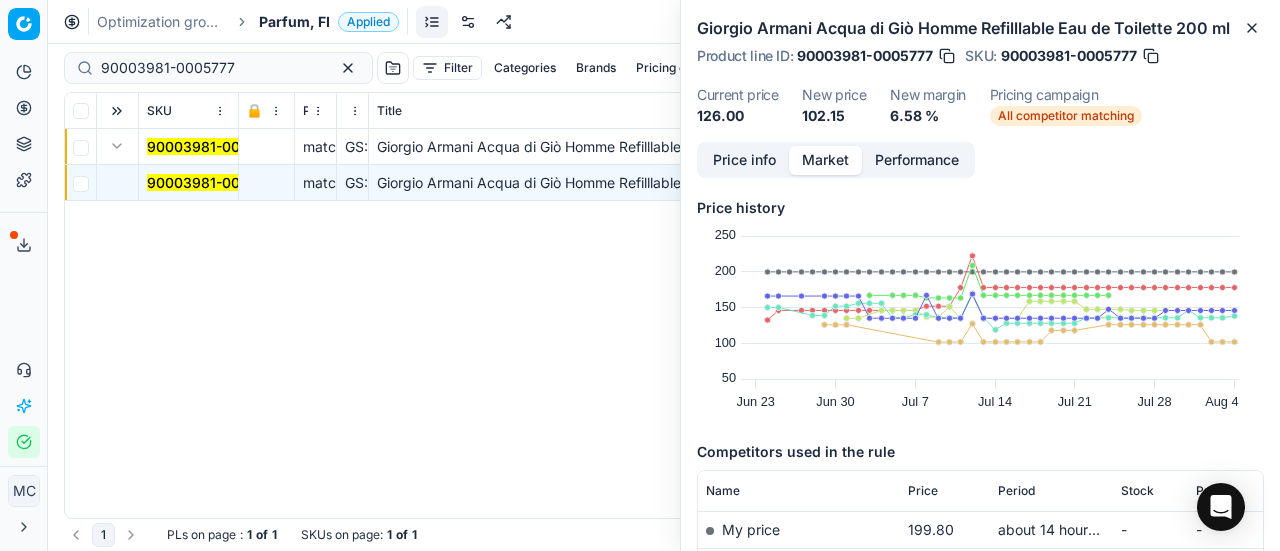 scroll, scrollTop: 200, scrollLeft: 0, axis: vertical 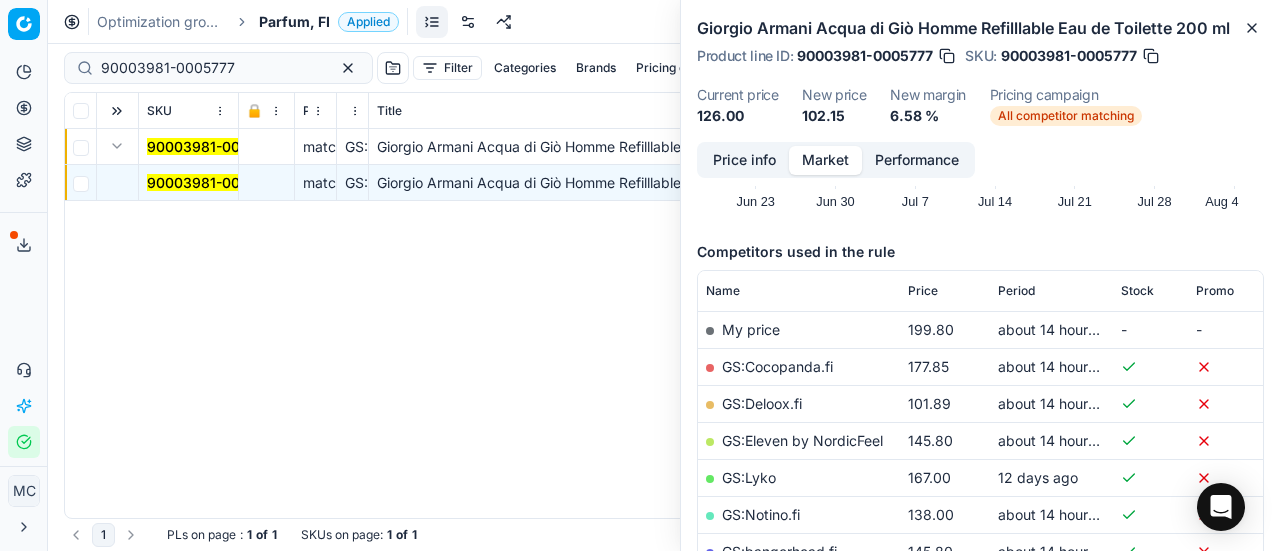 click on "GS:Deloox.fi" at bounding box center [762, 403] 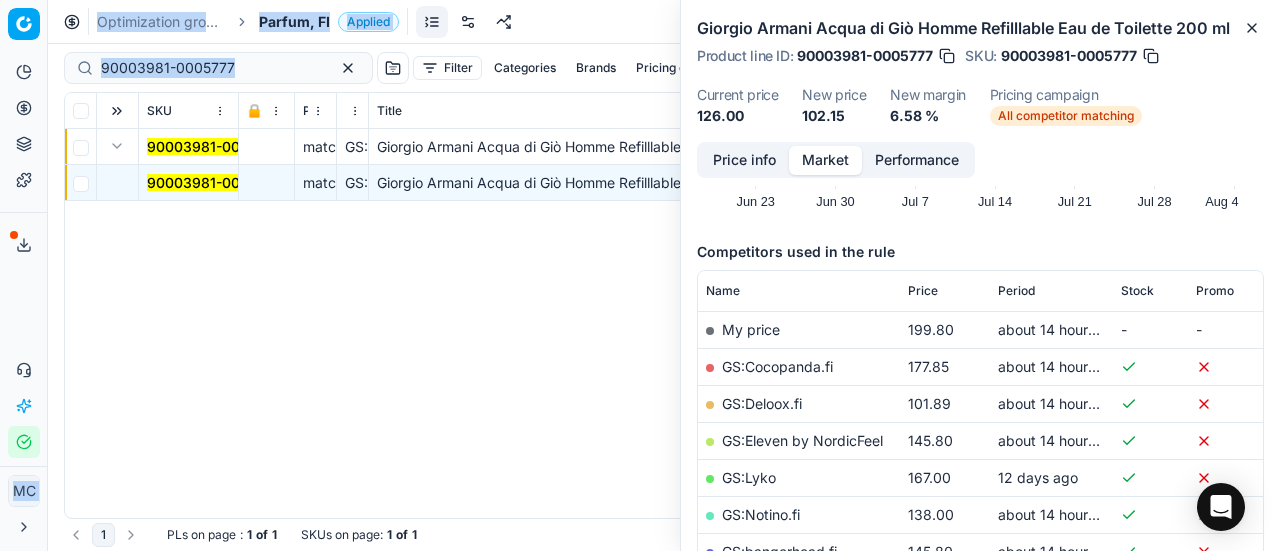 drag, startPoint x: 271, startPoint y: 57, endPoint x: 0, endPoint y: 53, distance: 271.0295 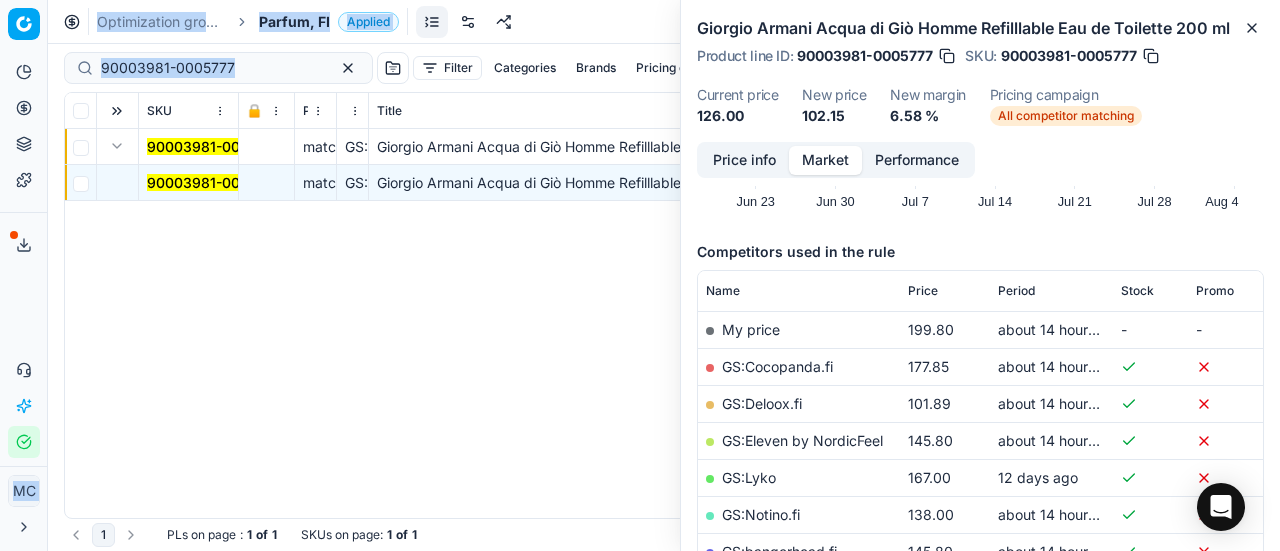 click on "Pricing platform Analytics Pricing Product portfolio Templates Export service 18 Contact support   AI Pricing Assistant Integration status MC Mengqi Cai mengqi.cai@flaconi.de Close menu Command Palette Search for a command to run... Optimization groups Parfum, FI Applied Discard Download report 90003981-0005777 Filter   Categories   Brands   Pricing campaign   Price Reason   Add filter Bulk update Assign SKU 🔒 Price Type Price Reason Title Product line name Product line ID Cost PCII cost RRP CD min Price CD max Price Beauty outlet price PCII+5% > RRP Sales Flag Price change too high RRP vs MinCD Discount% vs RRP Current price Current promo price Freeze price New margin (common), % Δ, % Check CM Comment Pricing Comment CM New price proposal Δ, abs Done Pricing Difference, % > 50 Alerts Family ID Pricing campaign New price too high New price too low Brands Business Unit ID Business Unit | title Total stock quantity Last stock update Last price change Is available Is main product Main CD Amazon Main CD bol" at bounding box center (640, 275) 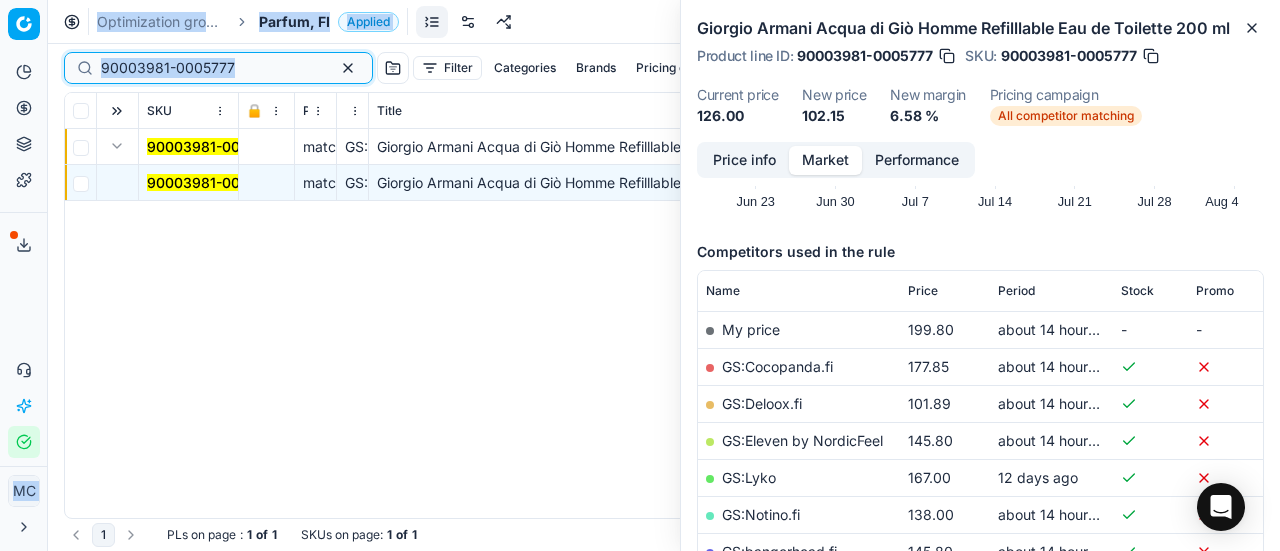 click on "90003981-0005777" at bounding box center [210, 68] 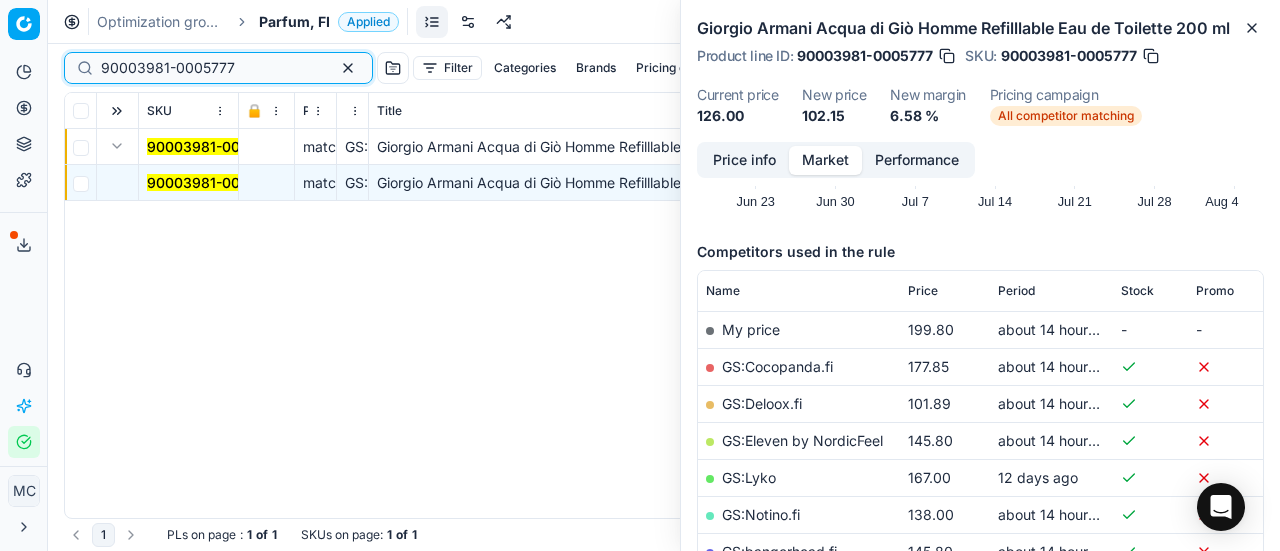 click on "Pricing platform Analytics Pricing Product portfolio Templates Export service 18 Contact support   AI Pricing Assistant Integration status MC Mengqi Cai mengqi.cai@flaconi.de Close menu Command Palette Search for a command to run... Optimization groups Parfum, FI Applied Discard Download report 90003981-0005777 Filter   Categories   Brands   Pricing campaign   Price Reason   Add filter Bulk update Assign SKU 🔒 Price Type Price Reason Title Product line name Product line ID Cost PCII cost RRP CD min Price CD max Price Beauty outlet price PCII+5% > RRP Sales Flag Price change too high RRP vs MinCD Discount% vs RRP Current price Current promo price Freeze price New margin (common), % Δ, % Check CM Comment Pricing Comment CM New price proposal Δ, abs Done Pricing Difference, % > 50 Alerts Family ID Pricing campaign New price too high New price too low Brands Business Unit ID Business Unit | title Total stock quantity Last stock update Last price change Is available Is main product Main CD Amazon Main CD bol" at bounding box center (640, 275) 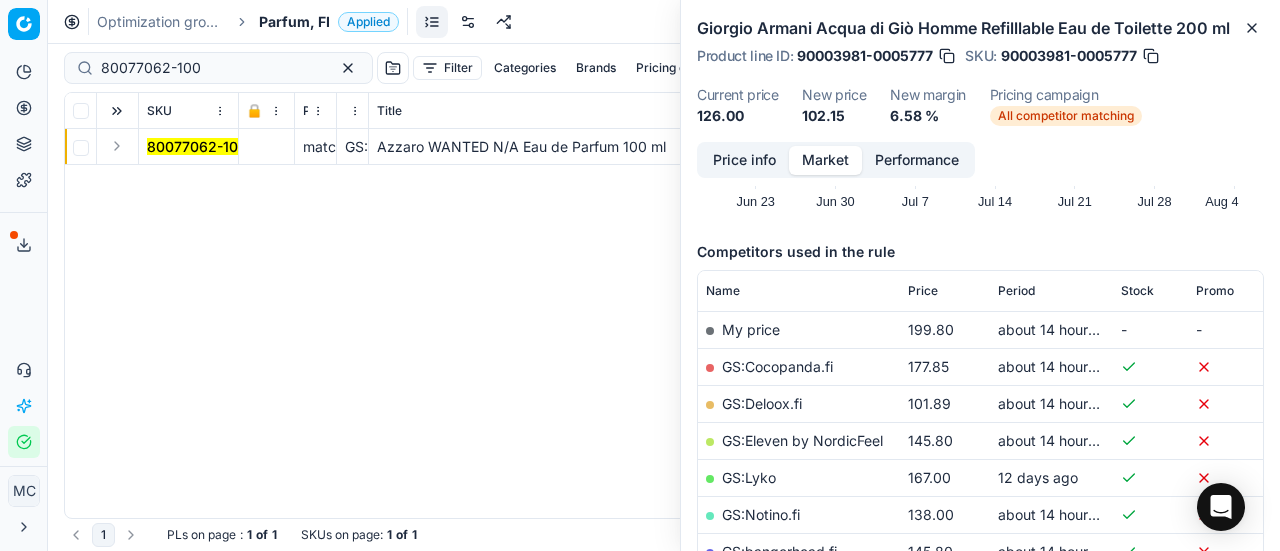 click at bounding box center (117, 146) 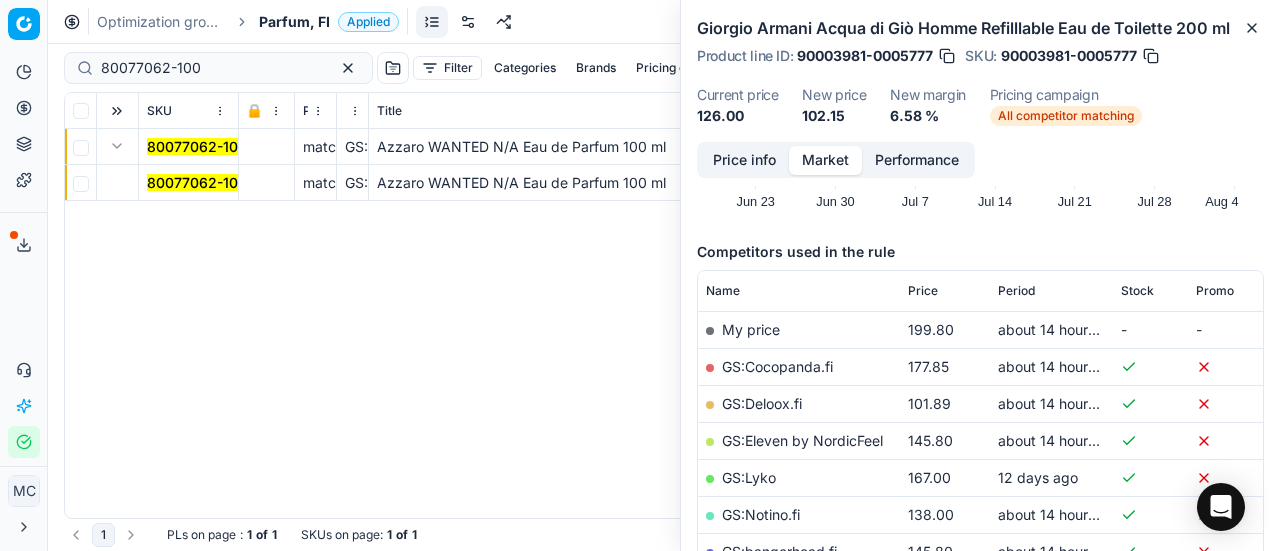 click on "80077062-100" at bounding box center (197, 182) 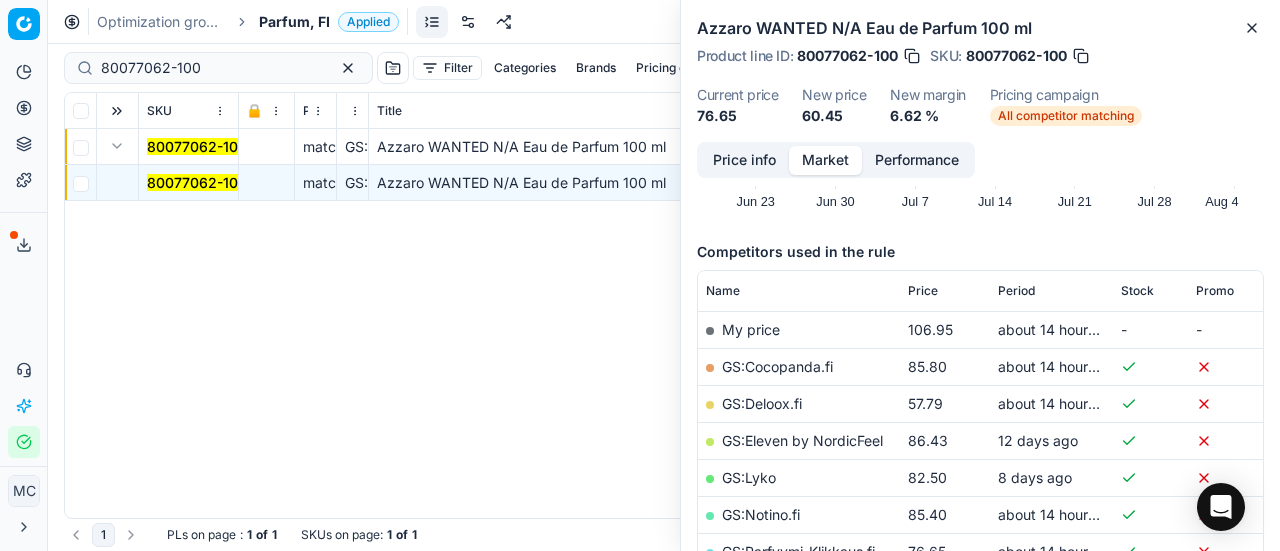 click on "Price info" at bounding box center [744, 160] 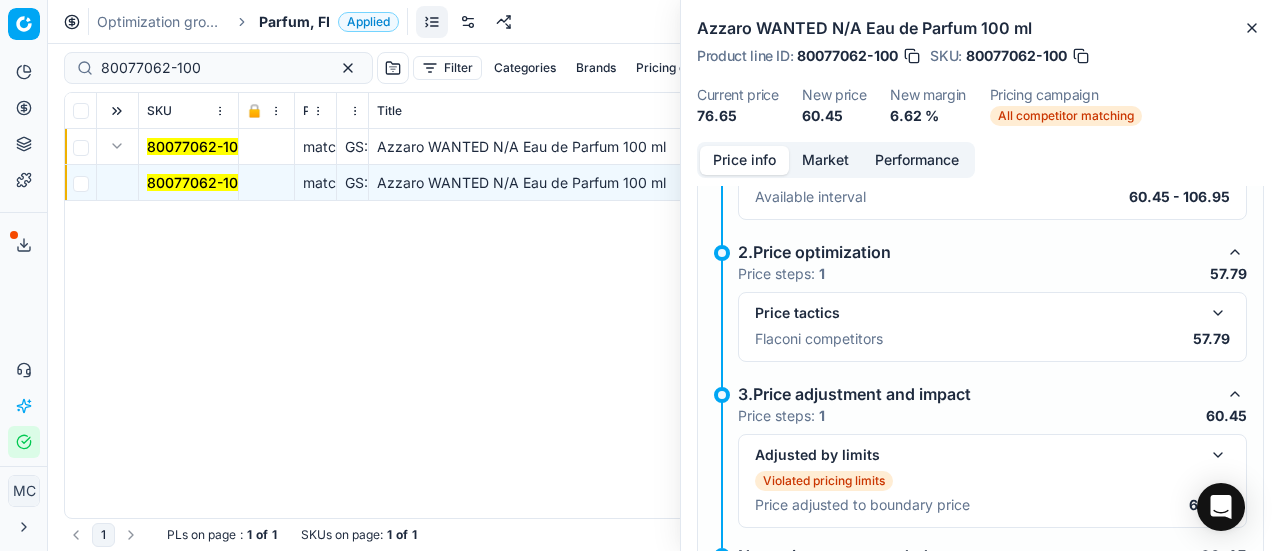 click at bounding box center [1218, 313] 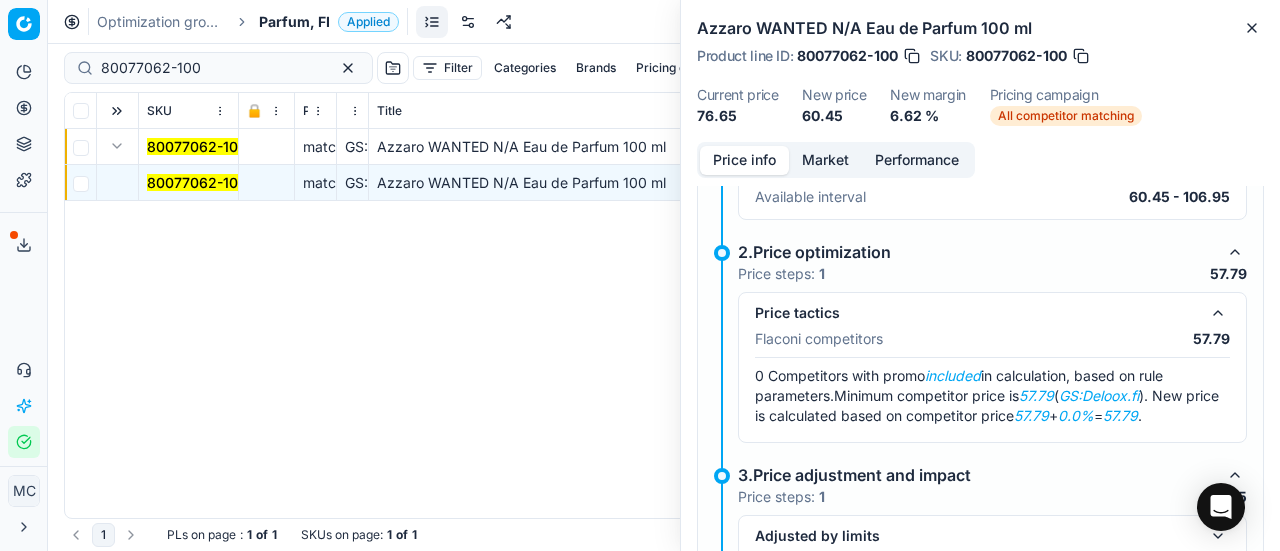 click on "Market" at bounding box center [825, 160] 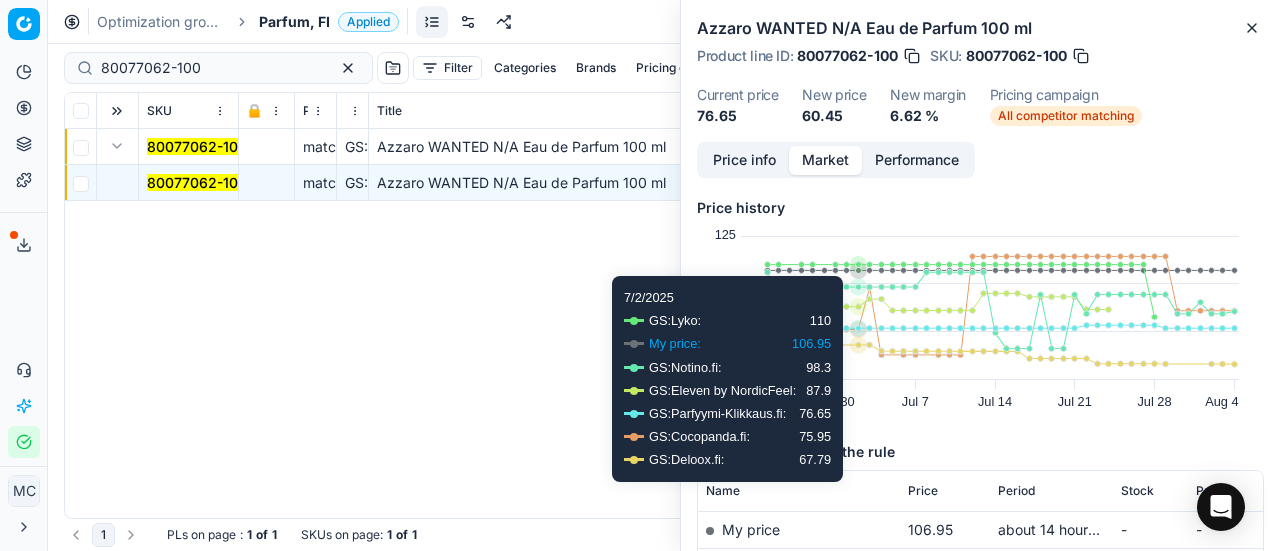 scroll, scrollTop: 200, scrollLeft: 0, axis: vertical 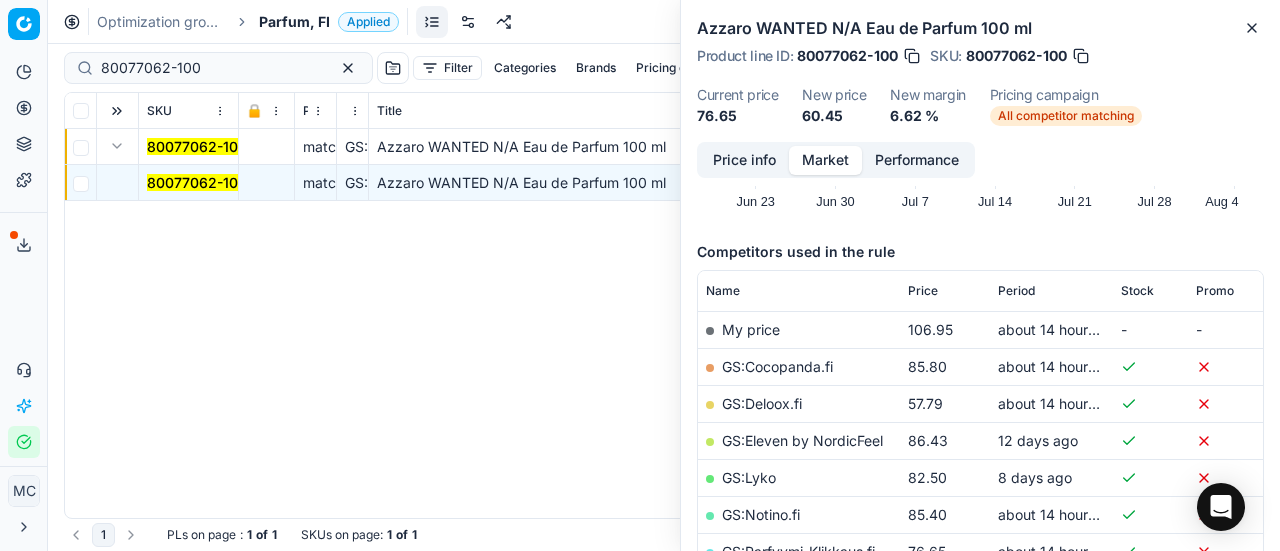 click on "GS:Deloox.fi" at bounding box center (762, 403) 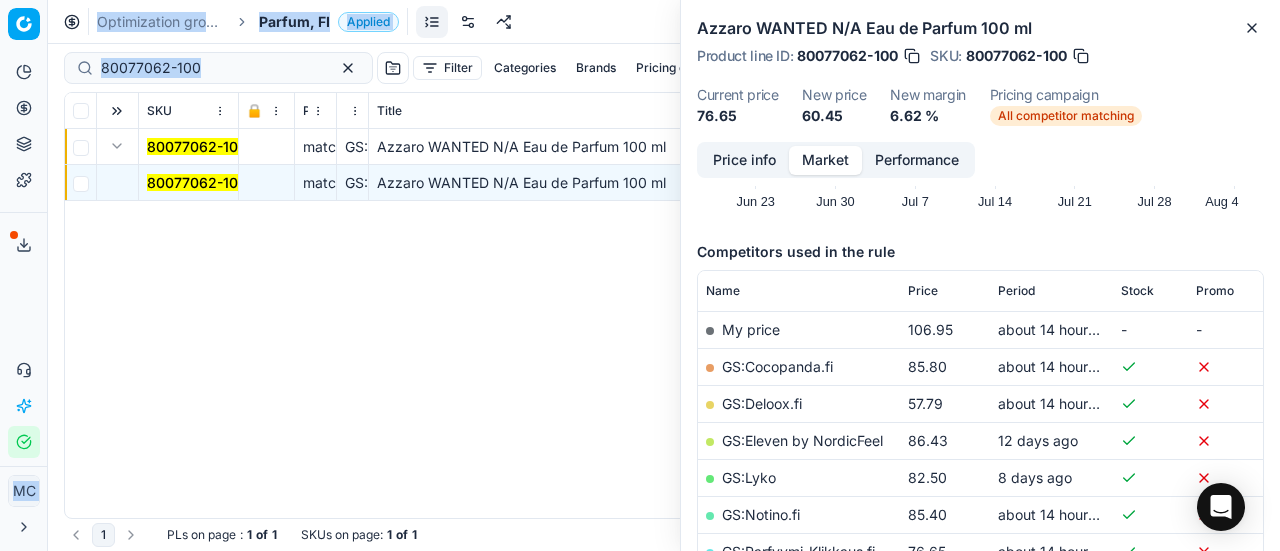 click on "Pricing platform Analytics Pricing Product portfolio Templates Export service 18 Contact support   AI Pricing Assistant Integration status MC Mengqi Cai mengqi.cai@flaconi.de Close menu Command Palette Search for a command to run... Optimization groups Parfum, FI Applied Discard Download report 80077062-100 Filter   Categories   Brands   Pricing campaign   Price Reason   Add filter Bulk update Assign SKU 🔒 Price Type Price Reason Title Product line name Product line ID Cost PCII cost RRP CD min Price CD max Price Beauty outlet price PCII+5% > RRP Sales Flag Price change too high RRP vs MinCD Discount% vs RRP Current price Current promo price Freeze price New margin (common), % Δ, % Check CM Comment Pricing Comment CM New price proposal Δ, abs Done Pricing Difference, % > 50 Alerts Family ID Pricing campaign New price too high New price too low Brands Business Unit ID Business Unit | title Total stock quantity Last stock update Last price change Is available Is main product Main CD Amazon Main CD bol 1 :" at bounding box center [640, 275] 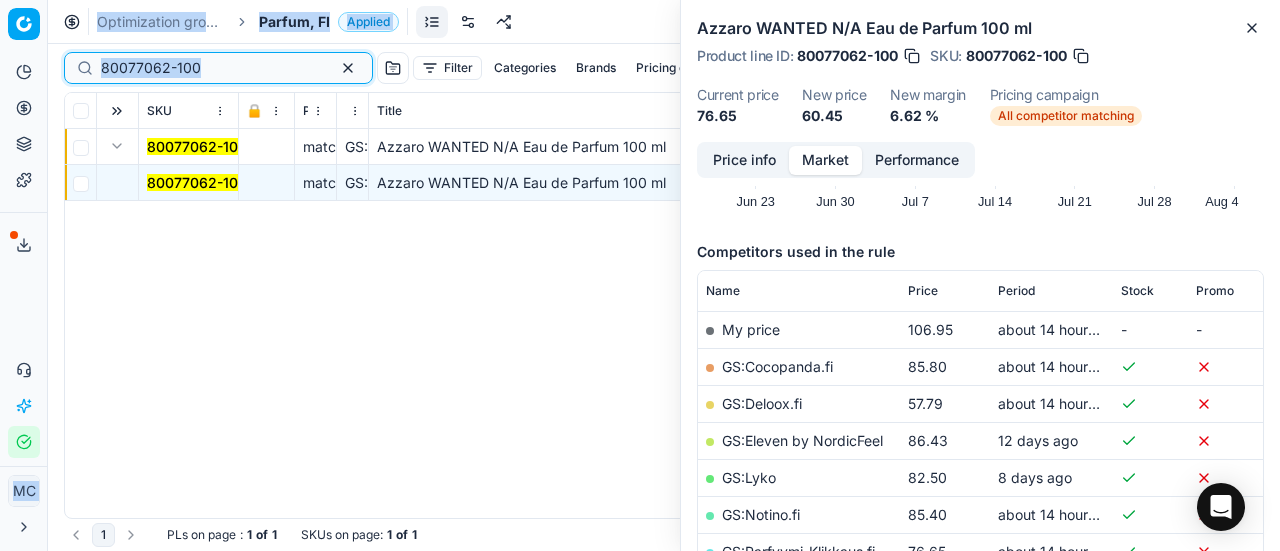 click on "80077062-100" at bounding box center [210, 68] 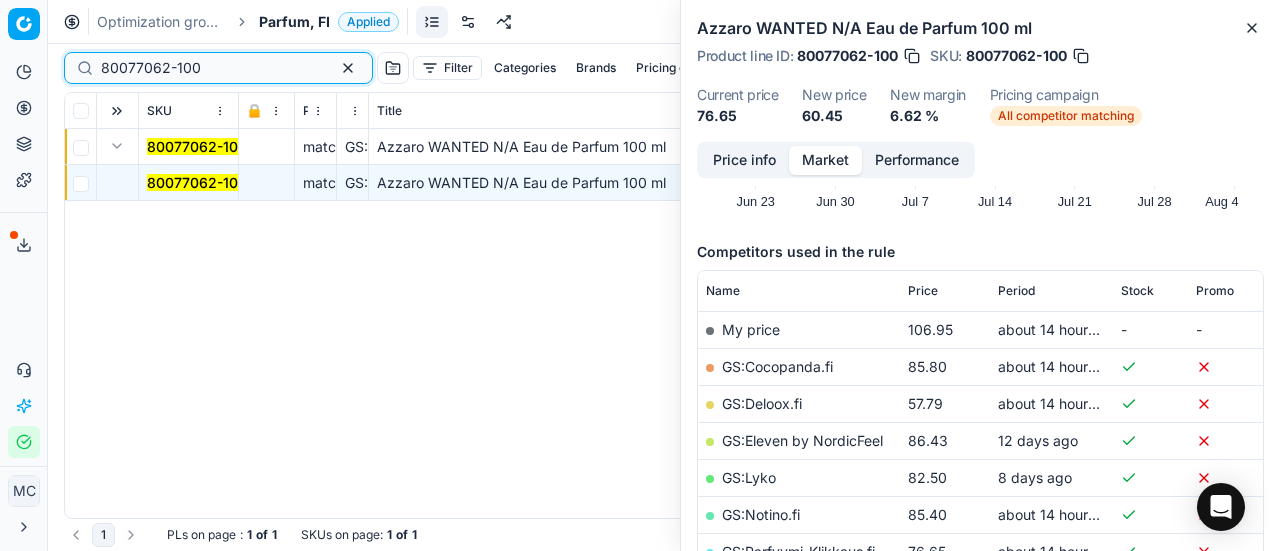 click on "Pricing platform Analytics Pricing Product portfolio Templates Export service 18 Contact support   AI Pricing Assistant Integration status MC Mengqi Cai mengqi.cai@flaconi.de Close menu Command Palette Search for a command to run... Optimization groups Parfum, FI Applied Discard Download report 80077062-100 Filter   Categories   Brands   Pricing campaign   Price Reason   Add filter Bulk update Assign SKU 🔒 Price Type Price Reason Title Product line name Product line ID Cost PCII cost RRP CD min Price CD max Price Beauty outlet price PCII+5% > RRP Sales Flag Price change too high RRP vs MinCD Discount% vs RRP Current price Current promo price Freeze price New margin (common), % Δ, % Check CM Comment Pricing Comment CM New price proposal Δ, abs Done Pricing Difference, % > 50 Alerts Family ID Pricing campaign New price too high New price too low Brands Business Unit ID Business Unit | title Total stock quantity Last stock update Last price change Is available Is main product Main CD Amazon Main CD bol 1 :" at bounding box center [640, 275] 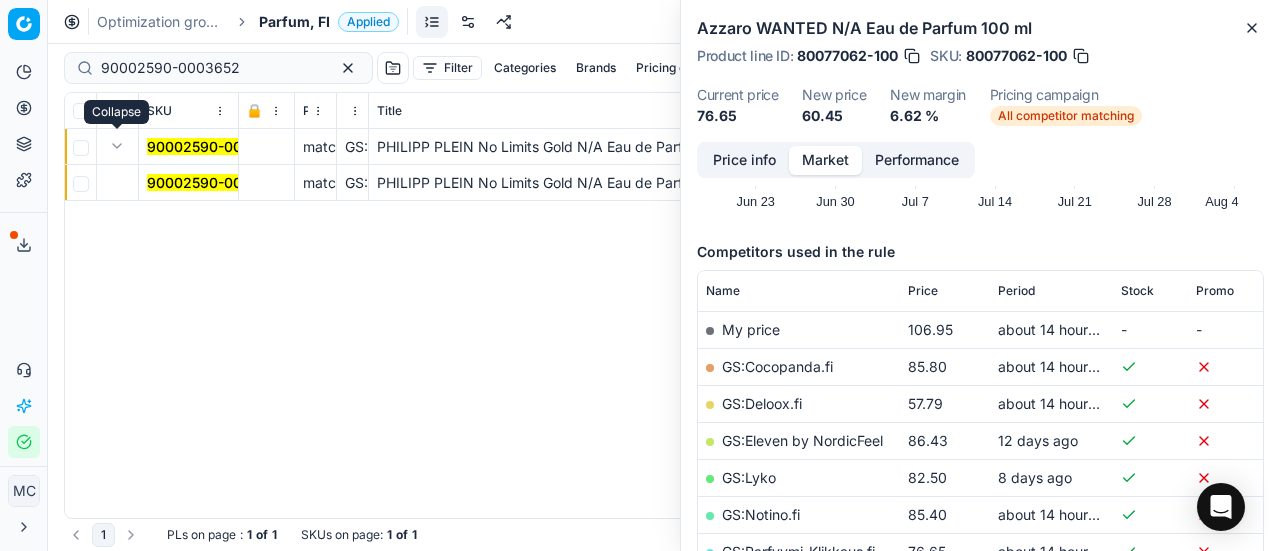 click at bounding box center (117, 146) 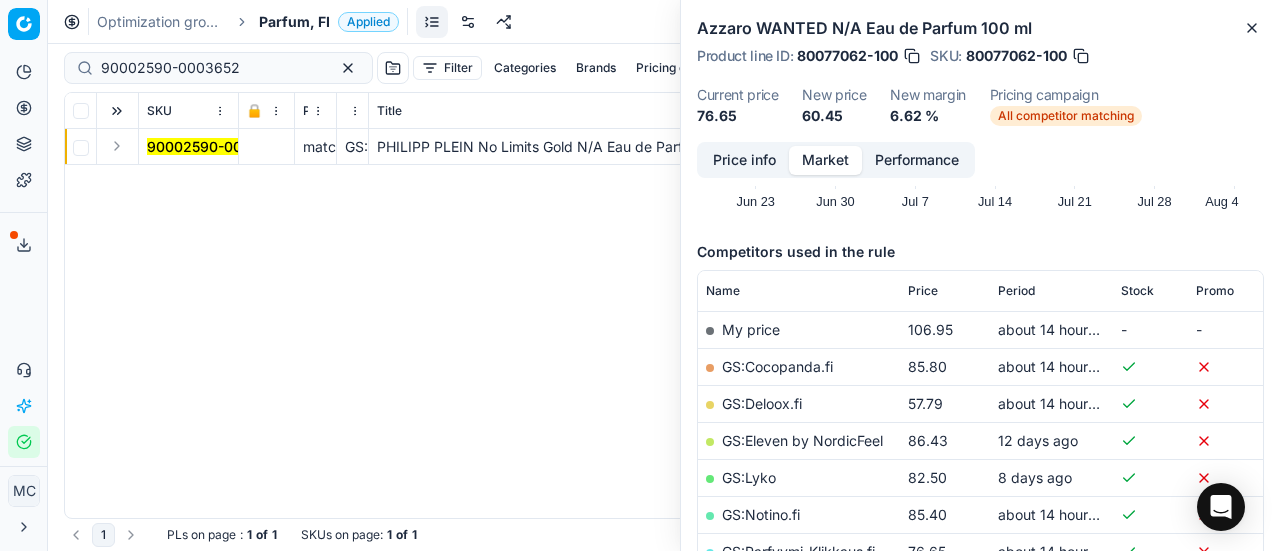 drag, startPoint x: 119, startPoint y: 151, endPoint x: 192, endPoint y: 187, distance: 81.394104 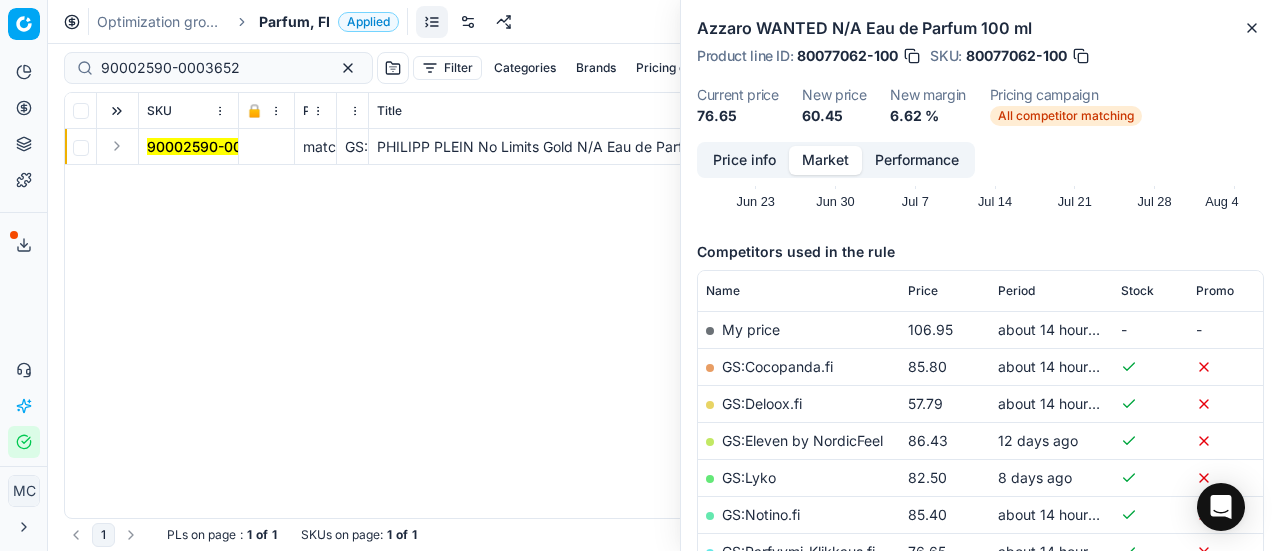click at bounding box center (117, 146) 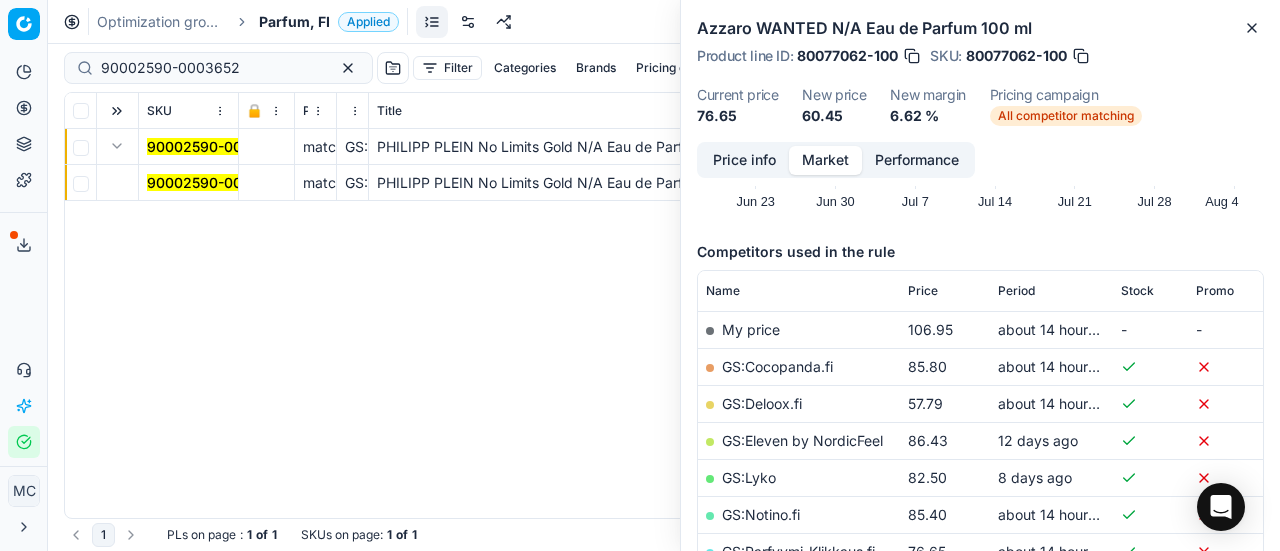 click on "90002590-0003652" at bounding box center [216, 182] 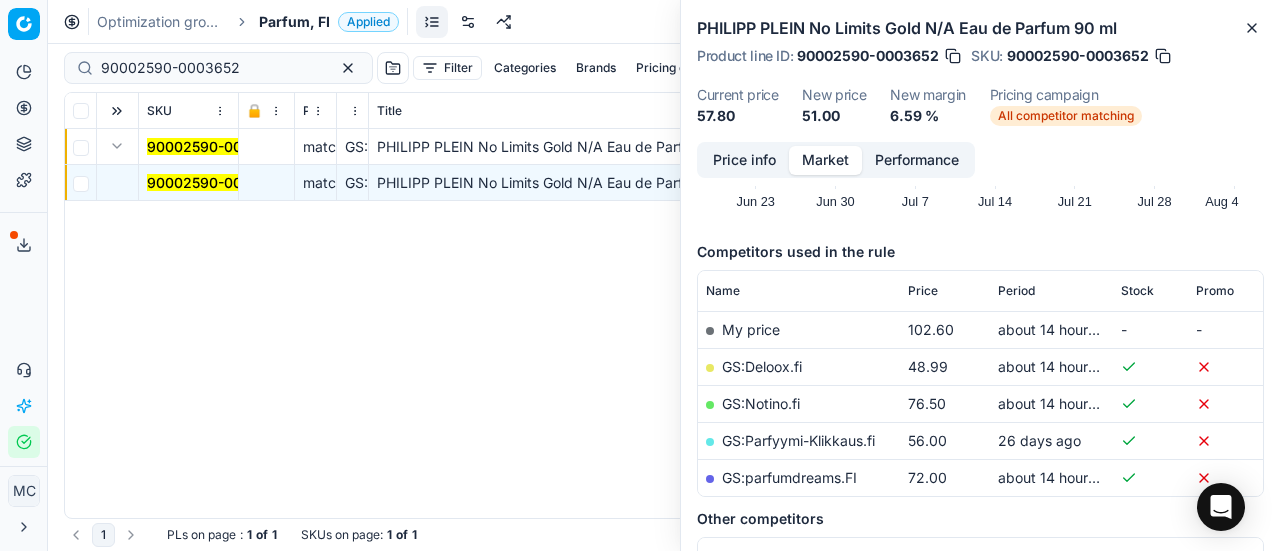 click on "Price info" at bounding box center (744, 160) 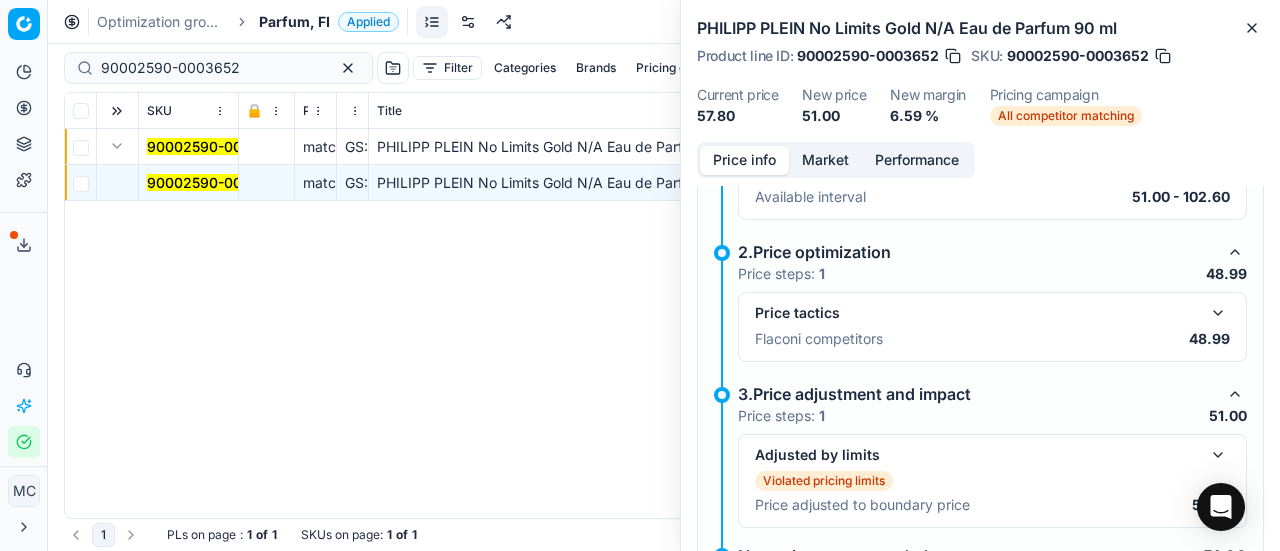 click at bounding box center [1218, 313] 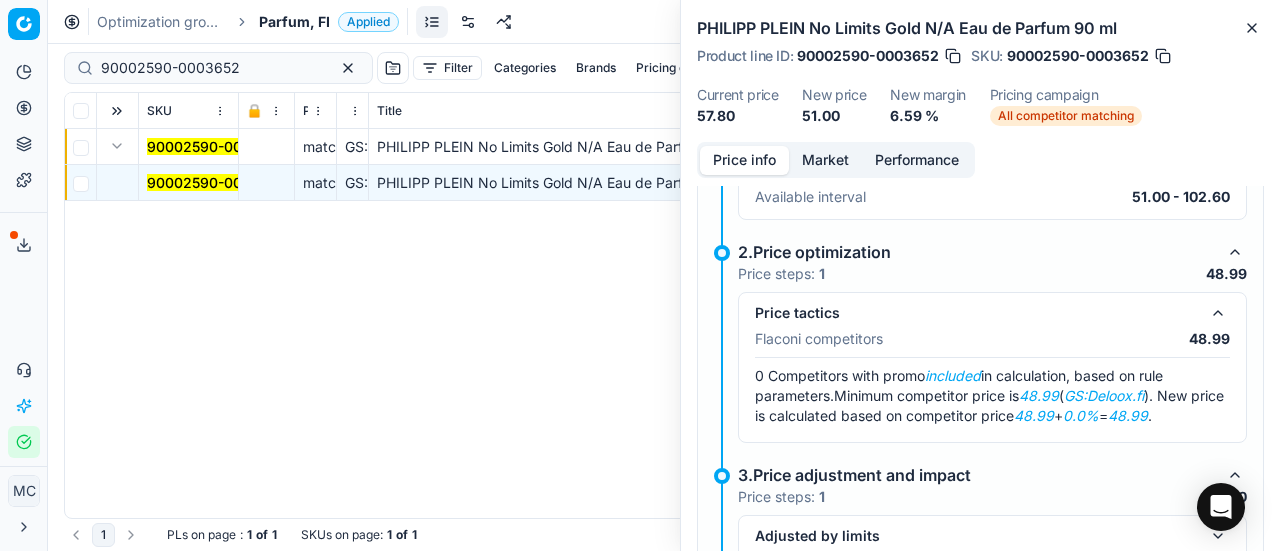 click on "Market" at bounding box center [825, 160] 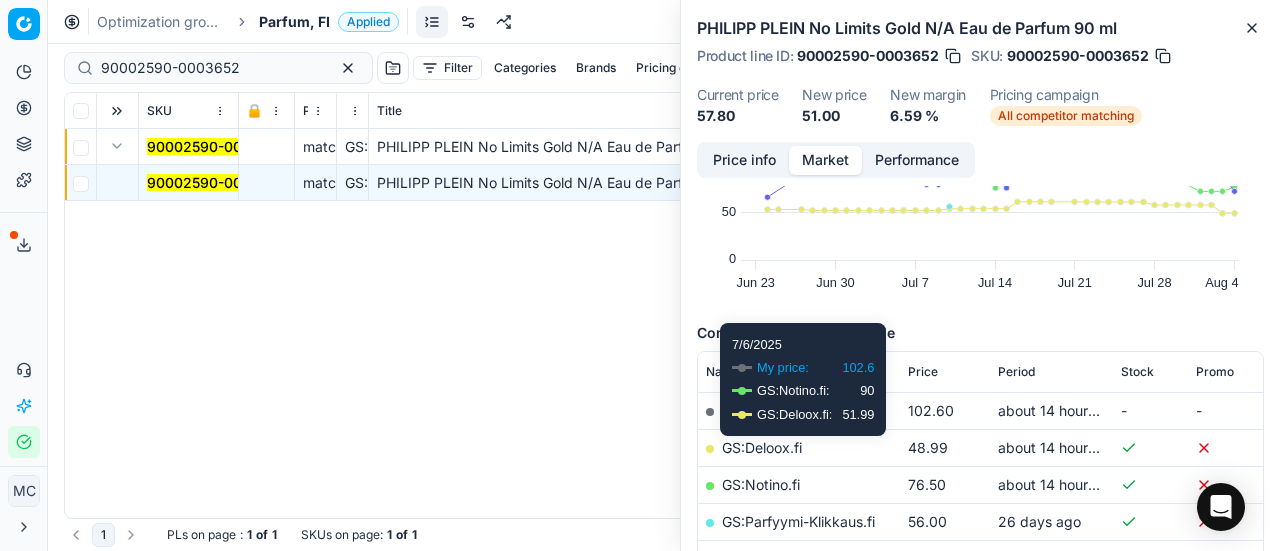 scroll, scrollTop: 300, scrollLeft: 0, axis: vertical 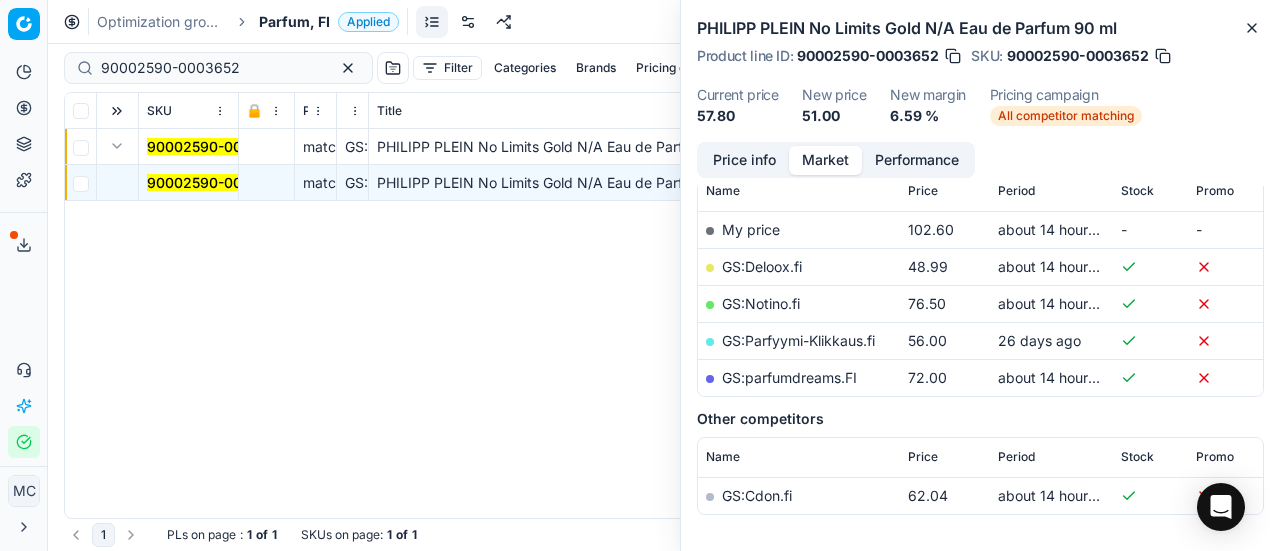 click on "GS:Deloox.fi" at bounding box center (762, 266) 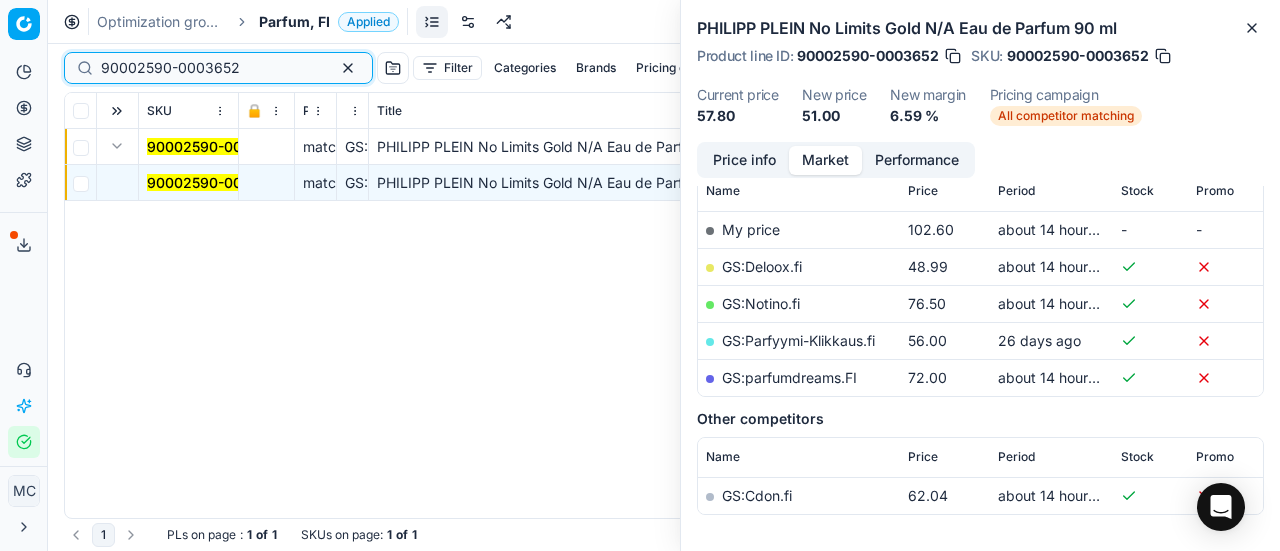 drag, startPoint x: 256, startPoint y: 71, endPoint x: 0, endPoint y: 65, distance: 256.0703 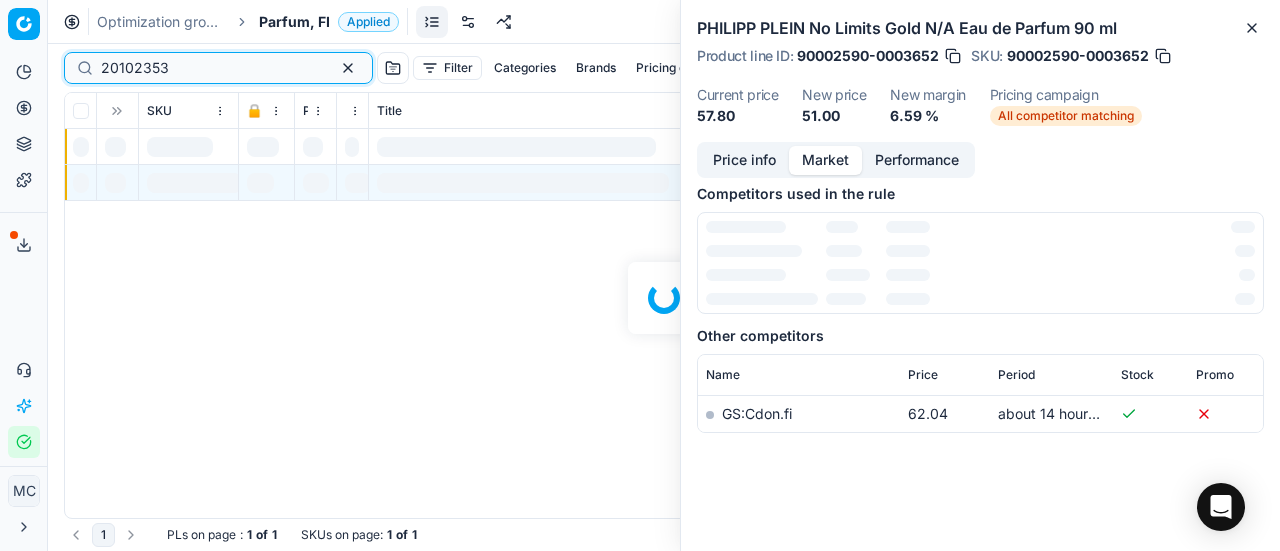 scroll, scrollTop: 300, scrollLeft: 0, axis: vertical 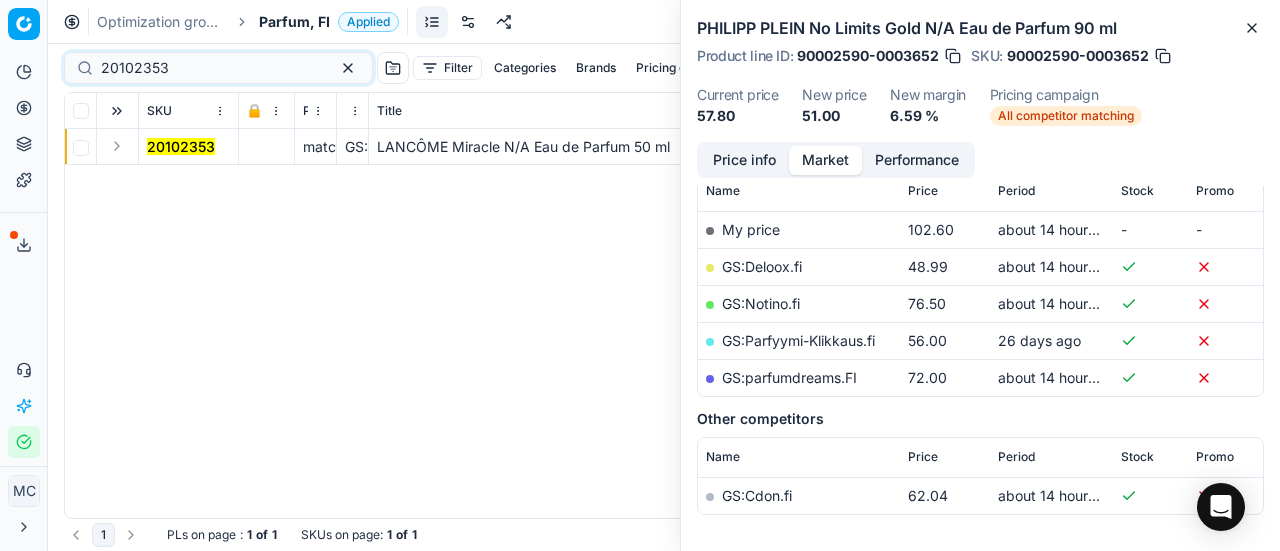 click at bounding box center [117, 146] 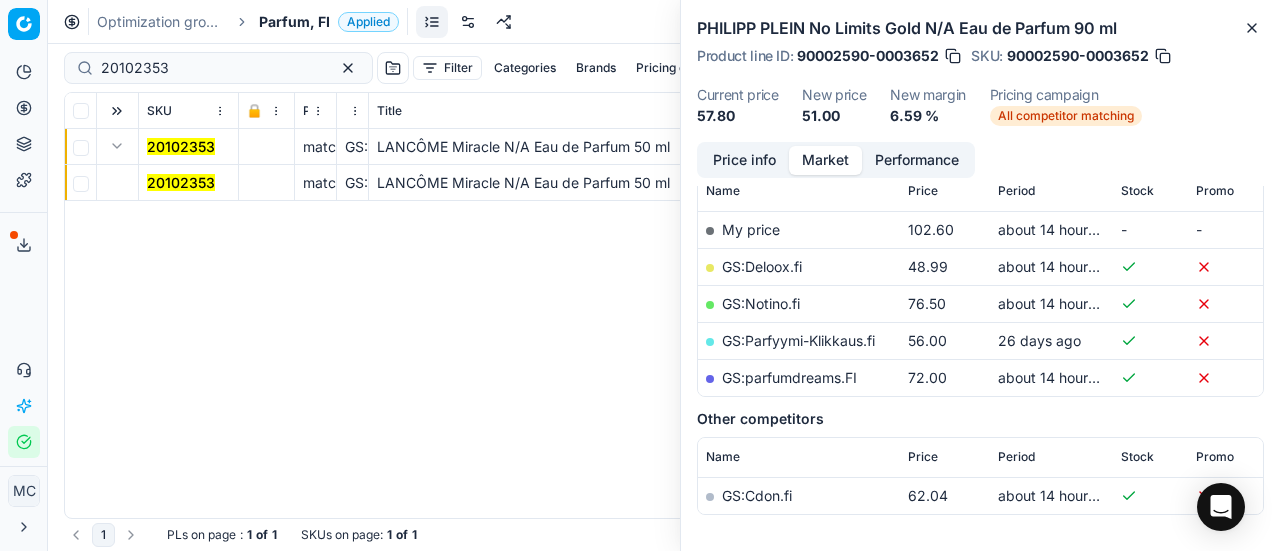 click on "20102353" at bounding box center (181, 182) 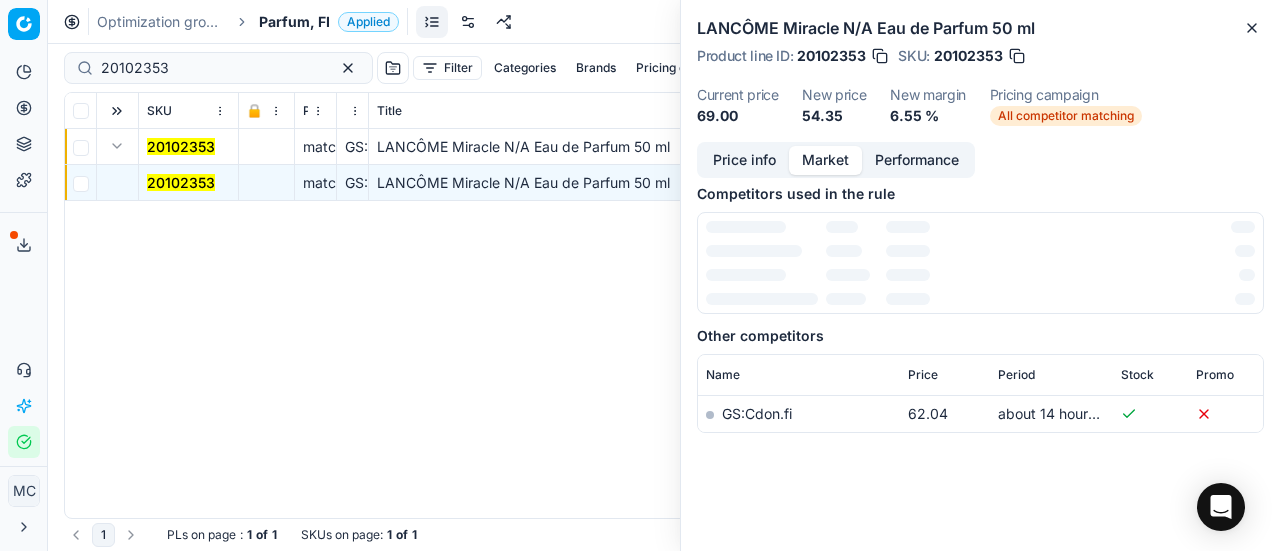 scroll, scrollTop: 300, scrollLeft: 0, axis: vertical 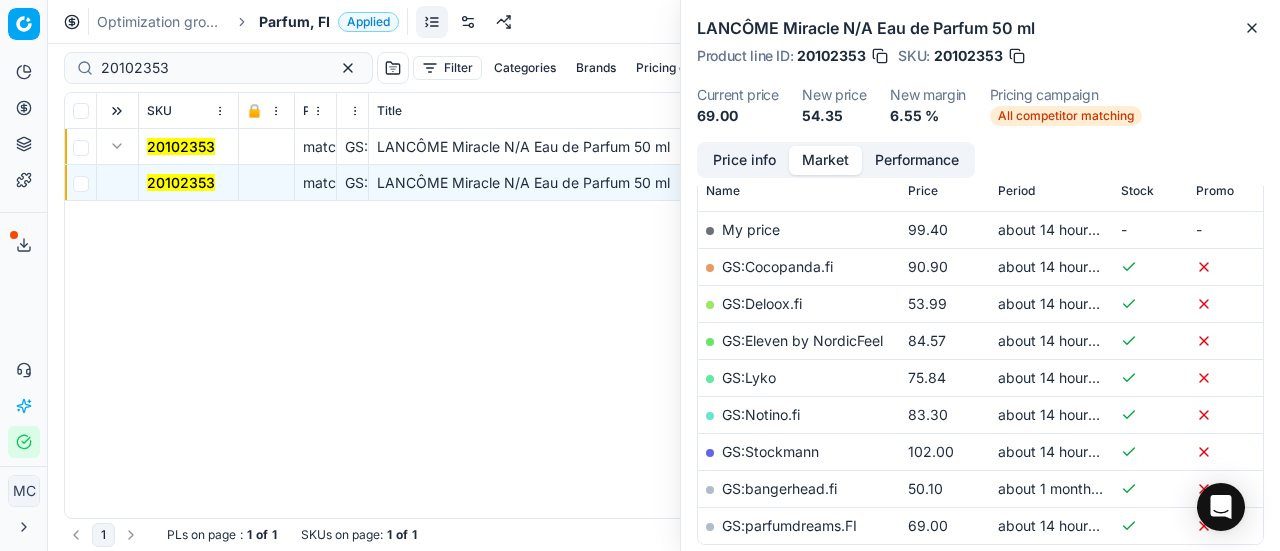 click on "Price info" at bounding box center (744, 160) 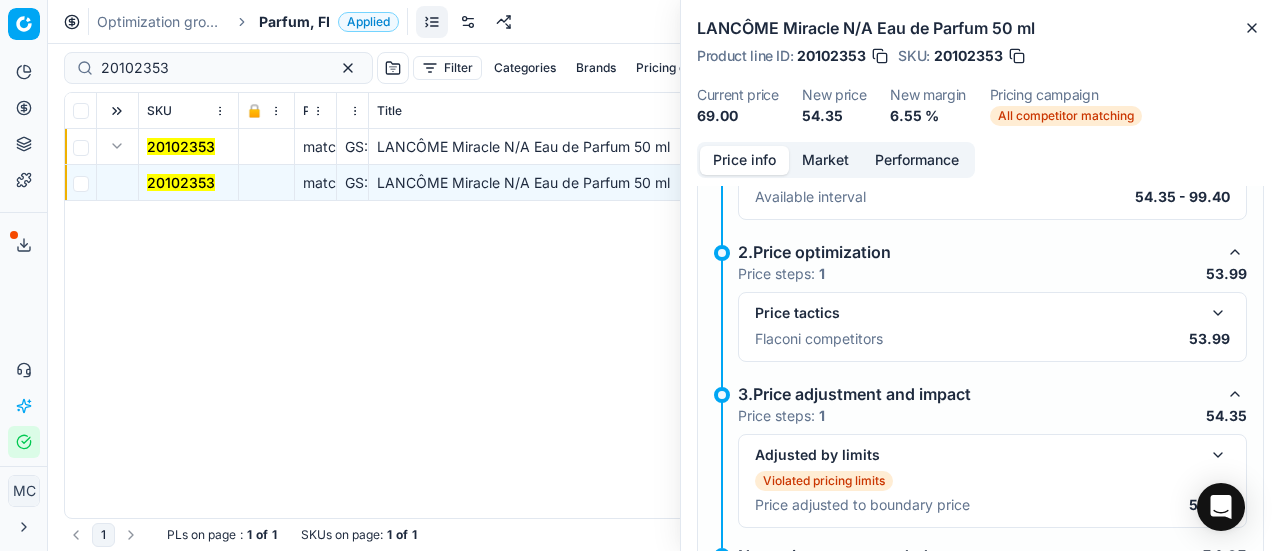 click at bounding box center (1218, 313) 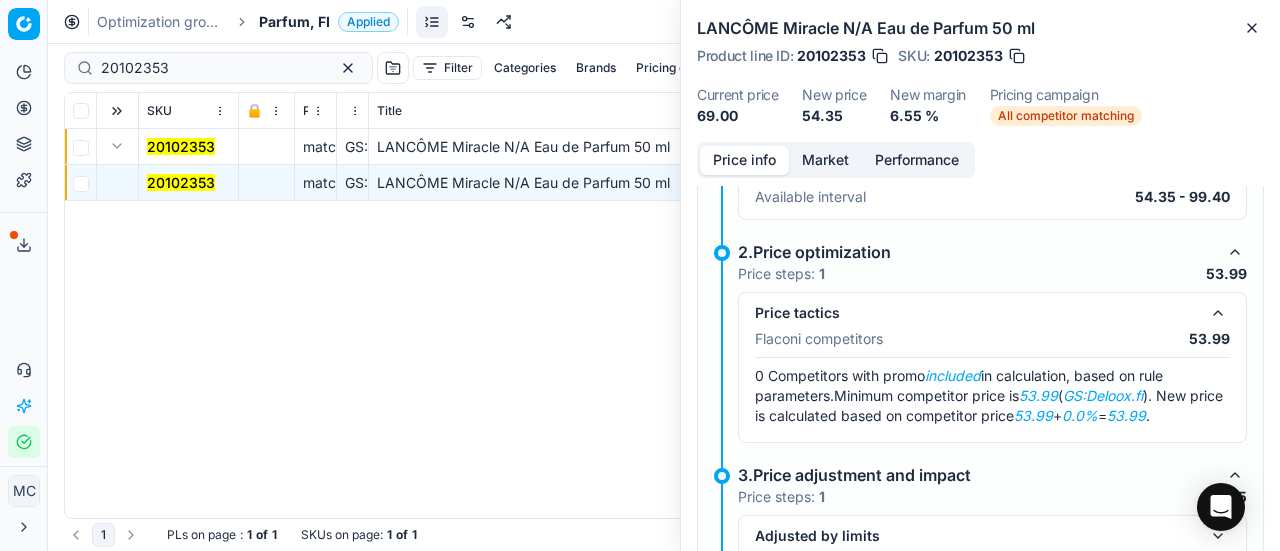drag, startPoint x: 808, startPoint y: 159, endPoint x: 820, endPoint y: 175, distance: 20 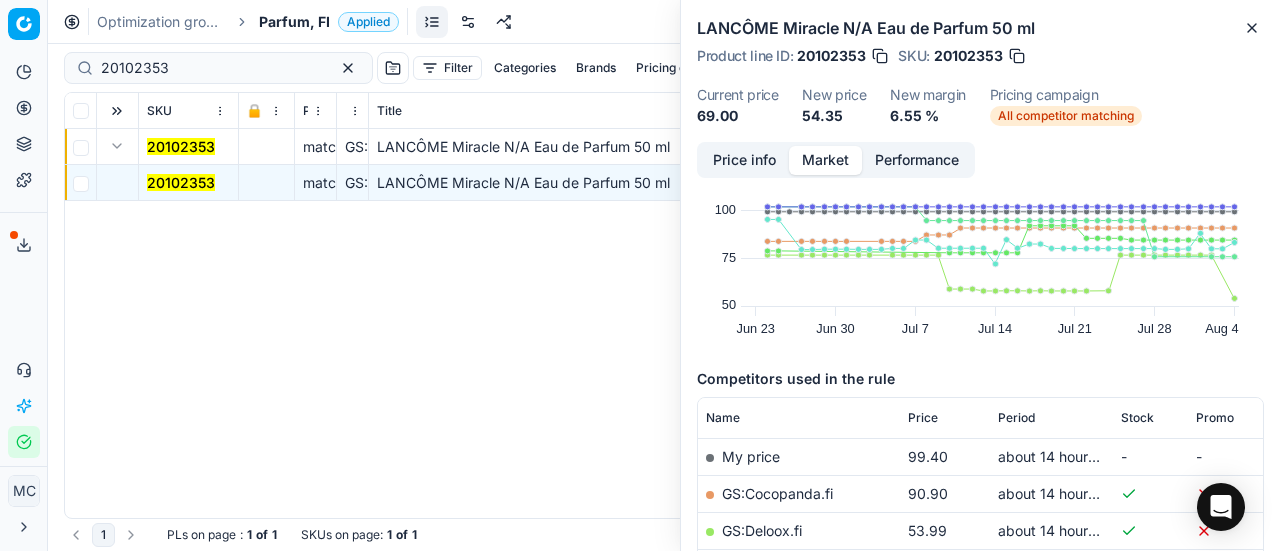 scroll, scrollTop: 200, scrollLeft: 0, axis: vertical 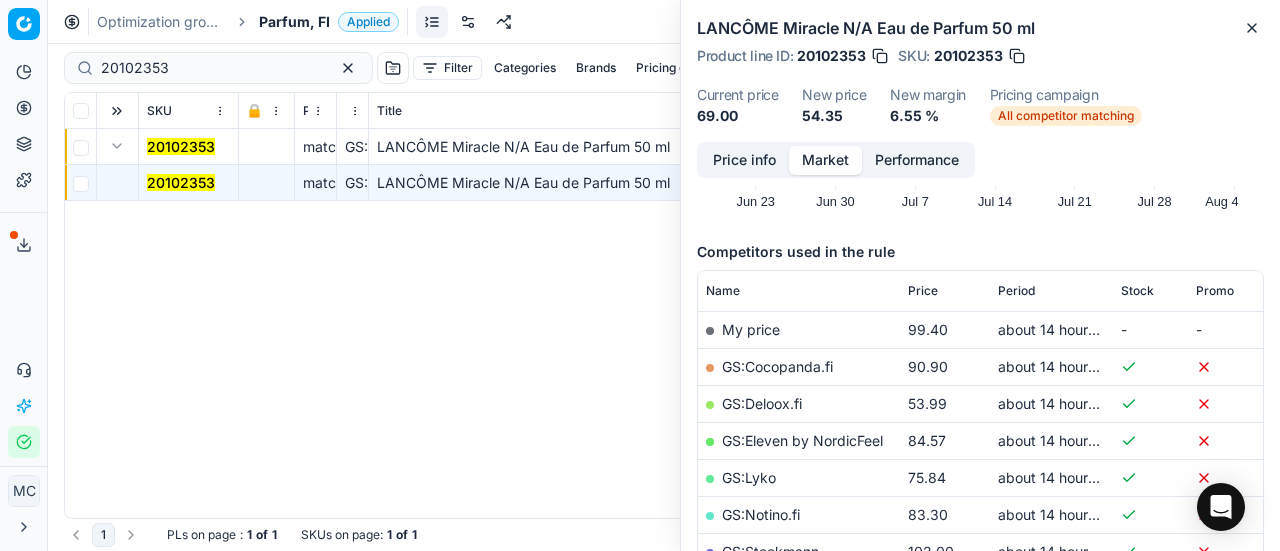 click on "GS:Deloox.fi" at bounding box center (762, 403) 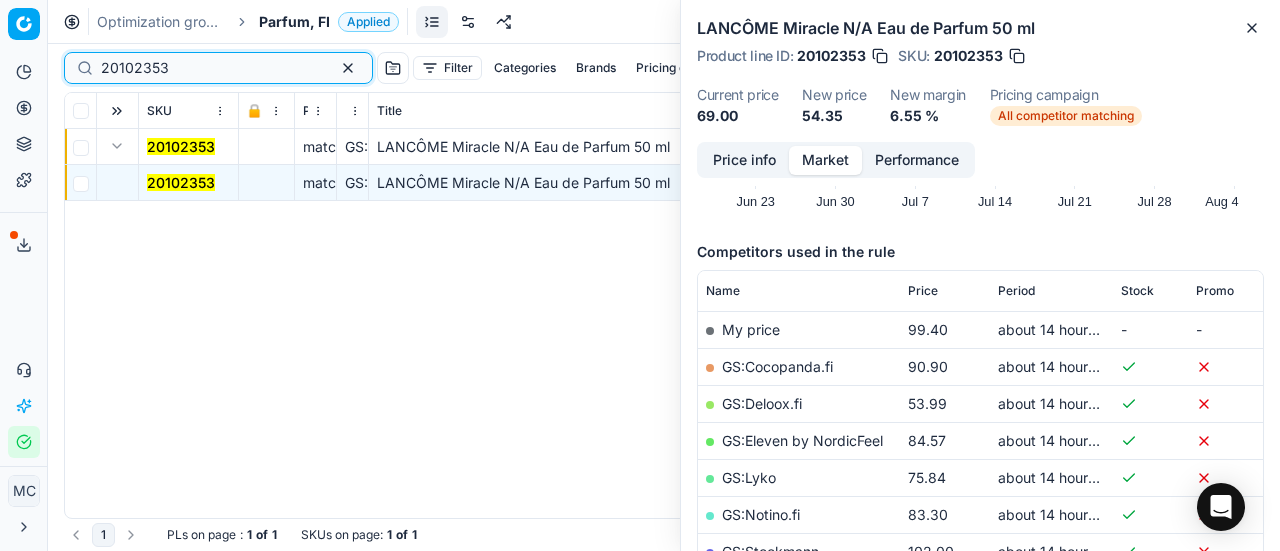 drag, startPoint x: 213, startPoint y: 69, endPoint x: 0, endPoint y: 52, distance: 213.67732 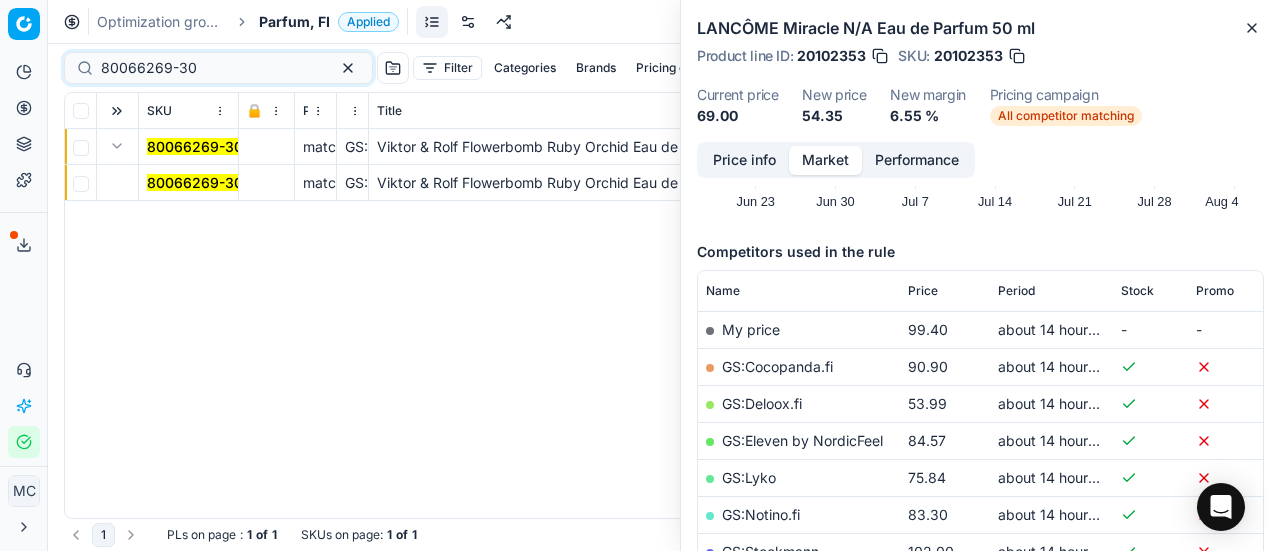 drag, startPoint x: 166, startPoint y: 181, endPoint x: 584, endPoint y: 195, distance: 418.23438 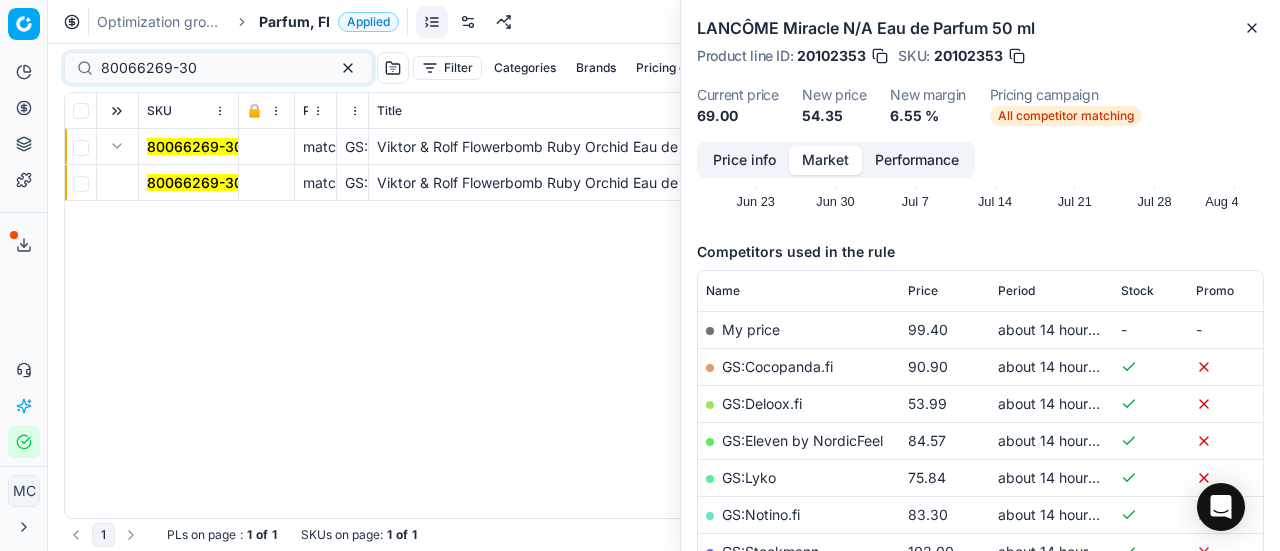 click on "80066269-30" at bounding box center (195, 182) 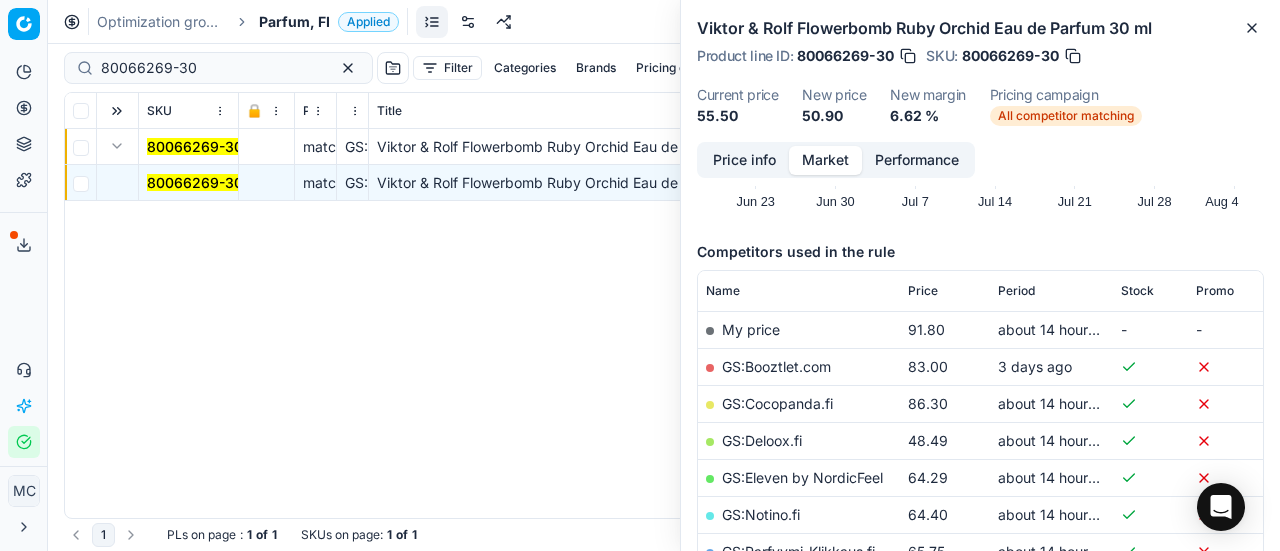 click on "Price info" at bounding box center (744, 160) 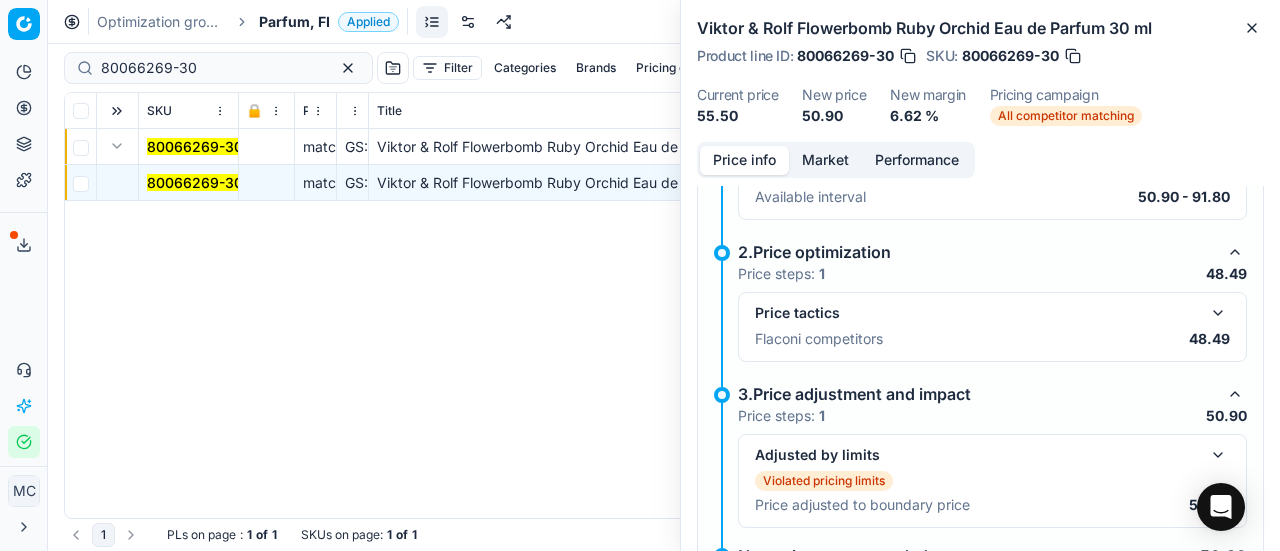 click at bounding box center (1218, 313) 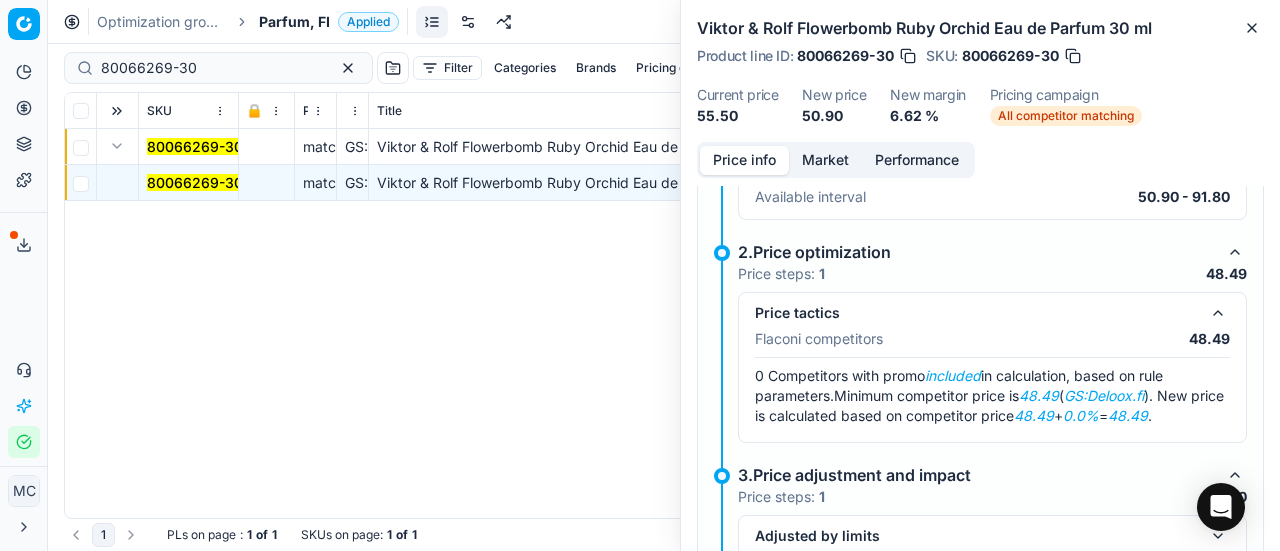 click on "Price info Market Performance Violated pricing limits Recommended price has violated some of repricing limits, the price was corrected to the strict limit Costfloor check Price type = costfloor and price change more than -1 (absolute) 1.Setup stage Price steps:   1 Repricing limits Available interval 50.90 - 91.80 2.Price optimization Price steps:   1 48.49 Price tactics Flaconi competitors 48.49 0 Competitors with promo  included  in calculation, based on rule parameters. Minimum competitor price is  48.49  ( GS:Deloox.fi ). New price is calculated based on competitor price  48.49  +  0.0%  =  48.49 . 3.Price adjustment and impact Price steps:   1 50.90 Adjusted by limits Violated pricing limits Price adjusted to boundary price 50.90 New price recommended 50.90" at bounding box center [980, 346] 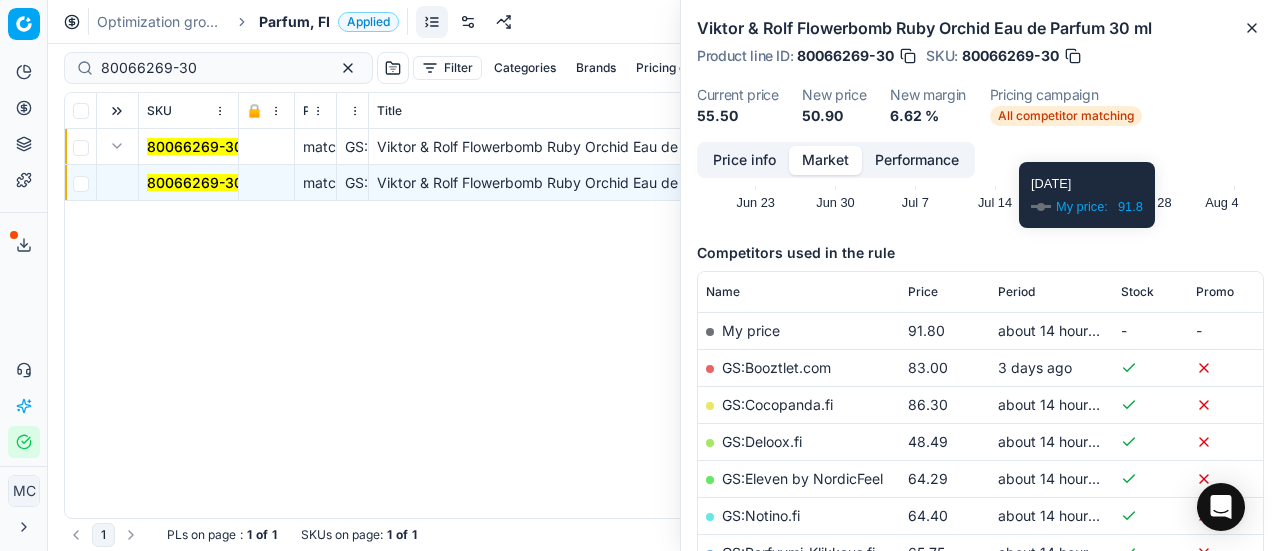 scroll, scrollTop: 200, scrollLeft: 0, axis: vertical 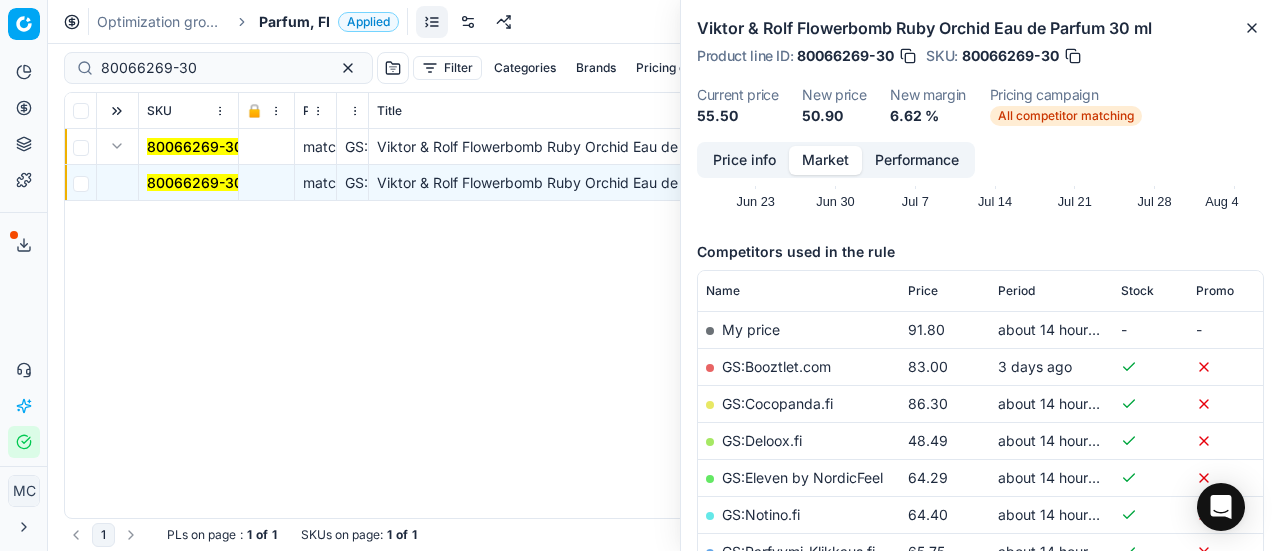 click on "GS:Deloox.fi" at bounding box center [762, 440] 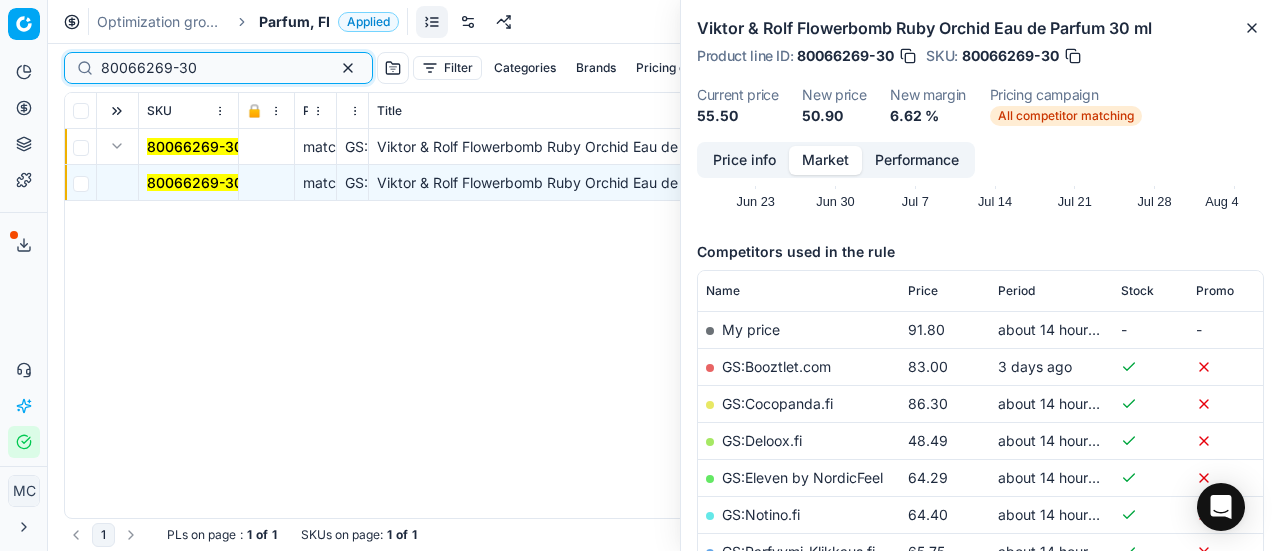 drag, startPoint x: 230, startPoint y: 72, endPoint x: 0, endPoint y: 54, distance: 230.70328 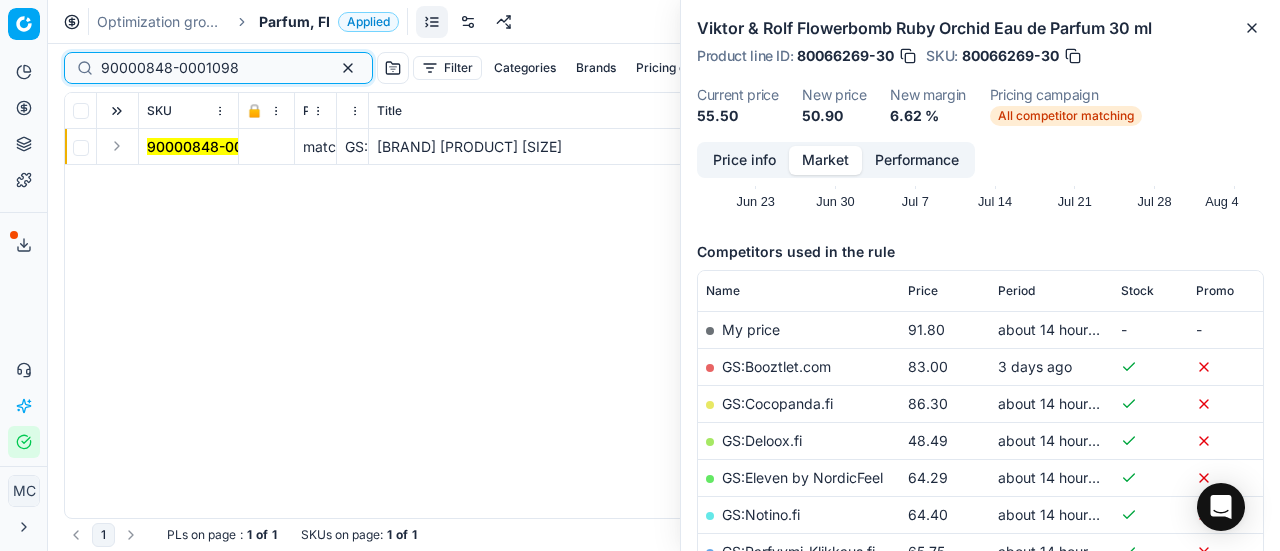 type on "90000848-0001098" 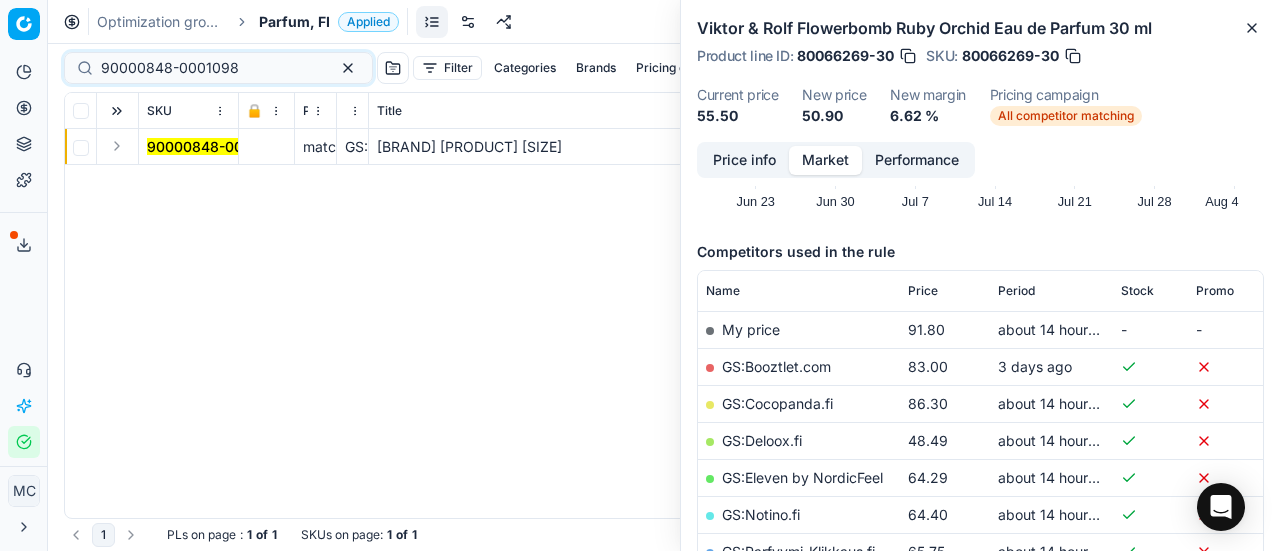 drag, startPoint x: 118, startPoint y: 151, endPoint x: 228, endPoint y: 207, distance: 123.4342 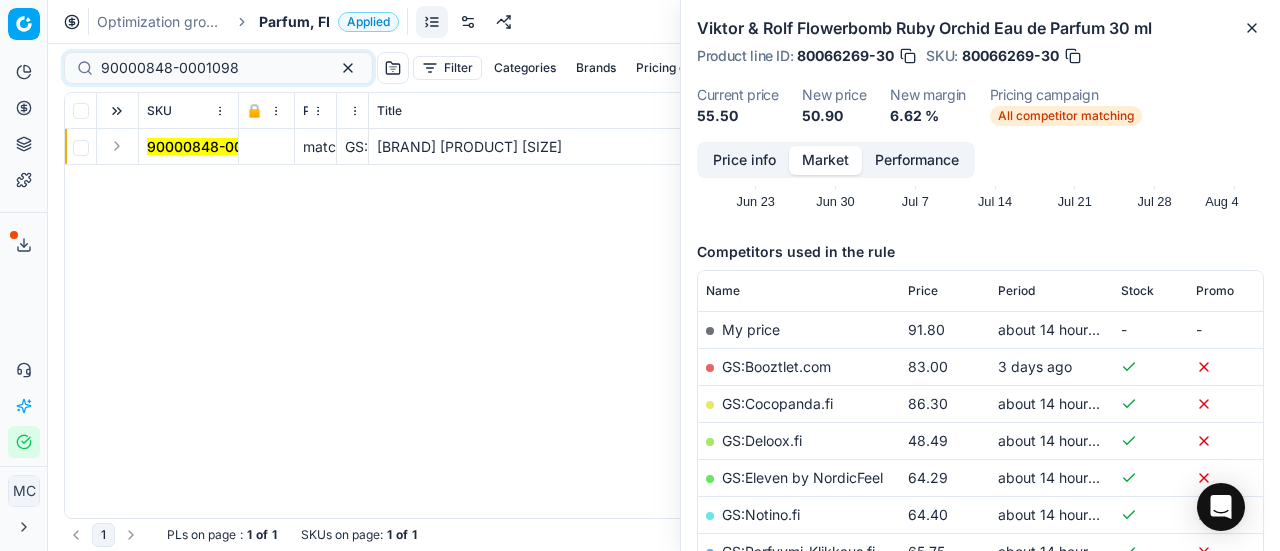 click at bounding box center (117, 146) 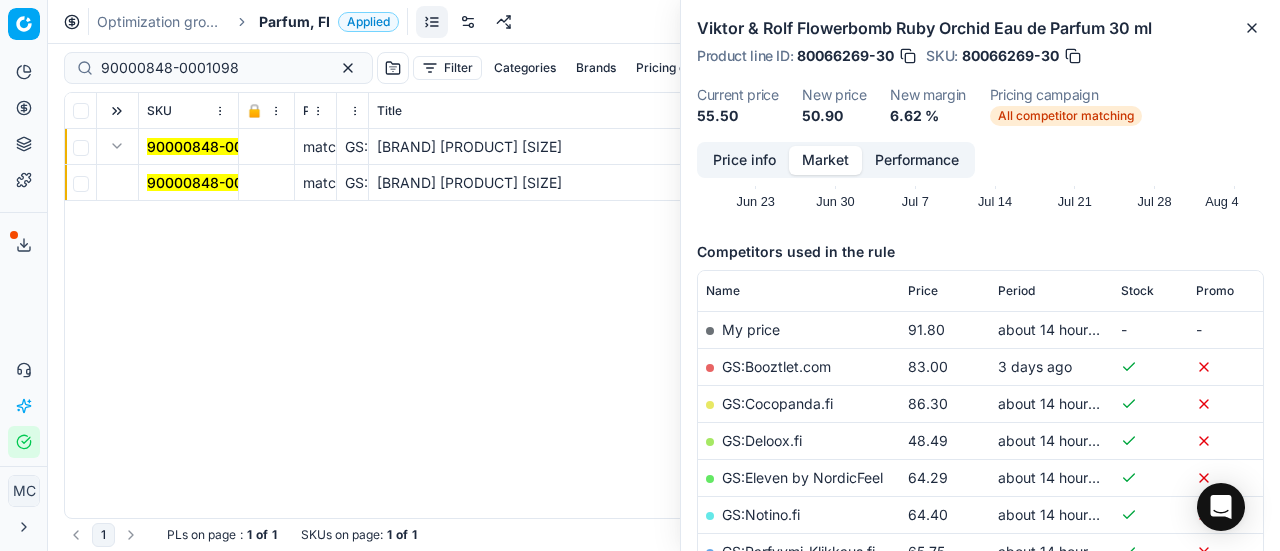 click on "90000848-0001098" at bounding box center (216, 182) 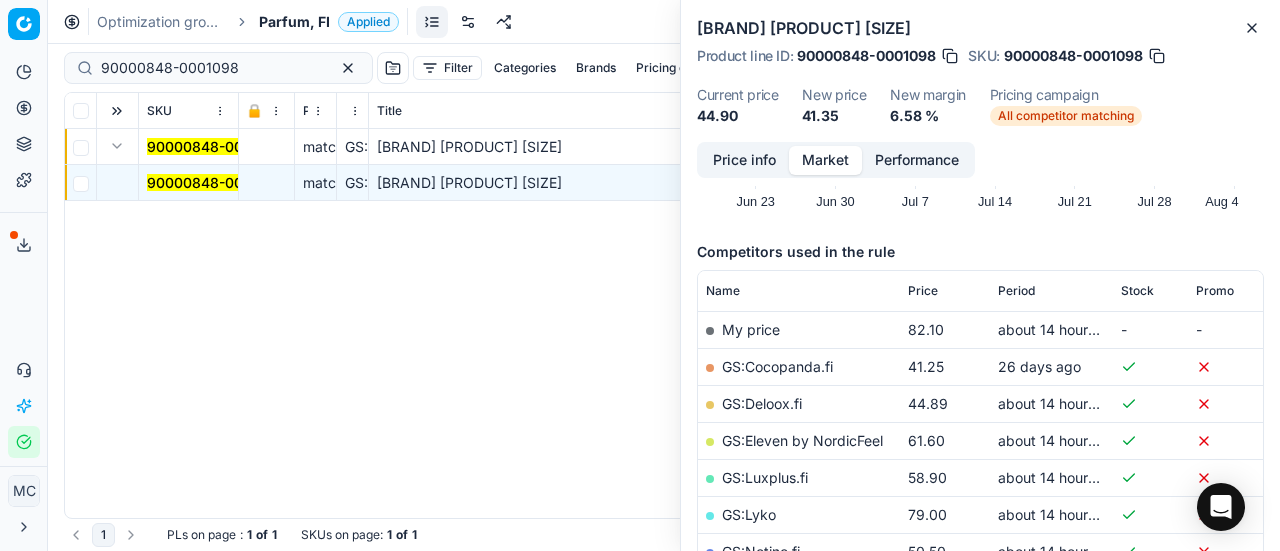 click on "Price info" at bounding box center [744, 160] 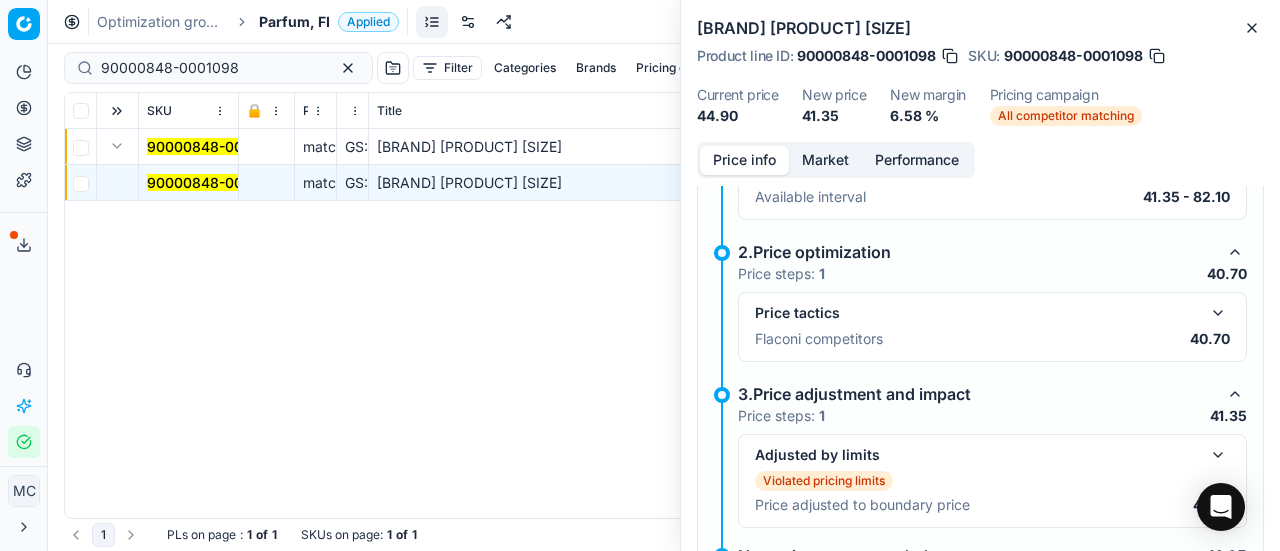 click at bounding box center [1218, 313] 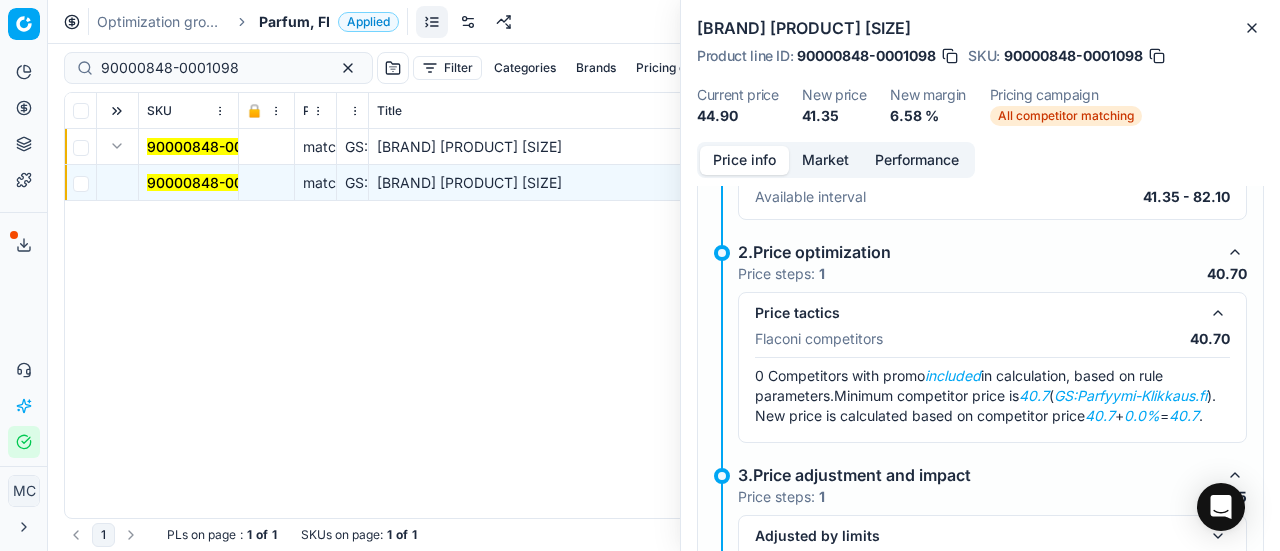 click on "41.35" at bounding box center (834, 116) 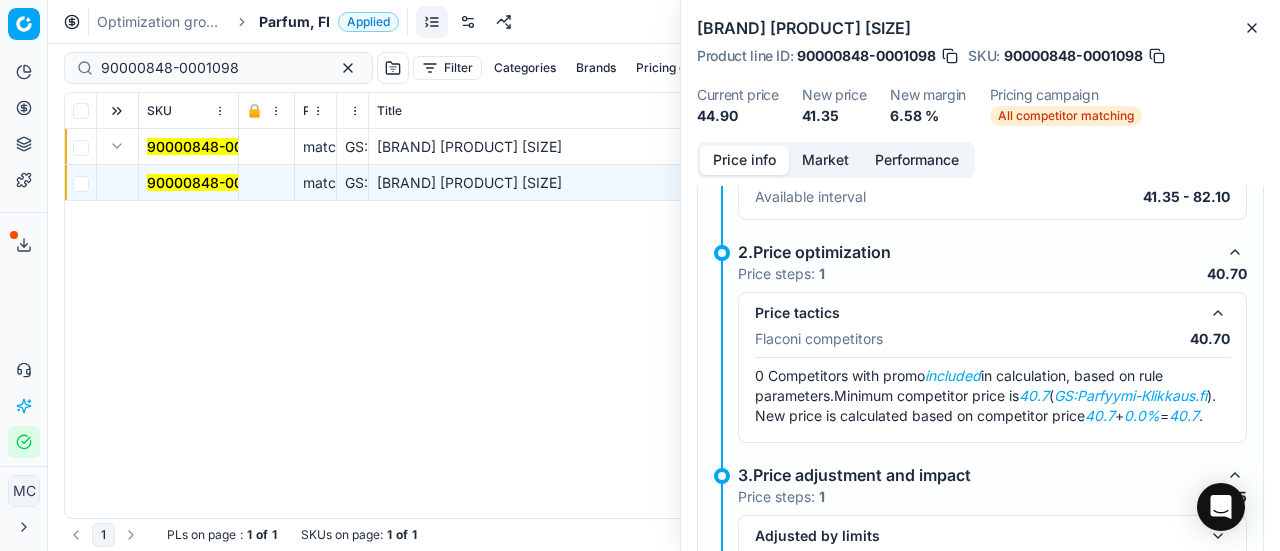 click on "Market" at bounding box center [825, 160] 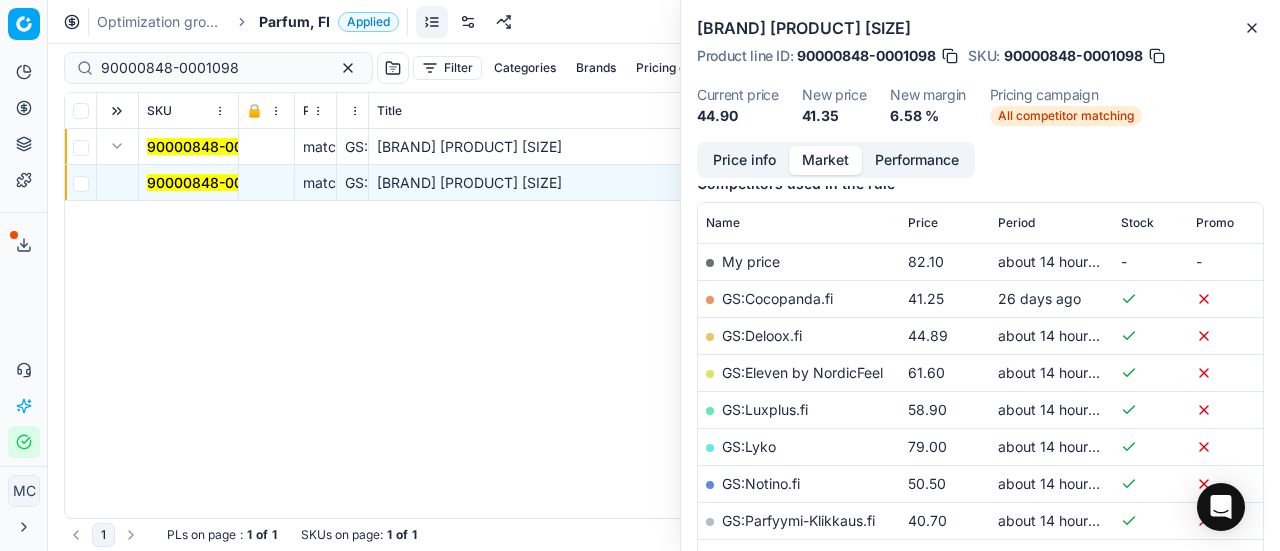 scroll, scrollTop: 300, scrollLeft: 0, axis: vertical 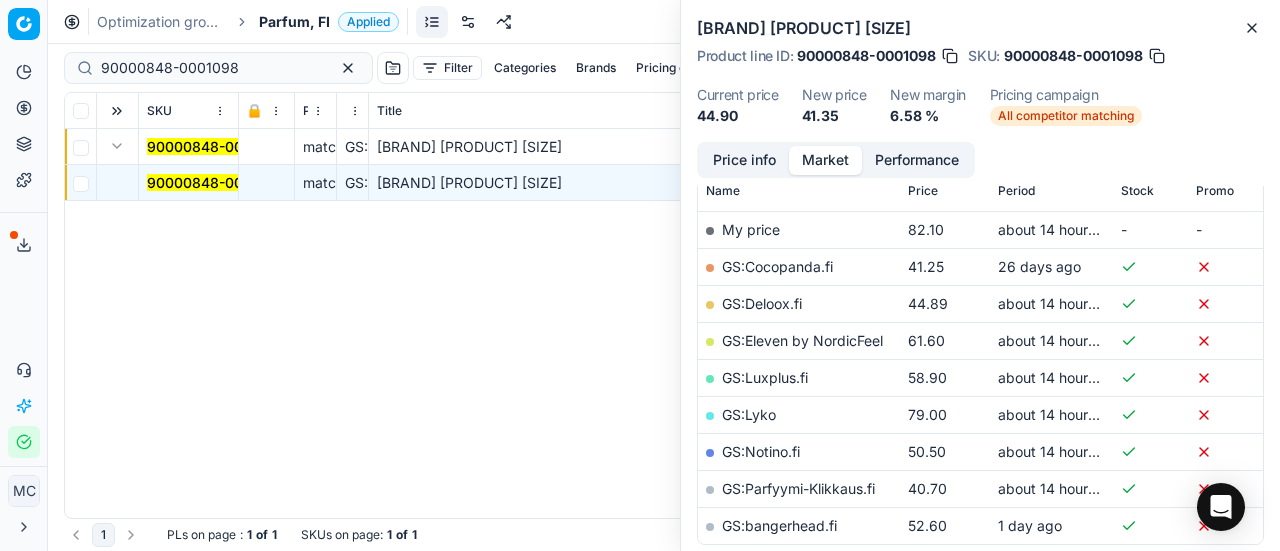 click on "GS:Parfyymi-Klikkaus.fi" at bounding box center [798, 488] 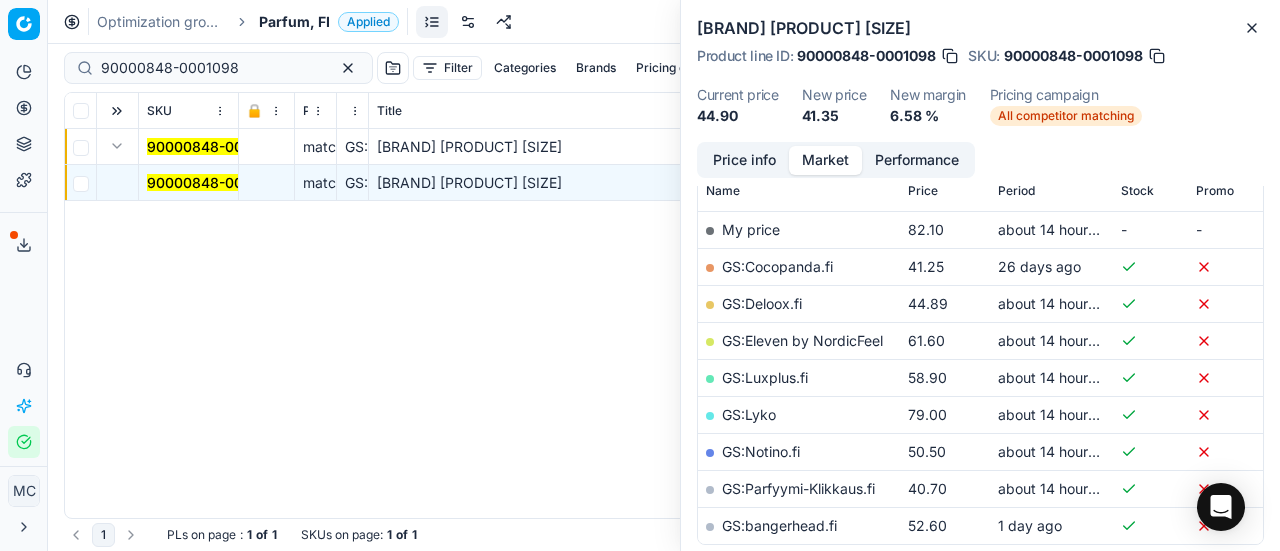 click on "Parfum, FI" at bounding box center [294, 22] 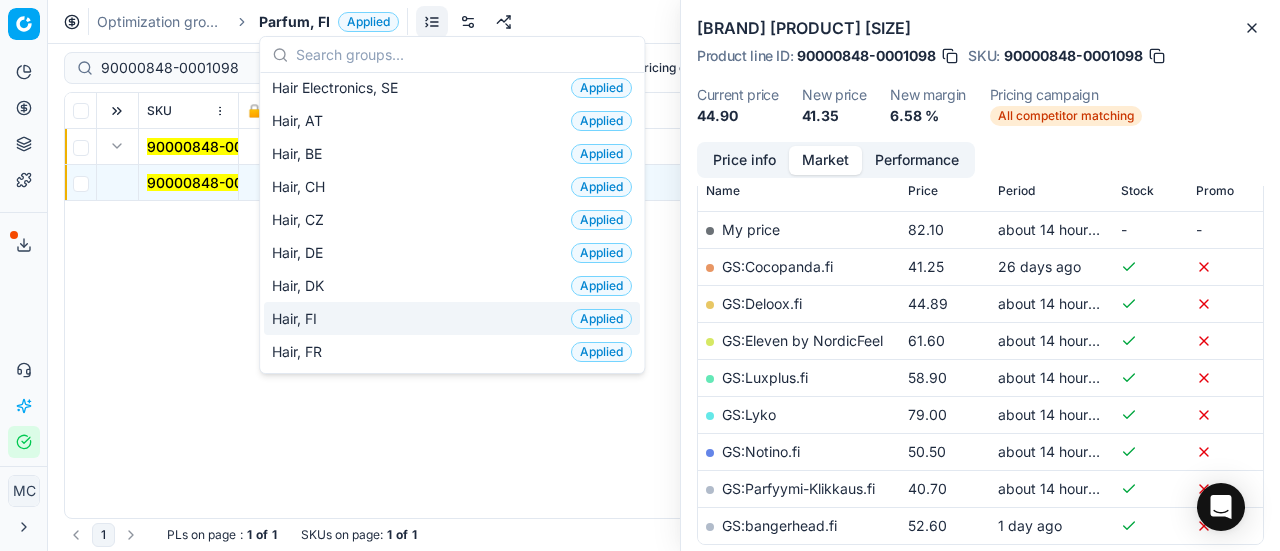 scroll, scrollTop: 400, scrollLeft: 0, axis: vertical 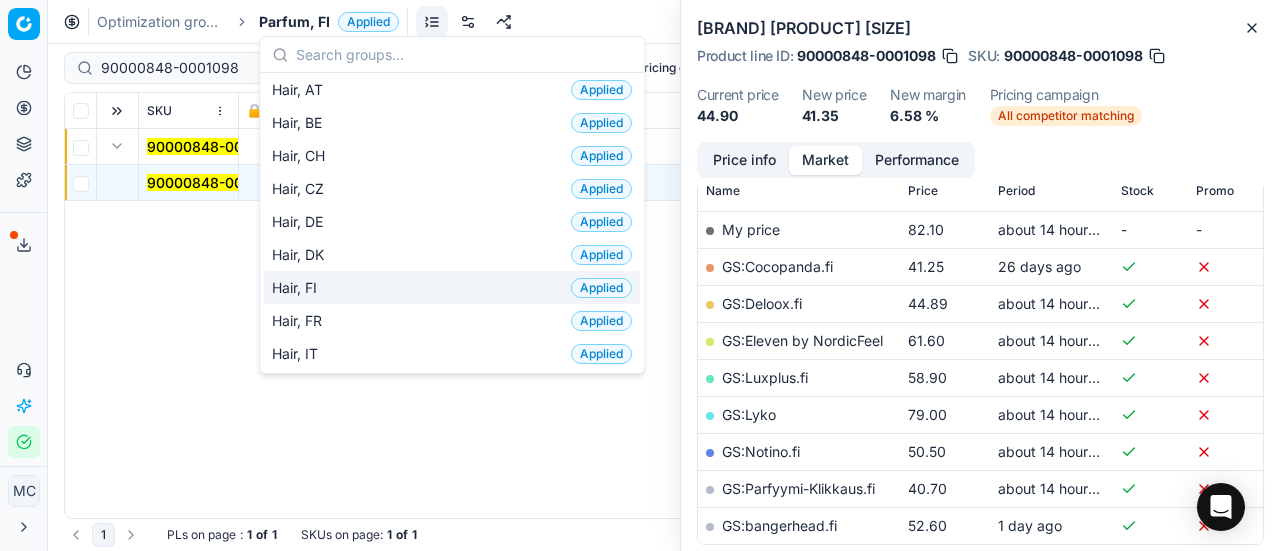 click on "Hair, FI Applied" at bounding box center [452, 287] 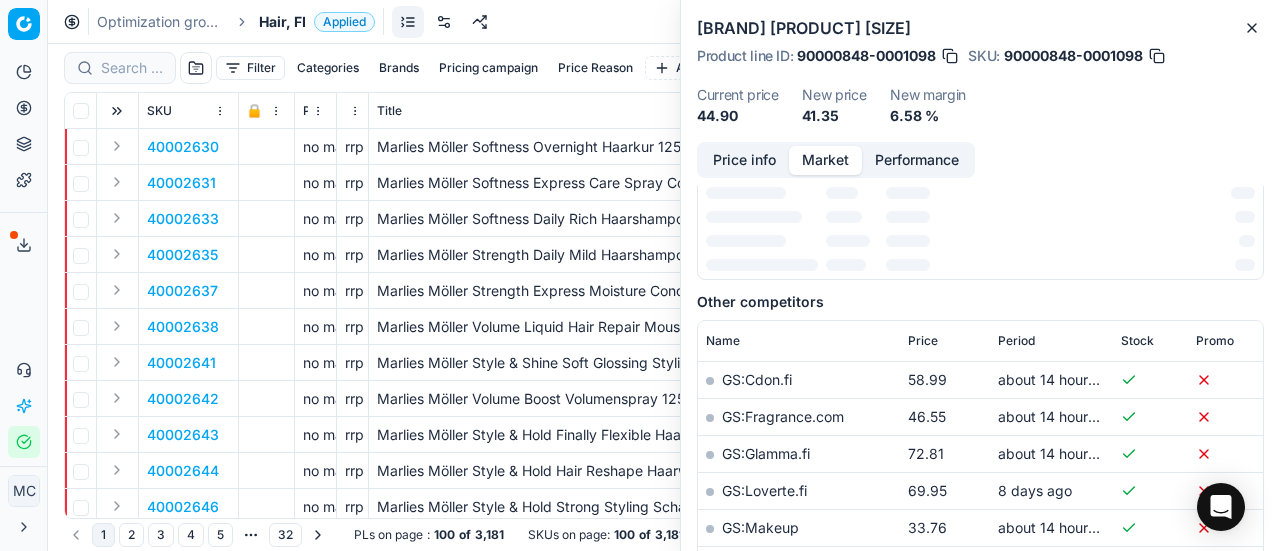 scroll, scrollTop: 300, scrollLeft: 0, axis: vertical 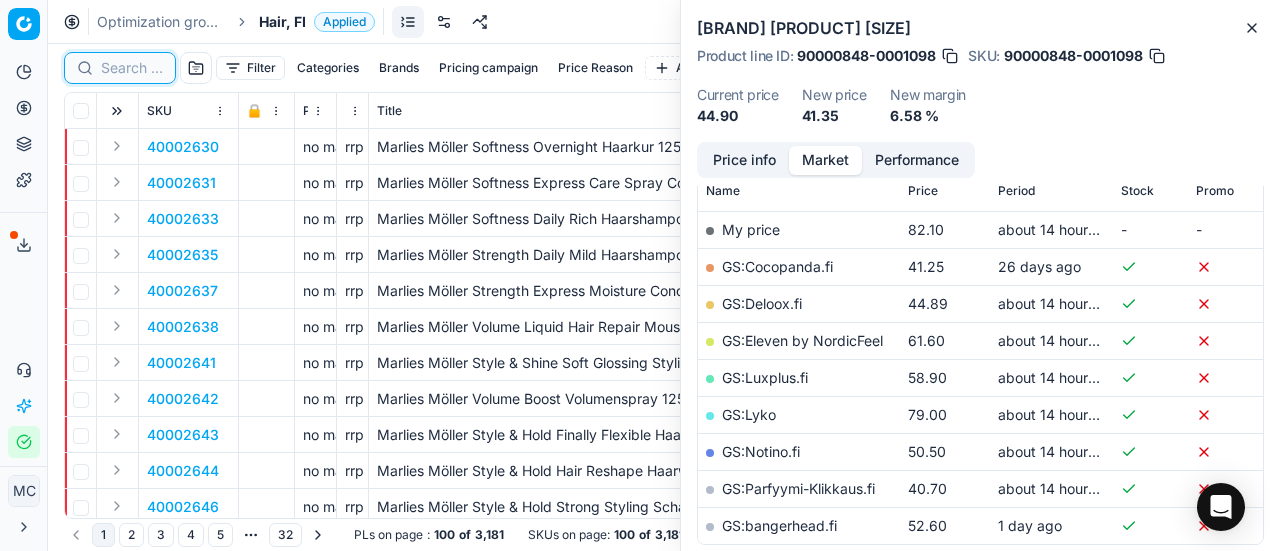 click at bounding box center (132, 68) 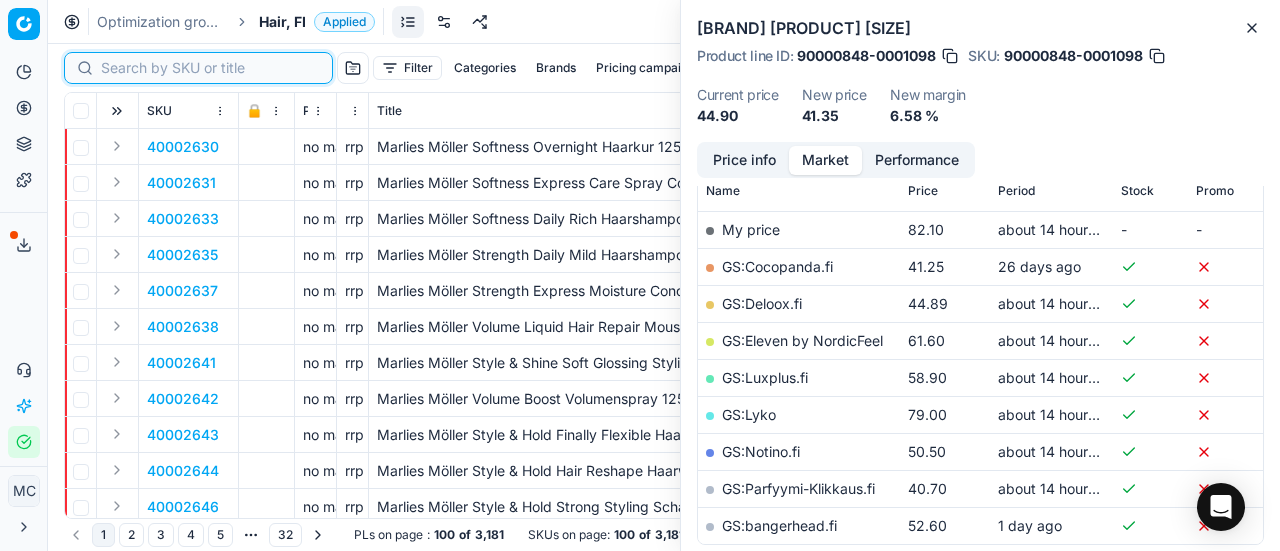 paste on "80021842-1000" 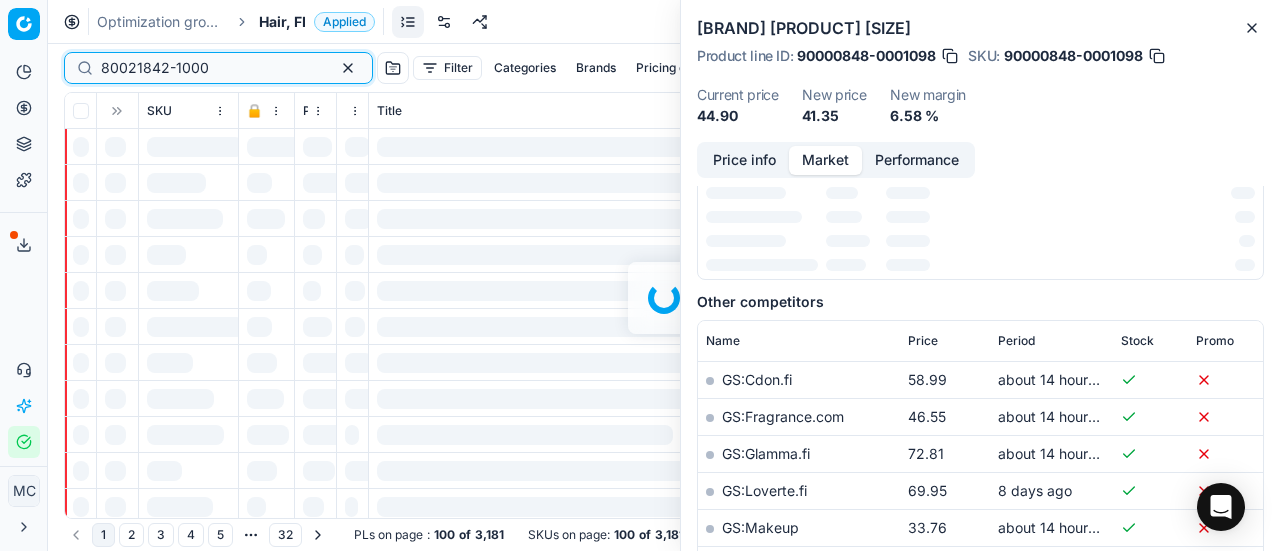 scroll, scrollTop: 300, scrollLeft: 0, axis: vertical 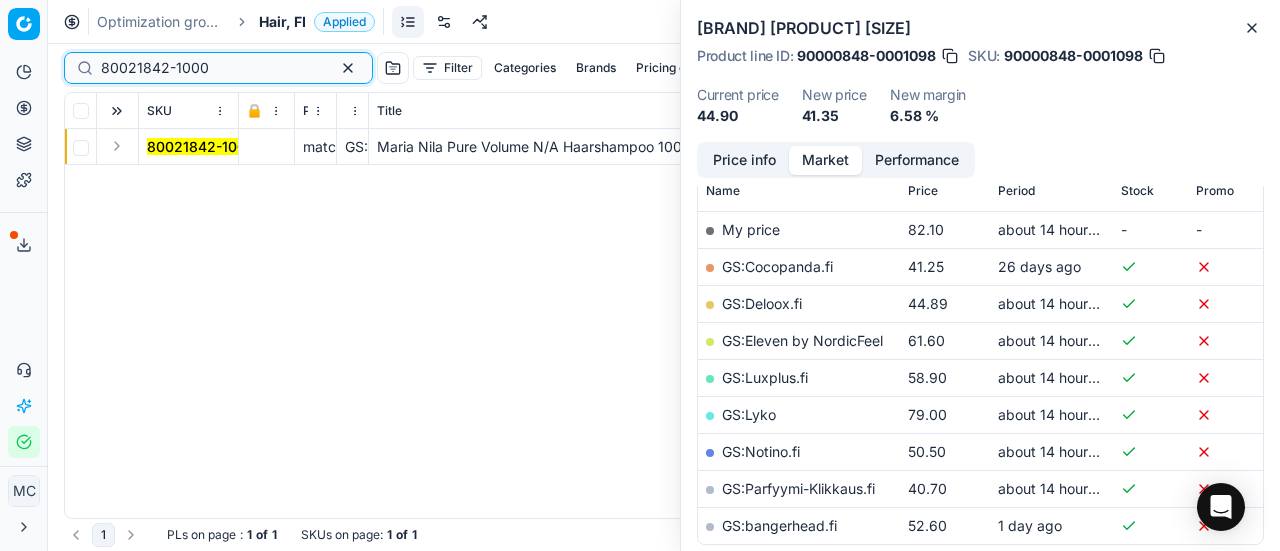 type on "80021842-1000" 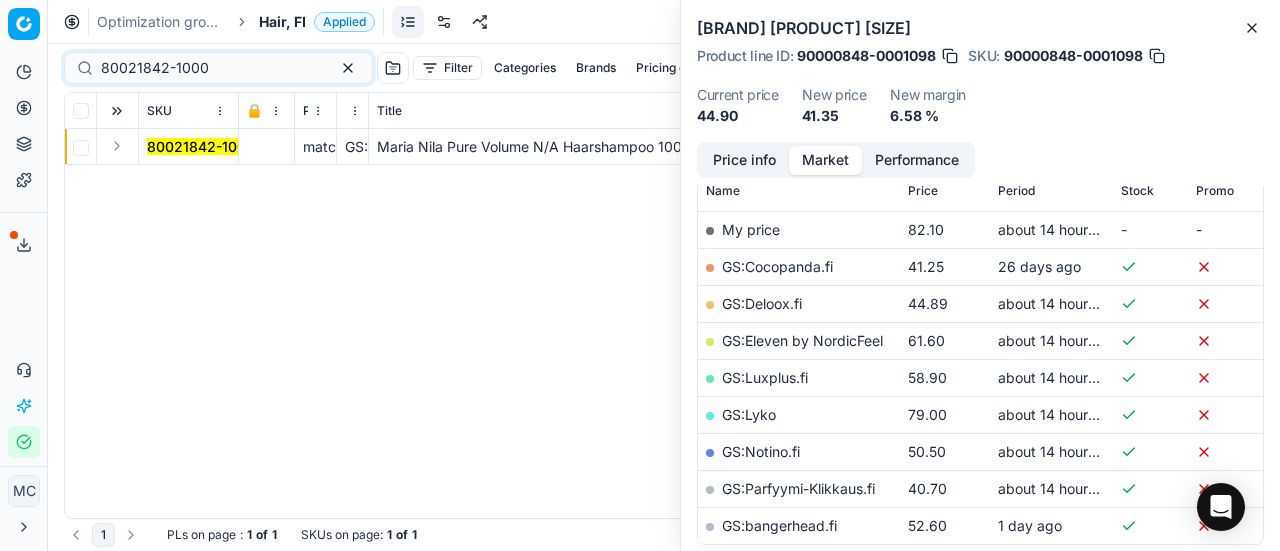 click at bounding box center [117, 146] 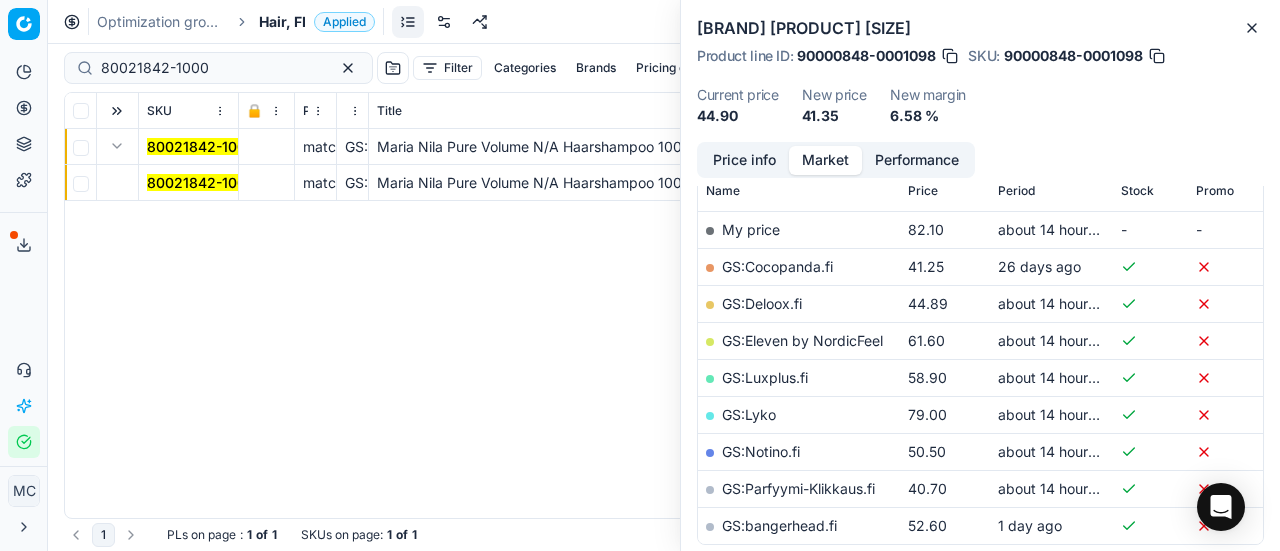 click on "80021842-1000" at bounding box center (189, 183) 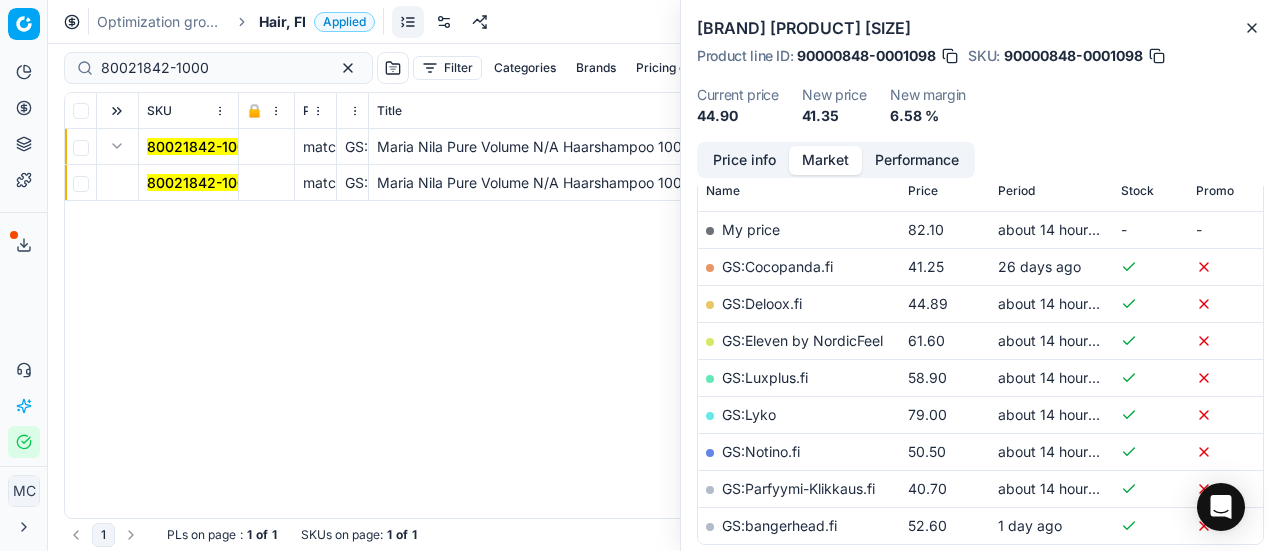 click on "80021842-1000" at bounding box center [201, 182] 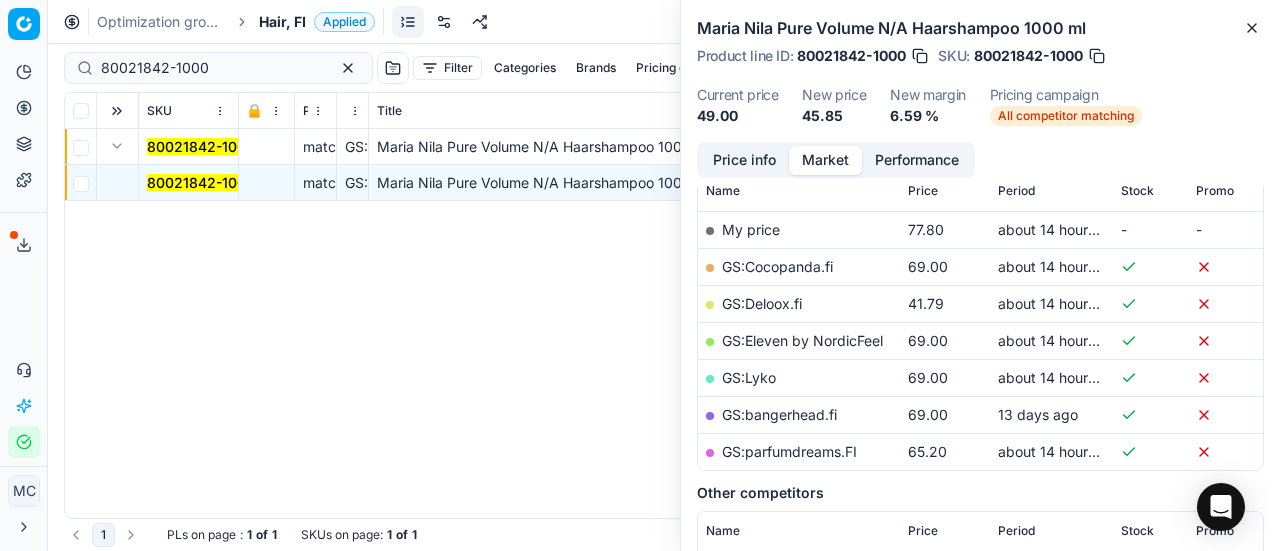 scroll, scrollTop: 300, scrollLeft: 0, axis: vertical 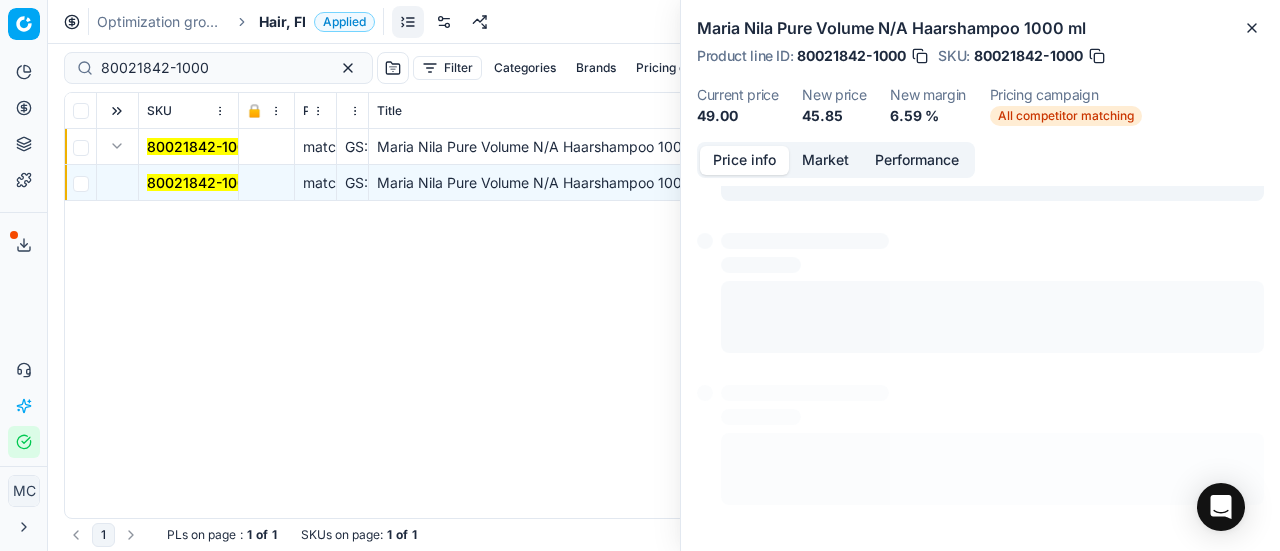 drag, startPoint x: 754, startPoint y: 161, endPoint x: 801, endPoint y: 175, distance: 49.0408 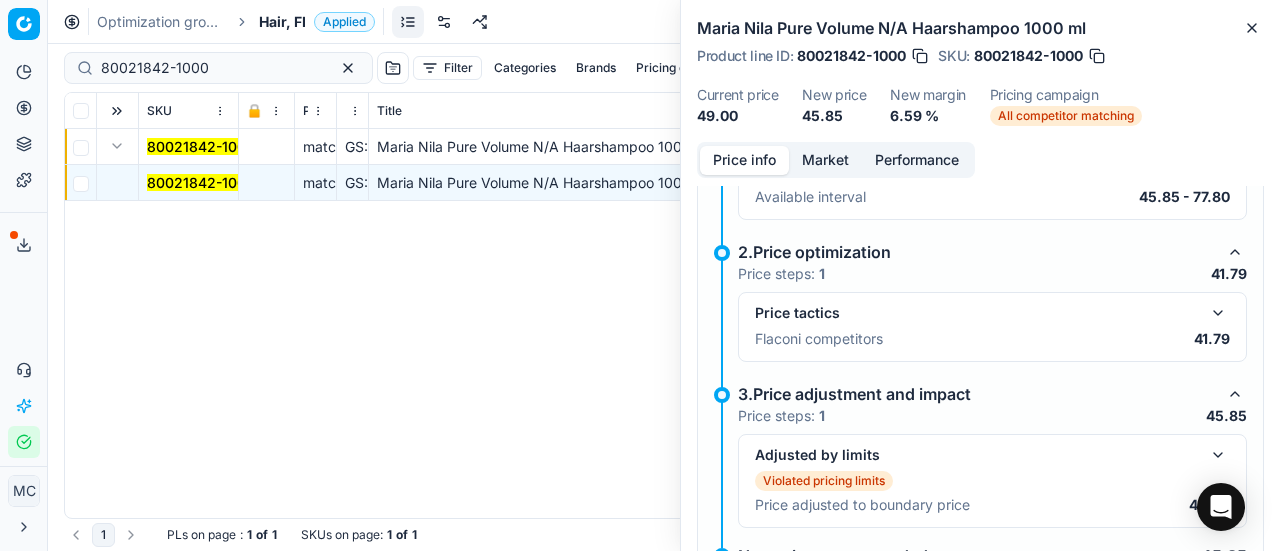 click on "Price tactics Flaconi competitors 41.79" at bounding box center (992, 327) 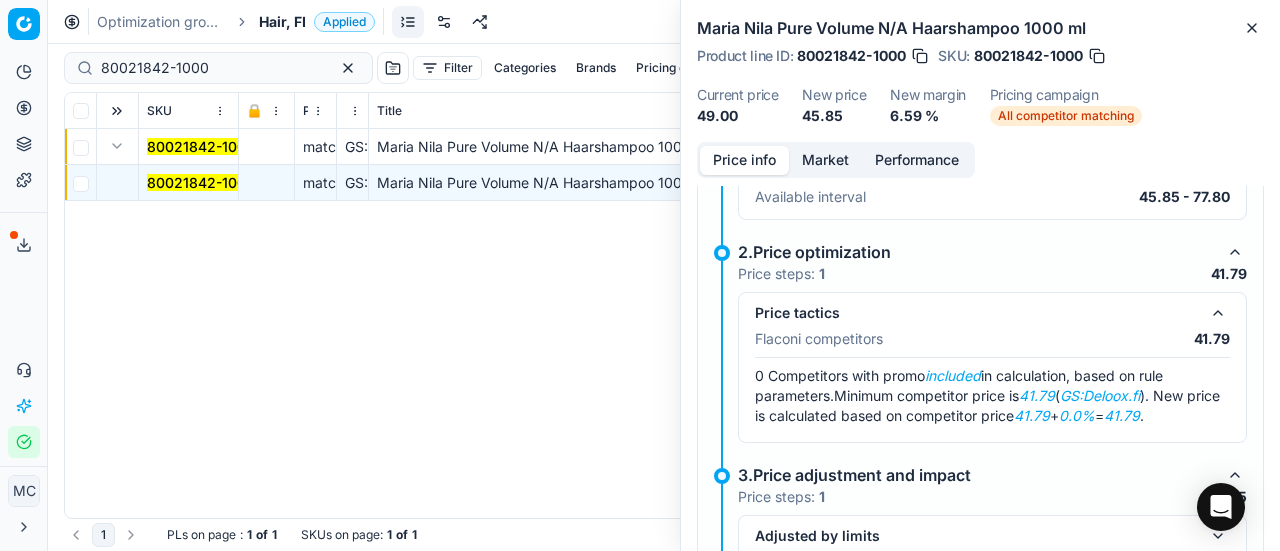 click on "Market" at bounding box center (825, 160) 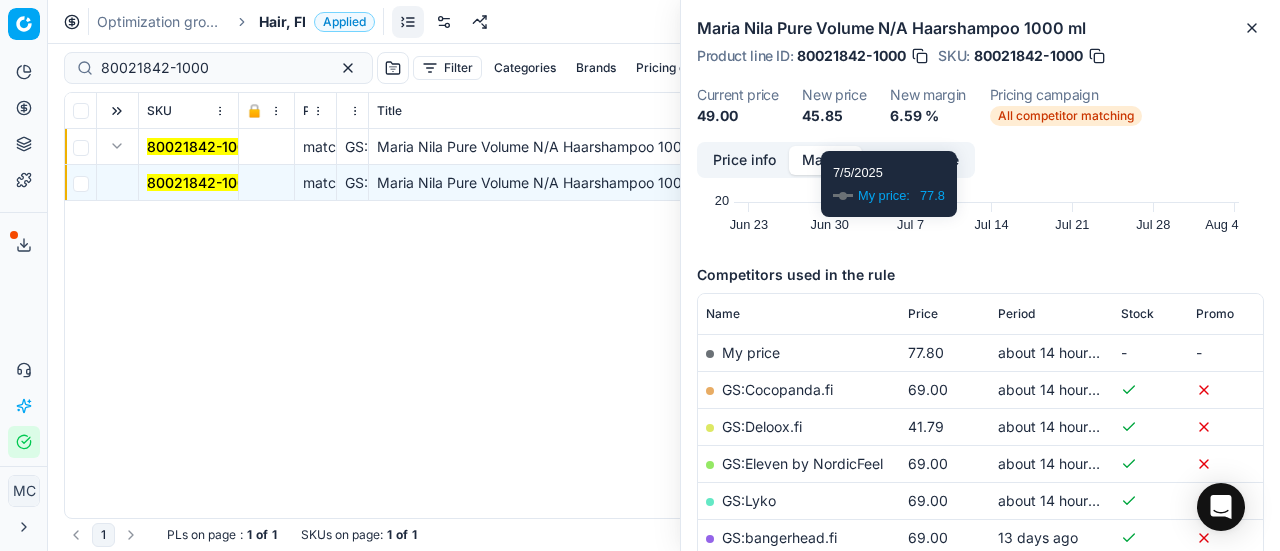 scroll, scrollTop: 300, scrollLeft: 0, axis: vertical 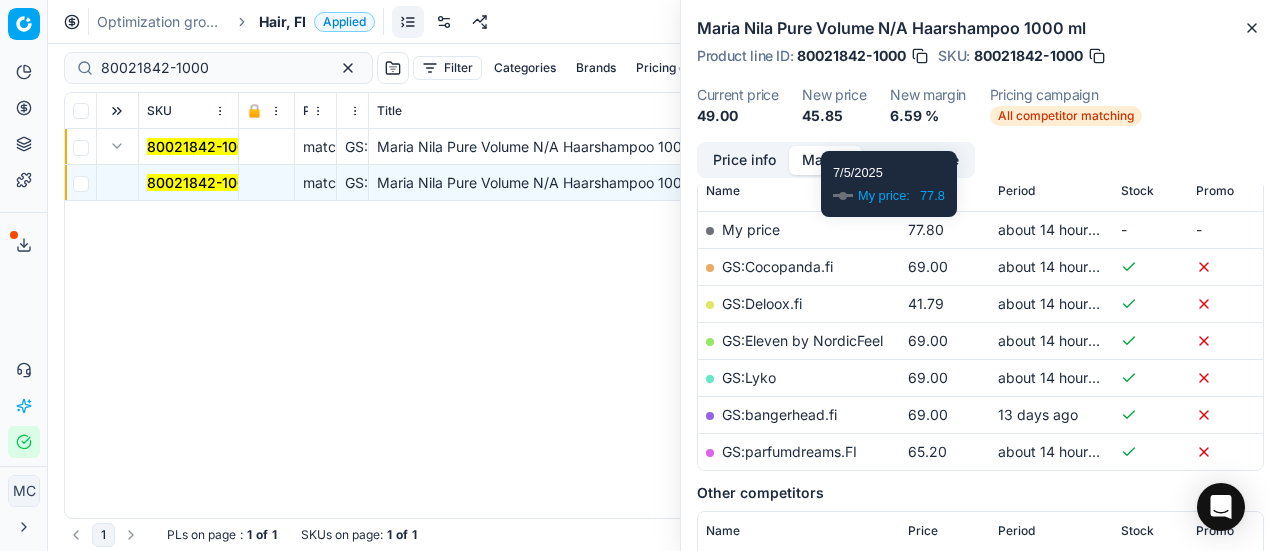 click on "GS:Deloox.fi" at bounding box center [762, 303] 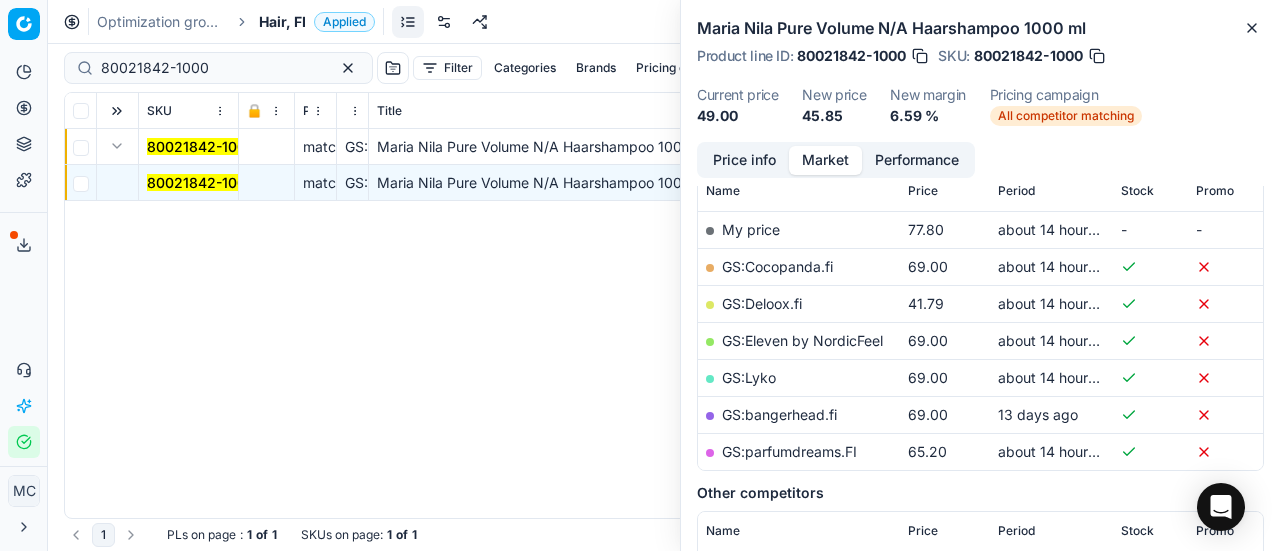 click on "Hair, FI" at bounding box center (282, 22) 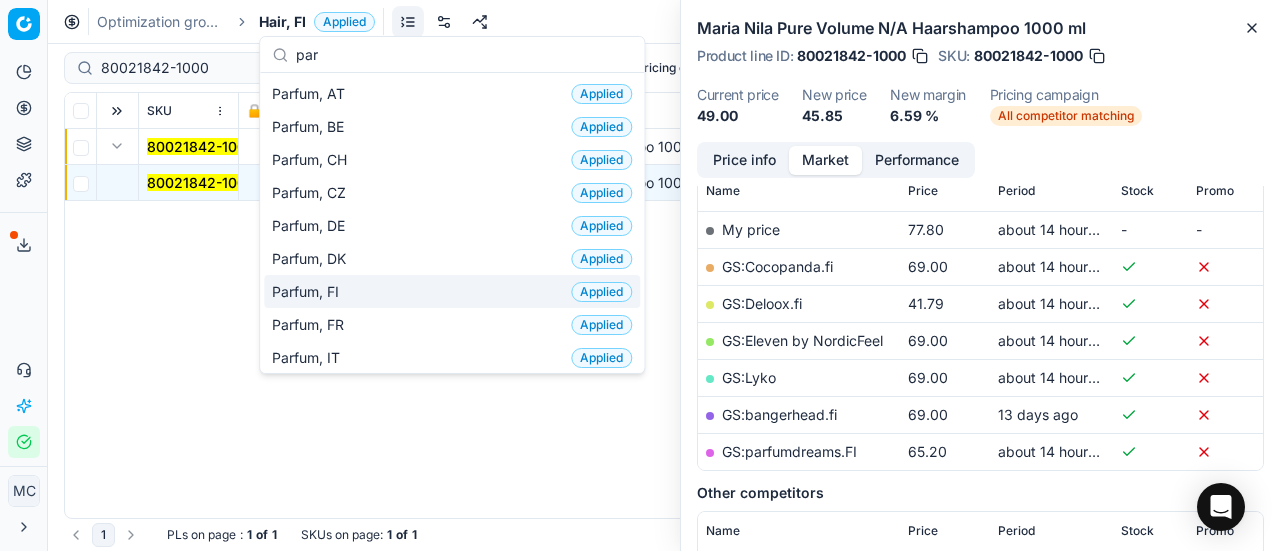 type on "par" 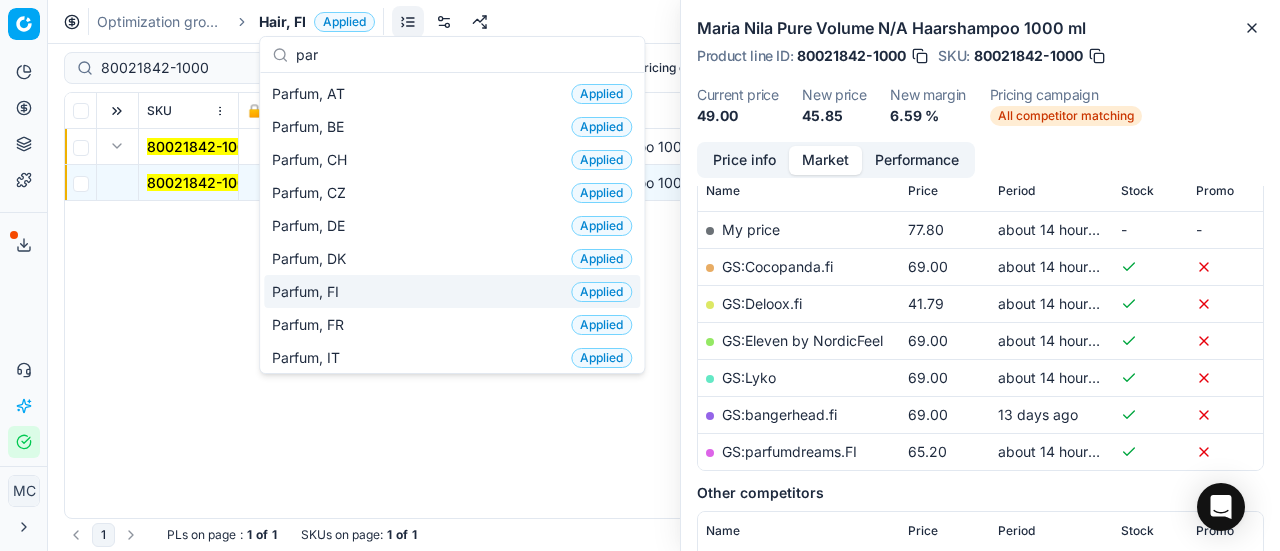 click on "Parfum, FI Applied" at bounding box center [452, 291] 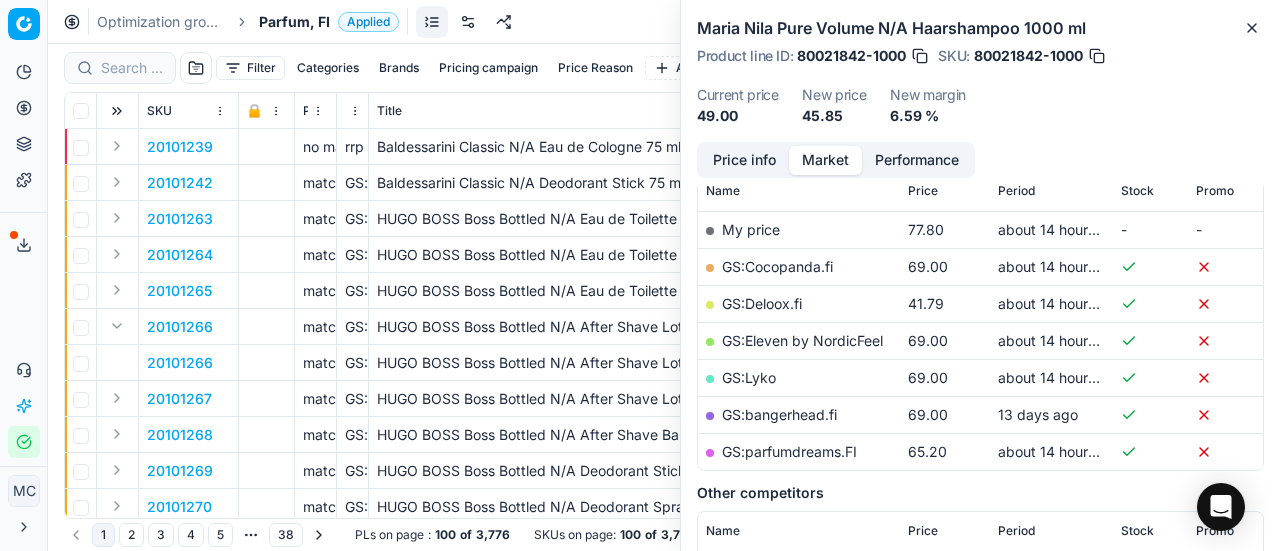scroll, scrollTop: 300, scrollLeft: 0, axis: vertical 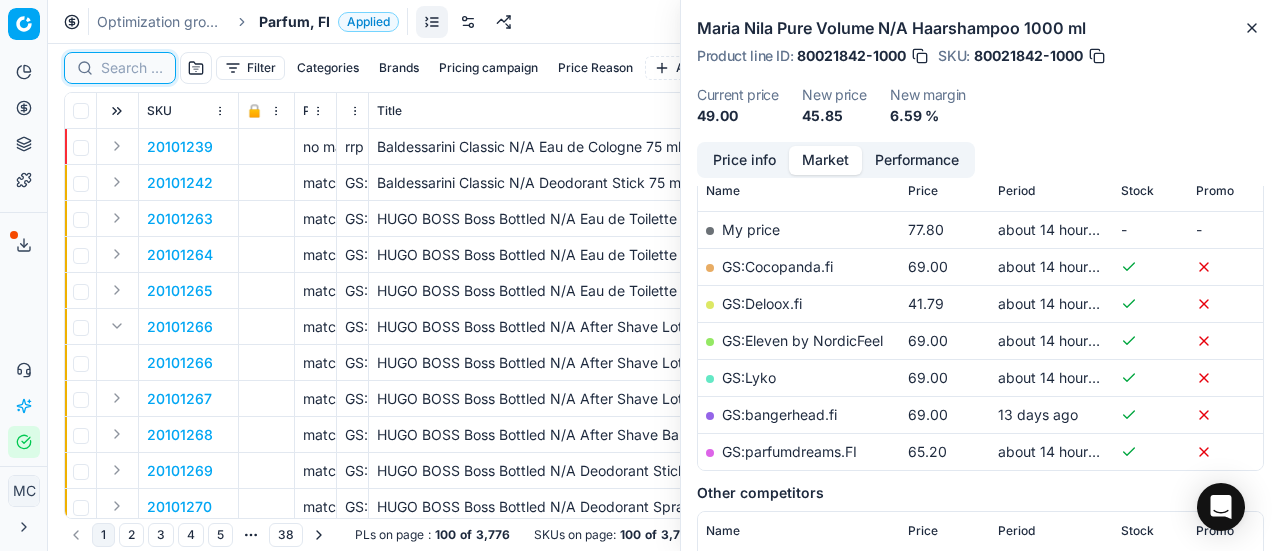click at bounding box center (132, 68) 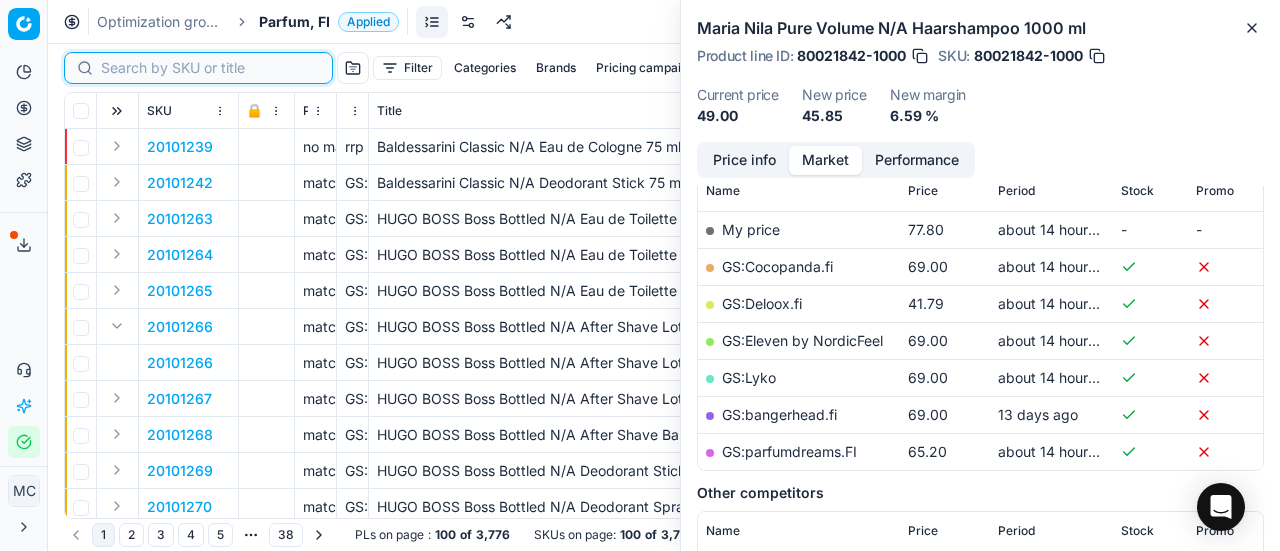paste on "90013422-0021167" 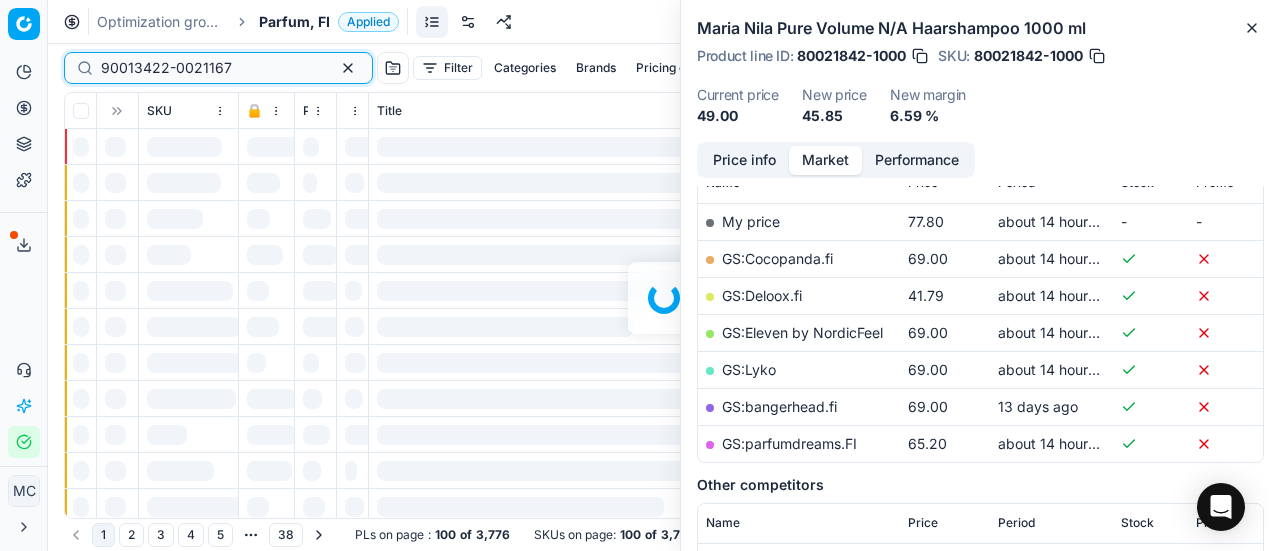 scroll, scrollTop: 300, scrollLeft: 0, axis: vertical 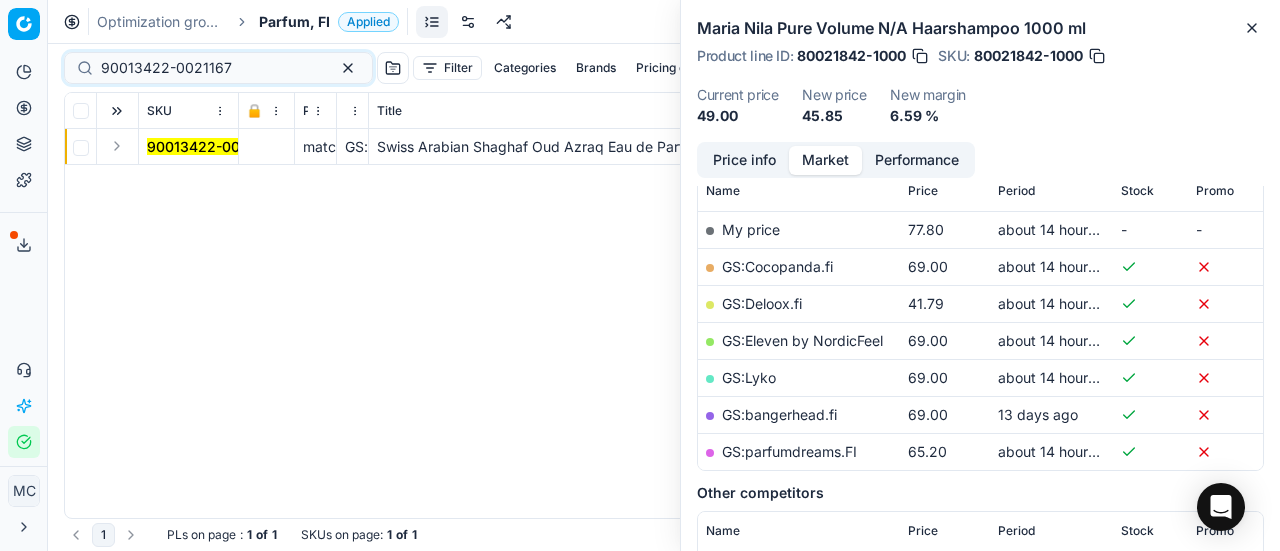 click at bounding box center (117, 146) 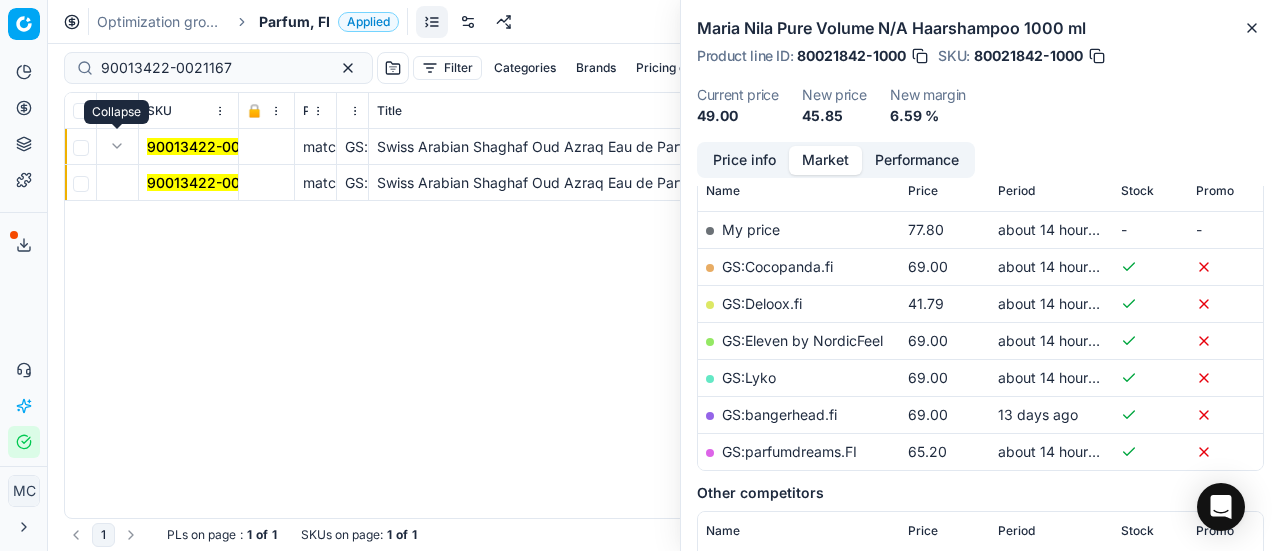 click on "90013422-0021167" at bounding box center (212, 182) 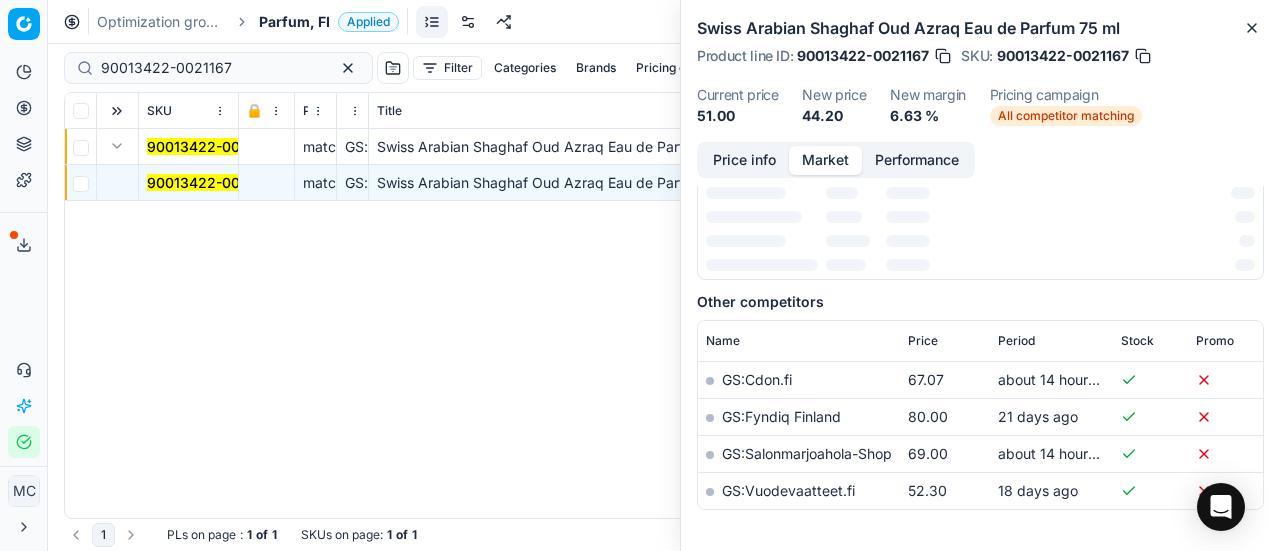 scroll, scrollTop: 300, scrollLeft: 0, axis: vertical 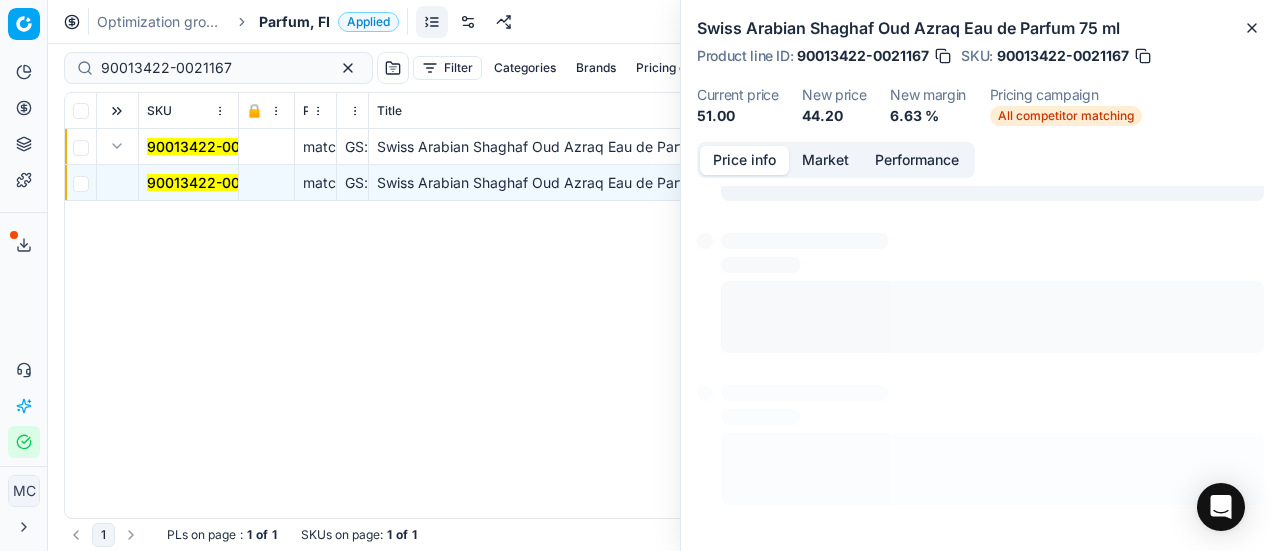 click on "Price info" at bounding box center [744, 160] 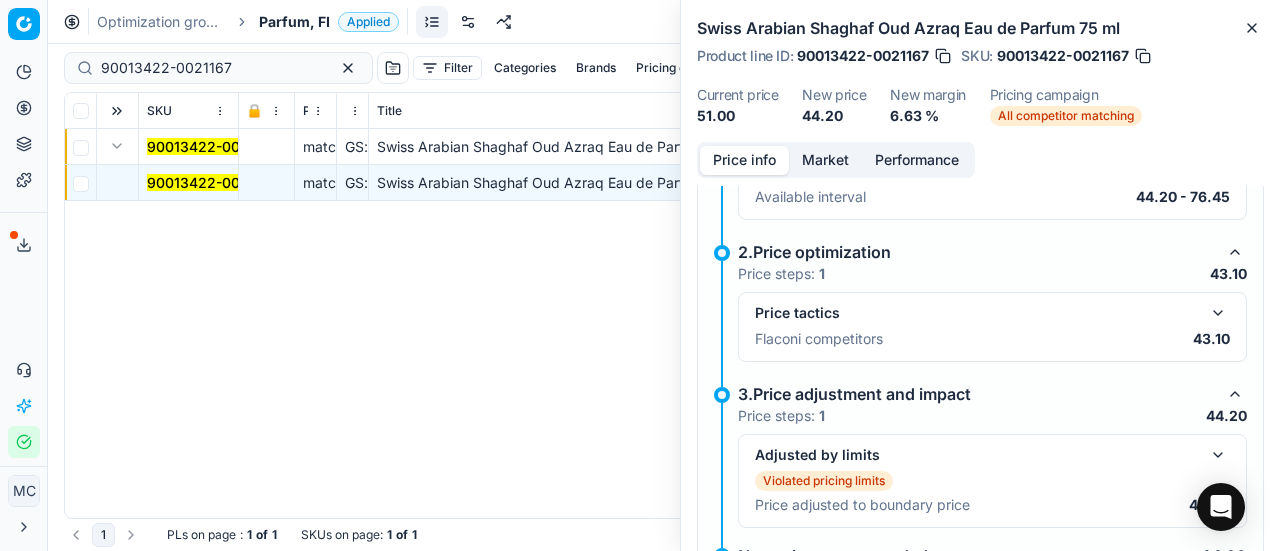 click at bounding box center (1218, 313) 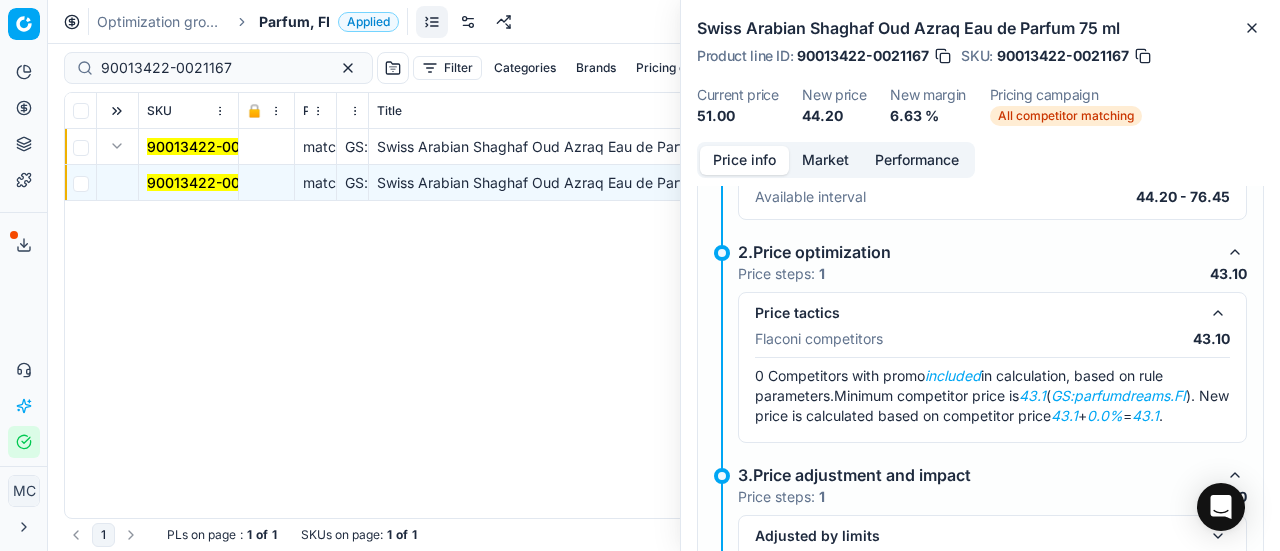 click on "Market" at bounding box center (825, 160) 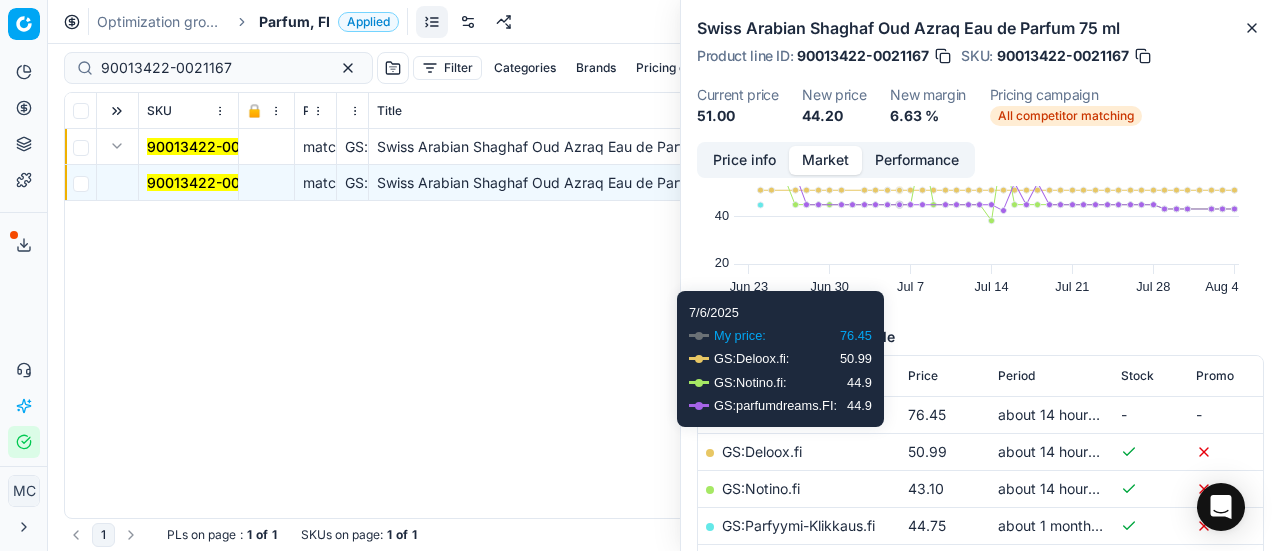 scroll, scrollTop: 200, scrollLeft: 0, axis: vertical 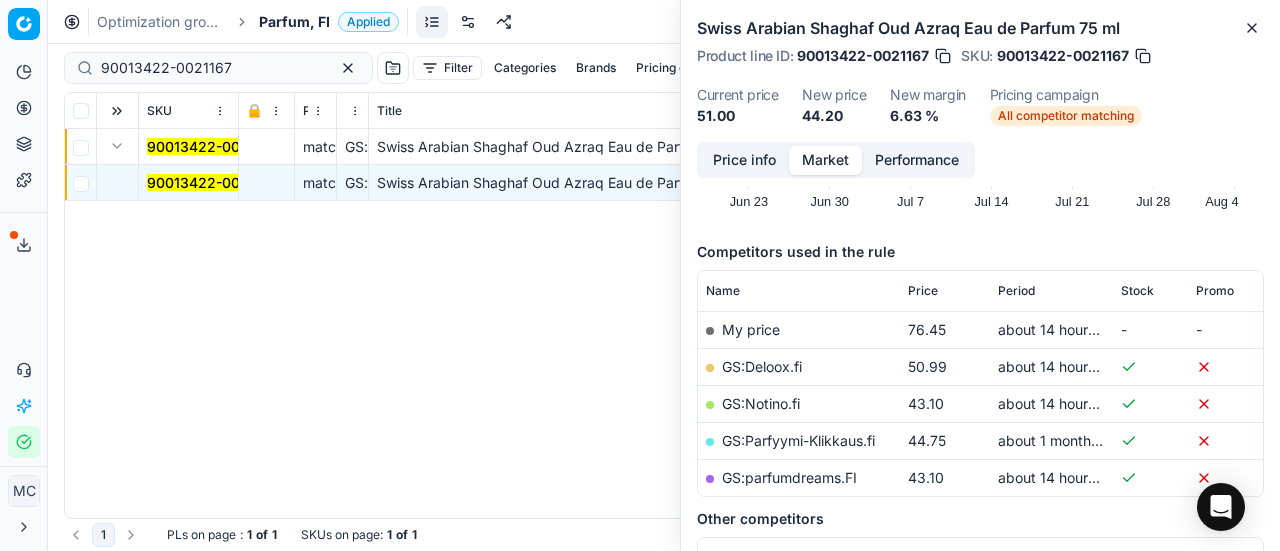 click on "GS:parfumdreams.FI" at bounding box center (789, 477) 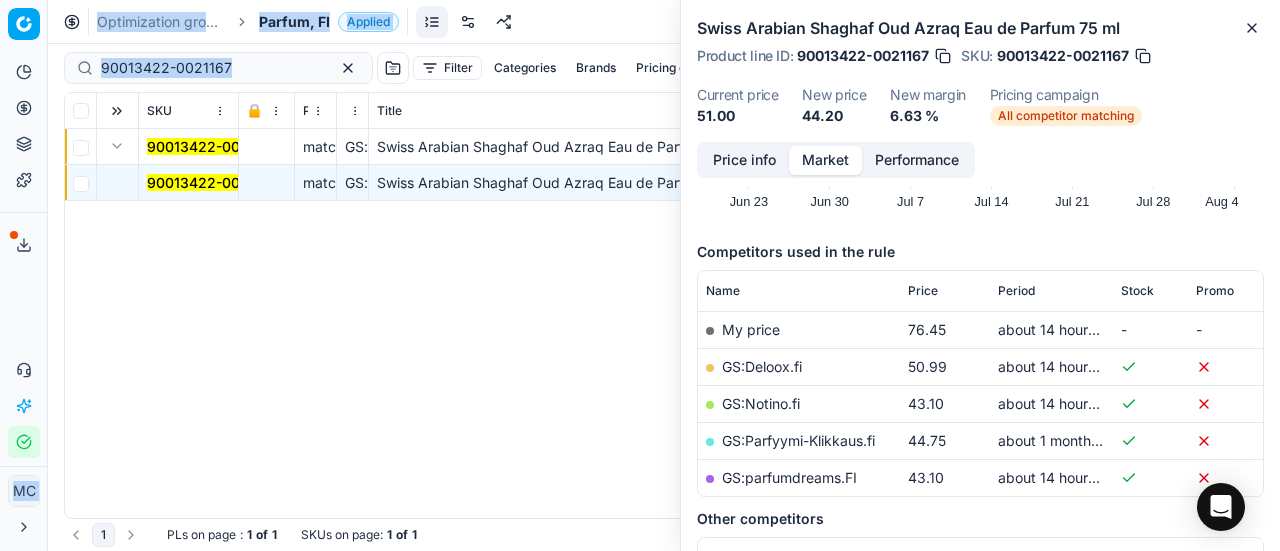 drag, startPoint x: 244, startPoint y: 57, endPoint x: 0, endPoint y: 59, distance: 244.0082 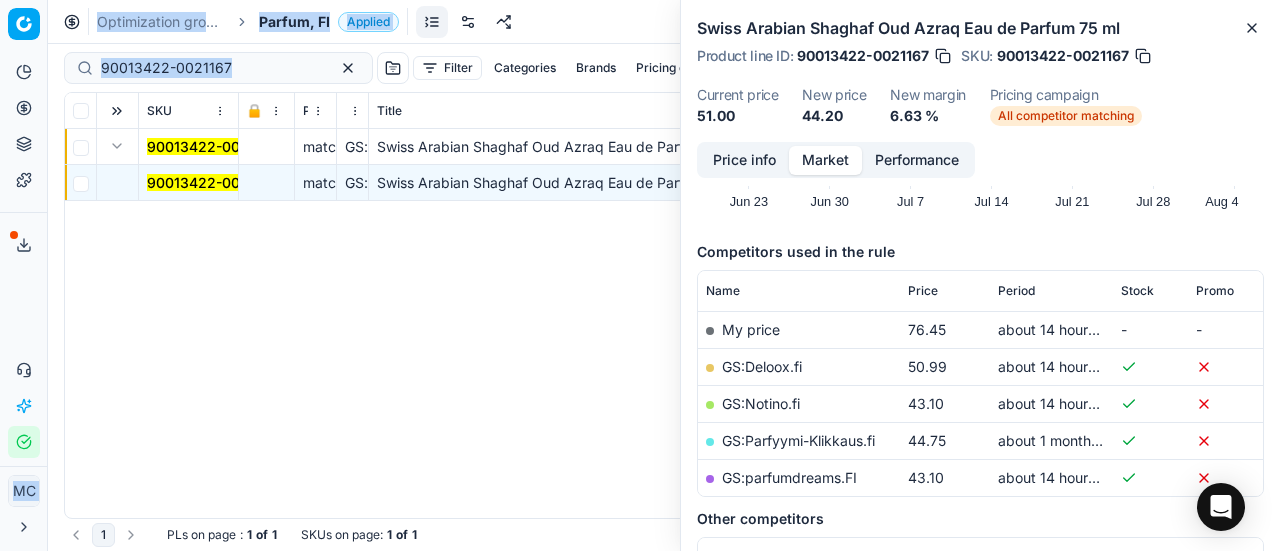 click on "Pricing platform Analytics Pricing Product portfolio Templates Export service 18 Contact support   AI Pricing Assistant Integration status MC Mengqi Cai mengqi.cai@flaconi.de Close menu Command Palette Search for a command to run... Optimization groups Parfum, FI Applied Discard Download report 90013422-0021167 Filter   Categories   Brands   Pricing campaign   Price Reason   Add filter Bulk update Assign SKU 🔒 Price Type Price Reason Title Product line name Product line ID Cost PCII cost RRP CD min Price CD max Price Beauty outlet price PCII+5% > RRP Sales Flag Price change too high RRP vs MinCD Discount% vs RRP Current price Current promo price Freeze price New margin (common), % Δ, % Check CM Comment Pricing Comment CM New price proposal Δ, abs Done Pricing Difference, % > 50 Alerts Family ID Pricing campaign New price too high New price too low Brands Business Unit ID Business Unit | title Total stock quantity Last stock update Last price change Is available Is main product Main CD Amazon Main CD bol" at bounding box center [640, 275] 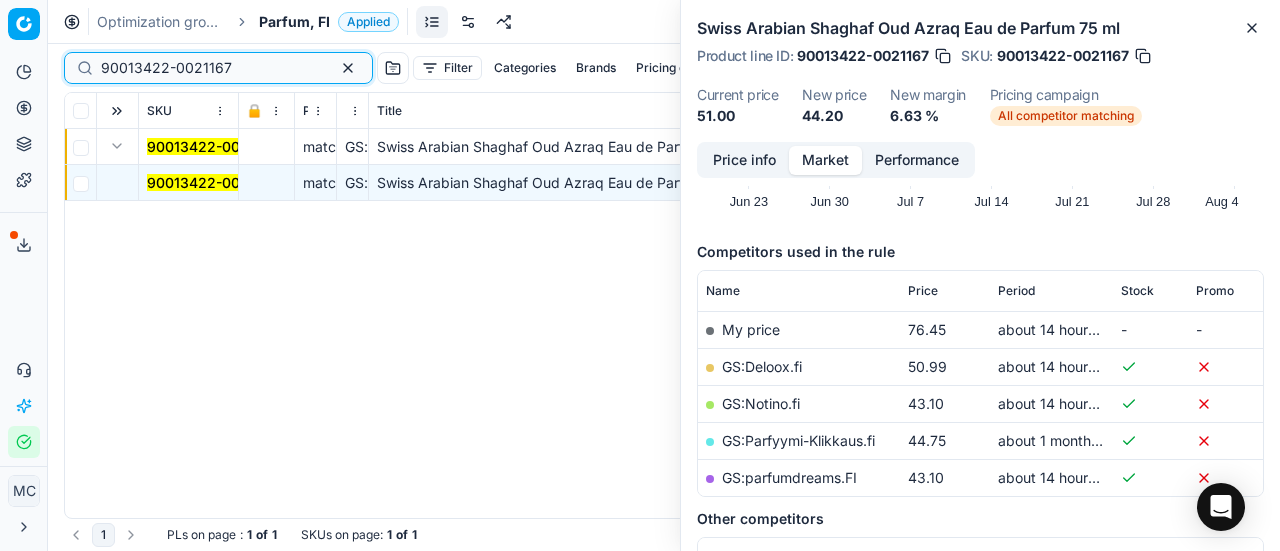drag, startPoint x: 257, startPoint y: 77, endPoint x: 0, endPoint y: 93, distance: 257.49756 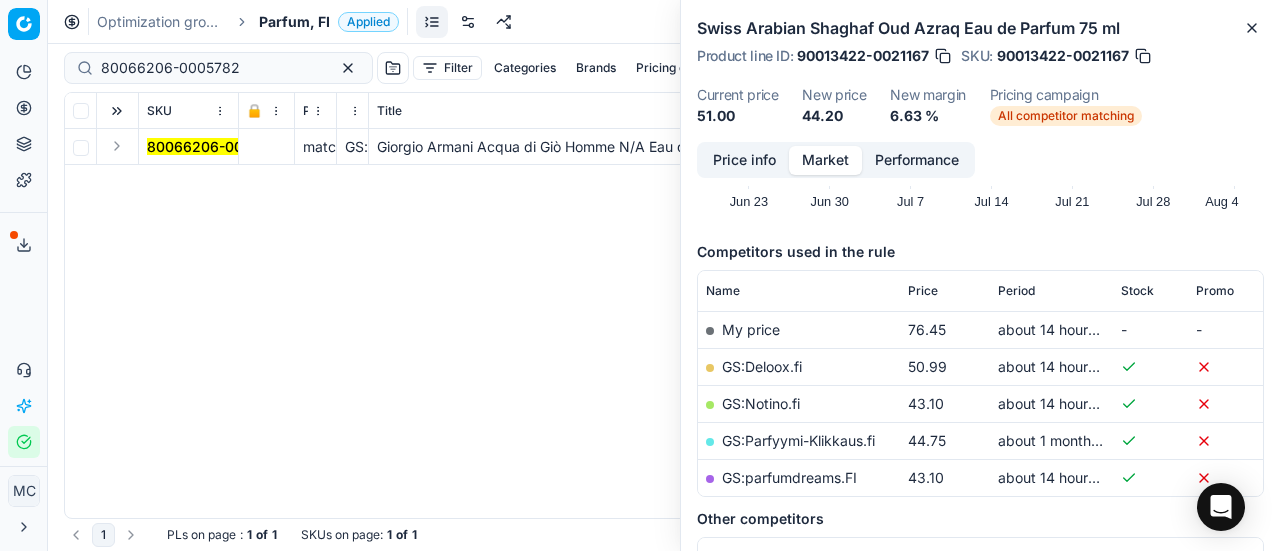 click at bounding box center [117, 146] 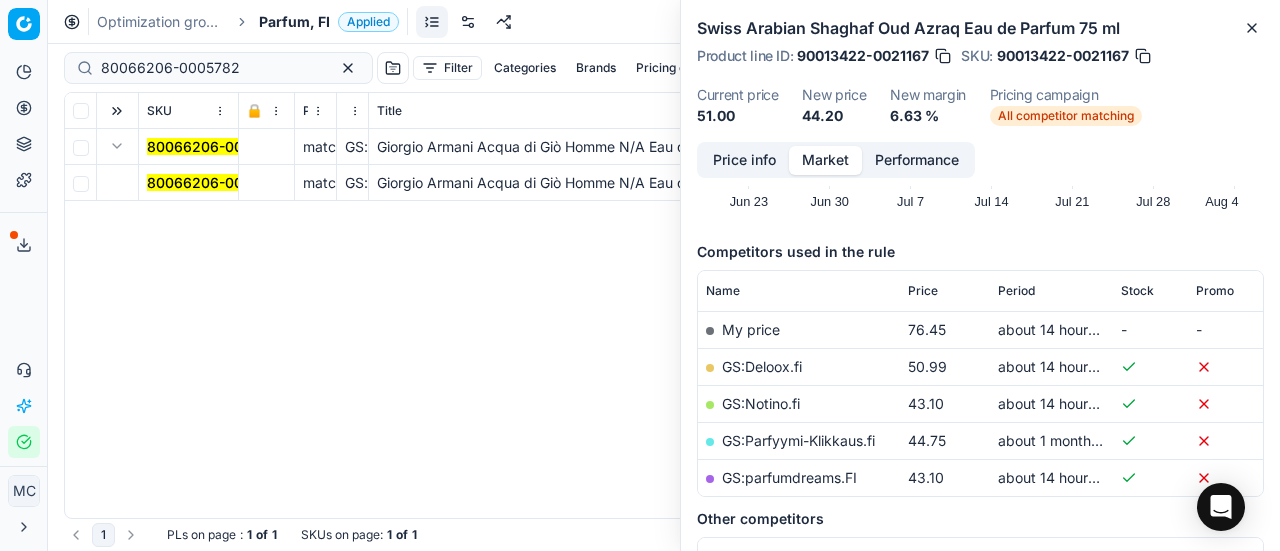 drag, startPoint x: 140, startPoint y: 153, endPoint x: 807, endPoint y: 178, distance: 667.4683 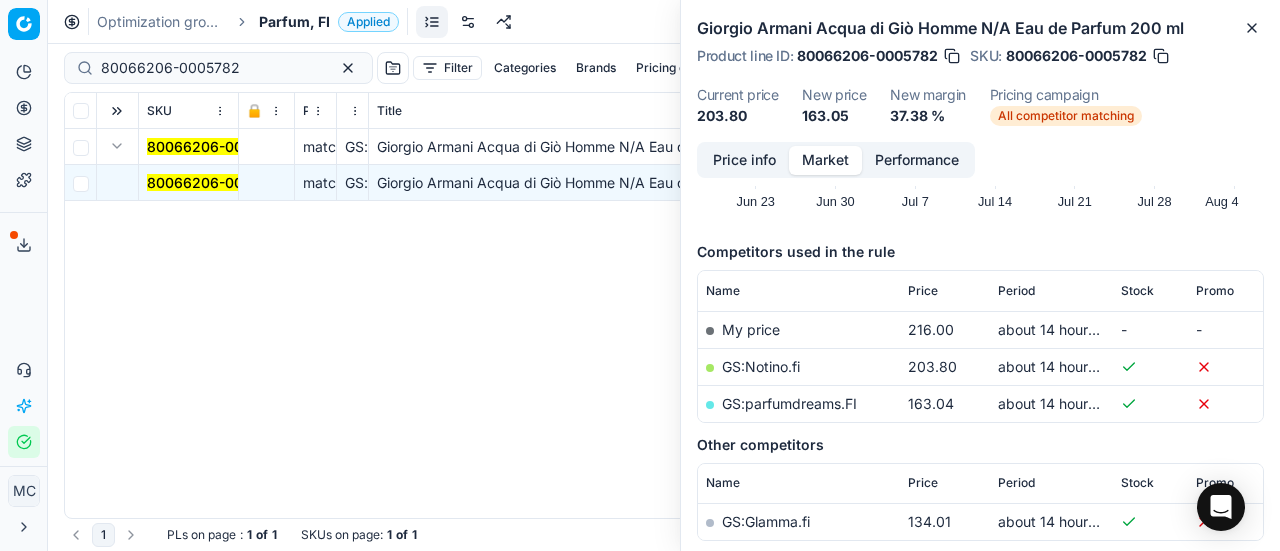 click on "Price info" at bounding box center [744, 160] 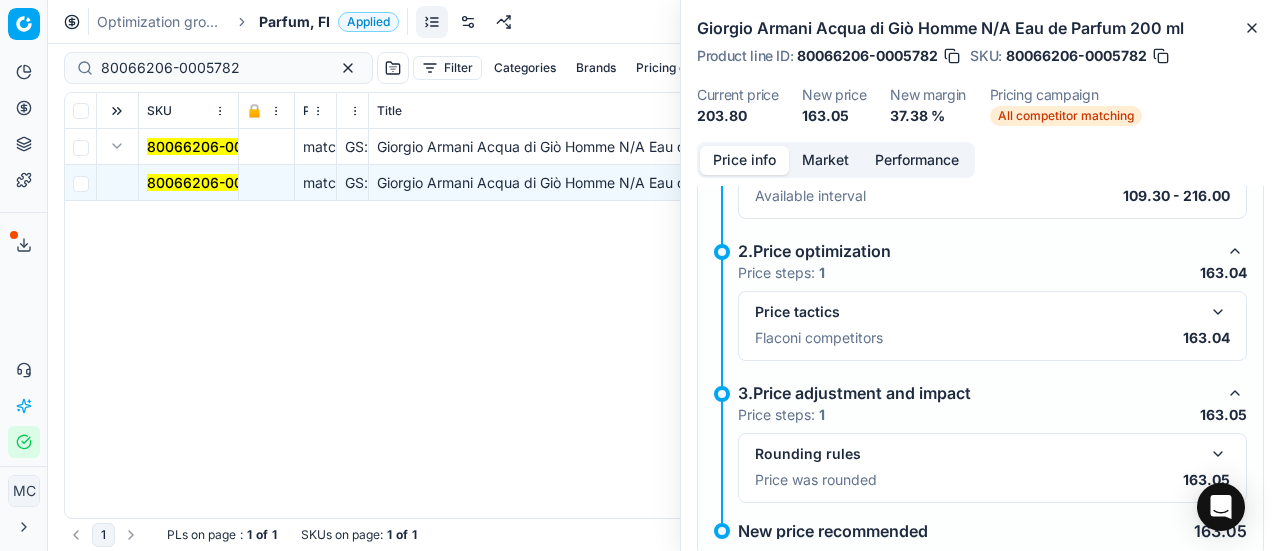 click at bounding box center (1218, 312) 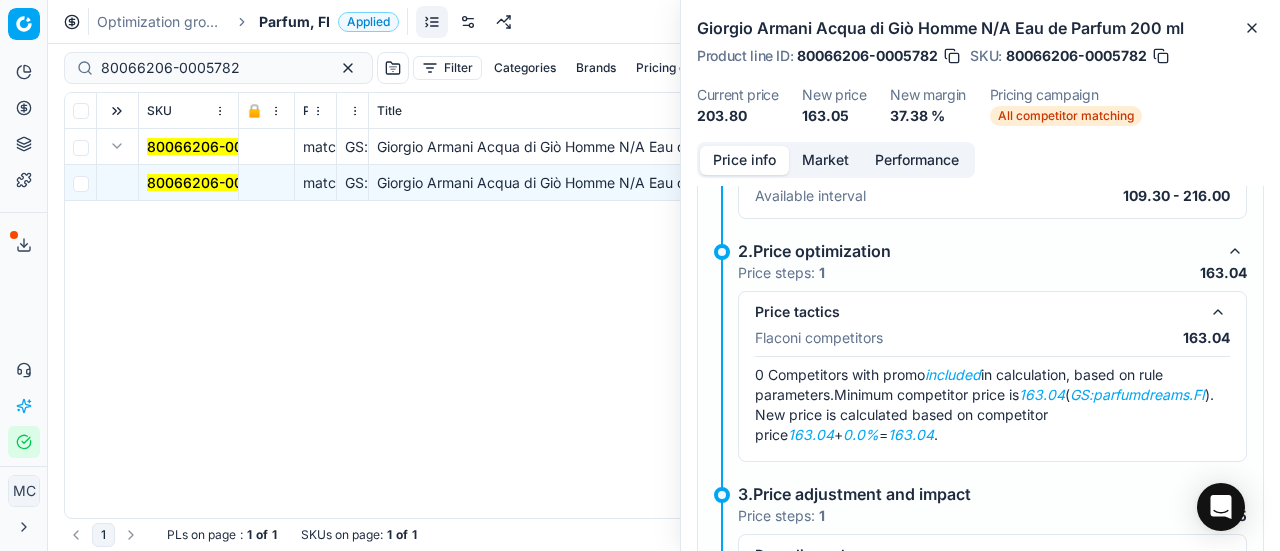 click on "Market" at bounding box center [825, 160] 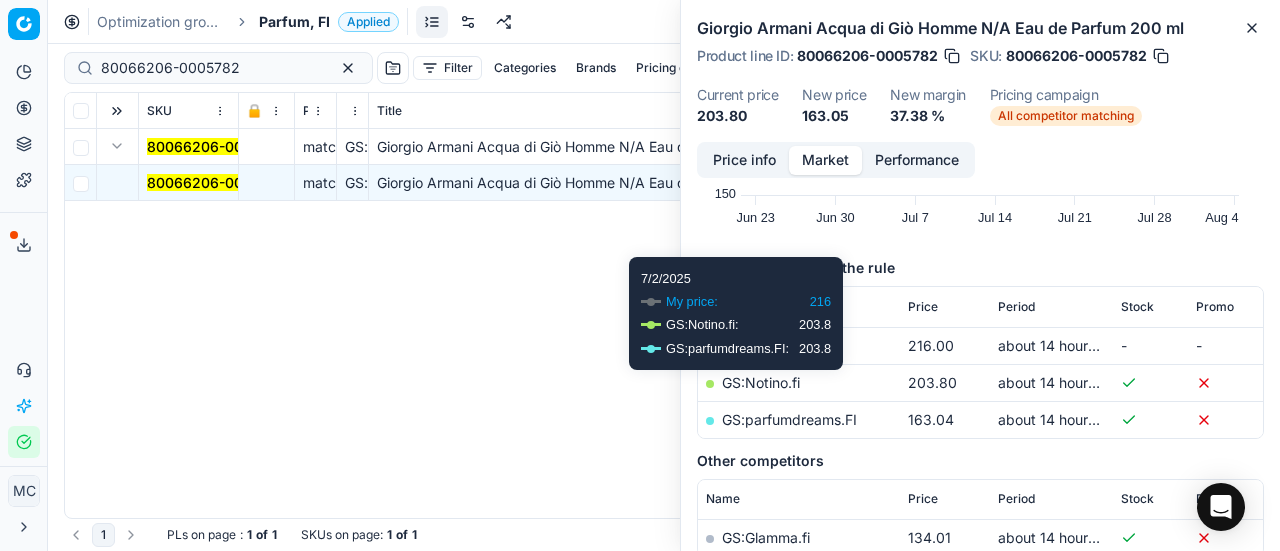 scroll, scrollTop: 300, scrollLeft: 0, axis: vertical 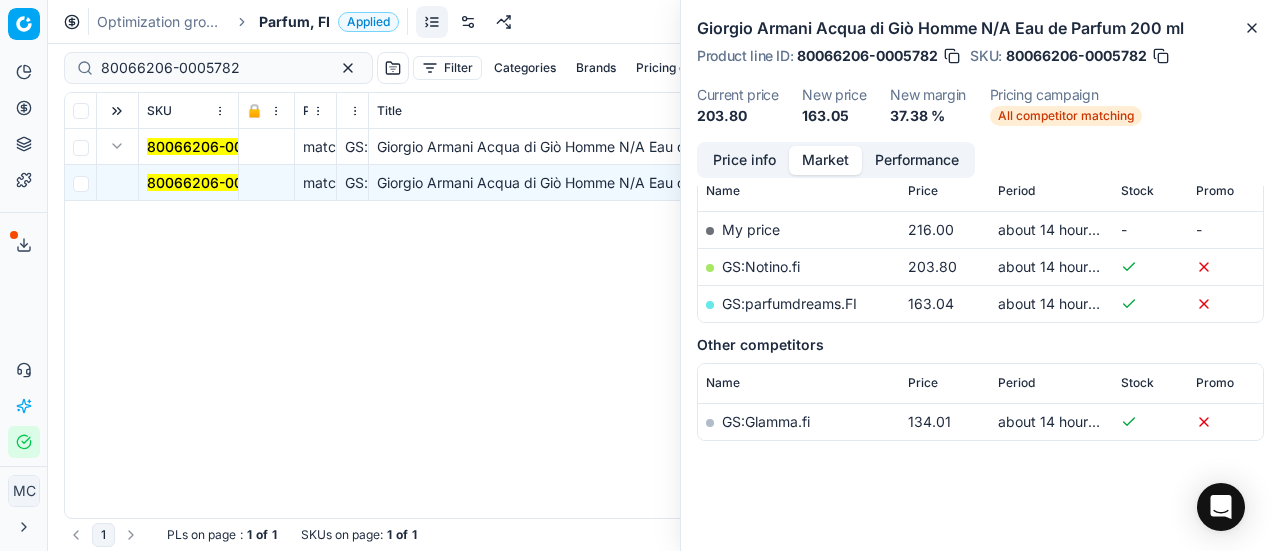 click on "GS:parfumdreams.FI" at bounding box center (789, 303) 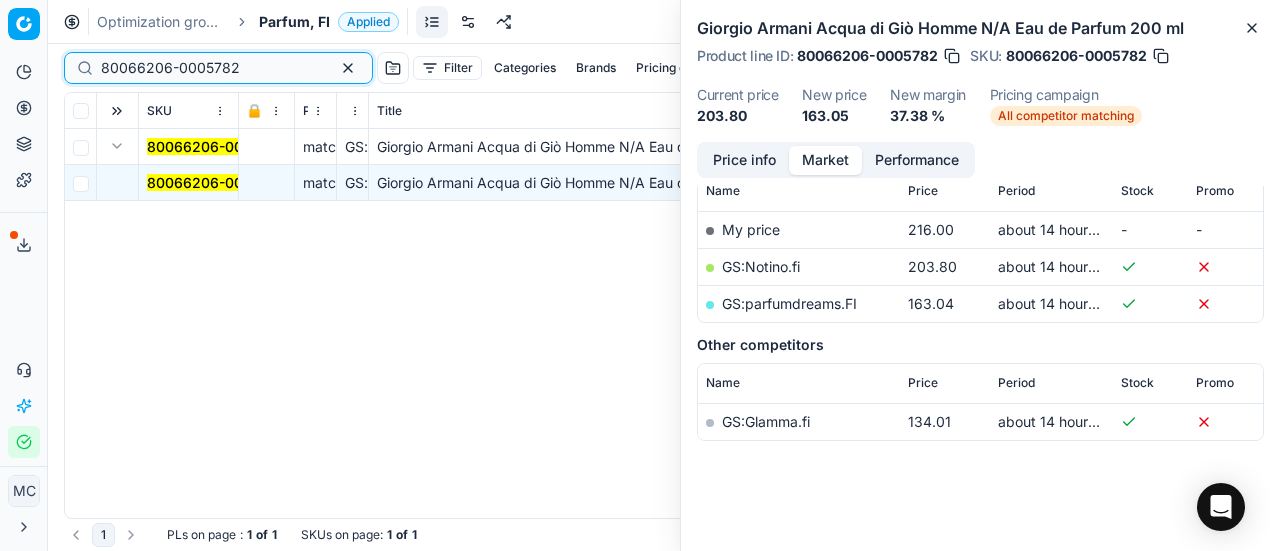 drag, startPoint x: 244, startPoint y: 65, endPoint x: 0, endPoint y: 9, distance: 250.34377 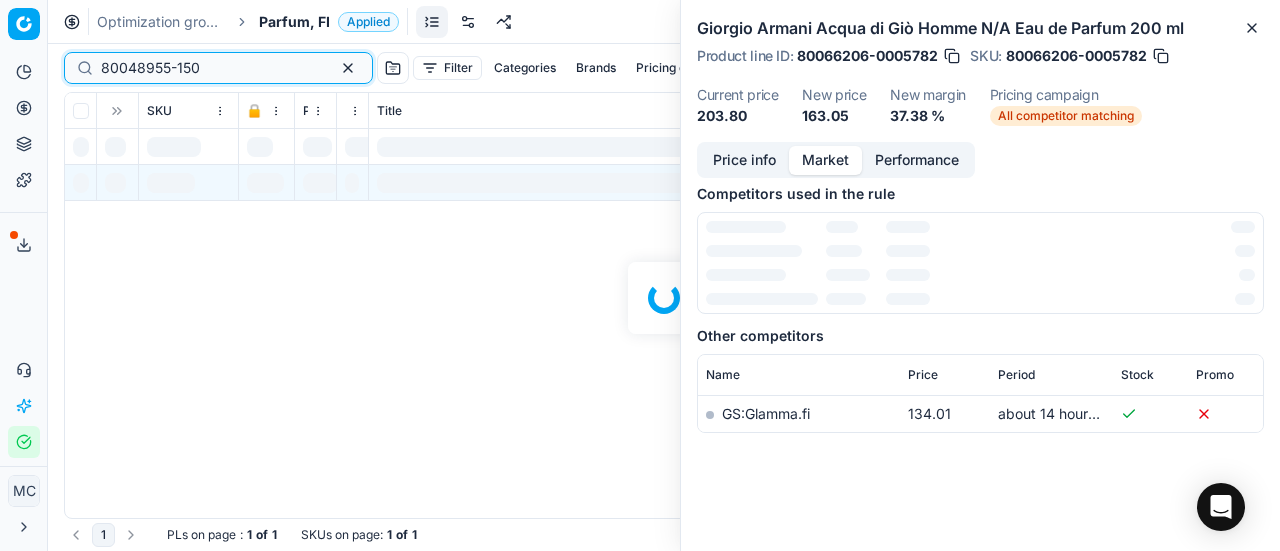 scroll, scrollTop: 300, scrollLeft: 0, axis: vertical 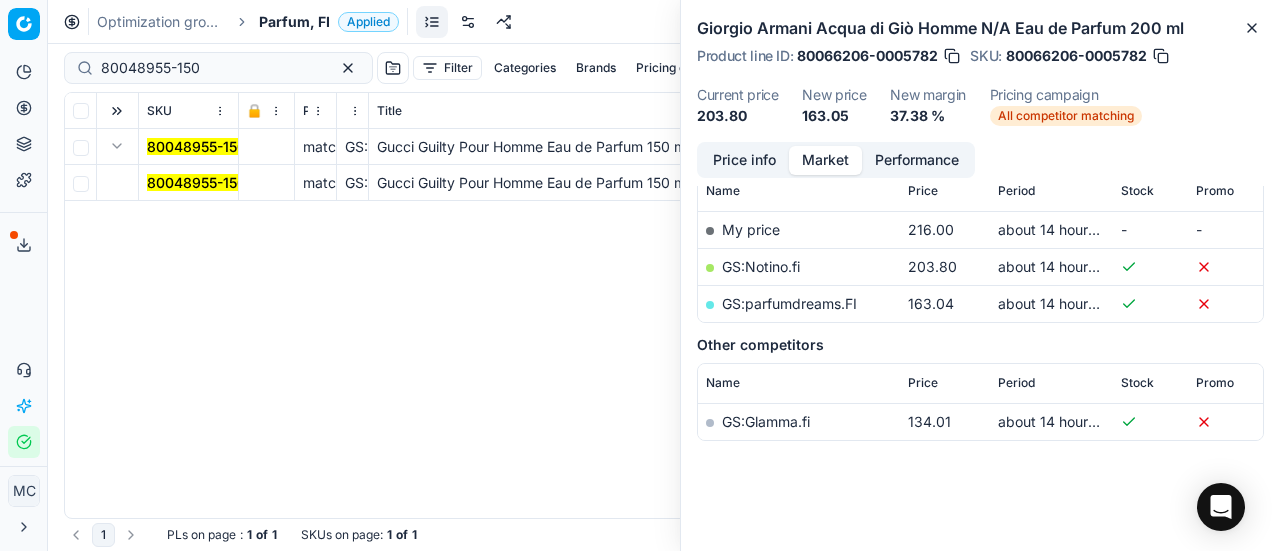 click on "80048955-150" at bounding box center (196, 182) 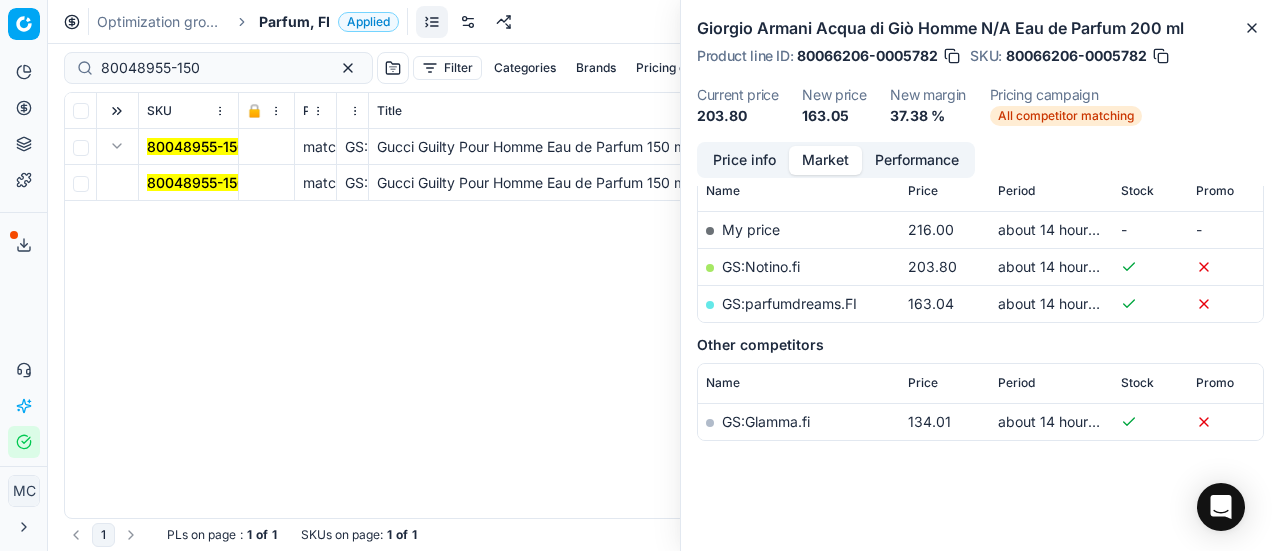 scroll, scrollTop: 300, scrollLeft: 0, axis: vertical 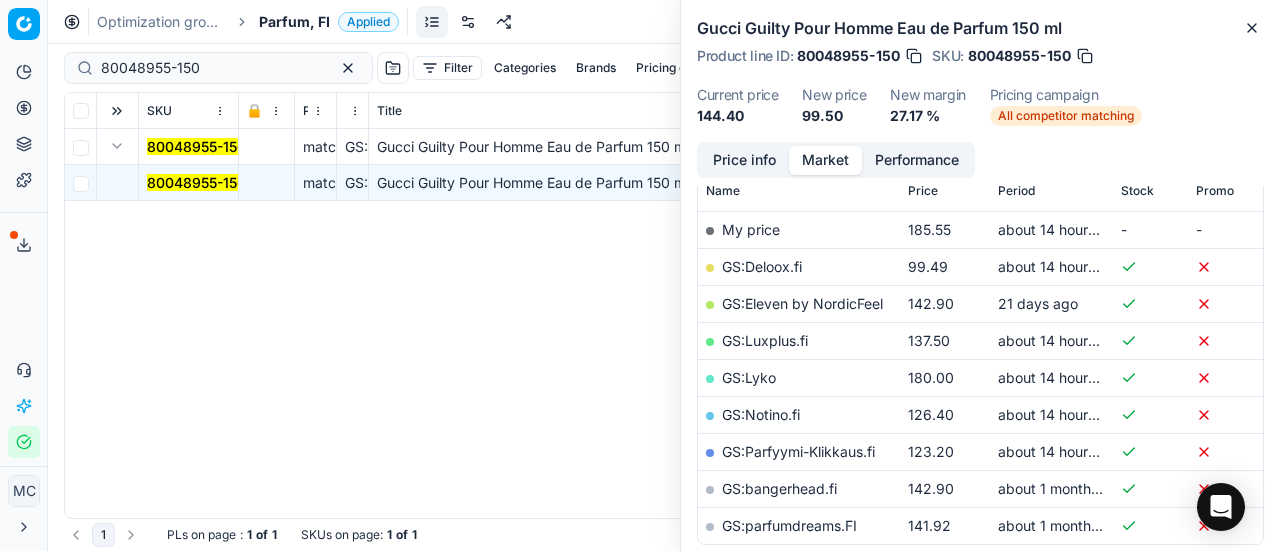 click on "Price info" at bounding box center (744, 160) 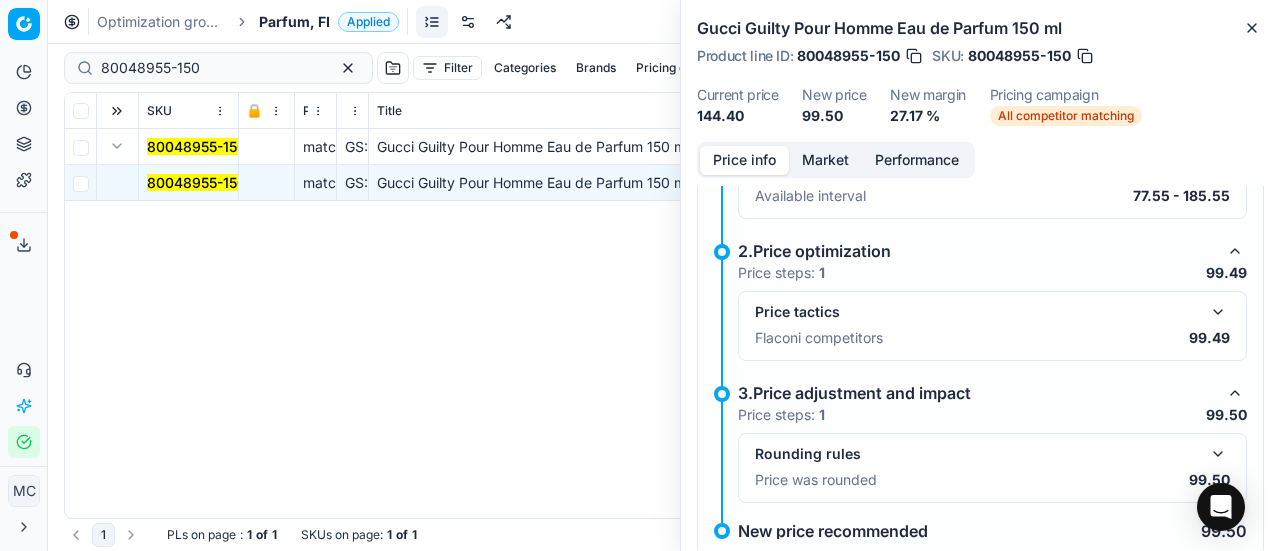 click at bounding box center [1218, 312] 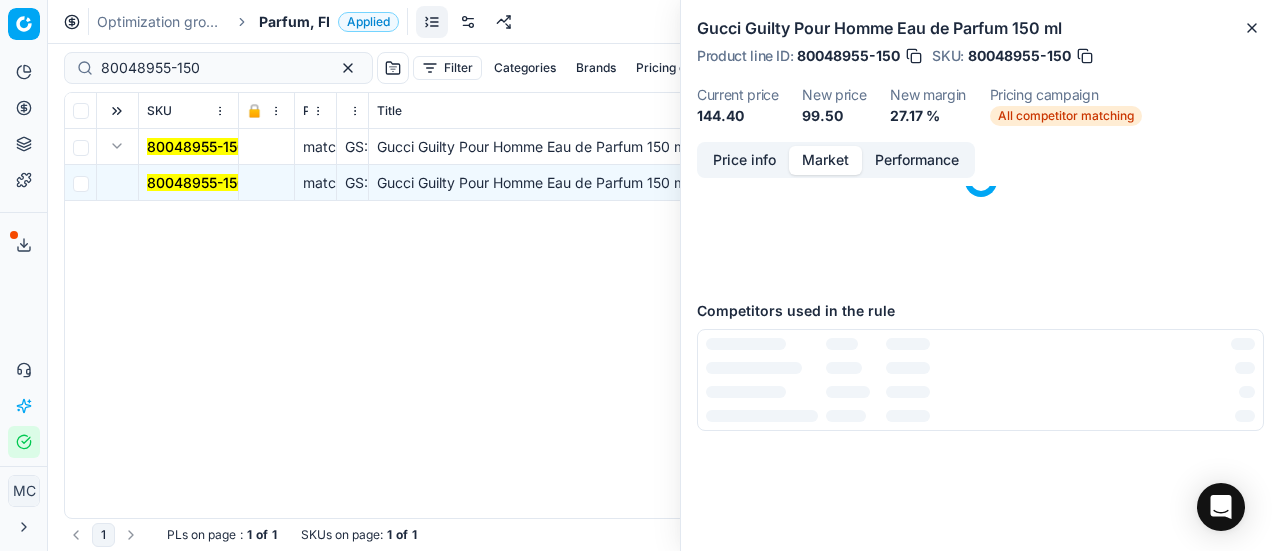 click on "Market" at bounding box center [825, 160] 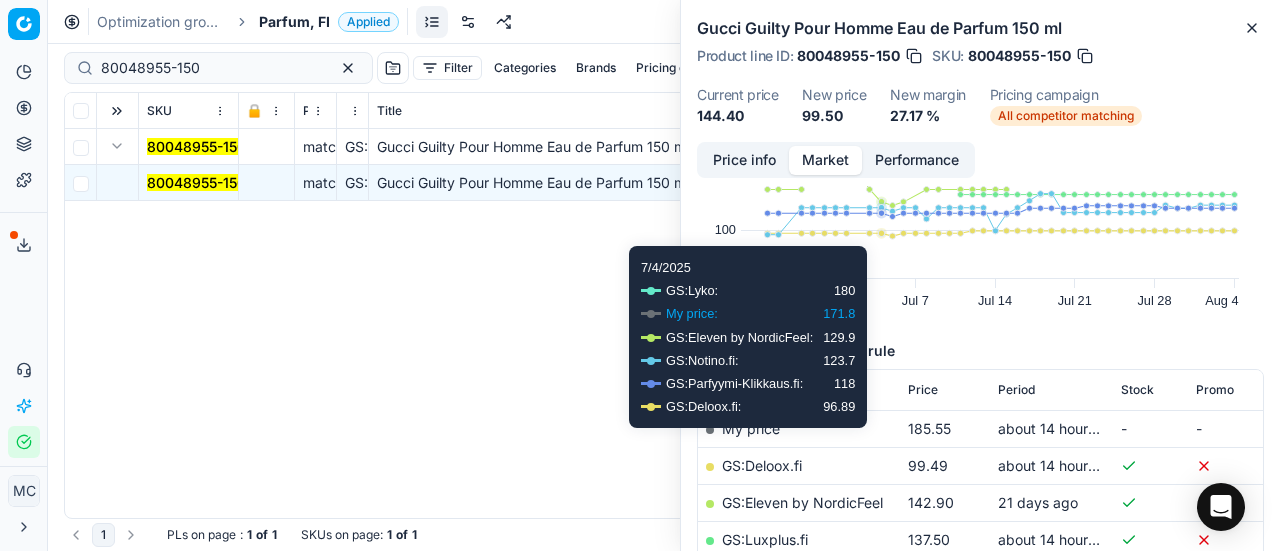 scroll, scrollTop: 200, scrollLeft: 0, axis: vertical 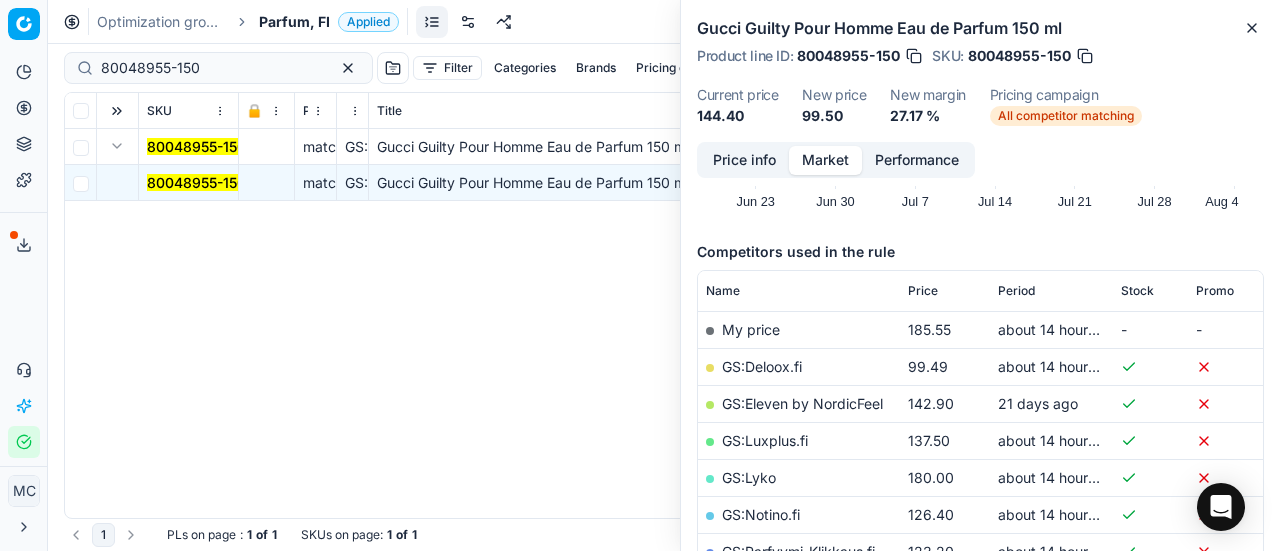 click on "GS:Deloox.fi" at bounding box center [762, 366] 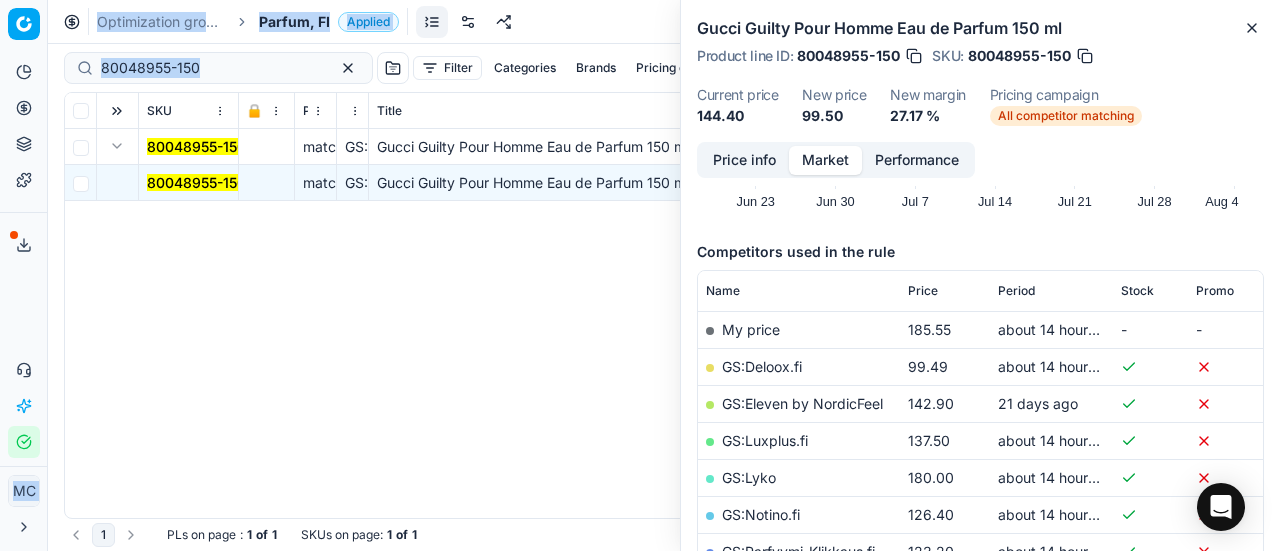 drag, startPoint x: 239, startPoint y: 79, endPoint x: 0, endPoint y: 57, distance: 240.01042 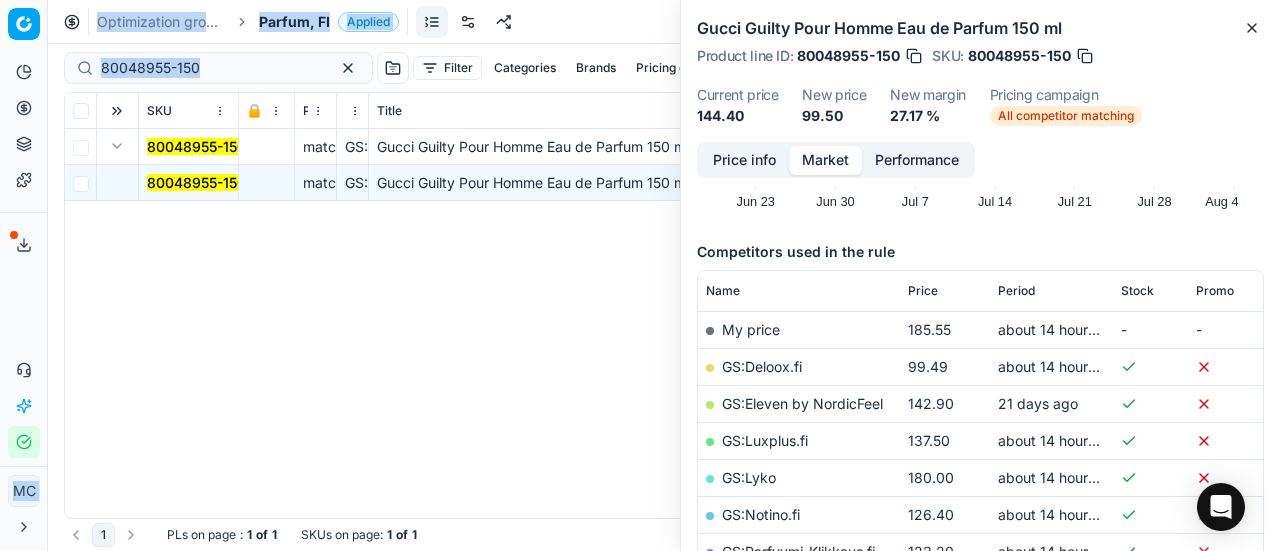 click on "Pricing platform Analytics Pricing Product portfolio Templates Export service 18 Contact support   AI Pricing Assistant Integration status MC Mengqi Cai mengqi.cai@flaconi.de Close menu Command Palette Search for a command to run... Optimization groups Parfum, FI Applied Discard Download report 80048955-150 Filter   Categories   Brands   Pricing campaign   Price Reason   Add filter Bulk update Assign SKU 🔒 Price Type Price Reason Title Product line name Product line ID Cost PCII cost RRP CD min Price CD max Price Beauty outlet price PCII+5% > RRP Sales Flag Price change too high RRP vs MinCD Discount% vs RRP Current price Current promo price Freeze price New margin (common), % Δ, % Check CM Comment Pricing Comment CM New price proposal Δ, abs Done Pricing Difference, % > 50 Alerts Family ID Pricing campaign New price too high New price too low Brands Business Unit ID Business Unit | title Total stock quantity Last stock update Last price change Is available Is main product Main CD Amazon Main CD bol 1 :" at bounding box center [640, 275] 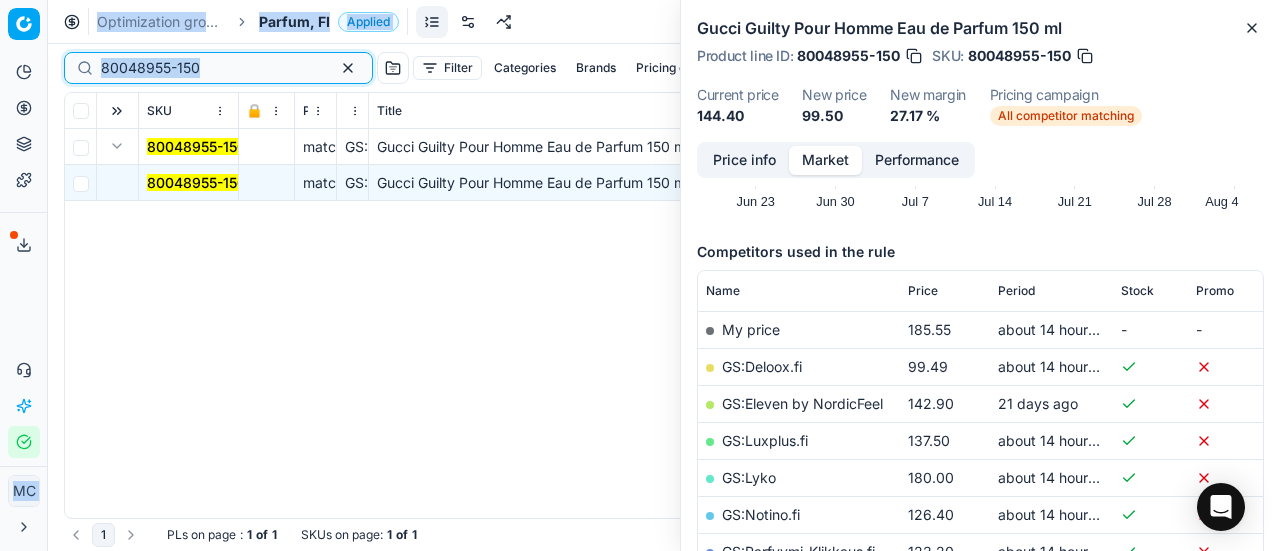 click on "80048955-150" at bounding box center [210, 68] 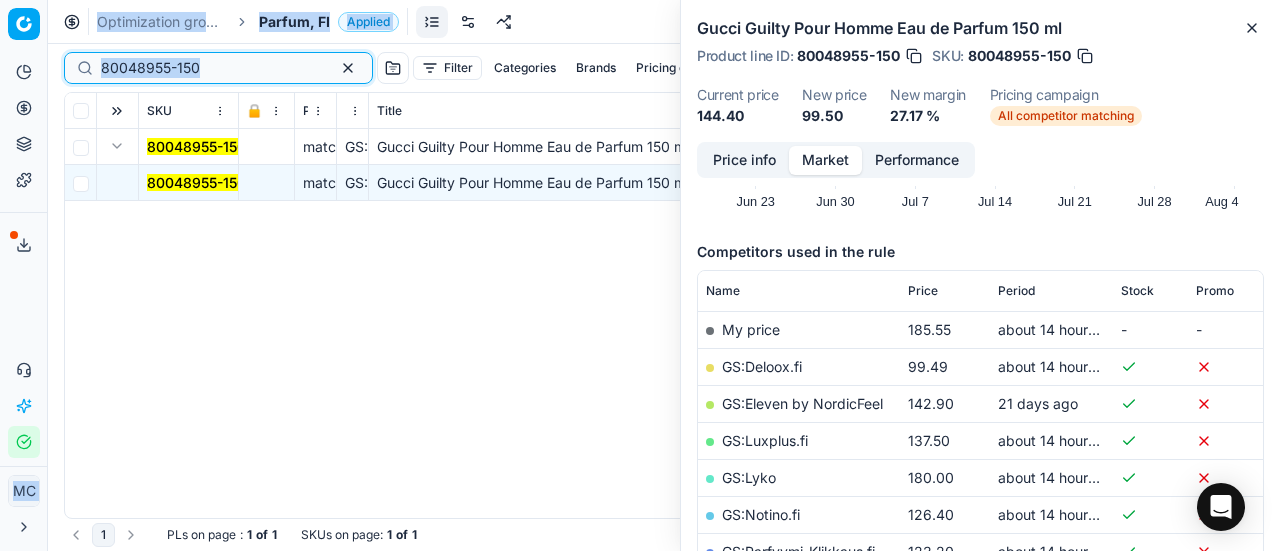click on "80048955-150" at bounding box center (210, 68) 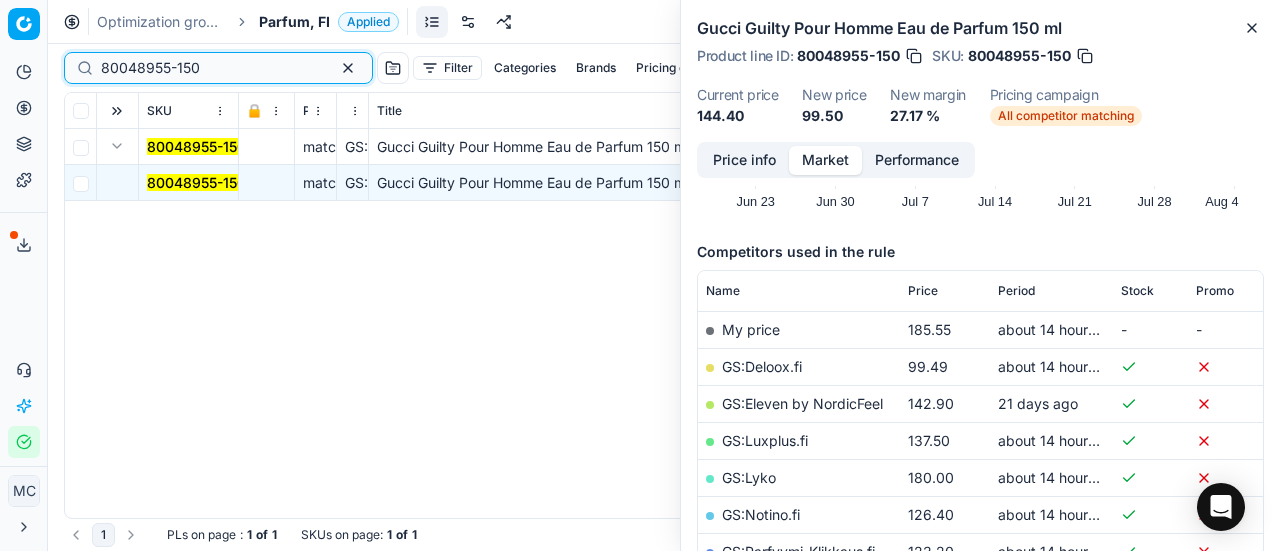 drag, startPoint x: 235, startPoint y: 73, endPoint x: 0, endPoint y: 63, distance: 235.21268 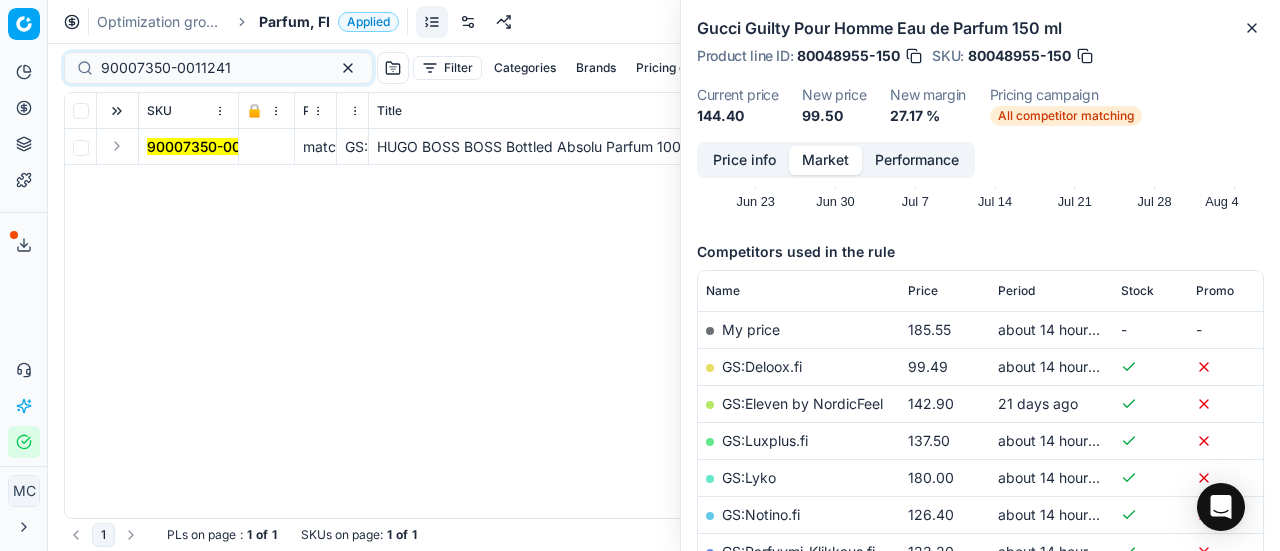 click at bounding box center [117, 146] 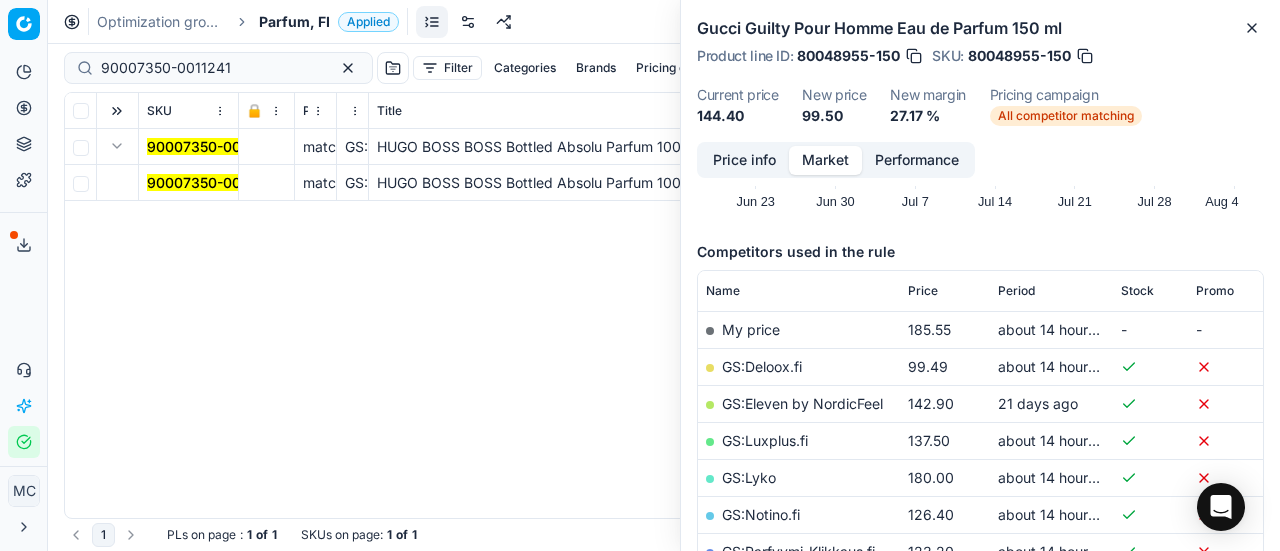 click on "90007350-0011241" at bounding box center [212, 182] 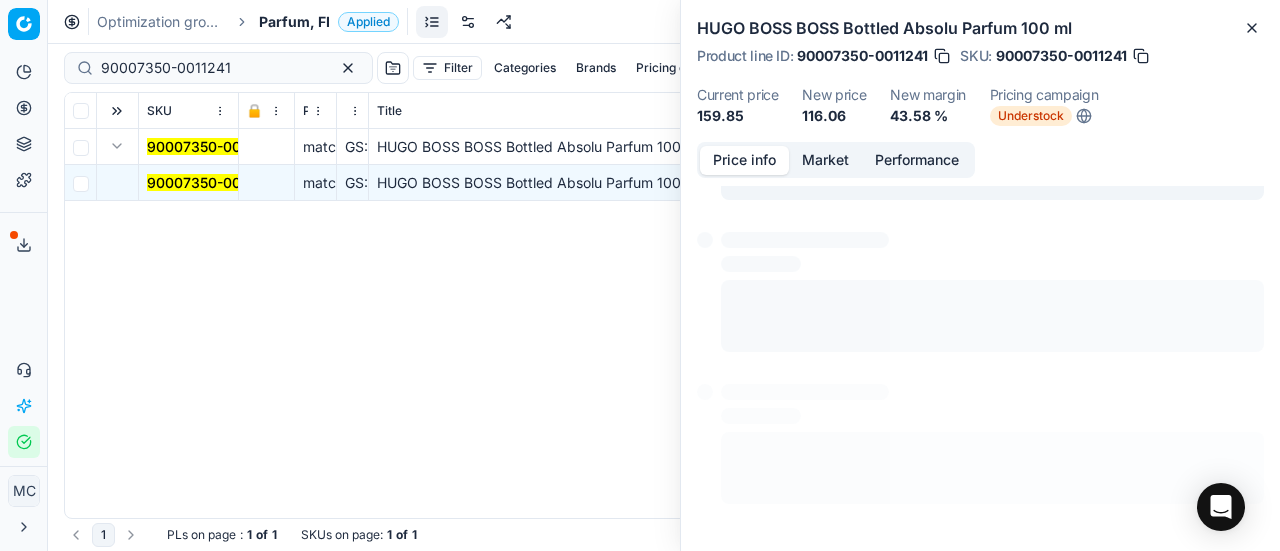 click on "Price info" at bounding box center (744, 160) 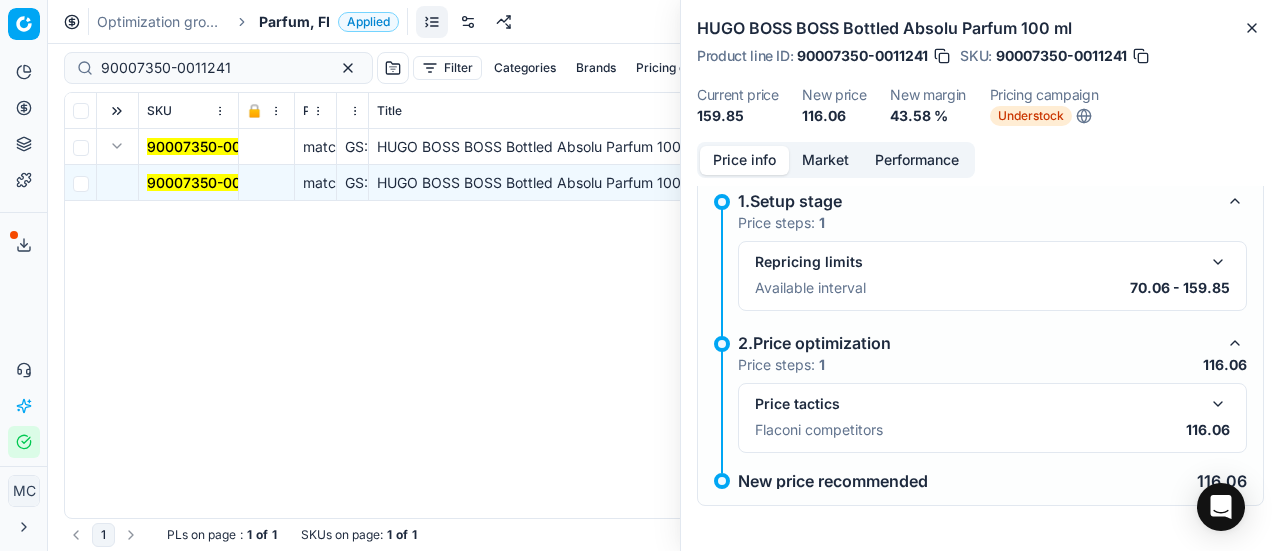 click at bounding box center [1218, 404] 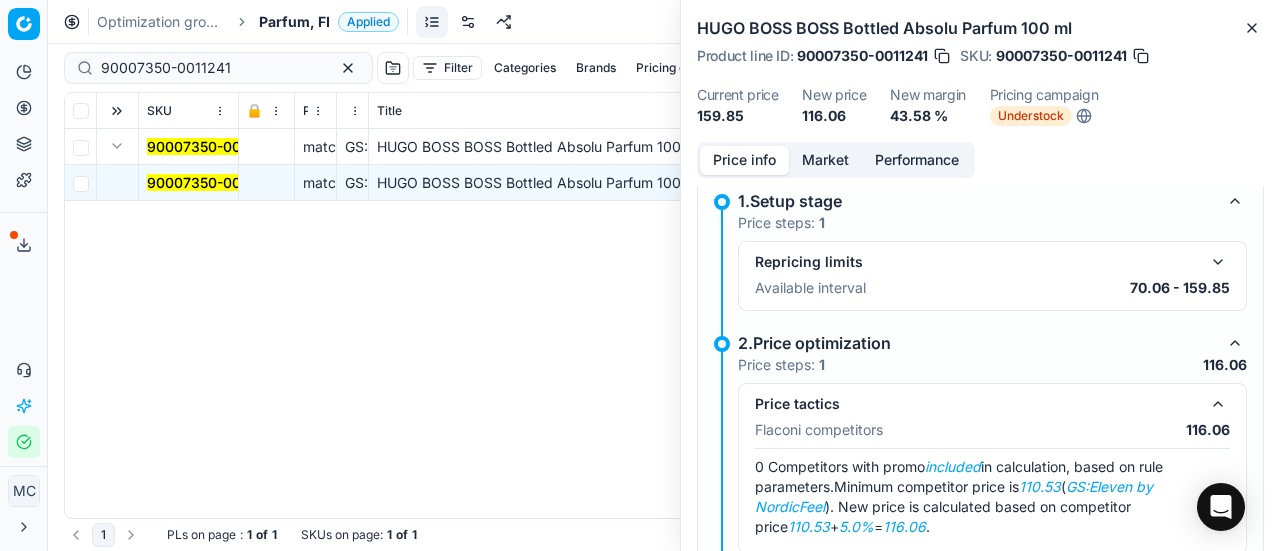 click on "Market" at bounding box center (825, 160) 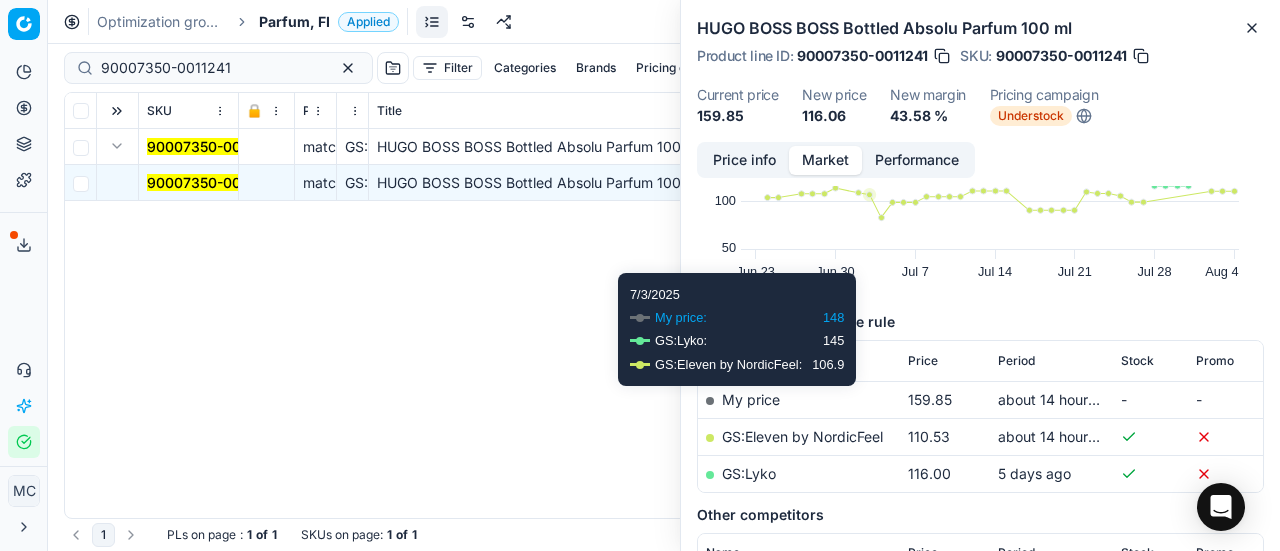scroll, scrollTop: 300, scrollLeft: 0, axis: vertical 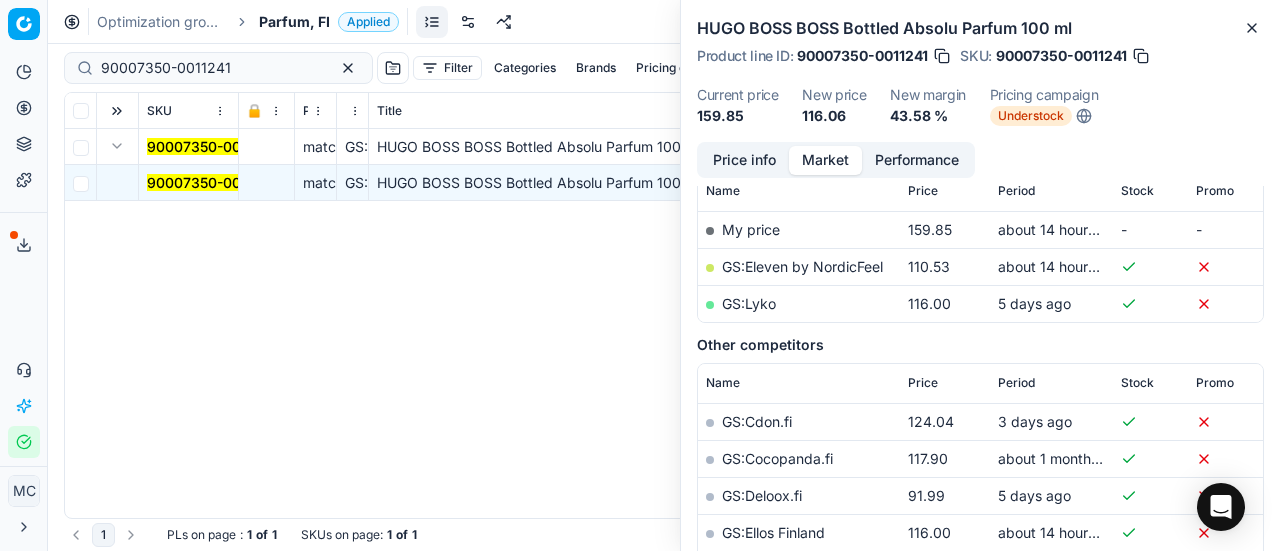 click on "GS:Eleven by NordicFeel" at bounding box center [802, 266] 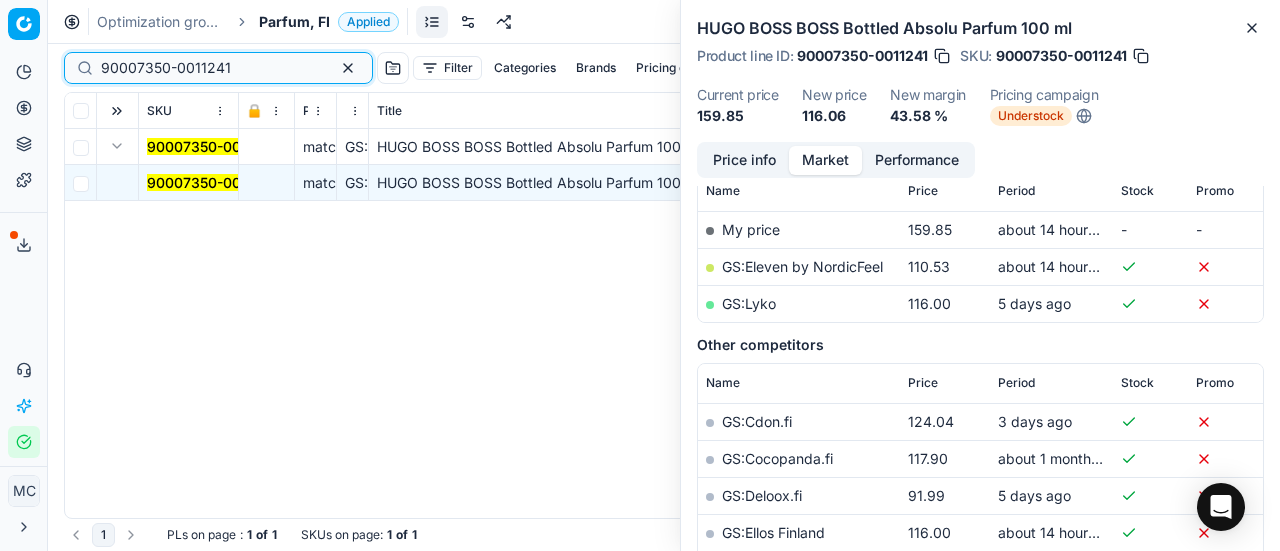 drag, startPoint x: 238, startPoint y: 62, endPoint x: 274, endPoint y: 64, distance: 36.05551 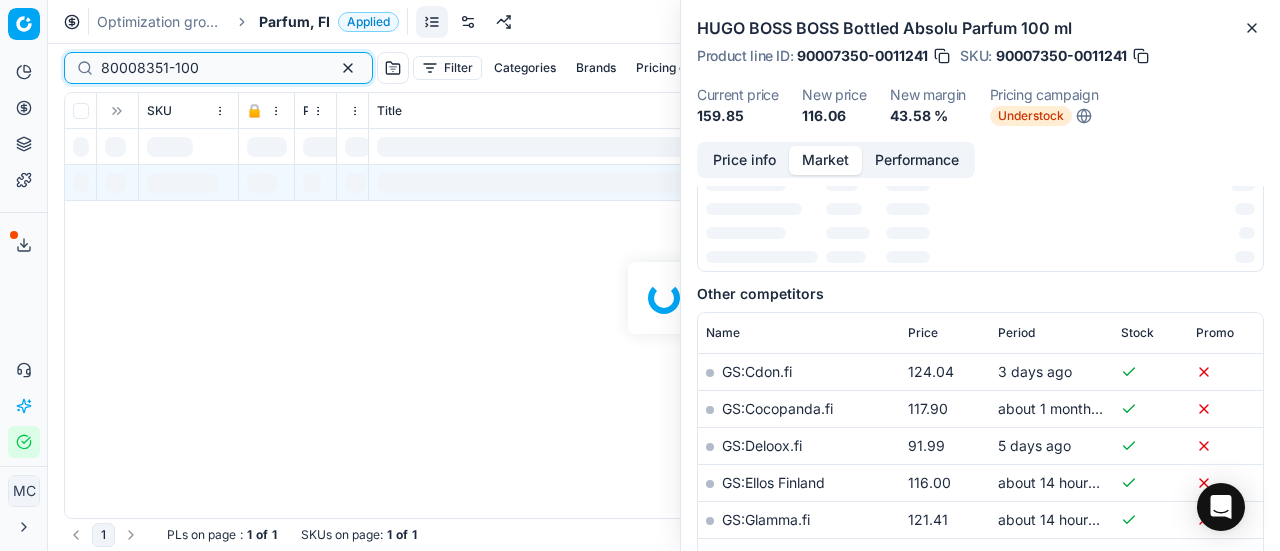 scroll, scrollTop: 300, scrollLeft: 0, axis: vertical 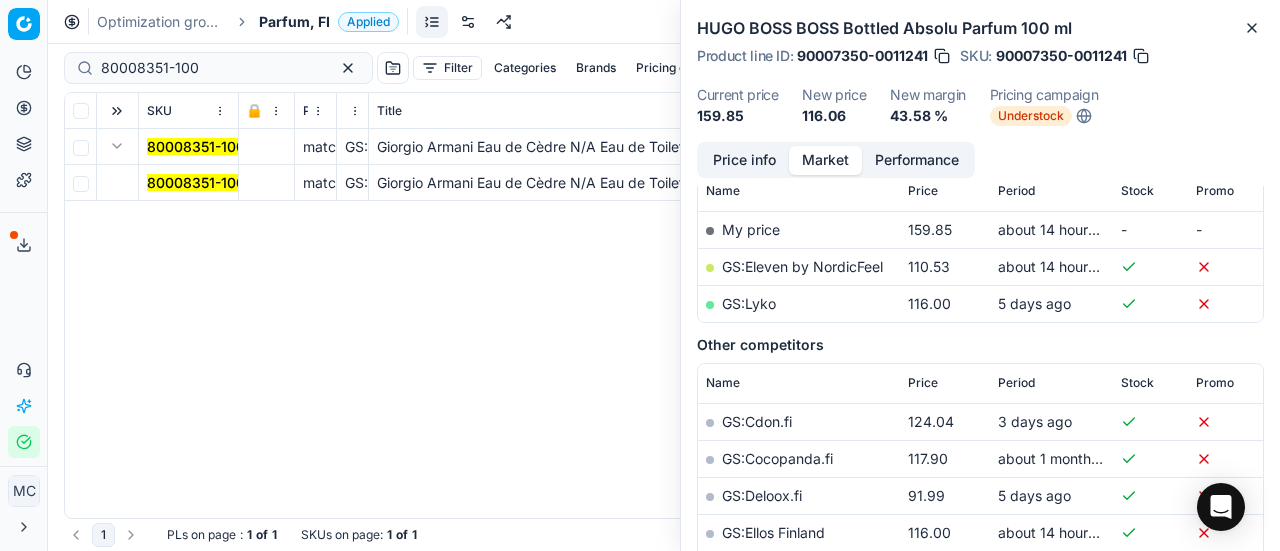 click at bounding box center (117, 146) 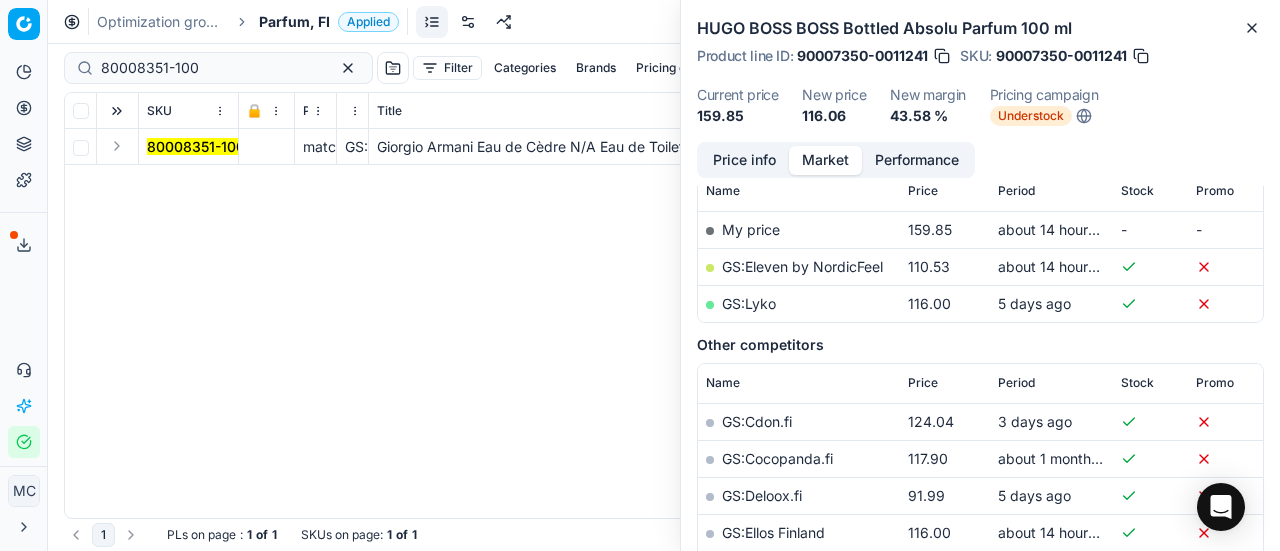 click at bounding box center [117, 146] 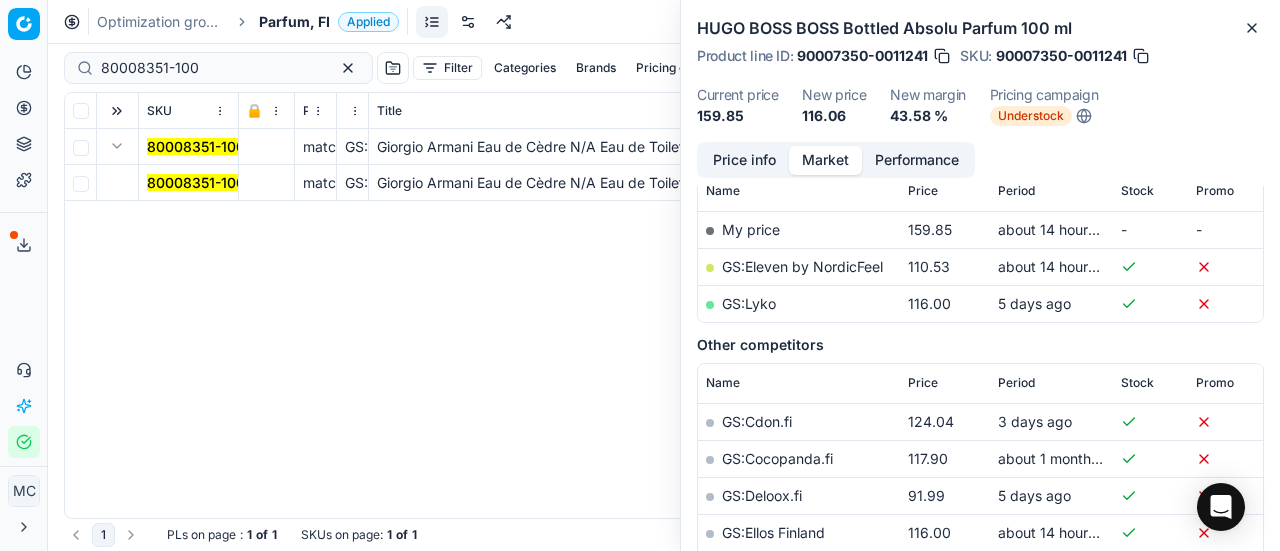 click on "80008351-100" at bounding box center [196, 182] 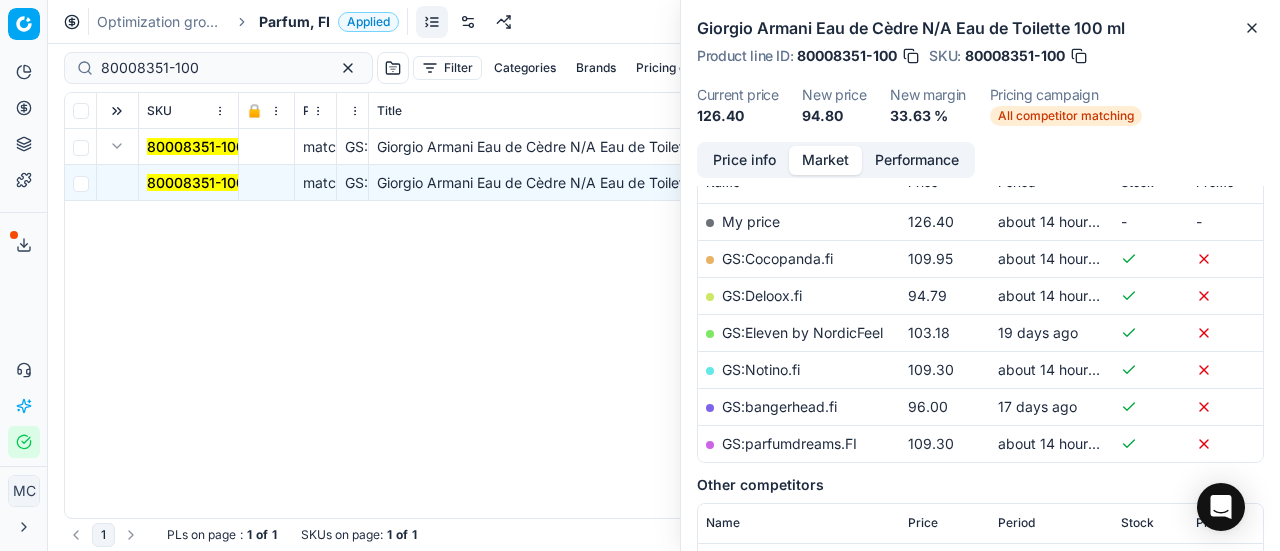scroll, scrollTop: 300, scrollLeft: 0, axis: vertical 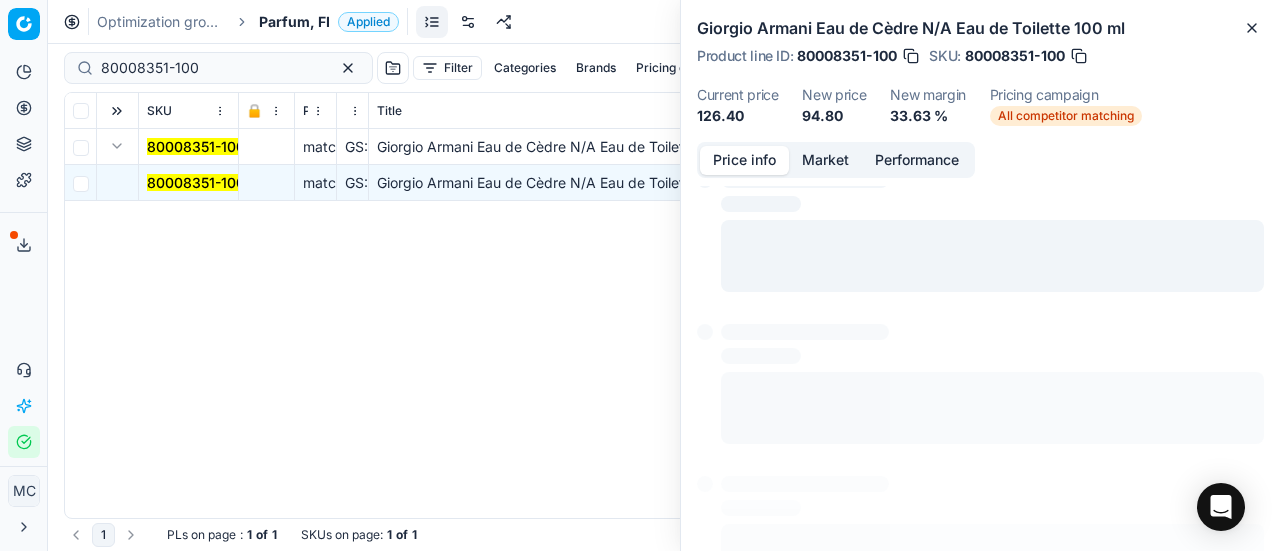 drag, startPoint x: 773, startPoint y: 167, endPoint x: 796, endPoint y: 173, distance: 23.769728 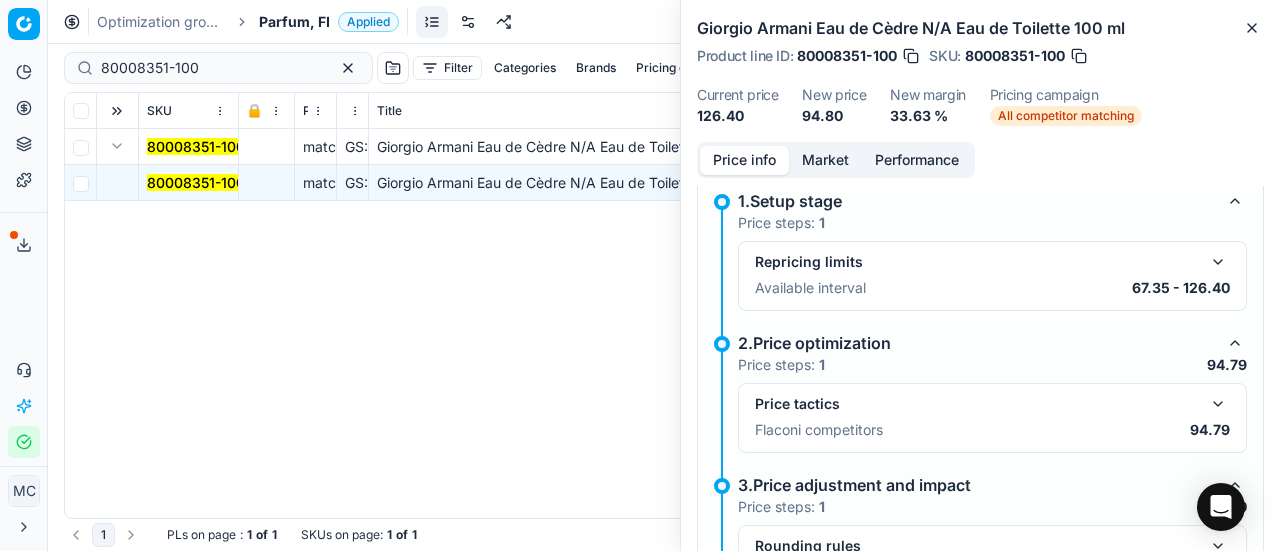 click at bounding box center (1218, 404) 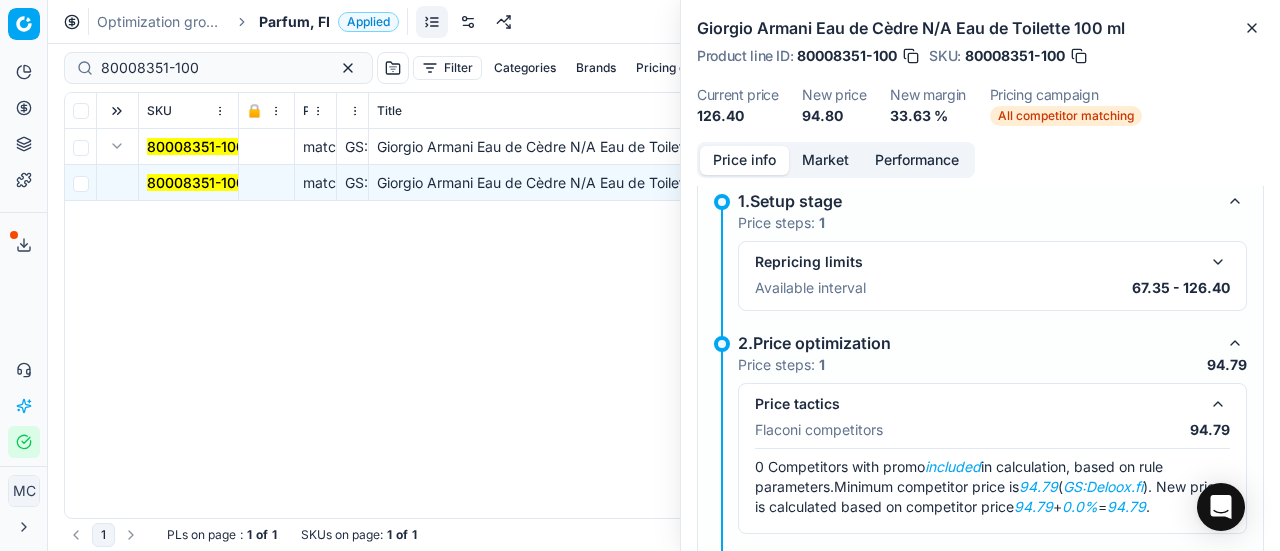 click on "Market" at bounding box center [825, 160] 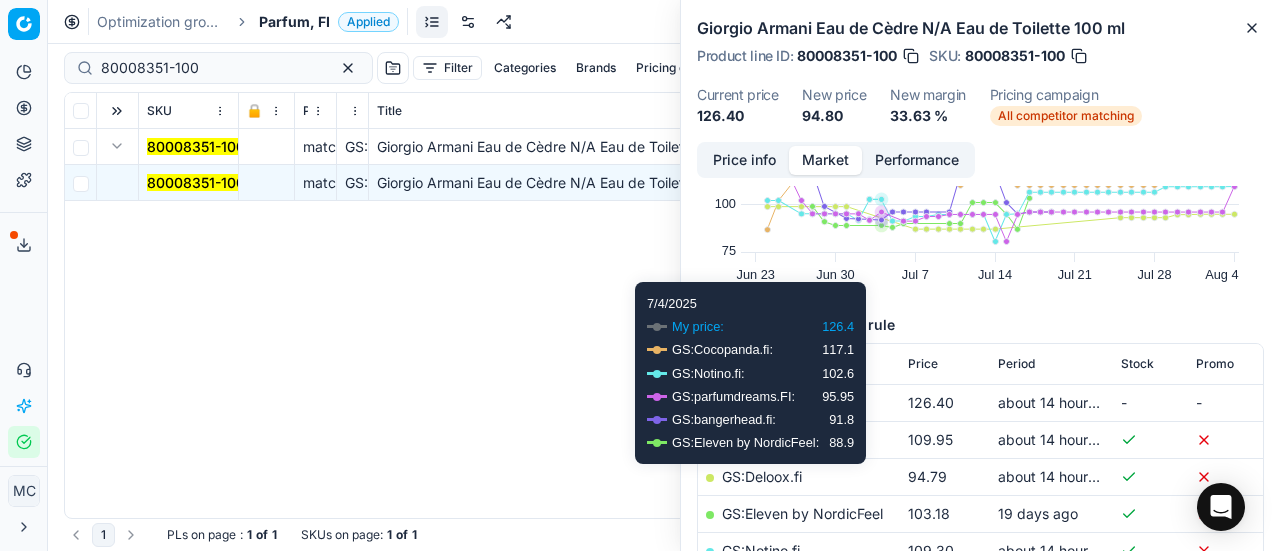 scroll, scrollTop: 200, scrollLeft: 0, axis: vertical 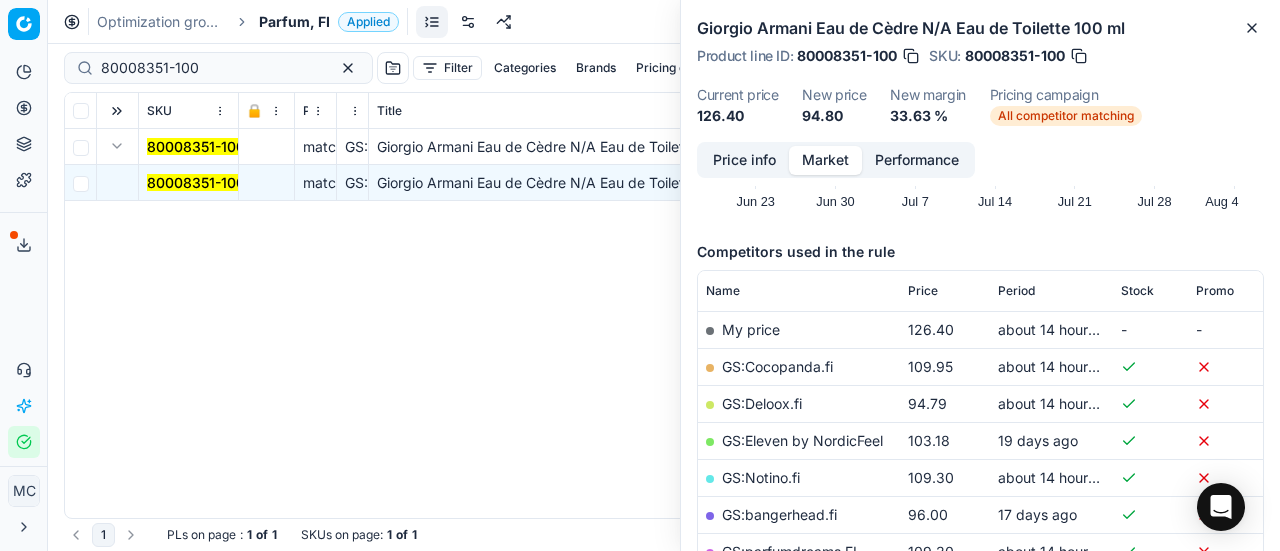 click on "GS:Deloox.fi" at bounding box center [762, 403] 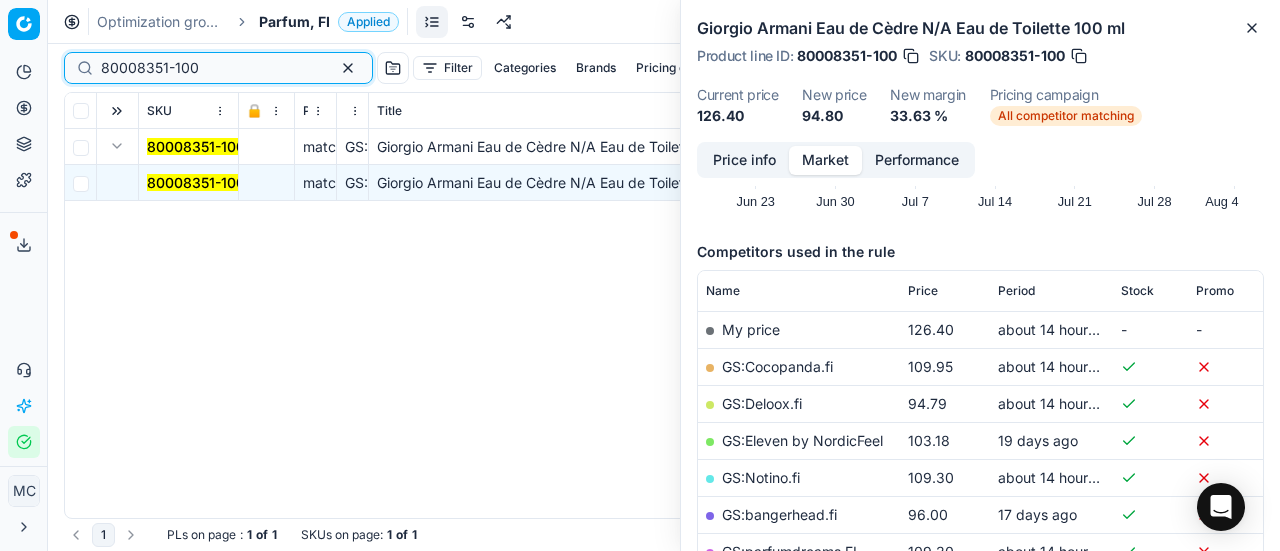 drag, startPoint x: 222, startPoint y: 77, endPoint x: 0, endPoint y: 69, distance: 222.1441 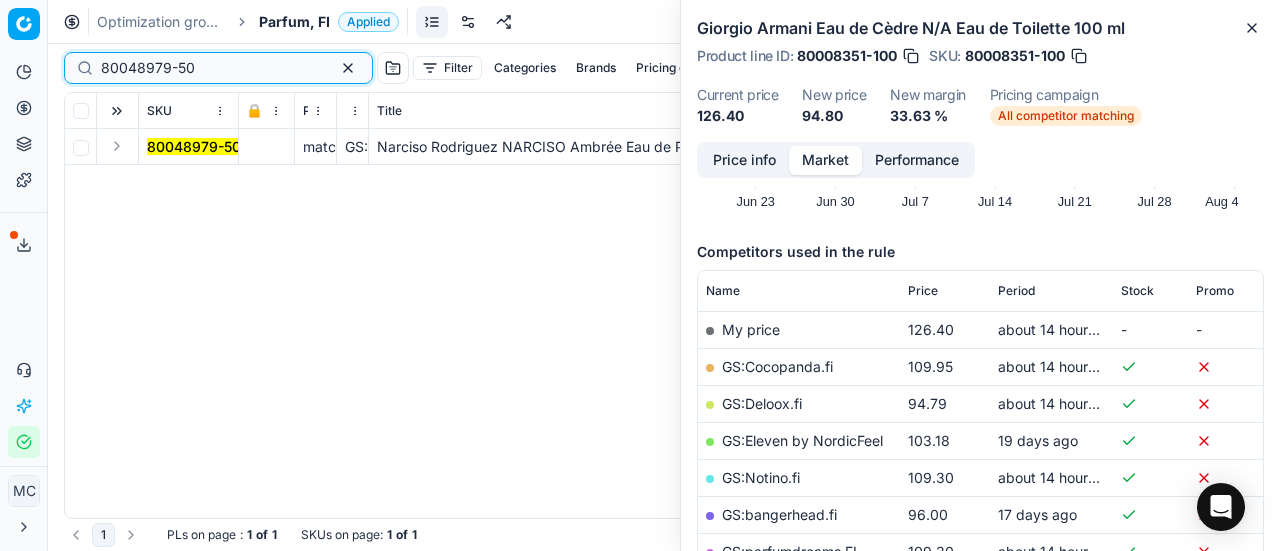 type on "80048979-50" 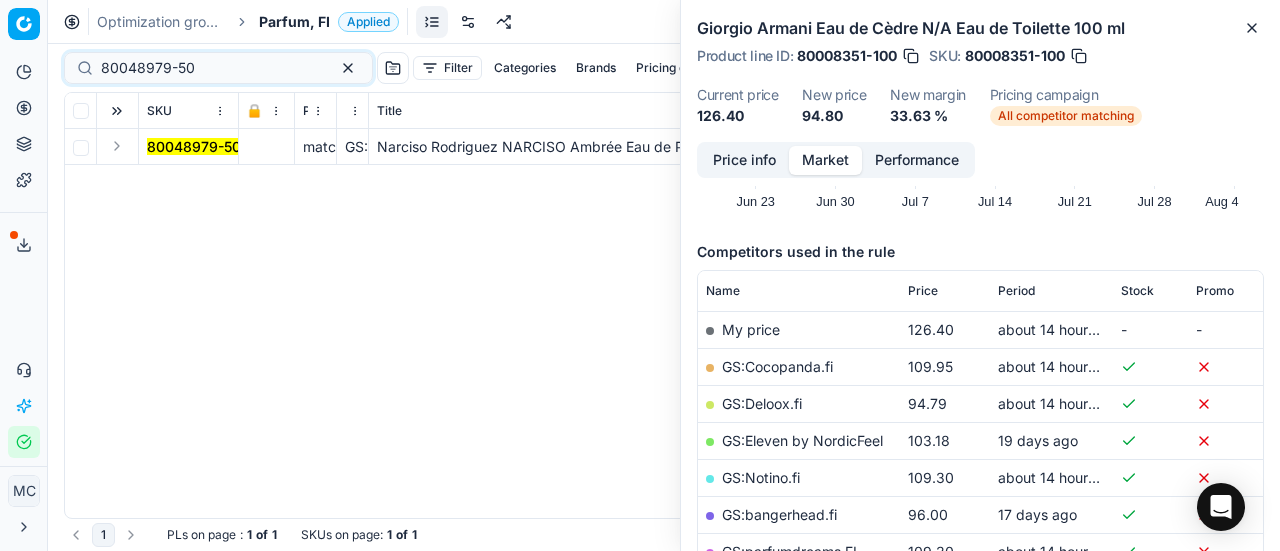 click at bounding box center (117, 146) 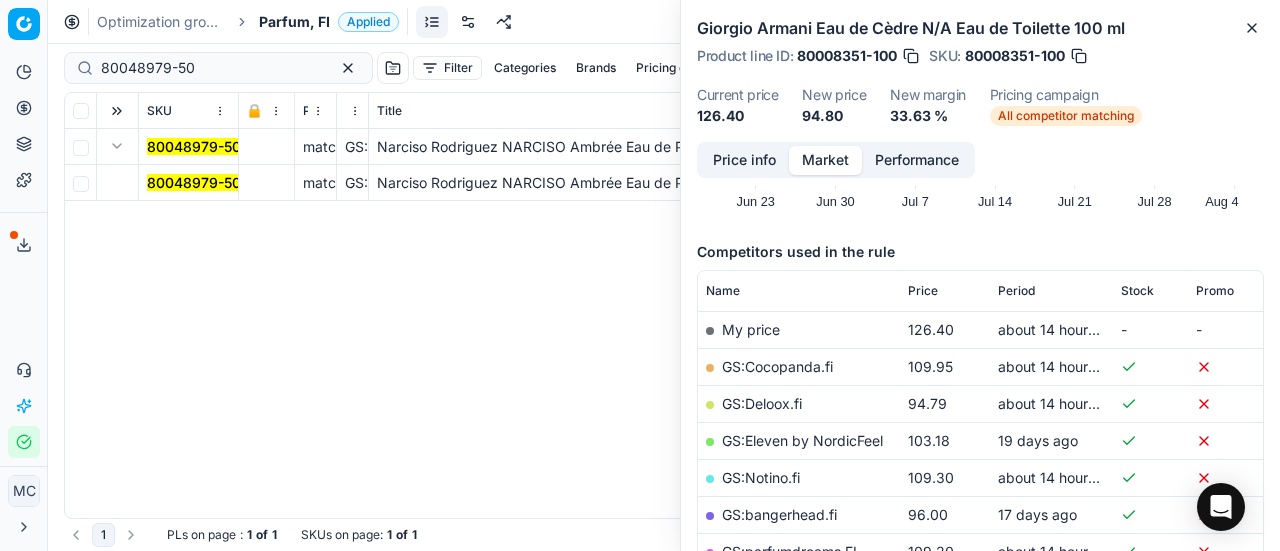 click on "80048979-50" at bounding box center (194, 182) 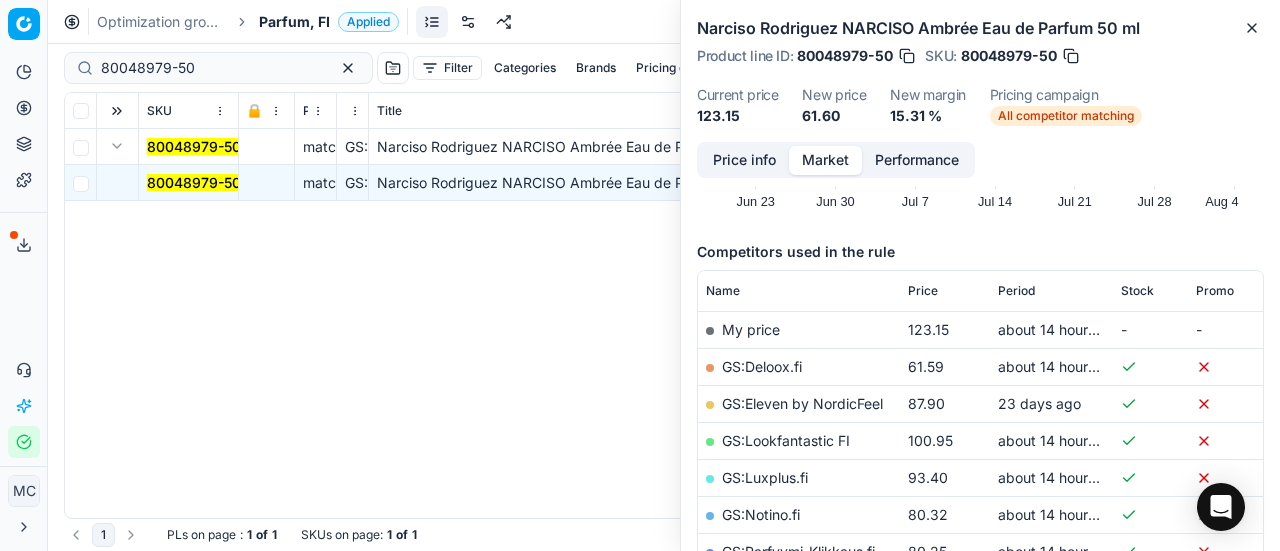 click on "Price info" at bounding box center (744, 160) 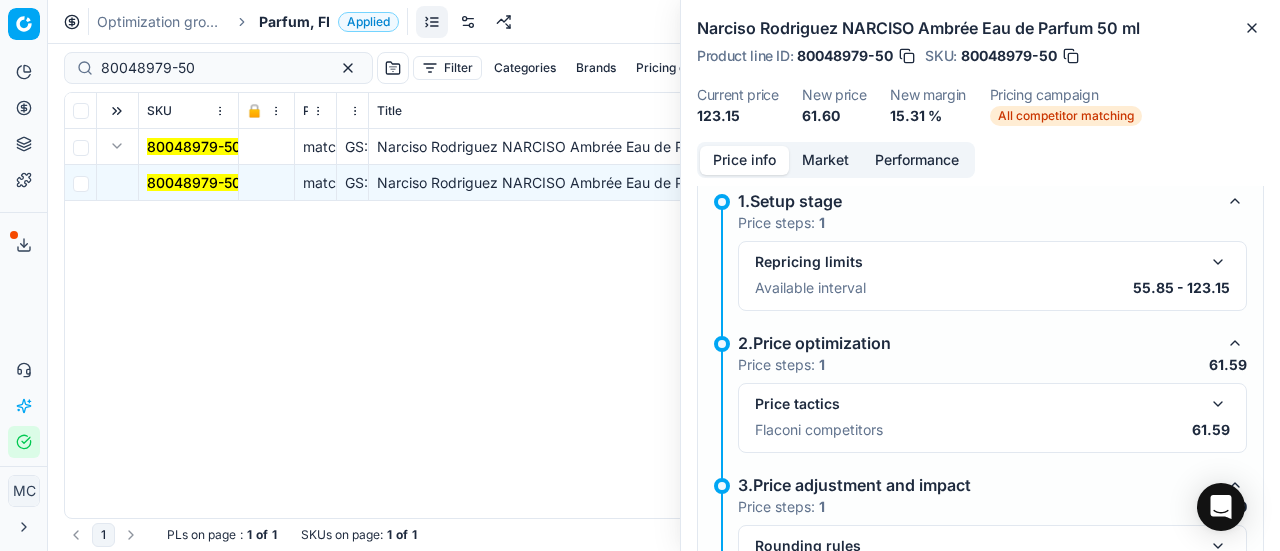 click at bounding box center (1218, 404) 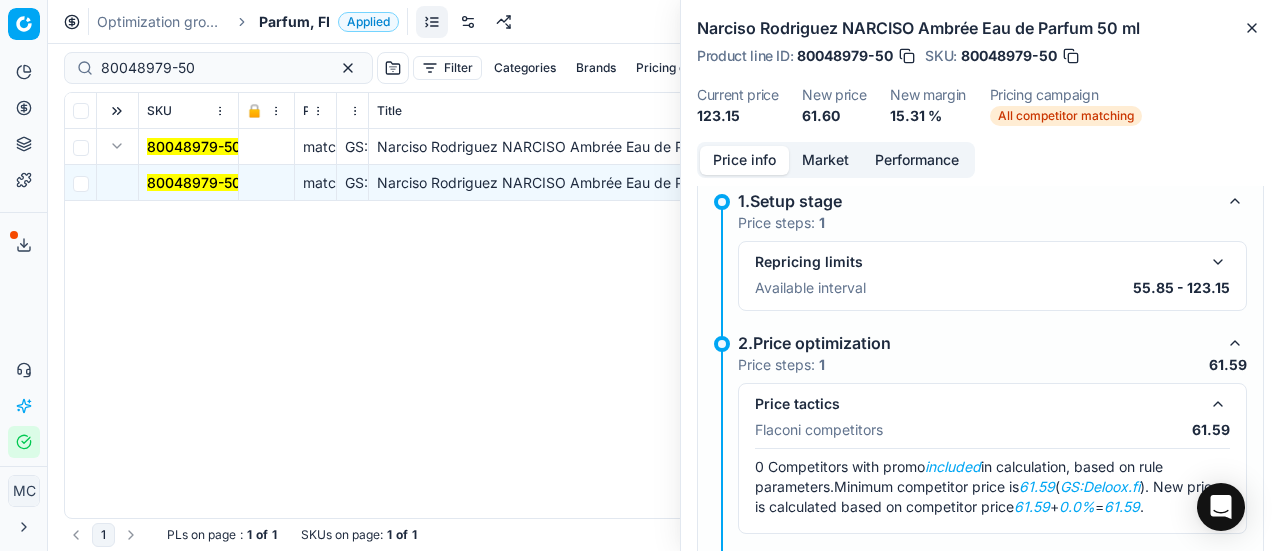 click on "Market" at bounding box center [825, 160] 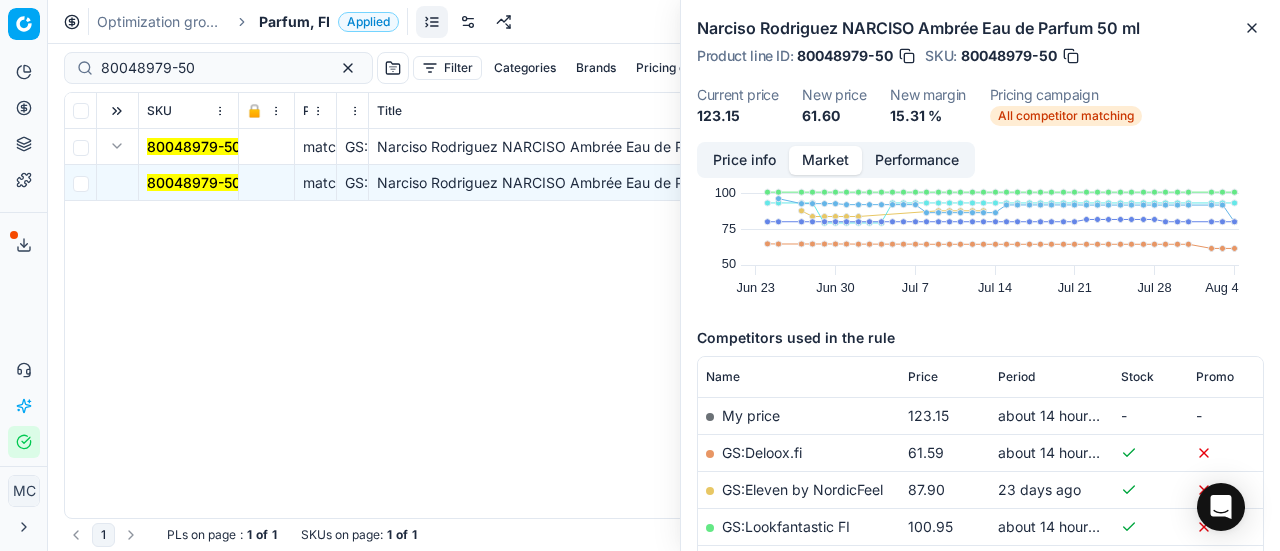 scroll, scrollTop: 200, scrollLeft: 0, axis: vertical 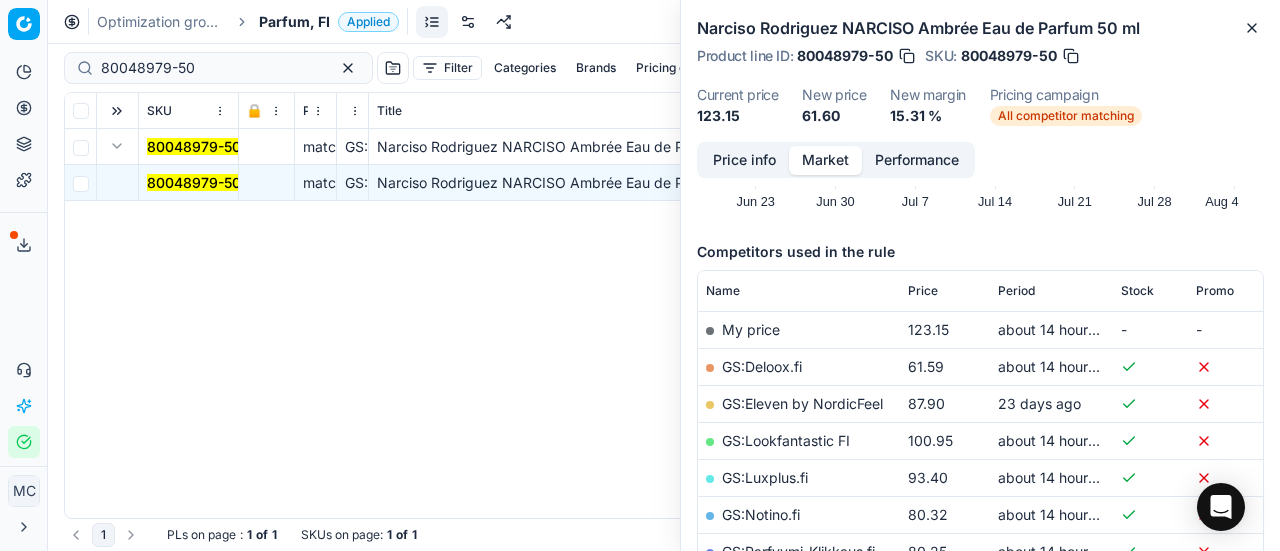 click on "GS:Deloox.fi" at bounding box center [762, 366] 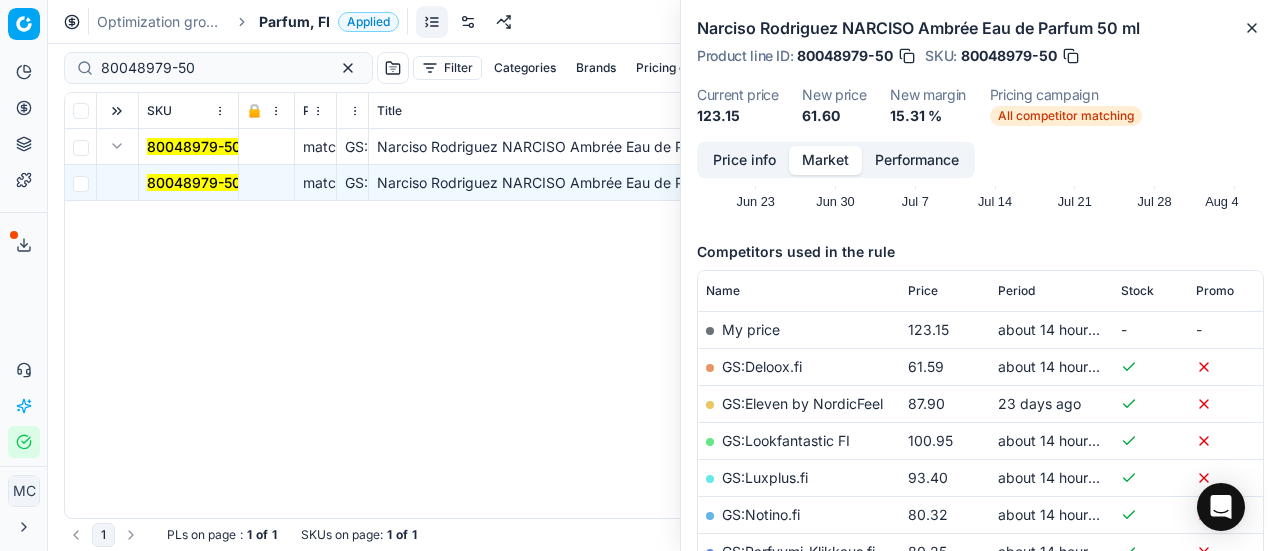click on "Parfum, FI" at bounding box center (294, 22) 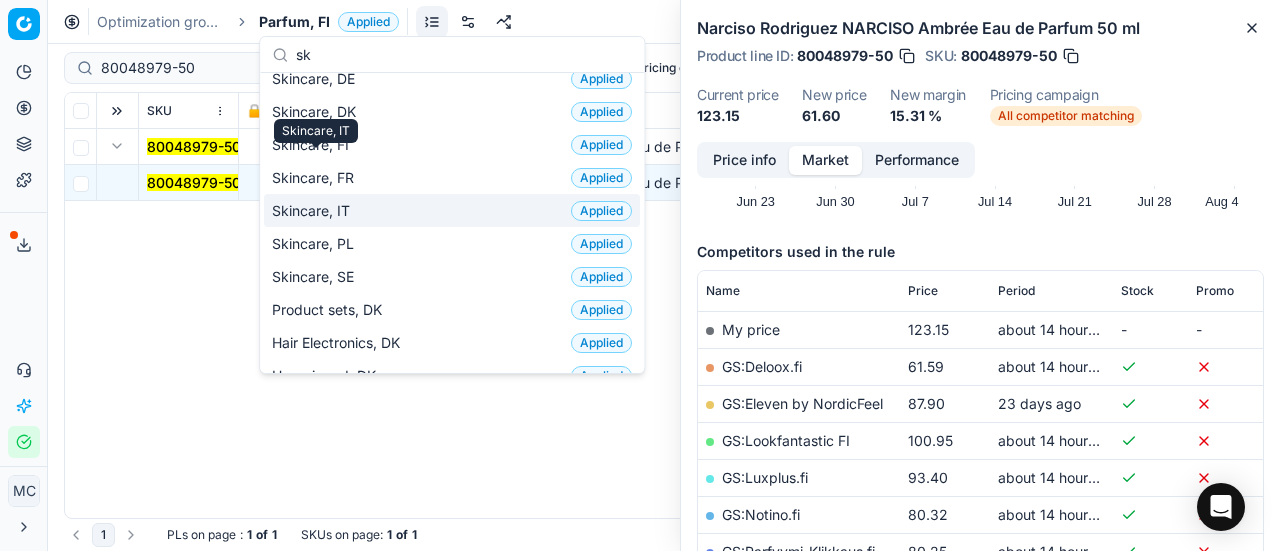 scroll, scrollTop: 150, scrollLeft: 0, axis: vertical 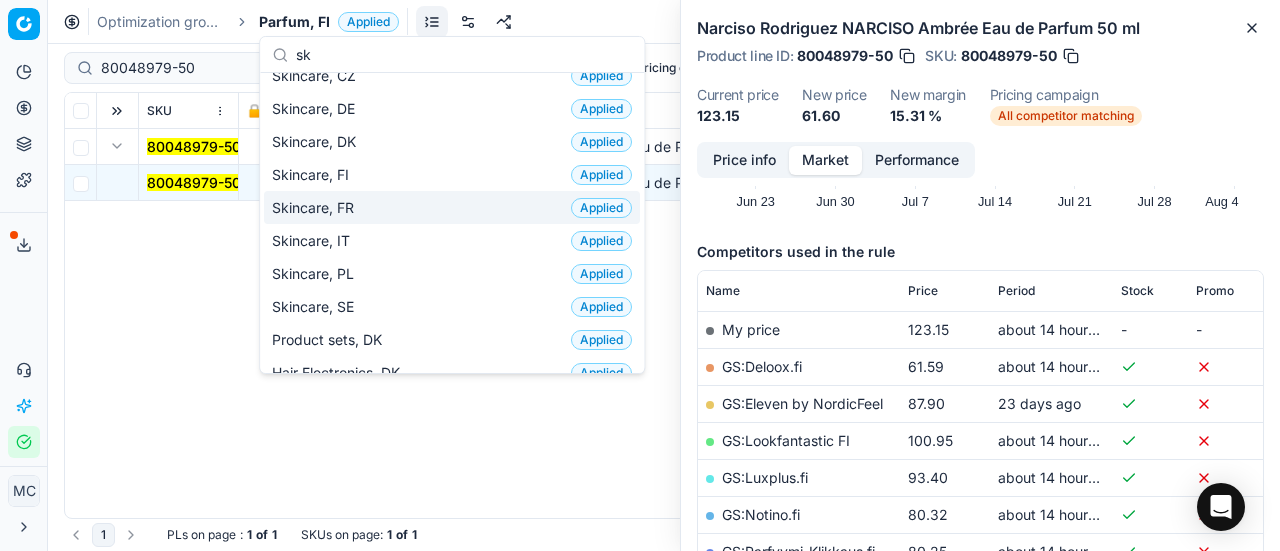 type on "sk" 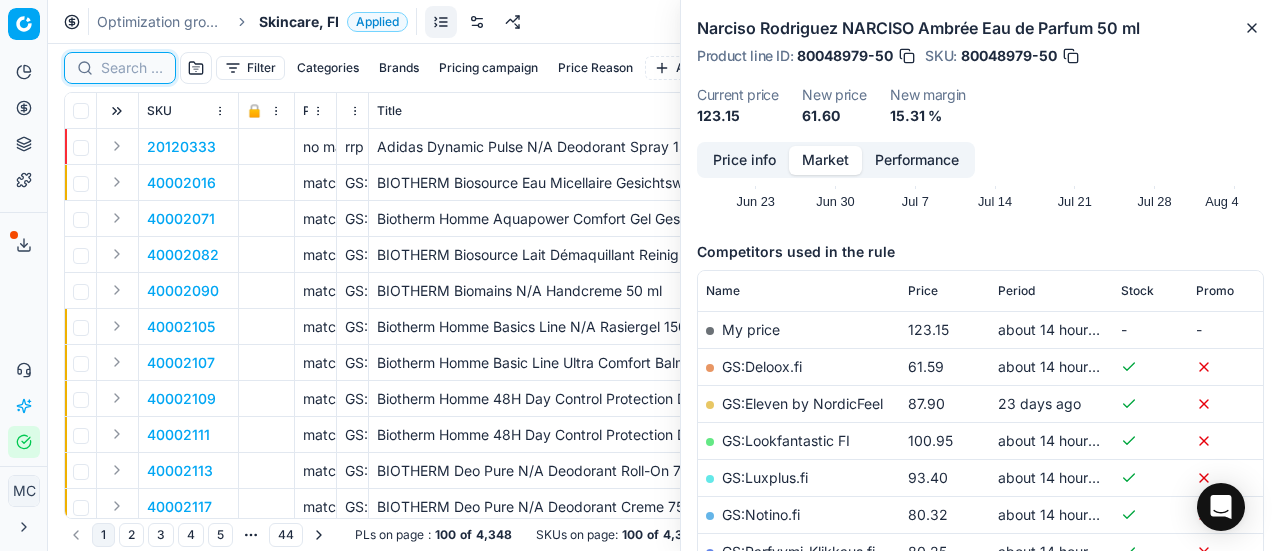click at bounding box center (132, 68) 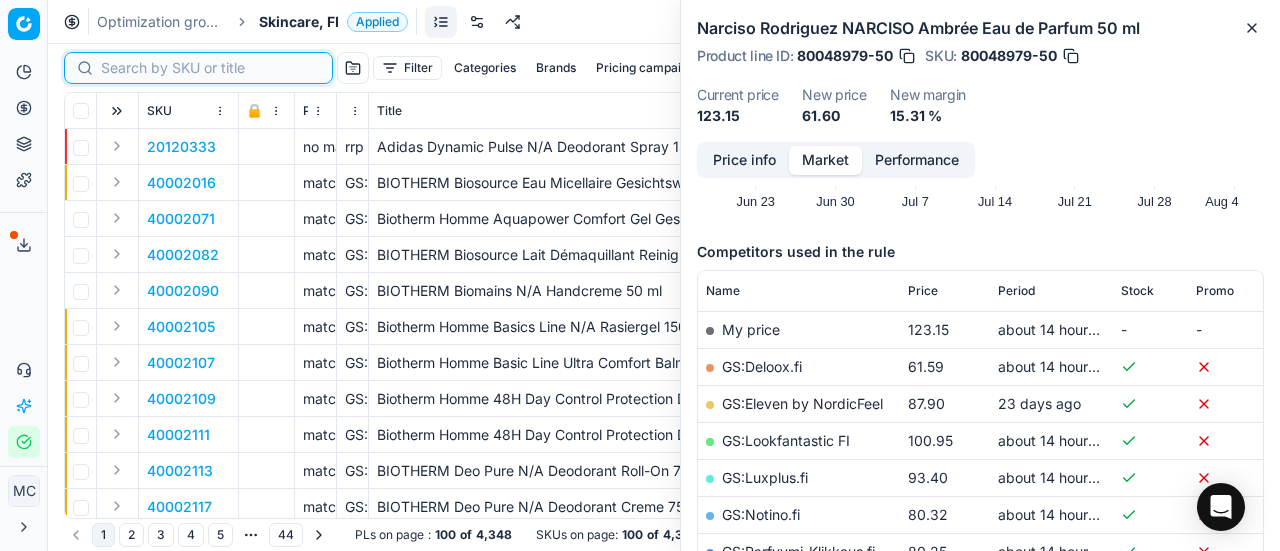 paste on "80024630-50" 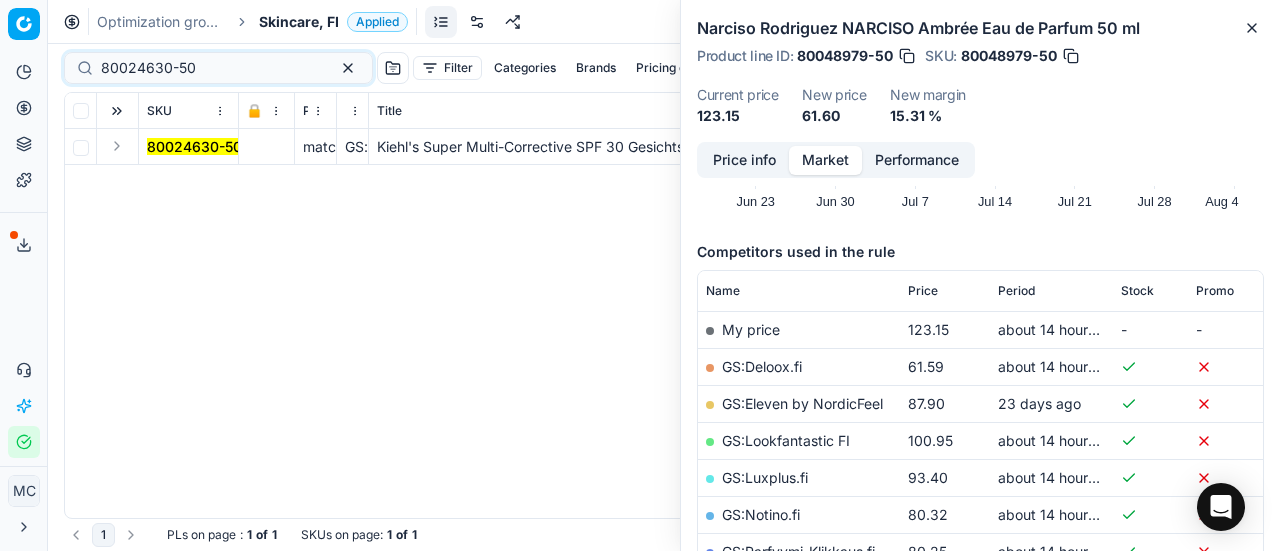 click at bounding box center [117, 146] 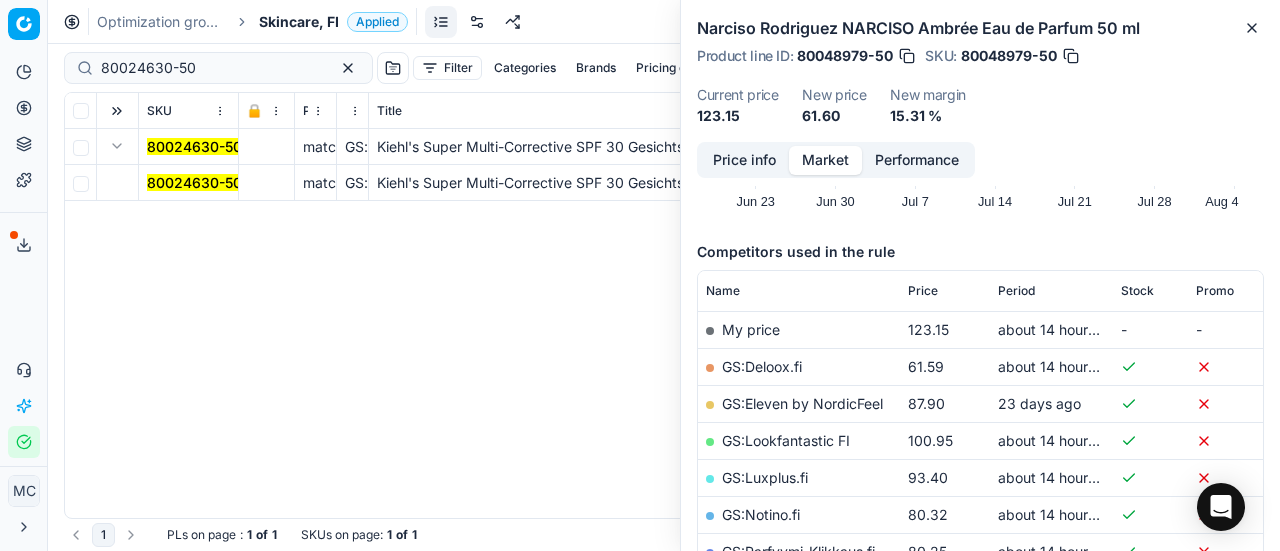 click on "80024630-50" at bounding box center (194, 182) 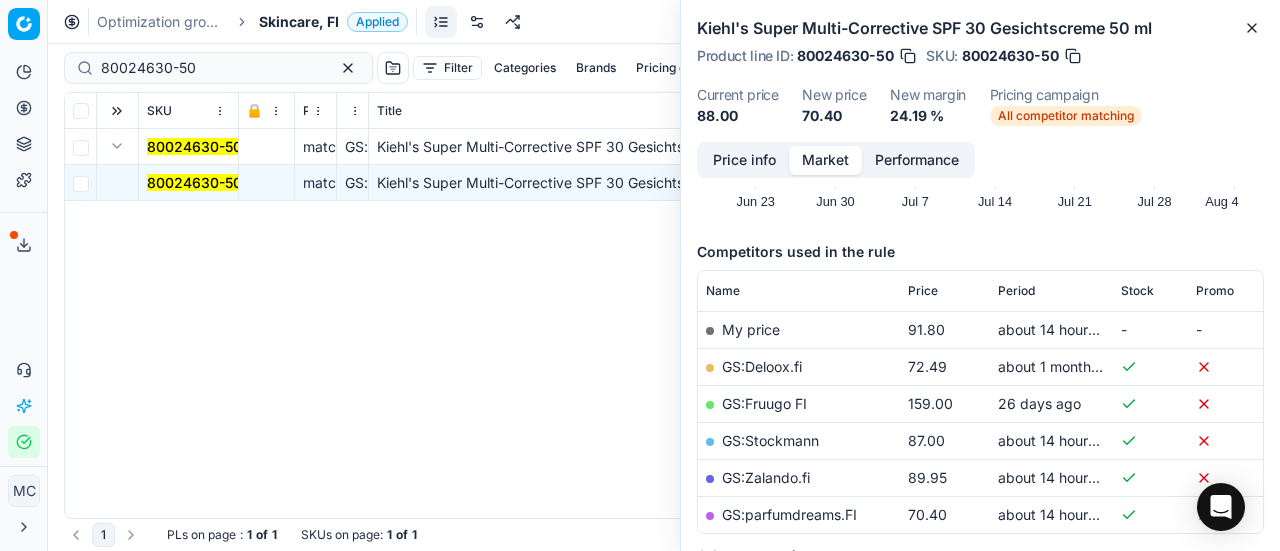 click on "Price info" at bounding box center [744, 160] 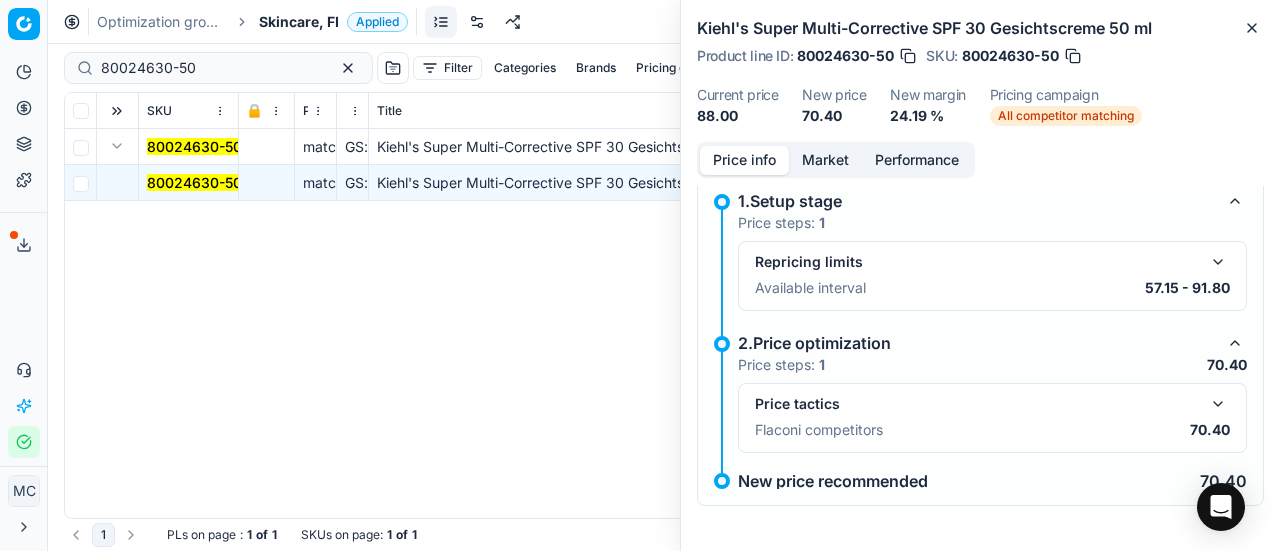 click on "70.40" at bounding box center [1210, 430] 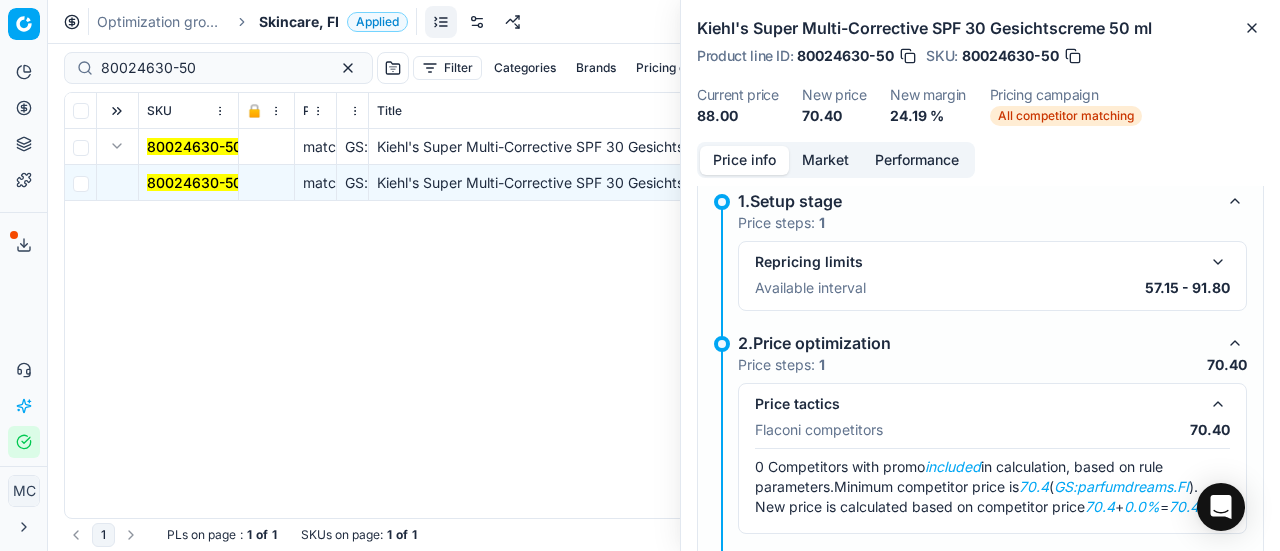 click on "Market" at bounding box center (825, 160) 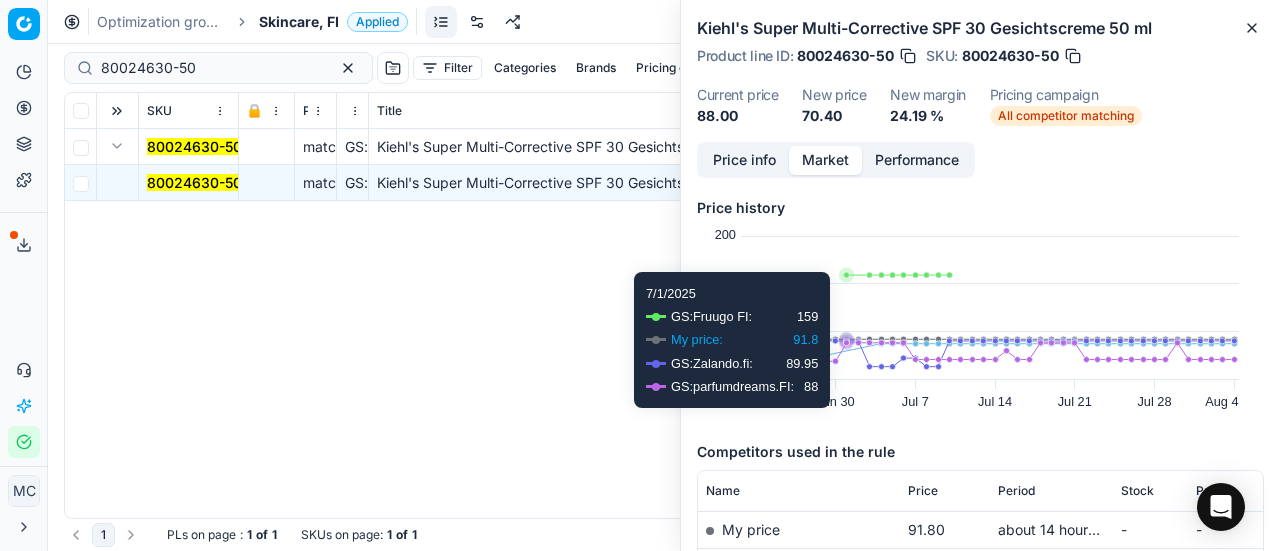 scroll, scrollTop: 200, scrollLeft: 0, axis: vertical 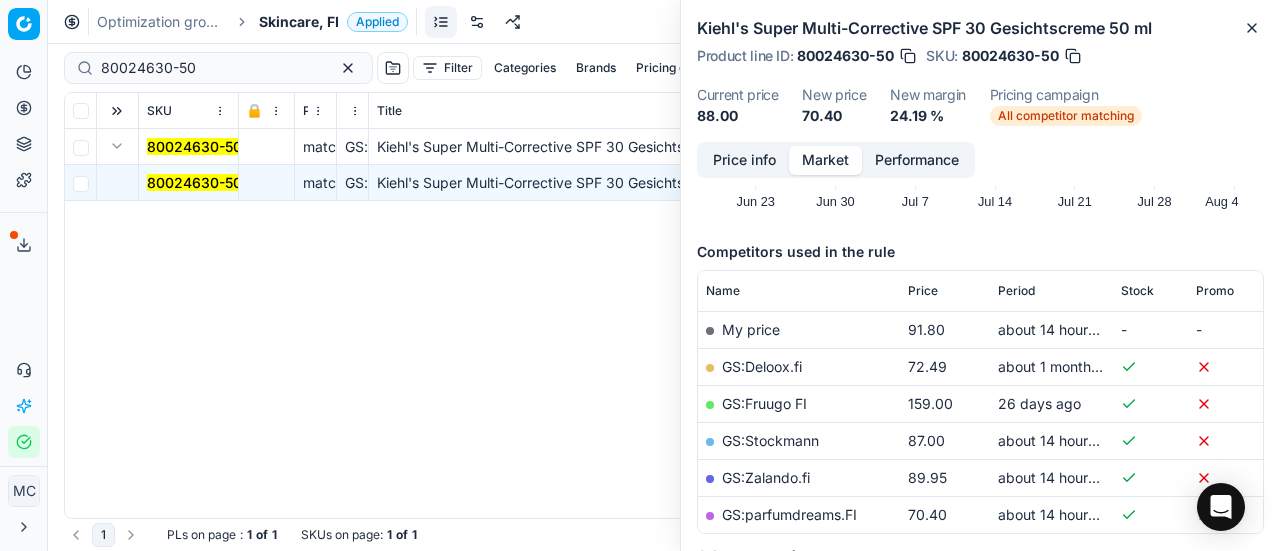 click on "GS:parfumdreams.FI" at bounding box center [789, 514] 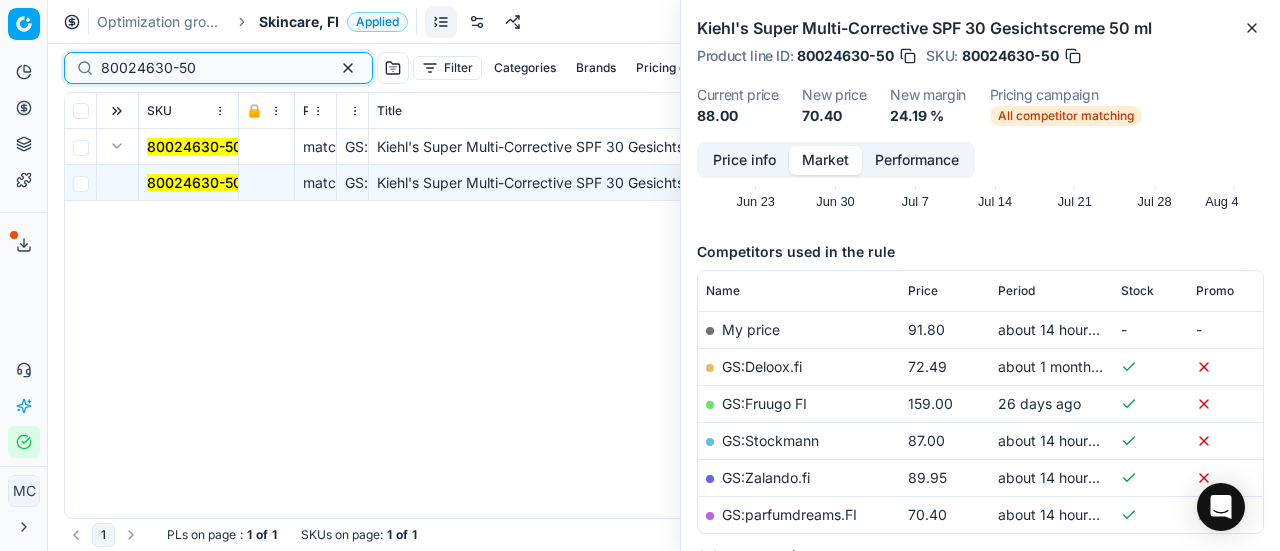 drag, startPoint x: 228, startPoint y: 59, endPoint x: 0, endPoint y: 30, distance: 229.8369 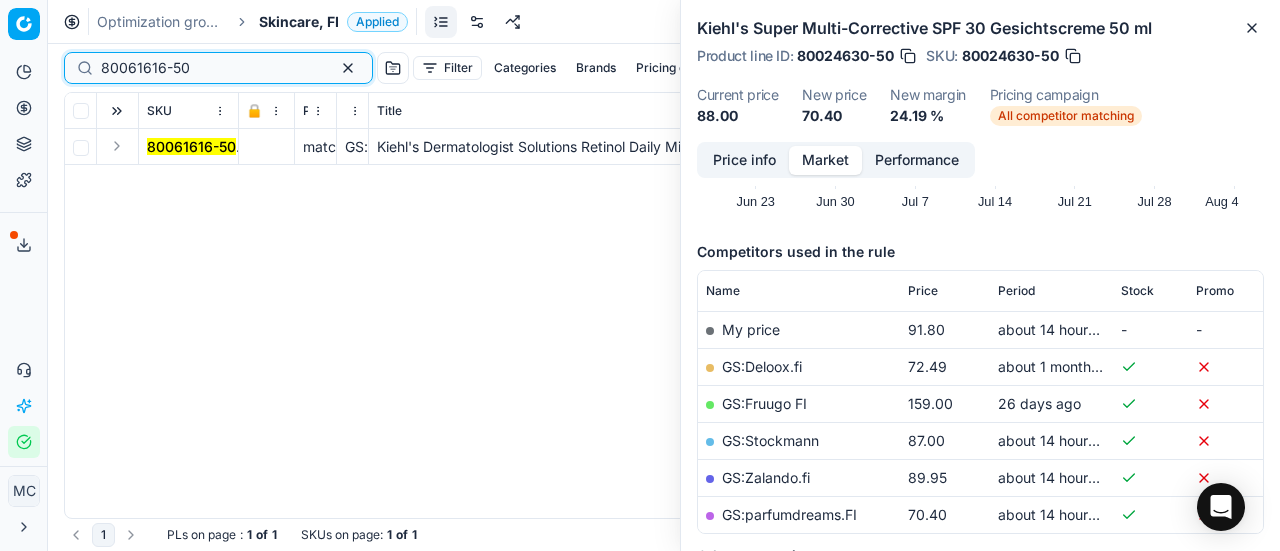 type on "80061616-50" 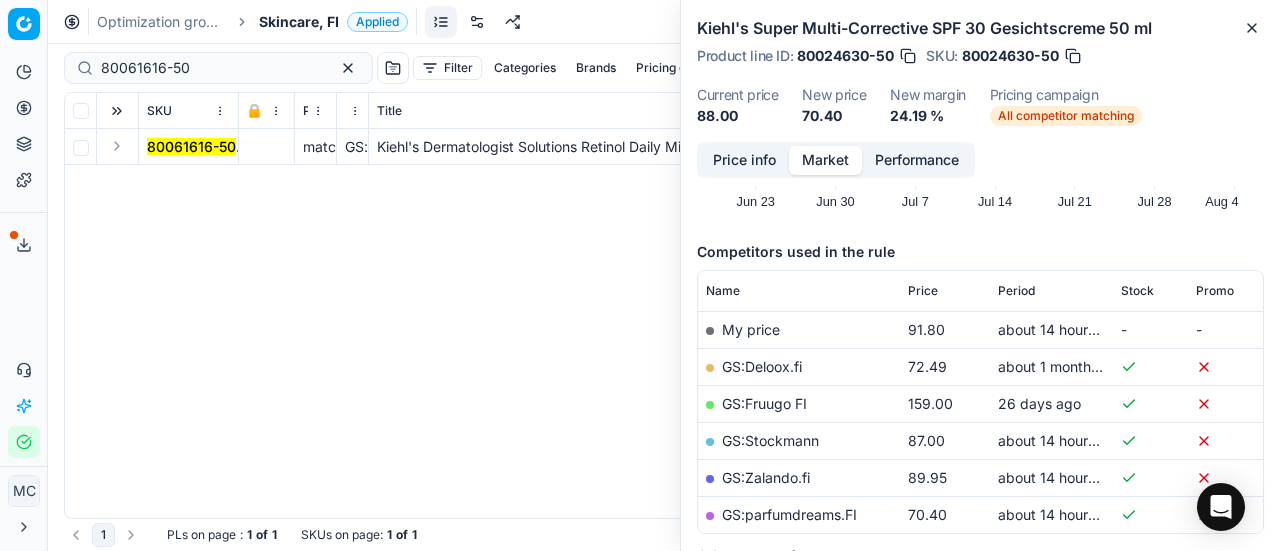 drag, startPoint x: 119, startPoint y: 150, endPoint x: 154, endPoint y: 161, distance: 36.687874 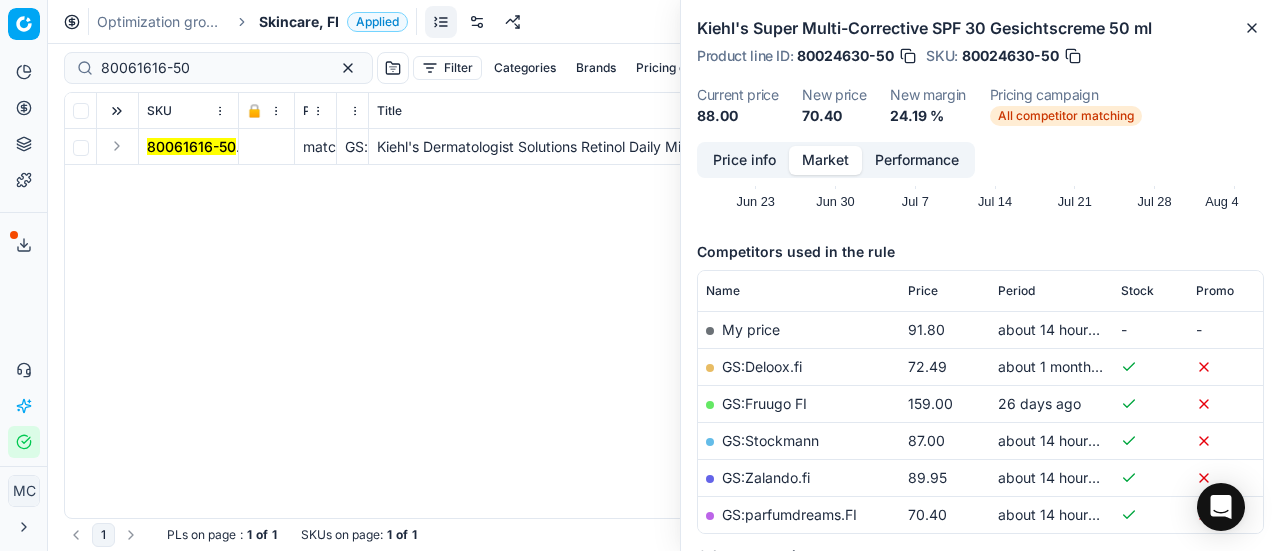 click at bounding box center (117, 146) 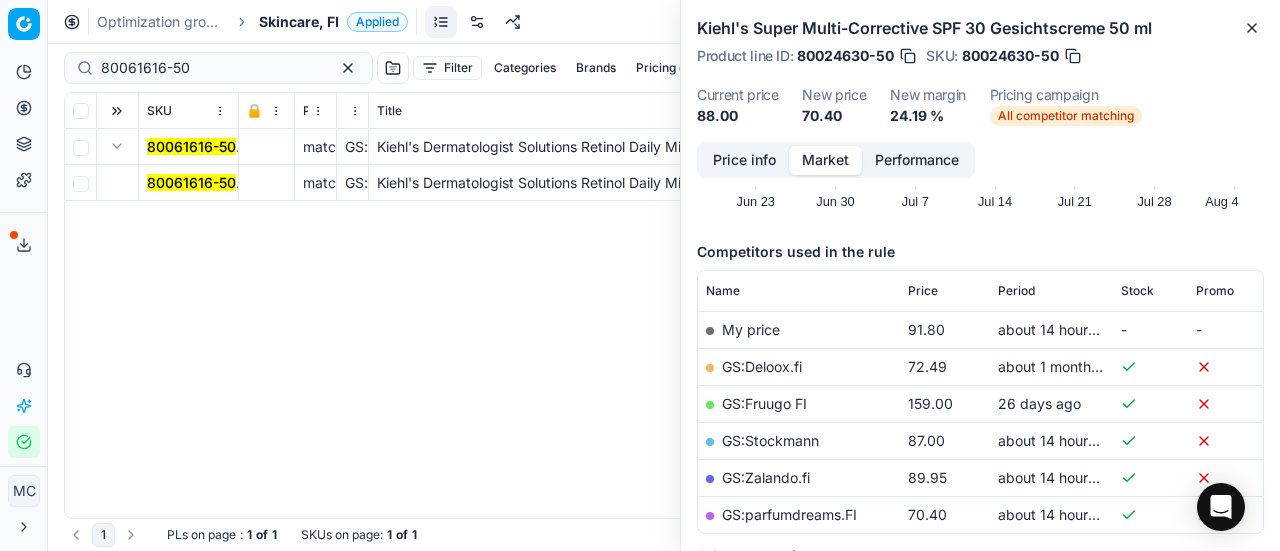 click on "80061616-50" at bounding box center (191, 182) 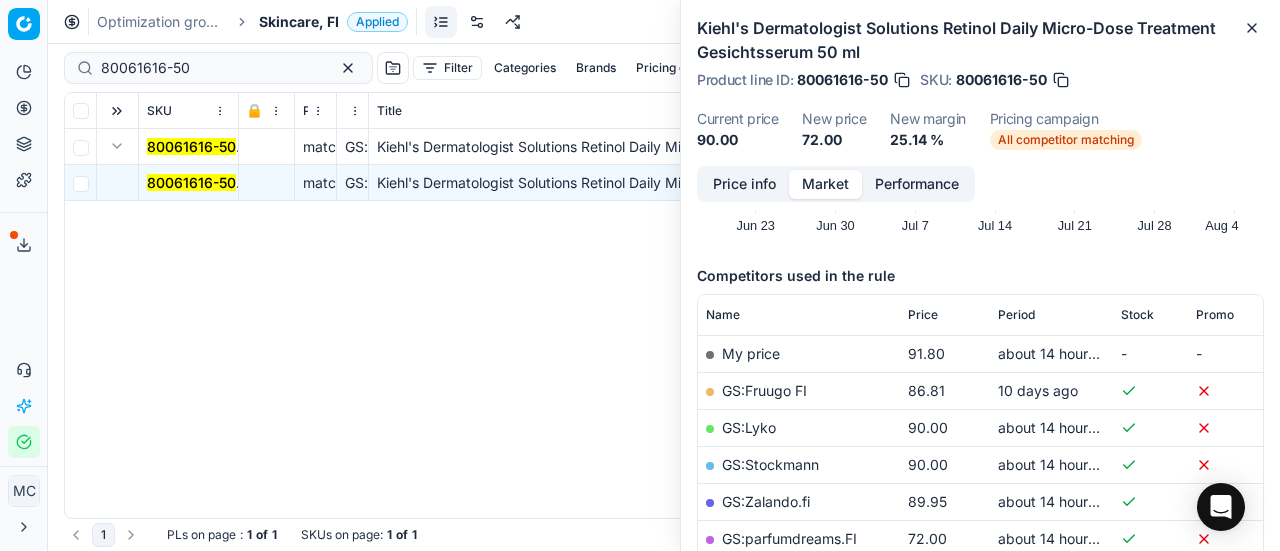 click on "Price info" at bounding box center [744, 184] 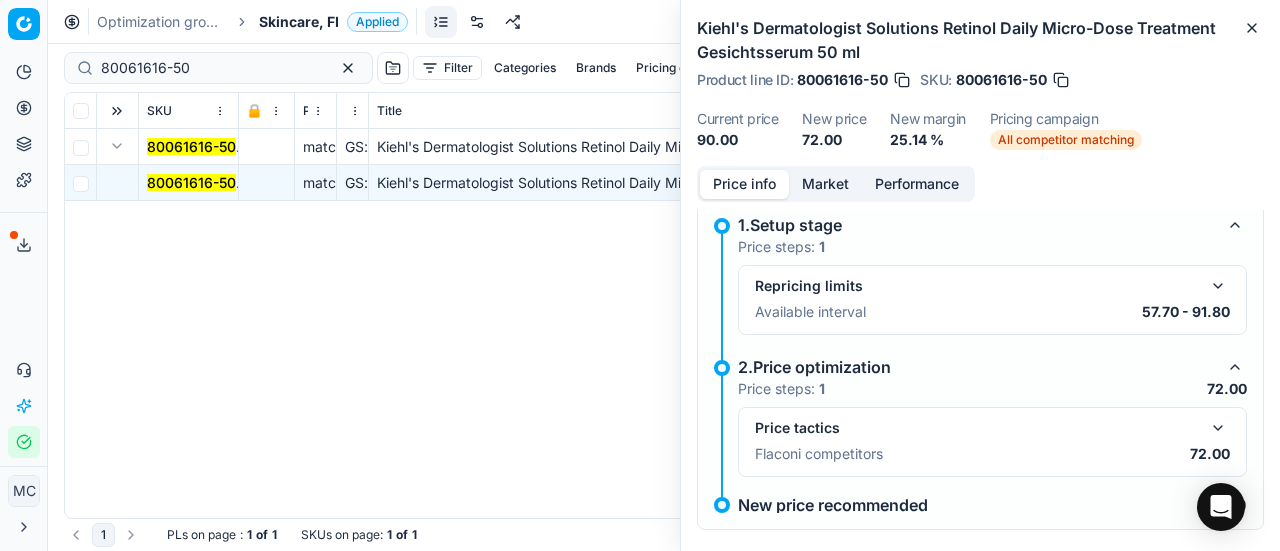 drag, startPoint x: 1197, startPoint y: 439, endPoint x: 1198, endPoint y: 427, distance: 12.0415945 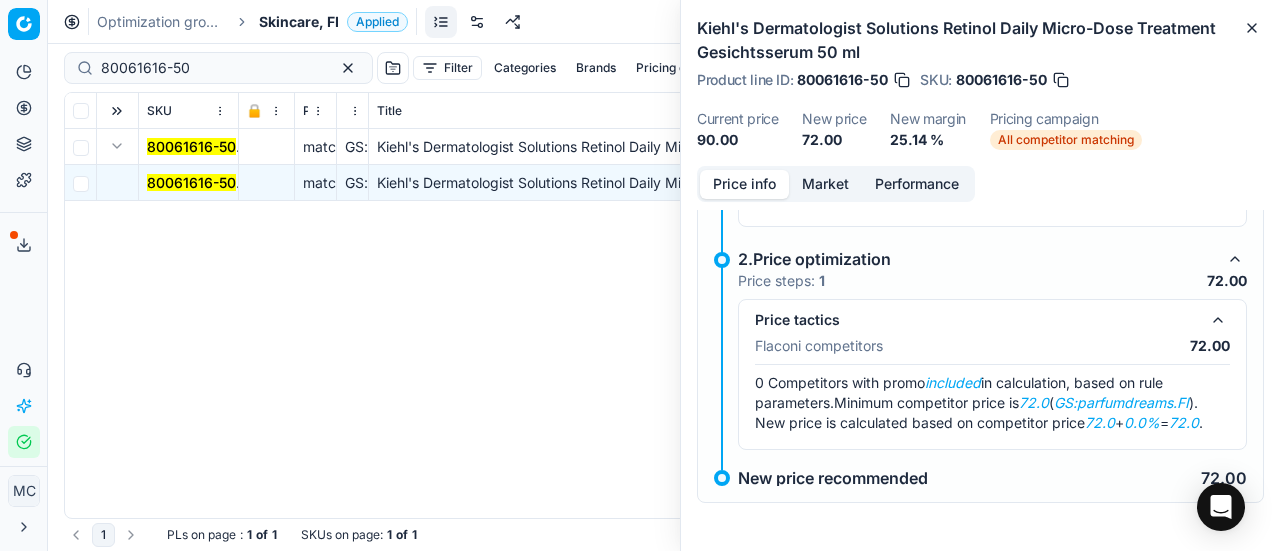 scroll, scrollTop: 139, scrollLeft: 0, axis: vertical 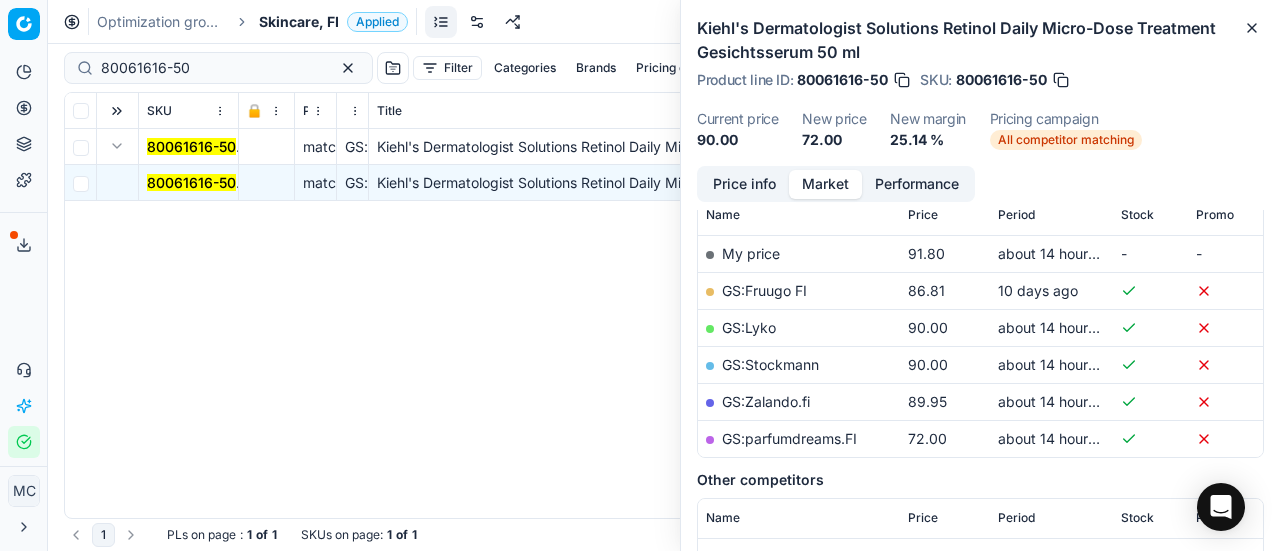 click on "GS:parfumdreams.FI" at bounding box center (789, 438) 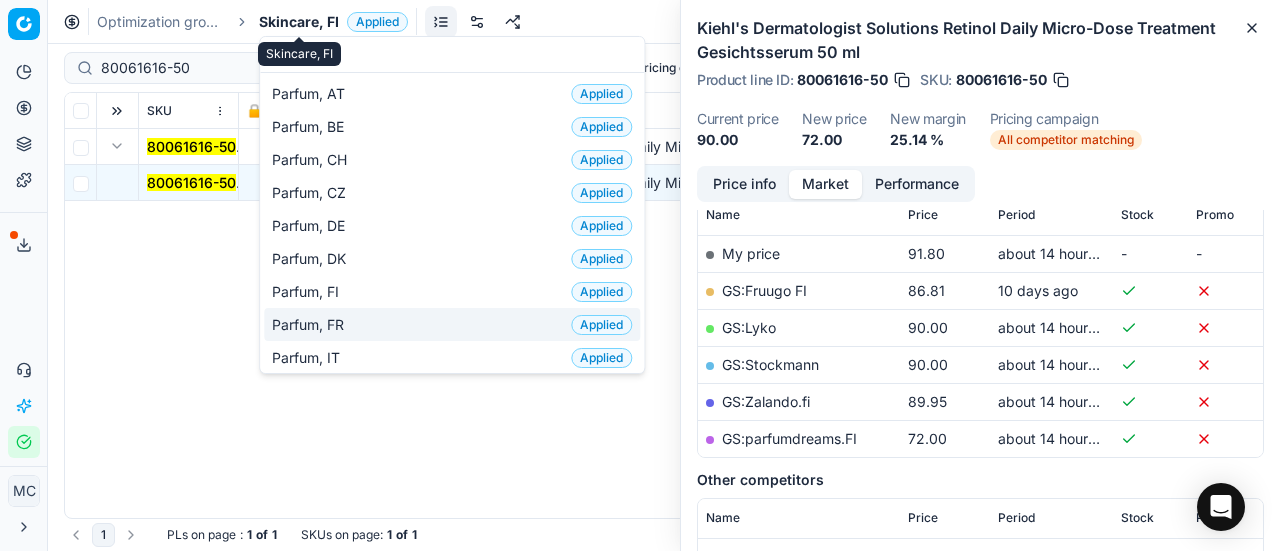 type on "par" 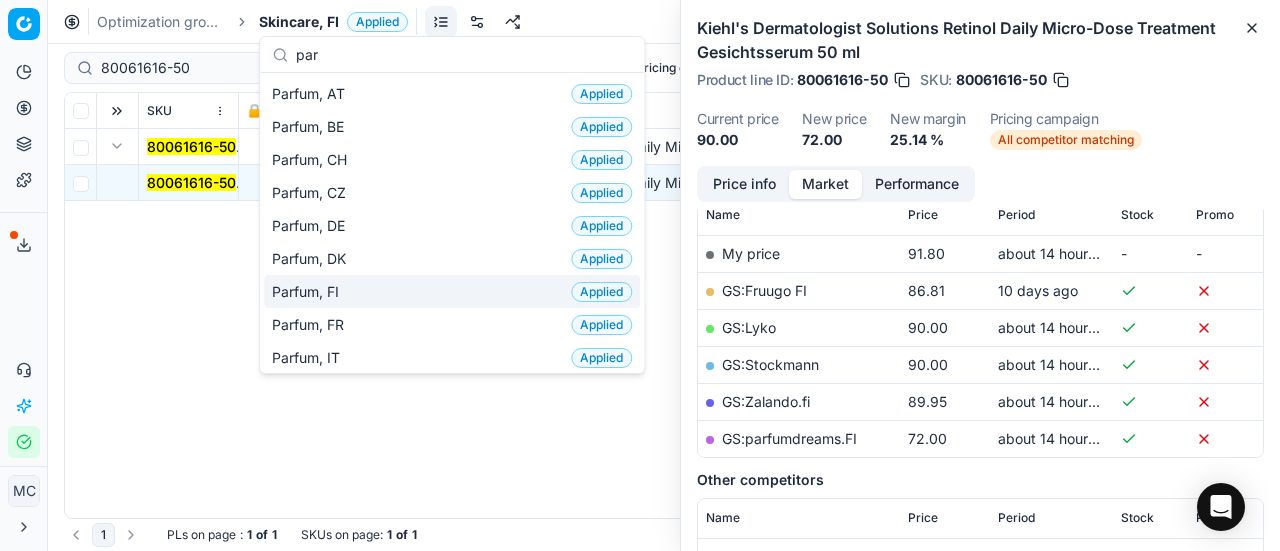 click on "Parfum, FI Applied" at bounding box center [452, 291] 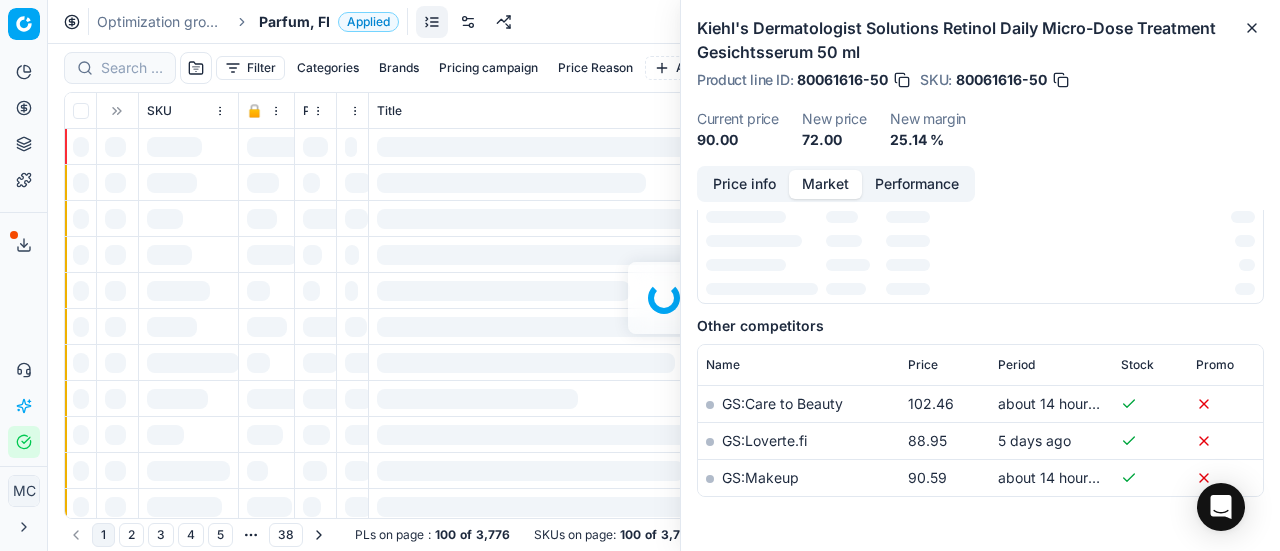scroll, scrollTop: 300, scrollLeft: 0, axis: vertical 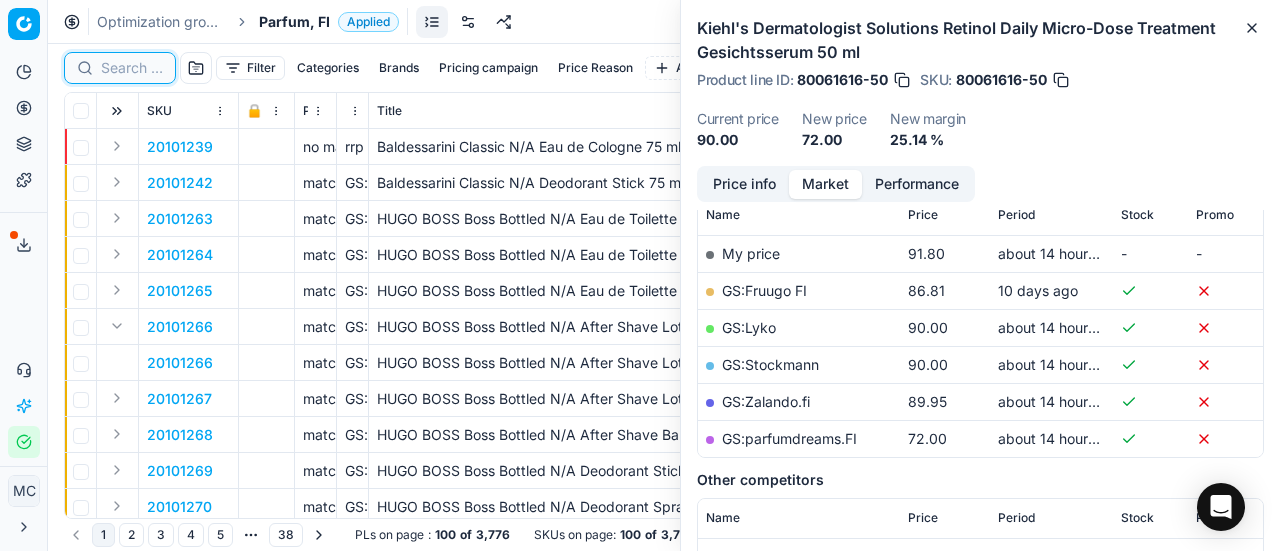 click at bounding box center (132, 68) 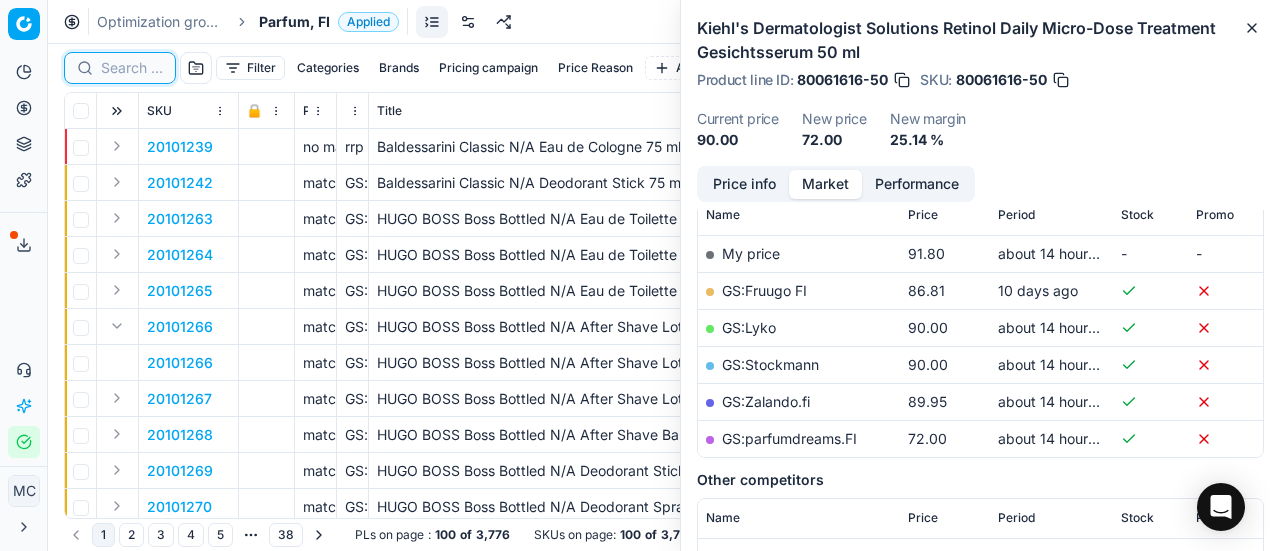 paste on "20101512" 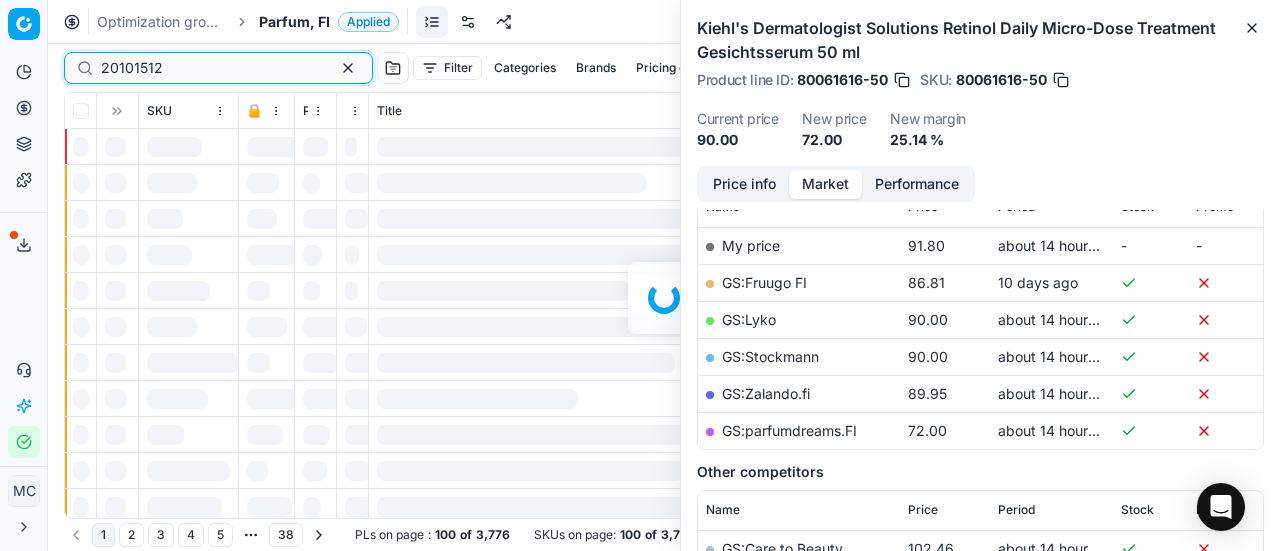 scroll, scrollTop: 300, scrollLeft: 0, axis: vertical 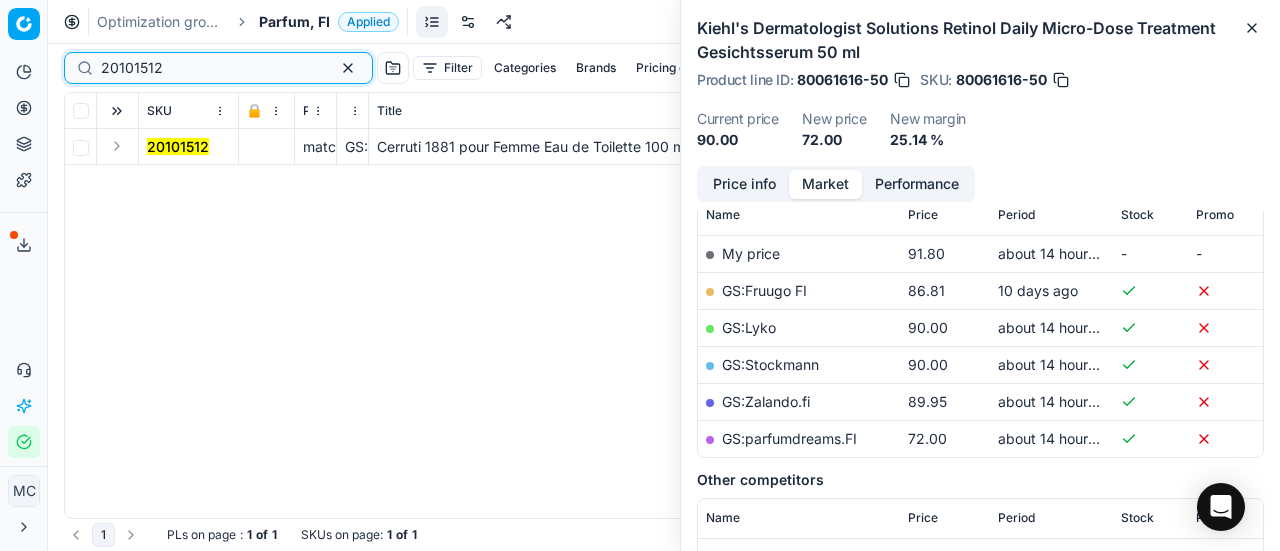 type on "20101512" 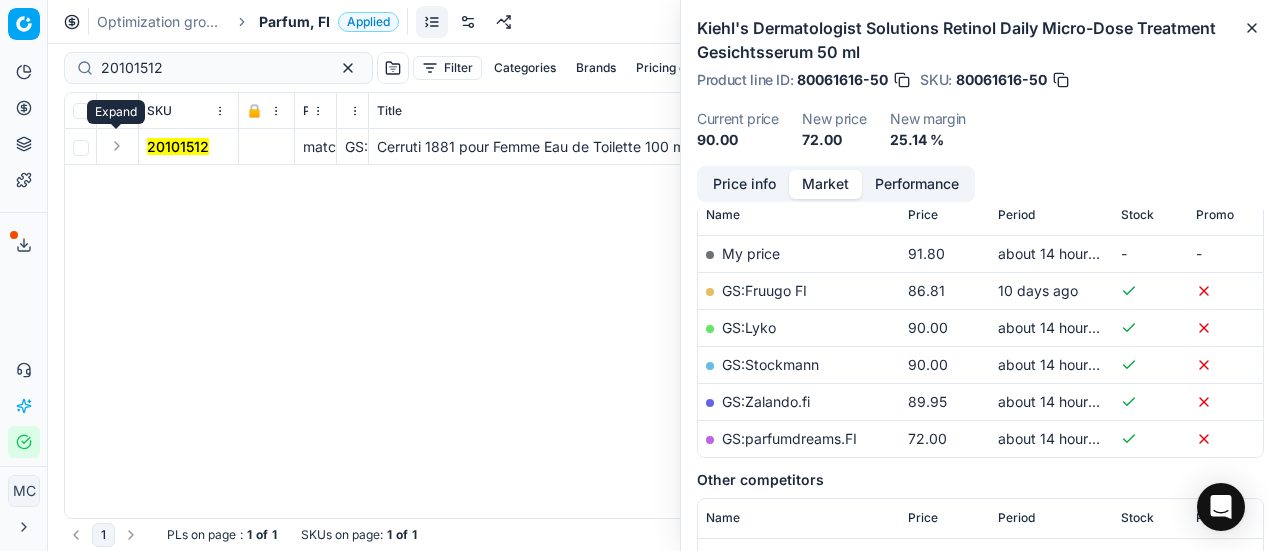 click at bounding box center [116, 129] 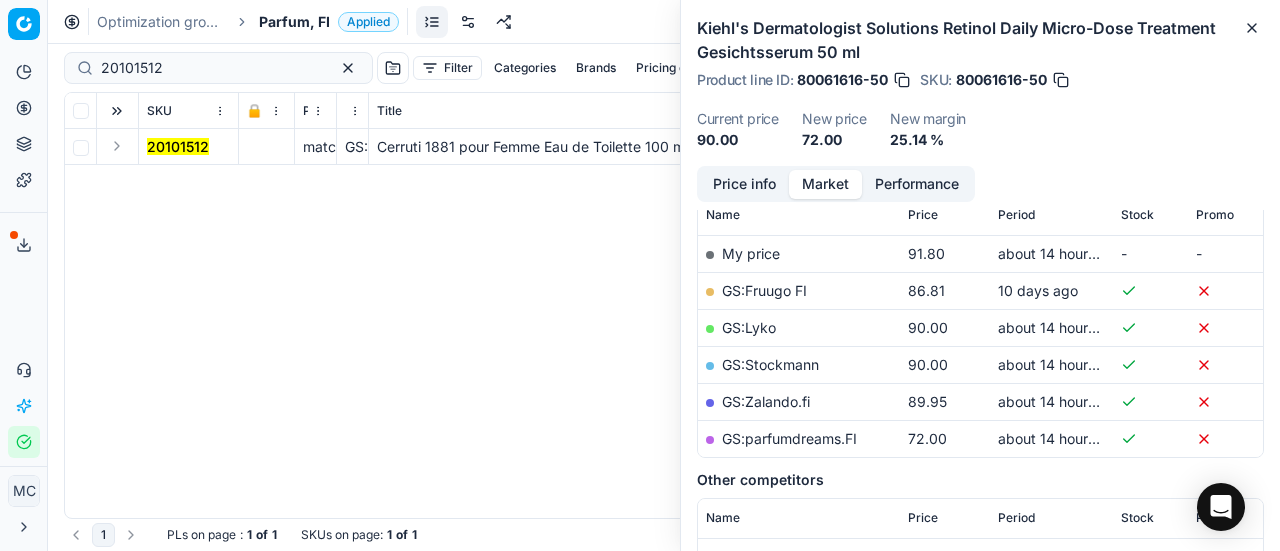 click at bounding box center [117, 146] 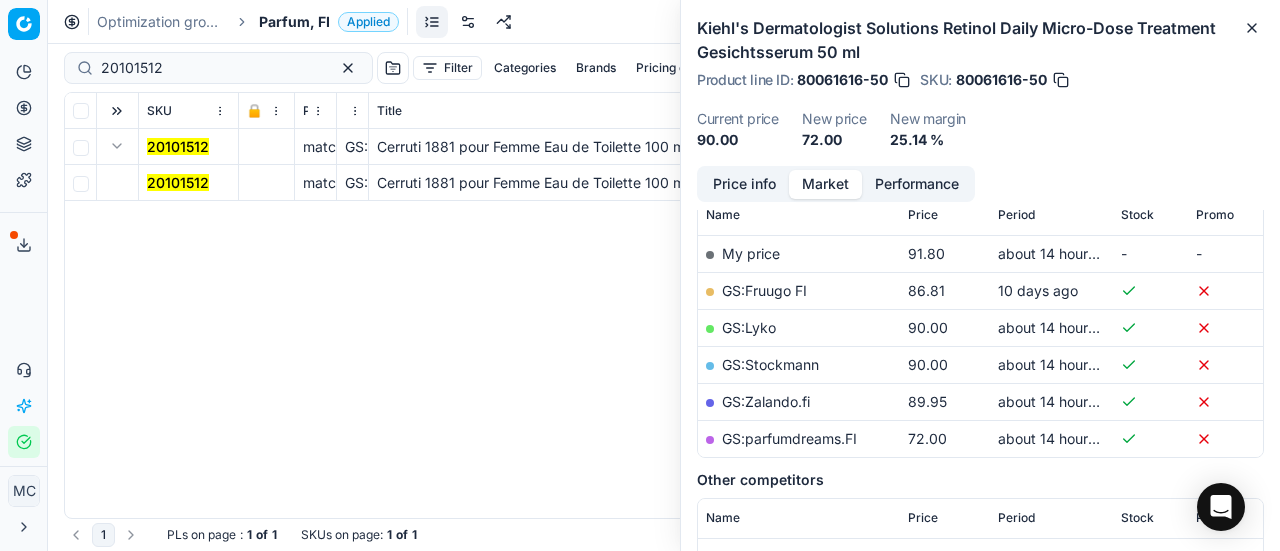 drag, startPoint x: 157, startPoint y: 173, endPoint x: 670, endPoint y: 199, distance: 513.65845 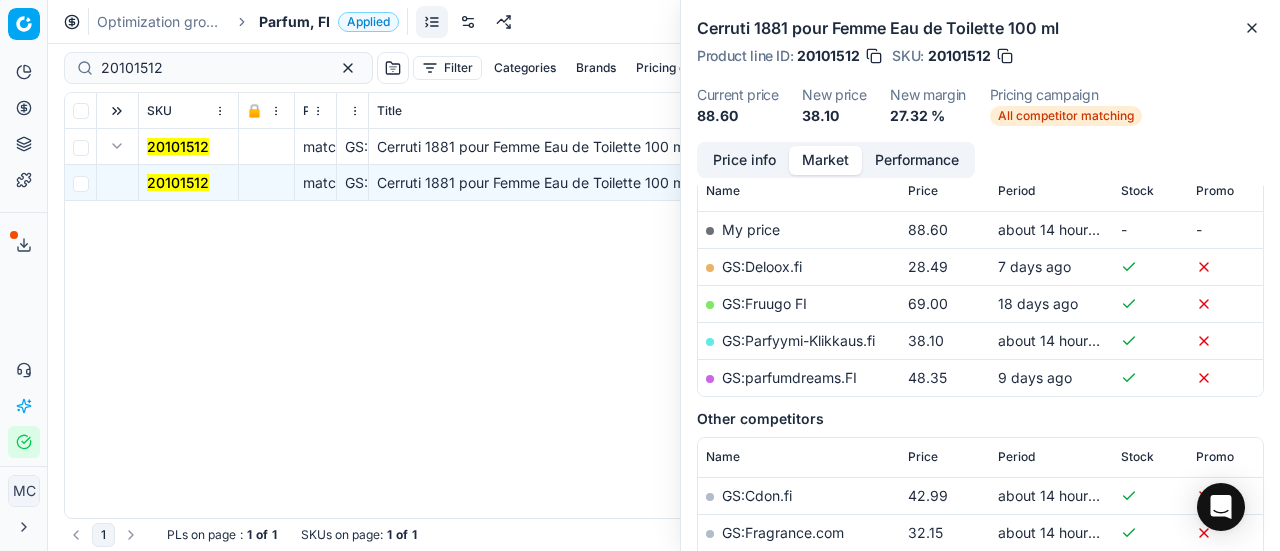 click on "Price info" at bounding box center (744, 160) 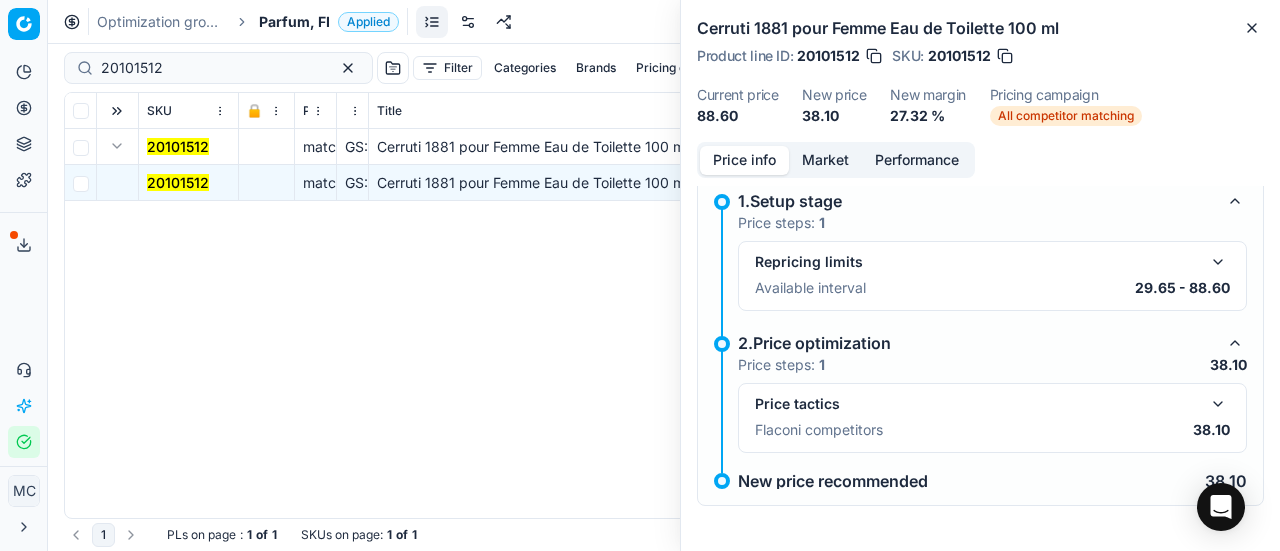 click at bounding box center (1218, 404) 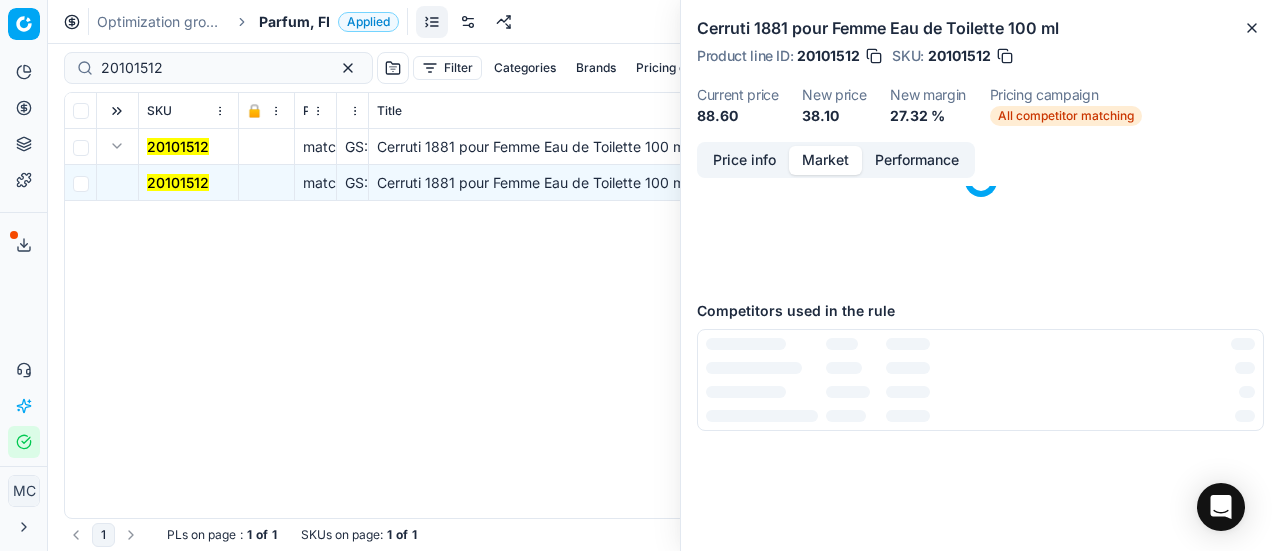 click on "Market" at bounding box center [825, 160] 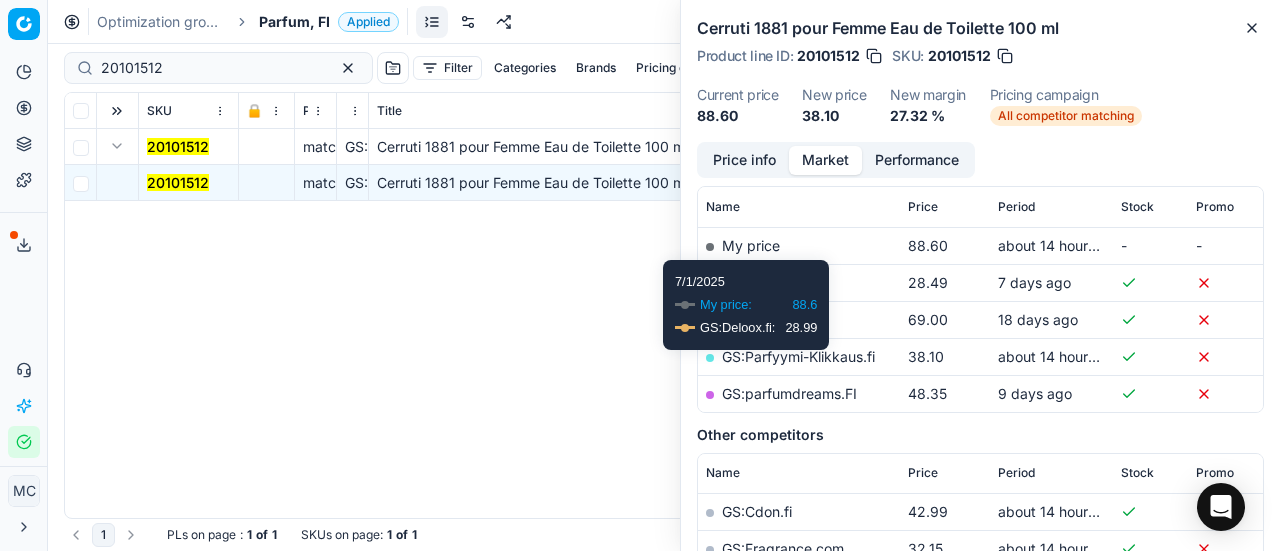 scroll, scrollTop: 300, scrollLeft: 0, axis: vertical 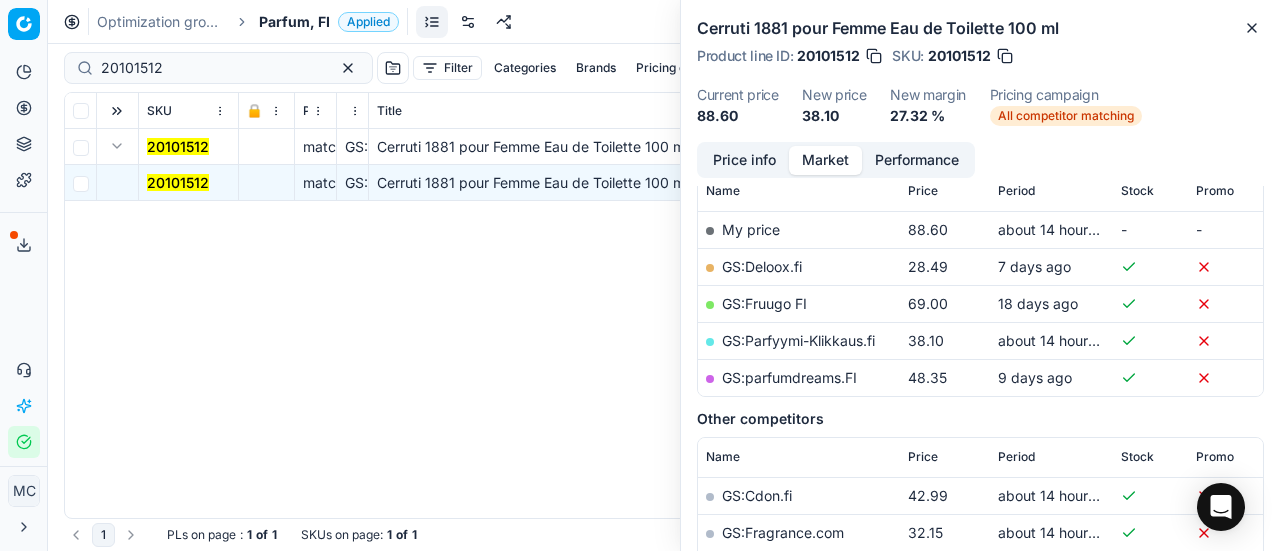 click on "GS:Parfyymi-Klikkaus.fi" at bounding box center (799, 340) 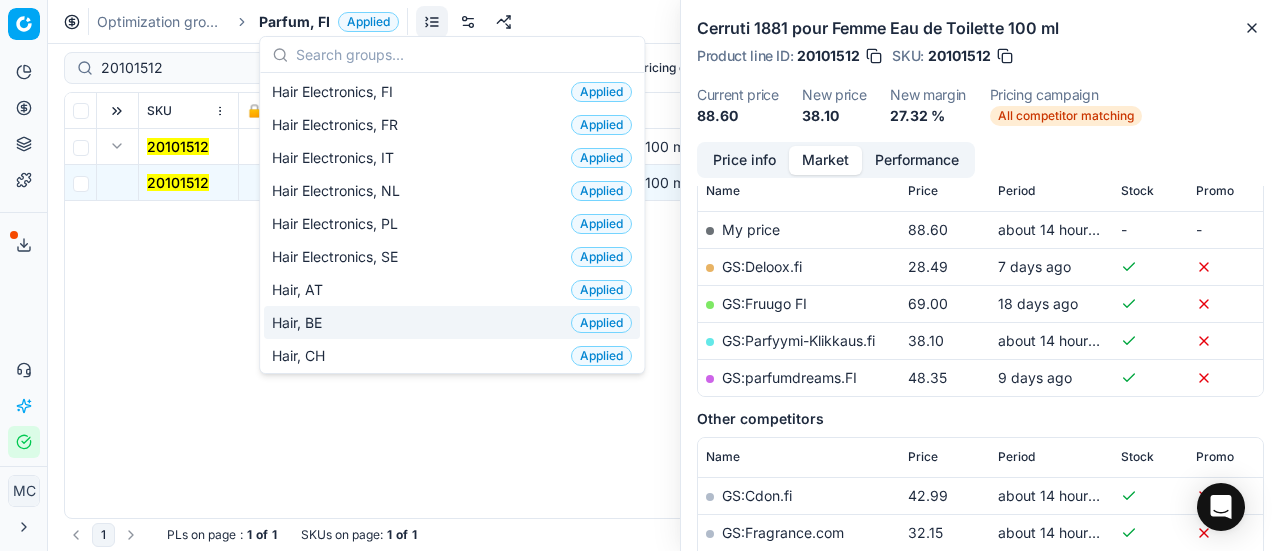 scroll, scrollTop: 400, scrollLeft: 0, axis: vertical 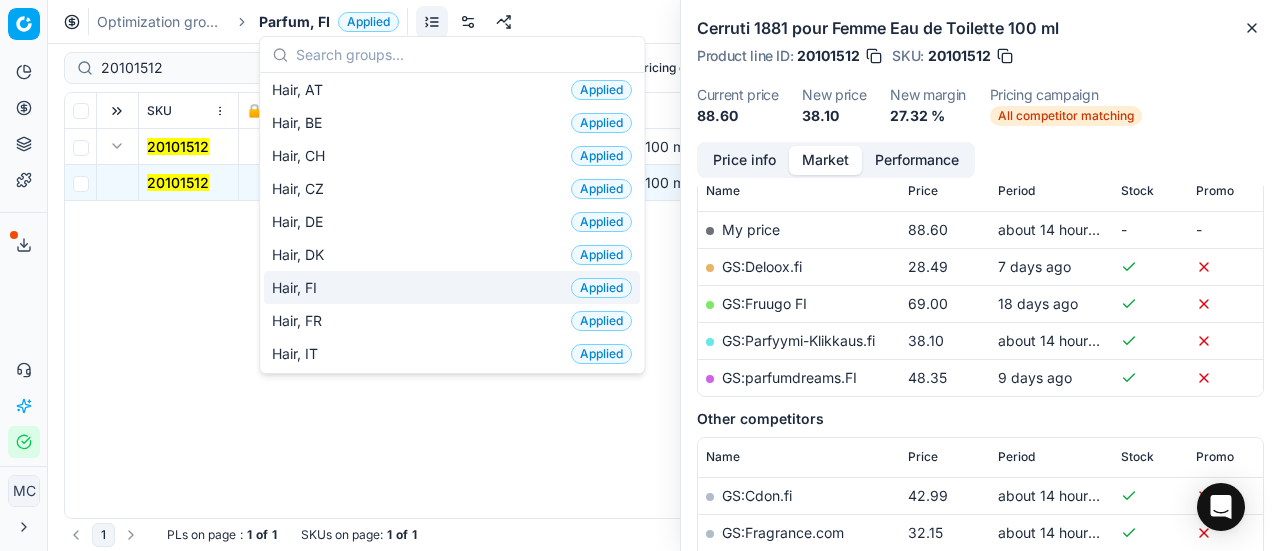 click on "Hair, FI Applied" at bounding box center (452, 287) 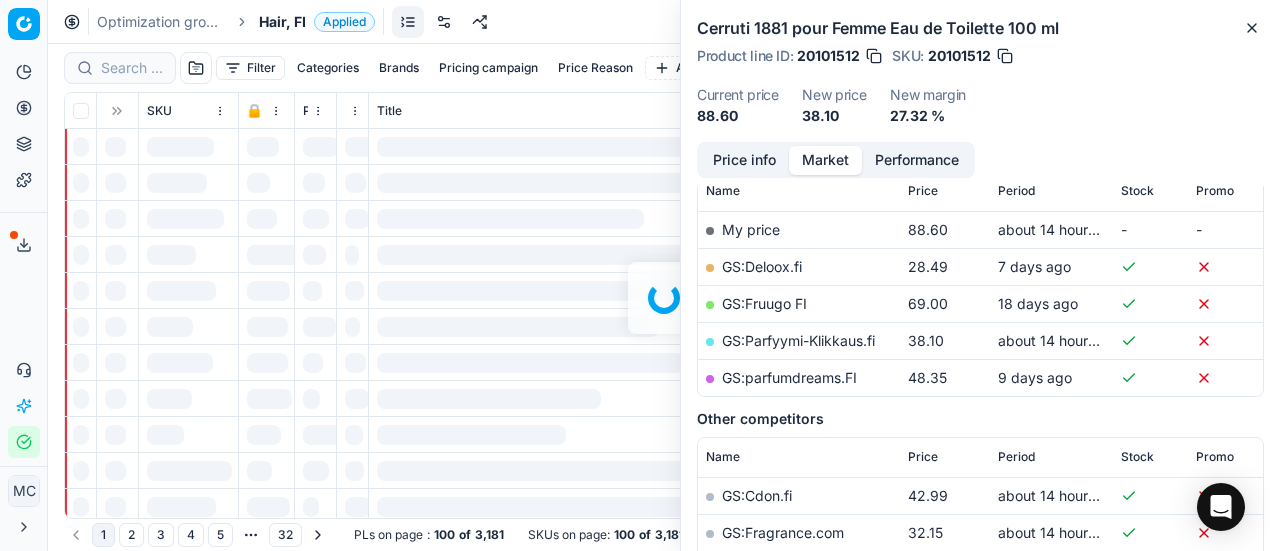 scroll, scrollTop: 300, scrollLeft: 0, axis: vertical 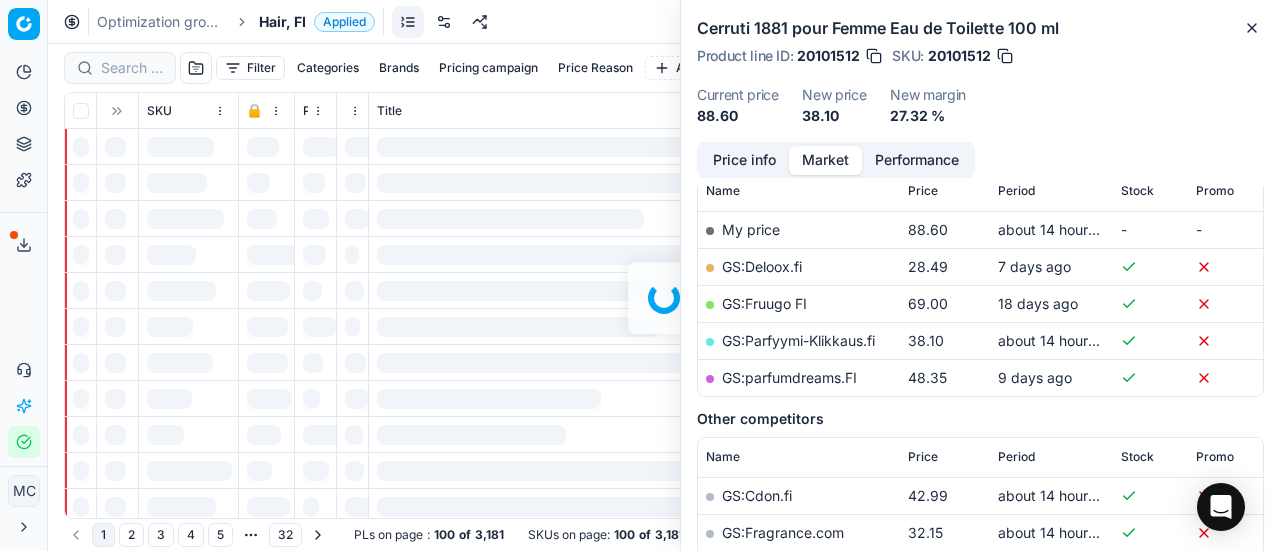 click at bounding box center (664, 297) 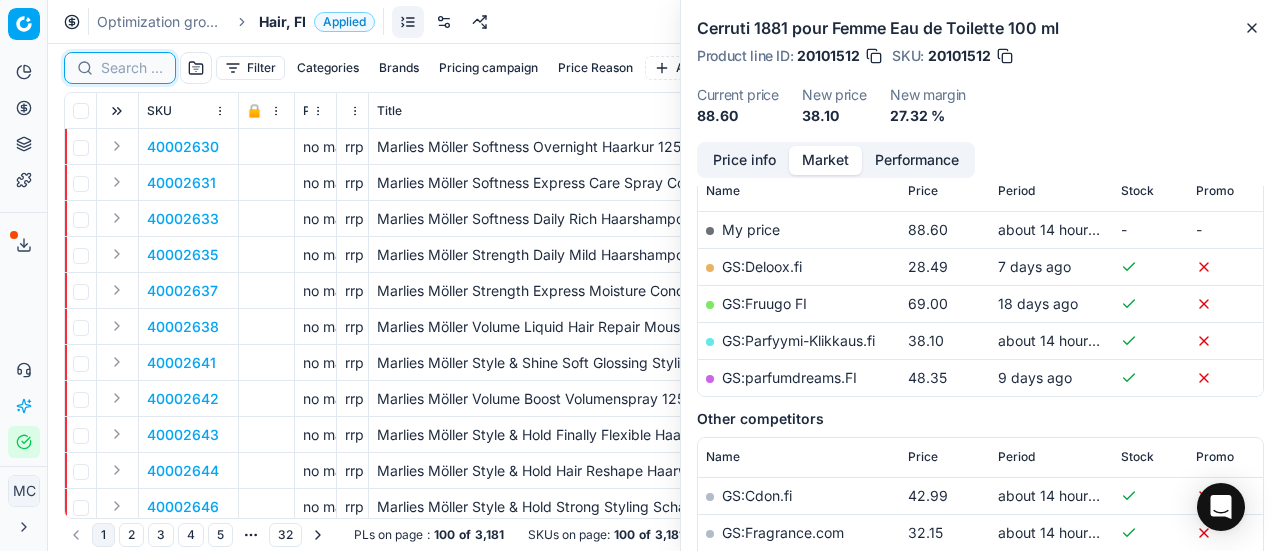 click at bounding box center [132, 68] 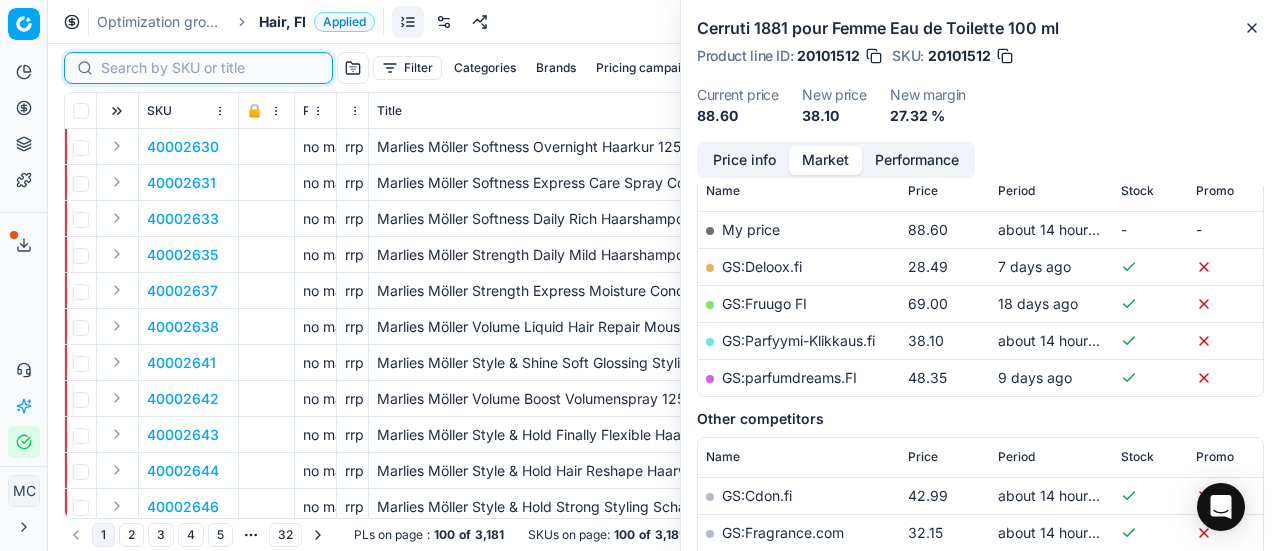 paste on "80021856-1000" 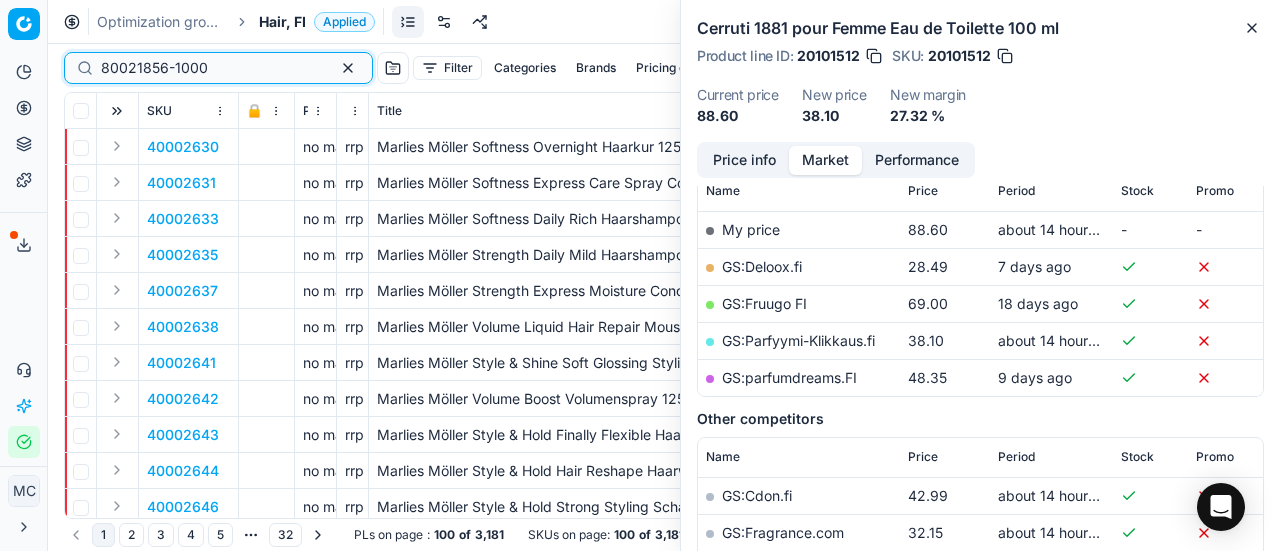 scroll, scrollTop: 300, scrollLeft: 0, axis: vertical 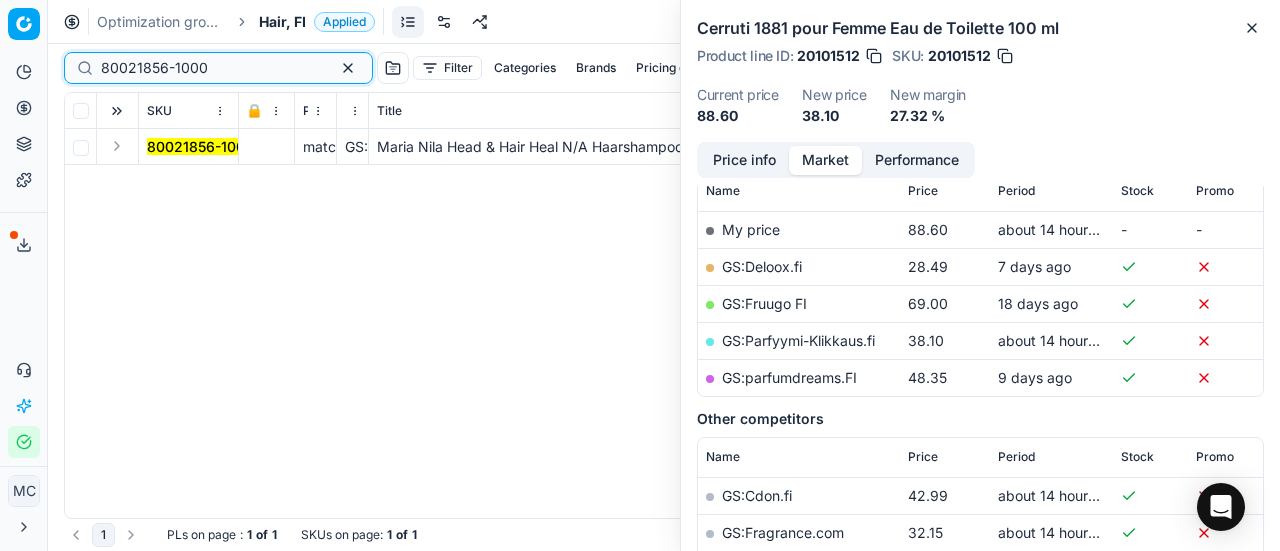 type on "80021856-1000" 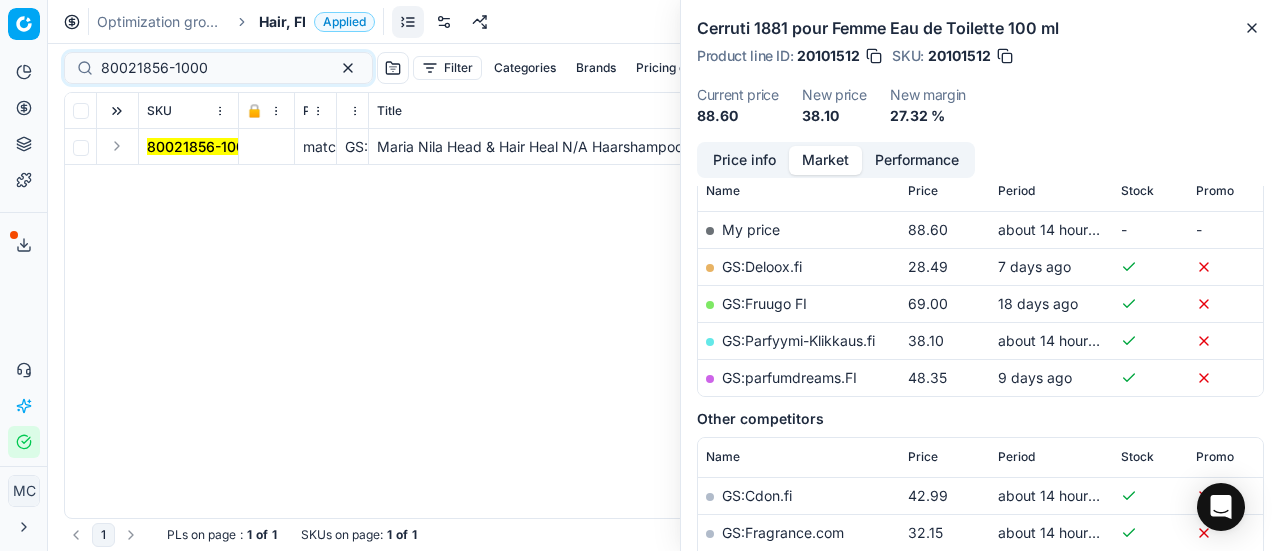 click at bounding box center (117, 146) 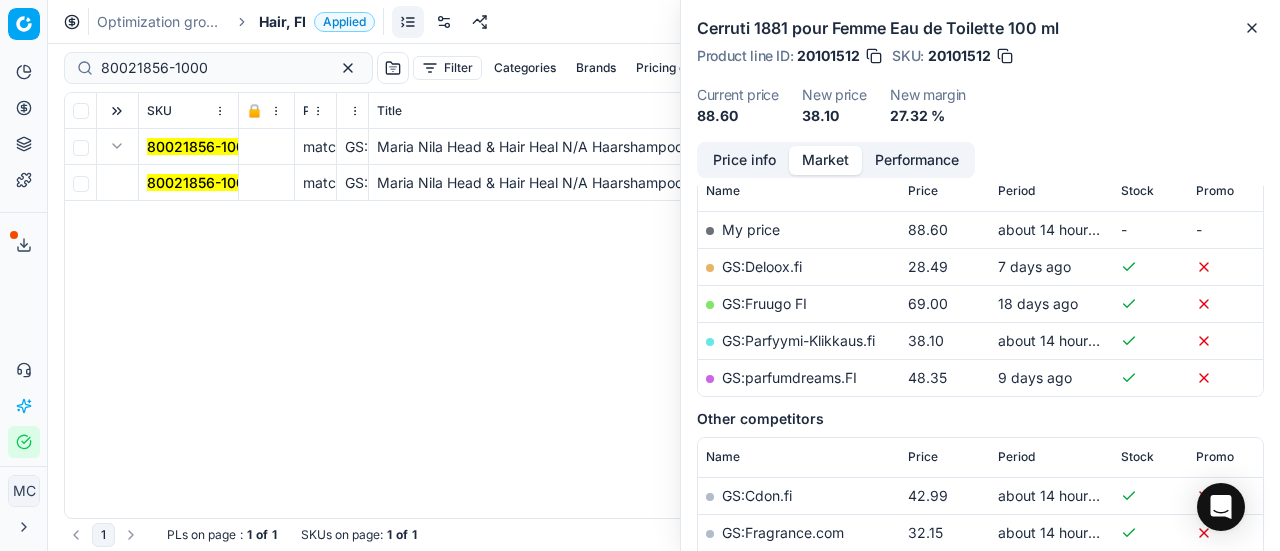 click on "80021856-1000" at bounding box center [200, 182] 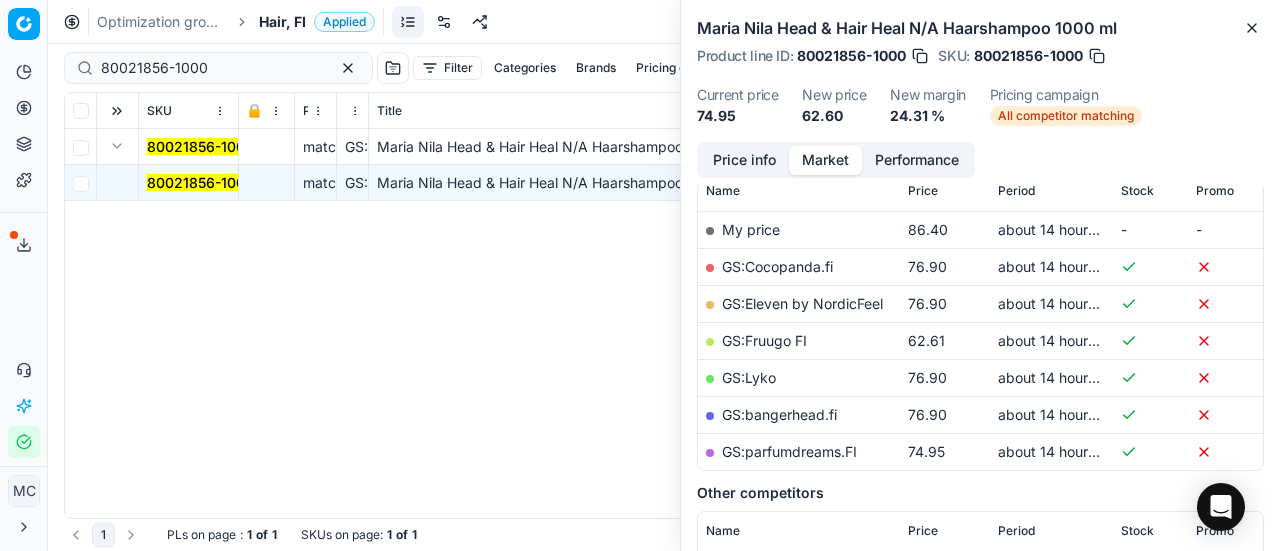 scroll, scrollTop: 300, scrollLeft: 0, axis: vertical 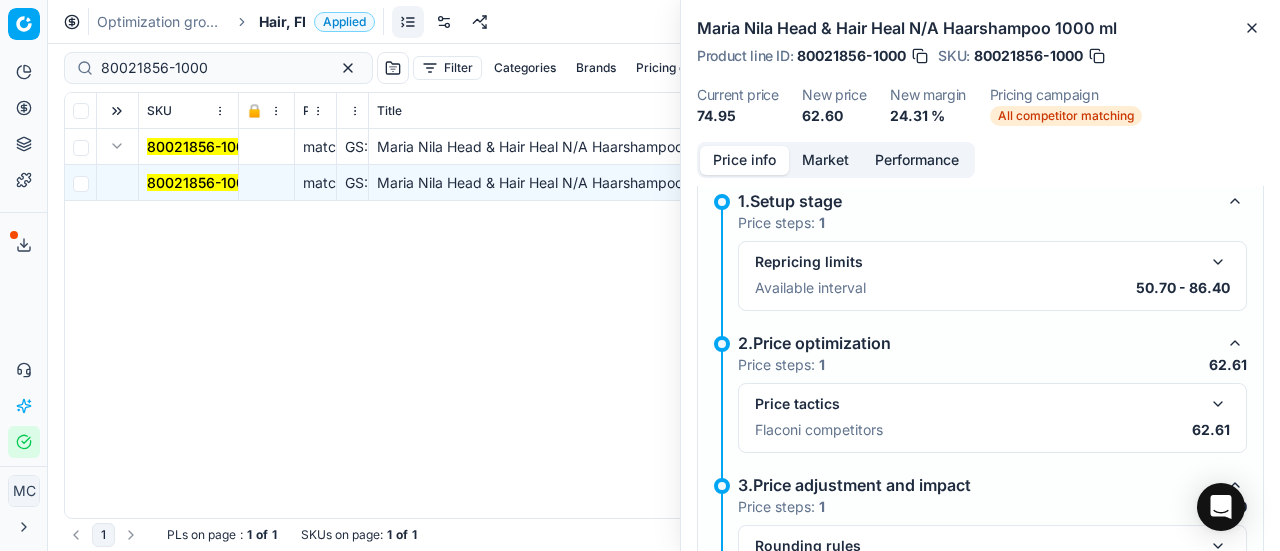 click at bounding box center [1218, 404] 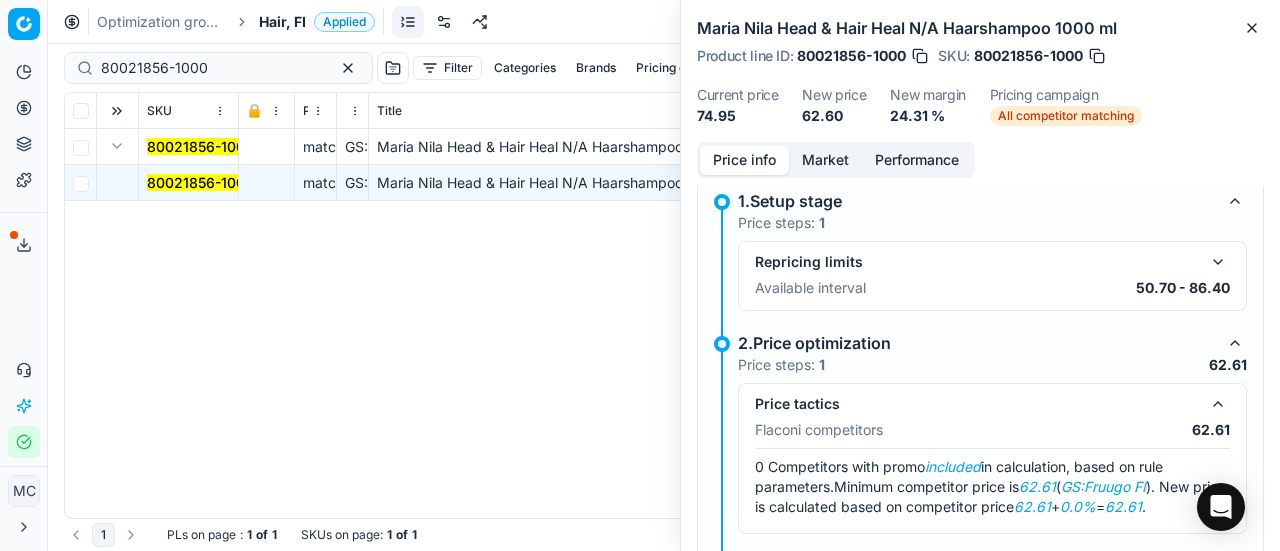 click on "Market" at bounding box center (825, 160) 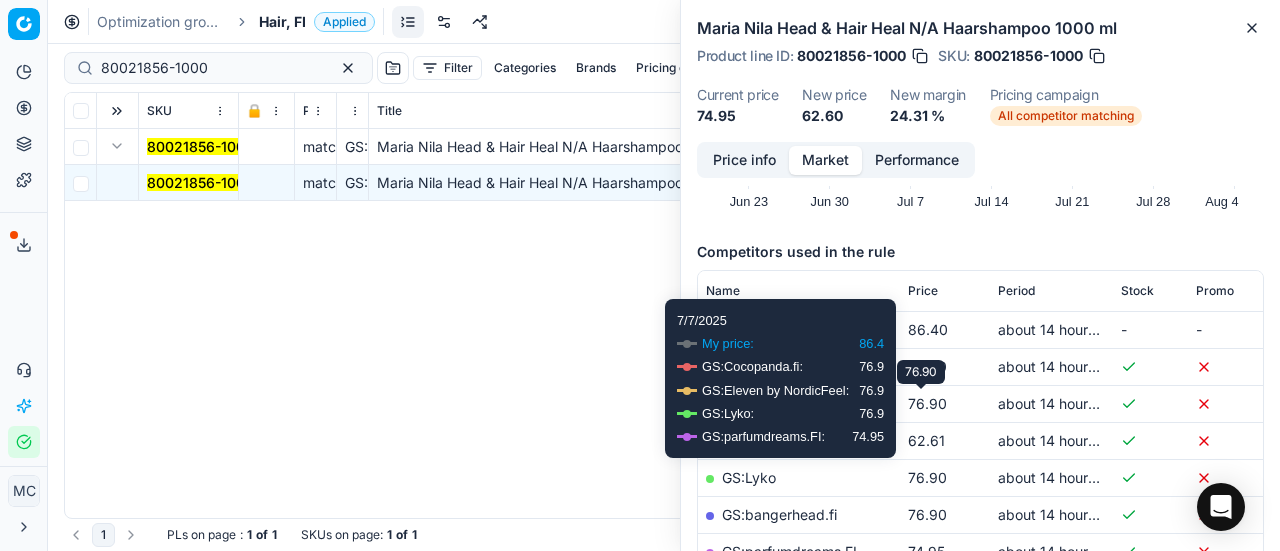 scroll, scrollTop: 300, scrollLeft: 0, axis: vertical 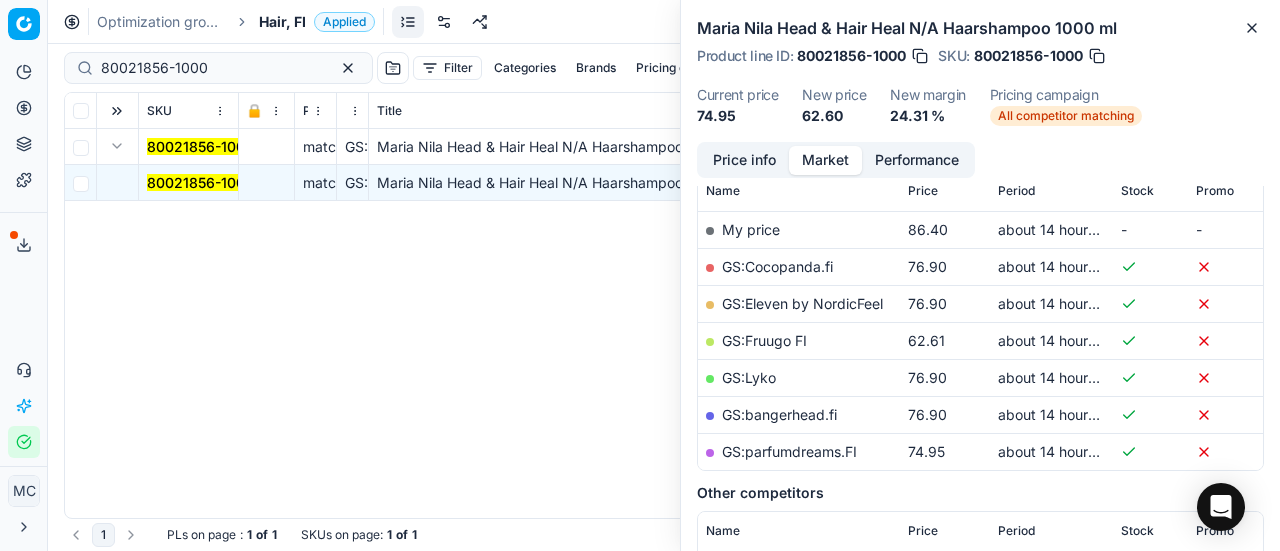 click on "GS:Fruugo FI" at bounding box center [764, 340] 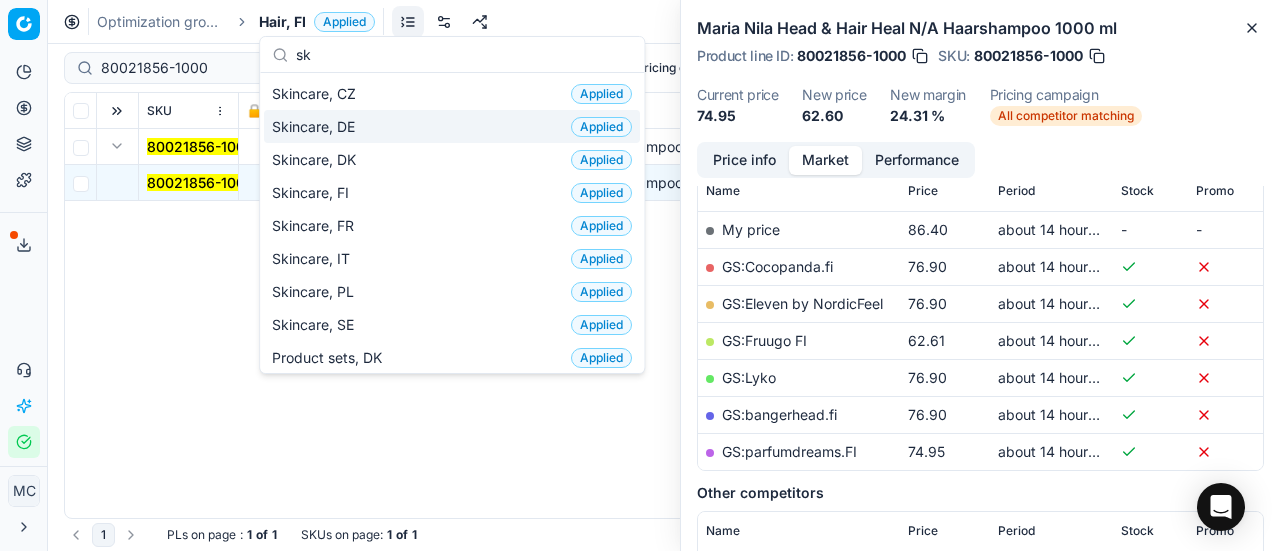 scroll, scrollTop: 250, scrollLeft: 0, axis: vertical 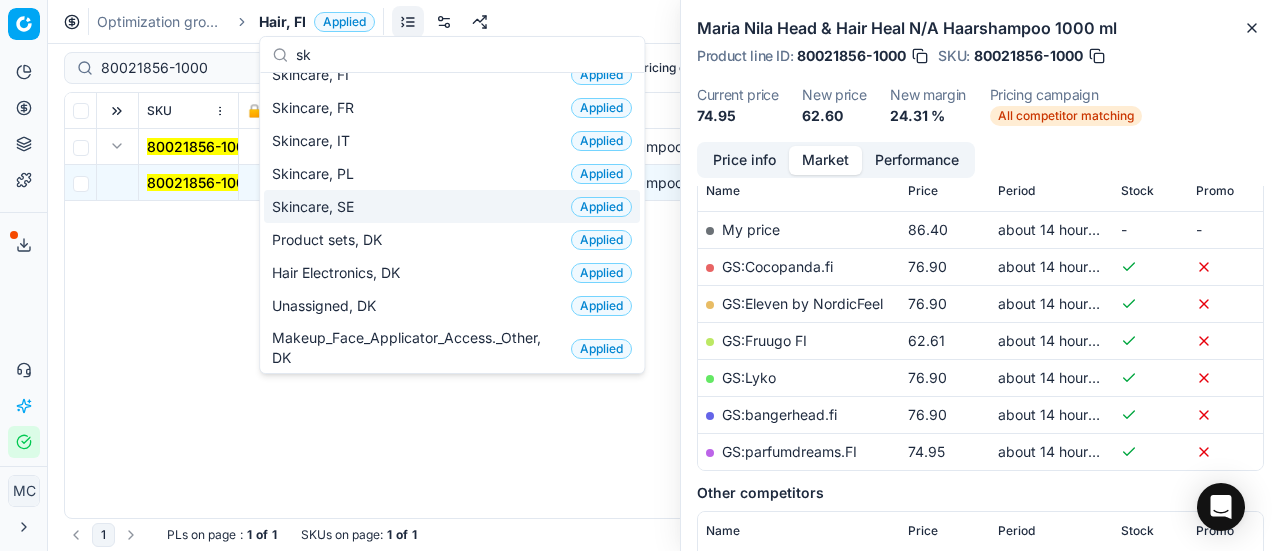 type on "sk" 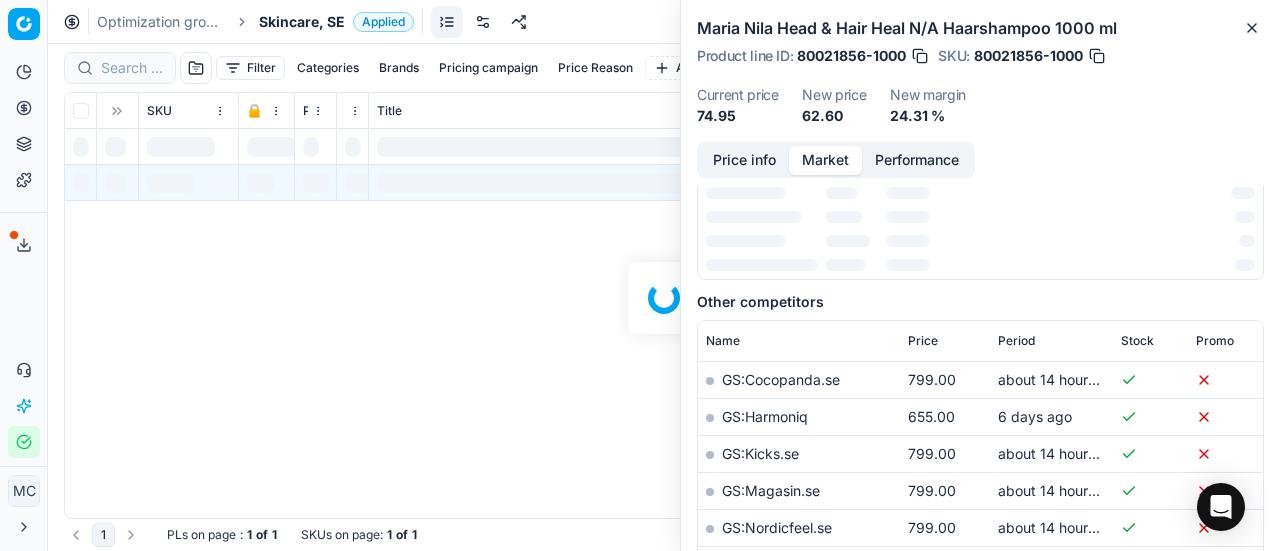 scroll, scrollTop: 300, scrollLeft: 0, axis: vertical 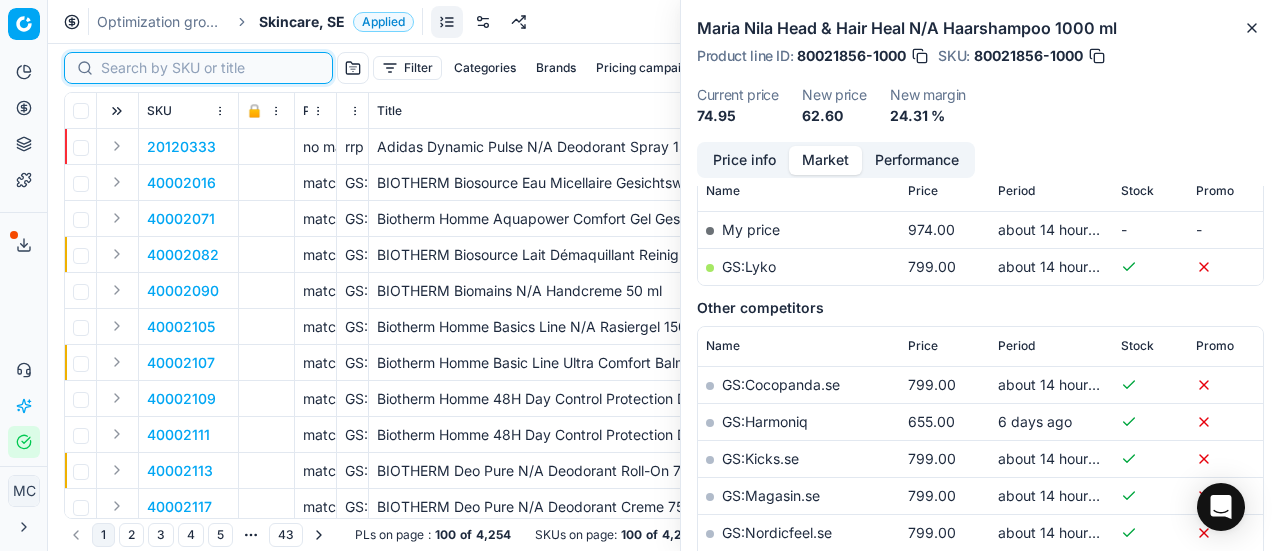 click at bounding box center [210, 68] 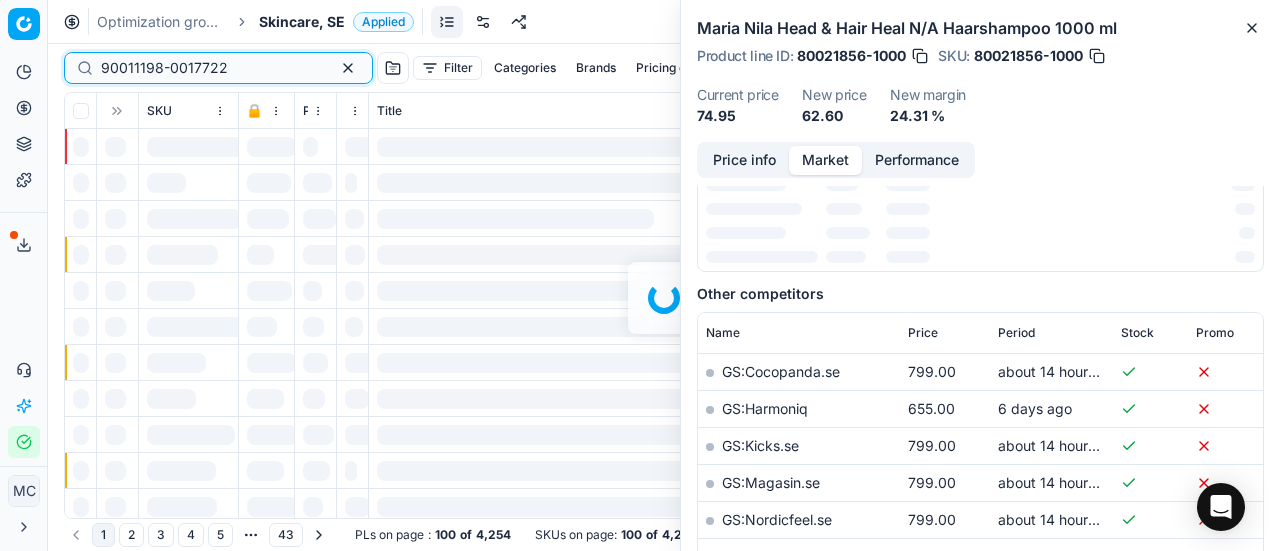 scroll, scrollTop: 300, scrollLeft: 0, axis: vertical 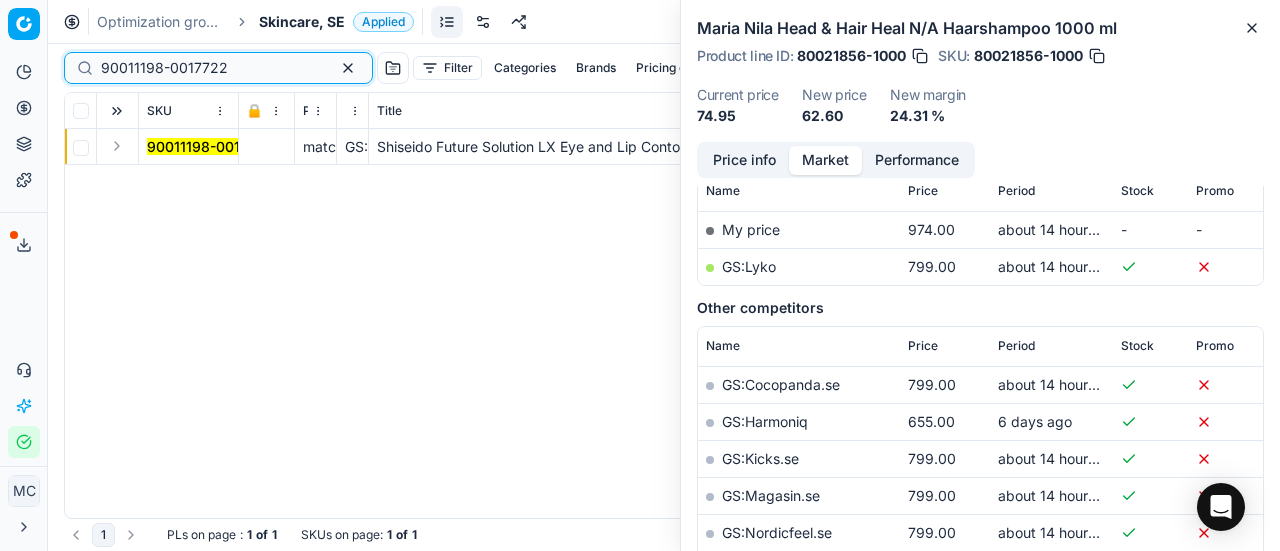 type on "90011198-0017722" 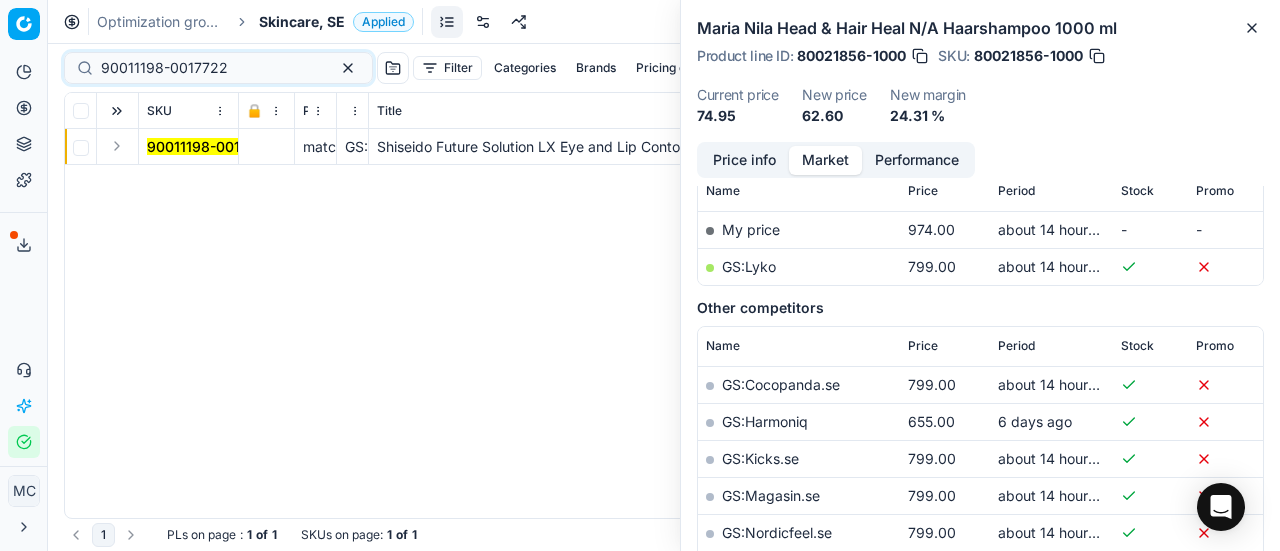click at bounding box center [117, 146] 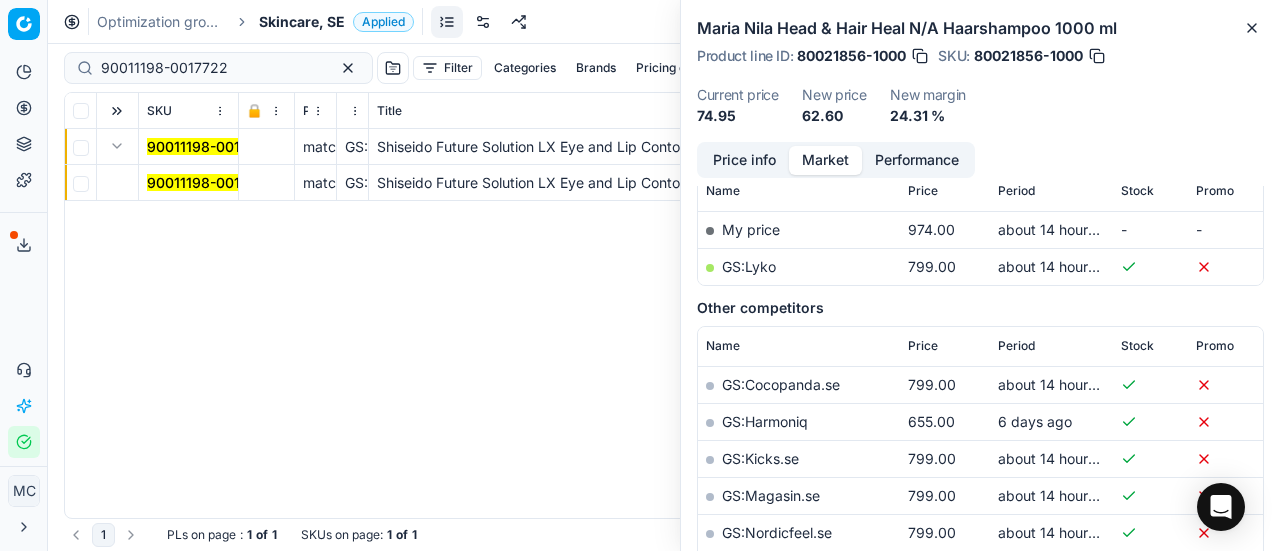 click on "90011198-0017722" at bounding box center (210, 182) 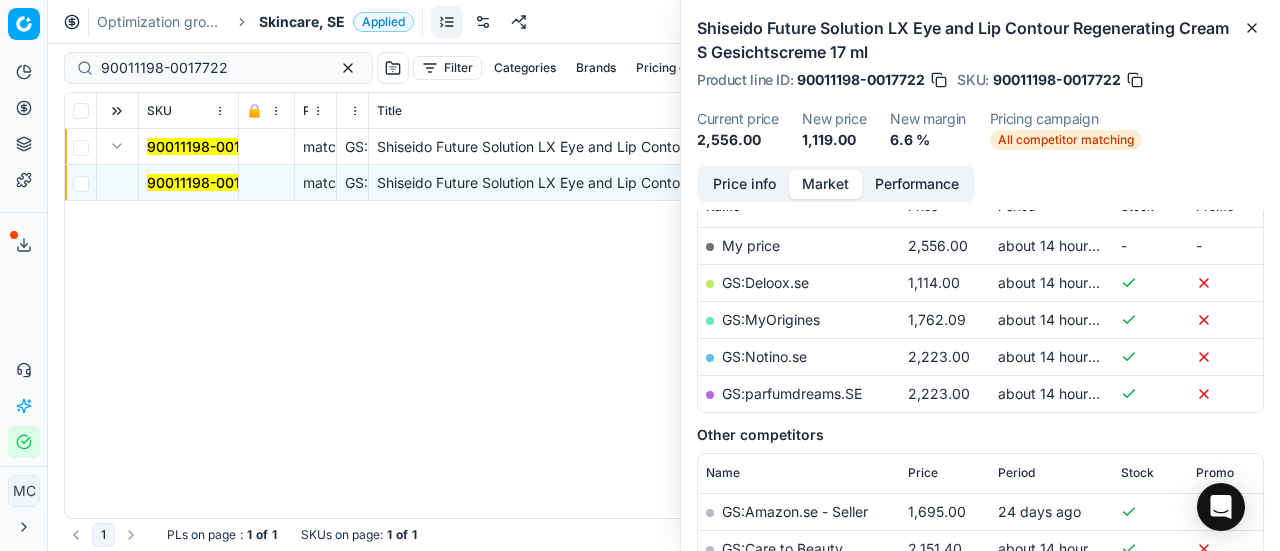 scroll, scrollTop: 300, scrollLeft: 0, axis: vertical 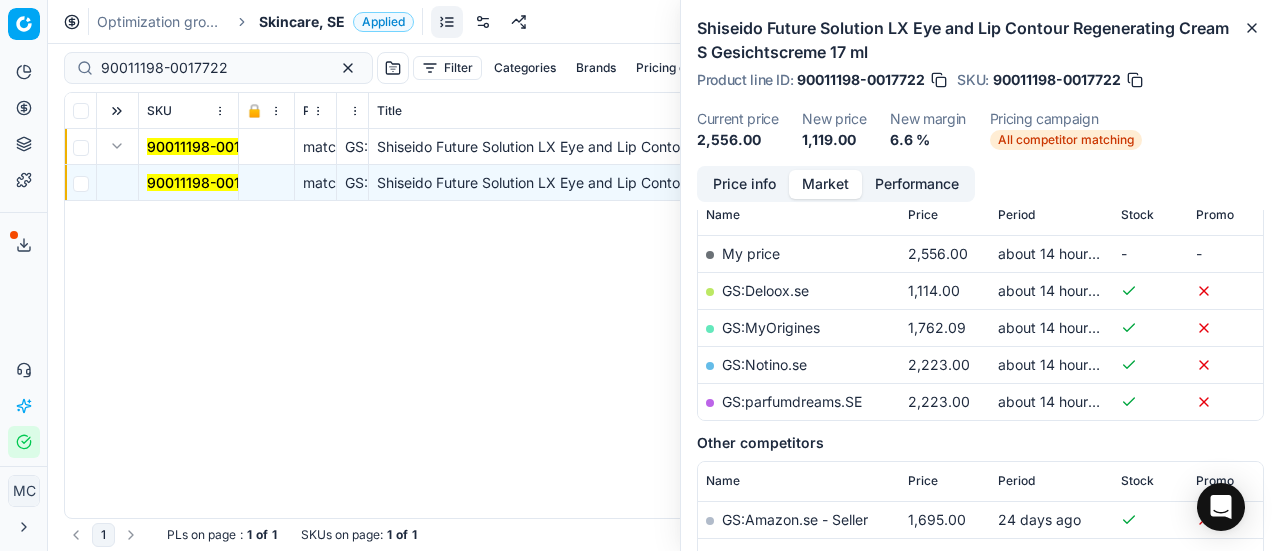 click on "Price info" at bounding box center [744, 184] 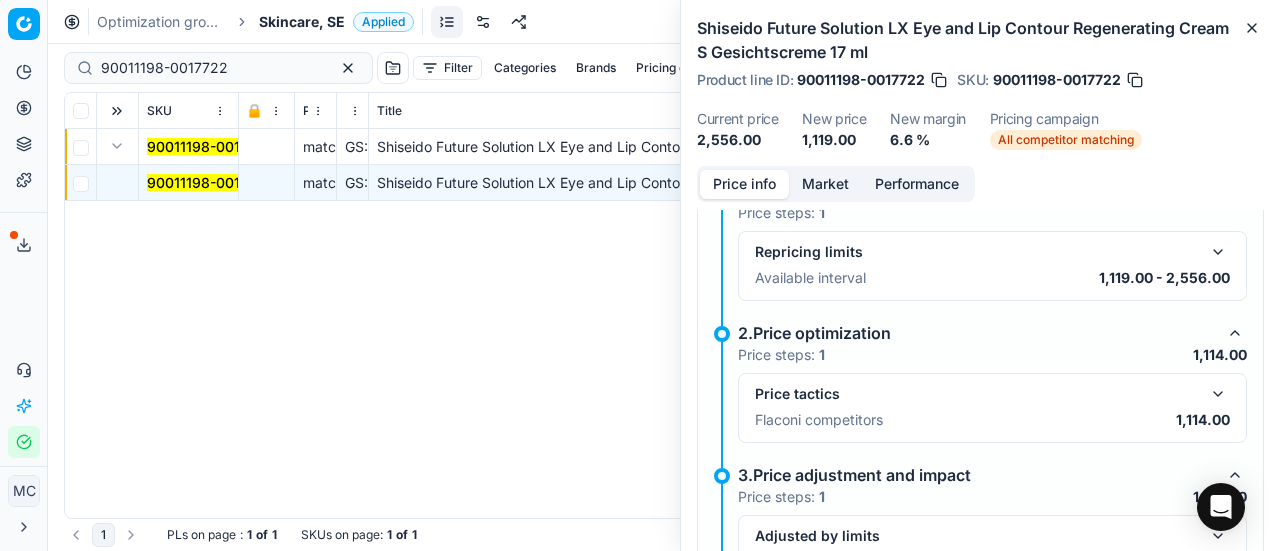 scroll, scrollTop: 414, scrollLeft: 0, axis: vertical 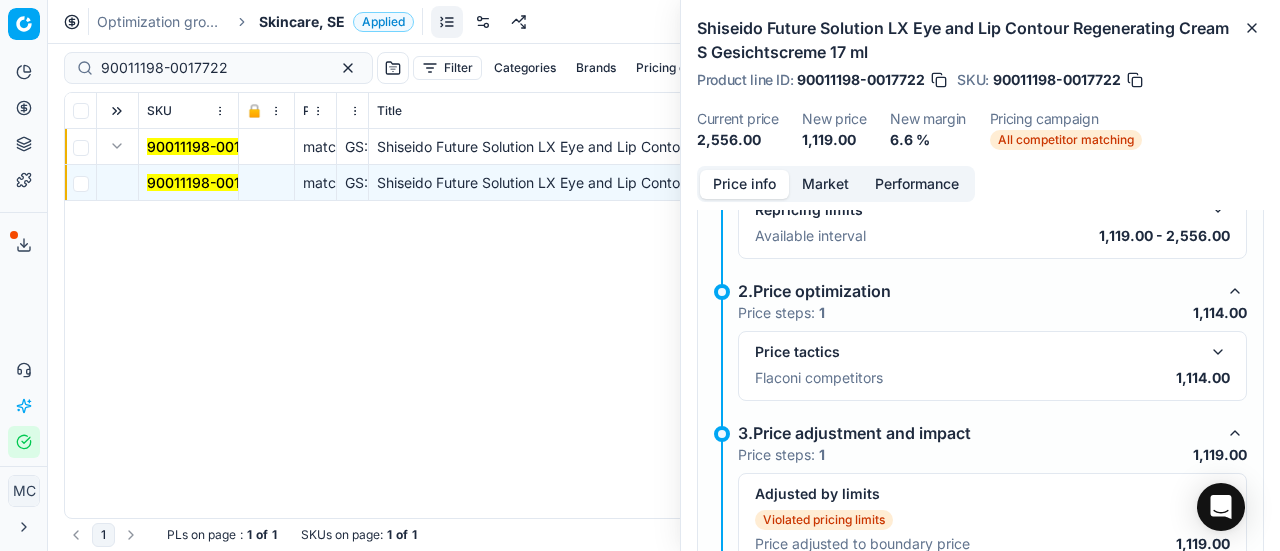 click at bounding box center [1218, 352] 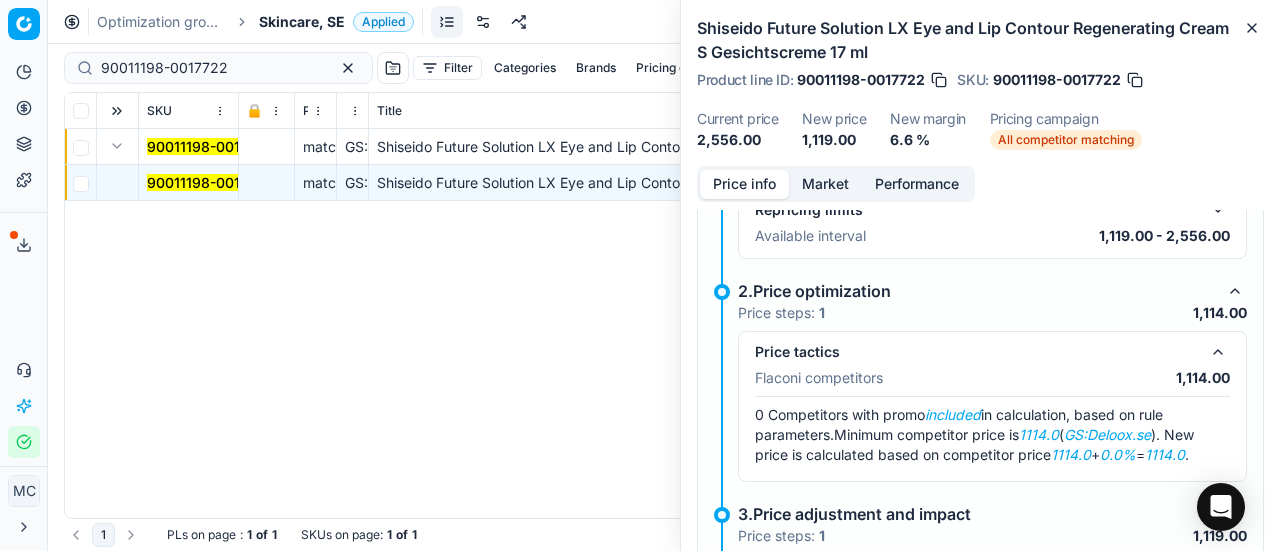 click on "Market" at bounding box center (825, 184) 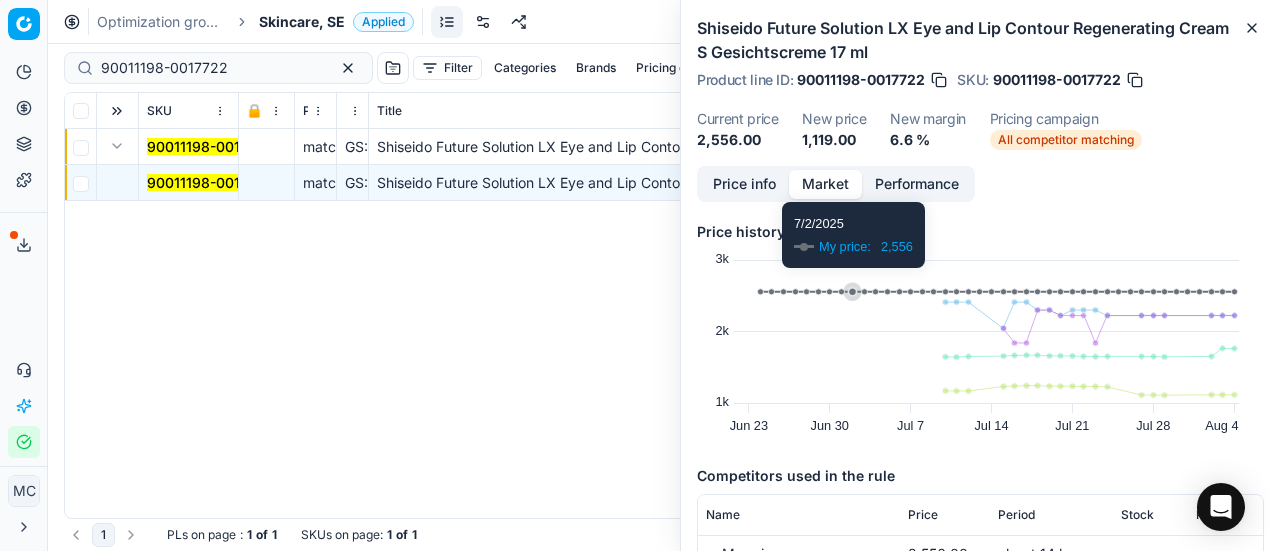 scroll, scrollTop: 200, scrollLeft: 0, axis: vertical 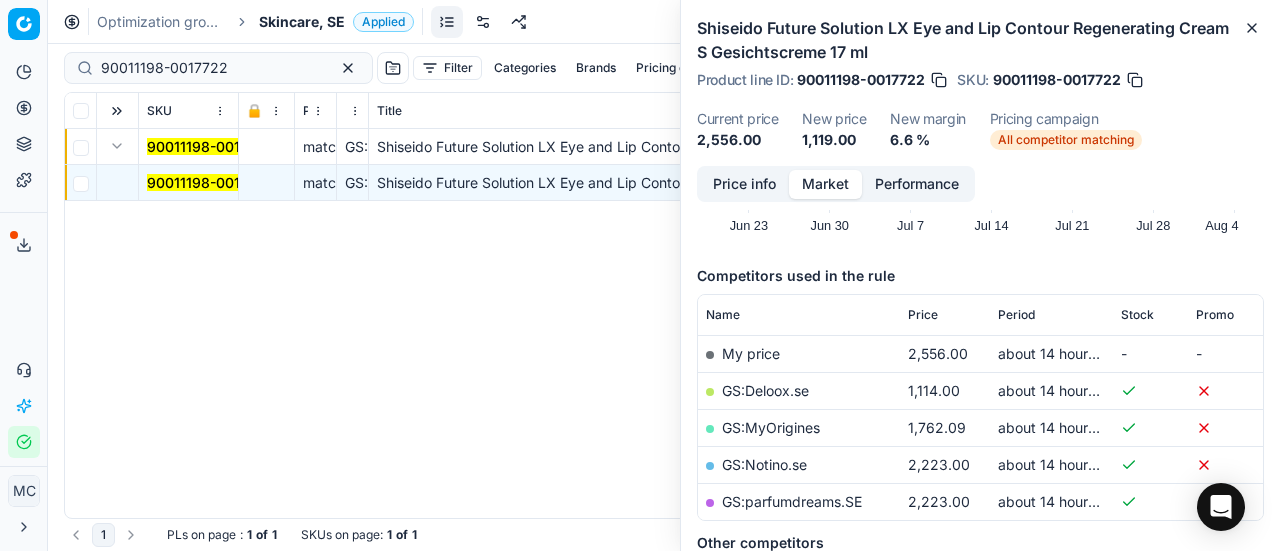 click on "GS:Deloox.se" at bounding box center [765, 390] 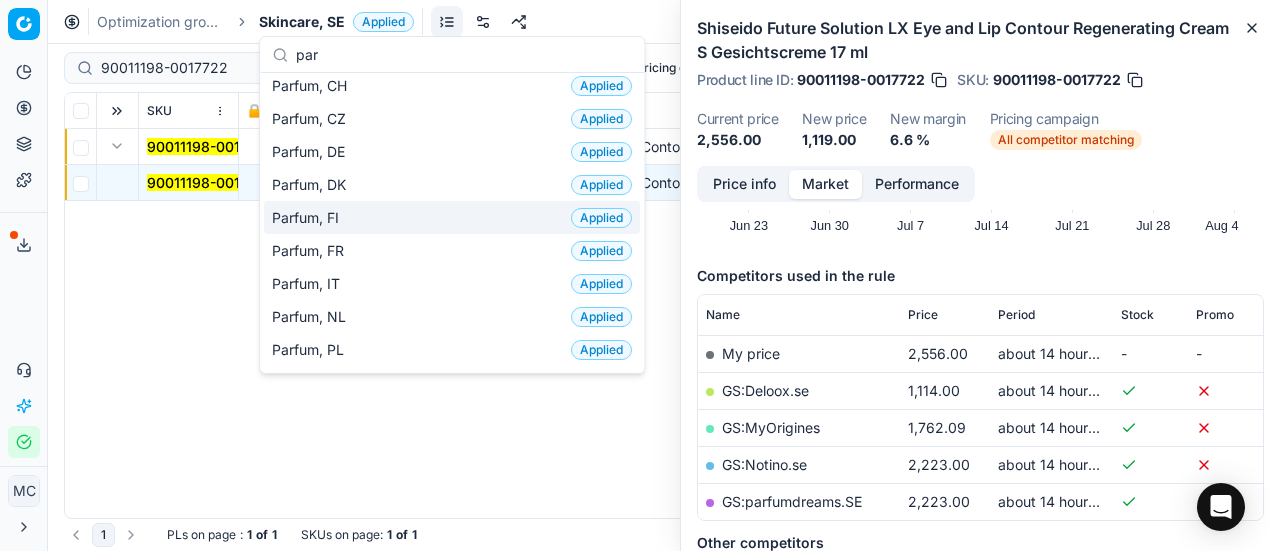 scroll, scrollTop: 100, scrollLeft: 0, axis: vertical 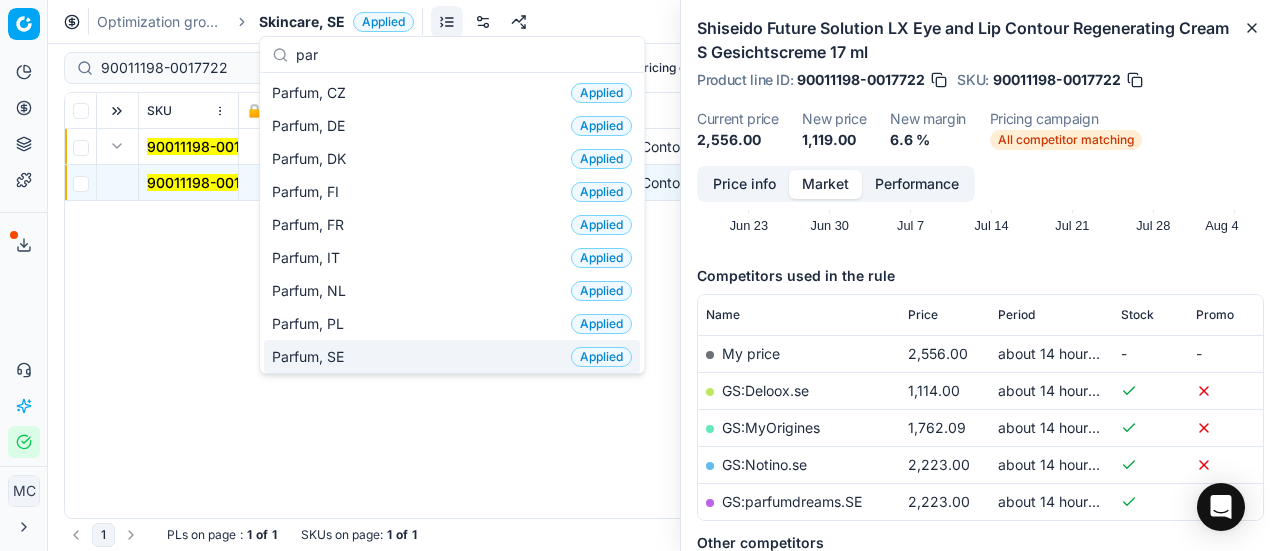 type on "par" 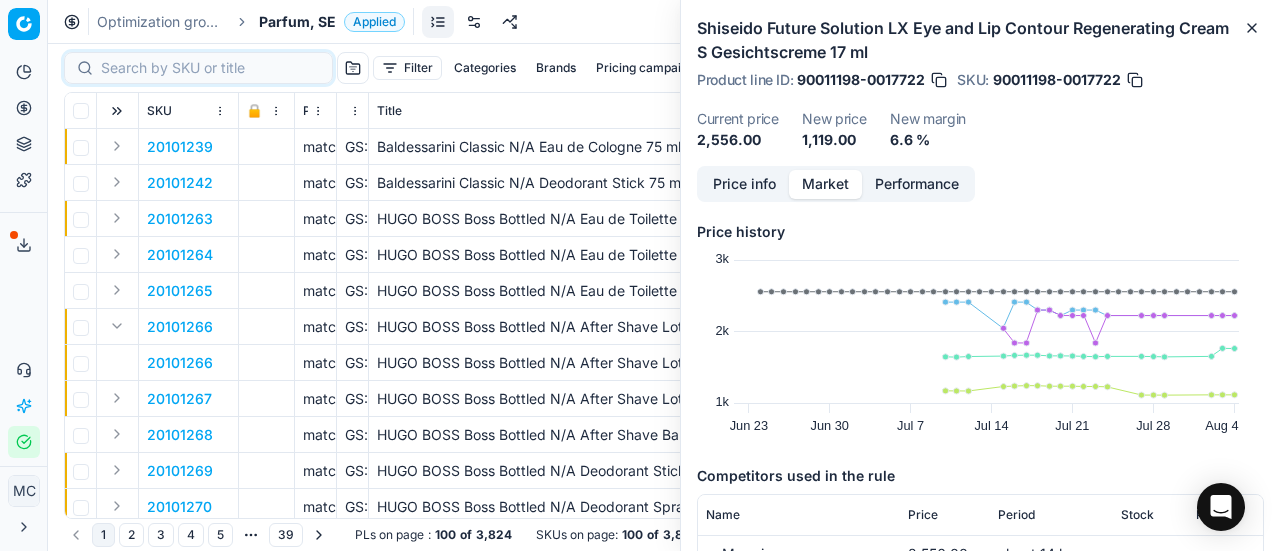 scroll, scrollTop: 0, scrollLeft: 0, axis: both 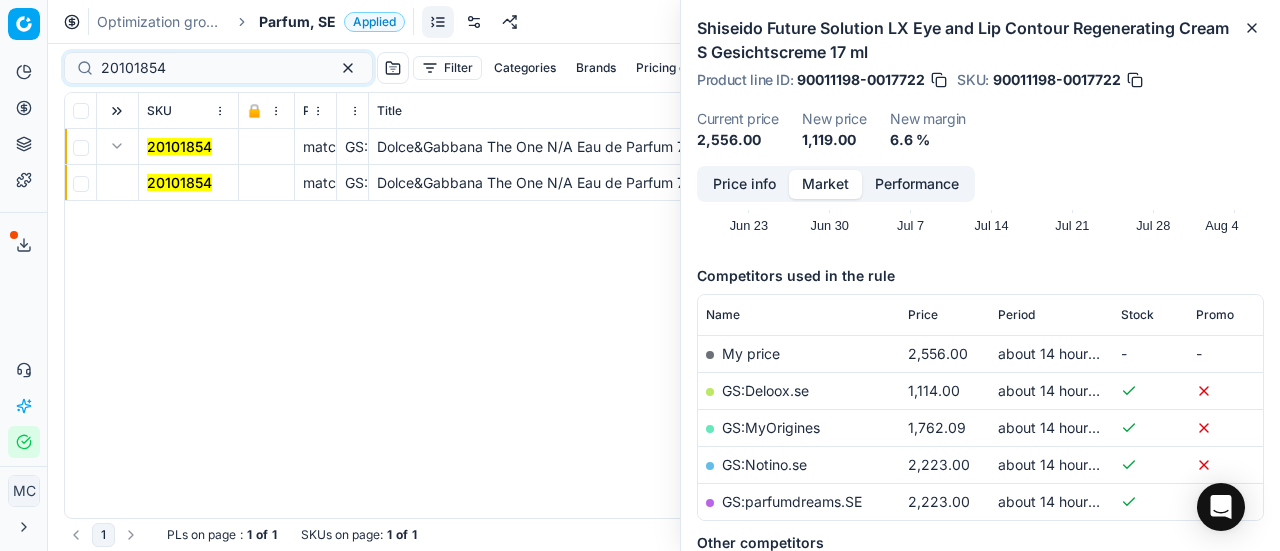 type on "20101854" 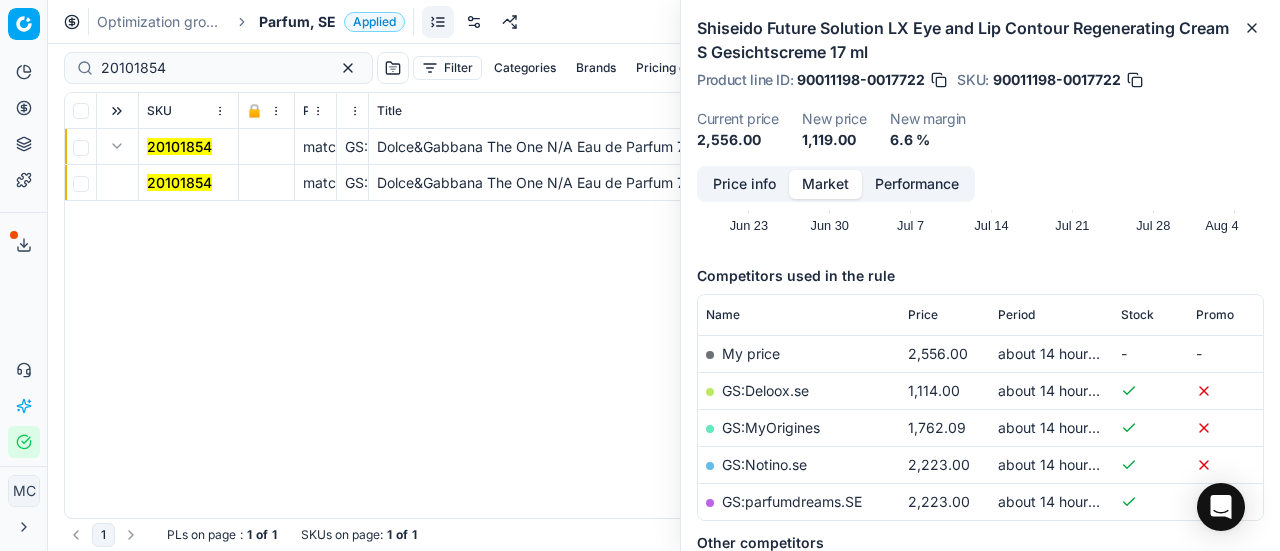 click at bounding box center [117, 146] 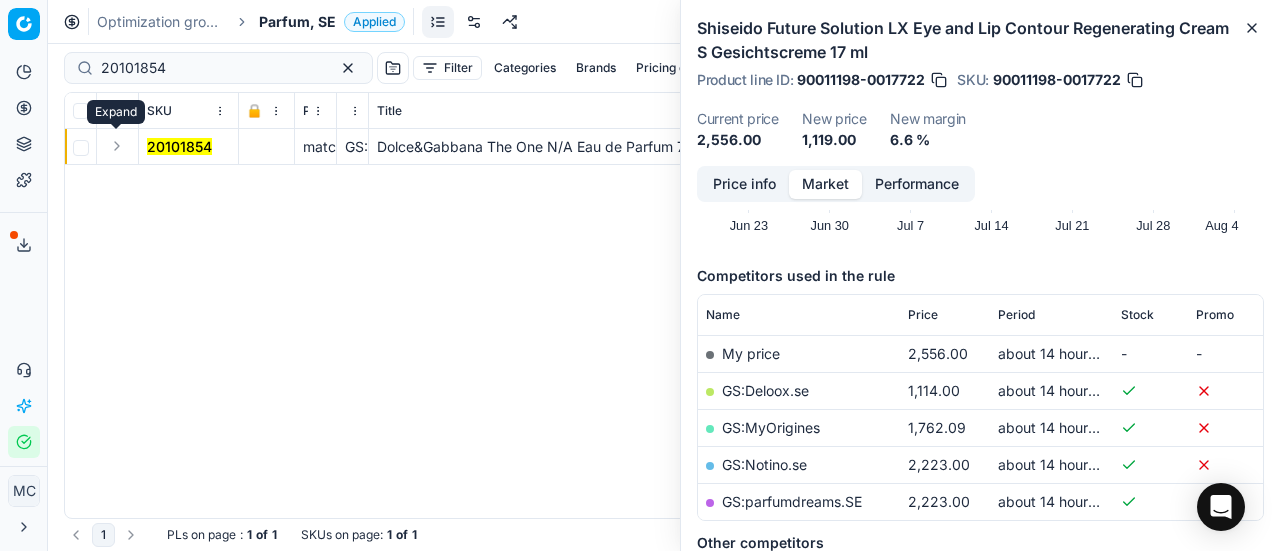 click at bounding box center (117, 146) 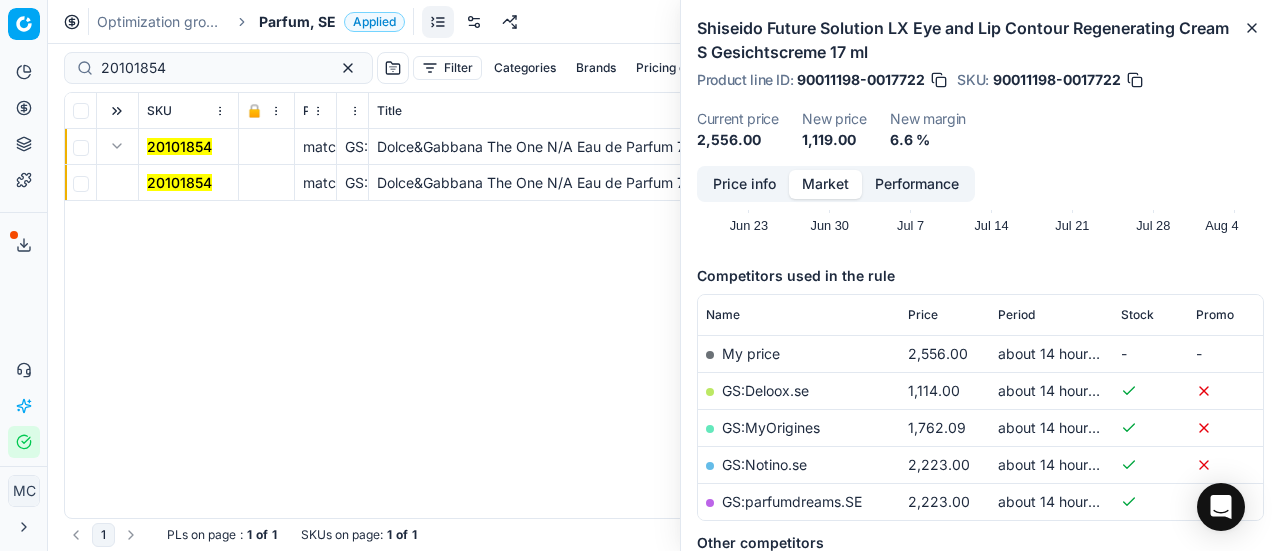 drag, startPoint x: 176, startPoint y: 181, endPoint x: 875, endPoint y: 125, distance: 701.2396 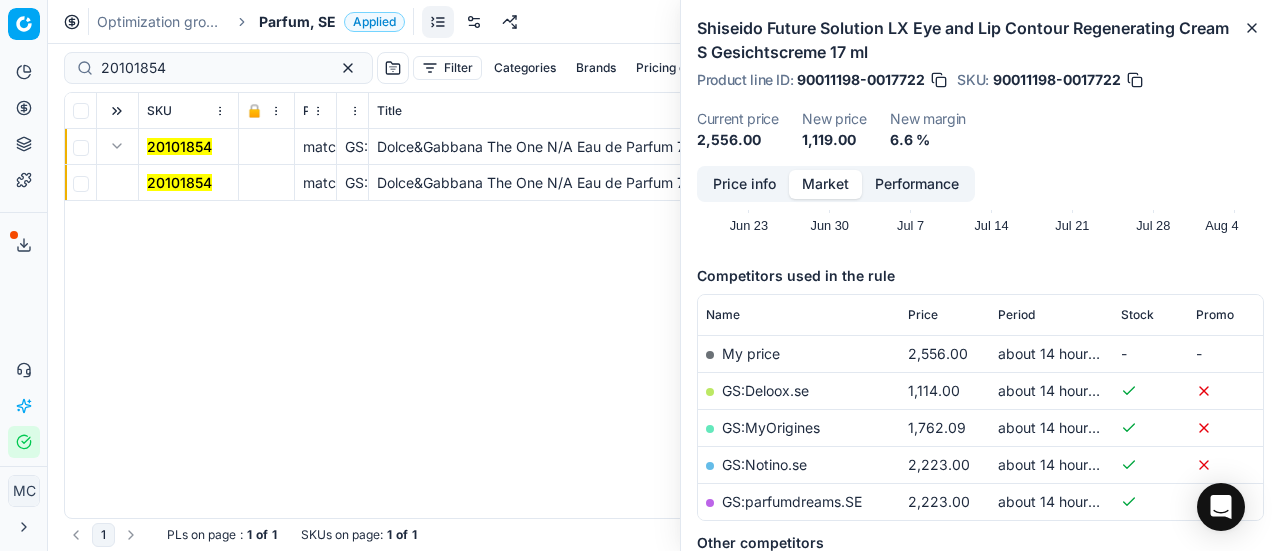 click on "20101854" at bounding box center [179, 182] 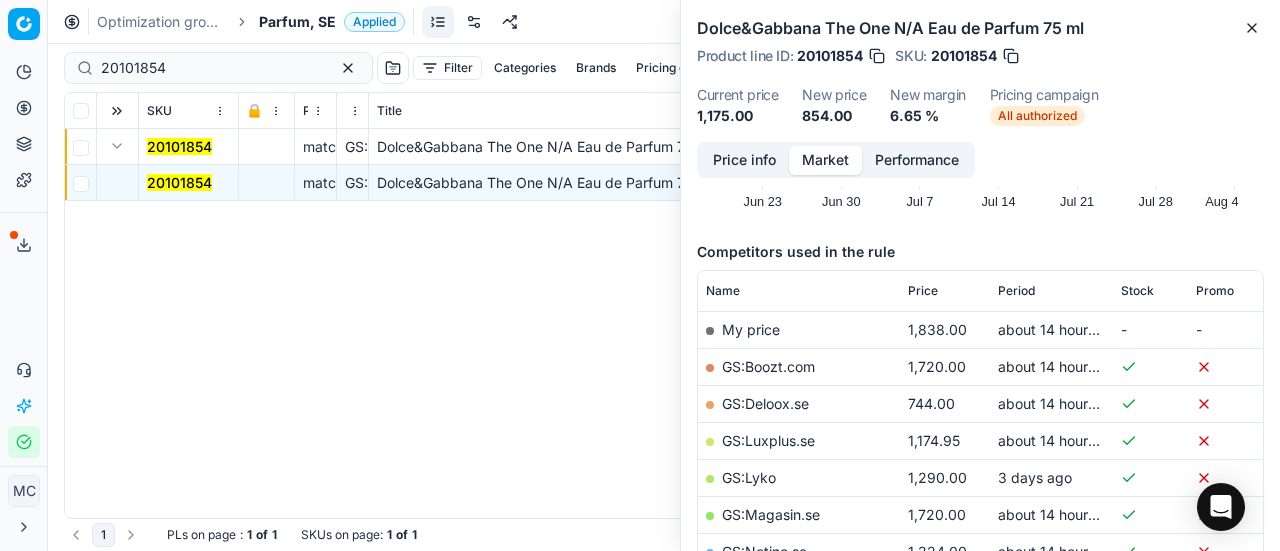 click on "Price info" at bounding box center (744, 160) 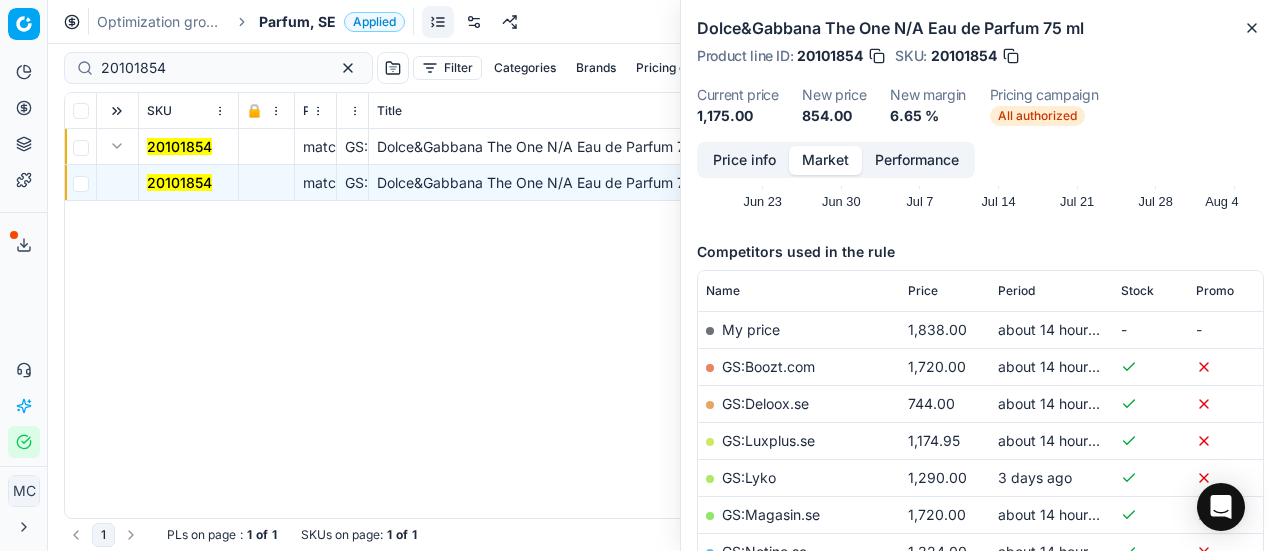scroll, scrollTop: 352, scrollLeft: 0, axis: vertical 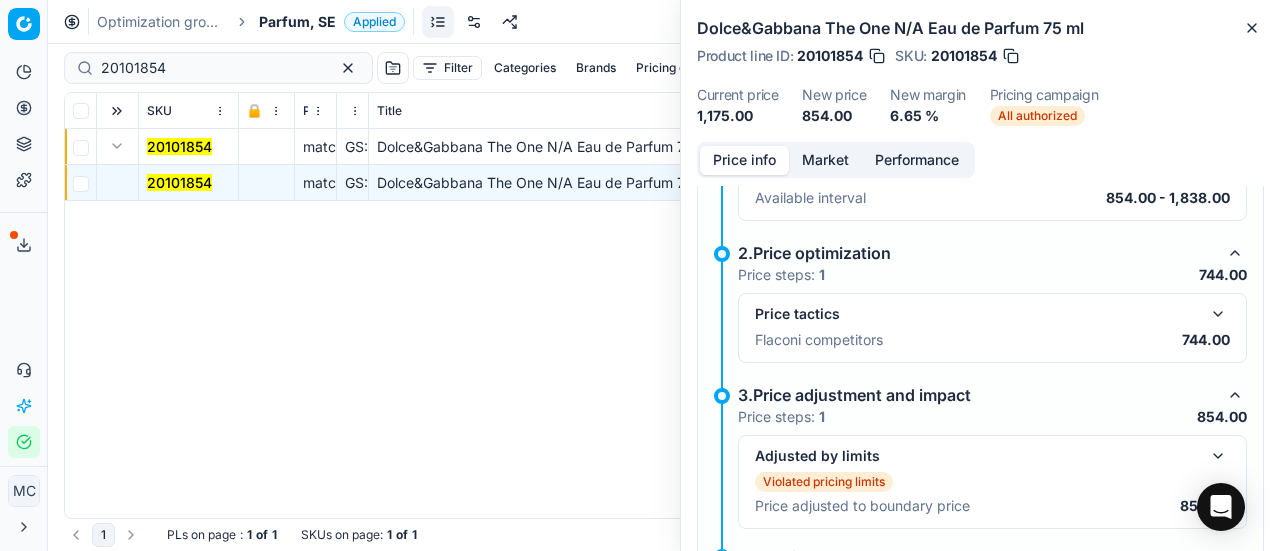 click at bounding box center [1218, 314] 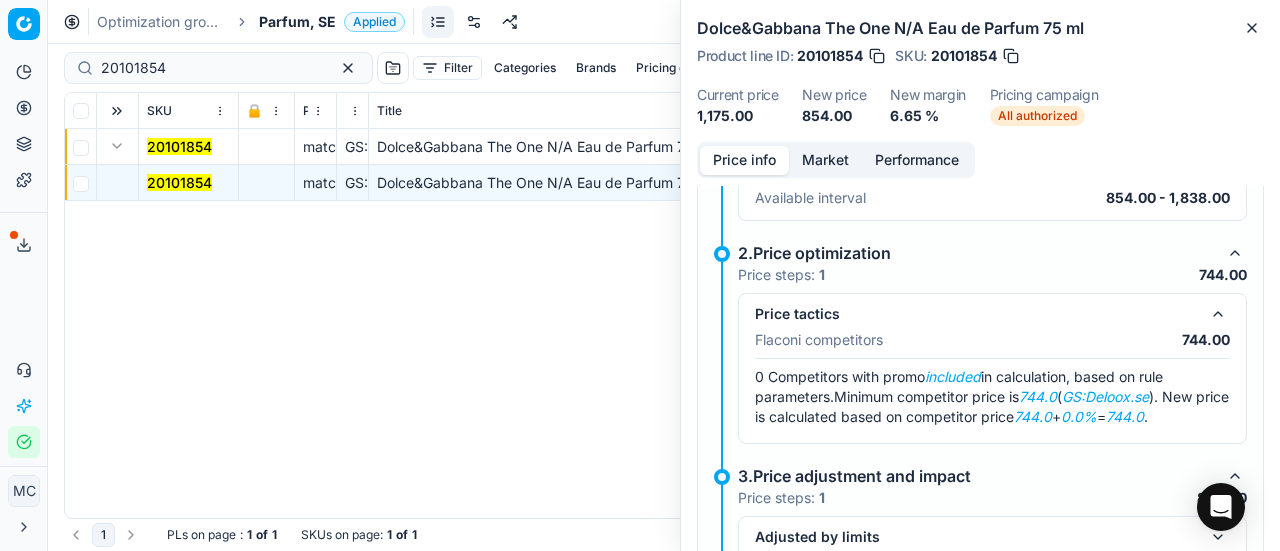 click on "Market" at bounding box center (825, 160) 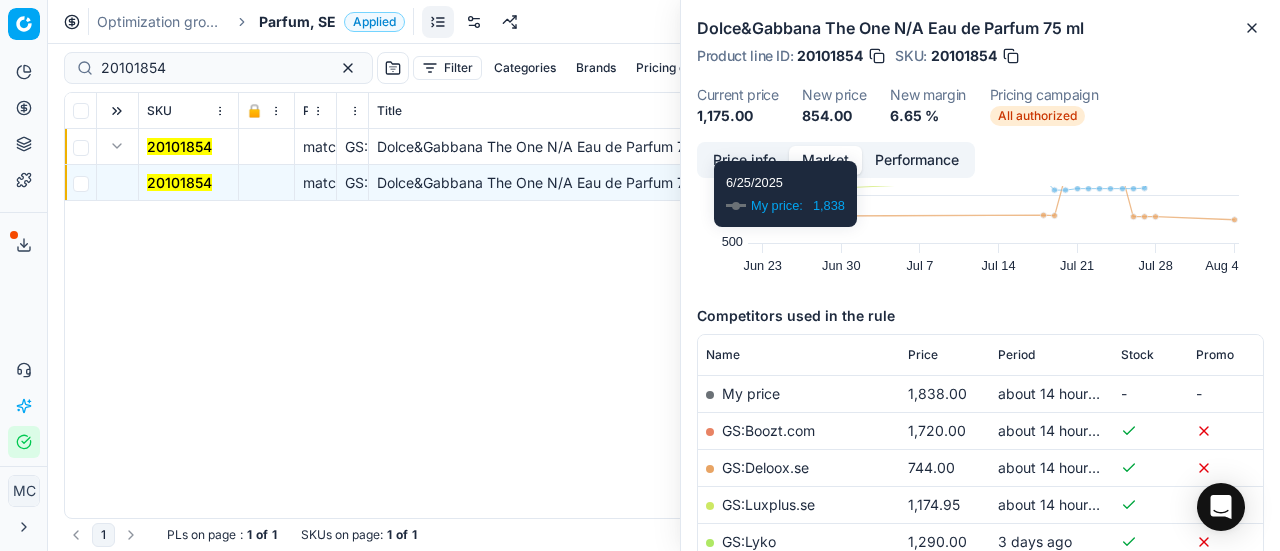 scroll, scrollTop: 200, scrollLeft: 0, axis: vertical 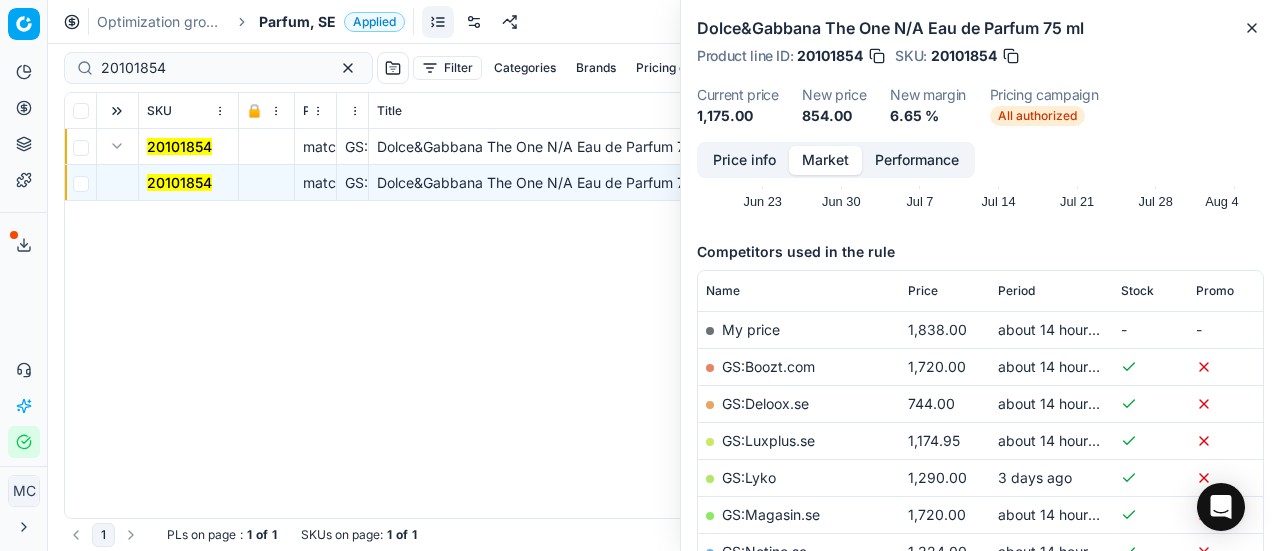 click on "GS:Deloox.se" at bounding box center (765, 403) 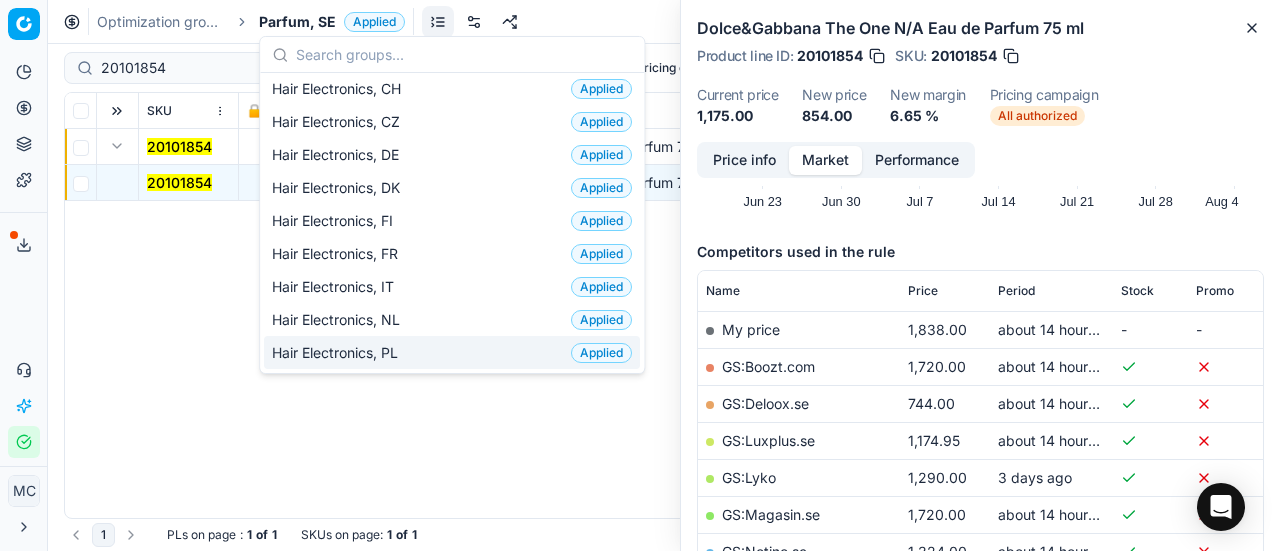 scroll, scrollTop: 100, scrollLeft: 0, axis: vertical 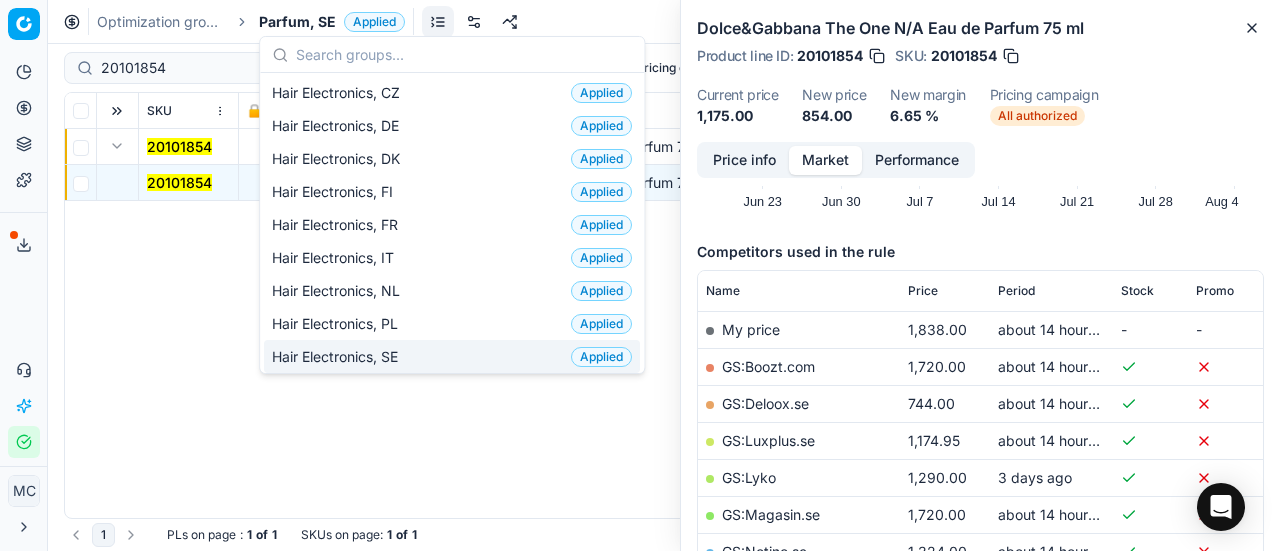 click on "Hair Electronics, SE  Applied" at bounding box center (452, 356) 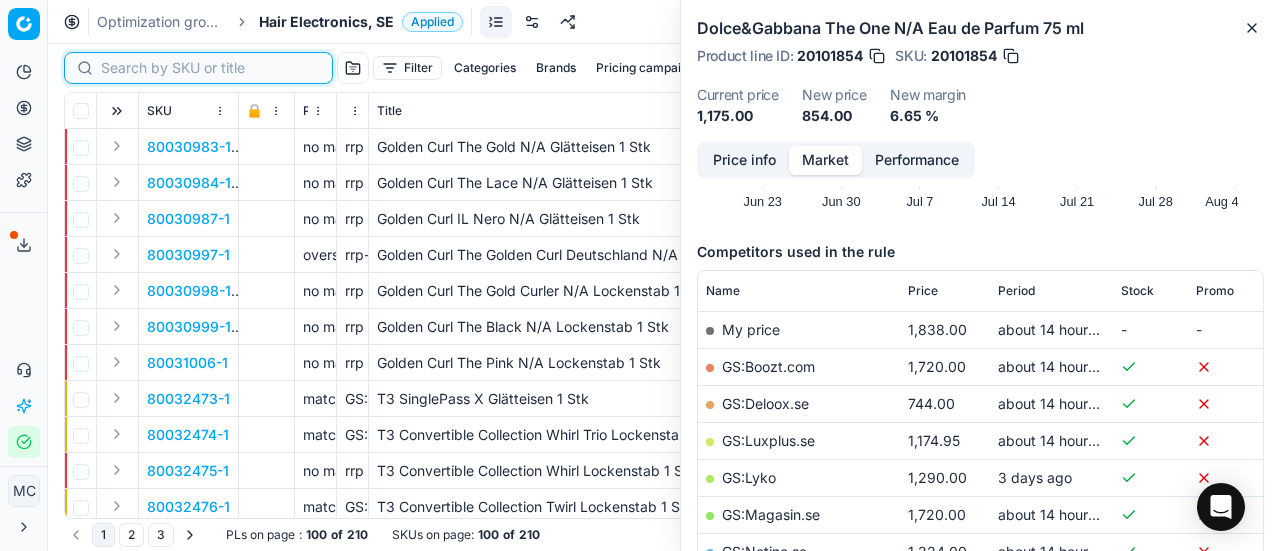 click at bounding box center (210, 68) 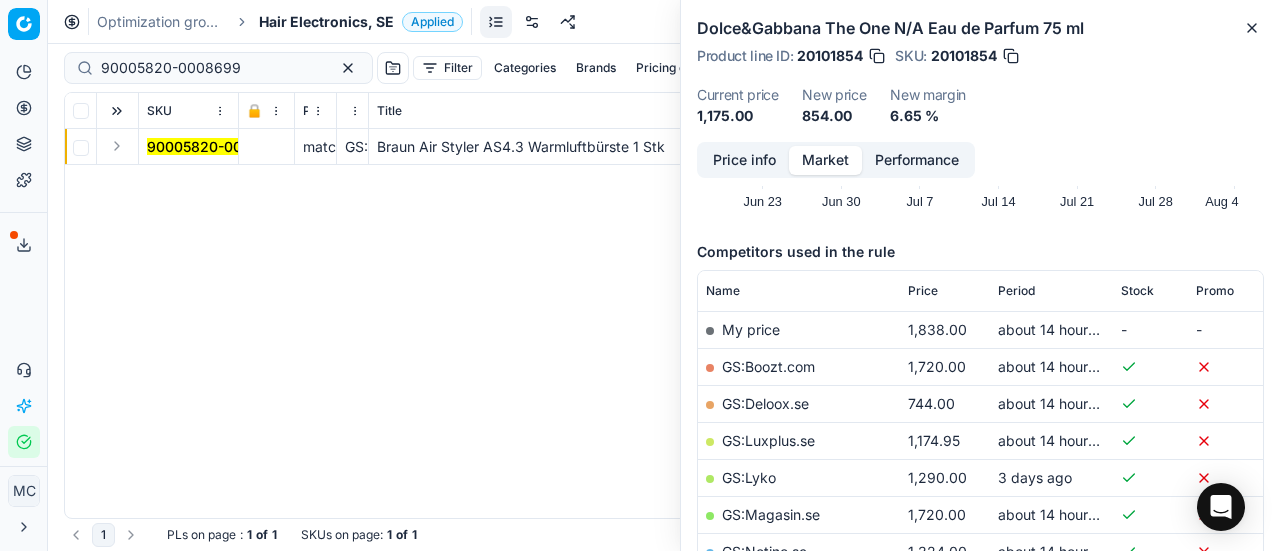 click at bounding box center [117, 146] 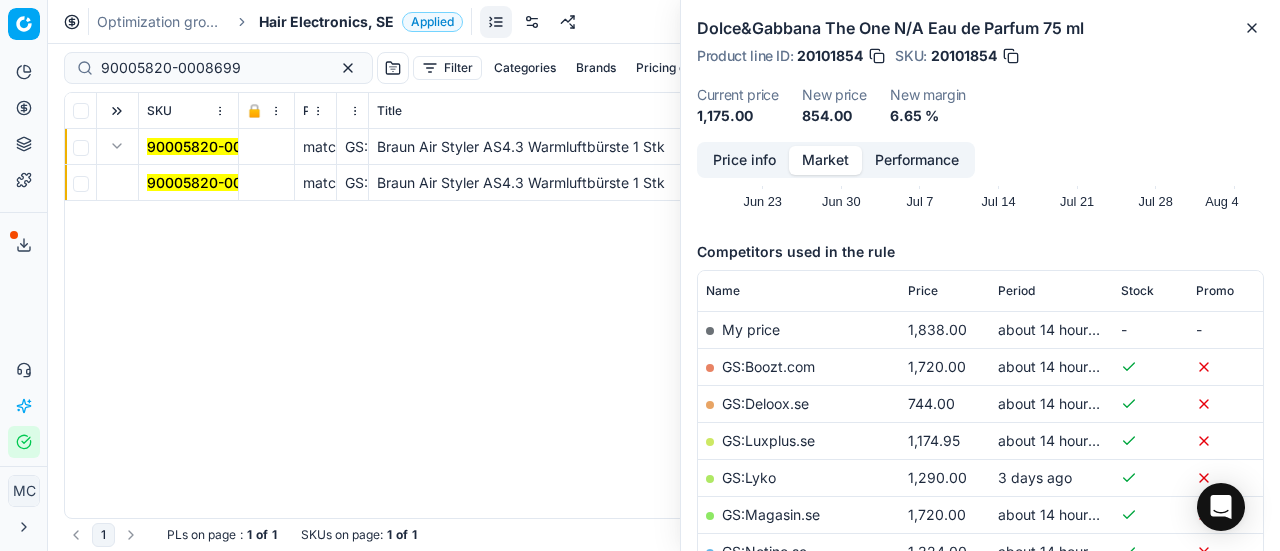 click on "90005820-0008699" at bounding box center [217, 182] 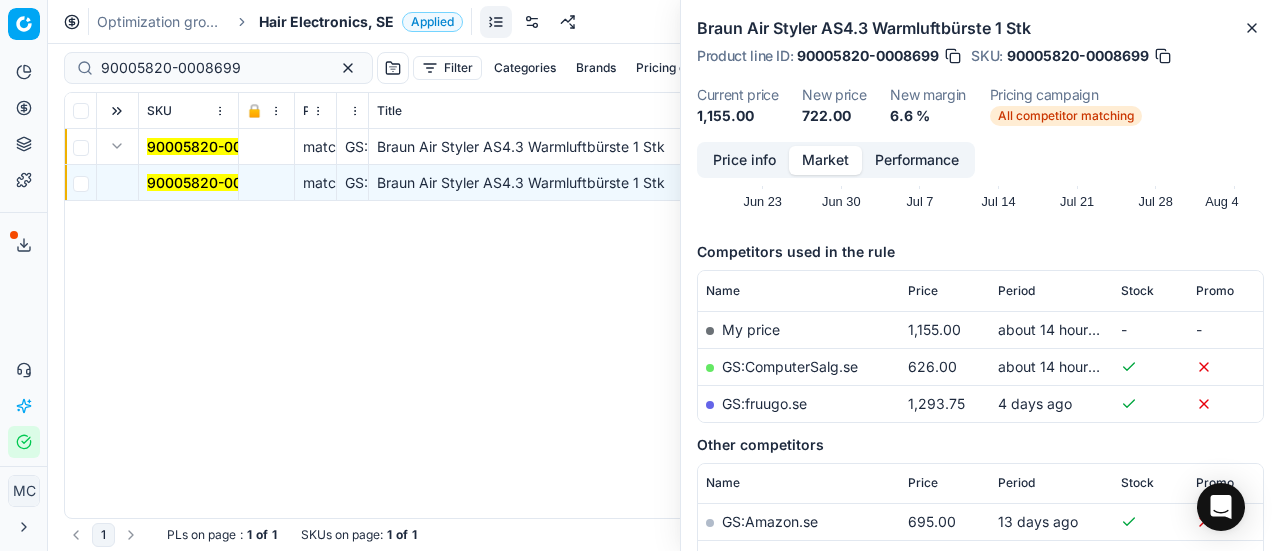 click on "Price info" at bounding box center [744, 160] 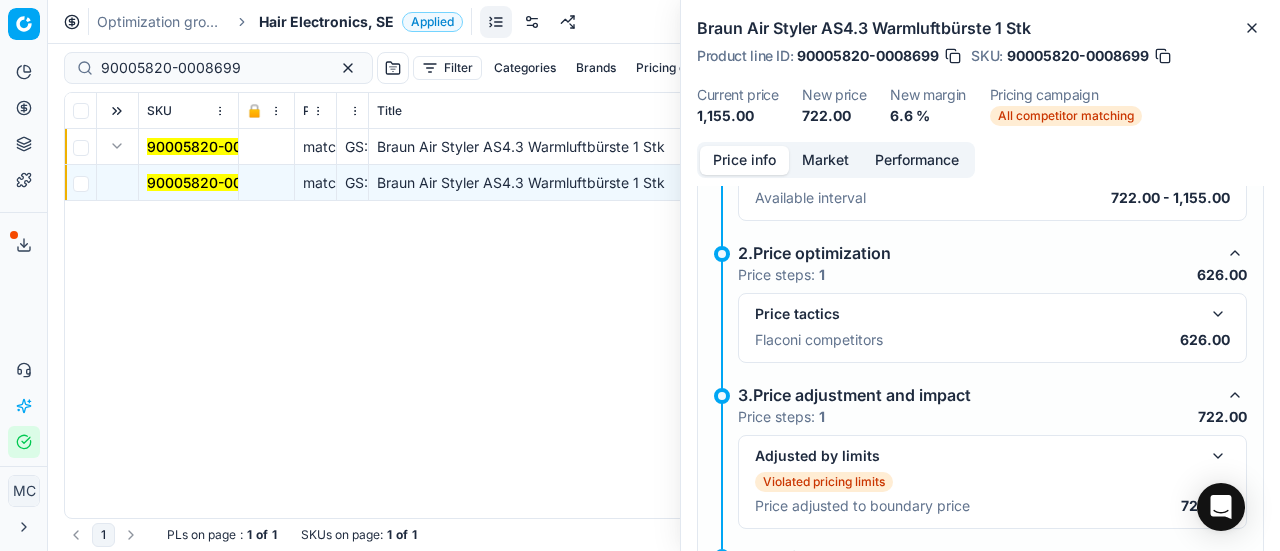 click at bounding box center (1218, 314) 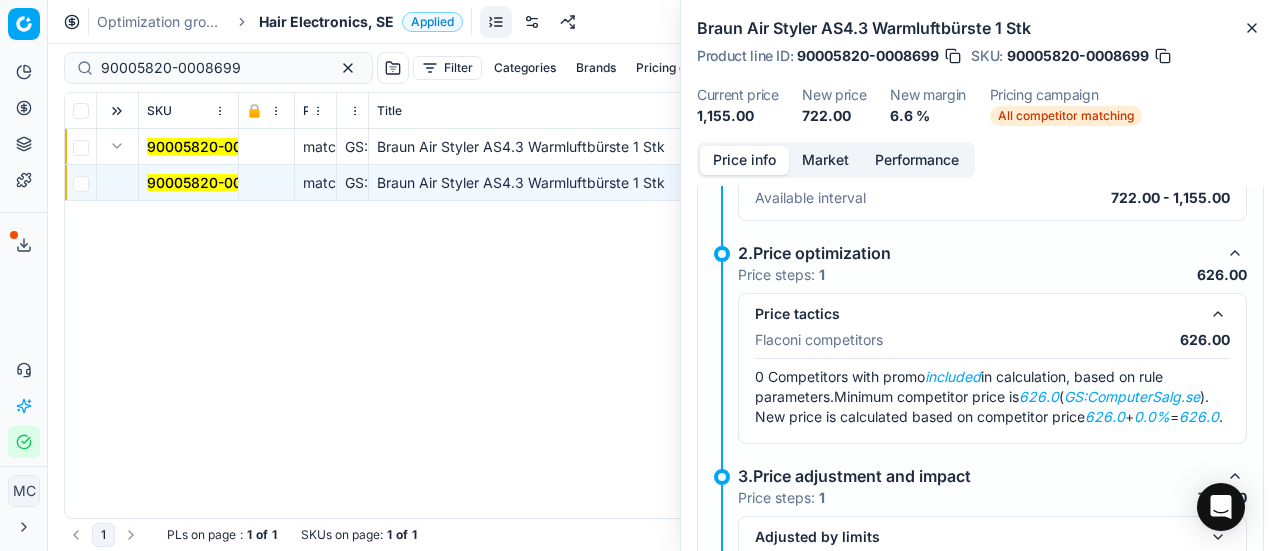 click on "Market" at bounding box center (825, 160) 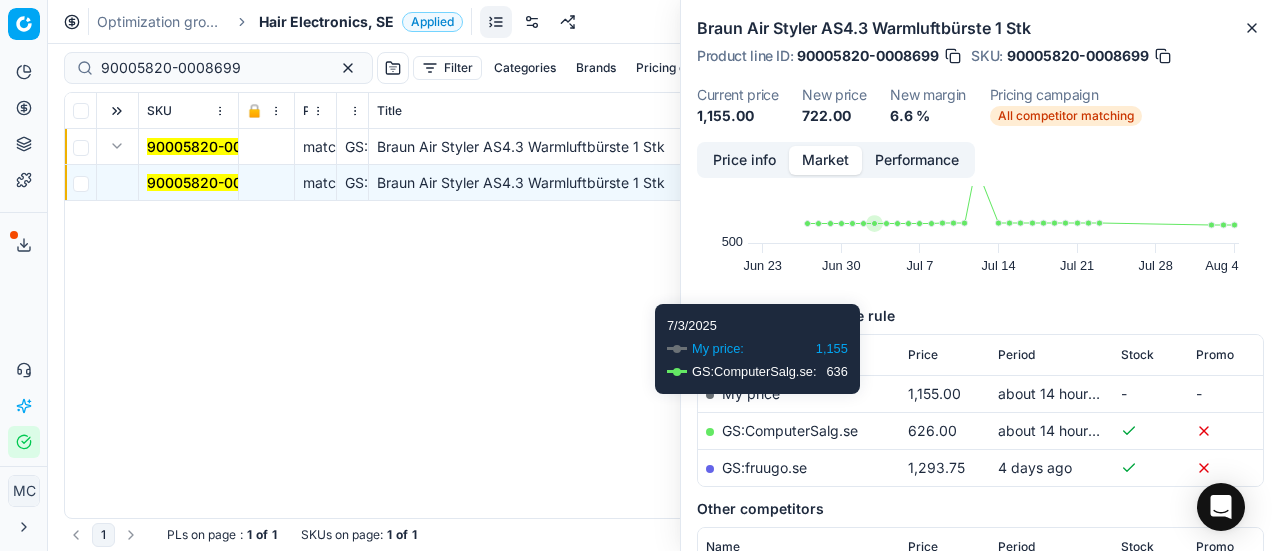 scroll, scrollTop: 200, scrollLeft: 0, axis: vertical 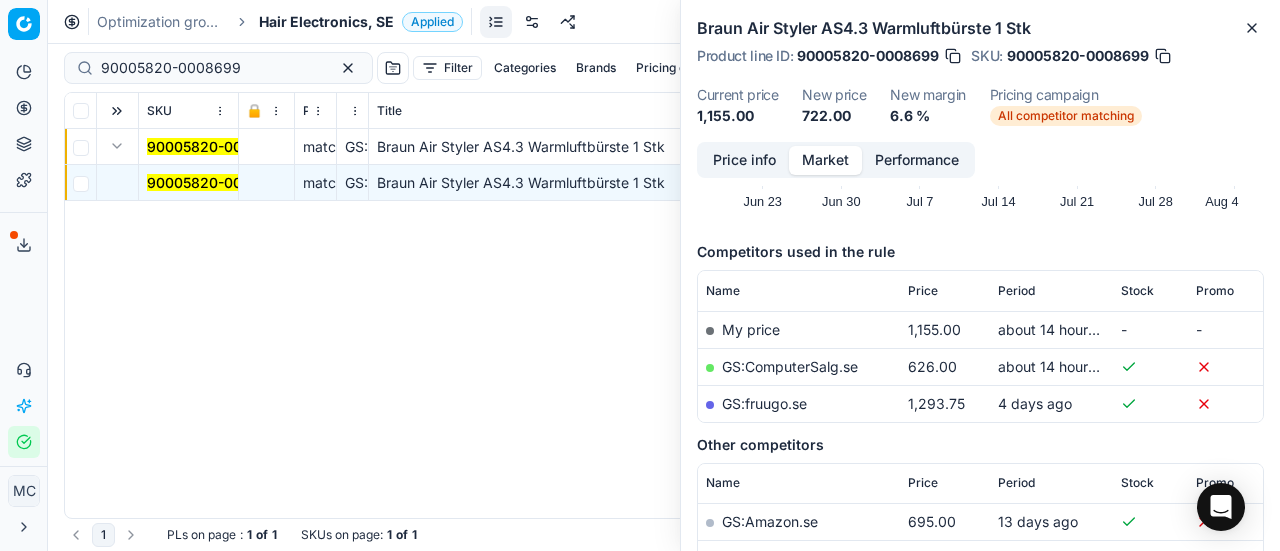 click on "GS:ComputerSalg.se" at bounding box center [790, 366] 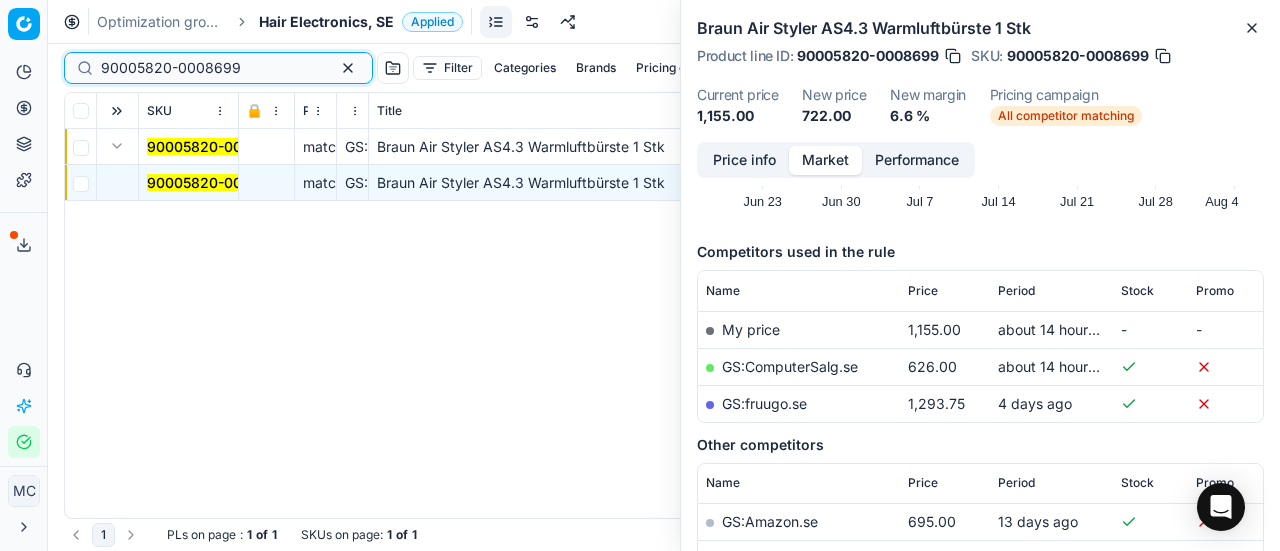 drag, startPoint x: 262, startPoint y: 65, endPoint x: 0, endPoint y: 2, distance: 269.468 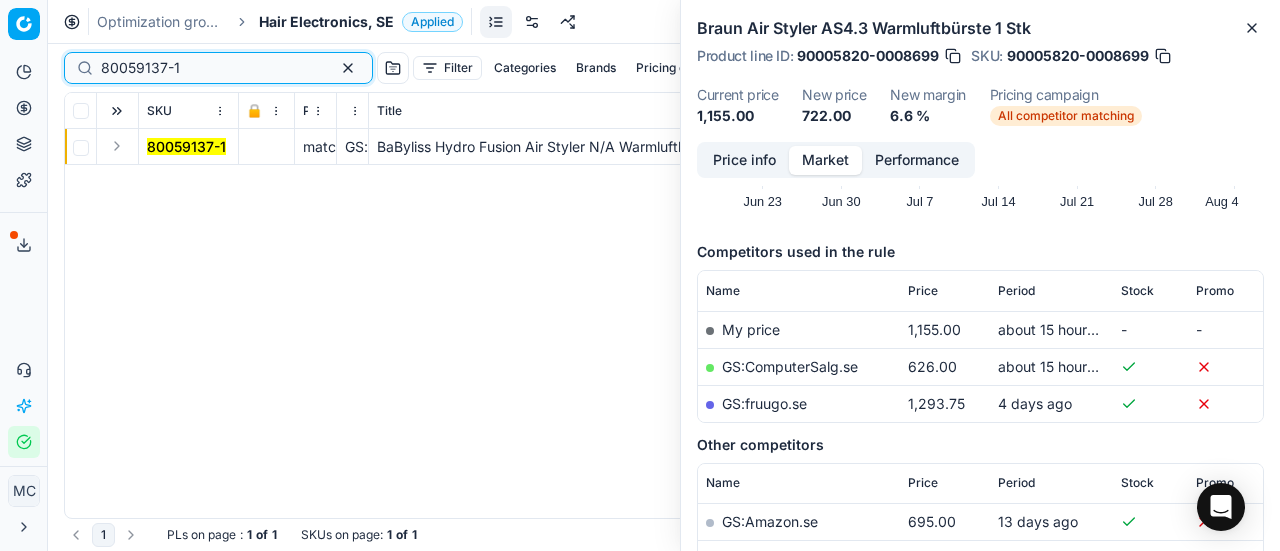 type on "80059137-1" 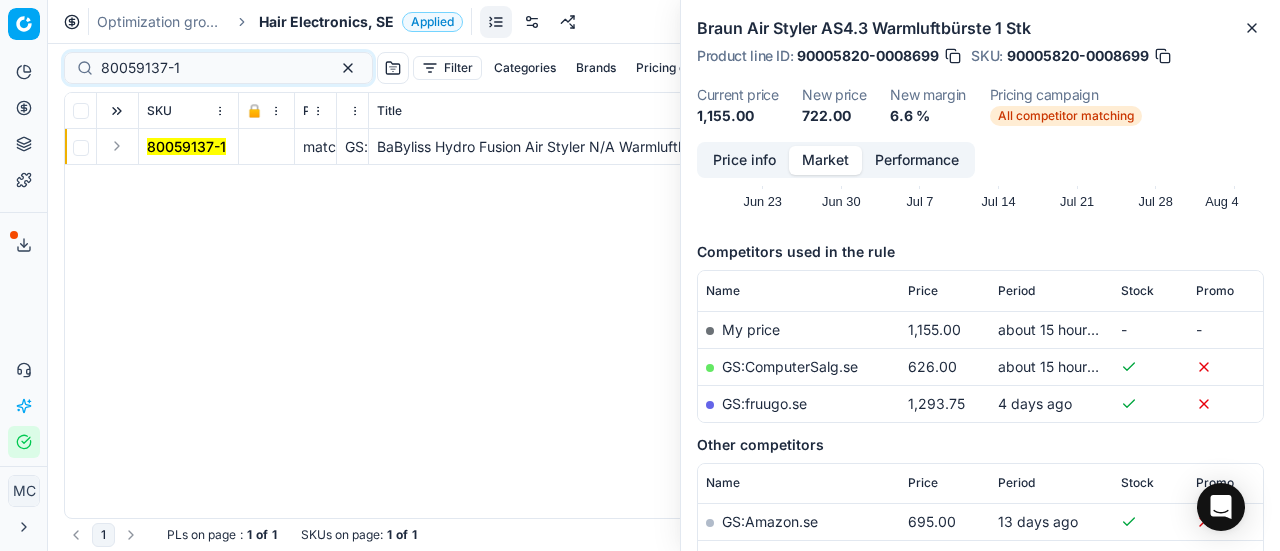 drag, startPoint x: 114, startPoint y: 138, endPoint x: 146, endPoint y: 156, distance: 36.71512 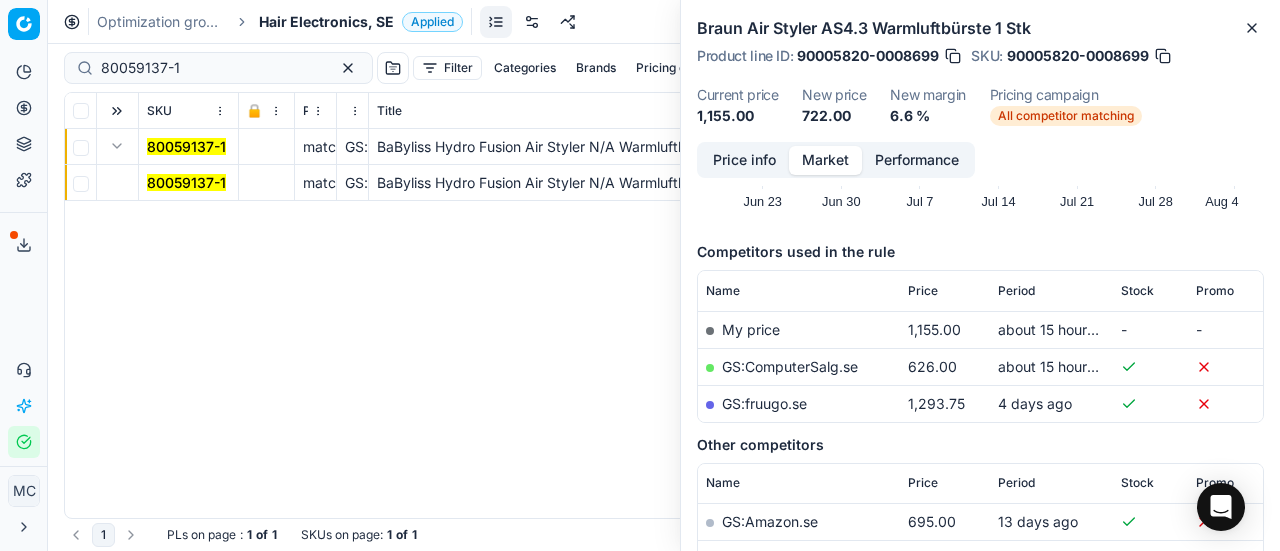 click on "80059137-1" at bounding box center (186, 183) 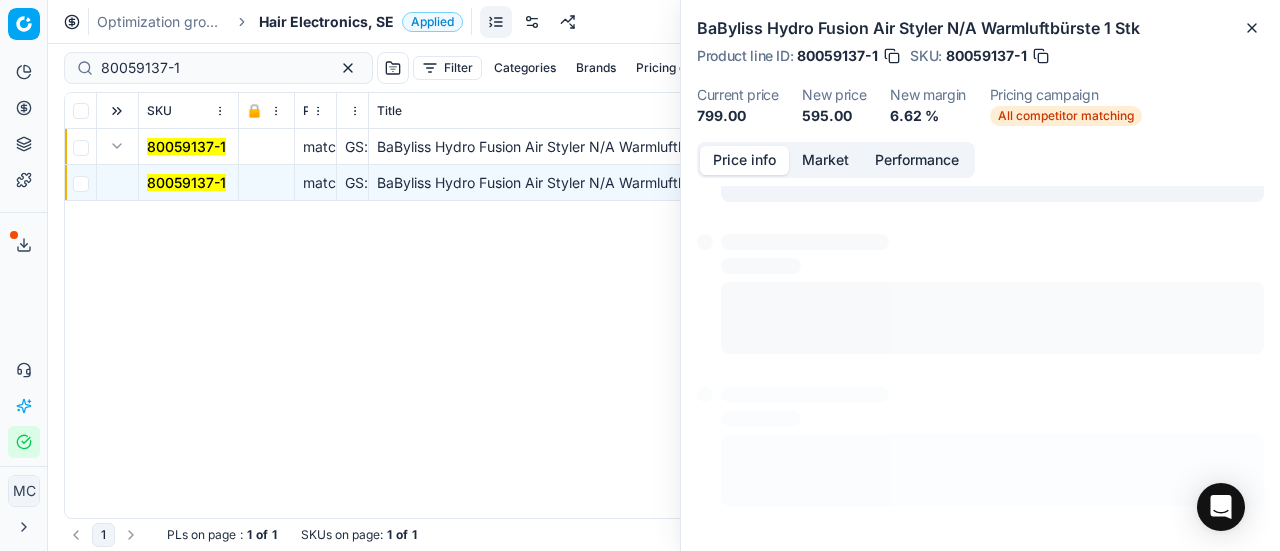 click on "Price info" at bounding box center (744, 160) 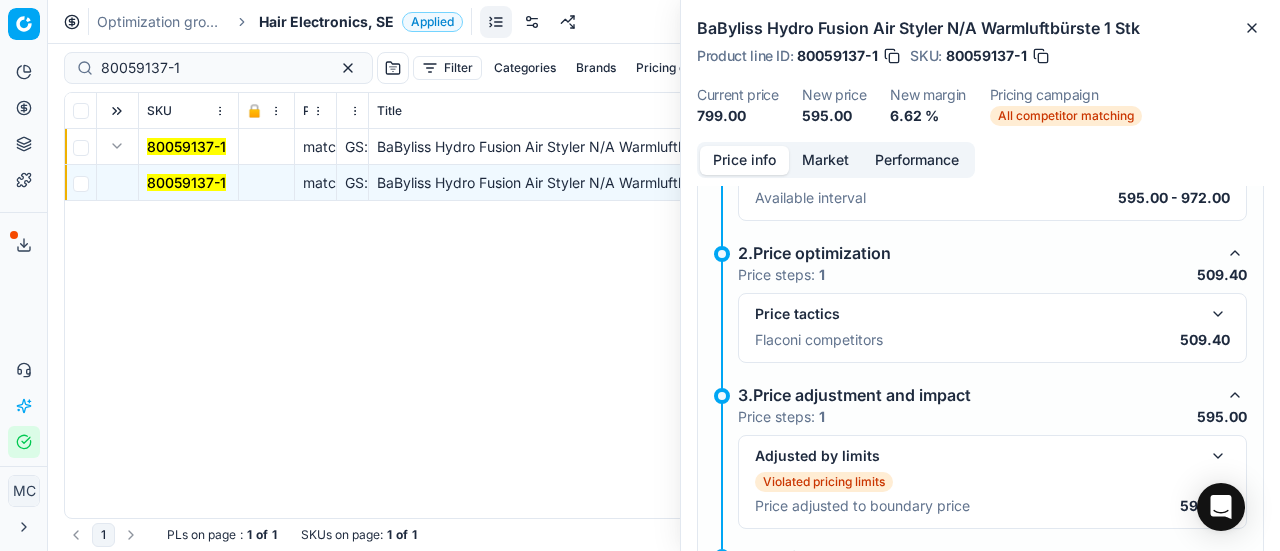 click at bounding box center (1218, 314) 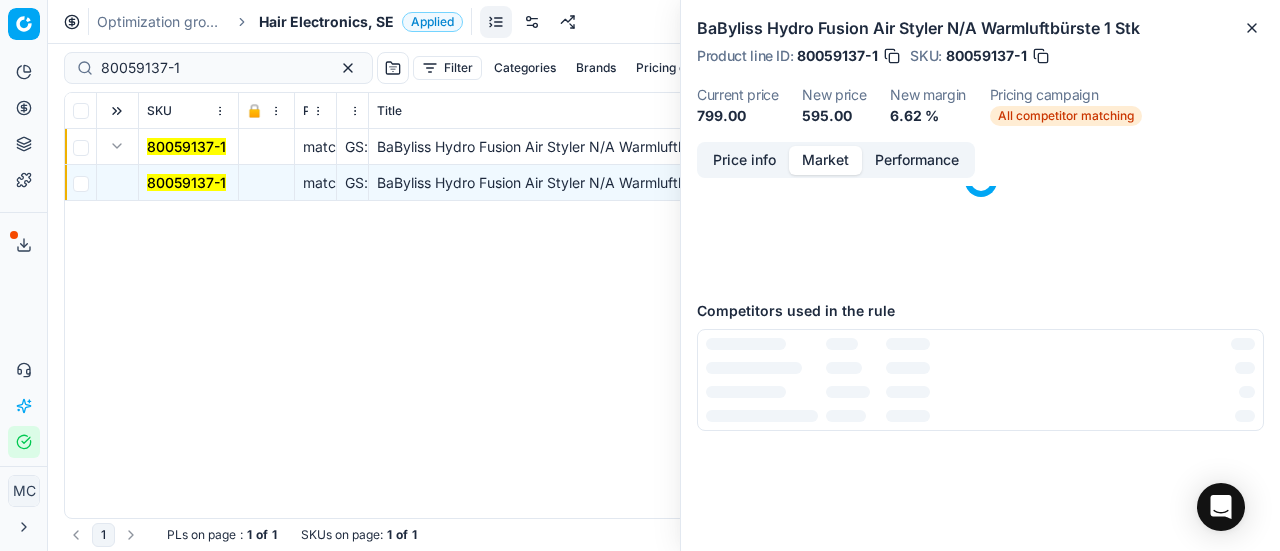 click on "Market" at bounding box center (825, 160) 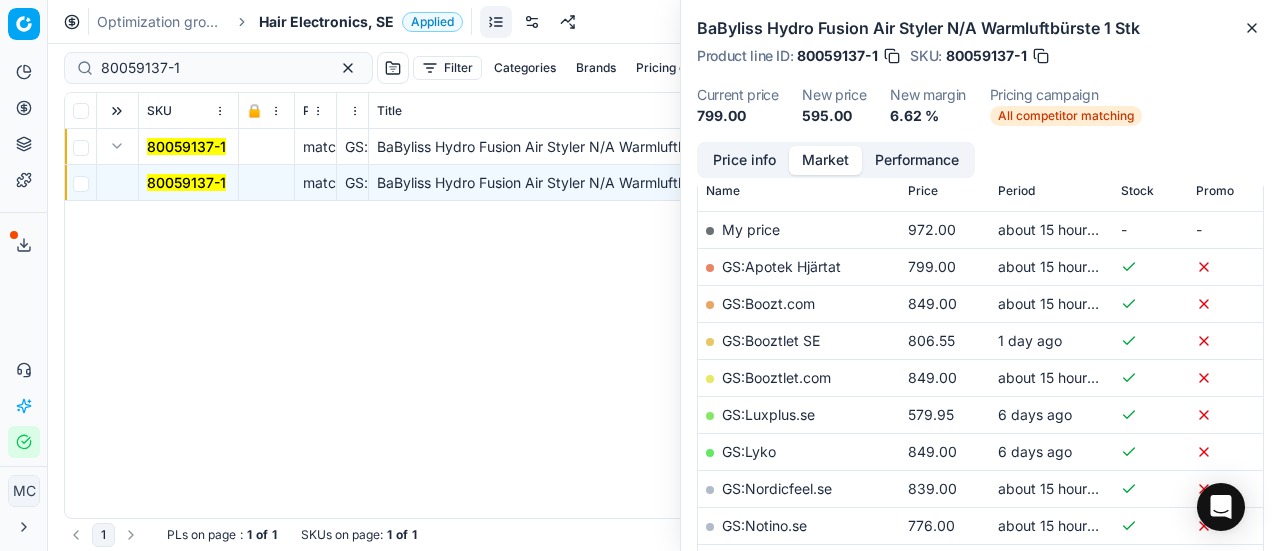 scroll, scrollTop: 500, scrollLeft: 0, axis: vertical 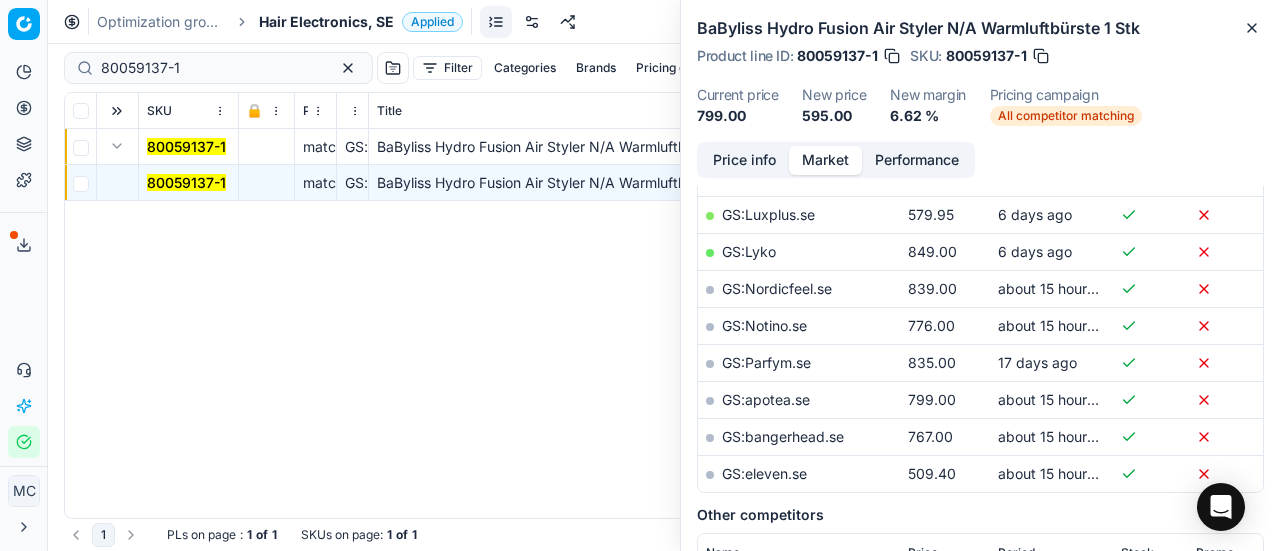 click on "GS:eleven.se" at bounding box center (764, 473) 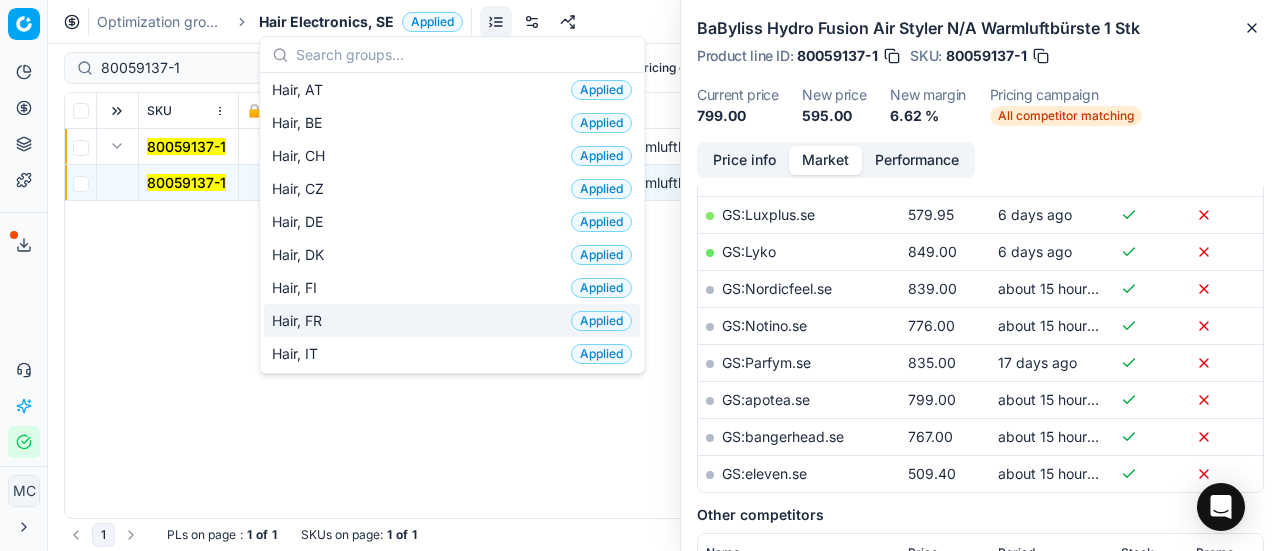 scroll, scrollTop: 500, scrollLeft: 0, axis: vertical 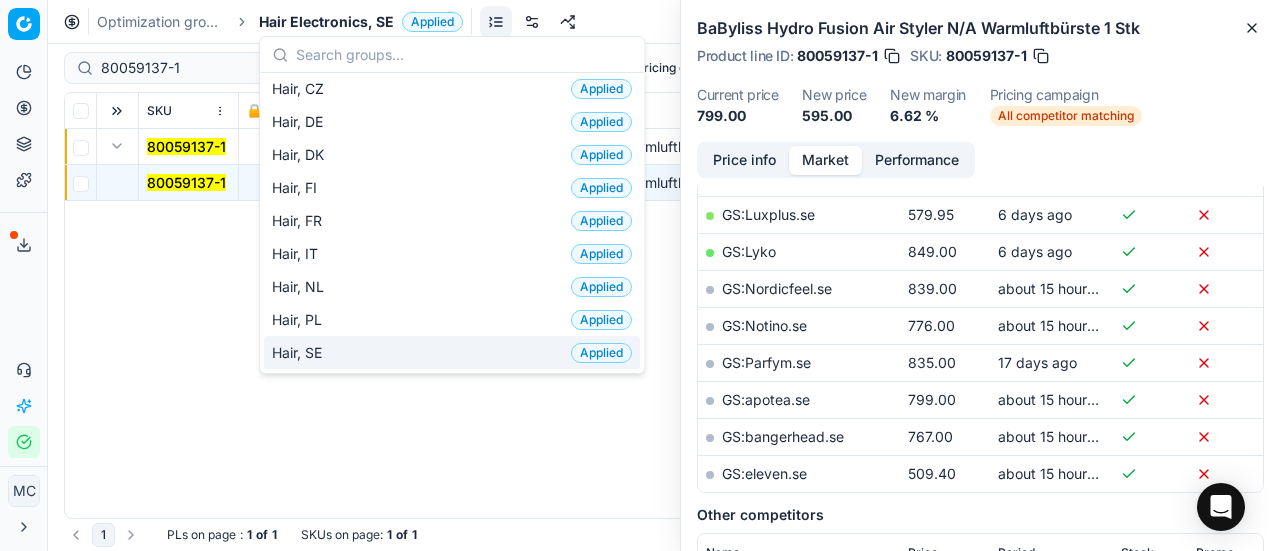 click on "Hair, SE Applied" at bounding box center (452, 352) 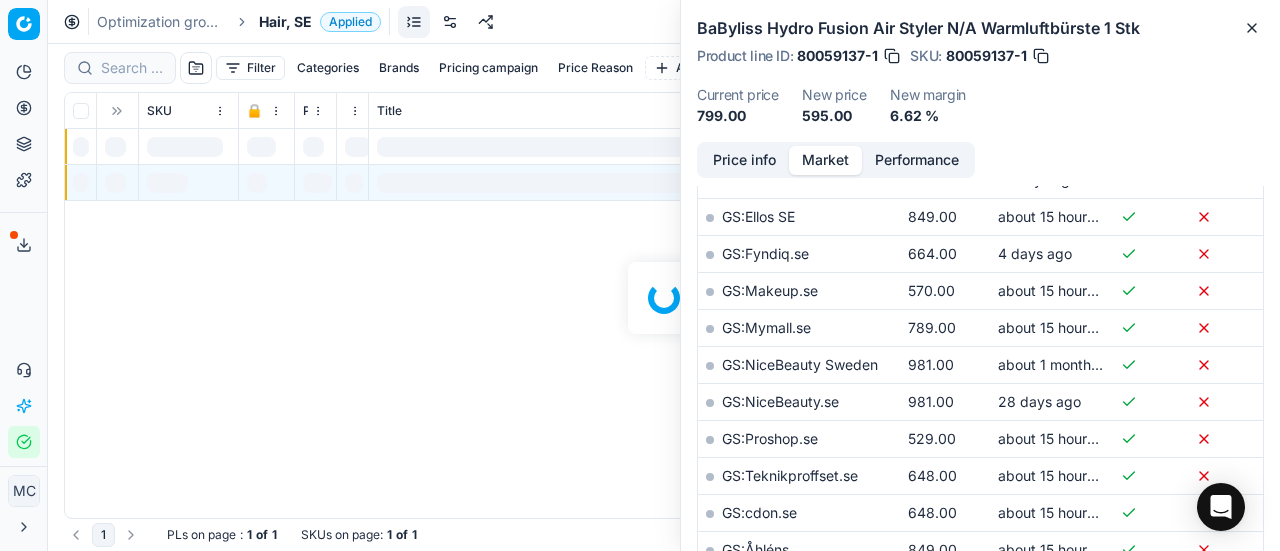 scroll, scrollTop: 500, scrollLeft: 0, axis: vertical 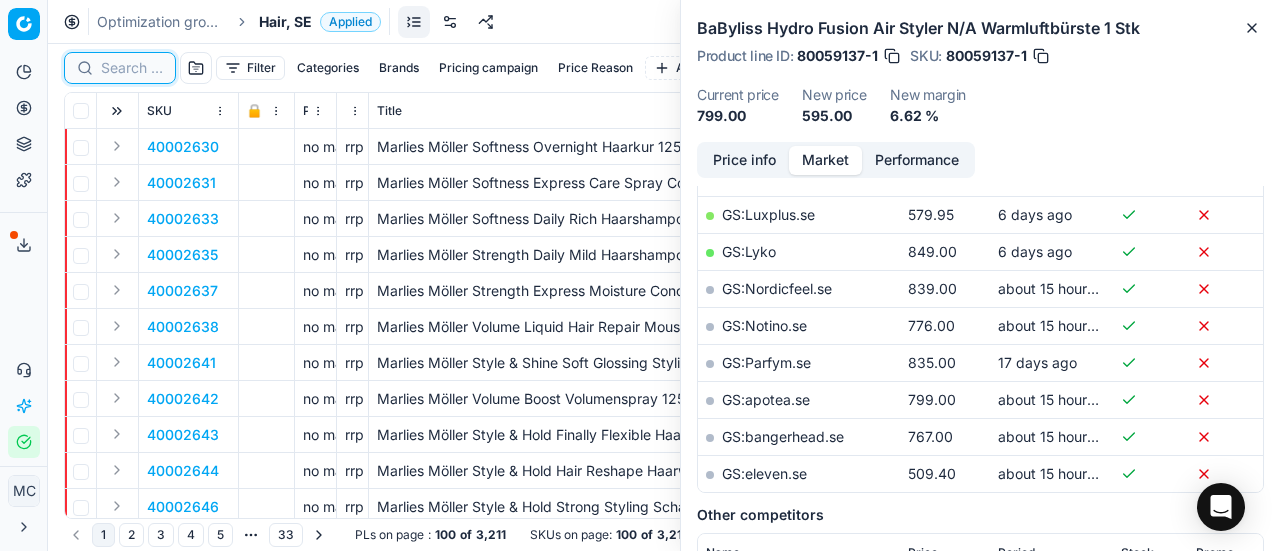 click at bounding box center [132, 68] 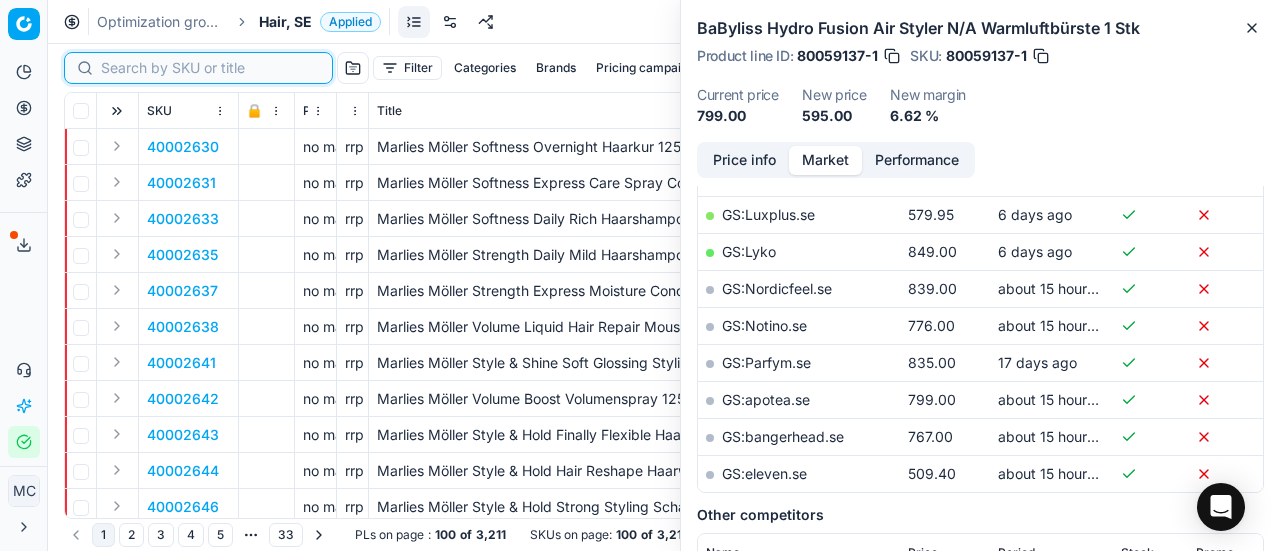 paste on "80008892-1000" 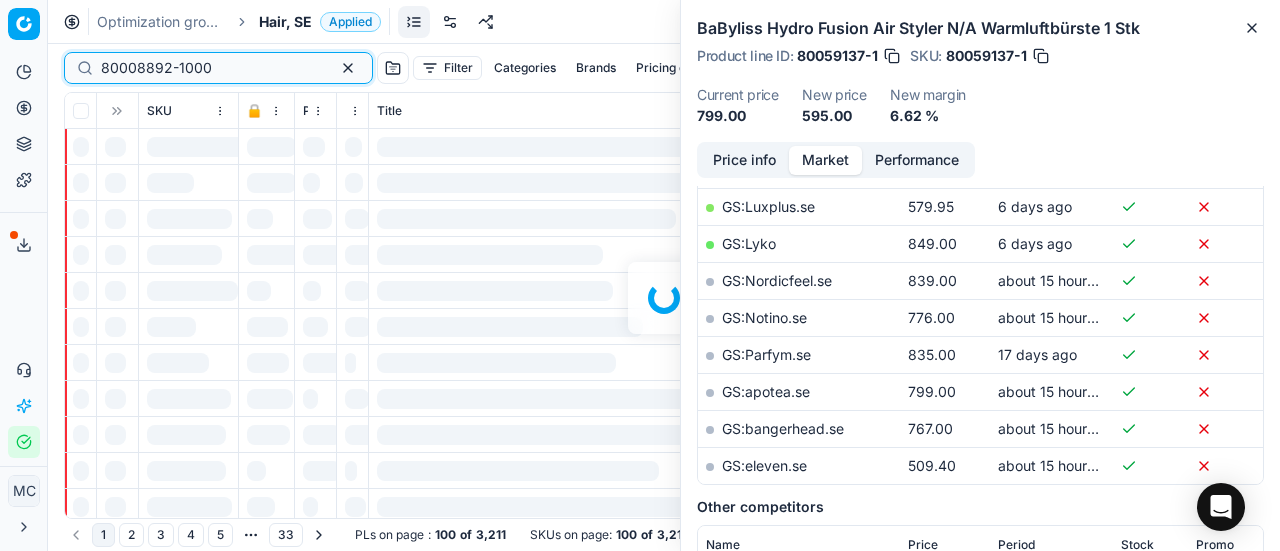 scroll, scrollTop: 500, scrollLeft: 0, axis: vertical 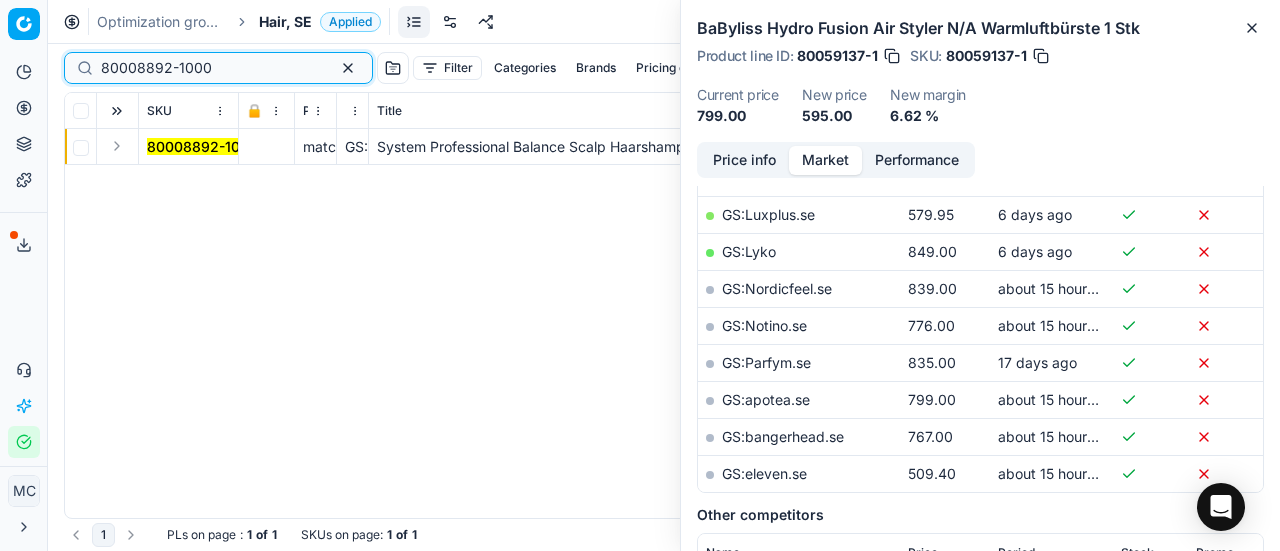 type on "80008892-1000" 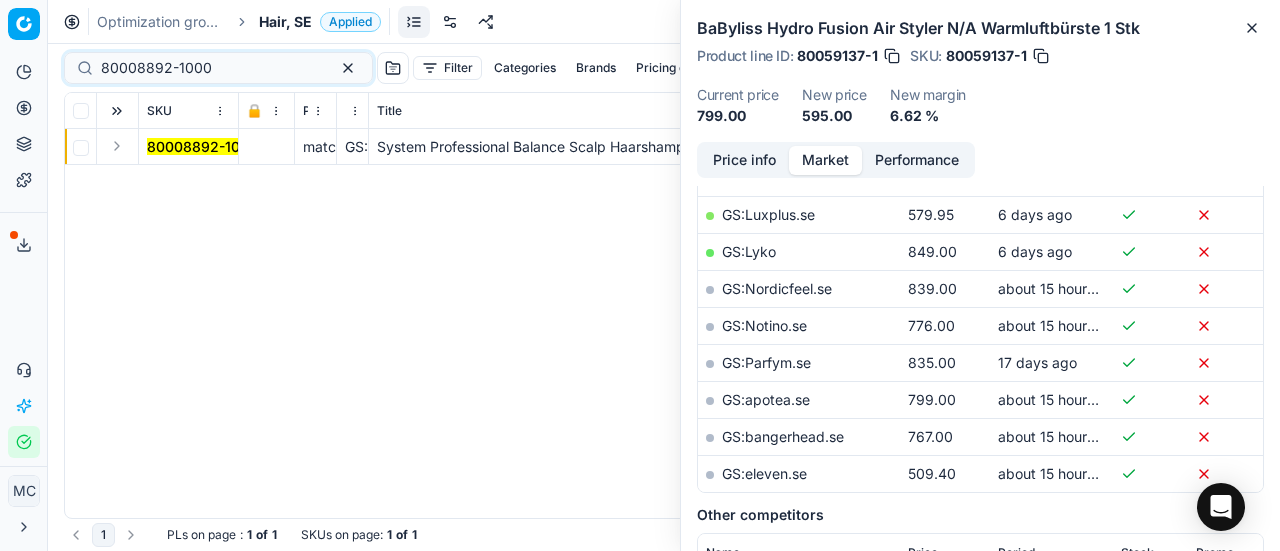 click at bounding box center (117, 146) 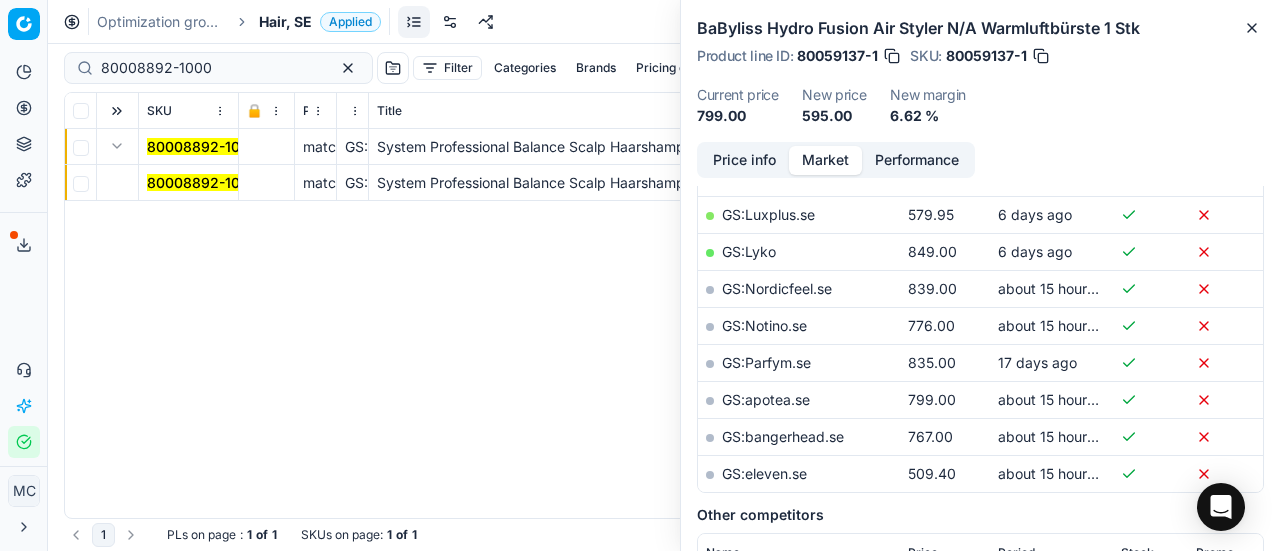 click on "80008892-1000" at bounding box center [202, 182] 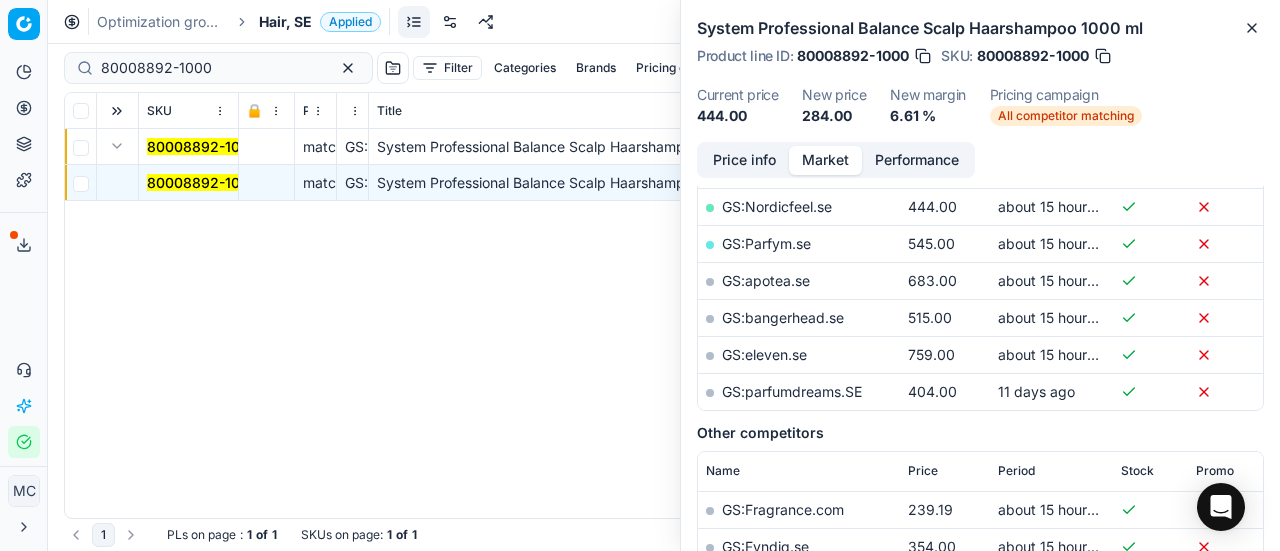scroll, scrollTop: 500, scrollLeft: 0, axis: vertical 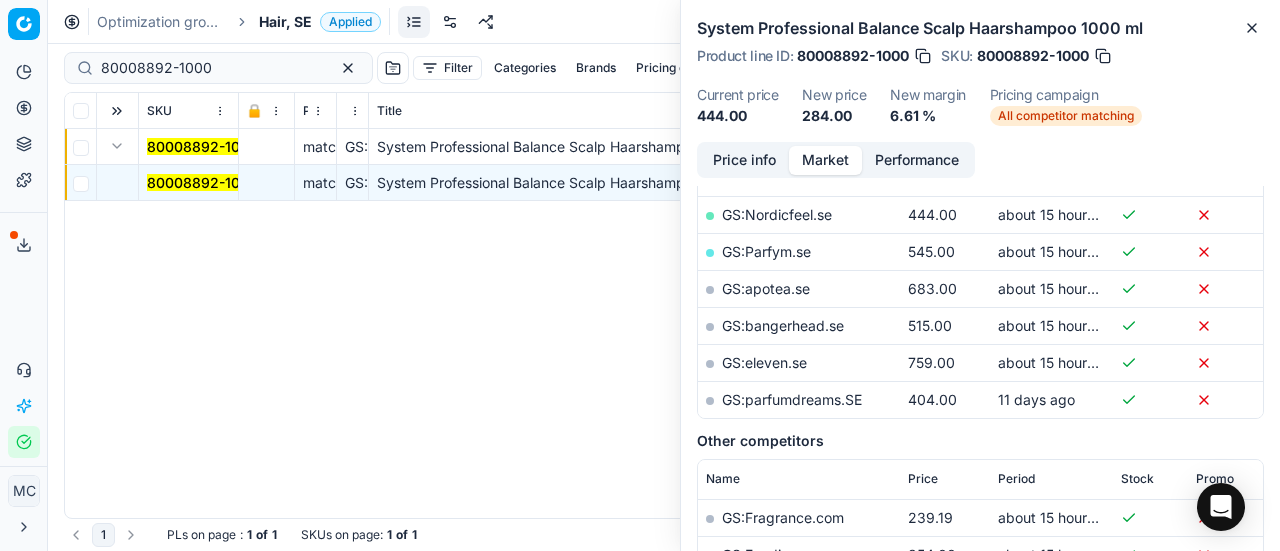 click on "Price info" at bounding box center [744, 160] 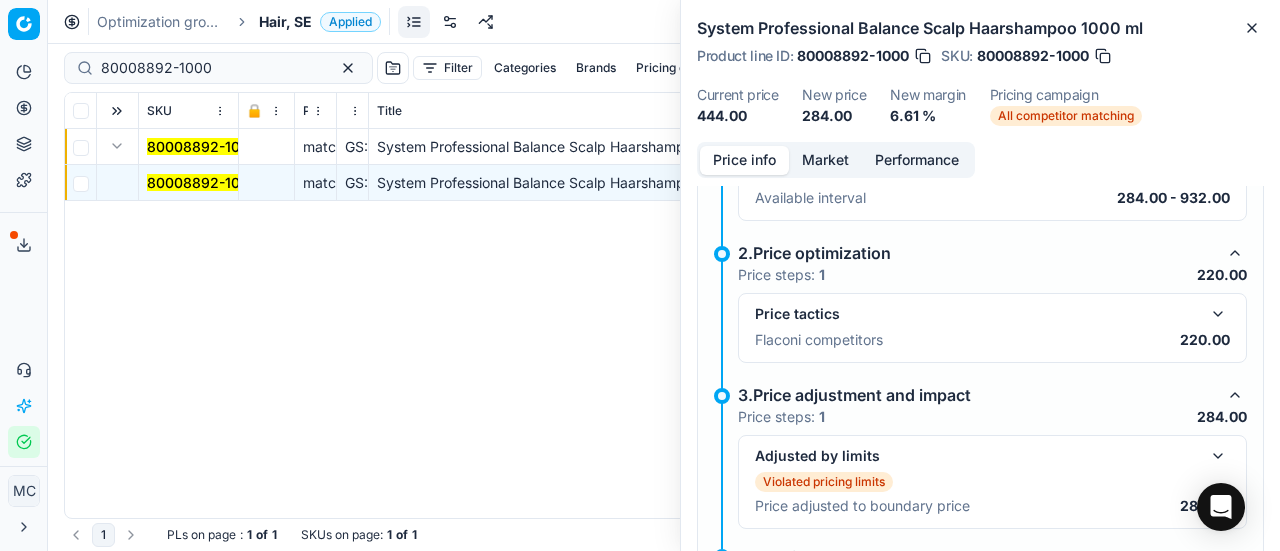 click at bounding box center [1218, 314] 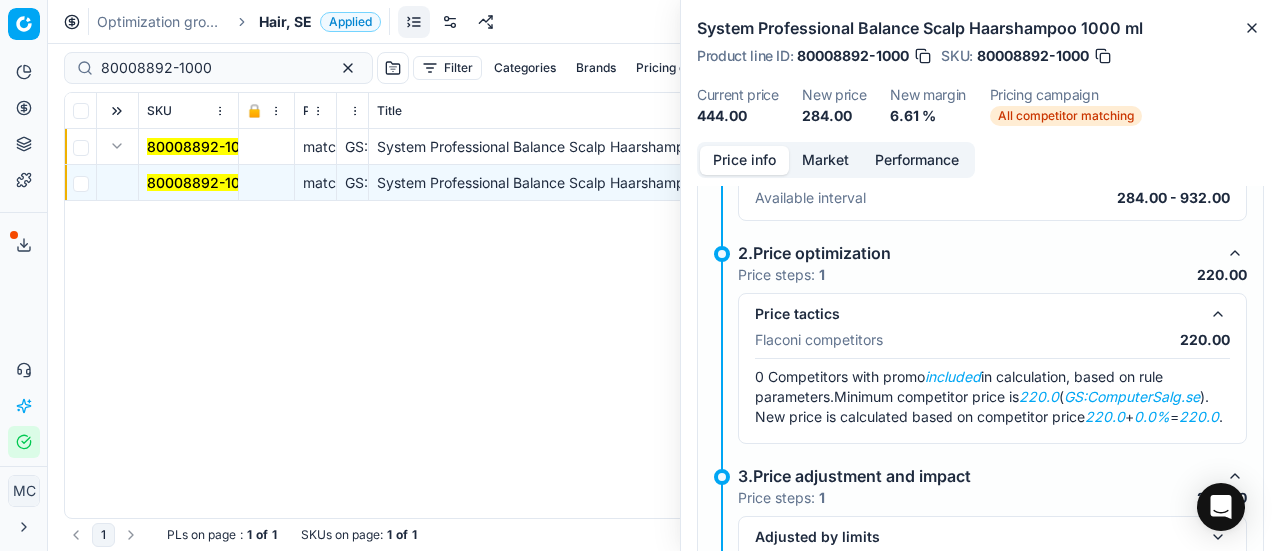 click on "Available interval" at bounding box center [810, 198] 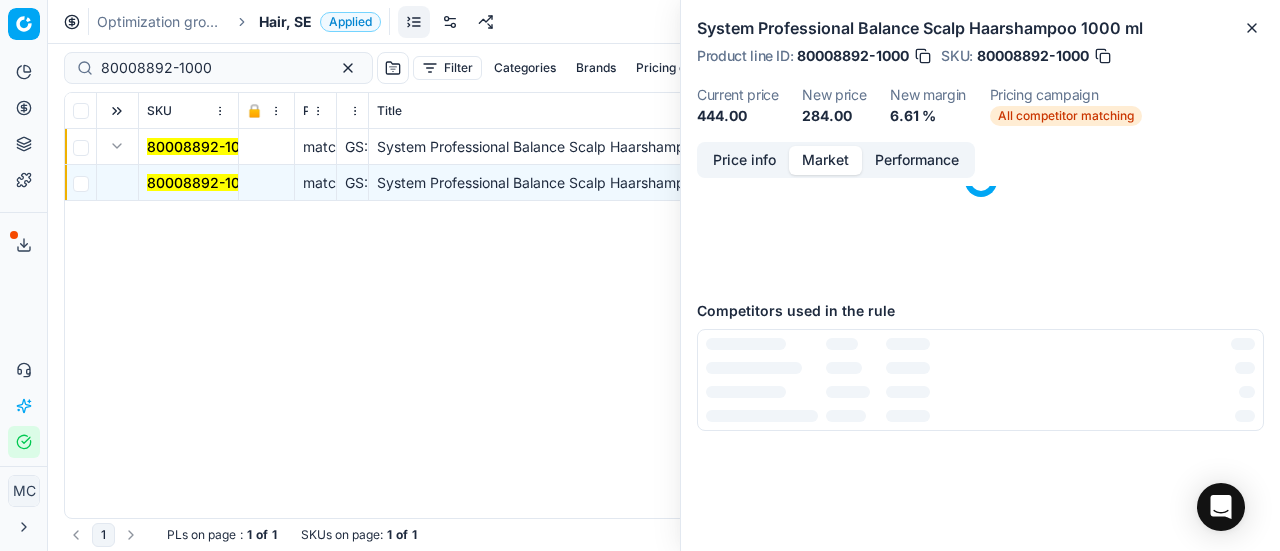 drag, startPoint x: 834, startPoint y: 151, endPoint x: 832, endPoint y: 177, distance: 26.076809 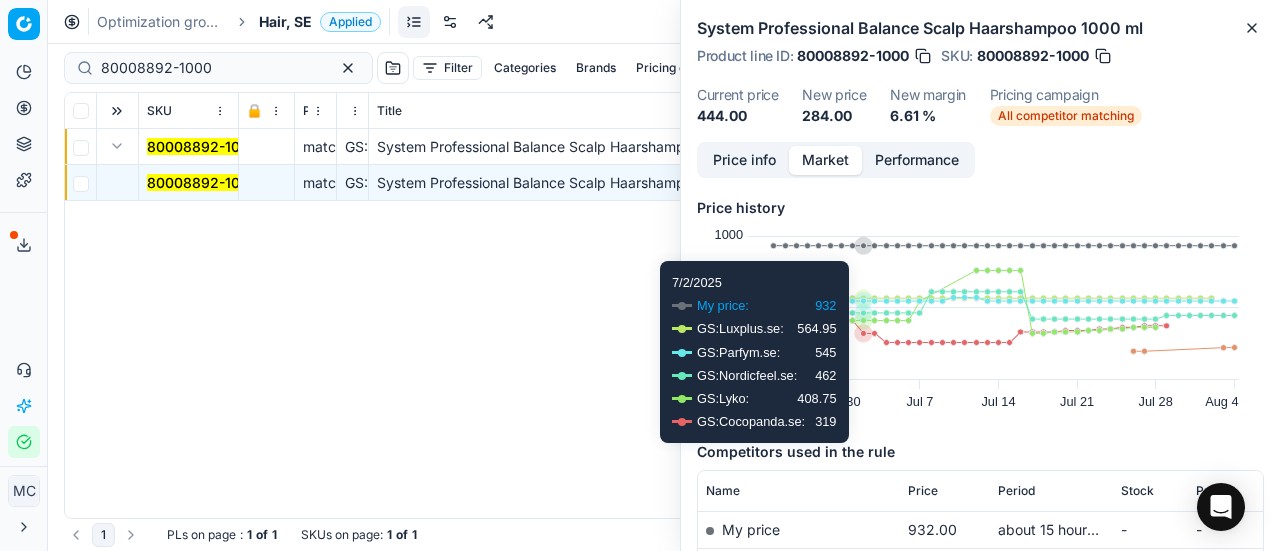 scroll, scrollTop: 200, scrollLeft: 0, axis: vertical 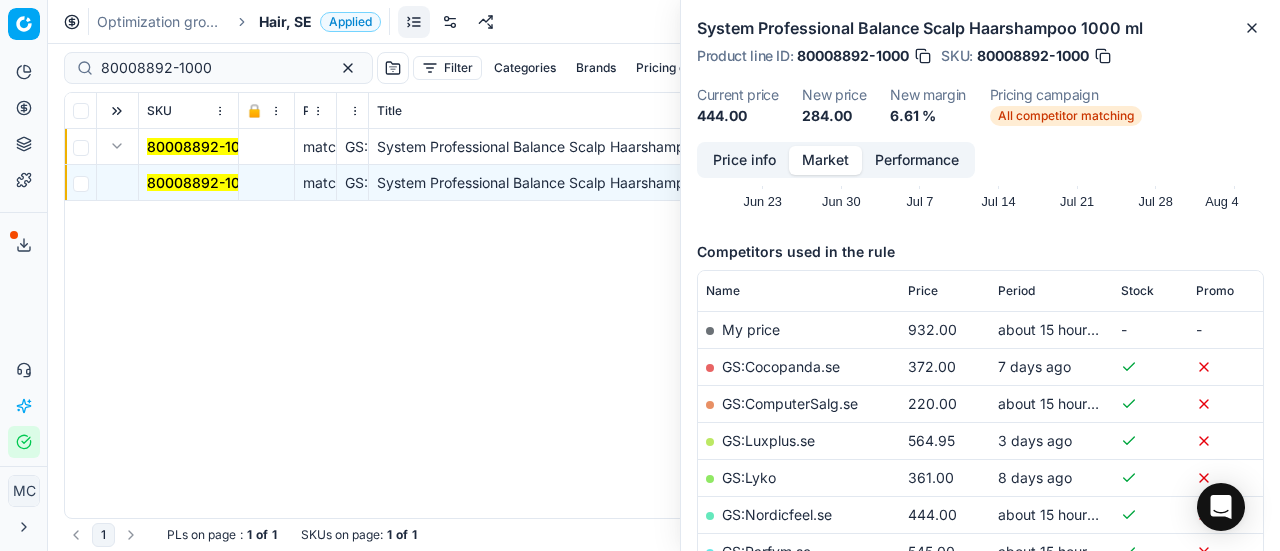 click on "GS:ComputerSalg.se" at bounding box center [790, 403] 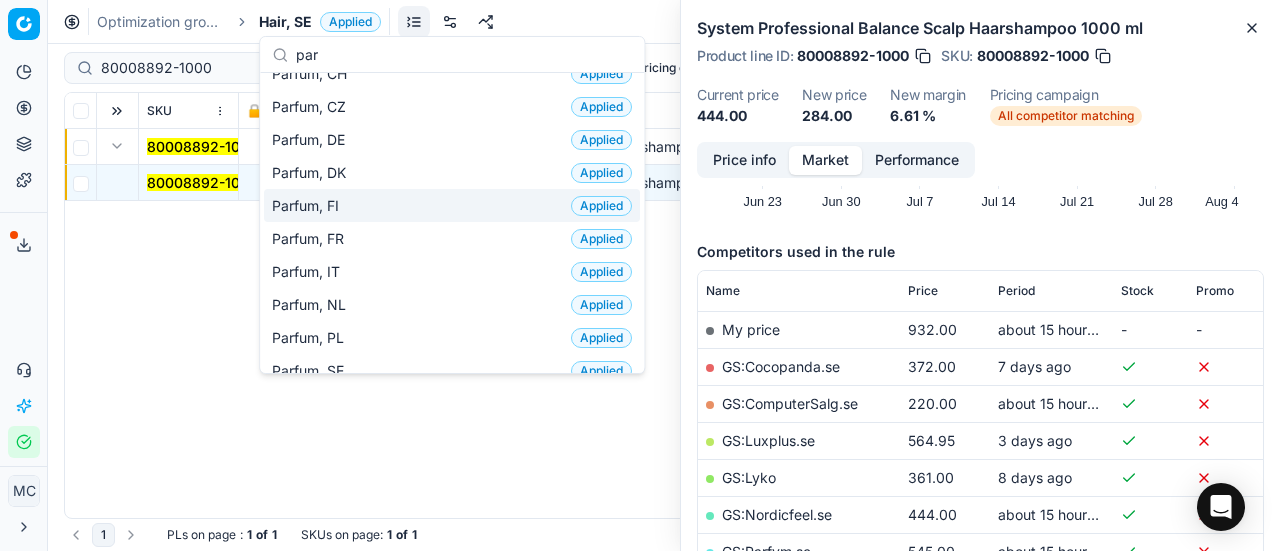 scroll, scrollTop: 200, scrollLeft: 0, axis: vertical 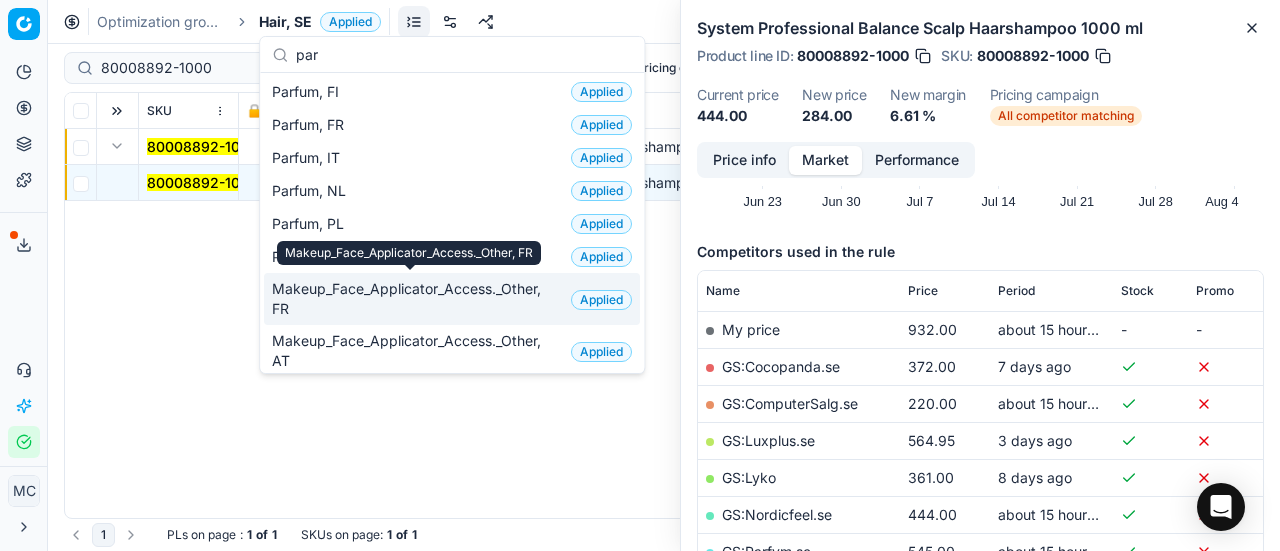 type on "par" 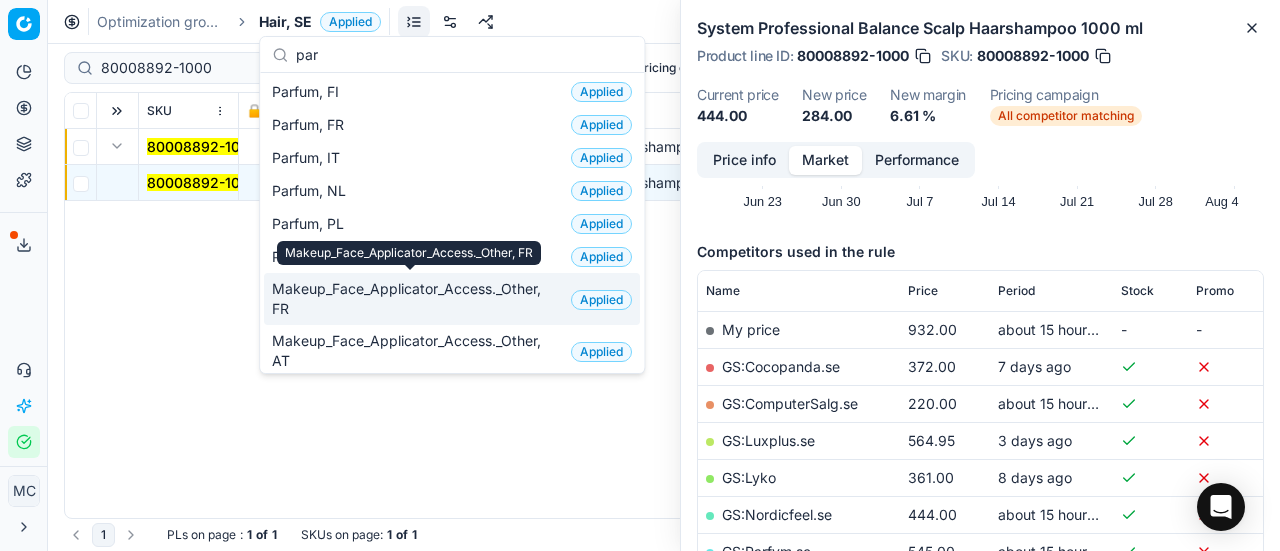 click on "Makeup_Face_Applicator_Access._Other, FR" at bounding box center [409, 253] 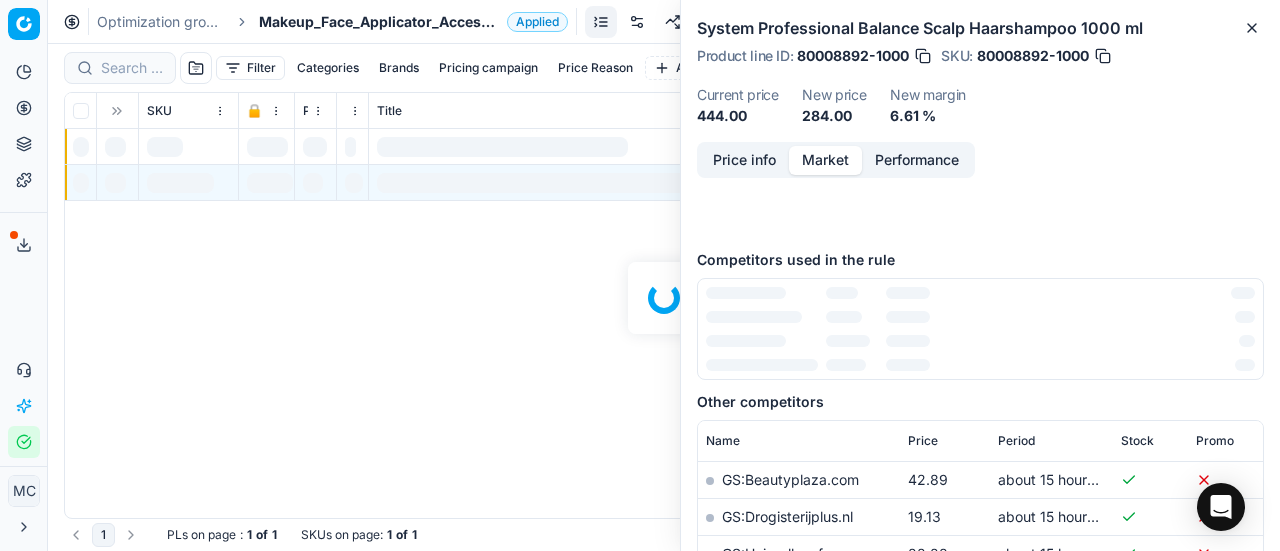 click on "Makeup_Face_Applicator_Access._Other, FR" at bounding box center [379, 22] 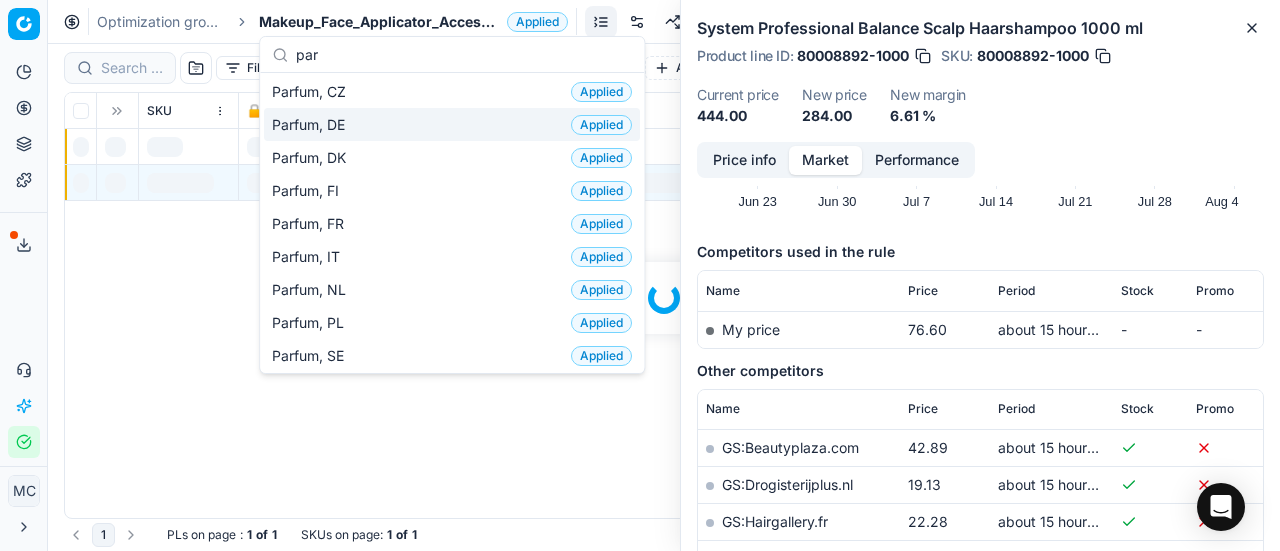 scroll, scrollTop: 200, scrollLeft: 0, axis: vertical 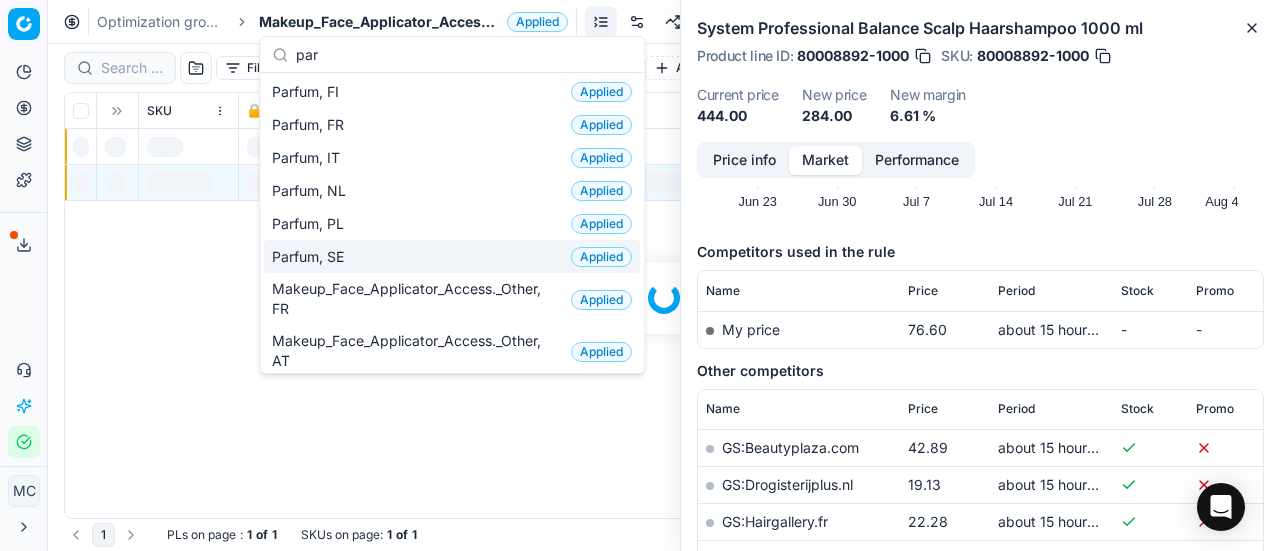 type on "par" 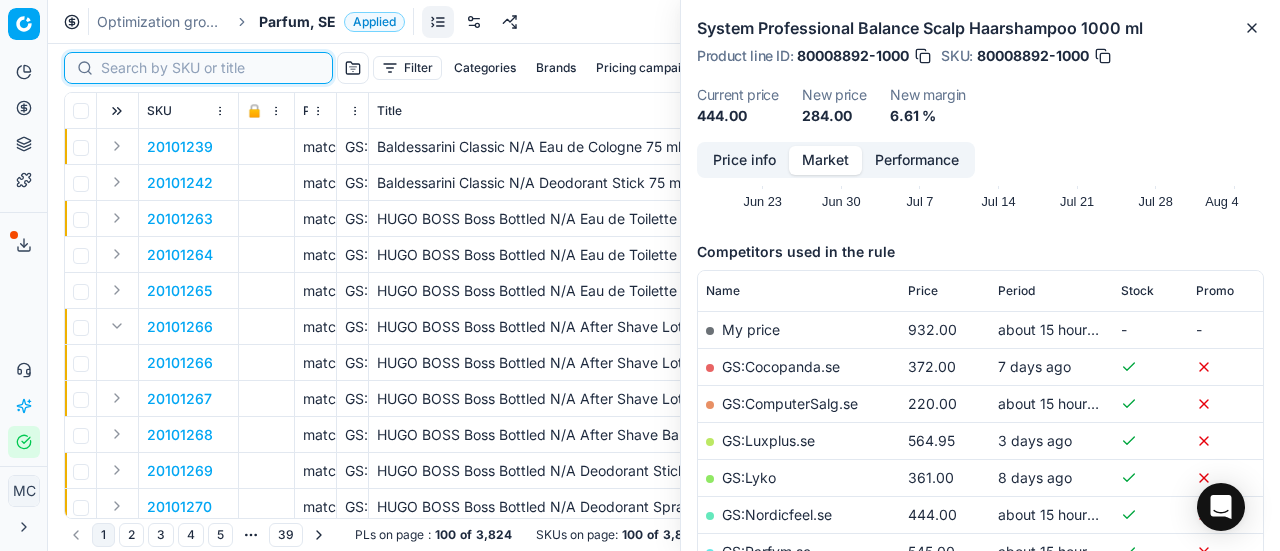 click at bounding box center (210, 68) 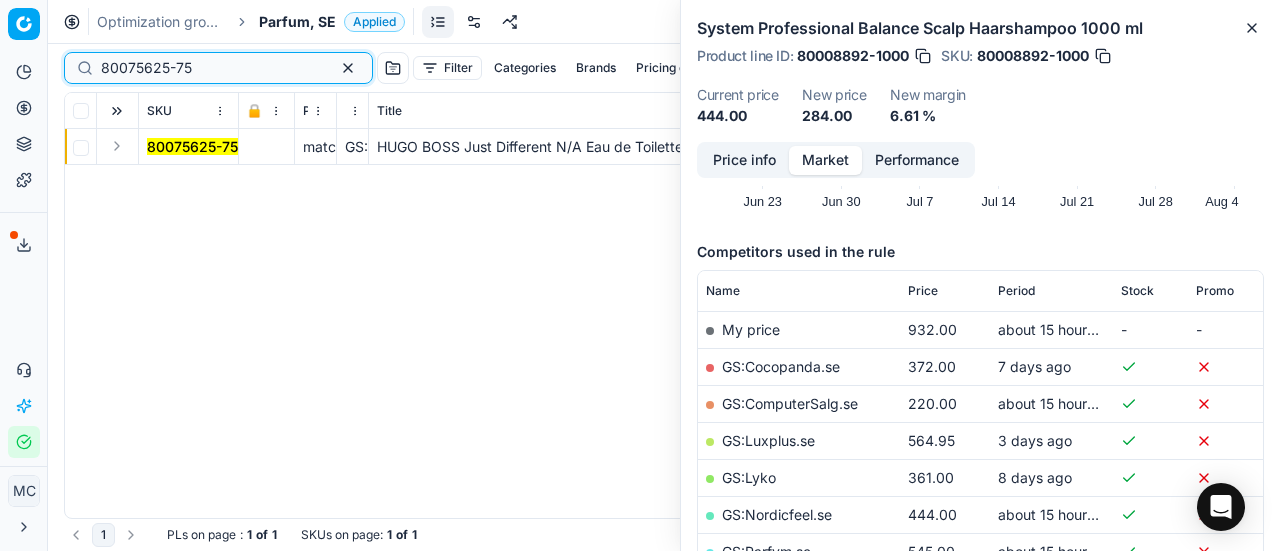 type on "80075625-75" 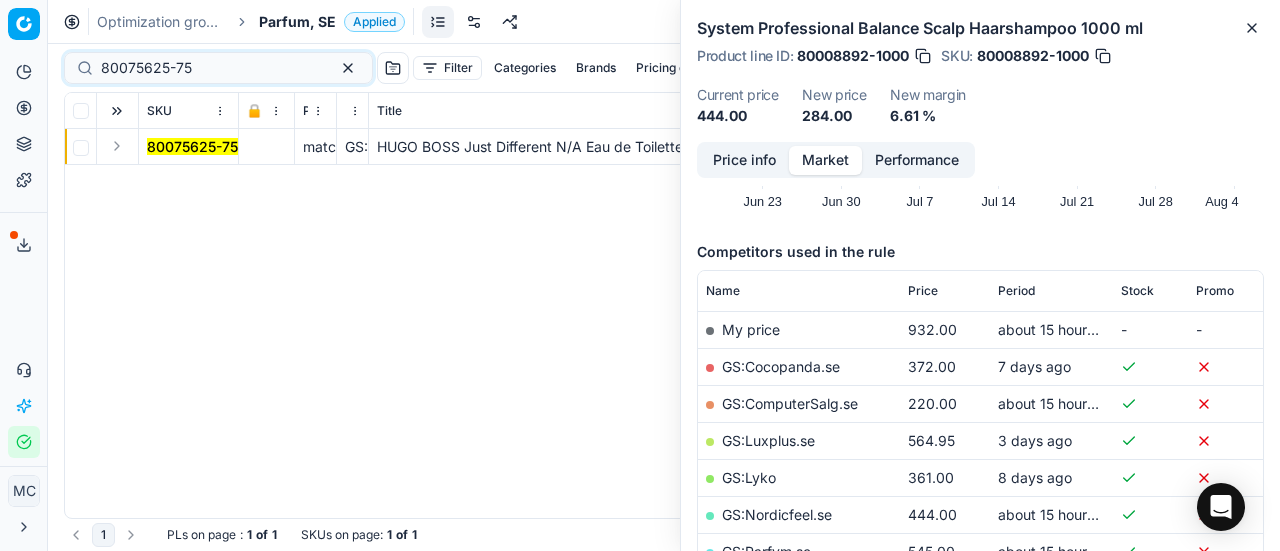 click at bounding box center [117, 146] 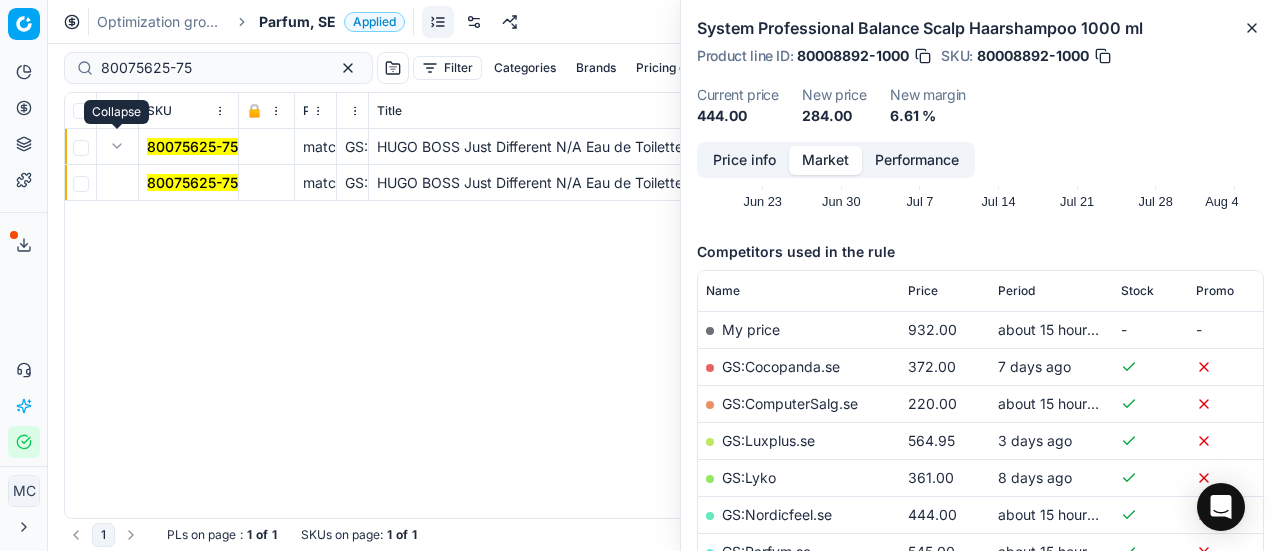 click on "80075625-75" at bounding box center [192, 182] 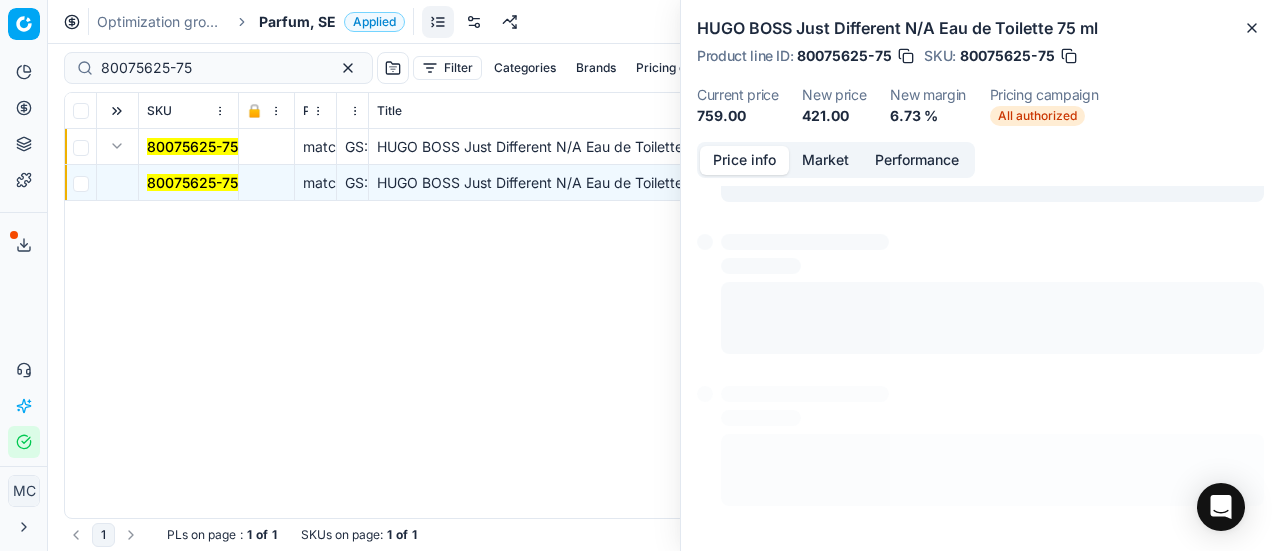 click on "Price info" at bounding box center (744, 160) 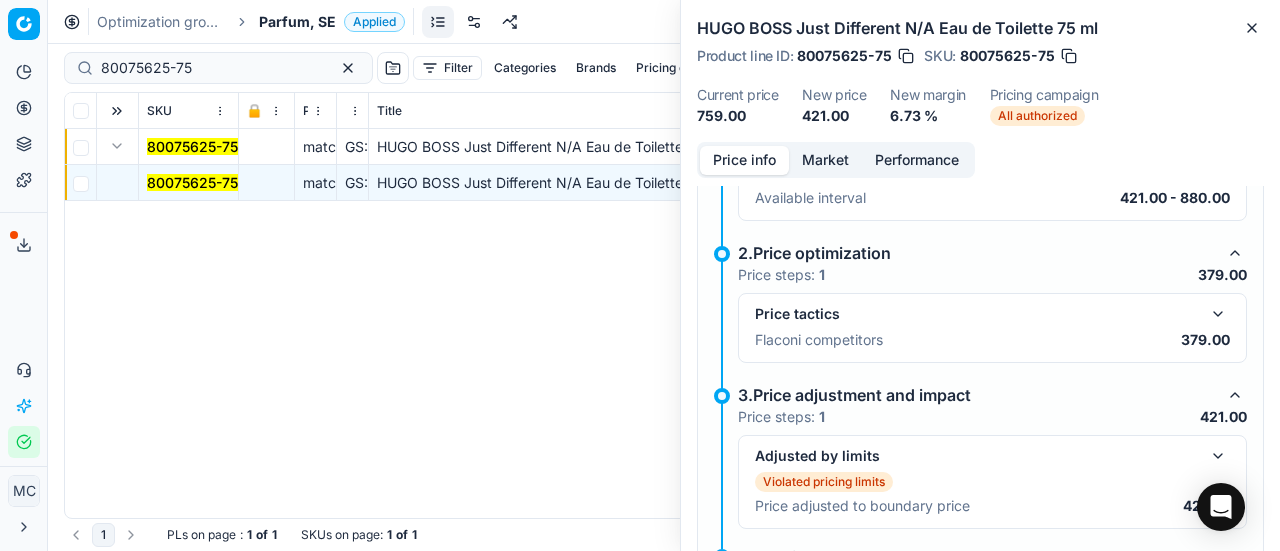 click at bounding box center [1218, 314] 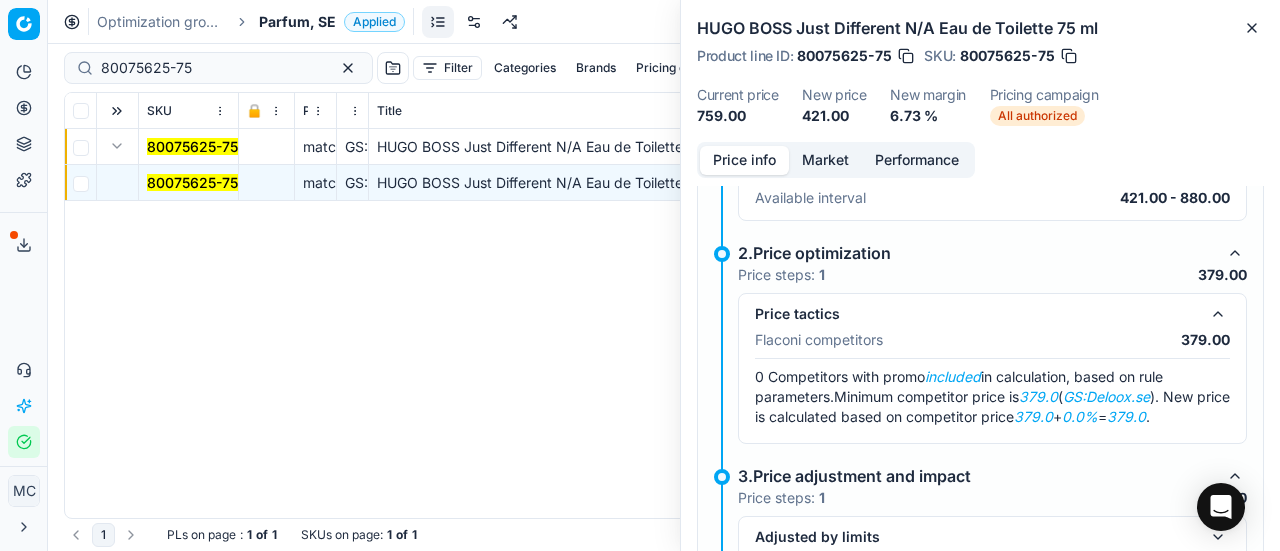 click on "Market" at bounding box center [825, 160] 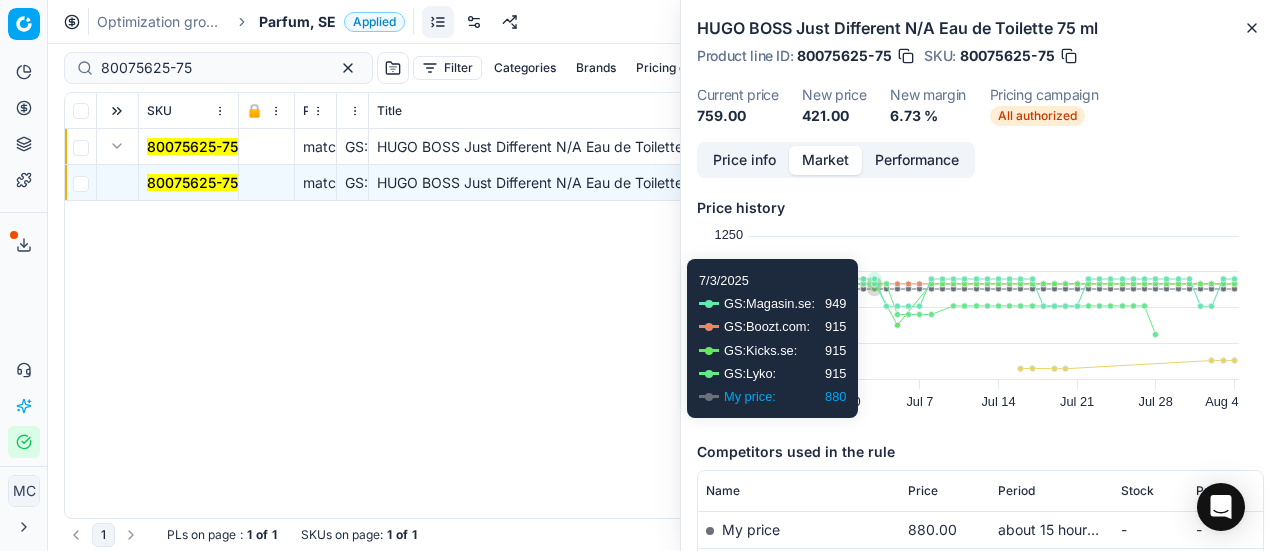 scroll, scrollTop: 100, scrollLeft: 0, axis: vertical 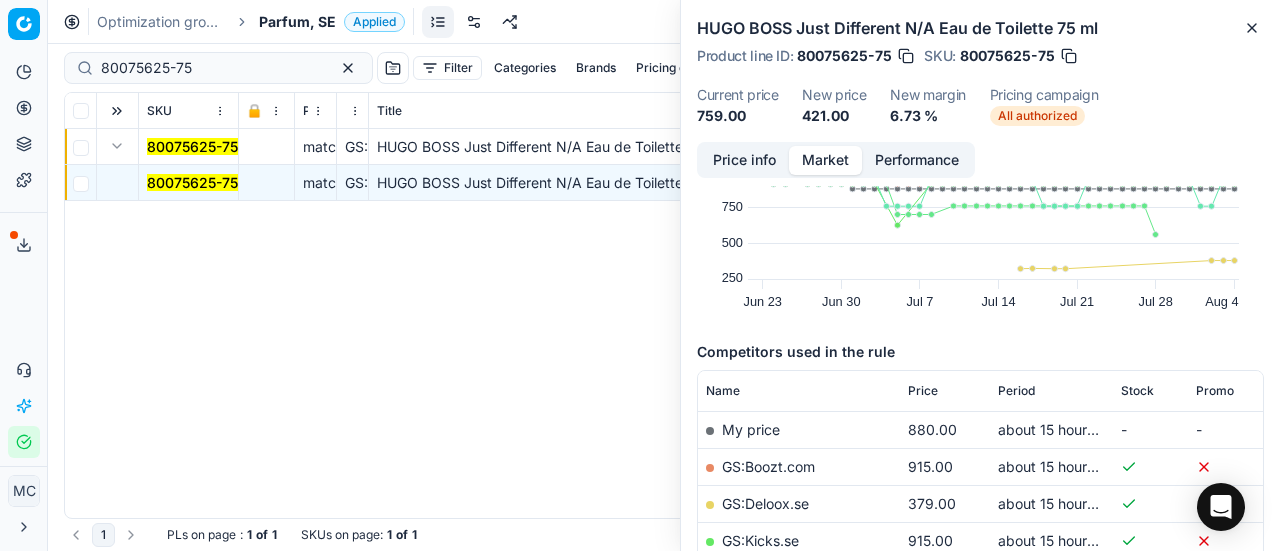 click on "GS:Deloox.se" at bounding box center [765, 503] 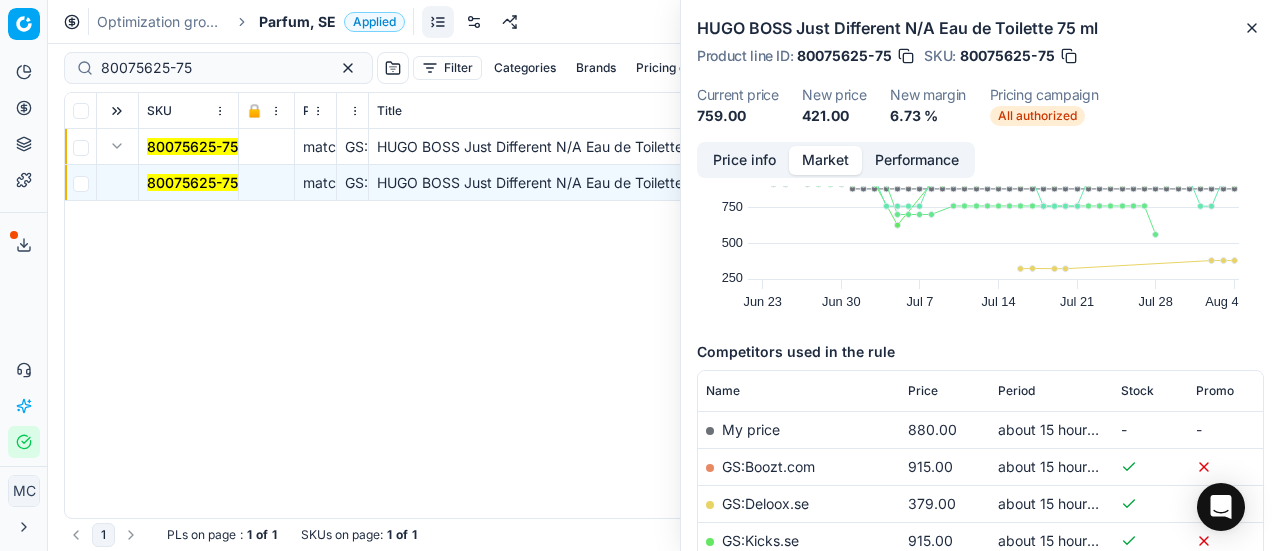 drag, startPoint x: 345, startPoint y: 11, endPoint x: 331, endPoint y: 15, distance: 14.56022 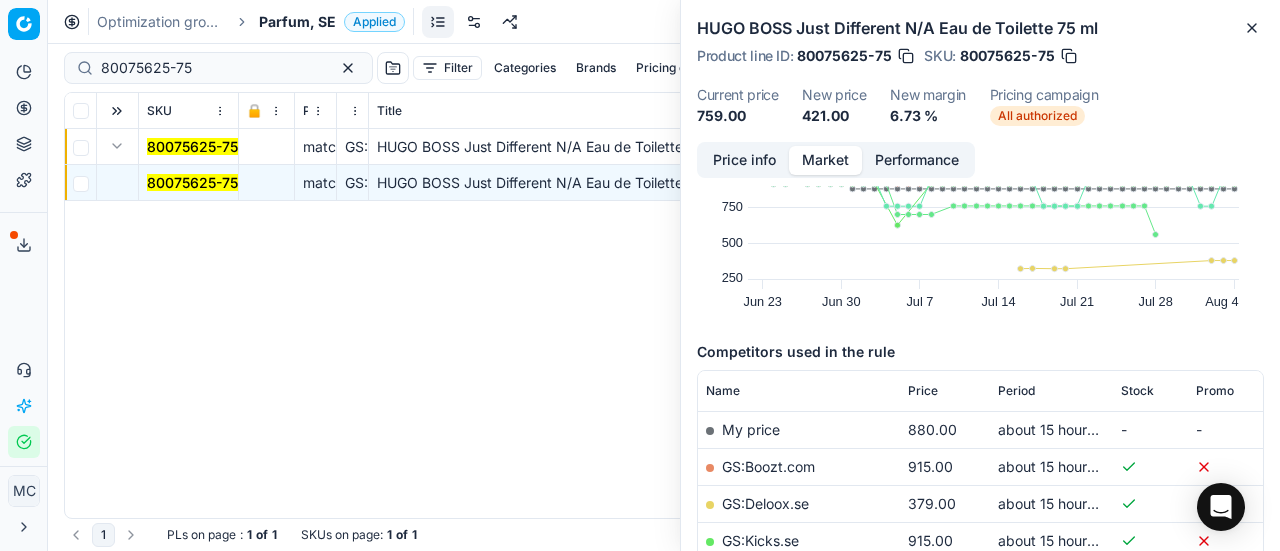 click on "Parfum, SE Applied" at bounding box center (332, 22) 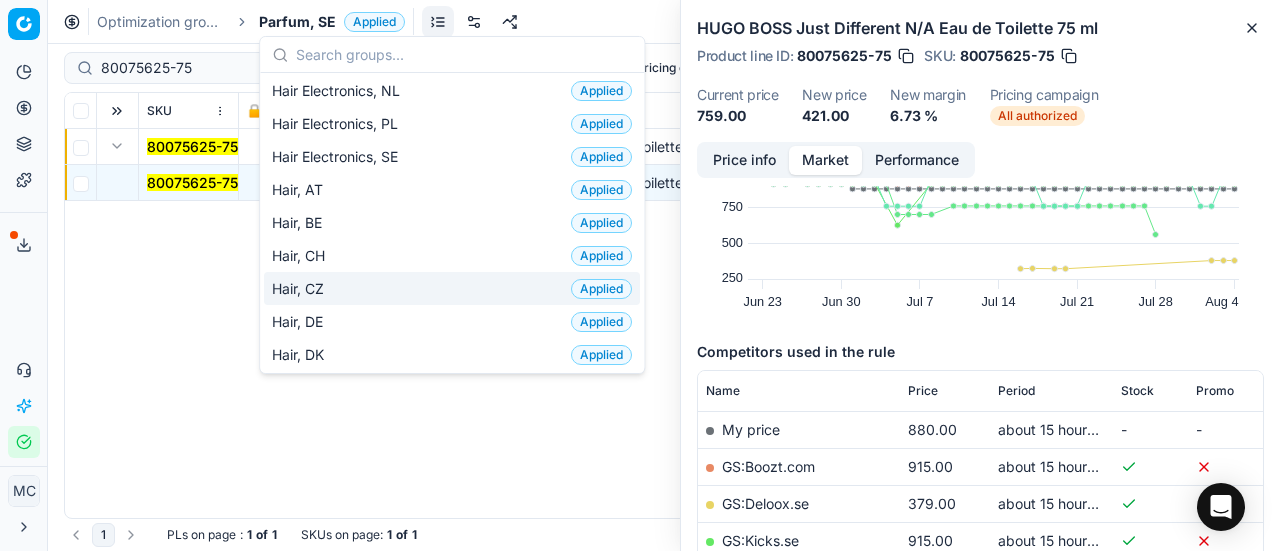 scroll, scrollTop: 500, scrollLeft: 0, axis: vertical 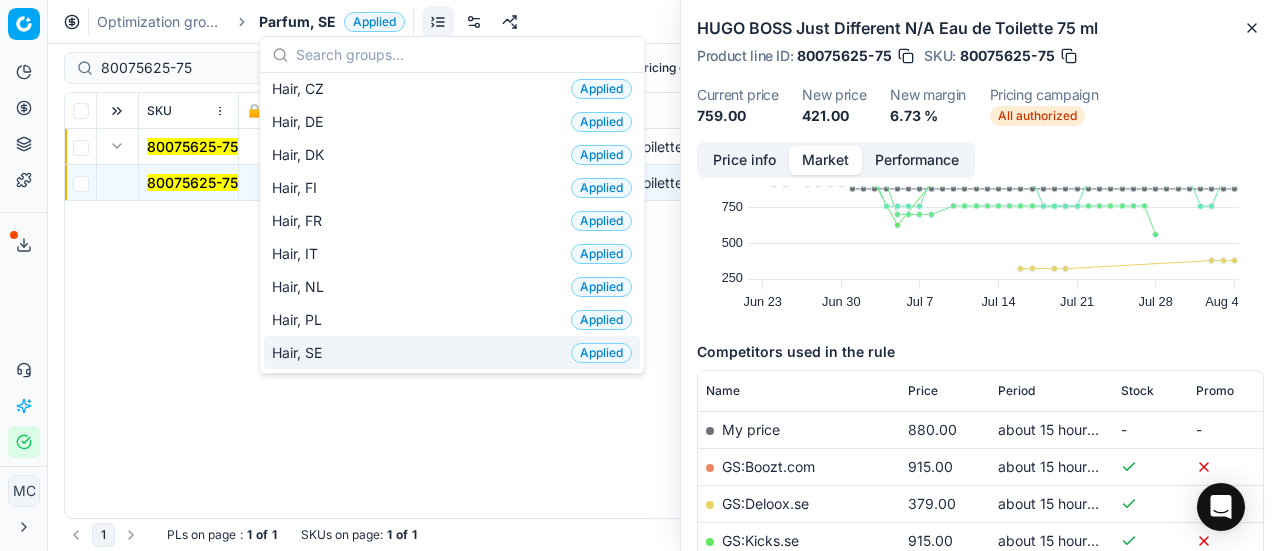 click on "Hair, SE Applied" at bounding box center [452, 352] 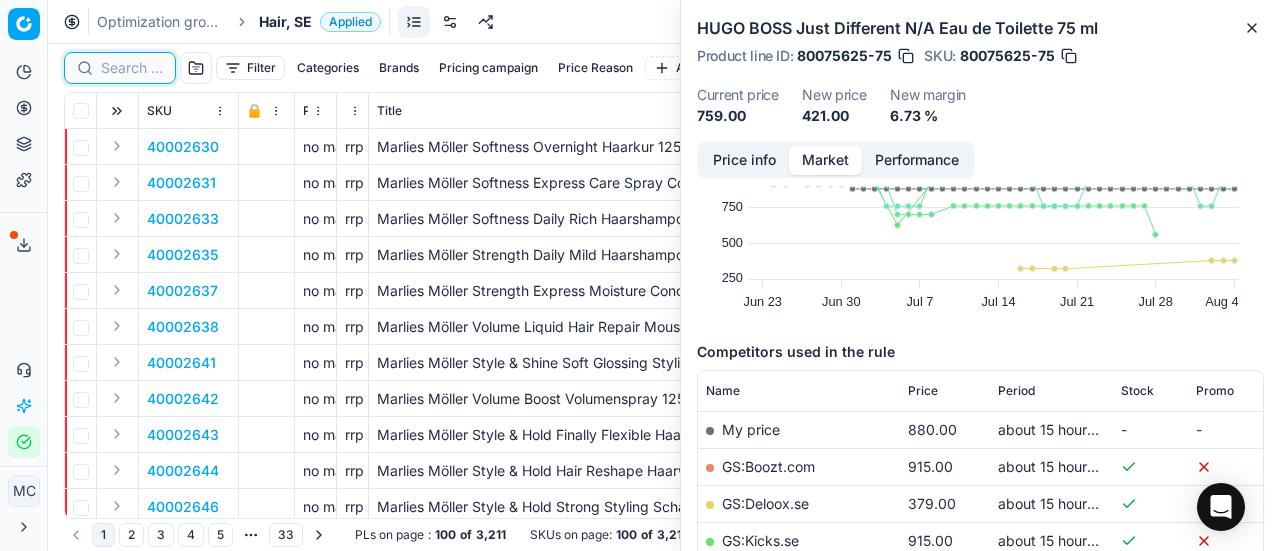 click at bounding box center [132, 68] 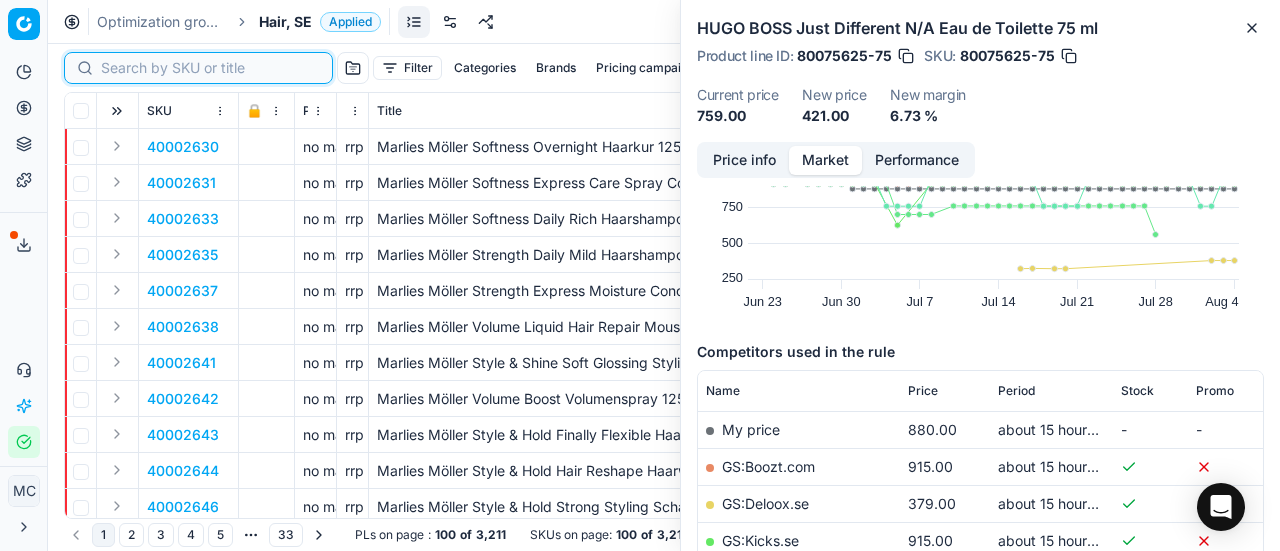 paste on "80024432-178" 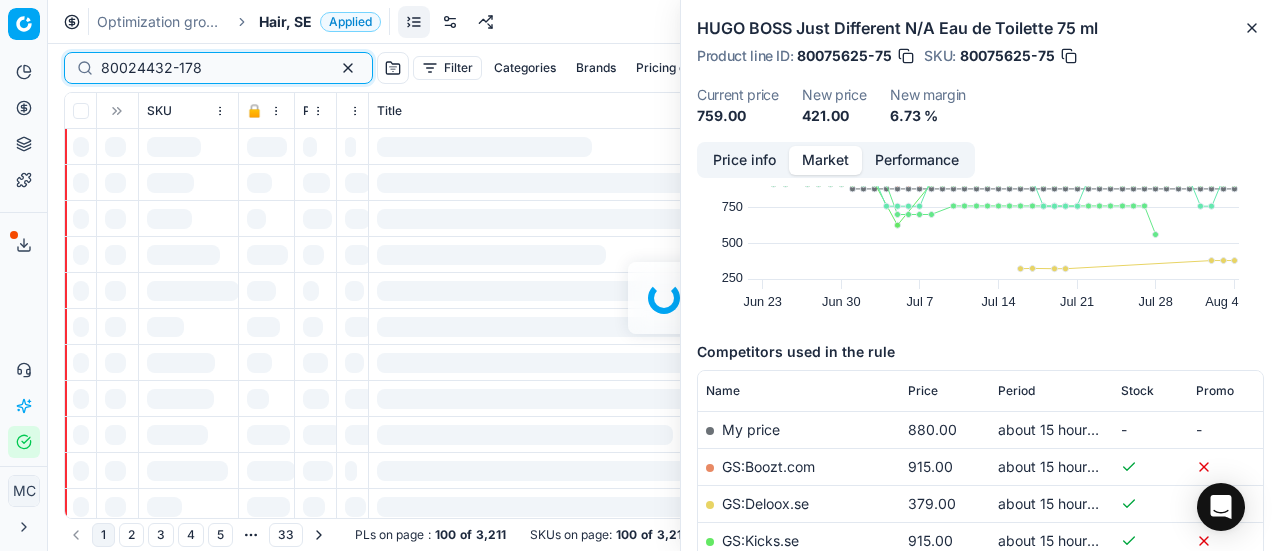 type on "80024432-178" 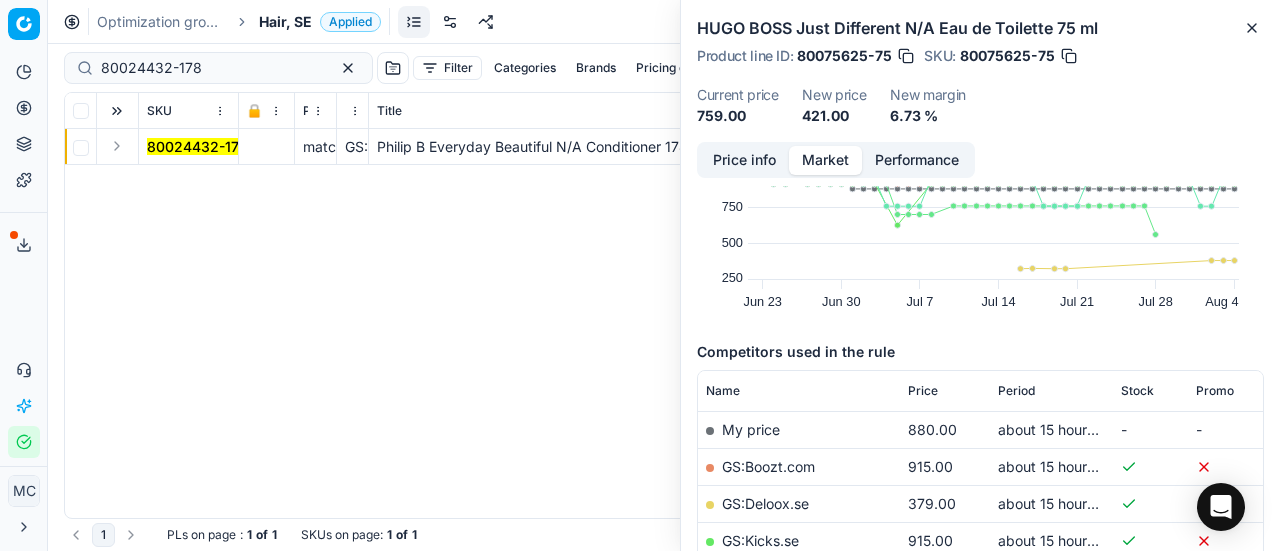 drag, startPoint x: 117, startPoint y: 151, endPoint x: 136, endPoint y: 160, distance: 21.023796 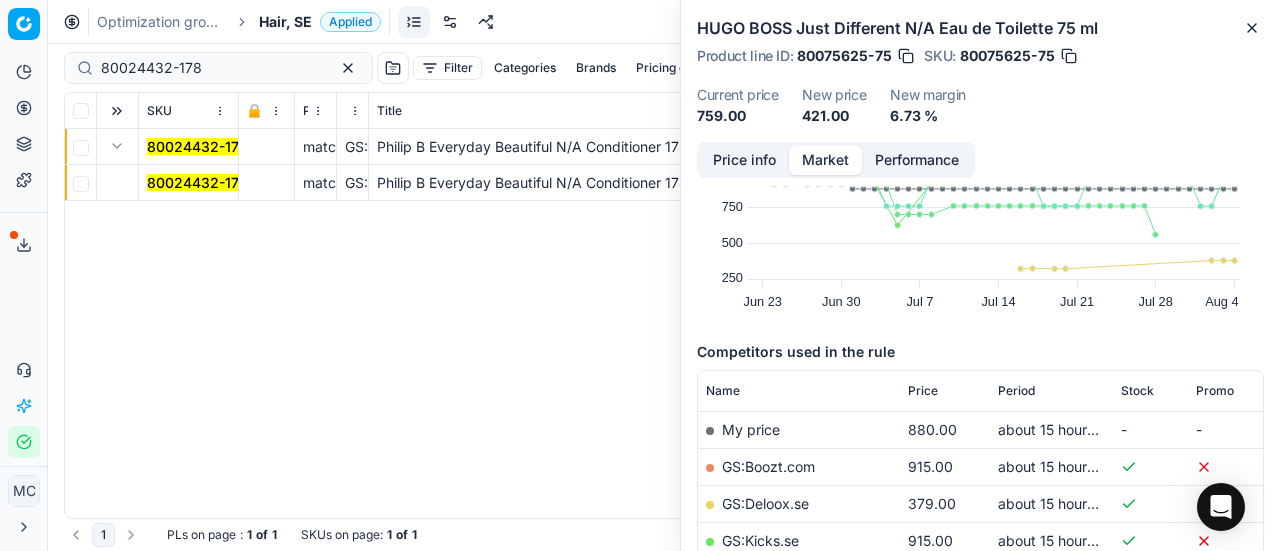 click on "80024432-178" at bounding box center (197, 182) 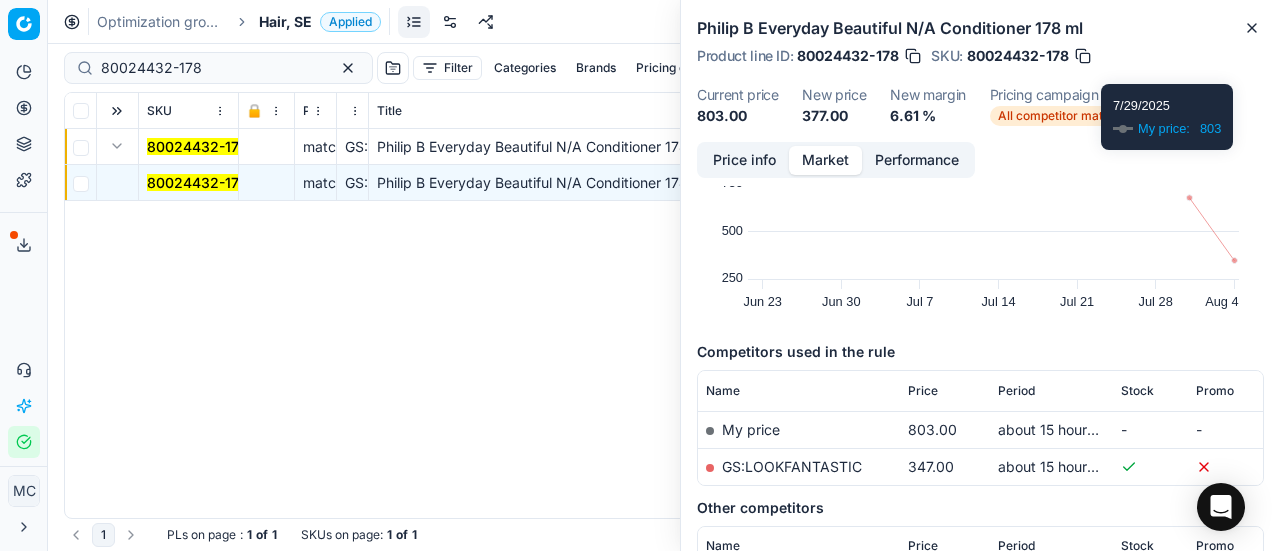 click on "Price info Market Performance" at bounding box center [836, 160] 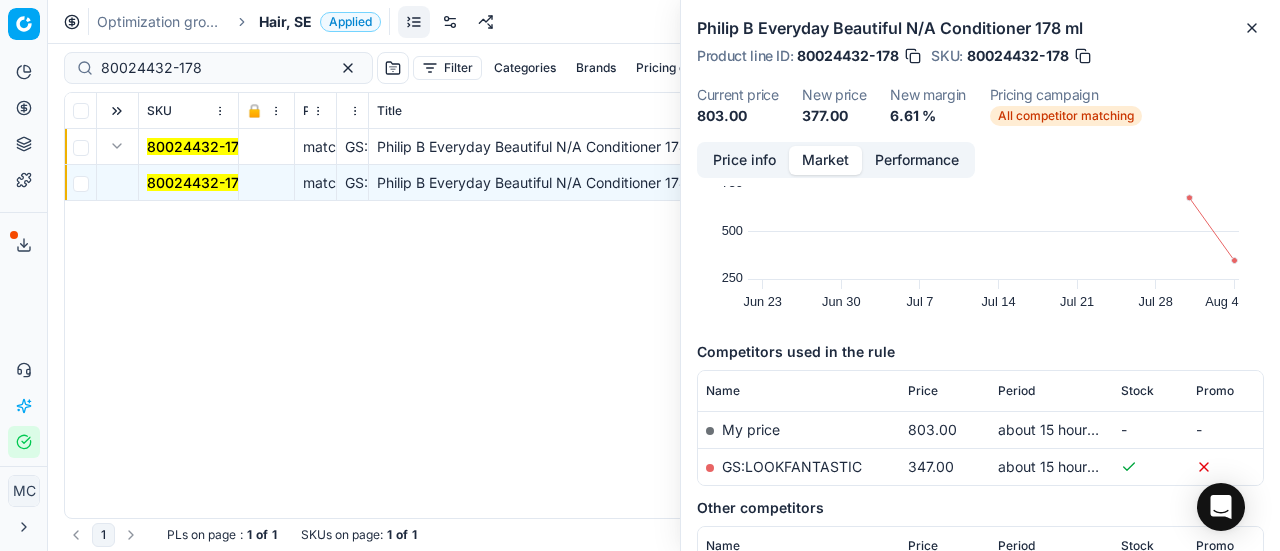 click on "GS:LOOKFANTASTIC" at bounding box center (792, 466) 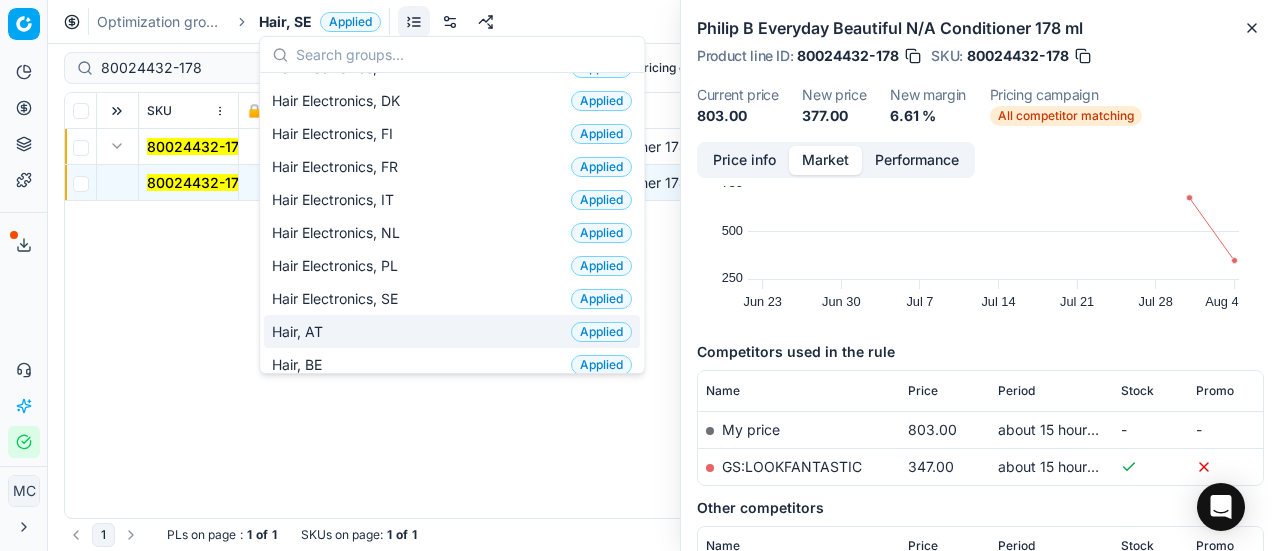 scroll, scrollTop: 200, scrollLeft: 0, axis: vertical 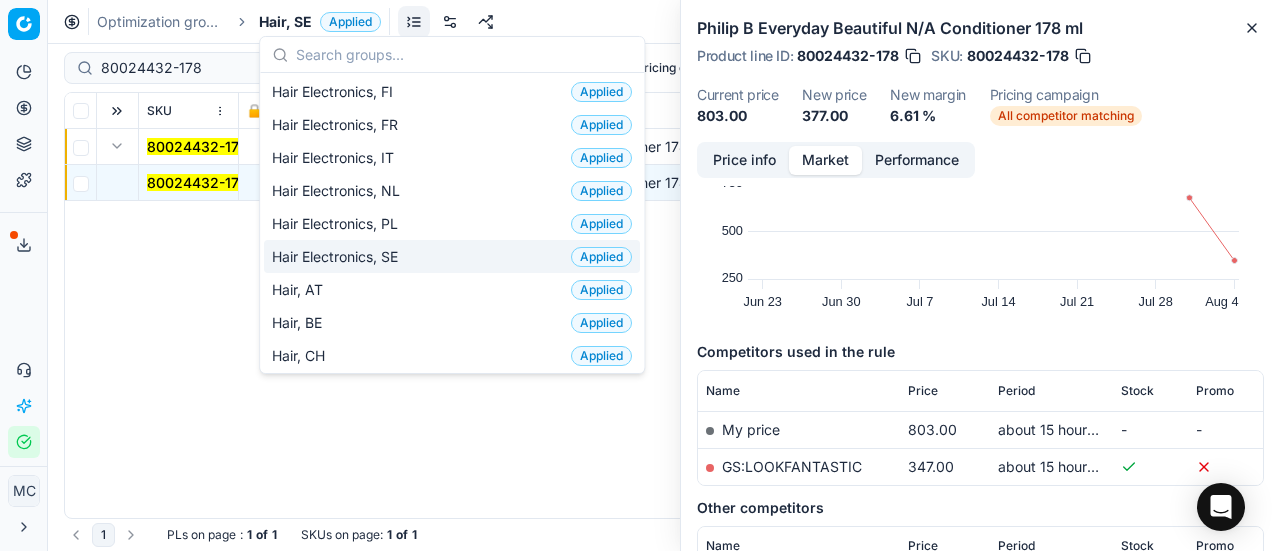 click on "Hair Electronics, SE  Applied" at bounding box center (452, 256) 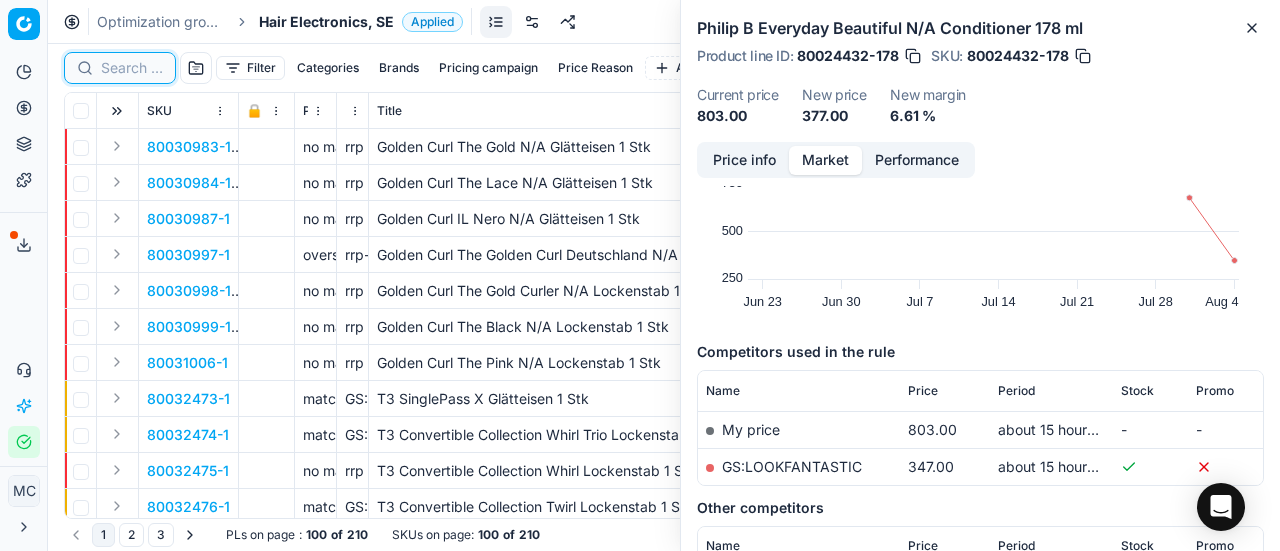 click at bounding box center (132, 68) 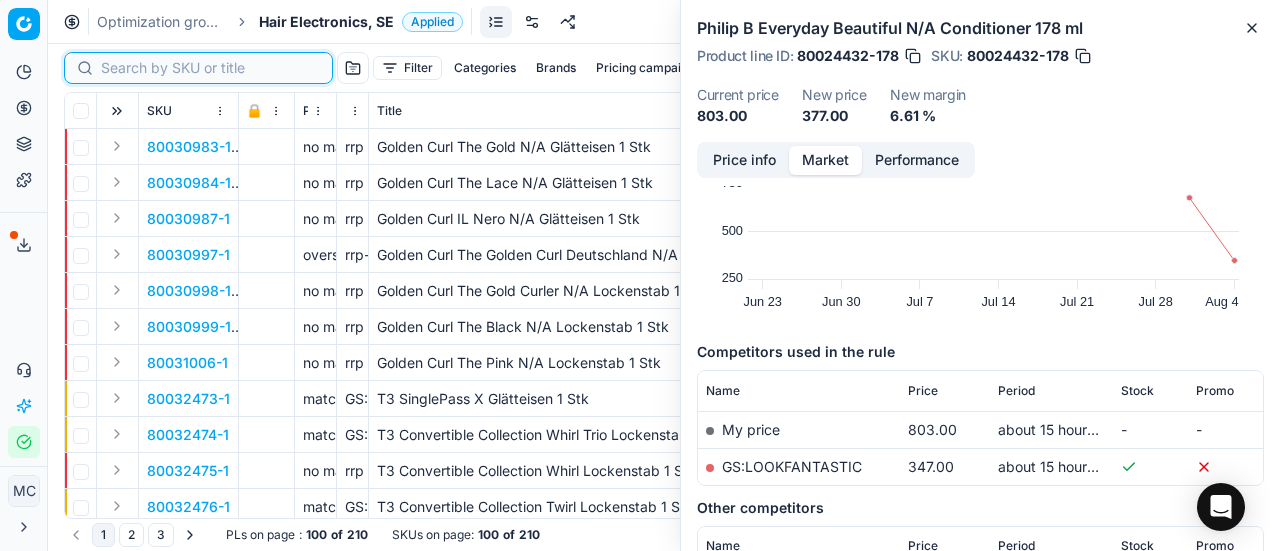 paste on "90009879-0015226" 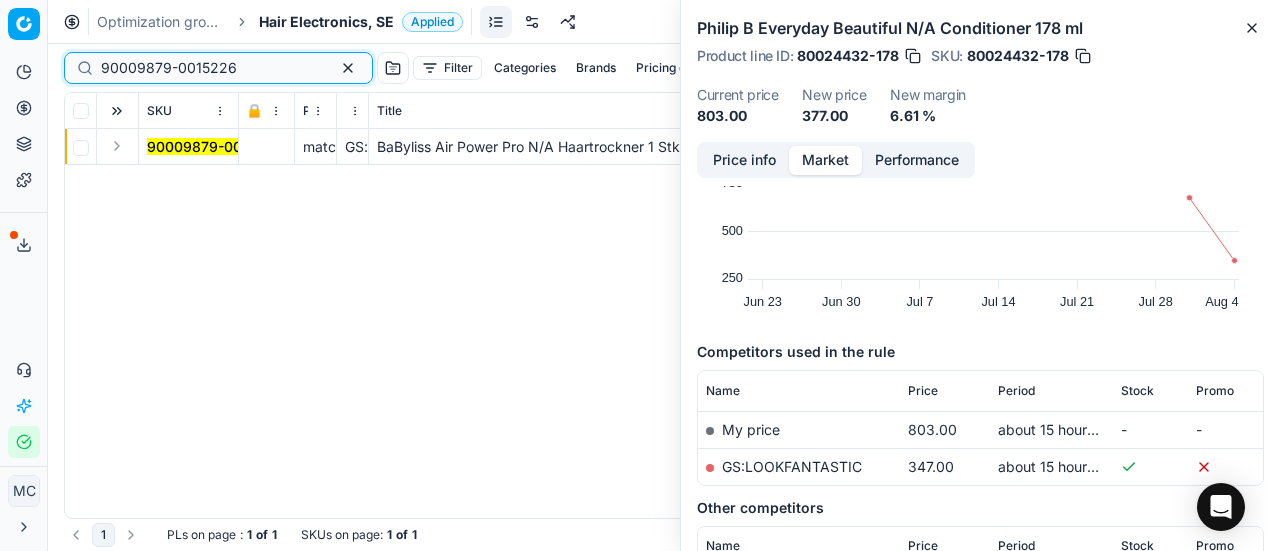 type on "90009879-0015226" 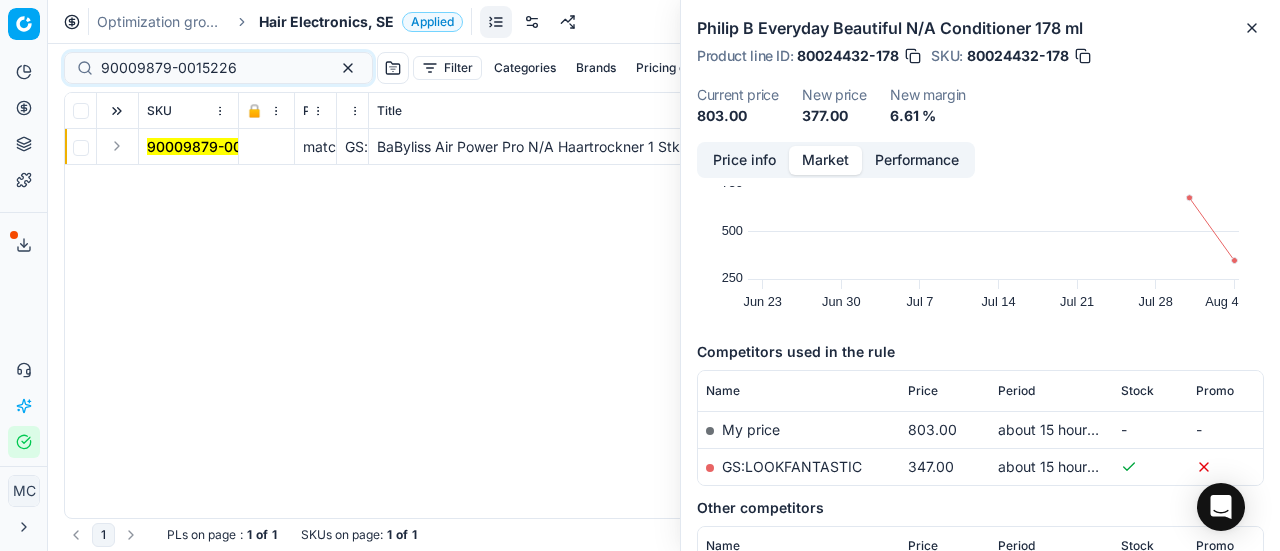 click at bounding box center (117, 146) 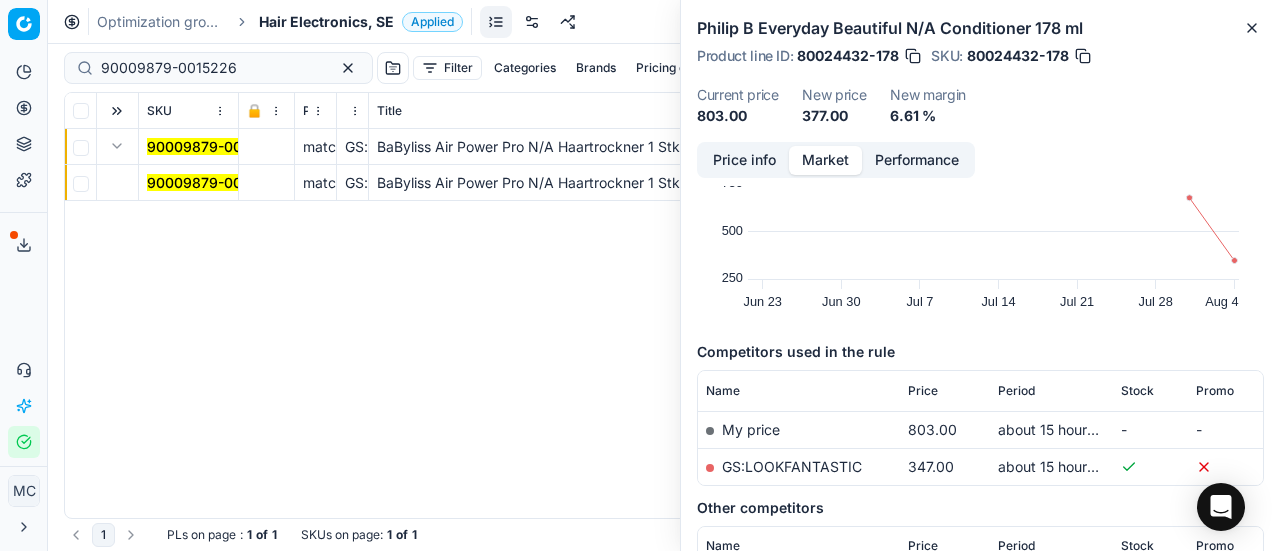 click on "90009879-0015226" at bounding box center (215, 182) 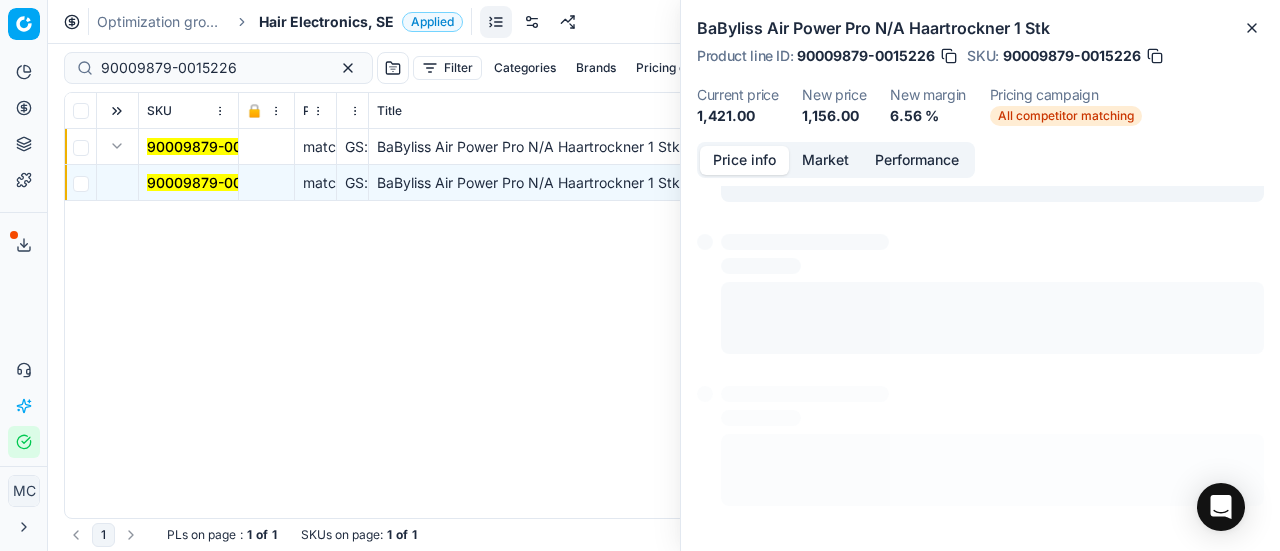 click on "Price info" at bounding box center [744, 160] 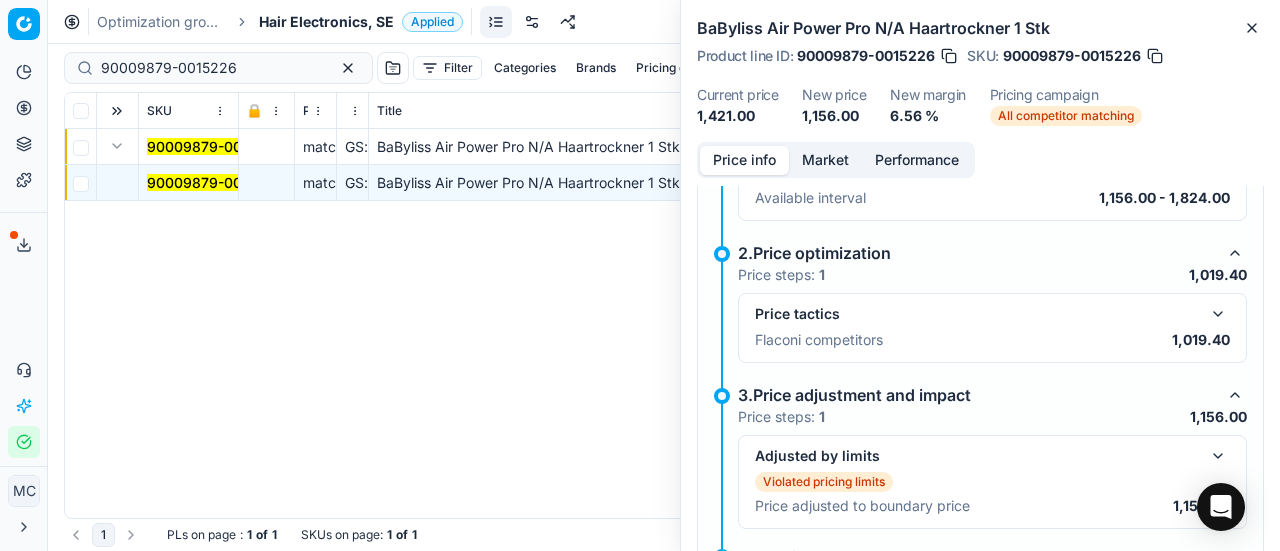 click at bounding box center (1218, 314) 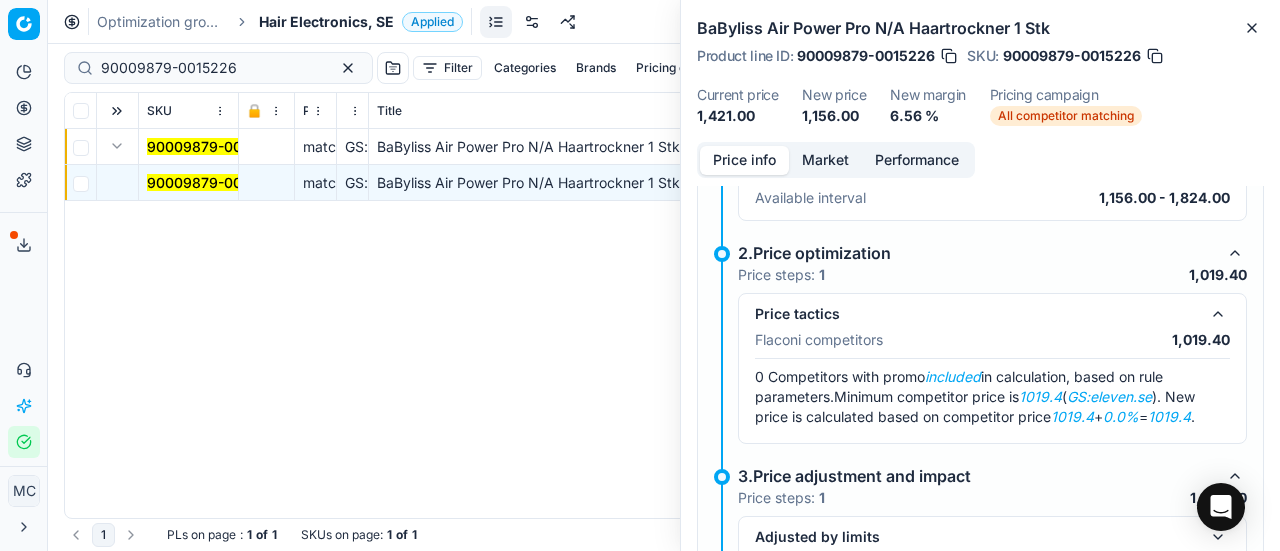 click on "Price info Market Performance" at bounding box center [836, 160] 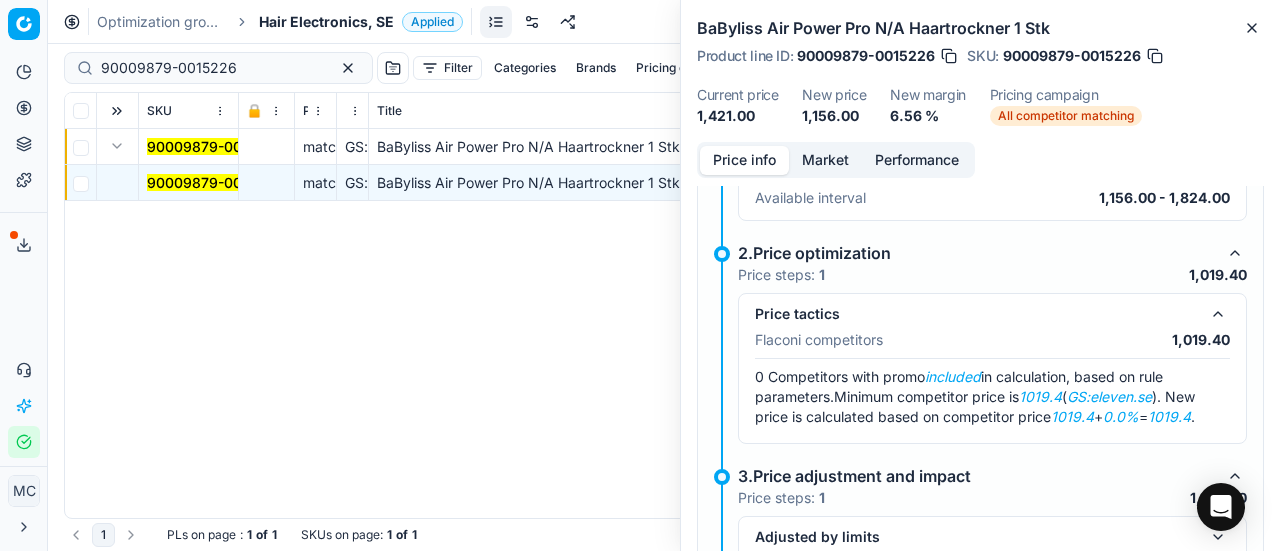 click on "Market" at bounding box center (825, 160) 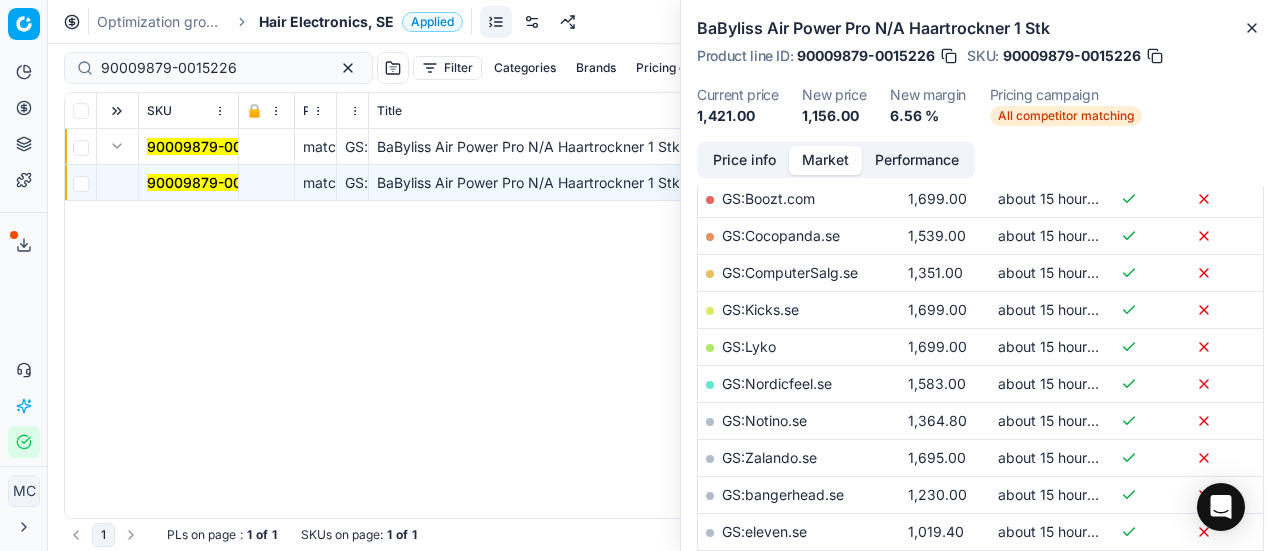 scroll, scrollTop: 400, scrollLeft: 0, axis: vertical 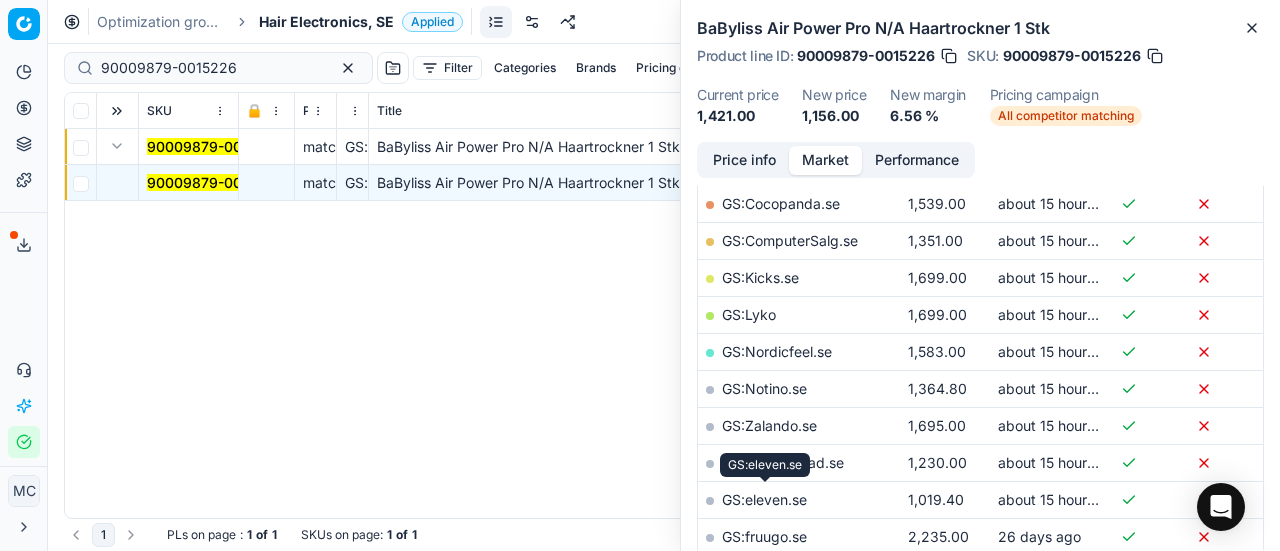 click on "GS:eleven.se" at bounding box center [764, 499] 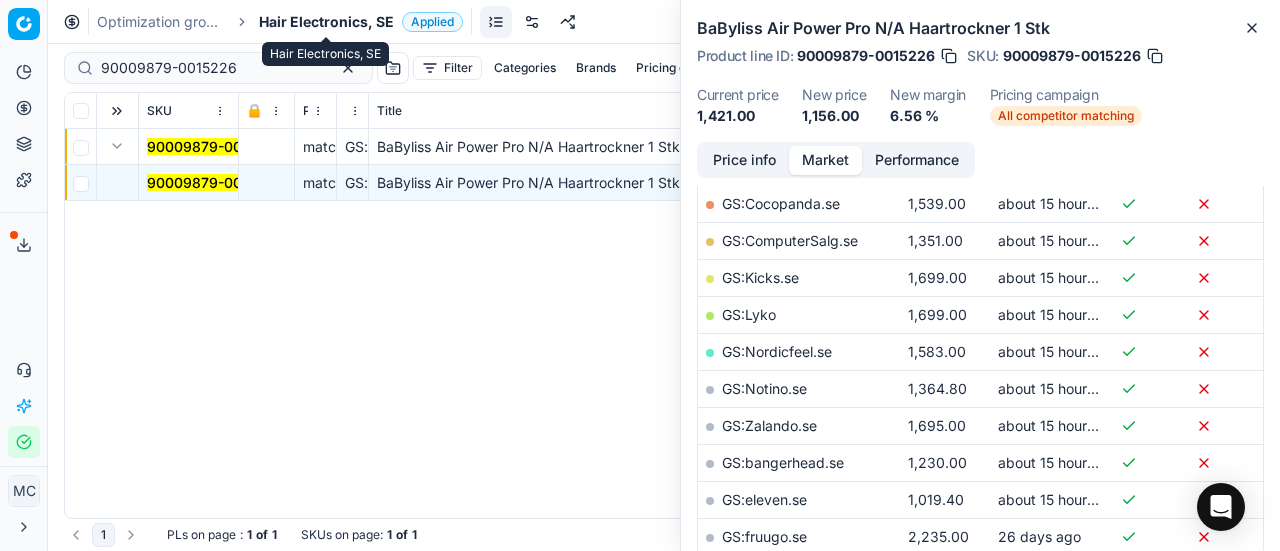 click on "Hair Electronics, SE" at bounding box center [326, 22] 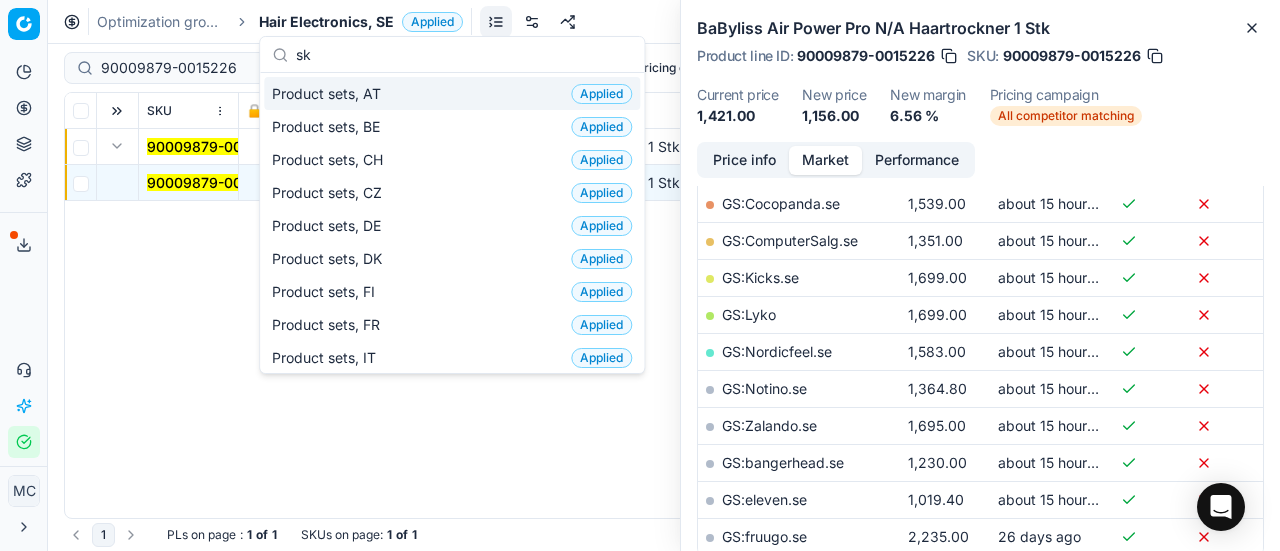 scroll, scrollTop: 250, scrollLeft: 0, axis: vertical 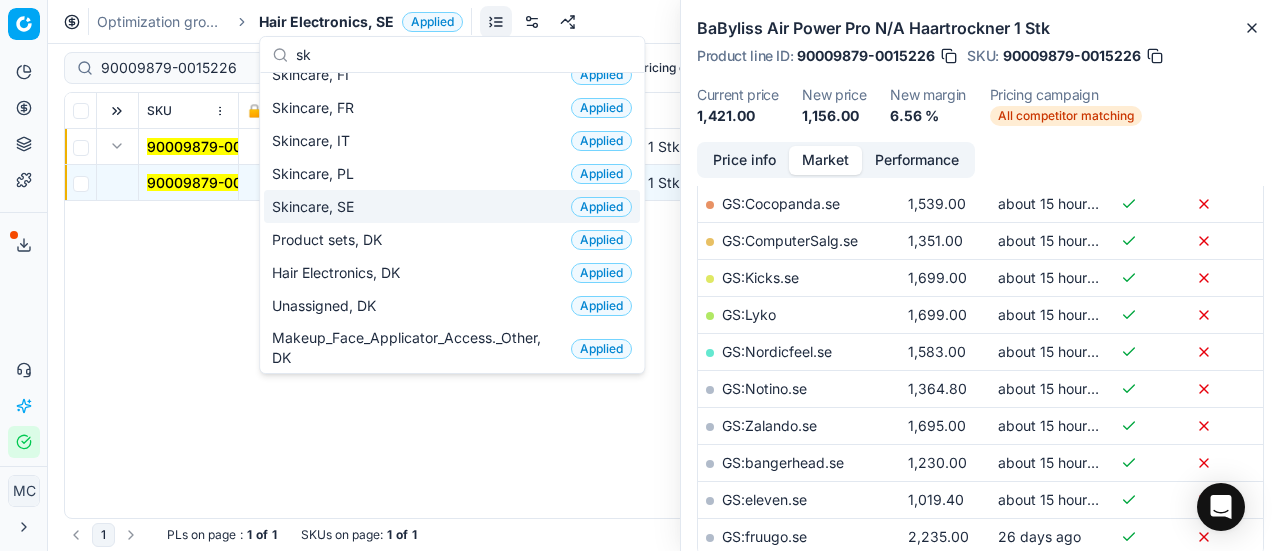 type on "sk" 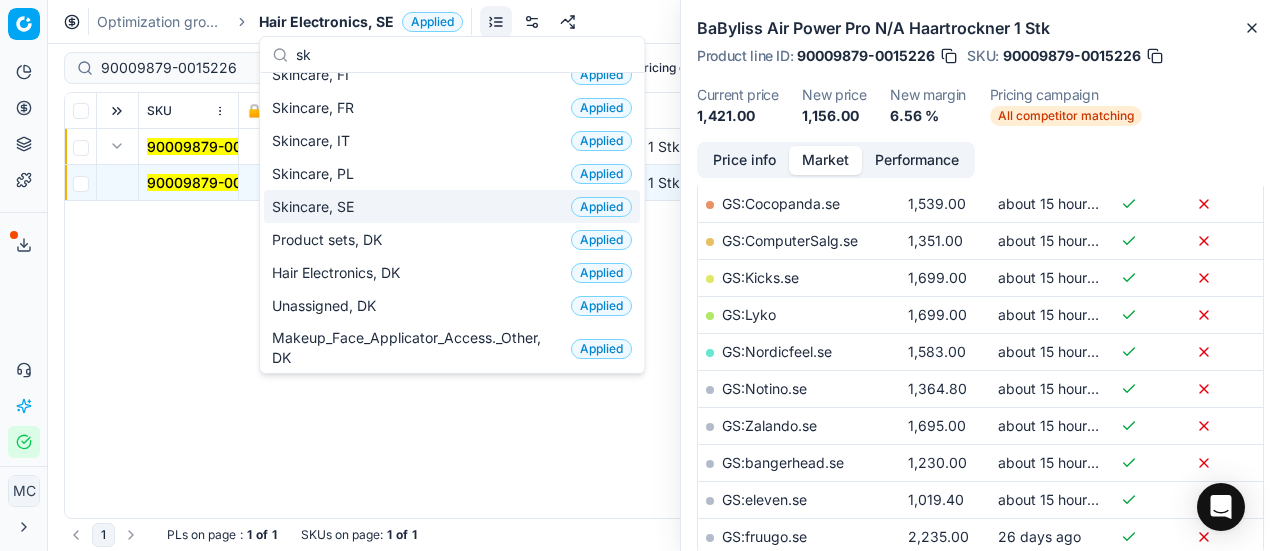 click on "Skincare, SE  Applied" at bounding box center (452, 206) 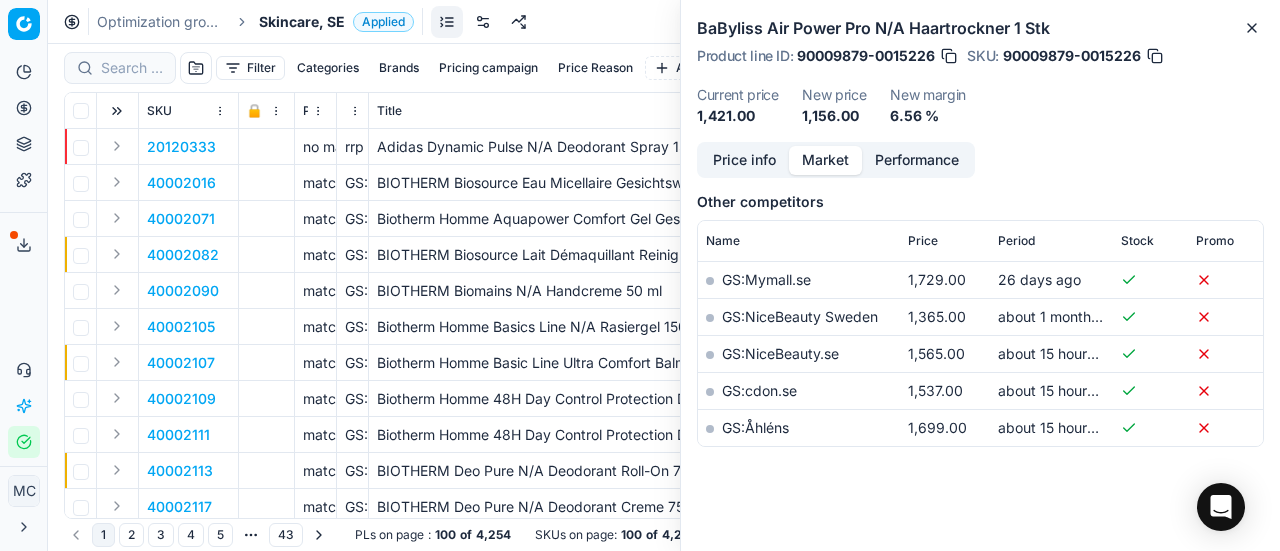 scroll, scrollTop: 400, scrollLeft: 0, axis: vertical 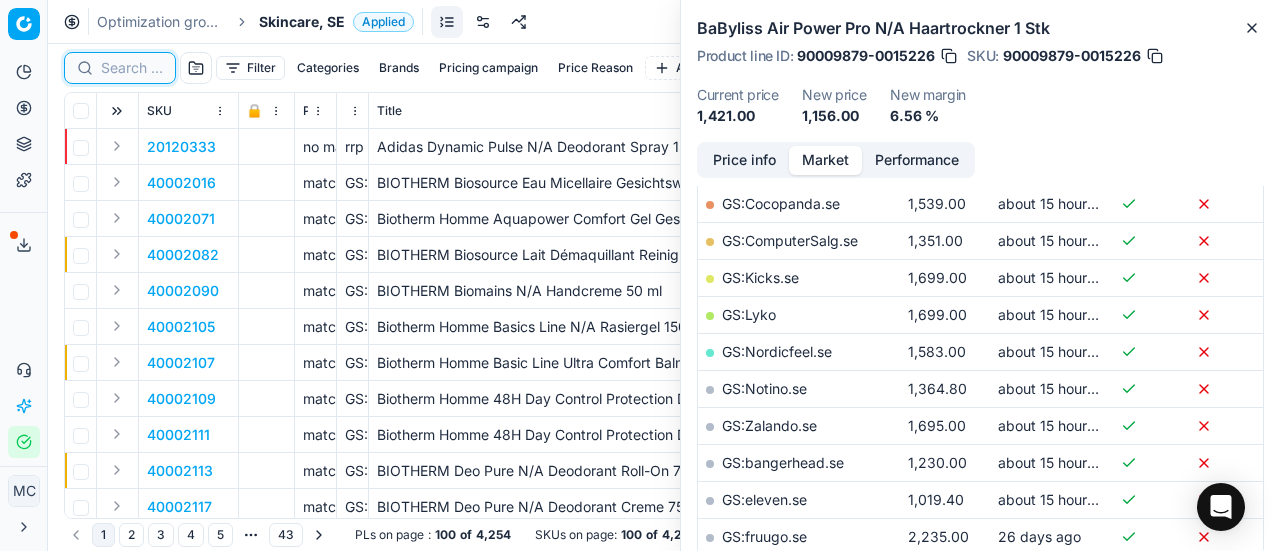 click at bounding box center [132, 68] 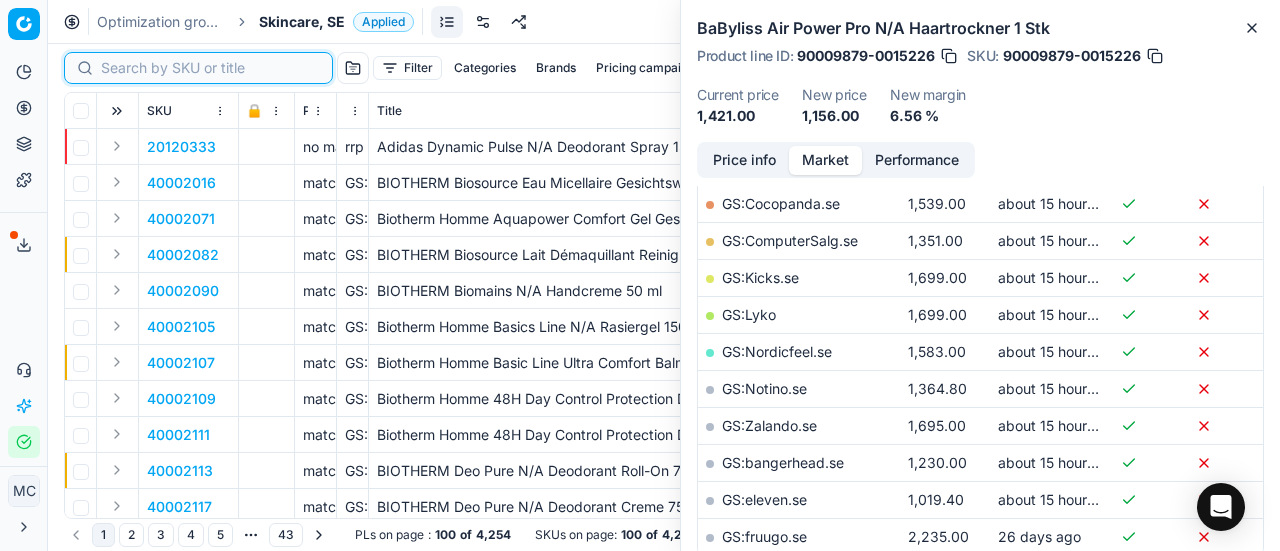 paste on "90003035-0004440" 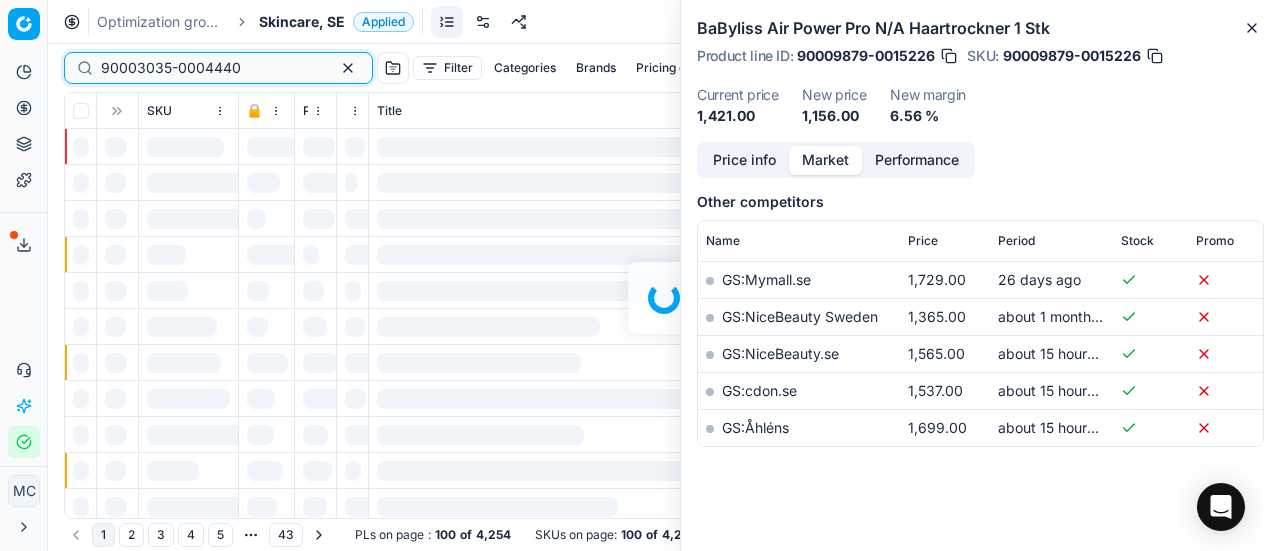 scroll, scrollTop: 400, scrollLeft: 0, axis: vertical 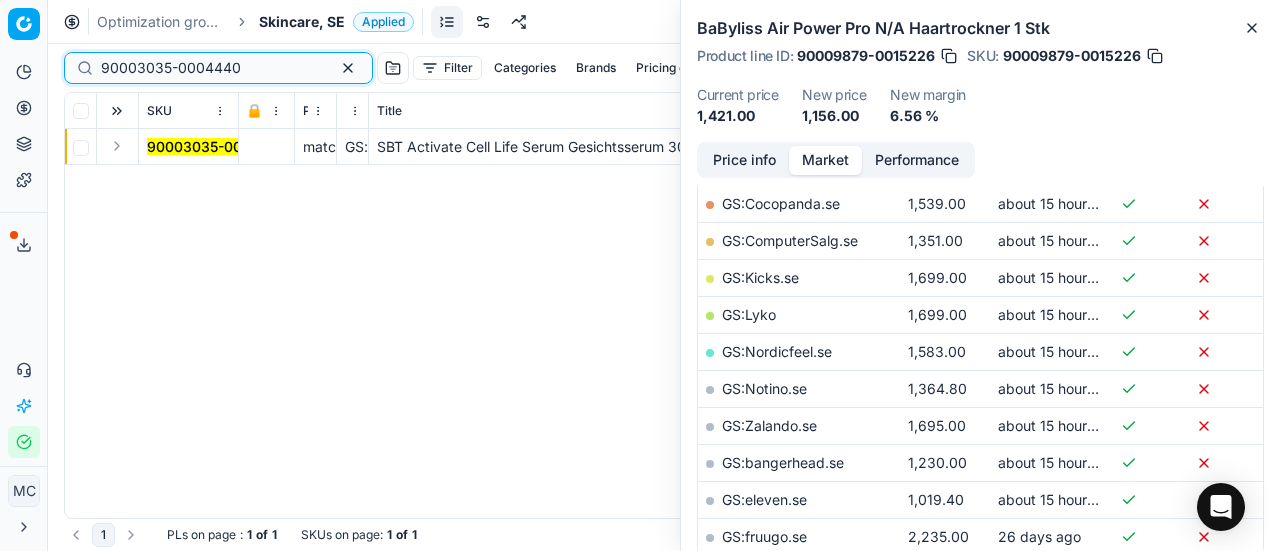 type on "90003035-0004440" 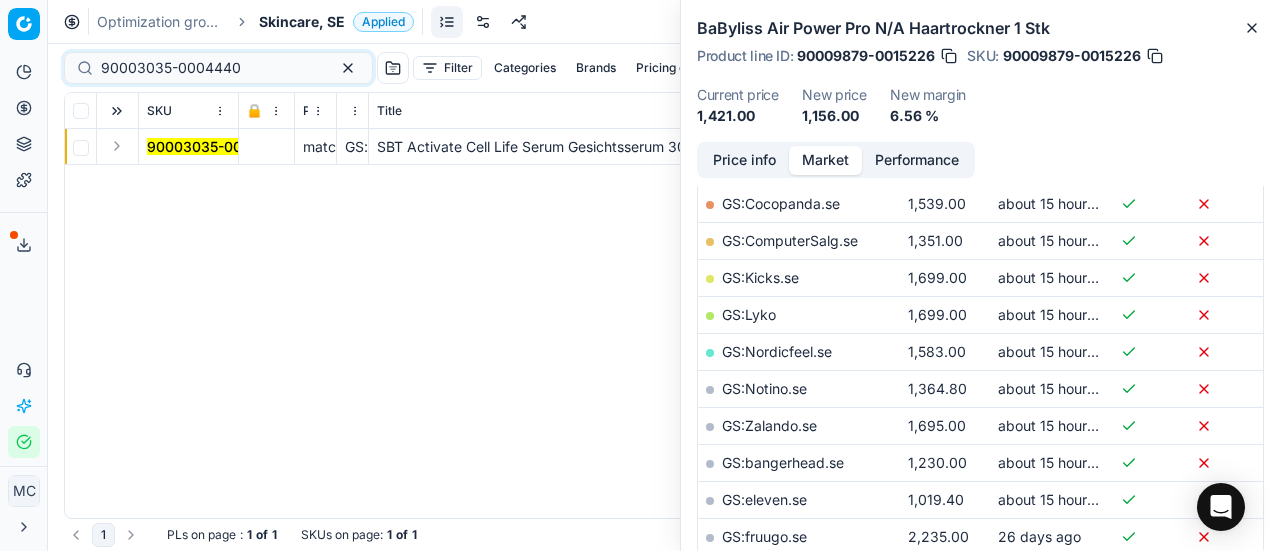 click at bounding box center [117, 146] 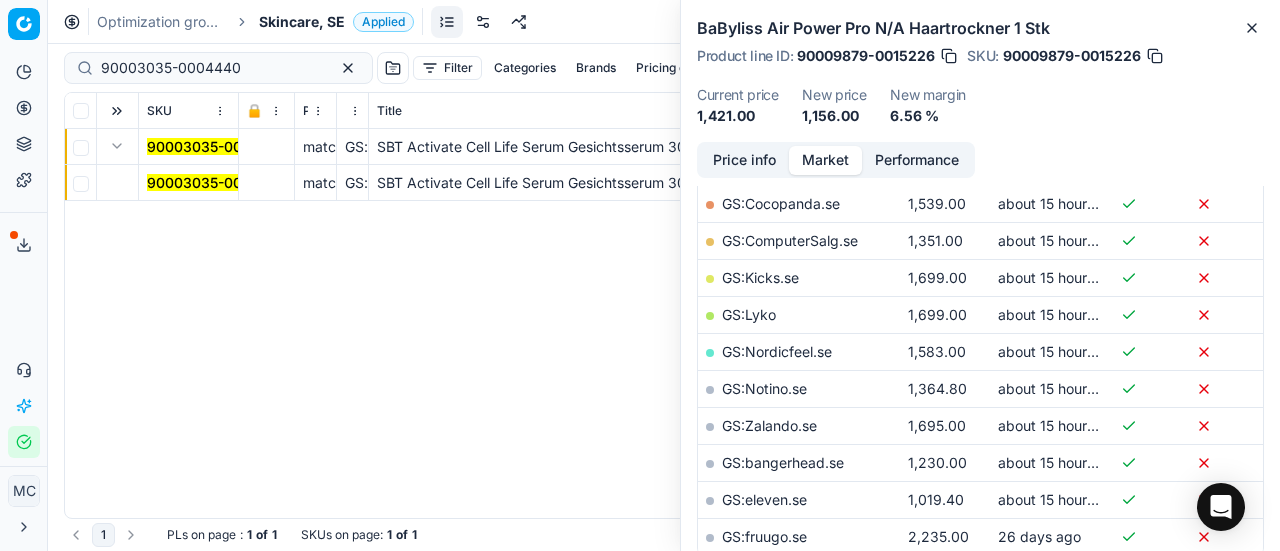 click on "90003035-0004440" at bounding box center (217, 182) 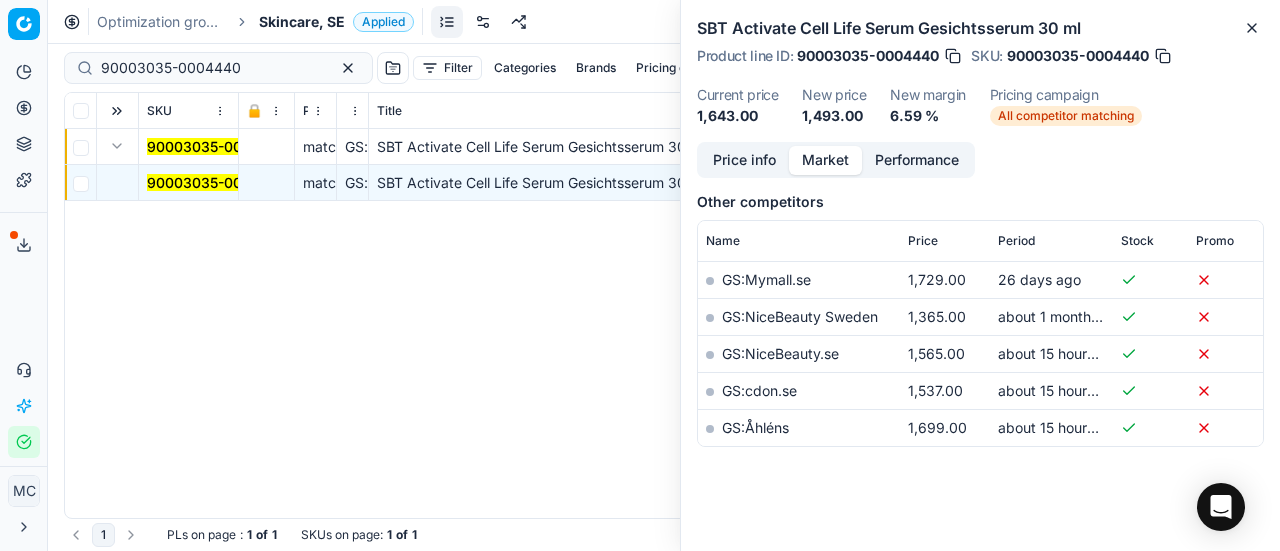 scroll, scrollTop: 0, scrollLeft: 0, axis: both 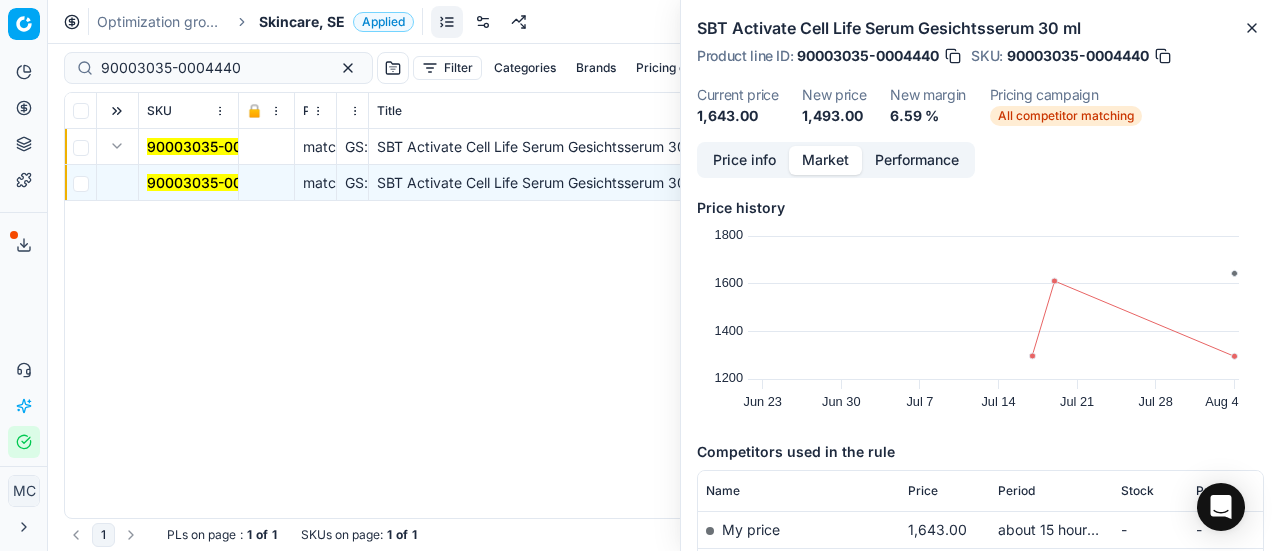click on "Price info Market Performance" at bounding box center (836, 160) 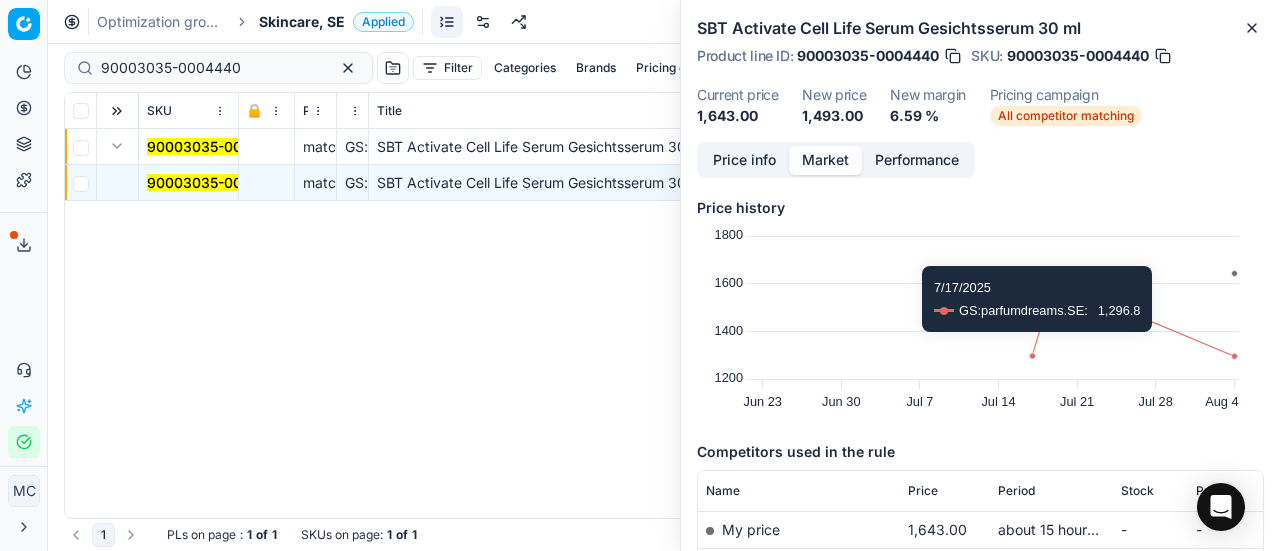 click on "Price info" at bounding box center (744, 160) 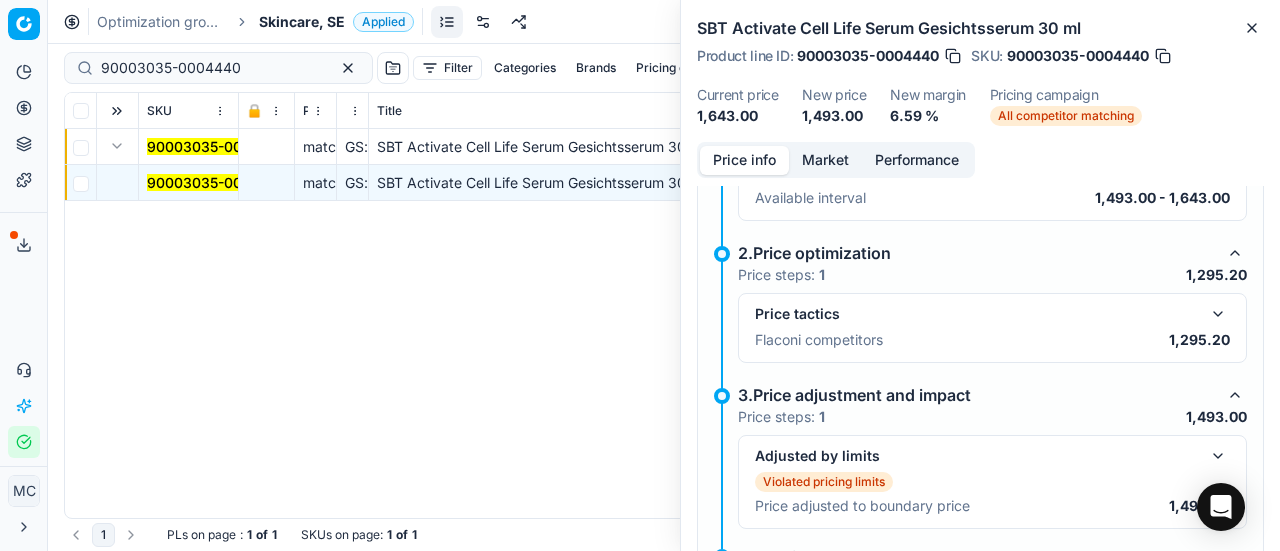 click at bounding box center (1218, 314) 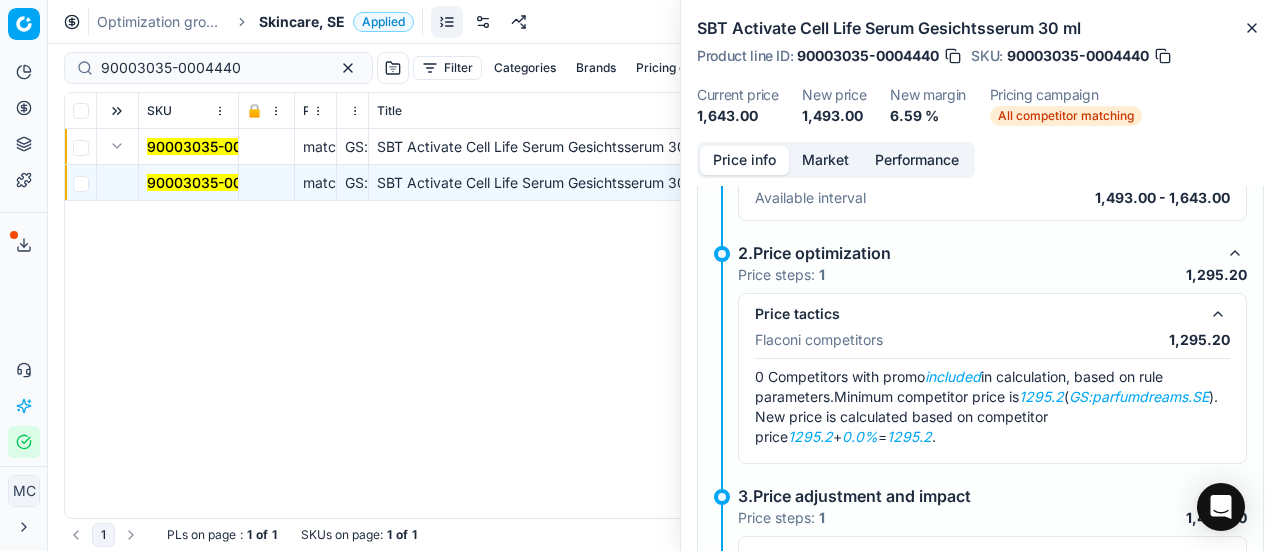 click on "Market" at bounding box center (825, 160) 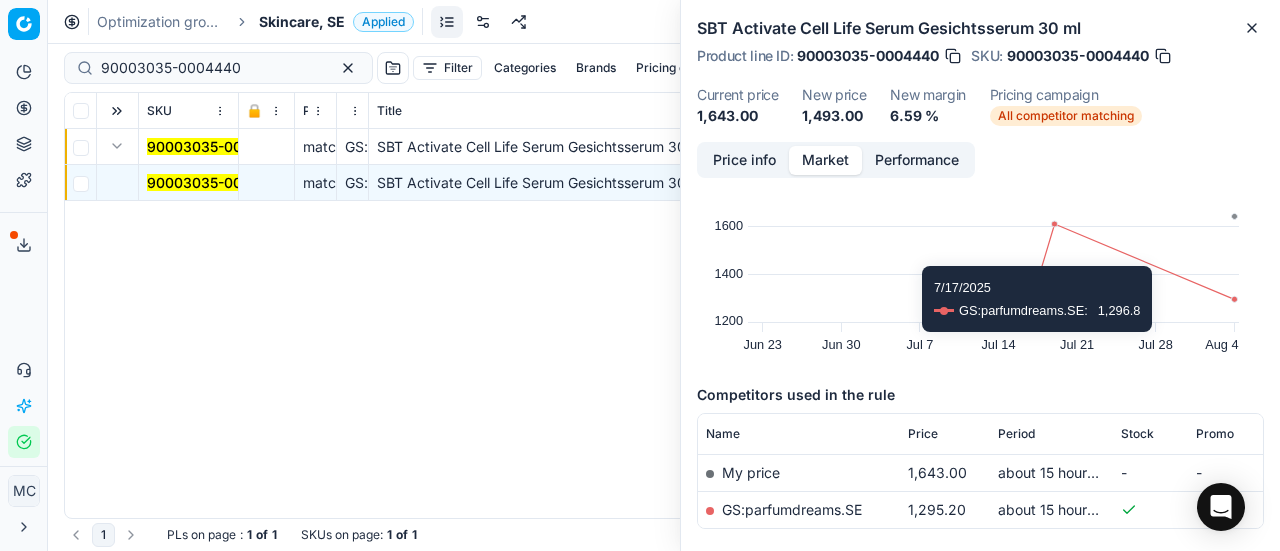 scroll, scrollTop: 153, scrollLeft: 0, axis: vertical 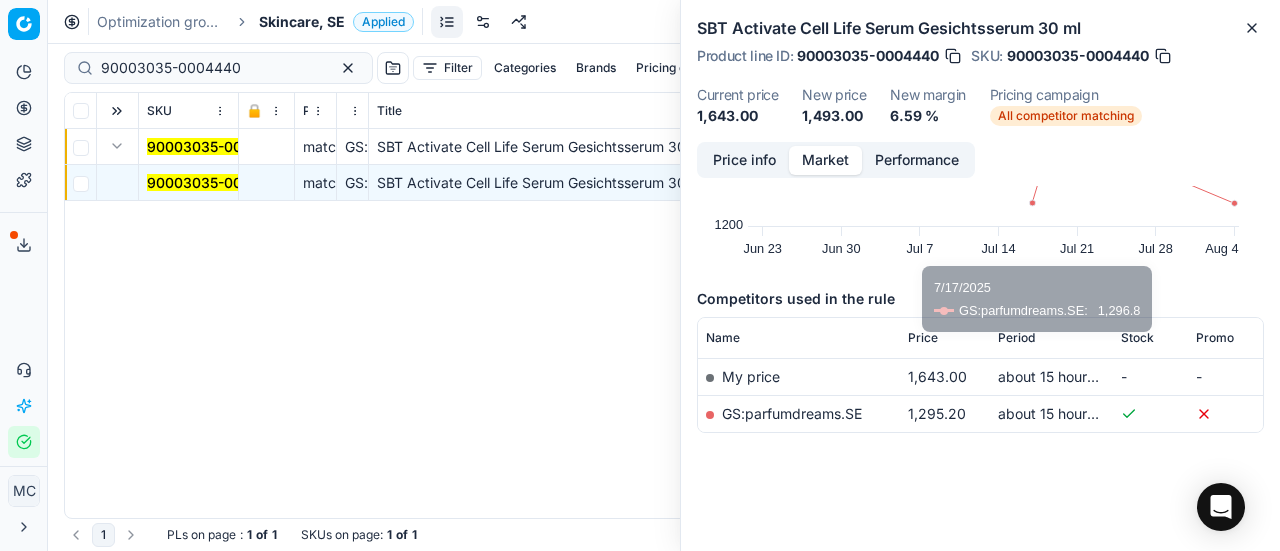 click on "My price" at bounding box center [799, 376] 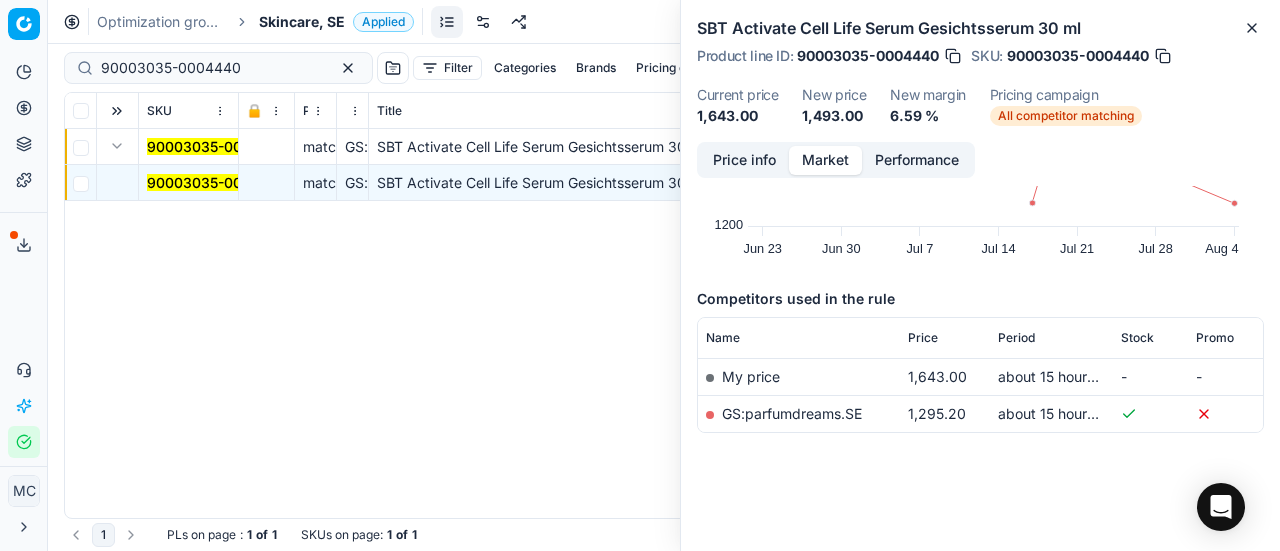 click on "GS:parfumdreams.SE" at bounding box center [792, 413] 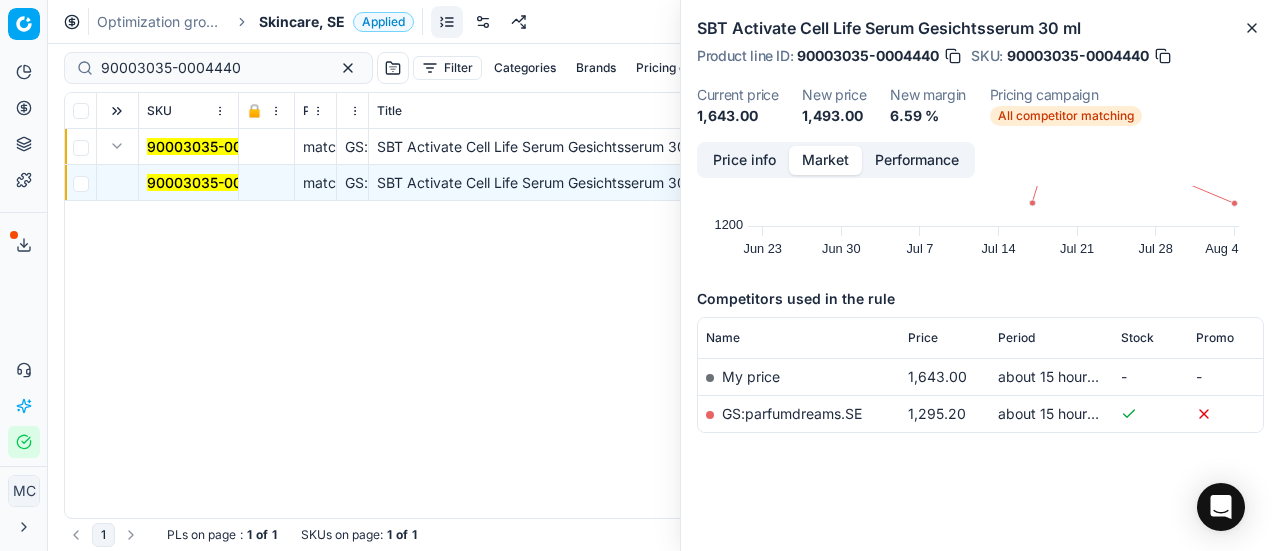click on "Skincare, SE" at bounding box center [302, 22] 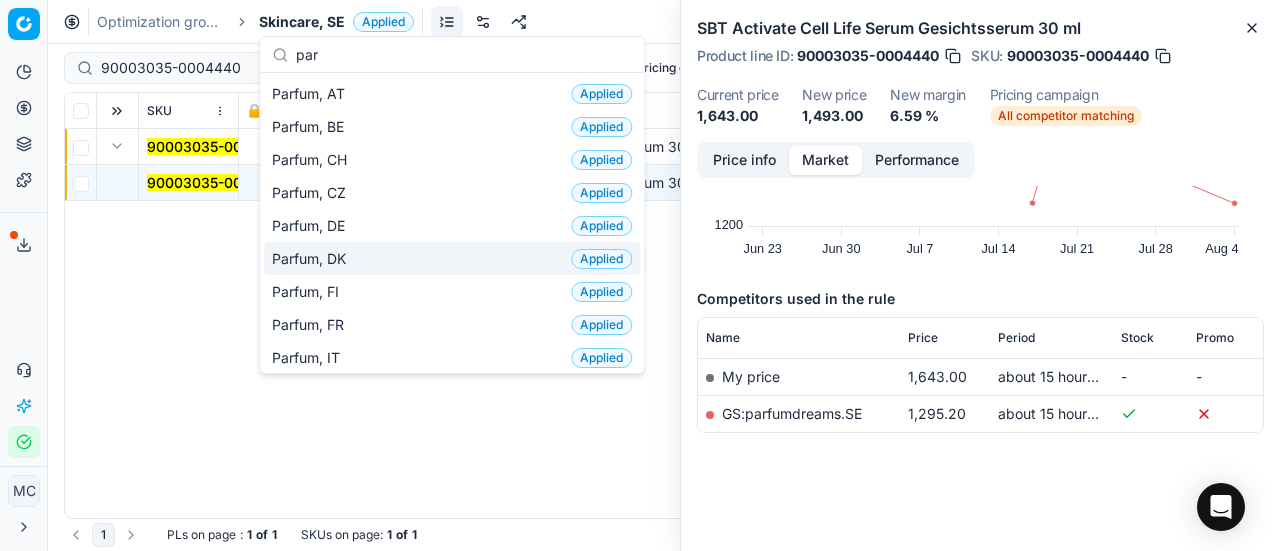 scroll, scrollTop: 200, scrollLeft: 0, axis: vertical 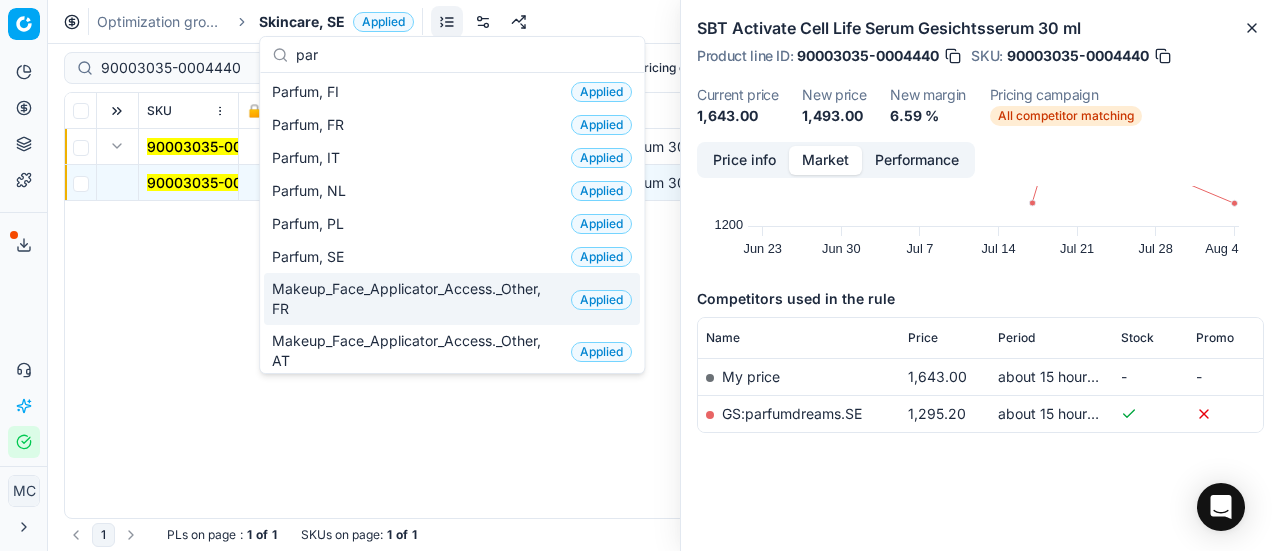 type on "par" 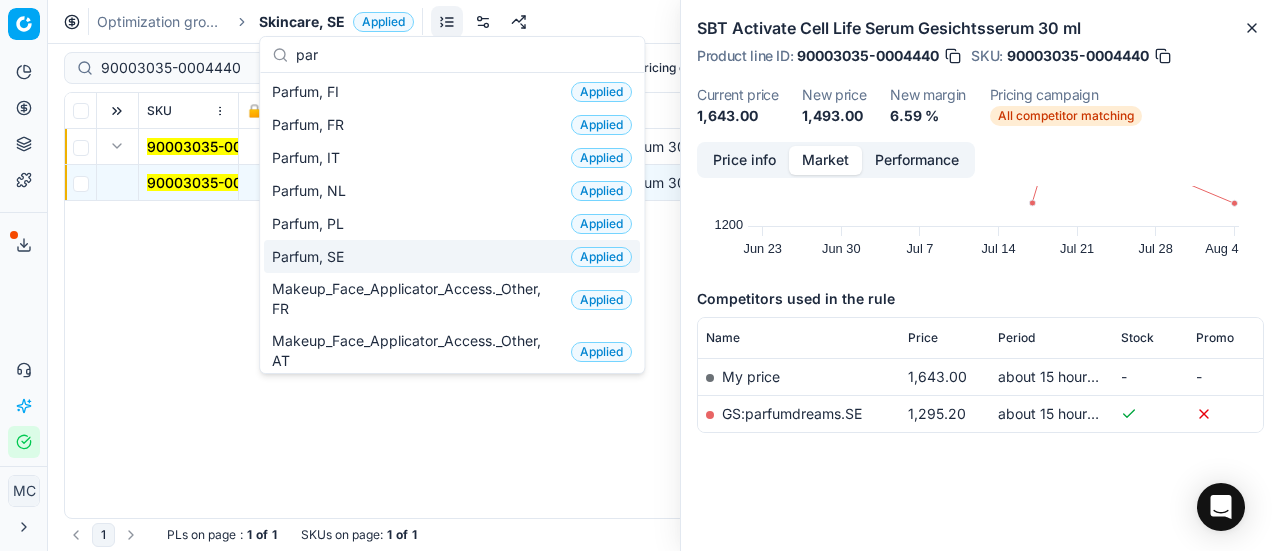 click on "Parfum, SE Applied" at bounding box center [452, 256] 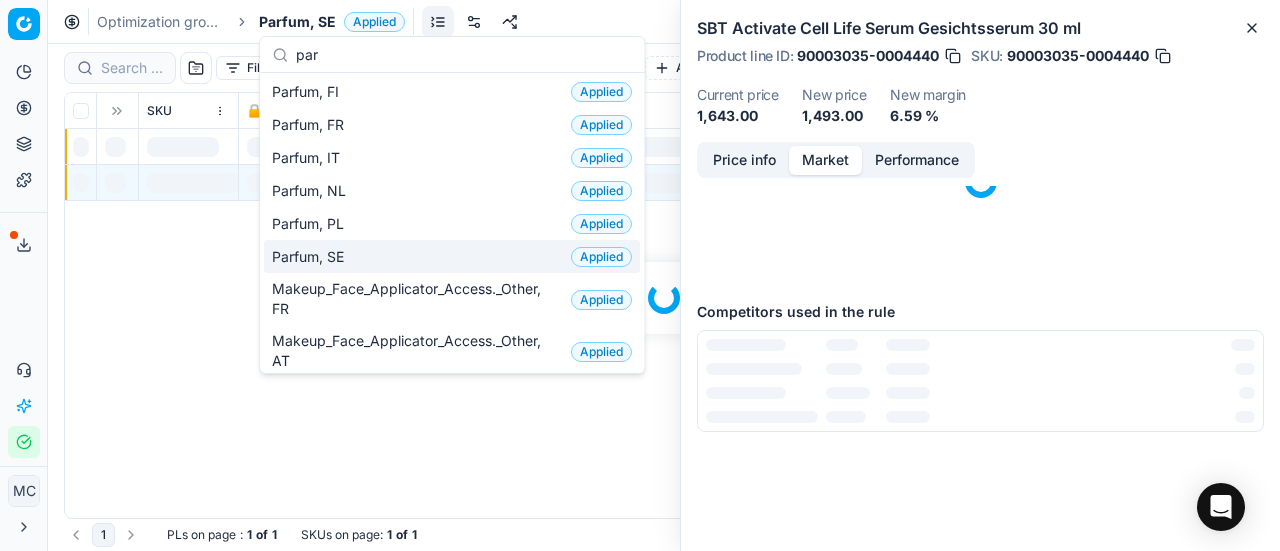 scroll, scrollTop: 0, scrollLeft: 0, axis: both 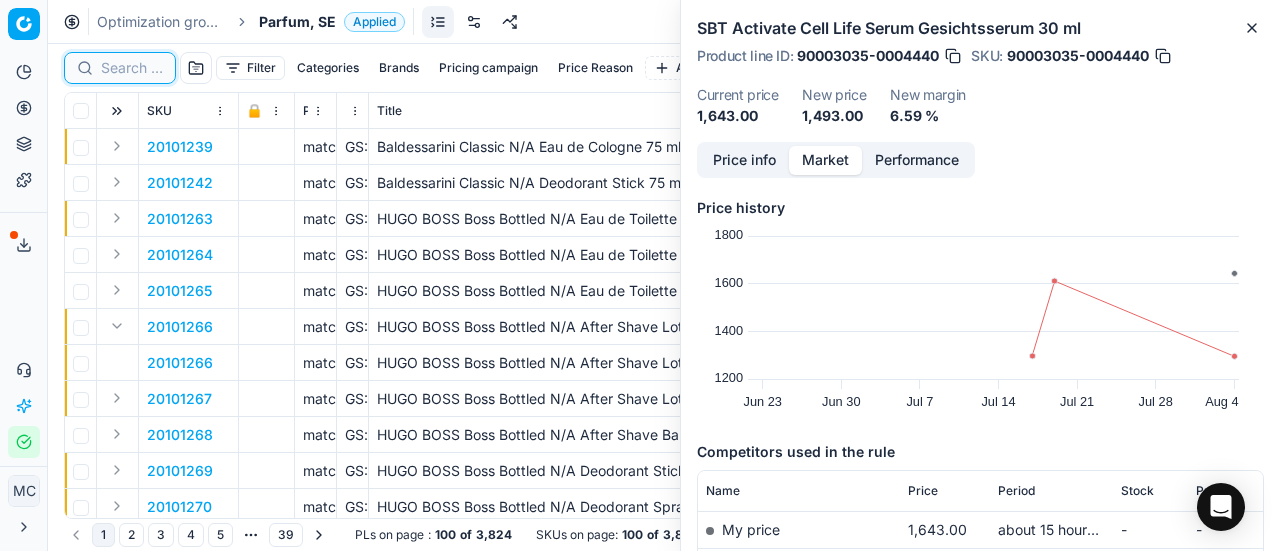 click at bounding box center [132, 68] 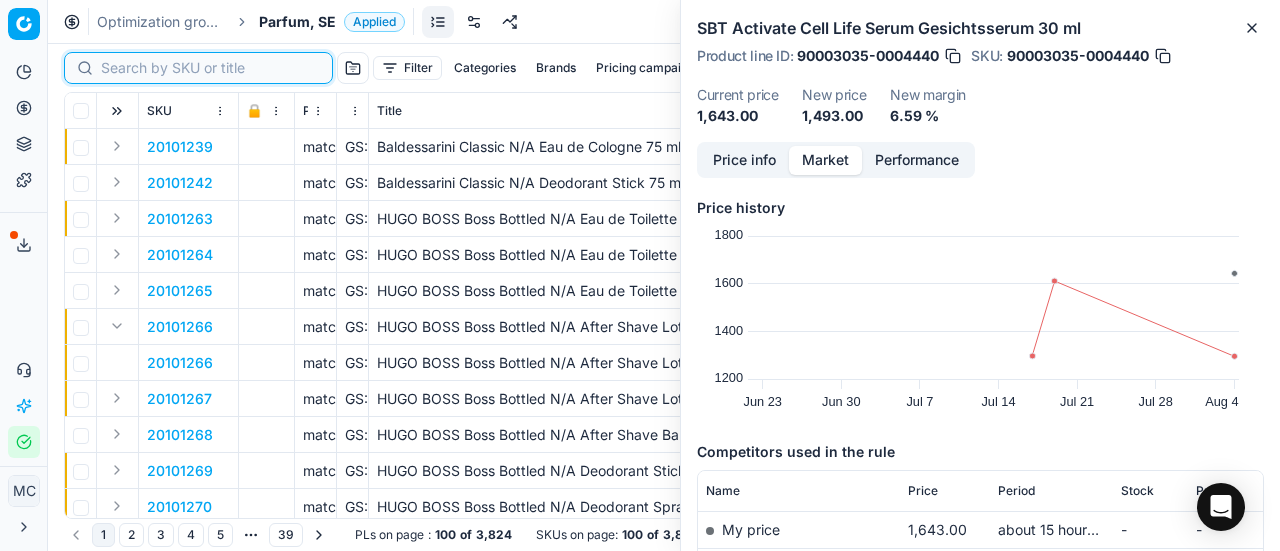 paste on "90002590-0003652" 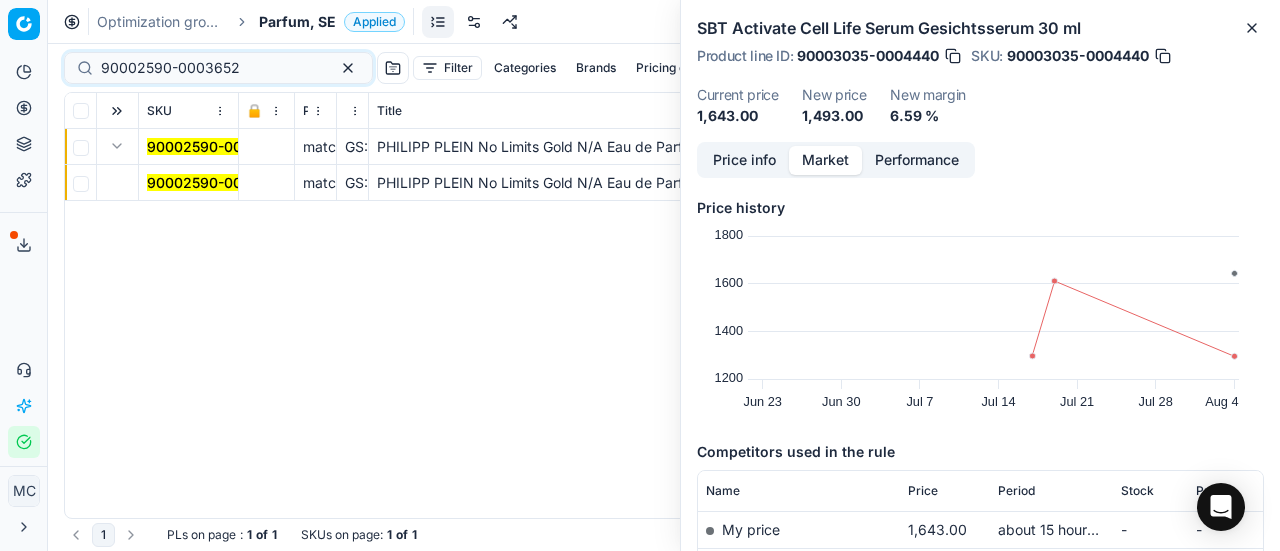 click on "90002590-0003652" at bounding box center (216, 182) 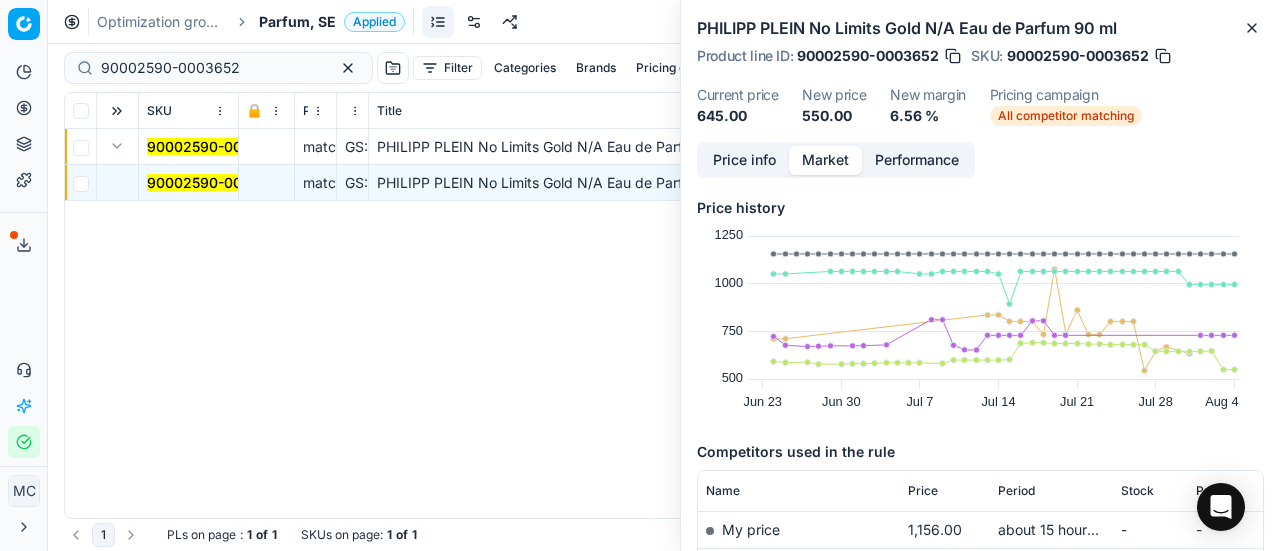 click on "Price info" at bounding box center (744, 160) 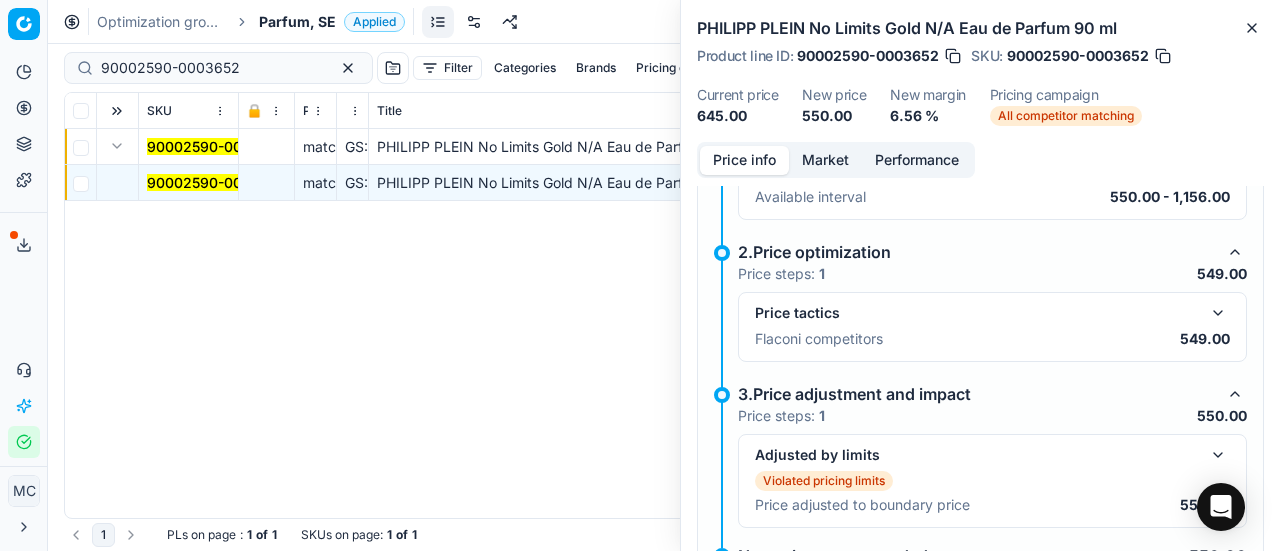 click at bounding box center [1218, 313] 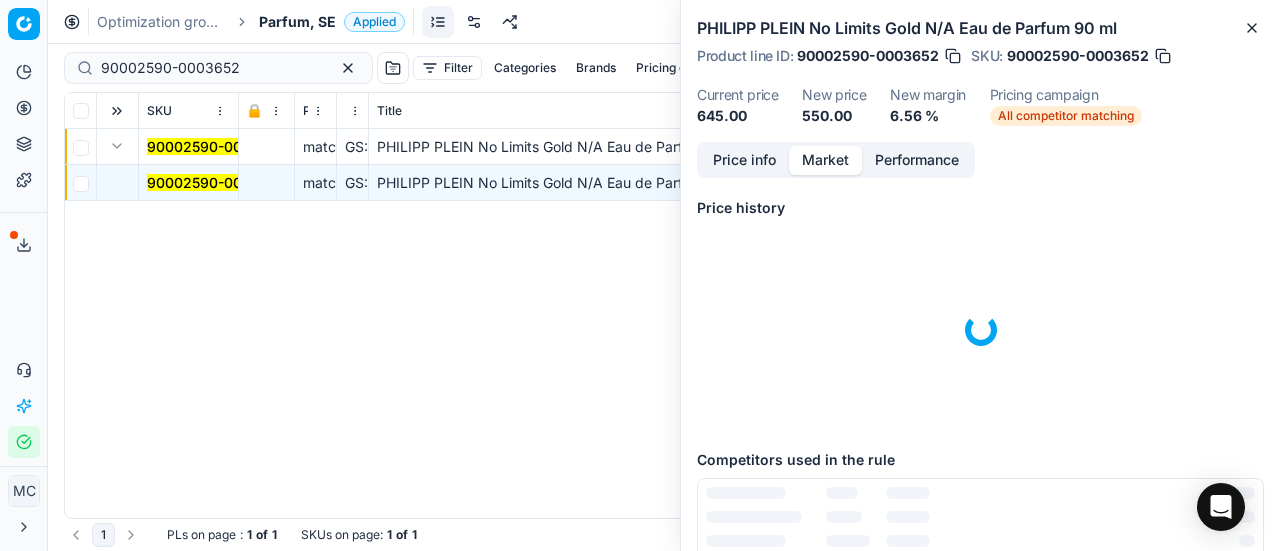 click on "Market" at bounding box center [825, 160] 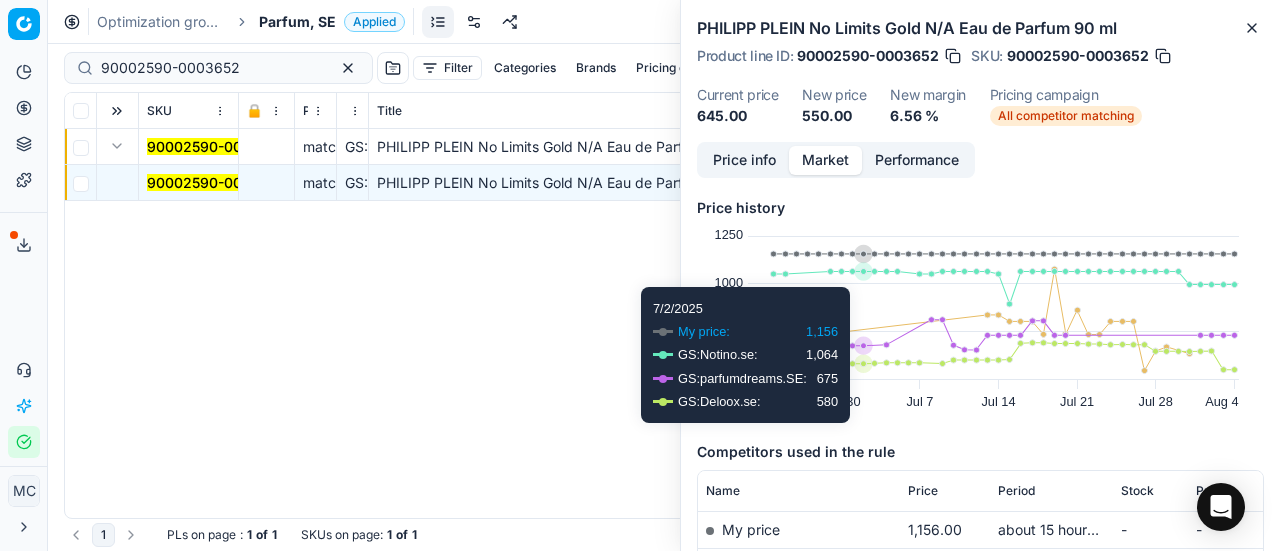 scroll, scrollTop: 300, scrollLeft: 0, axis: vertical 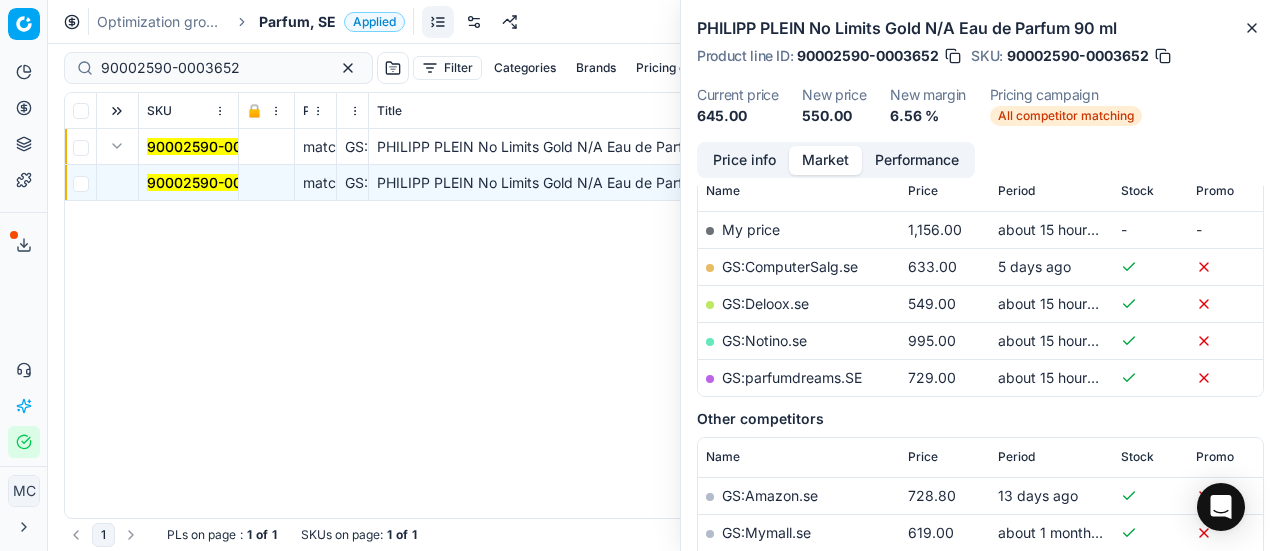 click on "GS:Deloox.se" at bounding box center [765, 303] 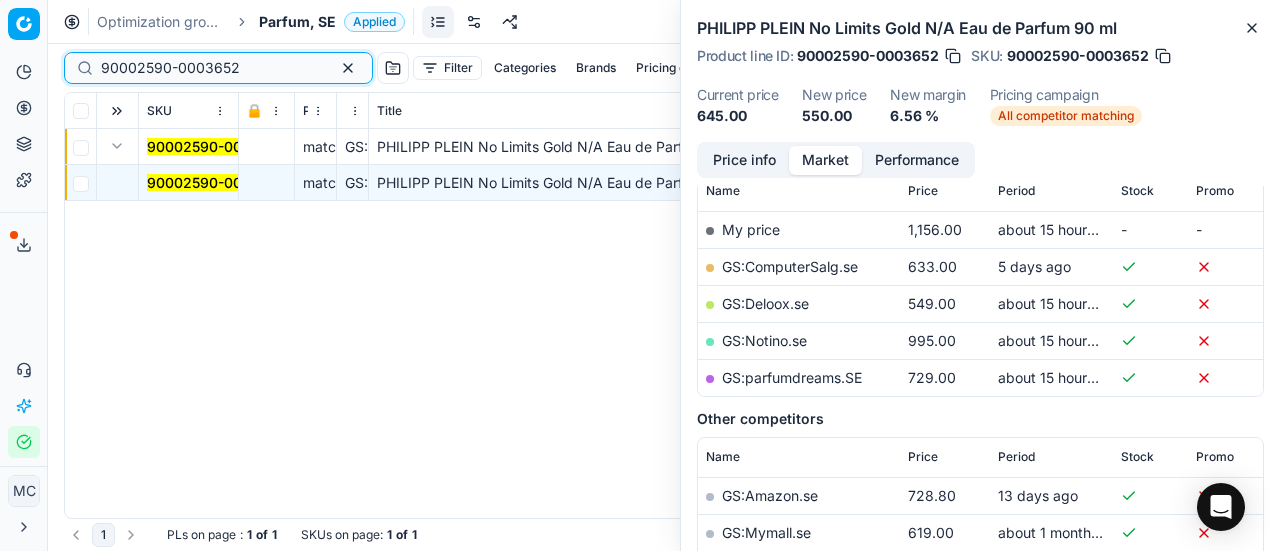 drag, startPoint x: 264, startPoint y: 61, endPoint x: 0, endPoint y: 65, distance: 264.0303 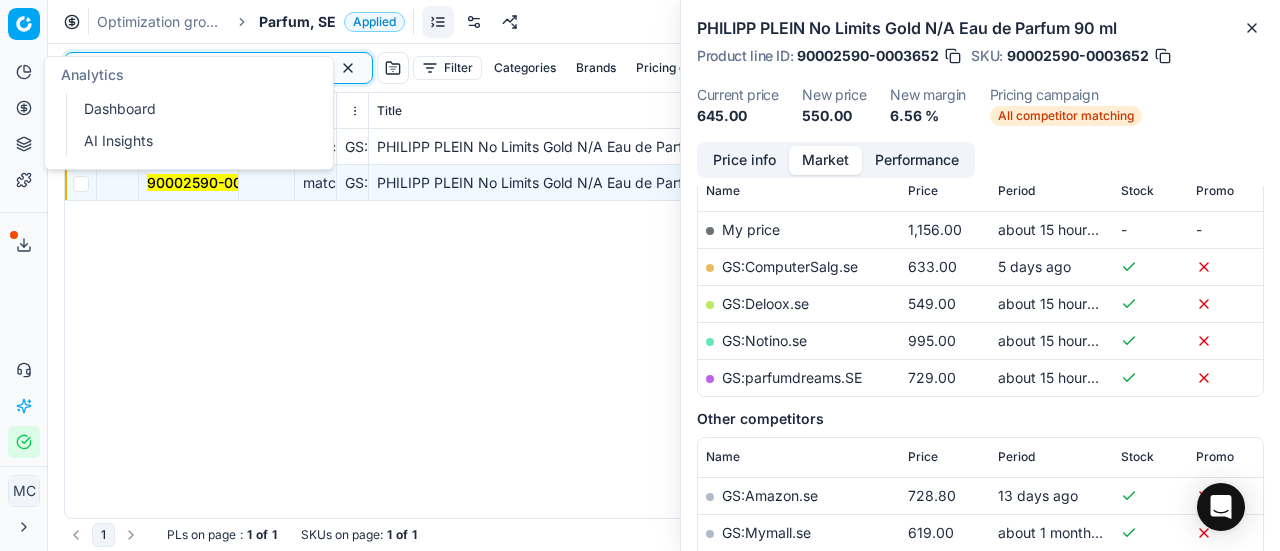 paste on "80052133-50" 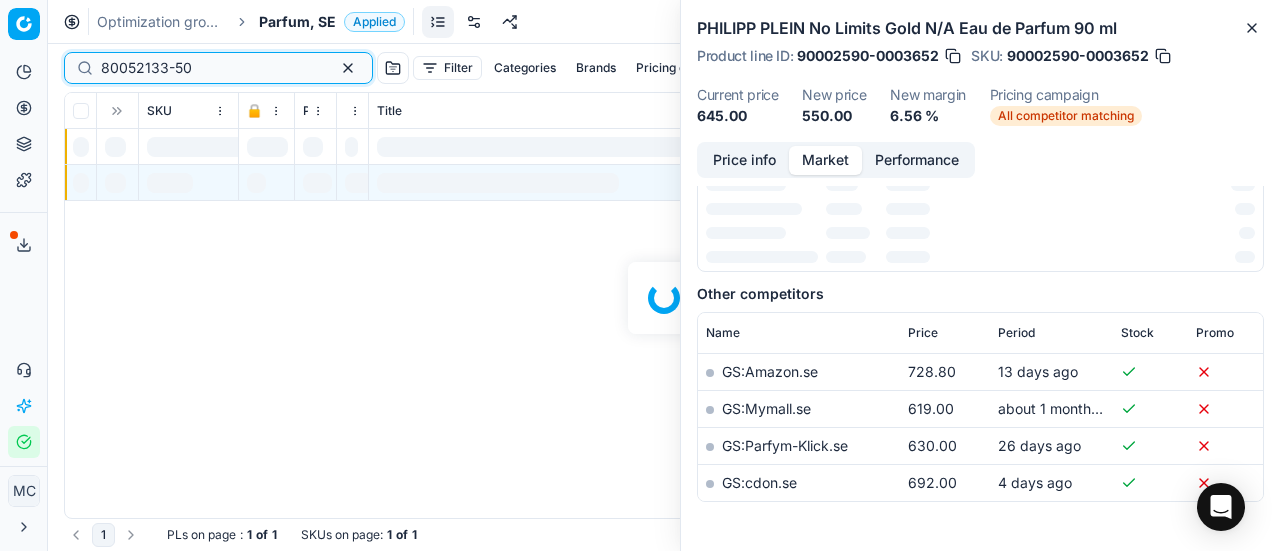 scroll, scrollTop: 300, scrollLeft: 0, axis: vertical 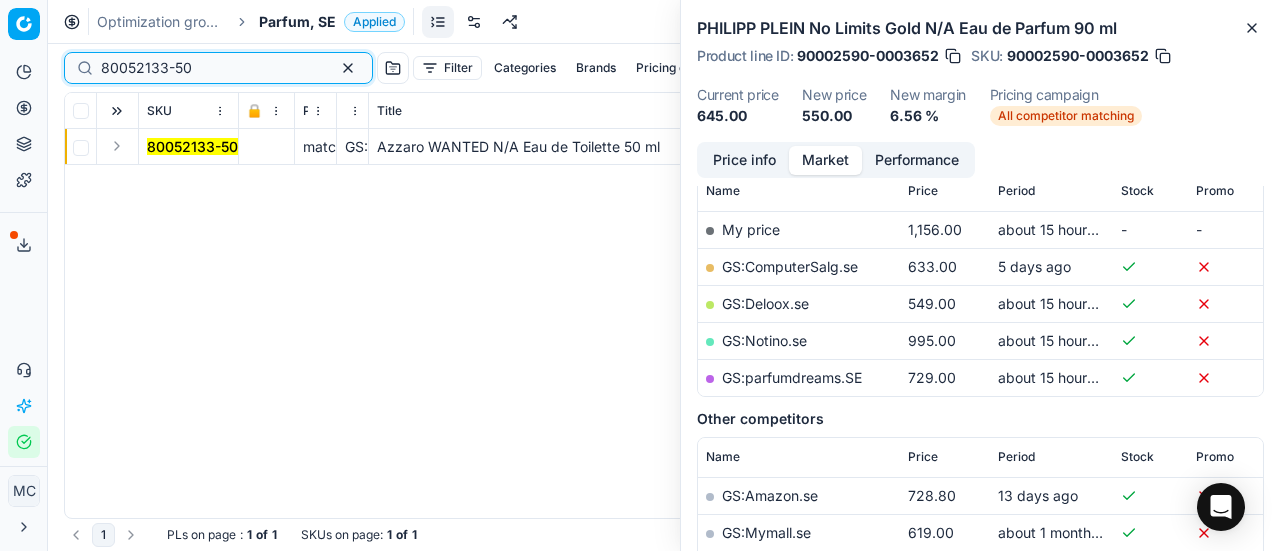 type on "80052133-50" 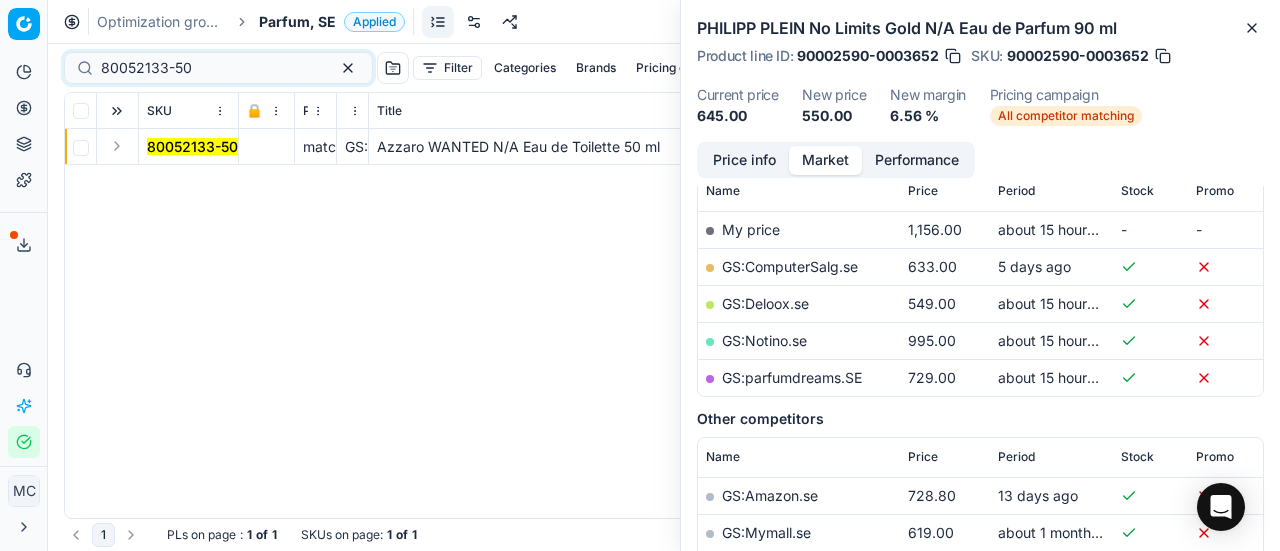 click at bounding box center (117, 146) 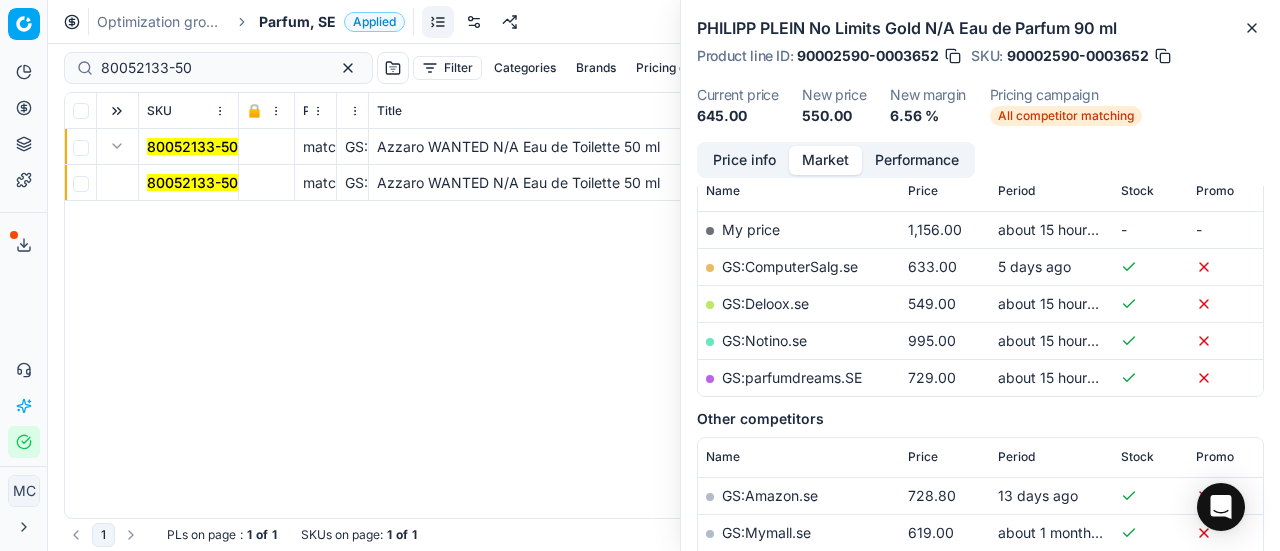 drag, startPoint x: 174, startPoint y: 176, endPoint x: 830, endPoint y: 169, distance: 656.03735 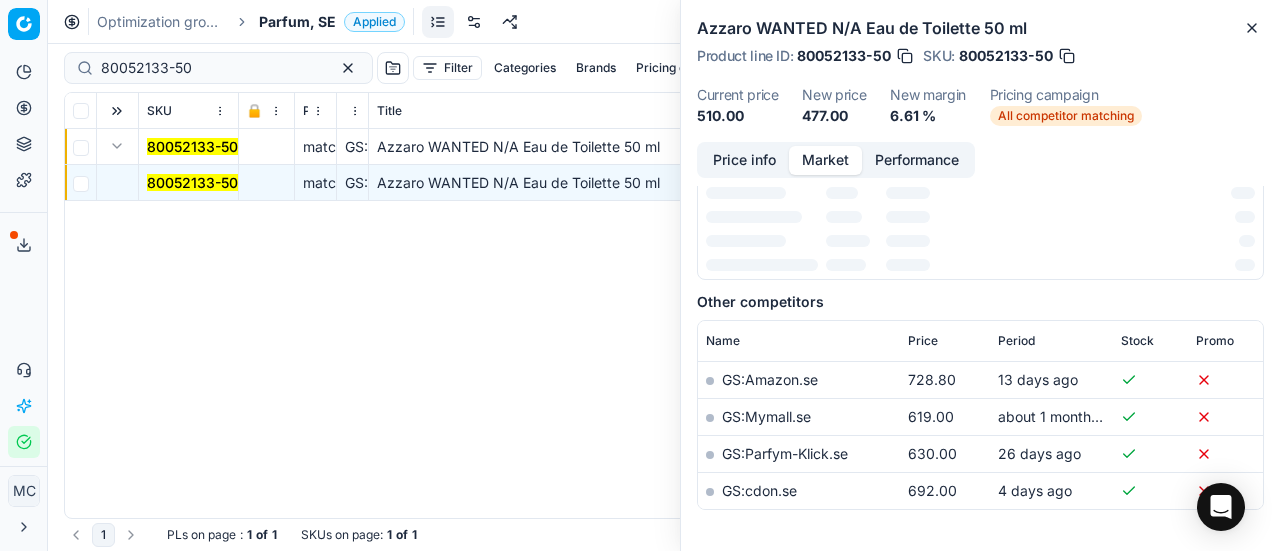 scroll, scrollTop: 300, scrollLeft: 0, axis: vertical 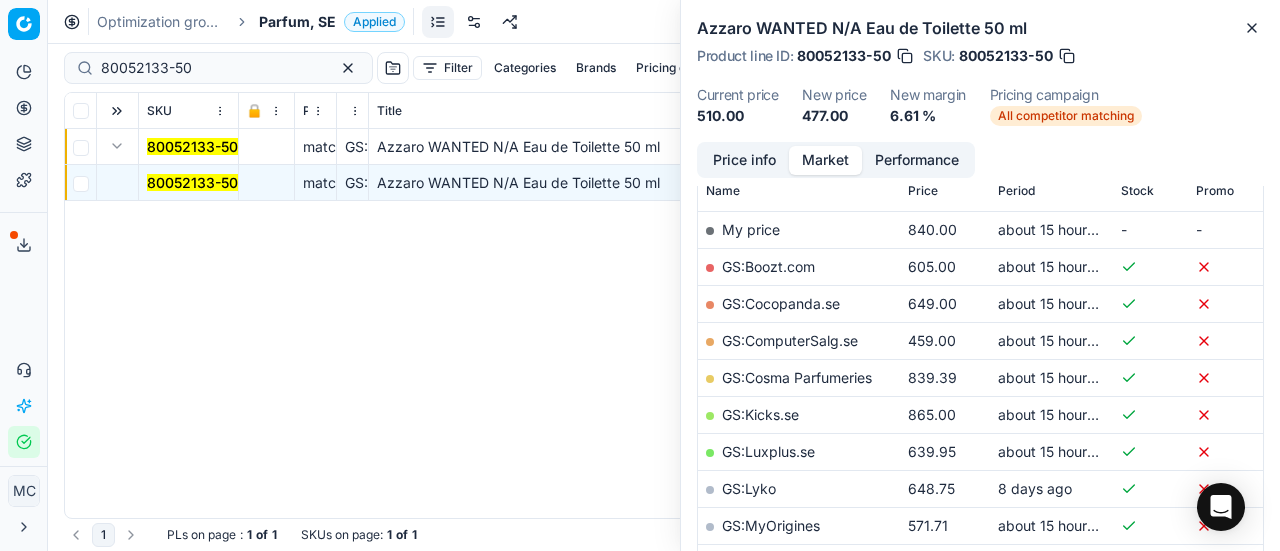 click on "Price info" at bounding box center [744, 160] 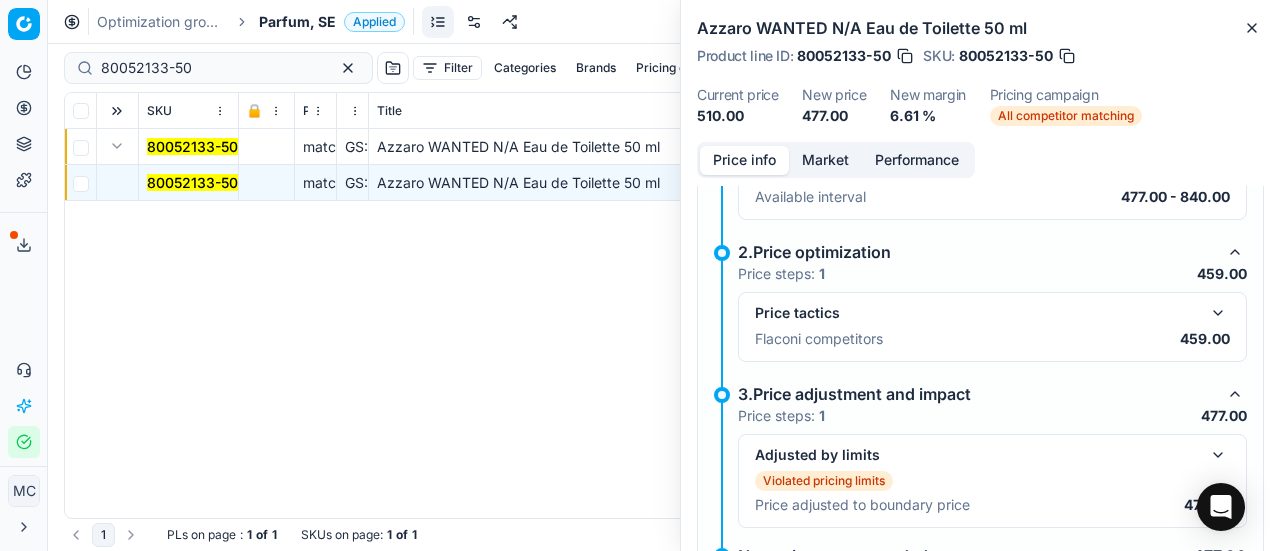 click at bounding box center (1218, 313) 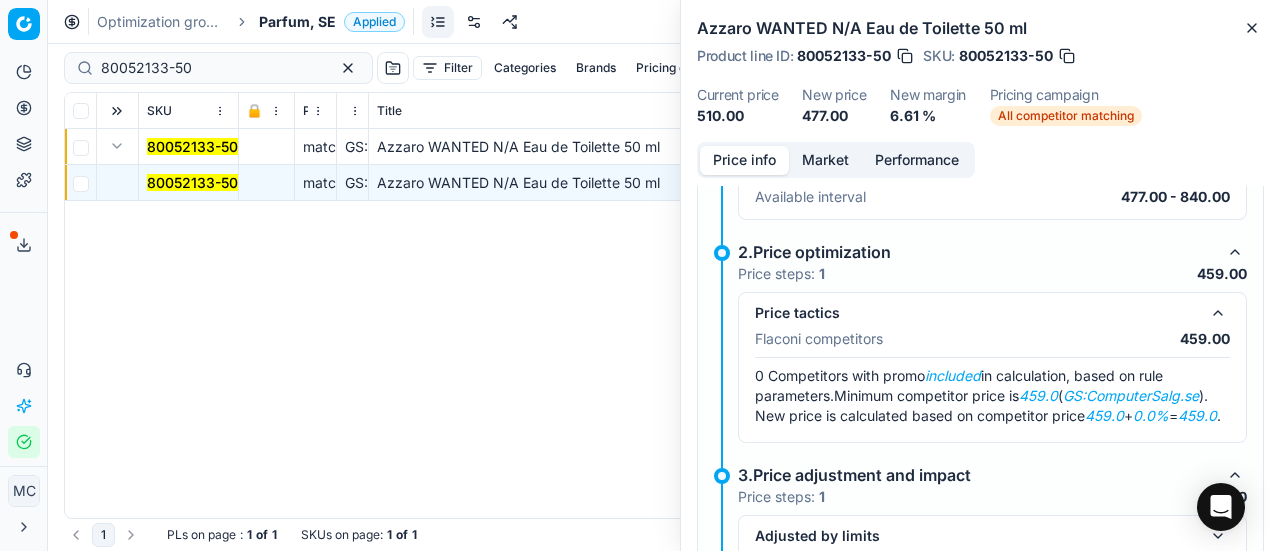 drag, startPoint x: 796, startPoint y: 179, endPoint x: 828, endPoint y: 161, distance: 36.71512 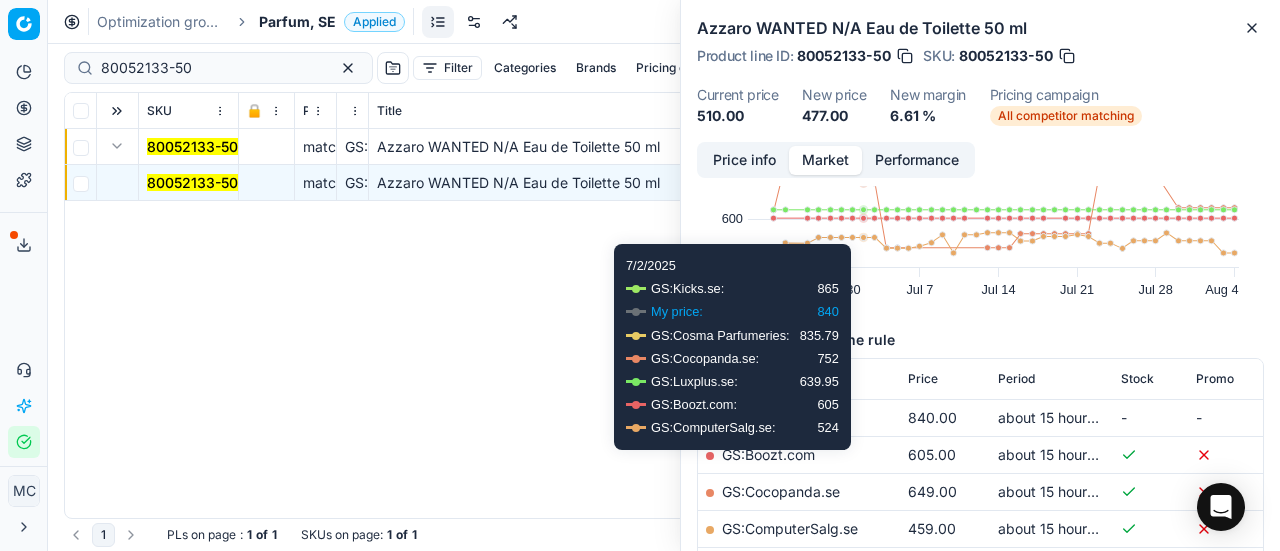 scroll, scrollTop: 200, scrollLeft: 0, axis: vertical 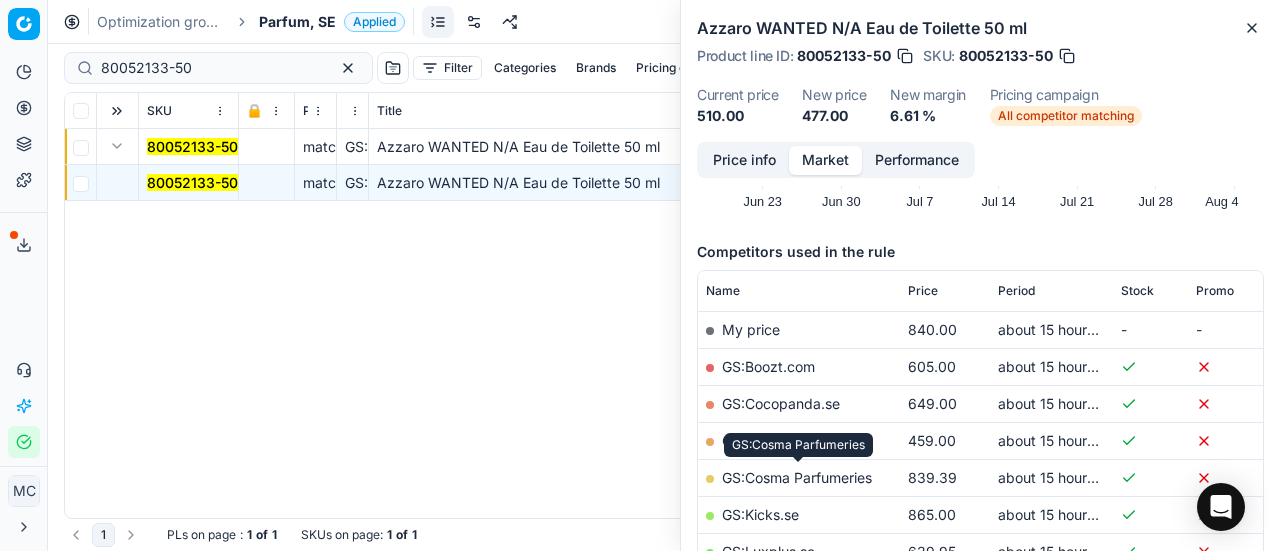 click on "GS:Cosma Parfumeries" at bounding box center [798, 445] 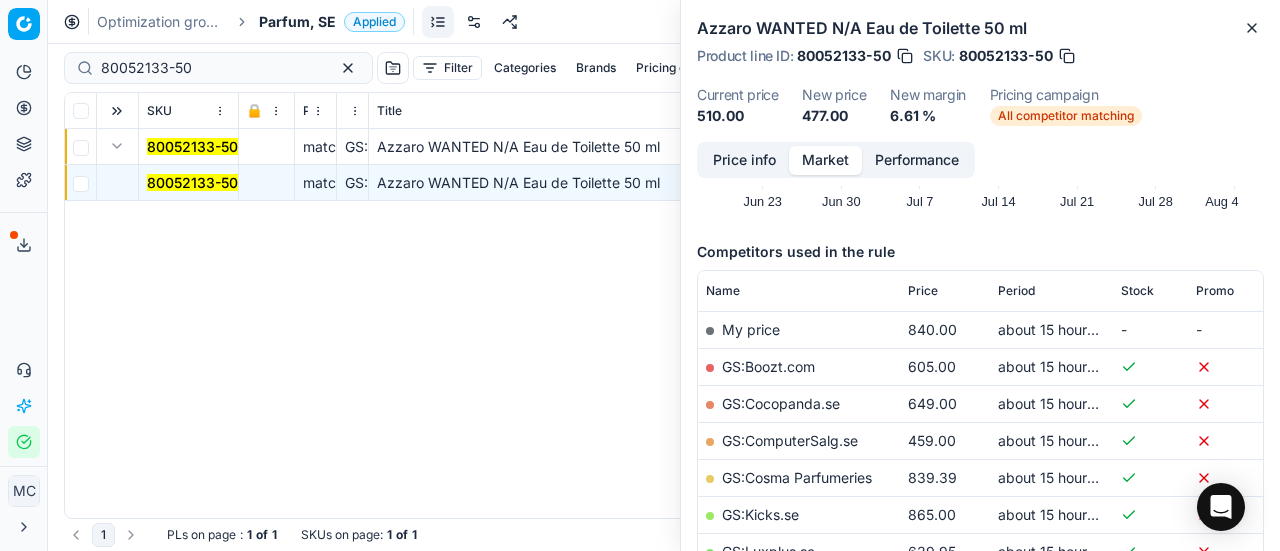 click on "GS:ComputerSalg.se" at bounding box center (790, 440) 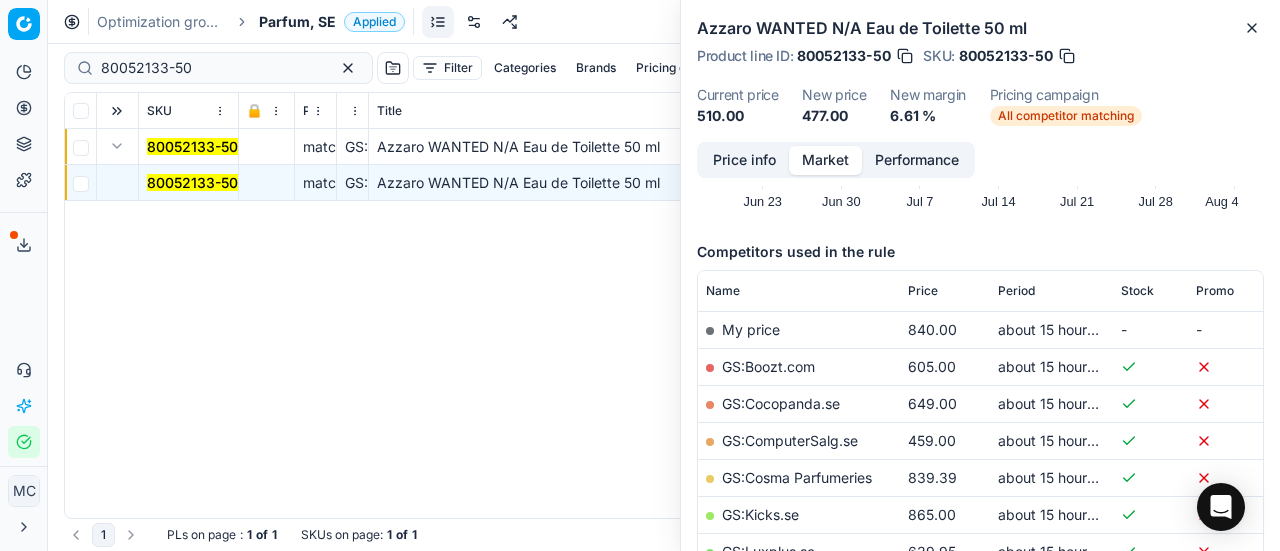 click on "Parfum, SE" at bounding box center [297, 22] 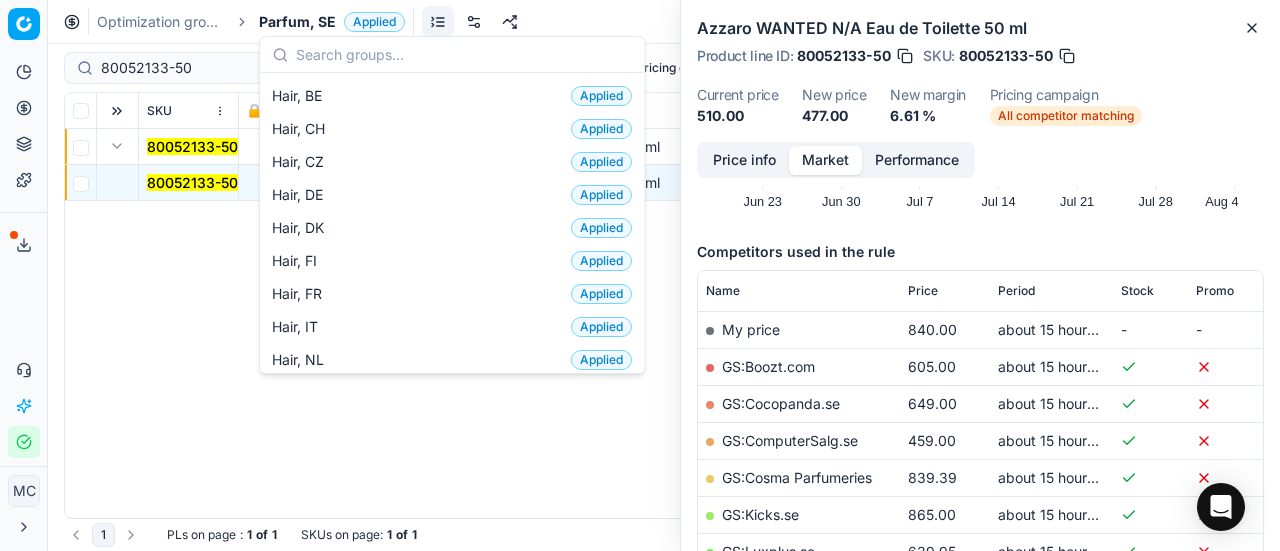 scroll, scrollTop: 500, scrollLeft: 0, axis: vertical 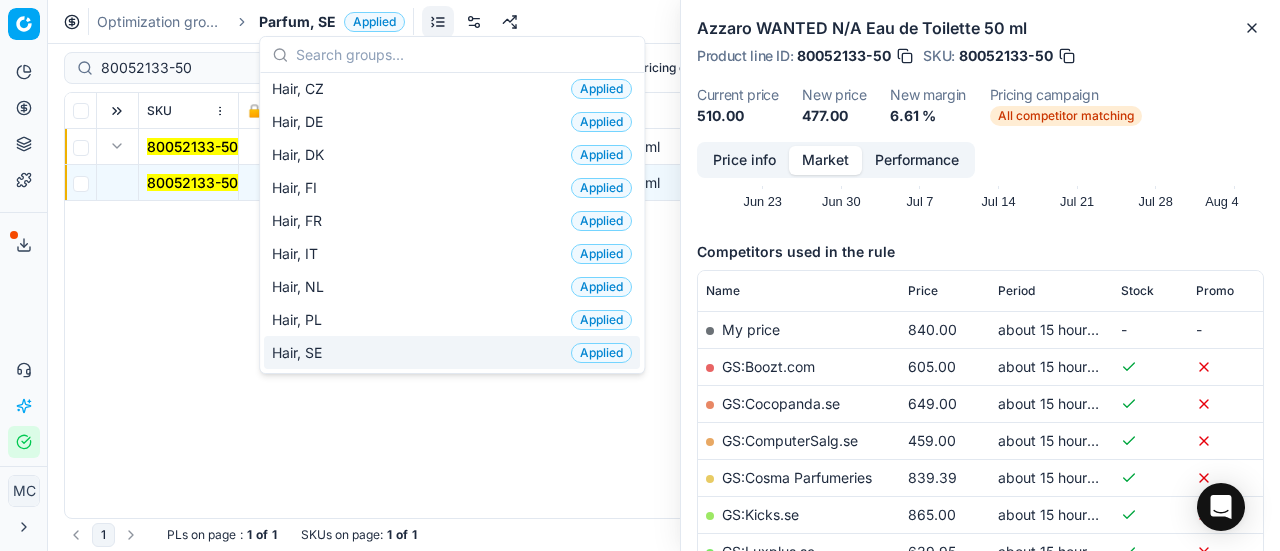 click on "Hair, SE Applied" at bounding box center [452, 352] 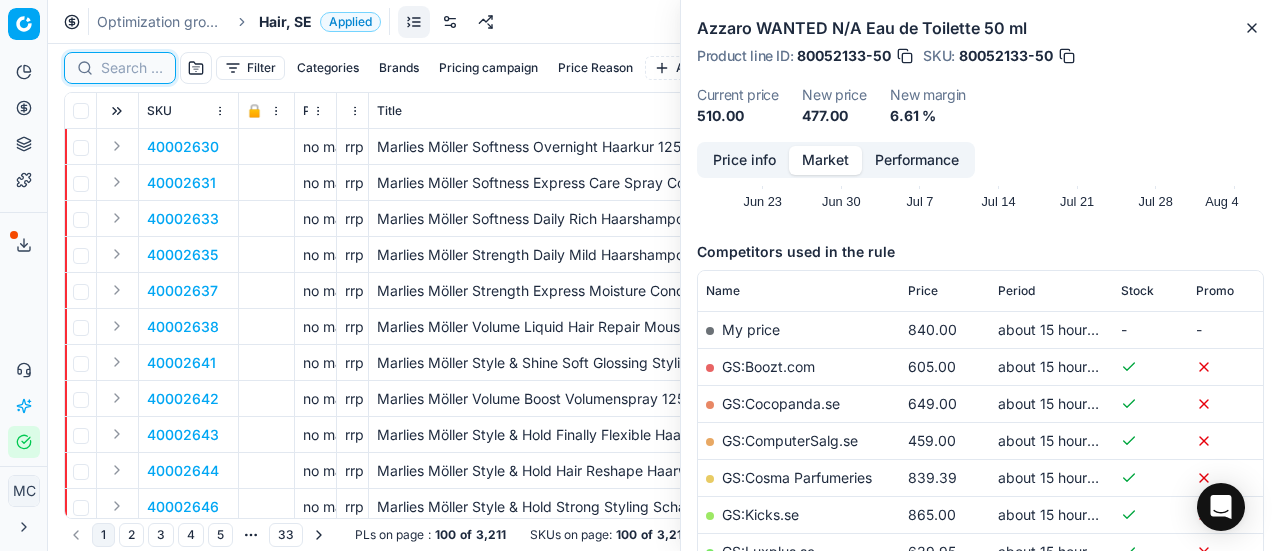 click at bounding box center [132, 68] 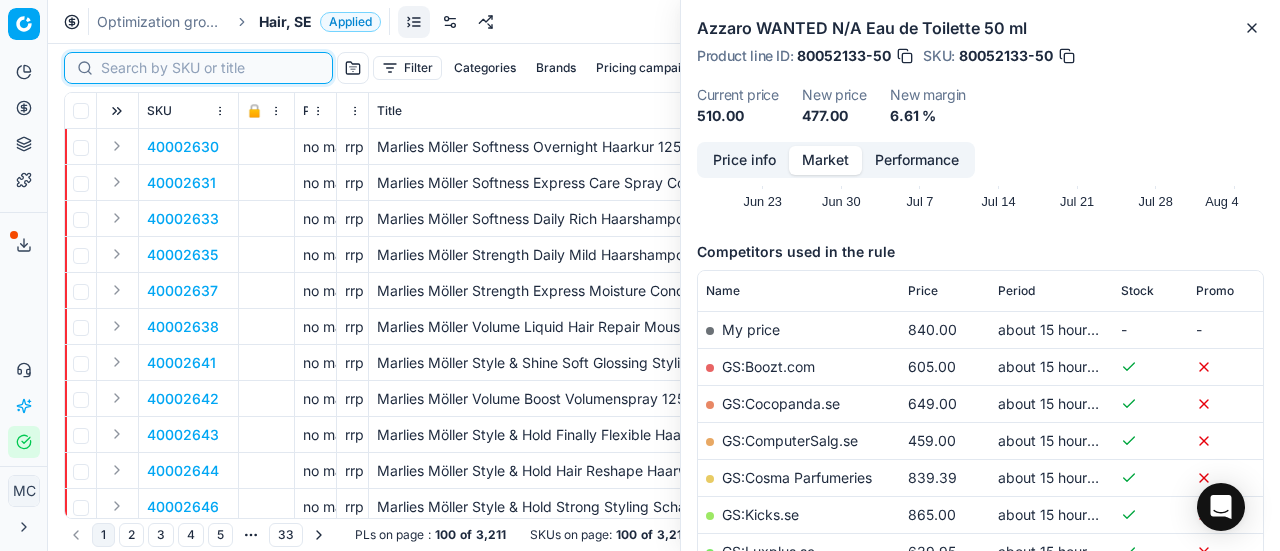 paste on "80021842-1000" 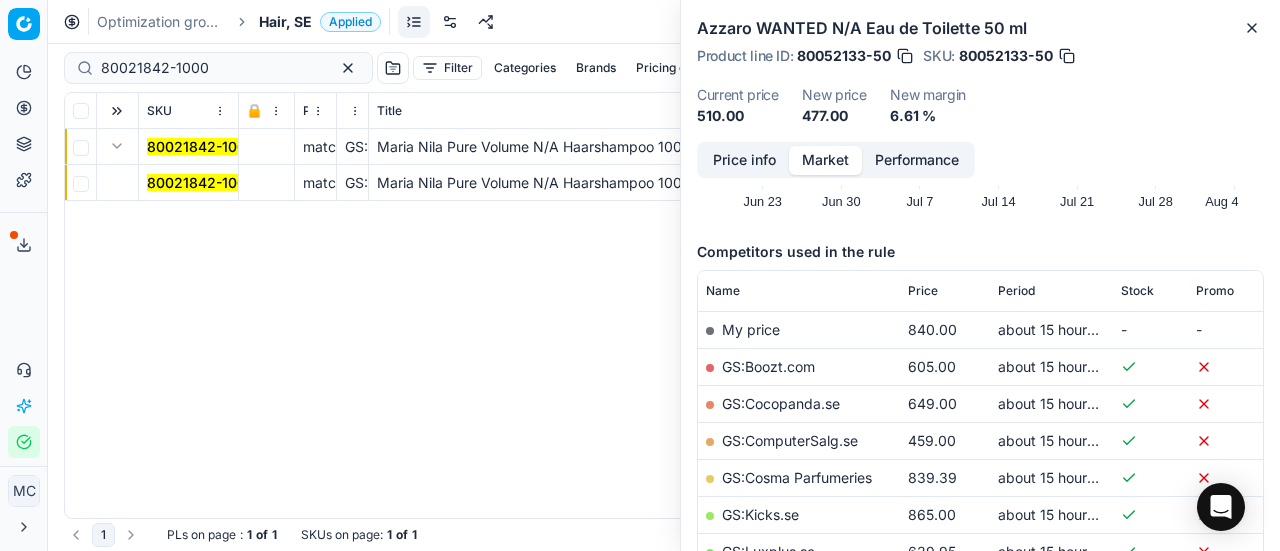 click at bounding box center (117, 146) 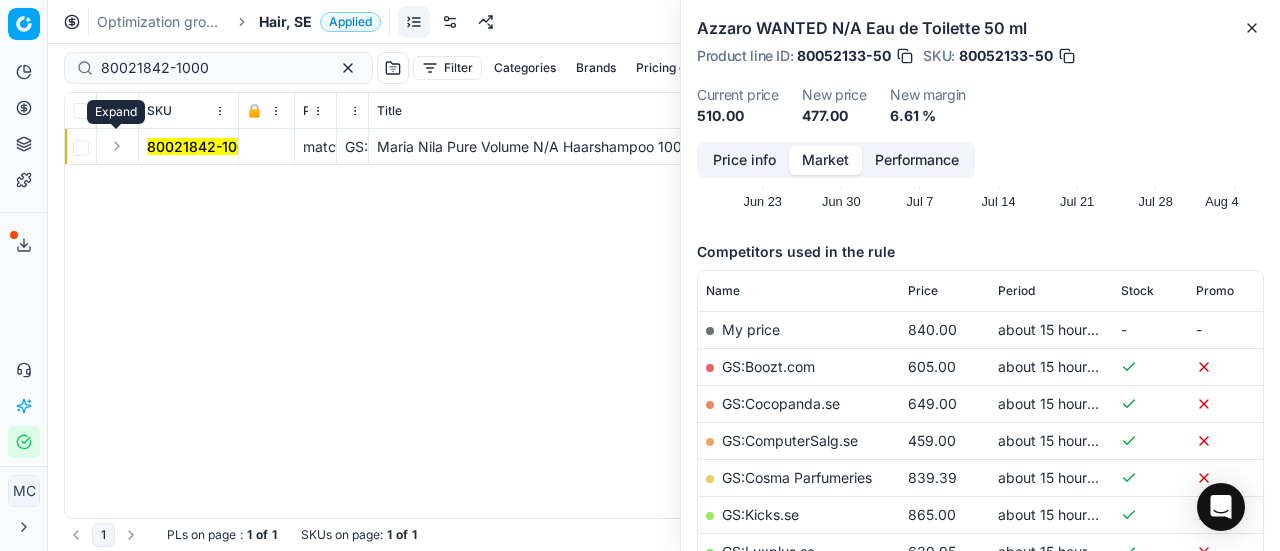 click at bounding box center [117, 146] 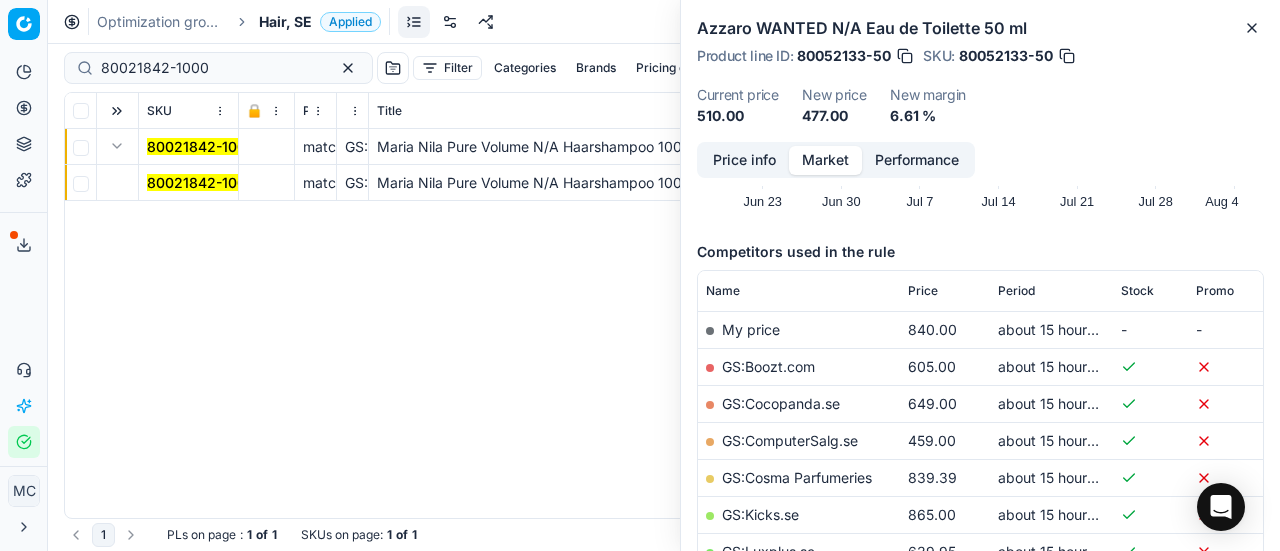 drag, startPoint x: 170, startPoint y: 185, endPoint x: 898, endPoint y: 161, distance: 728.3955 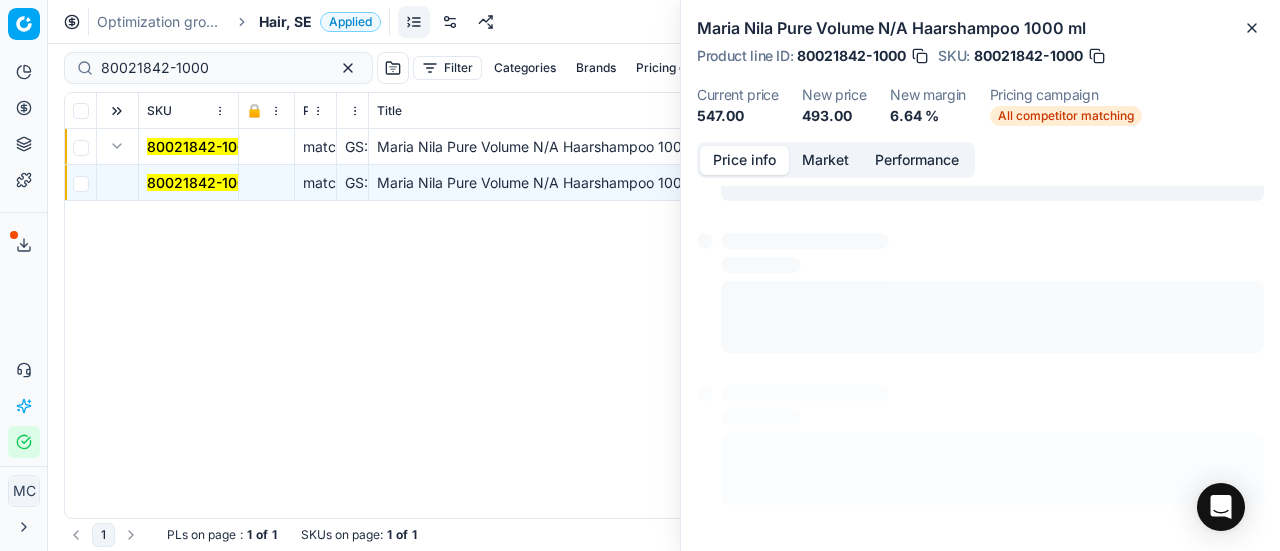 click on "Price info" at bounding box center (744, 160) 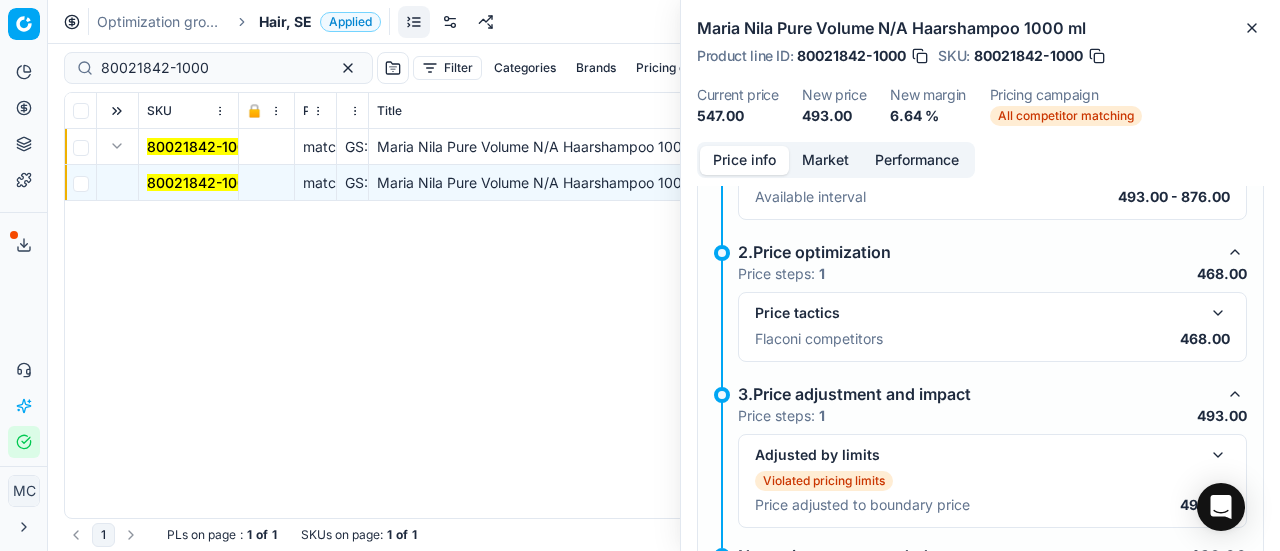 click at bounding box center (1218, 313) 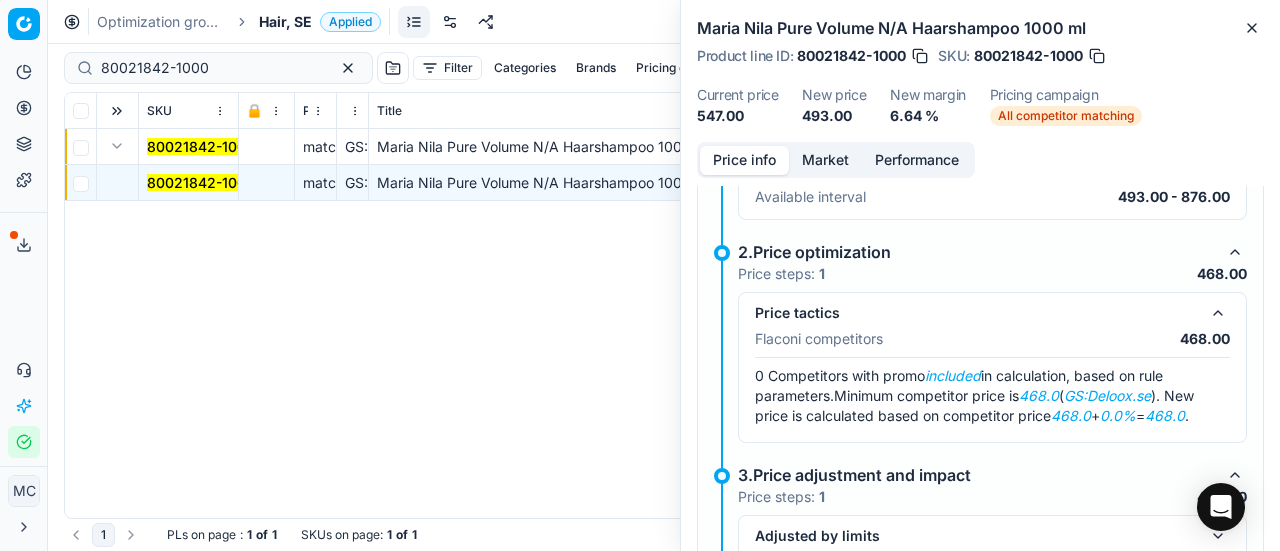 click on "Market" at bounding box center [825, 160] 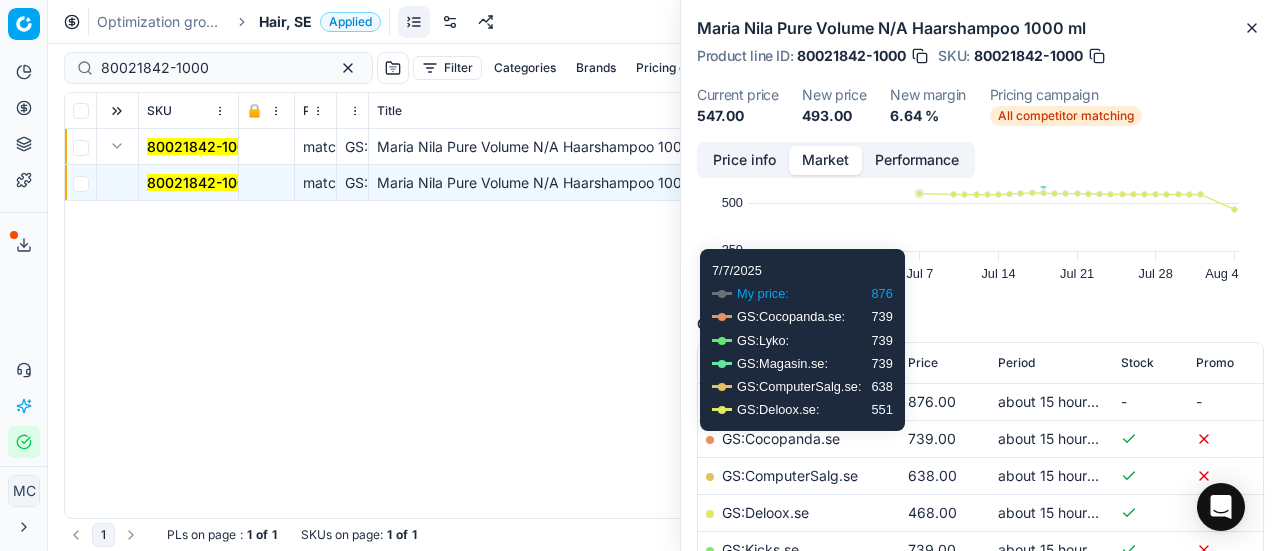 scroll, scrollTop: 200, scrollLeft: 0, axis: vertical 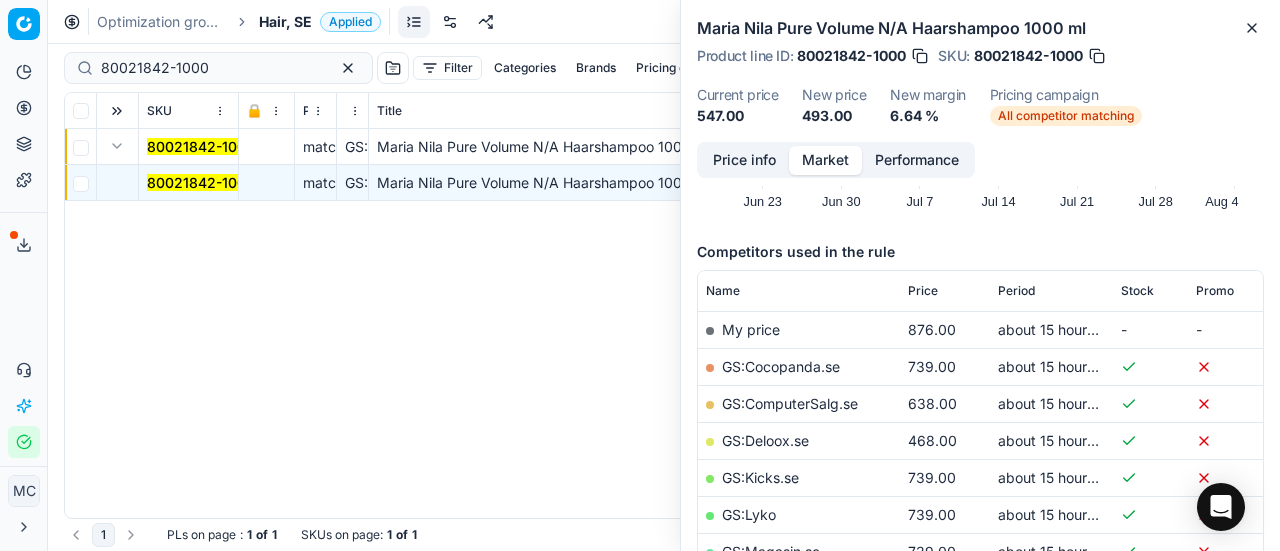 click on "GS:Deloox.se" at bounding box center (765, 440) 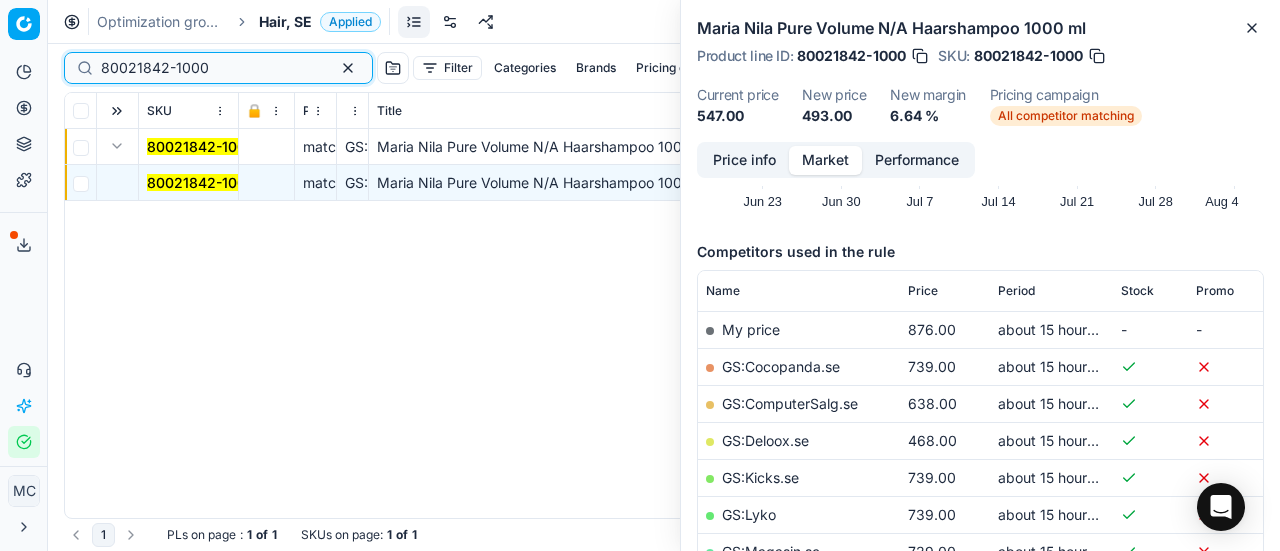 drag, startPoint x: 219, startPoint y: 68, endPoint x: 0, endPoint y: 2, distance: 228.7291 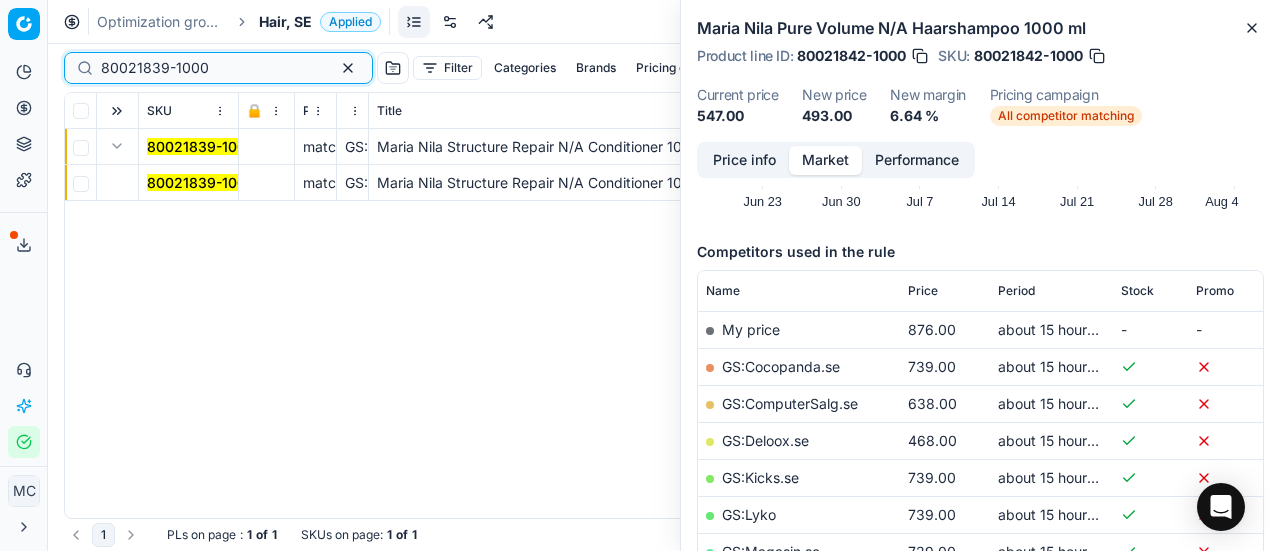 type on "80021839-1000" 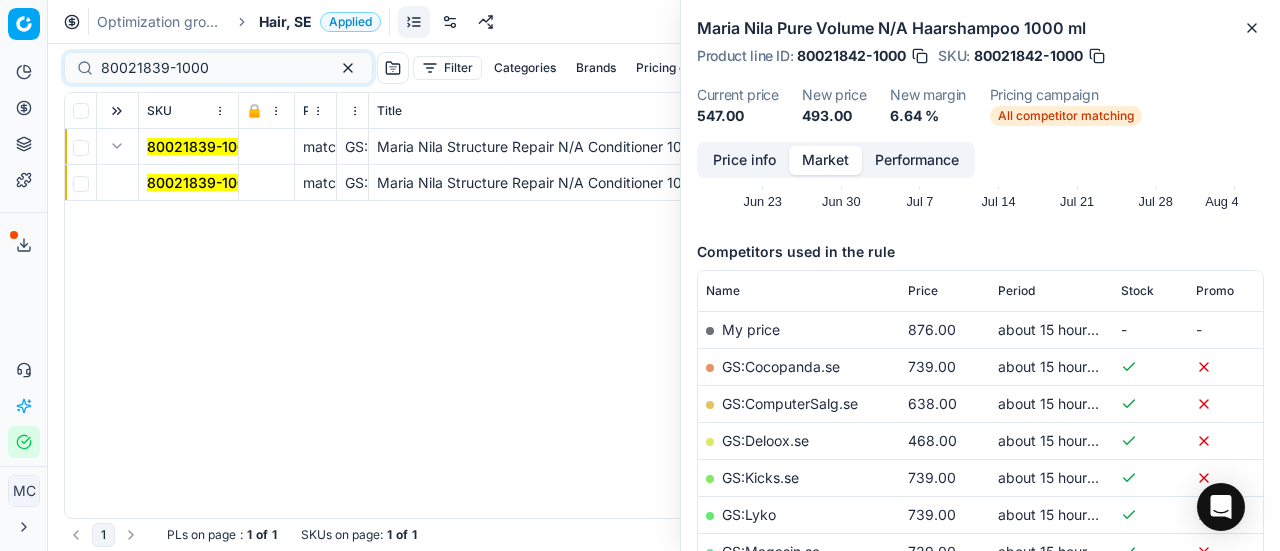 click on "80021839-1000 matching costfloor GS:Deloox.se Maria Nila Structure Repair N/A Conditioner  1000 ml Maria Nila Structure Repair N/A Conditioner  1000 ml 80021839-1000 460.20 460.20 80021839-1000 matching costfloor GS:Deloox.se Maria Nila Structure Repair N/A Conditioner  1000 ml Maria Nila Structure Repair N/A Conditioner  1000 ml 80021839-1000 460.20 460.20" at bounding box center [664, 323] 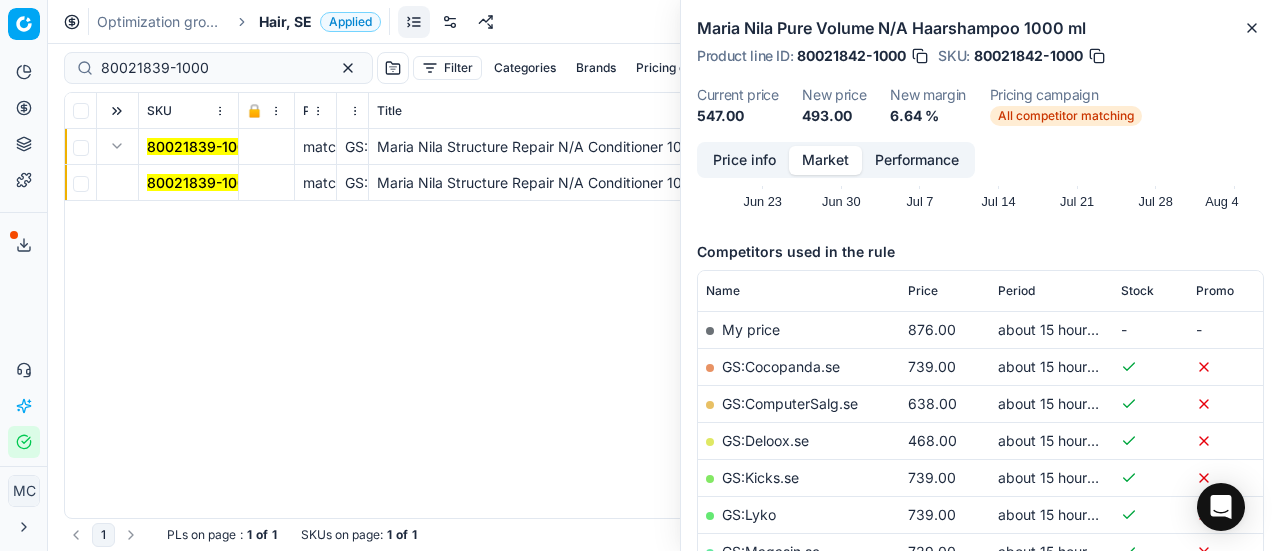 click on "80021839-1000" at bounding box center [201, 182] 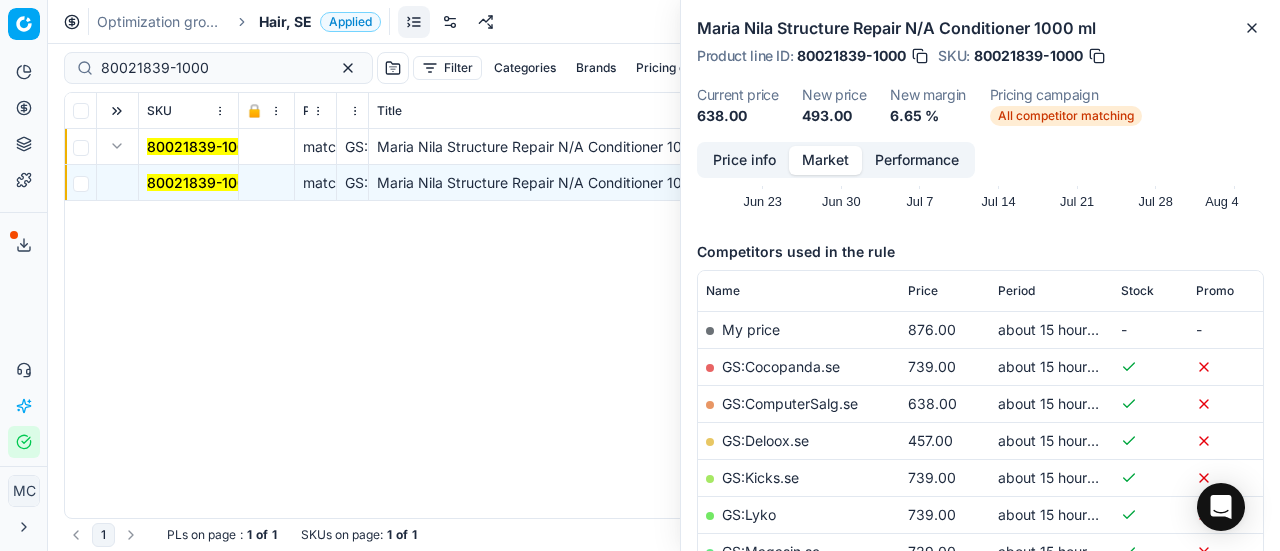 click on "Price info" at bounding box center [744, 160] 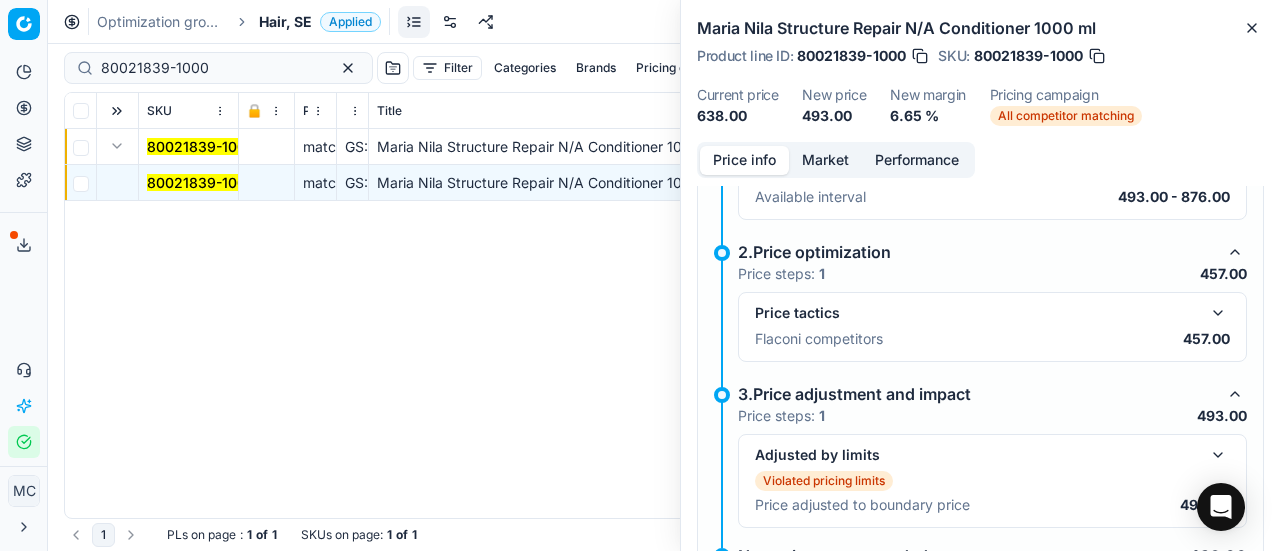 click at bounding box center [1218, 313] 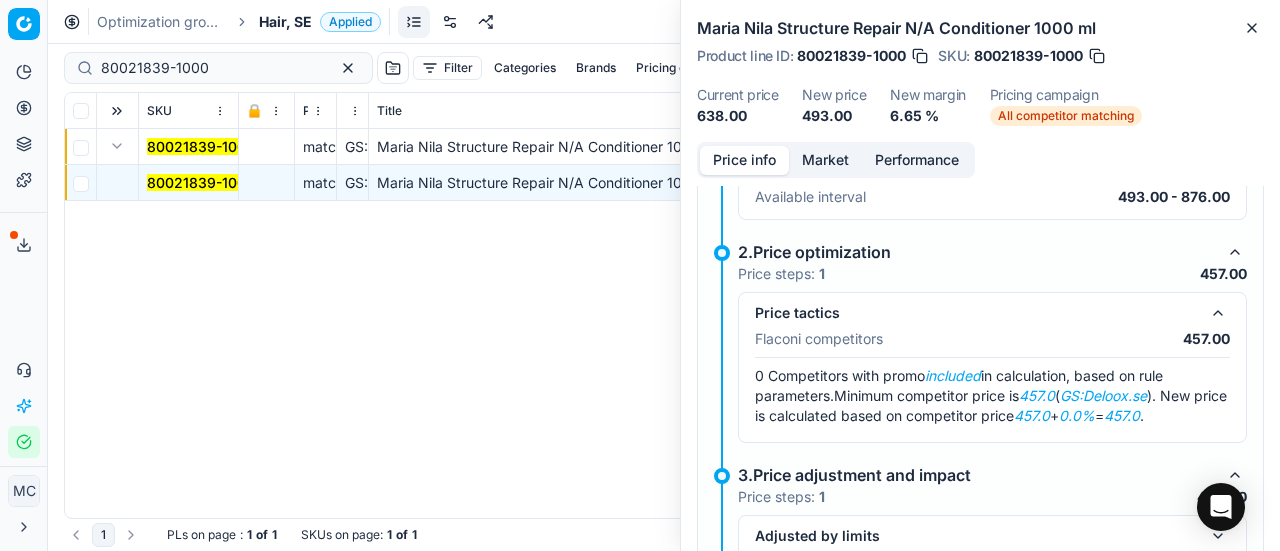 click on "Price info Market Performance Violated pricing limits Recommended price has violated some of repricing limits, the price was corrected to the strict limit Costfloor check Price type = costfloor and price change more than -1 (absolute) 1.Setup stage Price steps:   1 Repricing limits Available interval 493.00 - 876.00 2.Price optimization Price steps:   1 457.00 Price tactics Flaconi competitors 457.00 0 Competitors with promo  included  in calculation, based on rule parameters. Minimum competitor price is  457.0  ( GS:Deloox.se ). New price is calculated based on competitor price  457.0  +  0.0%  =  457.0 . 3.Price adjustment and impact Price steps:   1 493.00 Adjusted by limits Violated pricing limits Price adjusted to boundary price 493.00 New price recommended 493.00" at bounding box center (980, 346) 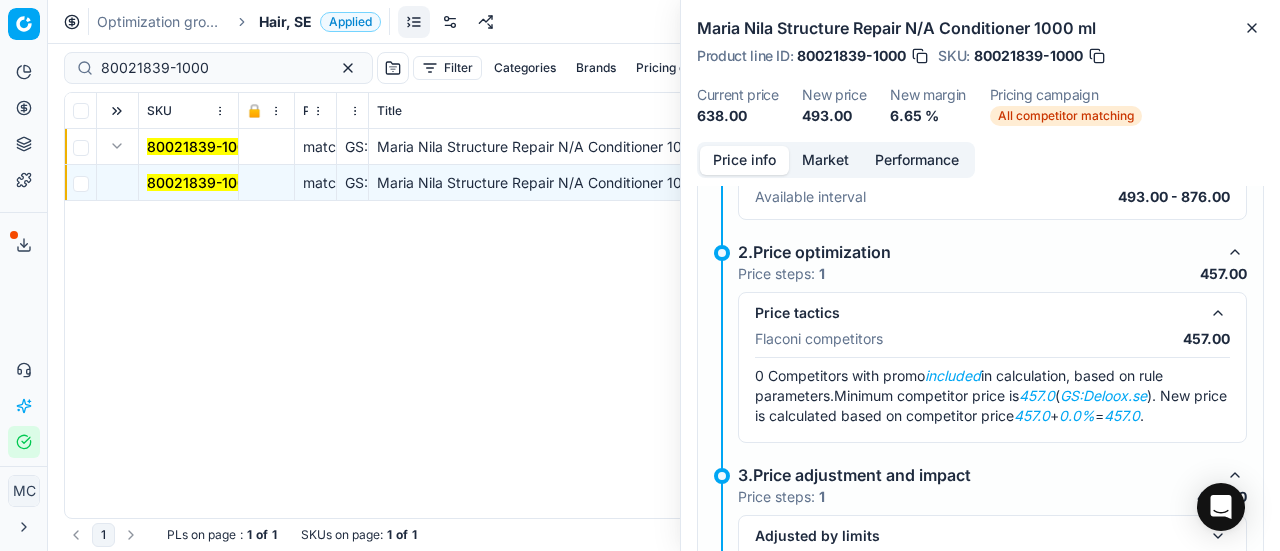 drag, startPoint x: 830, startPoint y: 160, endPoint x: 843, endPoint y: 185, distance: 28.178005 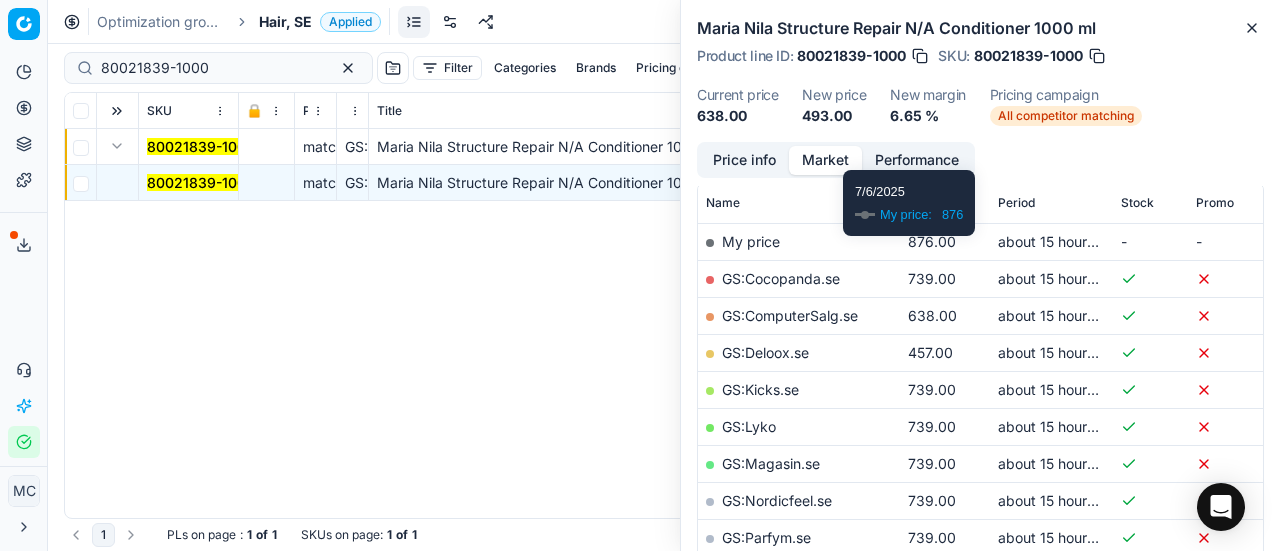 scroll, scrollTop: 300, scrollLeft: 0, axis: vertical 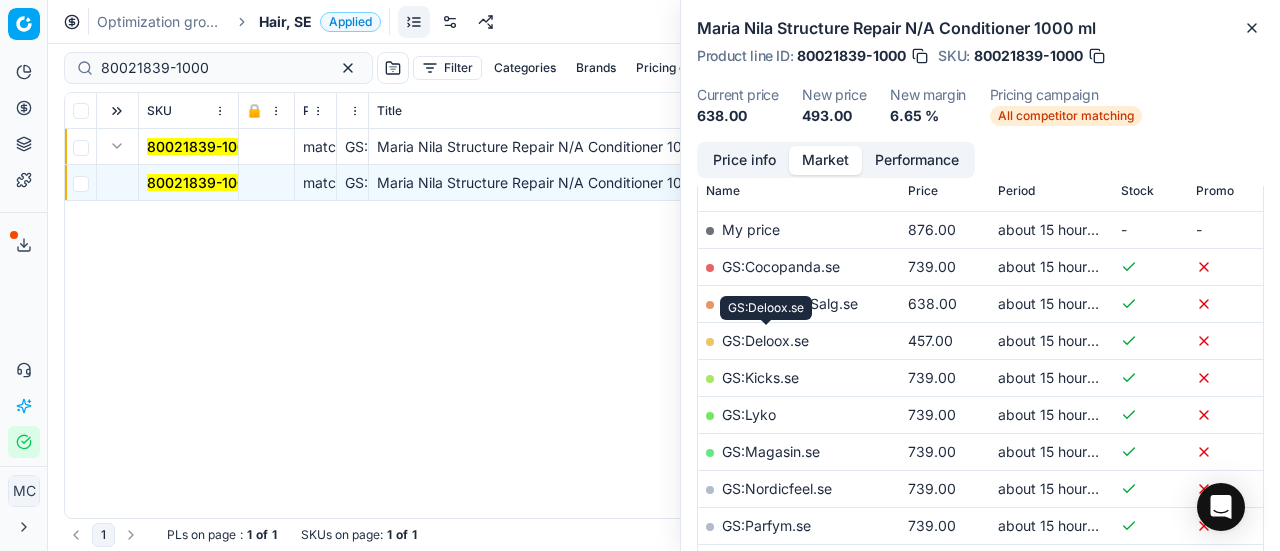 click on "GS:Deloox.se" at bounding box center [765, 340] 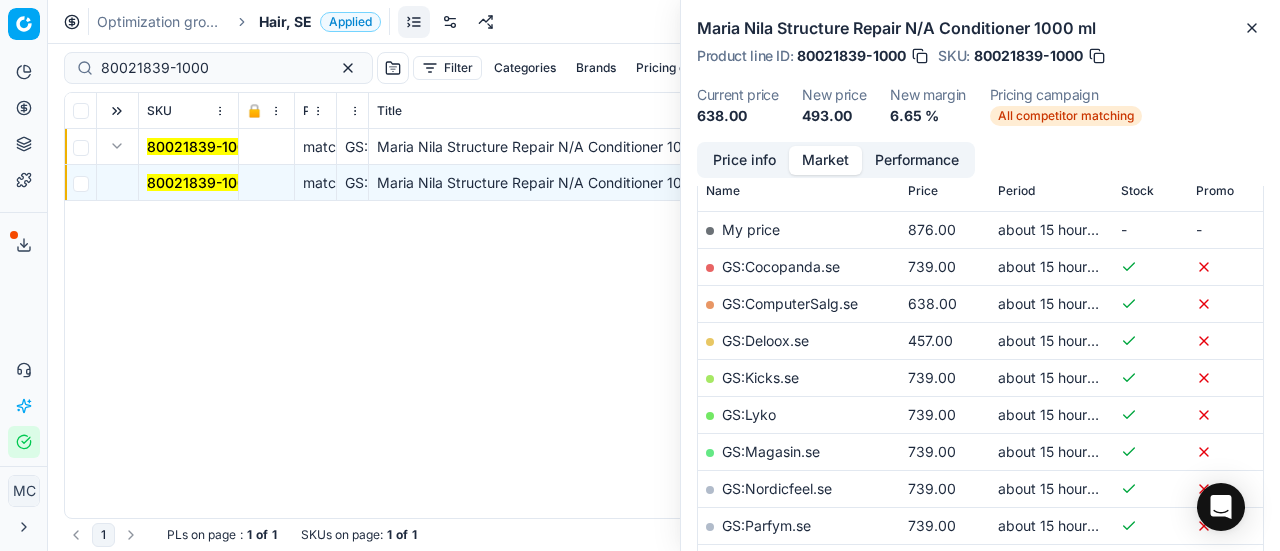 click on "Hair, SE" at bounding box center (285, 22) 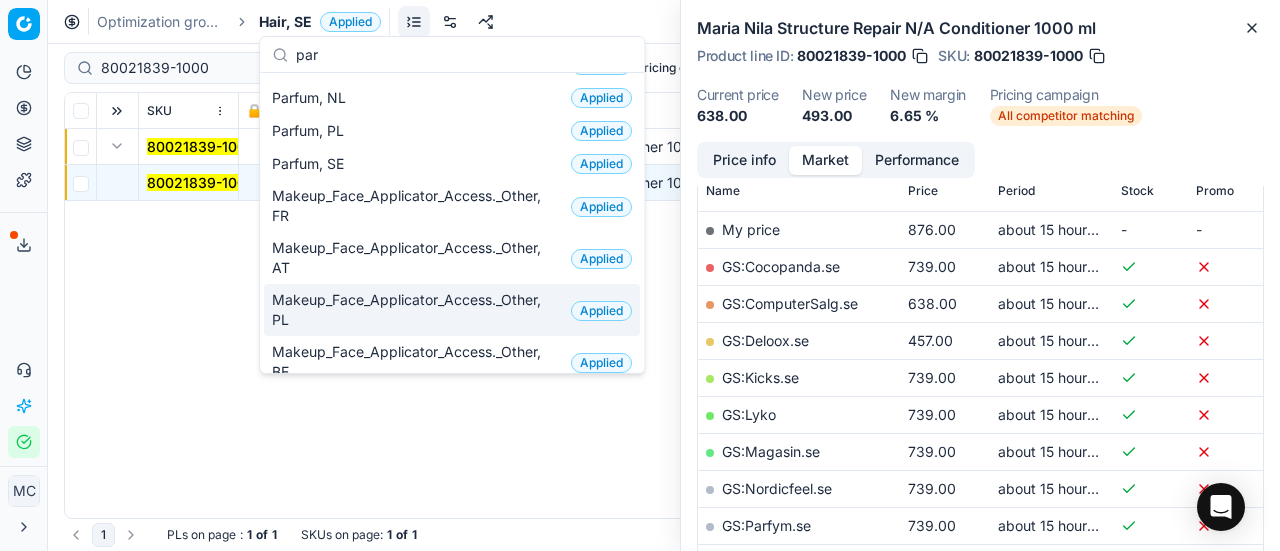 scroll, scrollTop: 300, scrollLeft: 0, axis: vertical 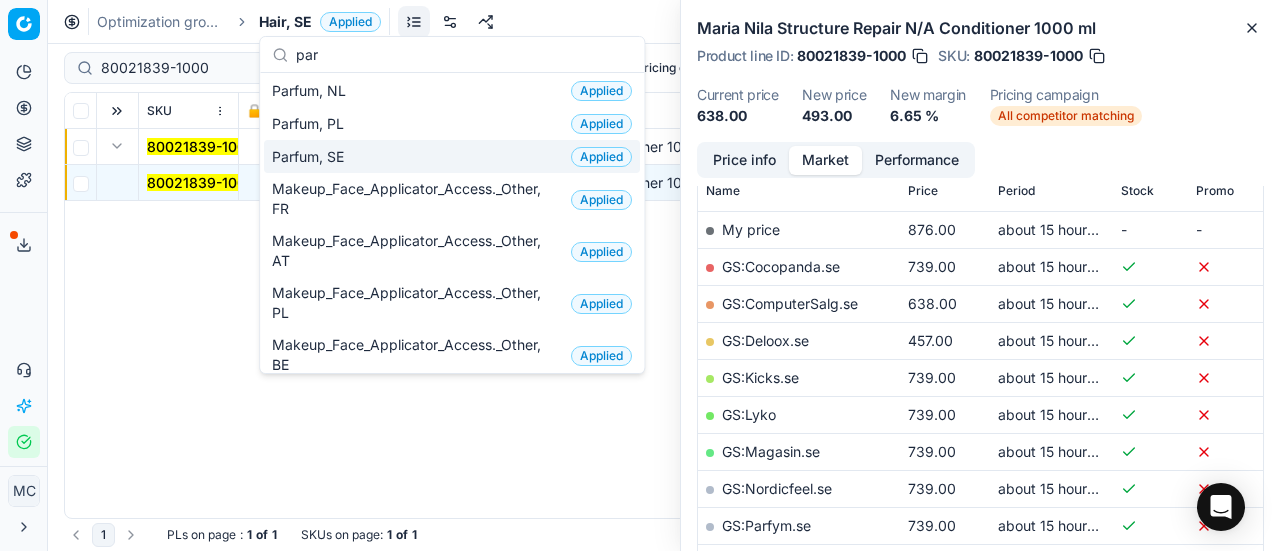 type on "par" 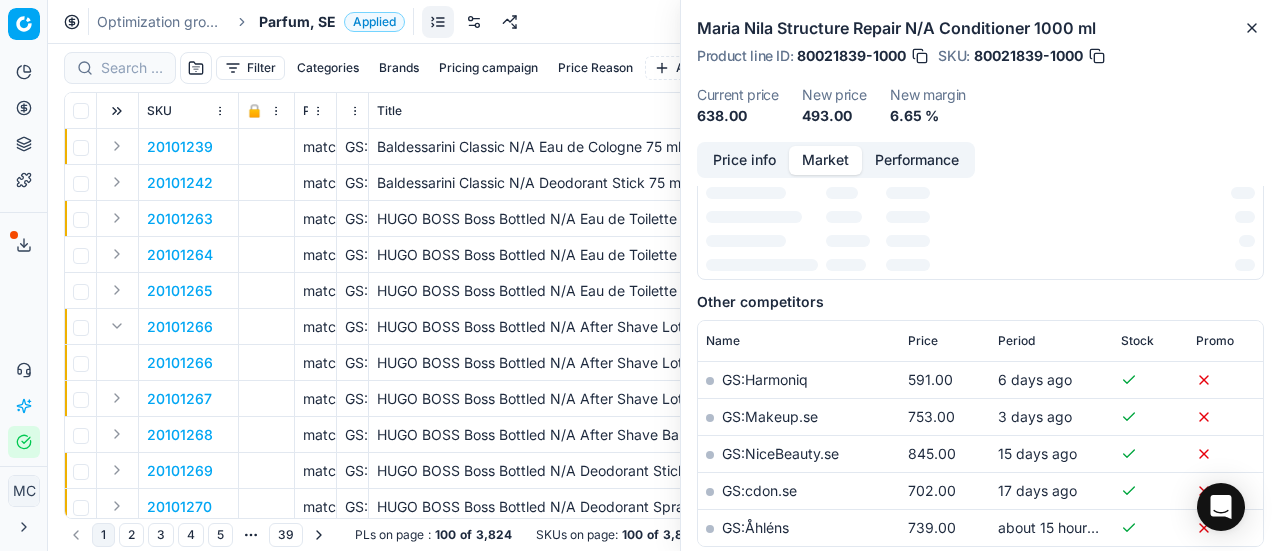 scroll, scrollTop: 300, scrollLeft: 0, axis: vertical 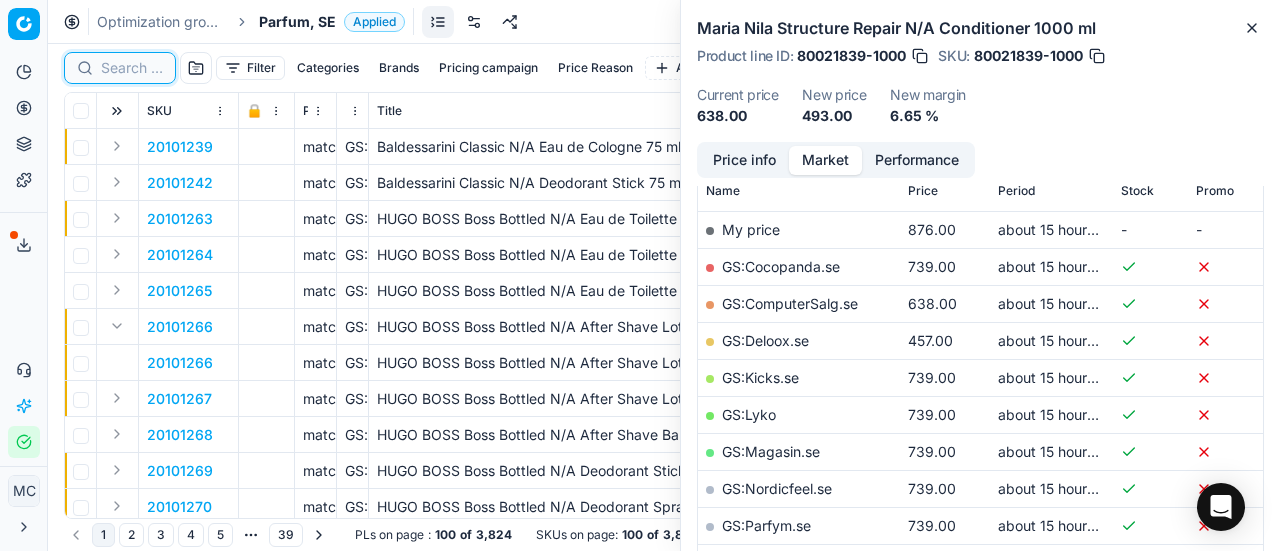 click at bounding box center (132, 68) 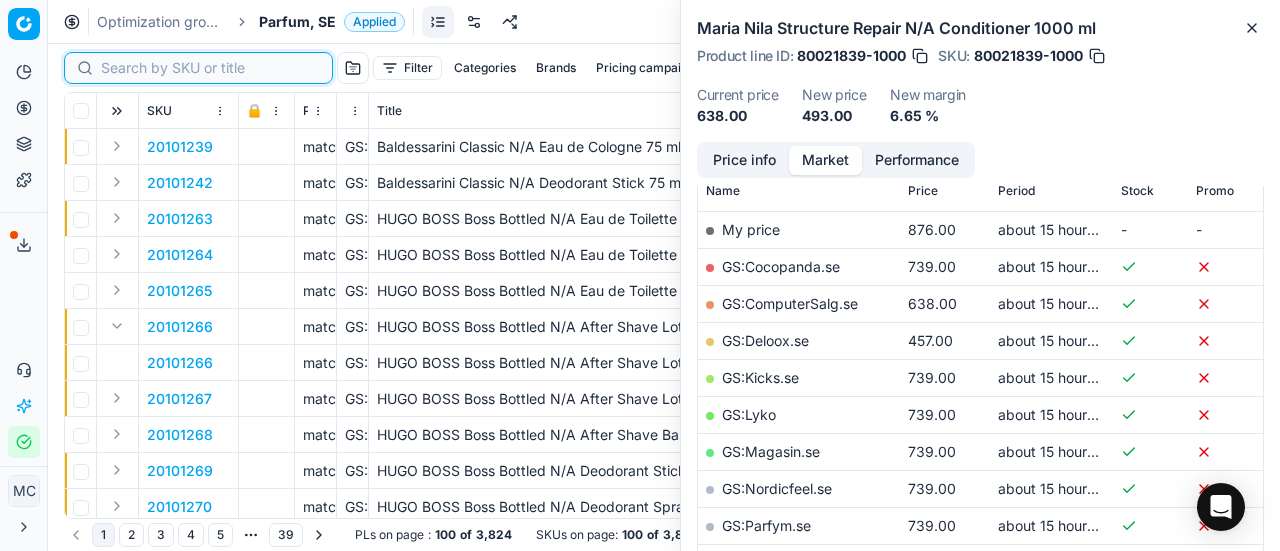paste on "90007237-0010991" 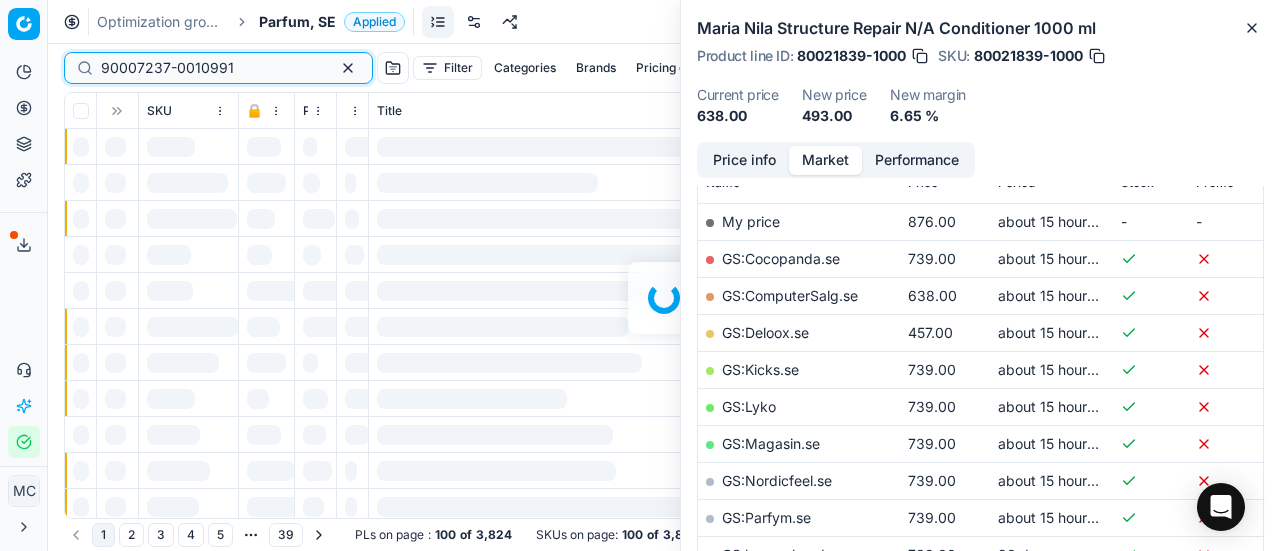 scroll, scrollTop: 300, scrollLeft: 0, axis: vertical 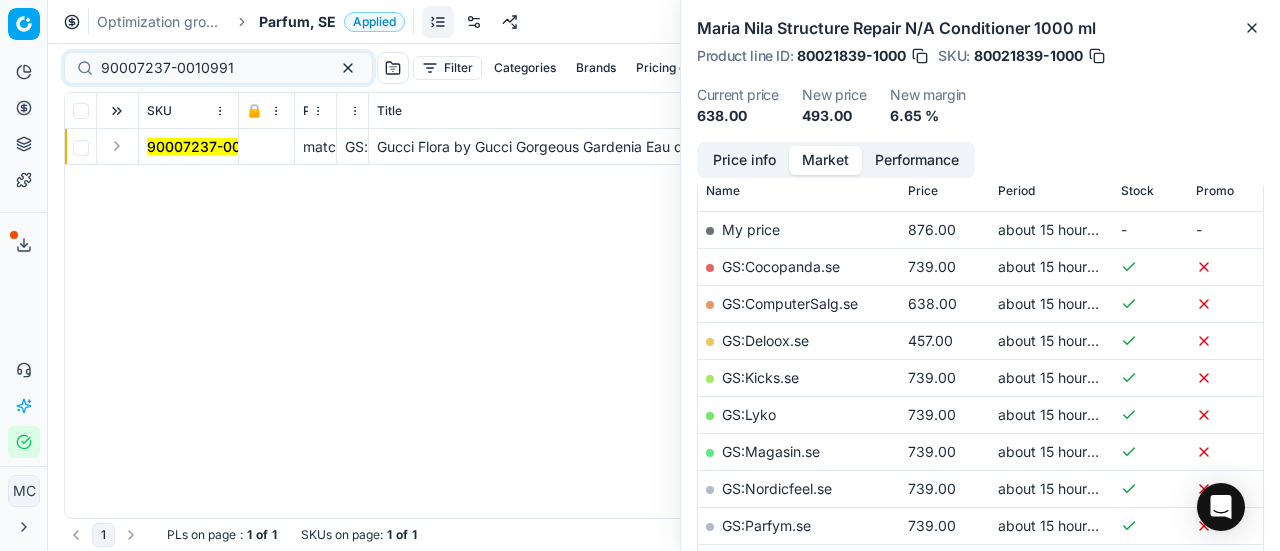drag, startPoint x: 112, startPoint y: 150, endPoint x: 146, endPoint y: 160, distance: 35.44009 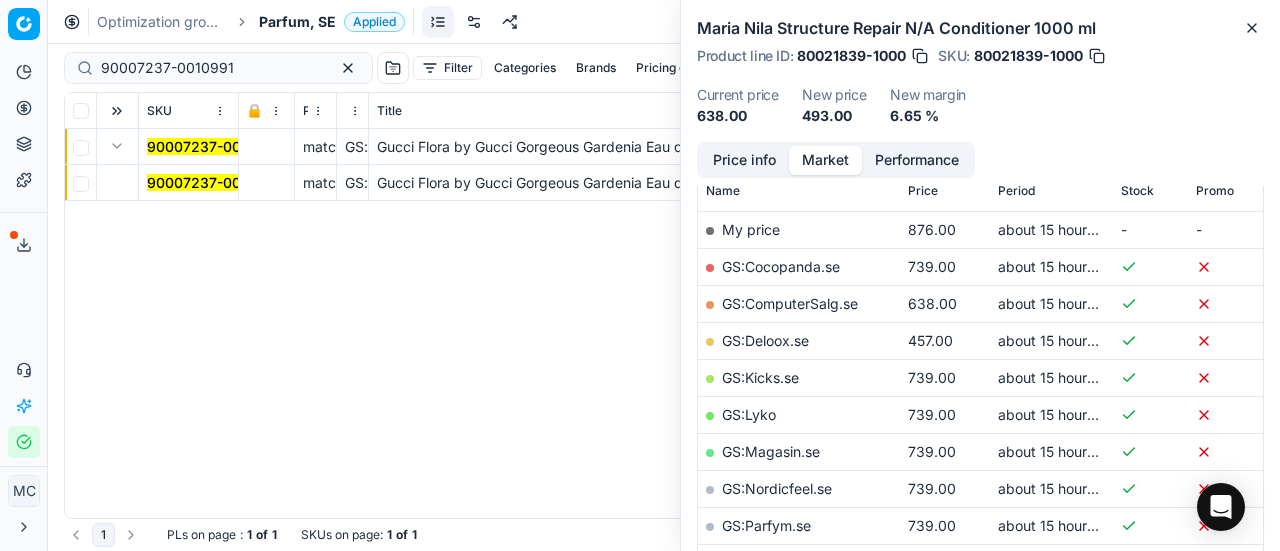 click on "90007237-0010991" at bounding box center (213, 182) 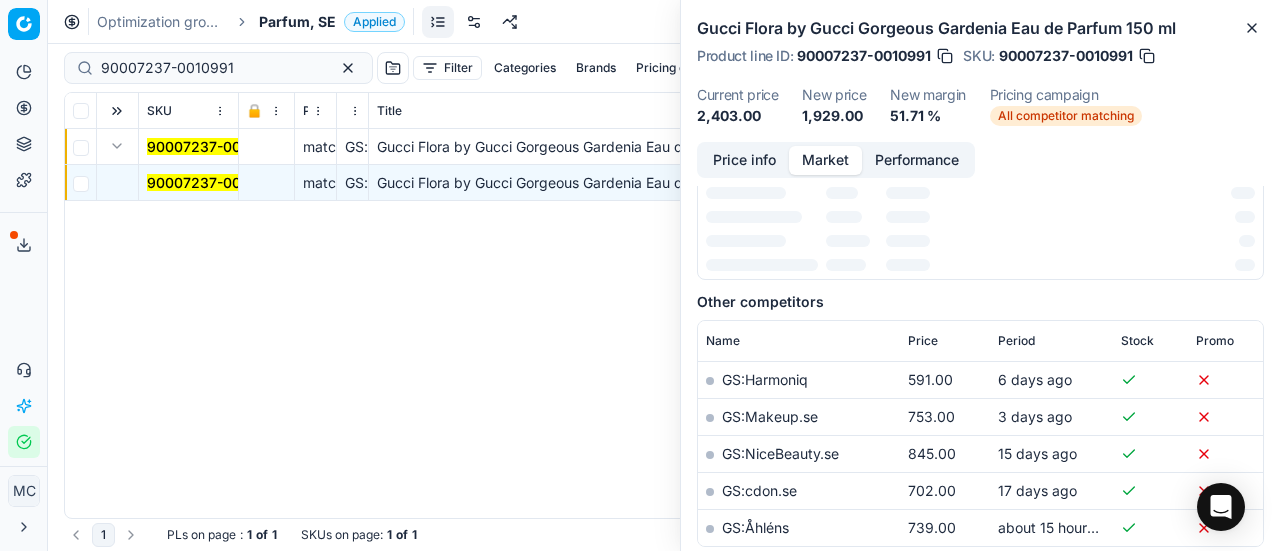 scroll, scrollTop: 0, scrollLeft: 0, axis: both 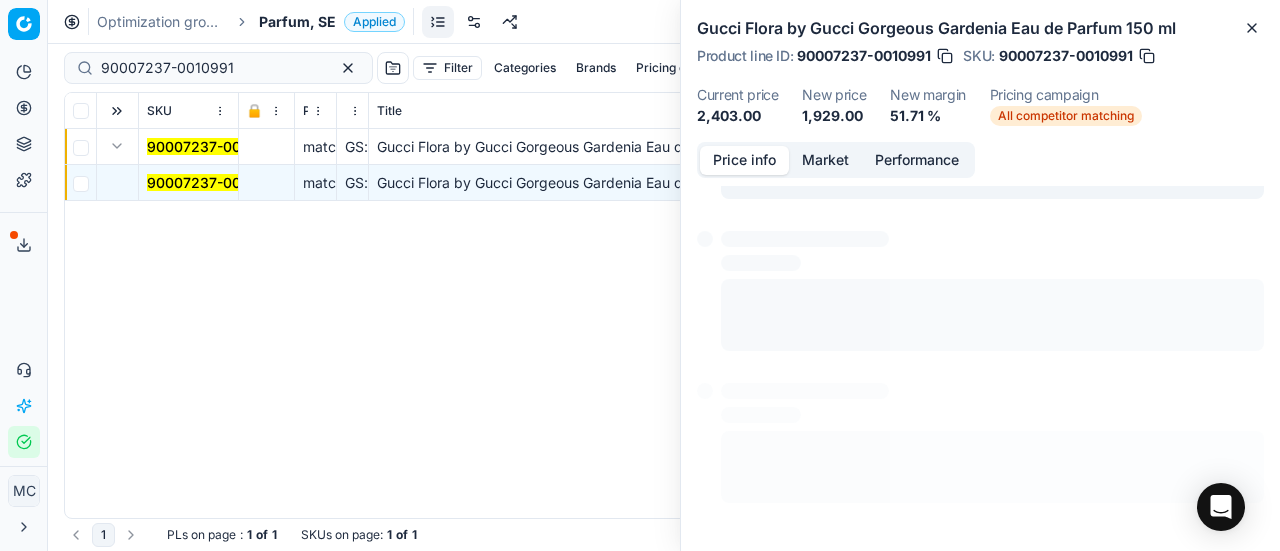 click on "Price info" at bounding box center [744, 160] 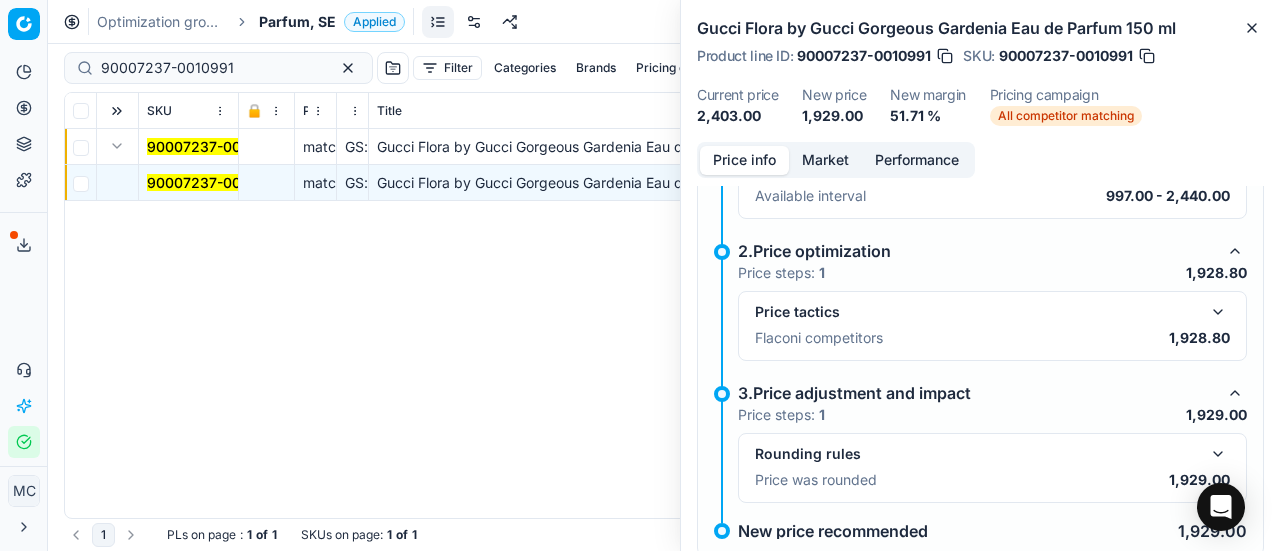 click at bounding box center (1218, 312) 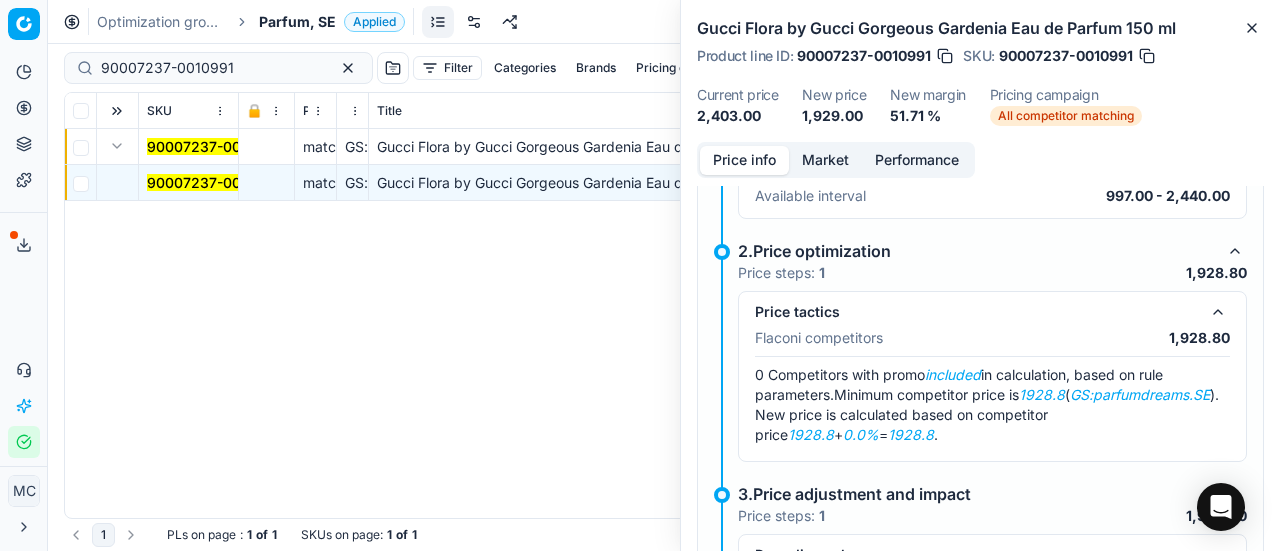 click on "Market" at bounding box center [825, 160] 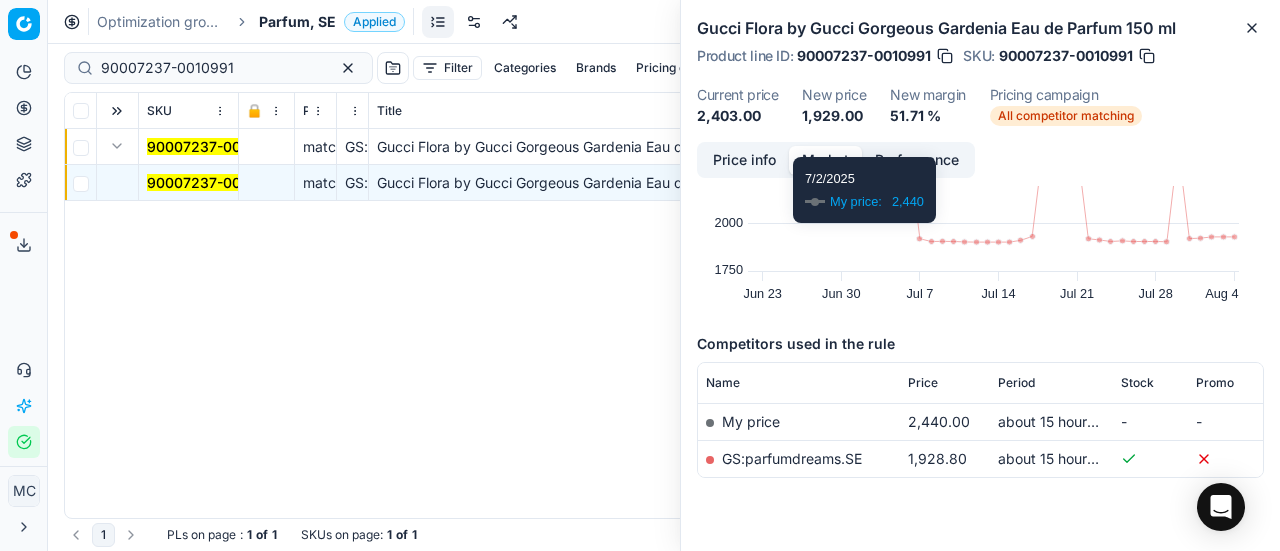 scroll, scrollTop: 153, scrollLeft: 0, axis: vertical 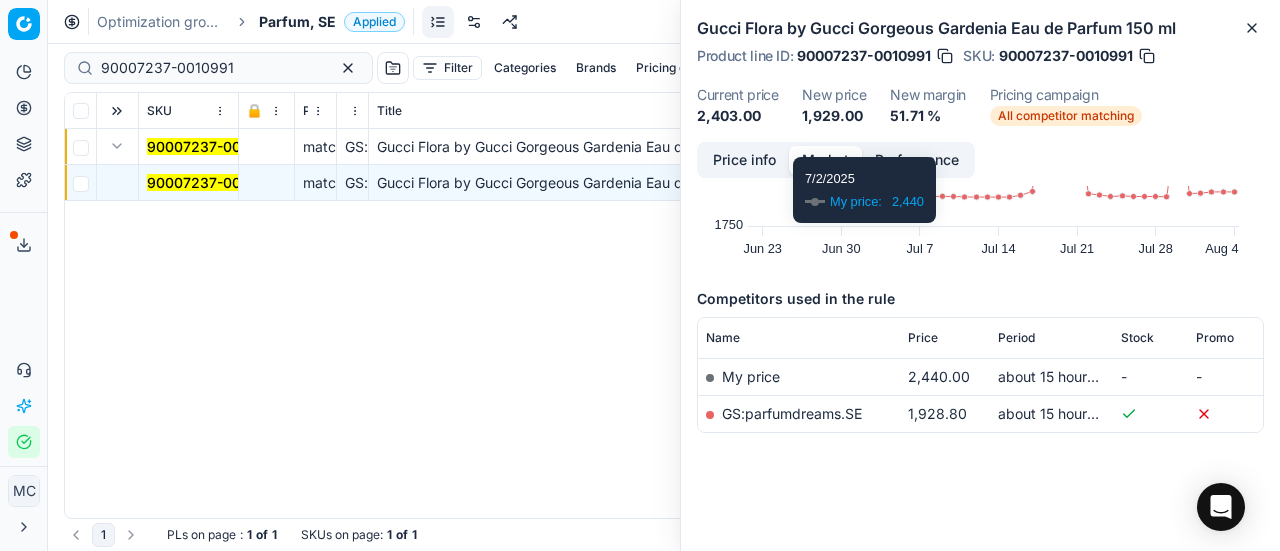 click on "GS:parfumdreams.SE" at bounding box center [799, 413] 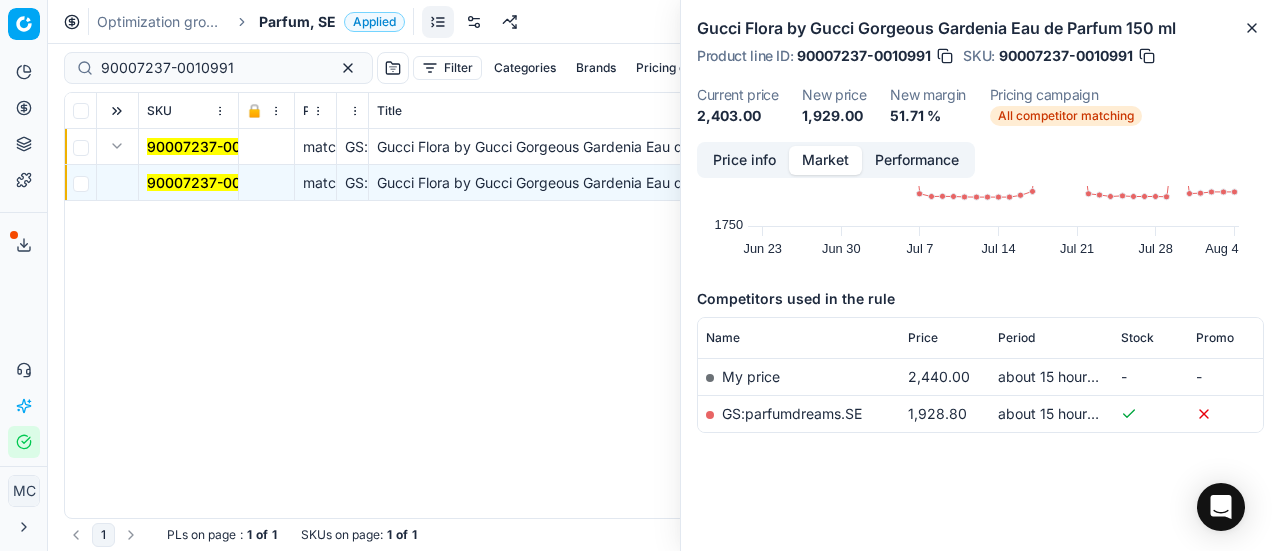 click on "GS:parfumdreams.SE" at bounding box center [792, 413] 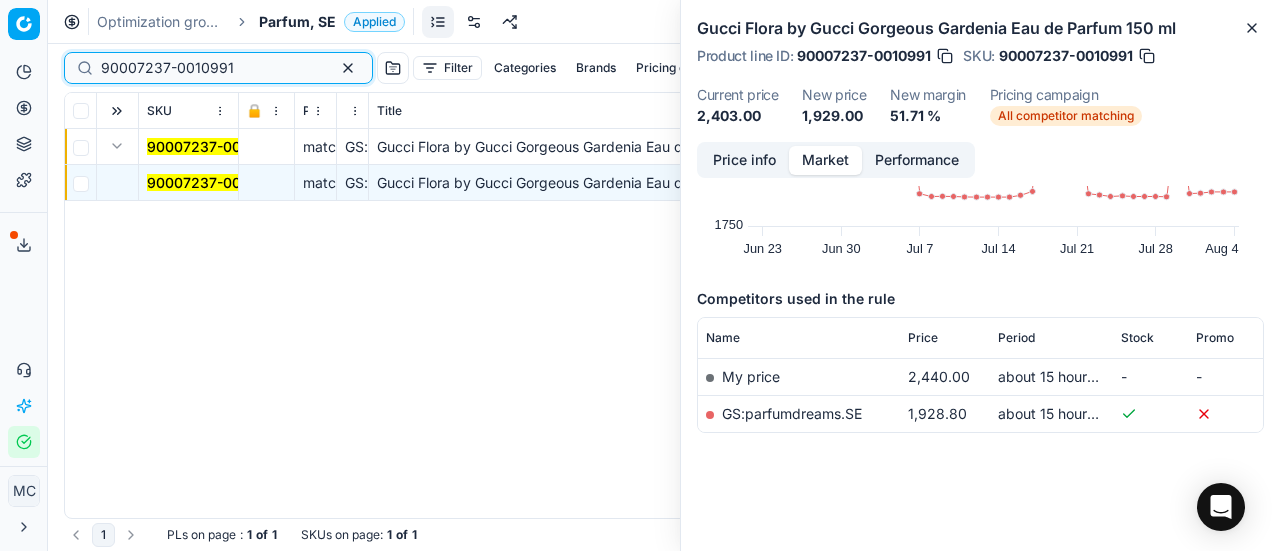 drag, startPoint x: 232, startPoint y: 57, endPoint x: 0, endPoint y: 67, distance: 232.21542 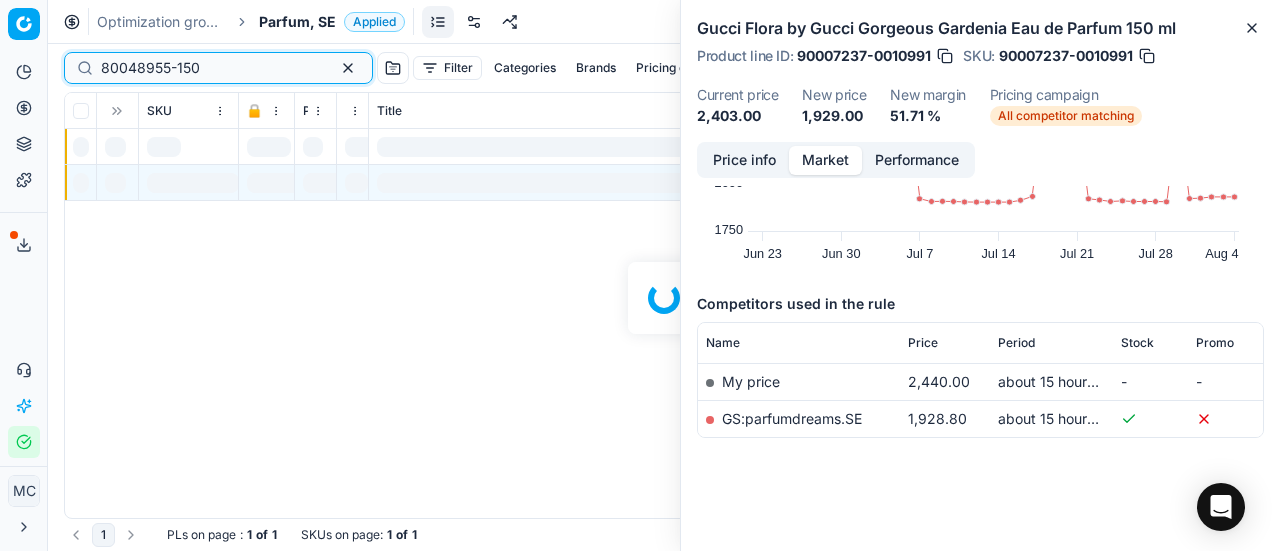 scroll, scrollTop: 0, scrollLeft: 0, axis: both 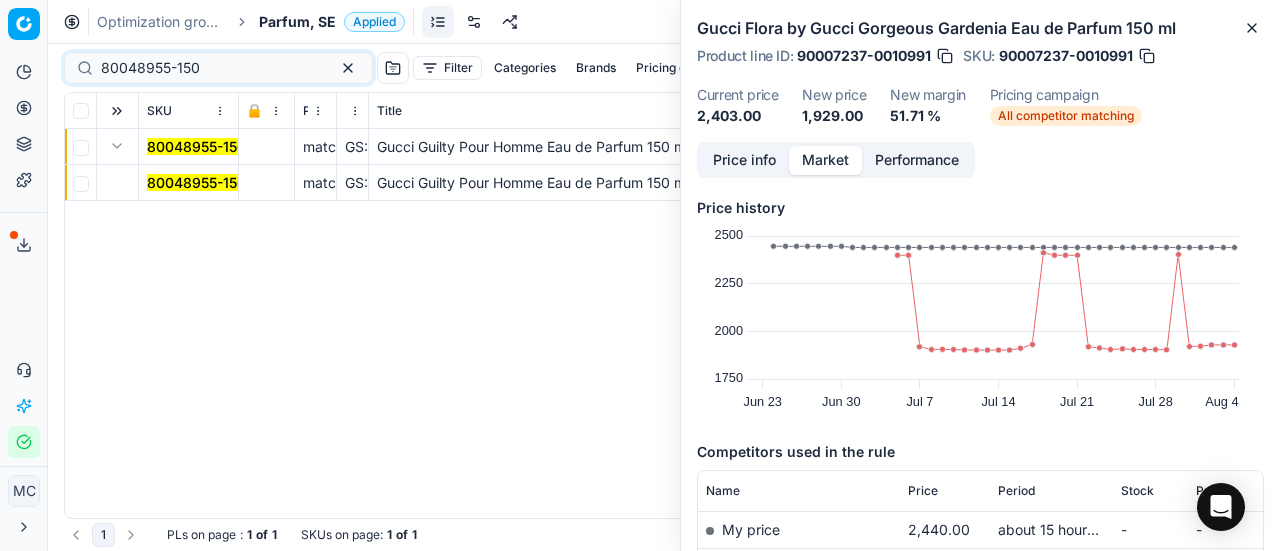 click at bounding box center [117, 146] 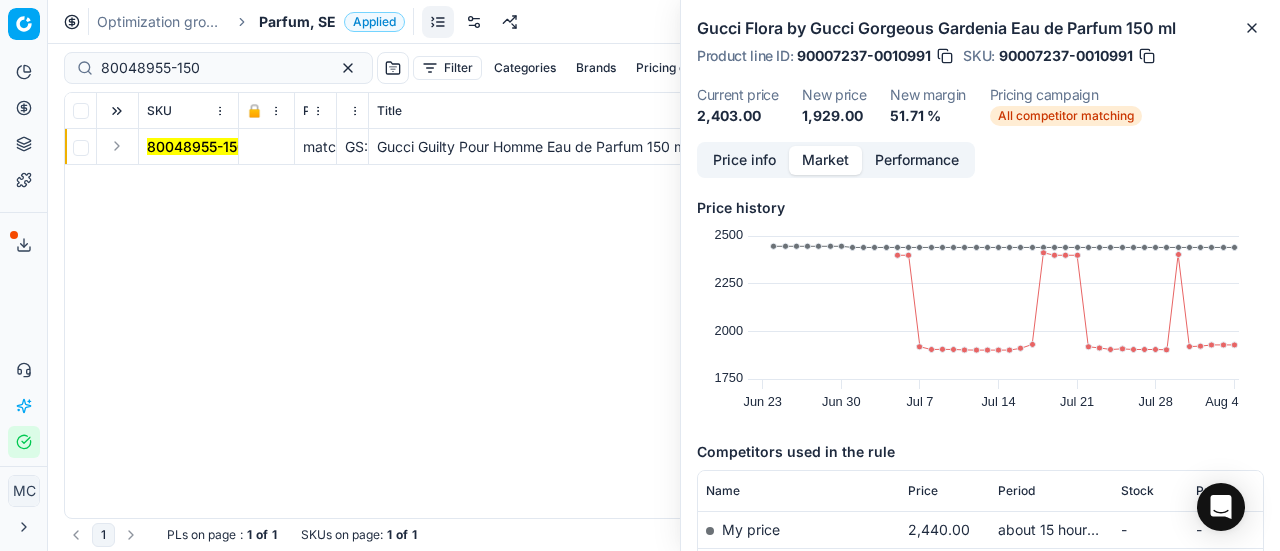 click at bounding box center (118, 147) 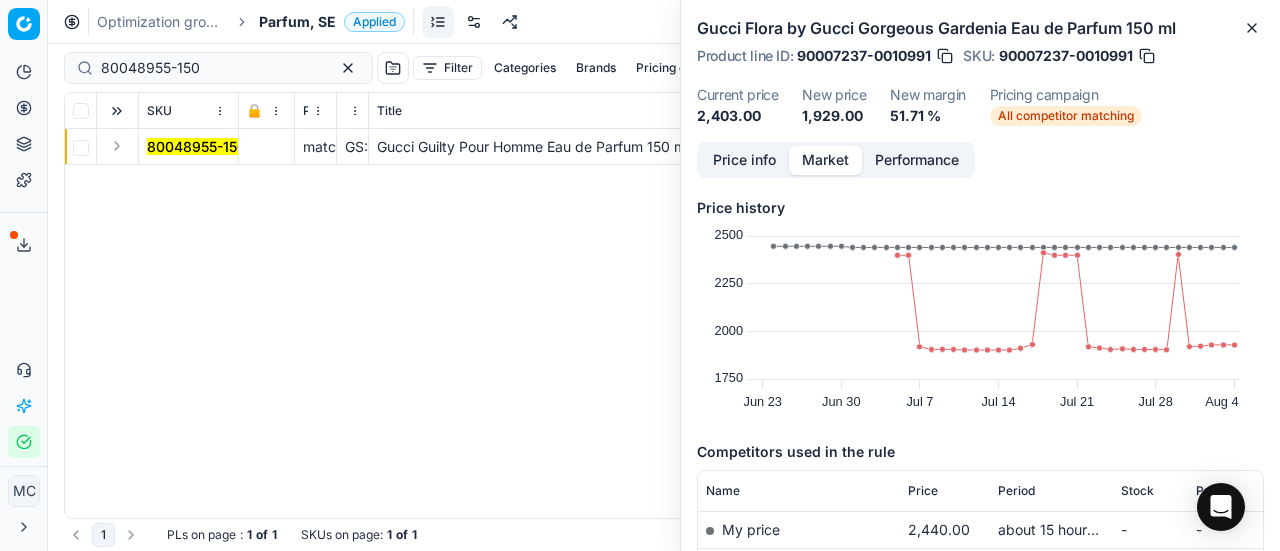 drag, startPoint x: 115, startPoint y: 150, endPoint x: 155, endPoint y: 160, distance: 41.231056 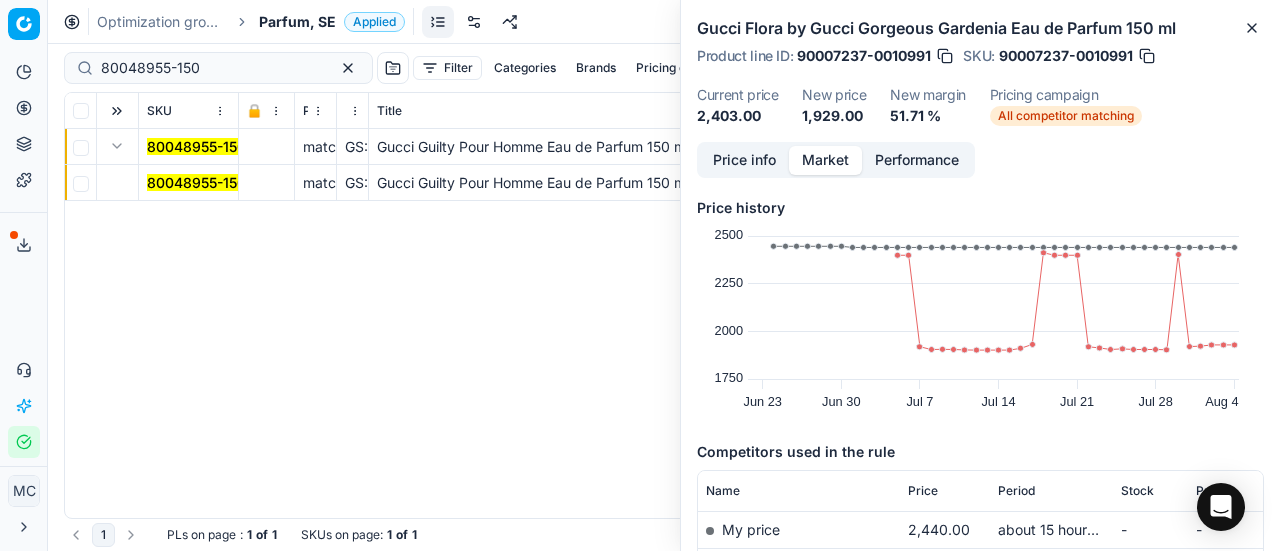 click on "80048955-150" at bounding box center [196, 182] 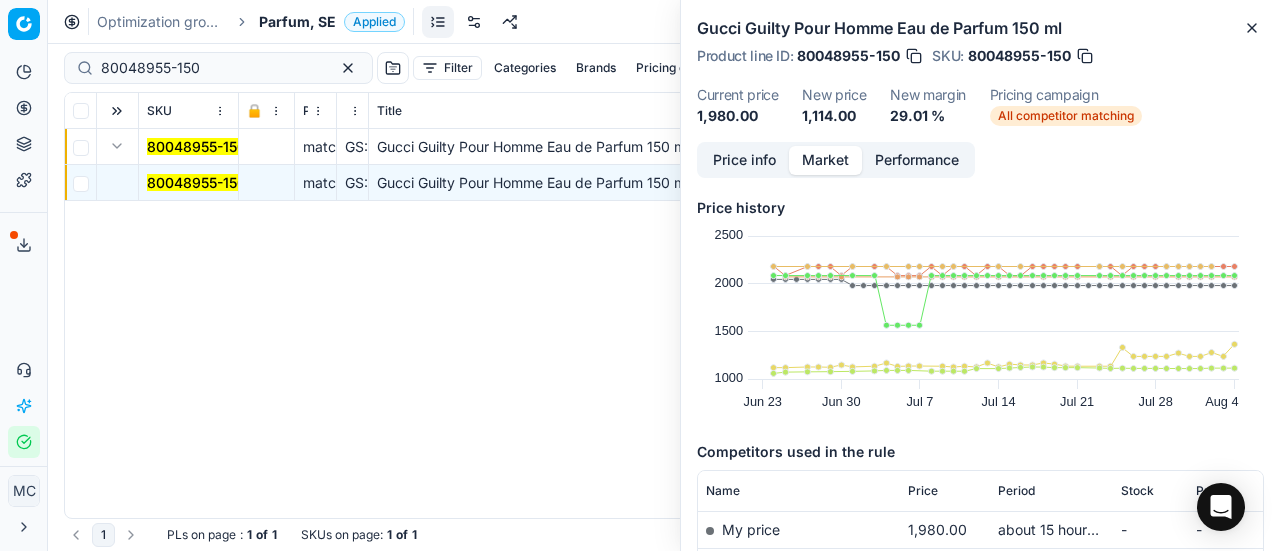 click on "Price info" at bounding box center (744, 160) 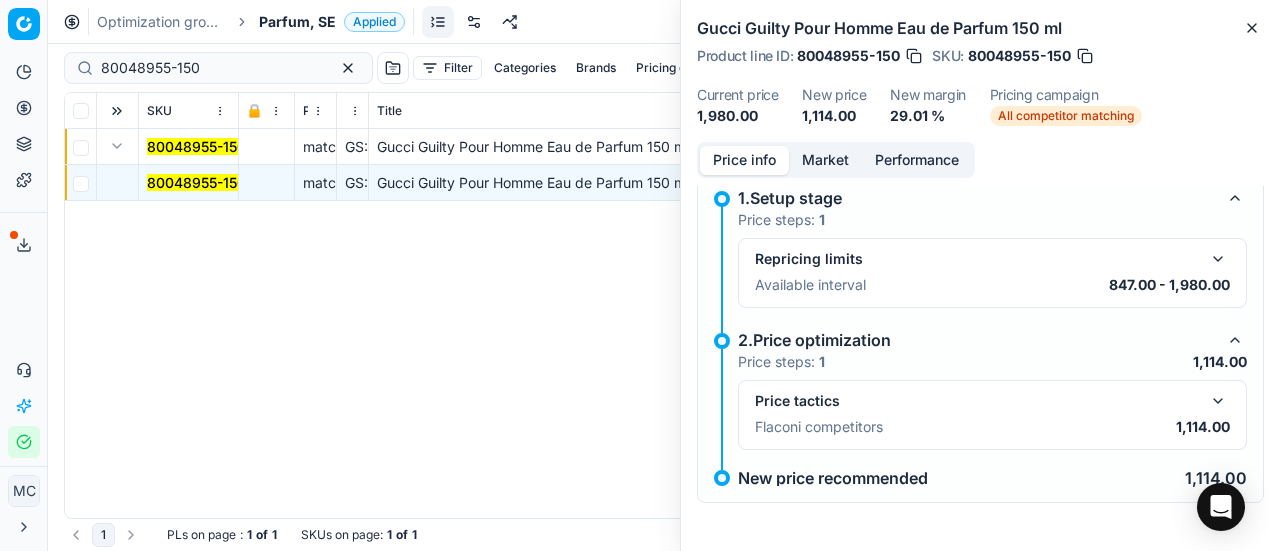 scroll, scrollTop: 90, scrollLeft: 0, axis: vertical 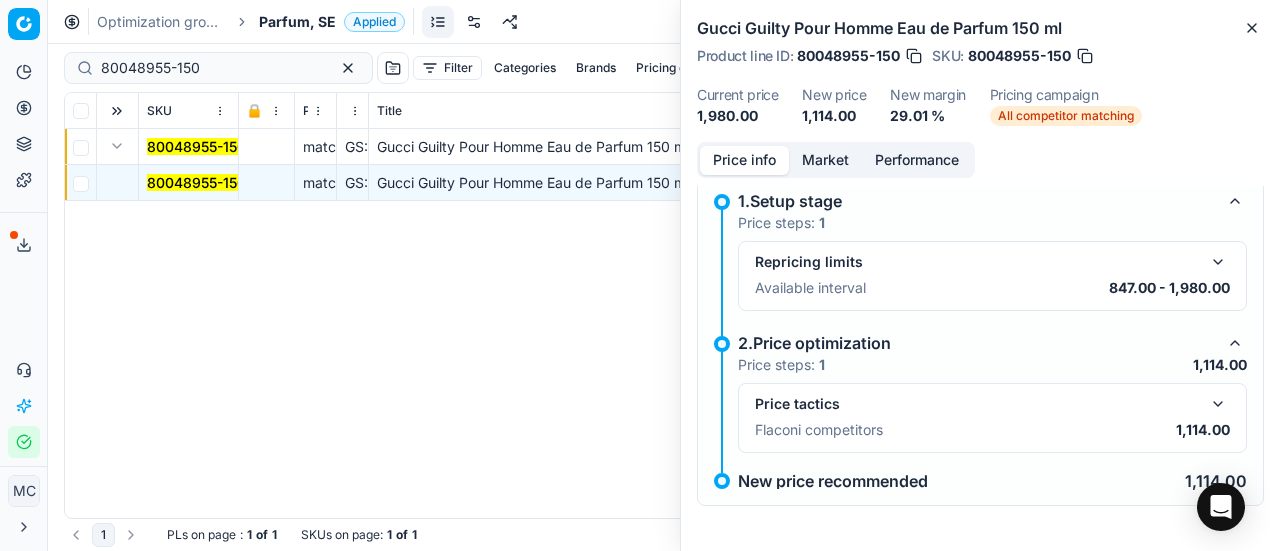 click at bounding box center (1218, 404) 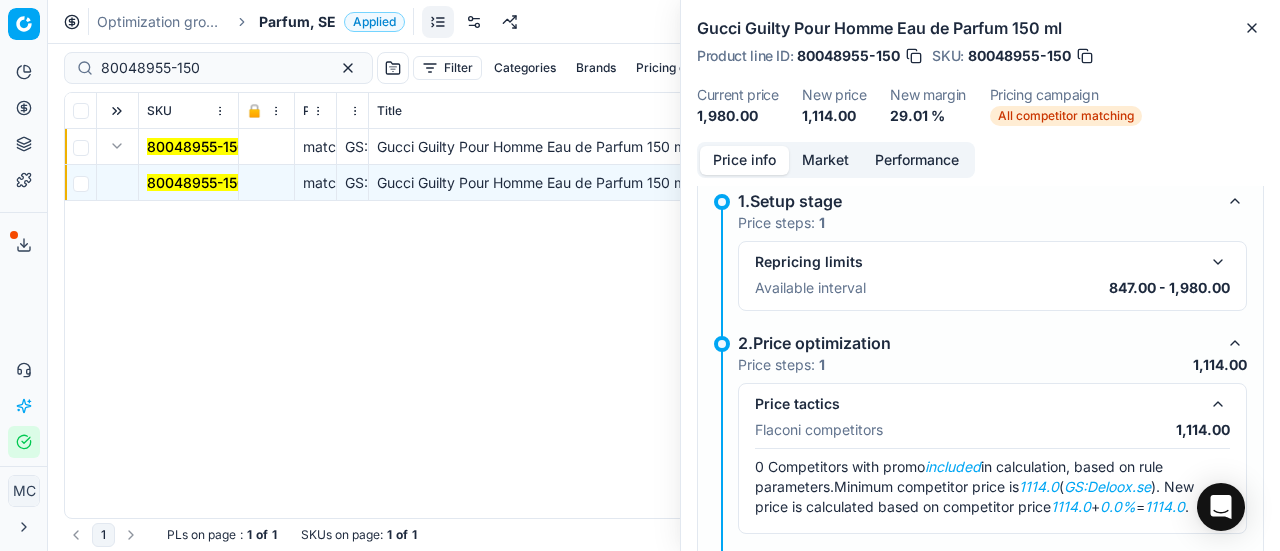 click on "Market" at bounding box center [825, 160] 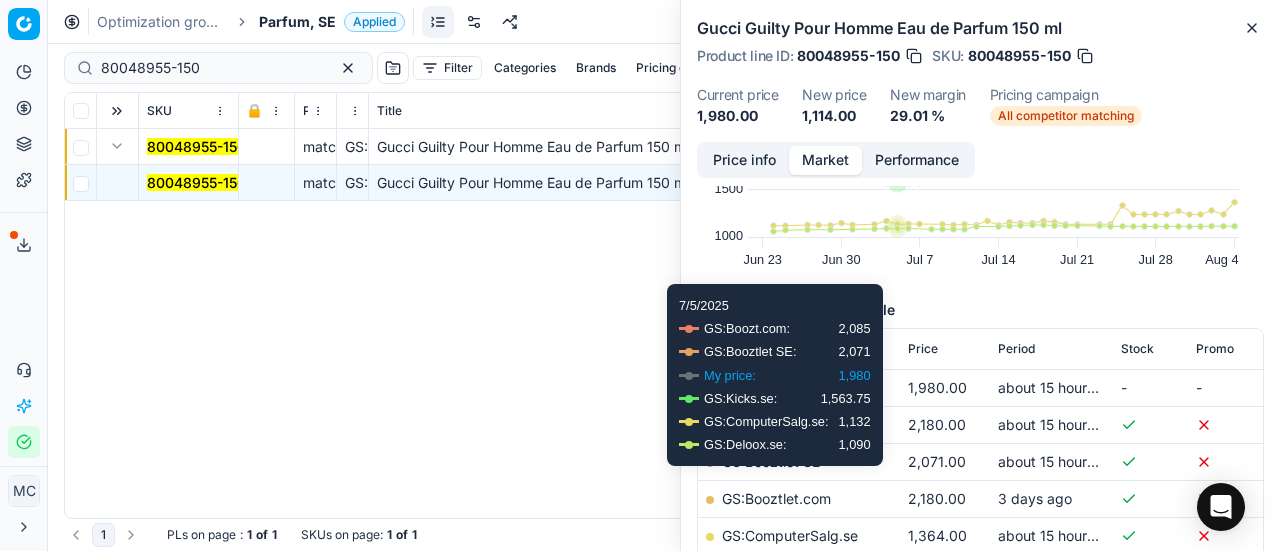 scroll, scrollTop: 300, scrollLeft: 0, axis: vertical 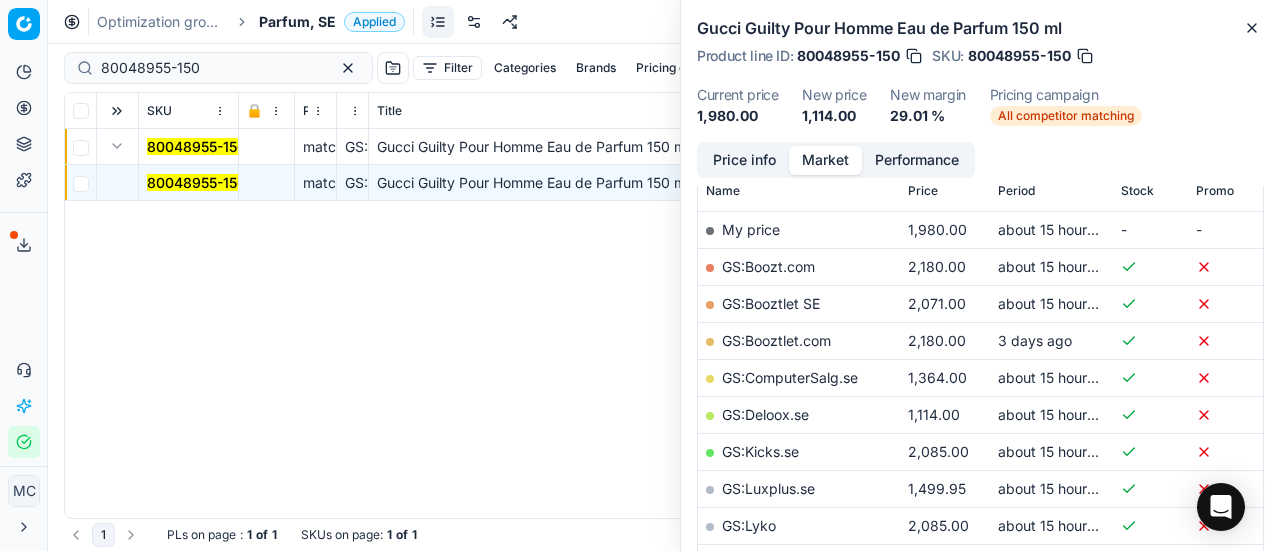 click on "GS:Deloox.se" at bounding box center (765, 414) 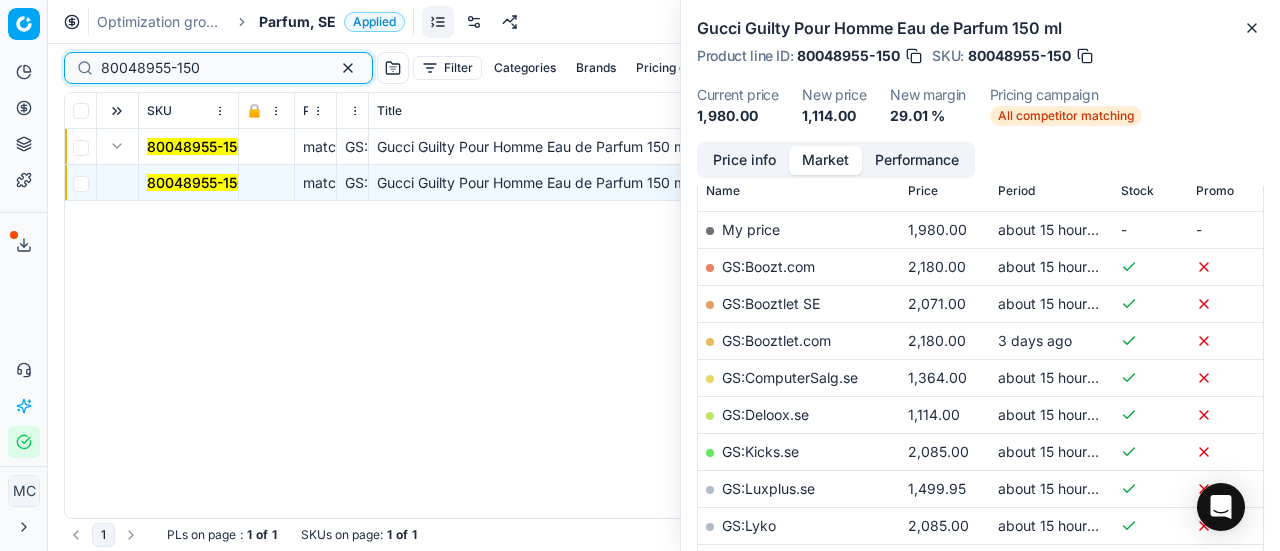 drag, startPoint x: 254, startPoint y: 69, endPoint x: 0, endPoint y: 73, distance: 254.0315 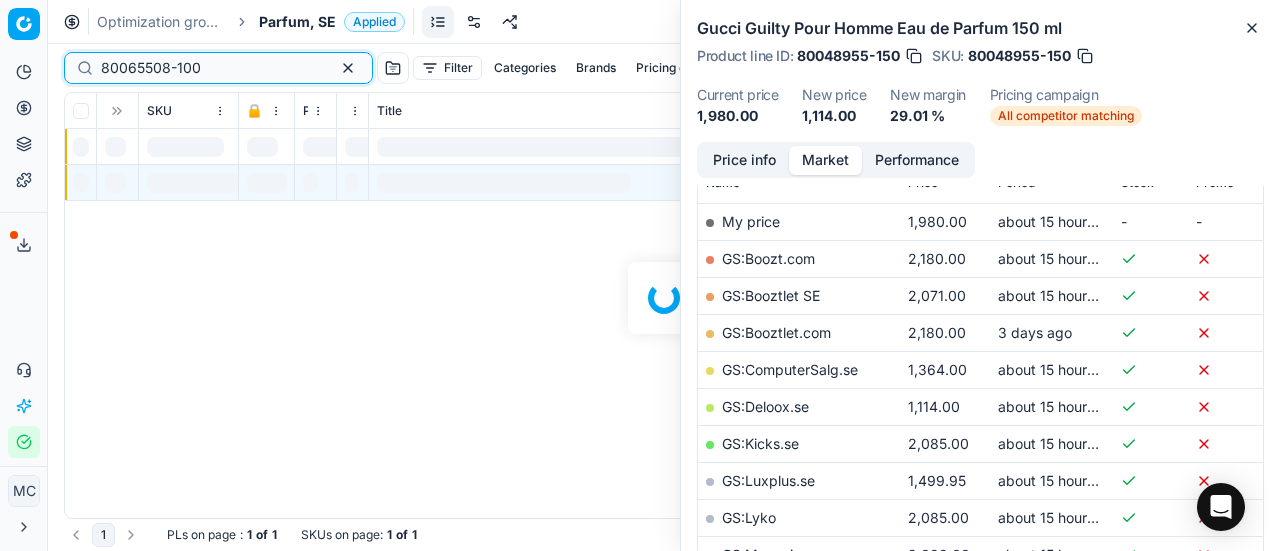 scroll, scrollTop: 300, scrollLeft: 0, axis: vertical 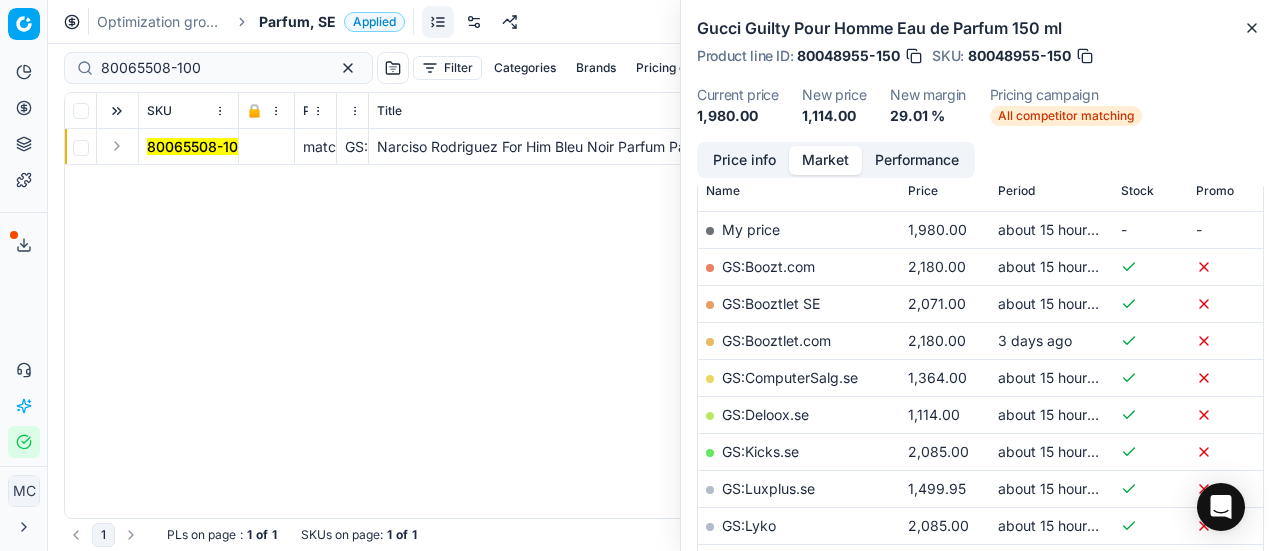 click at bounding box center [117, 146] 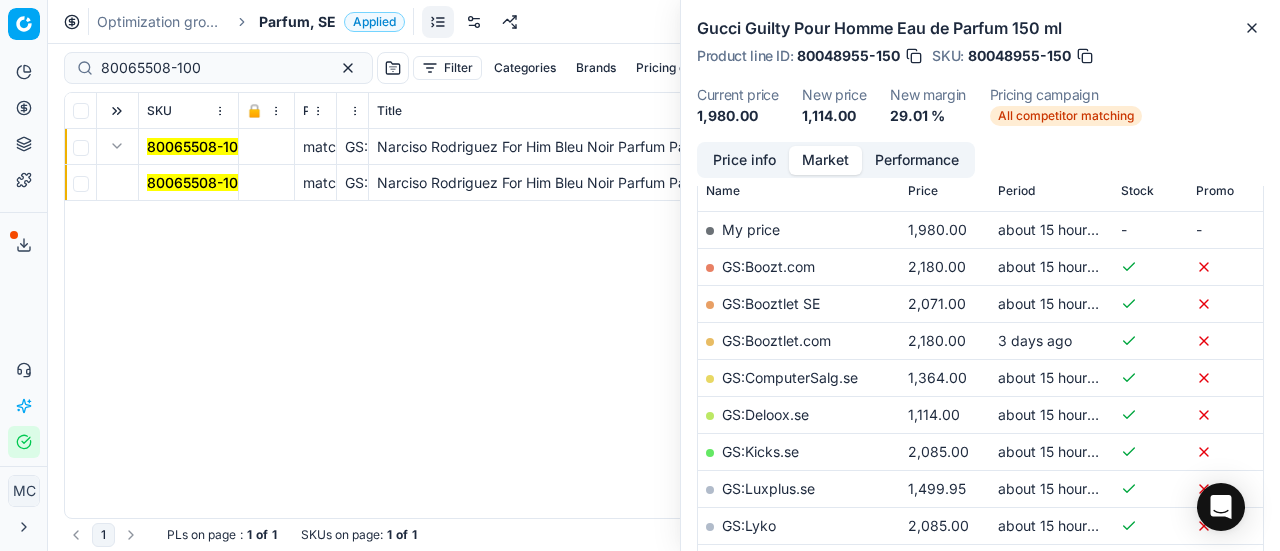 drag, startPoint x: 168, startPoint y: 179, endPoint x: 604, endPoint y: 145, distance: 437.32367 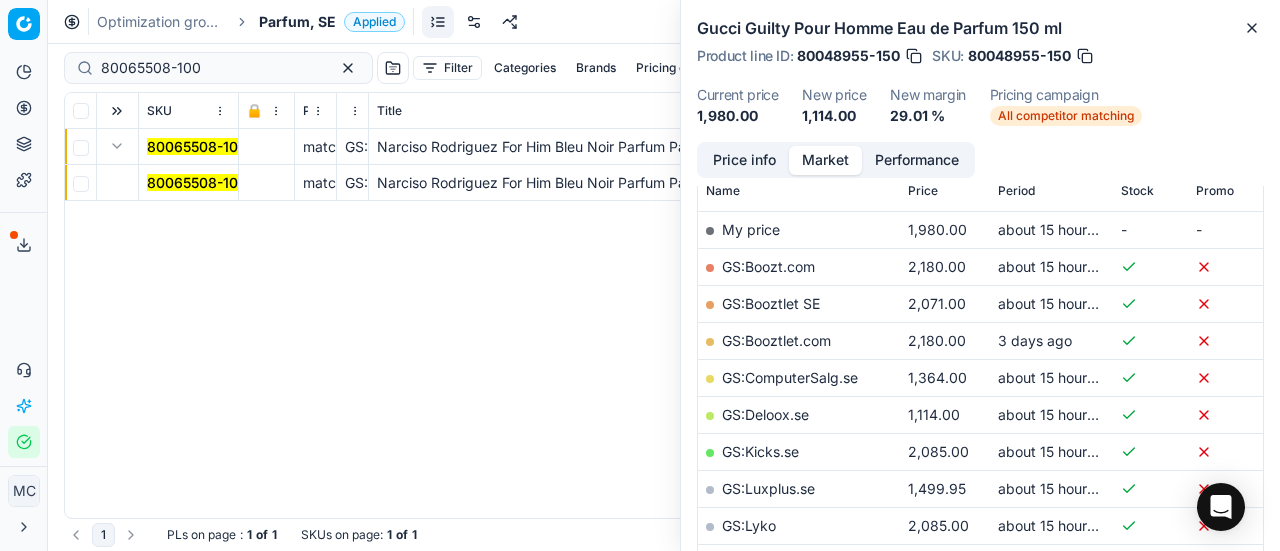 click on "80065508-100" at bounding box center [197, 182] 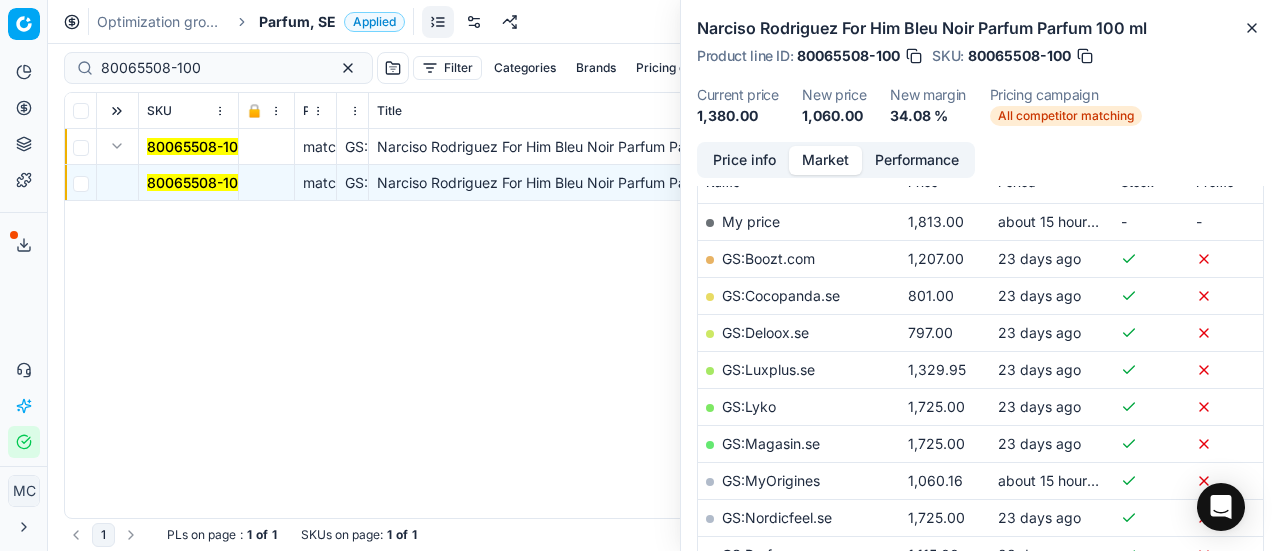 scroll, scrollTop: 300, scrollLeft: 0, axis: vertical 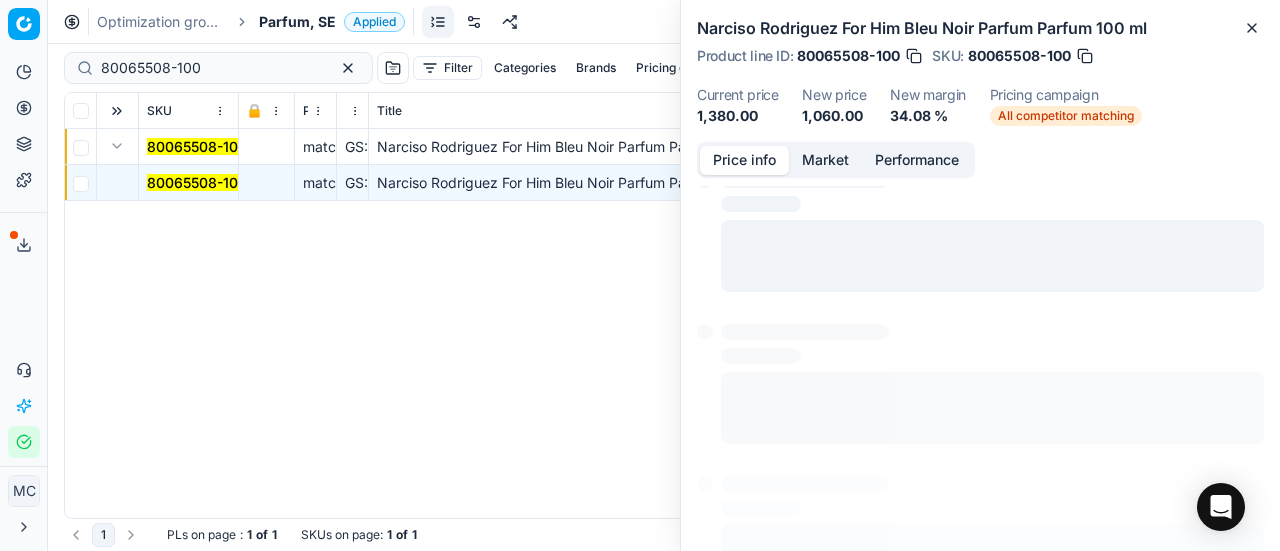 click on "Price info" at bounding box center [744, 160] 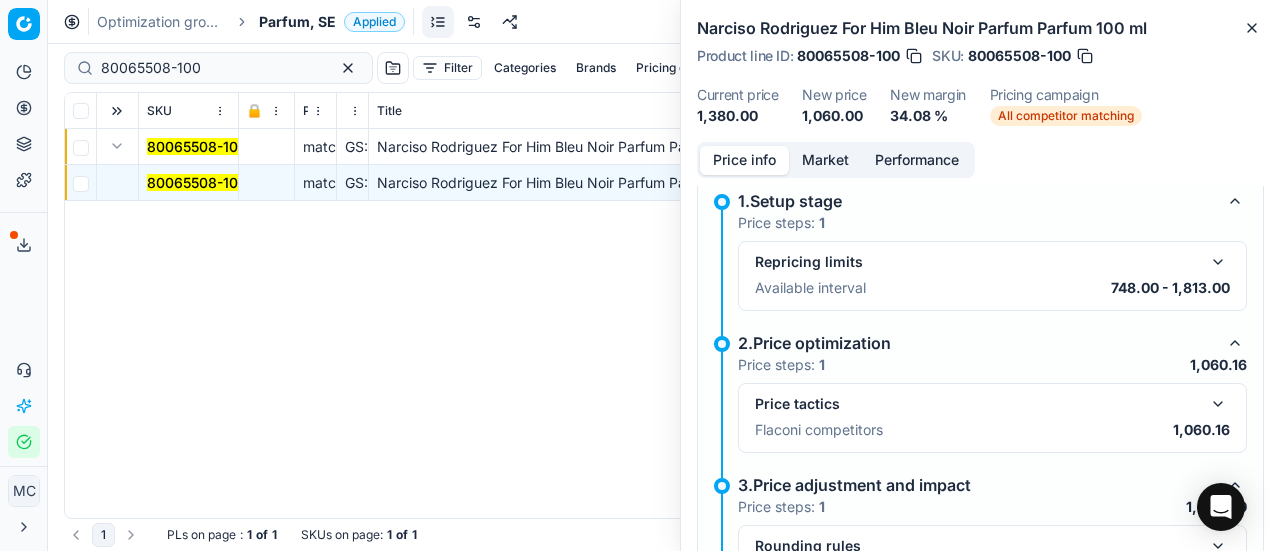 click on "Price tactics" at bounding box center (992, 404) 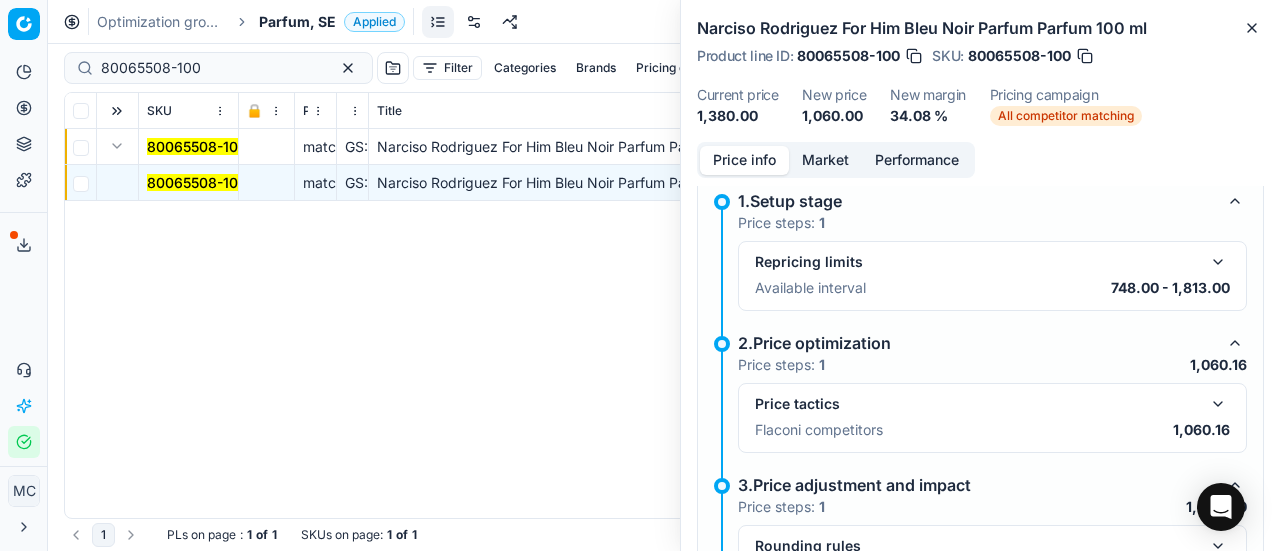 click at bounding box center [1218, 404] 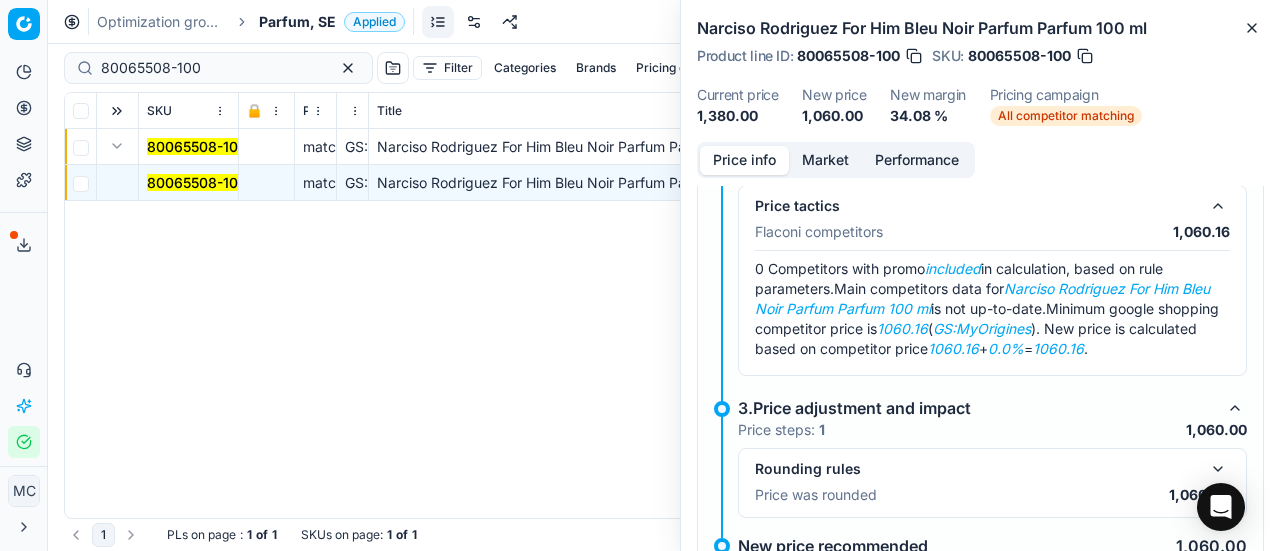 scroll, scrollTop: 290, scrollLeft: 0, axis: vertical 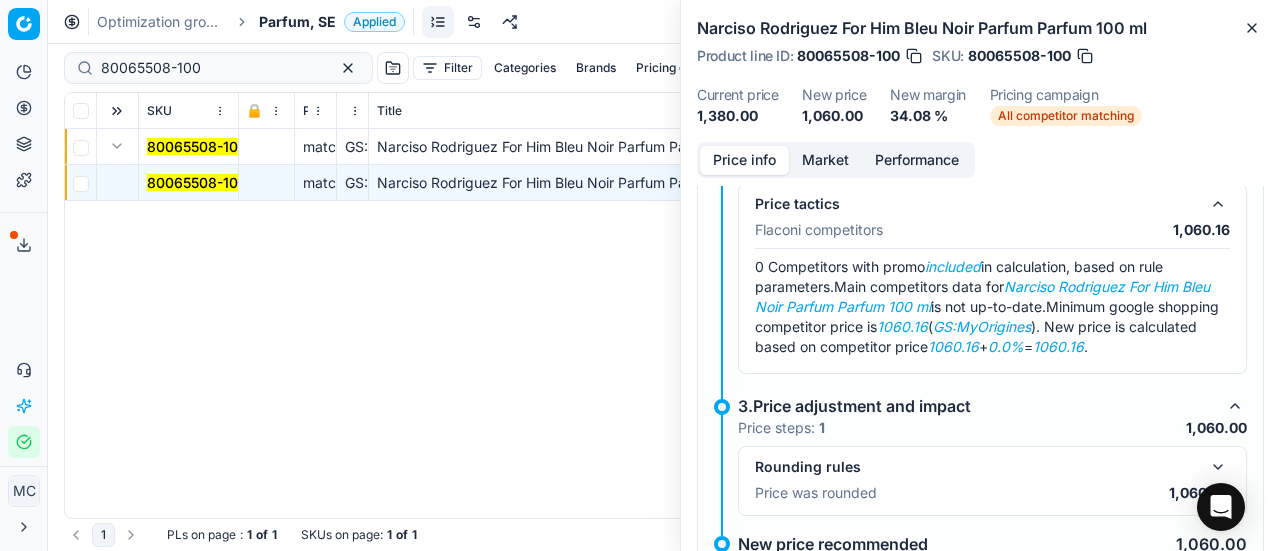 click on "Market" at bounding box center (825, 160) 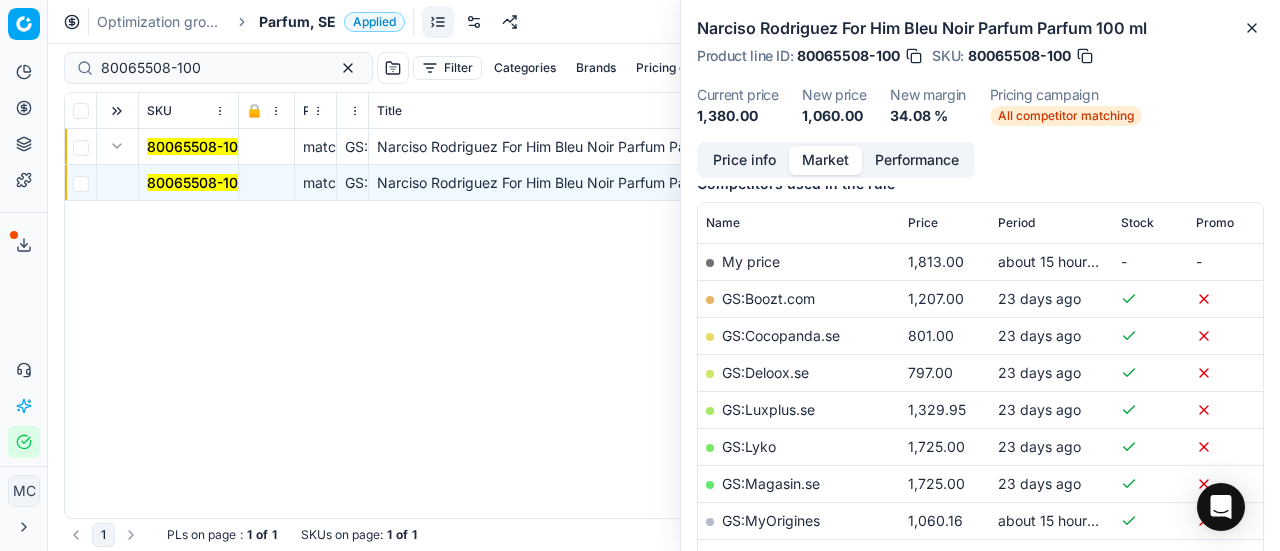 scroll, scrollTop: 300, scrollLeft: 0, axis: vertical 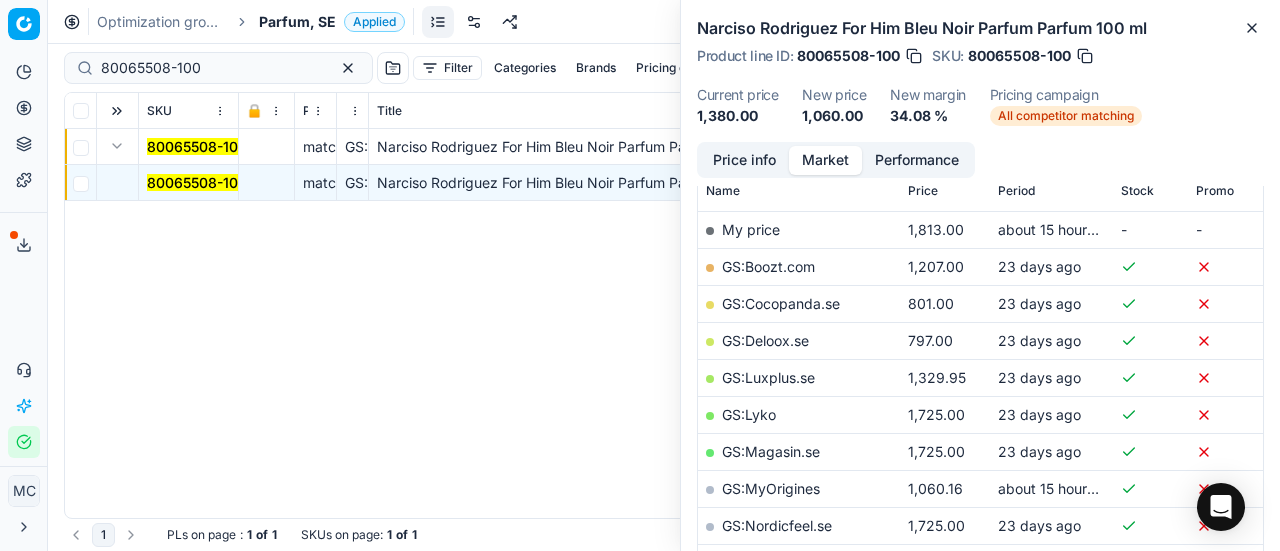 click on "GS:MyOrigines" at bounding box center (771, 488) 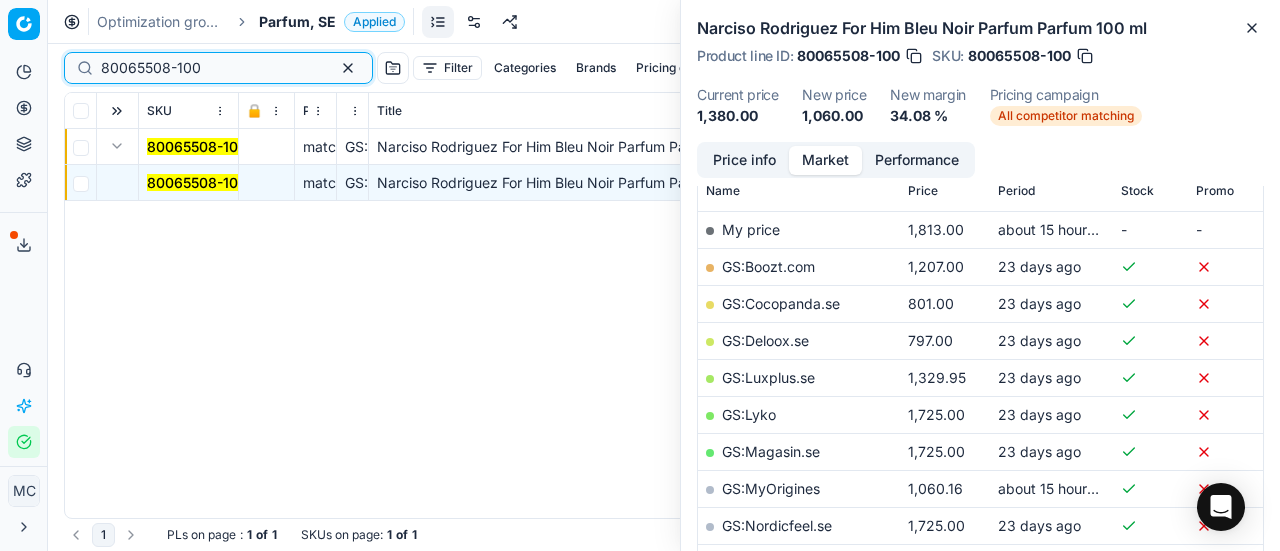 drag, startPoint x: 279, startPoint y: 71, endPoint x: 0, endPoint y: 73, distance: 279.00717 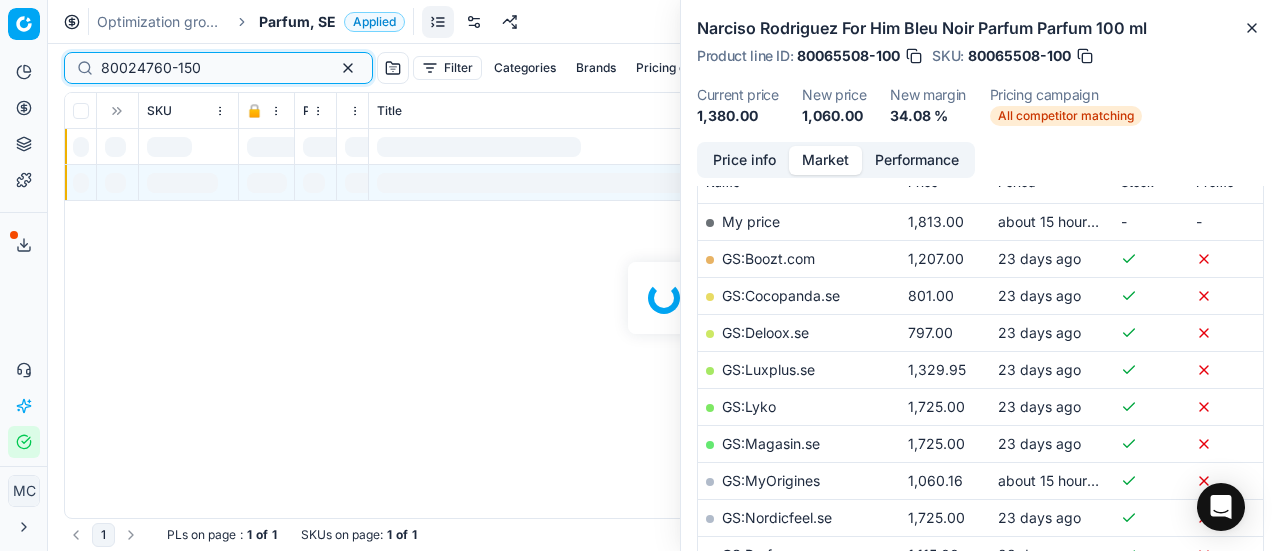 scroll, scrollTop: 300, scrollLeft: 0, axis: vertical 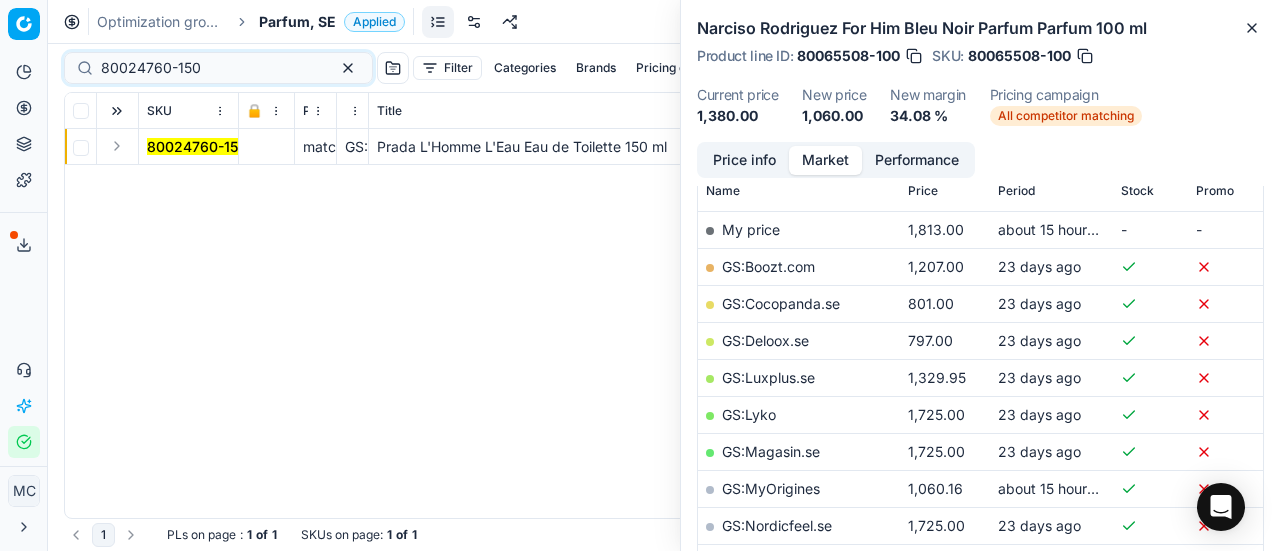 drag, startPoint x: 120, startPoint y: 147, endPoint x: 148, endPoint y: 163, distance: 32.24903 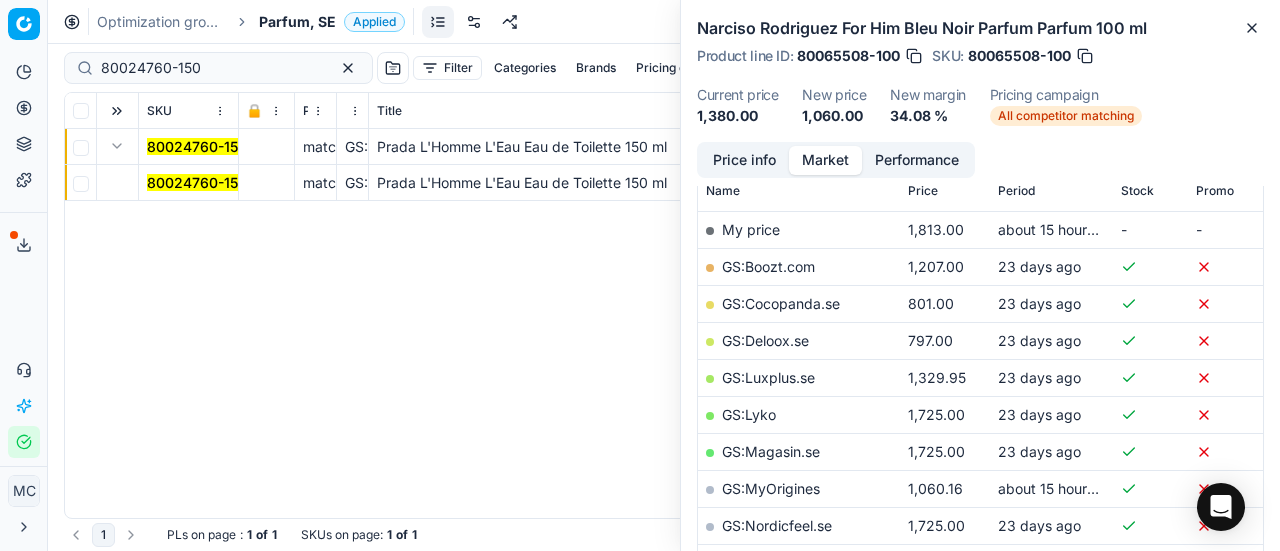 click on "80024760-150" at bounding box center [197, 182] 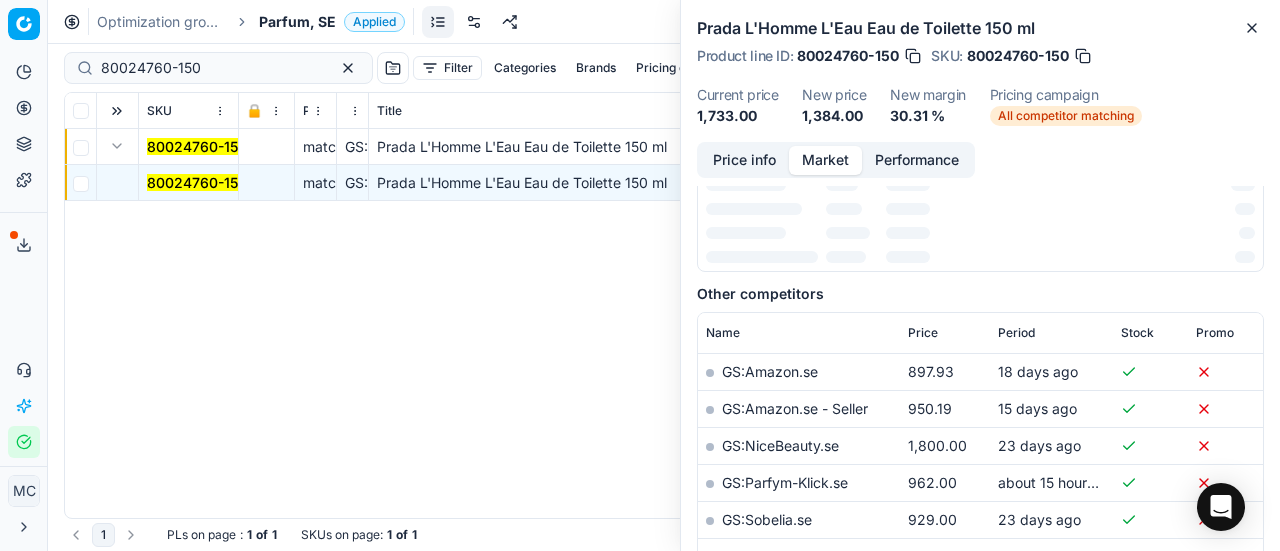 scroll, scrollTop: 0, scrollLeft: 0, axis: both 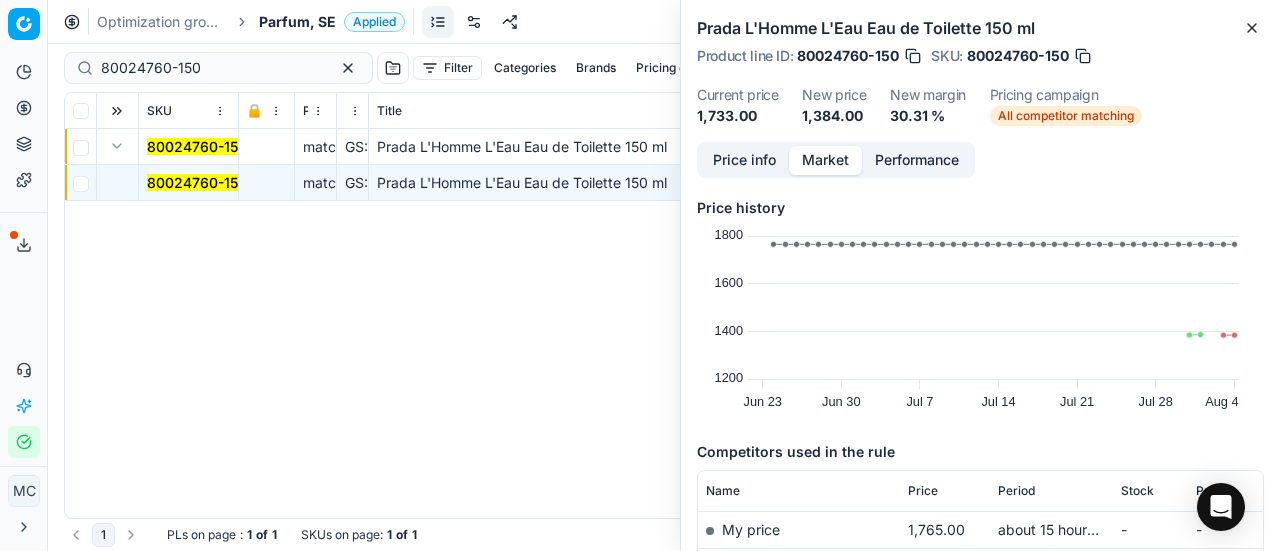 click on "Price info" at bounding box center [744, 160] 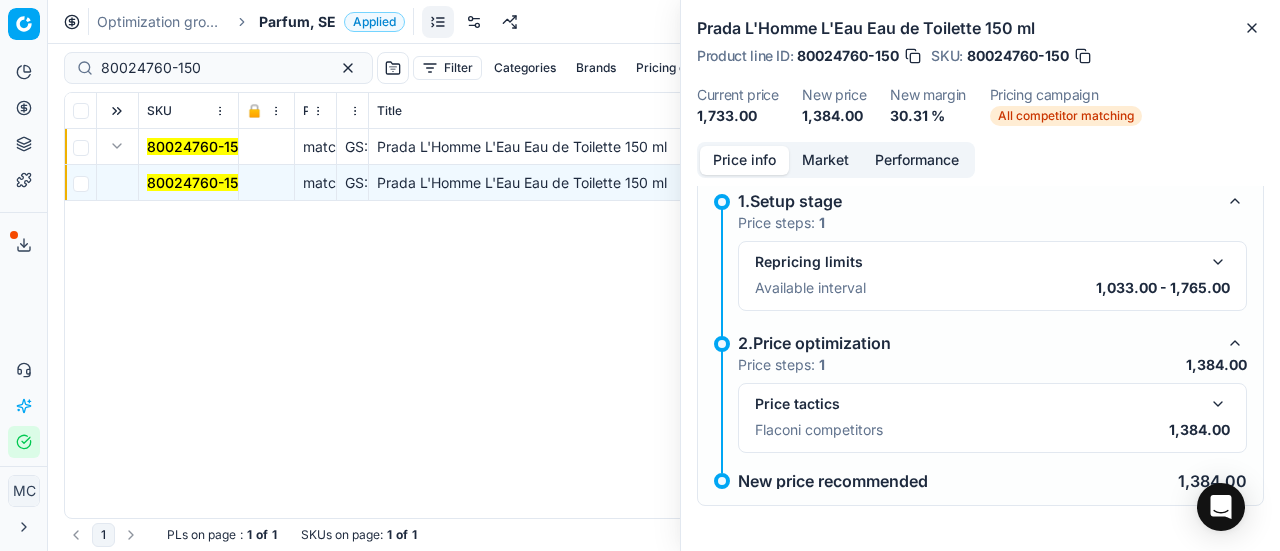 click at bounding box center [1218, 404] 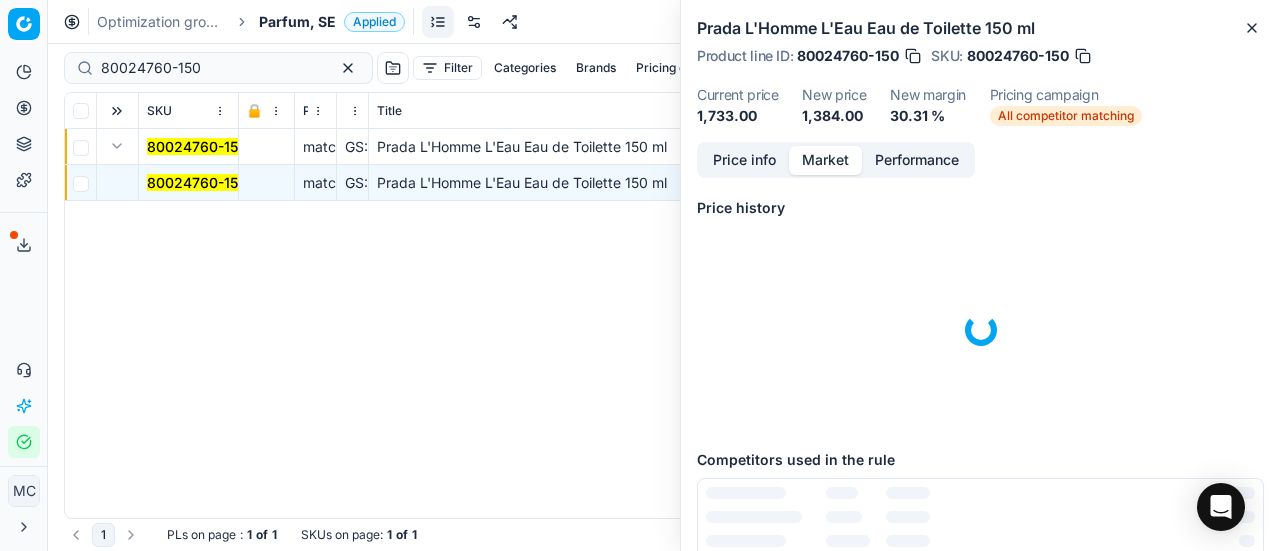 click on "Market" at bounding box center (825, 160) 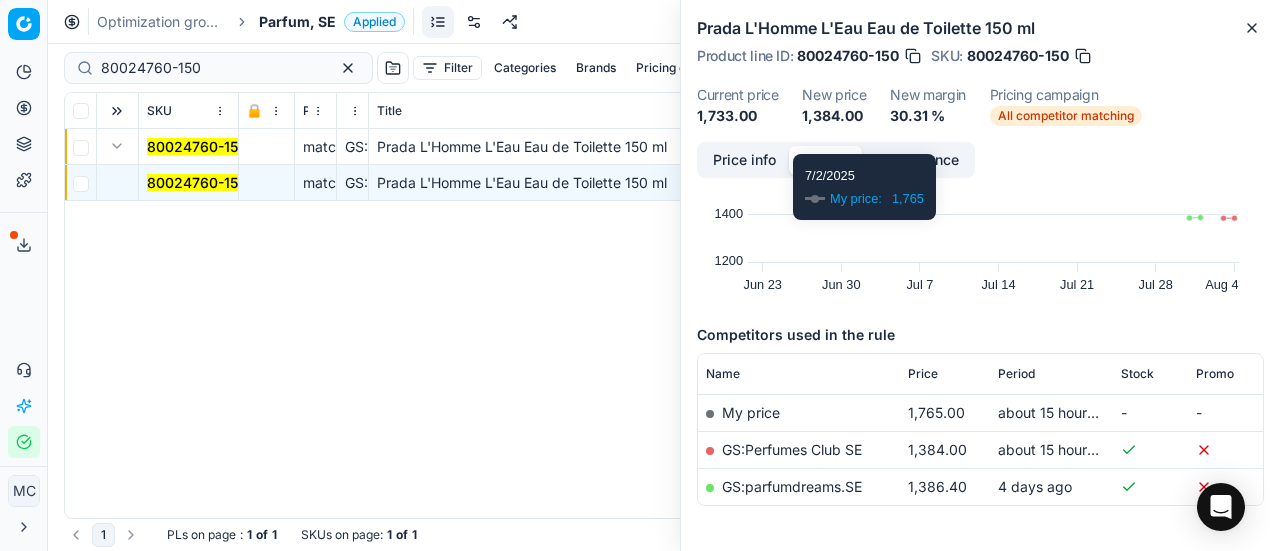 scroll, scrollTop: 190, scrollLeft: 0, axis: vertical 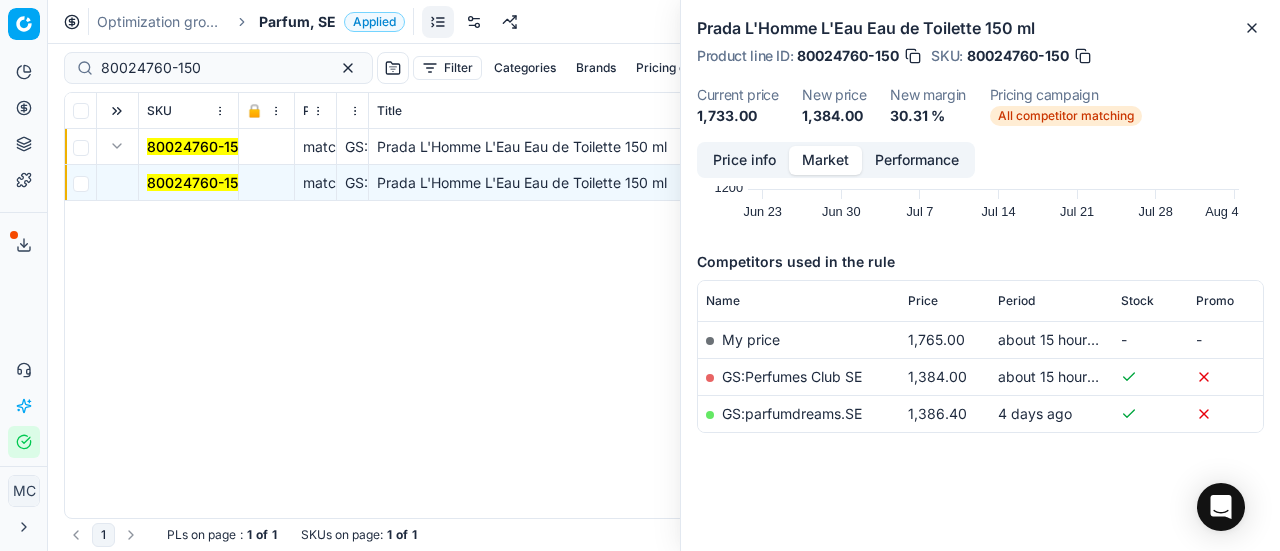 click on "GS:parfumdreams.SE" at bounding box center (792, 413) 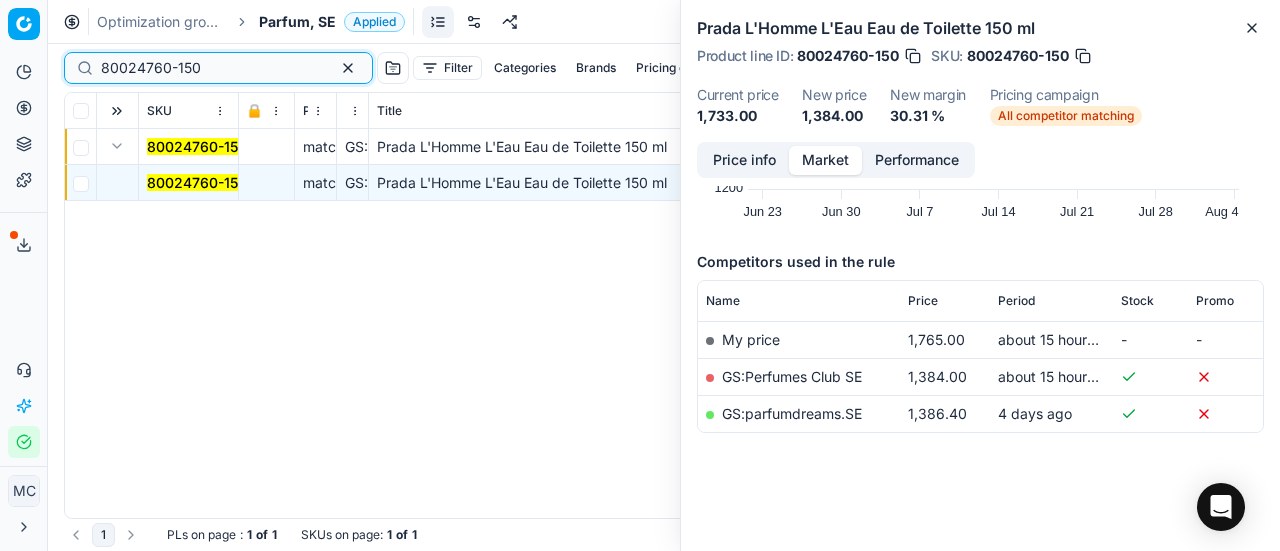 drag, startPoint x: 0, startPoint y: 12, endPoint x: 0, endPoint y: -25, distance: 37 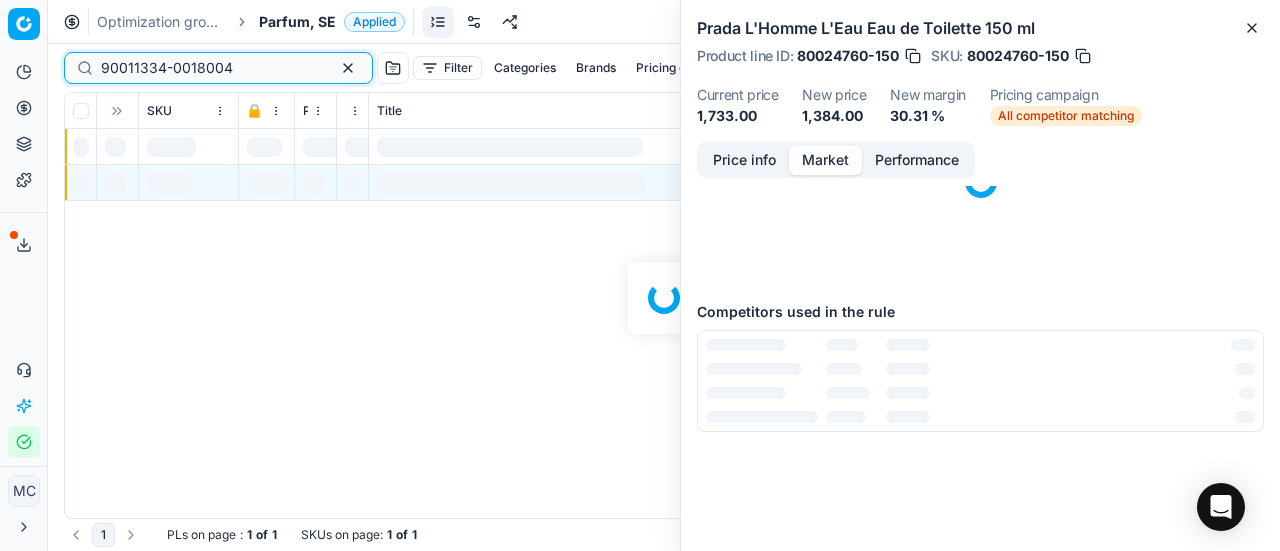 scroll, scrollTop: 0, scrollLeft: 0, axis: both 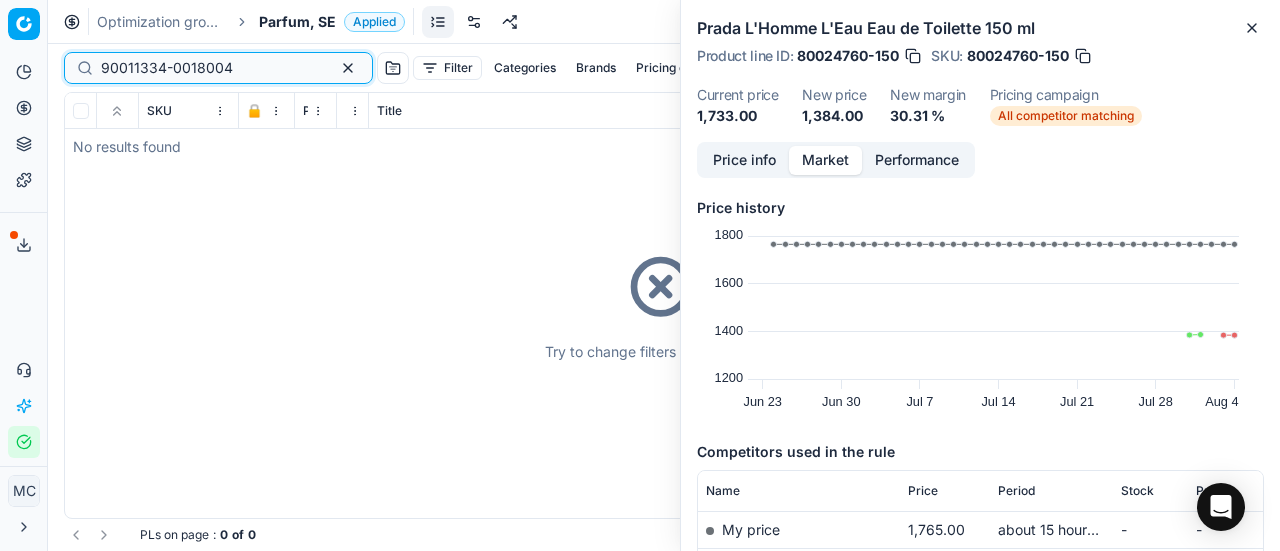 type on "90011334-0018004" 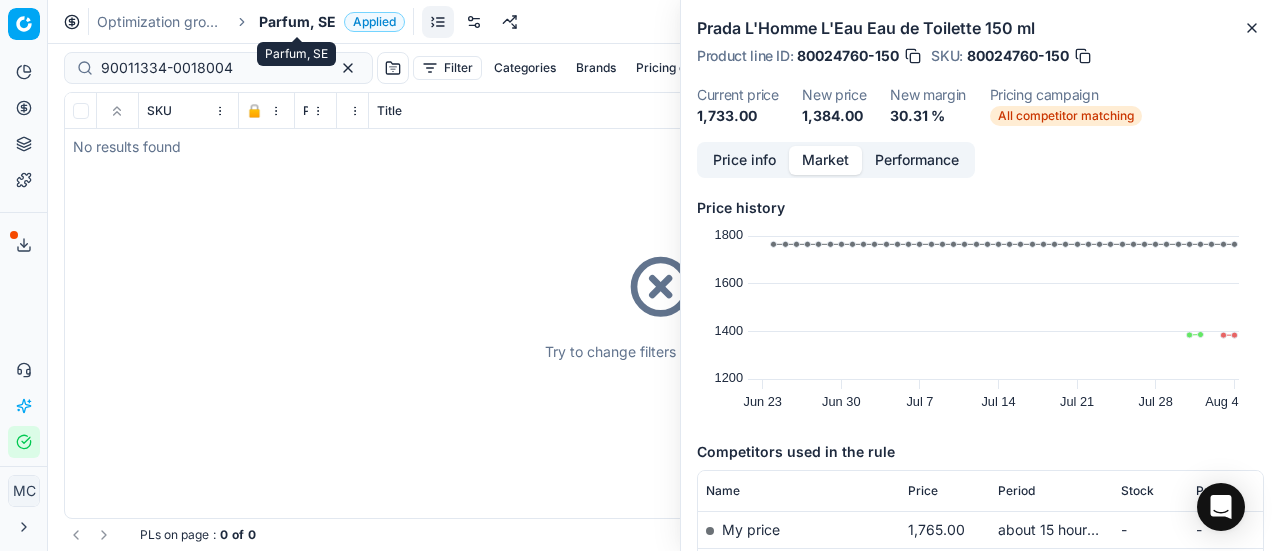 click on "Parfum, SE" at bounding box center [297, 22] 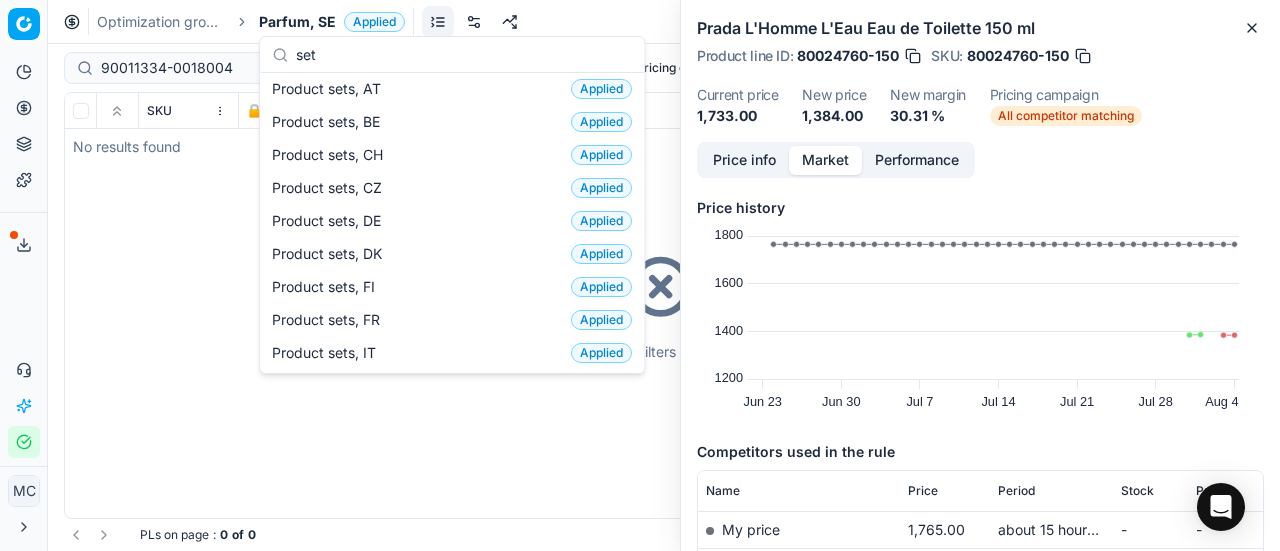 scroll, scrollTop: 0, scrollLeft: 0, axis: both 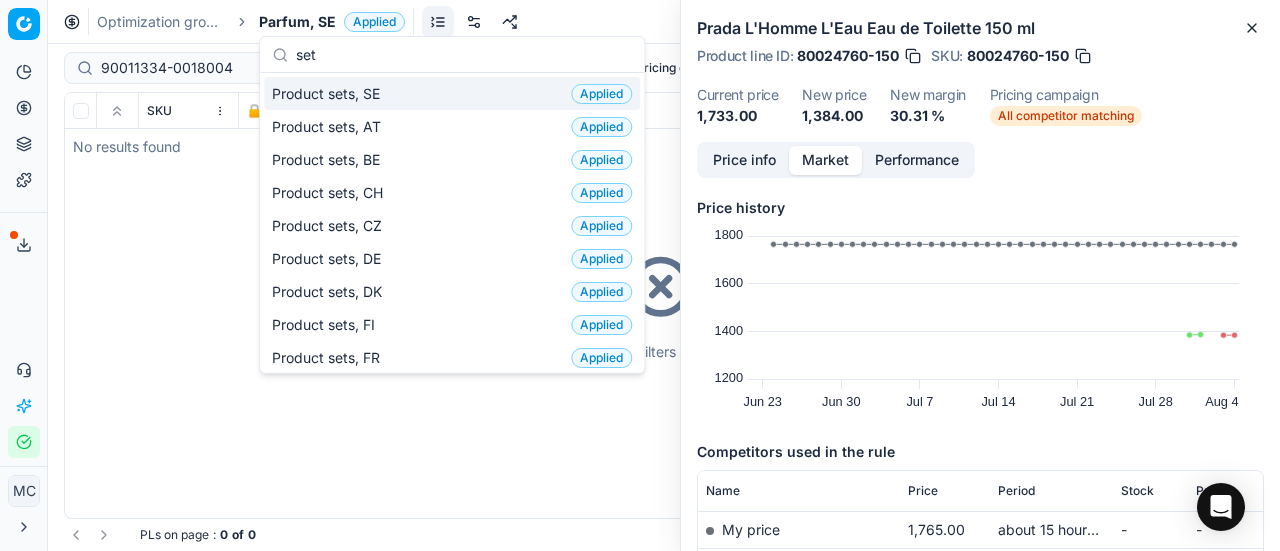 type on "set" 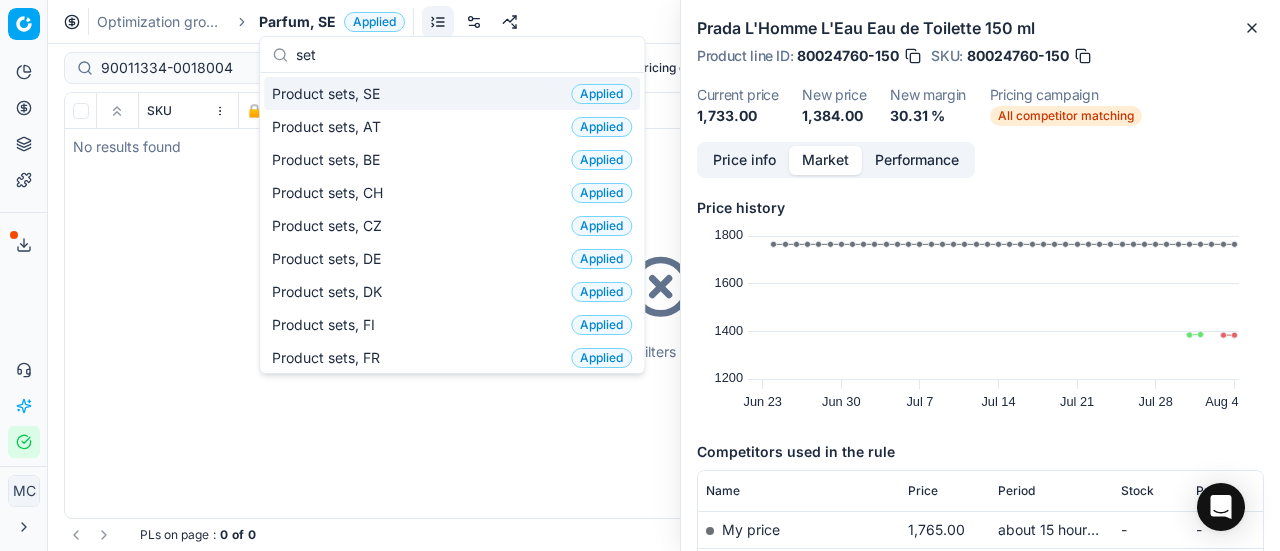 click on "Product sets, SE Applied" at bounding box center [452, 93] 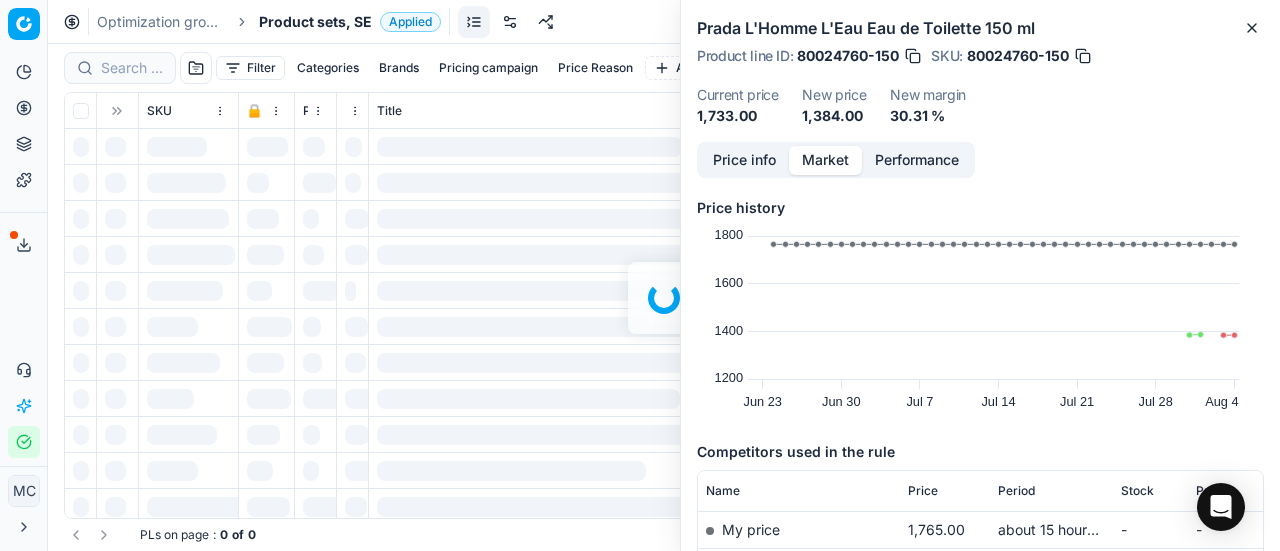 click at bounding box center [664, 297] 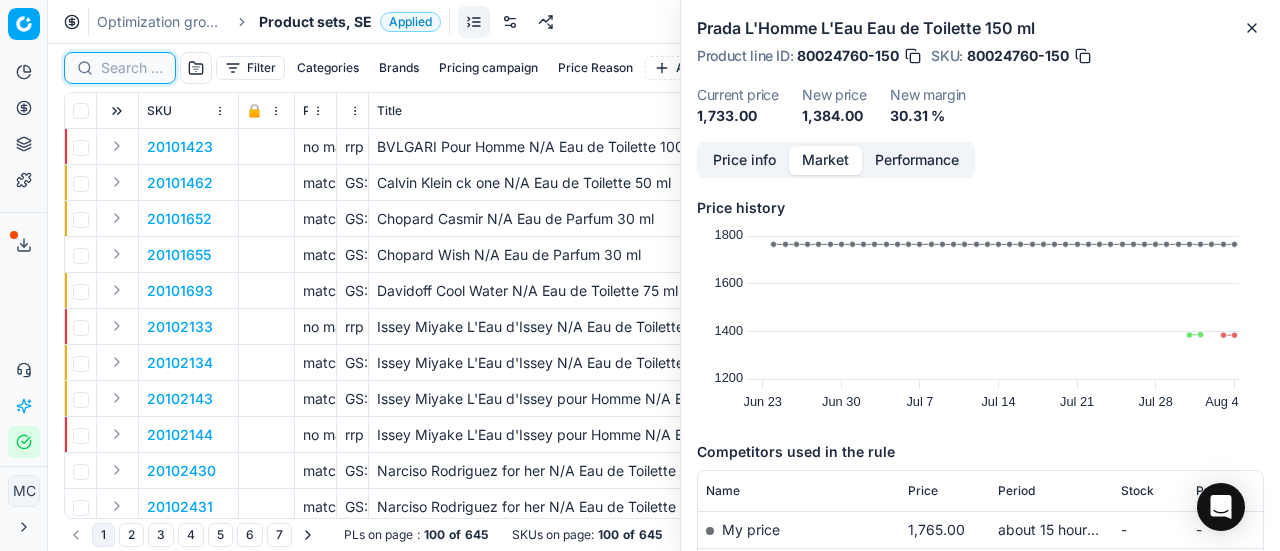 click at bounding box center [132, 68] 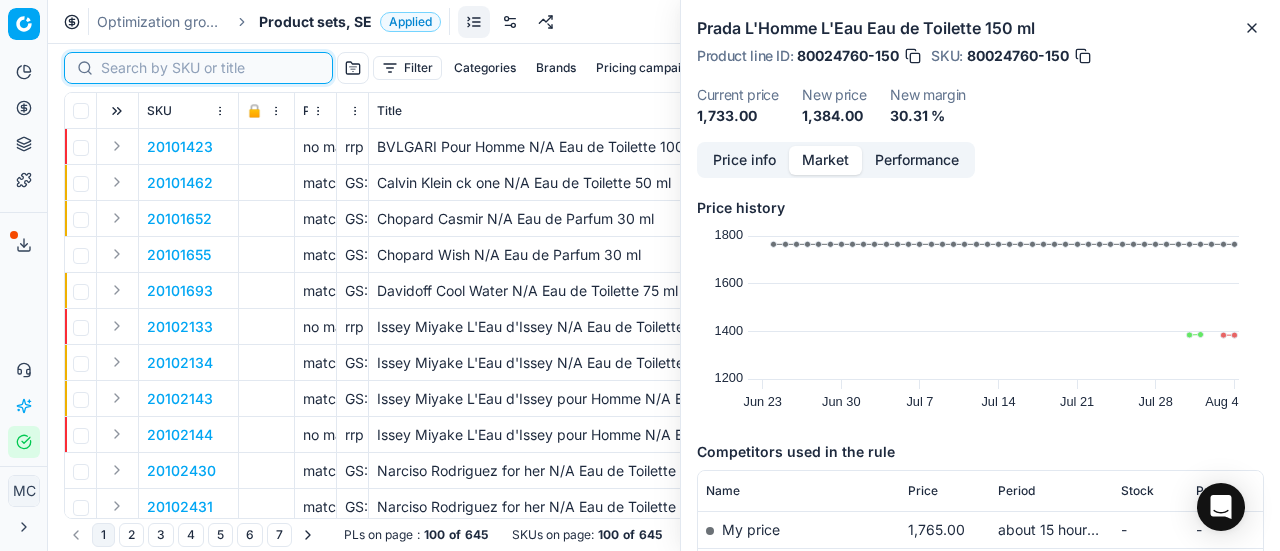 paste on "90011334-0018004" 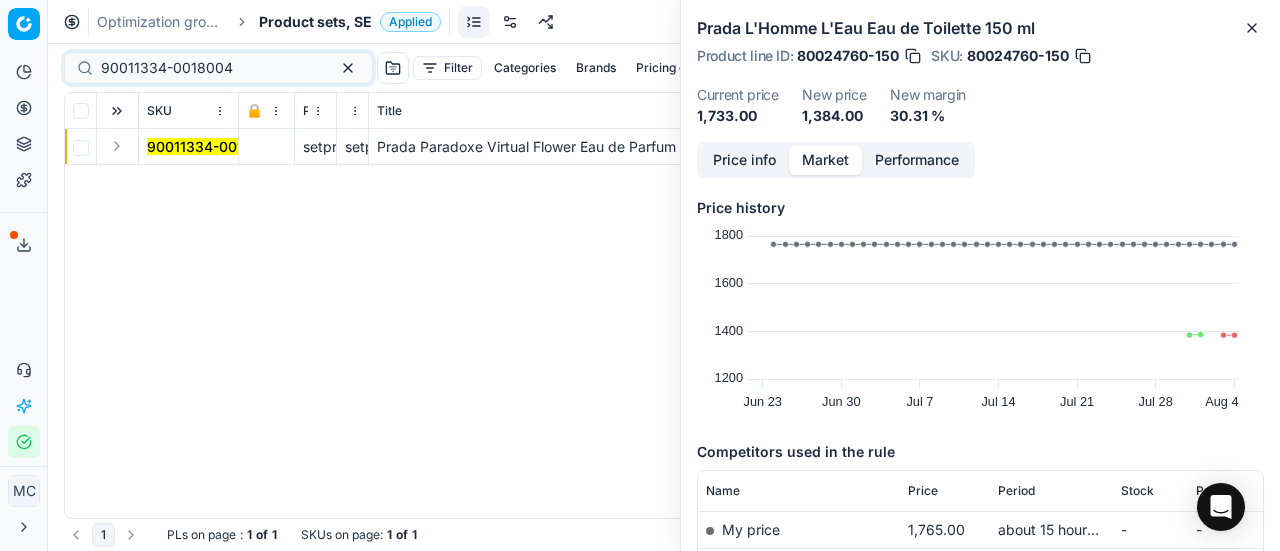 click at bounding box center (117, 146) 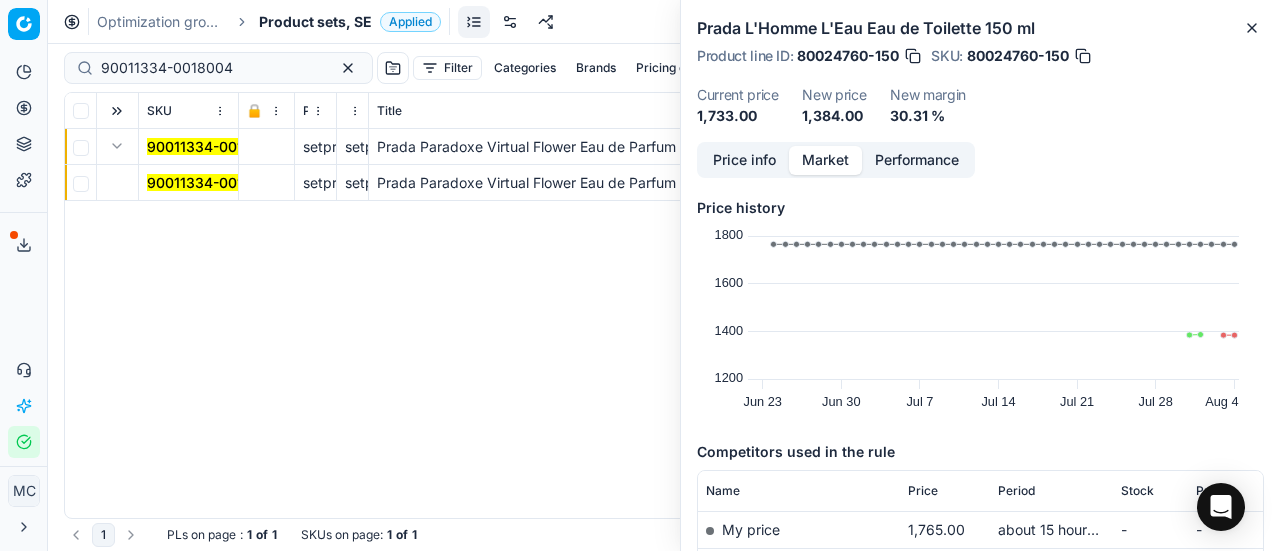 click on "90011334-0018004" at bounding box center (213, 182) 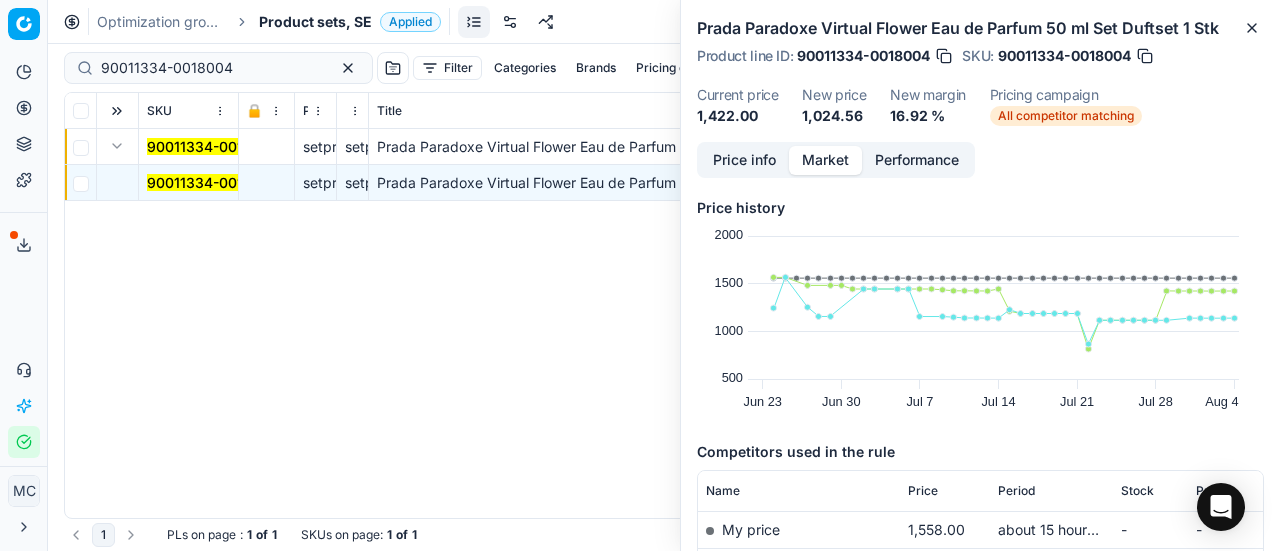 click on "Price info" at bounding box center (744, 160) 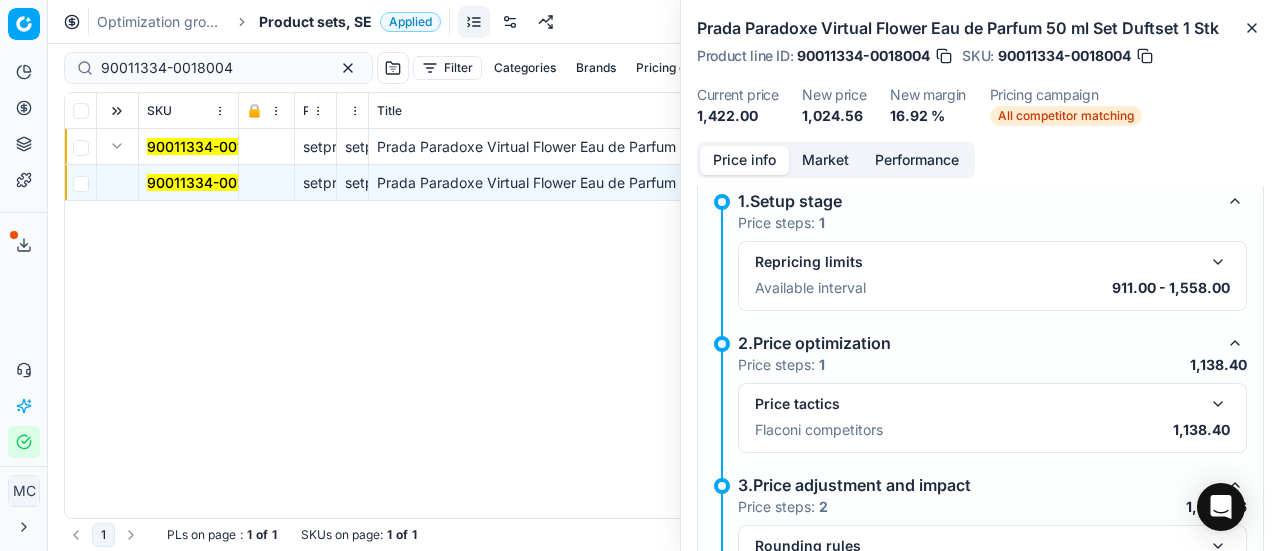 click at bounding box center (1218, 404) 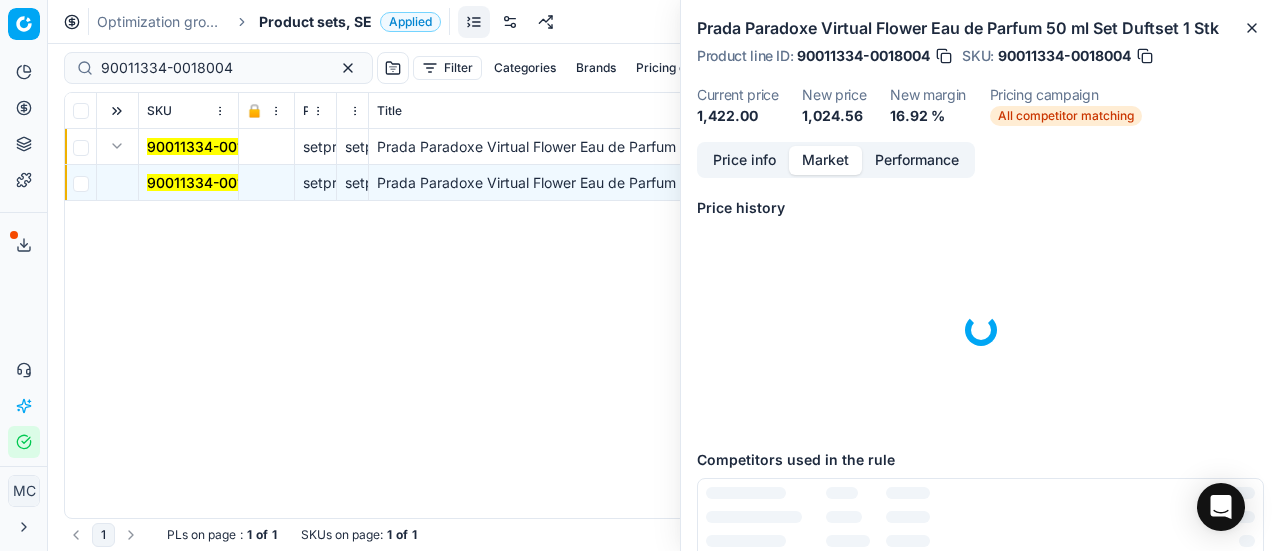 click on "Market" at bounding box center [825, 160] 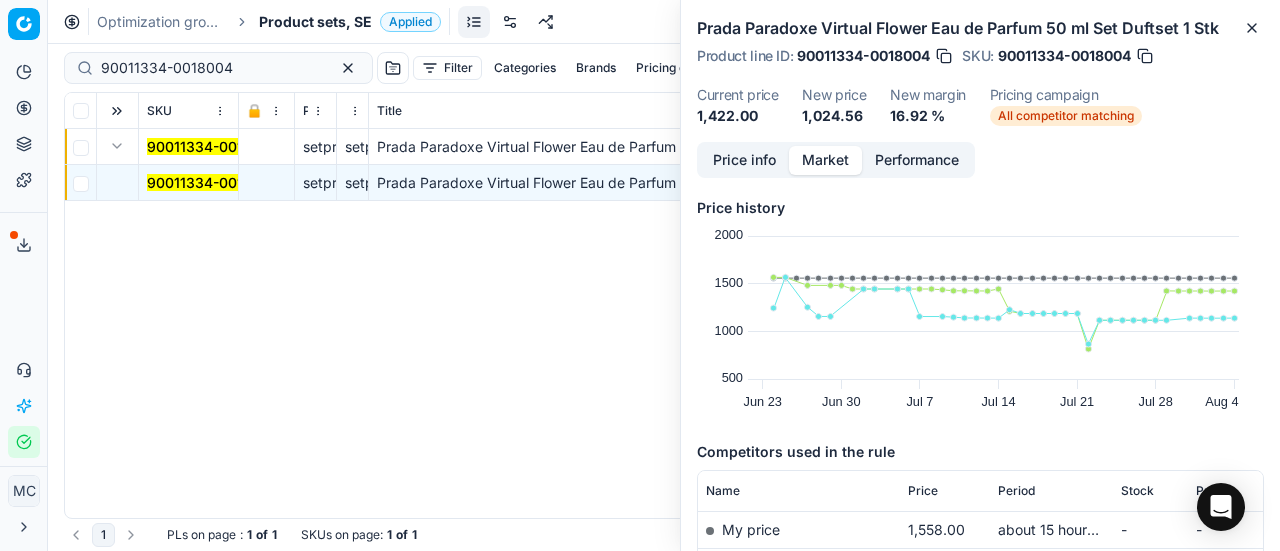 scroll, scrollTop: 300, scrollLeft: 0, axis: vertical 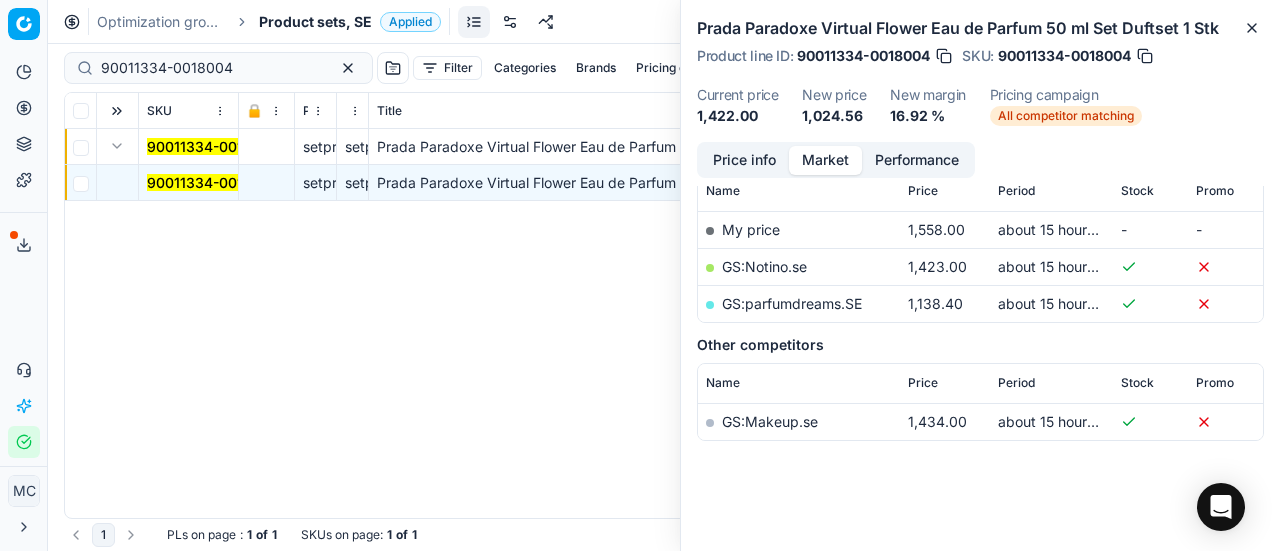 click on "GS:parfumdreams.SE" at bounding box center [792, 303] 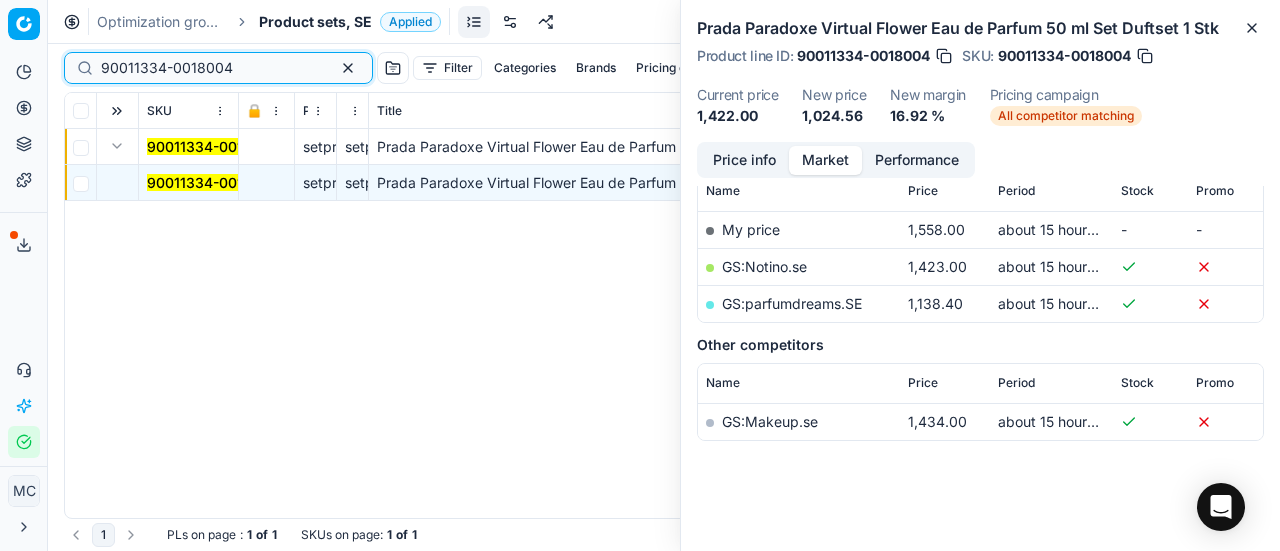 drag, startPoint x: 253, startPoint y: 74, endPoint x: 0, endPoint y: 75, distance: 253.00198 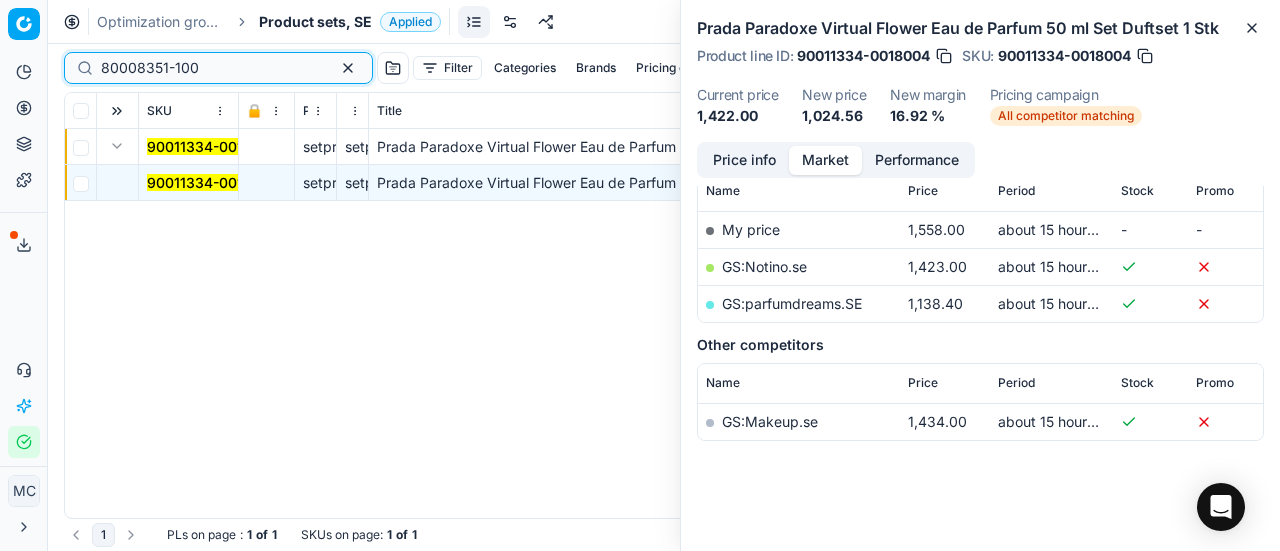 type on "80008351-100" 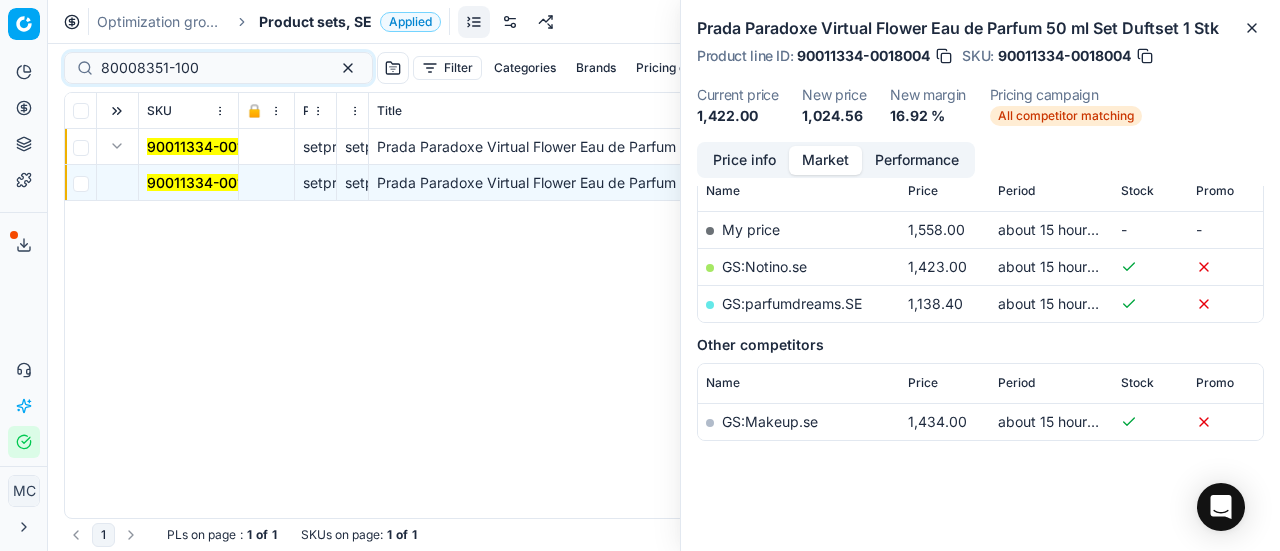 click on "Product sets, SE" at bounding box center [315, 22] 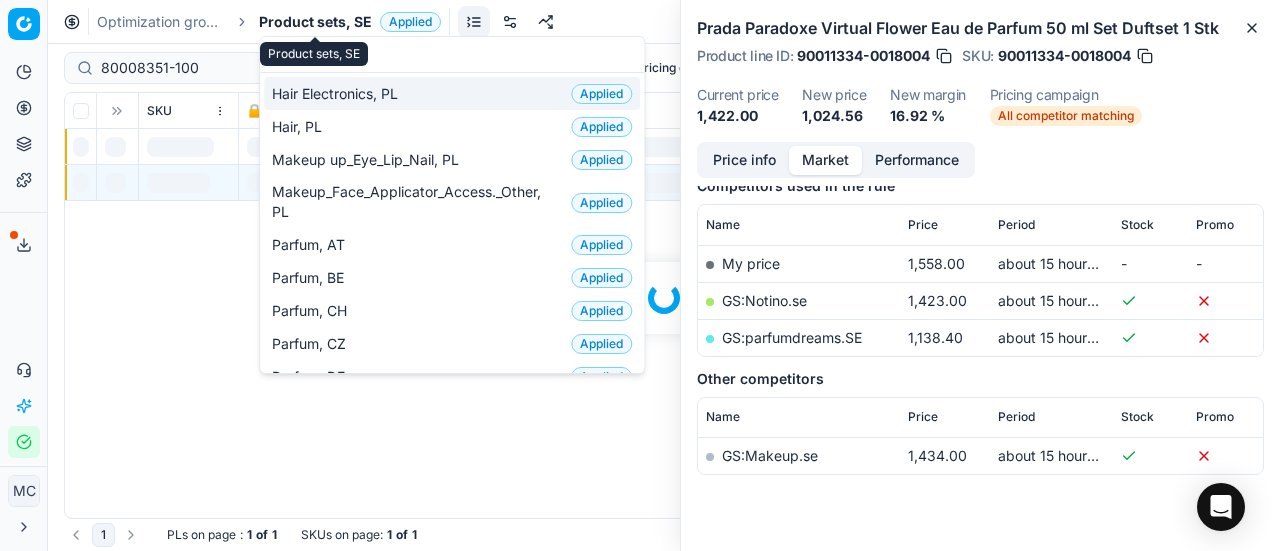 scroll, scrollTop: 300, scrollLeft: 0, axis: vertical 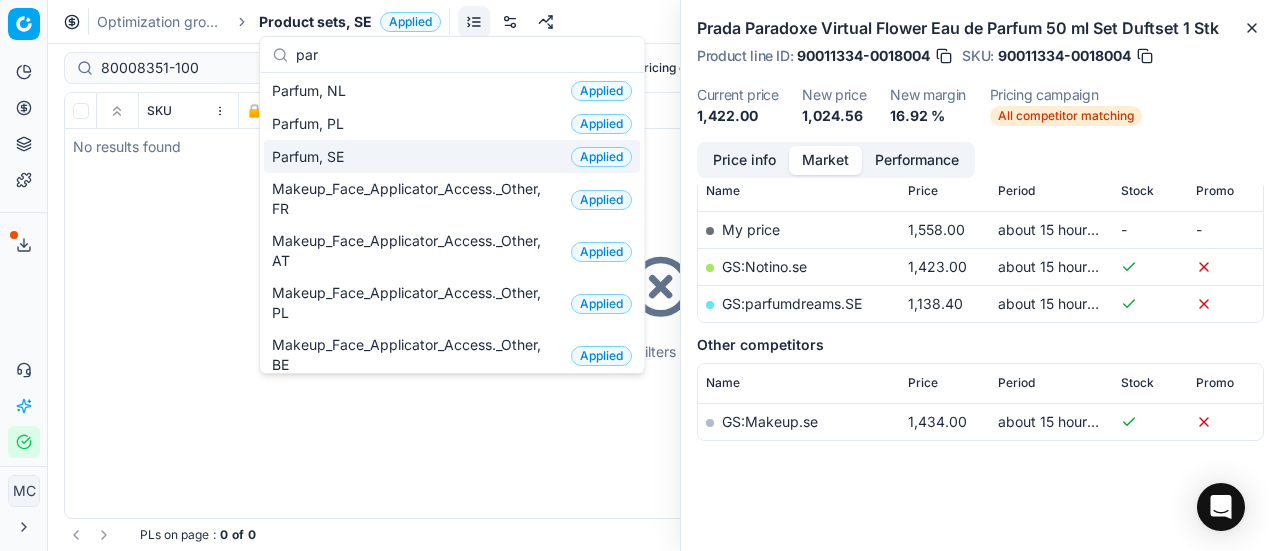 type on "par" 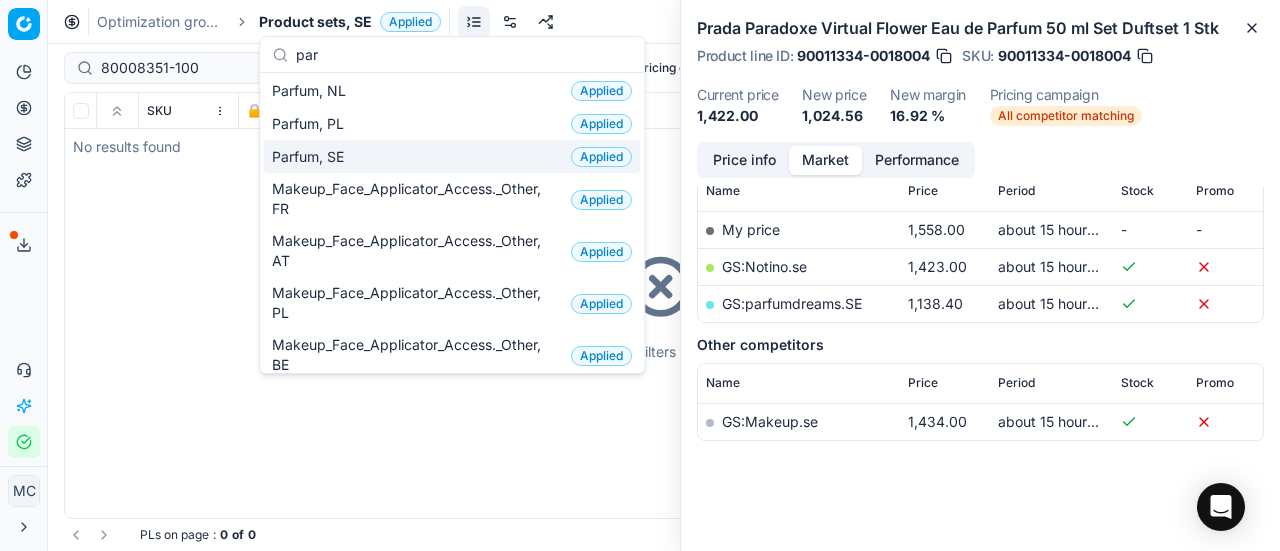 click on "Parfum, SE Applied" at bounding box center [452, 156] 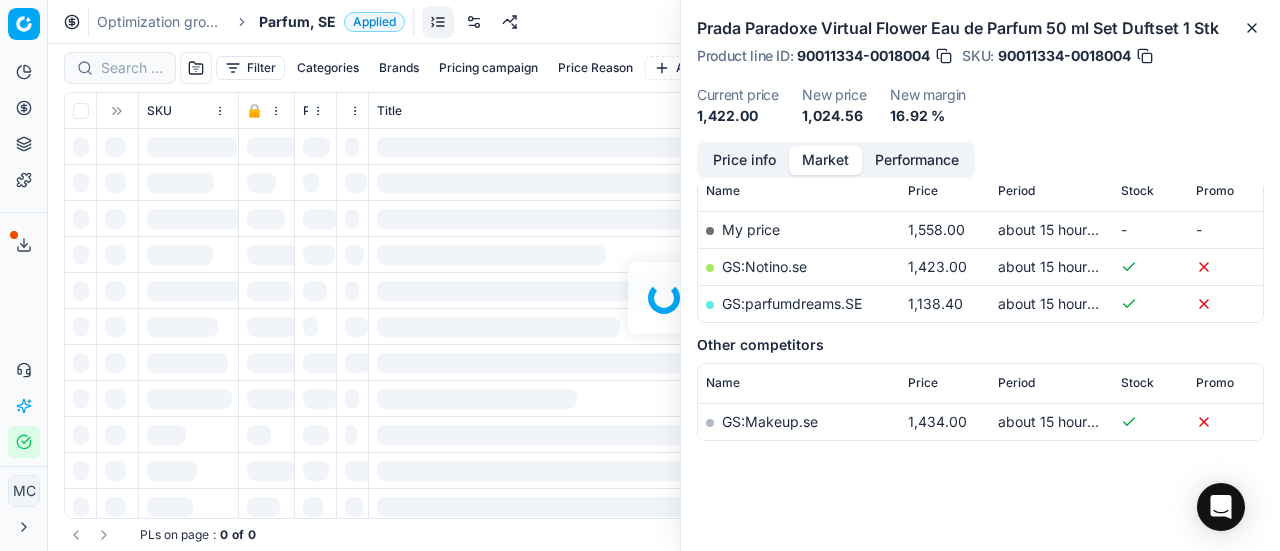 scroll, scrollTop: 300, scrollLeft: 0, axis: vertical 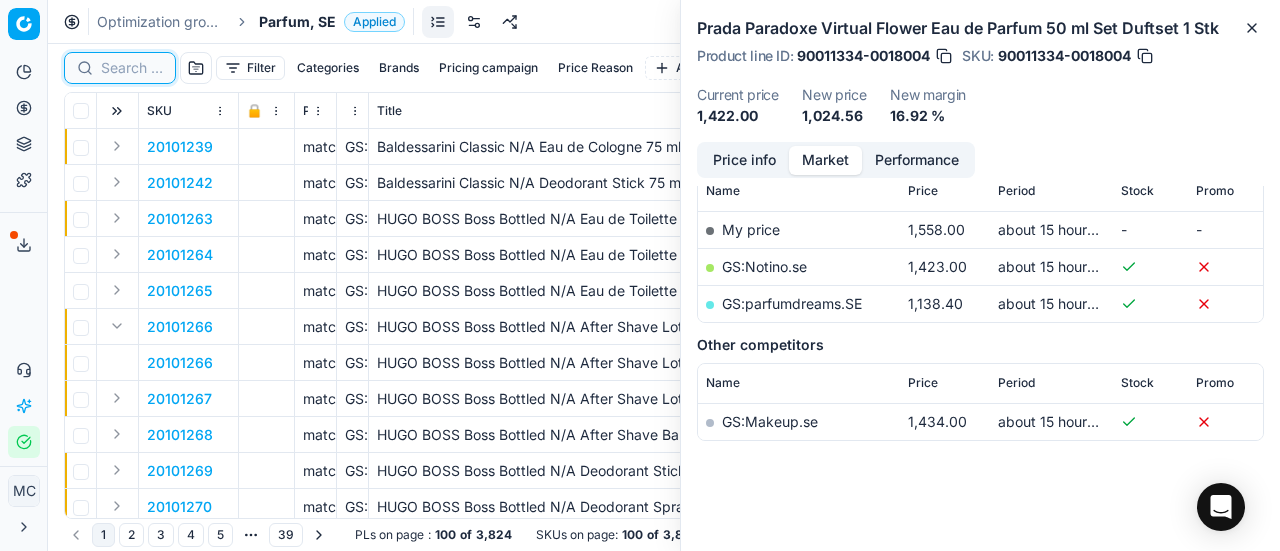 click at bounding box center (132, 68) 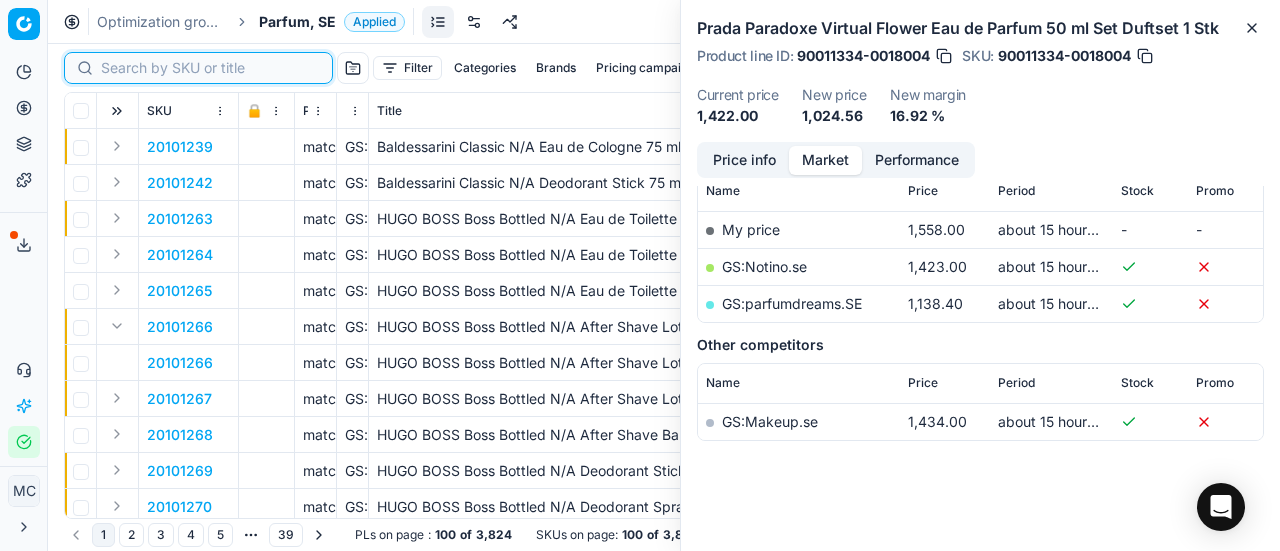 paste on "80008351-100" 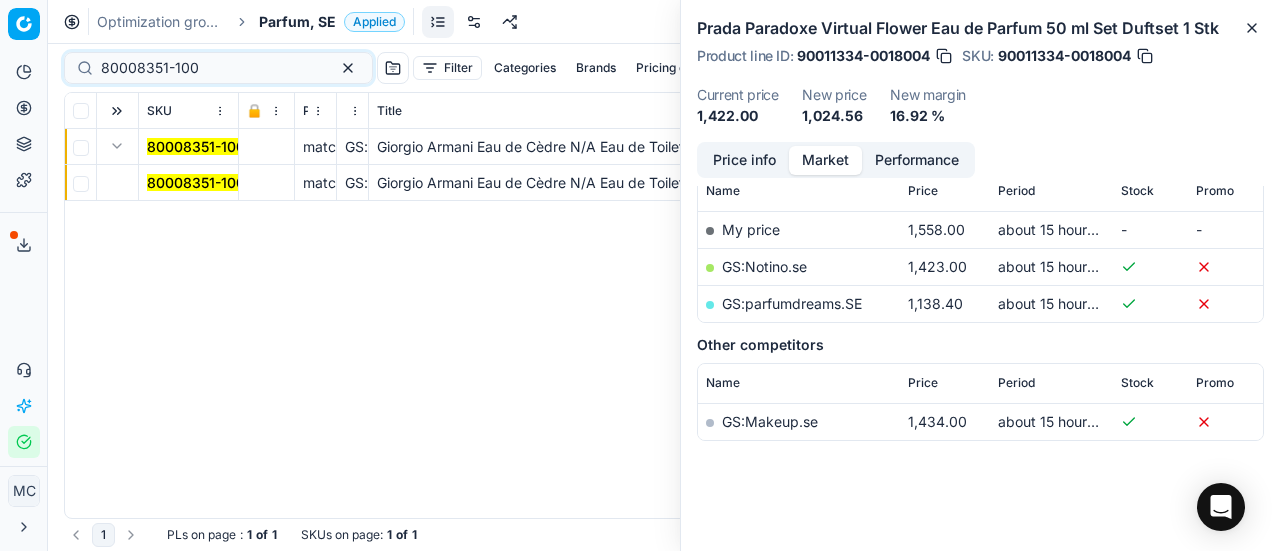 click on "80008351-100" at bounding box center [196, 182] 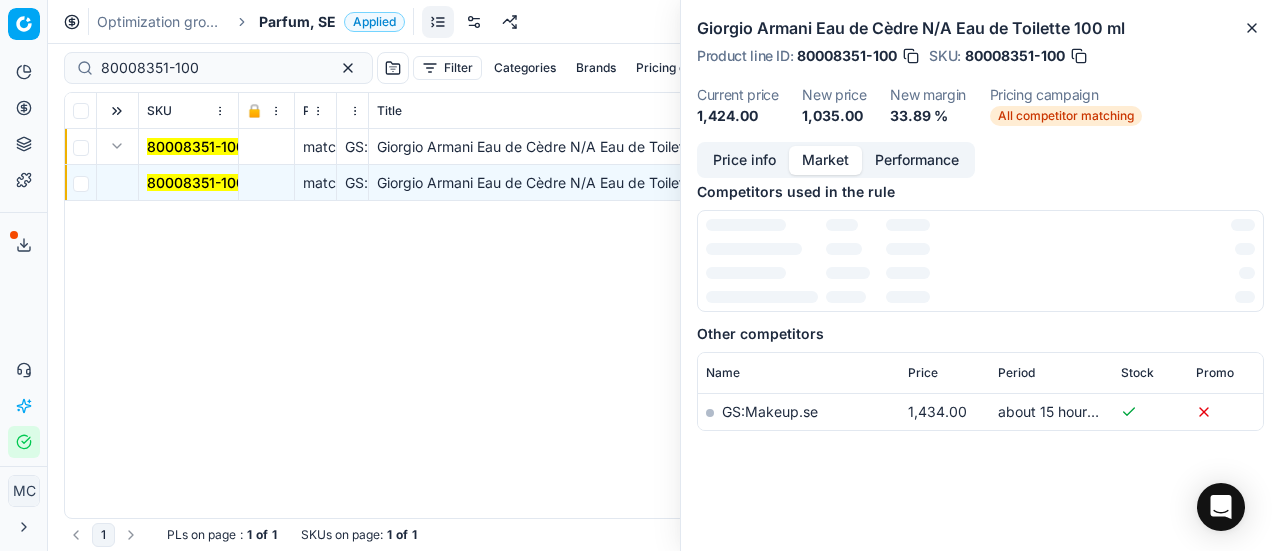 scroll, scrollTop: 300, scrollLeft: 0, axis: vertical 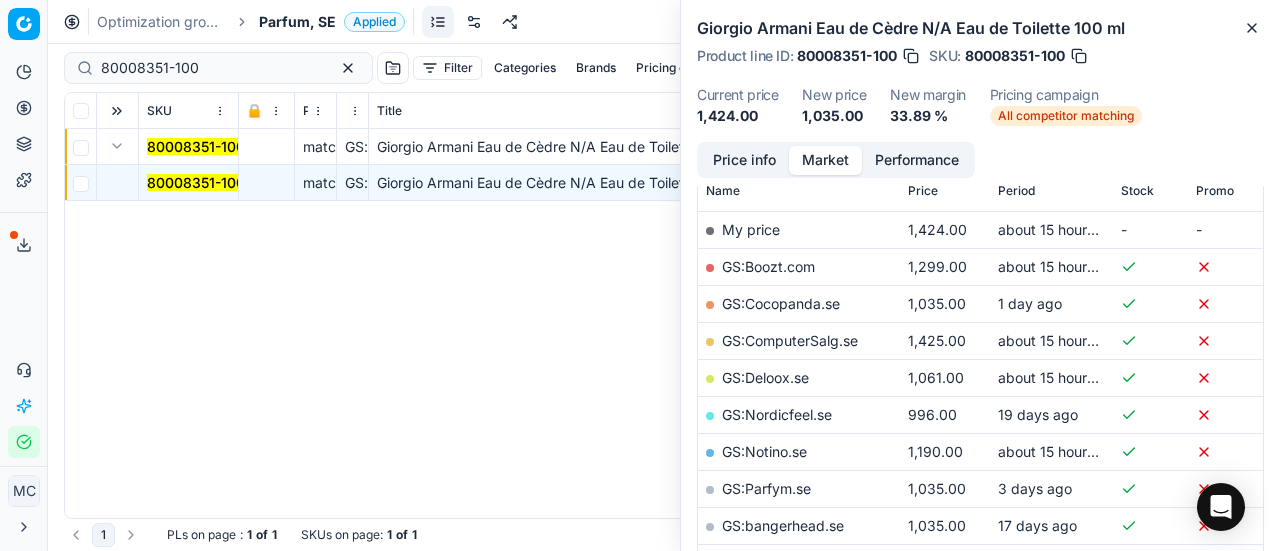 click on "Price info" at bounding box center [744, 160] 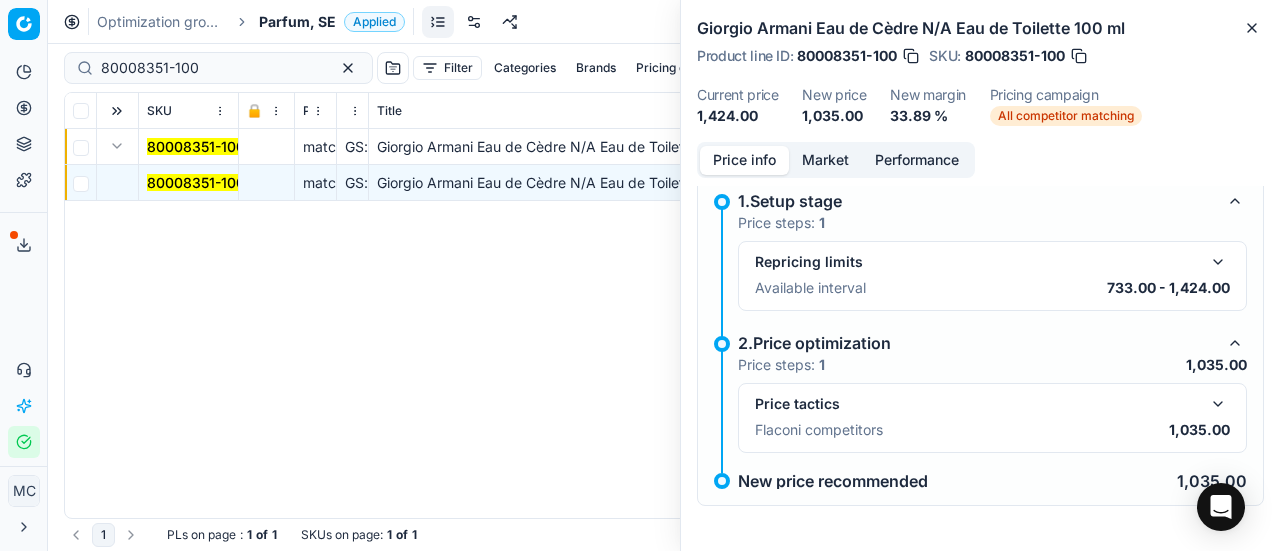 click at bounding box center [1218, 404] 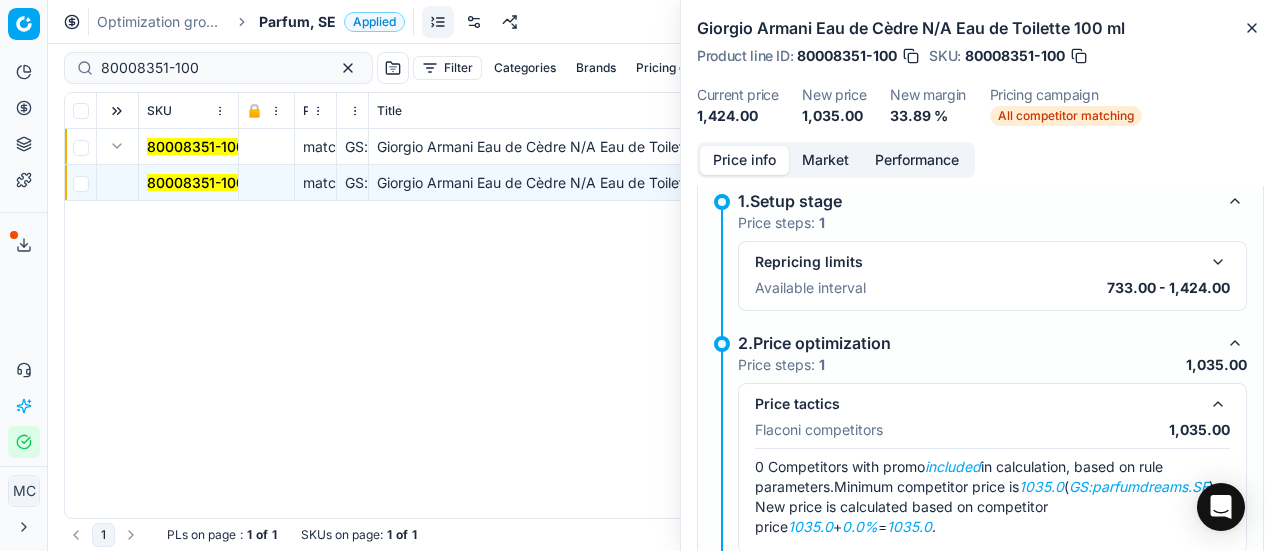 click on "Market" at bounding box center (825, 160) 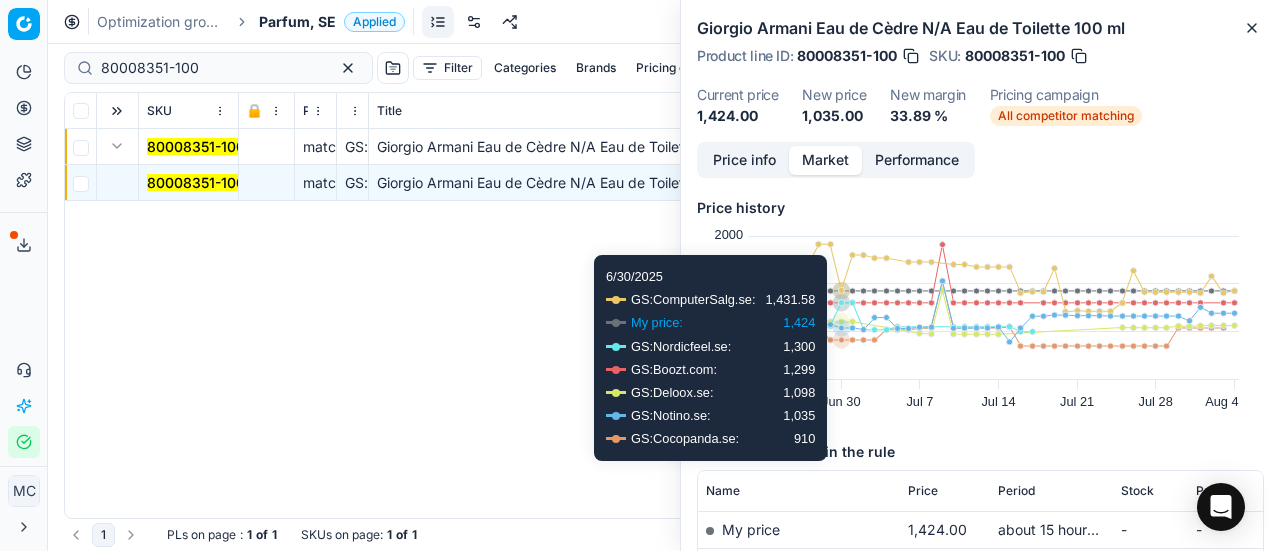 scroll, scrollTop: 400, scrollLeft: 0, axis: vertical 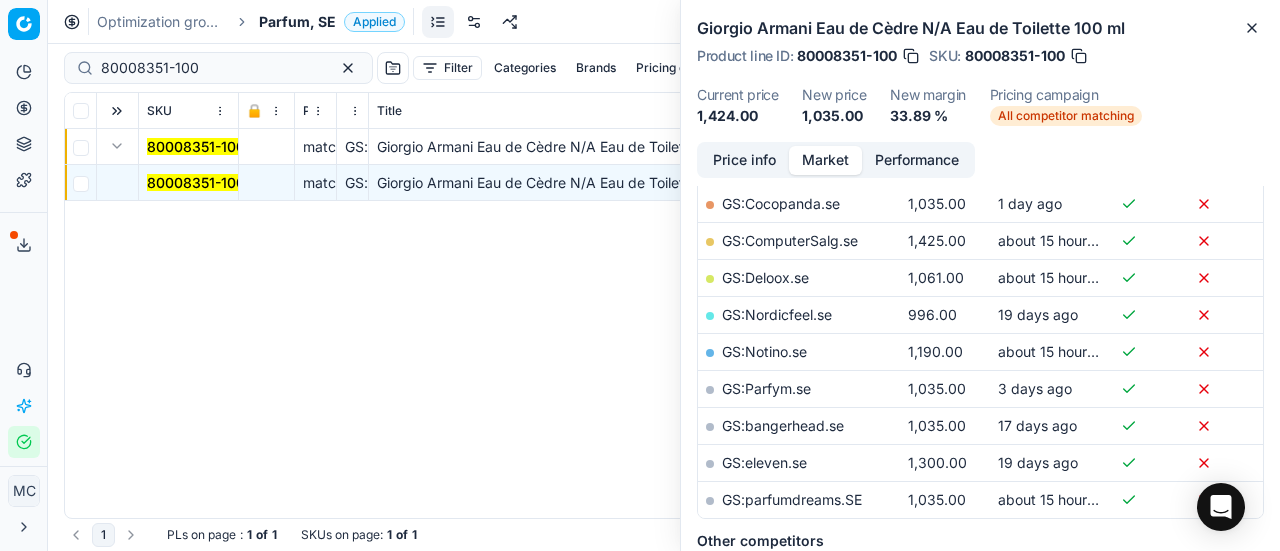 click on "GS:parfumdreams.SE" at bounding box center [792, 499] 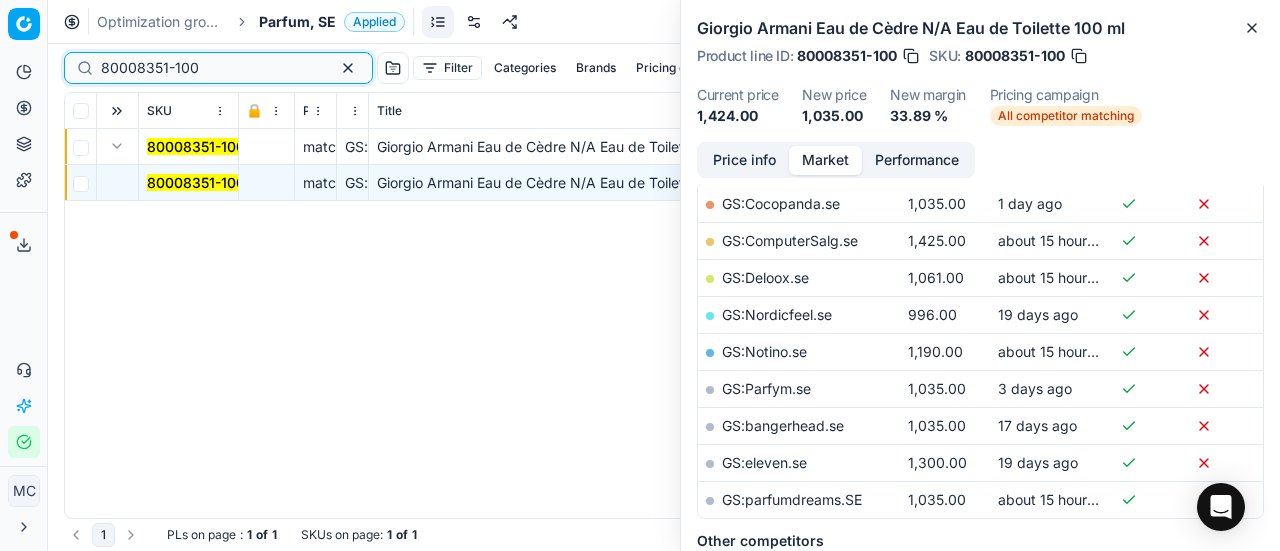 drag, startPoint x: 227, startPoint y: 67, endPoint x: 0, endPoint y: 81, distance: 227.4313 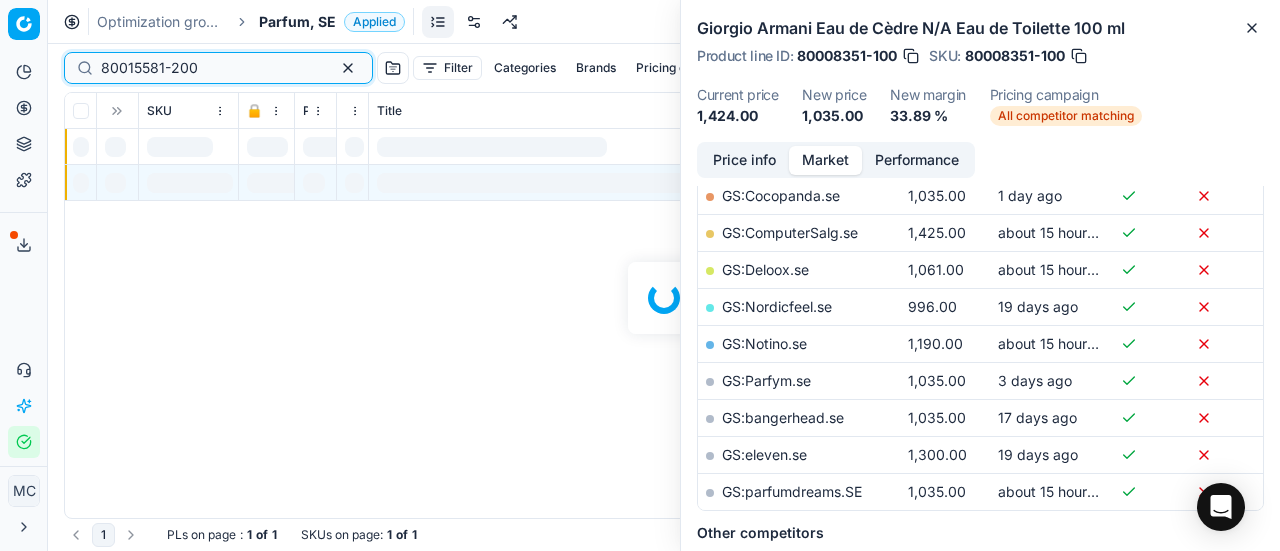 scroll, scrollTop: 400, scrollLeft: 0, axis: vertical 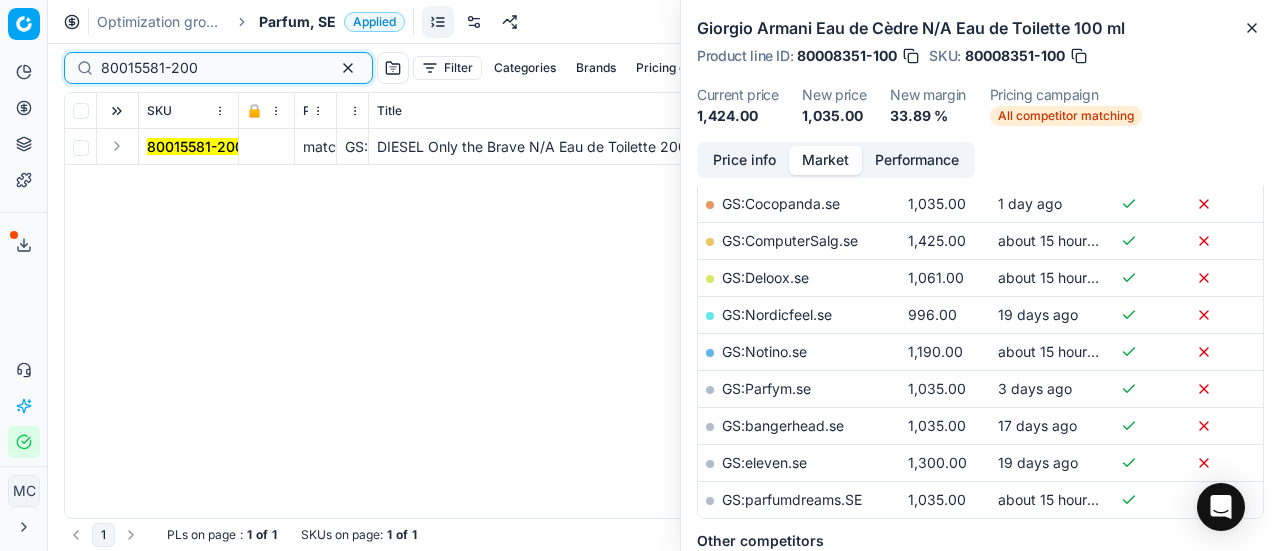 type on "80015581-200" 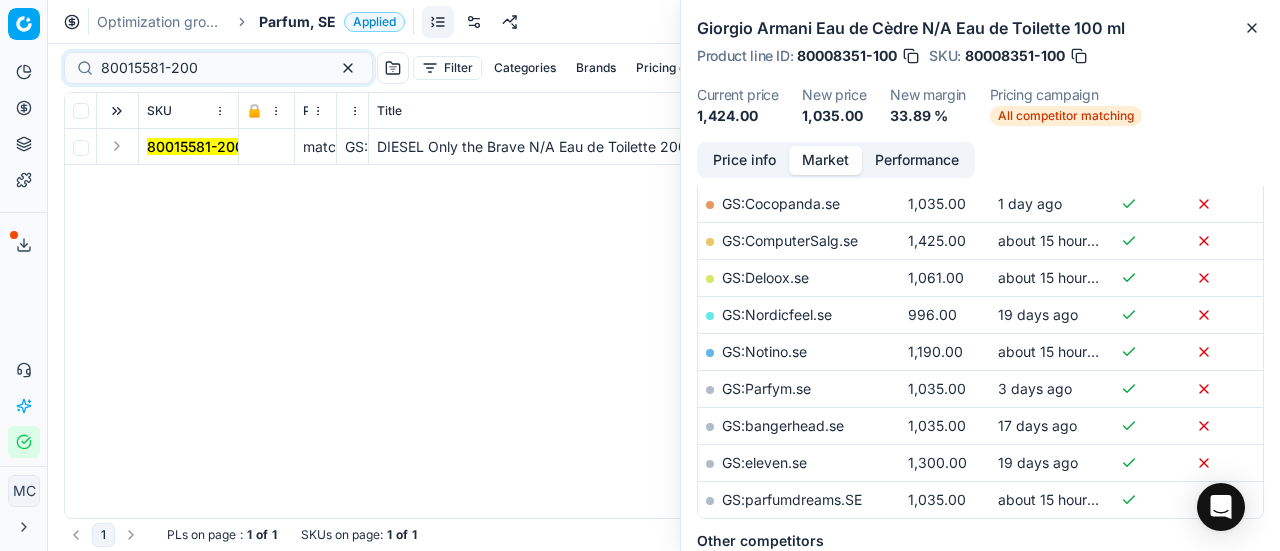 click at bounding box center [117, 146] 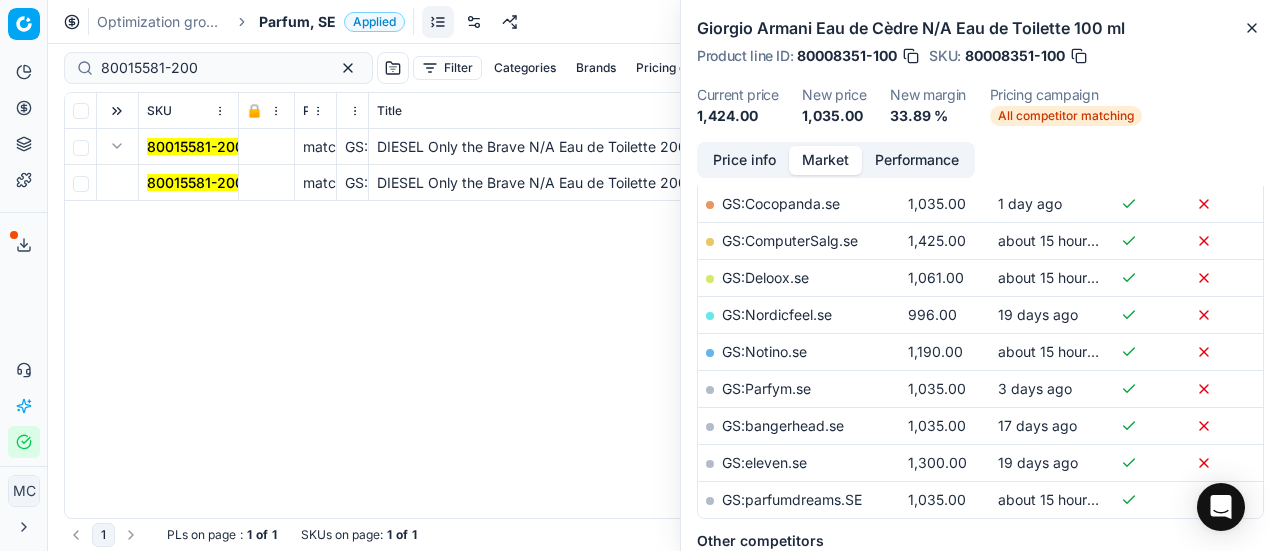 click on "80015581-200" at bounding box center [195, 182] 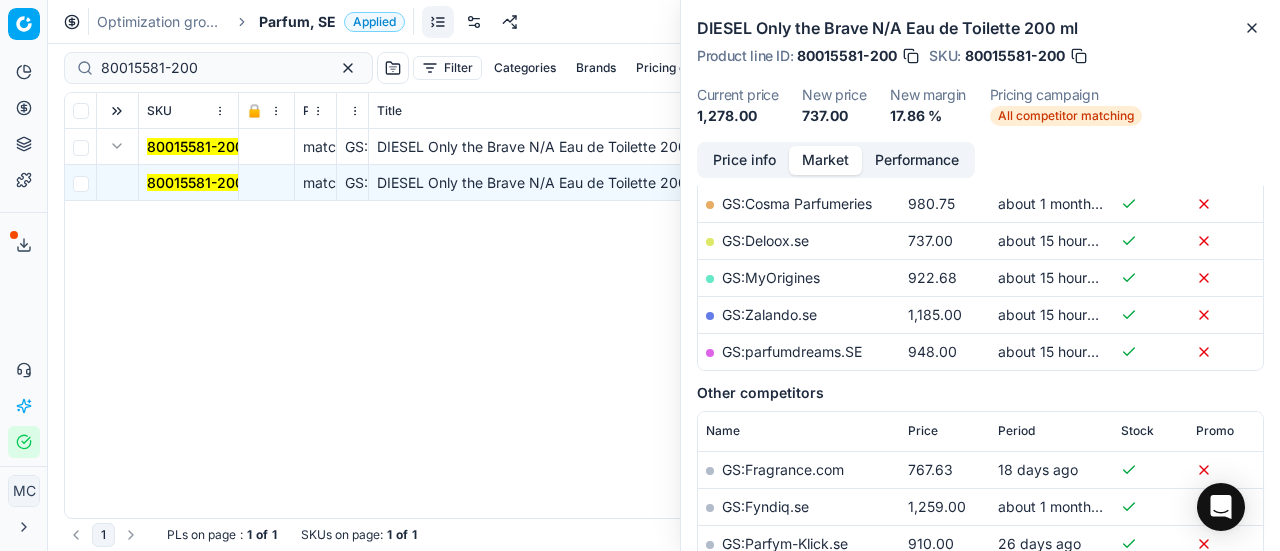 scroll, scrollTop: 400, scrollLeft: 0, axis: vertical 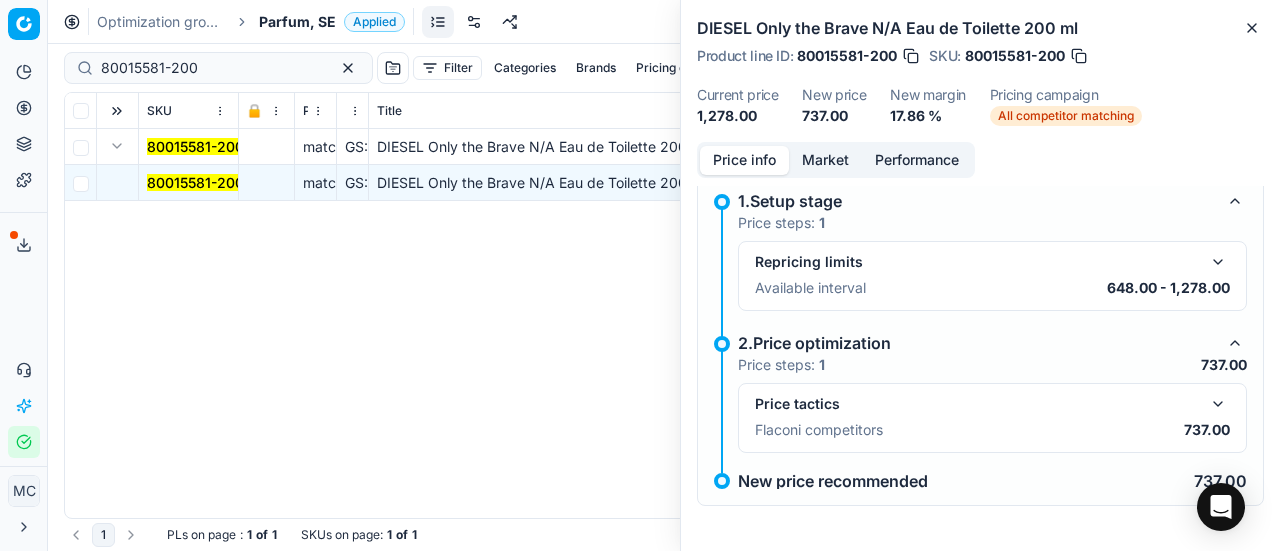 click at bounding box center (1218, 404) 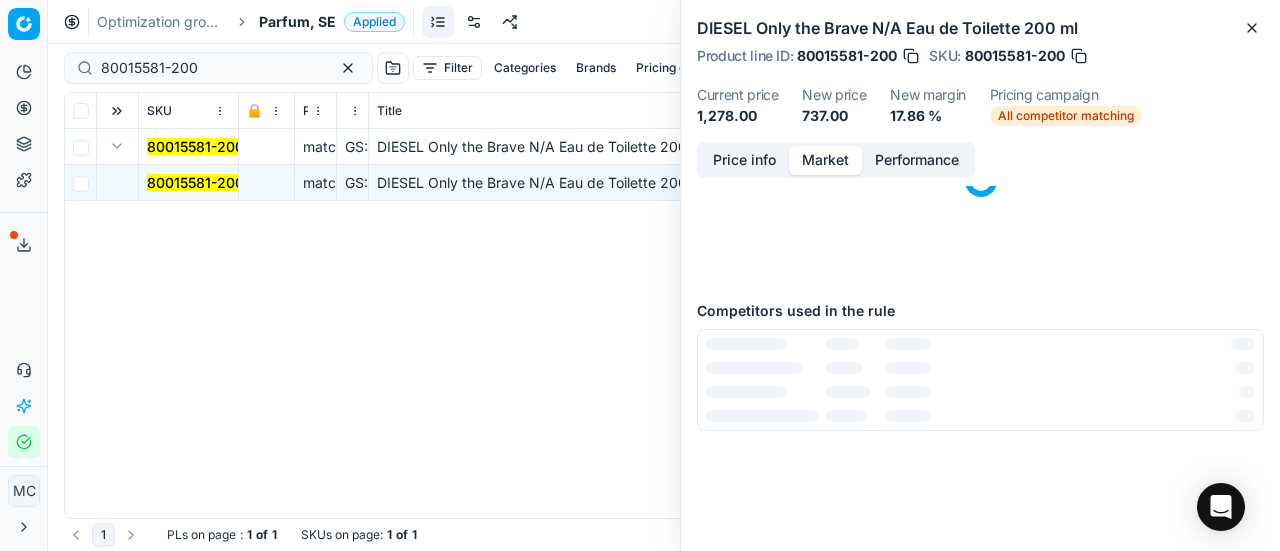 drag, startPoint x: 817, startPoint y: 149, endPoint x: 838, endPoint y: 181, distance: 38.27532 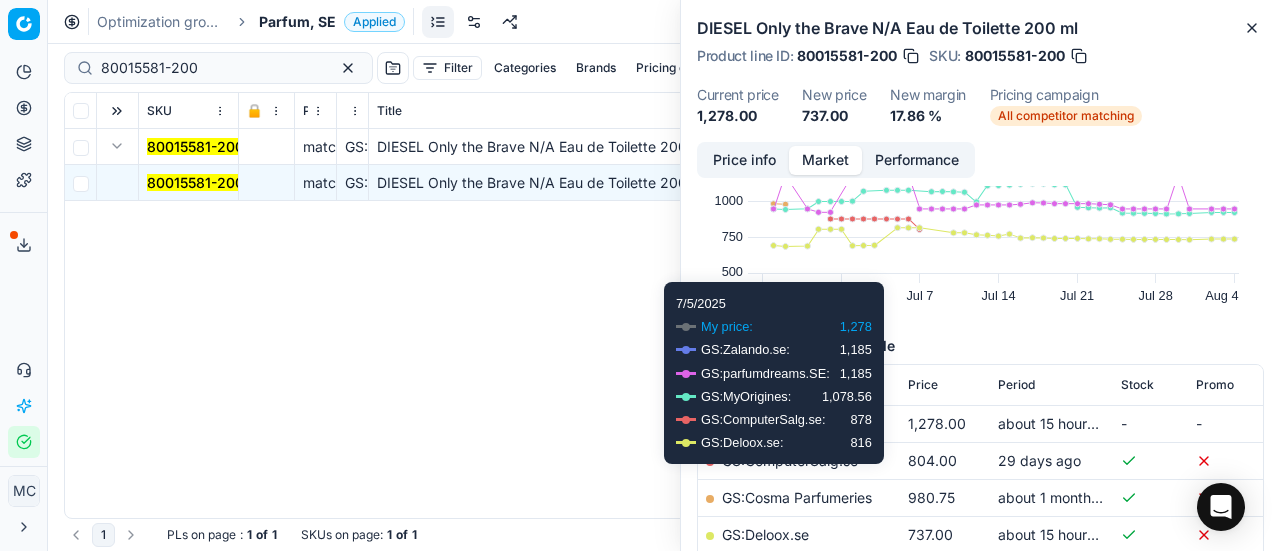 scroll, scrollTop: 200, scrollLeft: 0, axis: vertical 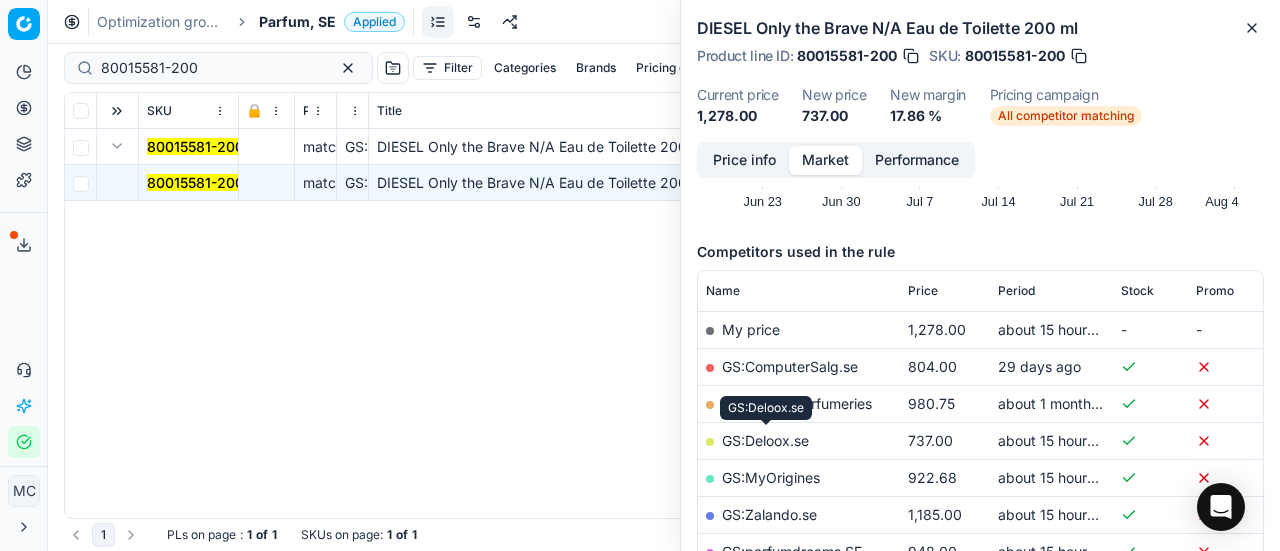 click on "GS:Deloox.se" at bounding box center (765, 440) 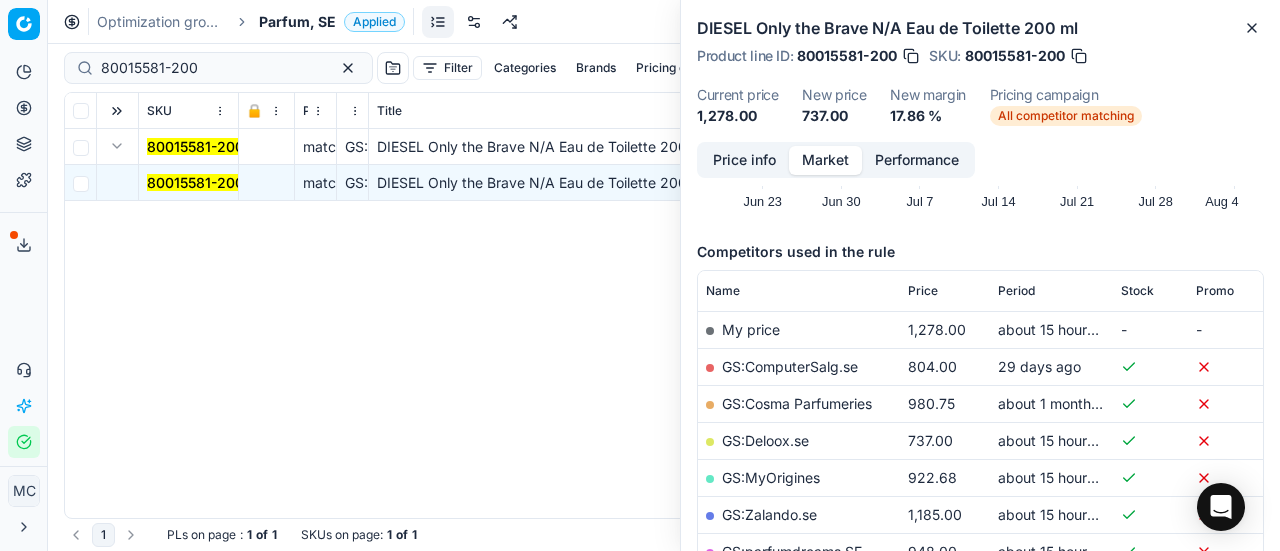 click on "Parfum, SE" at bounding box center (297, 22) 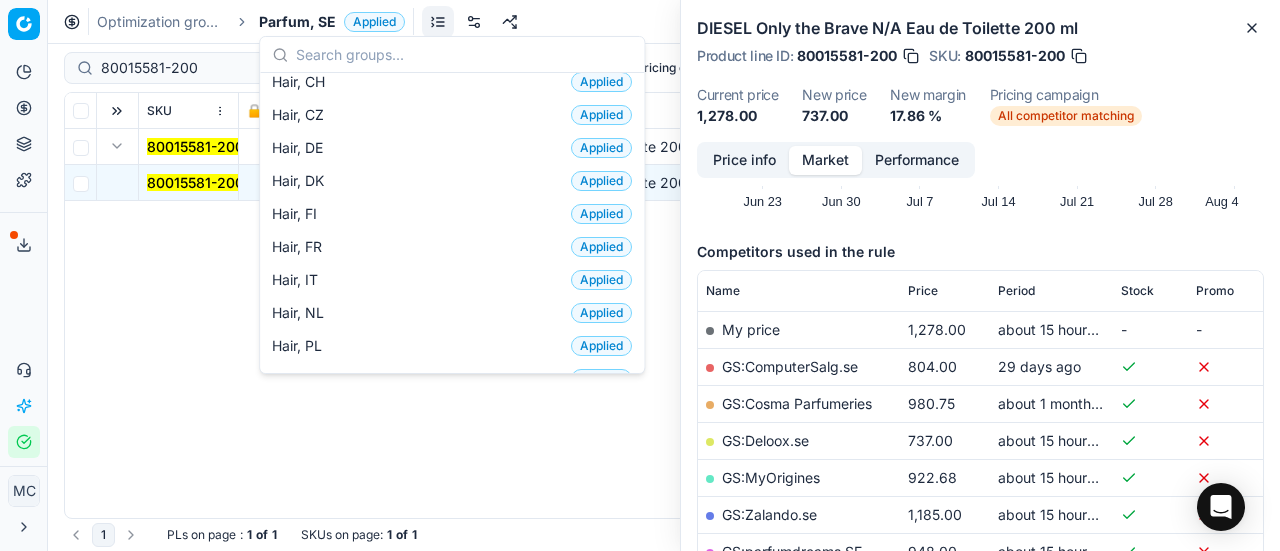 scroll, scrollTop: 500, scrollLeft: 0, axis: vertical 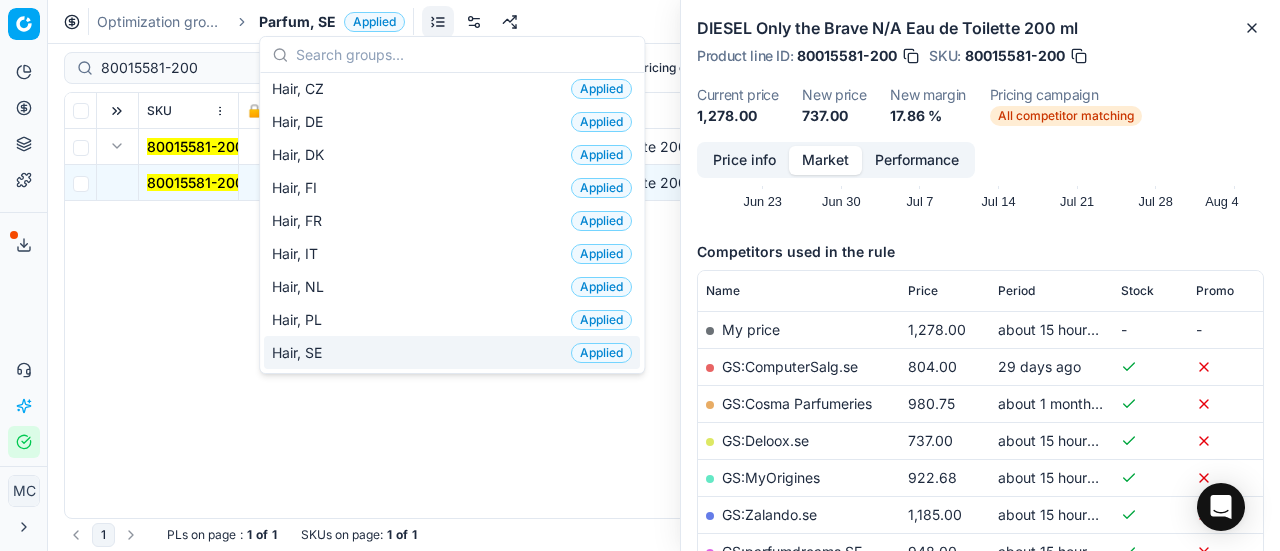 click on "Hair, SE Applied" at bounding box center (452, 352) 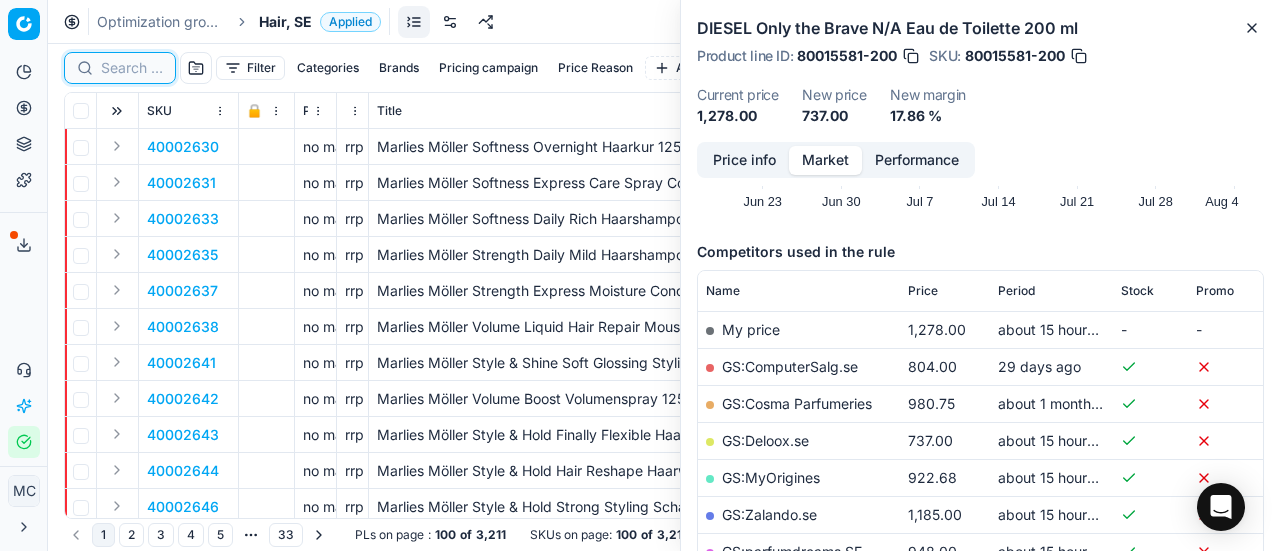 click at bounding box center (132, 68) 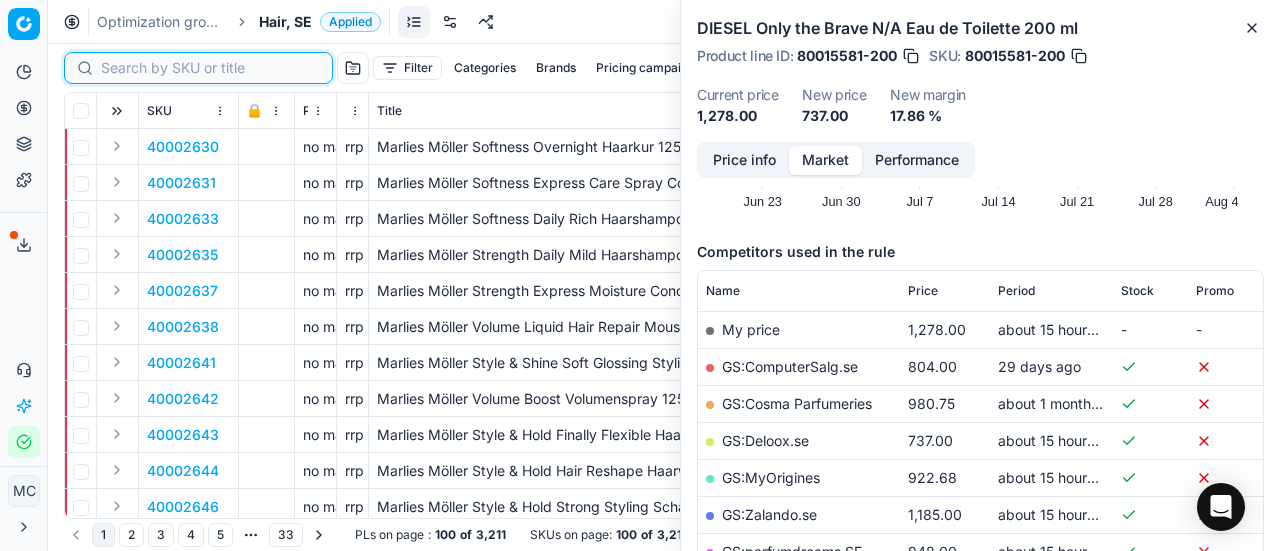 paste on "90009556-0014605" 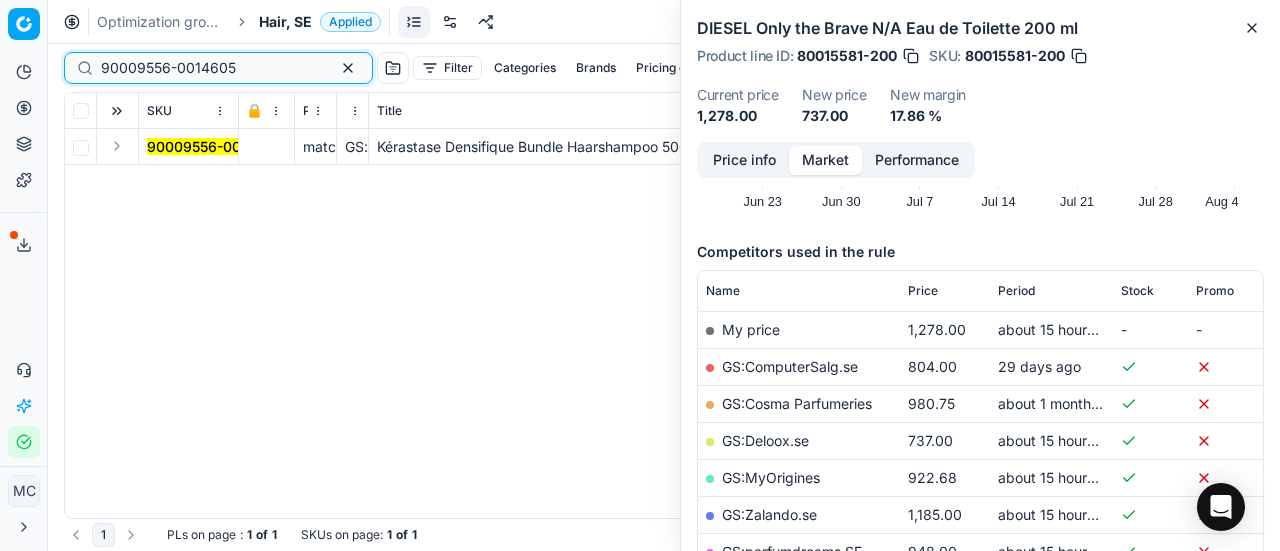 type on "90009556-0014605" 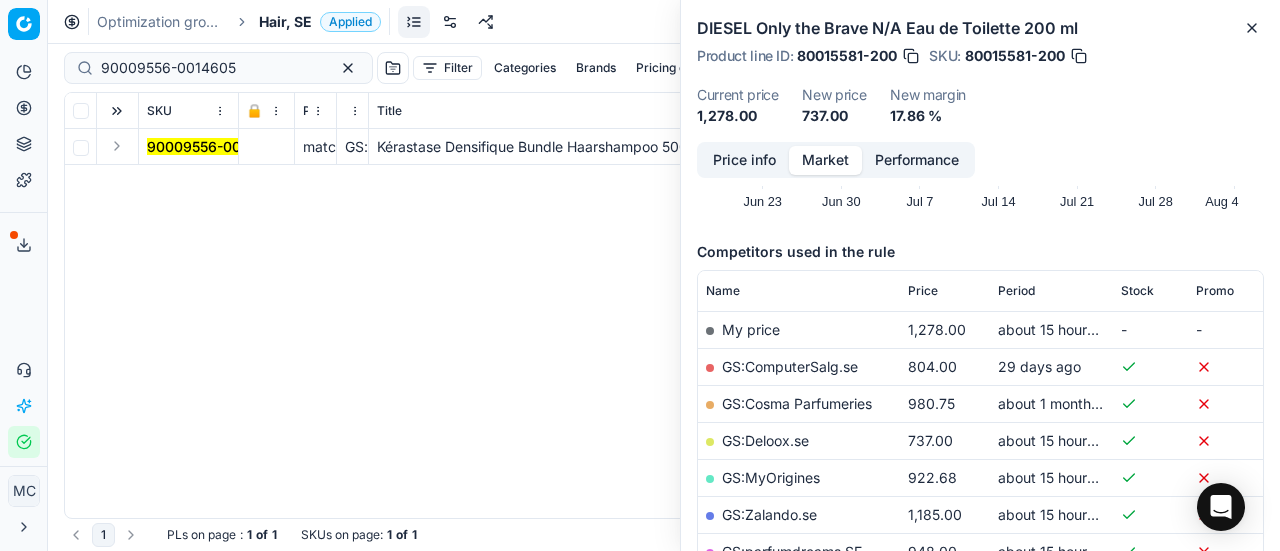 click at bounding box center (117, 146) 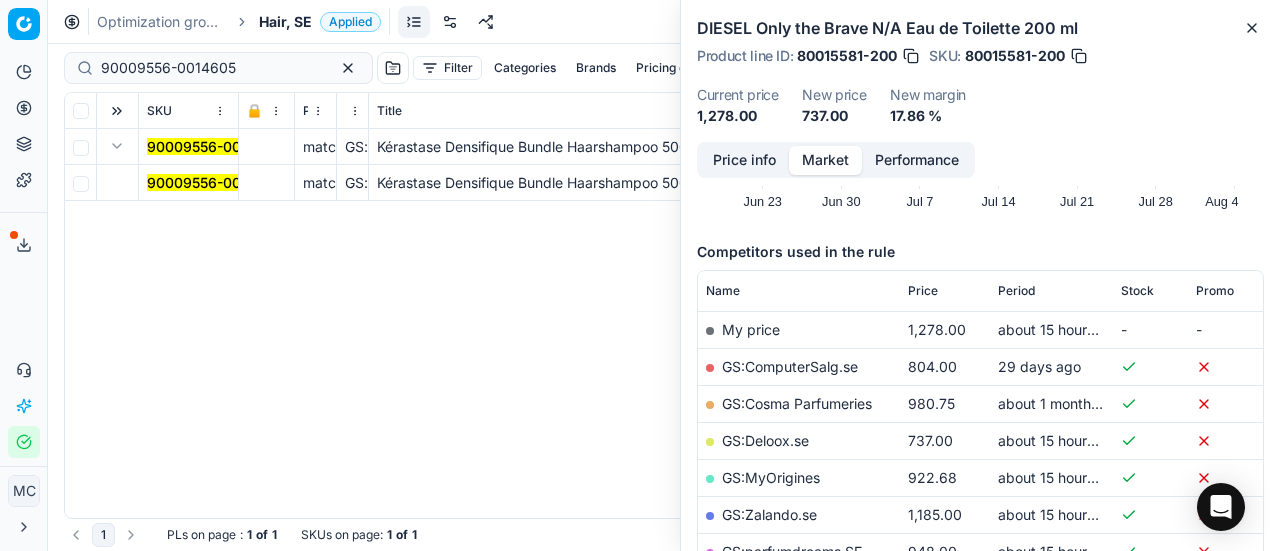 click on "90009556-0014605" at bounding box center (214, 182) 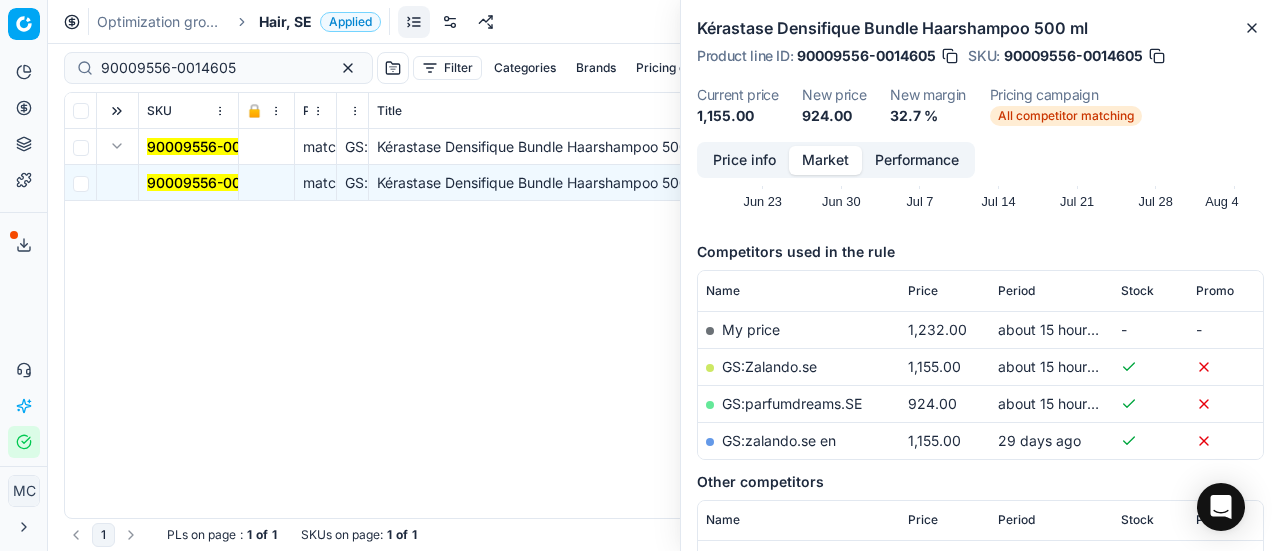 click on "Price info" at bounding box center [744, 160] 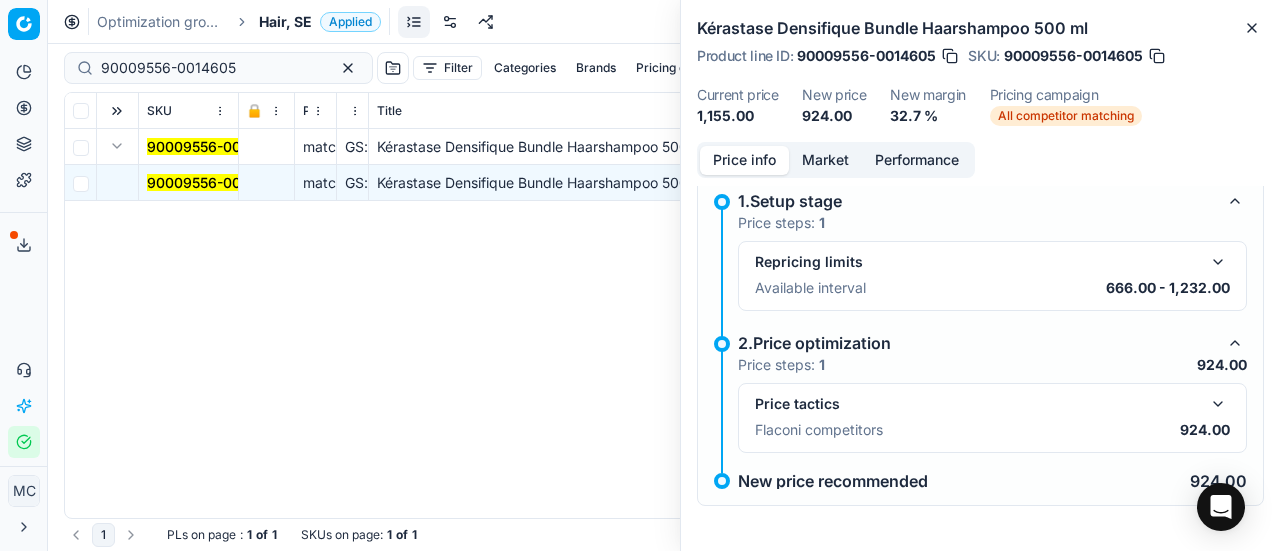 click on "924.00" at bounding box center (1205, 430) 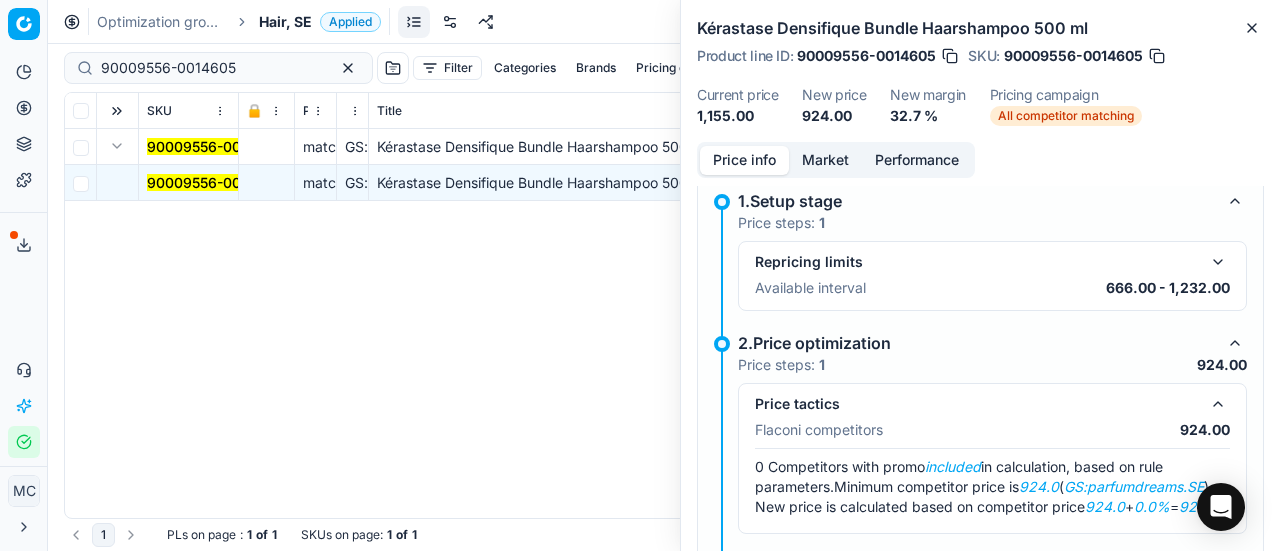 click on "Market" at bounding box center [825, 160] 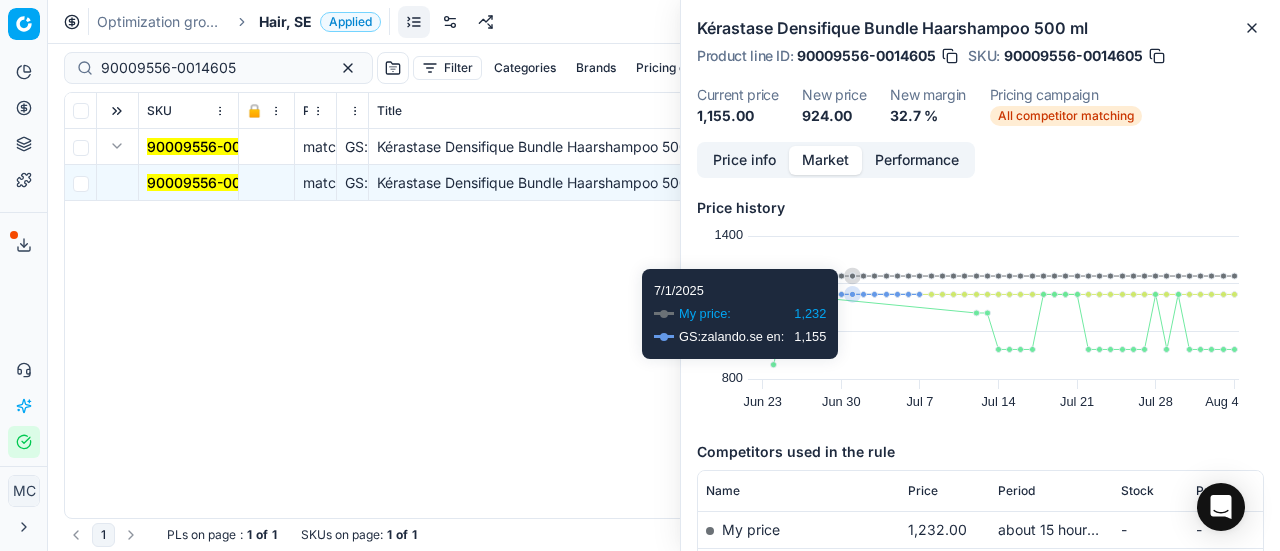 scroll, scrollTop: 200, scrollLeft: 0, axis: vertical 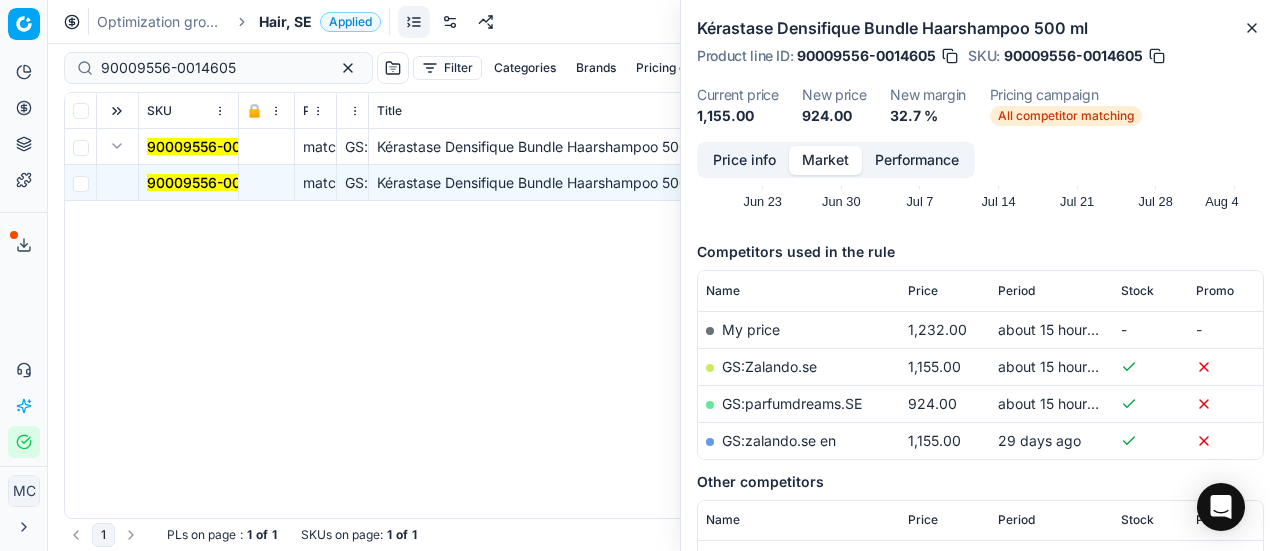 click on "GS:parfumdreams.SE" at bounding box center (792, 403) 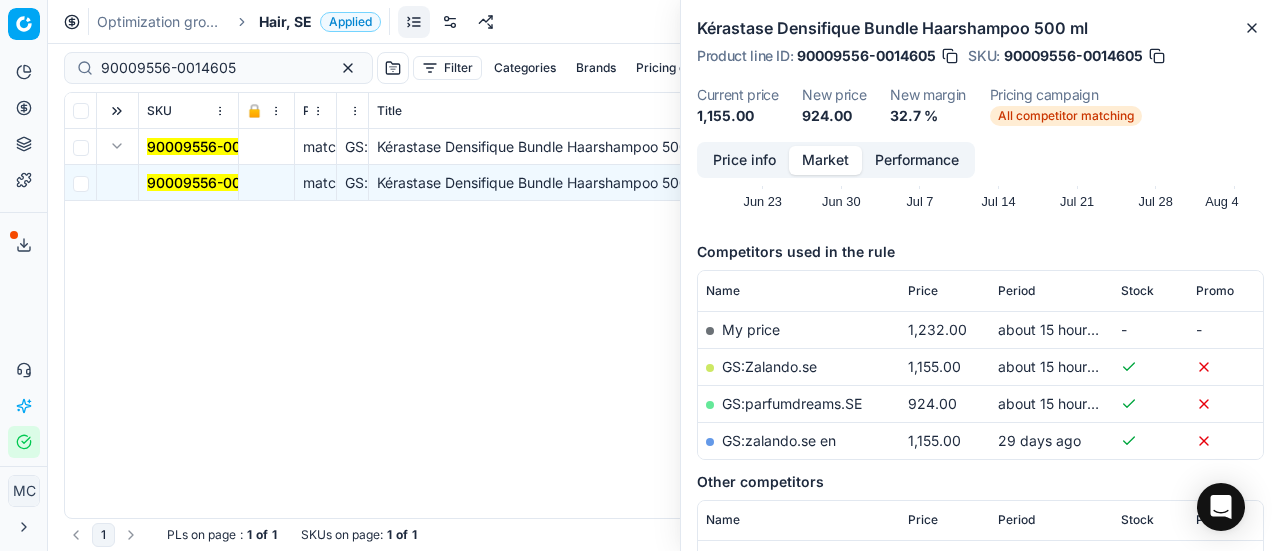 click on "Hair, SE" at bounding box center [285, 22] 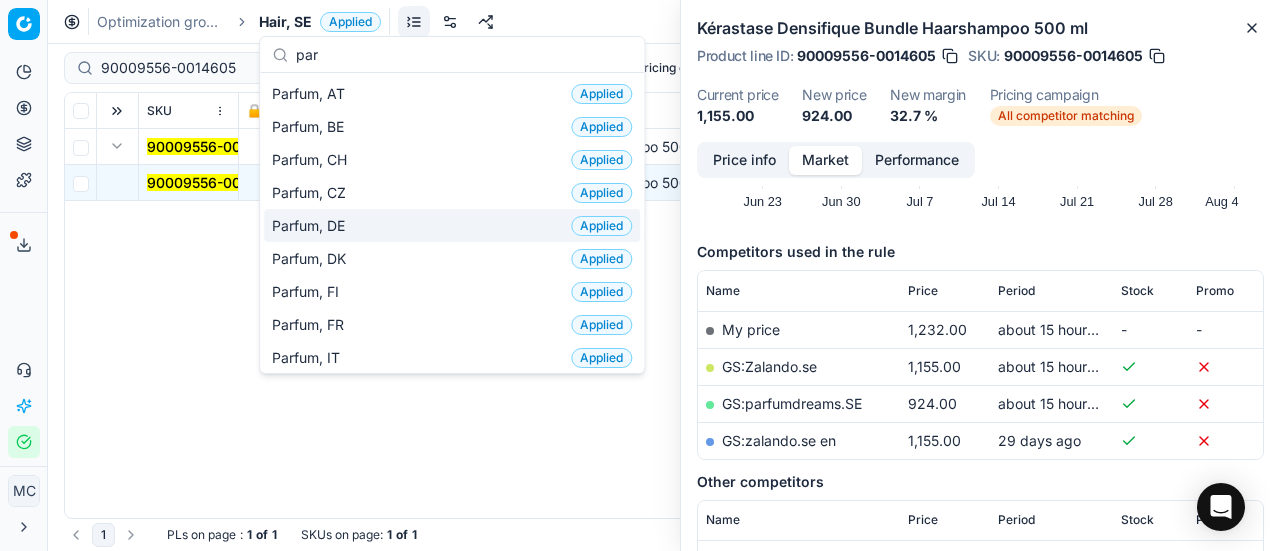 scroll, scrollTop: 300, scrollLeft: 0, axis: vertical 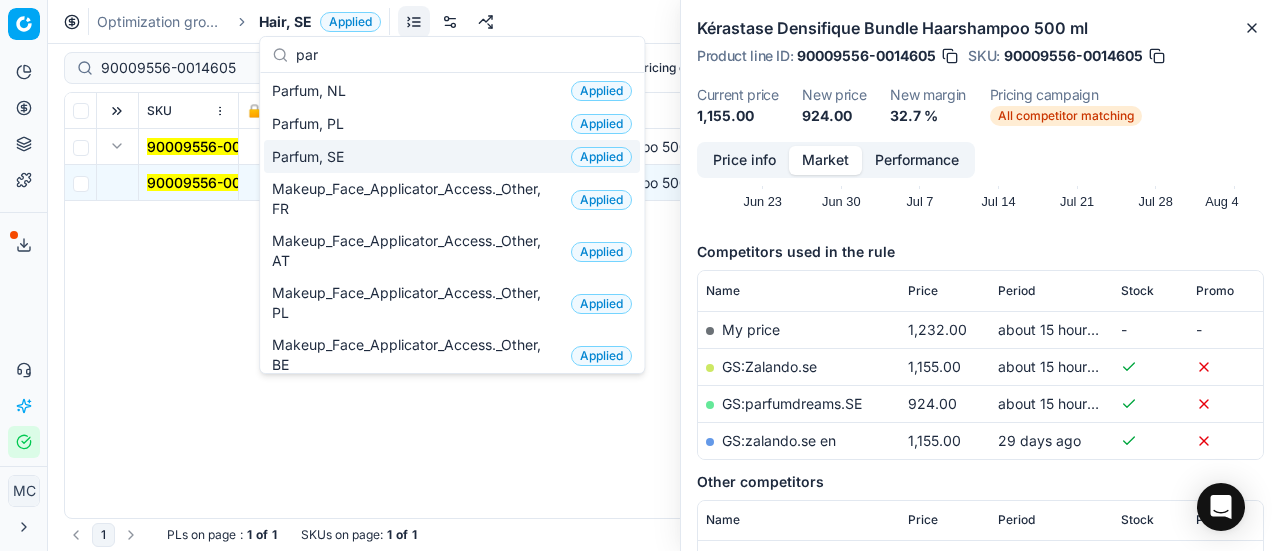 type on "par" 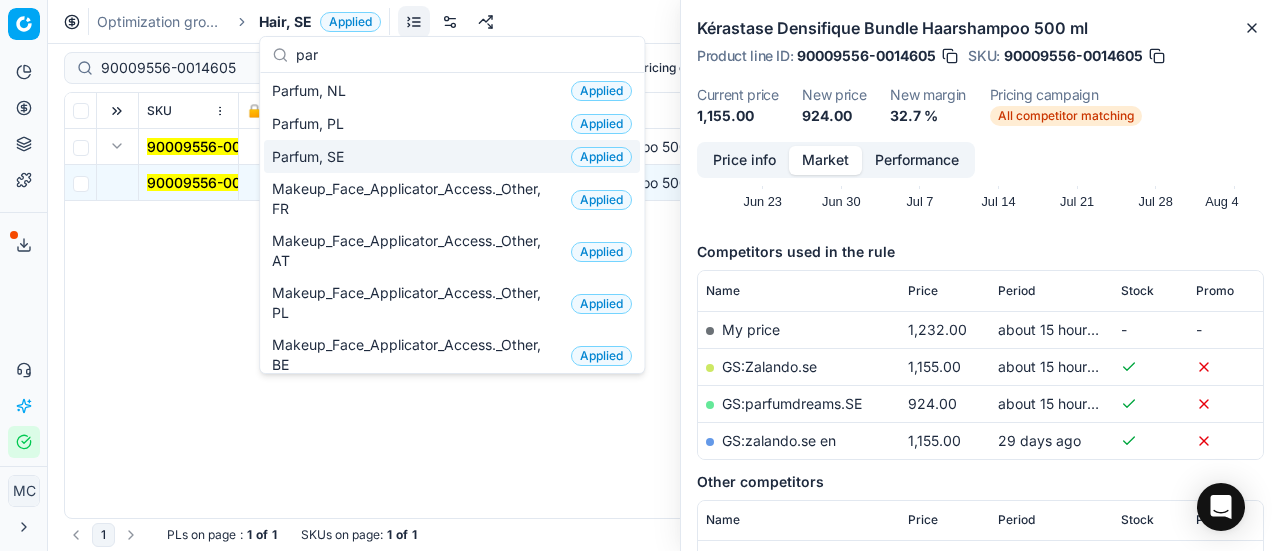 click on "Parfum, SE Applied" at bounding box center (452, 156) 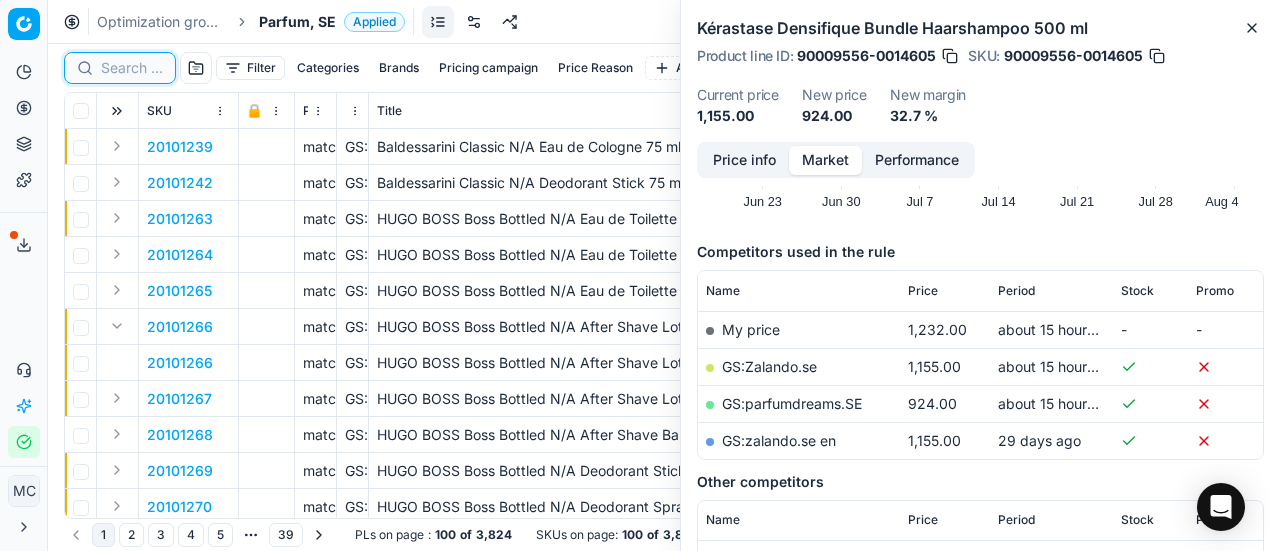 click at bounding box center (132, 68) 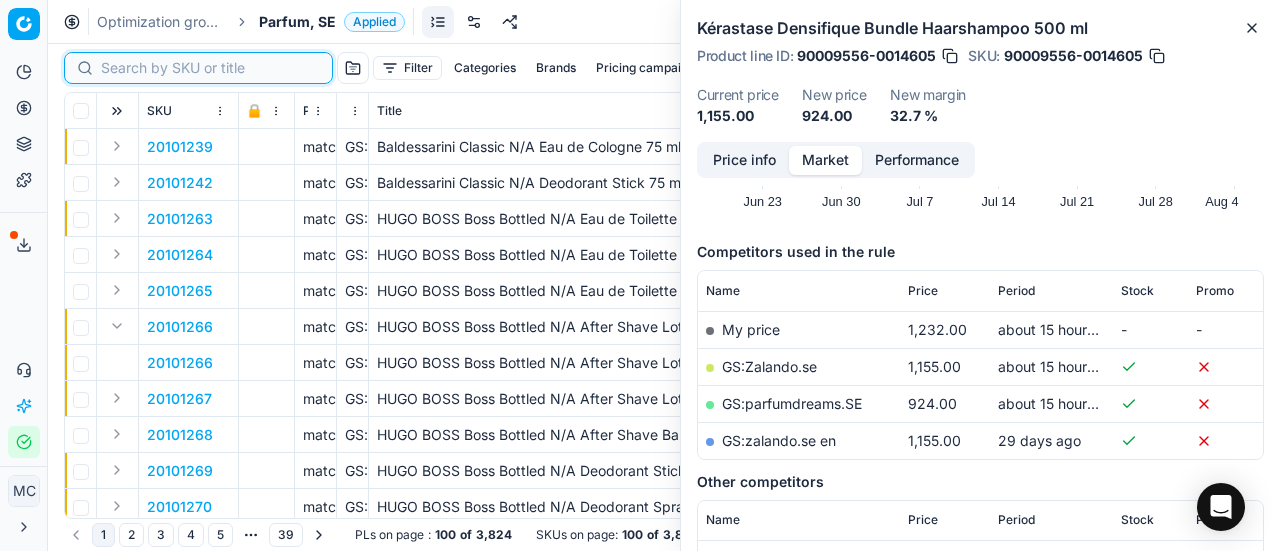 paste on "90005853-0008747" 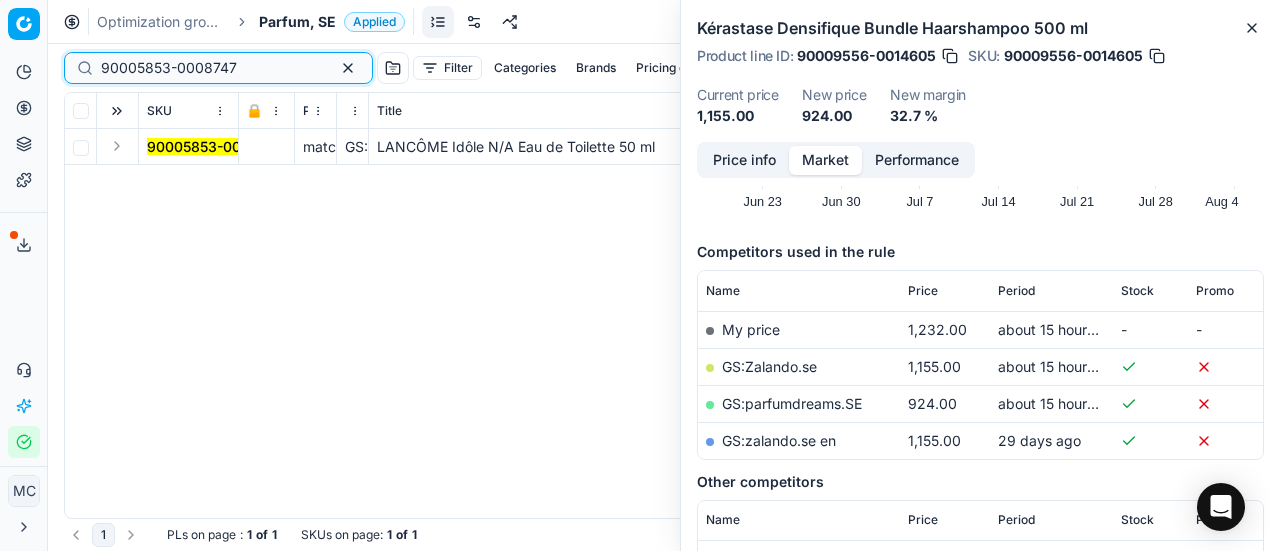 type on "90005853-0008747" 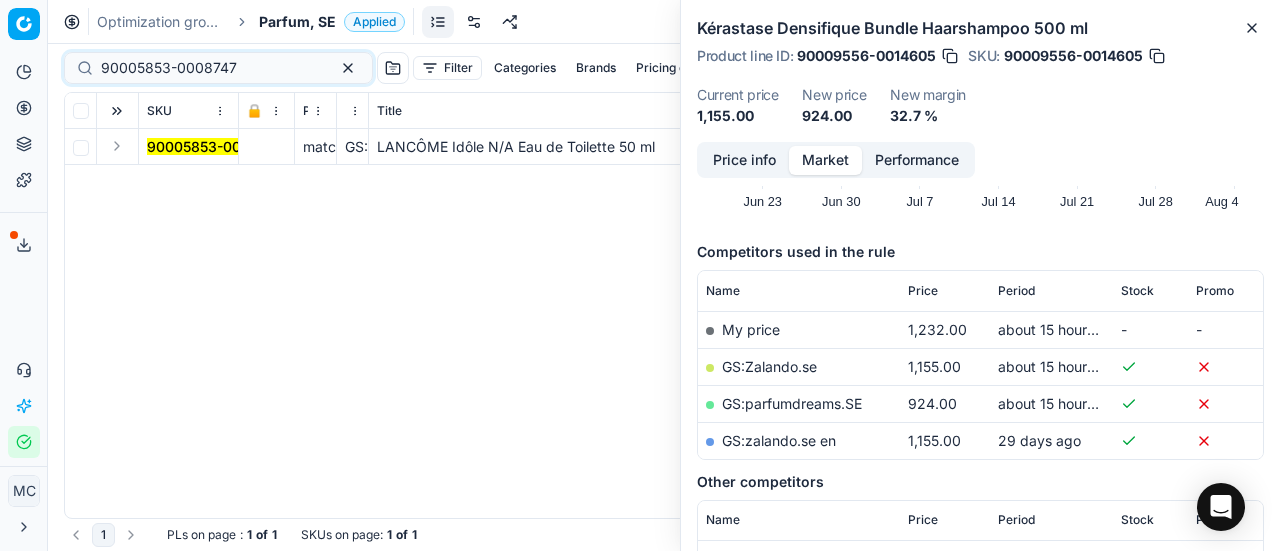 click at bounding box center [117, 146] 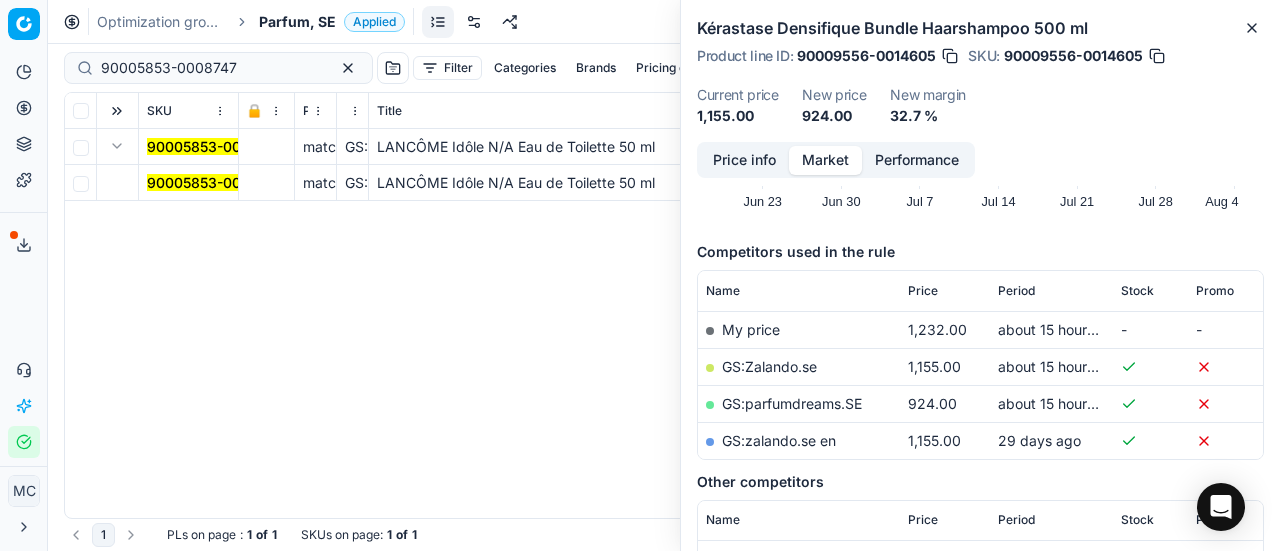 drag, startPoint x: 153, startPoint y: 177, endPoint x: 264, endPoint y: 181, distance: 111.07205 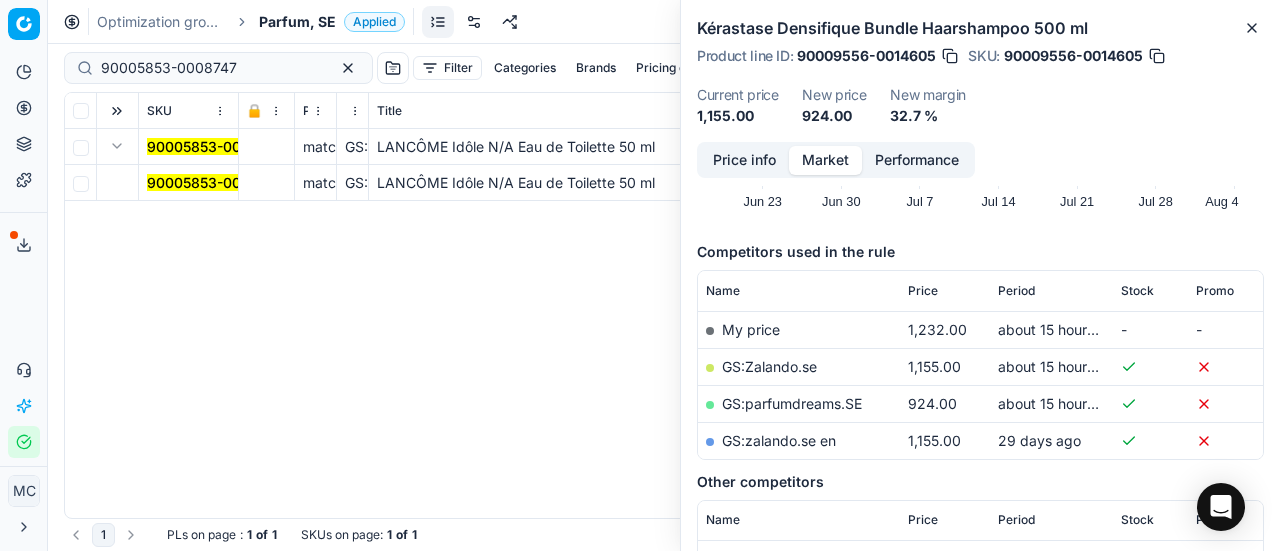 click on "90005853-0008747" at bounding box center (215, 182) 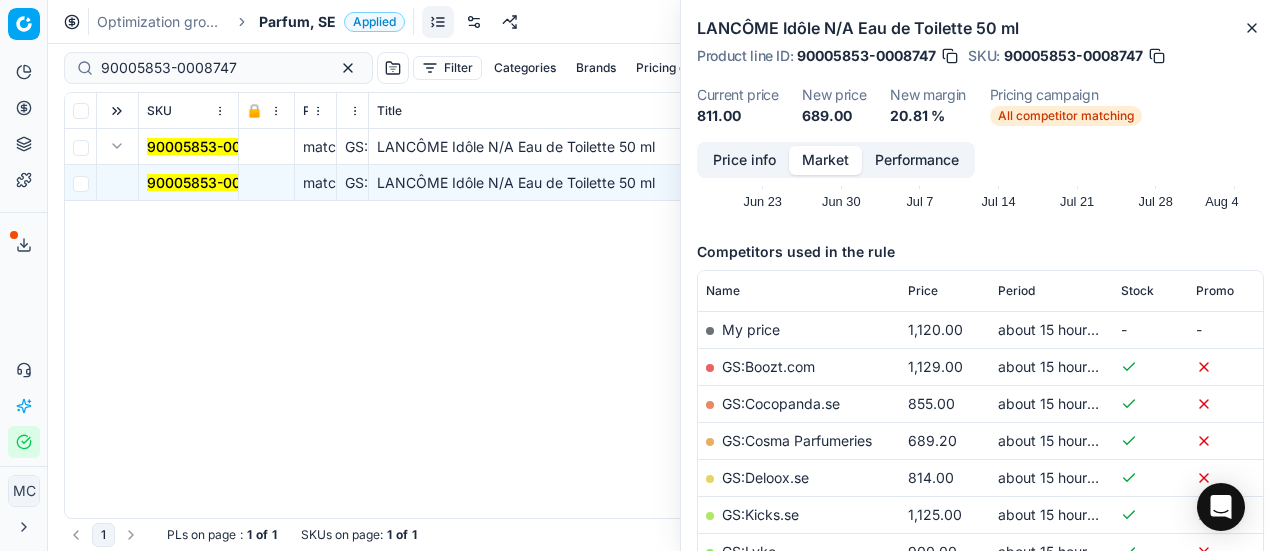 click on "Price info" at bounding box center [744, 160] 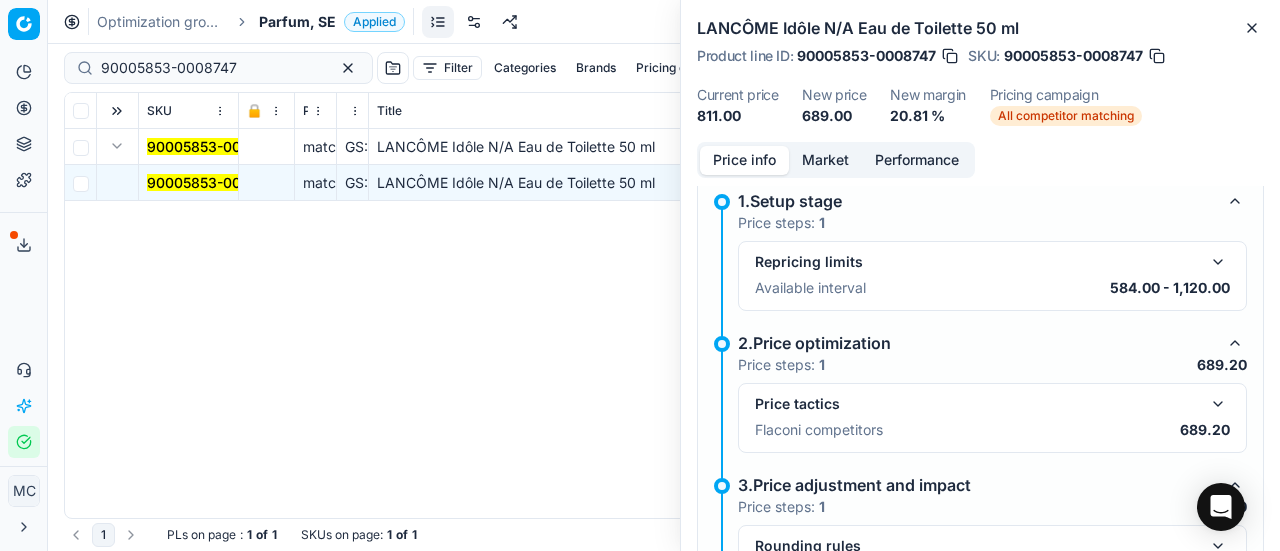click at bounding box center (1218, 404) 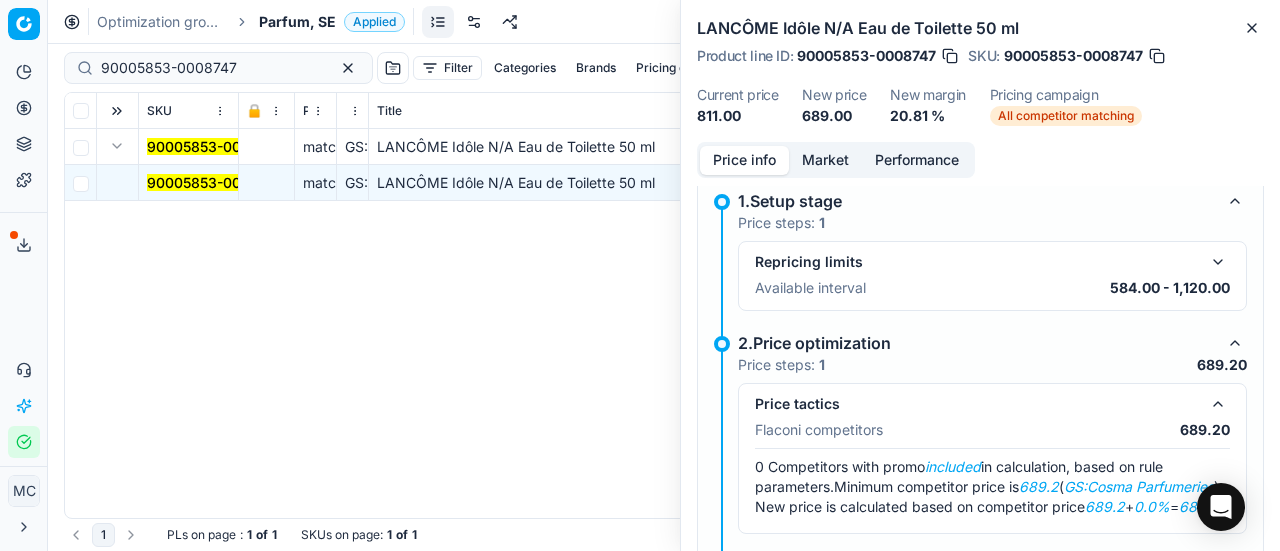 click on "Market" at bounding box center (825, 160) 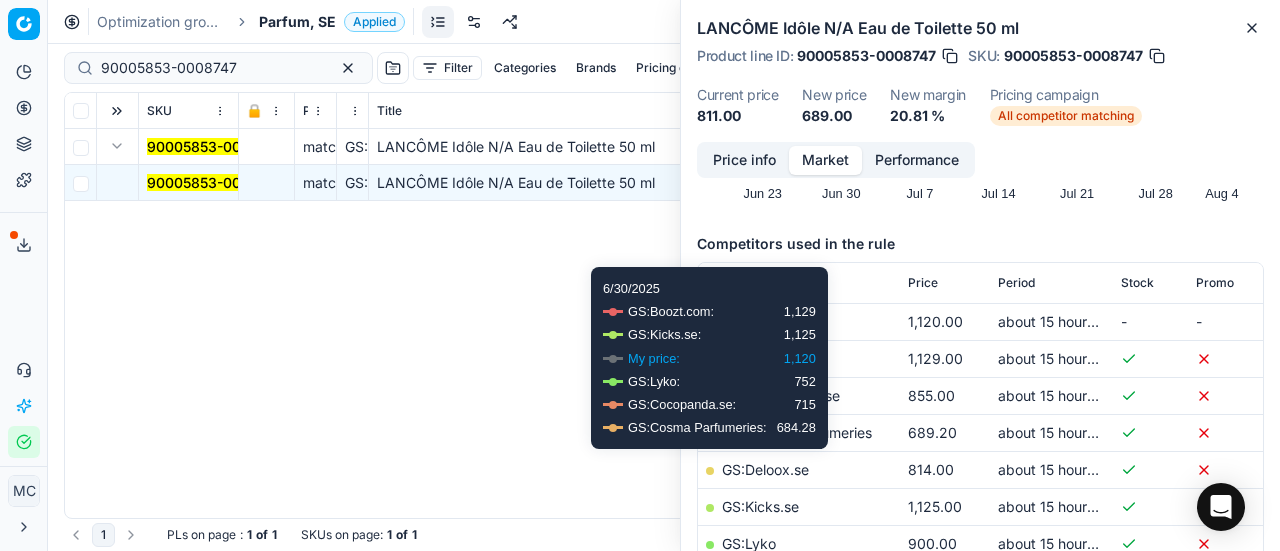 scroll, scrollTop: 300, scrollLeft: 0, axis: vertical 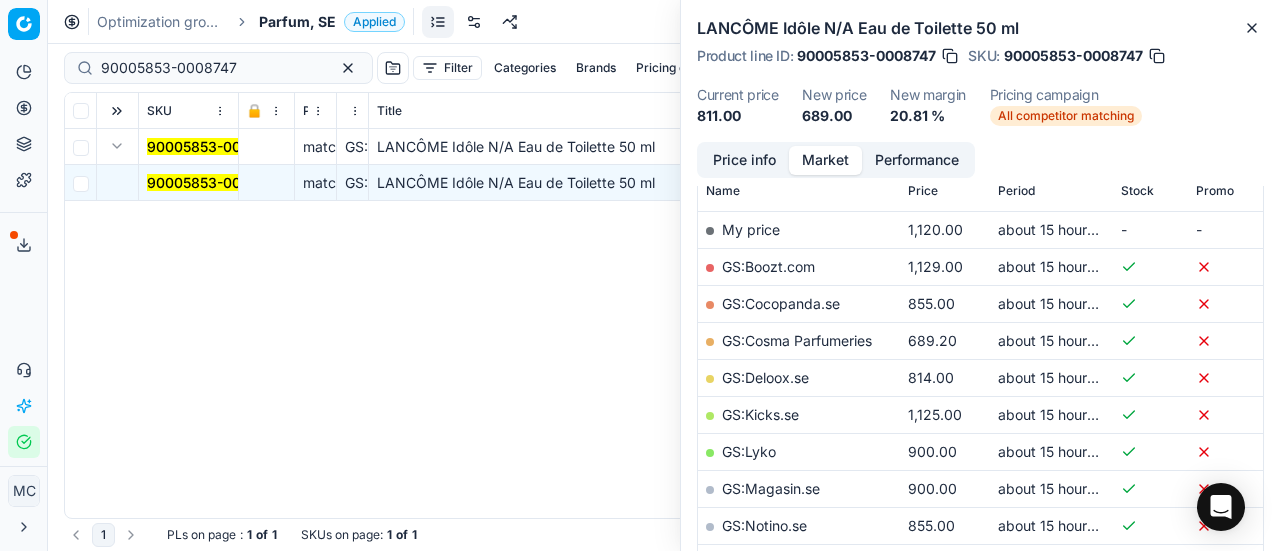 click on "GS:Cosma Parfumeries" at bounding box center (797, 340) 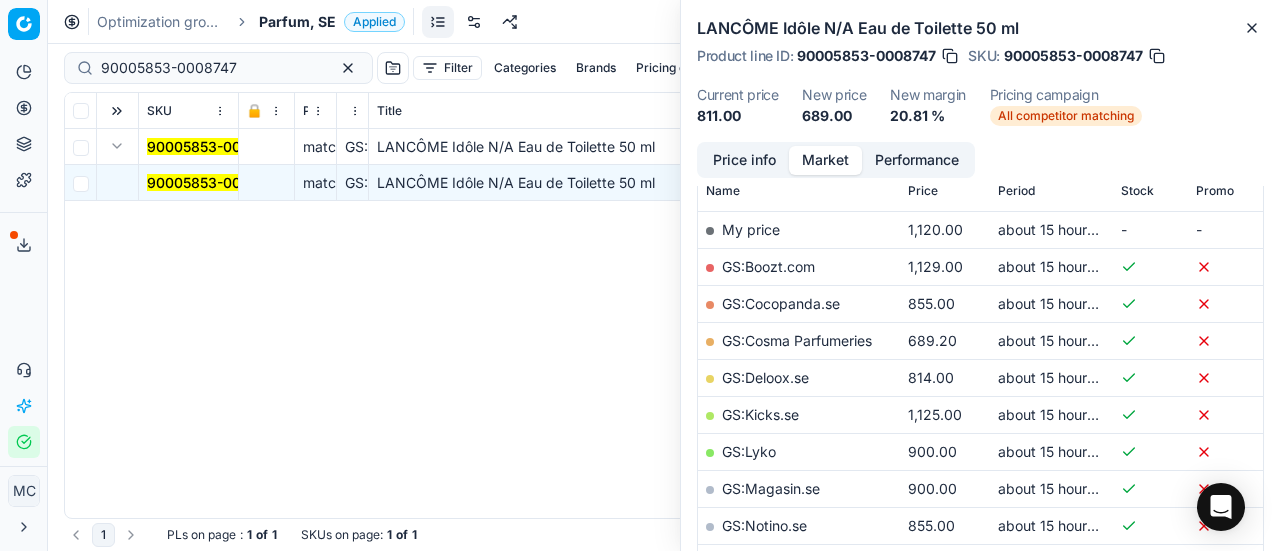 click on "Parfum, SE" at bounding box center [297, 22] 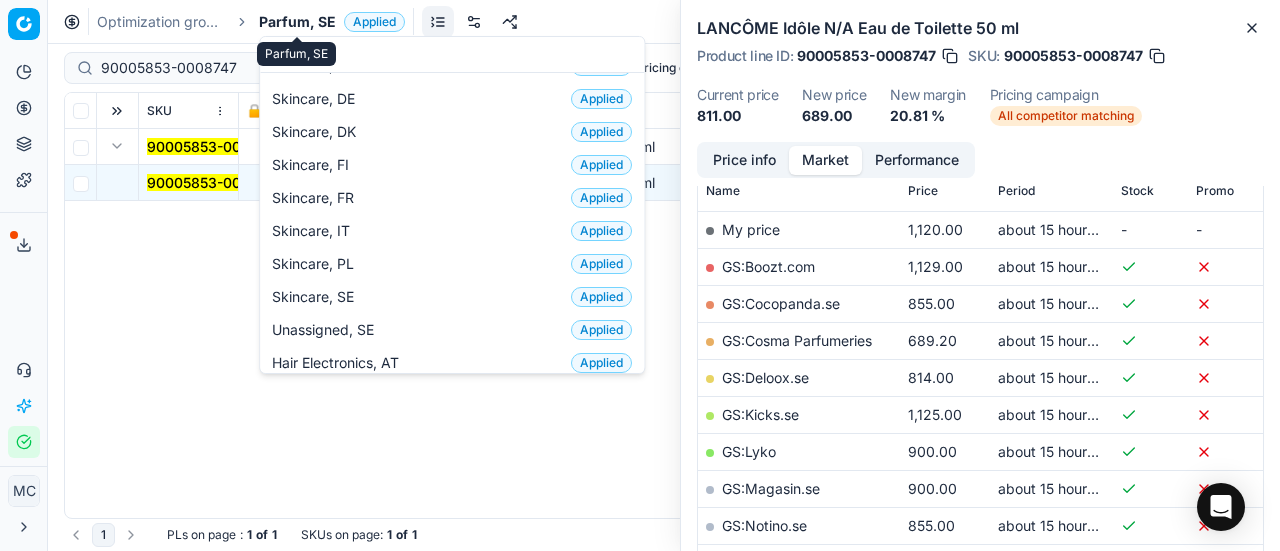 scroll, scrollTop: 250, scrollLeft: 0, axis: vertical 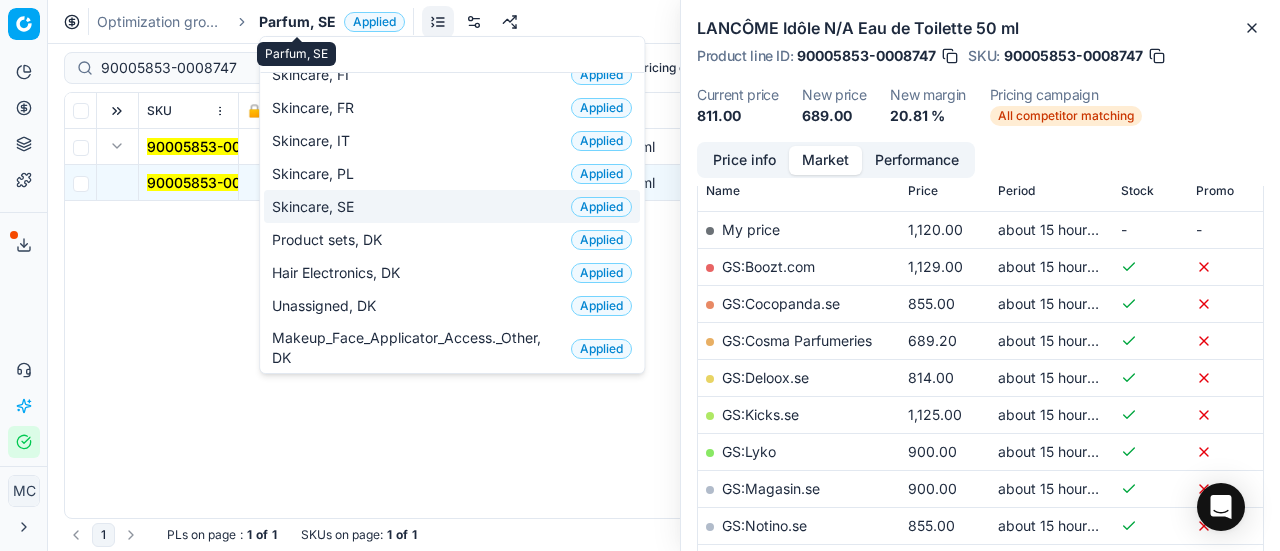 type on "sk" 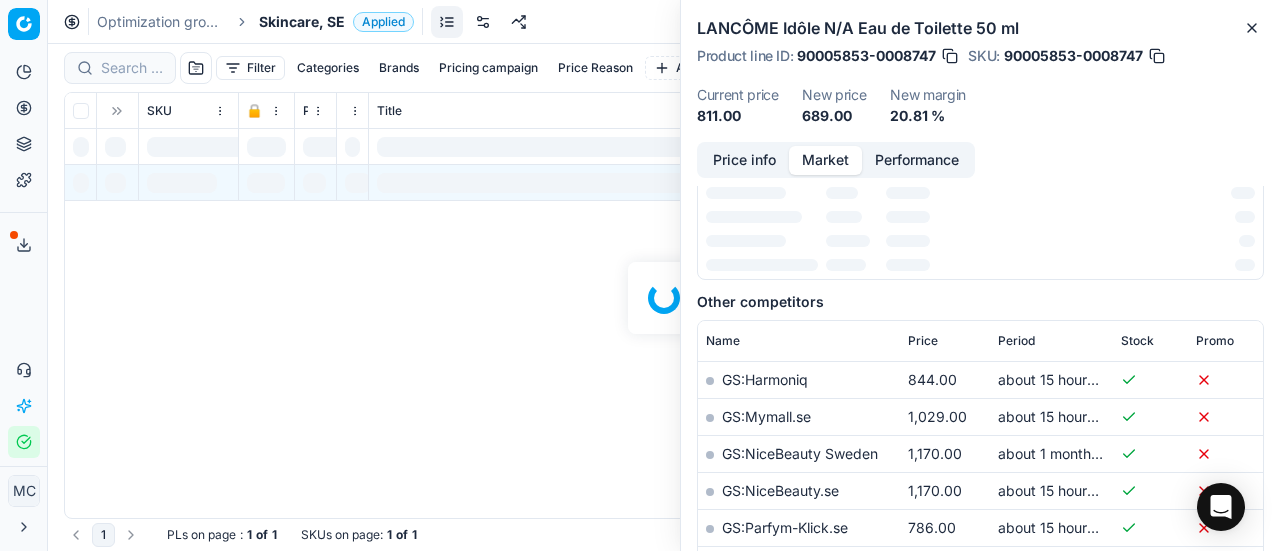 scroll, scrollTop: 300, scrollLeft: 0, axis: vertical 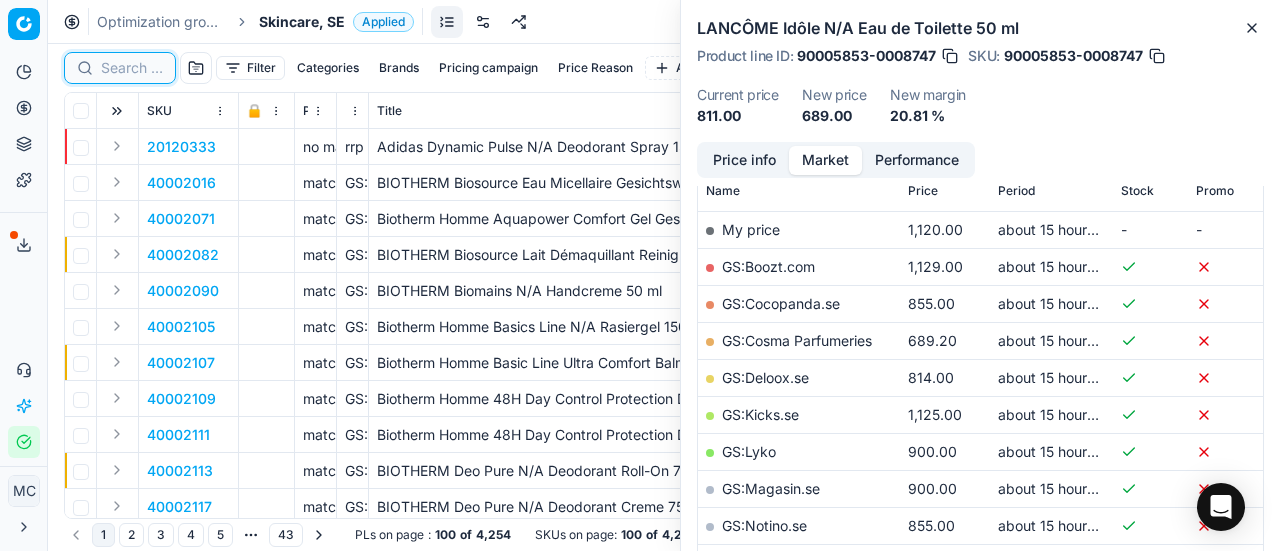 click at bounding box center [132, 68] 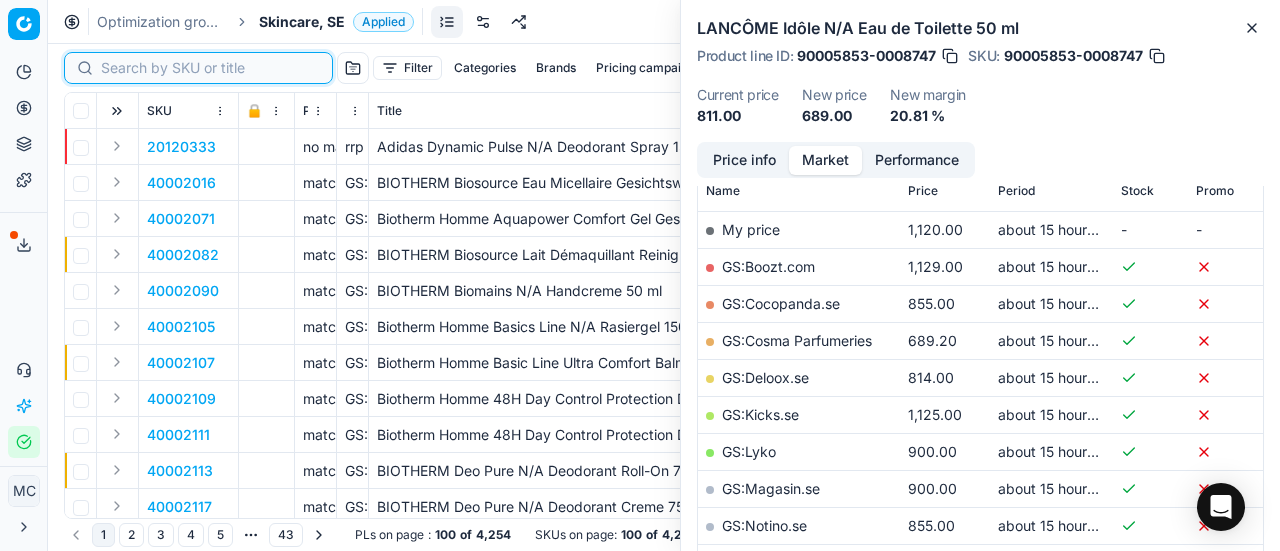 paste on "40002416" 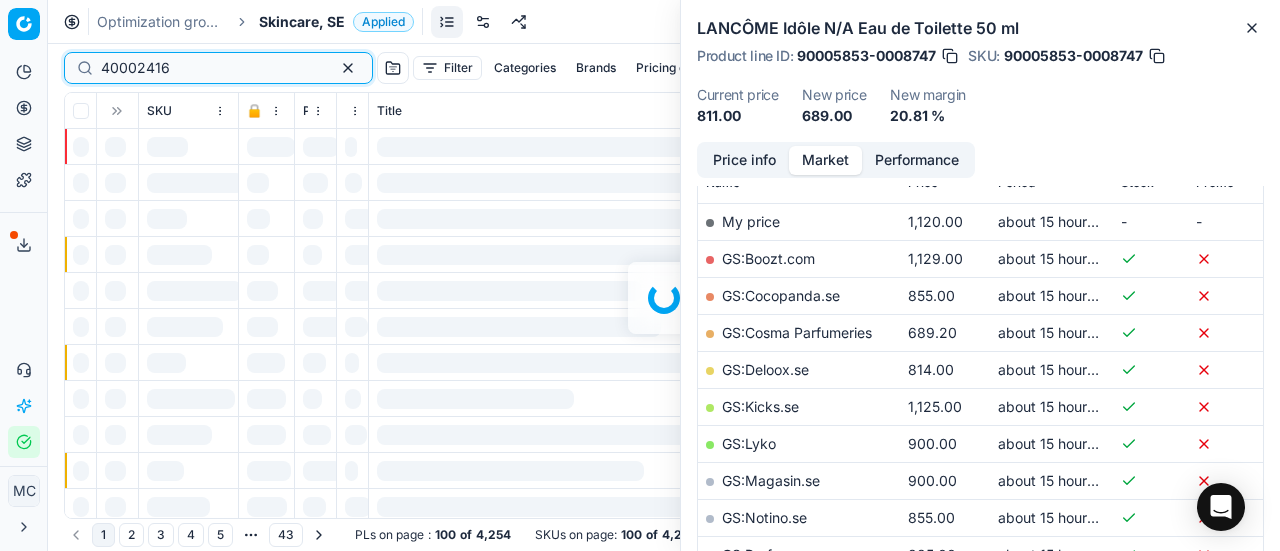 scroll, scrollTop: 300, scrollLeft: 0, axis: vertical 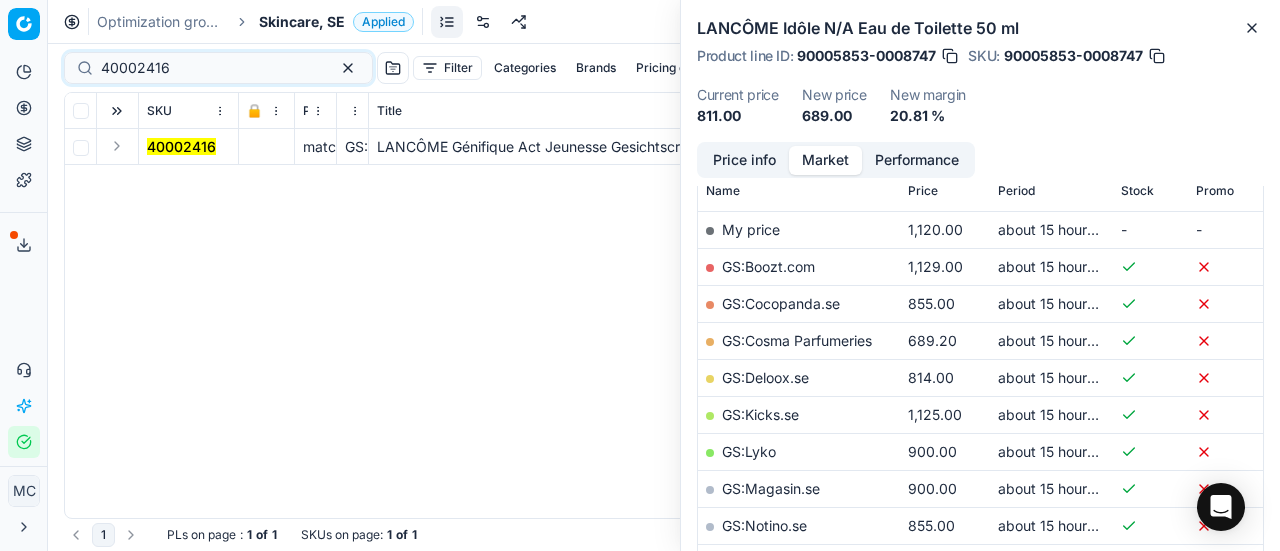click at bounding box center [117, 146] 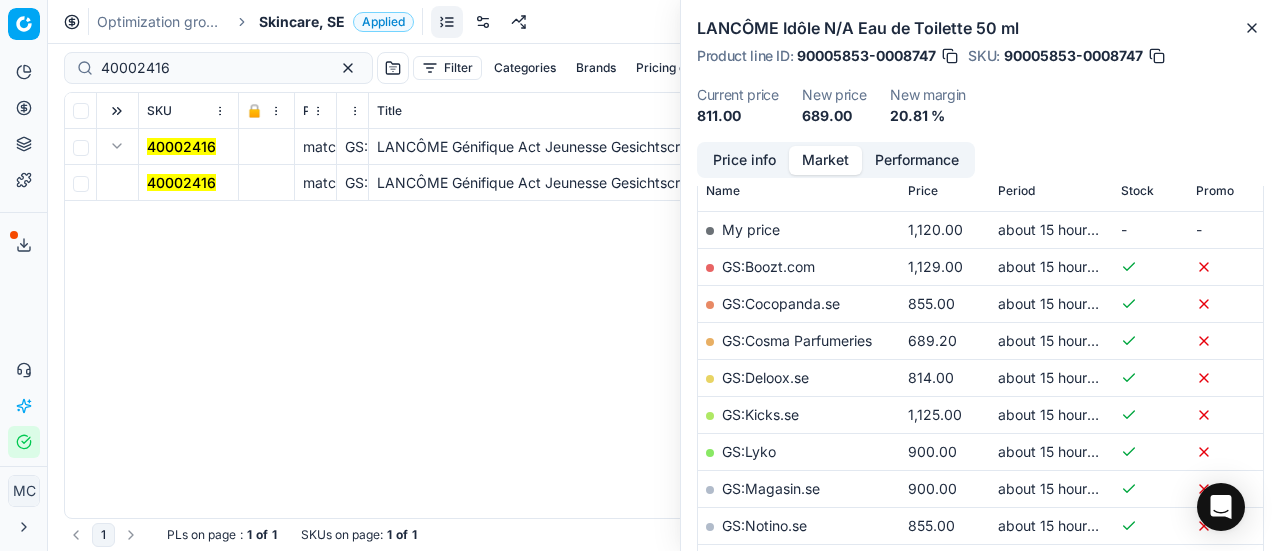 click on "40002416" at bounding box center [181, 182] 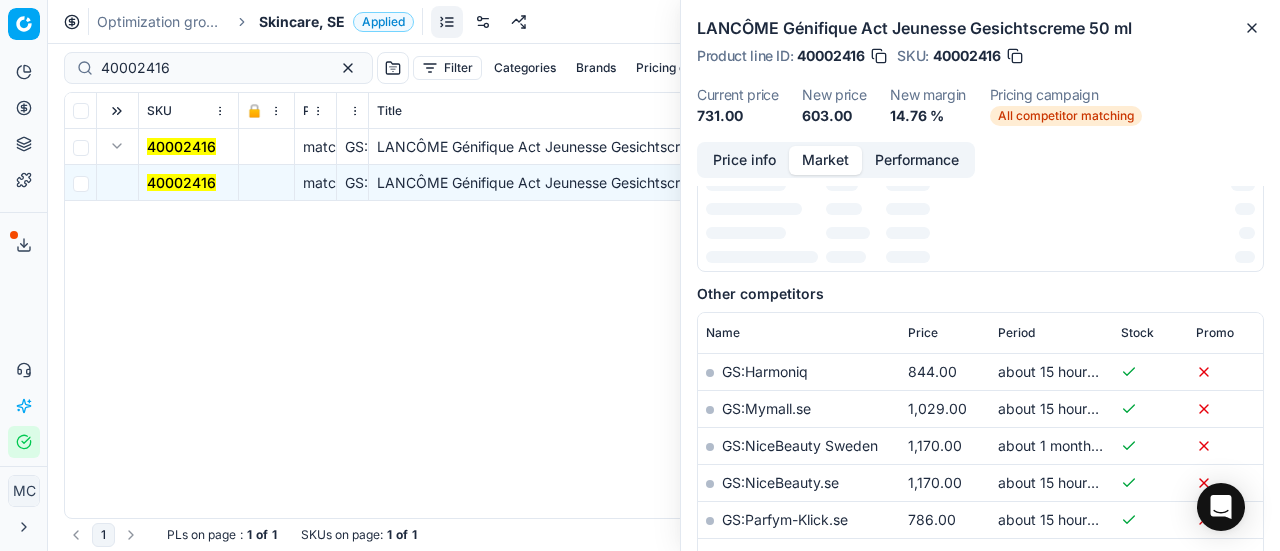 scroll, scrollTop: 300, scrollLeft: 0, axis: vertical 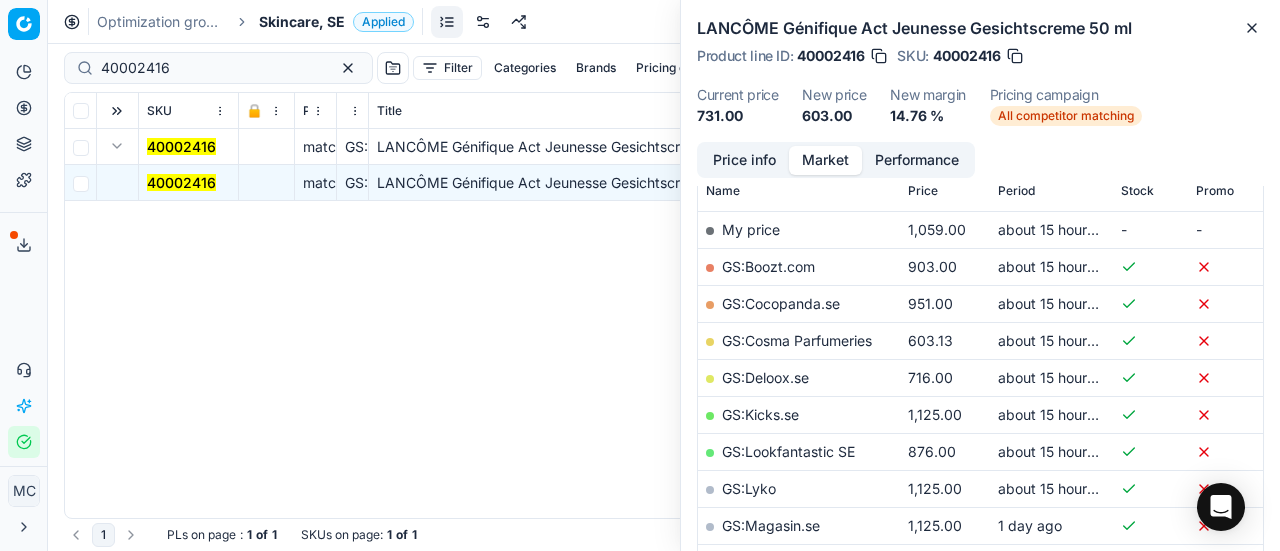 click on "Price info" at bounding box center (744, 160) 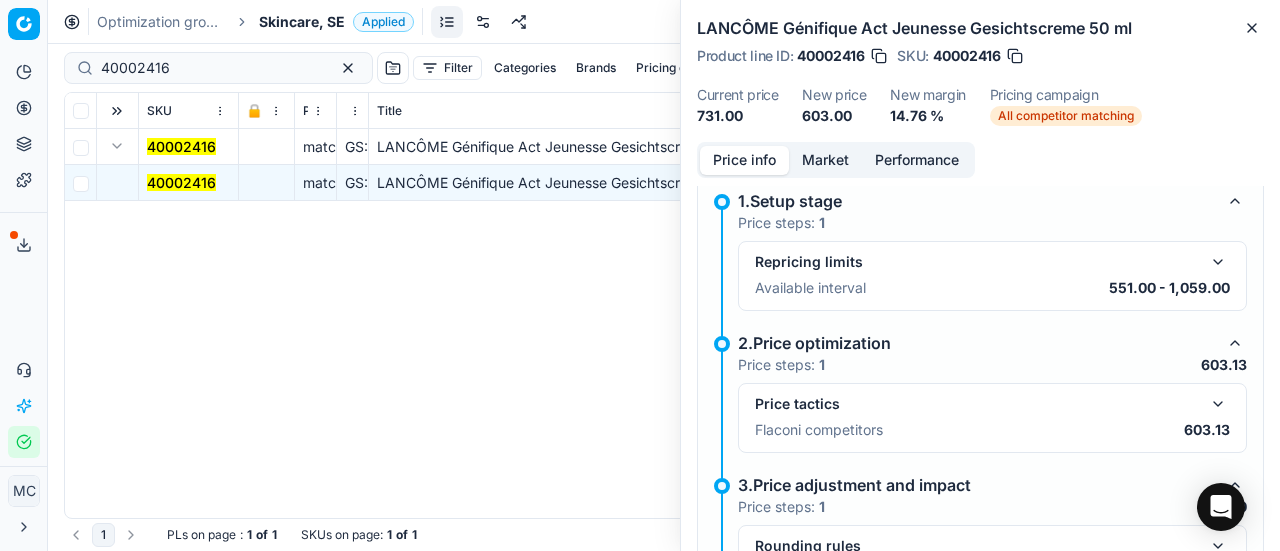 click at bounding box center (1218, 404) 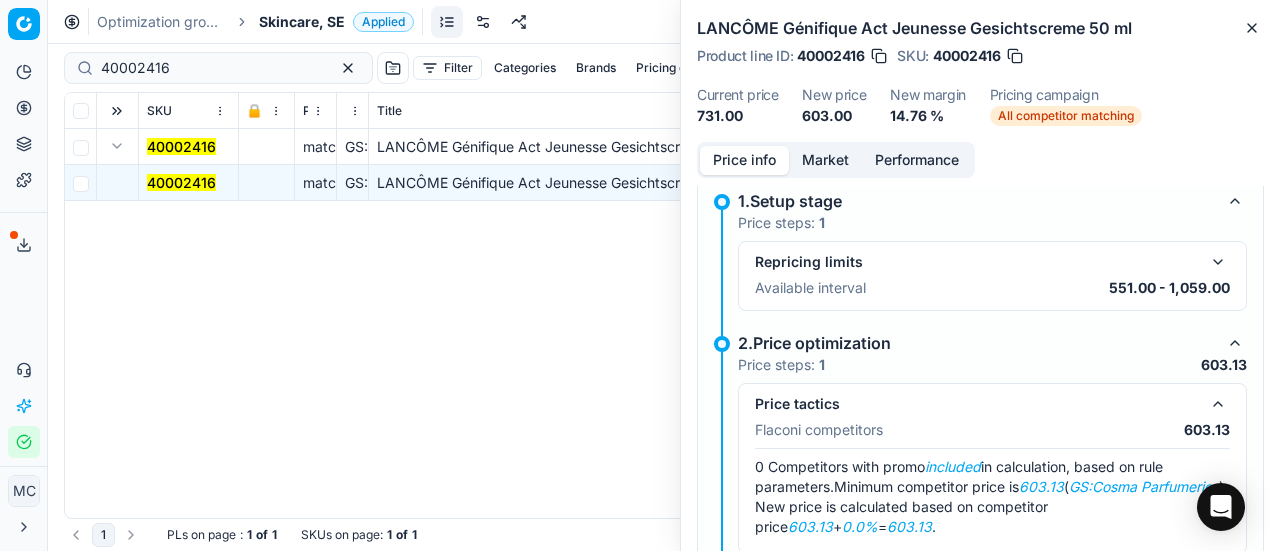 click on "Market" at bounding box center [825, 160] 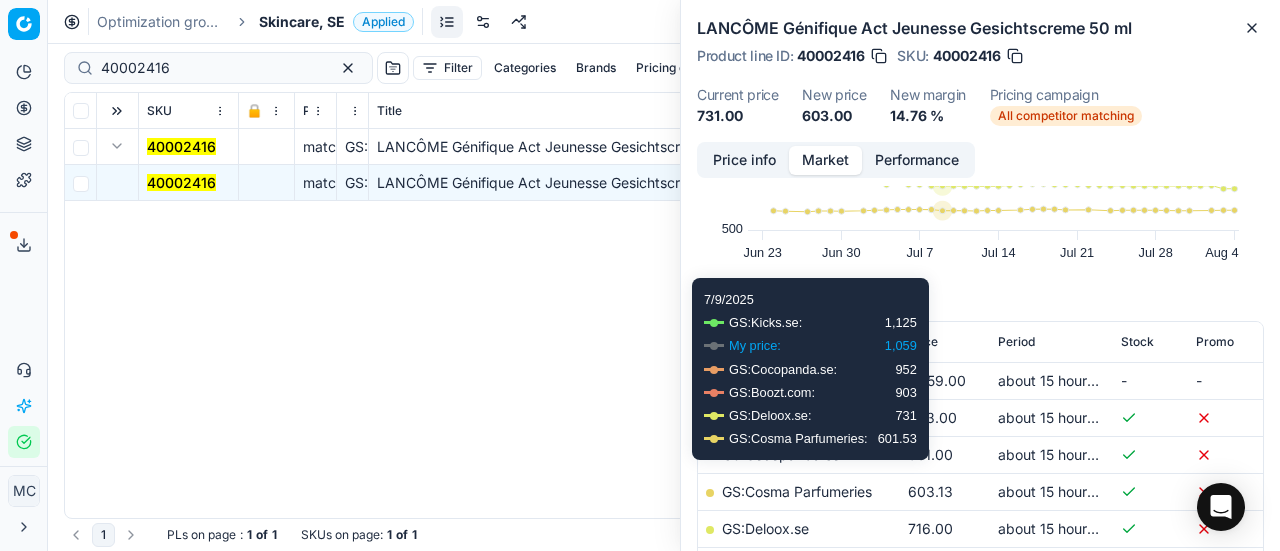 scroll, scrollTop: 300, scrollLeft: 0, axis: vertical 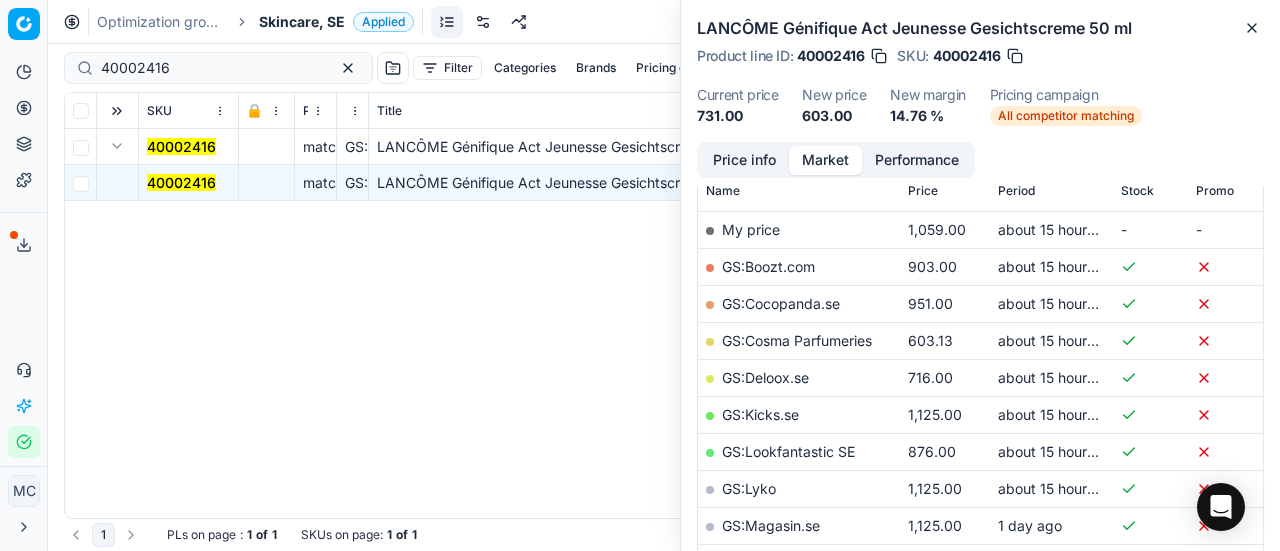 click on "GS:Cosma Parfumeries" at bounding box center [797, 340] 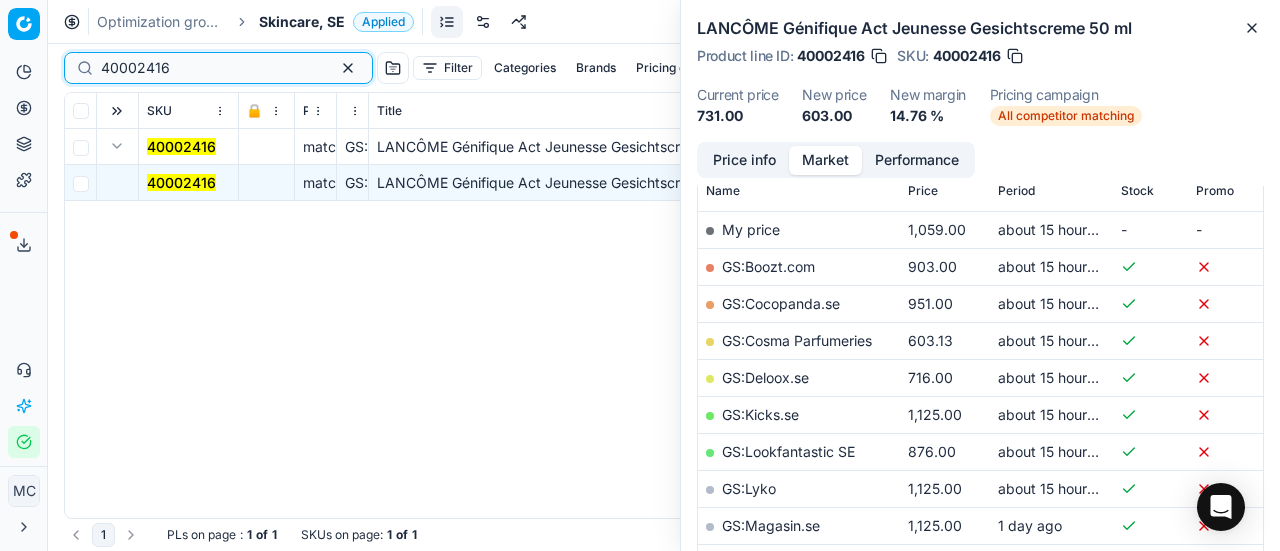 click on "Pricing platform Analytics Pricing Product portfolio Templates Export service 18 Contact support   AI Pricing Assistant Integration status MC Mengqi Cai mengqi.cai@flaconi.de Close menu Command Palette Search for a command to run... Optimization groups Skincare, SE  Applied Discard Download report 40002416 Filter   Categories   Brands   Pricing campaign   Price Reason   Add filter Bulk update Assign SKU 🔒 Price Type Price Reason Title Product line name Product line ID Cost PCII cost RRP CD min Price CD max Price Beauty outlet price PCII+5% > RRP Sales Flag Price change too high RRP vs MinCD Discount% vs RRP Current price Current promo price Freeze price New margin (common), % Δ, % Check CM Comment Pricing Comment CM New price proposal Δ, abs Done Pricing Difference, % > 50 Alerts Family ID Pricing campaign New price too high New price too low Brands Business Unit ID Business Unit | title Total stock quantity Last stock update Last price change Is available Is main product Main CD Amazon Main CD bol 1 : 1" at bounding box center [640, 275] 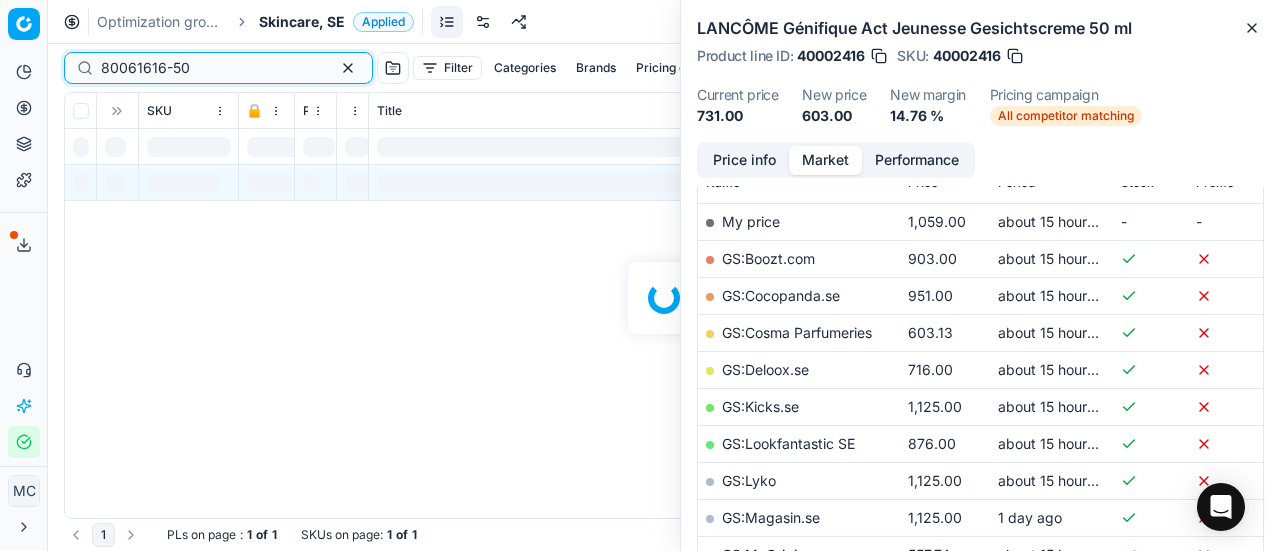 scroll, scrollTop: 300, scrollLeft: 0, axis: vertical 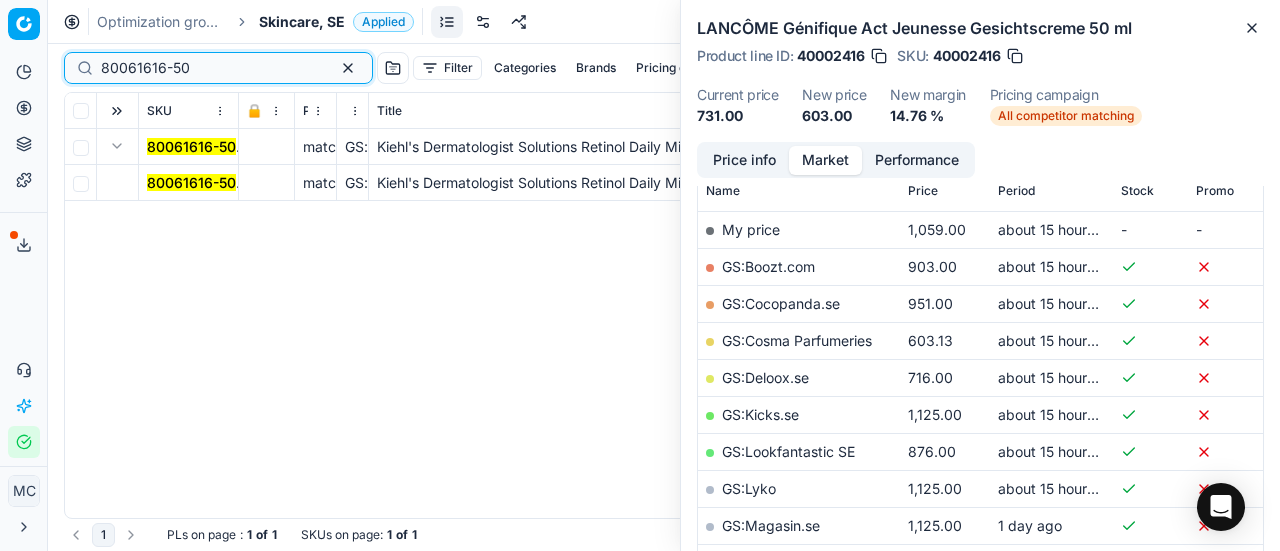 type on "80061616-50" 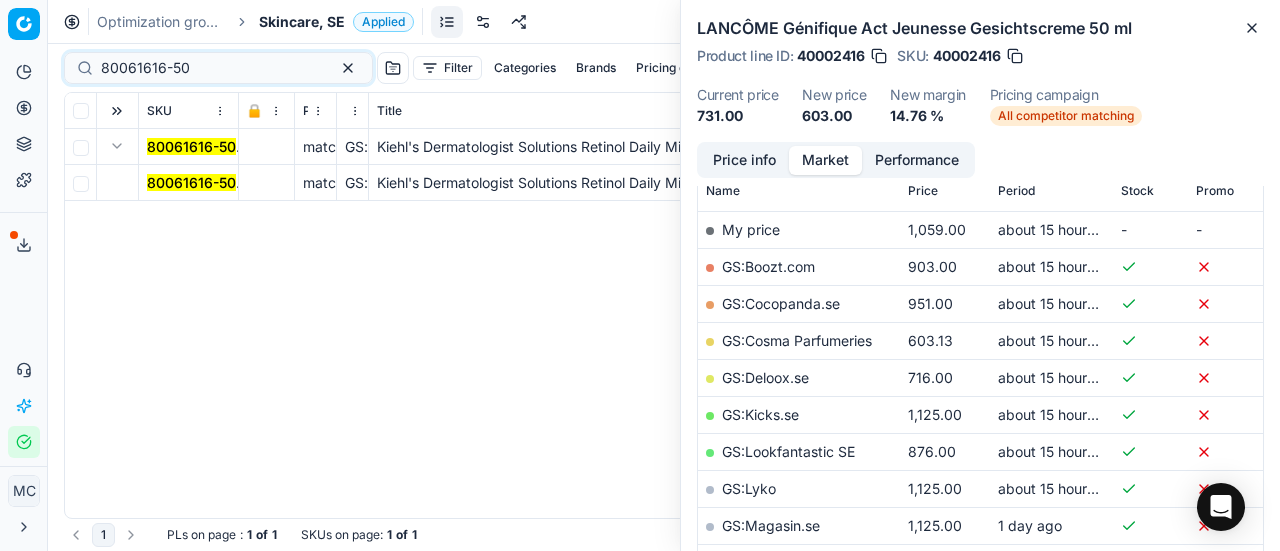 click at bounding box center (117, 146) 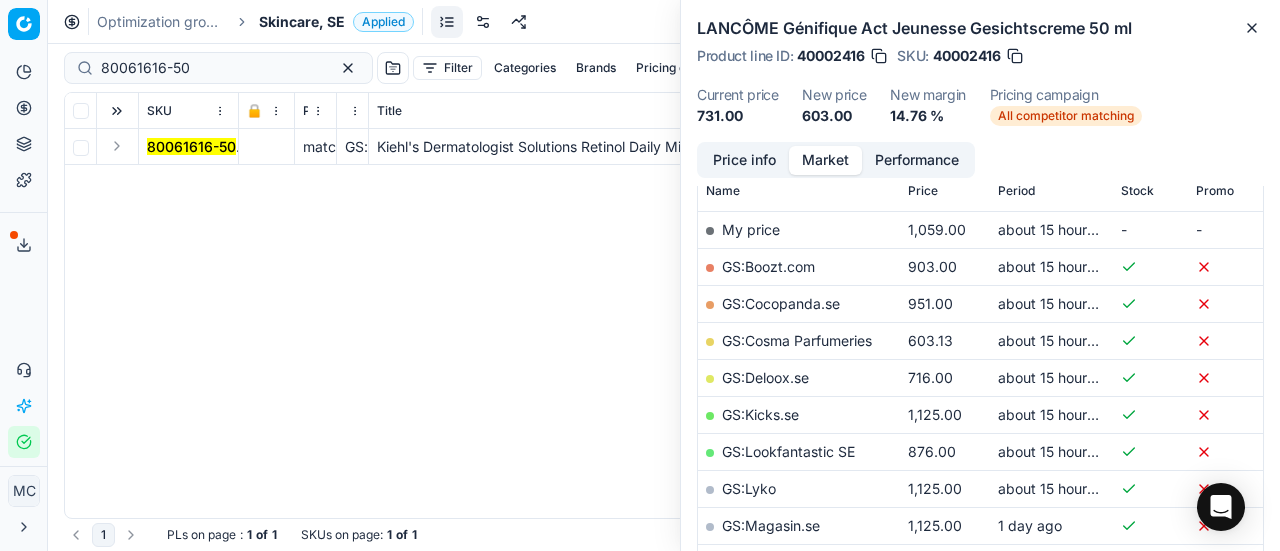 click at bounding box center [117, 146] 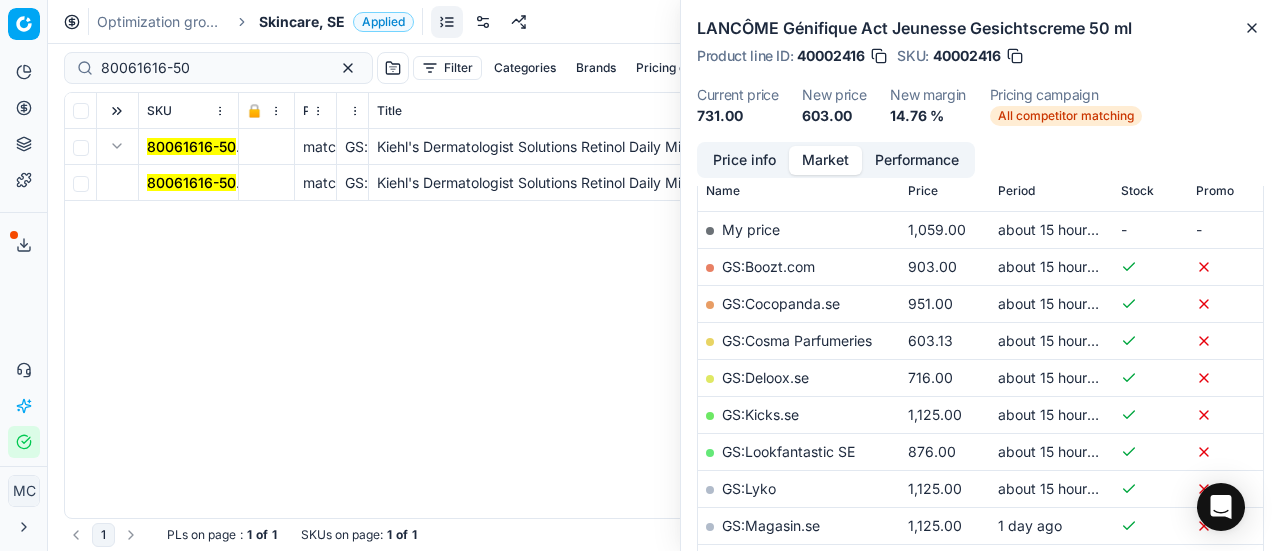 drag, startPoint x: 166, startPoint y: 186, endPoint x: 523, endPoint y: 181, distance: 357.035 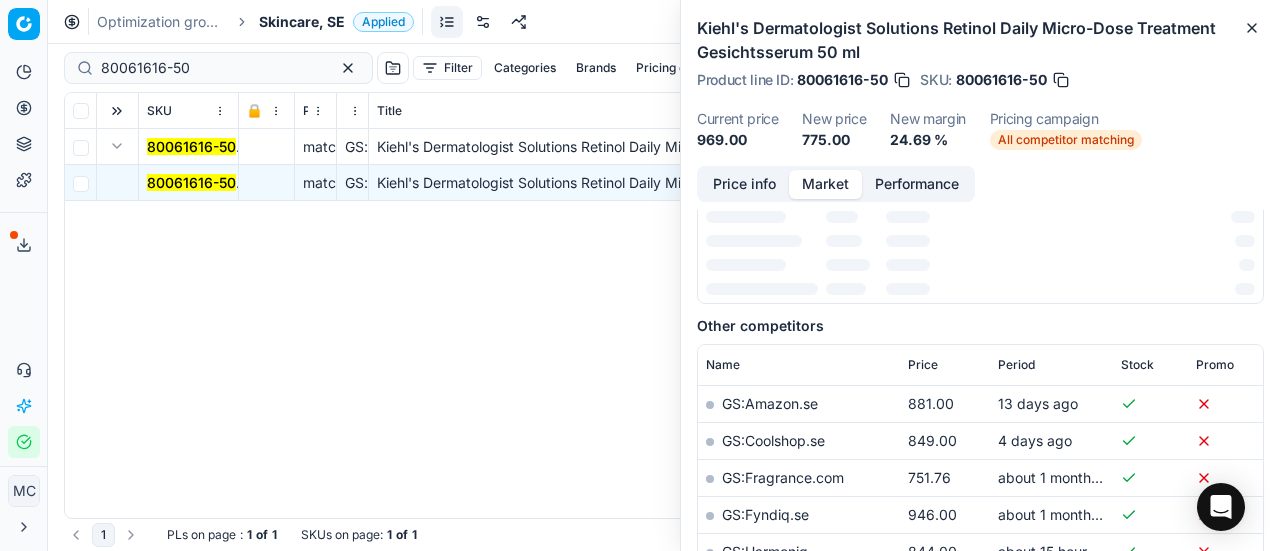 scroll, scrollTop: 300, scrollLeft: 0, axis: vertical 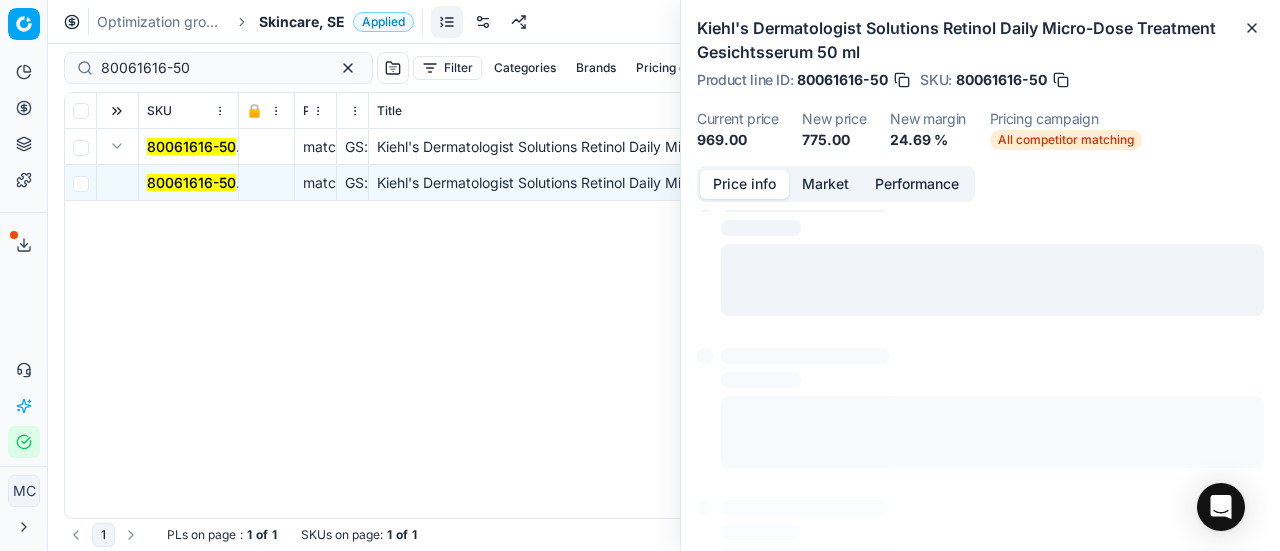 click on "Price info" at bounding box center (744, 184) 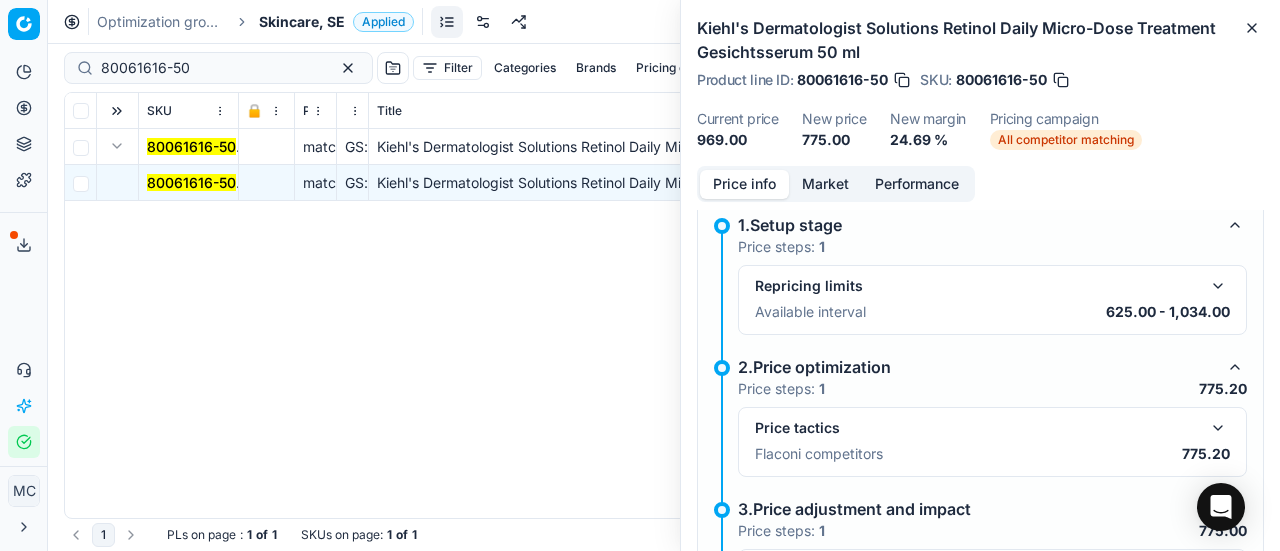 click at bounding box center (1218, 428) 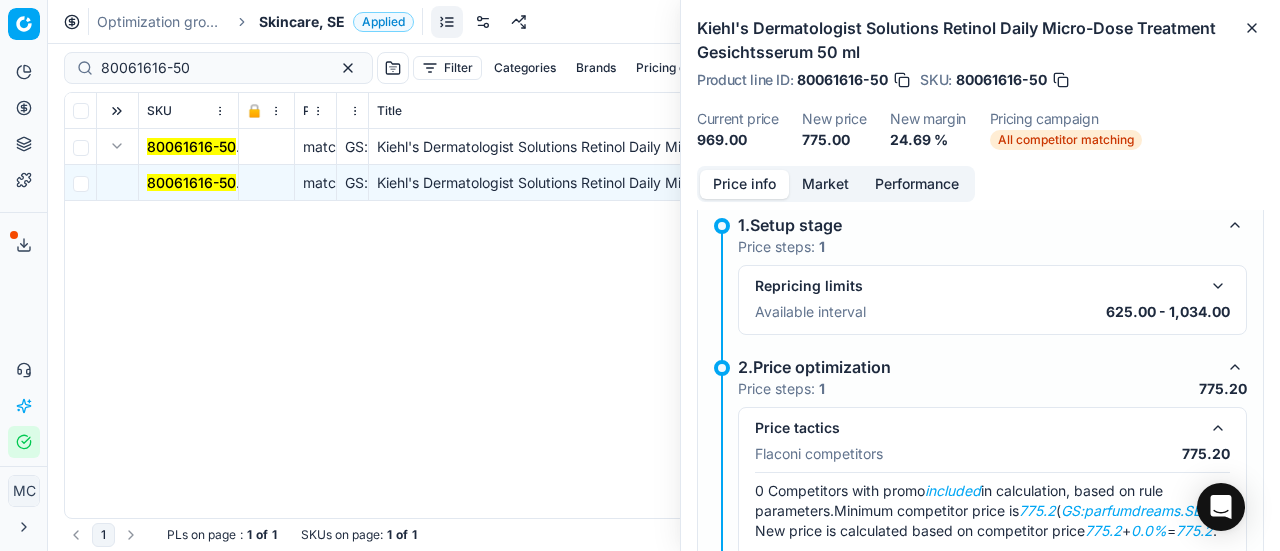 click on "Market" at bounding box center (825, 184) 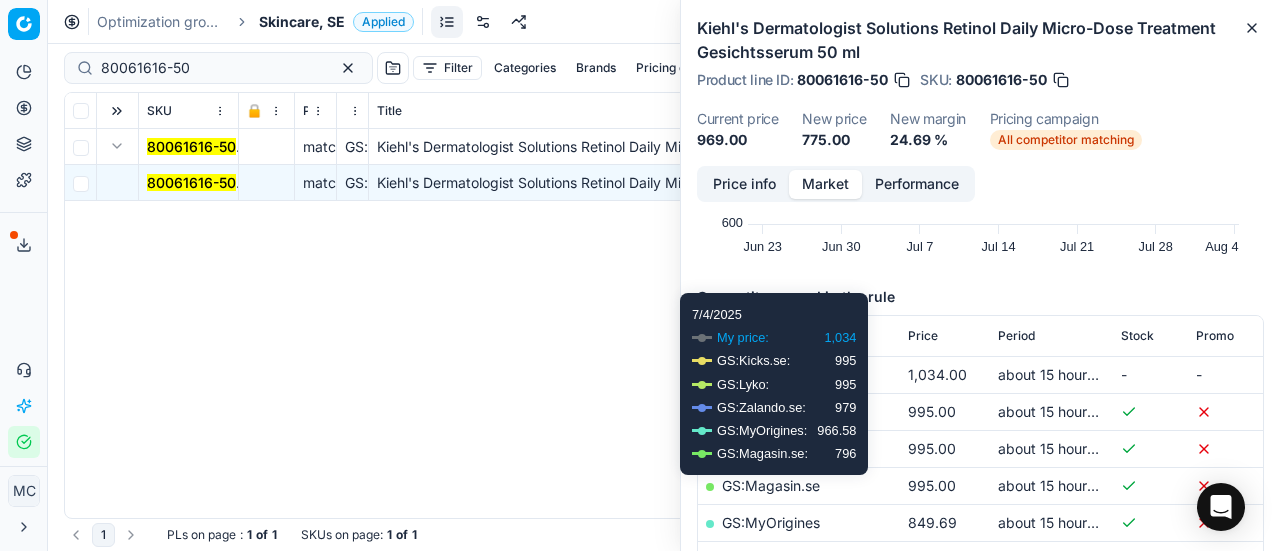 scroll, scrollTop: 400, scrollLeft: 0, axis: vertical 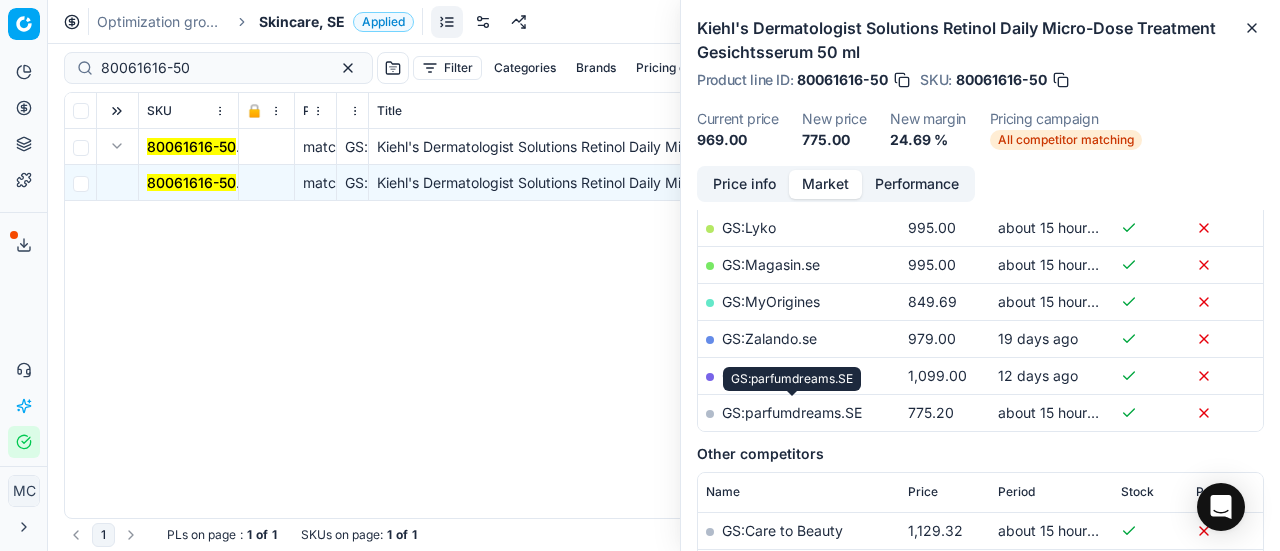 click on "GS:parfumdreams.SE" at bounding box center [792, 412] 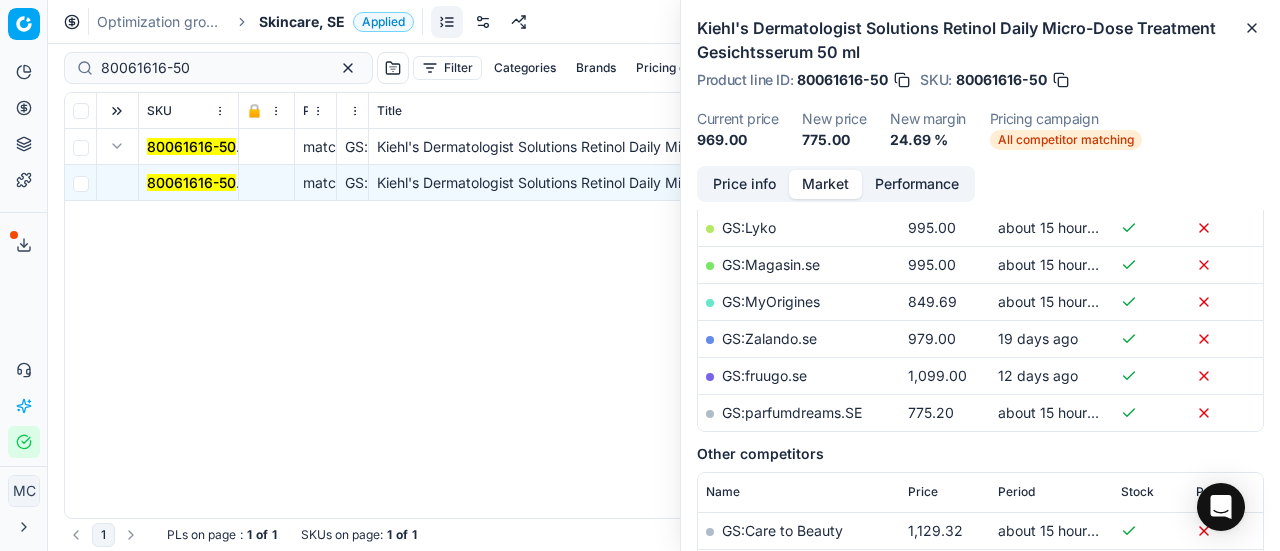 click on "Skincare, SE" at bounding box center (302, 22) 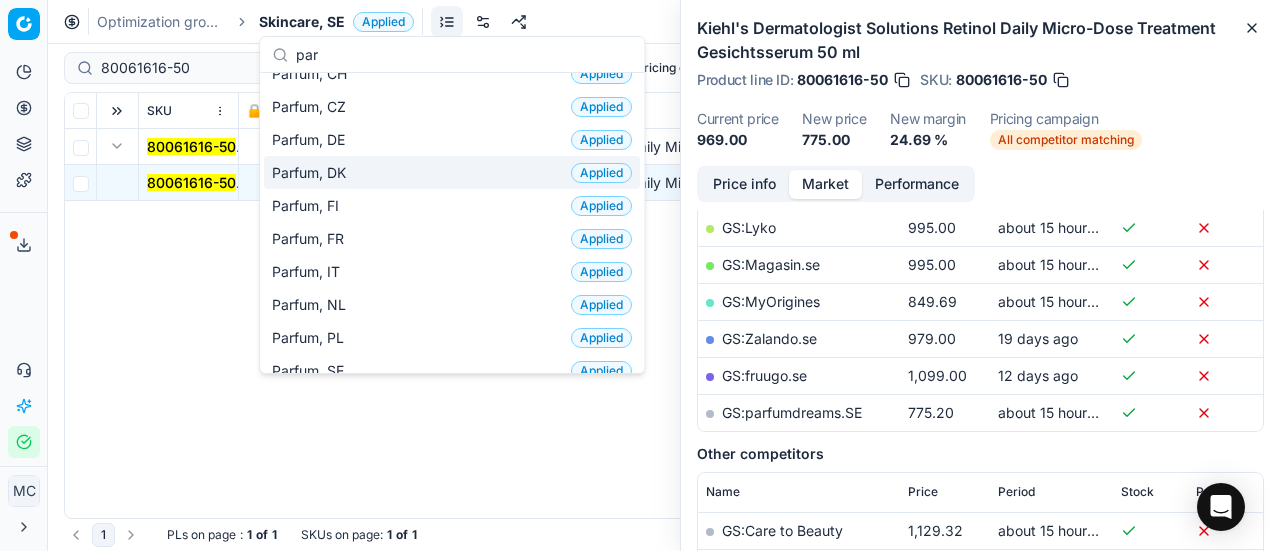 scroll, scrollTop: 200, scrollLeft: 0, axis: vertical 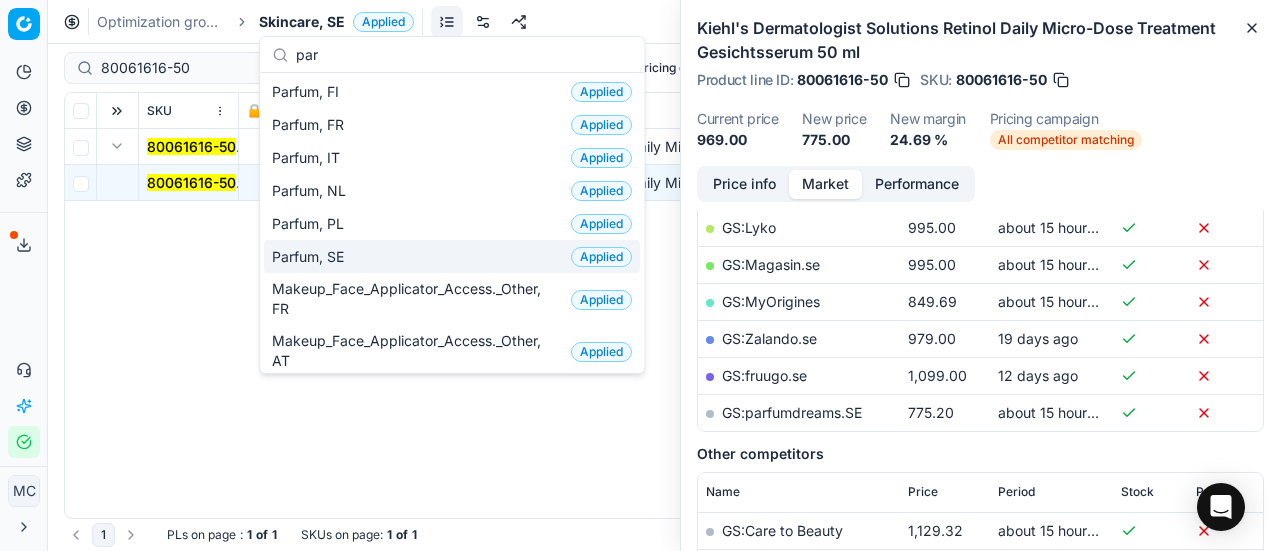 type on "par" 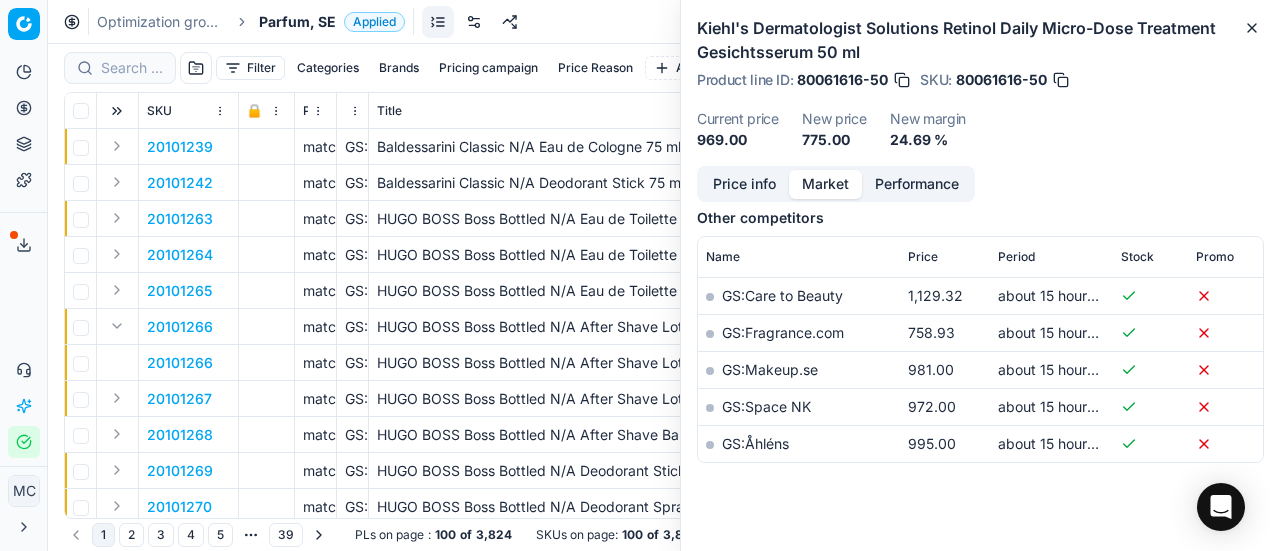 scroll, scrollTop: 400, scrollLeft: 0, axis: vertical 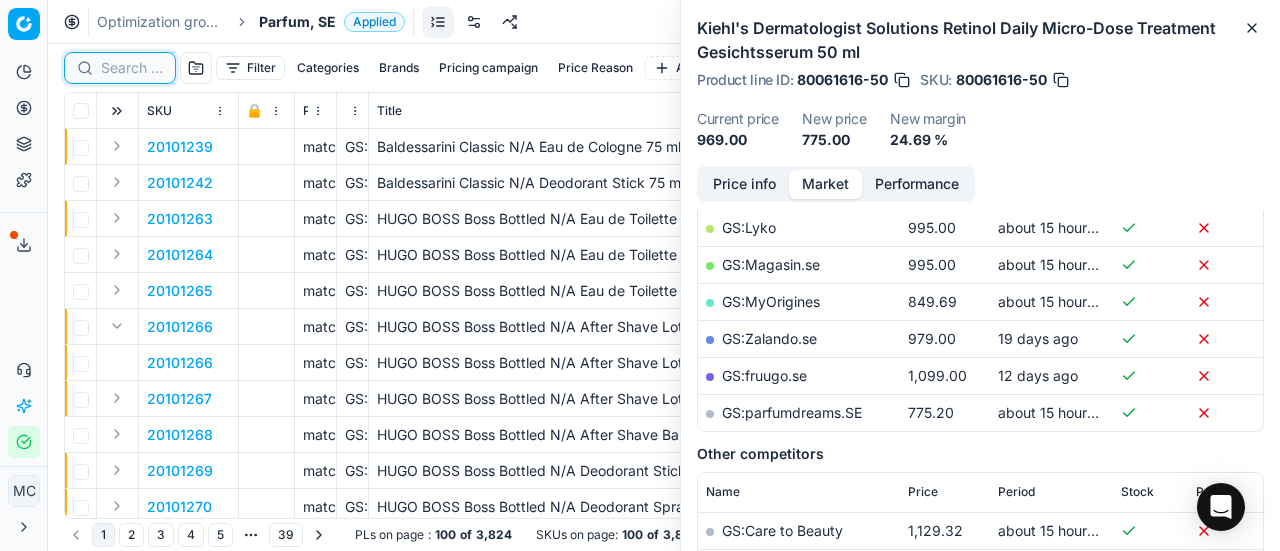 click at bounding box center [132, 68] 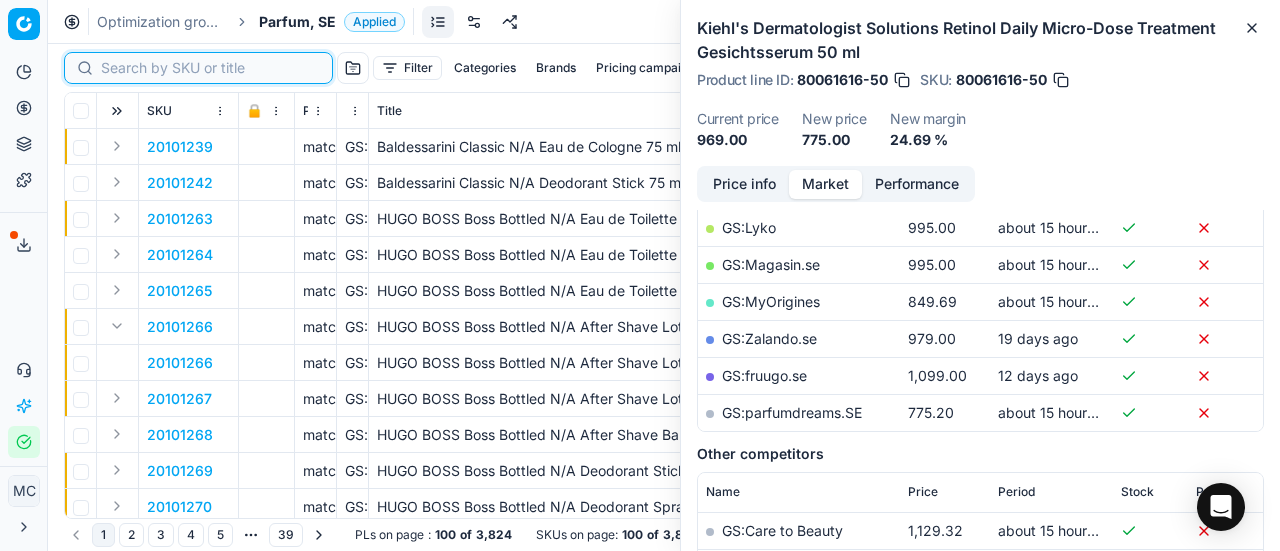 paste on "80073177-90" 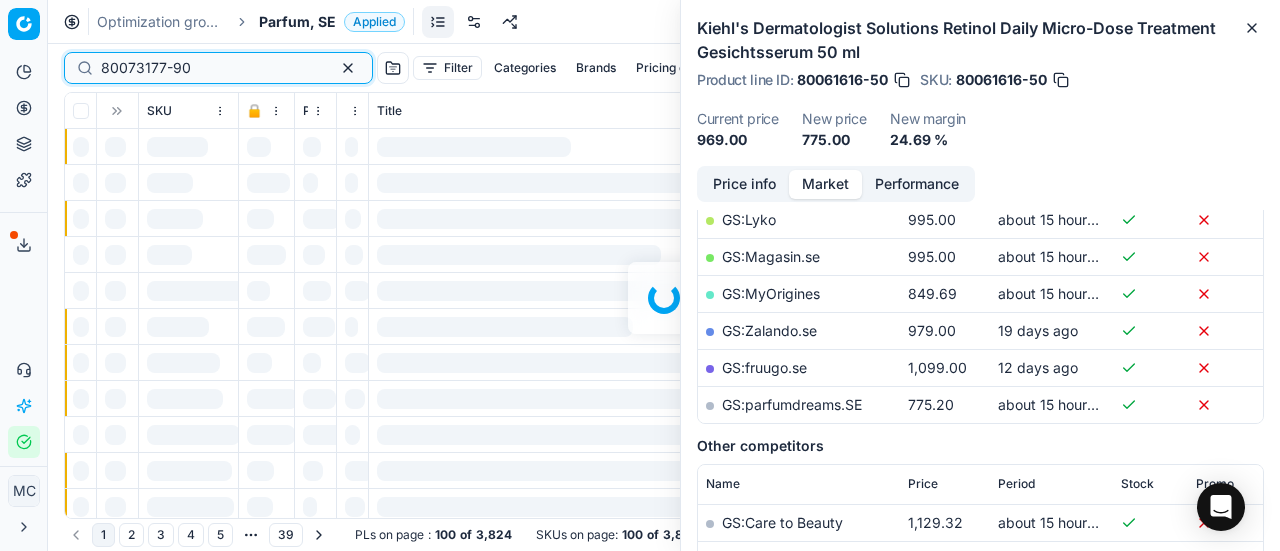 scroll, scrollTop: 400, scrollLeft: 0, axis: vertical 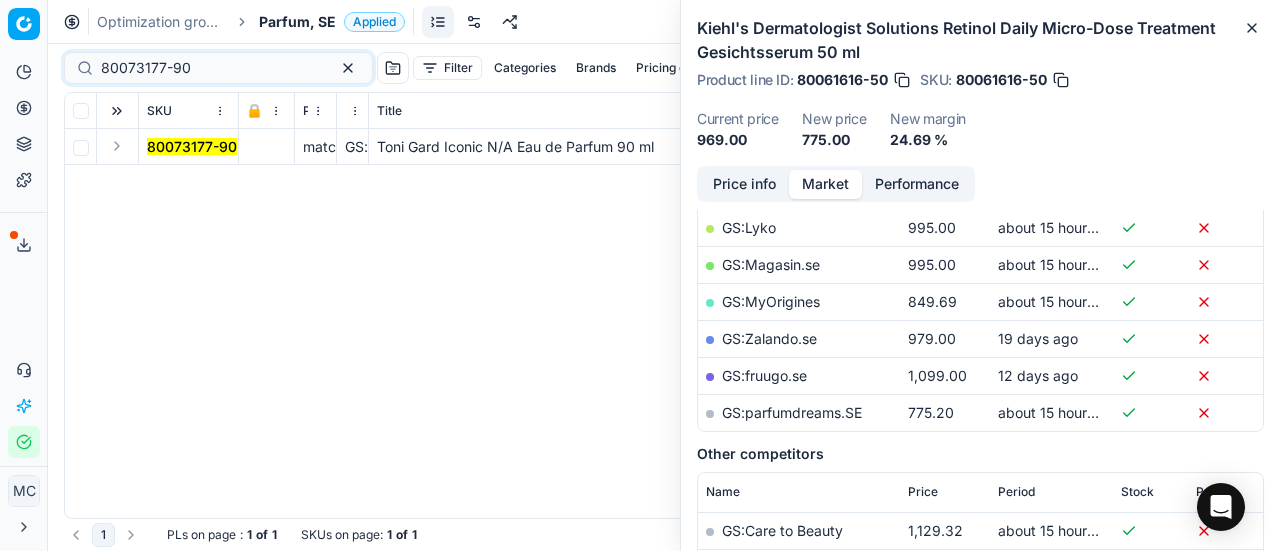 click at bounding box center [117, 146] 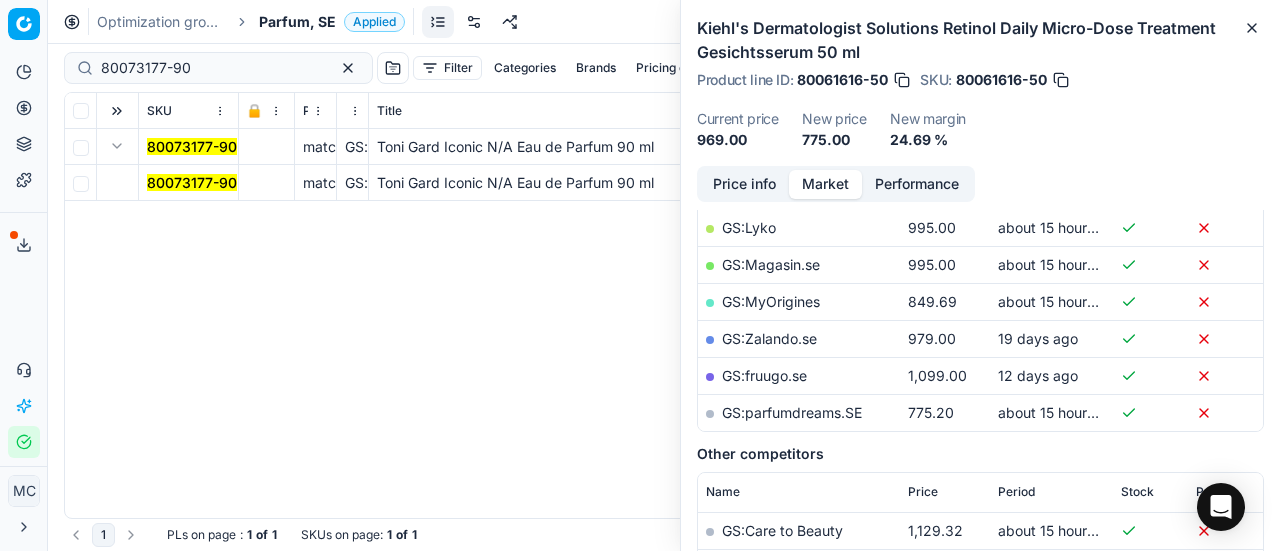 click on "80073177-90" at bounding box center [192, 182] 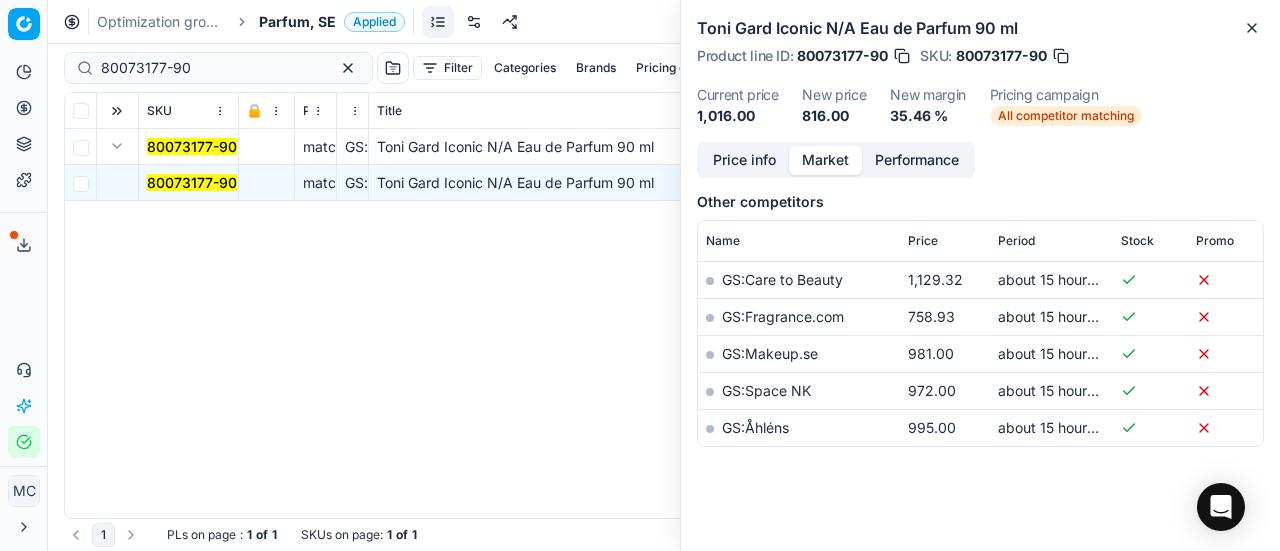 scroll, scrollTop: 0, scrollLeft: 0, axis: both 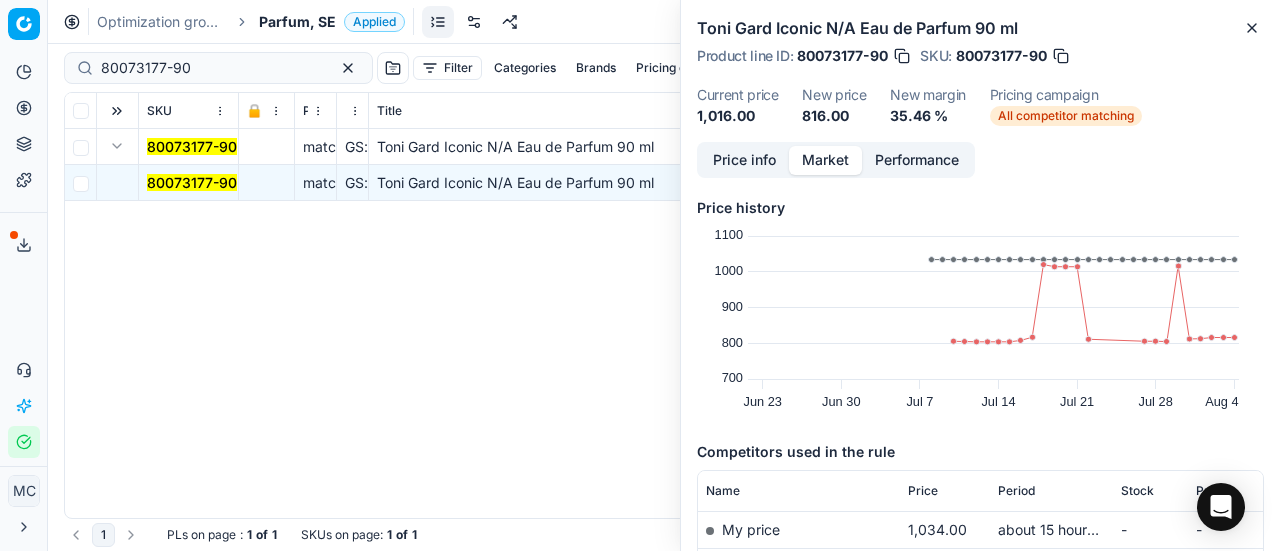 click on "Price info" at bounding box center [744, 160] 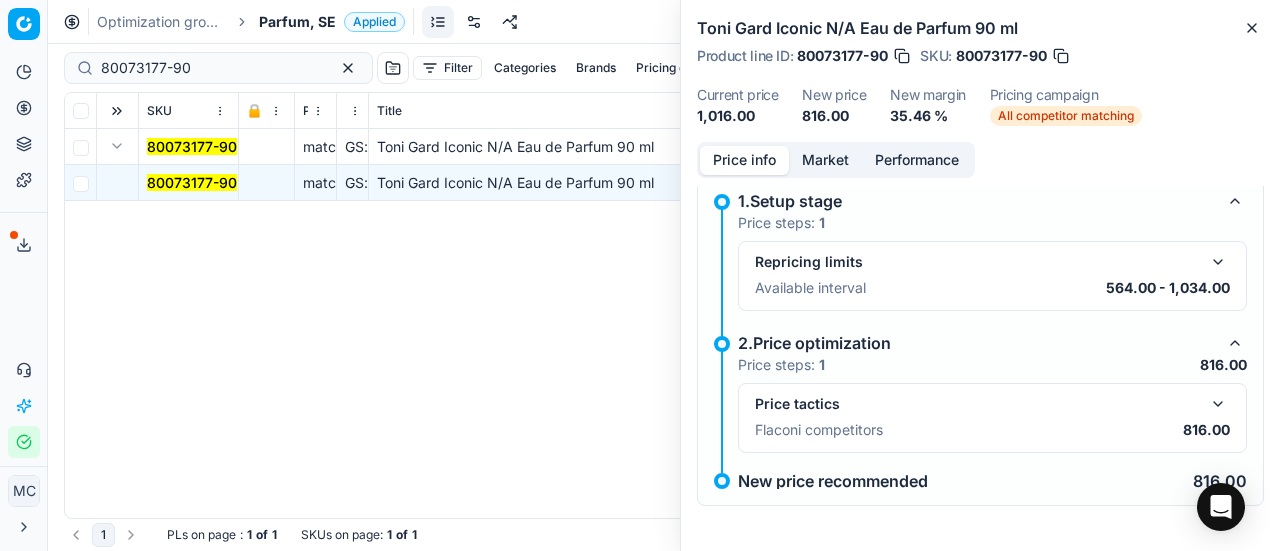 click at bounding box center (1218, 404) 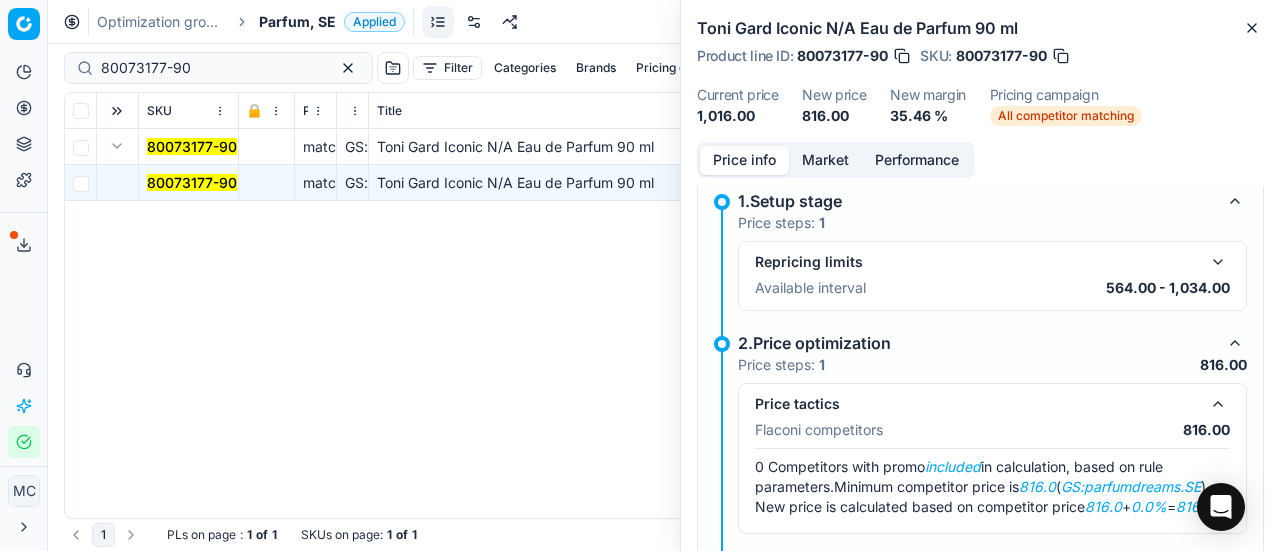 click on "Market" at bounding box center (825, 160) 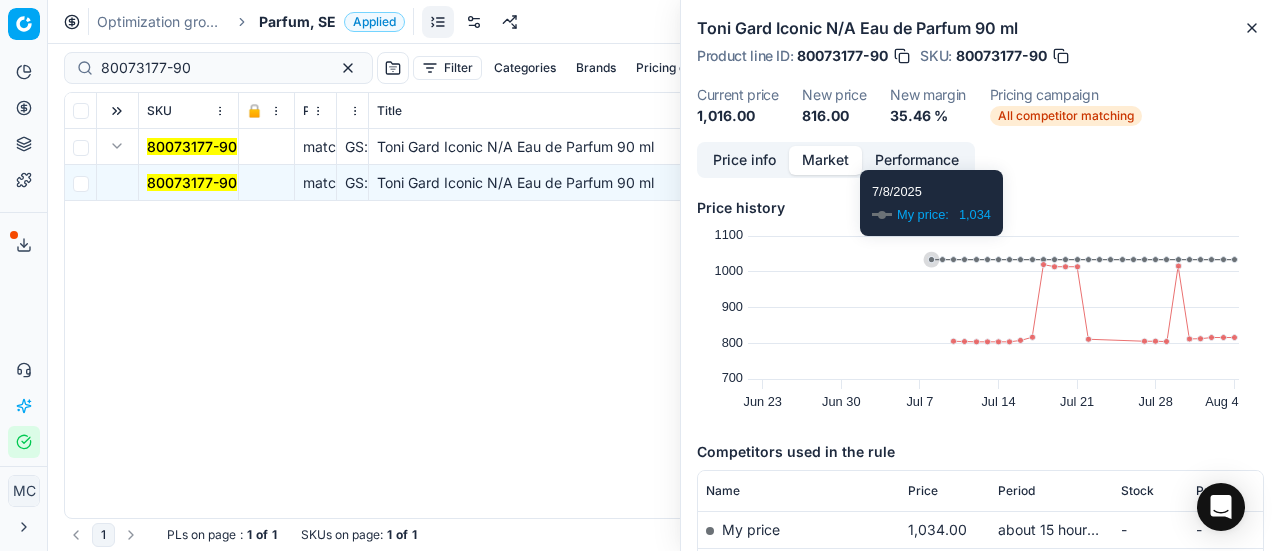 scroll, scrollTop: 153, scrollLeft: 0, axis: vertical 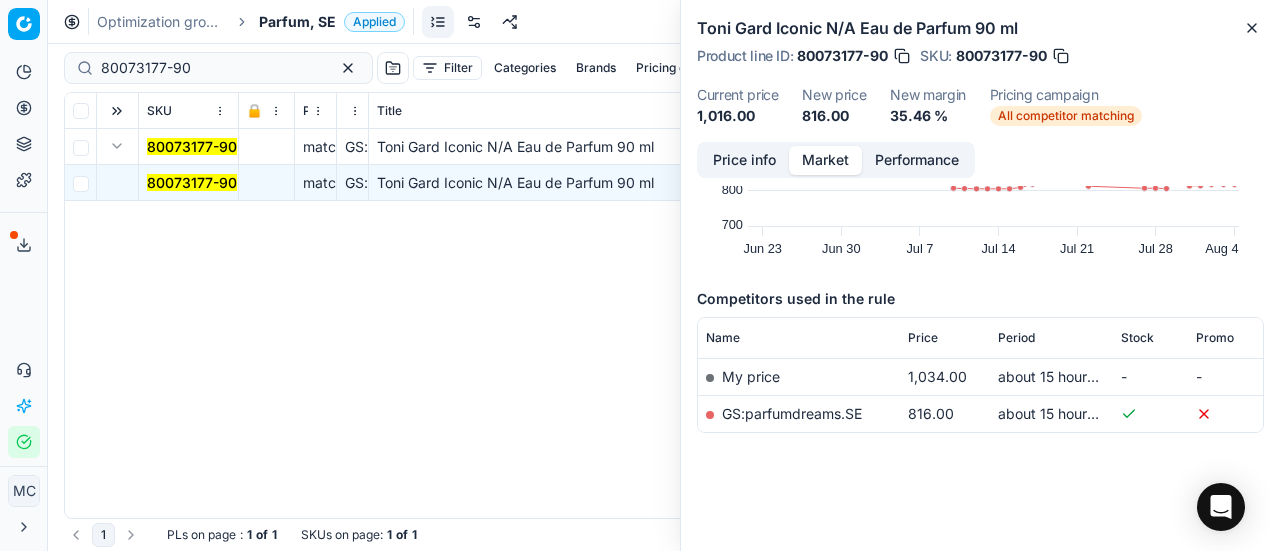 click on "GS:parfumdreams.SE" at bounding box center [792, 413] 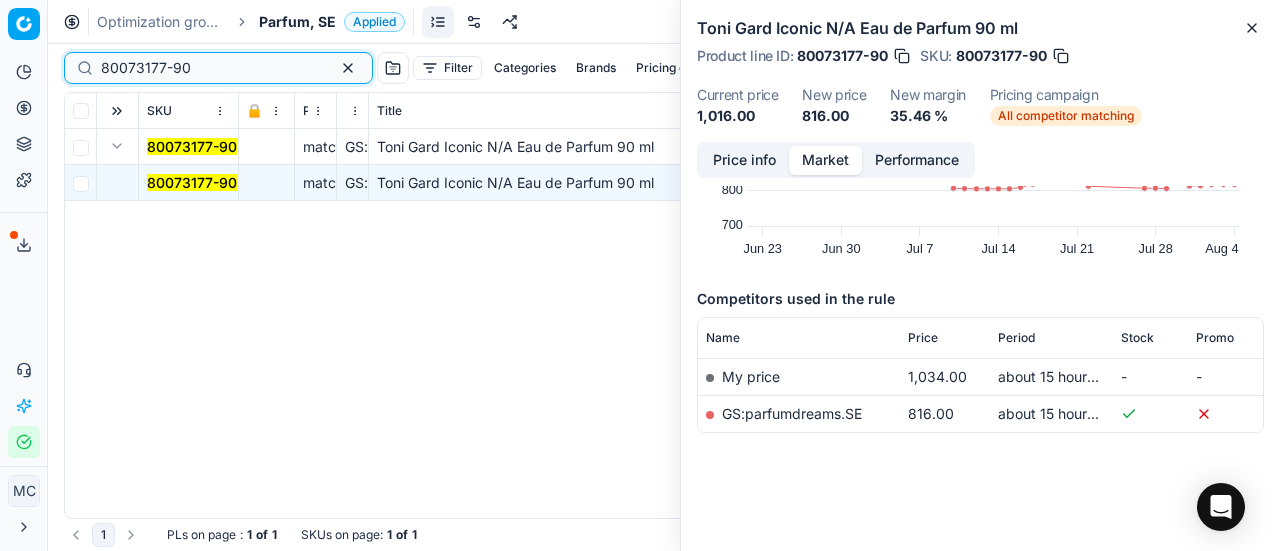 drag, startPoint x: 222, startPoint y: 72, endPoint x: 0, endPoint y: 21, distance: 227.78279 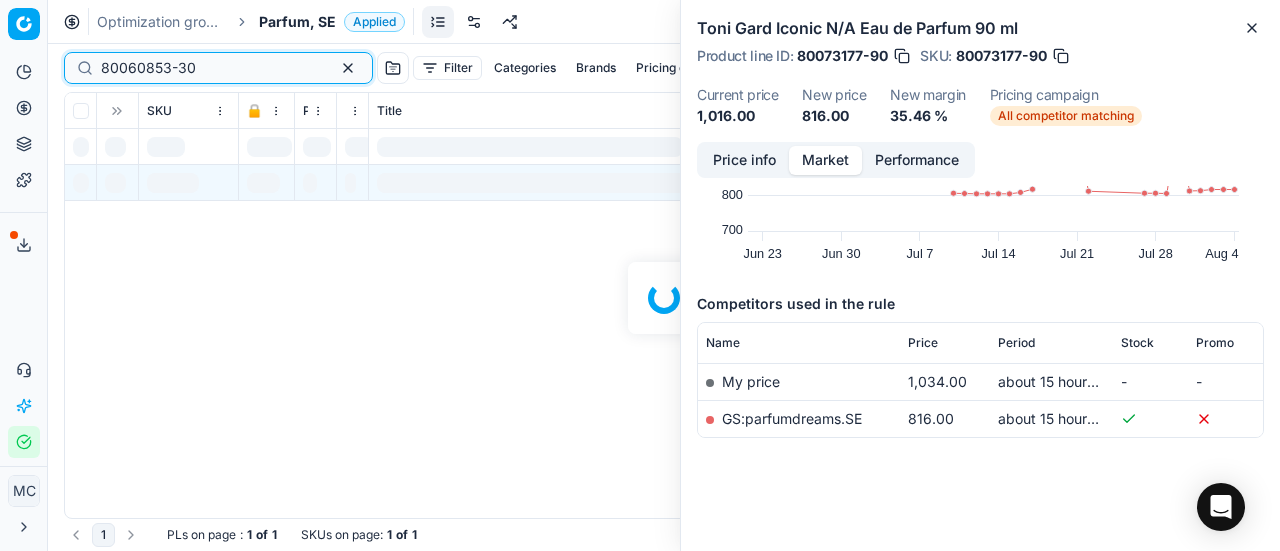 scroll, scrollTop: 0, scrollLeft: 0, axis: both 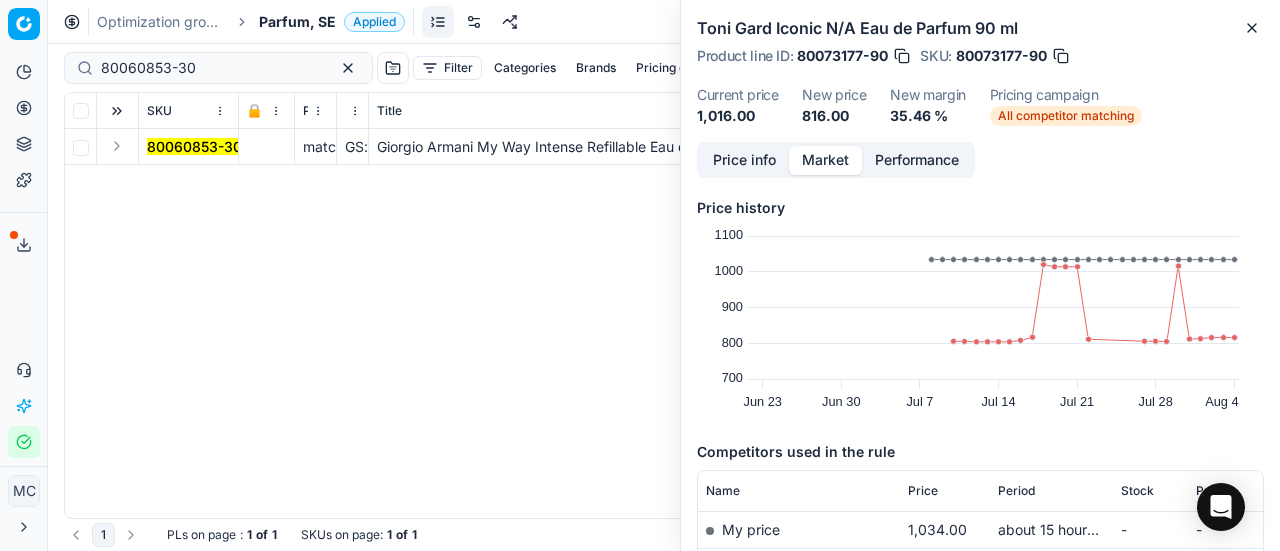 click at bounding box center [117, 146] 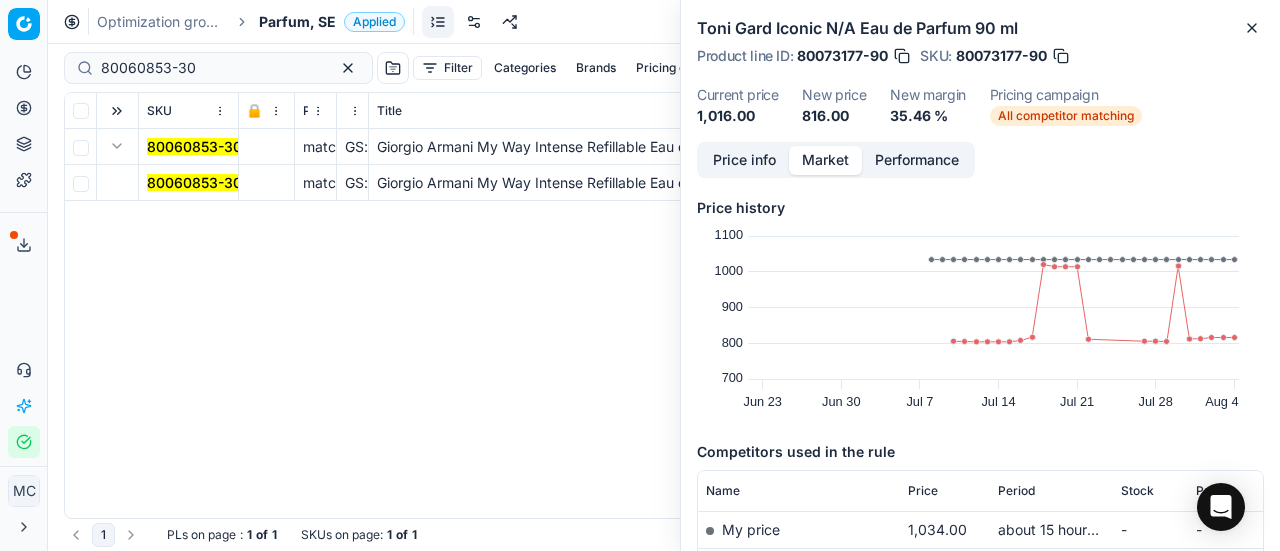 click on "80060853-30" at bounding box center (194, 182) 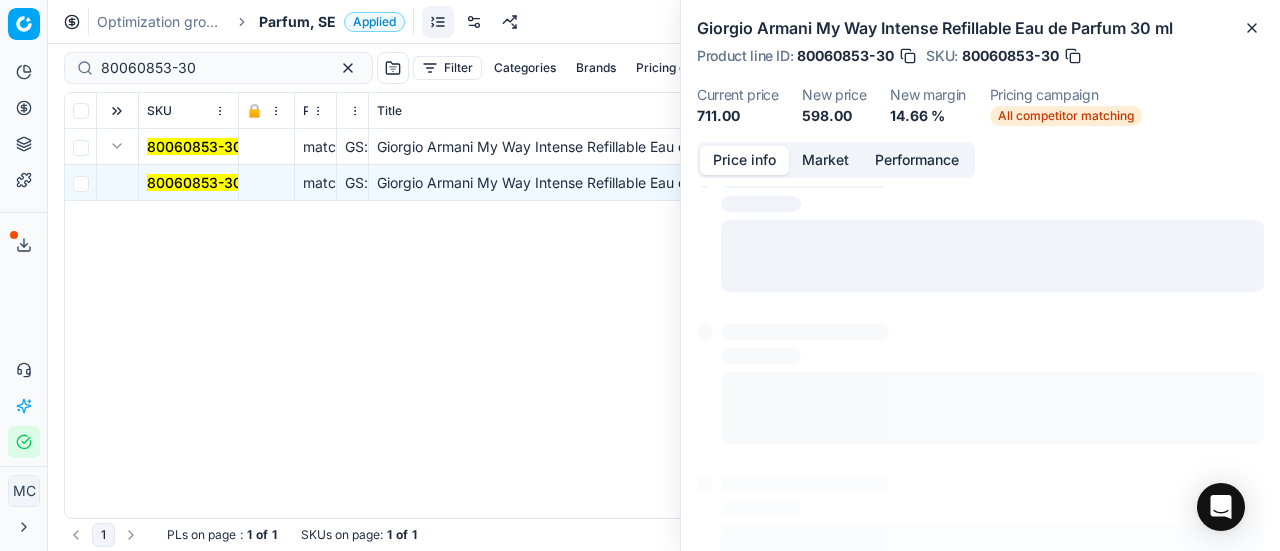 click on "Price info" at bounding box center (744, 160) 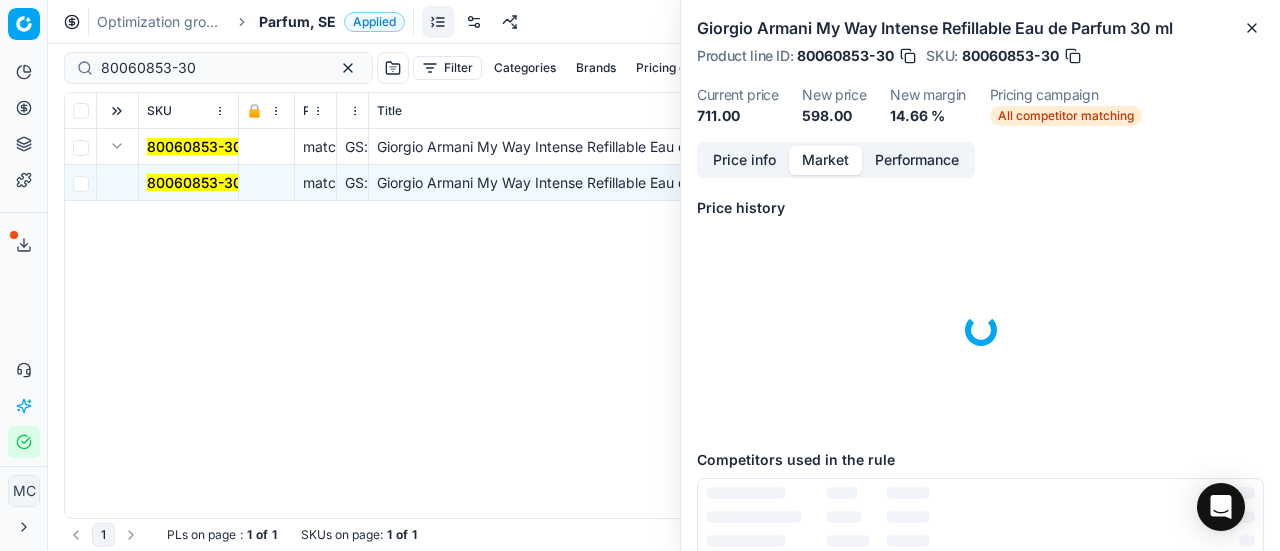 click on "Market" at bounding box center [825, 160] 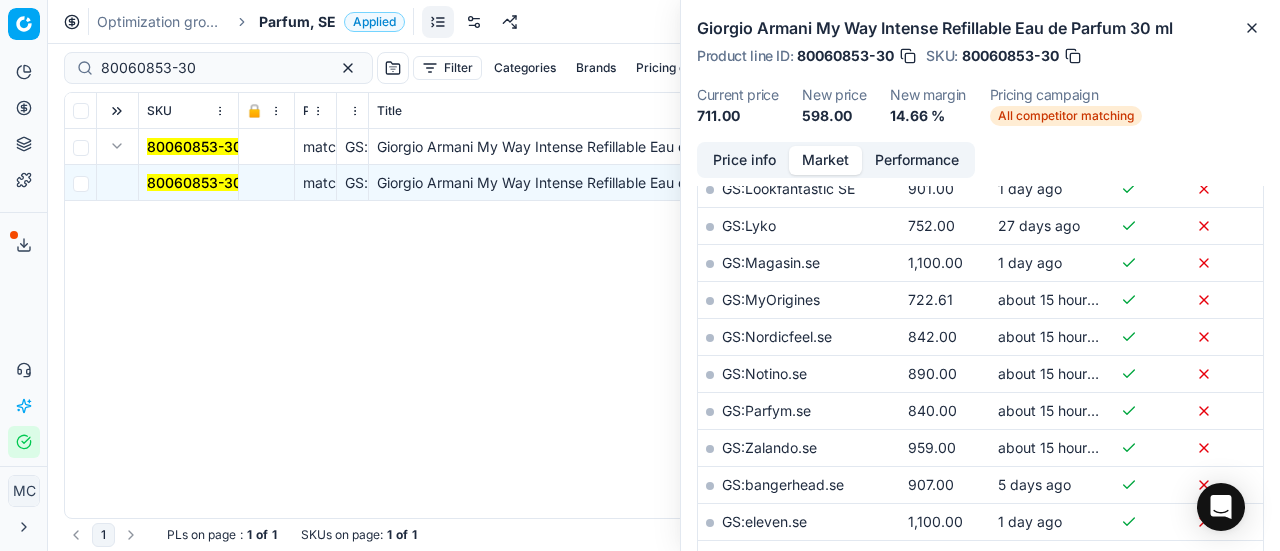 scroll, scrollTop: 800, scrollLeft: 0, axis: vertical 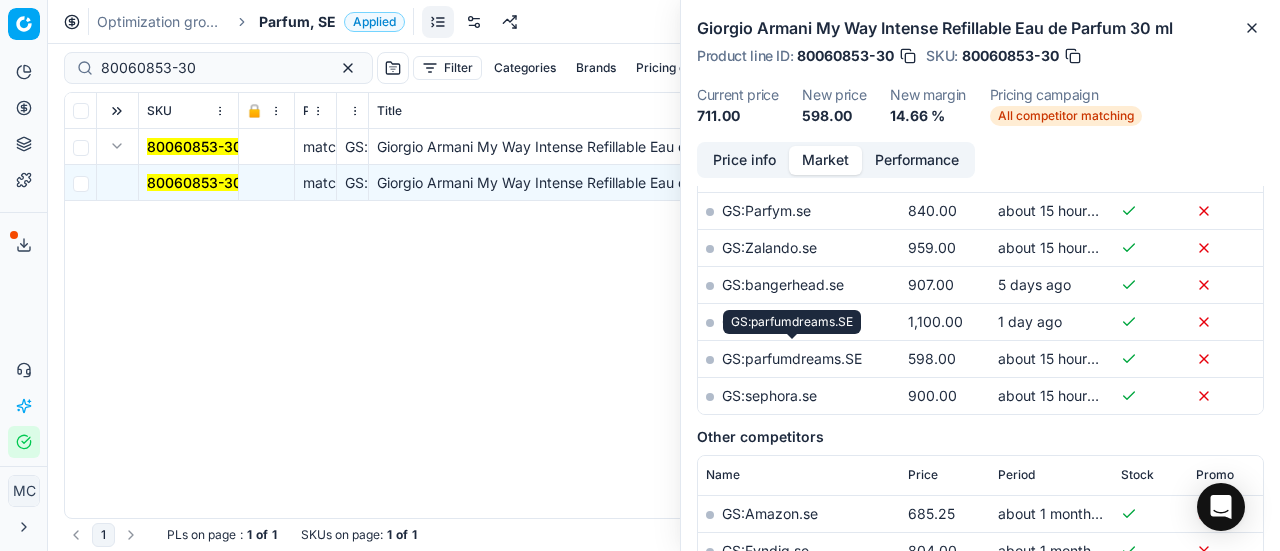 click on "GS:parfumdreams.SE" at bounding box center (792, 358) 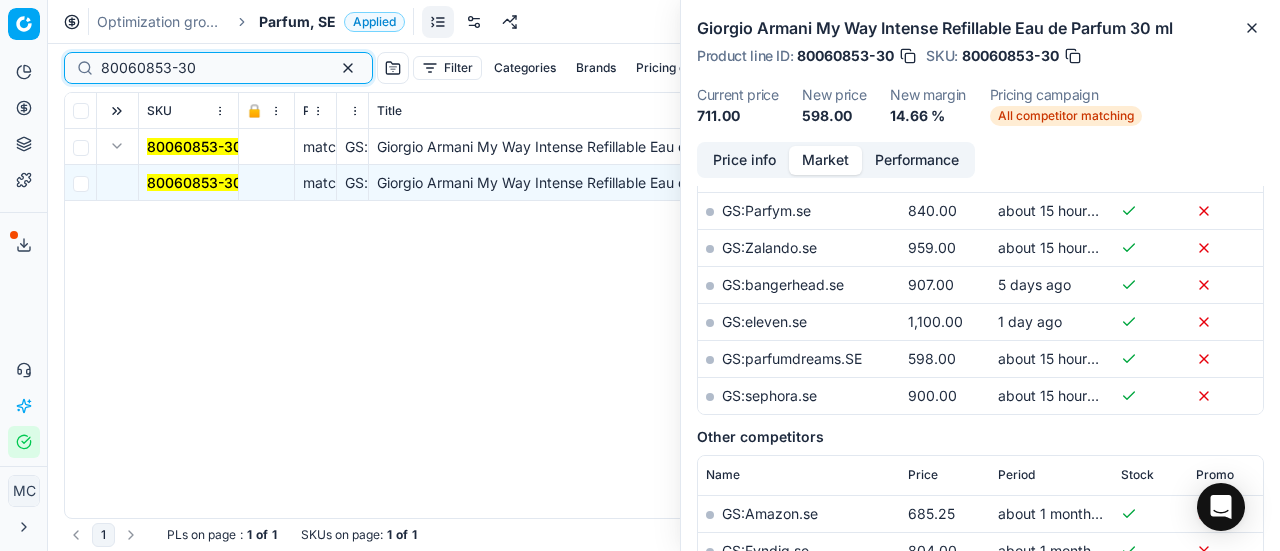 drag, startPoint x: 238, startPoint y: 69, endPoint x: 0, endPoint y: 1, distance: 247.52374 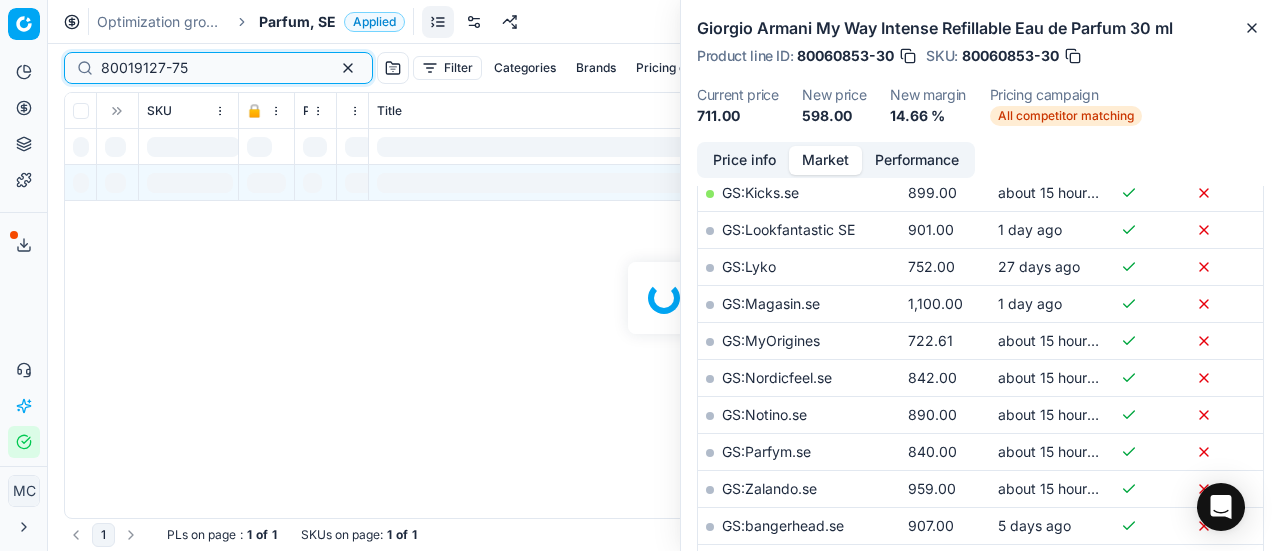 scroll, scrollTop: 800, scrollLeft: 0, axis: vertical 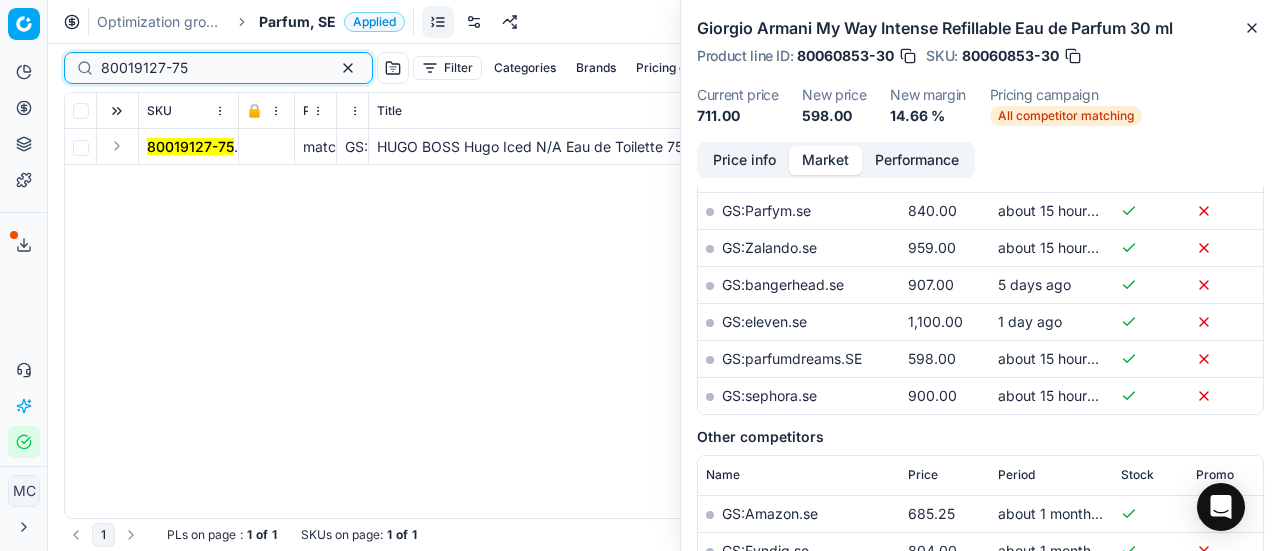 type on "80019127-75" 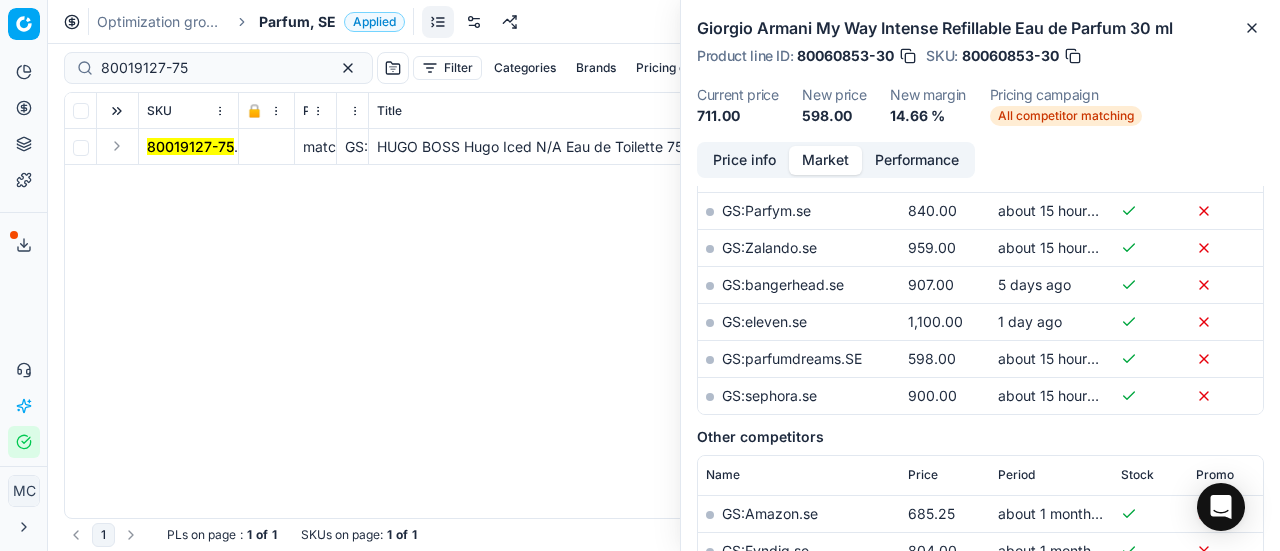 click at bounding box center [117, 146] 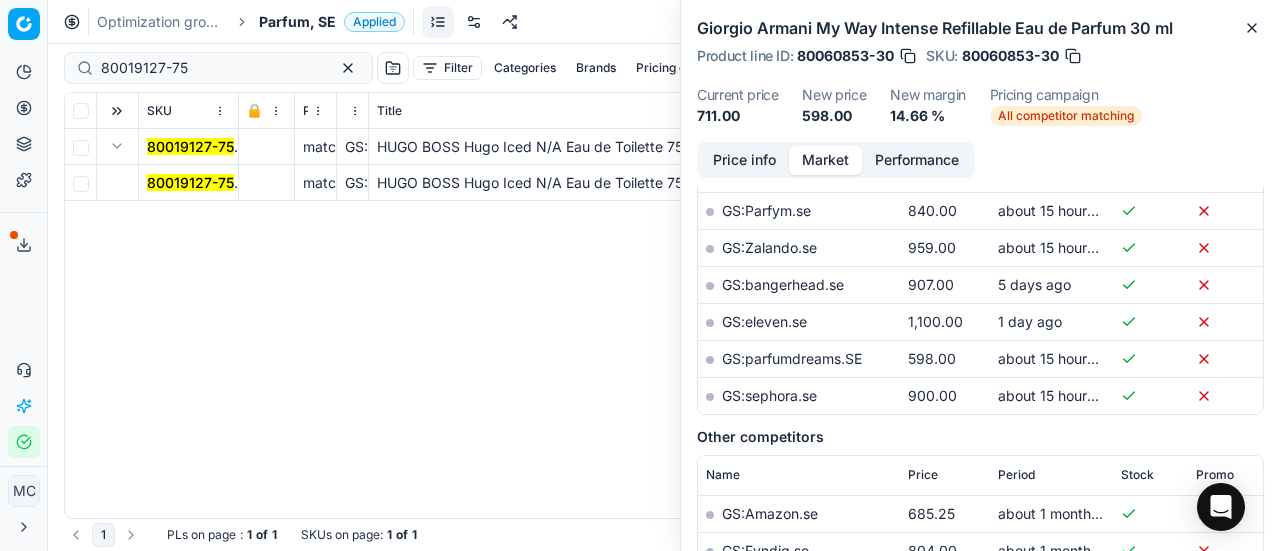 click on "80019127-75" at bounding box center (190, 182) 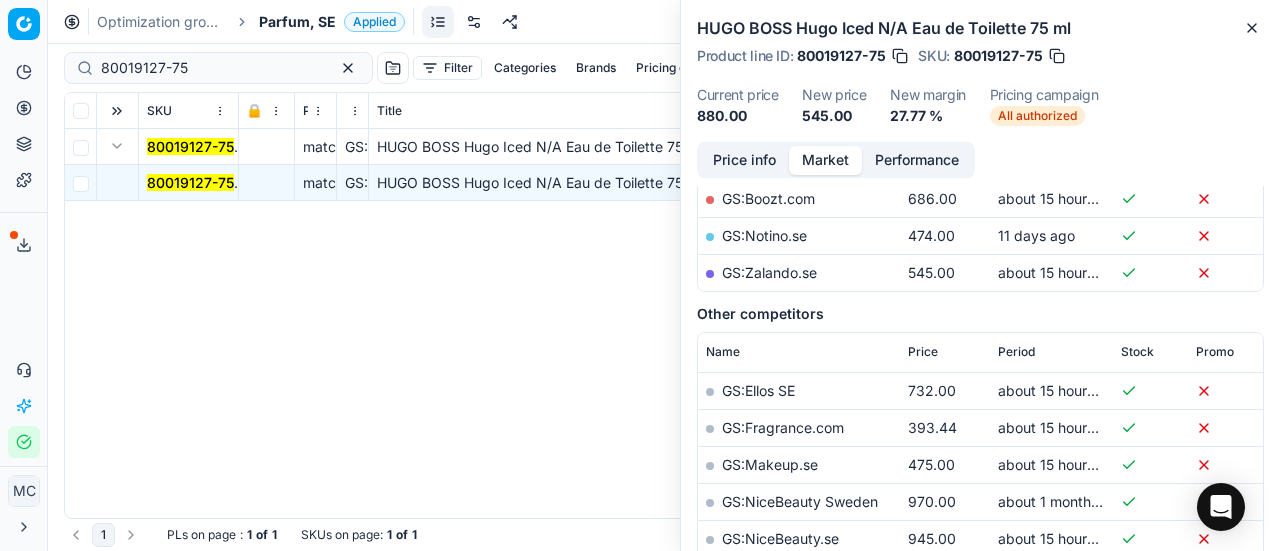 scroll, scrollTop: 337, scrollLeft: 0, axis: vertical 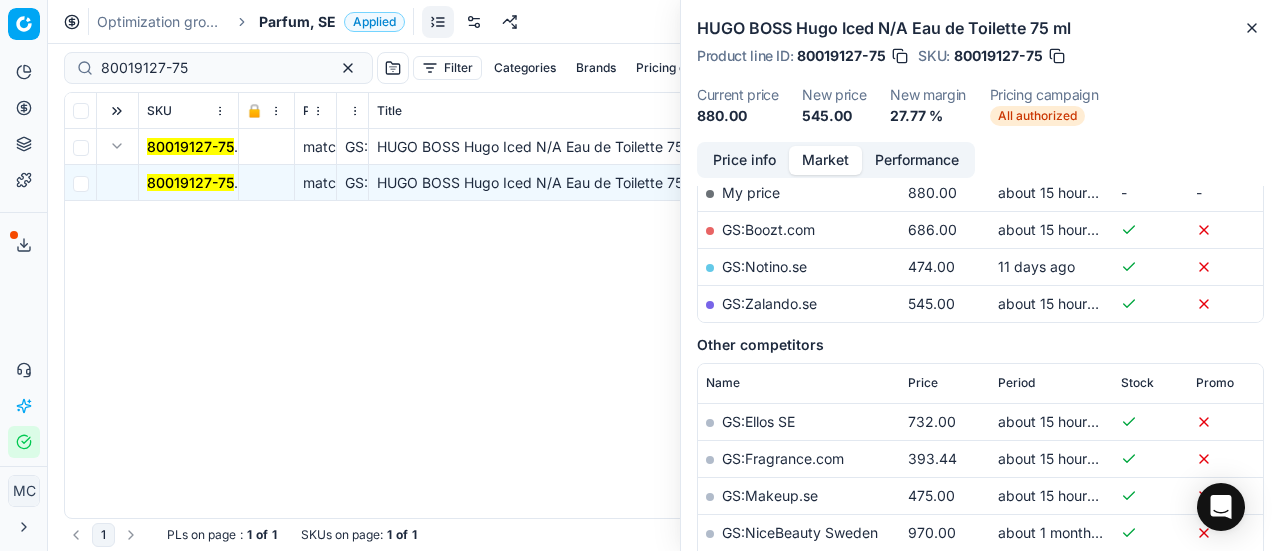 click on "GS:Zalando.se" at bounding box center [769, 303] 